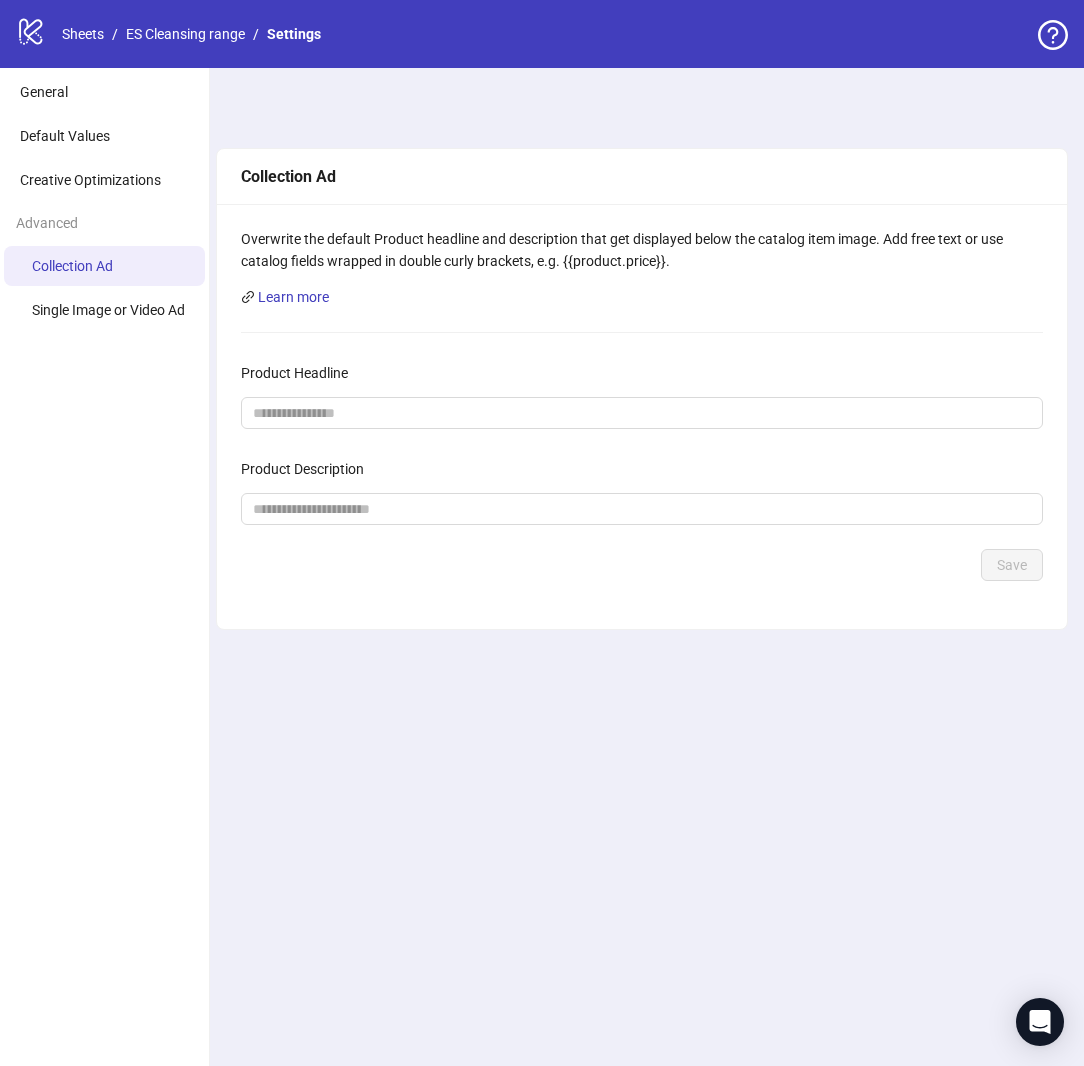 scroll, scrollTop: 0, scrollLeft: 0, axis: both 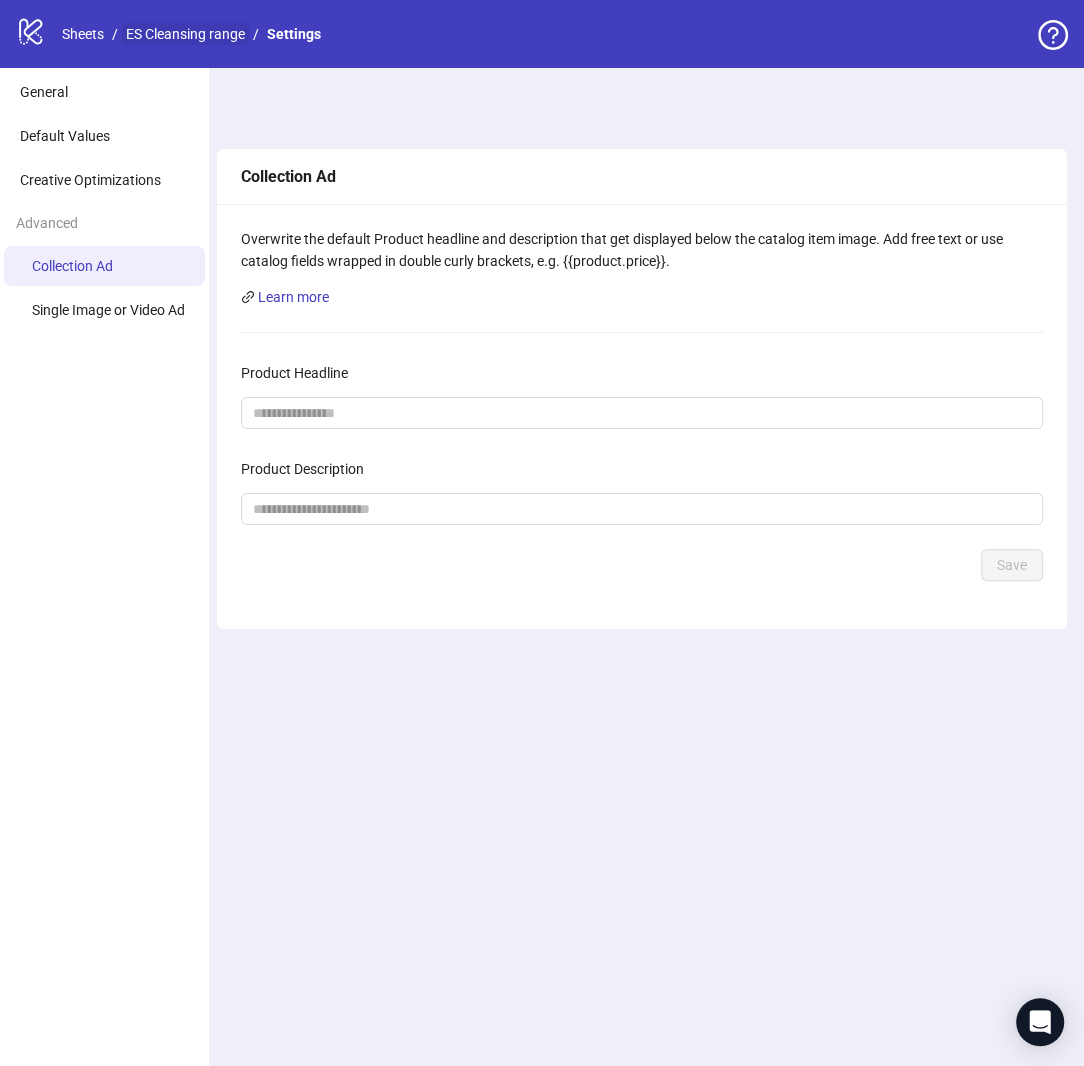 click on "ES Cleansing range" at bounding box center (185, 34) 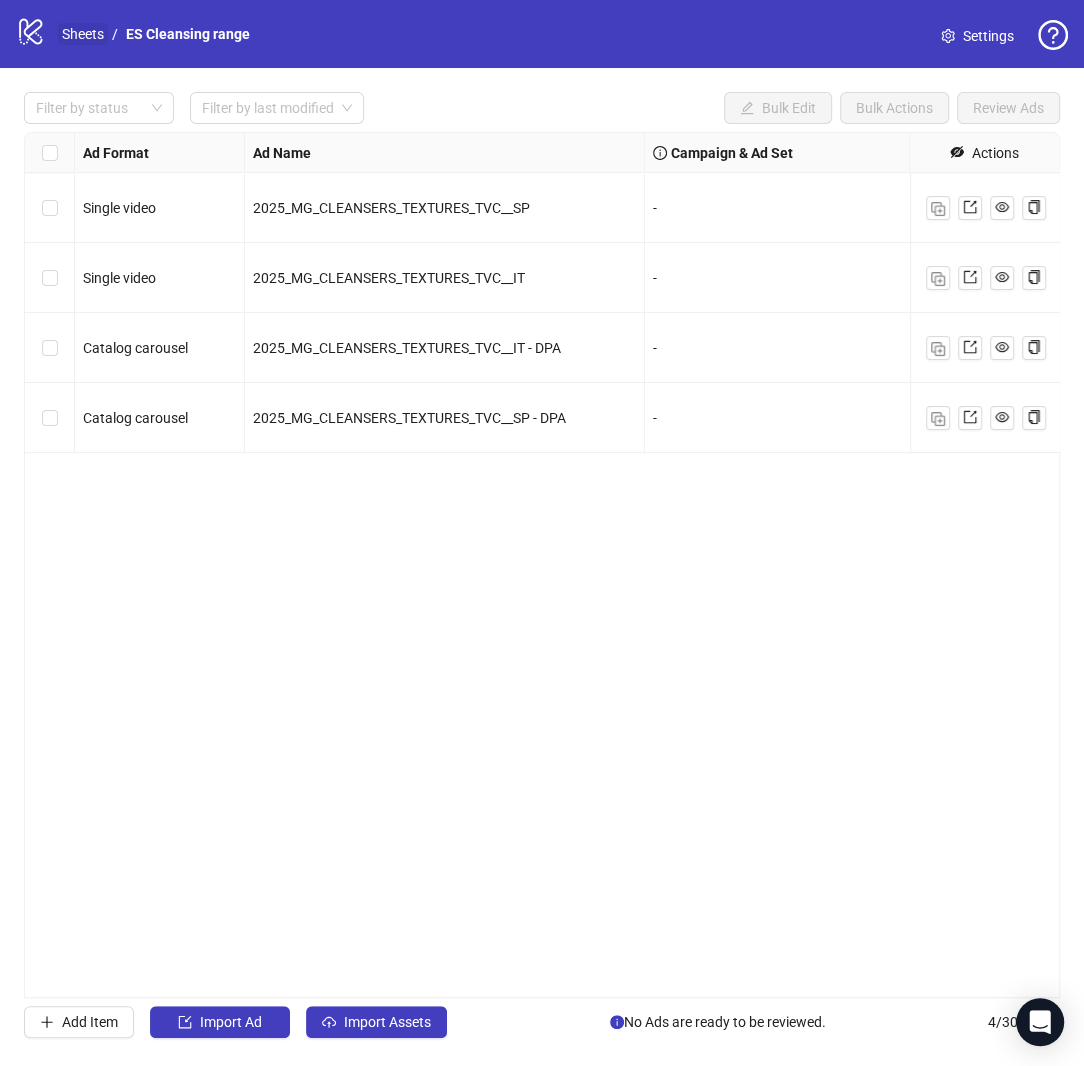 click on "Sheets" at bounding box center [83, 34] 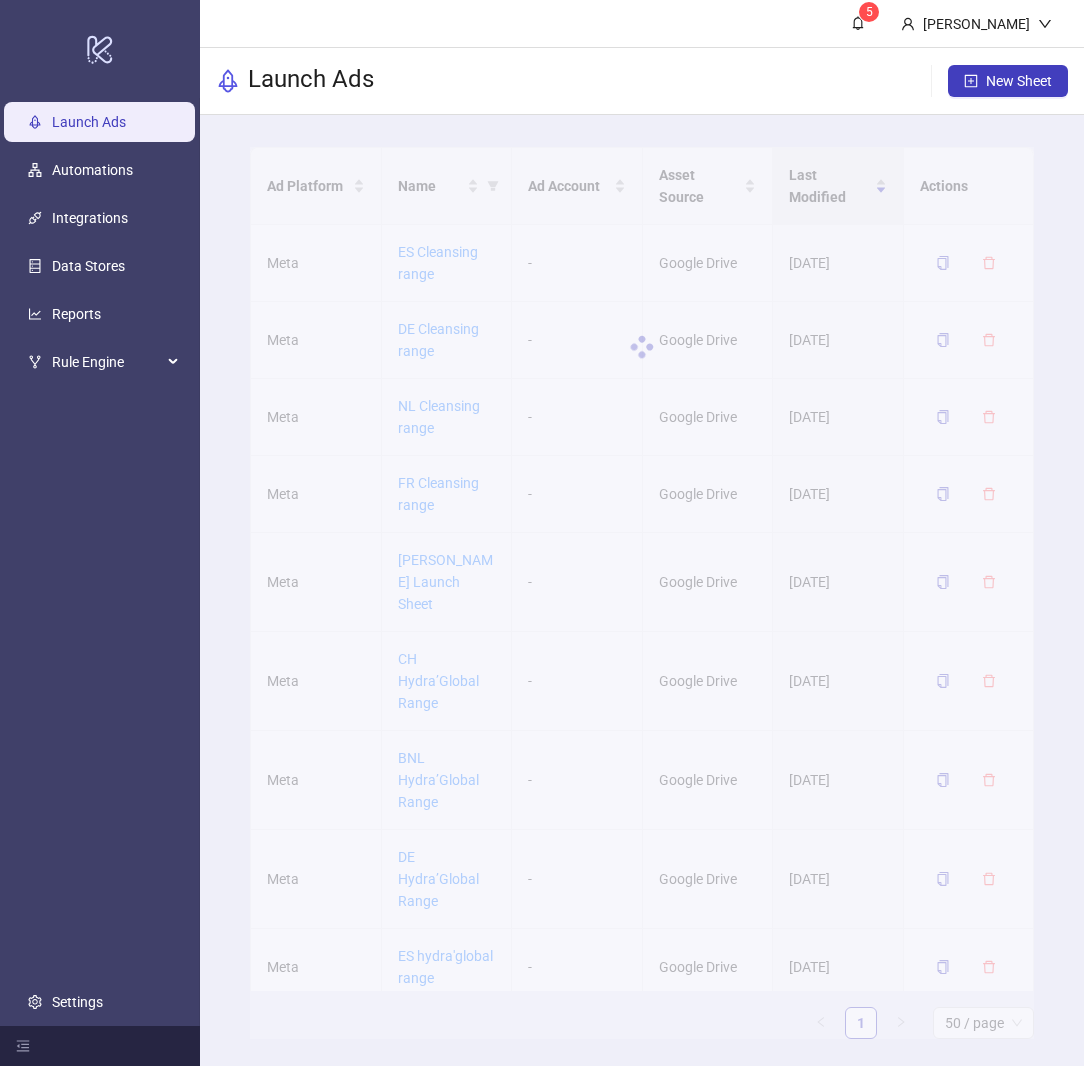 scroll, scrollTop: 0, scrollLeft: 0, axis: both 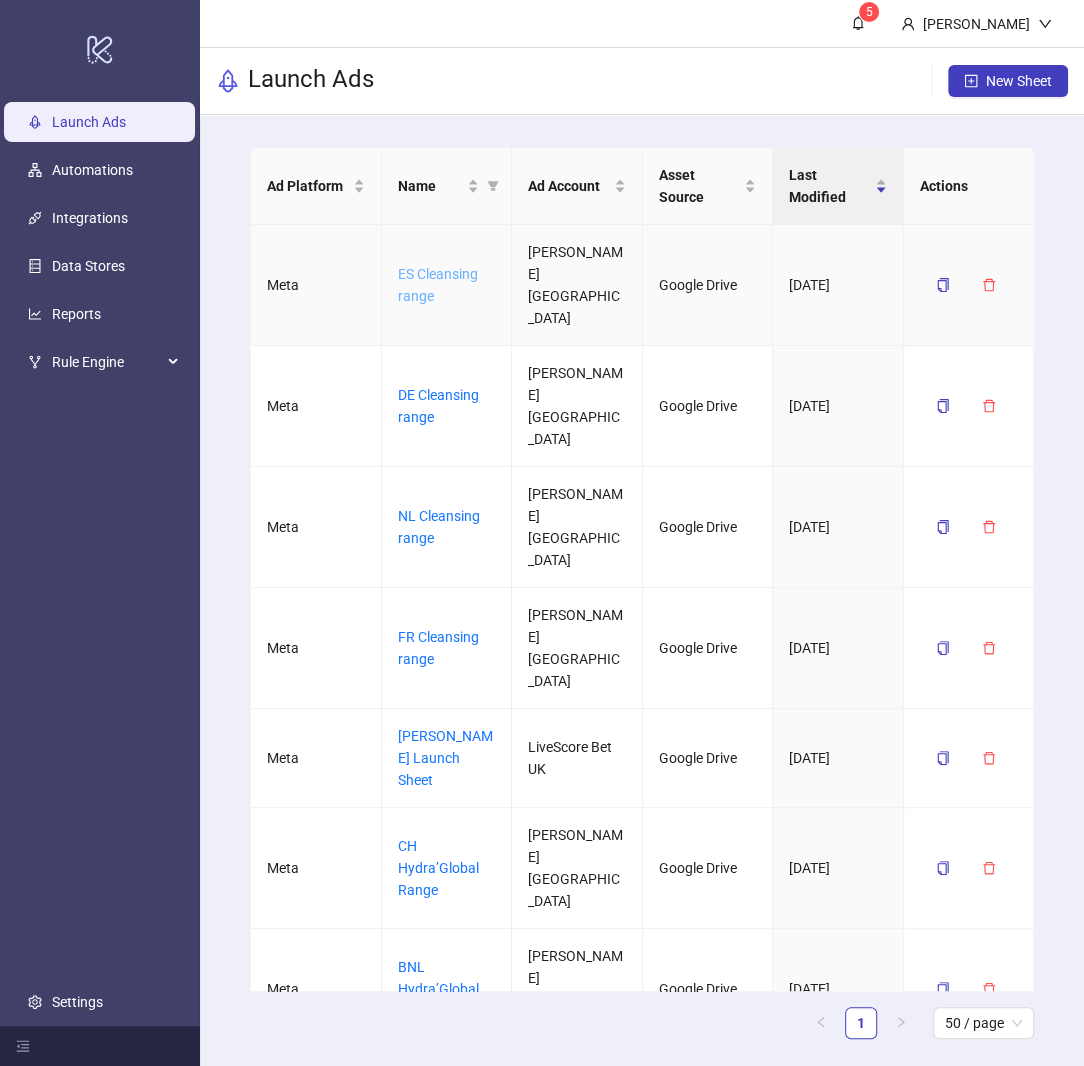 click on "ES Cleansing range" at bounding box center (438, 285) 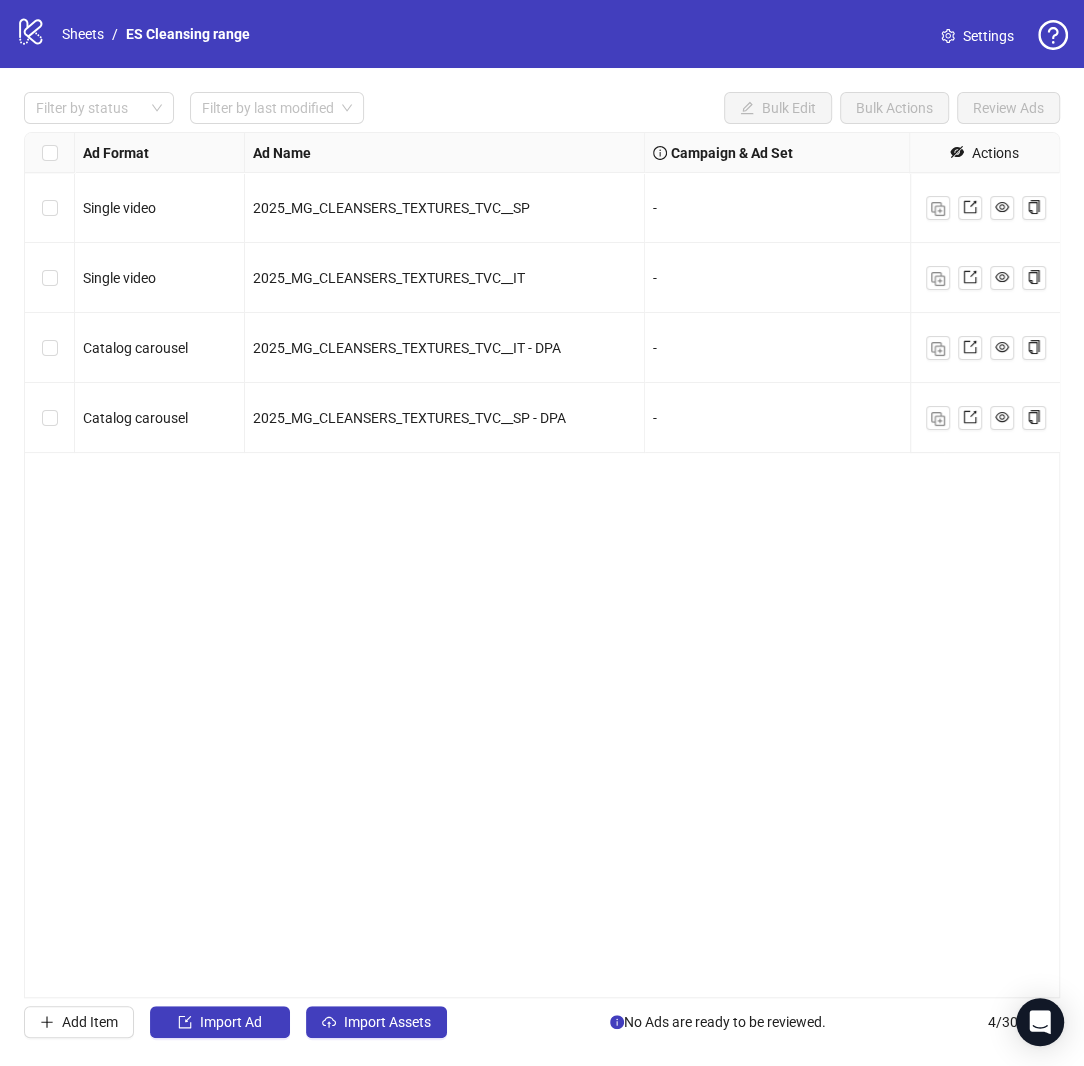 click on "Settings" at bounding box center (988, 36) 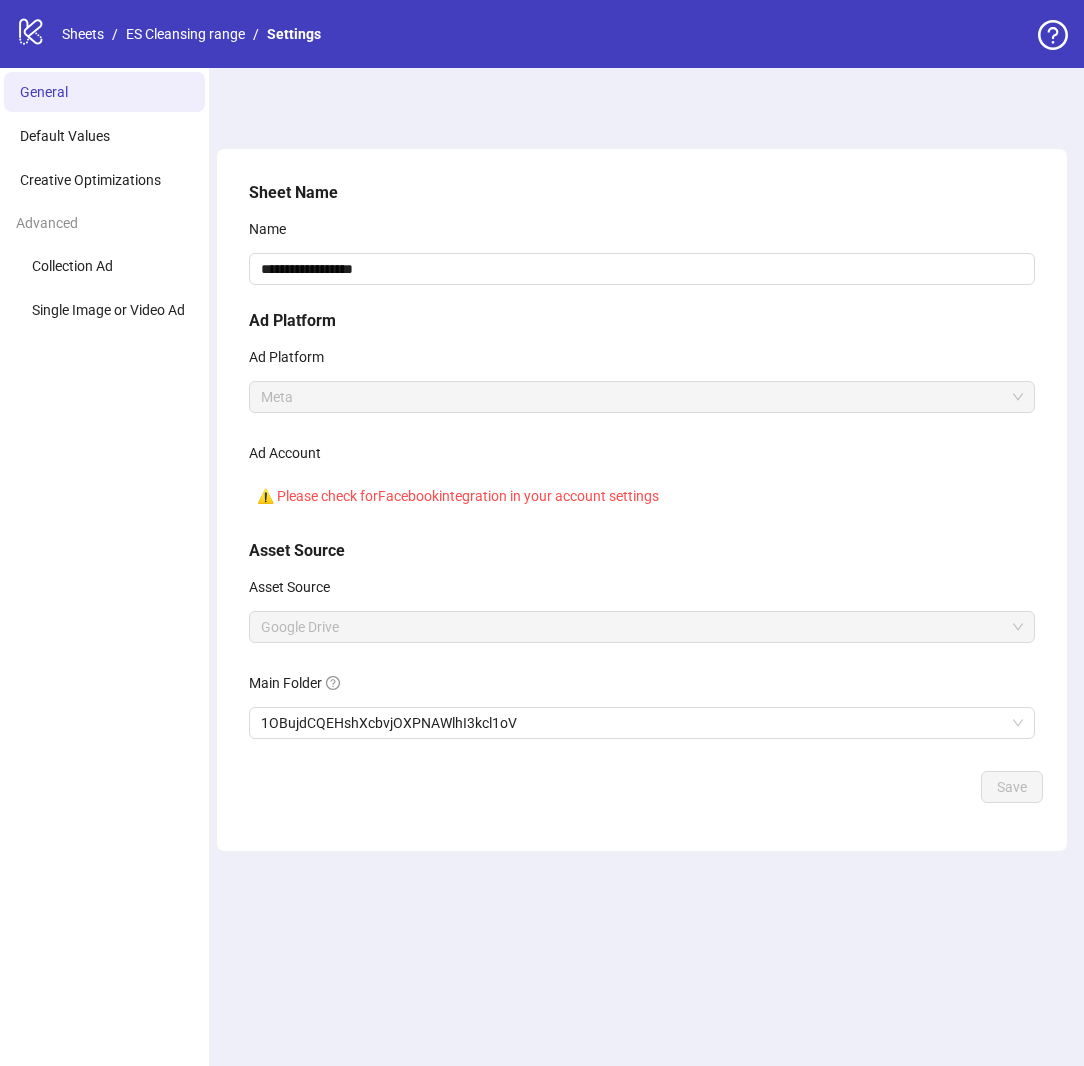 scroll, scrollTop: 0, scrollLeft: 0, axis: both 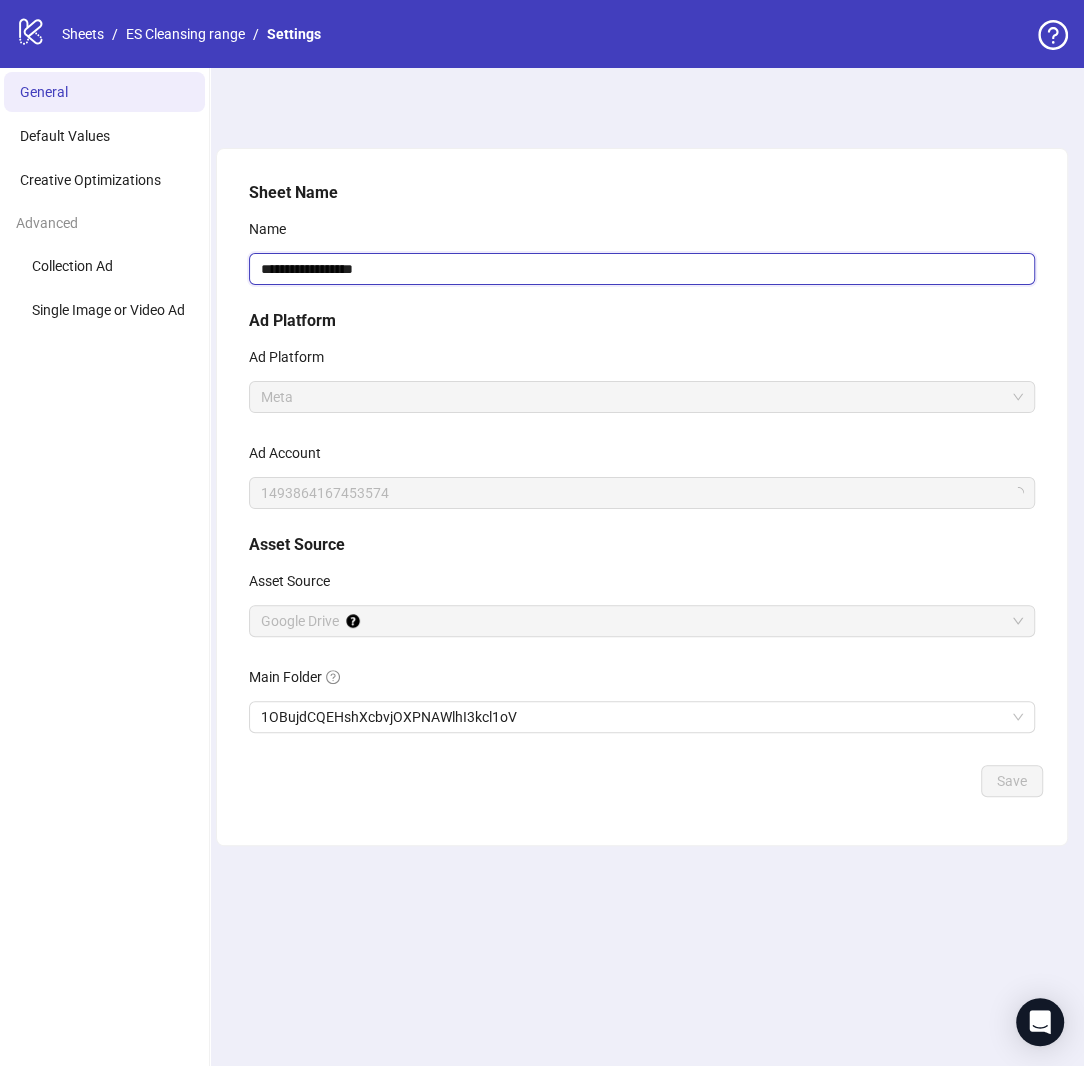 click on "**********" at bounding box center [642, 269] 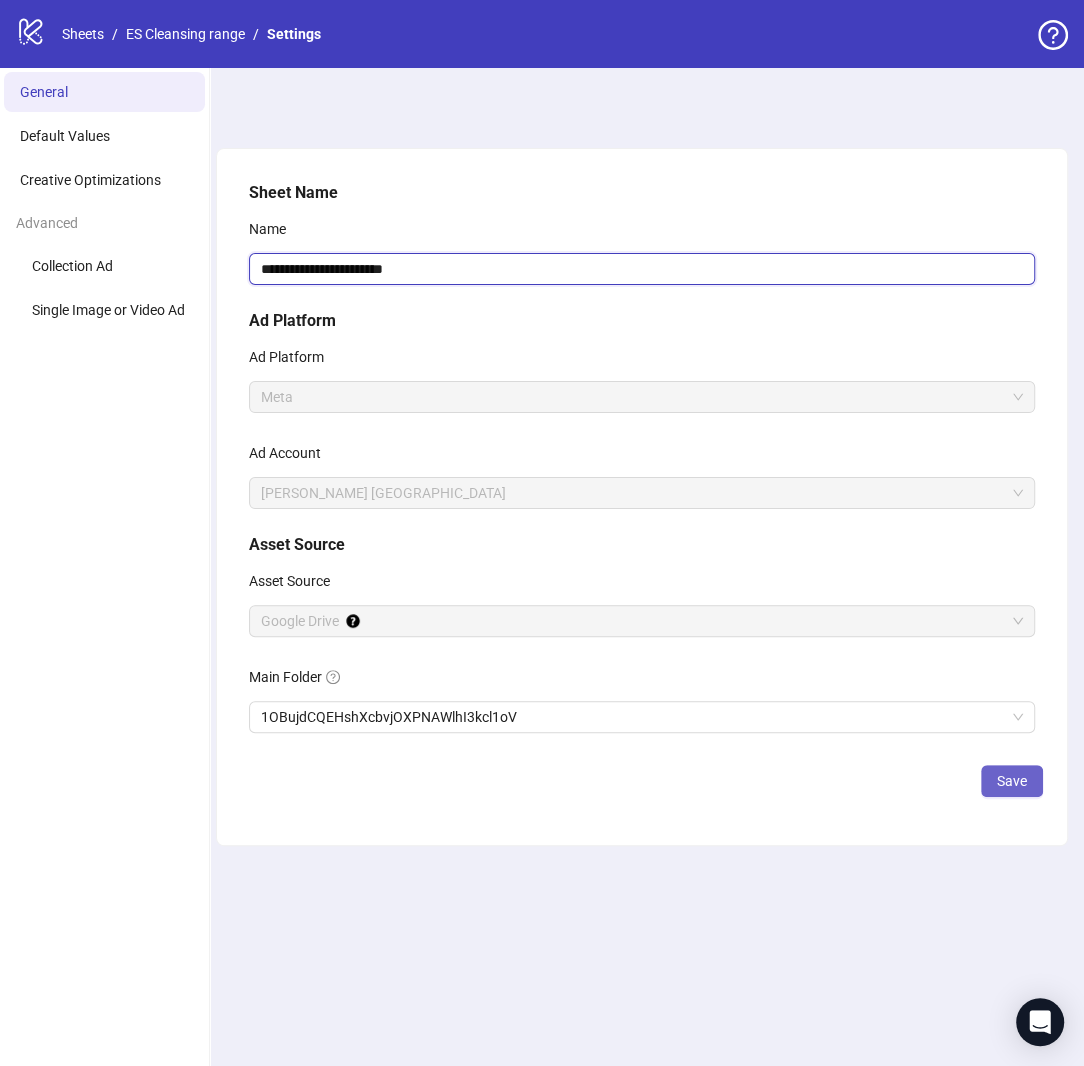 type on "**********" 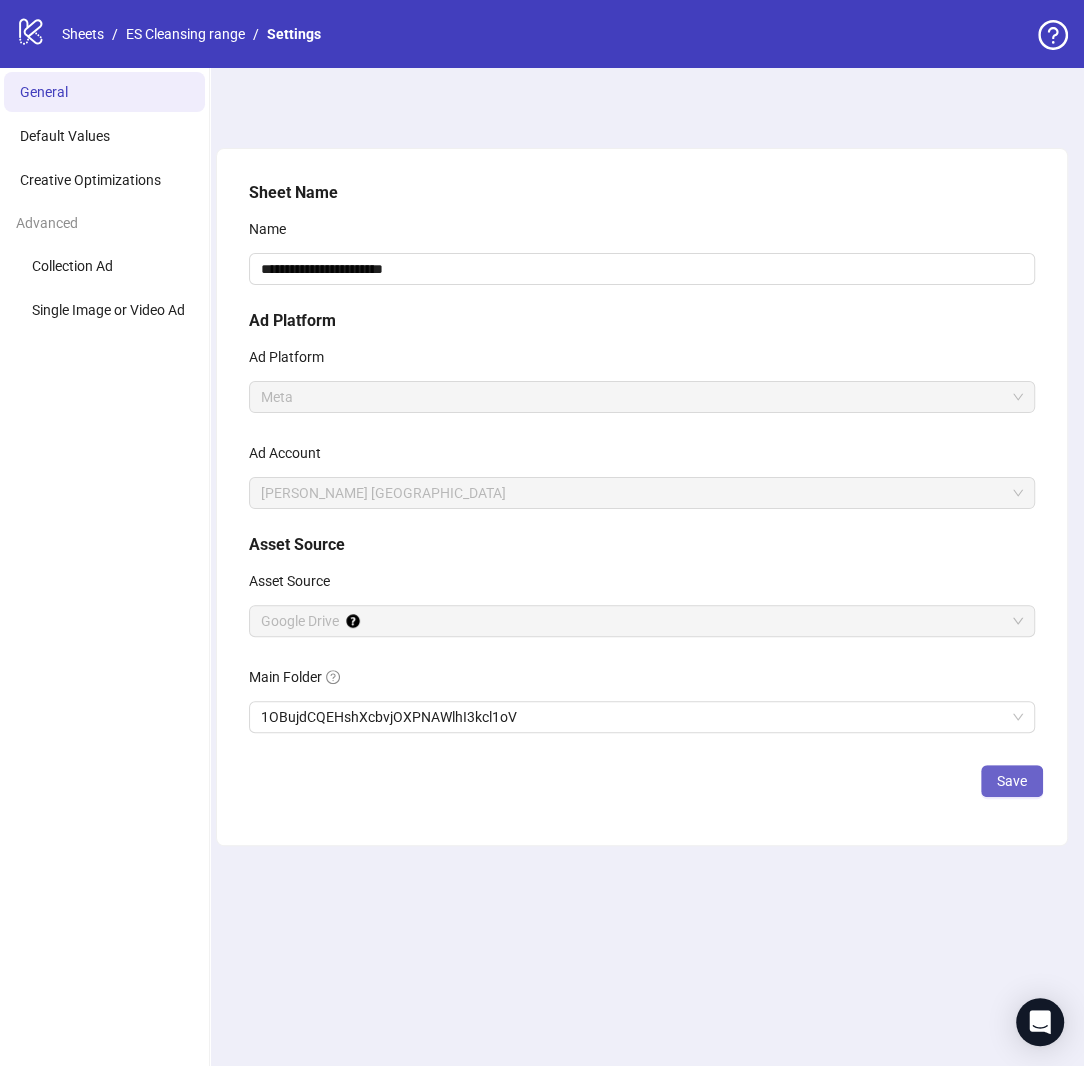 click on "Save" at bounding box center [1012, 781] 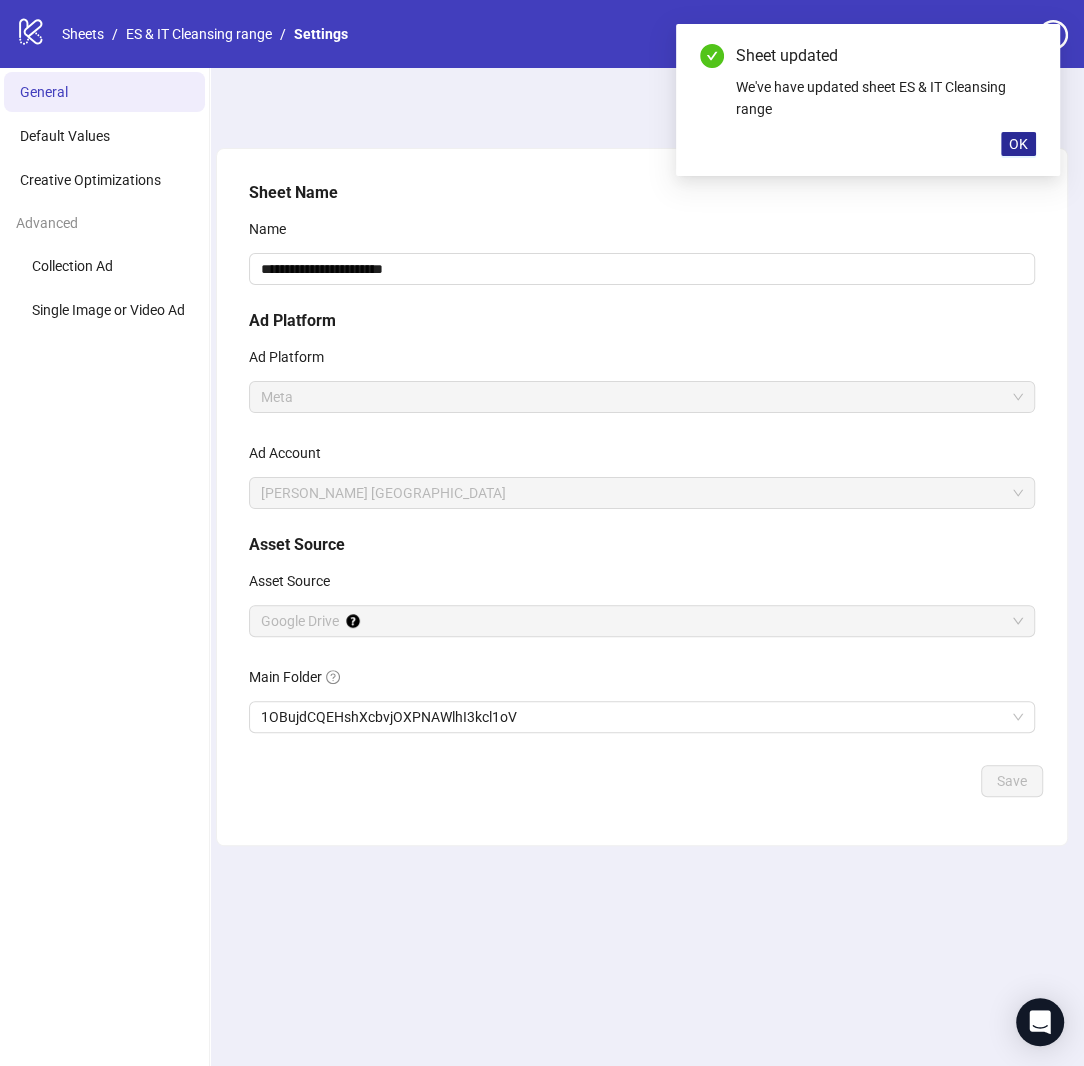 click on "OK" at bounding box center [1018, 144] 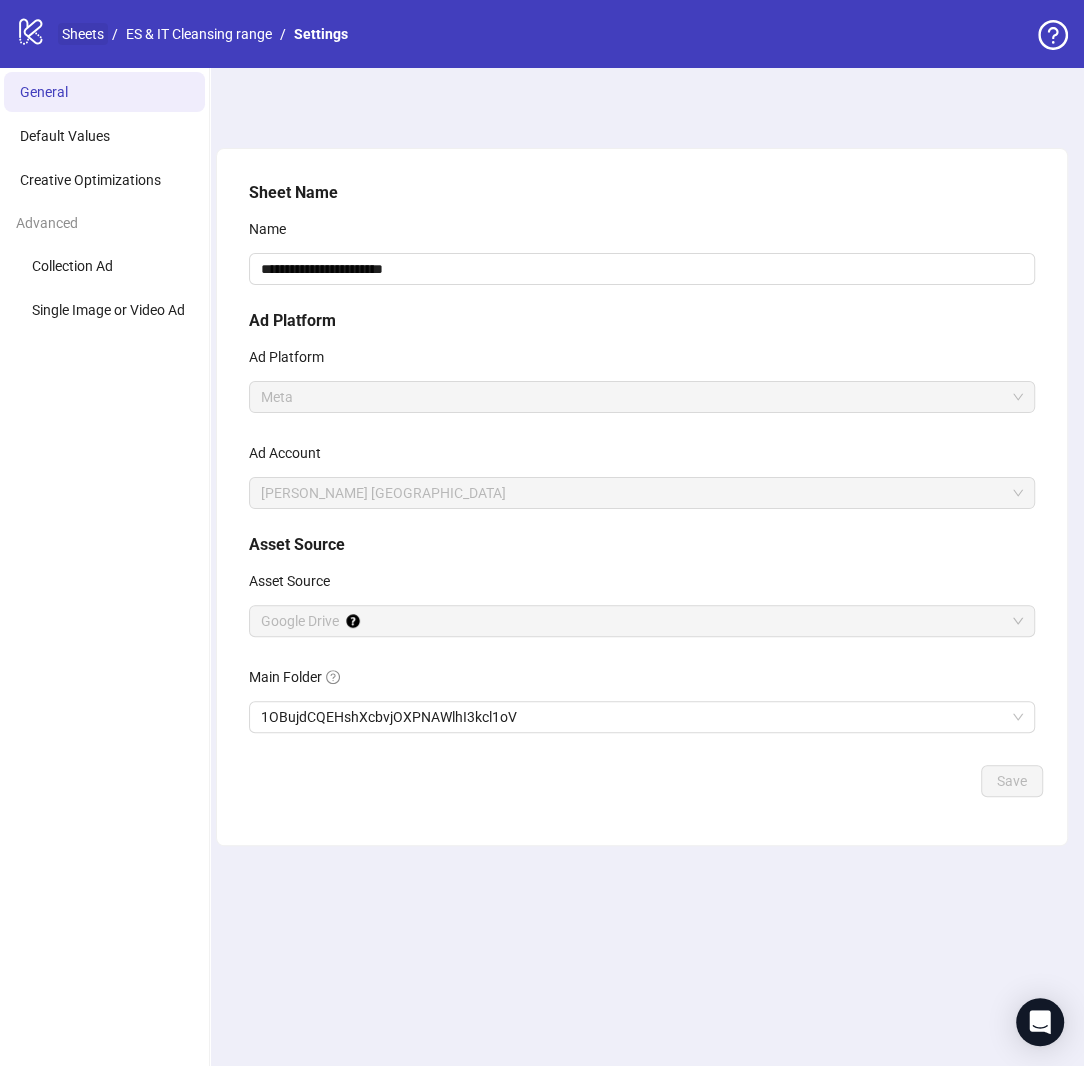 click on "Sheets" at bounding box center (83, 34) 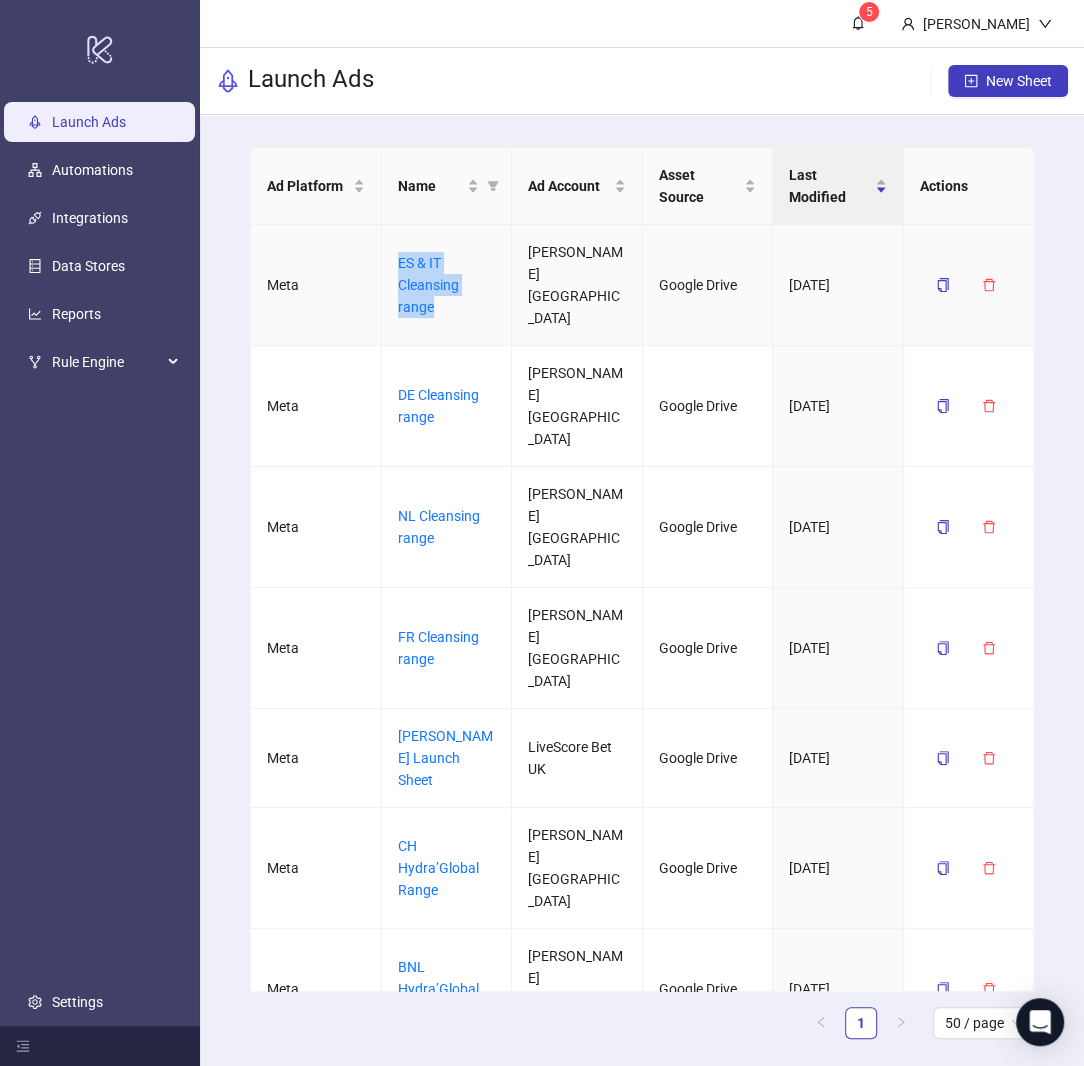 drag, startPoint x: 439, startPoint y: 304, endPoint x: 392, endPoint y: 235, distance: 83.48653 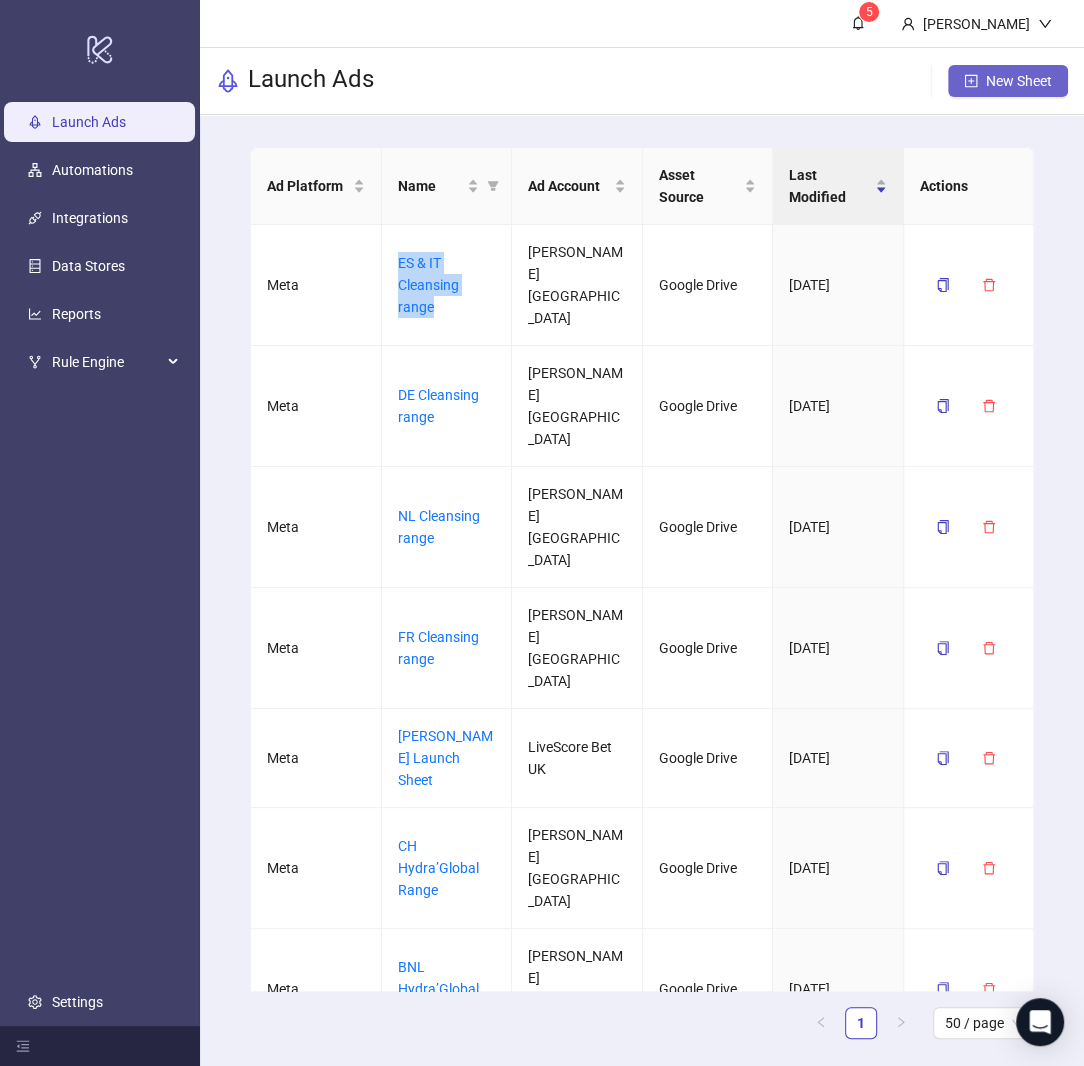 click on "New Sheet" at bounding box center (1019, 81) 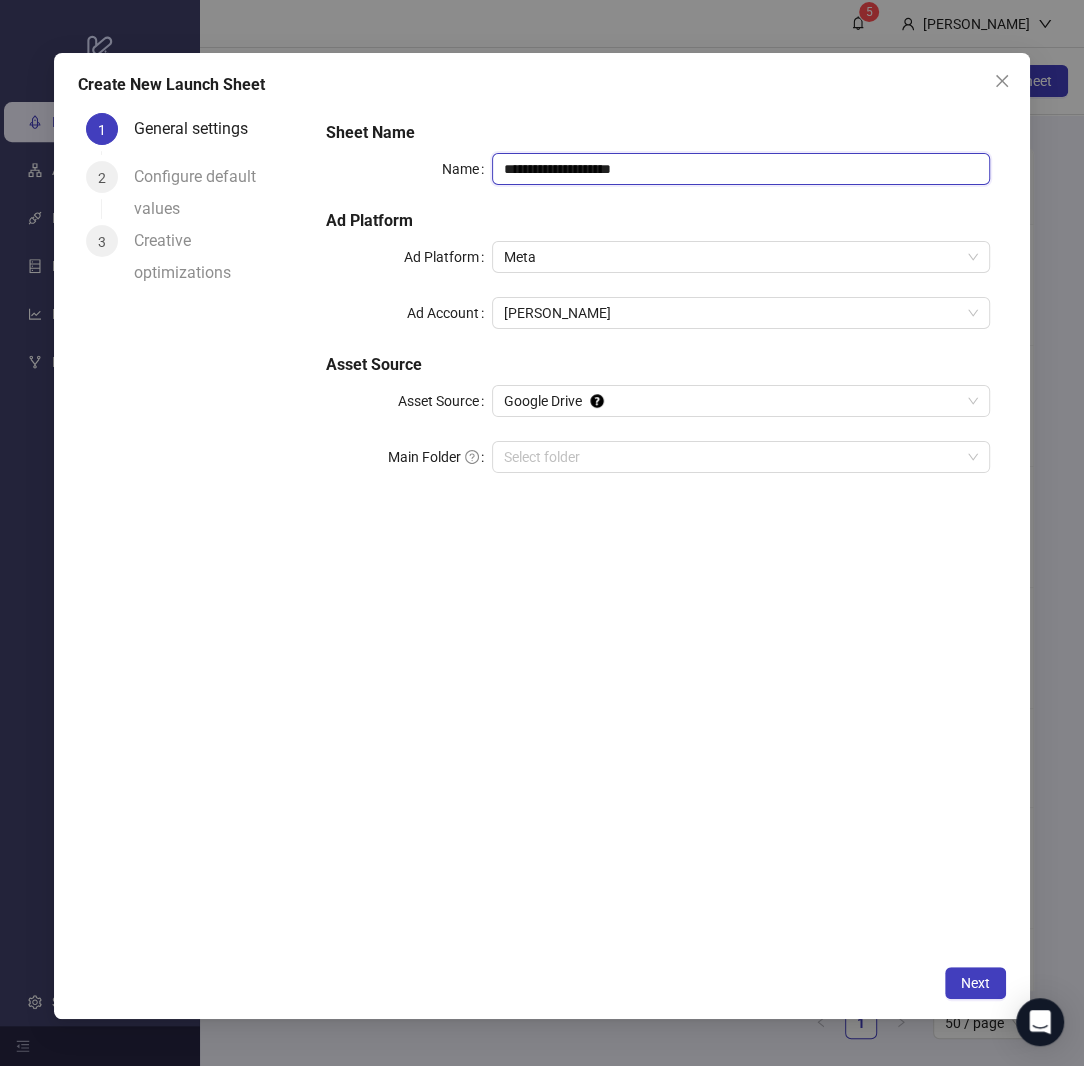 click on "**********" at bounding box center (741, 169) 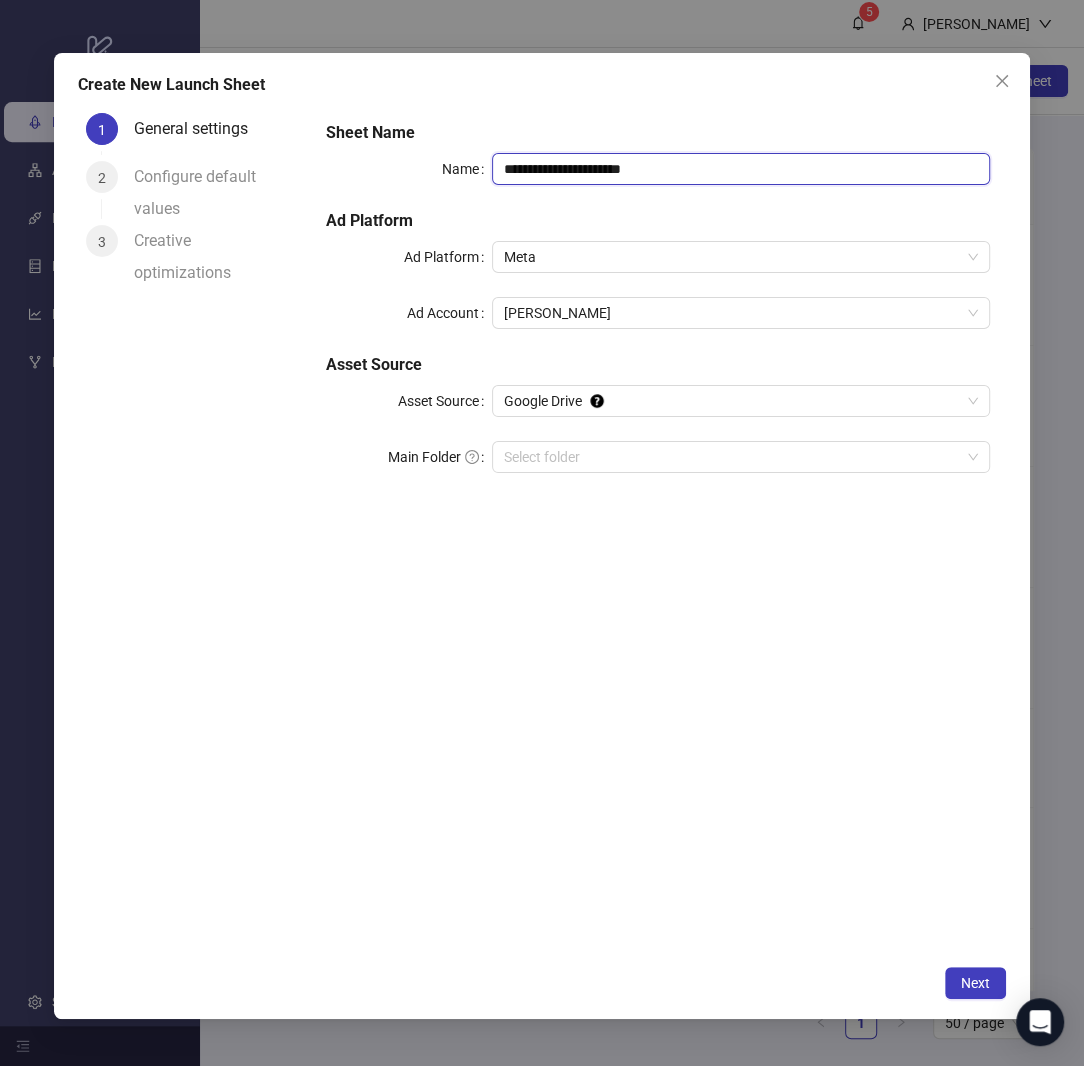 click on "**********" at bounding box center [741, 169] 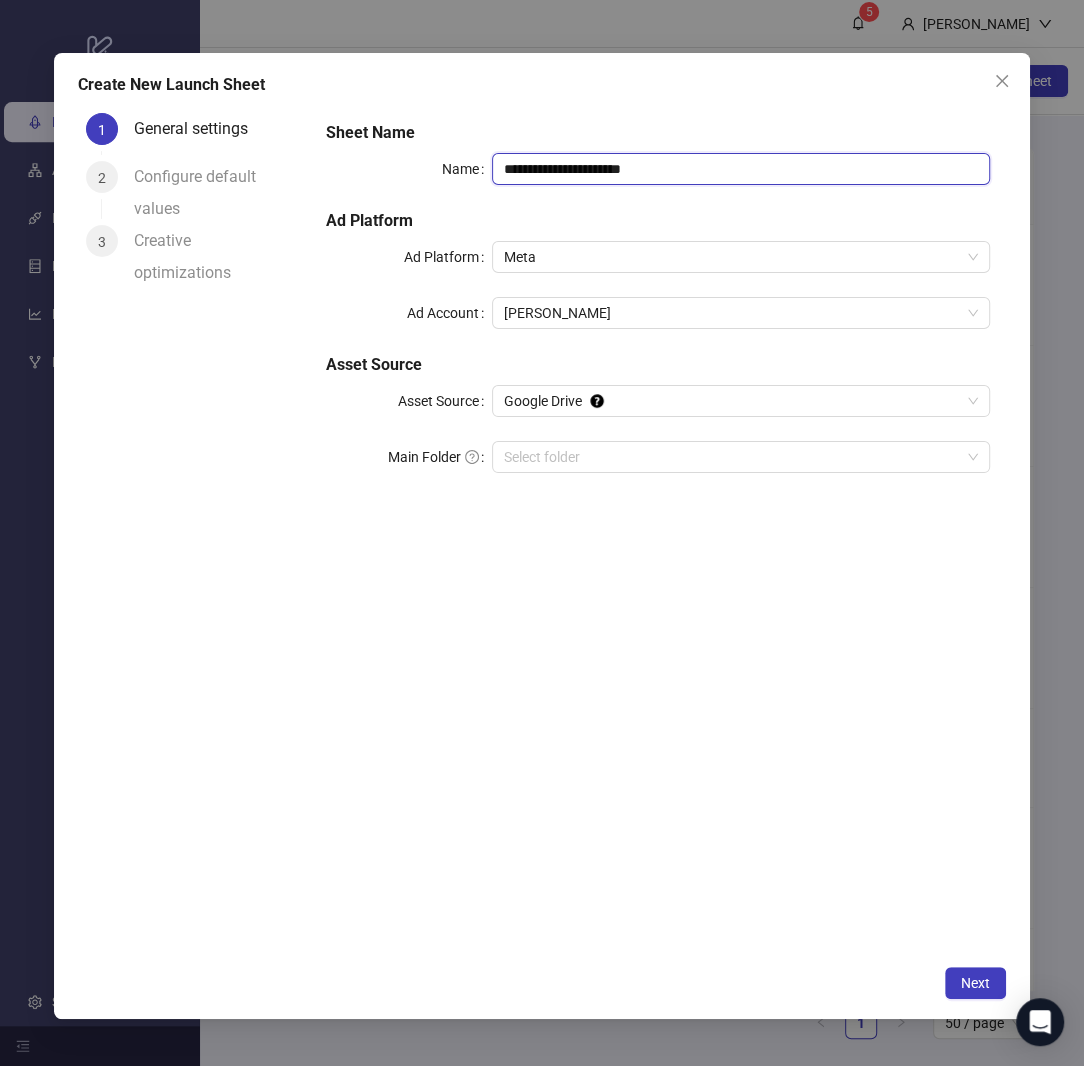 drag, startPoint x: 683, startPoint y: 179, endPoint x: 552, endPoint y: 178, distance: 131.00381 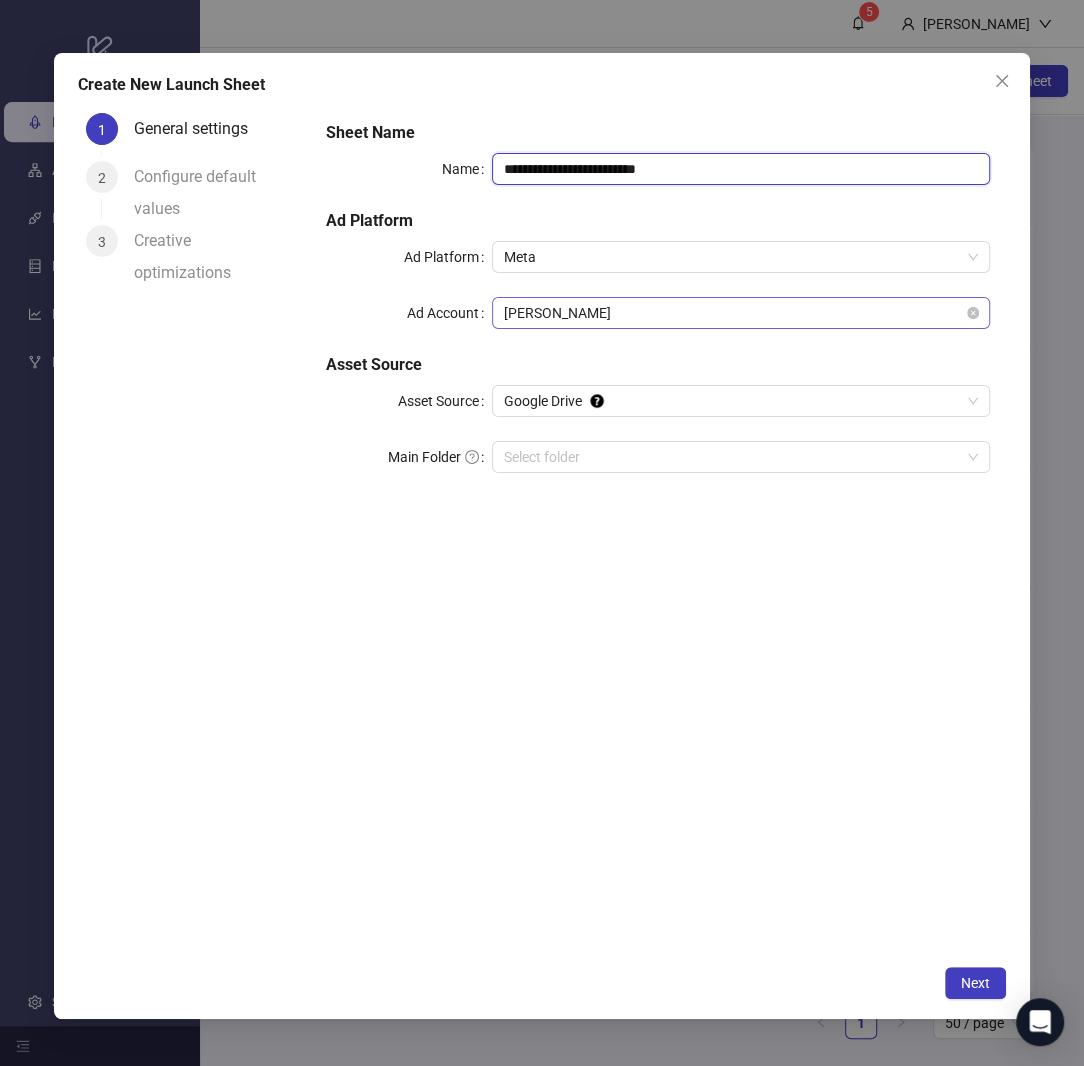 click on "[PERSON_NAME]" at bounding box center [741, 313] 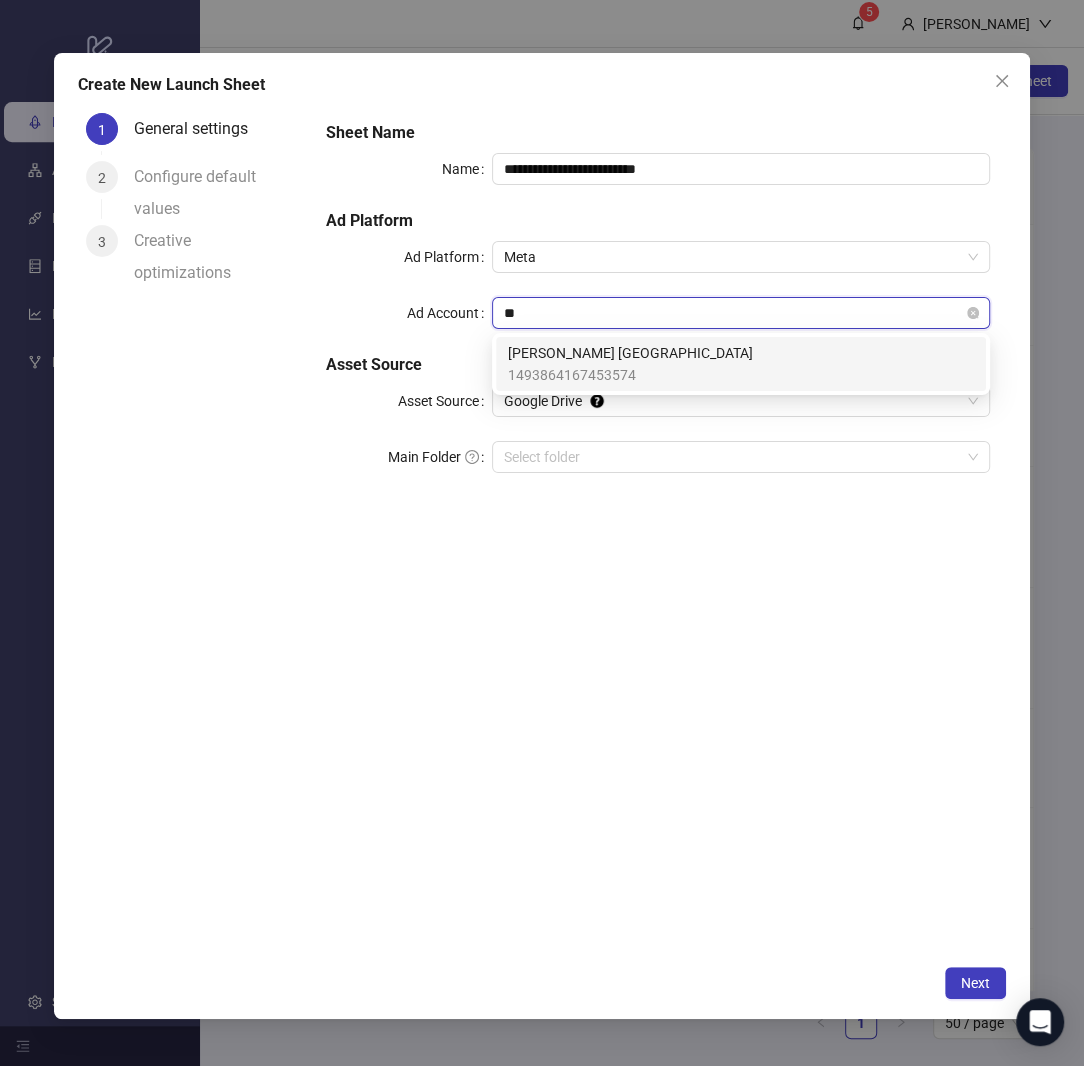 type on "***" 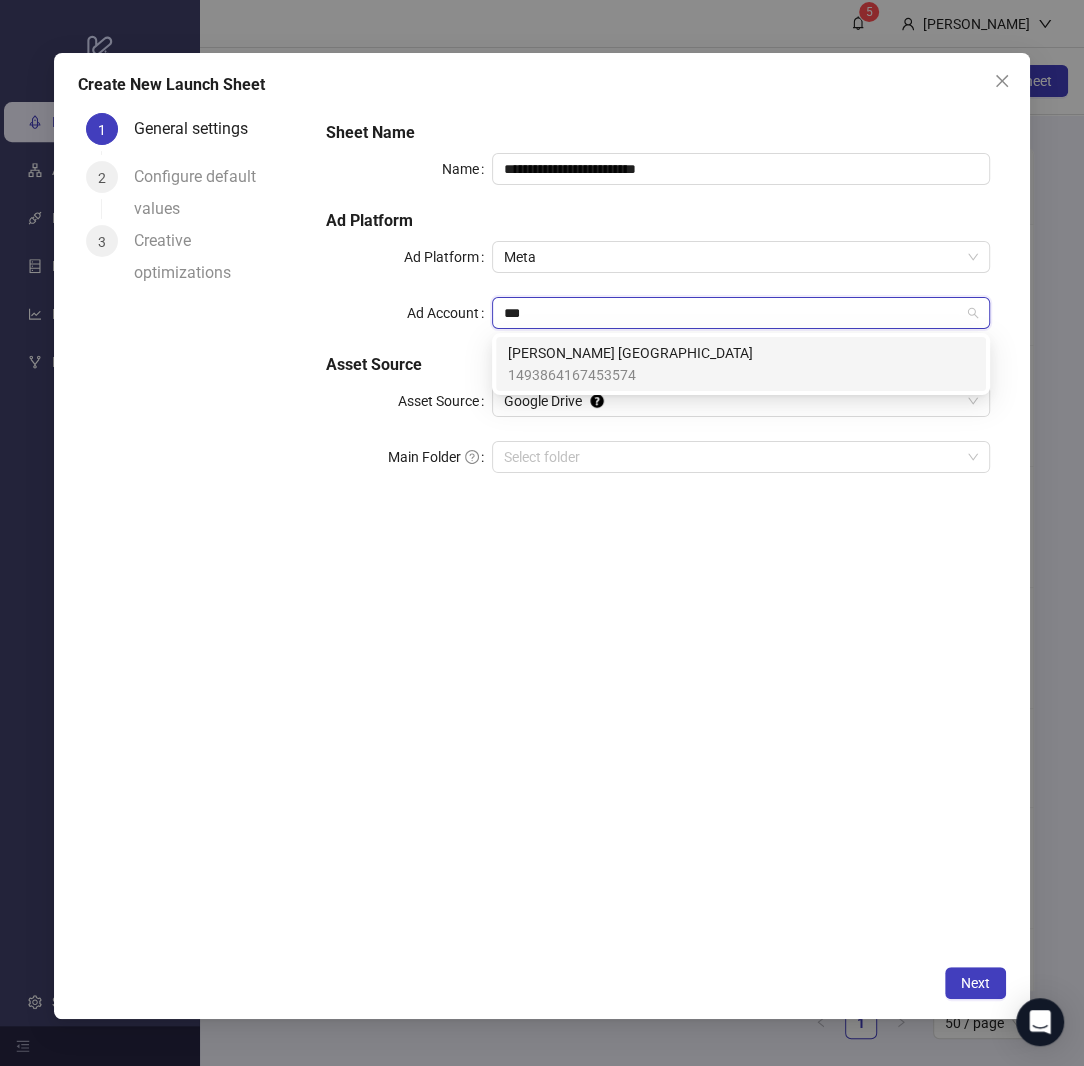 click on "[PERSON_NAME] [GEOGRAPHIC_DATA]" at bounding box center [630, 353] 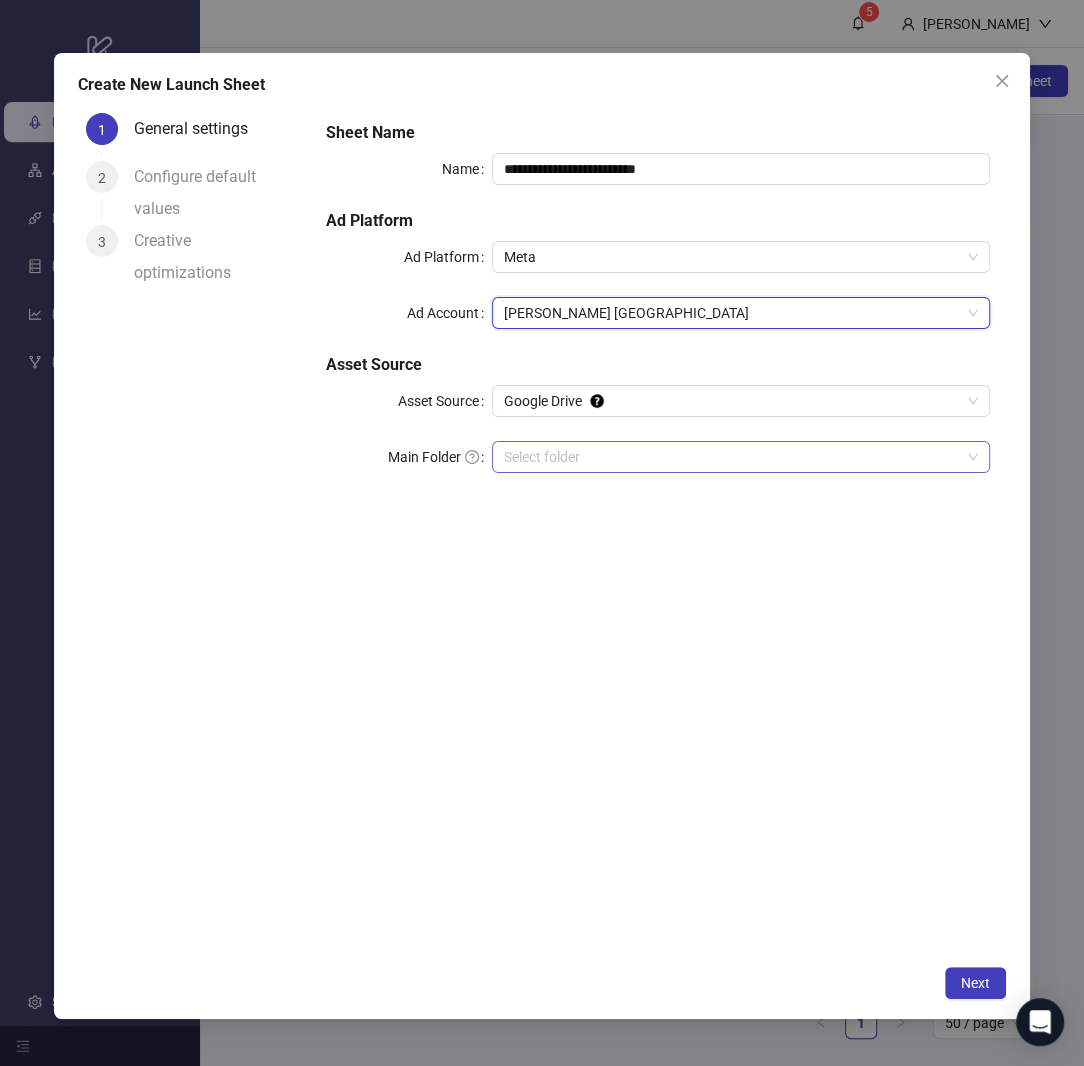 click on "Main Folder" at bounding box center (732, 457) 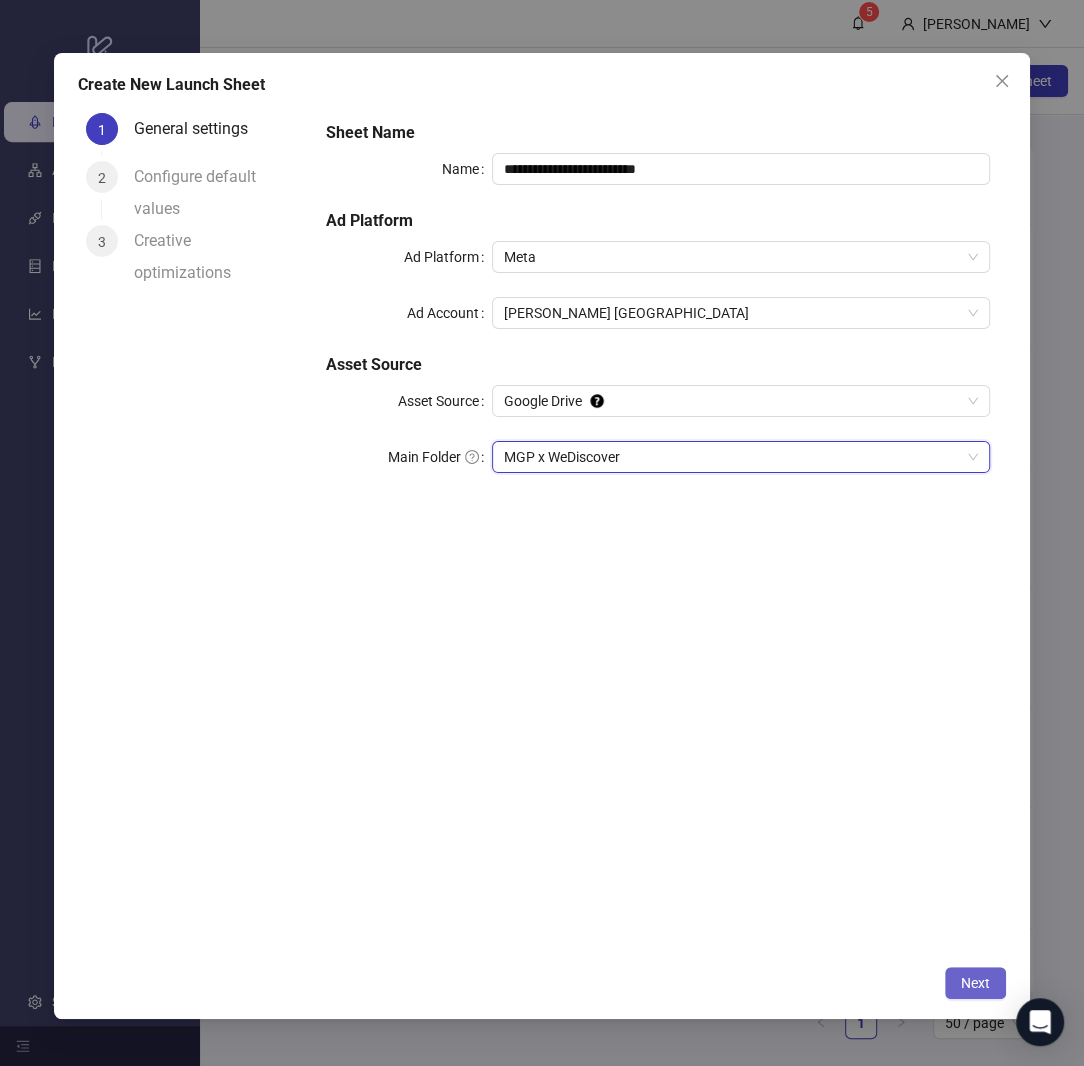 click on "Next" at bounding box center (975, 983) 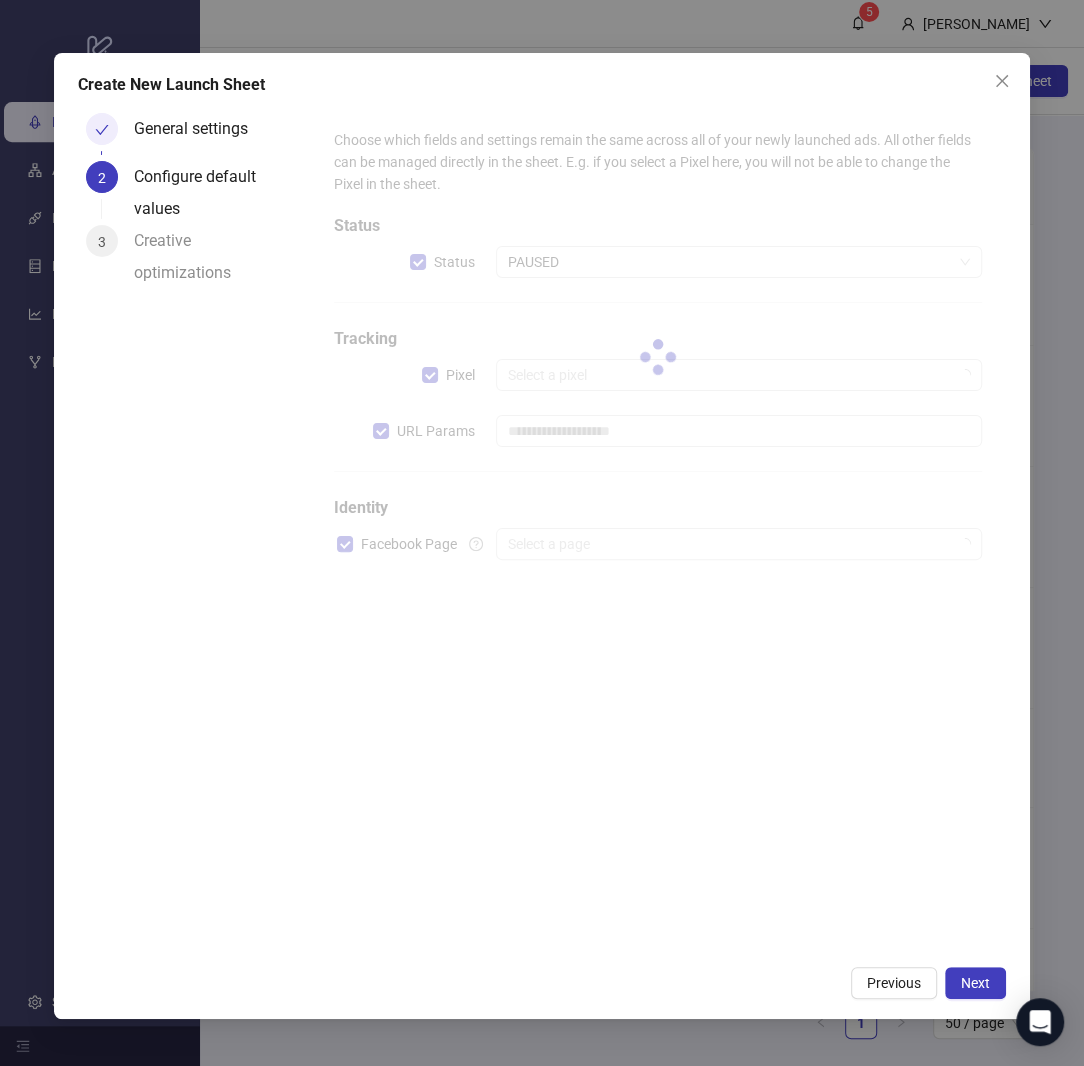 type on "**********" 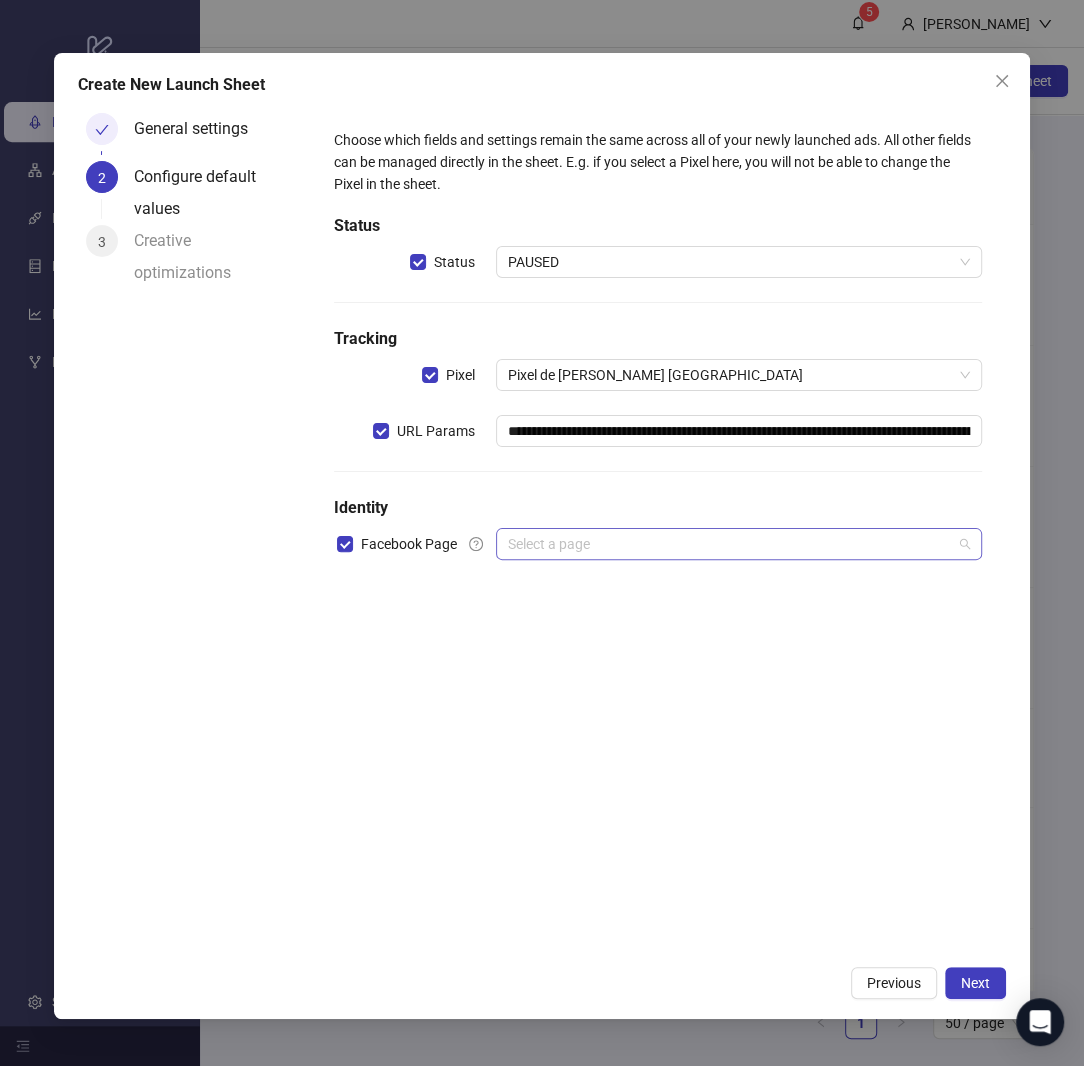 click at bounding box center (730, 544) 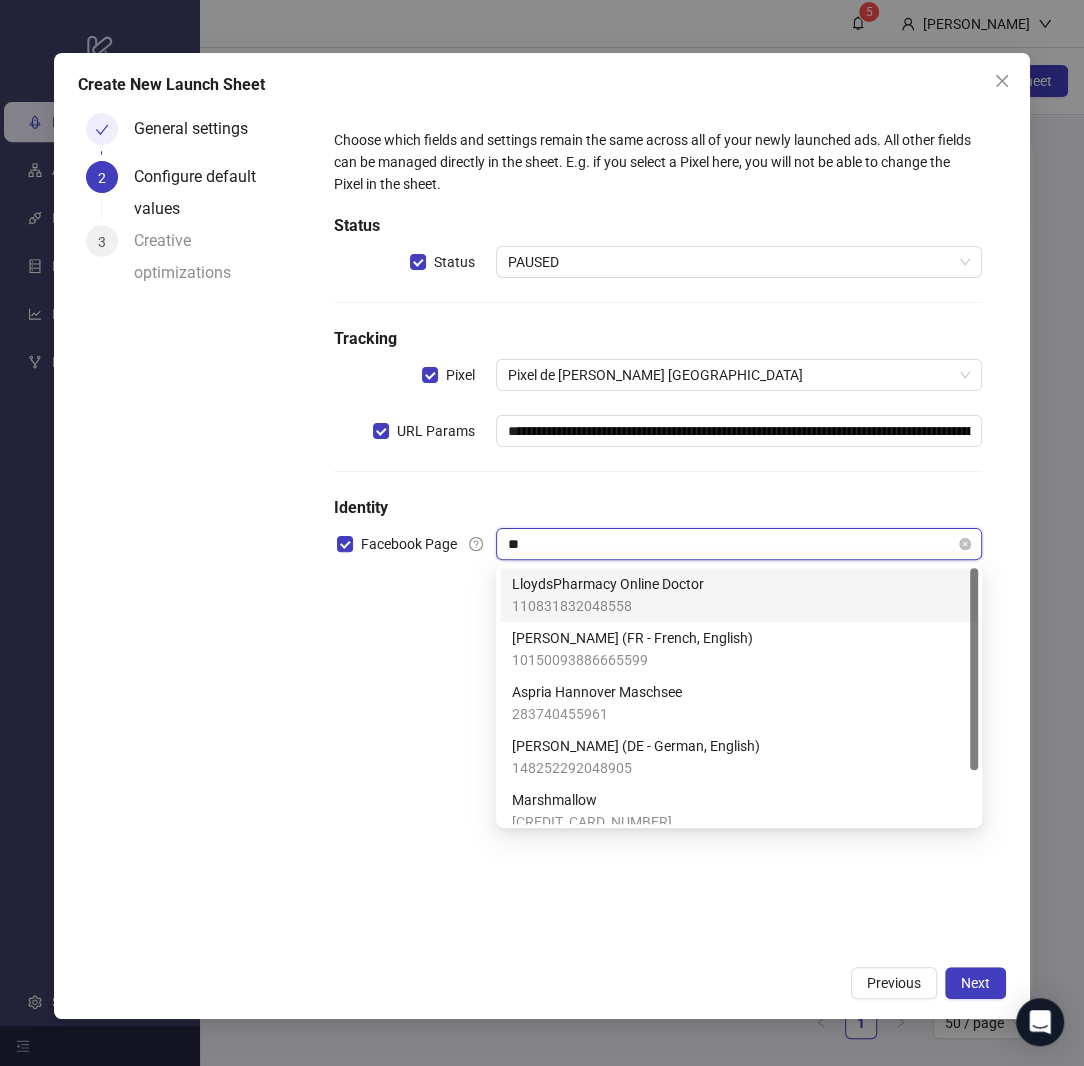 type on "***" 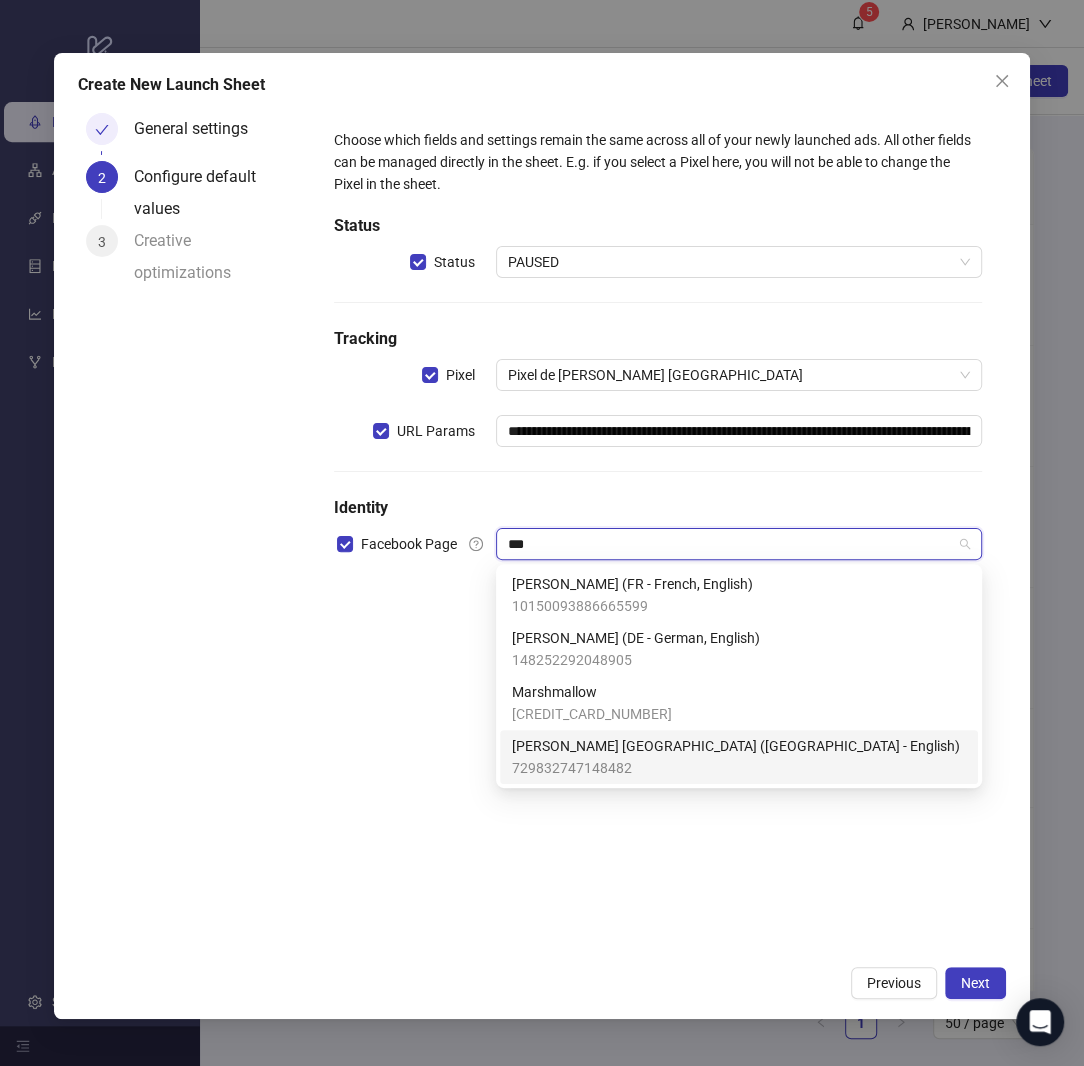 click on "[PERSON_NAME] [GEOGRAPHIC_DATA] ([GEOGRAPHIC_DATA] - English)" at bounding box center [736, 746] 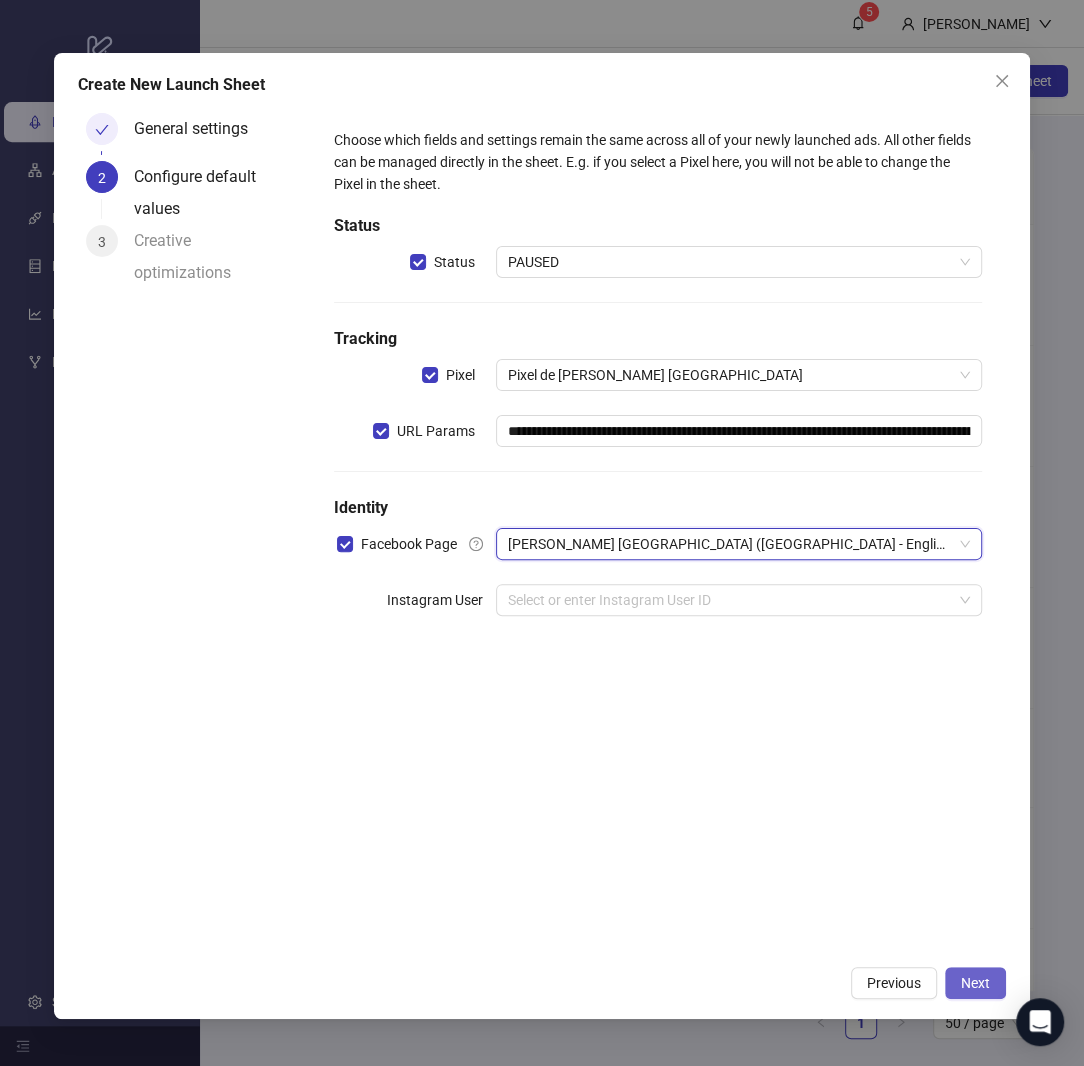 click on "Next" at bounding box center [975, 983] 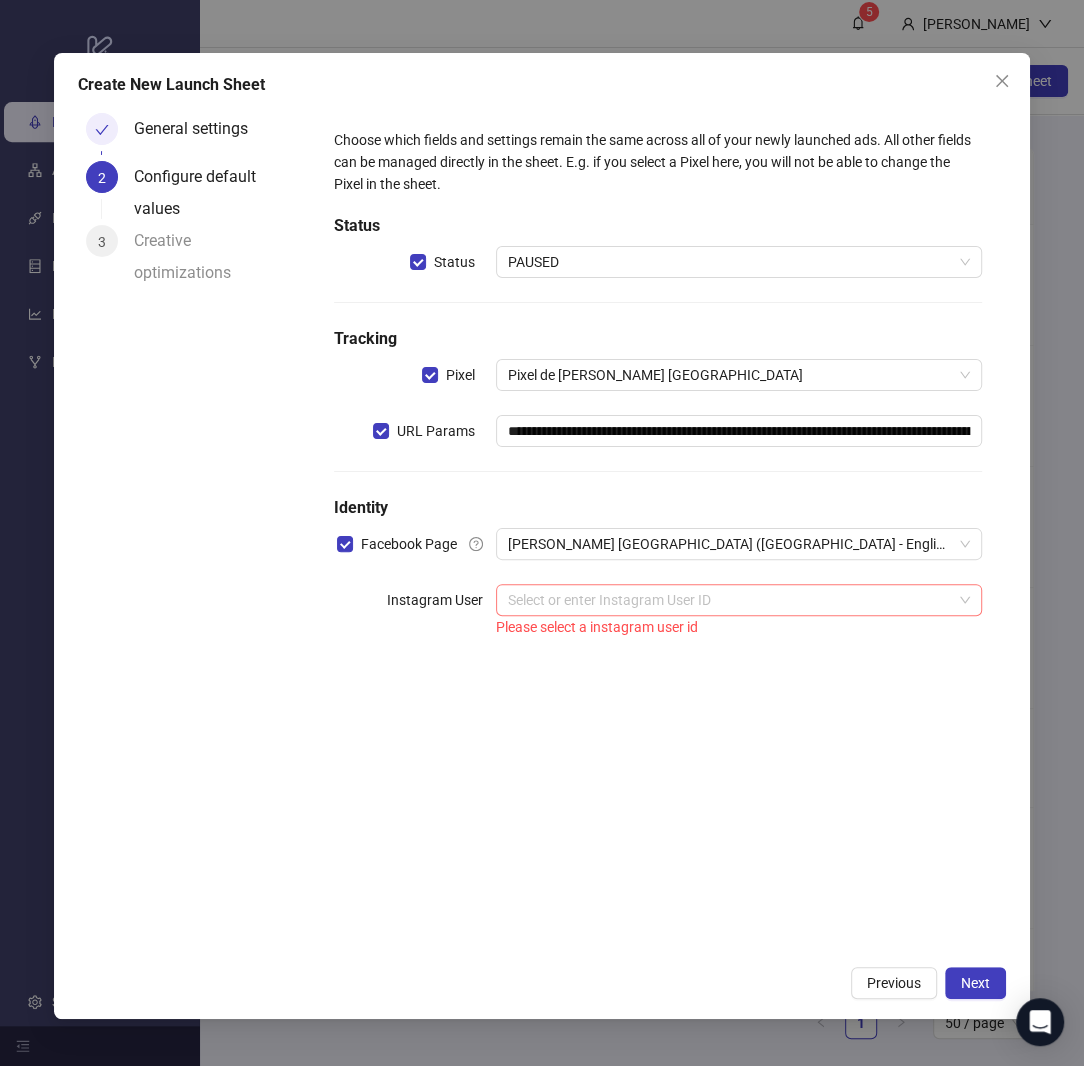 click at bounding box center (730, 600) 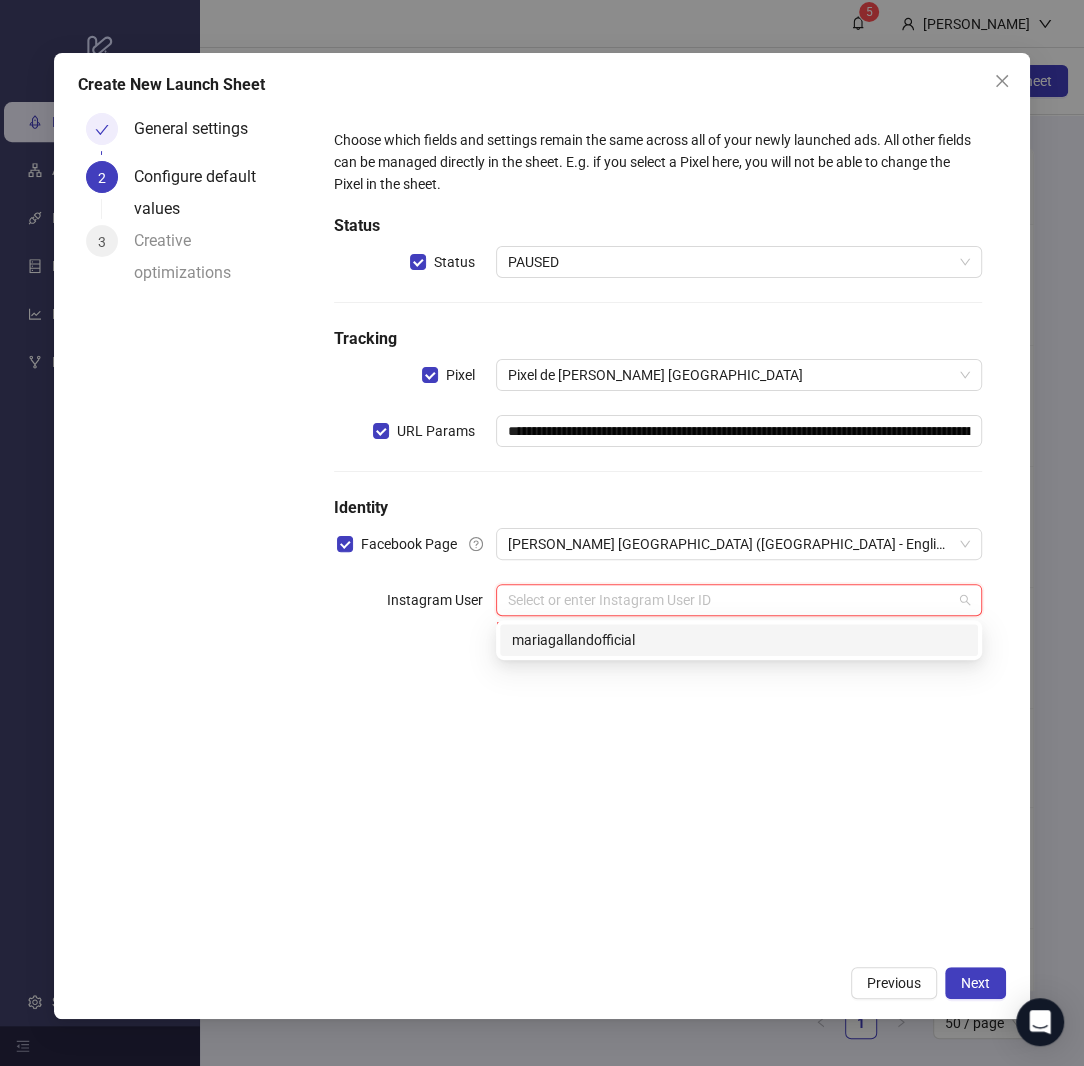 click on "mariagallandofficial" at bounding box center (739, 640) 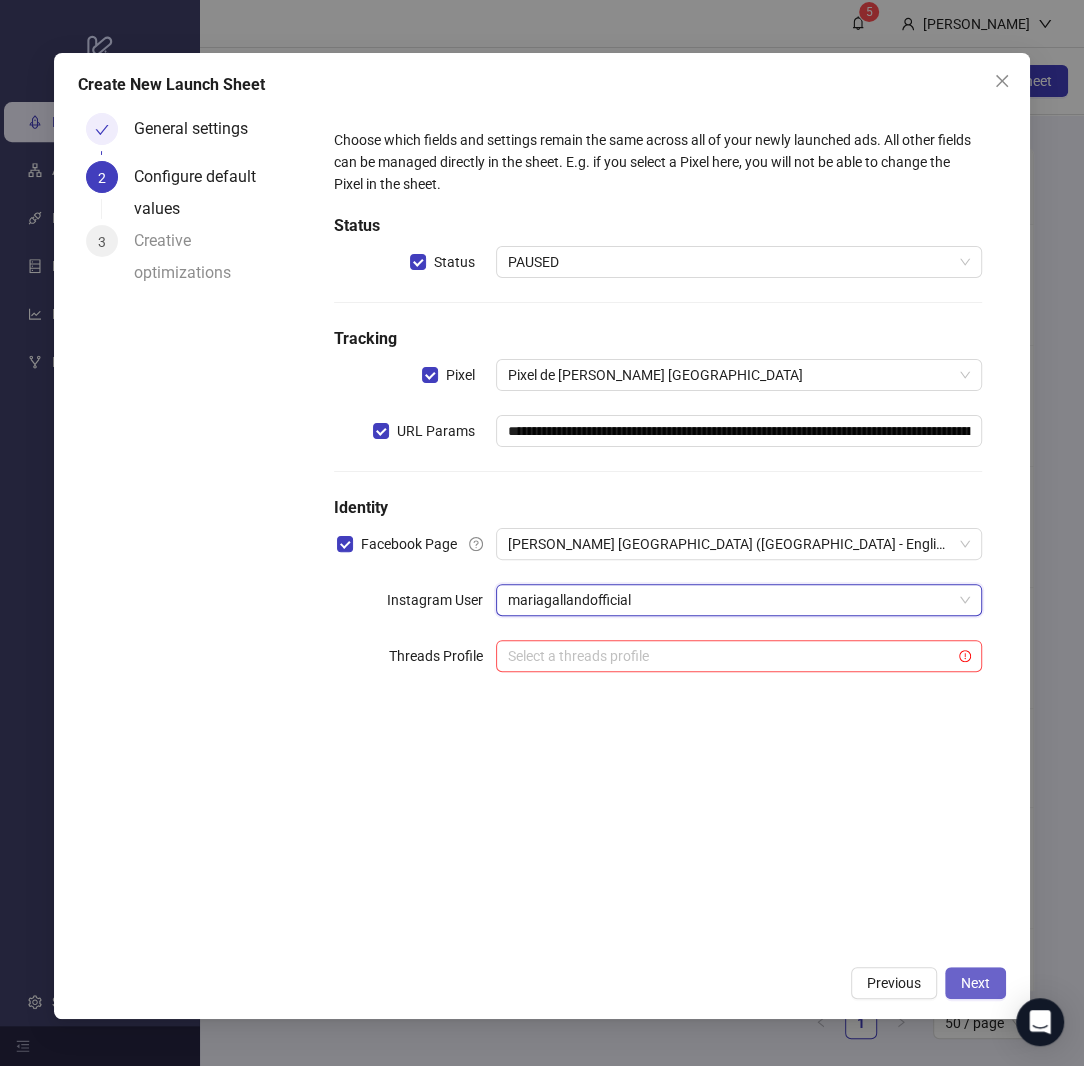 click on "Next" at bounding box center [975, 983] 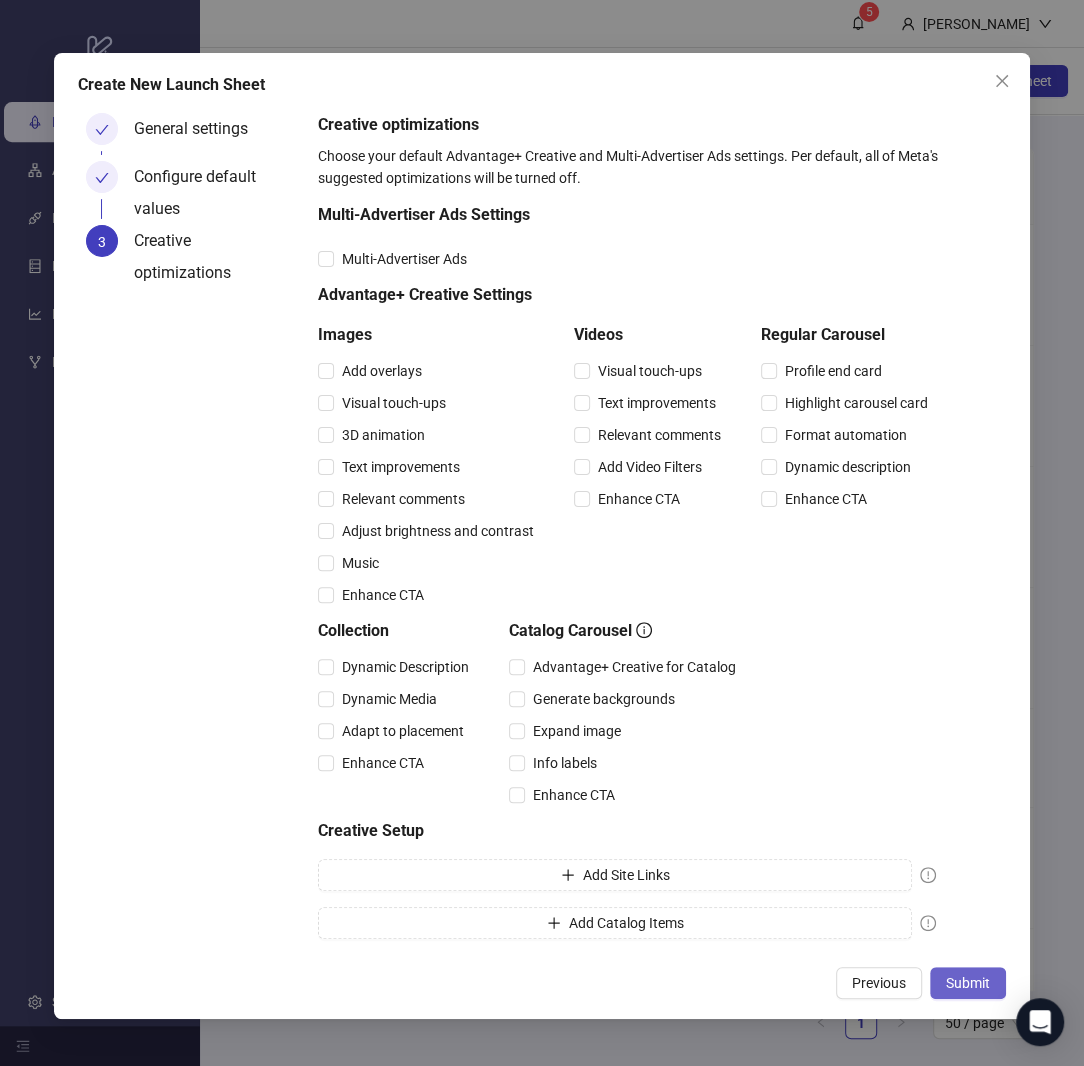 click on "Submit" at bounding box center [968, 983] 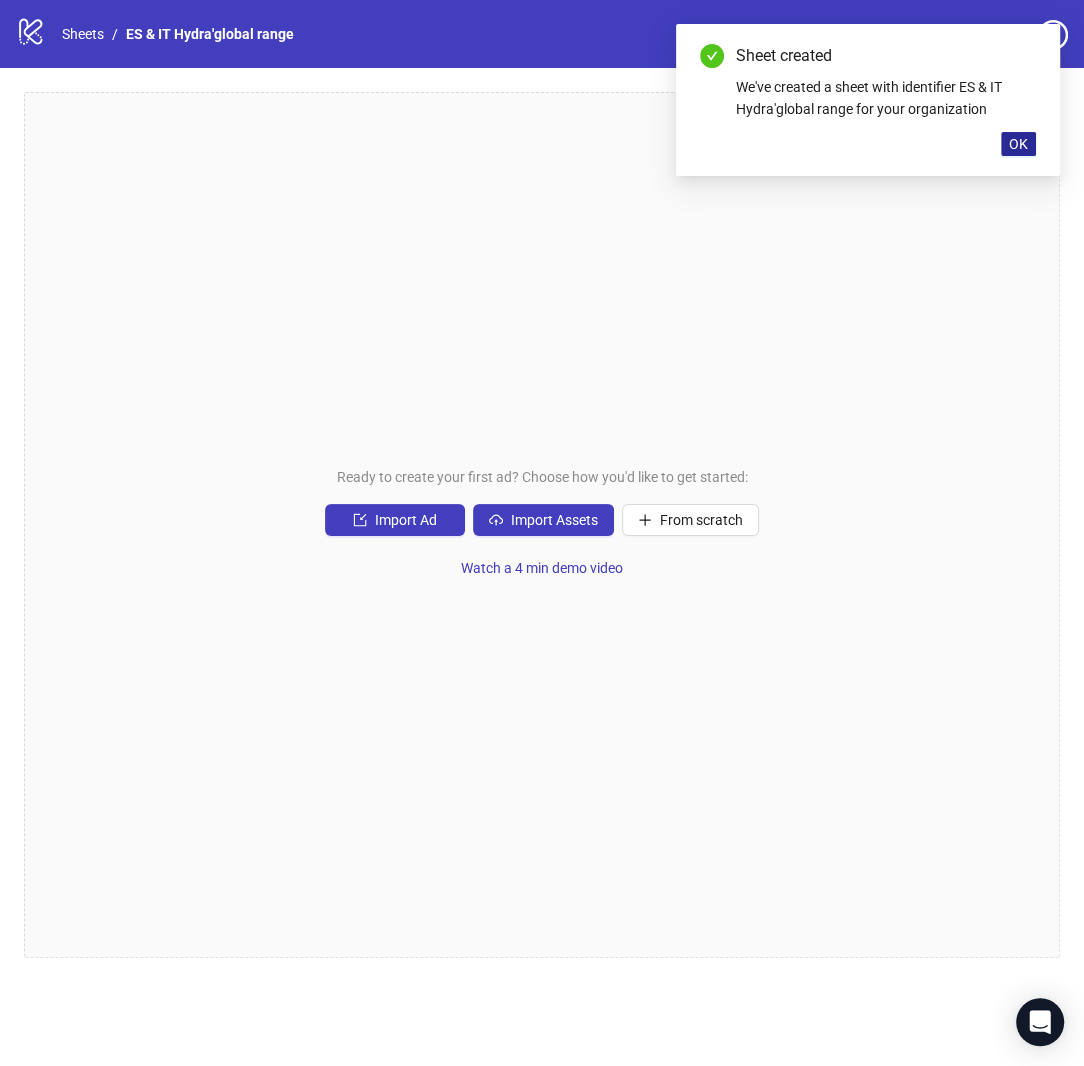click on "OK" at bounding box center (1018, 144) 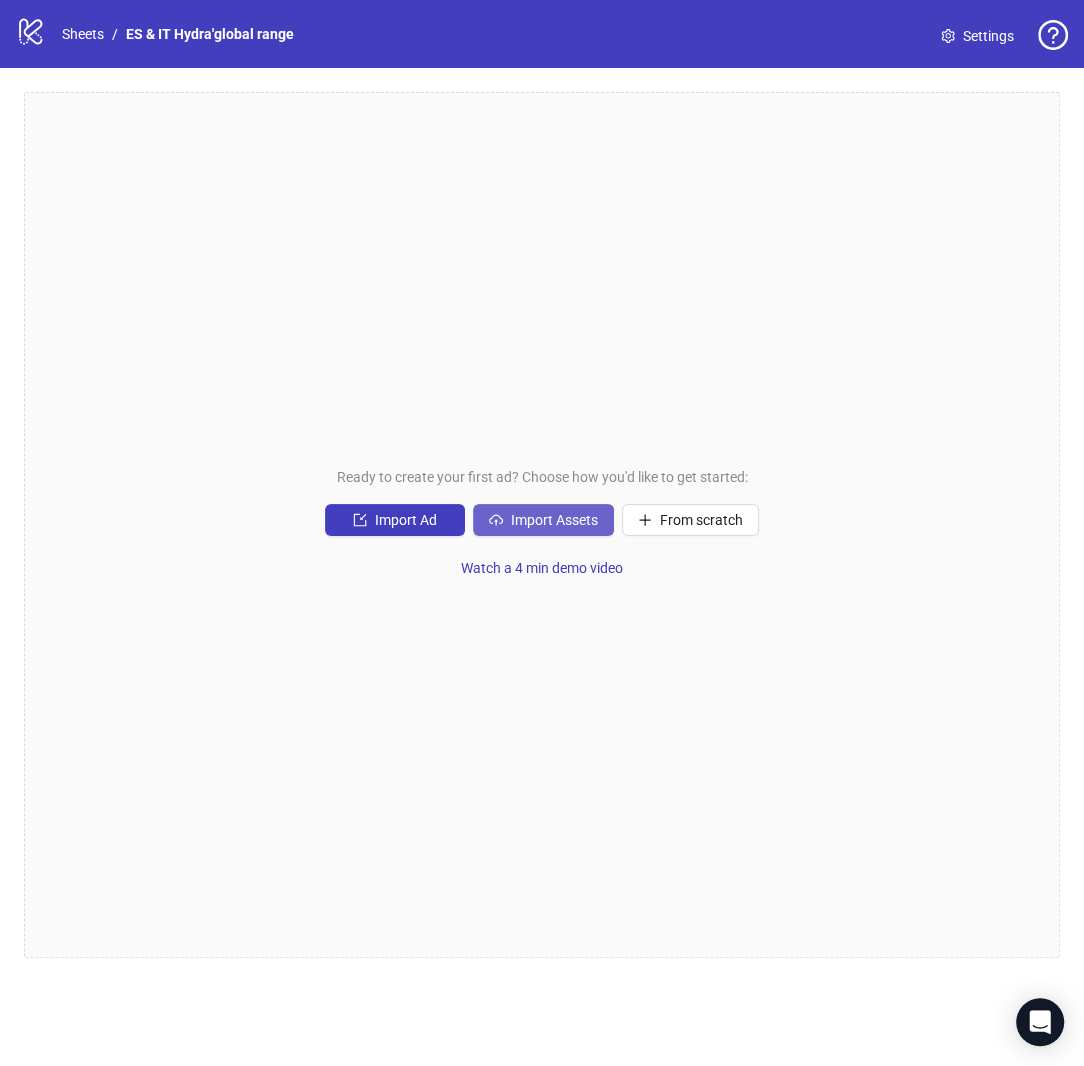 click on "Import Assets" at bounding box center [543, 520] 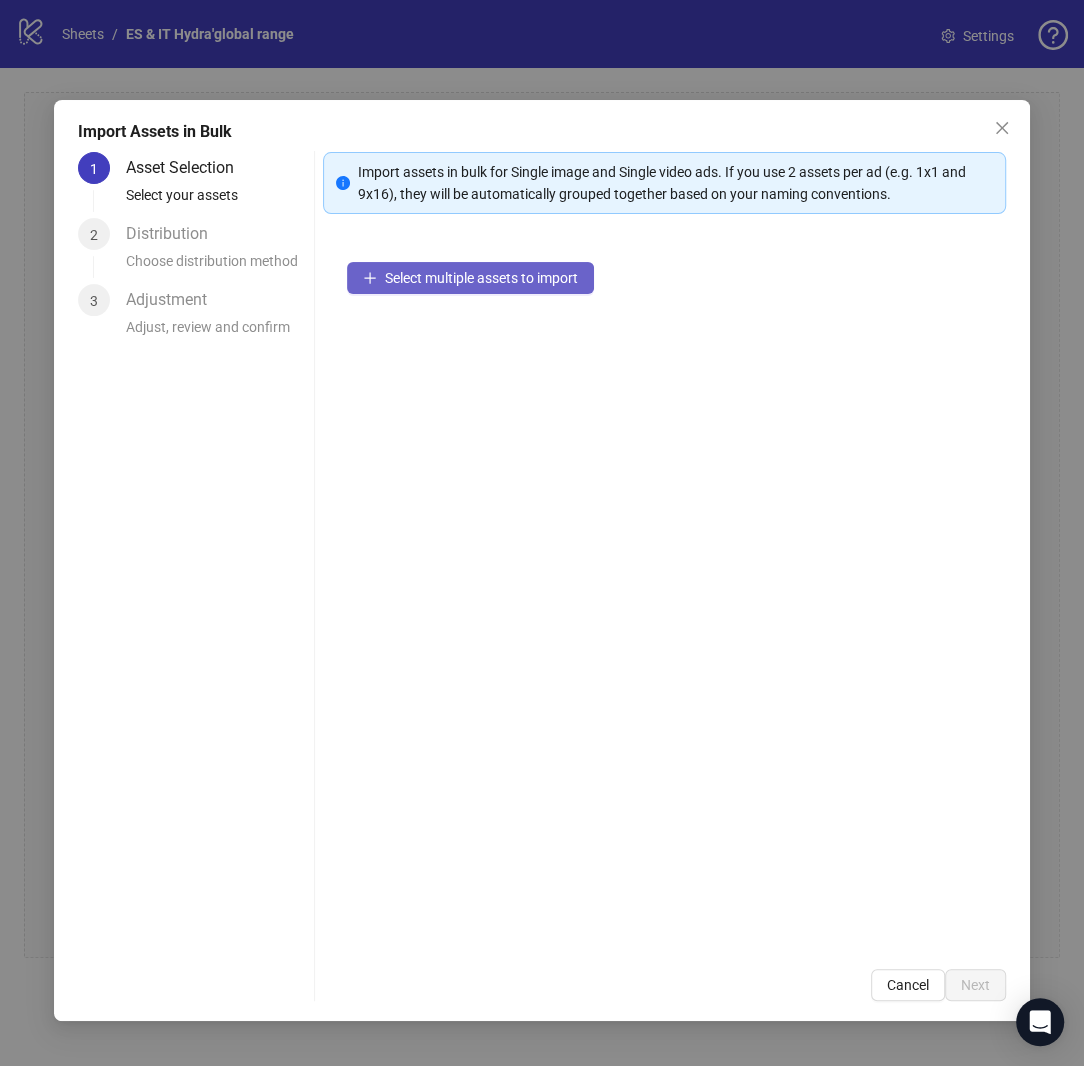 click on "Select multiple assets to import" at bounding box center [481, 278] 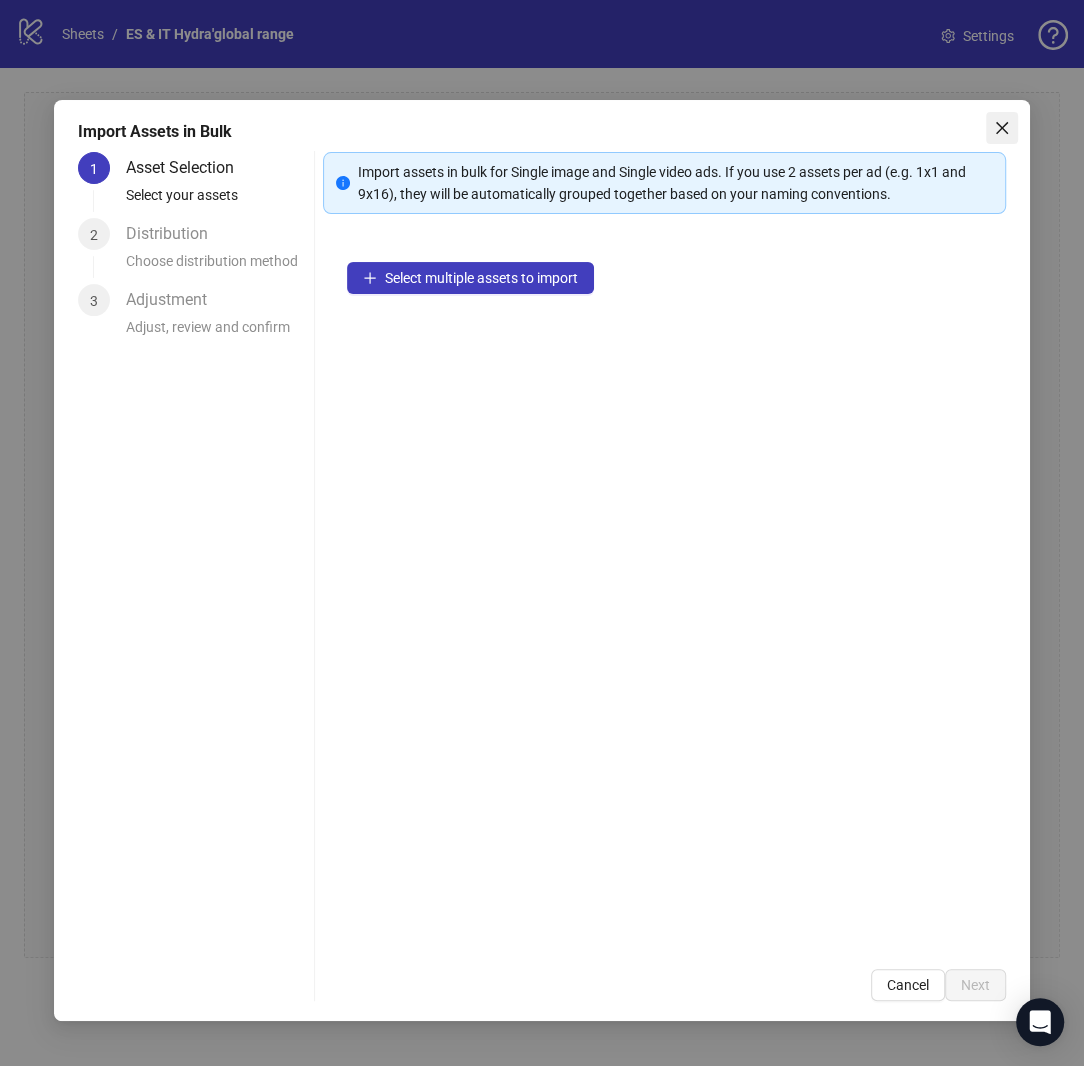 click 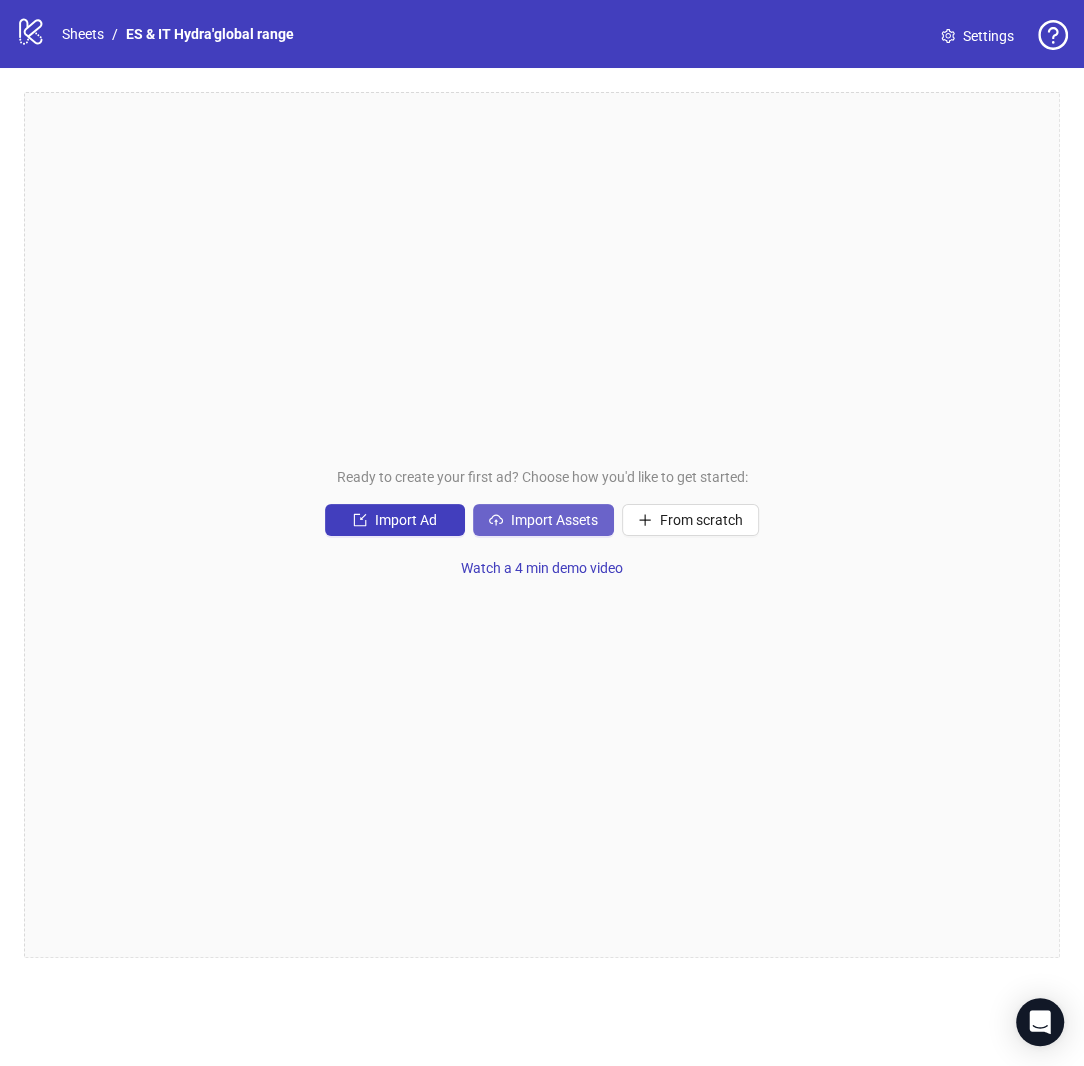 click on "Import Assets" at bounding box center (554, 520) 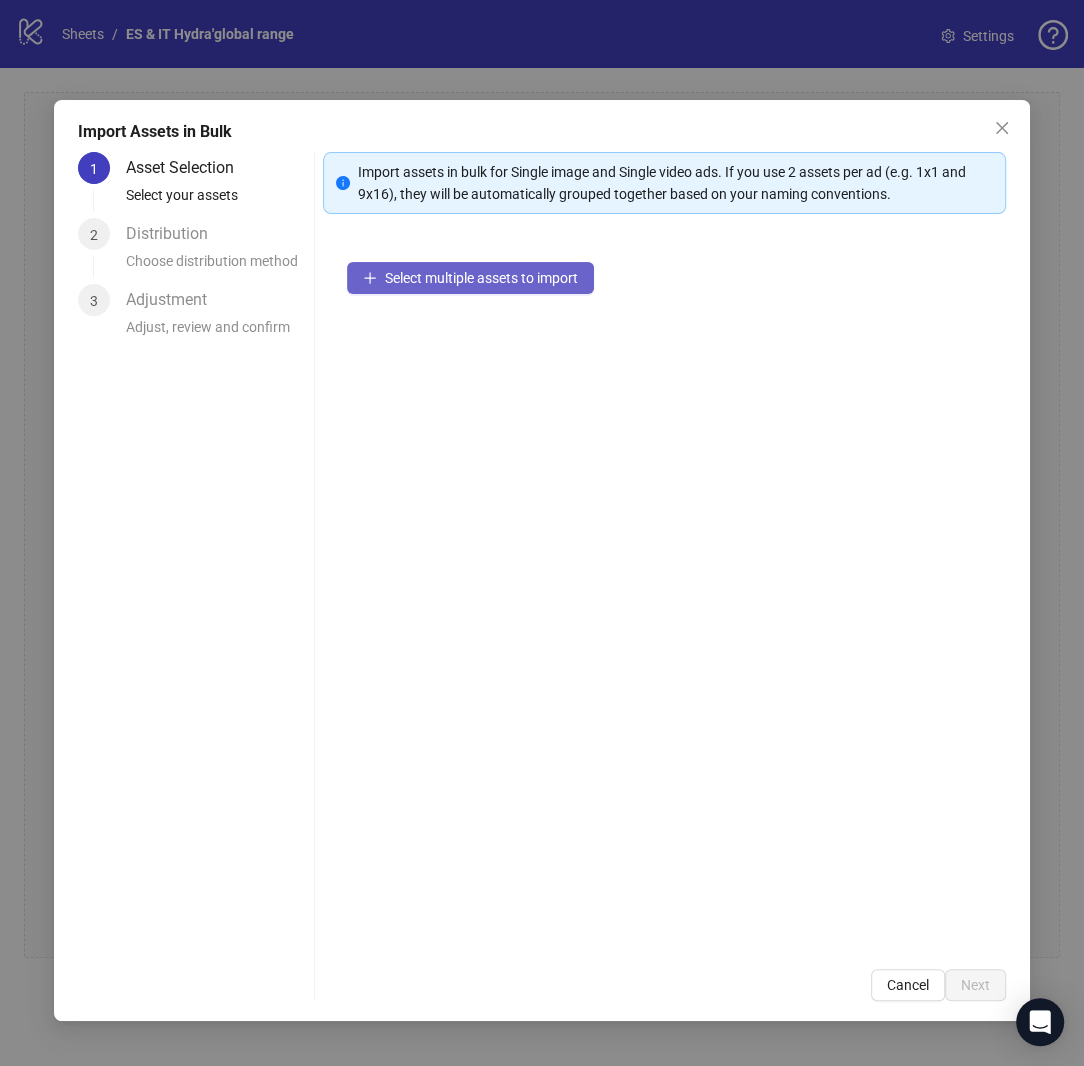 click on "Select multiple assets to import" at bounding box center [481, 278] 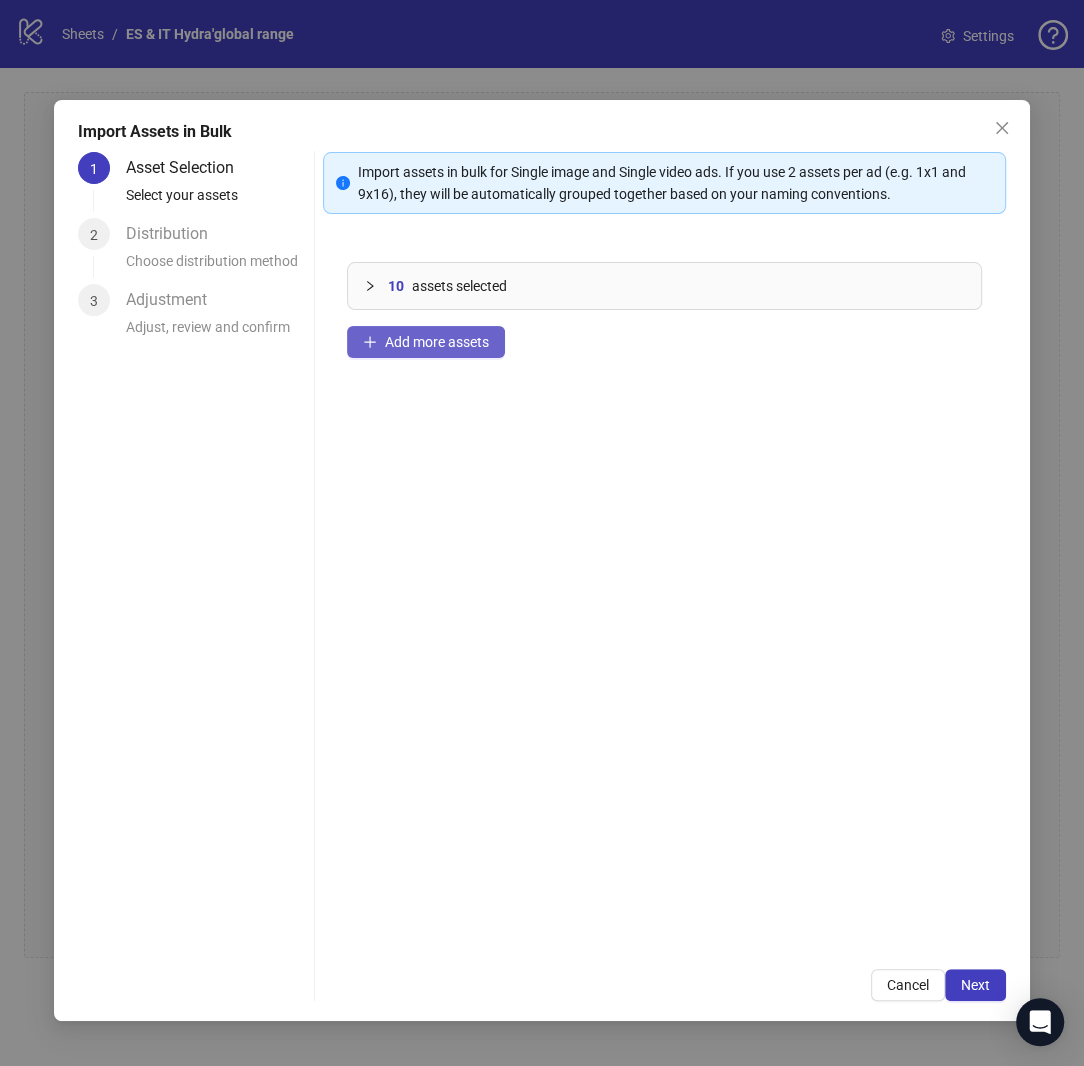 click on "Add more assets" at bounding box center (437, 342) 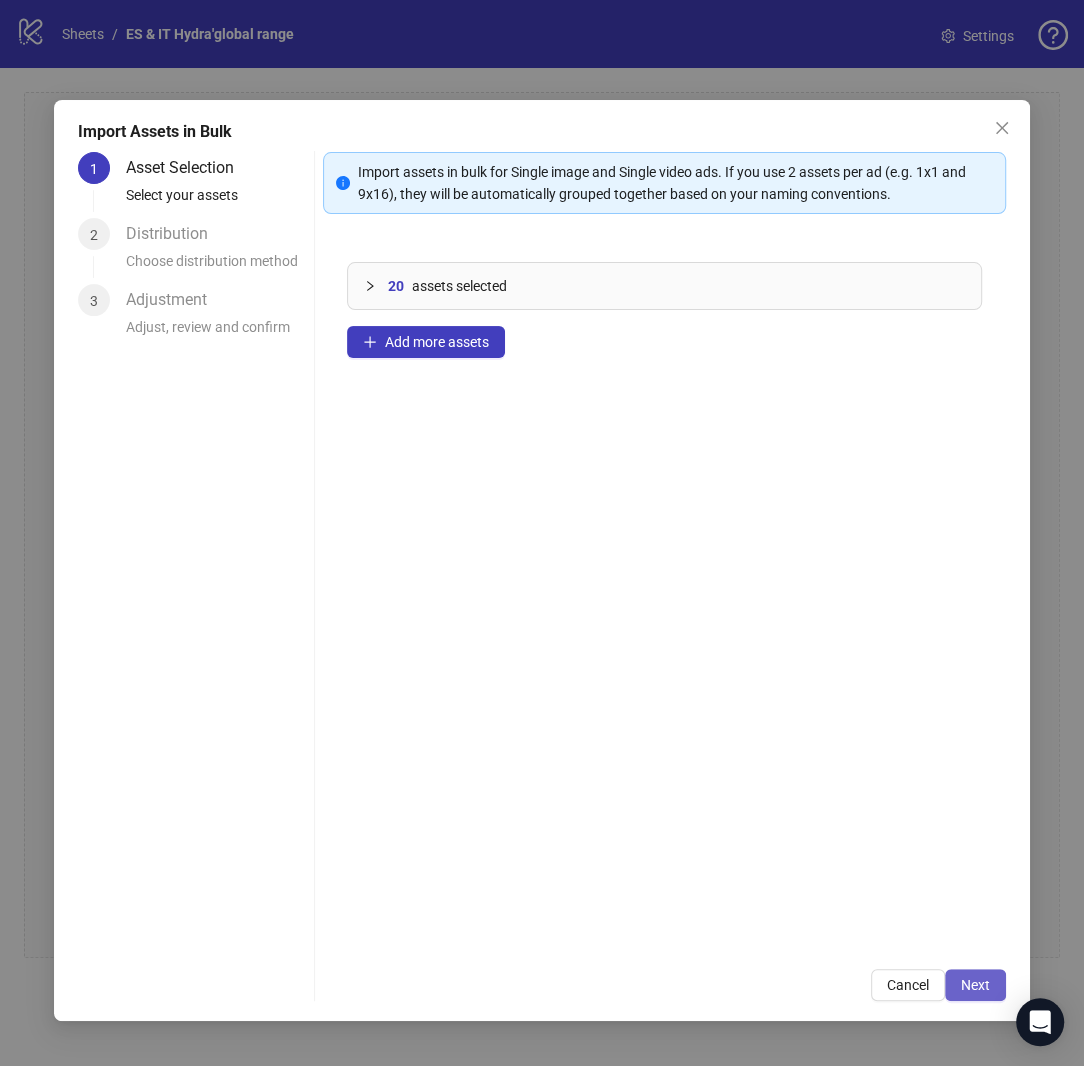 click on "Next" at bounding box center (975, 985) 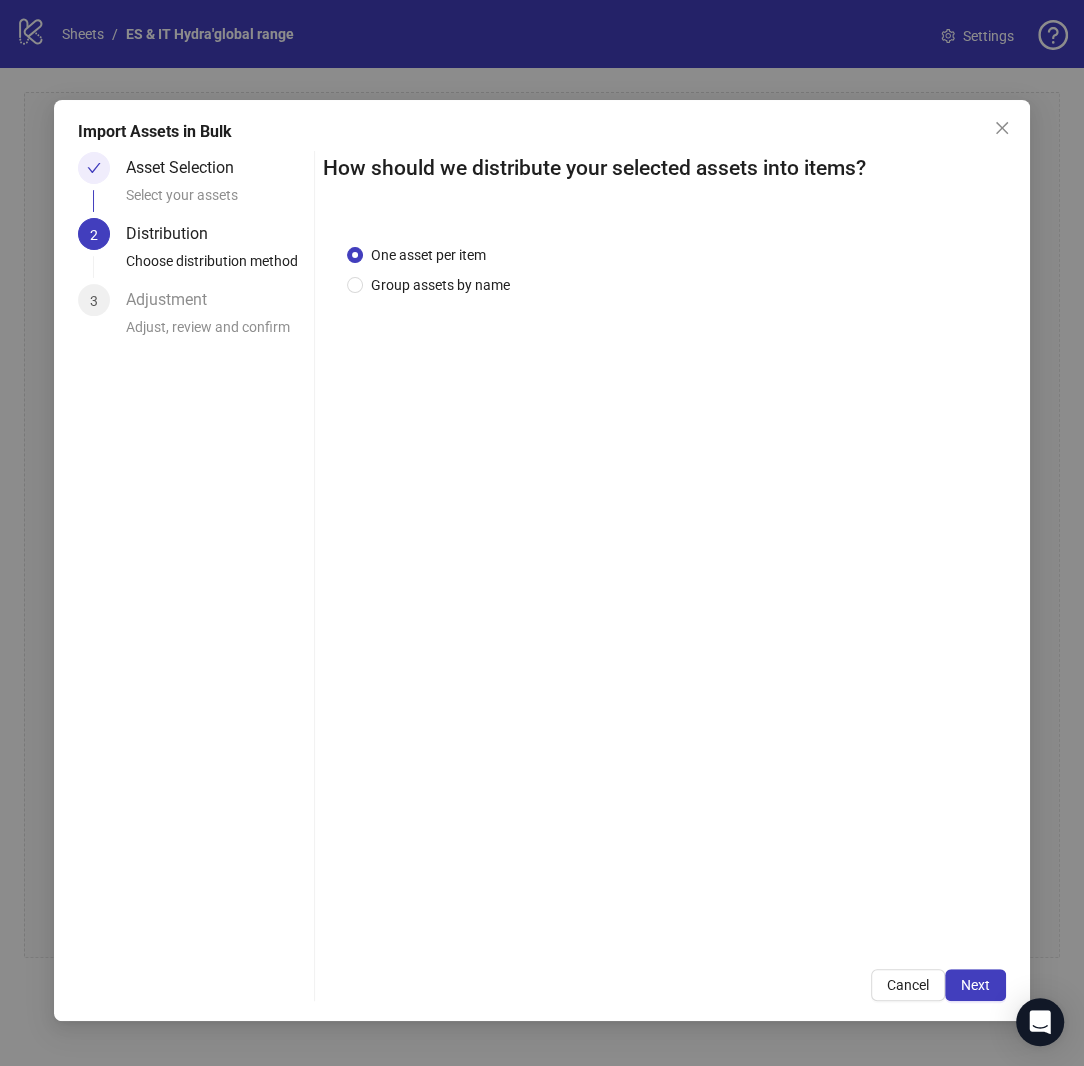 click on "One asset per item Group assets by name" at bounding box center (664, 583) 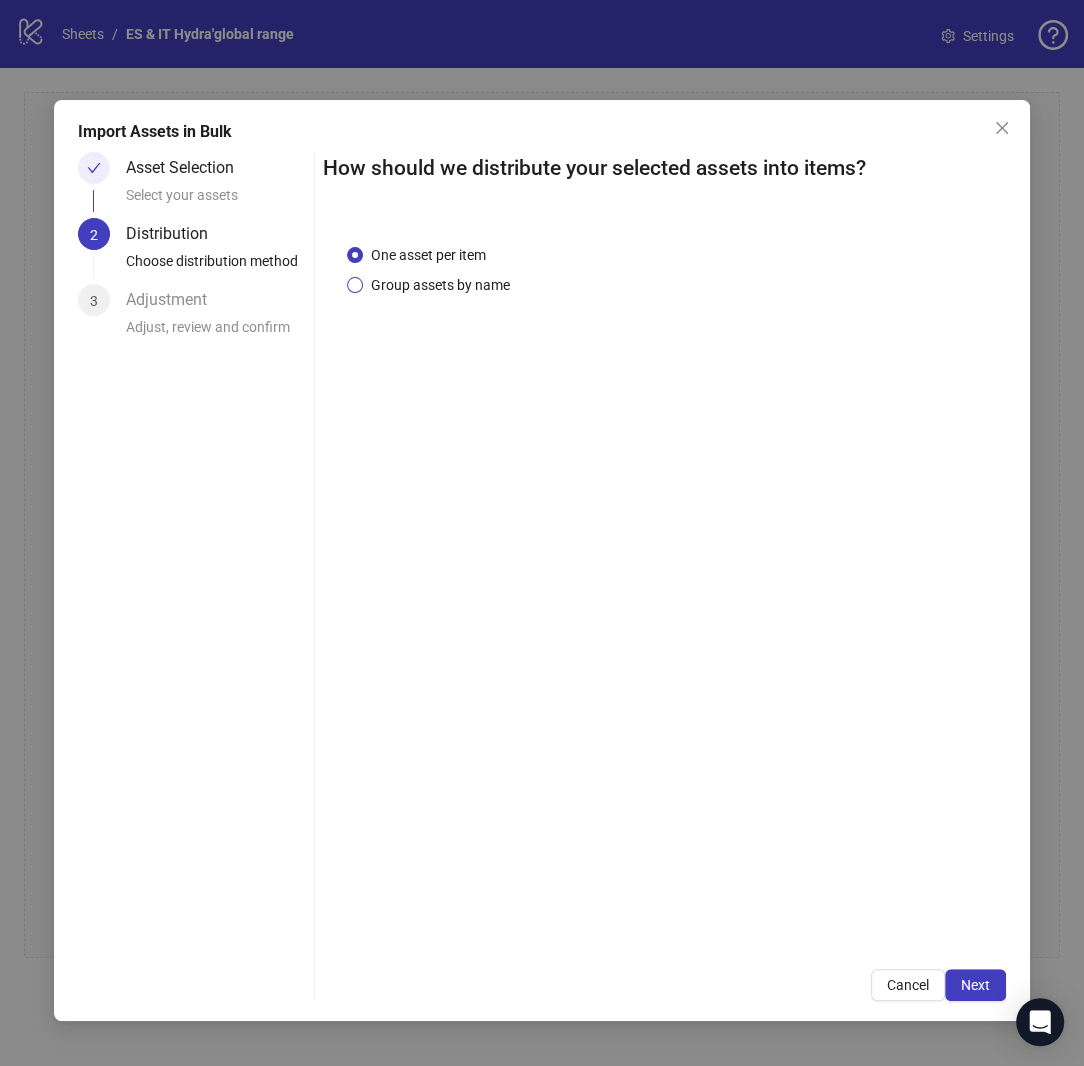 click on "Group assets by name" at bounding box center (440, 285) 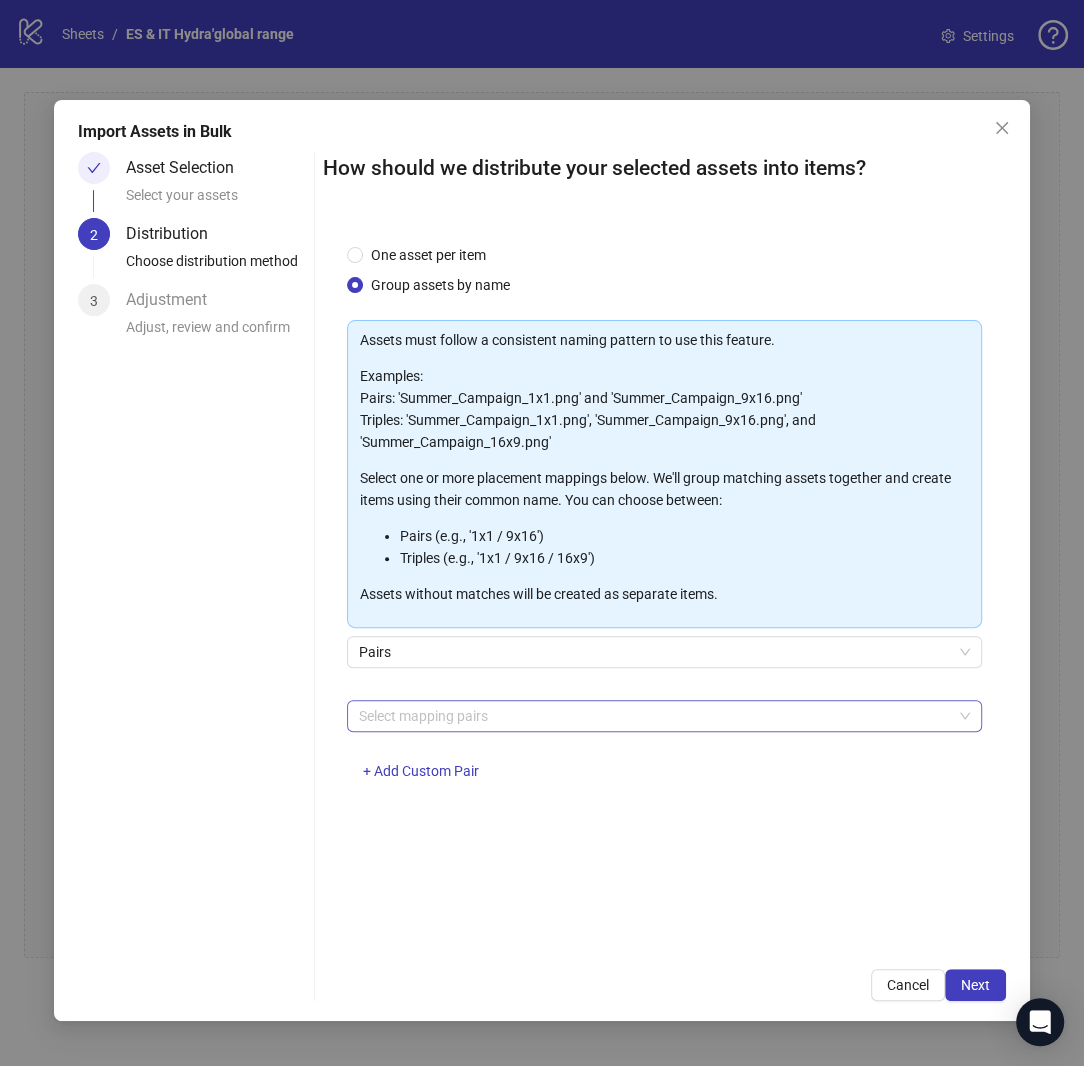 click at bounding box center [654, 716] 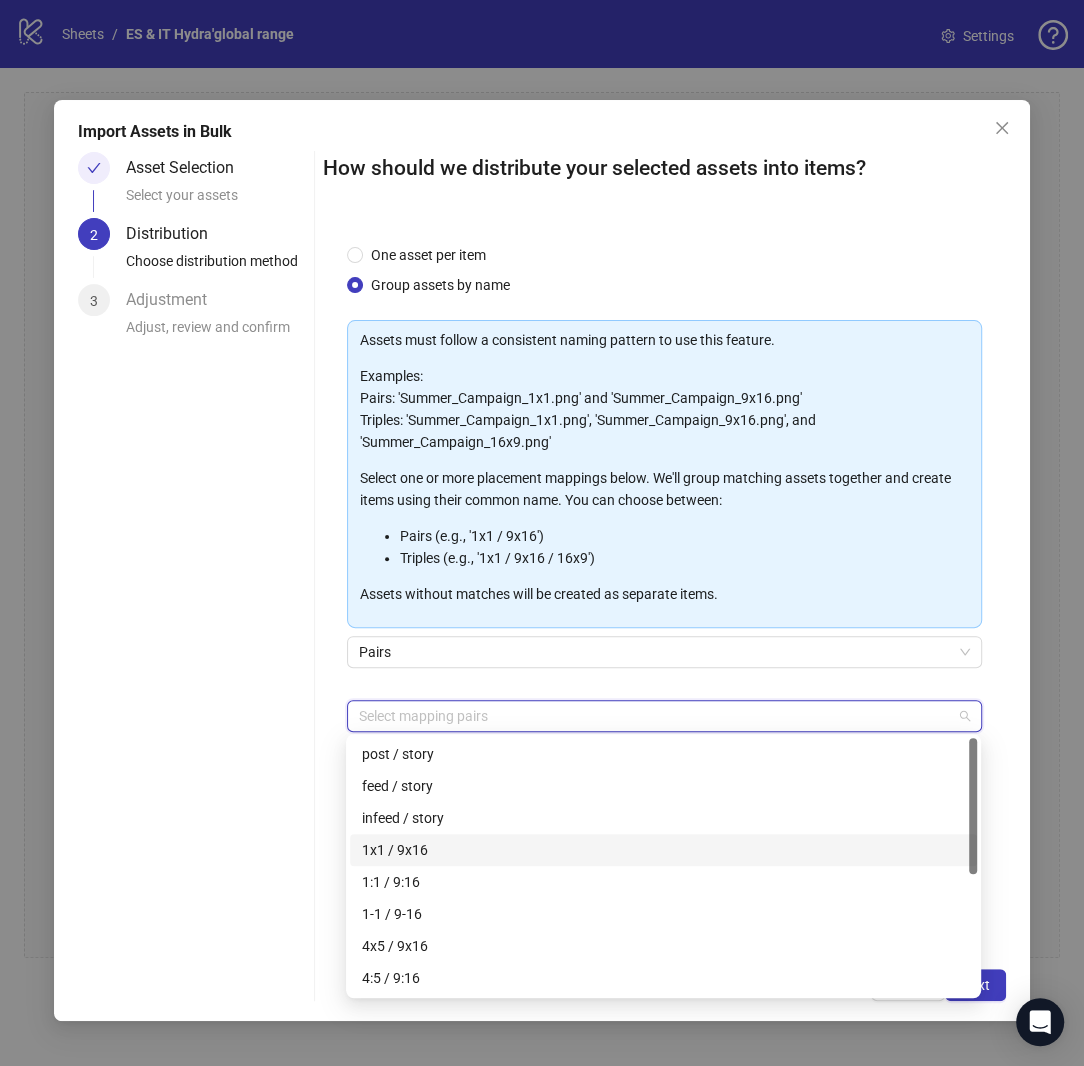 click on "1x1 / 9x16" at bounding box center [663, 850] 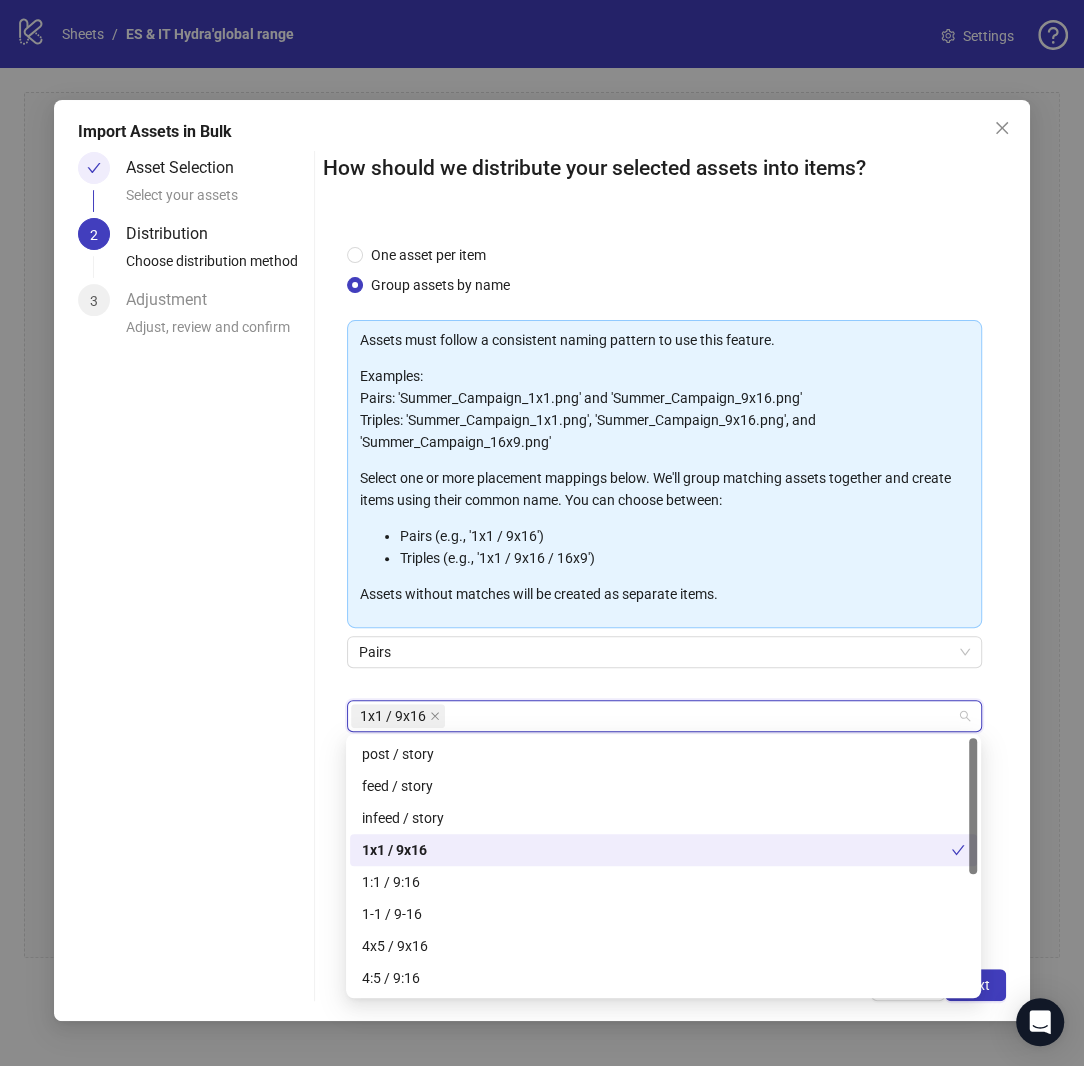 click on "Asset Selection Select your assets 2 Distribution Choose distribution method 3 Adjustment Adjust, review and confirm" at bounding box center [192, 576] 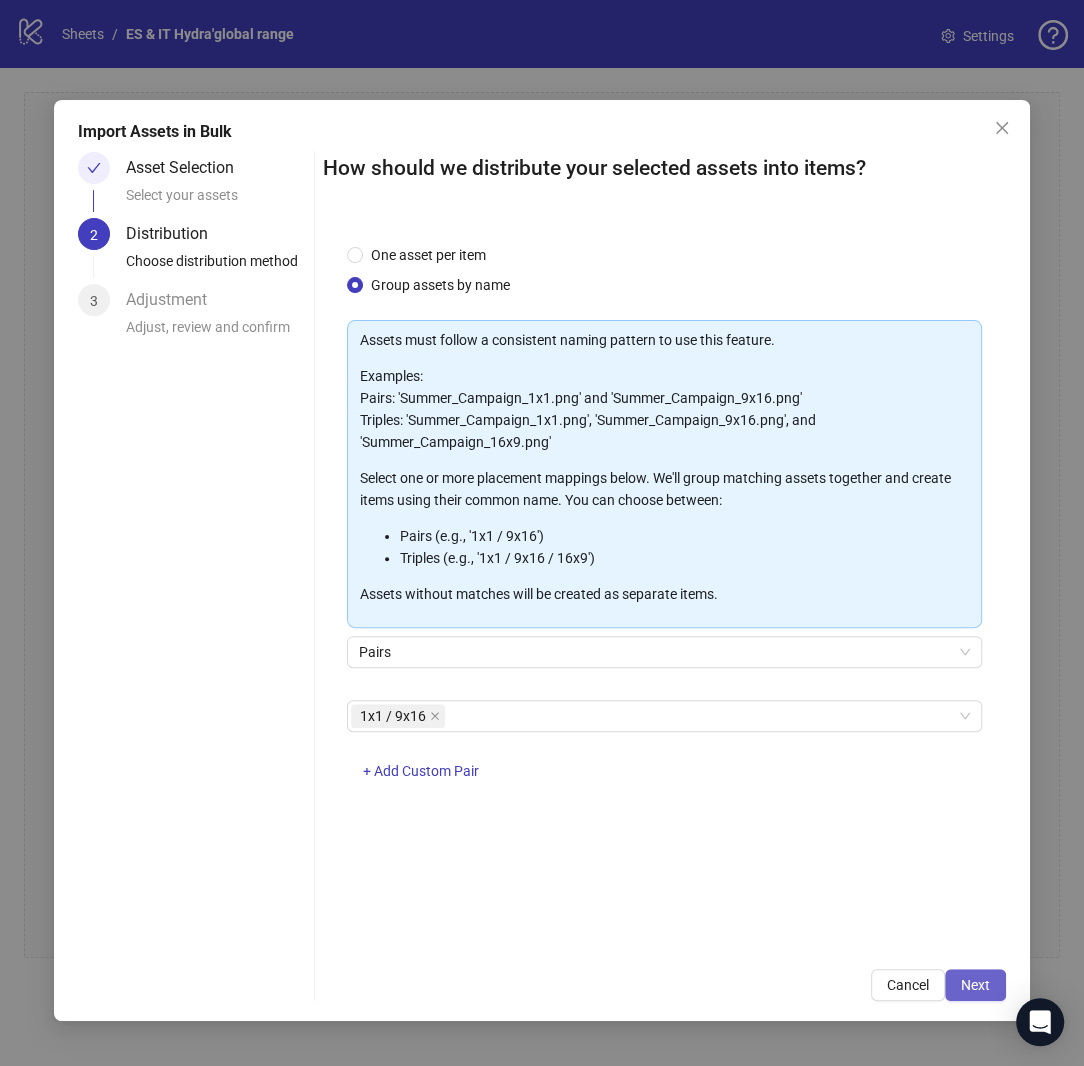 click on "Next" at bounding box center (975, 985) 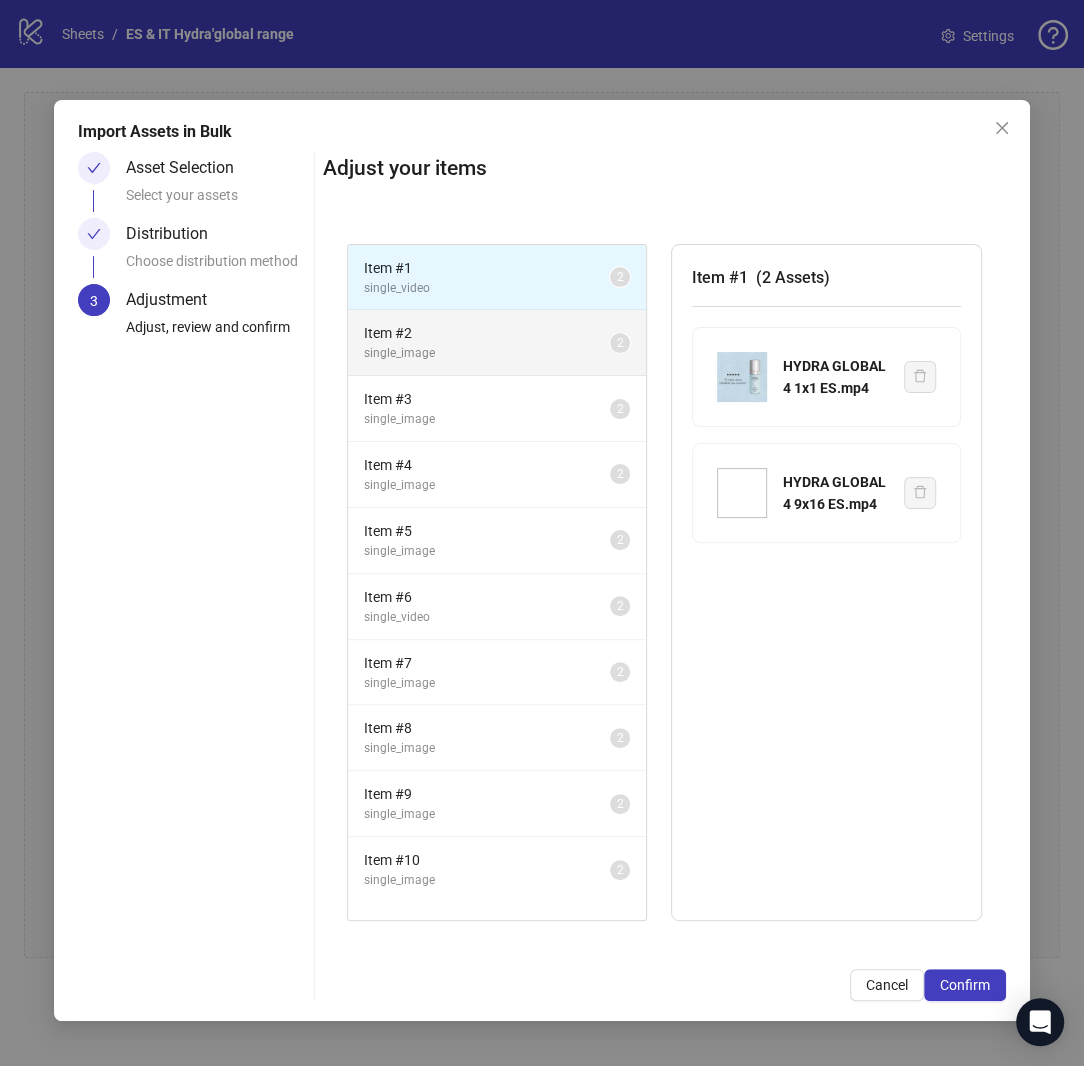 click on "single_image" at bounding box center (487, 353) 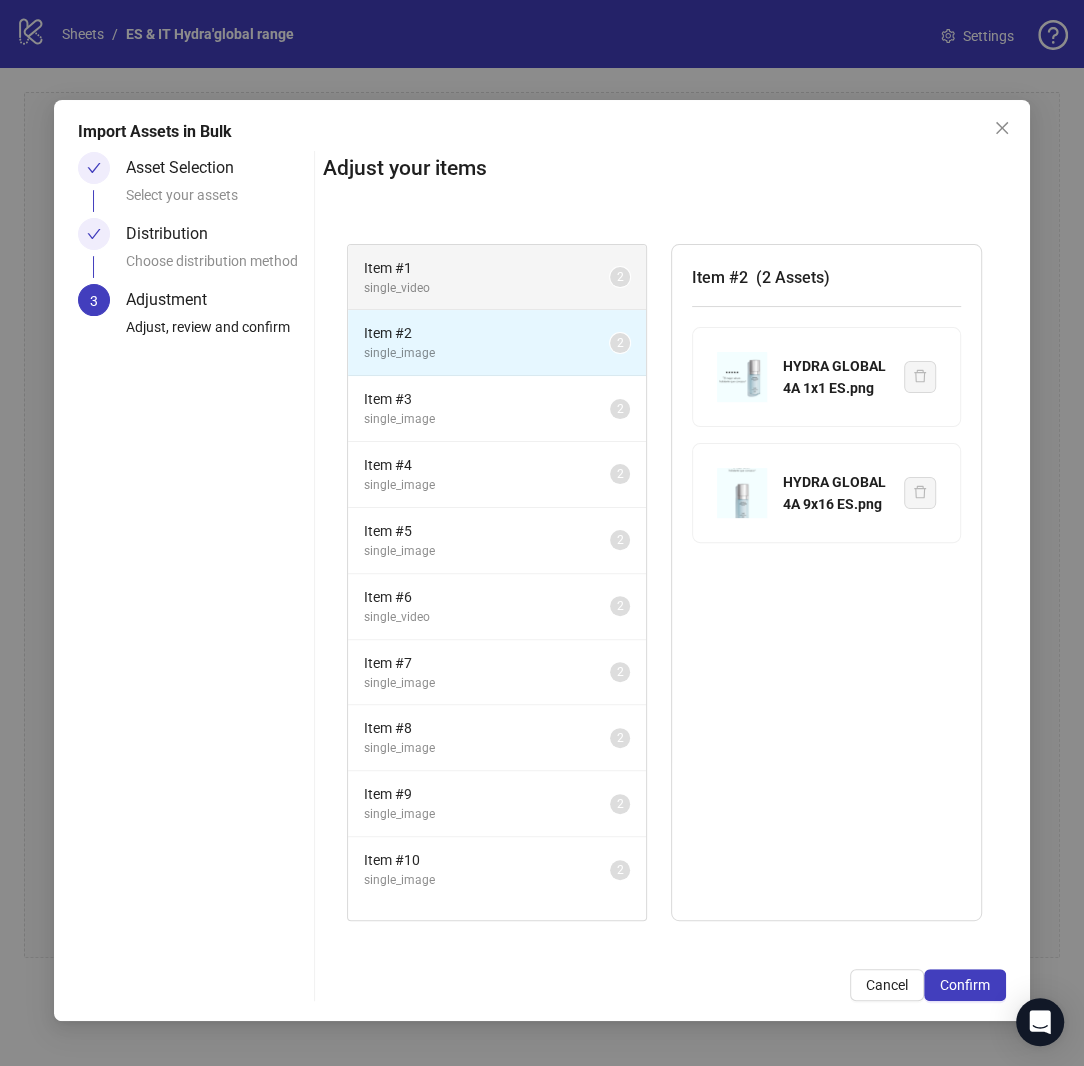 click on "single_video" at bounding box center (487, 288) 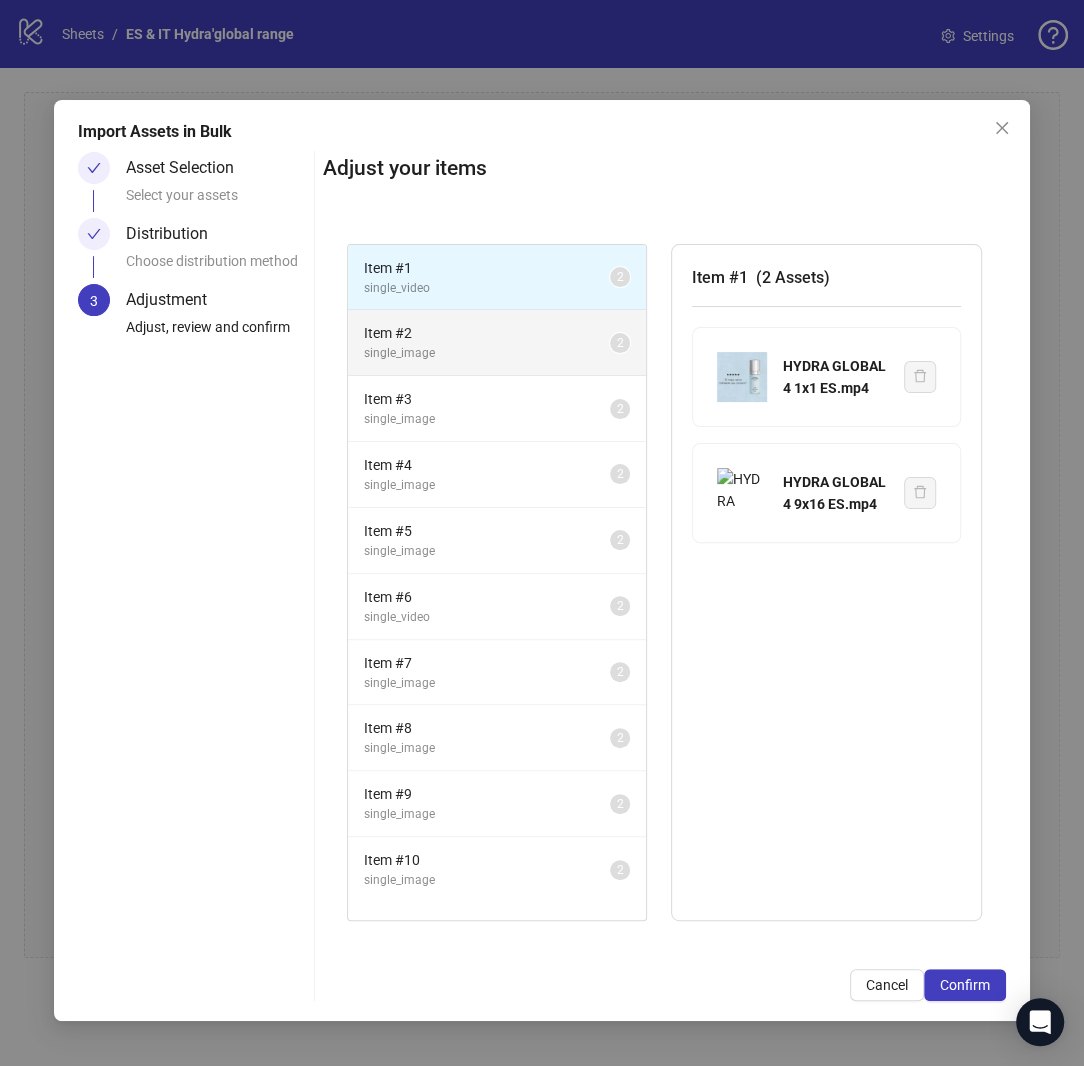 click on "Item # 2" at bounding box center (487, 333) 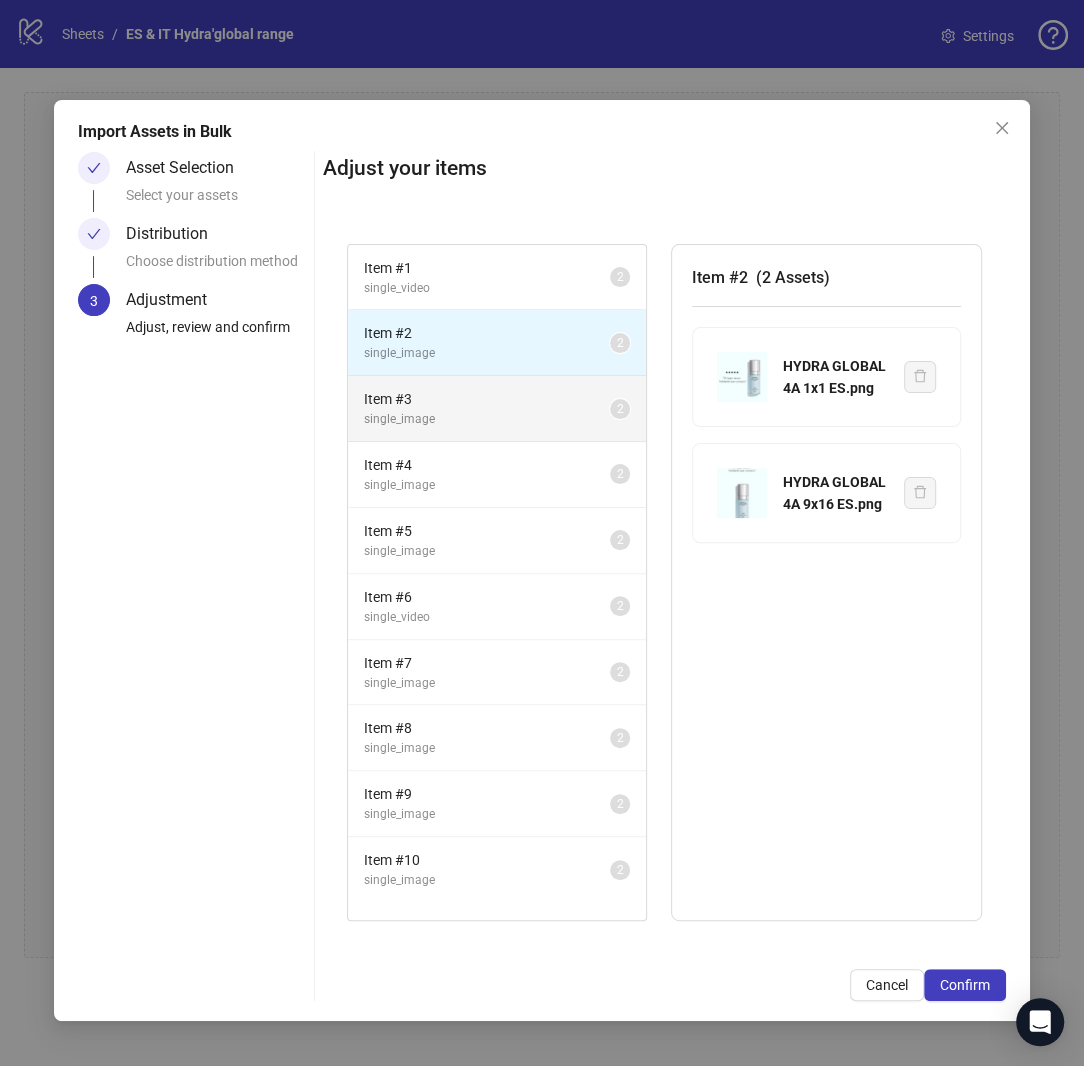 click on "single_image" at bounding box center (487, 419) 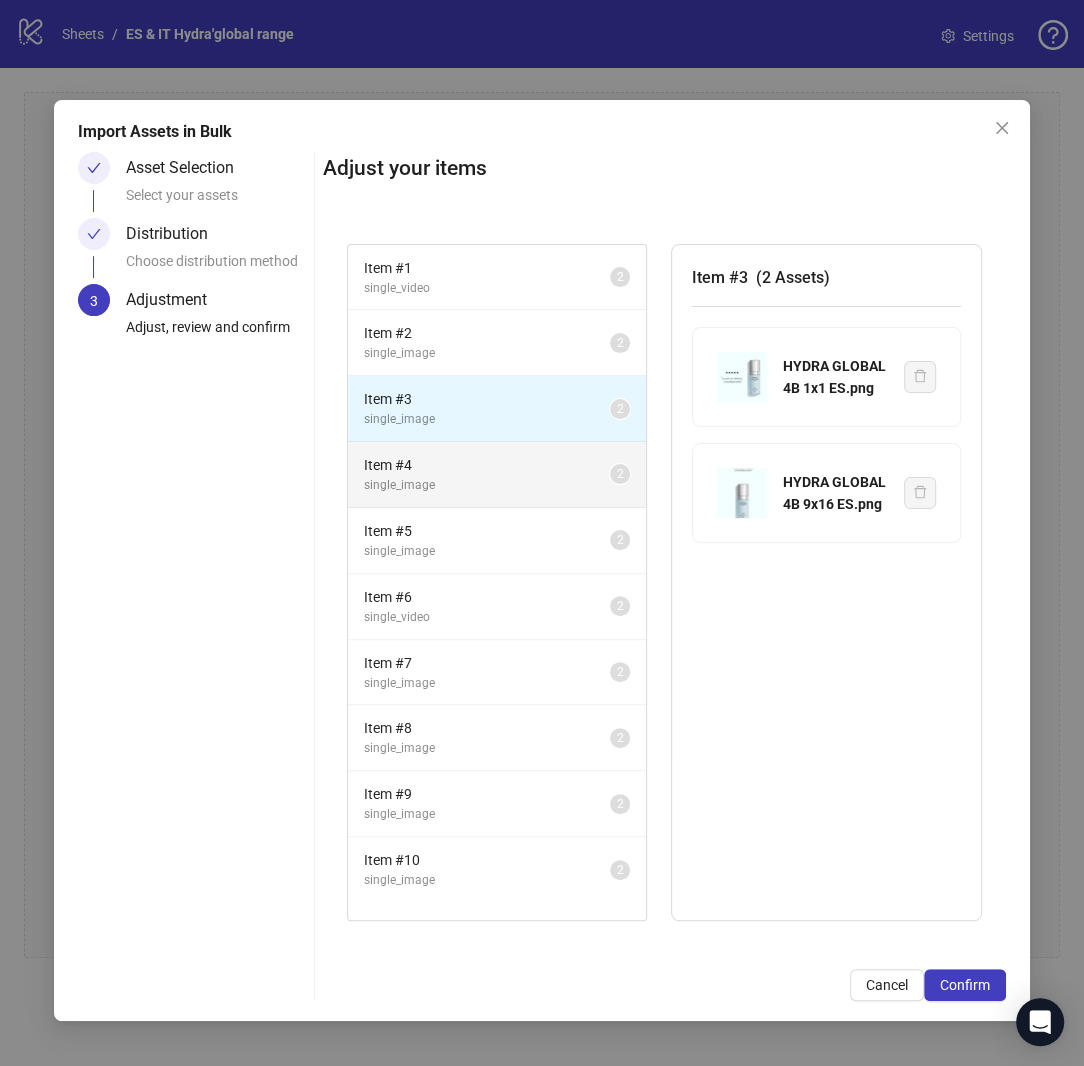 click on "Item # 4" at bounding box center [487, 465] 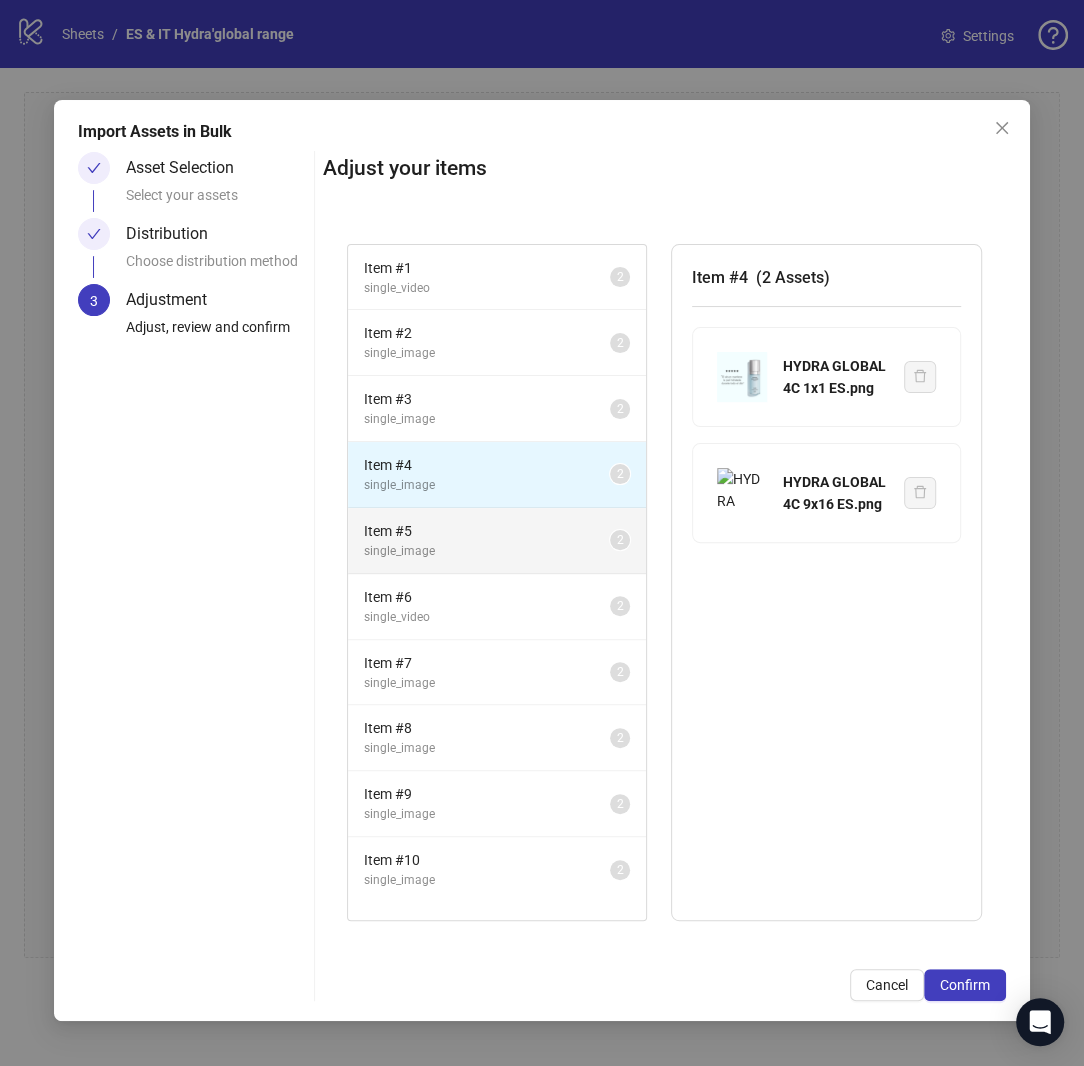 click on "Item # 5" at bounding box center (487, 531) 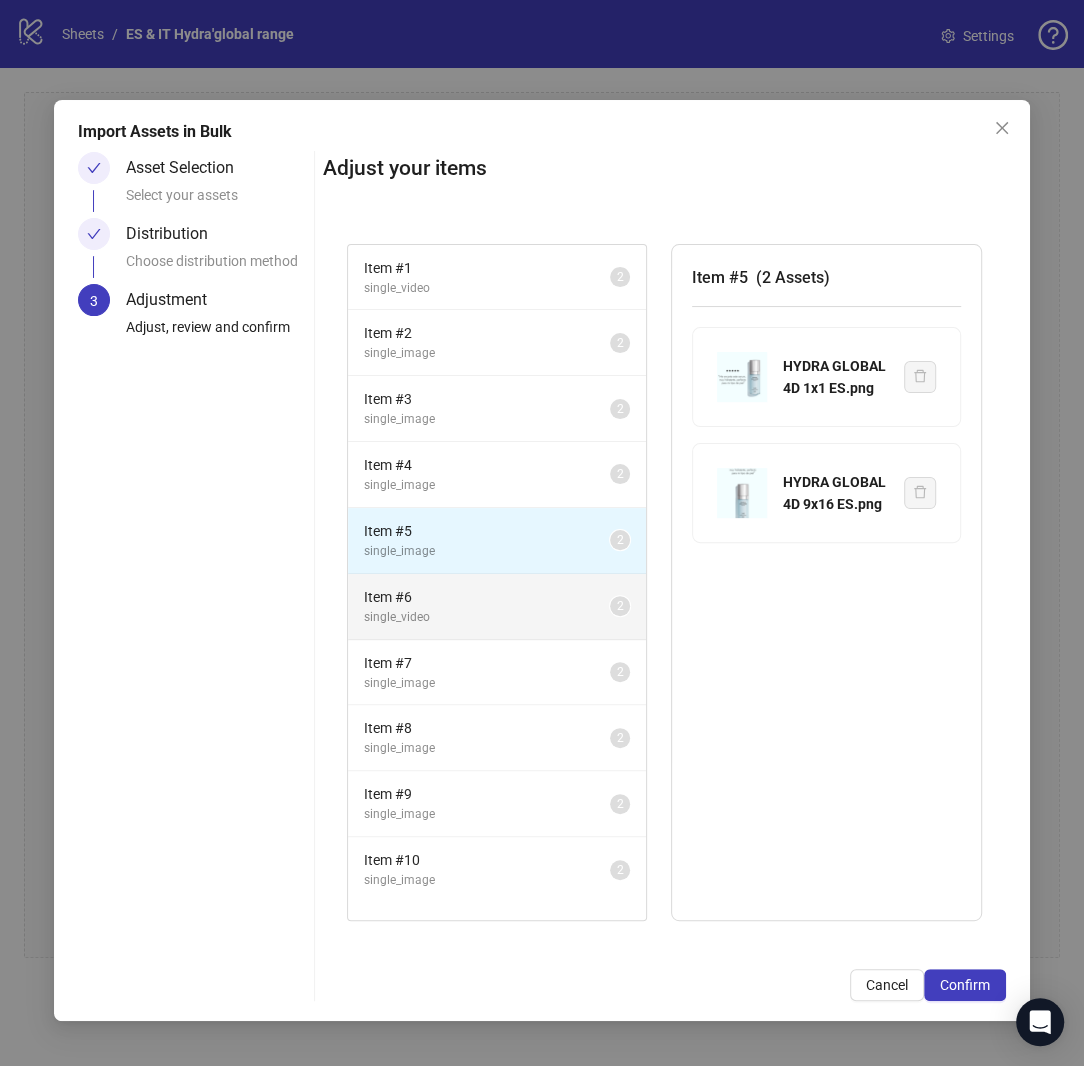 click on "Item # 6" at bounding box center (487, 597) 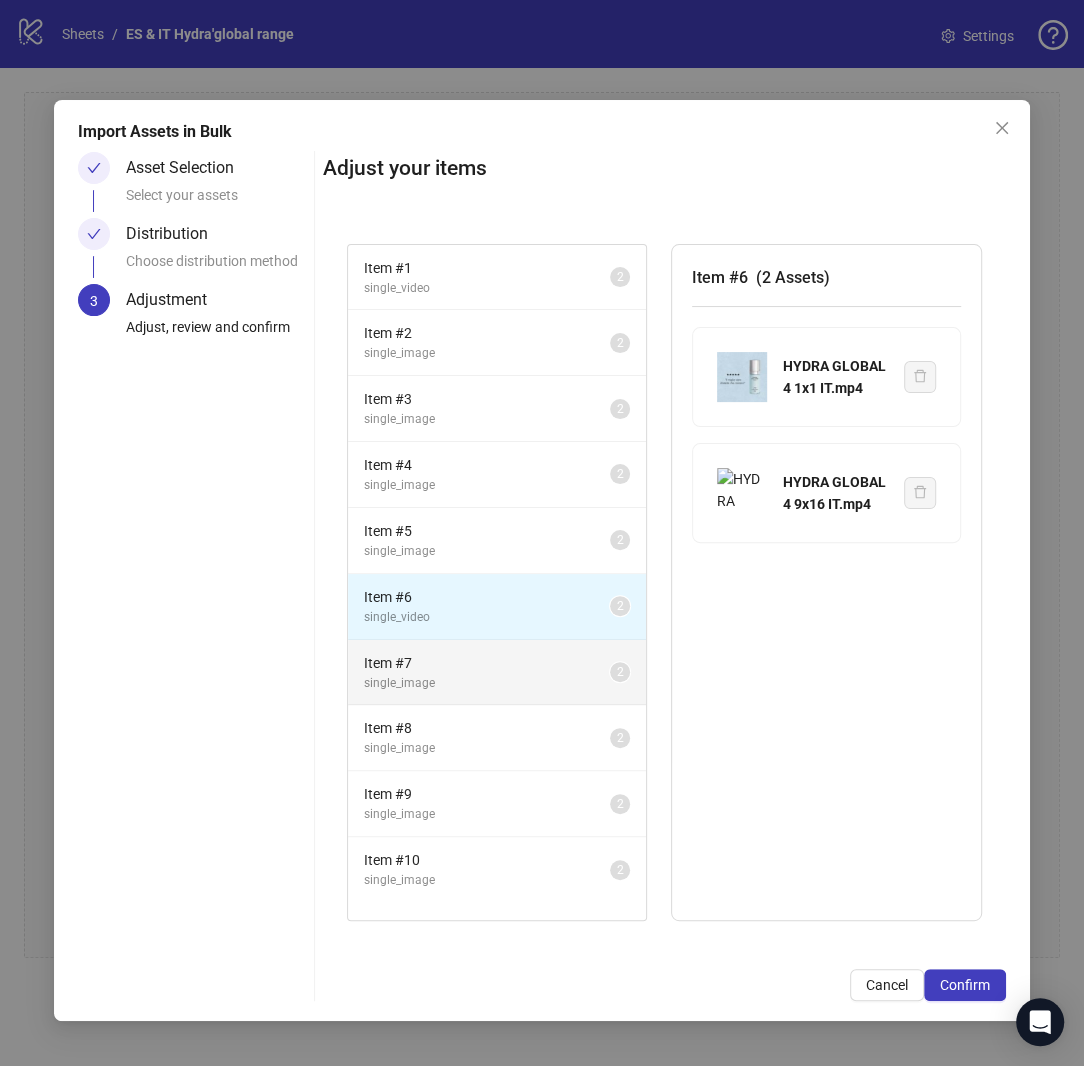 click on "single_image" at bounding box center [487, 683] 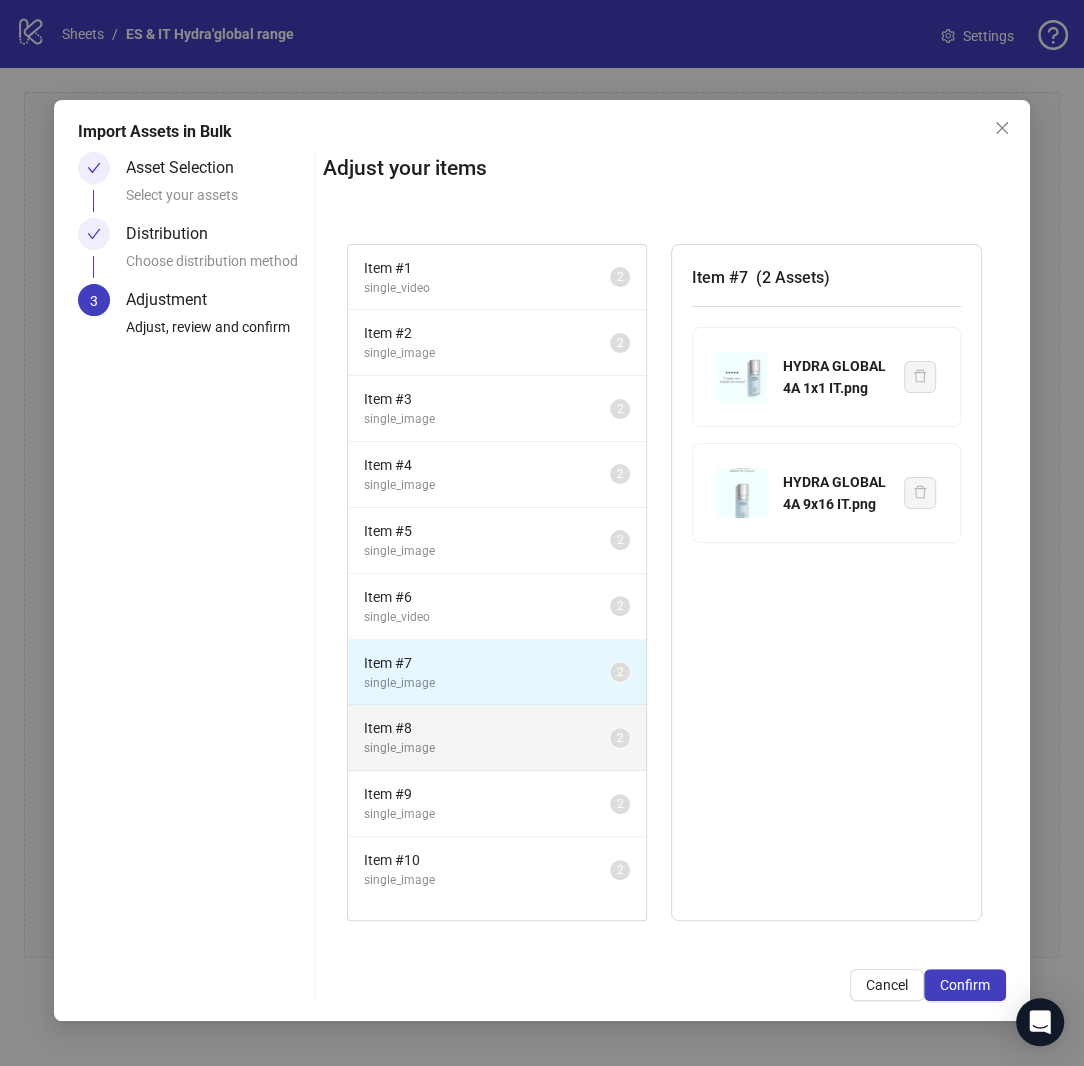 click on "single_image" at bounding box center [487, 748] 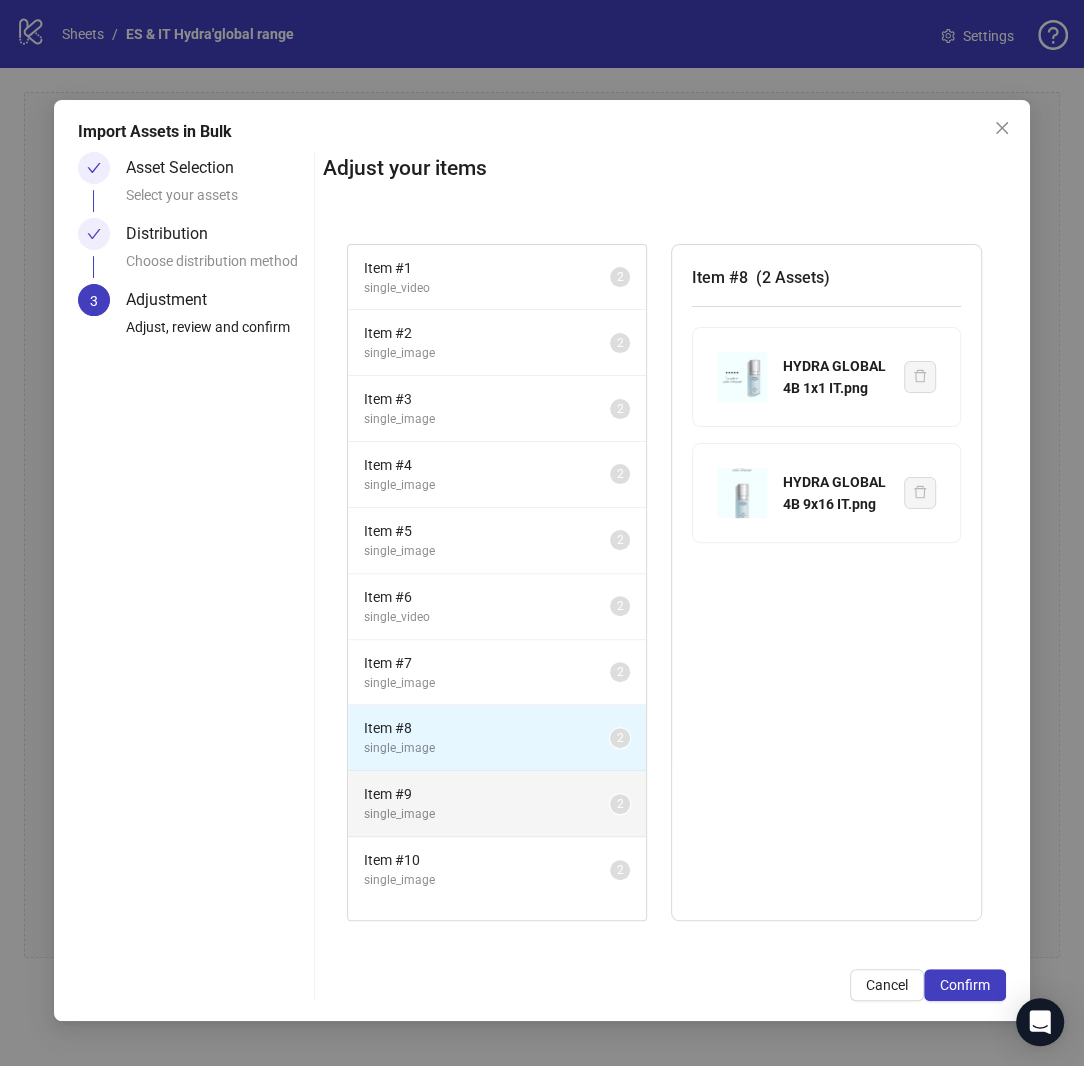 click on "single_image" at bounding box center (487, 814) 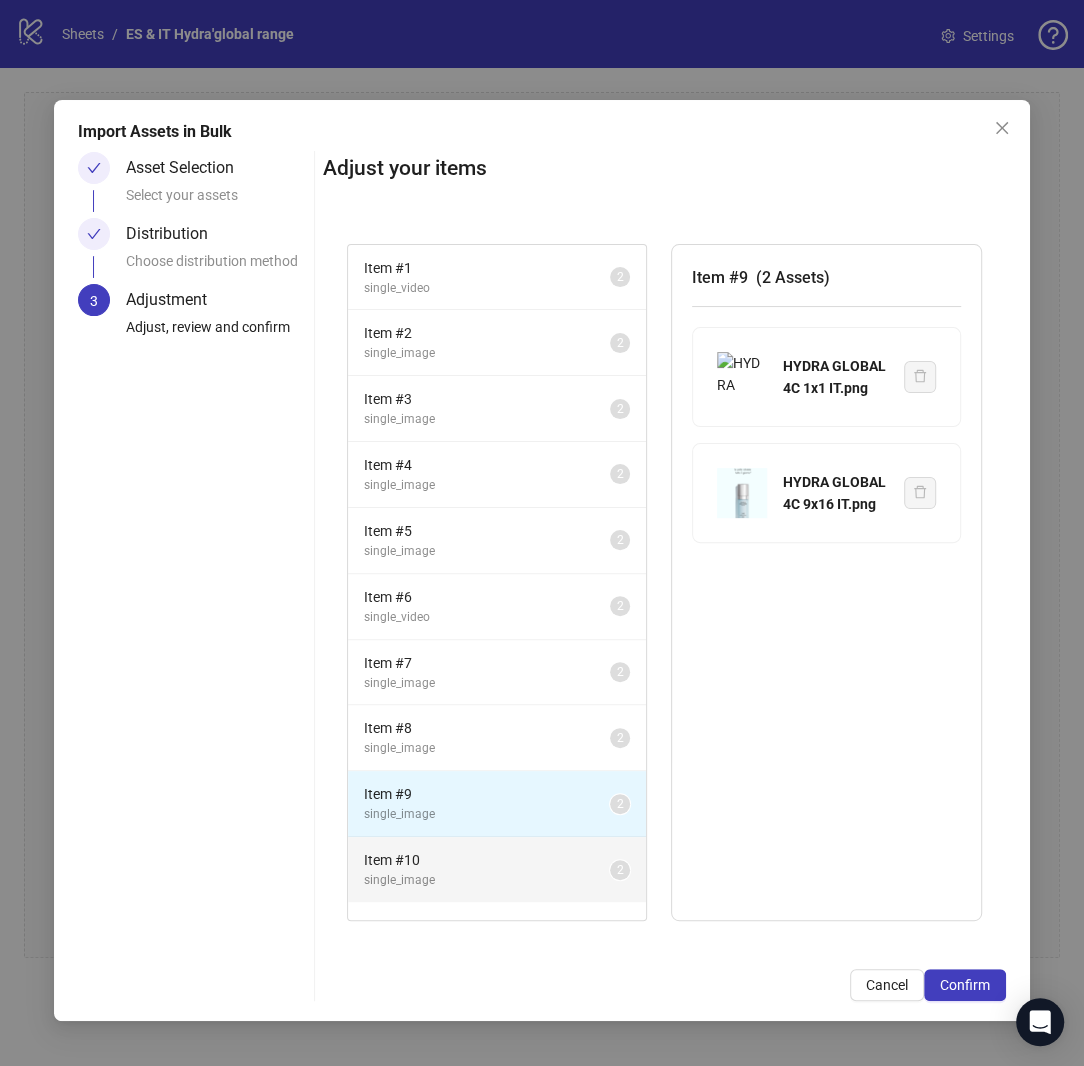 click on "Item # 10" at bounding box center [487, 860] 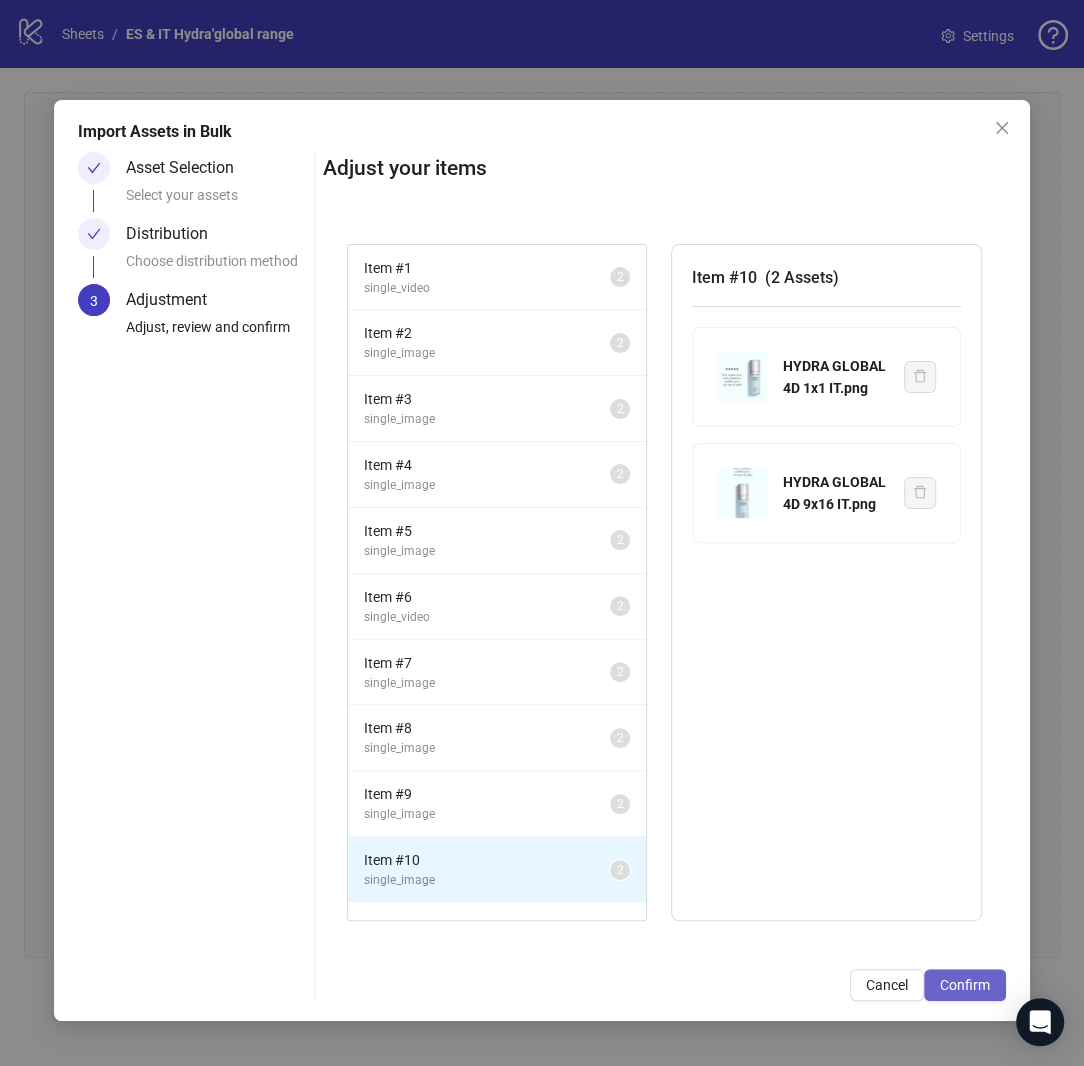 click on "Confirm" at bounding box center [965, 985] 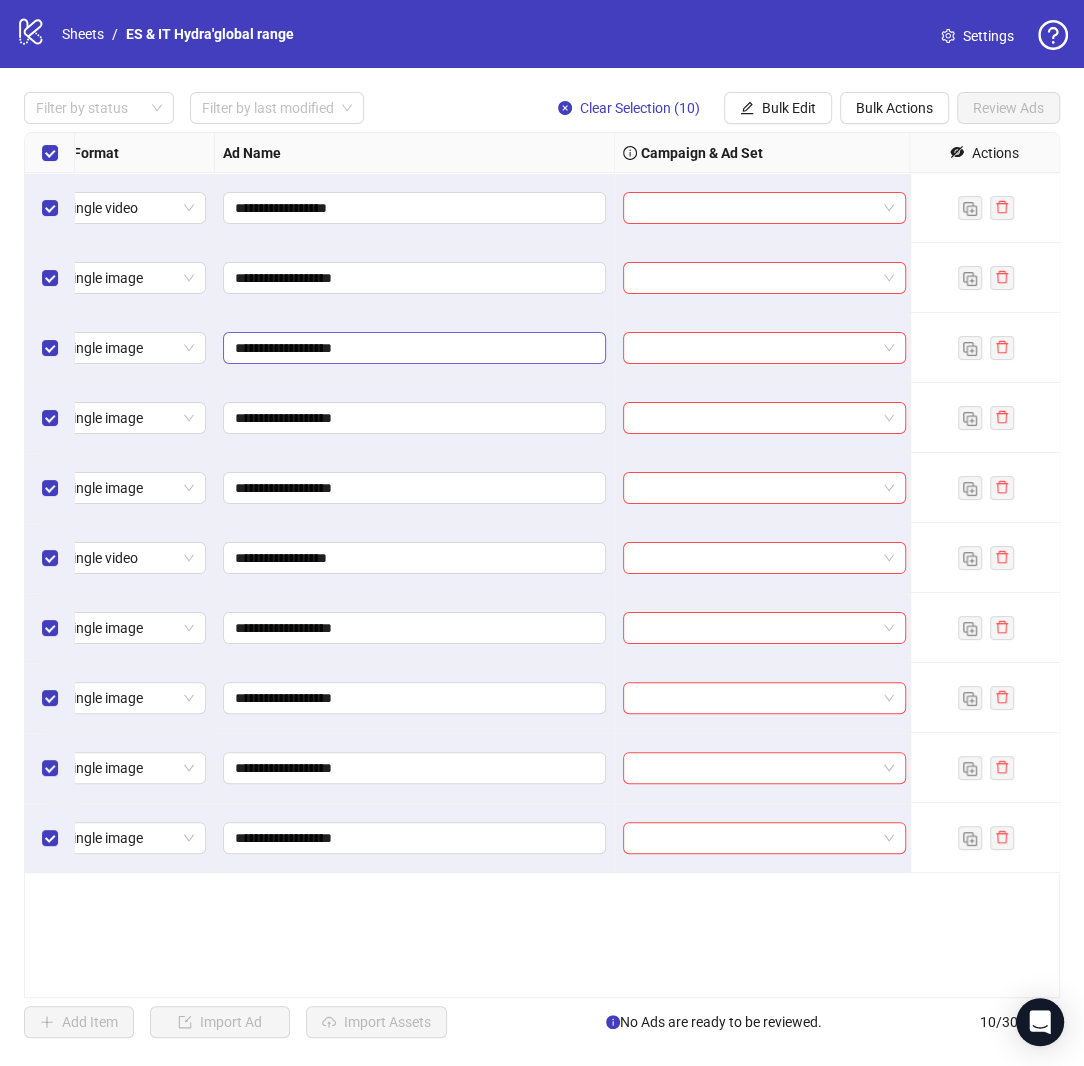 scroll, scrollTop: 0, scrollLeft: 0, axis: both 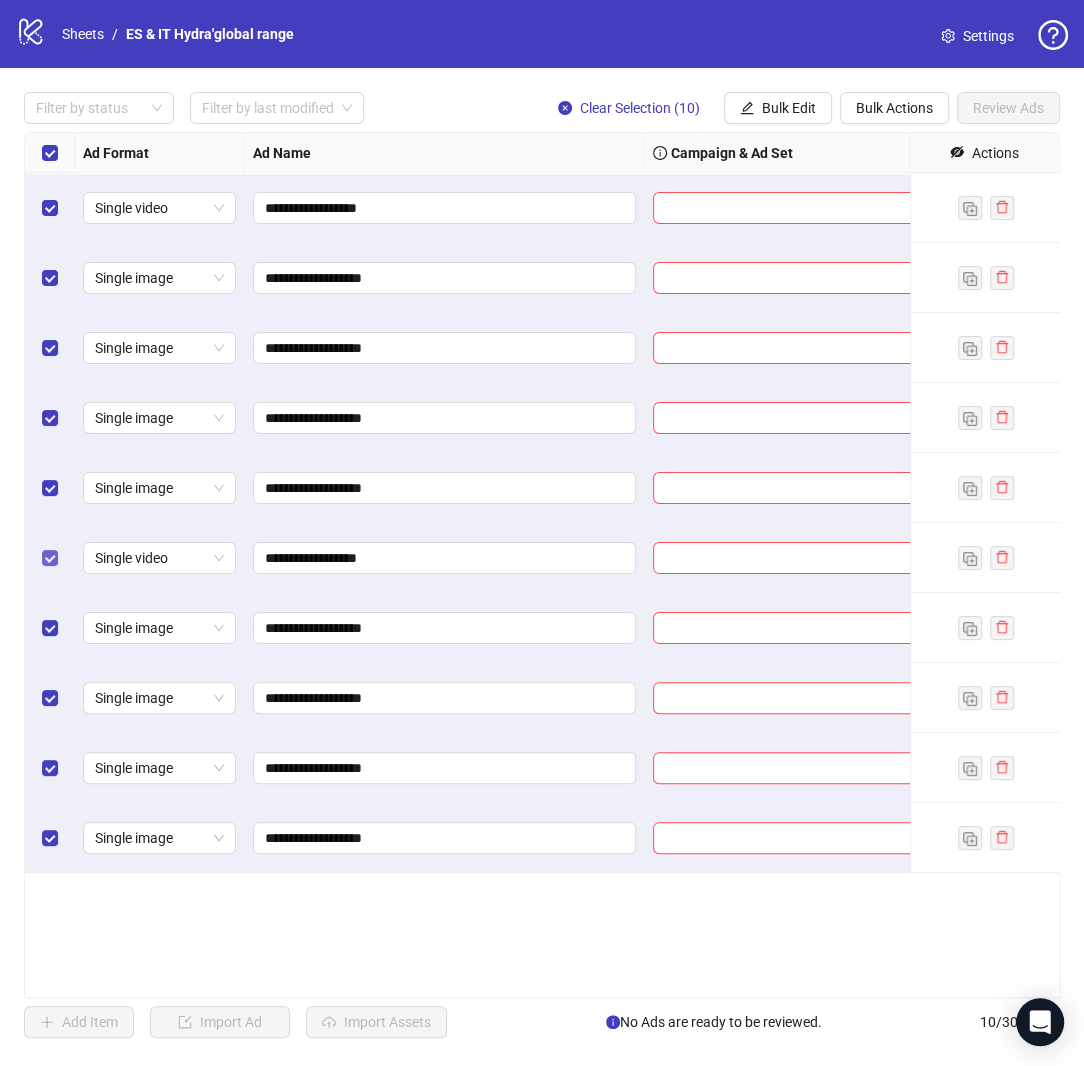 click at bounding box center [50, 558] 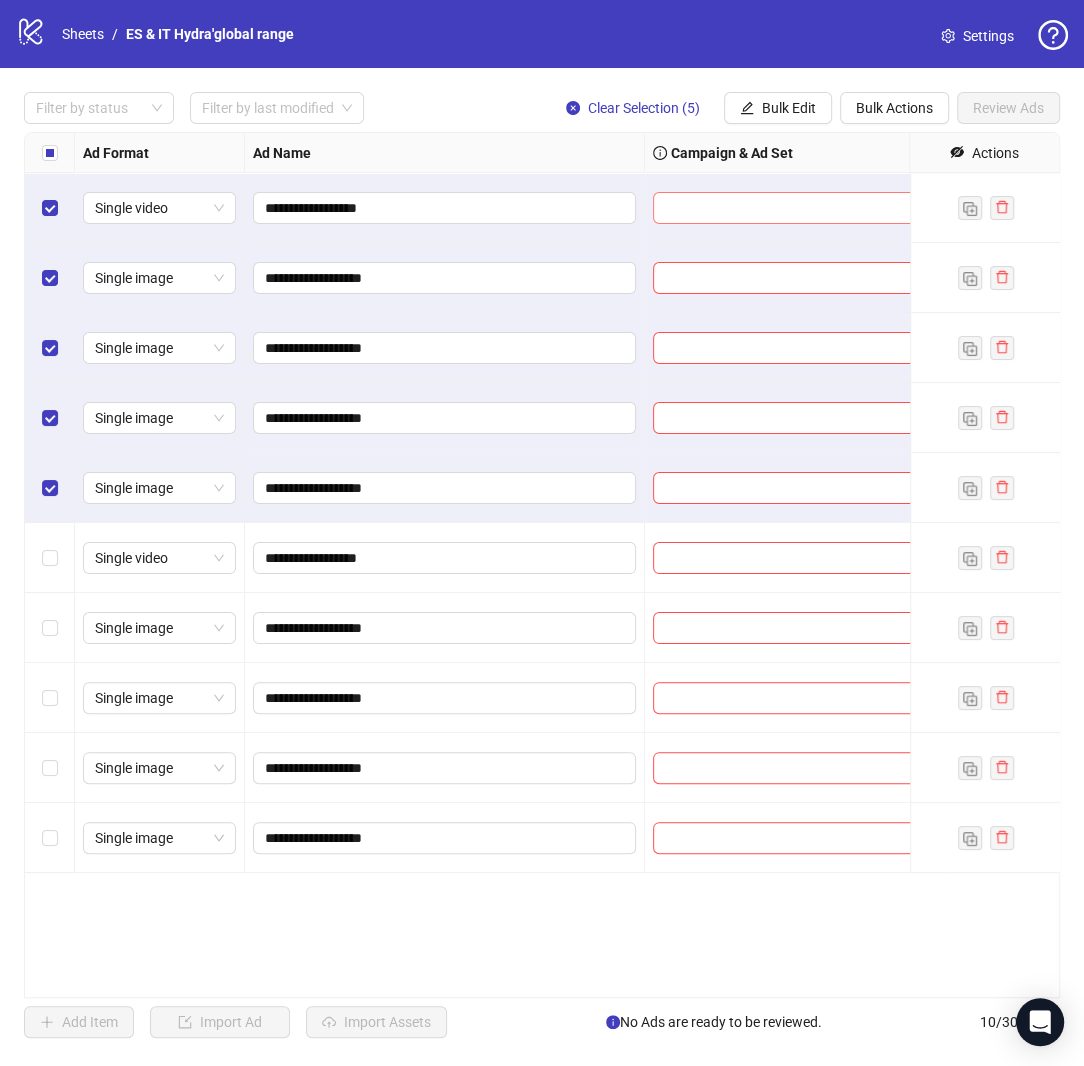click at bounding box center [785, 208] 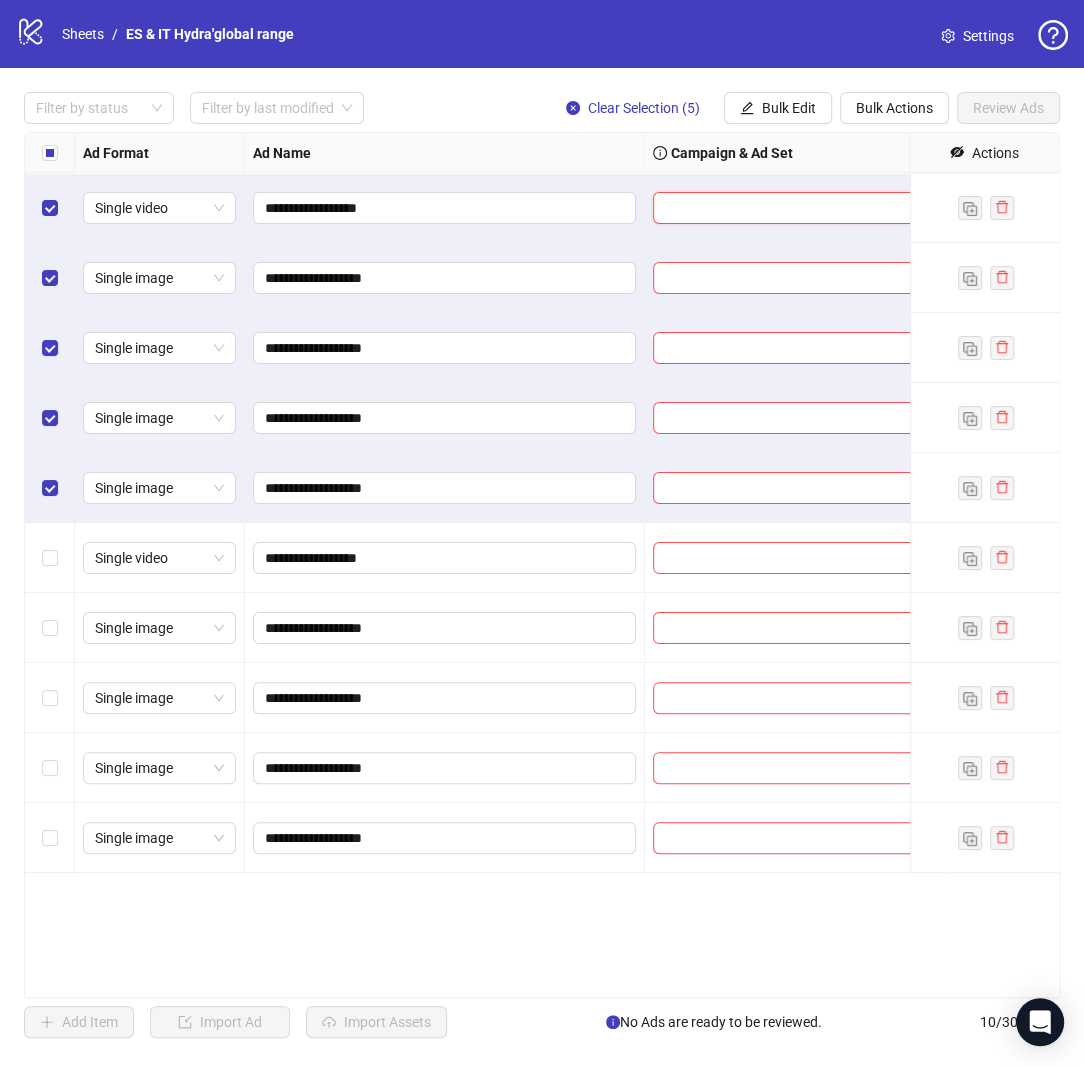 paste on "**********" 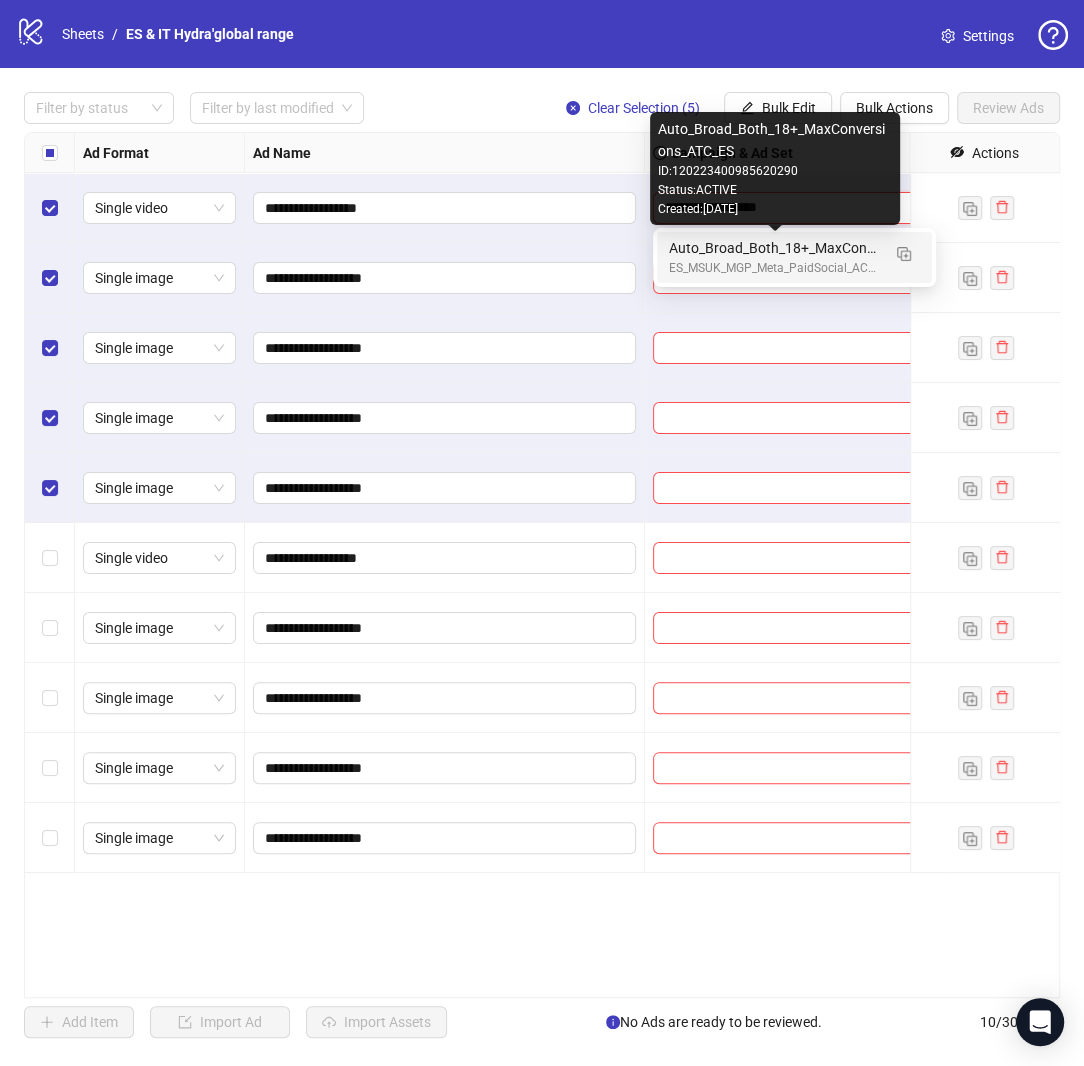 click on "Auto_Broad_Both_18+_MaxConversions_ATC_ES" at bounding box center [774, 248] 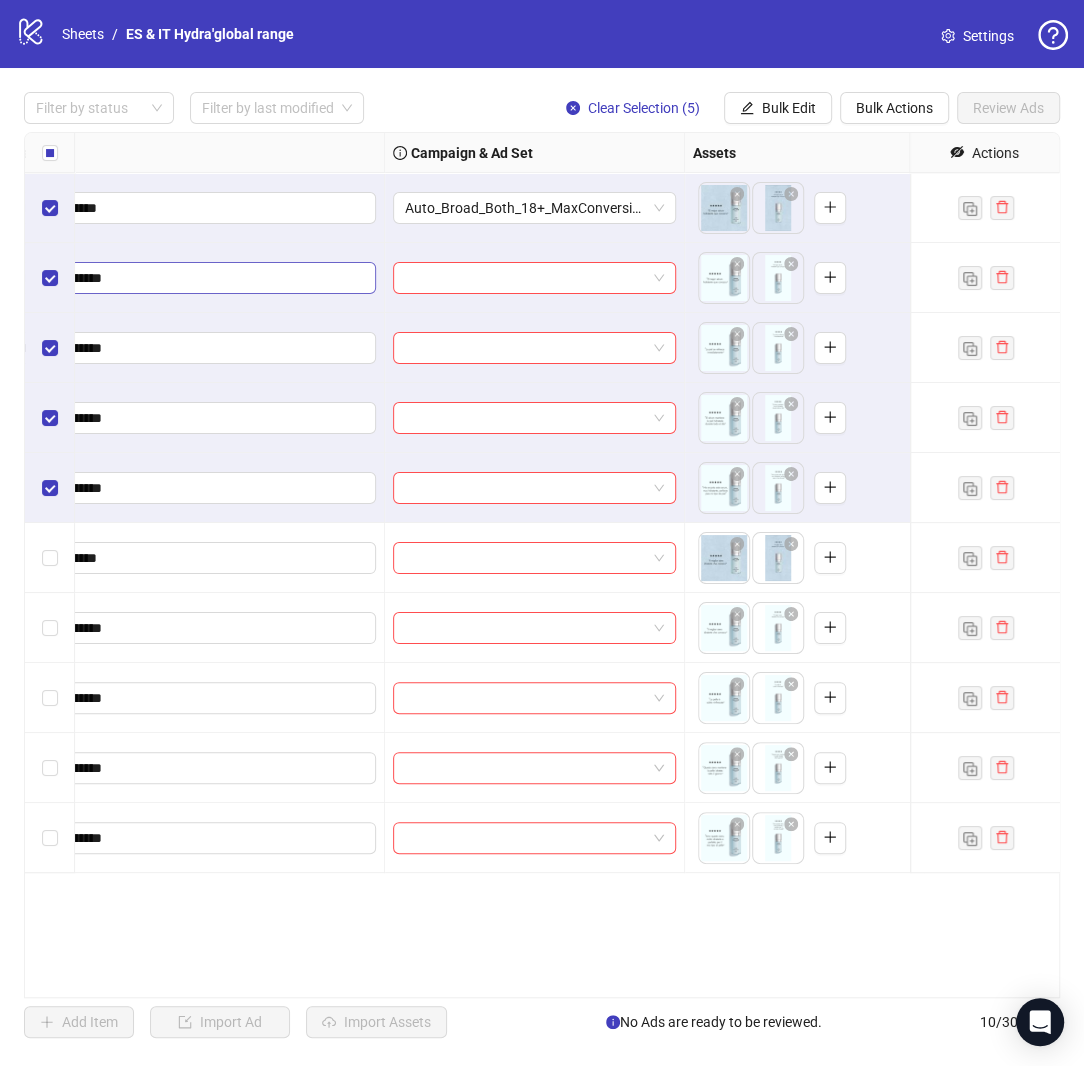 scroll, scrollTop: 0, scrollLeft: 346, axis: horizontal 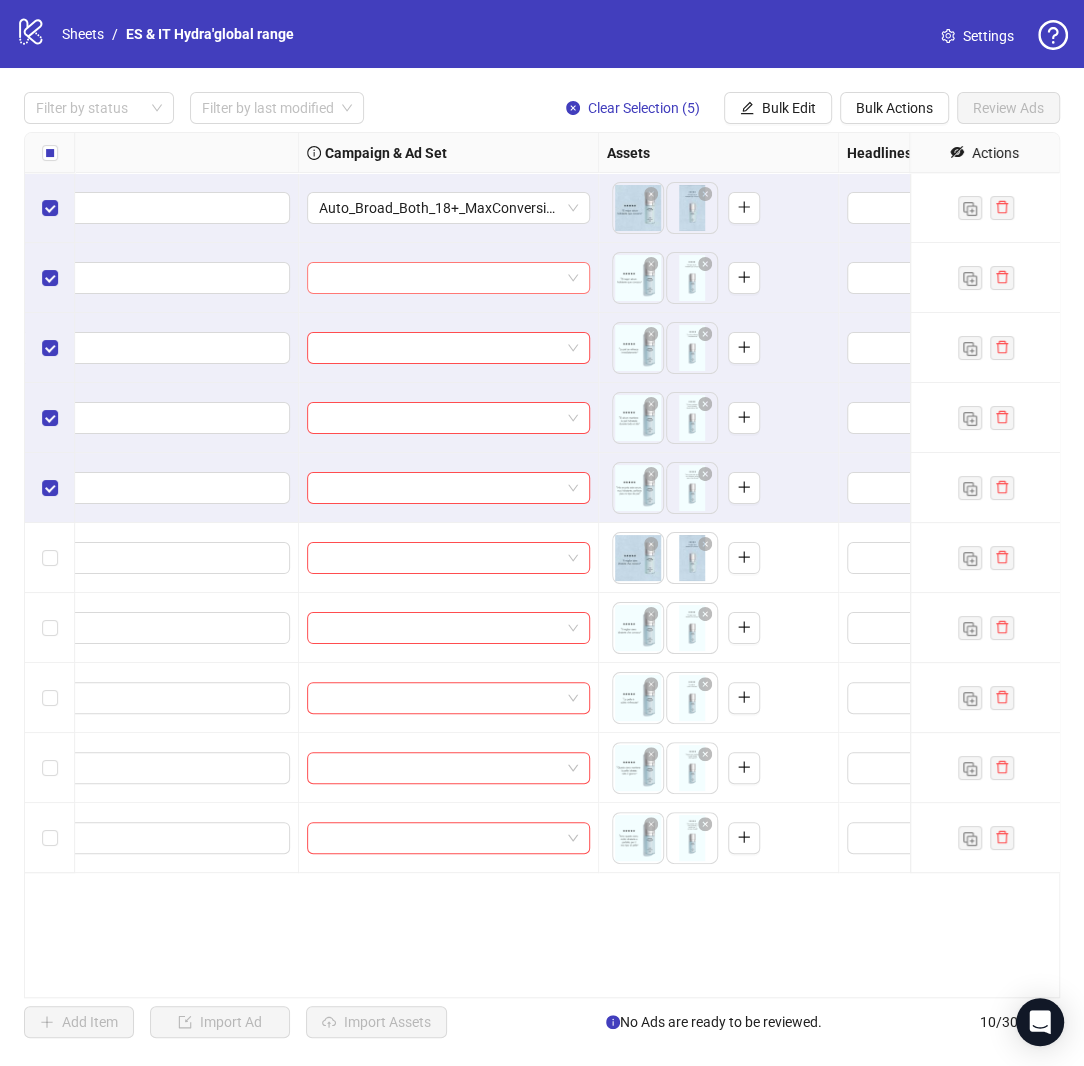 click at bounding box center [439, 278] 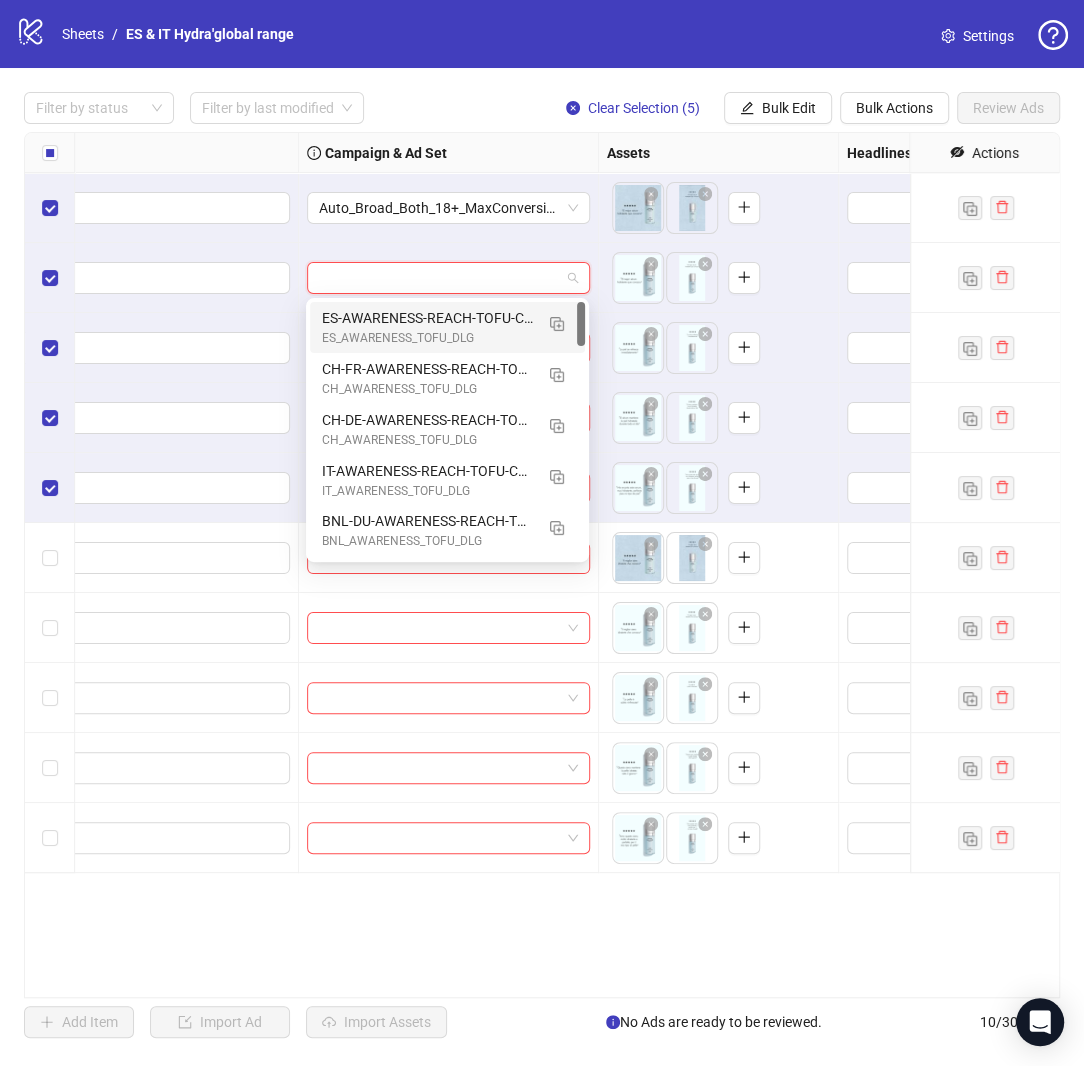paste on "**********" 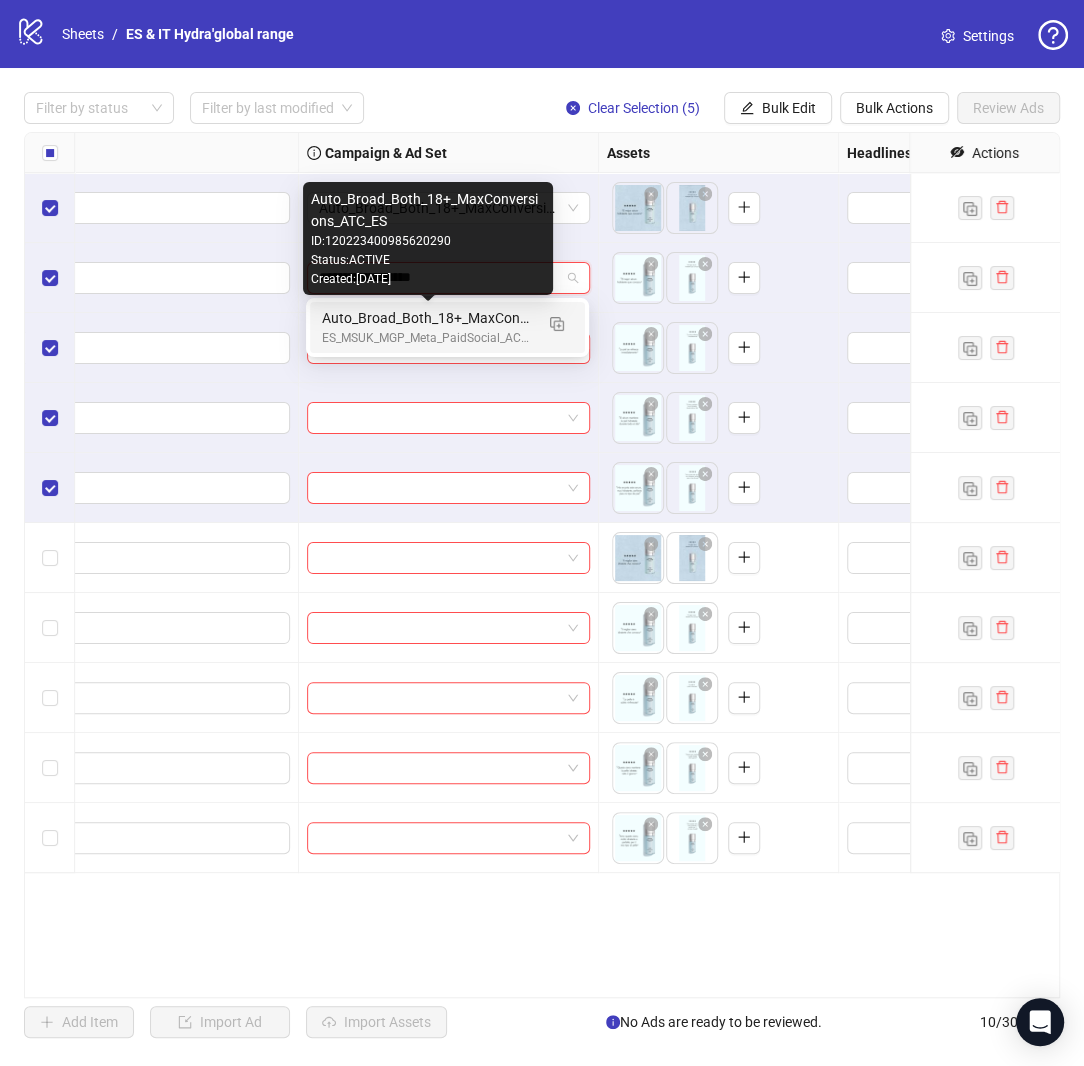 click on "Auto_Broad_Both_18+_MaxConversions_ATC_ES" at bounding box center (427, 318) 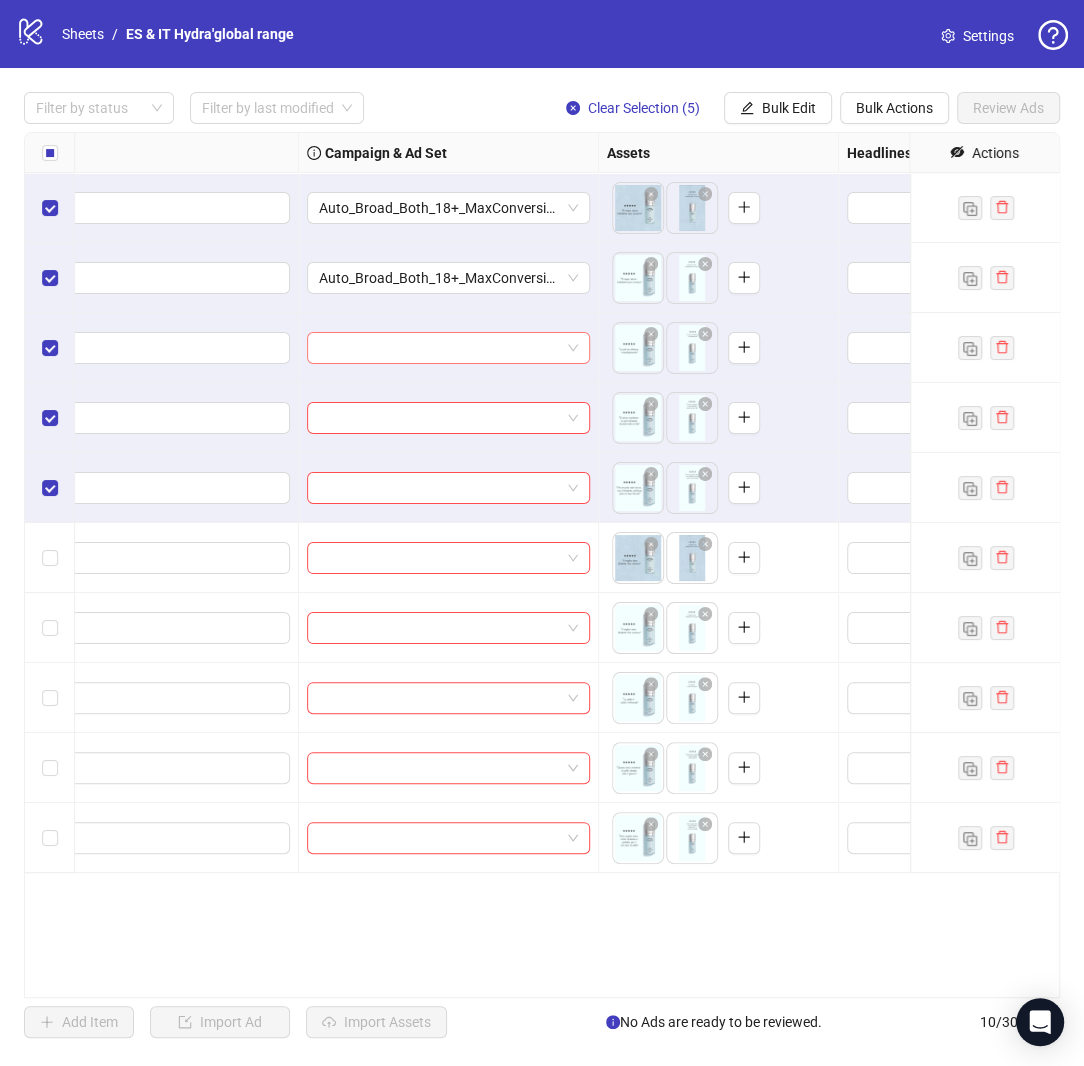click at bounding box center [439, 348] 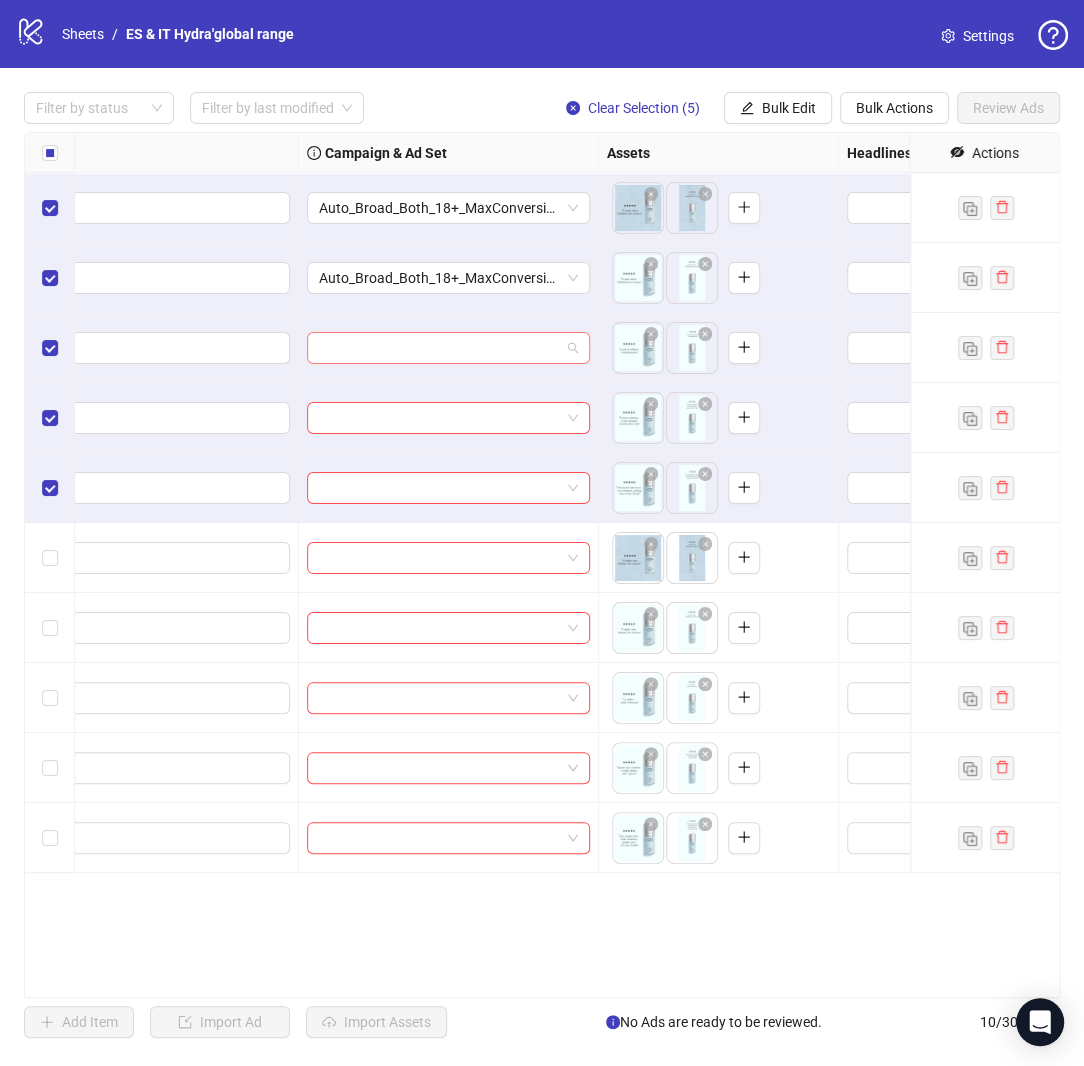 paste on "**********" 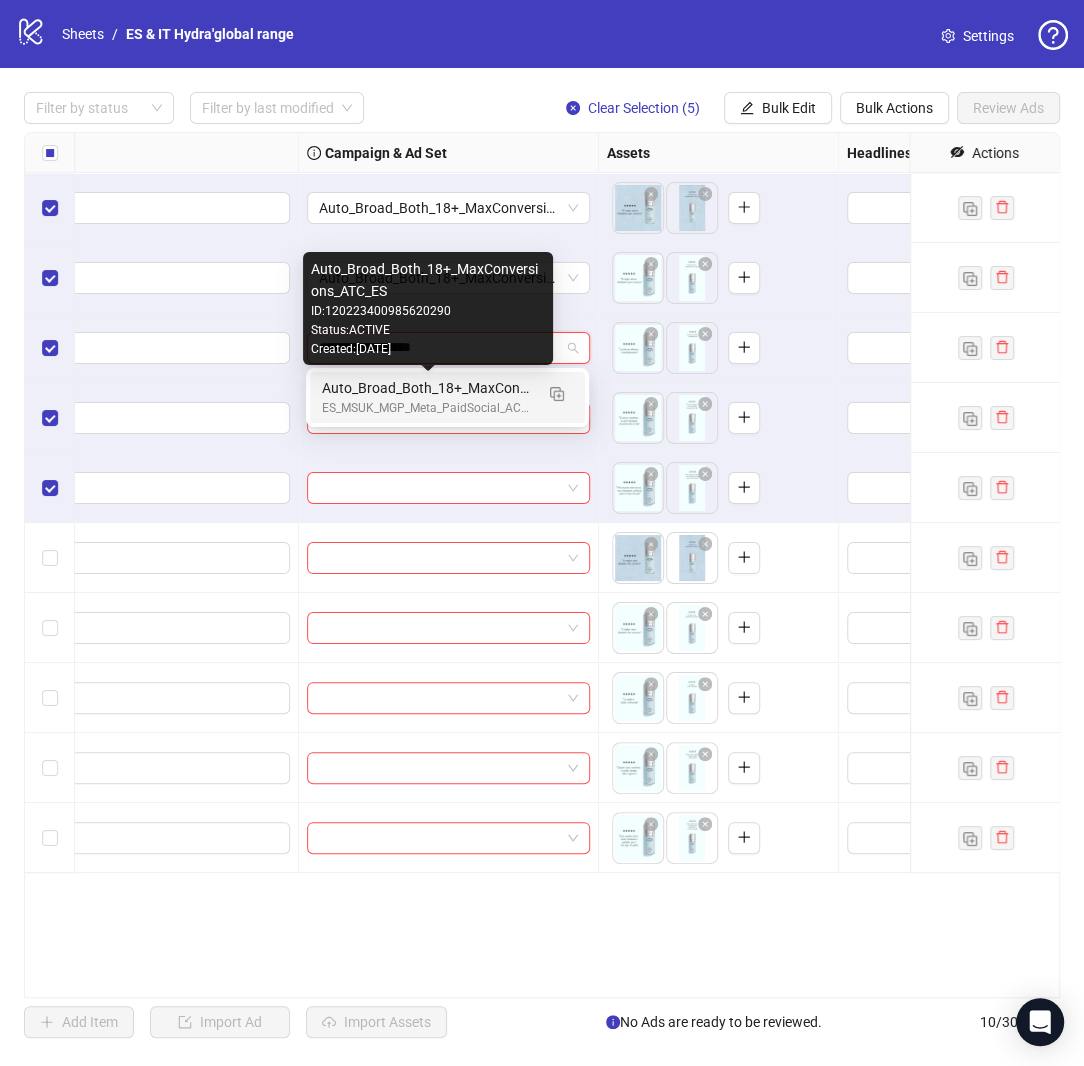click on "Auto_Broad_Both_18+_MaxConversions_ATC_ES" at bounding box center [427, 388] 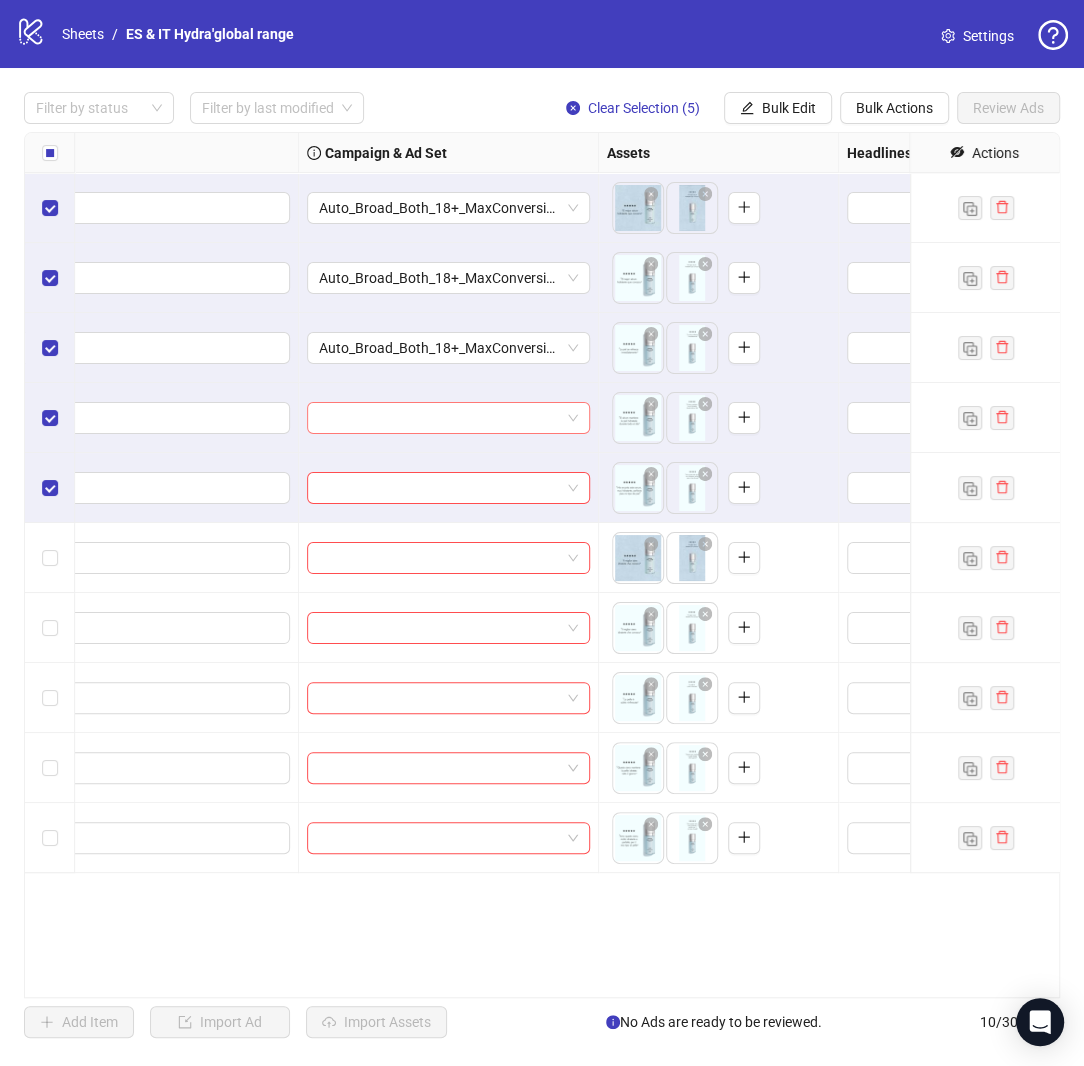 click at bounding box center (439, 418) 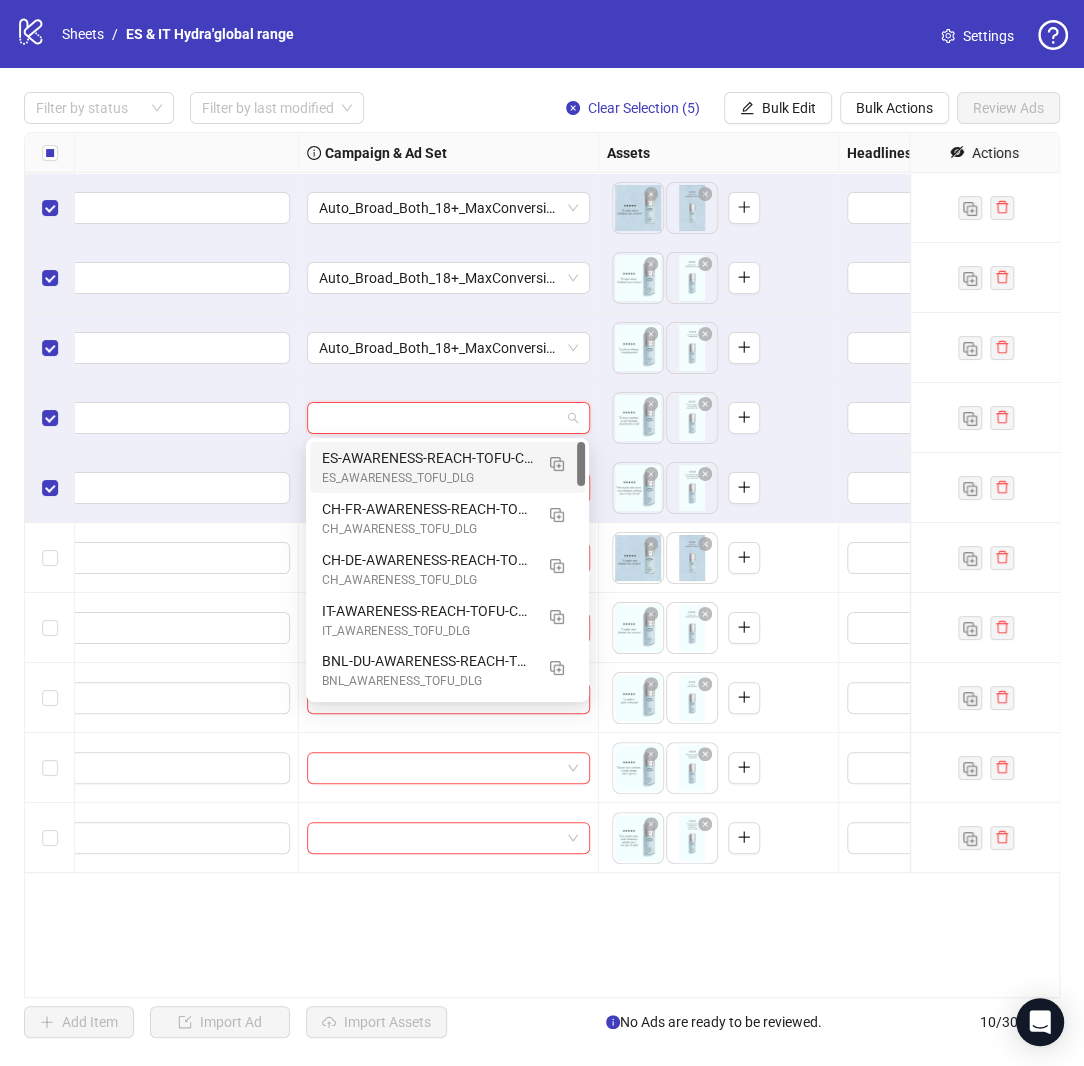 paste on "**********" 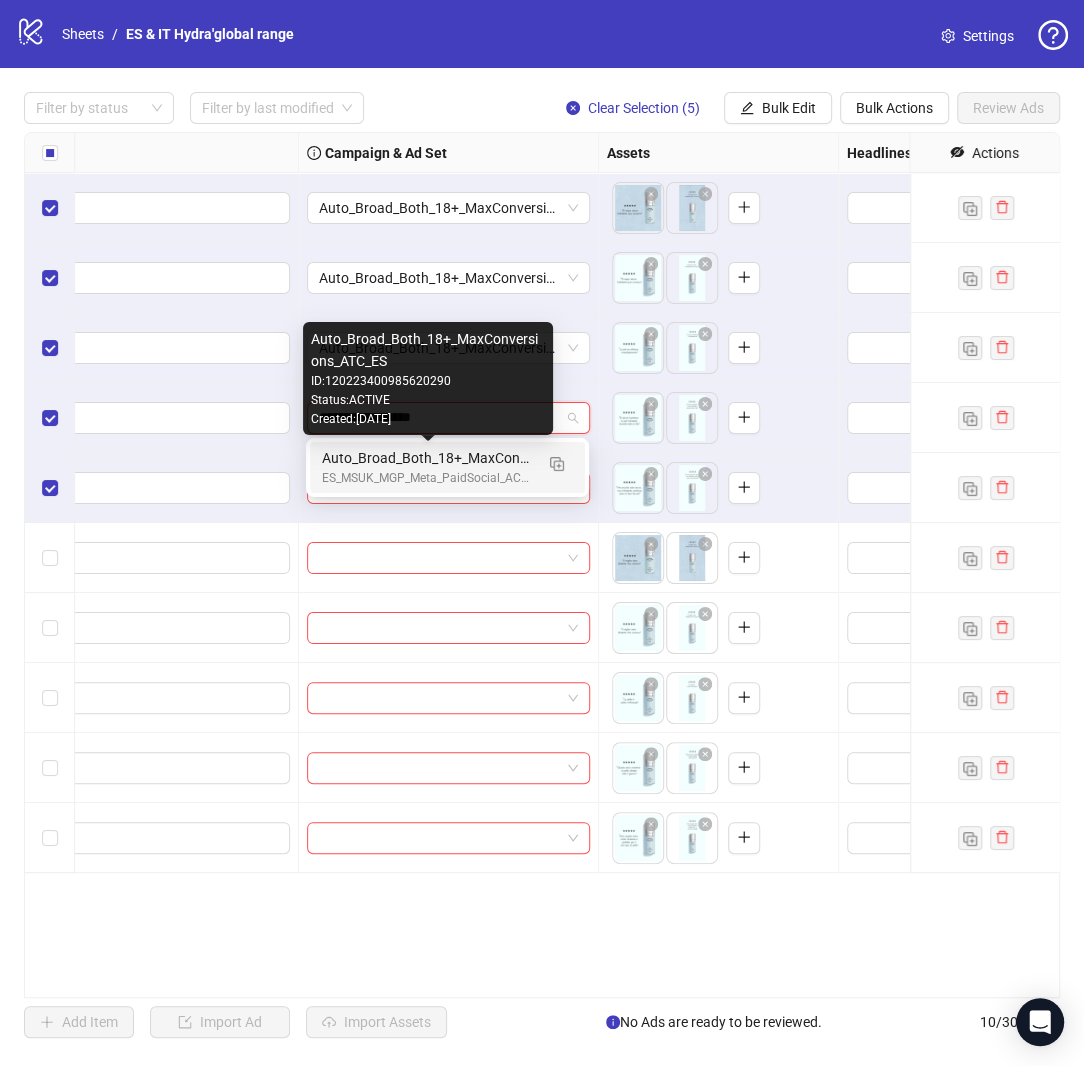 click on "Auto_Broad_Both_18+_MaxConversions_ATC_ES" at bounding box center (427, 458) 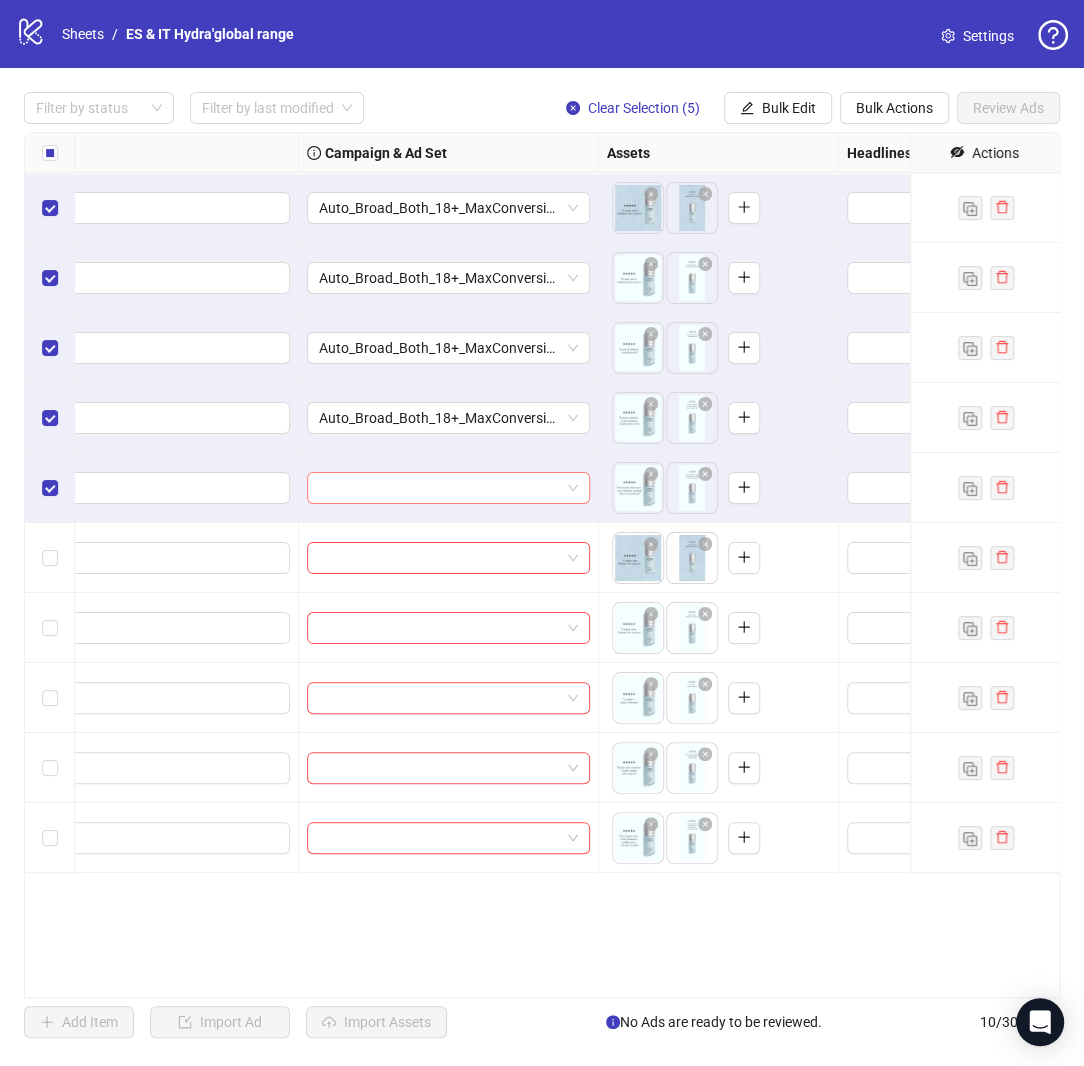 click at bounding box center (439, 488) 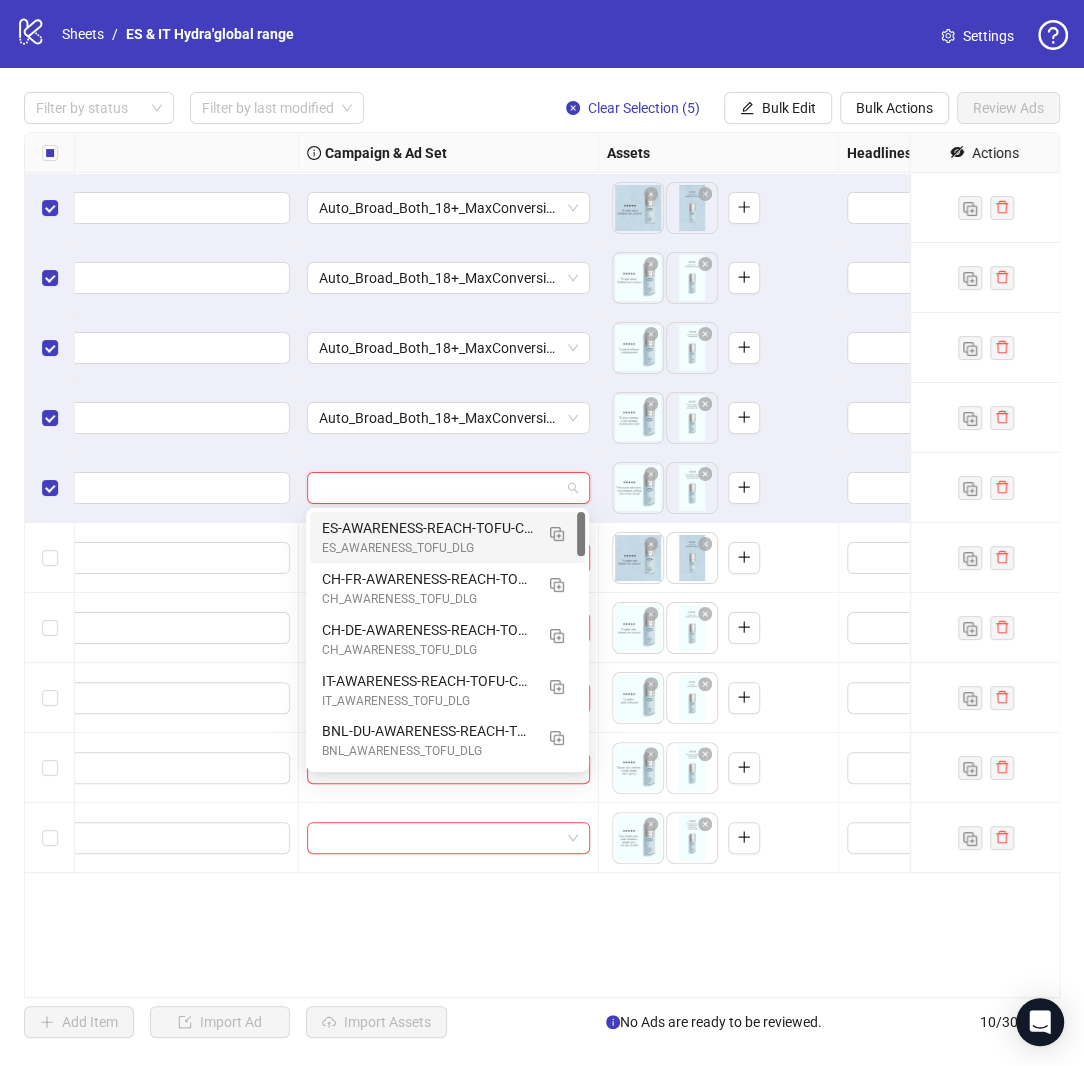 paste on "**********" 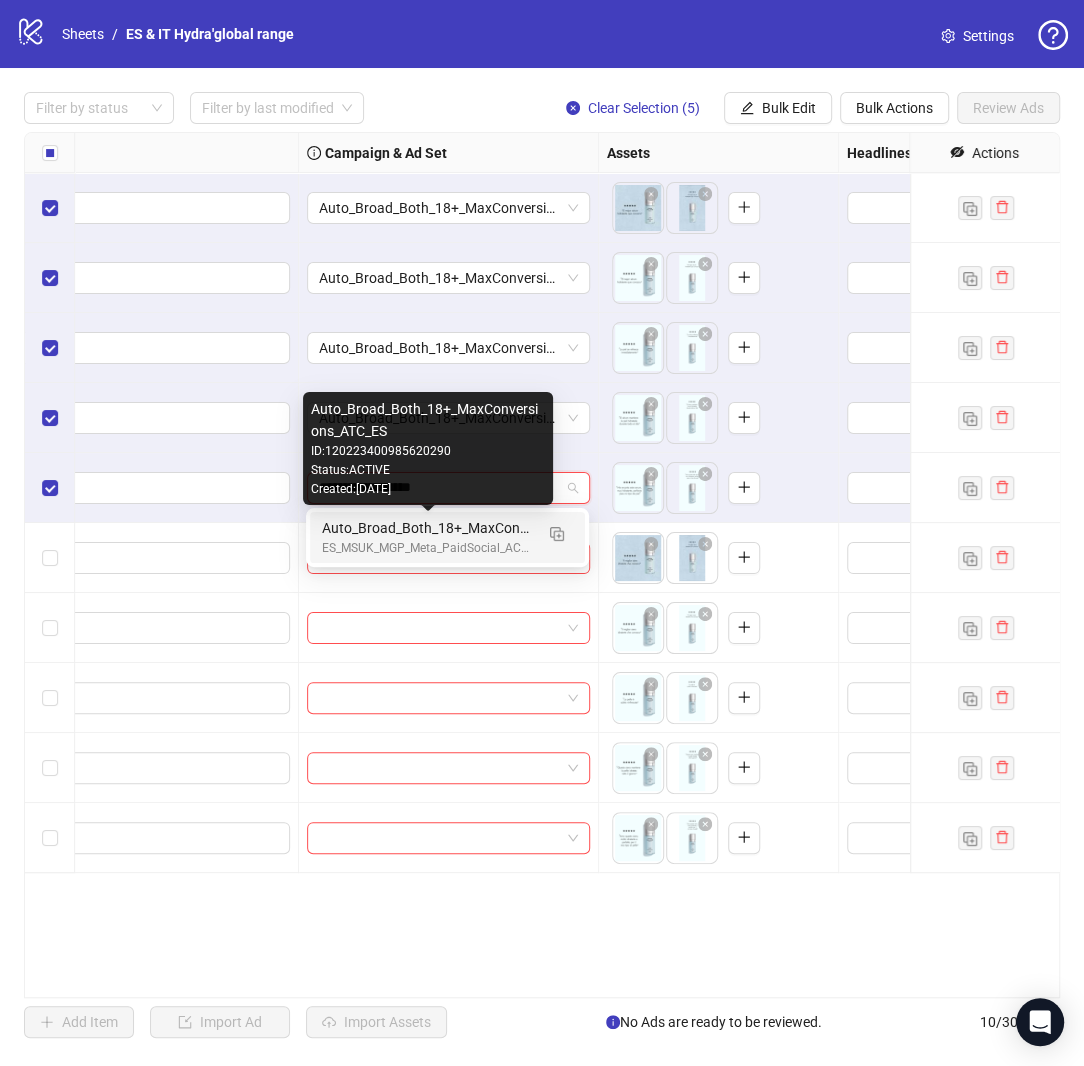 click on "Auto_Broad_Both_18+_MaxConversions_ATC_ES" at bounding box center (427, 528) 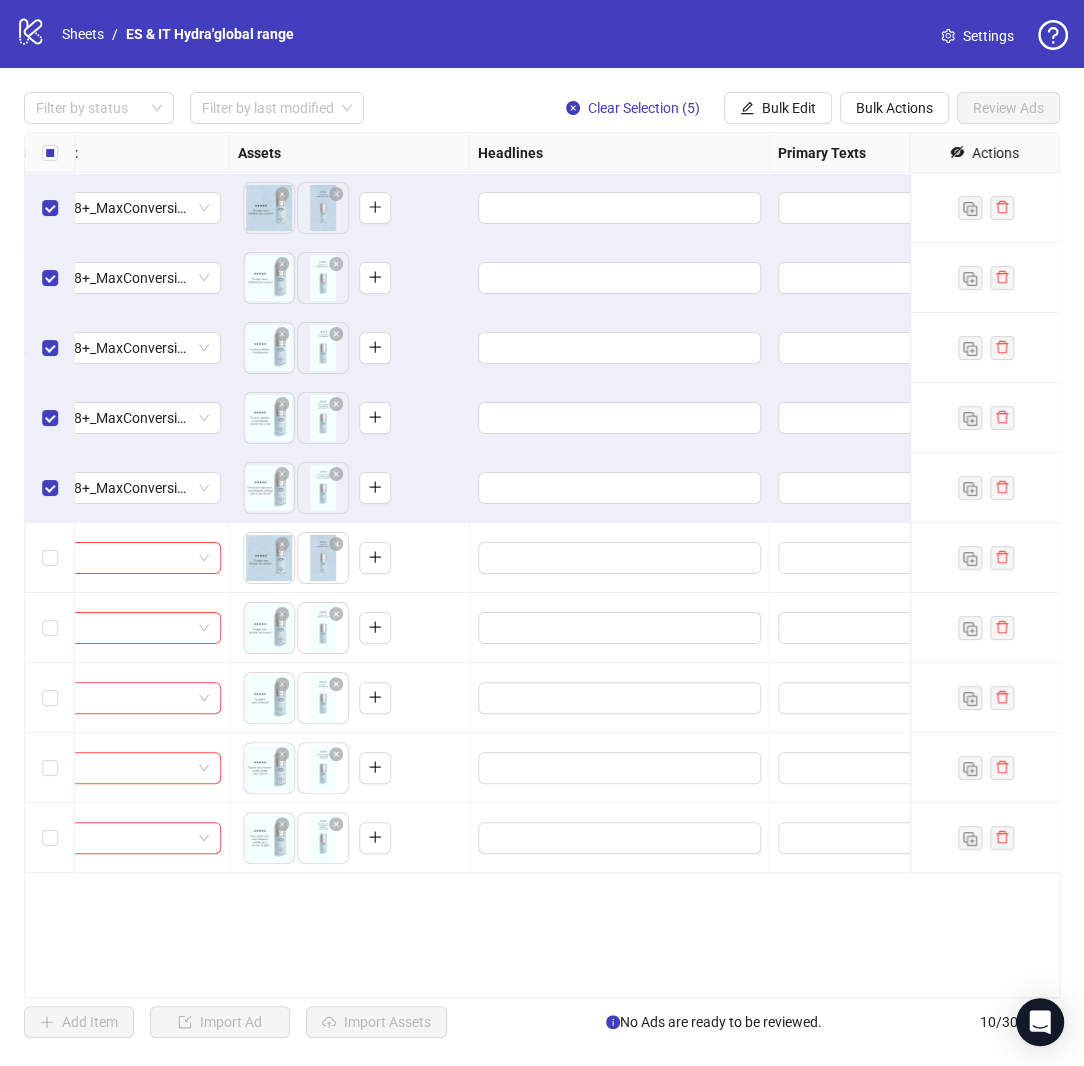 scroll, scrollTop: 0, scrollLeft: 725, axis: horizontal 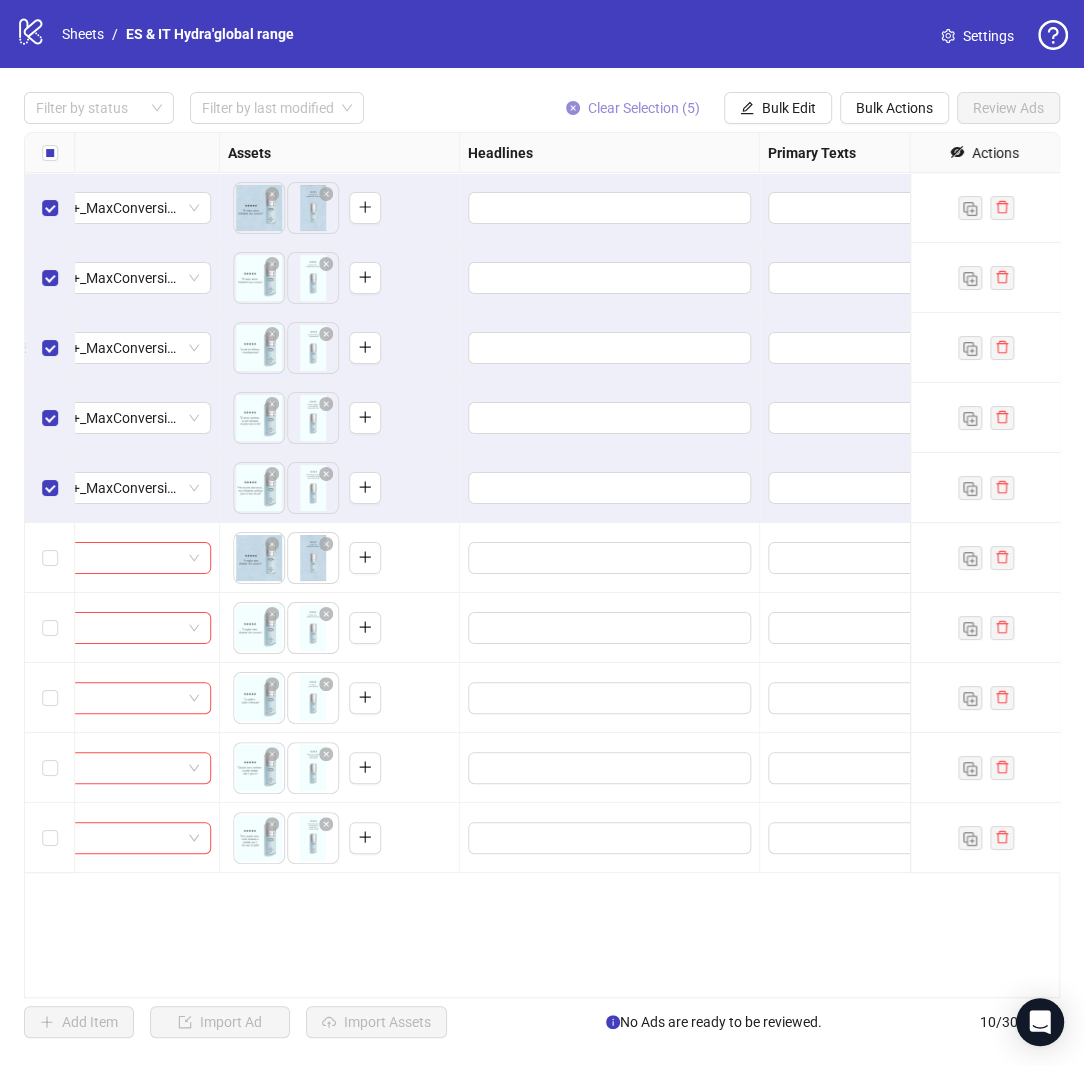 click on "Clear Selection (5)" at bounding box center [644, 108] 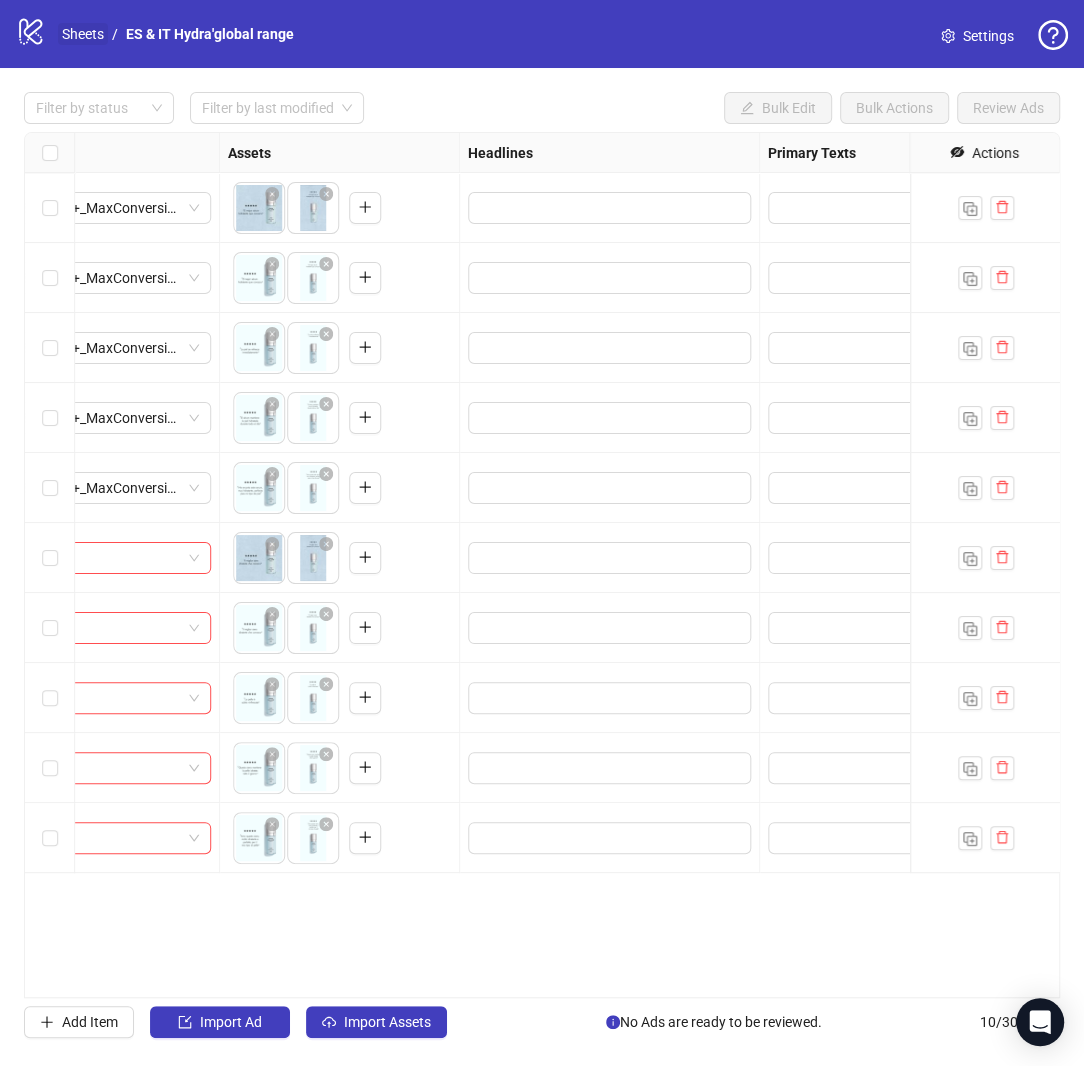 click on "Sheets" at bounding box center (83, 34) 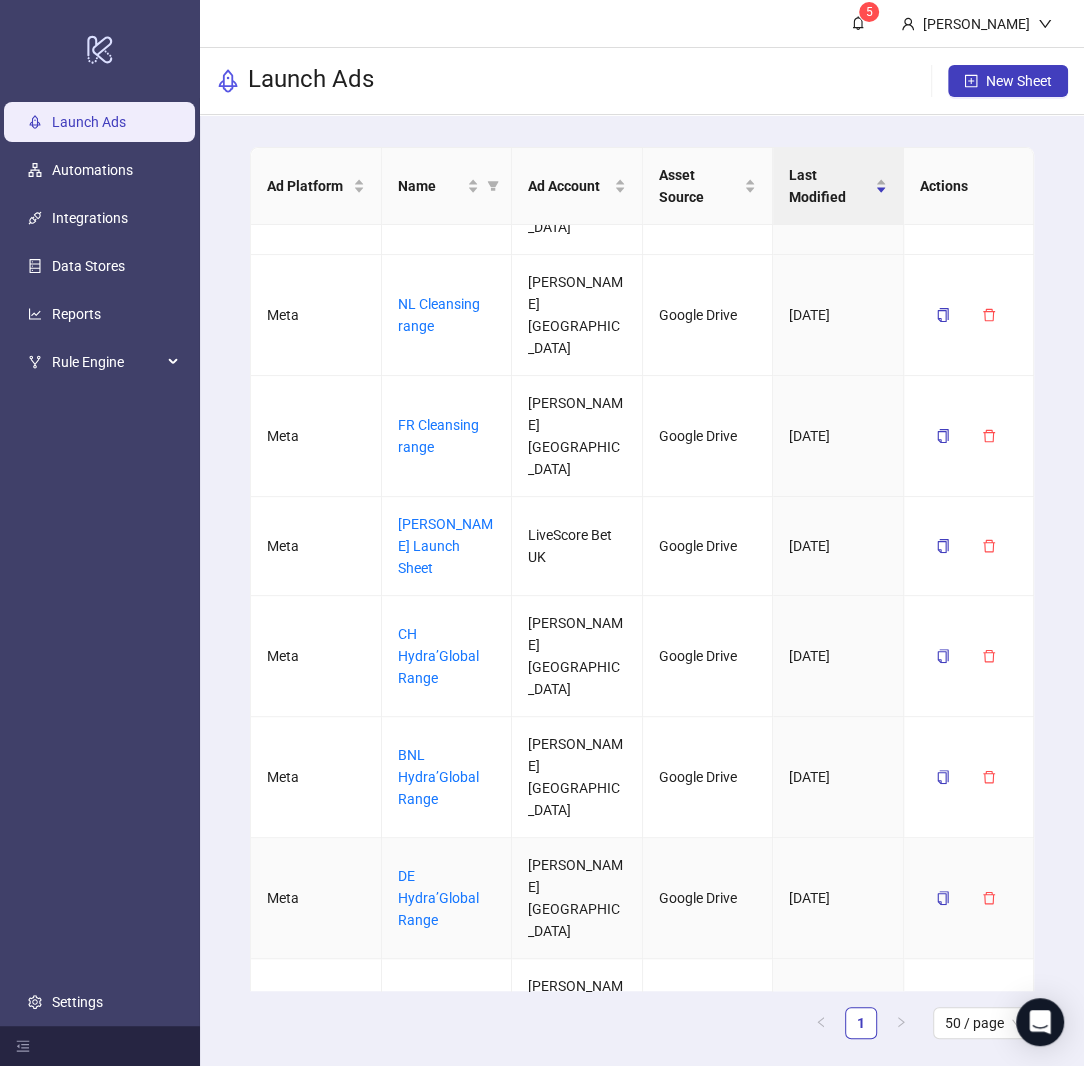 scroll, scrollTop: 340, scrollLeft: 0, axis: vertical 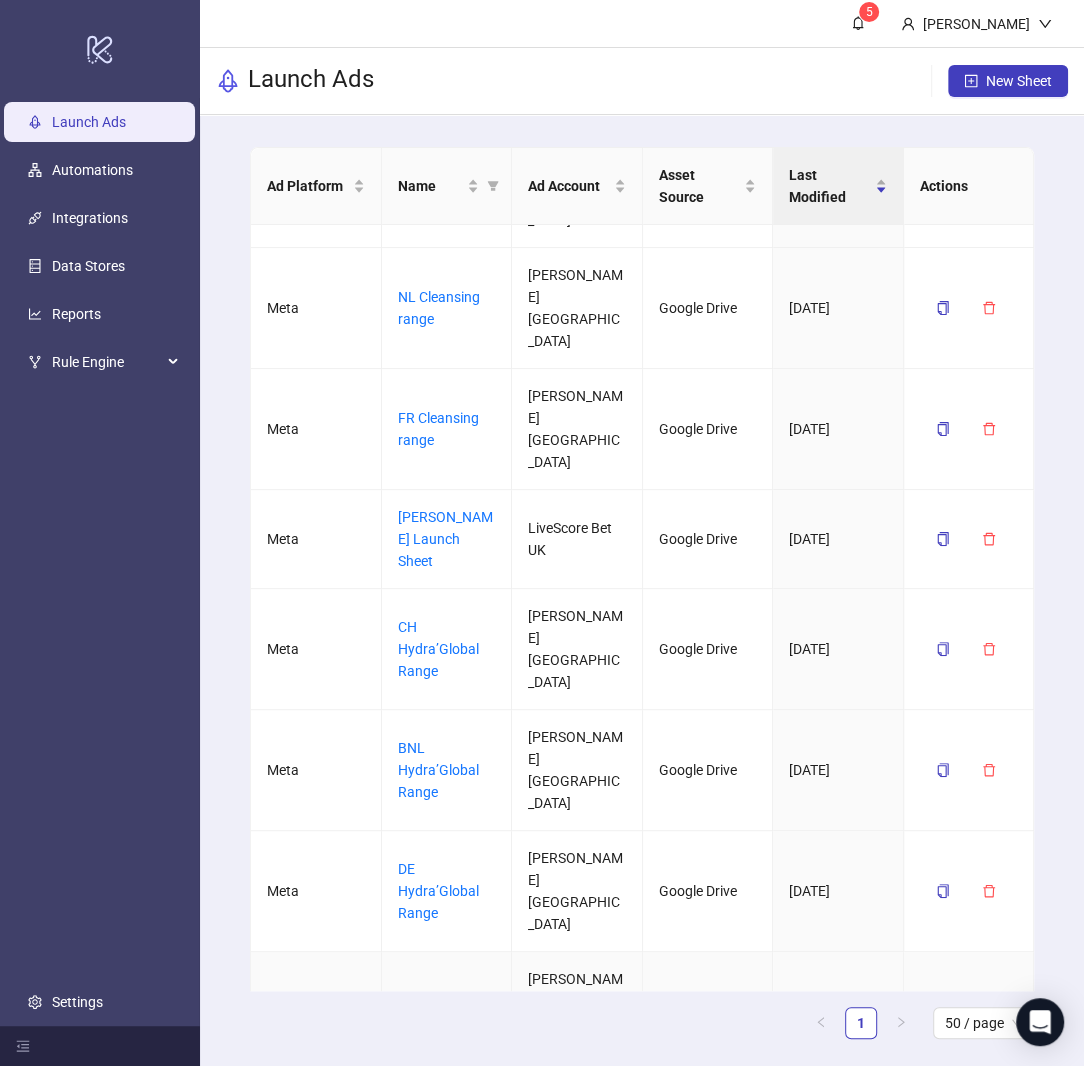 click on "ES hydra'global range" at bounding box center (445, 1012) 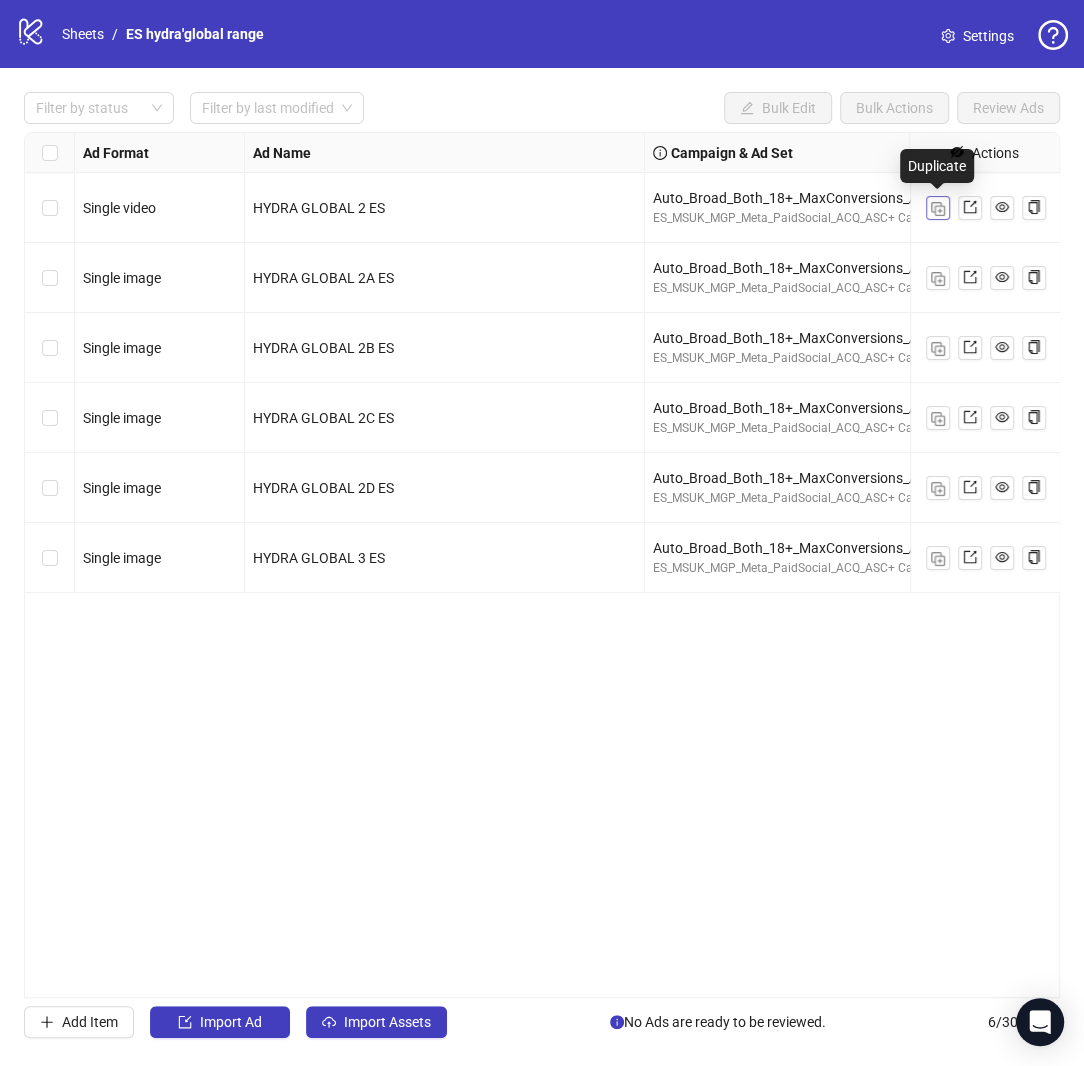 click at bounding box center (938, 209) 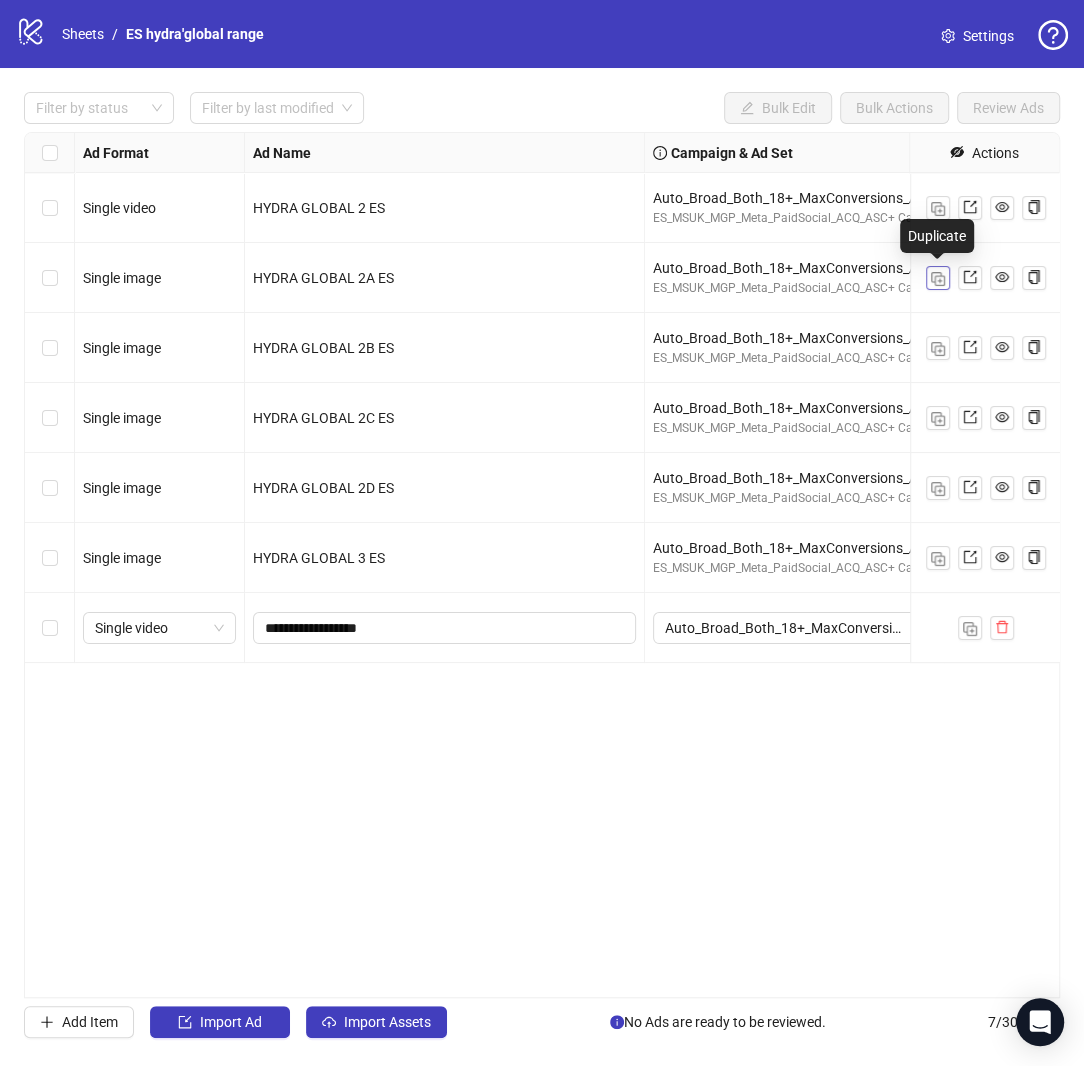 click at bounding box center [938, 279] 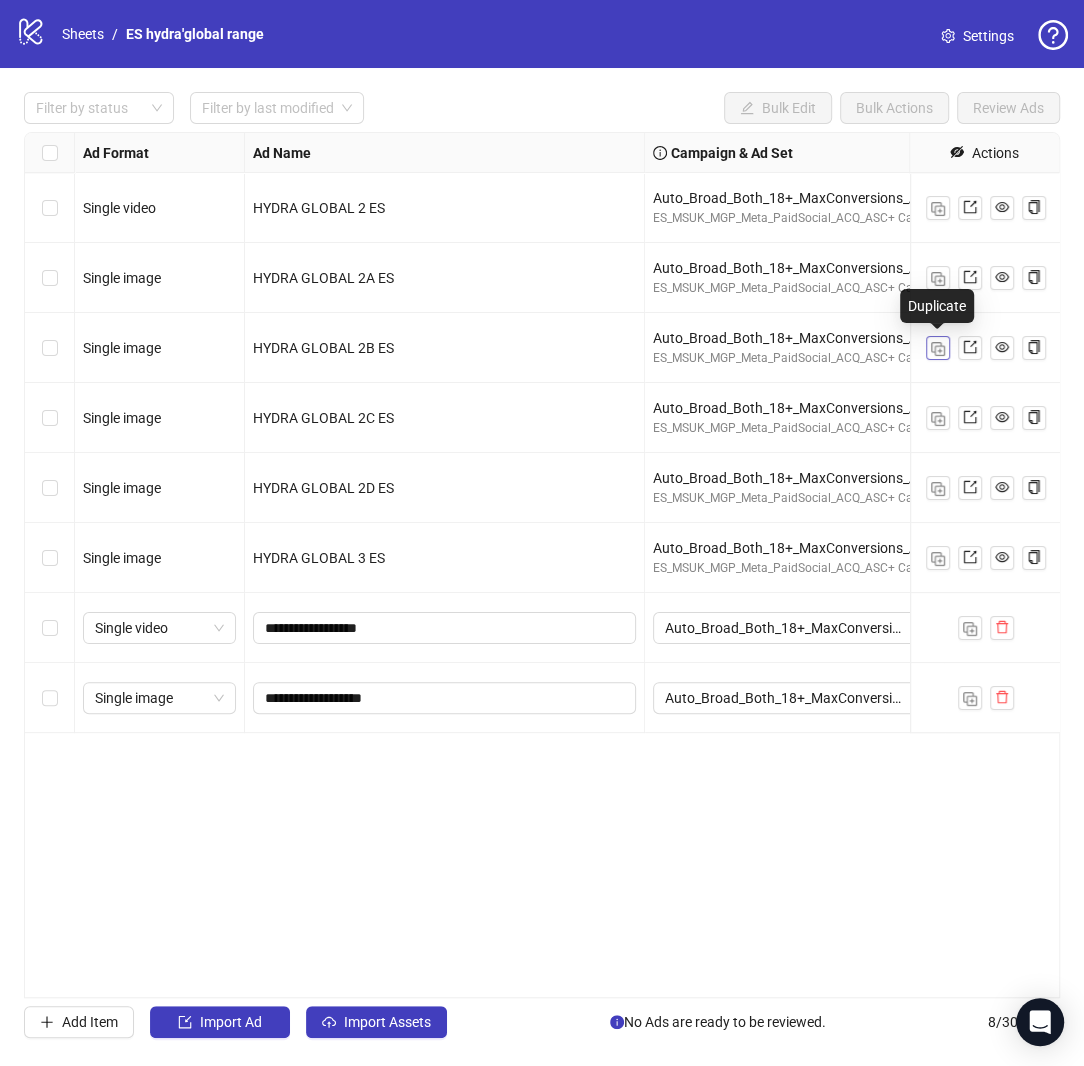click at bounding box center [938, 349] 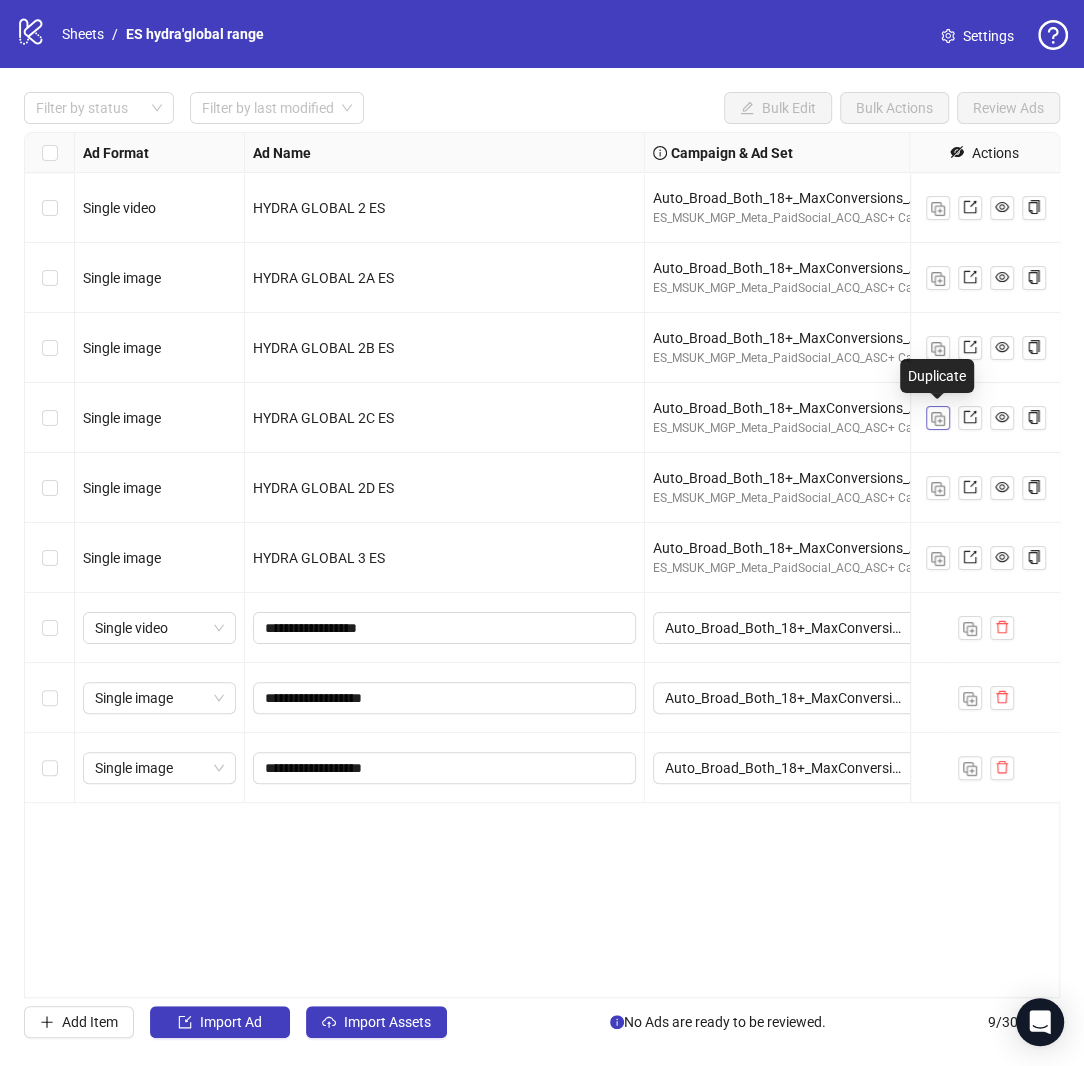 click at bounding box center [938, 419] 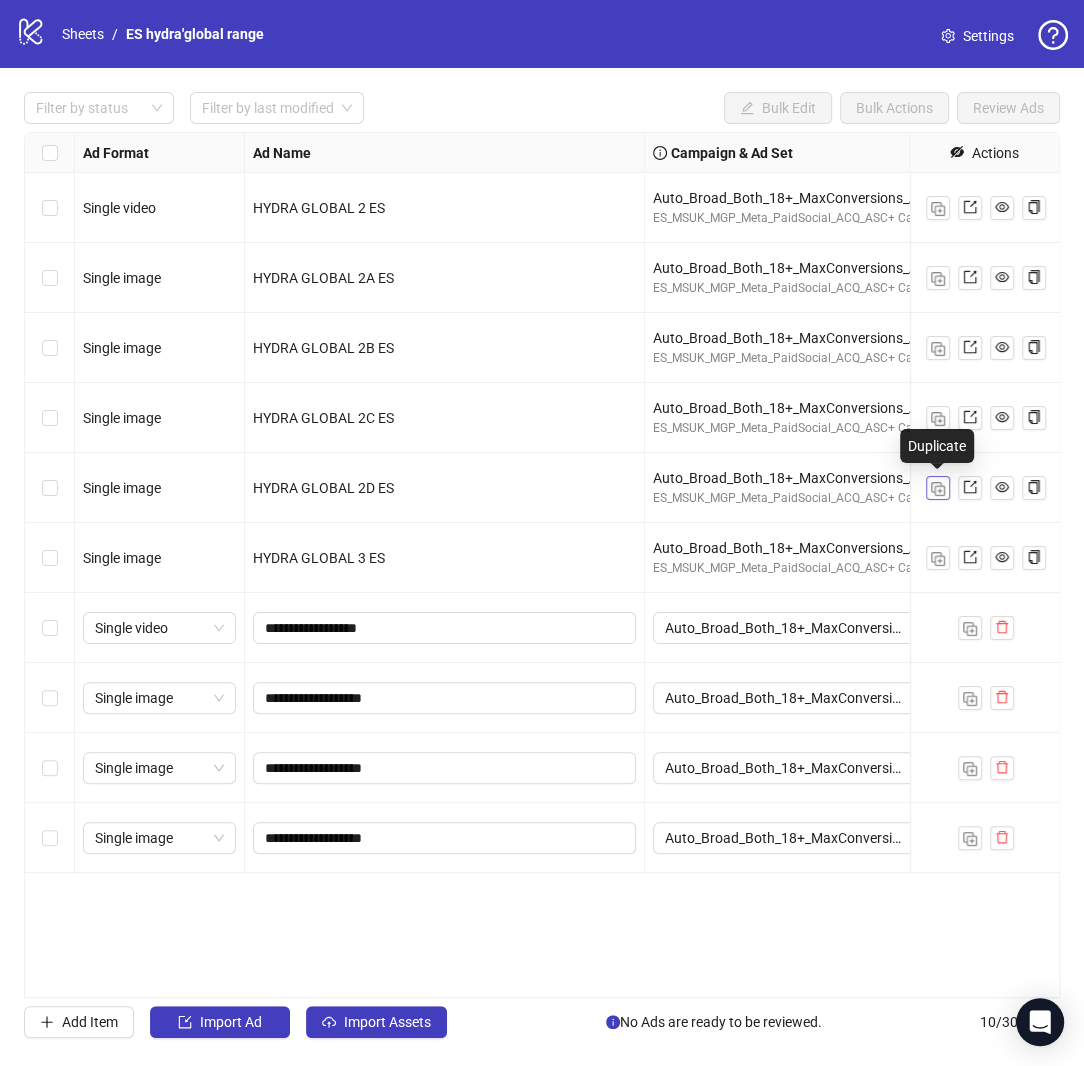 click at bounding box center [938, 489] 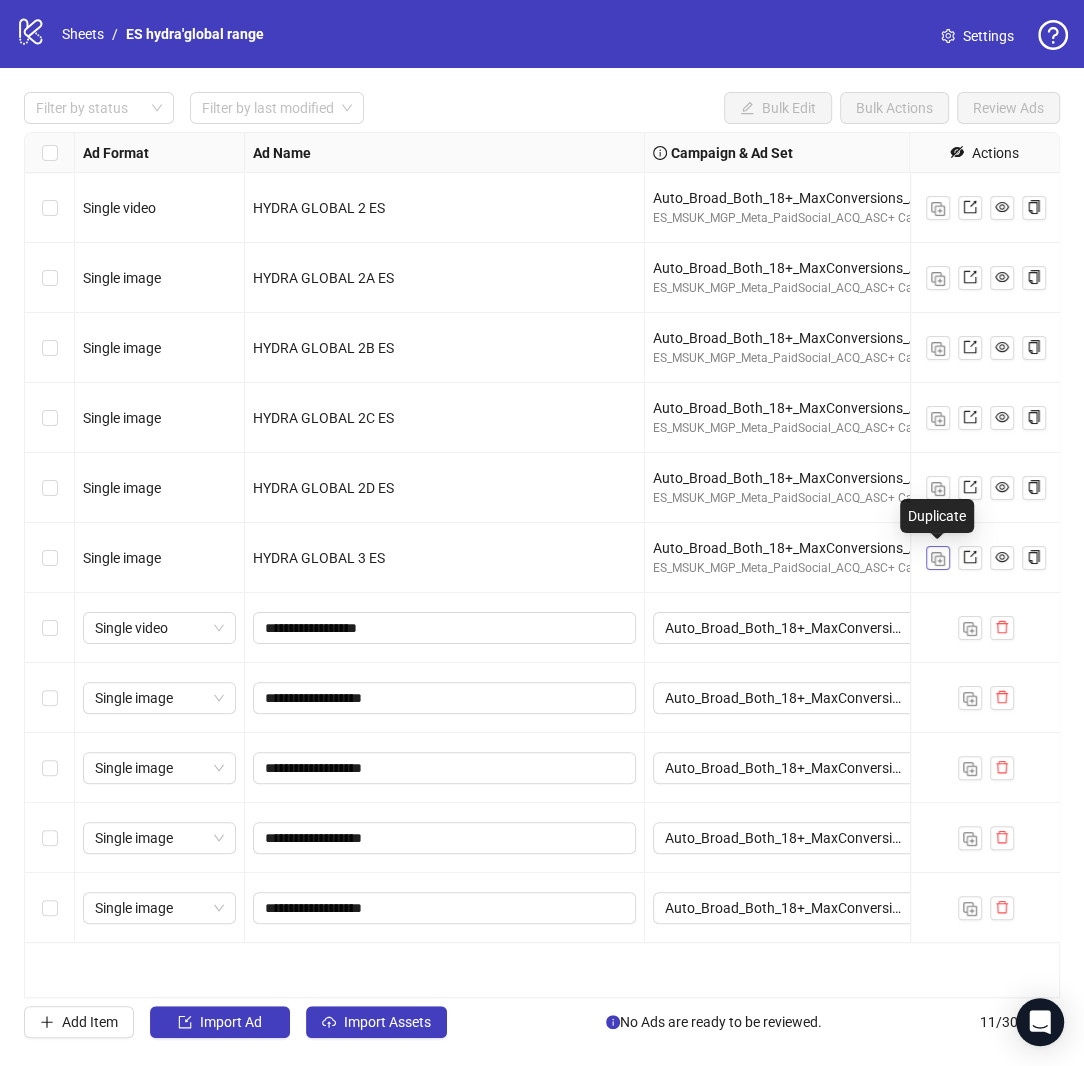 click at bounding box center (938, 559) 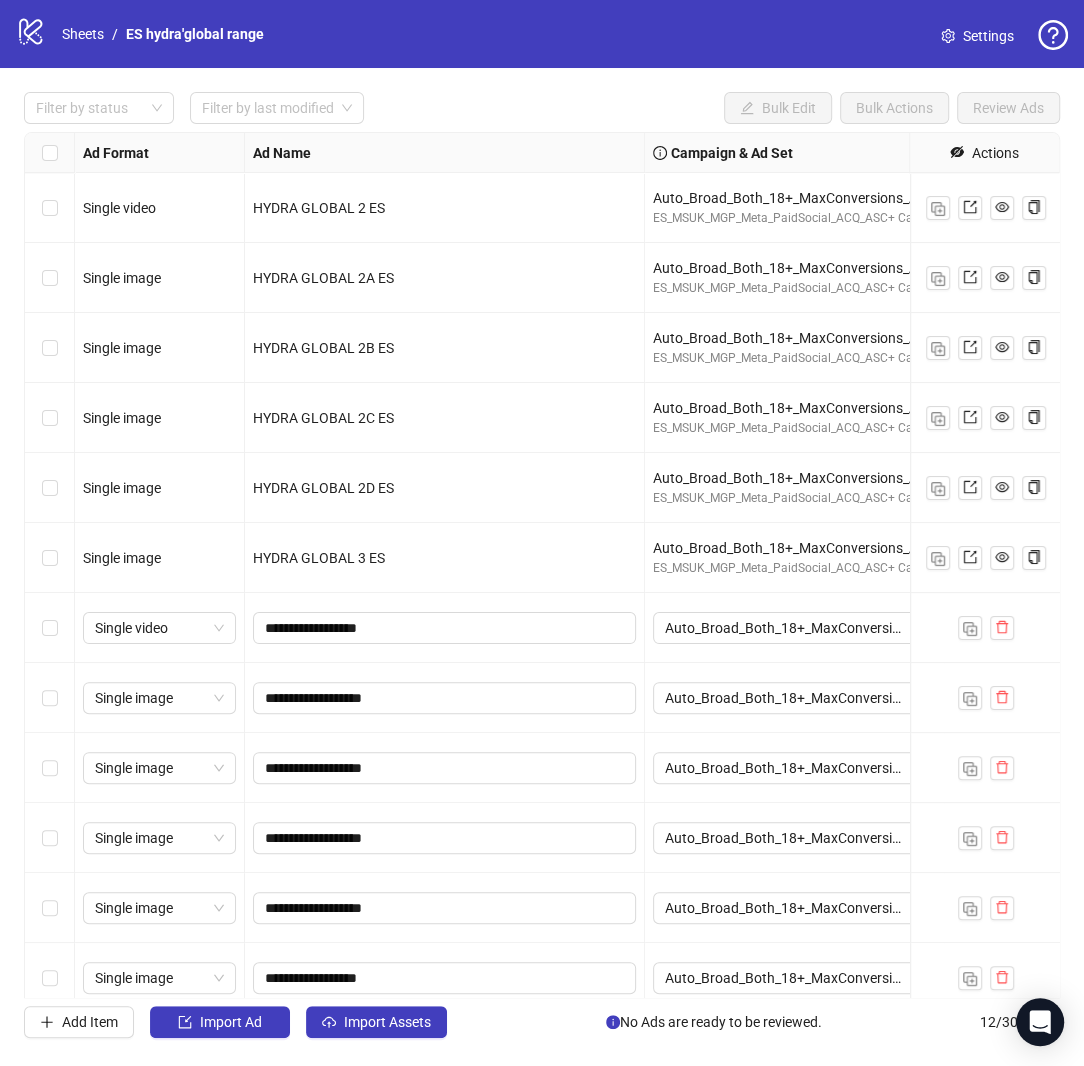 scroll, scrollTop: 15, scrollLeft: 0, axis: vertical 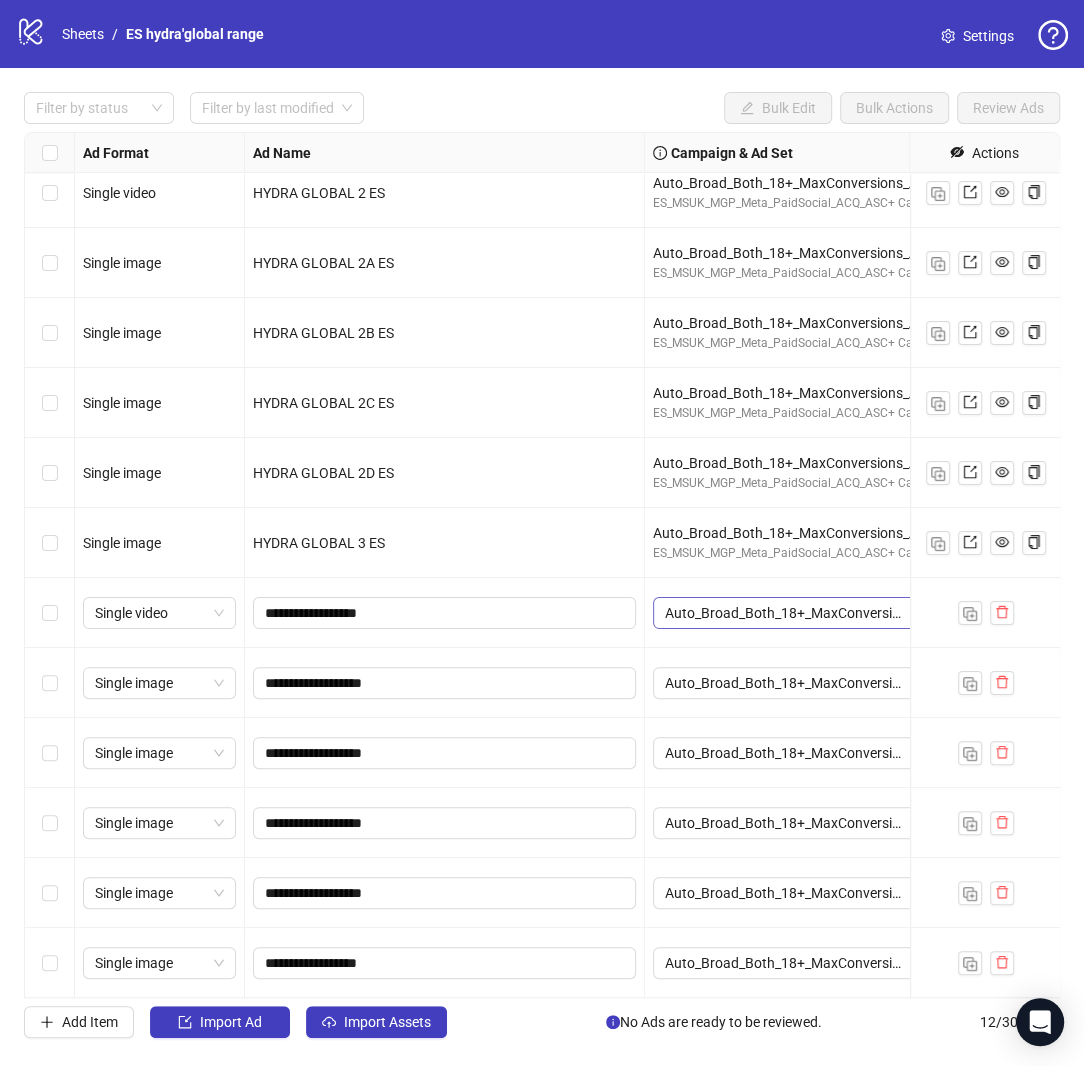 click on "Auto_Broad_Both_18+_MaxConversions_ATC_ES" at bounding box center [794, 613] 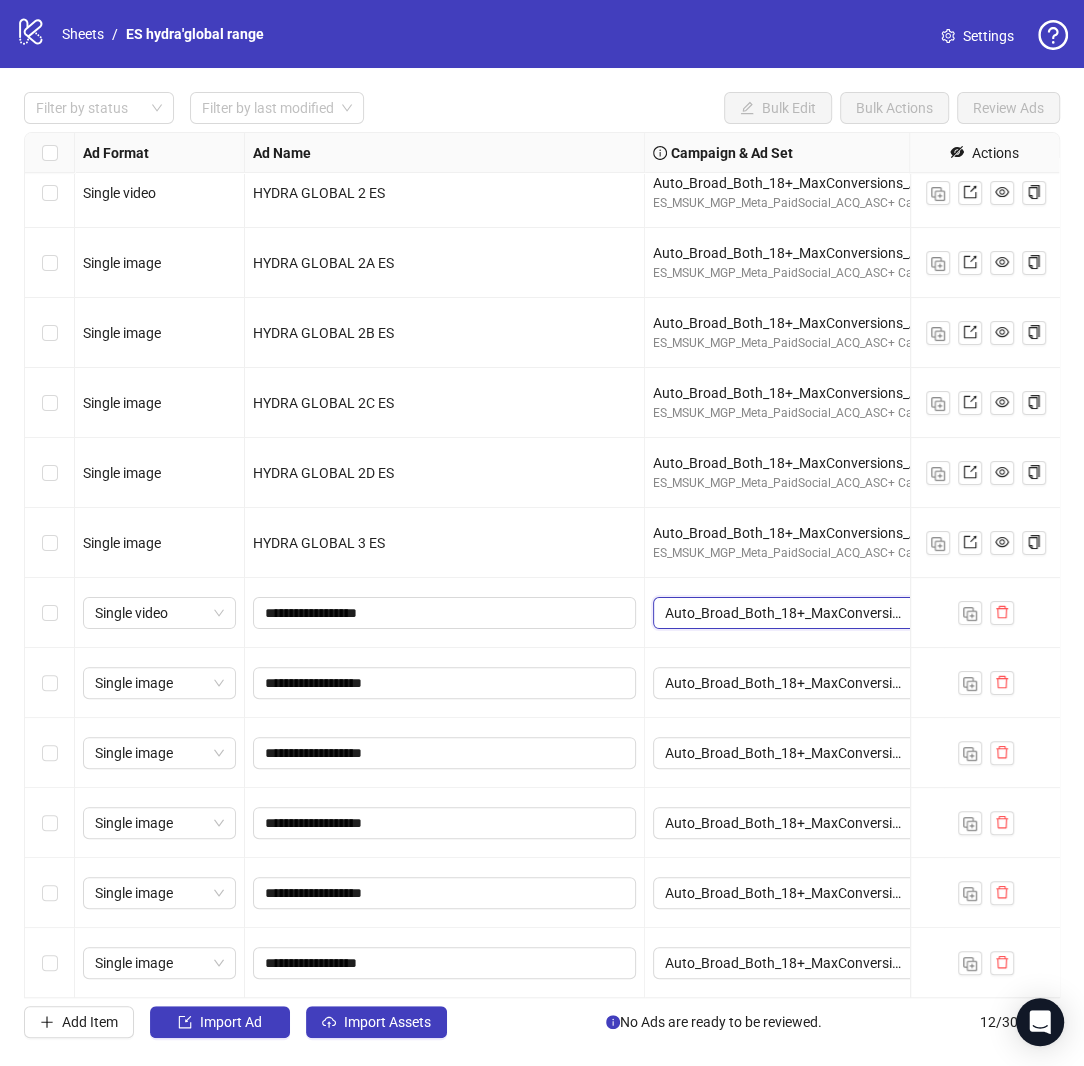 click on "Auto_Broad_Both_18+_MaxConversions_ATC_ES" at bounding box center (794, 613) 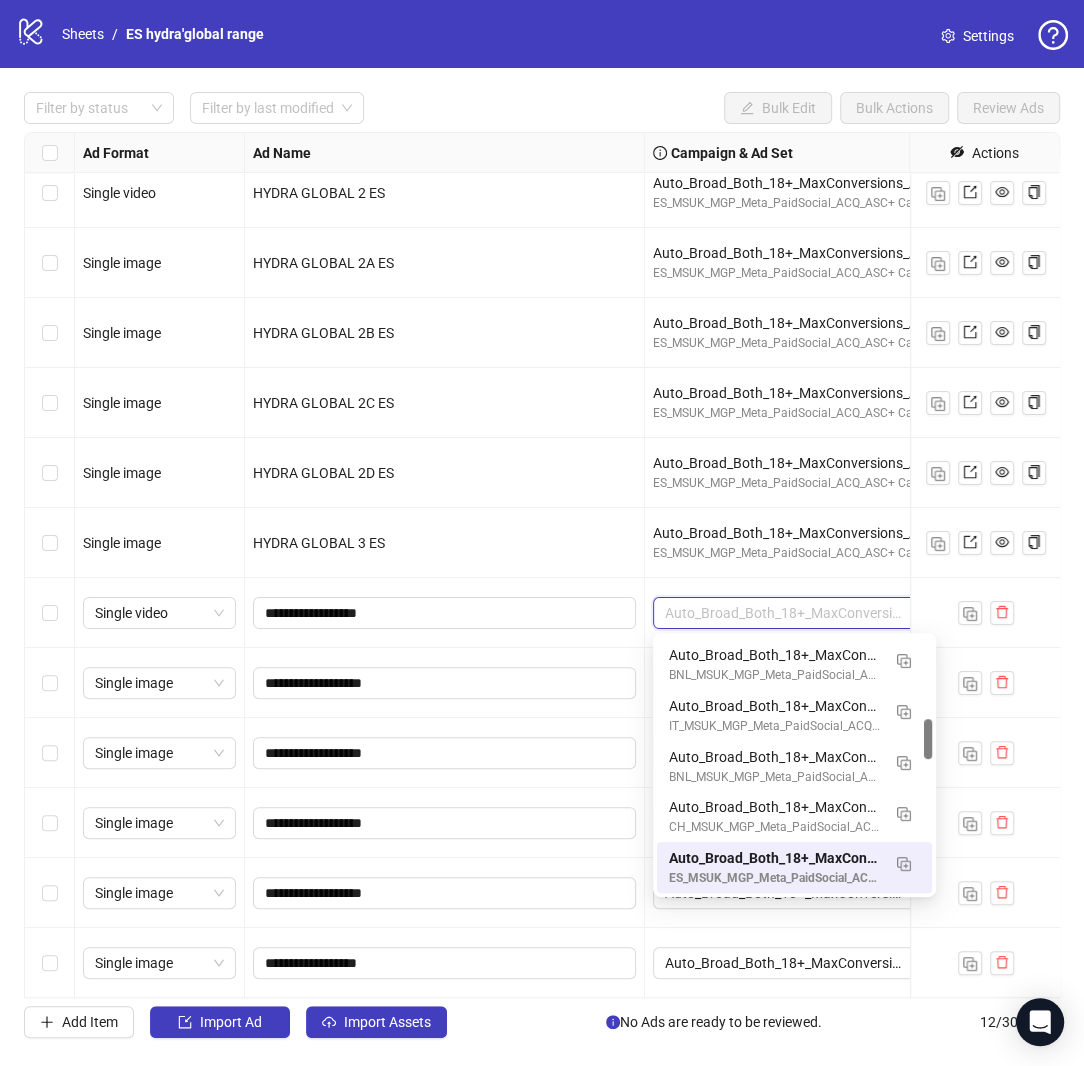 paste on "**********" 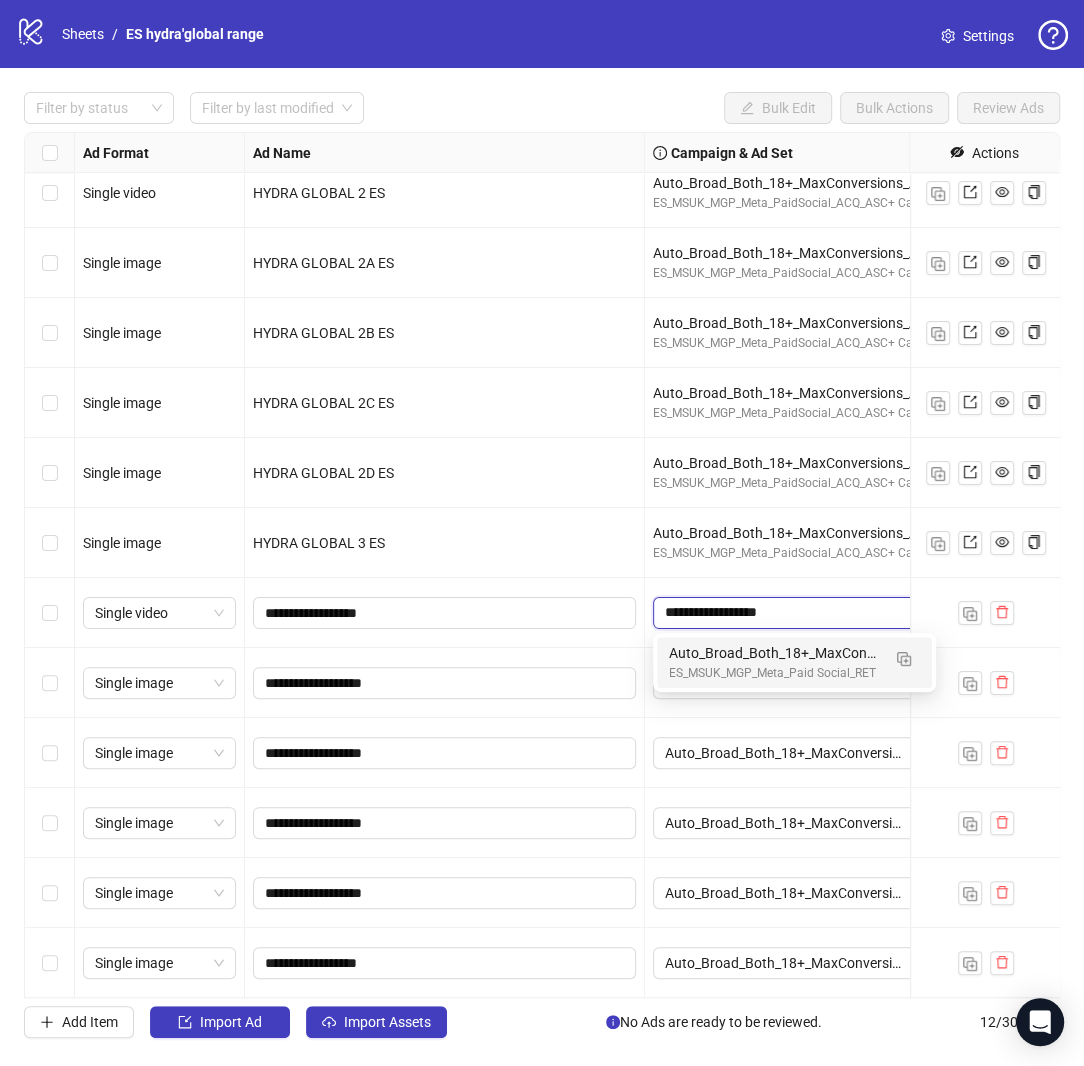 scroll, scrollTop: 0, scrollLeft: 0, axis: both 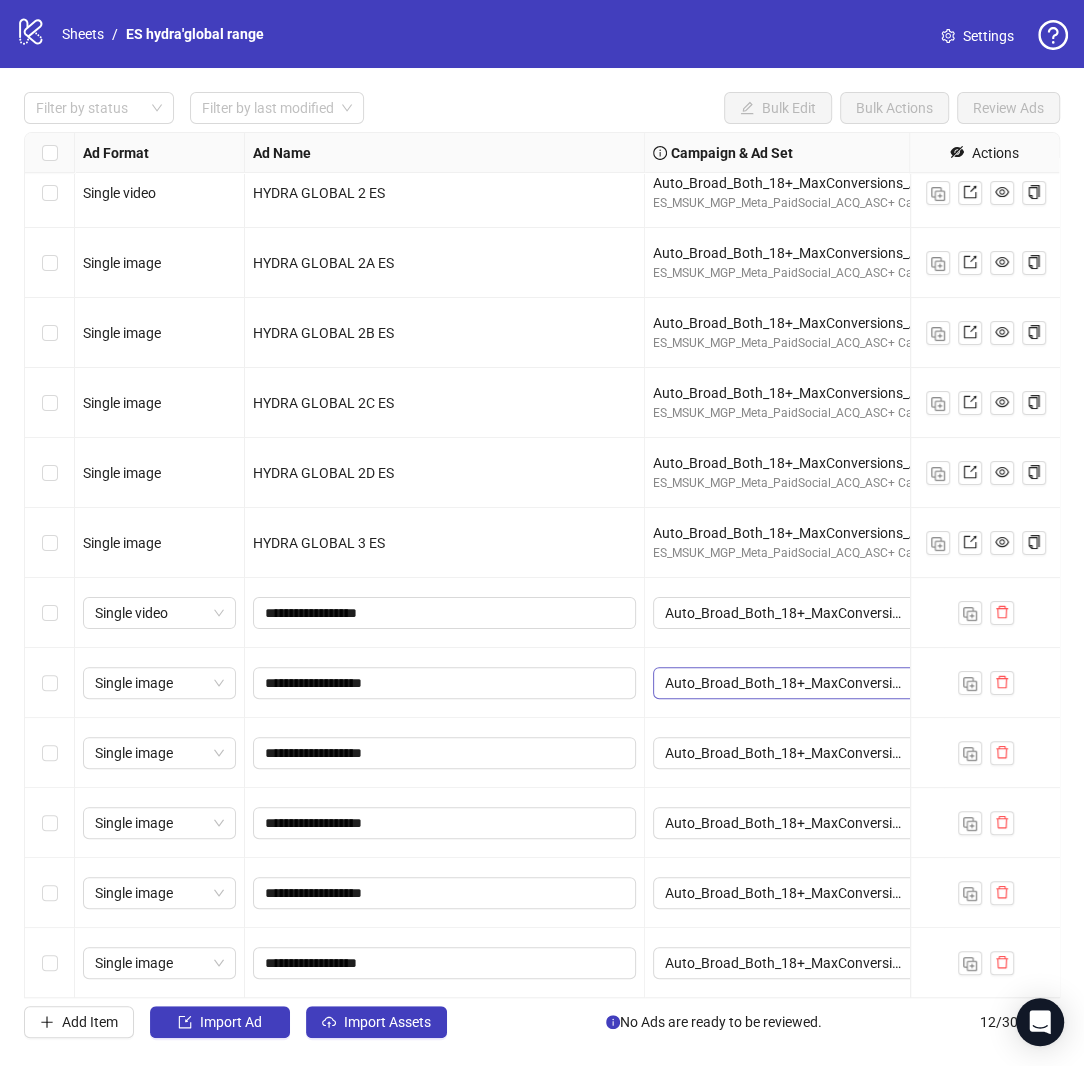 click on "Auto_Broad_Both_18+_MaxConversions_ATC_ES" at bounding box center (794, 683) 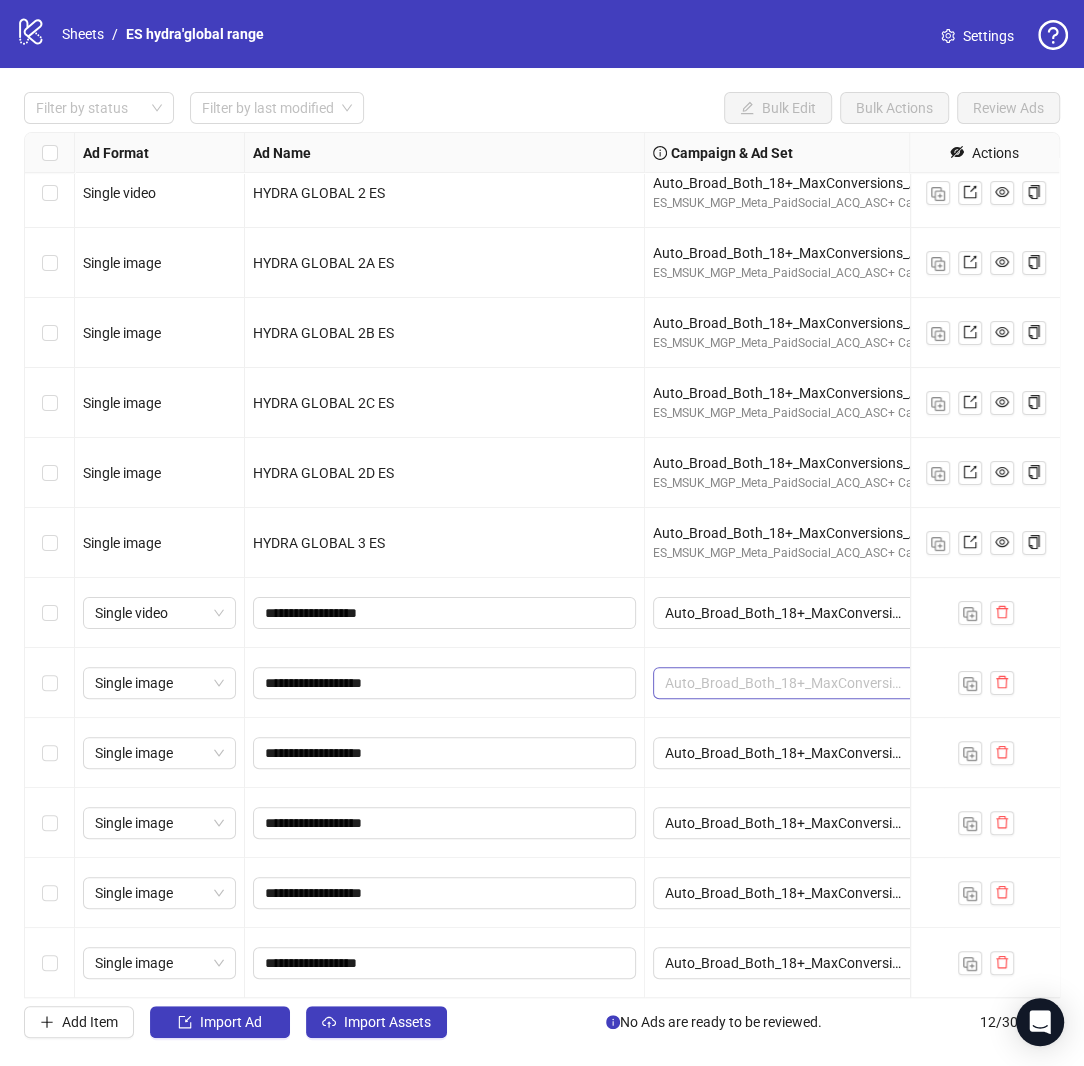 scroll, scrollTop: 508, scrollLeft: 0, axis: vertical 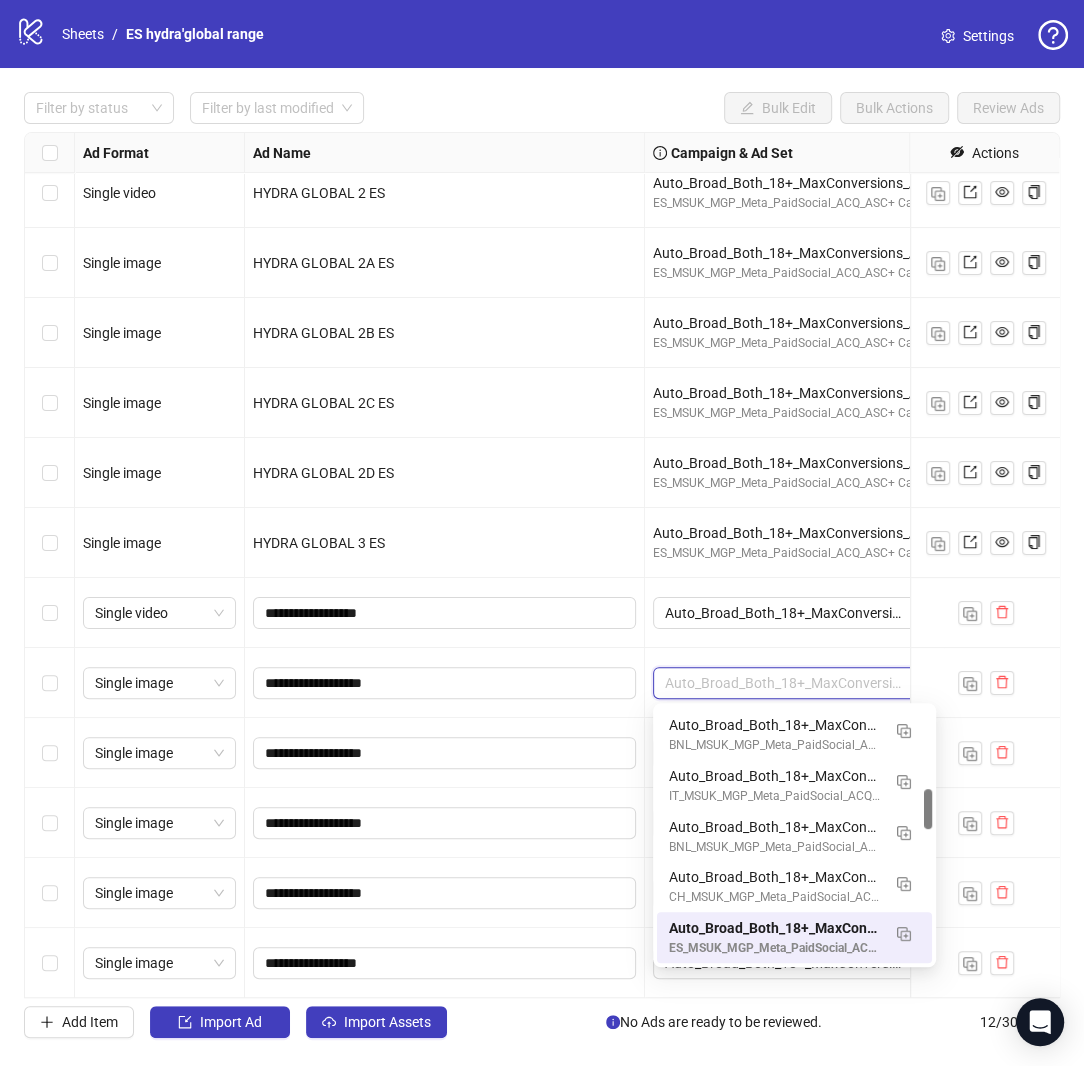 paste on "**********" 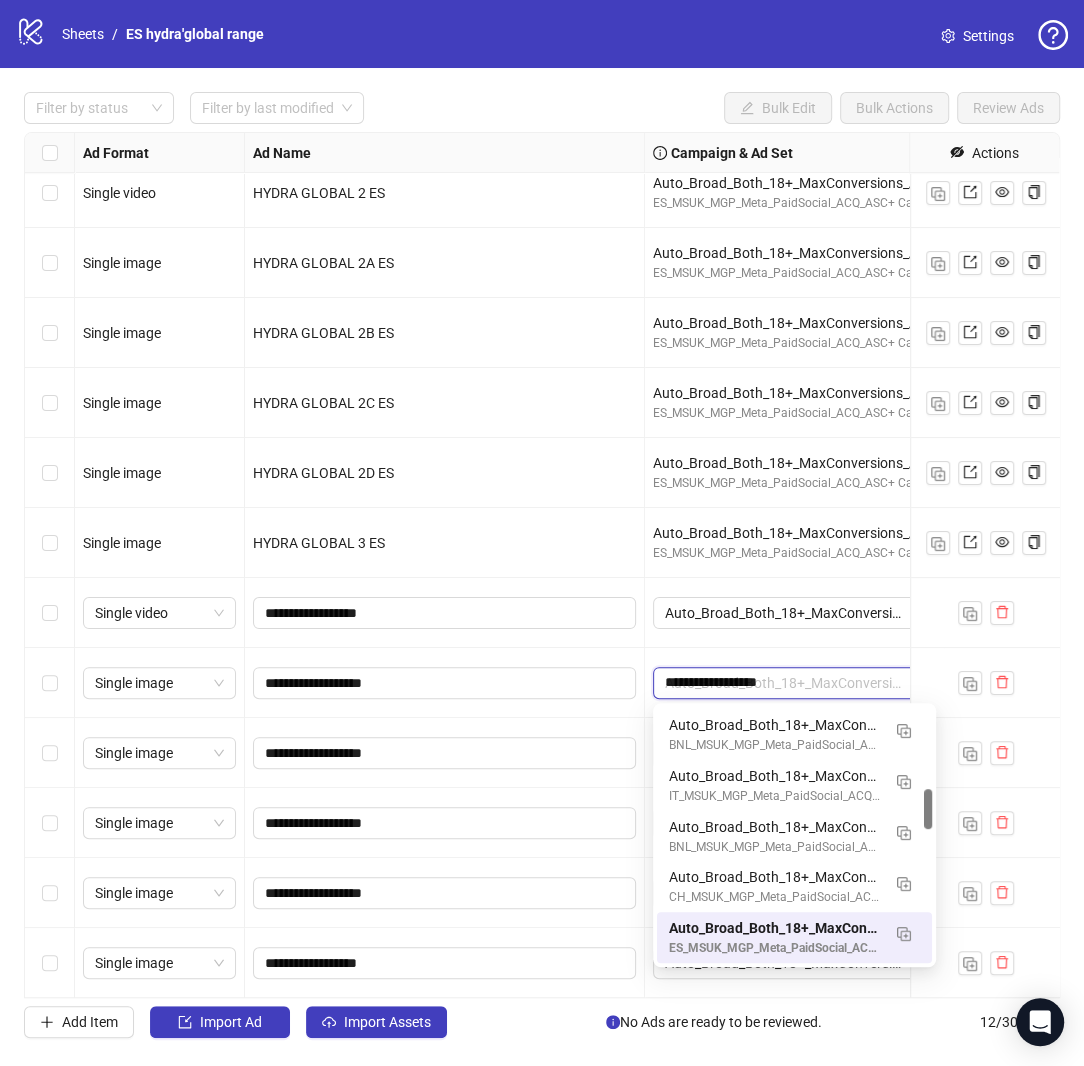 scroll, scrollTop: 0, scrollLeft: 0, axis: both 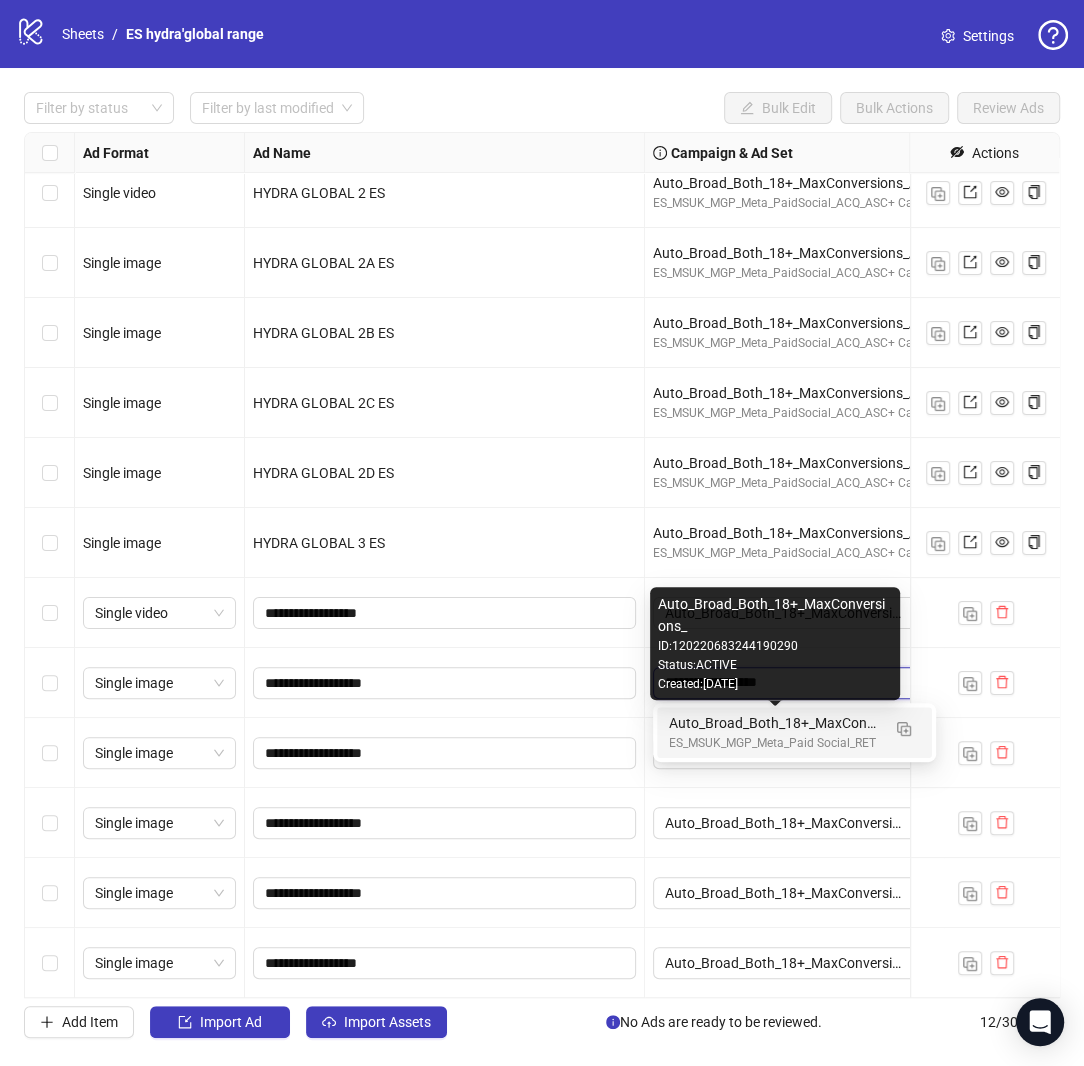 click on "Auto_Broad_Both_18+_MaxConversions_" at bounding box center (774, 723) 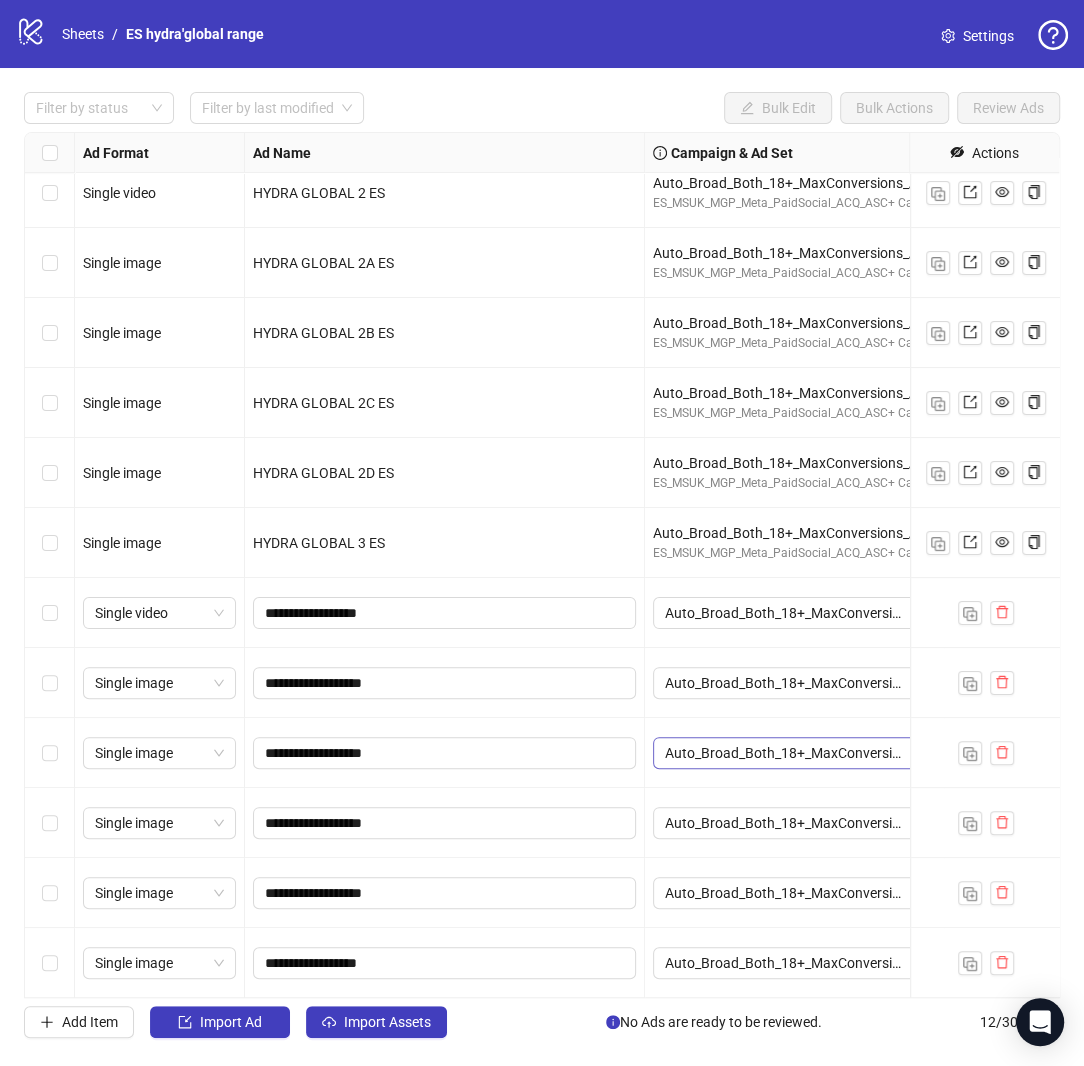 click on "Auto_Broad_Both_18+_MaxConversions_ATC_ES" at bounding box center [794, 753] 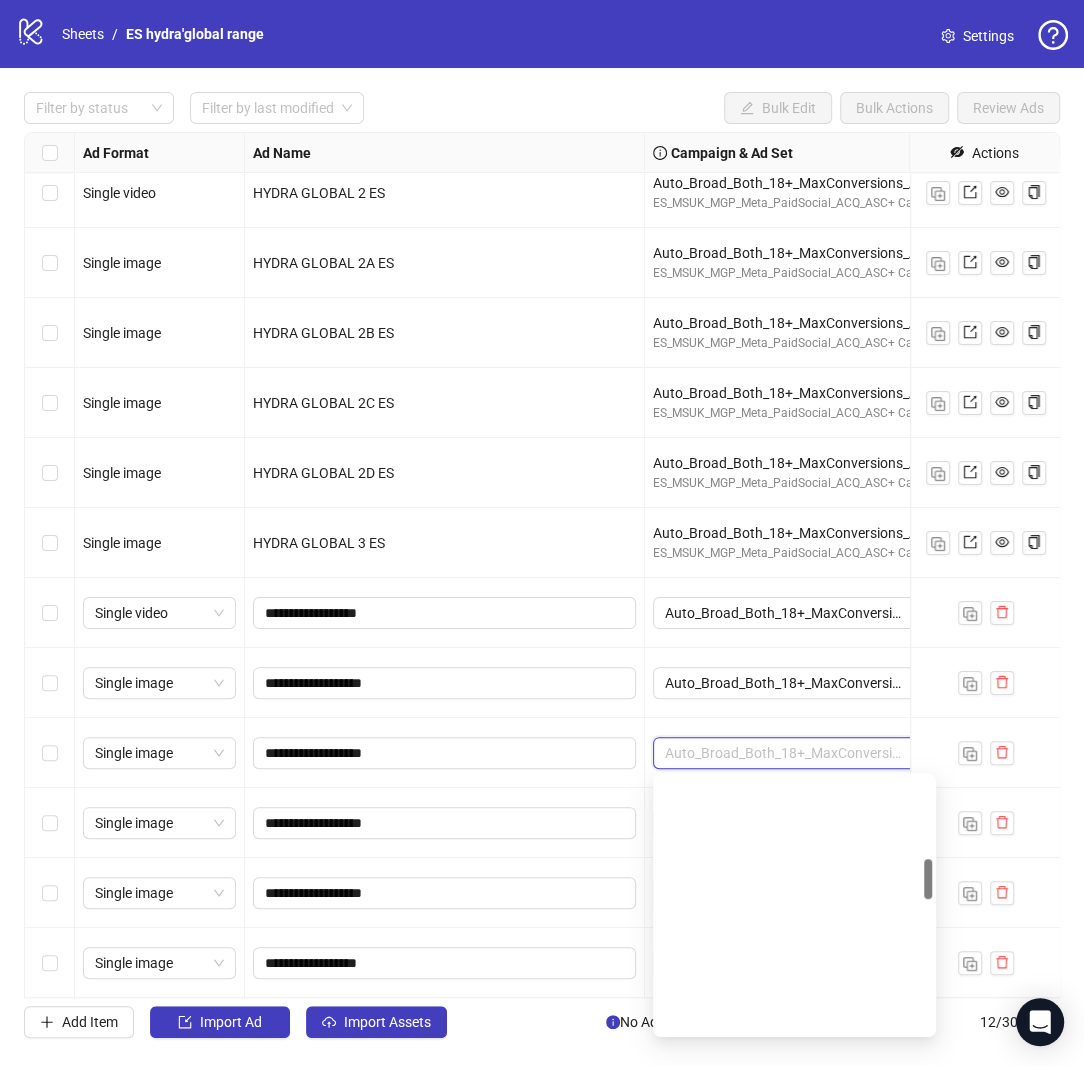 scroll, scrollTop: 508, scrollLeft: 0, axis: vertical 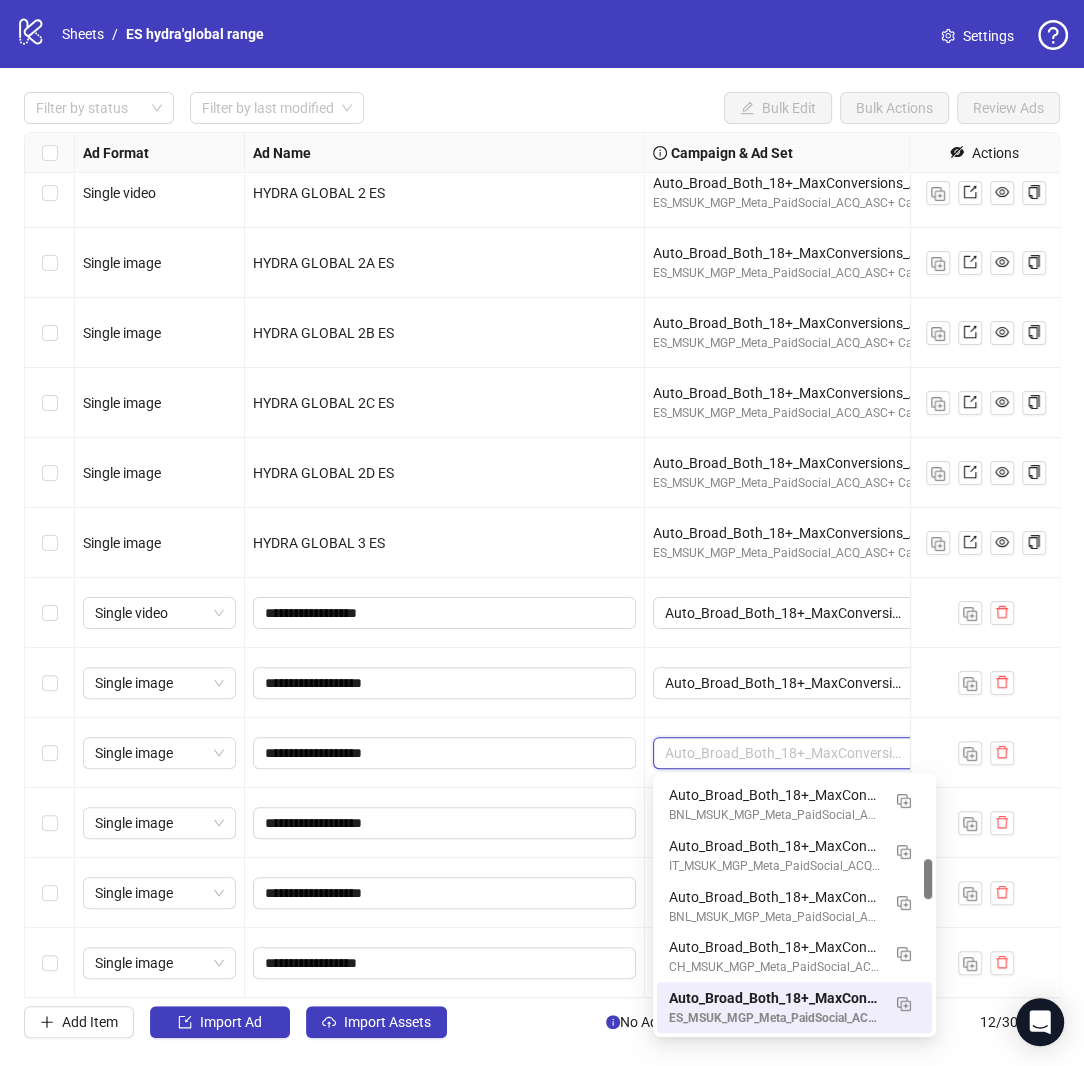 paste on "**********" 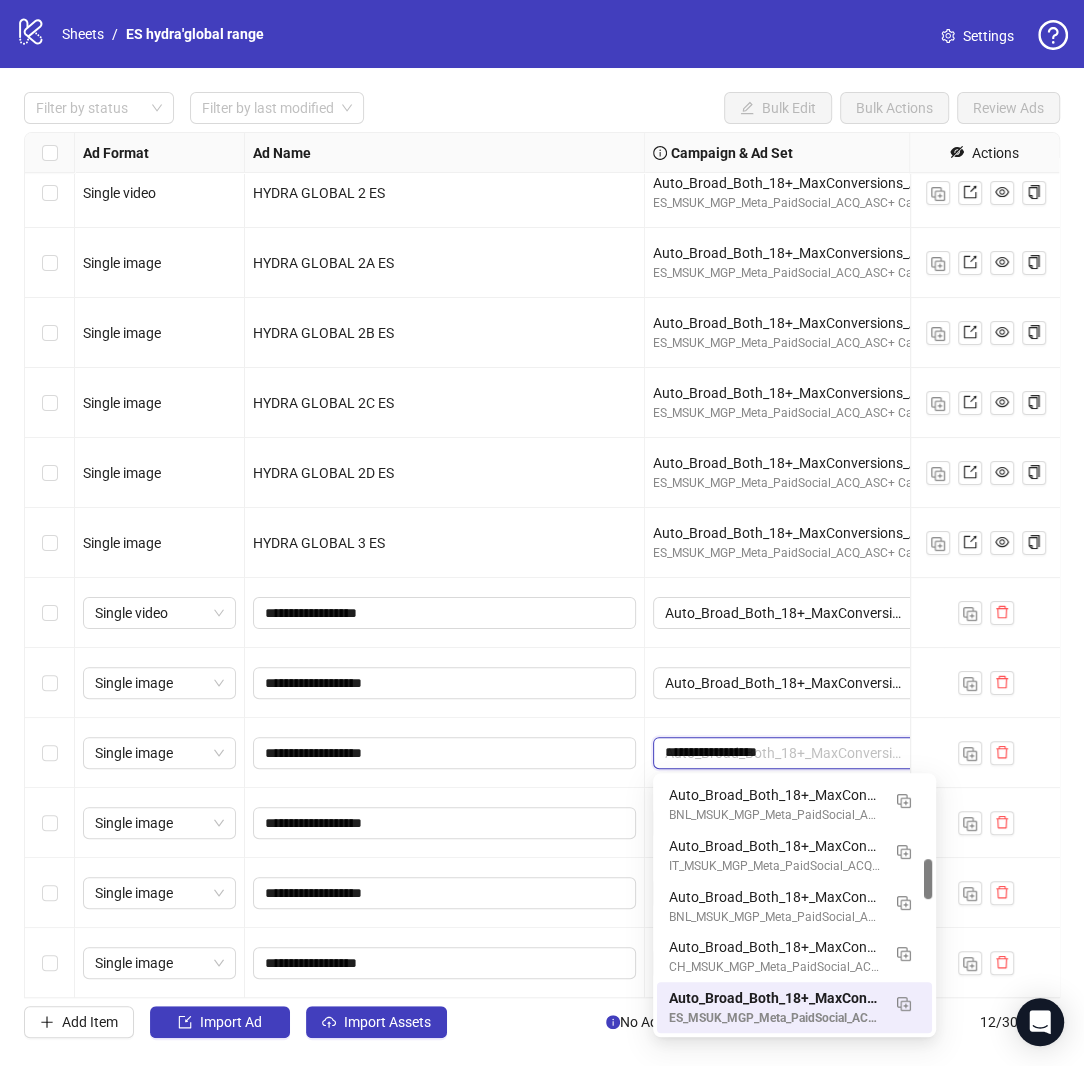 scroll, scrollTop: 0, scrollLeft: 0, axis: both 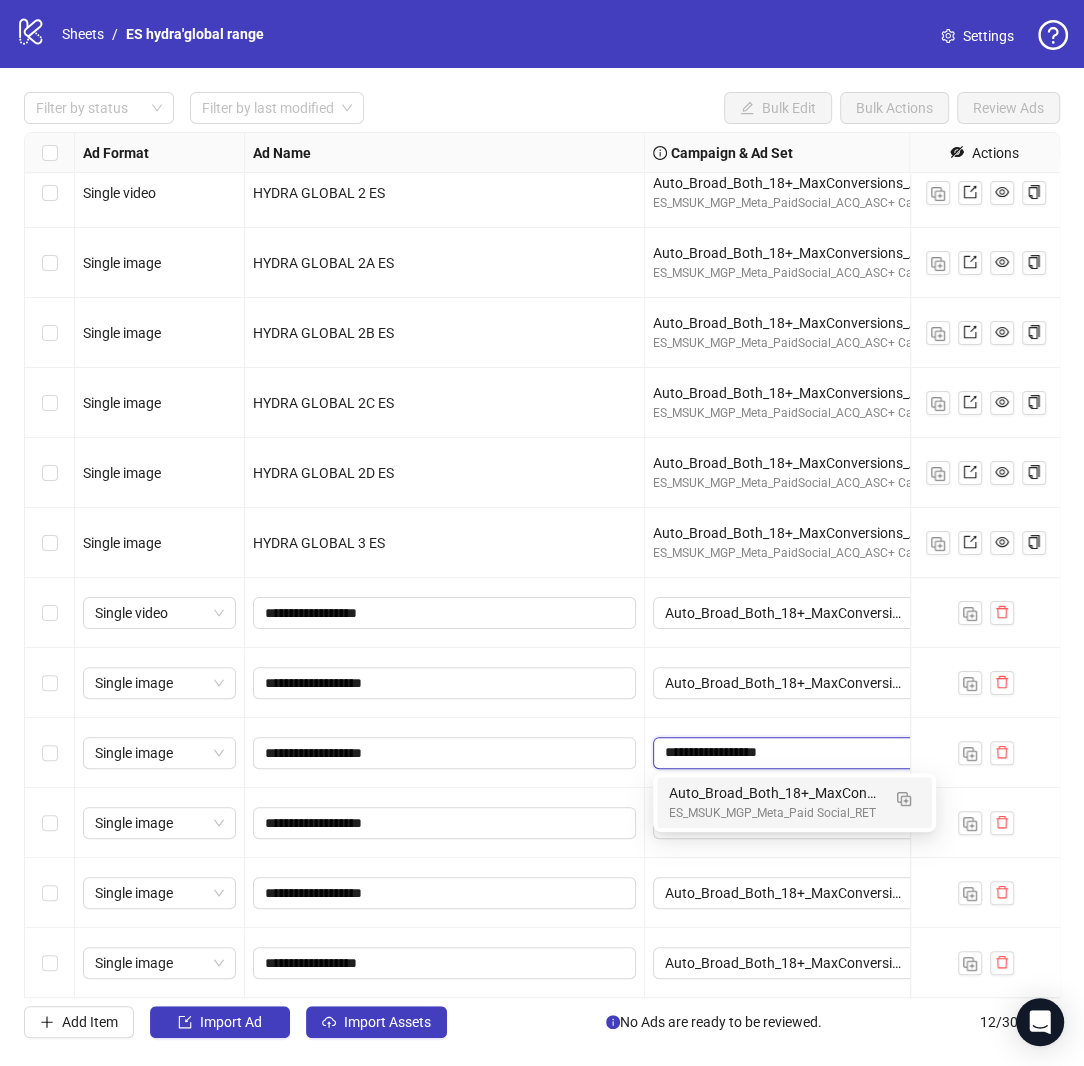 click on "ES_MSUK_MGP_Meta_Paid Social_RET" at bounding box center (774, 813) 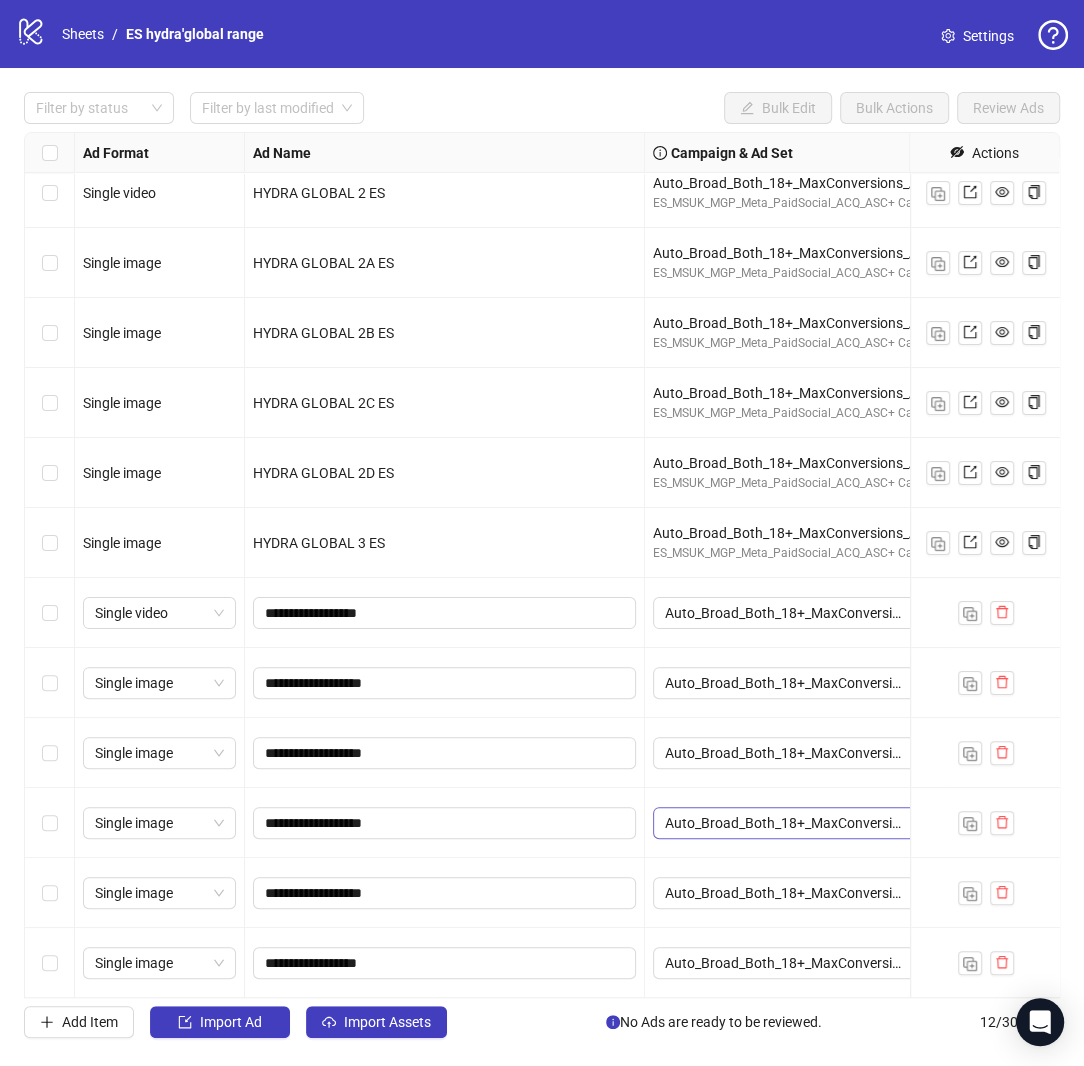 click on "Auto_Broad_Both_18+_MaxConversions_ATC_ES" at bounding box center (794, 823) 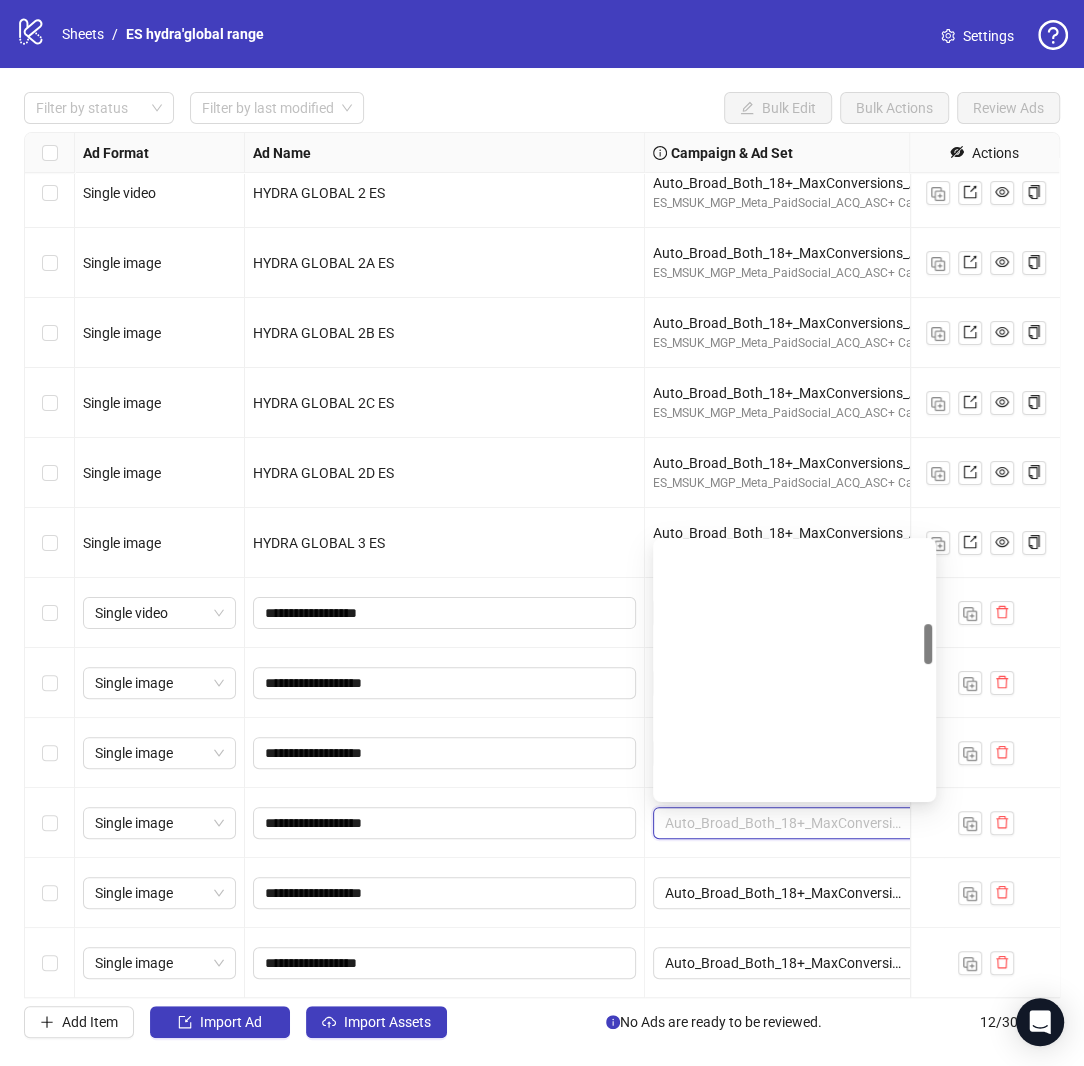 scroll, scrollTop: 508, scrollLeft: 0, axis: vertical 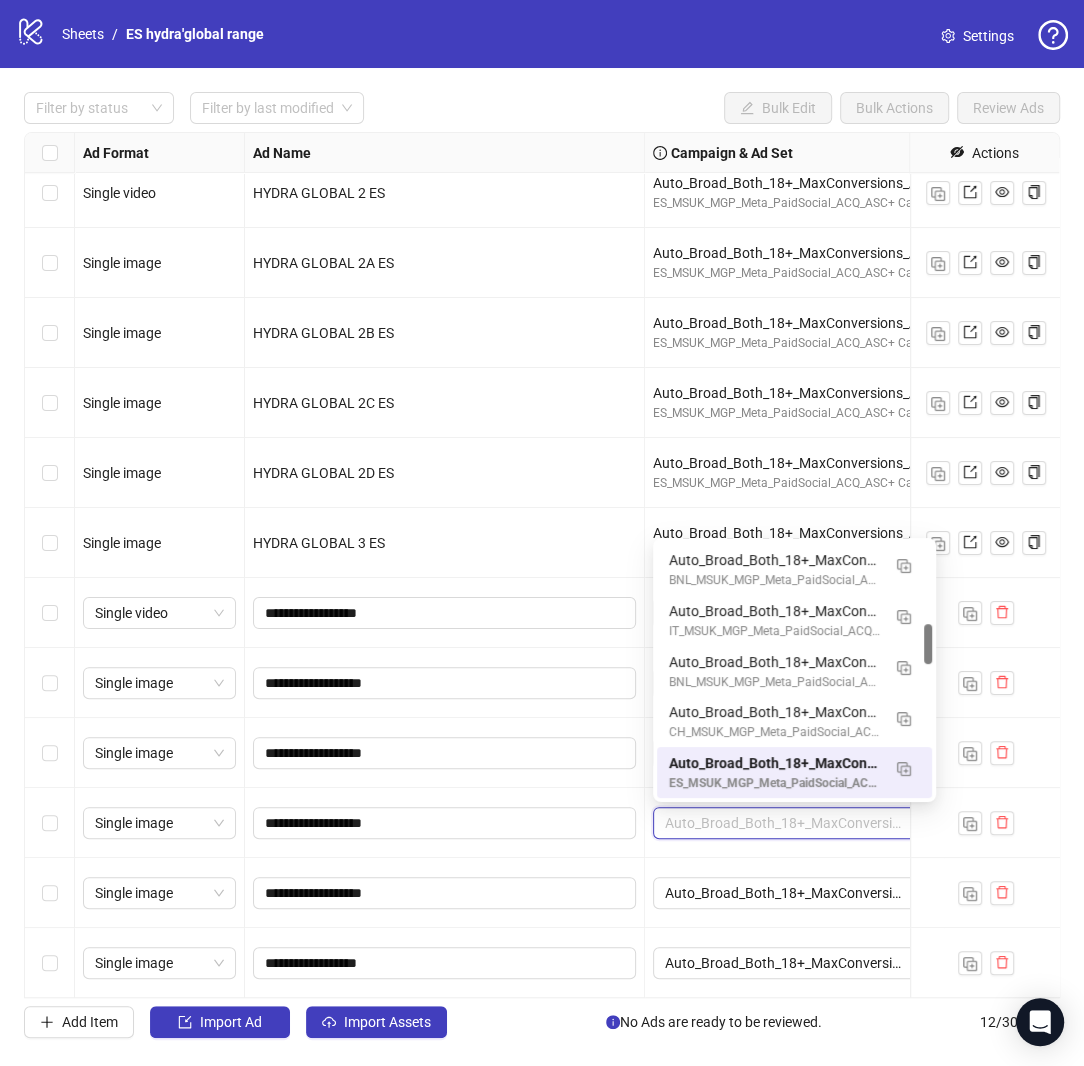 paste on "**********" 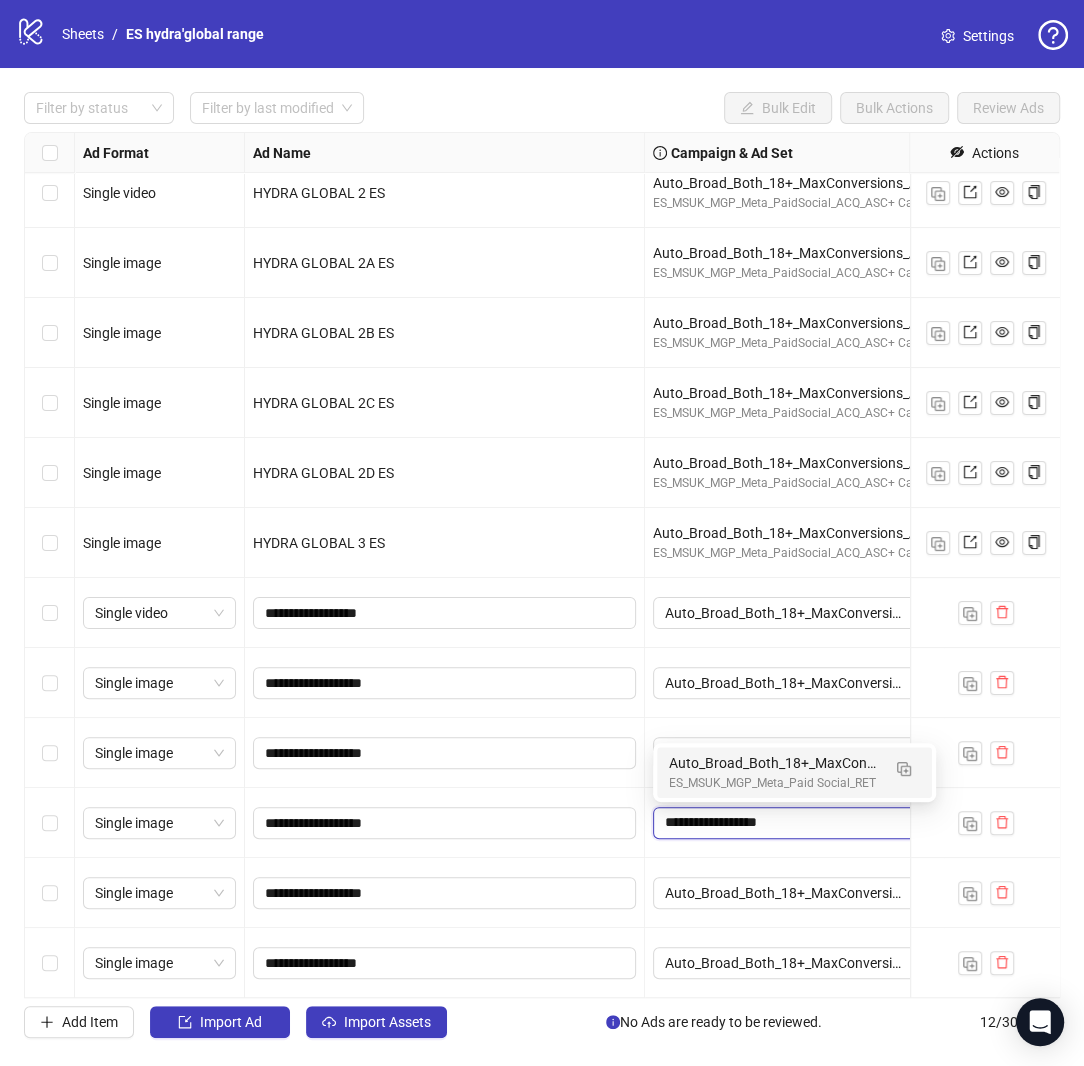 scroll, scrollTop: 0, scrollLeft: 0, axis: both 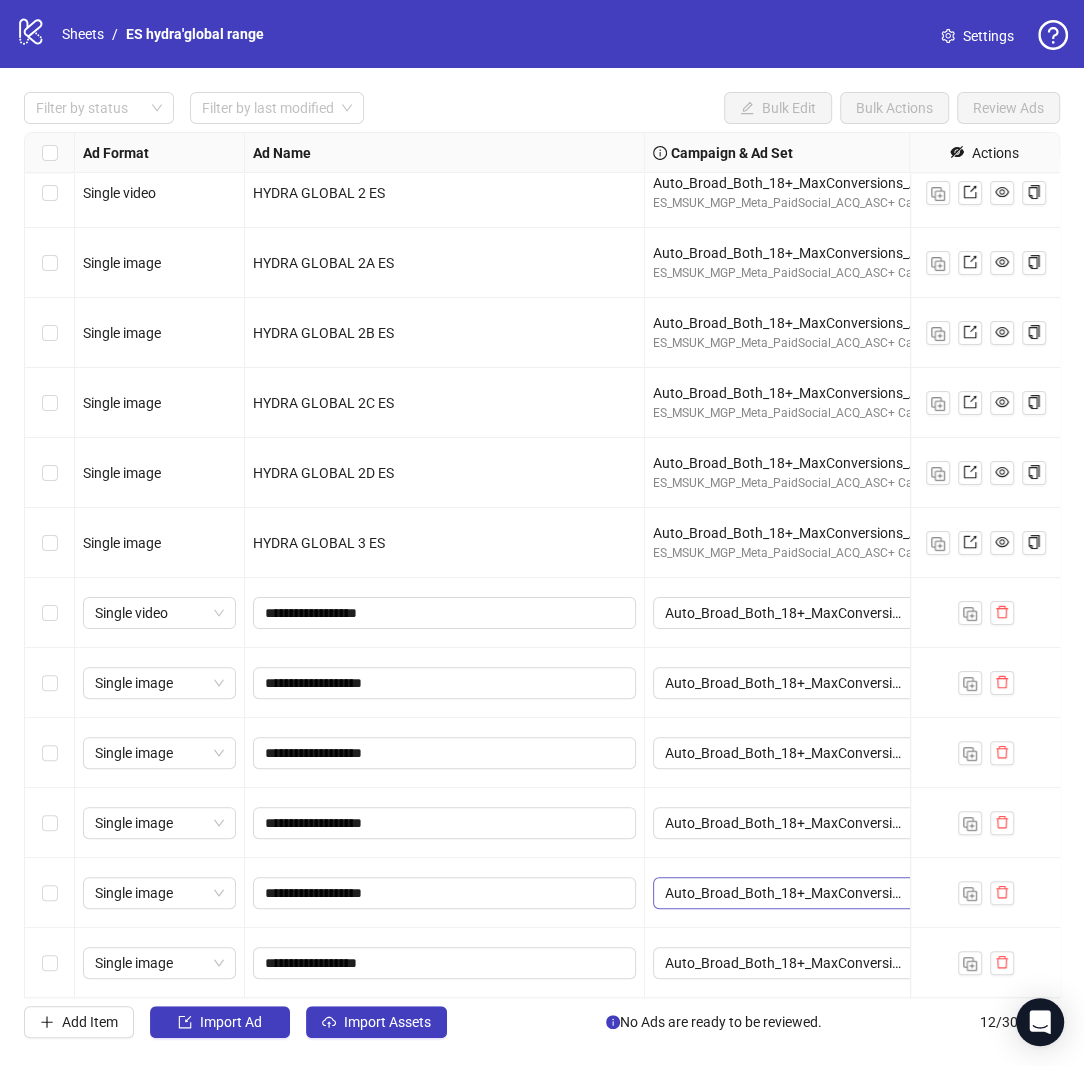 click on "Auto_Broad_Both_18+_MaxConversions_ATC_ES" at bounding box center (794, 893) 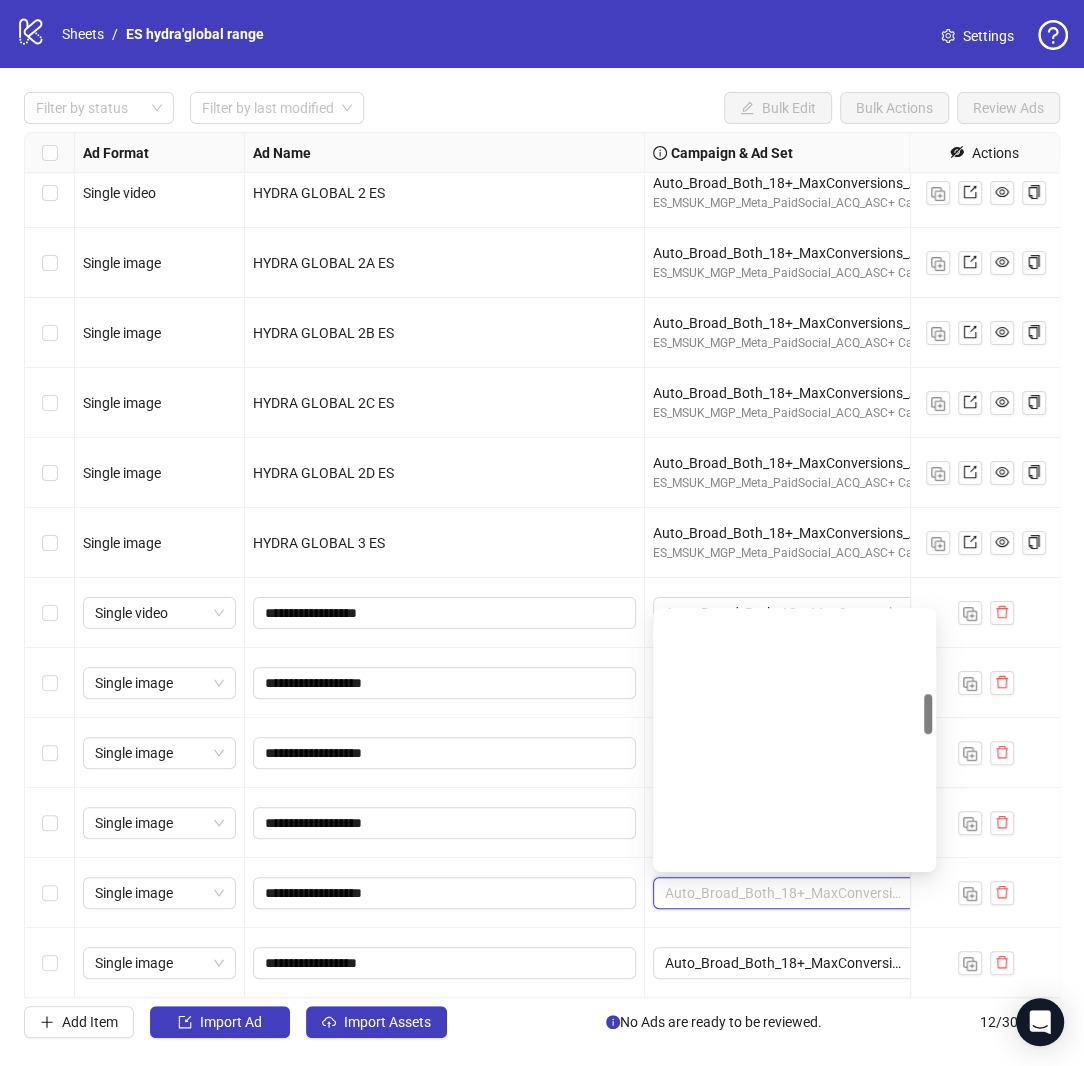 scroll, scrollTop: 508, scrollLeft: 0, axis: vertical 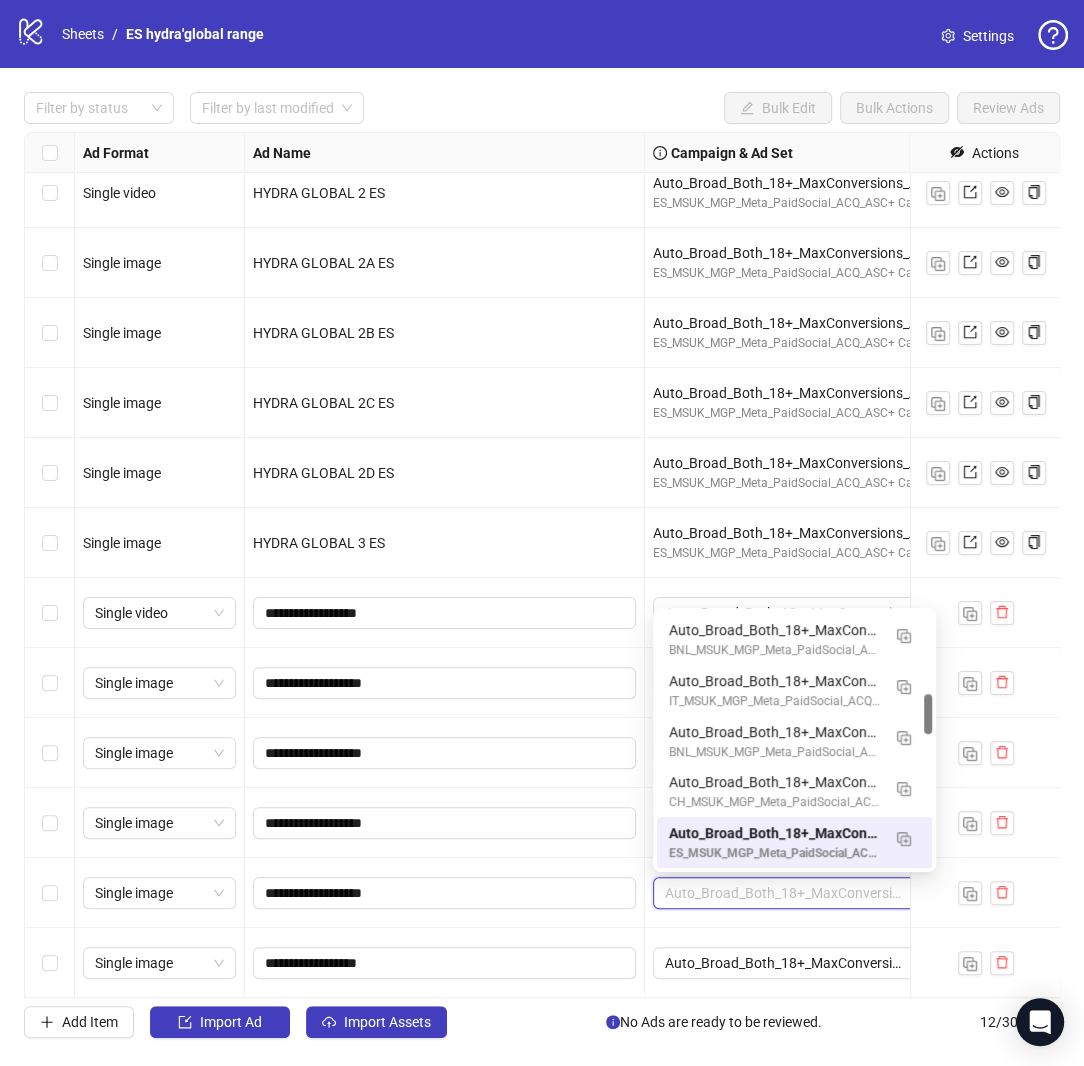 paste on "**********" 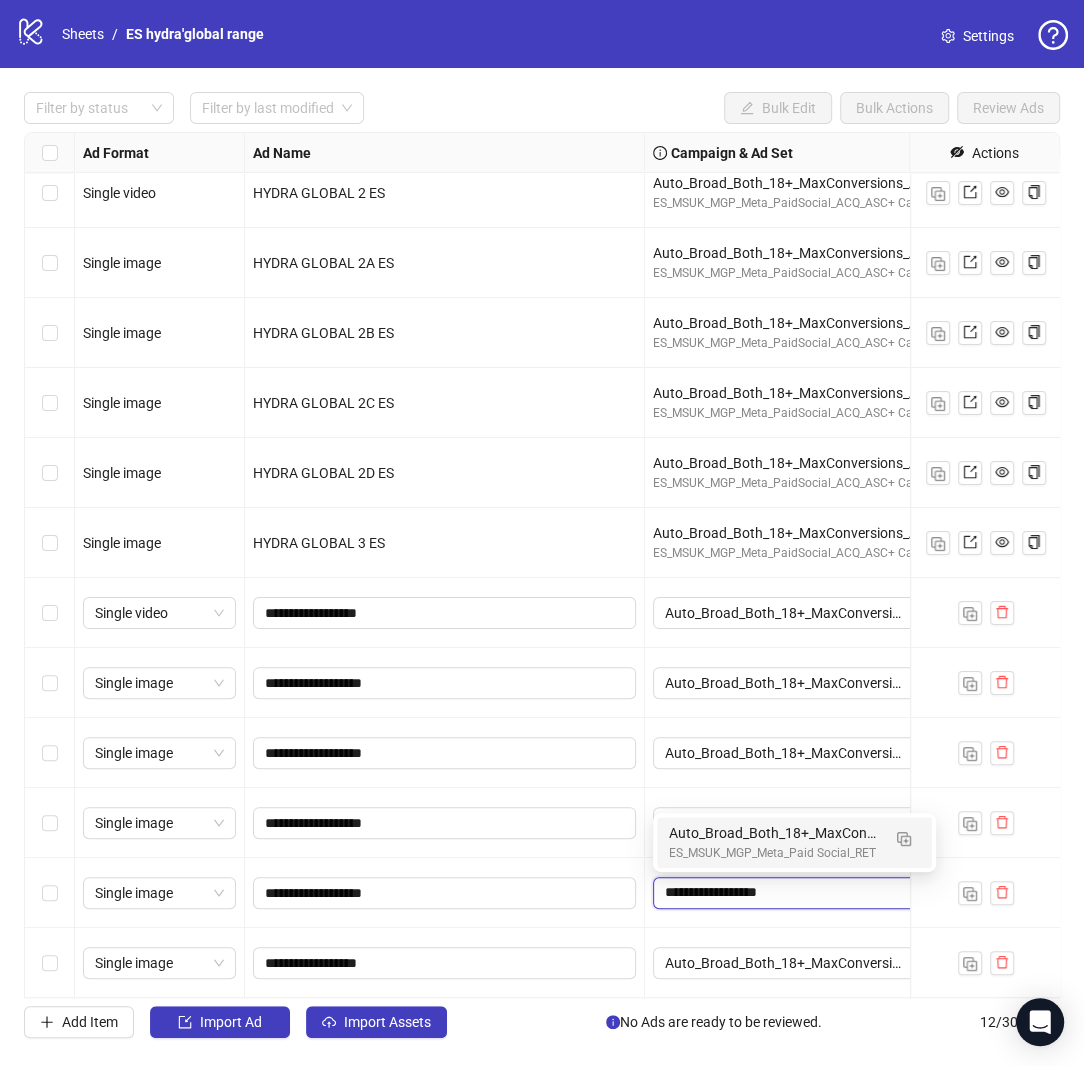 scroll, scrollTop: 0, scrollLeft: 0, axis: both 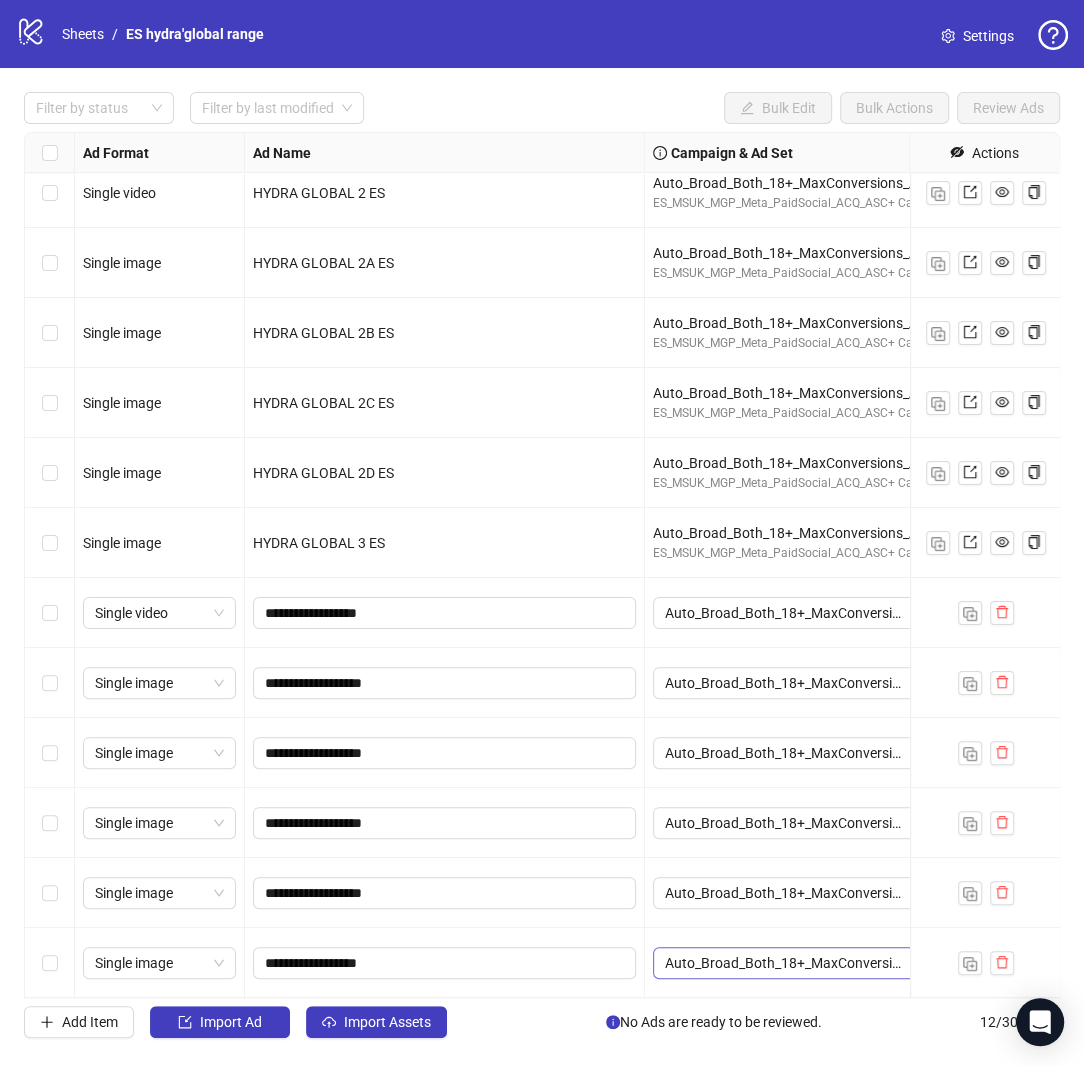 click on "Auto_Broad_Both_18+_MaxConversions_ATC_ES" at bounding box center [794, 963] 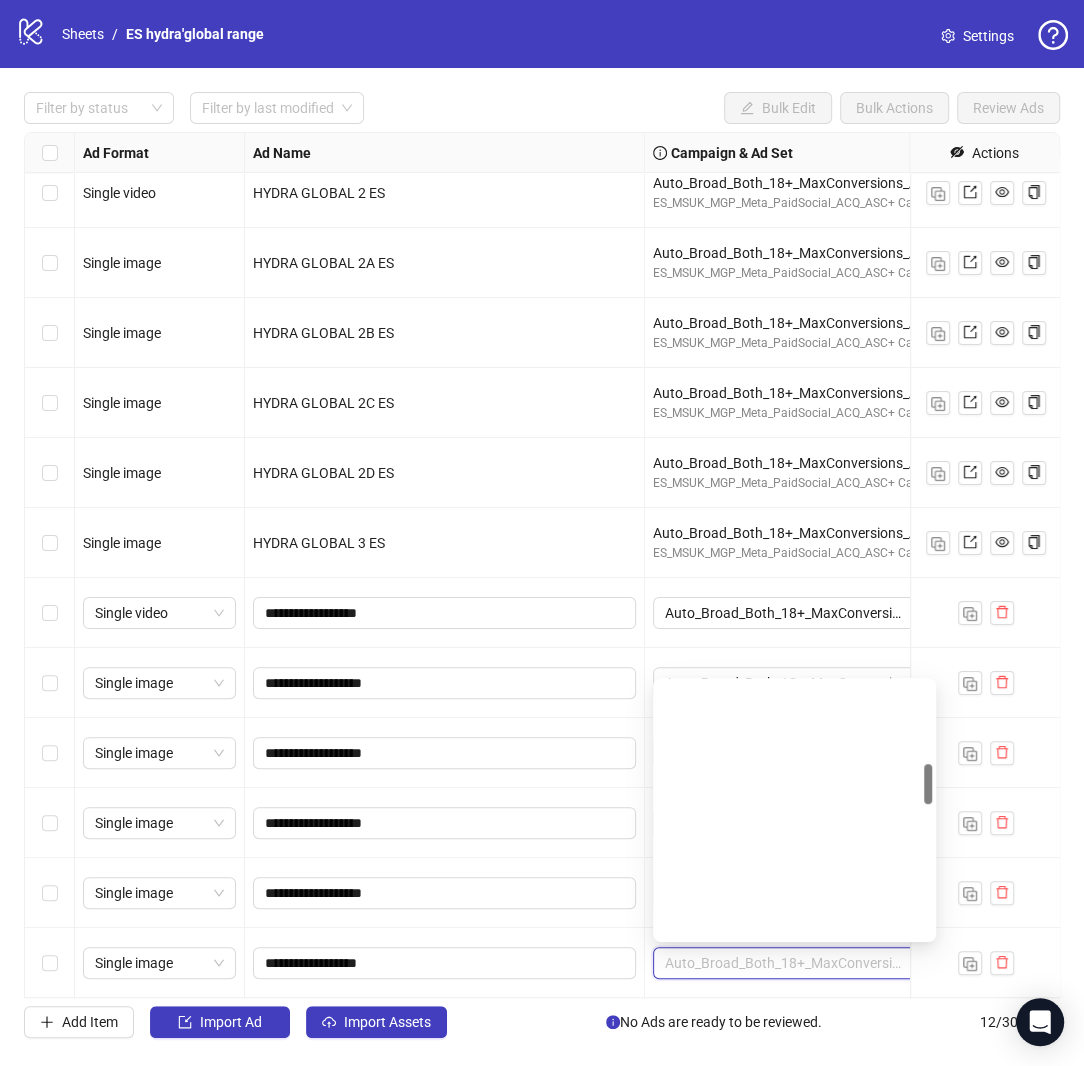 scroll, scrollTop: 508, scrollLeft: 0, axis: vertical 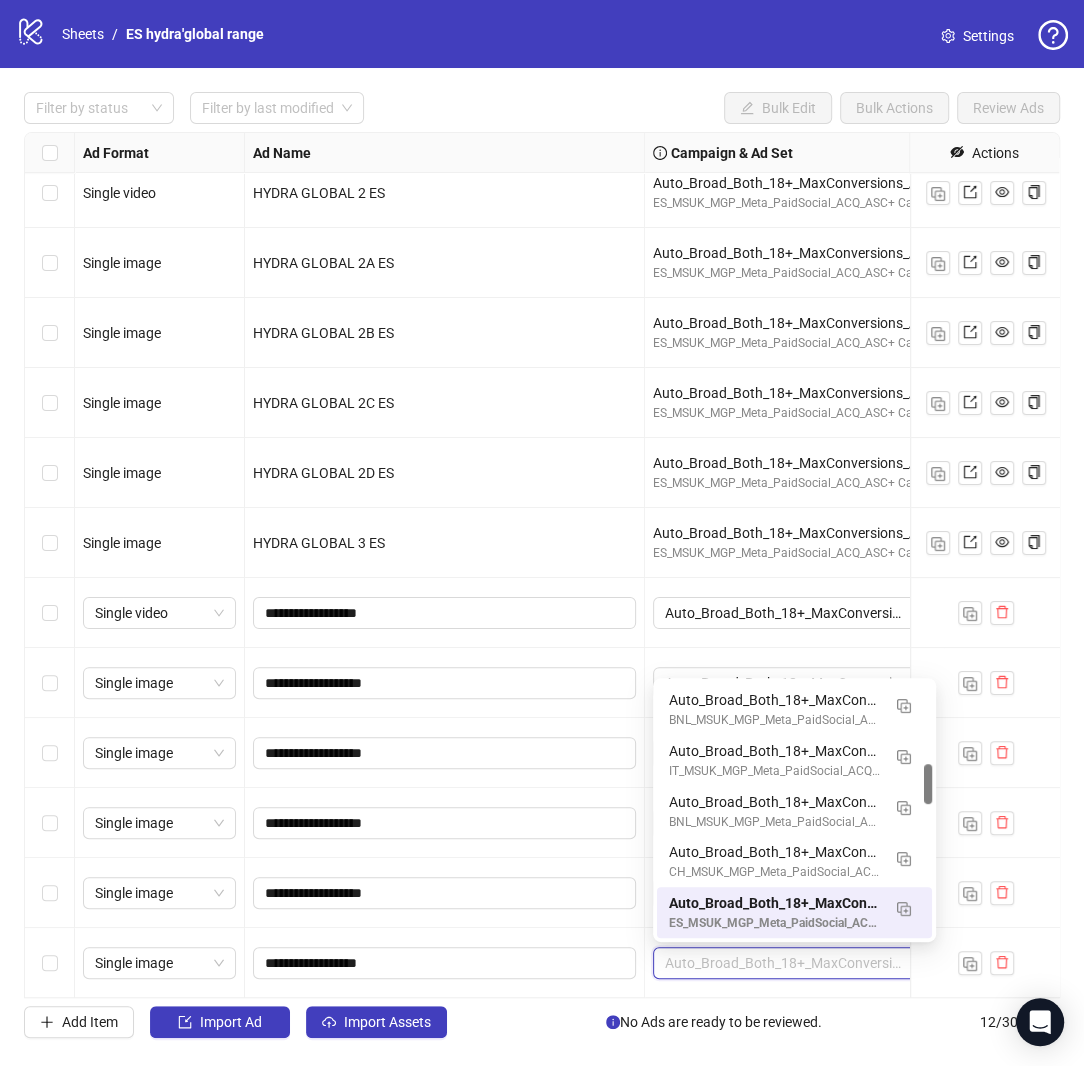 paste on "**********" 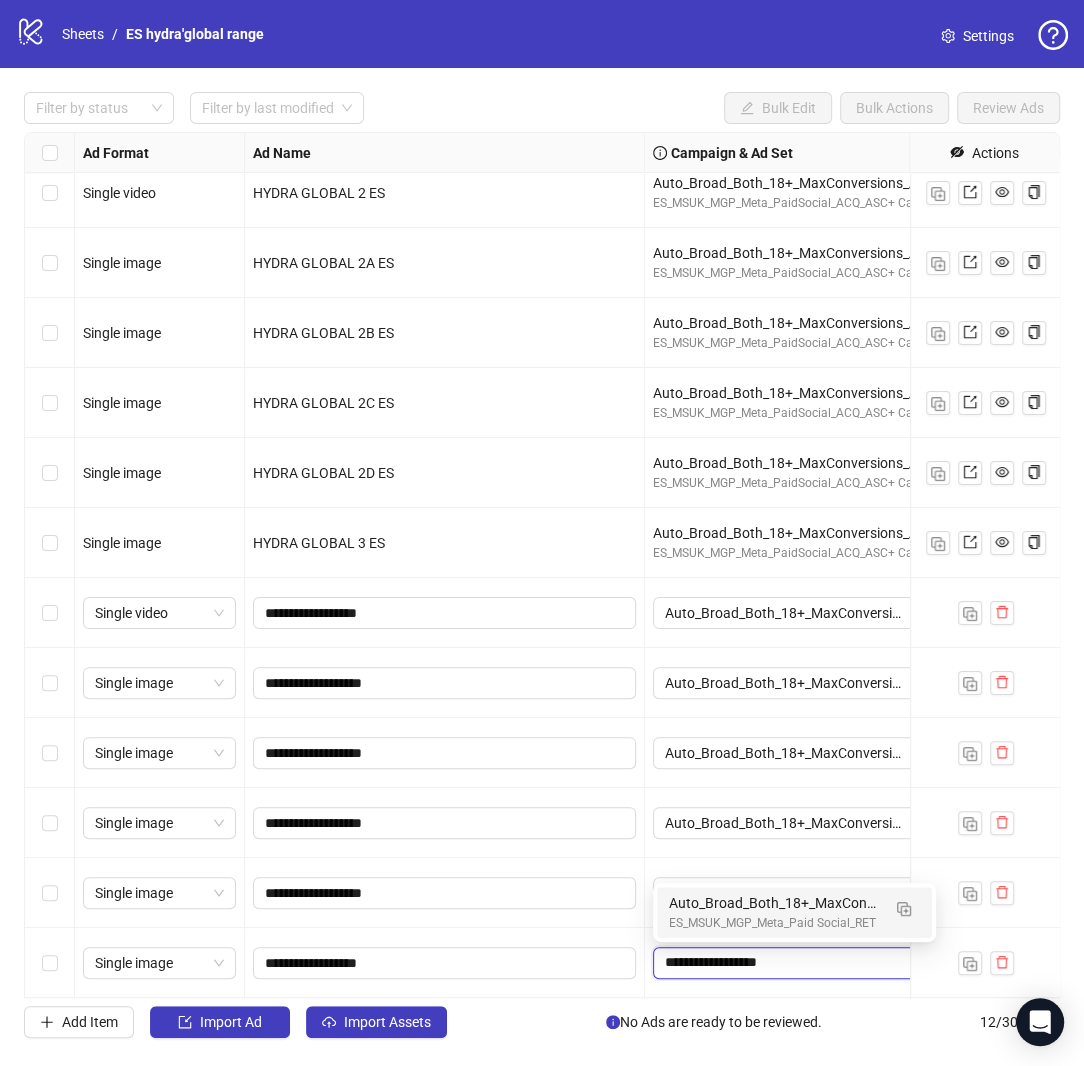 scroll, scrollTop: 0, scrollLeft: 0, axis: both 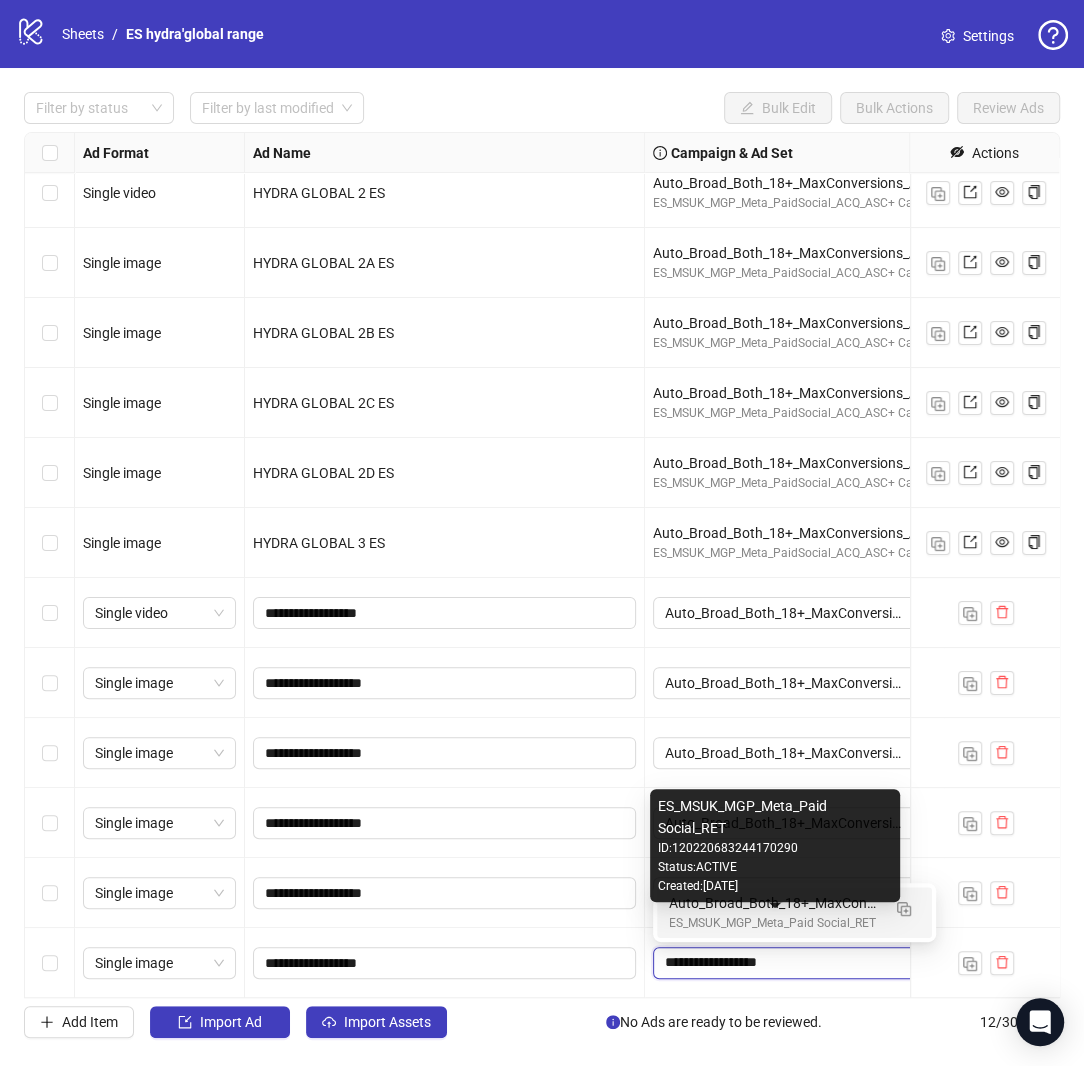 click on "ES_MSUK_MGP_Meta_Paid Social_RET" at bounding box center [774, 923] 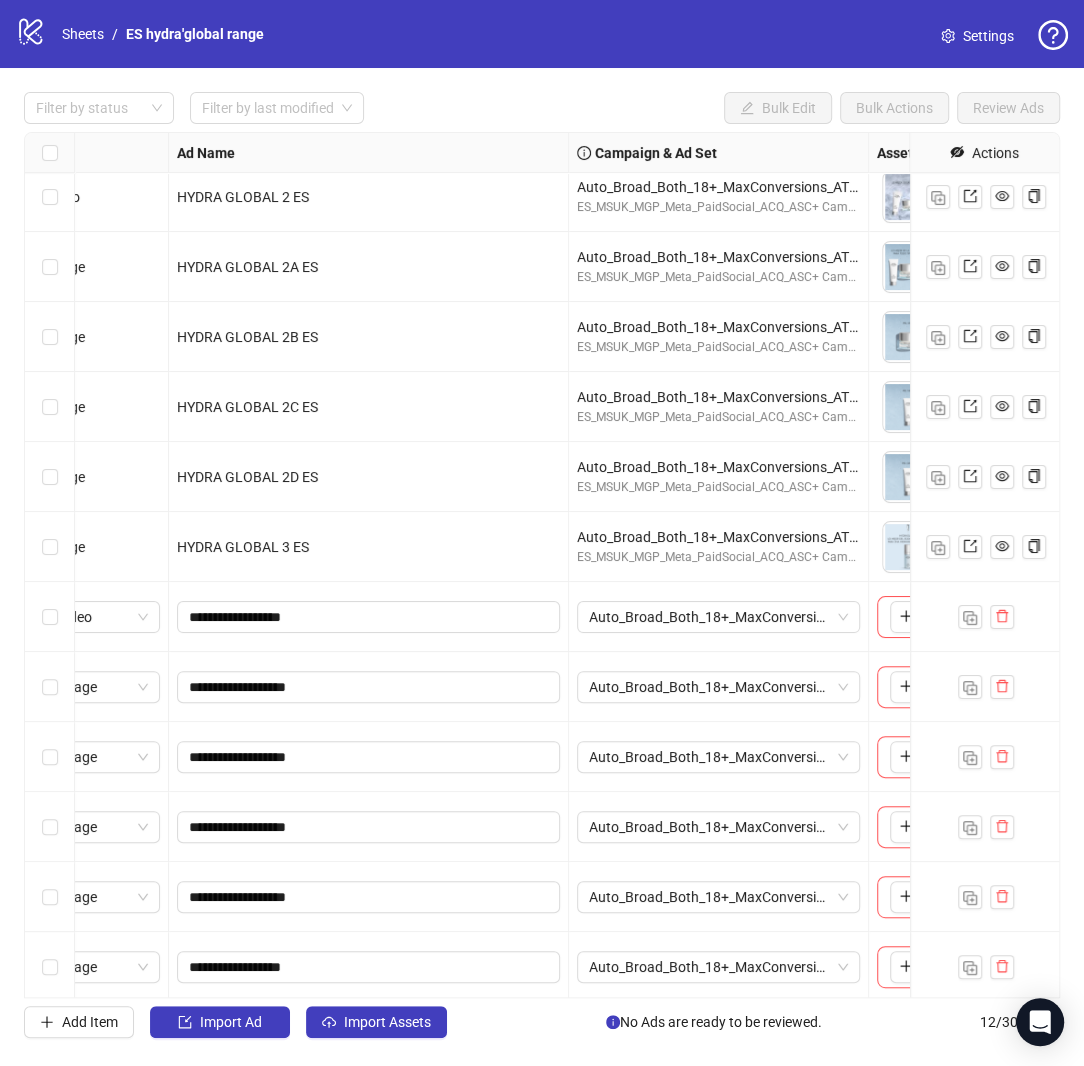 scroll, scrollTop: 11, scrollLeft: 0, axis: vertical 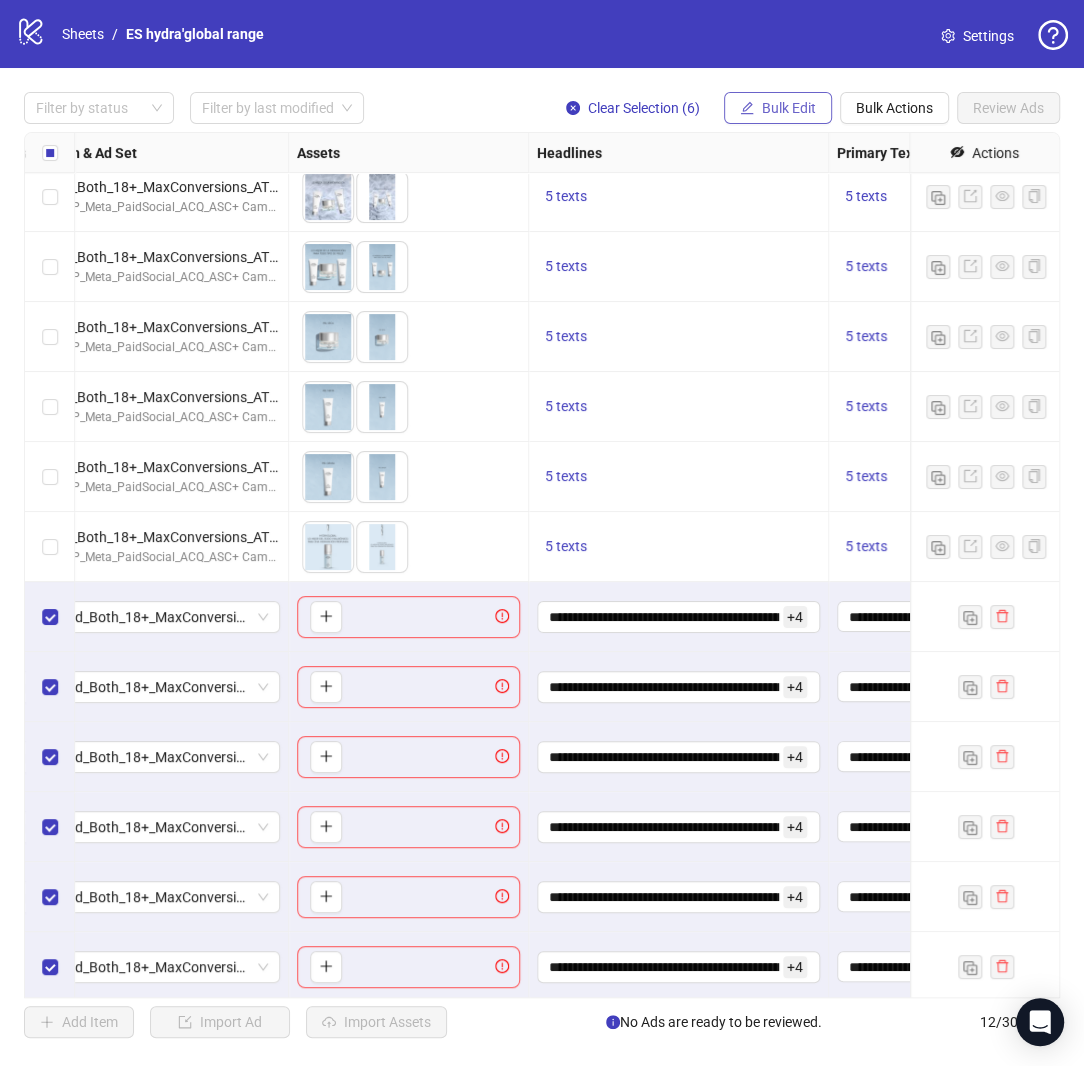 click on "Bulk Edit" at bounding box center (789, 108) 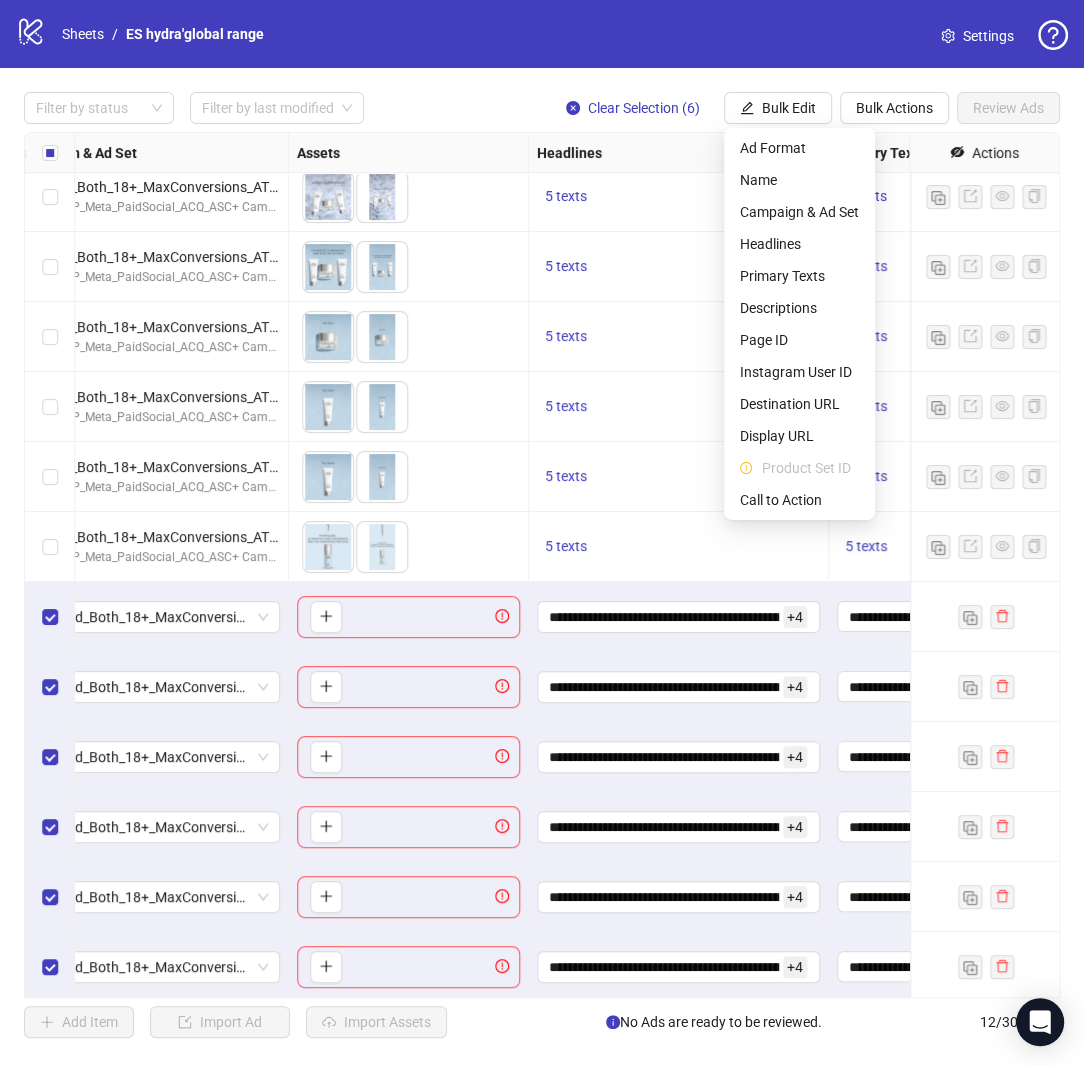 click on "To pick up a draggable item, press the space bar.
While dragging, use the arrow keys to move the item.
Press space again to drop the item in its new position, or press escape to cancel." at bounding box center [408, 547] 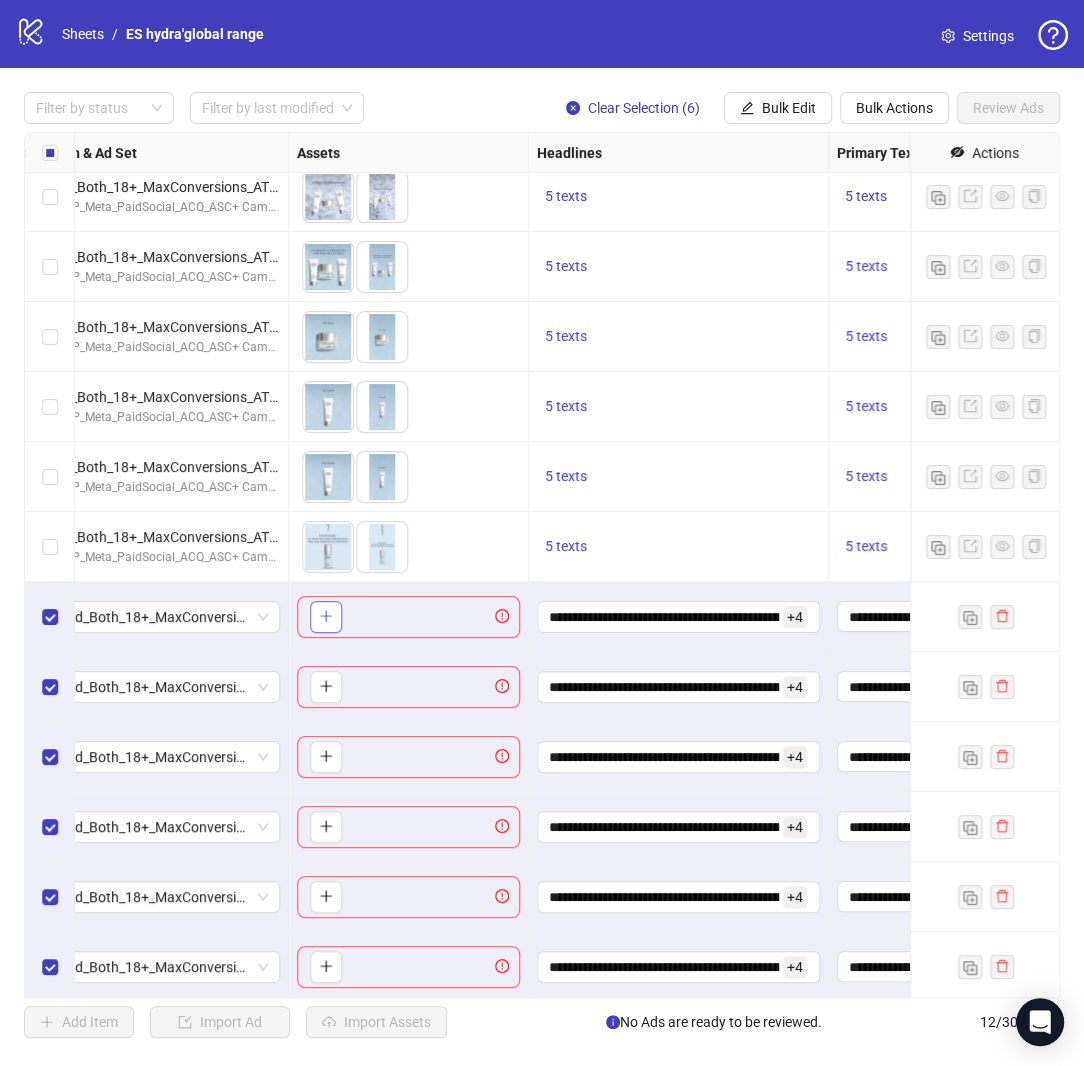 click 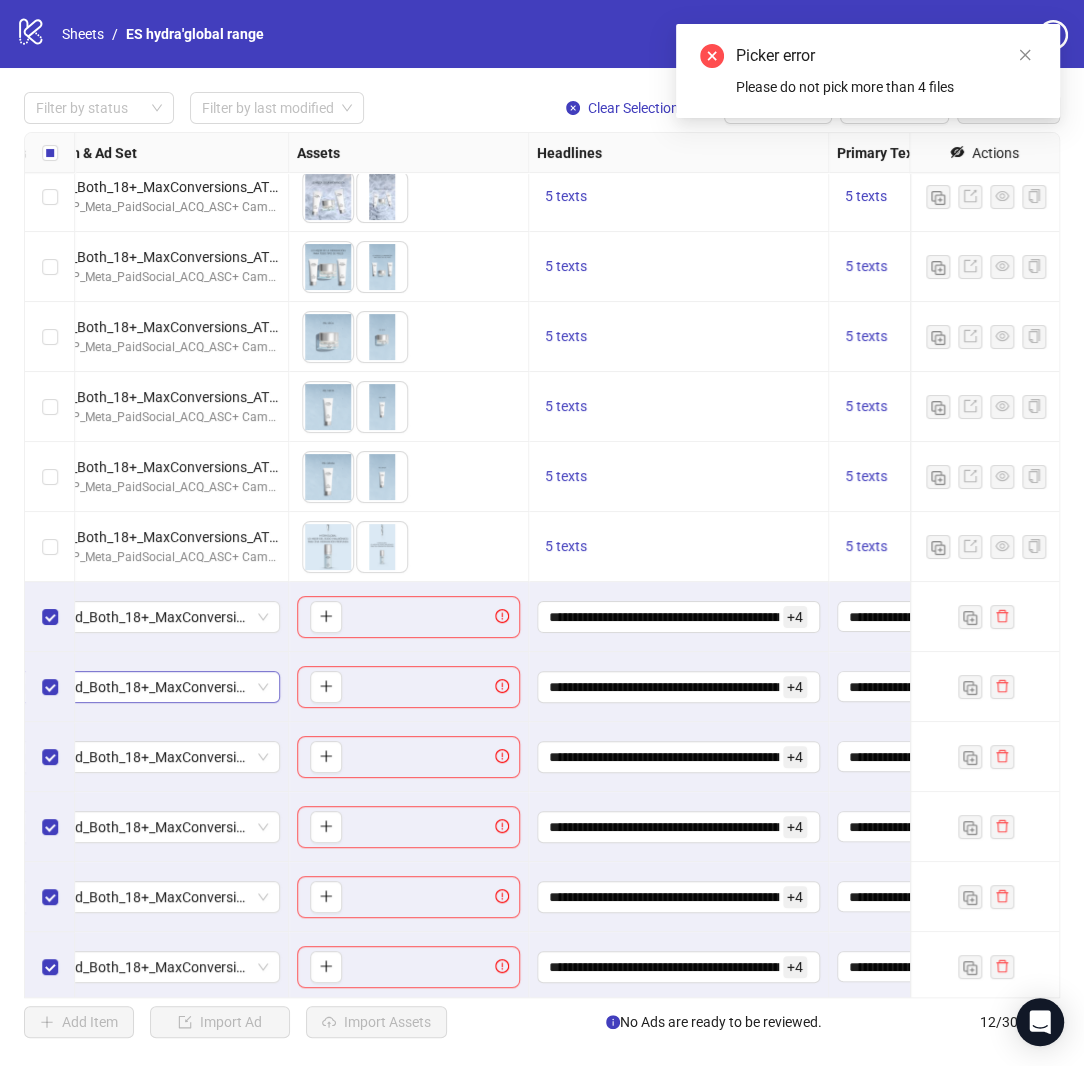 scroll, scrollTop: 15, scrollLeft: 656, axis: both 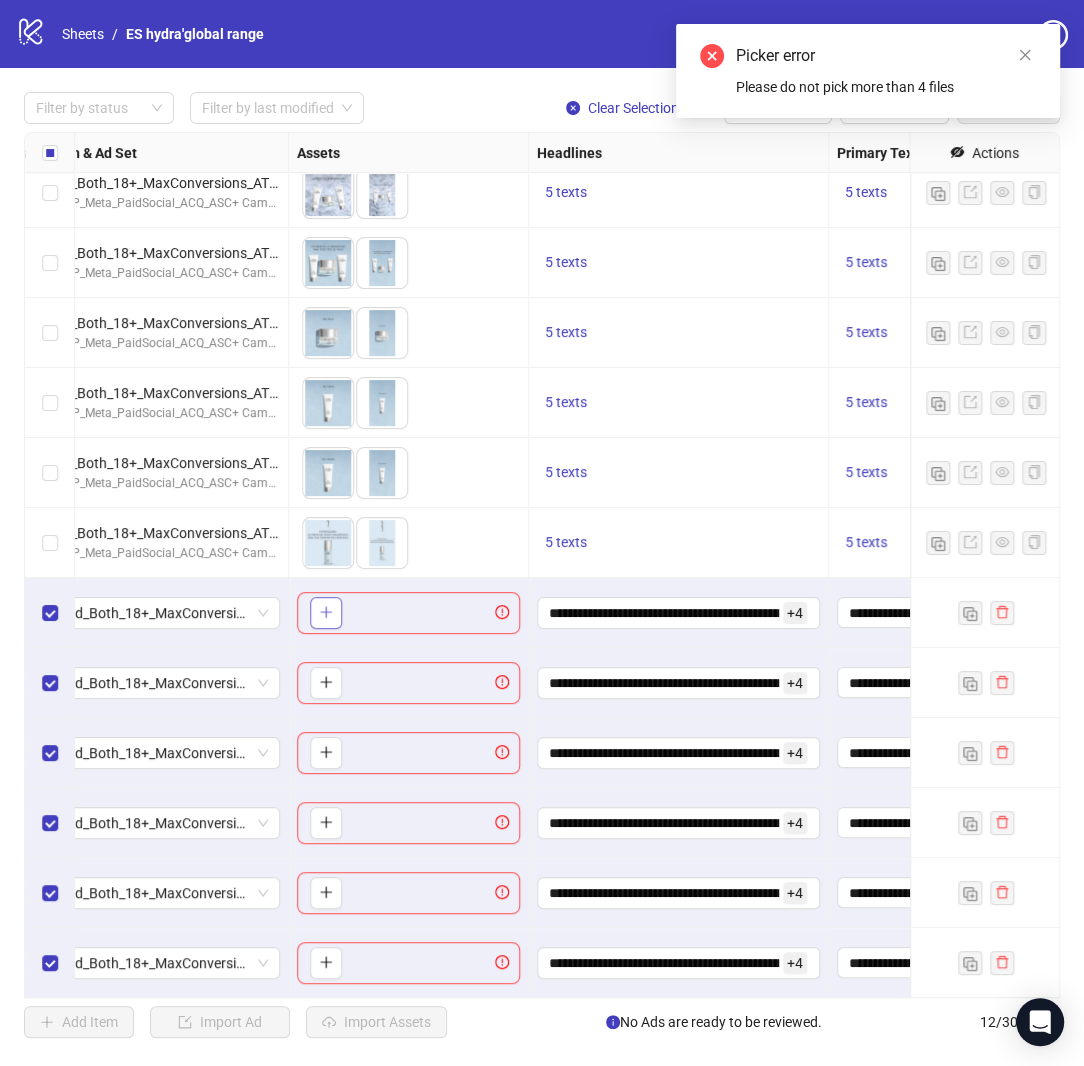 click 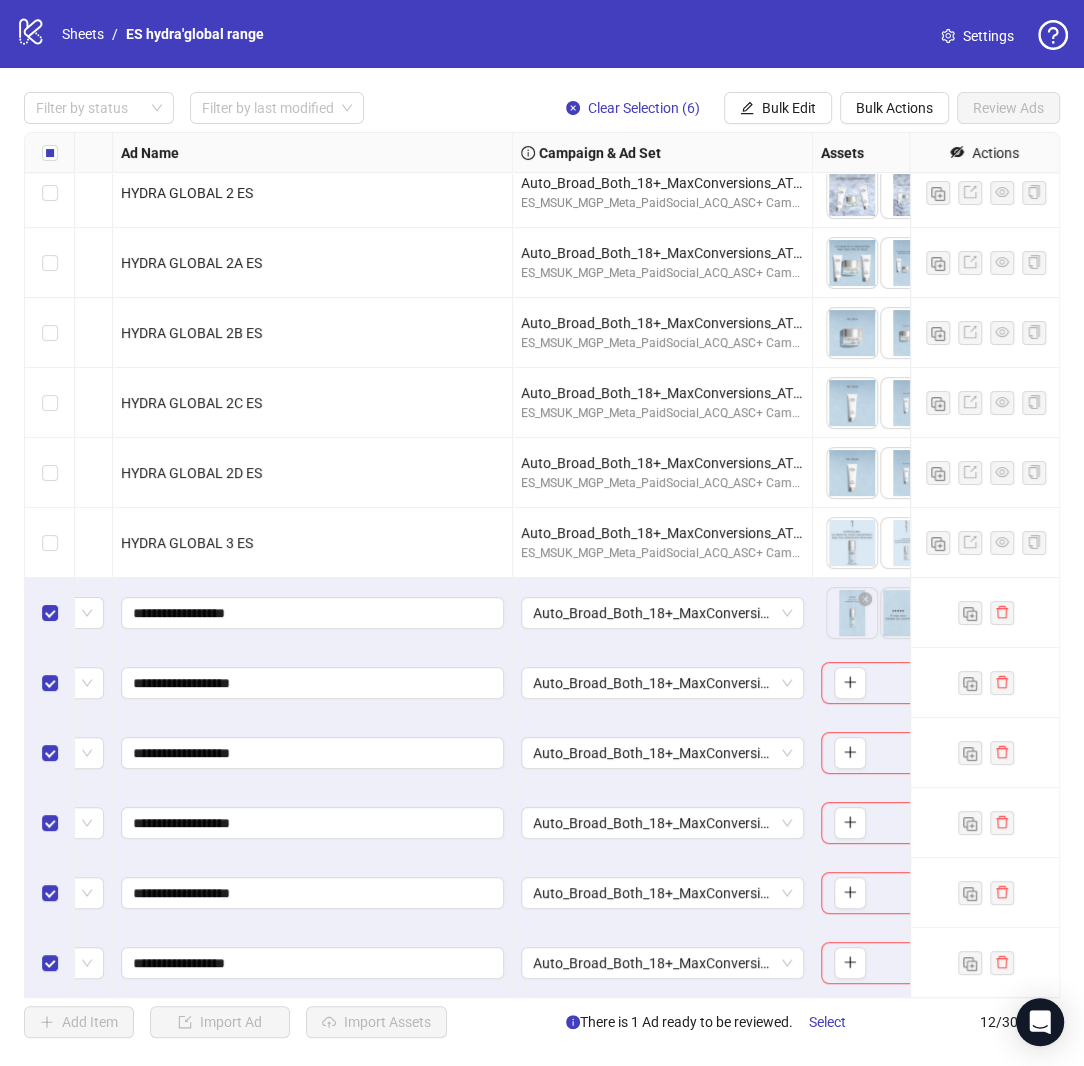 scroll, scrollTop: 15, scrollLeft: 128, axis: both 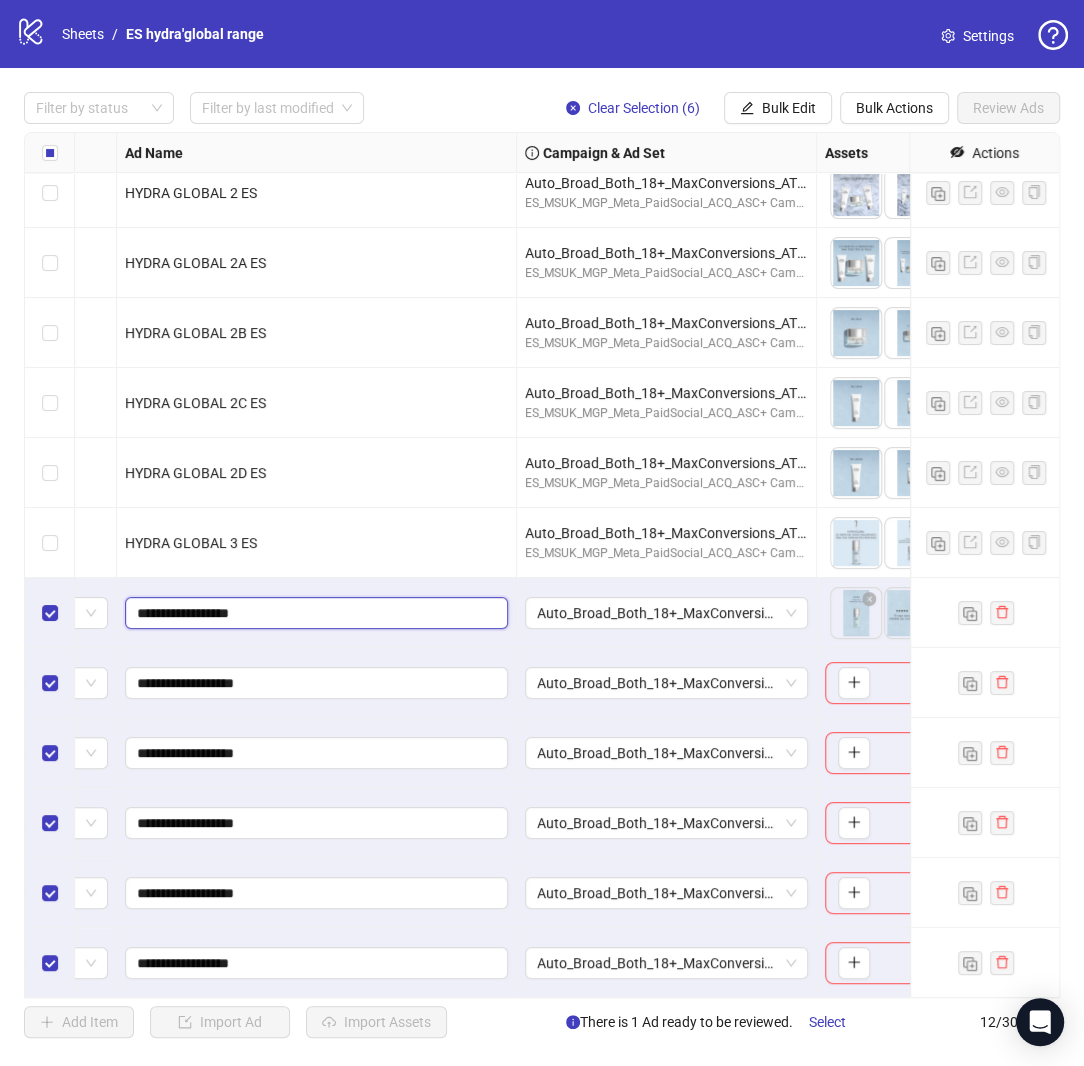 click on "**********" at bounding box center [314, 613] 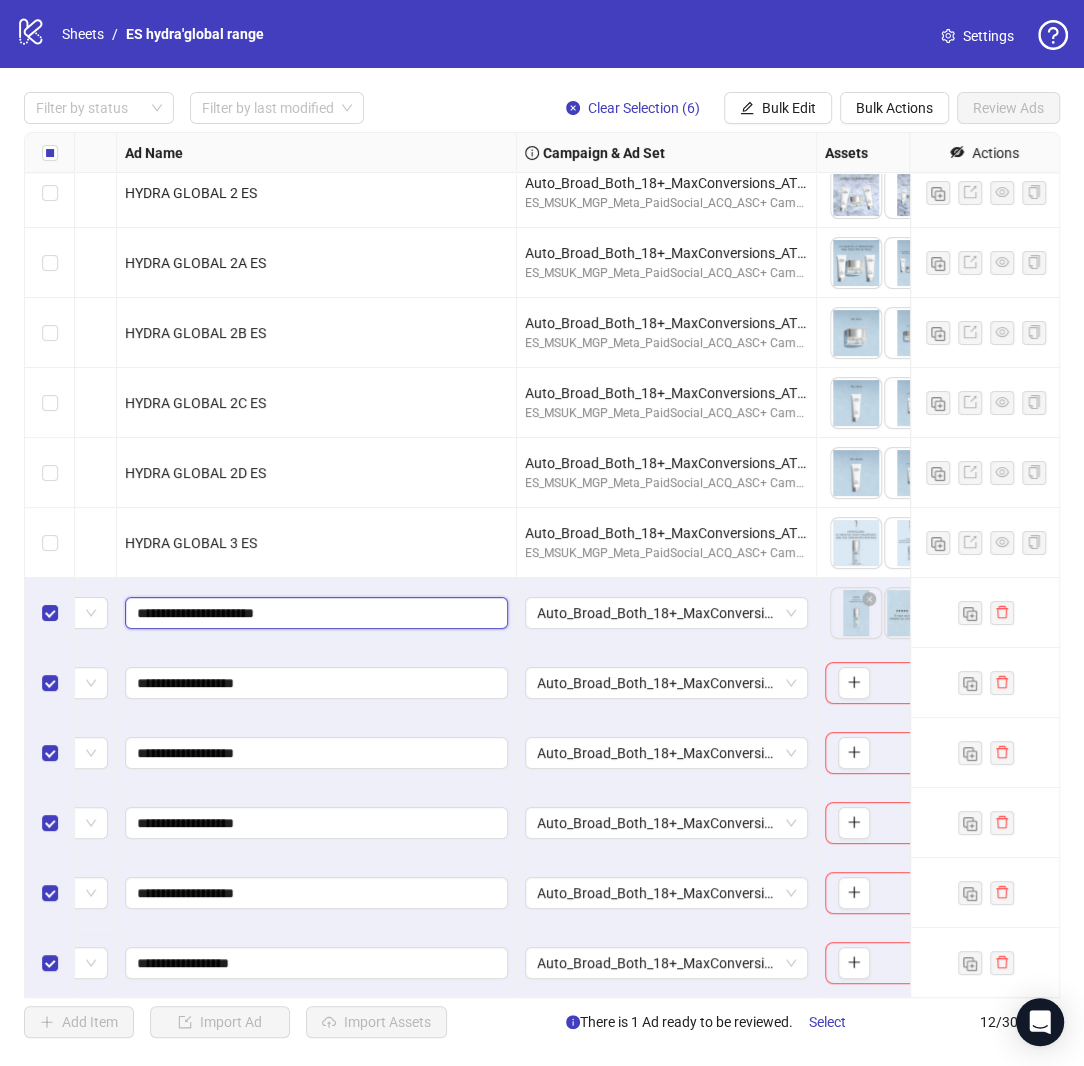type on "**********" 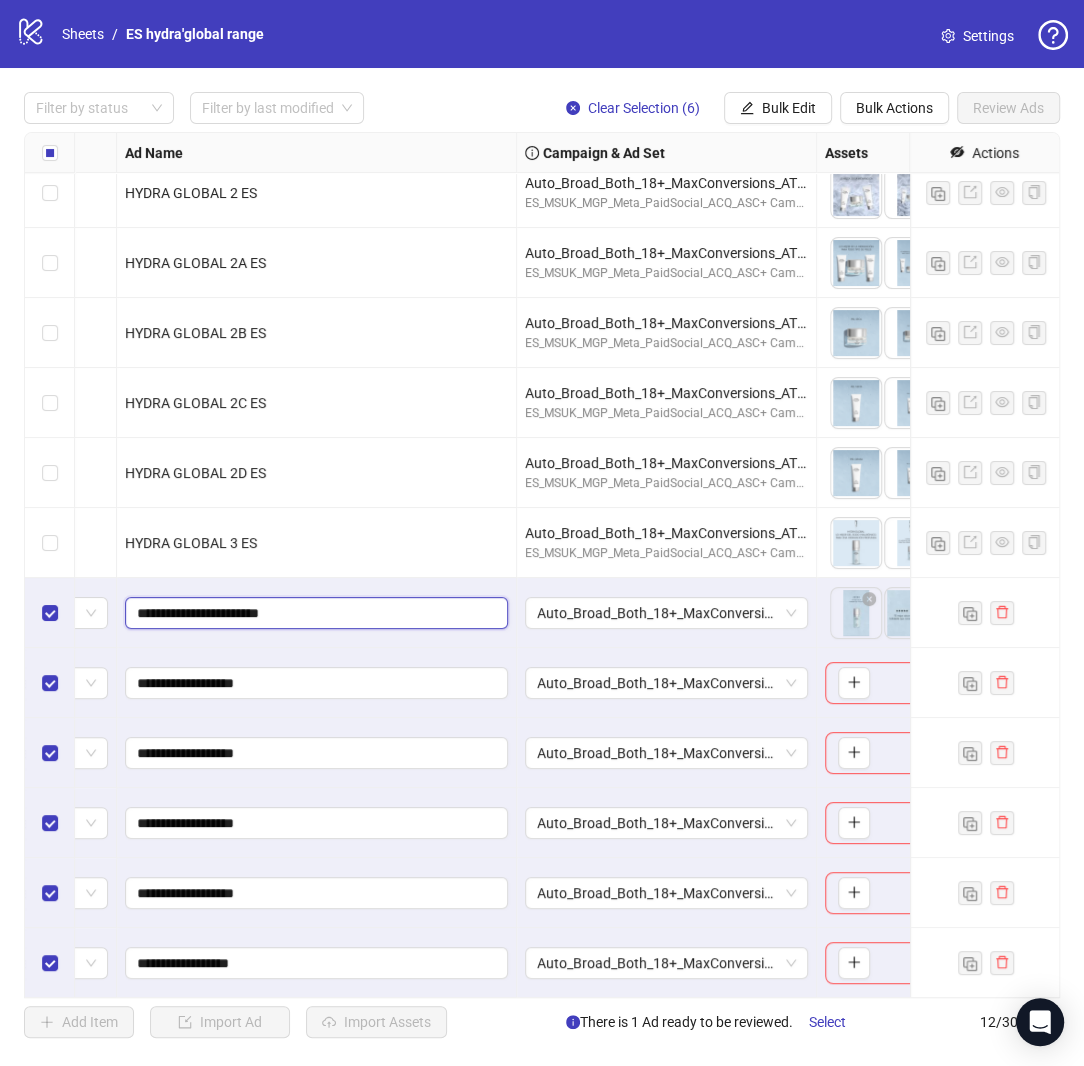 click on "**********" at bounding box center (314, 613) 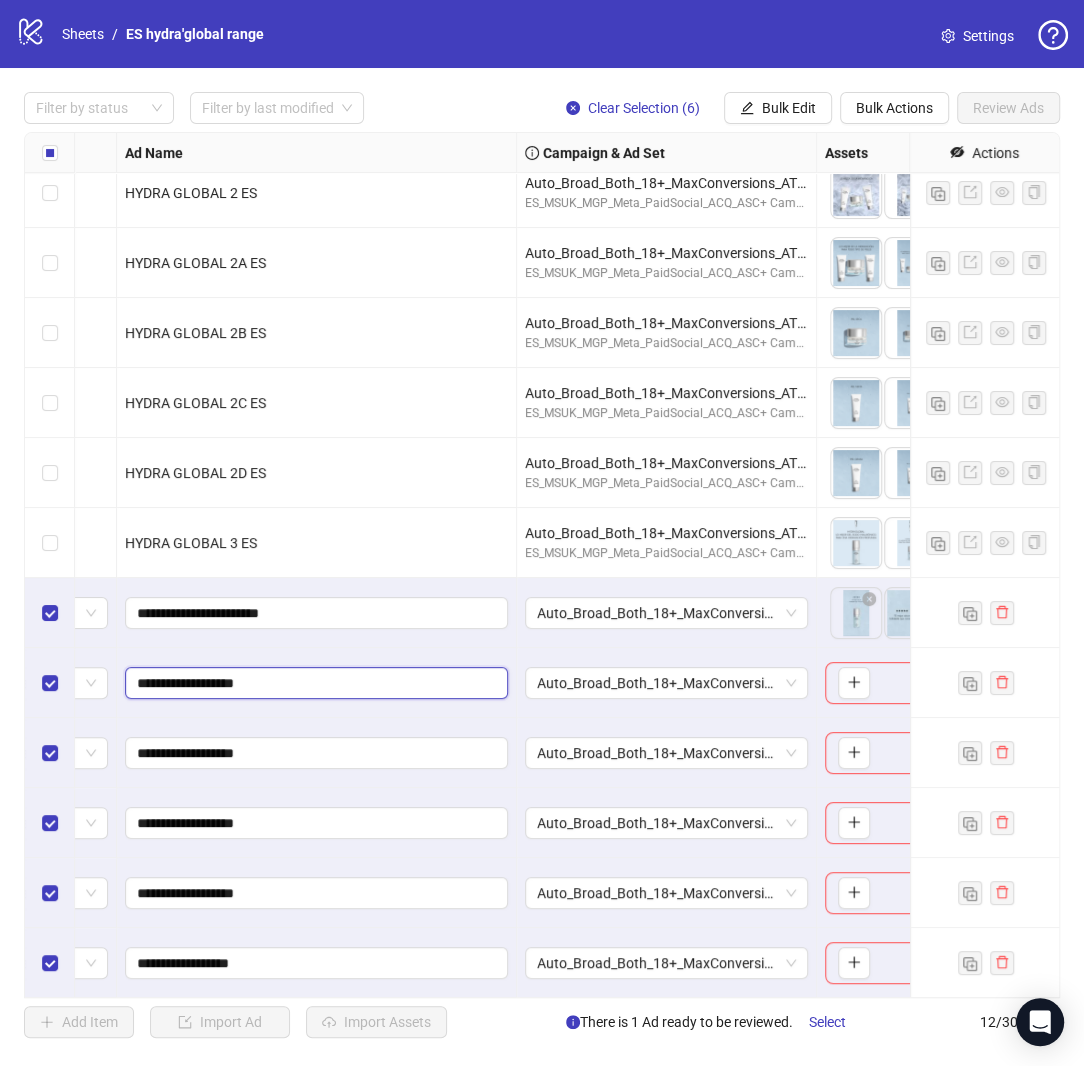 click on "**********" at bounding box center [314, 683] 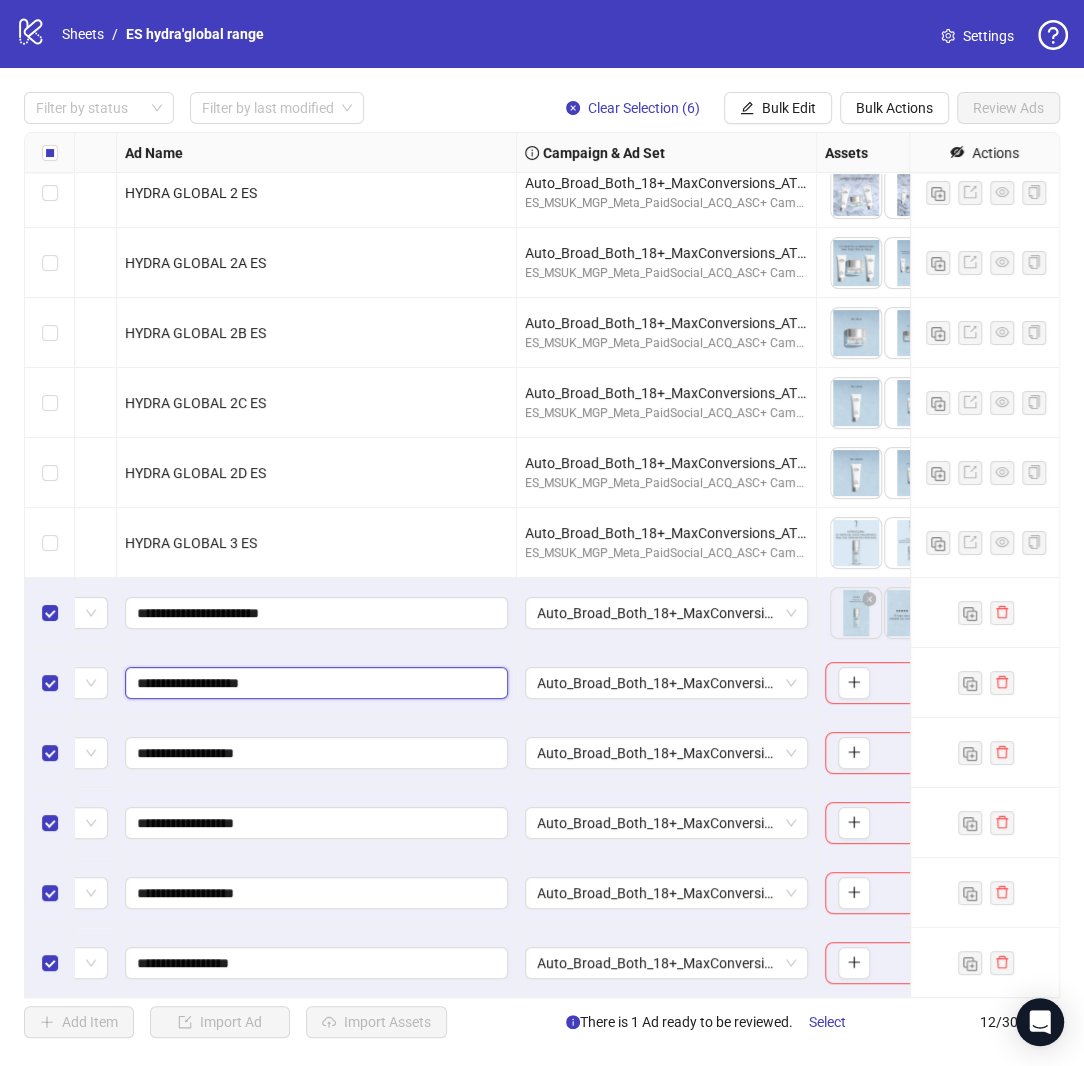 paste on "******" 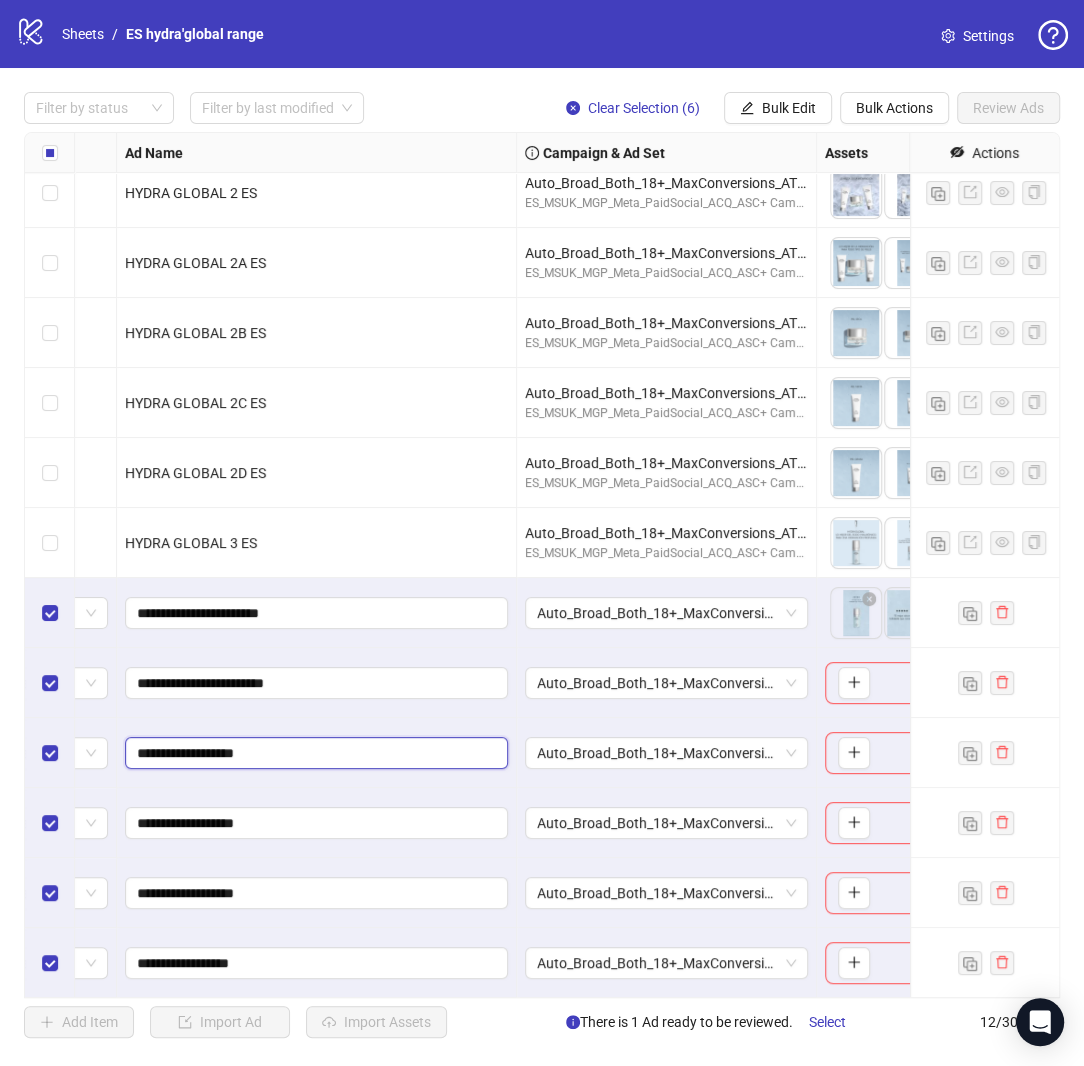 click on "**********" at bounding box center (314, 753) 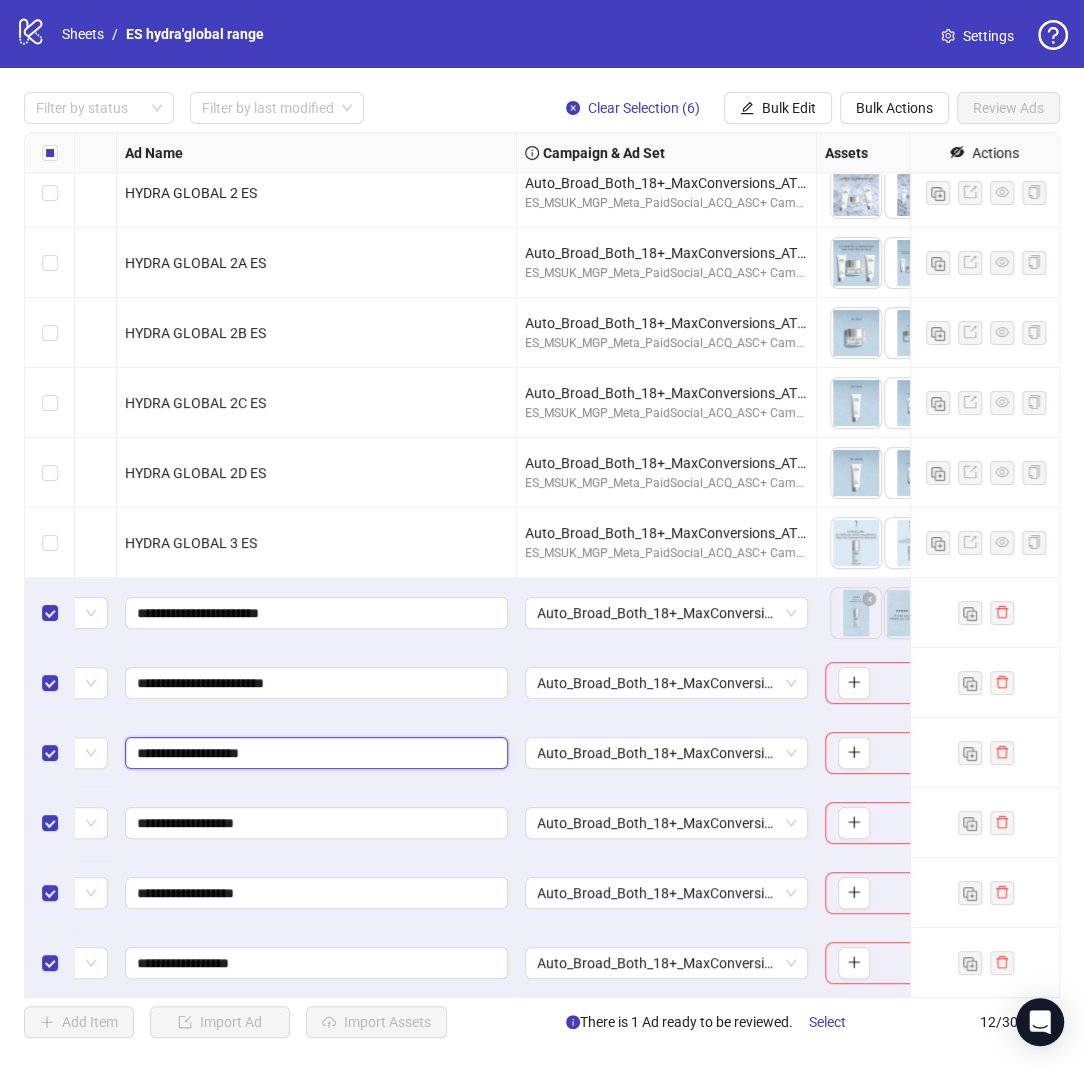 paste on "******" 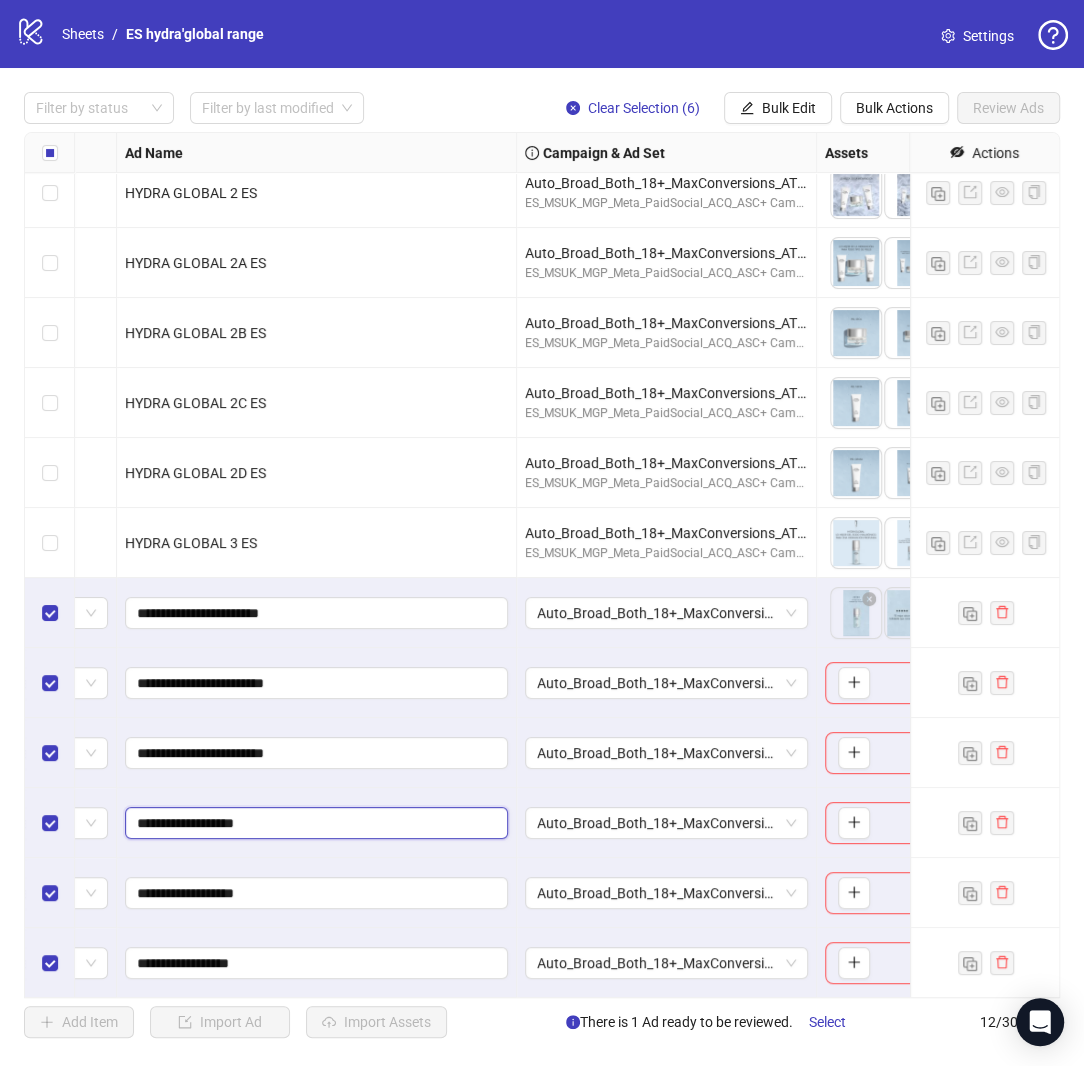 click on "**********" at bounding box center (314, 823) 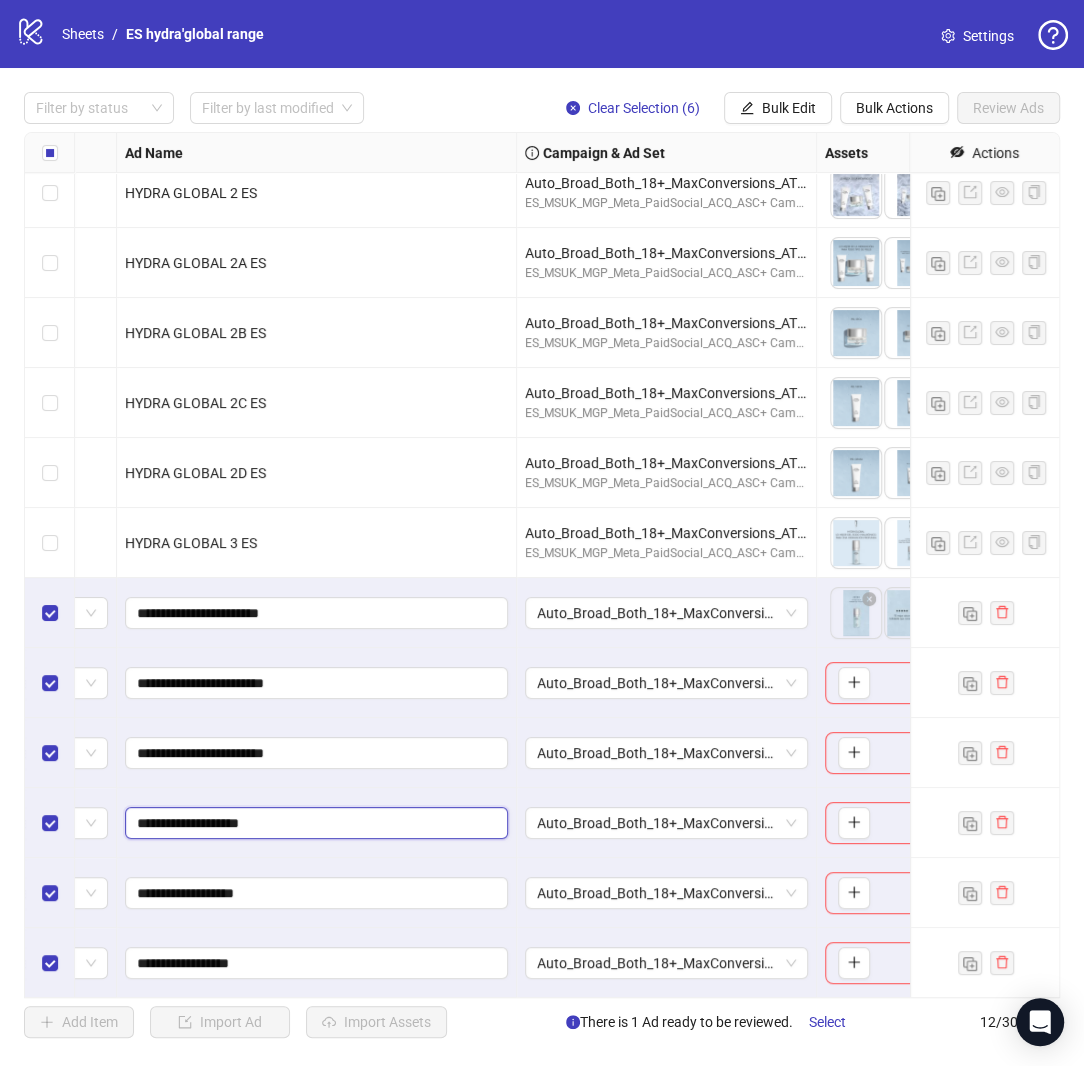paste on "******" 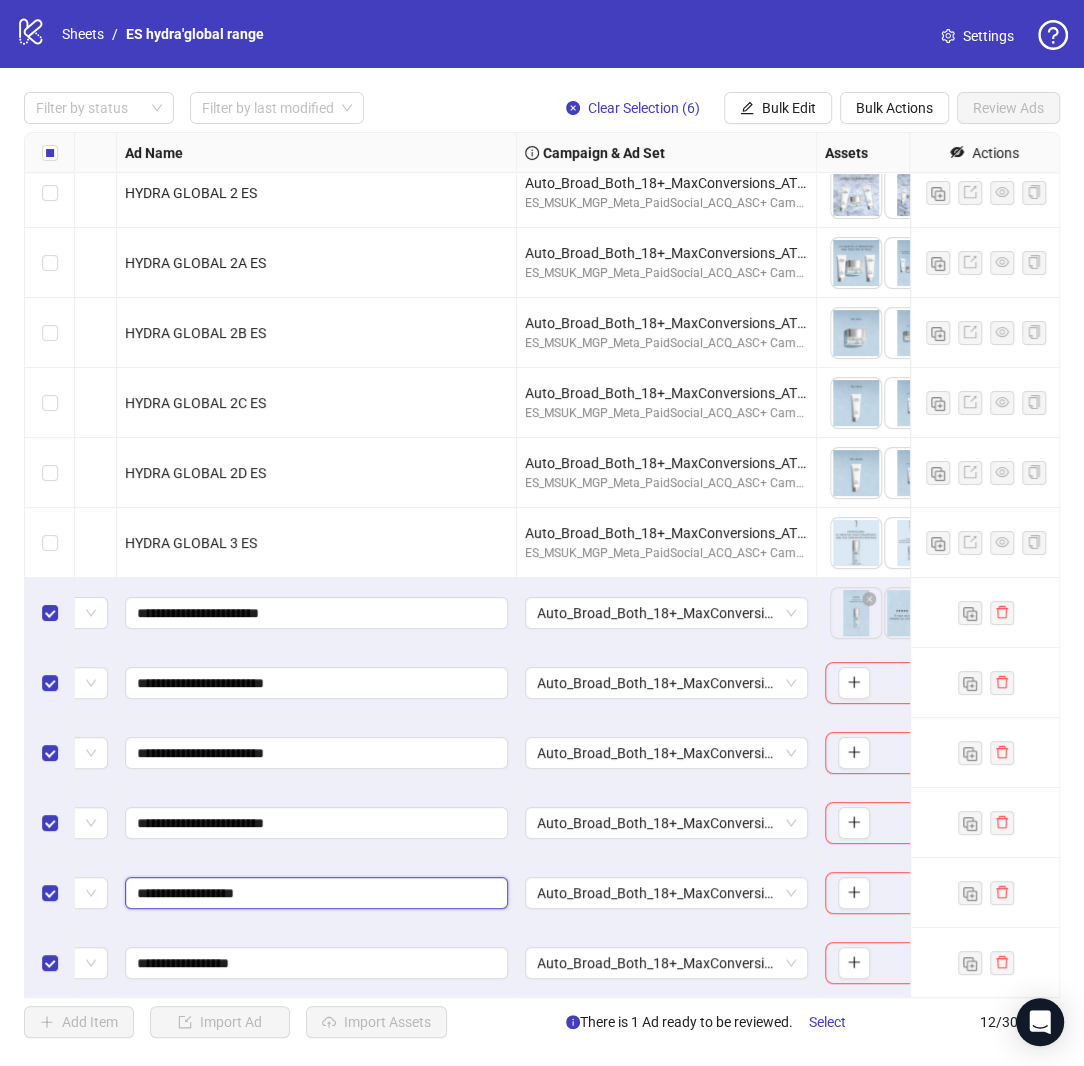 click on "**********" at bounding box center (314, 893) 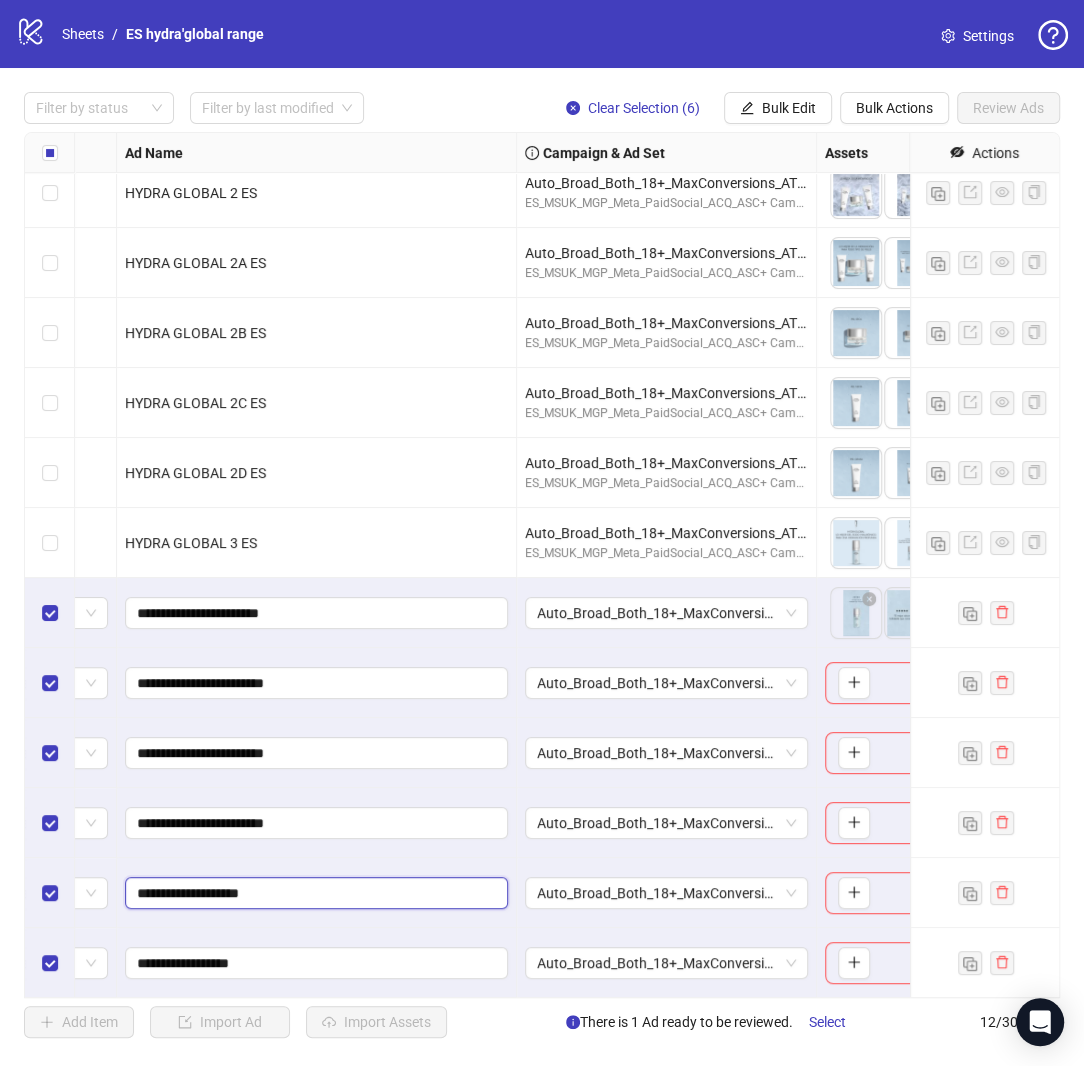 paste on "******" 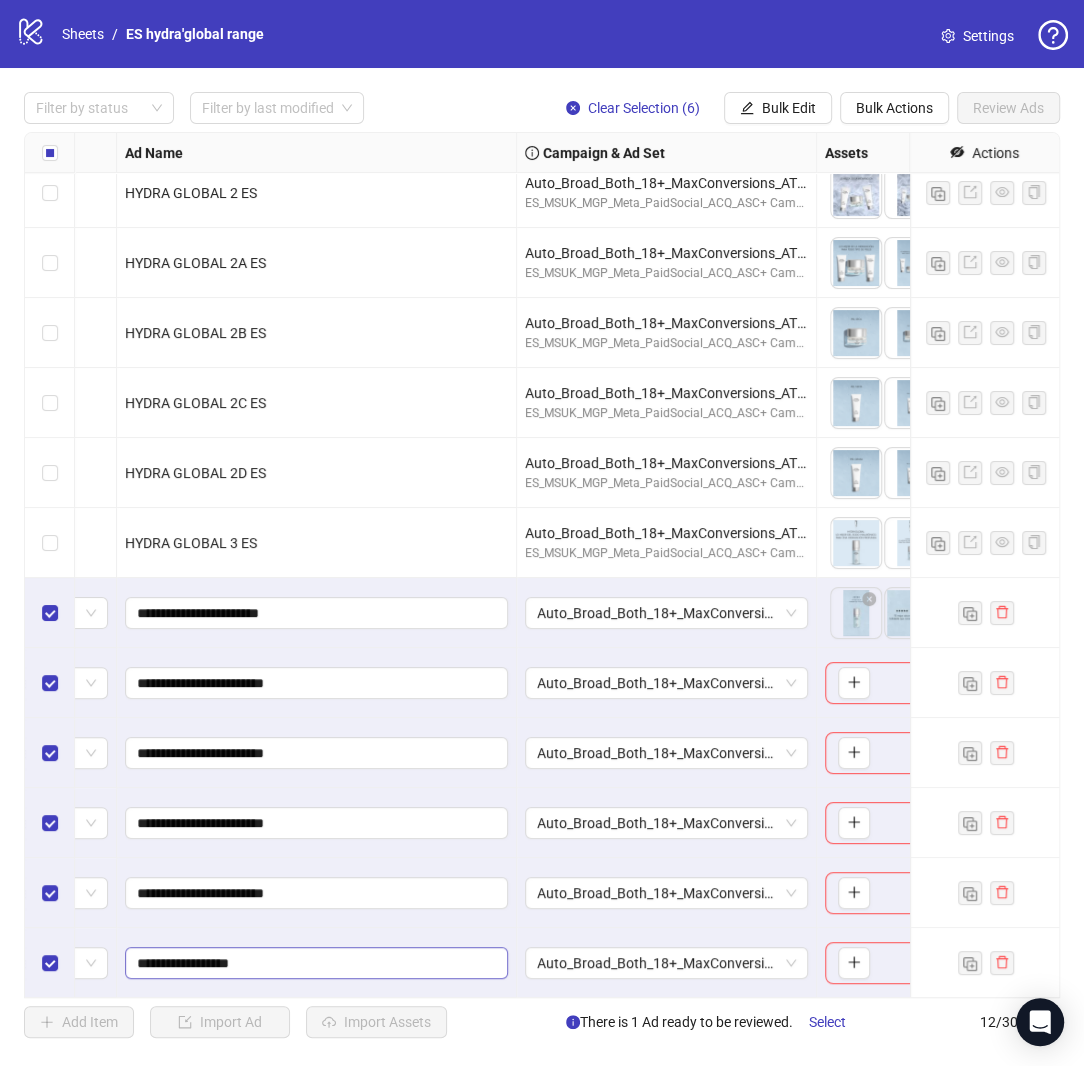 click on "**********" at bounding box center [316, 963] 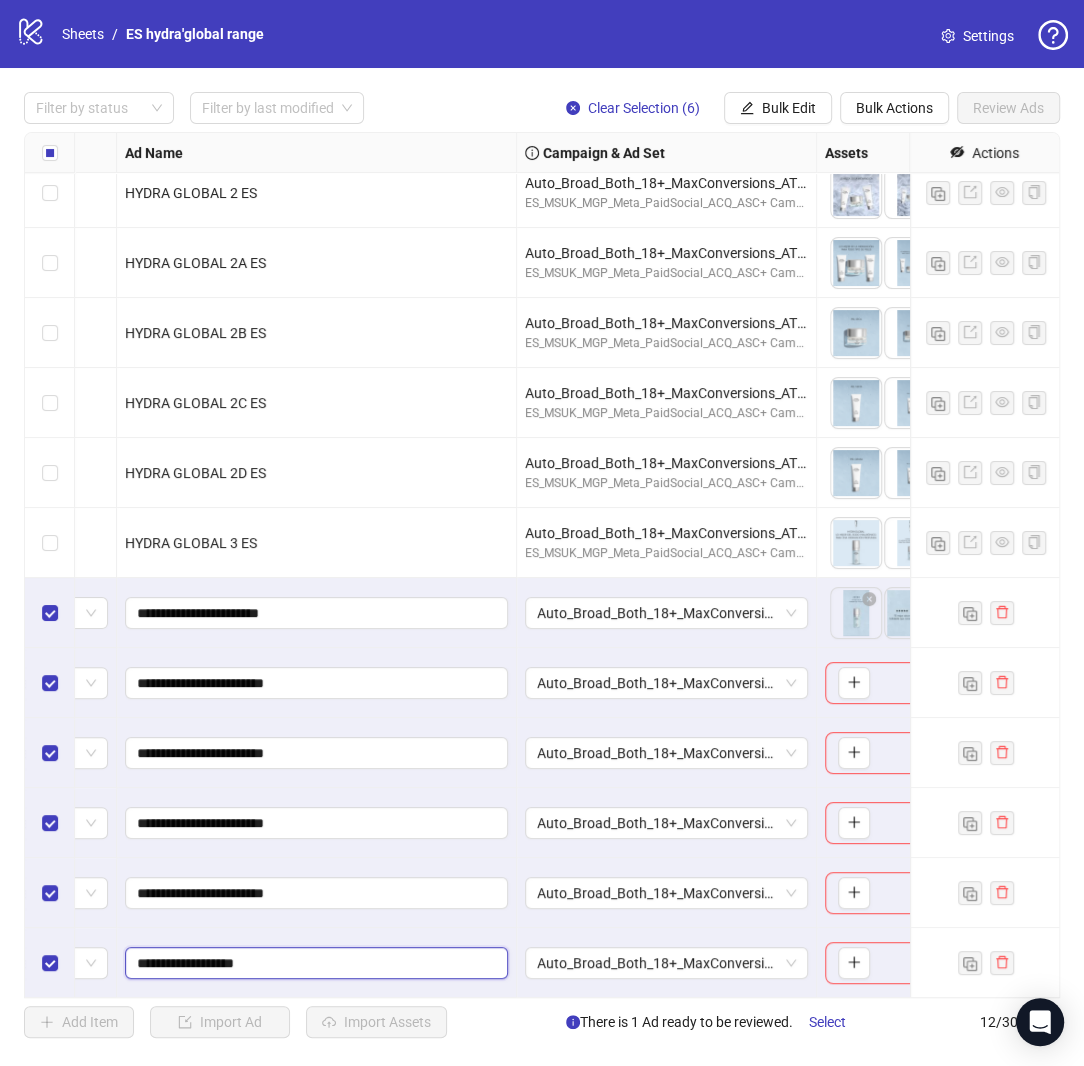 paste on "******" 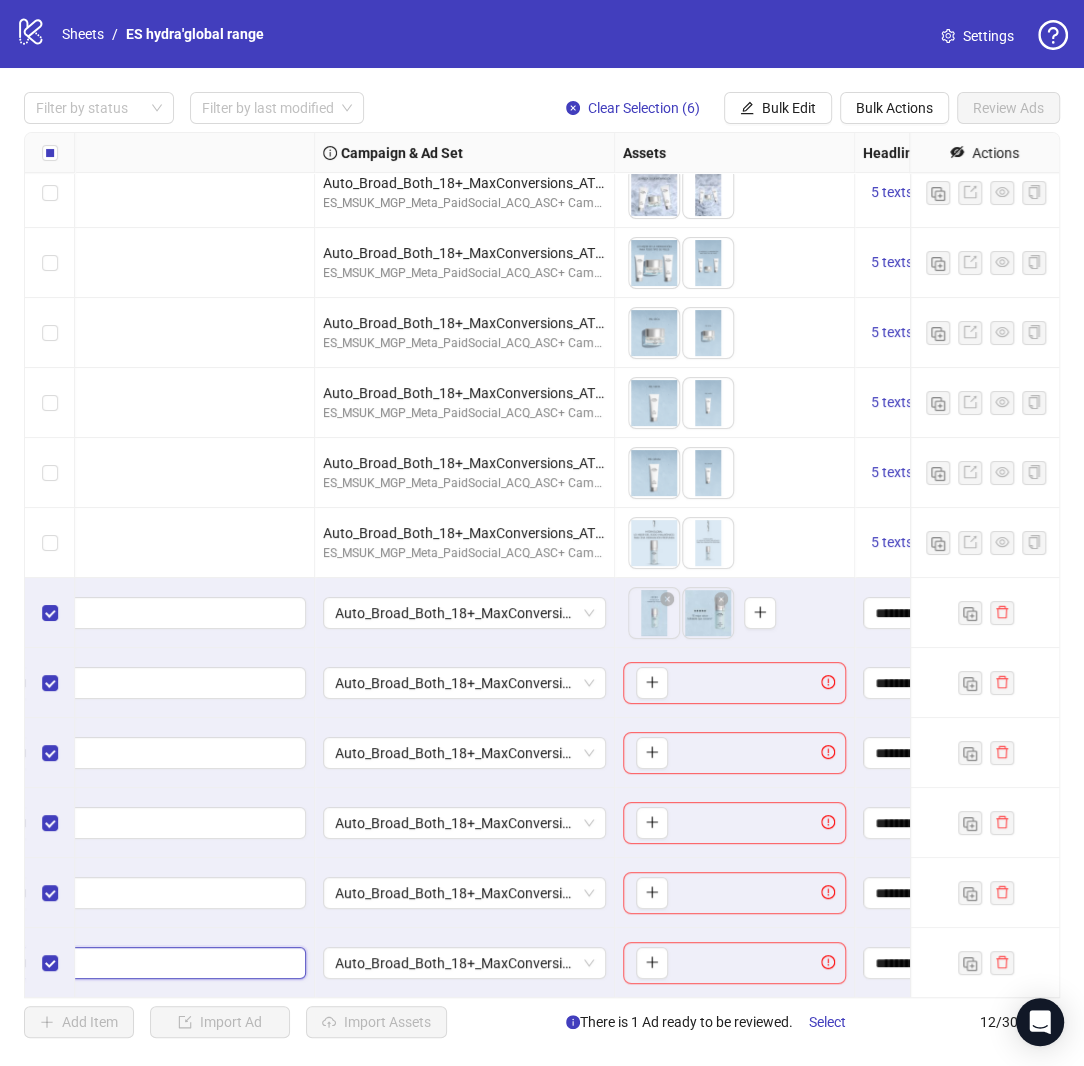 scroll, scrollTop: 15, scrollLeft: 386, axis: both 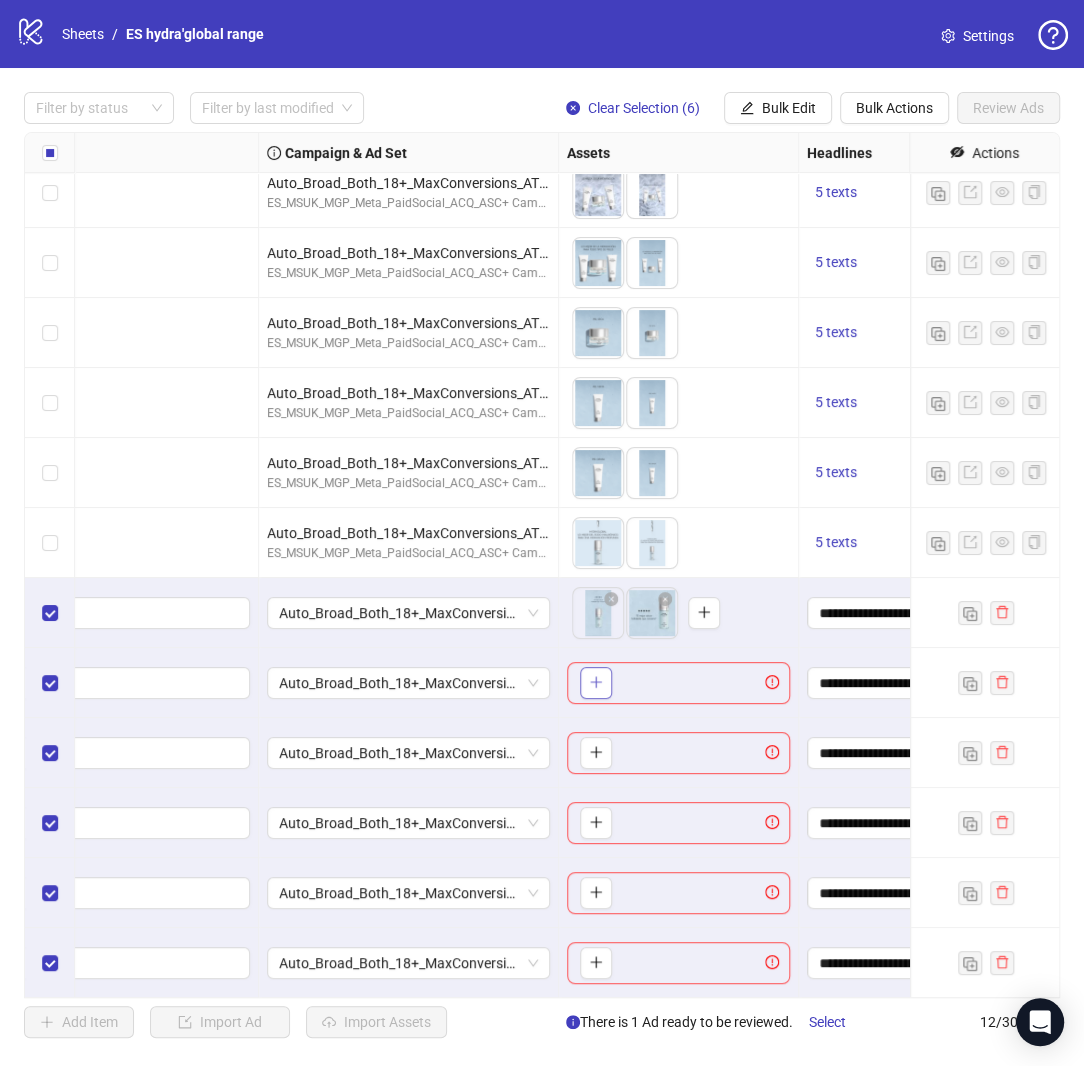 click at bounding box center (596, 683) 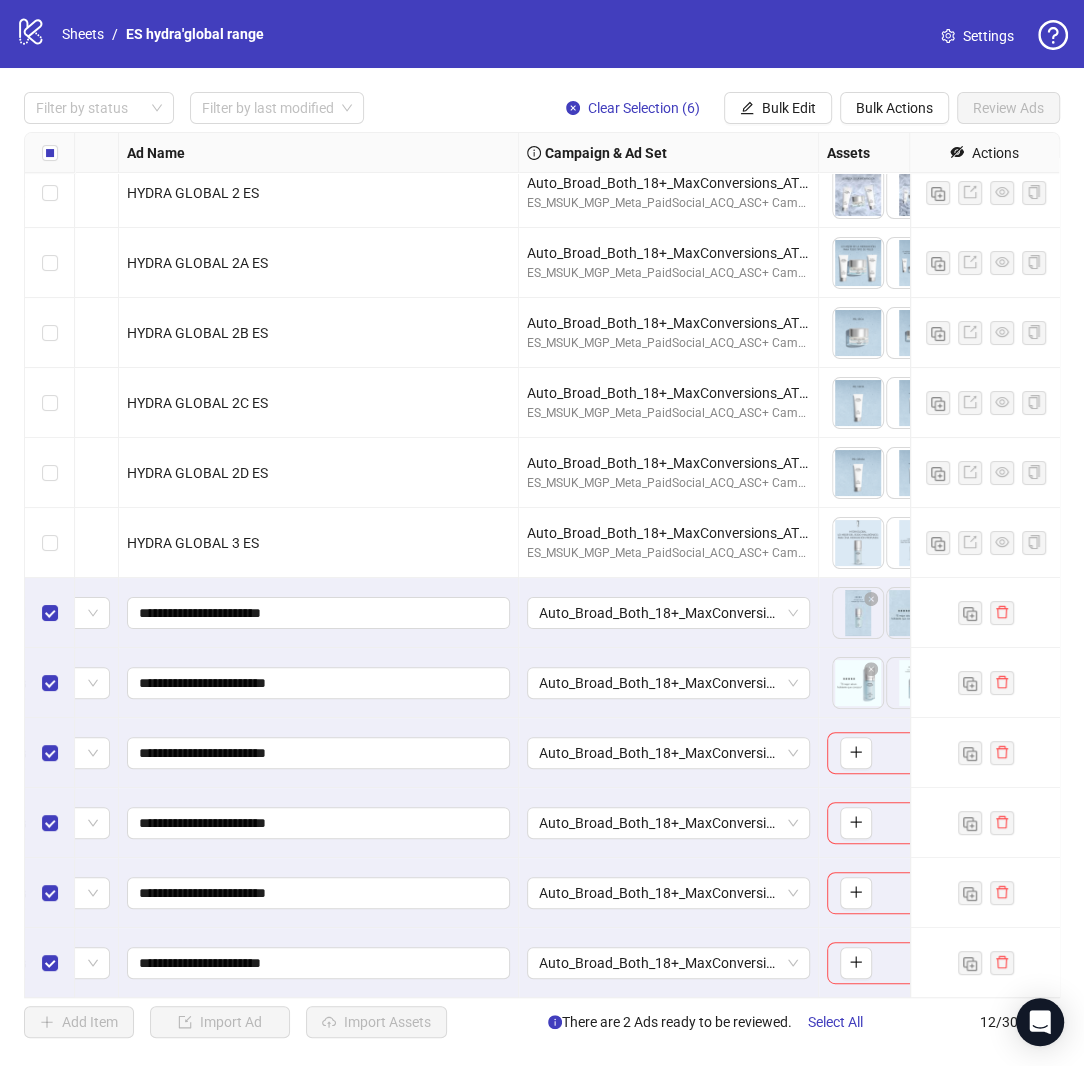 scroll, scrollTop: 15, scrollLeft: 0, axis: vertical 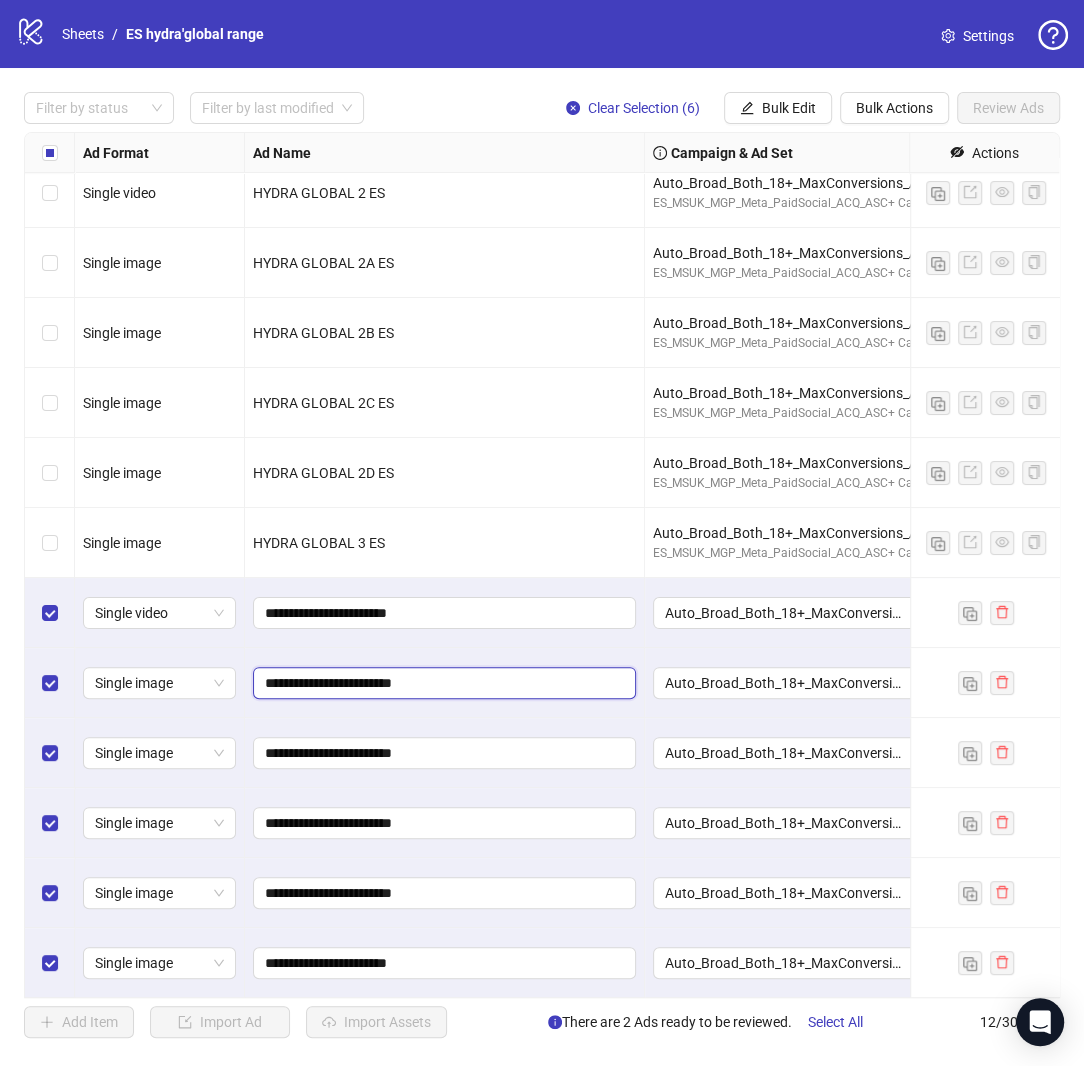 click on "**********" at bounding box center [442, 683] 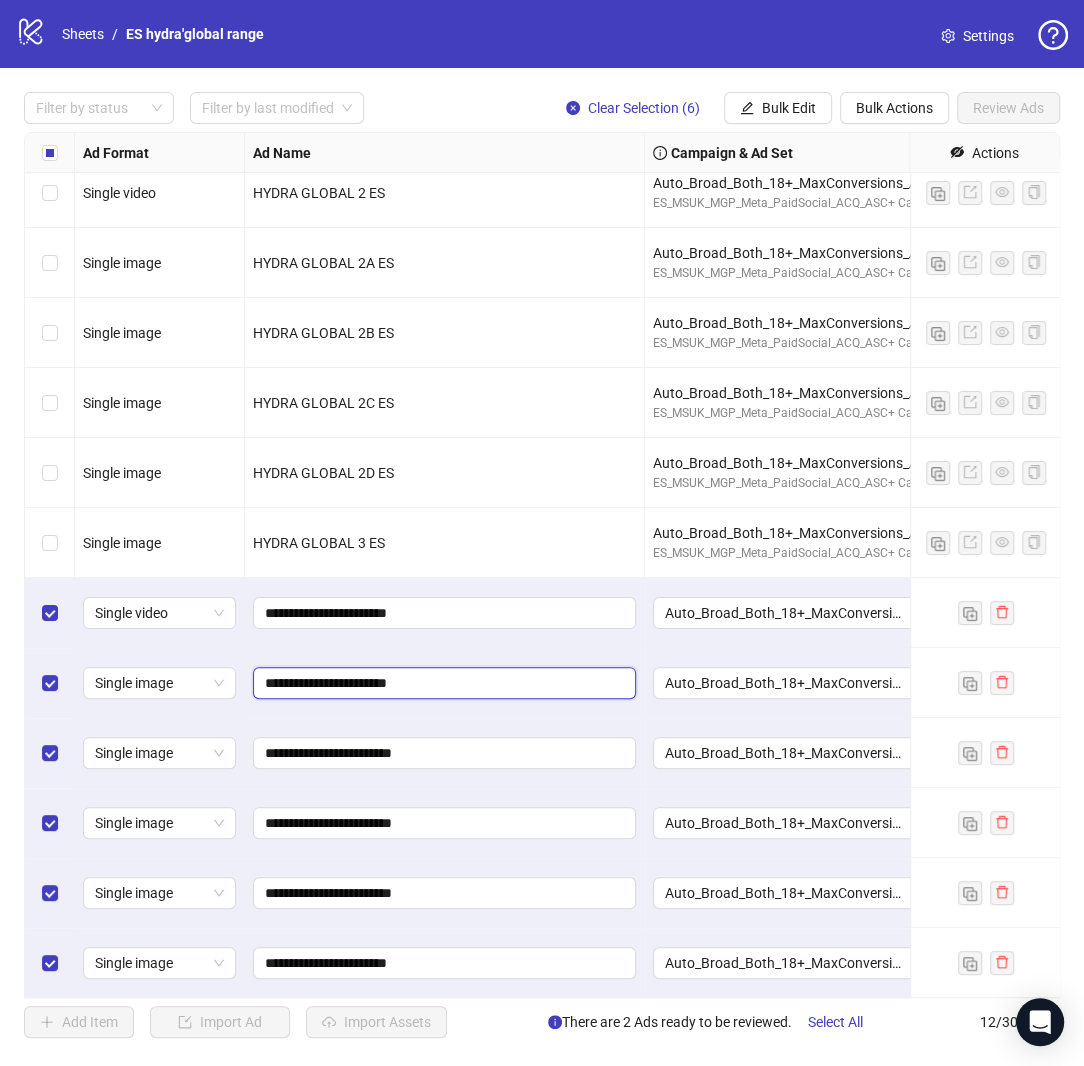 type on "**********" 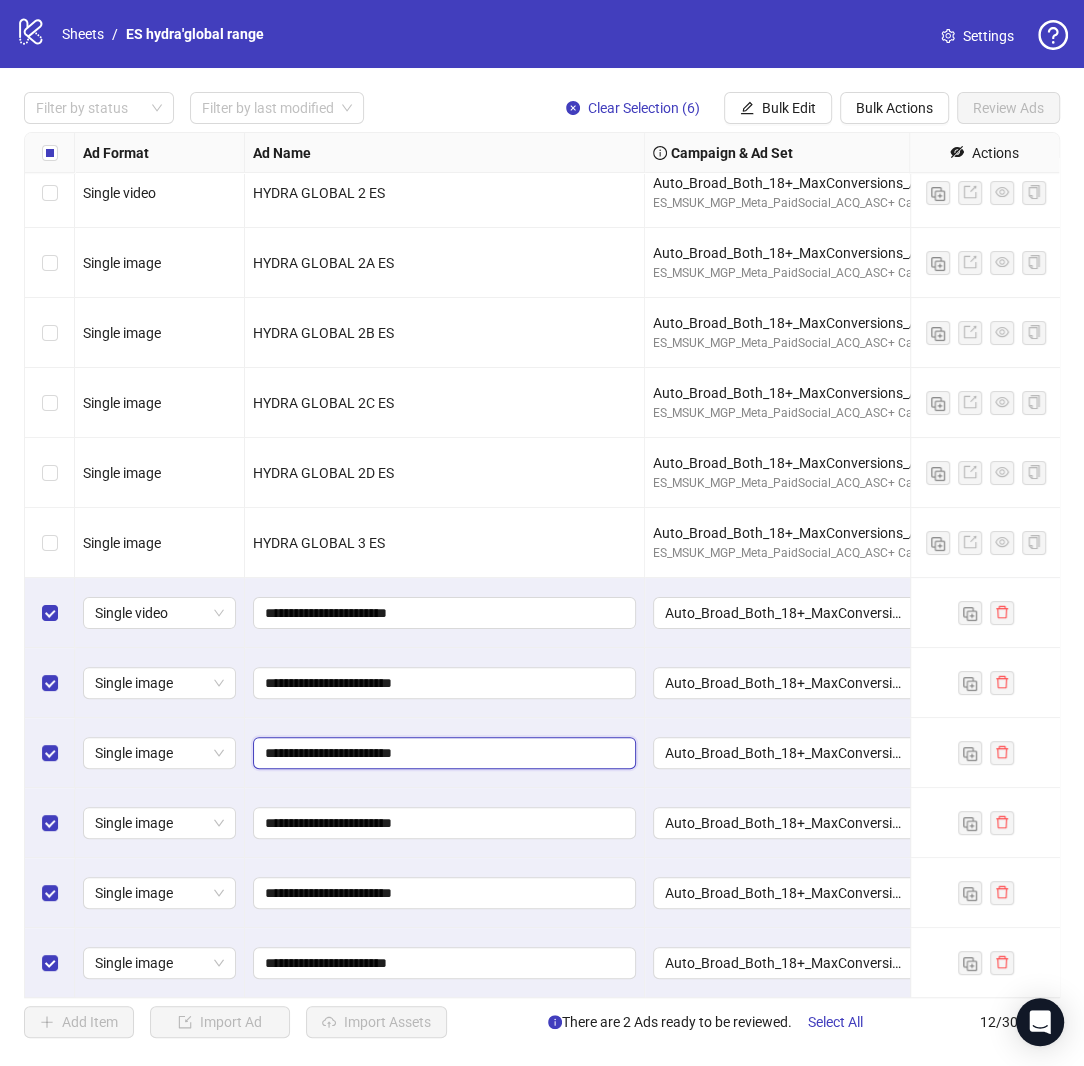 click on "**********" at bounding box center [442, 753] 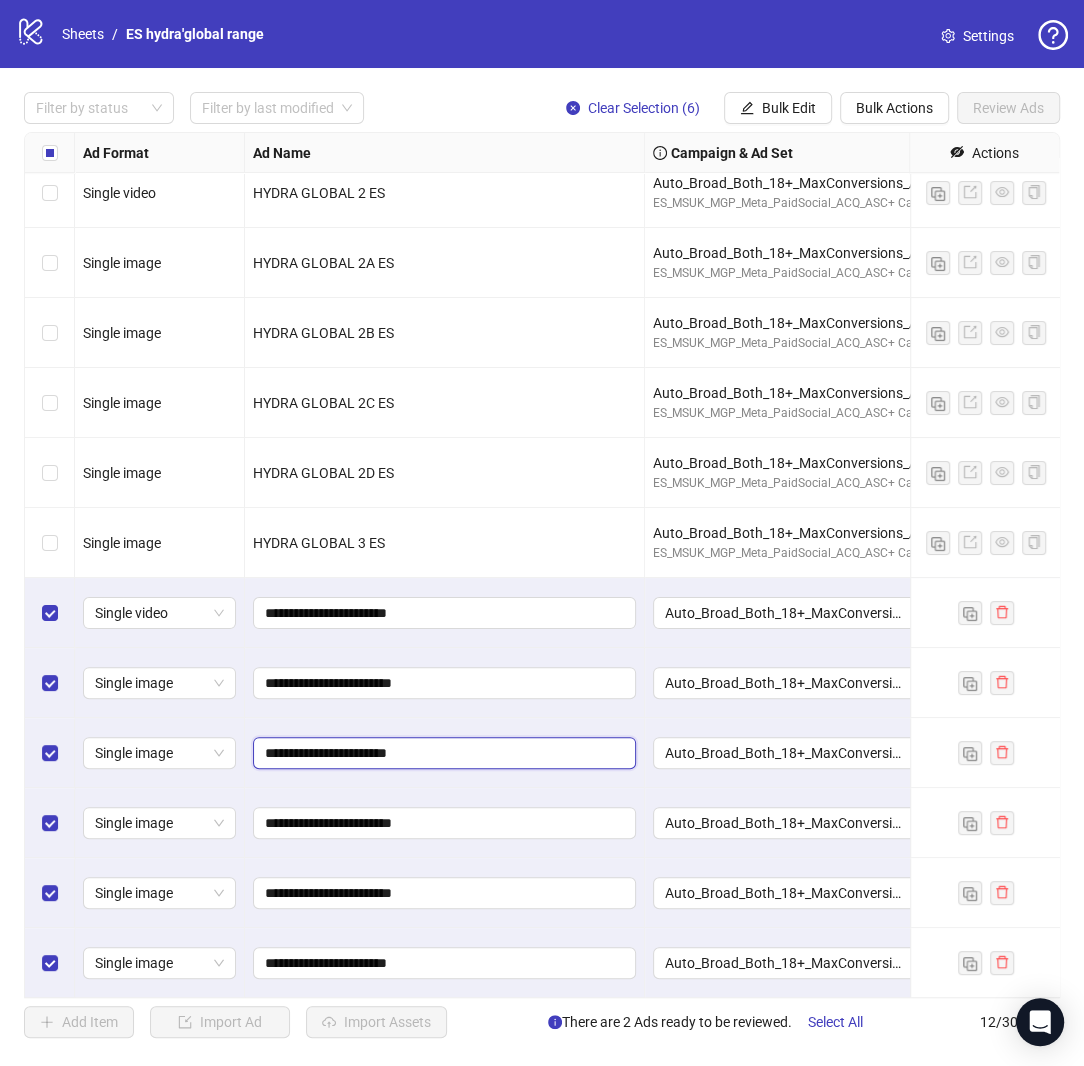 type on "**********" 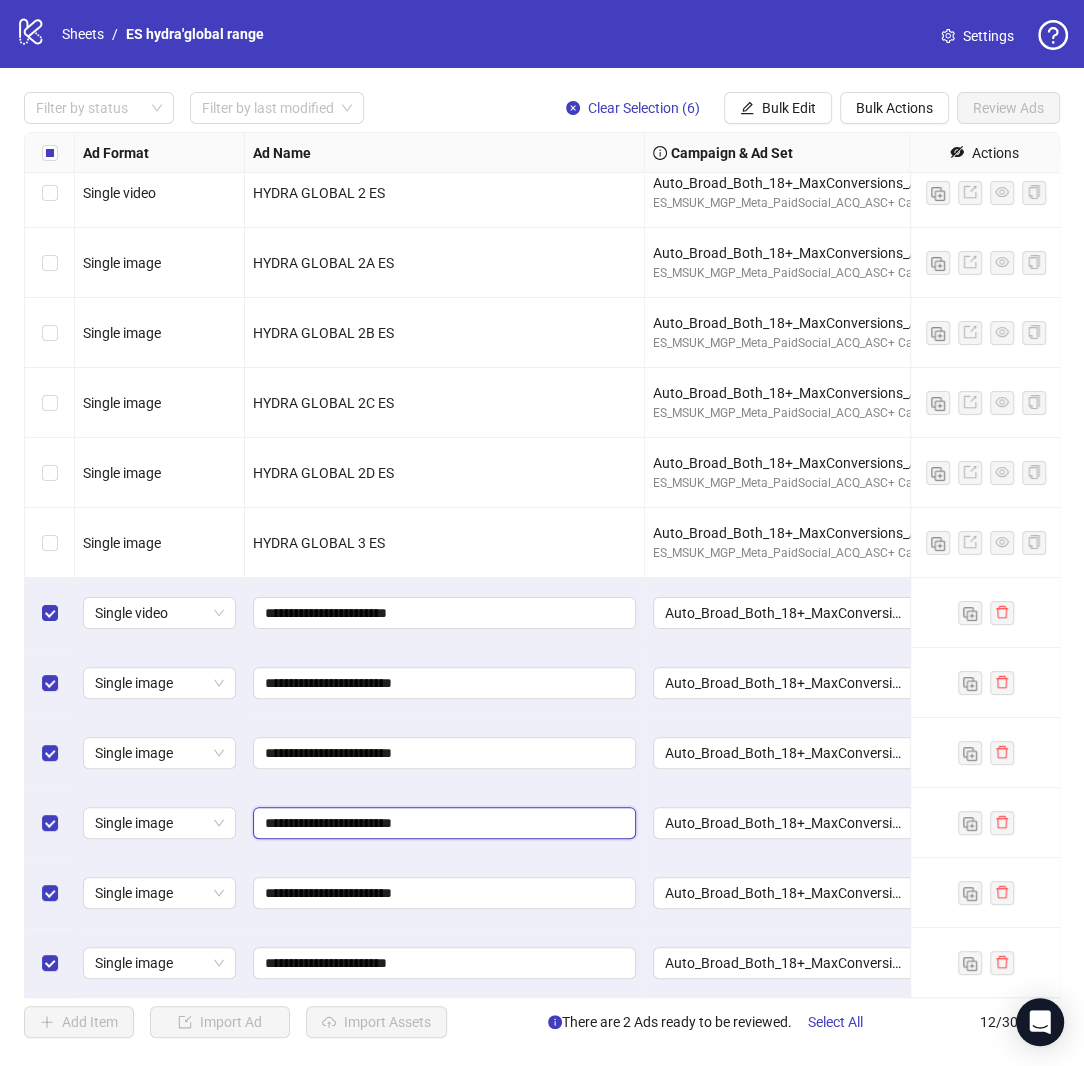 click on "**********" at bounding box center (442, 823) 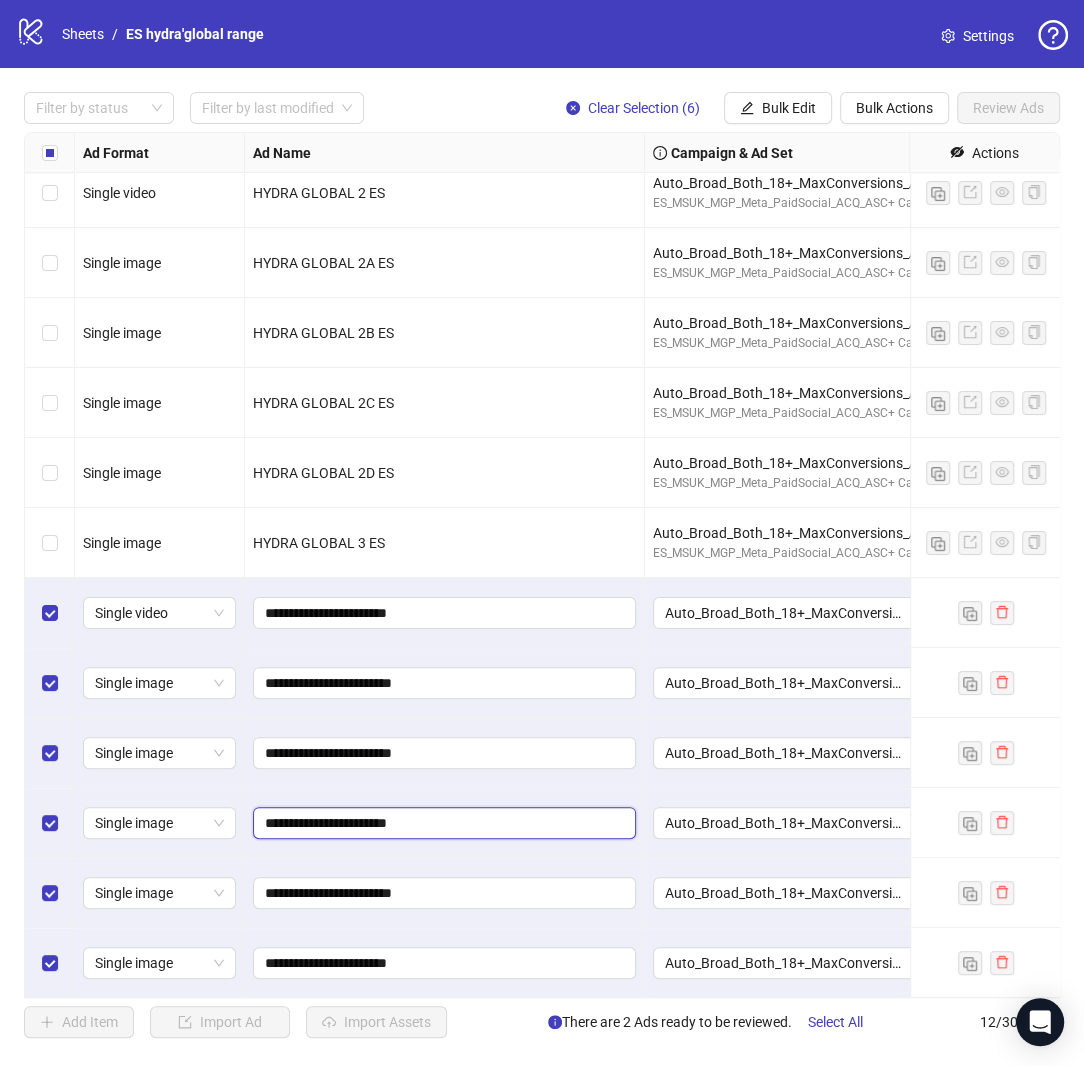 type on "**********" 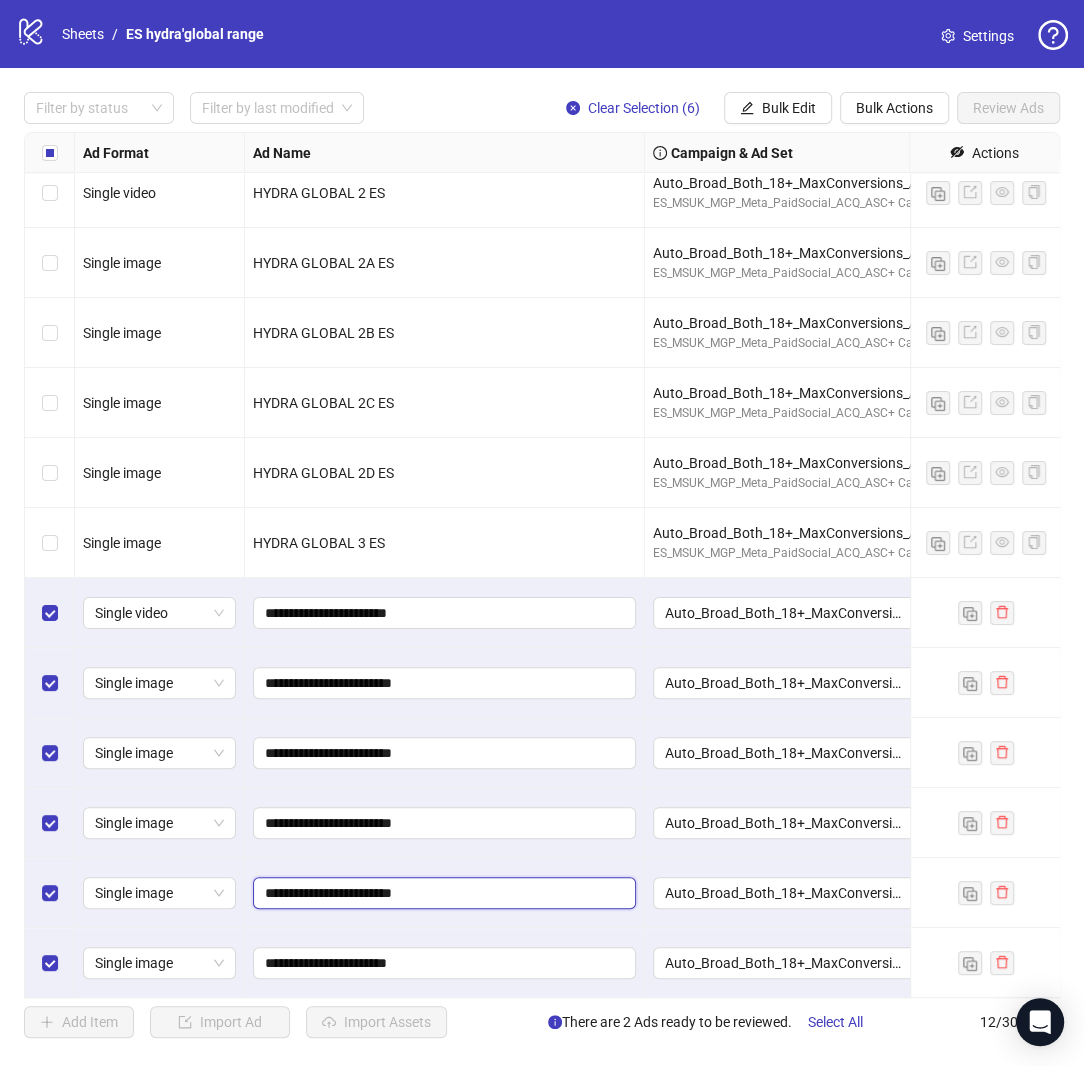 click on "**********" at bounding box center [442, 893] 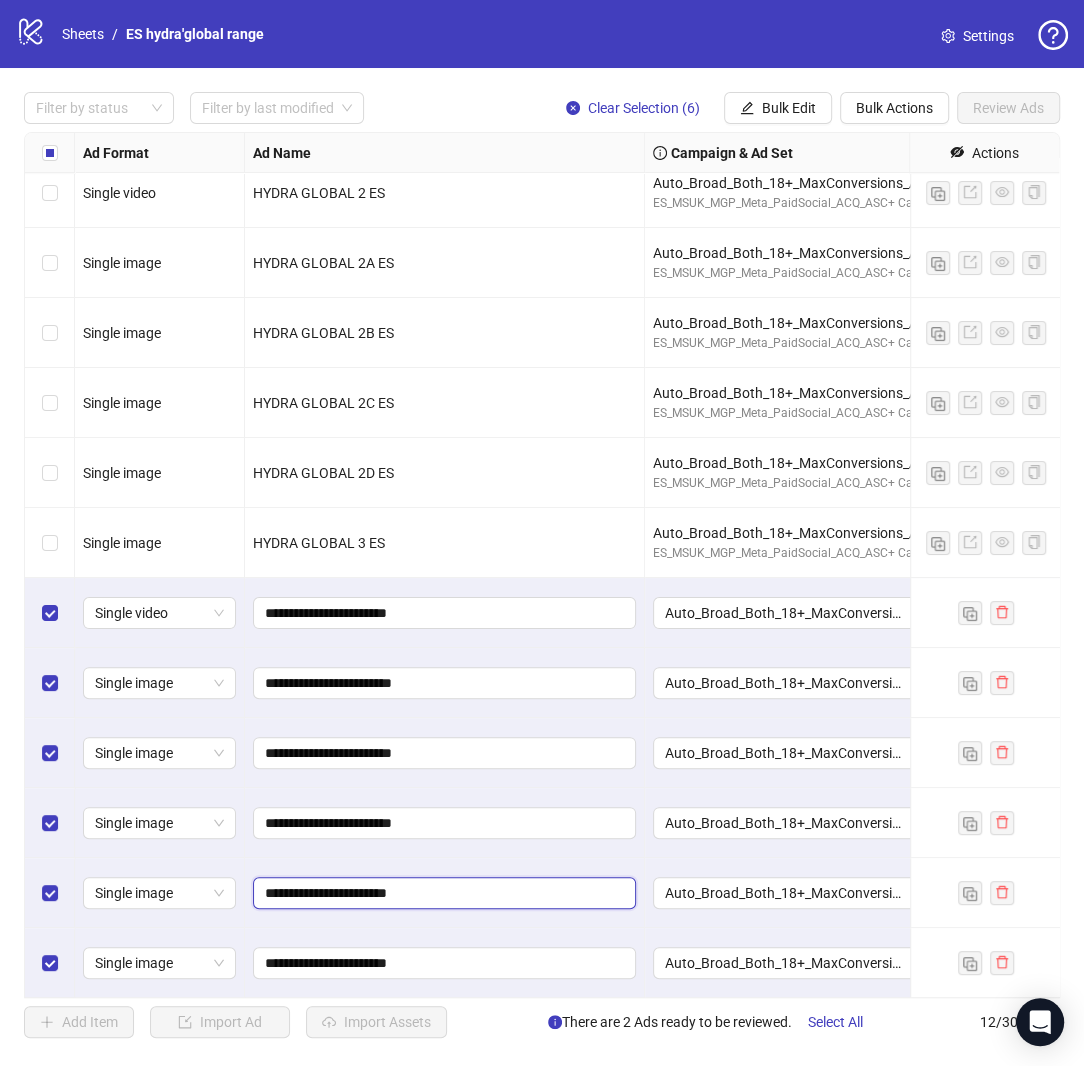 type on "**********" 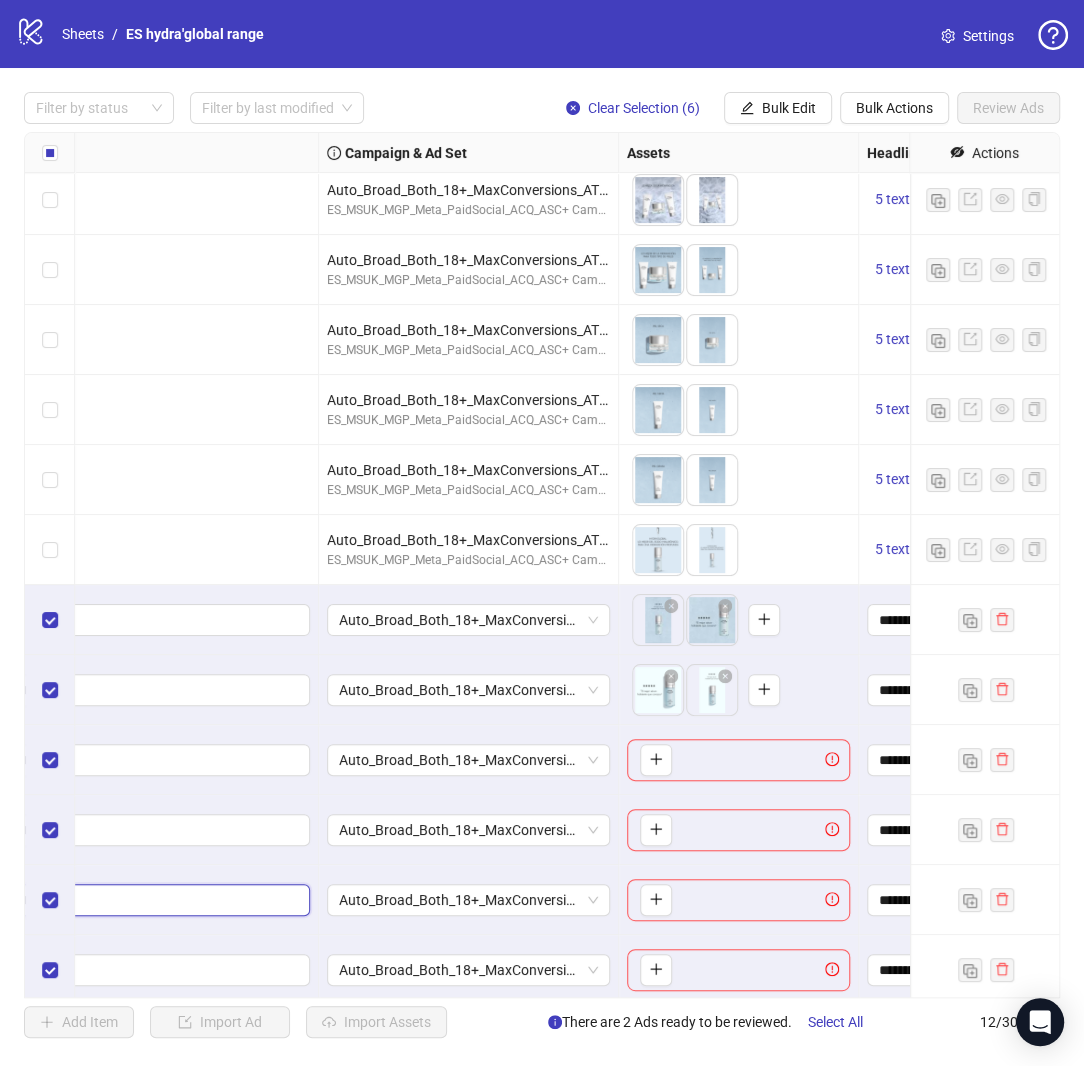 scroll, scrollTop: 8, scrollLeft: 346, axis: both 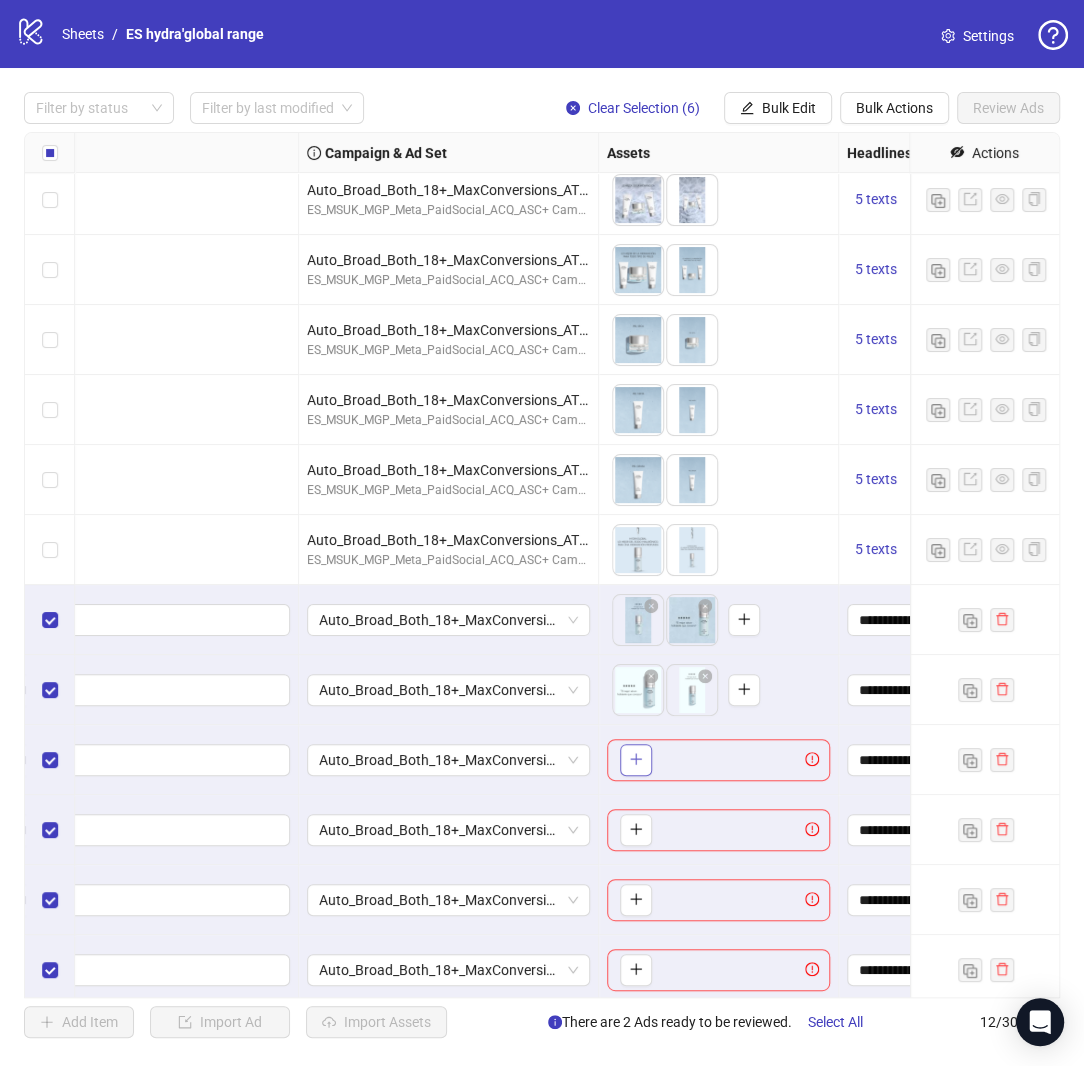 click 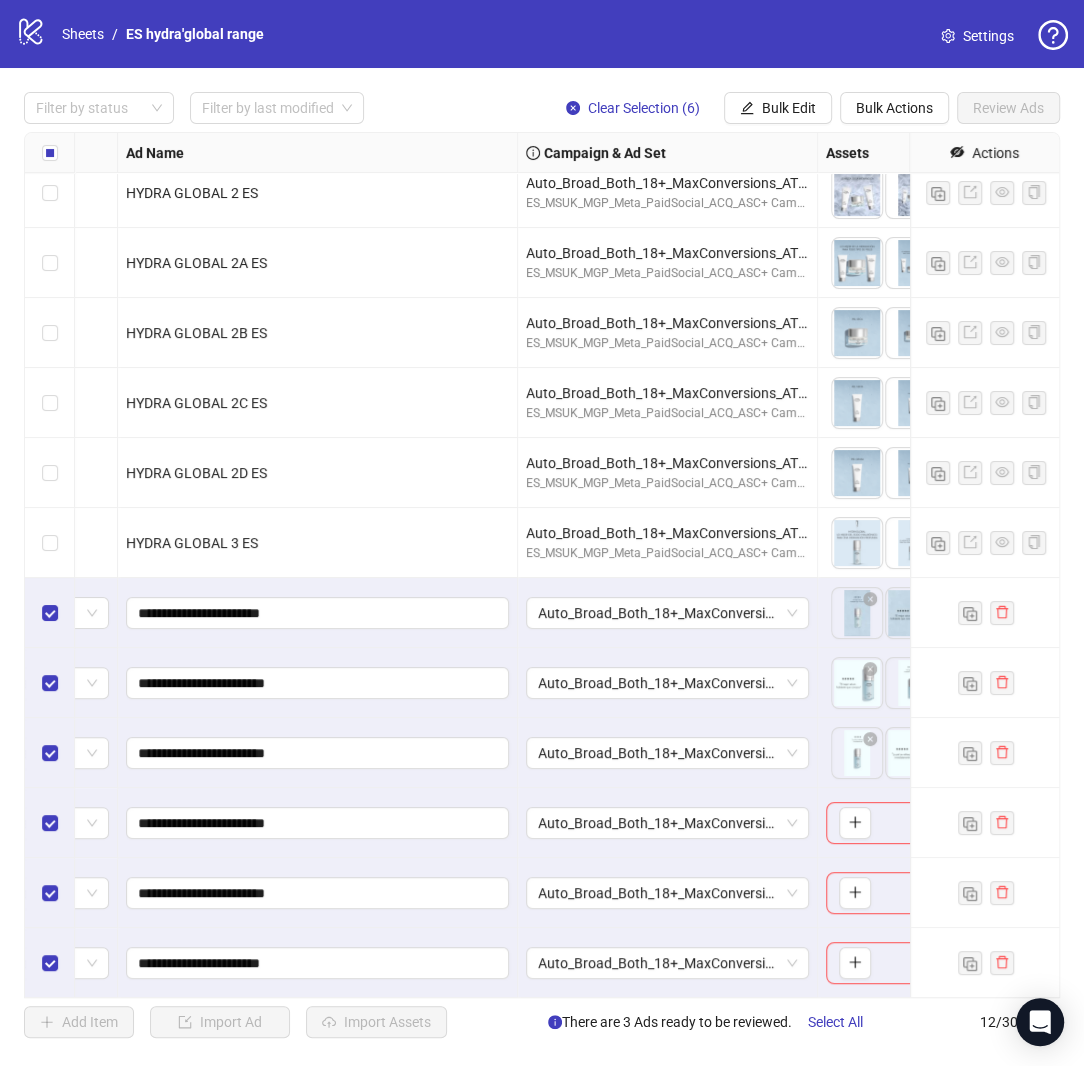 scroll, scrollTop: 15, scrollLeft: 221, axis: both 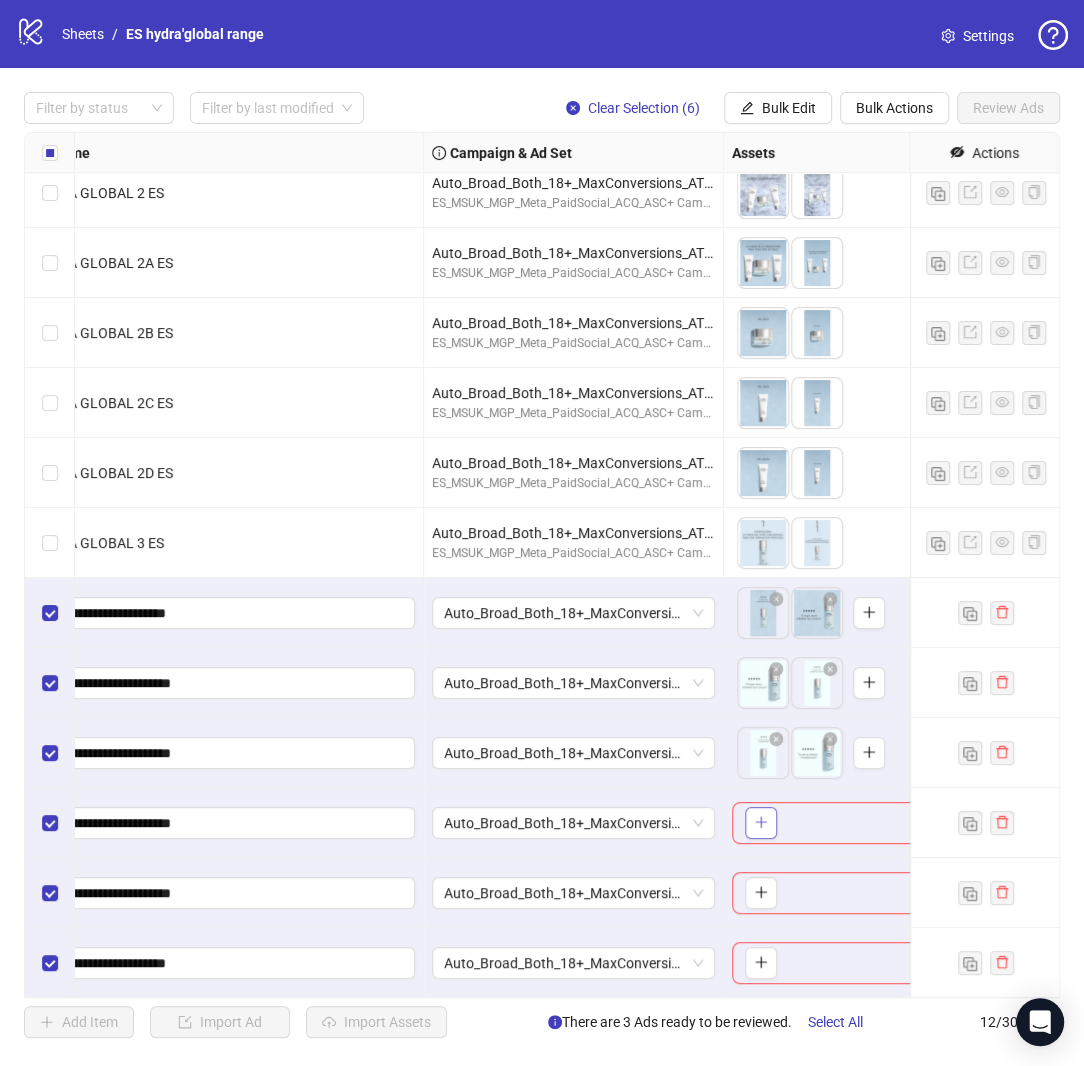 click at bounding box center (761, 823) 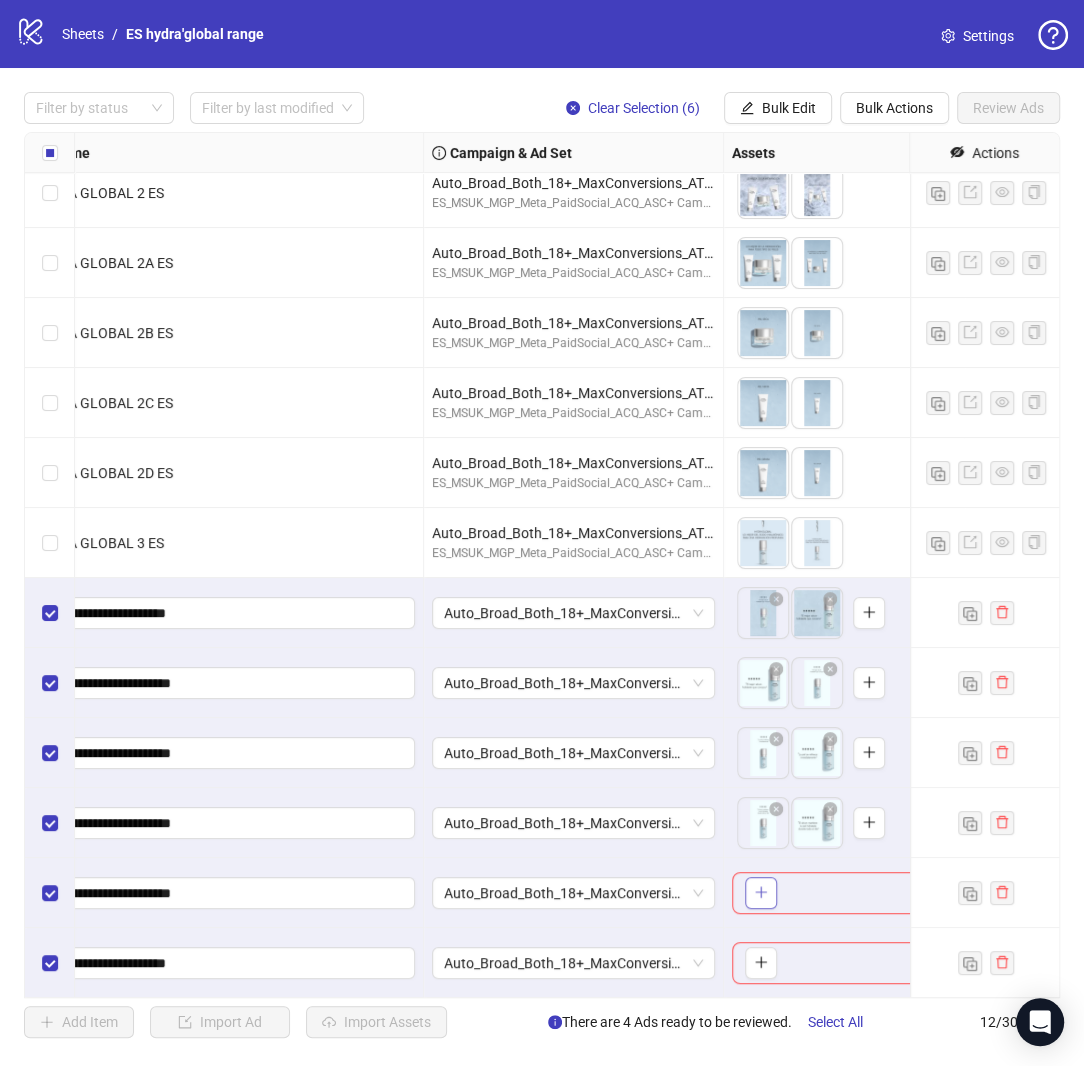 click at bounding box center [761, 893] 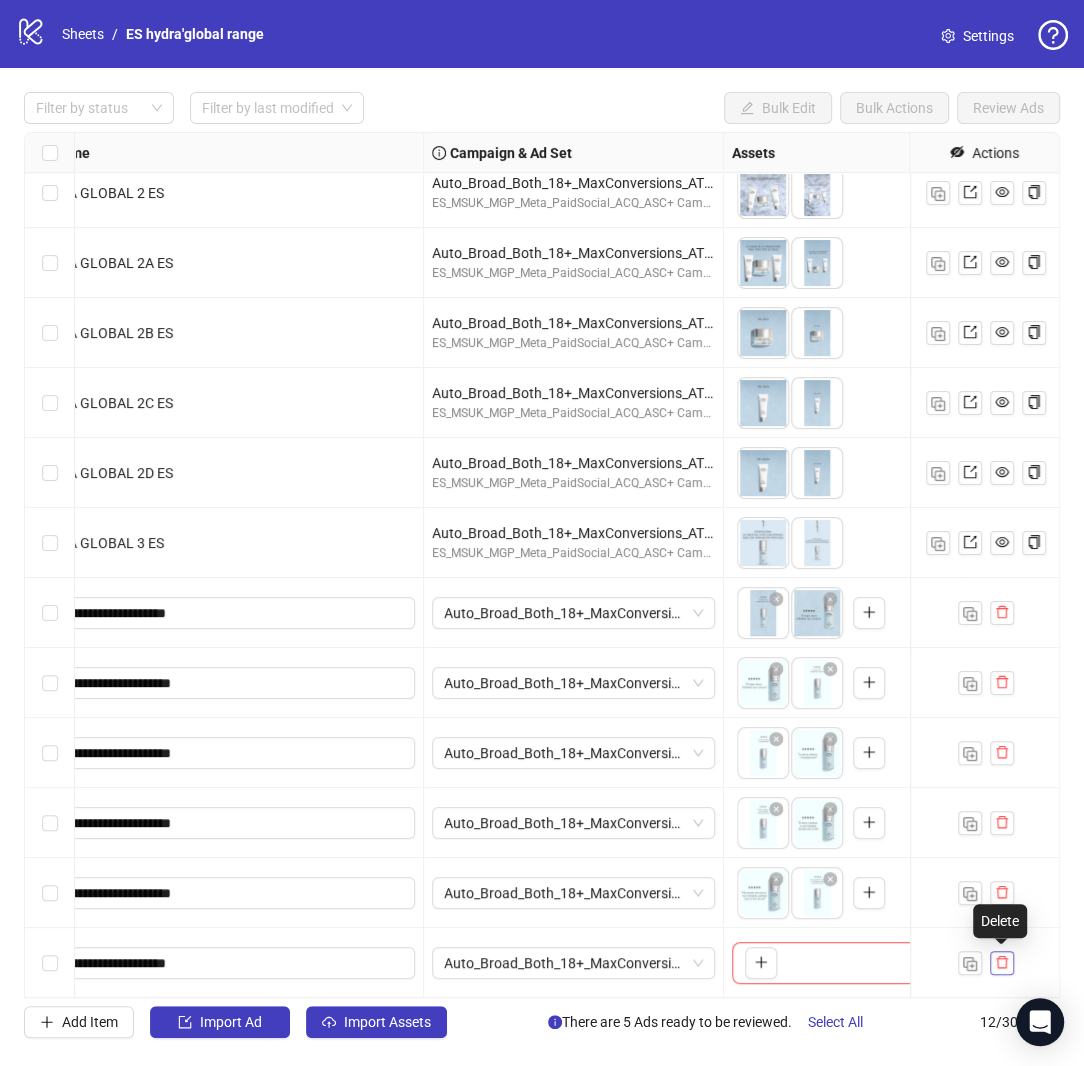 click 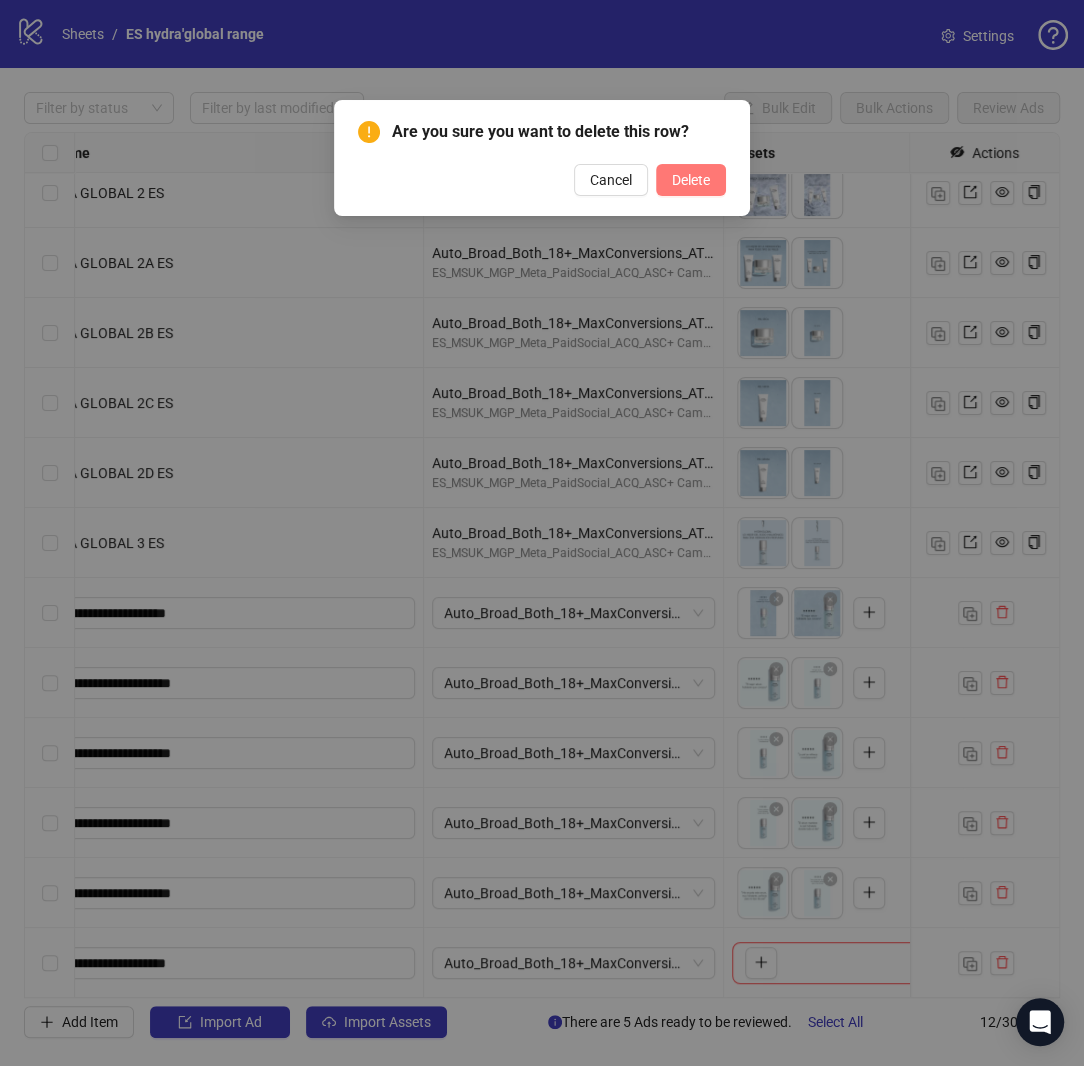 click on "Delete" at bounding box center [691, 180] 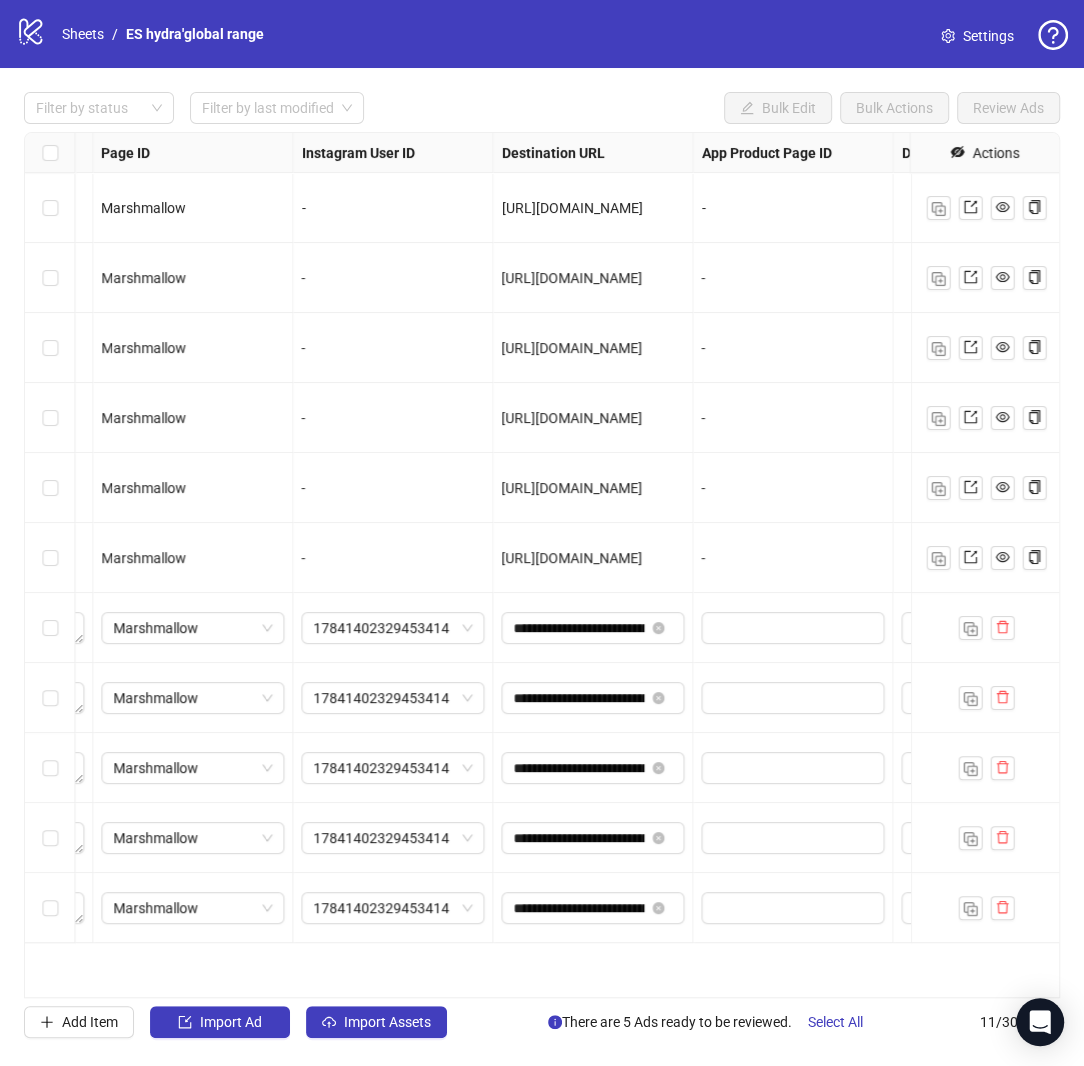 scroll, scrollTop: 0, scrollLeft: 1896, axis: horizontal 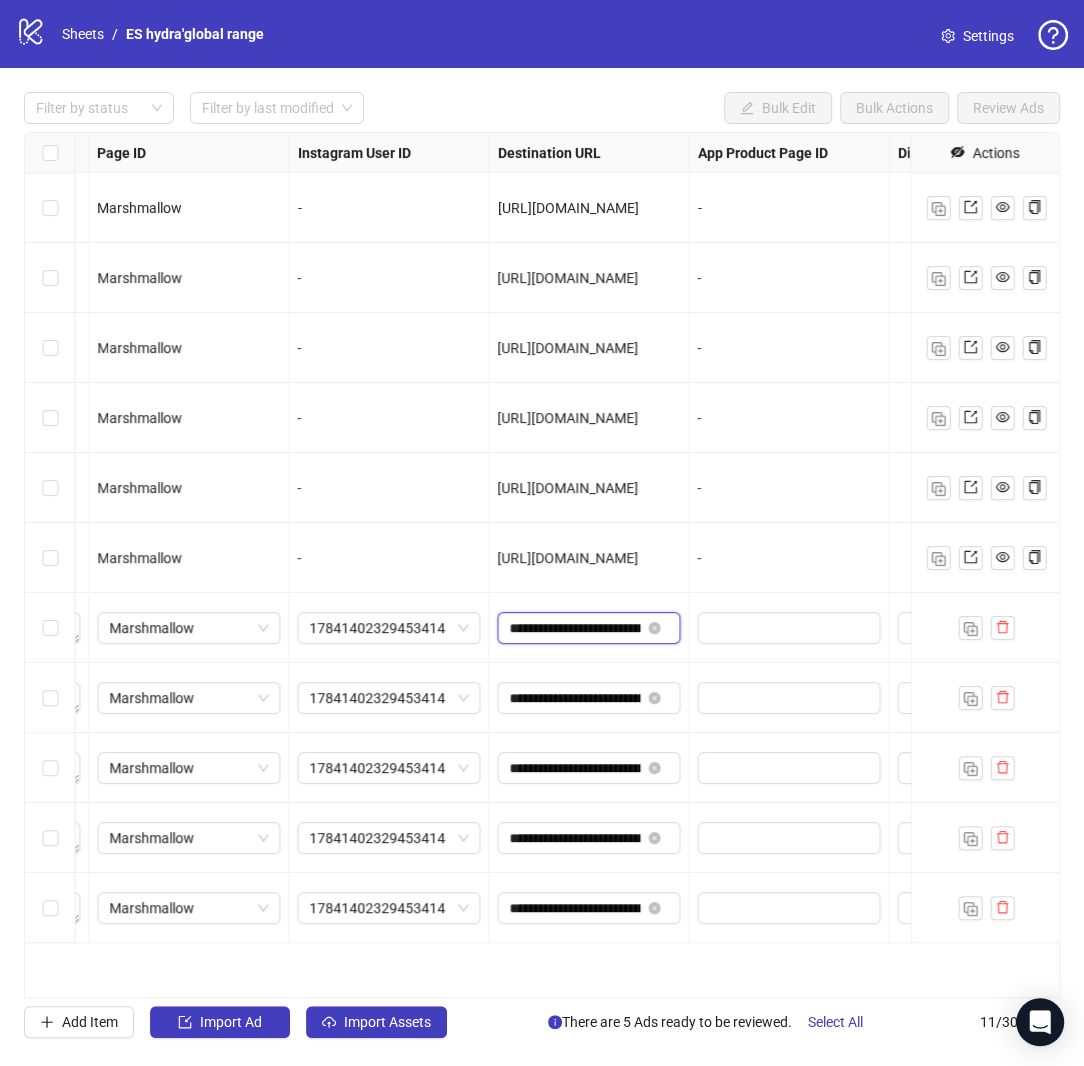 click on "**********" at bounding box center (574, 628) 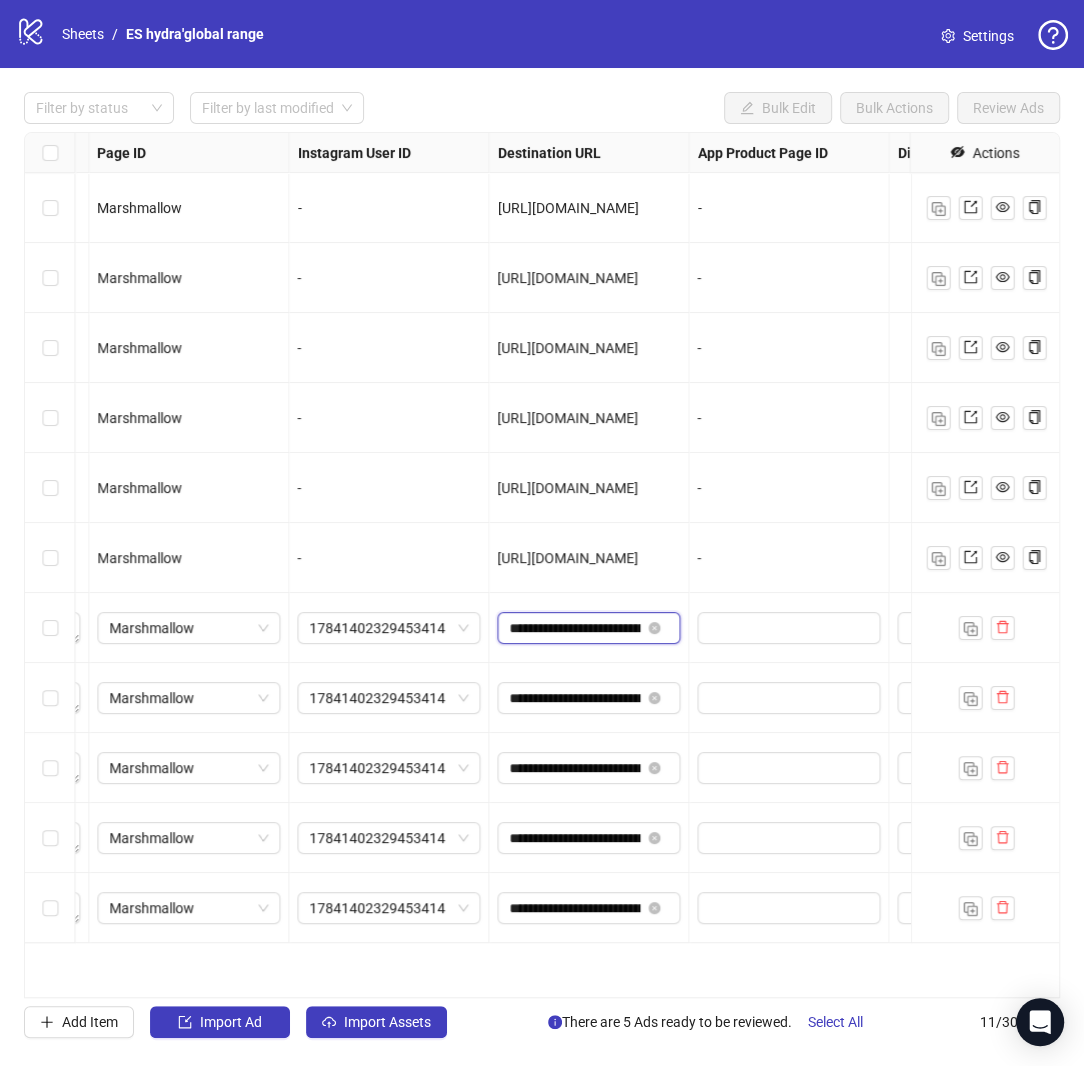 click on "**********" at bounding box center (574, 628) 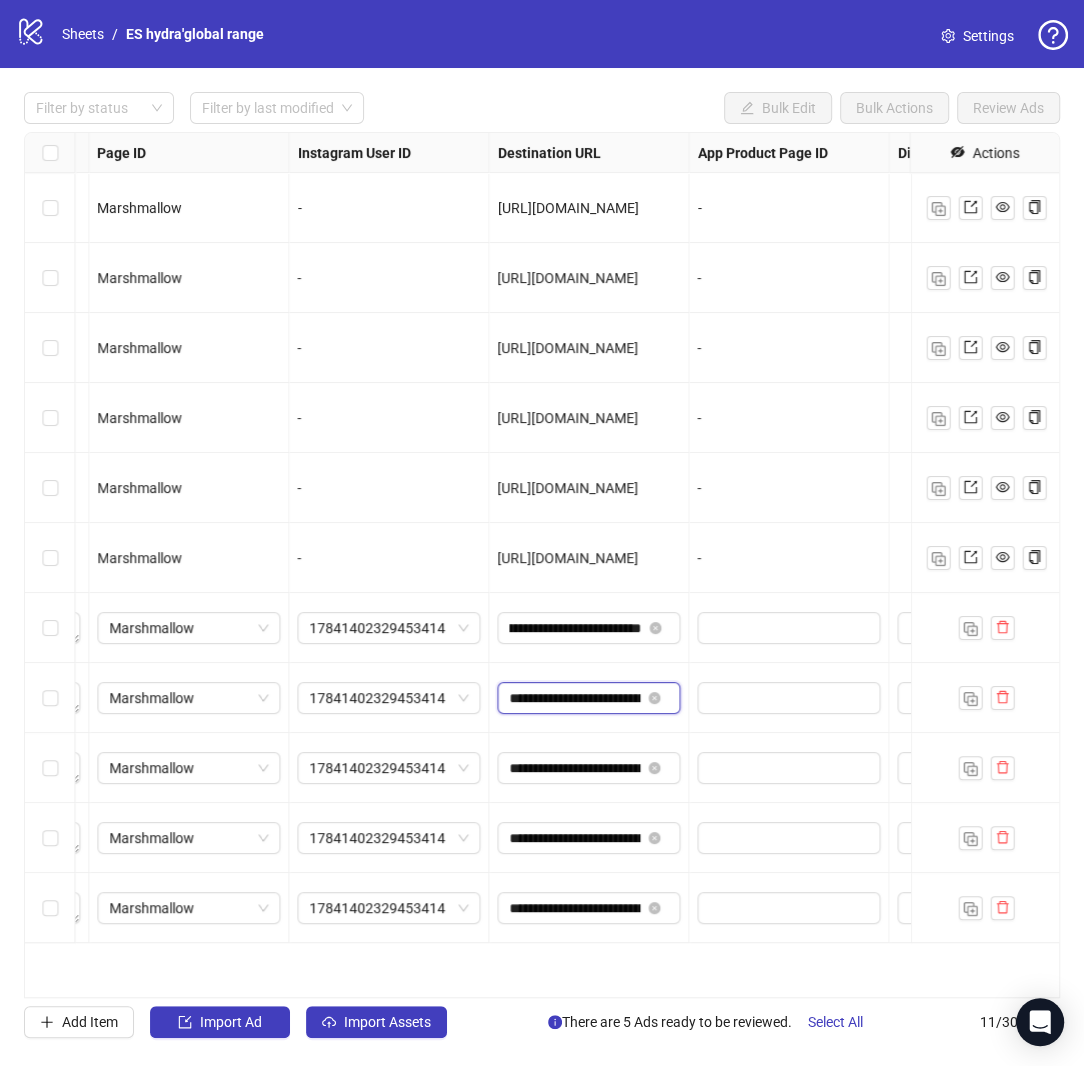 click on "**********" at bounding box center (574, 698) 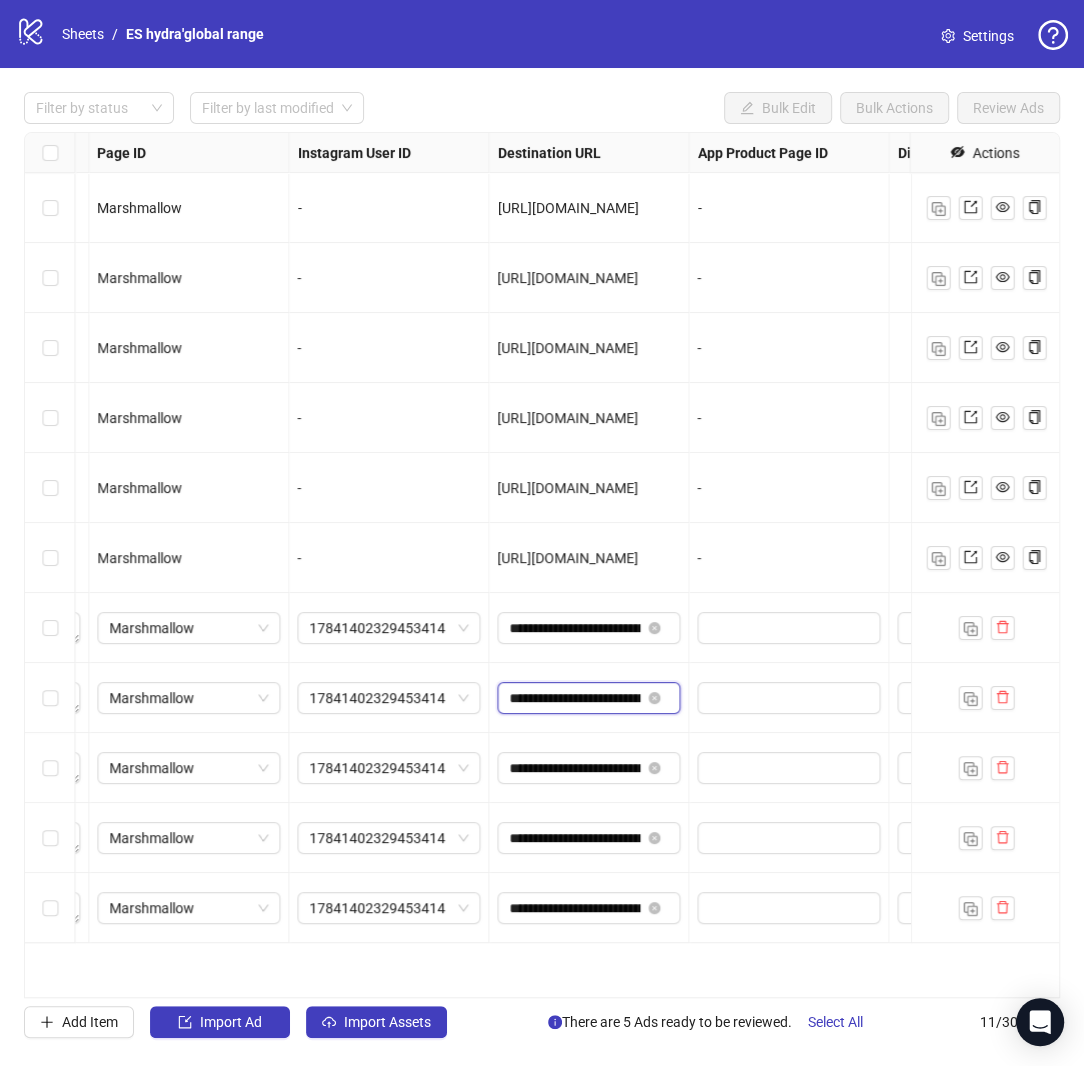 click on "**********" at bounding box center (574, 698) 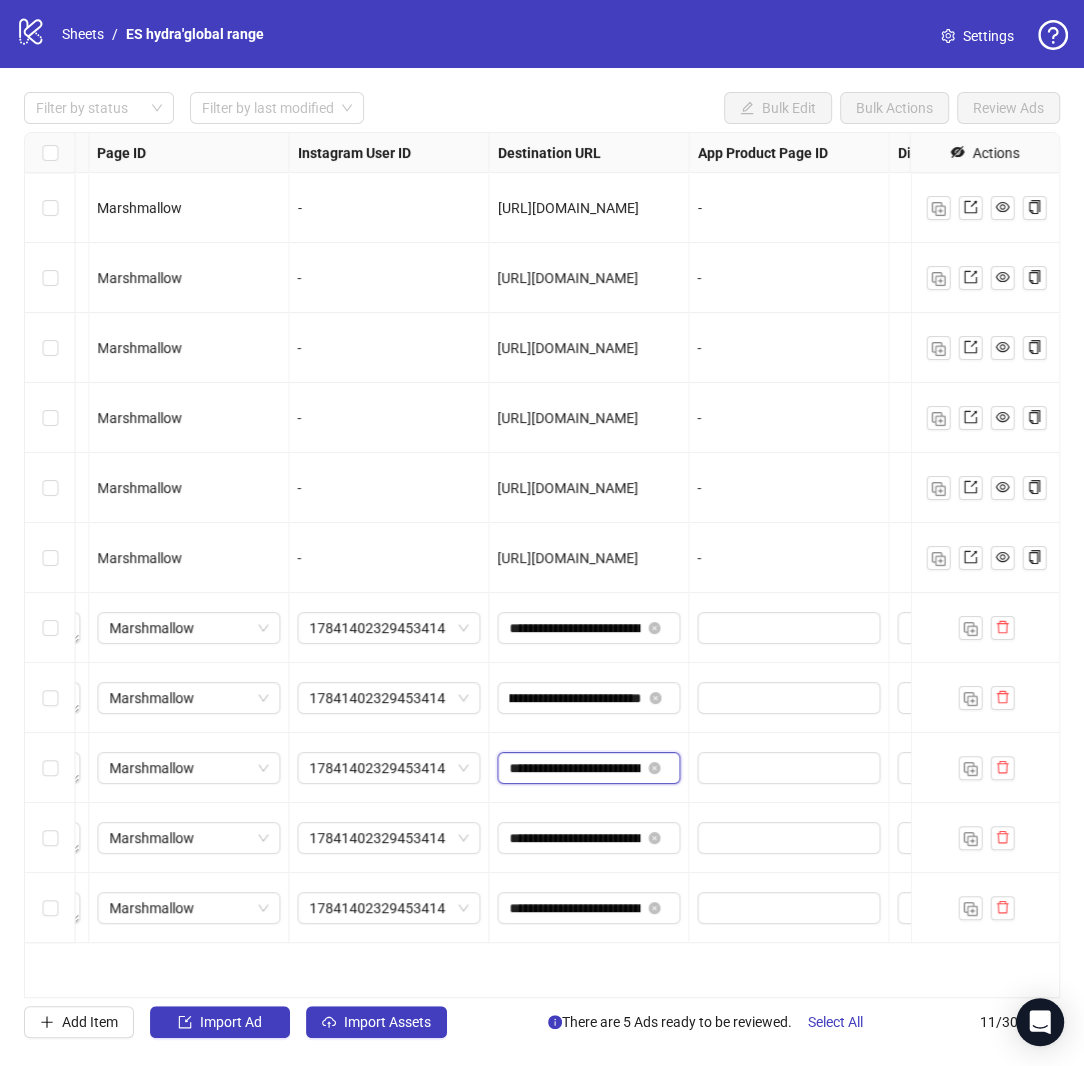 click on "**********" at bounding box center [574, 768] 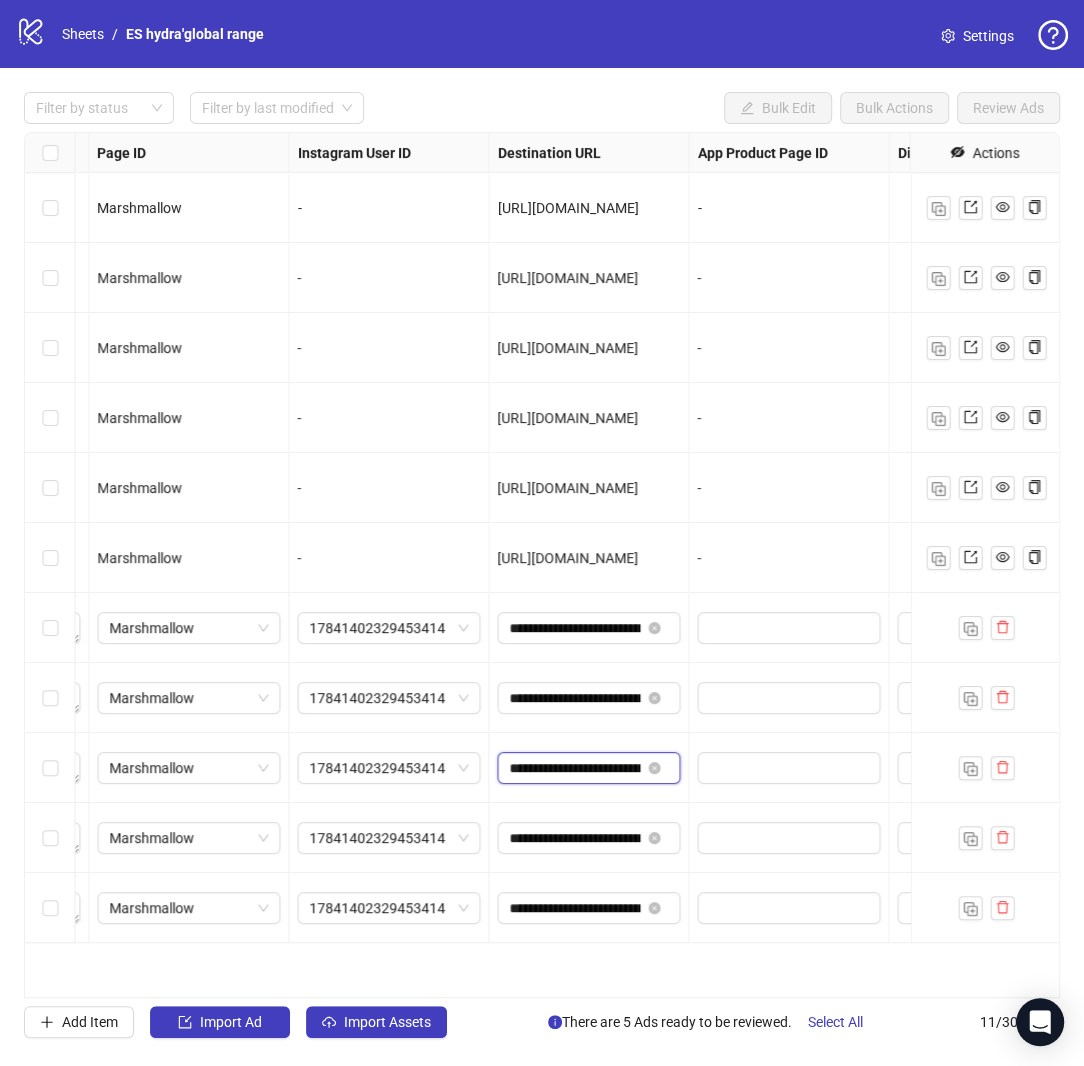 click on "**********" at bounding box center [574, 768] 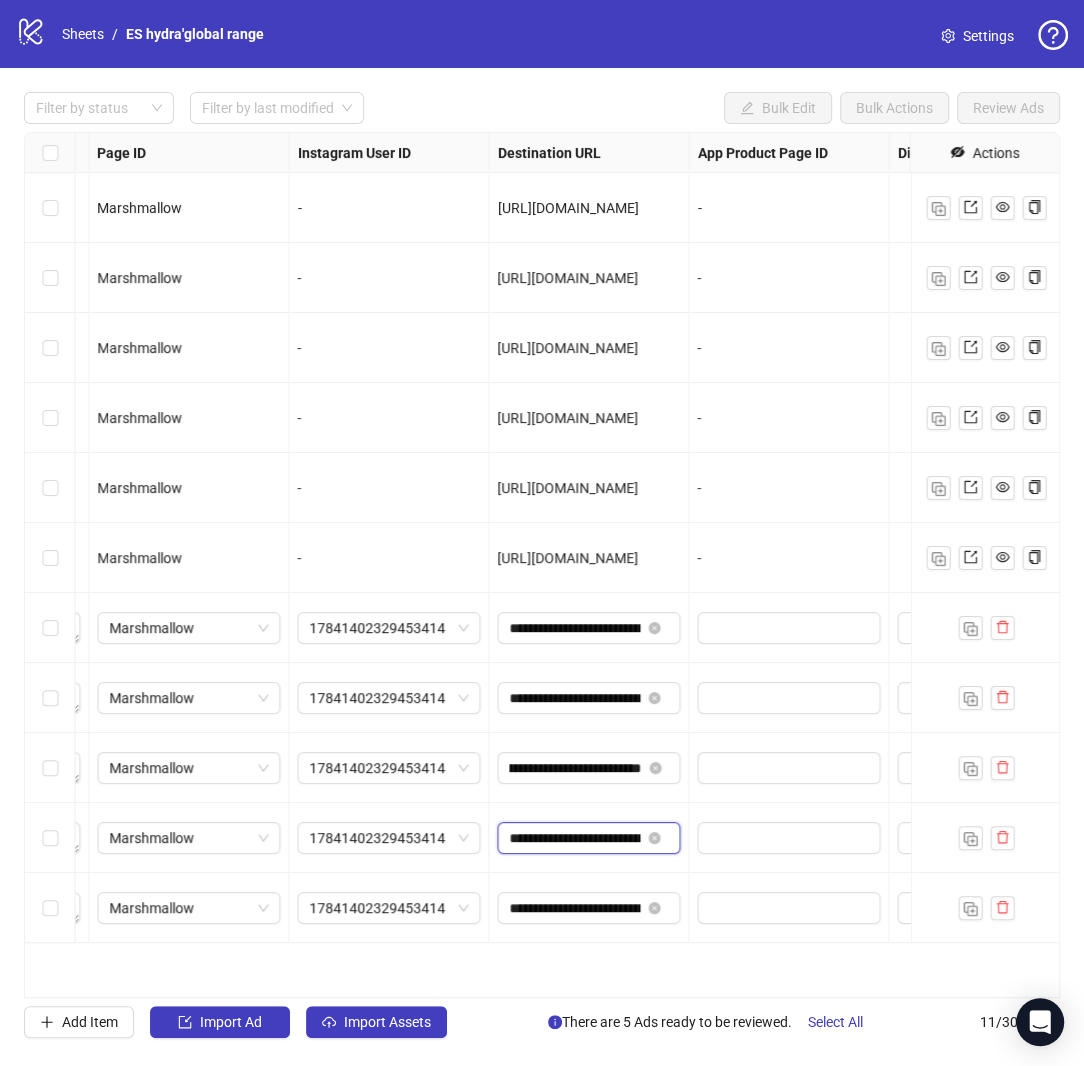 click on "**********" at bounding box center [574, 838] 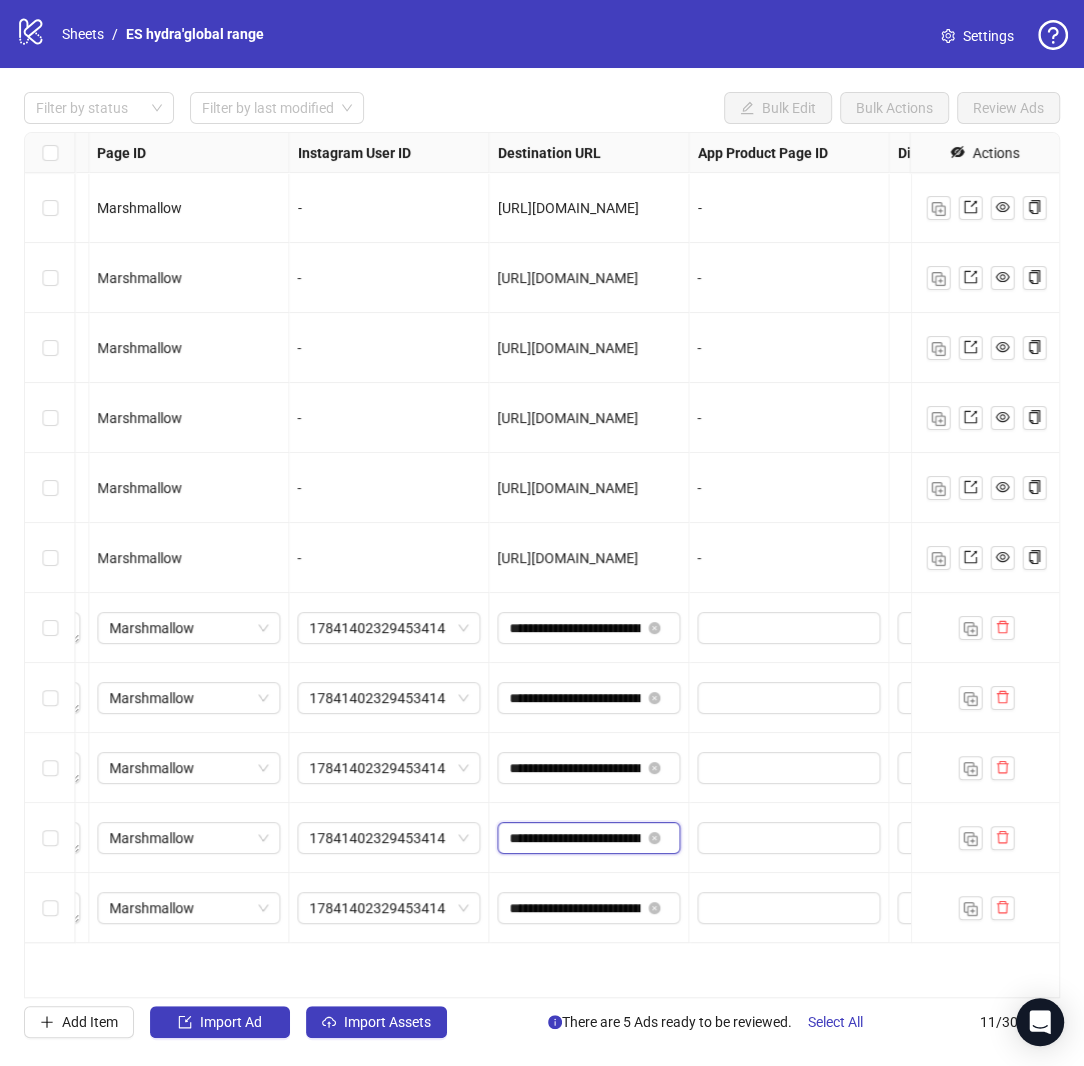 click on "**********" at bounding box center (574, 838) 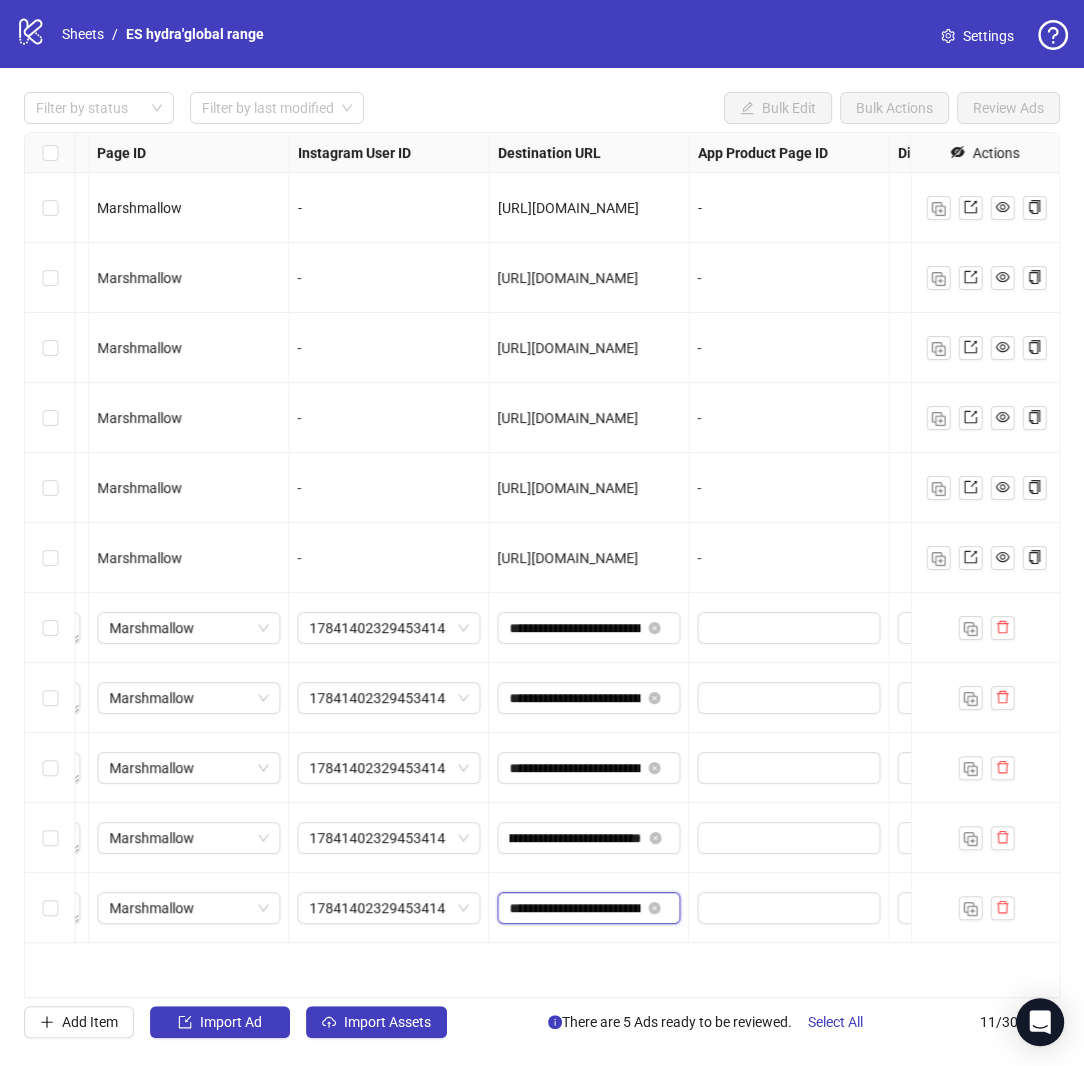 click on "**********" at bounding box center [574, 908] 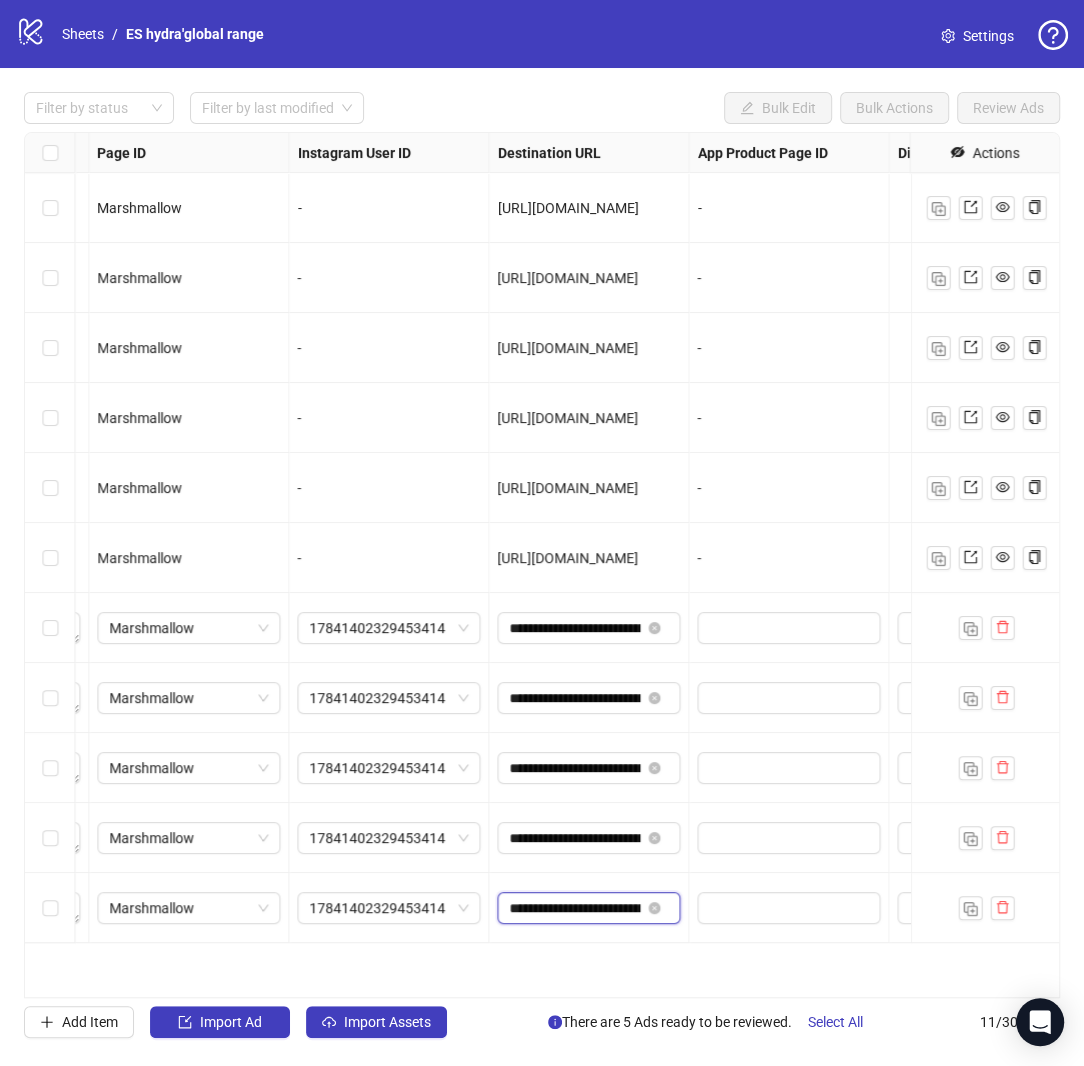 click on "**********" at bounding box center (574, 908) 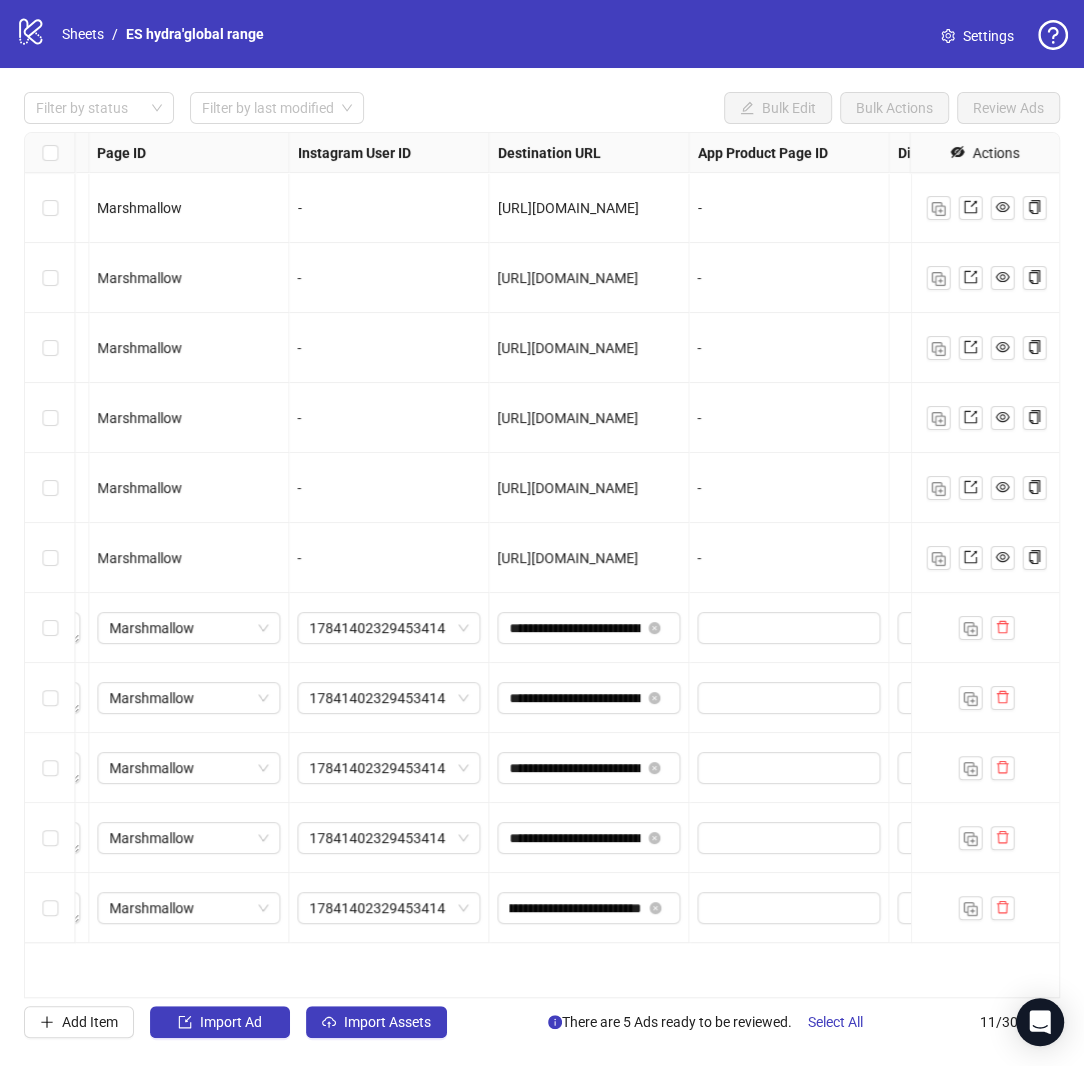 click on "**********" at bounding box center (542, 565) 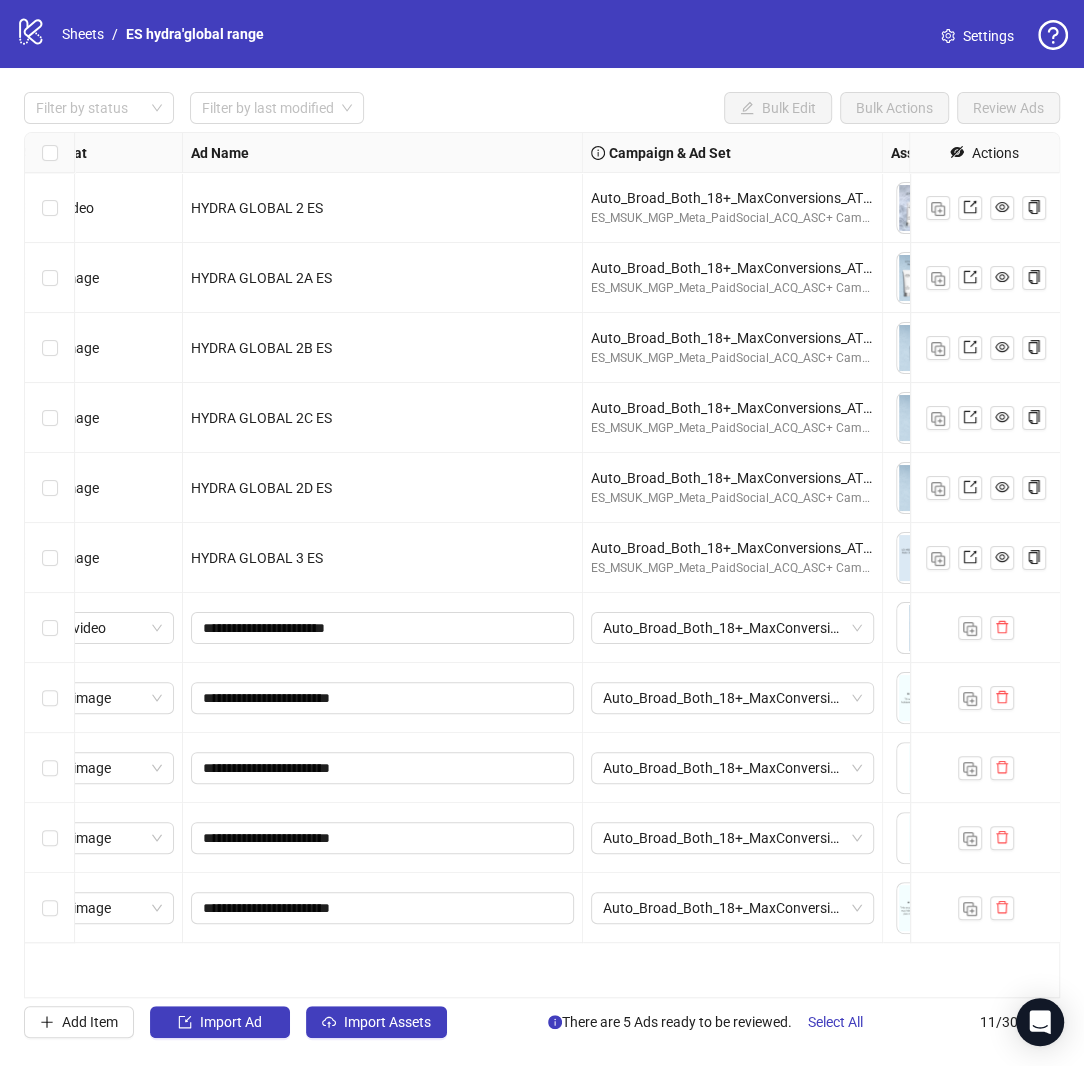 scroll, scrollTop: 0, scrollLeft: 0, axis: both 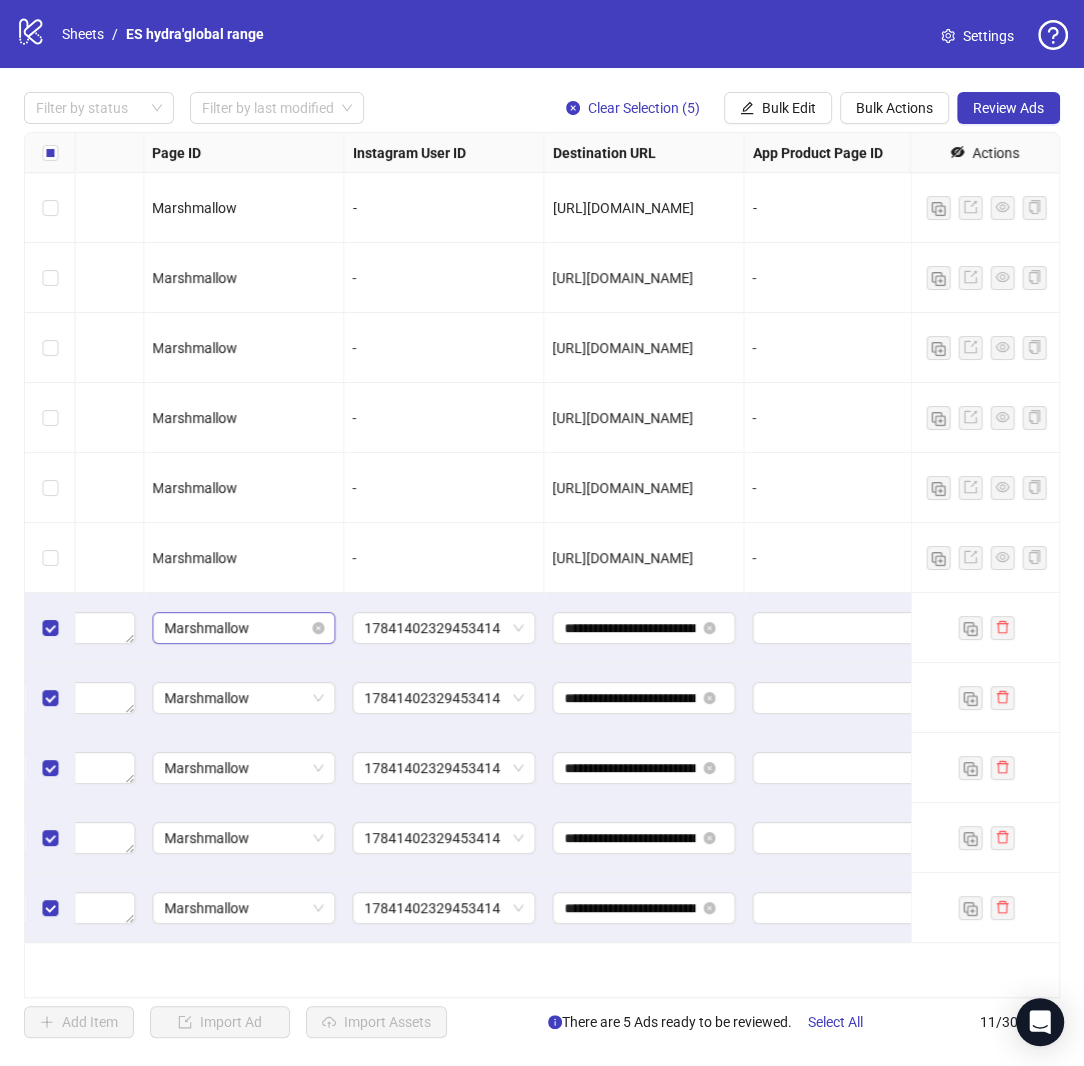 click on "Marshmallow" at bounding box center (243, 628) 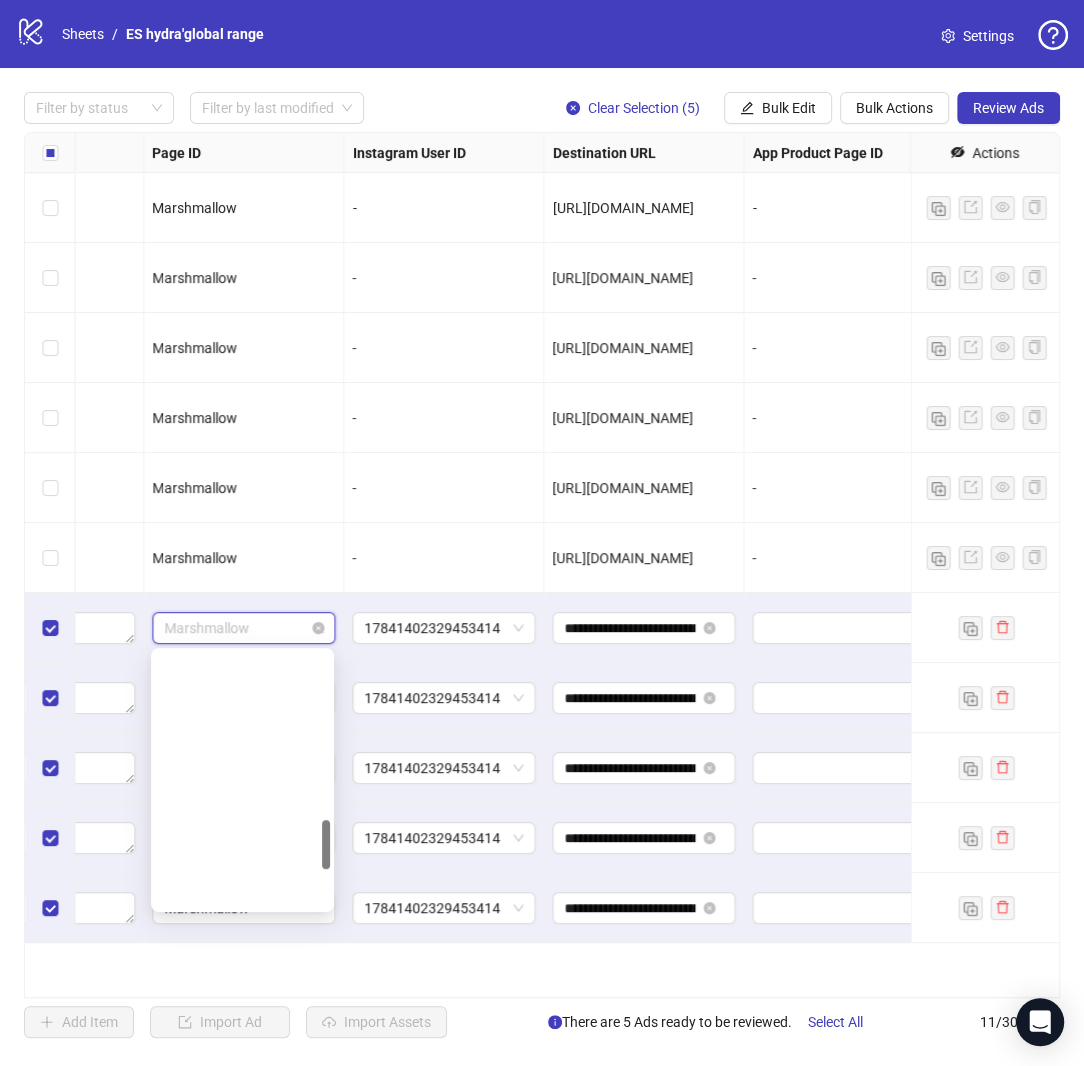scroll, scrollTop: 866, scrollLeft: 0, axis: vertical 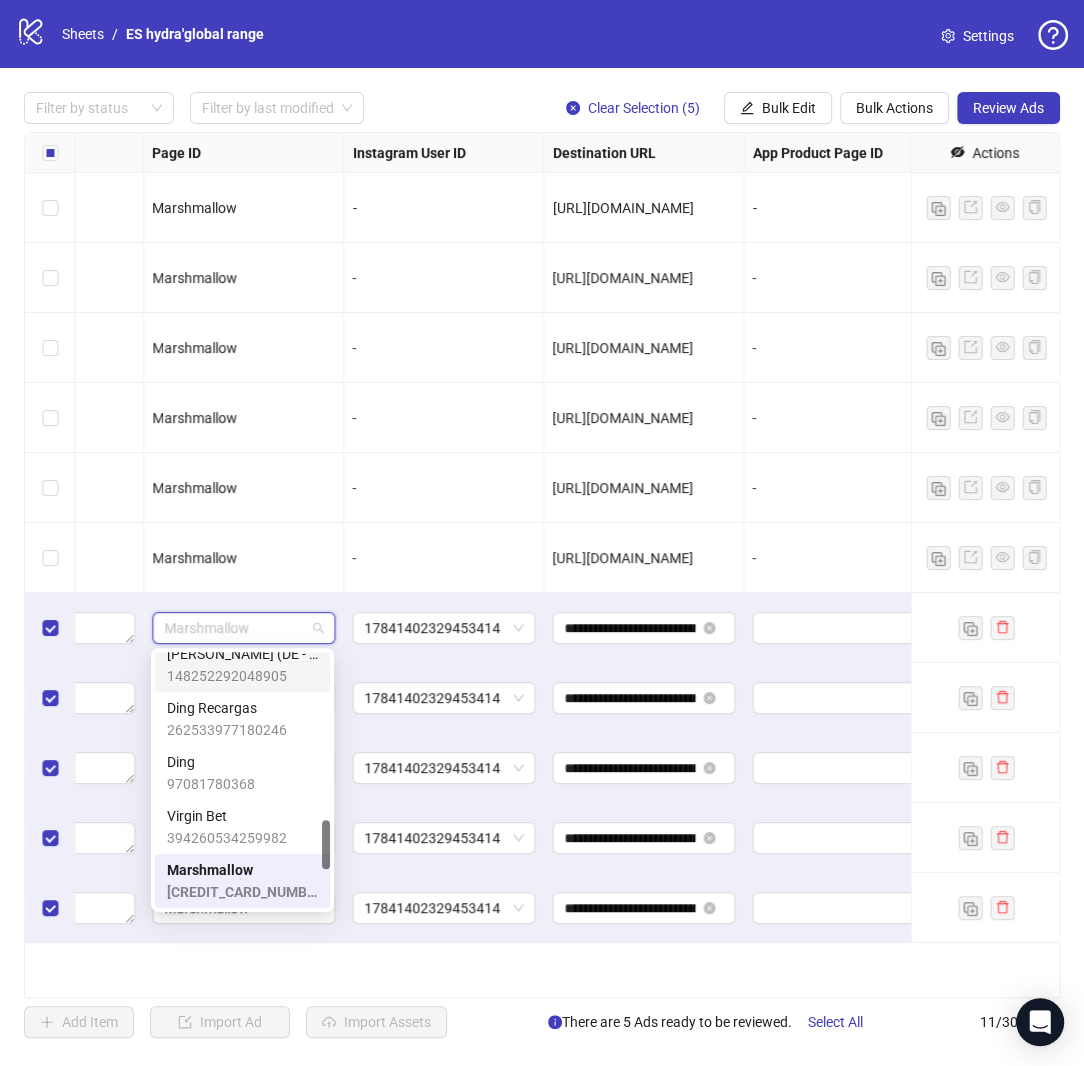 click on "148252292048905" at bounding box center (242, 676) 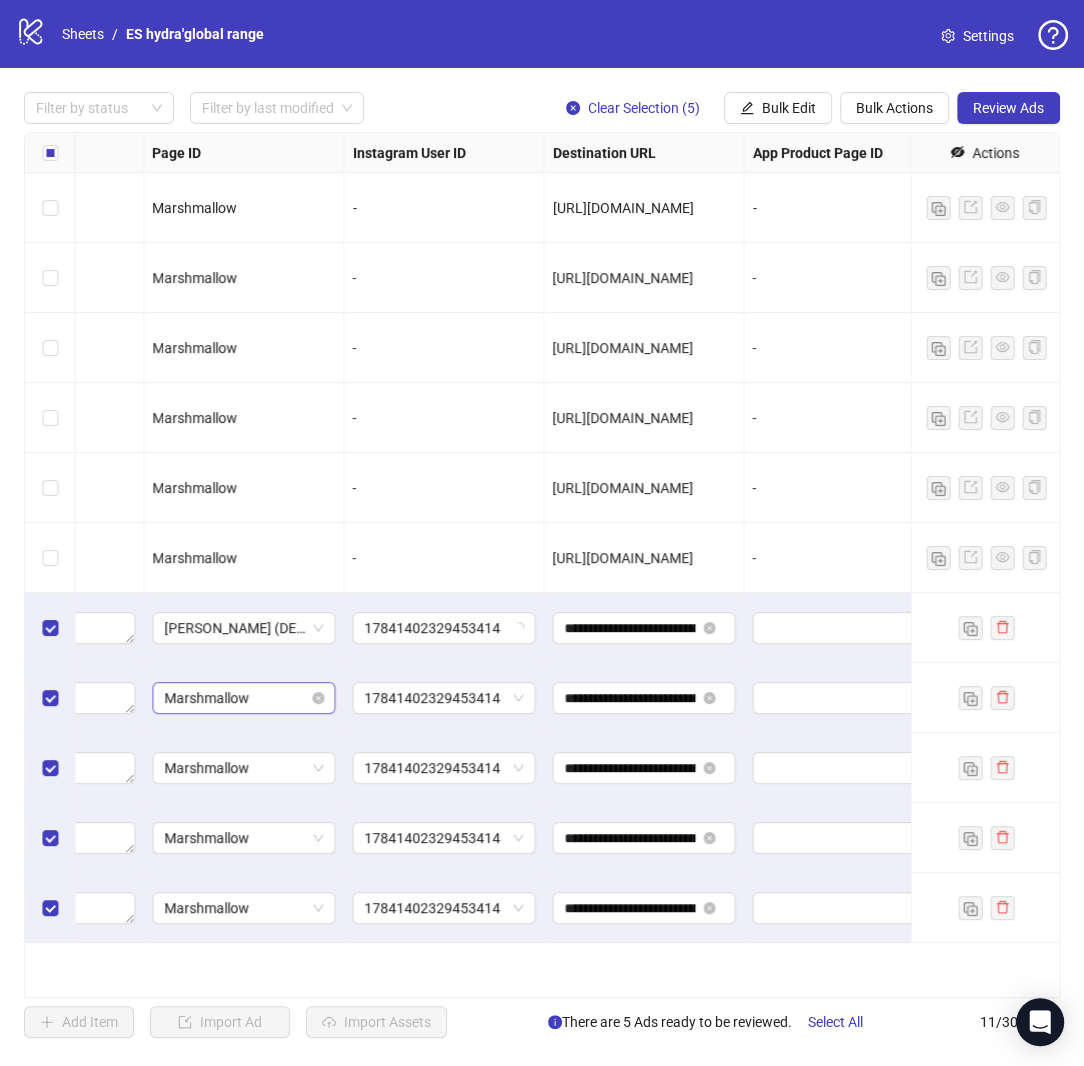 click on "Marshmallow" at bounding box center (243, 698) 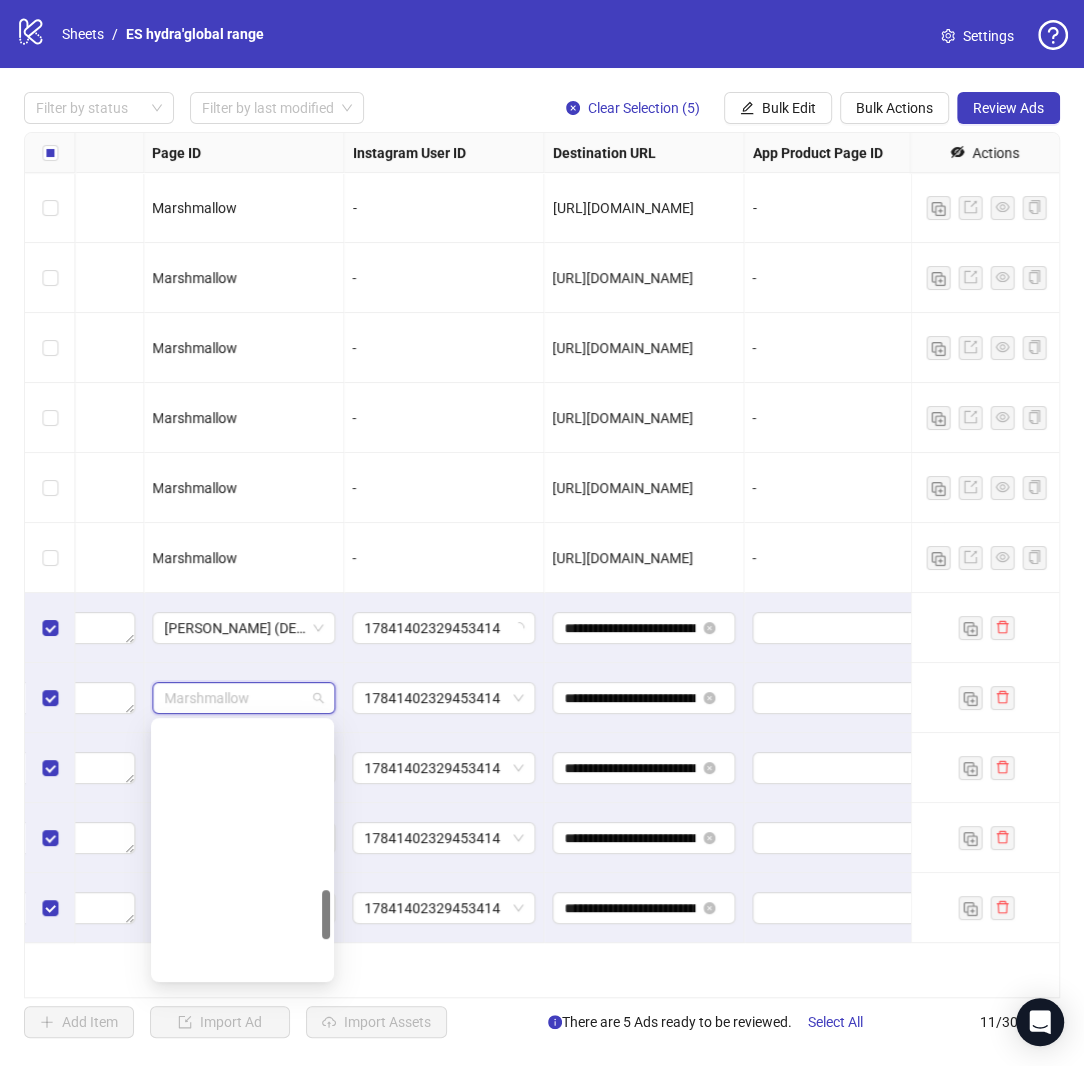 scroll, scrollTop: 866, scrollLeft: 0, axis: vertical 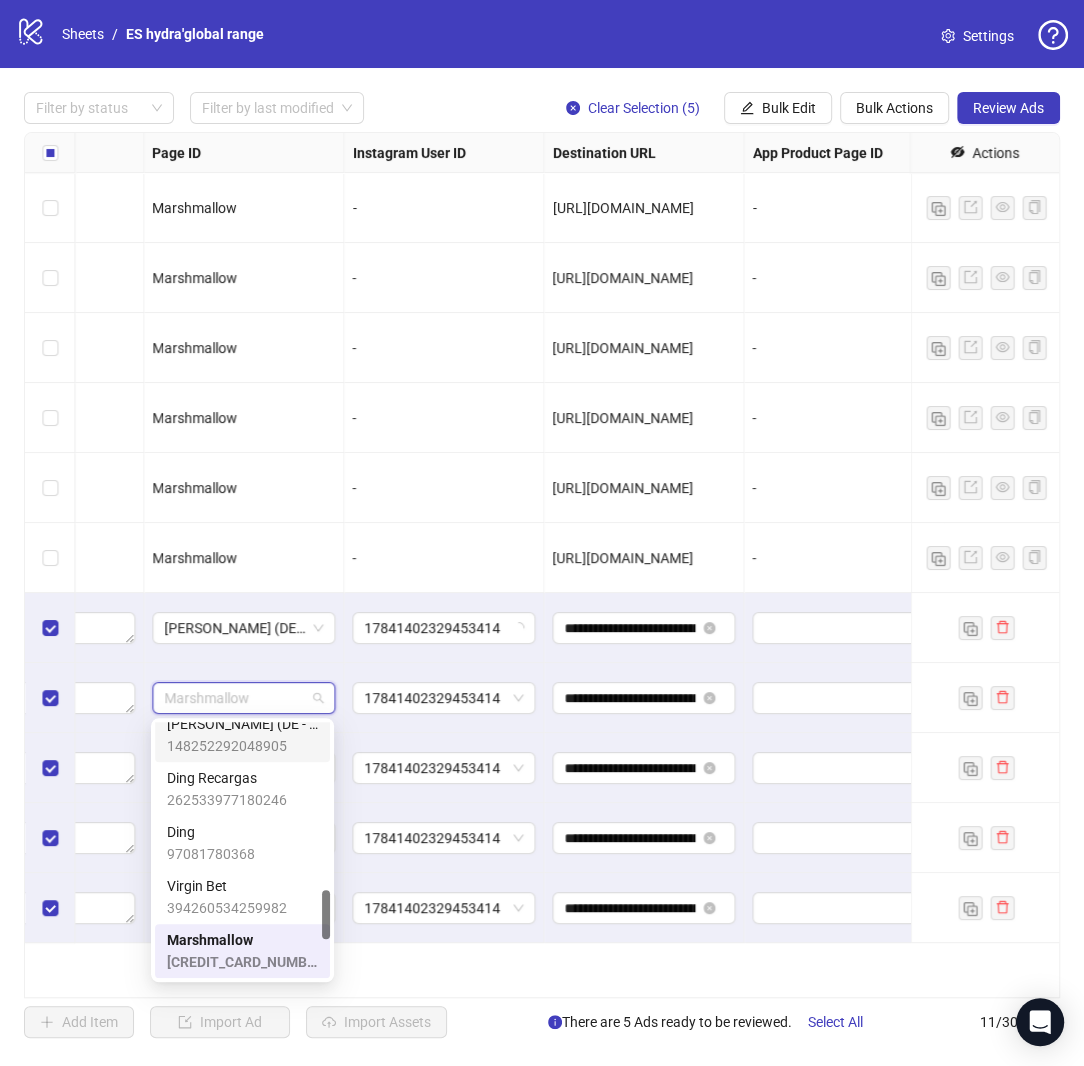 click on "[PERSON_NAME] (DE - German, English)" at bounding box center [242, 724] 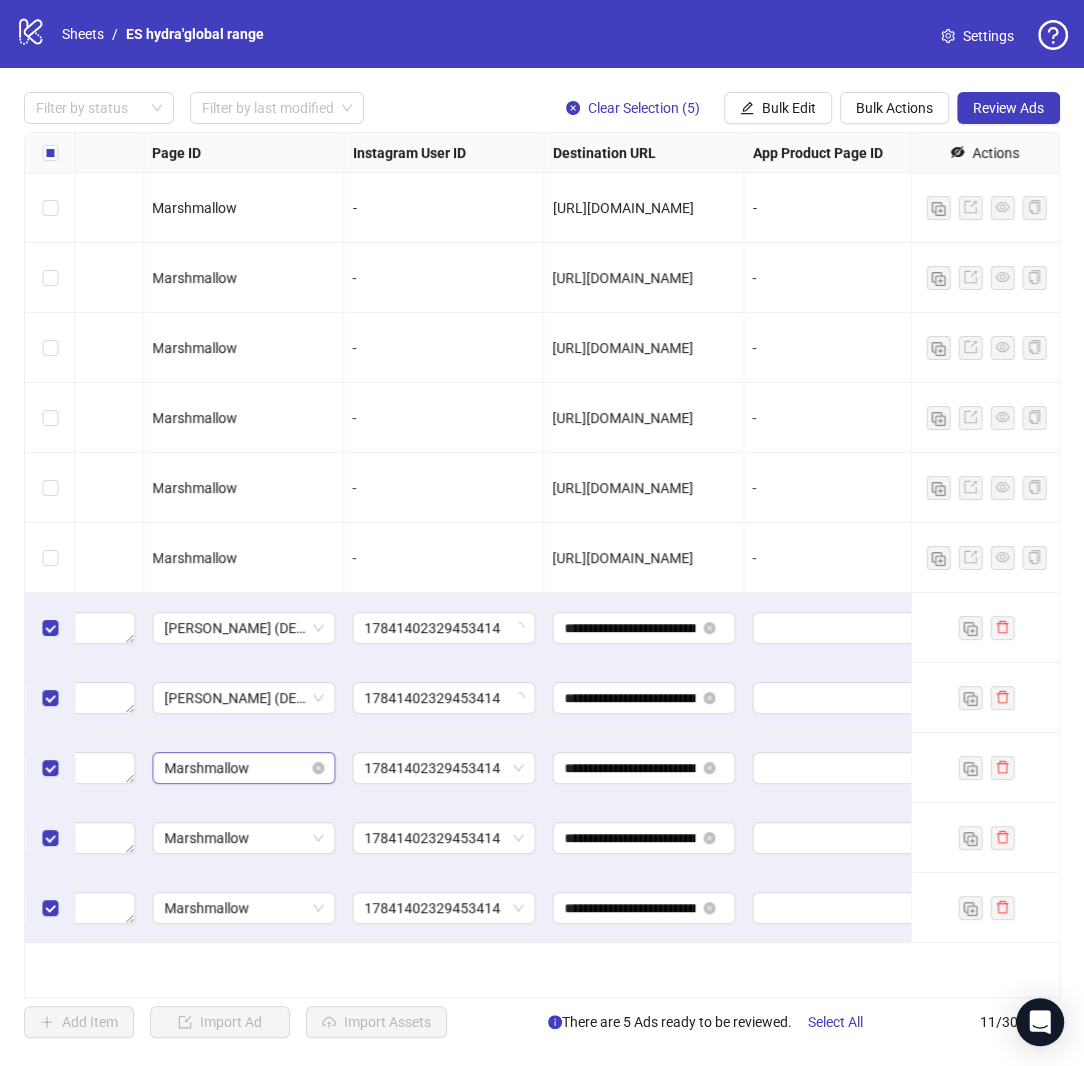 click on "Marshmallow" at bounding box center [243, 768] 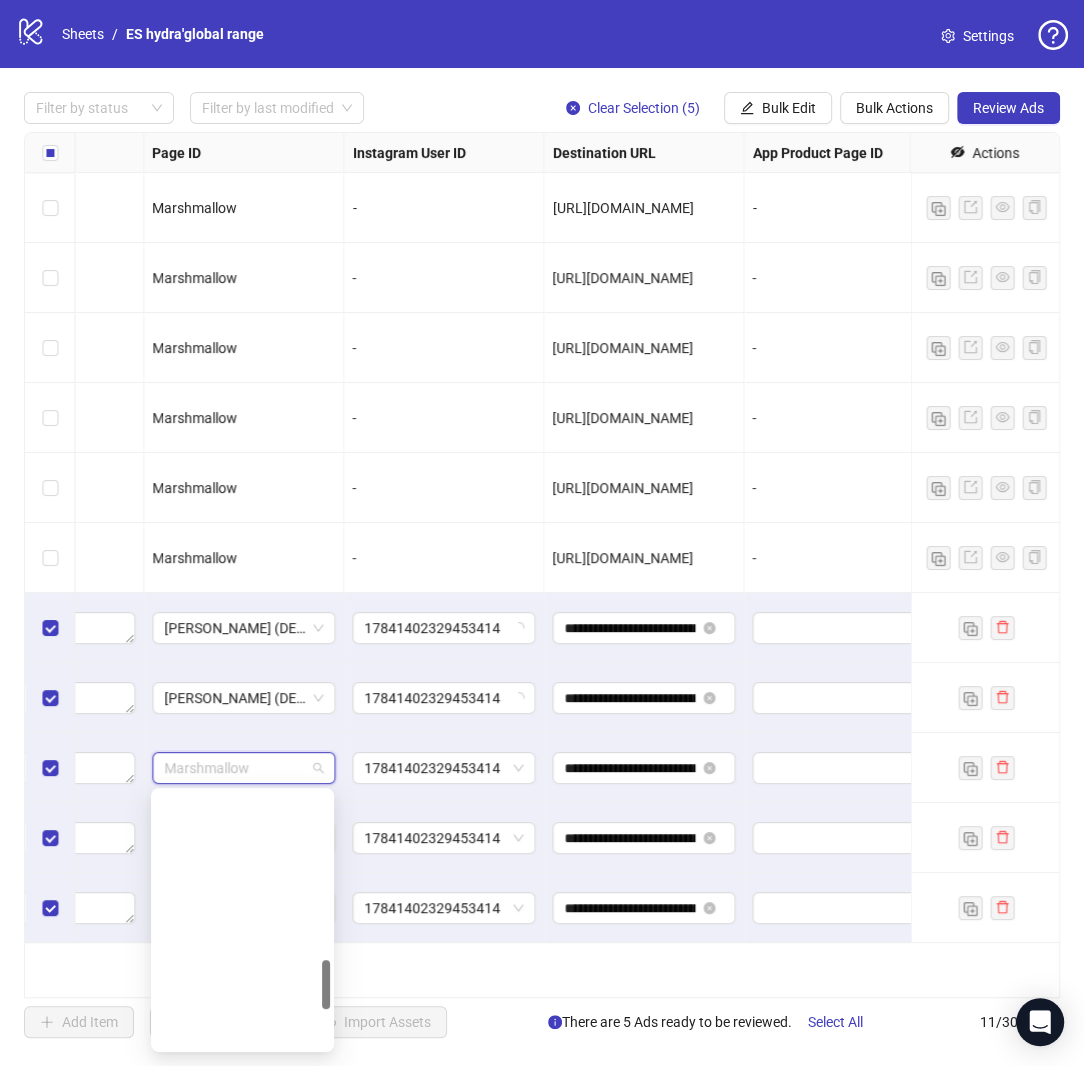 scroll, scrollTop: 866, scrollLeft: 0, axis: vertical 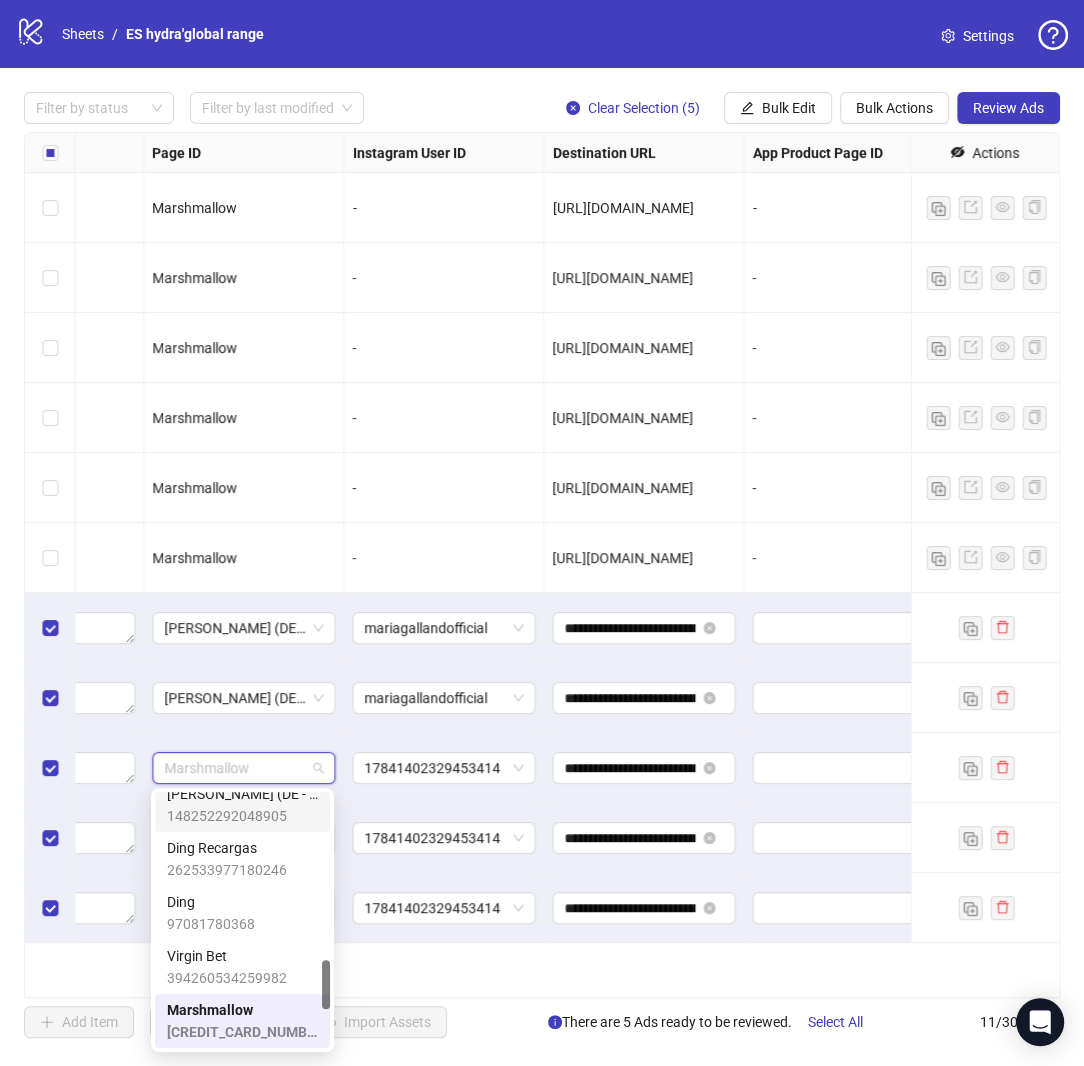 click on "148252292048905" at bounding box center [242, 816] 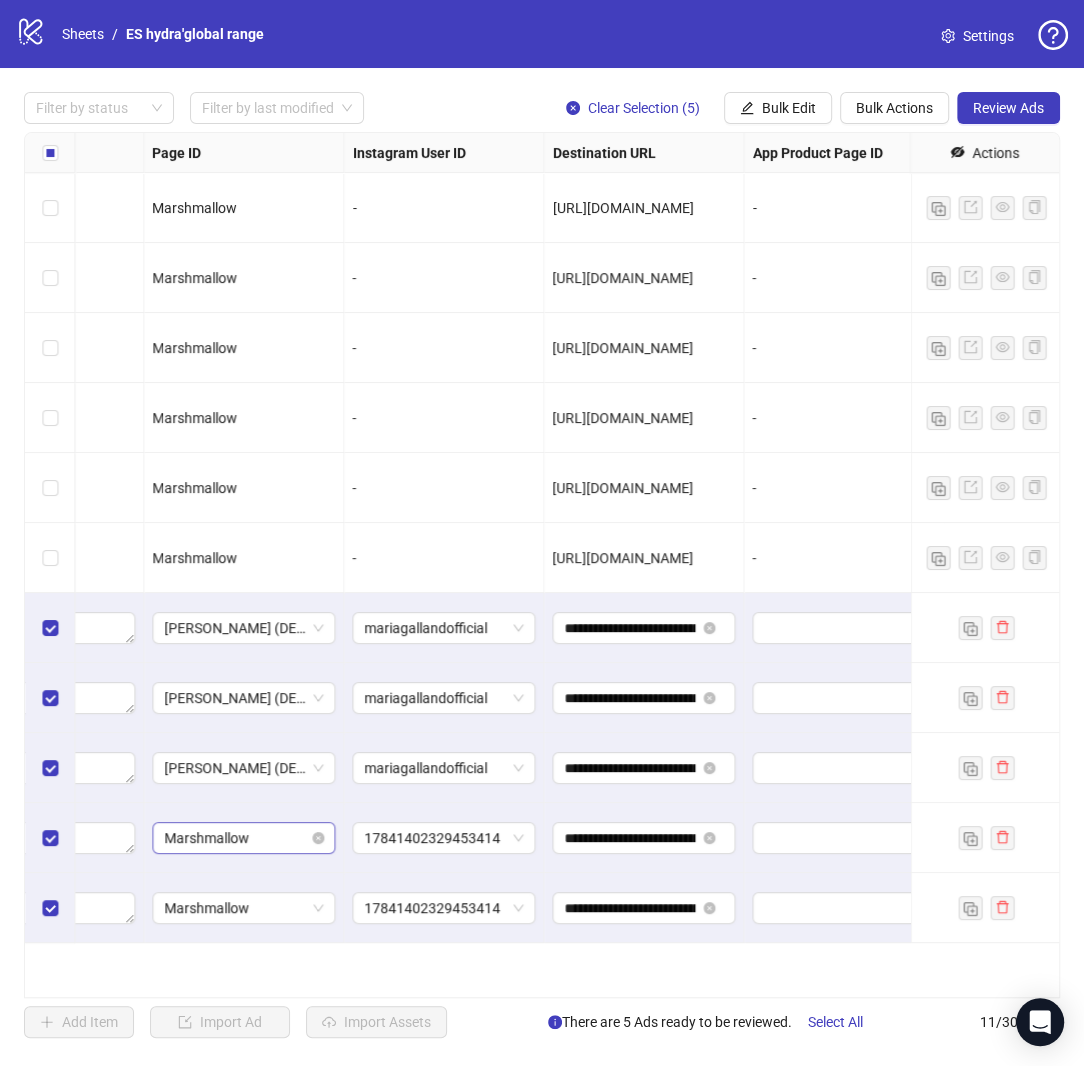 click on "Marshmallow" at bounding box center (243, 838) 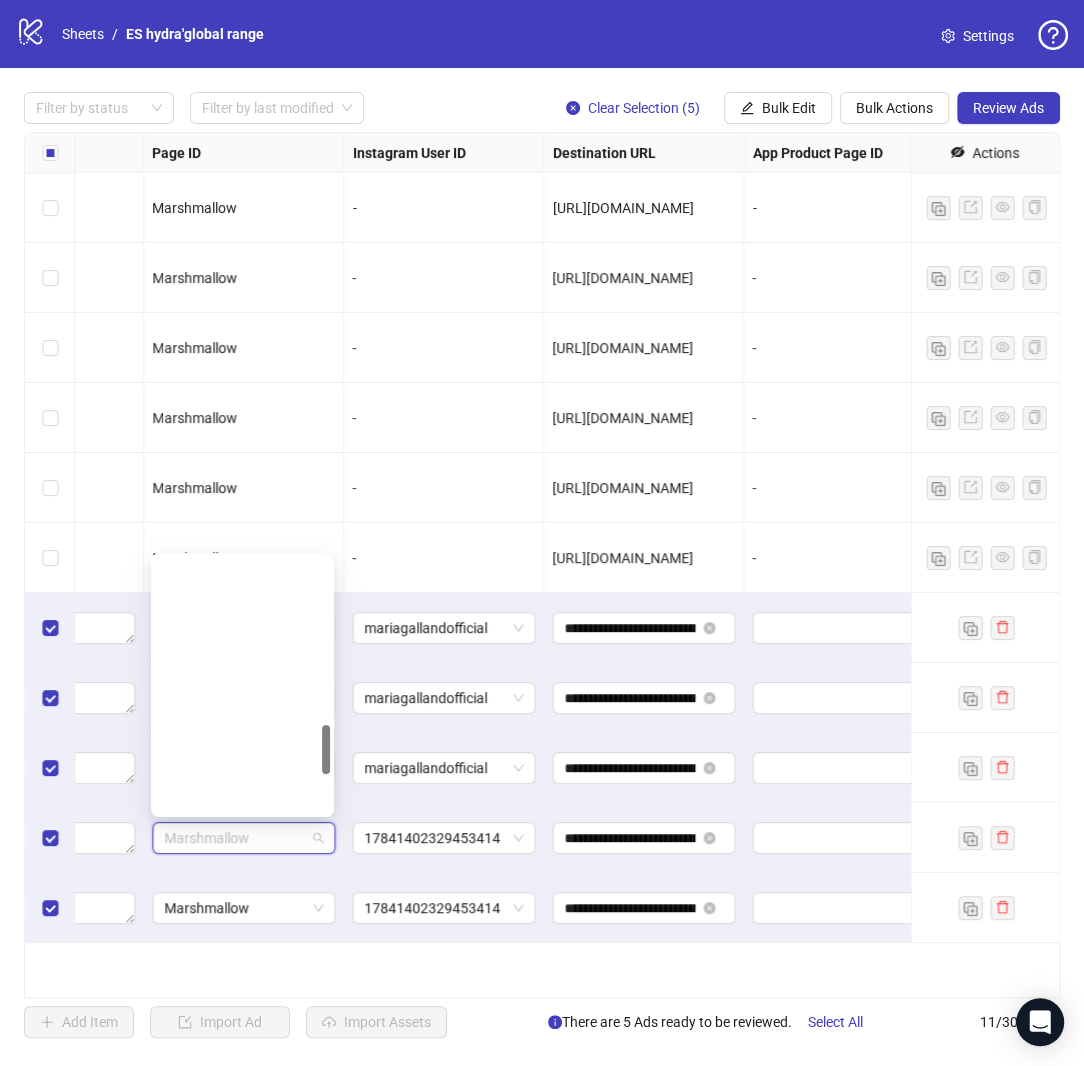 scroll, scrollTop: 866, scrollLeft: 0, axis: vertical 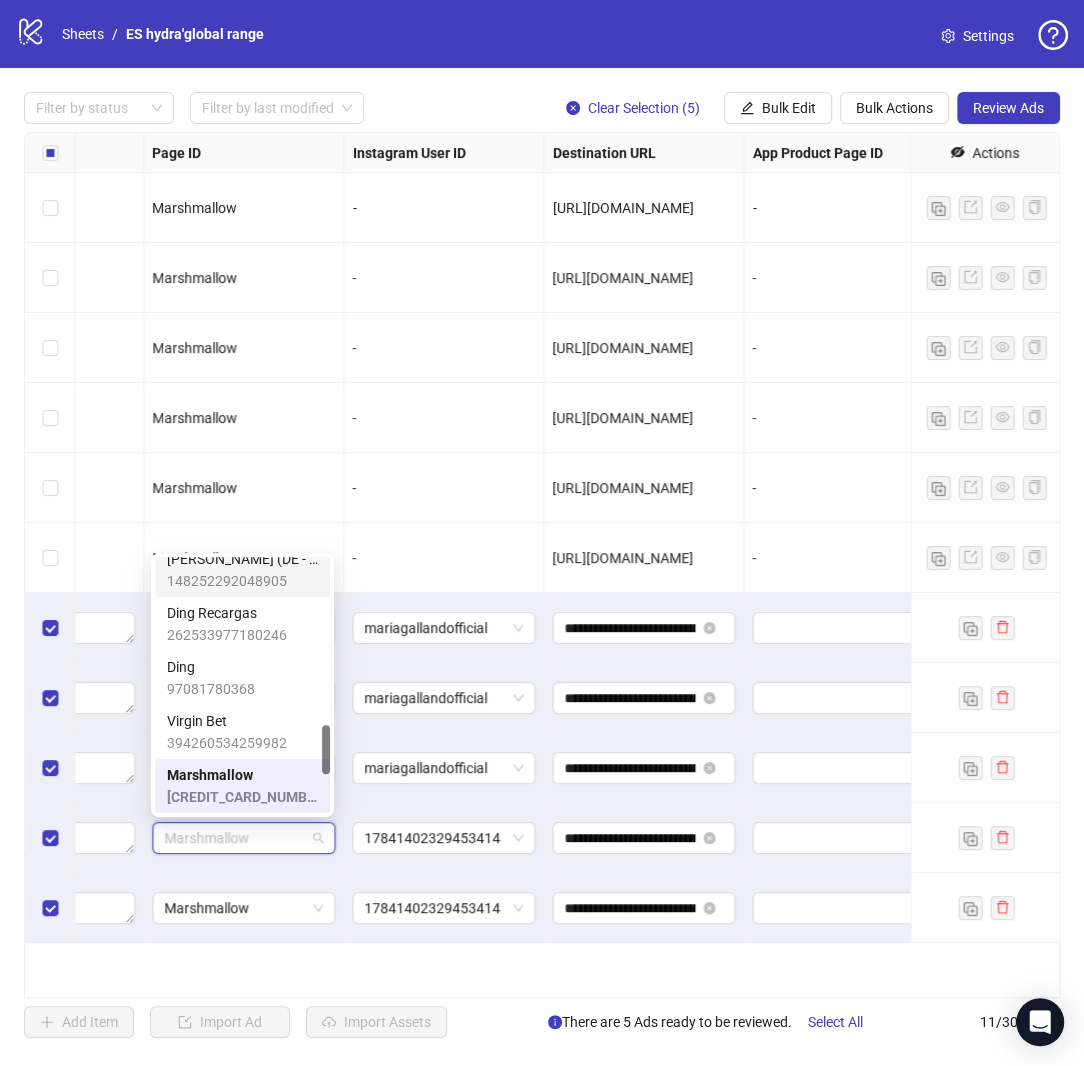 click on "[PERSON_NAME] (DE - German, English) 148252292048905" at bounding box center [242, 570] 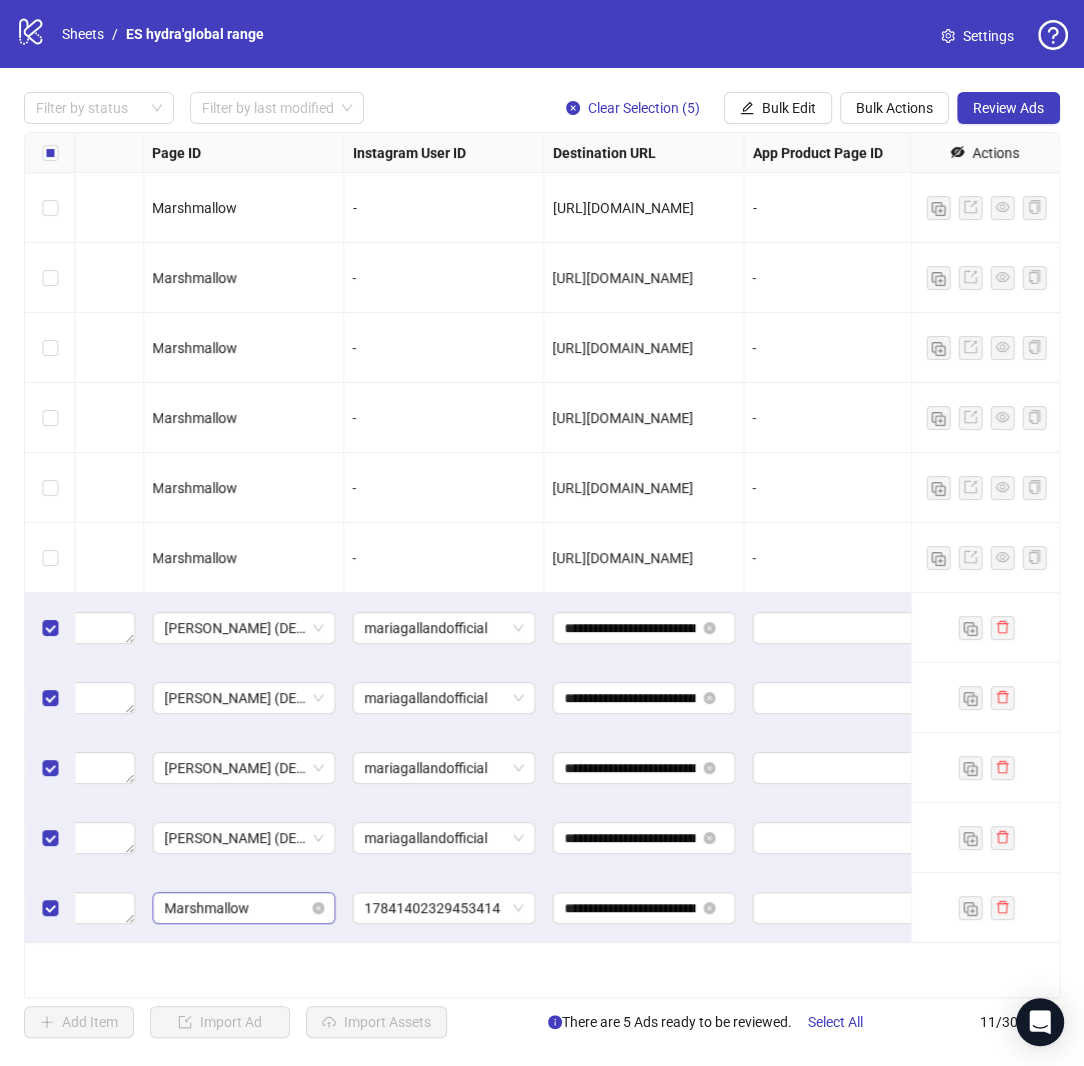click on "Marshmallow" at bounding box center [243, 908] 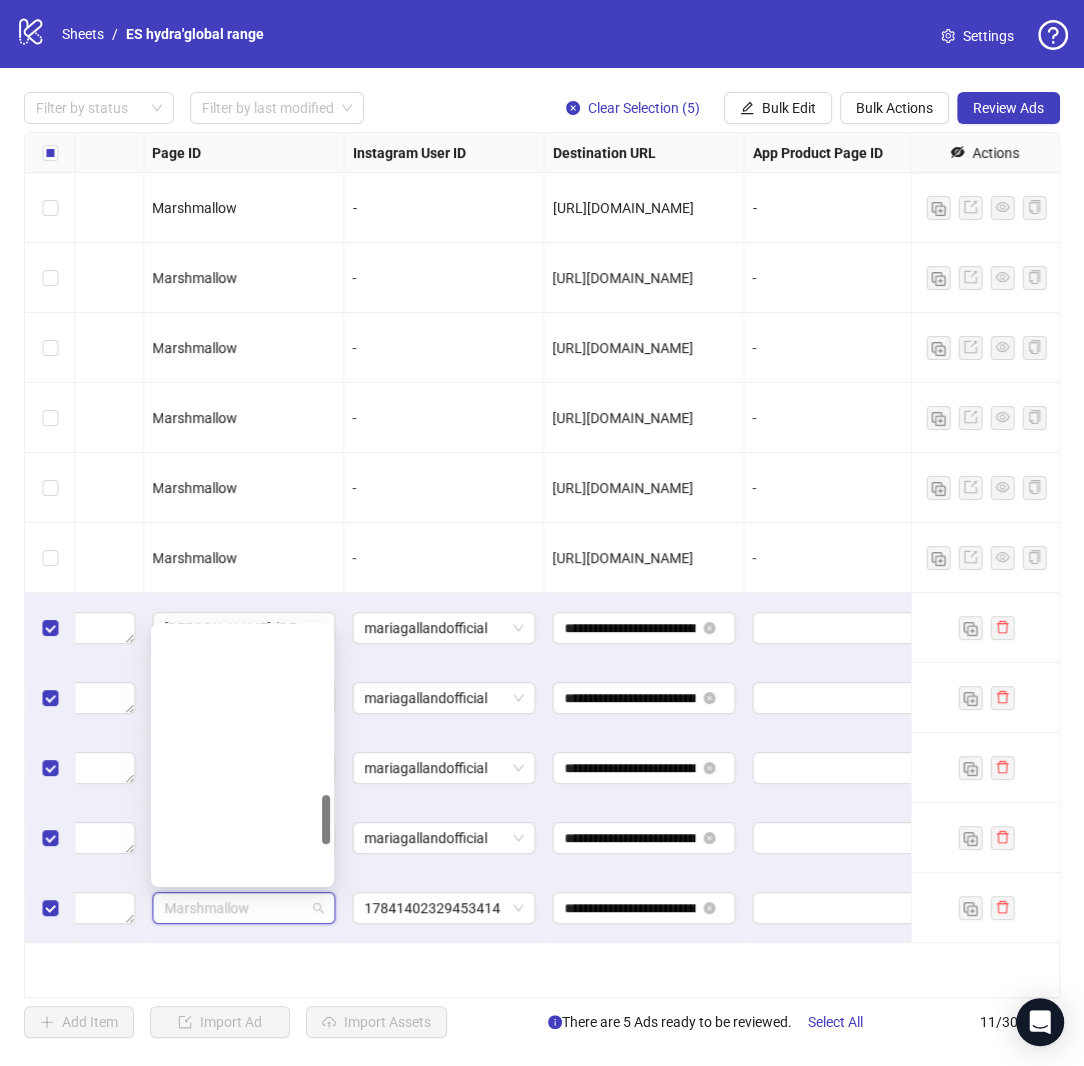 scroll, scrollTop: 866, scrollLeft: 0, axis: vertical 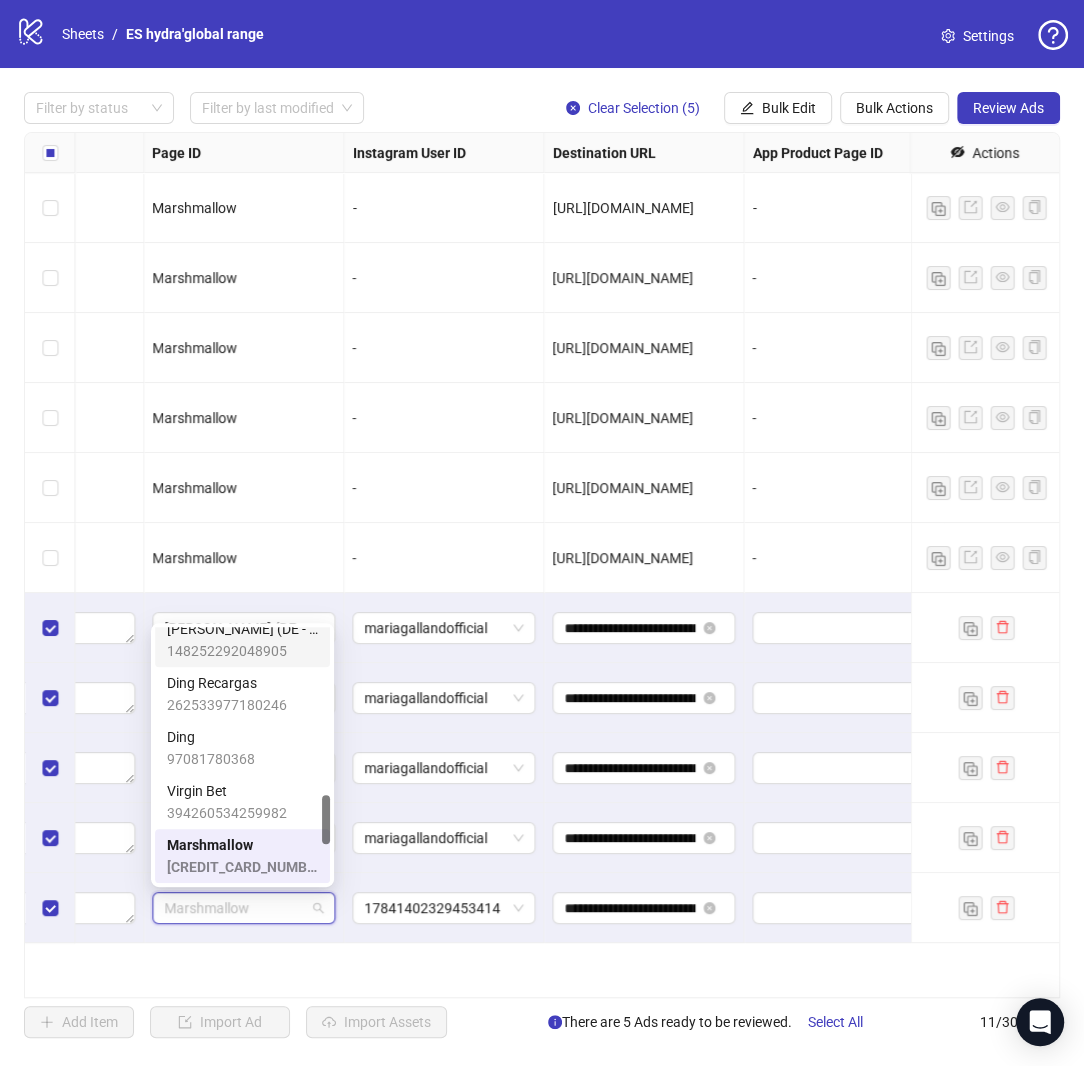 click on "148252292048905" at bounding box center [242, 651] 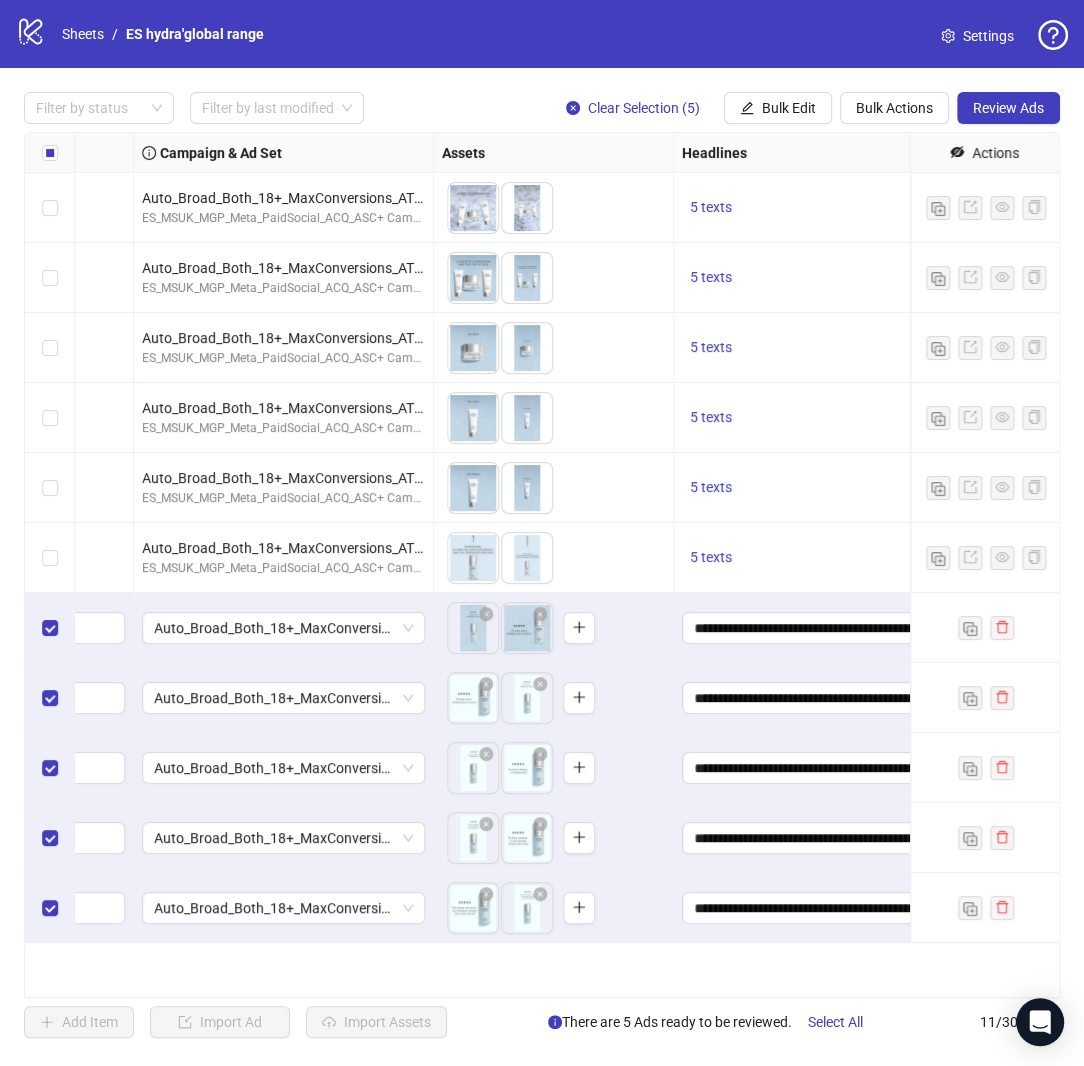scroll, scrollTop: 0, scrollLeft: 0, axis: both 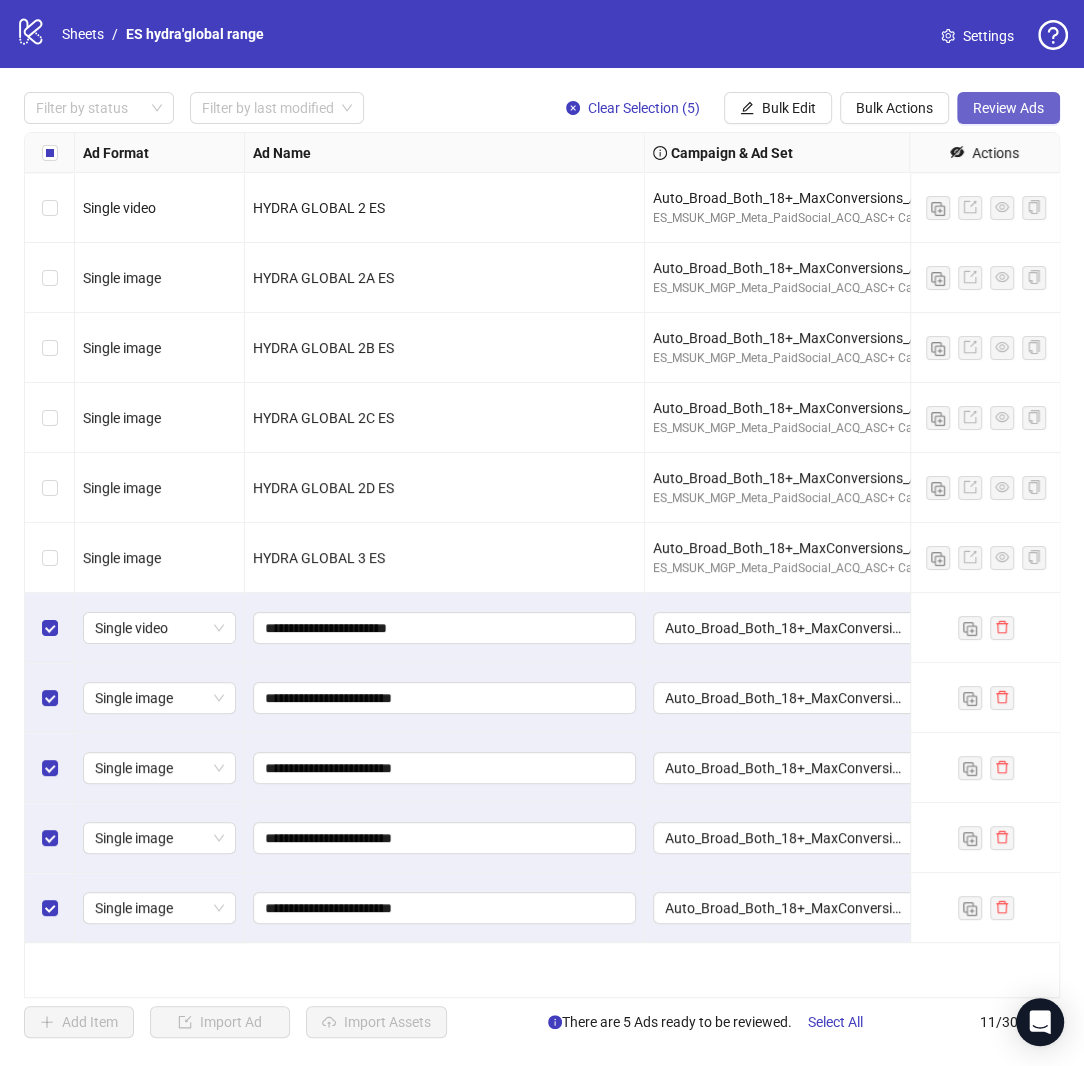 click on "Review Ads" at bounding box center [1008, 108] 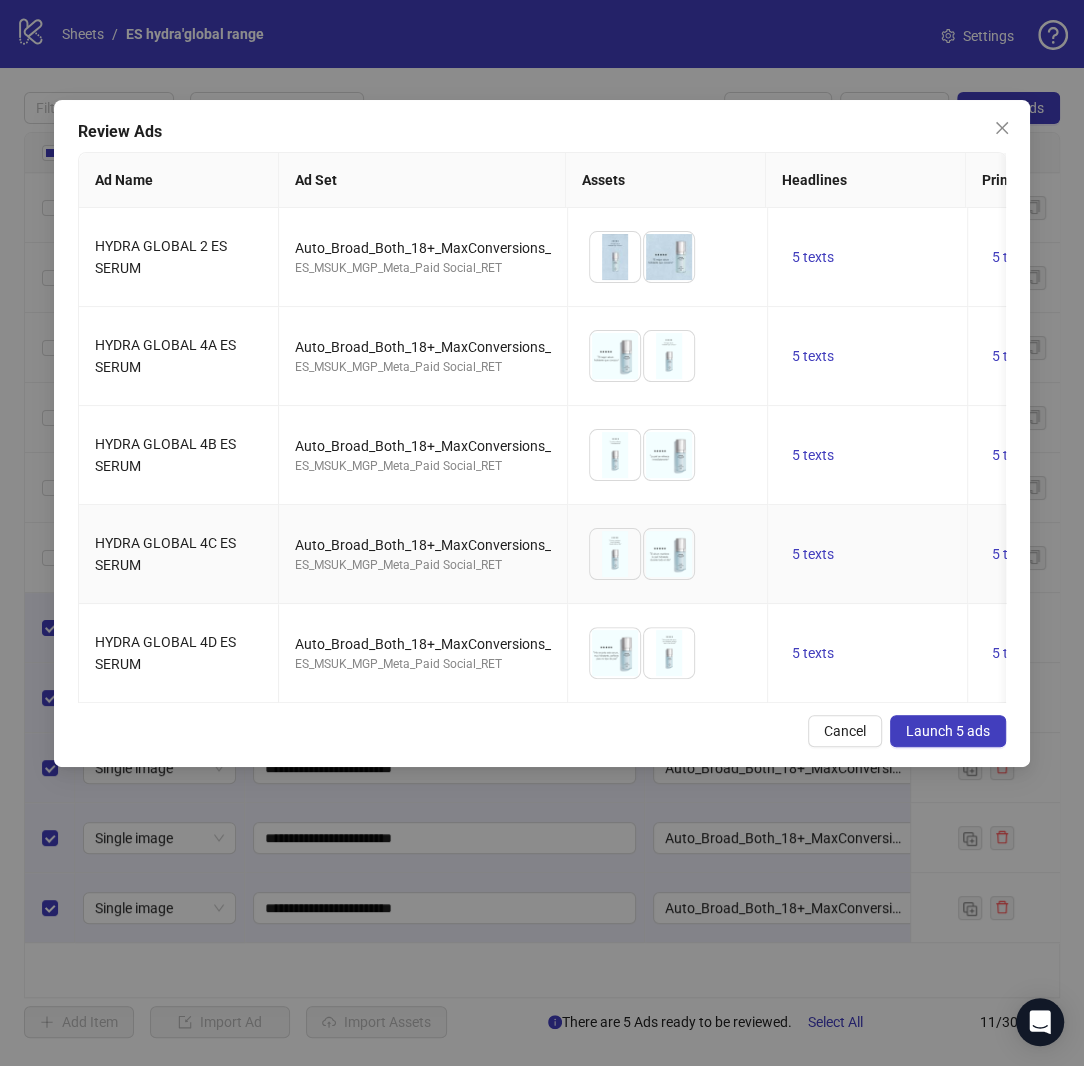 scroll, scrollTop: 0, scrollLeft: 27, axis: horizontal 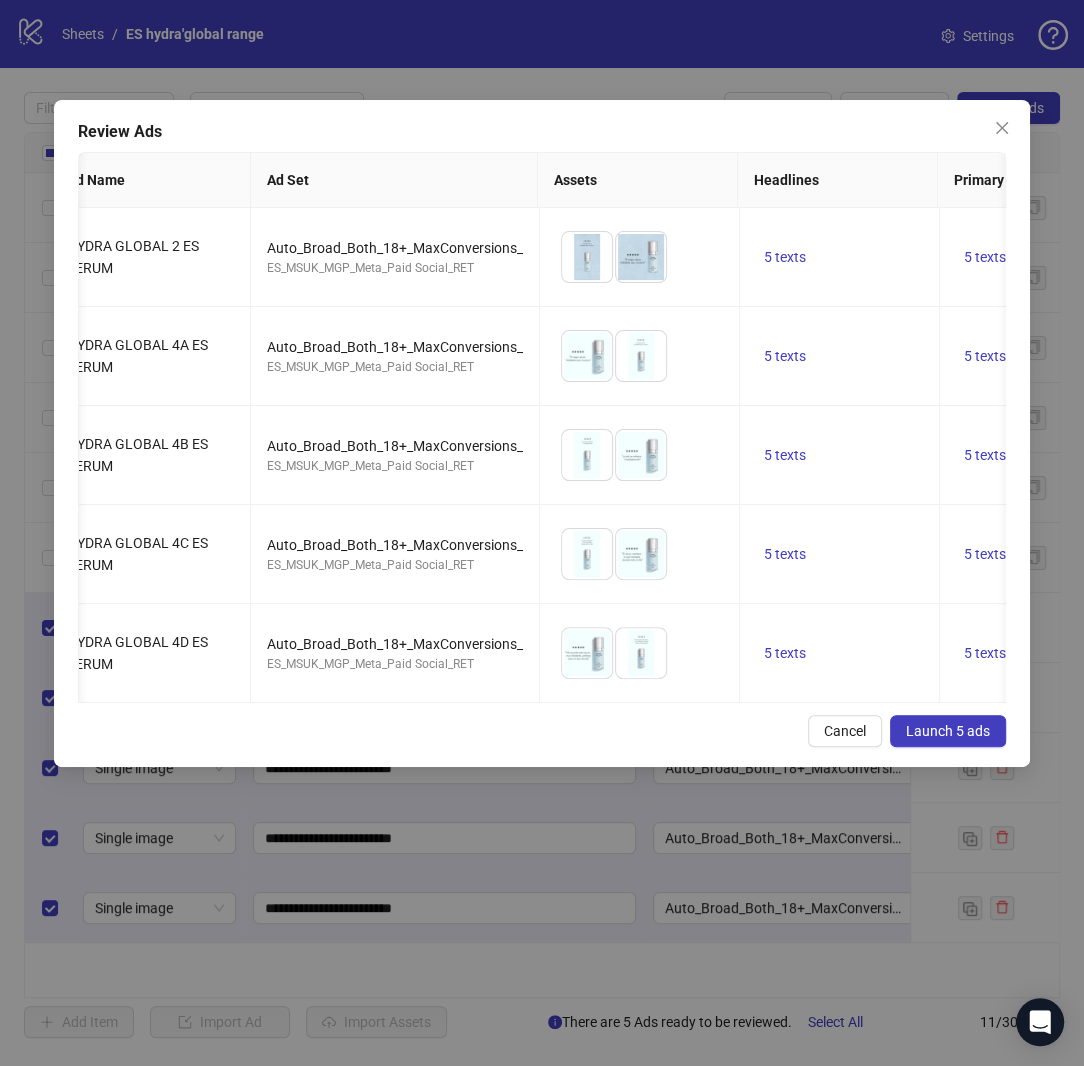 click on "Launch 5 ads" at bounding box center [948, 731] 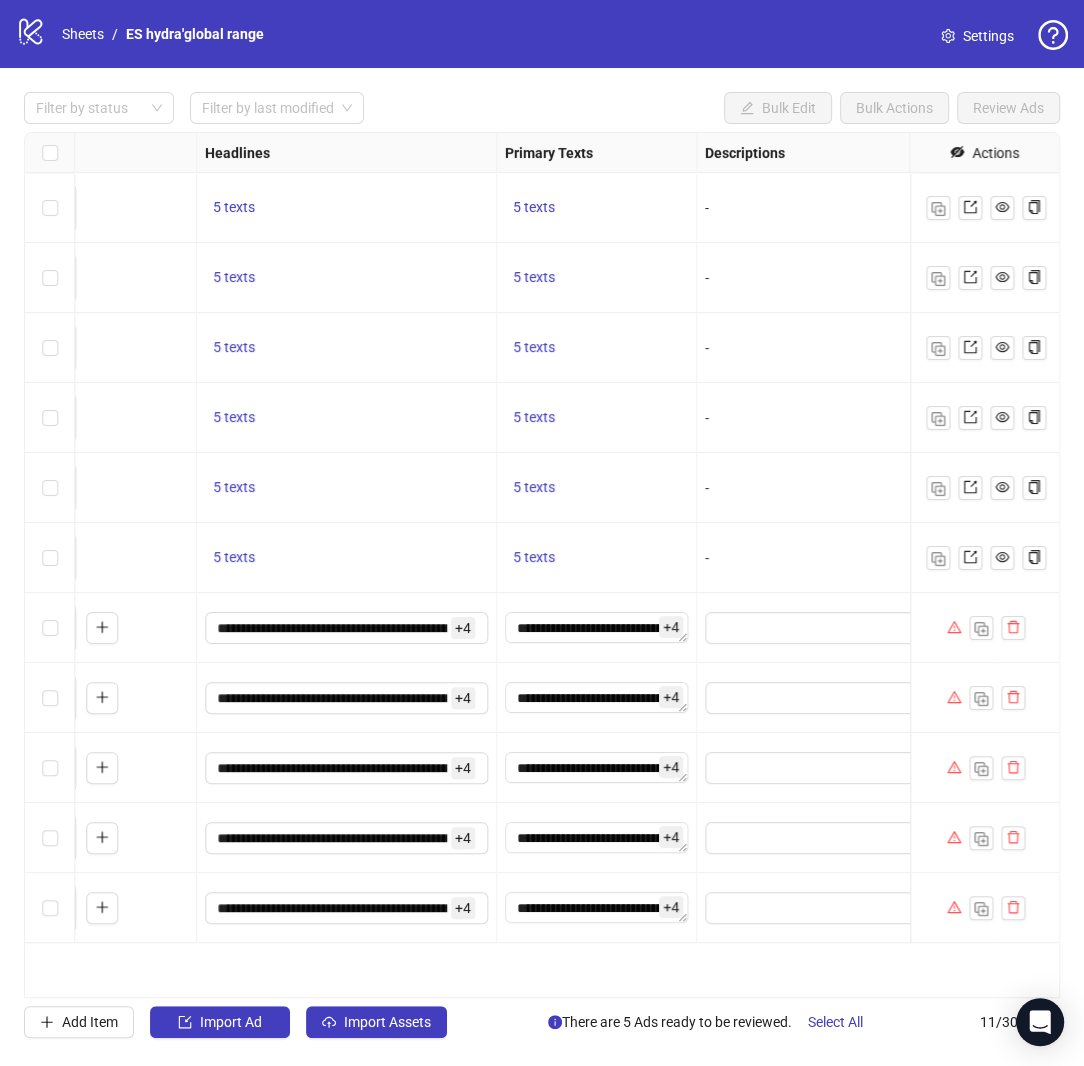 scroll, scrollTop: 0, scrollLeft: 942, axis: horizontal 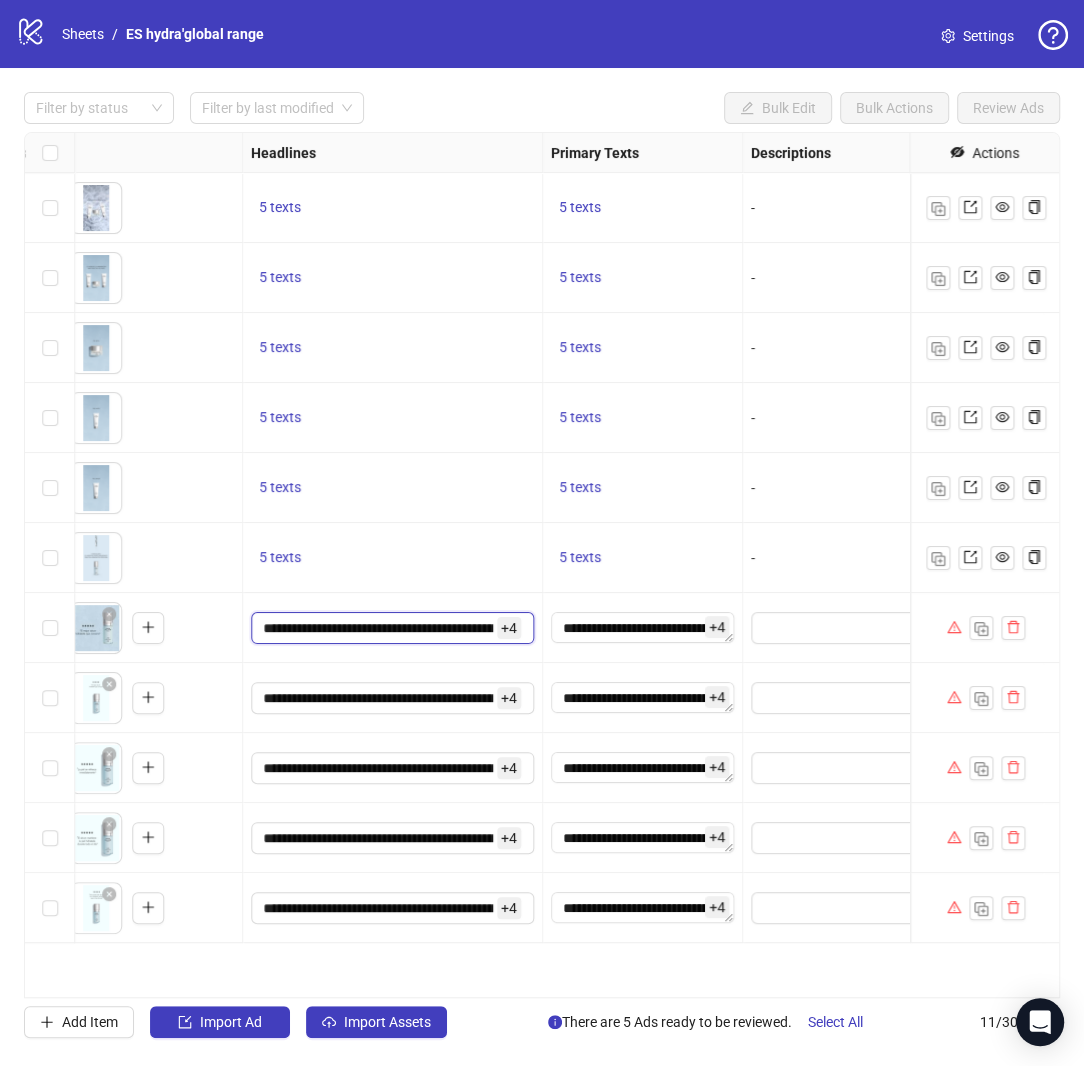 click on "**********" at bounding box center [378, 628] 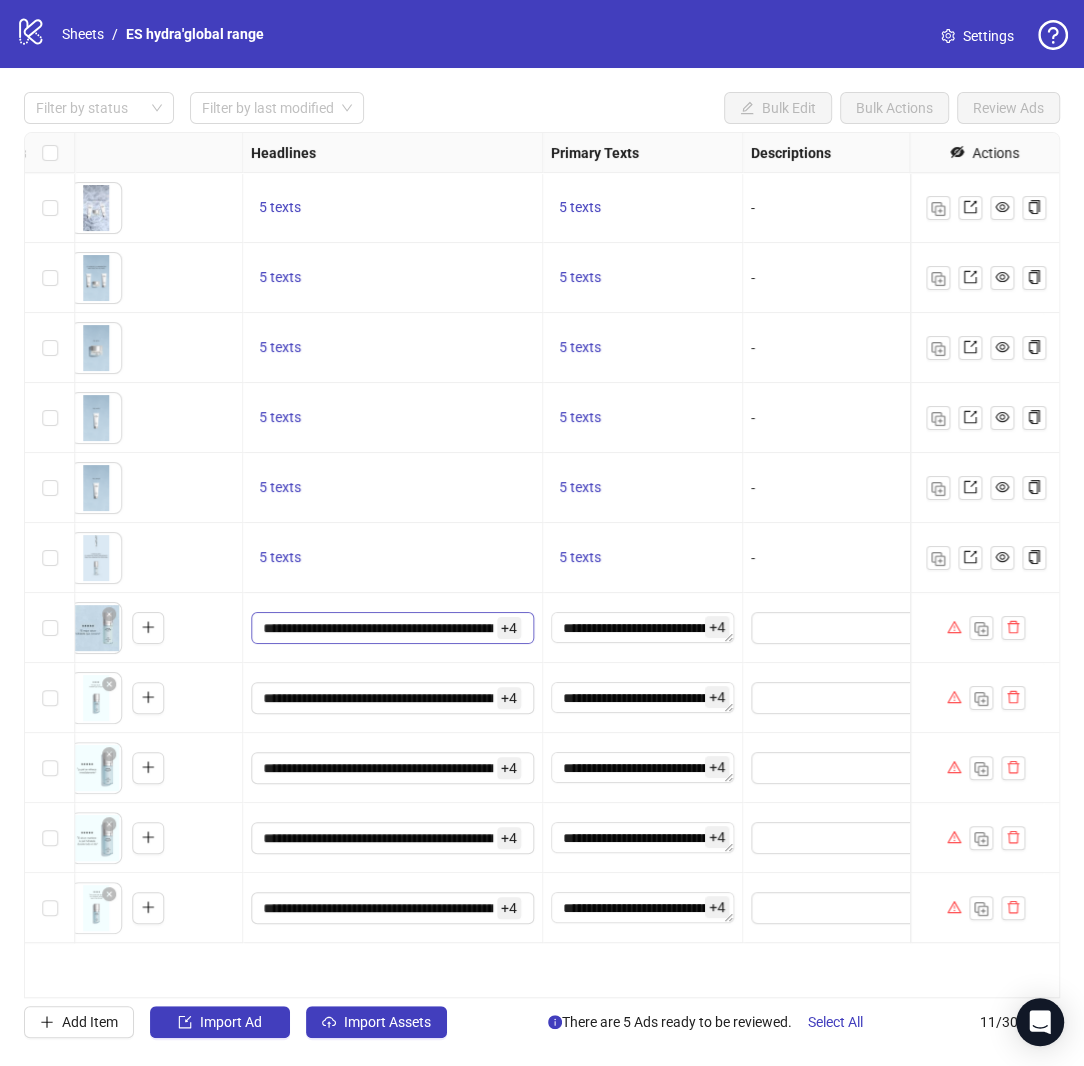 scroll, scrollTop: 0, scrollLeft: 57, axis: horizontal 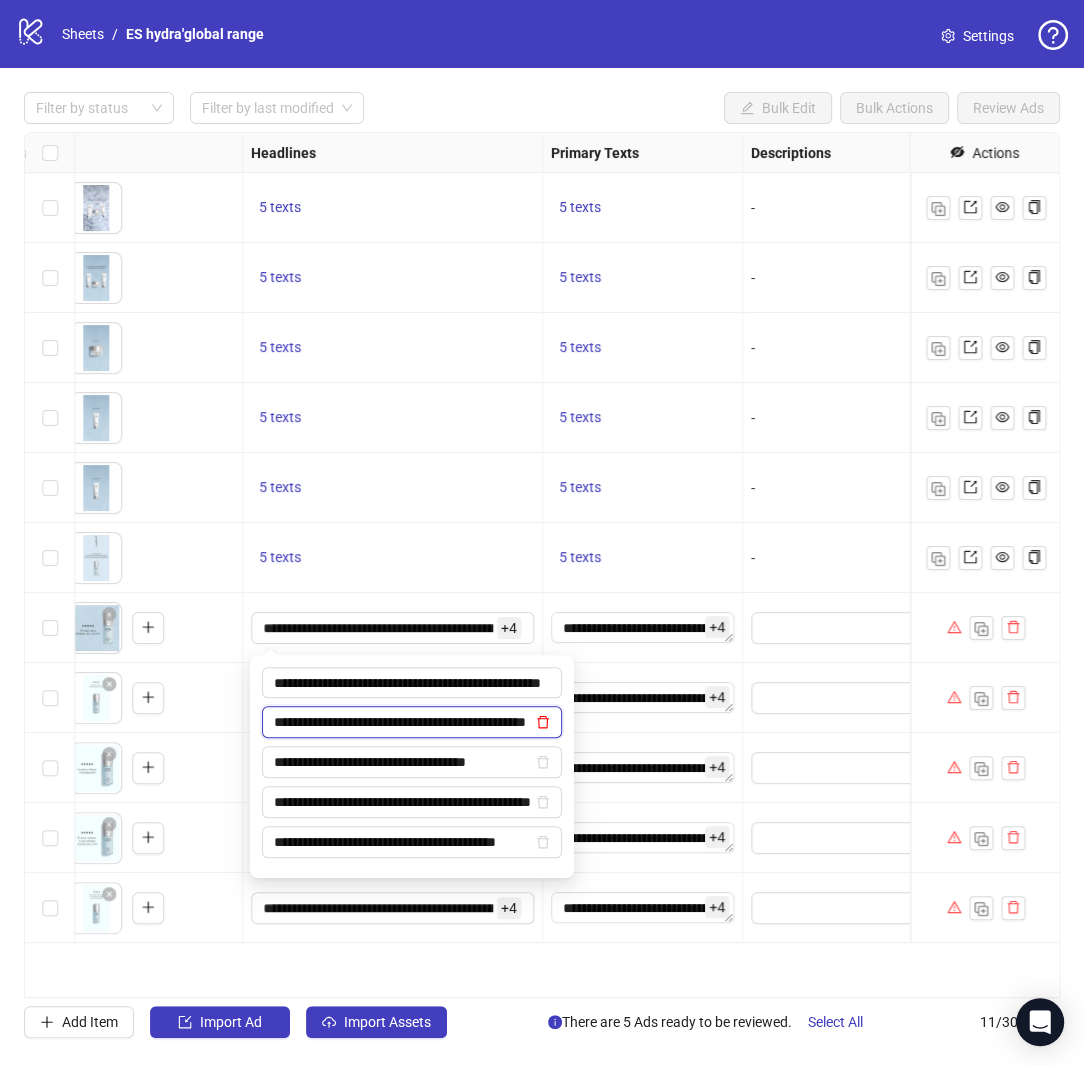 click 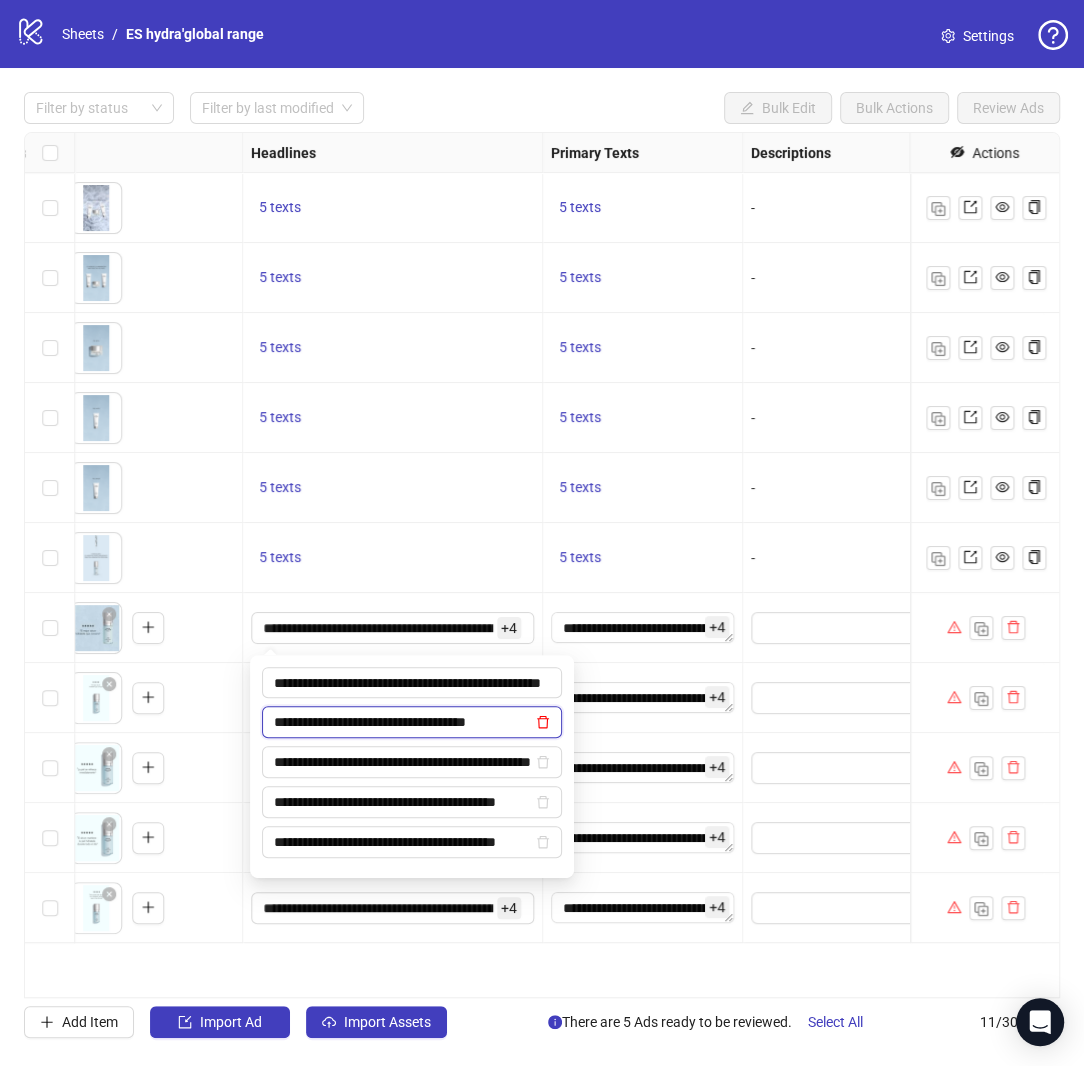 scroll, scrollTop: 0, scrollLeft: 0, axis: both 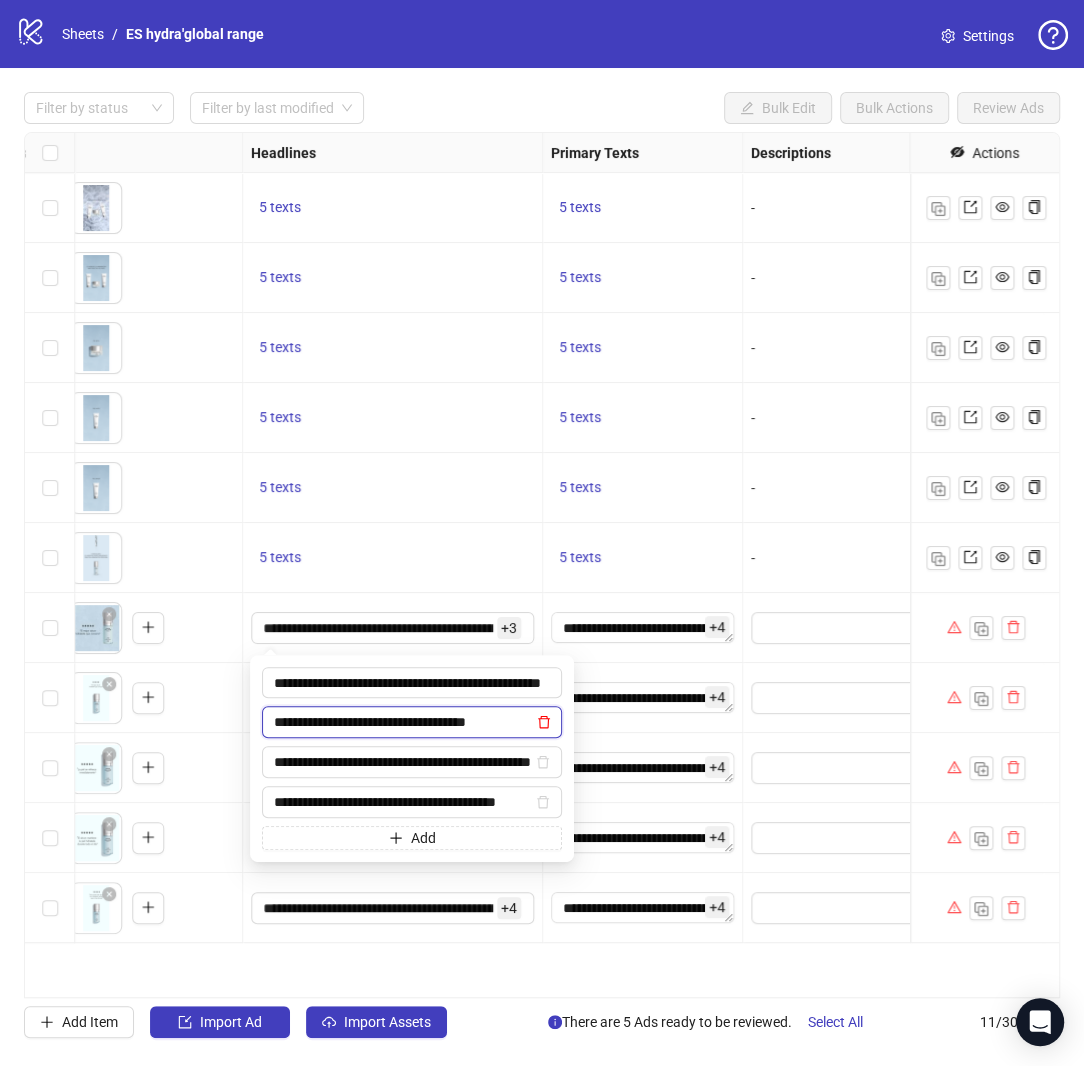 click 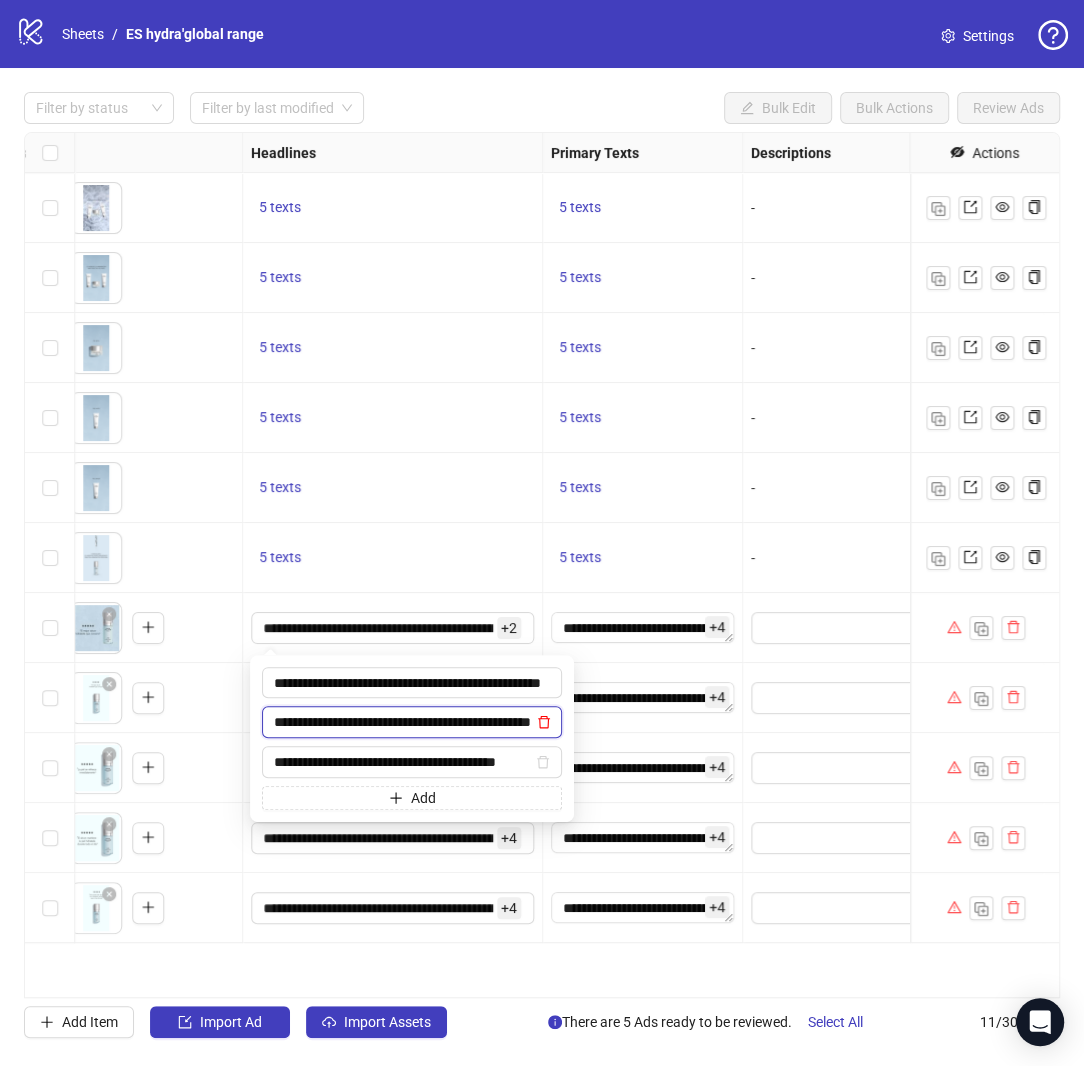 click 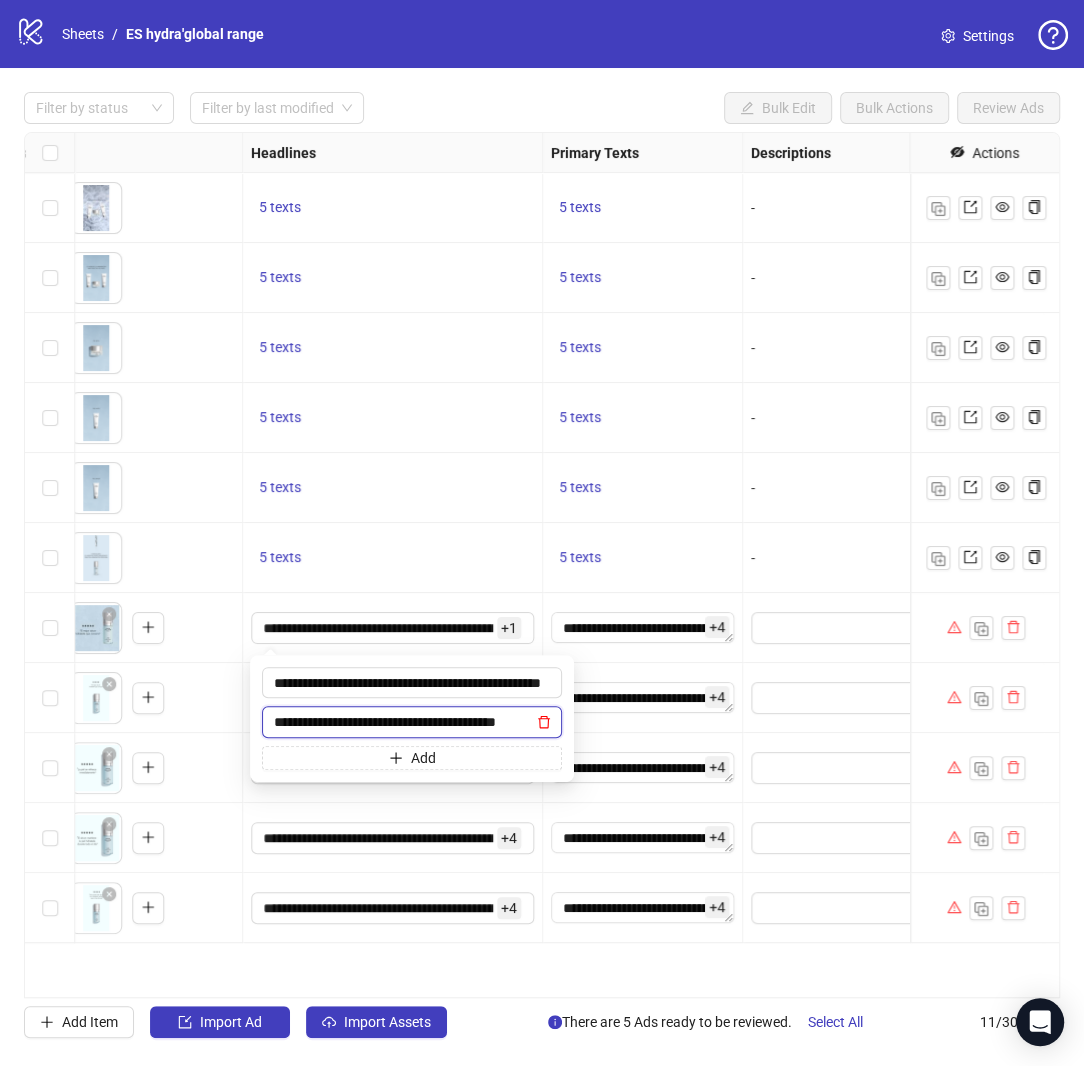scroll, scrollTop: 0, scrollLeft: 31, axis: horizontal 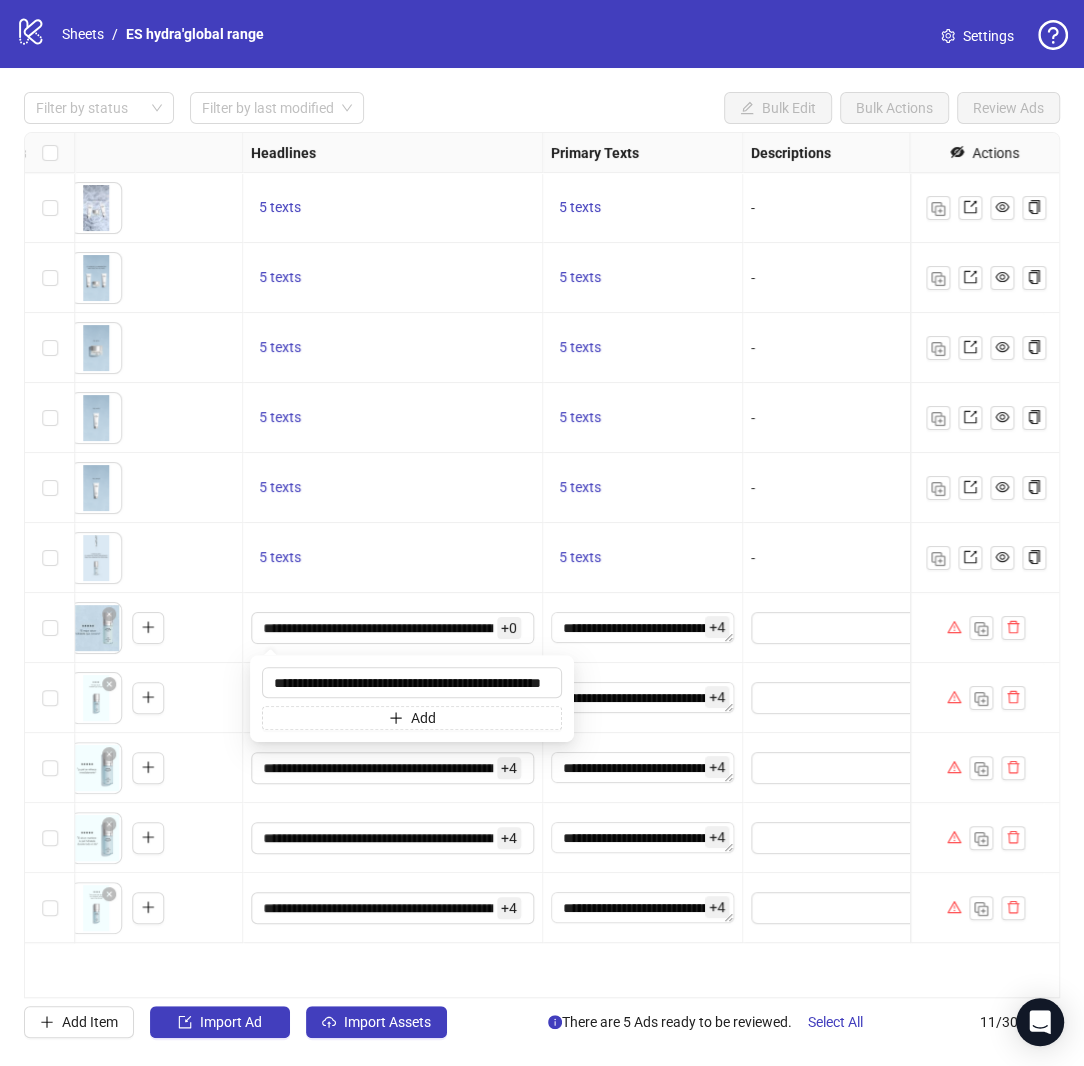 click on "**********" at bounding box center (393, 768) 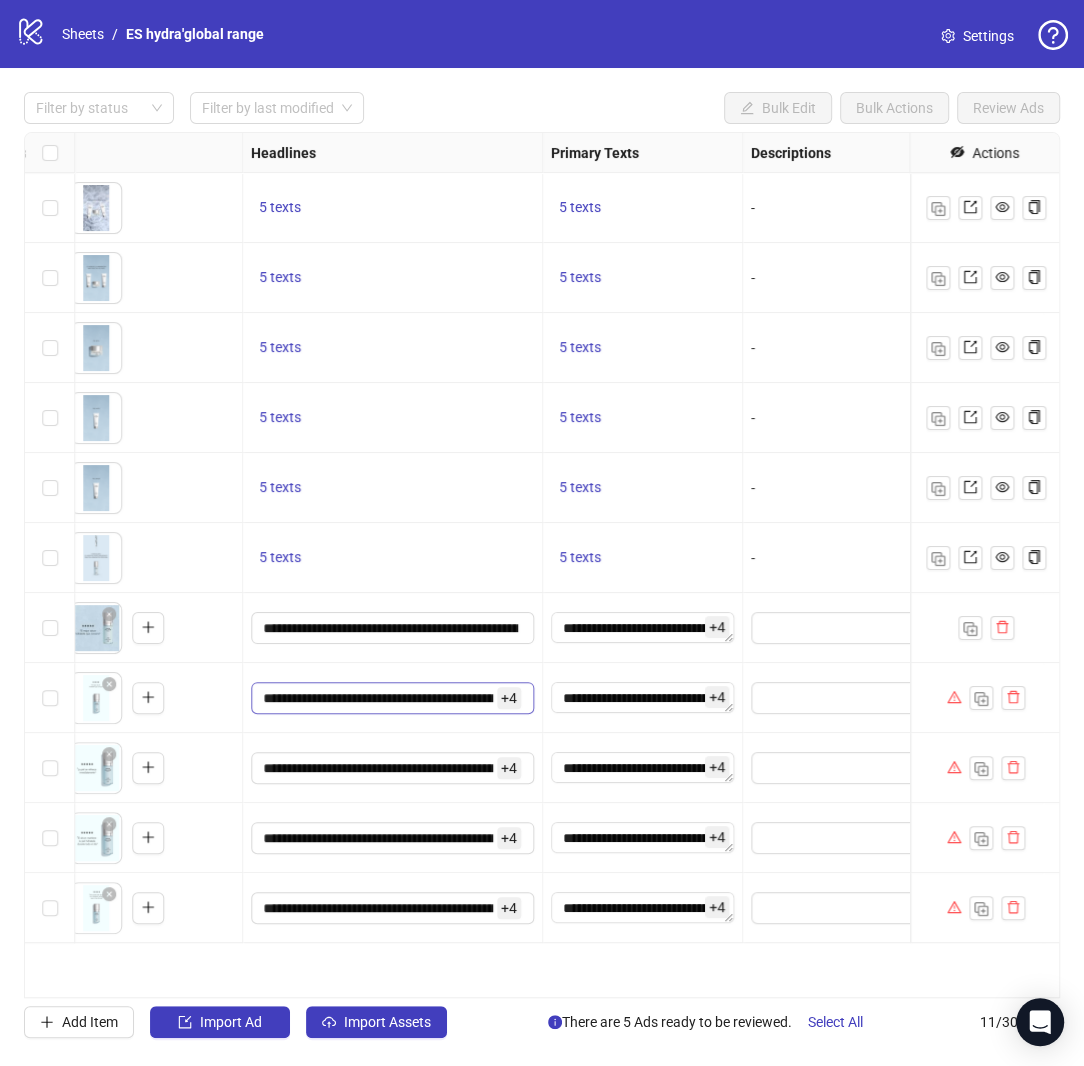 click on "+ 4" at bounding box center (509, 698) 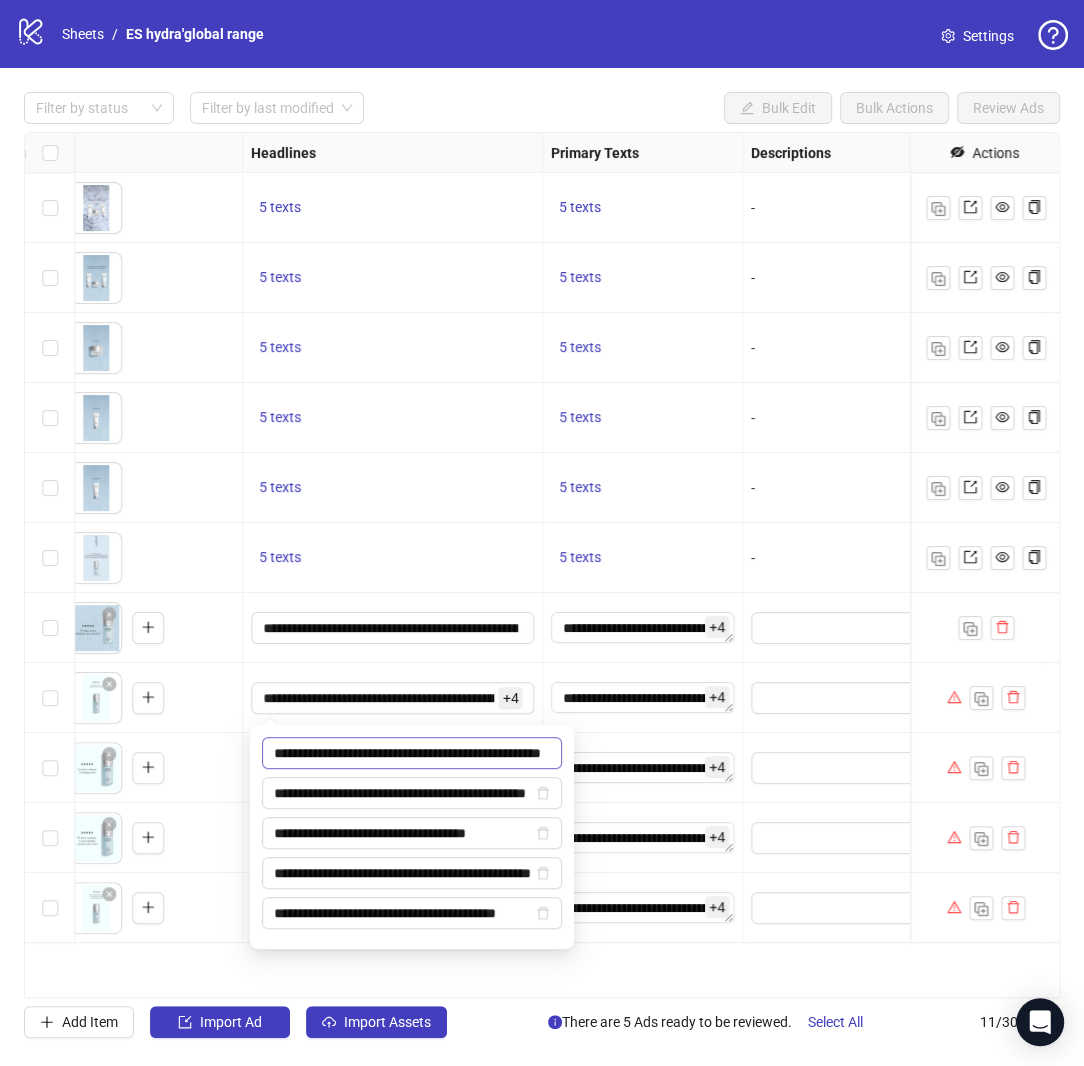 scroll, scrollTop: 0, scrollLeft: 57, axis: horizontal 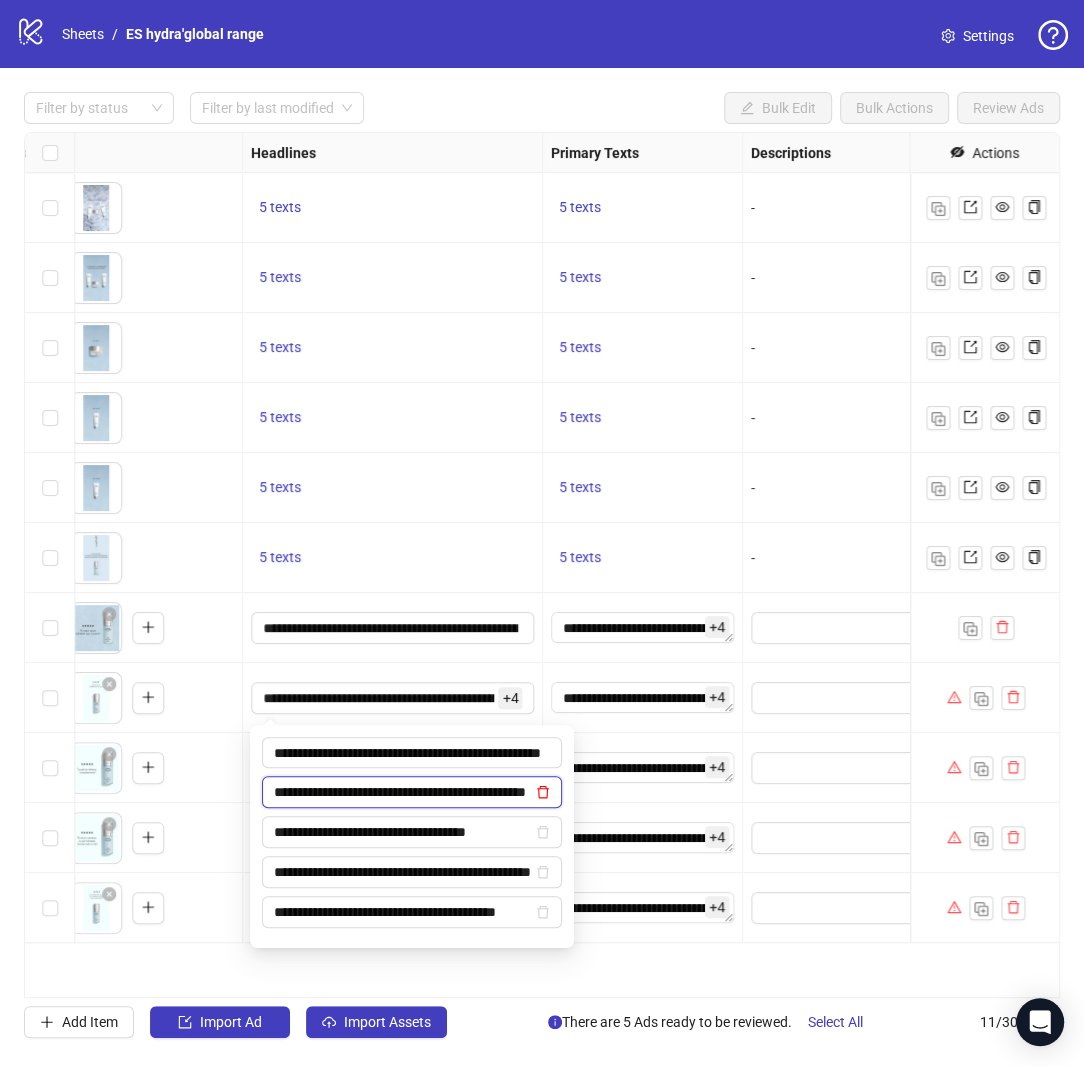 click 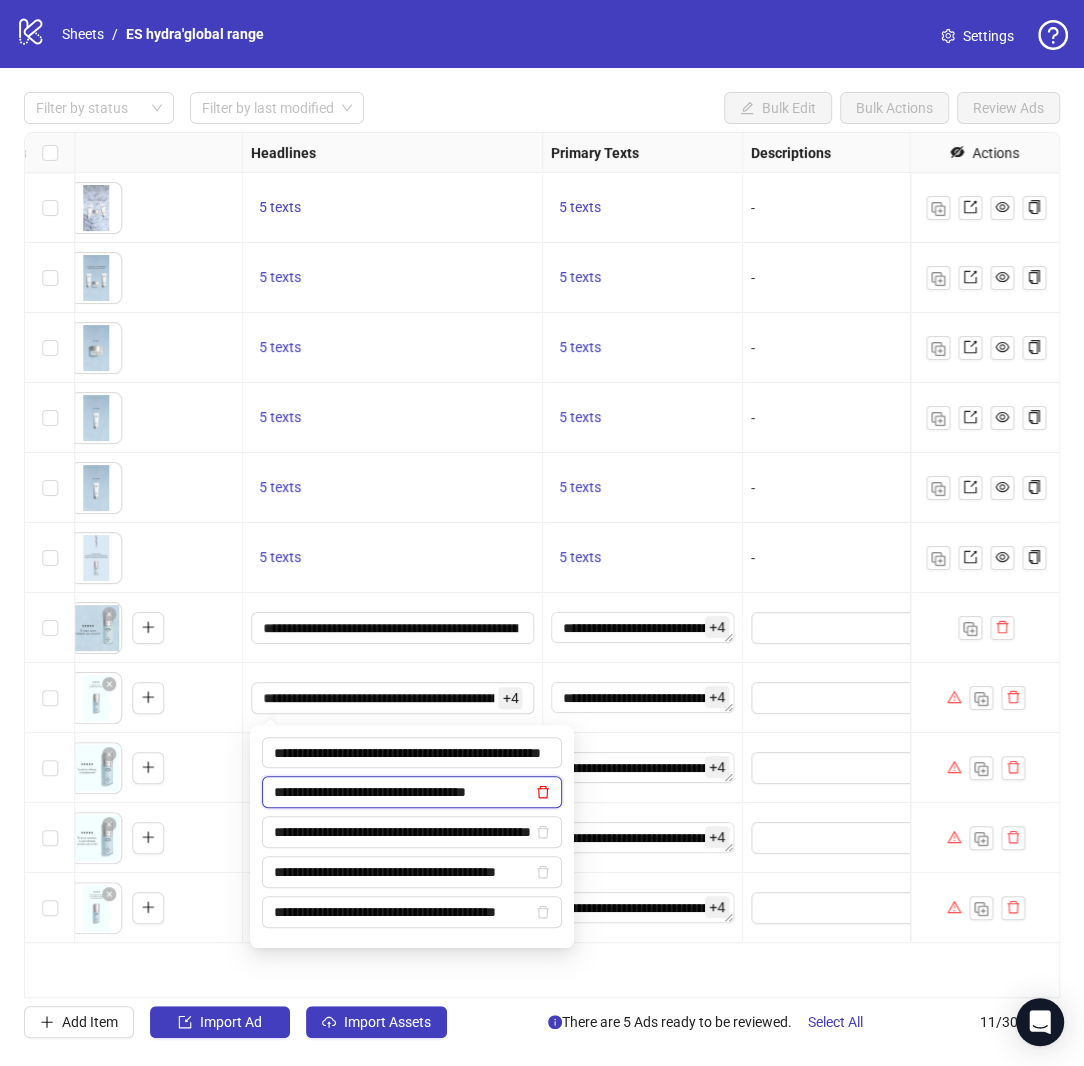 scroll, scrollTop: 0, scrollLeft: 0, axis: both 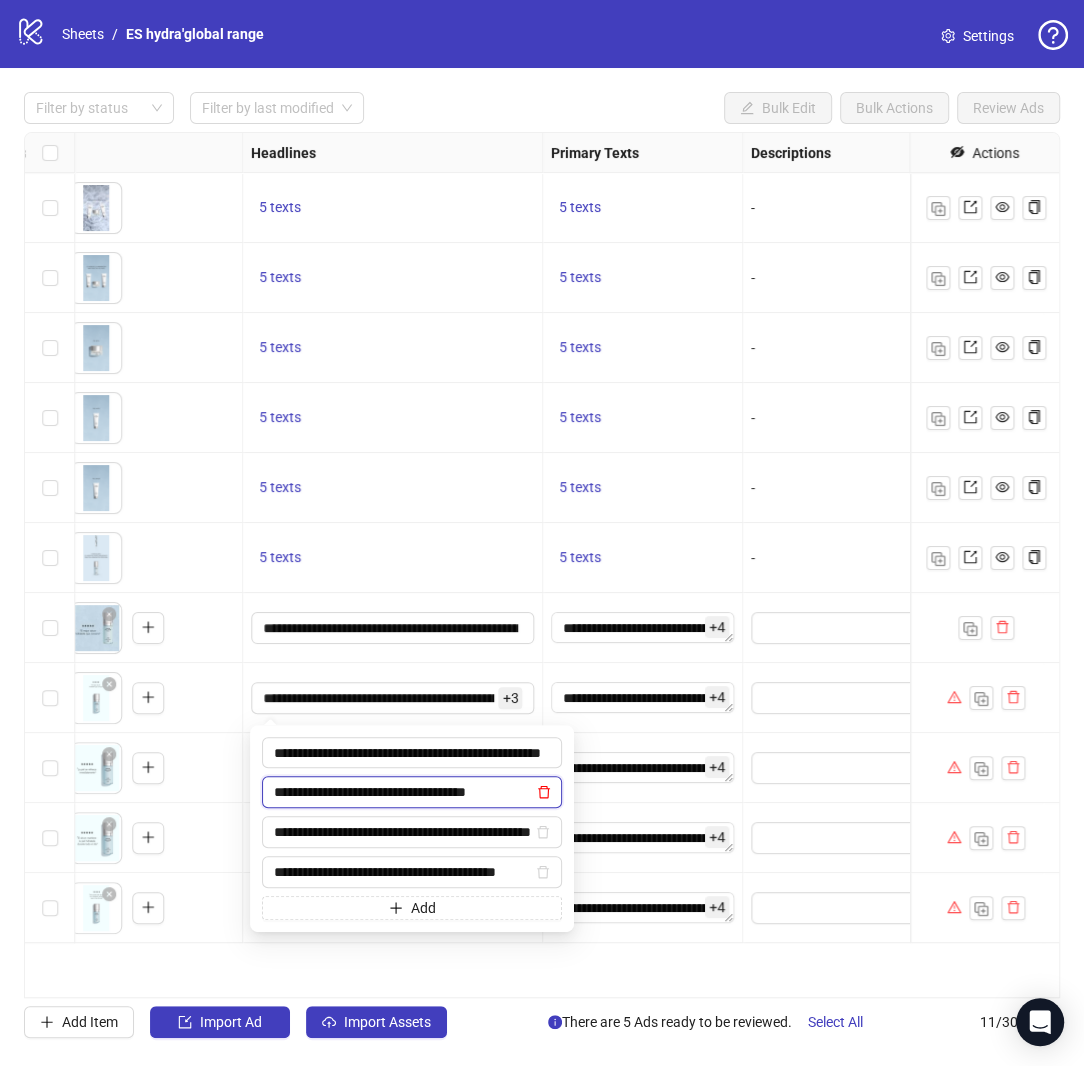 click 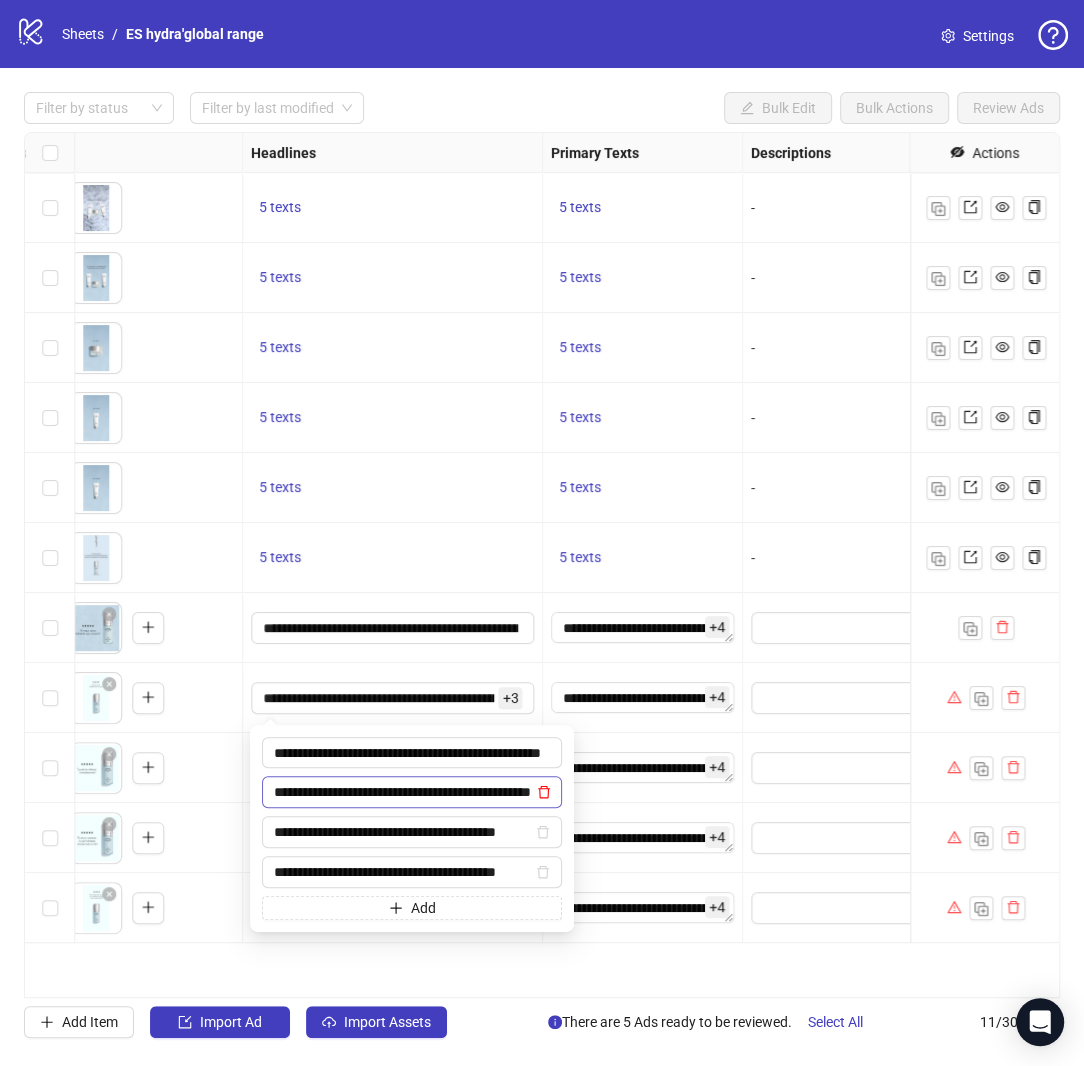 click 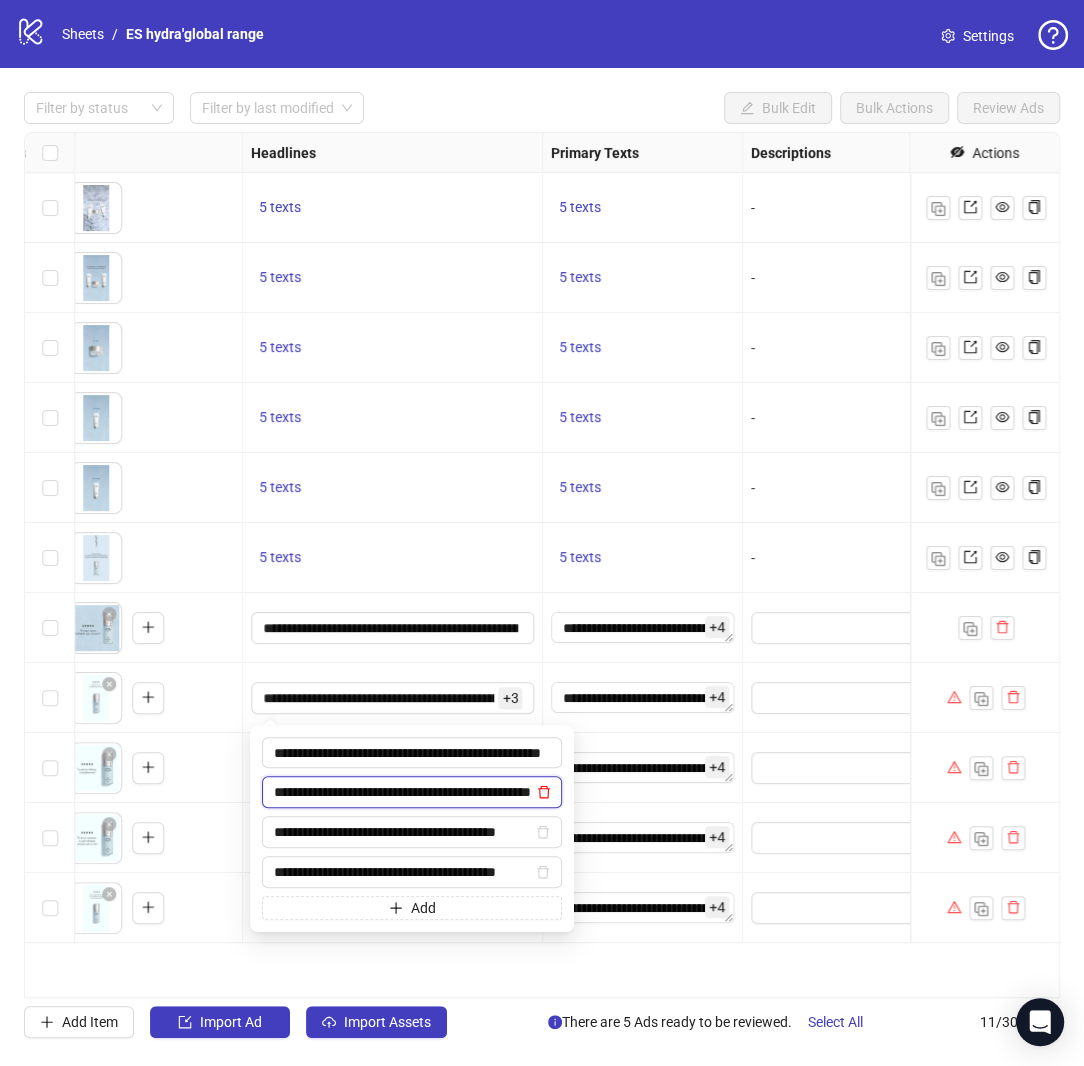 type on "**********" 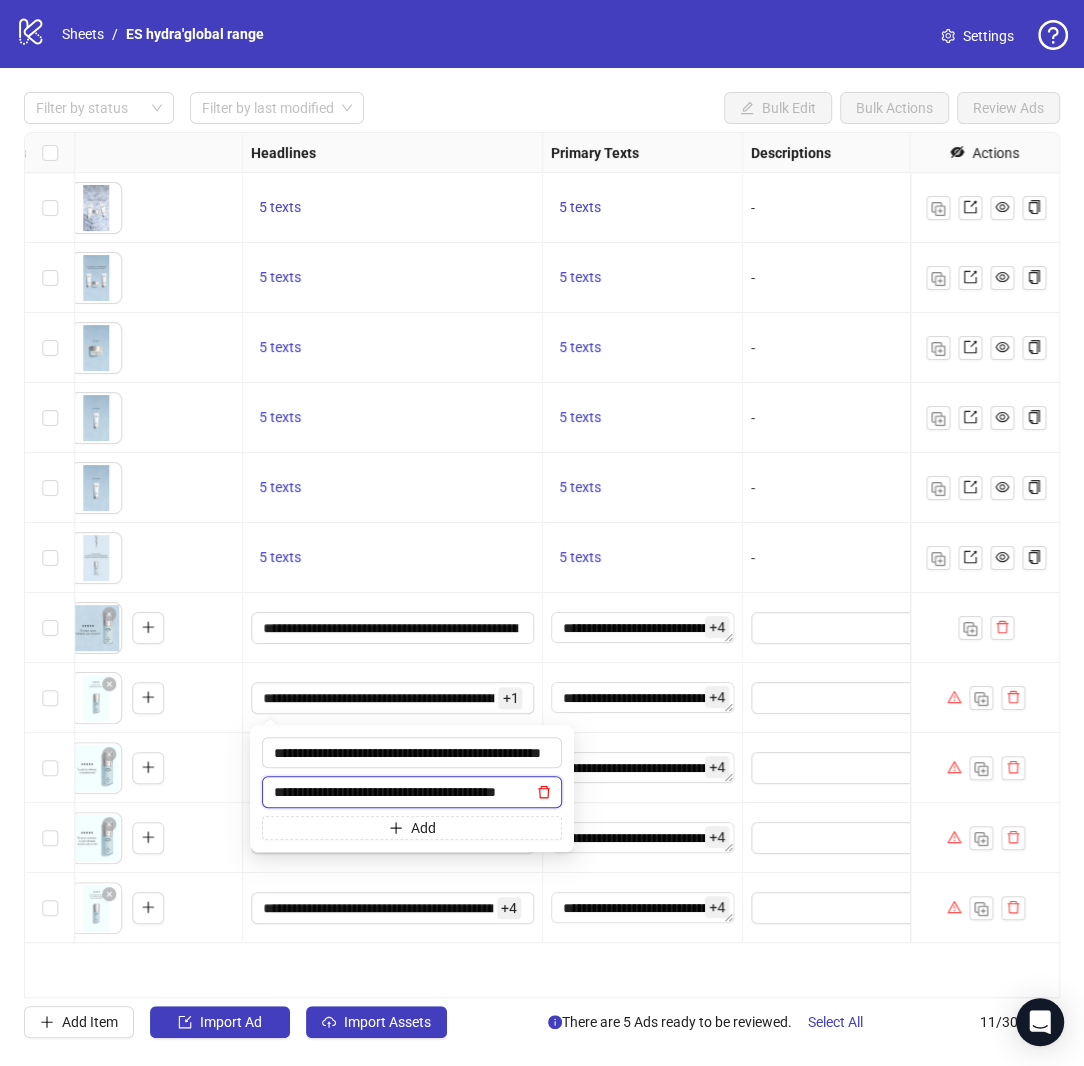 scroll, scrollTop: 0, scrollLeft: 31, axis: horizontal 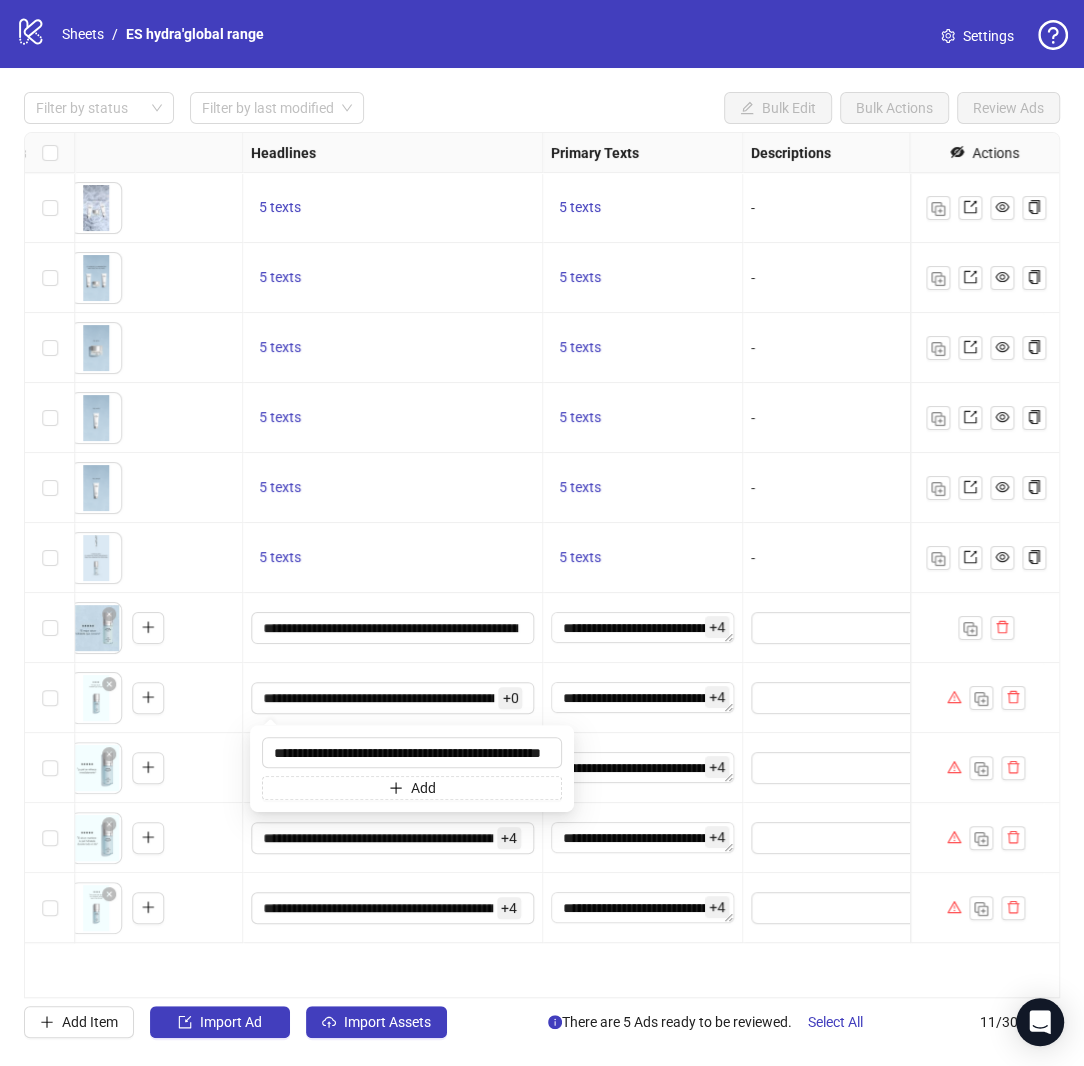 click on "**********" at bounding box center [643, 838] 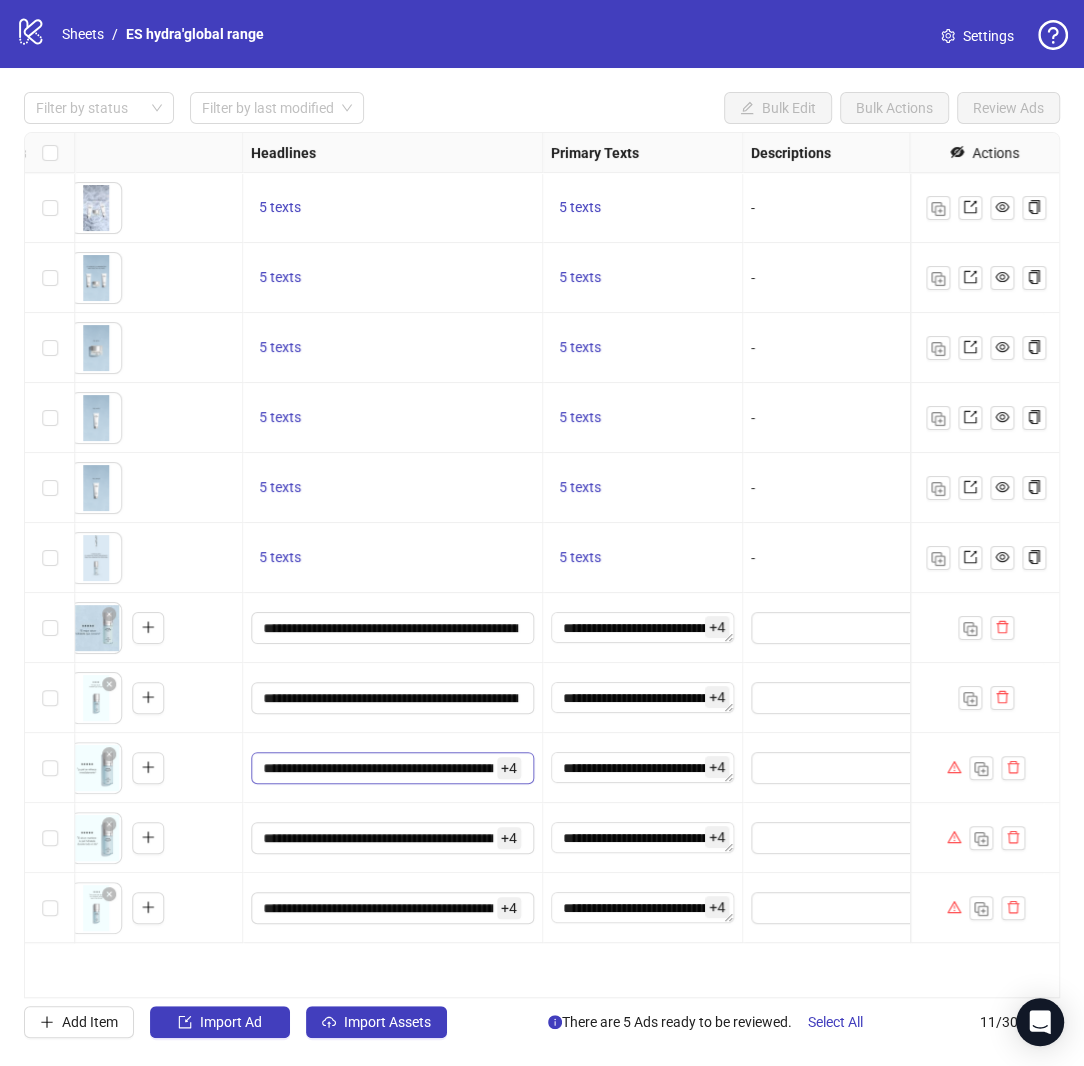 click on "+ 4" at bounding box center [509, 768] 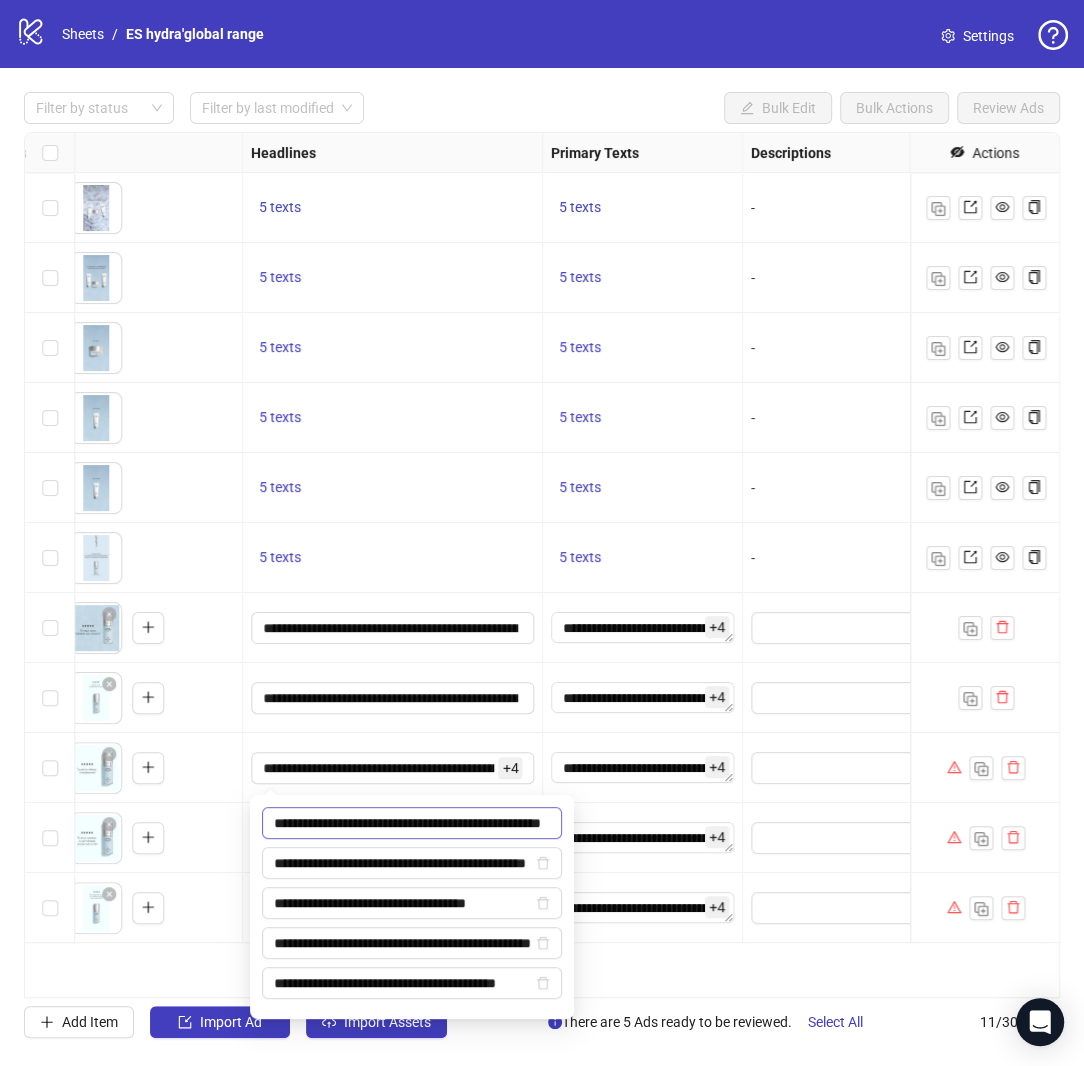 scroll, scrollTop: 0, scrollLeft: 57, axis: horizontal 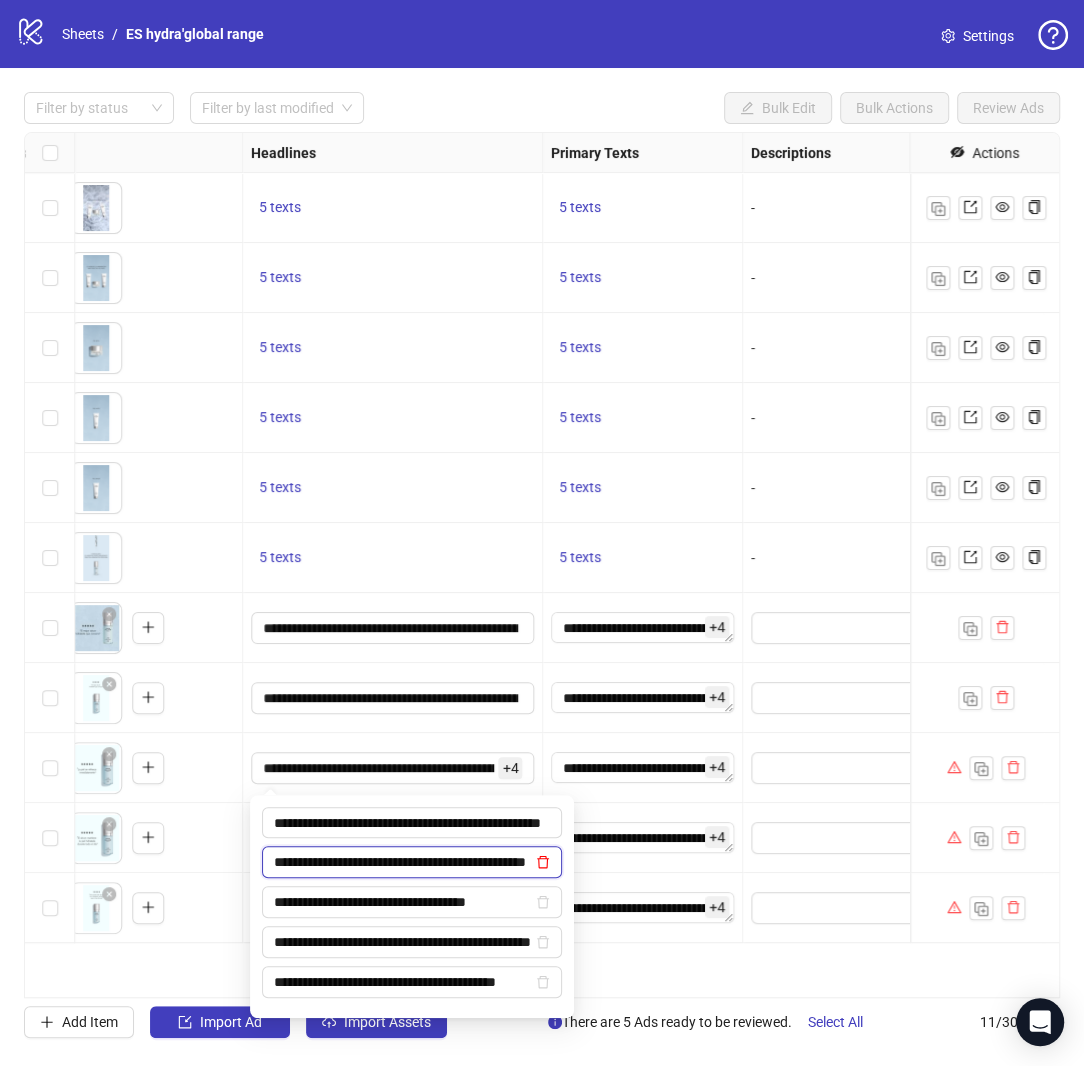 click 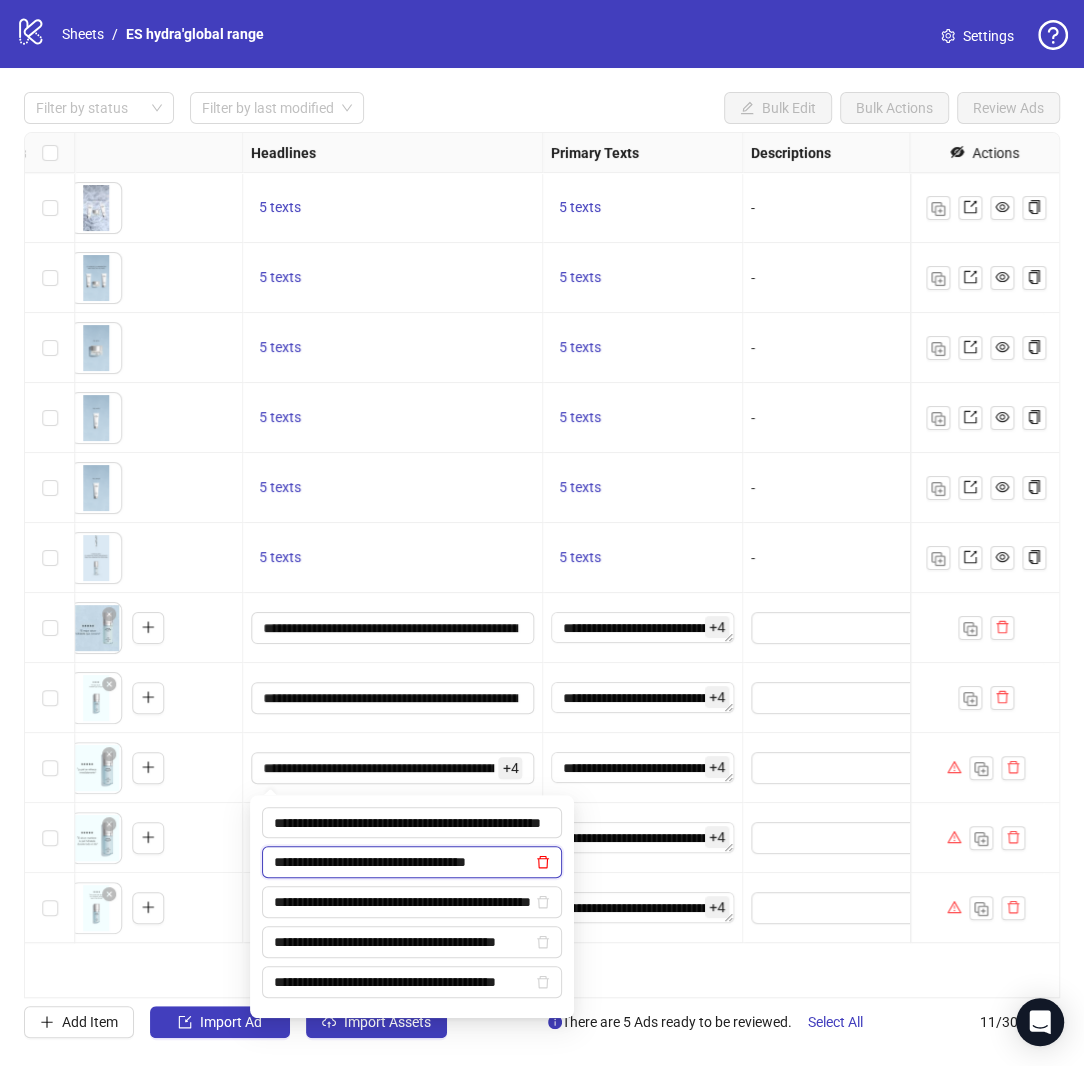 scroll, scrollTop: 0, scrollLeft: 0, axis: both 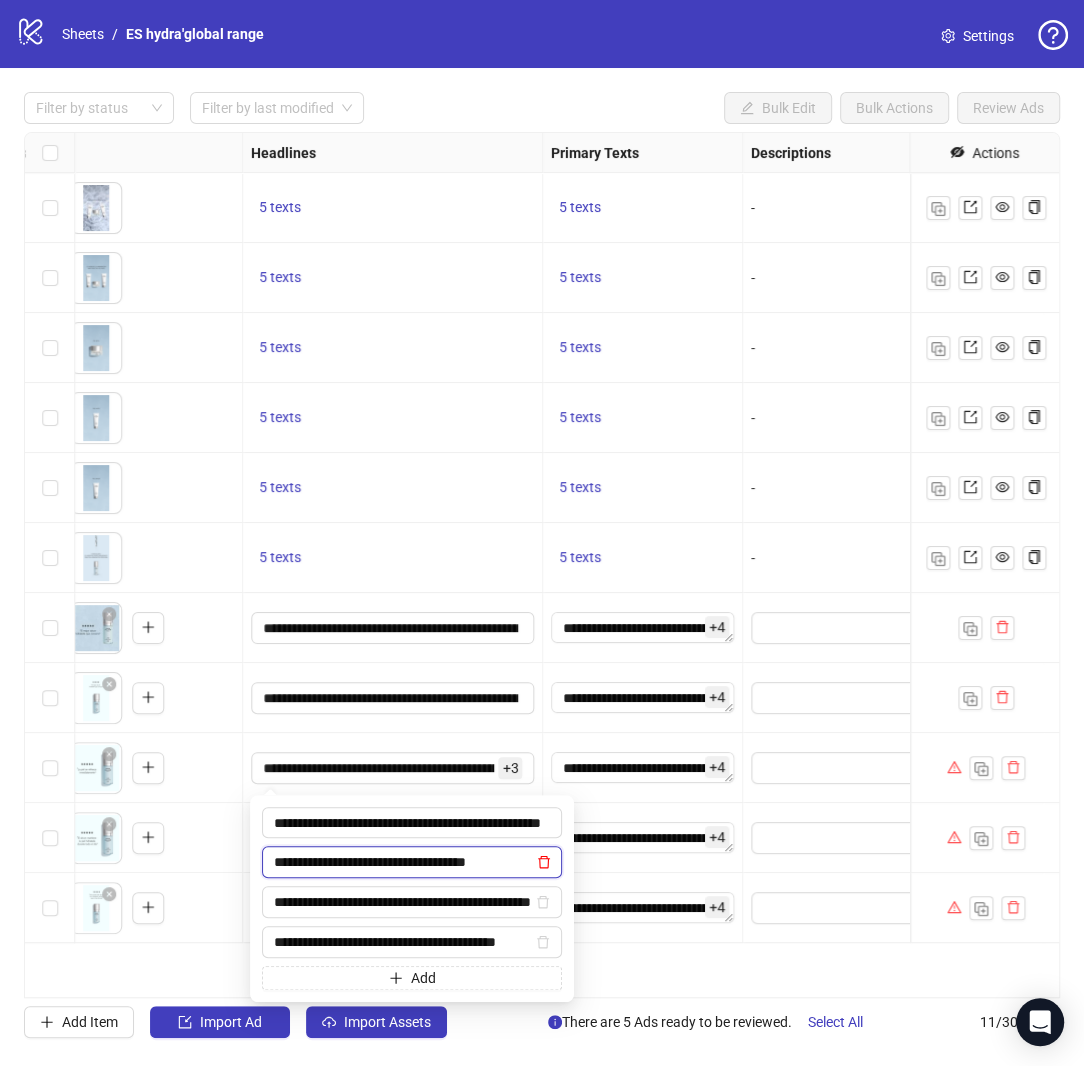 click 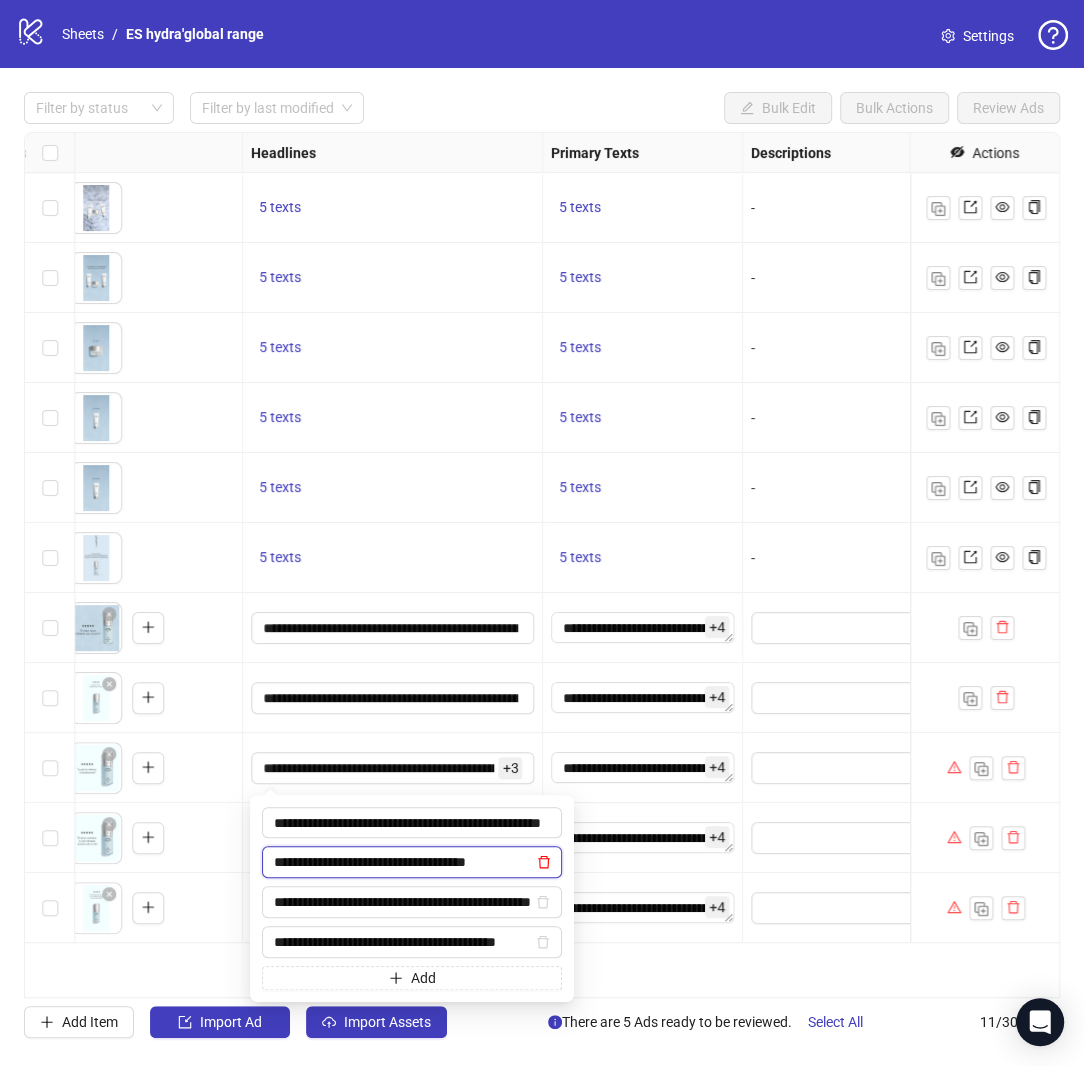 type on "**********" 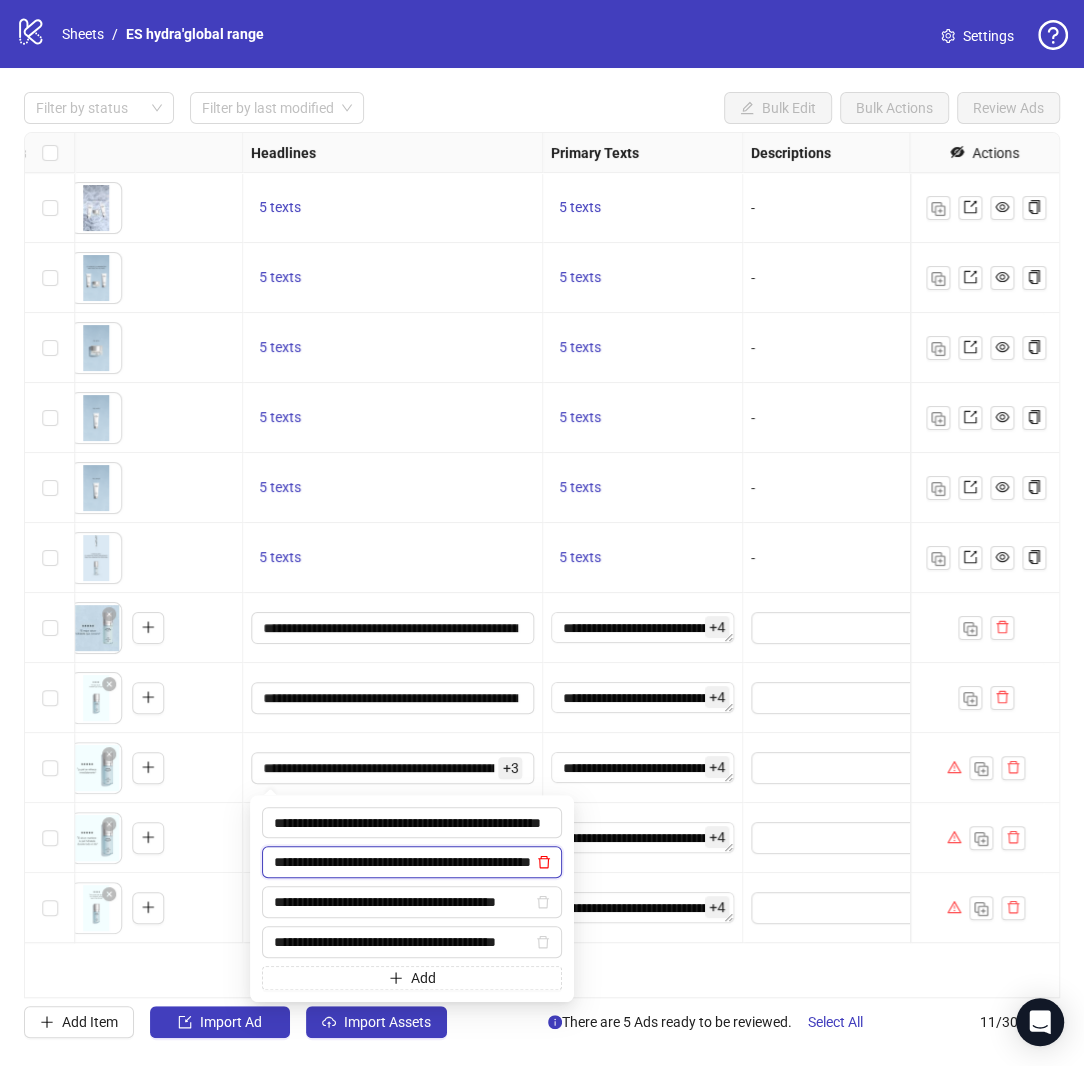 click 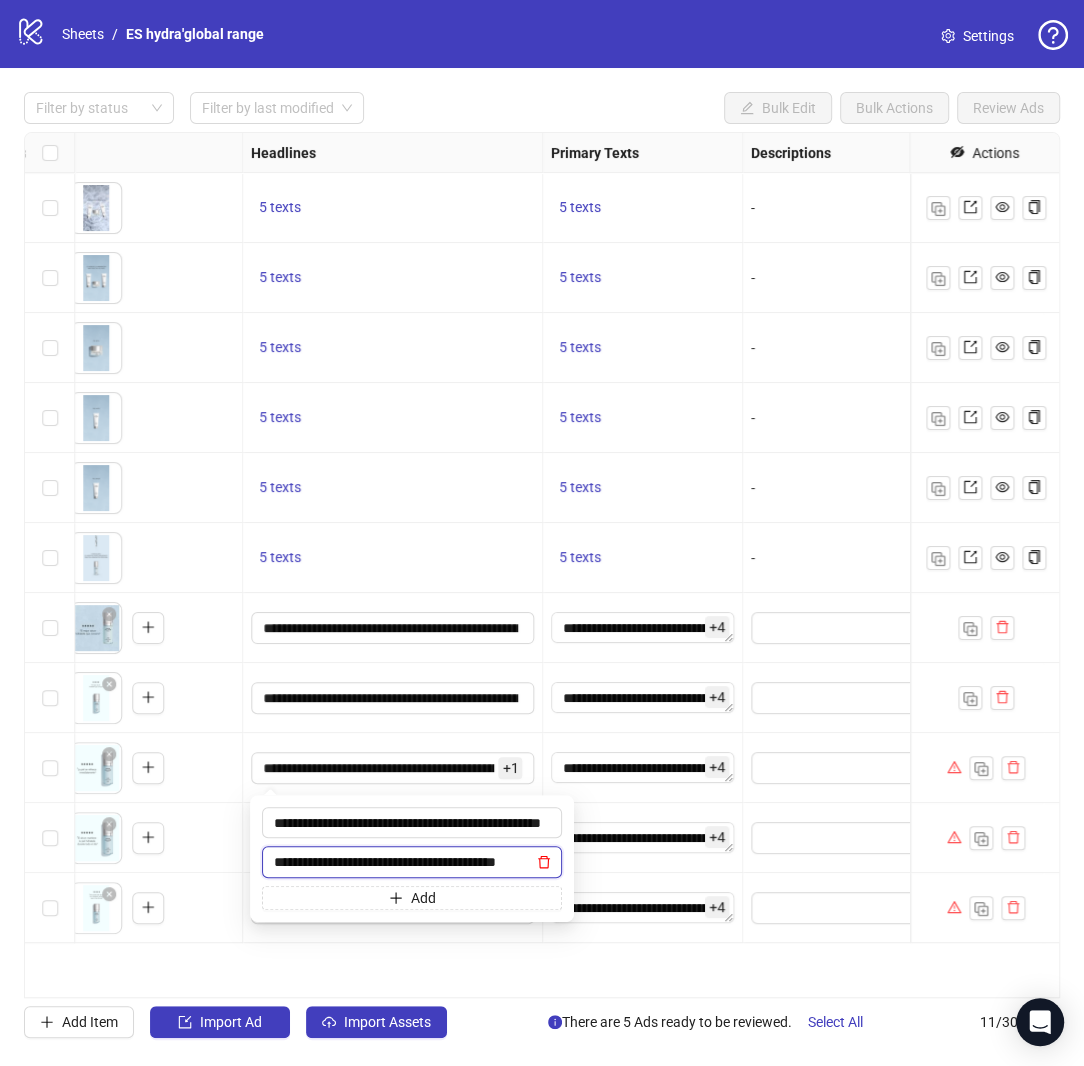 scroll, scrollTop: 0, scrollLeft: 31, axis: horizontal 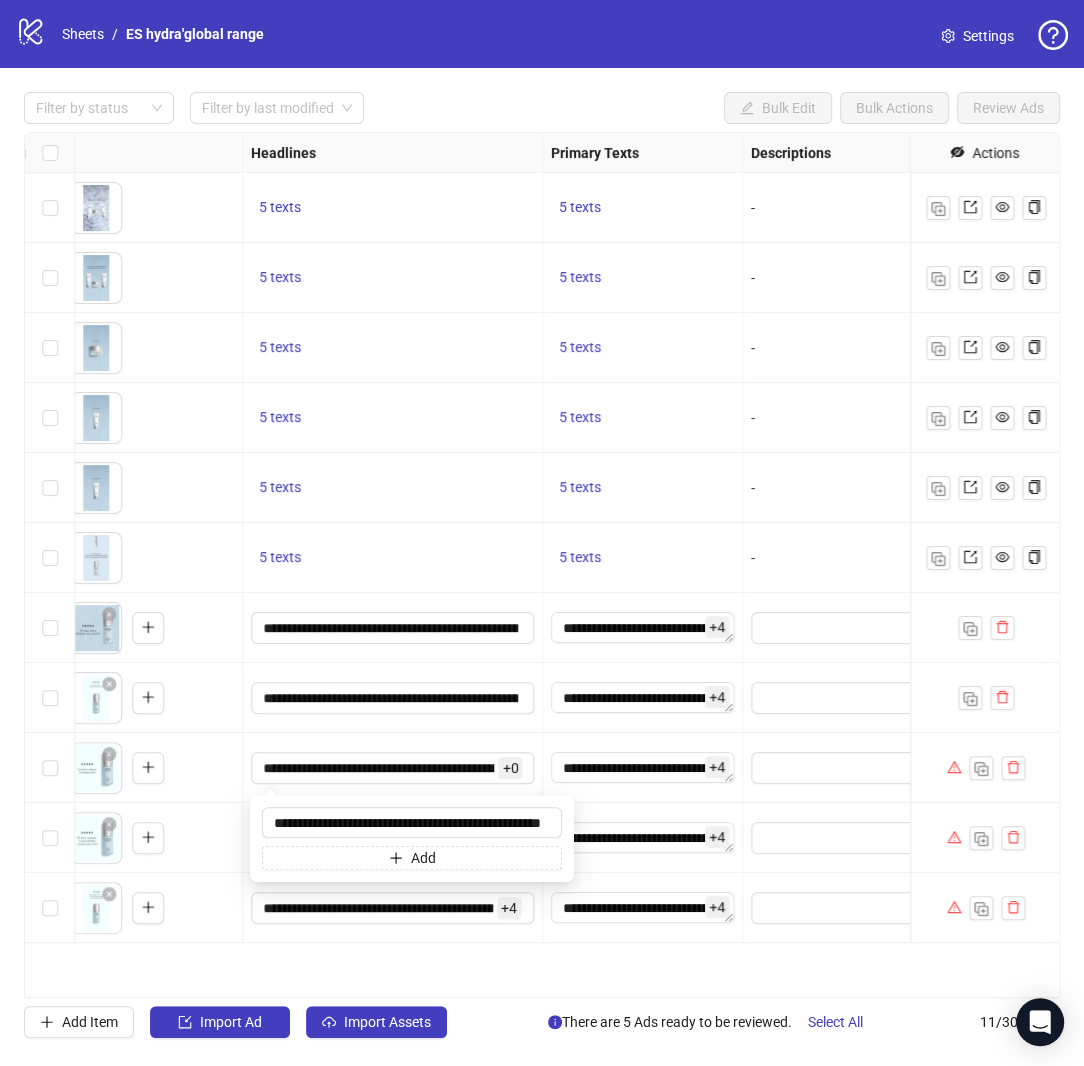 click on "**********" at bounding box center (393, 908) 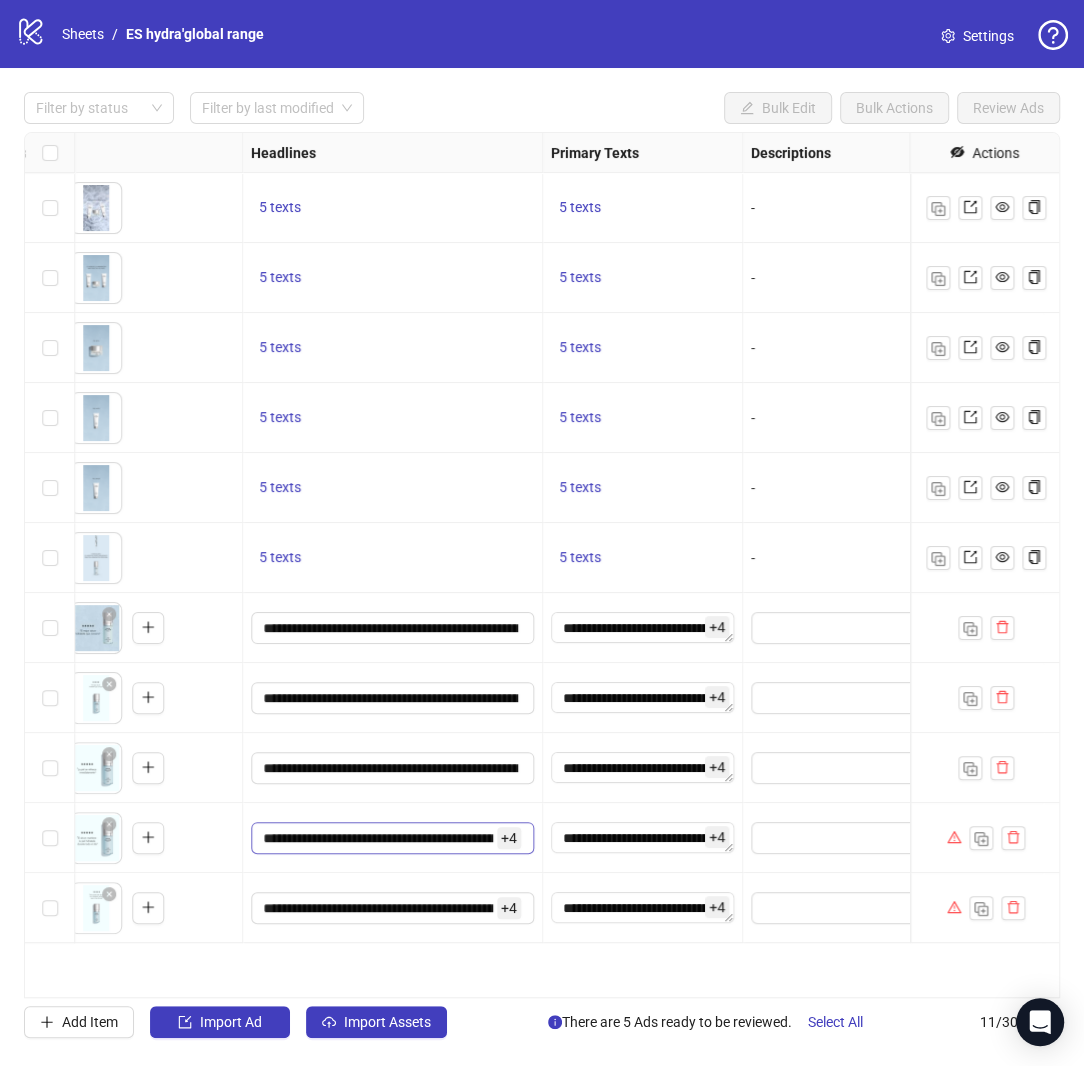 click on "+ 4" at bounding box center [509, 838] 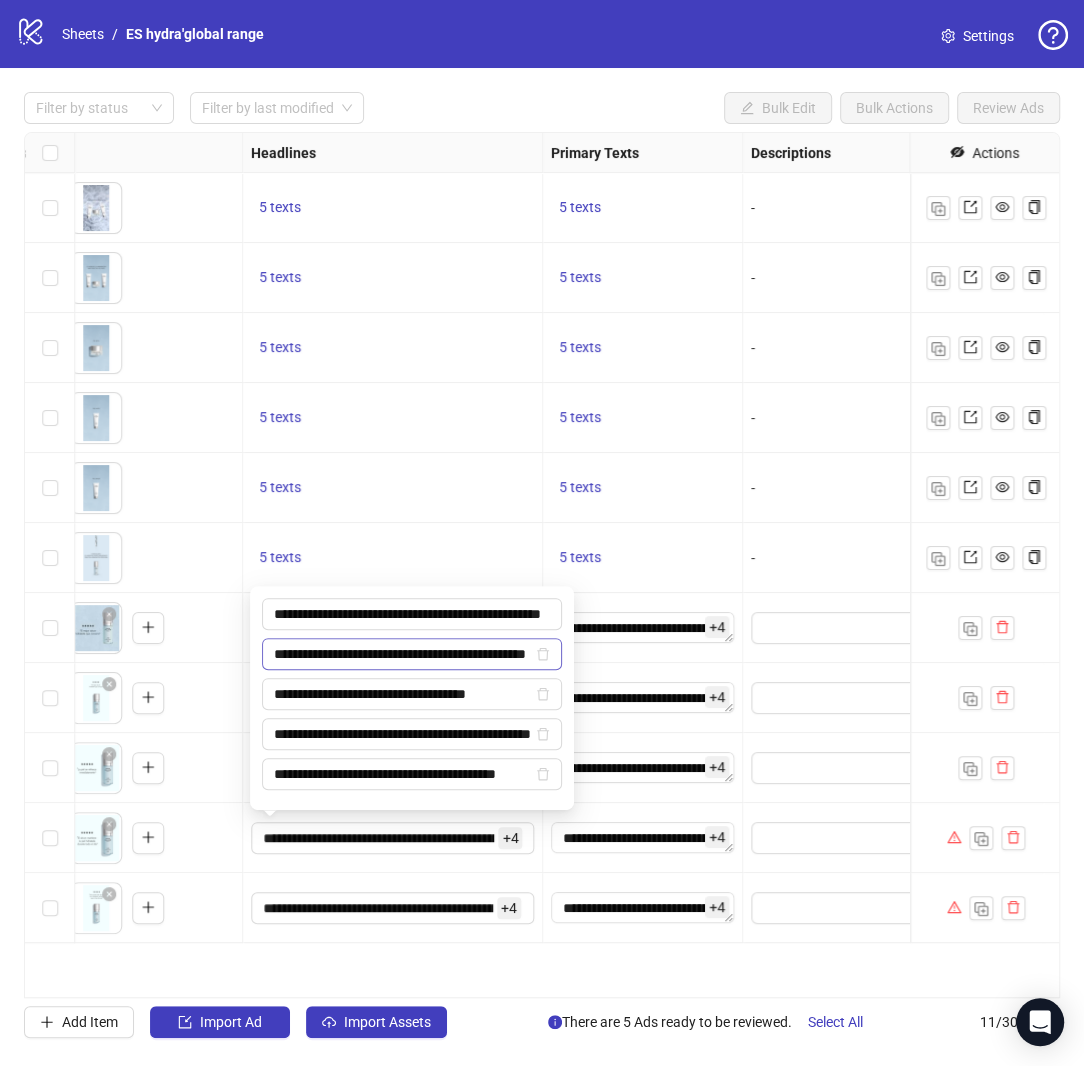 click at bounding box center [543, 654] 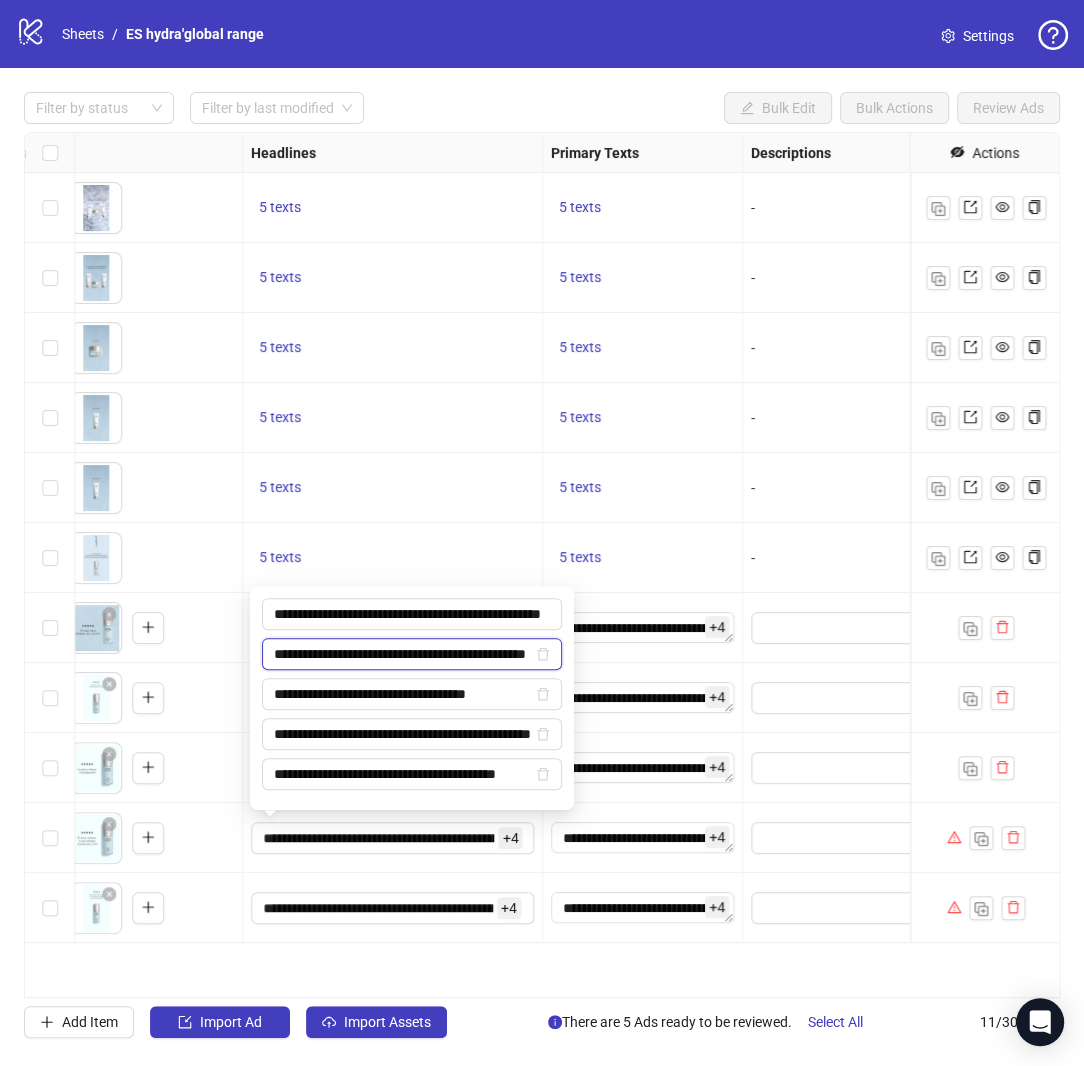 scroll, scrollTop: 0, scrollLeft: 58, axis: horizontal 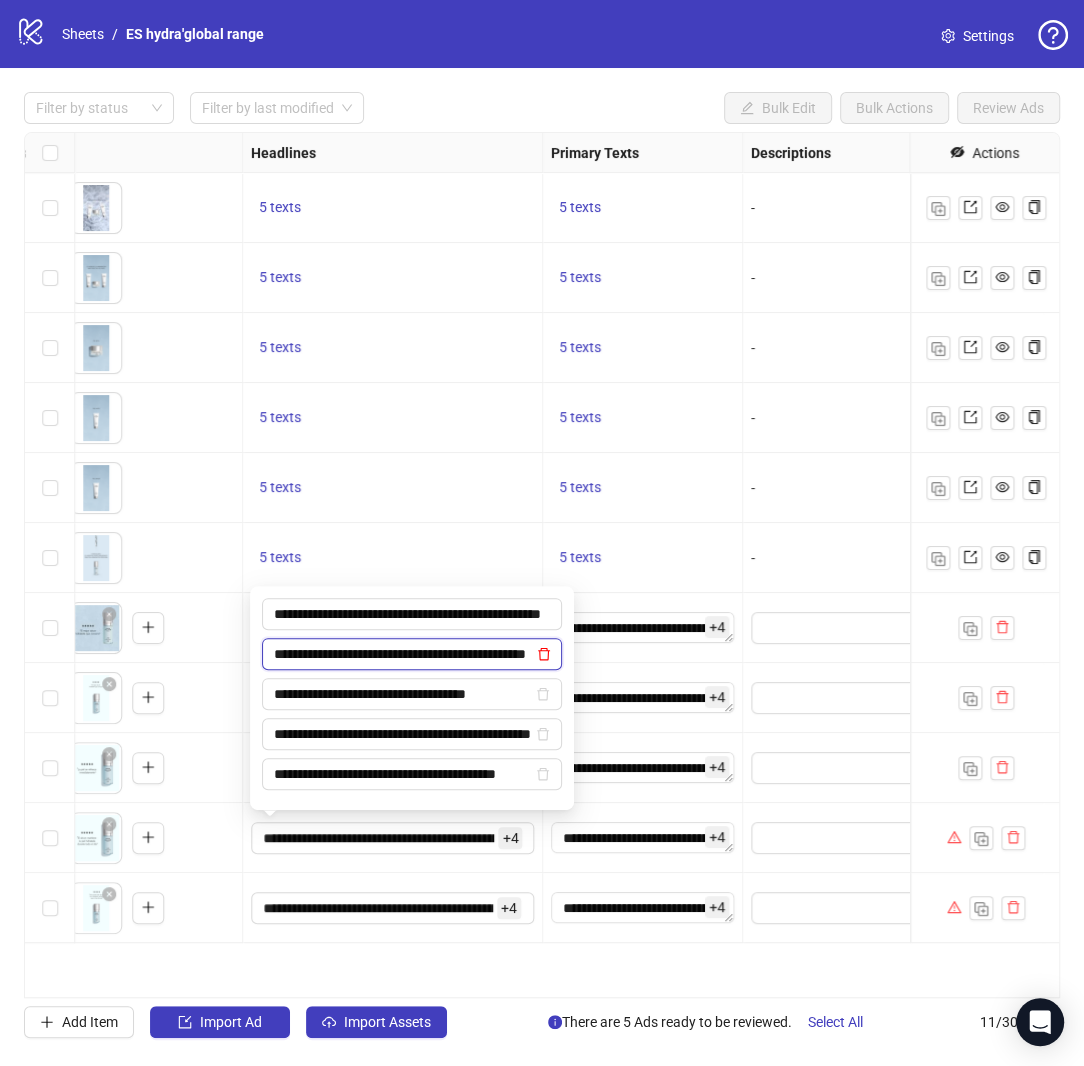 click 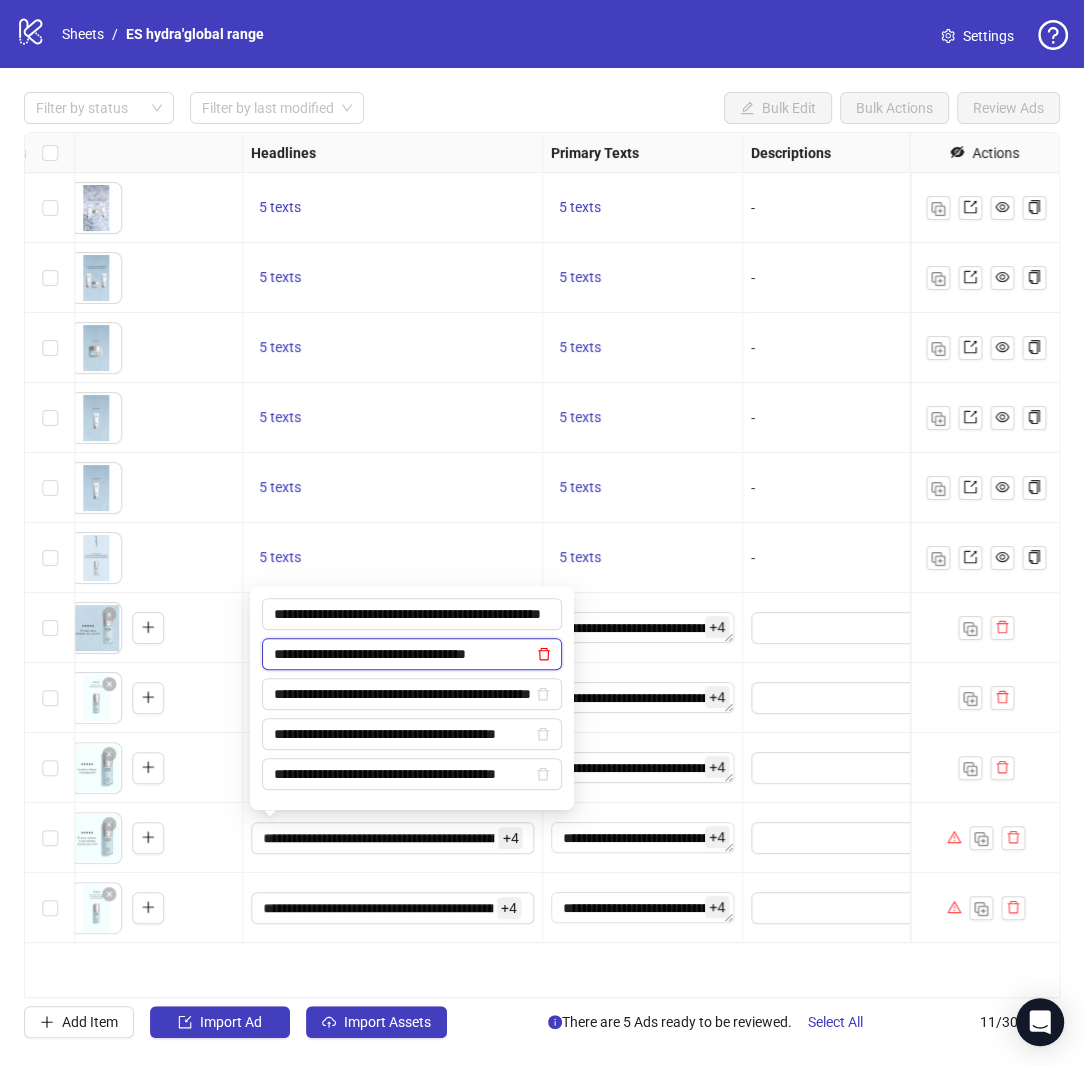 scroll, scrollTop: 0, scrollLeft: 0, axis: both 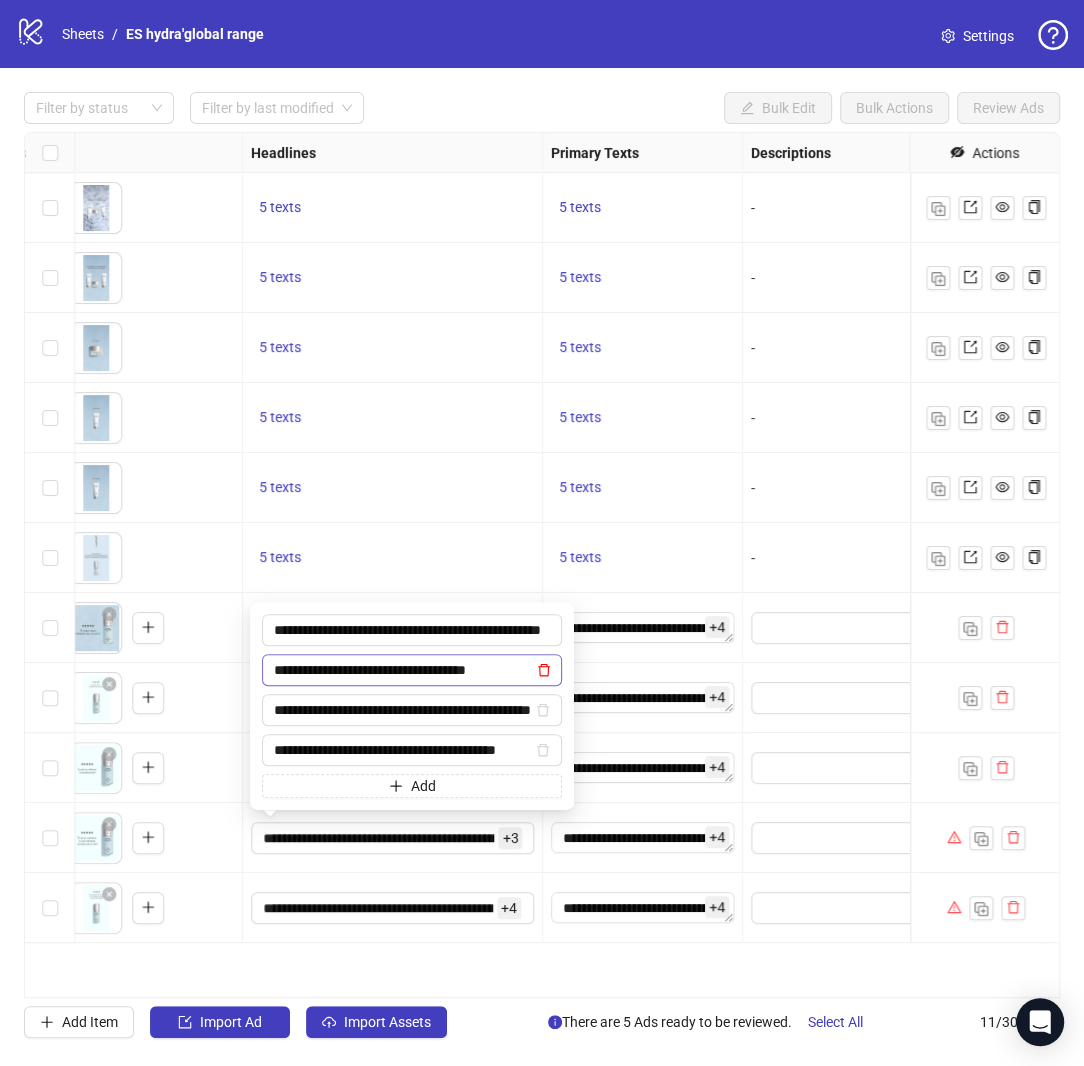 click on "**********" at bounding box center (412, 706) 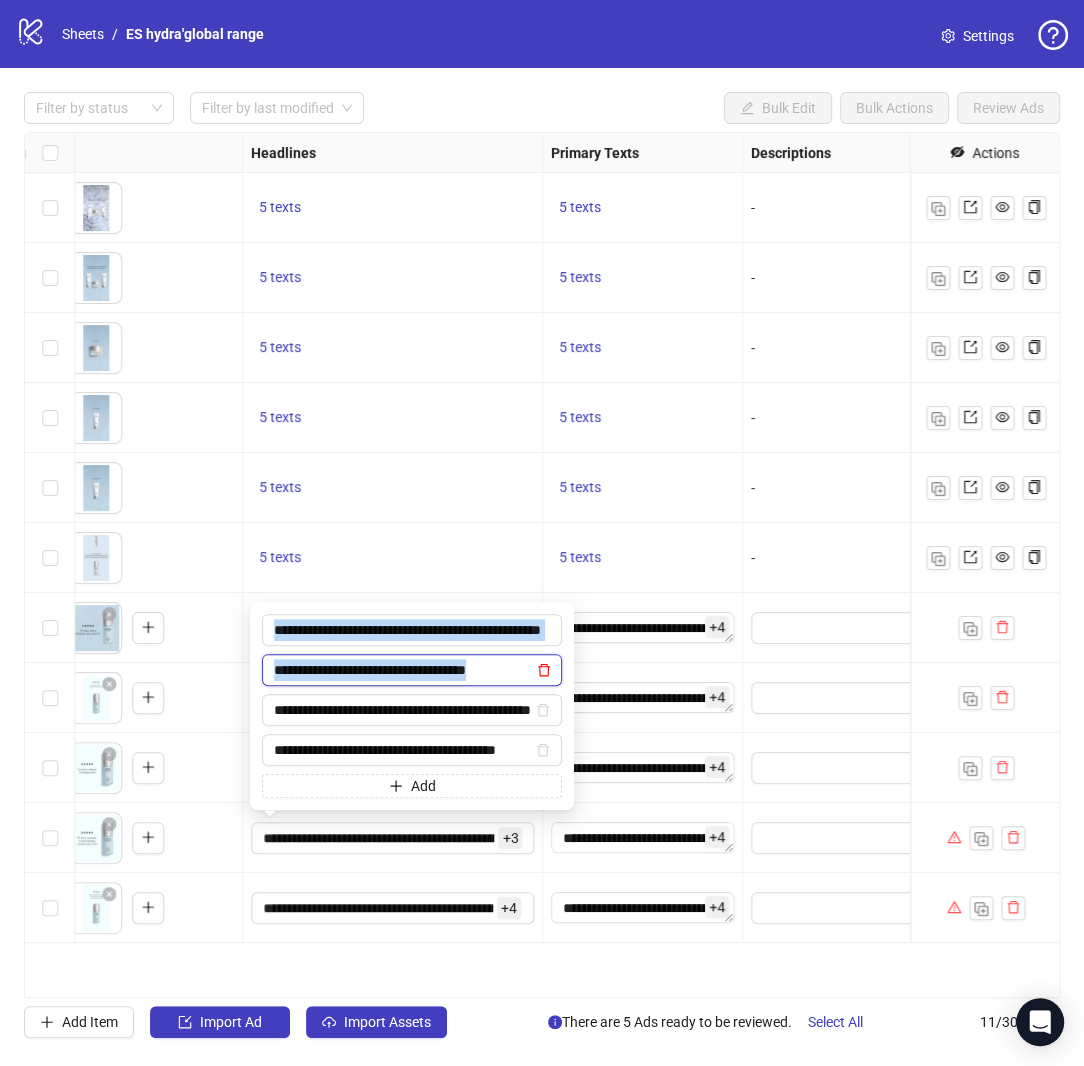 click 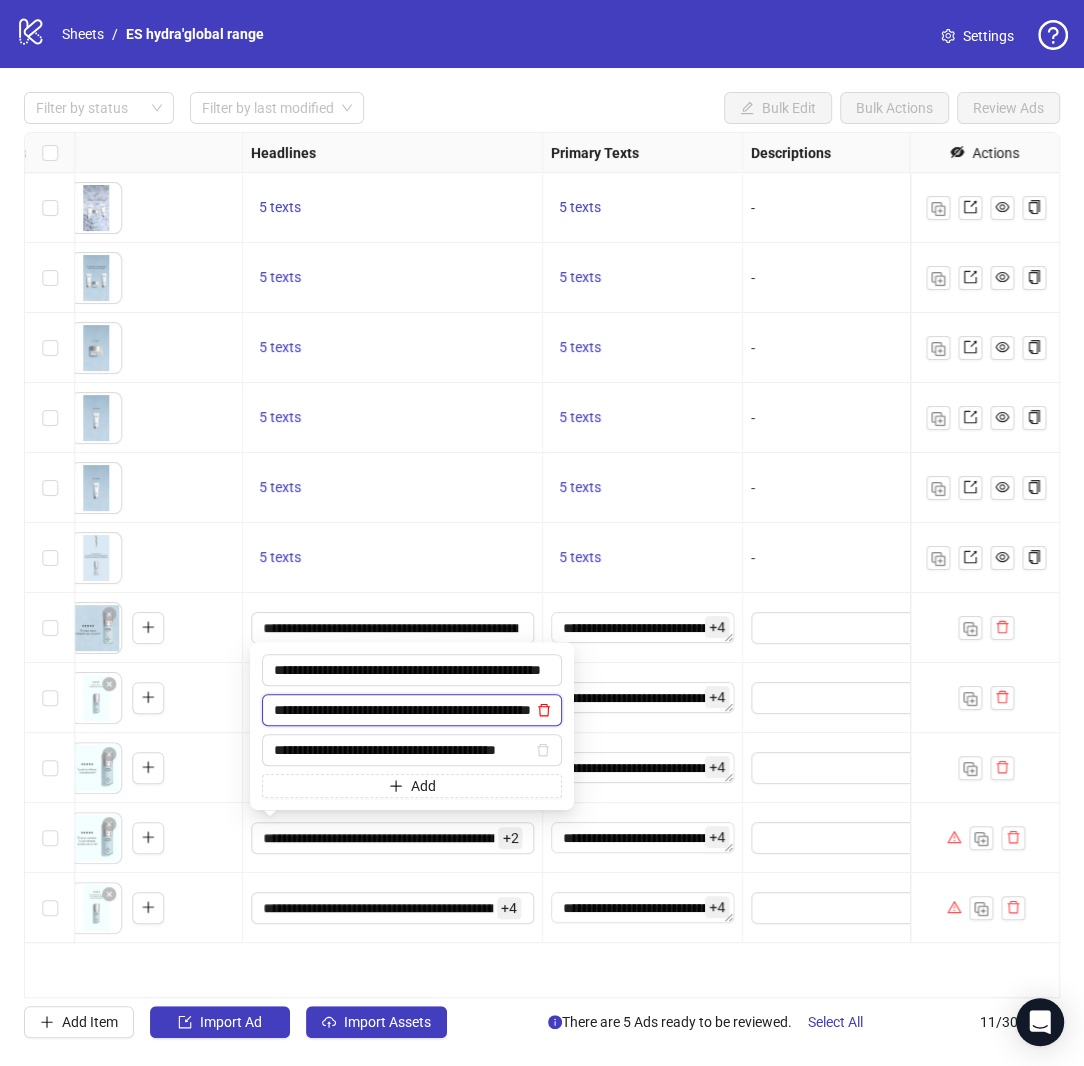 click 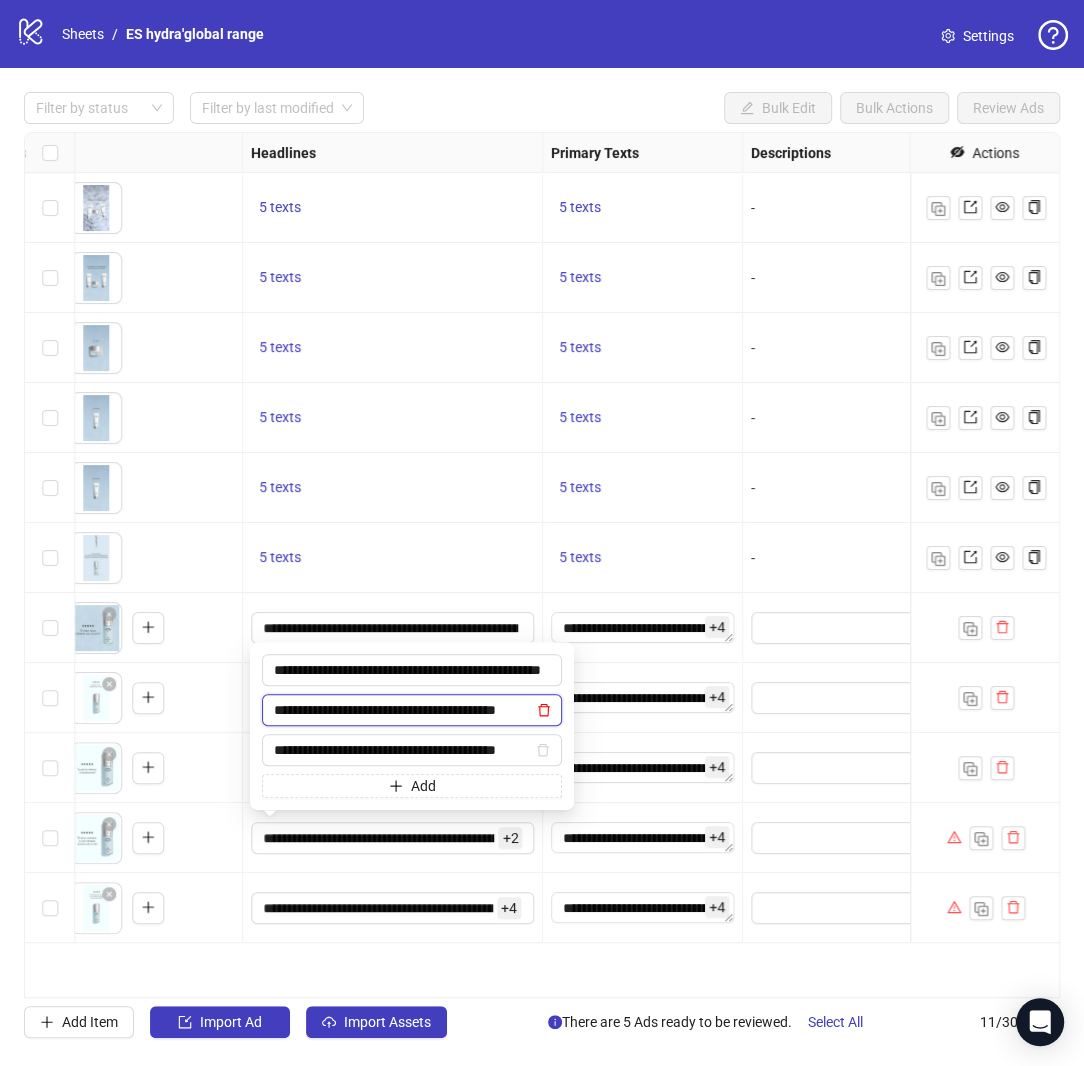 scroll, scrollTop: 0, scrollLeft: 31, axis: horizontal 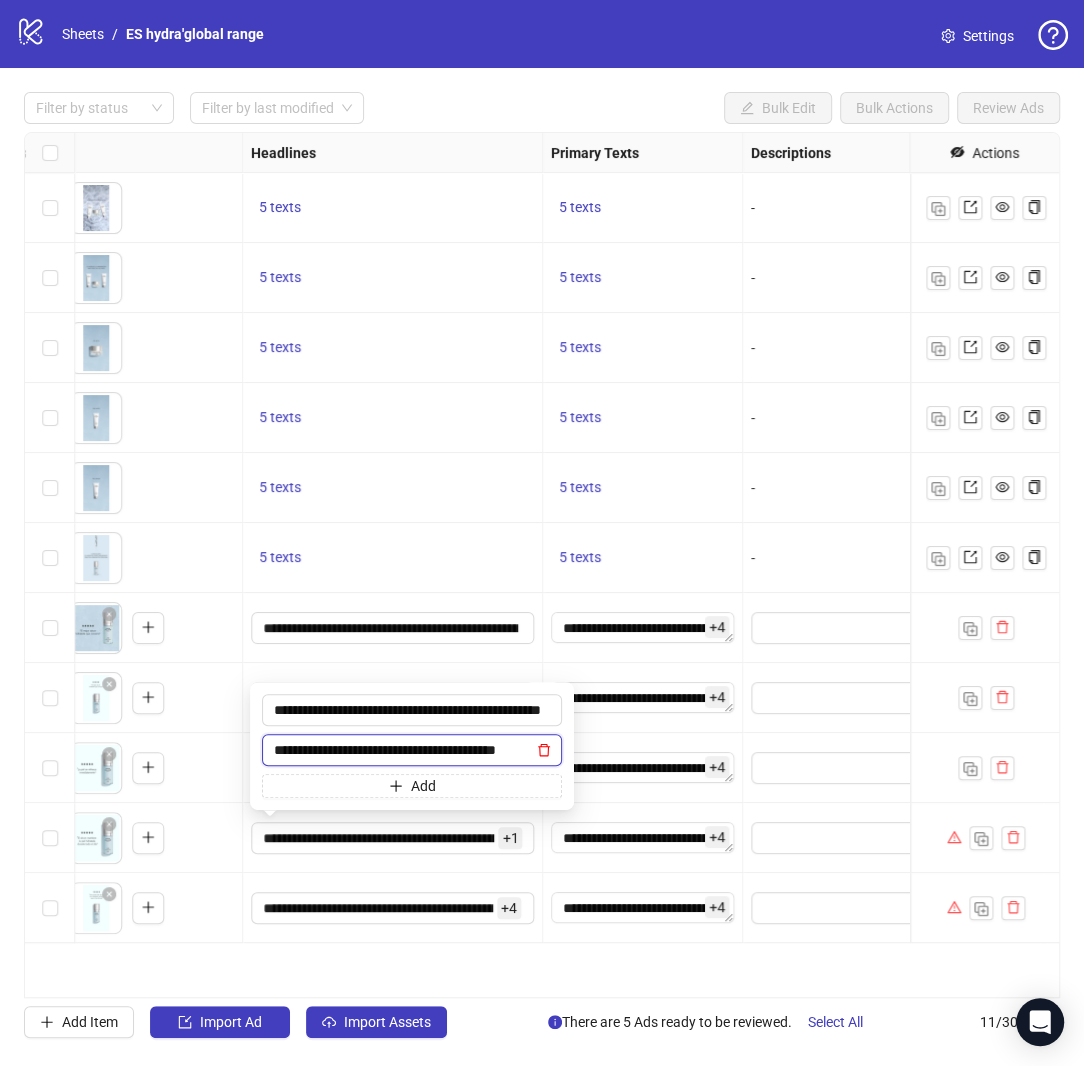 click 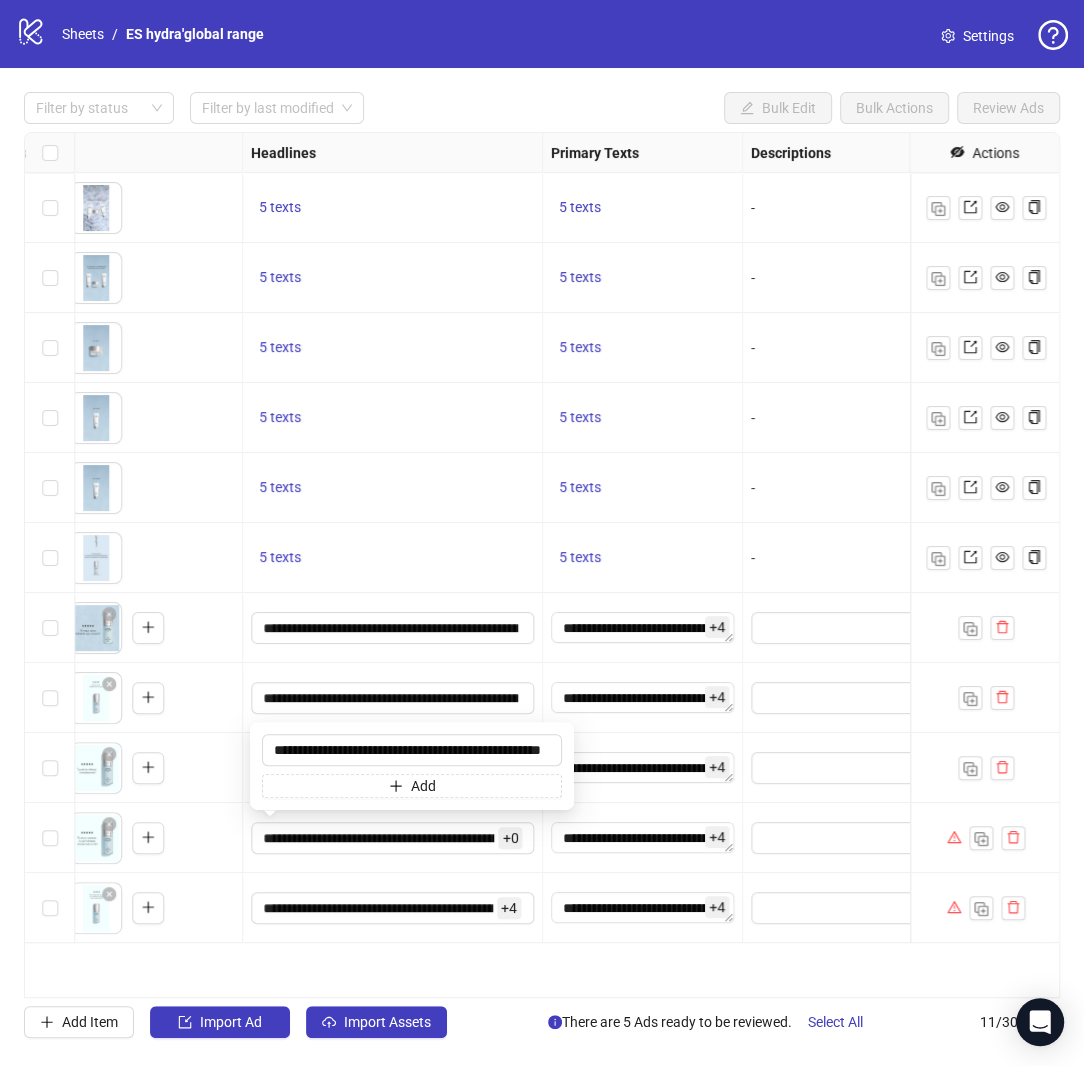 click on "**********" at bounding box center [393, 908] 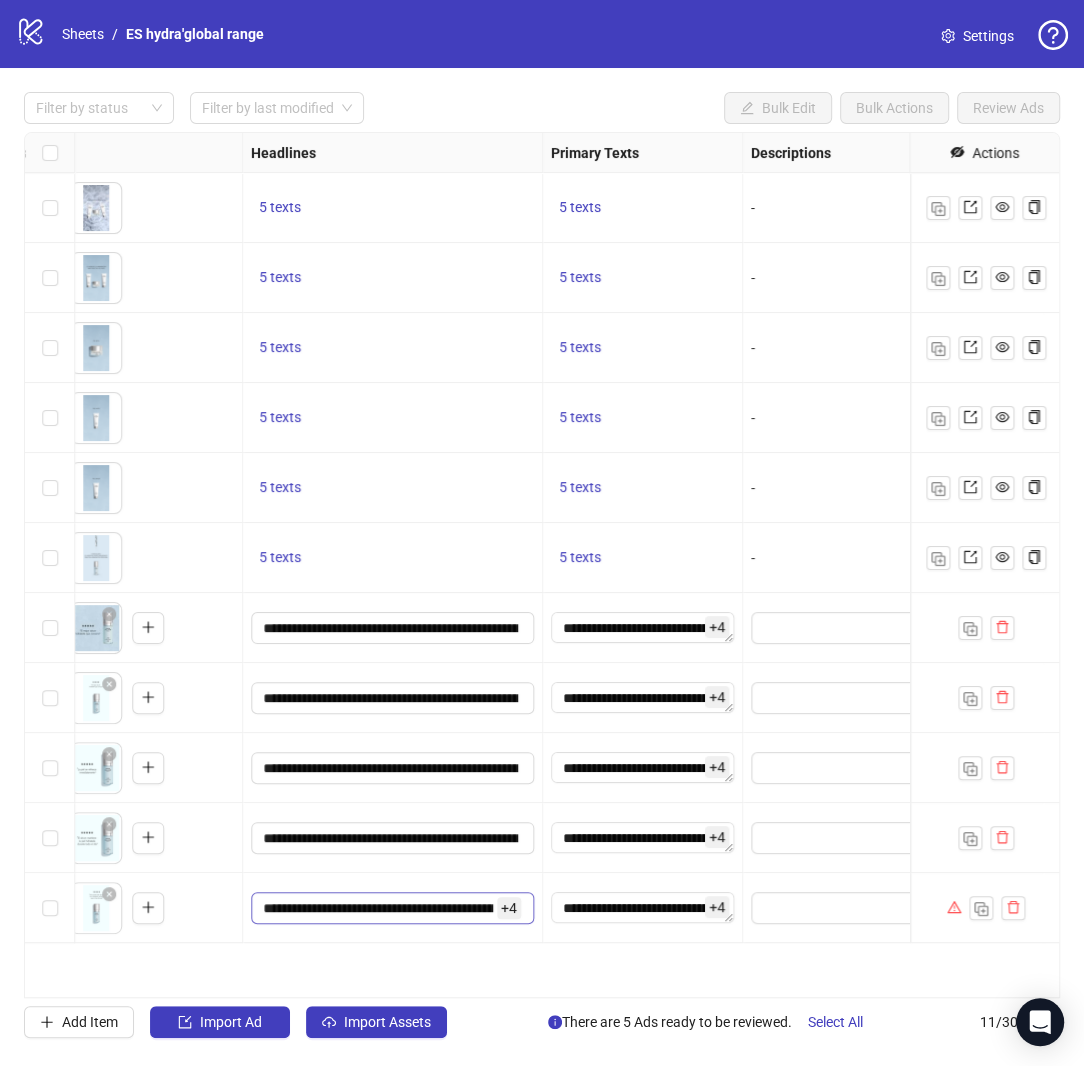 click on "+ 4" at bounding box center [509, 908] 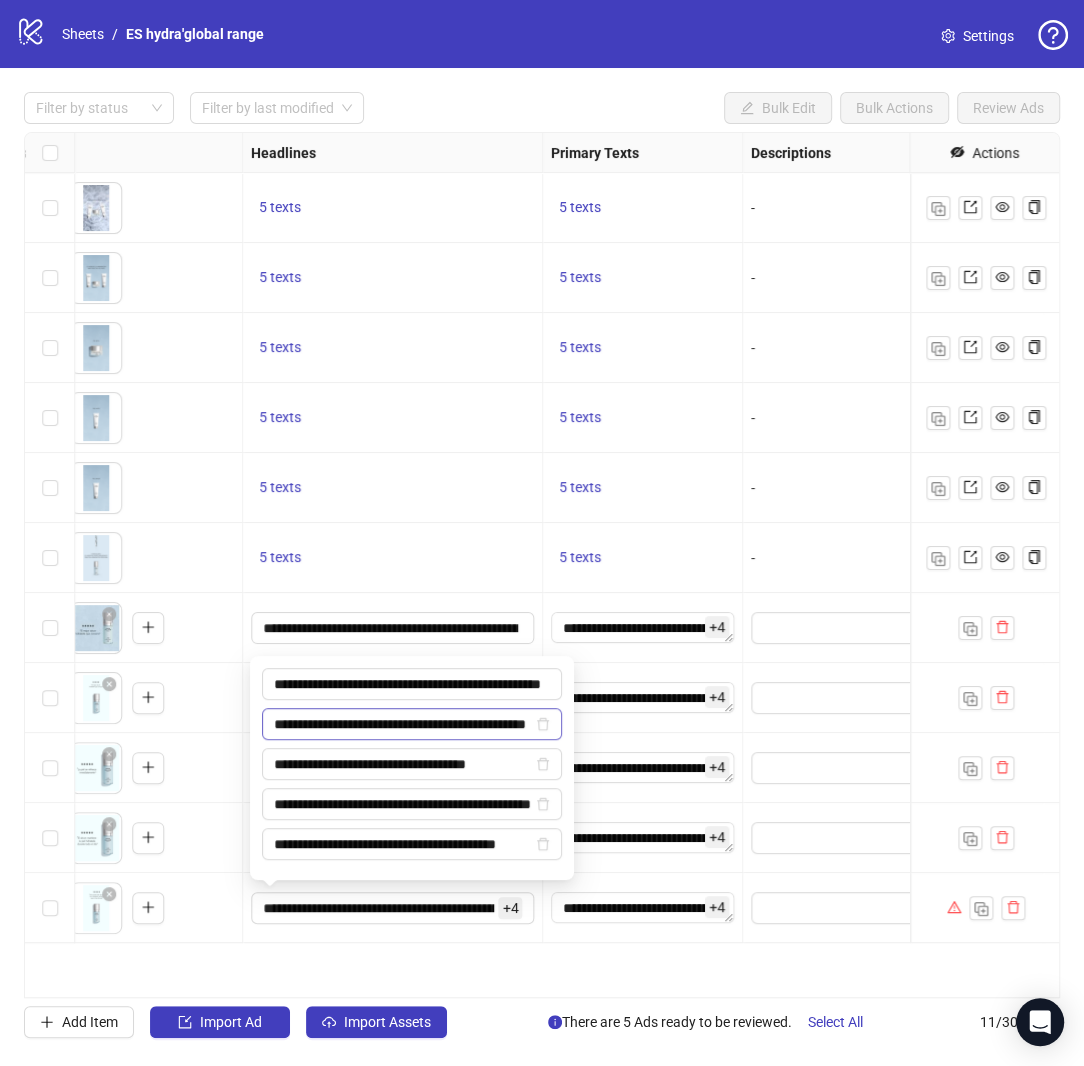 scroll, scrollTop: 0, scrollLeft: 57, axis: horizontal 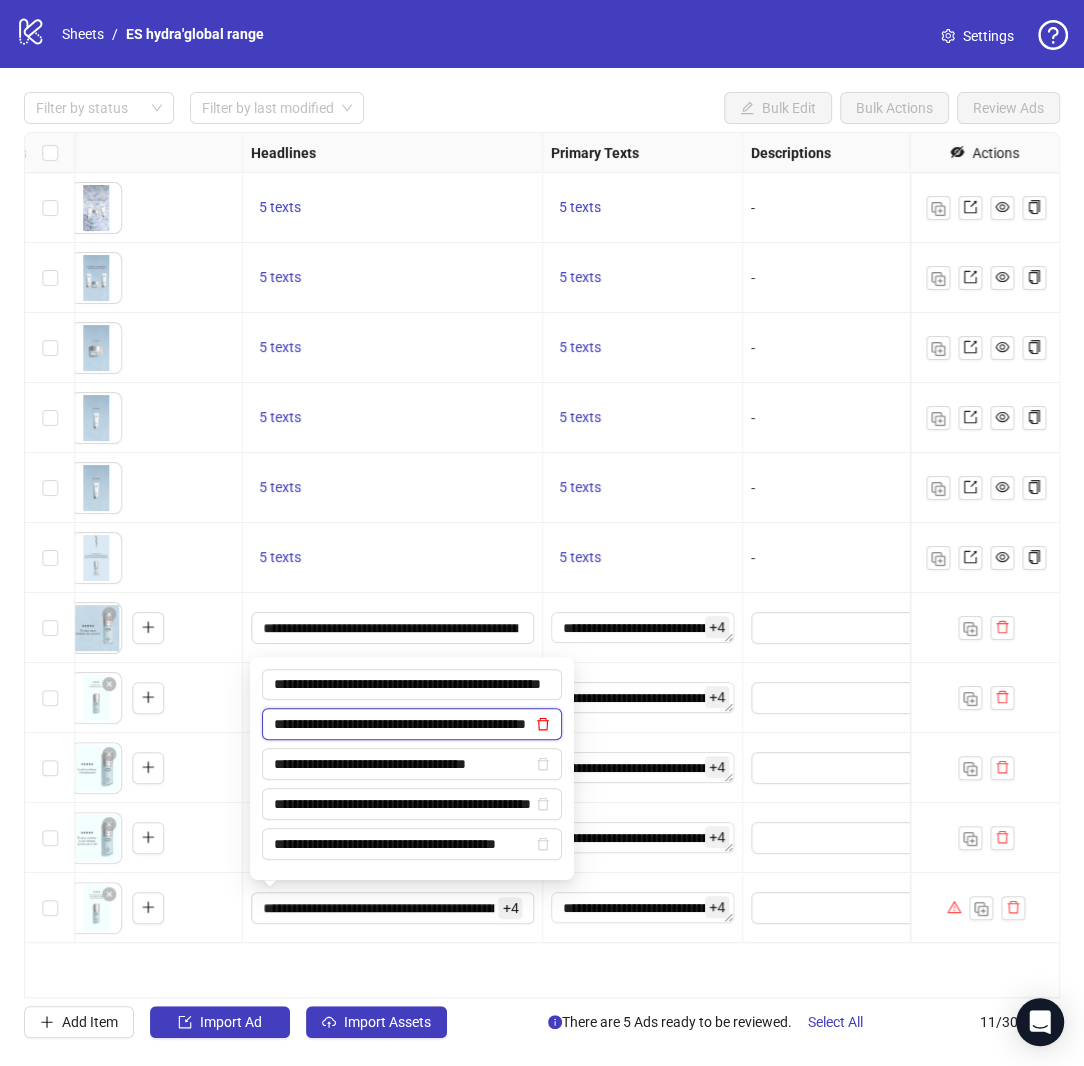 click 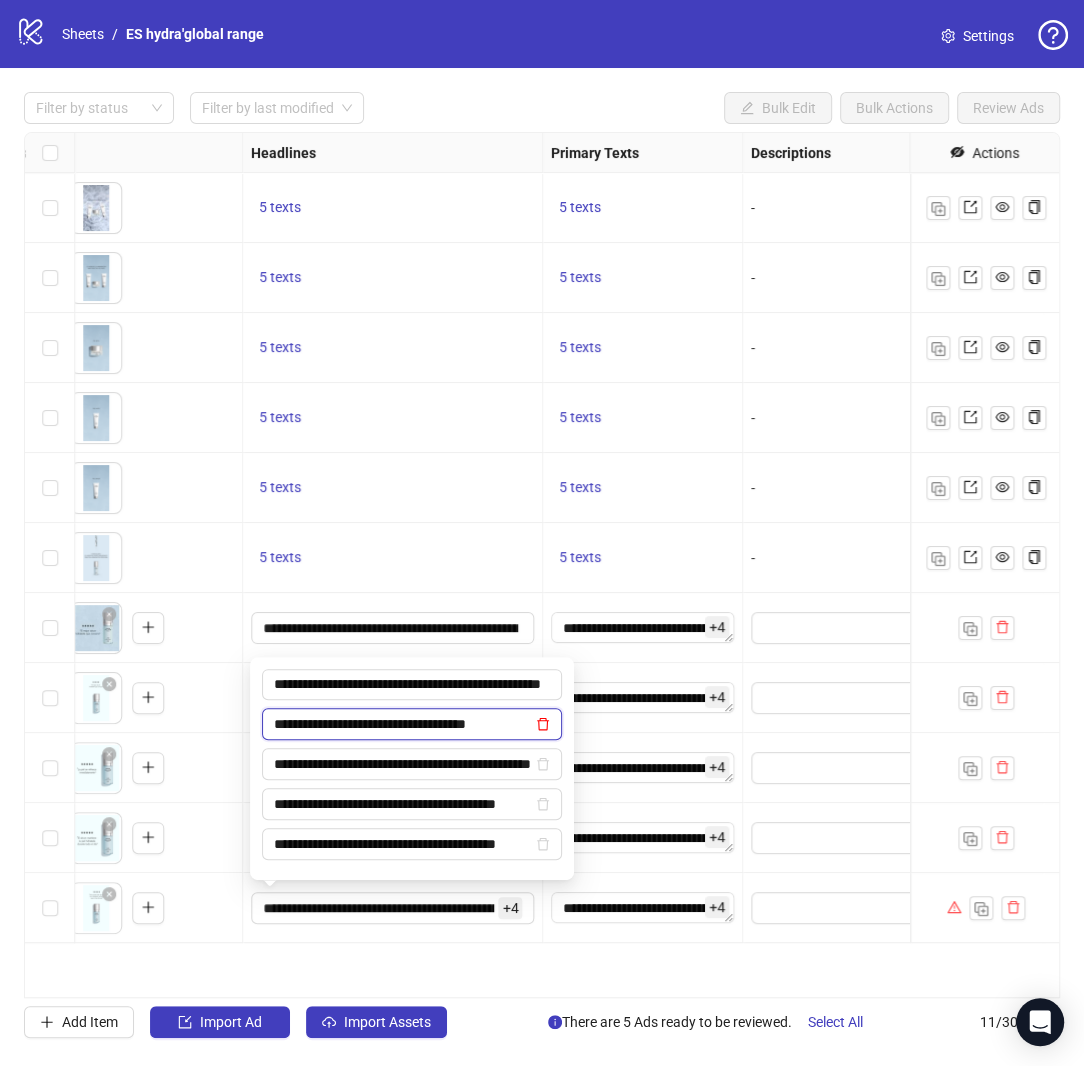 scroll, scrollTop: 0, scrollLeft: 0, axis: both 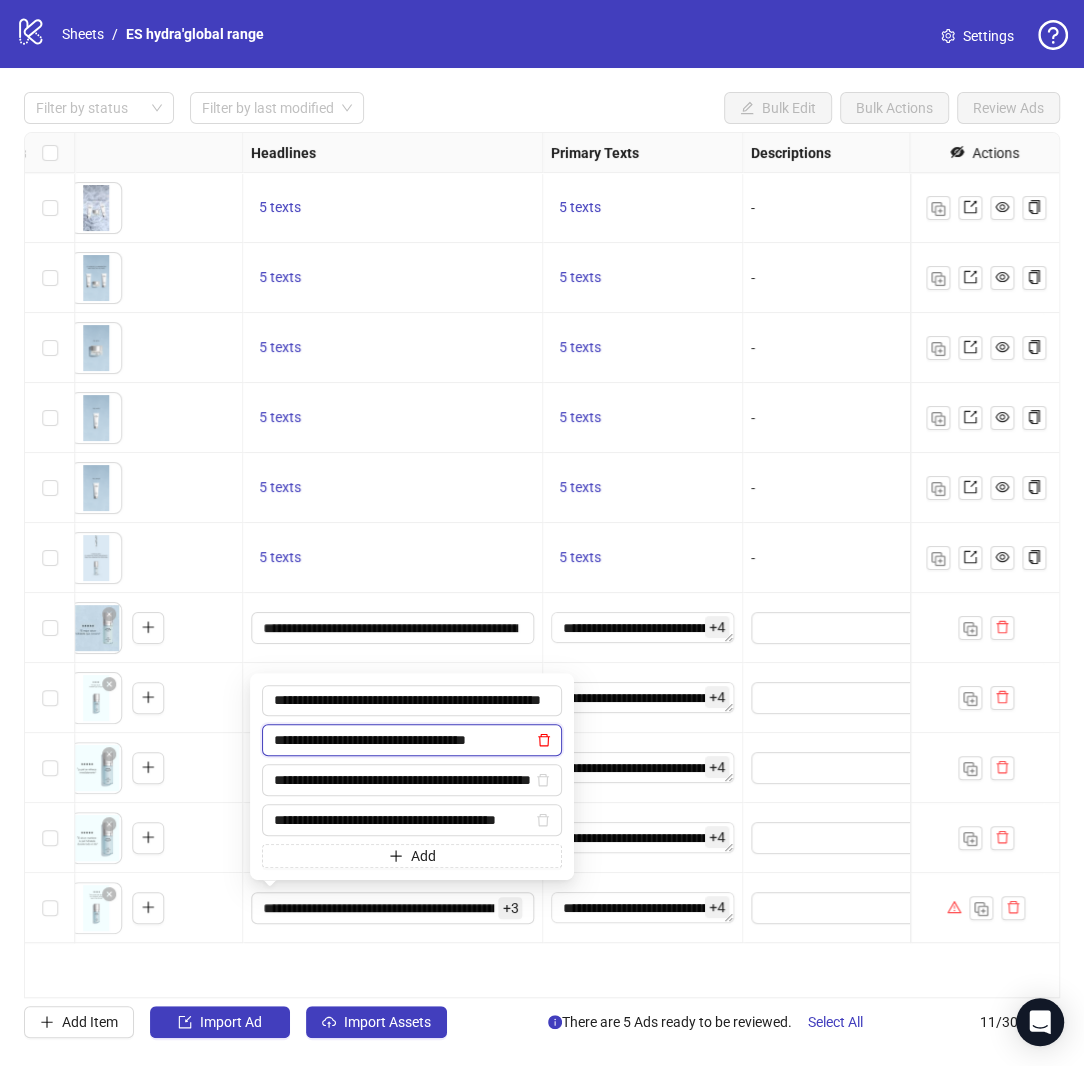click 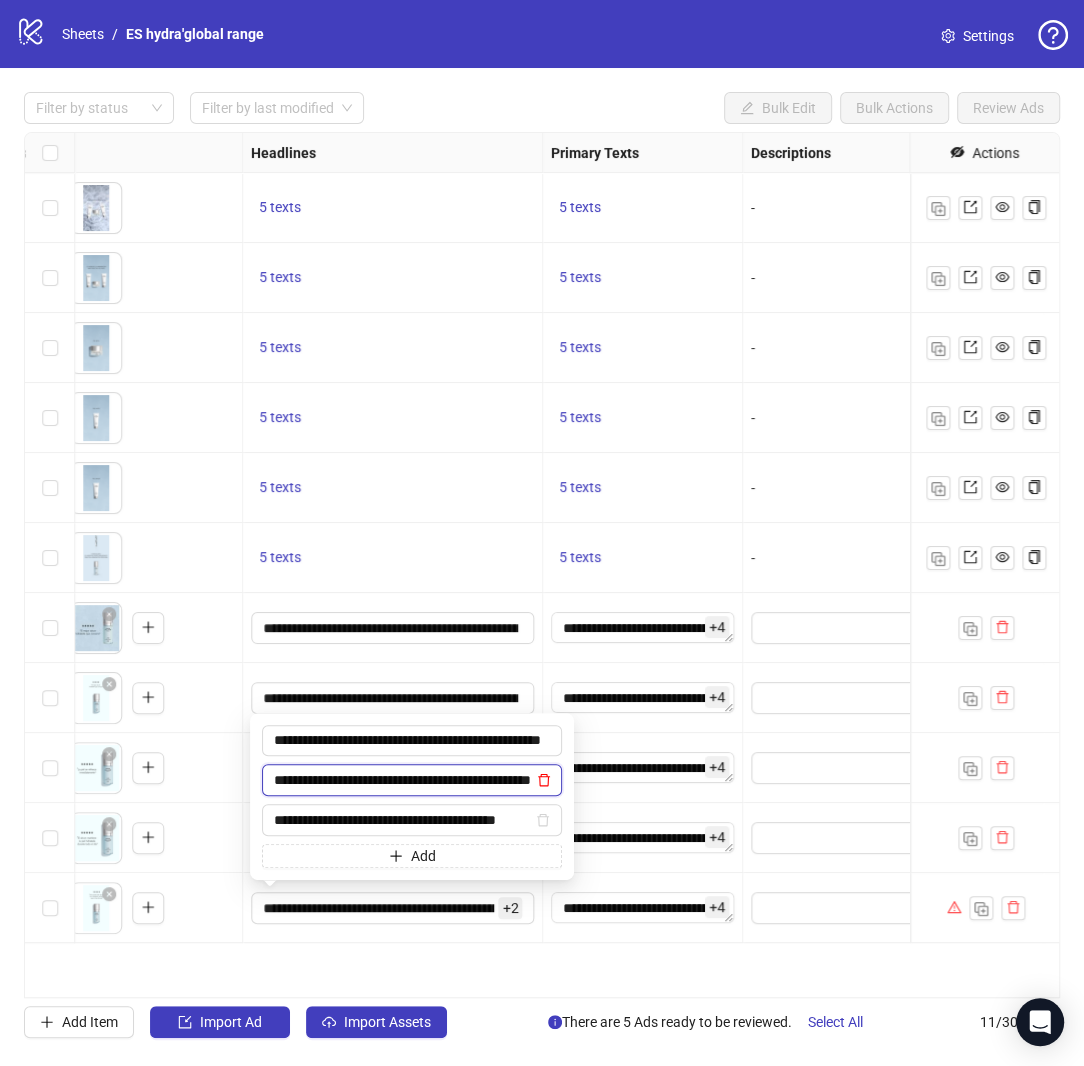 click 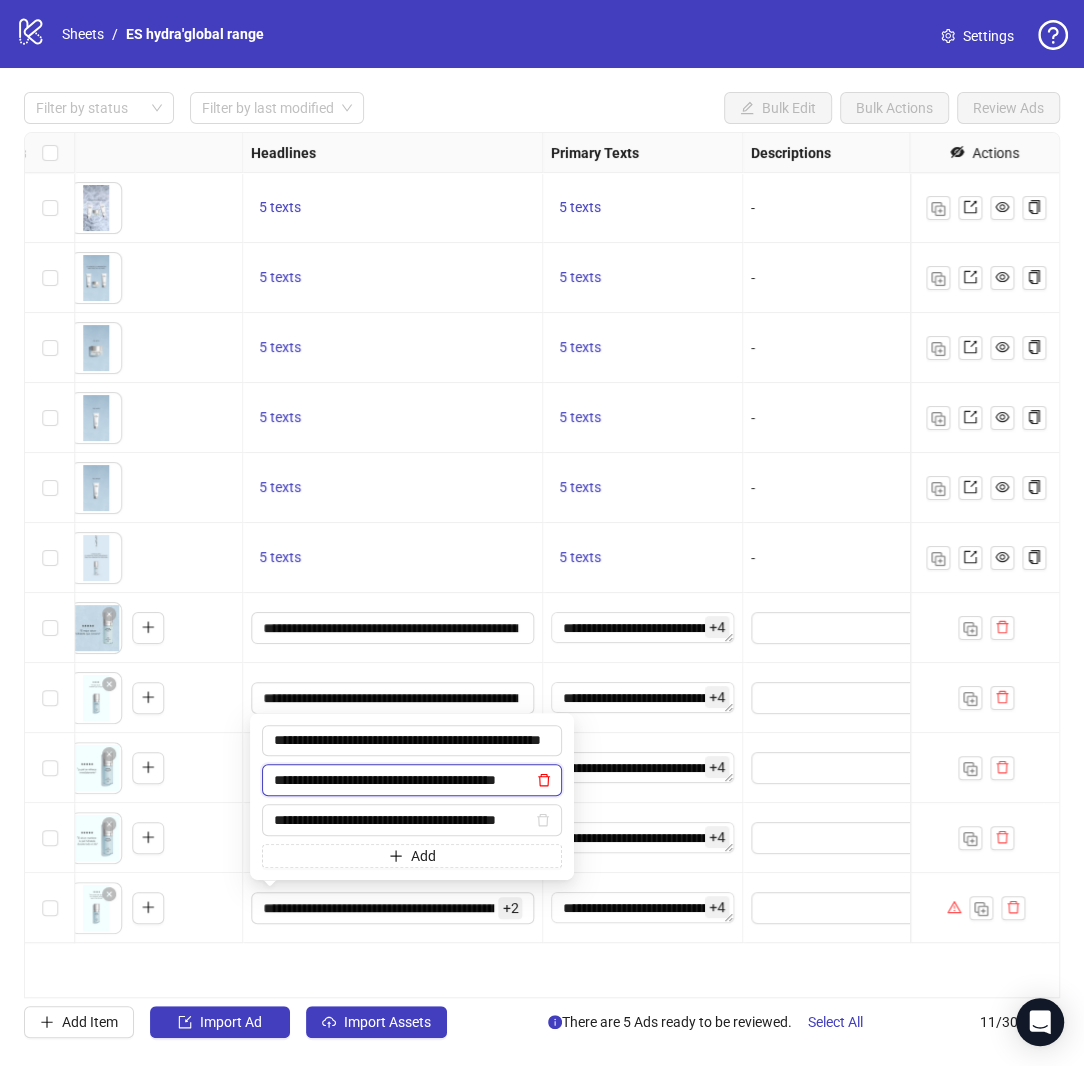 scroll, scrollTop: 0, scrollLeft: 31, axis: horizontal 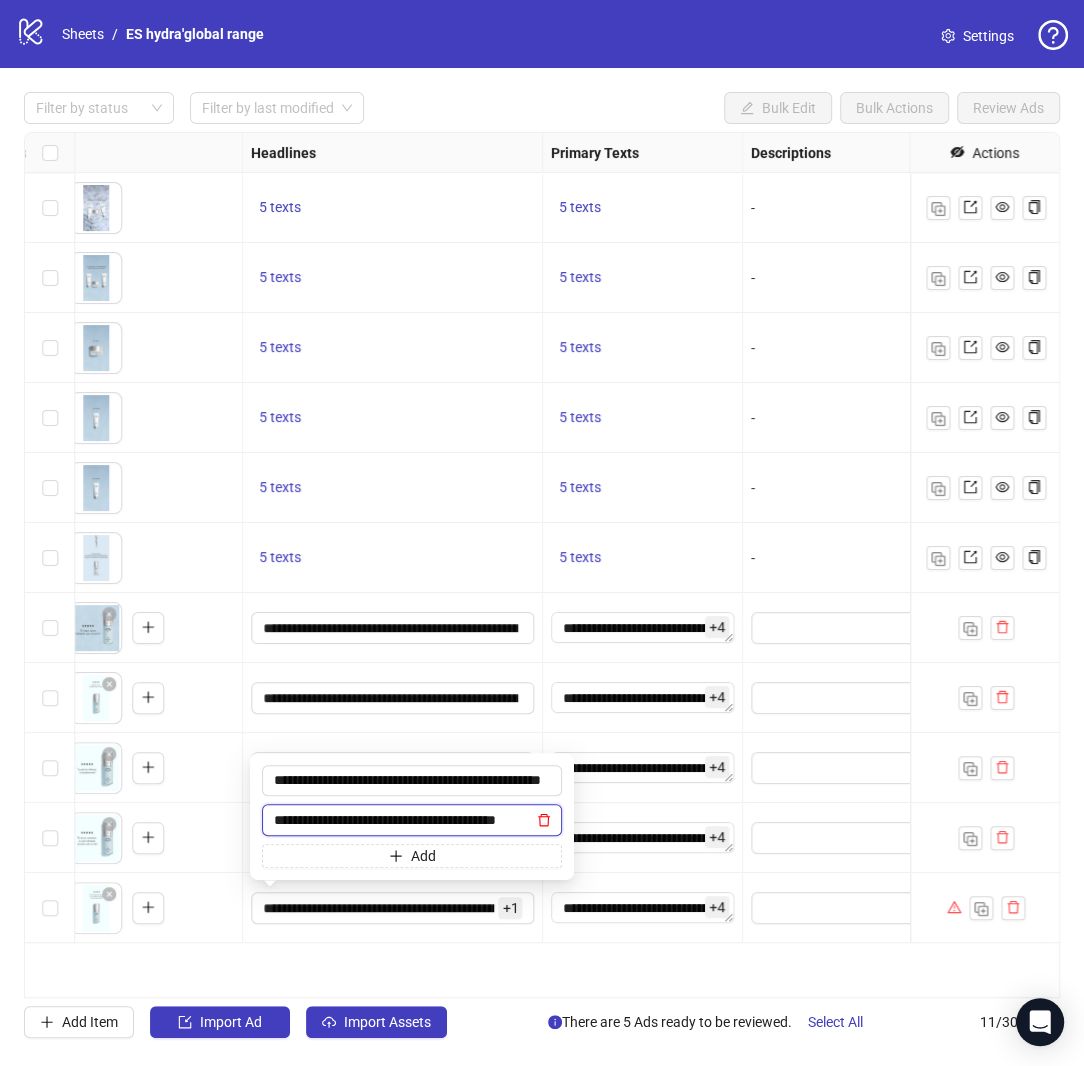click 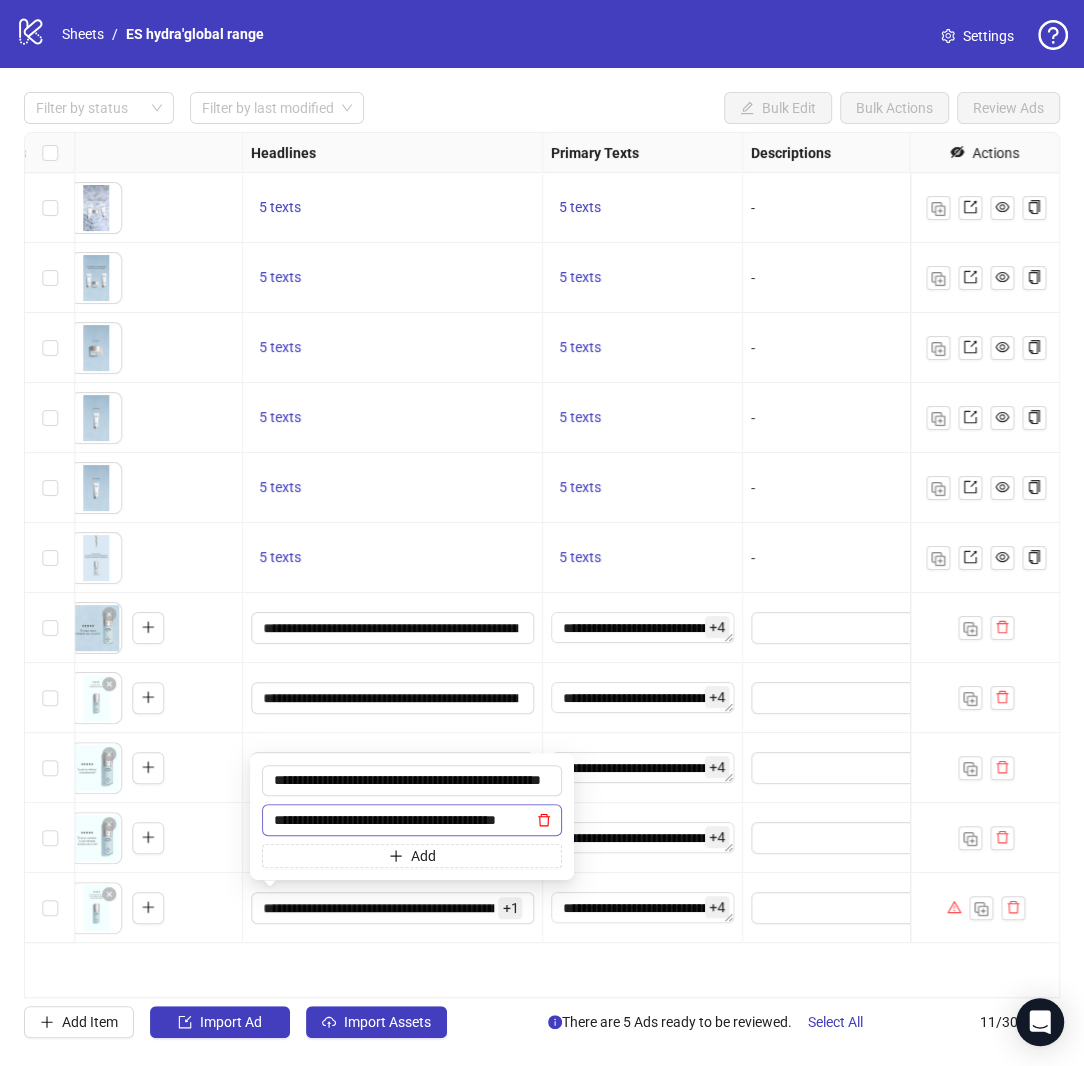 scroll, scrollTop: 0, scrollLeft: 0, axis: both 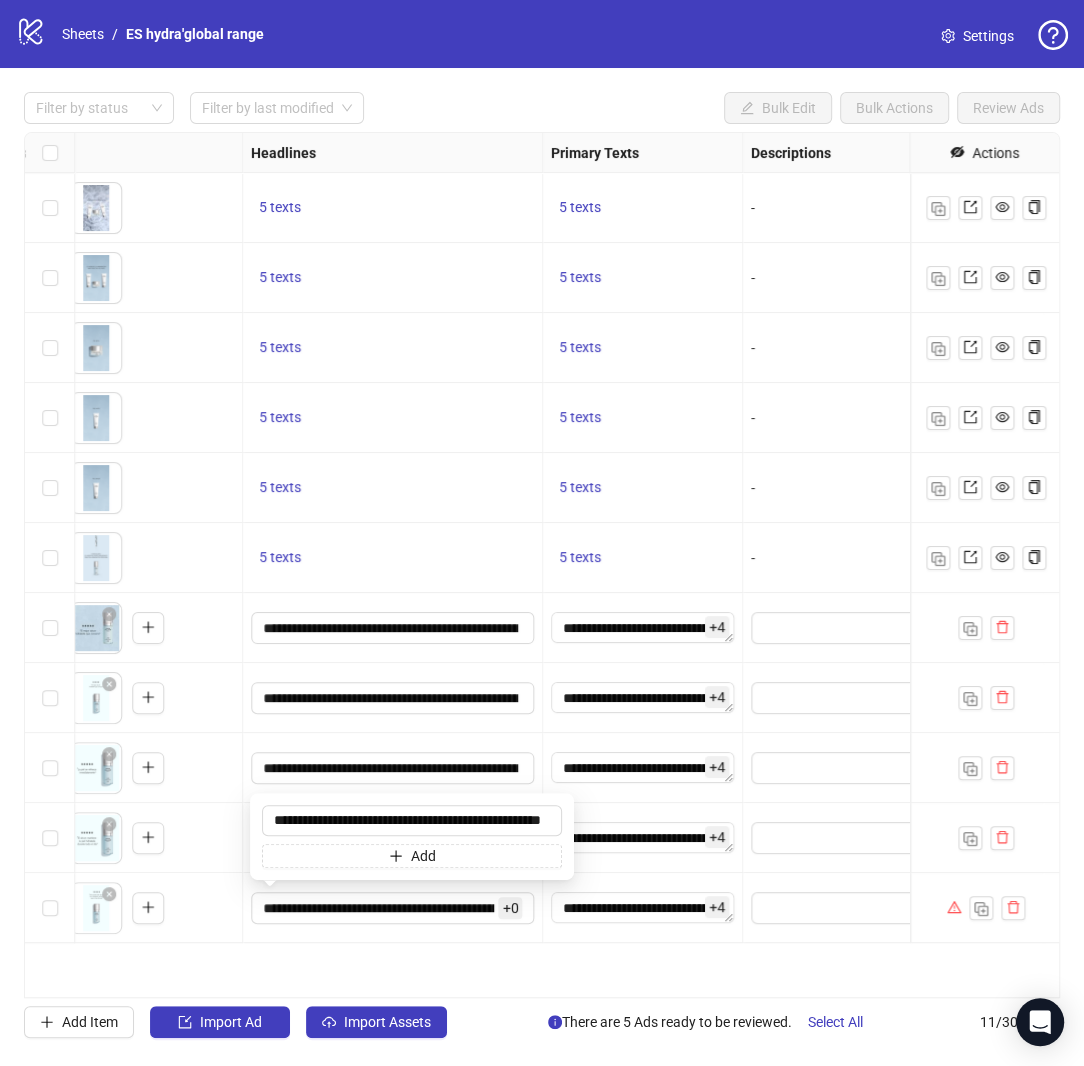 click on "**********" at bounding box center [393, 908] 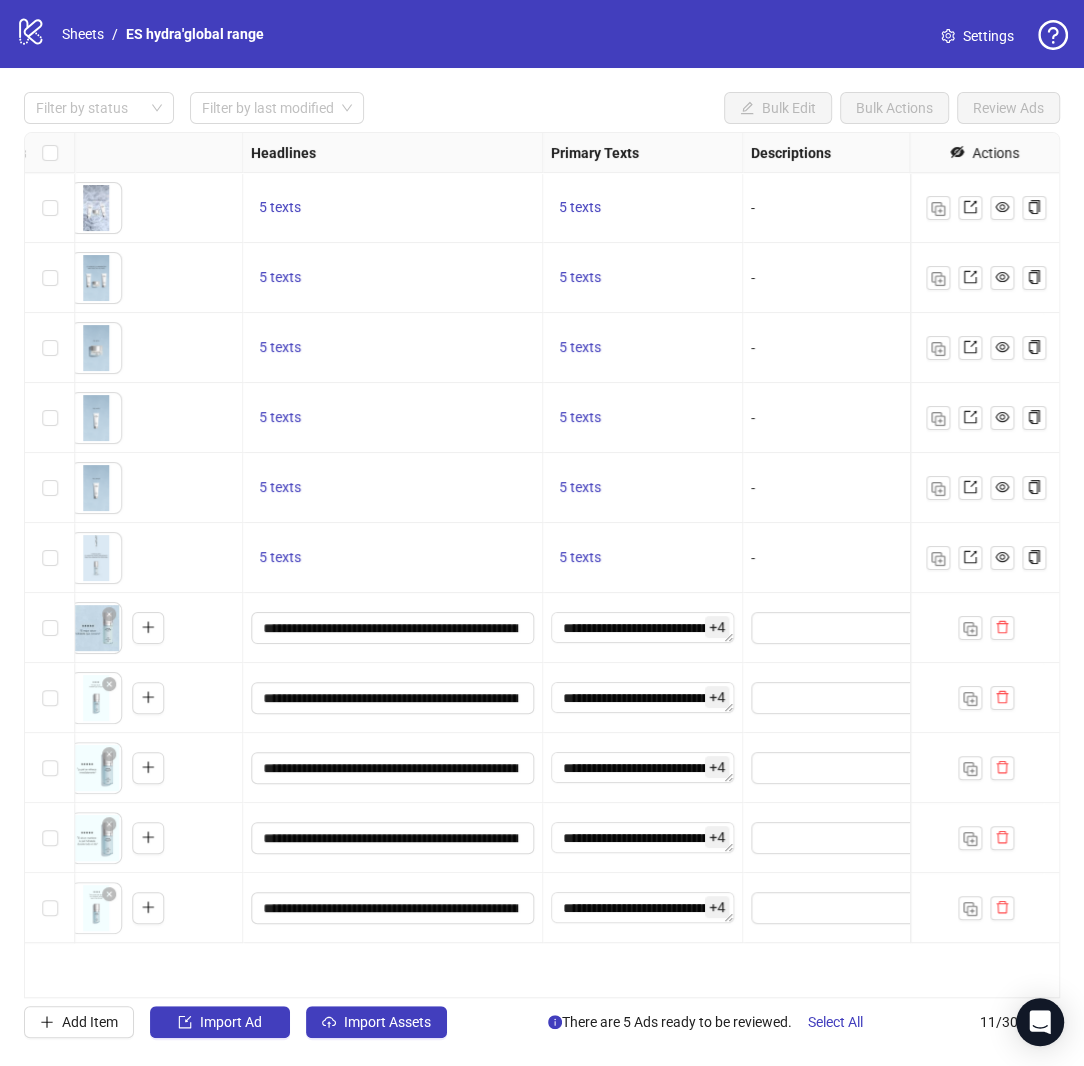 click on "+ 4" at bounding box center [717, 627] 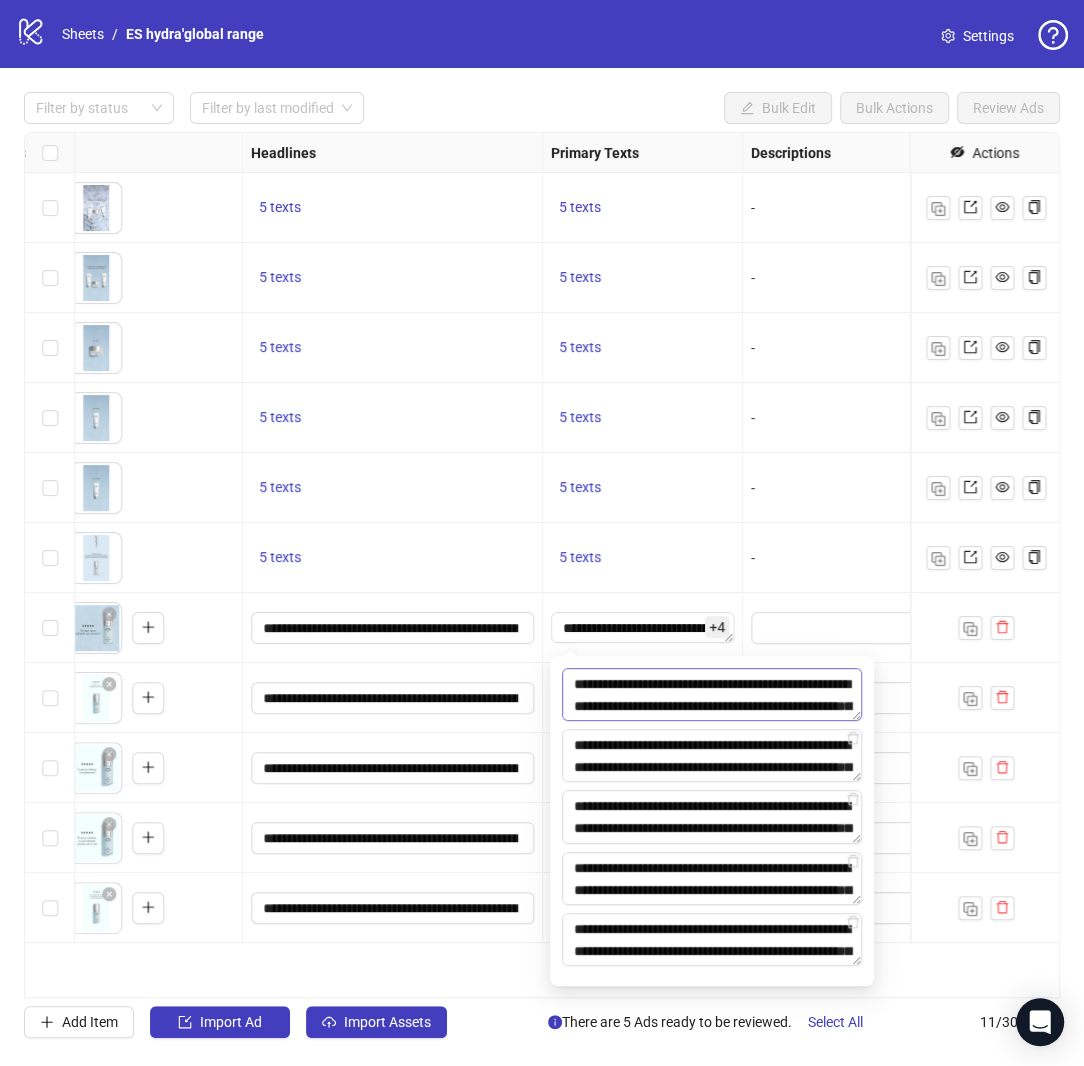 scroll, scrollTop: 66, scrollLeft: 0, axis: vertical 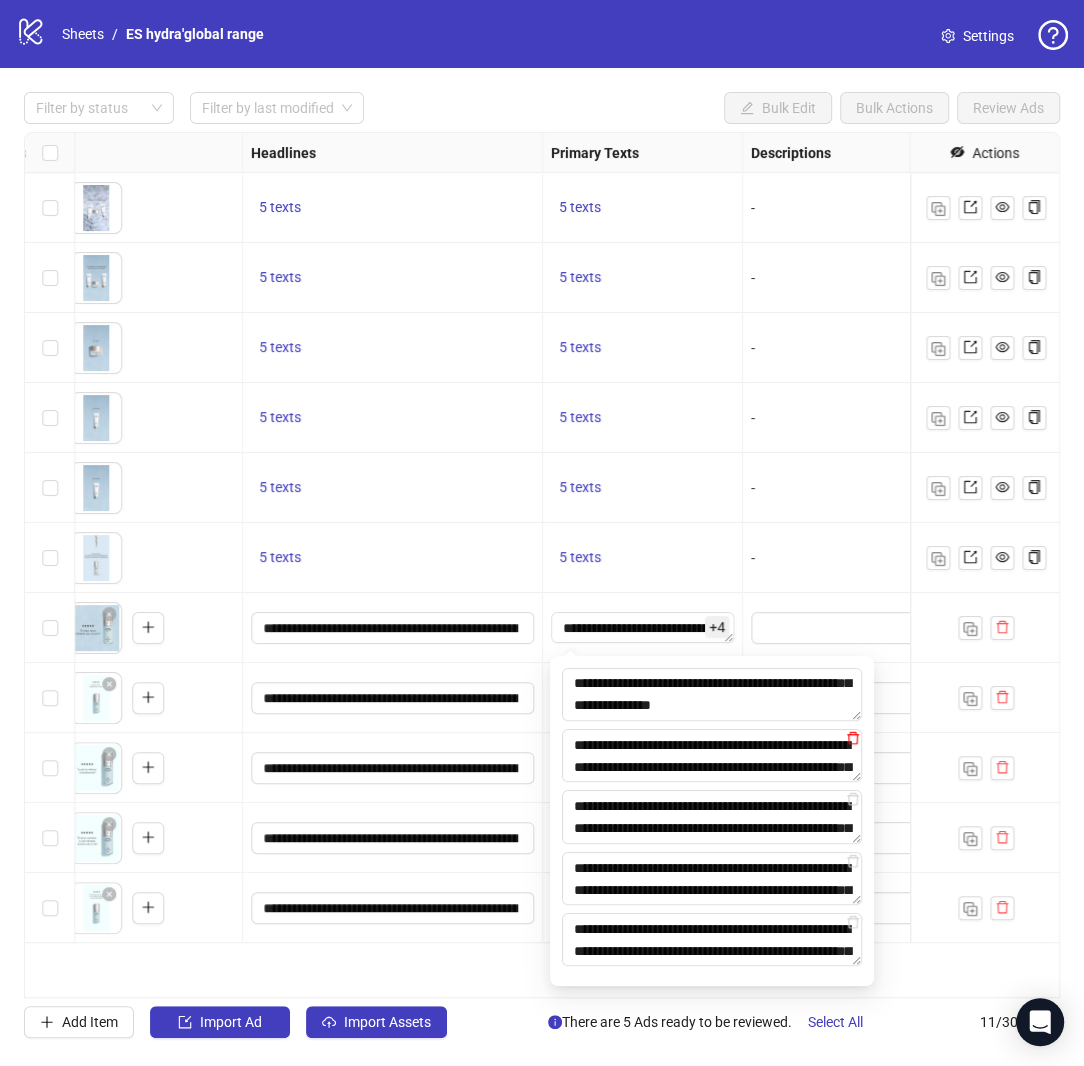 click 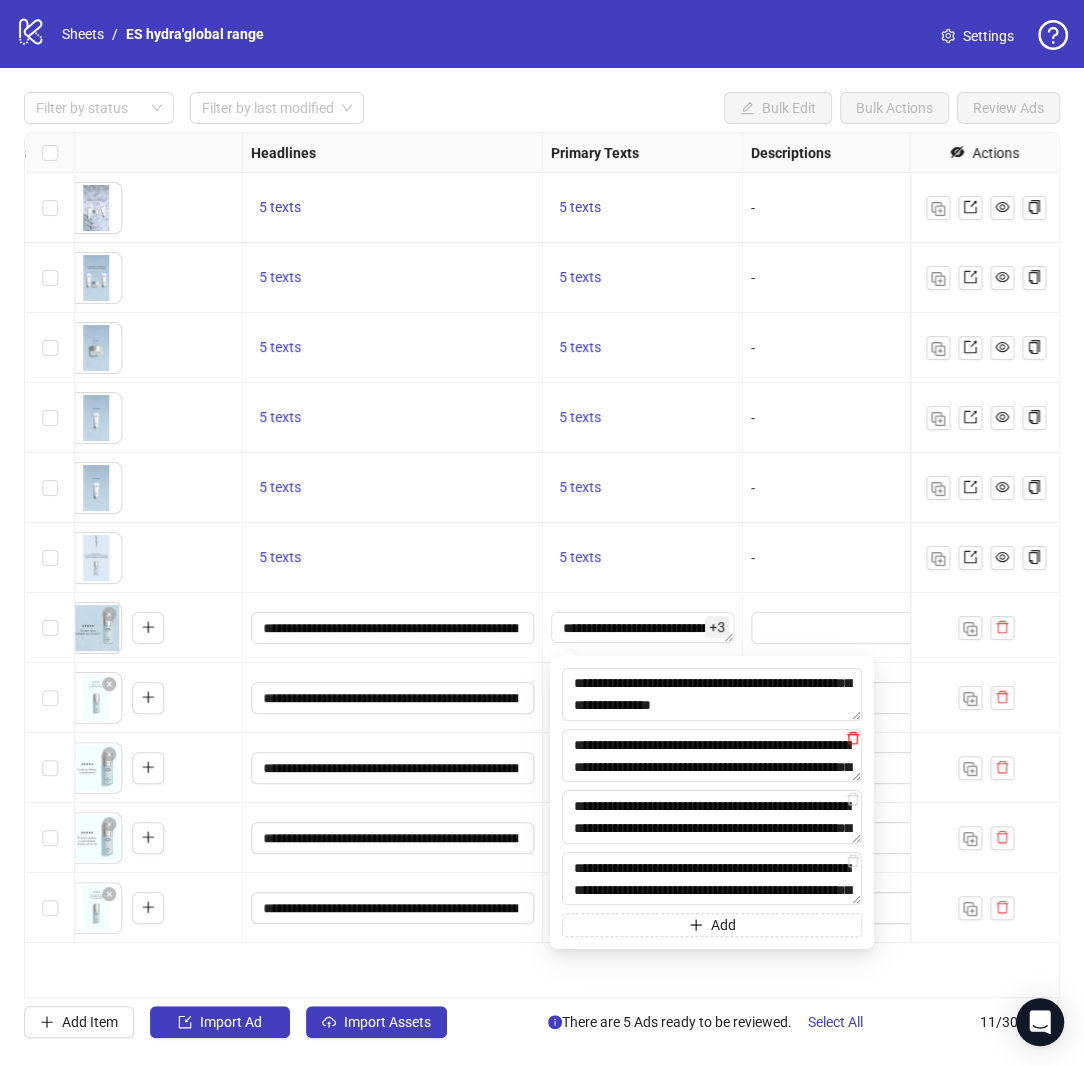click 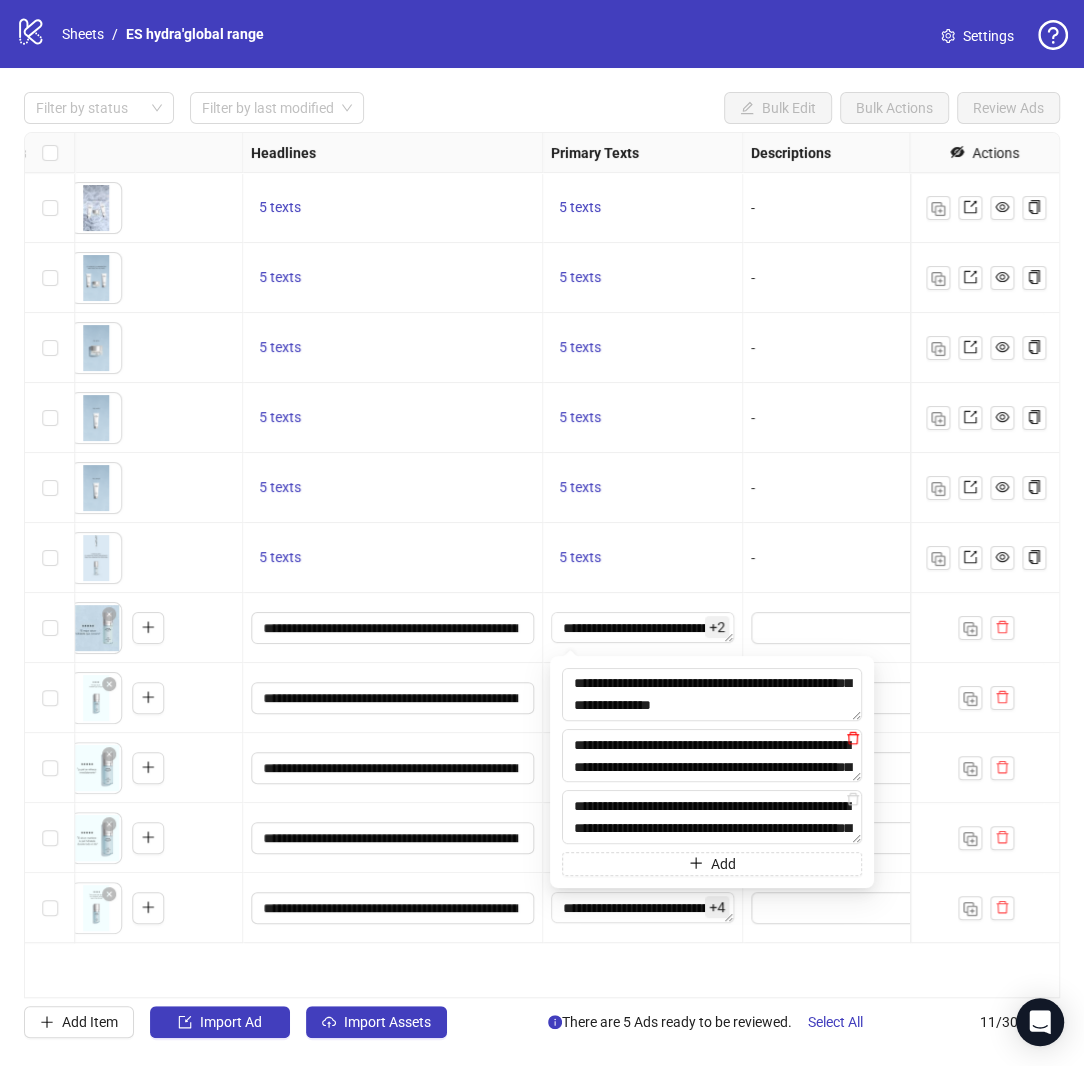 click 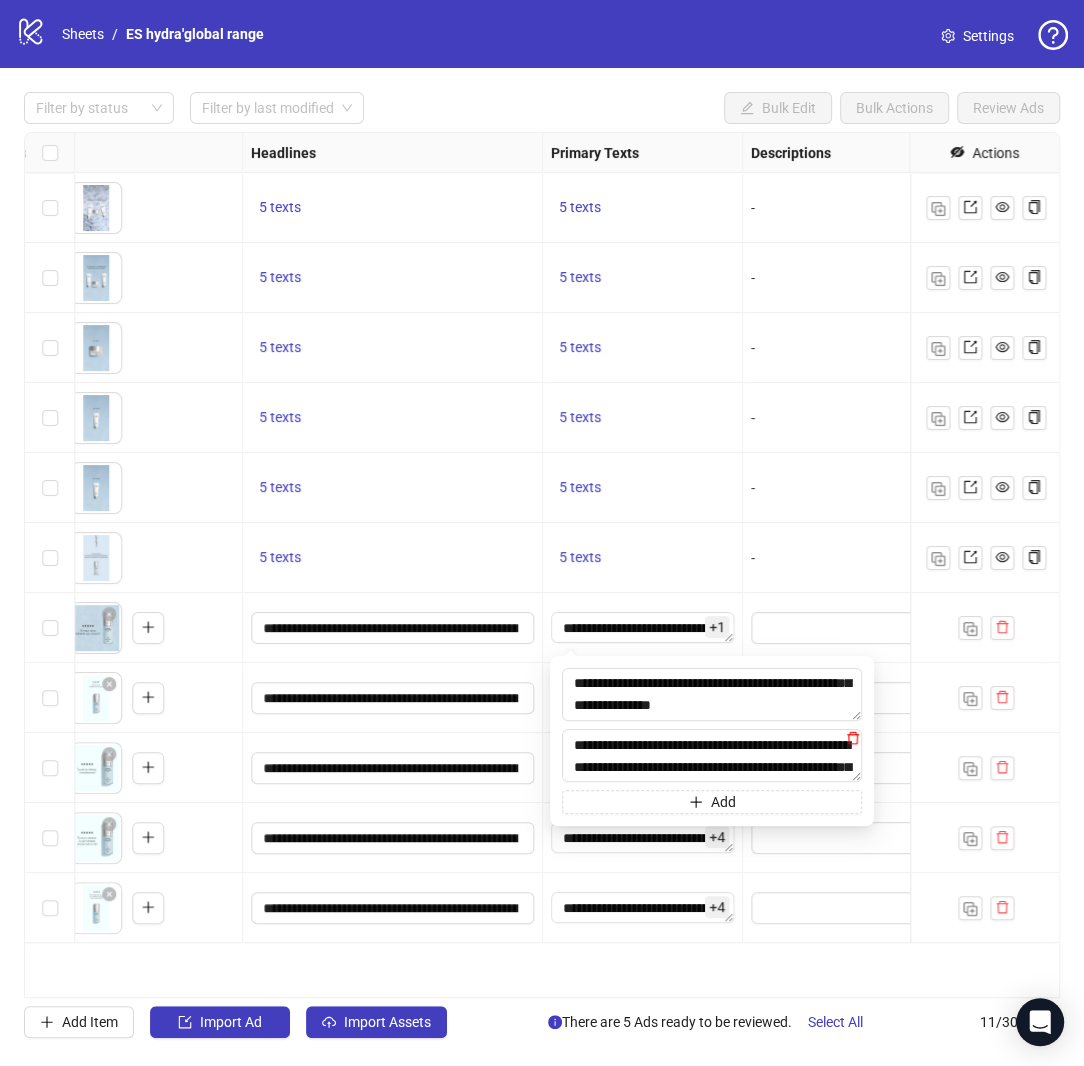 click 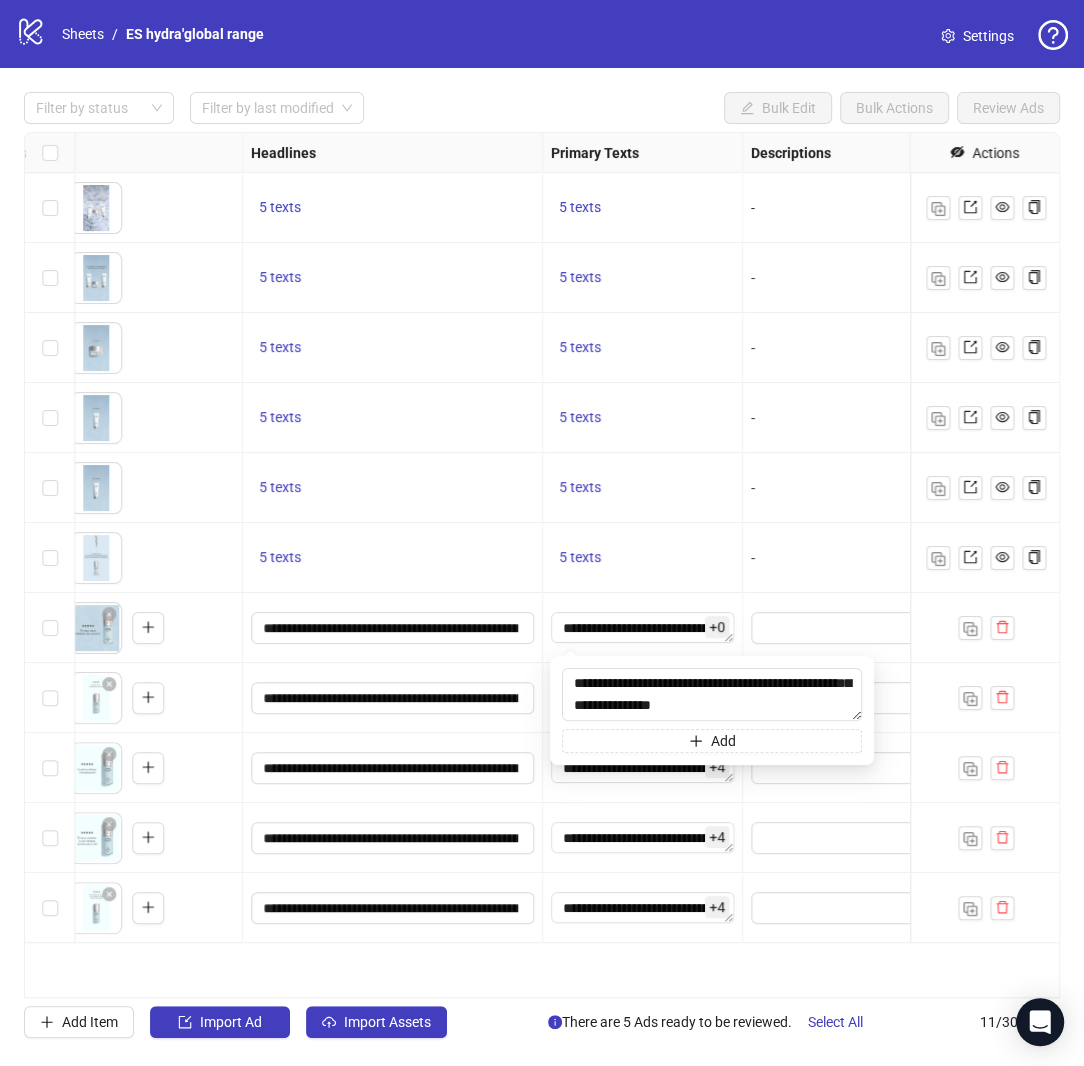 click on "Ad Format Ad Name Campaign & Ad Set Assets Headlines Primary Texts Descriptions Page ID Instagram User ID Destination URL App Product Page ID Display URL Leadgen Form Product Set ID Call to Action Actions Auto_Broad_Both_18+_MaxConversions_ATC_ES ES_MSUK_MGP_Meta_PaidSocial_ACQ_ASC+ Campaign
To pick up a draggable item, press the space bar.
While dragging, use the arrow keys to move the item.
Press space again to drop the item in its new position, or press escape to cancel.
5 texts 5 texts - Marshmallow - Auto_Broad_Both_18+_MaxConversions_ATC_ES ES_MSUK_MGP_Meta_PaidSocial_ACQ_ASC+ Campaign
To pick up a draggable item, press the space bar.
While dragging, use the arrow keys to move the item.
Press space again to drop the item in its new position, or press escape to cancel.
5 texts 5 texts - Marshmallow - Auto_Broad_Both_18+_MaxConversions_ATC_ES ES_MSUK_MGP_Meta_PaidSocial_ACQ_ASC+ Campaign 5 texts 5 texts - Marshmallow - Auto_Broad_Both_18+_MaxConversions_ATC_ES 5 texts - - -" at bounding box center [542, 565] 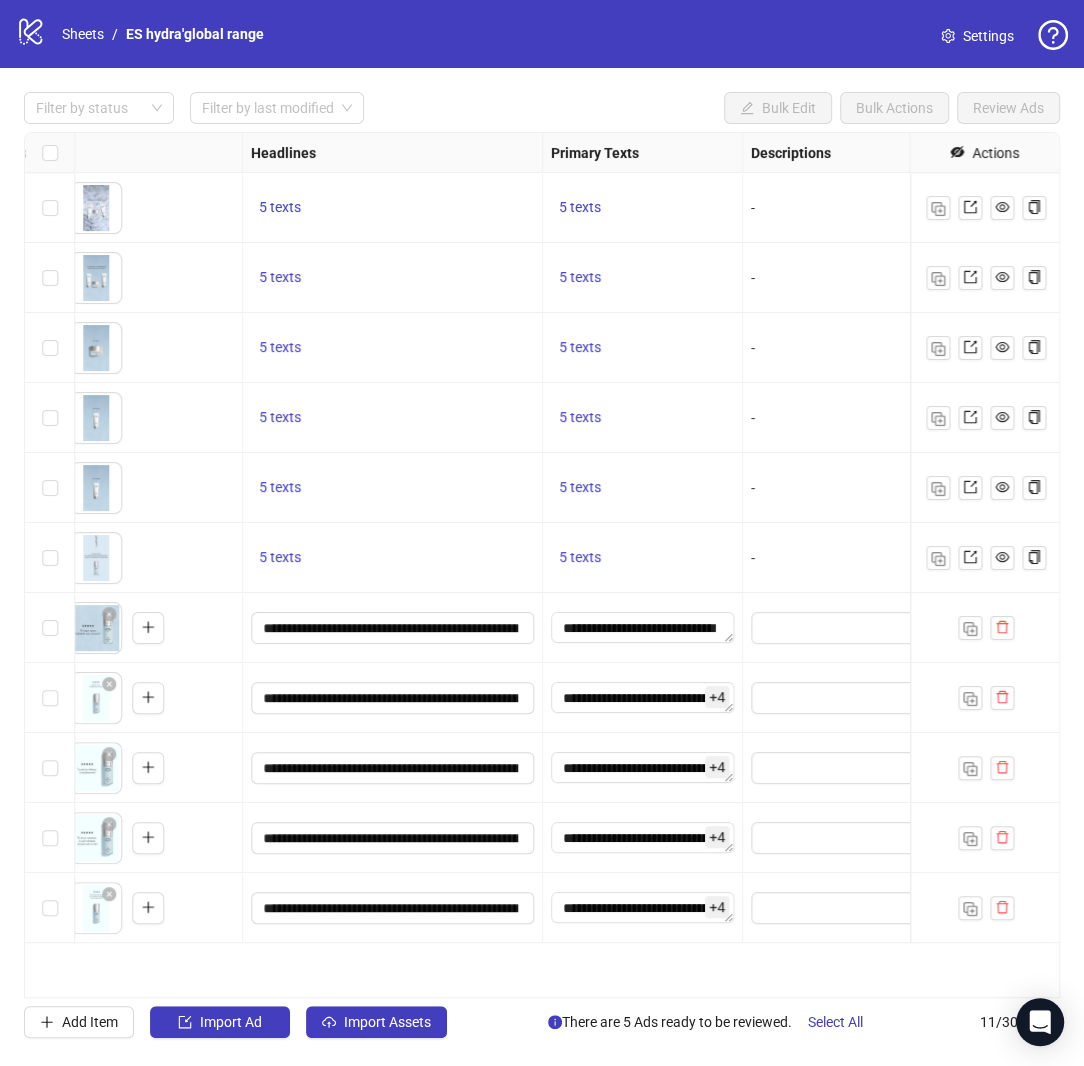 click on "+ 4" at bounding box center (717, 697) 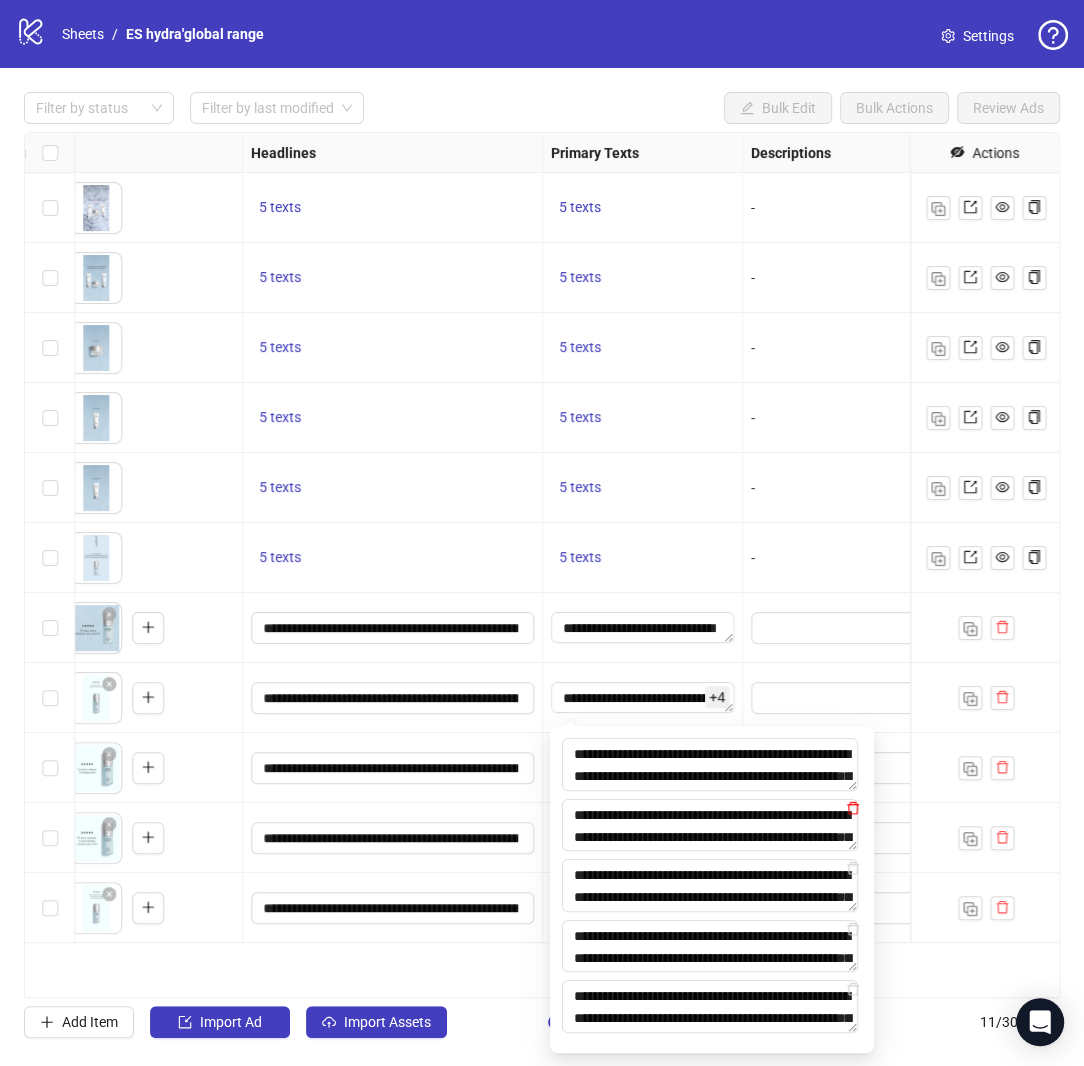 click 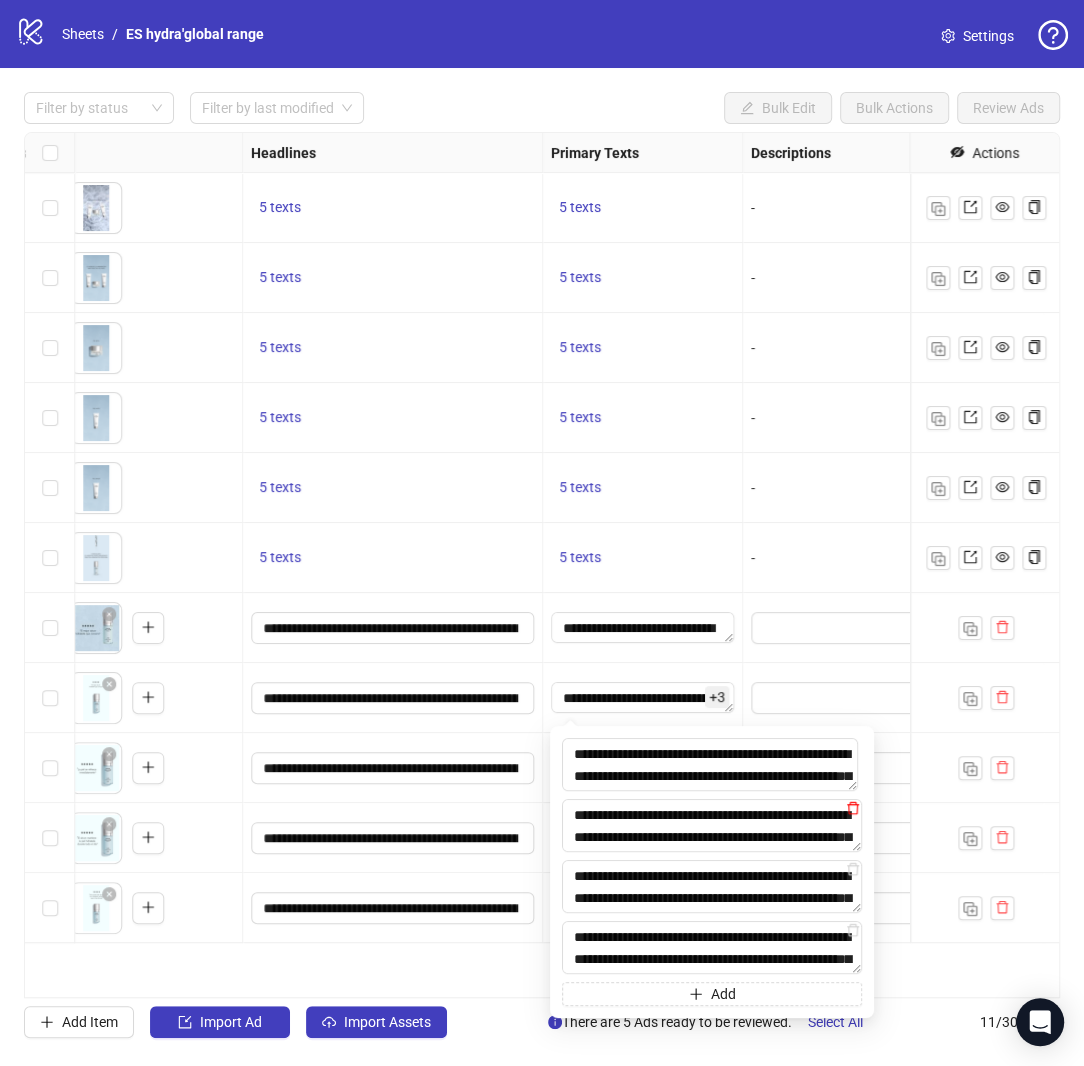 click 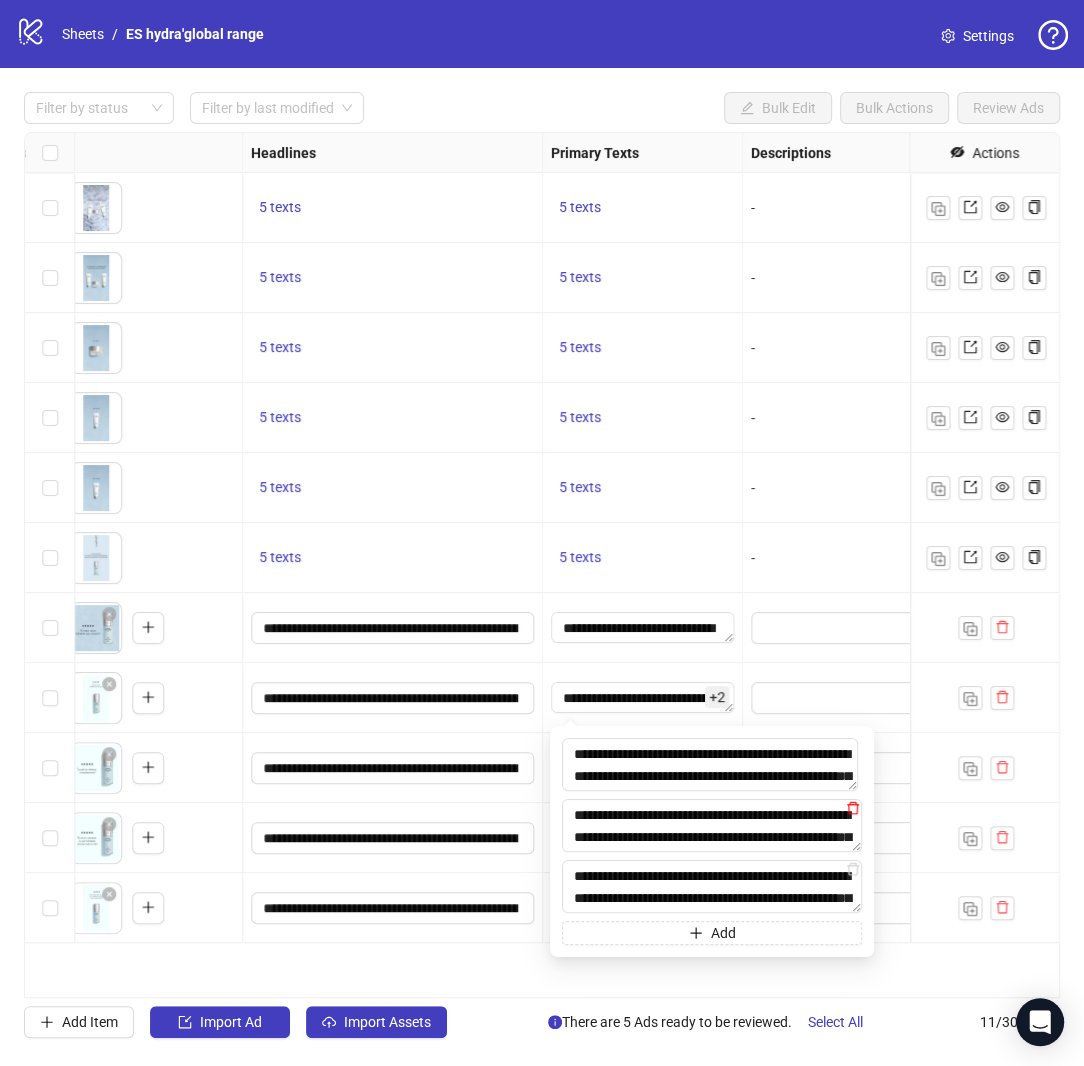 click 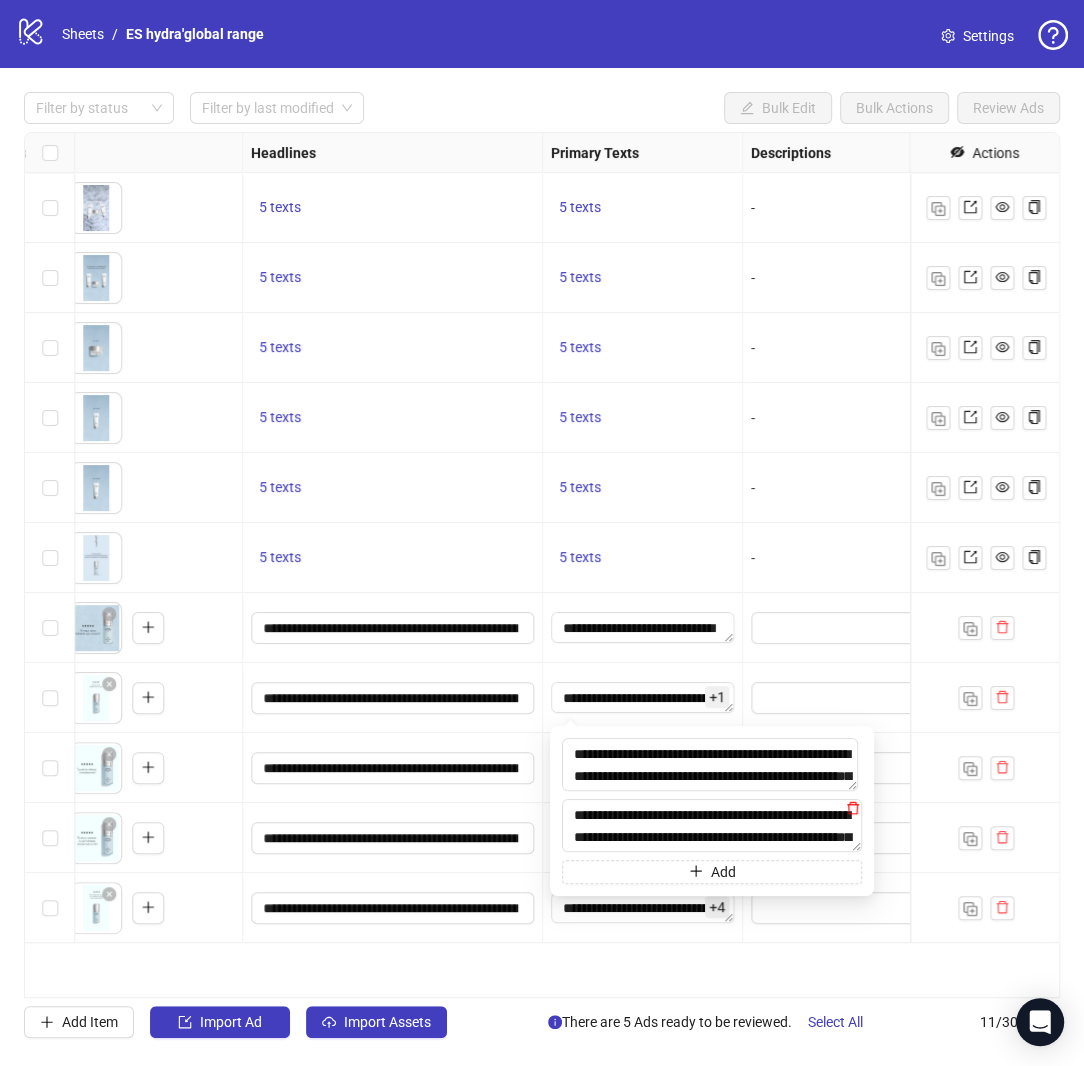 click 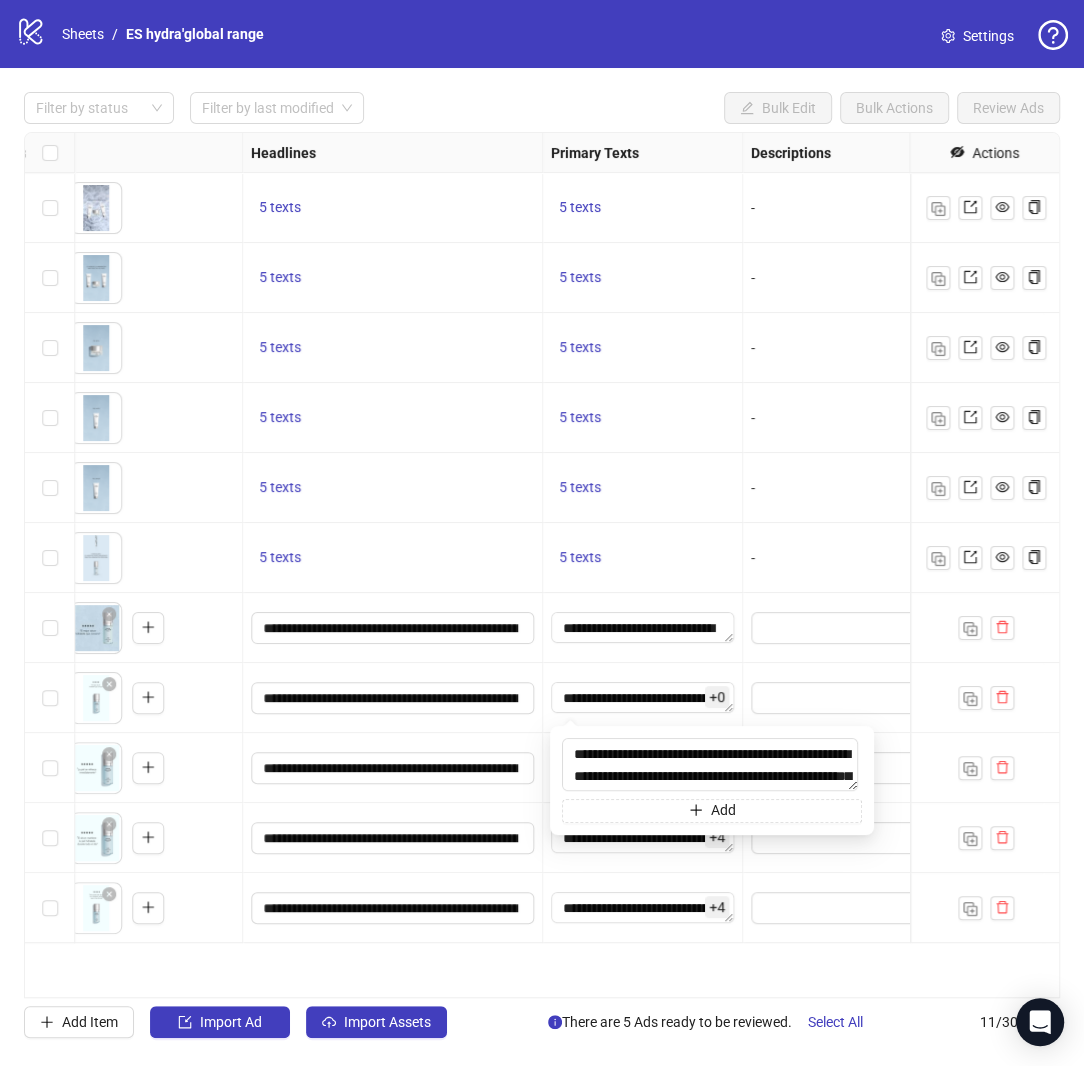 click on "Ad Format Ad Name Campaign & Ad Set Assets Headlines Primary Texts Descriptions Page ID Instagram User ID Destination URL App Product Page ID Display URL Leadgen Form Product Set ID Call to Action Actions Auto_Broad_Both_18+_MaxConversions_ATC_ES ES_MSUK_MGP_Meta_PaidSocial_ACQ_ASC+ Campaign
To pick up a draggable item, press the space bar.
While dragging, use the arrow keys to move the item.
Press space again to drop the item in its new position, or press escape to cancel.
5 texts 5 texts - Marshmallow - Auto_Broad_Both_18+_MaxConversions_ATC_ES ES_MSUK_MGP_Meta_PaidSocial_ACQ_ASC+ Campaign
To pick up a draggable item, press the space bar.
While dragging, use the arrow keys to move the item.
Press space again to drop the item in its new position, or press escape to cancel.
5 texts 5 texts - Marshmallow - Auto_Broad_Both_18+_MaxConversions_ATC_ES ES_MSUK_MGP_Meta_PaidSocial_ACQ_ASC+ Campaign 5 texts 5 texts - Marshmallow - Auto_Broad_Both_18+_MaxConversions_ATC_ES 5 texts - - -" at bounding box center [542, 565] 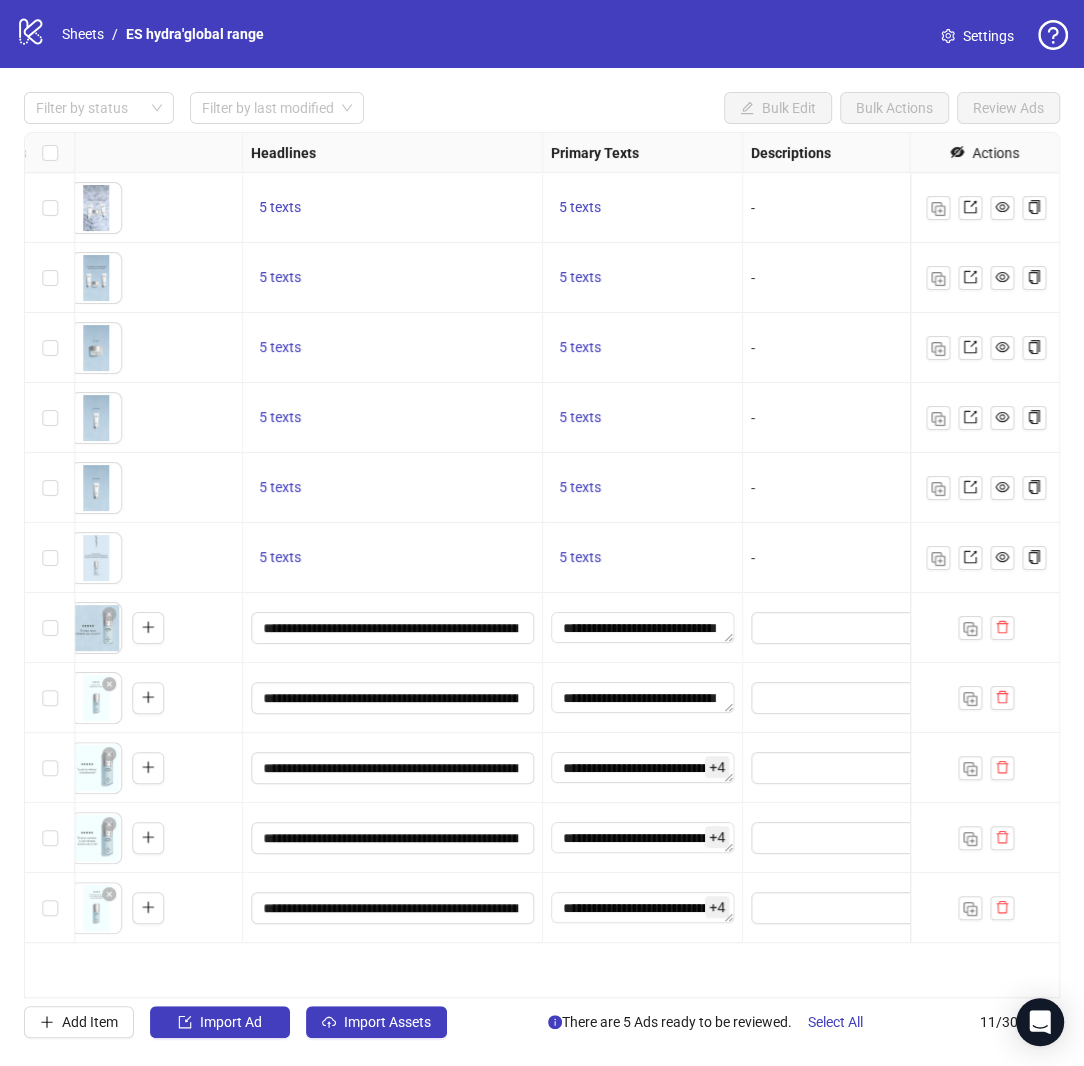click on "+ 4" at bounding box center (717, 767) 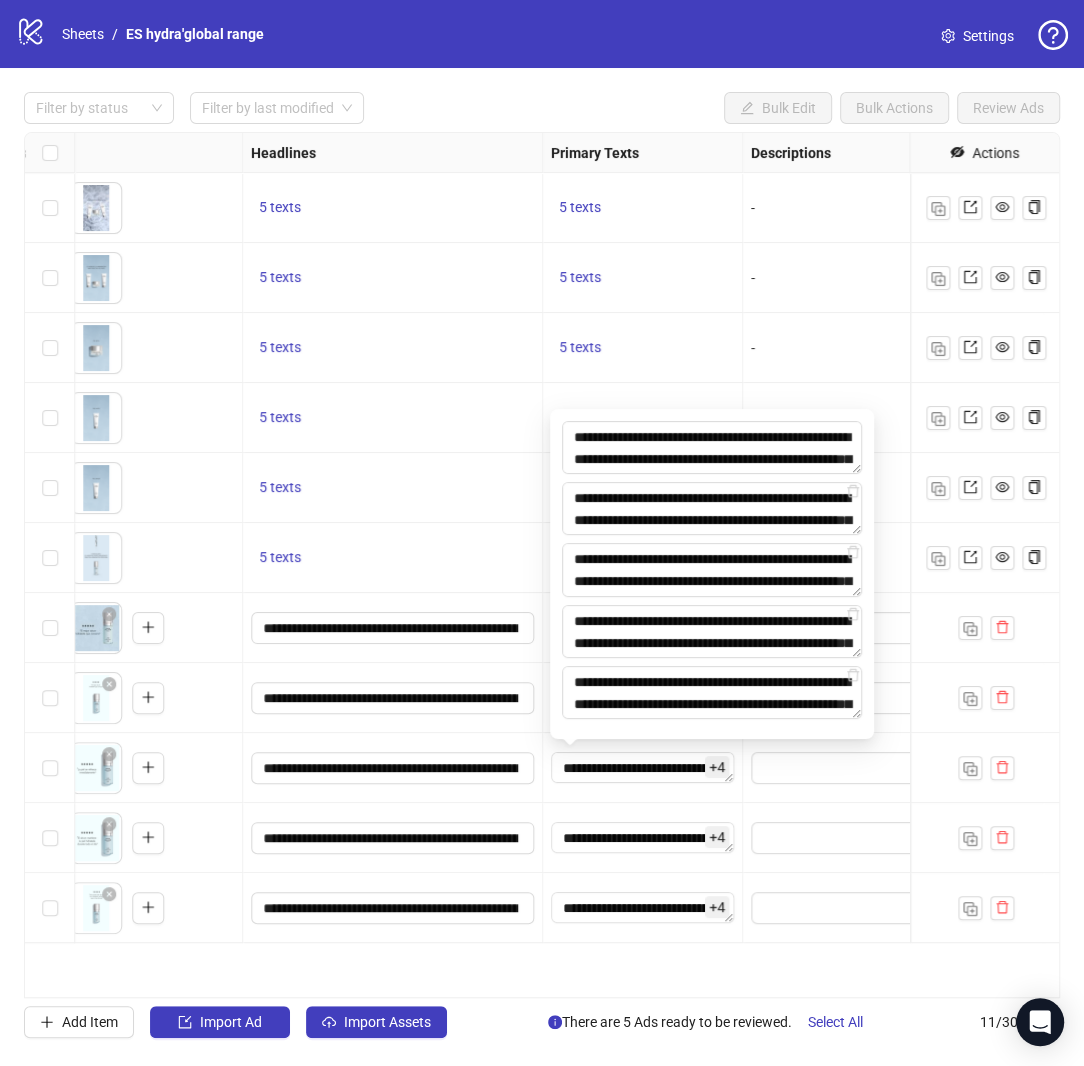 scroll 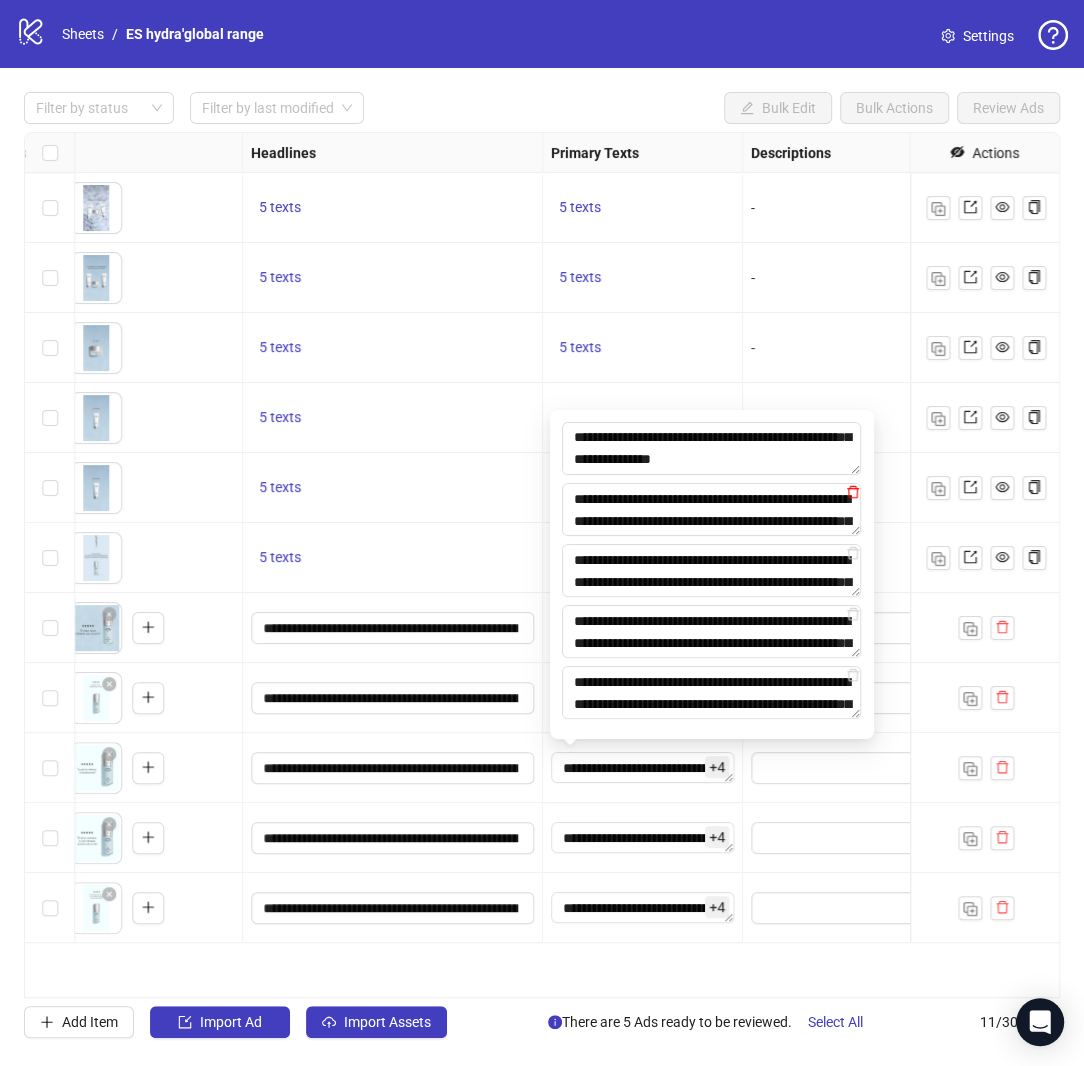 click 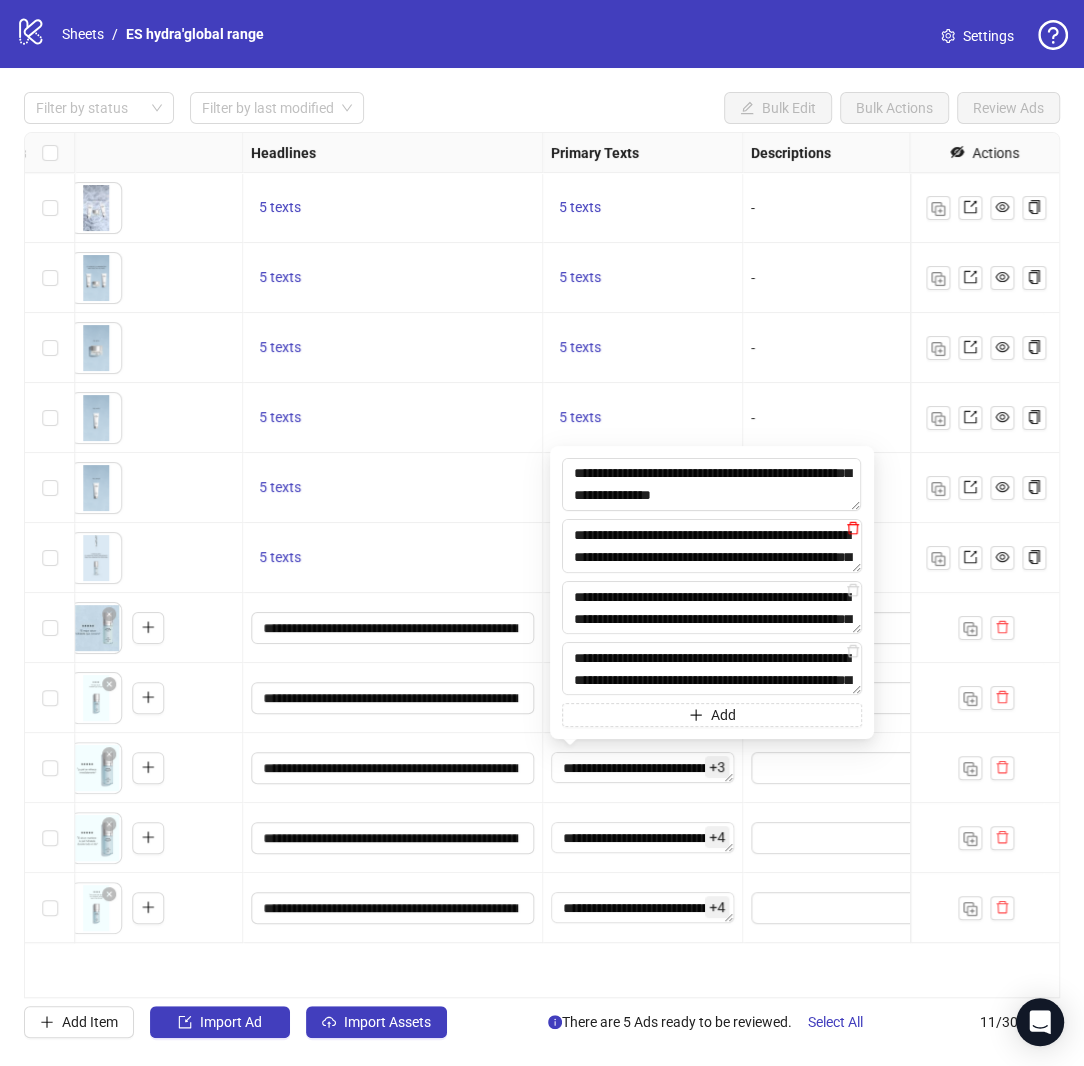 click 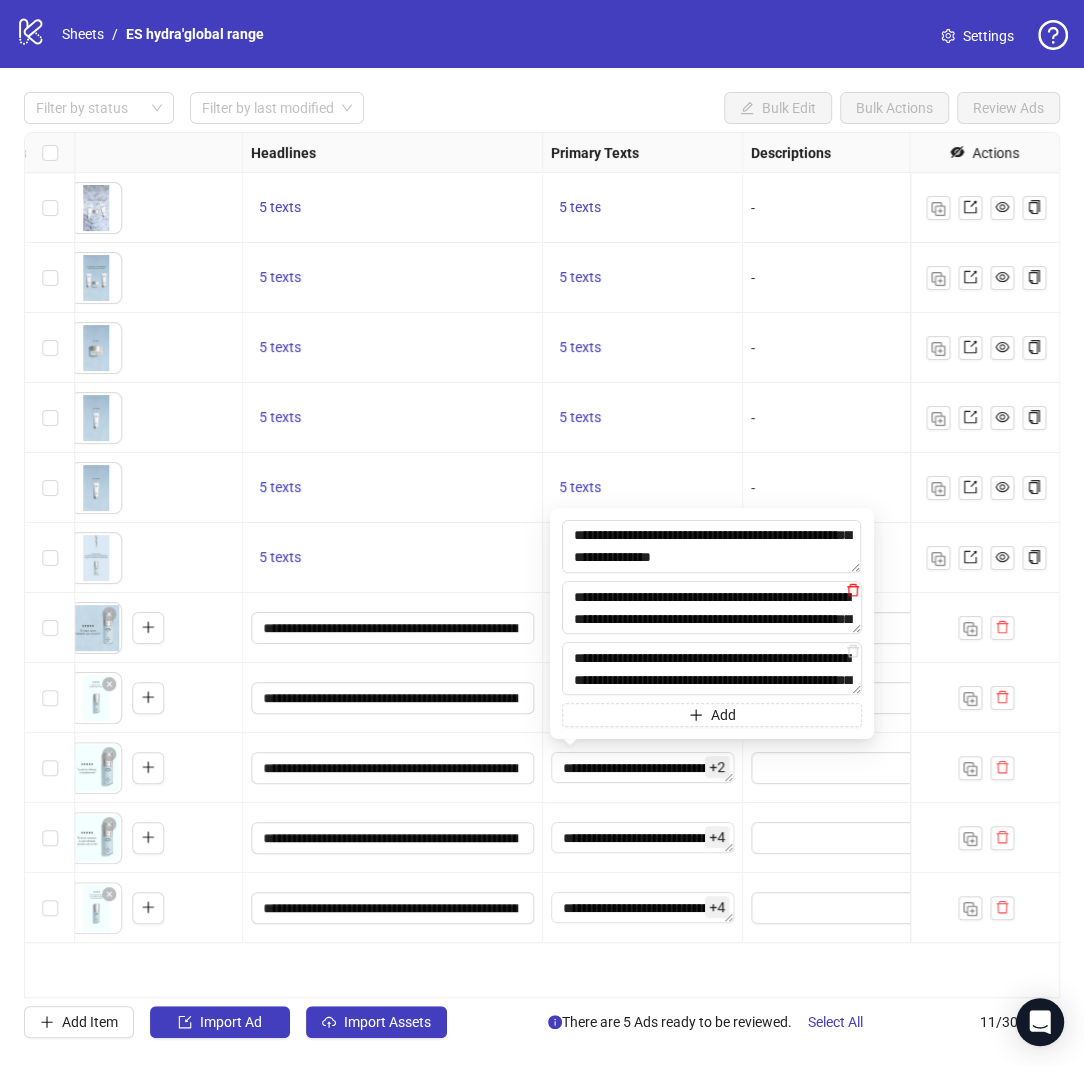 click 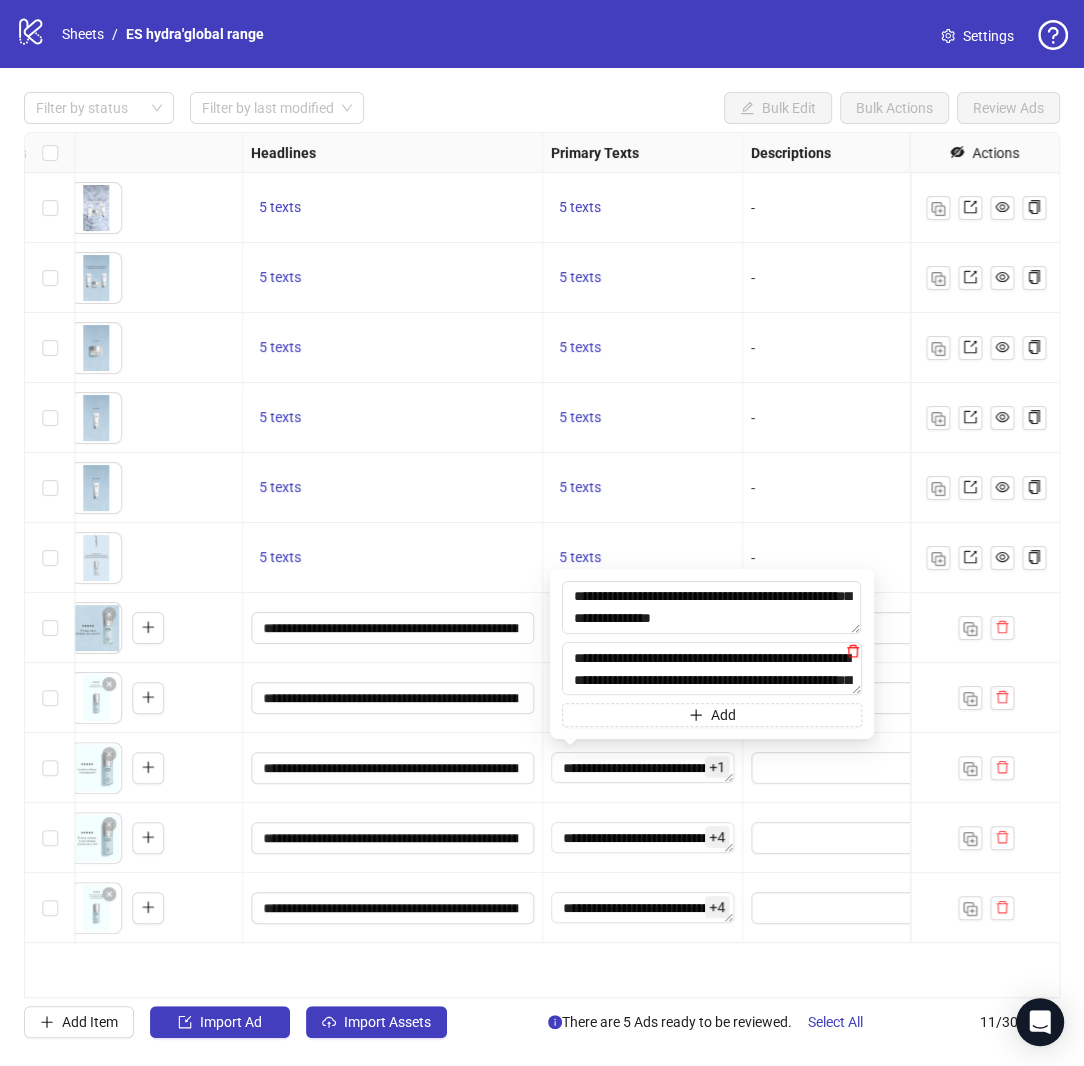 click 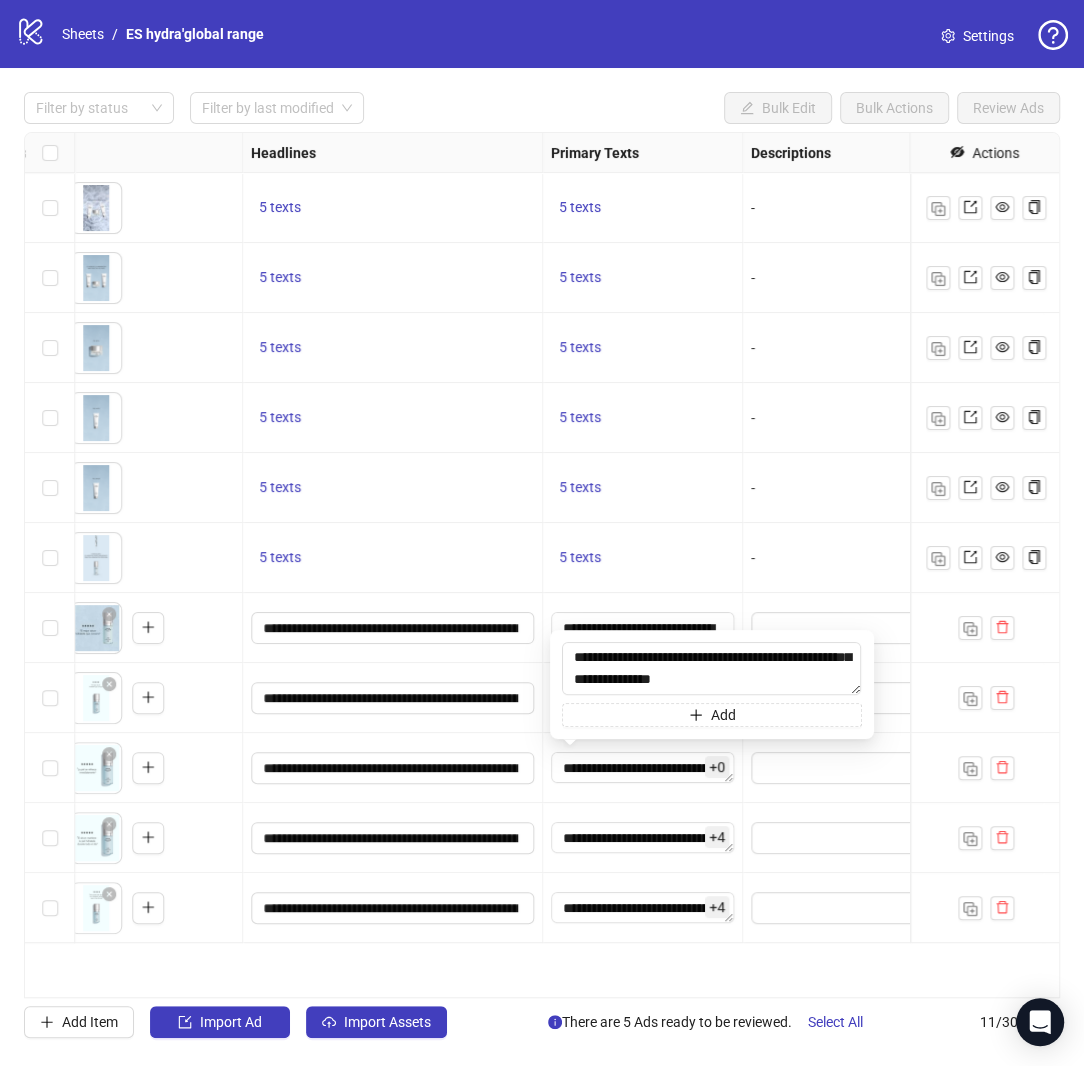 click on "+ 4" at bounding box center [717, 837] 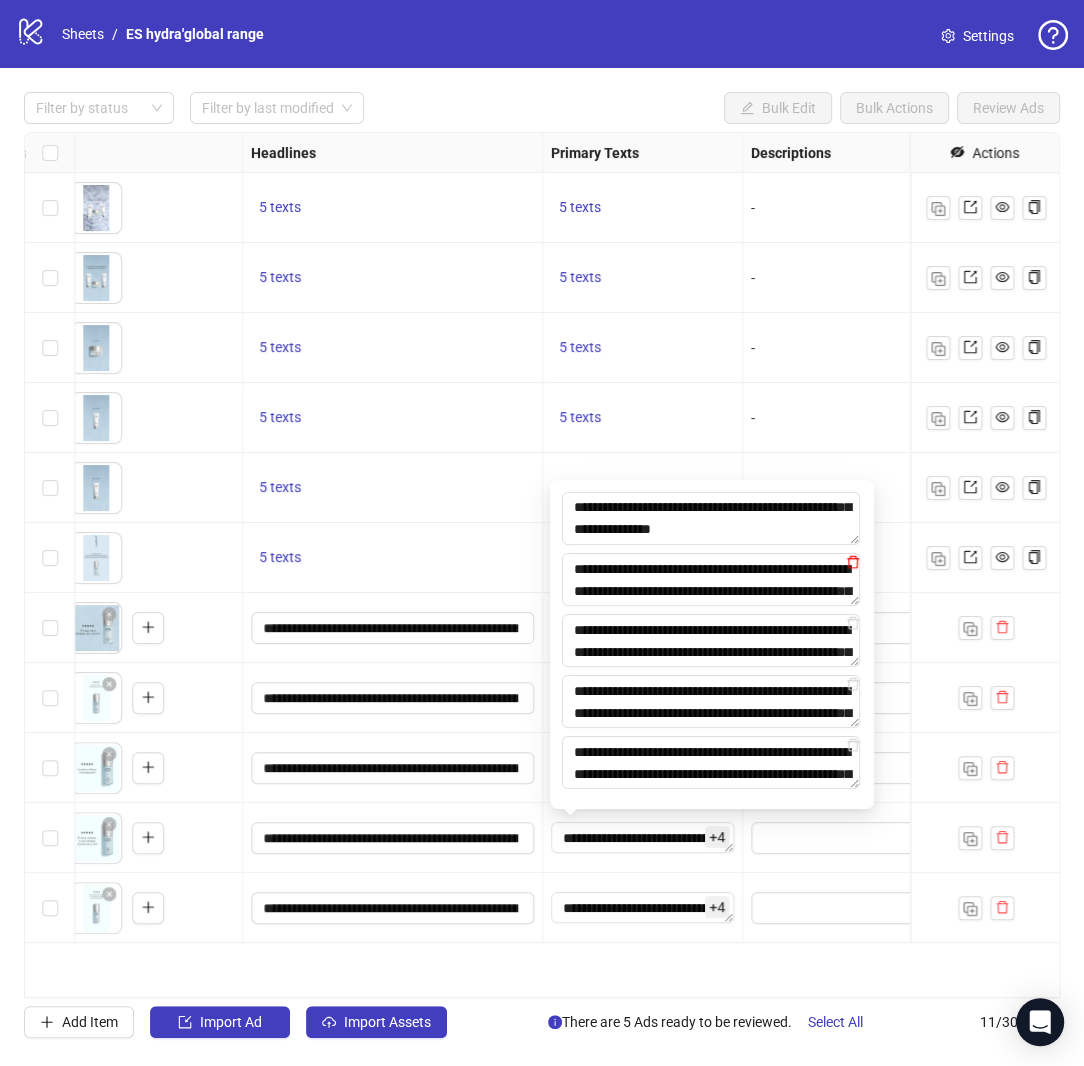 click 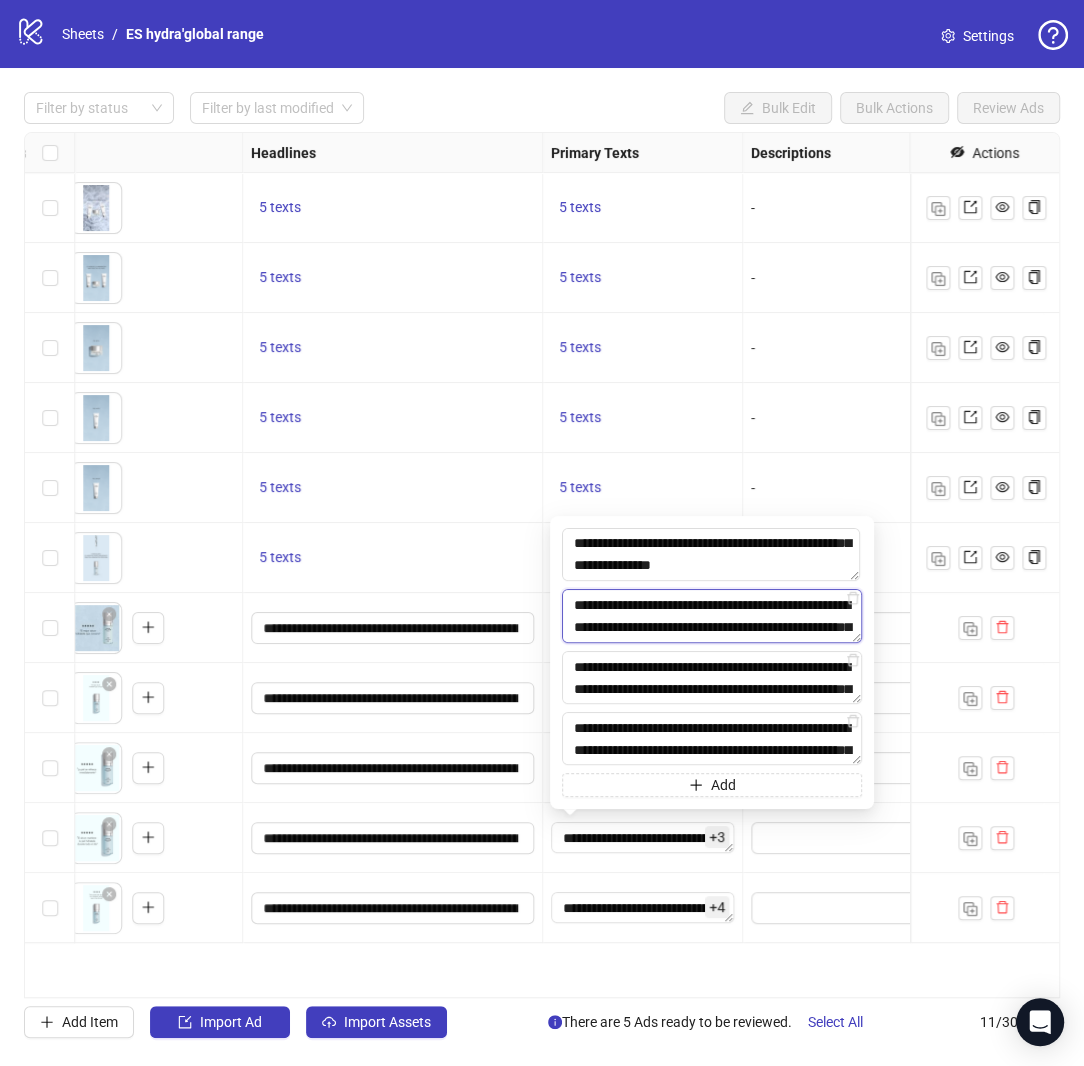 click on "**********" at bounding box center [712, 615] 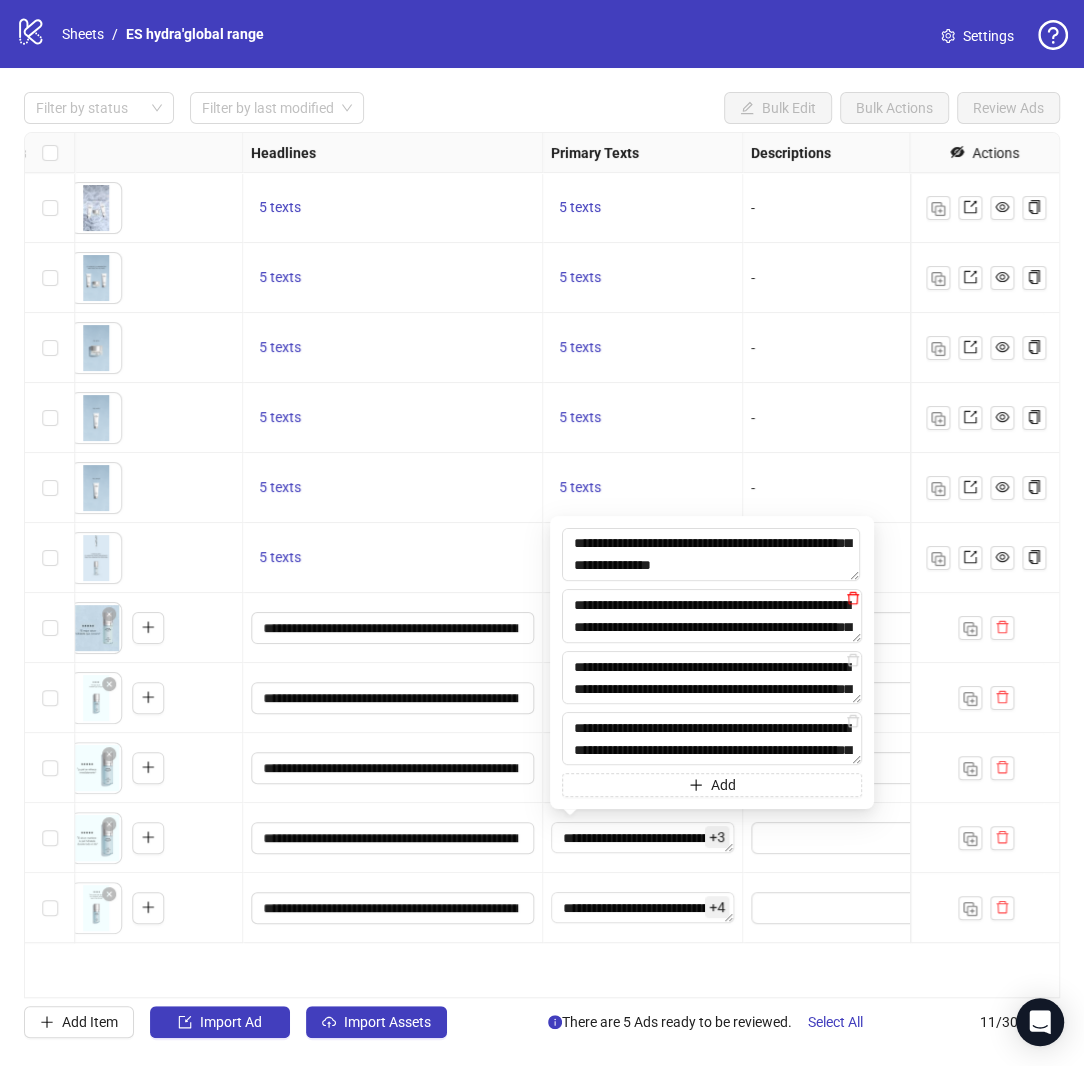 click 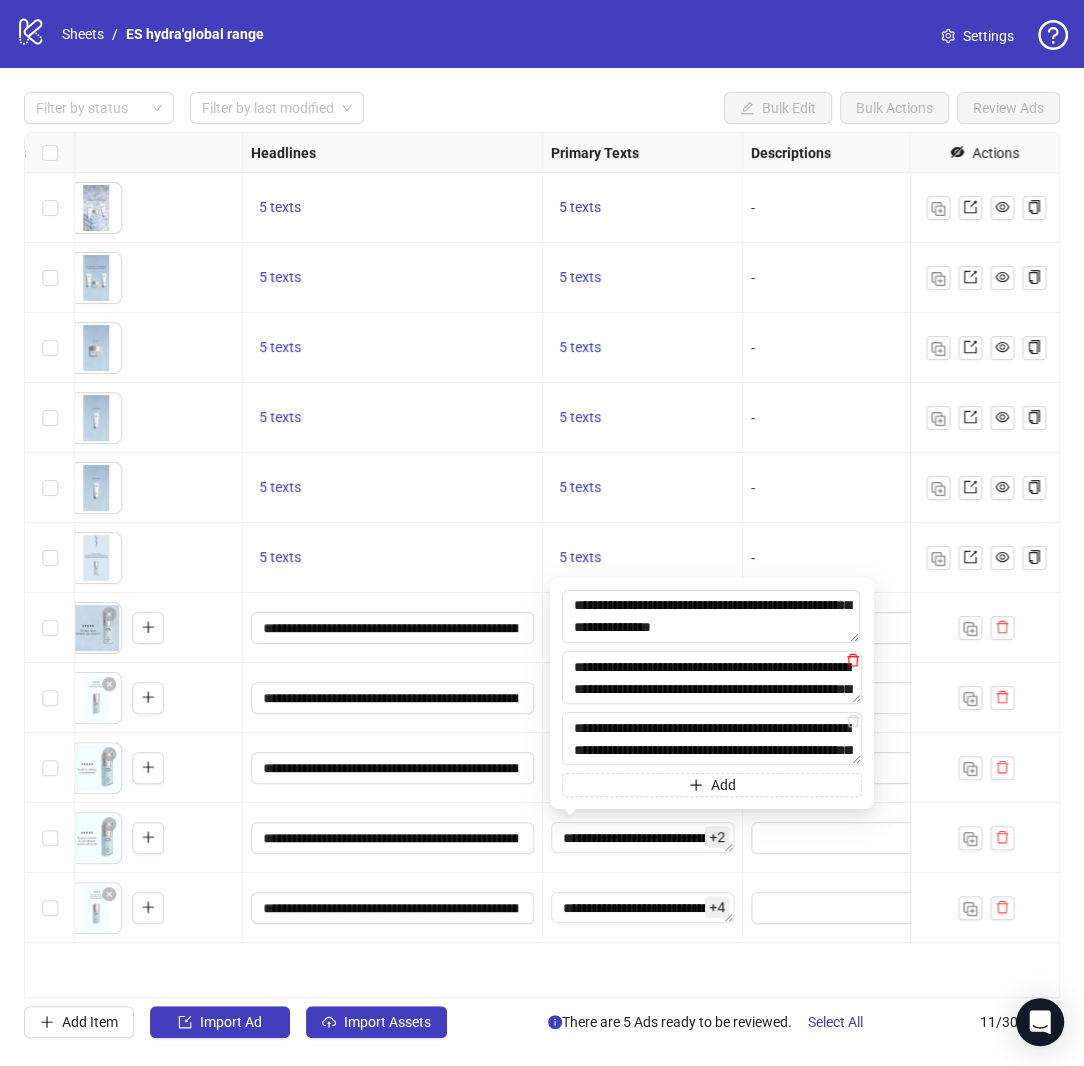 click 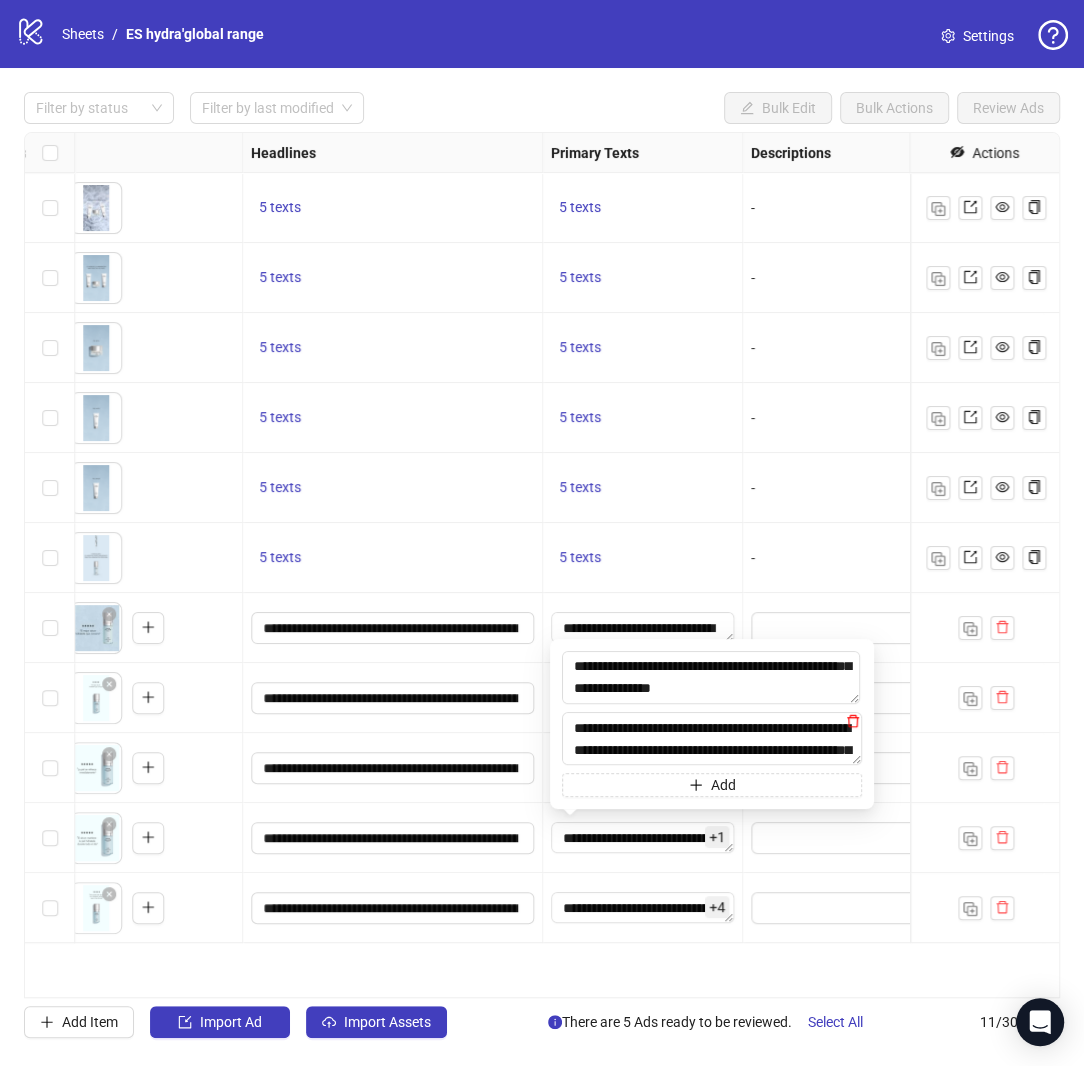 click 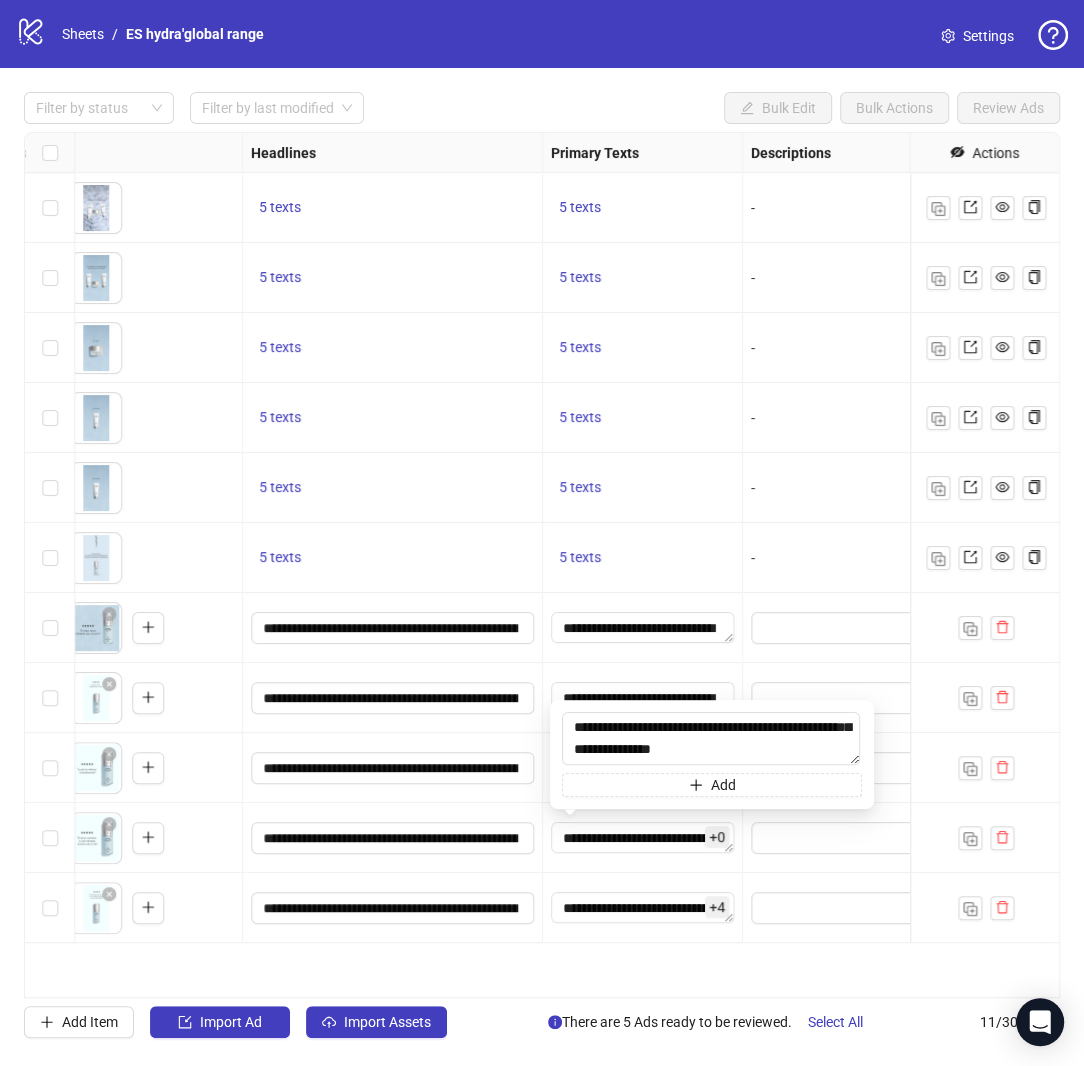 click on "Ad Format Ad Name Campaign & Ad Set Assets Headlines Primary Texts Descriptions Page ID Instagram User ID Destination URL App Product Page ID Display URL Leadgen Form Product Set ID Call to Action Actions Auto_Broad_Both_18+_MaxConversions_ATC_ES ES_MSUK_MGP_Meta_PaidSocial_ACQ_ASC+ Campaign
To pick up a draggable item, press the space bar.
While dragging, use the arrow keys to move the item.
Press space again to drop the item in its new position, or press escape to cancel.
5 texts 5 texts - Marshmallow - Auto_Broad_Both_18+_MaxConversions_ATC_ES ES_MSUK_MGP_Meta_PaidSocial_ACQ_ASC+ Campaign
To pick up a draggable item, press the space bar.
While dragging, use the arrow keys to move the item.
Press space again to drop the item in its new position, or press escape to cancel.
5 texts 5 texts - Marshmallow - Auto_Broad_Both_18+_MaxConversions_ATC_ES ES_MSUK_MGP_Meta_PaidSocial_ACQ_ASC+ Campaign 5 texts 5 texts - Marshmallow - Auto_Broad_Both_18+_MaxConversions_ATC_ES 5 texts - - -" at bounding box center [542, 565] 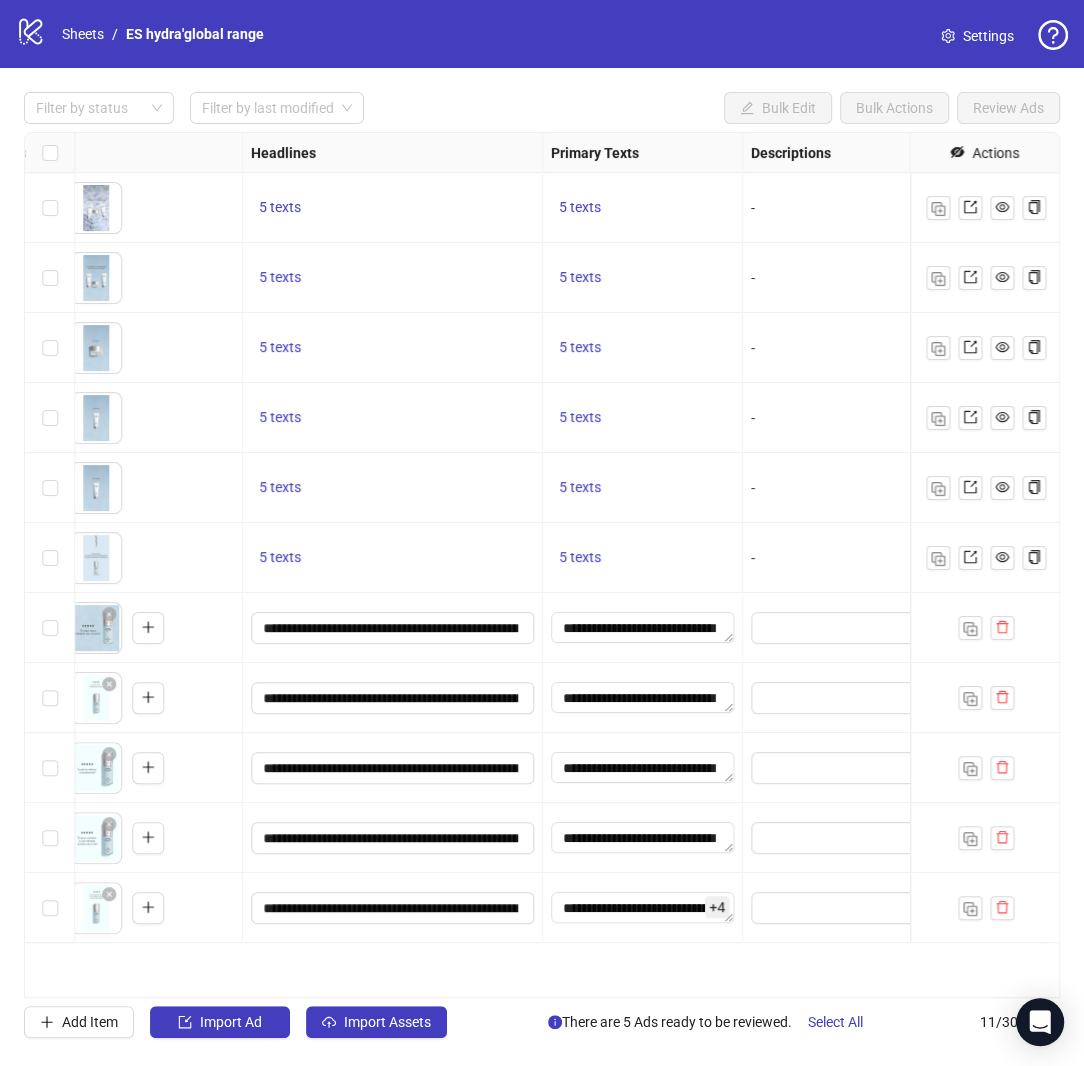 click on "+ 4" at bounding box center [717, 907] 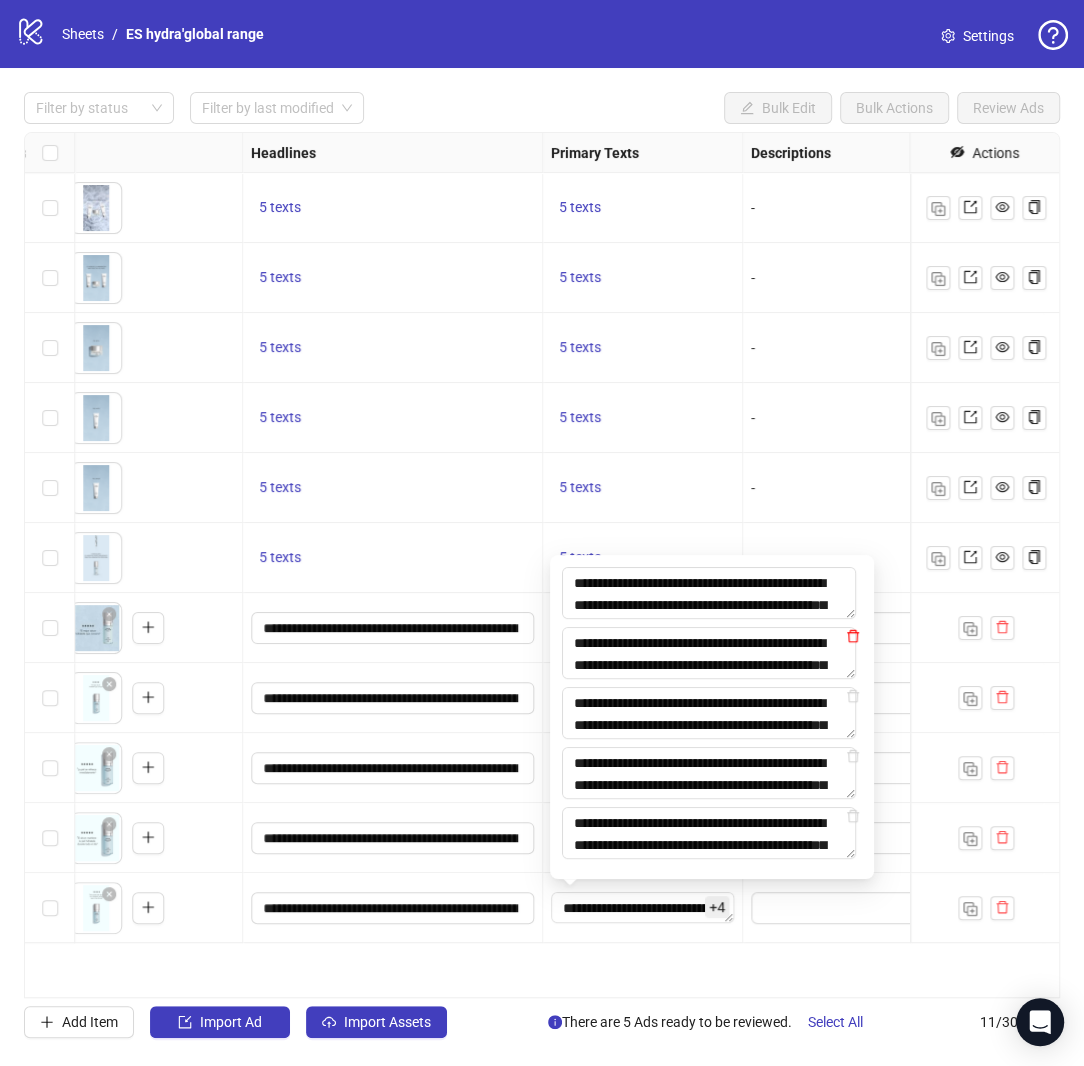 click 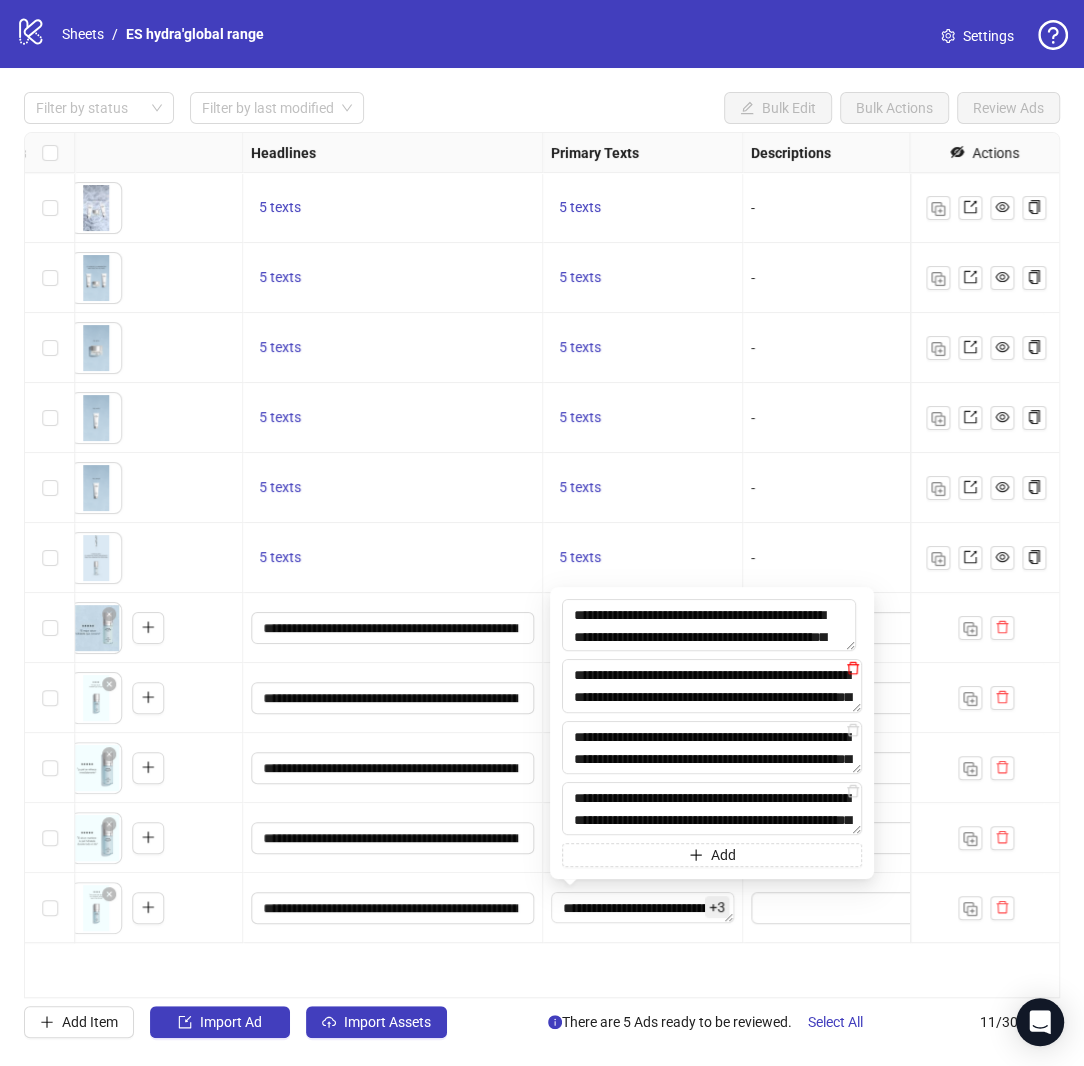 click 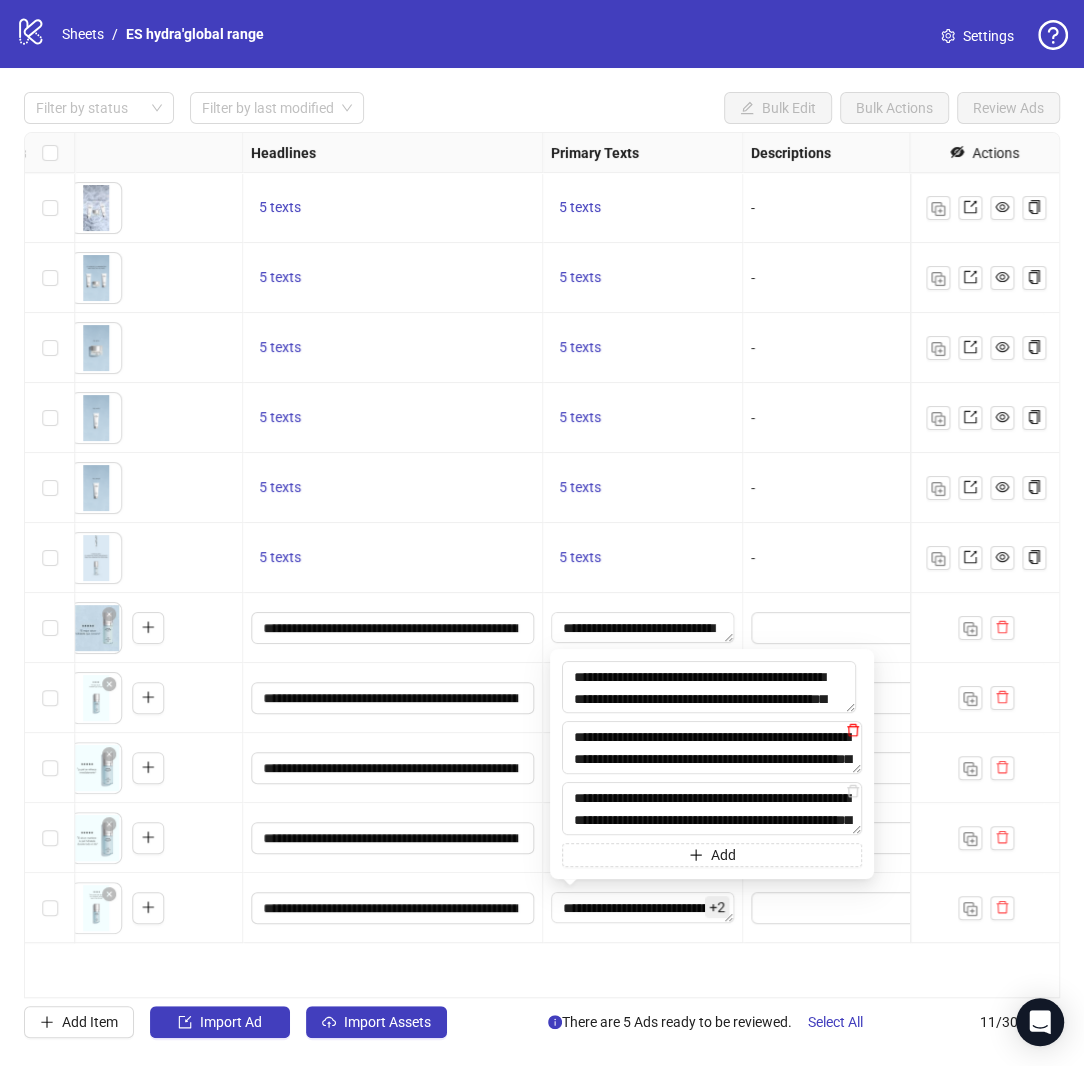 click 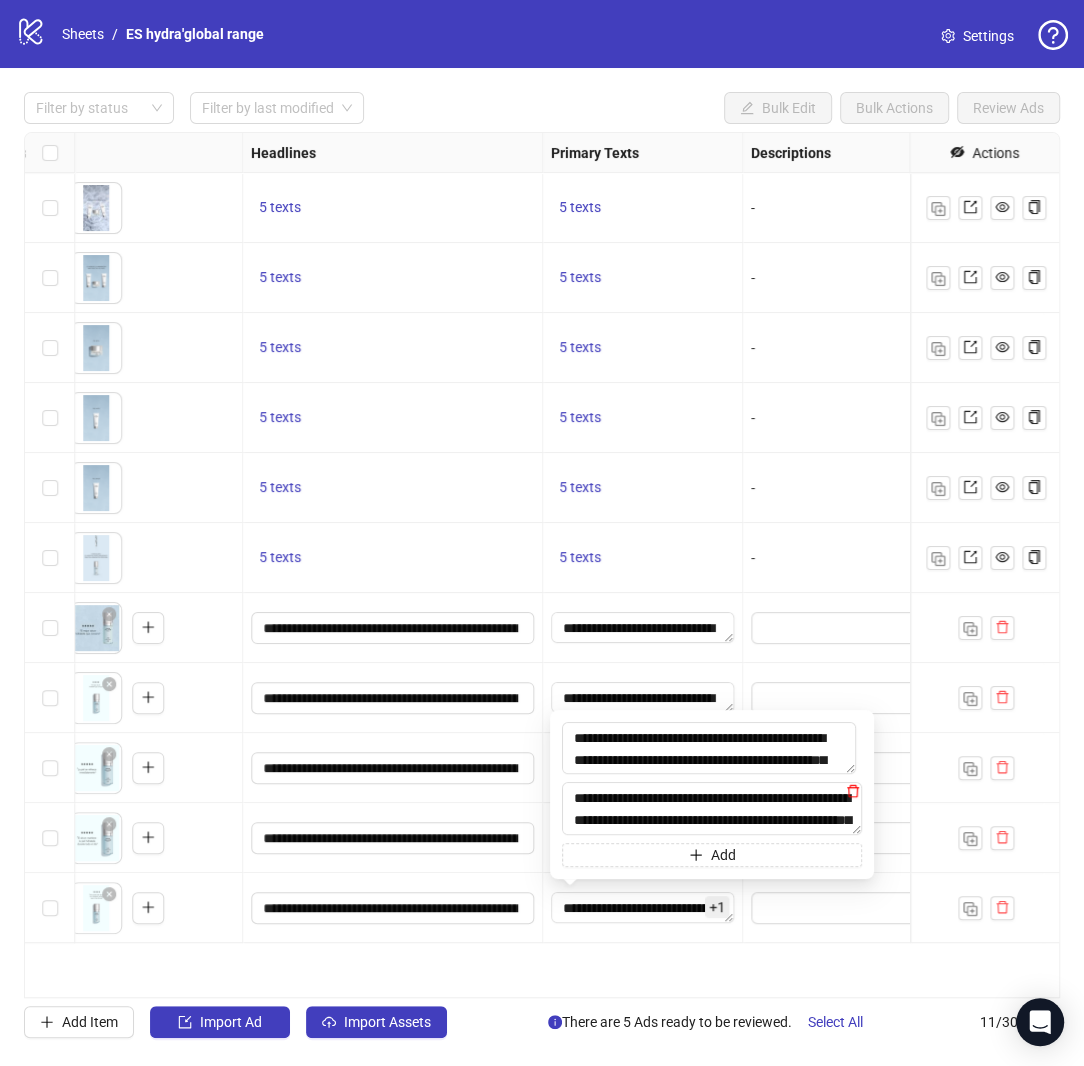click 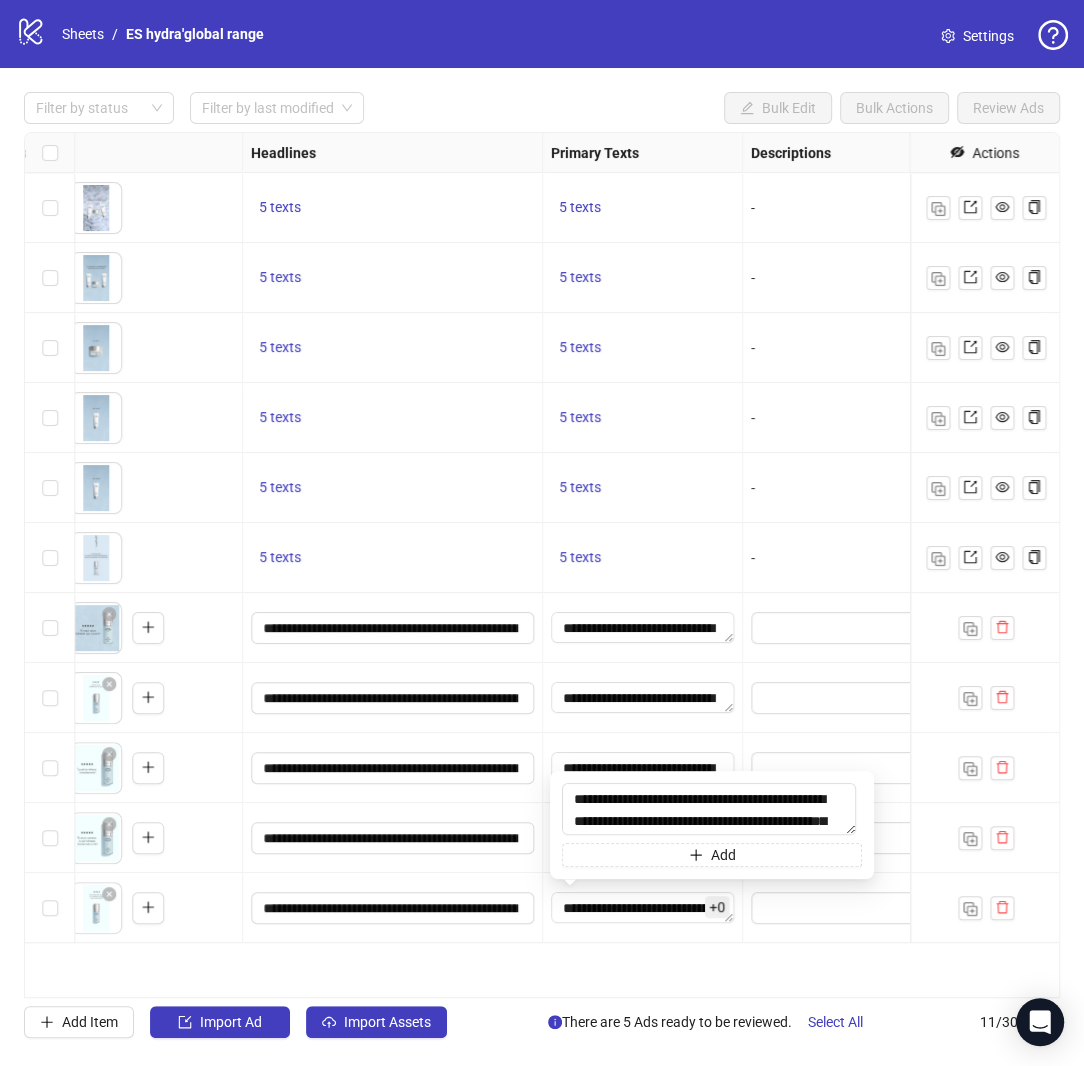 click on "Ad Format Ad Name Campaign & Ad Set Assets Headlines Primary Texts Descriptions Page ID Instagram User ID Destination URL App Product Page ID Display URL Leadgen Form Product Set ID Call to Action Actions Auto_Broad_Both_18+_MaxConversions_ATC_ES ES_MSUK_MGP_Meta_PaidSocial_ACQ_ASC+ Campaign
To pick up a draggable item, press the space bar.
While dragging, use the arrow keys to move the item.
Press space again to drop the item in its new position, or press escape to cancel.
5 texts 5 texts - Marshmallow - Auto_Broad_Both_18+_MaxConversions_ATC_ES ES_MSUK_MGP_Meta_PaidSocial_ACQ_ASC+ Campaign
To pick up a draggable item, press the space bar.
While dragging, use the arrow keys to move the item.
Press space again to drop the item in its new position, or press escape to cancel.
5 texts 5 texts - Marshmallow - Auto_Broad_Both_18+_MaxConversions_ATC_ES ES_MSUK_MGP_Meta_PaidSocial_ACQ_ASC+ Campaign 5 texts 5 texts - Marshmallow - Auto_Broad_Both_18+_MaxConversions_ATC_ES 5 texts - - -" at bounding box center (542, 565) 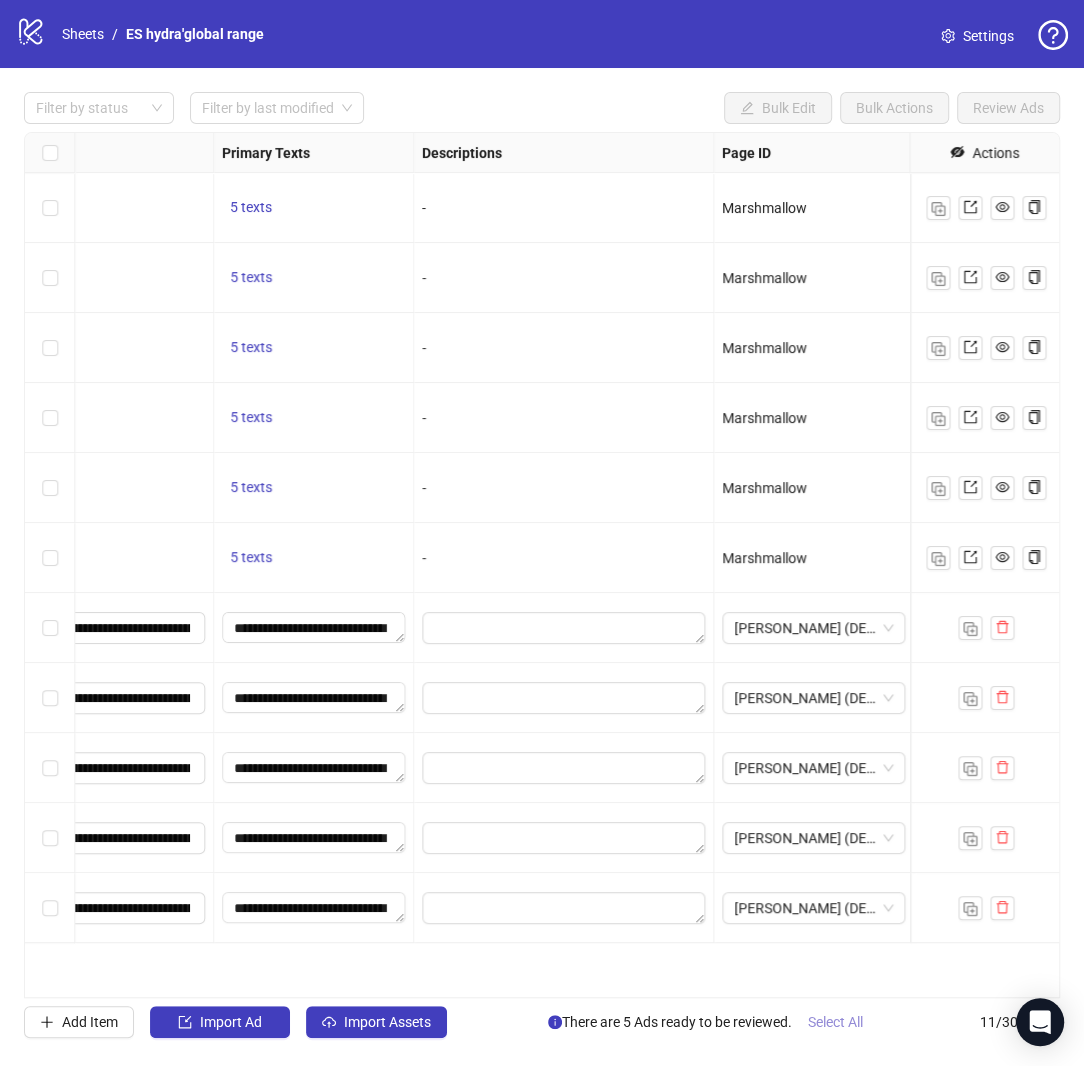 click on "Select All" at bounding box center [835, 1022] 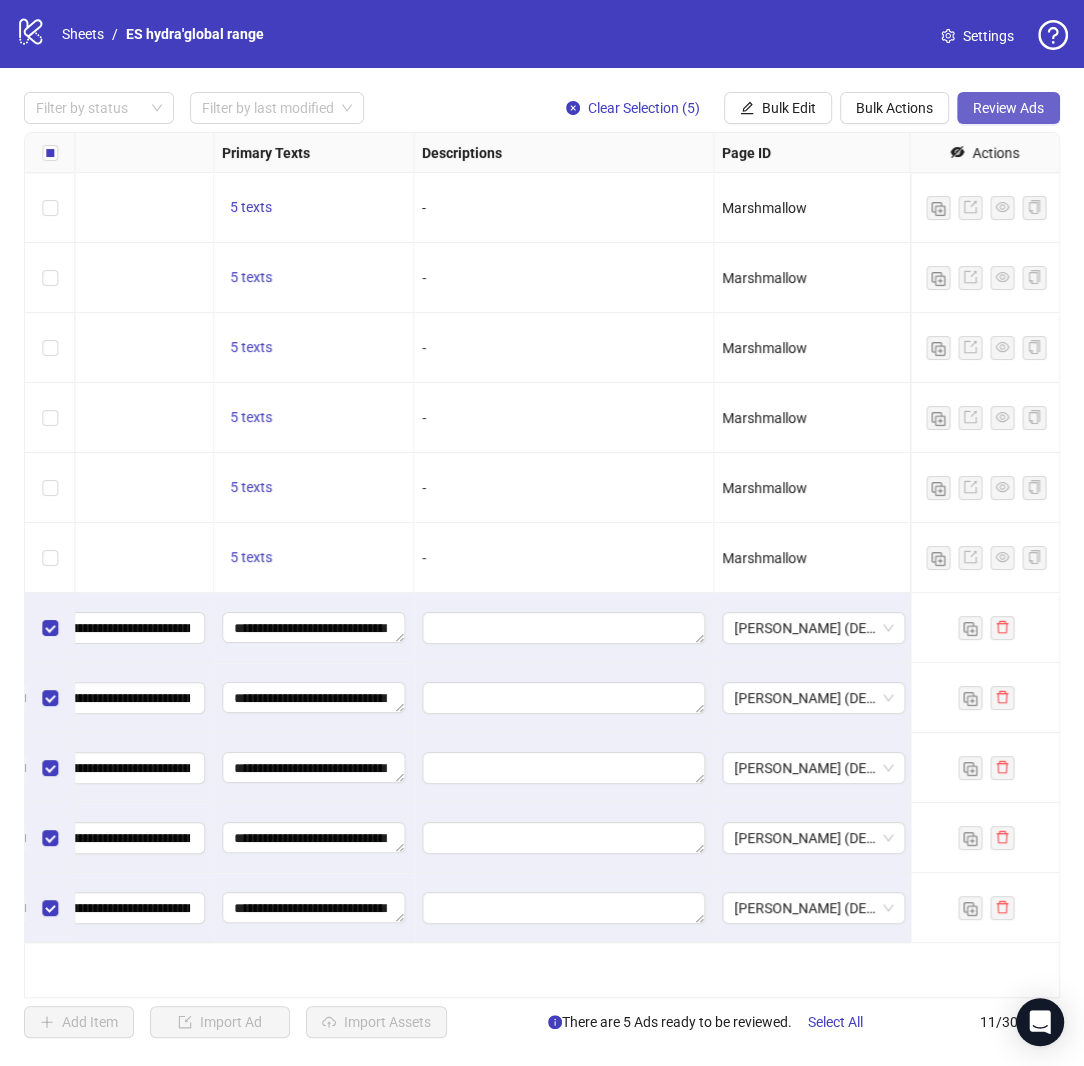 click on "Review Ads" at bounding box center [1008, 108] 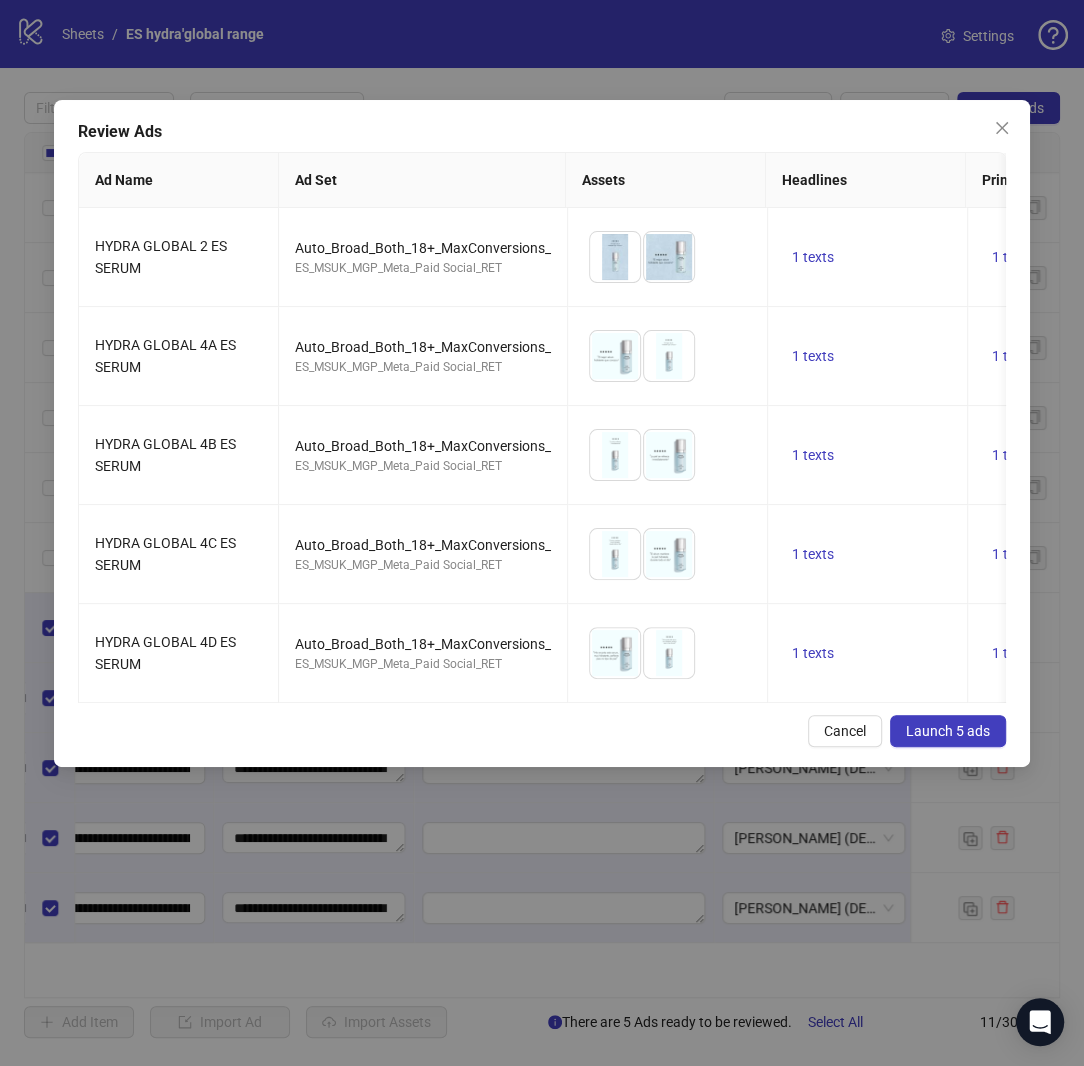 click on "Launch 5 ads" at bounding box center [948, 731] 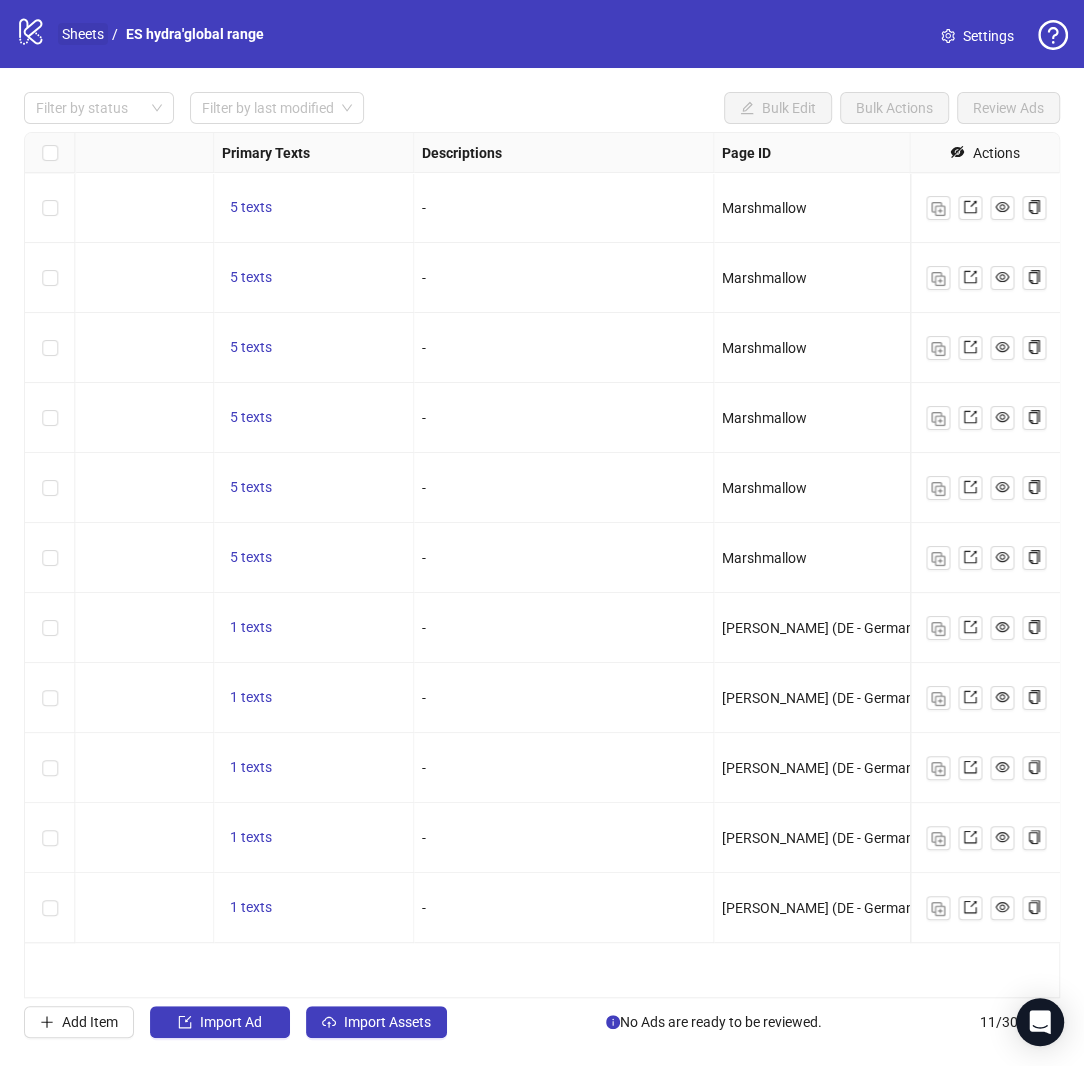 click on "Sheets" at bounding box center (83, 34) 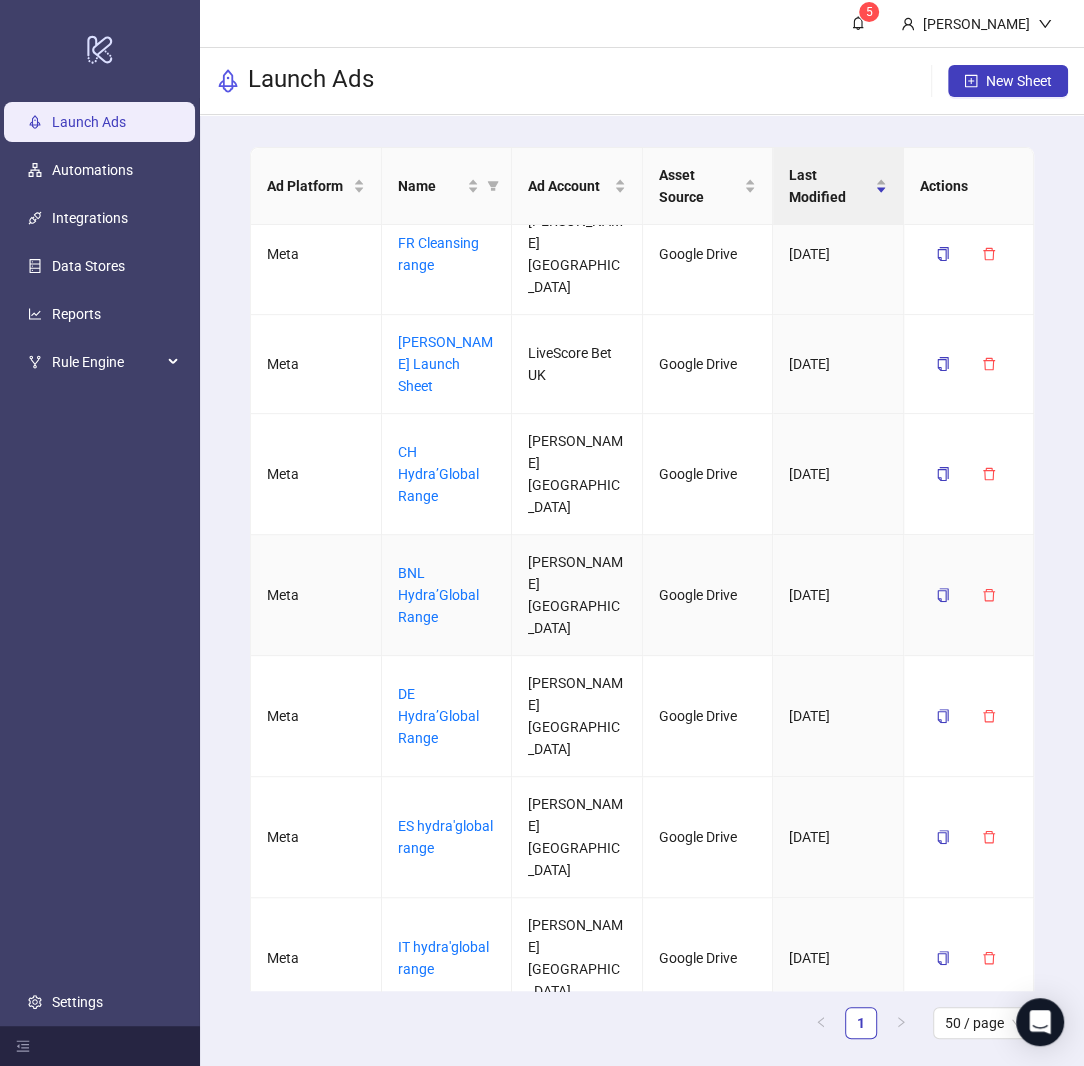 scroll, scrollTop: 516, scrollLeft: 0, axis: vertical 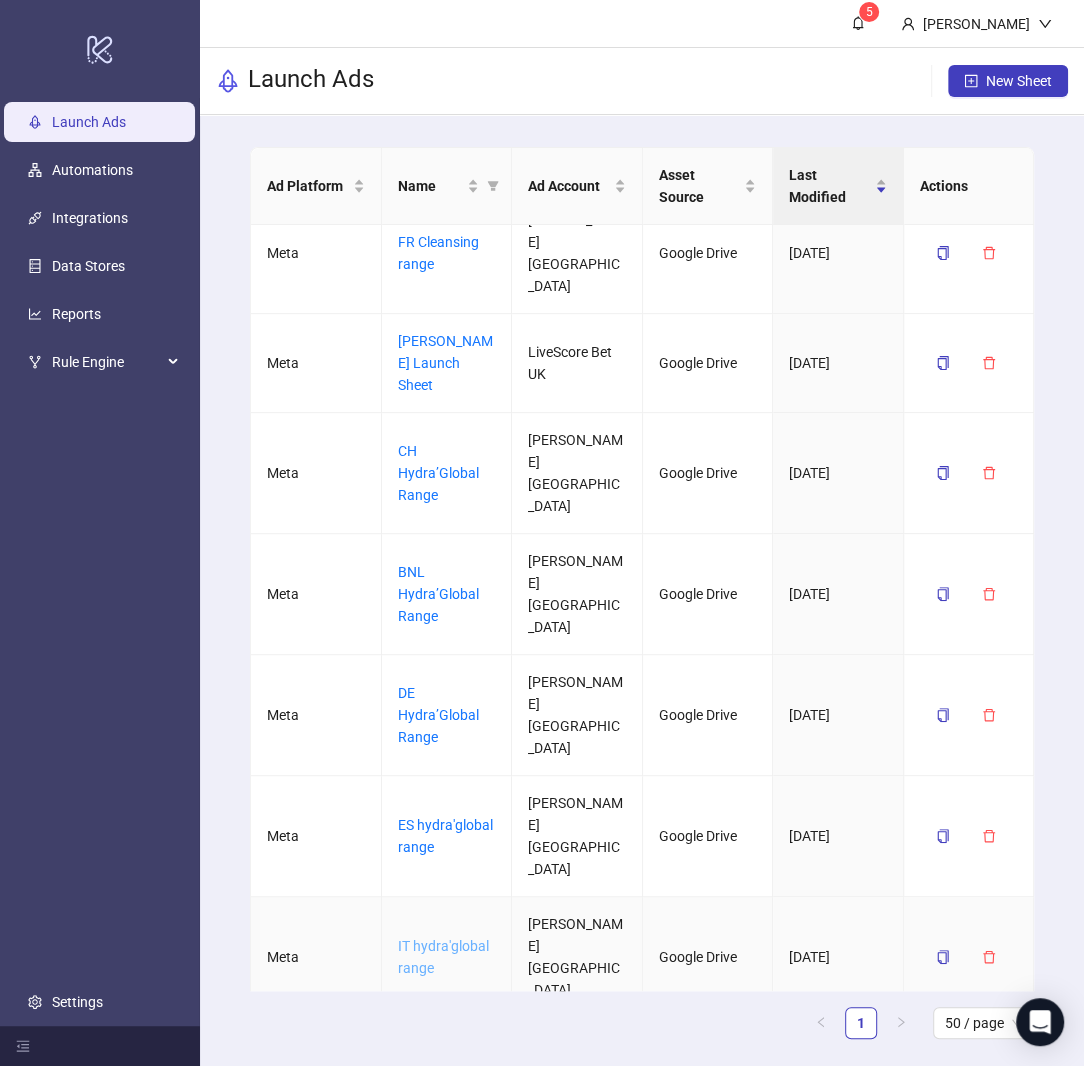 click on "IT hydra'global range" at bounding box center [443, 957] 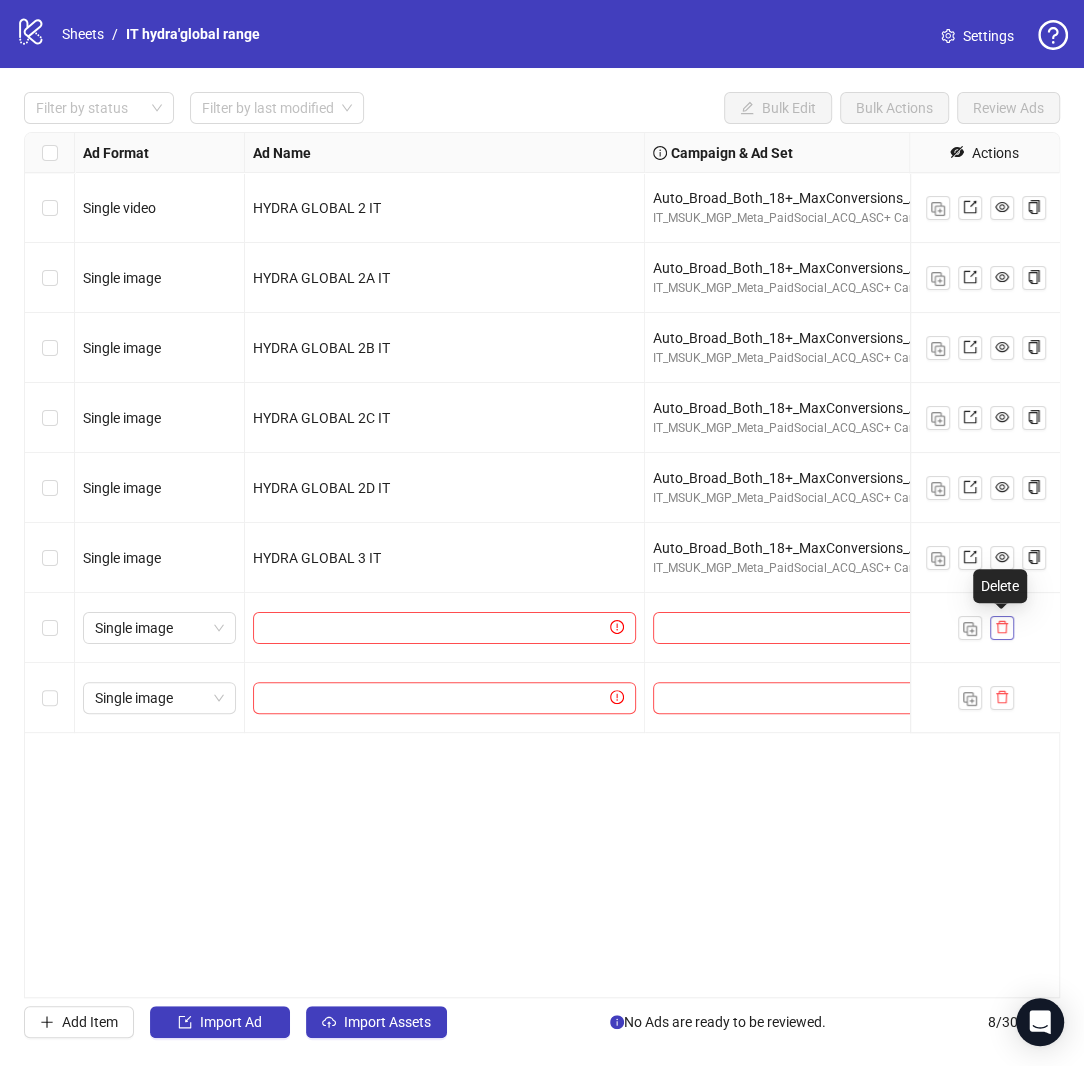 click 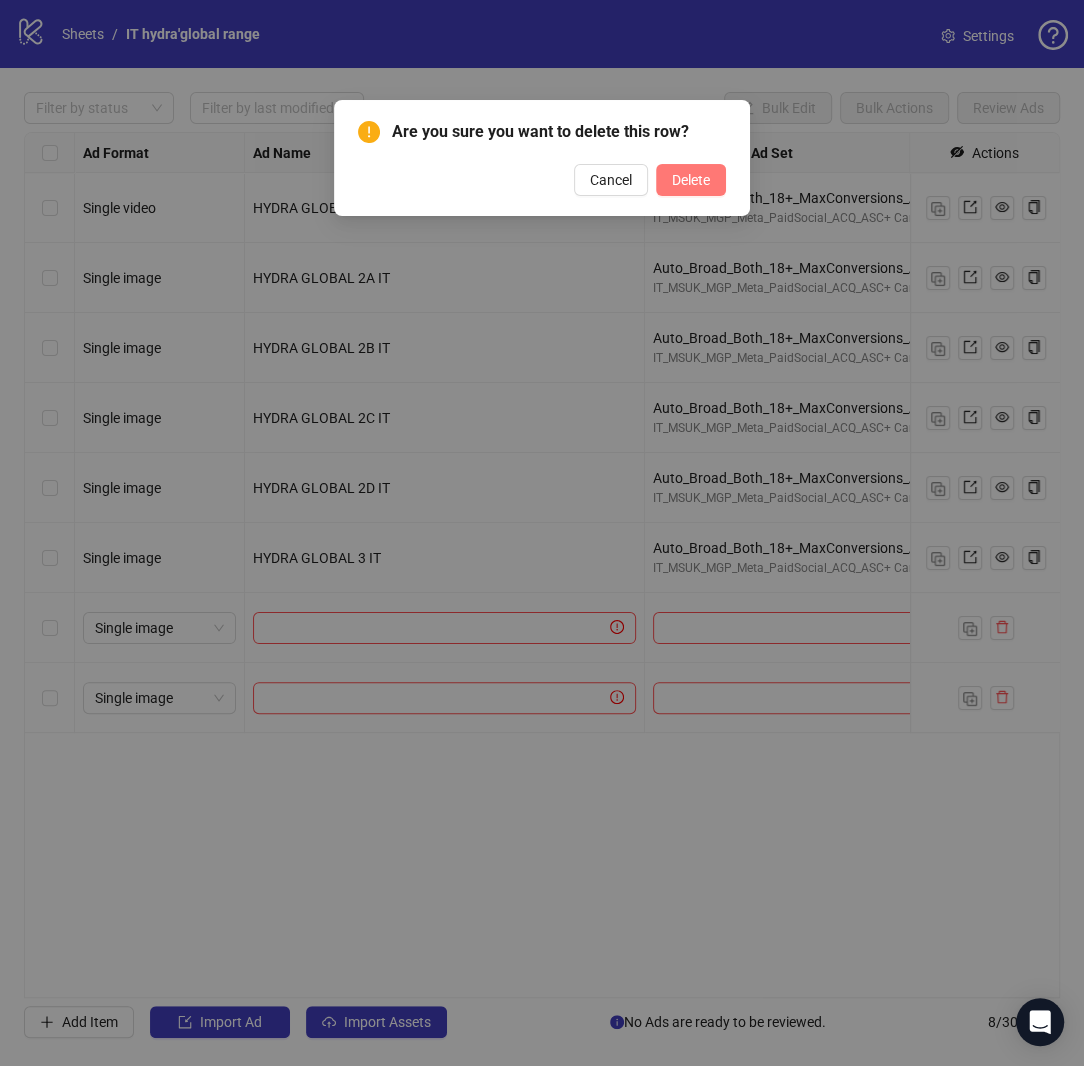 click on "Delete" at bounding box center (691, 180) 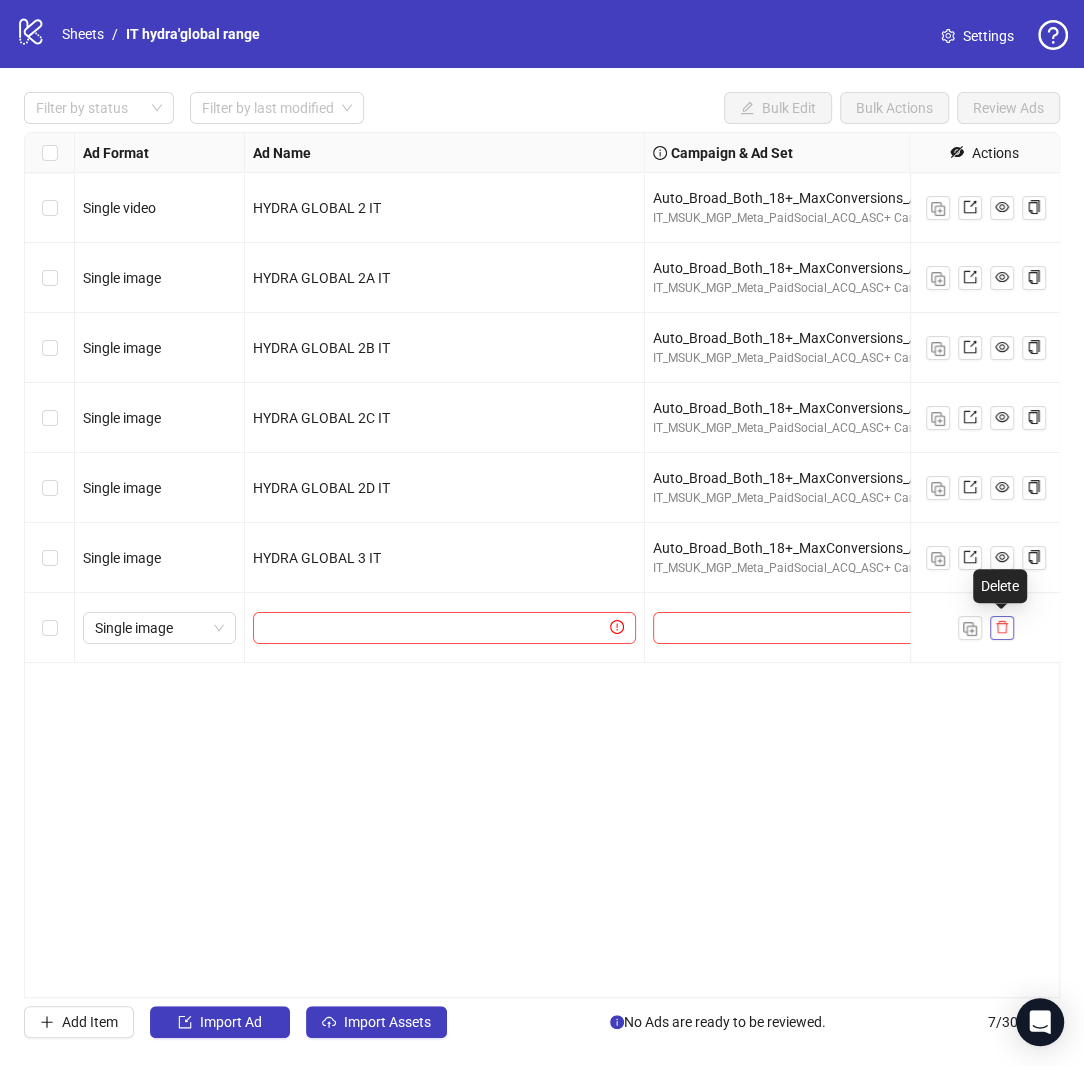 click 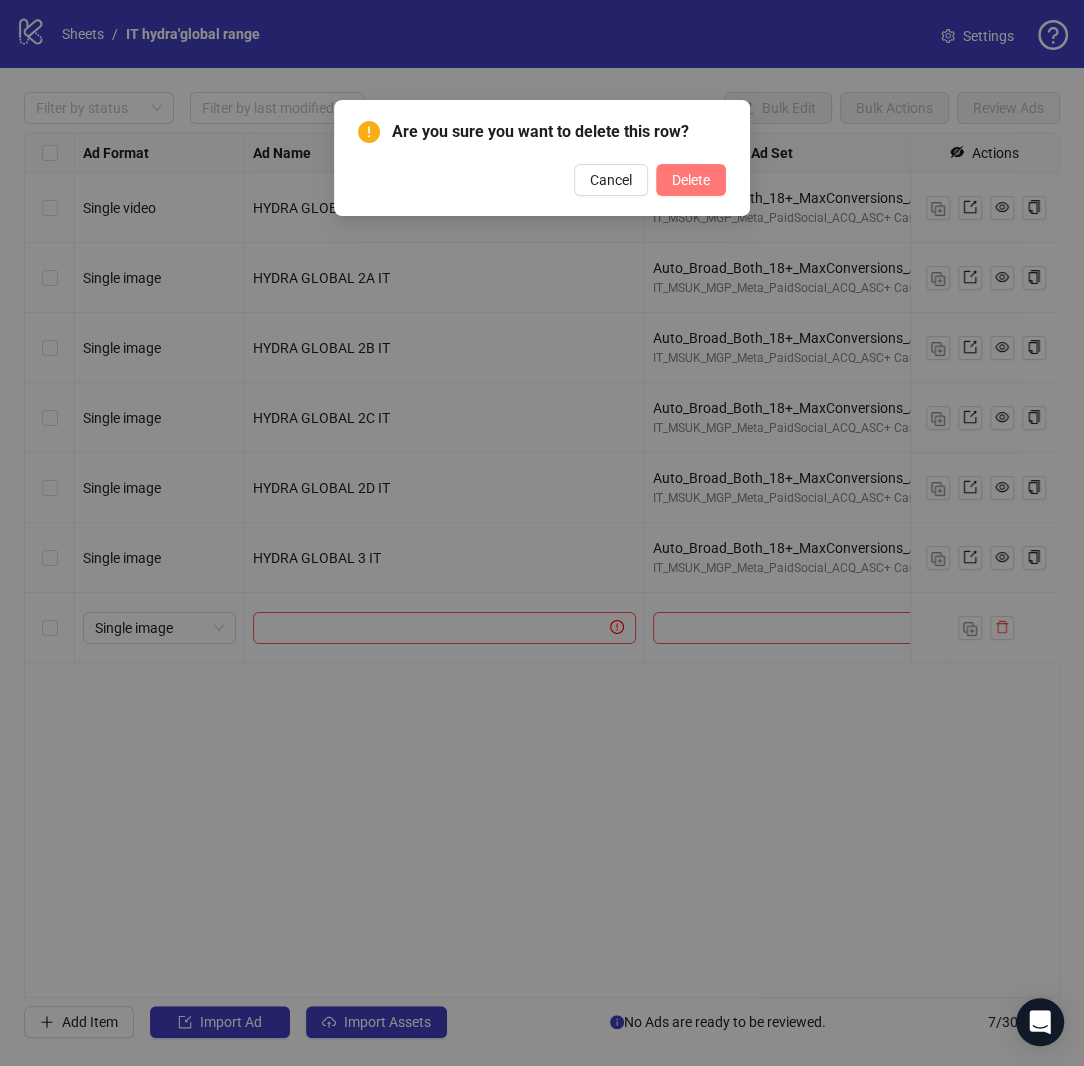 click on "Delete" at bounding box center [691, 180] 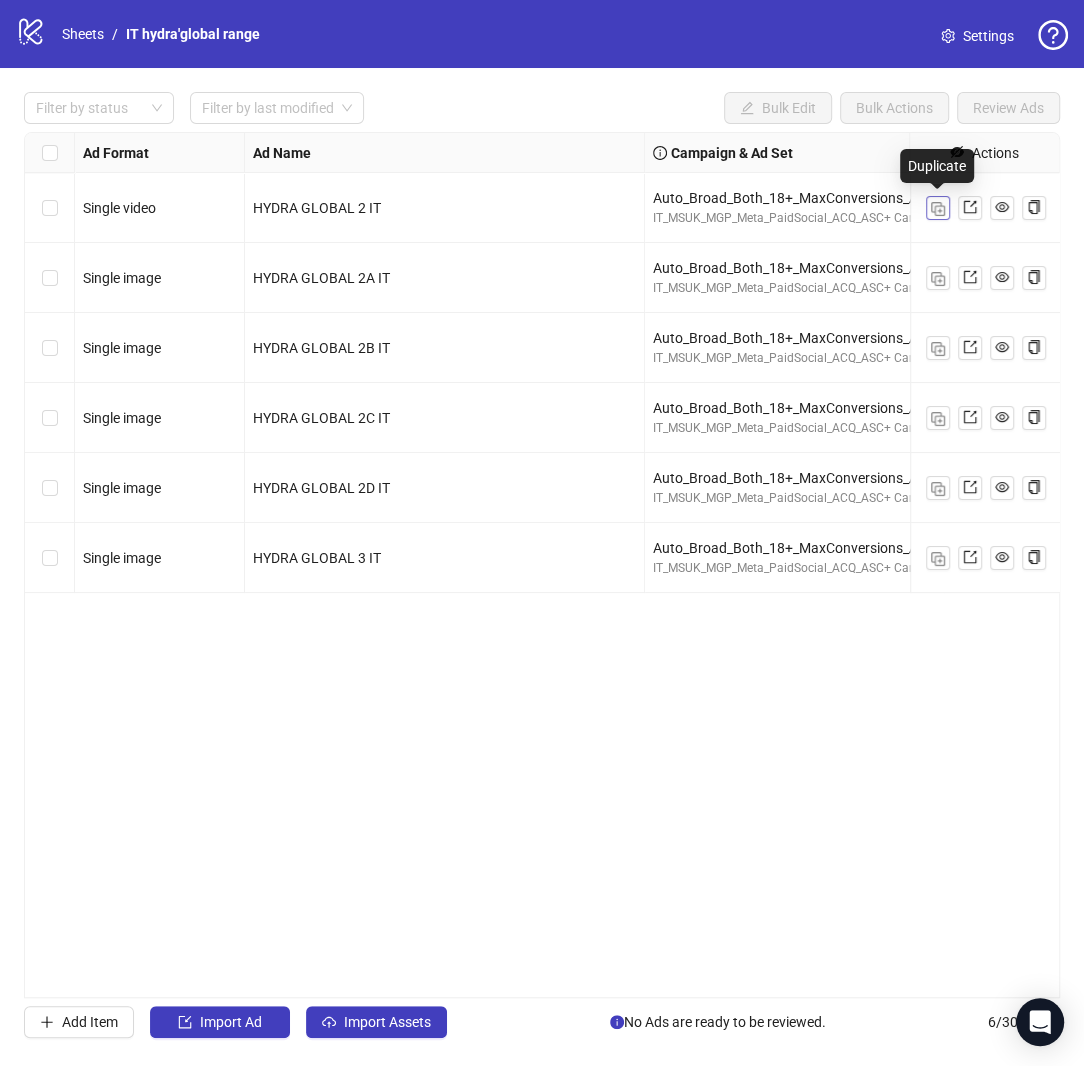 click at bounding box center (938, 209) 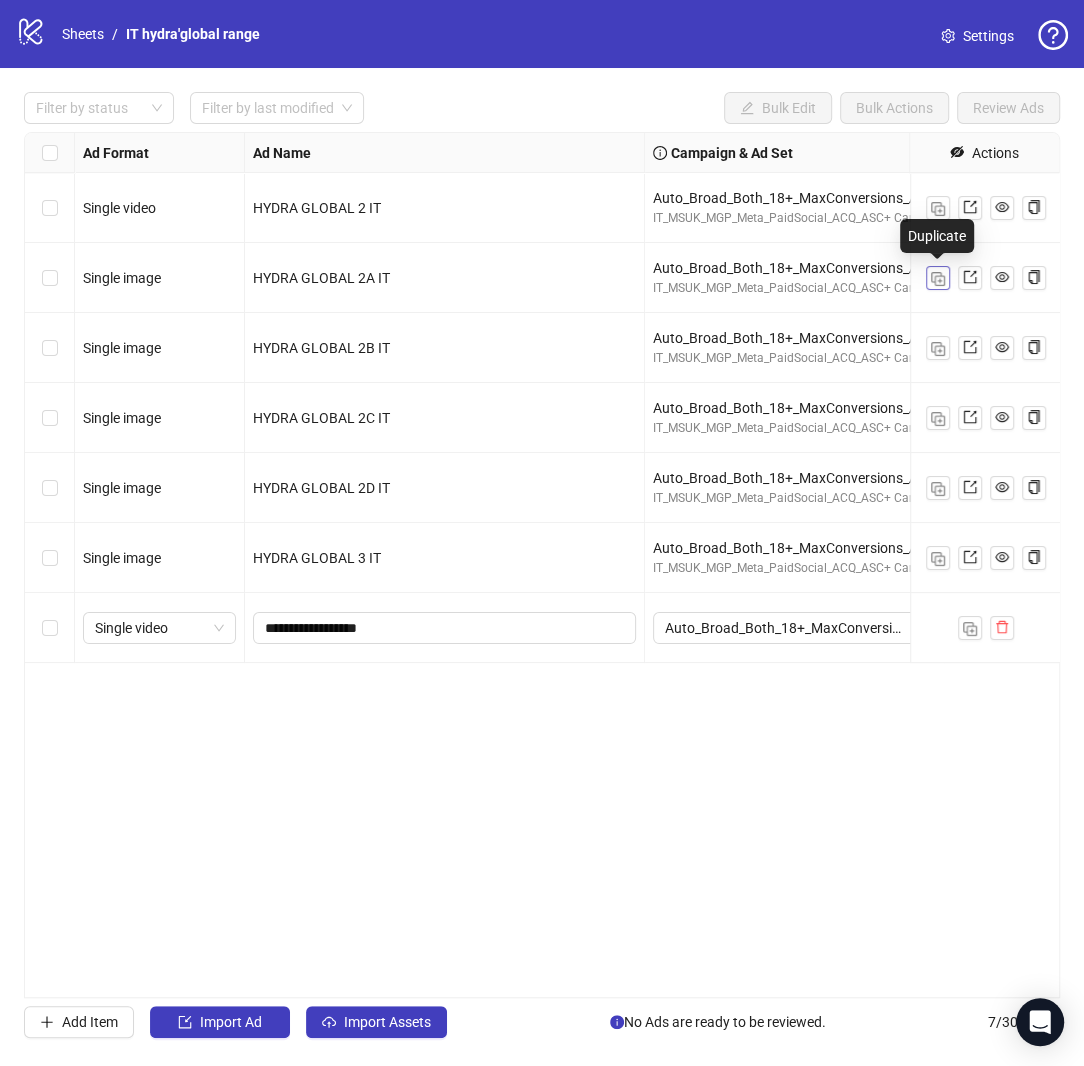 click at bounding box center [938, 279] 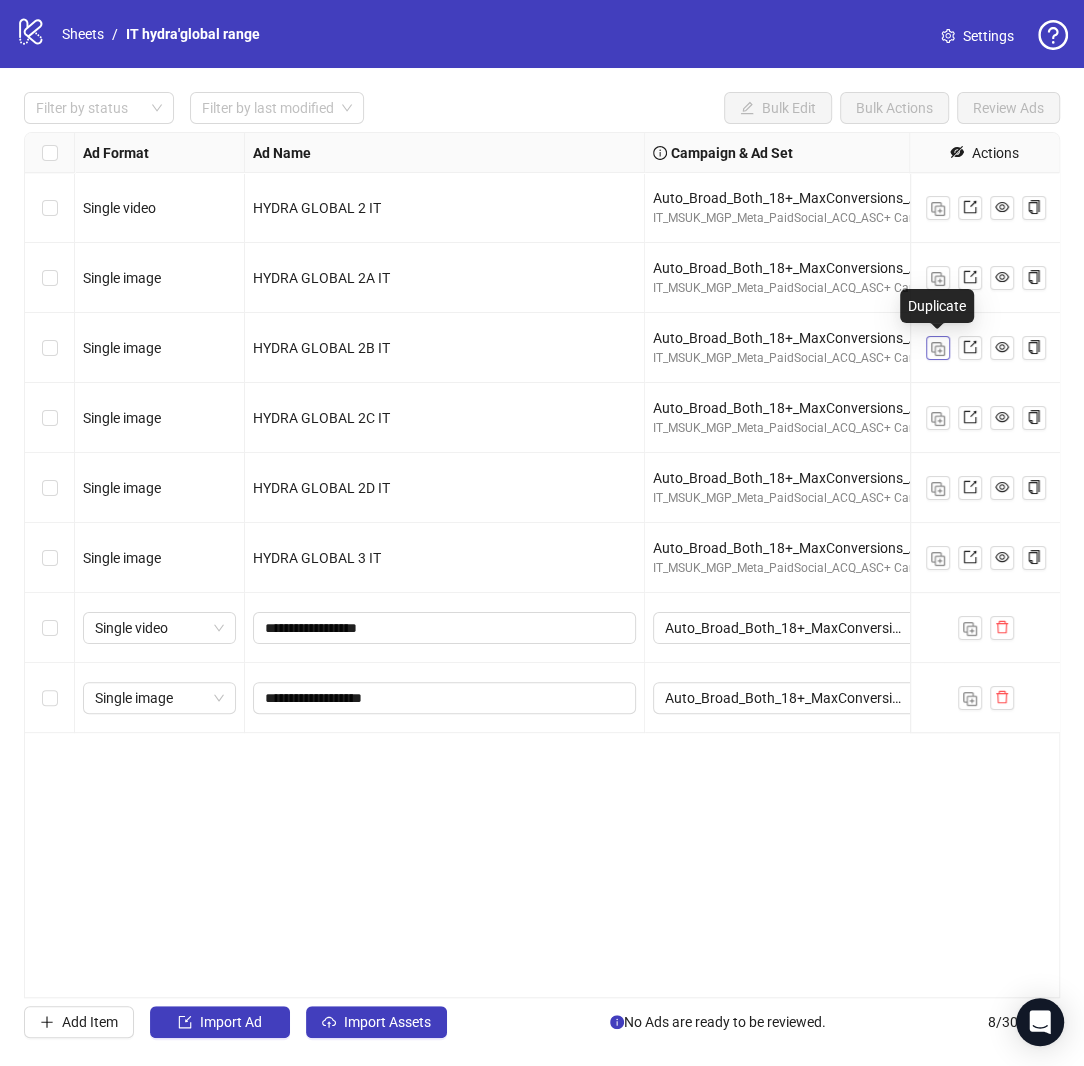 click at bounding box center [938, 349] 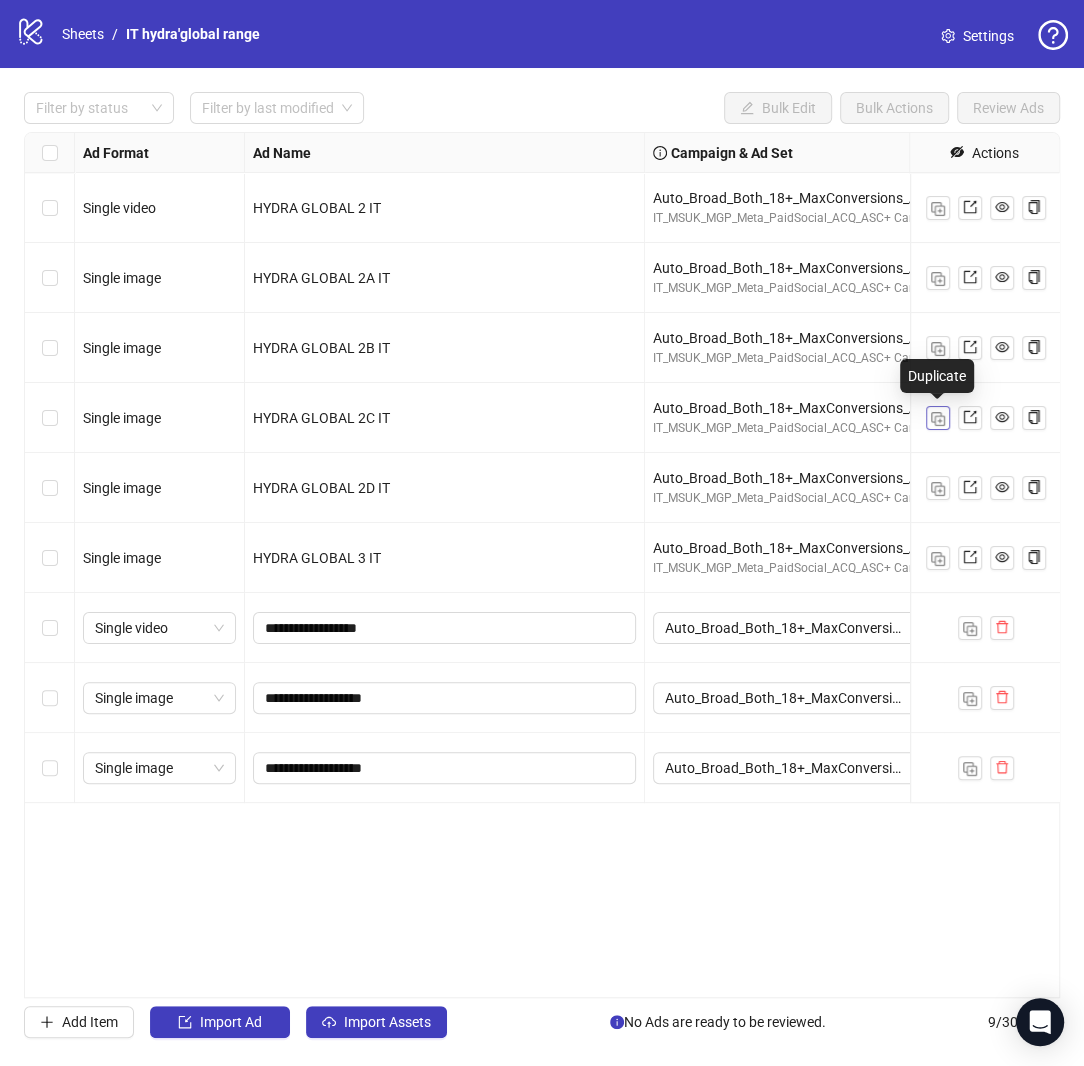 click at bounding box center (938, 419) 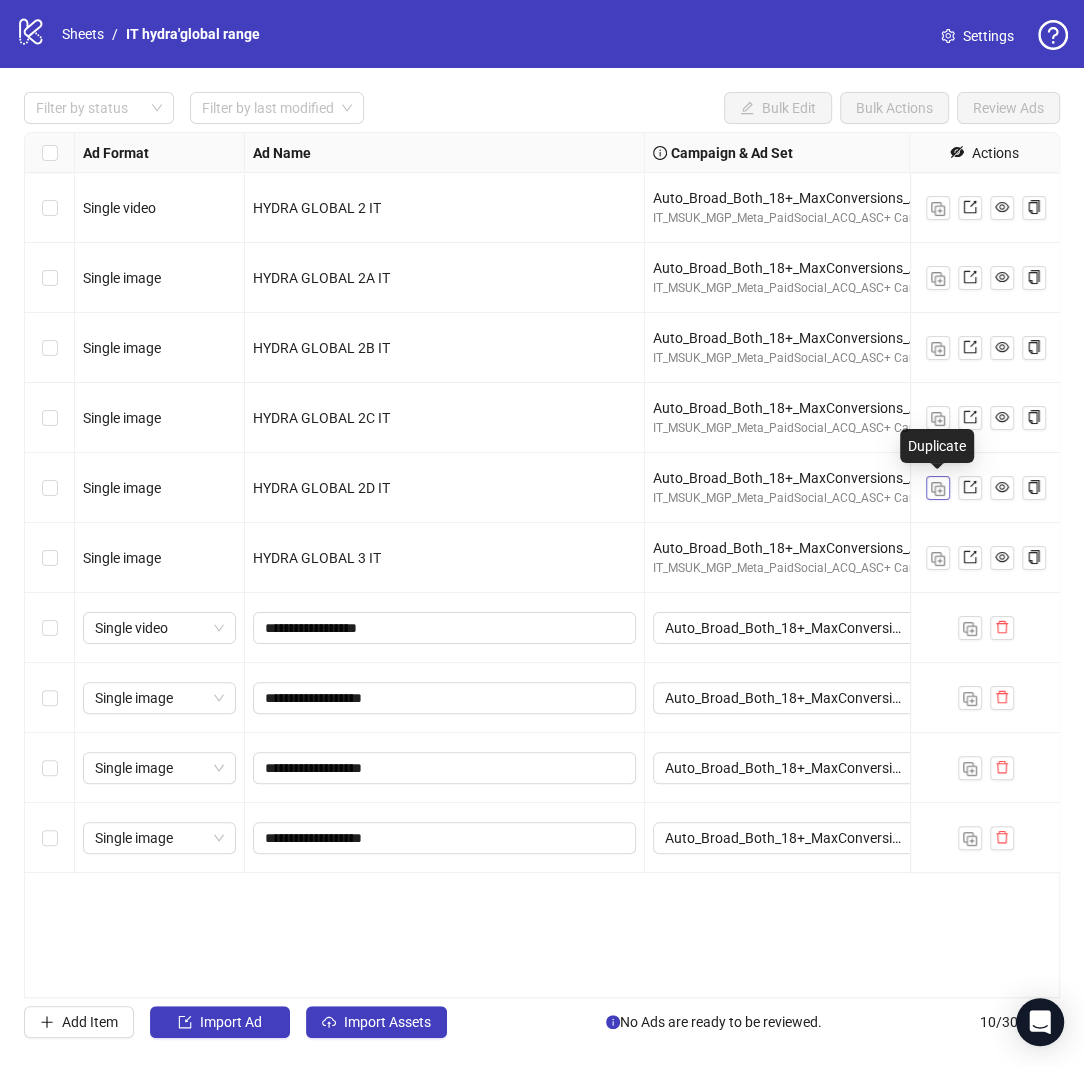 click at bounding box center [938, 489] 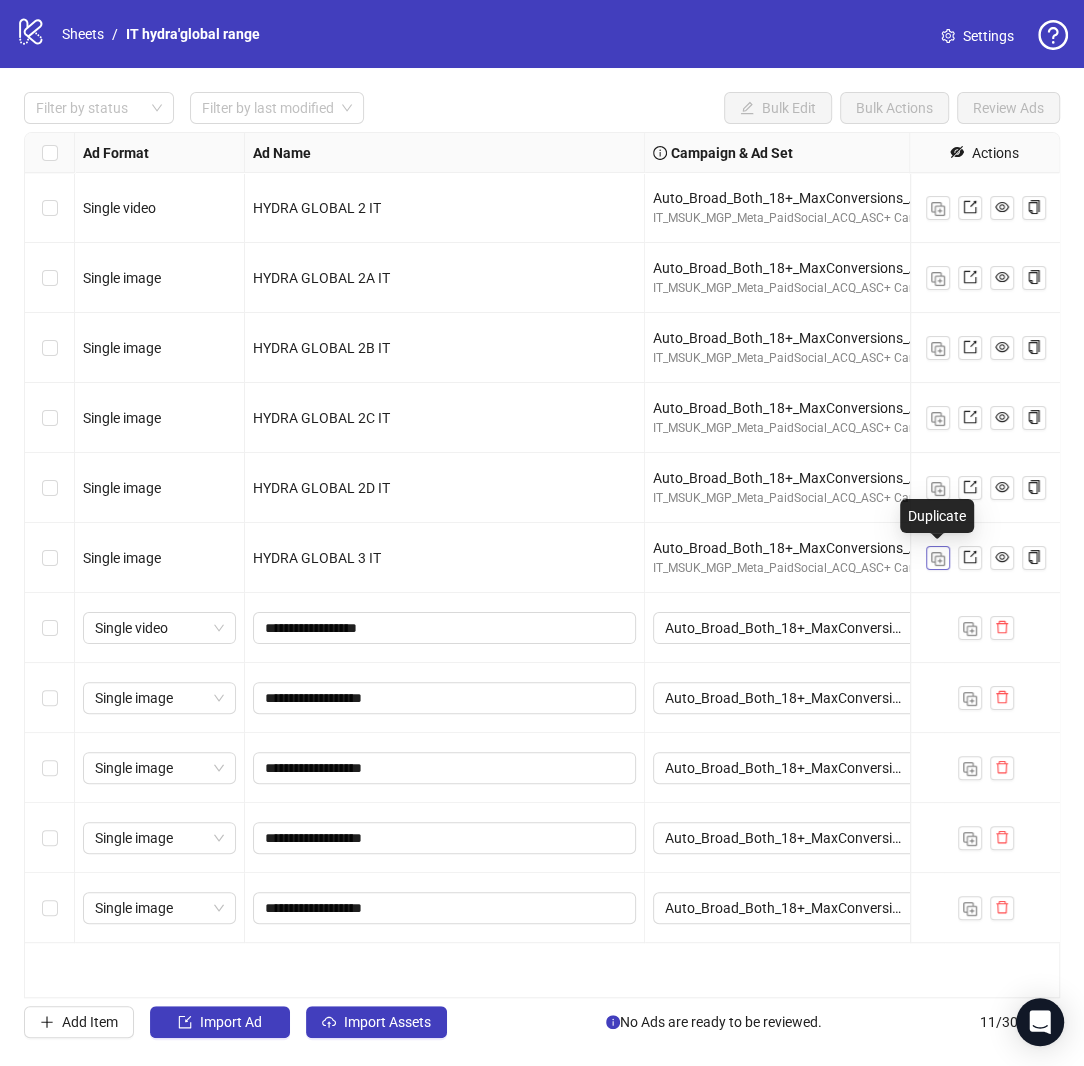 click at bounding box center [938, 558] 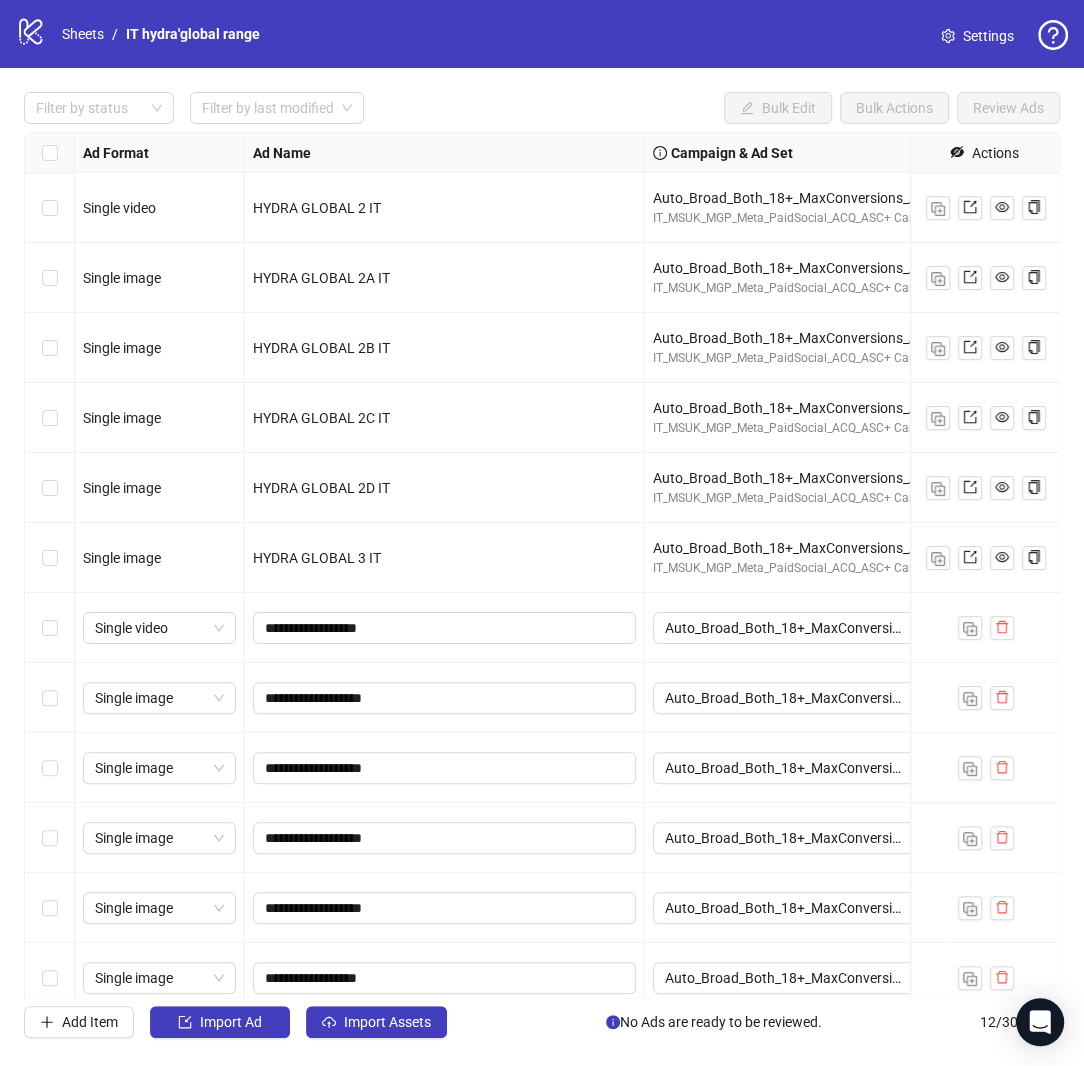 scroll, scrollTop: 15, scrollLeft: 0, axis: vertical 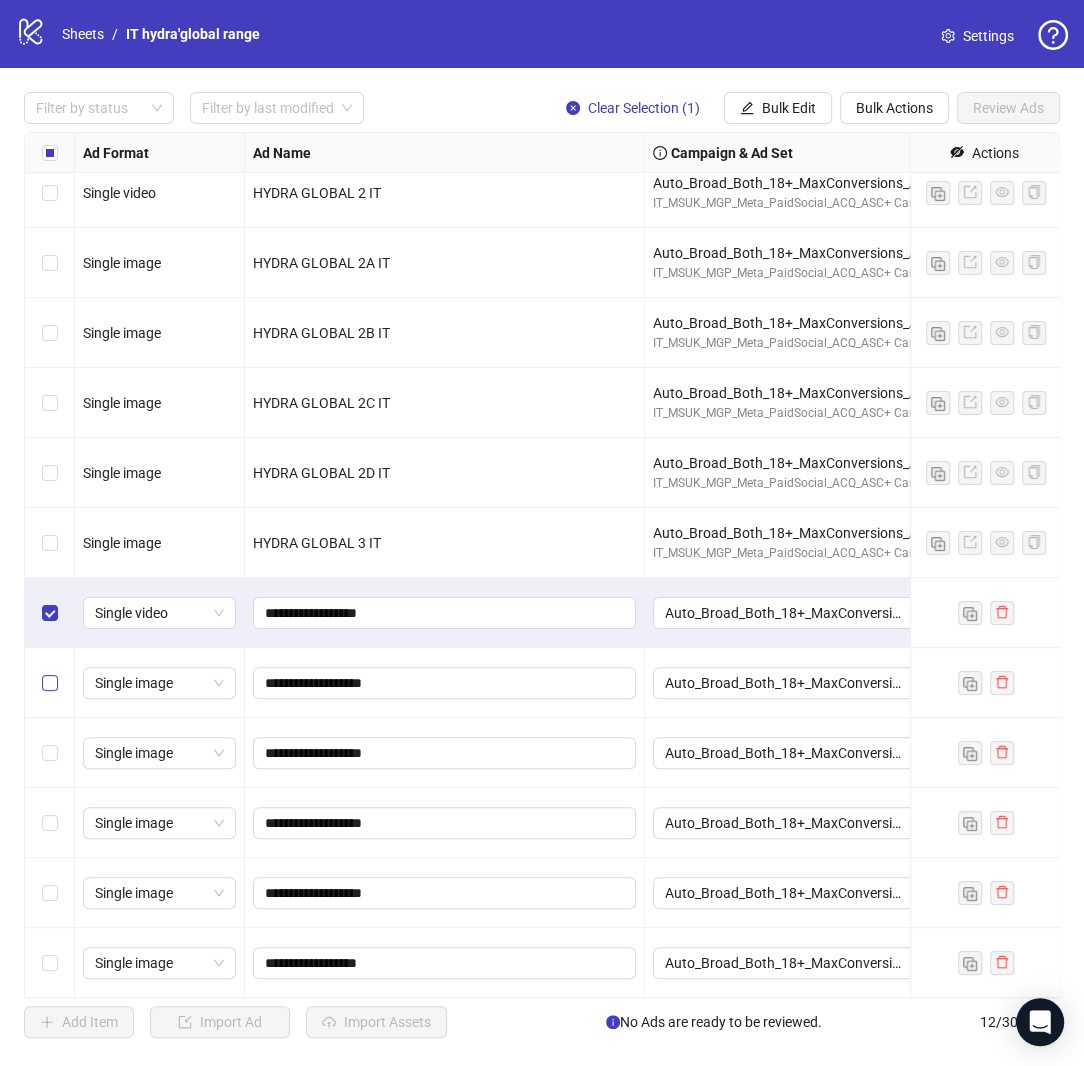 click at bounding box center (50, 683) 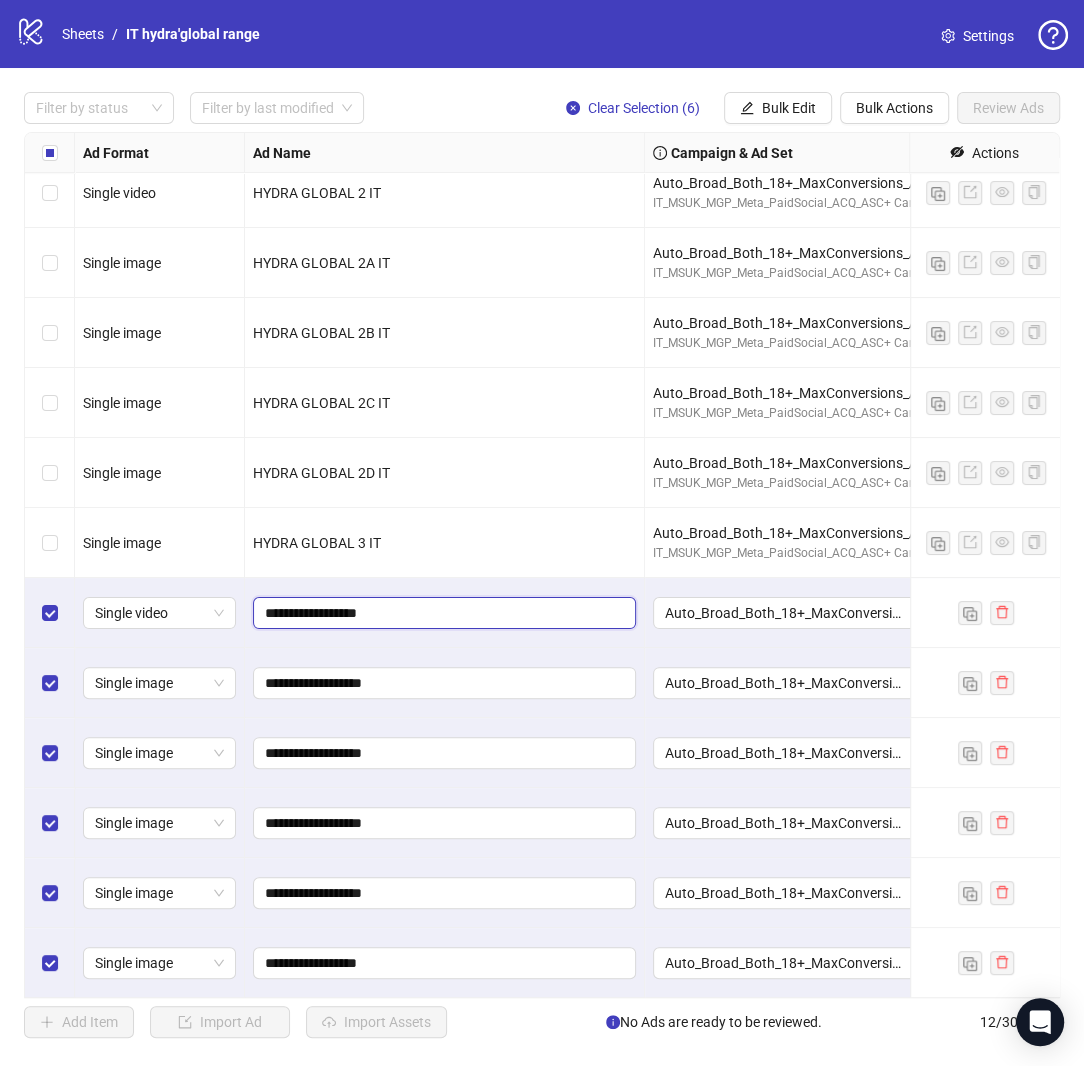 click on "**********" at bounding box center (442, 613) 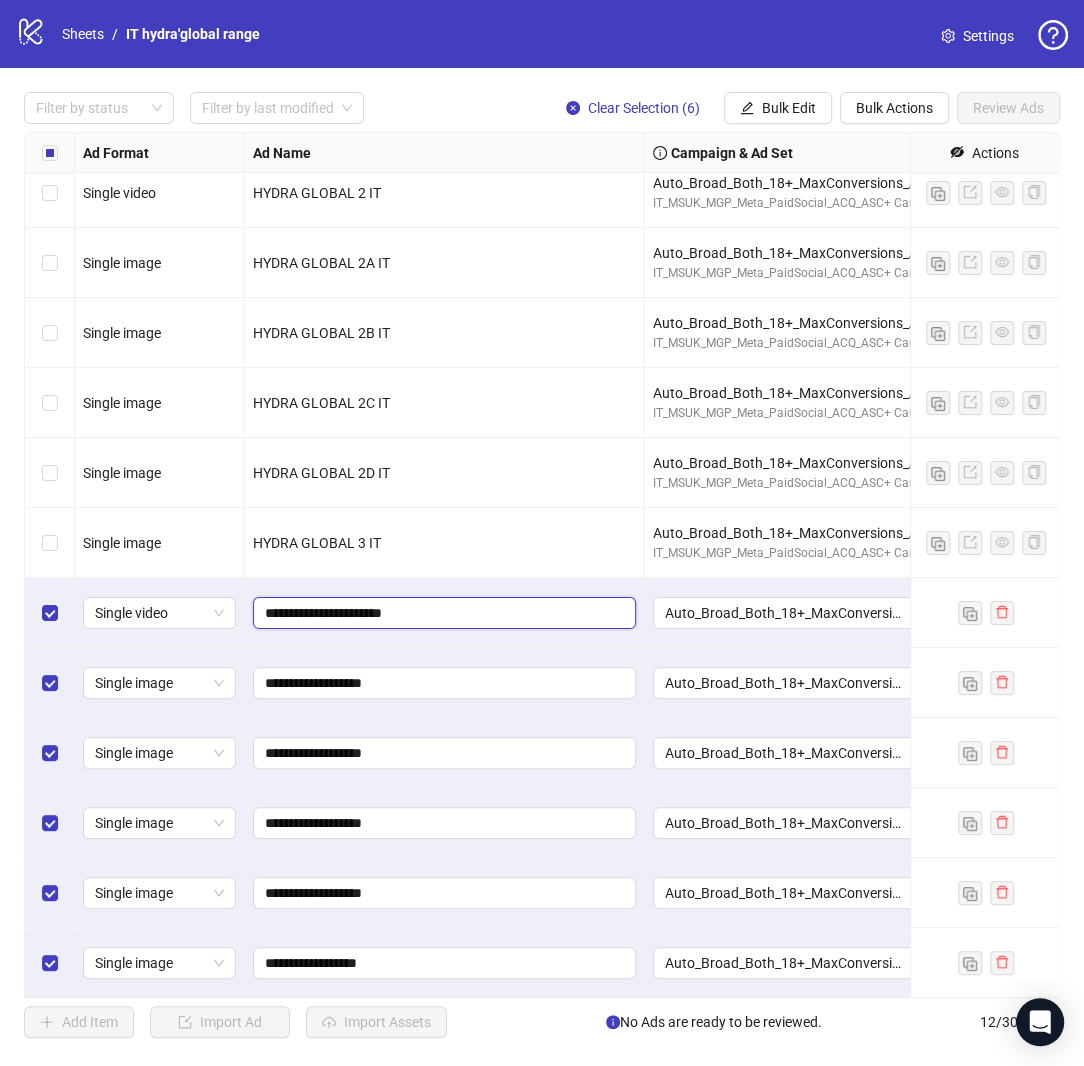type on "**********" 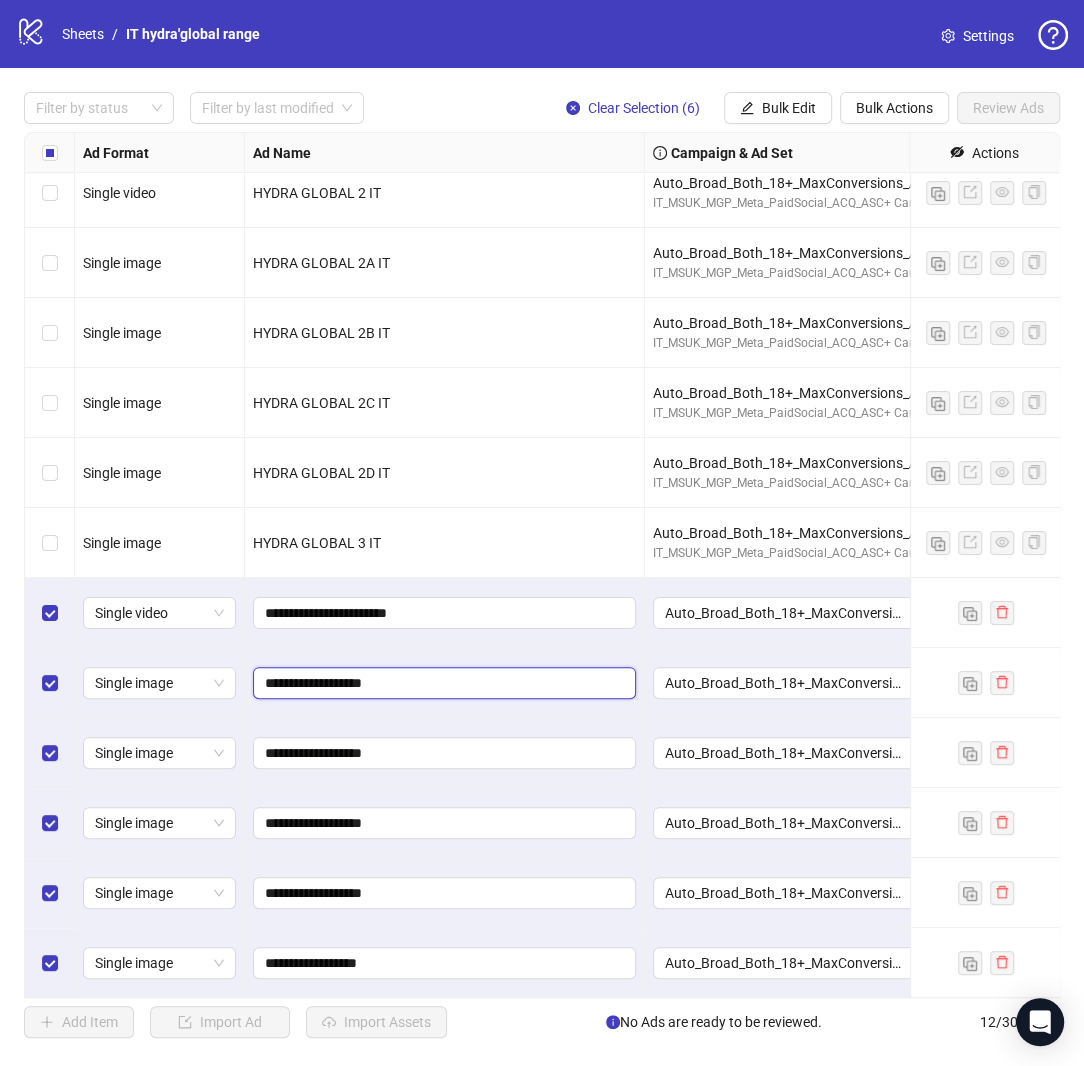 click on "**********" at bounding box center (442, 683) 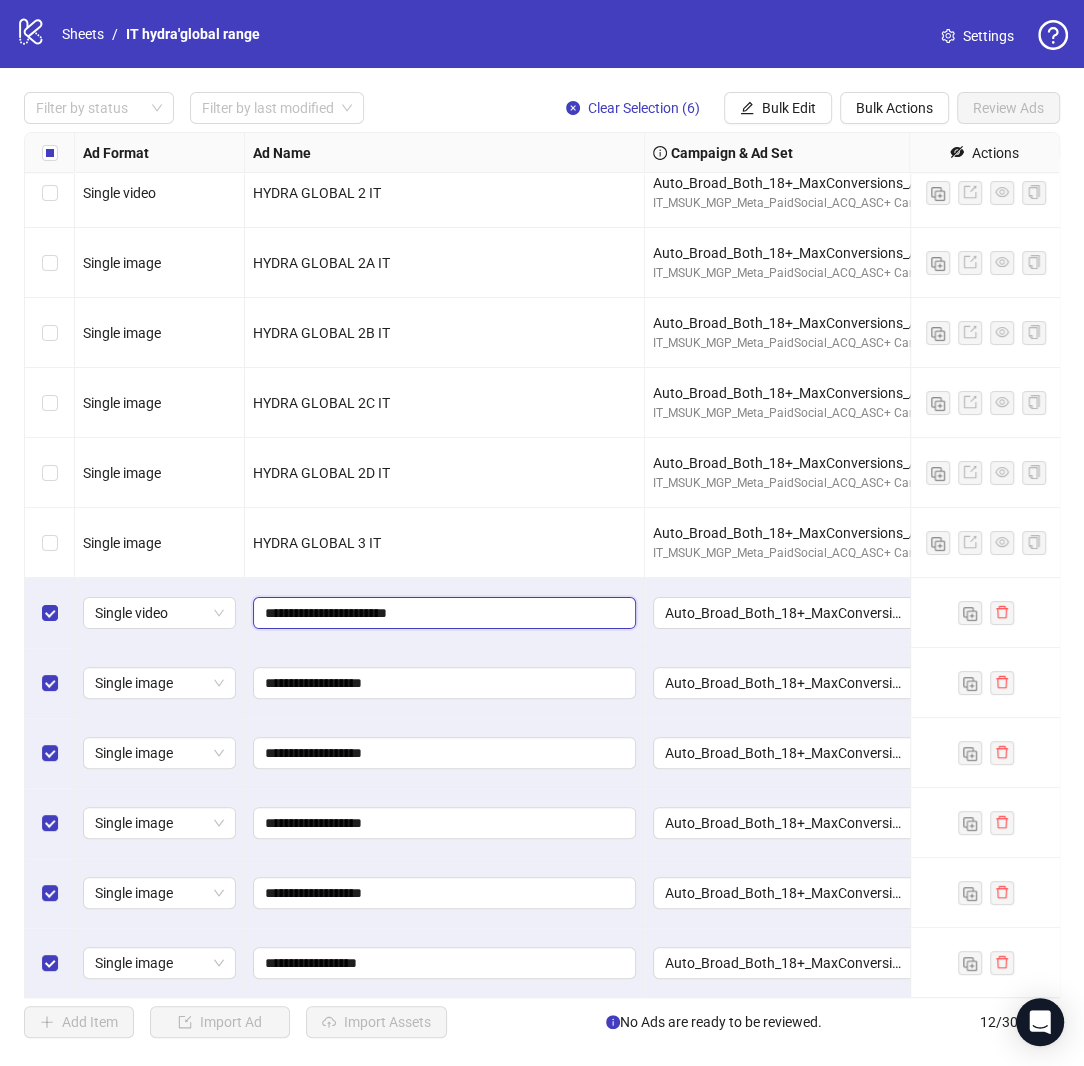 click on "**********" at bounding box center (442, 613) 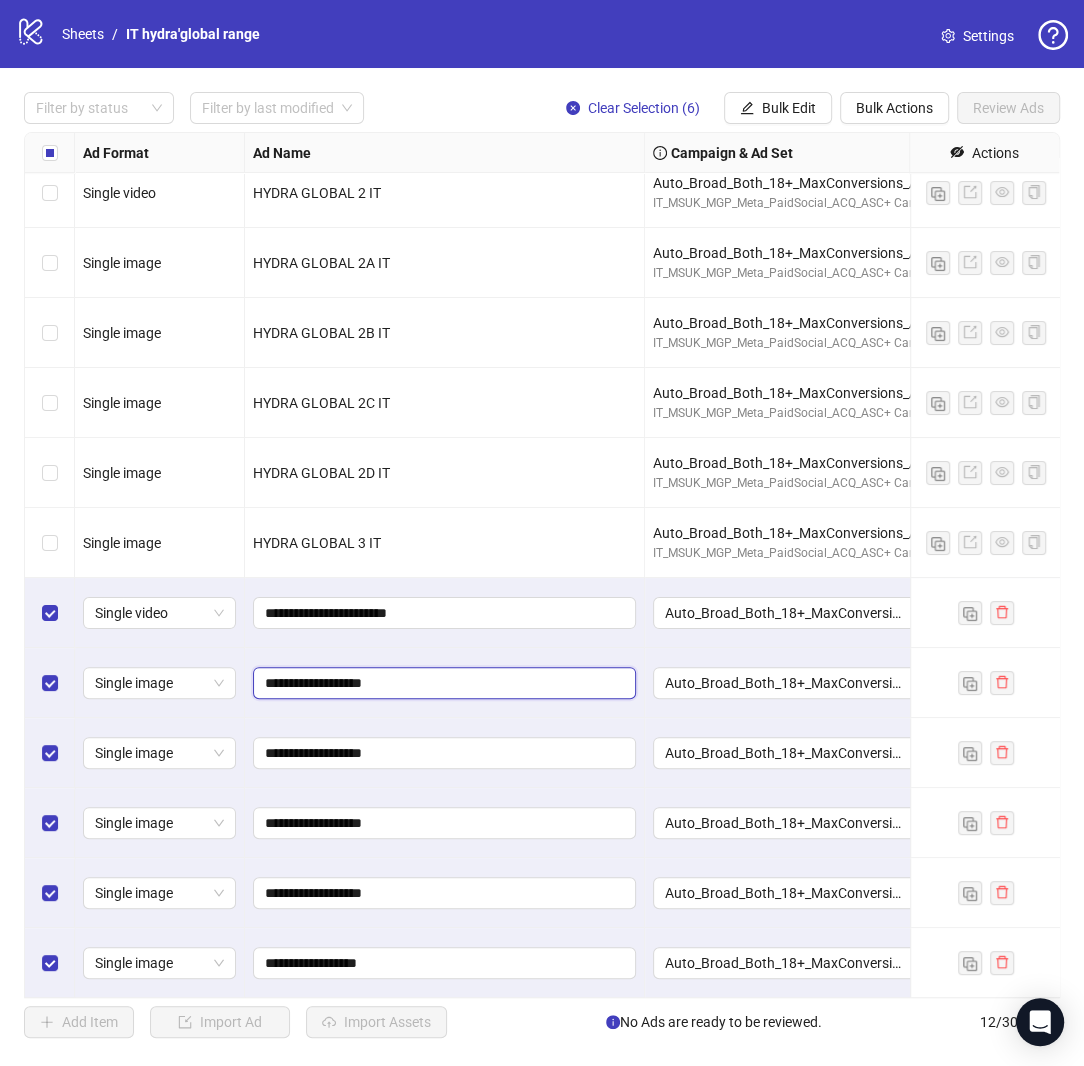 click on "**********" at bounding box center (442, 683) 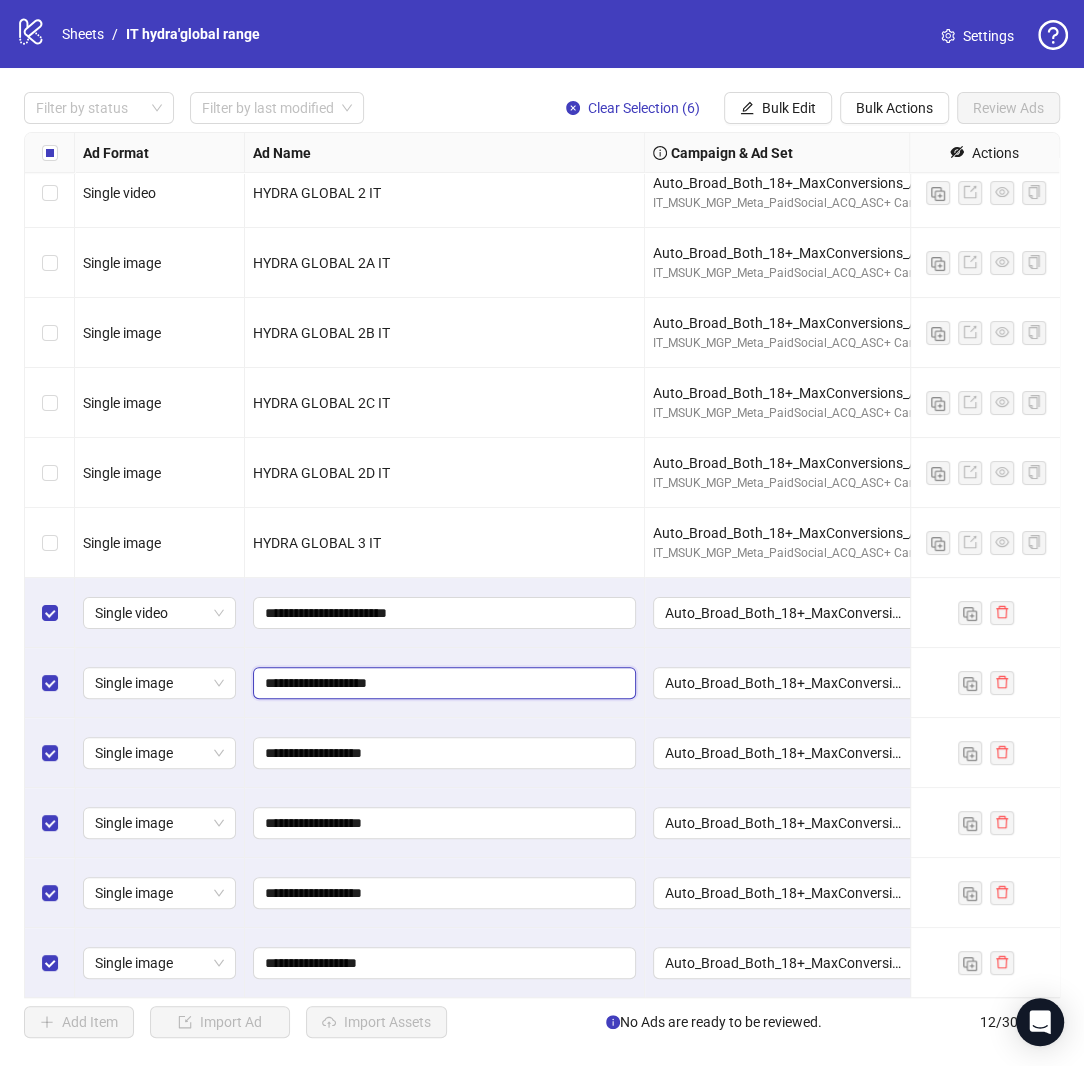 paste on "******" 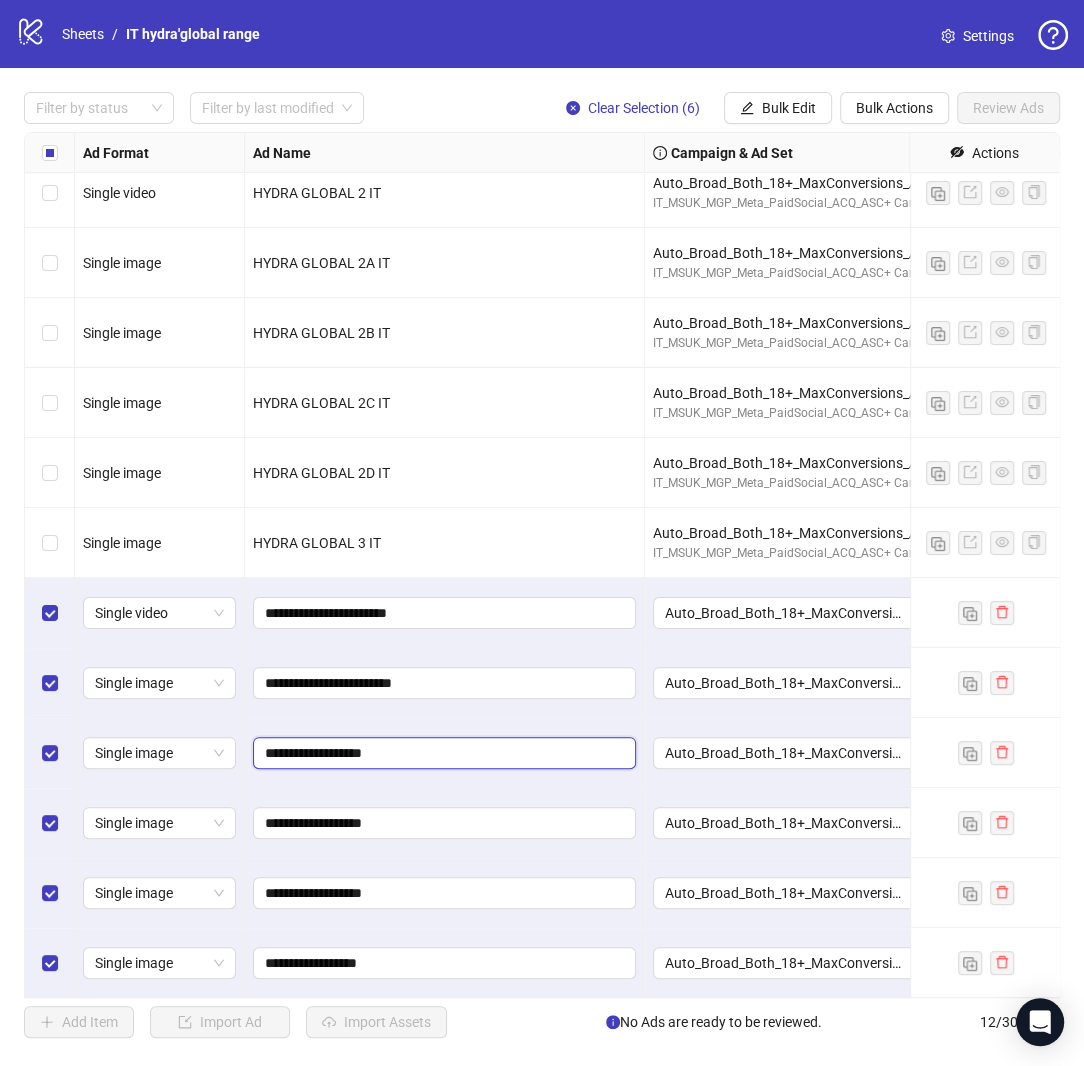 click on "**********" at bounding box center [442, 753] 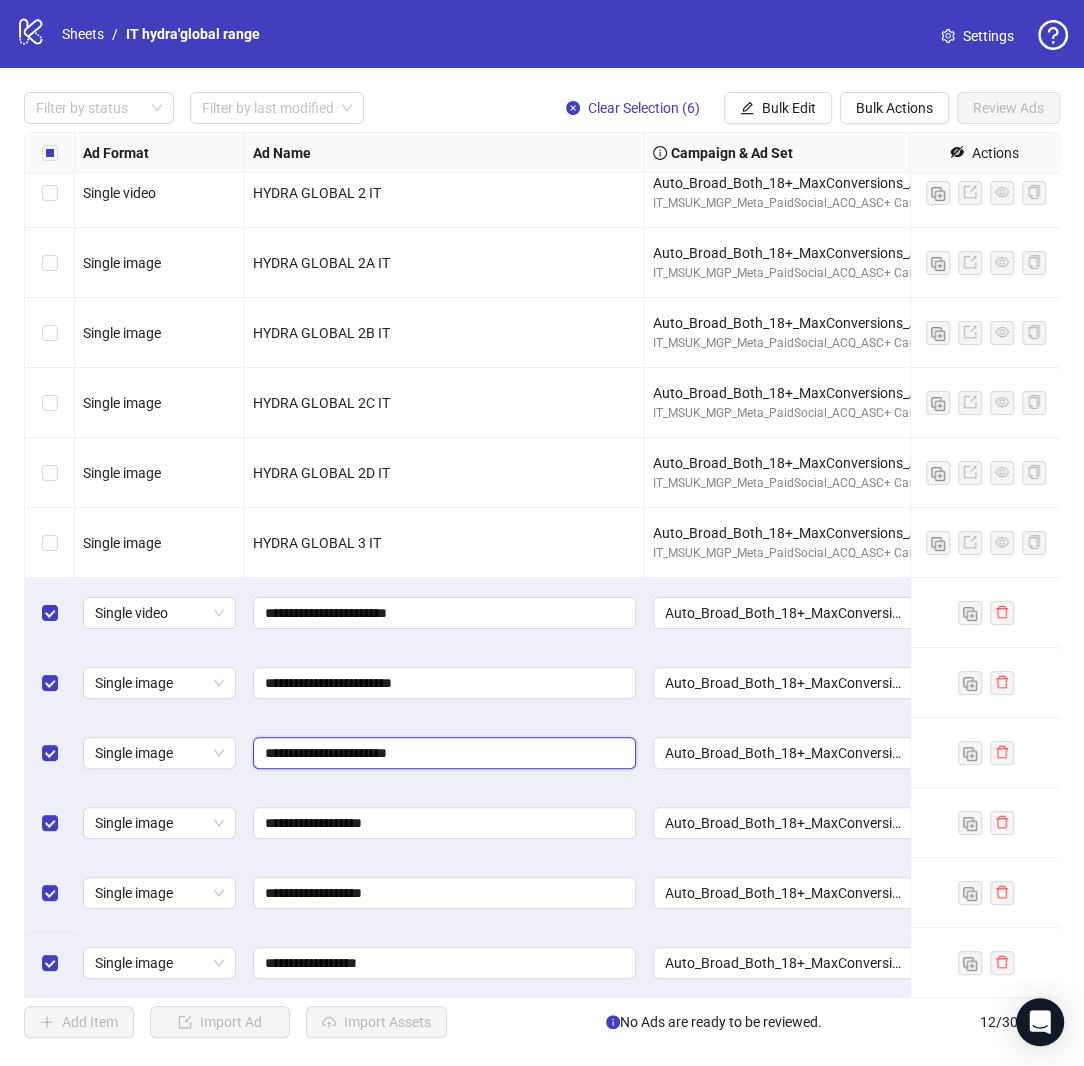 click on "**********" at bounding box center [442, 753] 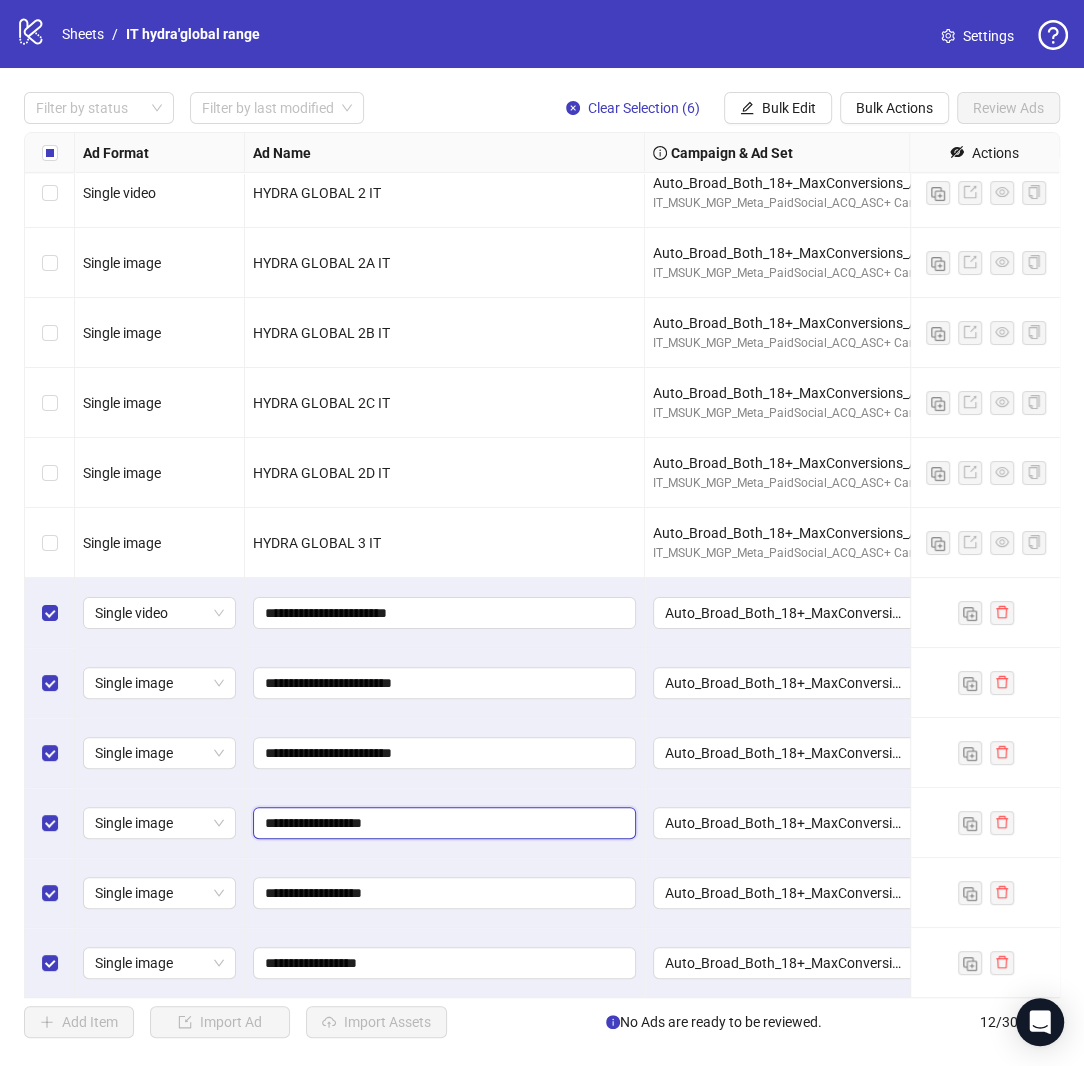 click on "**********" at bounding box center (442, 823) 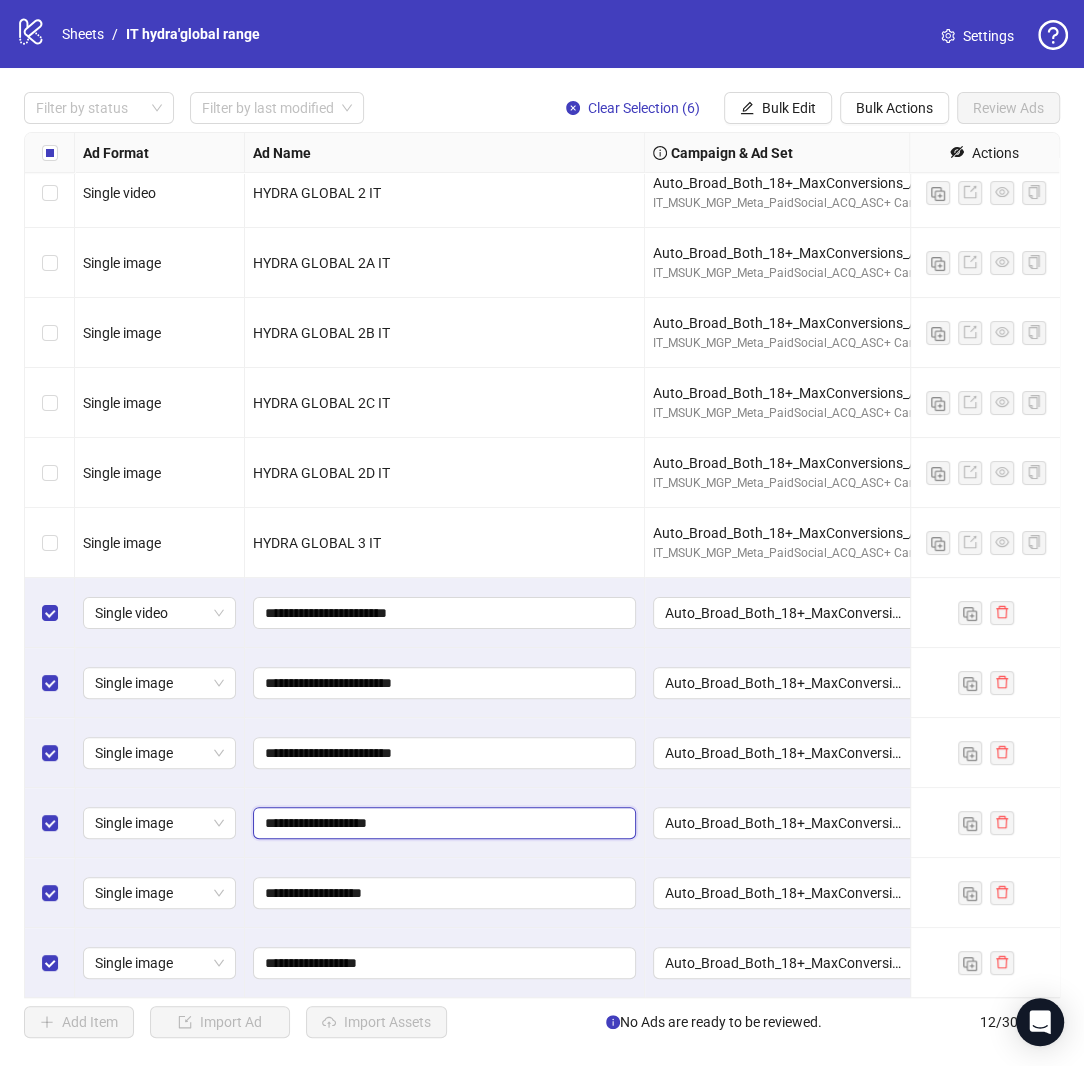 paste on "******" 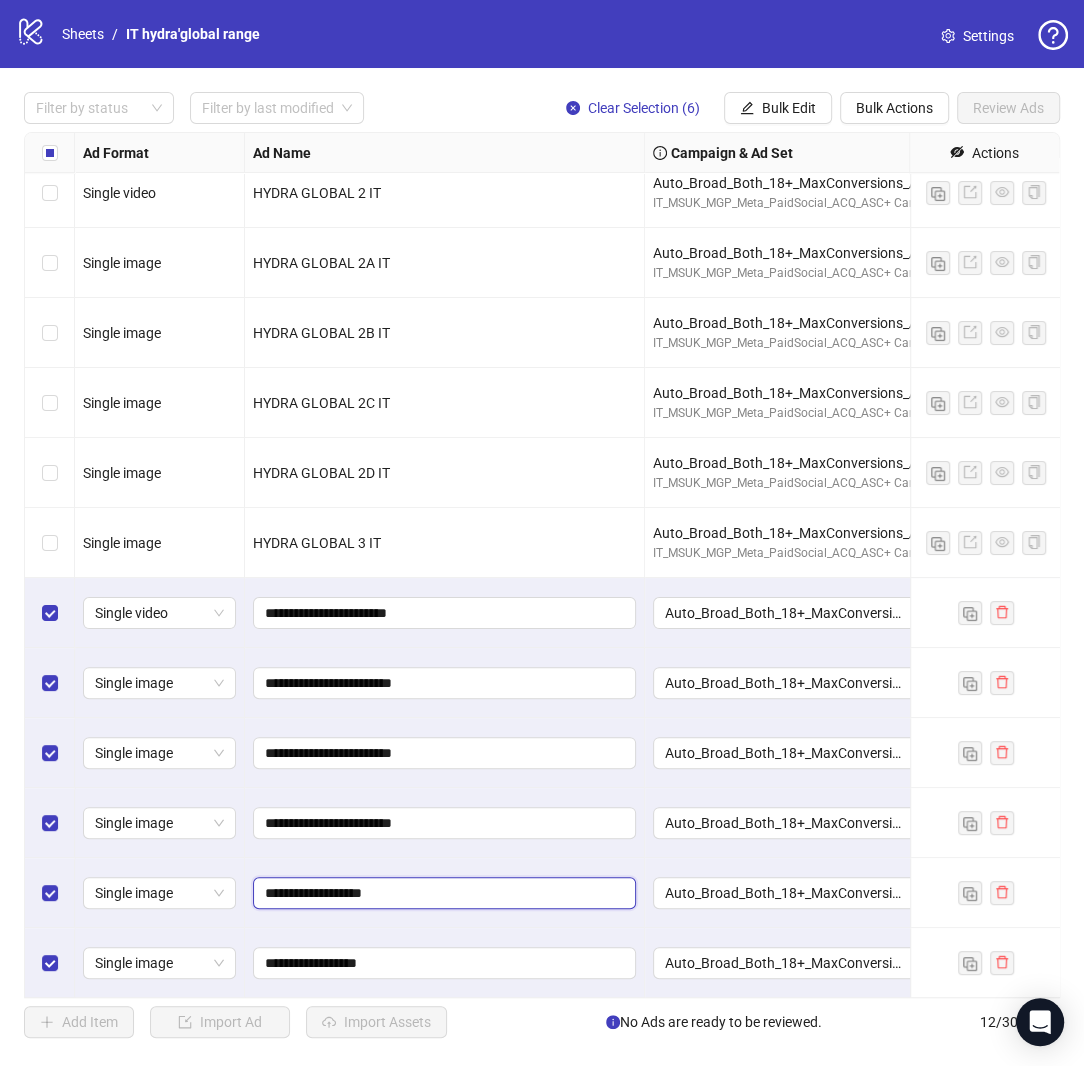 click on "**********" at bounding box center (442, 893) 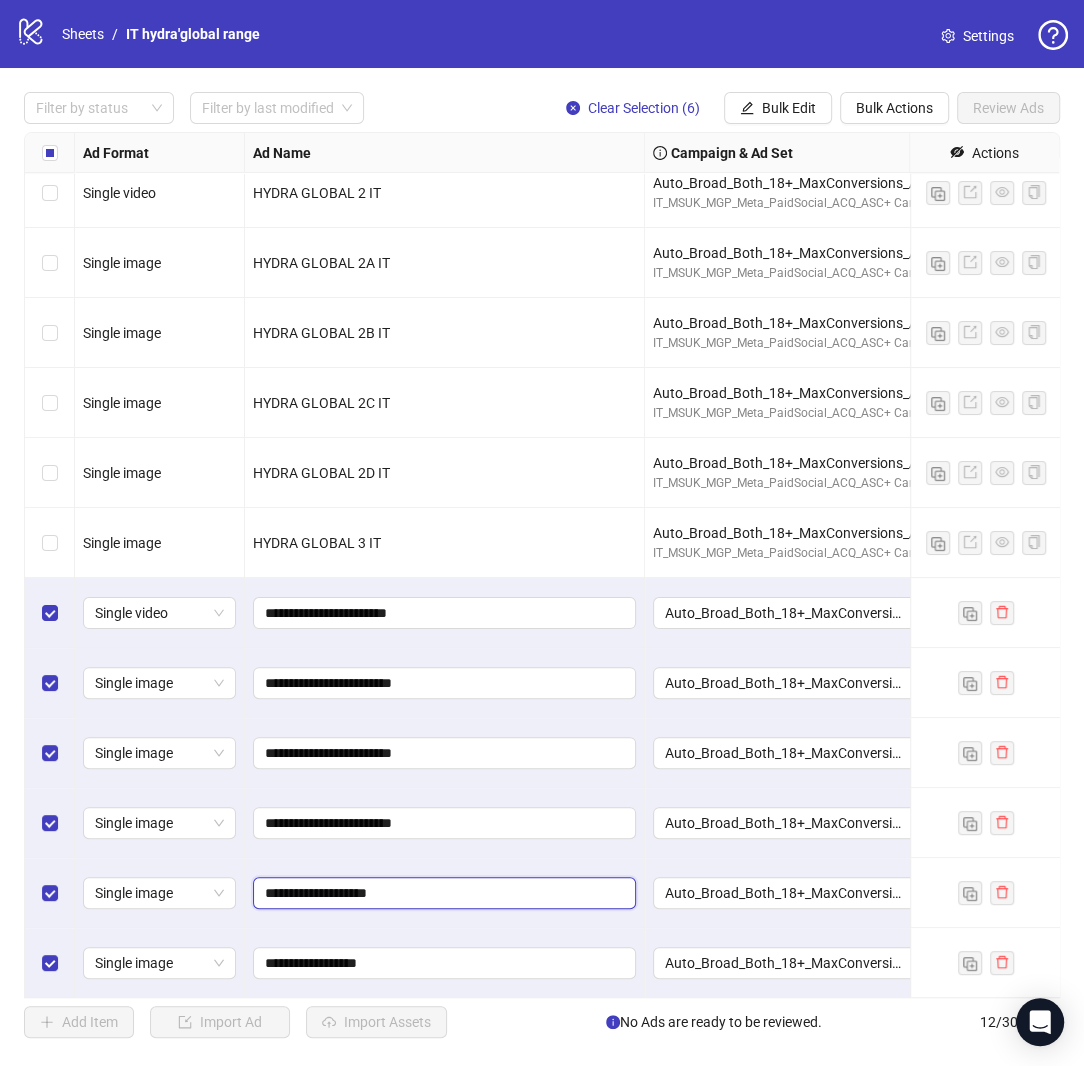 paste on "******" 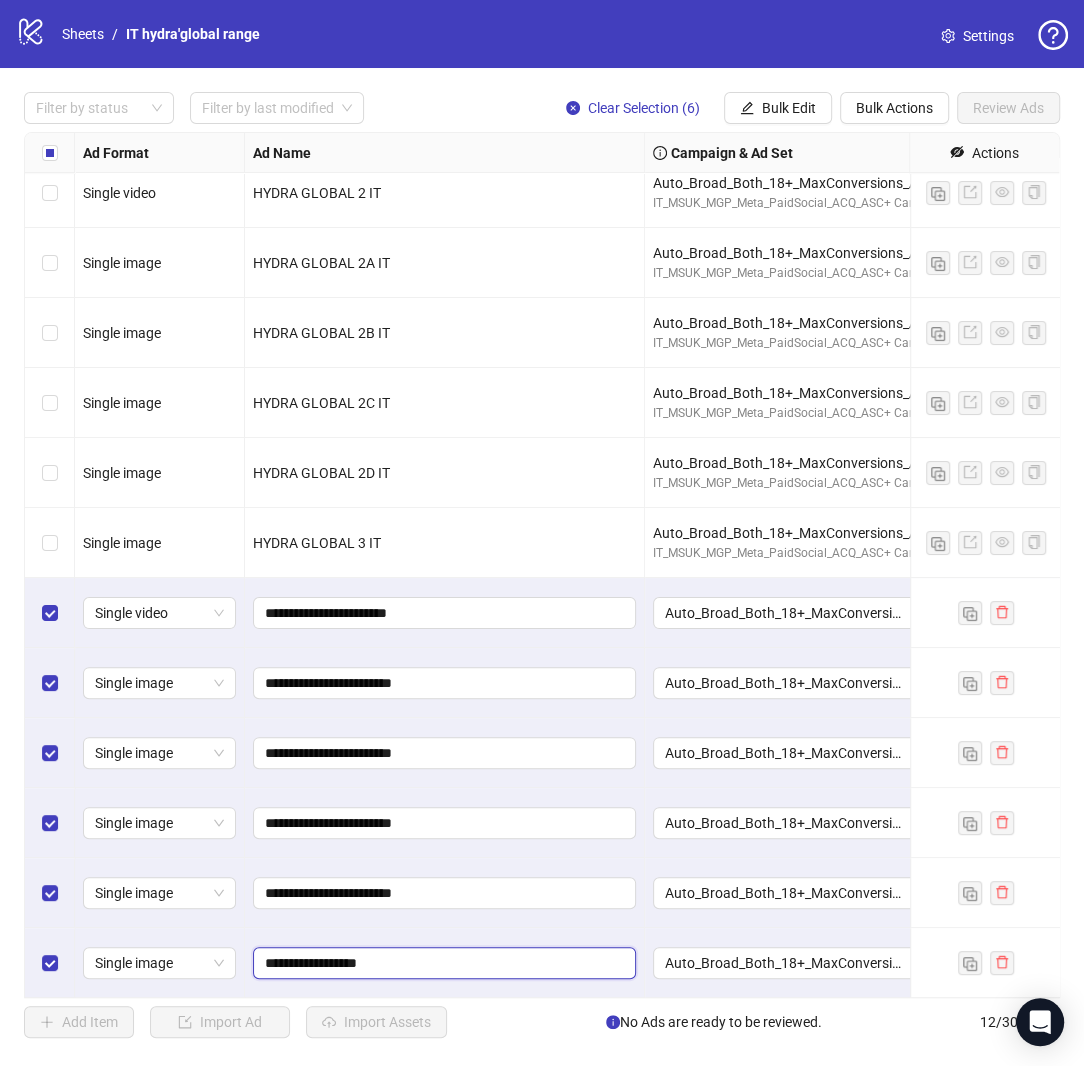 click on "**********" at bounding box center [442, 963] 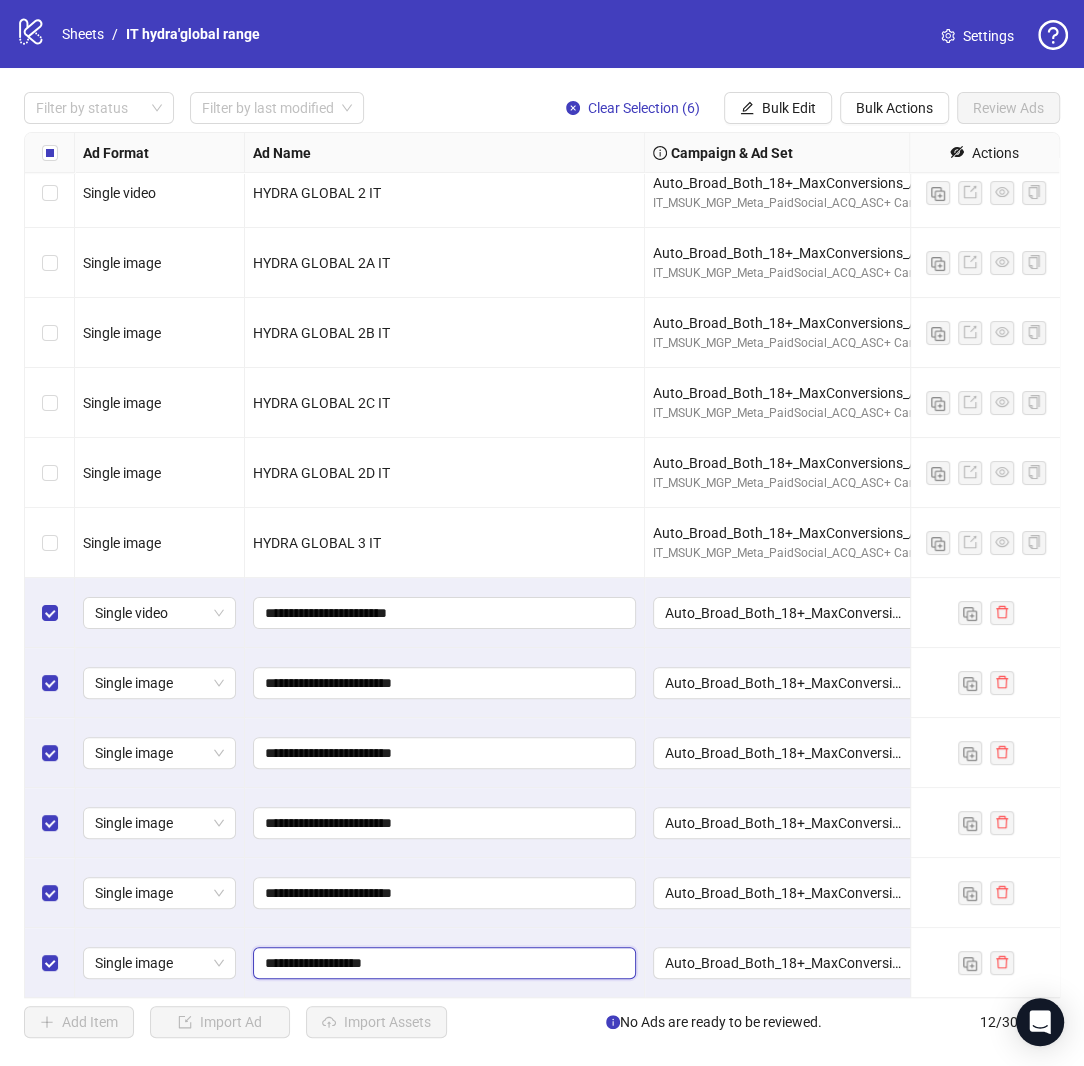 paste on "******" 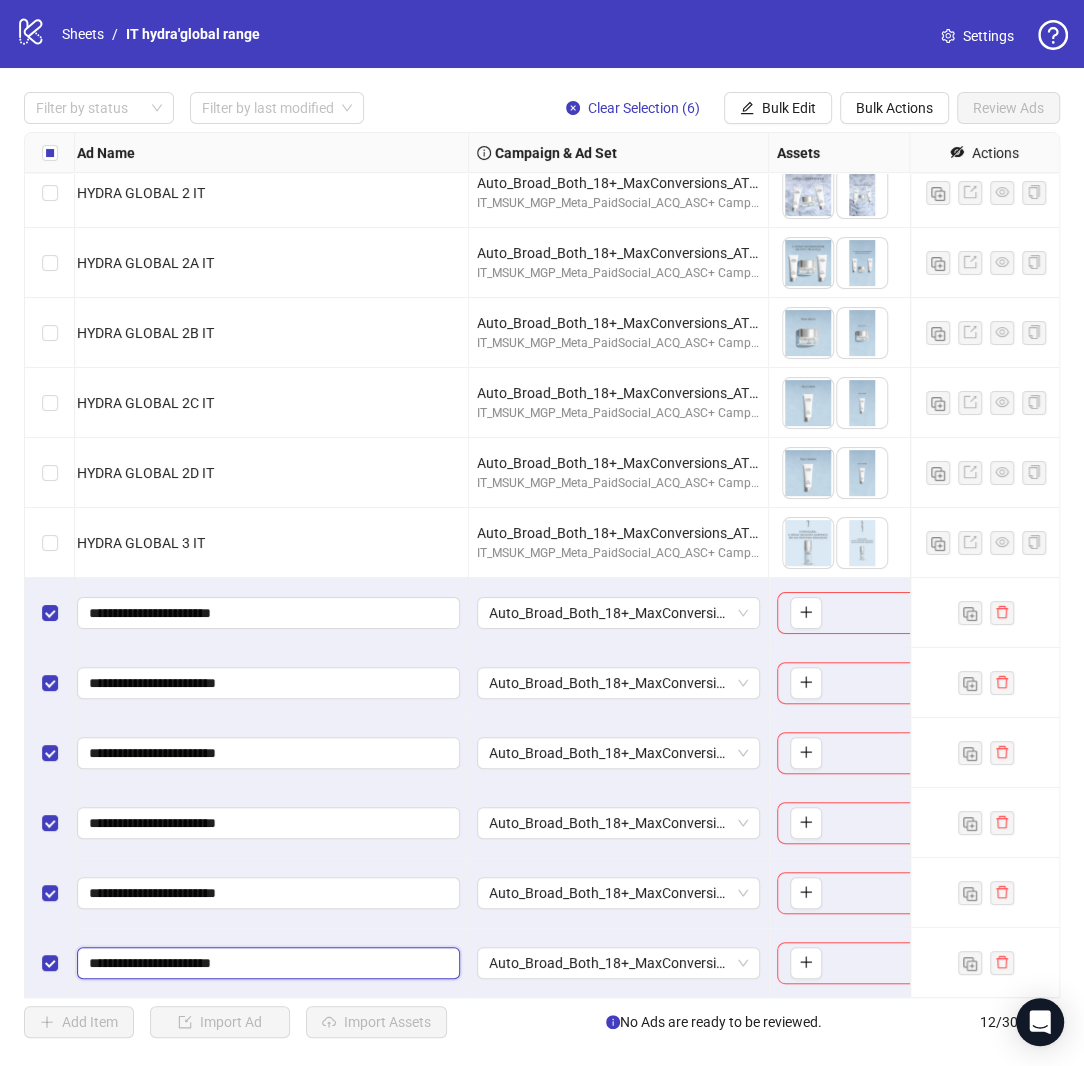 scroll, scrollTop: 15, scrollLeft: 251, axis: both 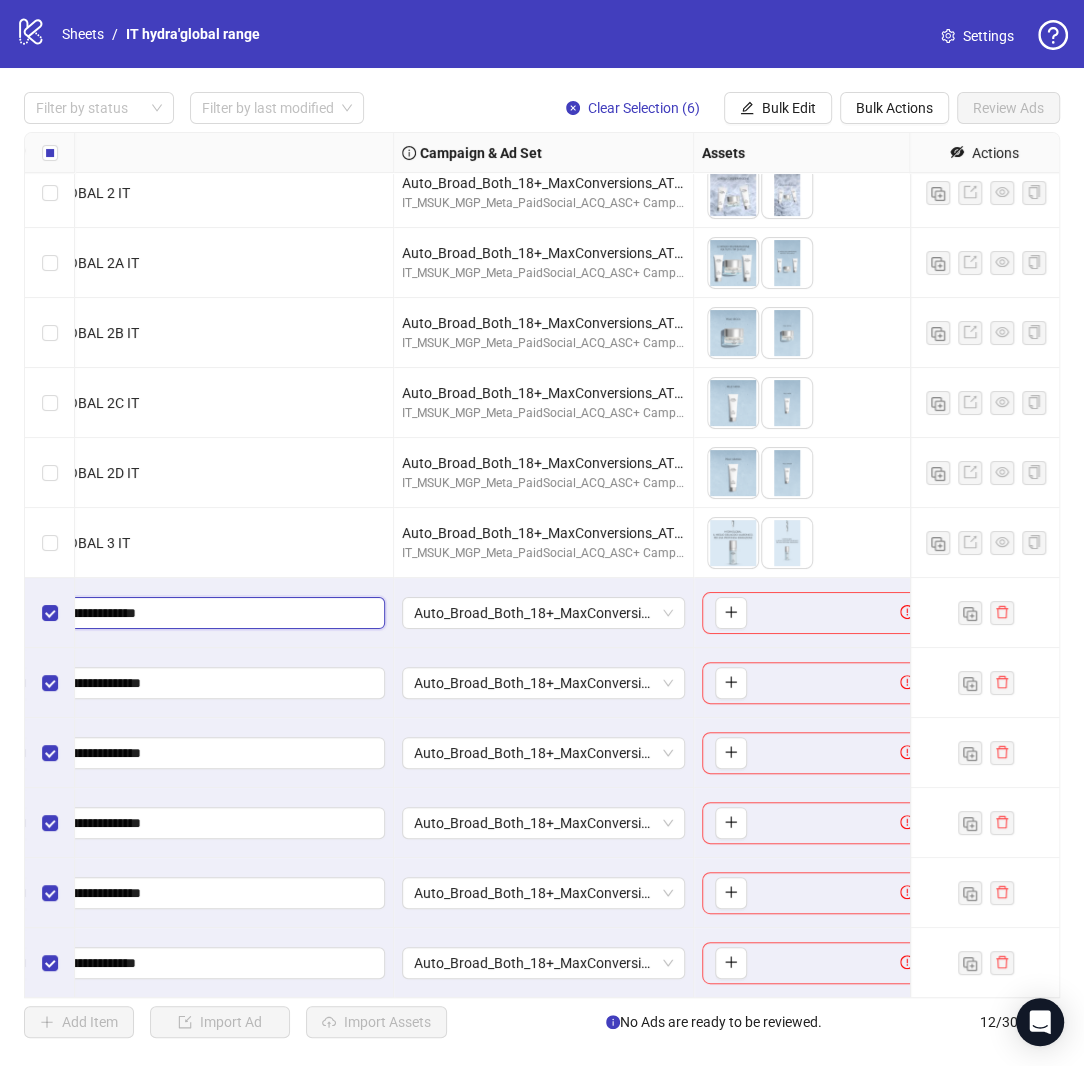 click on "**********" at bounding box center [191, 613] 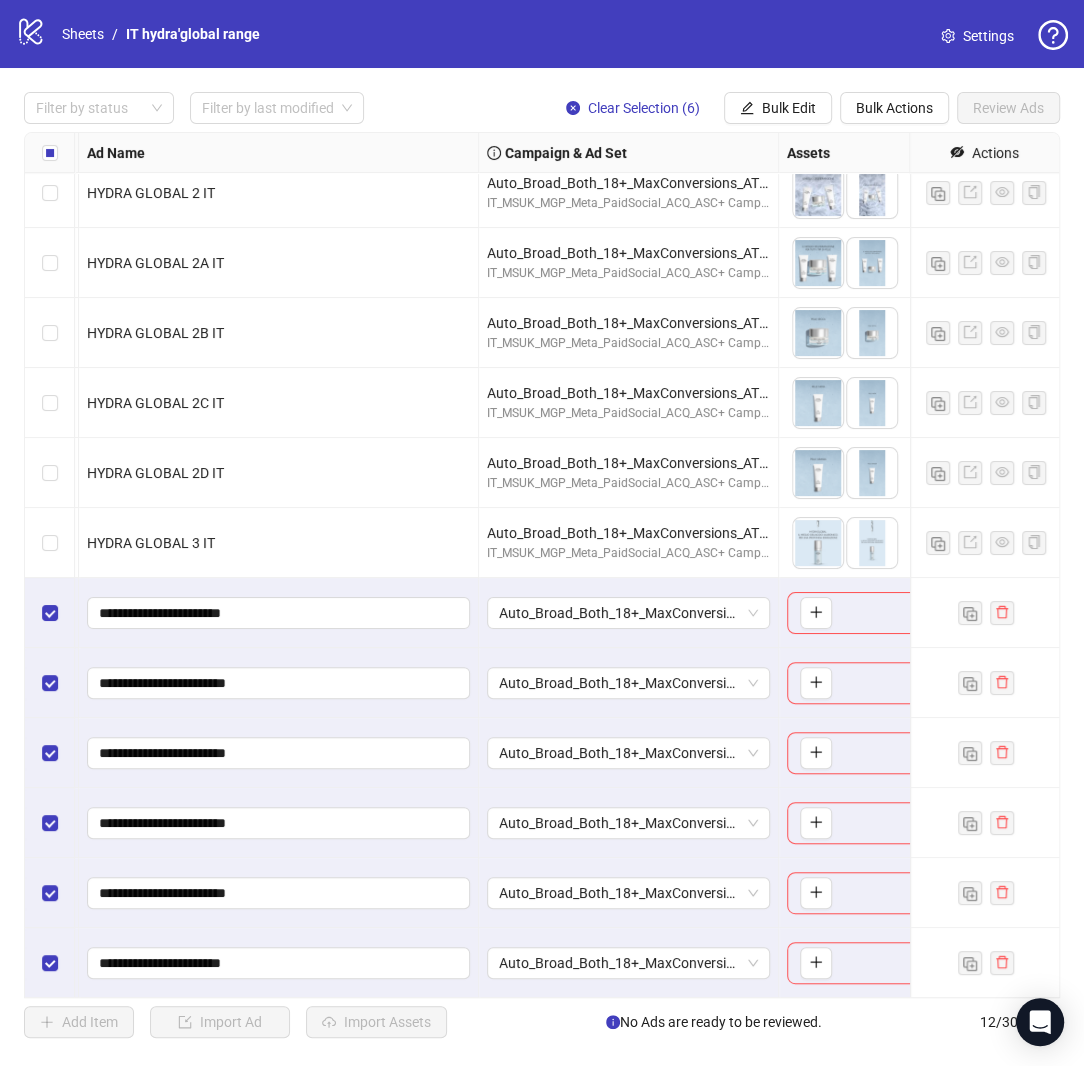 scroll, scrollTop: 15, scrollLeft: 157, axis: both 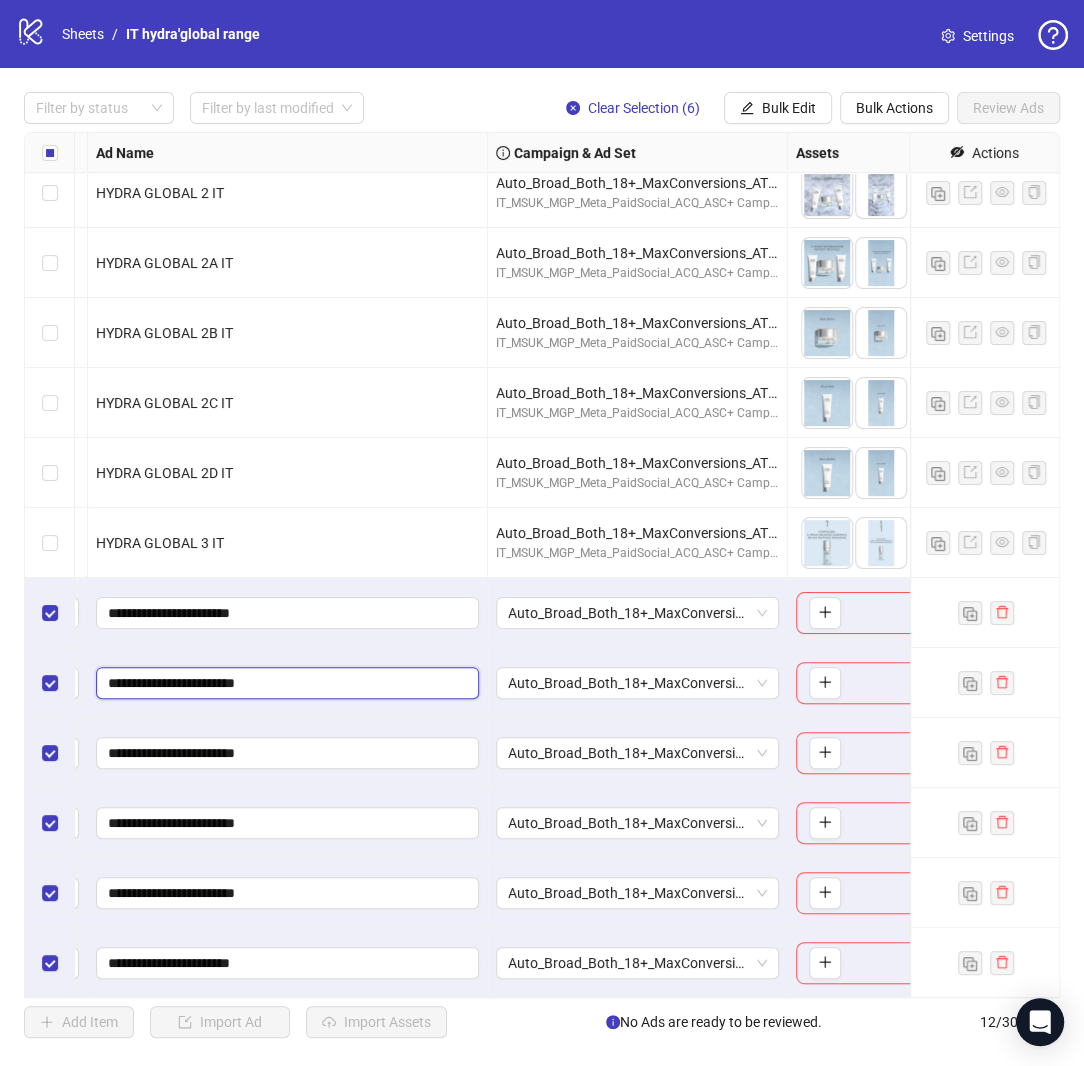 click on "**********" at bounding box center [285, 683] 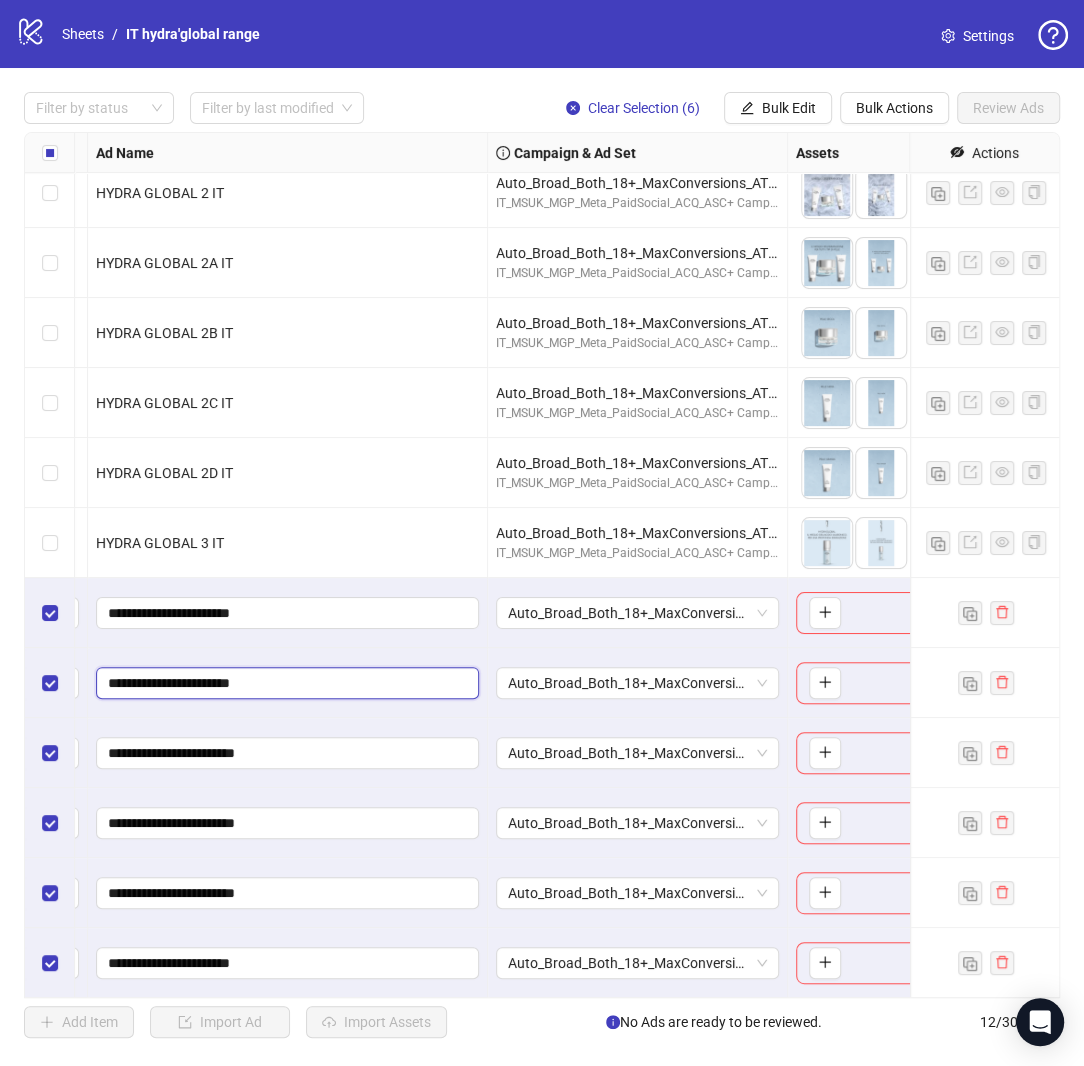 type on "**********" 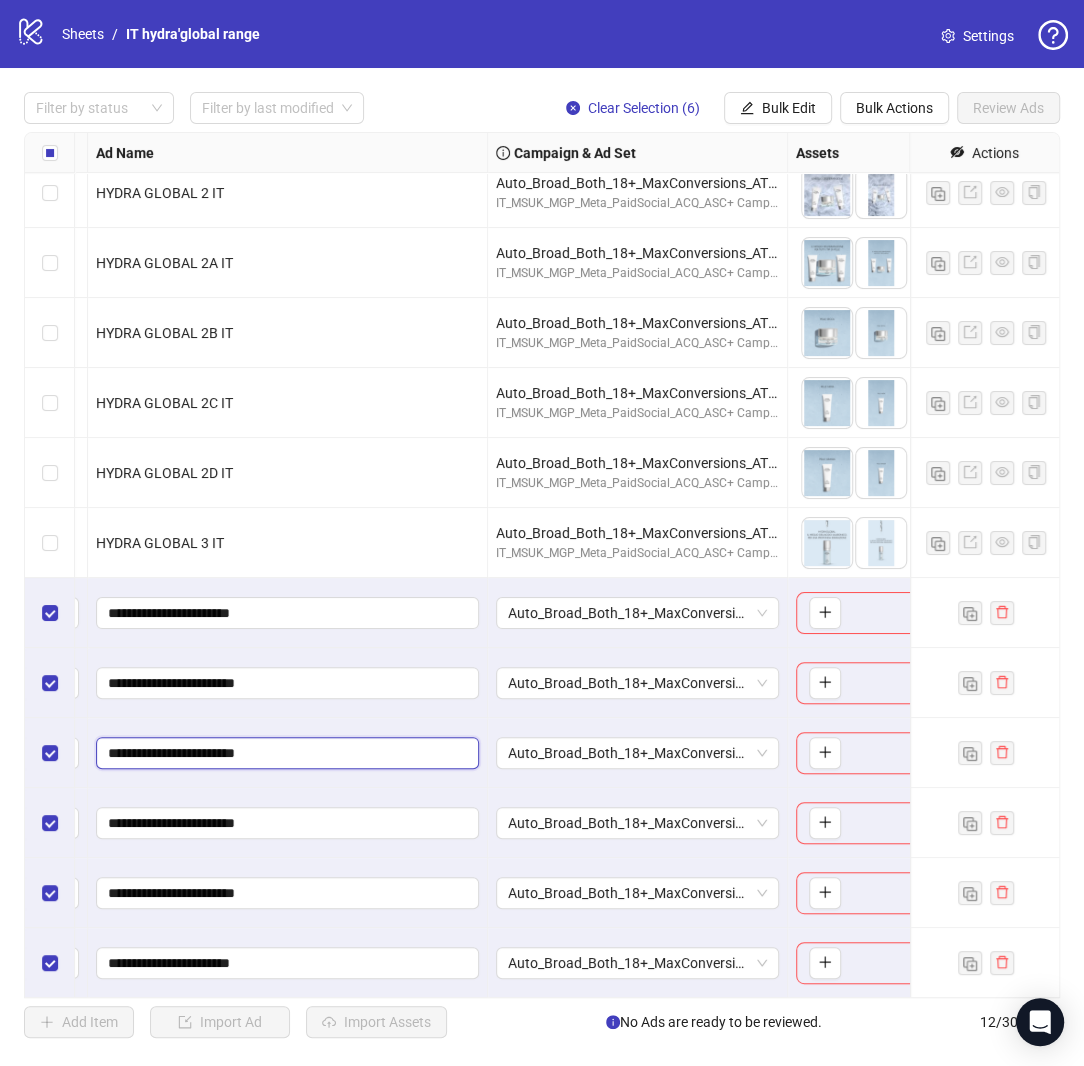 click on "**********" at bounding box center [285, 753] 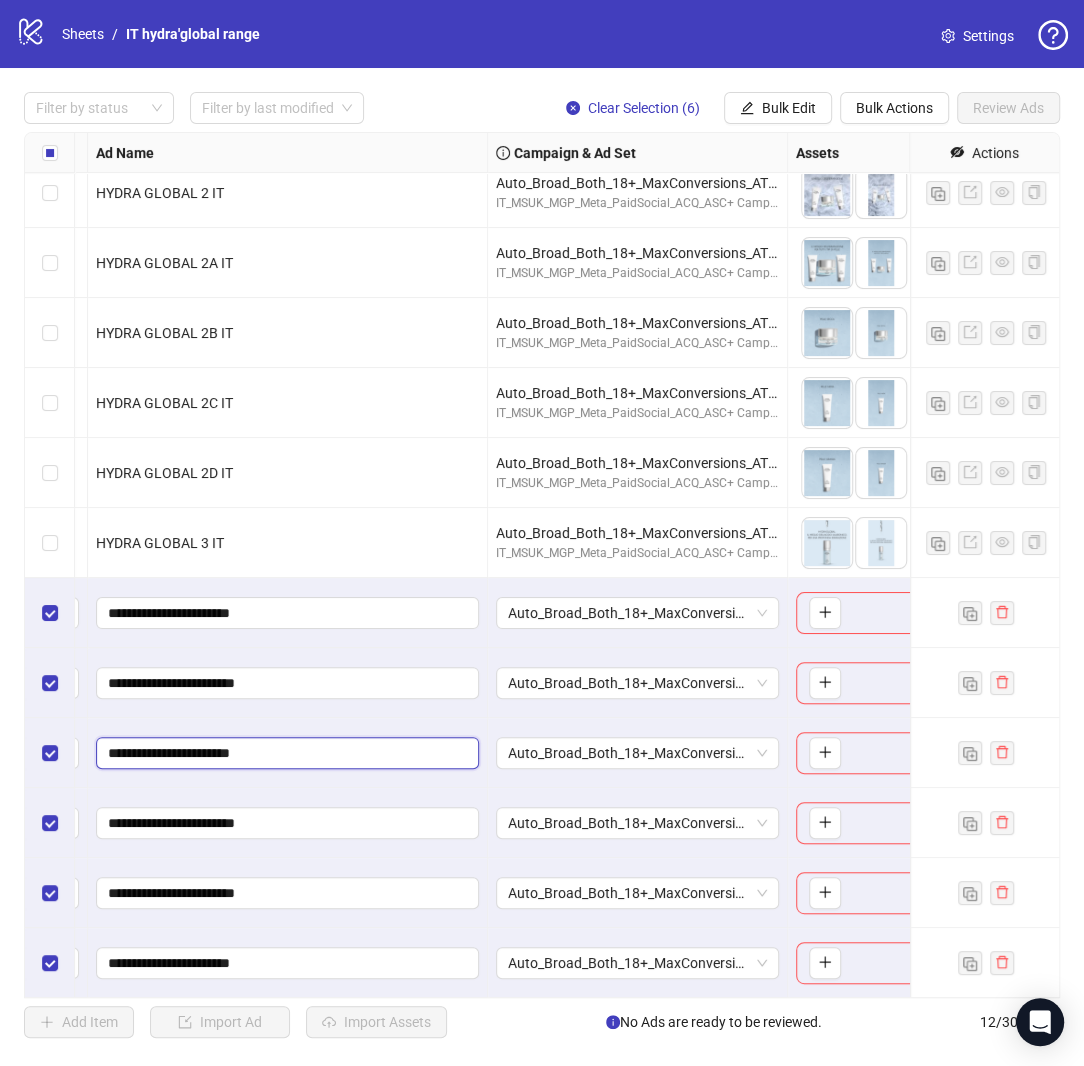 type on "**********" 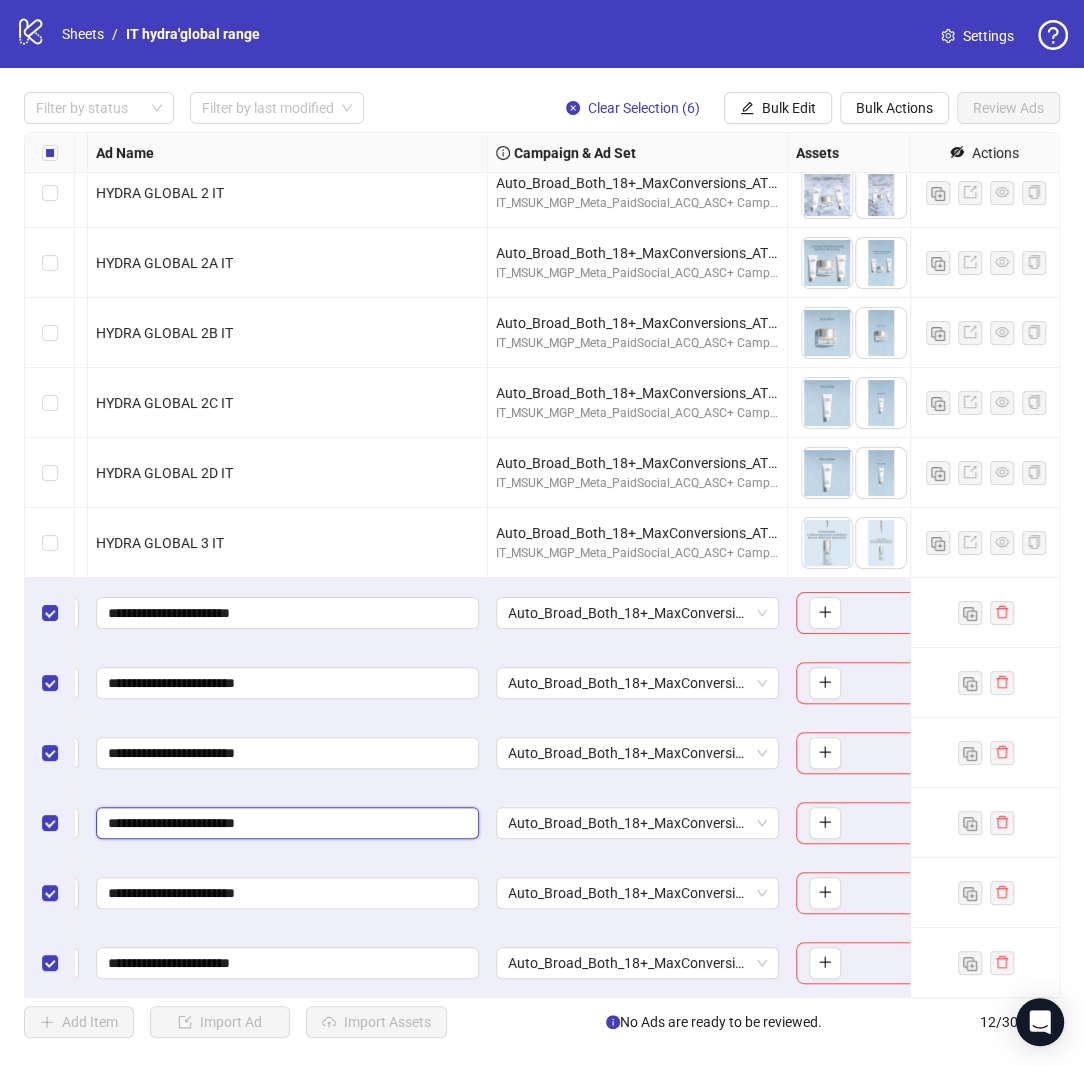 click on "**********" at bounding box center (285, 823) 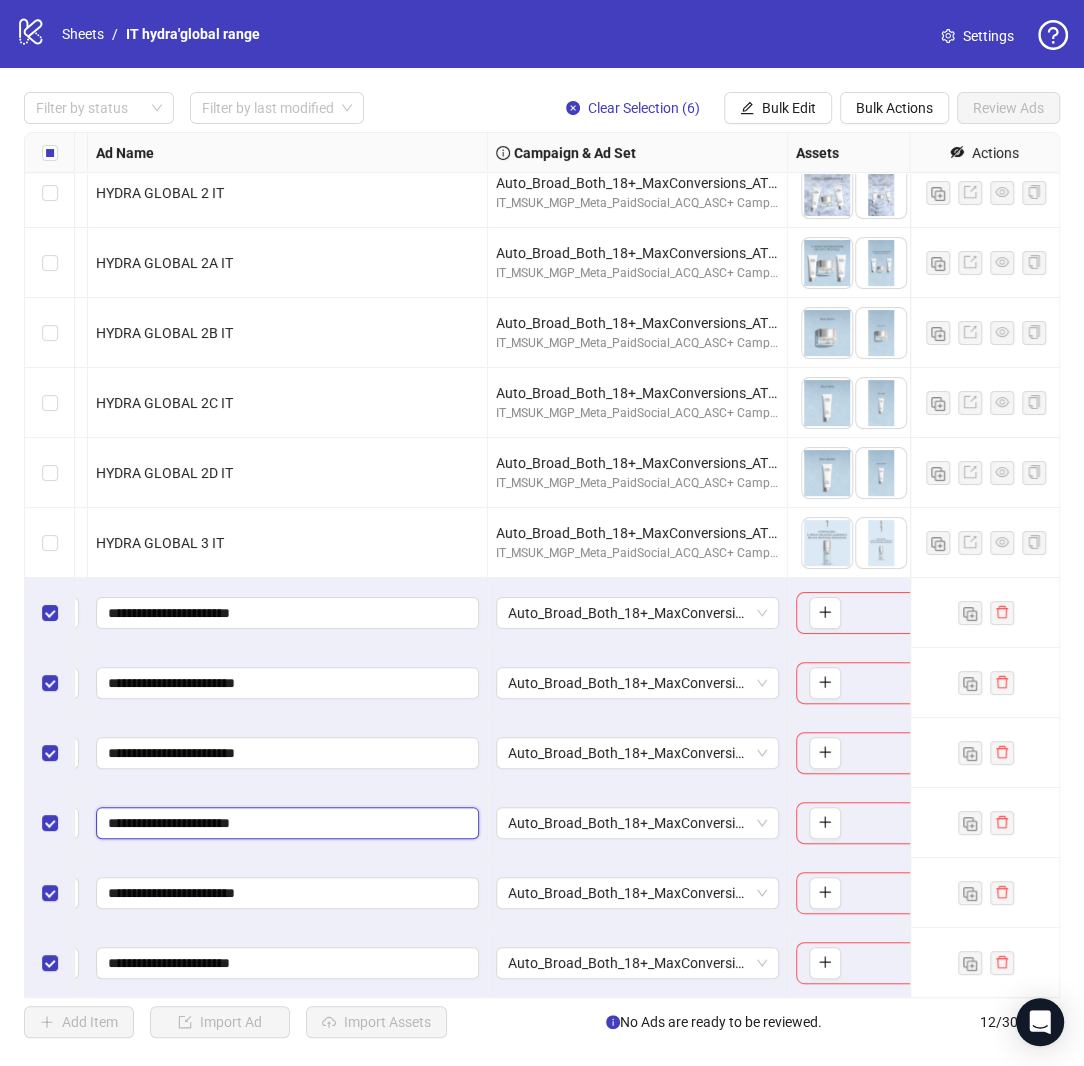 type on "**********" 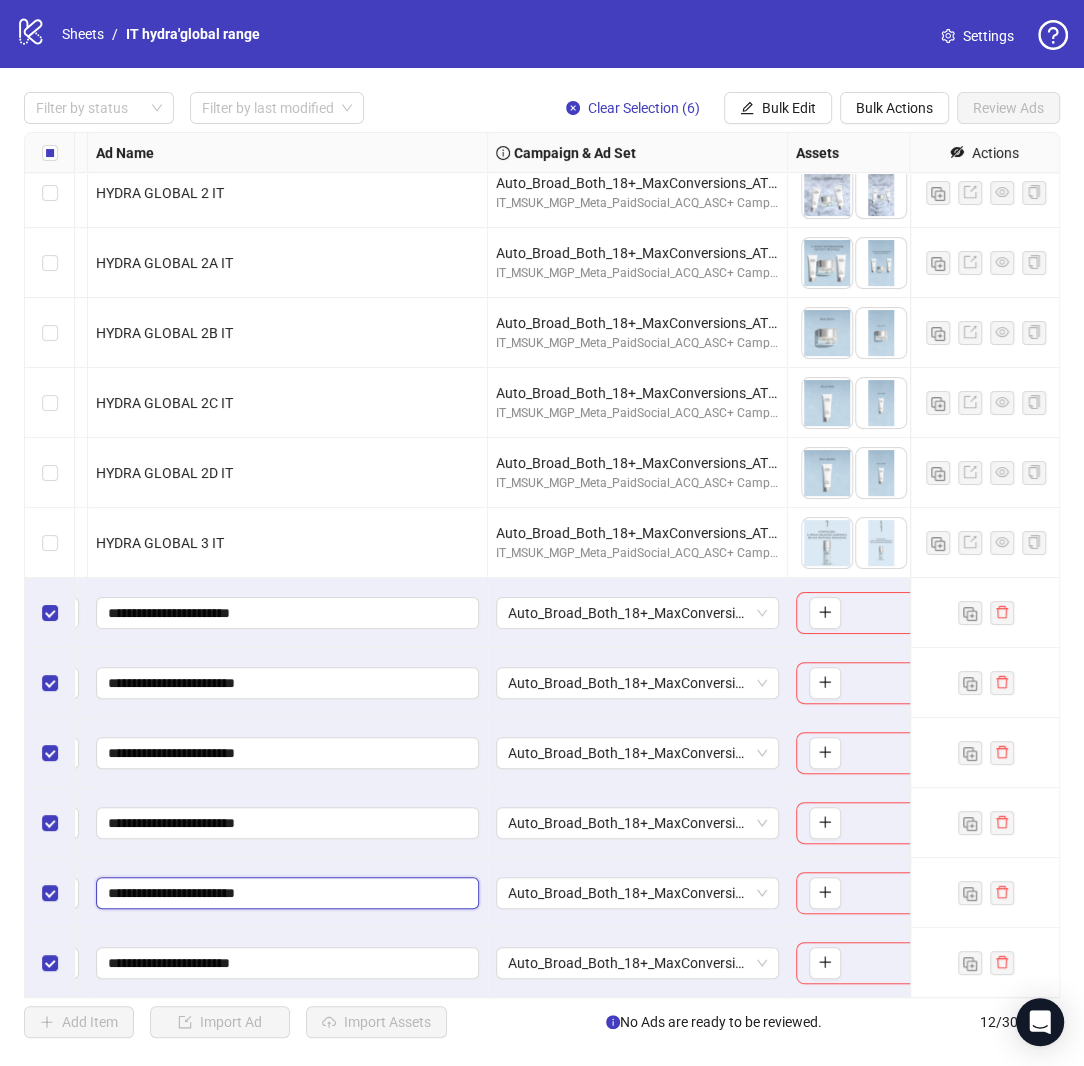 click on "**********" at bounding box center [285, 893] 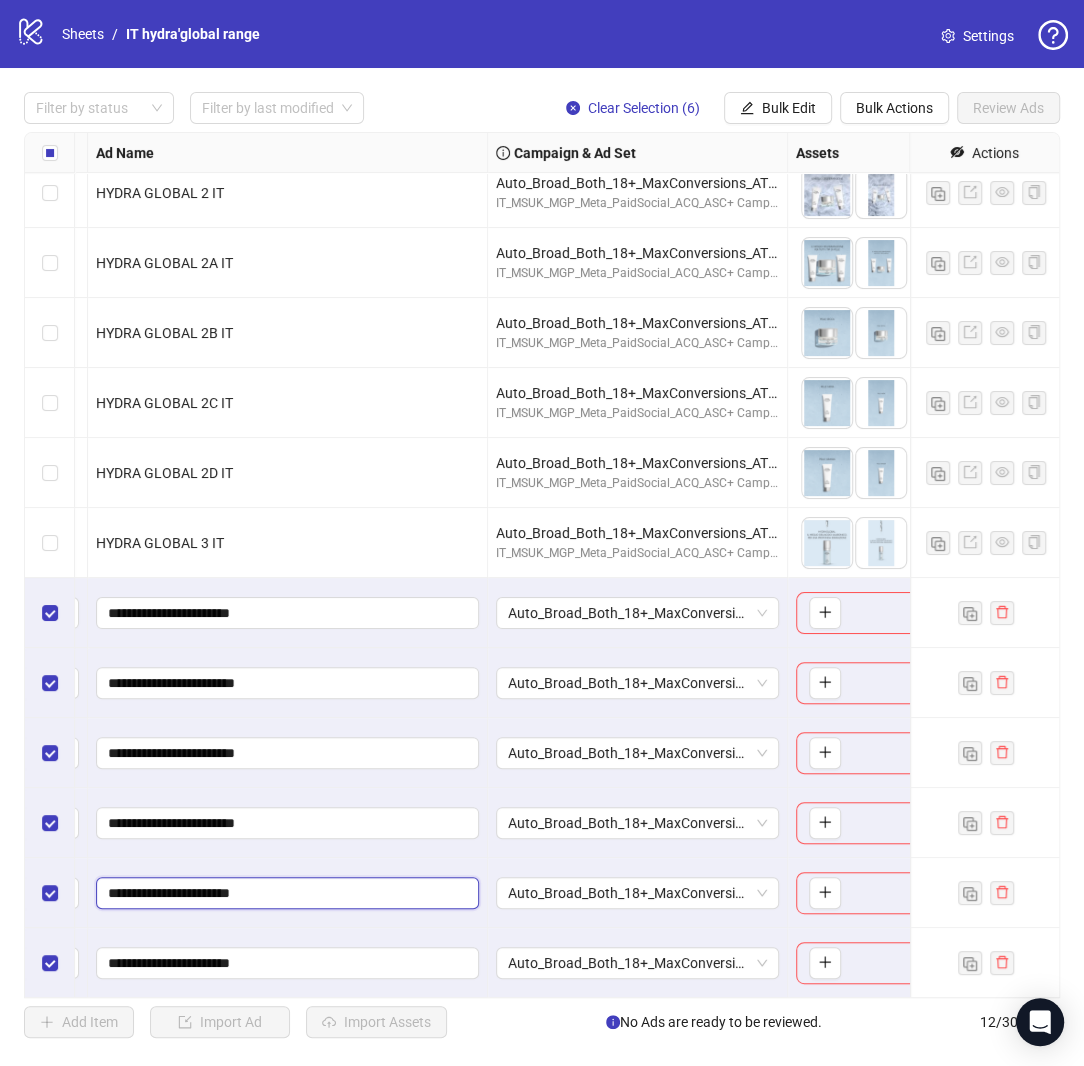 type on "**********" 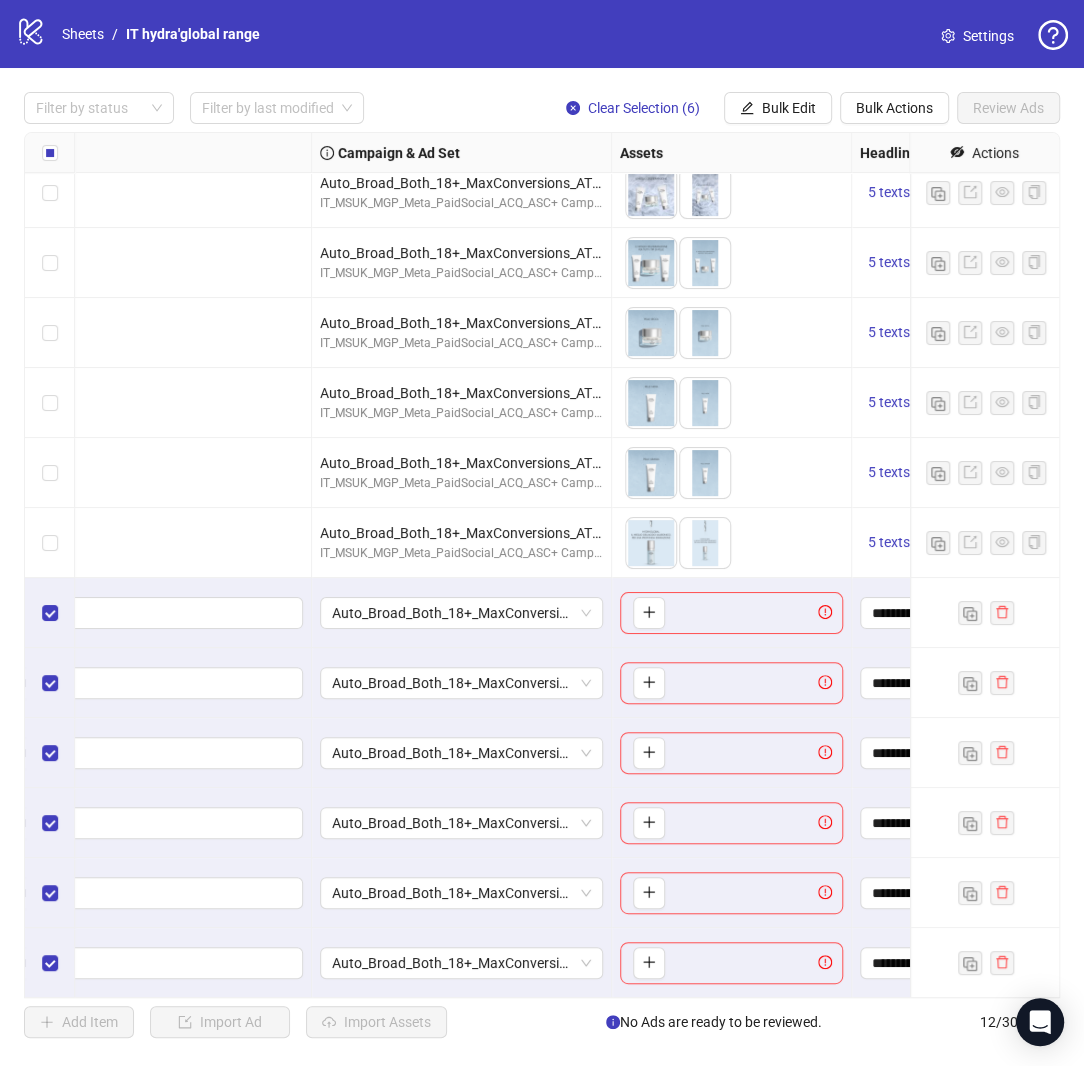 scroll, scrollTop: 15, scrollLeft: 330, axis: both 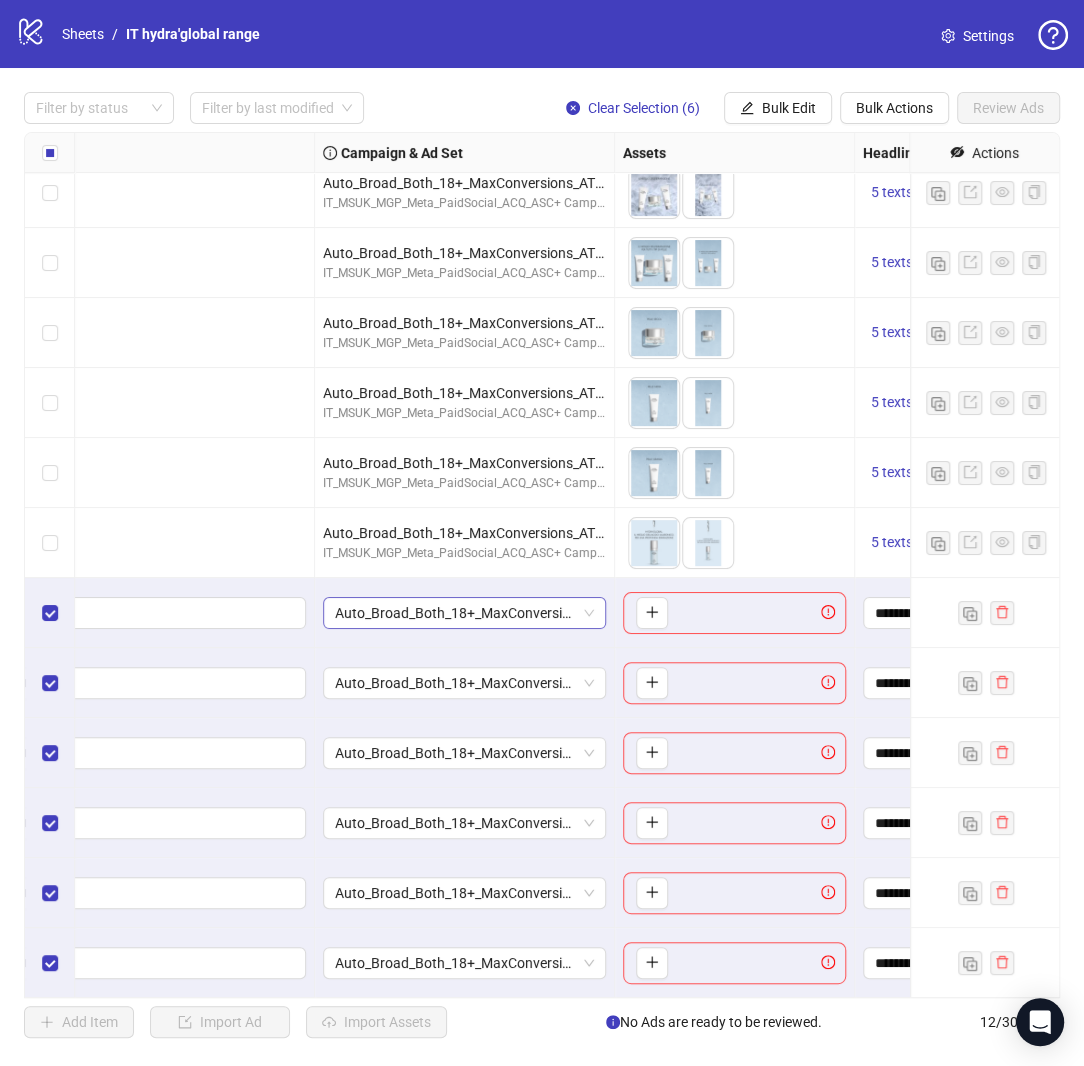click on "Auto_Broad_Both_18+_MaxConversions_ATC_IT" at bounding box center (464, 613) 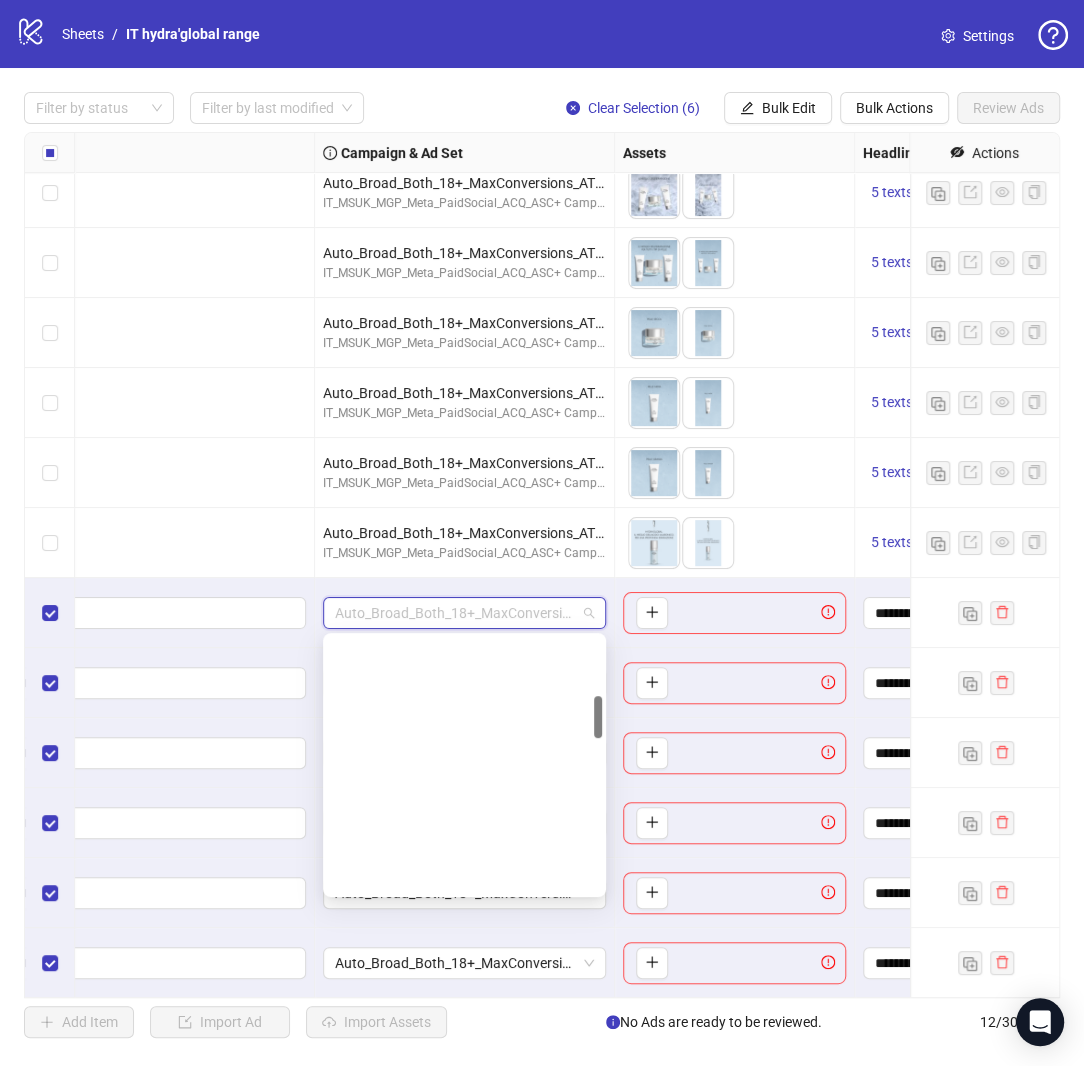 scroll, scrollTop: 356, scrollLeft: 0, axis: vertical 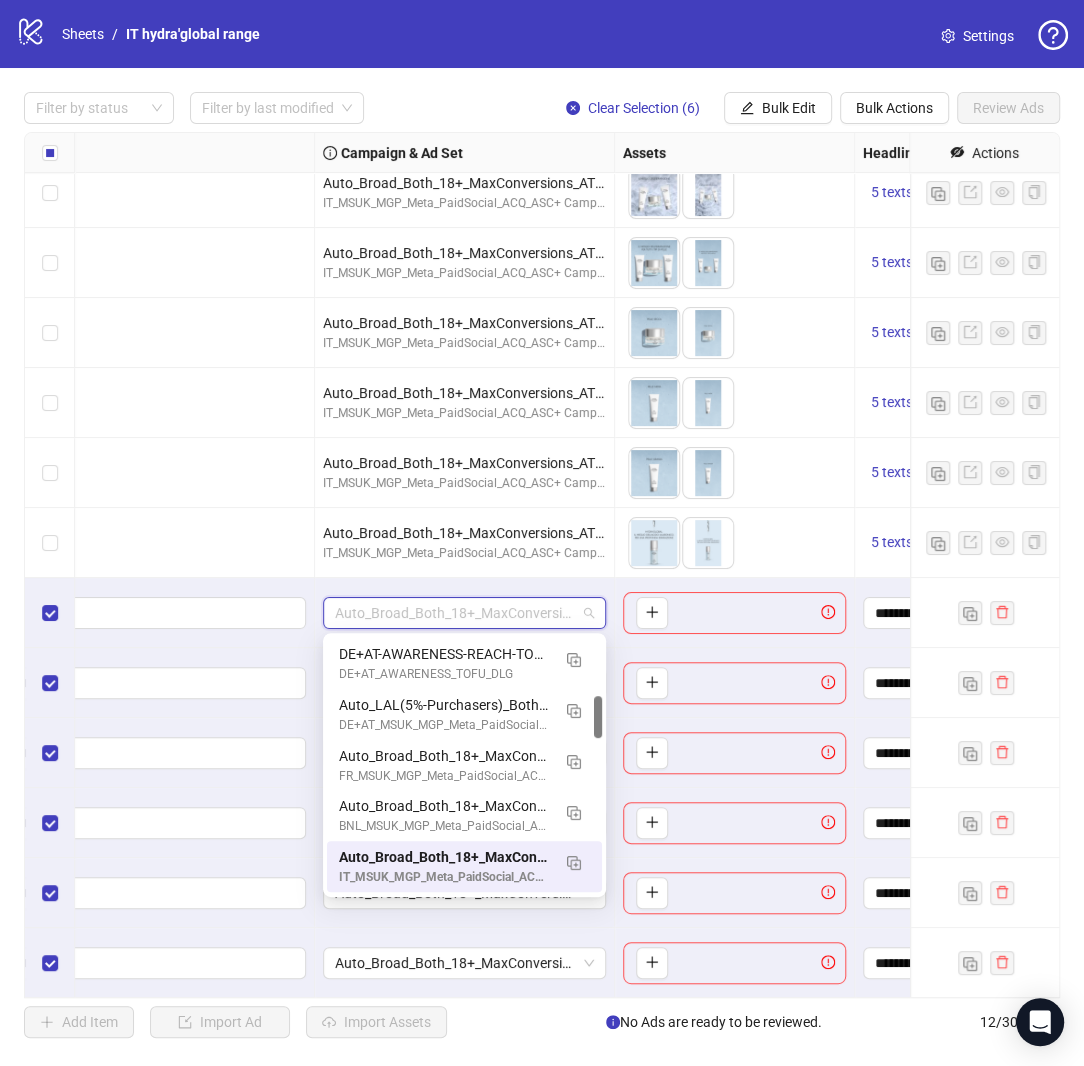 paste on "**********" 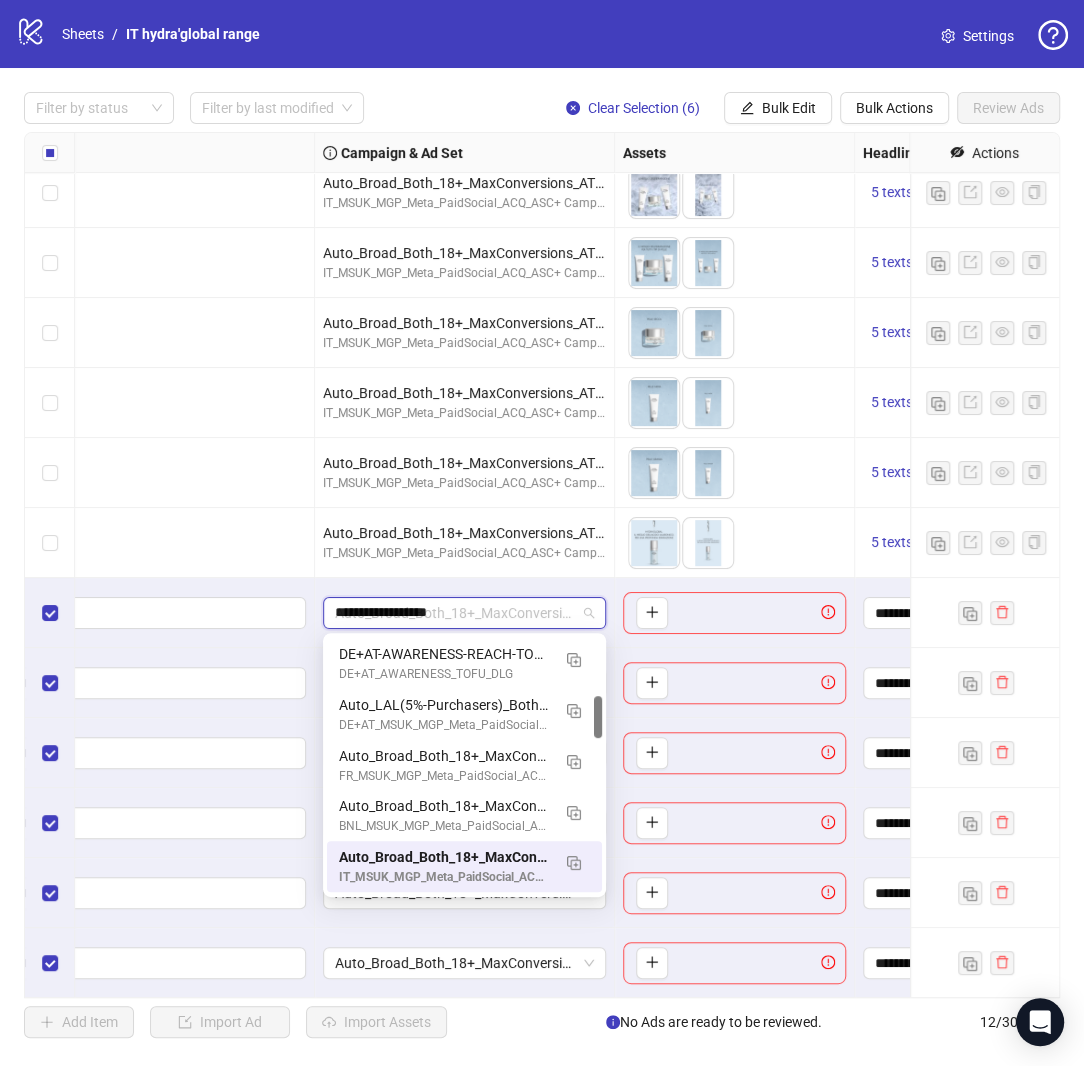 scroll, scrollTop: 0, scrollLeft: 0, axis: both 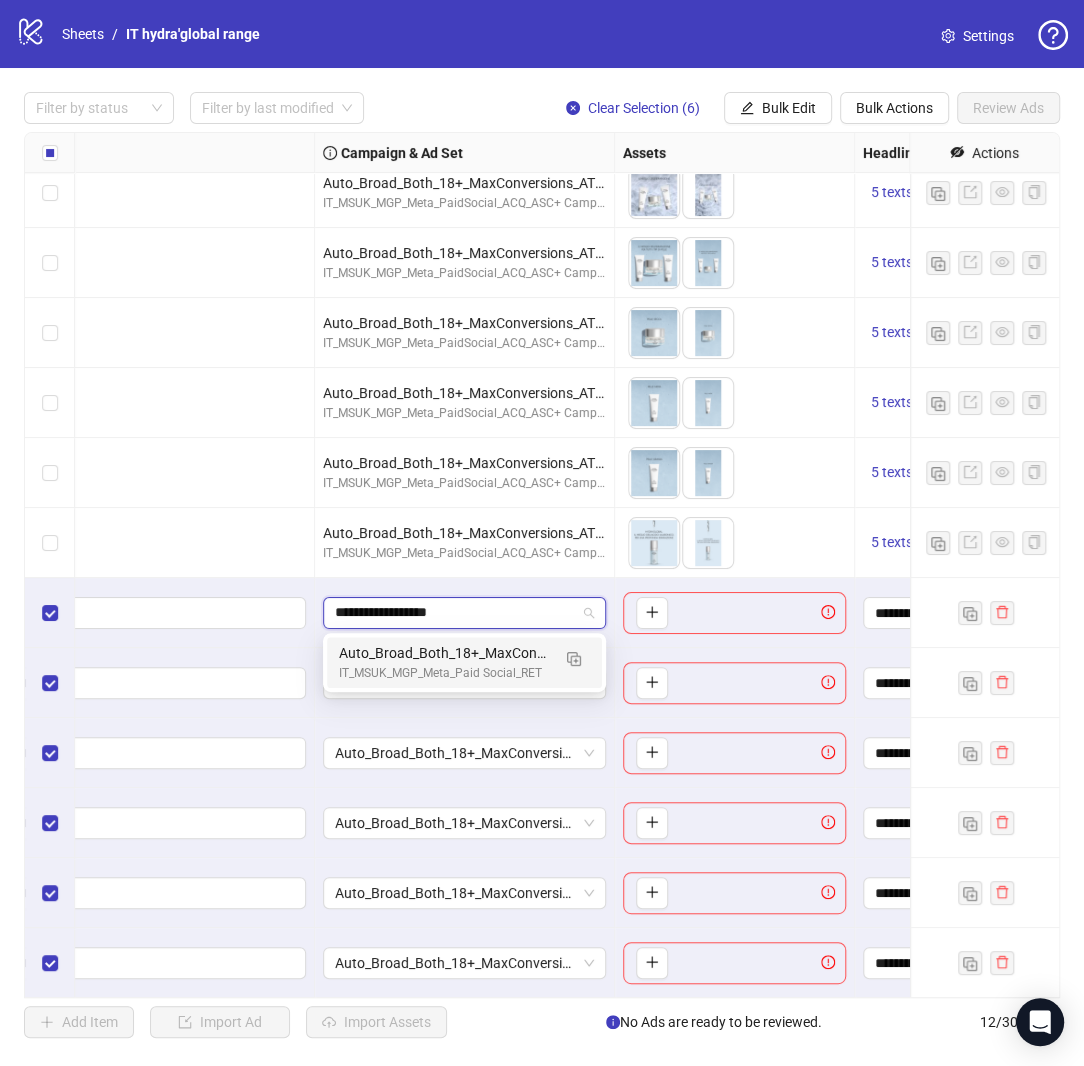 click on "Auto_Broad_Both_18+_MaxConversions_" at bounding box center (444, 653) 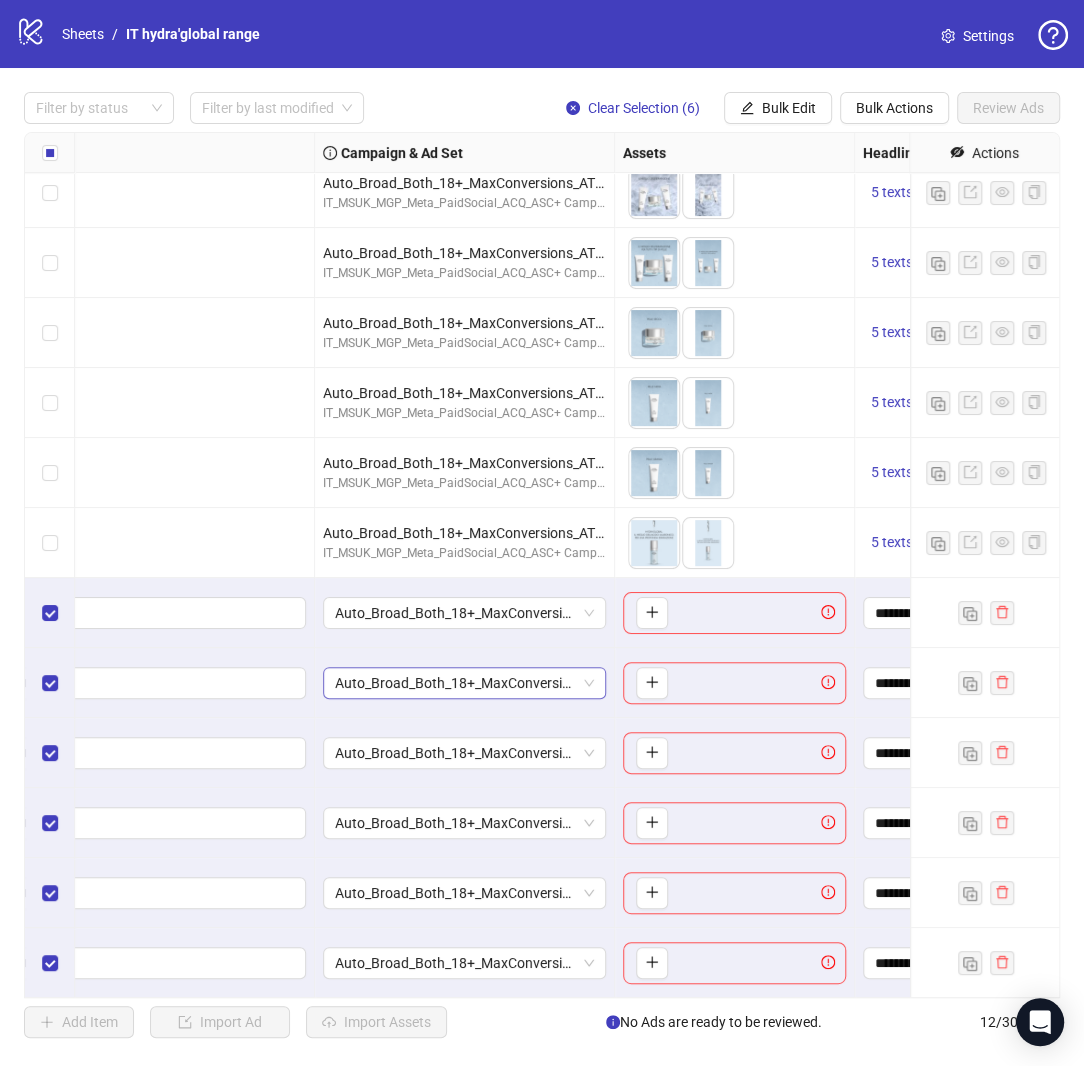 click on "Auto_Broad_Both_18+_MaxConversions_ATC_IT" at bounding box center [464, 683] 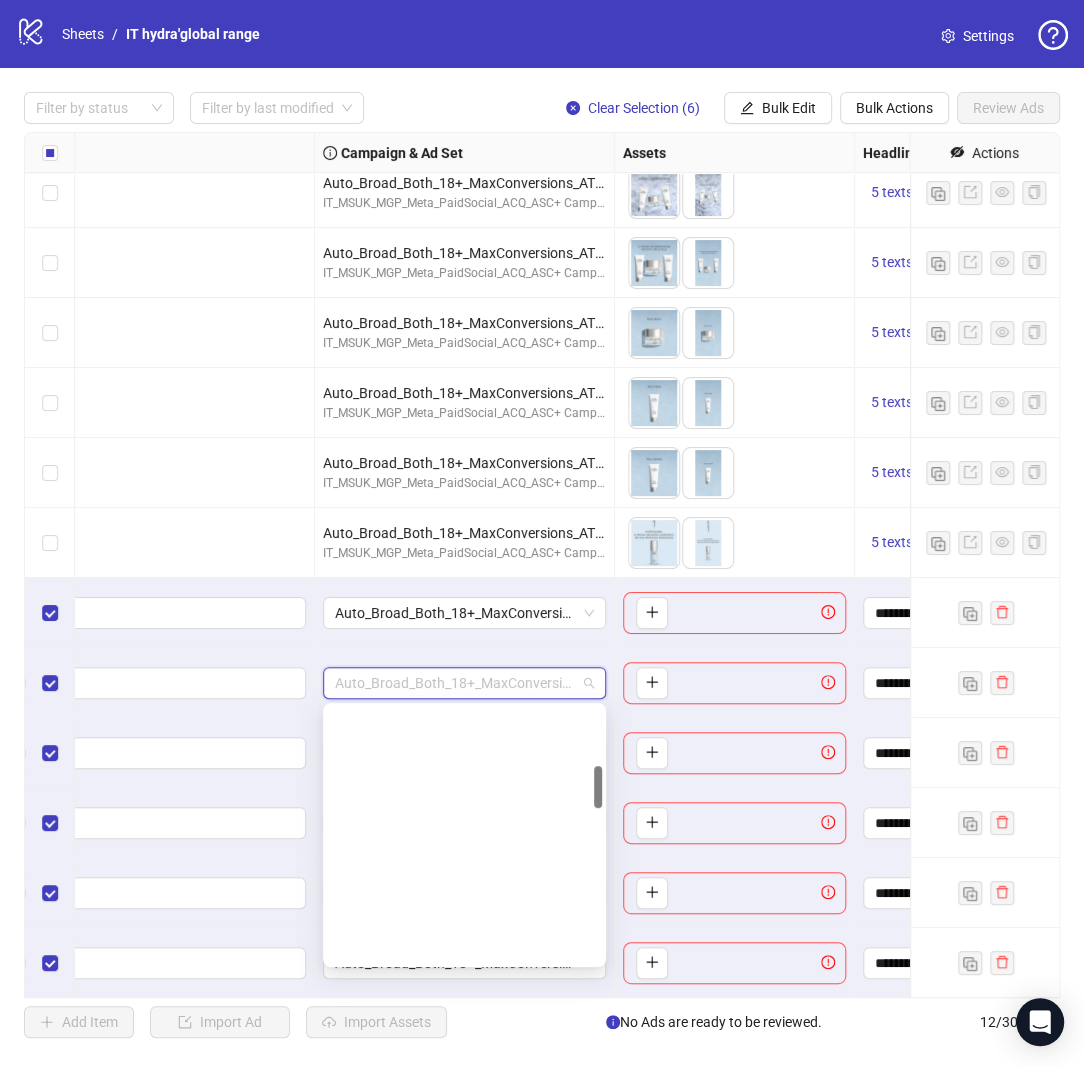 scroll, scrollTop: 356, scrollLeft: 0, axis: vertical 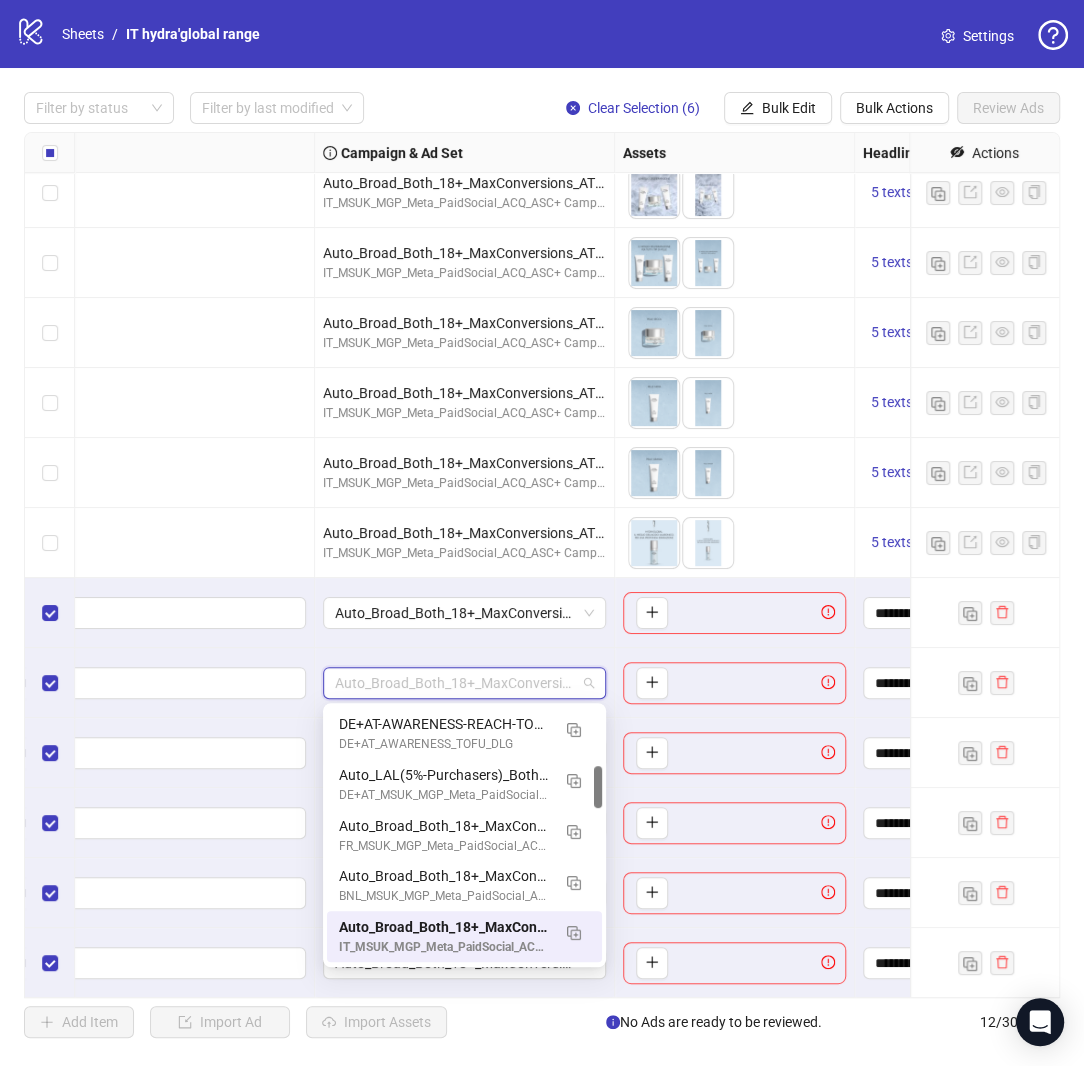 paste on "**********" 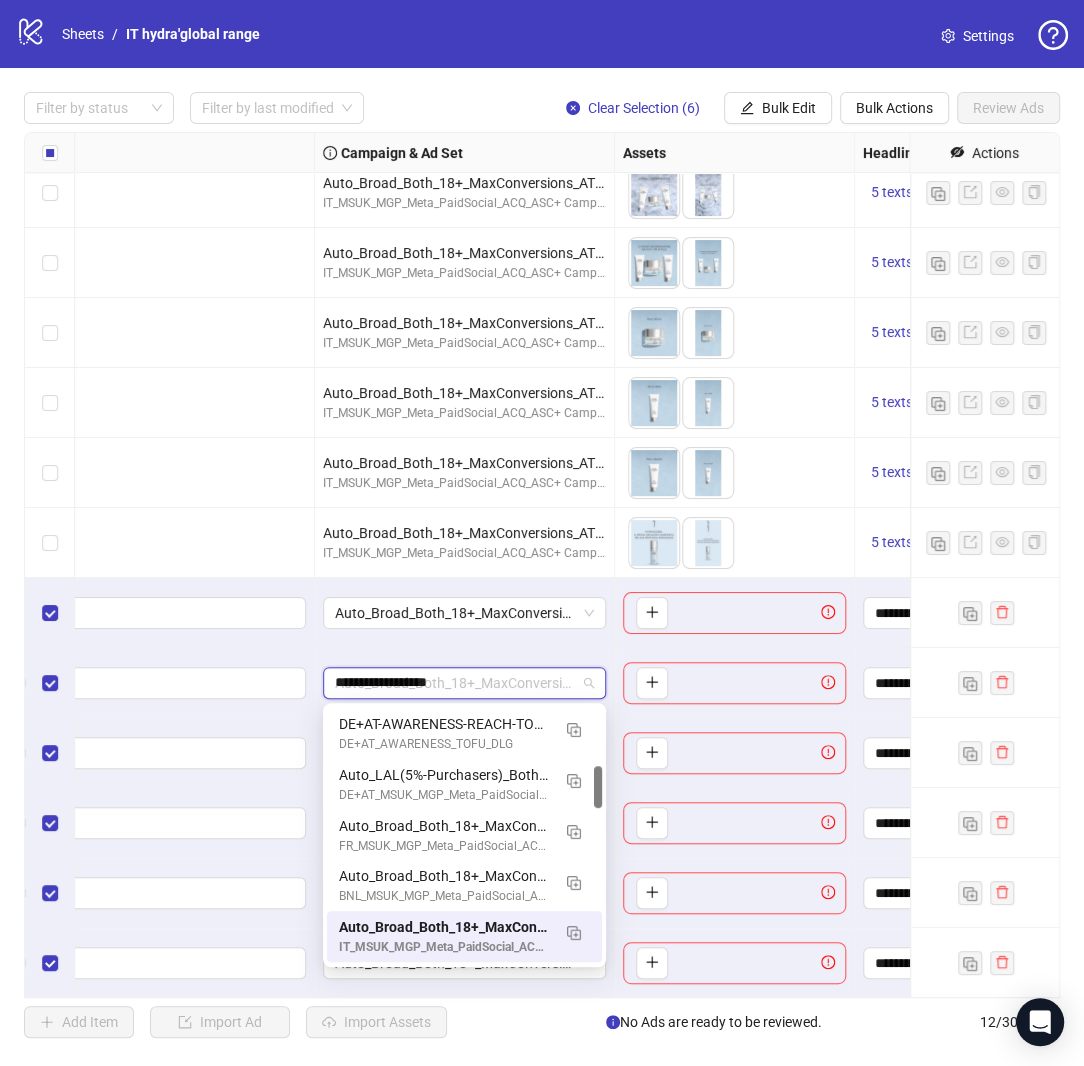 scroll, scrollTop: 0, scrollLeft: 0, axis: both 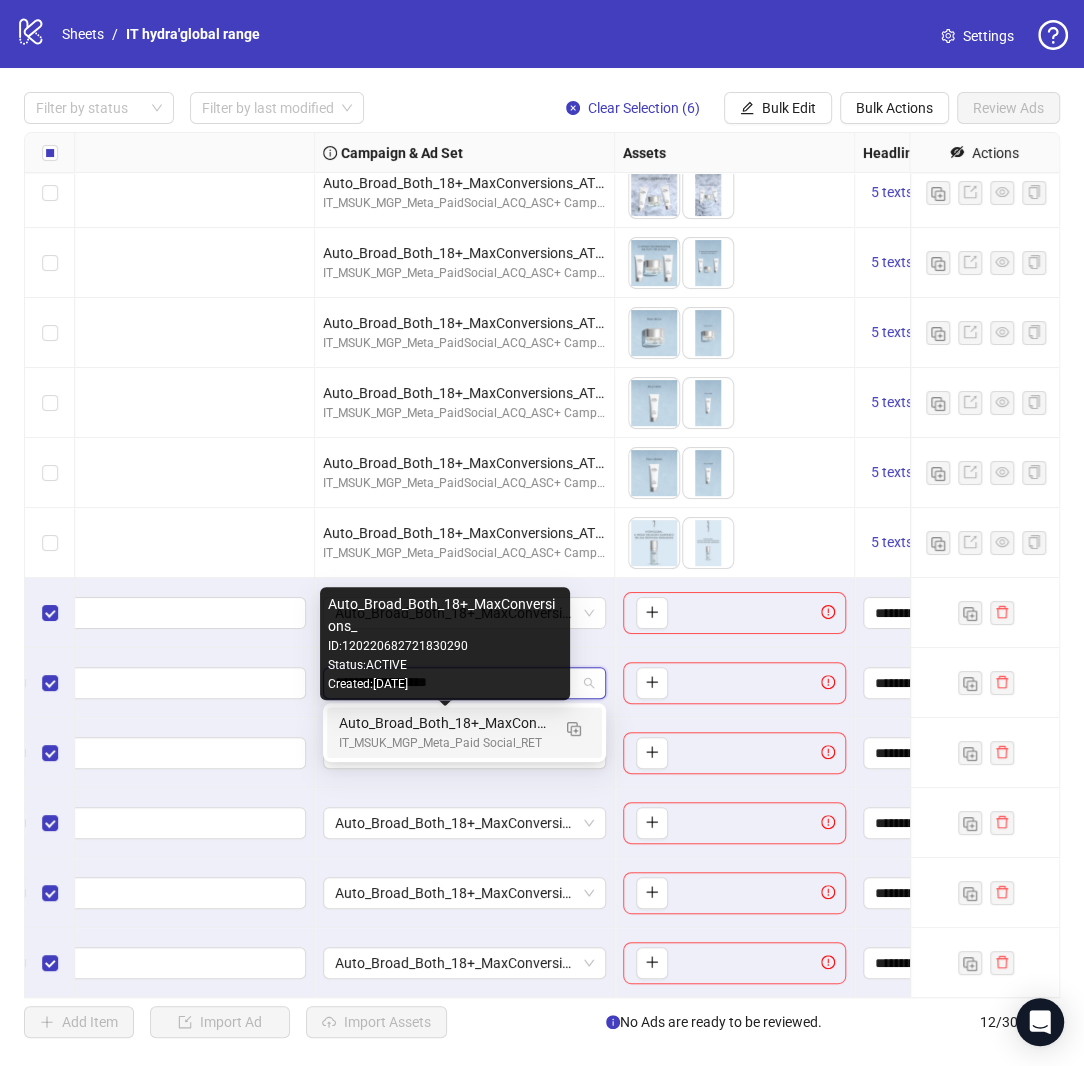 click on "Auto_Broad_Both_18+_MaxConversions_" at bounding box center [444, 723] 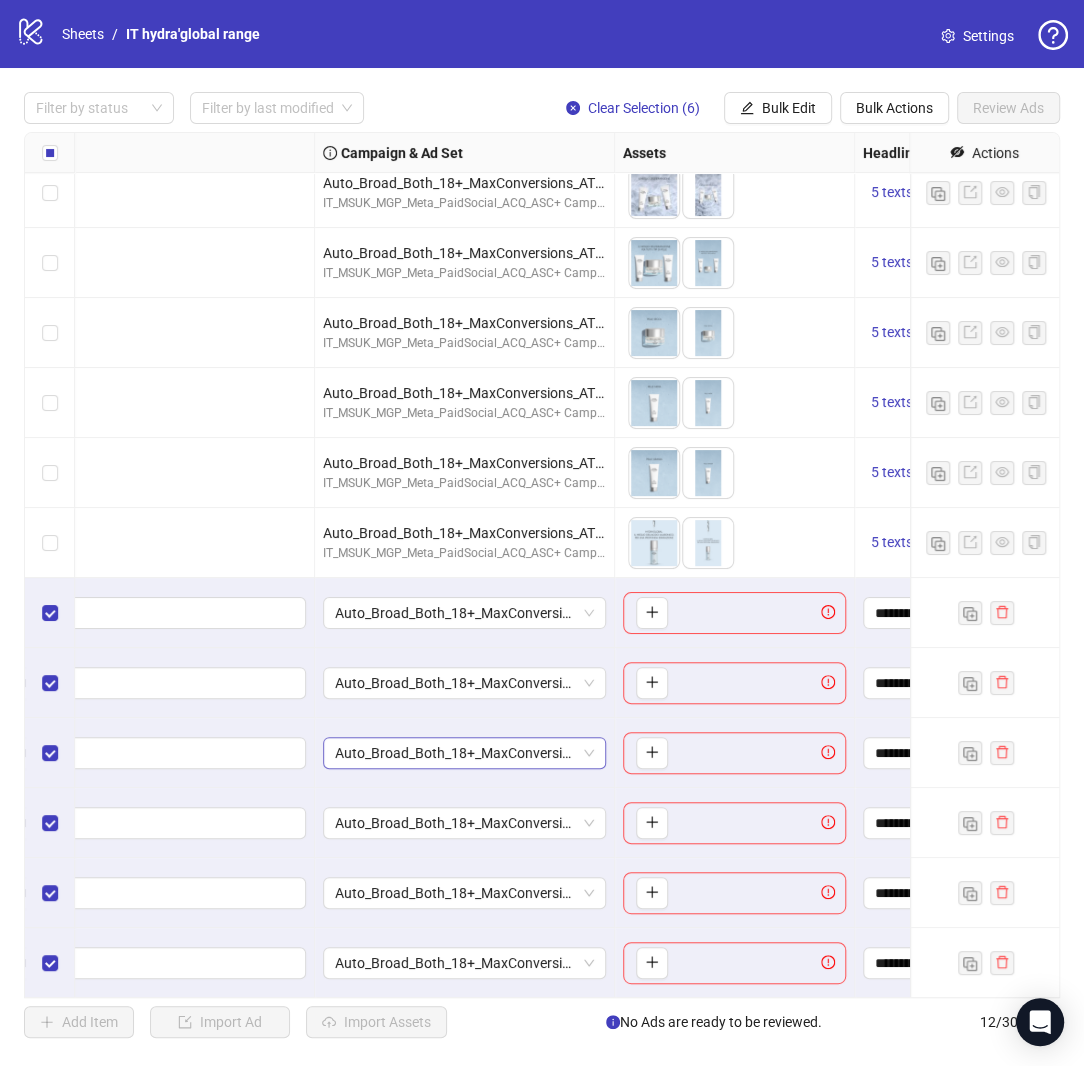 click on "Auto_Broad_Both_18+_MaxConversions_ATC_IT" at bounding box center (464, 753) 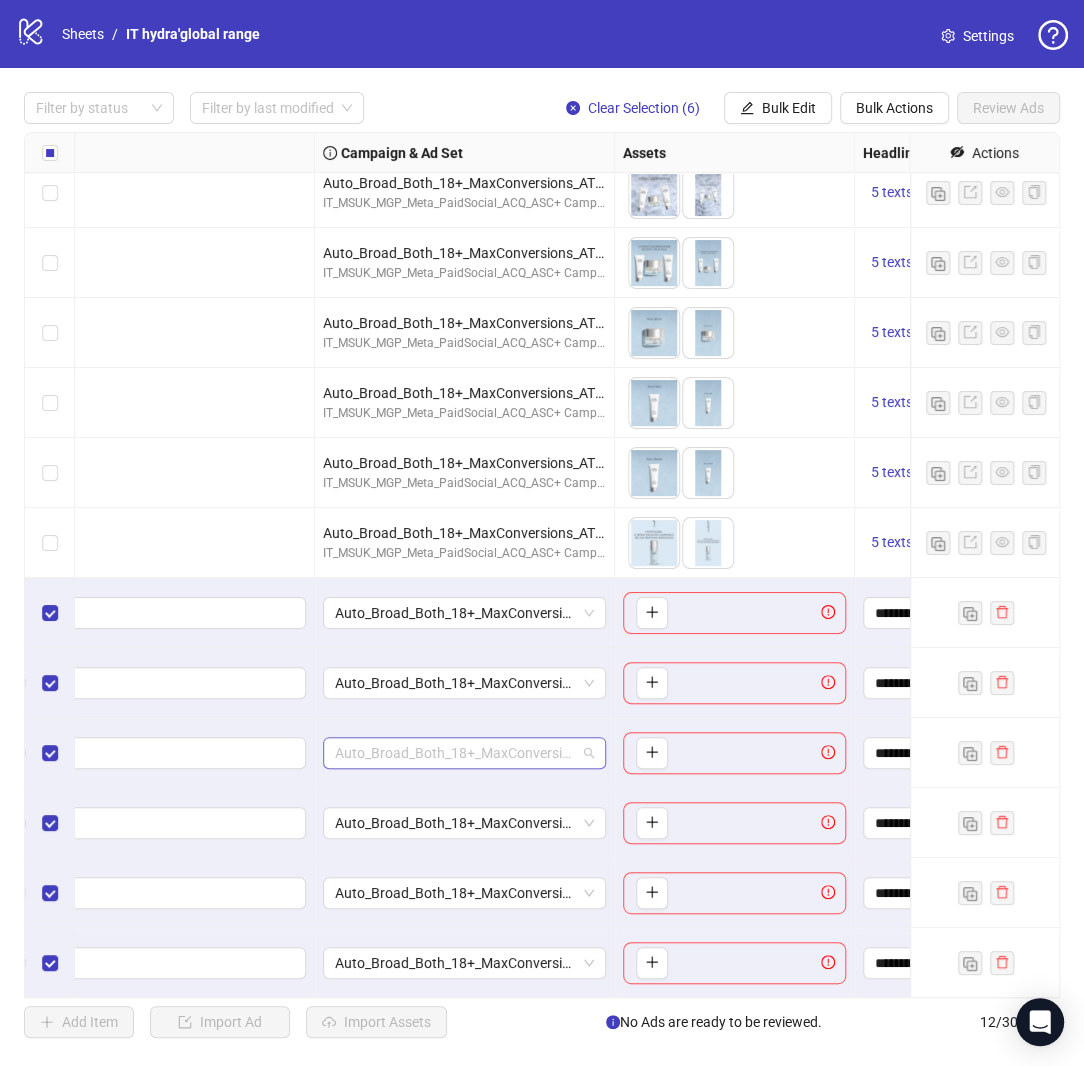 scroll, scrollTop: 356, scrollLeft: 0, axis: vertical 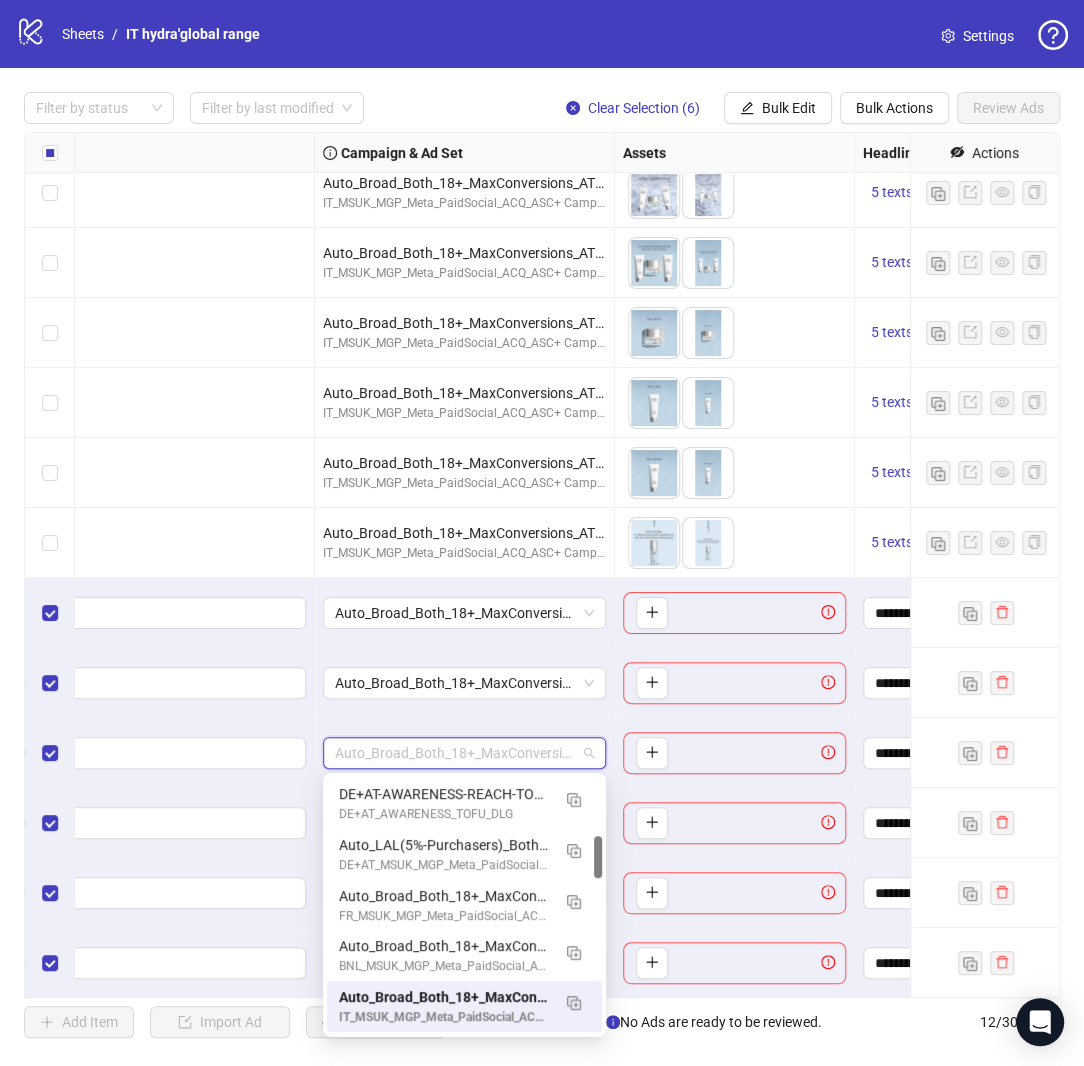 paste on "**********" 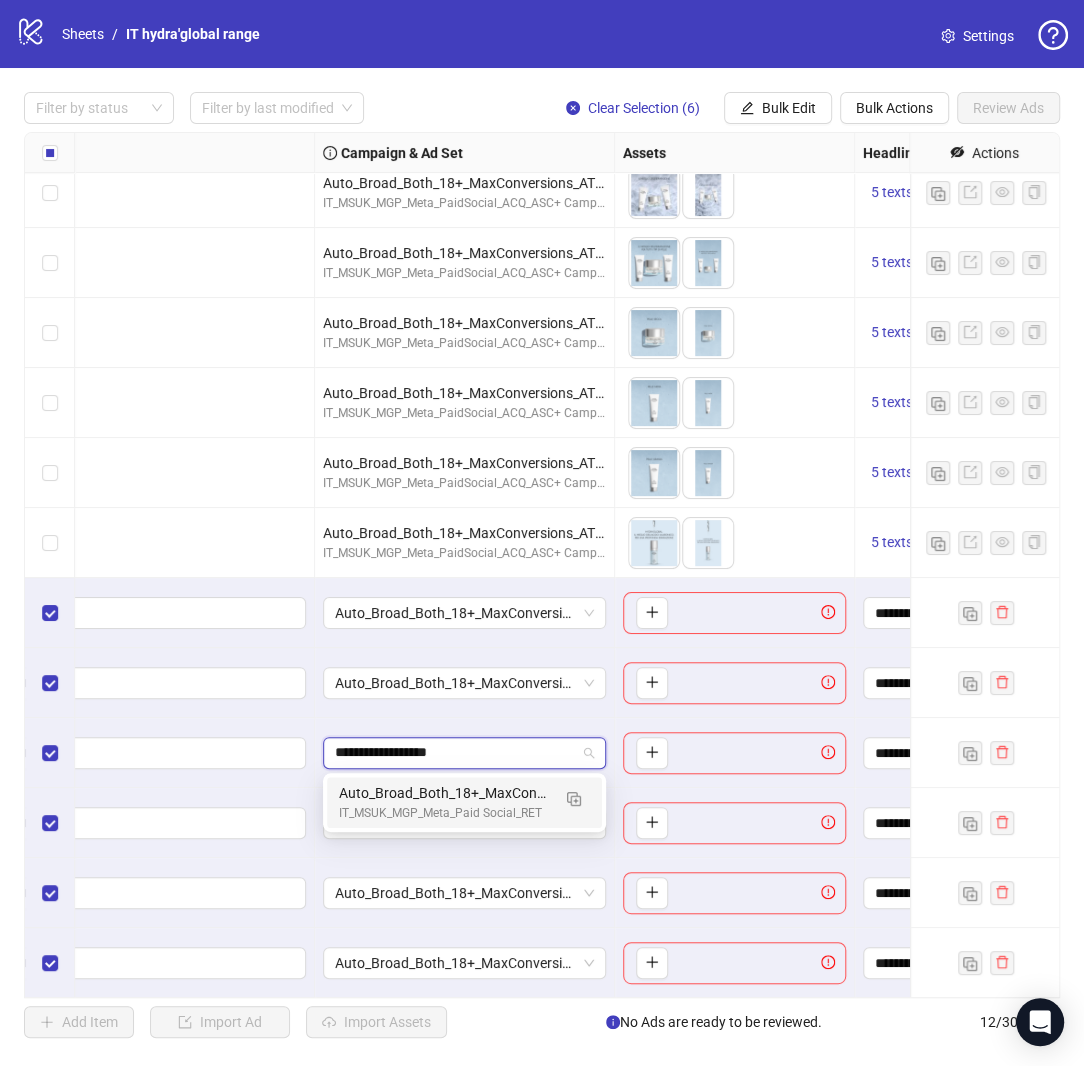 scroll, scrollTop: 0, scrollLeft: 0, axis: both 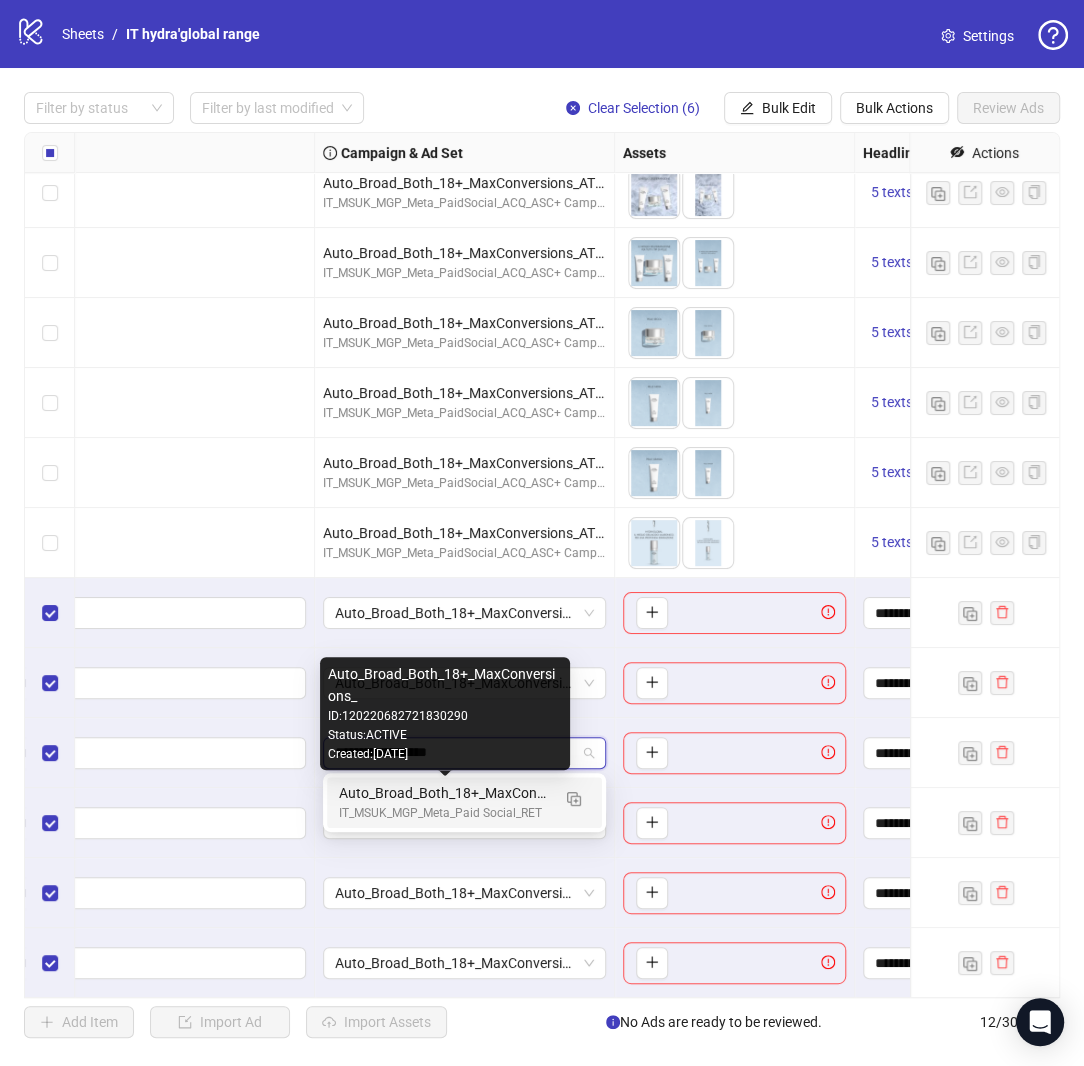 click on "Auto_Broad_Both_18+_MaxConversions_" at bounding box center (444, 793) 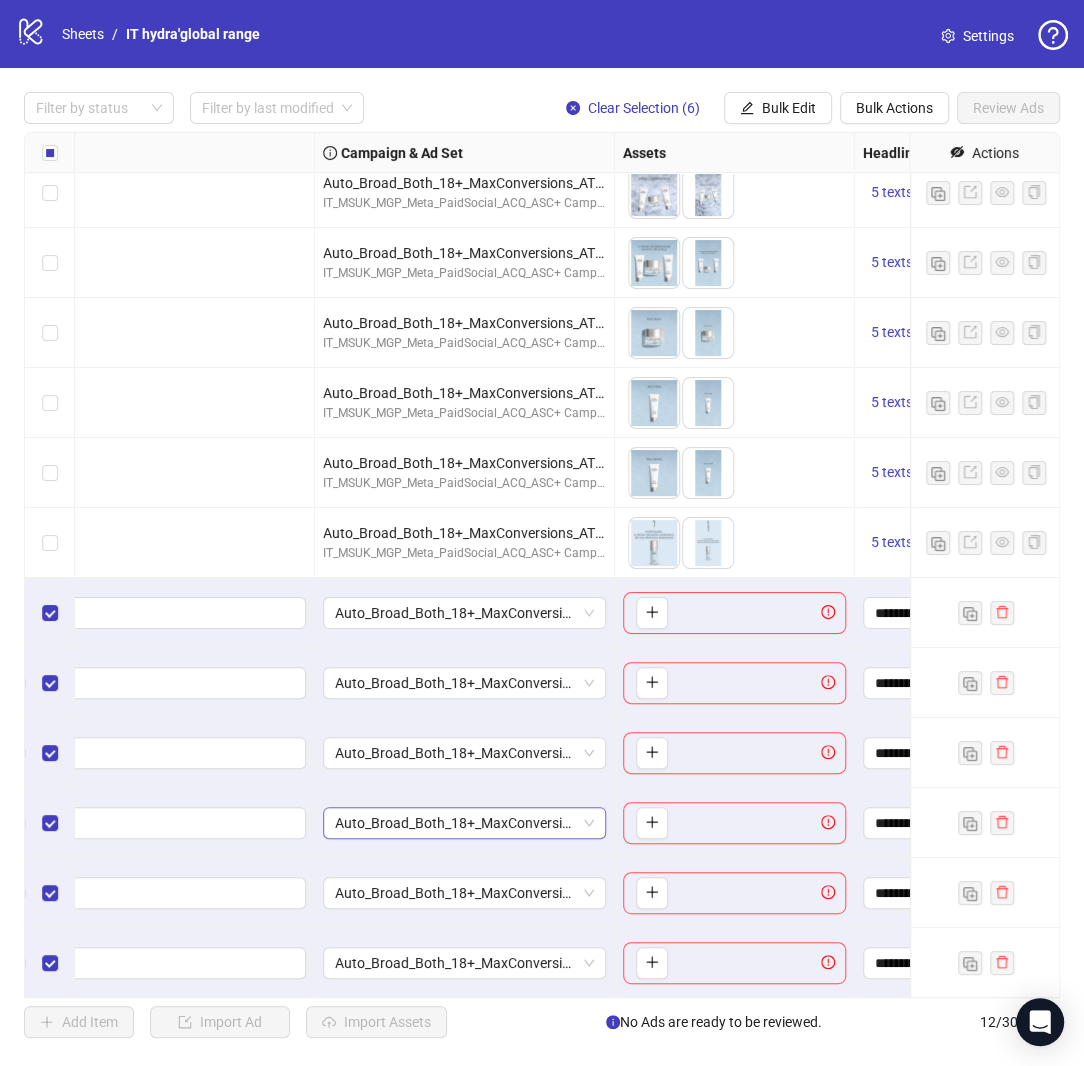 click on "Auto_Broad_Both_18+_MaxConversions_ATC_IT" at bounding box center [464, 823] 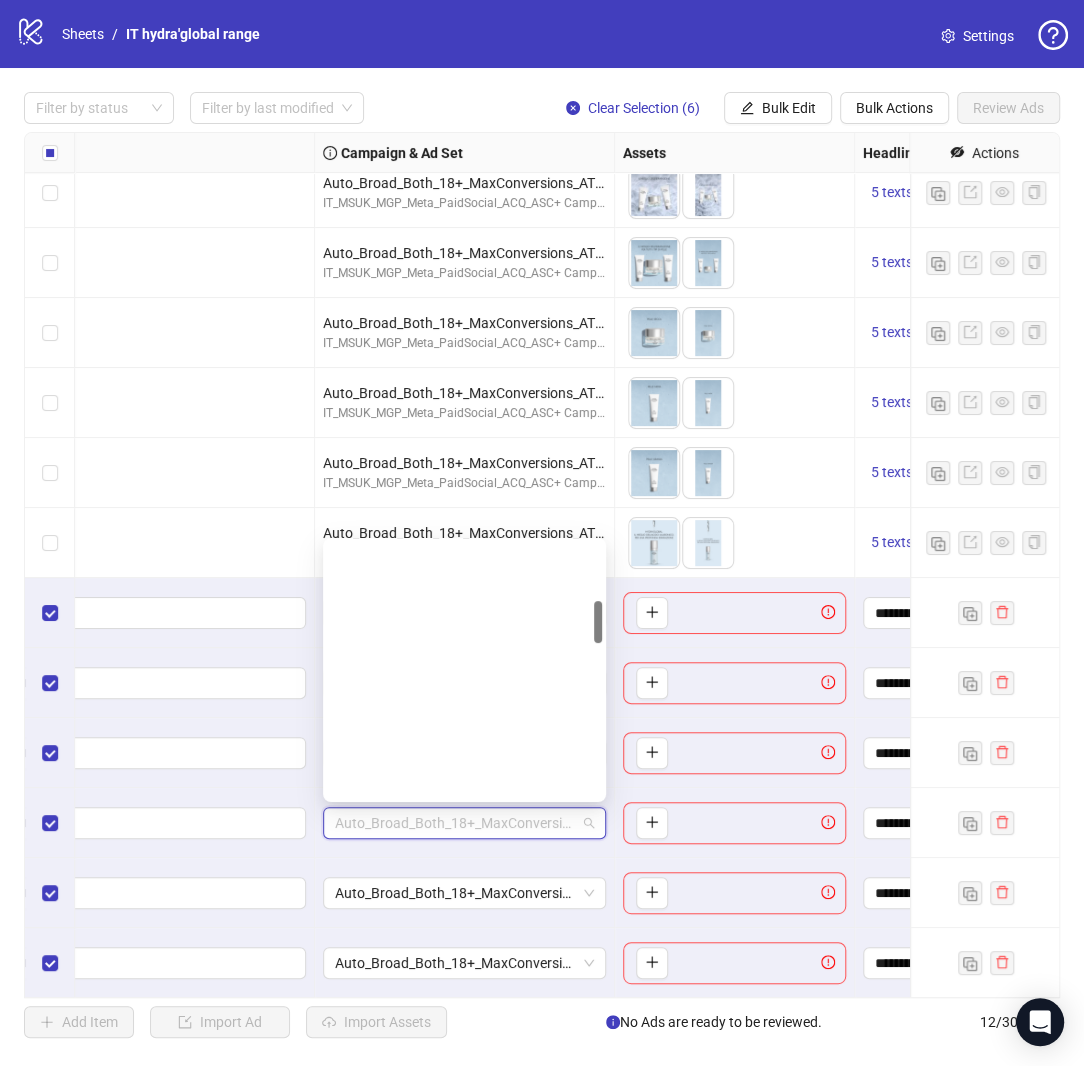 scroll, scrollTop: 356, scrollLeft: 0, axis: vertical 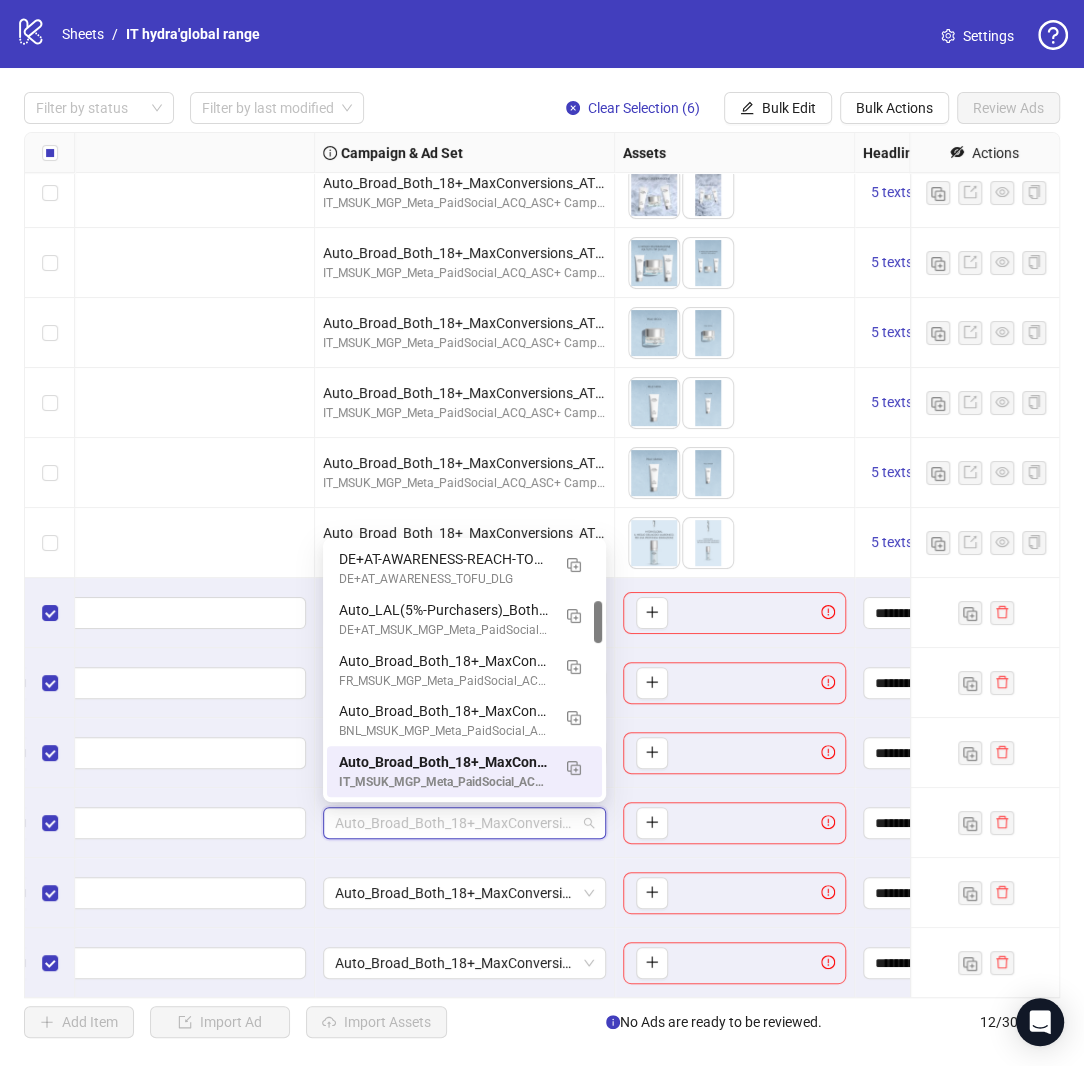 paste on "**********" 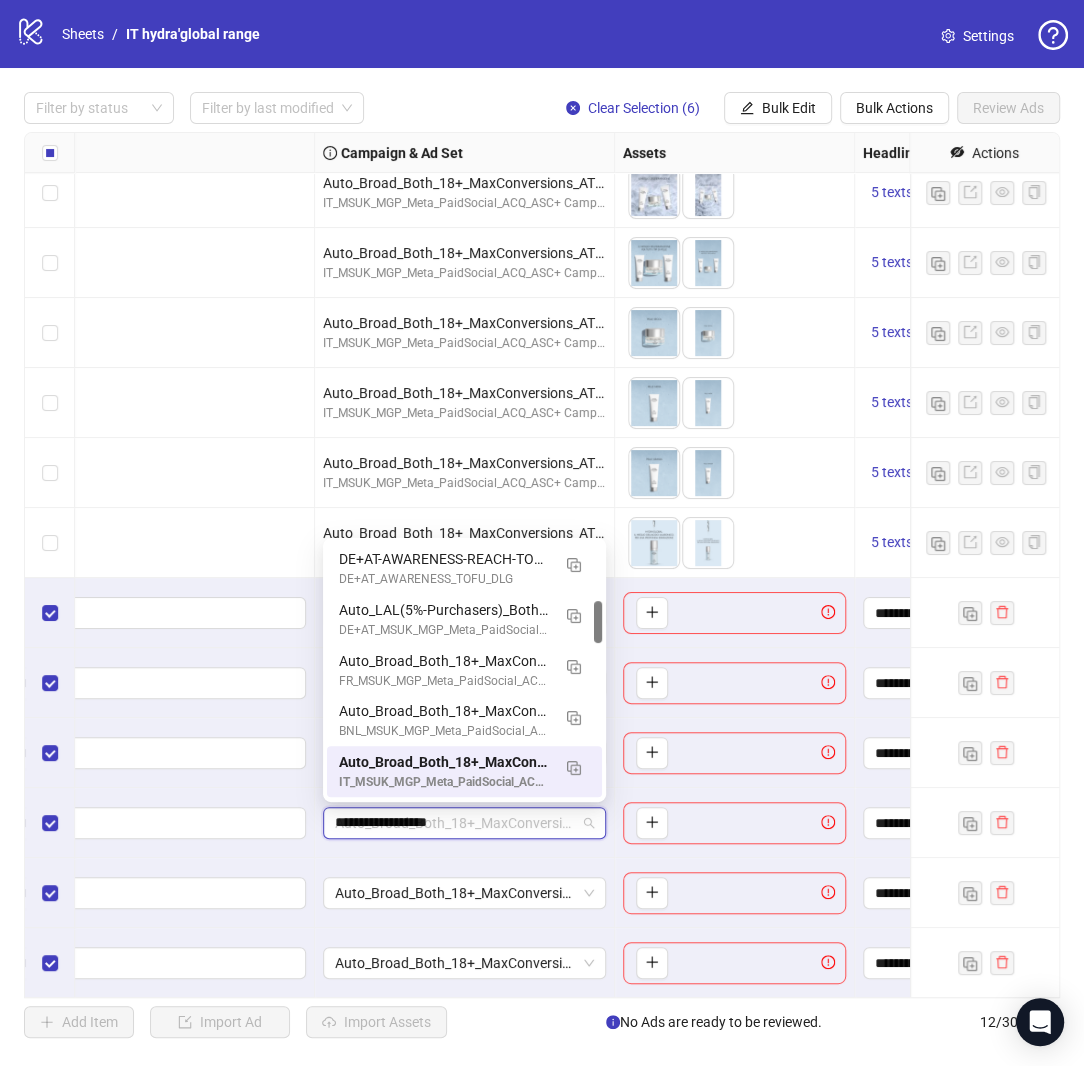scroll, scrollTop: 0, scrollLeft: 0, axis: both 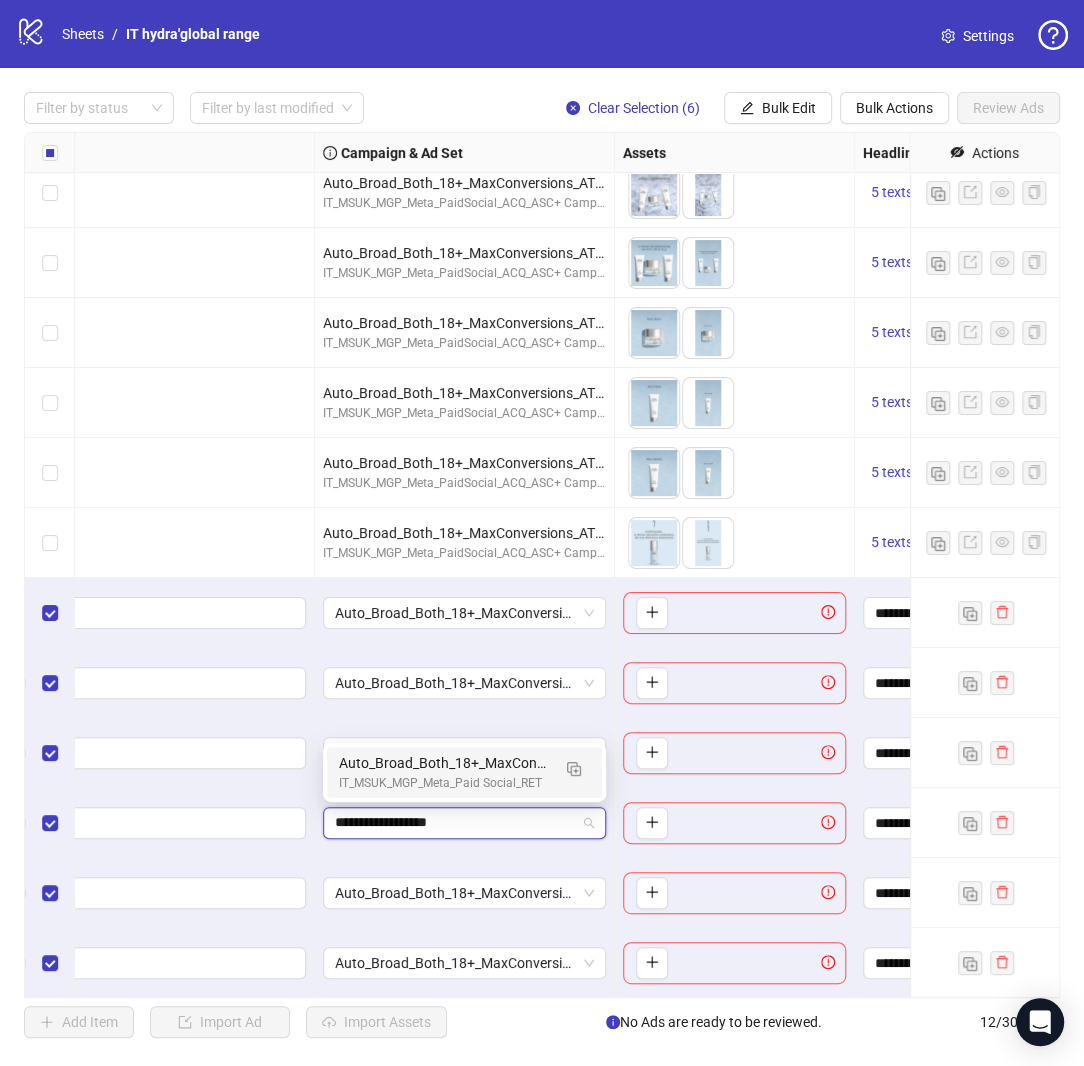click on "IT_MSUK_MGP_Meta_Paid Social_RET" at bounding box center [444, 783] 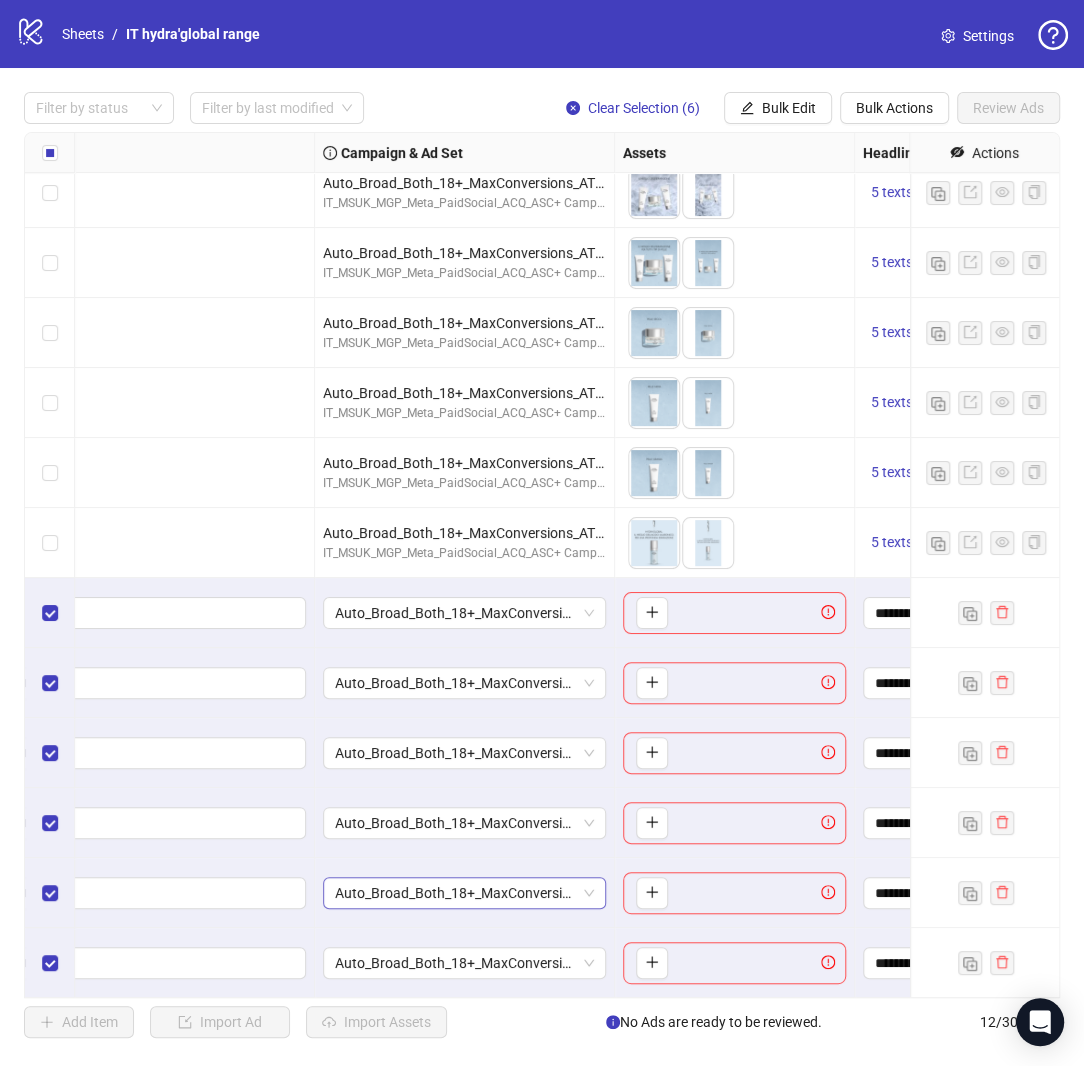 click on "Auto_Broad_Both_18+_MaxConversions_ATC_IT" at bounding box center (464, 893) 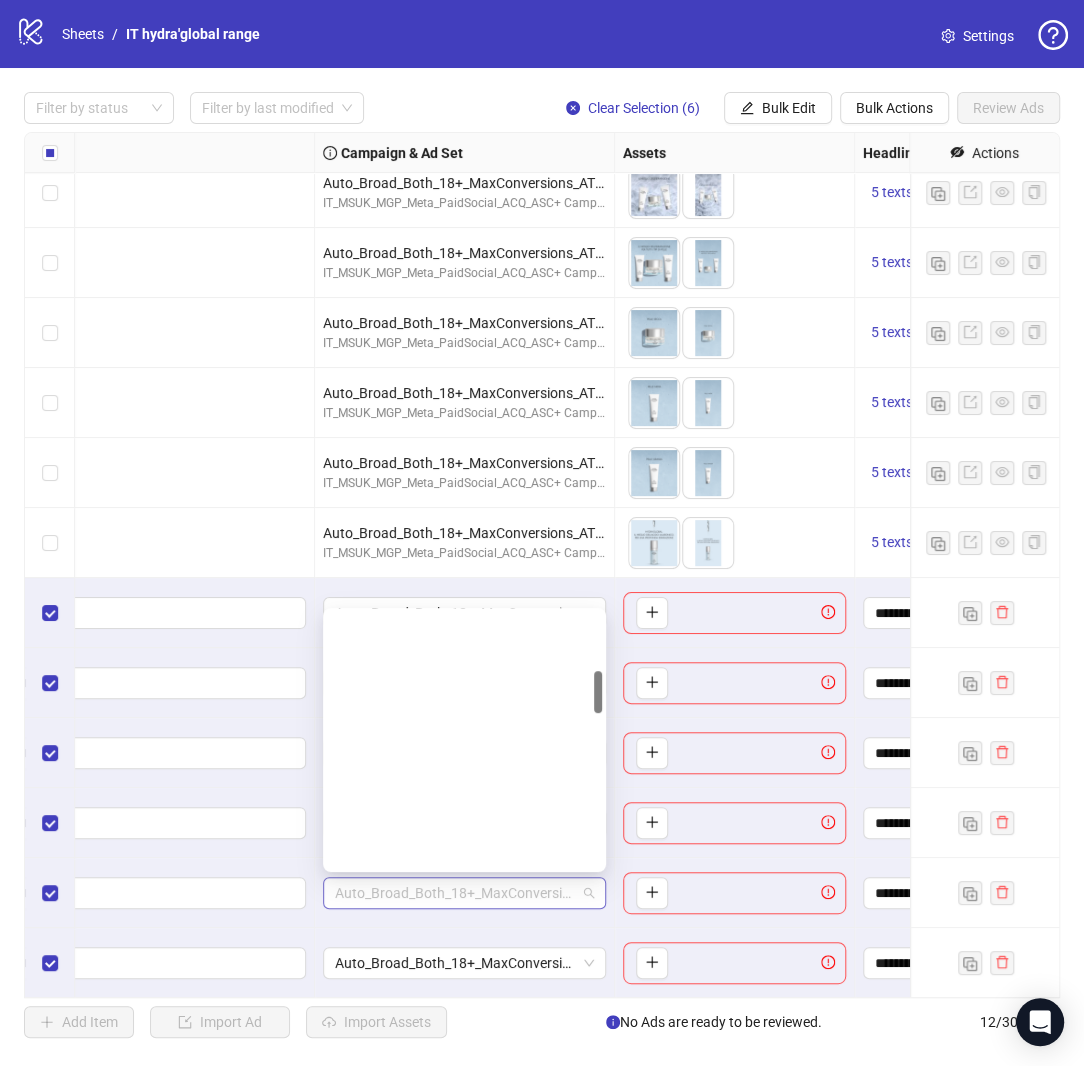 scroll, scrollTop: 356, scrollLeft: 0, axis: vertical 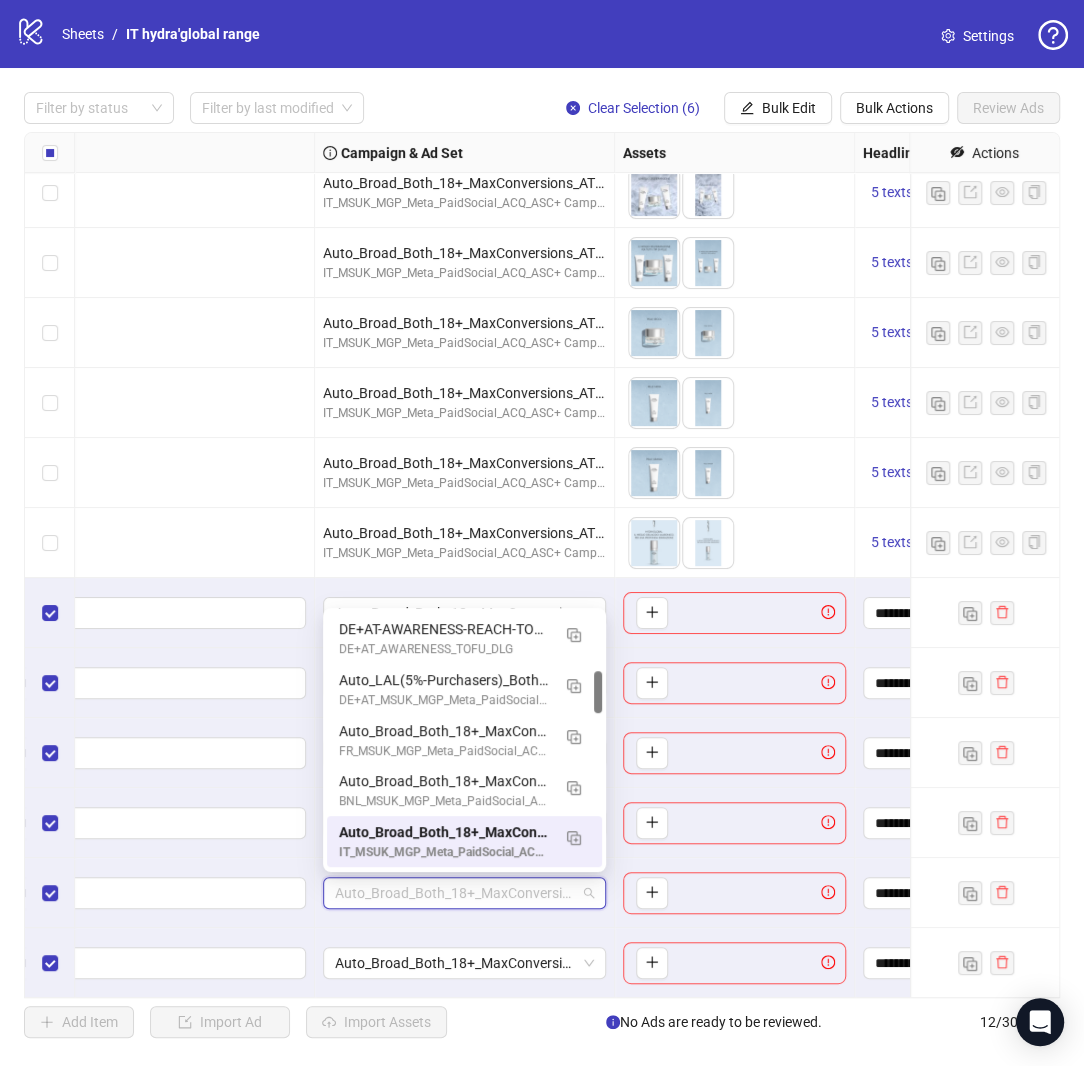 paste on "**********" 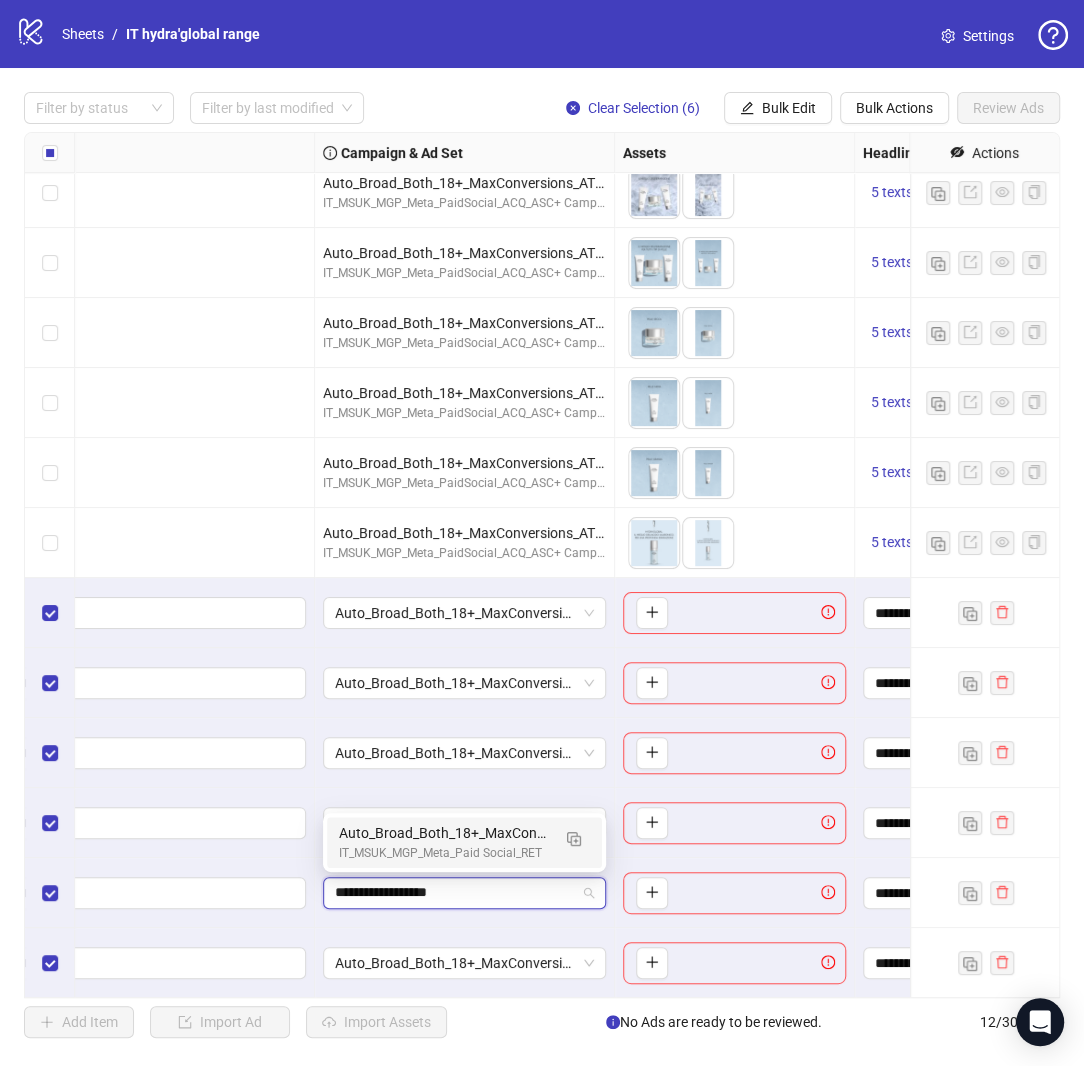 scroll, scrollTop: 0, scrollLeft: 0, axis: both 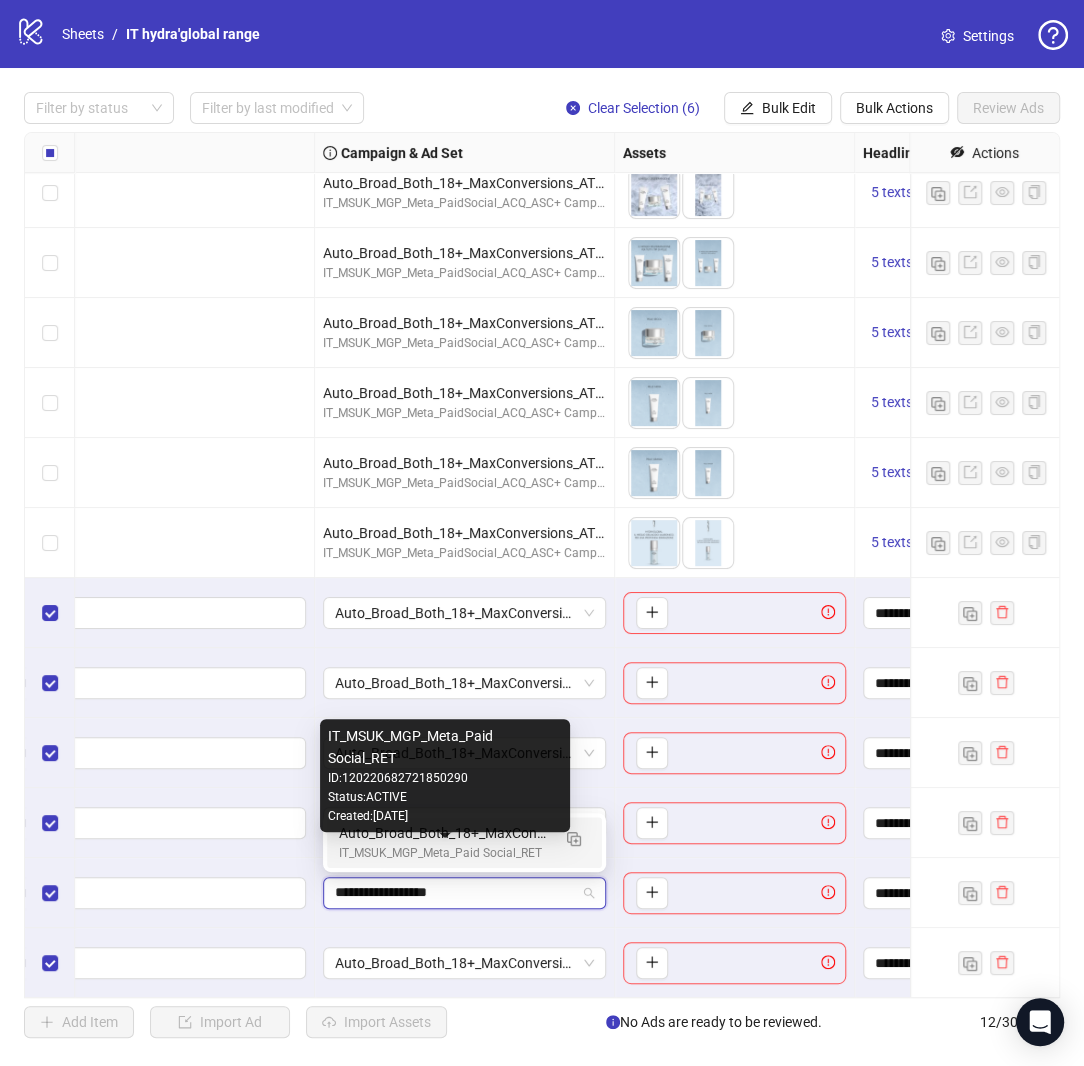 click on "IT_MSUK_MGP_Meta_Paid Social_RET" at bounding box center (444, 853) 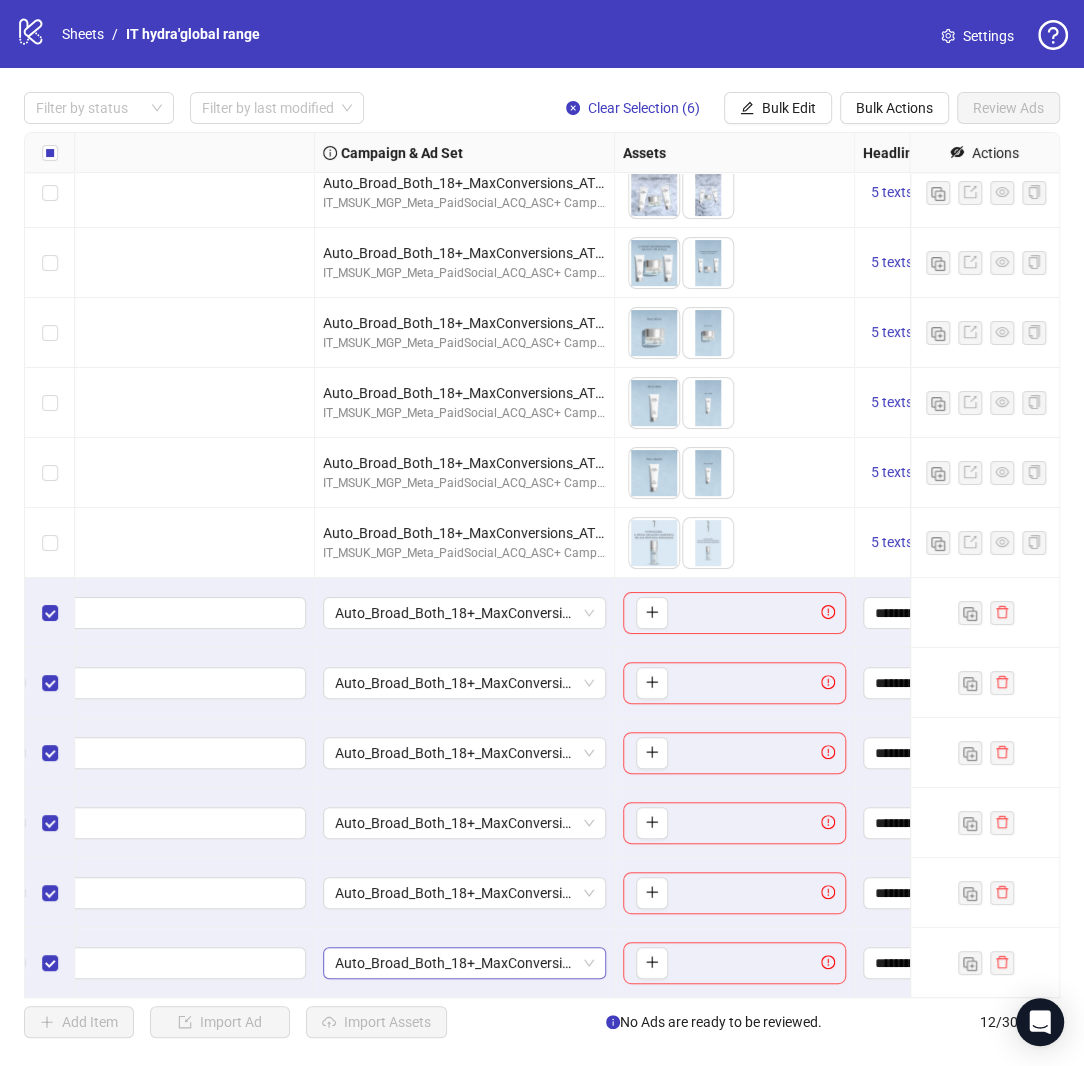 click on "Auto_Broad_Both_18+_MaxConversions_ATC_IT" at bounding box center [464, 963] 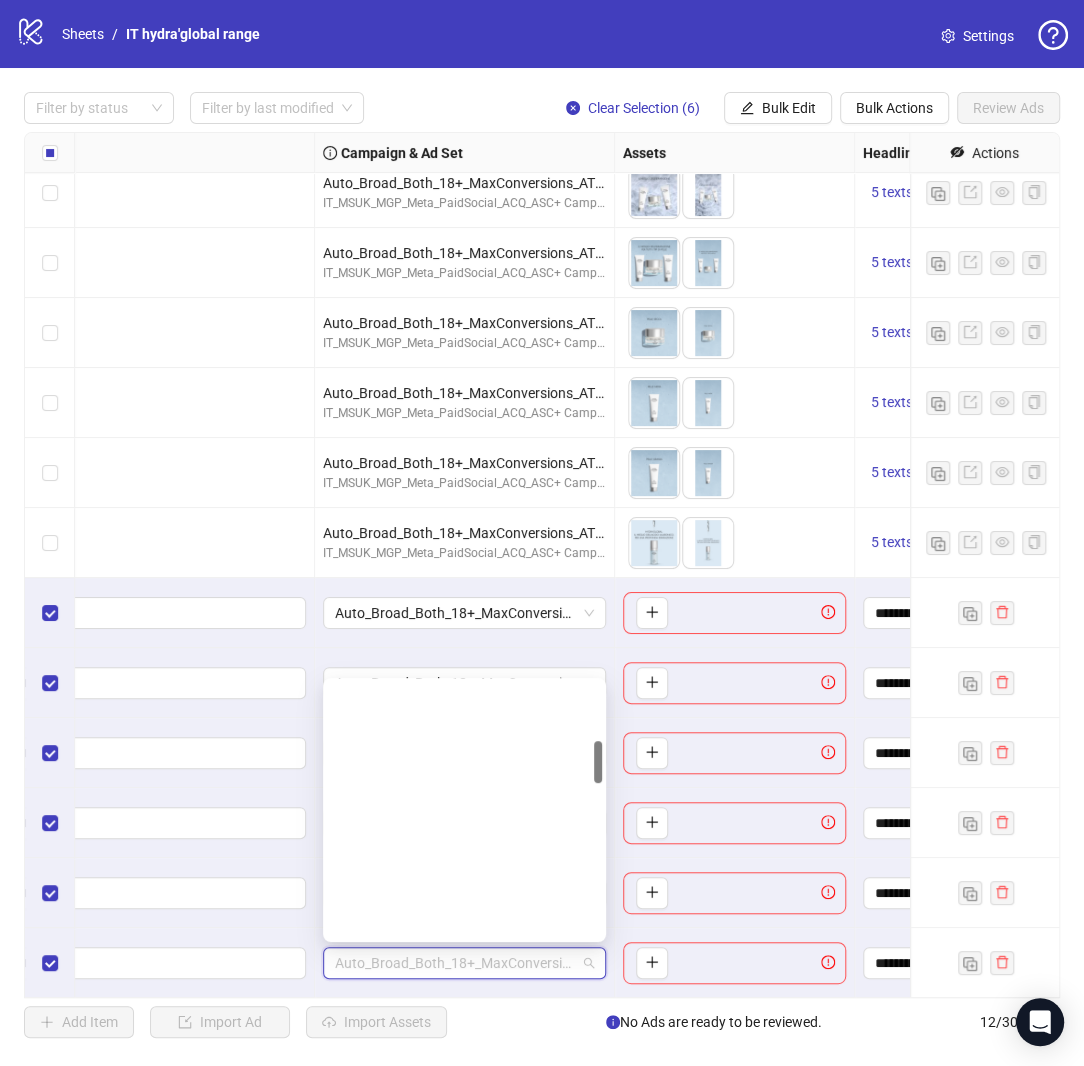 scroll, scrollTop: 356, scrollLeft: 0, axis: vertical 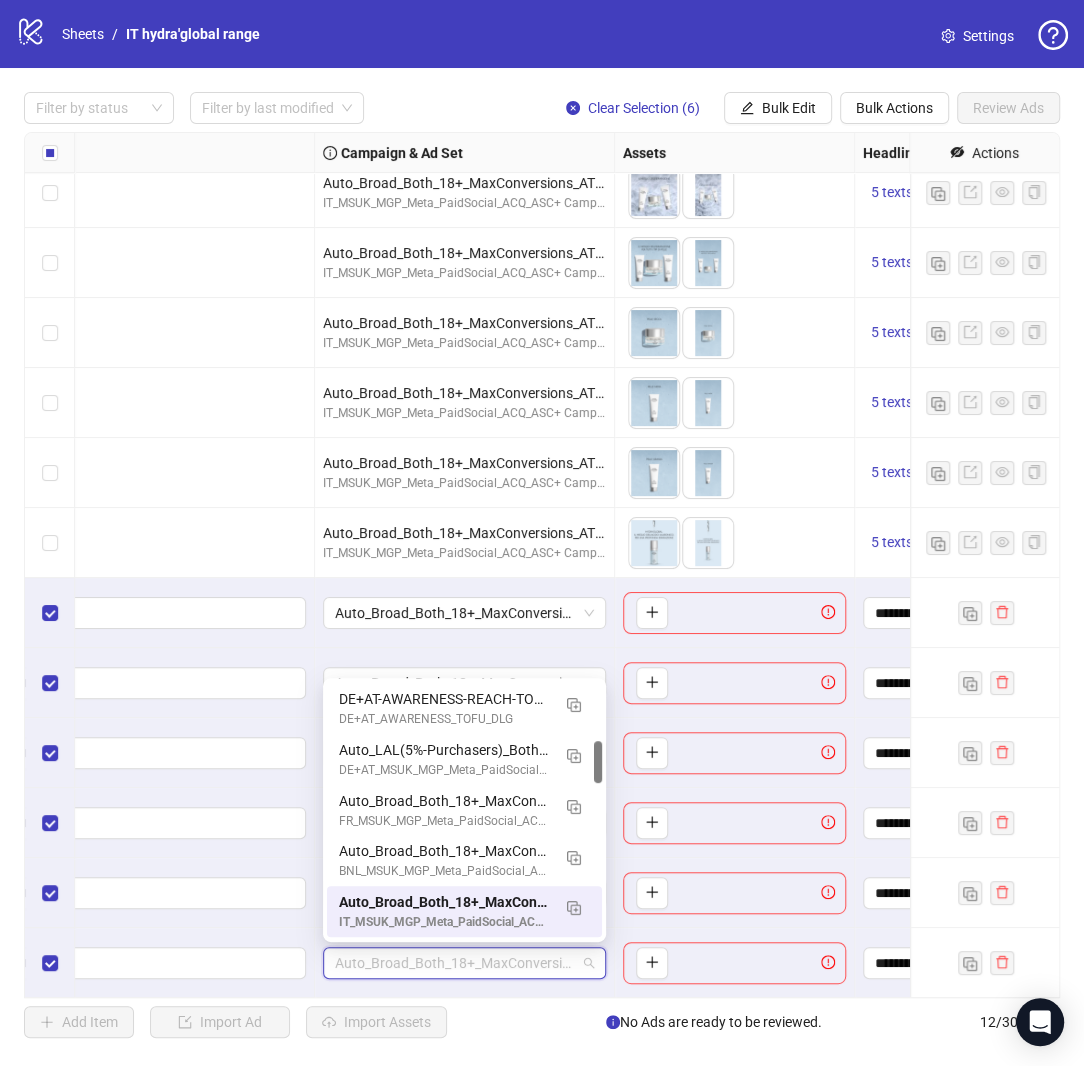 paste on "**********" 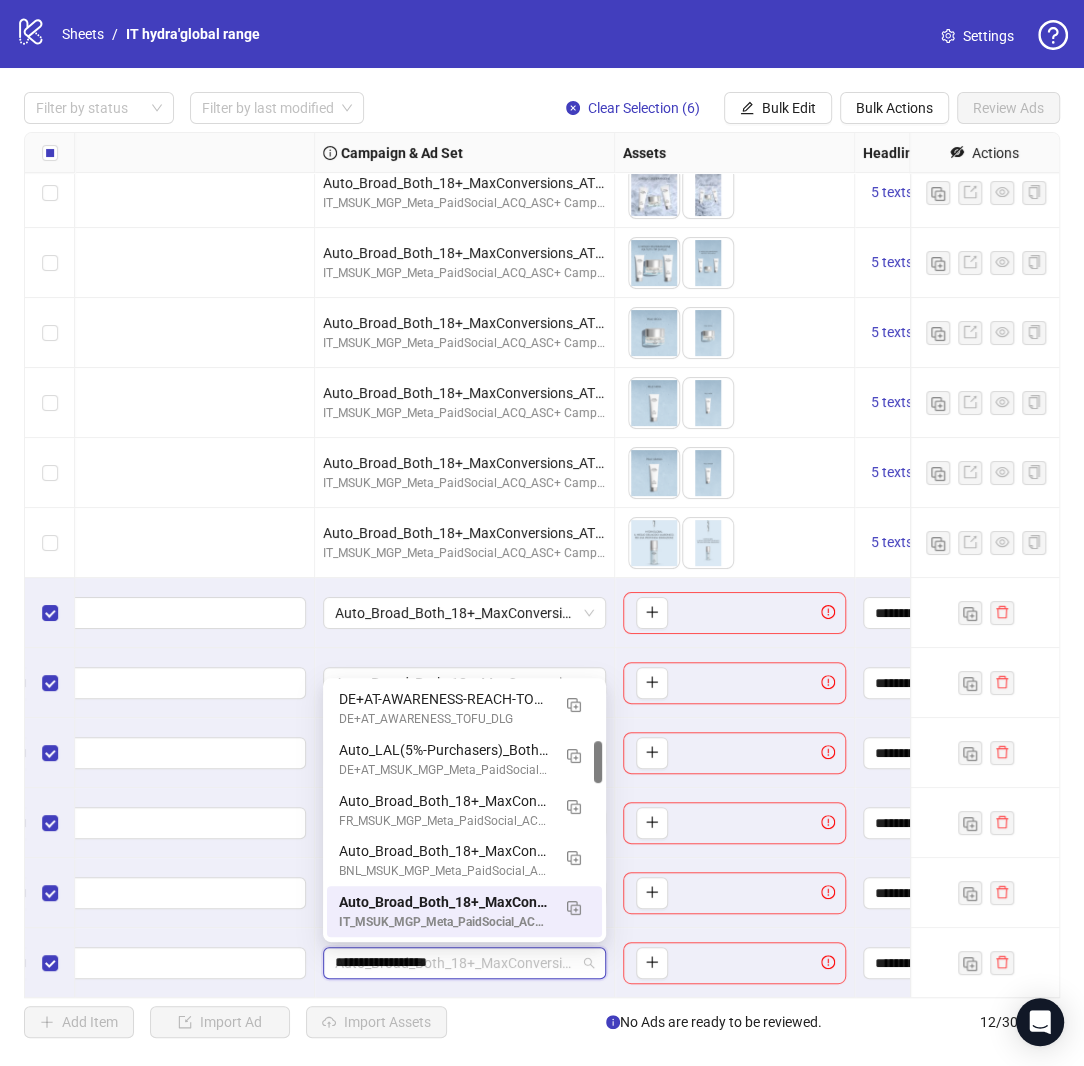 scroll, scrollTop: 0, scrollLeft: 0, axis: both 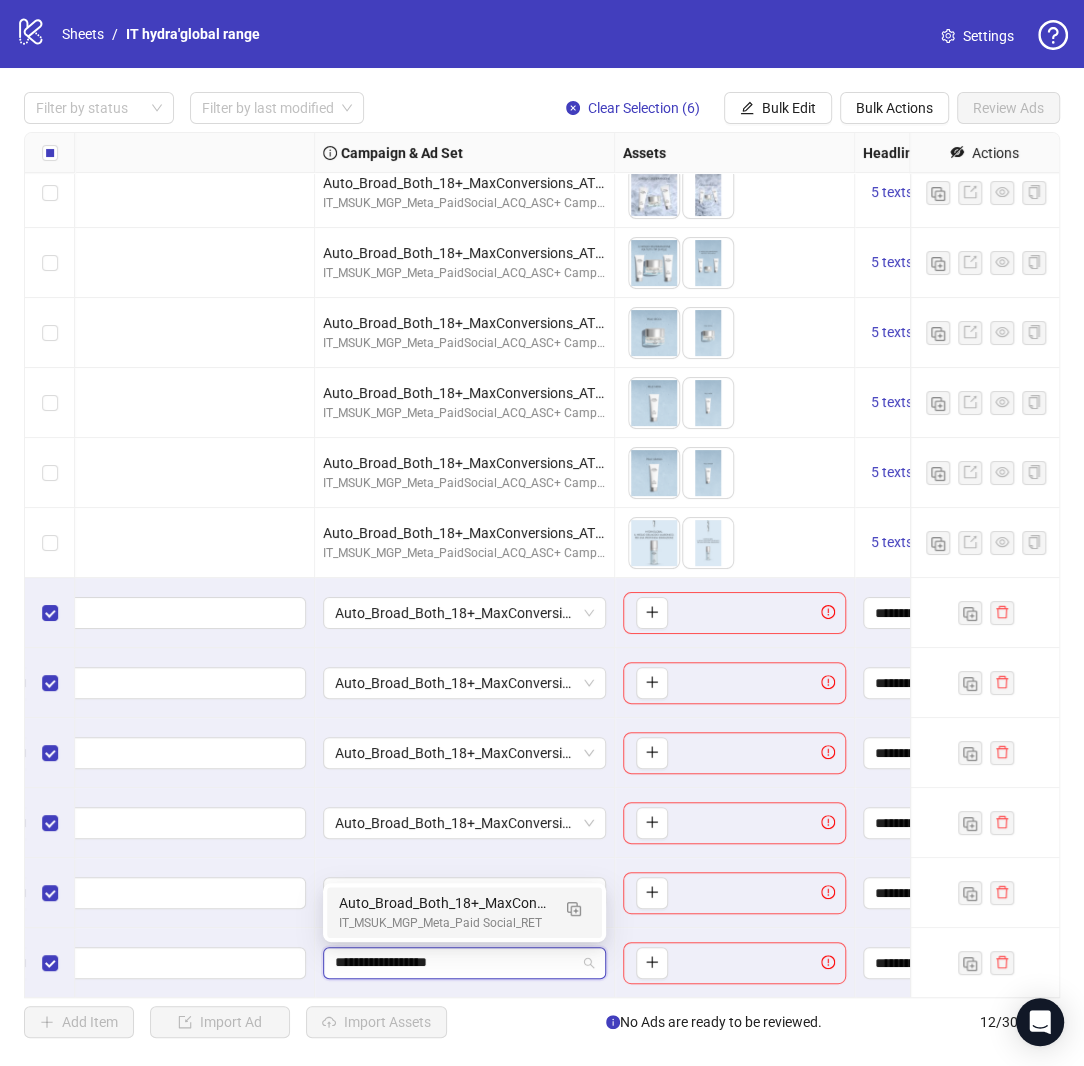 click on "IT_MSUK_MGP_Meta_Paid Social_RET" at bounding box center [444, 923] 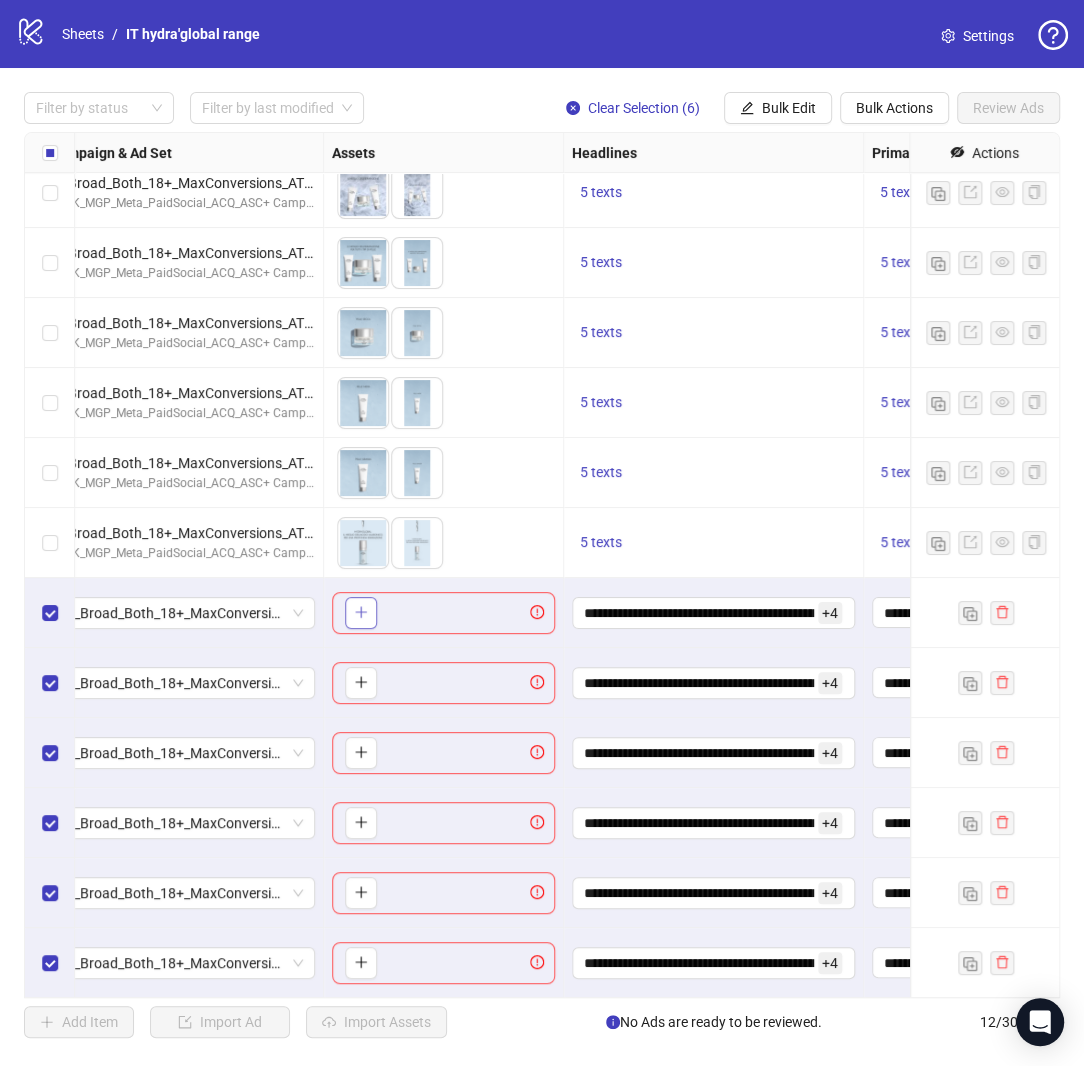 scroll, scrollTop: 15, scrollLeft: 705, axis: both 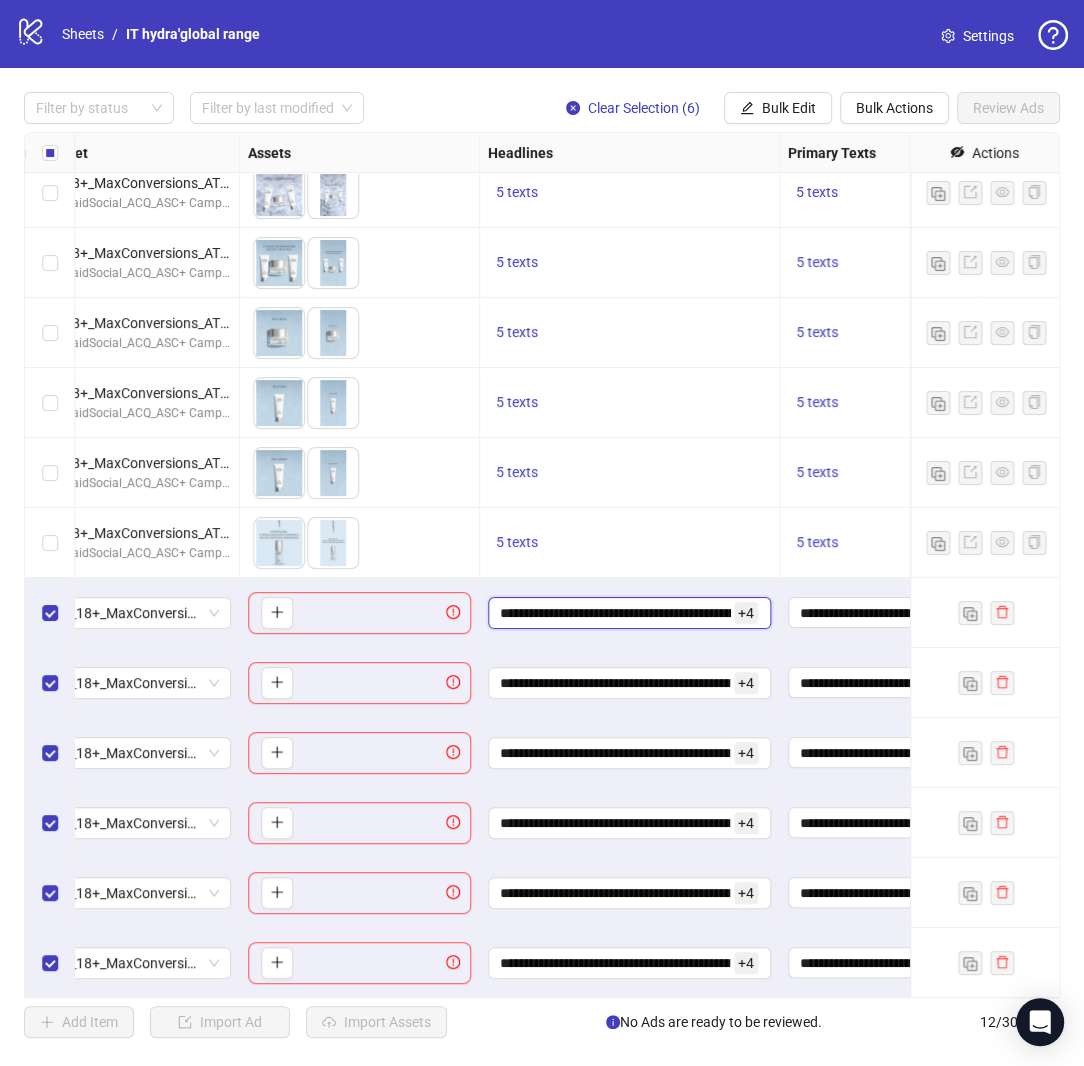 click on "**********" at bounding box center [615, 613] 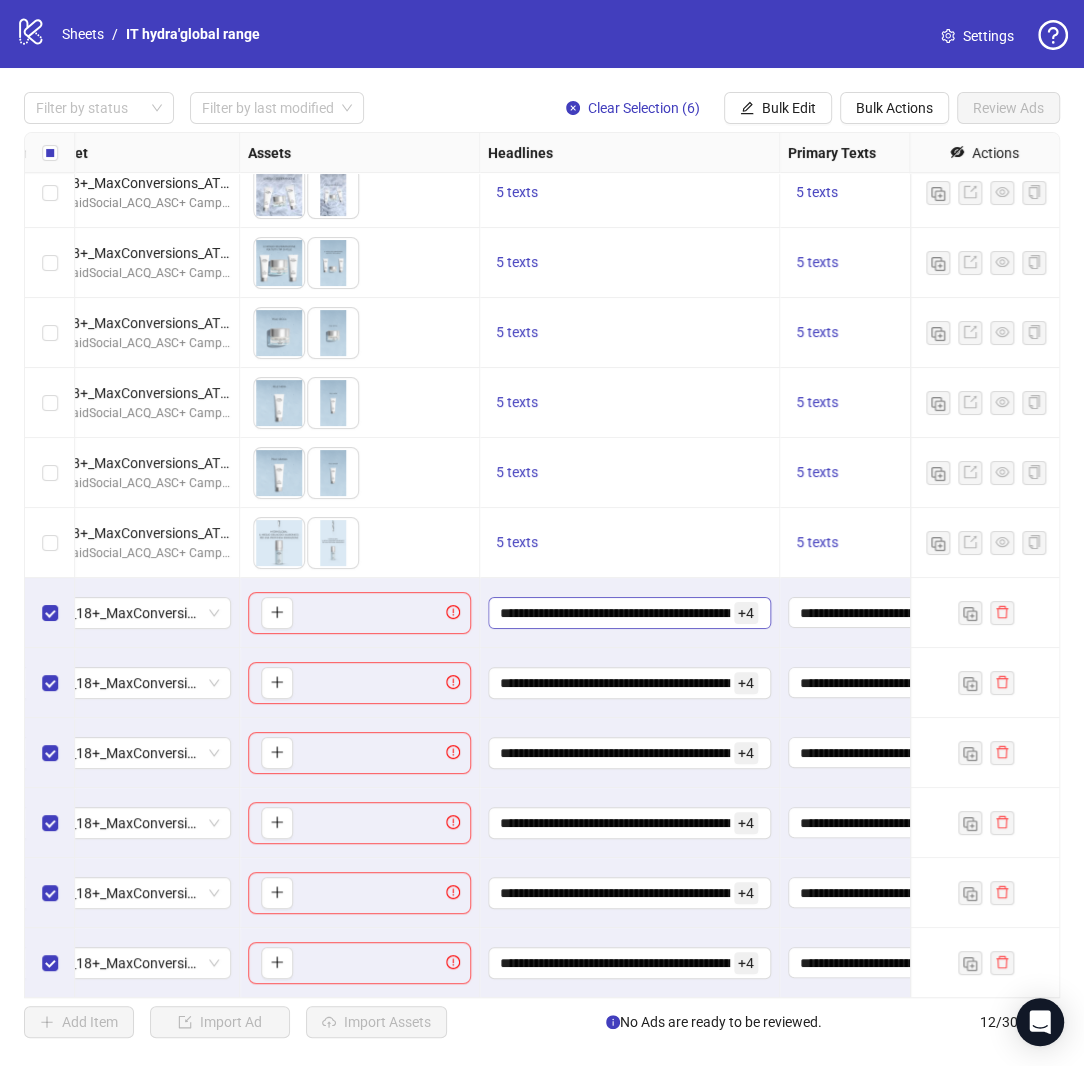 scroll, scrollTop: 0, scrollLeft: 41, axis: horizontal 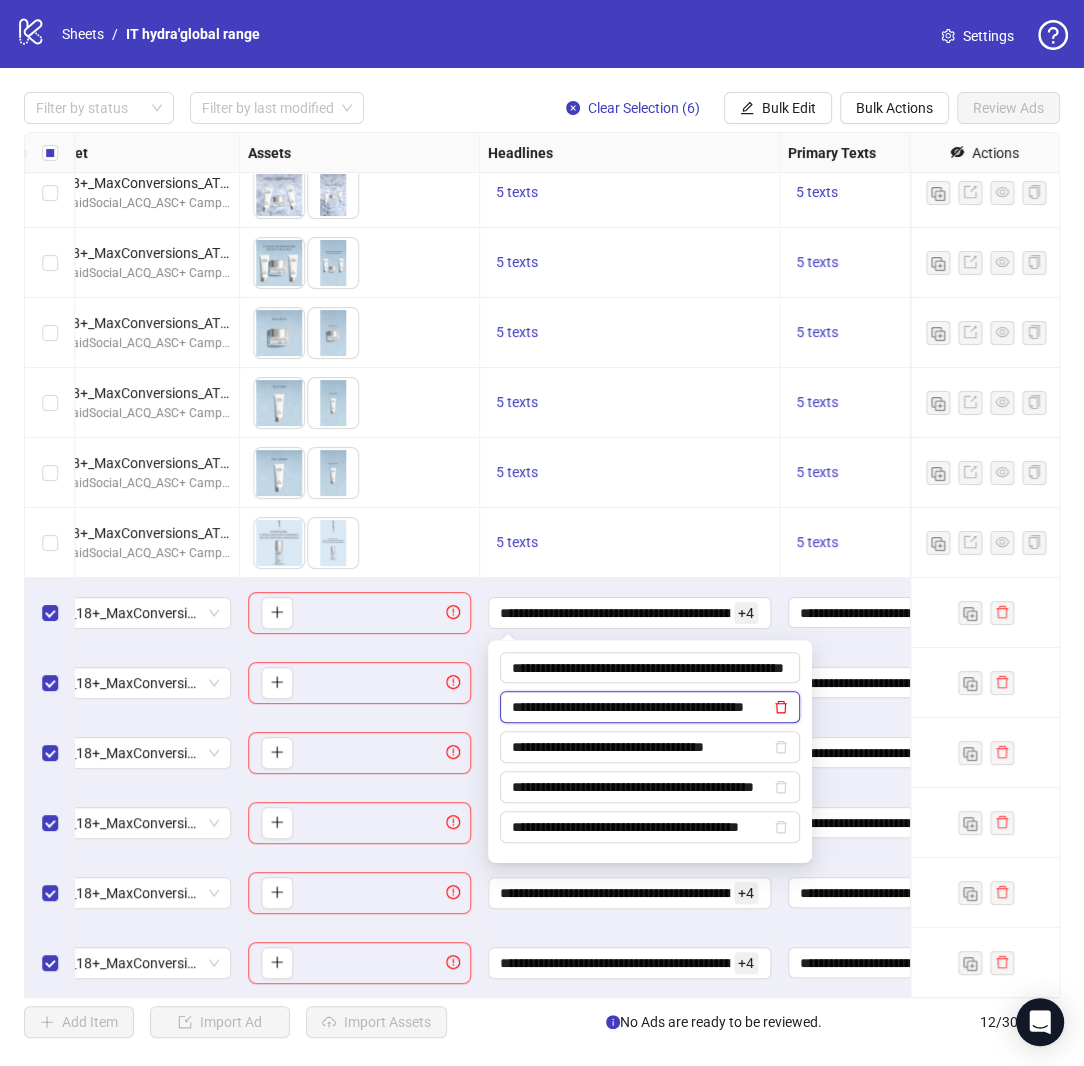 click 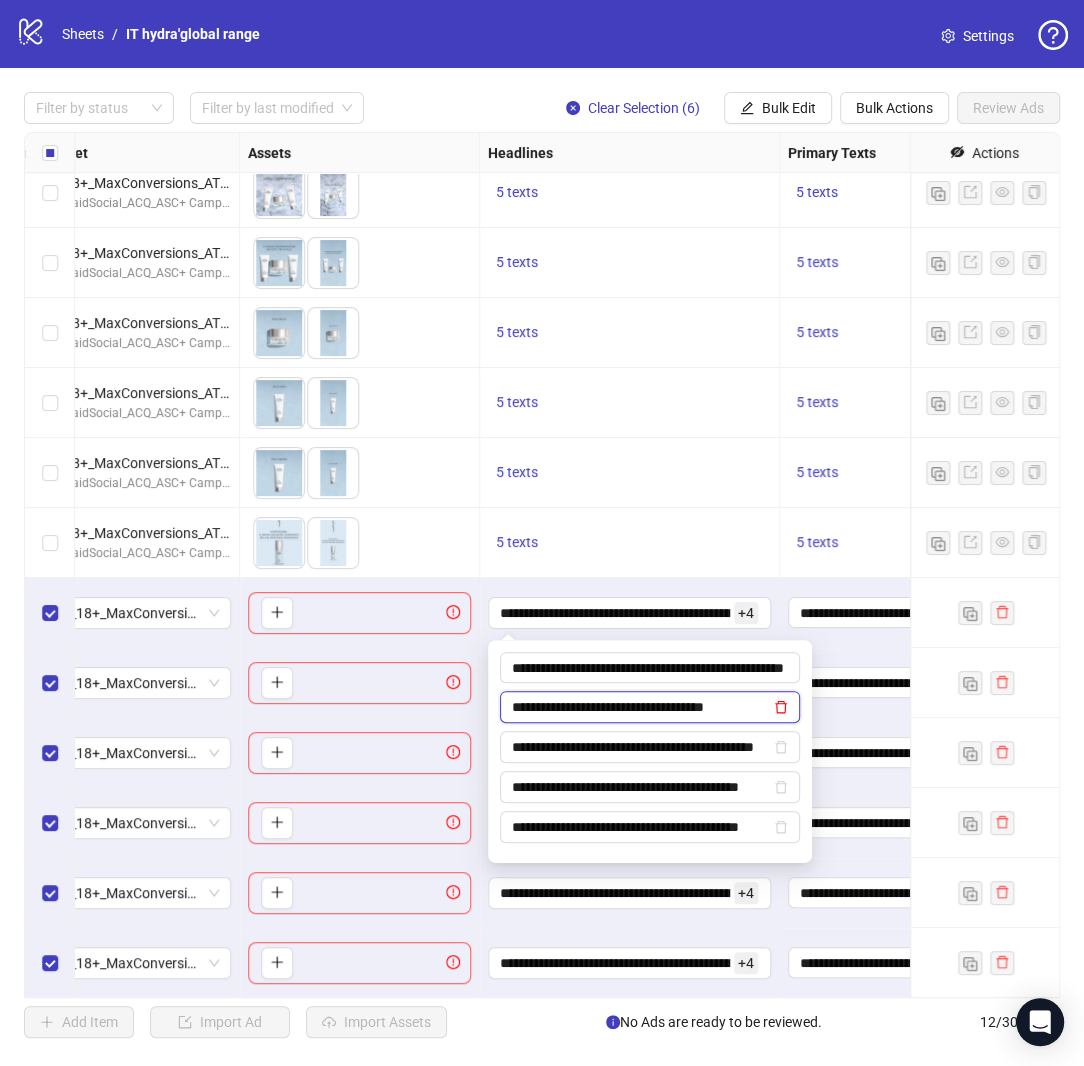 scroll, scrollTop: 0, scrollLeft: 0, axis: both 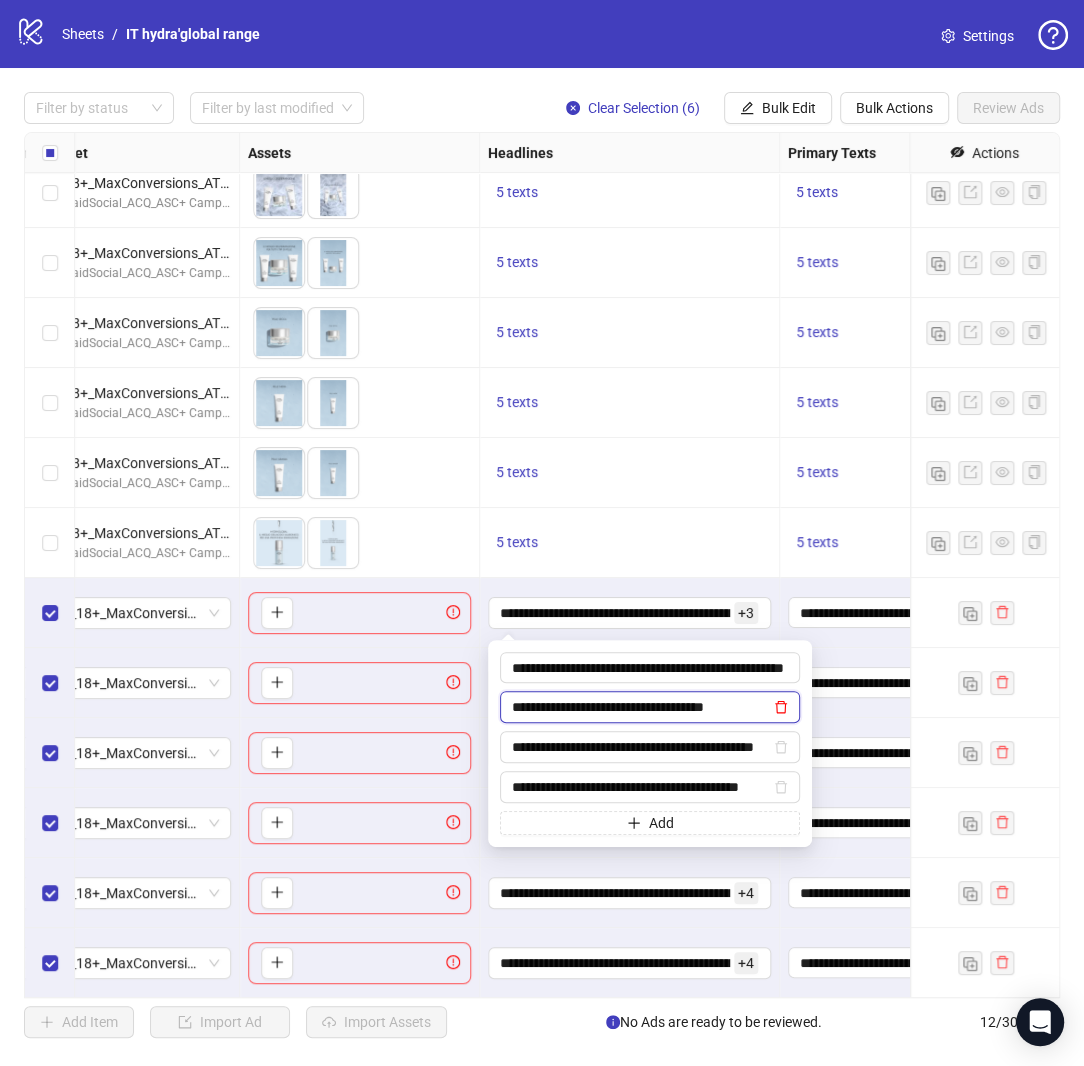 click 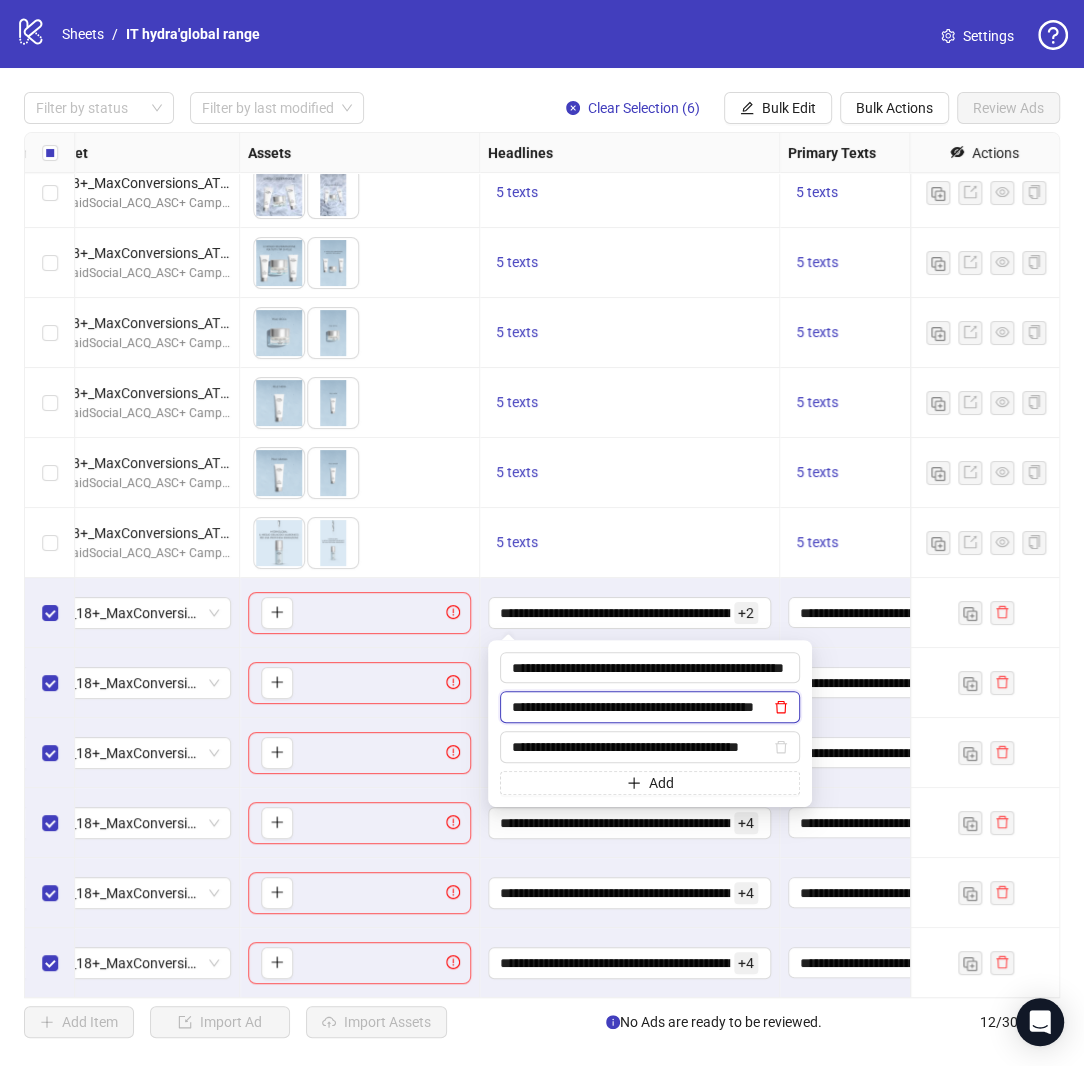 click 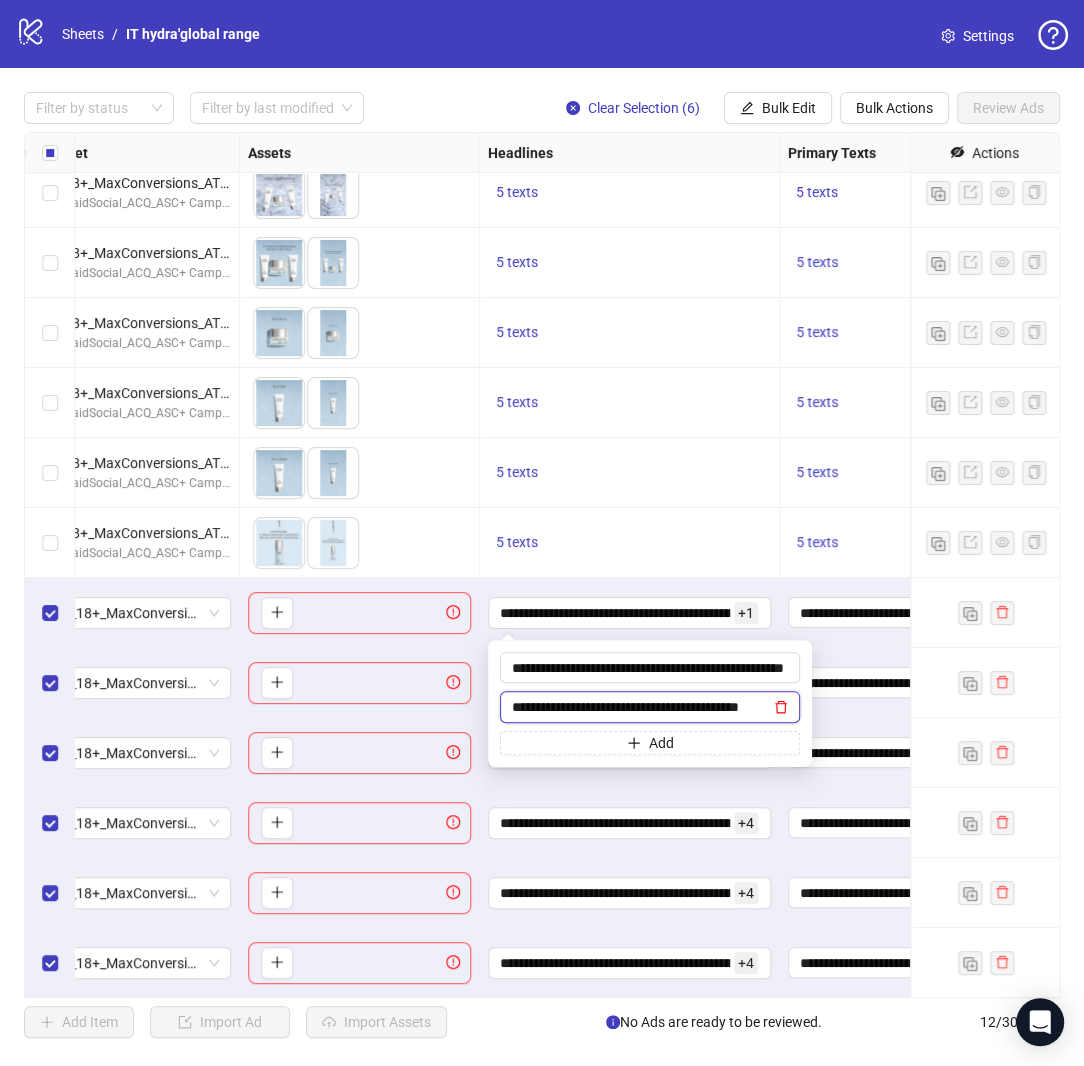 scroll, scrollTop: 0, scrollLeft: 26, axis: horizontal 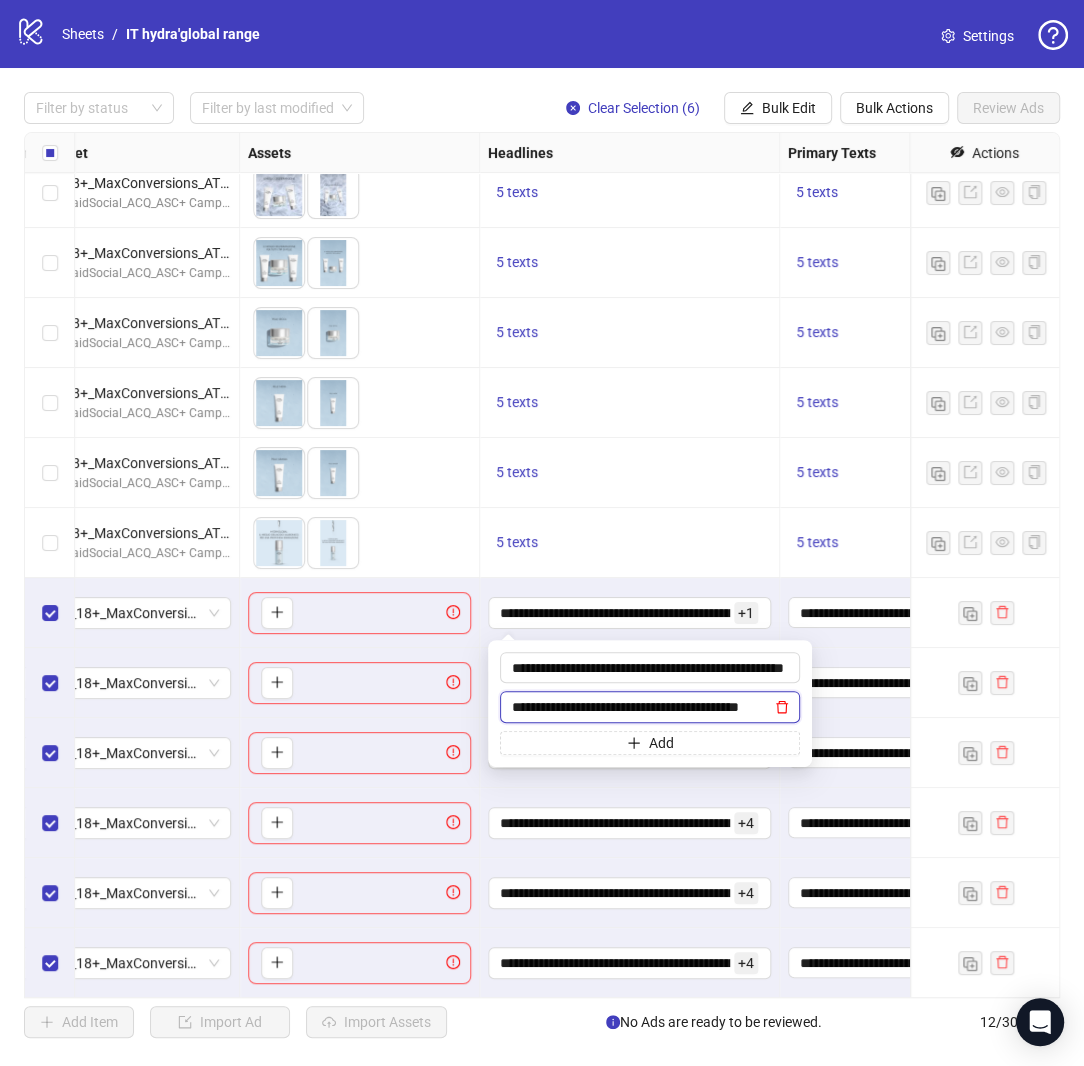 click 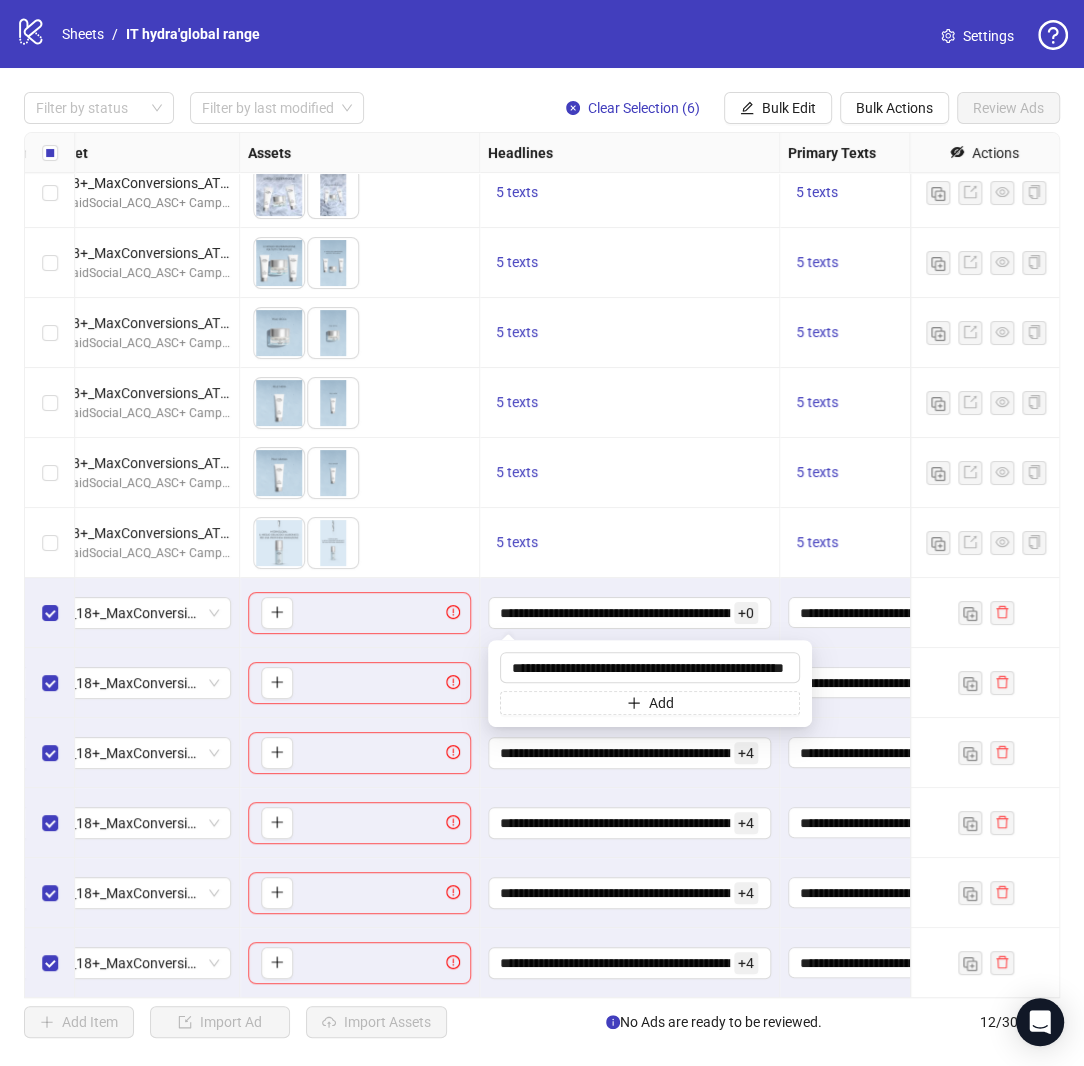 click on "**********" at bounding box center [630, 753] 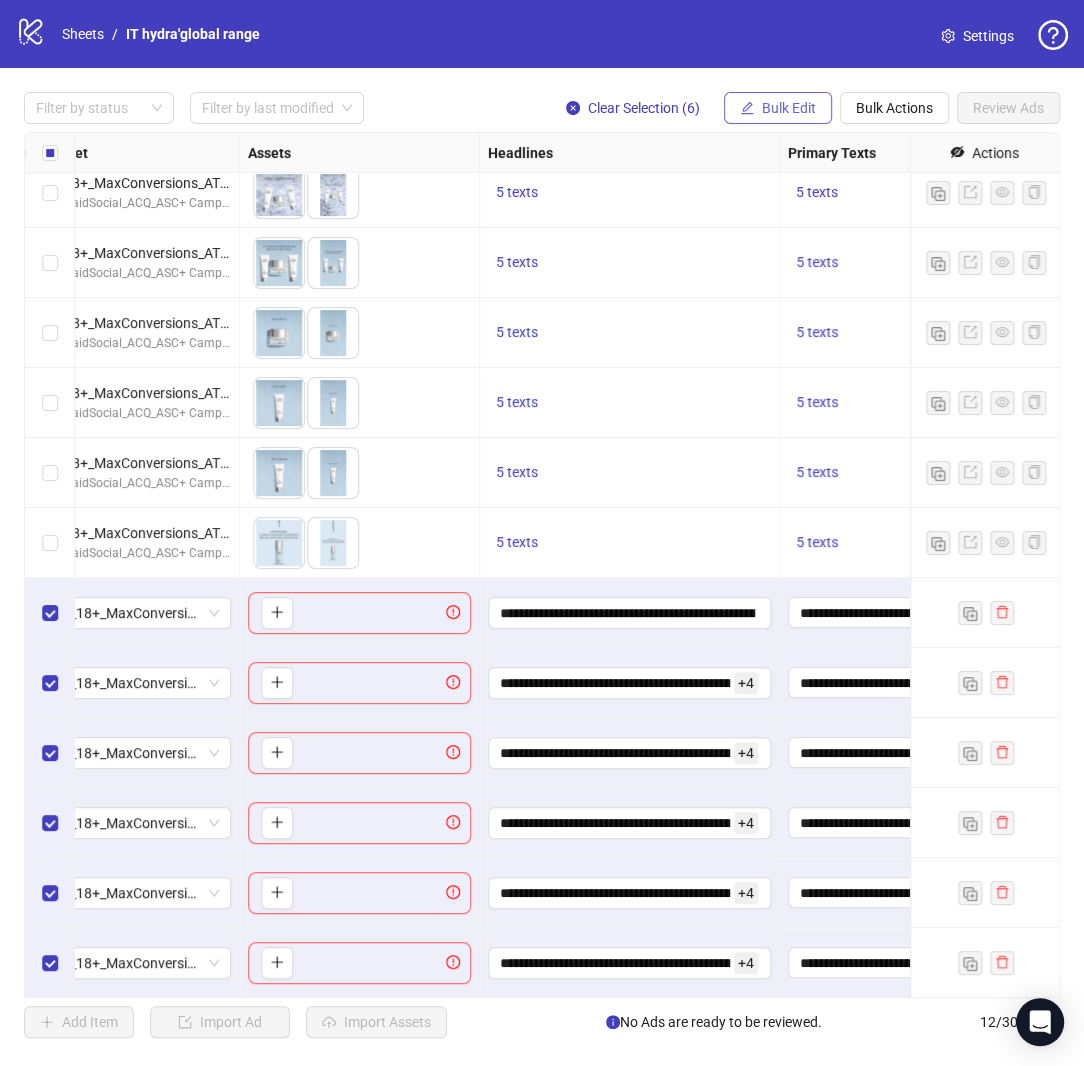 click on "Bulk Edit" at bounding box center [789, 108] 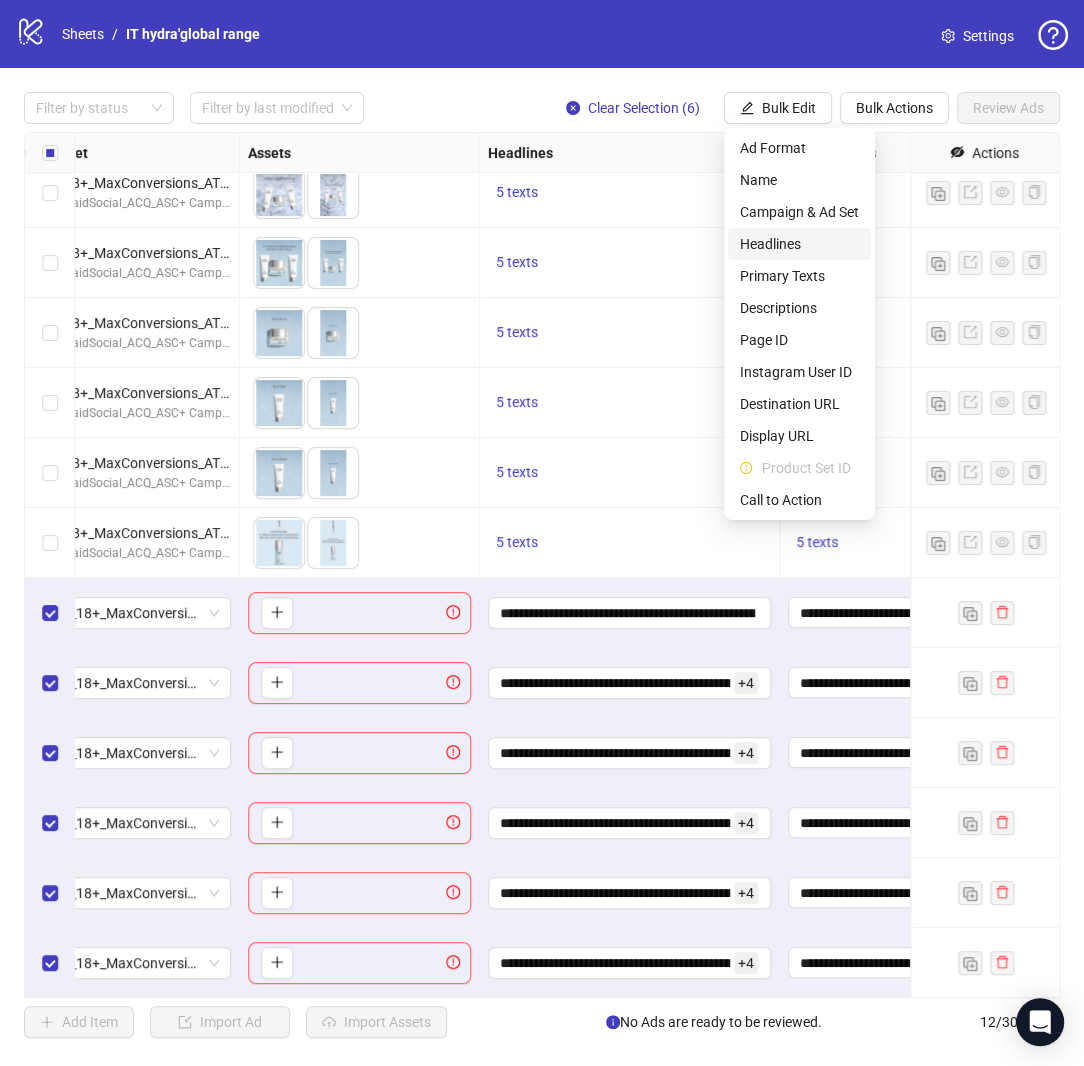 click on "Headlines" at bounding box center (799, 244) 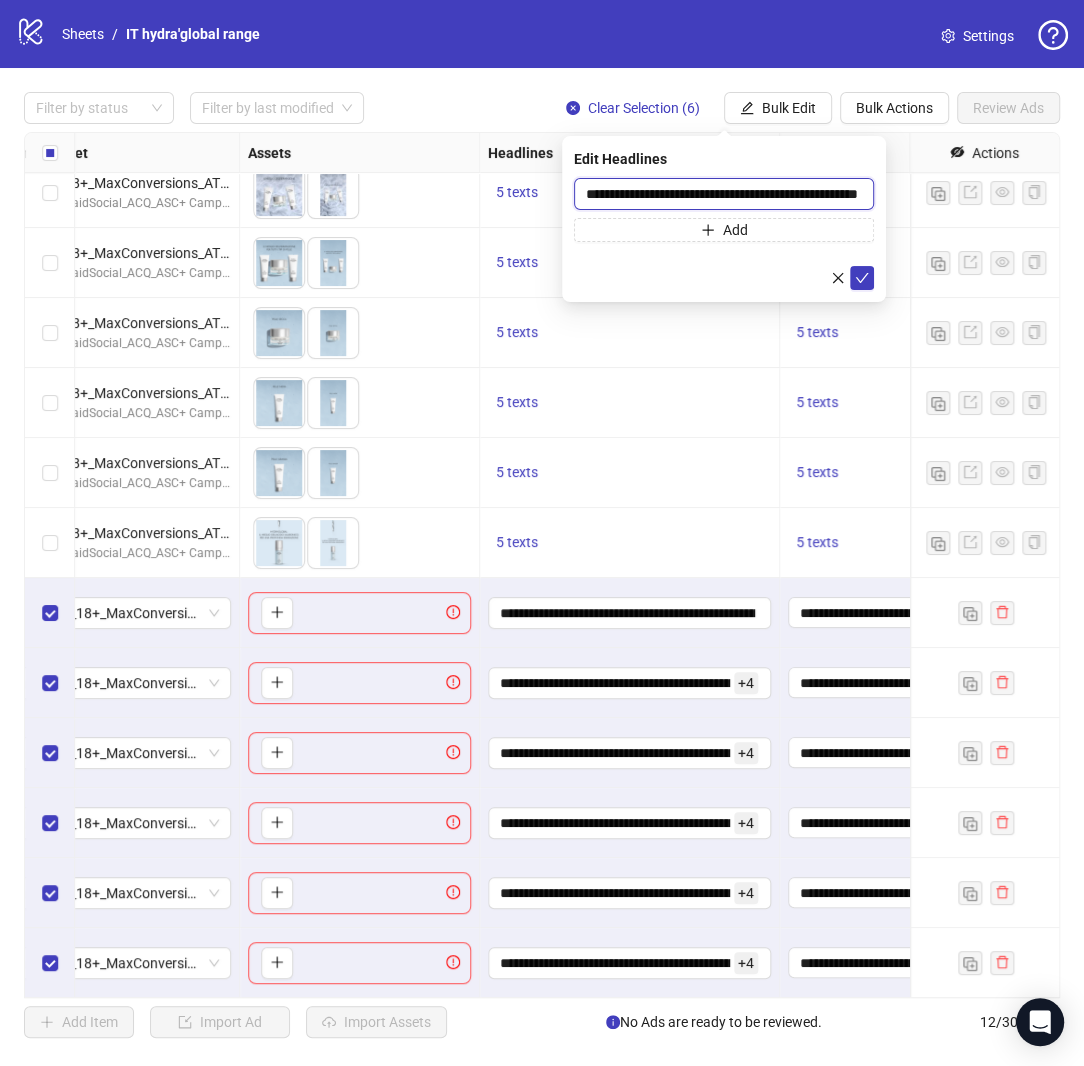 click on "**********" at bounding box center [724, 194] 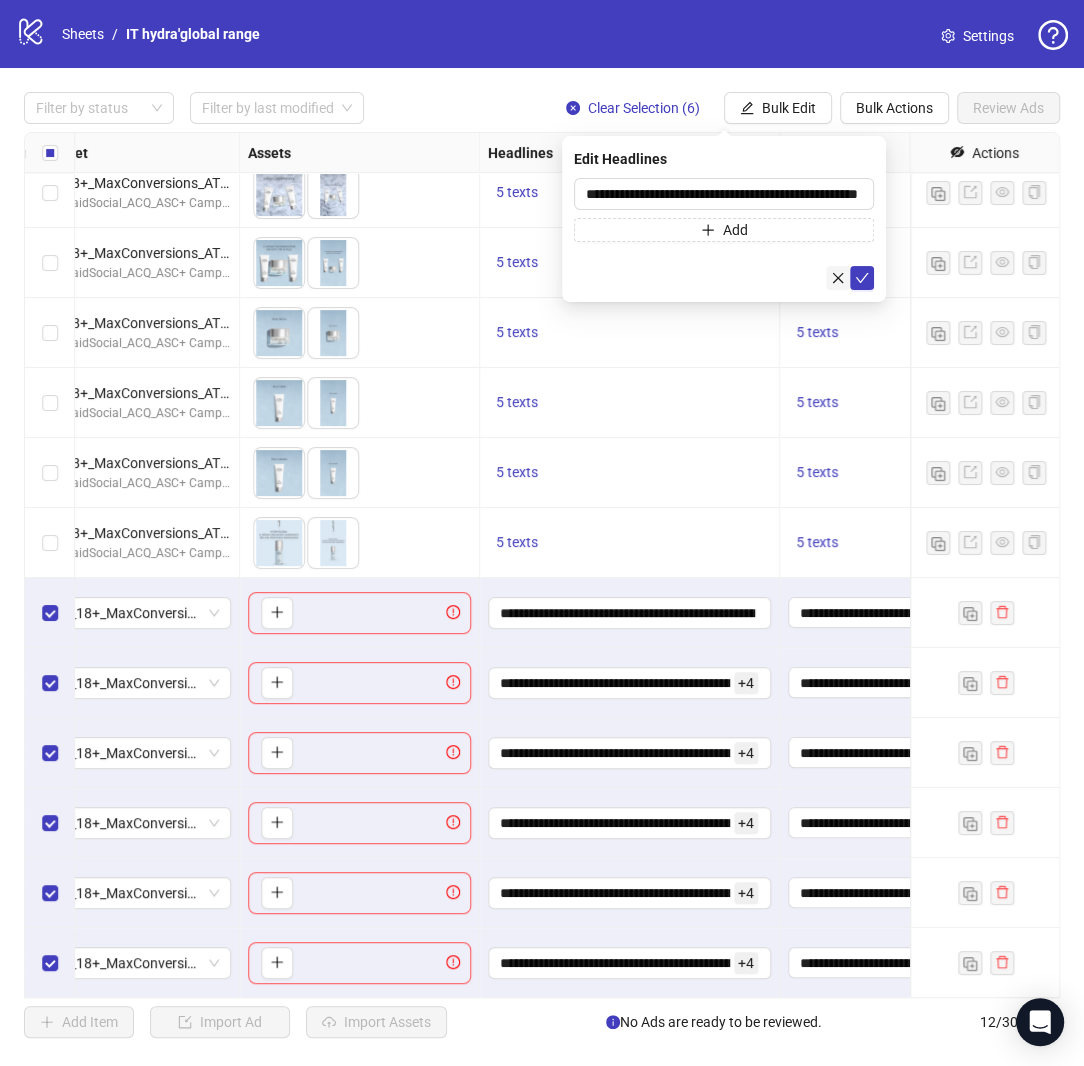 click 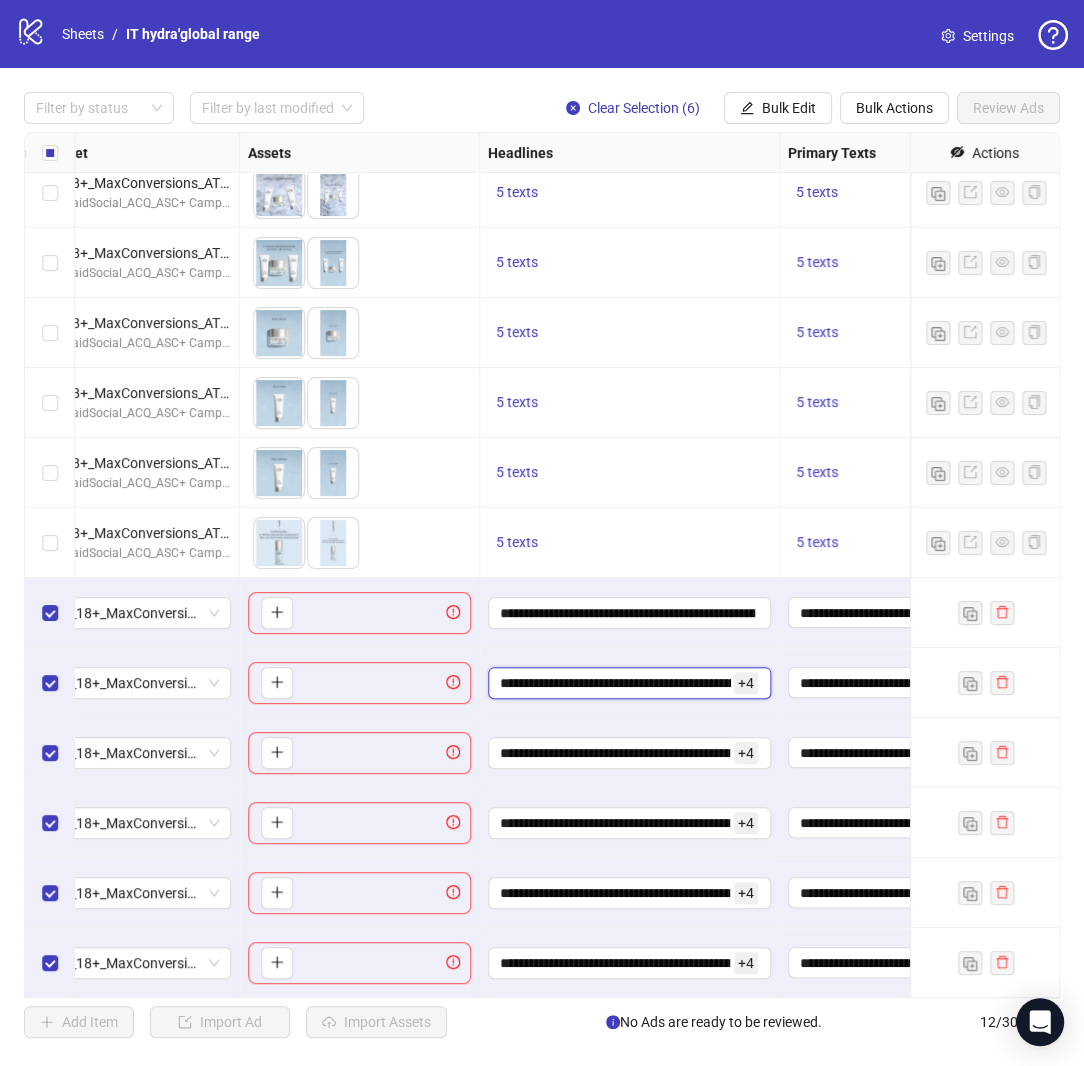click on "**********" at bounding box center (615, 683) 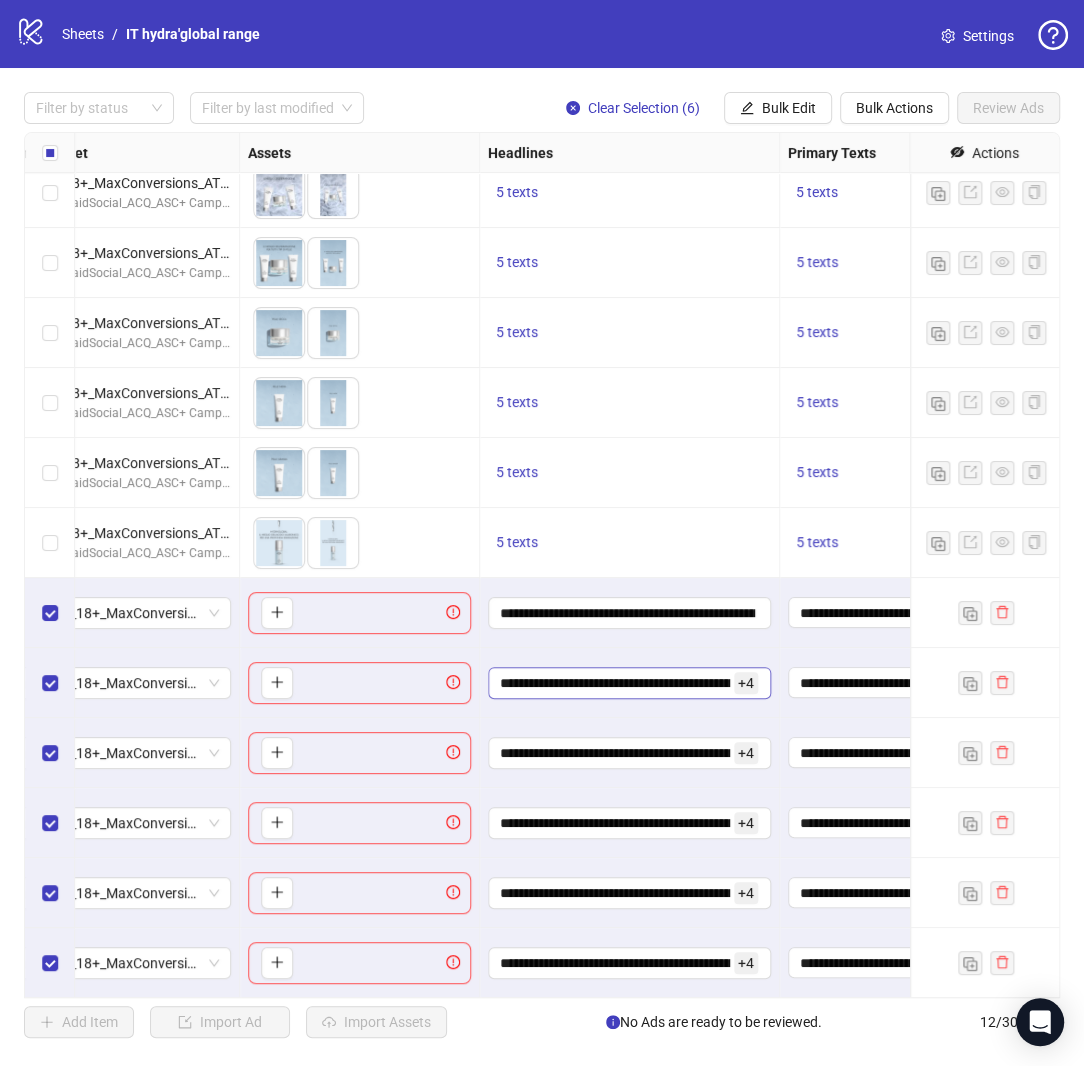 scroll, scrollTop: 0, scrollLeft: 41, axis: horizontal 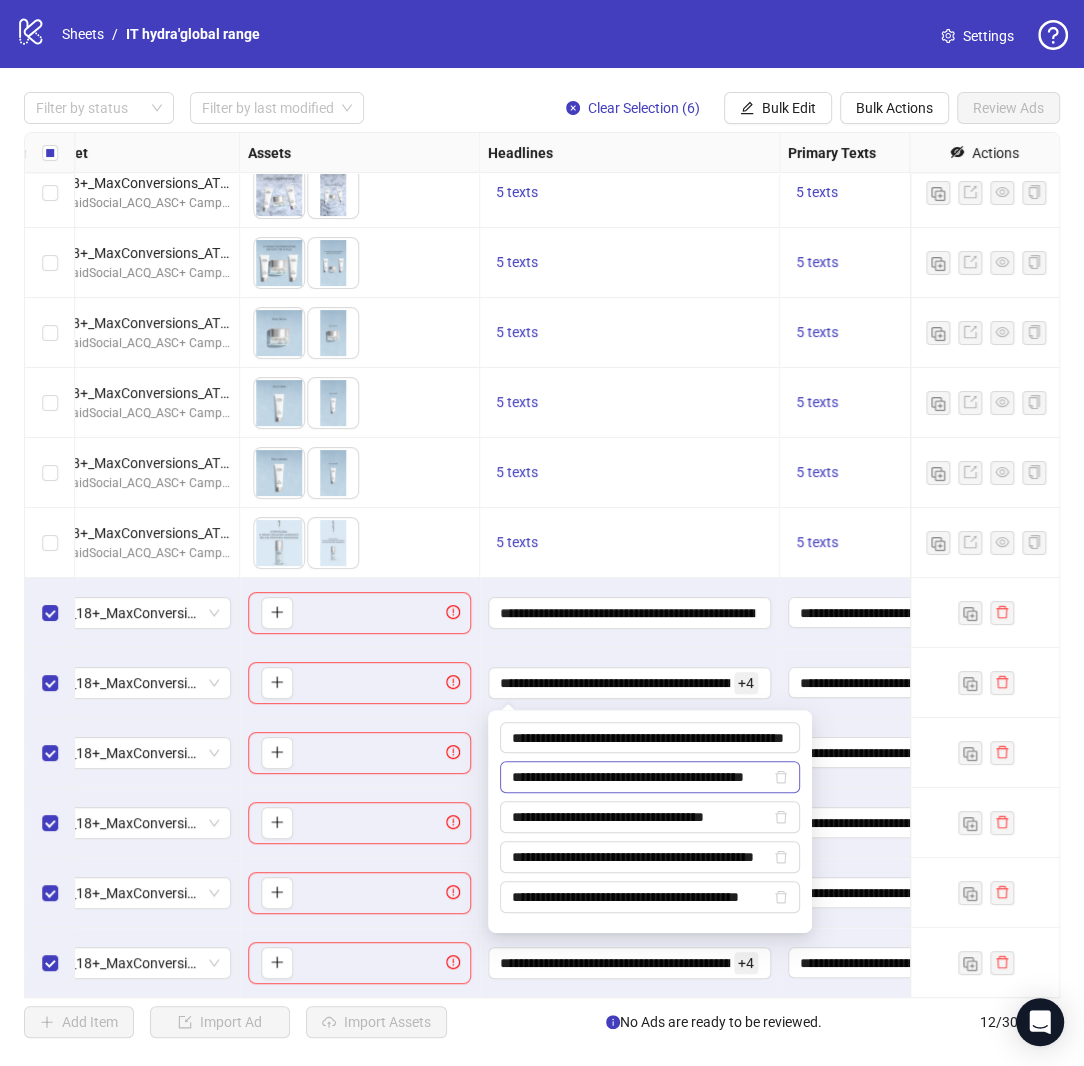 click at bounding box center [781, 777] 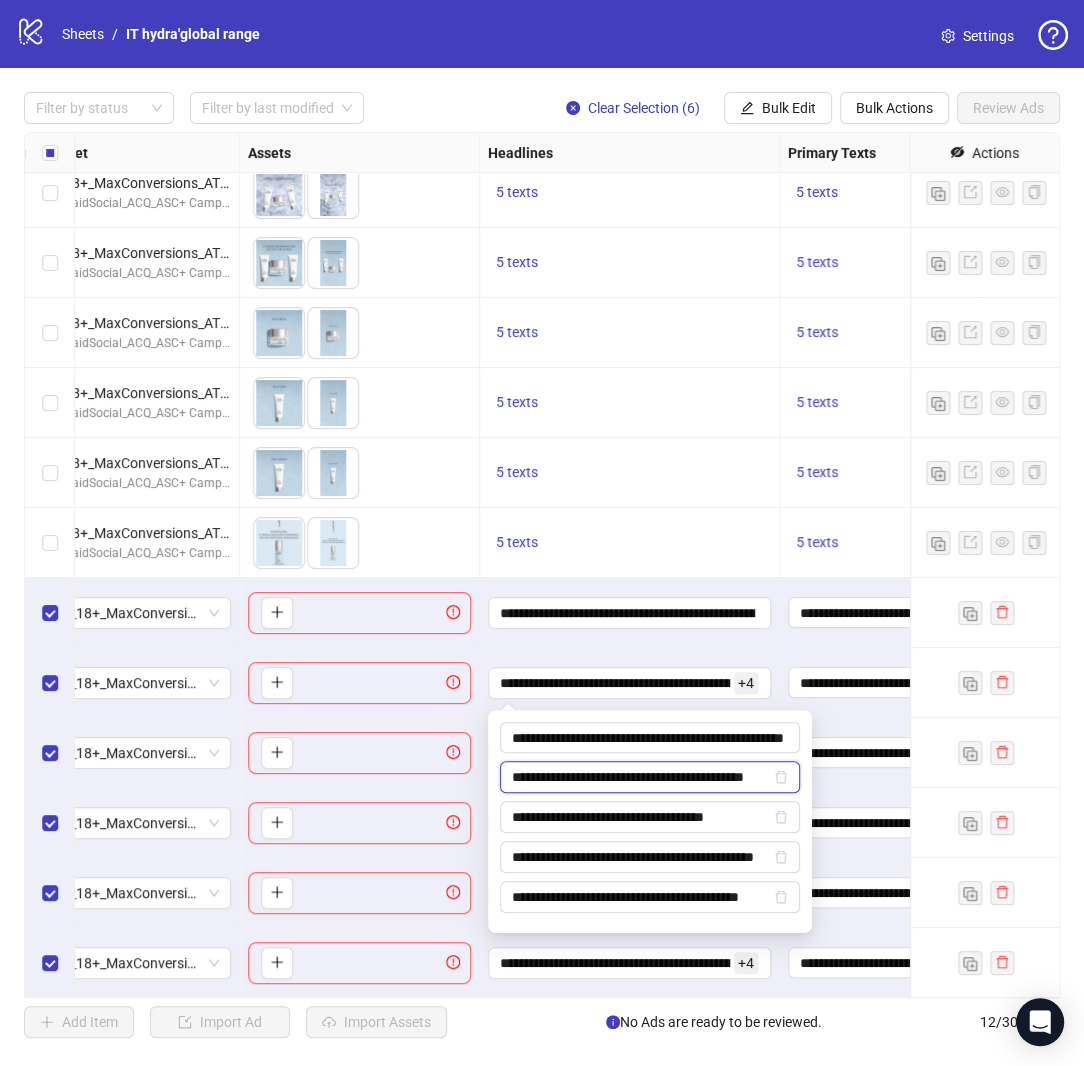 scroll, scrollTop: 0, scrollLeft: 0, axis: both 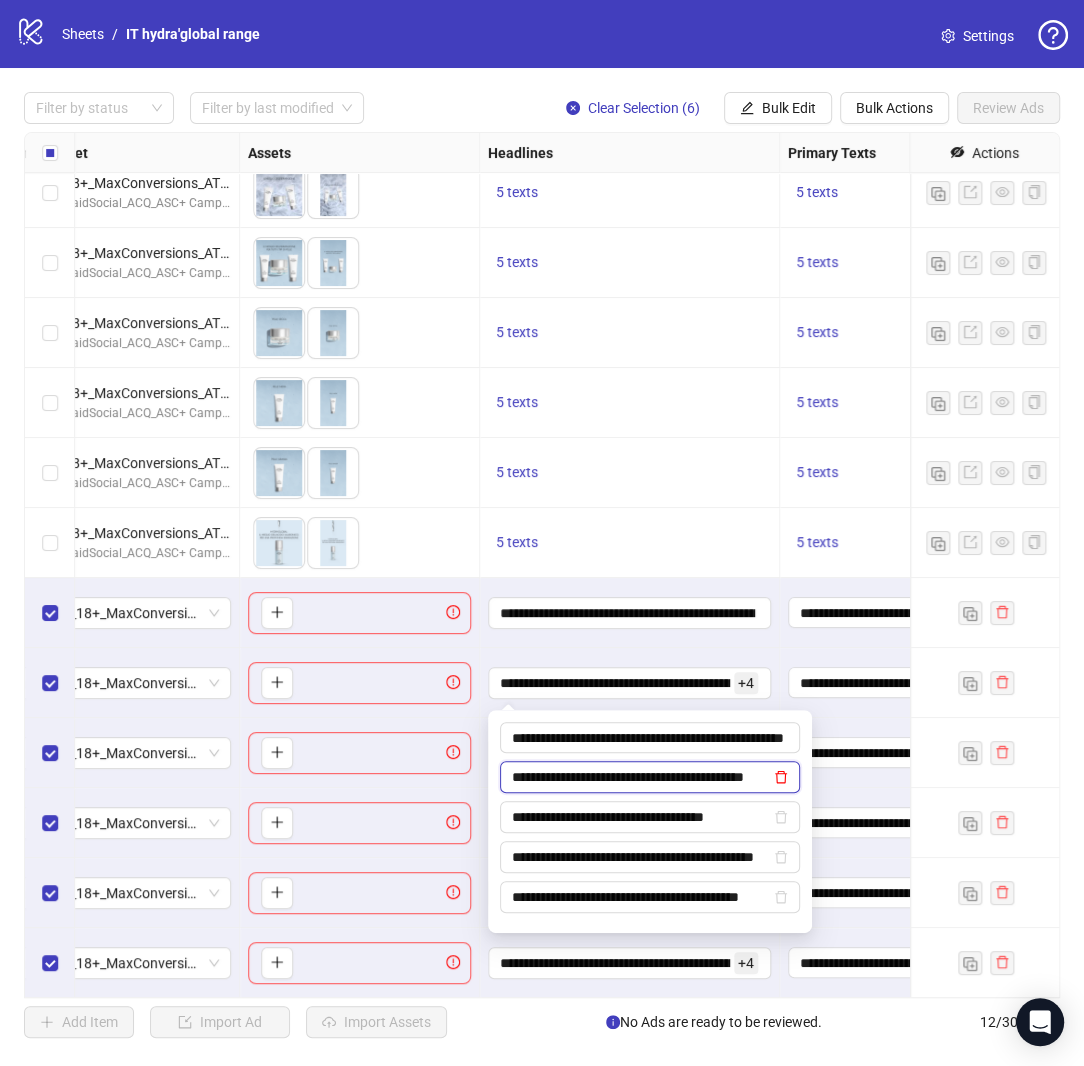 click 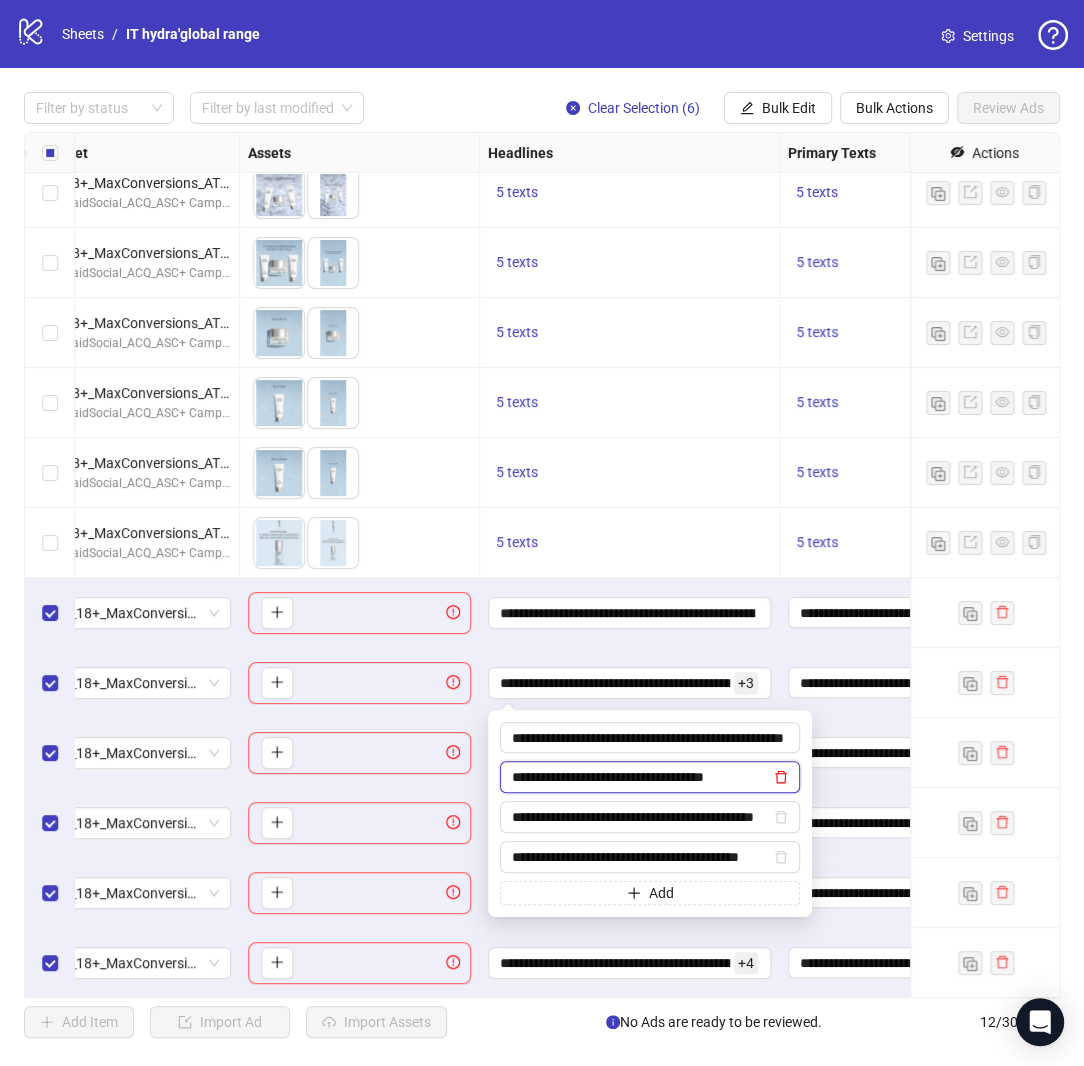click 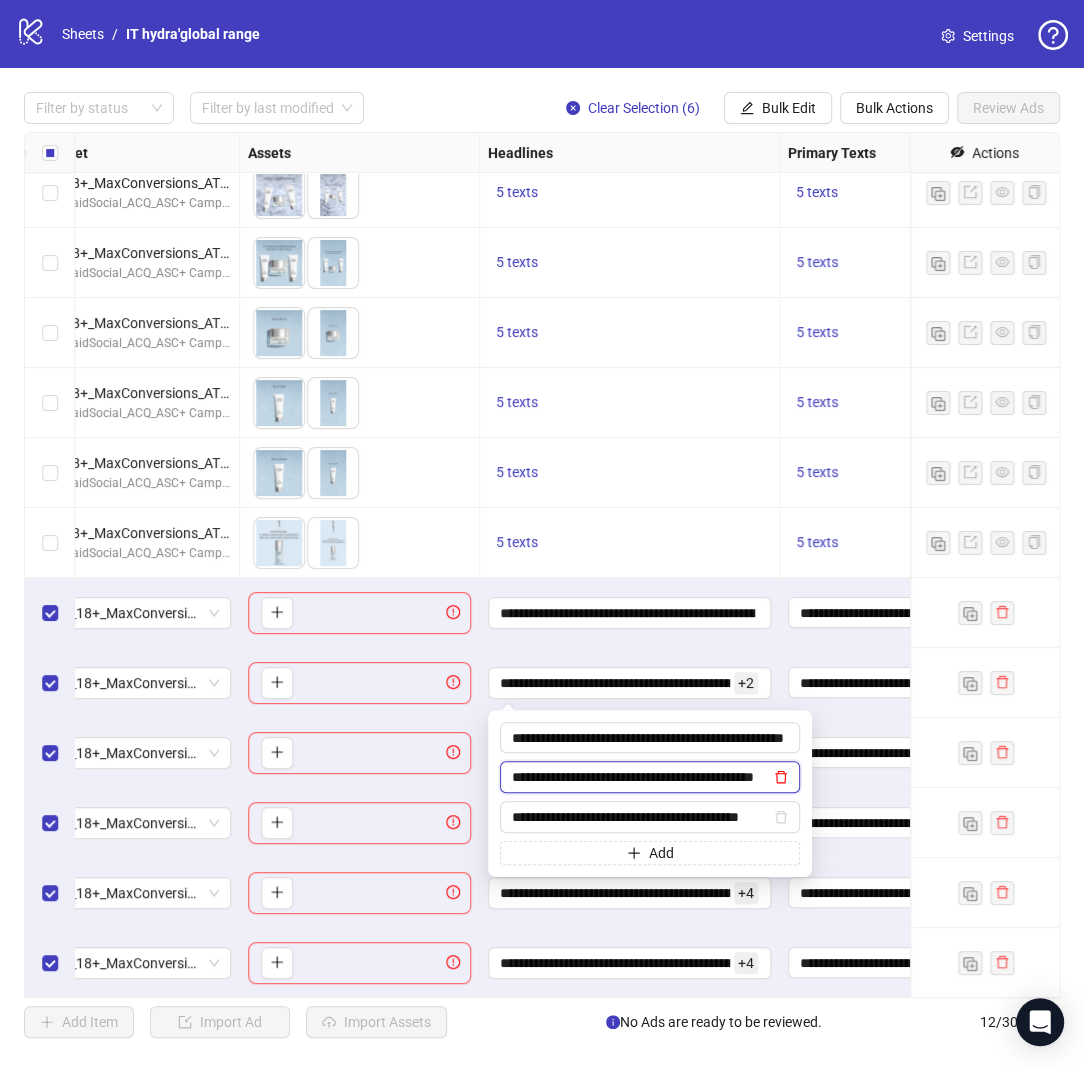 click 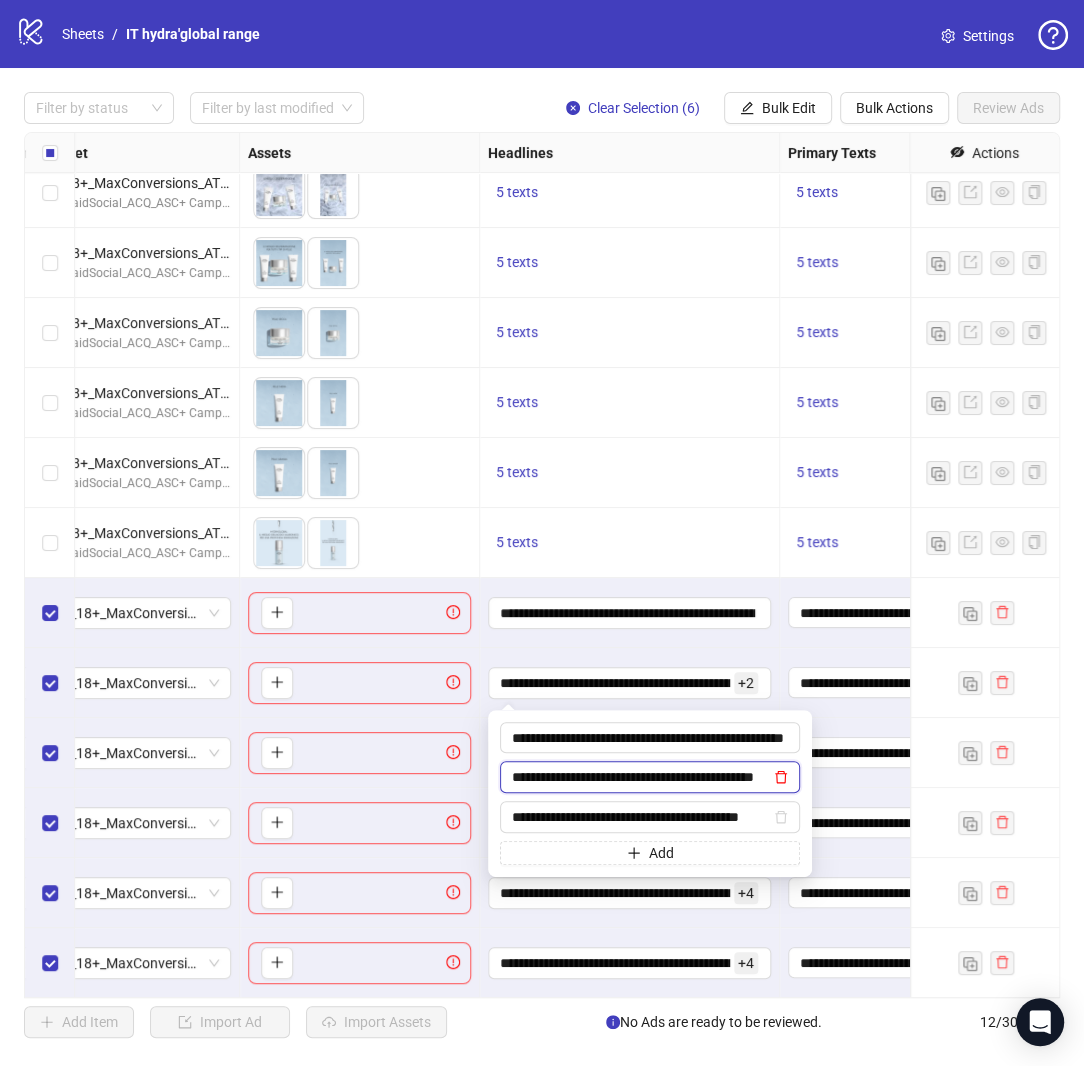type on "**********" 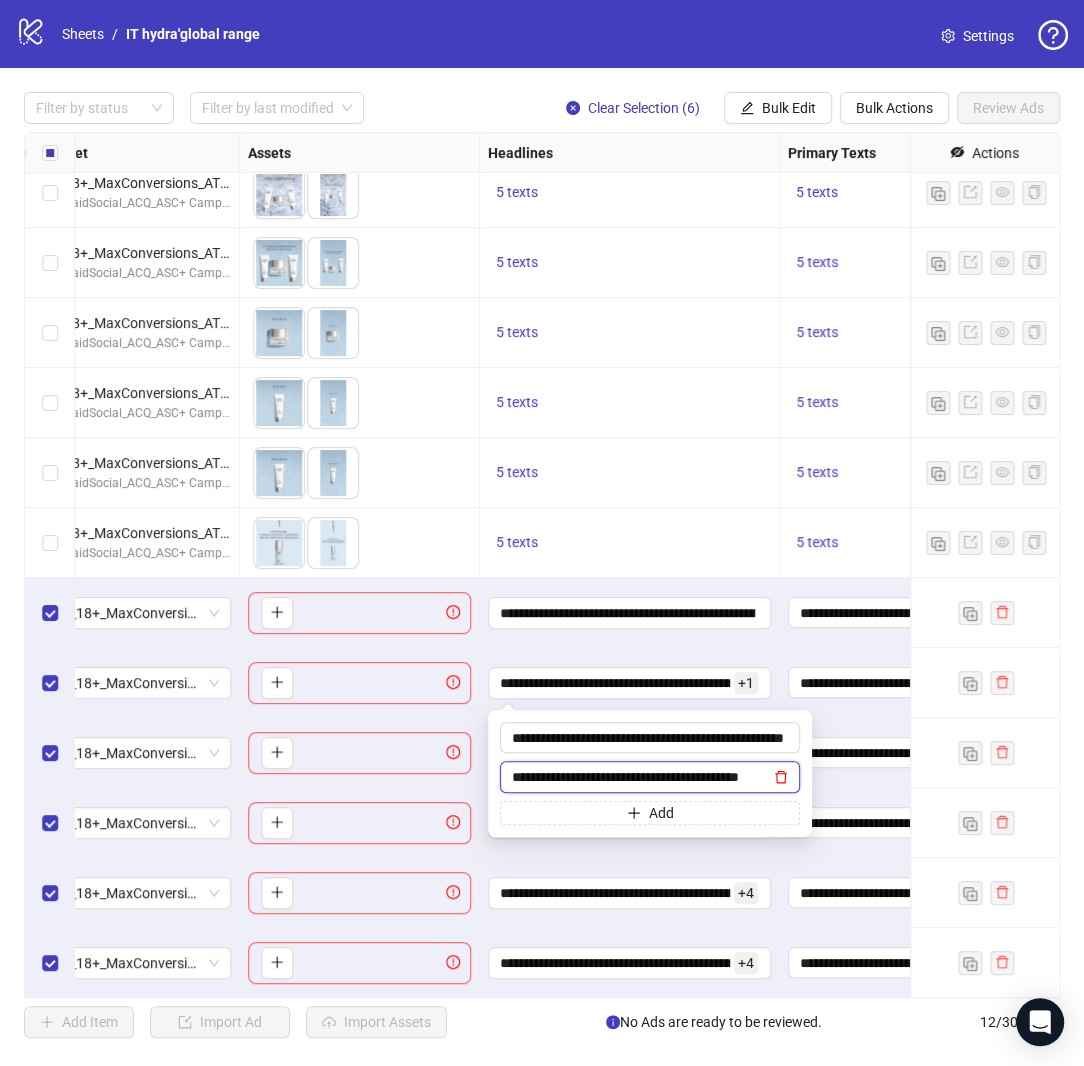 scroll, scrollTop: 0, scrollLeft: 26, axis: horizontal 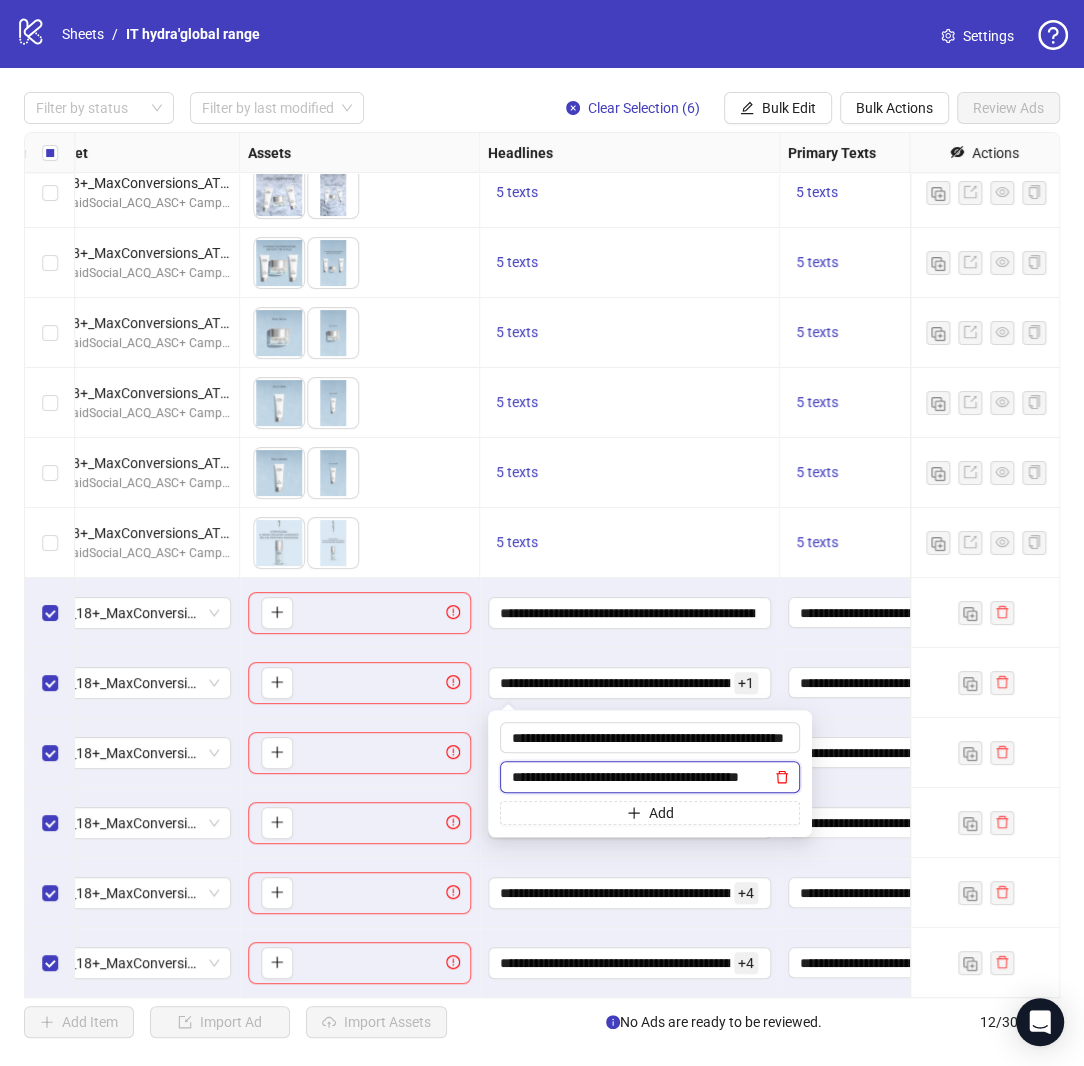 click 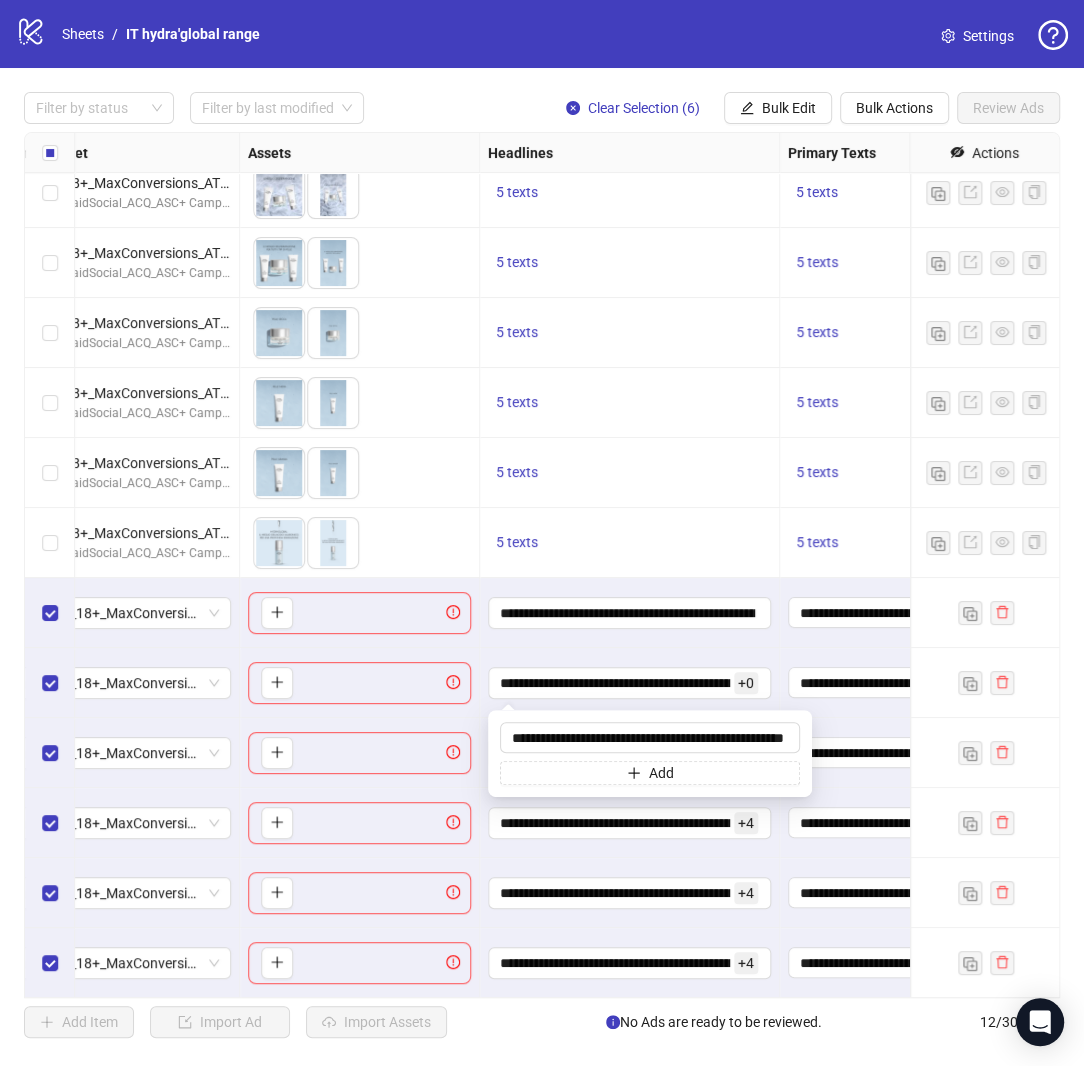 click on "**********" at bounding box center [880, 823] 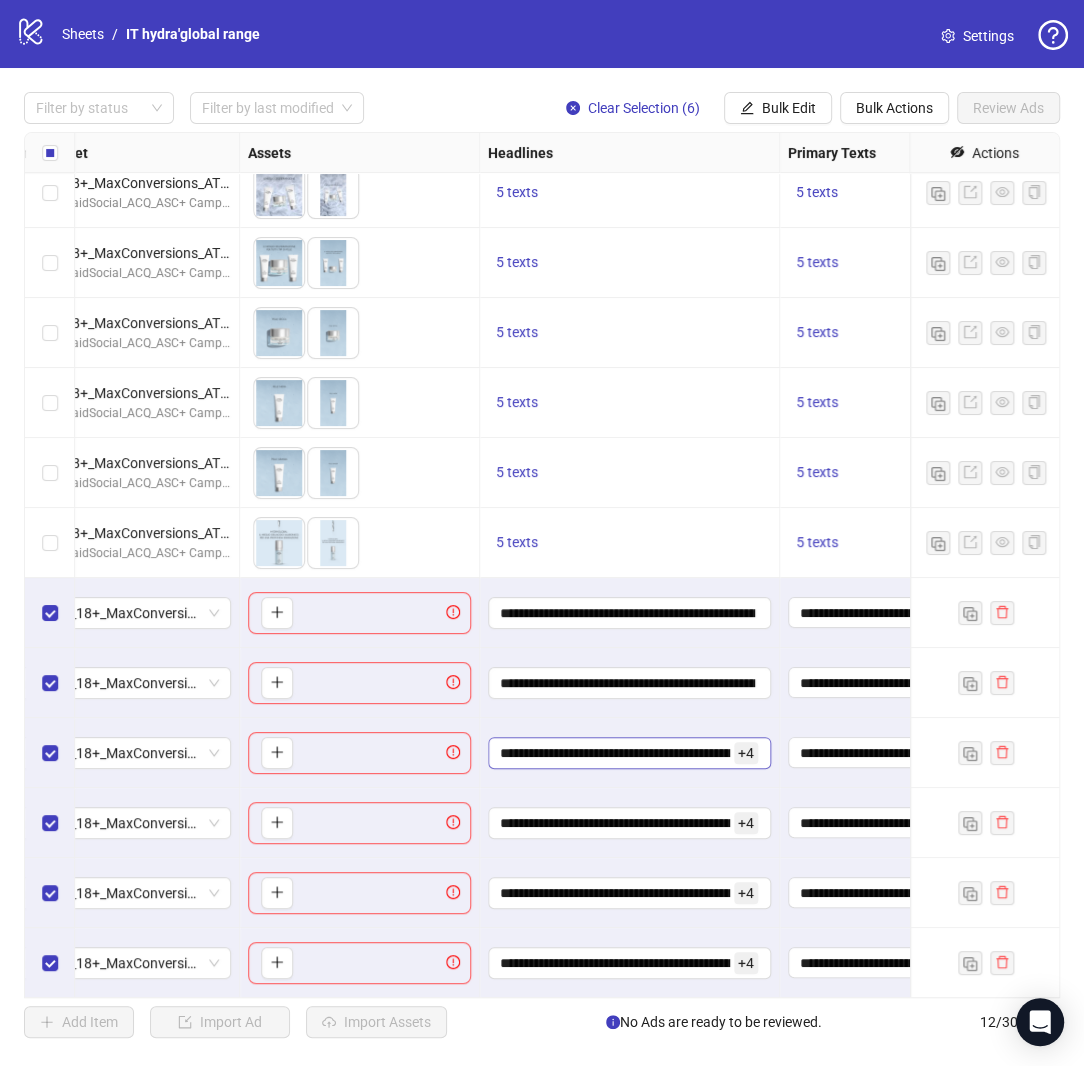 click on "+ 4" at bounding box center [746, 753] 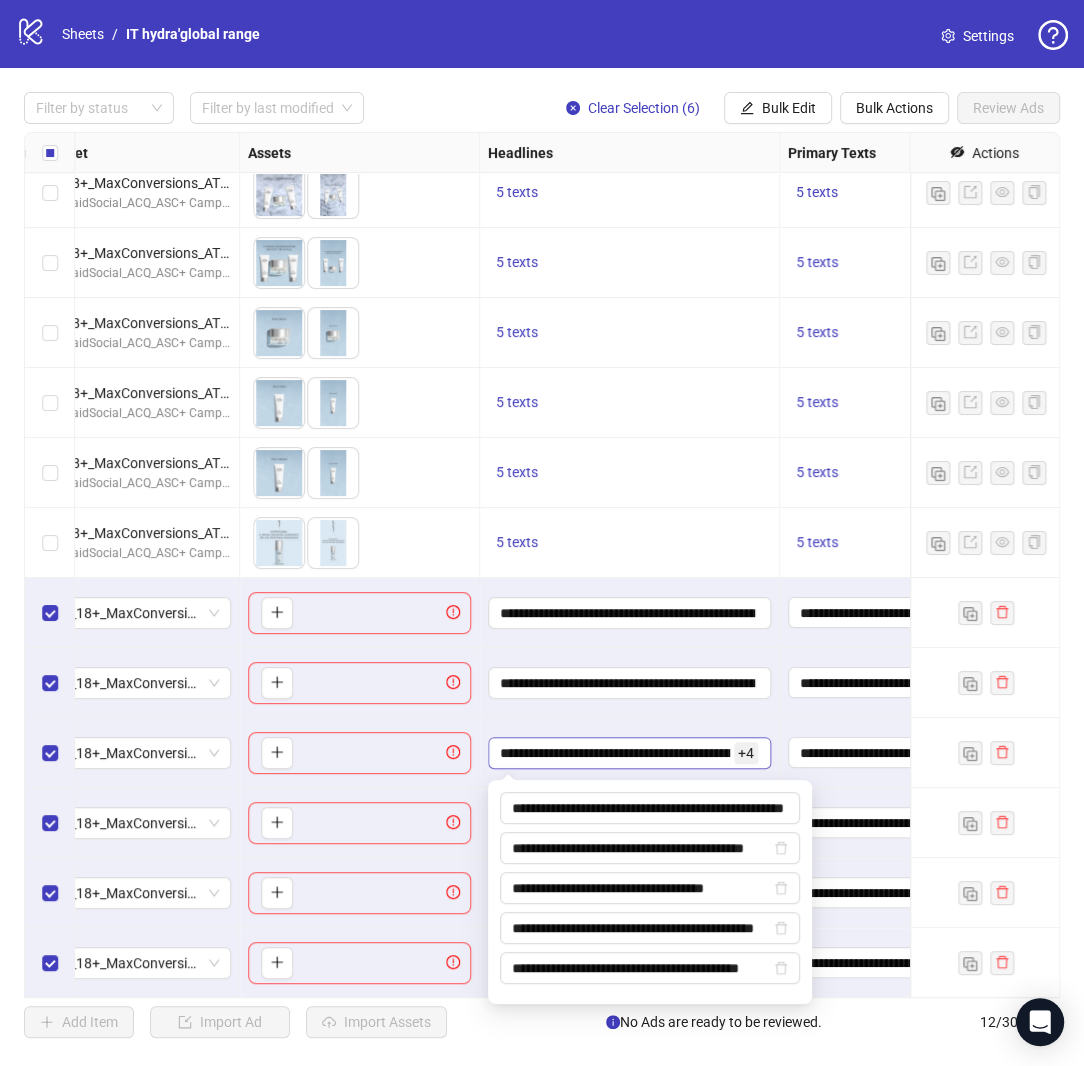 scroll, scrollTop: 0, scrollLeft: 0, axis: both 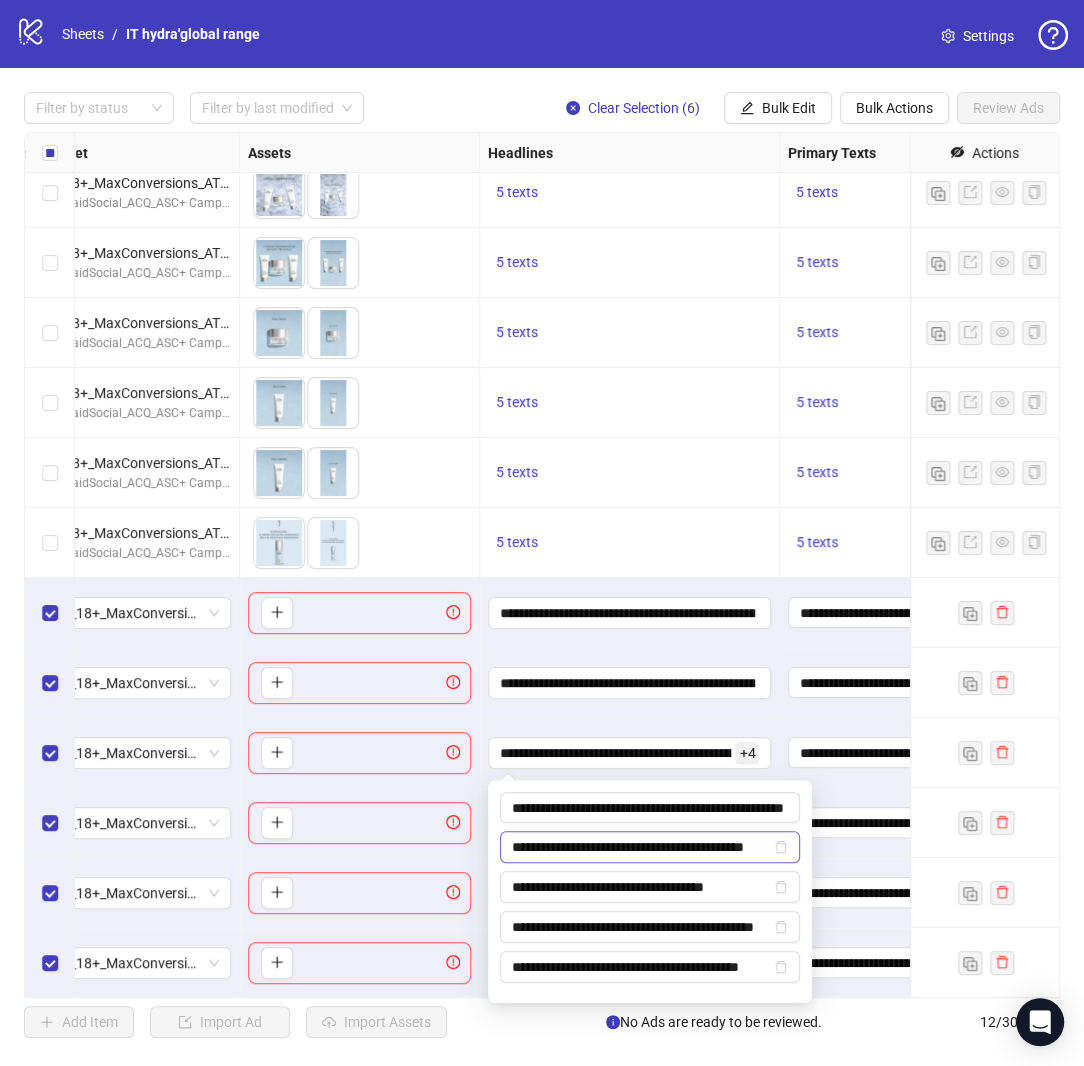 click on "**********" at bounding box center [650, 847] 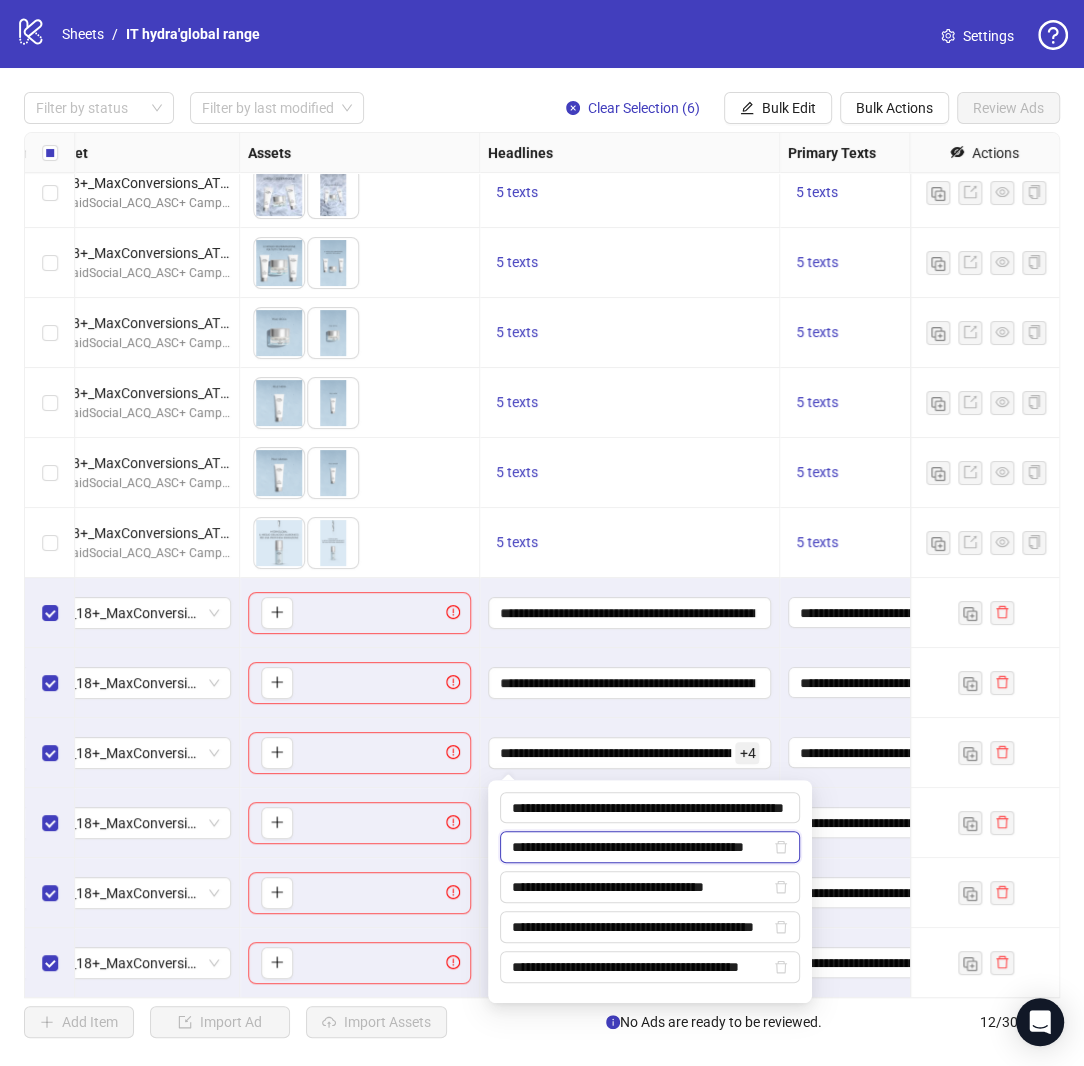 scroll, scrollTop: 0, scrollLeft: 0, axis: both 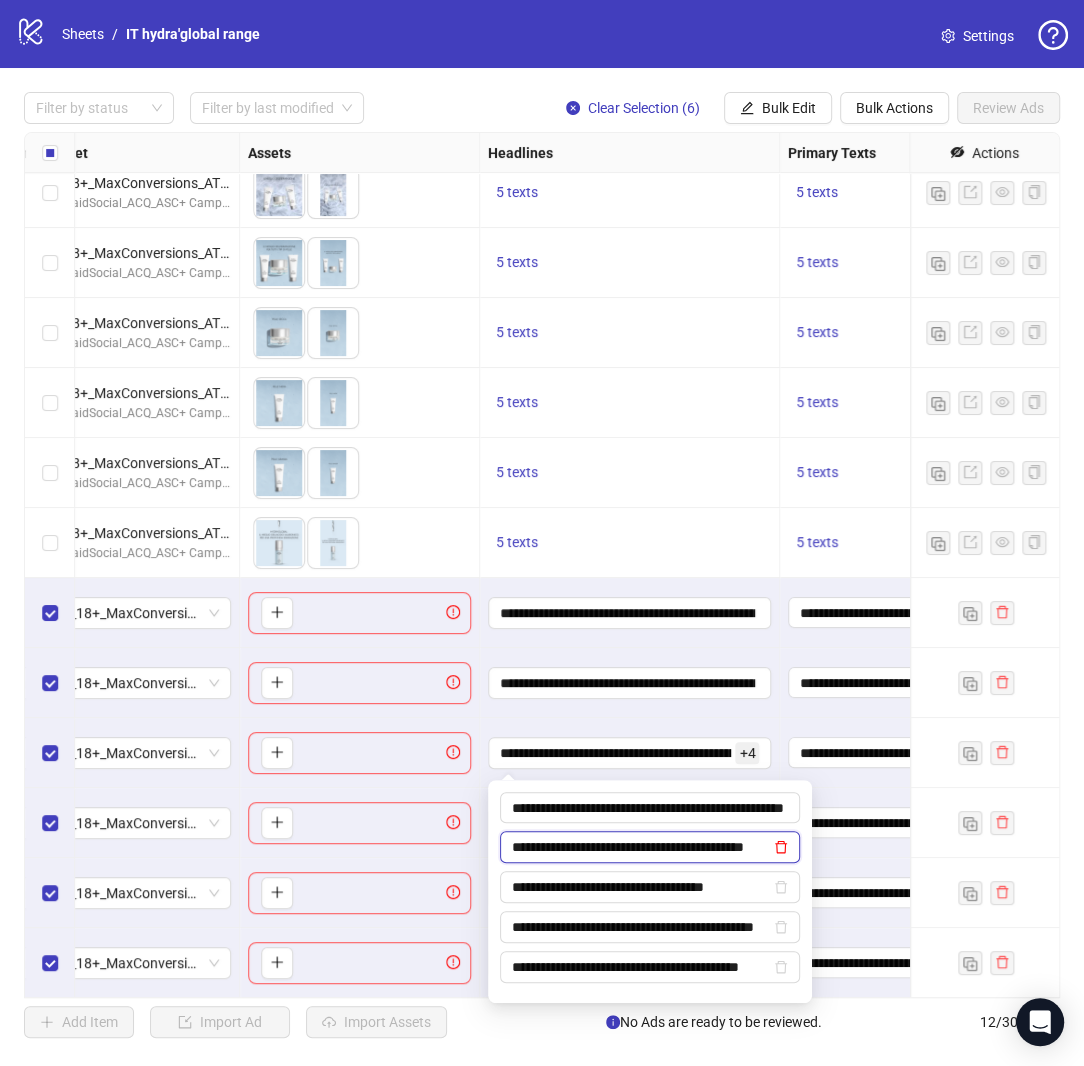 click 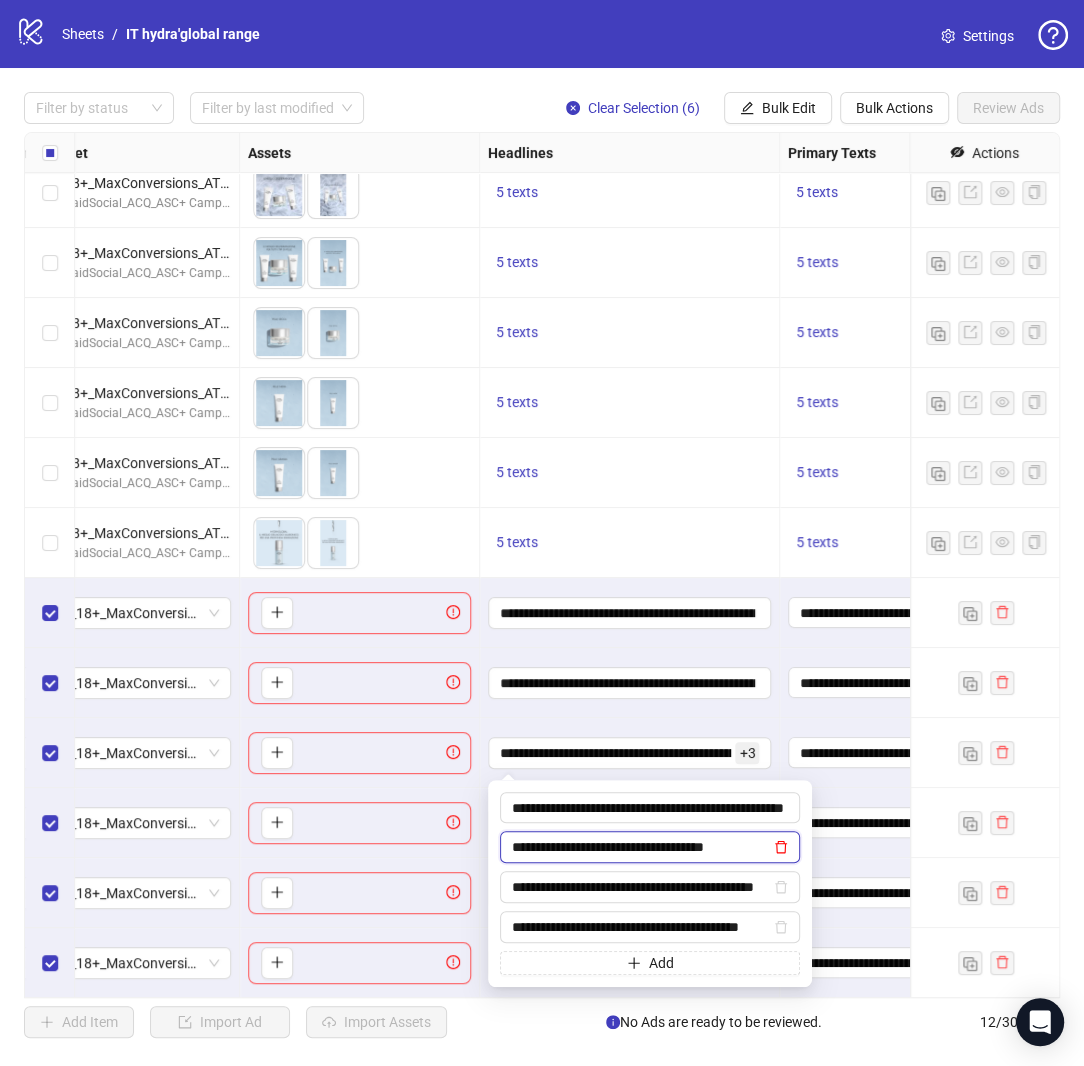 click 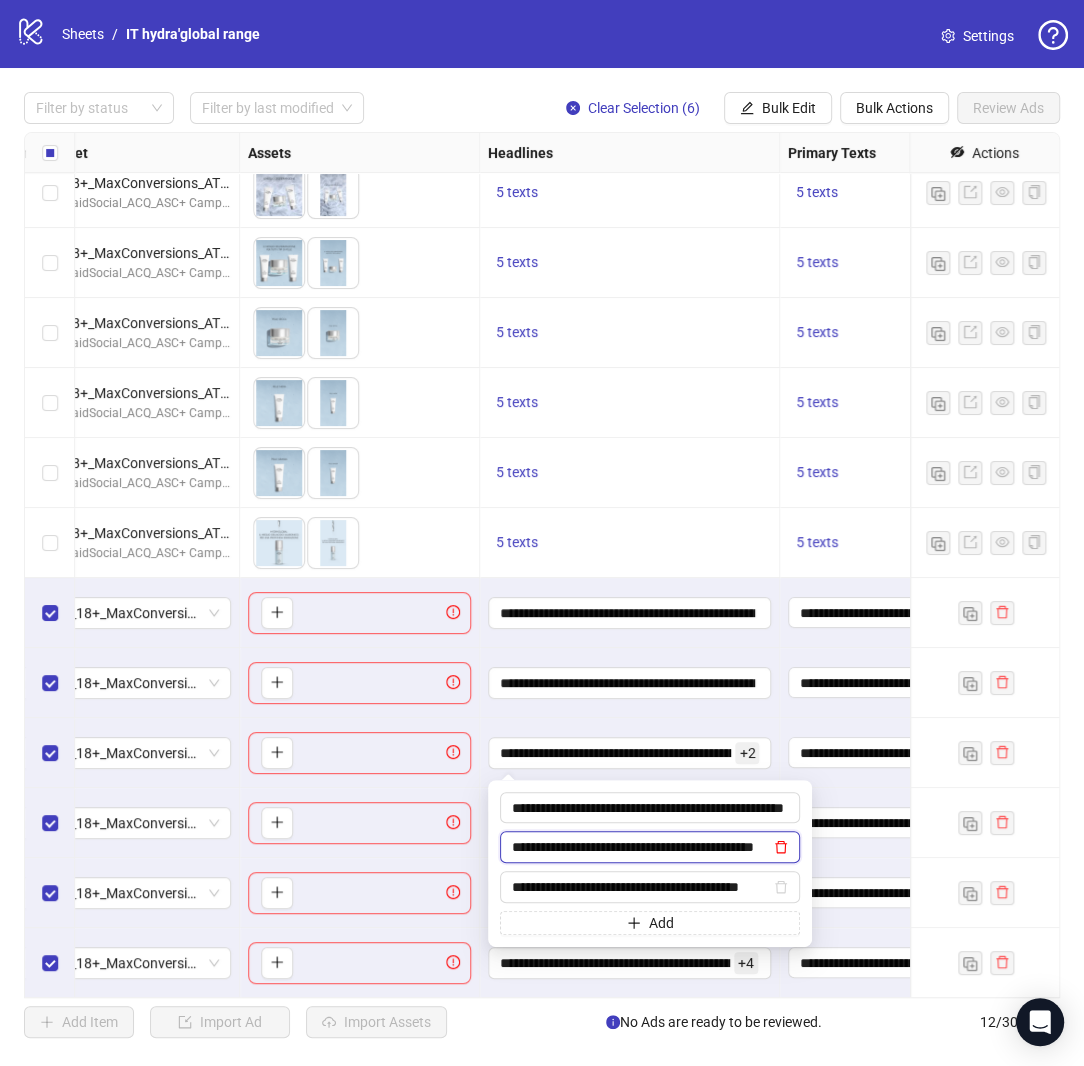 click 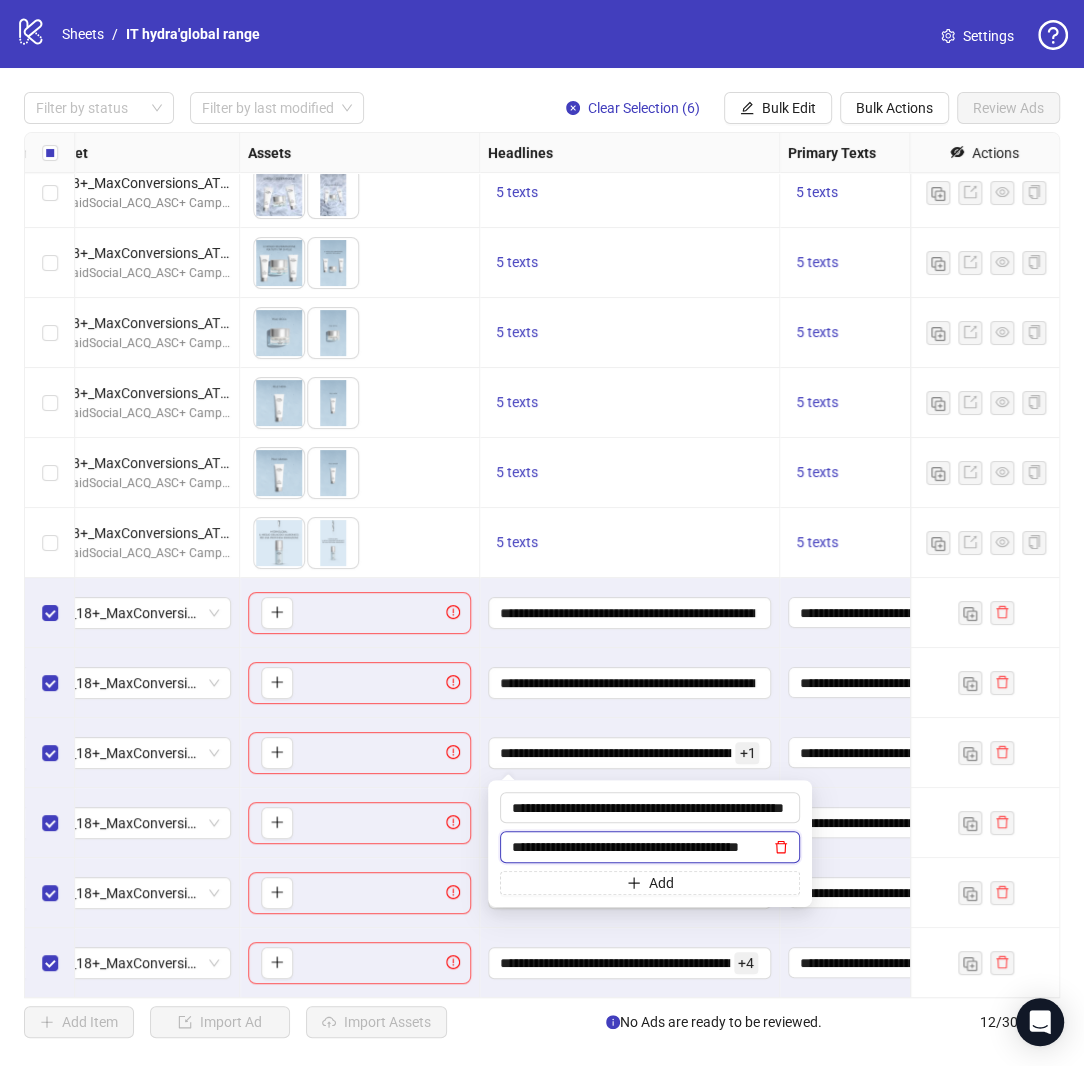 scroll, scrollTop: 0, scrollLeft: 26, axis: horizontal 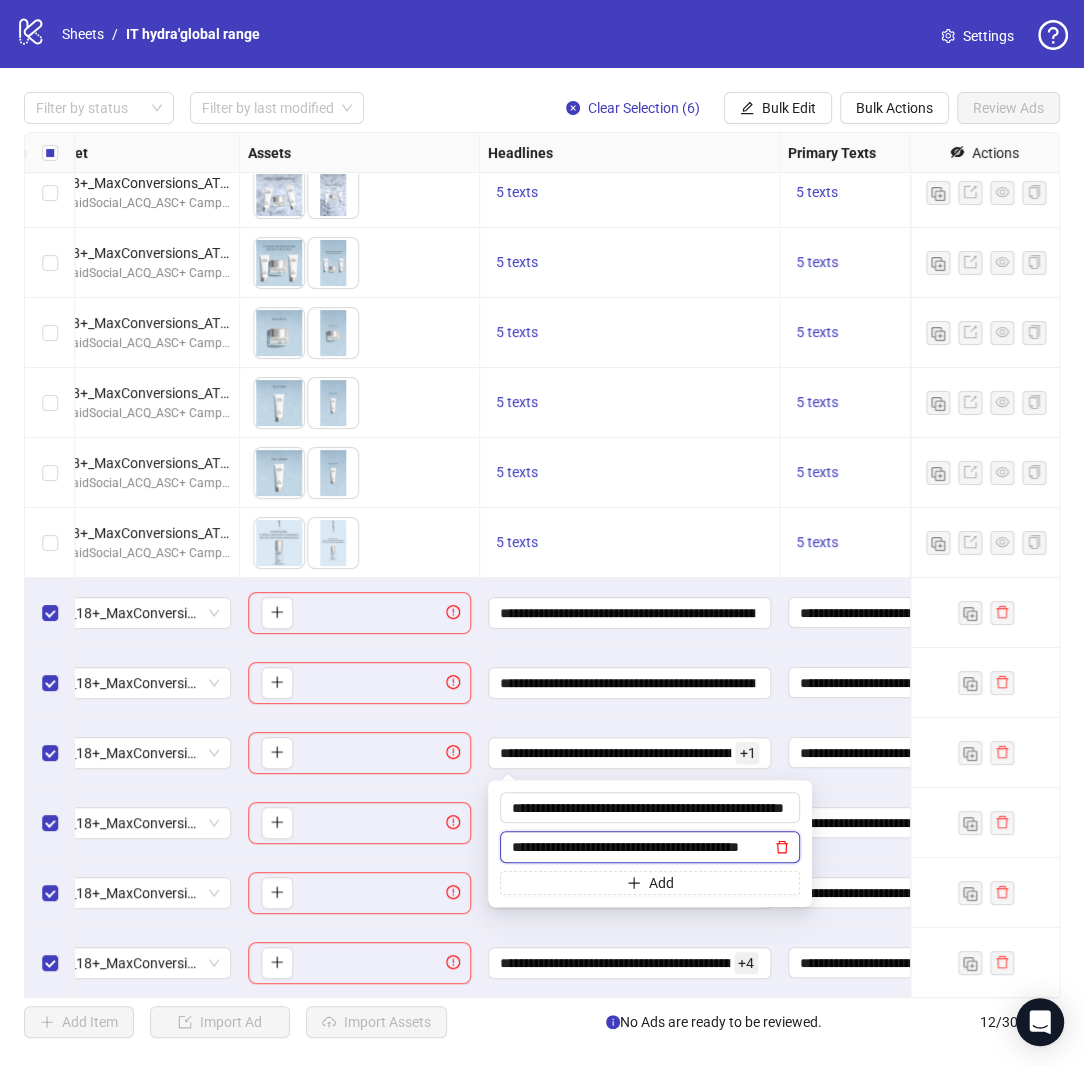 click 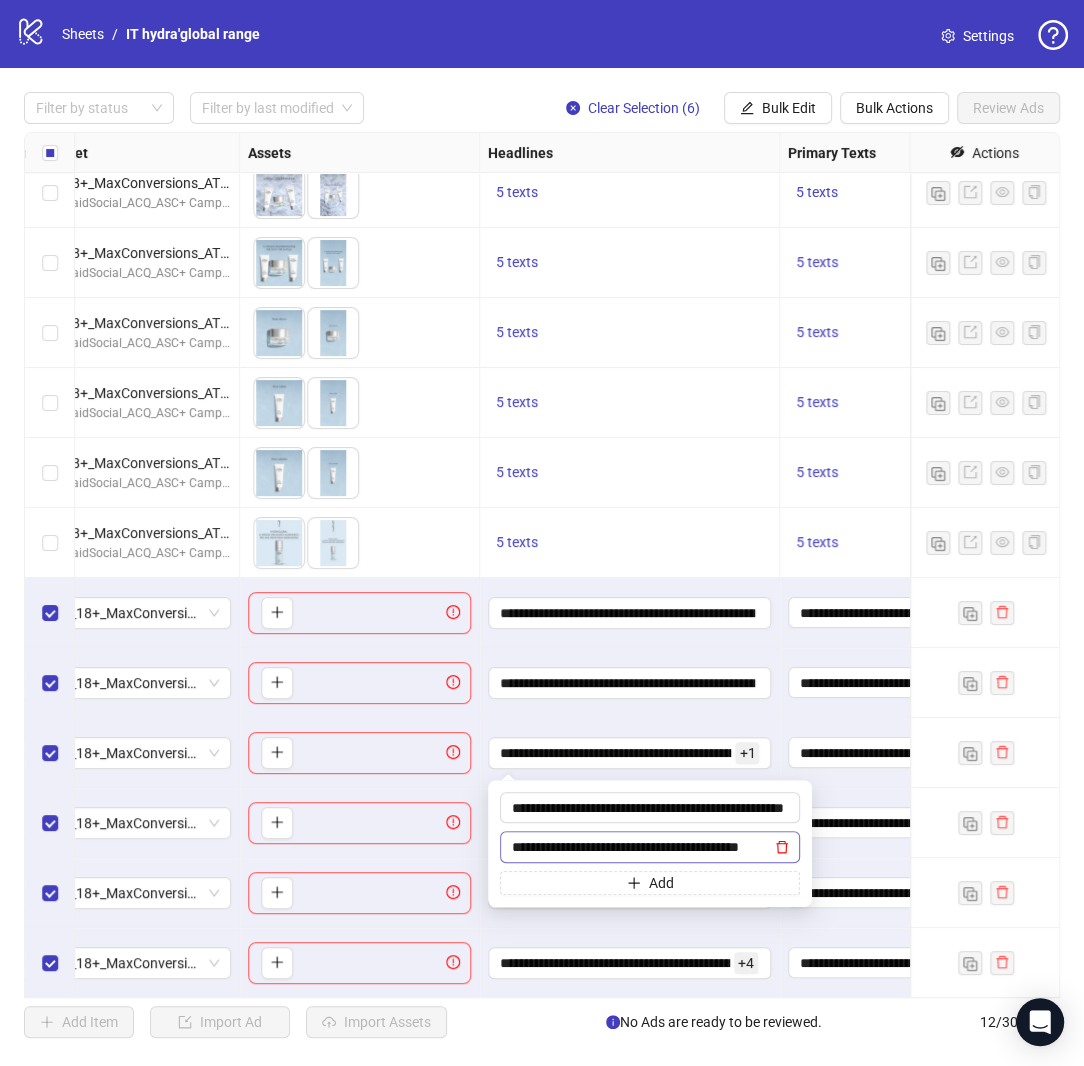scroll, scrollTop: 0, scrollLeft: 0, axis: both 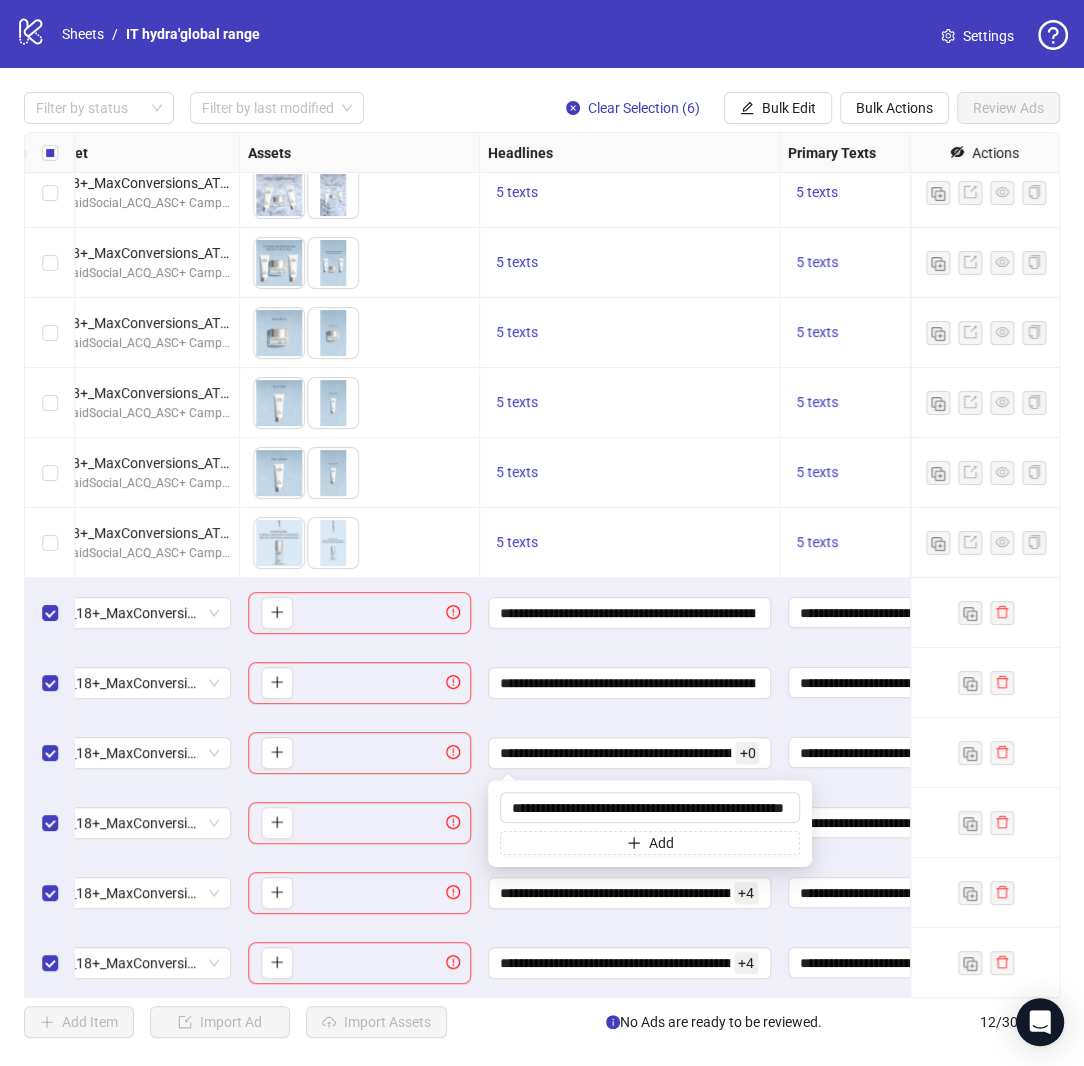 click on "**********" at bounding box center (630, 893) 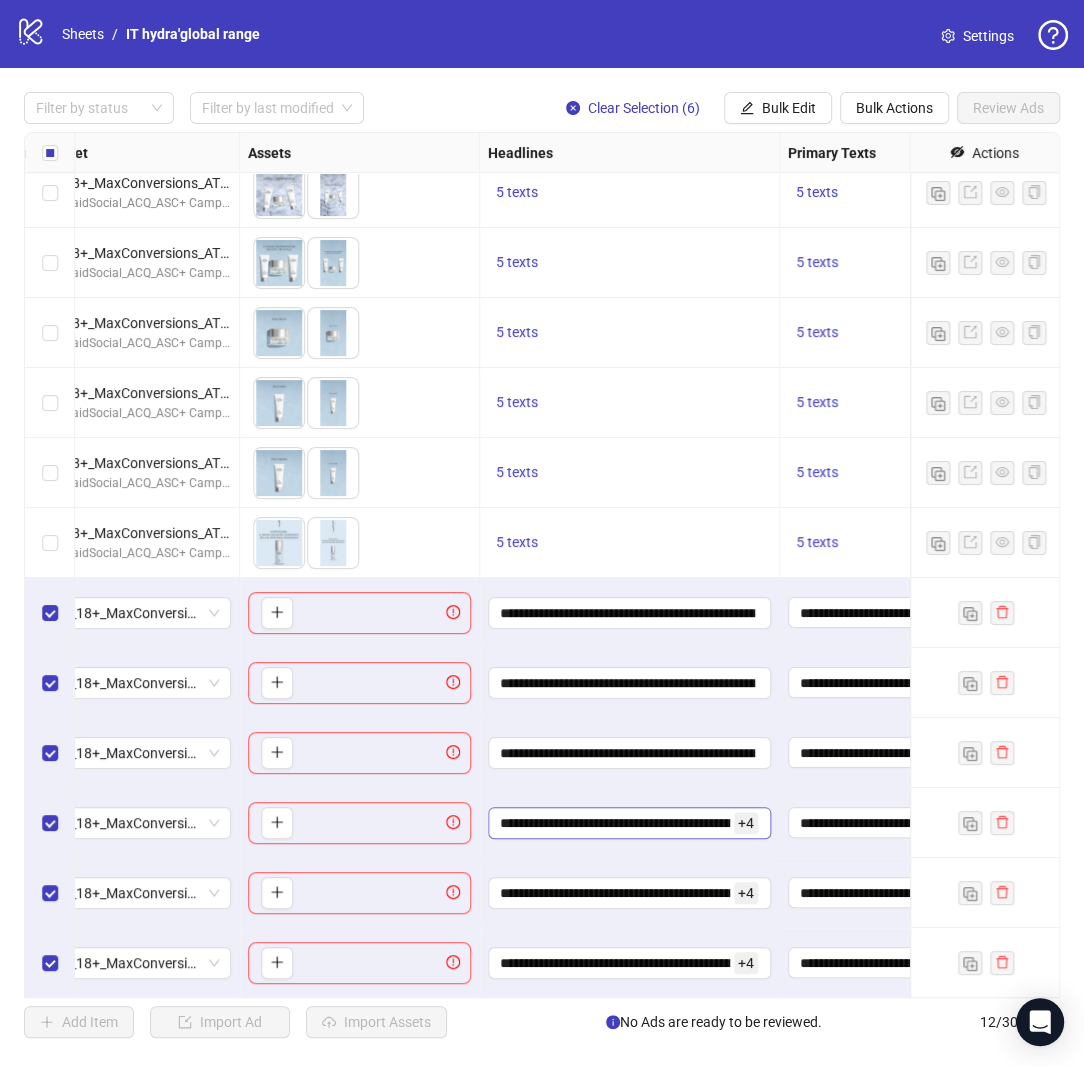 click on "+ 4" at bounding box center (746, 823) 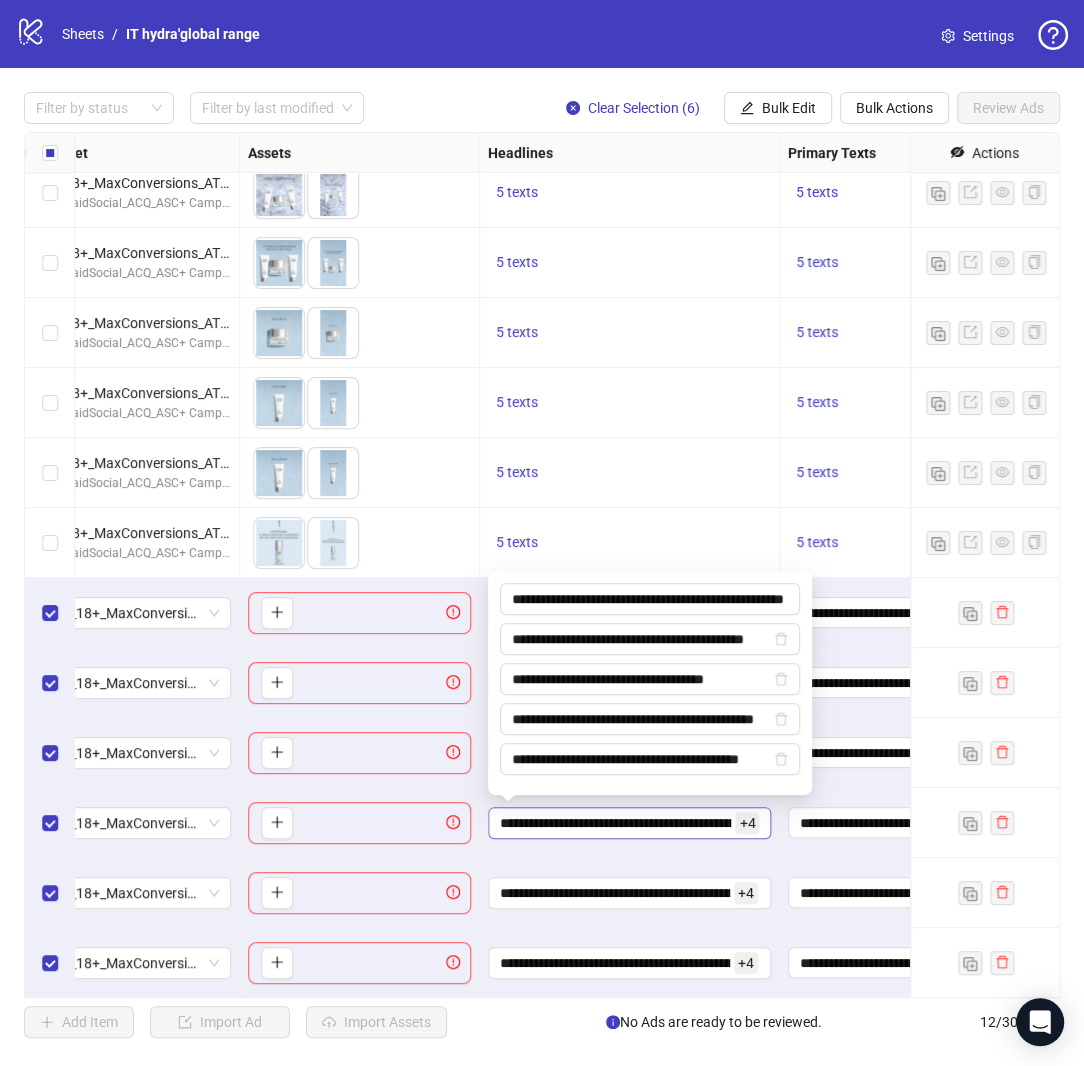 scroll, scrollTop: 0, scrollLeft: 41, axis: horizontal 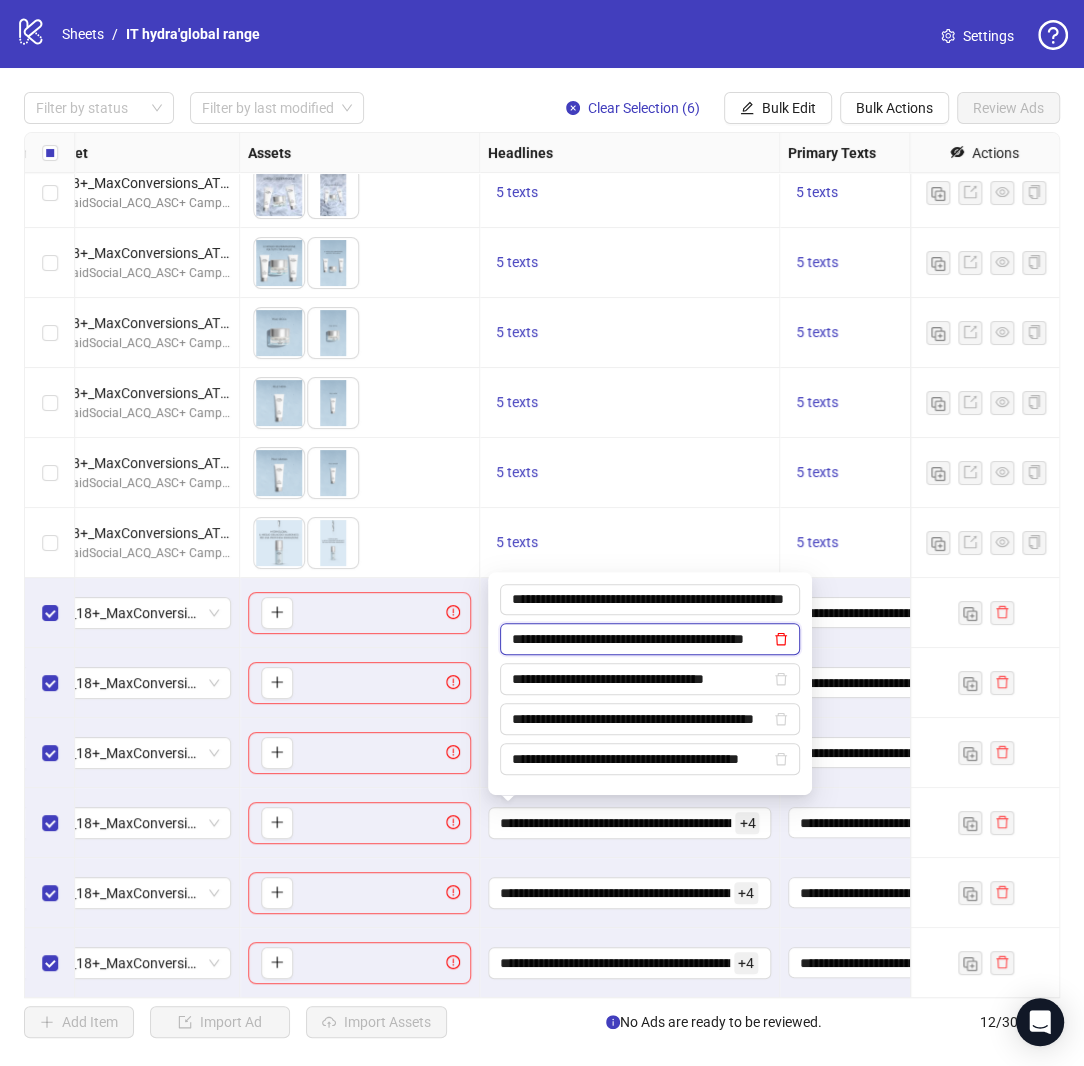 click 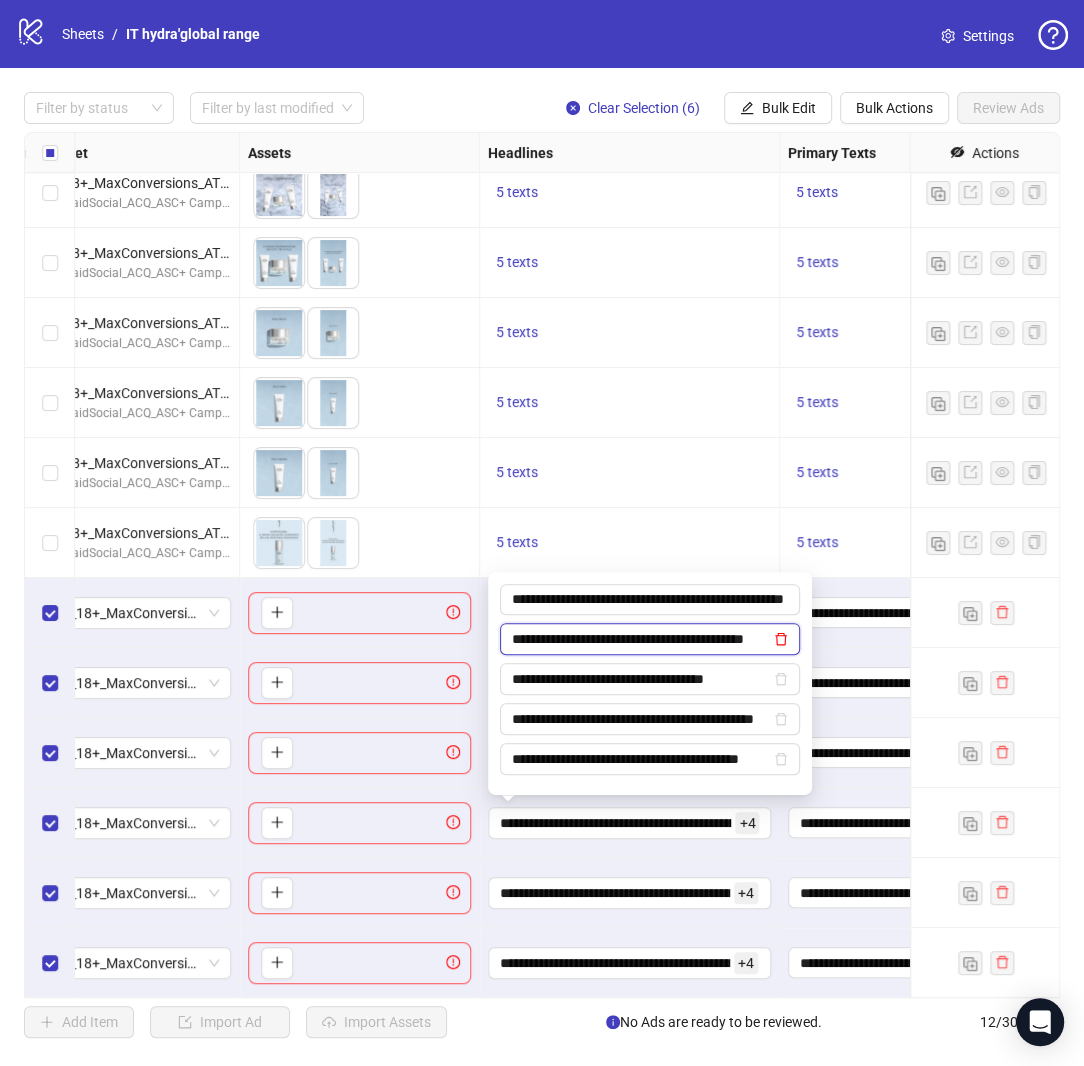 type on "**********" 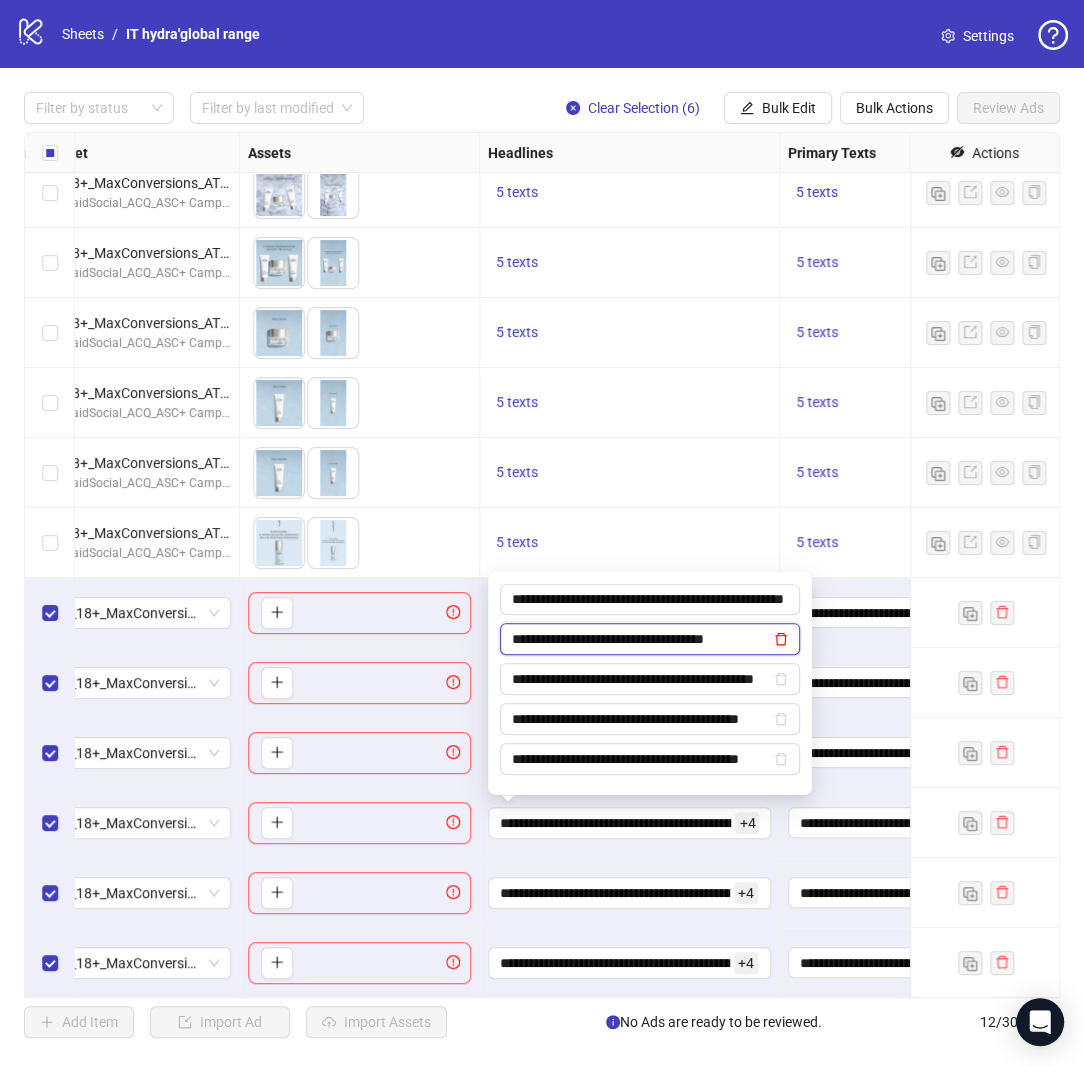 scroll, scrollTop: 0, scrollLeft: 0, axis: both 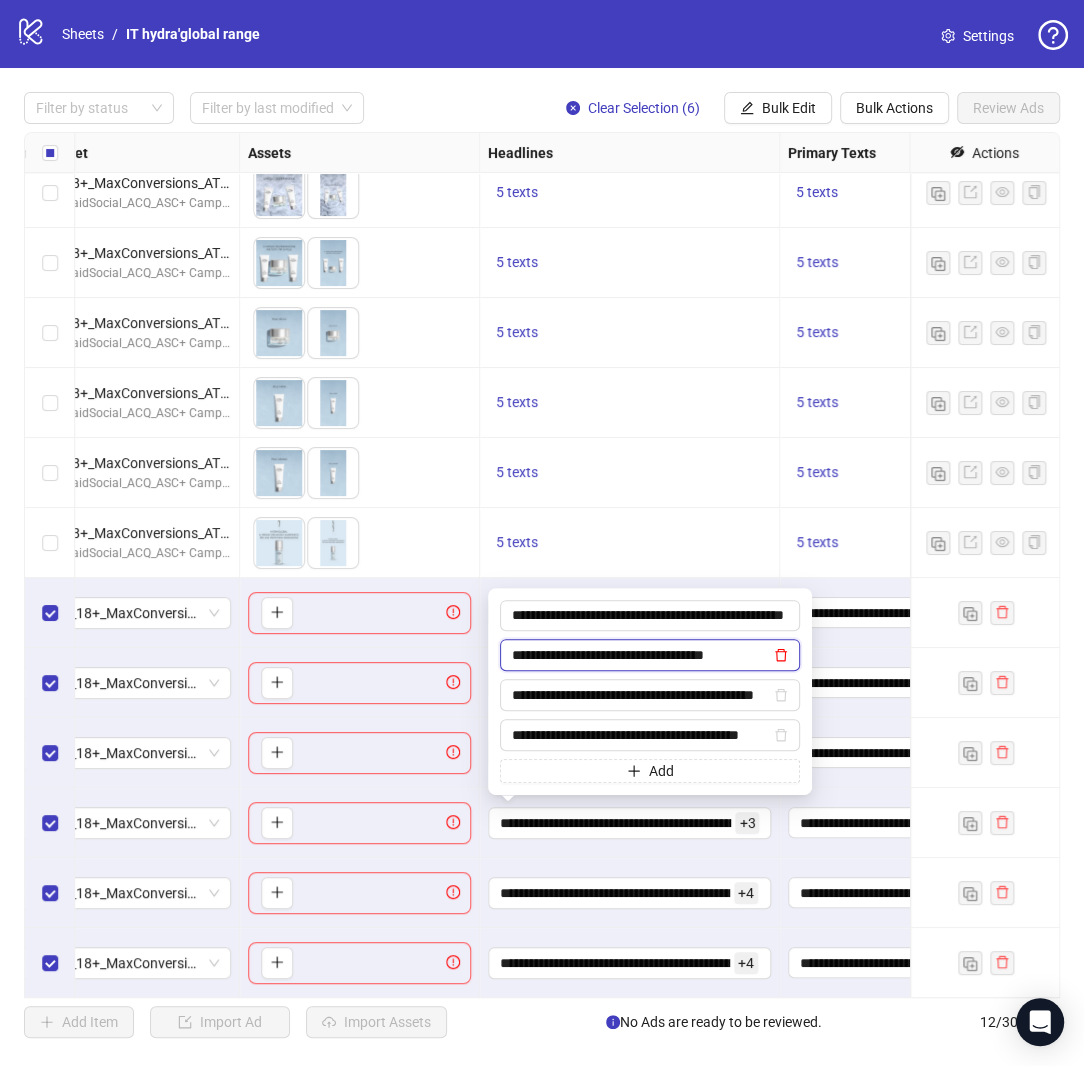 click 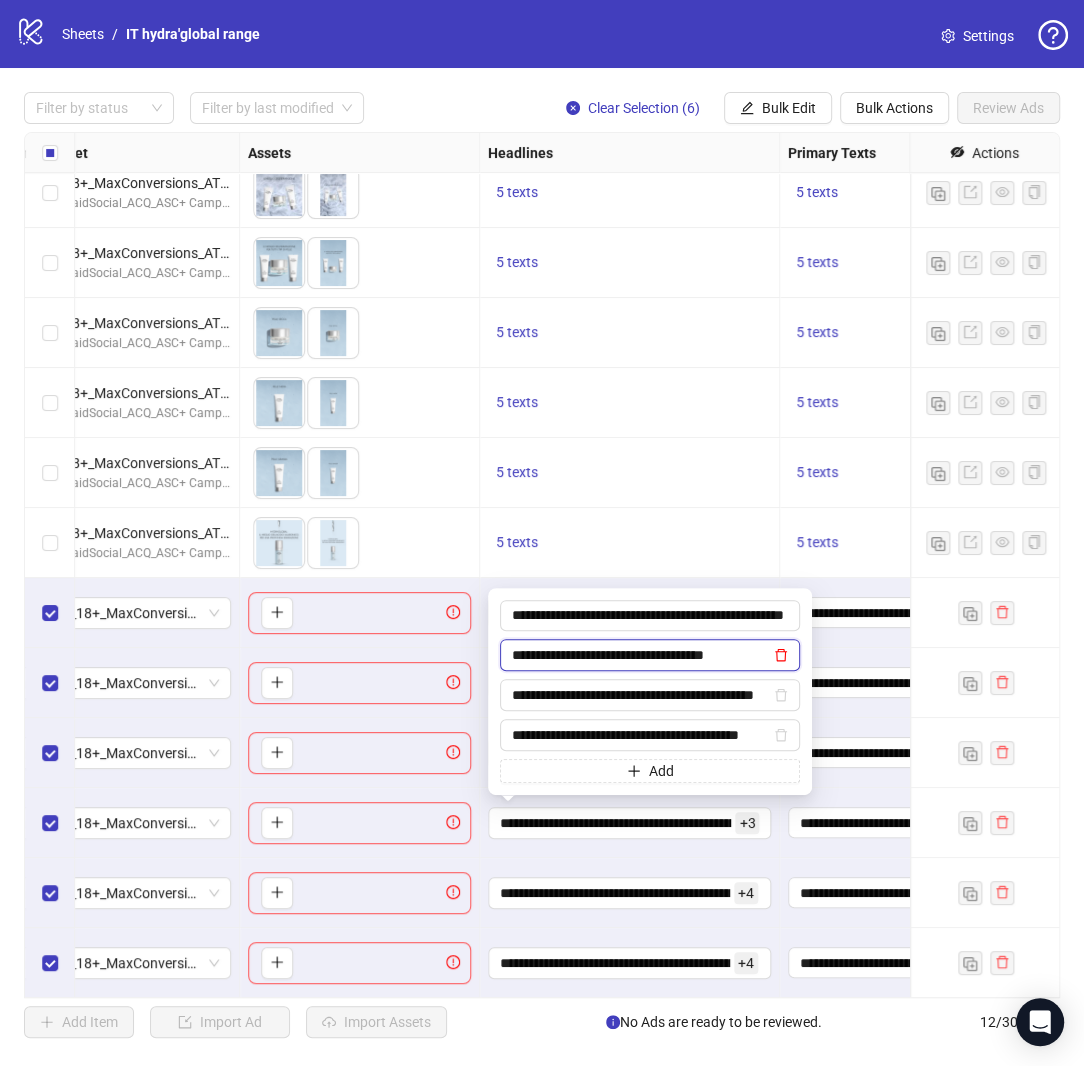 type on "**********" 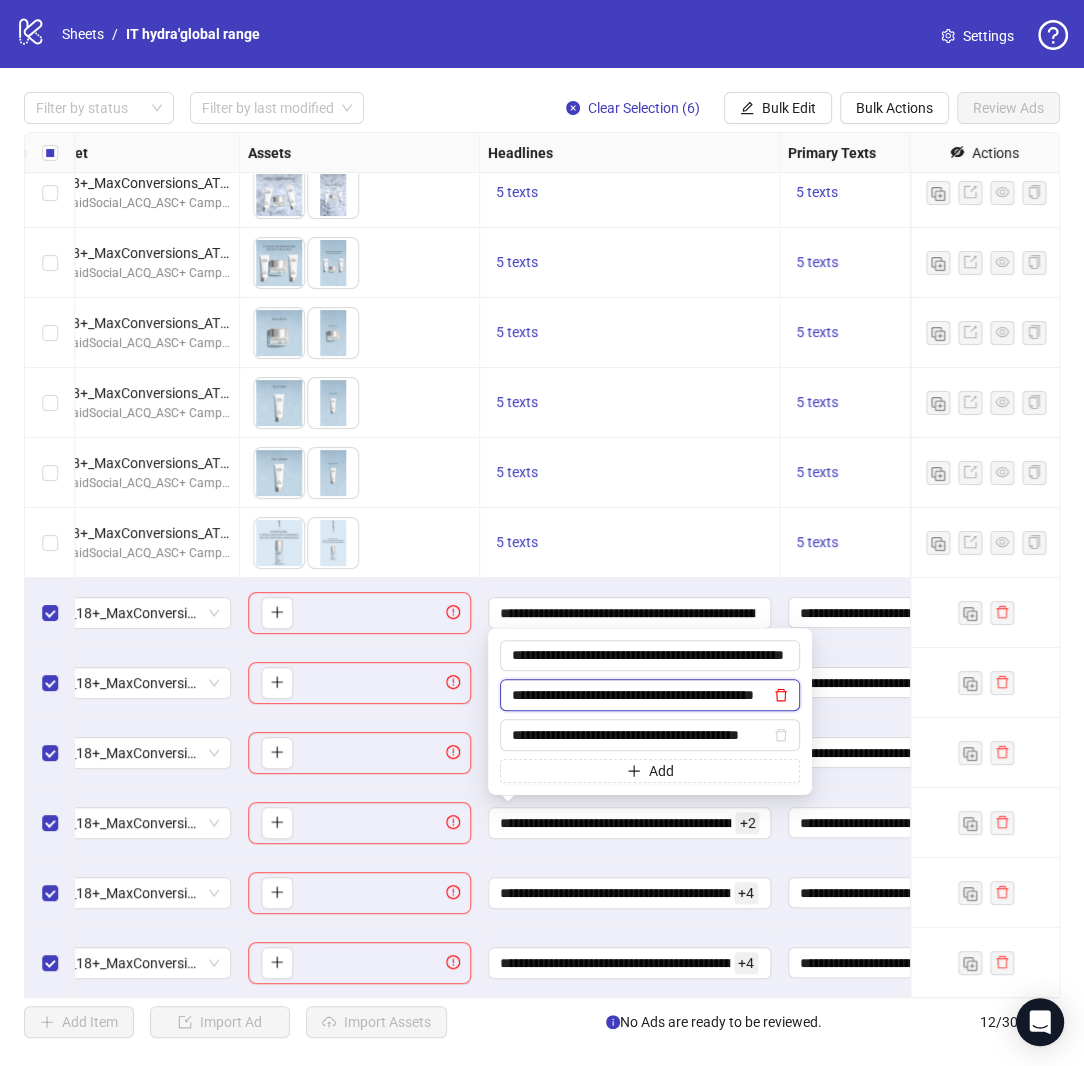 click 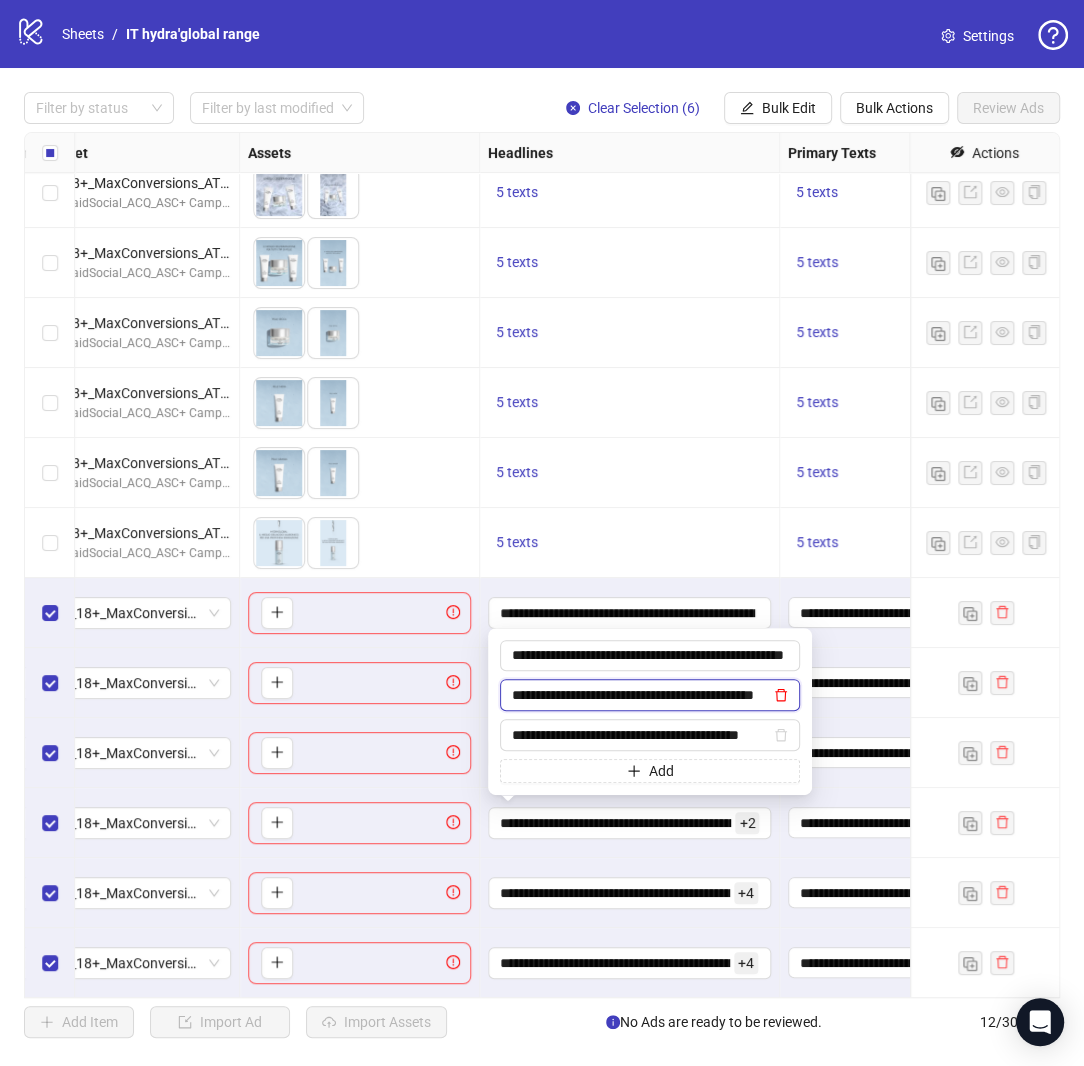 type on "**********" 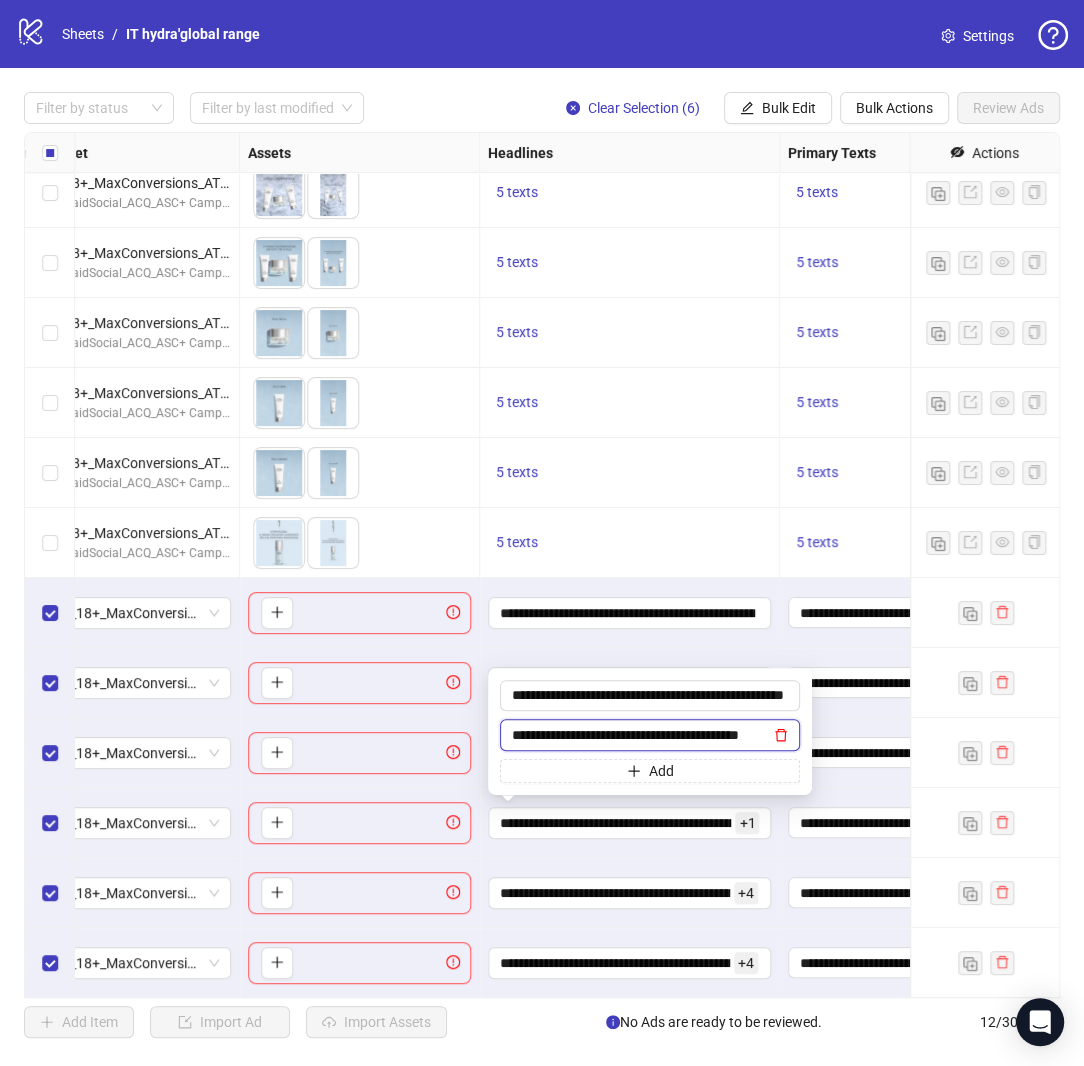 scroll, scrollTop: 0, scrollLeft: 26, axis: horizontal 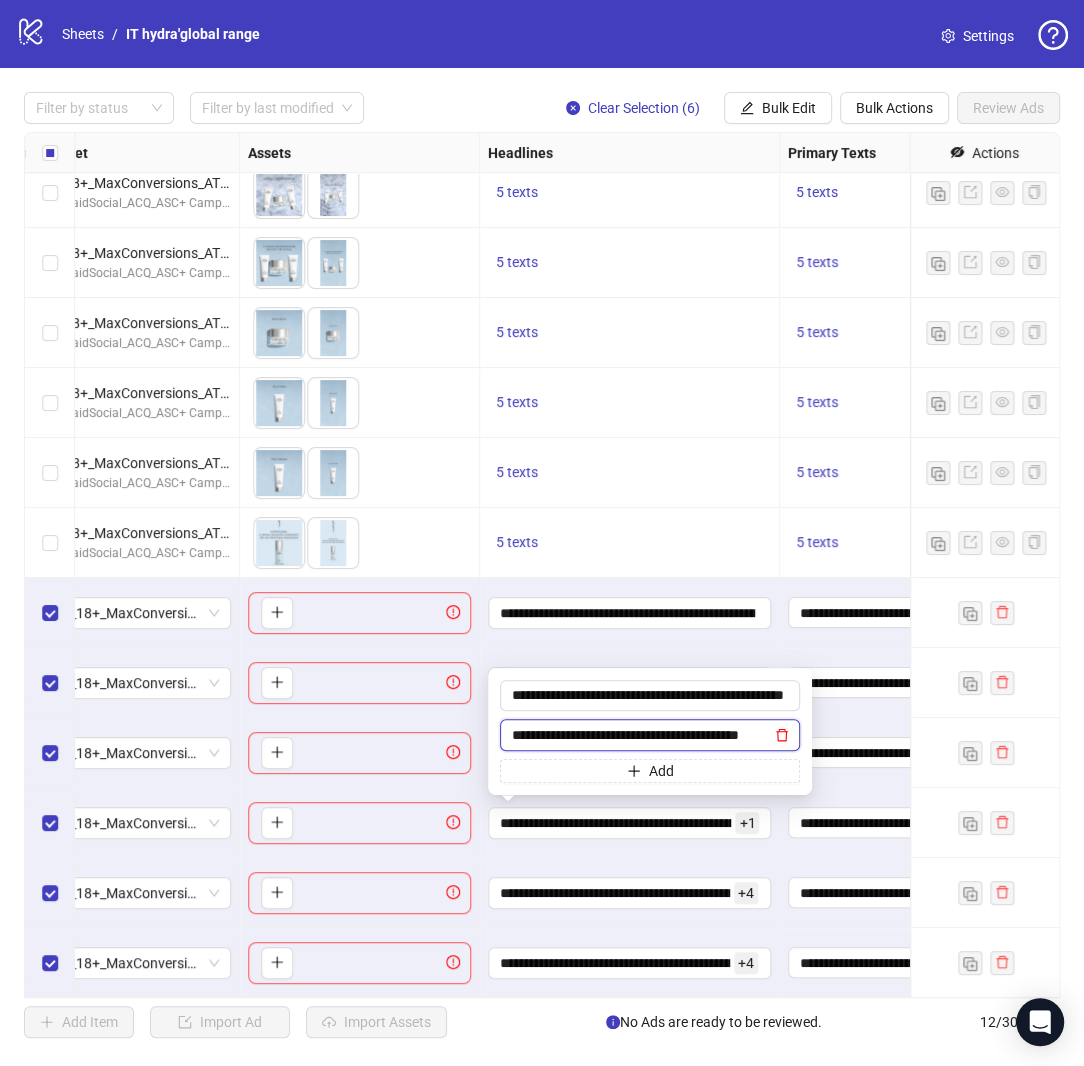 click 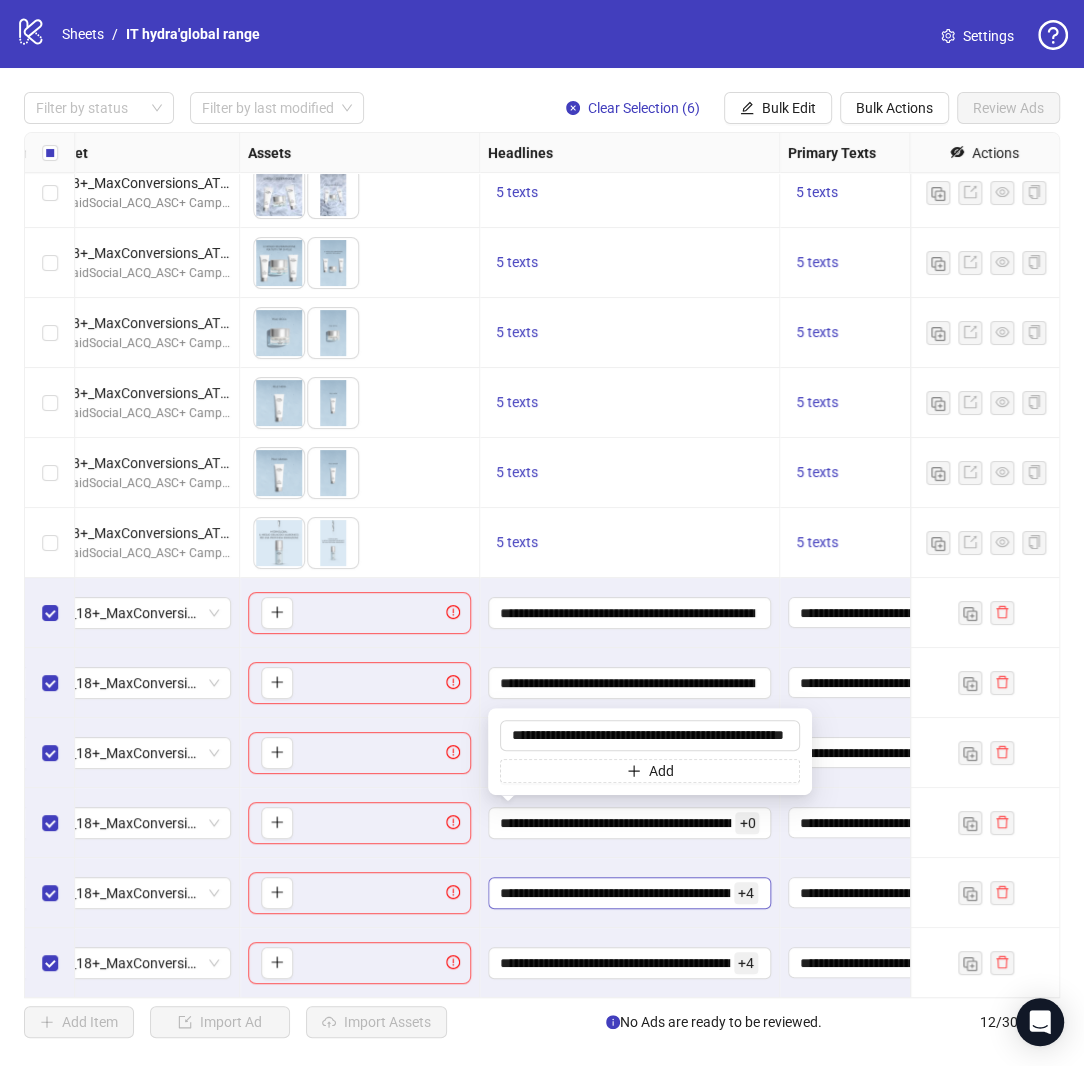 click on "**********" at bounding box center (629, 893) 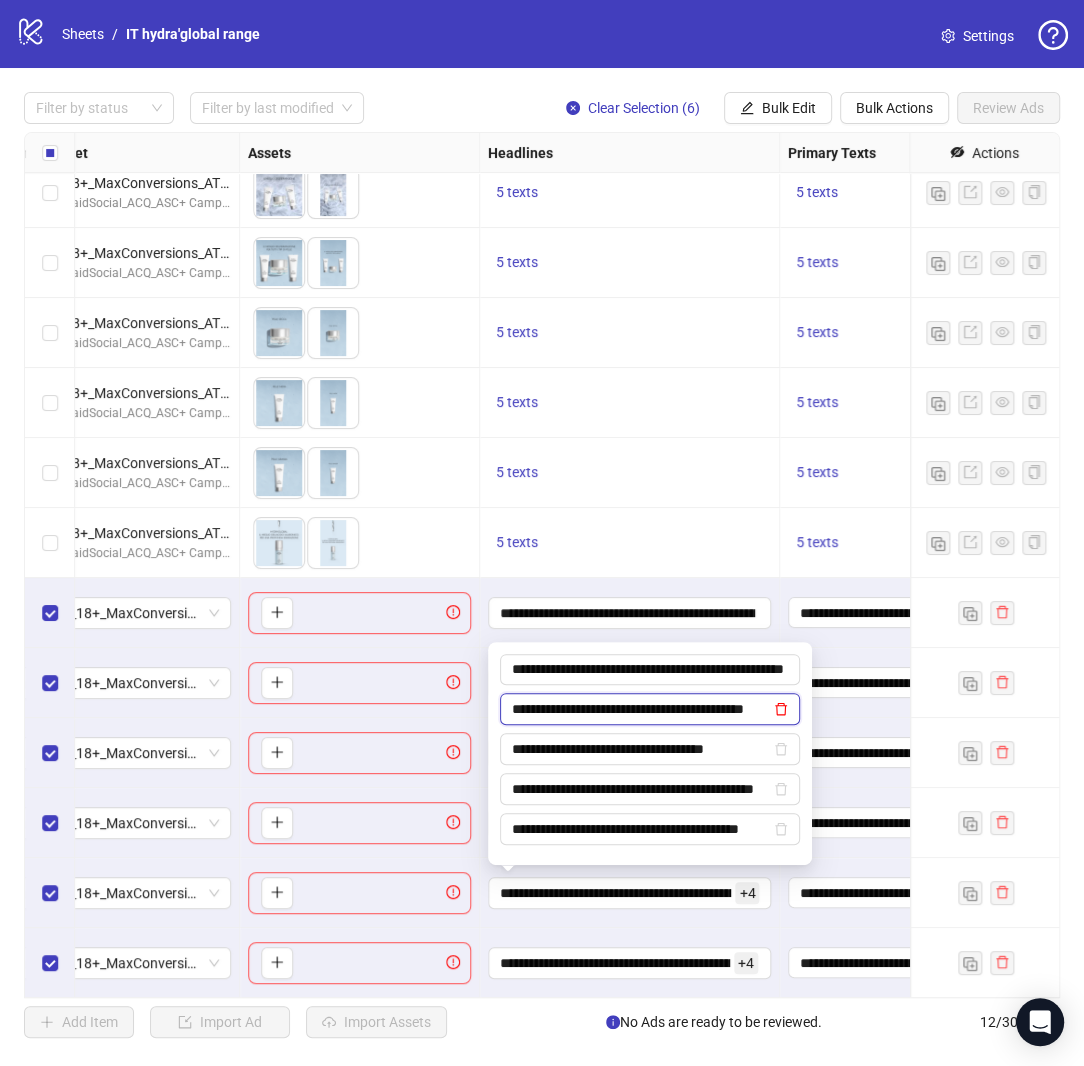 click 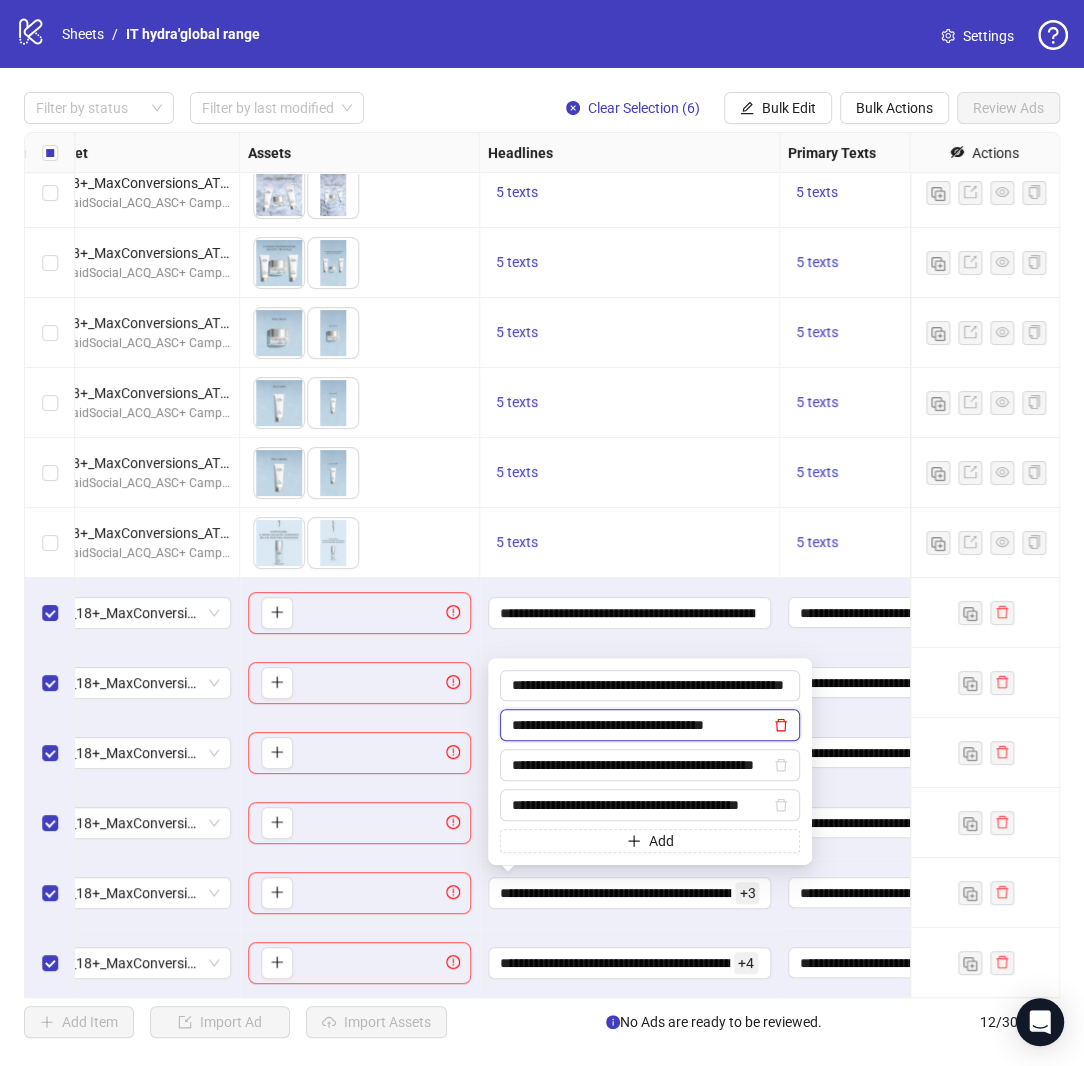 click 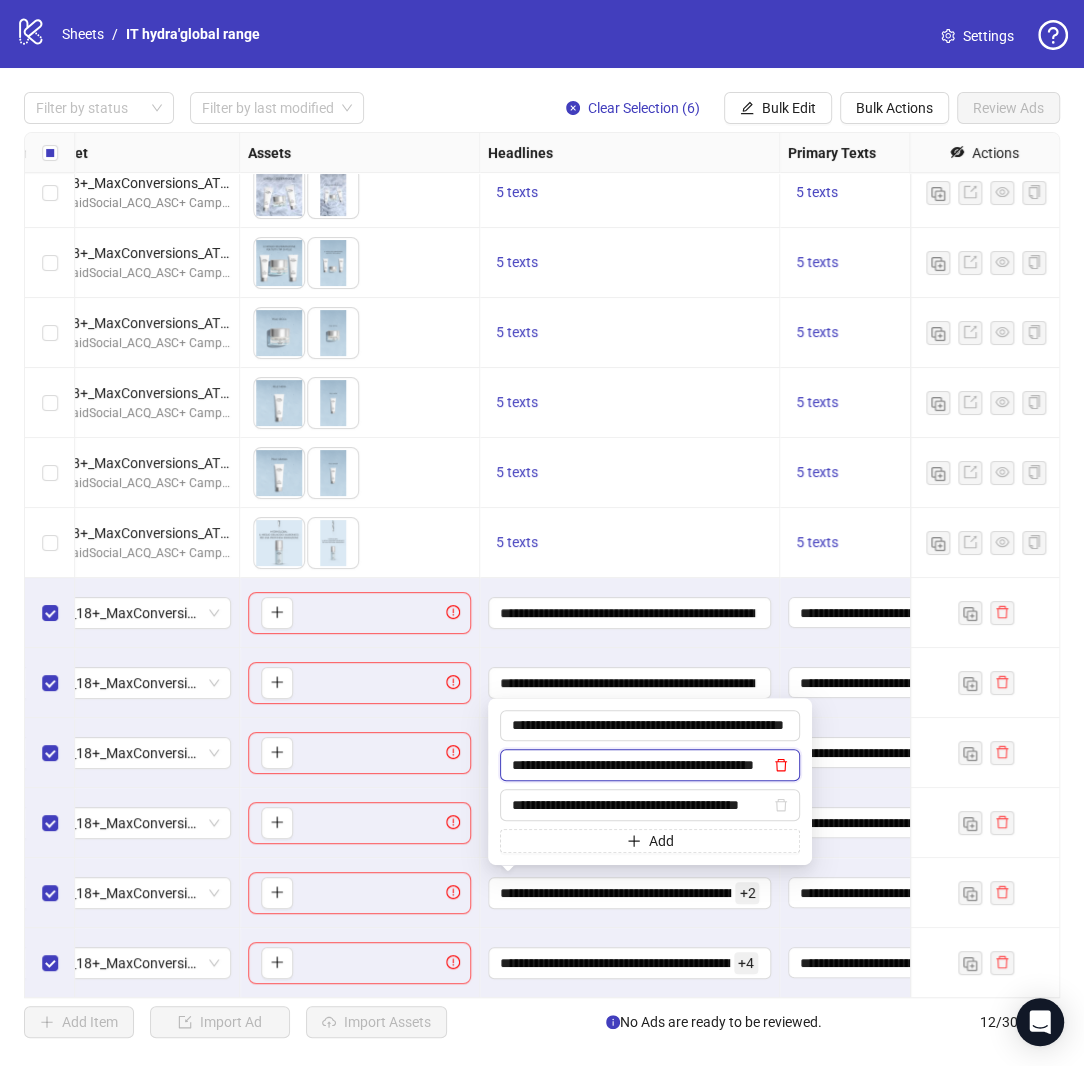 click 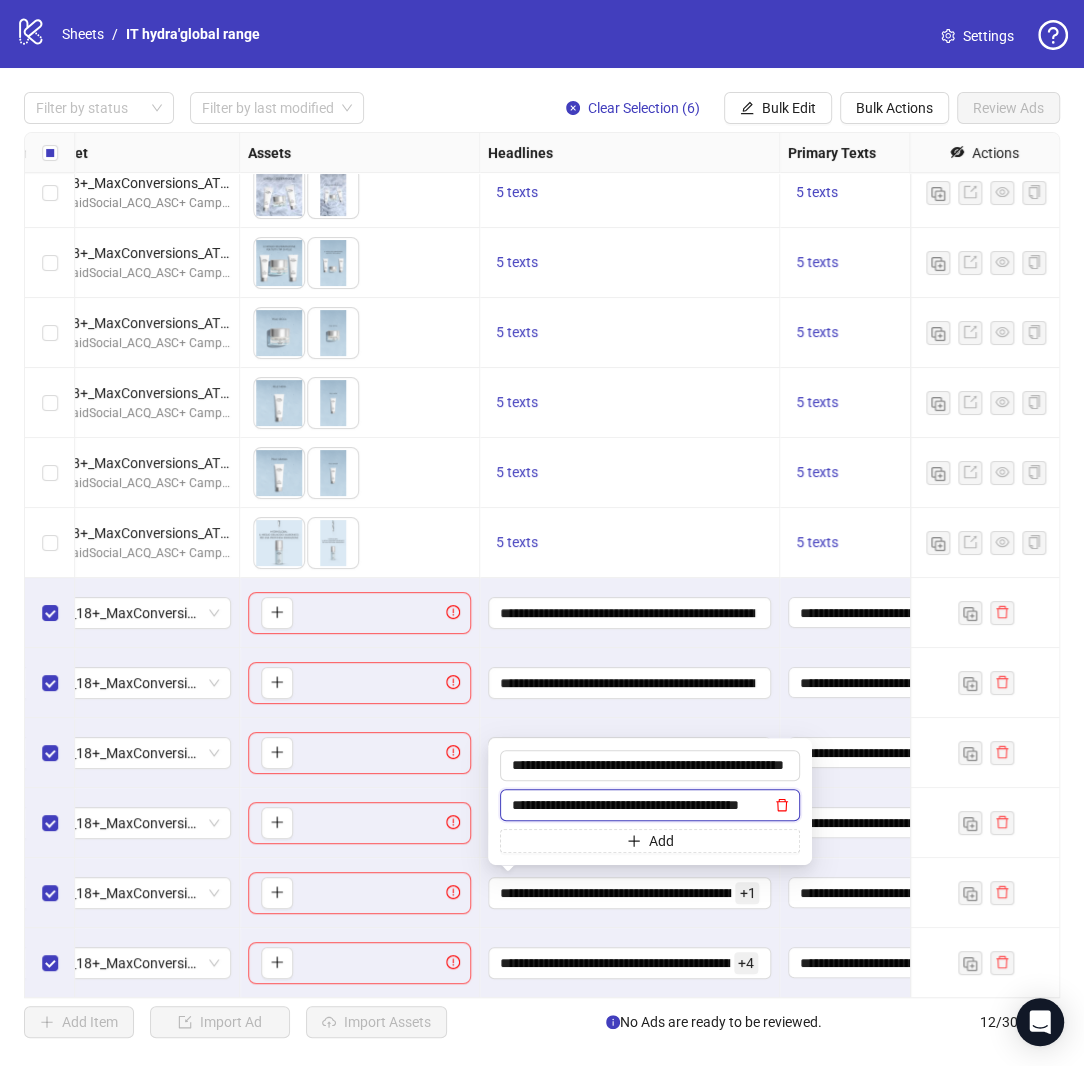 click 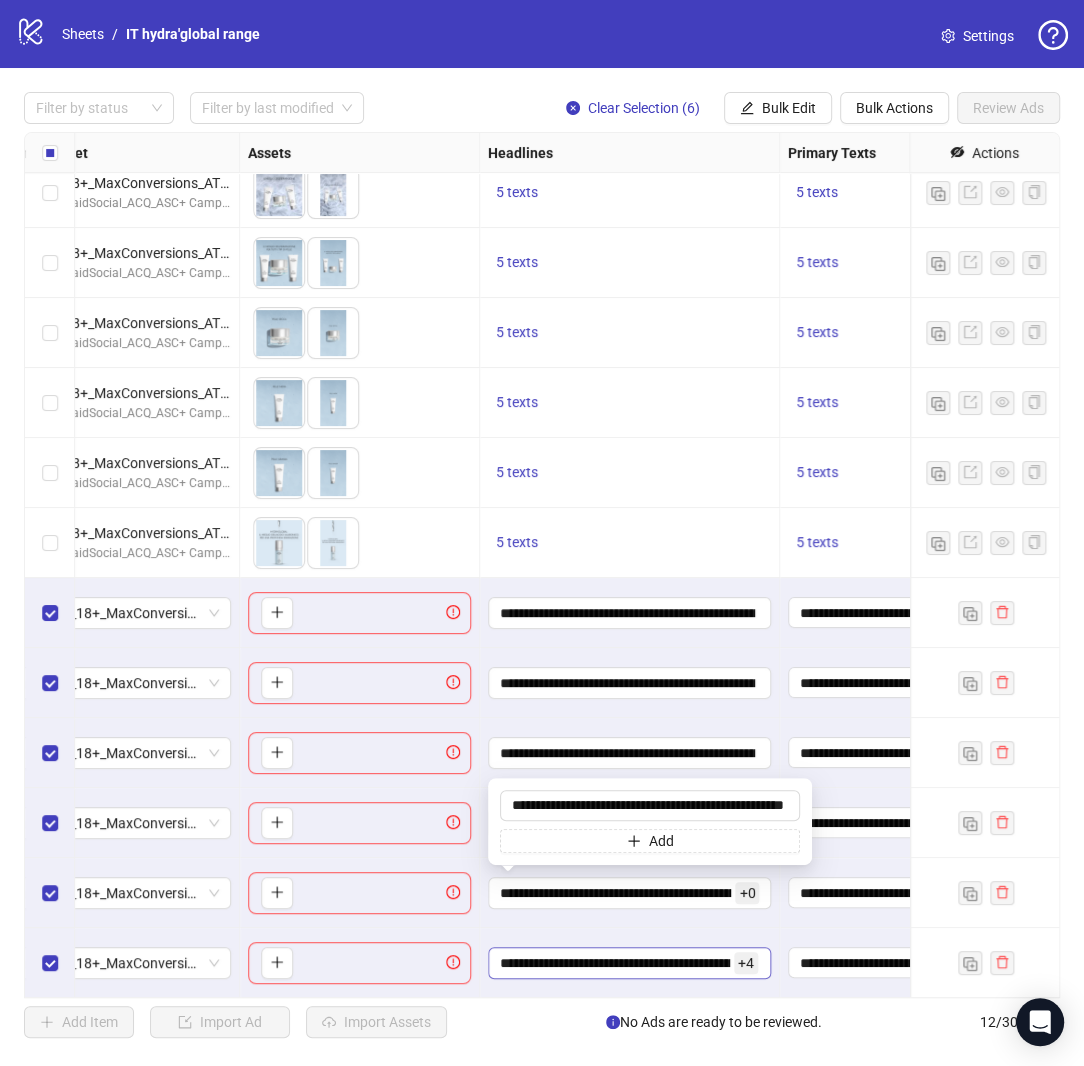 click on "+ 4" at bounding box center [746, 963] 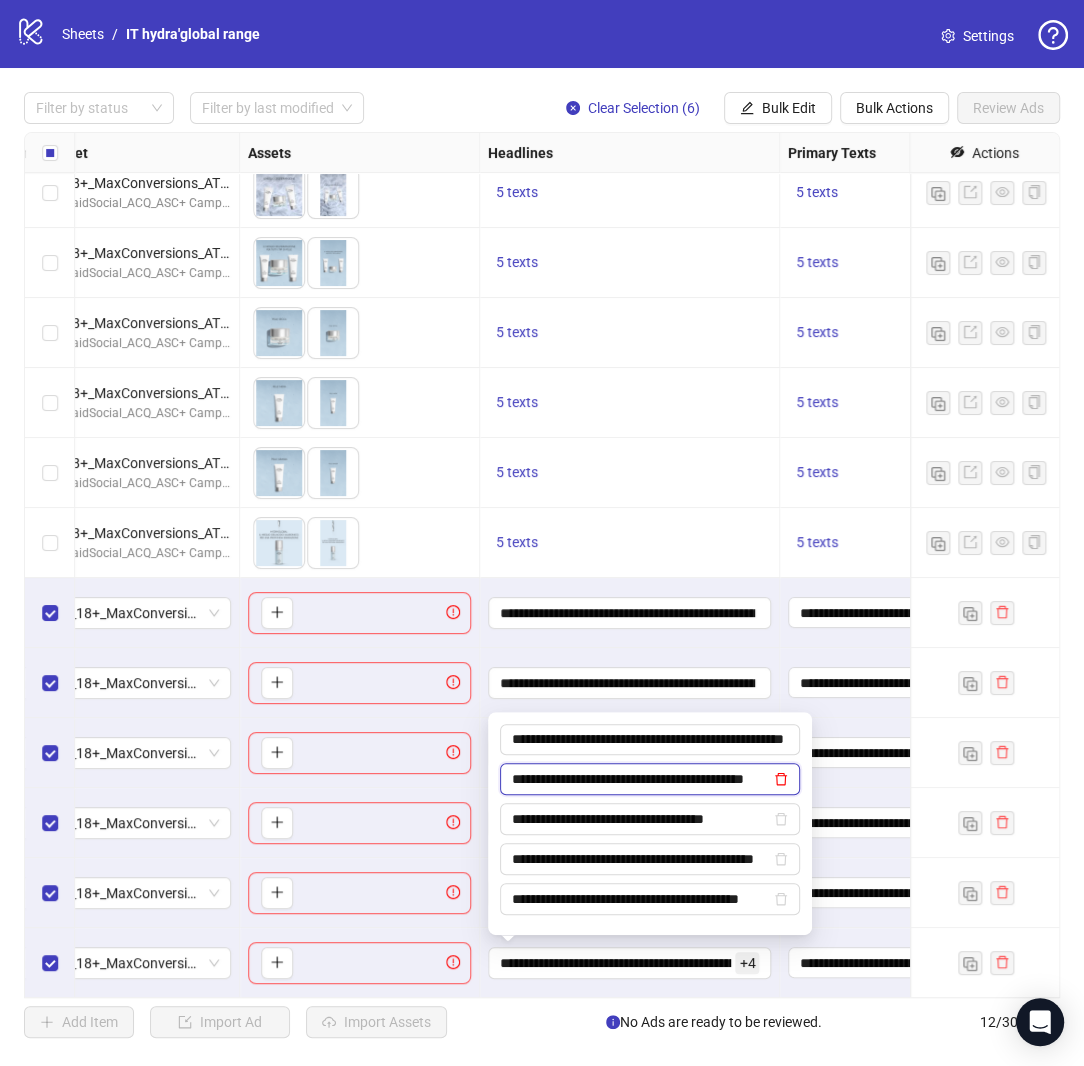click 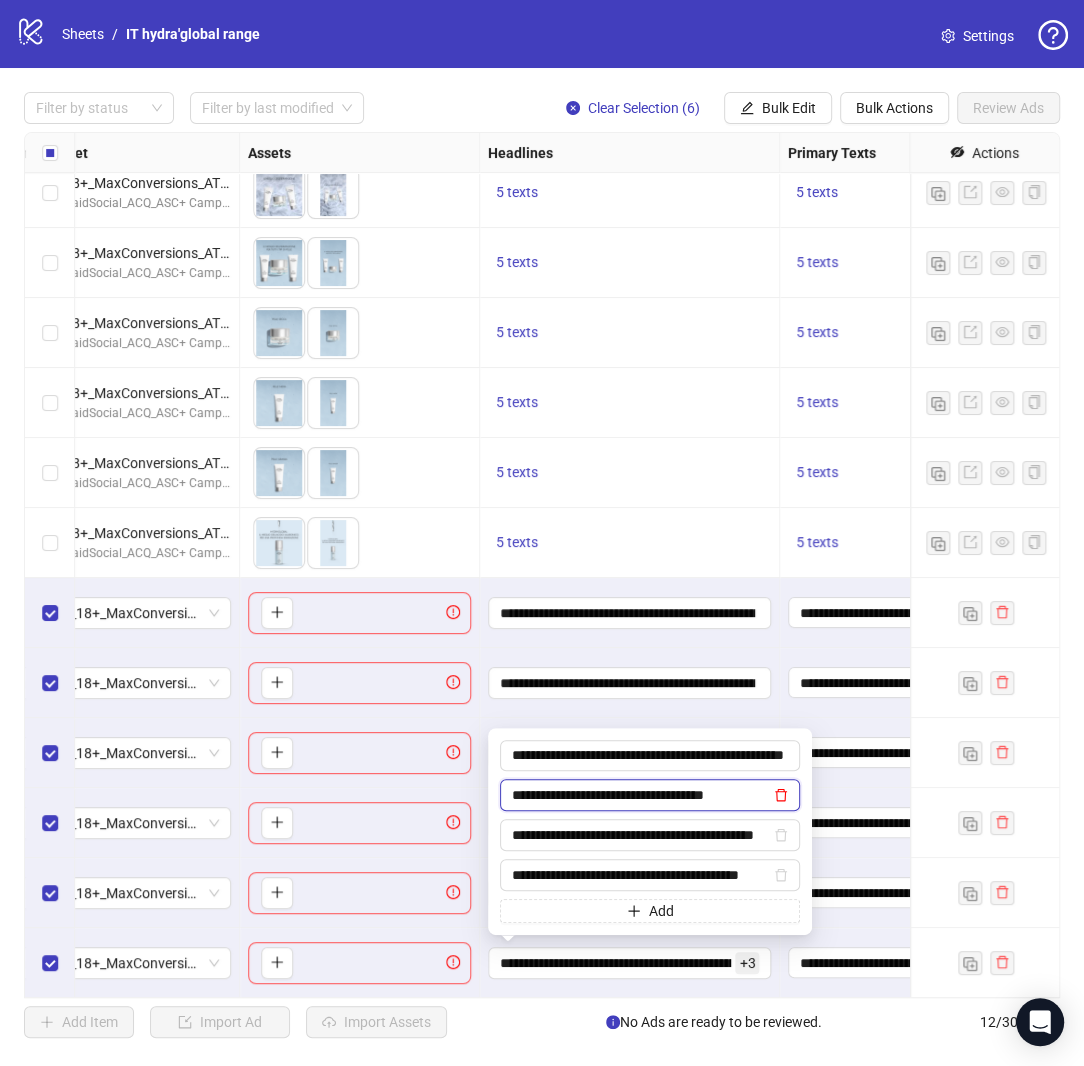click 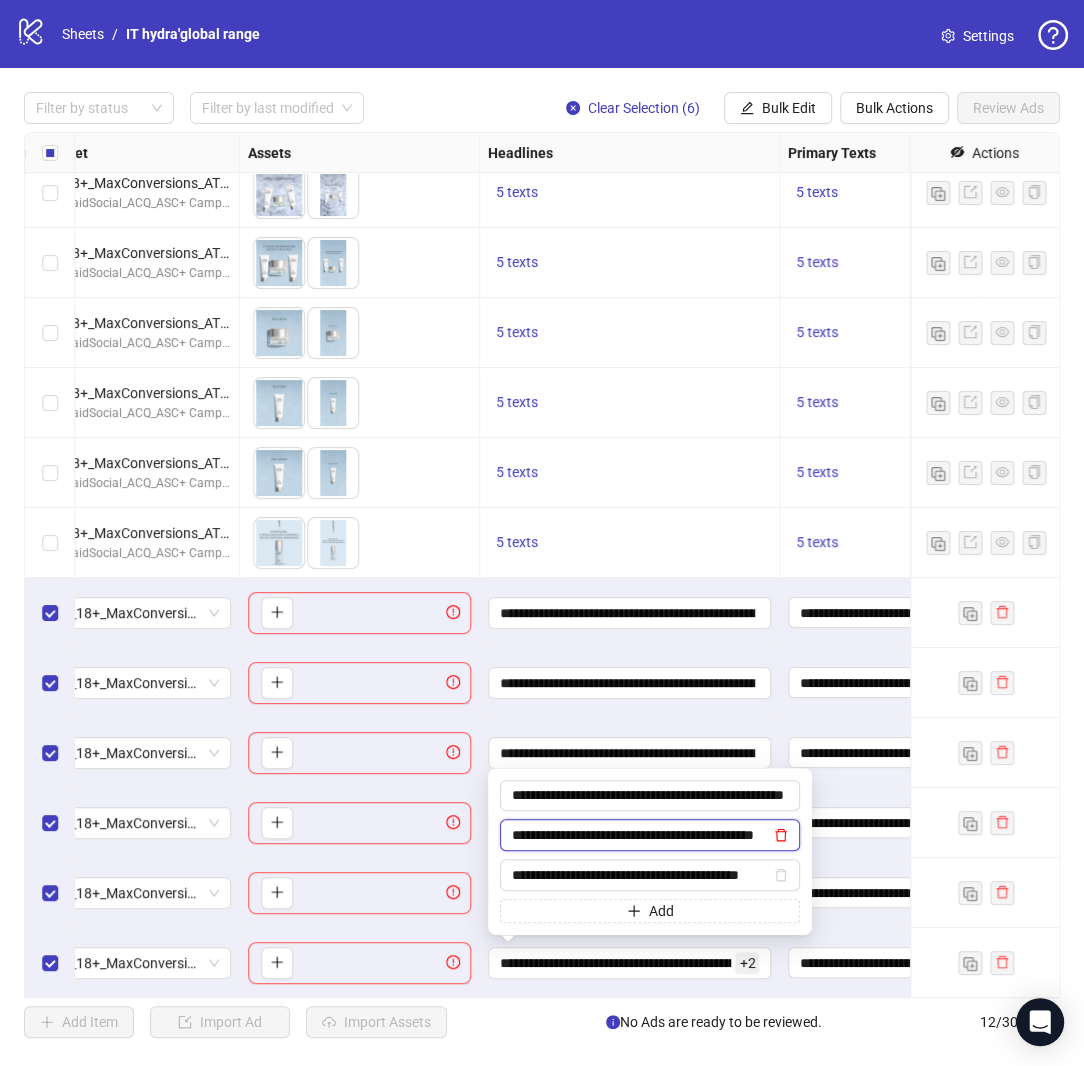 click 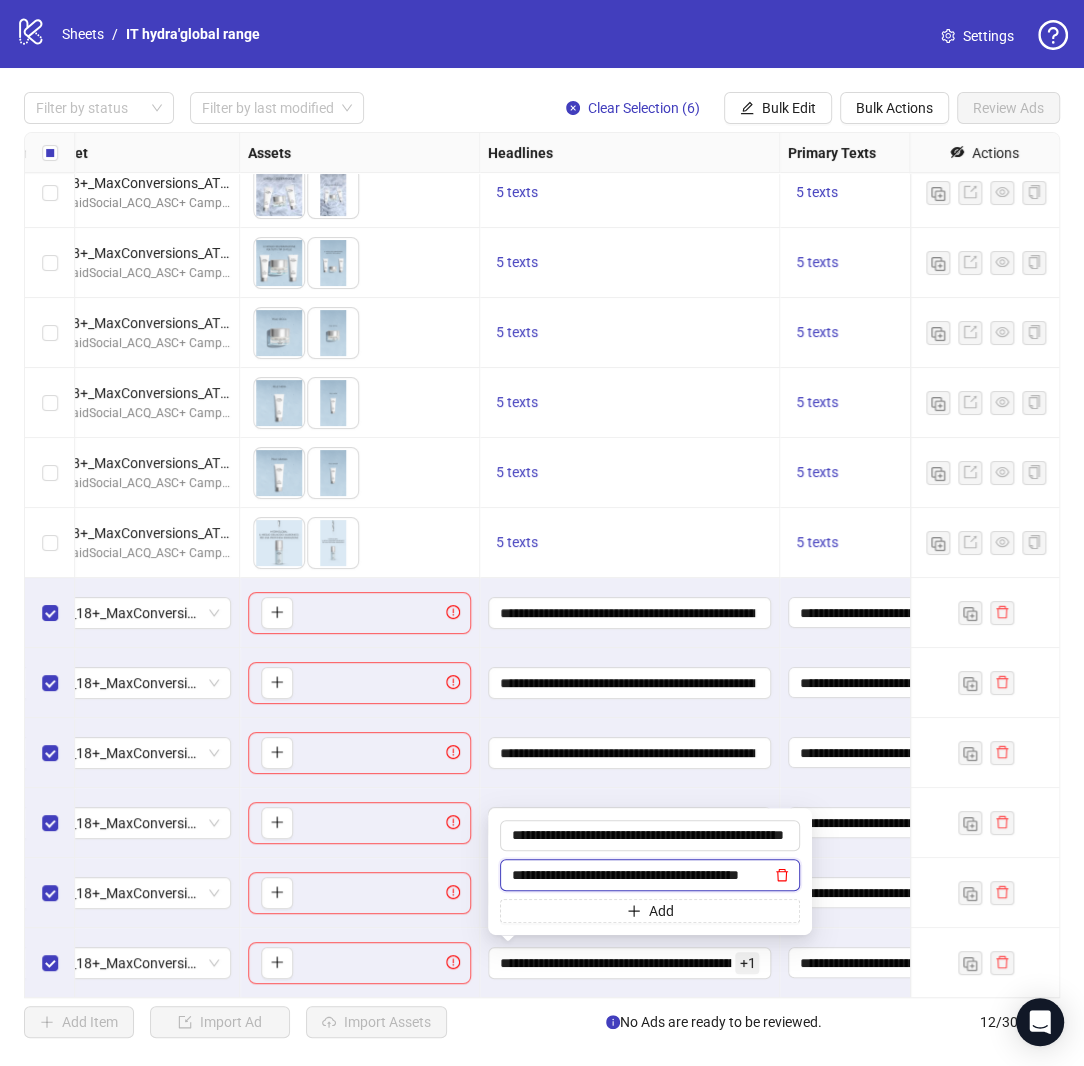 click 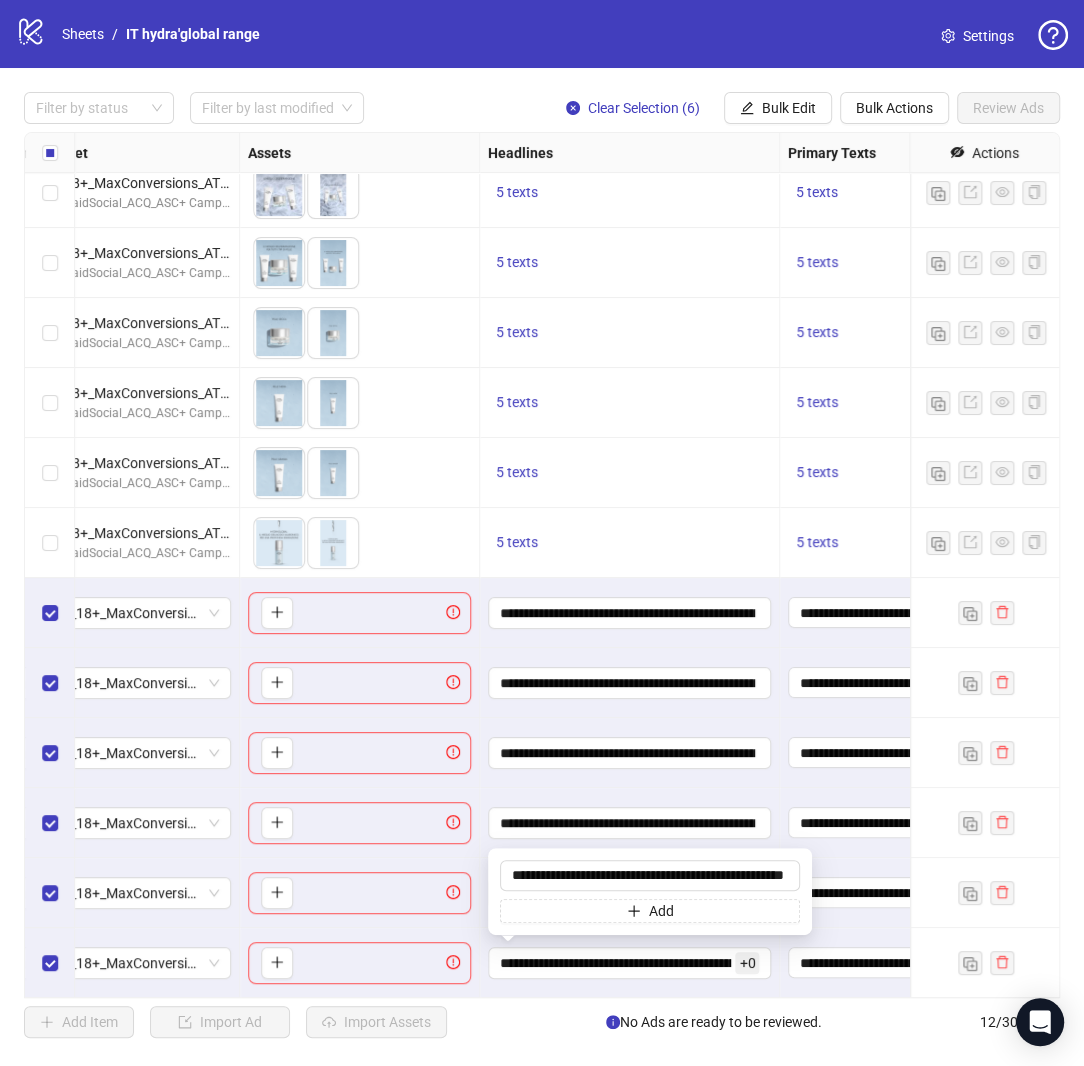 click on "**********" at bounding box center (880, 963) 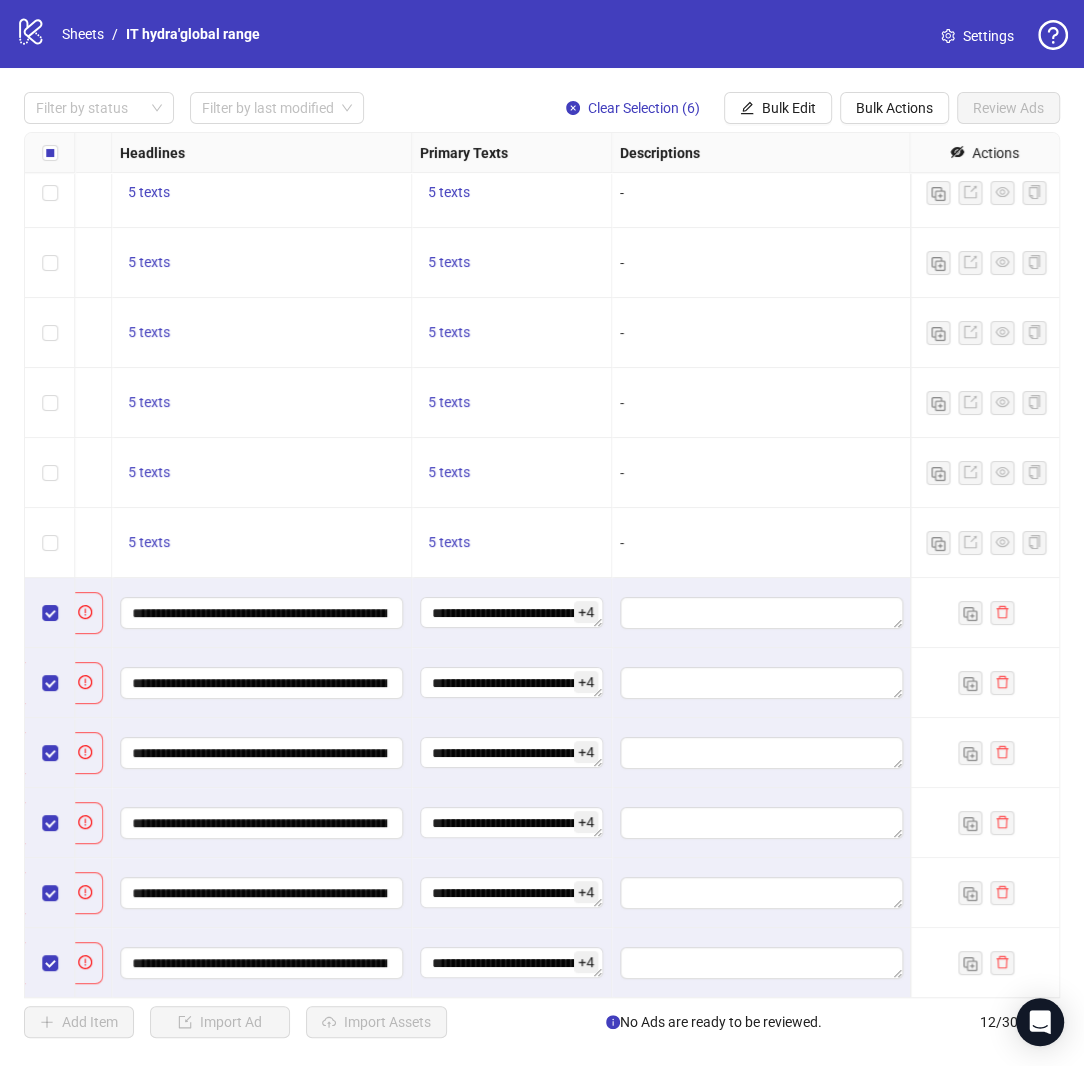 click on "+ 4" at bounding box center (586, 612) 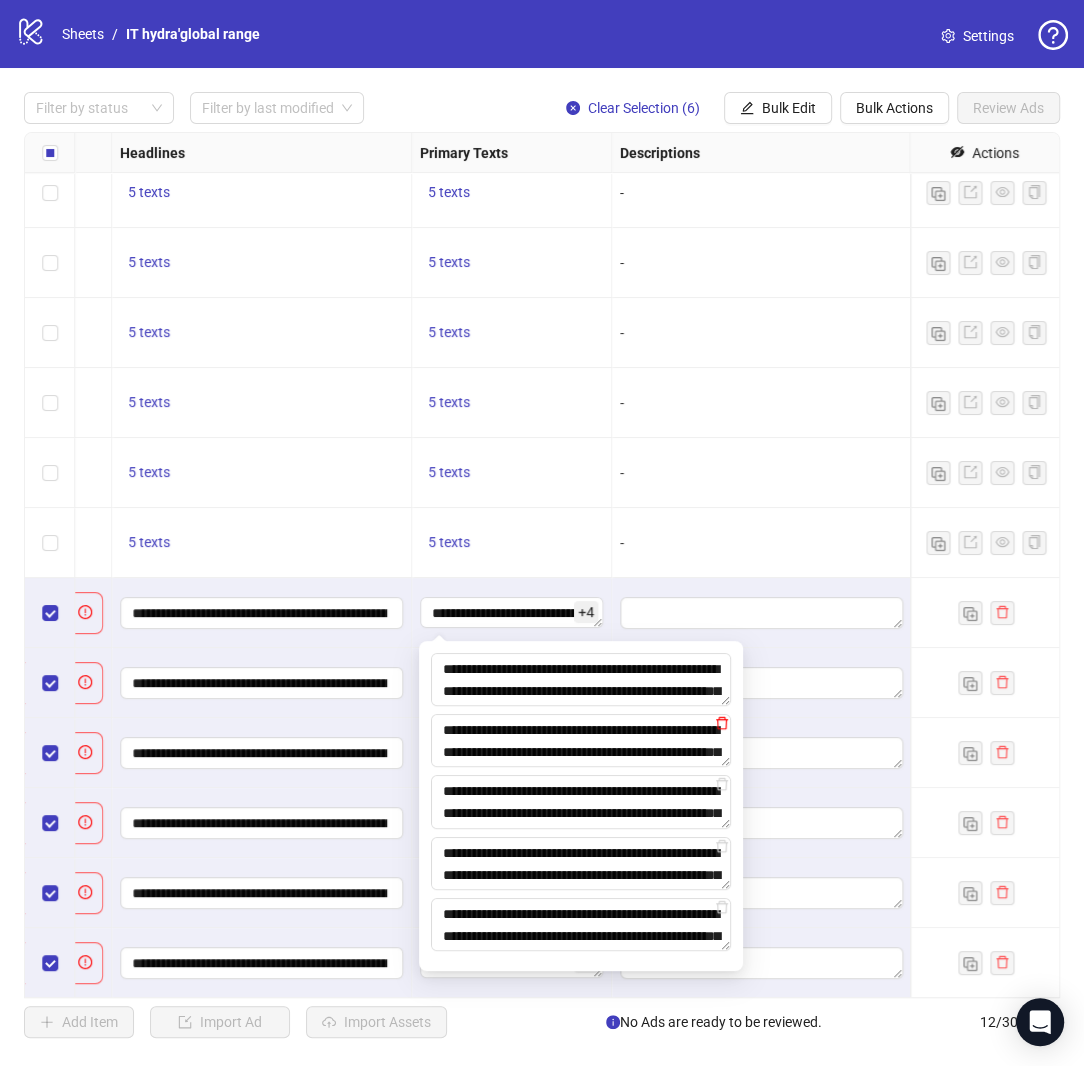 click 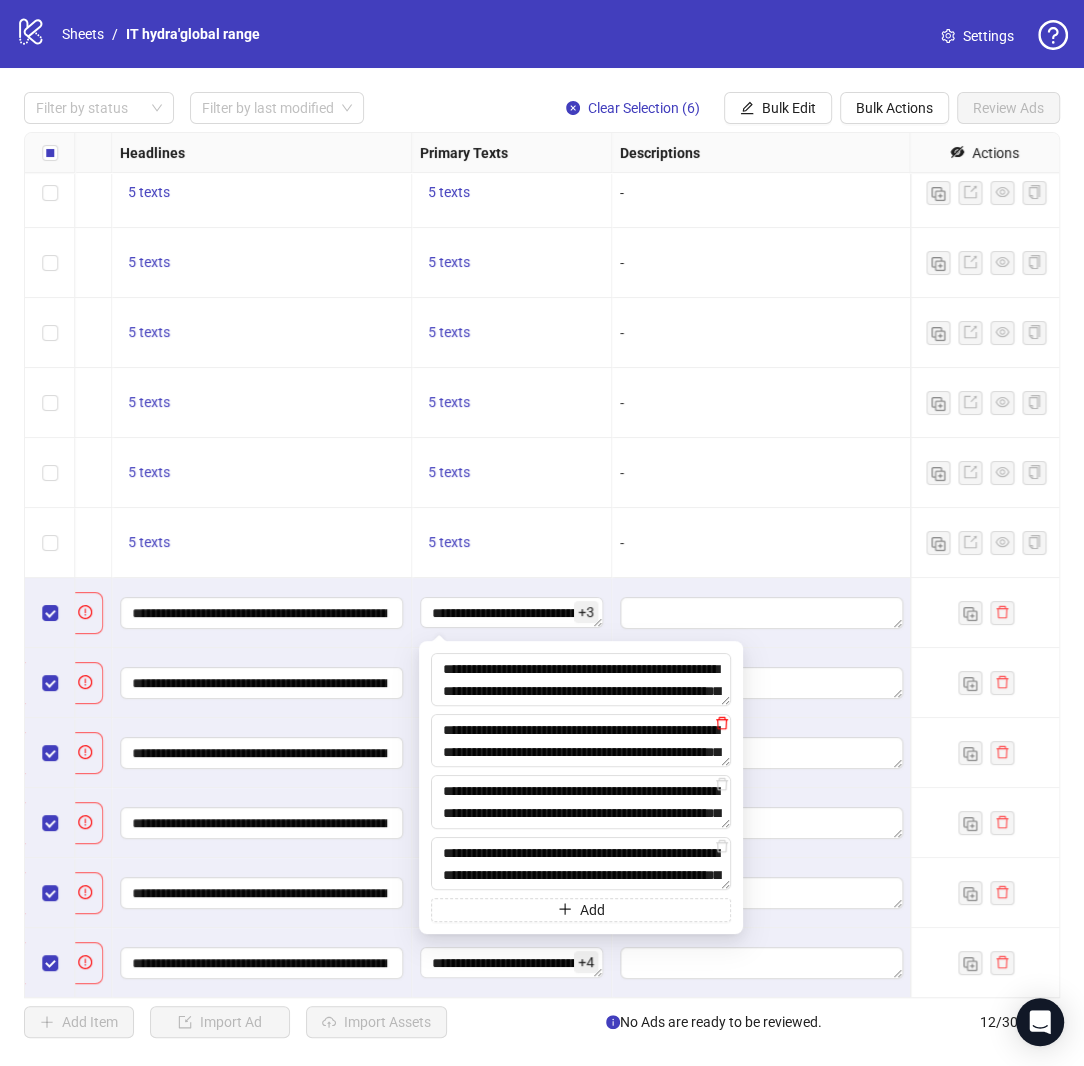 click 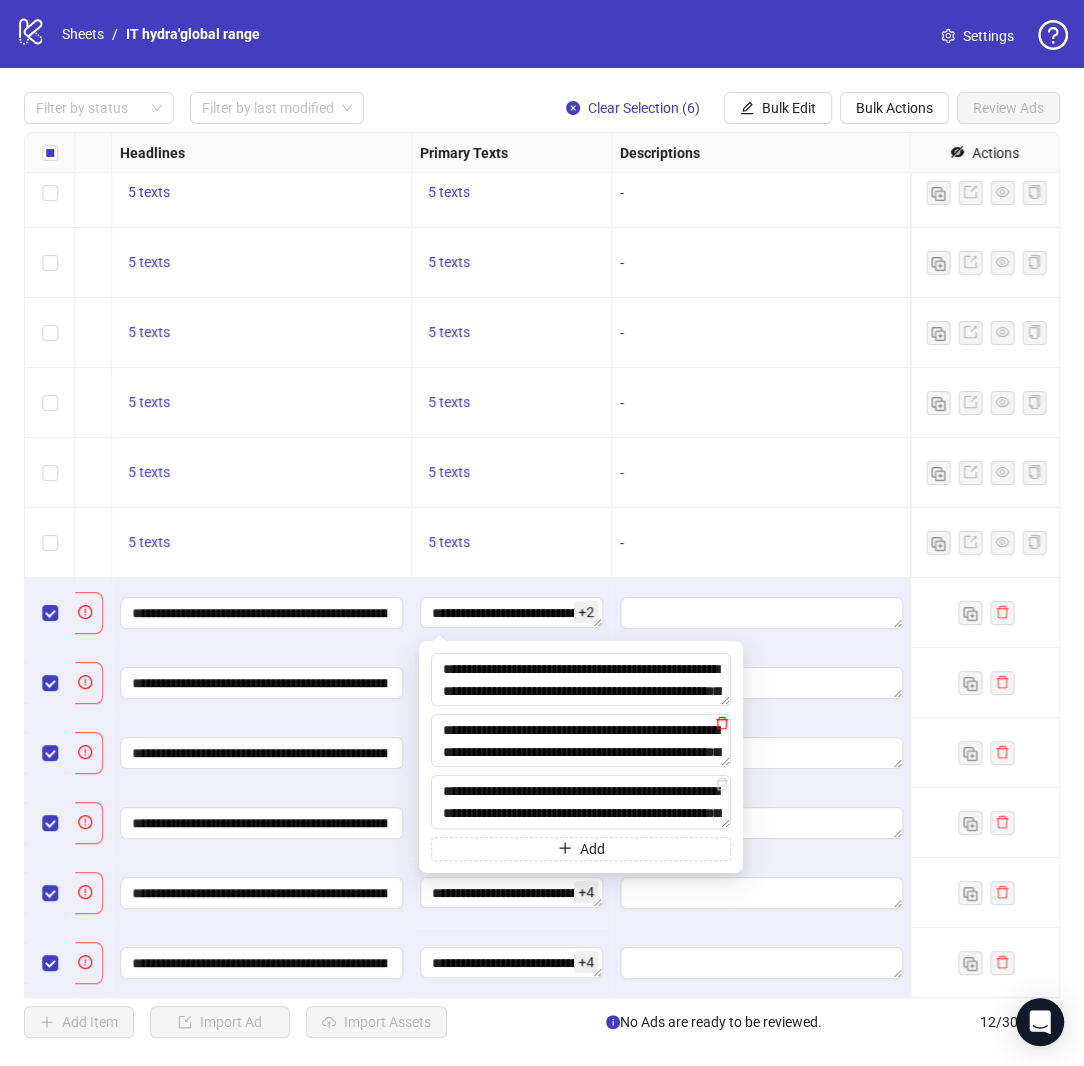 click 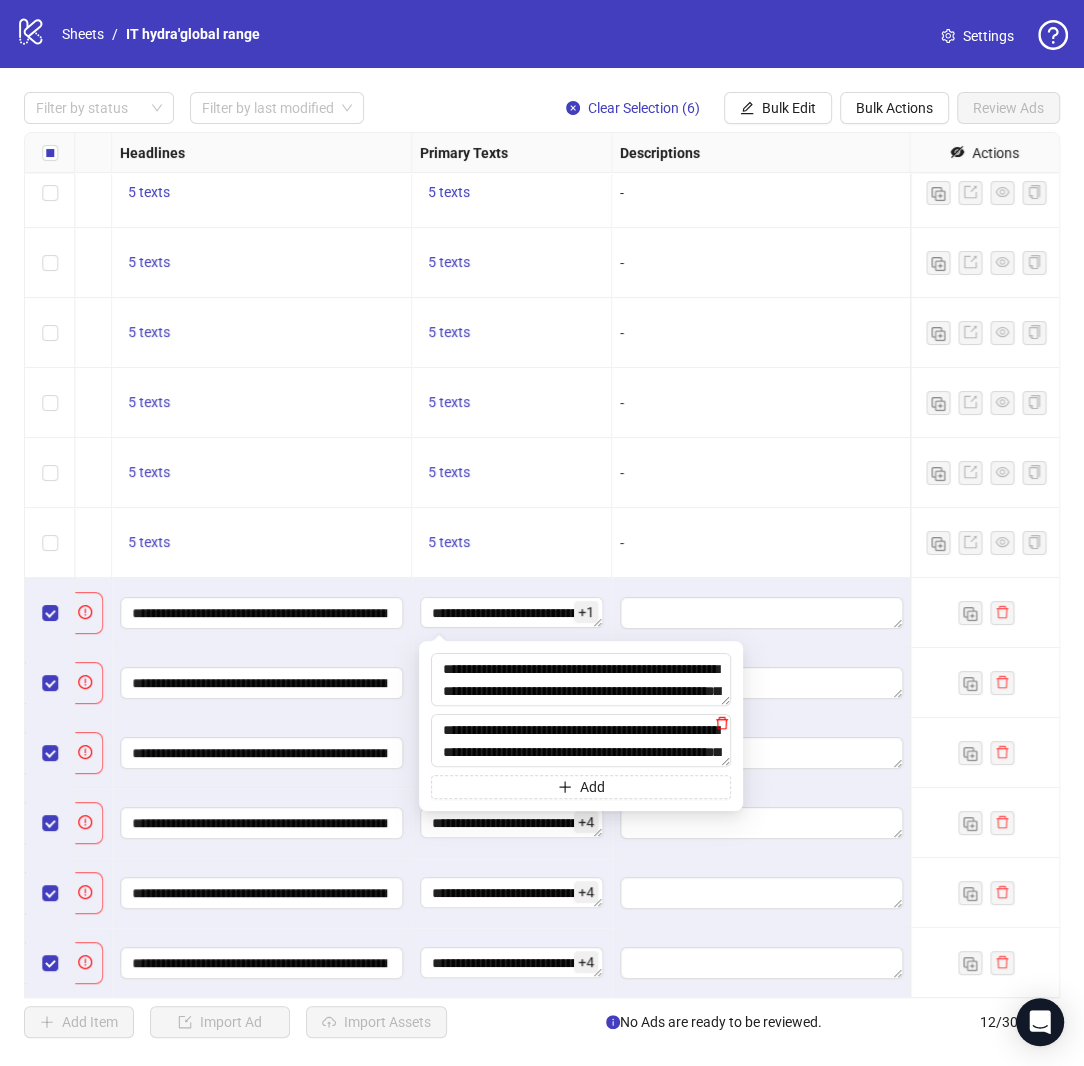 click 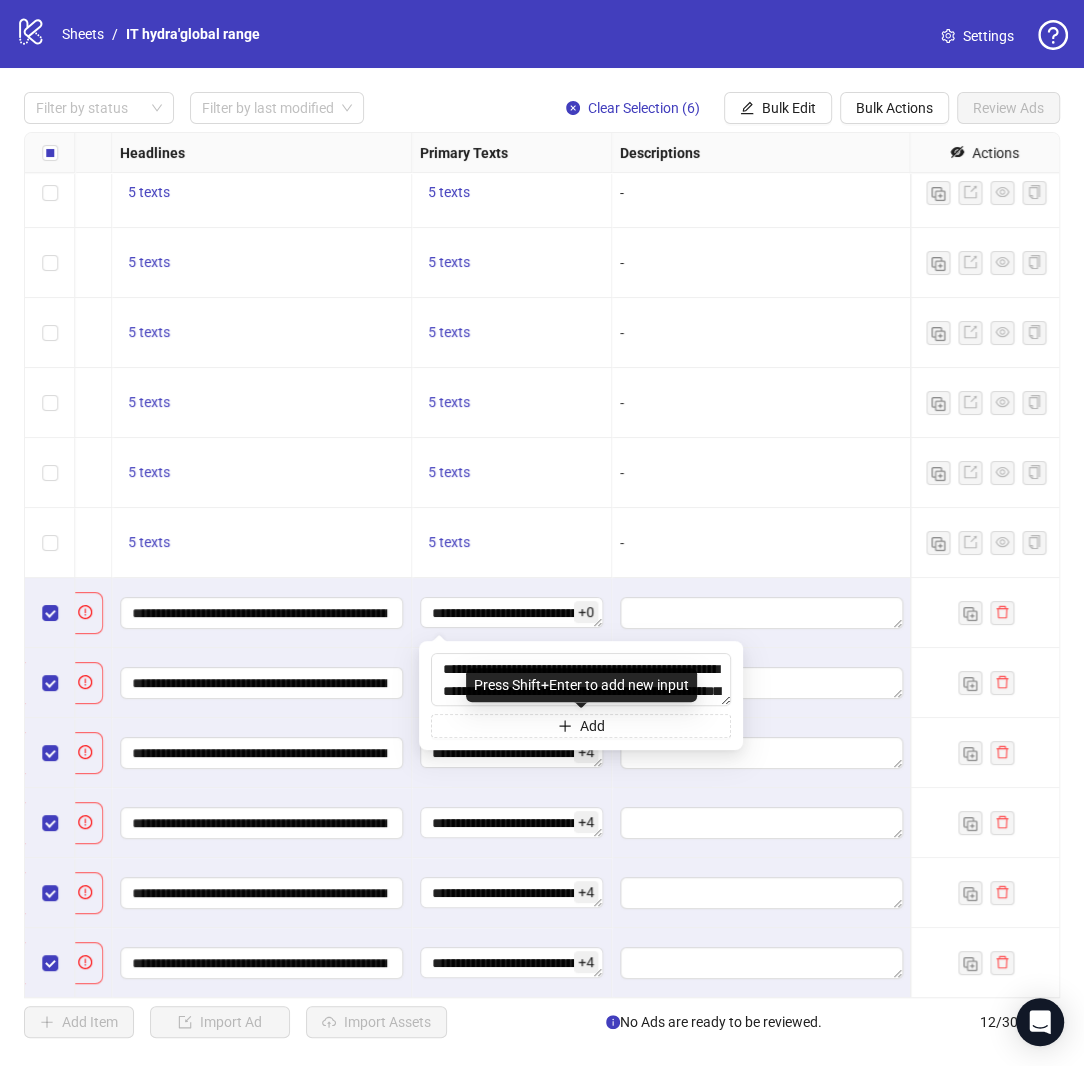 click at bounding box center [762, 753] 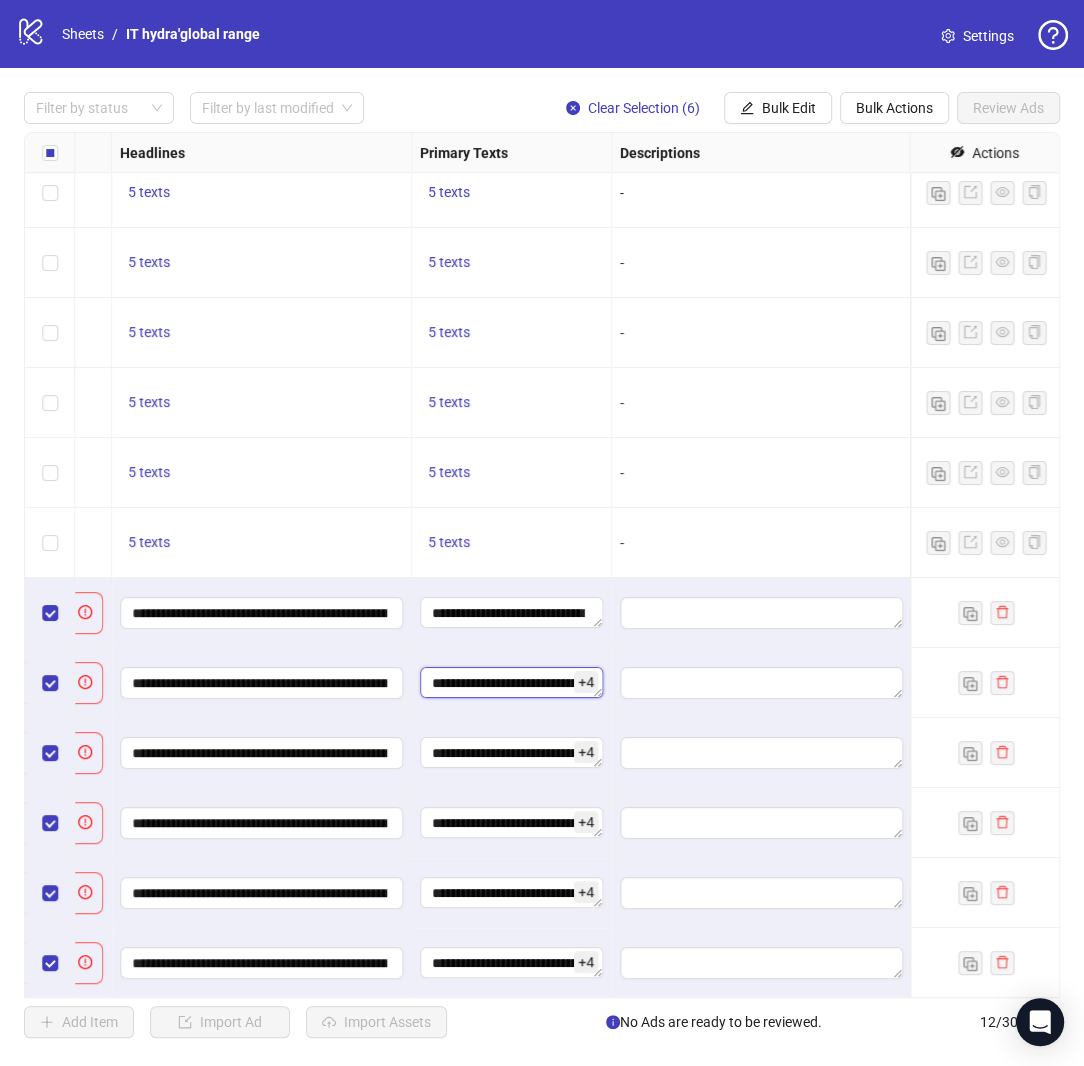 click on "**********" at bounding box center (511, 683) 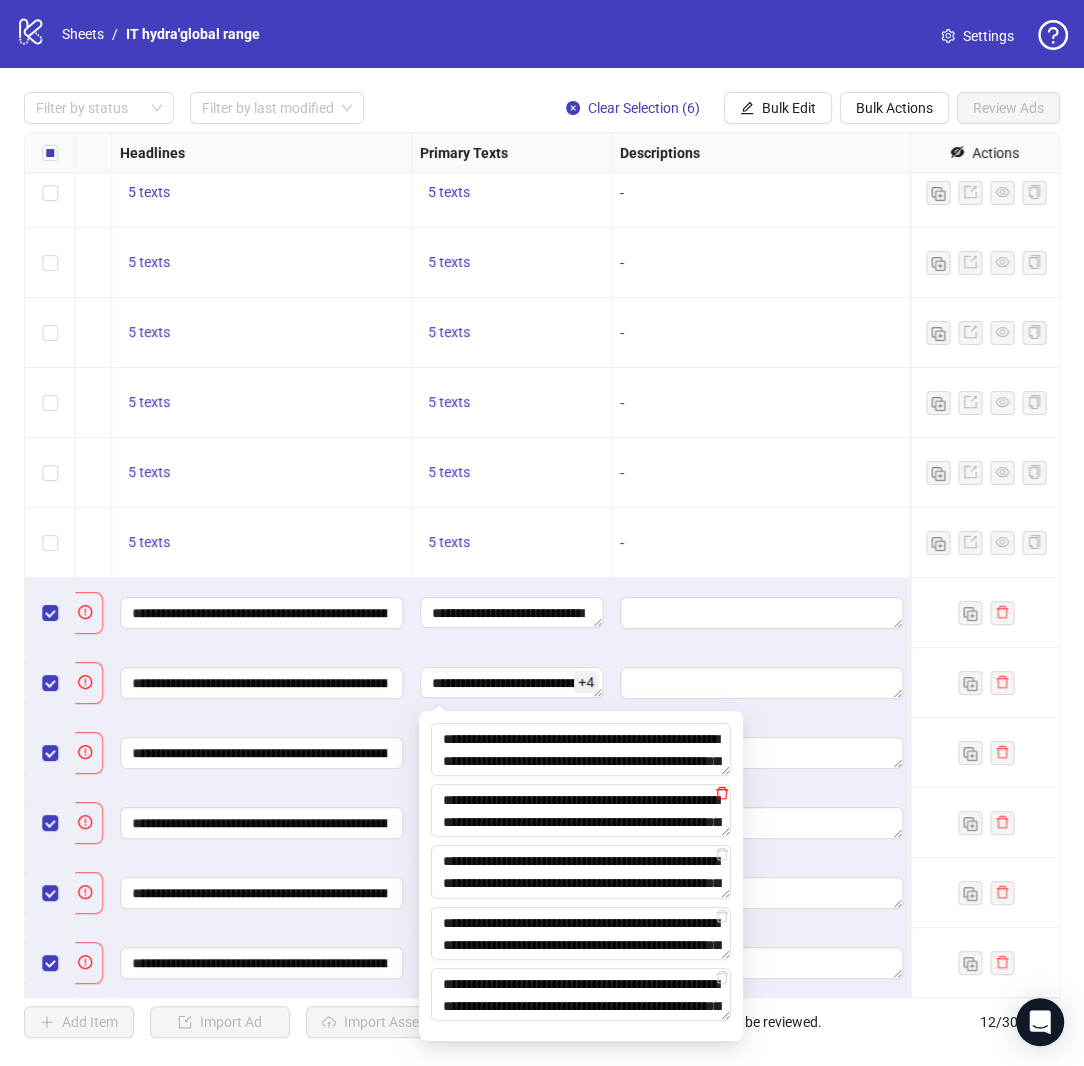 click 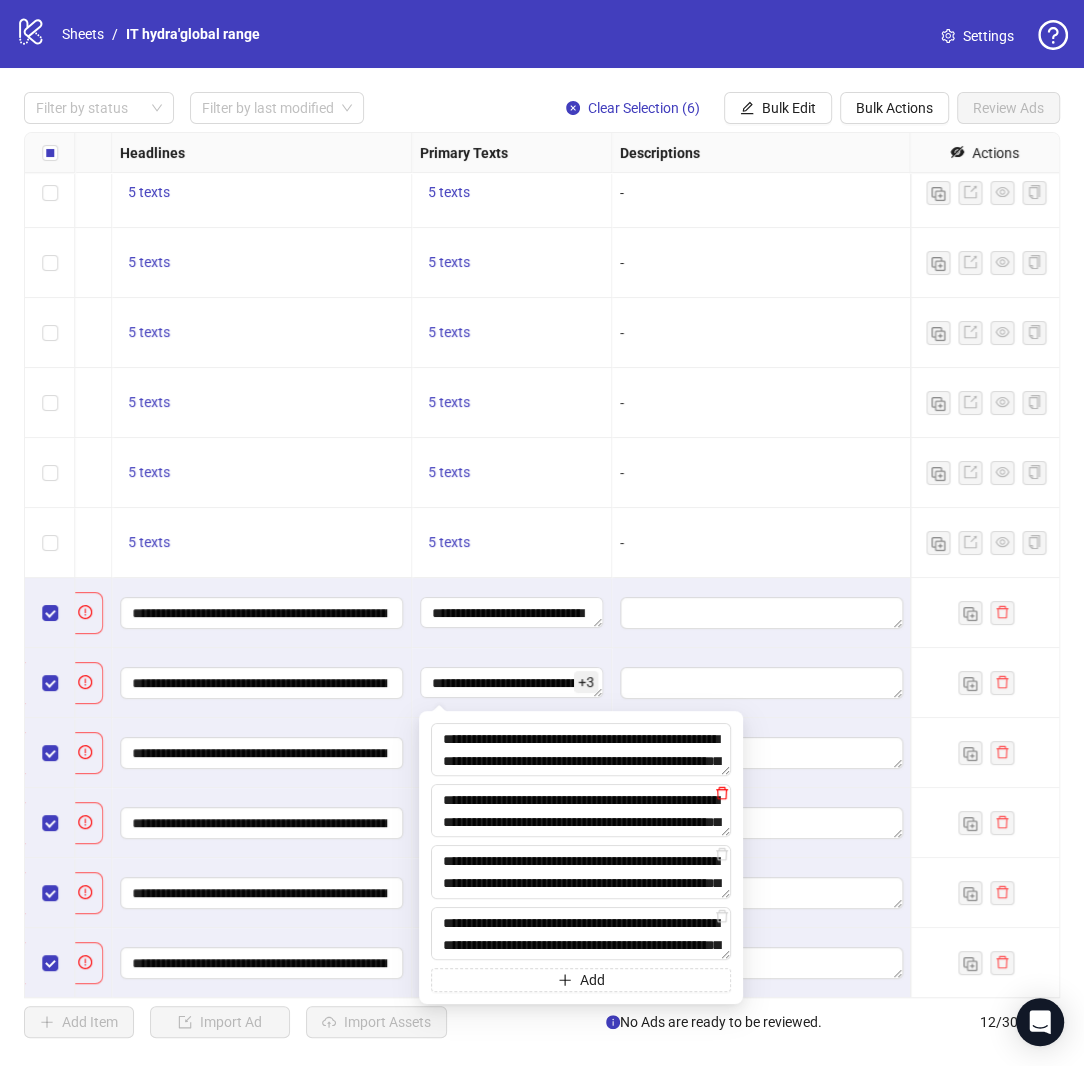 click 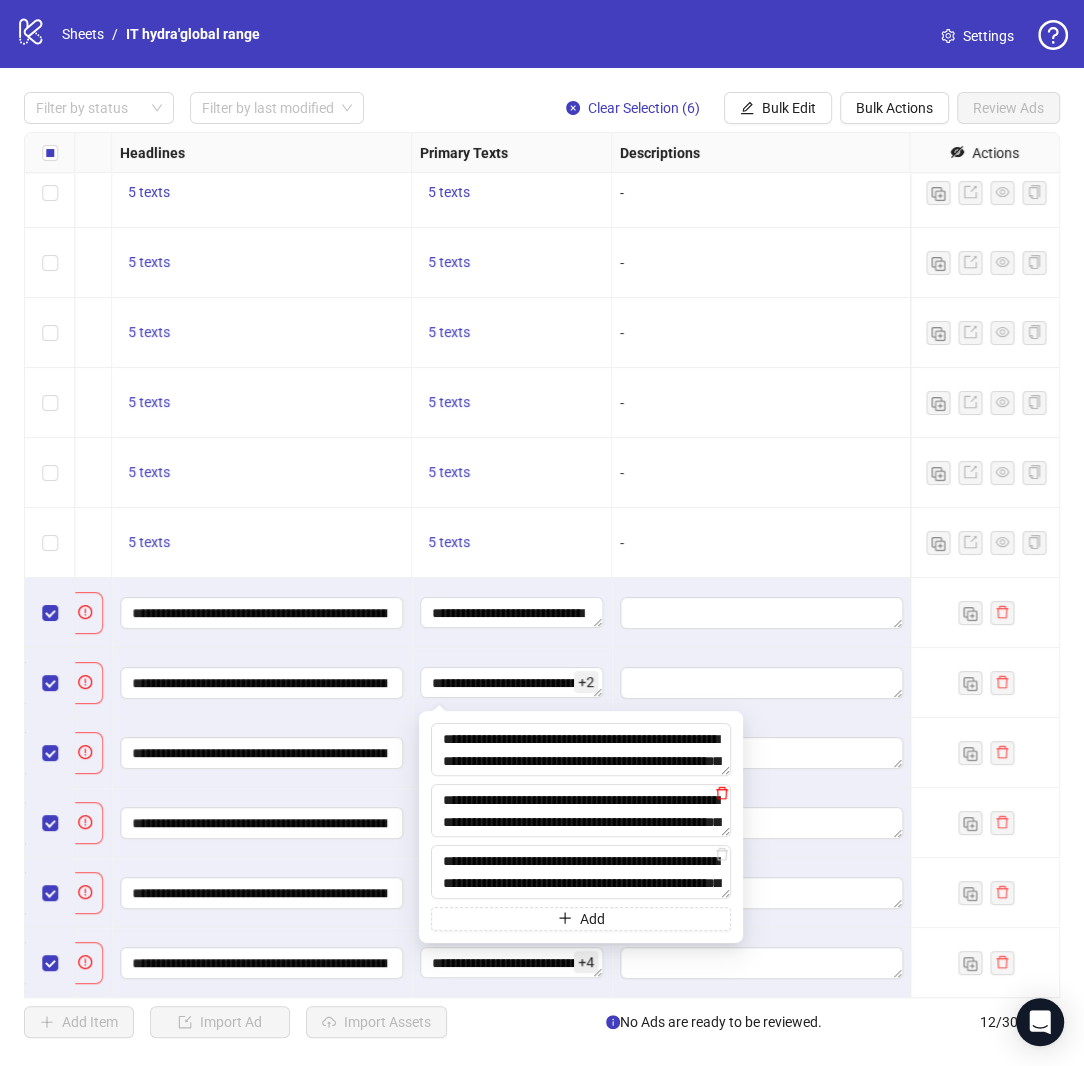 click 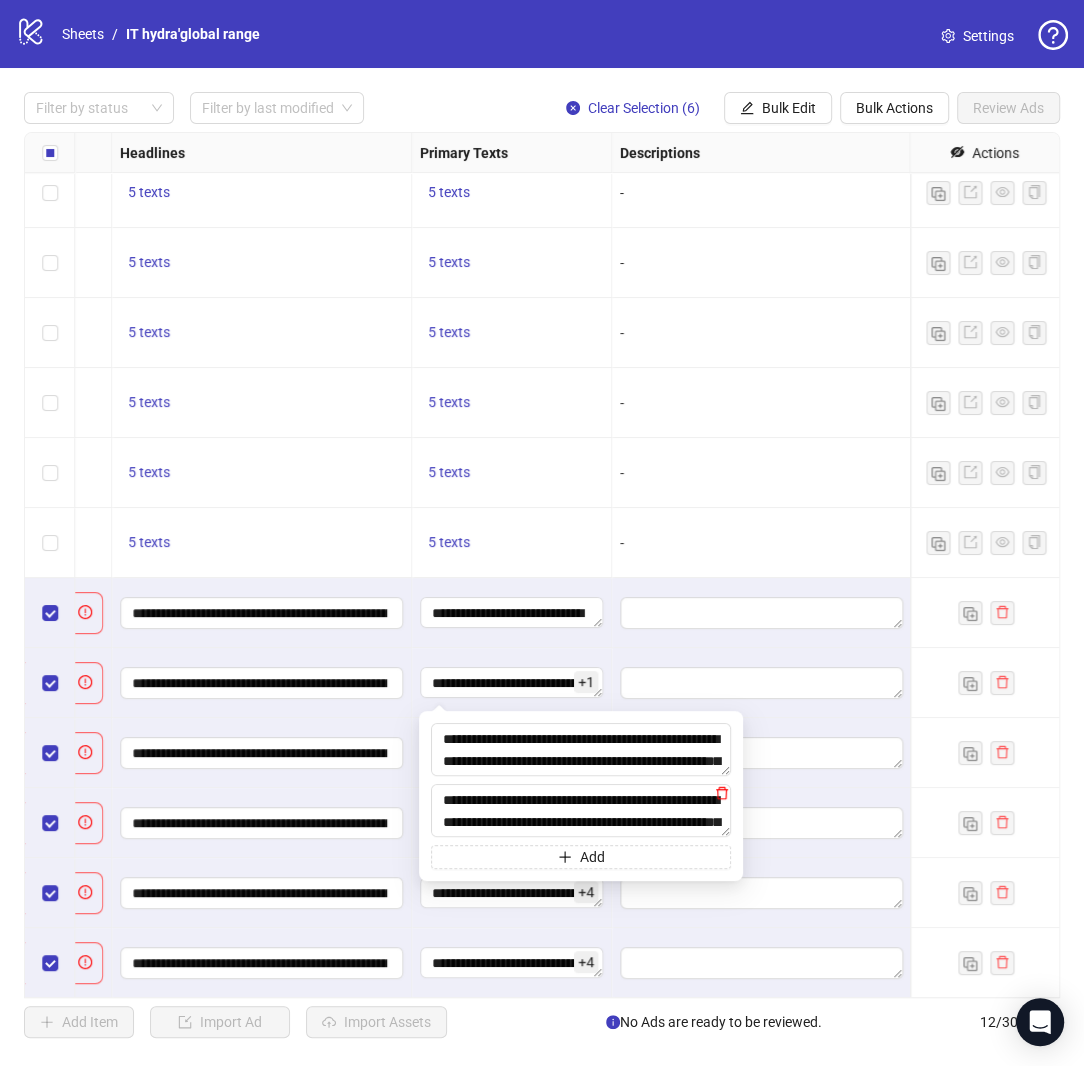 click 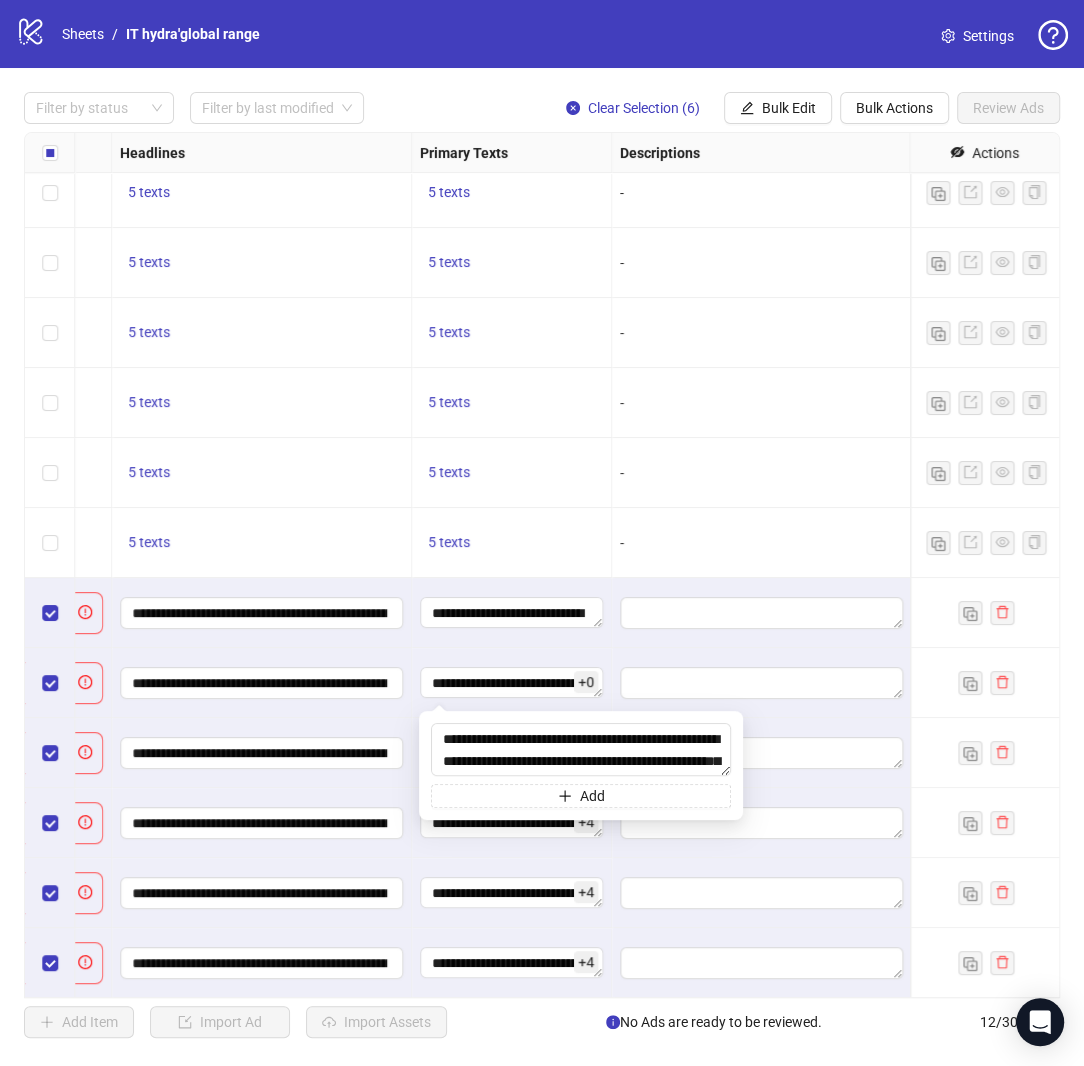 click at bounding box center [762, 823] 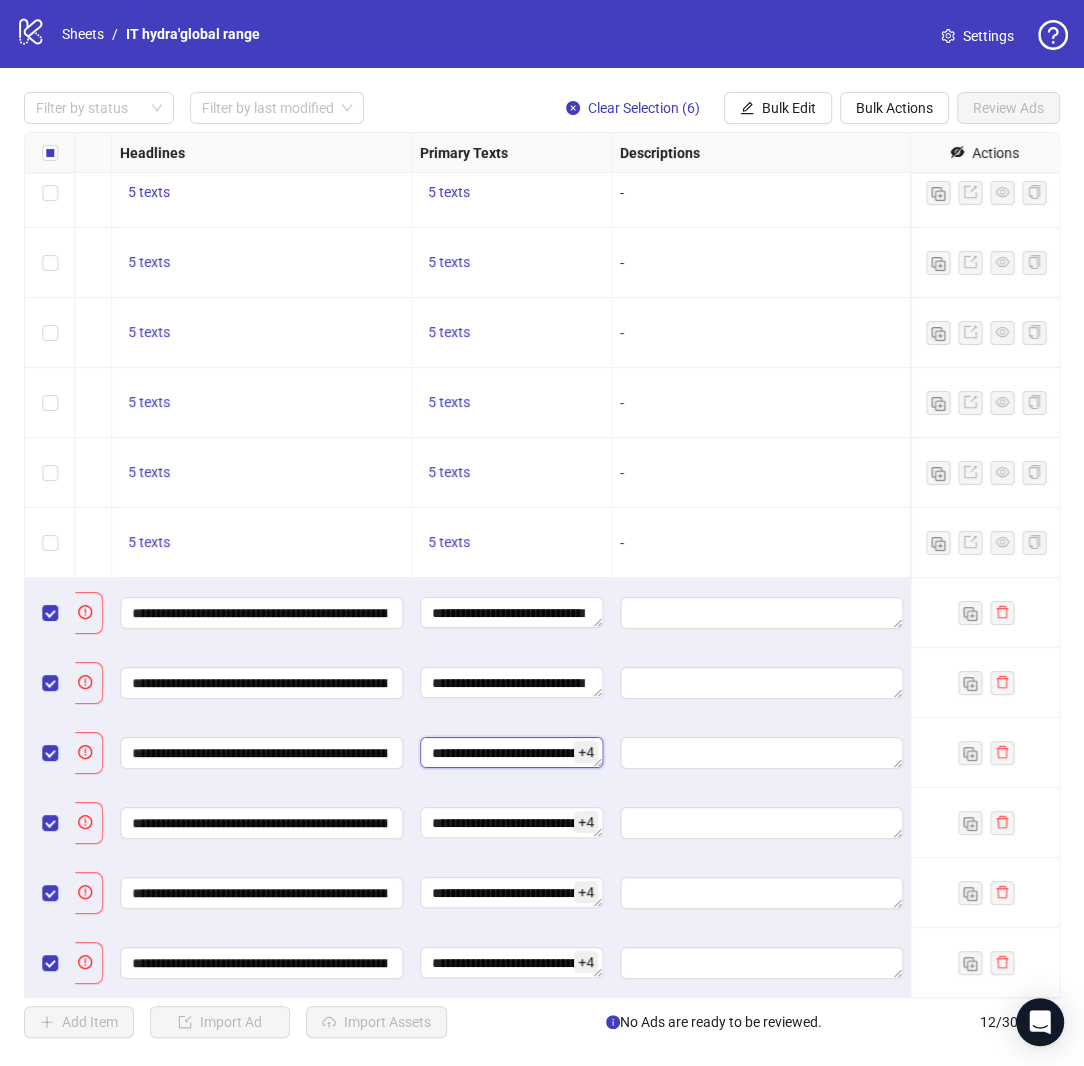 click on "**********" at bounding box center (511, 753) 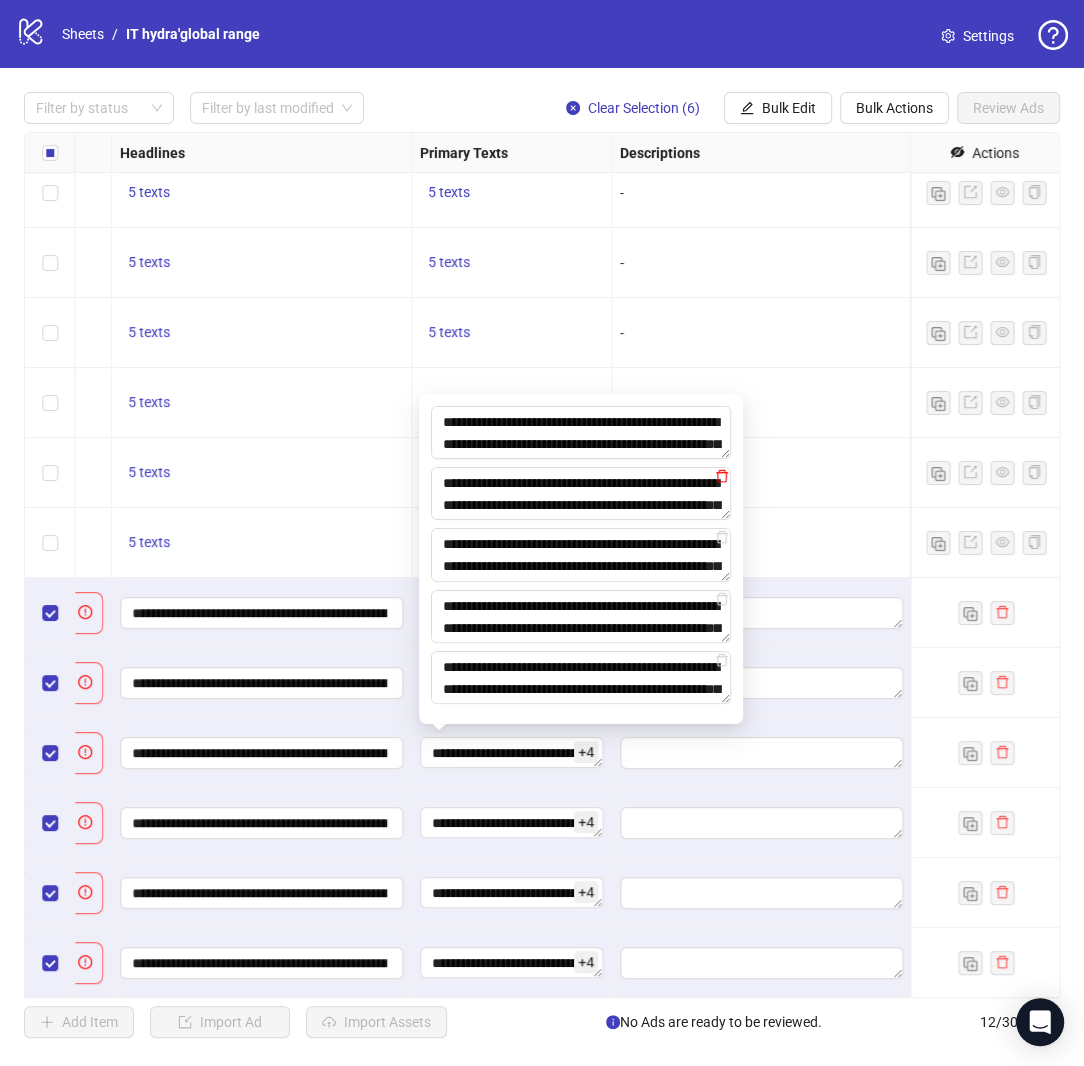 click 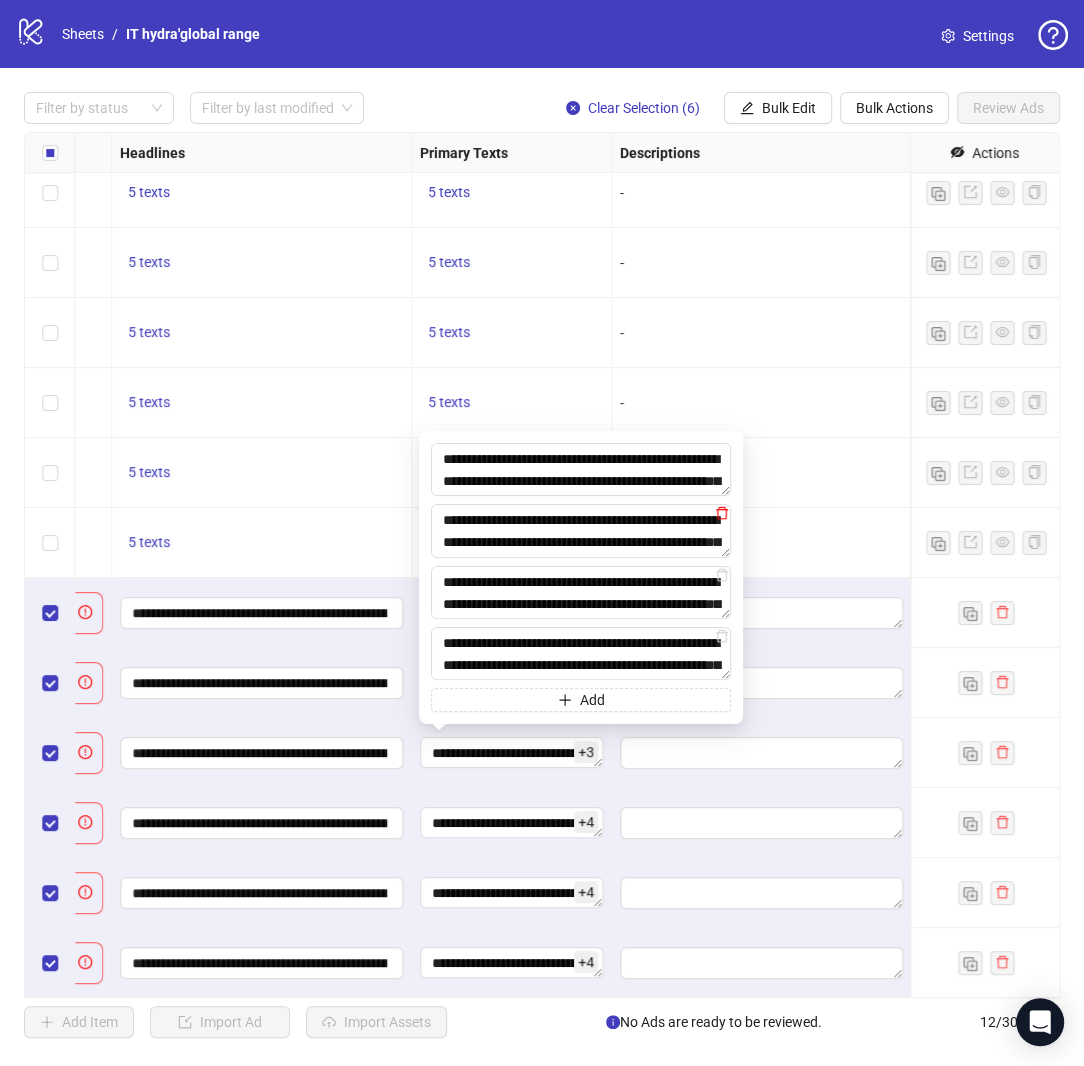 click 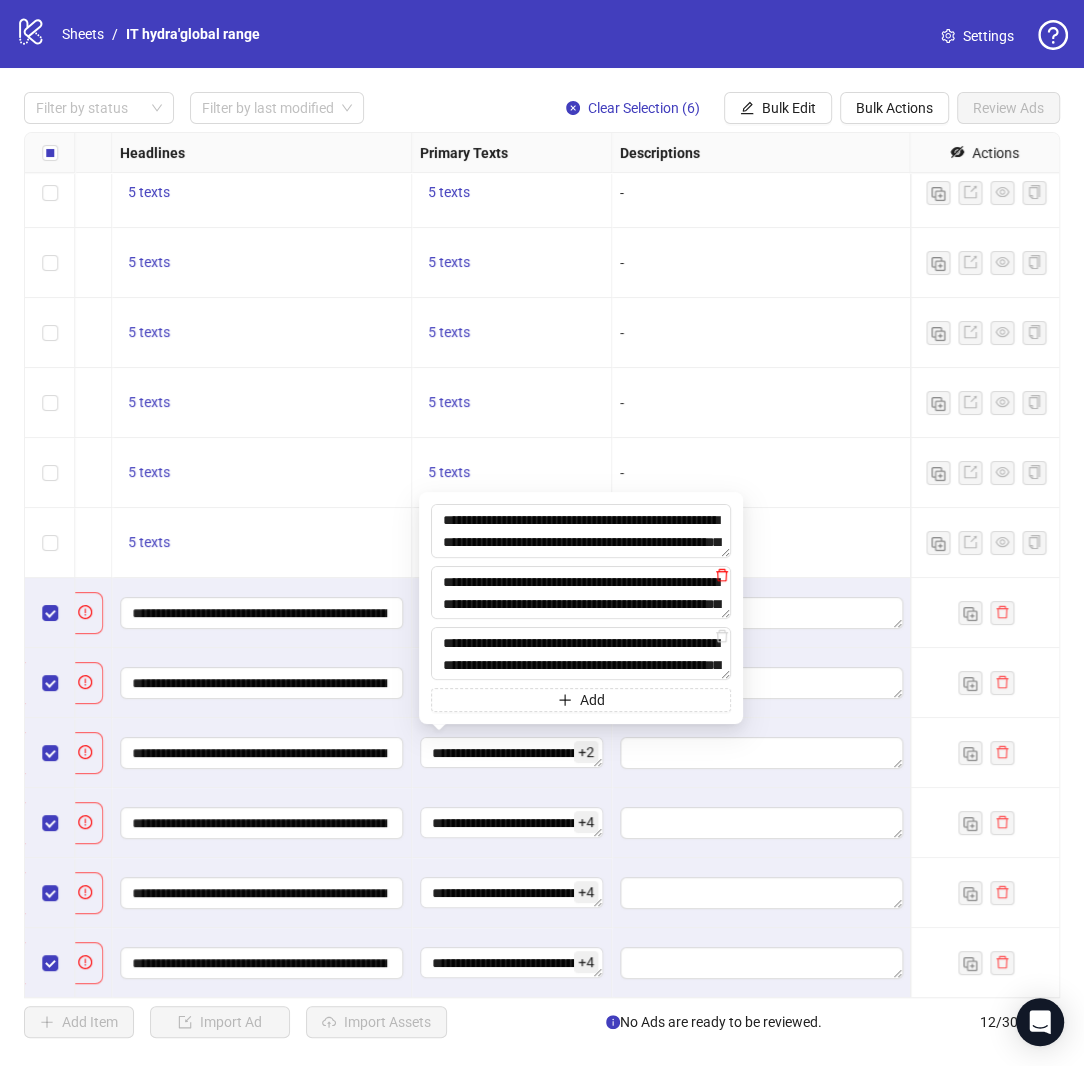 click 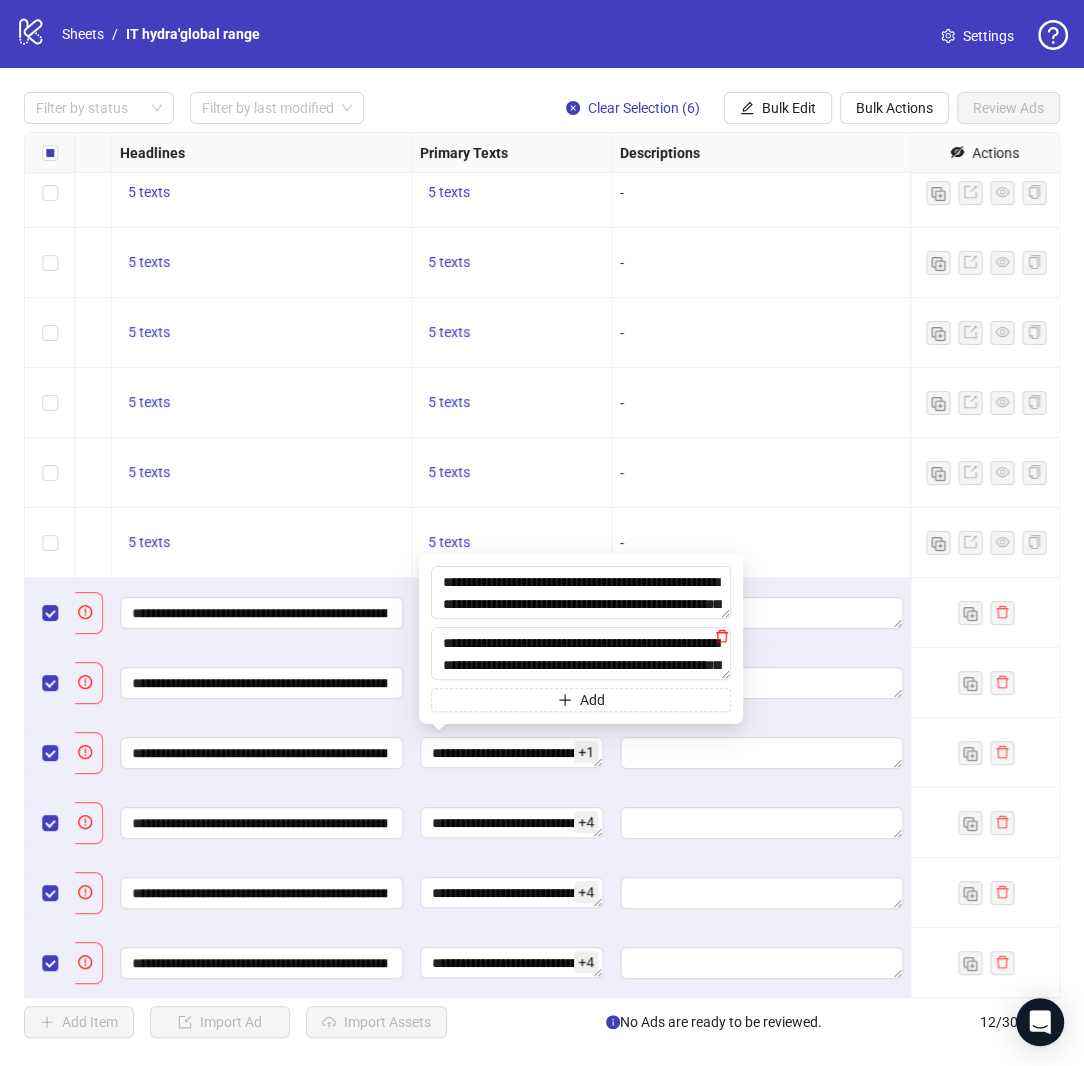 click 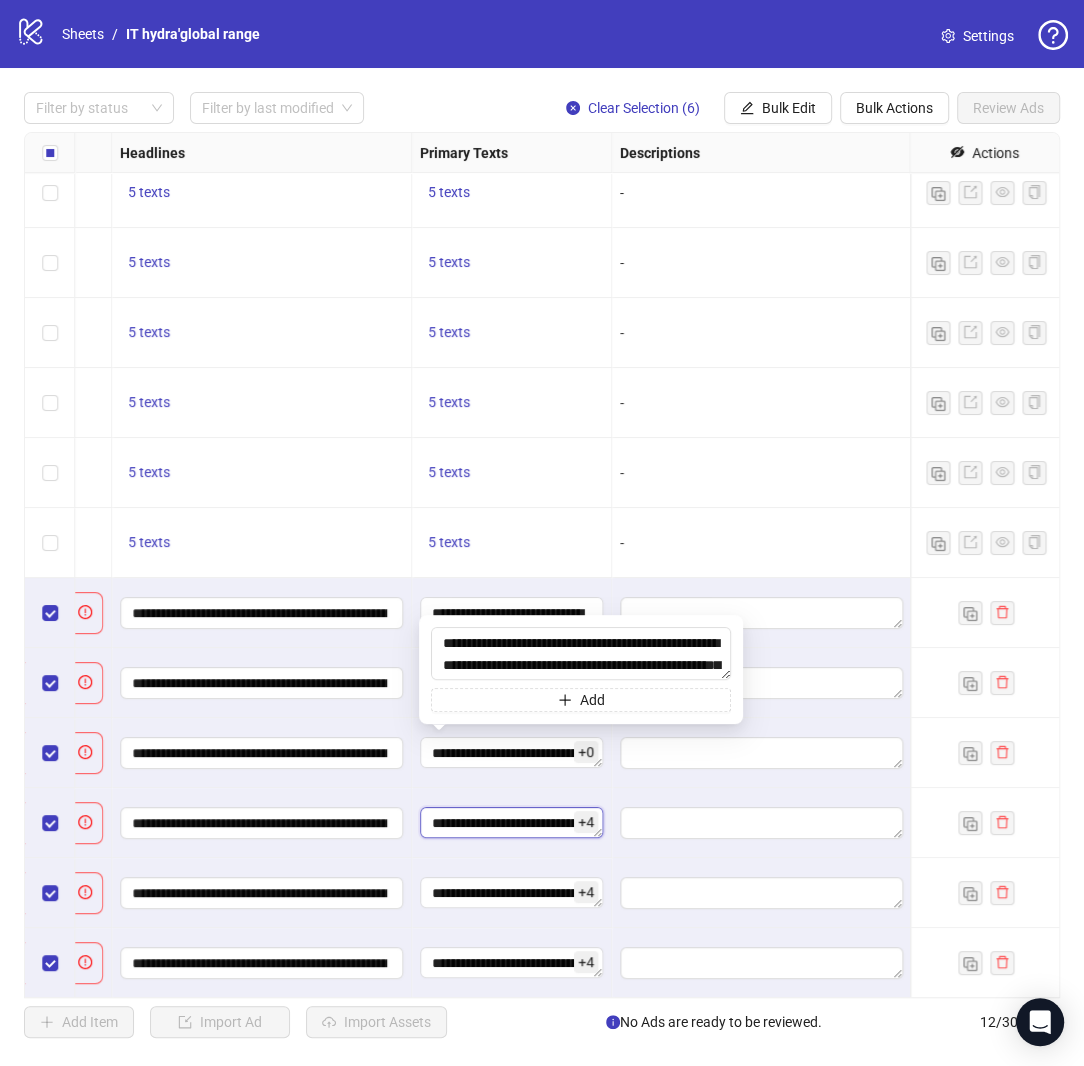 click on "**********" at bounding box center [511, 823] 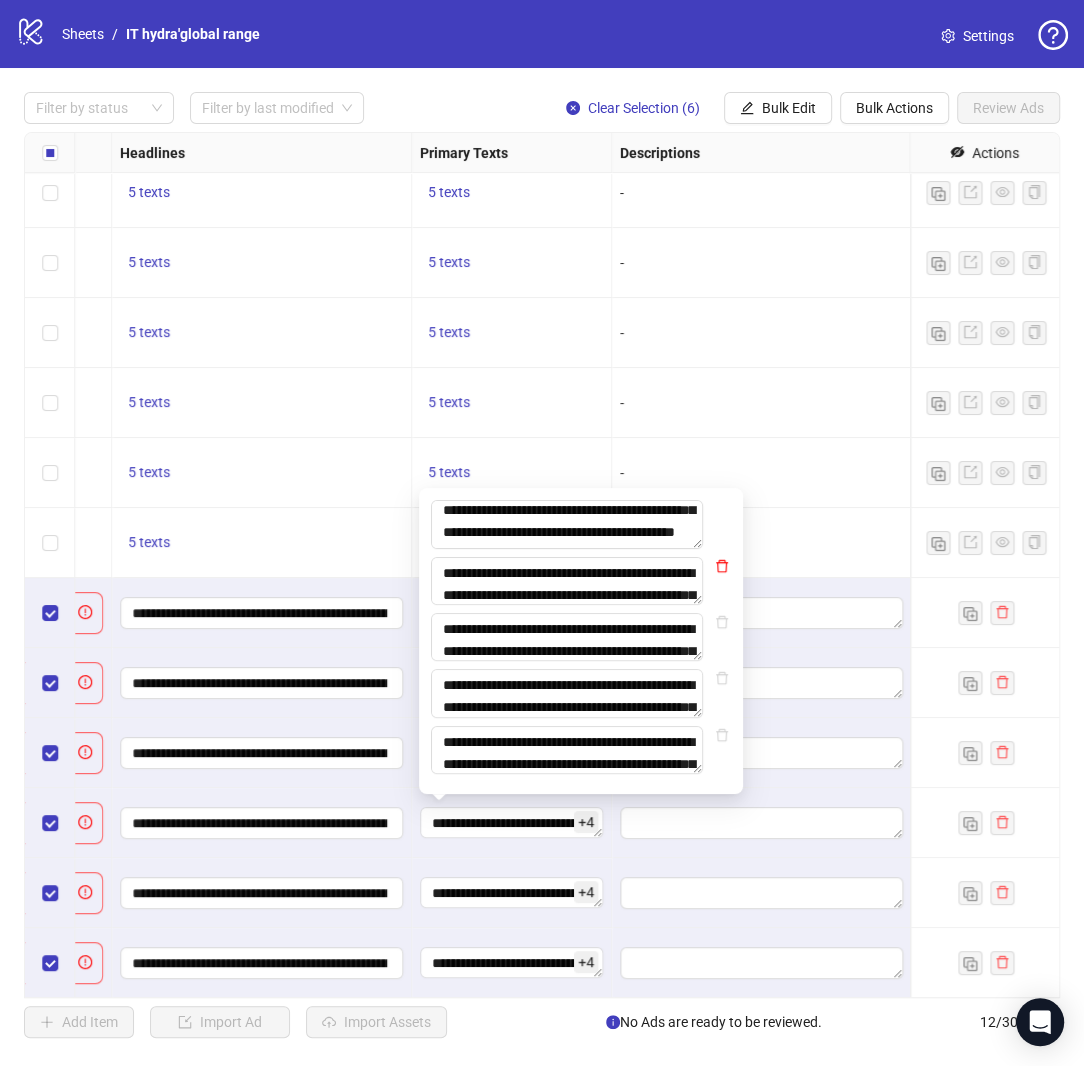 click 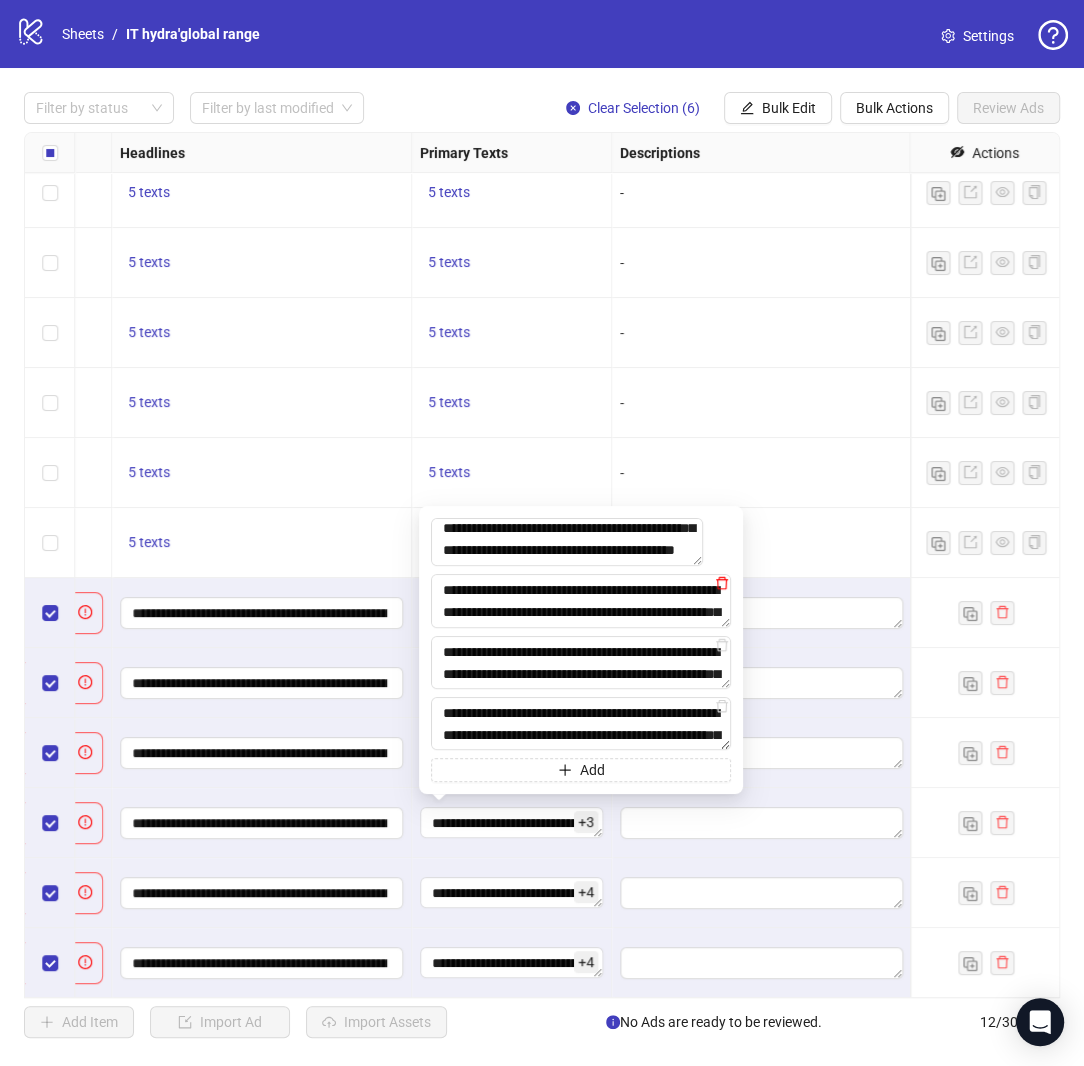 click 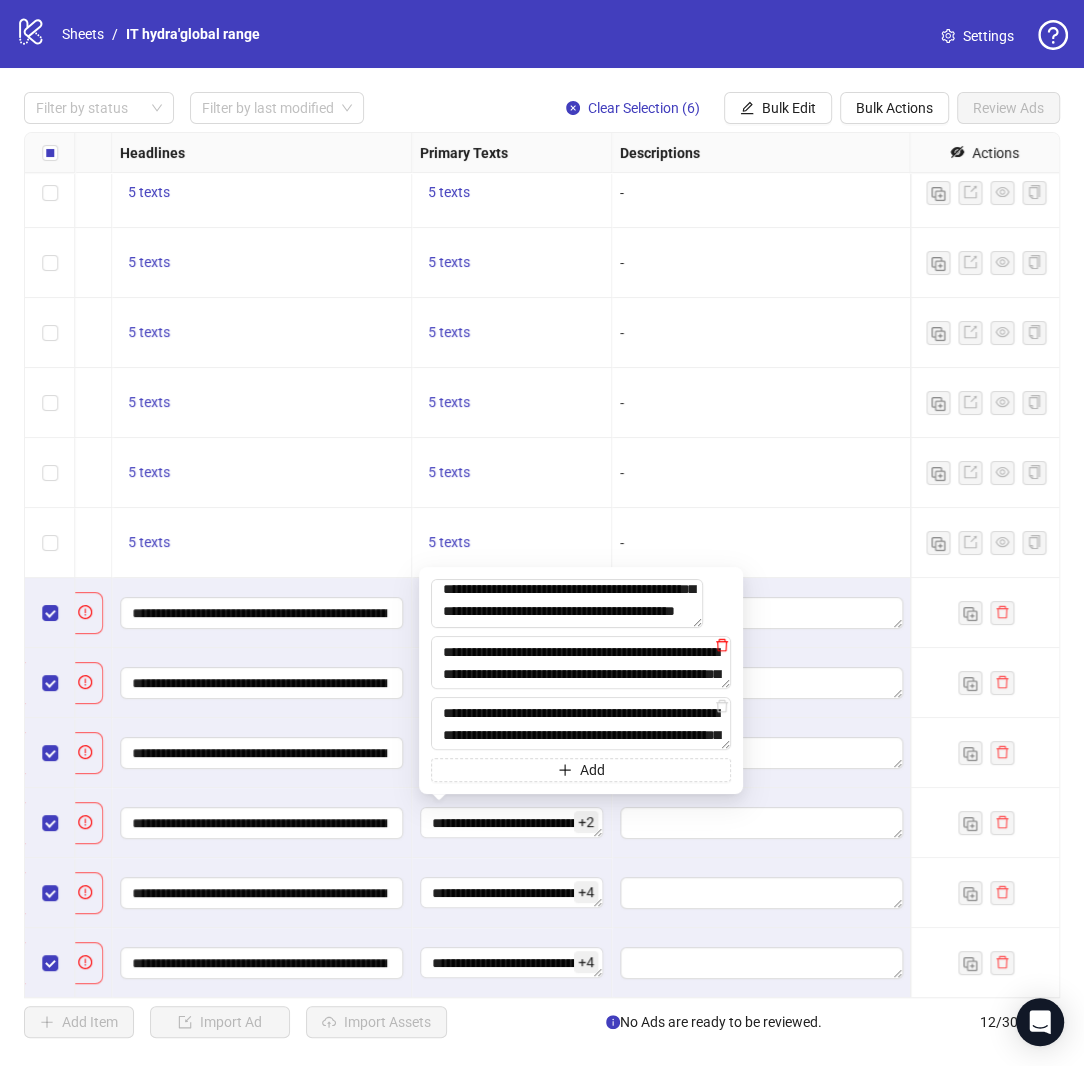 click 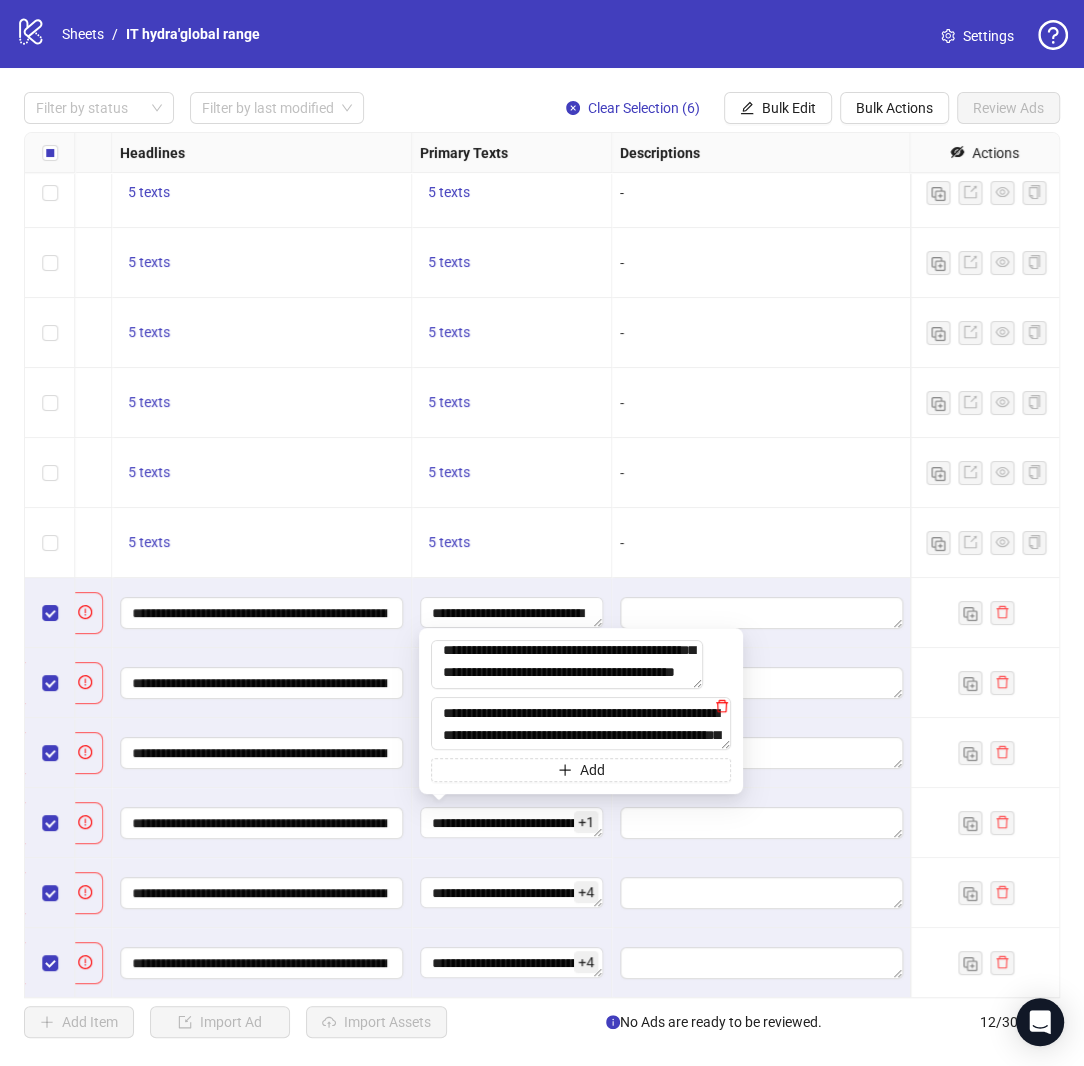 click 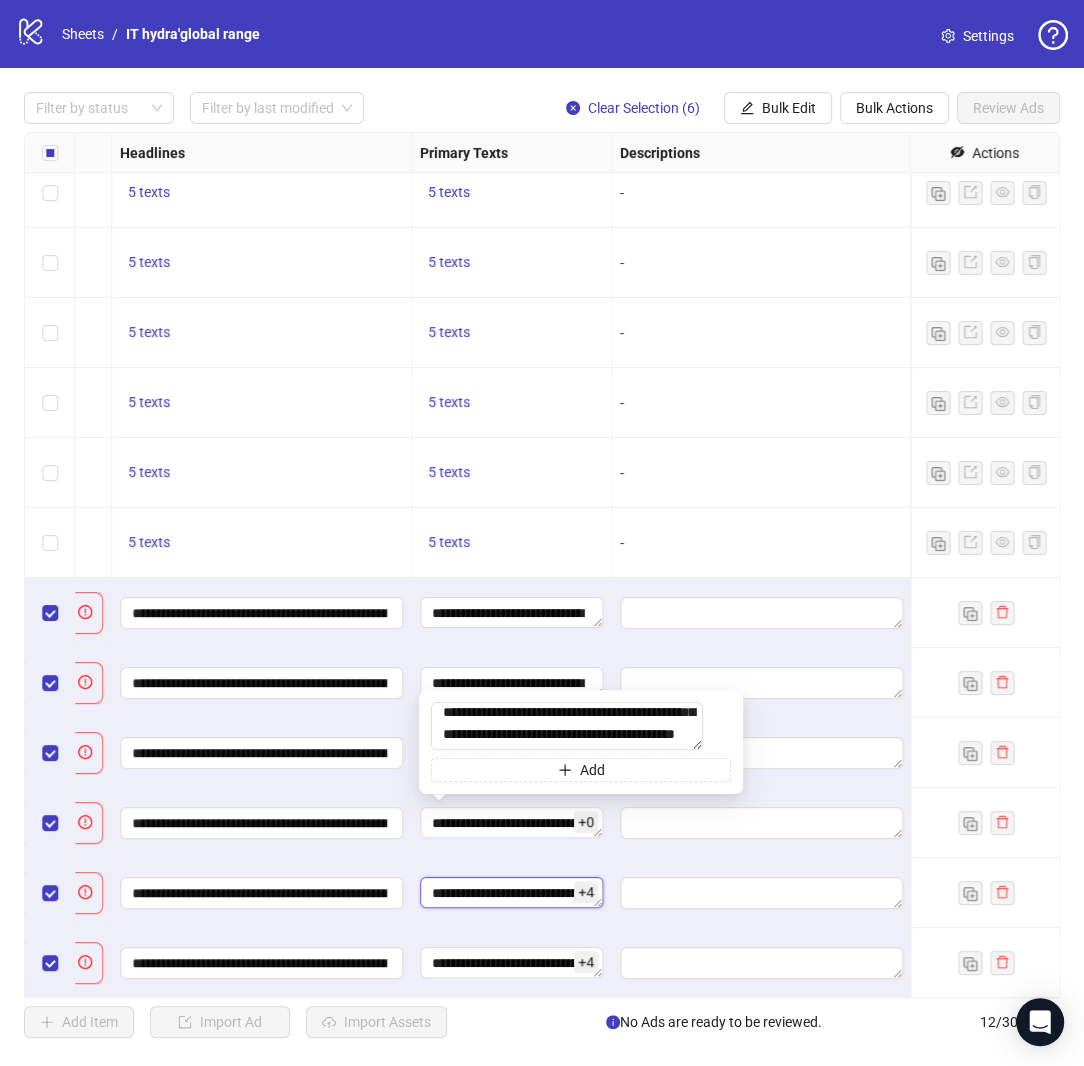 click on "**********" at bounding box center [511, 893] 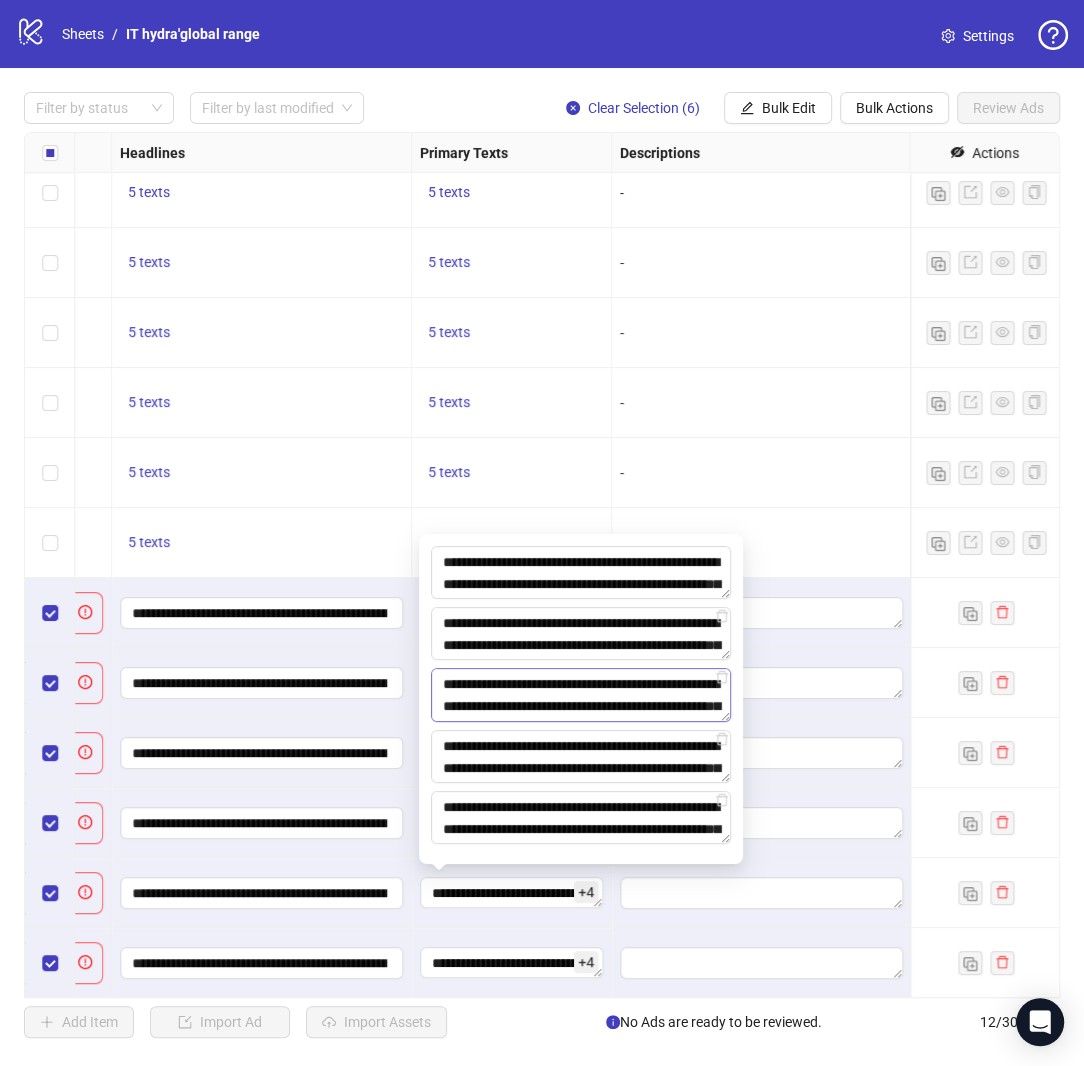 scroll, scrollTop: 44, scrollLeft: 0, axis: vertical 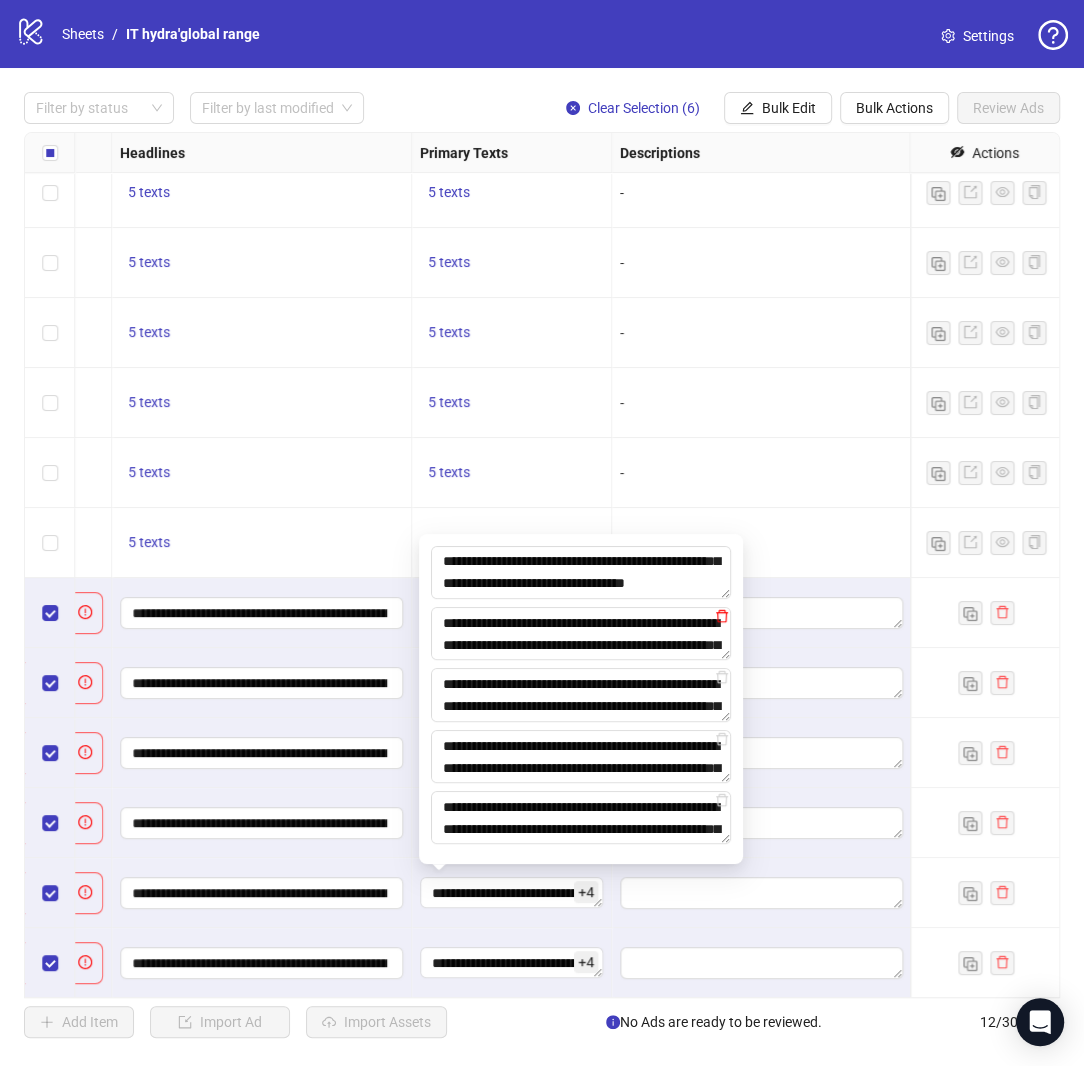 click 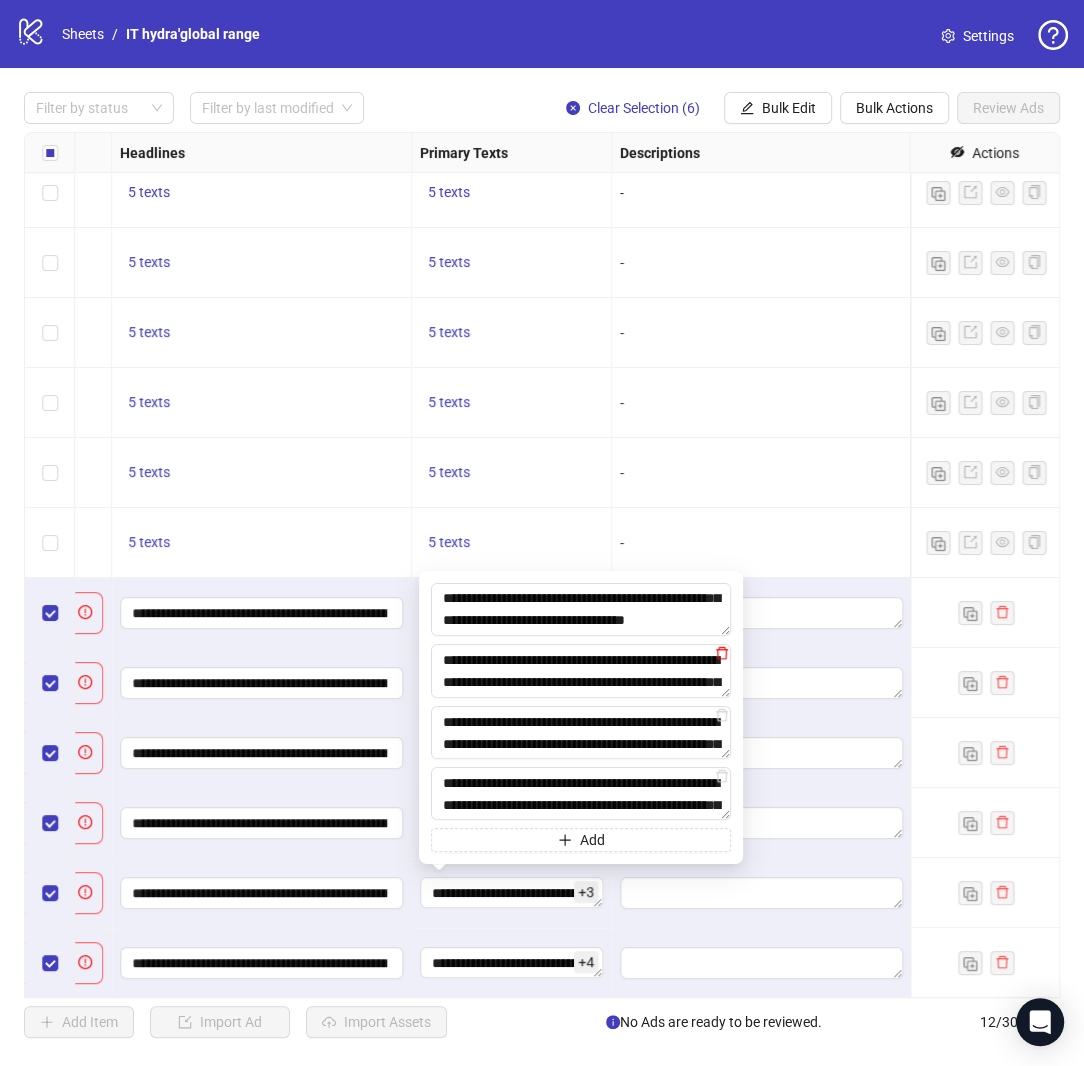click 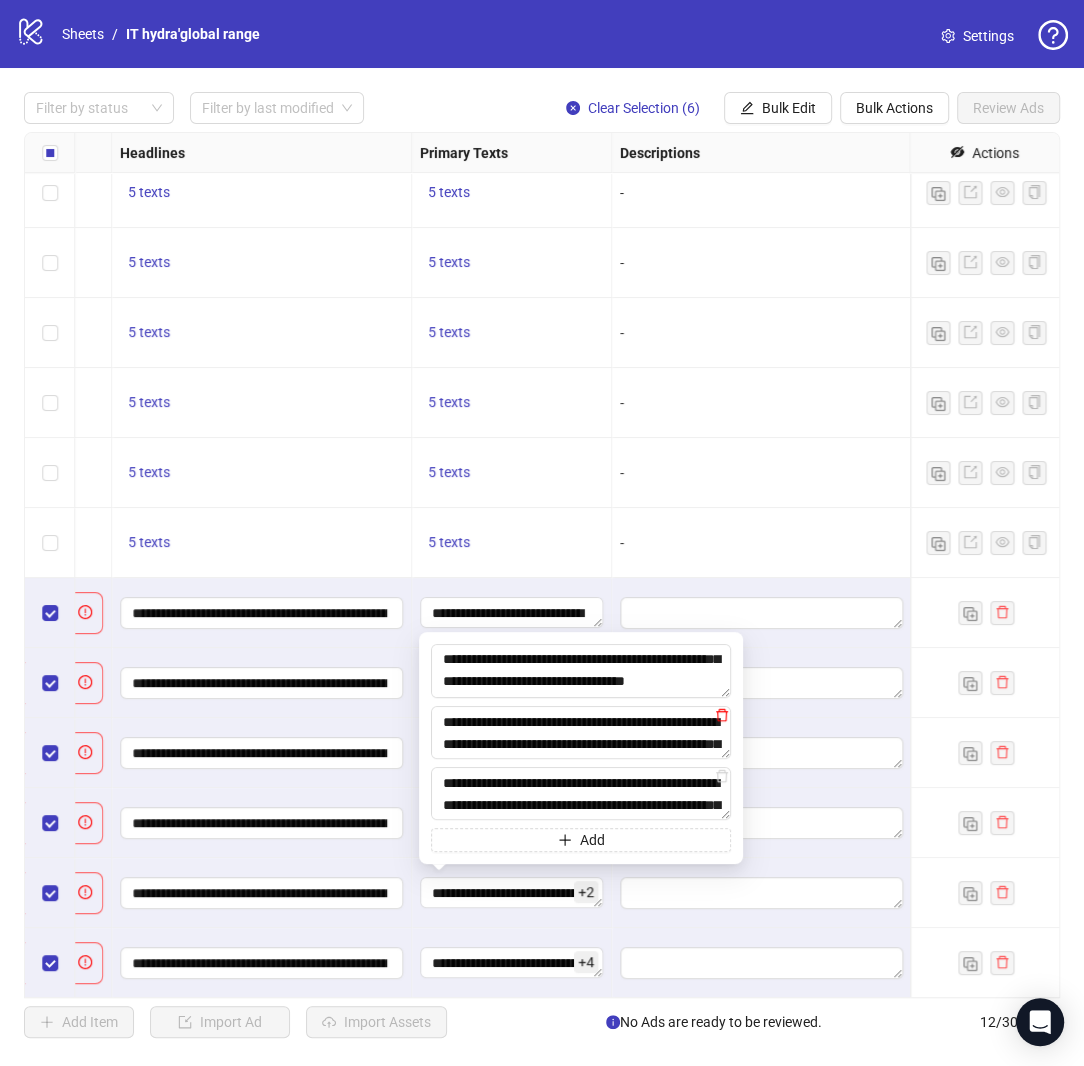 click 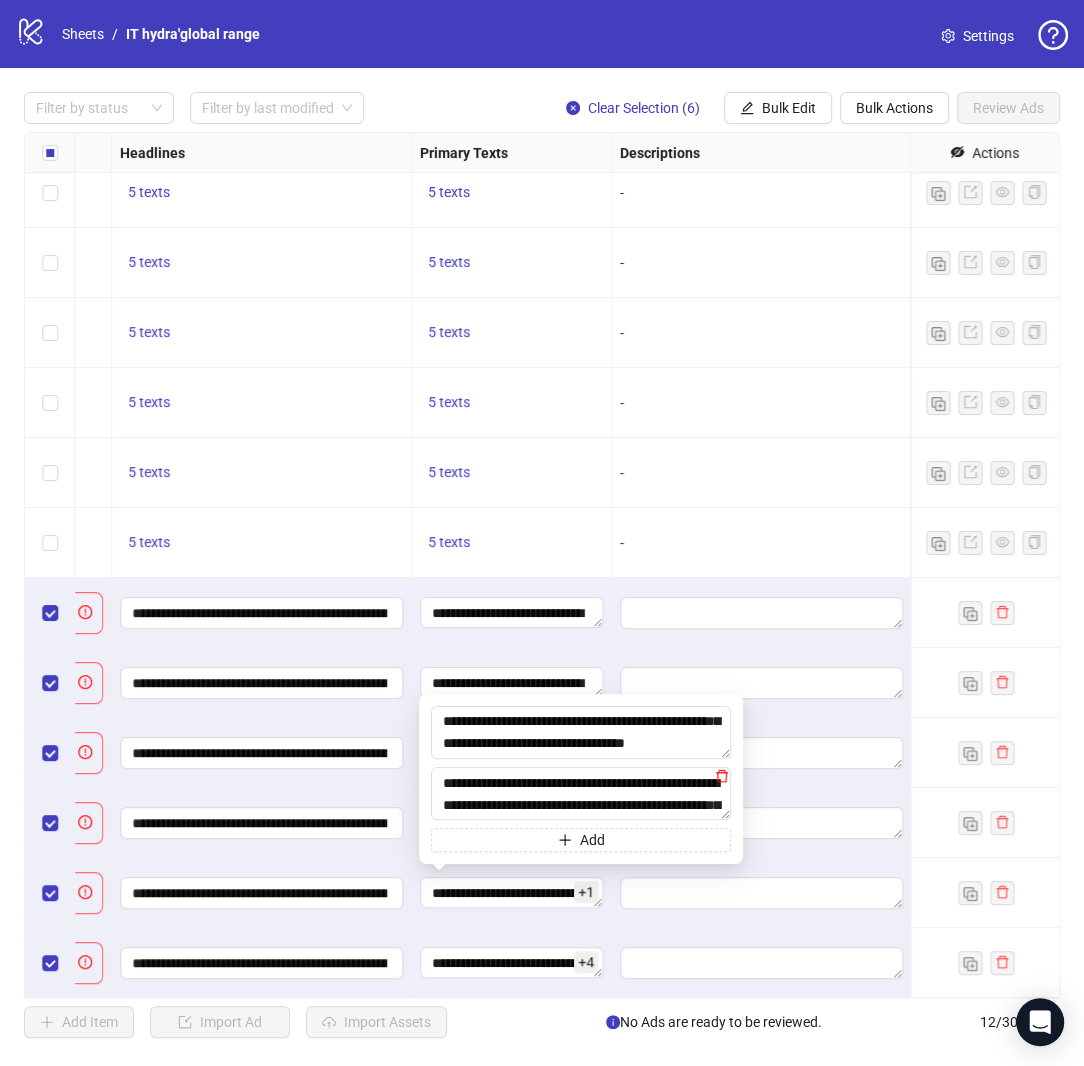 click 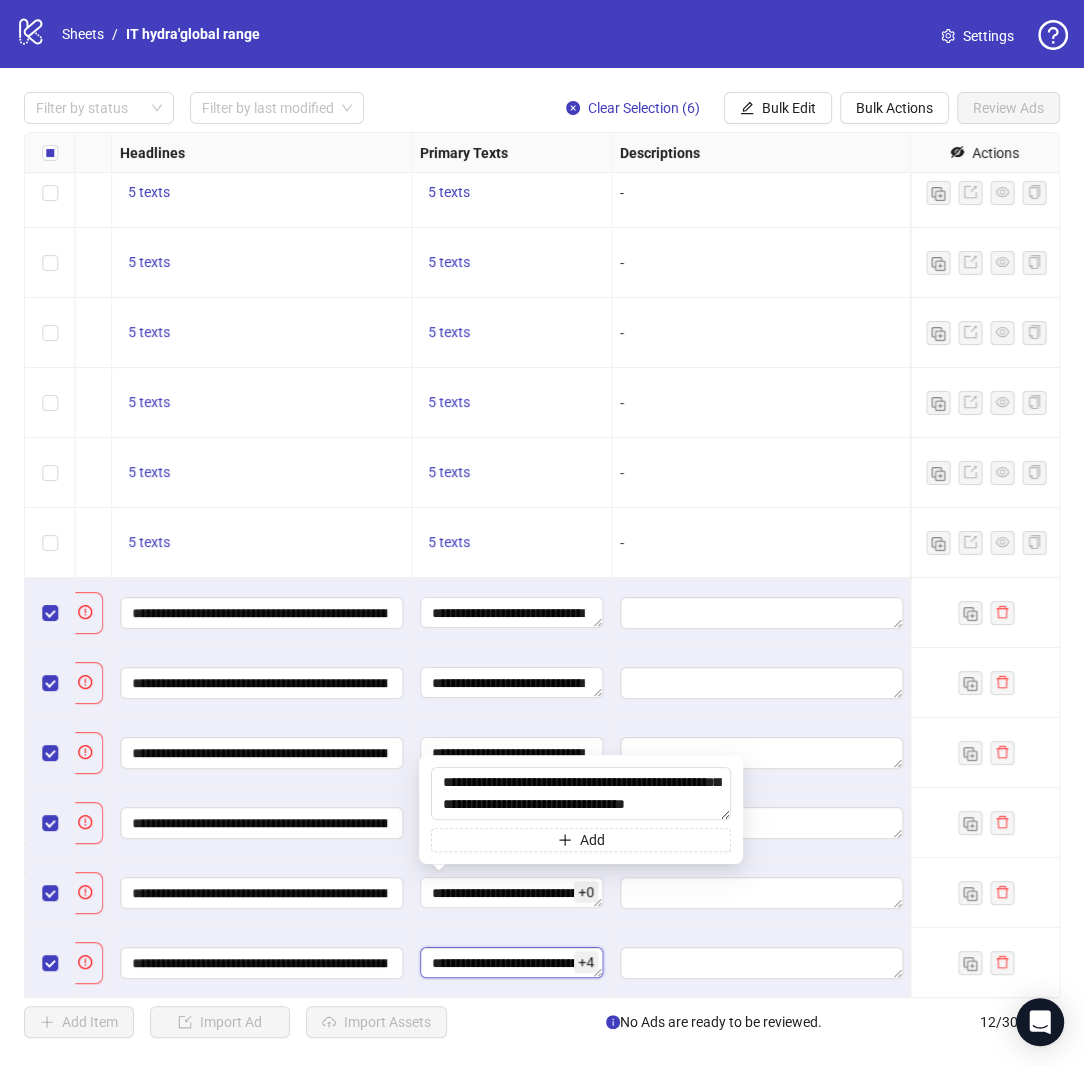 click on "**********" at bounding box center [511, 963] 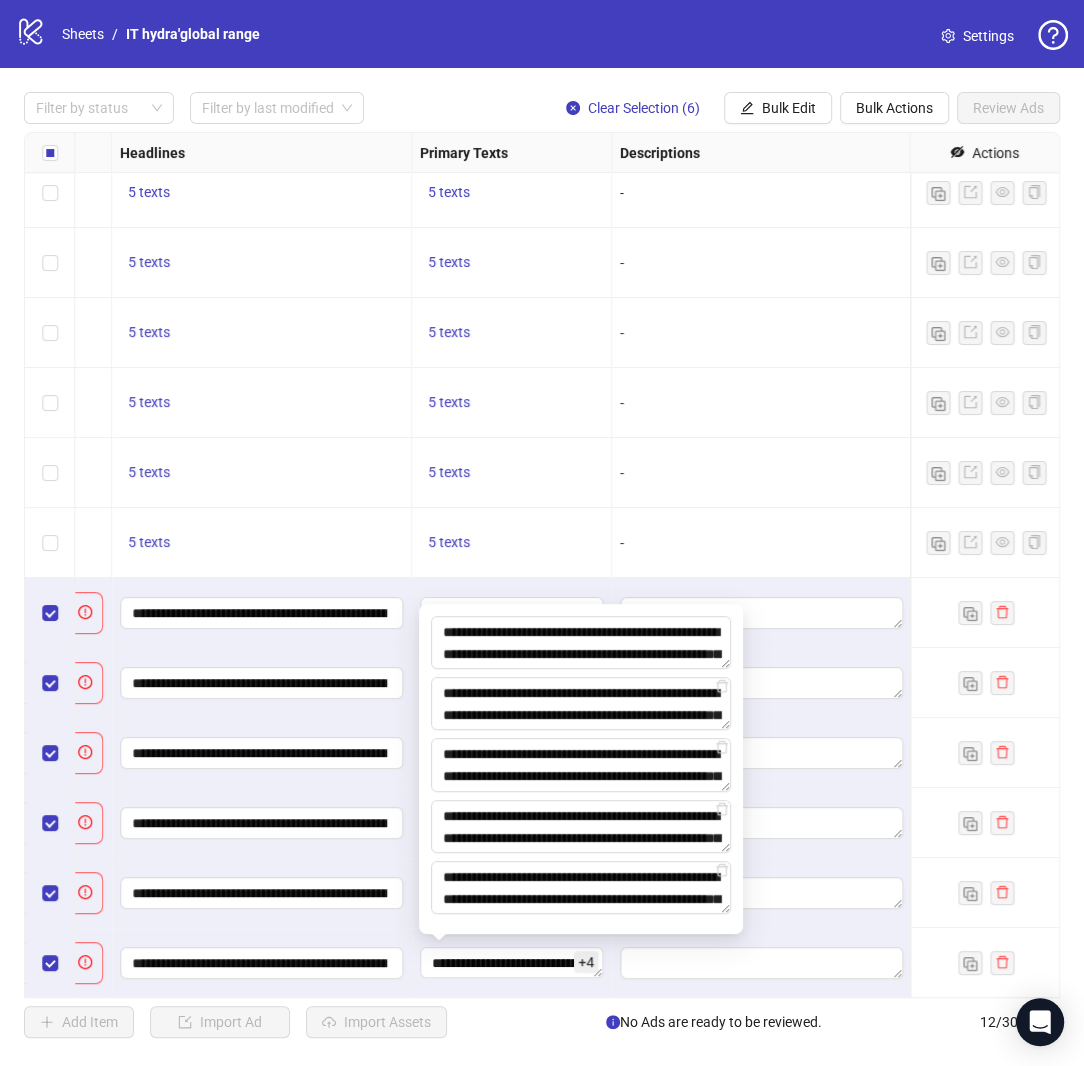 scroll, scrollTop: 44, scrollLeft: 0, axis: vertical 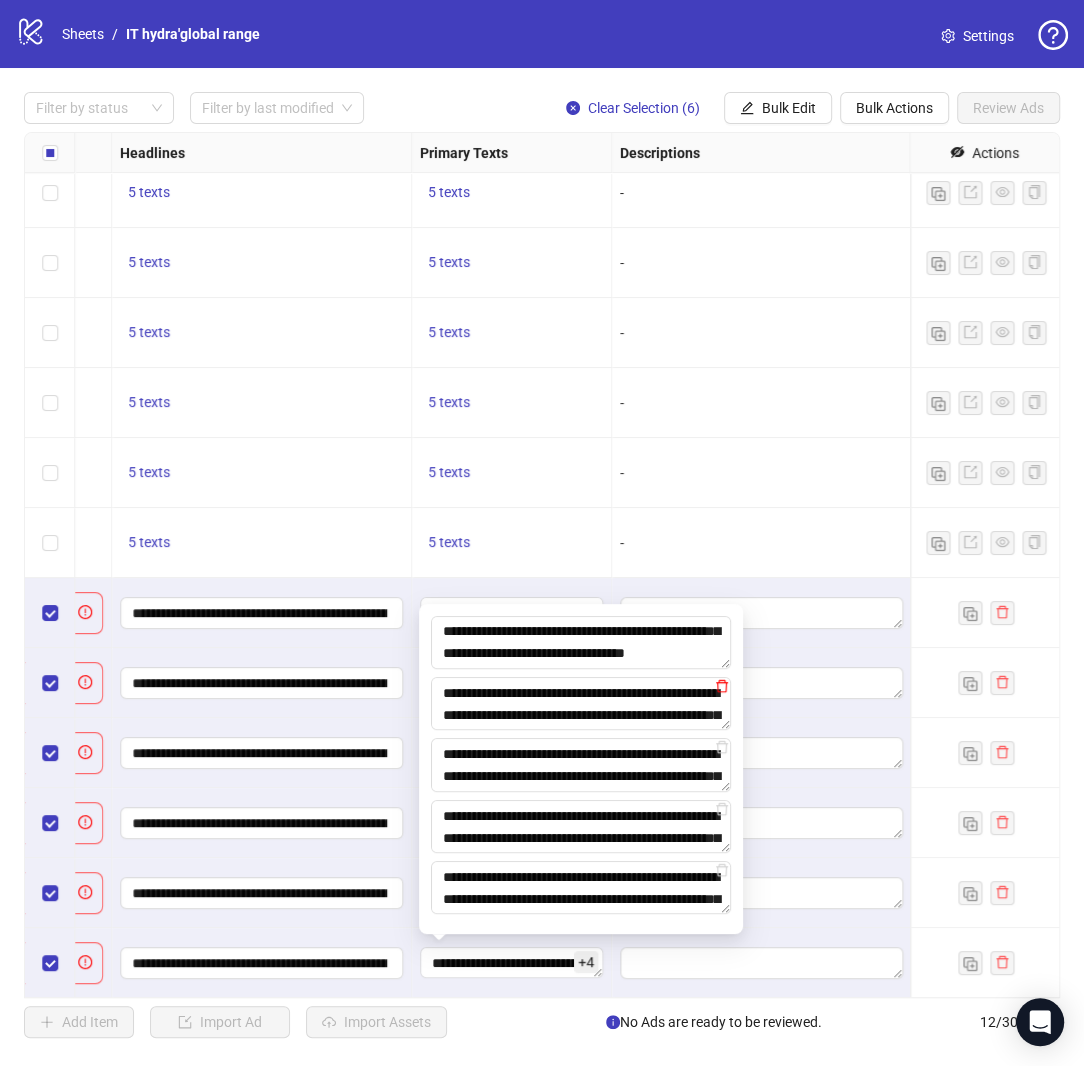 click 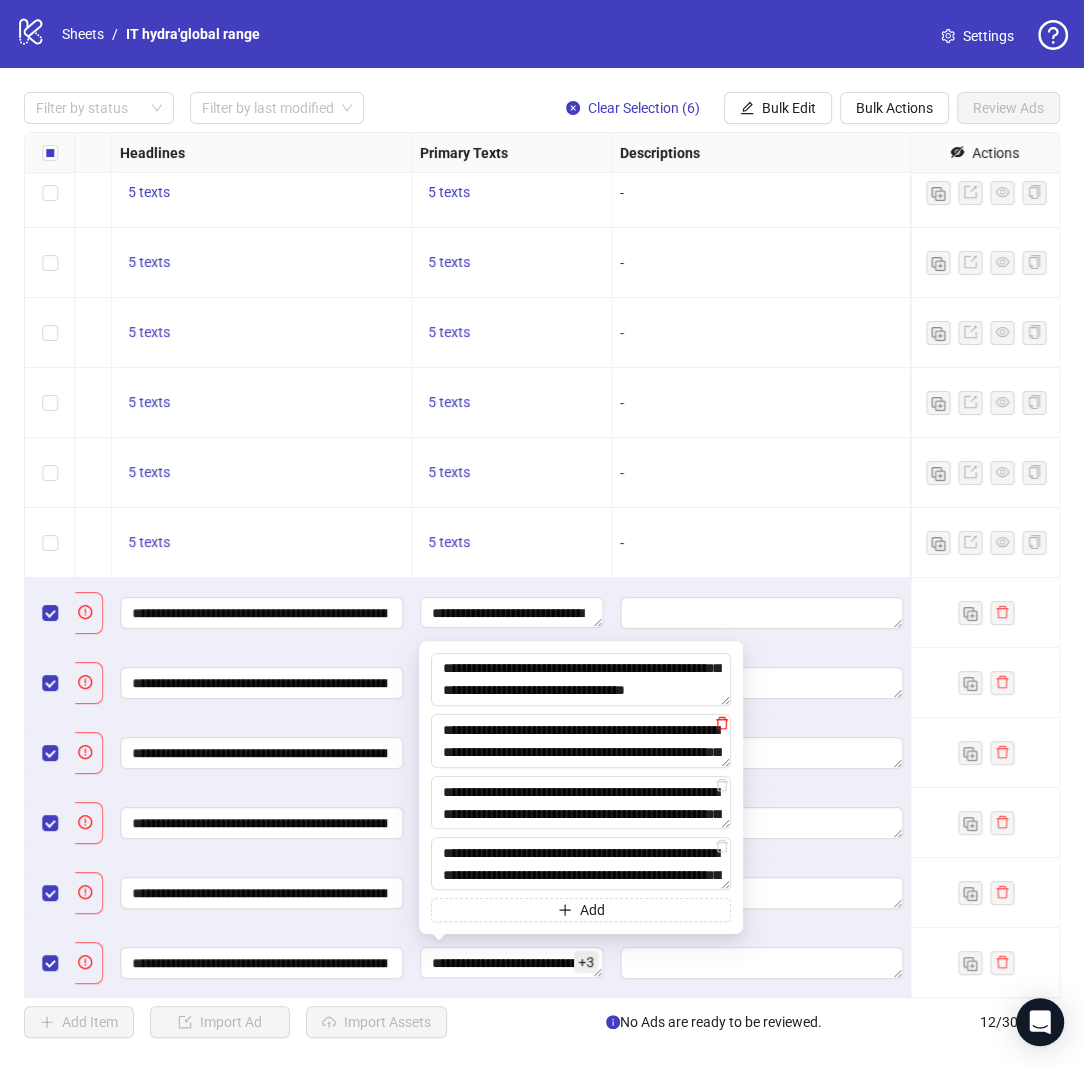 click 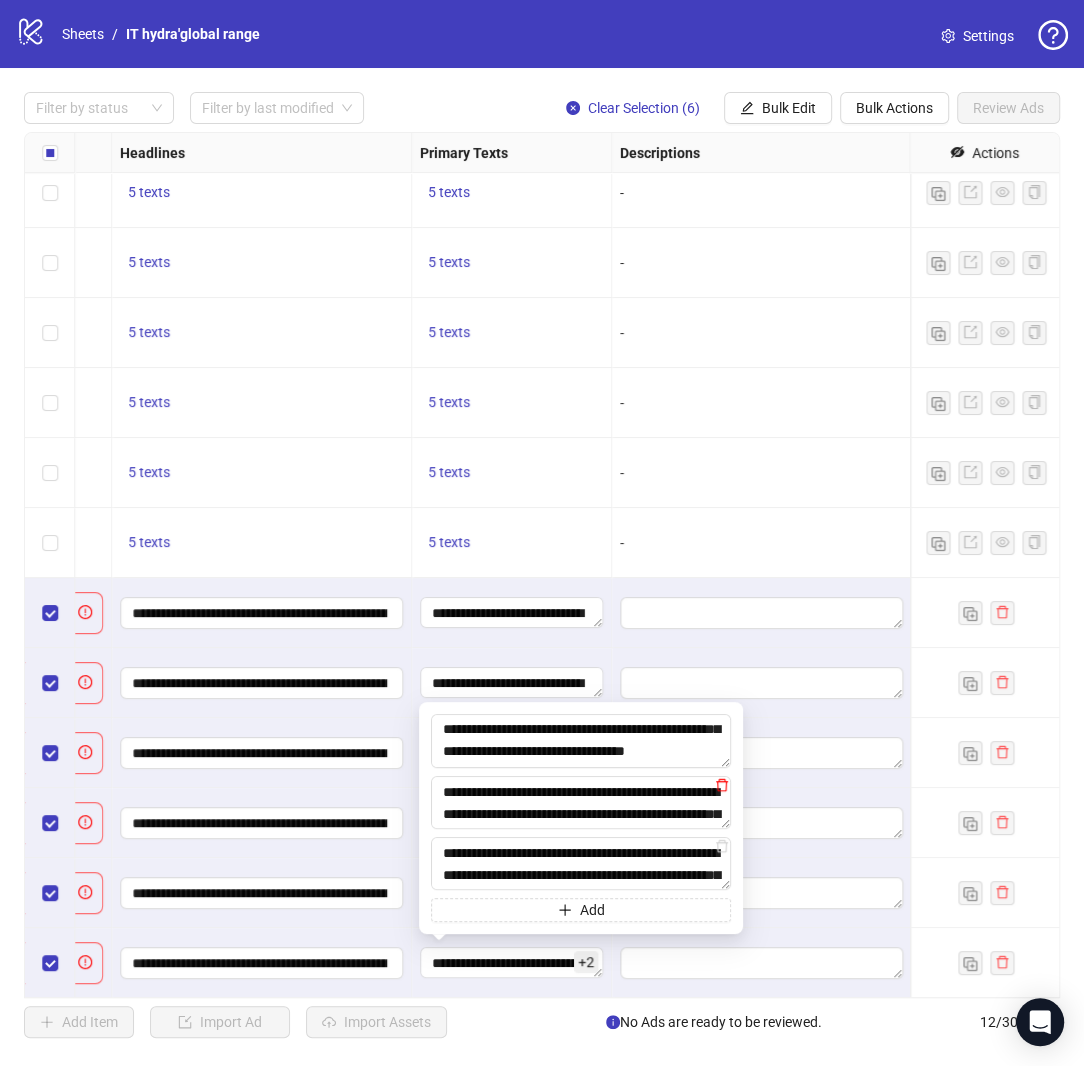 click 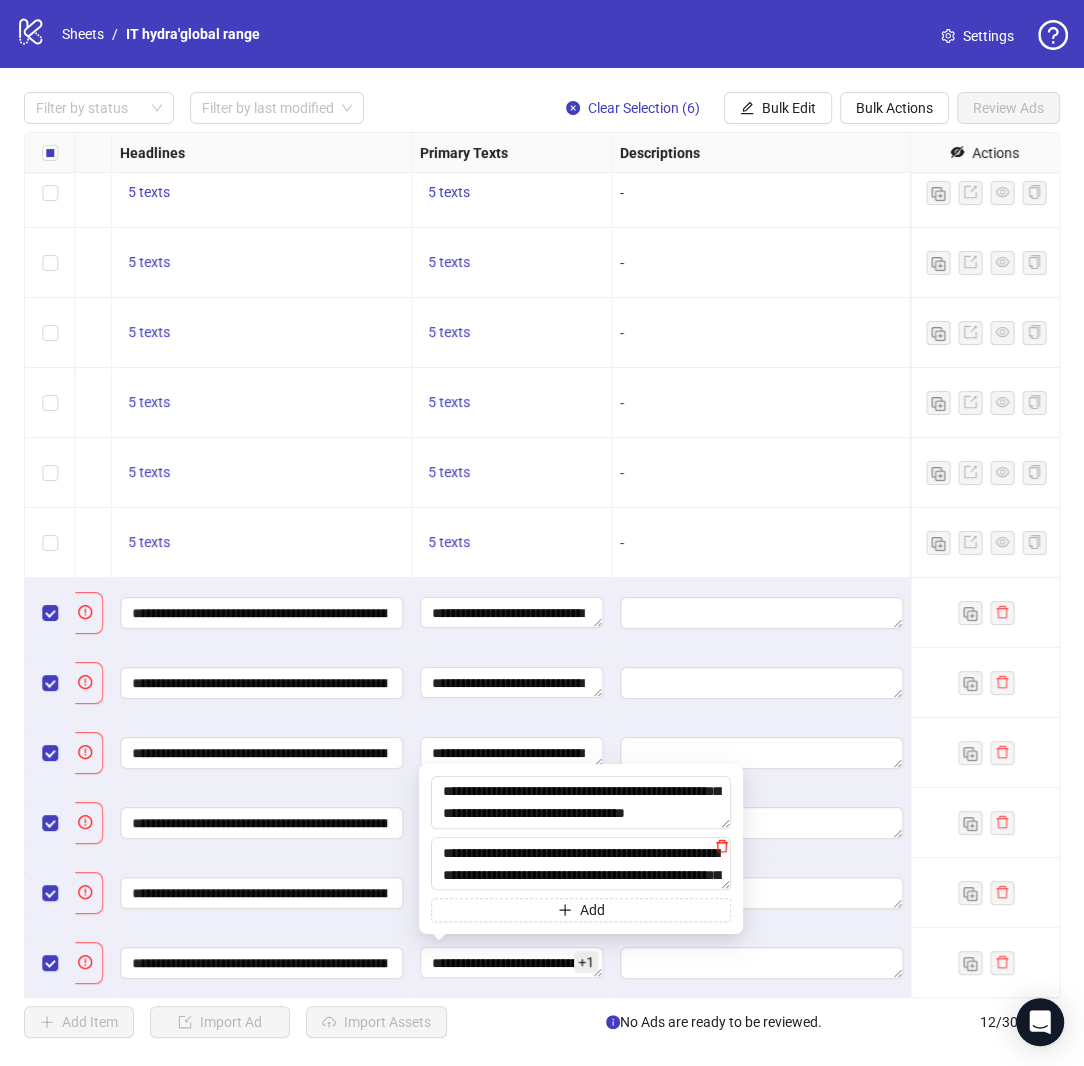 click 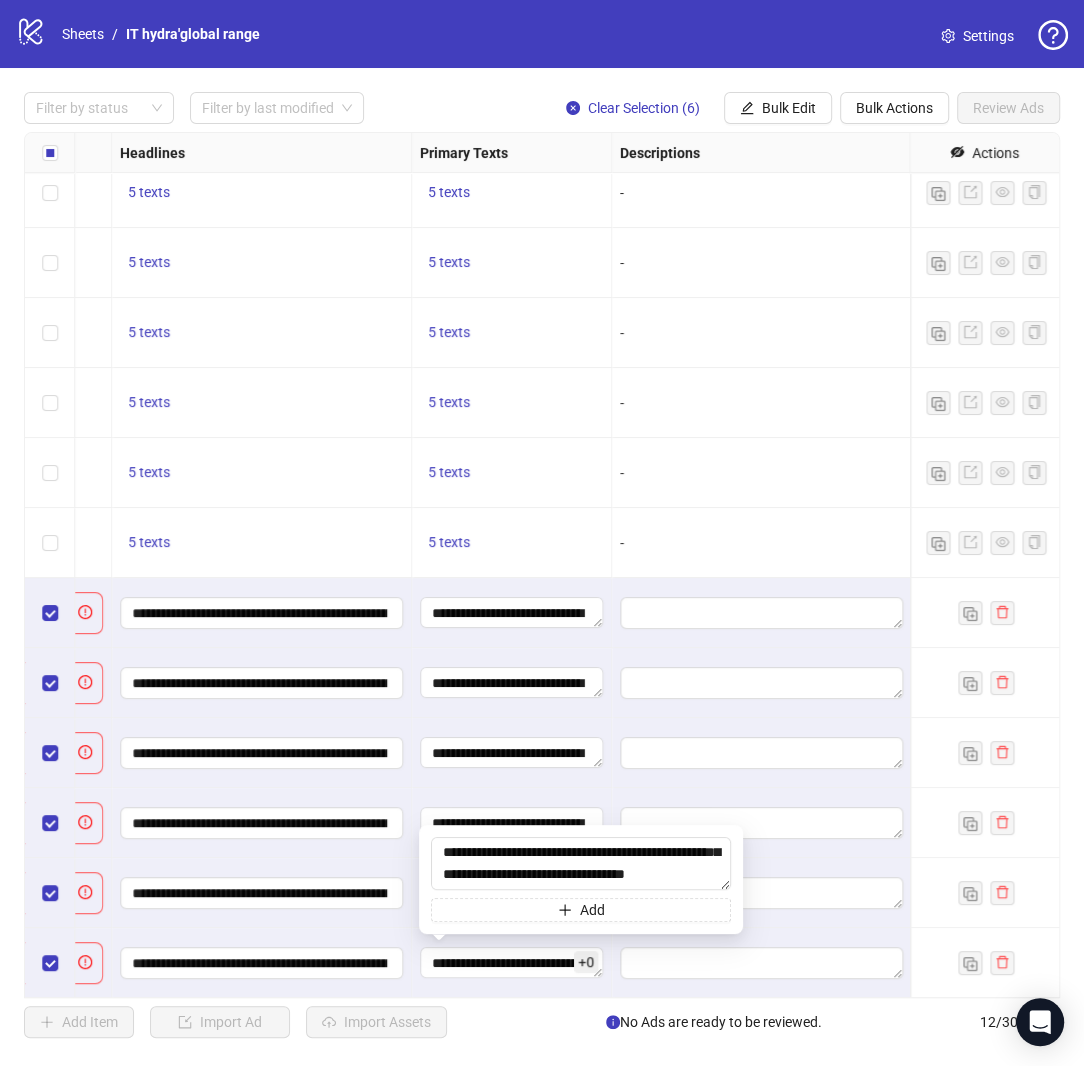 click at bounding box center [762, 893] 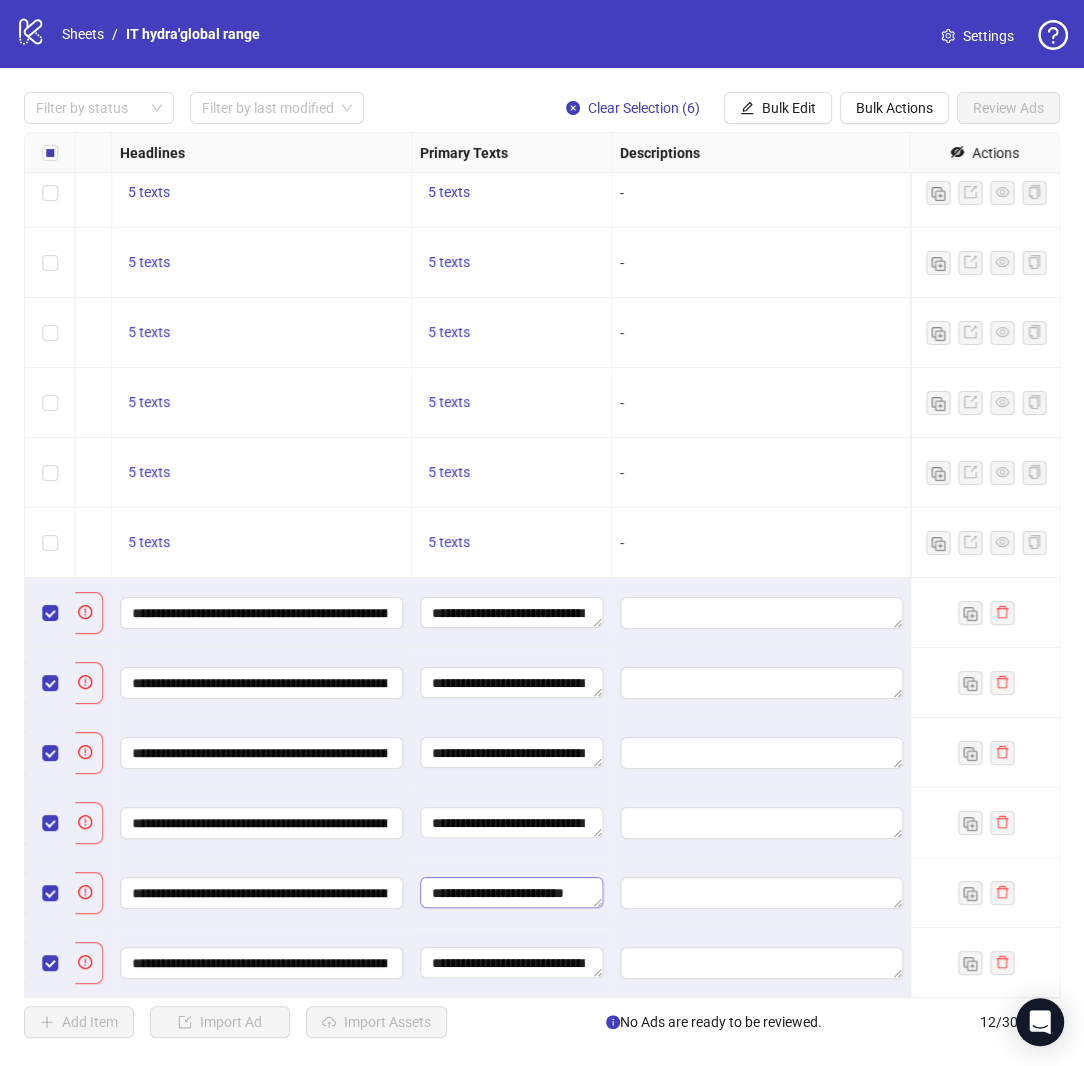 scroll, scrollTop: 131, scrollLeft: 0, axis: vertical 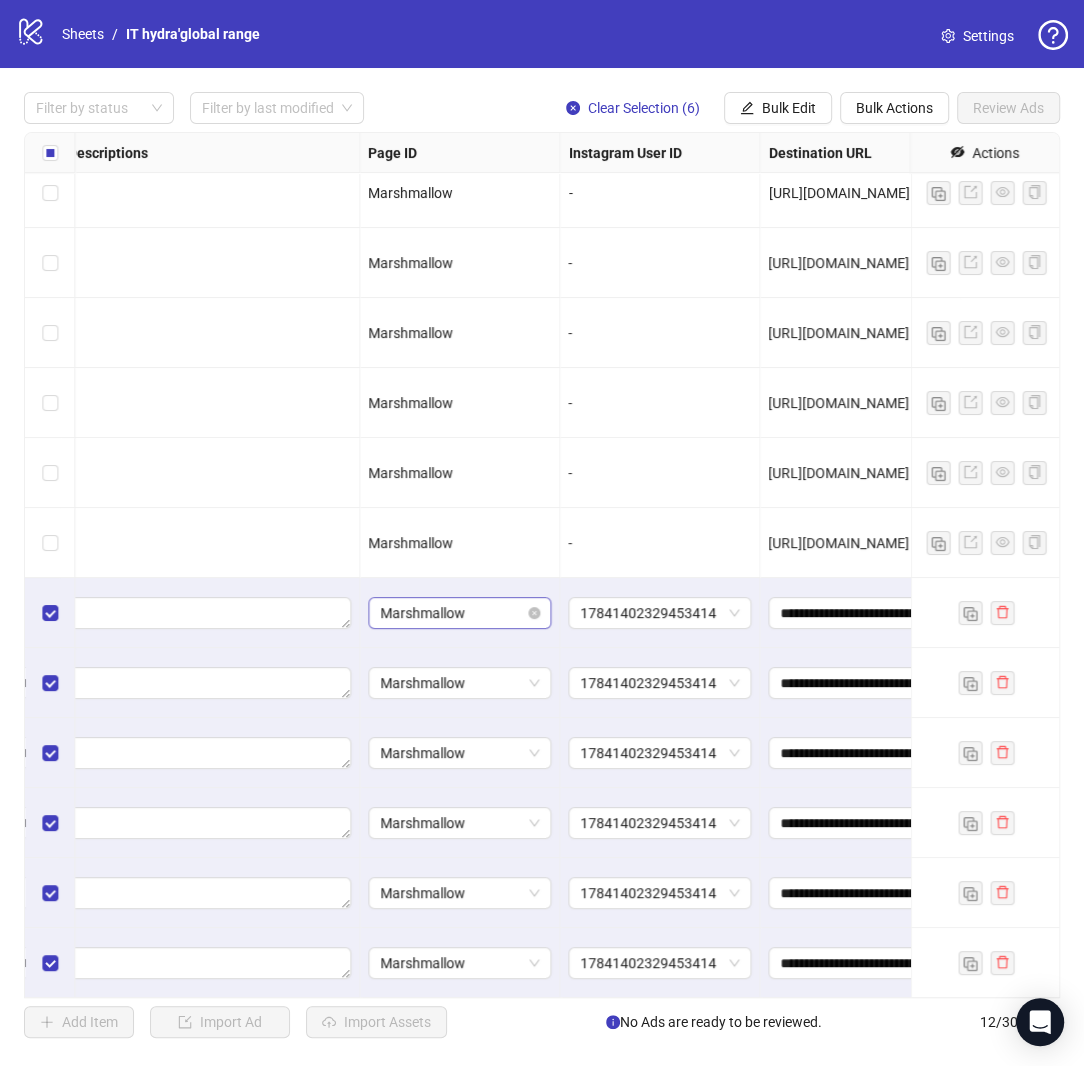 click on "Marshmallow" at bounding box center (459, 613) 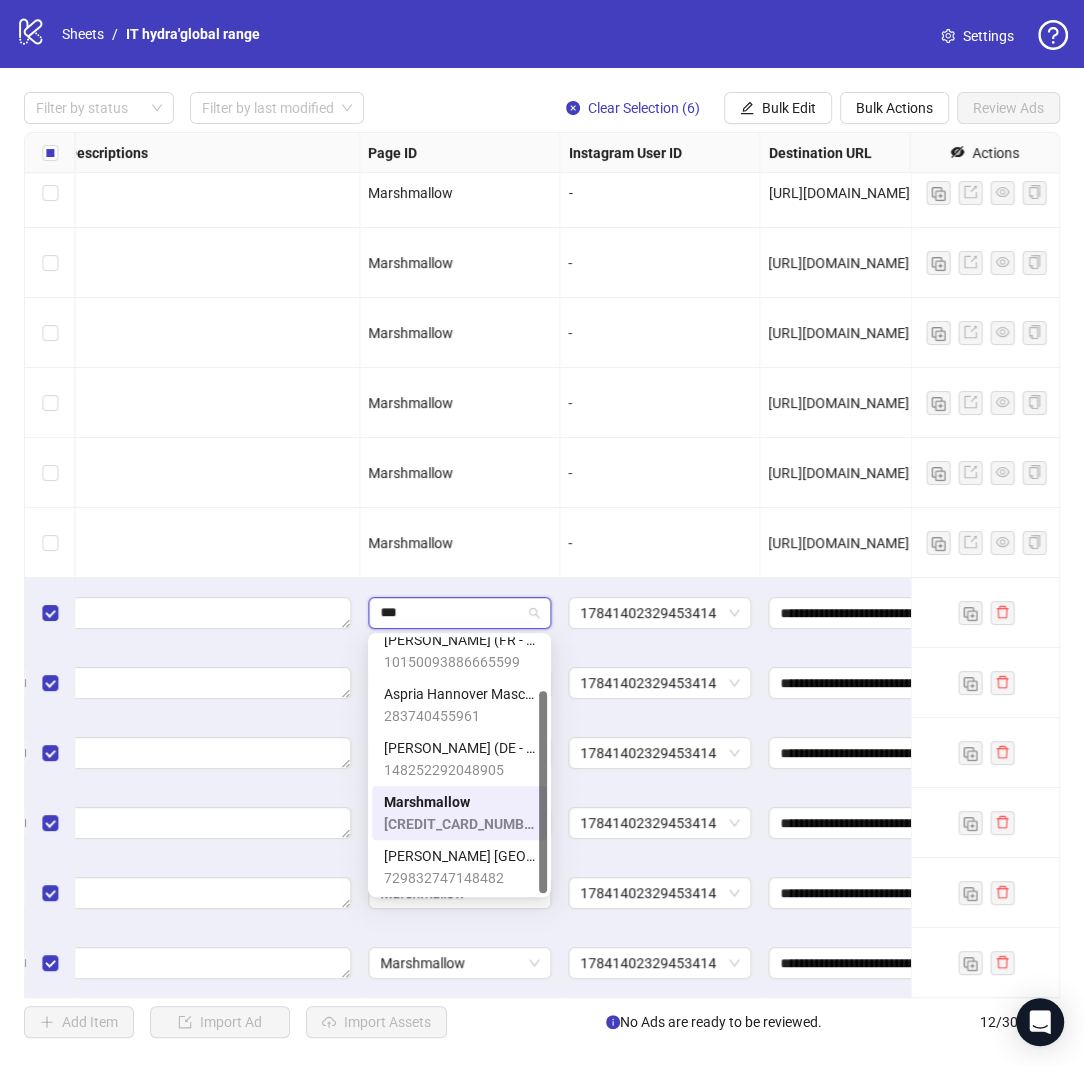 scroll, scrollTop: 0, scrollLeft: 0, axis: both 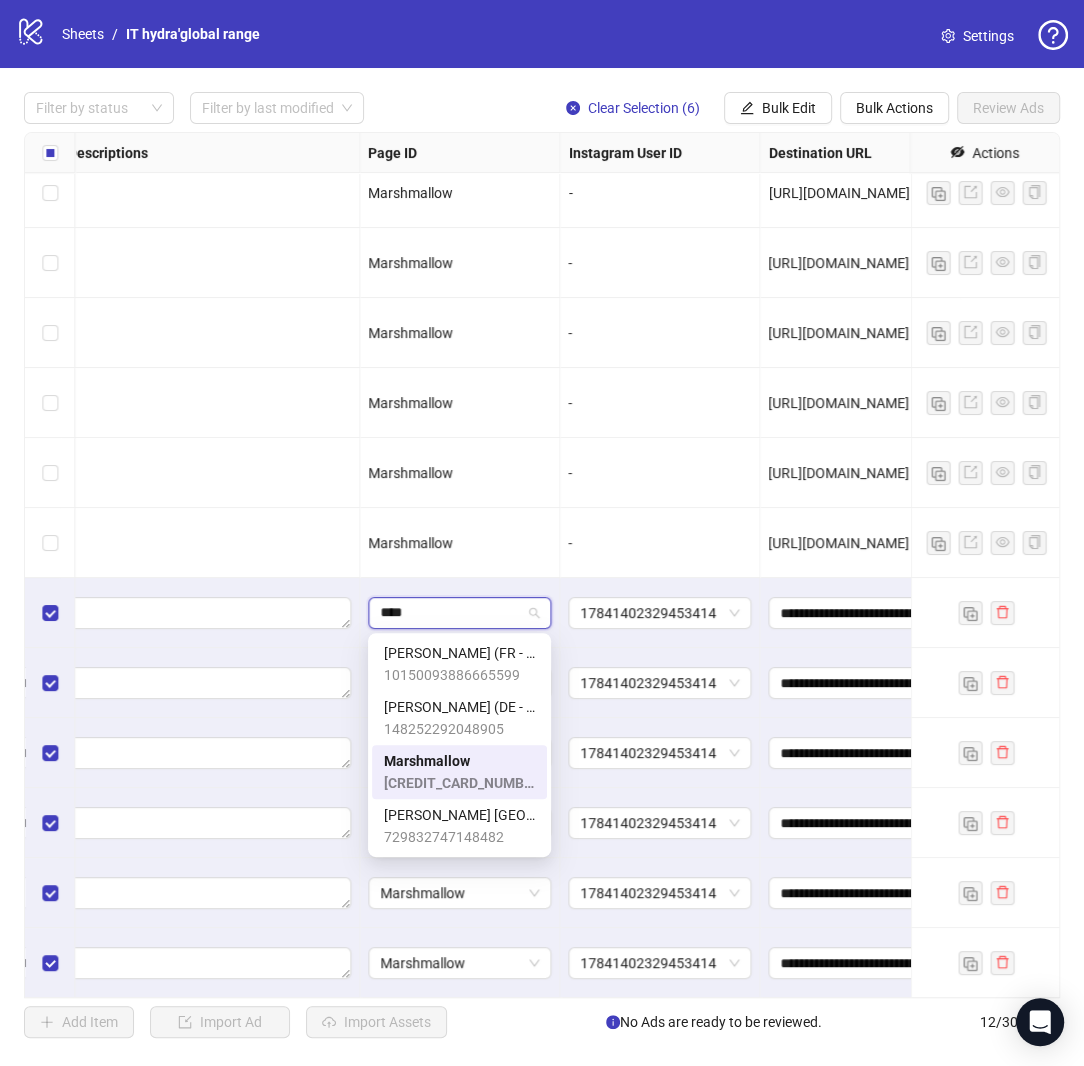 type on "*****" 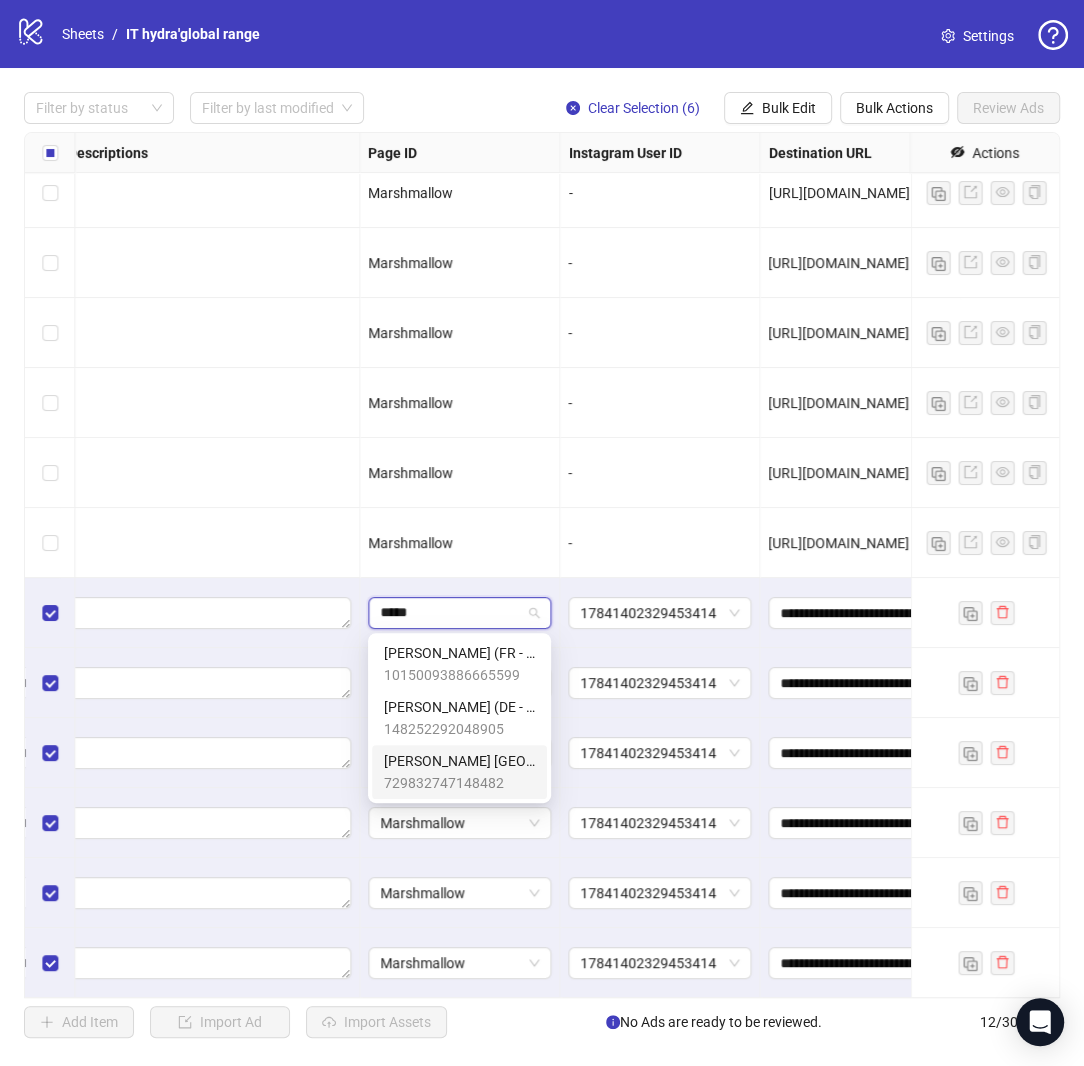 click on "[PERSON_NAME] [GEOGRAPHIC_DATA] ([GEOGRAPHIC_DATA] - English)" at bounding box center [459, 761] 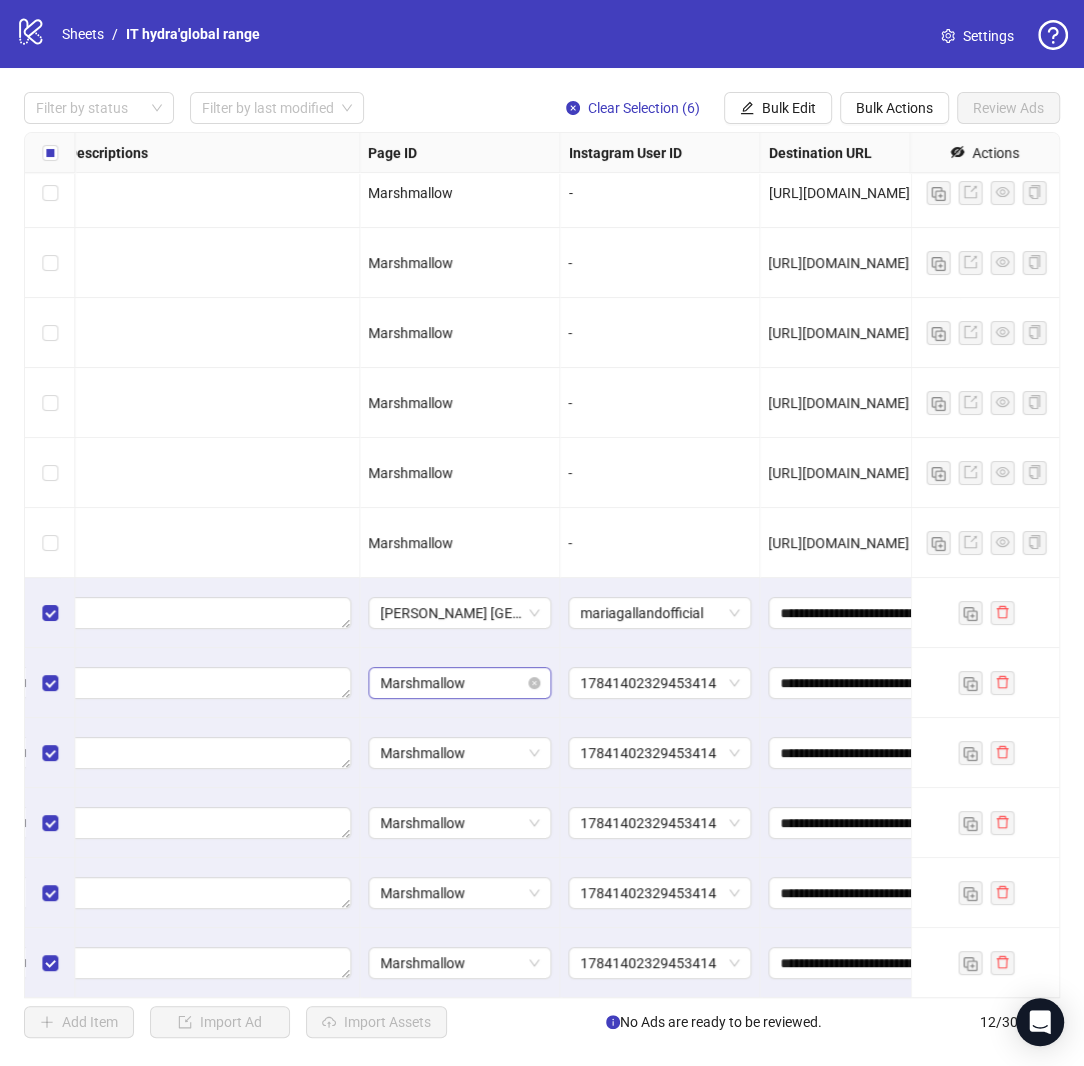 click on "Marshmallow" at bounding box center (459, 683) 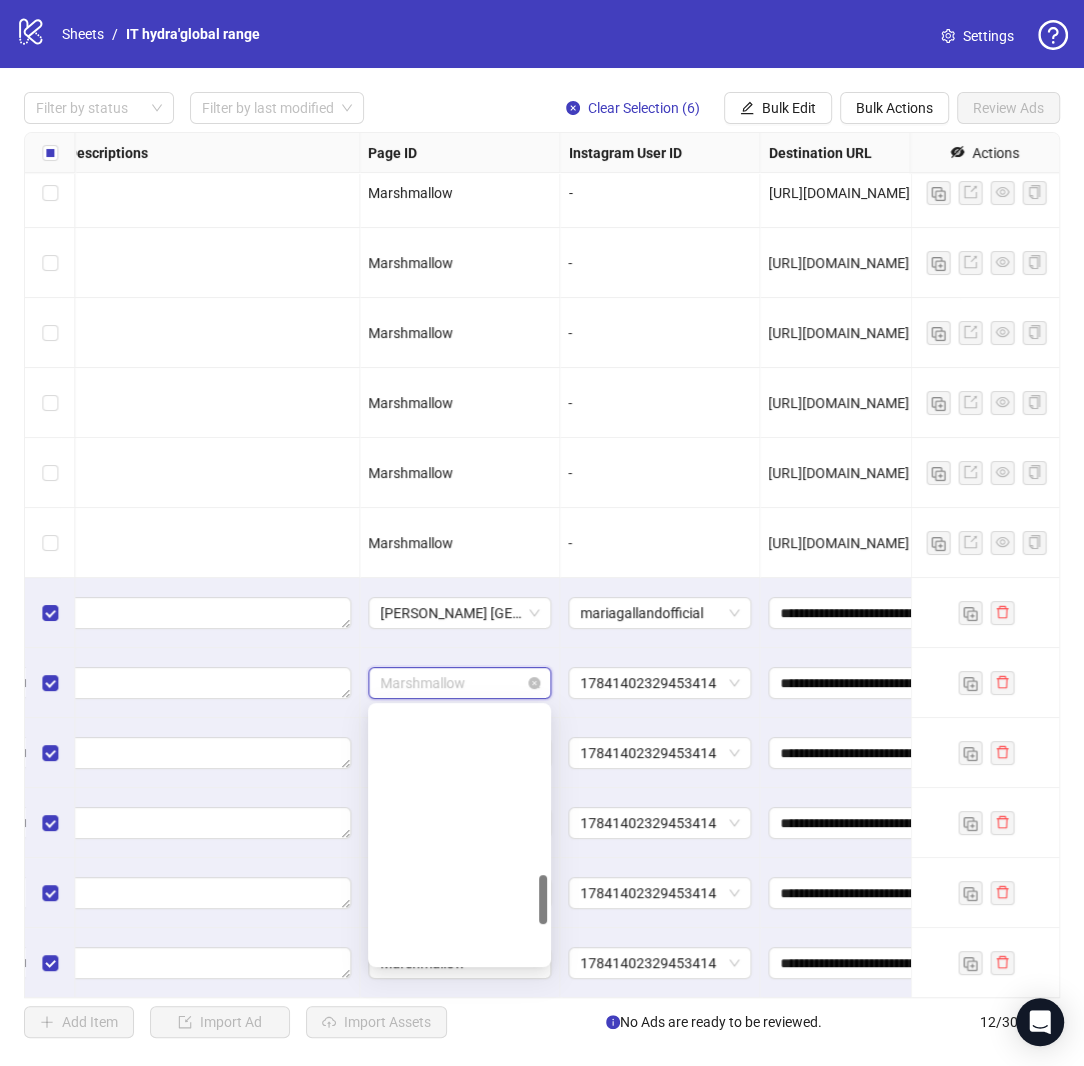 scroll, scrollTop: 866, scrollLeft: 0, axis: vertical 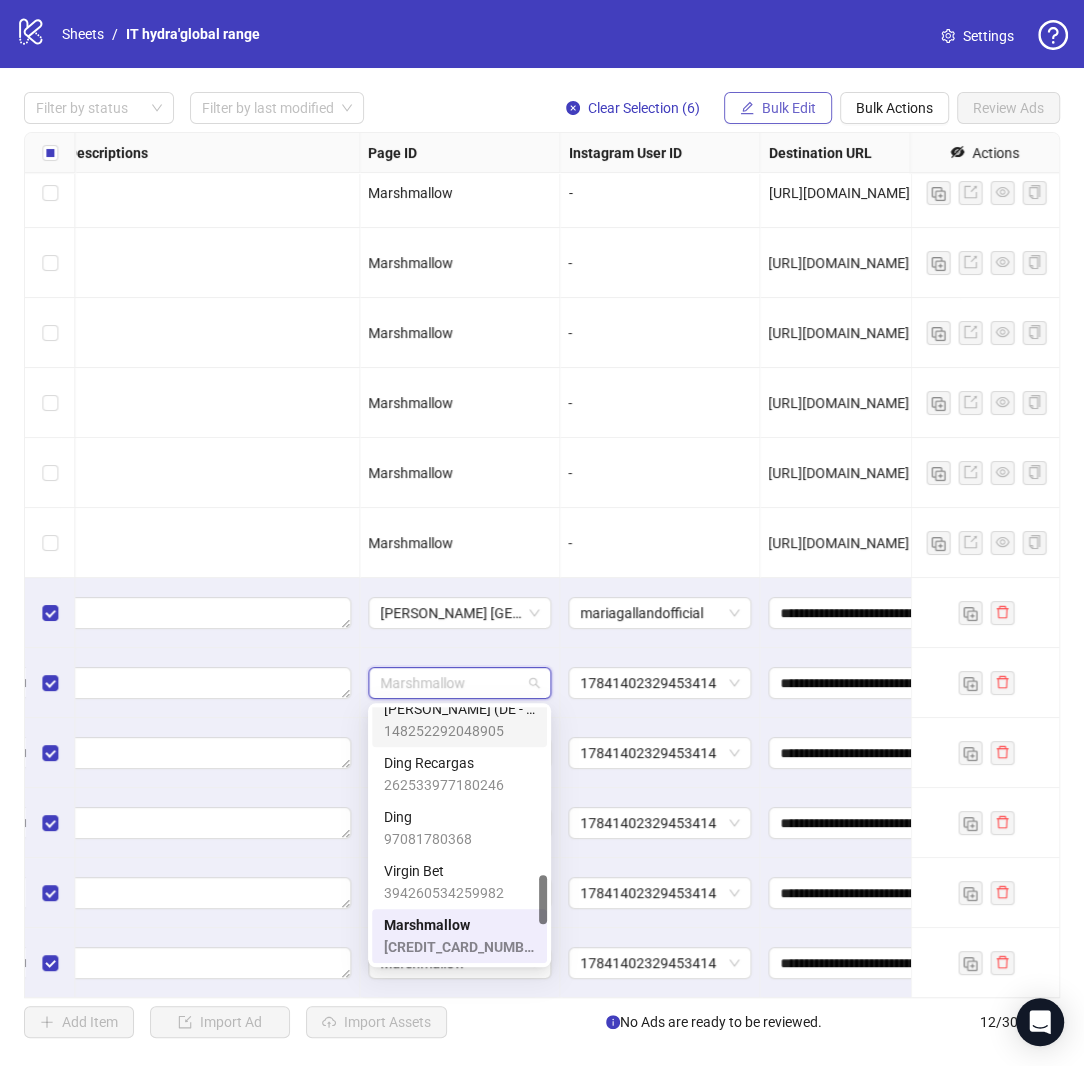 click on "Bulk Edit" at bounding box center (789, 108) 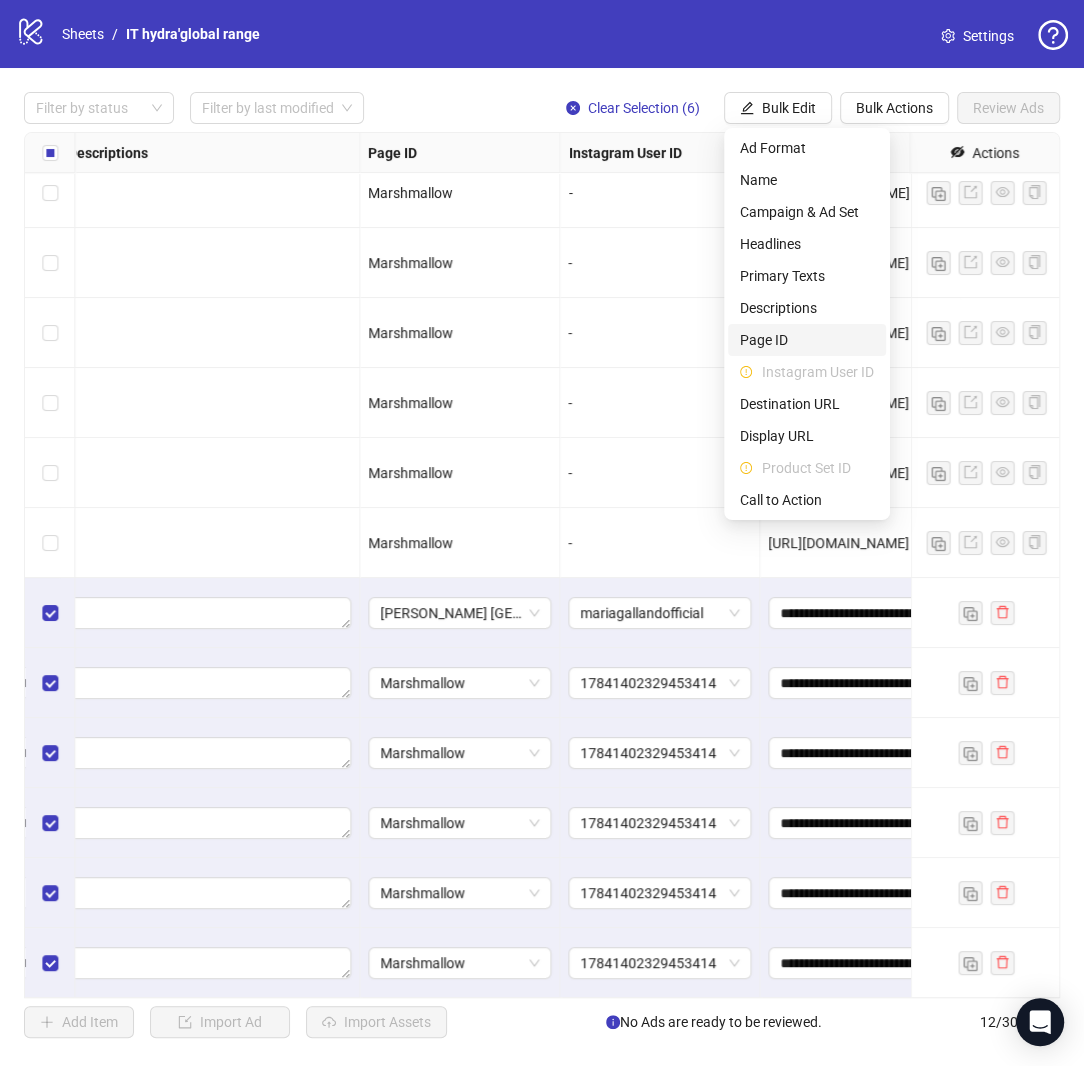click on "Page ID" at bounding box center [807, 340] 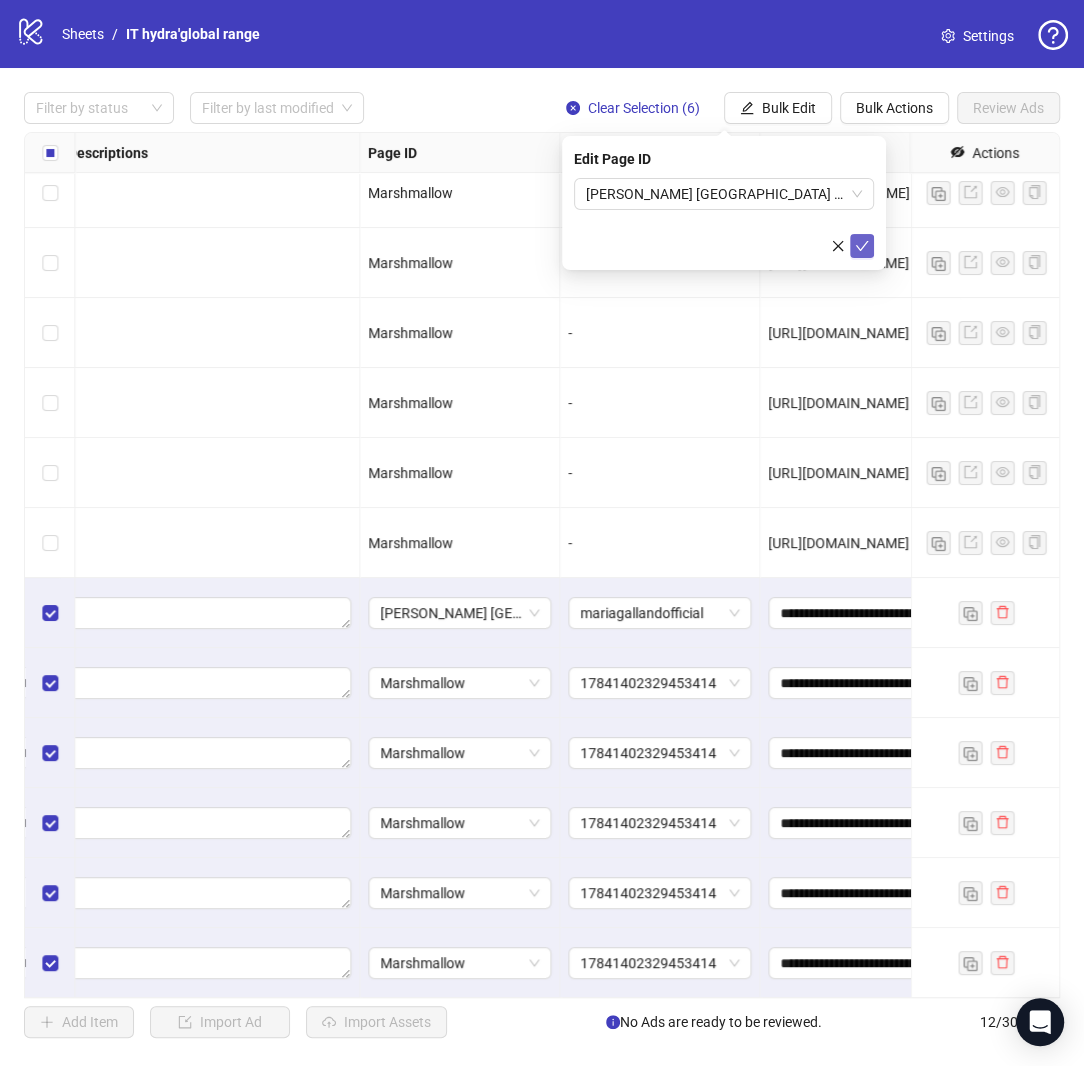 click at bounding box center (862, 246) 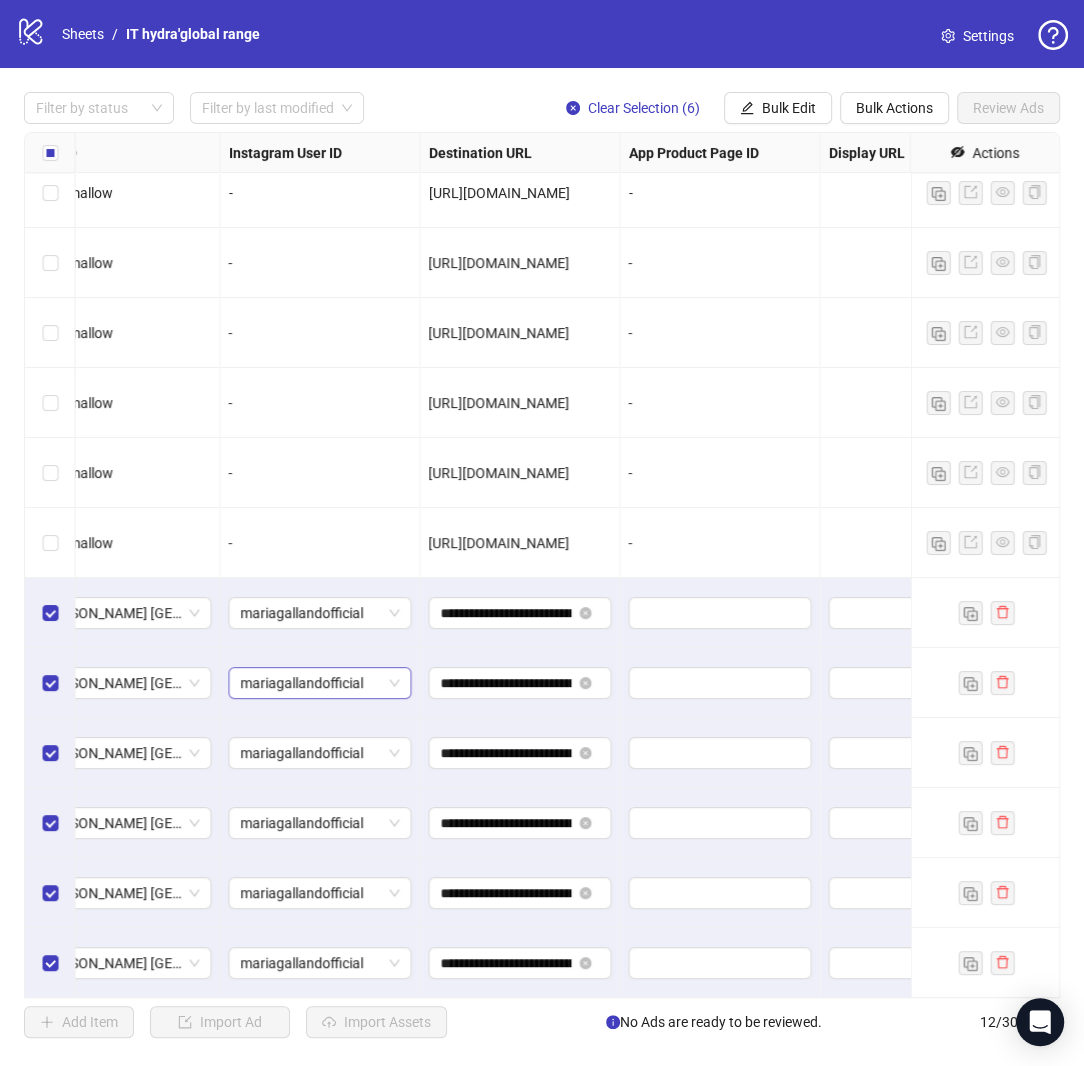 scroll, scrollTop: 15, scrollLeft: 1971, axis: both 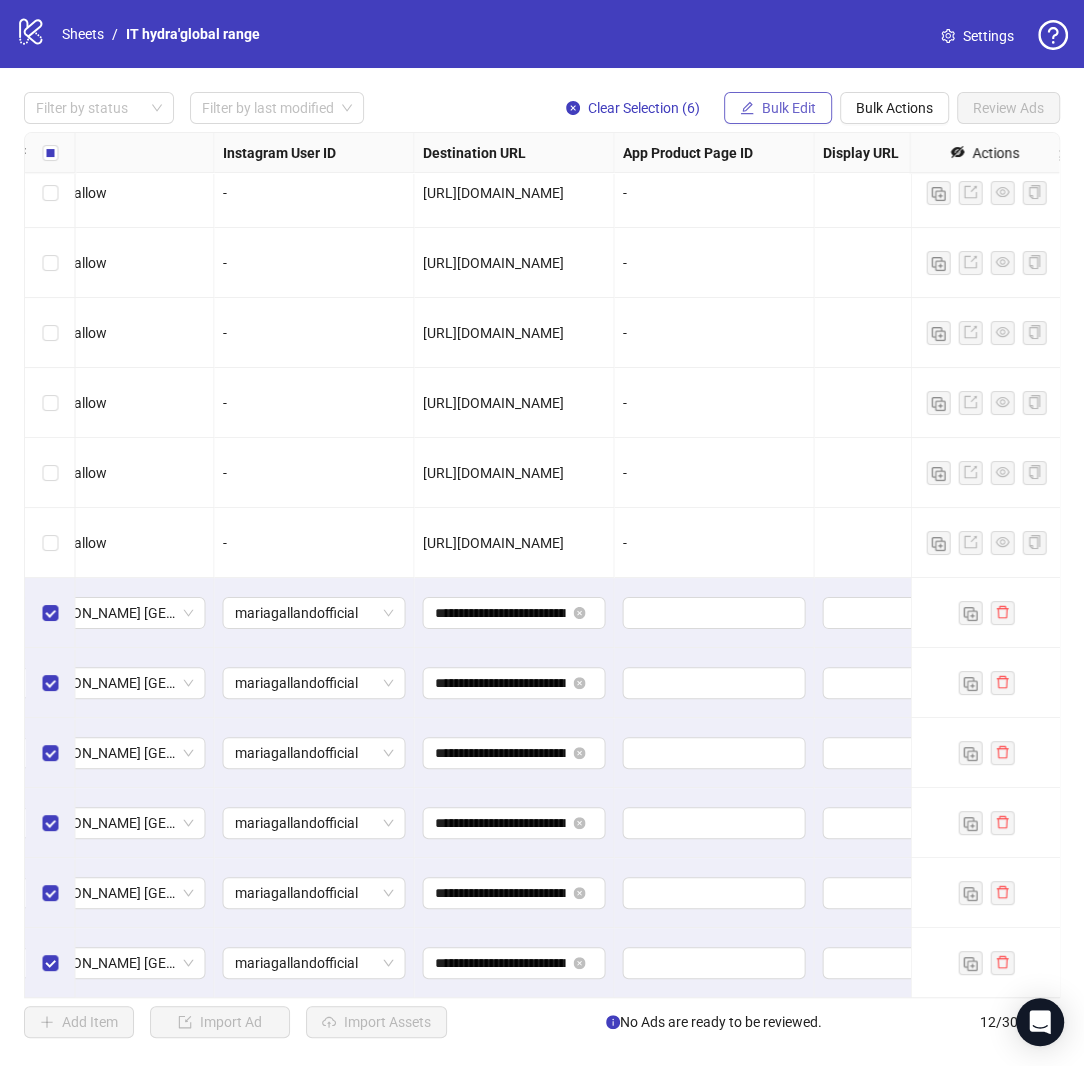 click on "Bulk Edit" at bounding box center (789, 108) 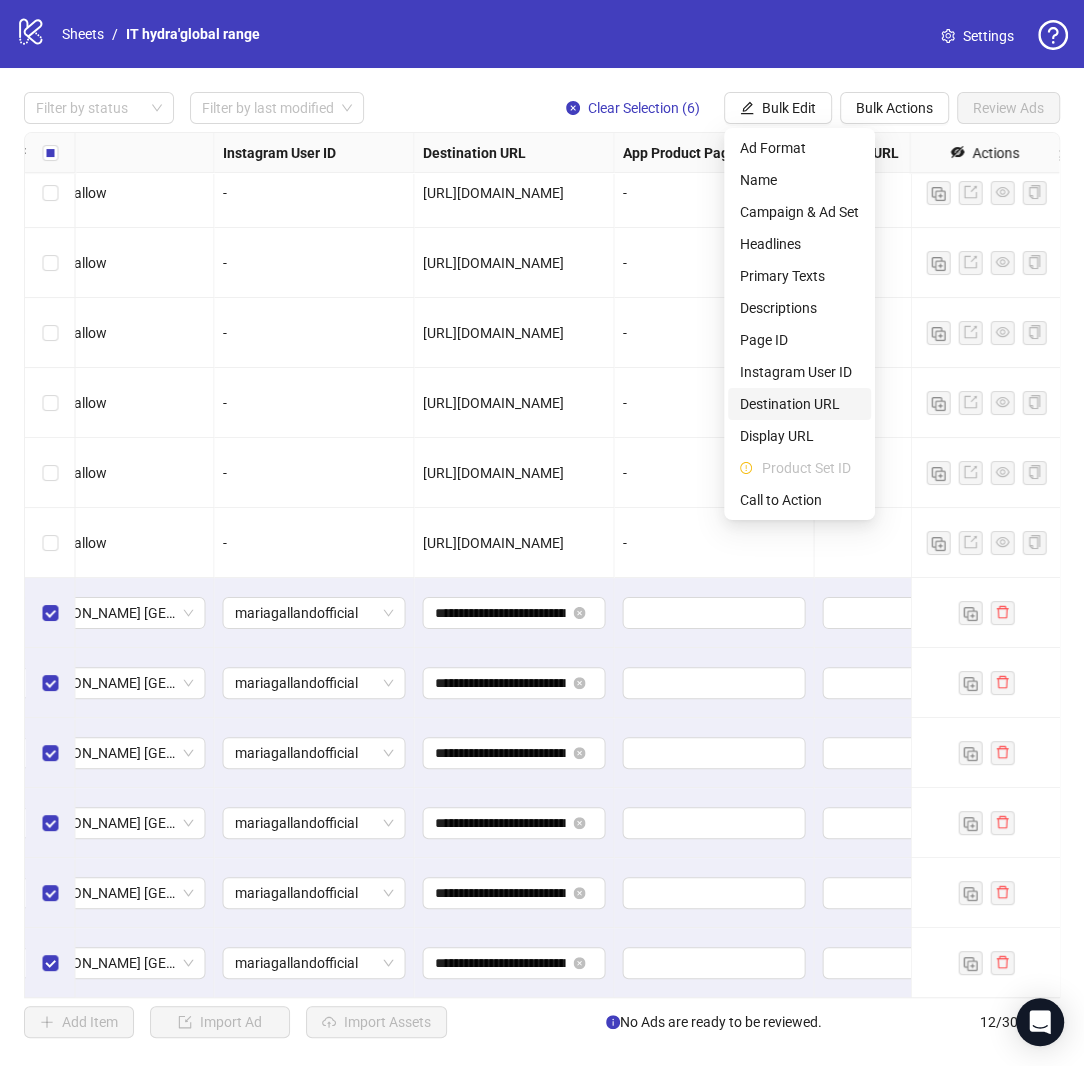 click on "Destination URL" at bounding box center [799, 404] 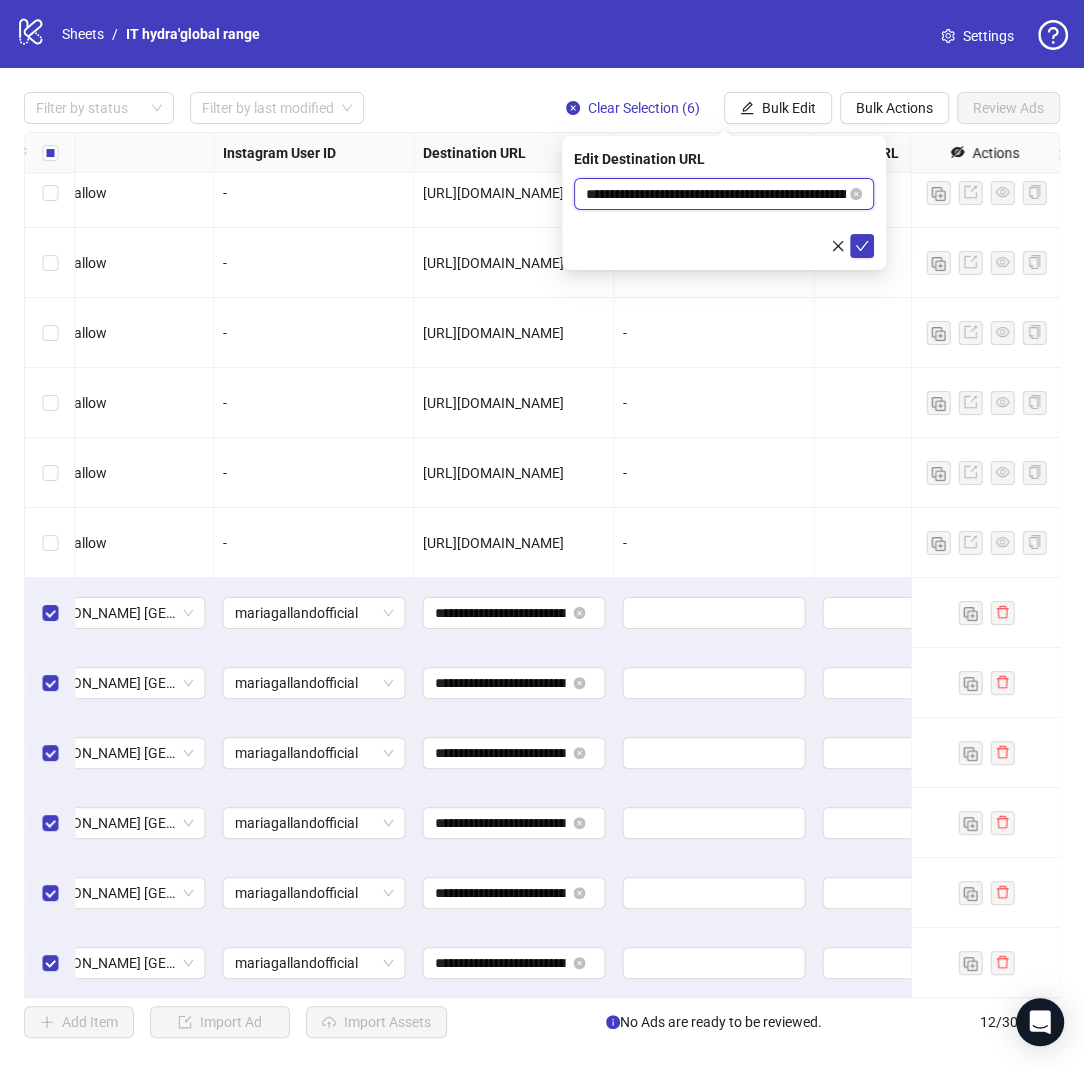 click on "**********" at bounding box center (716, 194) 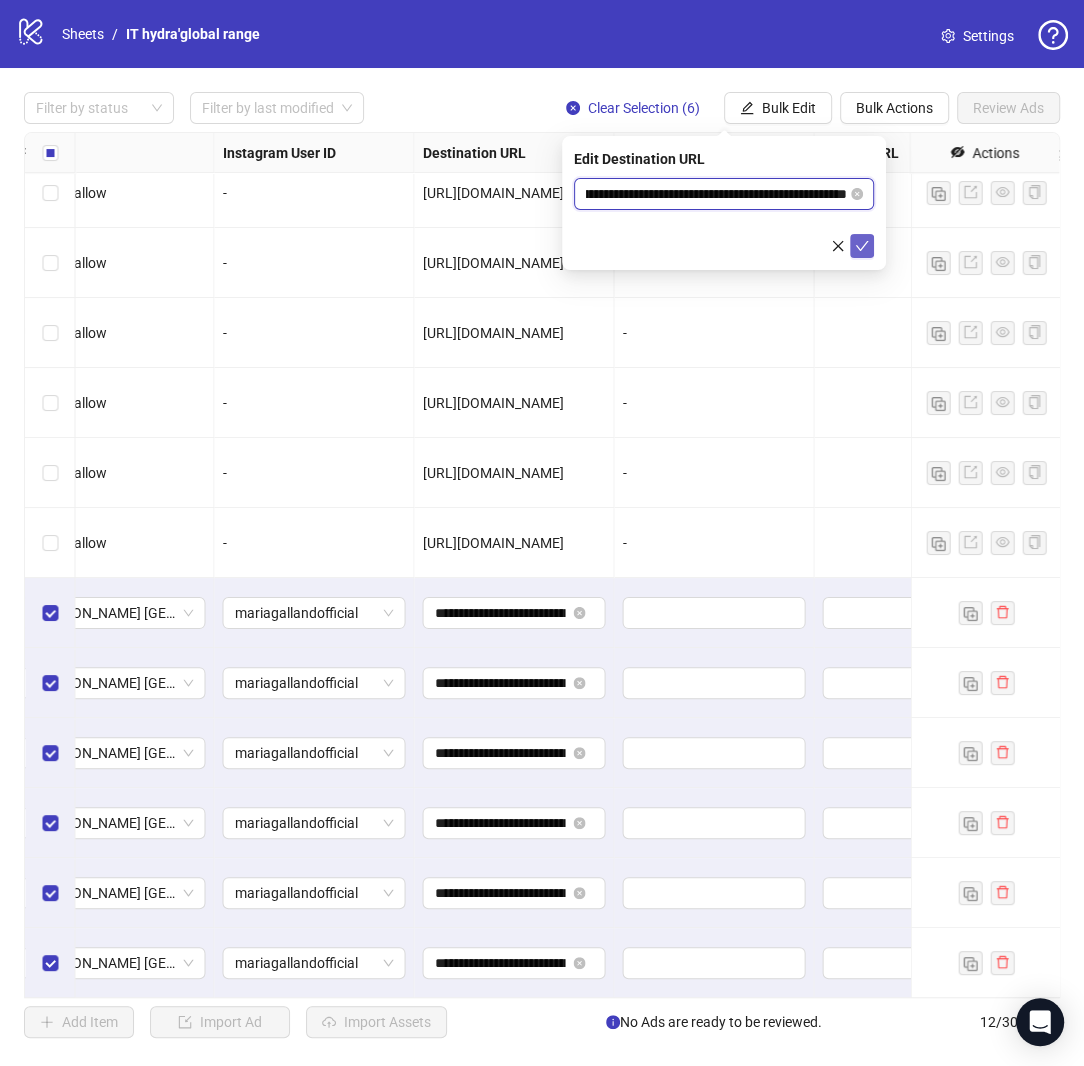 type on "**********" 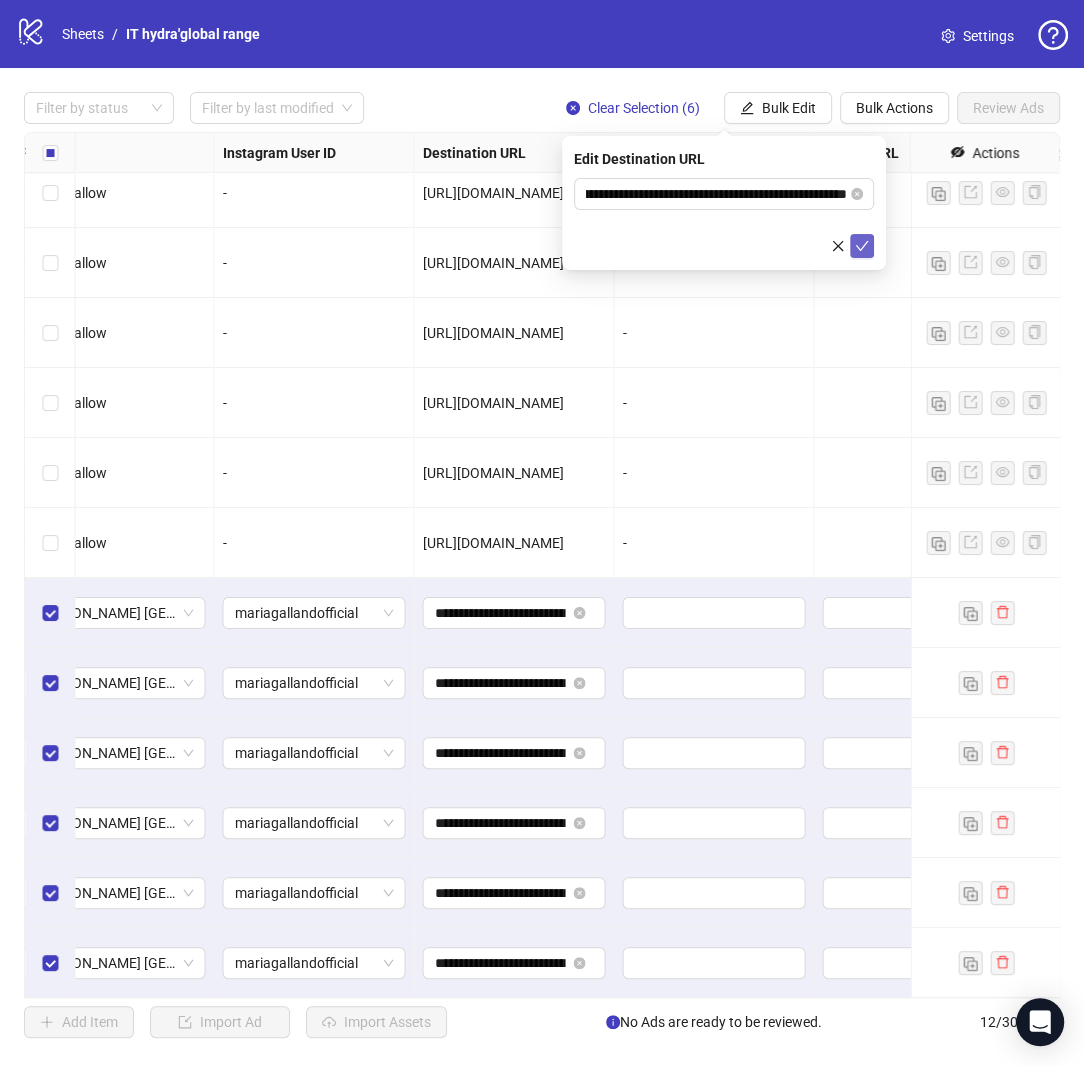 click at bounding box center (862, 246) 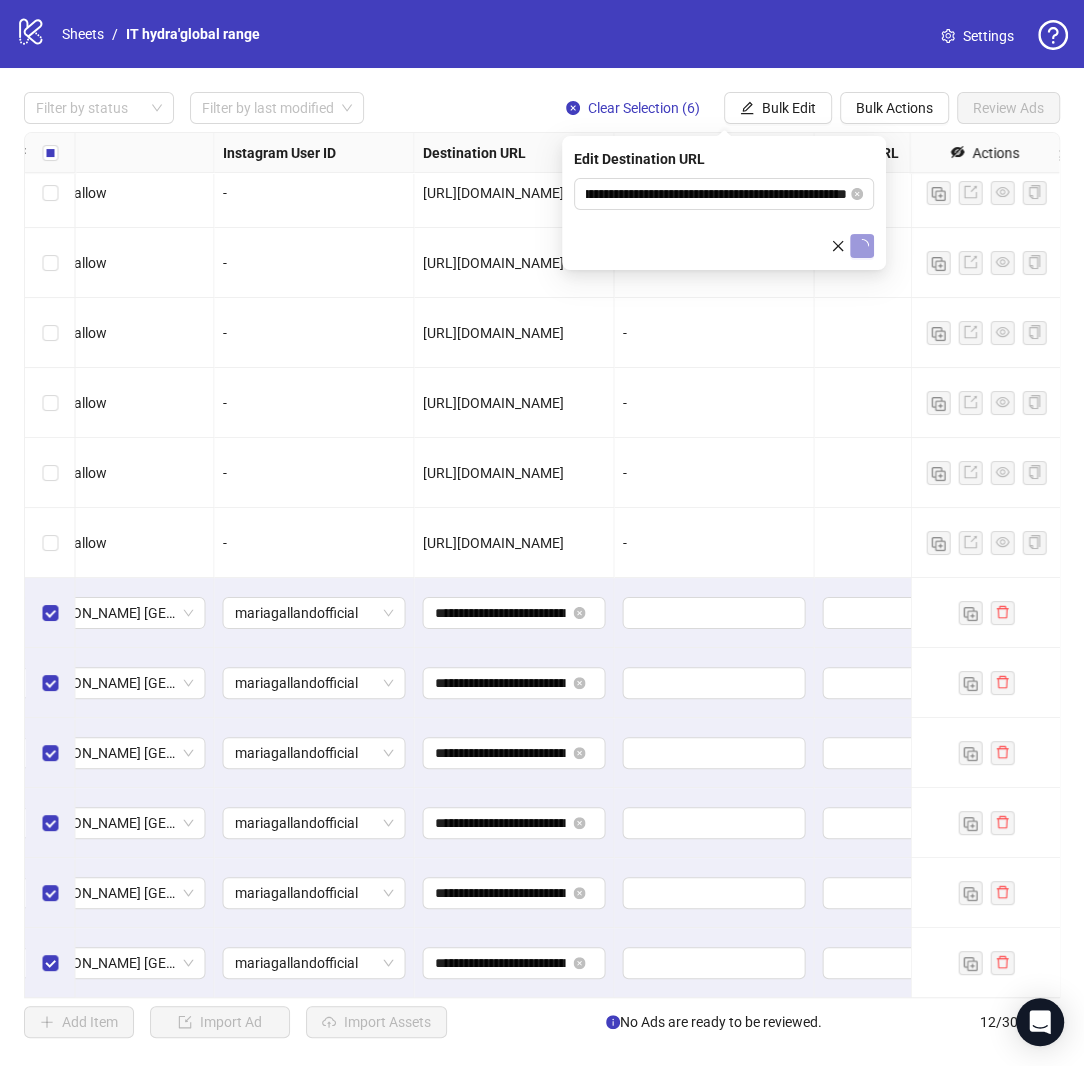 scroll, scrollTop: 0, scrollLeft: 0, axis: both 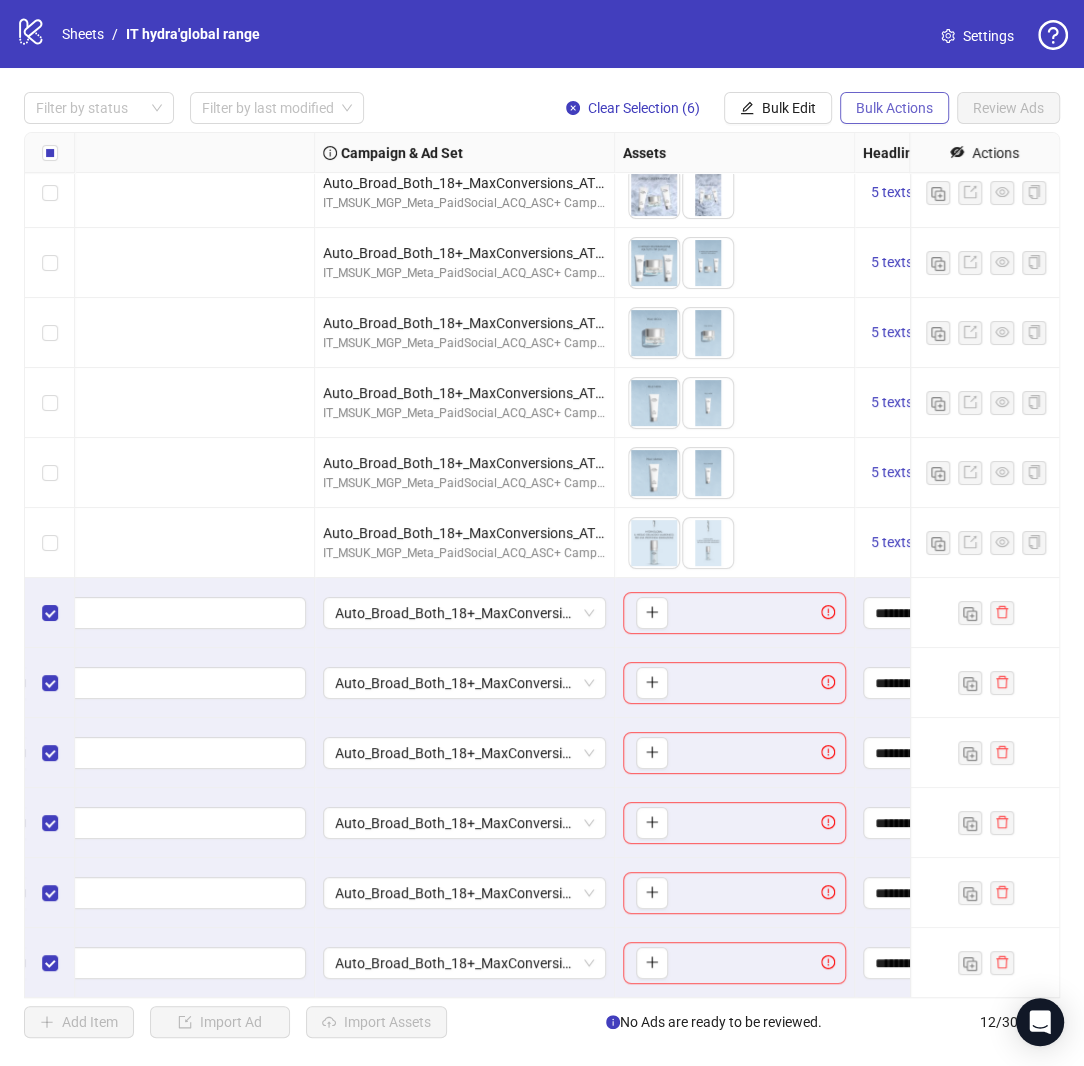 click on "Bulk Actions" at bounding box center (894, 108) 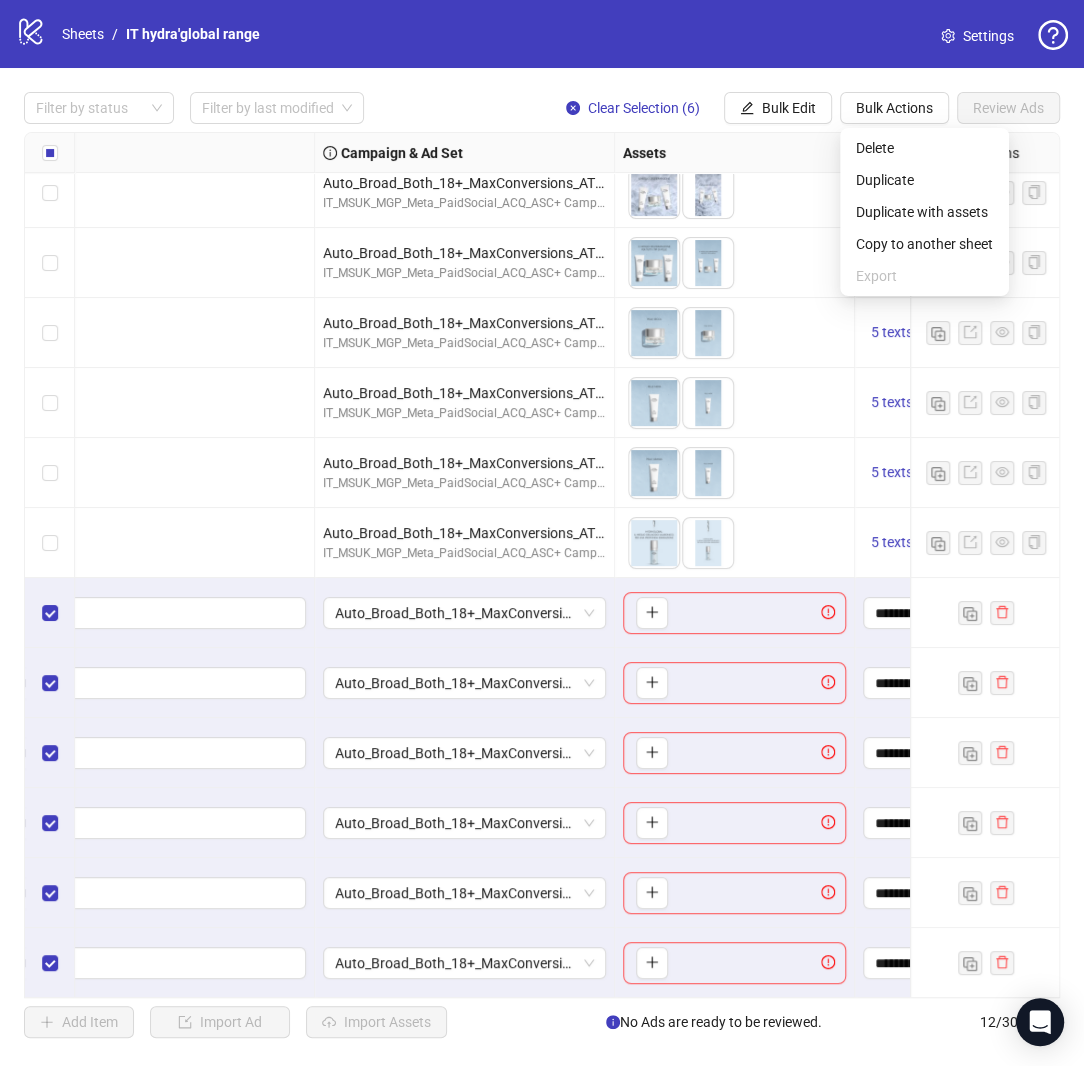 click at bounding box center [709, 473] 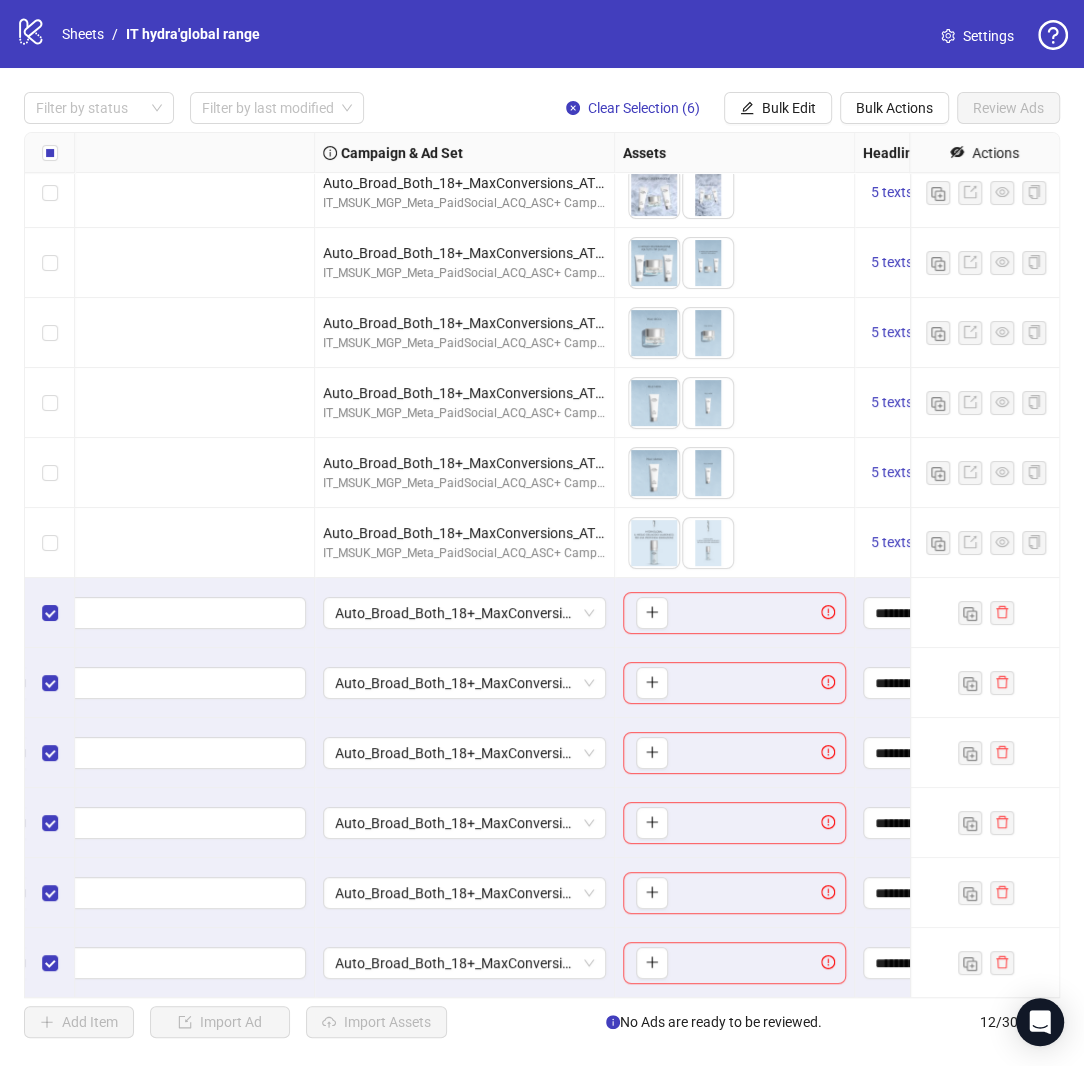 click on "To pick up a draggable item, press the space bar.
While dragging, use the arrow keys to move the item.
Press space again to drop the item in its new position, or press escape to cancel." at bounding box center [734, 473] 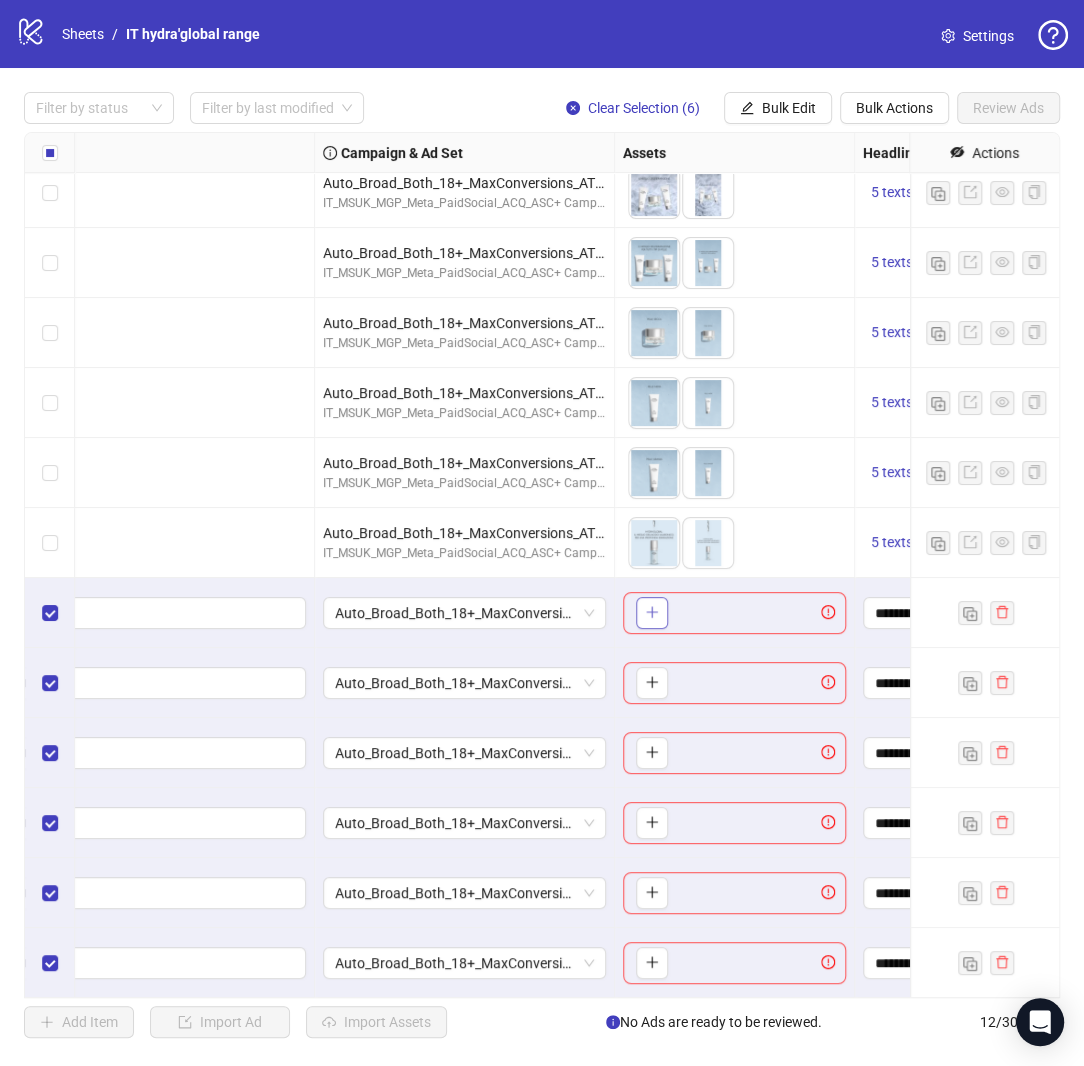 click 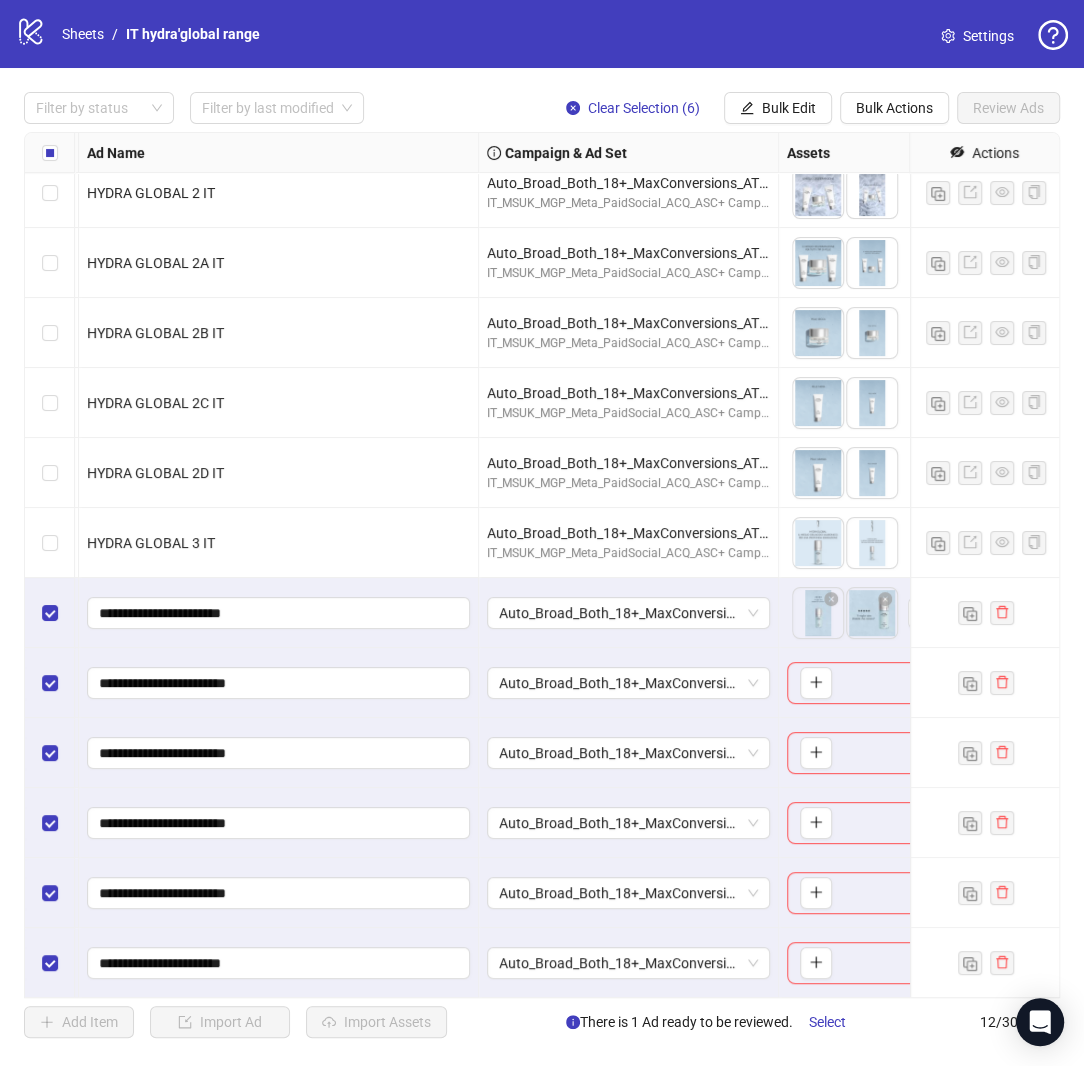 scroll, scrollTop: 15, scrollLeft: 143, axis: both 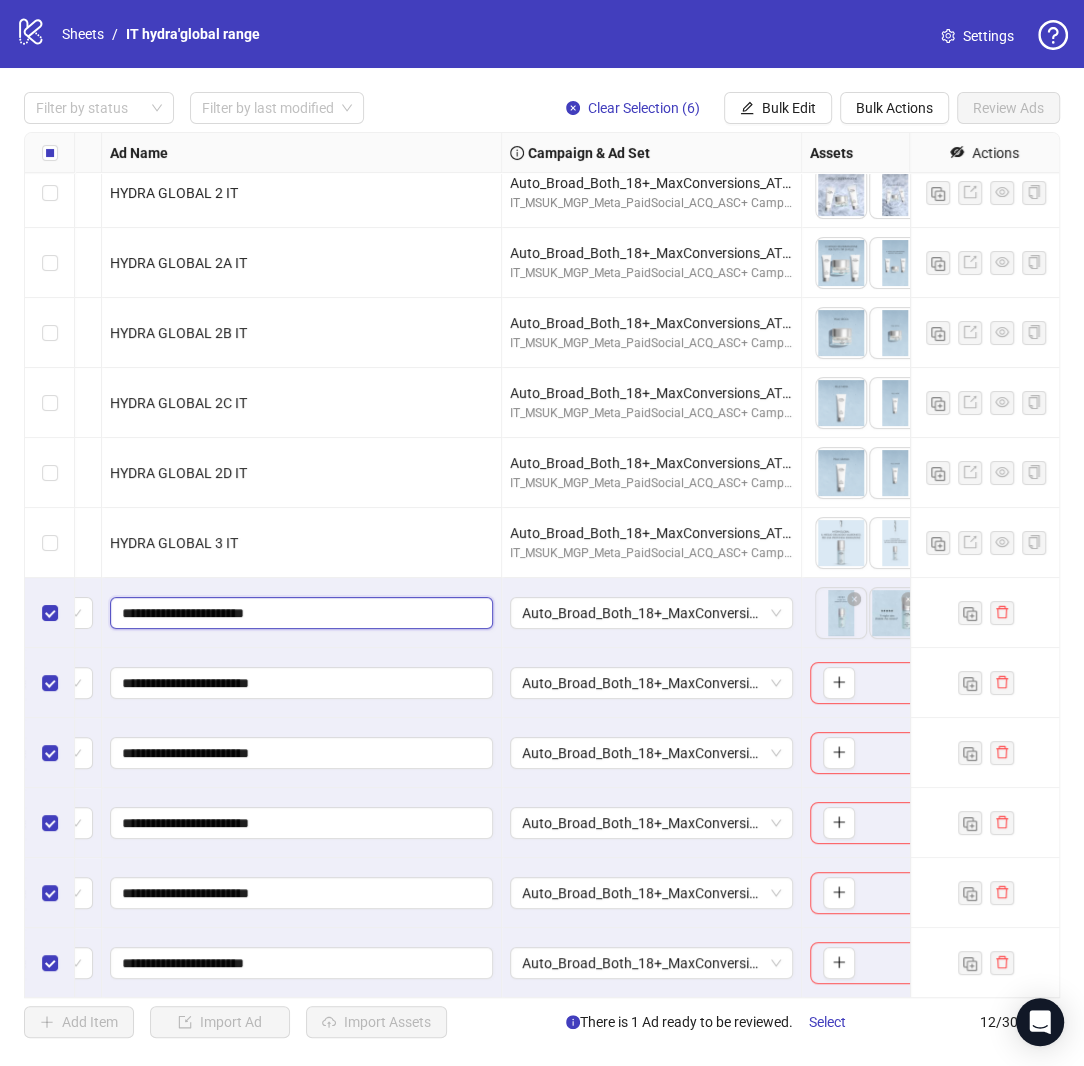 click on "**********" at bounding box center [299, 613] 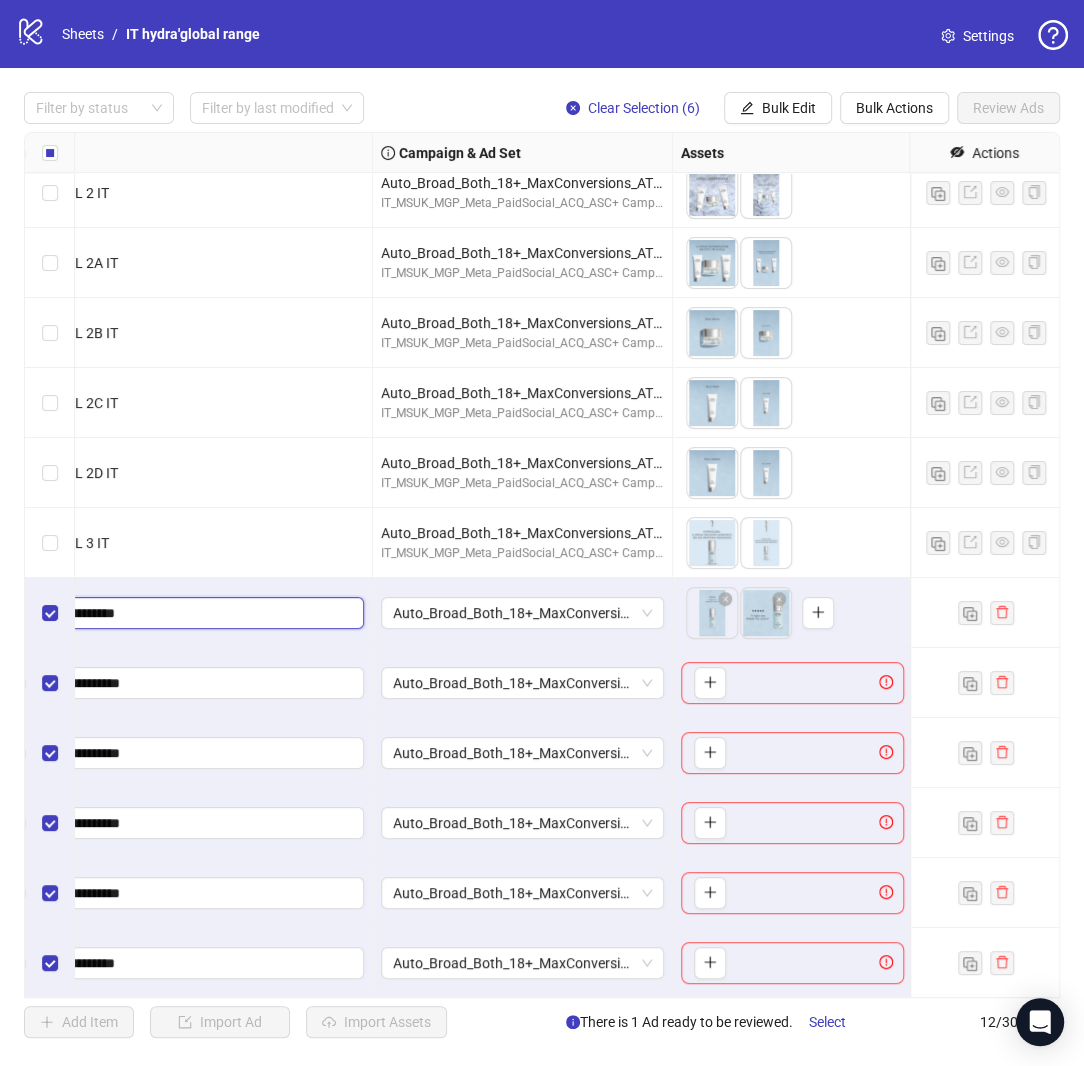 scroll, scrollTop: 15, scrollLeft: 187, axis: both 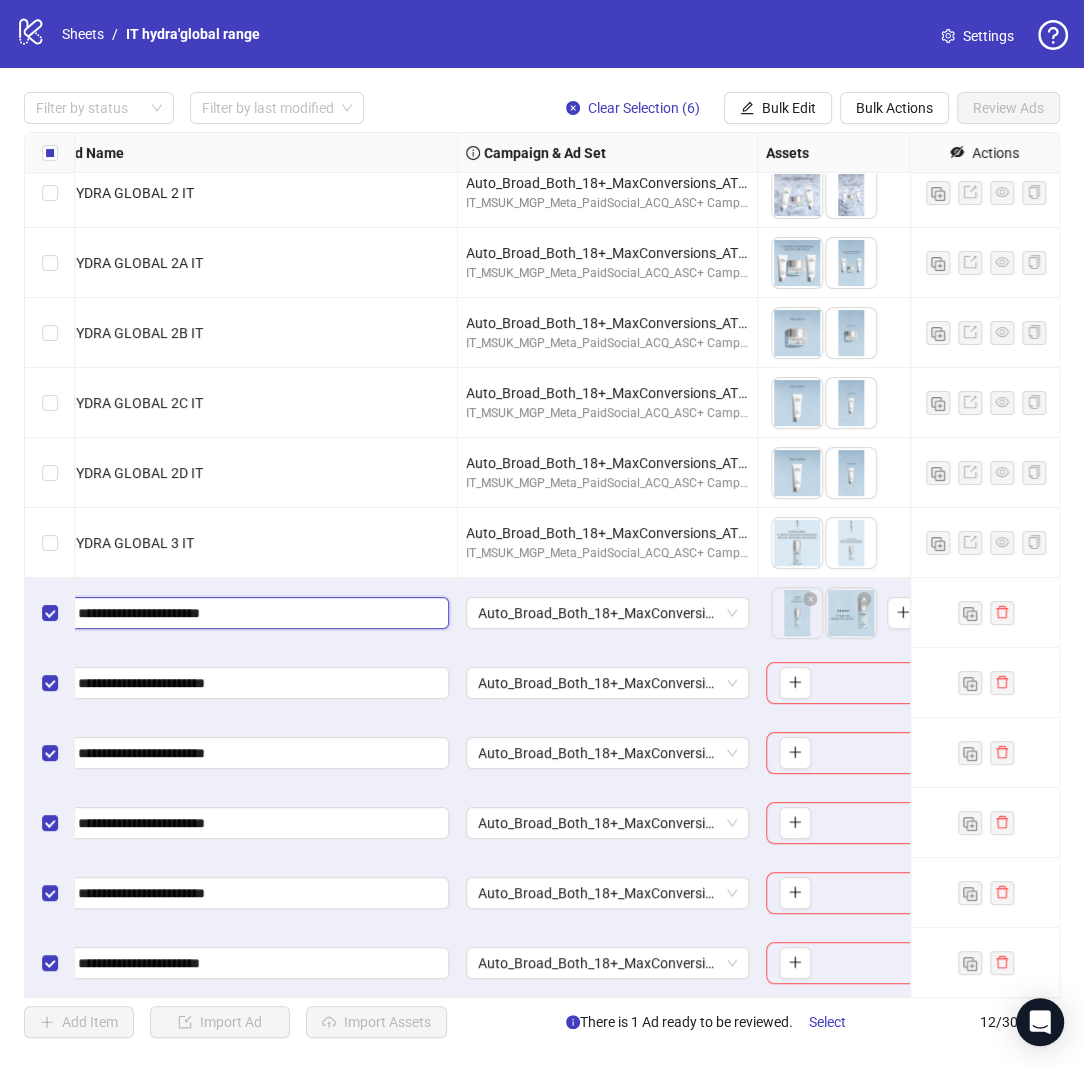 click on "**********" at bounding box center (255, 613) 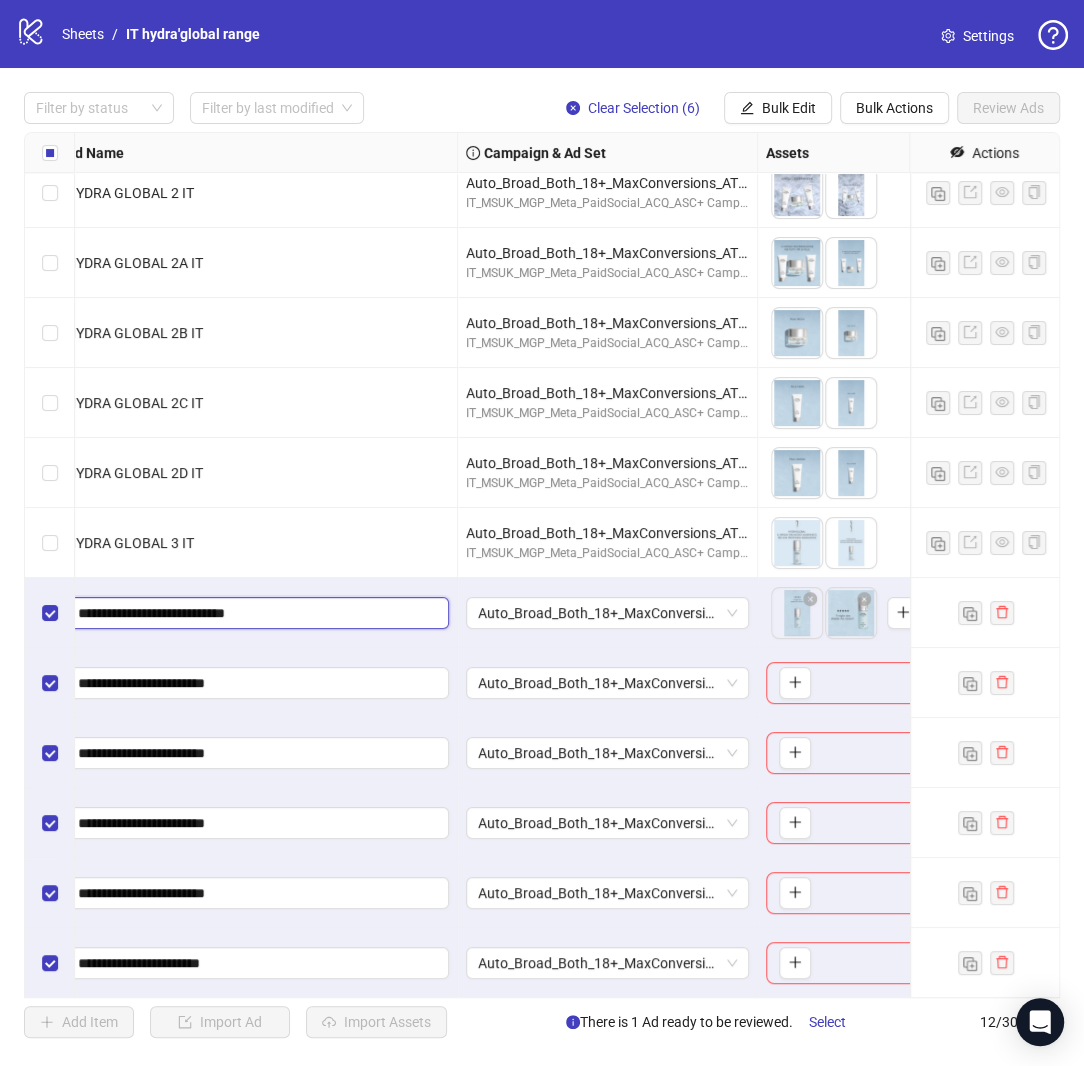 type on "**********" 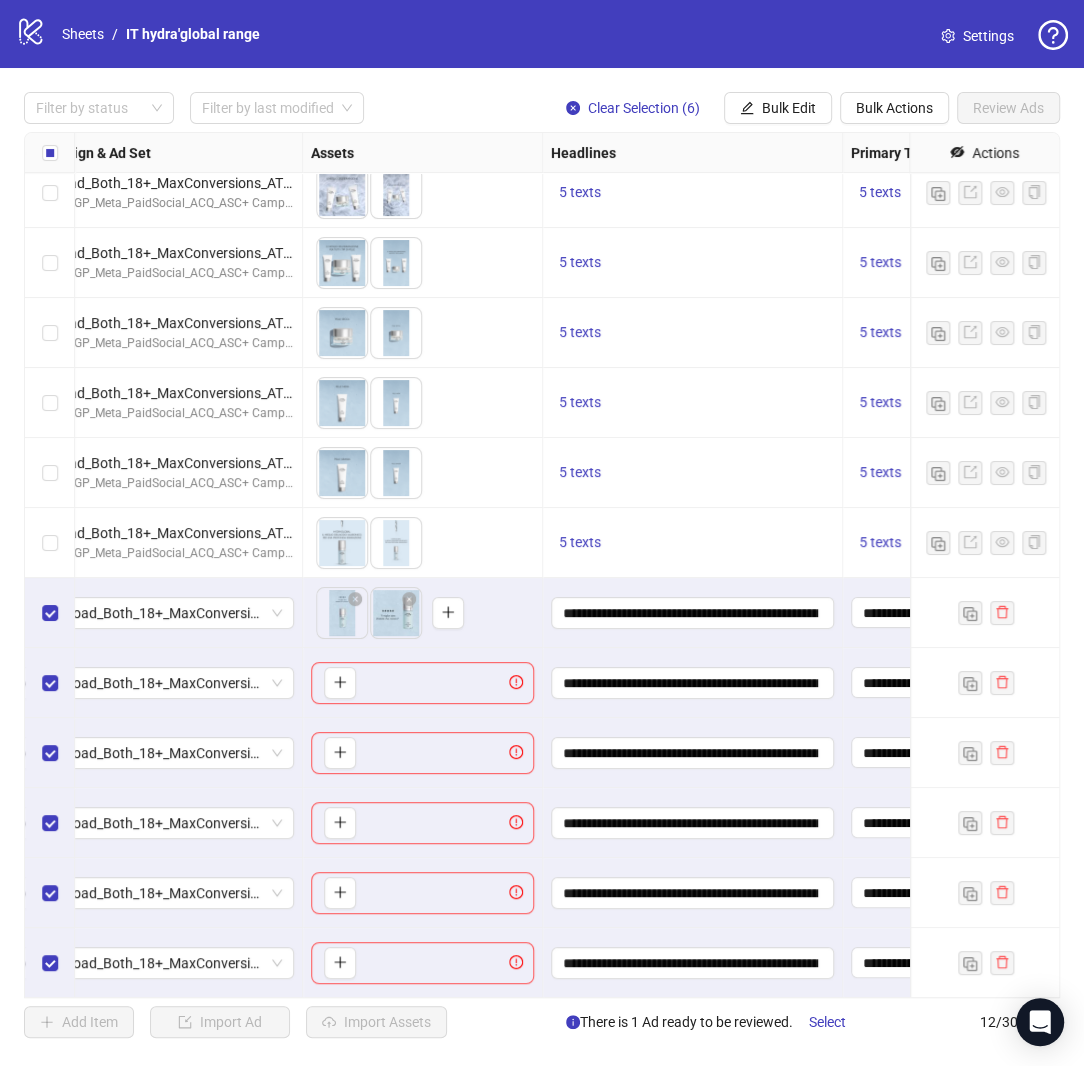 scroll, scrollTop: 15, scrollLeft: 643, axis: both 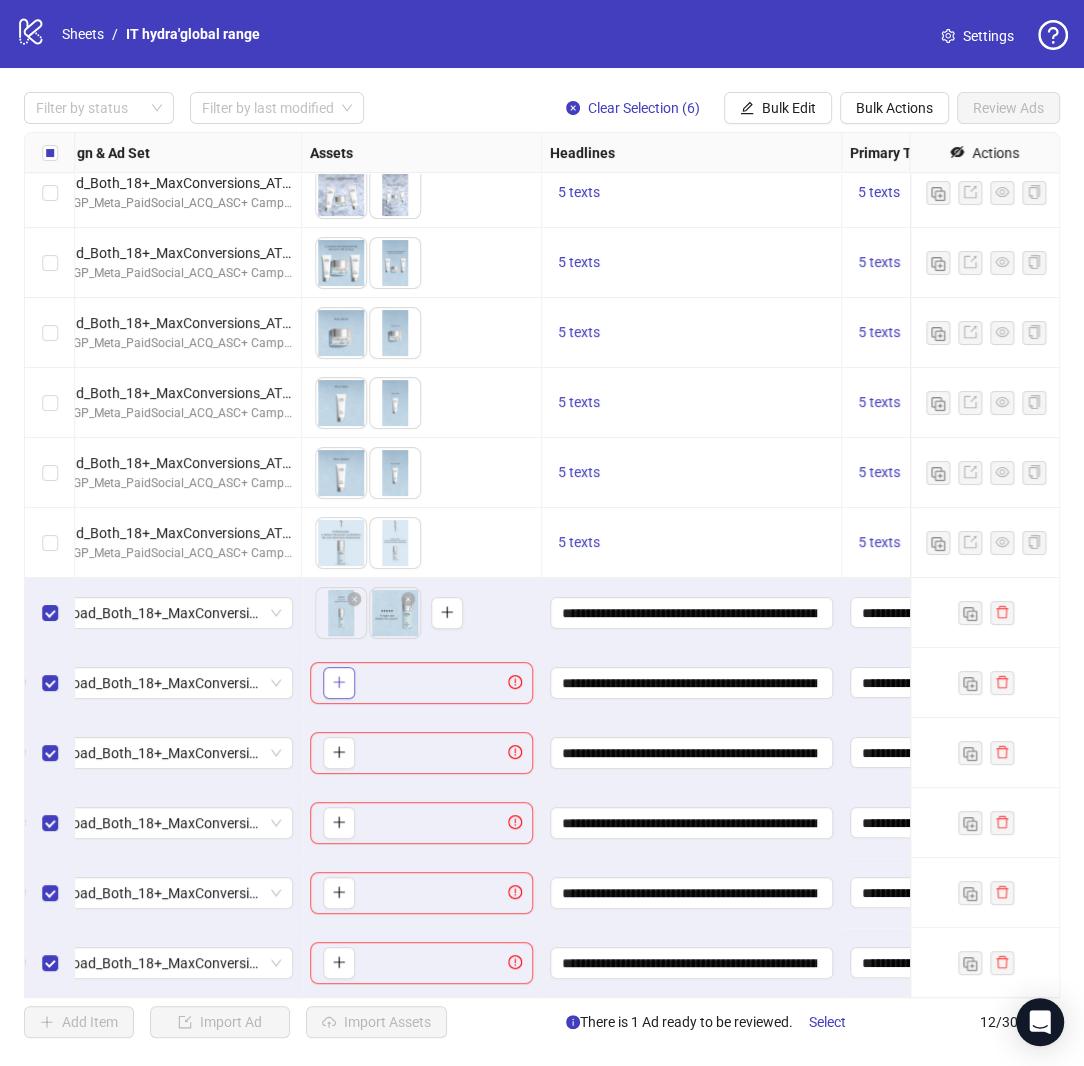 click at bounding box center (339, 683) 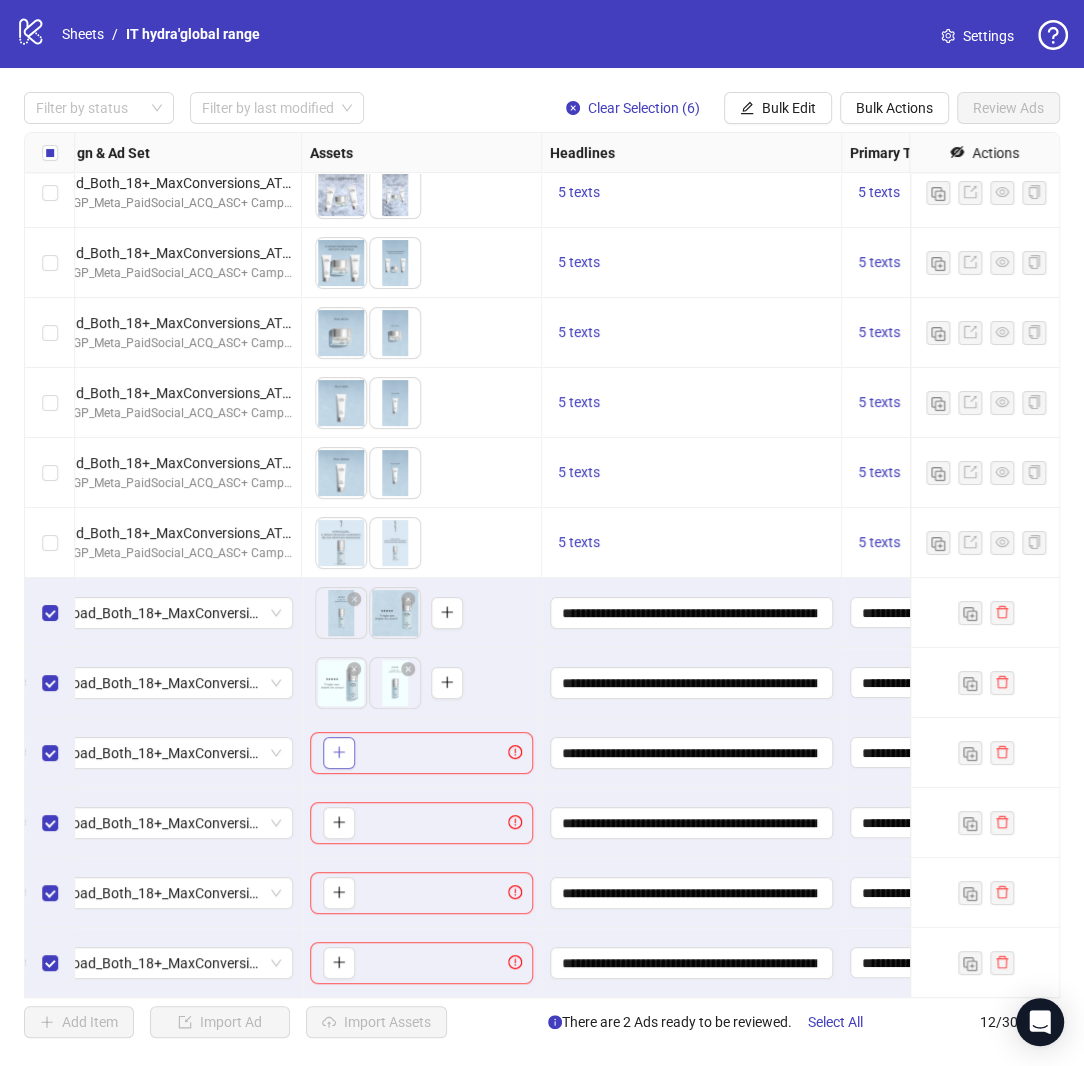 click at bounding box center (339, 753) 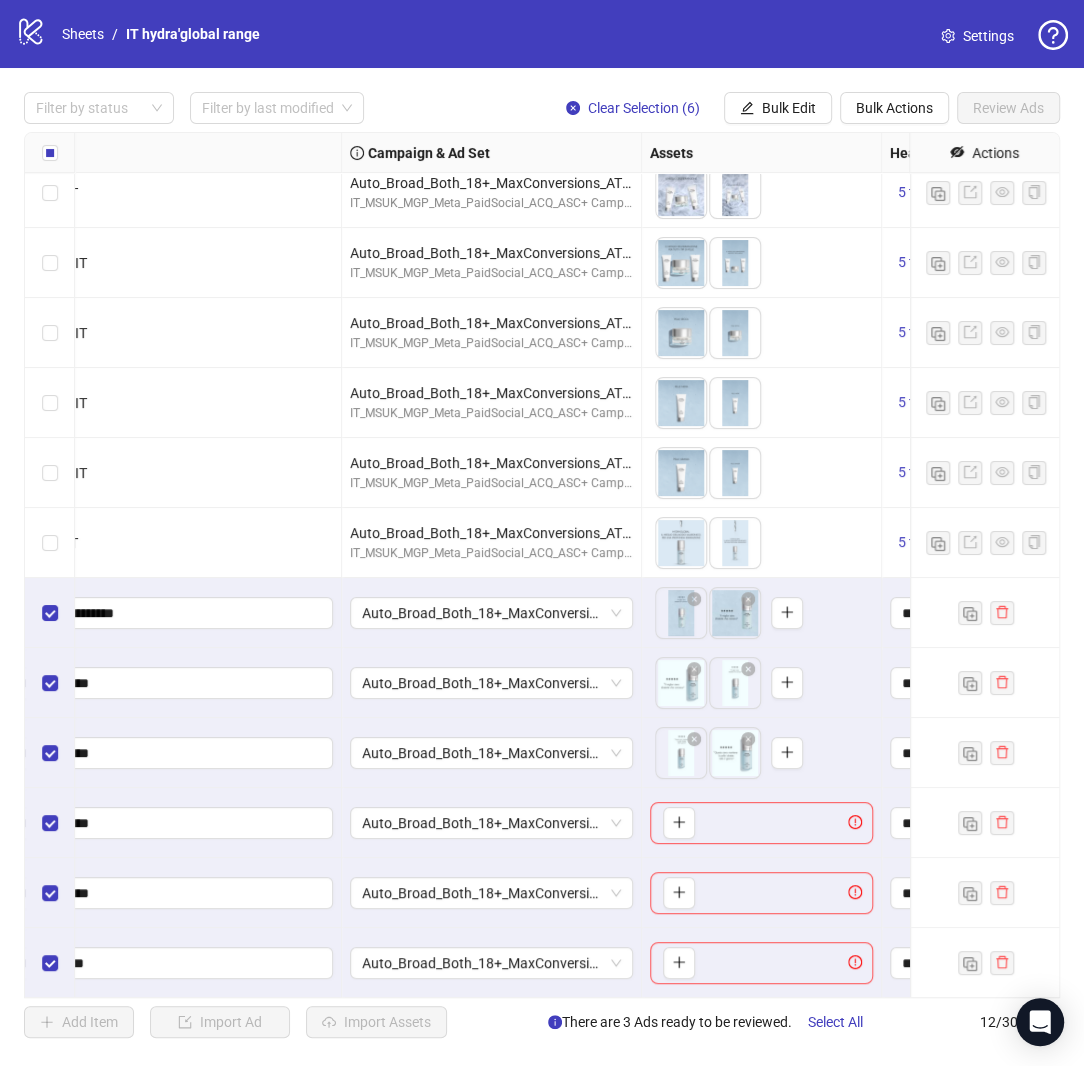 scroll, scrollTop: 15, scrollLeft: 326, axis: both 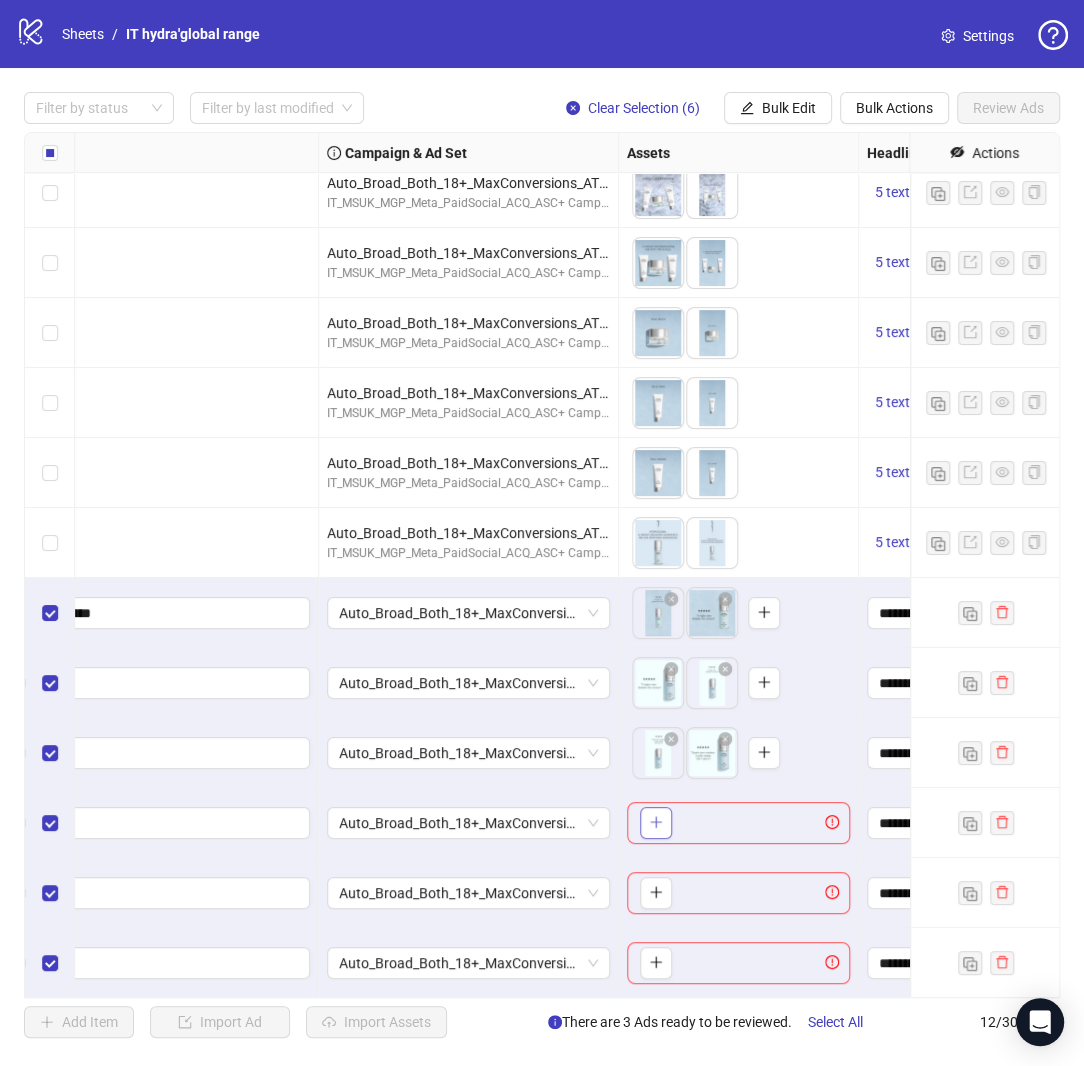 click at bounding box center (656, 823) 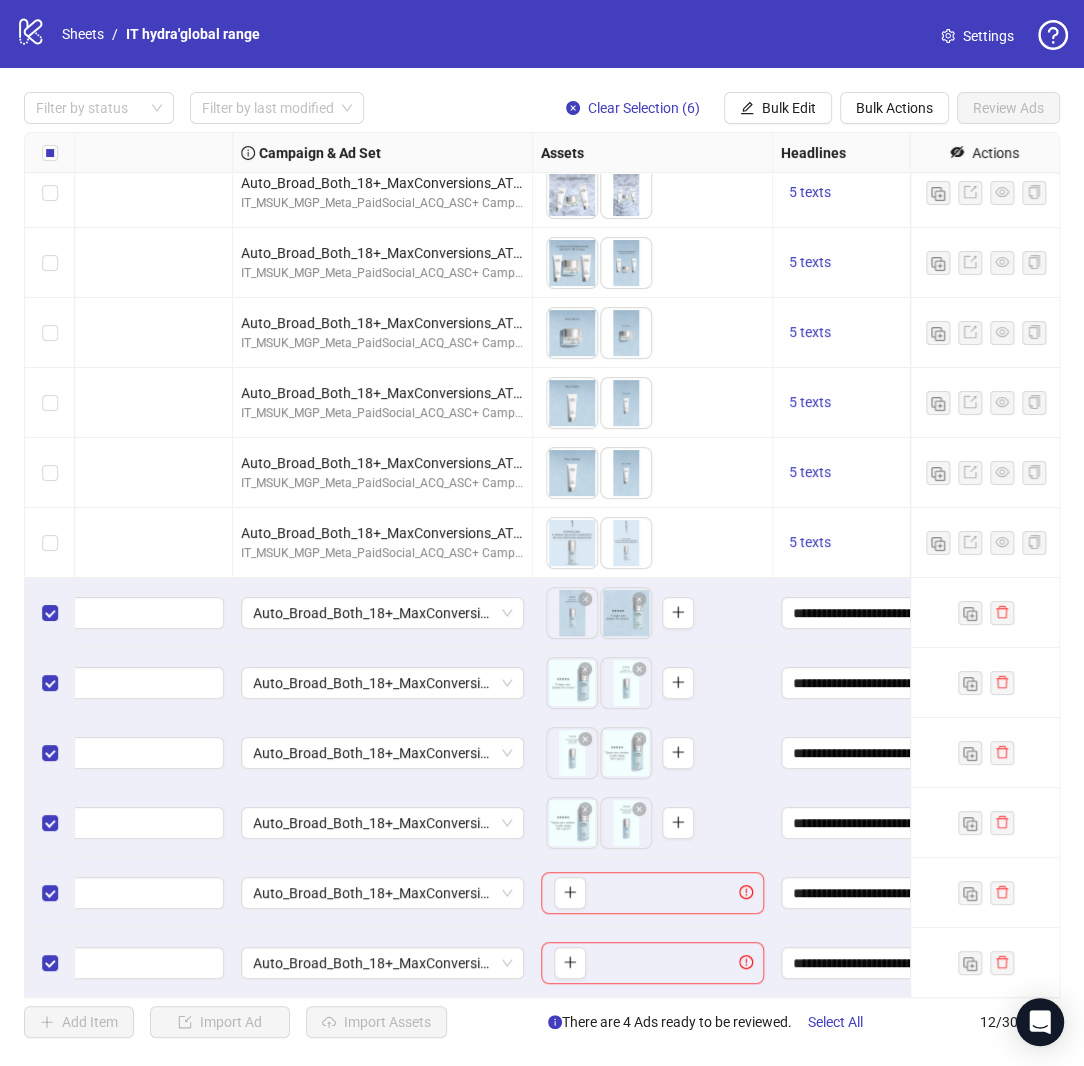 scroll, scrollTop: 15, scrollLeft: 426, axis: both 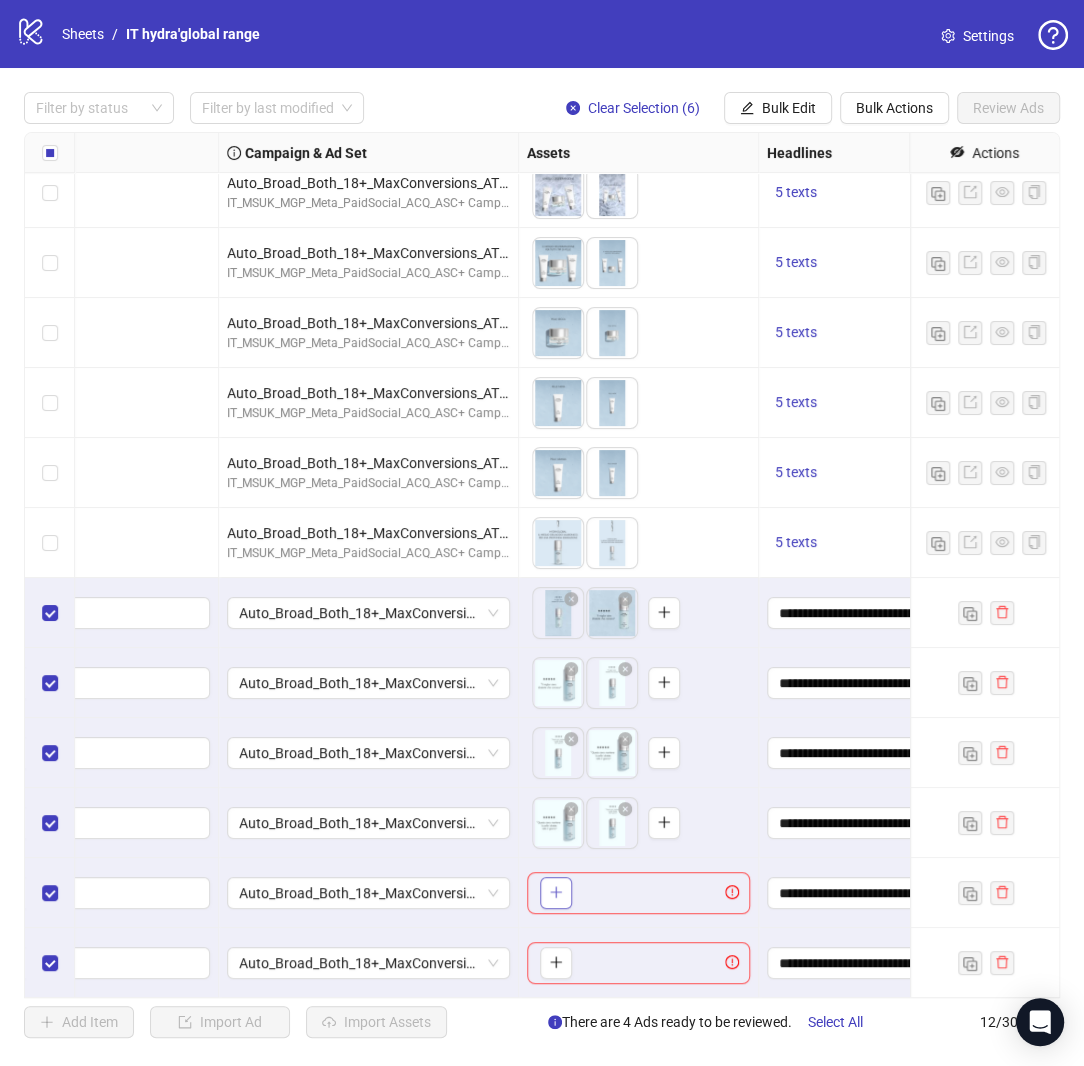 click 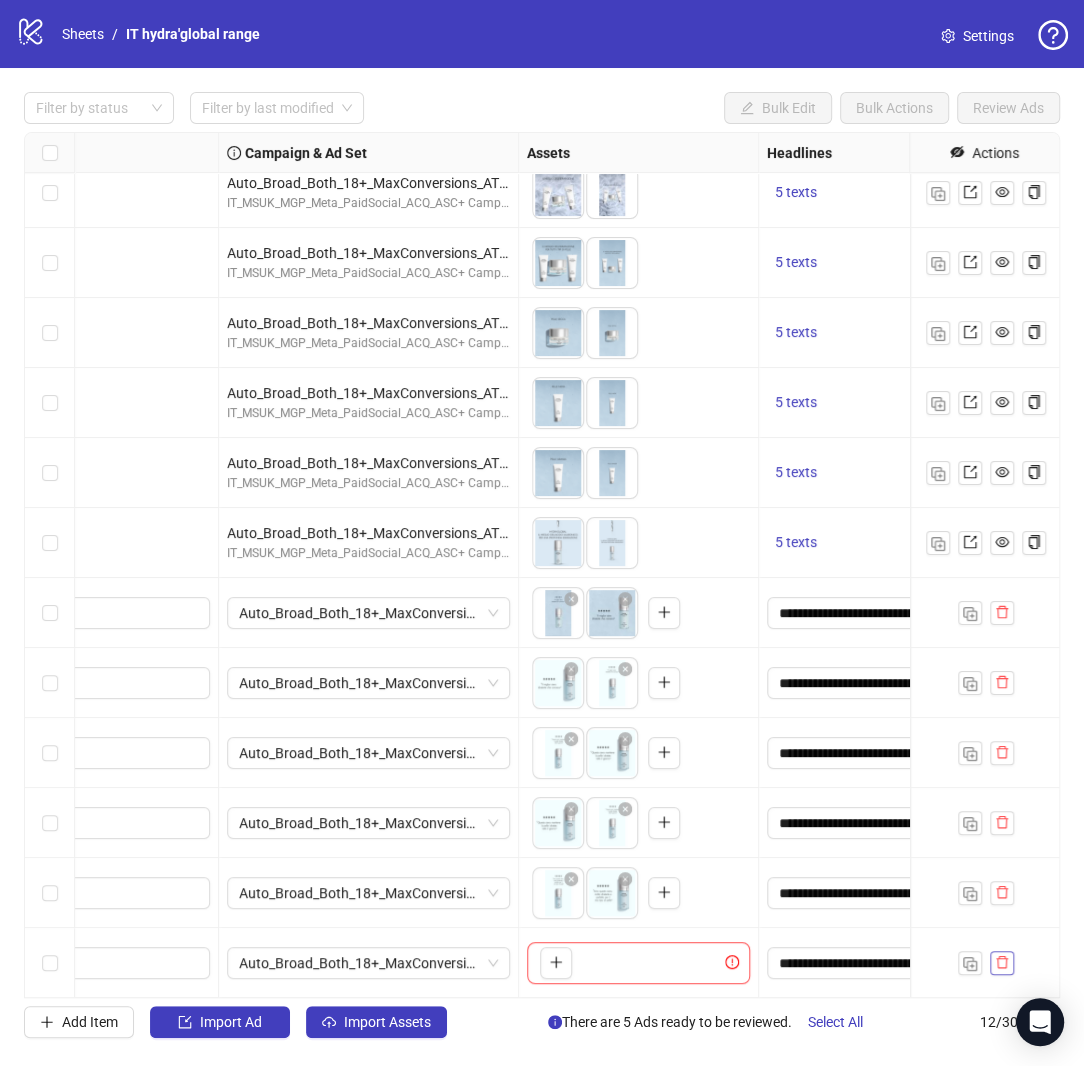 click 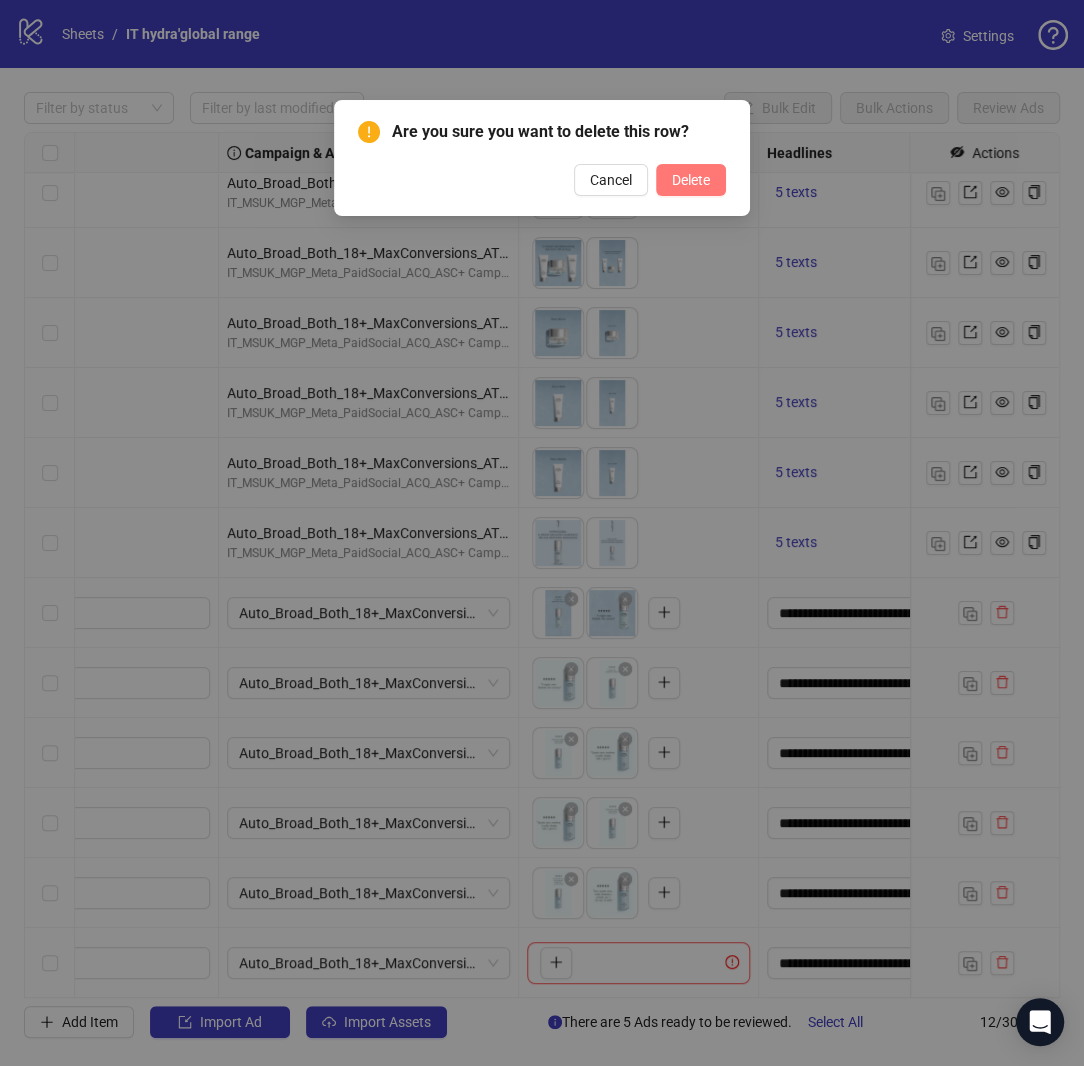 click on "Delete" at bounding box center [691, 180] 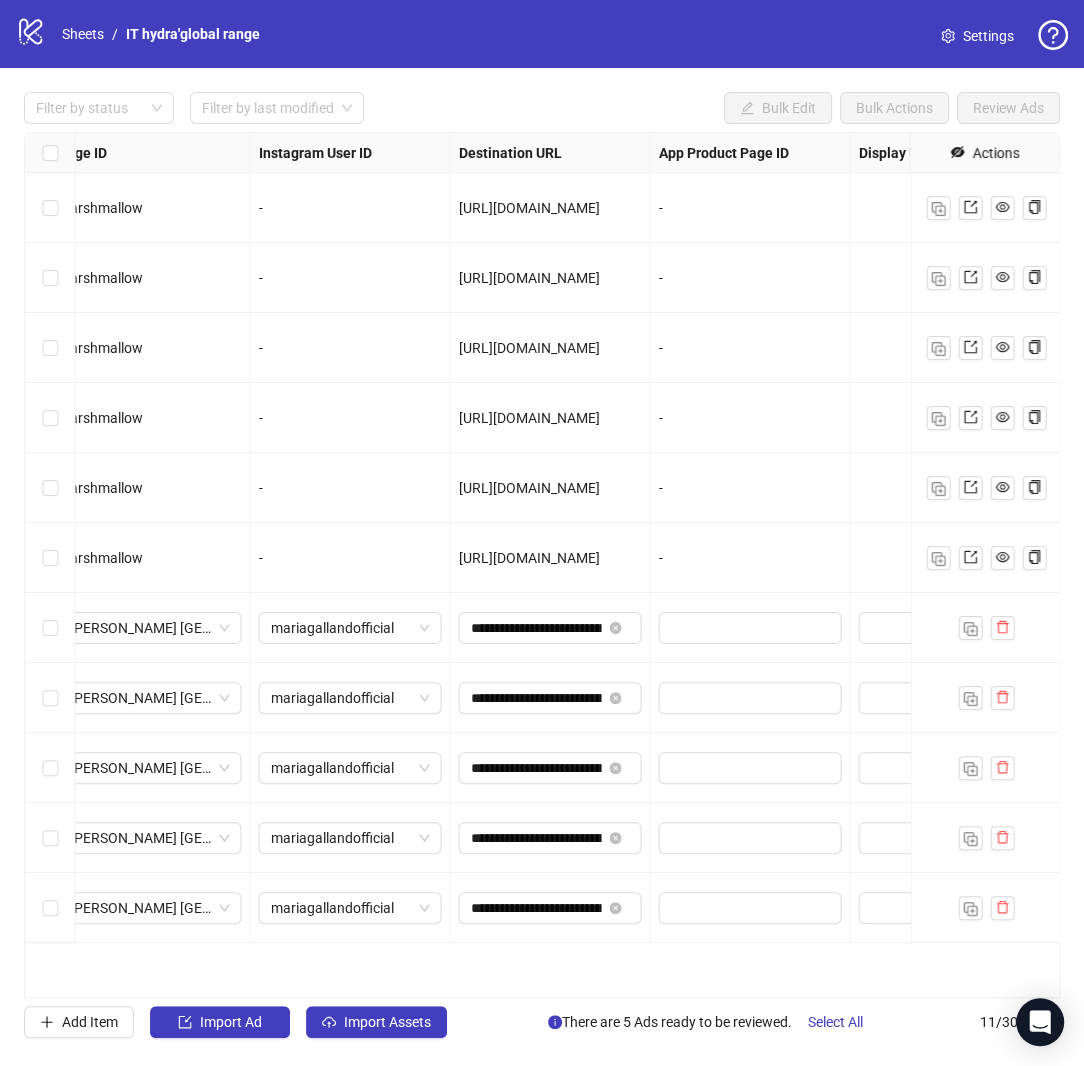 scroll, scrollTop: 0, scrollLeft: 1962, axis: horizontal 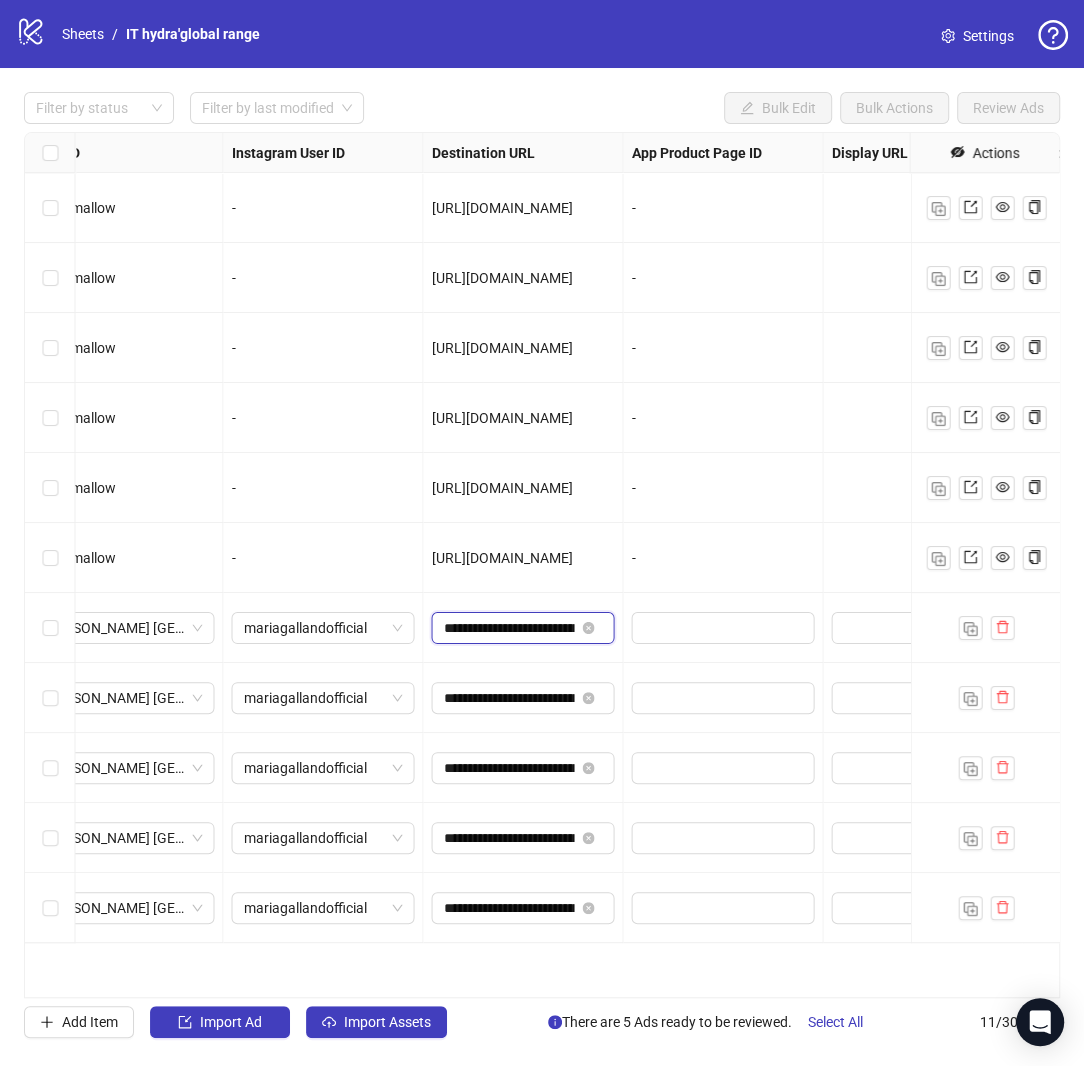 click on "**********" at bounding box center [508, 628] 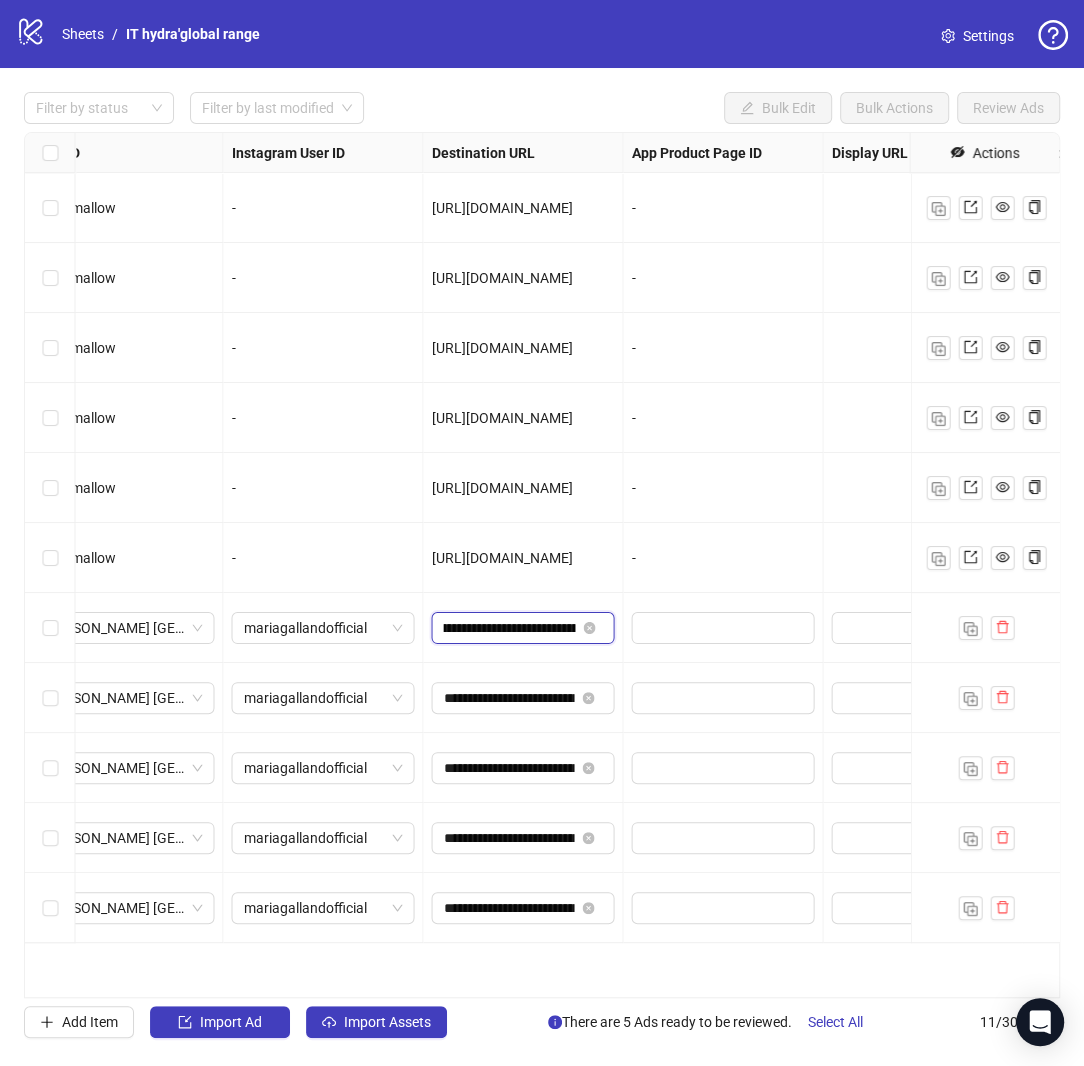 scroll, scrollTop: 0, scrollLeft: 352, axis: horizontal 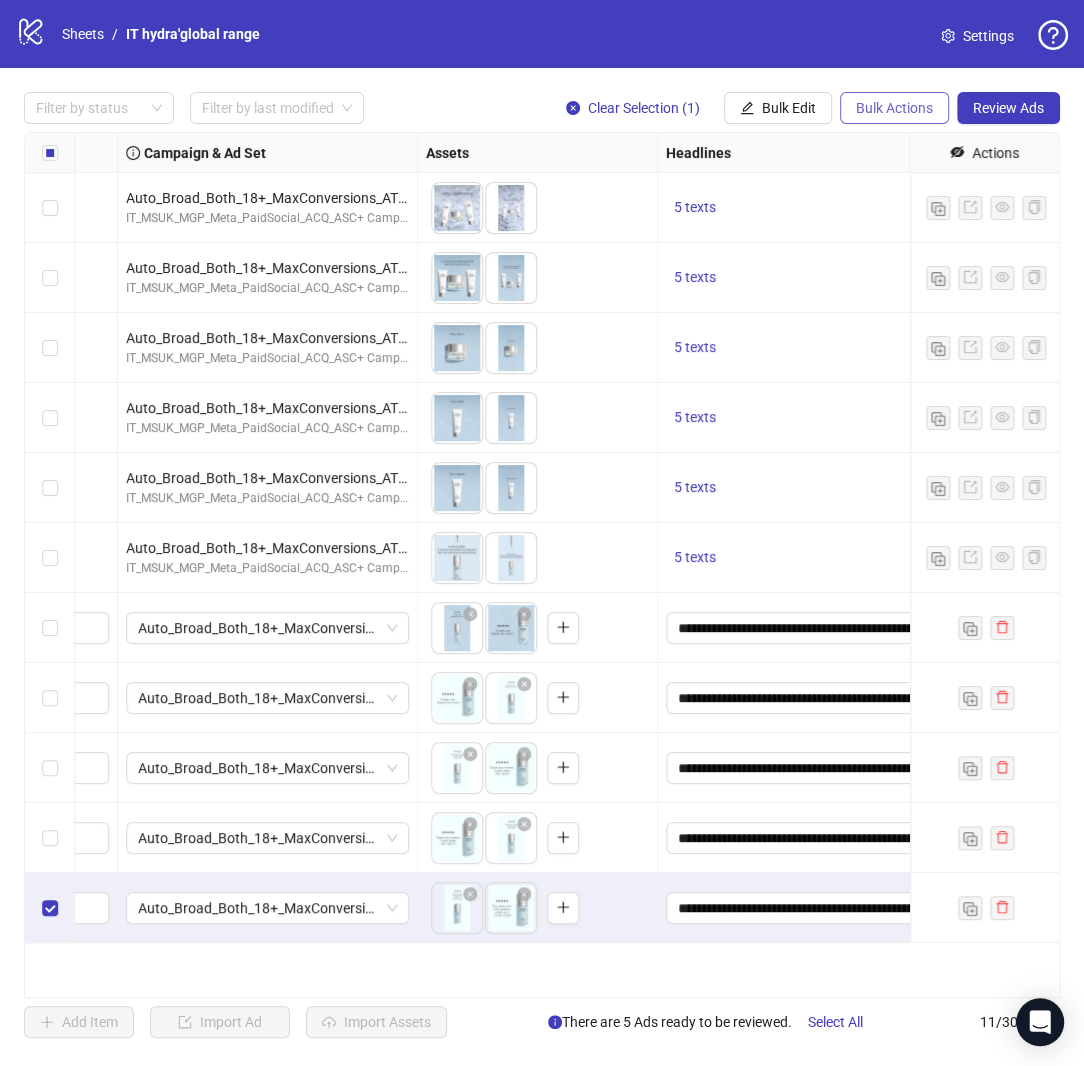 click on "Bulk Actions" at bounding box center (894, 108) 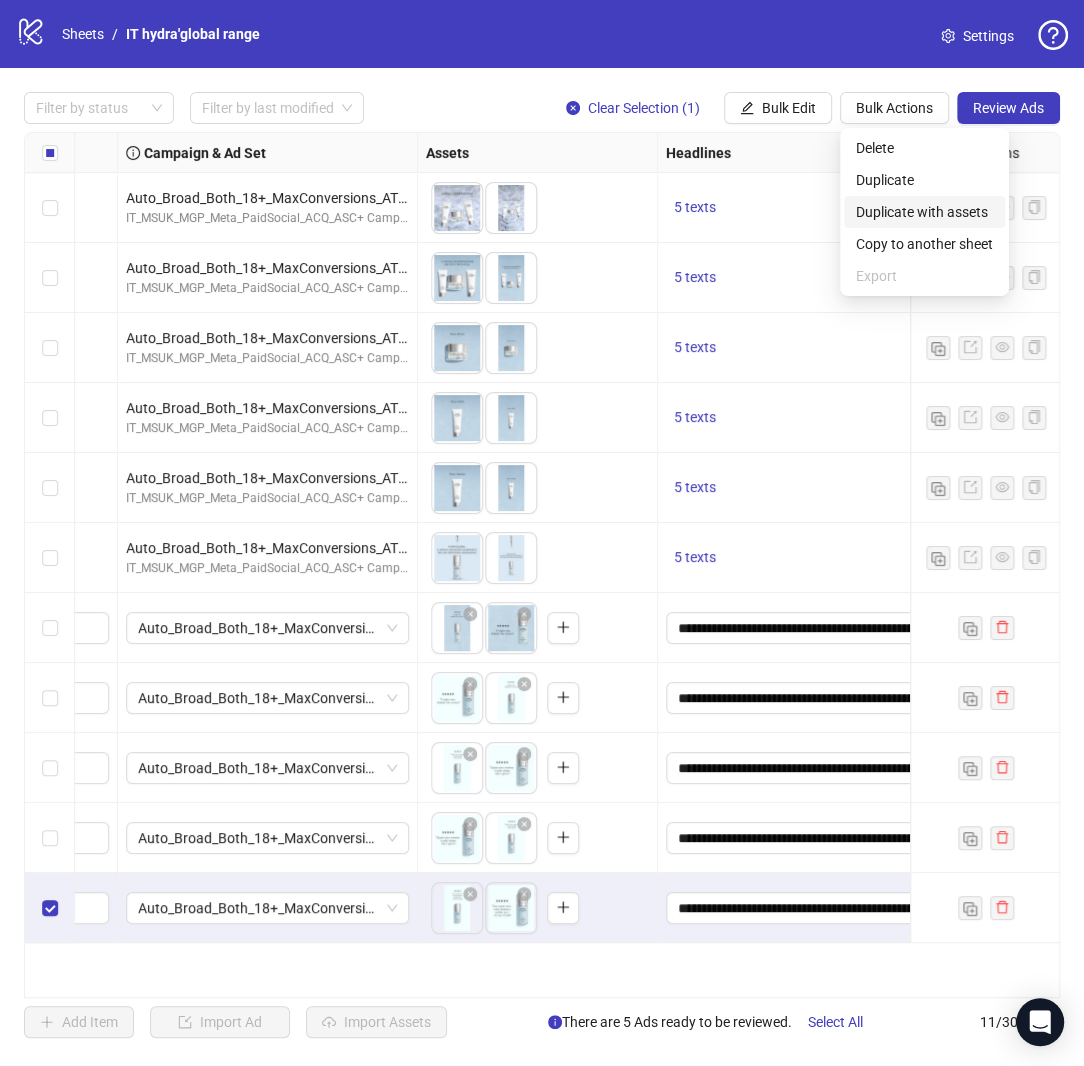 click on "Duplicate with assets" at bounding box center (924, 212) 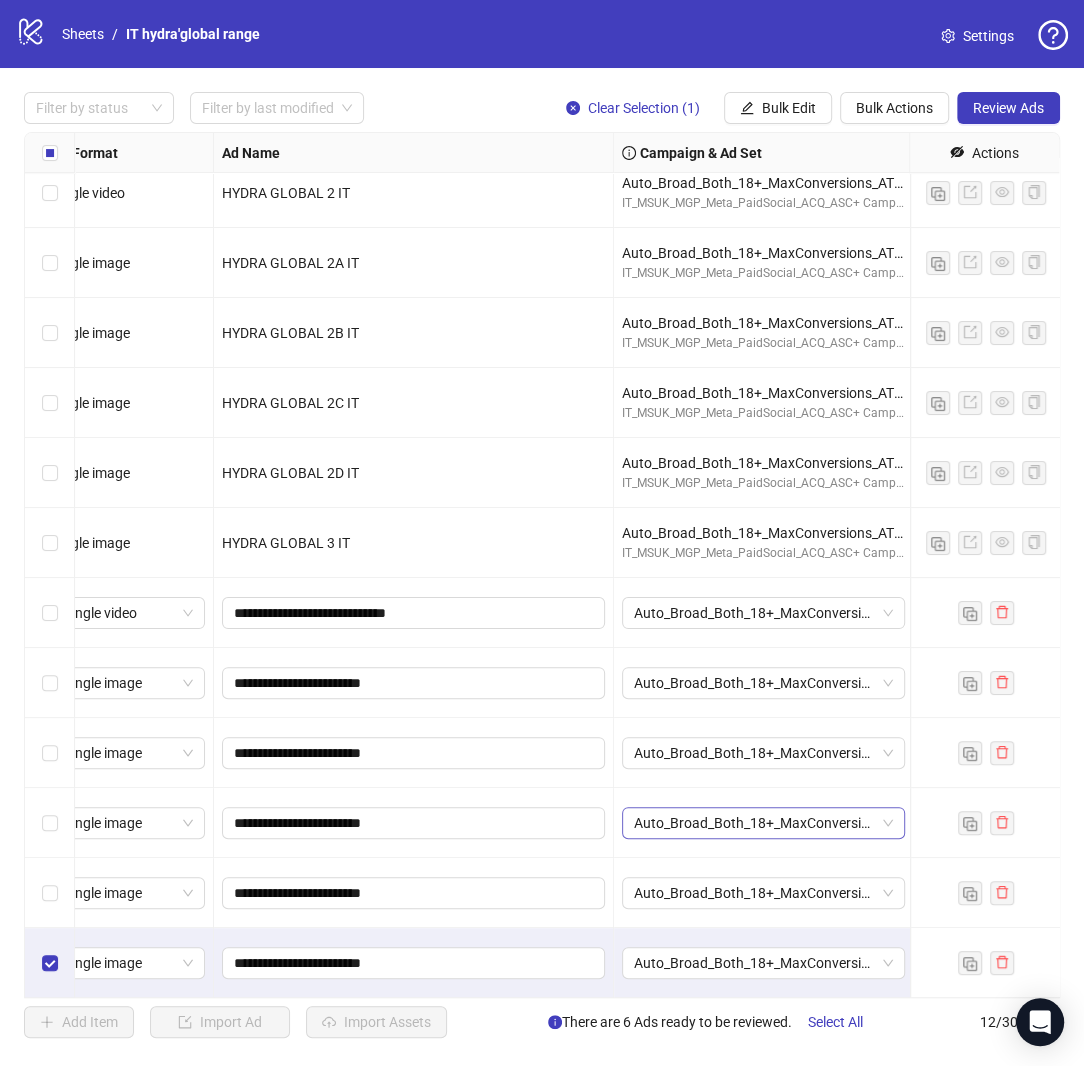 scroll, scrollTop: 15, scrollLeft: 0, axis: vertical 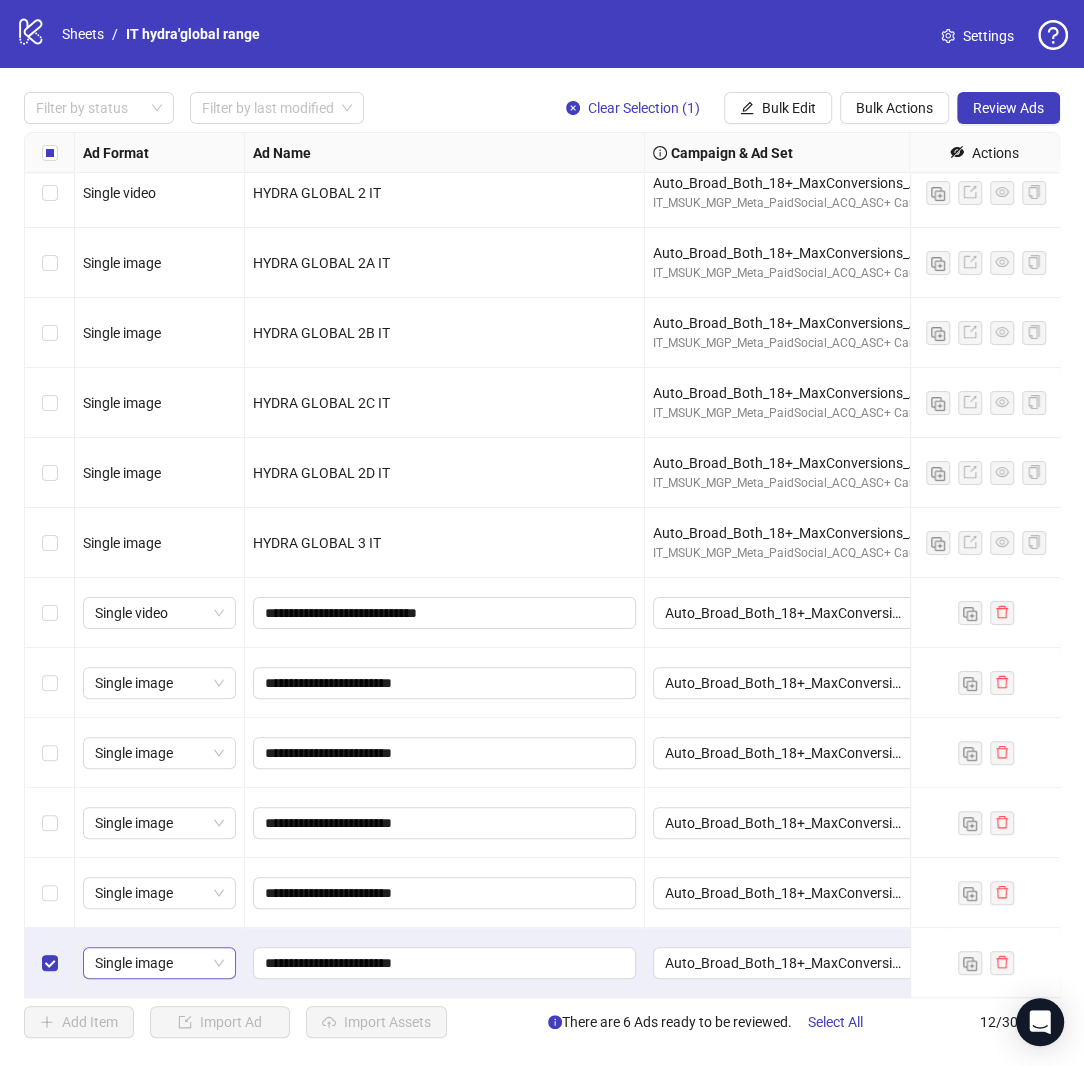 click on "Single image" at bounding box center (159, 963) 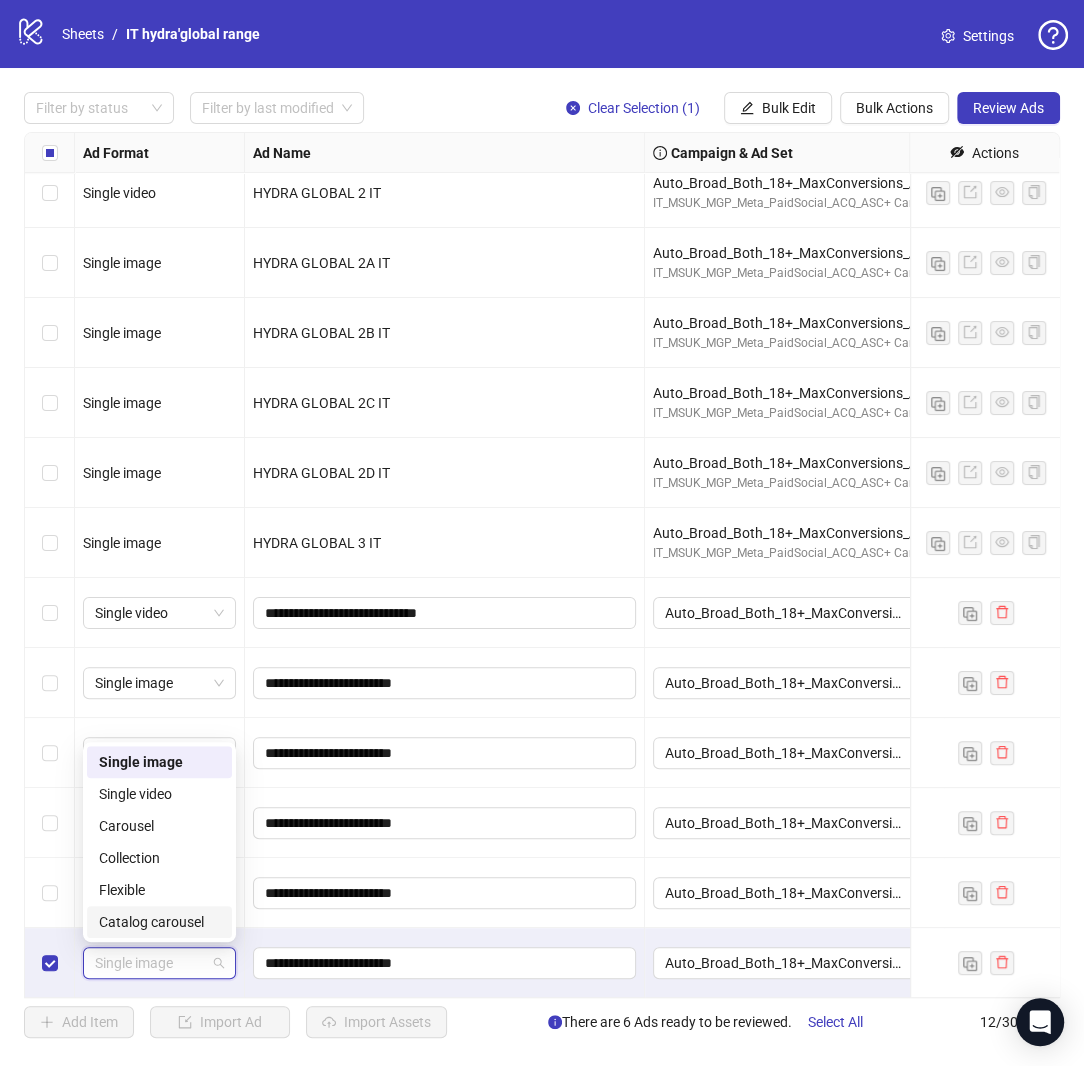 click at bounding box center [50, 963] 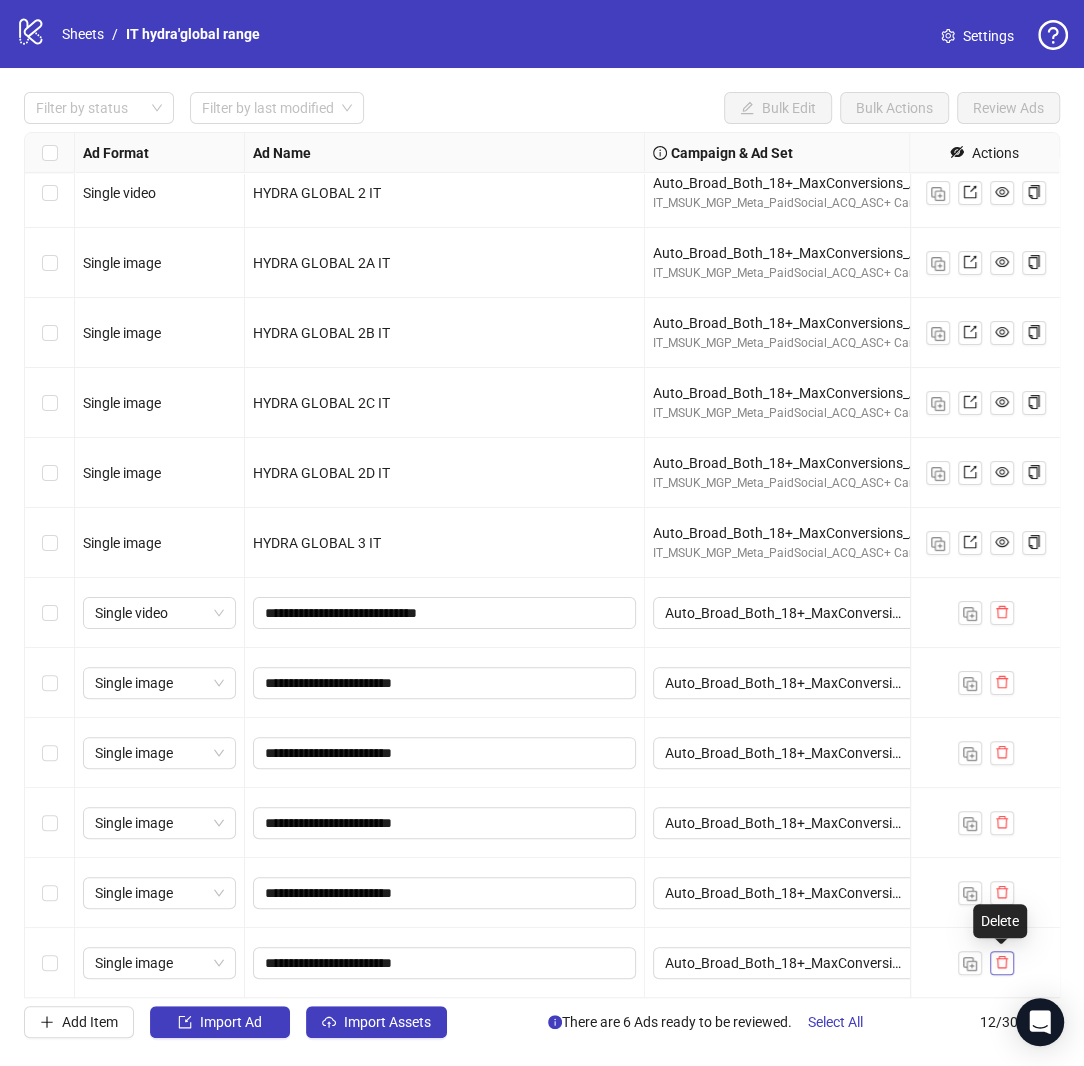 click 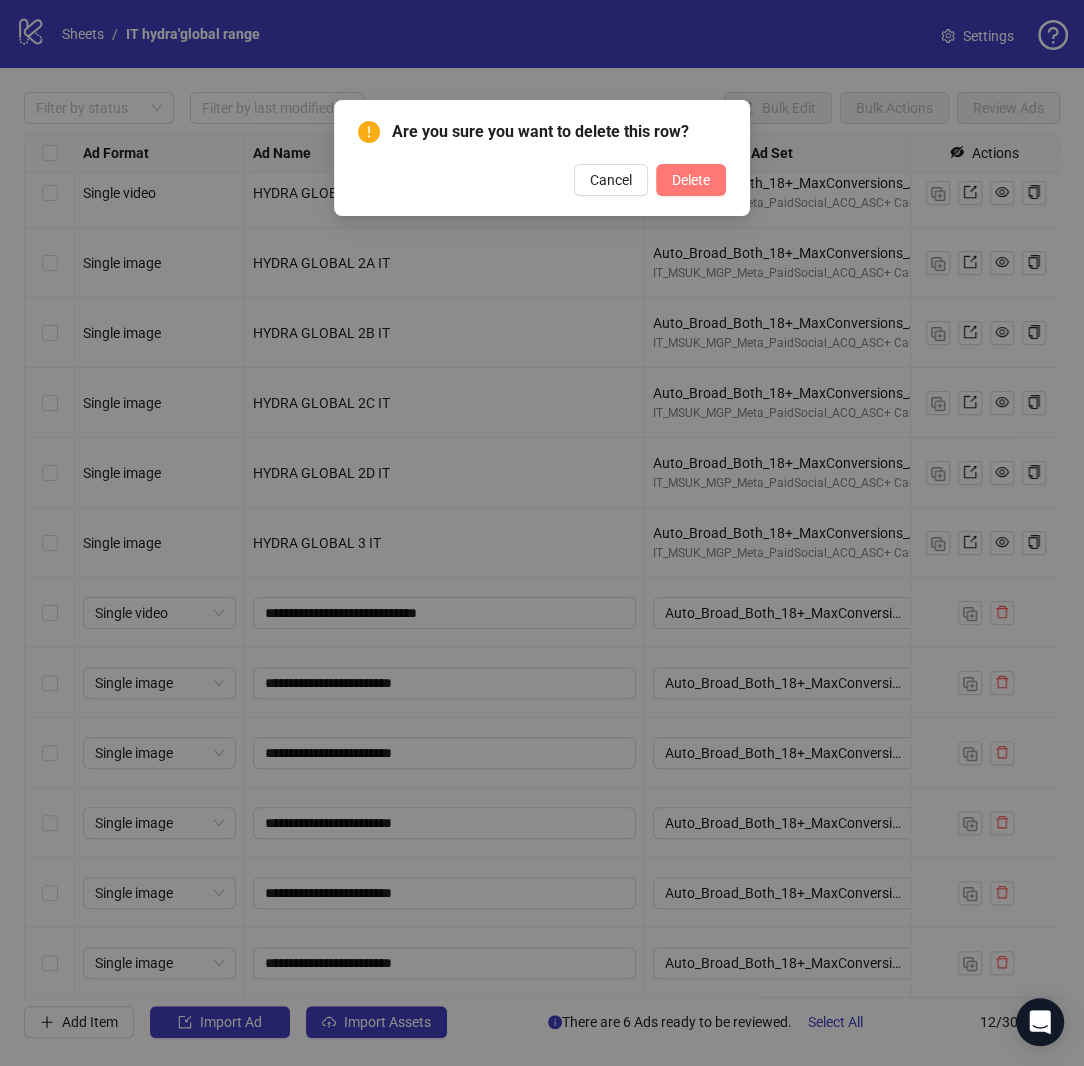 click on "Delete" at bounding box center [691, 180] 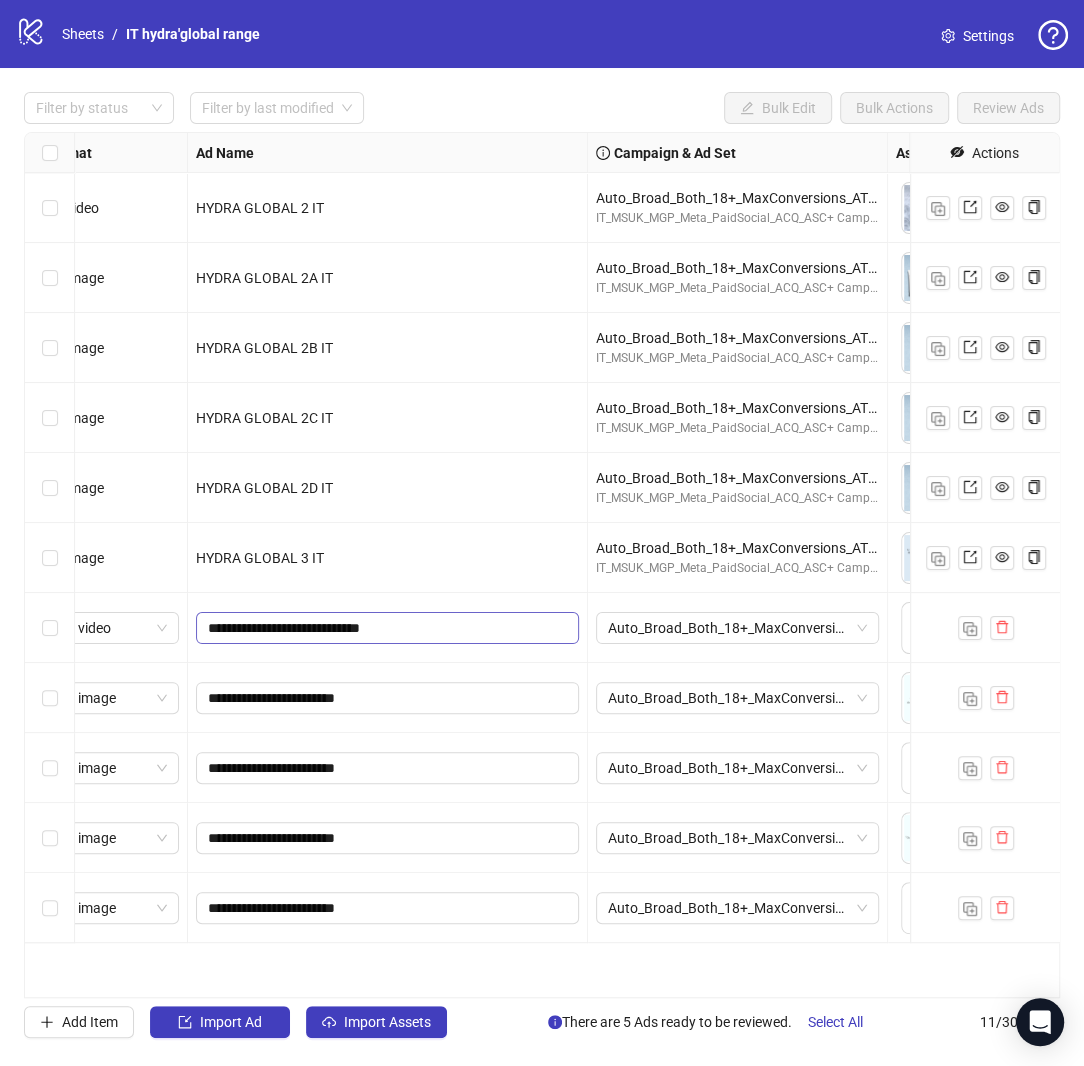 scroll, scrollTop: 0, scrollLeft: 62, axis: horizontal 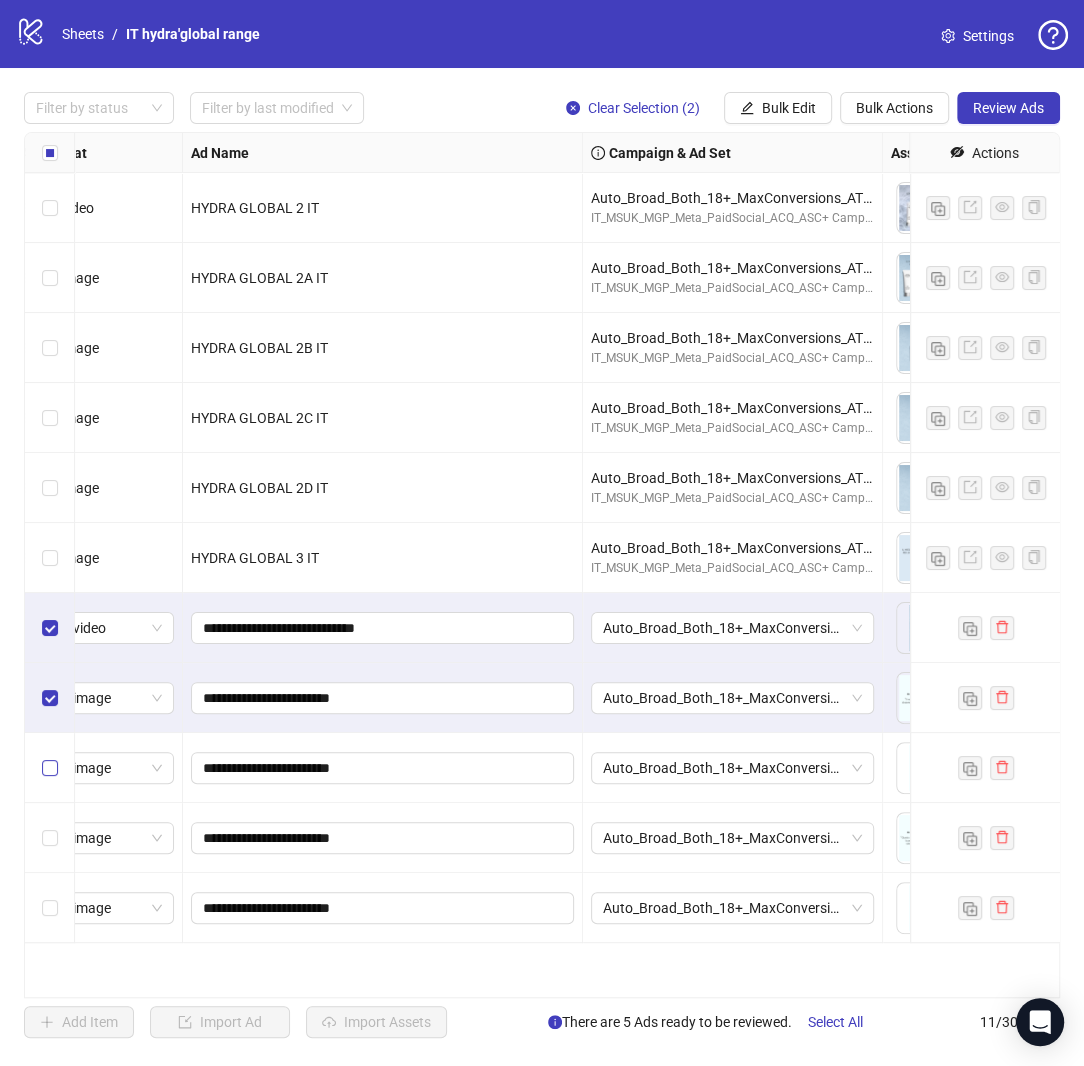 click at bounding box center [50, 768] 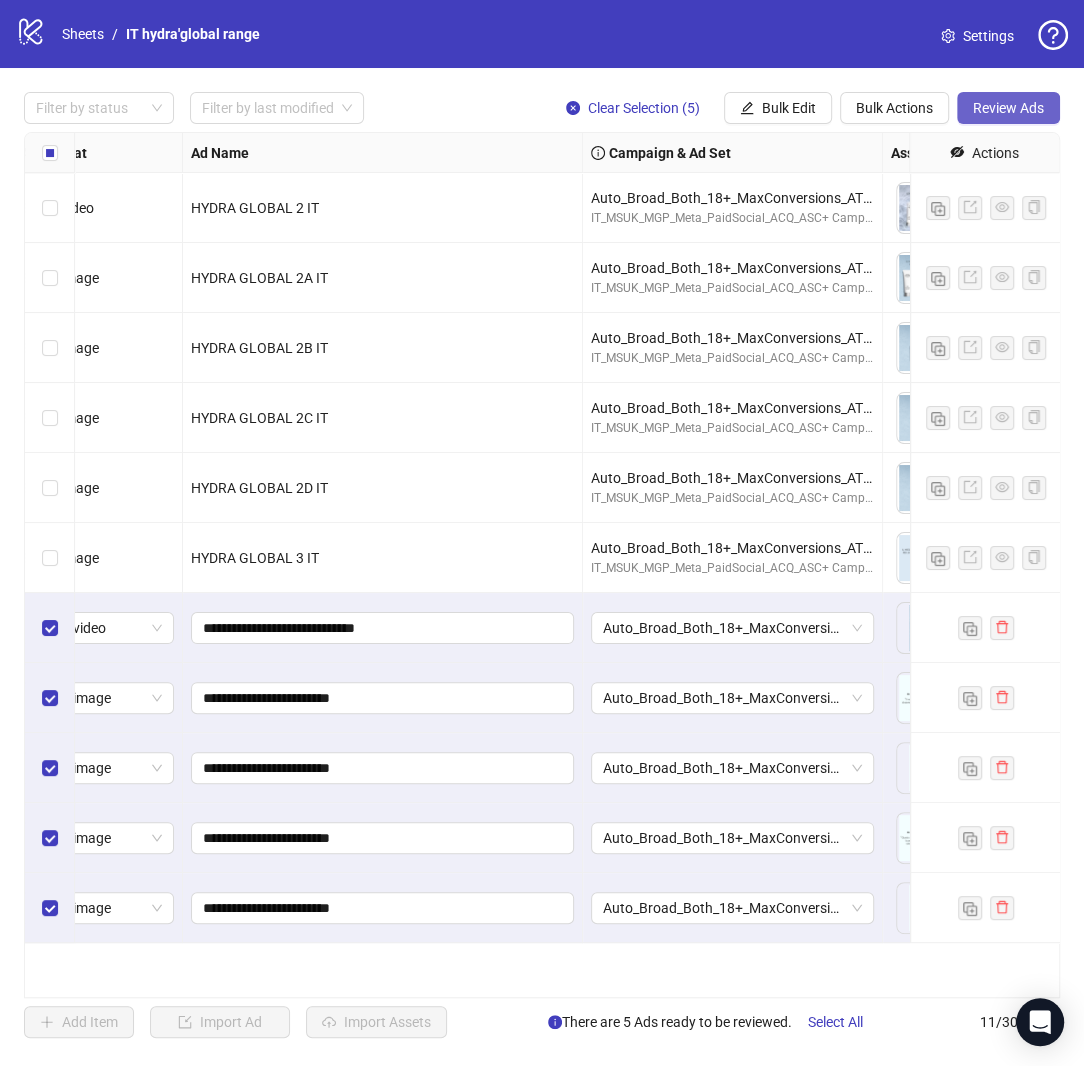 click on "Review Ads" at bounding box center (1008, 108) 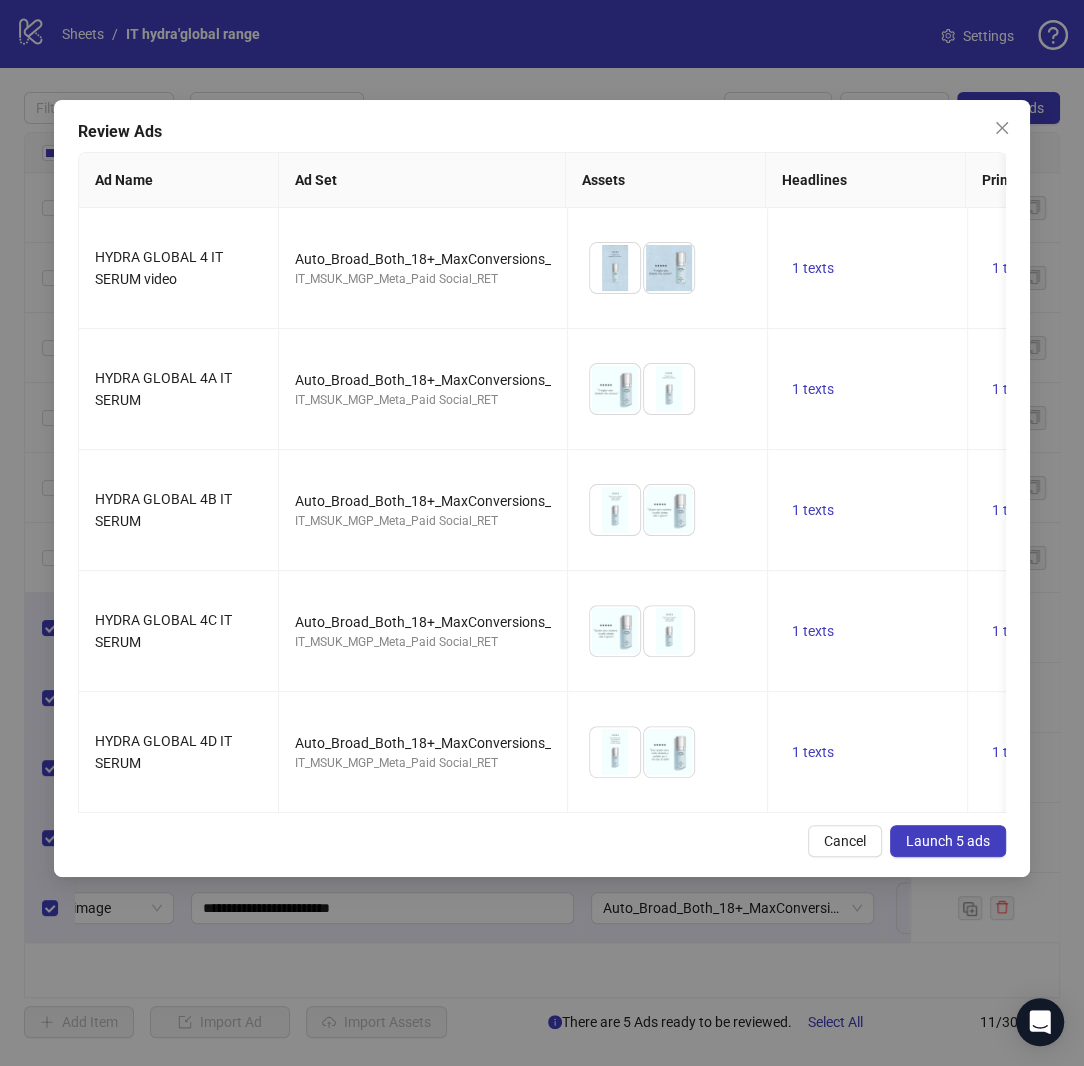 click on "Launch 5 ads" at bounding box center (948, 841) 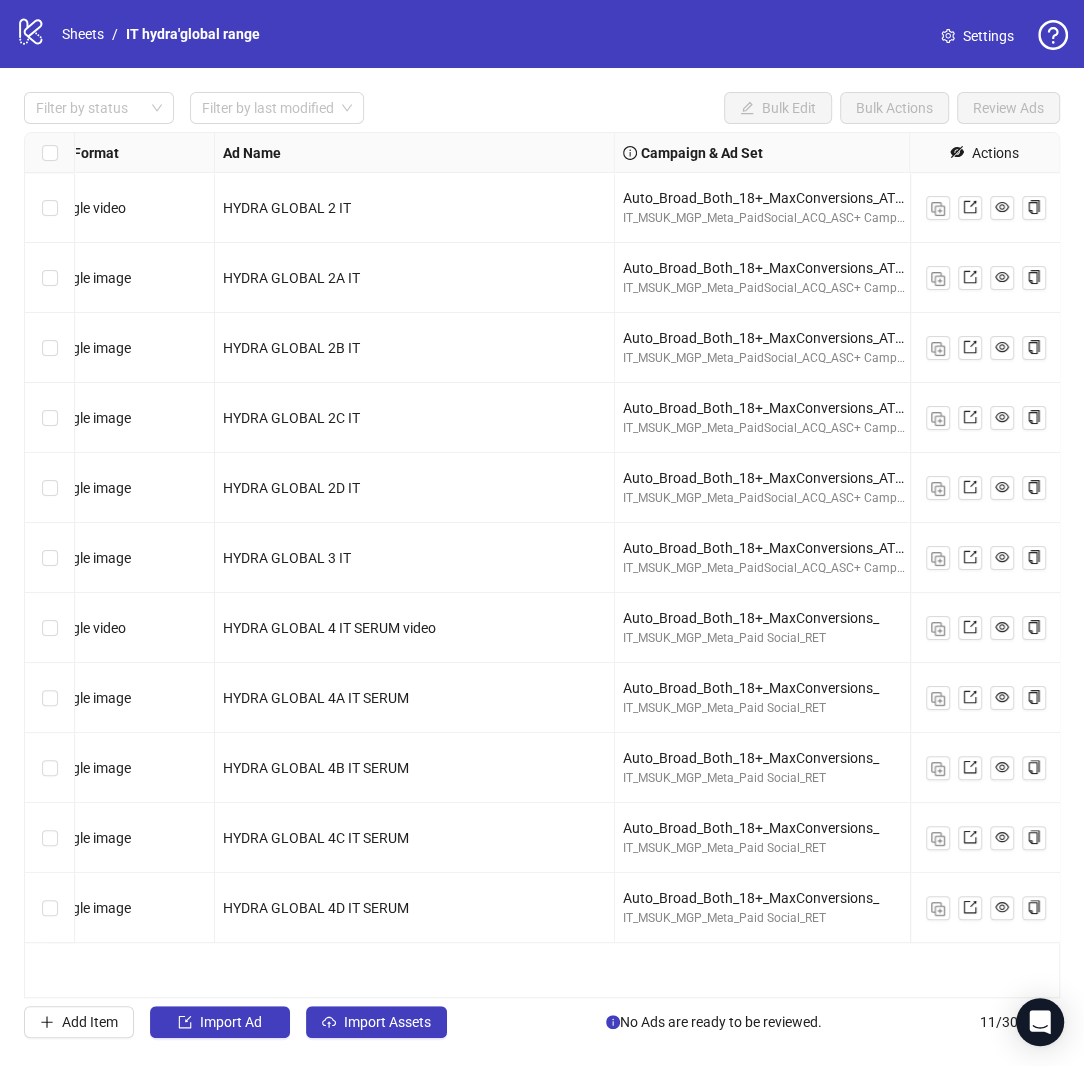 scroll, scrollTop: 0, scrollLeft: 0, axis: both 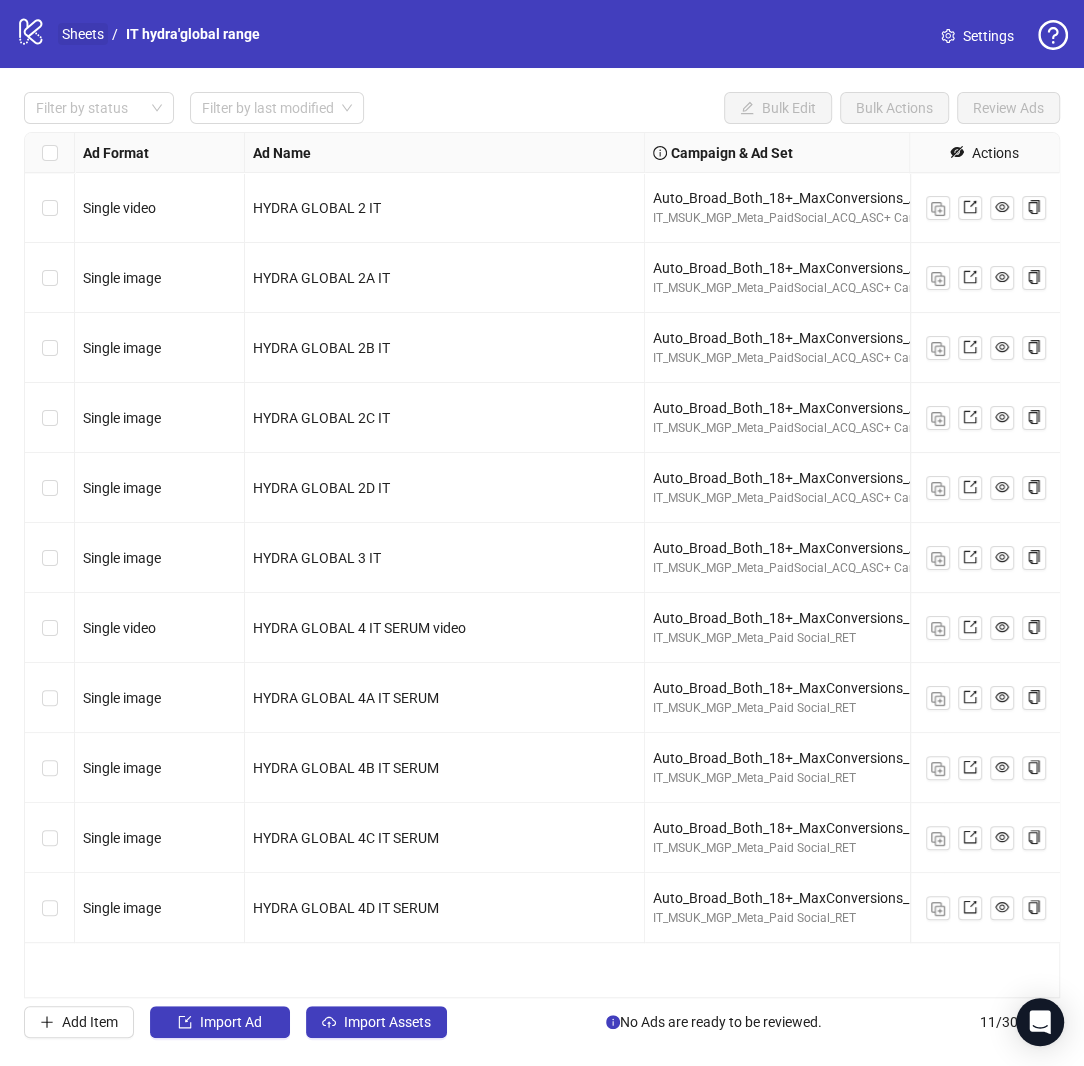 click on "Sheets" at bounding box center (83, 34) 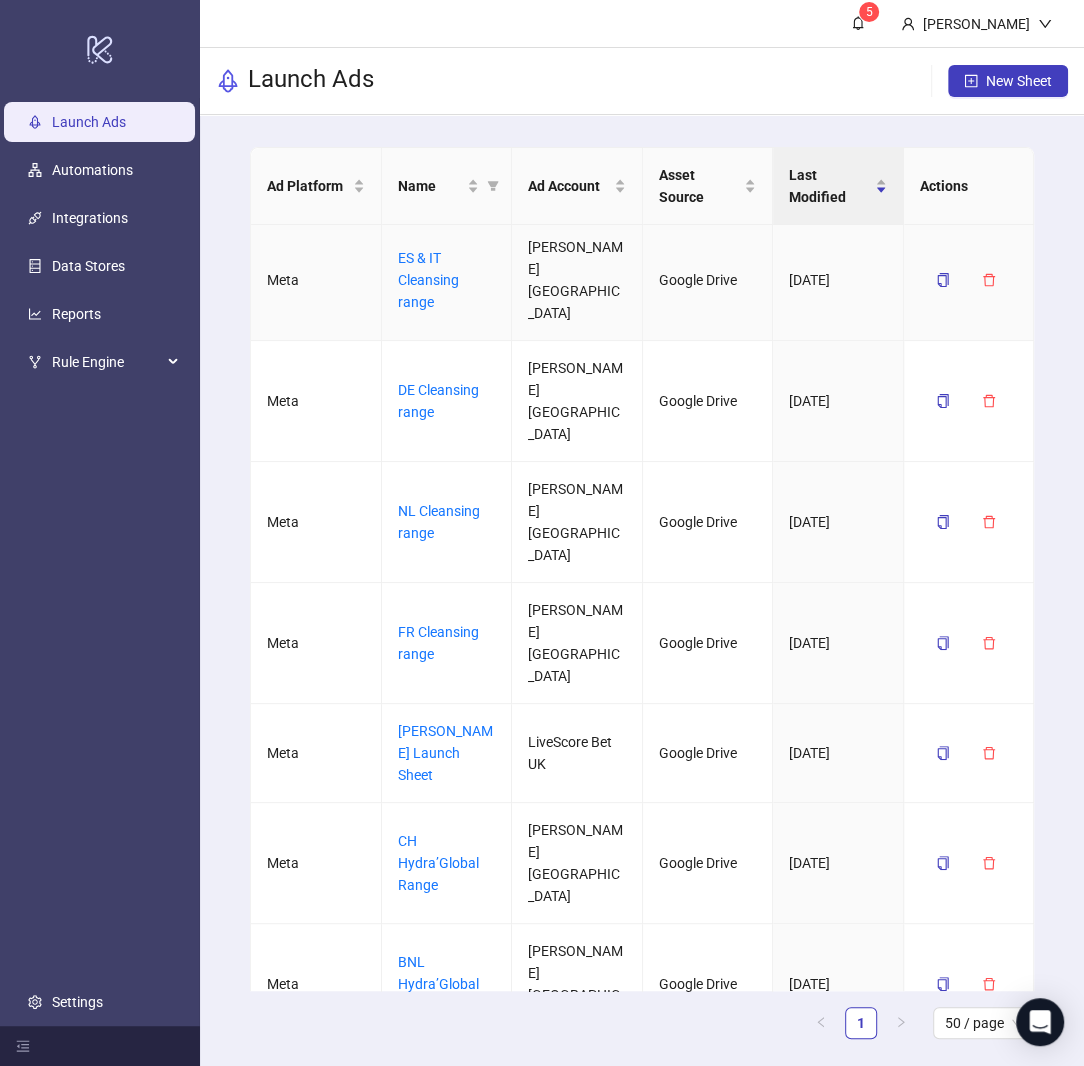 scroll, scrollTop: 0, scrollLeft: 0, axis: both 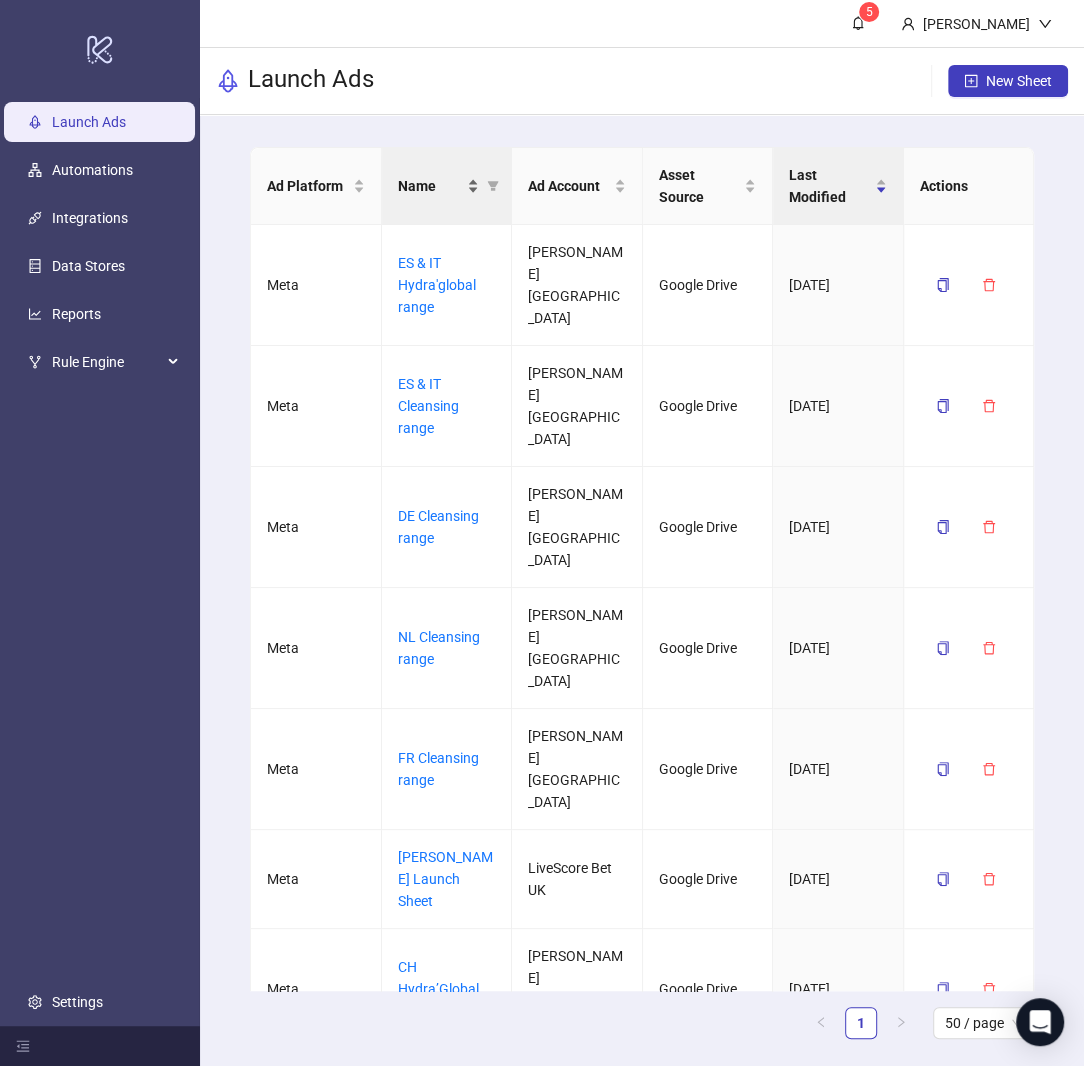 click on "Name" at bounding box center [431, 186] 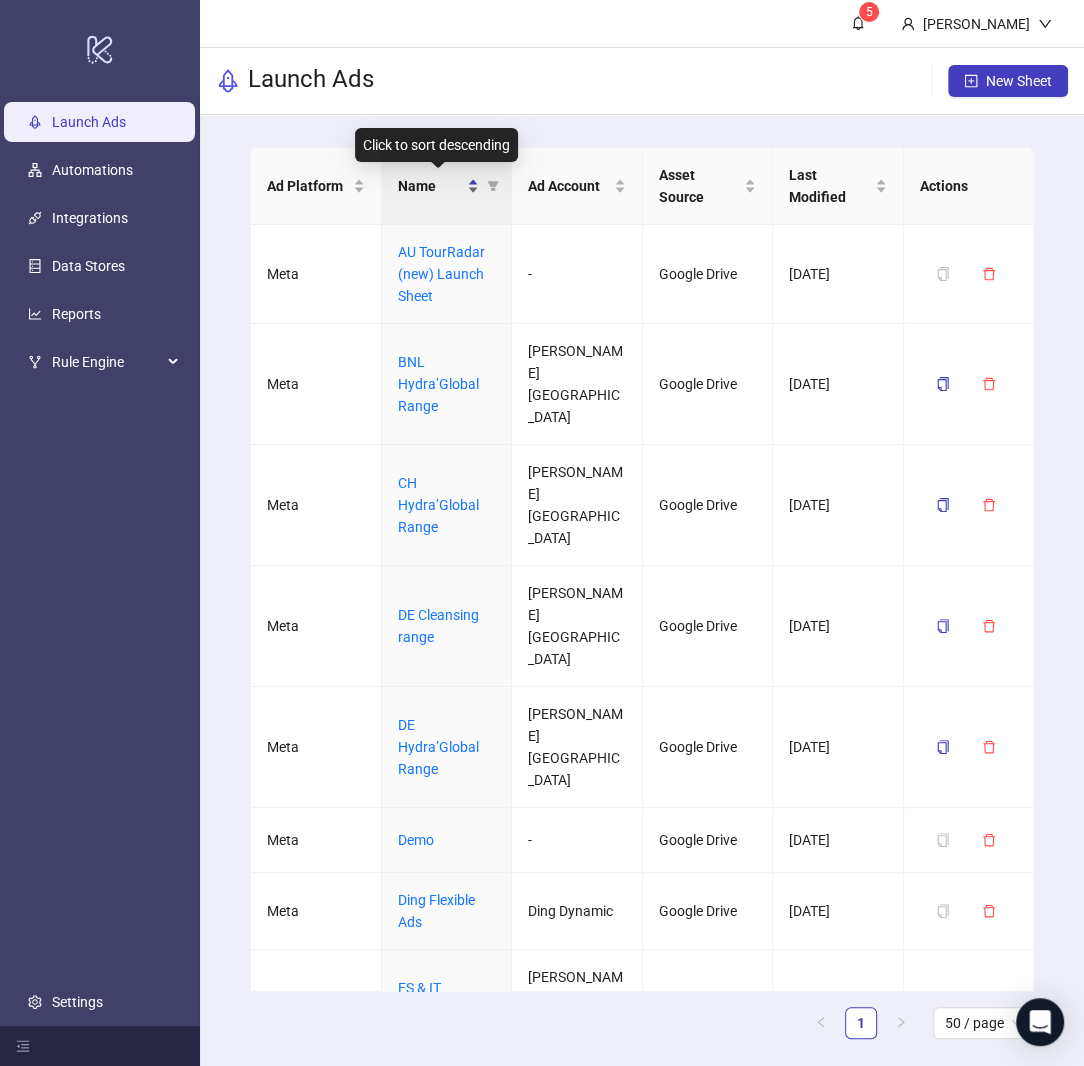 click on "Name" at bounding box center [431, 186] 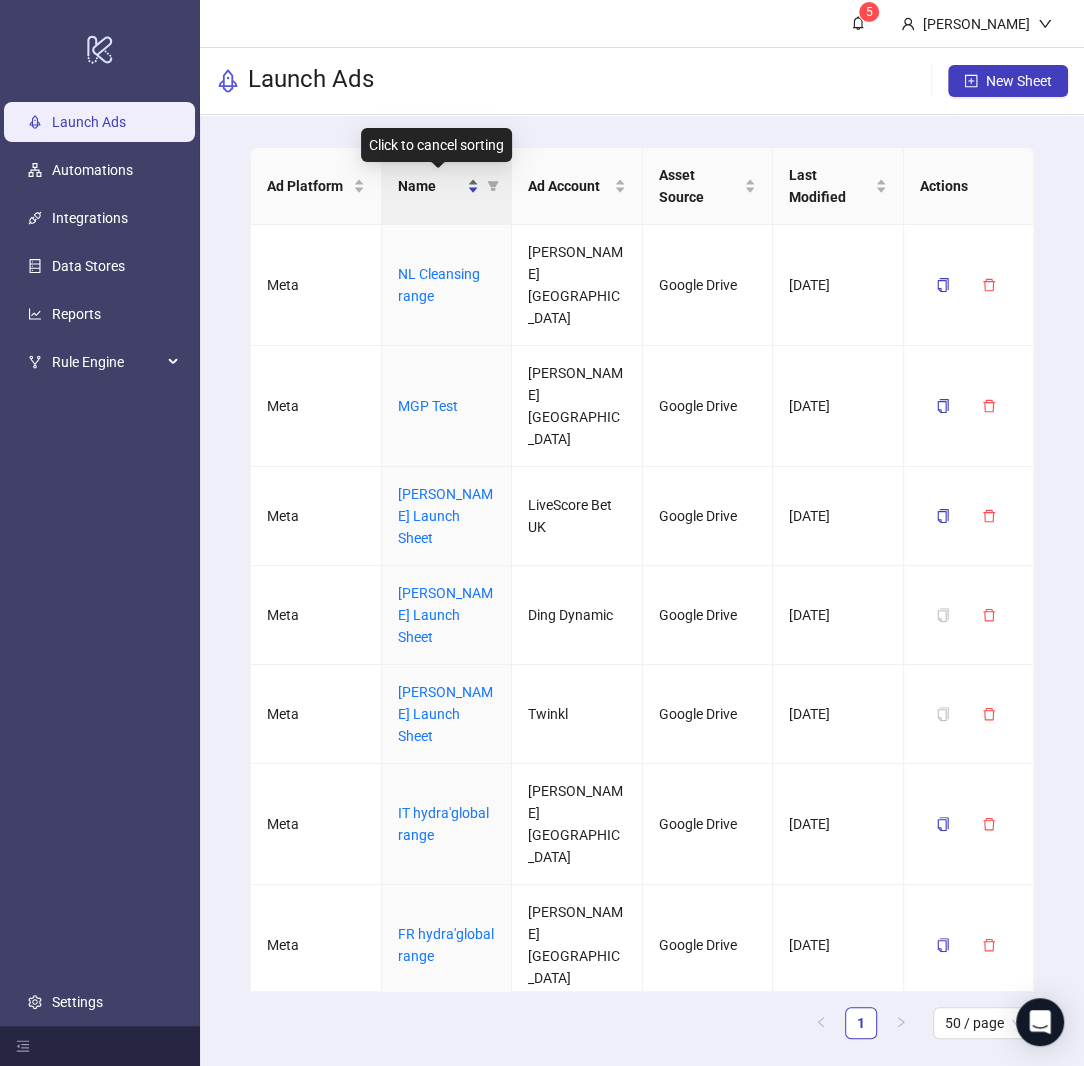 click on "Name" at bounding box center (431, 186) 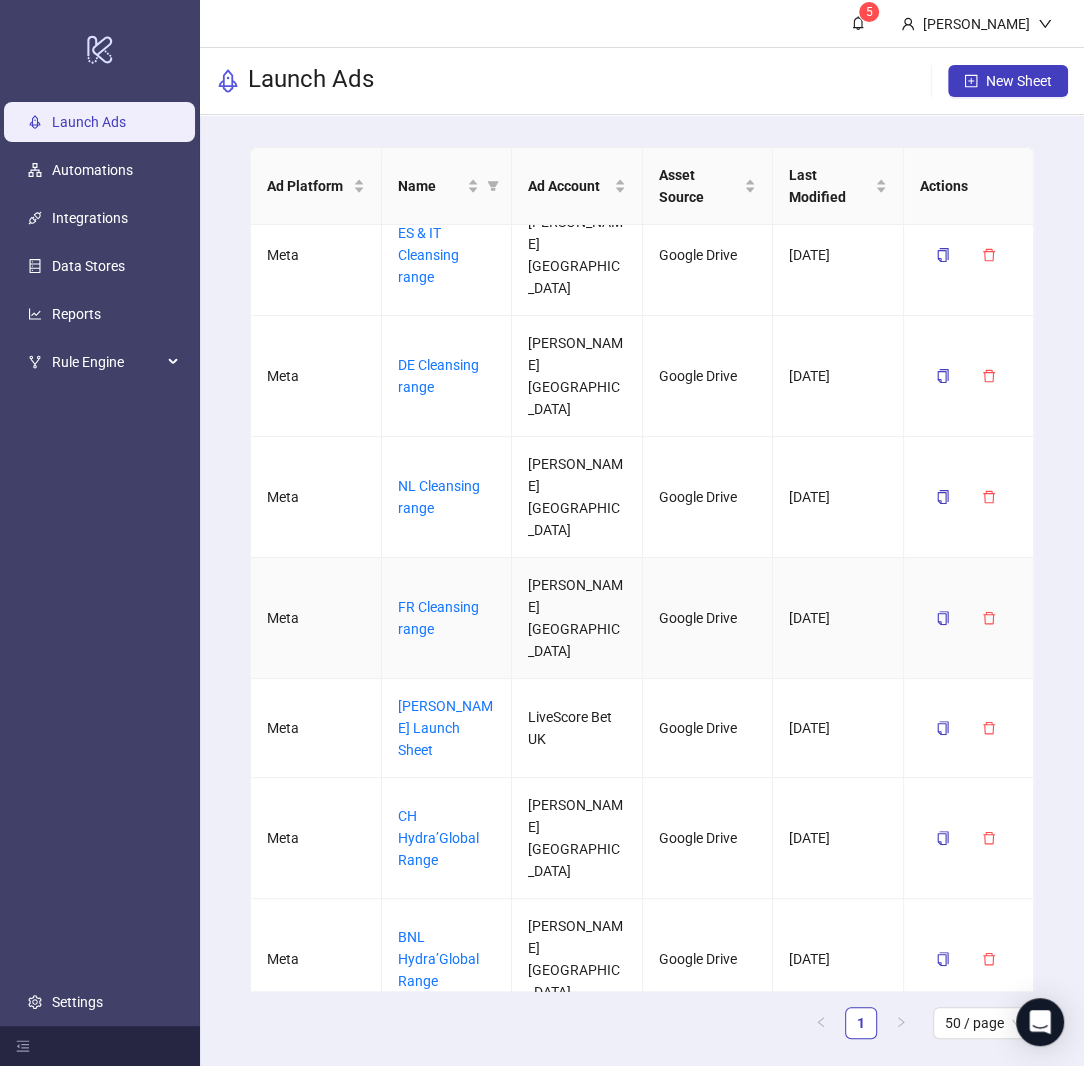 scroll, scrollTop: 0, scrollLeft: 0, axis: both 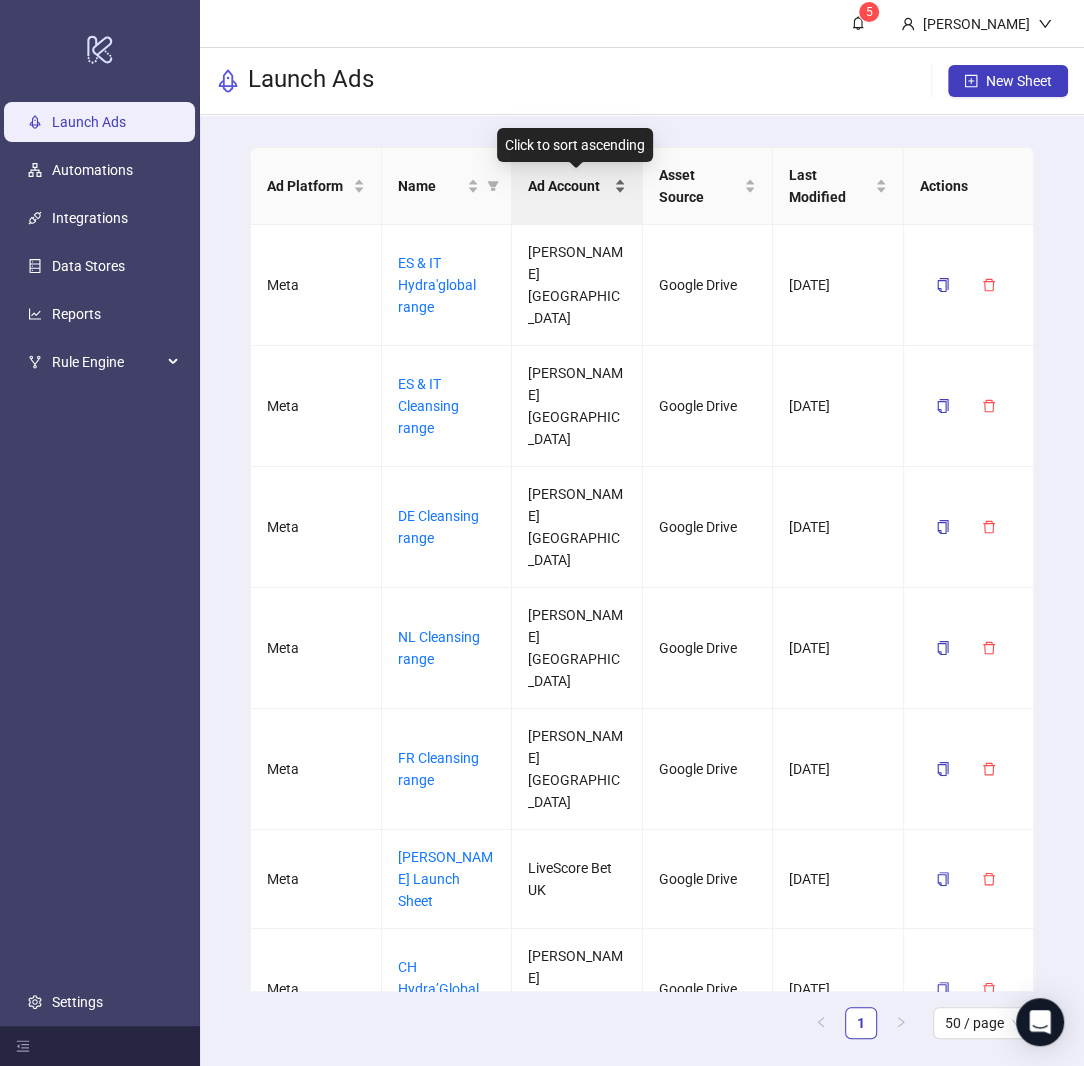 click on "Ad Account" at bounding box center (577, 186) 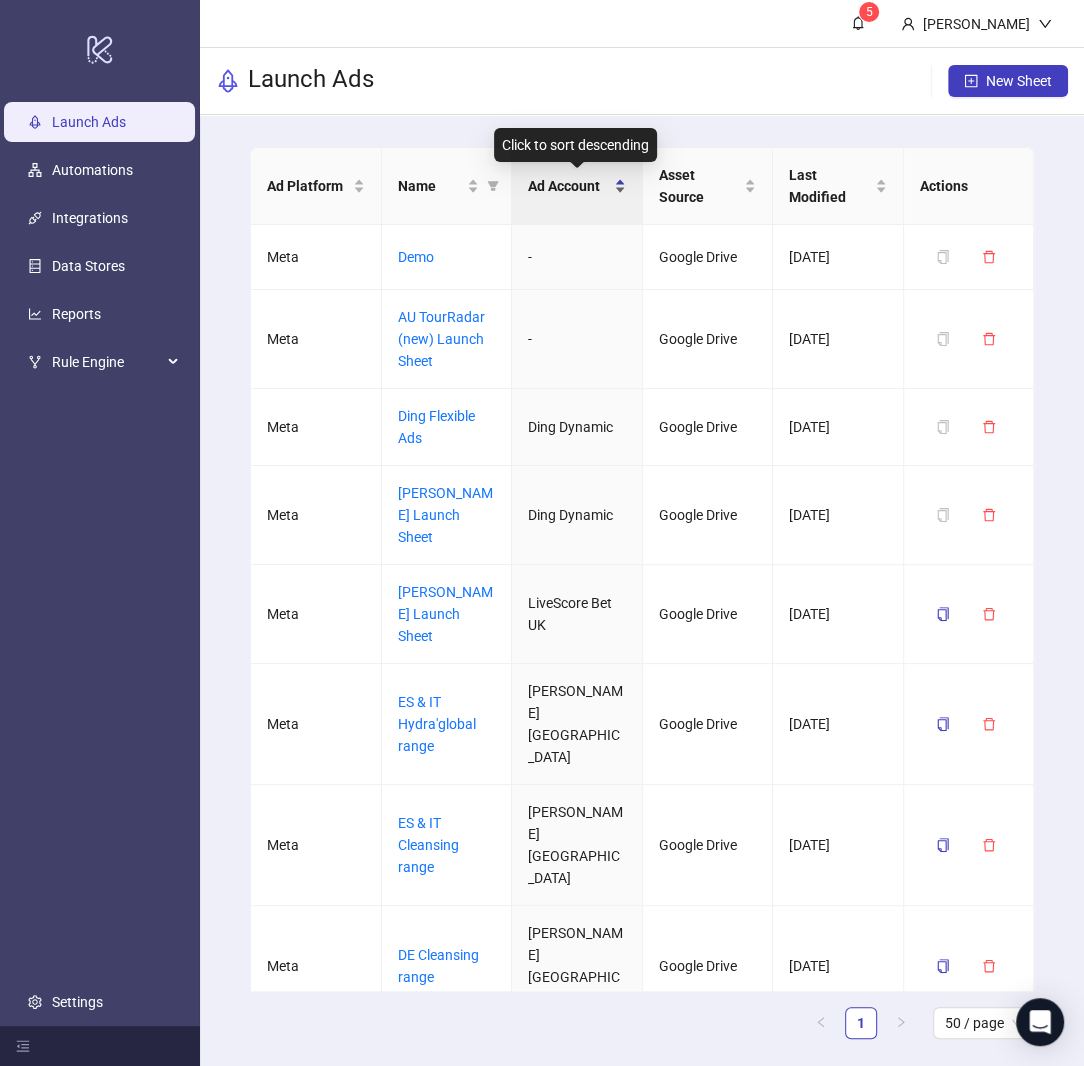 click on "Ad Account" at bounding box center [577, 186] 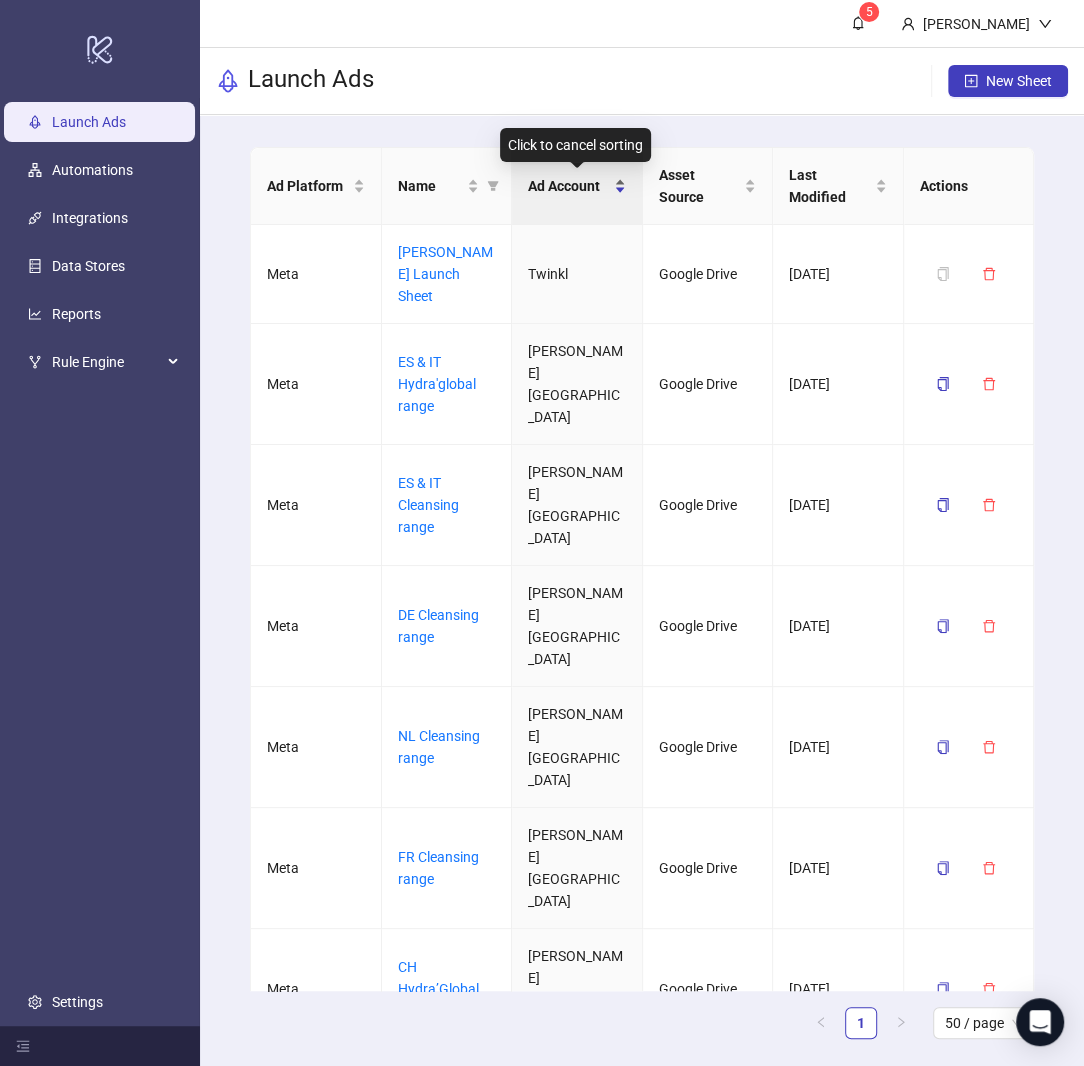 click on "Ad Account" at bounding box center (569, 186) 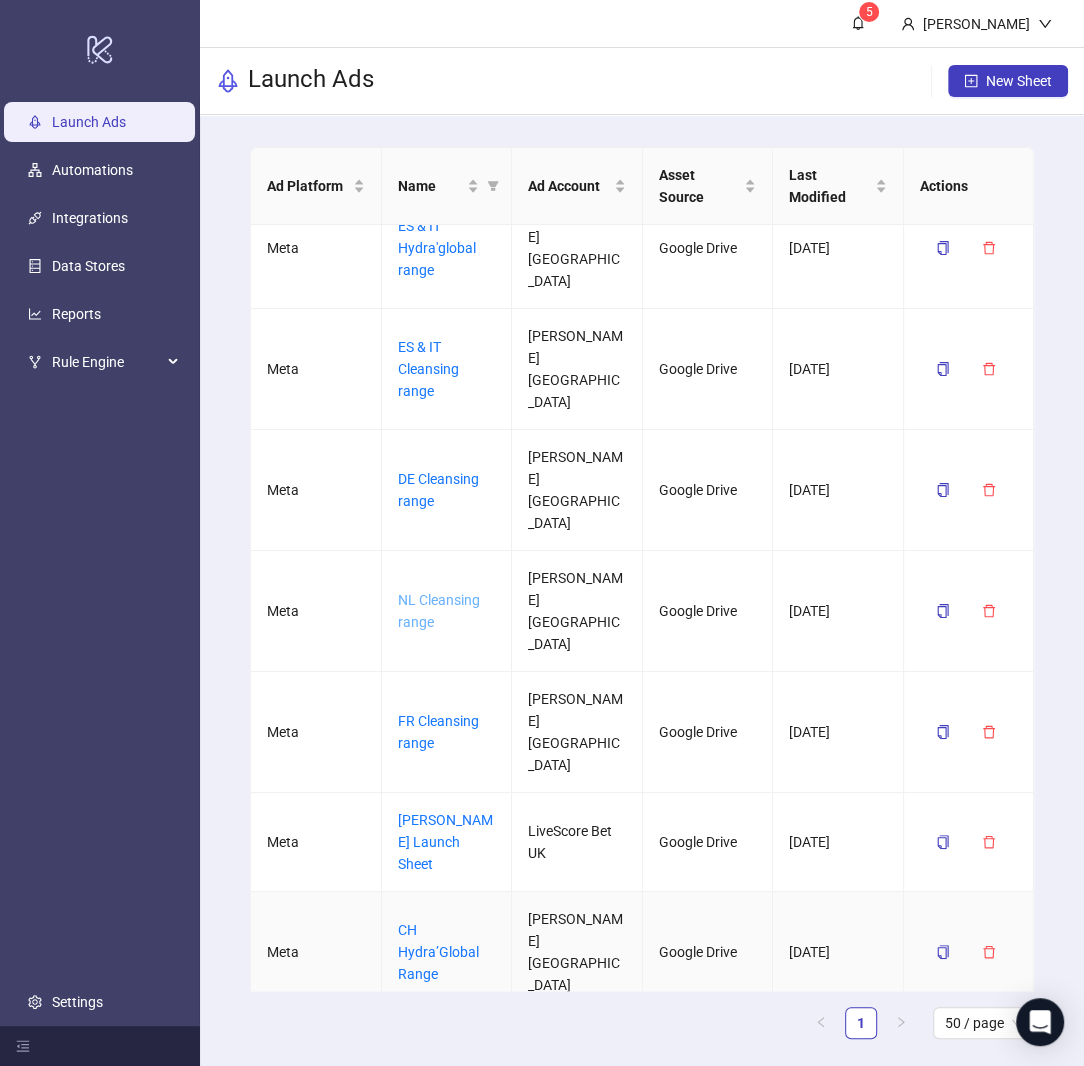 scroll, scrollTop: 0, scrollLeft: 0, axis: both 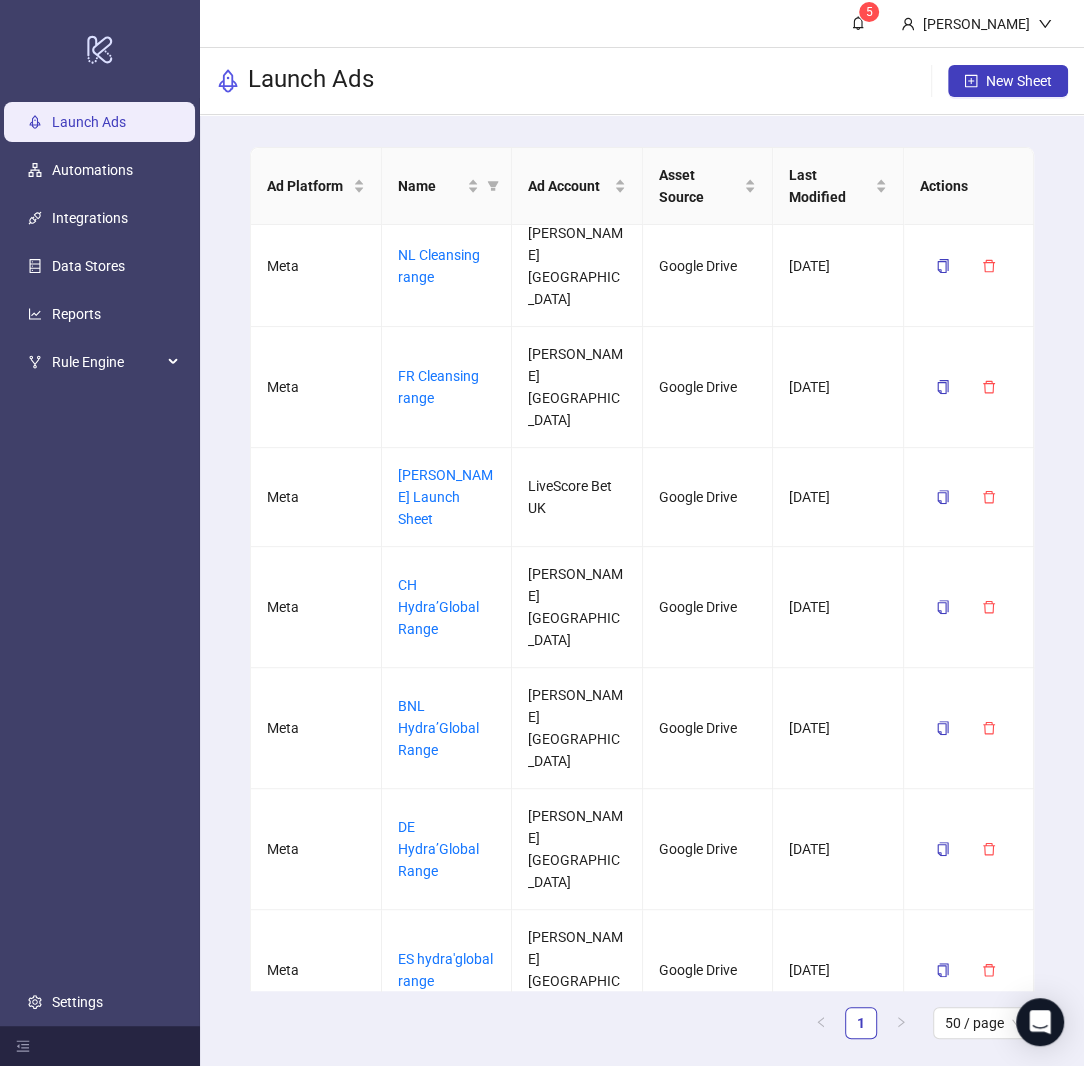 click on "FR hydra'global range" at bounding box center (446, 1212) 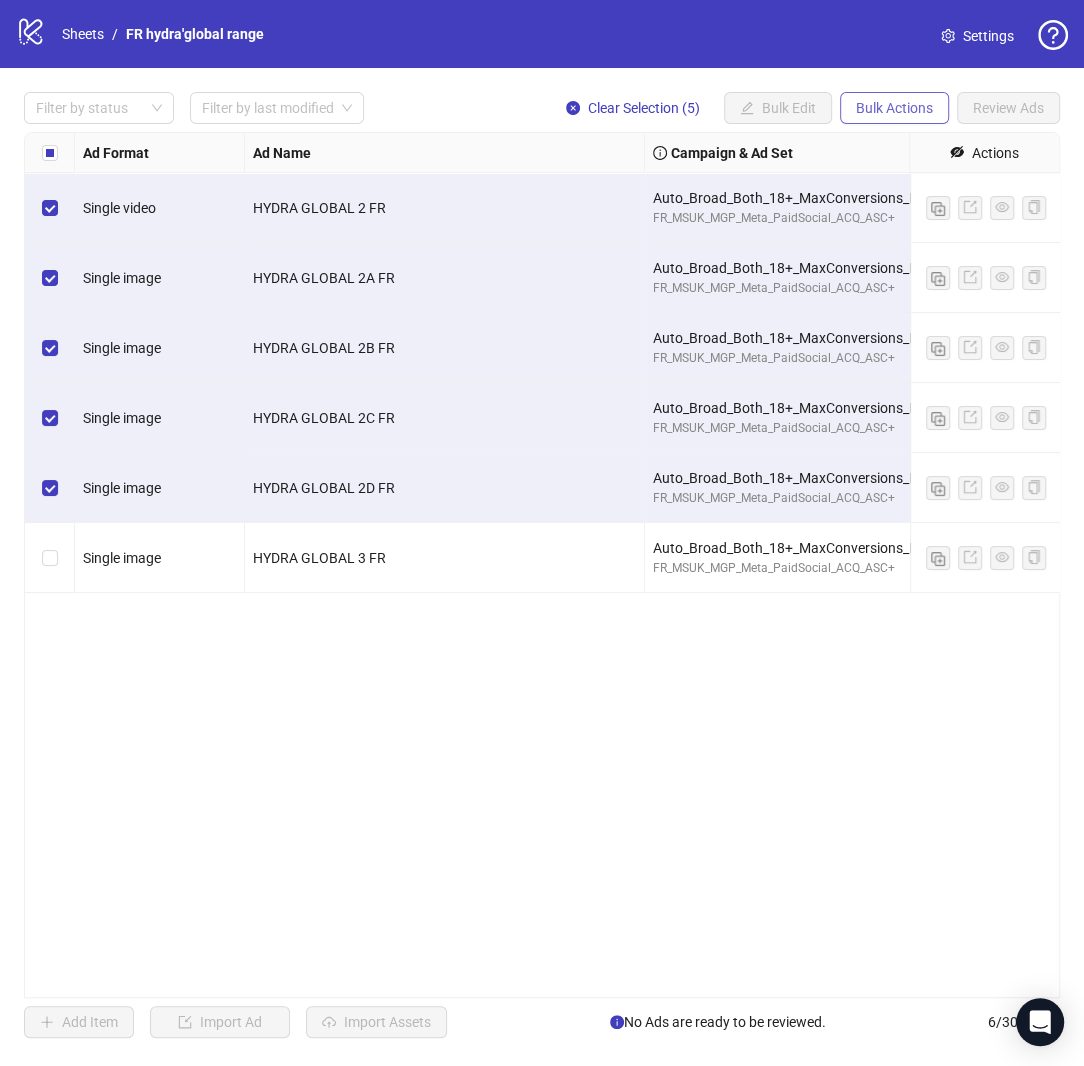click on "Bulk Actions" at bounding box center [894, 108] 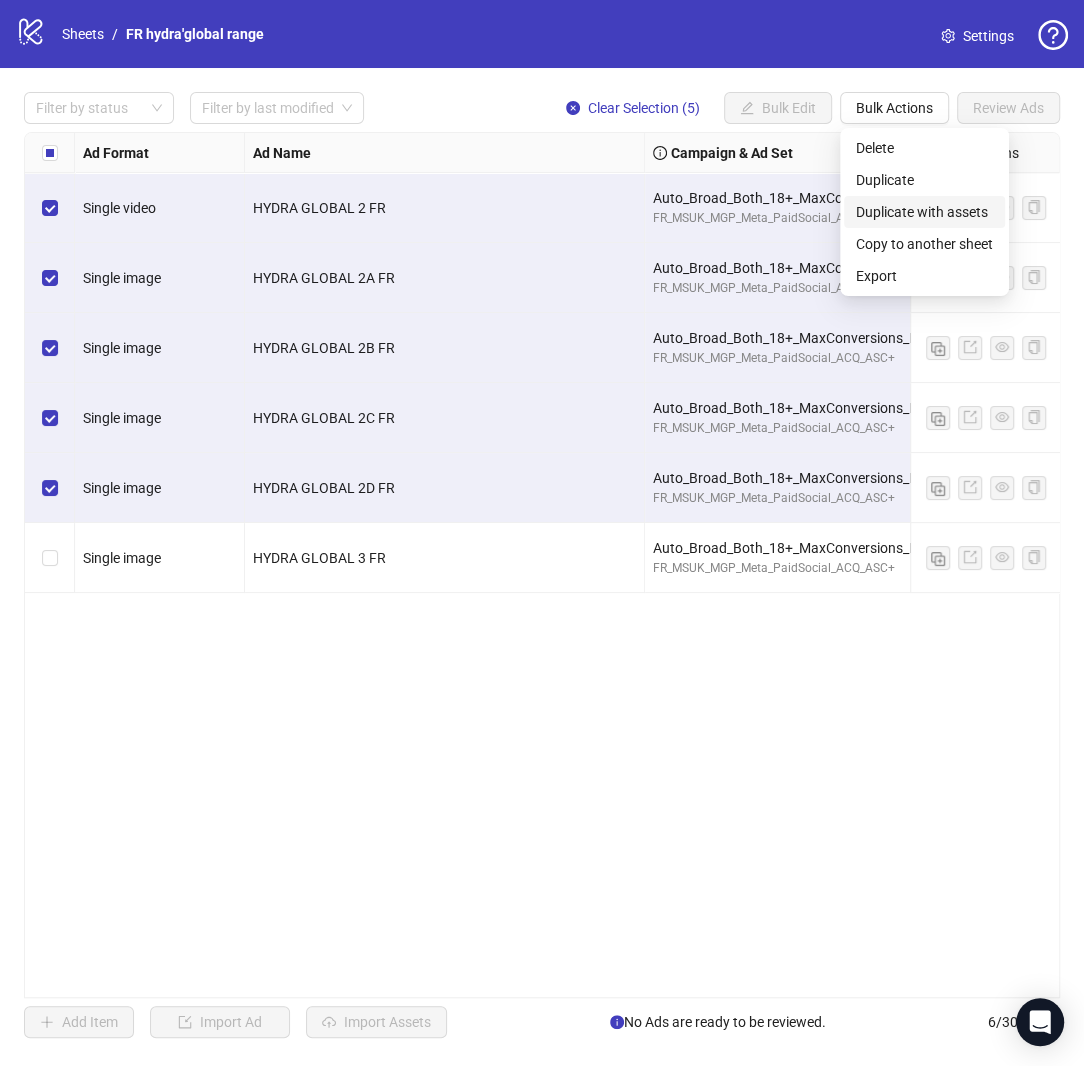 click on "Duplicate with assets" at bounding box center (924, 212) 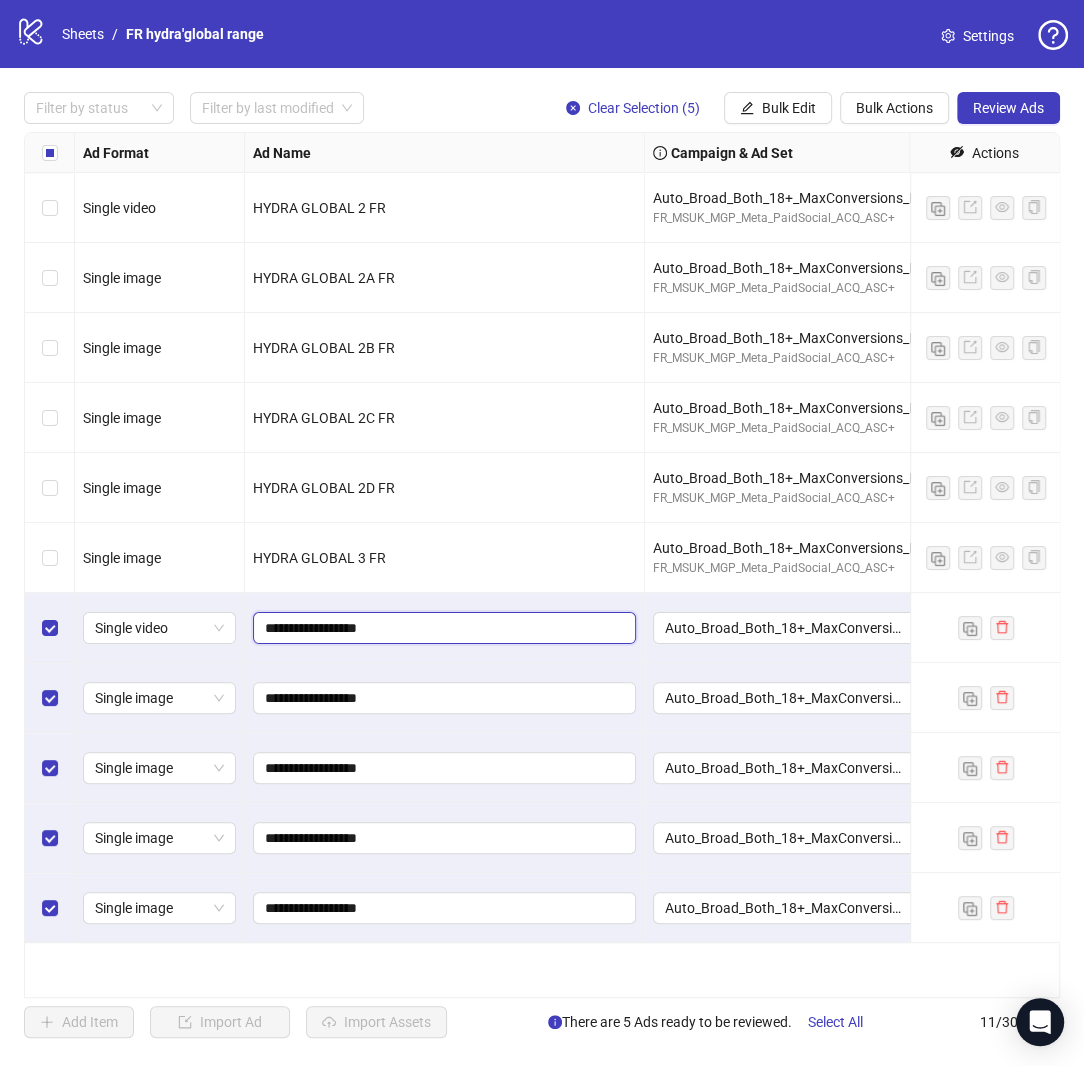 click on "**********" at bounding box center (442, 628) 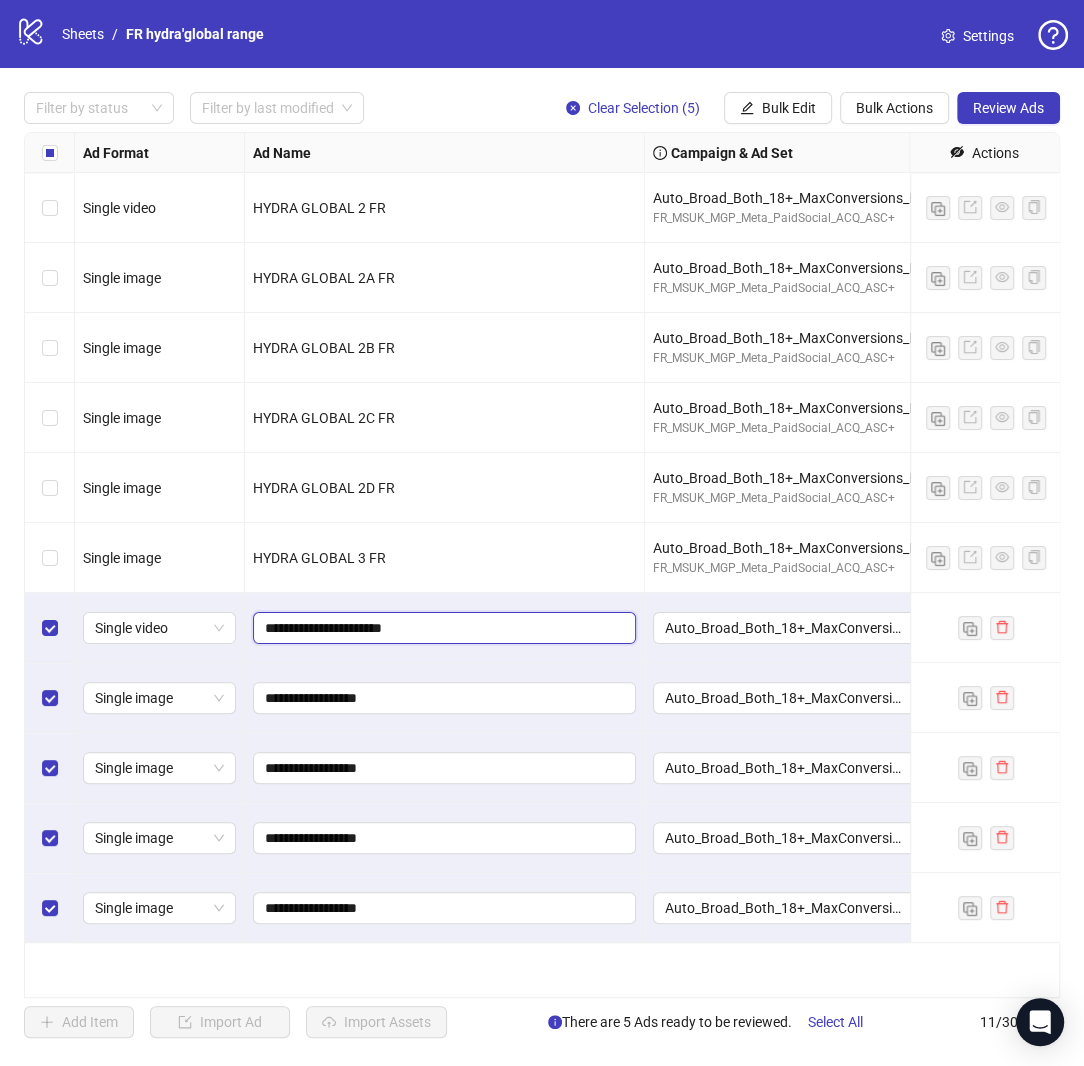 type on "**********" 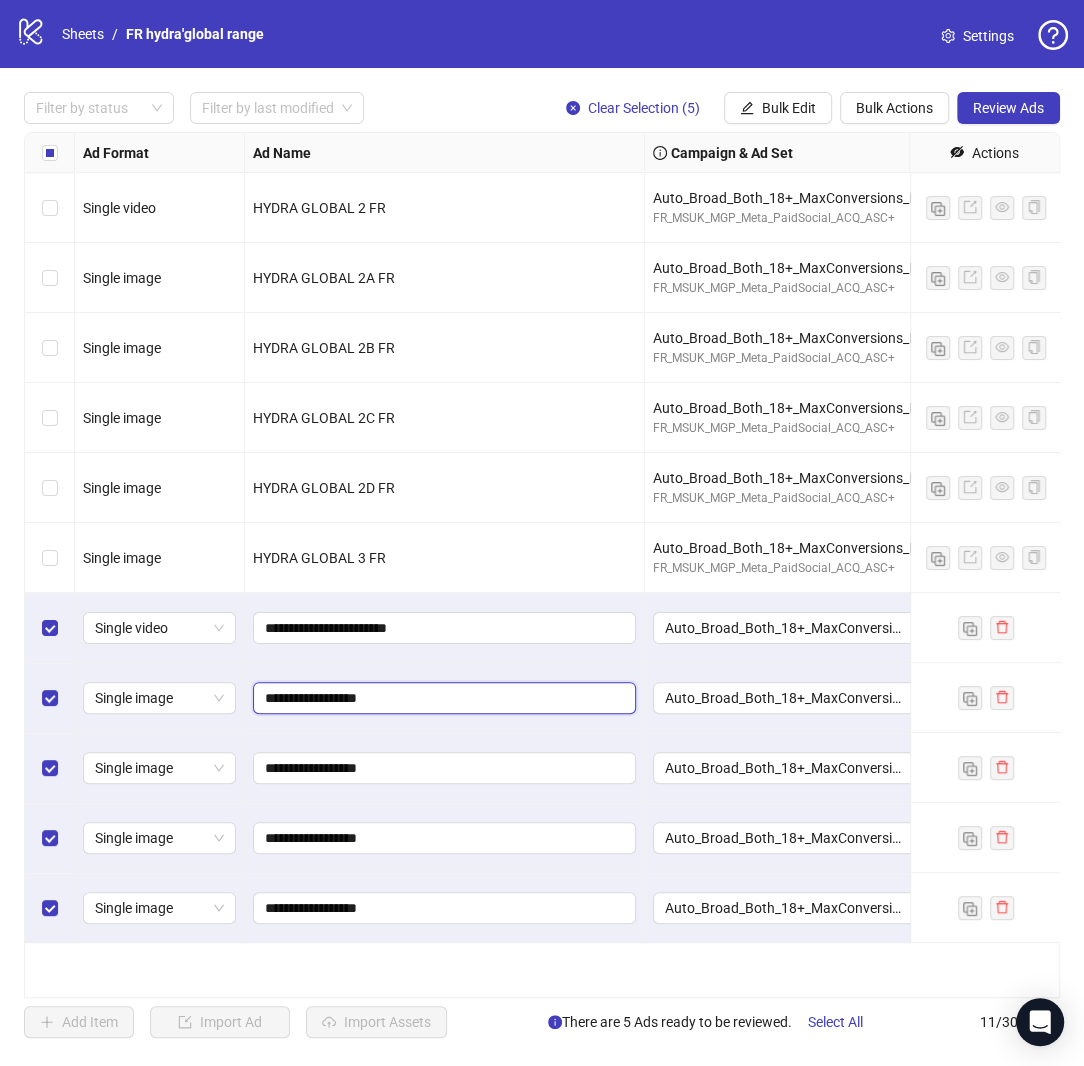click on "**********" at bounding box center [442, 698] 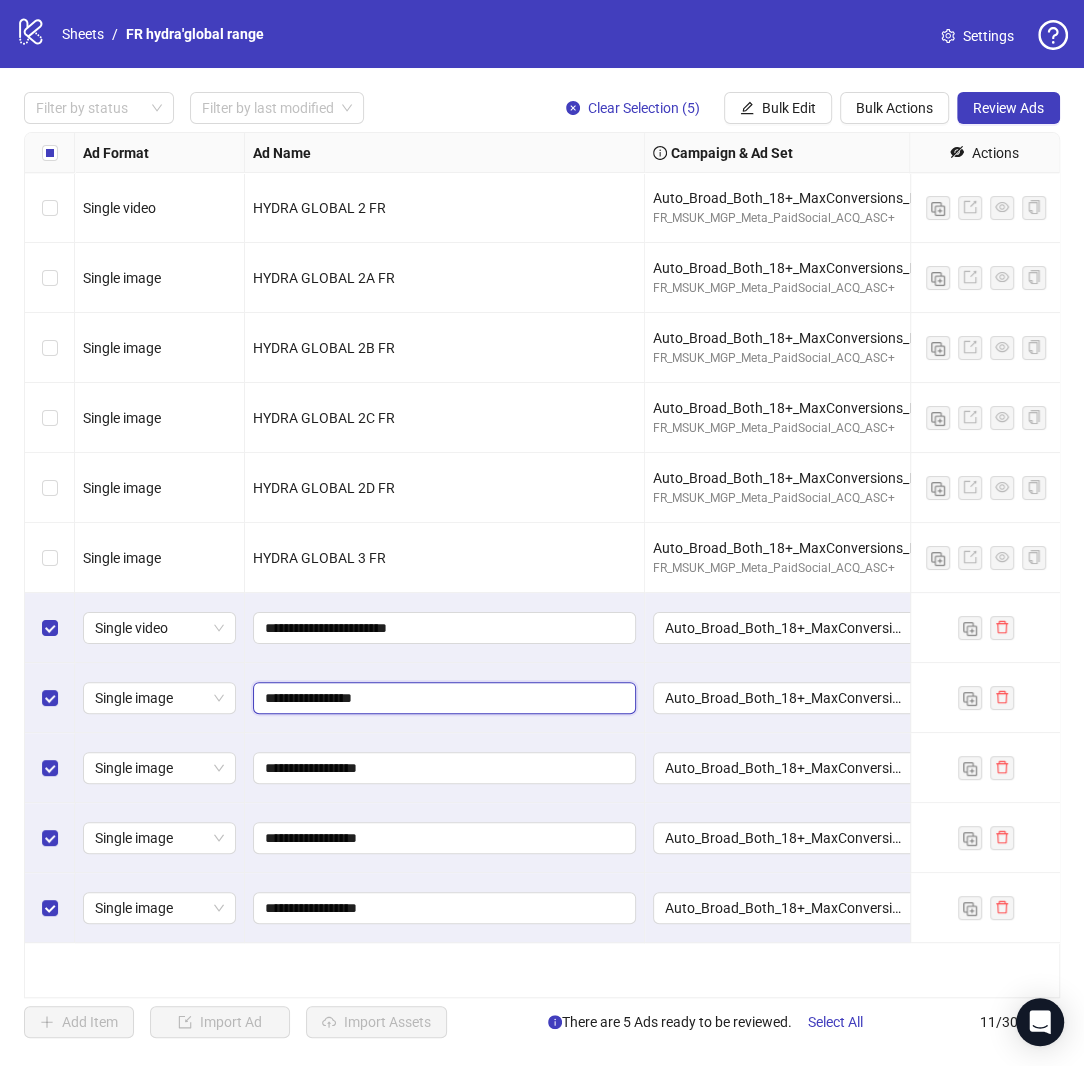 type on "**********" 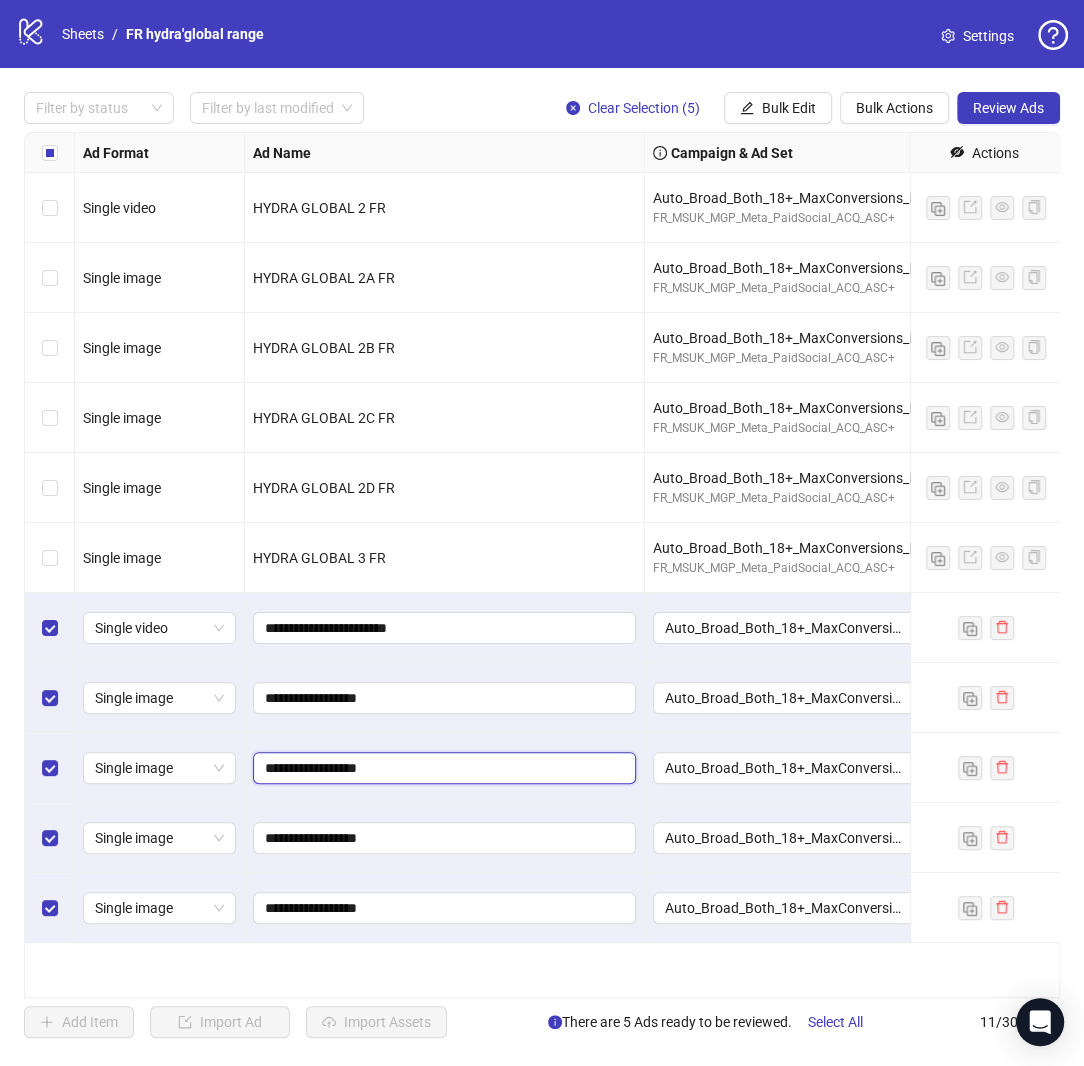 click on "**********" at bounding box center (442, 768) 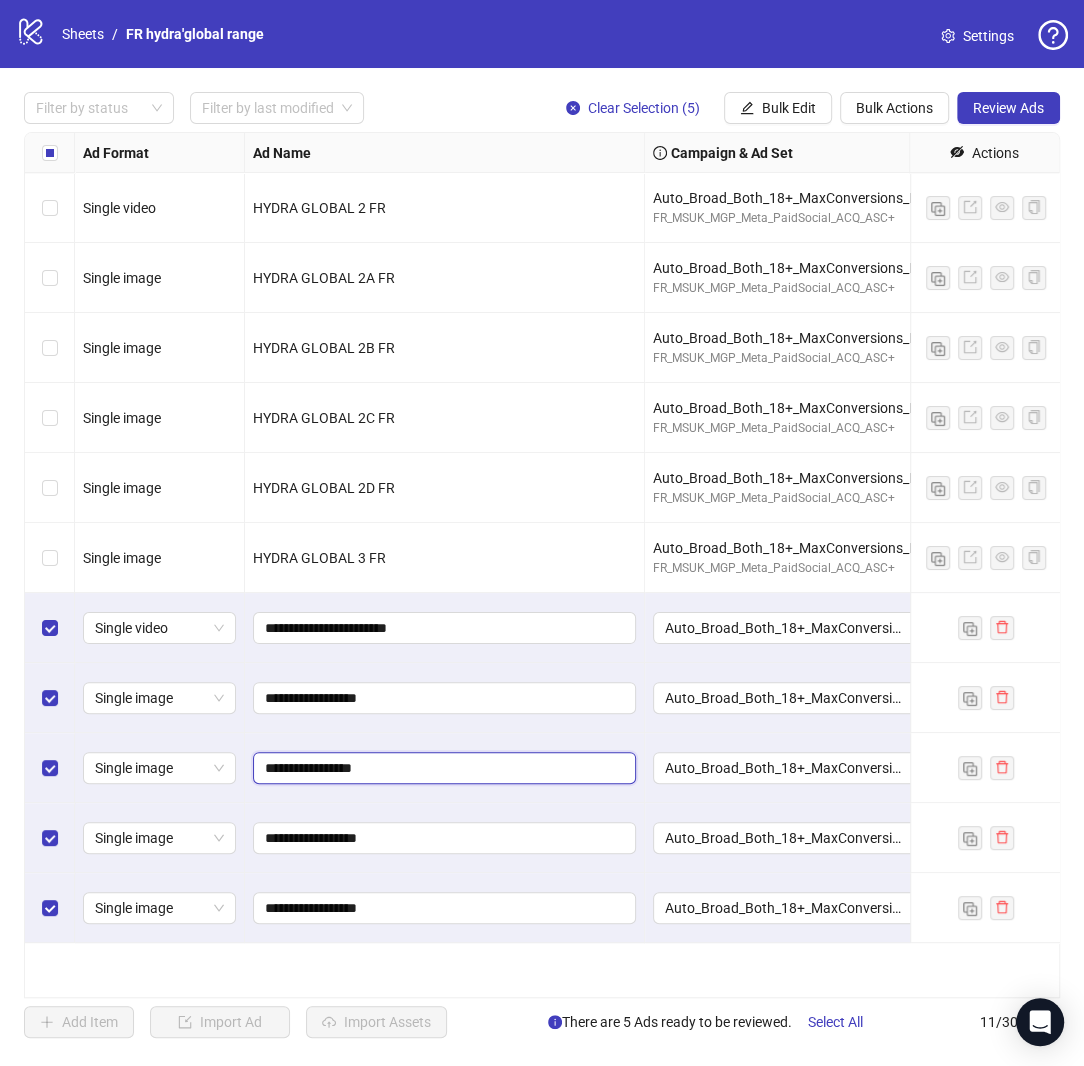 type on "**********" 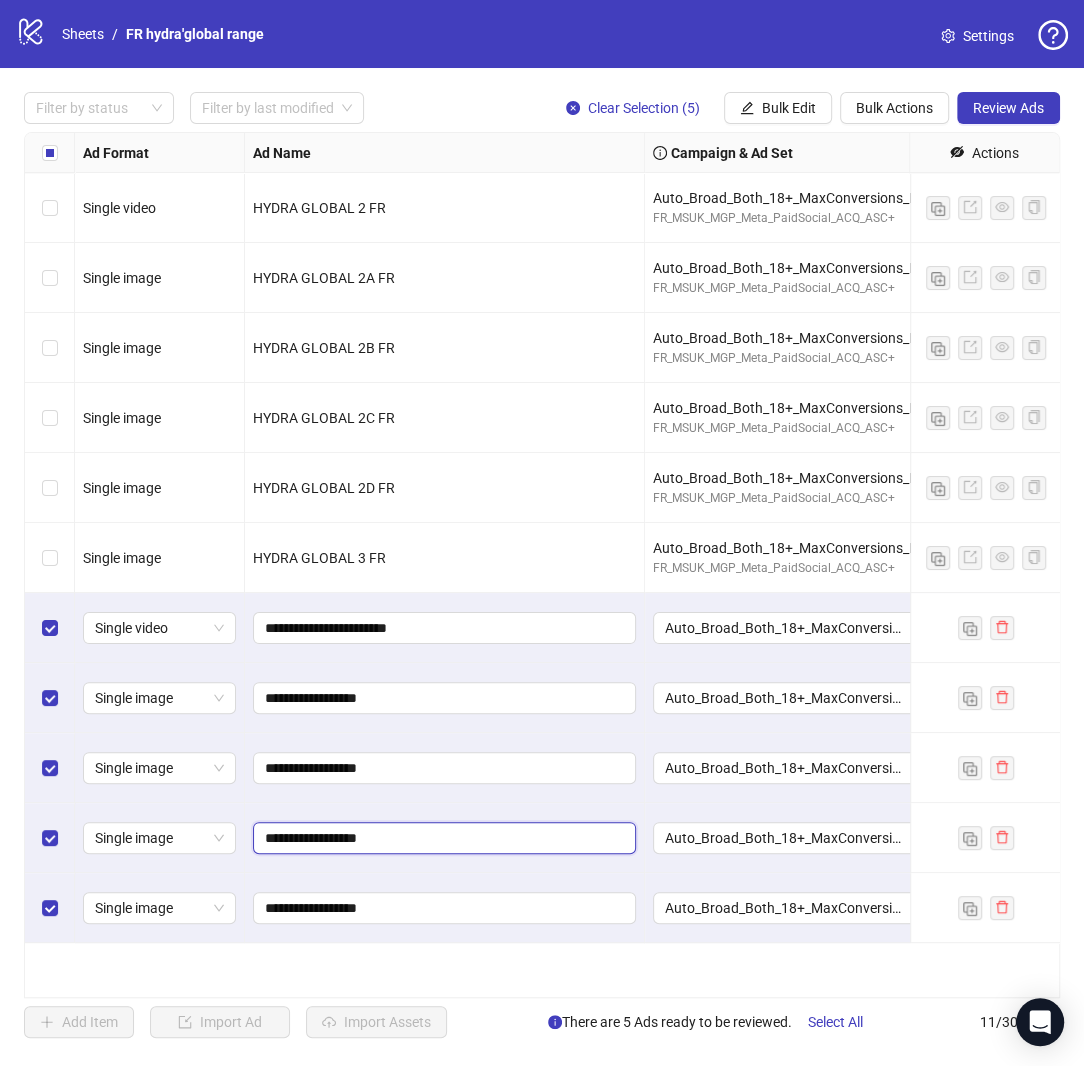 click on "**********" at bounding box center [442, 838] 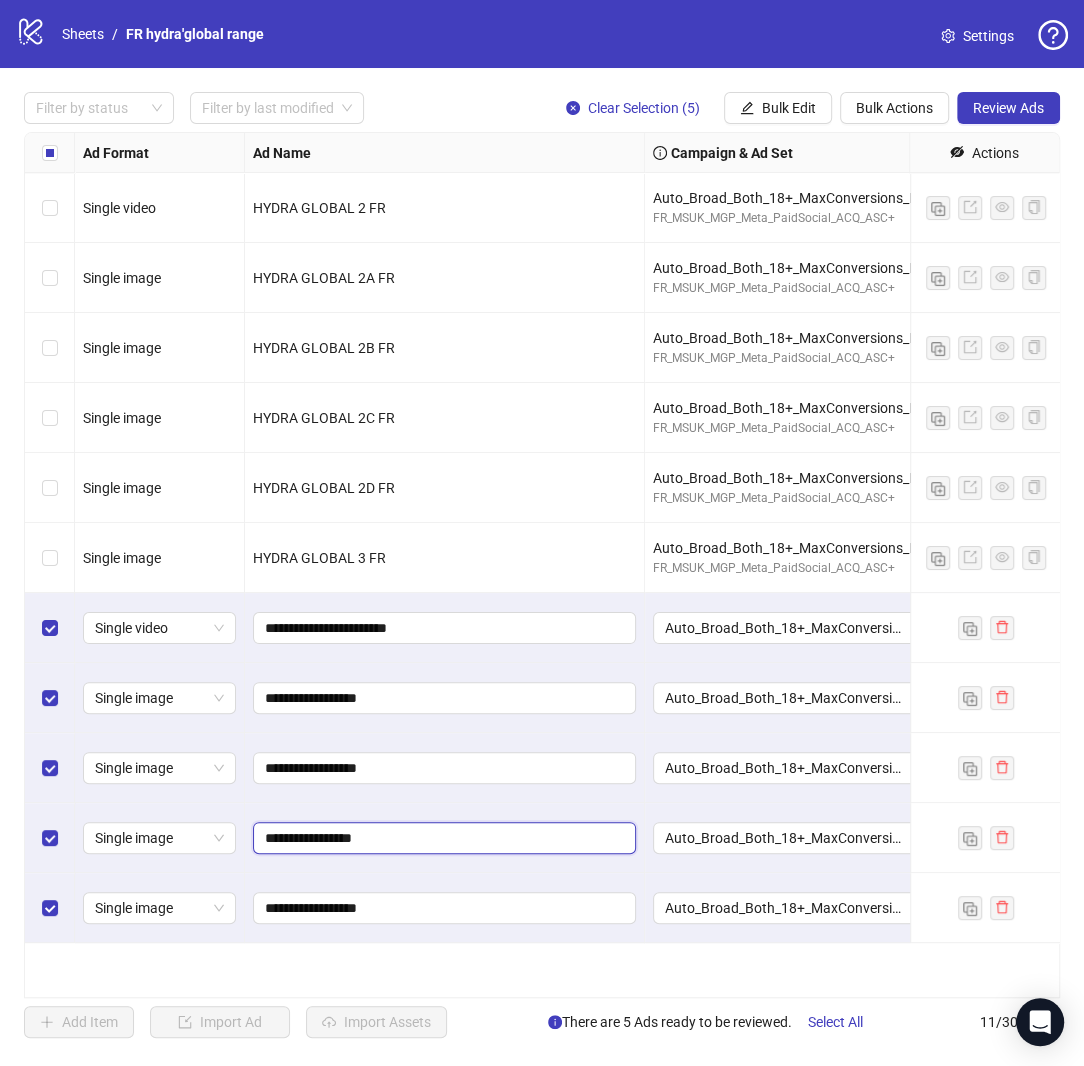 type on "**********" 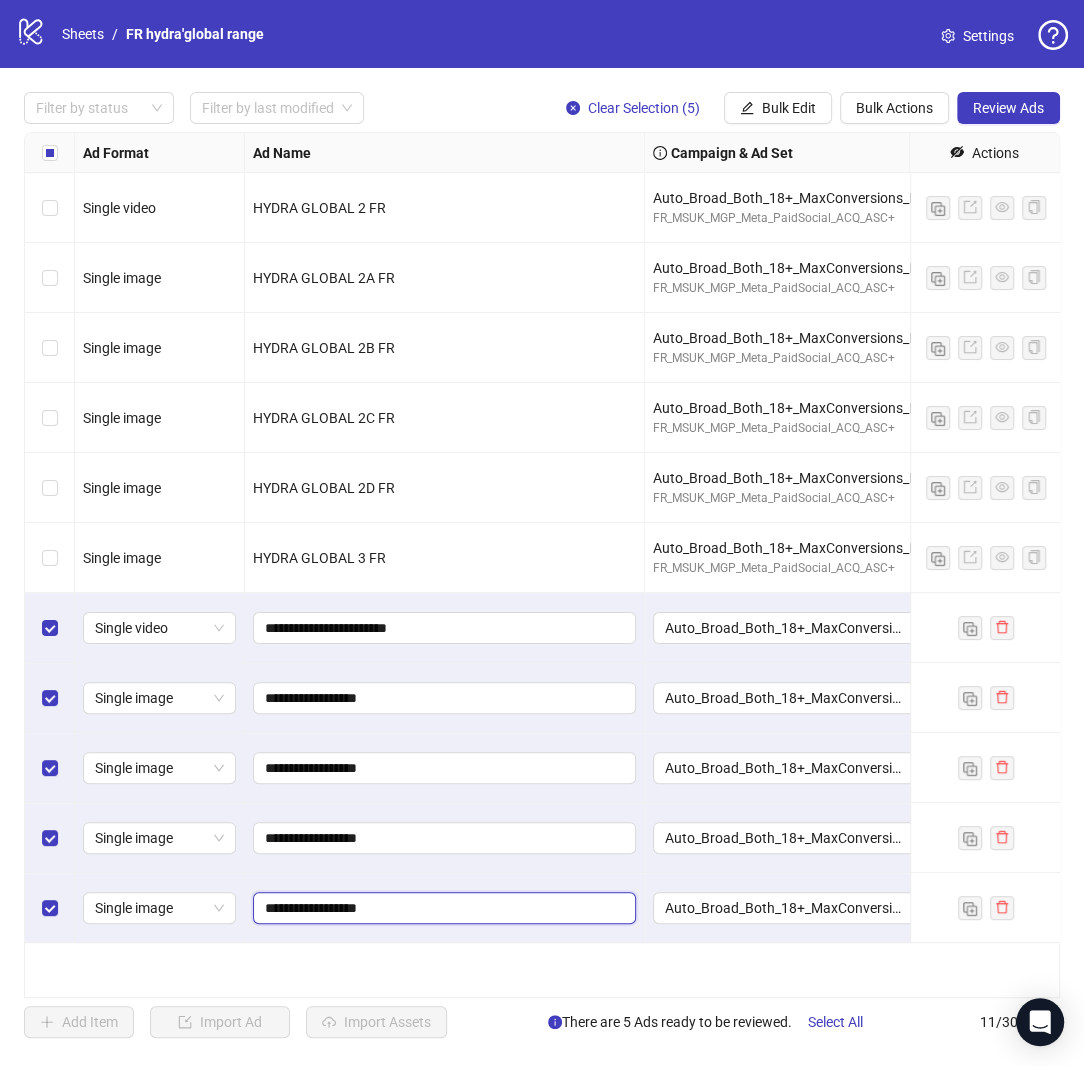click on "**********" at bounding box center (442, 908) 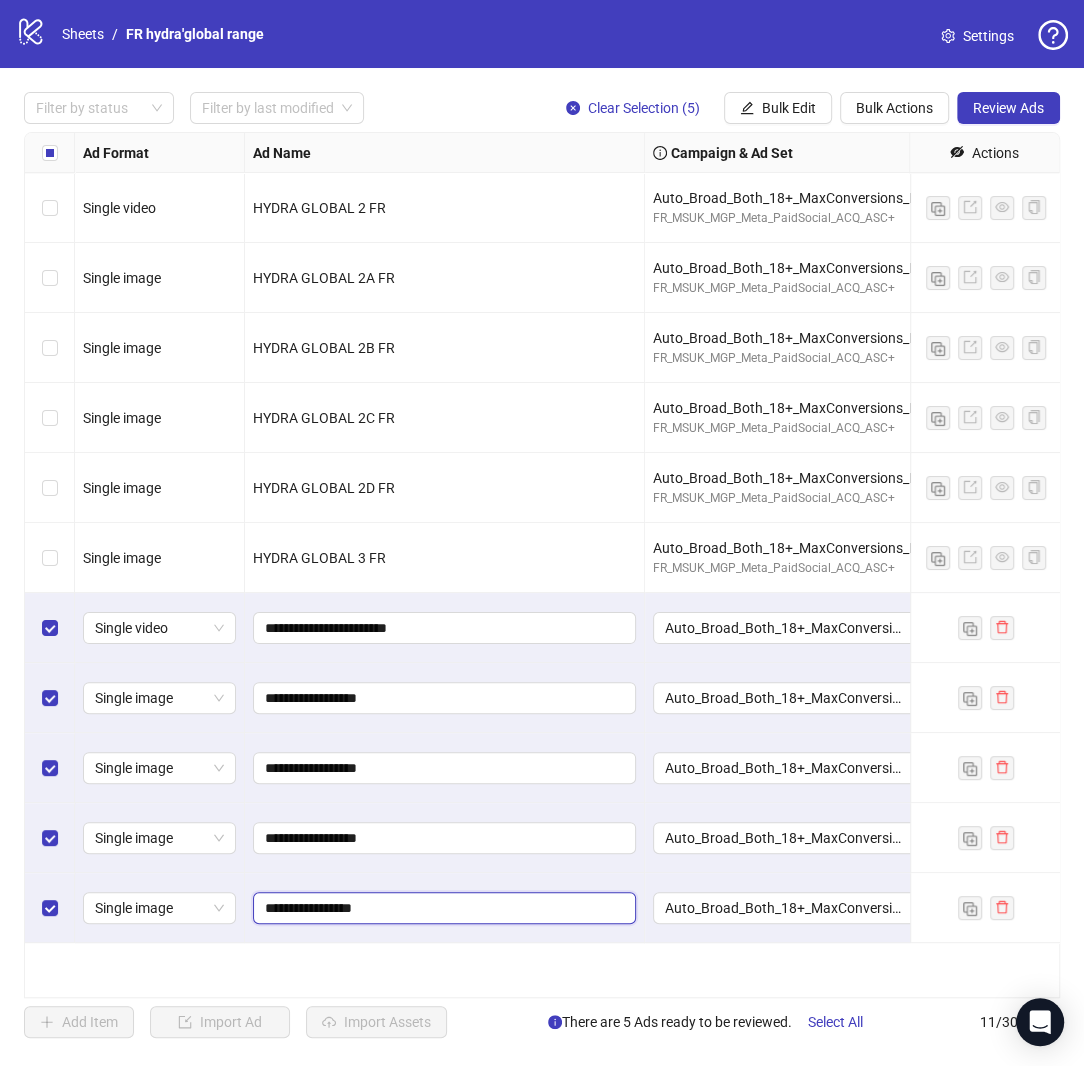 type on "**********" 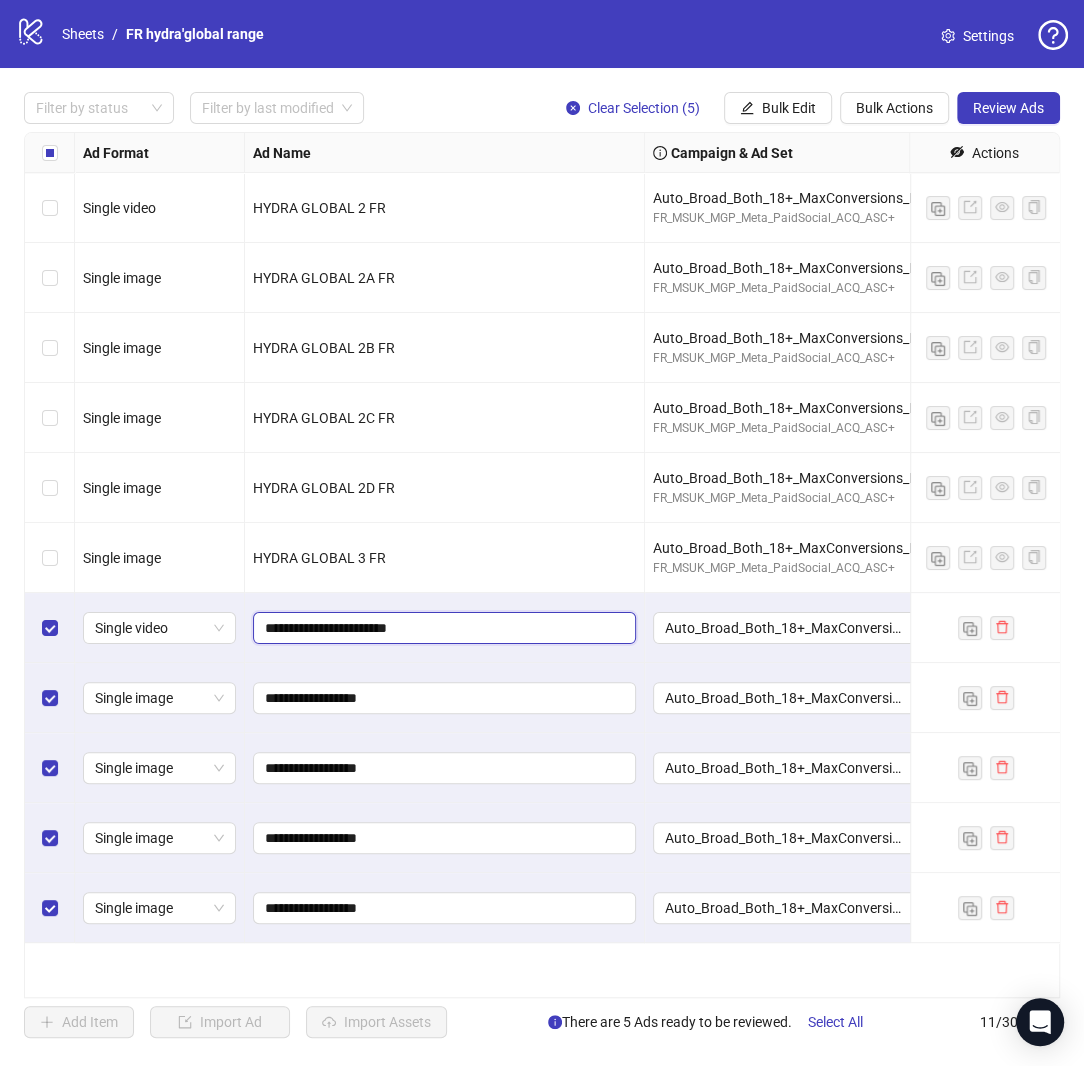 click on "**********" at bounding box center (442, 628) 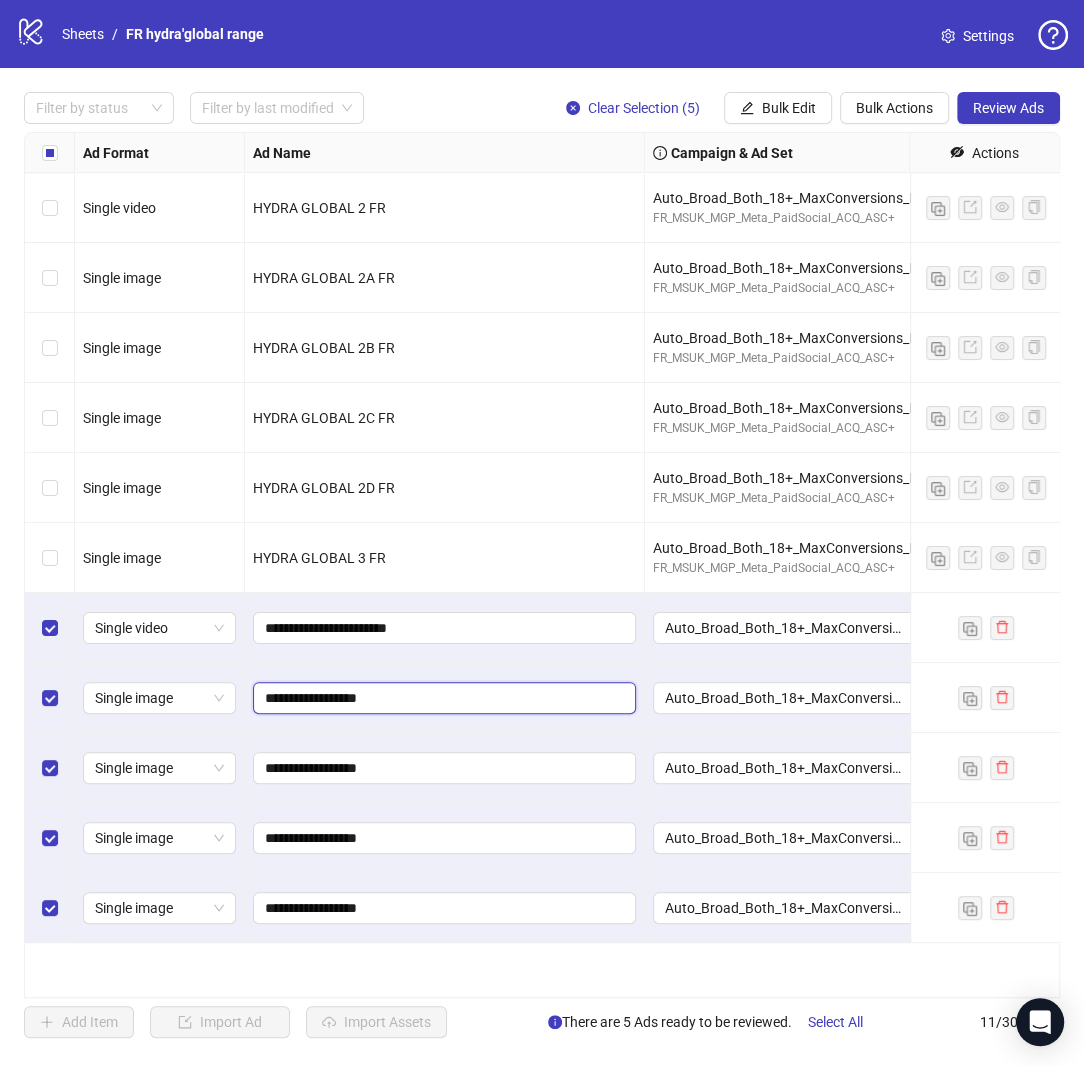 click on "**********" at bounding box center [442, 698] 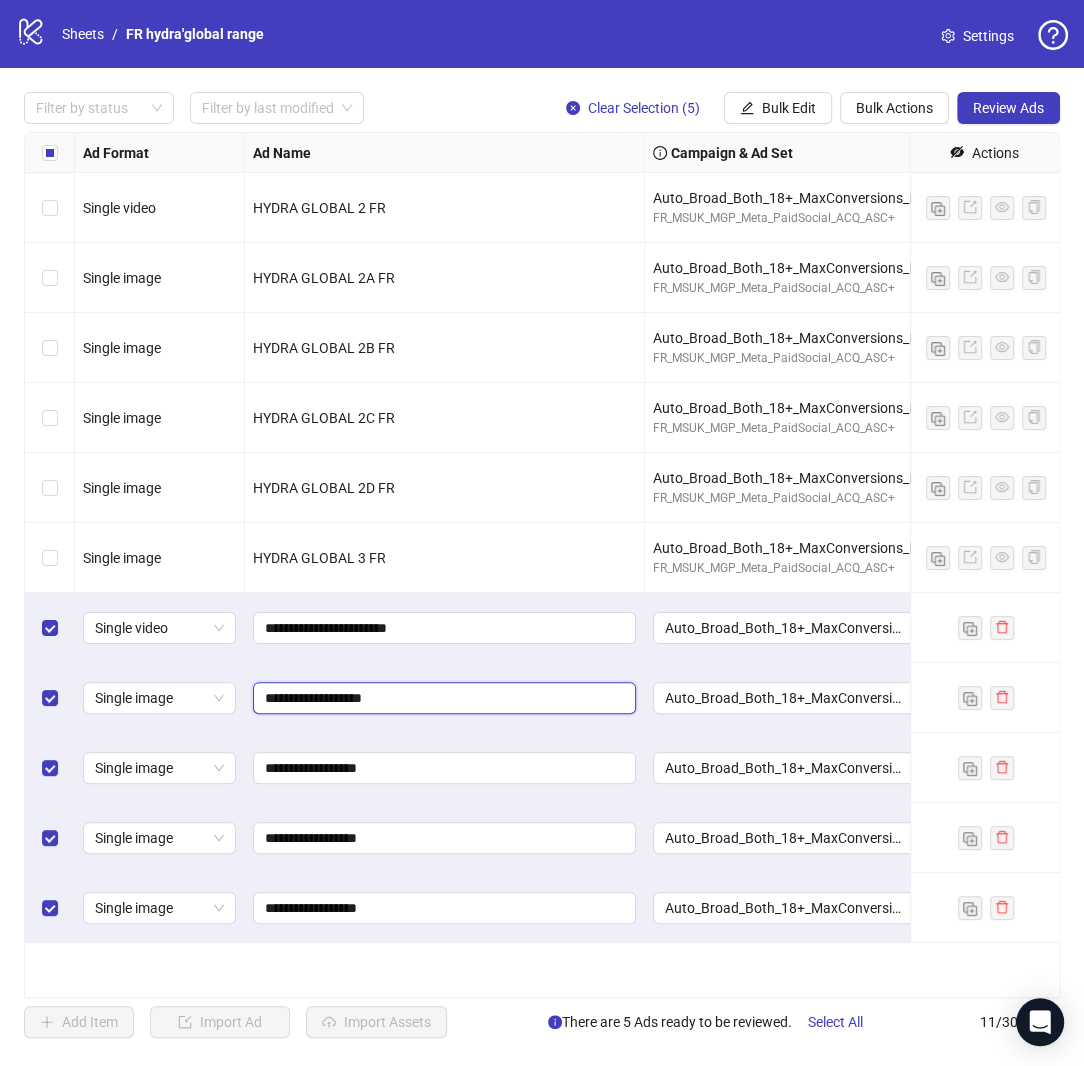 paste on "******" 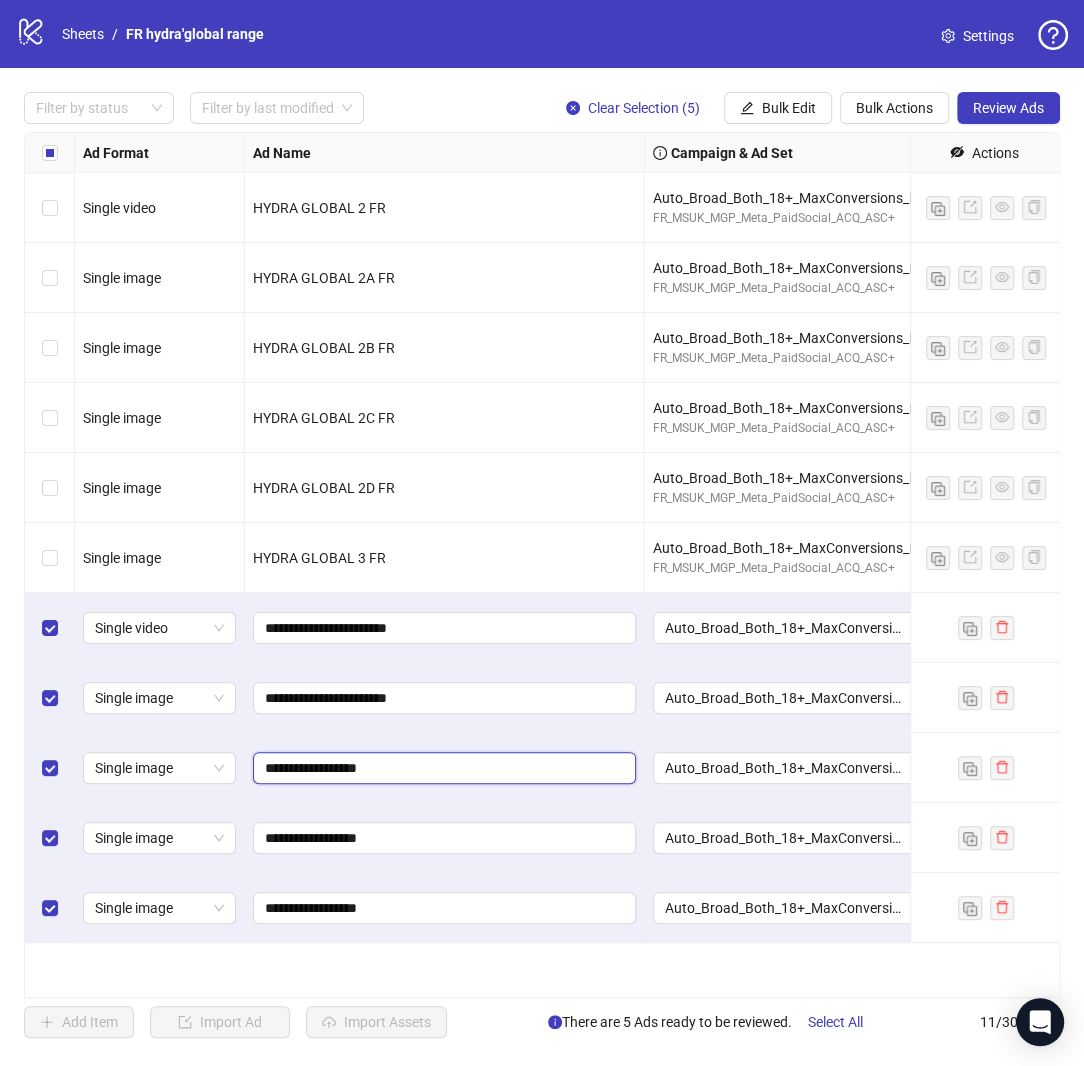 click on "**********" at bounding box center (442, 768) 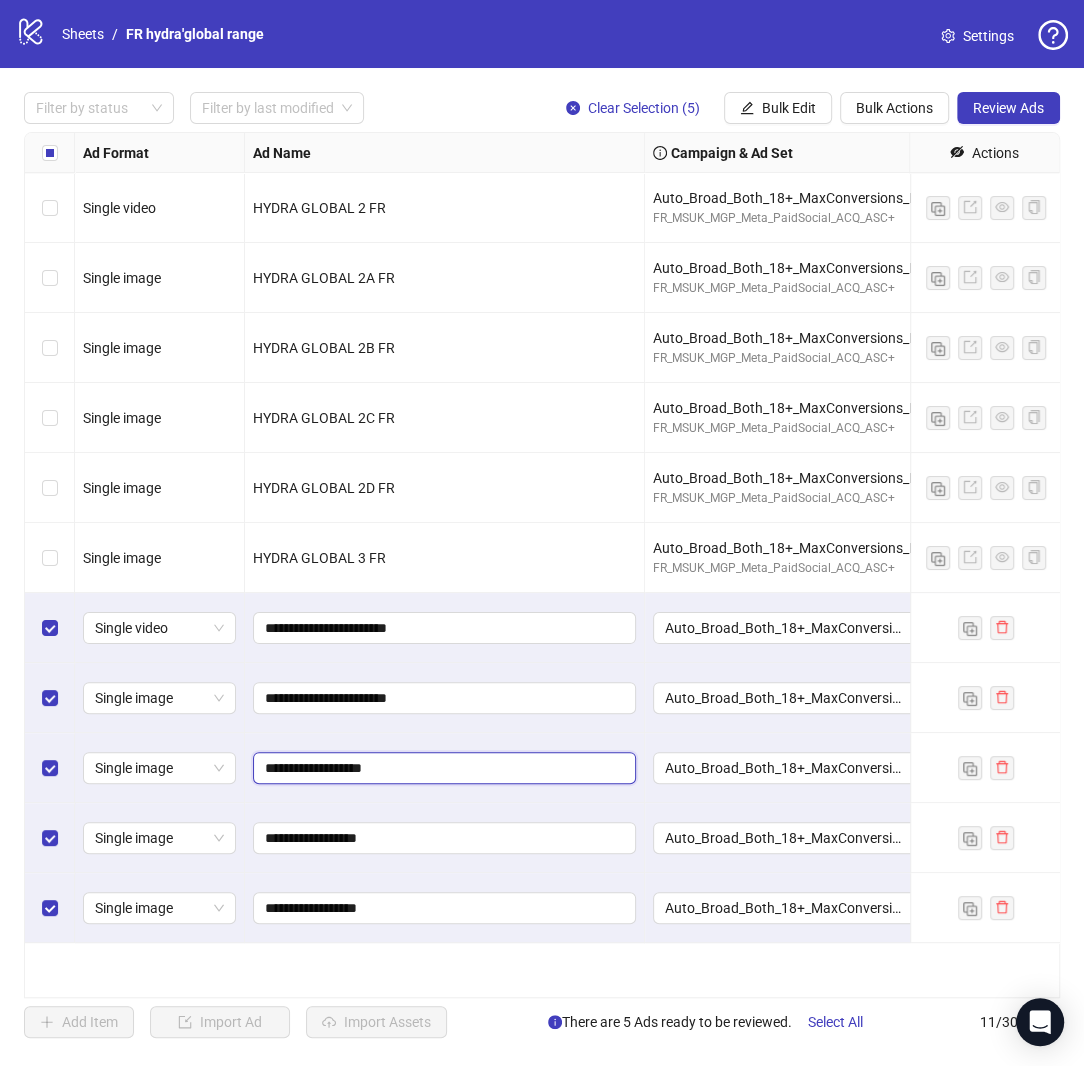 paste on "******" 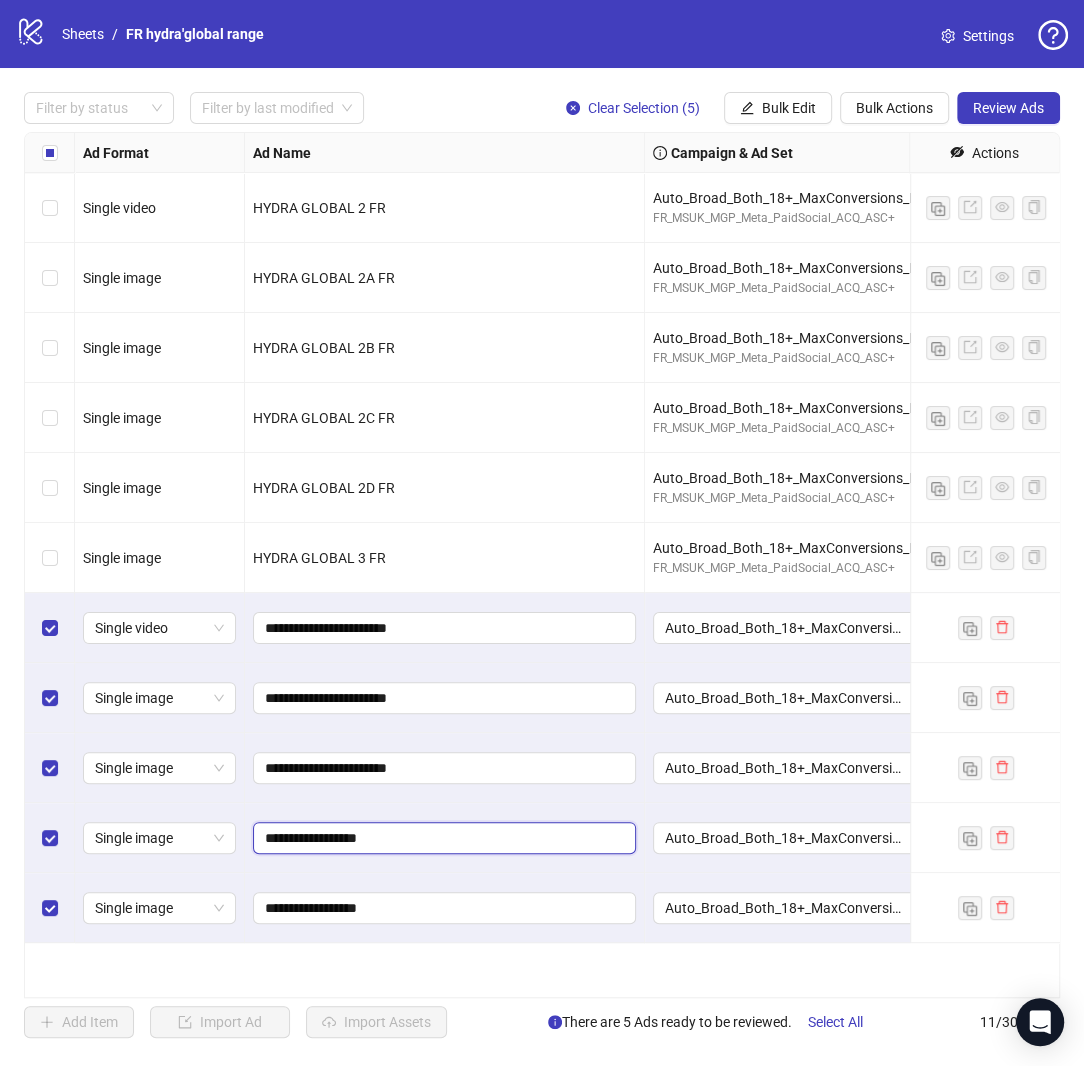 click on "**********" at bounding box center [442, 838] 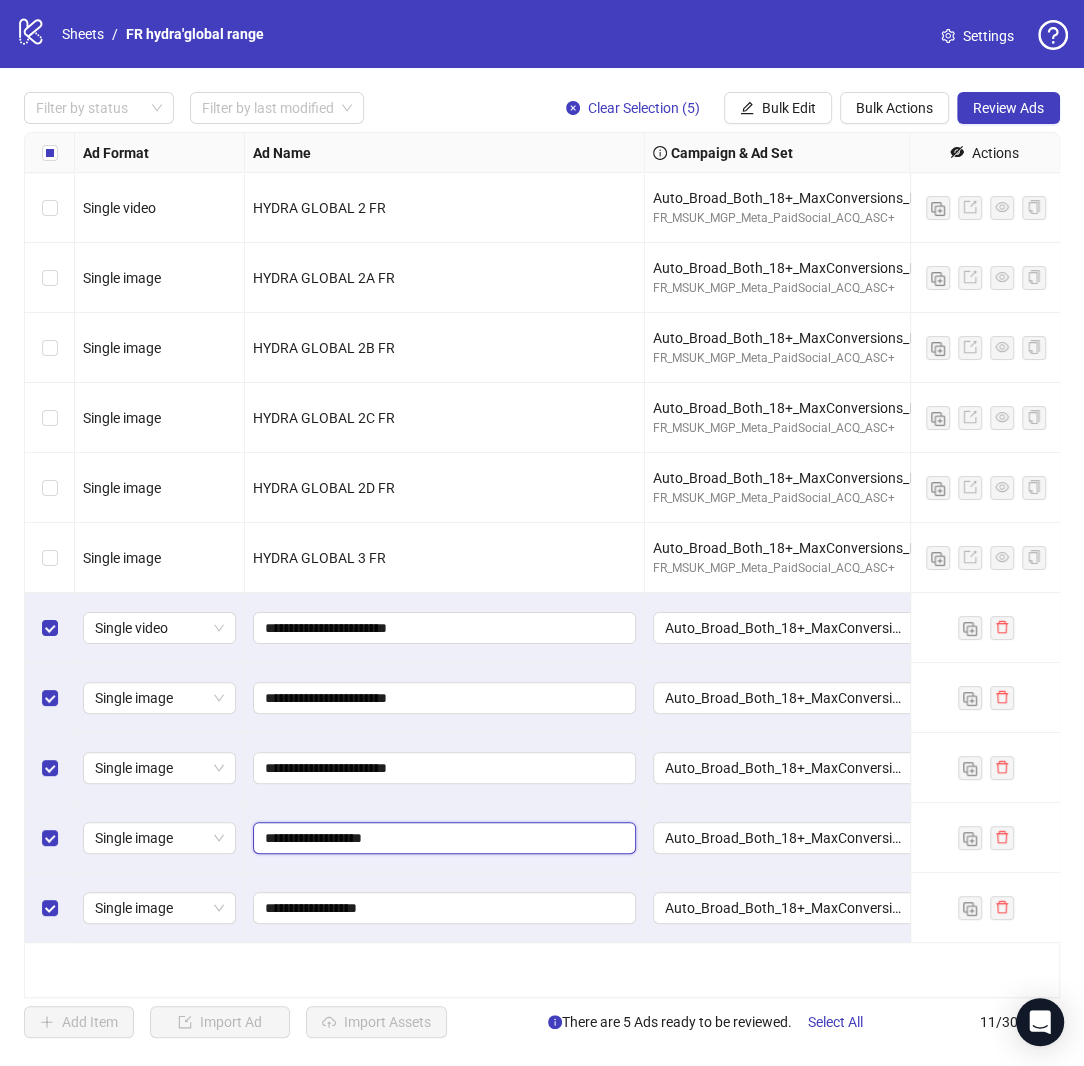 paste on "******" 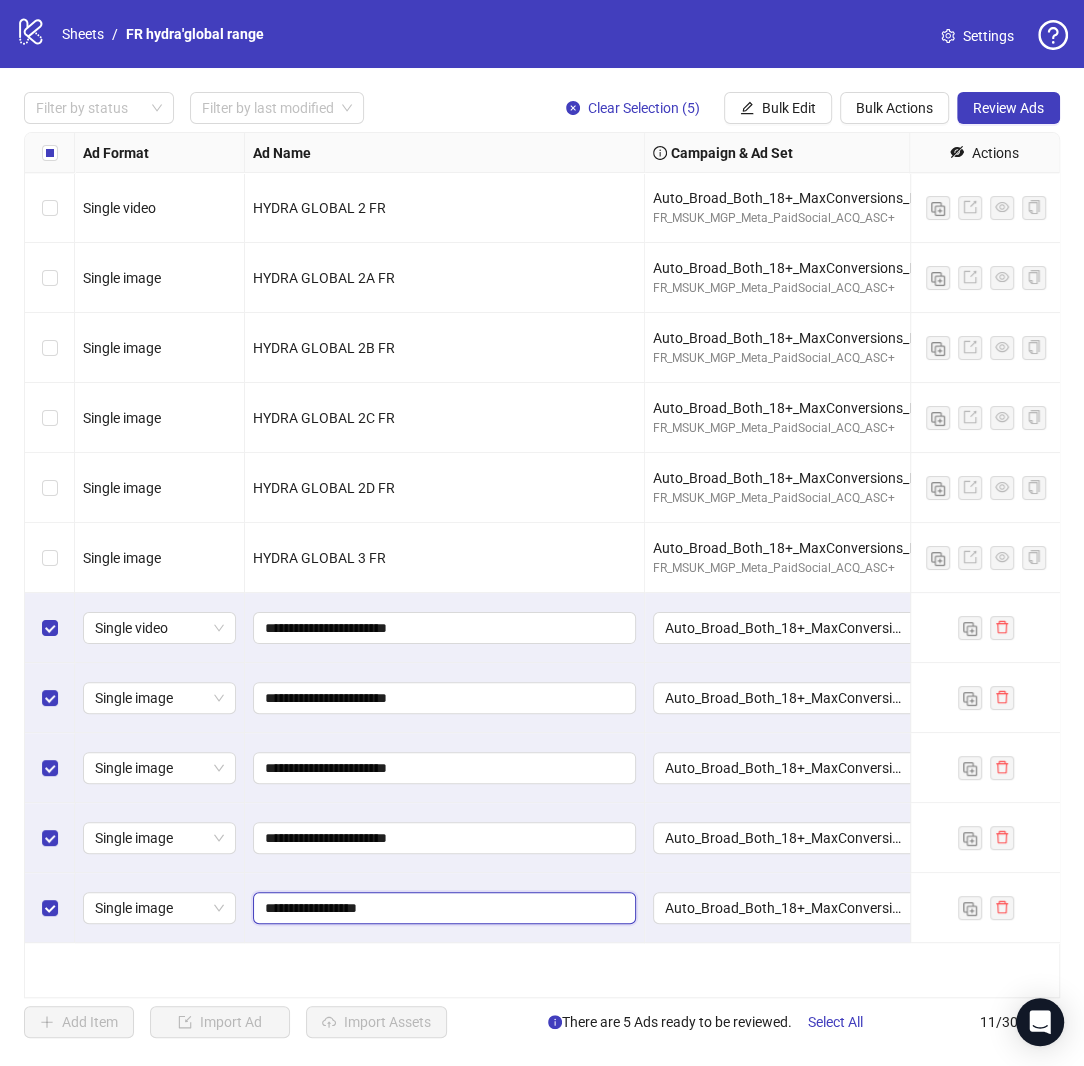 click on "**********" at bounding box center [442, 908] 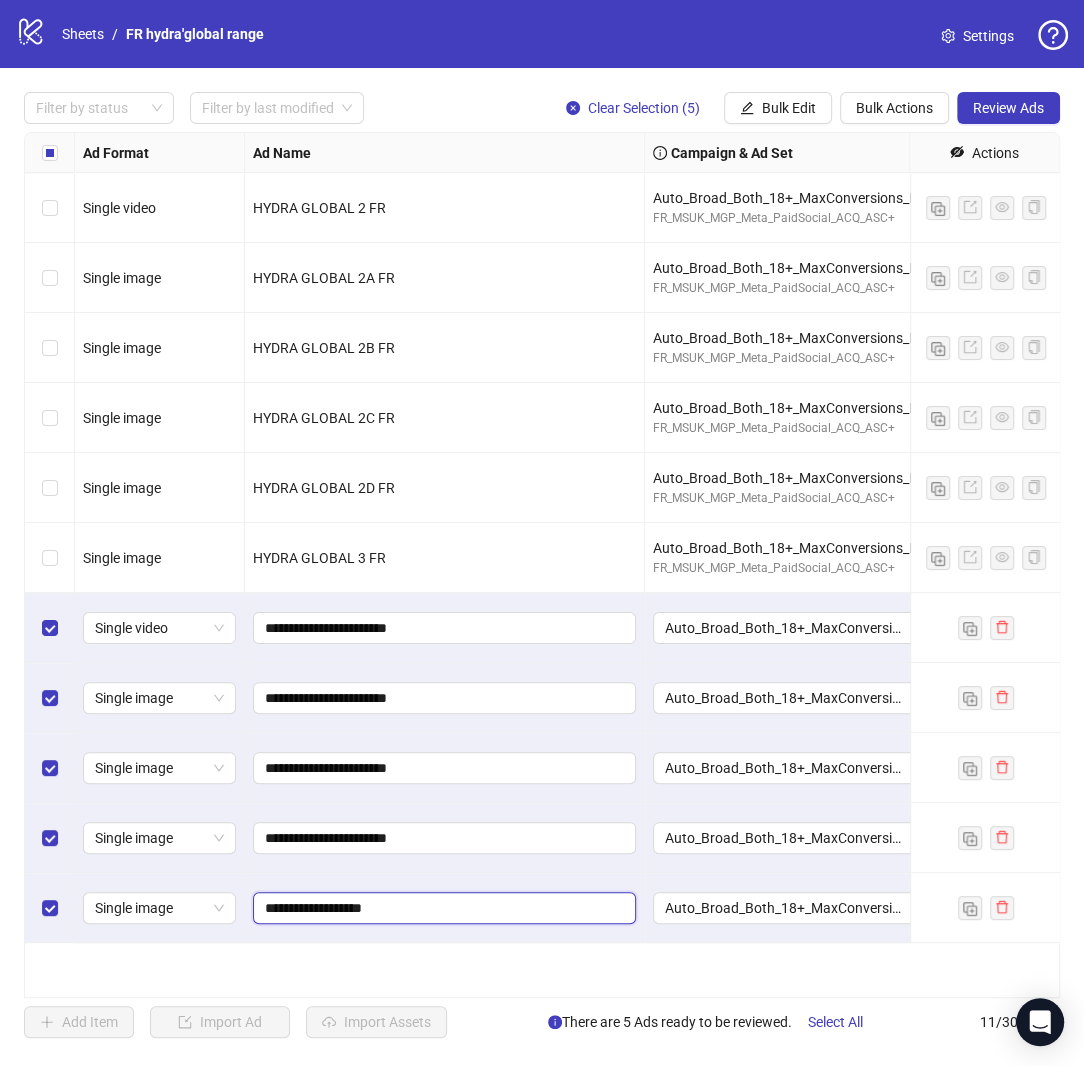 paste on "******" 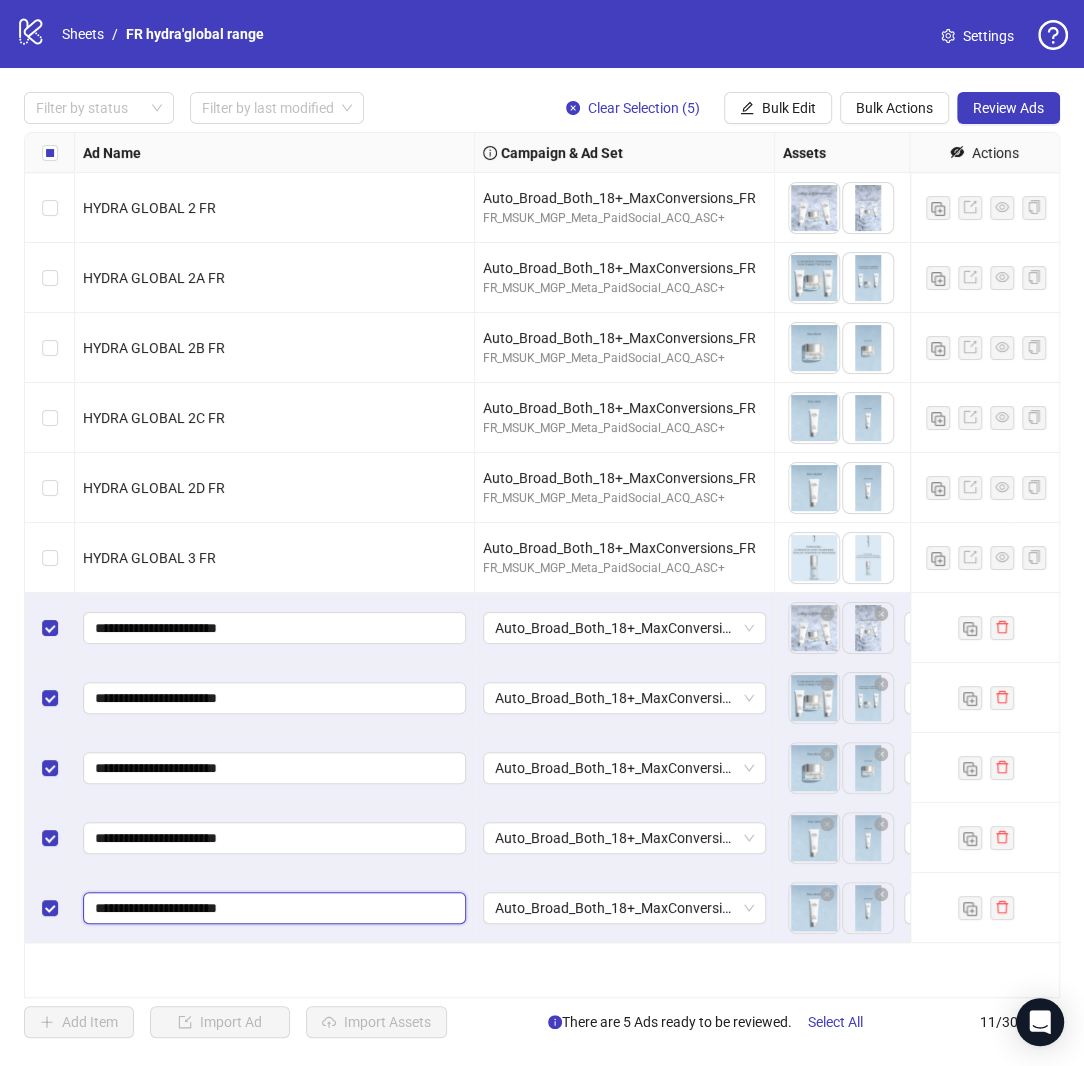 scroll, scrollTop: 0, scrollLeft: 187, axis: horizontal 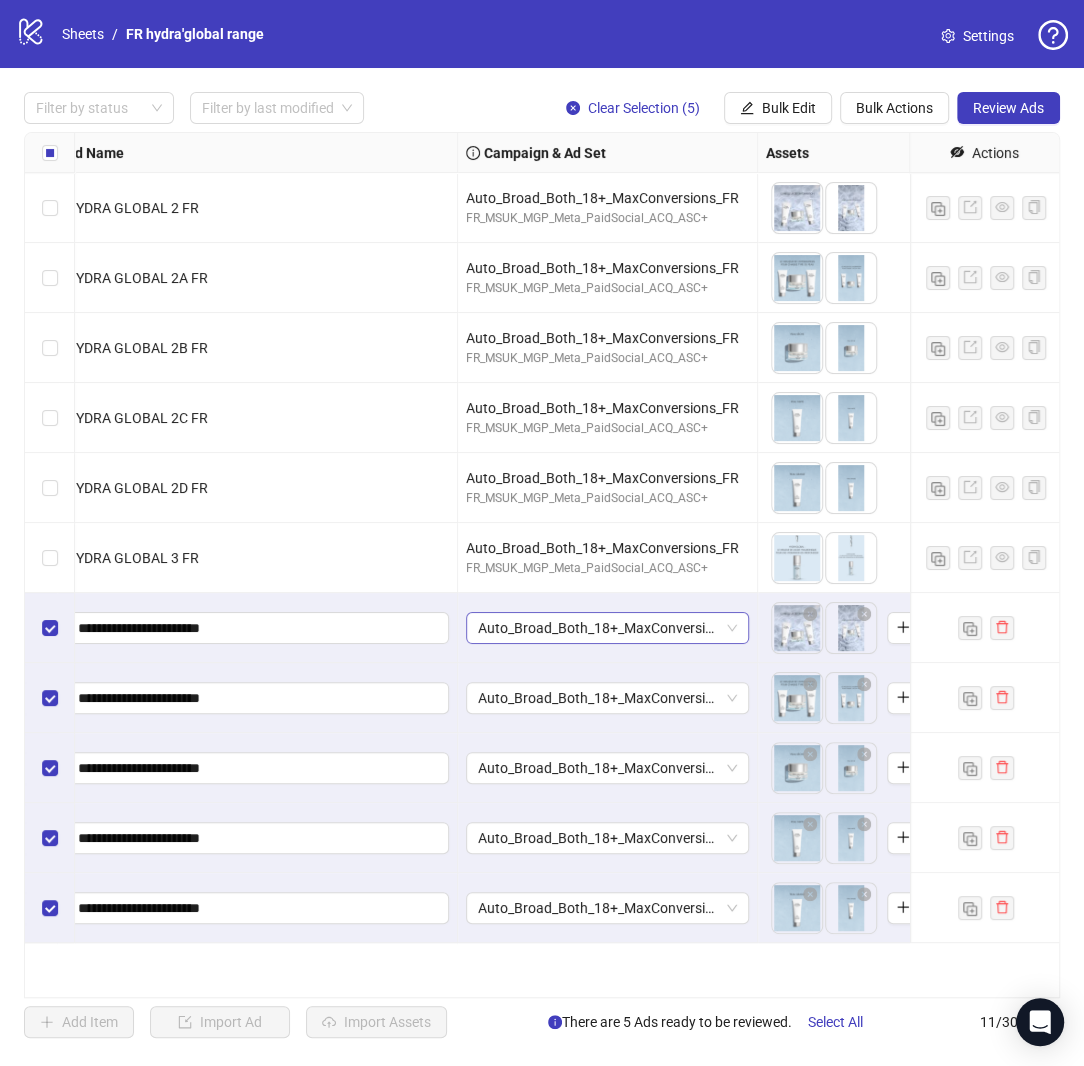 click on "Auto_Broad_Both_18+_MaxConversions_FR" at bounding box center [607, 628] 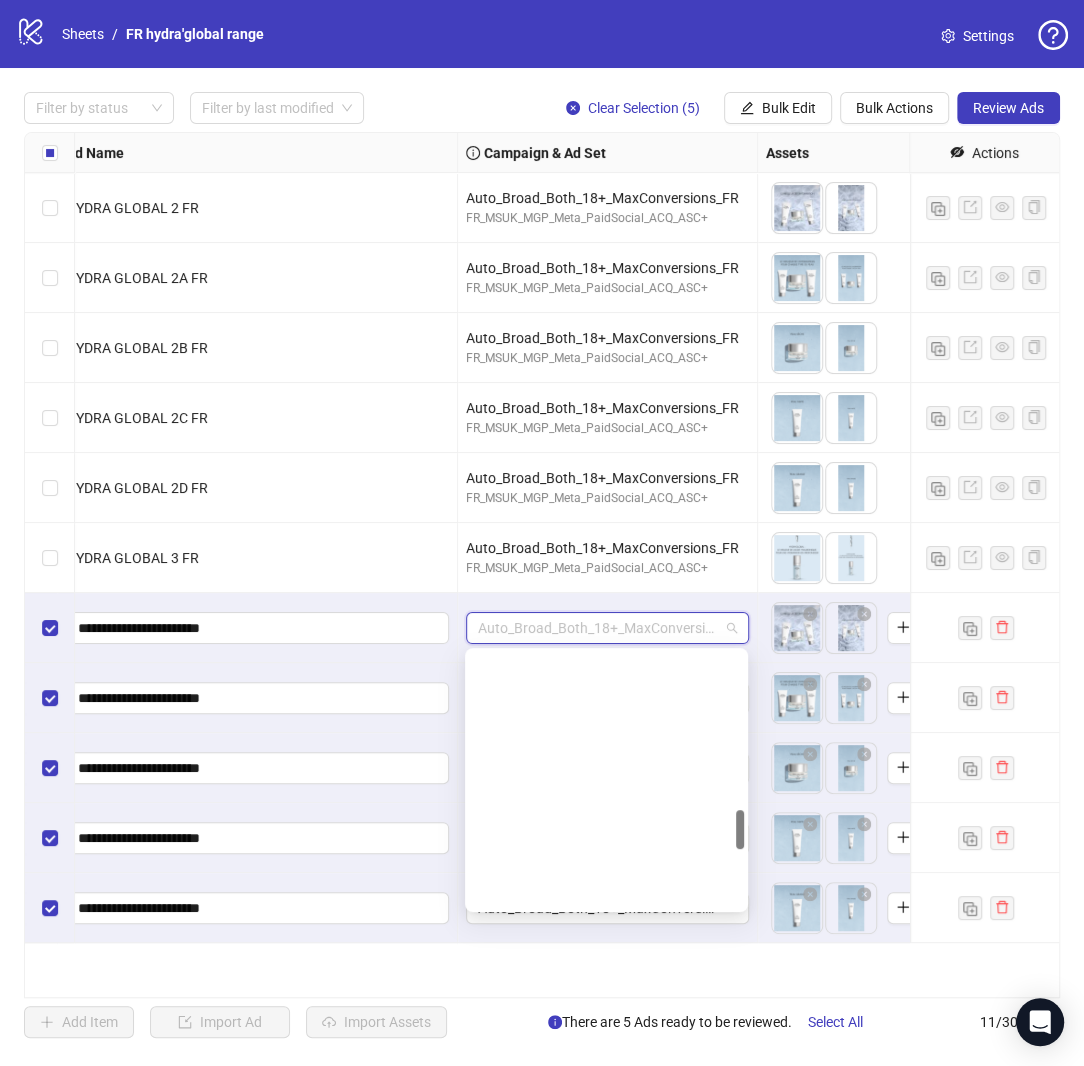 scroll, scrollTop: 1033, scrollLeft: 0, axis: vertical 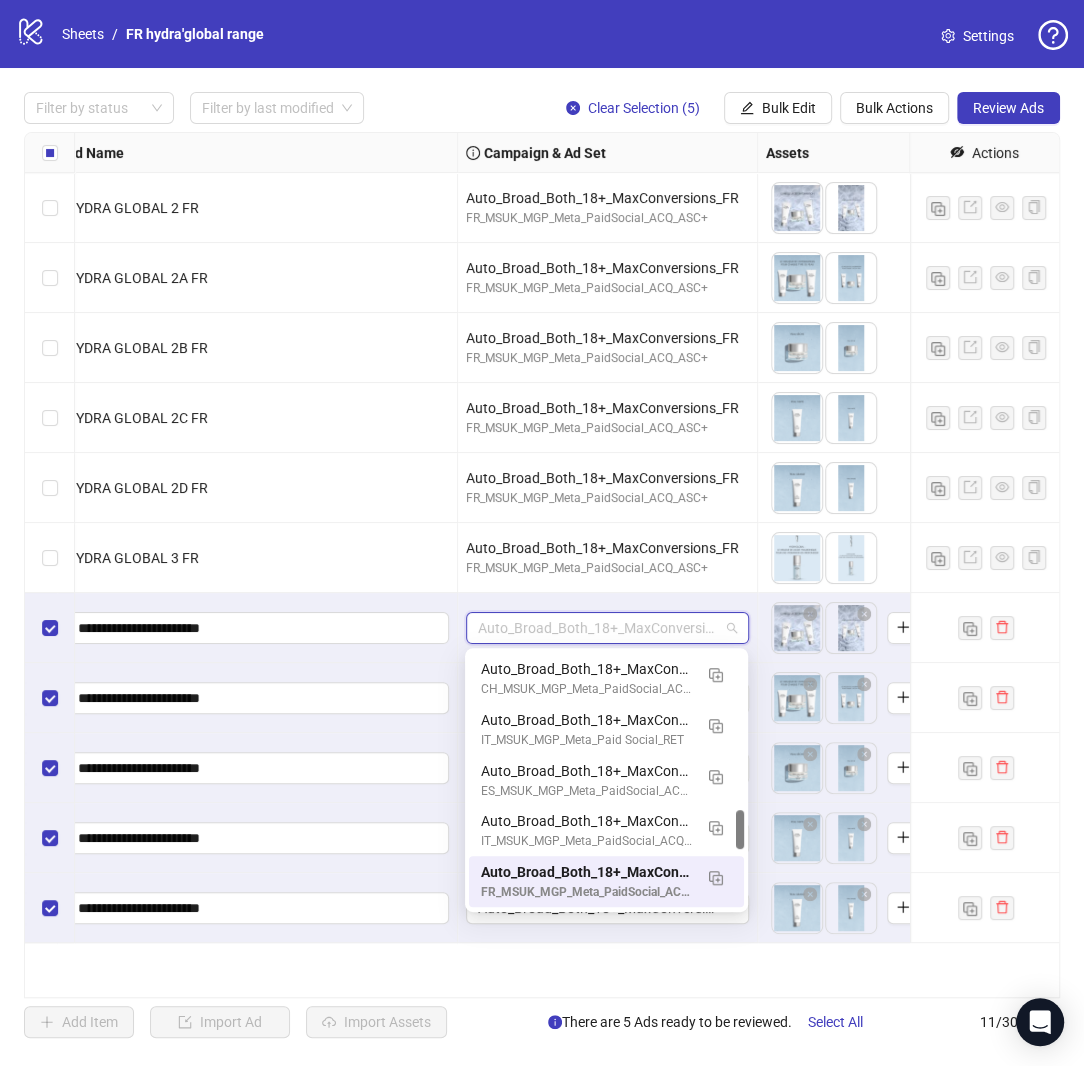 paste on "**********" 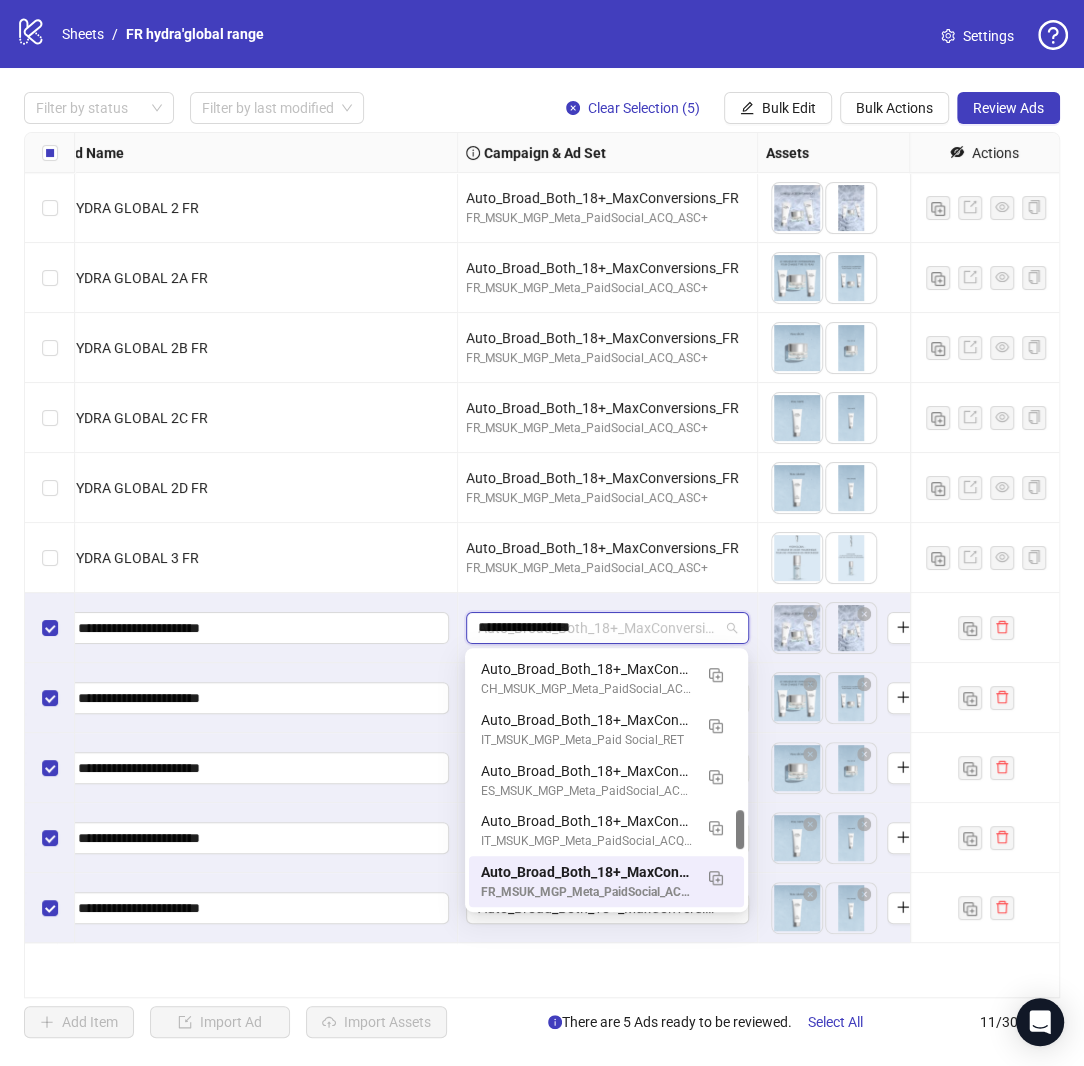 scroll, scrollTop: 0, scrollLeft: 0, axis: both 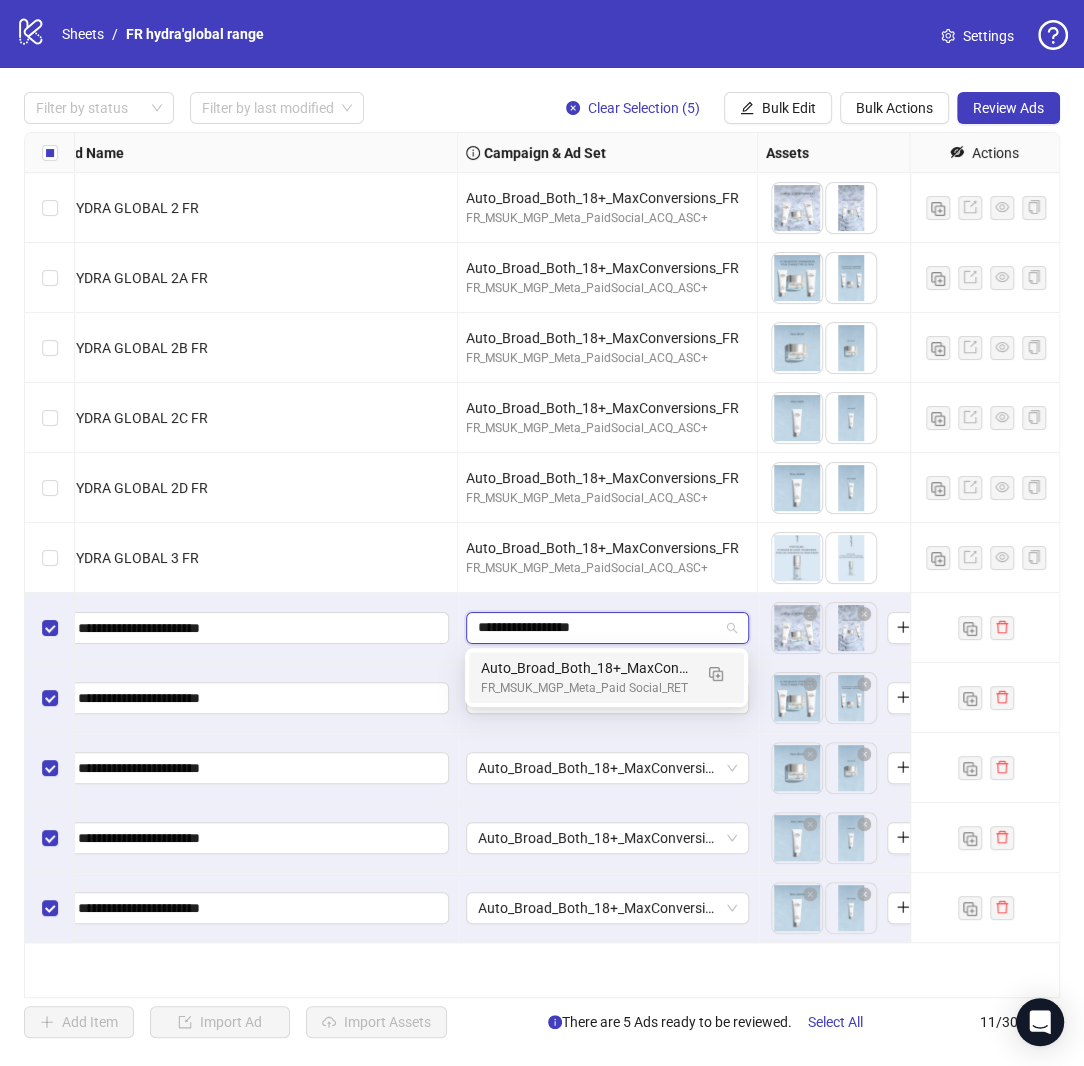 click on "Auto_Broad_Both_18+_MaxConversions_" at bounding box center (586, 668) 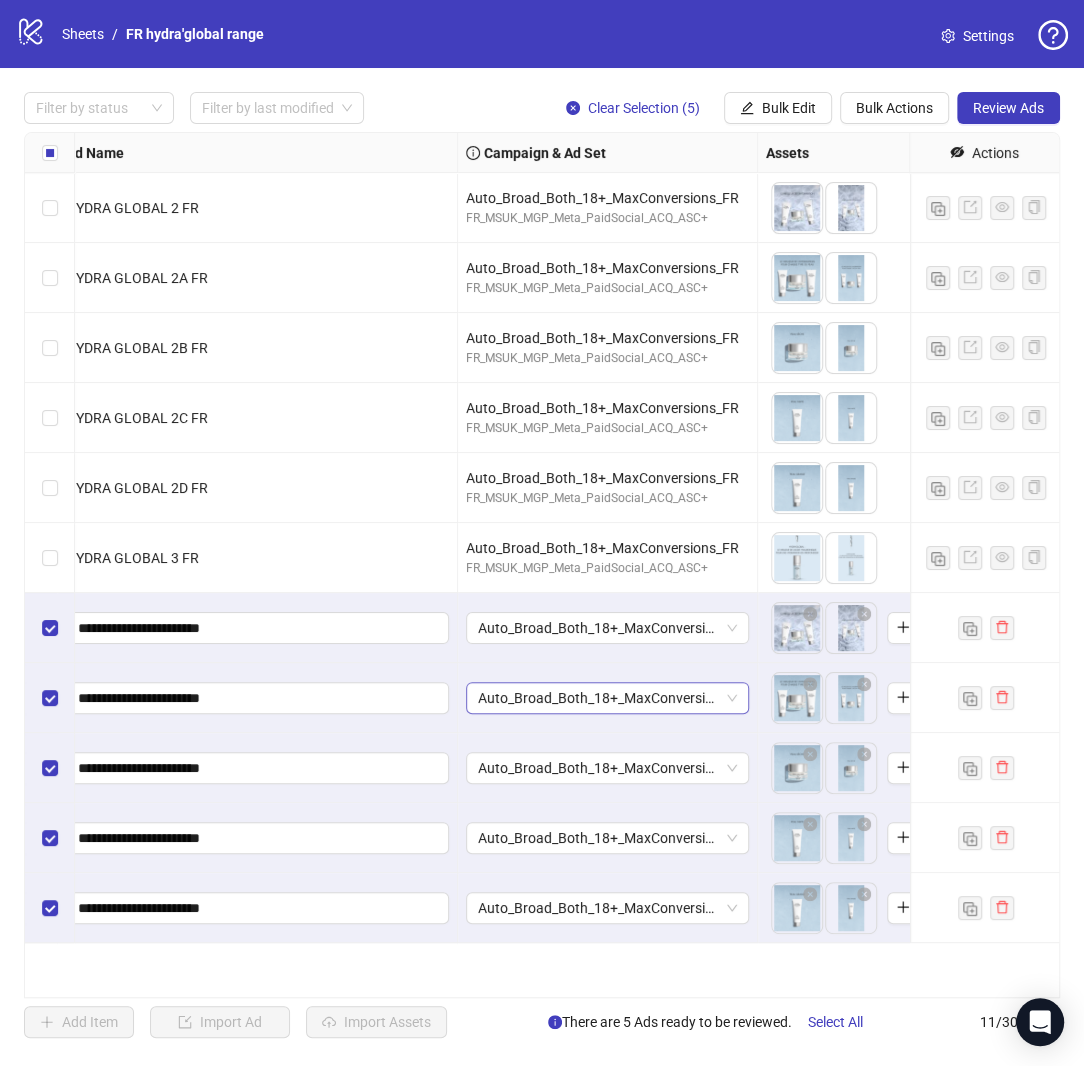 click on "Auto_Broad_Both_18+_MaxConversions_FR" at bounding box center (607, 698) 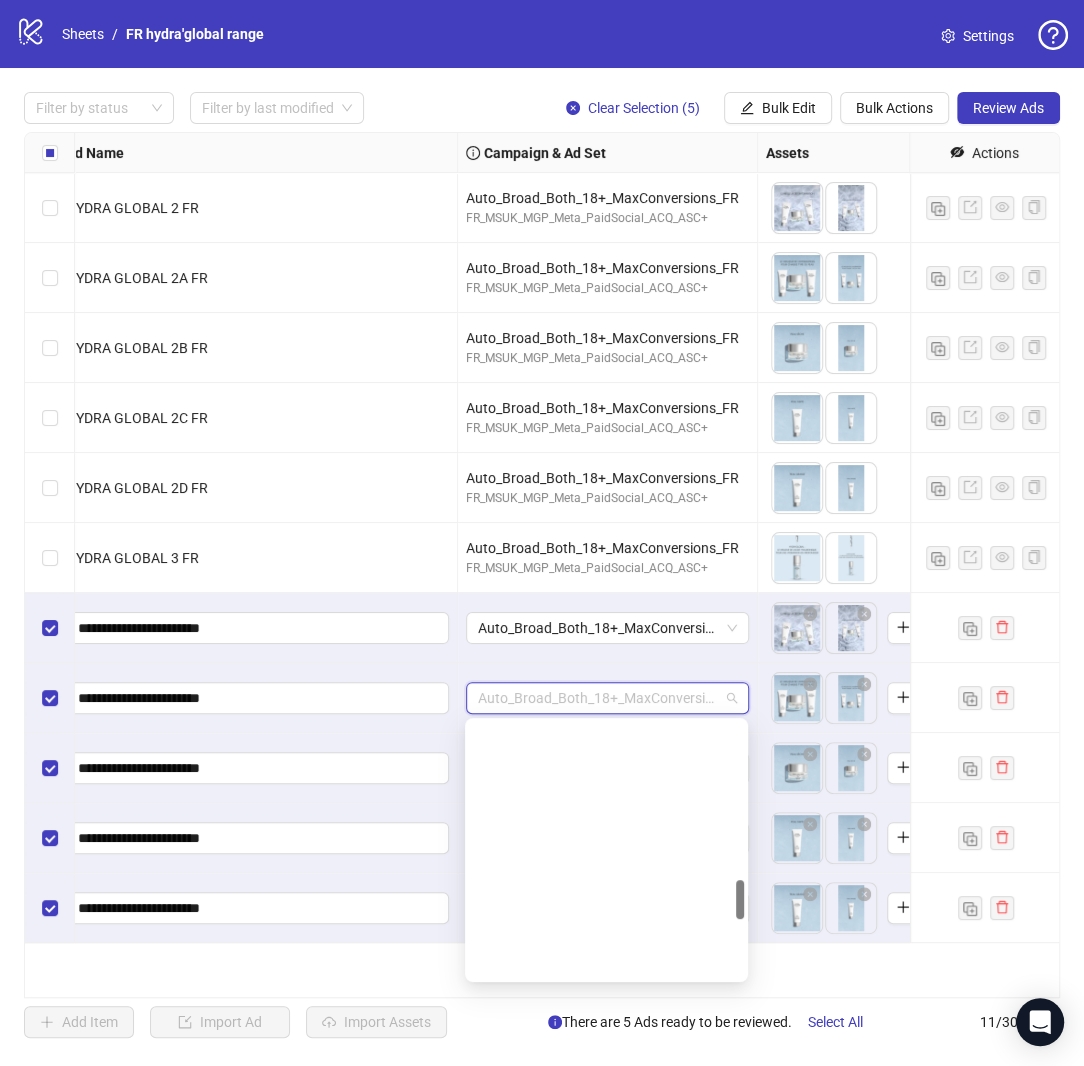 scroll, scrollTop: 1033, scrollLeft: 0, axis: vertical 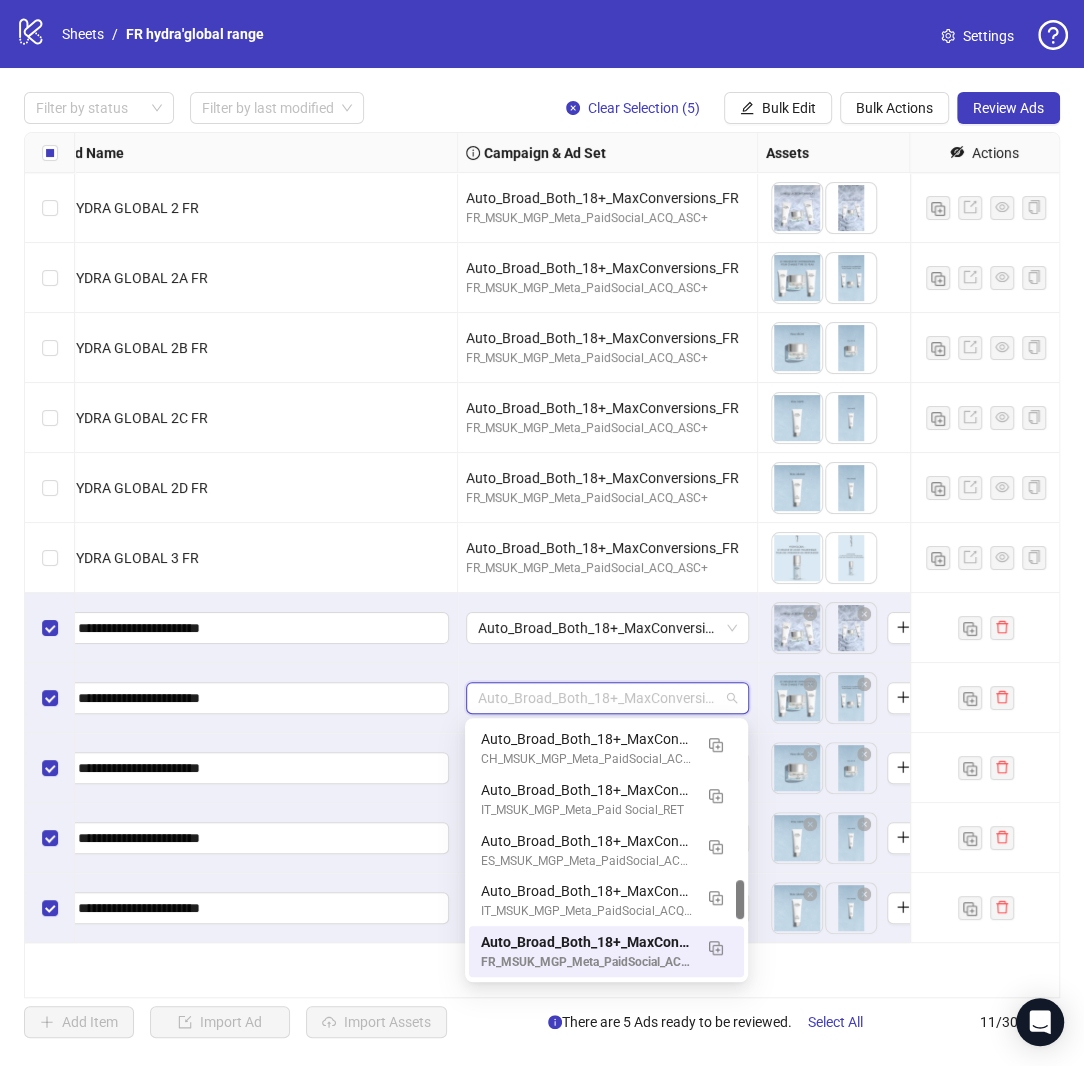 paste on "**********" 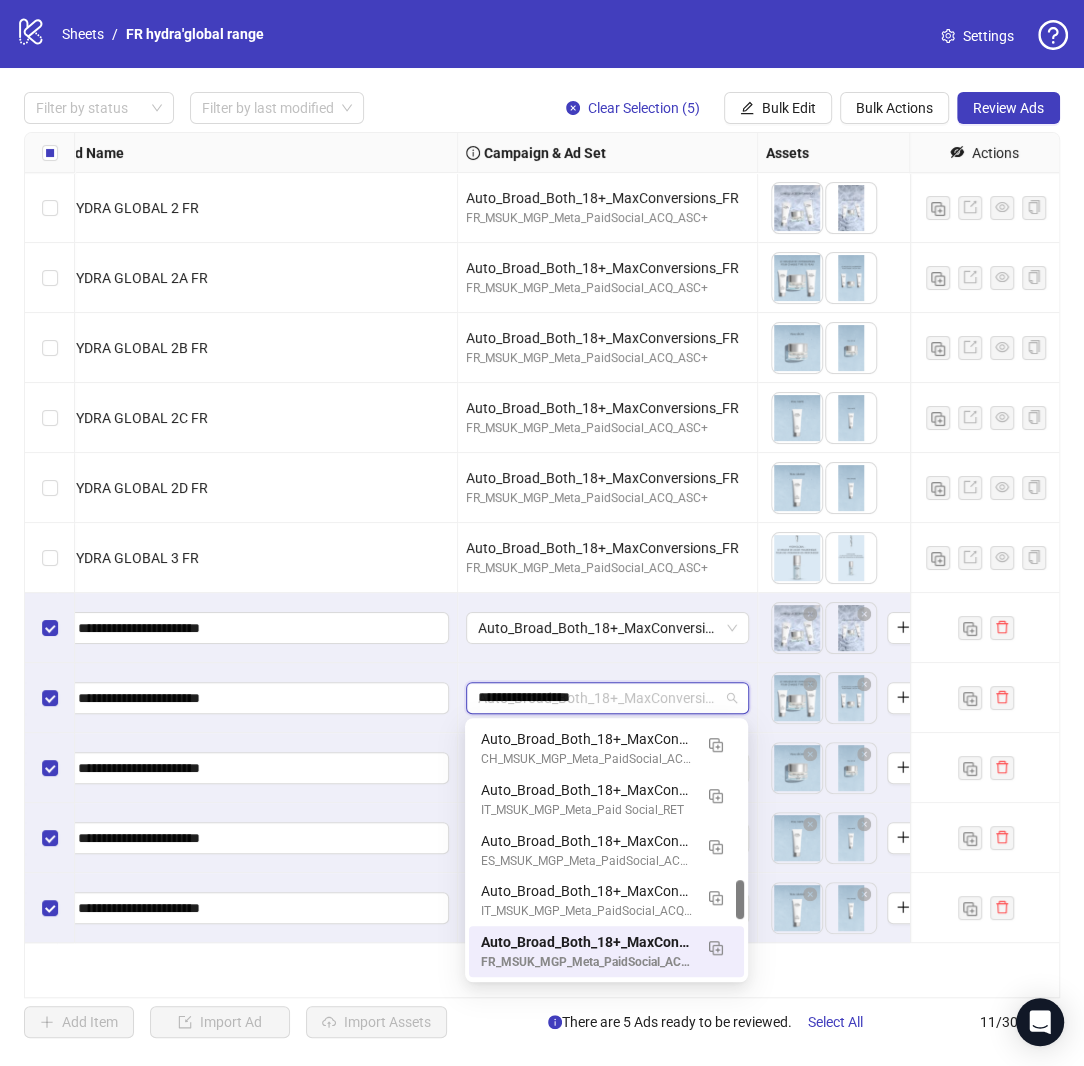 scroll, scrollTop: 0, scrollLeft: 0, axis: both 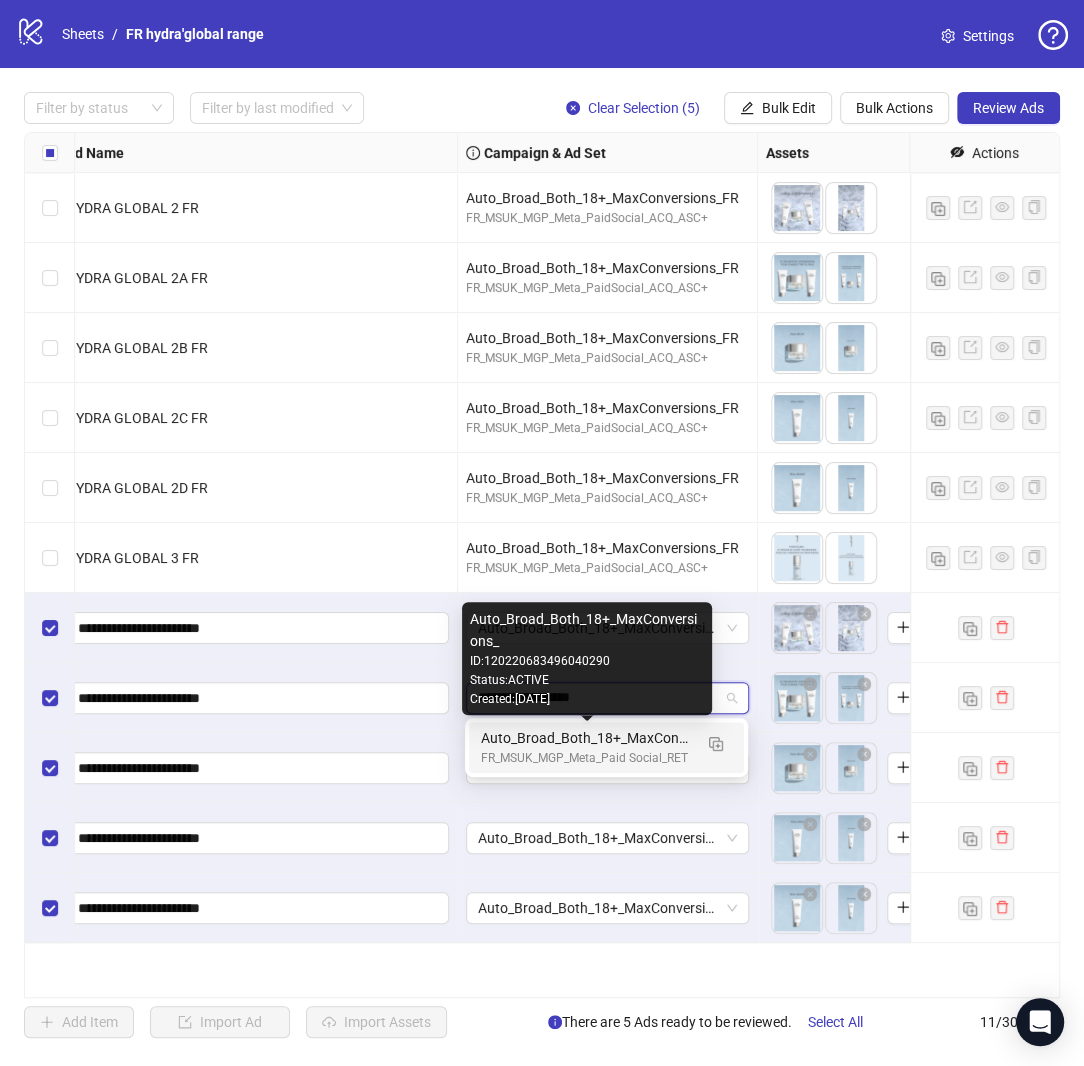 click on "Auto_Broad_Both_18+_MaxConversions_" at bounding box center [586, 738] 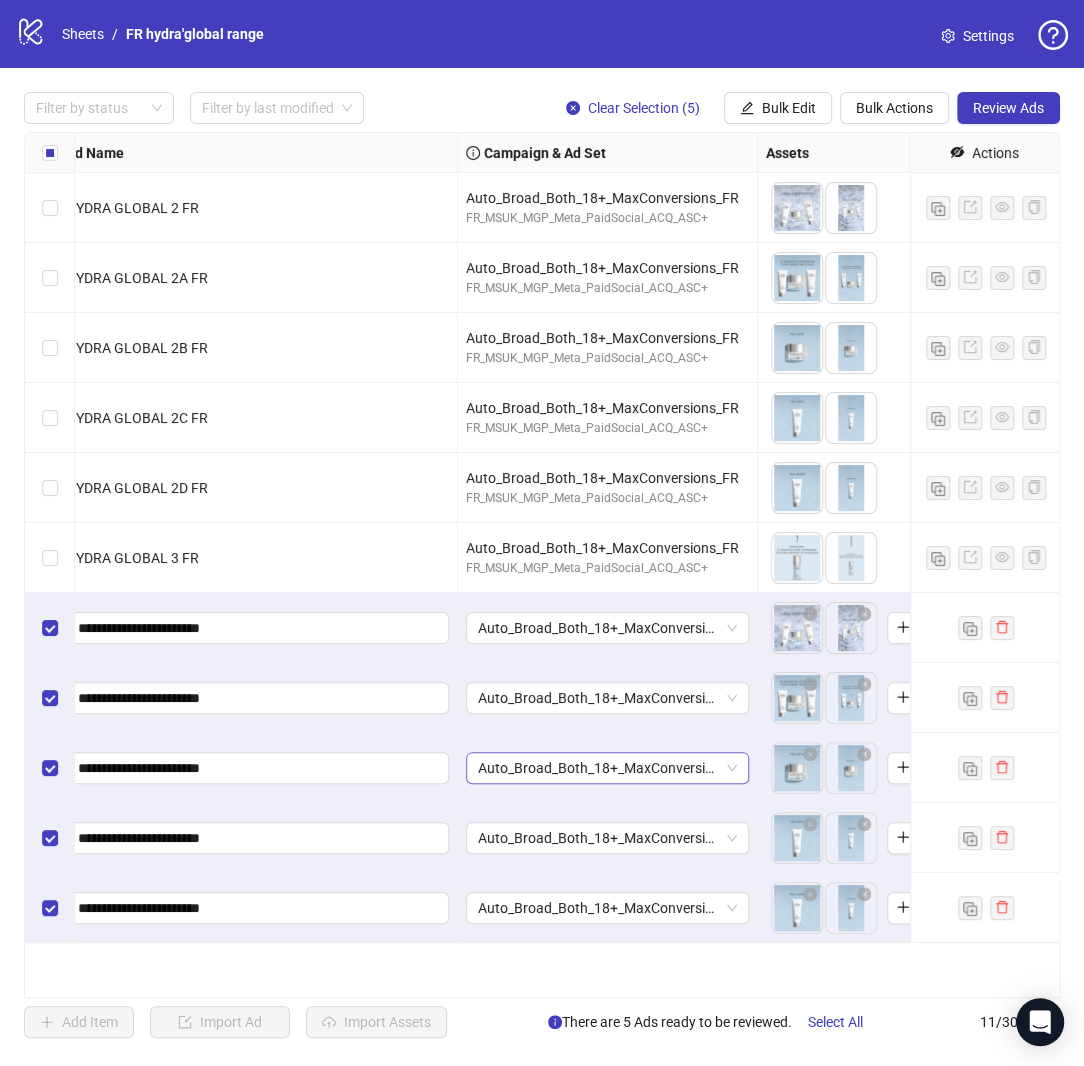 click on "Auto_Broad_Both_18+_MaxConversions_FR" at bounding box center [607, 768] 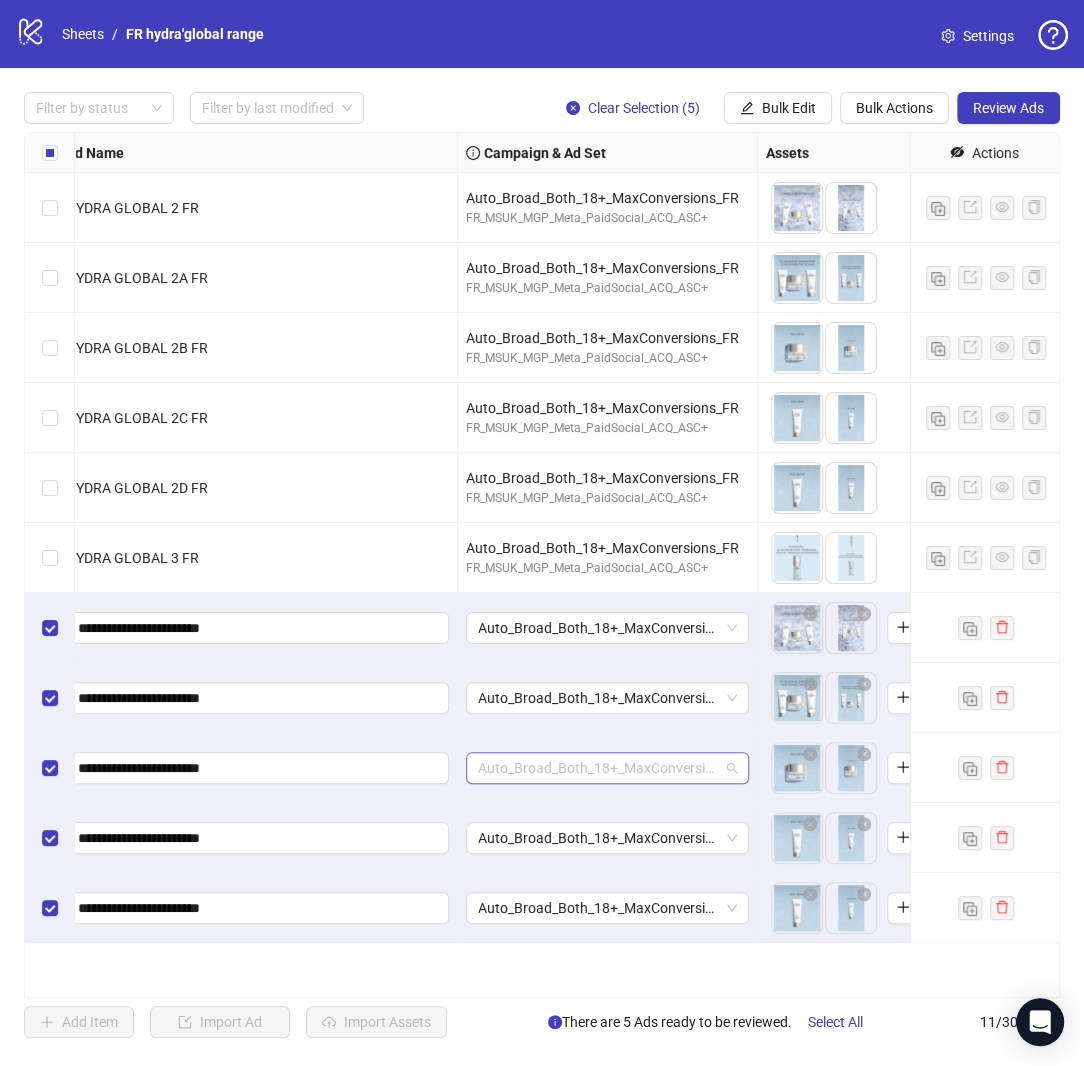 scroll, scrollTop: 1033, scrollLeft: 0, axis: vertical 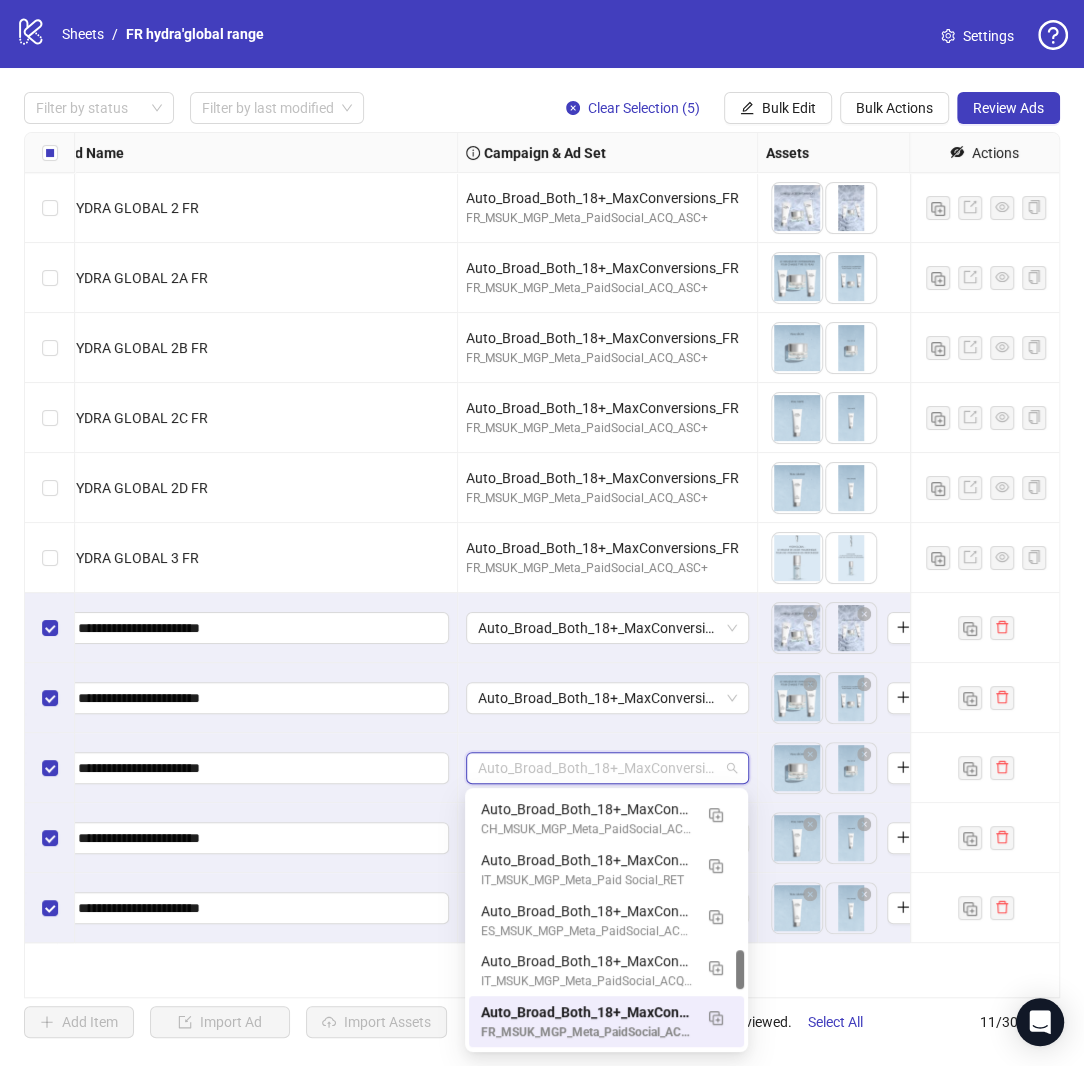 paste on "**********" 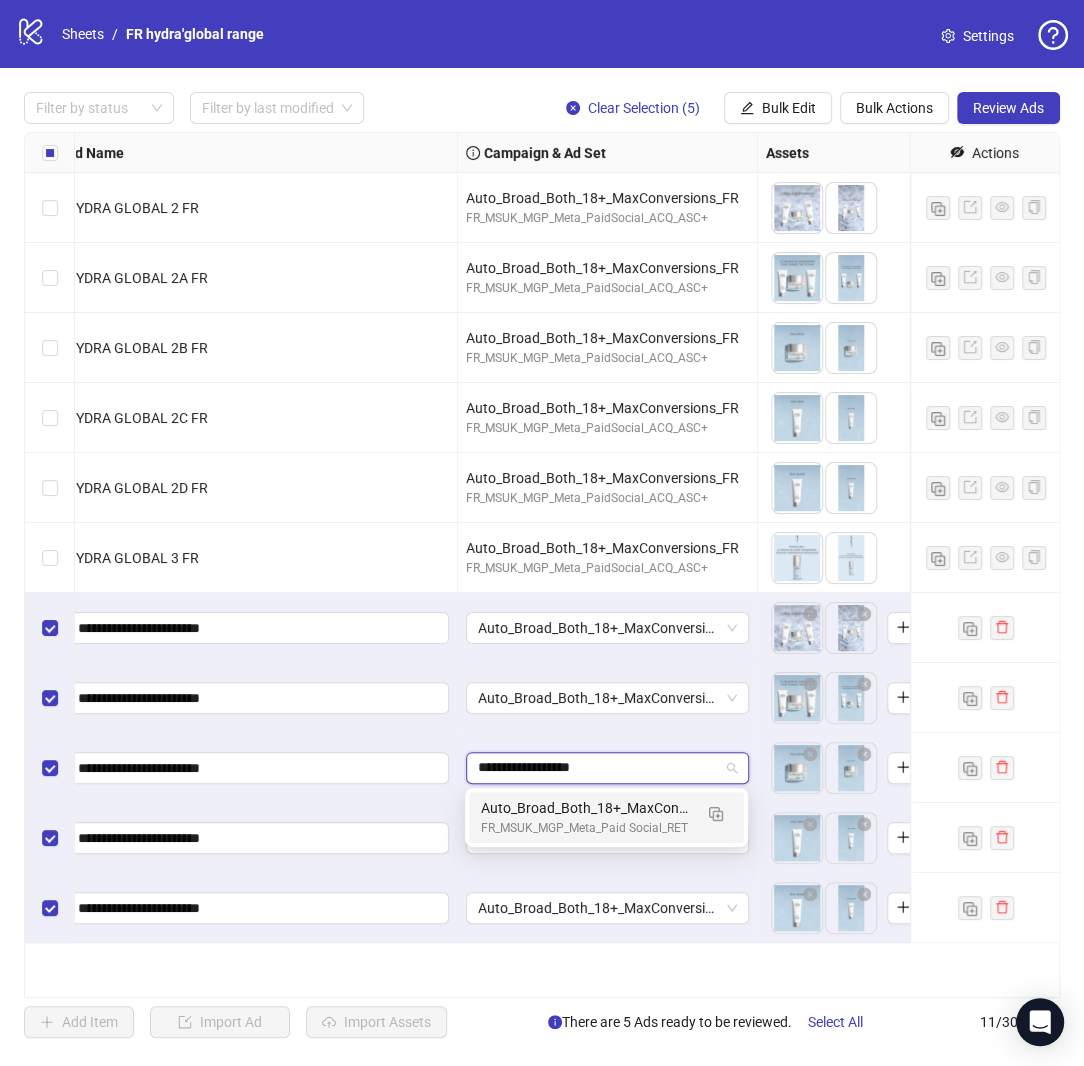 scroll, scrollTop: 0, scrollLeft: 0, axis: both 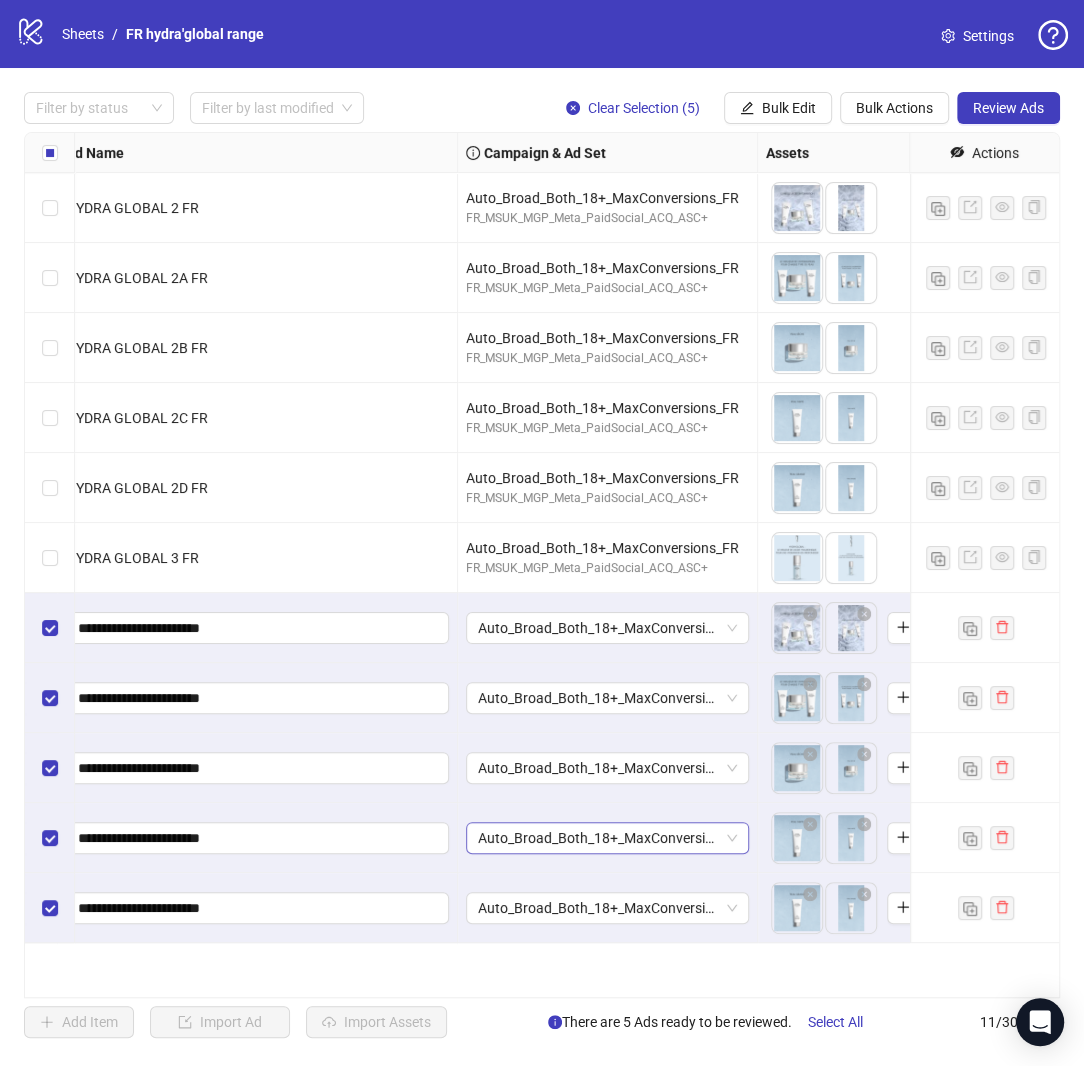 click on "Auto_Broad_Both_18+_MaxConversions_FR" at bounding box center [607, 838] 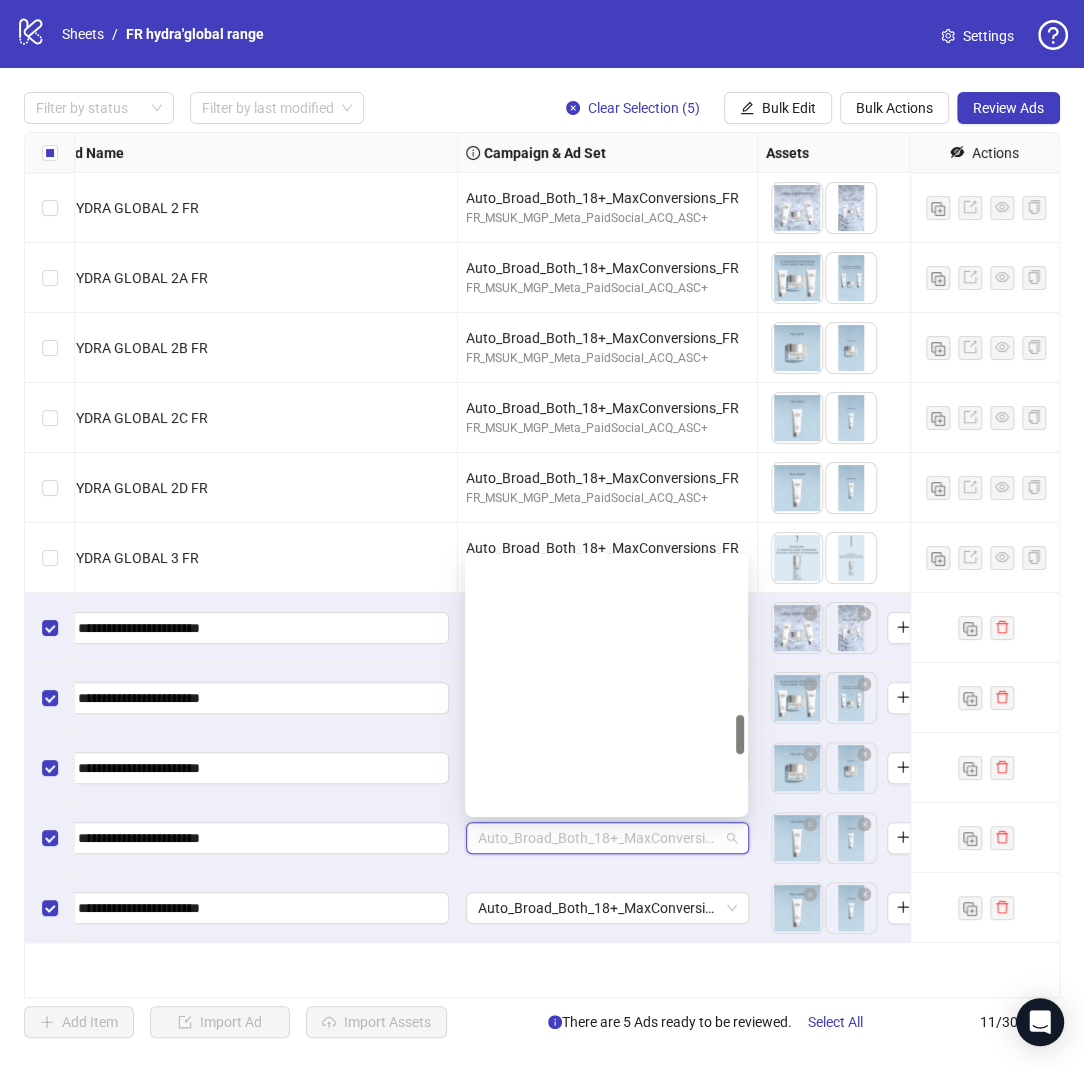 scroll, scrollTop: 1033, scrollLeft: 0, axis: vertical 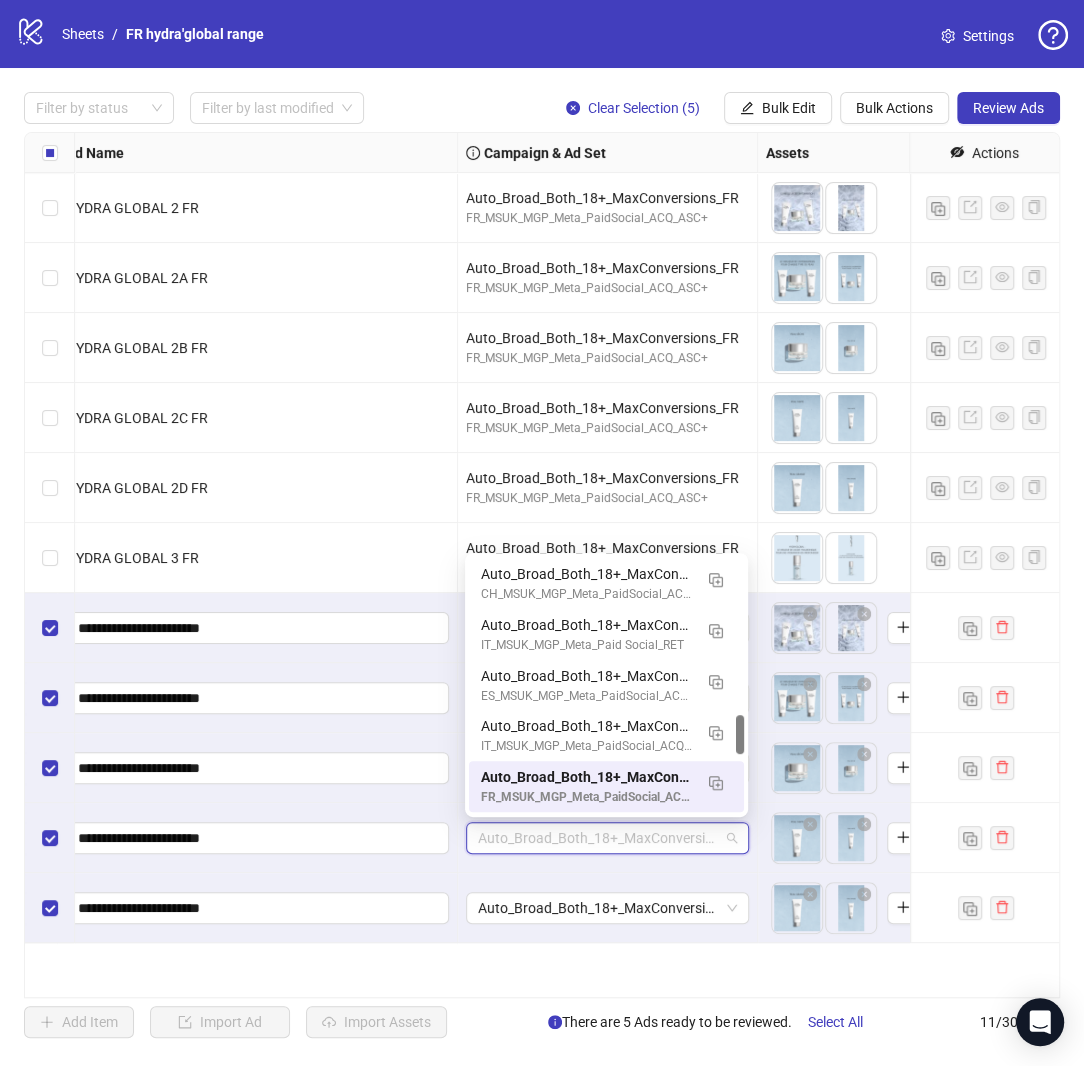 paste on "**********" 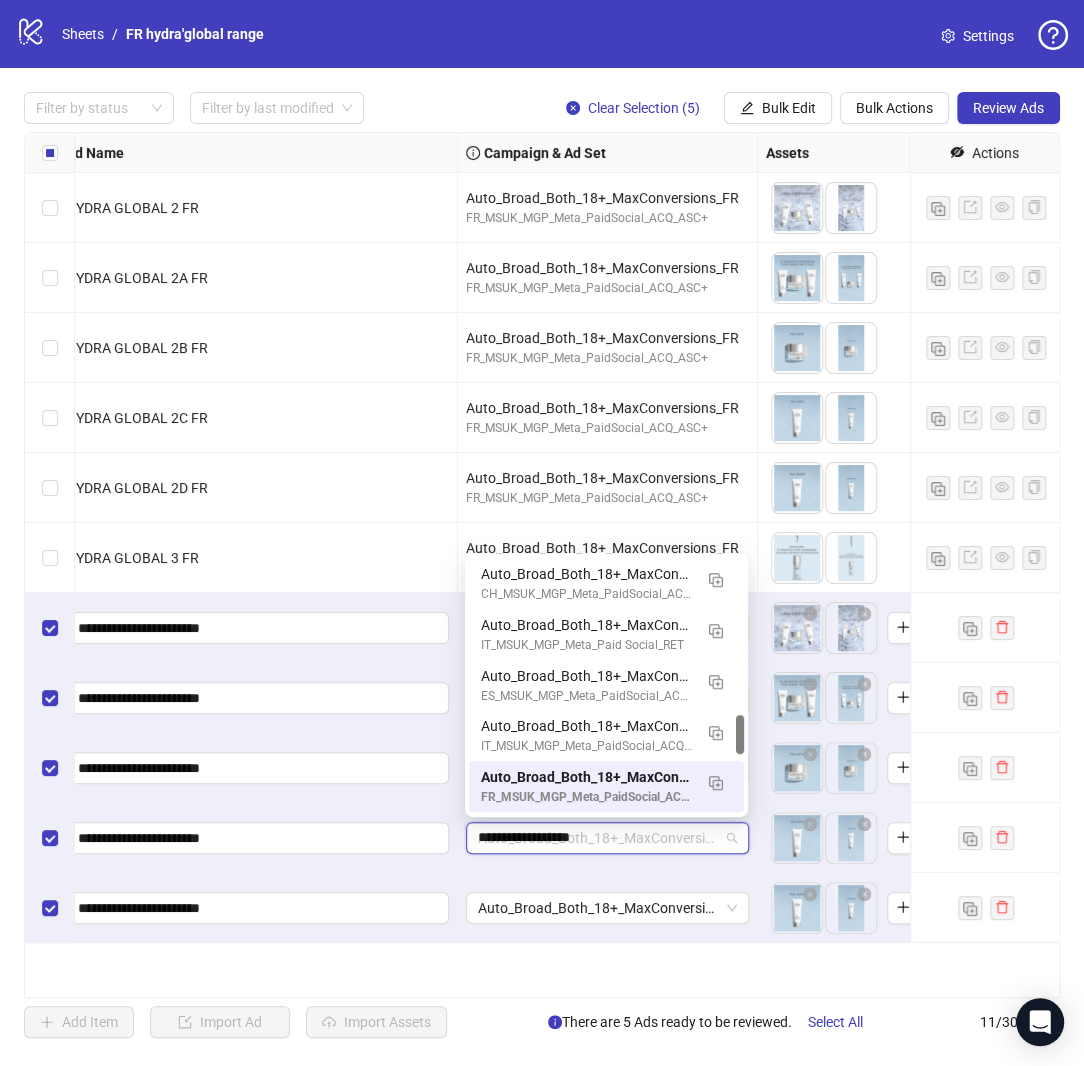 scroll, scrollTop: 0, scrollLeft: 0, axis: both 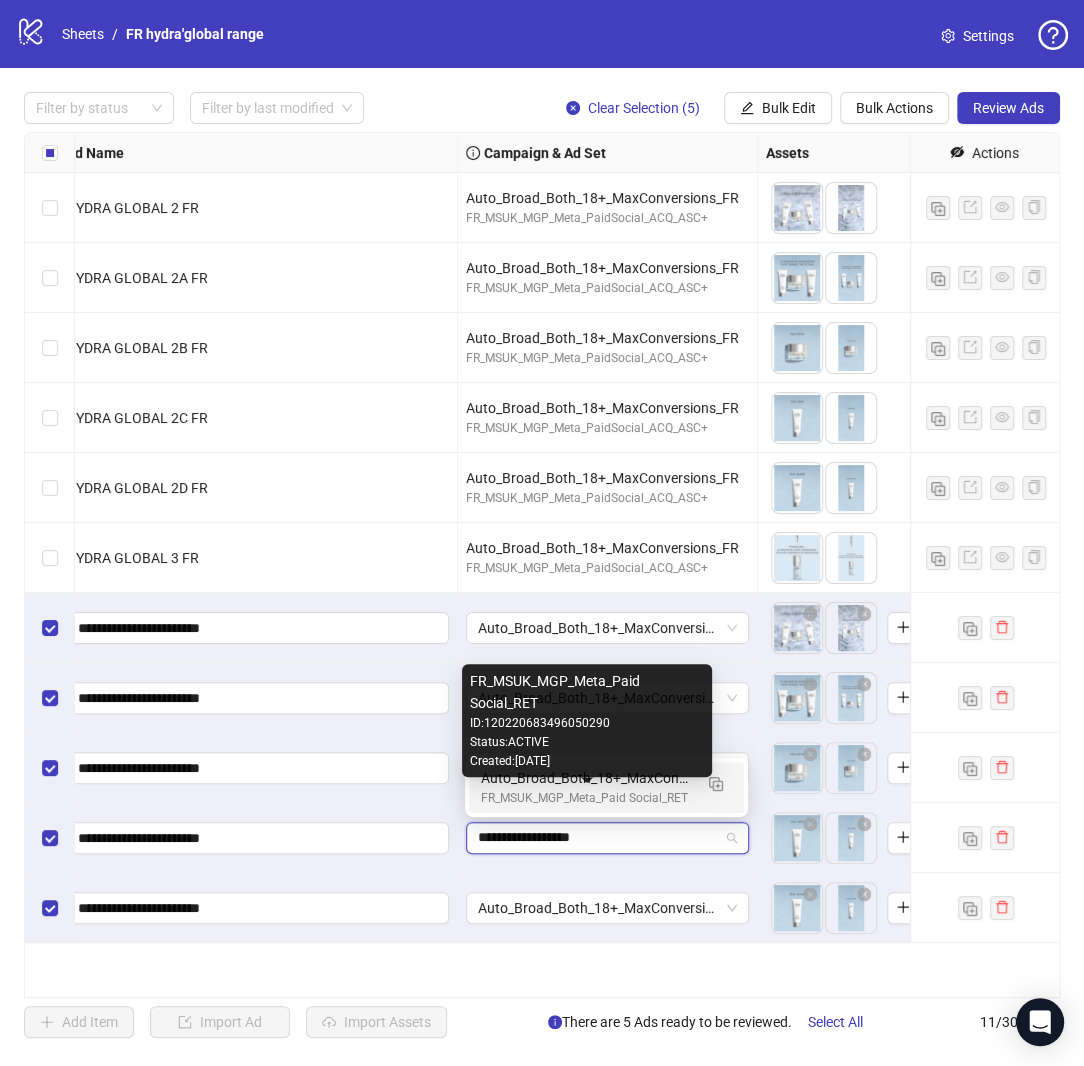 click on "FR_MSUK_MGP_Meta_Paid Social_RET" at bounding box center (586, 798) 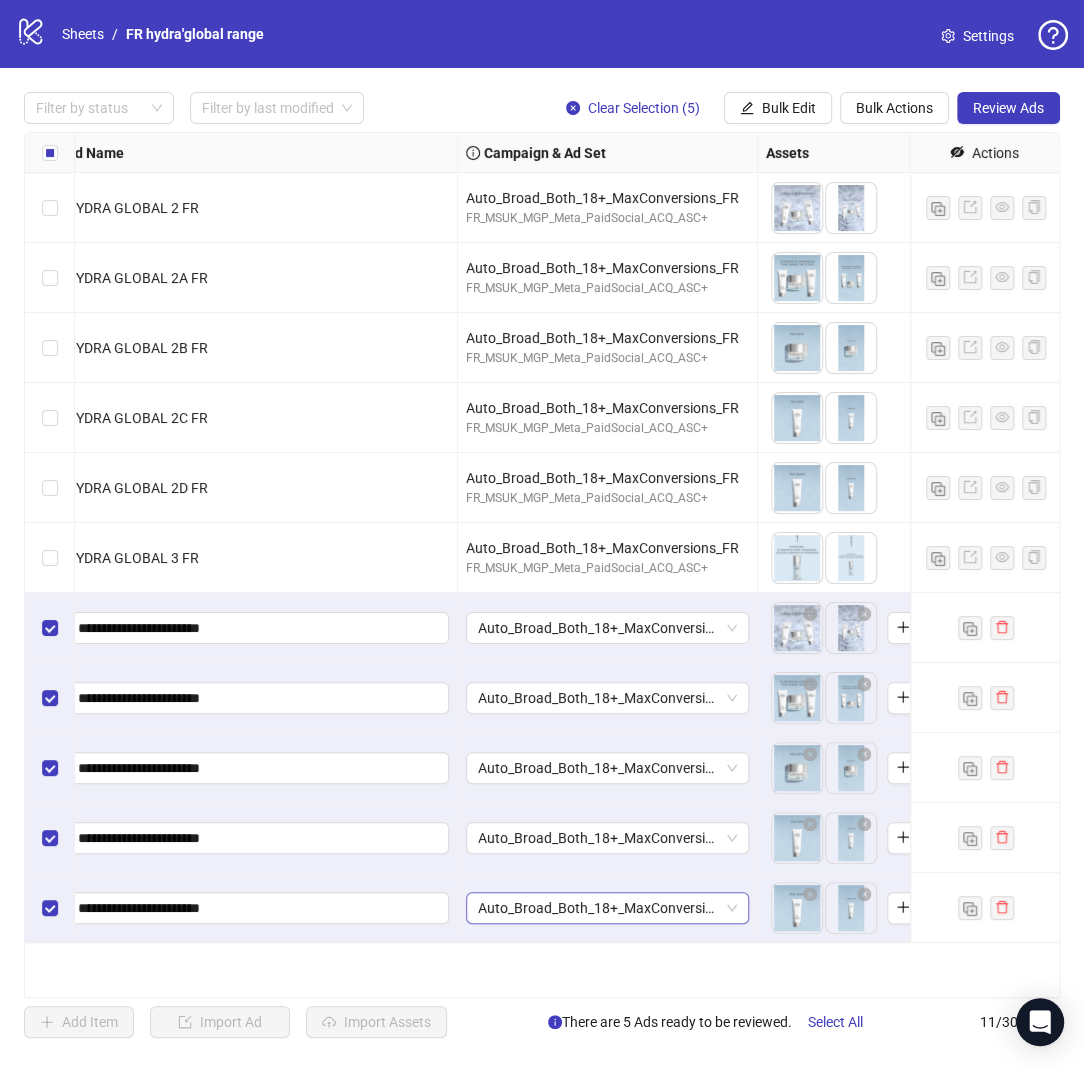 click on "Auto_Broad_Both_18+_MaxConversions_FR" at bounding box center (607, 908) 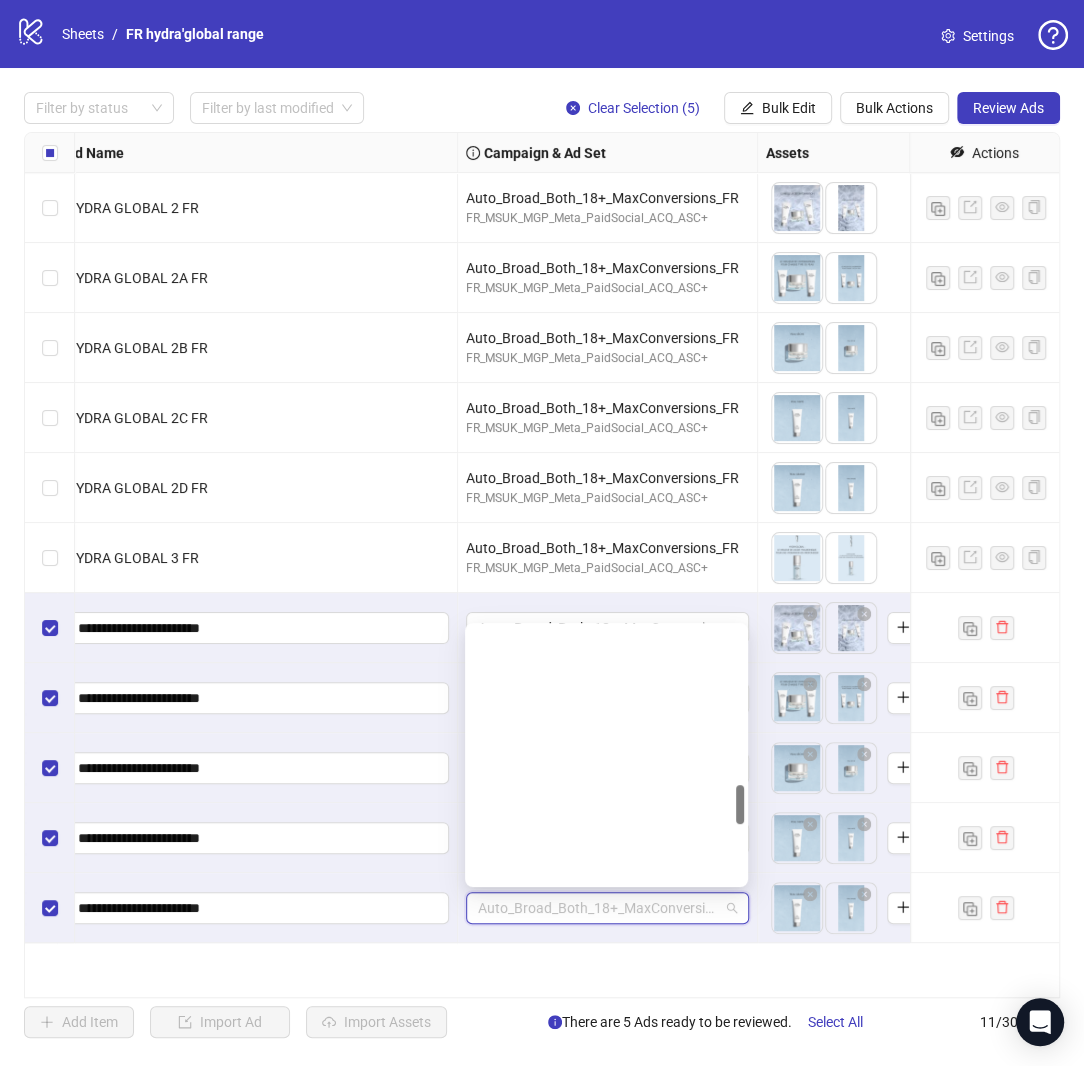 scroll, scrollTop: 1033, scrollLeft: 0, axis: vertical 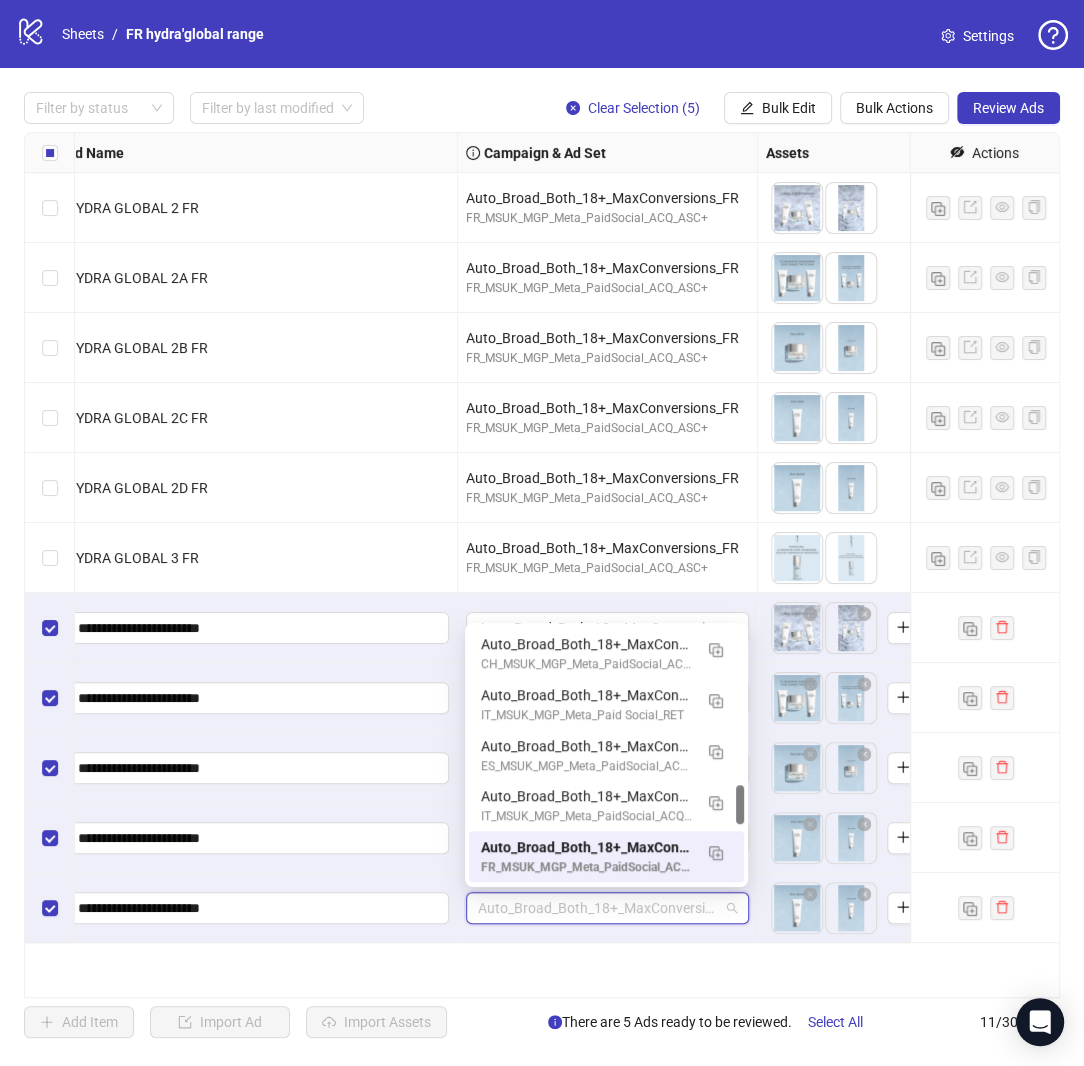paste on "**********" 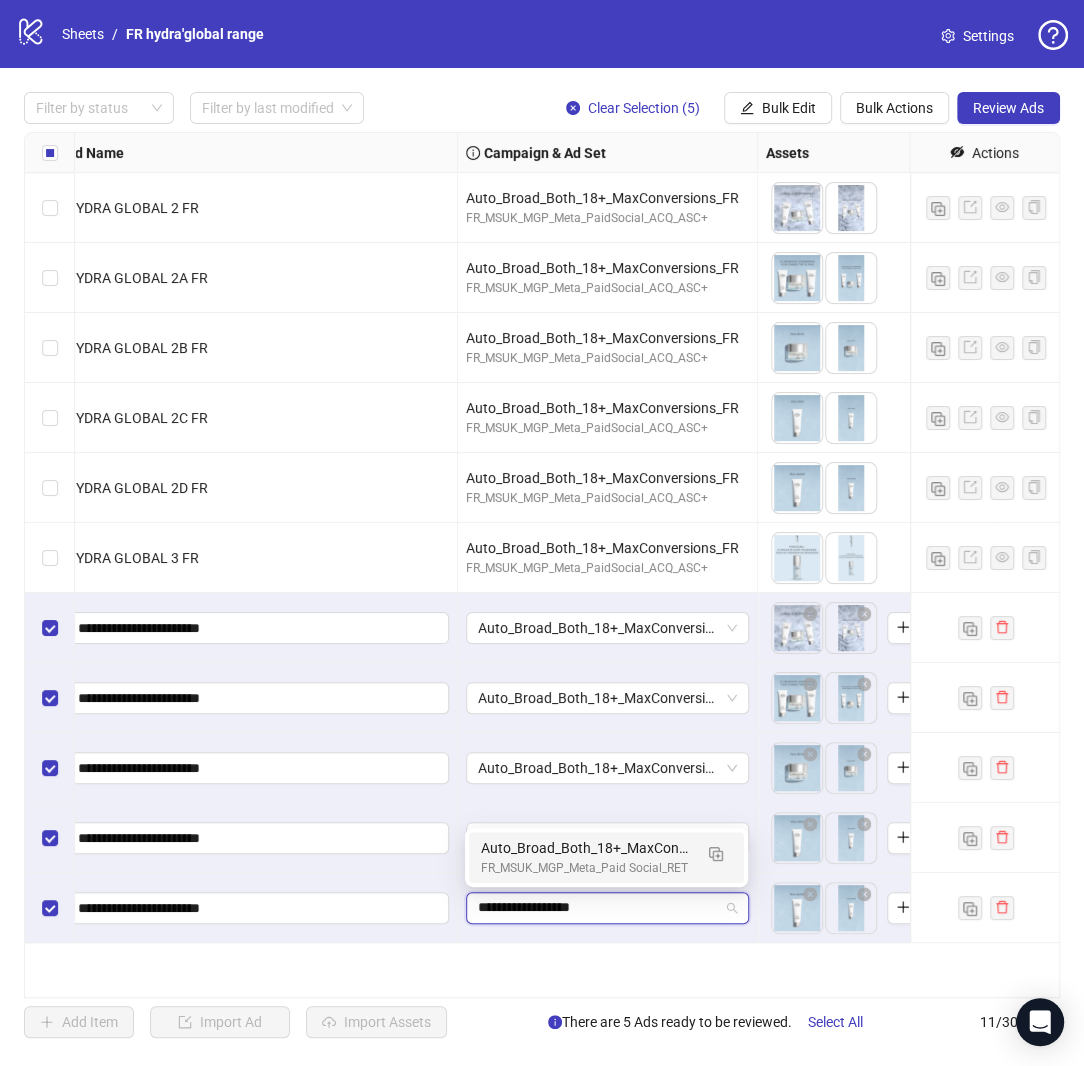 scroll, scrollTop: 0, scrollLeft: 0, axis: both 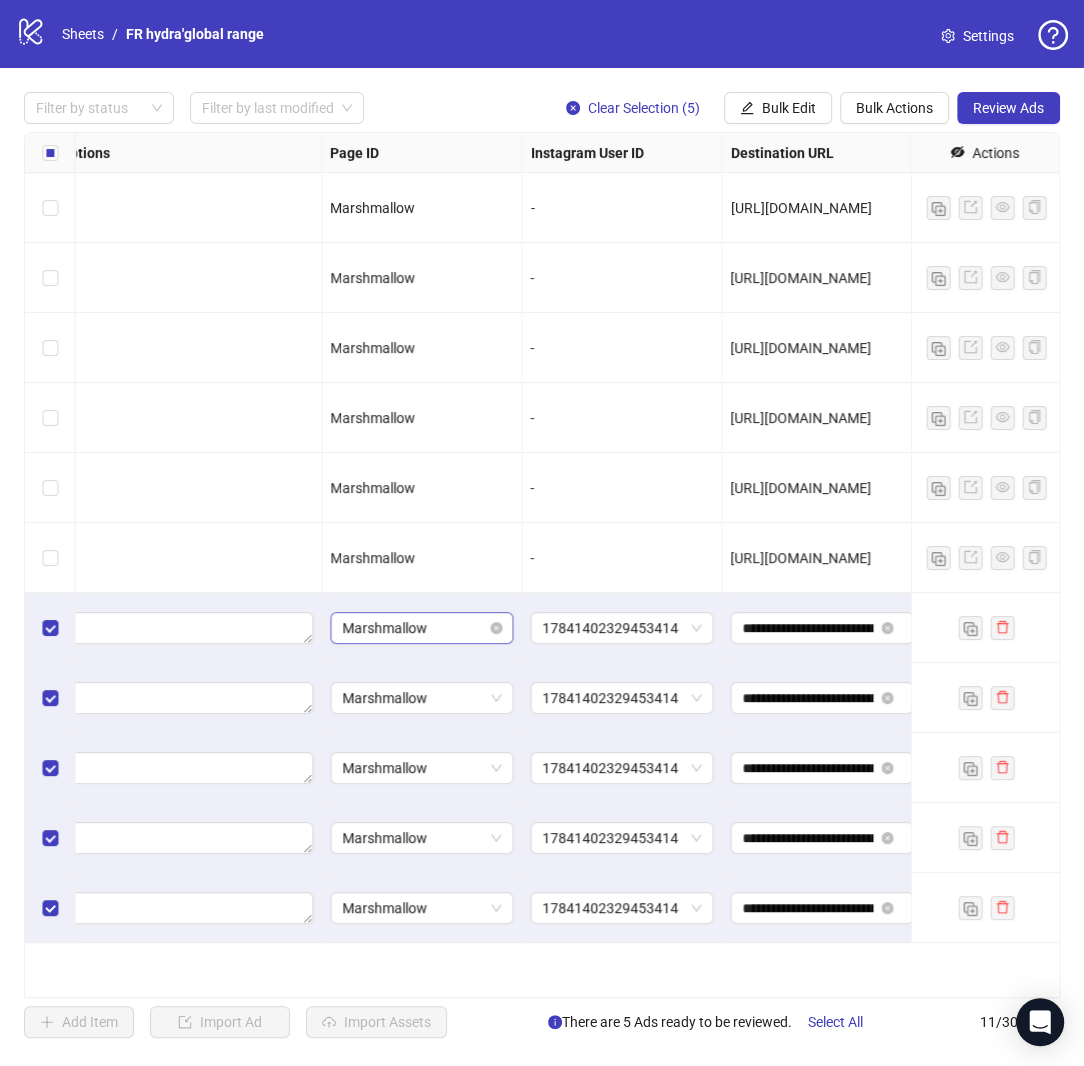 click on "Marshmallow" at bounding box center (421, 628) 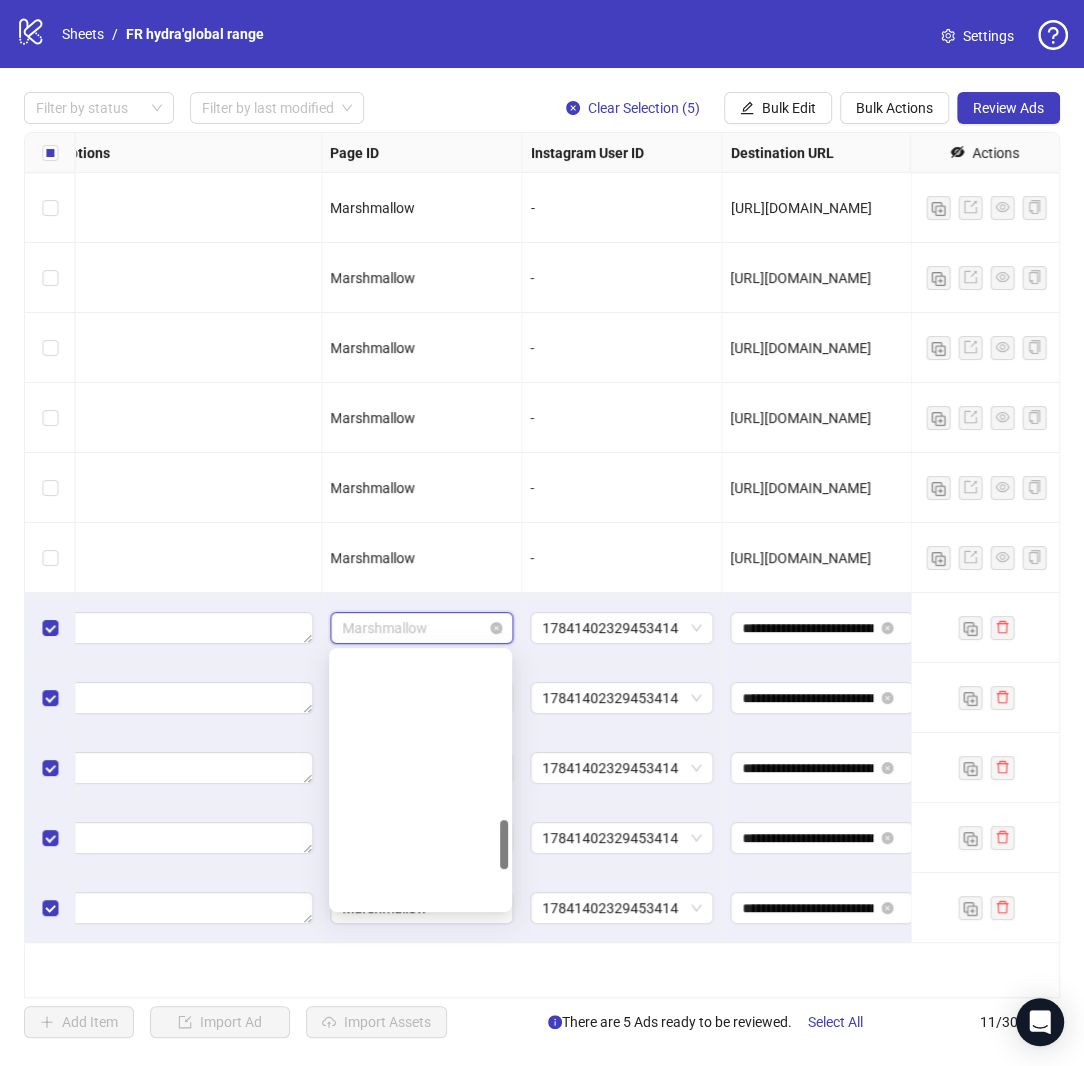 scroll, scrollTop: 866, scrollLeft: 0, axis: vertical 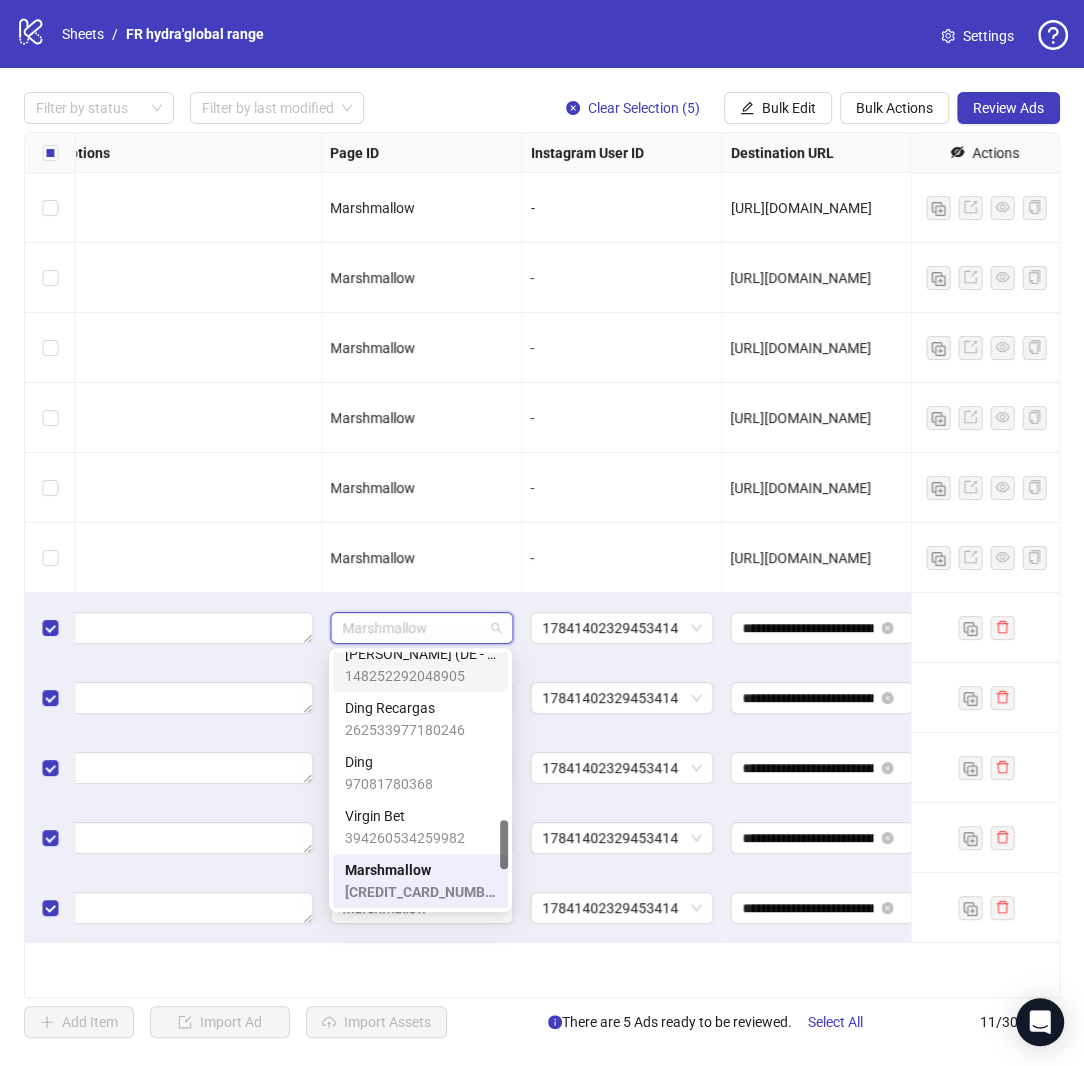 click on "[PERSON_NAME] (DE - German, English)" at bounding box center (420, 654) 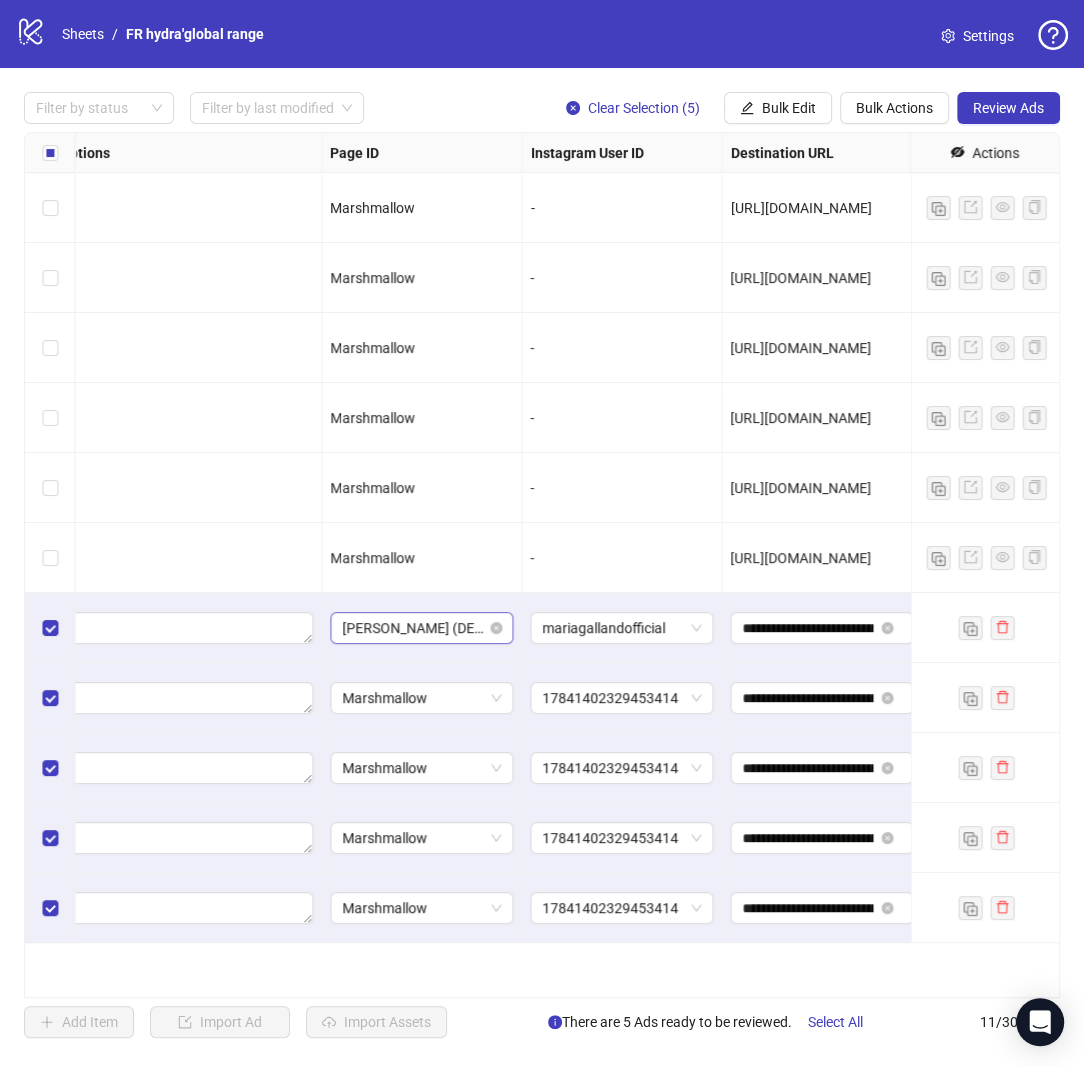 click on "[PERSON_NAME] (DE - German, English)" at bounding box center (421, 628) 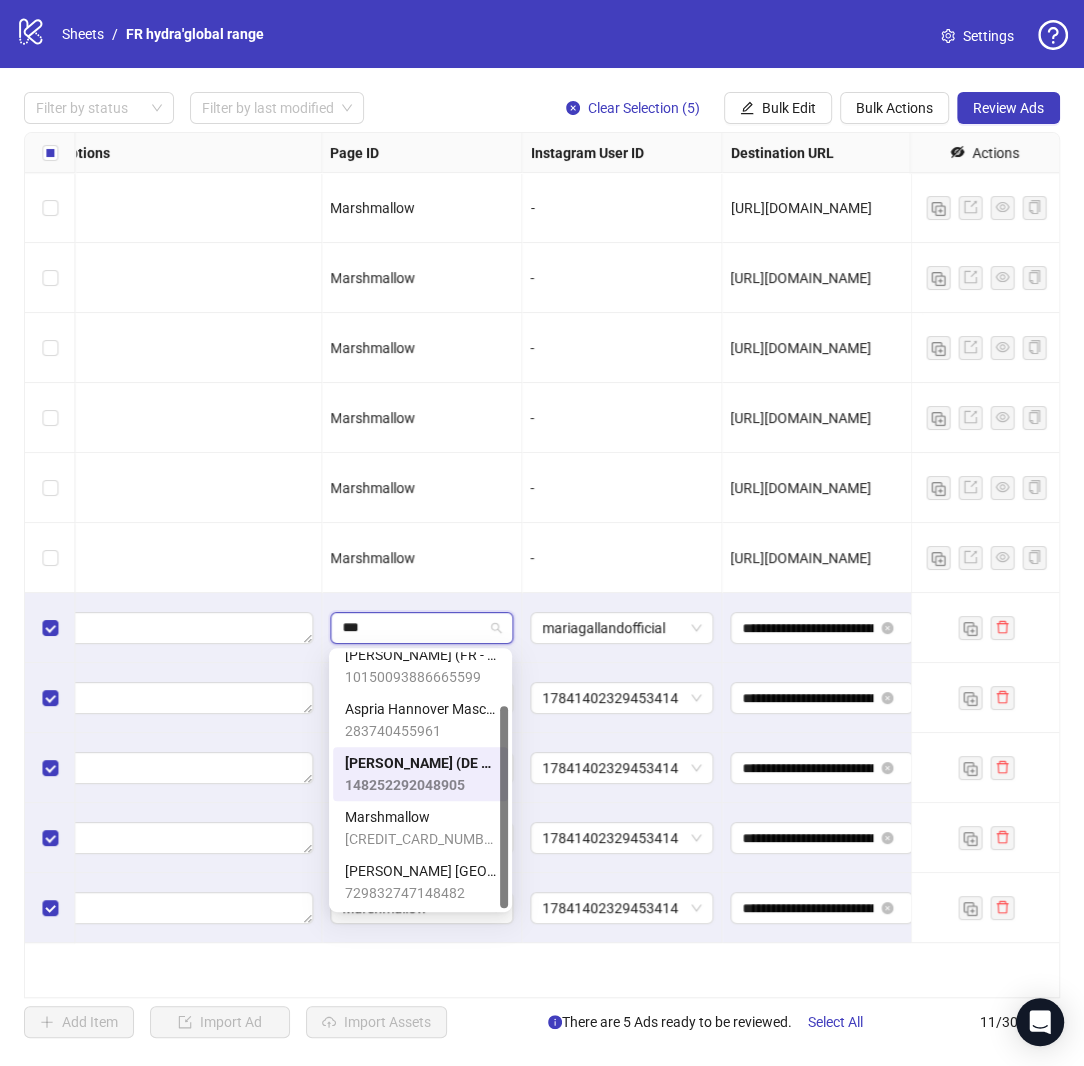 scroll, scrollTop: 0, scrollLeft: 0, axis: both 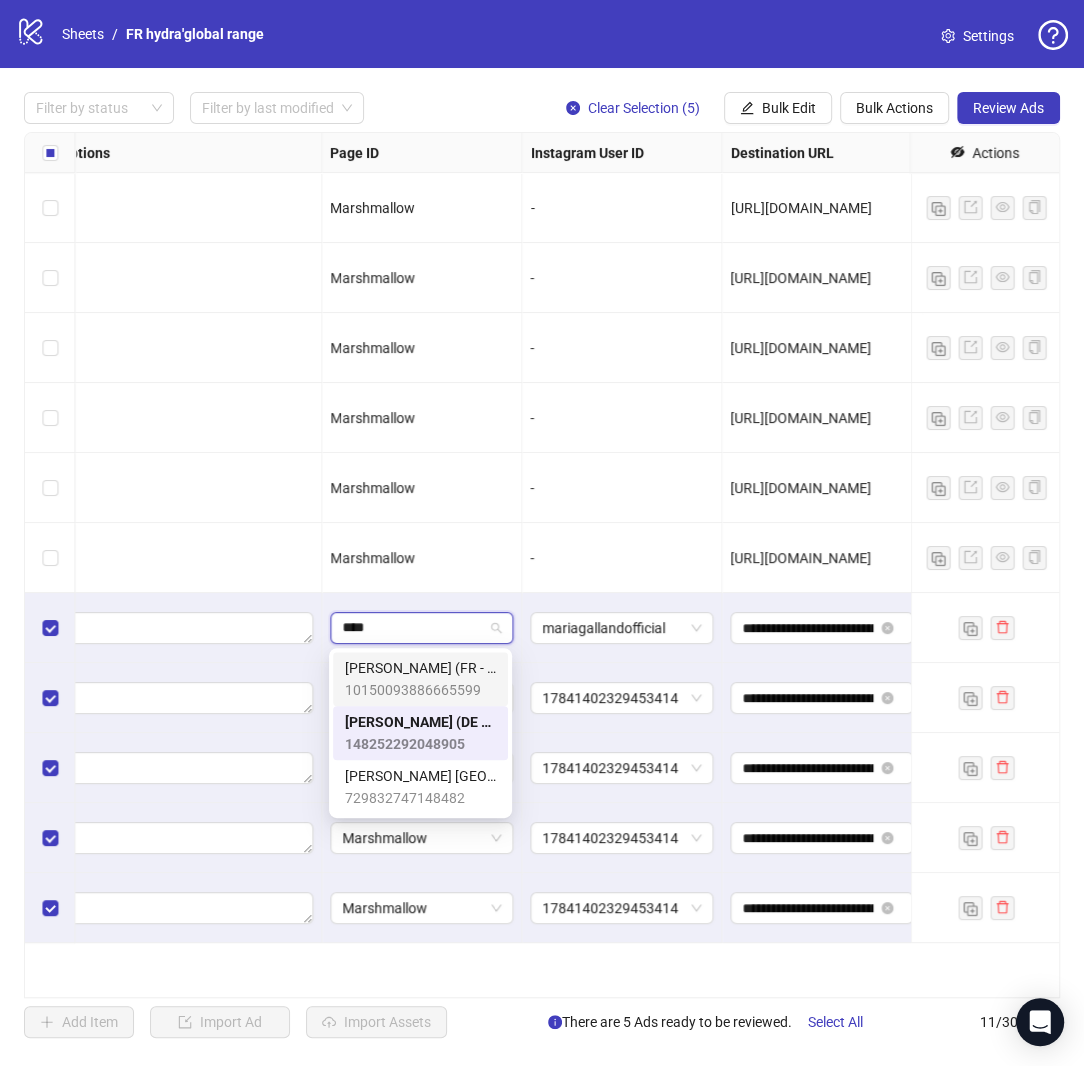 type on "*****" 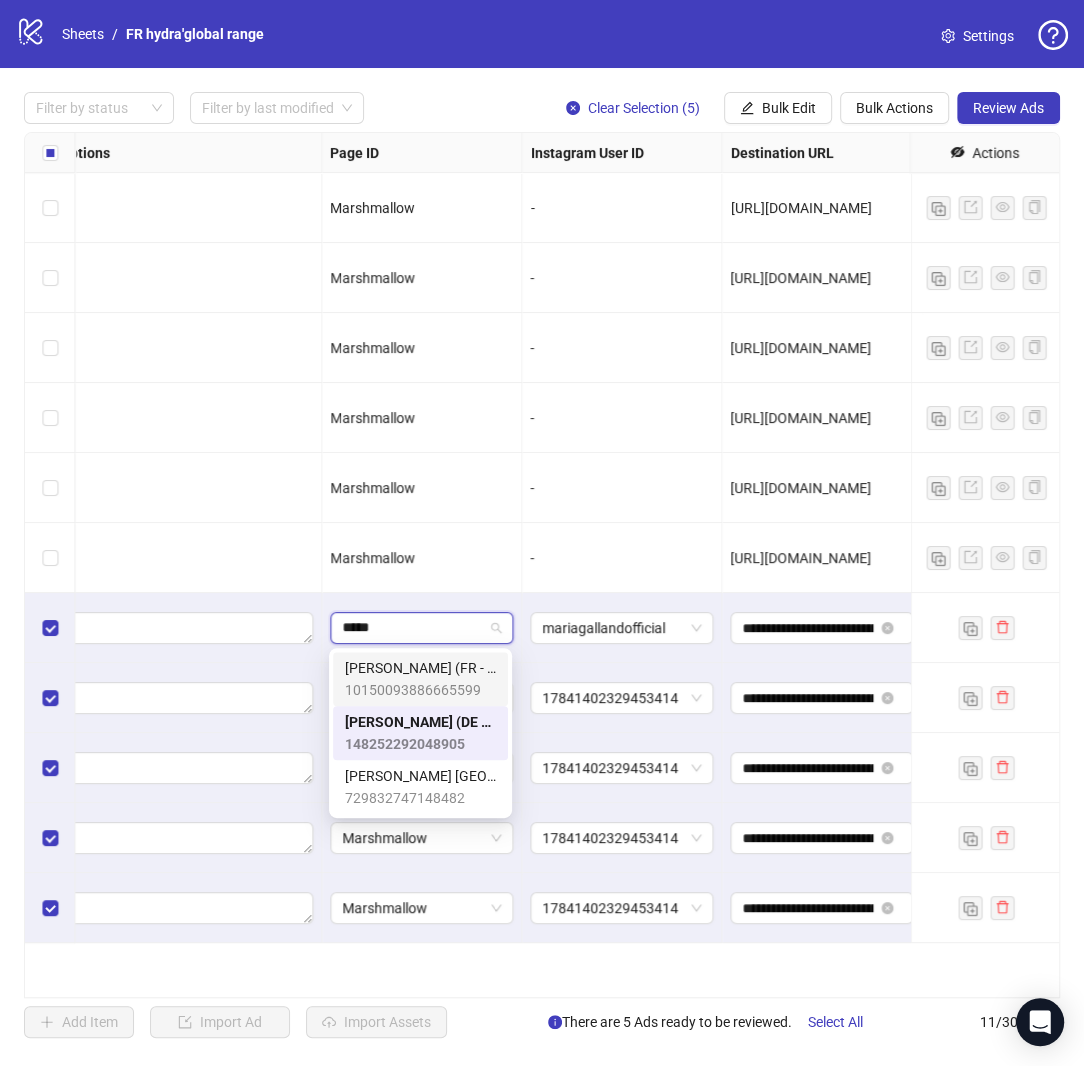 click on "10150093886665599" at bounding box center (420, 690) 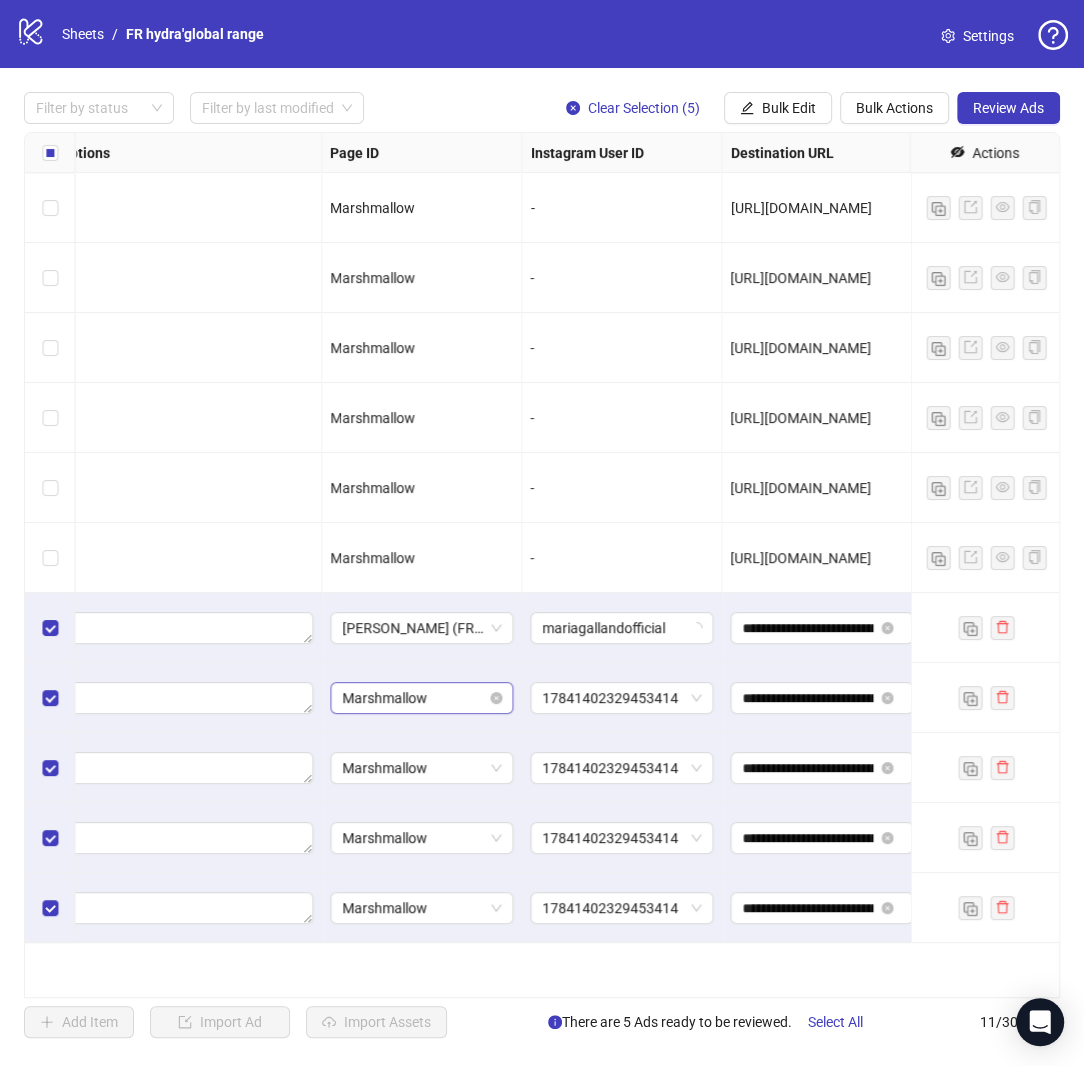 click on "Marshmallow" at bounding box center (421, 698) 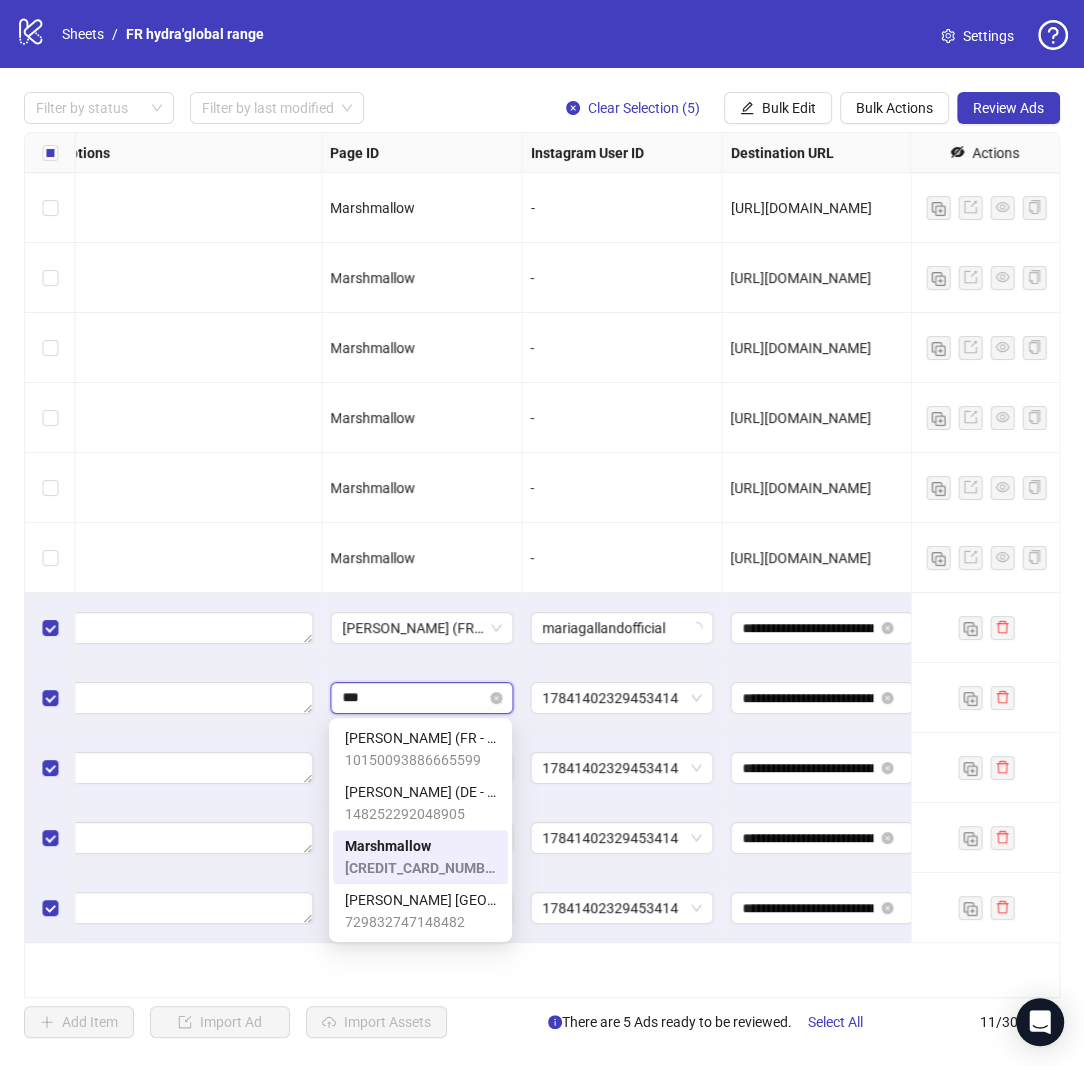 scroll, scrollTop: 0, scrollLeft: 0, axis: both 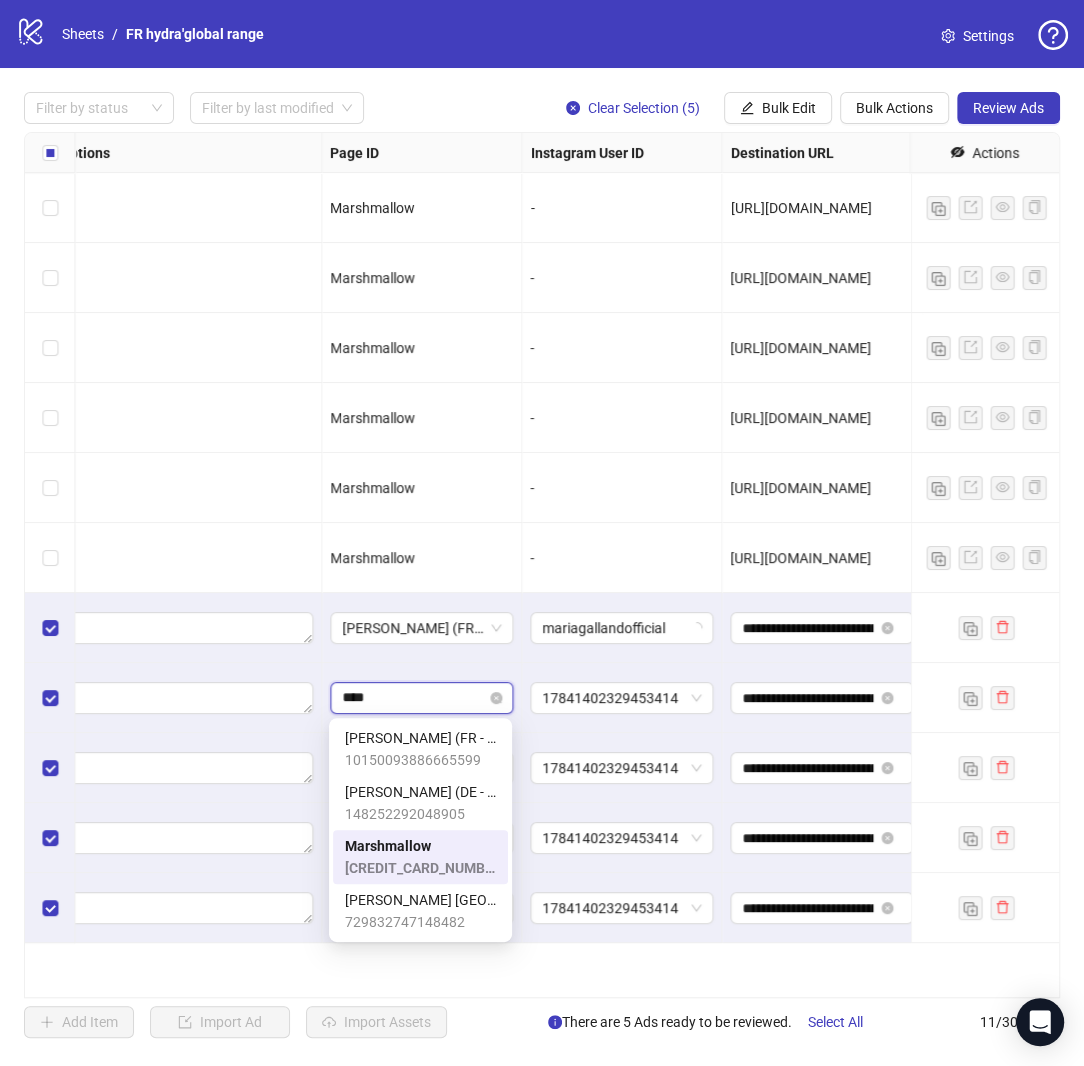 type on "*****" 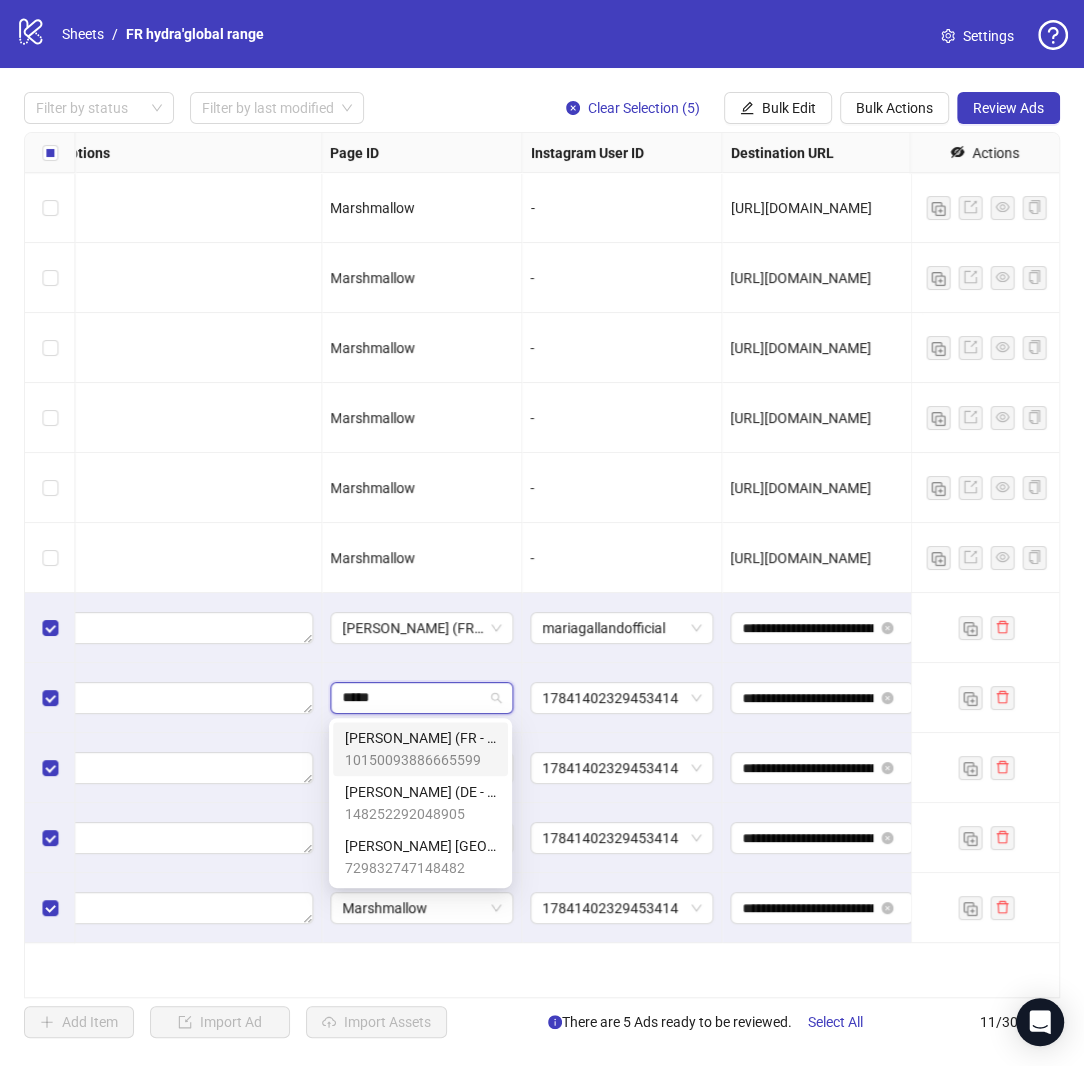 click on "[PERSON_NAME] (FR - French, English)" at bounding box center (420, 738) 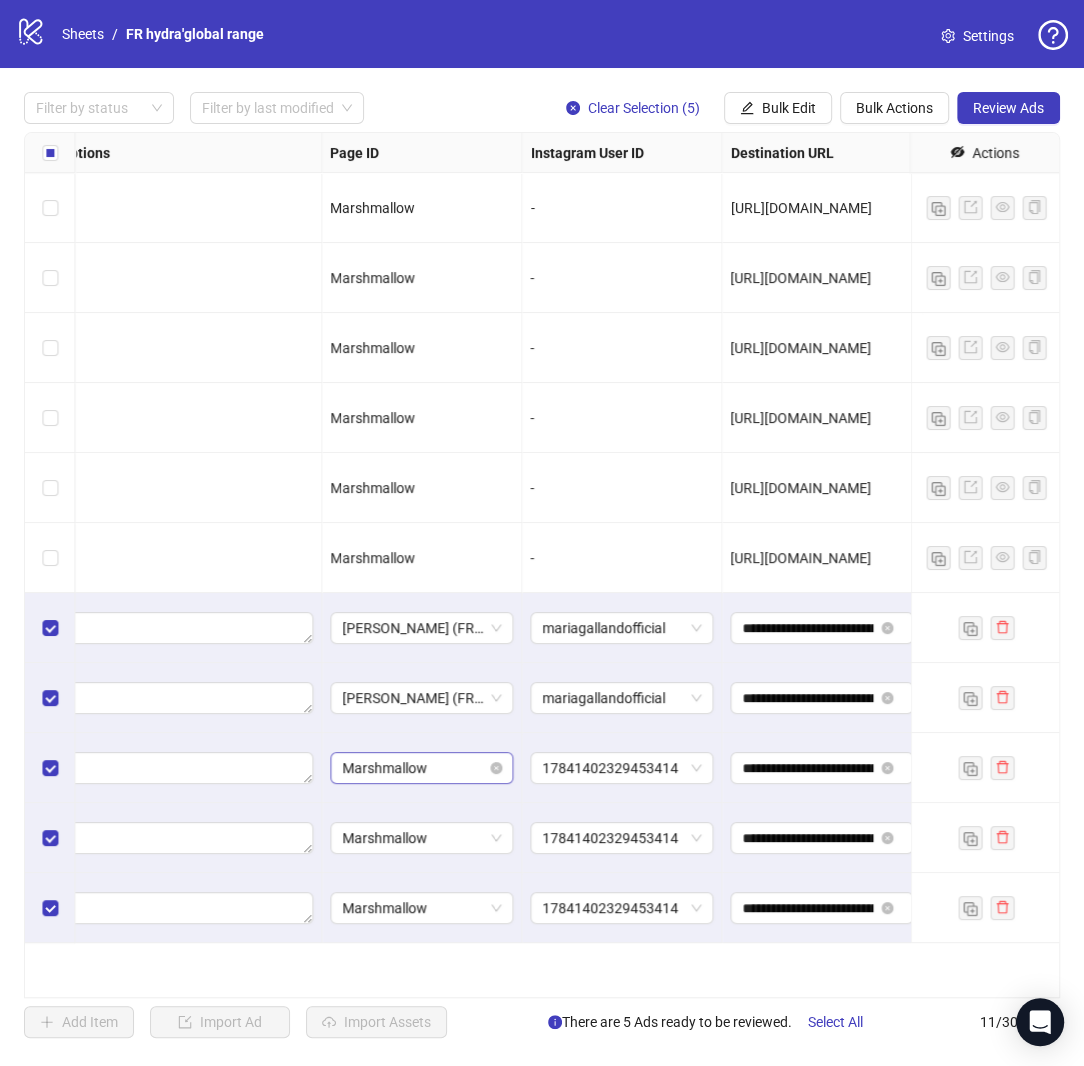 click on "Marshmallow" at bounding box center [421, 768] 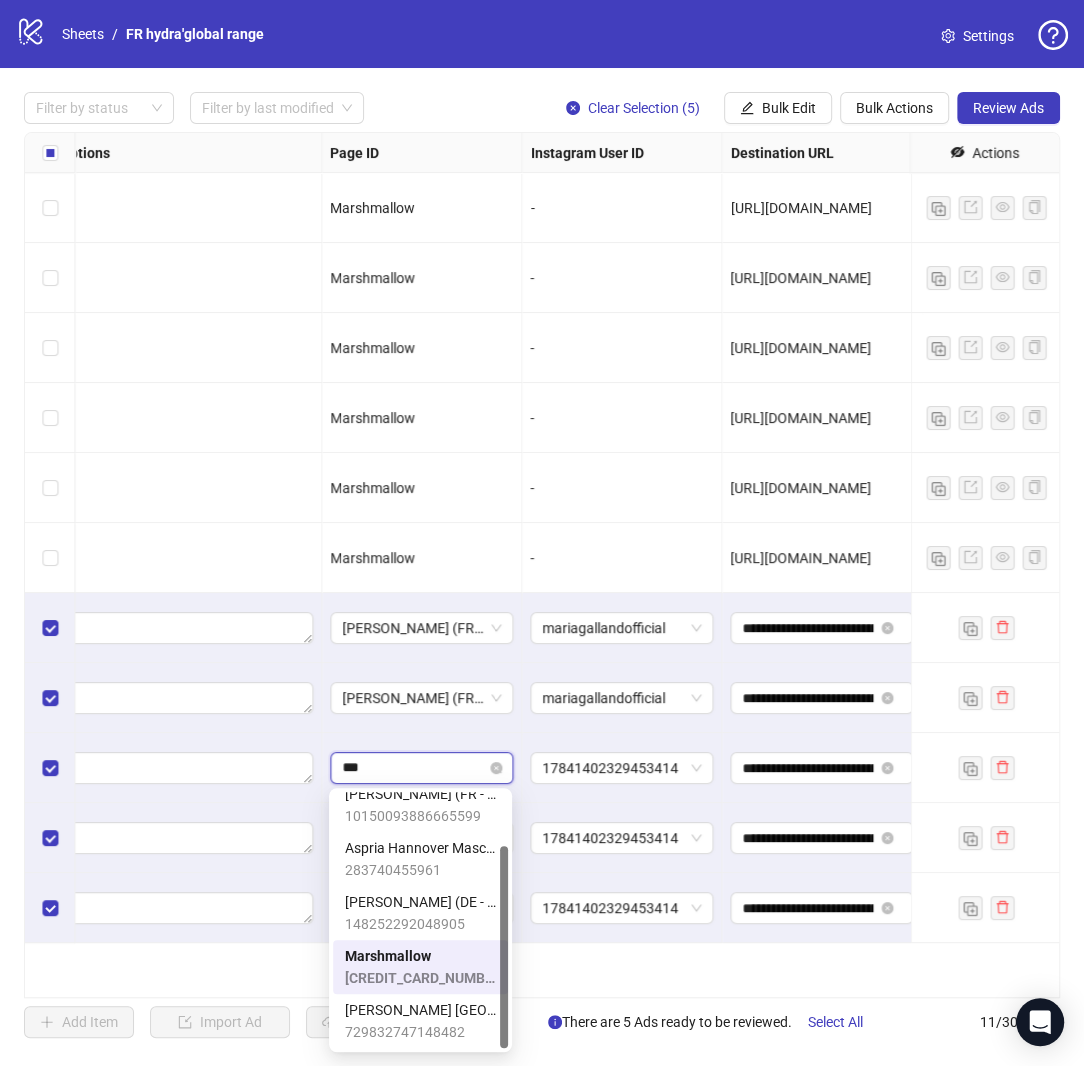 scroll, scrollTop: 0, scrollLeft: 0, axis: both 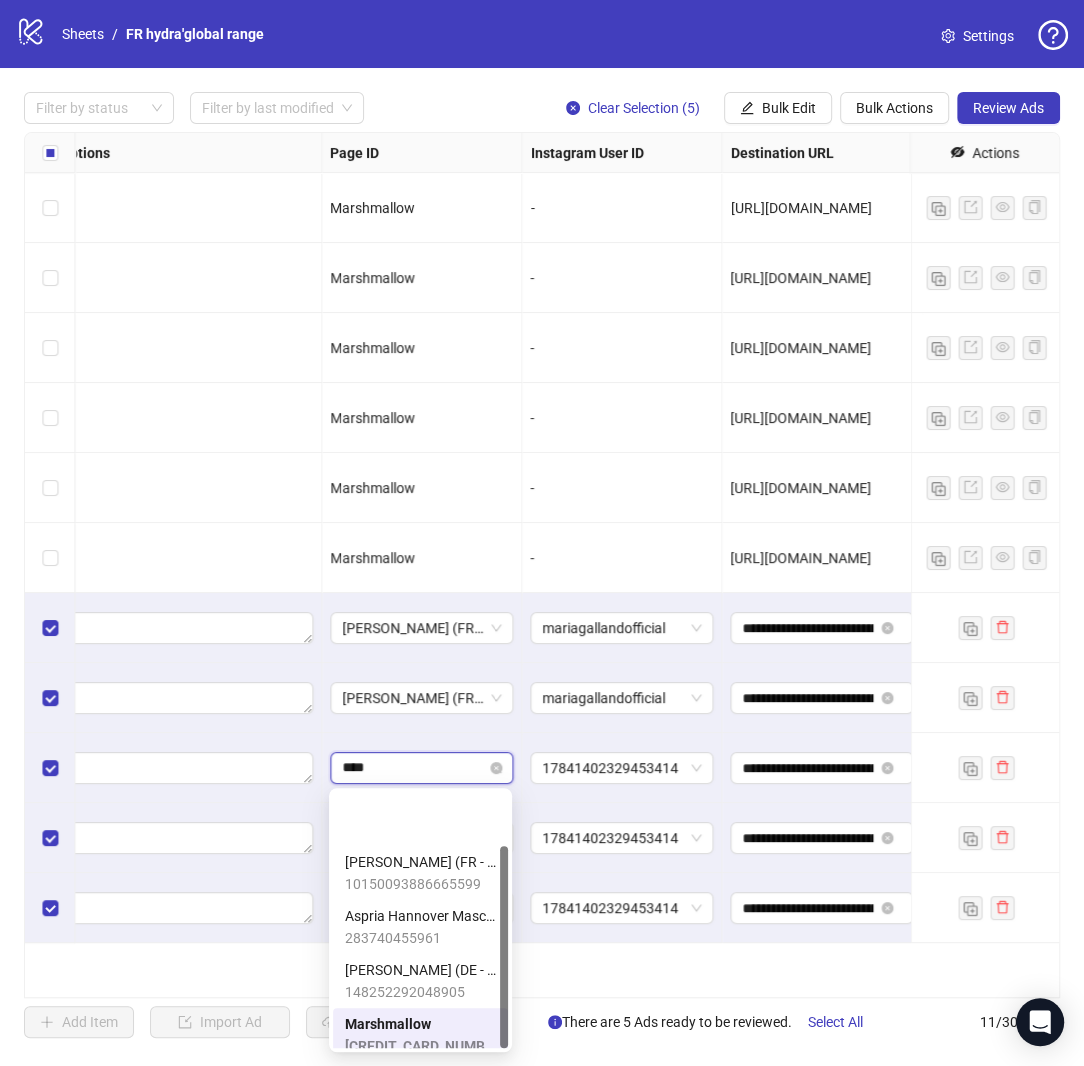 type 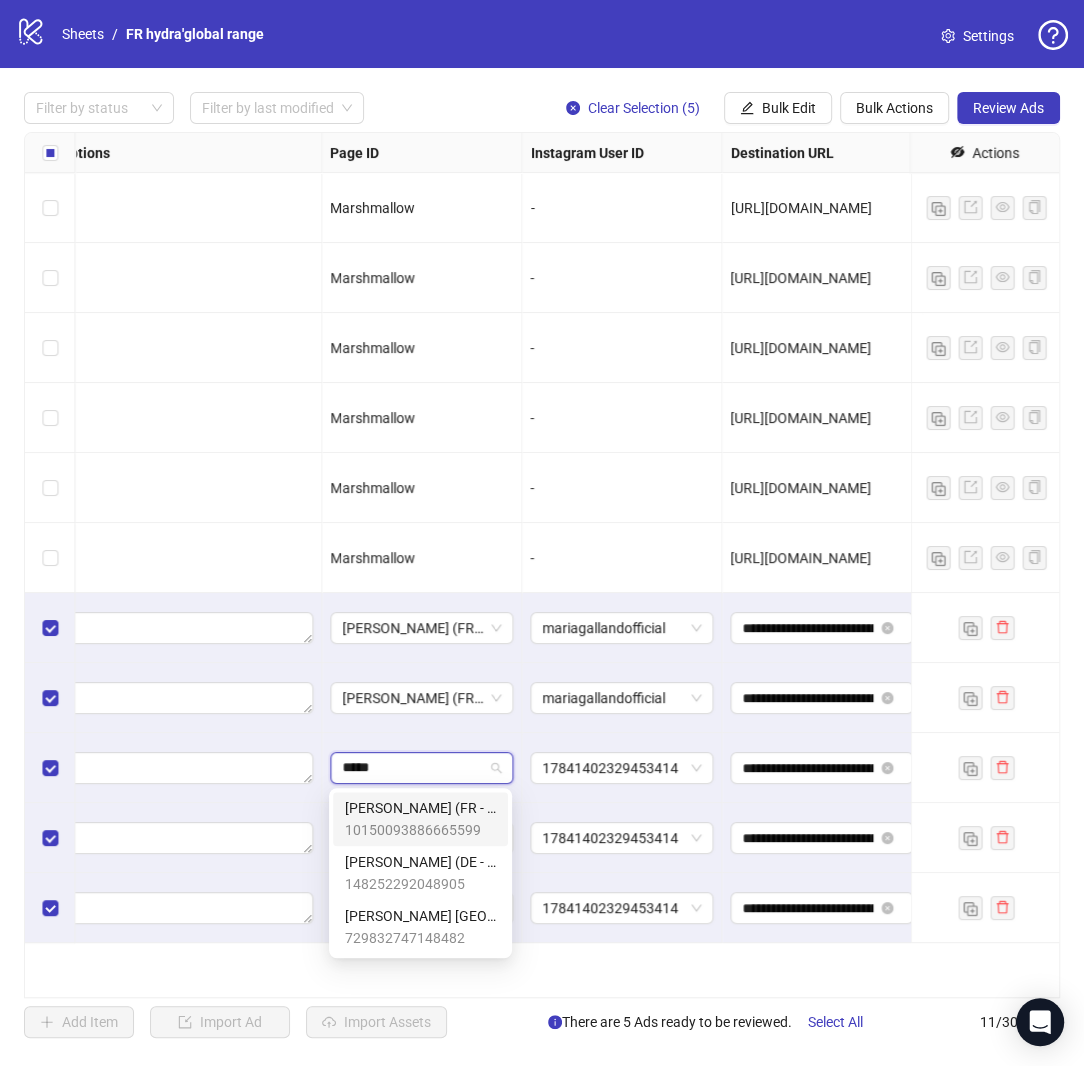 click on "[PERSON_NAME] (FR - French, English)" at bounding box center [420, 808] 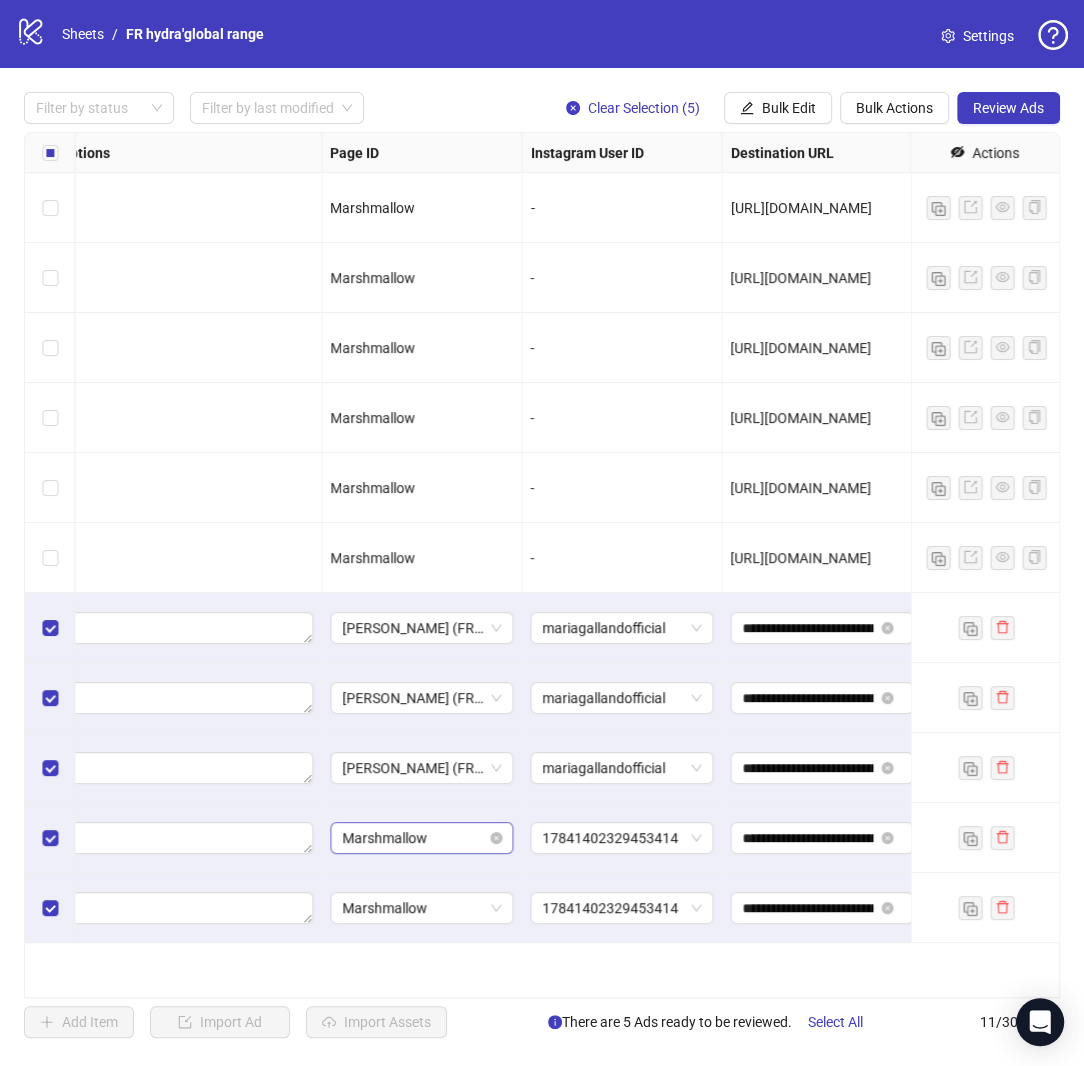 click on "Marshmallow" at bounding box center [421, 838] 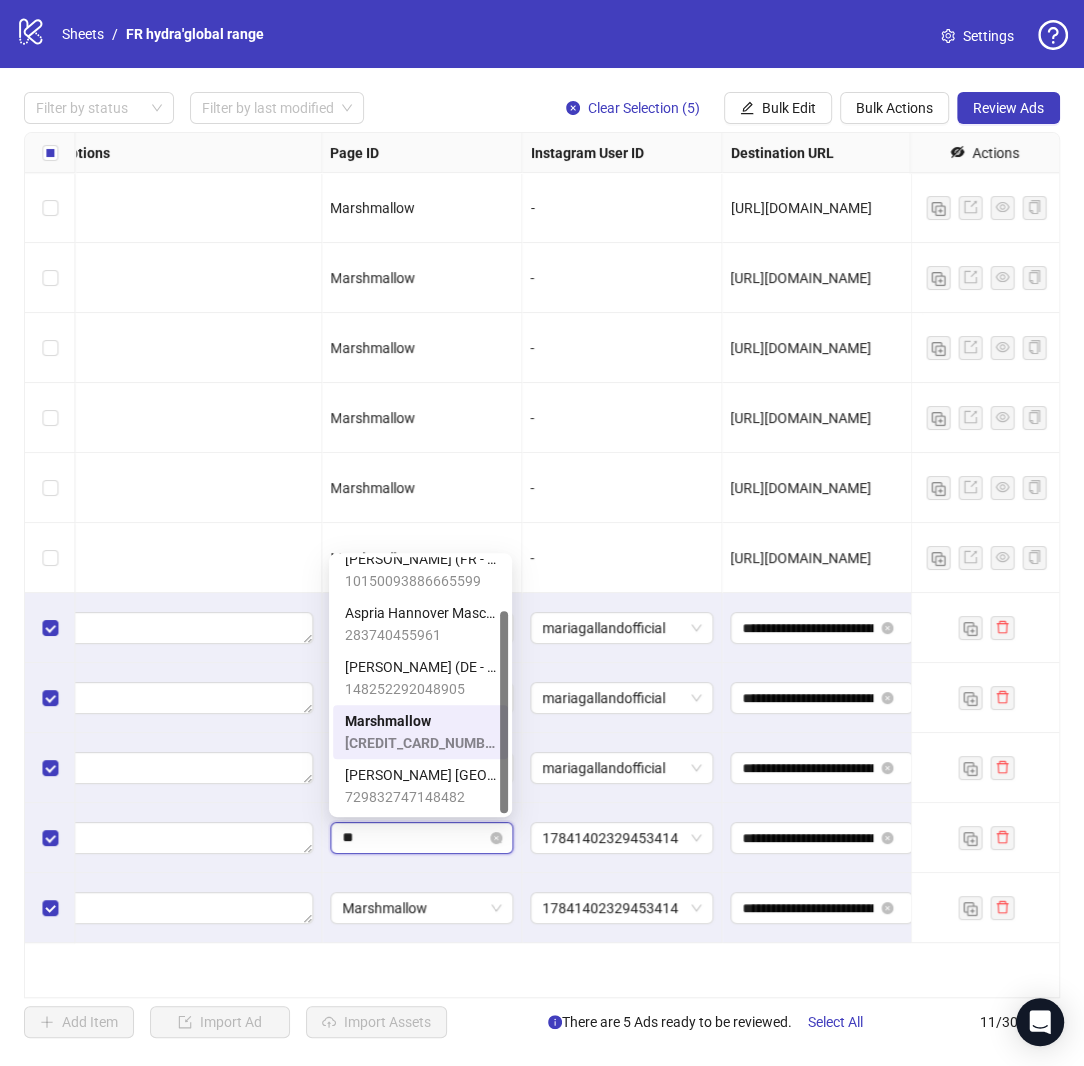 scroll, scrollTop: 0, scrollLeft: 0, axis: both 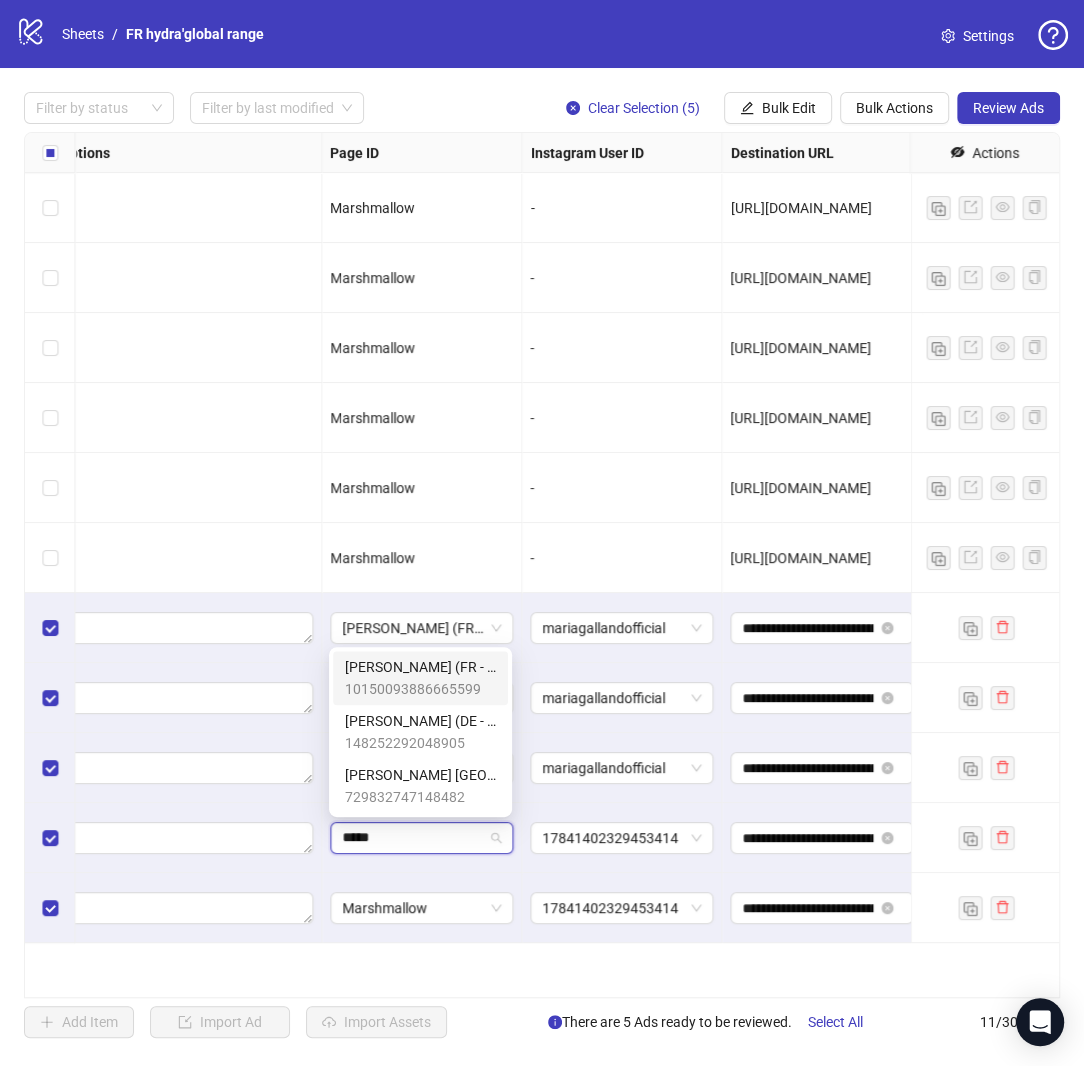 click on "[PERSON_NAME] (FR - French, English)" at bounding box center [420, 667] 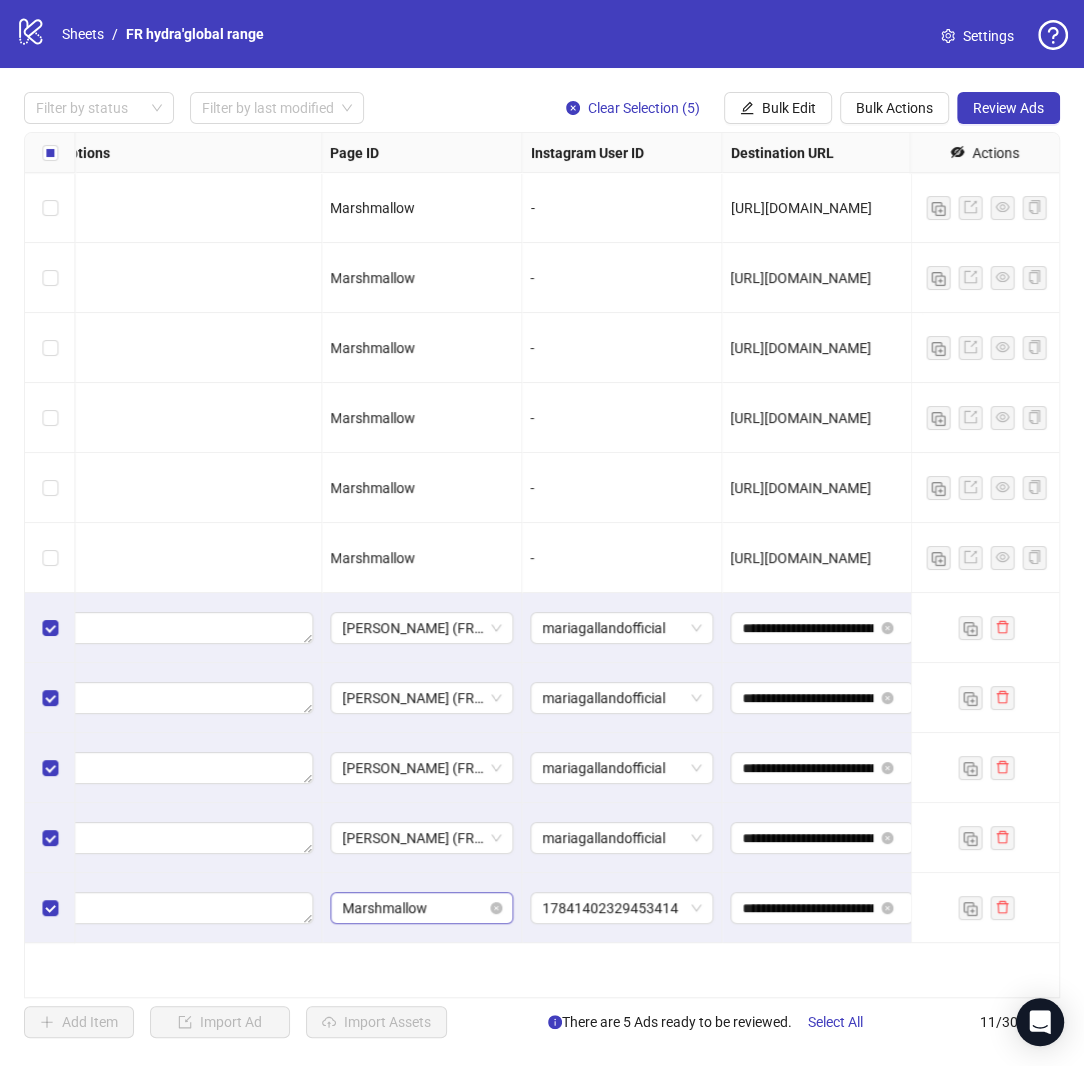 click on "Marshmallow" at bounding box center (421, 908) 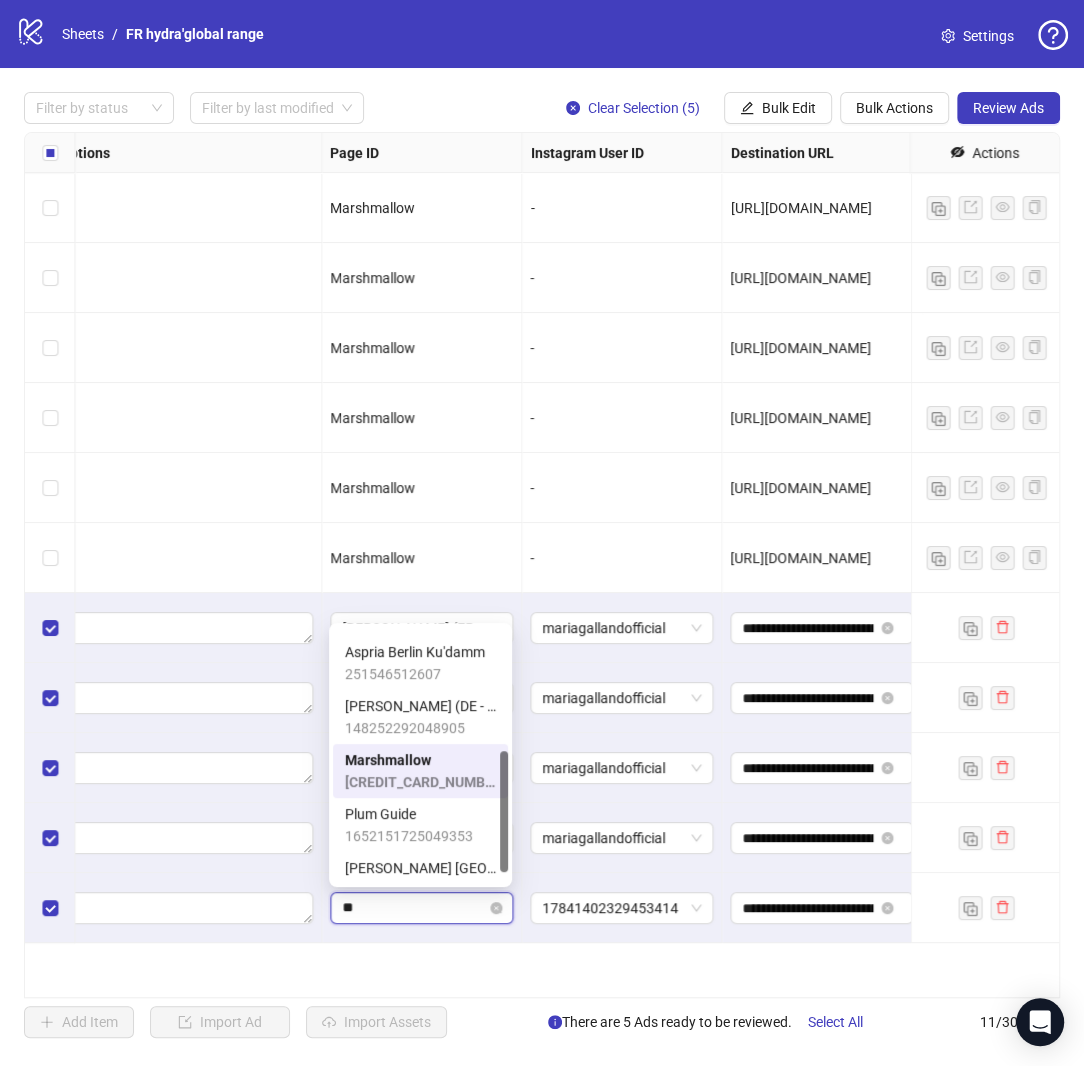 scroll, scrollTop: 0, scrollLeft: 0, axis: both 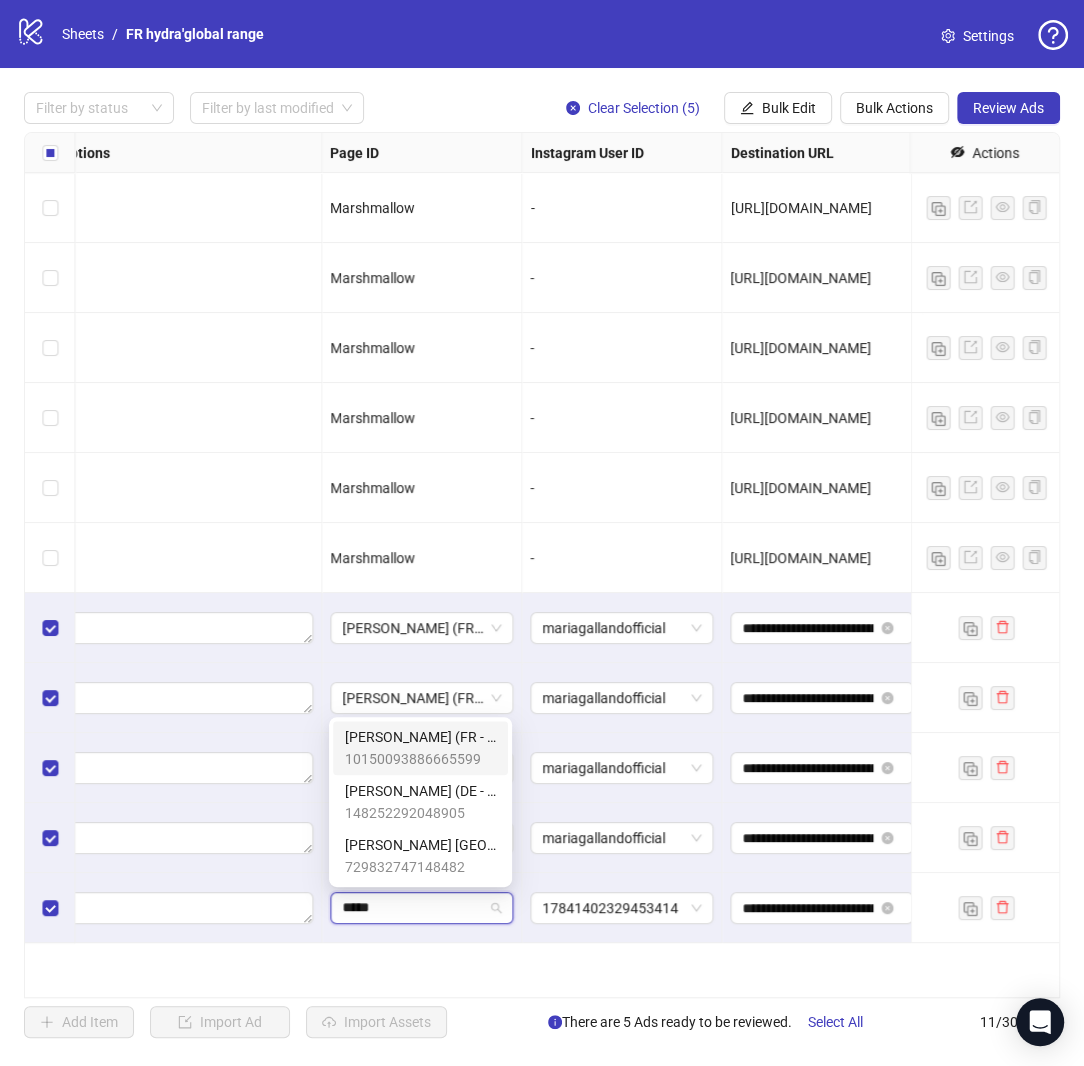 click on "10150093886665599" at bounding box center [420, 759] 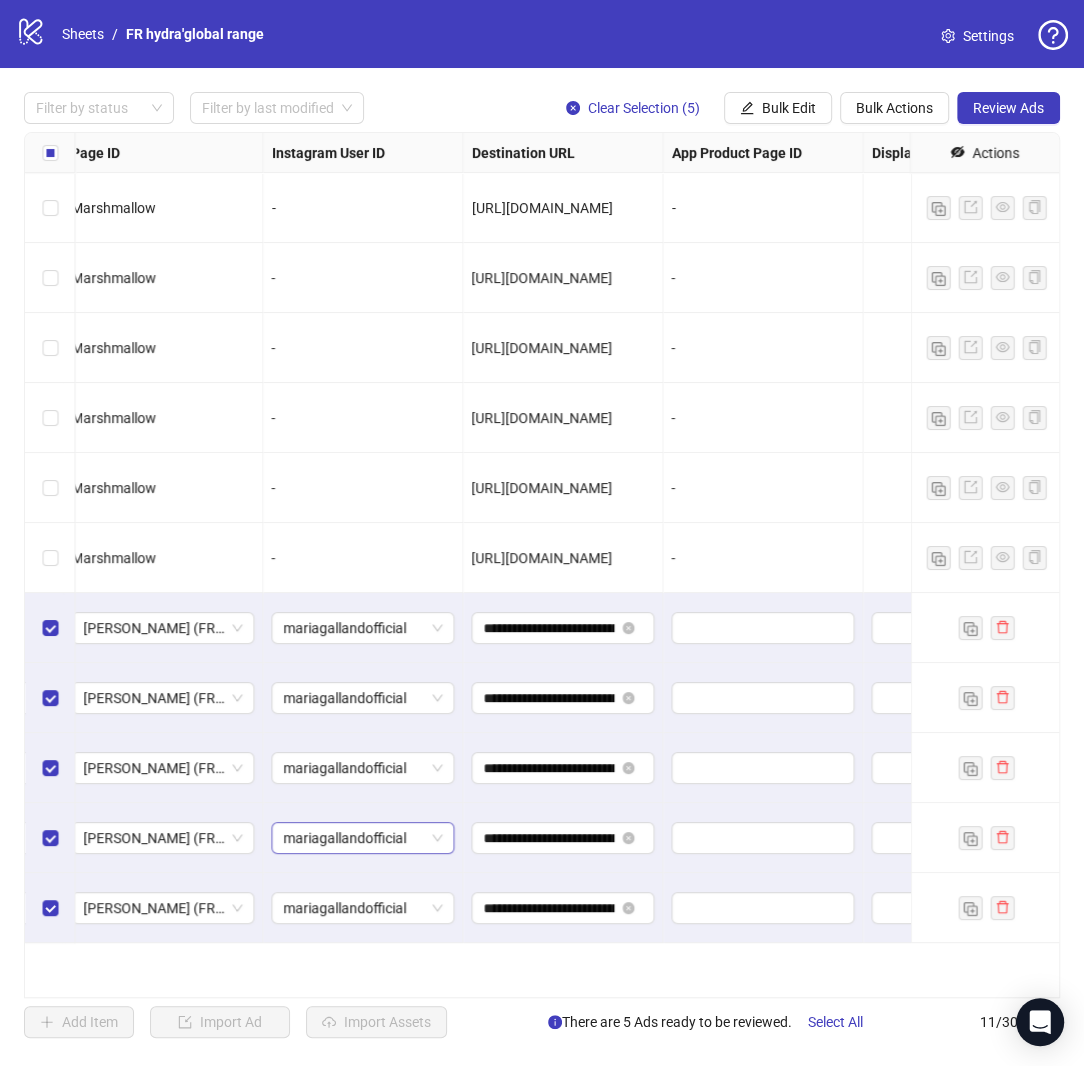 scroll, scrollTop: 0, scrollLeft: 1953, axis: horizontal 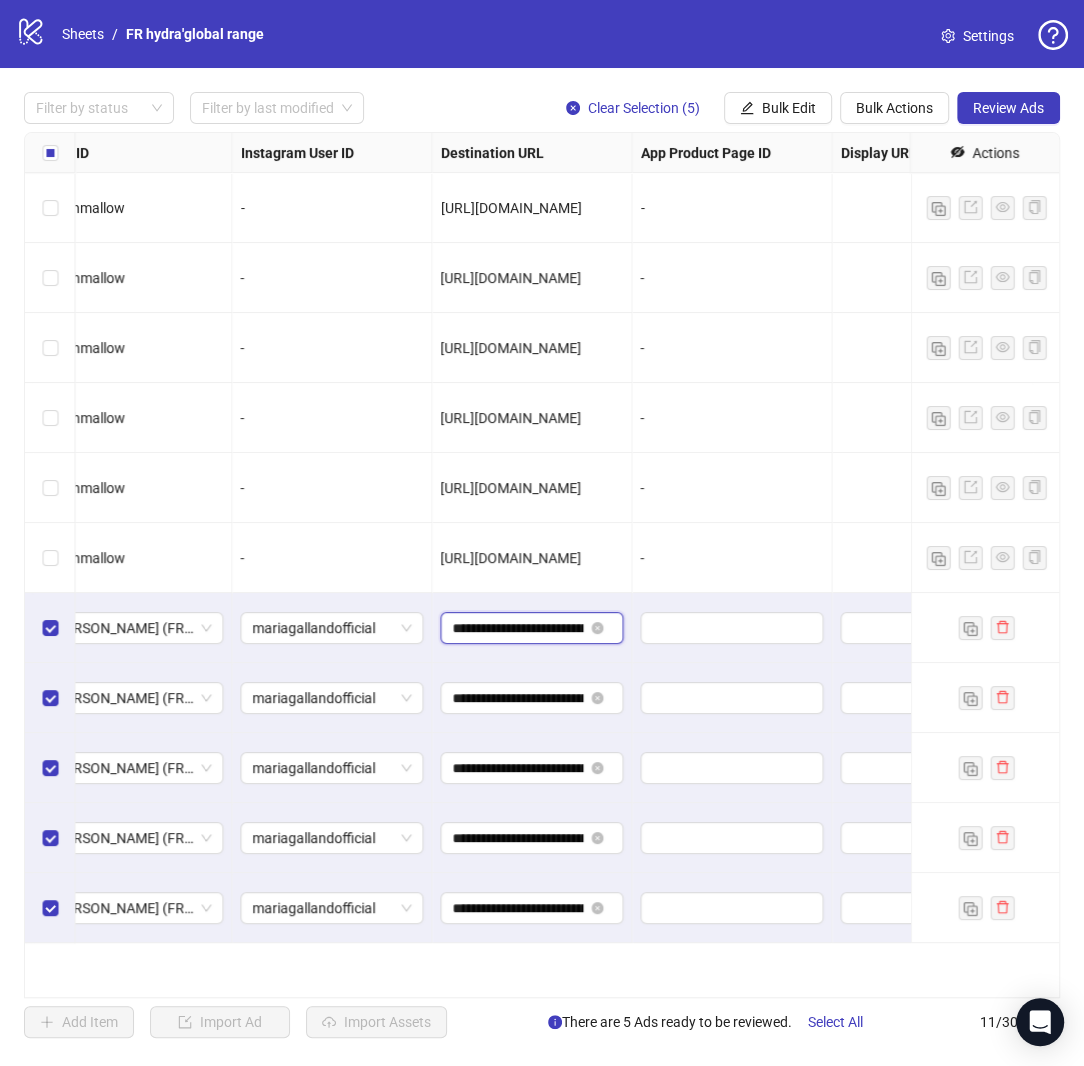 click on "**********" at bounding box center [517, 628] 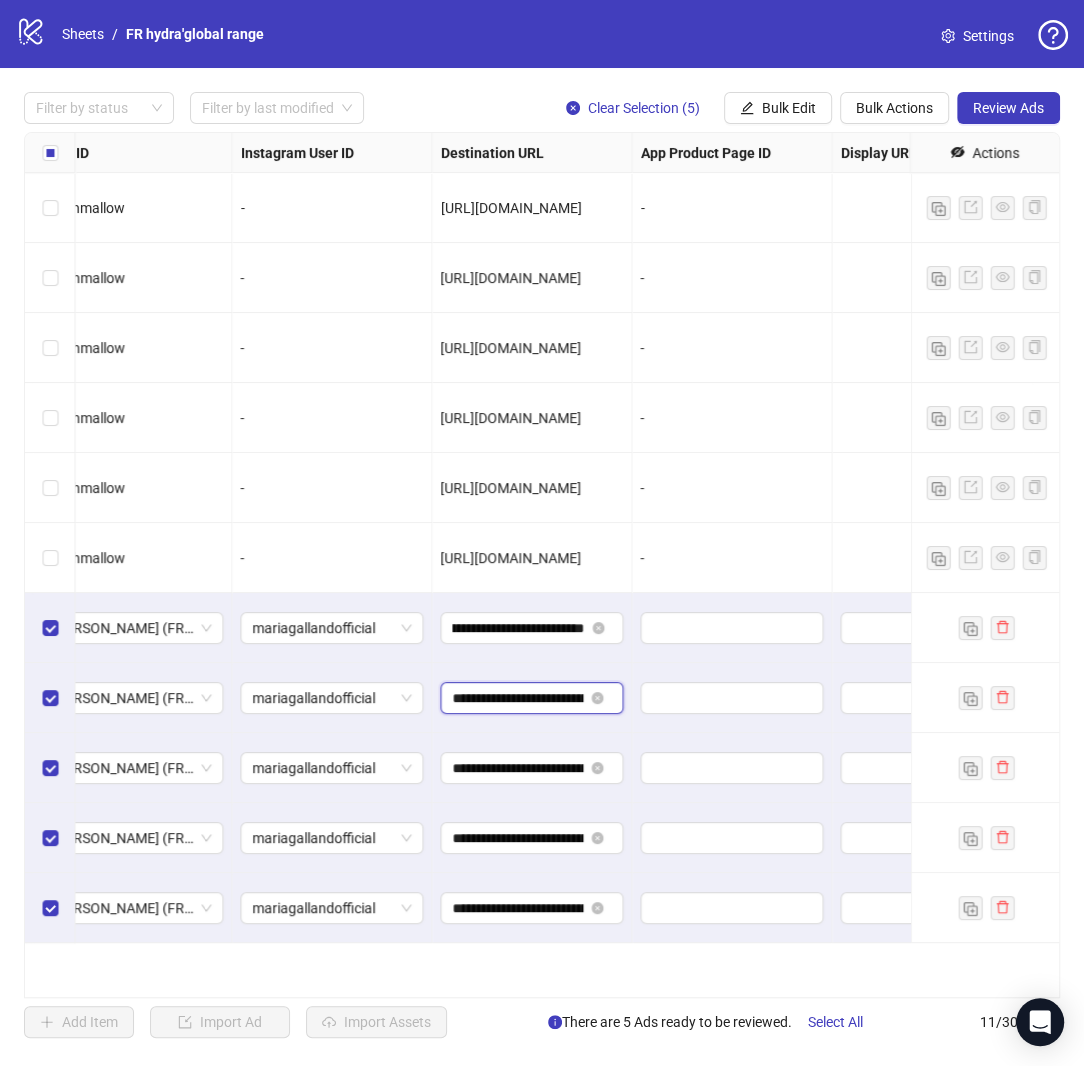 click on "**********" at bounding box center (517, 698) 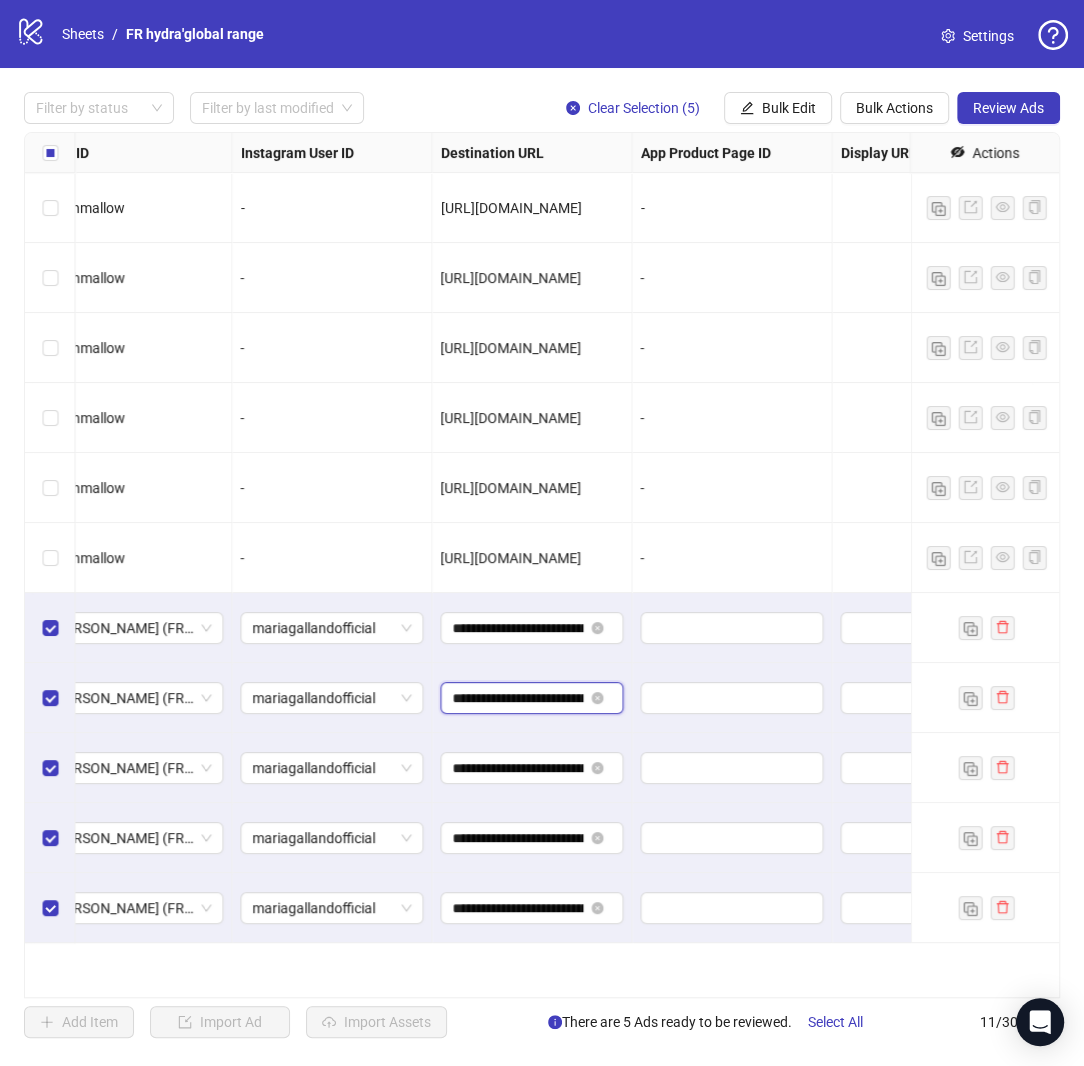 click on "**********" at bounding box center [517, 698] 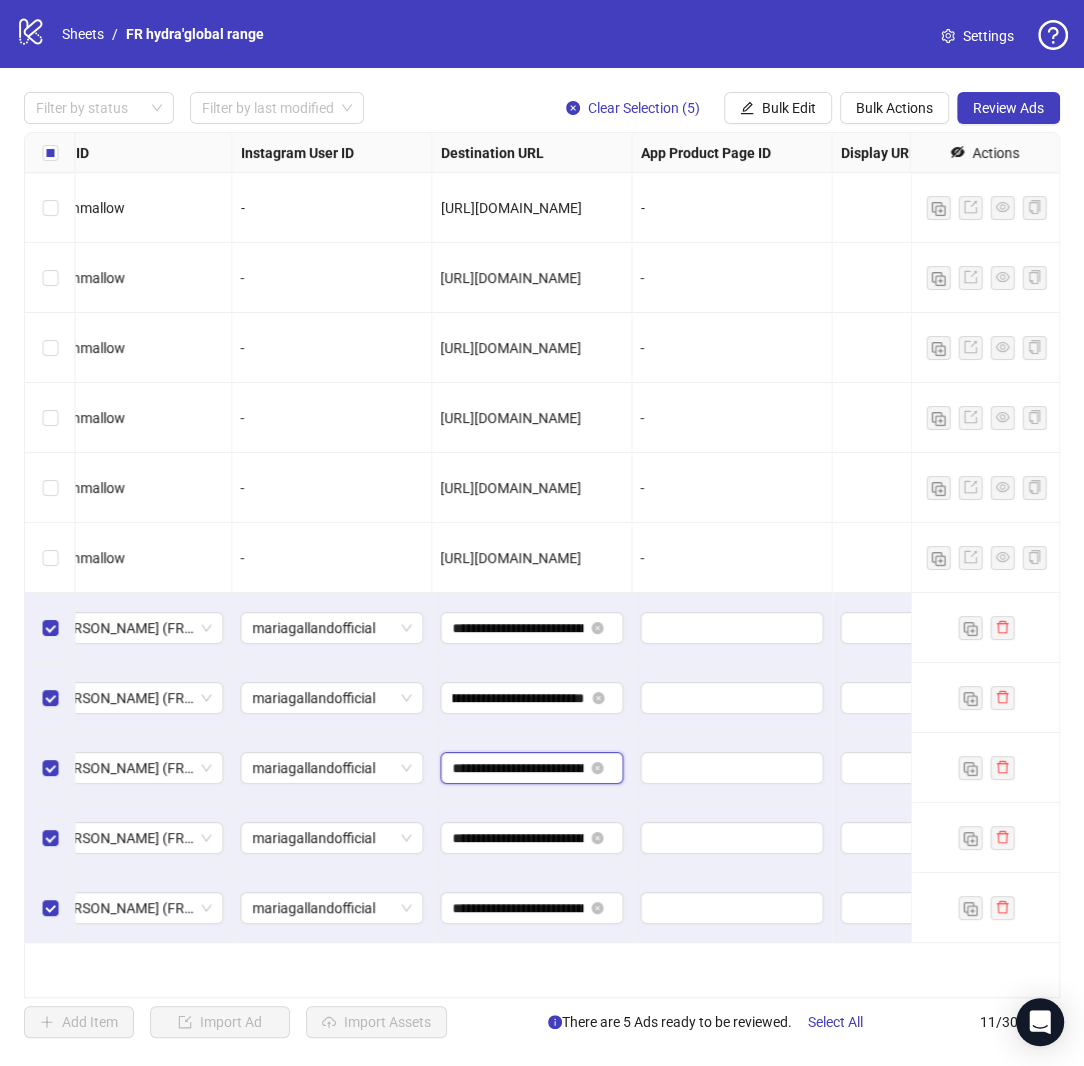 click on "**********" at bounding box center (517, 768) 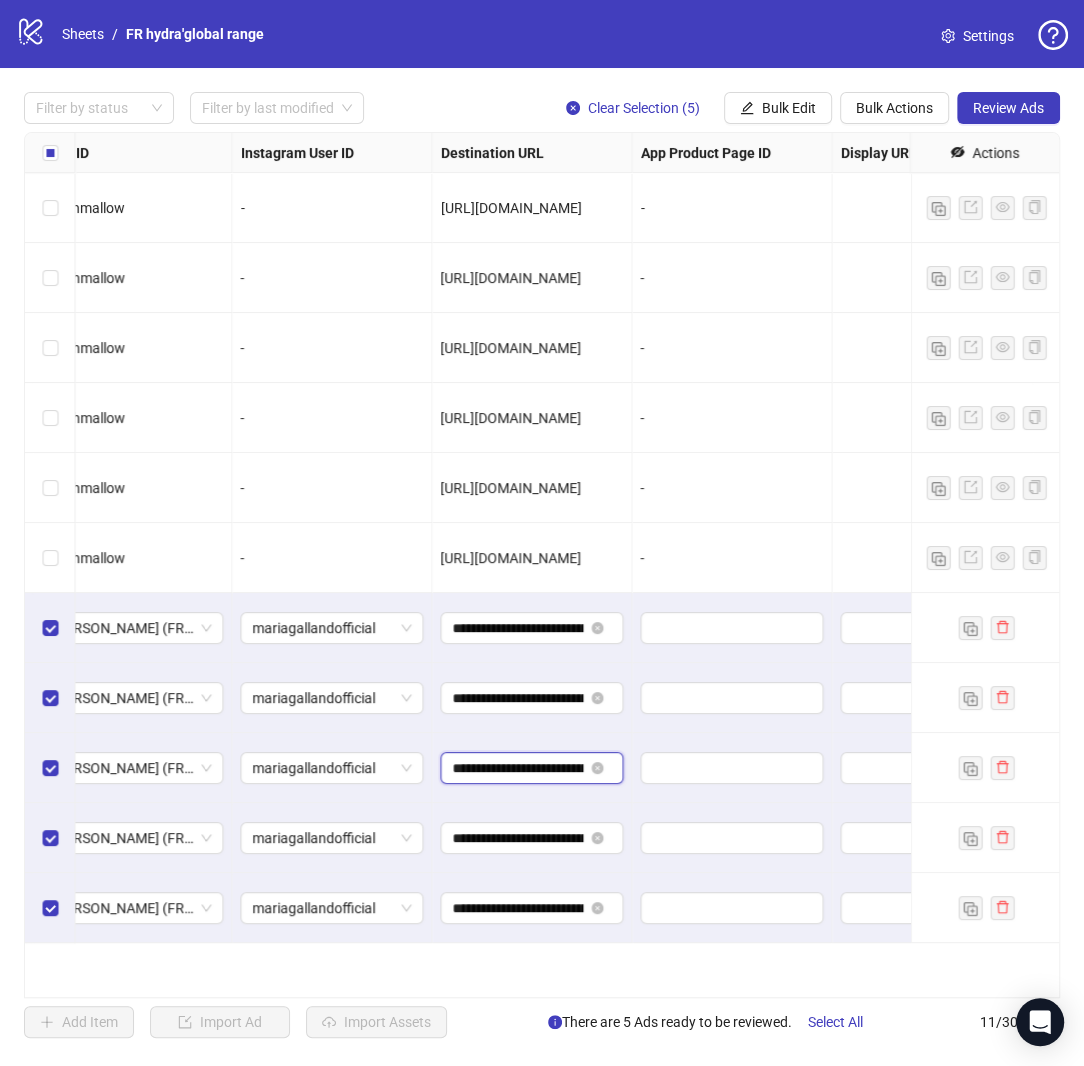 click on "**********" at bounding box center [517, 768] 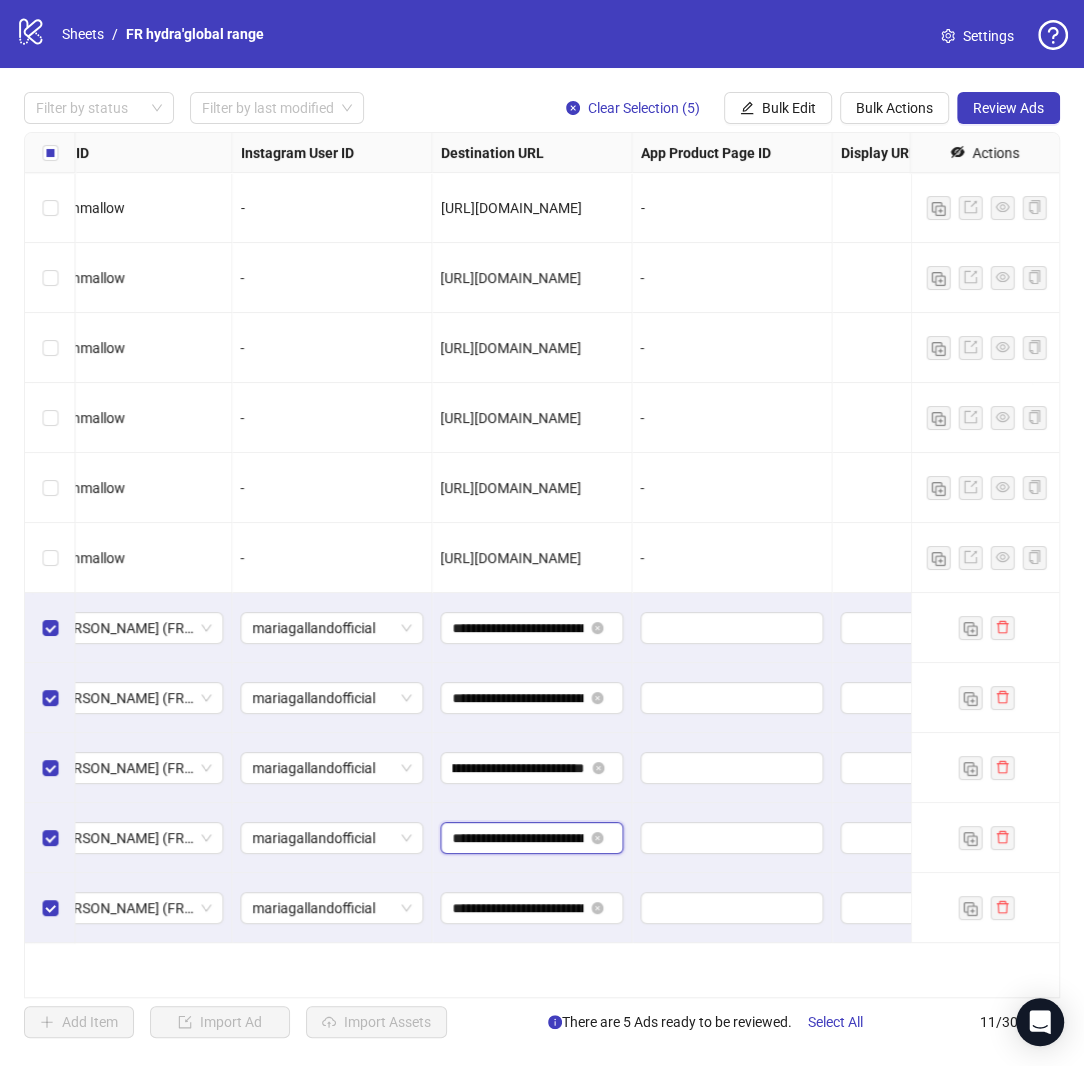 click on "**********" at bounding box center (517, 838) 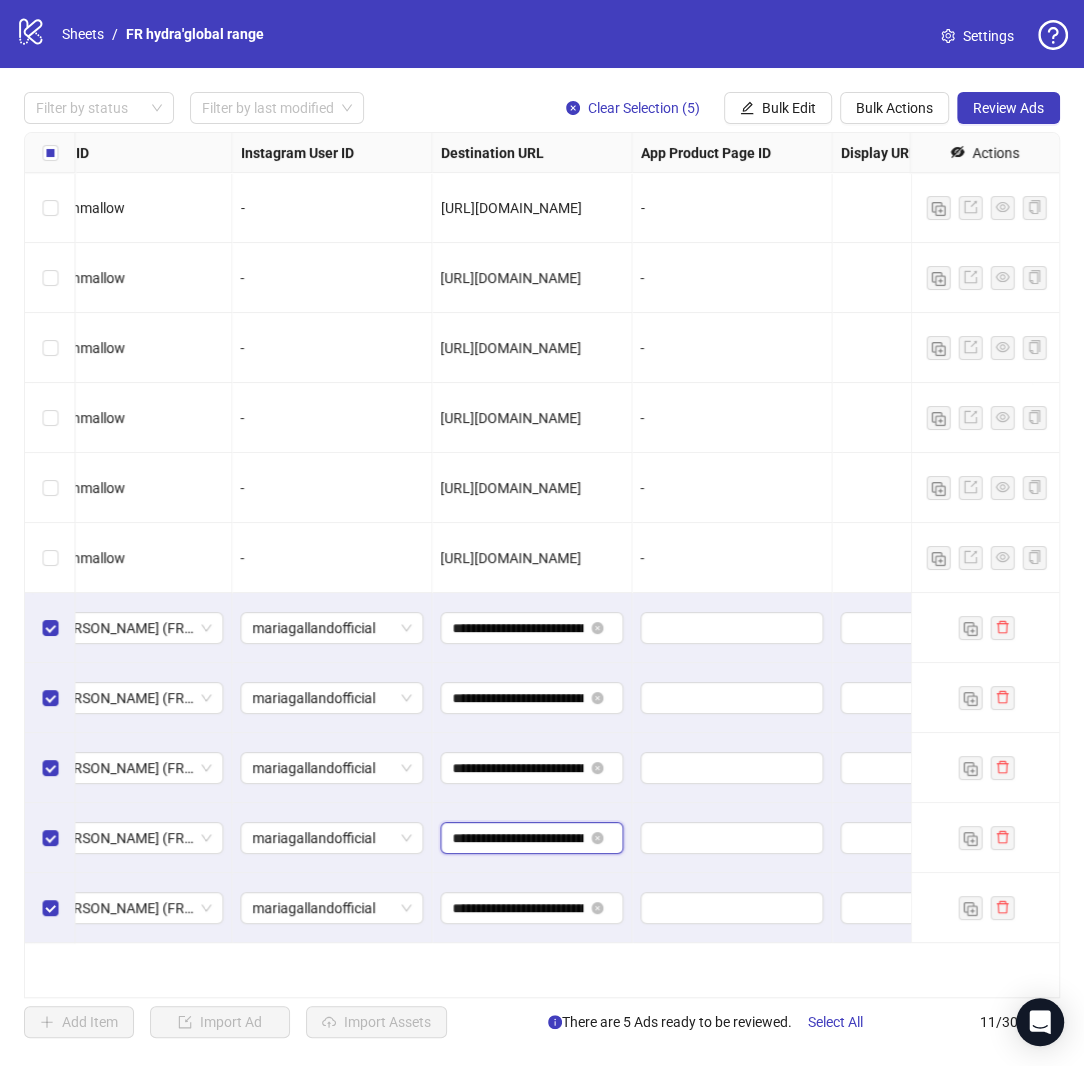 click on "**********" at bounding box center [517, 838] 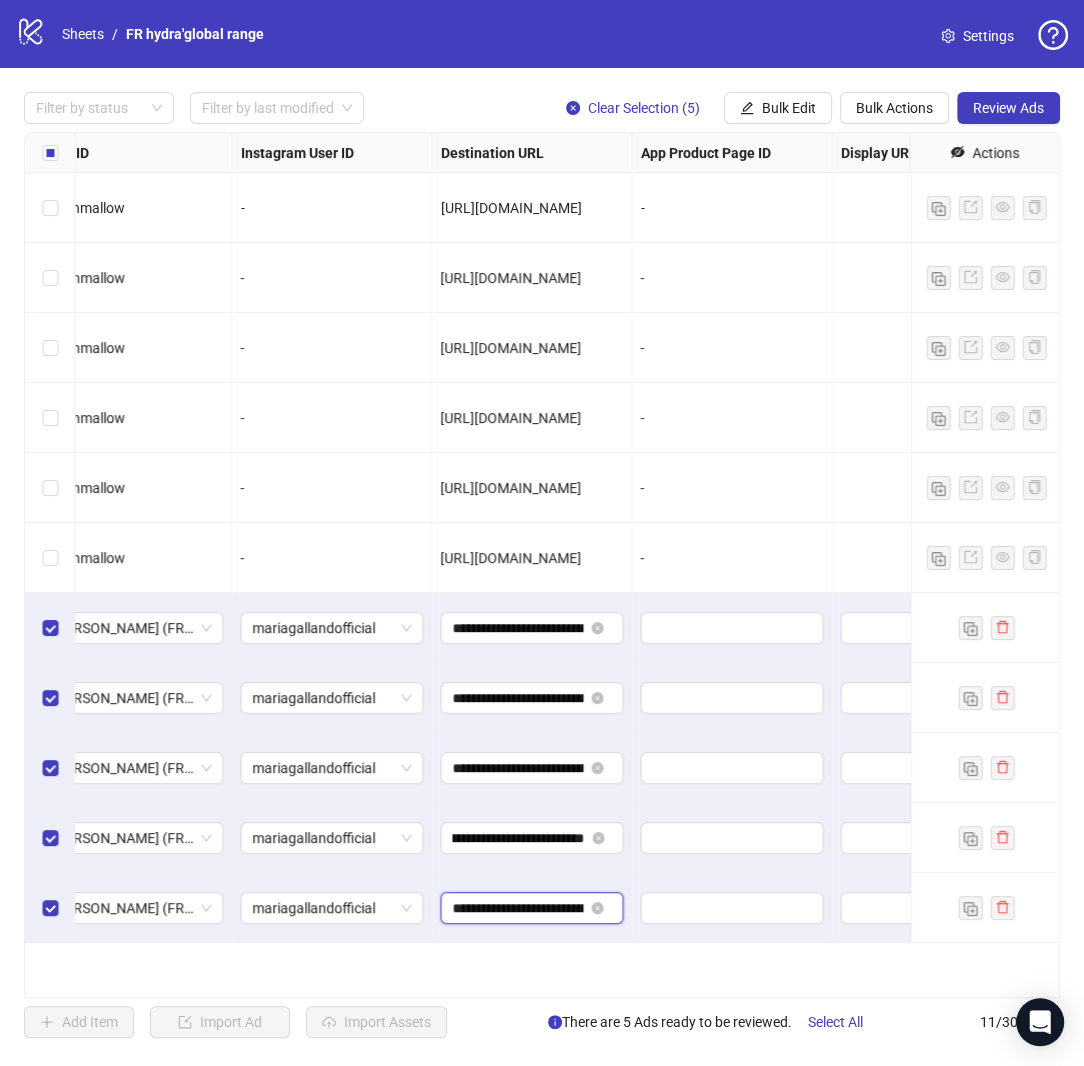 click on "**********" at bounding box center (517, 908) 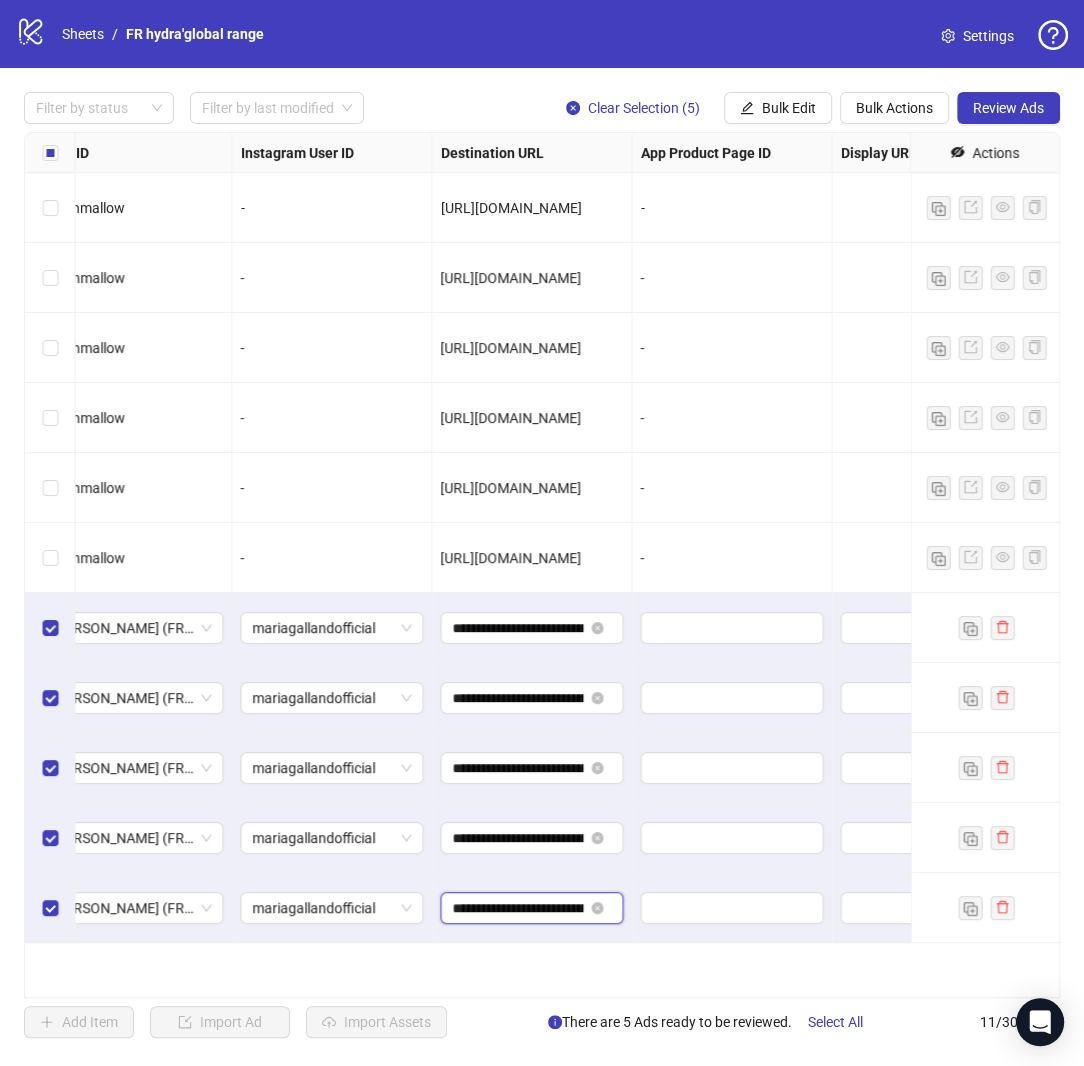 click on "**********" at bounding box center [517, 908] 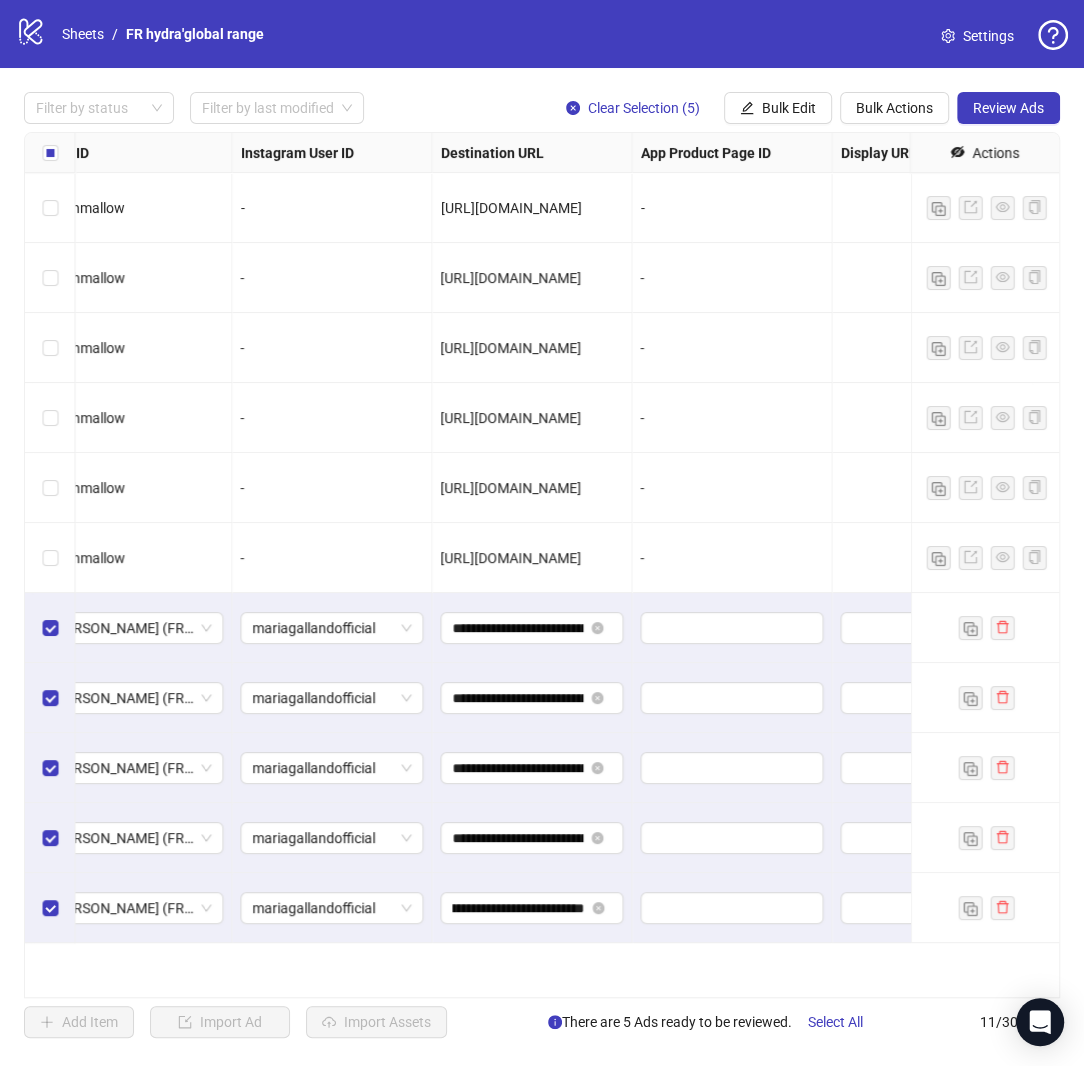 click on "**********" at bounding box center [542, 565] 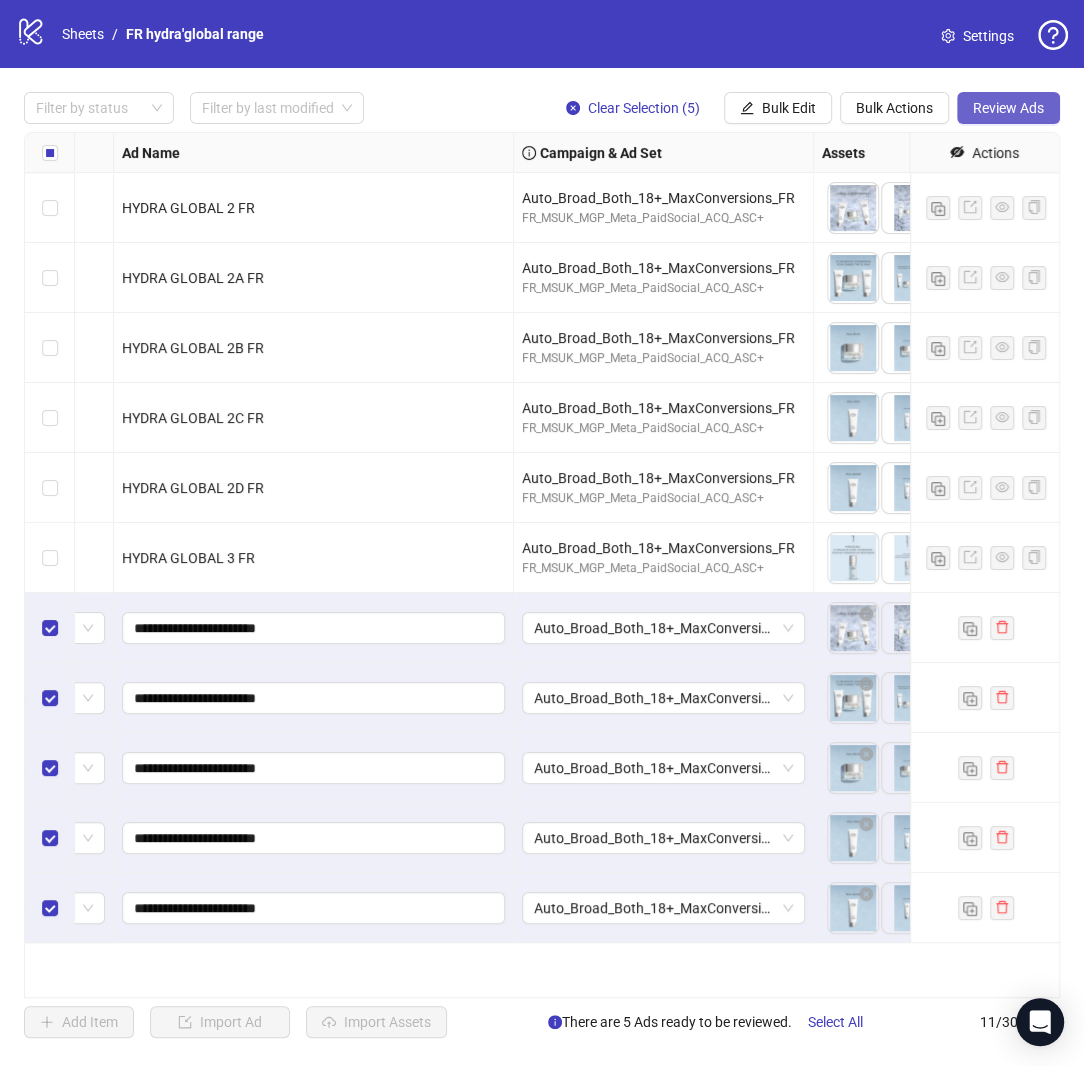 click on "Review Ads" at bounding box center [1008, 108] 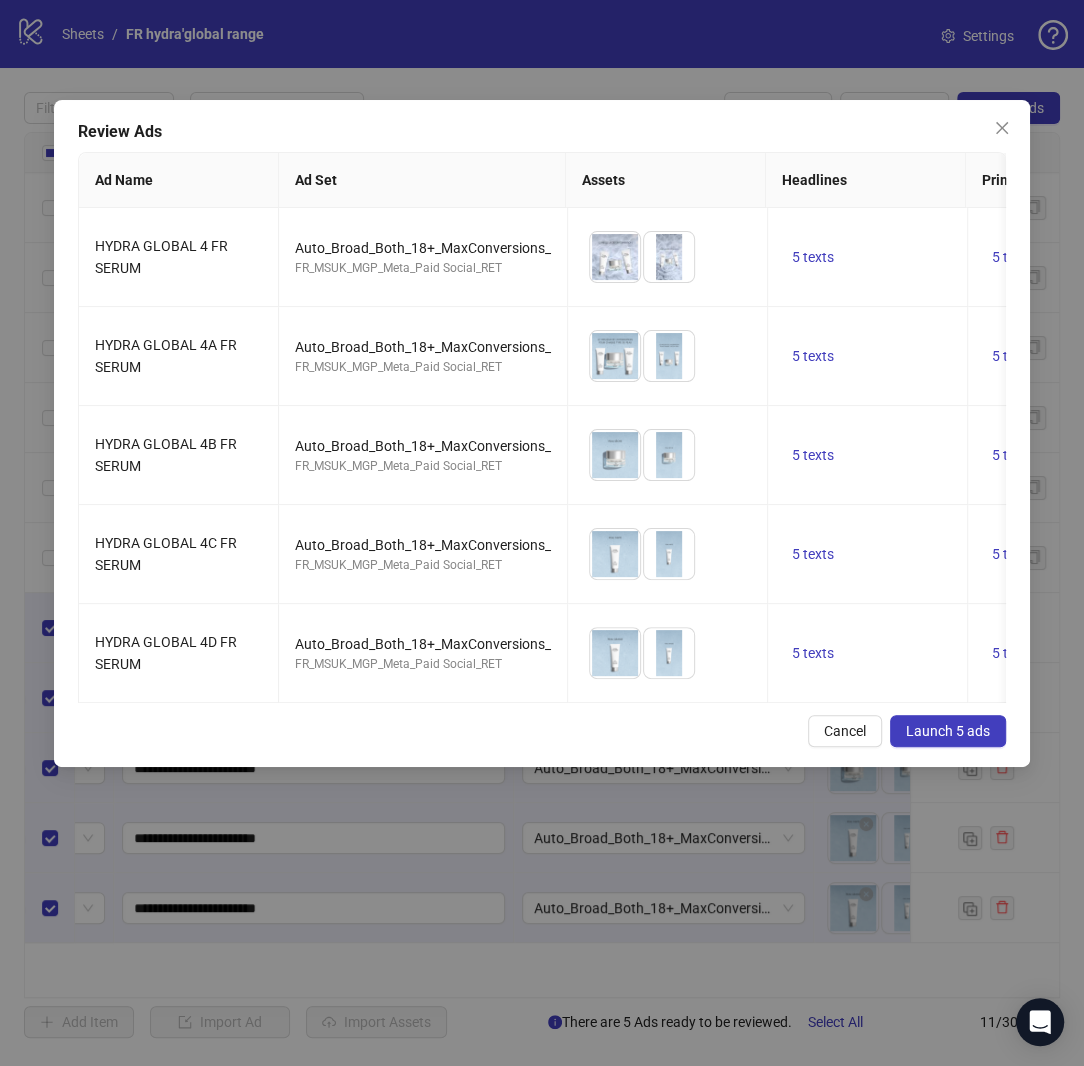 click on "Launch 5 ads" at bounding box center (948, 731) 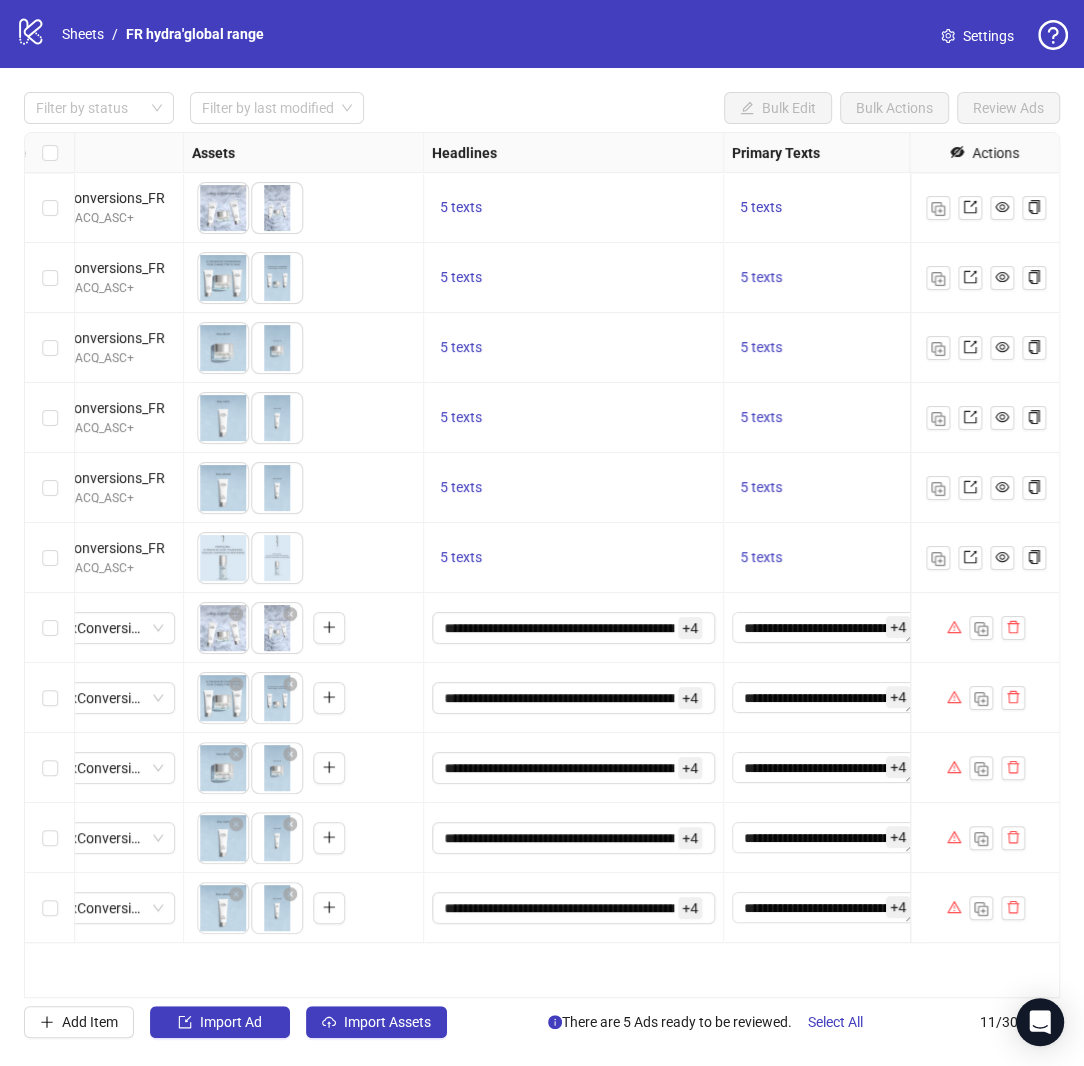 scroll, scrollTop: 0, scrollLeft: 770, axis: horizontal 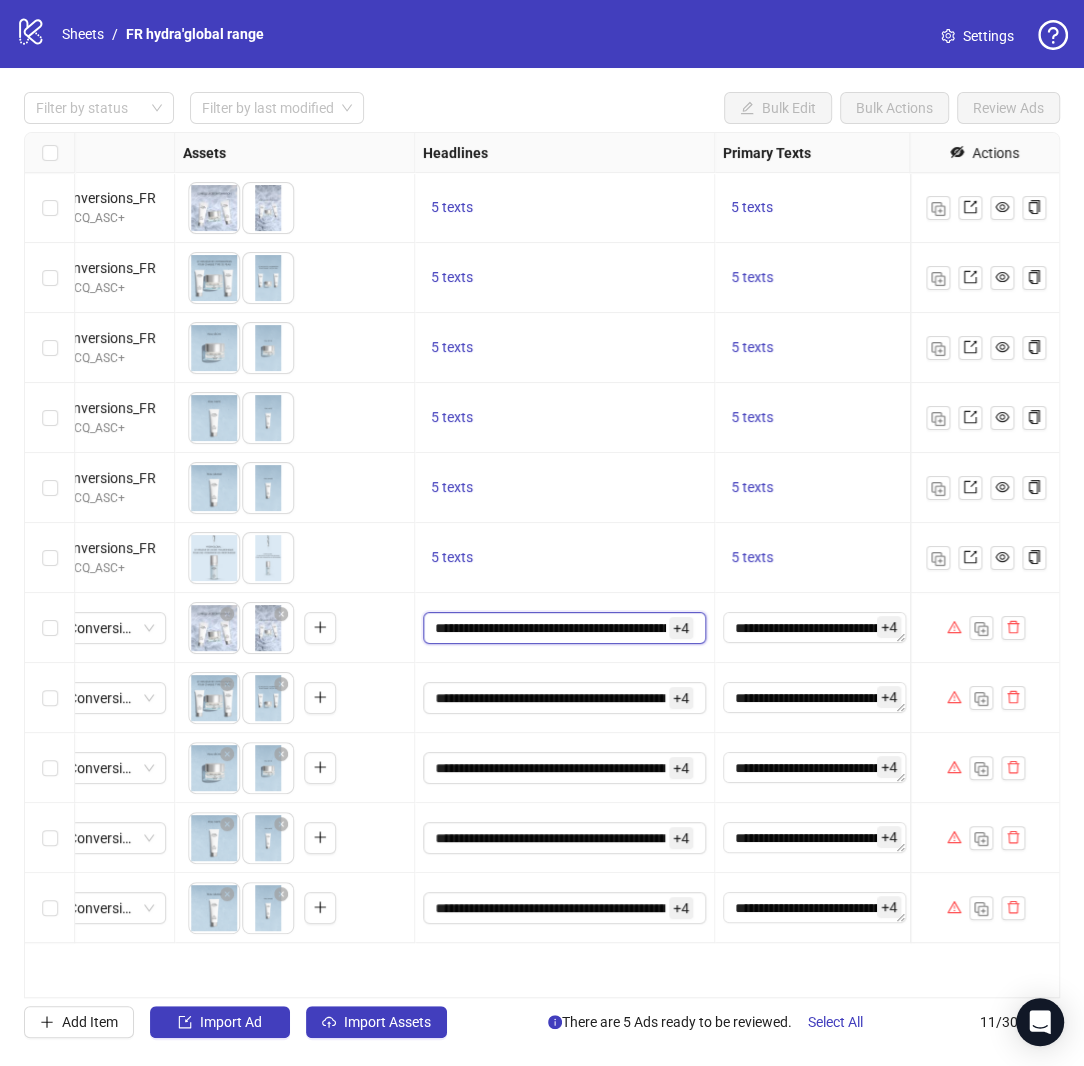 click on "**********" at bounding box center (550, 628) 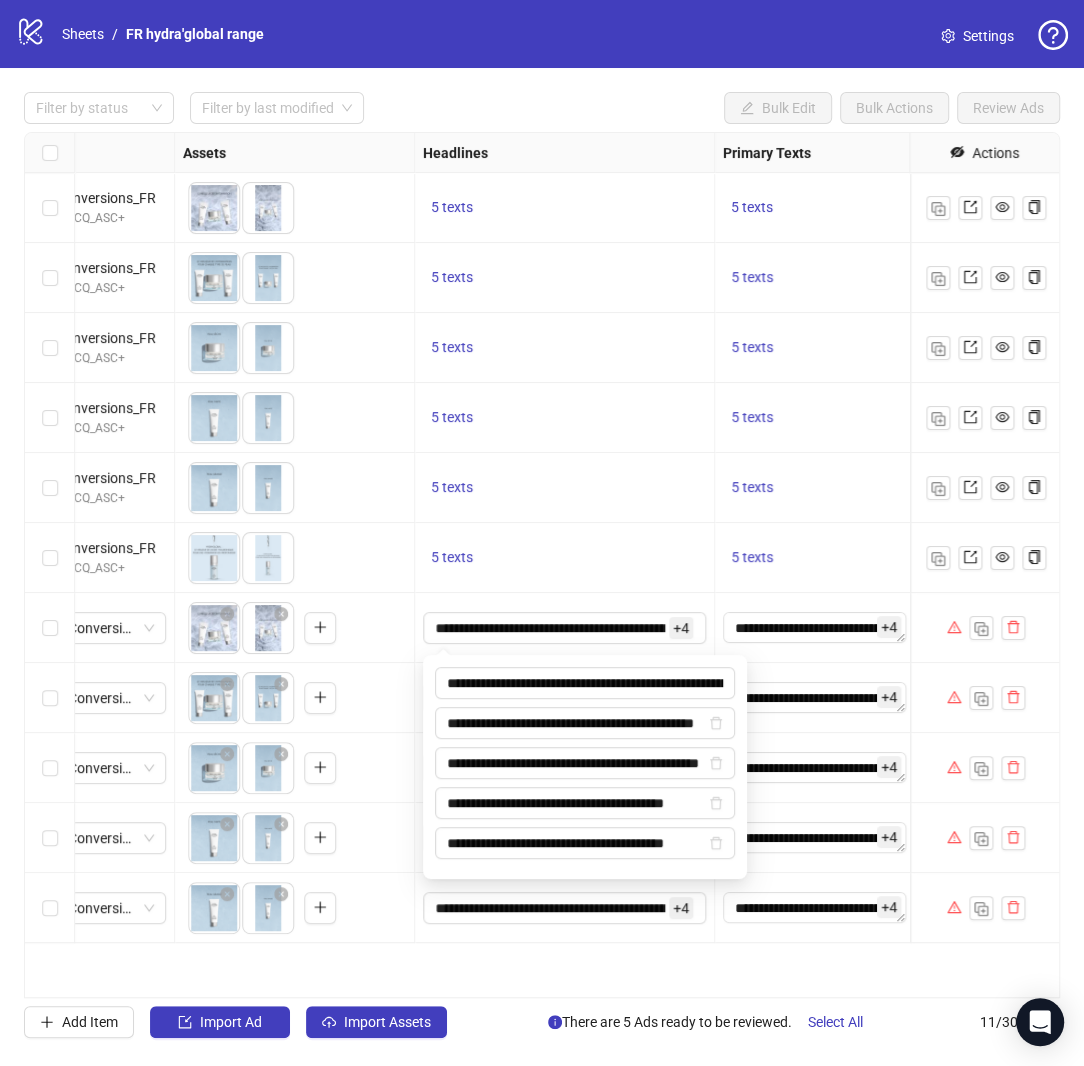 scroll, scrollTop: 0, scrollLeft: 105, axis: horizontal 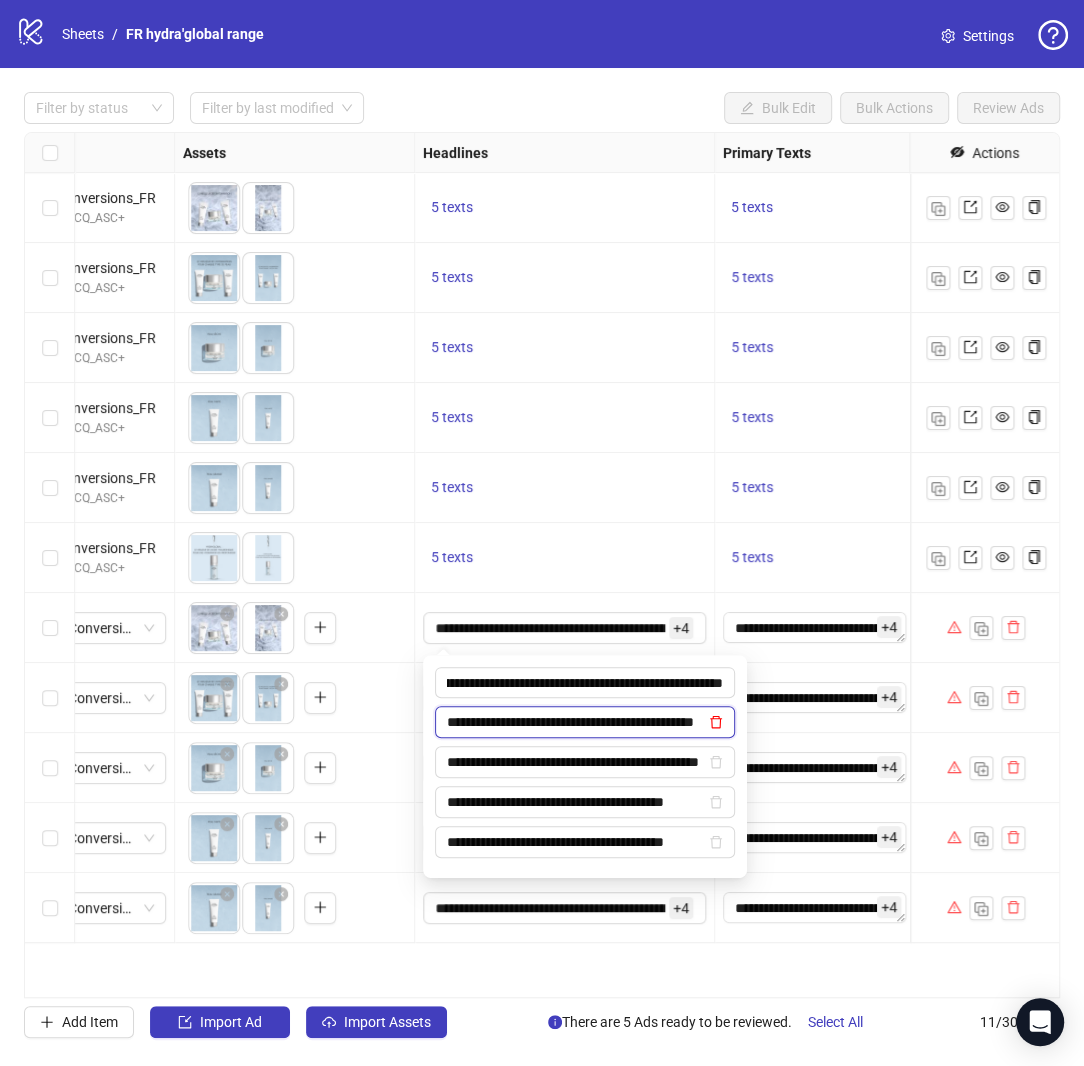 click 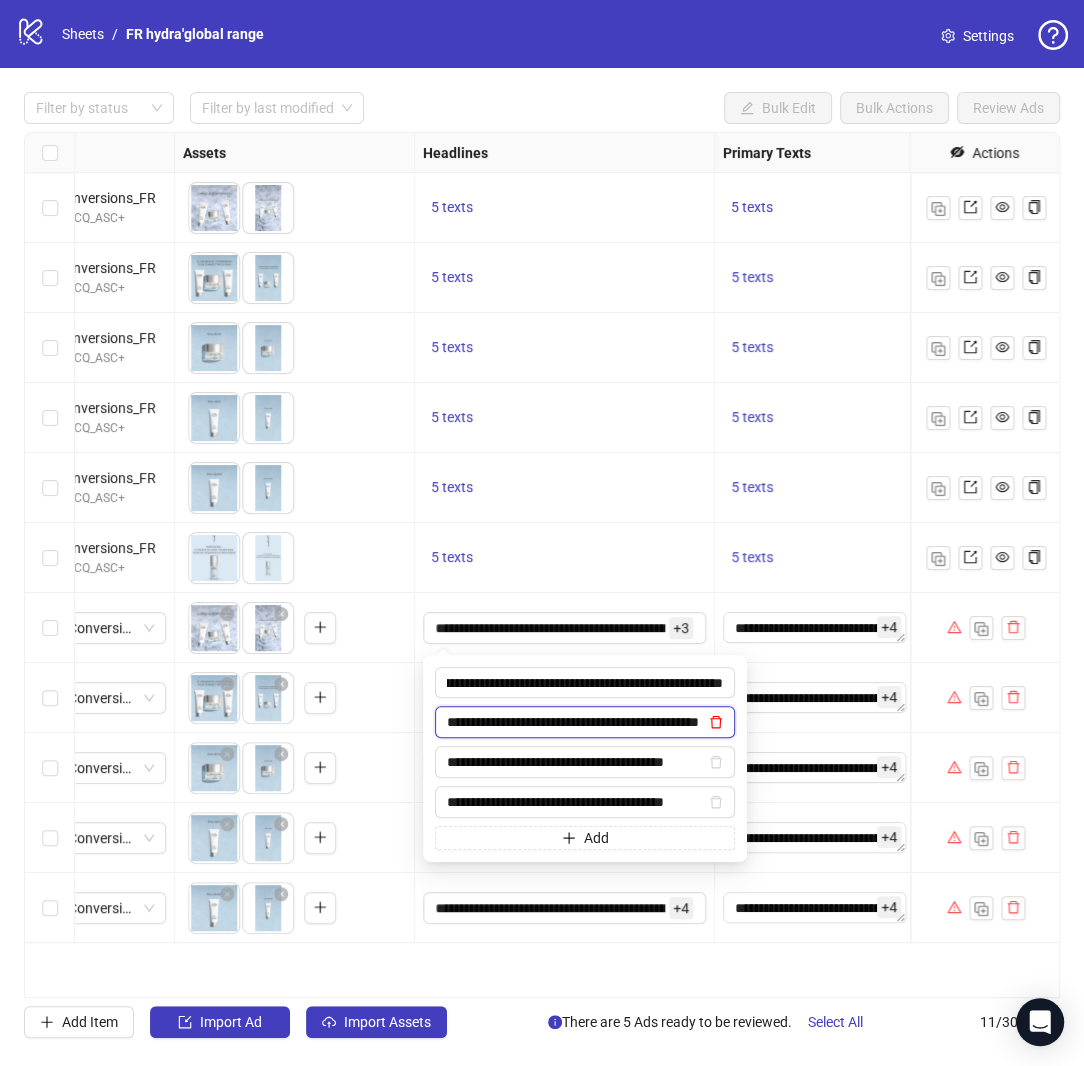 scroll, scrollTop: 0, scrollLeft: 0, axis: both 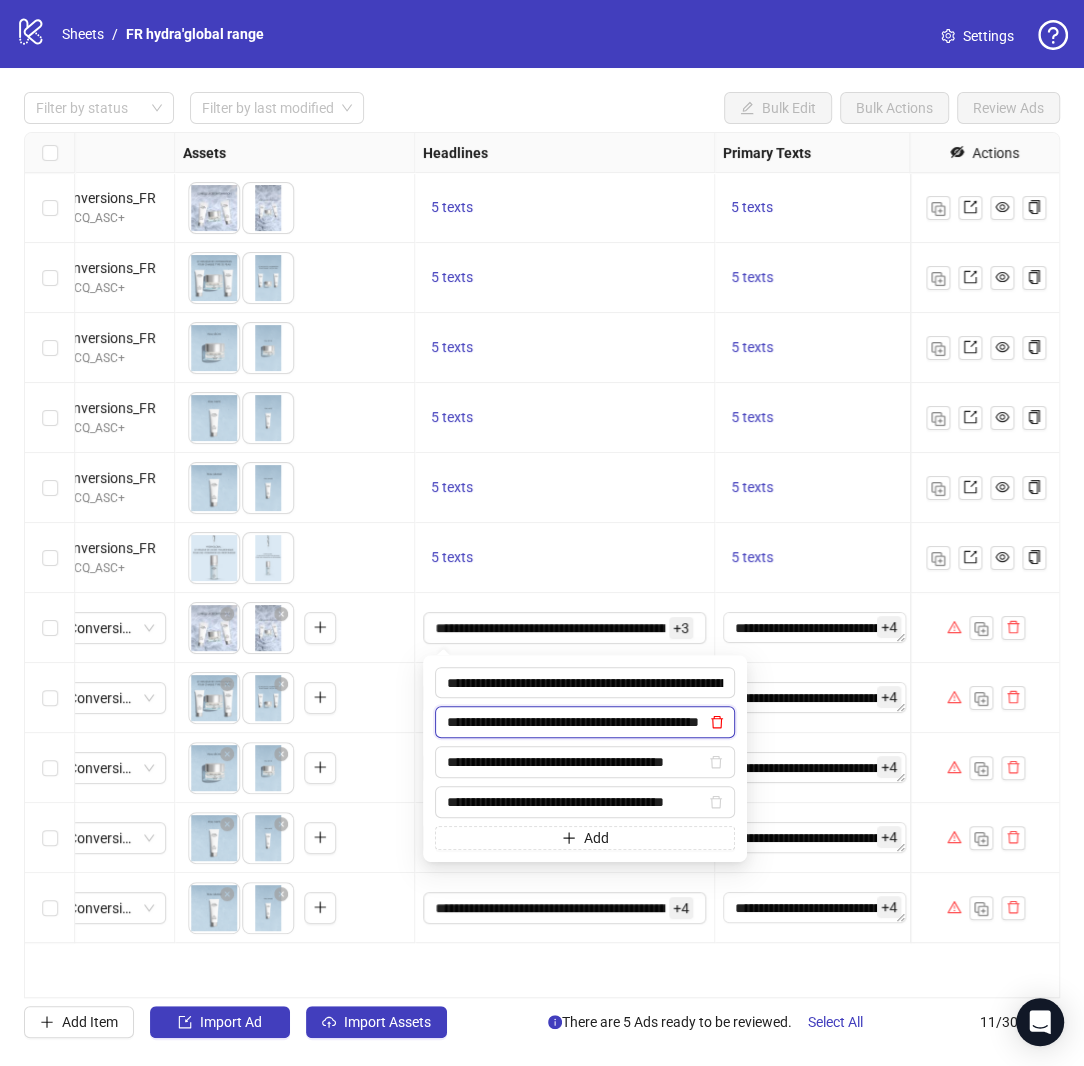 click 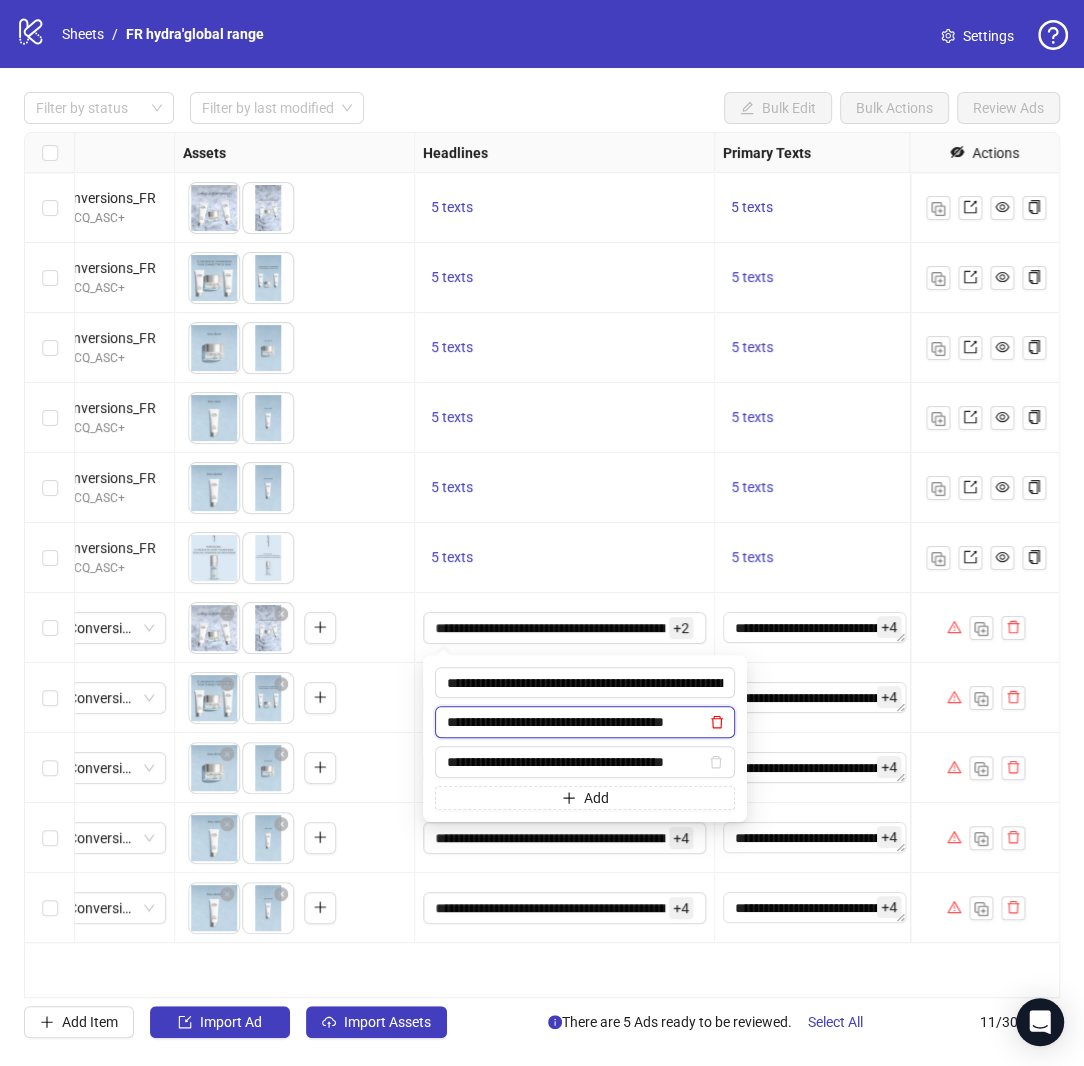 click 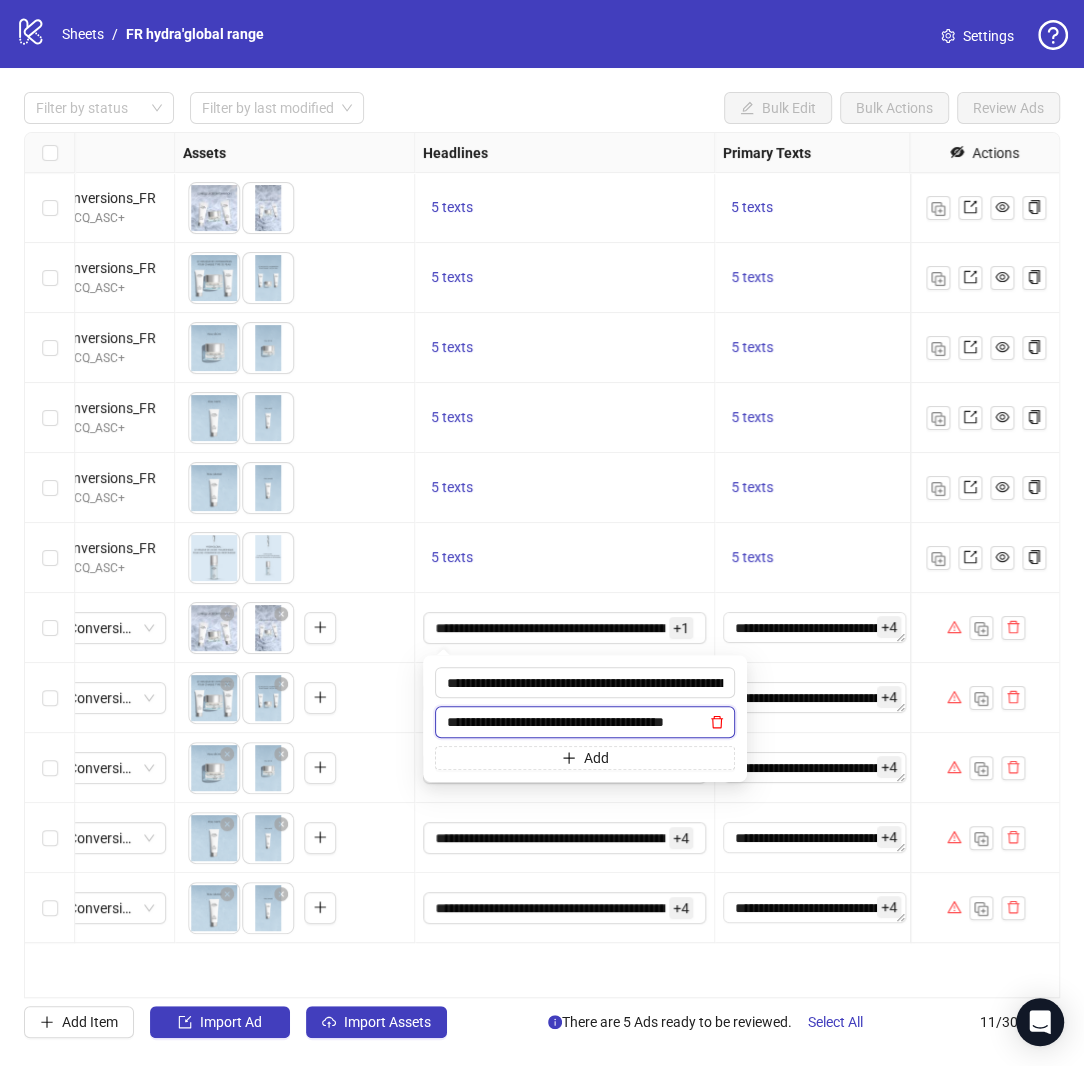 scroll, scrollTop: 0, scrollLeft: 10, axis: horizontal 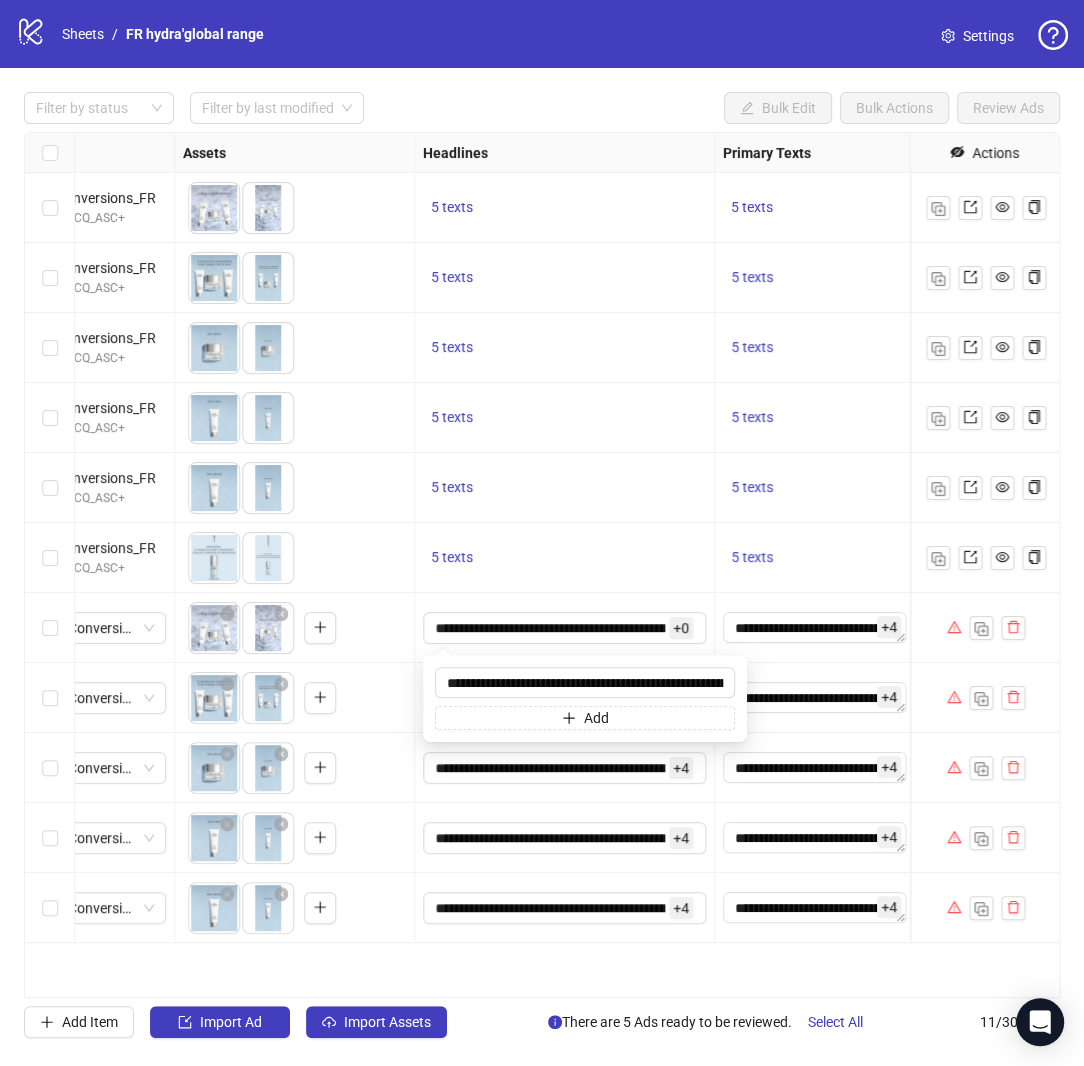 click on "**********" at bounding box center [565, 768] 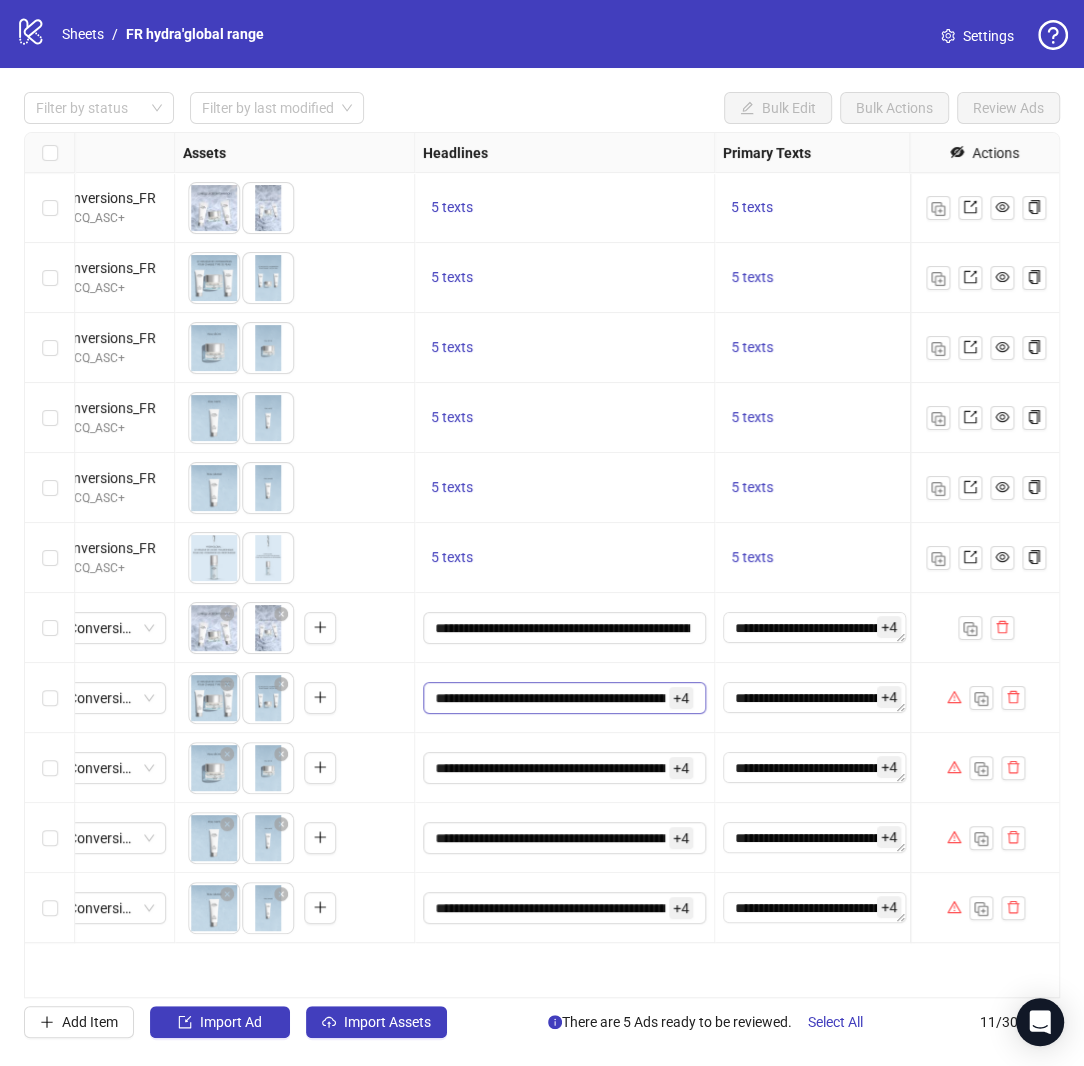 click on "+ 4" at bounding box center [681, 698] 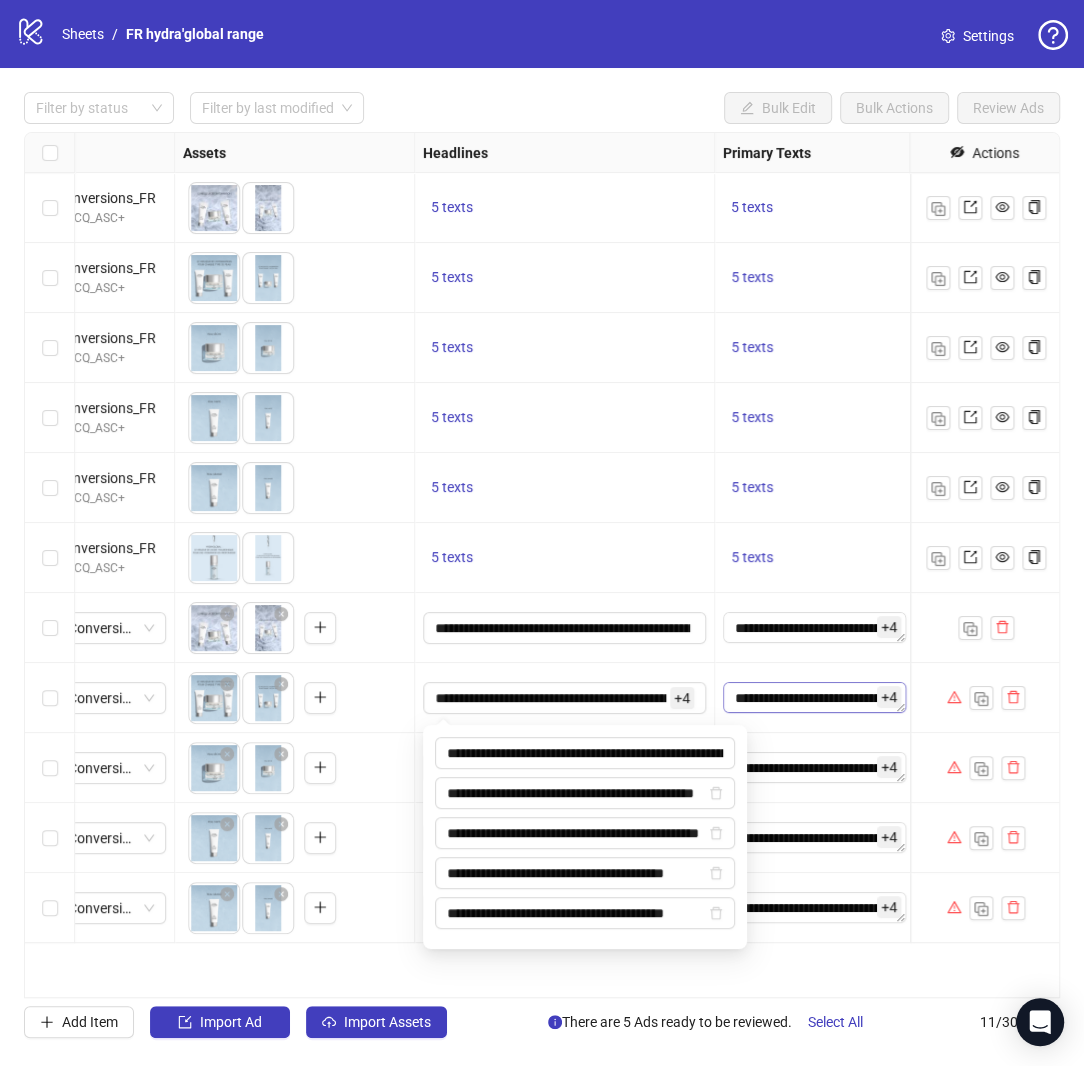 scroll, scrollTop: 0, scrollLeft: 105, axis: horizontal 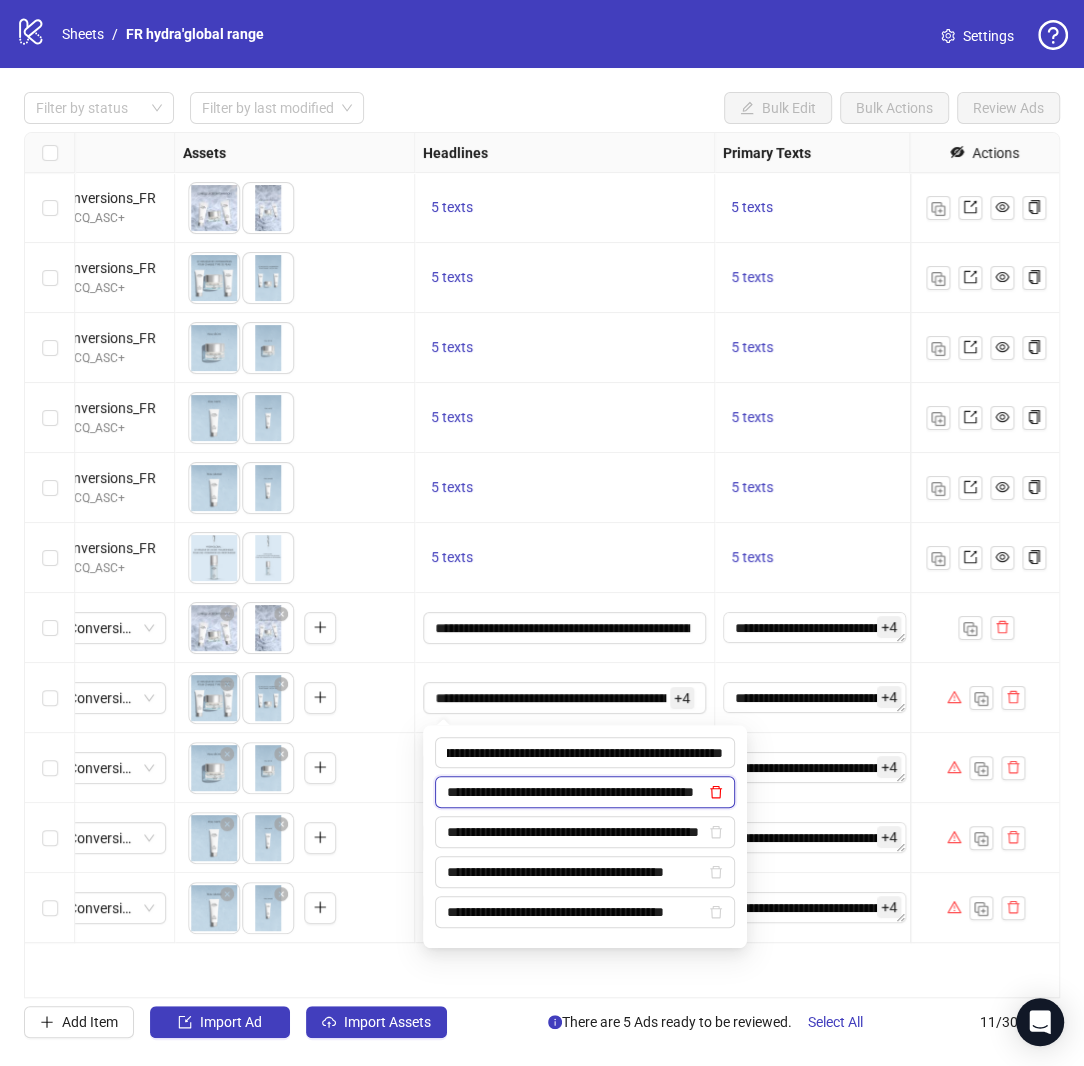 click 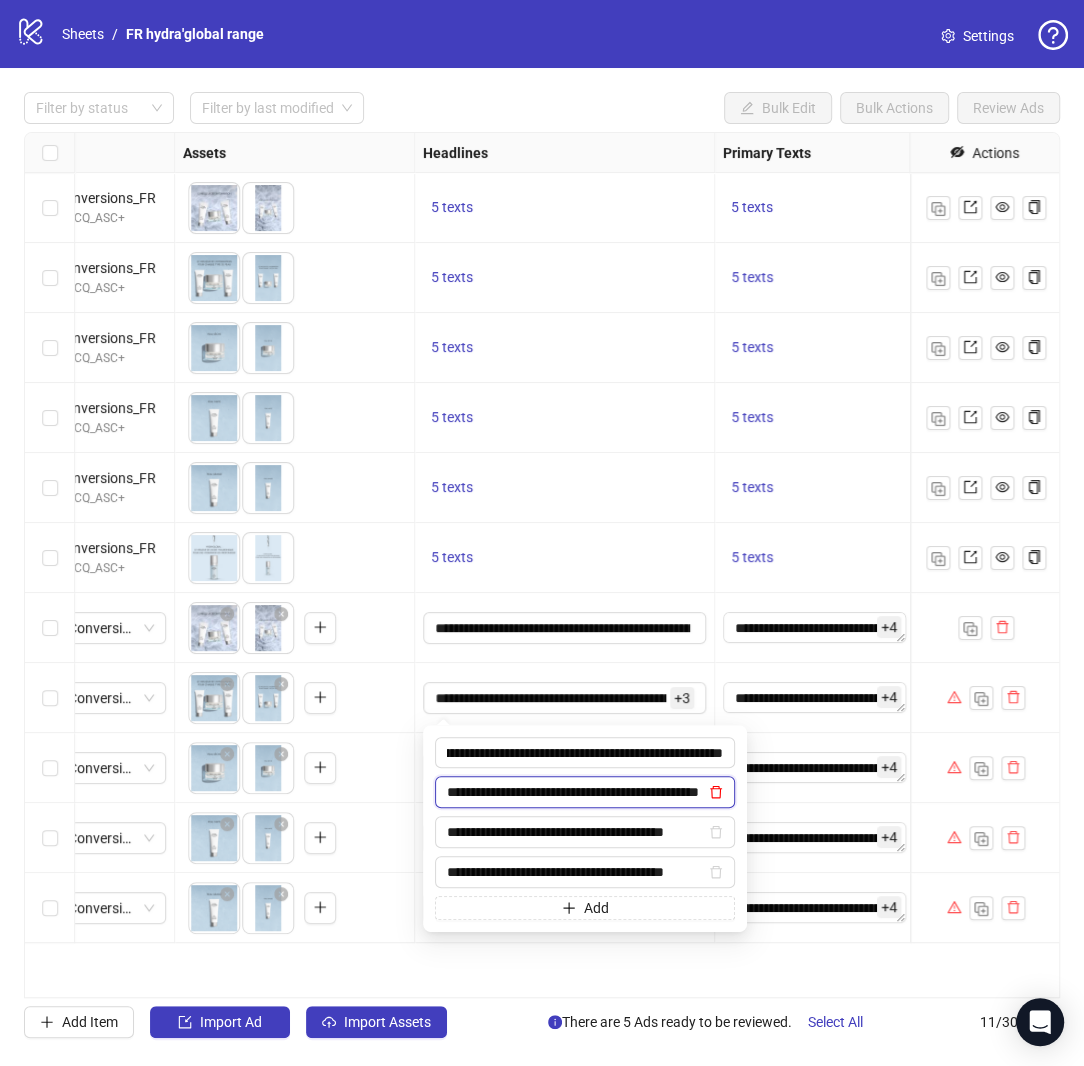 scroll, scrollTop: 0, scrollLeft: 0, axis: both 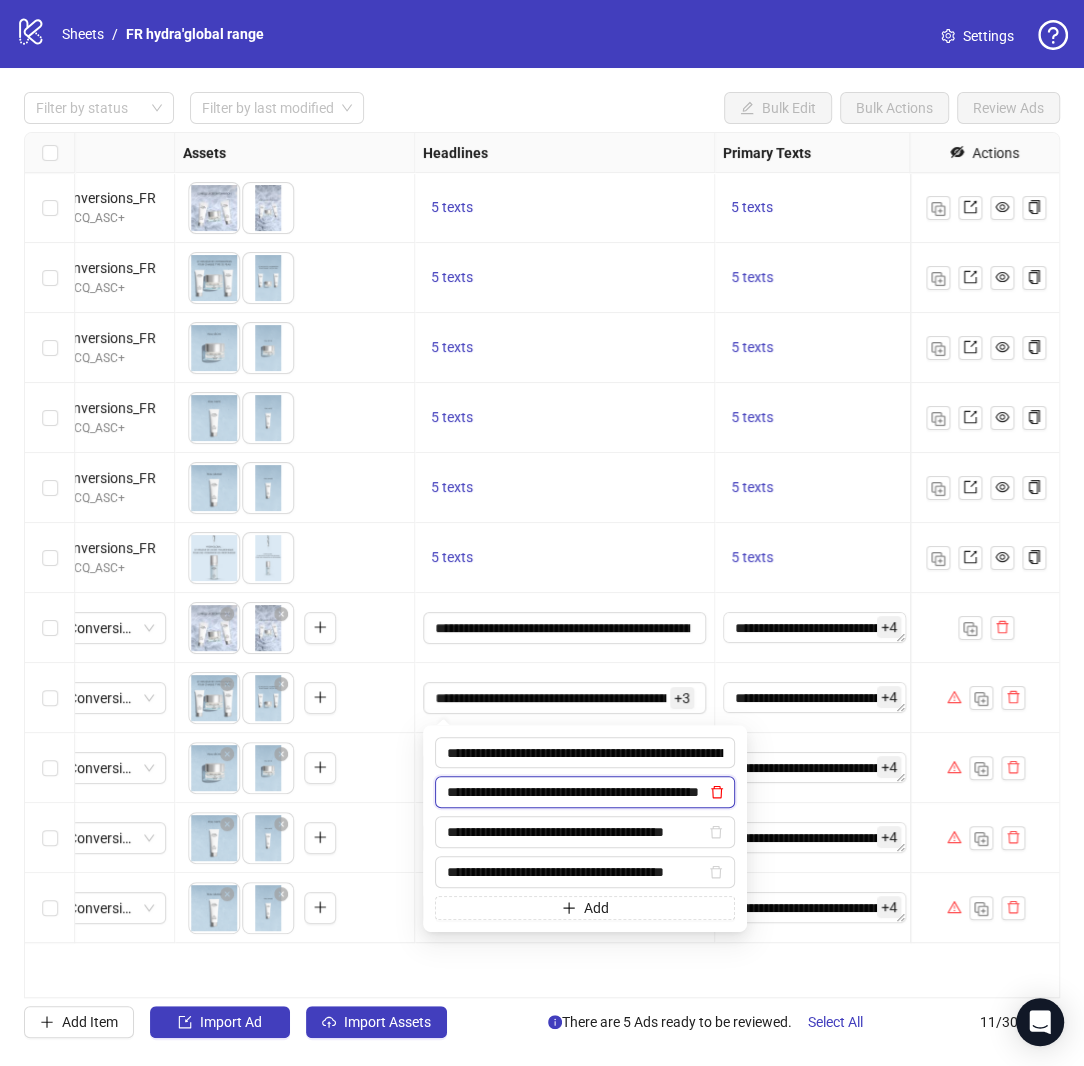 click 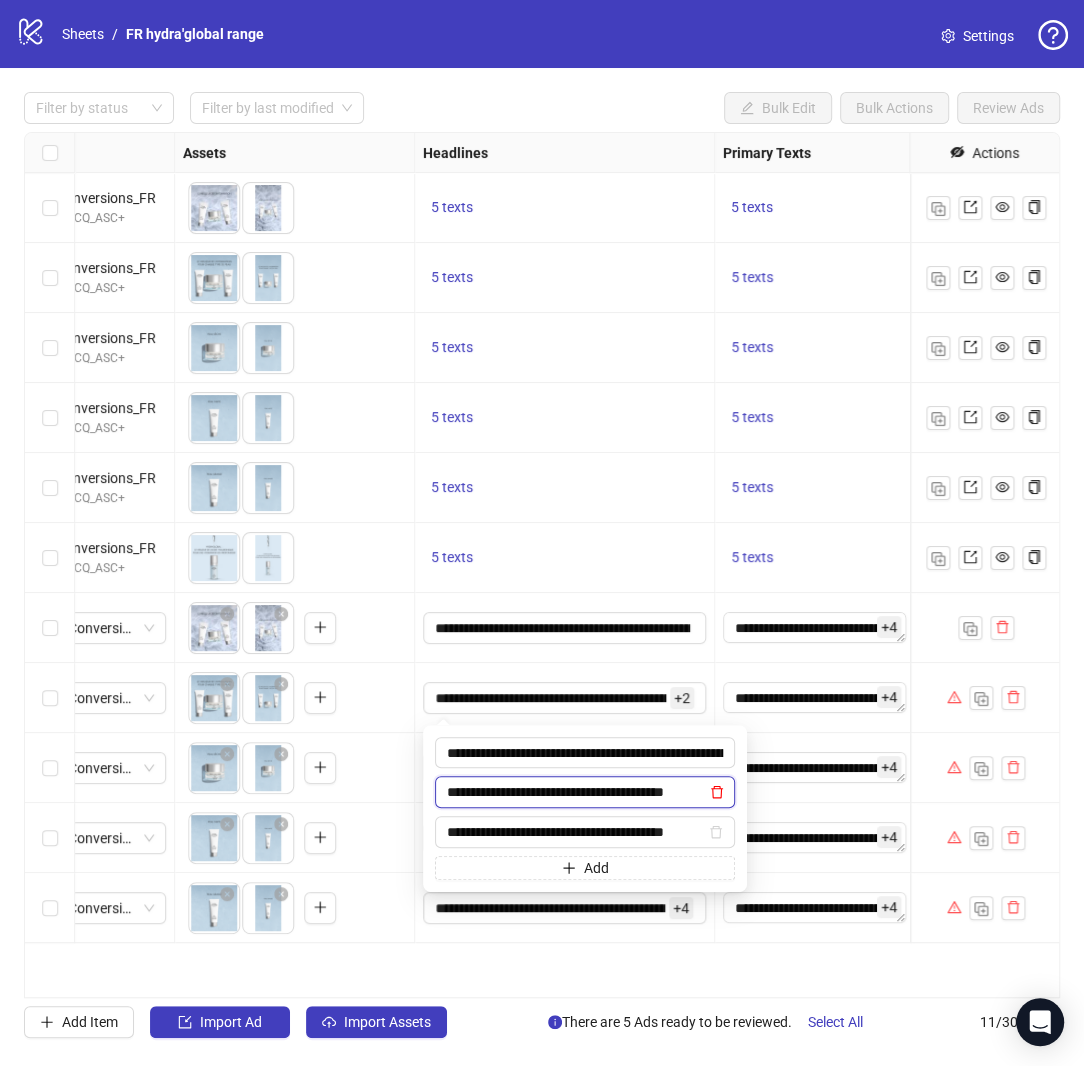 click 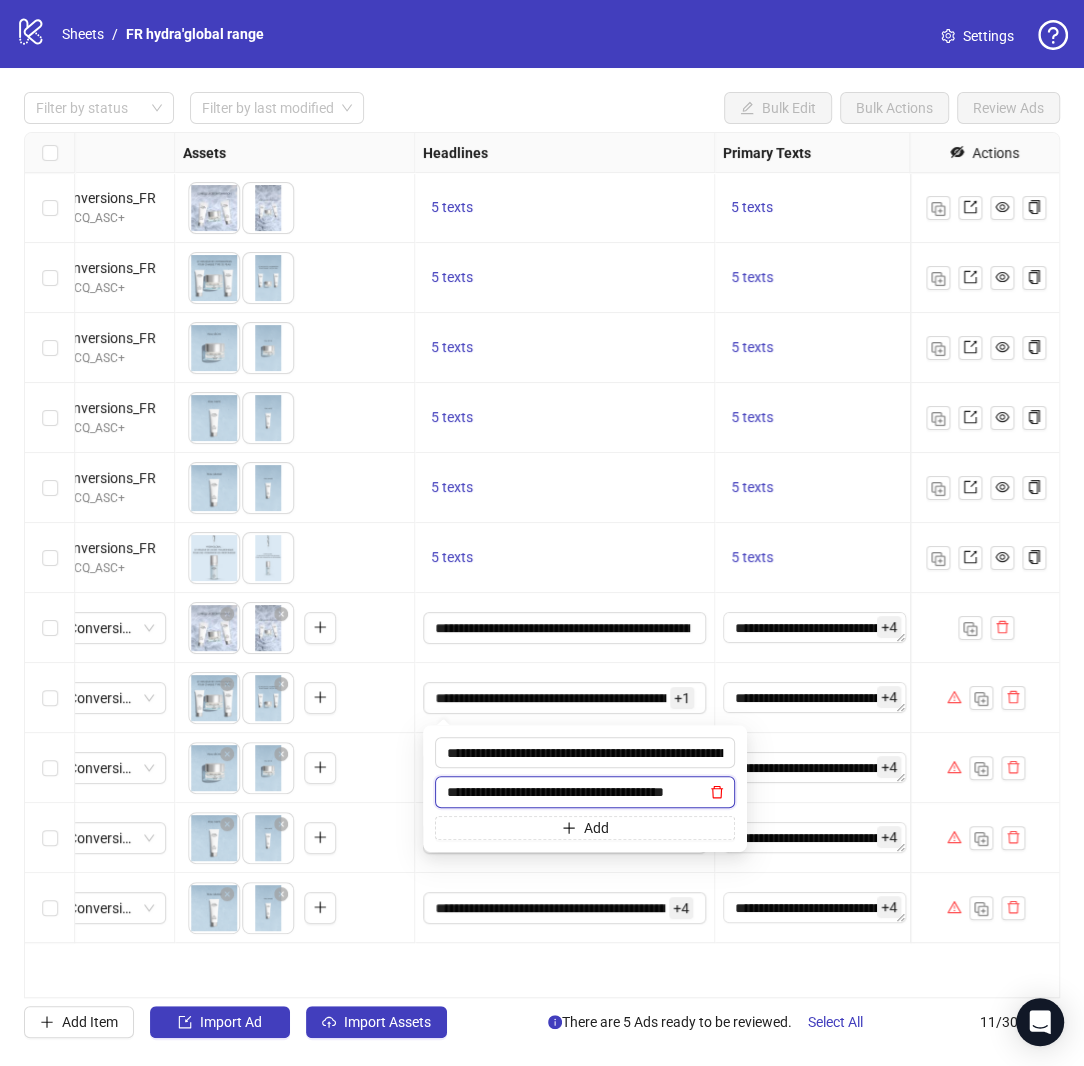 scroll, scrollTop: 0, scrollLeft: 10, axis: horizontal 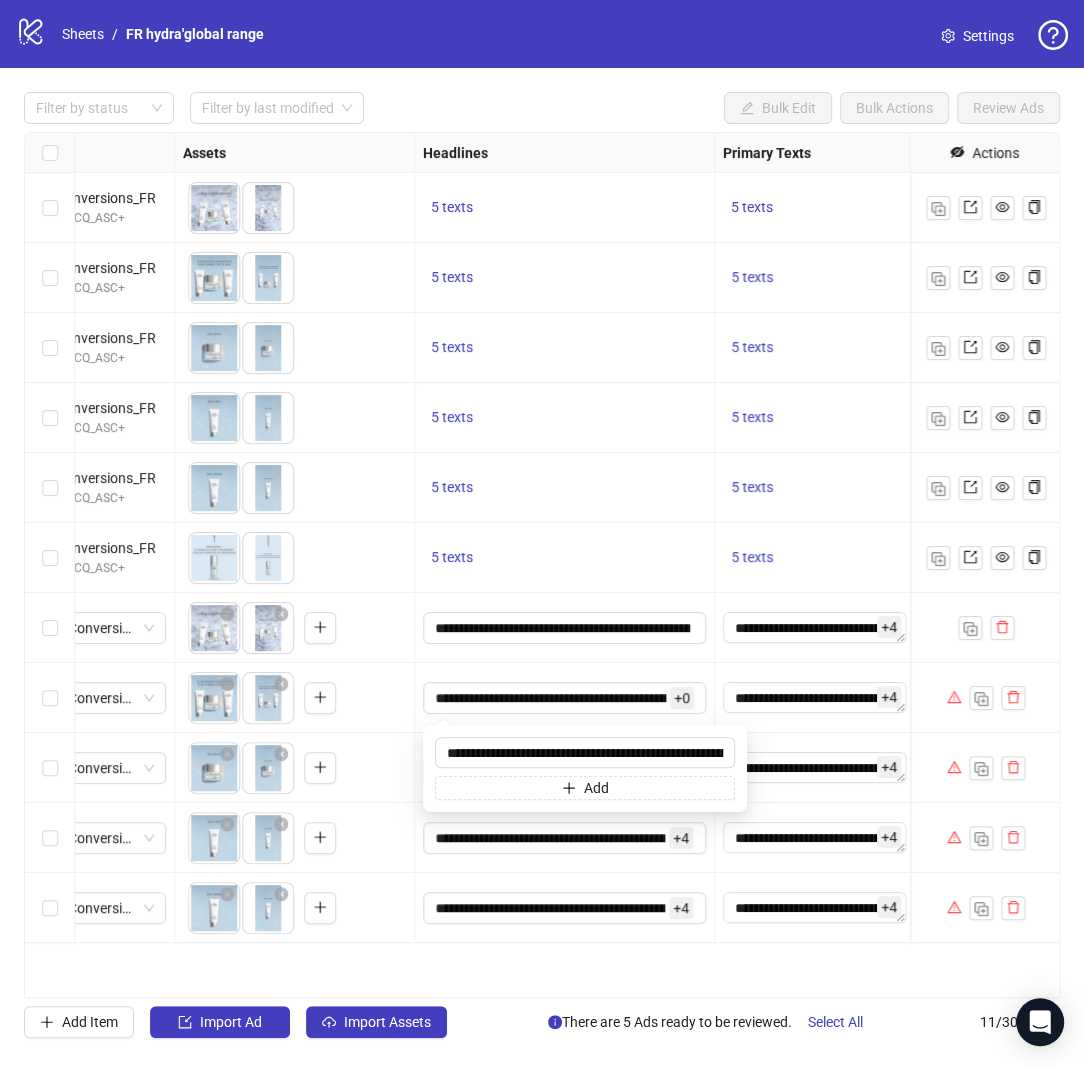 click on "**********" at bounding box center (565, 838) 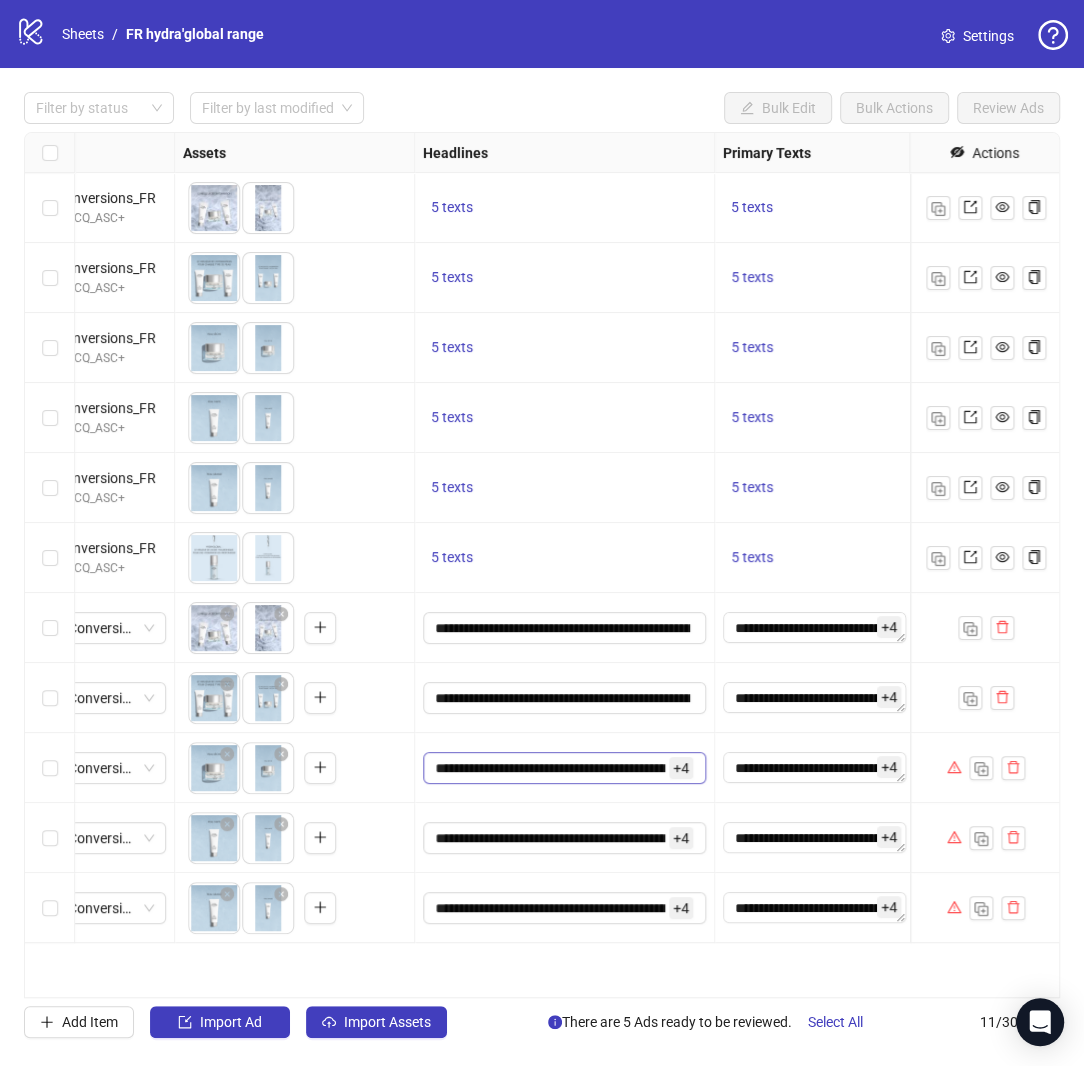 click on "+ 4" at bounding box center (681, 768) 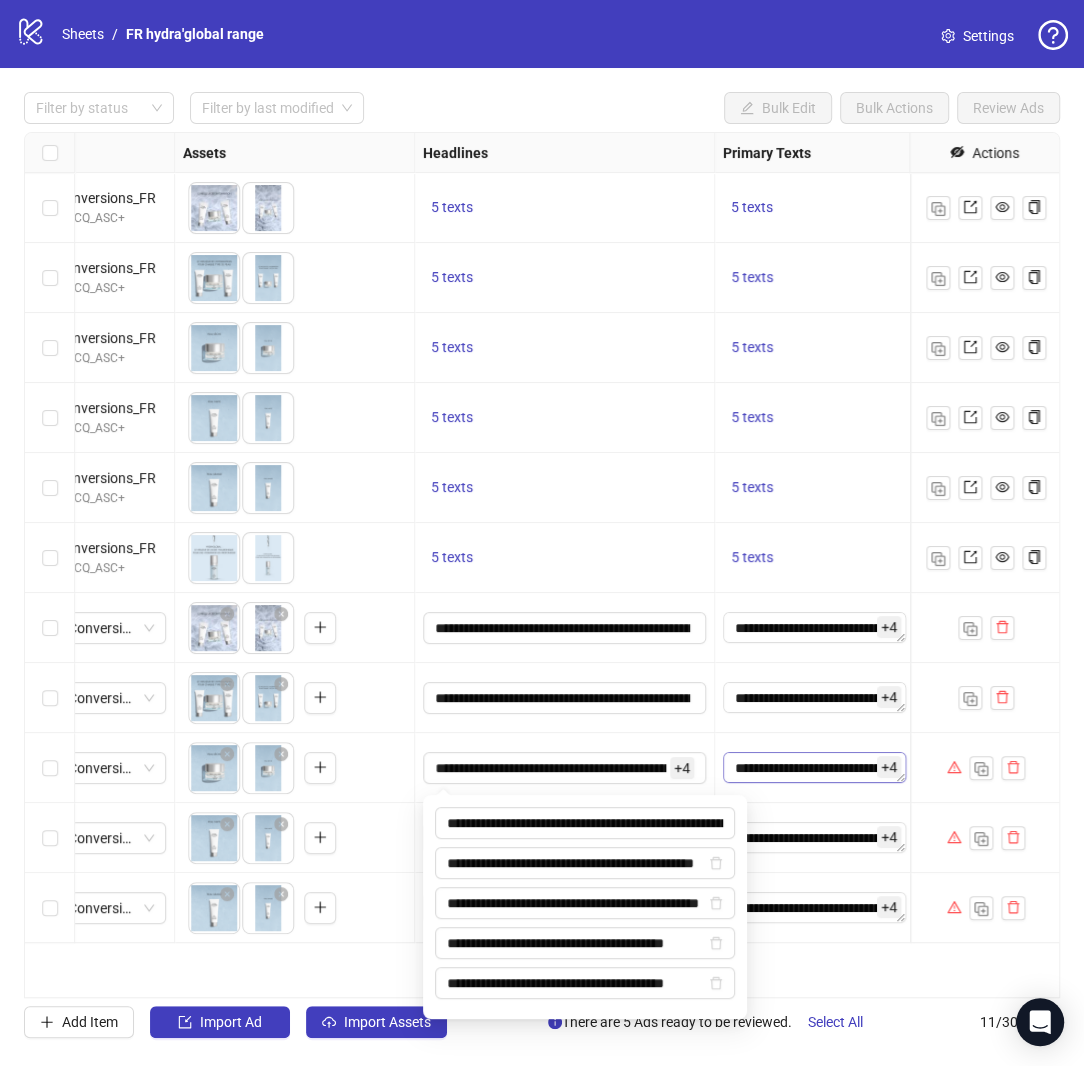 scroll, scrollTop: 0, scrollLeft: 105, axis: horizontal 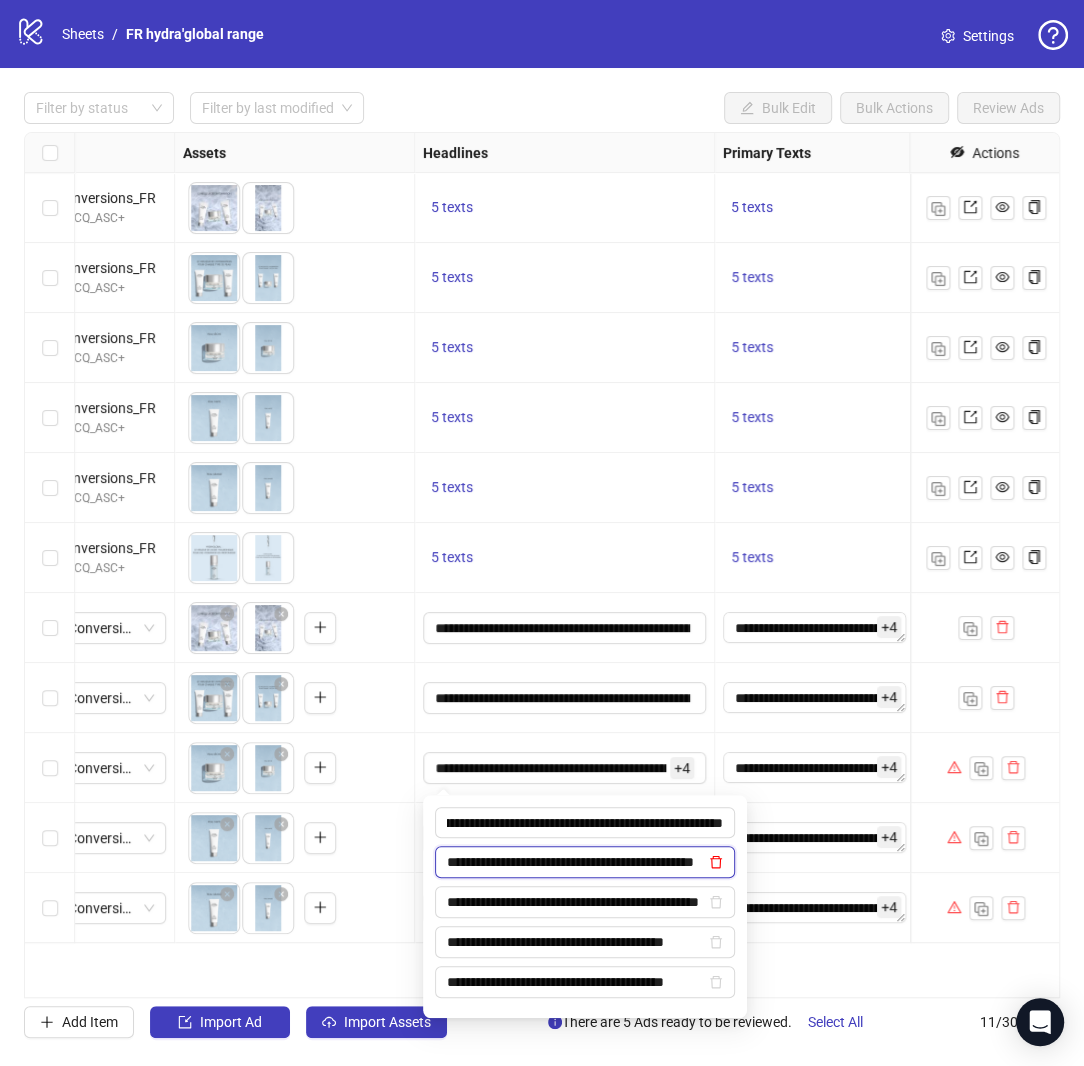 click 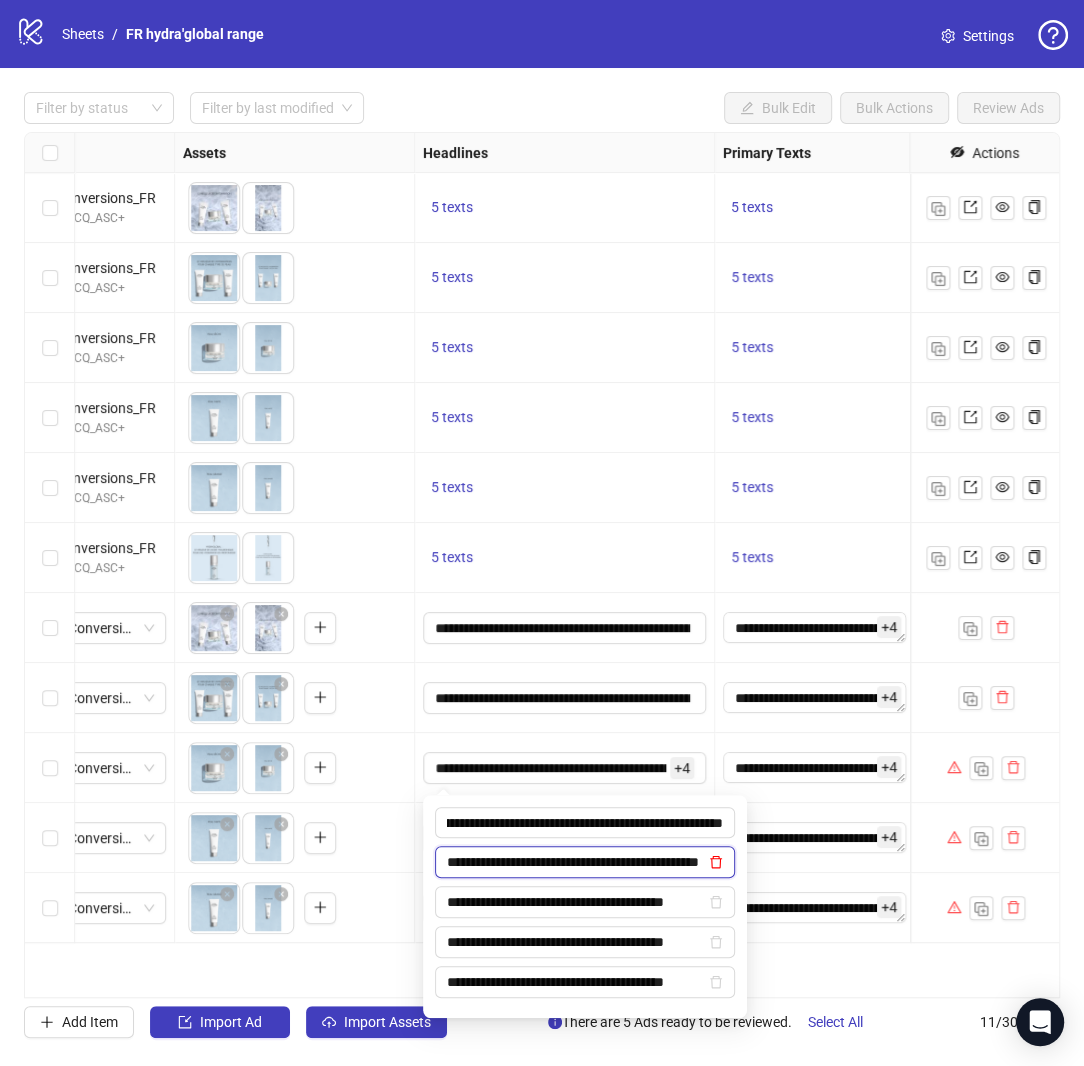 scroll, scrollTop: 0, scrollLeft: 0, axis: both 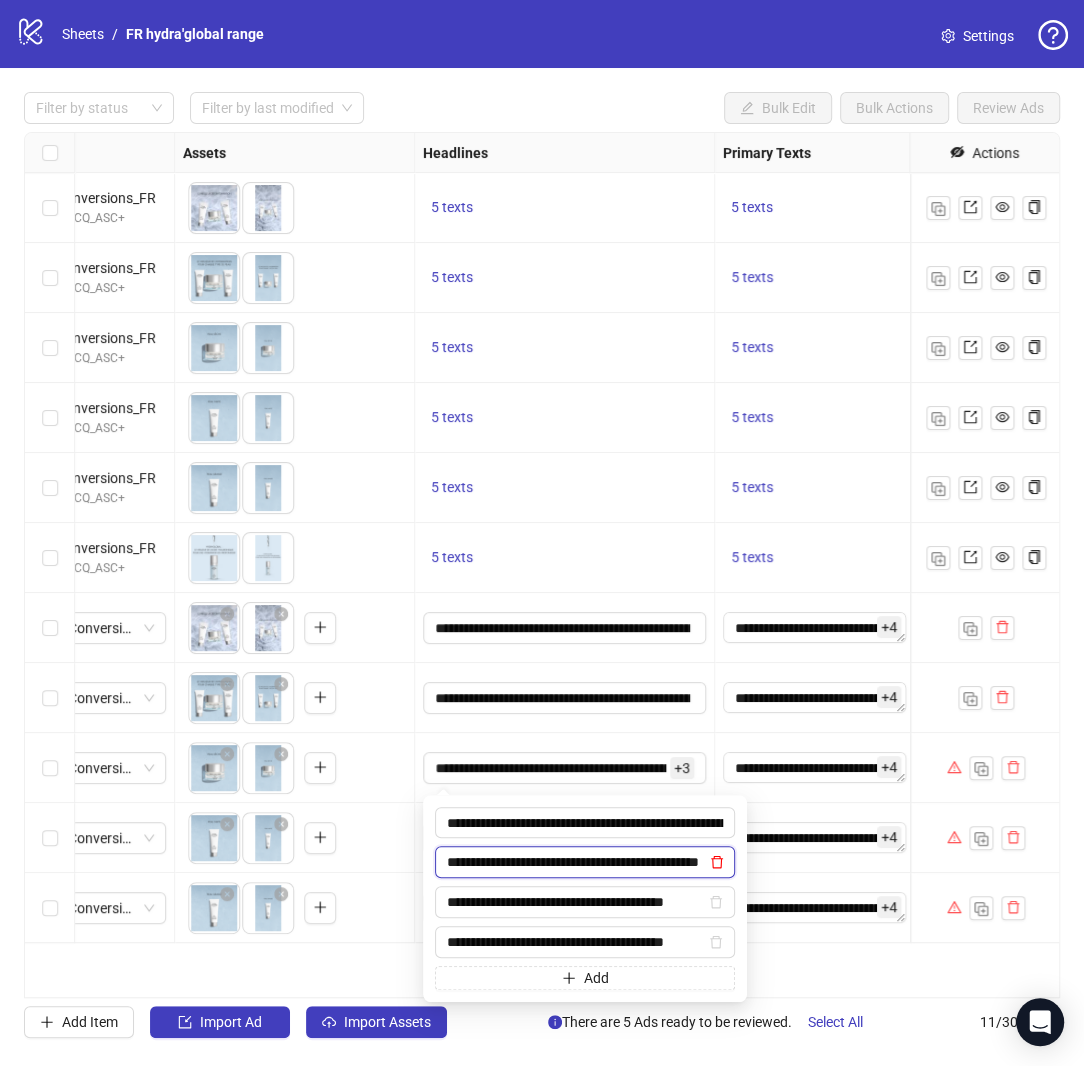 click 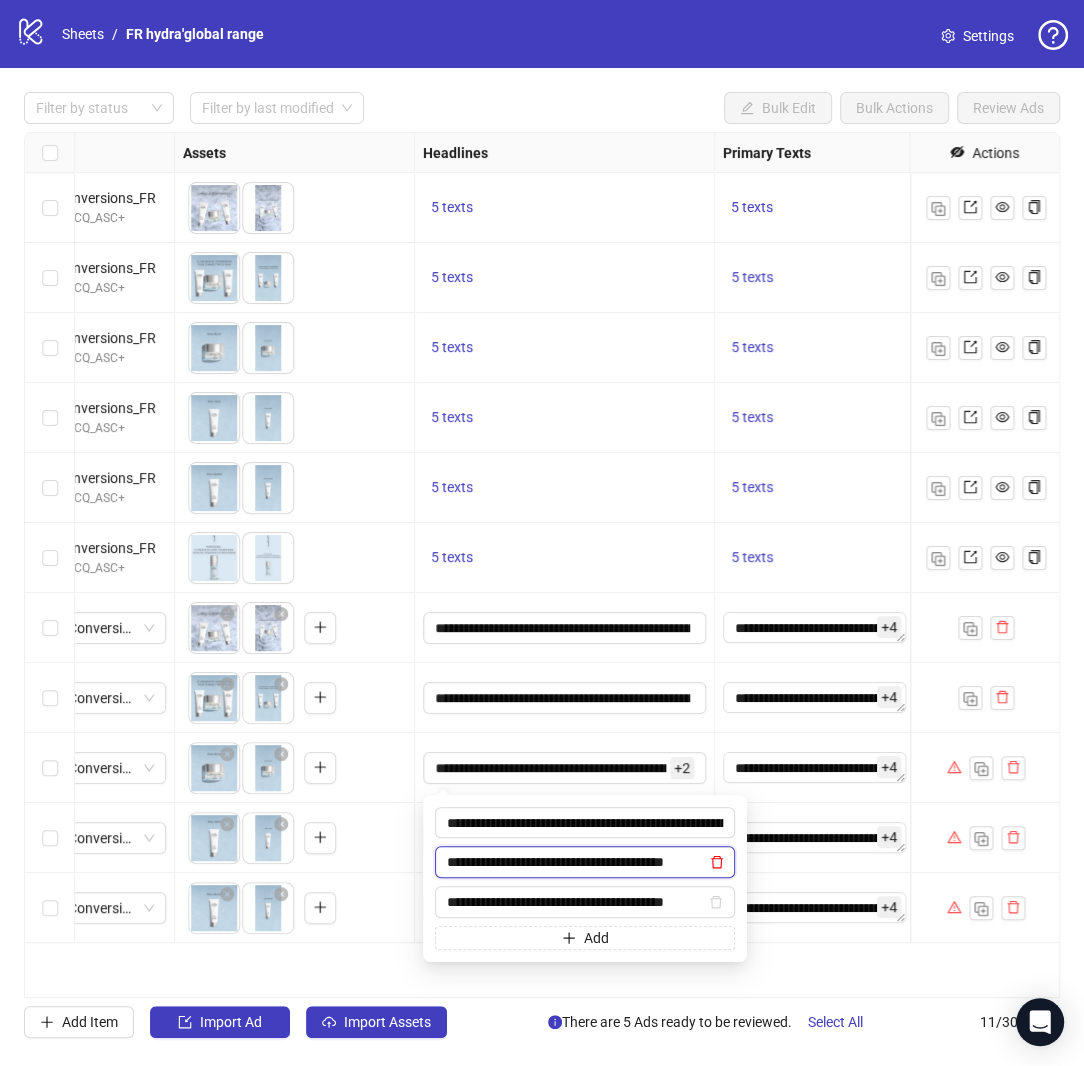 click 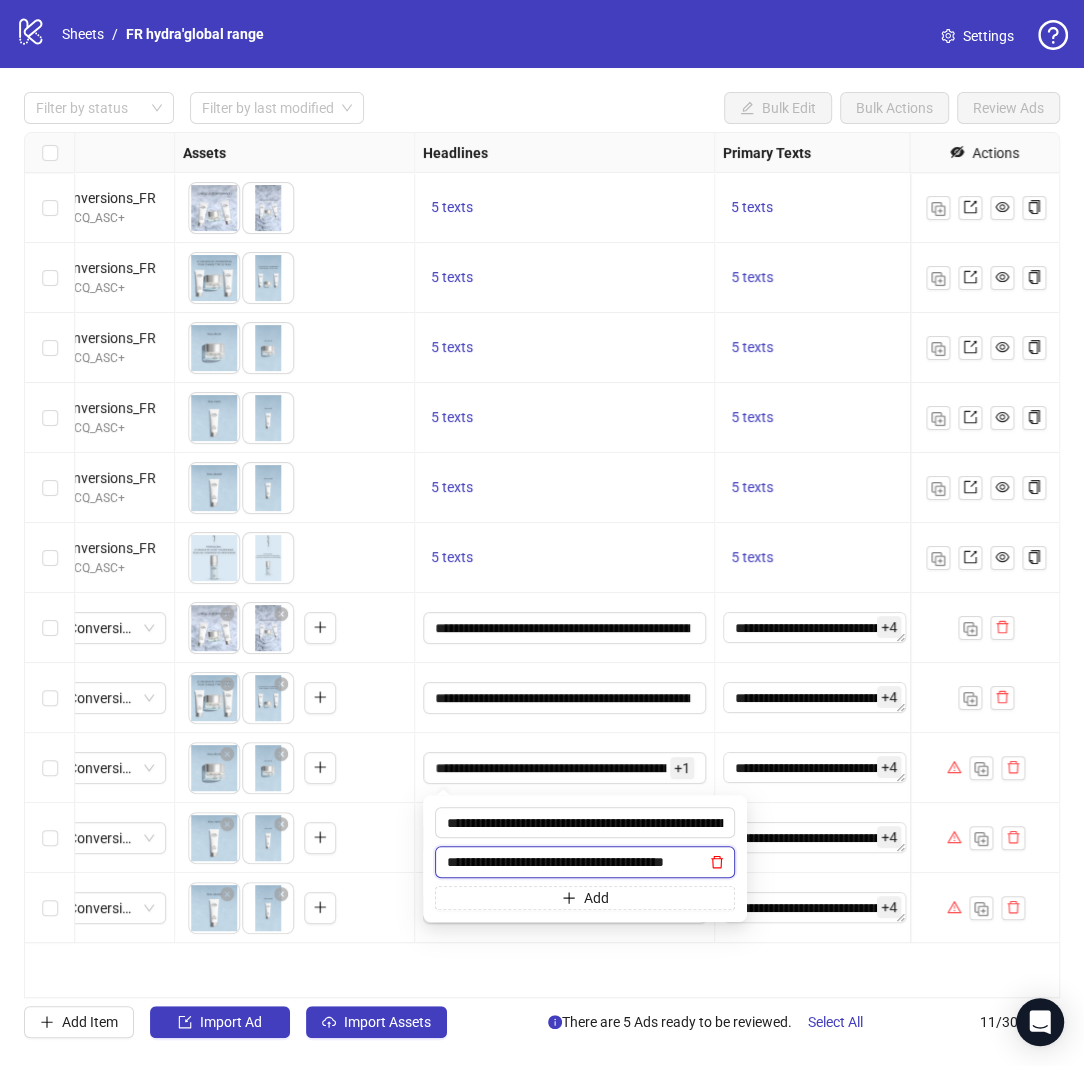 click 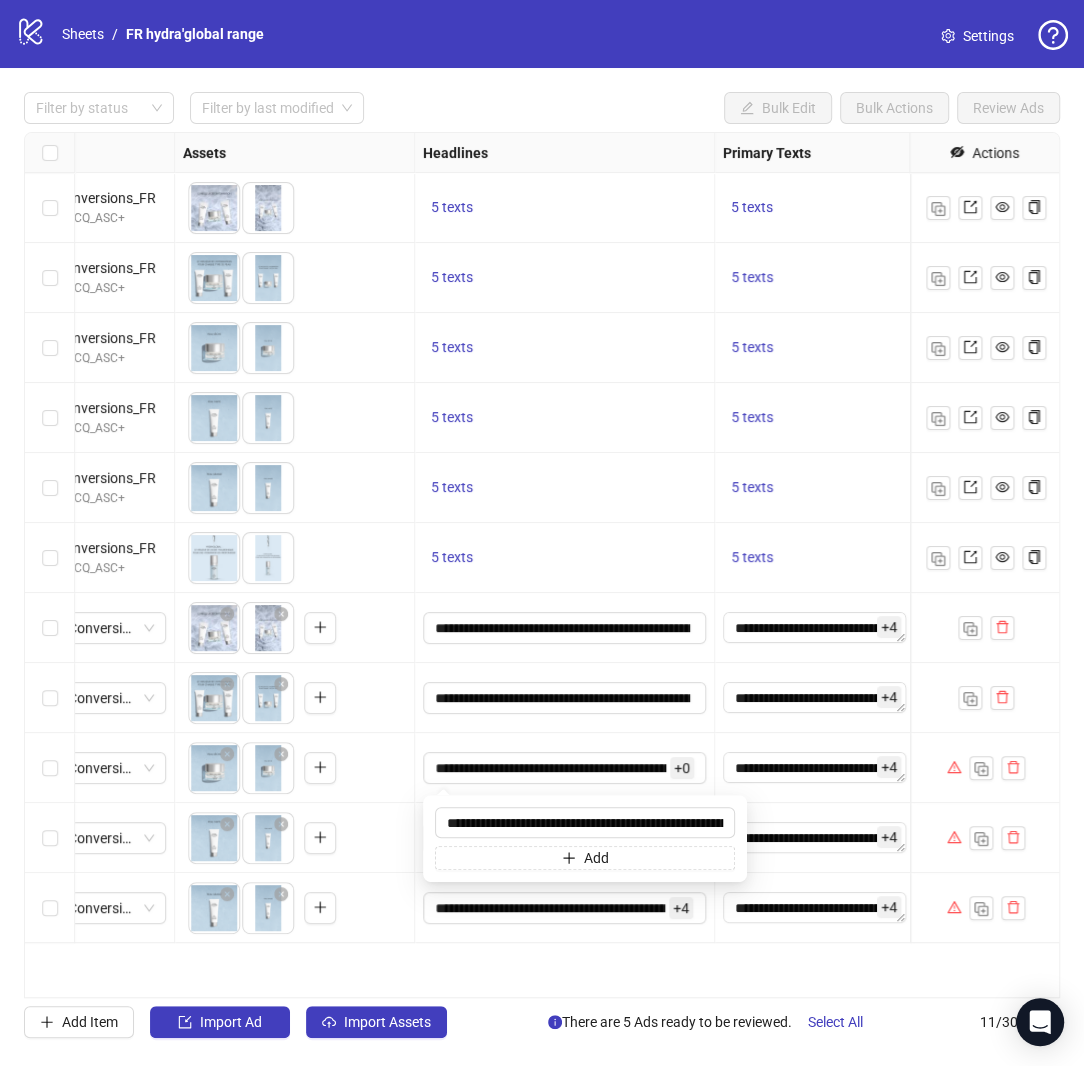 click on "Ad Format Ad Name Campaign & Ad Set Assets Headlines Primary Texts Descriptions Page ID Instagram User ID Destination URL App Product Page ID Display URL Leadgen Form Product Set ID Call to Action Actions HYDRA GLOBAL 2  FR Auto_Broad_Both_18+_MaxConversions_FR FR_MSUK_MGP_Meta_PaidSocial_ACQ_ASC+
To pick up a draggable item, press the space bar.
While dragging, use the arrow keys to move the item.
Press space again to drop the item in its new position, or press escape to cancel.
5 texts 5 texts - Marshmallow HYDRA GLOBAL 2A FR Auto_Broad_Both_18+_MaxConversions_FR FR_MSUK_MGP_Meta_PaidSocial_ACQ_ASC+
To pick up a draggable item, press the space bar.
While dragging, use the arrow keys to move the item.
Press space again to drop the item in its new position, or press escape to cancel.
5 texts 5 texts - Marshmallow HYDRA GLOBAL 2B FR Auto_Broad_Both_18+_MaxConversions_FR FR_MSUK_MGP_Meta_PaidSocial_ACQ_ASC+ 5 texts 5 texts - Marshmallow HYDRA GLOBAL 2C FR 5 texts 5 texts - - - +" at bounding box center [542, 565] 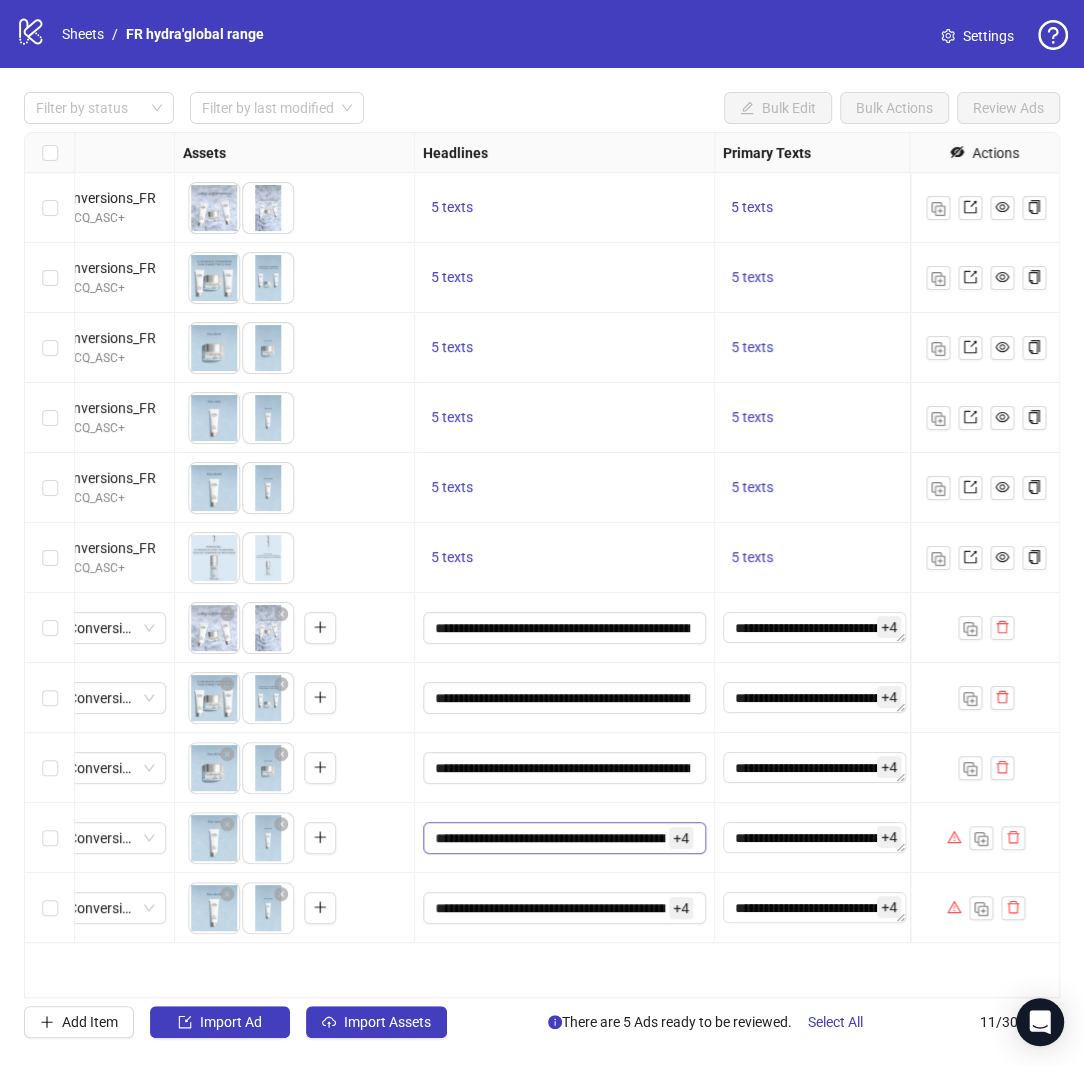 click on "+ 4" at bounding box center (681, 838) 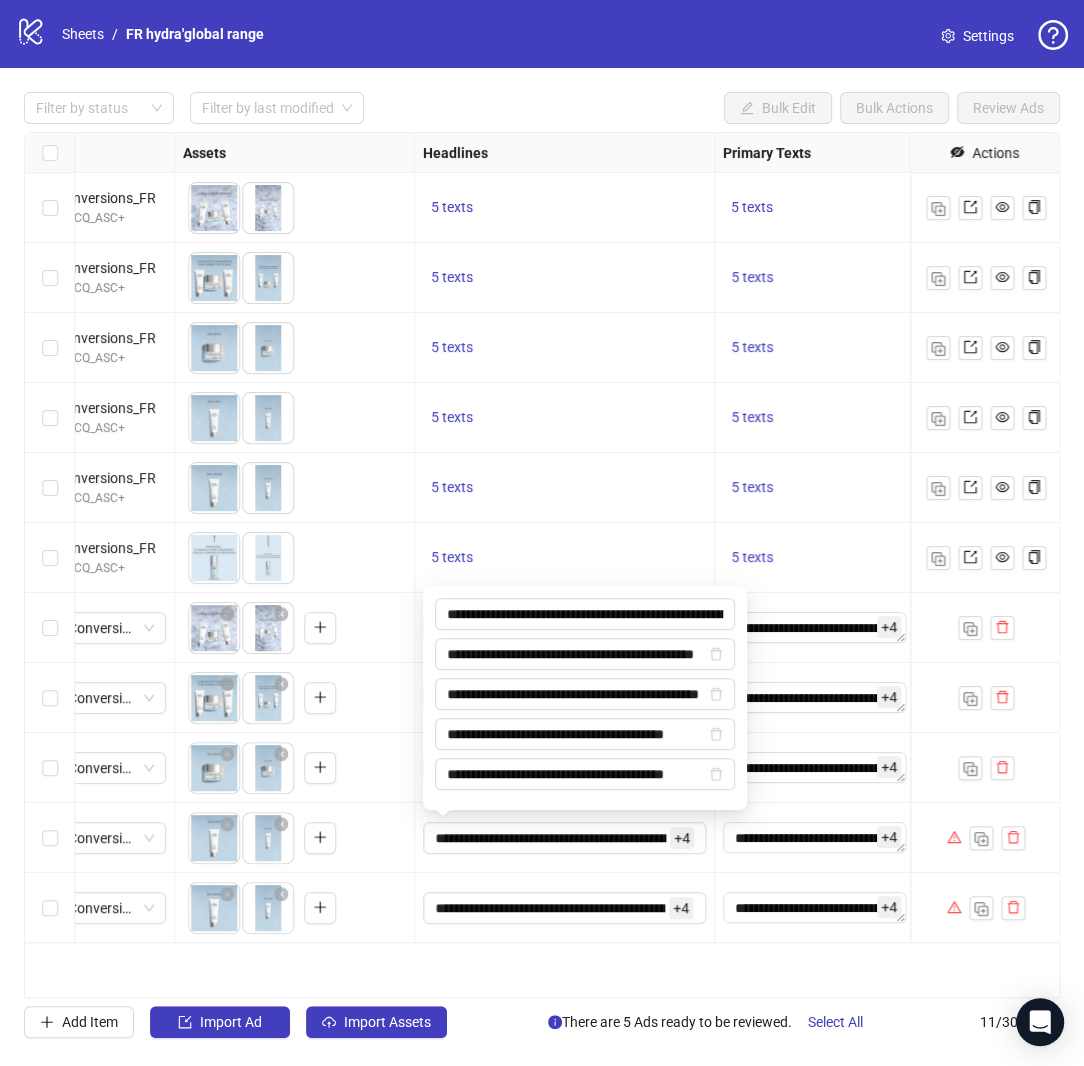 scroll, scrollTop: 0, scrollLeft: 105, axis: horizontal 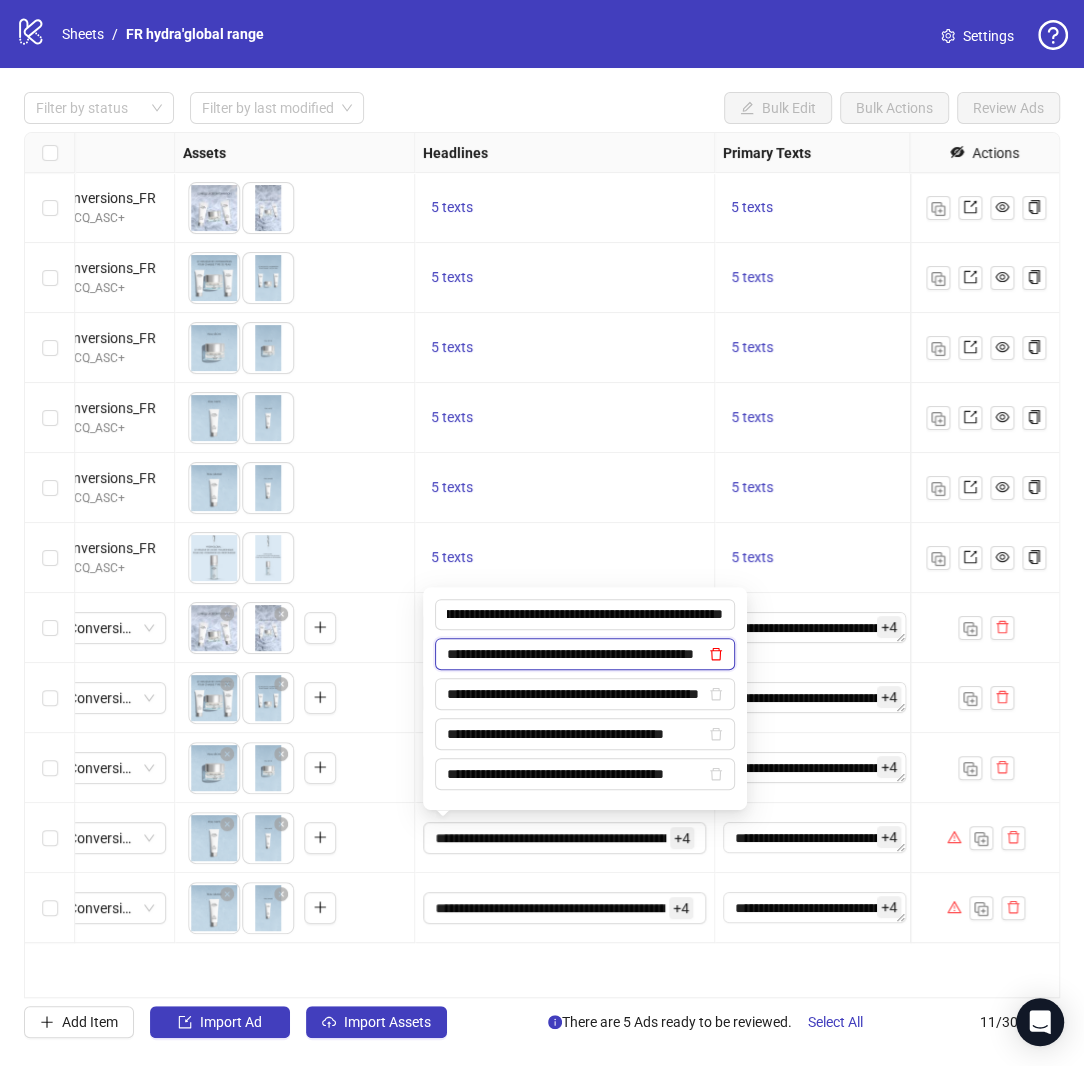 click 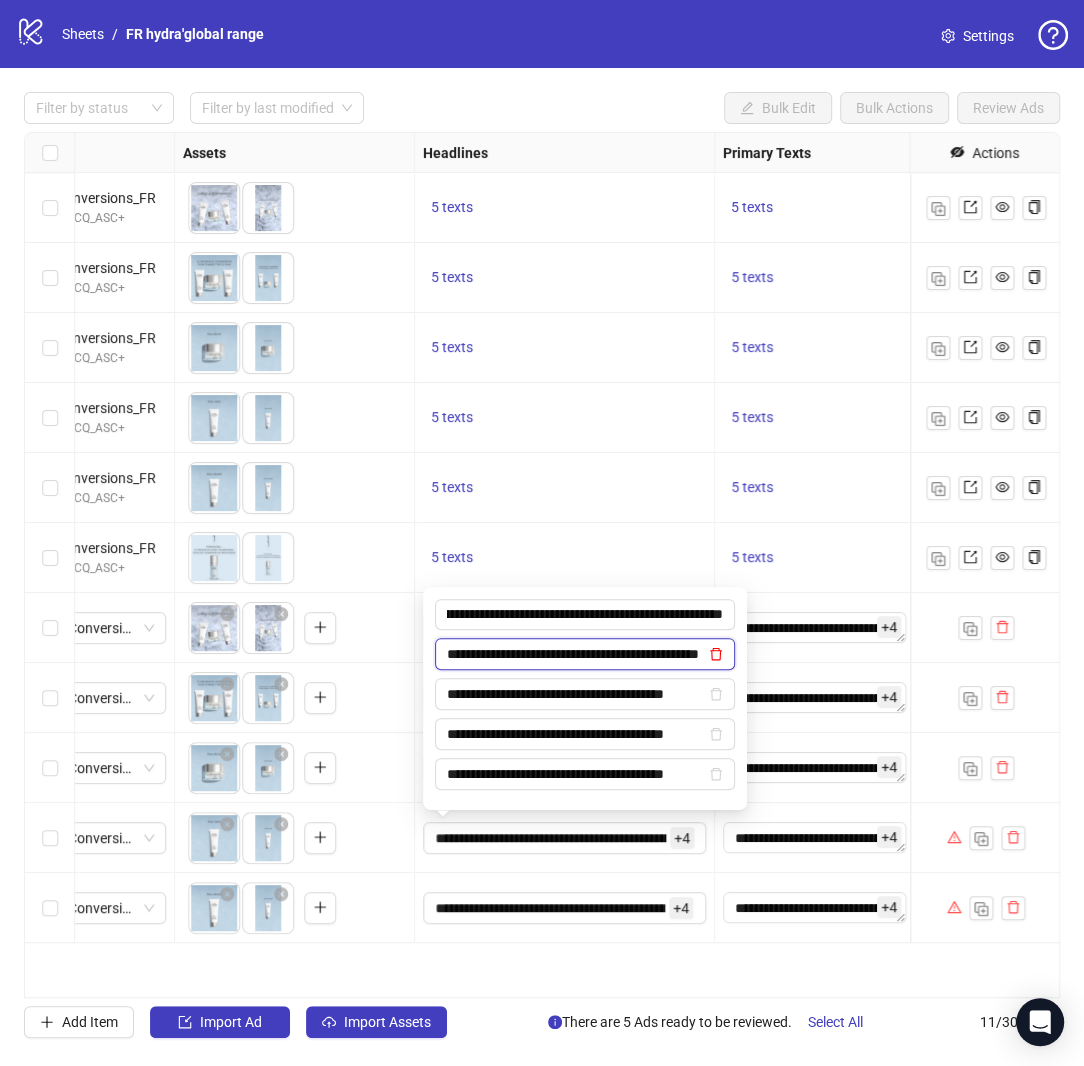 scroll, scrollTop: 0, scrollLeft: 0, axis: both 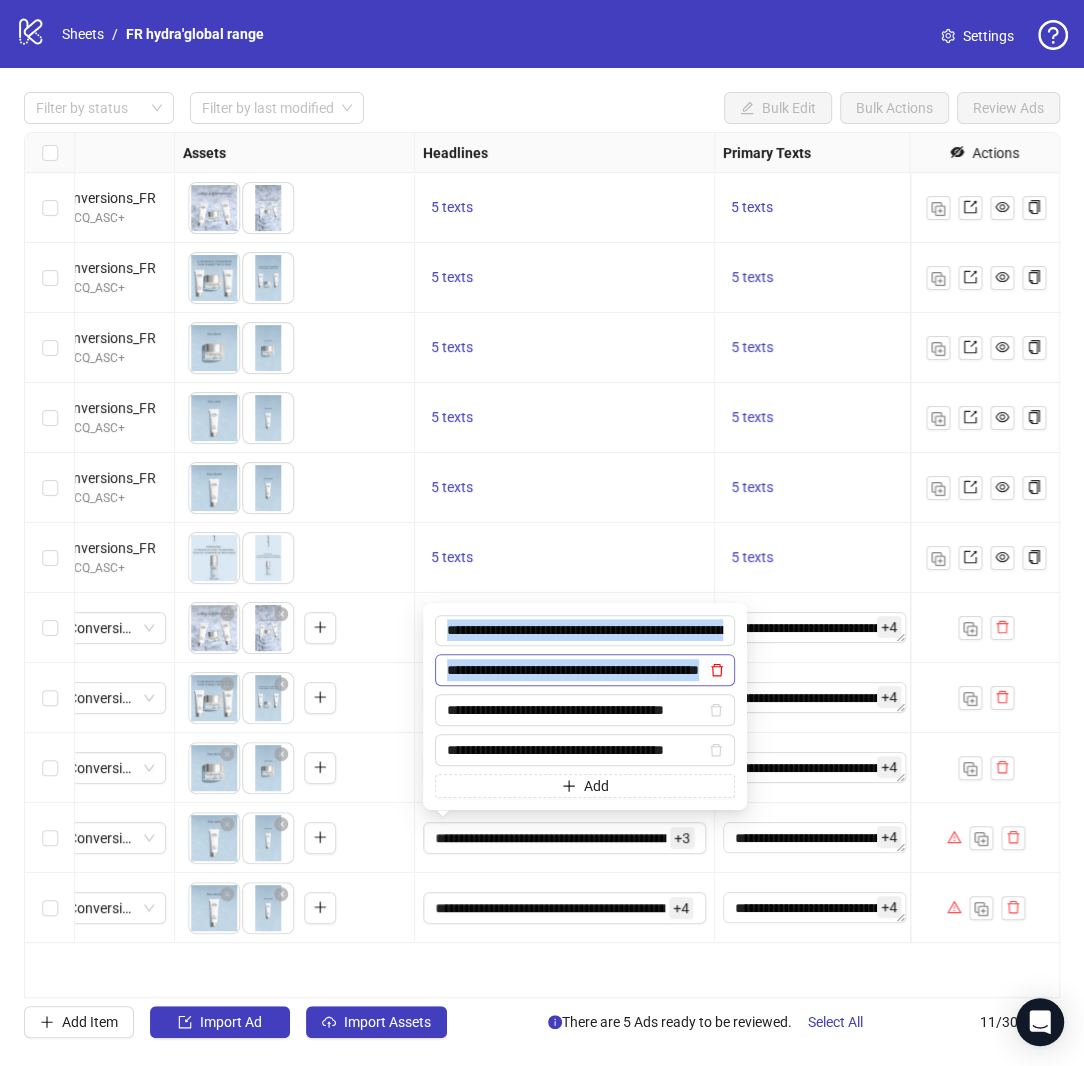 click on "**********" at bounding box center (585, 670) 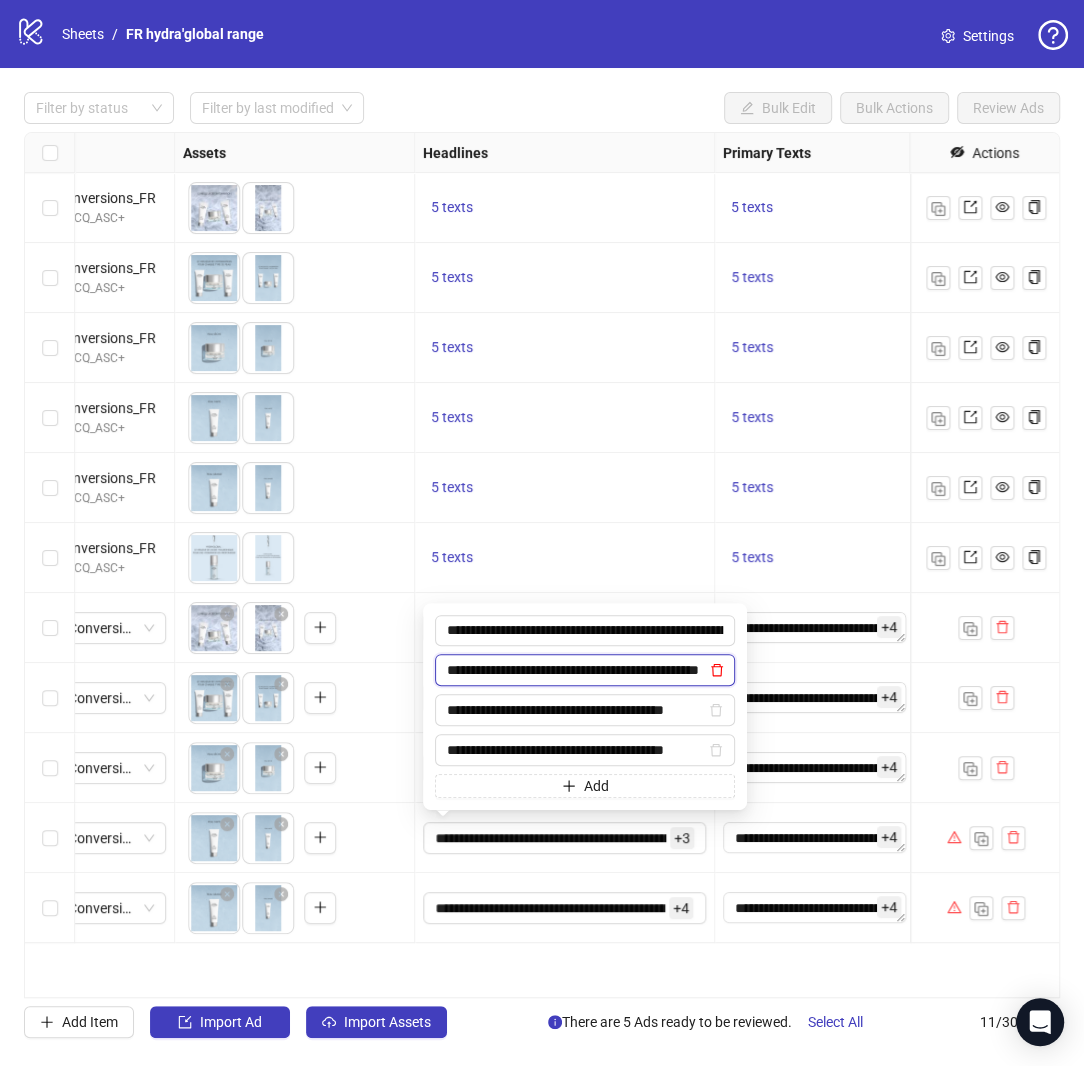 click 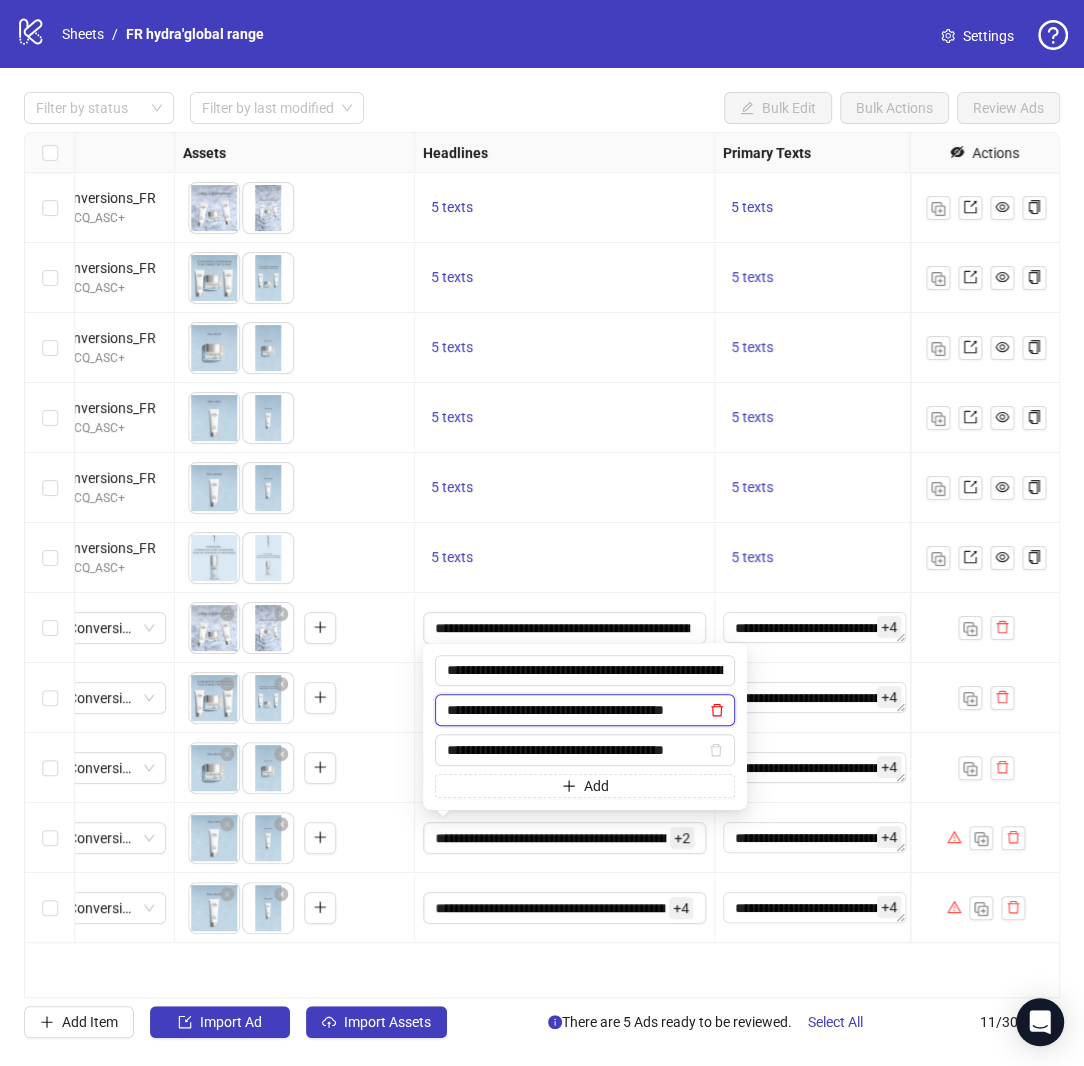 click 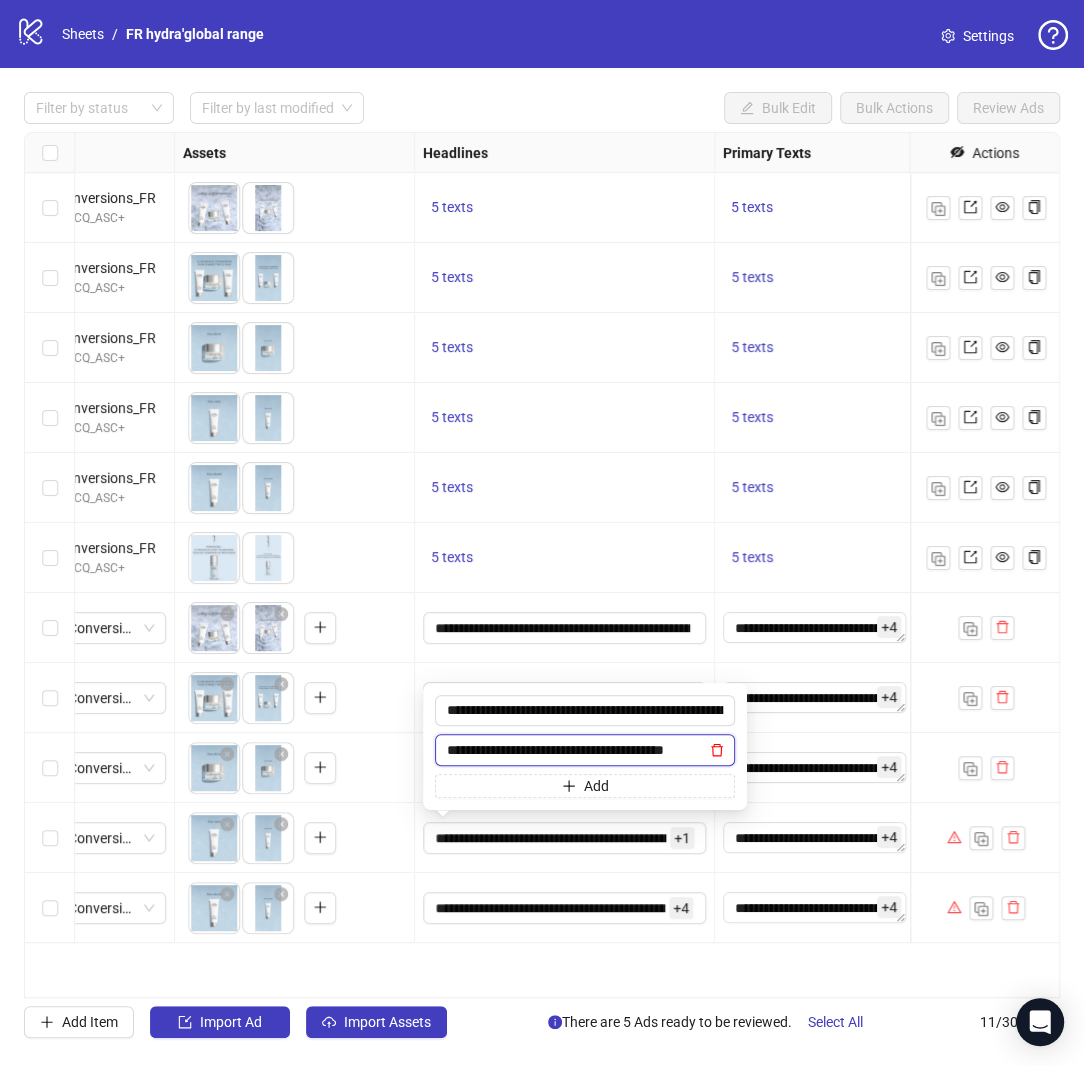 click 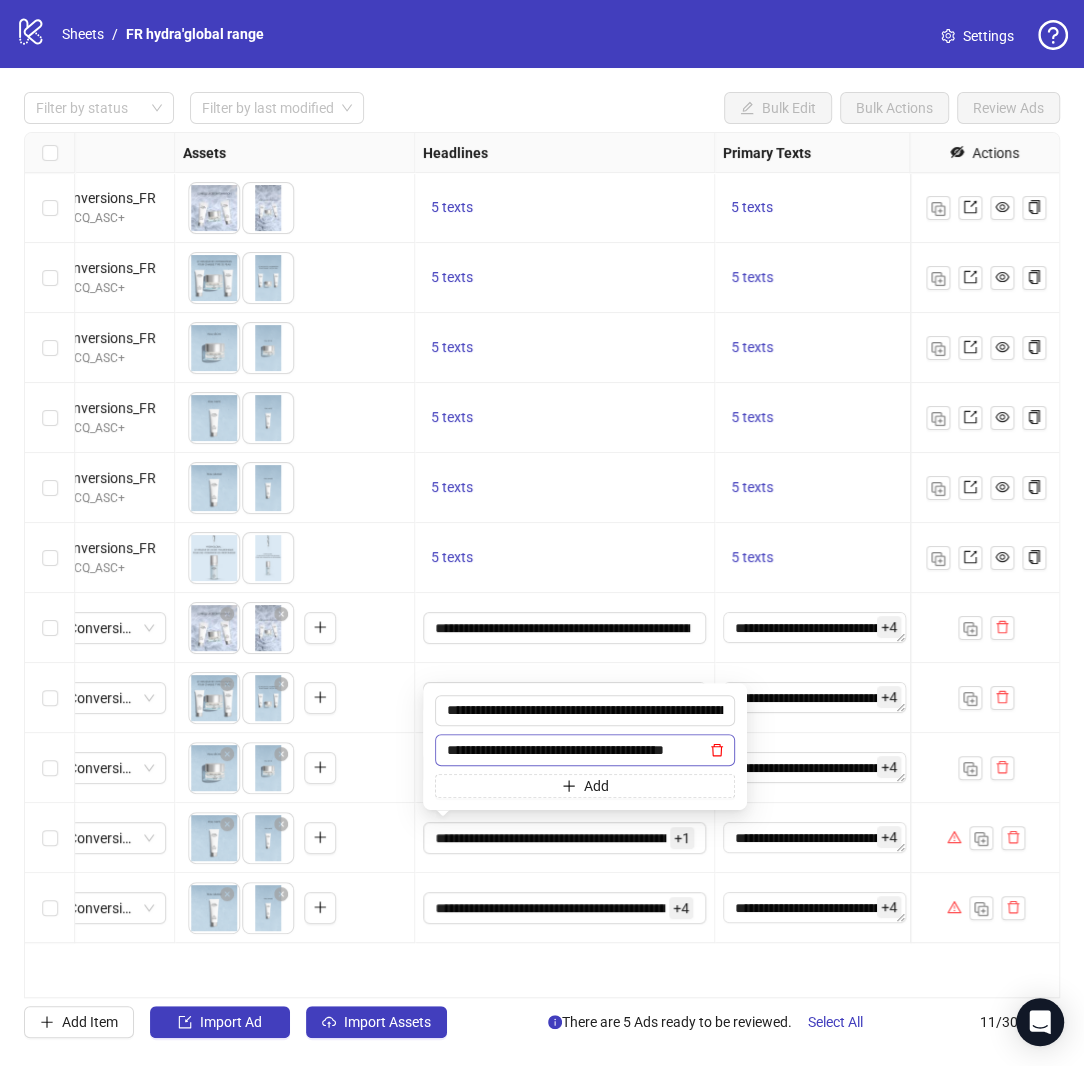 scroll, scrollTop: 0, scrollLeft: 0, axis: both 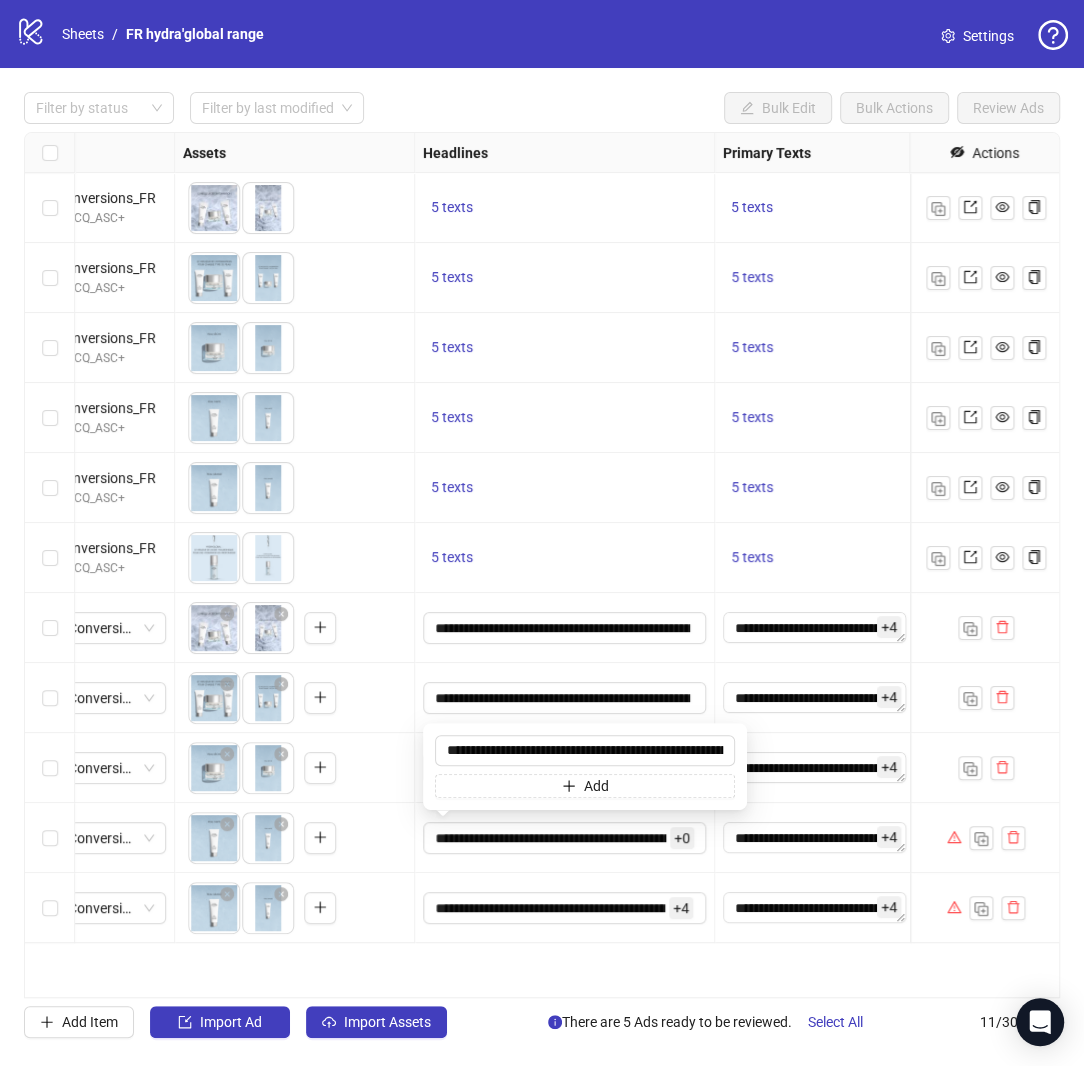 click on "**********" at bounding box center [565, 838] 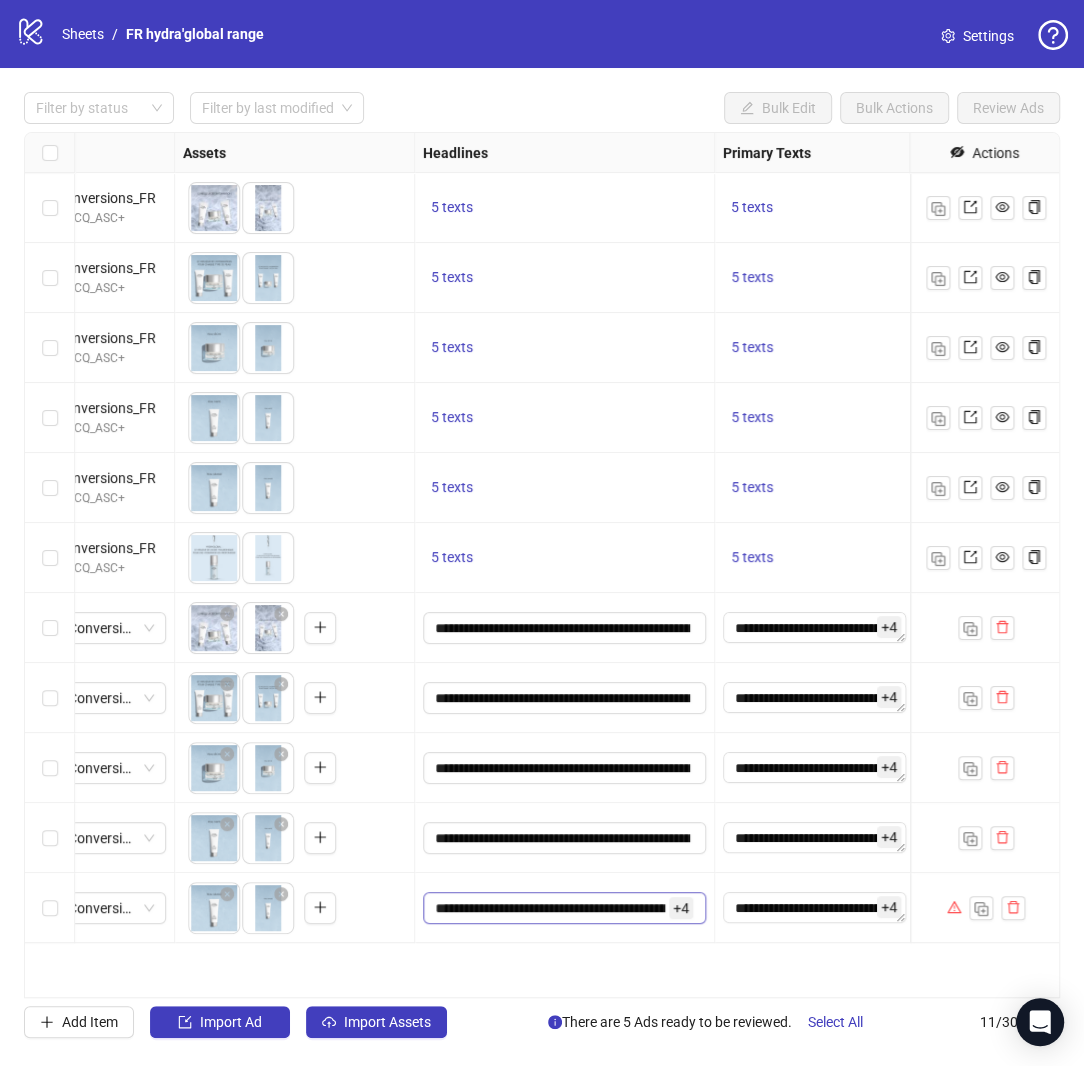 click on "+ 4" at bounding box center [681, 908] 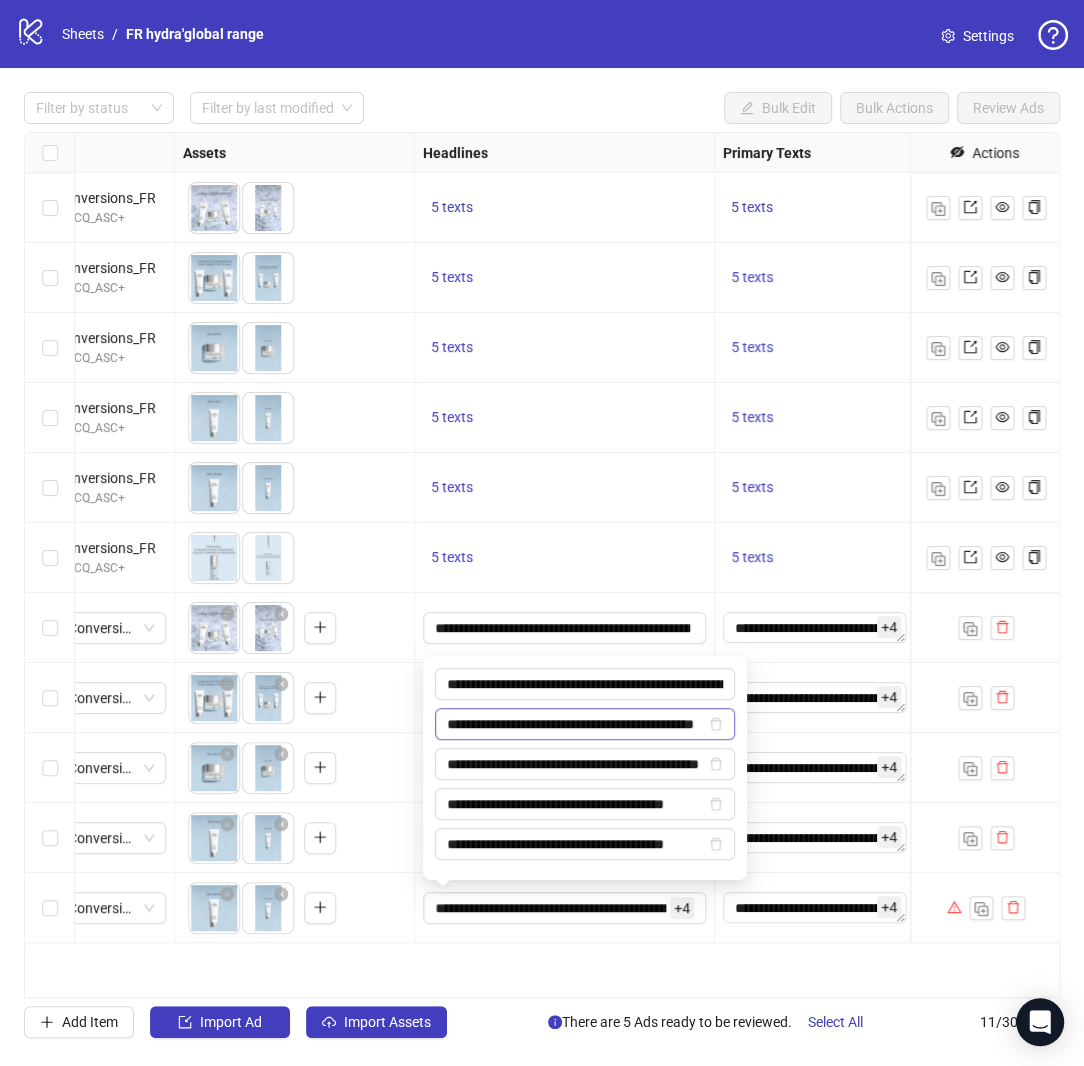 scroll, scrollTop: 0, scrollLeft: 105, axis: horizontal 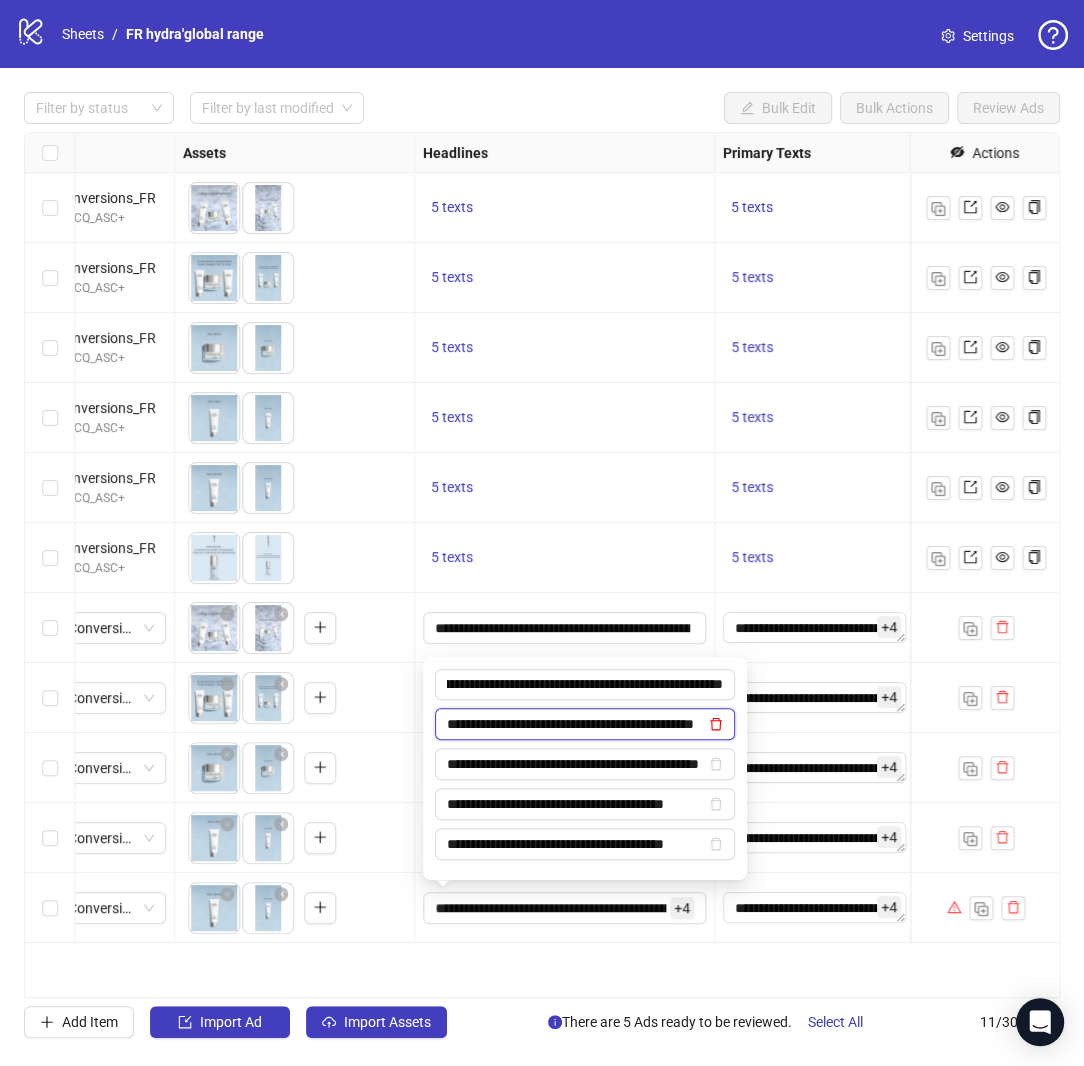 click 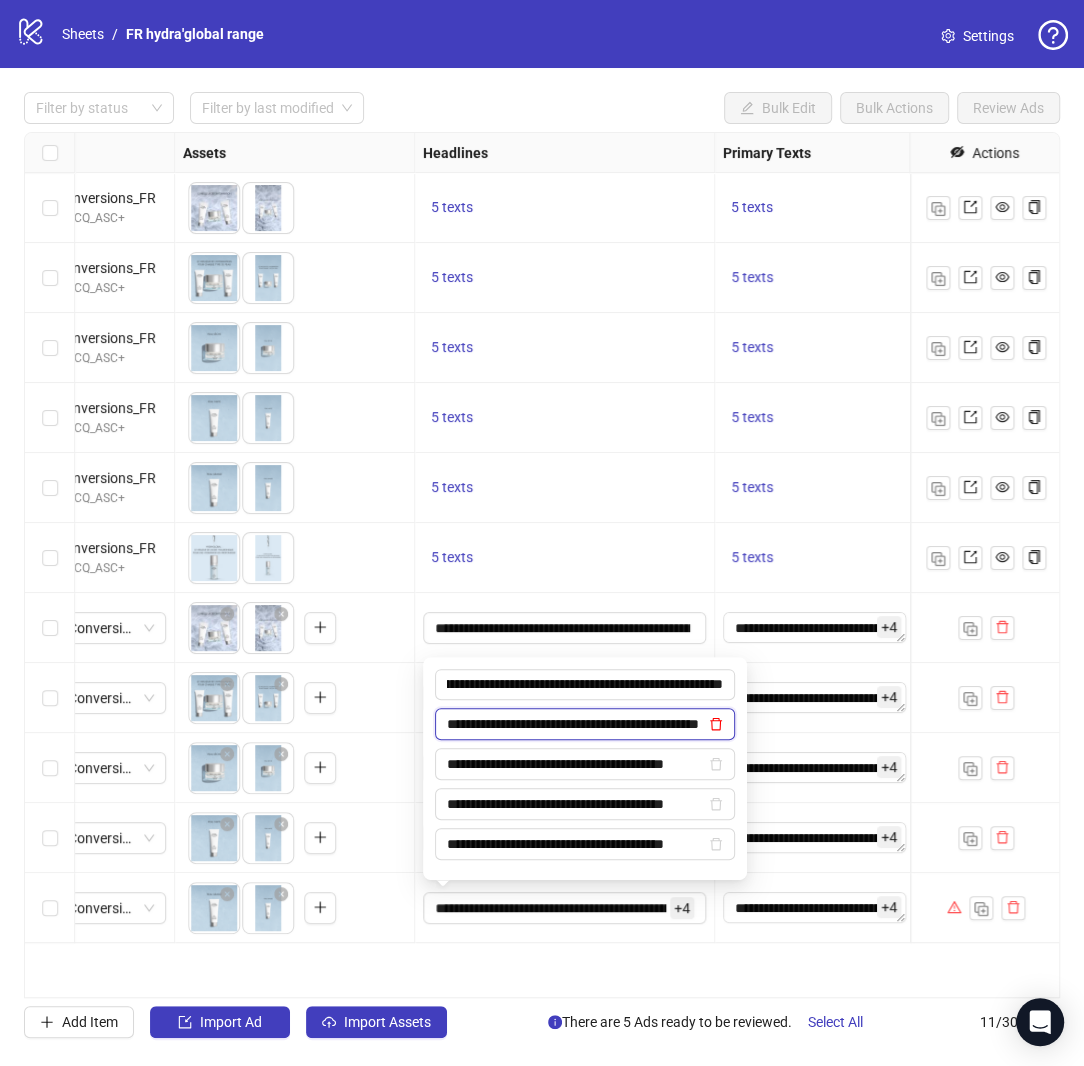 scroll, scrollTop: 0, scrollLeft: 0, axis: both 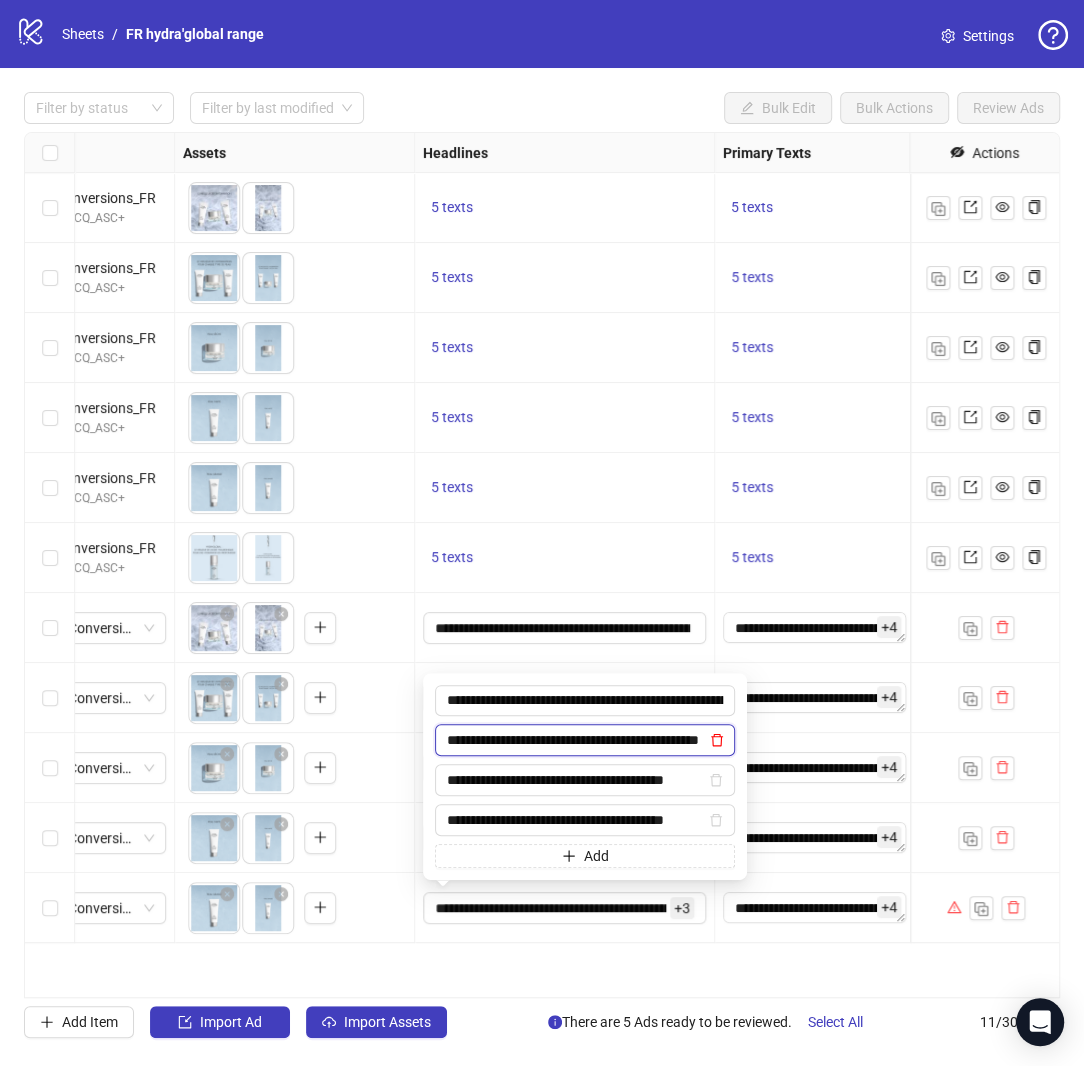 click 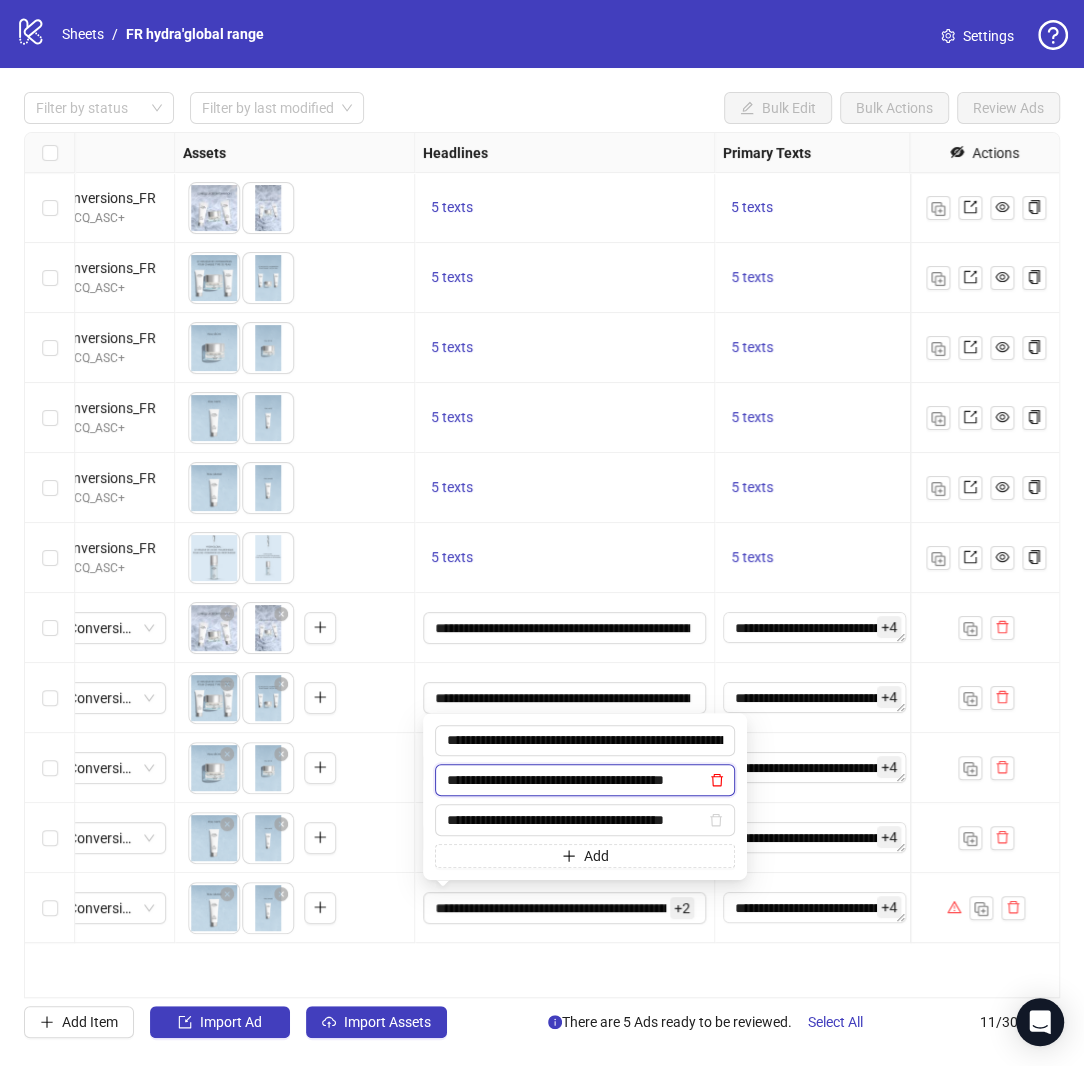 click 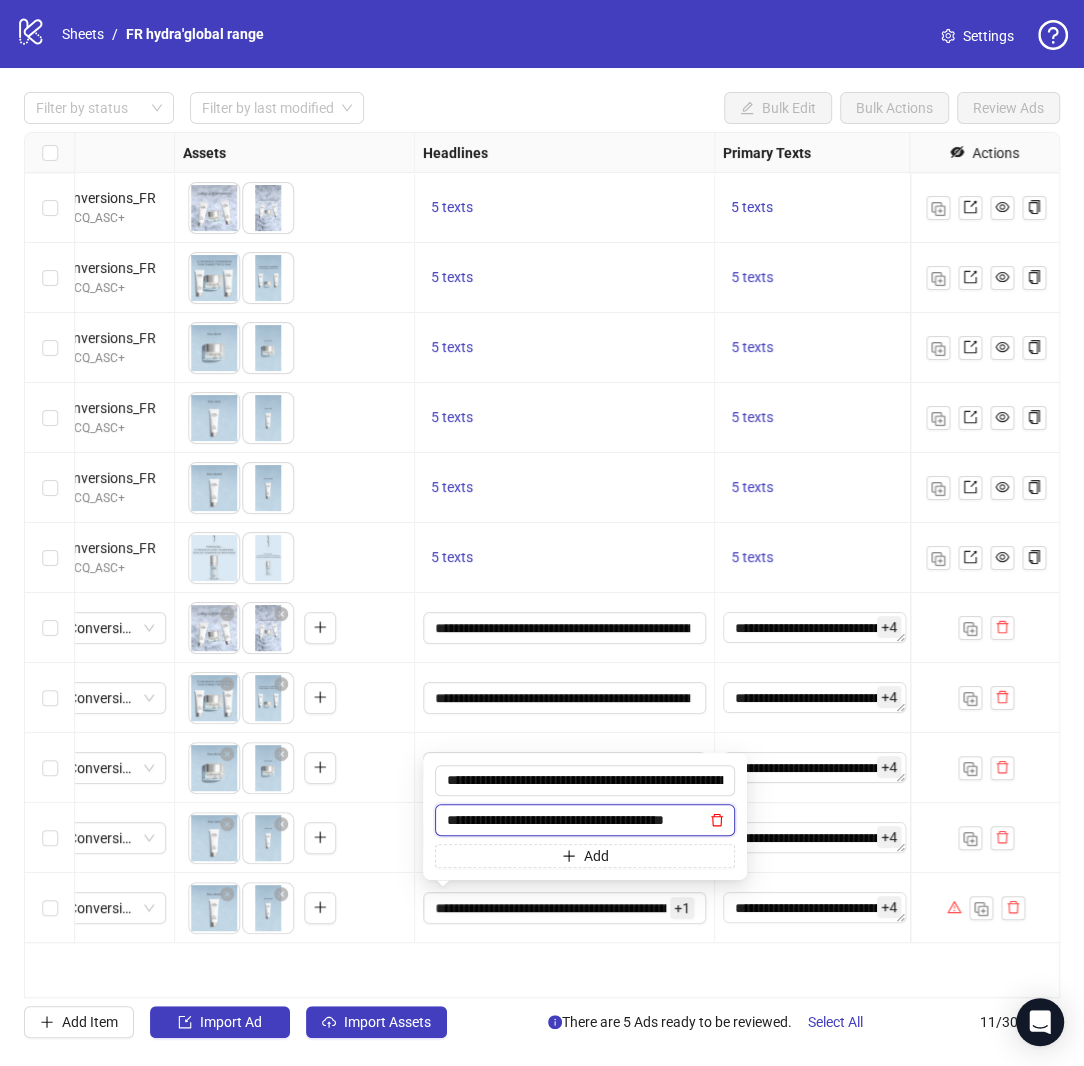 click 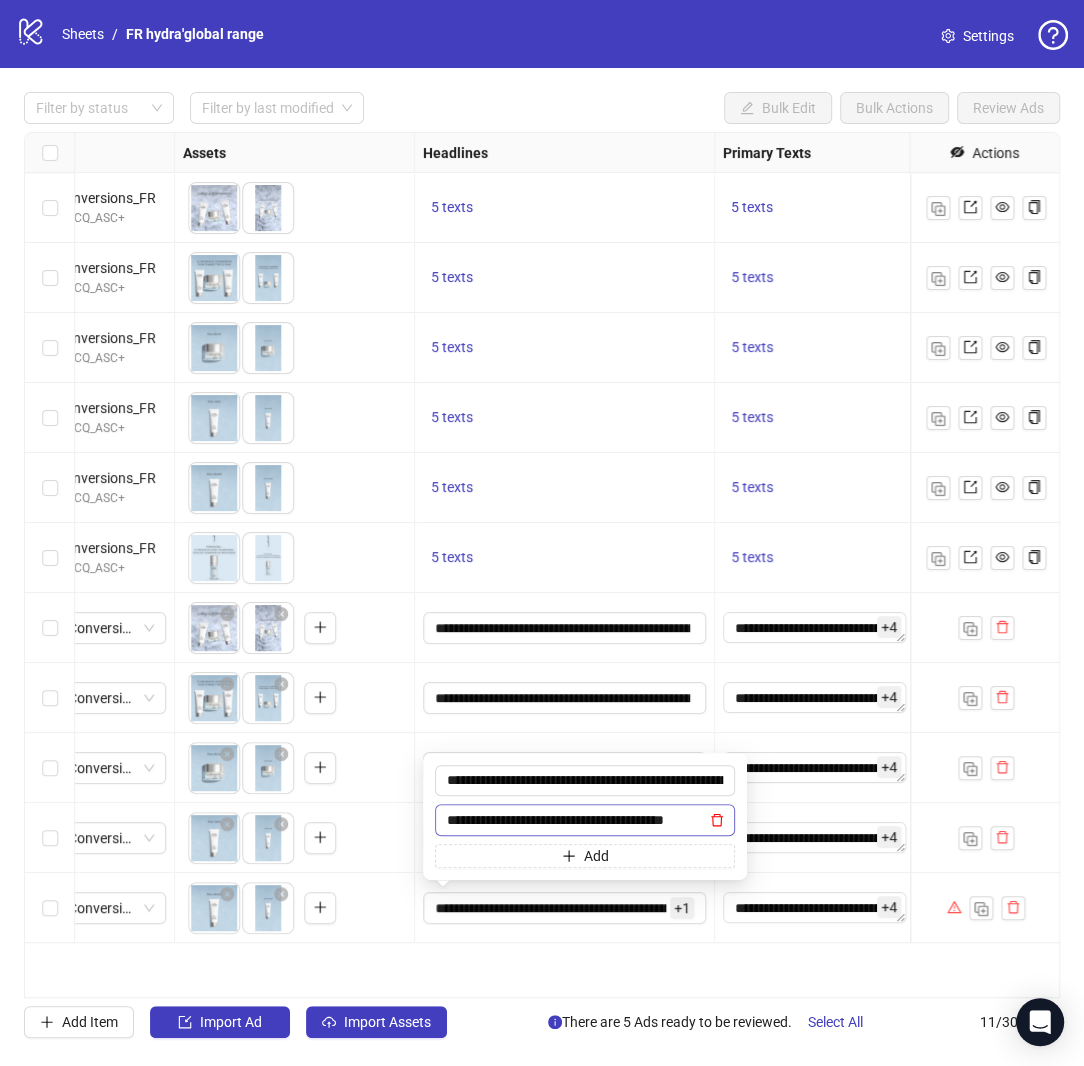 scroll, scrollTop: 0, scrollLeft: 0, axis: both 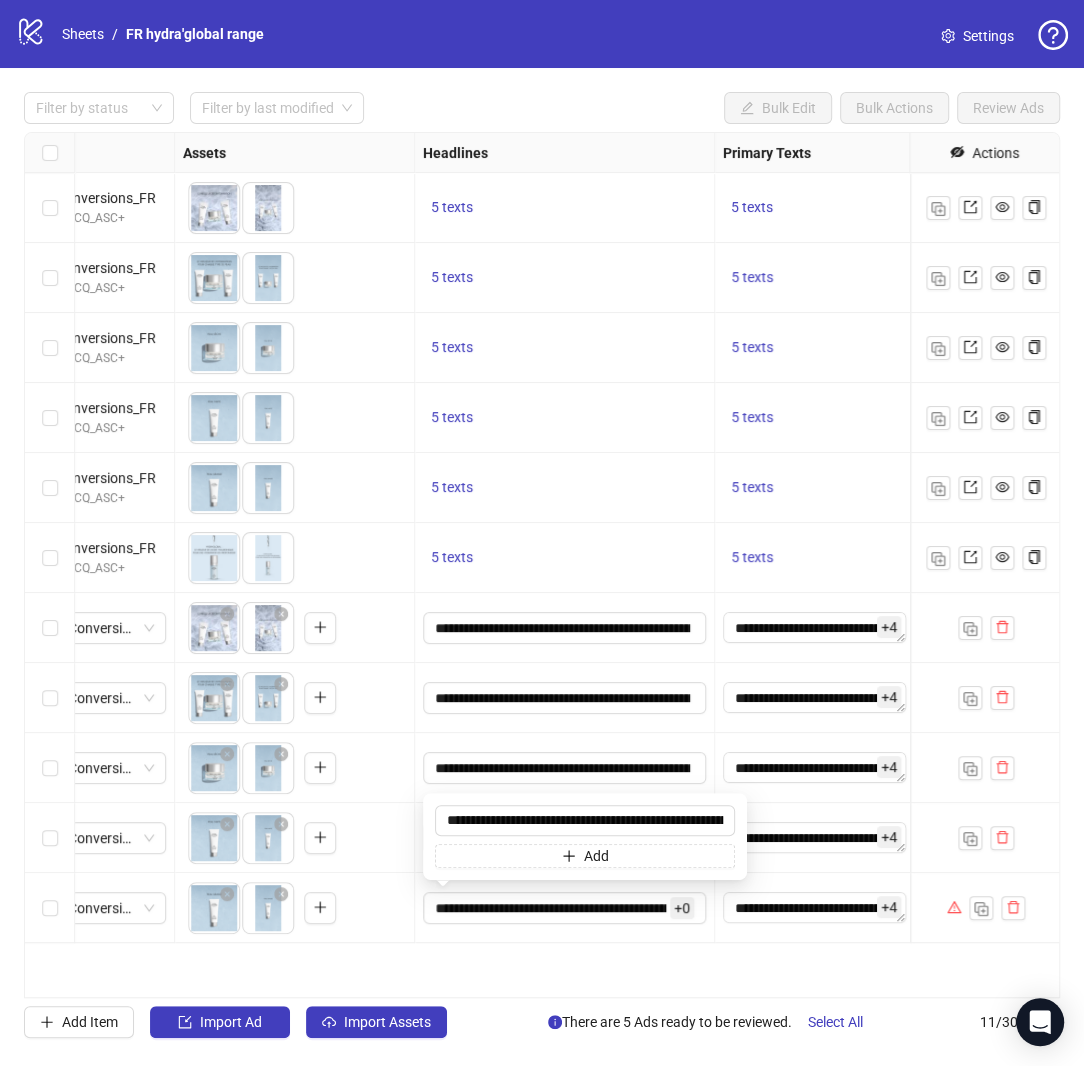 click on "Ad Format Ad Name Campaign & Ad Set Assets Headlines Primary Texts Descriptions Page ID Instagram User ID Destination URL App Product Page ID Display URL Leadgen Form Product Set ID Call to Action Actions HYDRA GLOBAL 2  FR Auto_Broad_Both_18+_MaxConversions_FR FR_MSUK_MGP_Meta_PaidSocial_ACQ_ASC+
To pick up a draggable item, press the space bar.
While dragging, use the arrow keys to move the item.
Press space again to drop the item in its new position, or press escape to cancel.
5 texts 5 texts - Marshmallow HYDRA GLOBAL 2A FR Auto_Broad_Both_18+_MaxConversions_FR FR_MSUK_MGP_Meta_PaidSocial_ACQ_ASC+
To pick up a draggable item, press the space bar.
While dragging, use the arrow keys to move the item.
Press space again to drop the item in its new position, or press escape to cancel.
5 texts 5 texts - Marshmallow HYDRA GLOBAL 2B FR Auto_Broad_Both_18+_MaxConversions_FR FR_MSUK_MGP_Meta_PaidSocial_ACQ_ASC+ 5 texts 5 texts - Marshmallow HYDRA GLOBAL 2C FR 5 texts 5 texts - - - +" at bounding box center (542, 565) 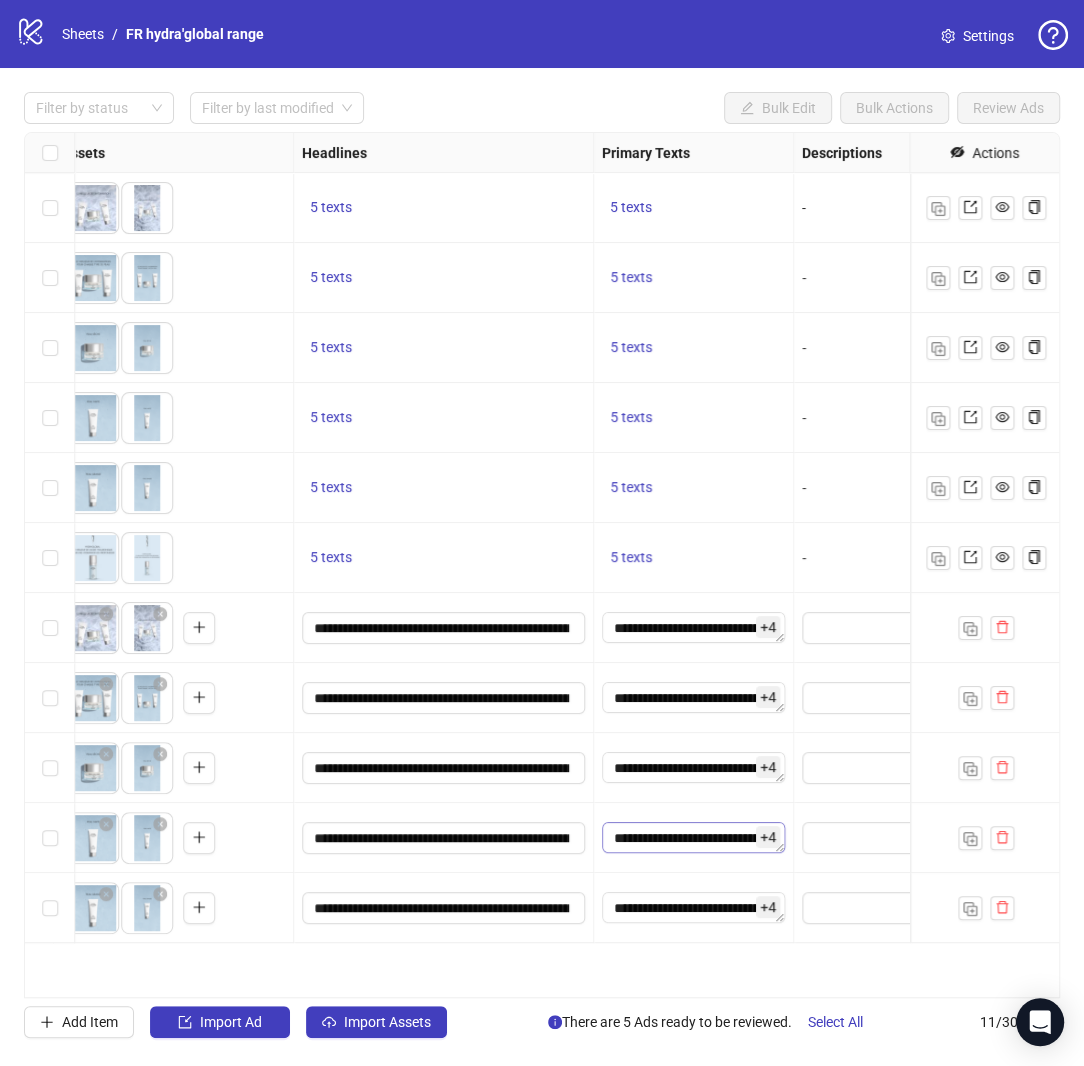 scroll, scrollTop: 0, scrollLeft: 910, axis: horizontal 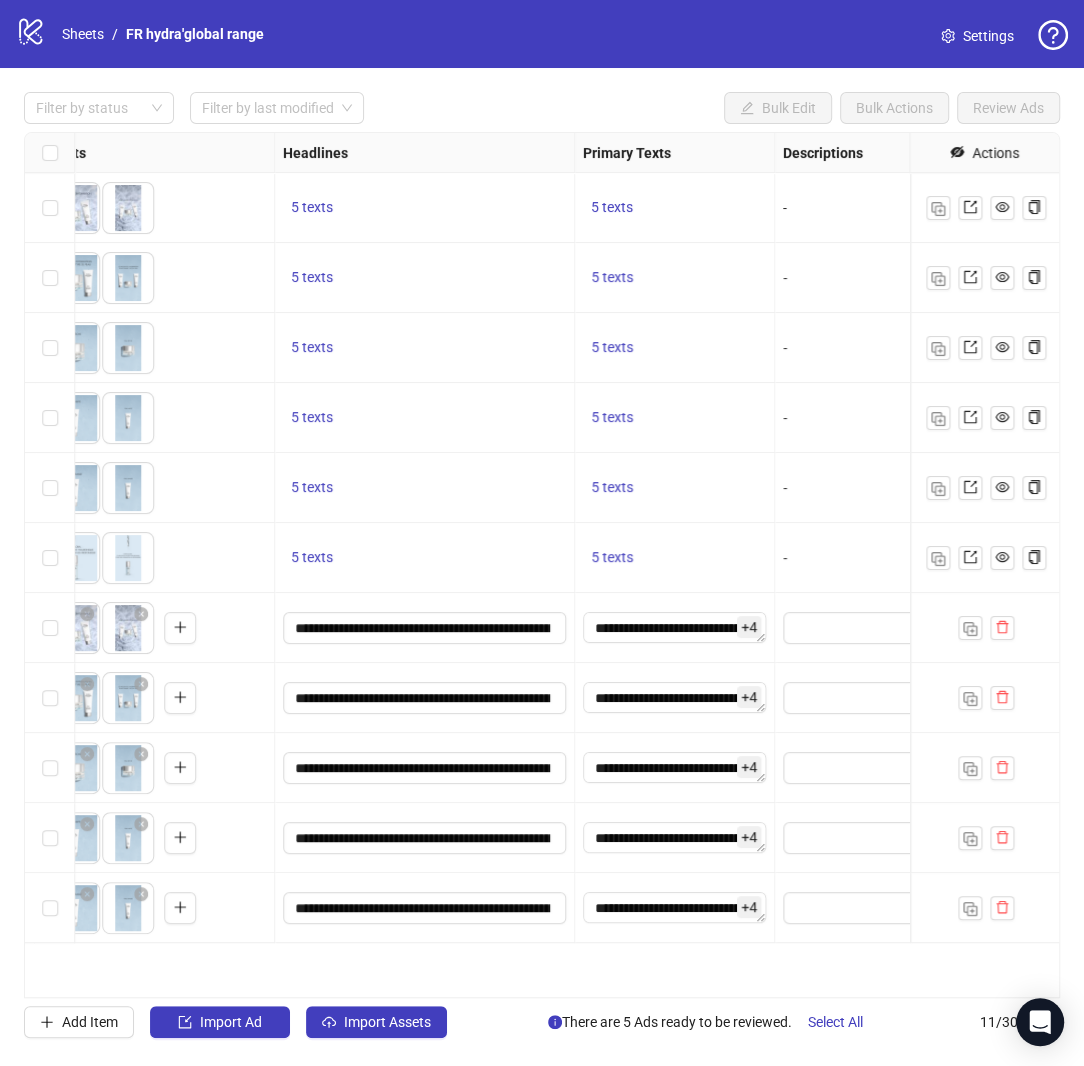 click on "+ 4" at bounding box center (749, 627) 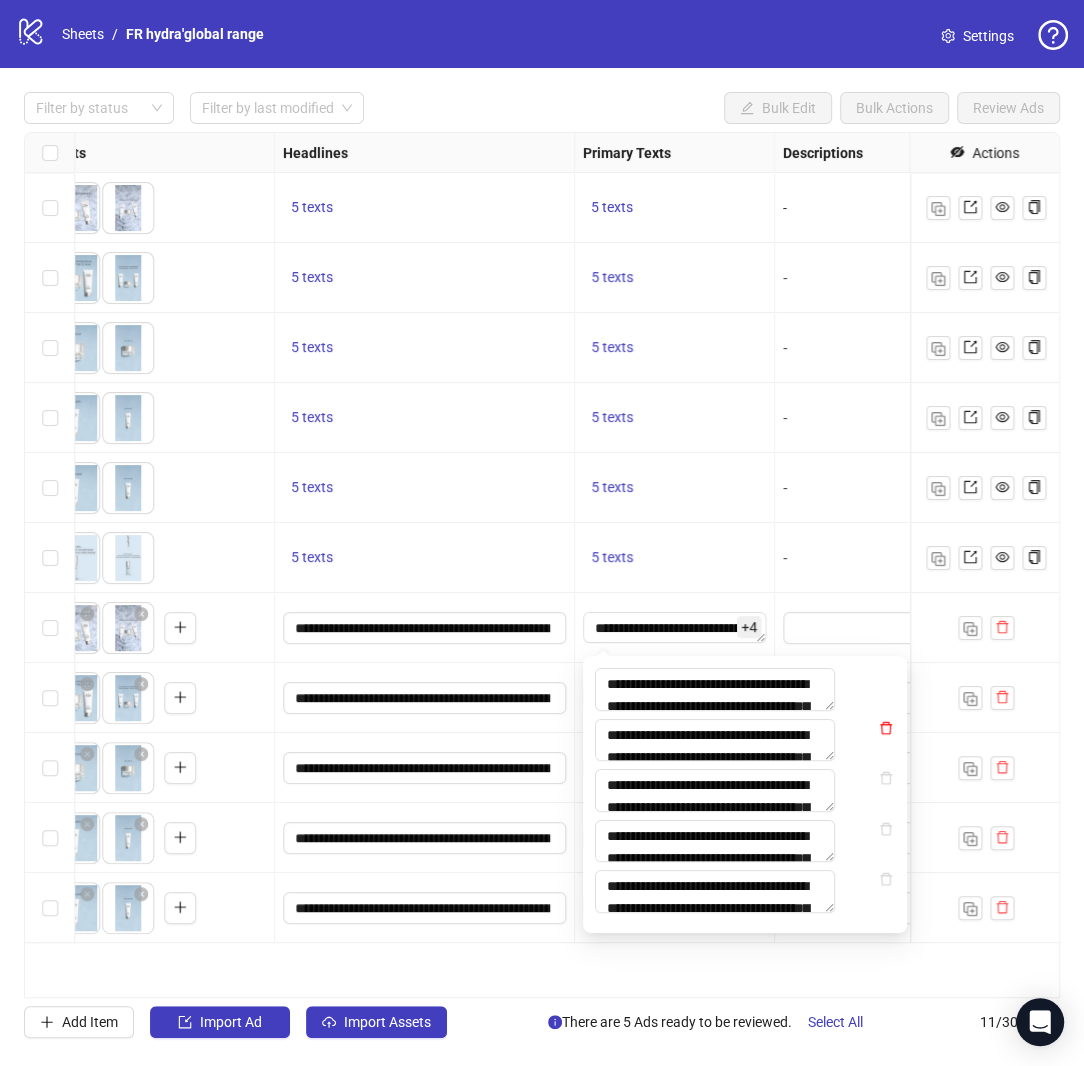 click 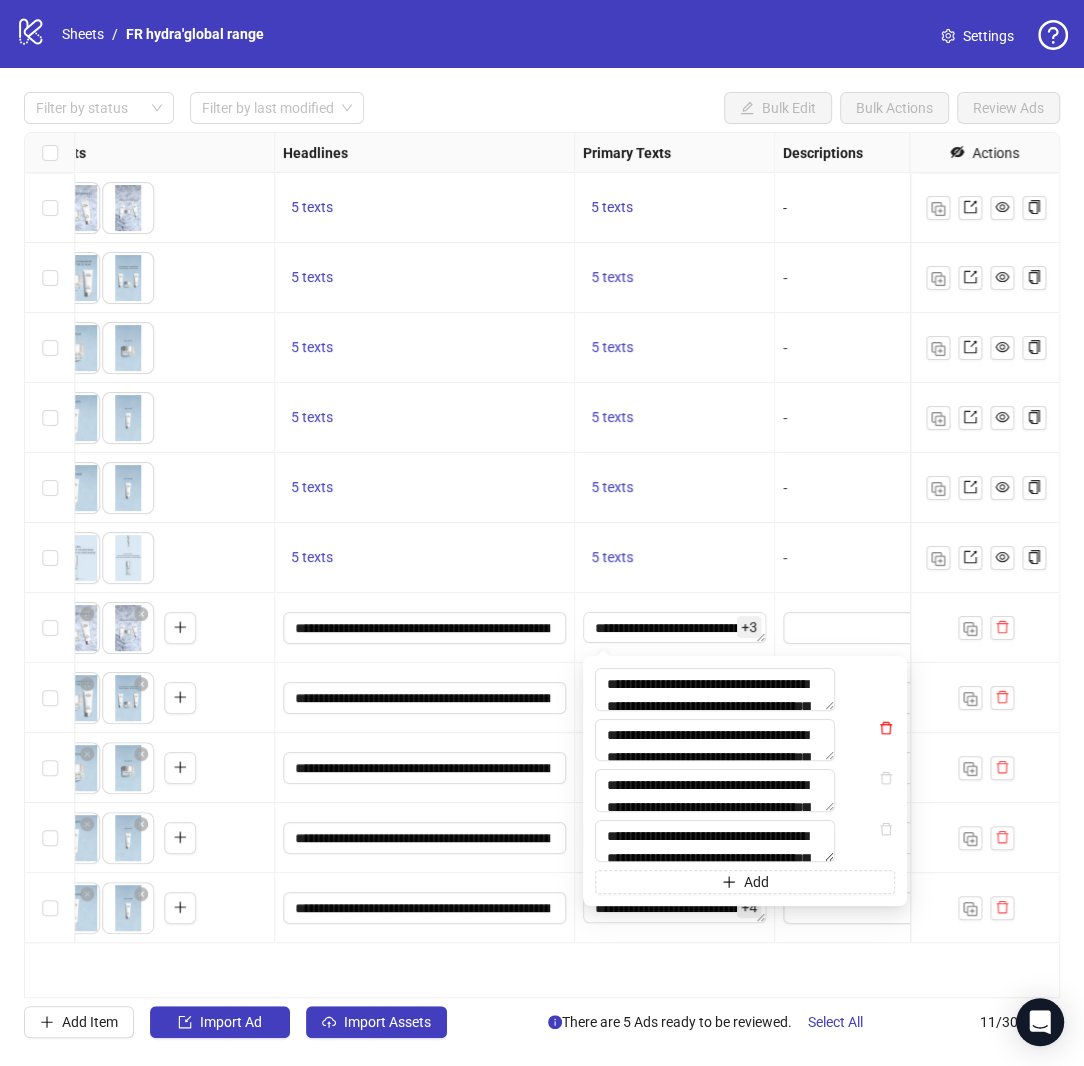 click 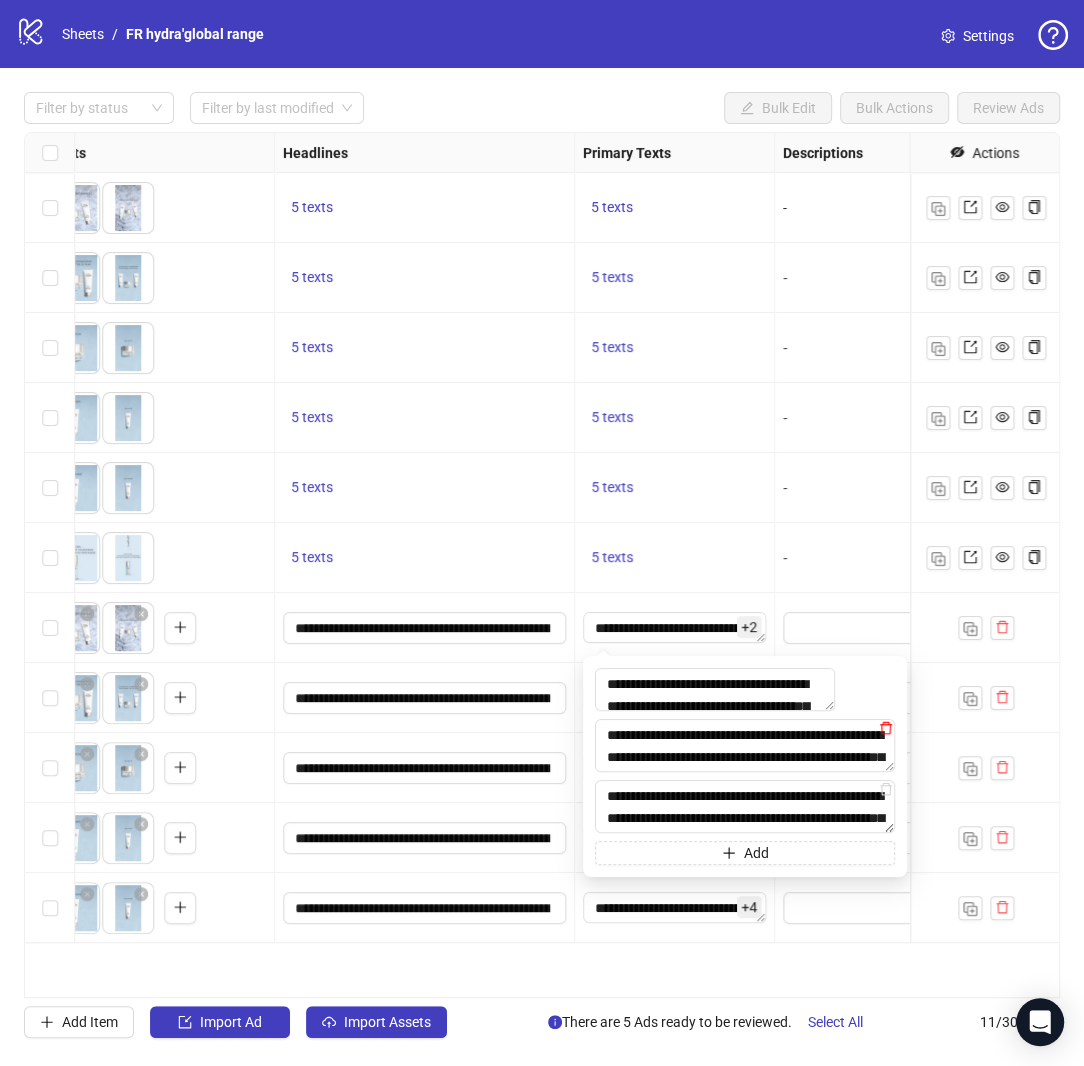 click 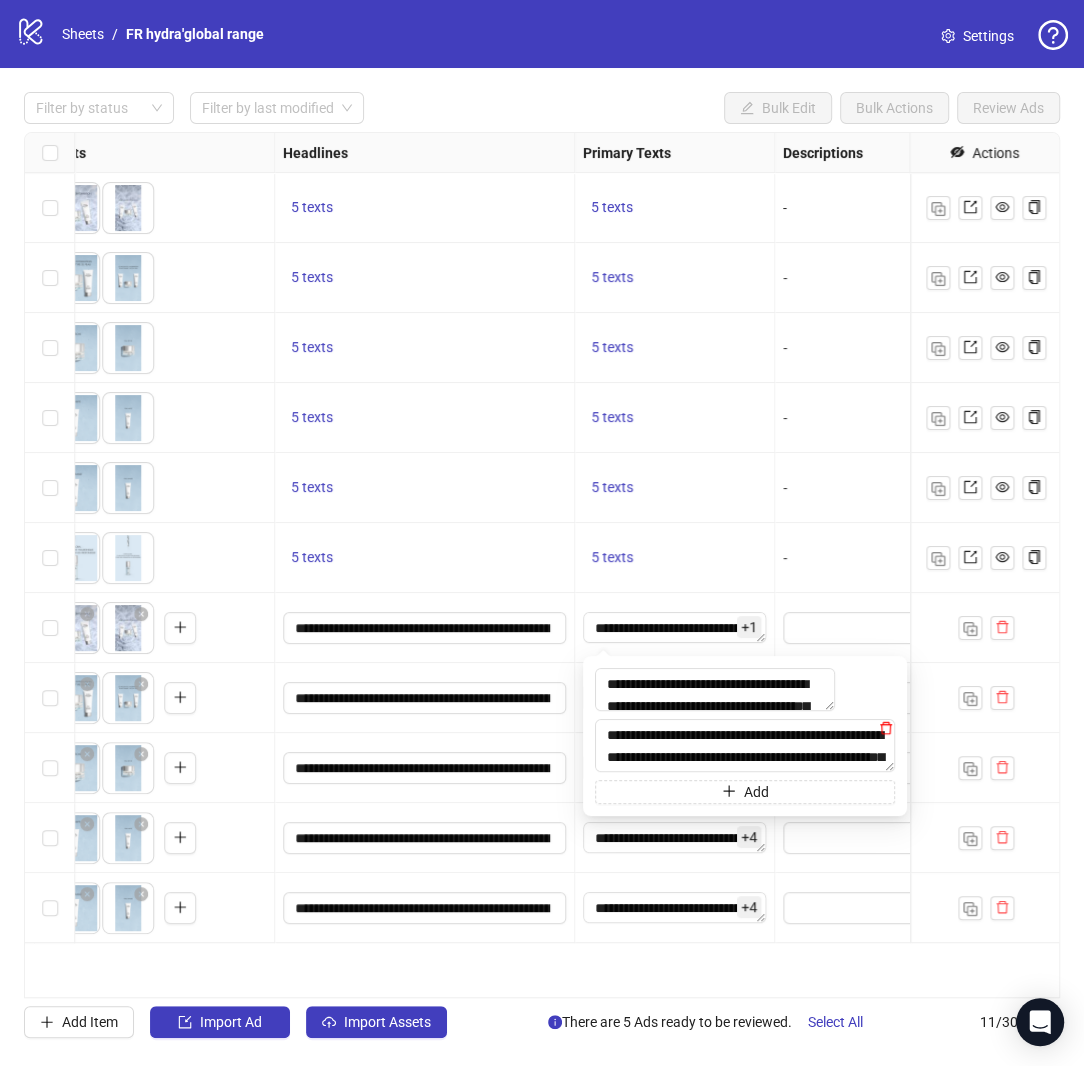 click 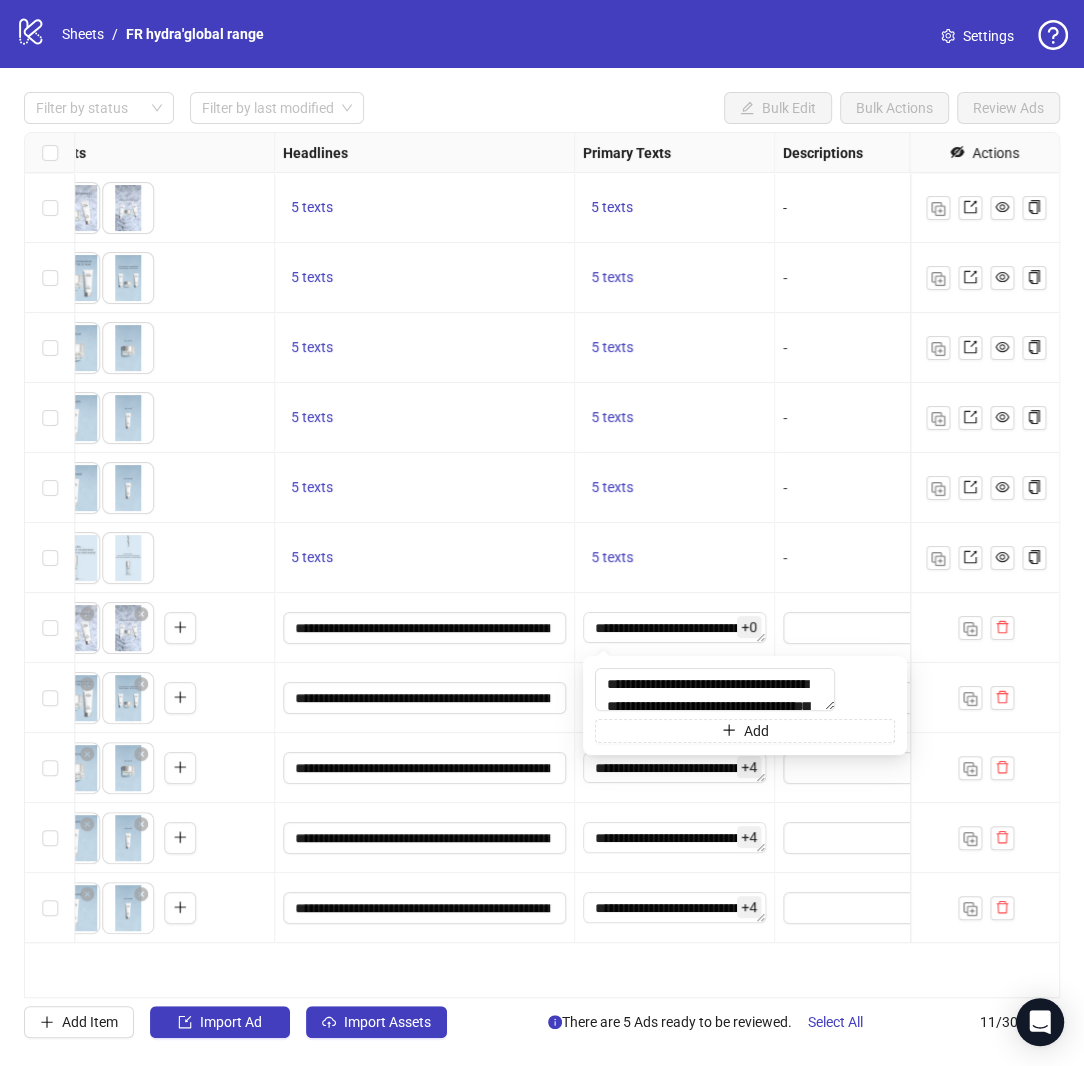 click on "Ad Format Ad Name Campaign & Ad Set Assets Headlines Primary Texts Descriptions Page ID Instagram User ID Destination URL App Product Page ID Display URL Leadgen Form Product Set ID Call to Action Actions HYDRA GLOBAL 2  FR Auto_Broad_Both_18+_MaxConversions_FR FR_MSUK_MGP_Meta_PaidSocial_ACQ_ASC+
To pick up a draggable item, press the space bar.
While dragging, use the arrow keys to move the item.
Press space again to drop the item in its new position, or press escape to cancel.
5 texts 5 texts - Marshmallow HYDRA GLOBAL 2A FR Auto_Broad_Both_18+_MaxConversions_FR FR_MSUK_MGP_Meta_PaidSocial_ACQ_ASC+
To pick up a draggable item, press the space bar.
While dragging, use the arrow keys to move the item.
Press space again to drop the item in its new position, or press escape to cancel.
5 texts 5 texts - Marshmallow HYDRA GLOBAL 2B FR Auto_Broad_Both_18+_MaxConversions_FR FR_MSUK_MGP_Meta_PaidSocial_ACQ_ASC+ 5 texts 5 texts - Marshmallow HYDRA GLOBAL 2C FR 5 texts 5 texts - - - +" at bounding box center (542, 565) 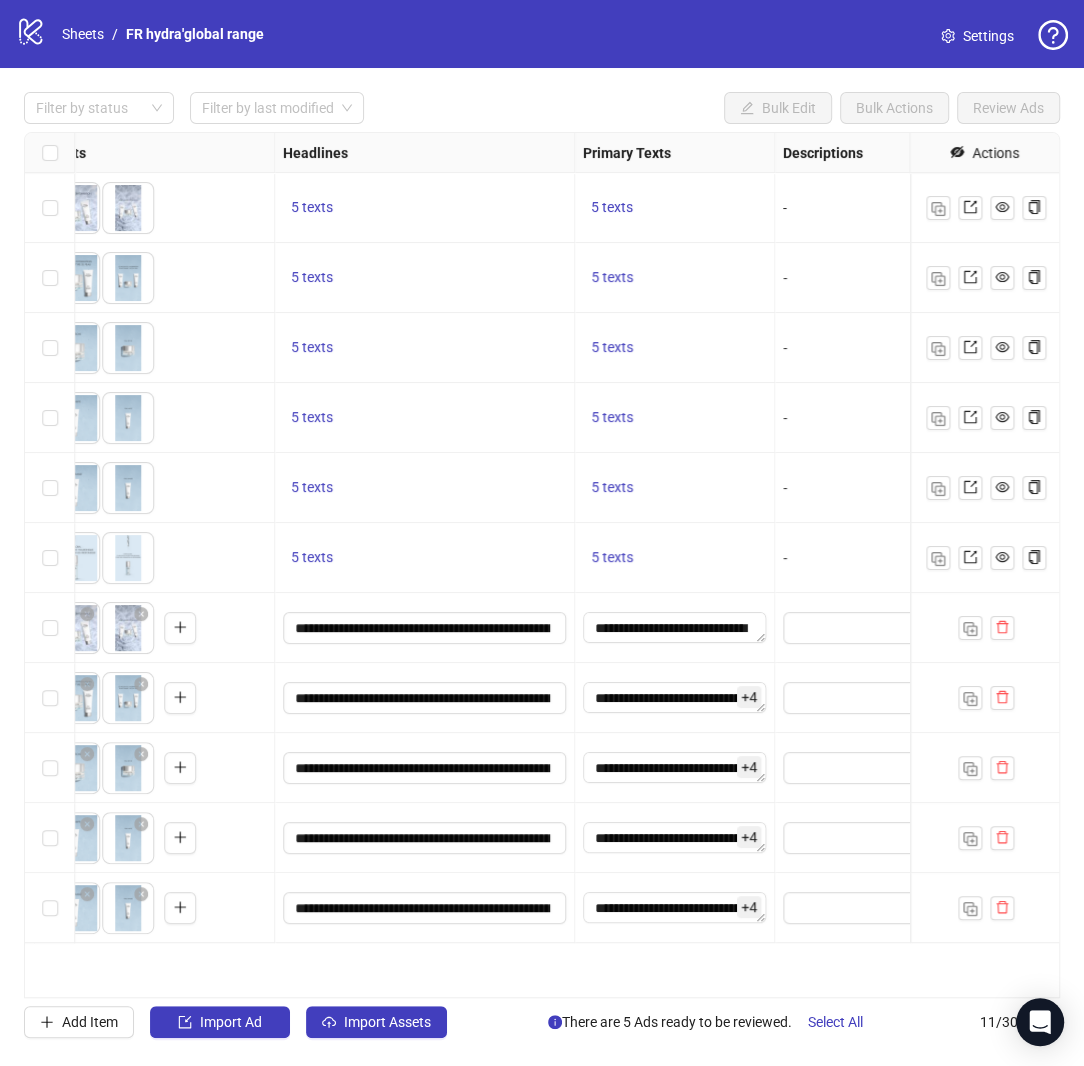 click on "+ 4" at bounding box center [749, 697] 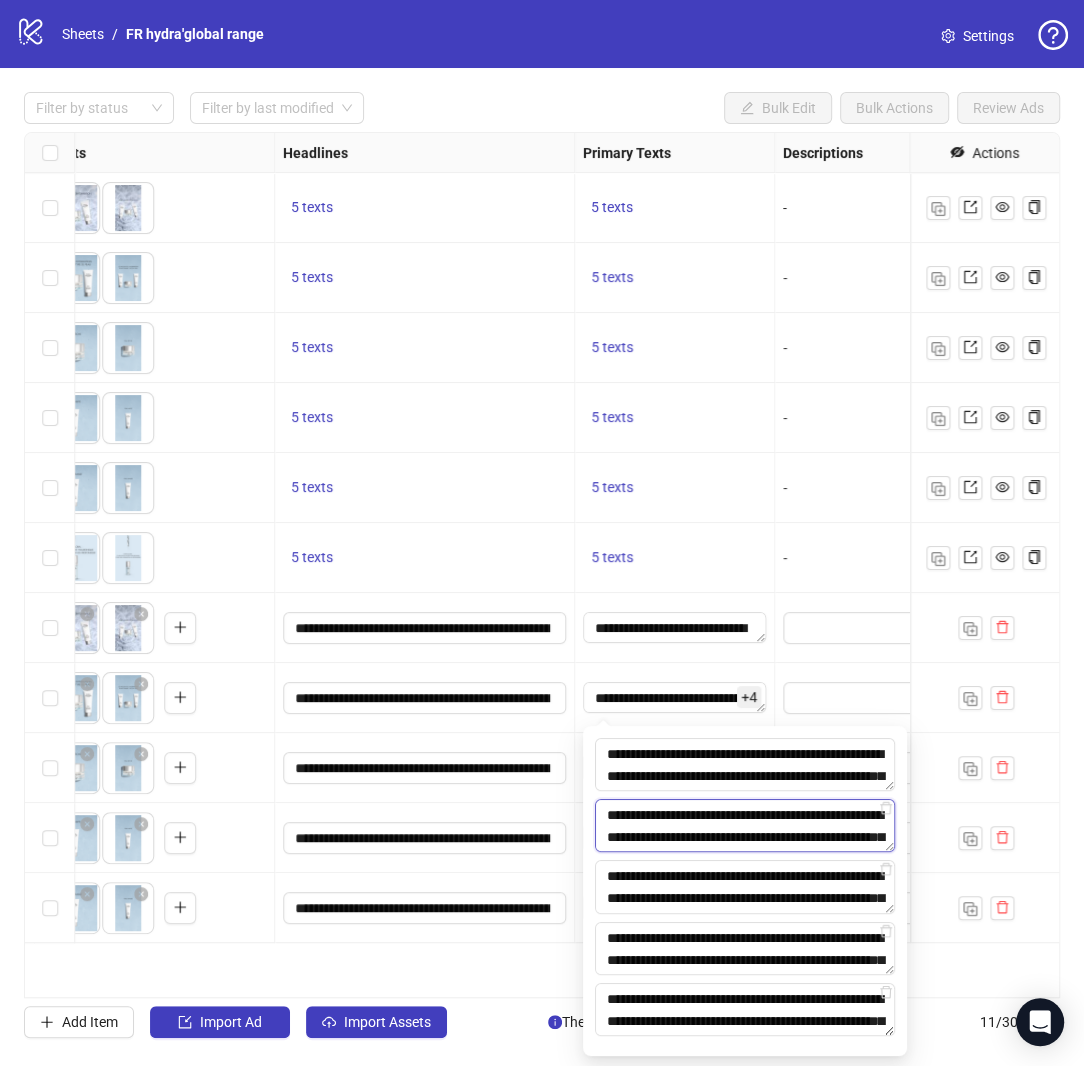 click on "**********" at bounding box center [745, 825] 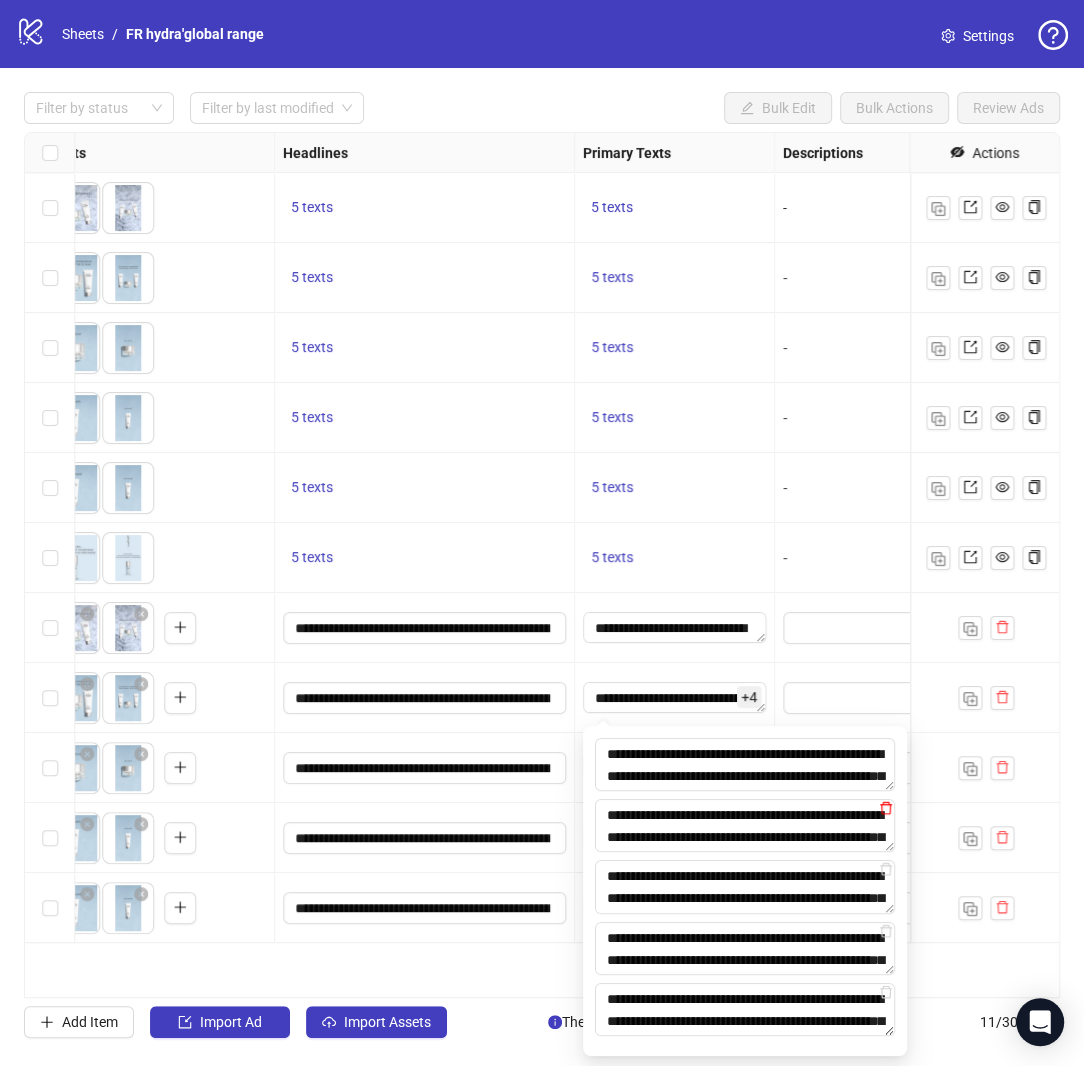click 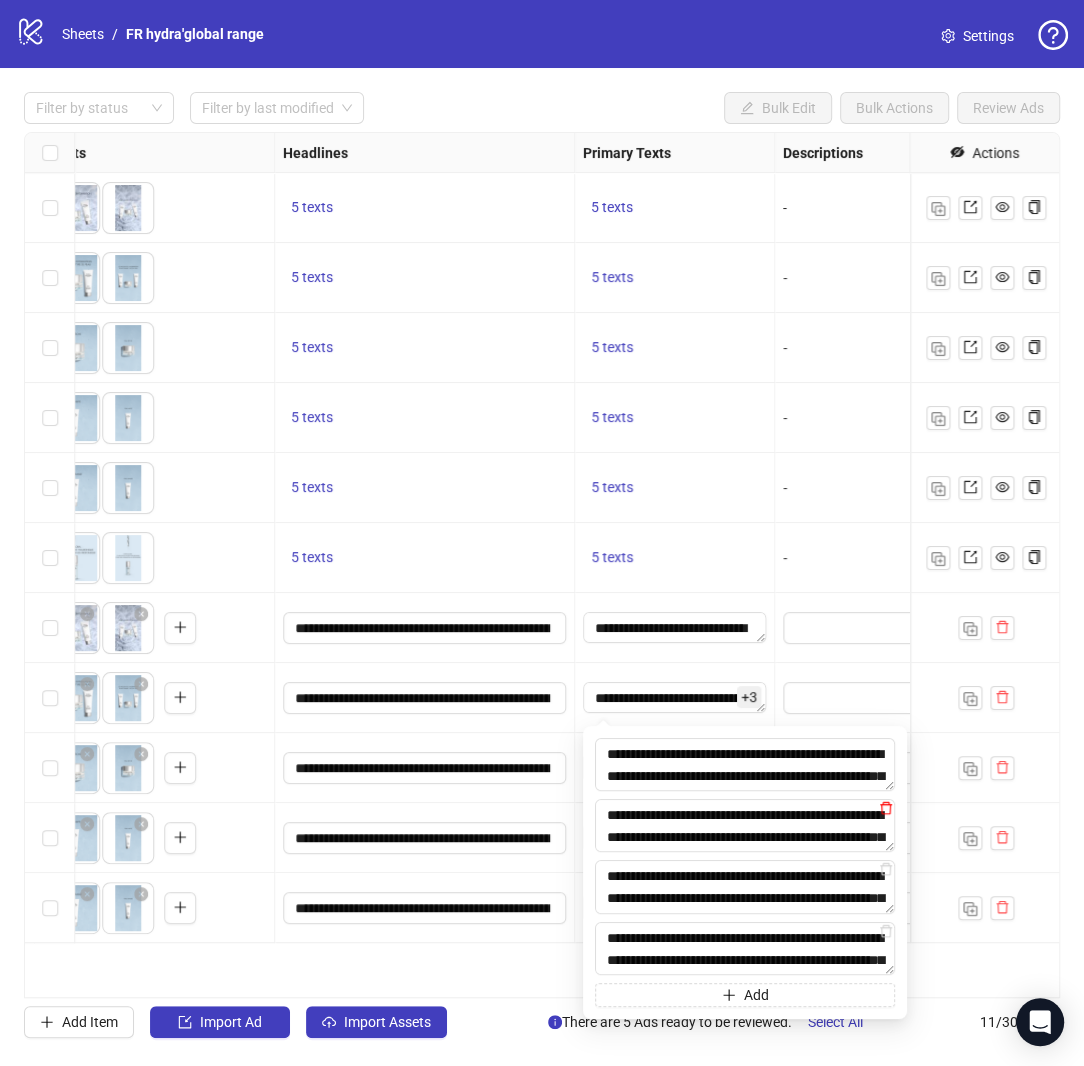 click 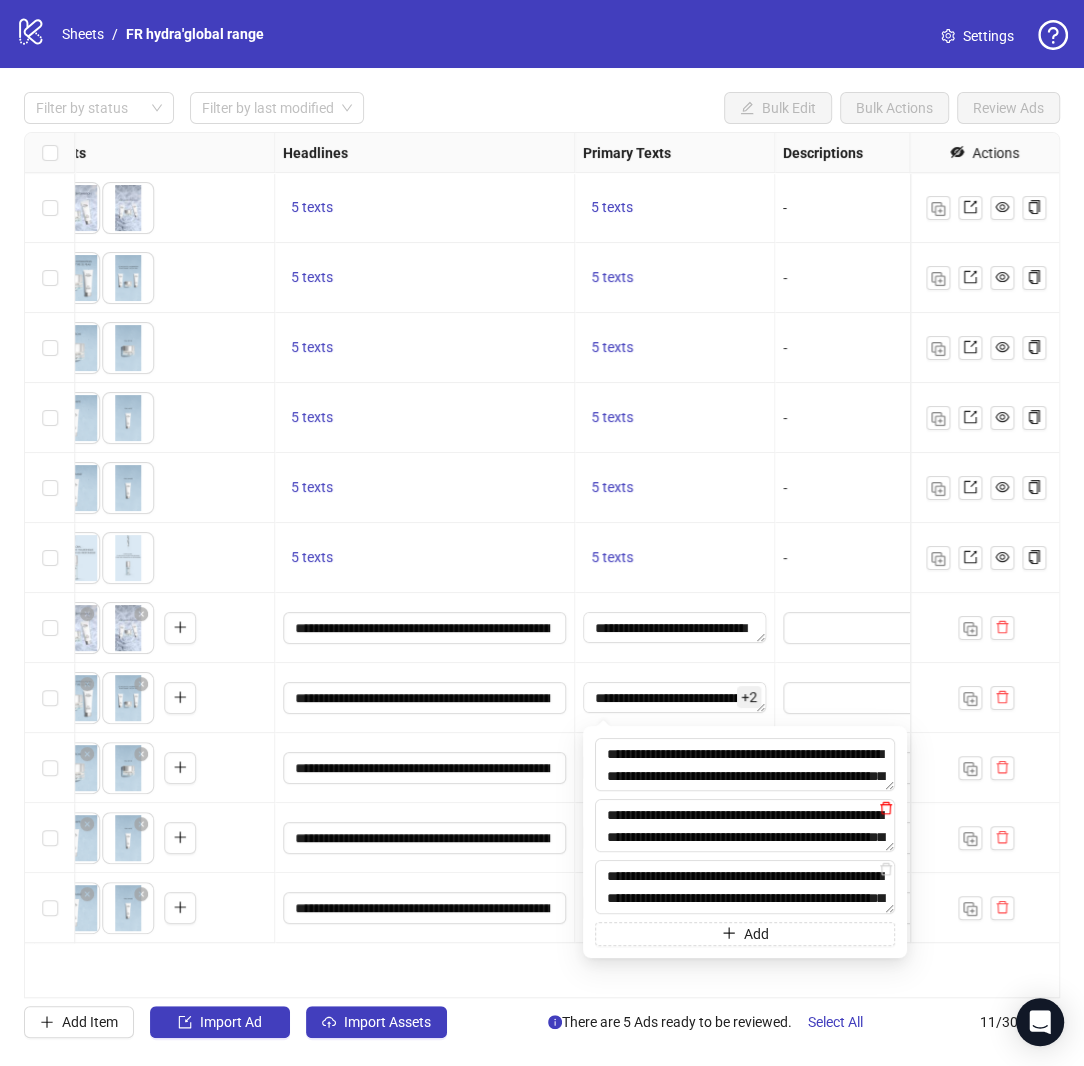click 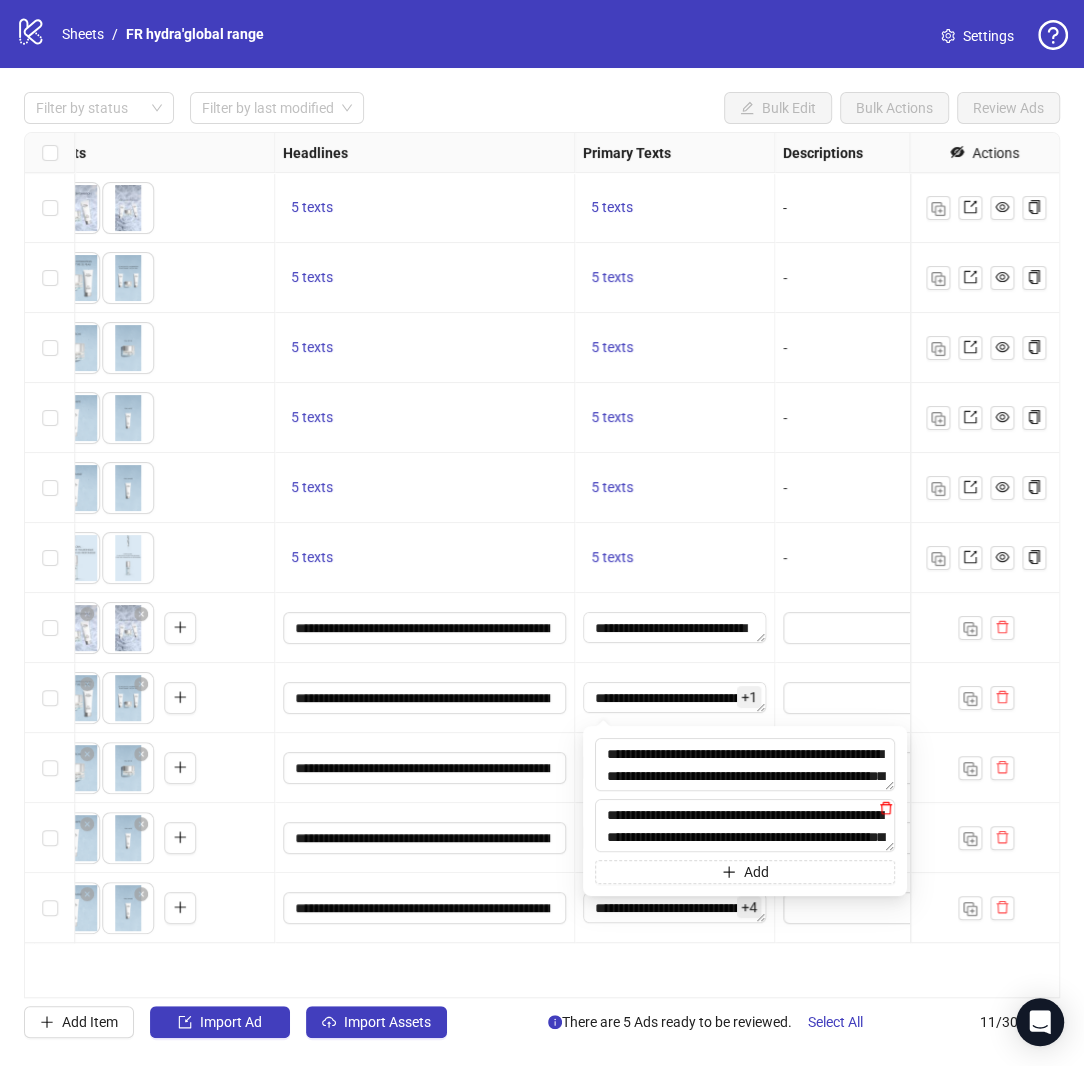 click 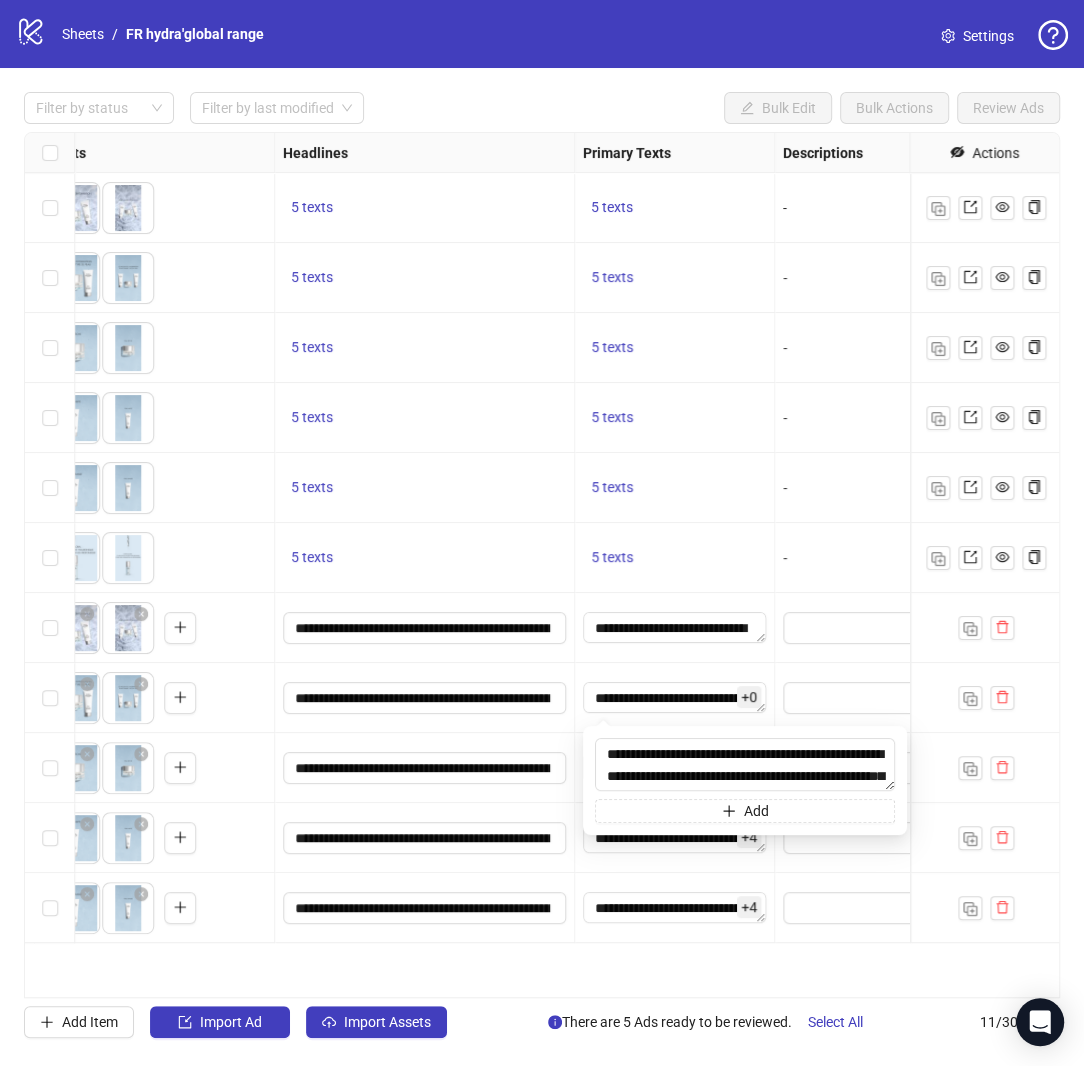 click on "Ad Format Ad Name Campaign & Ad Set Assets Headlines Primary Texts Descriptions Page ID Instagram User ID Destination URL App Product Page ID Display URL Leadgen Form Product Set ID Call to Action Actions HYDRA GLOBAL 2  FR Auto_Broad_Both_18+_MaxConversions_FR FR_MSUK_MGP_Meta_PaidSocial_ACQ_ASC+
To pick up a draggable item, press the space bar.
While dragging, use the arrow keys to move the item.
Press space again to drop the item in its new position, or press escape to cancel.
5 texts 5 texts - Marshmallow HYDRA GLOBAL 2A FR Auto_Broad_Both_18+_MaxConversions_FR FR_MSUK_MGP_Meta_PaidSocial_ACQ_ASC+
To pick up a draggable item, press the space bar.
While dragging, use the arrow keys to move the item.
Press space again to drop the item in its new position, or press escape to cancel.
5 texts 5 texts - Marshmallow HYDRA GLOBAL 2B FR Auto_Broad_Both_18+_MaxConversions_FR FR_MSUK_MGP_Meta_PaidSocial_ACQ_ASC+ 5 texts 5 texts - Marshmallow HYDRA GLOBAL 2C FR 5 texts 5 texts - - - +" at bounding box center [542, 565] 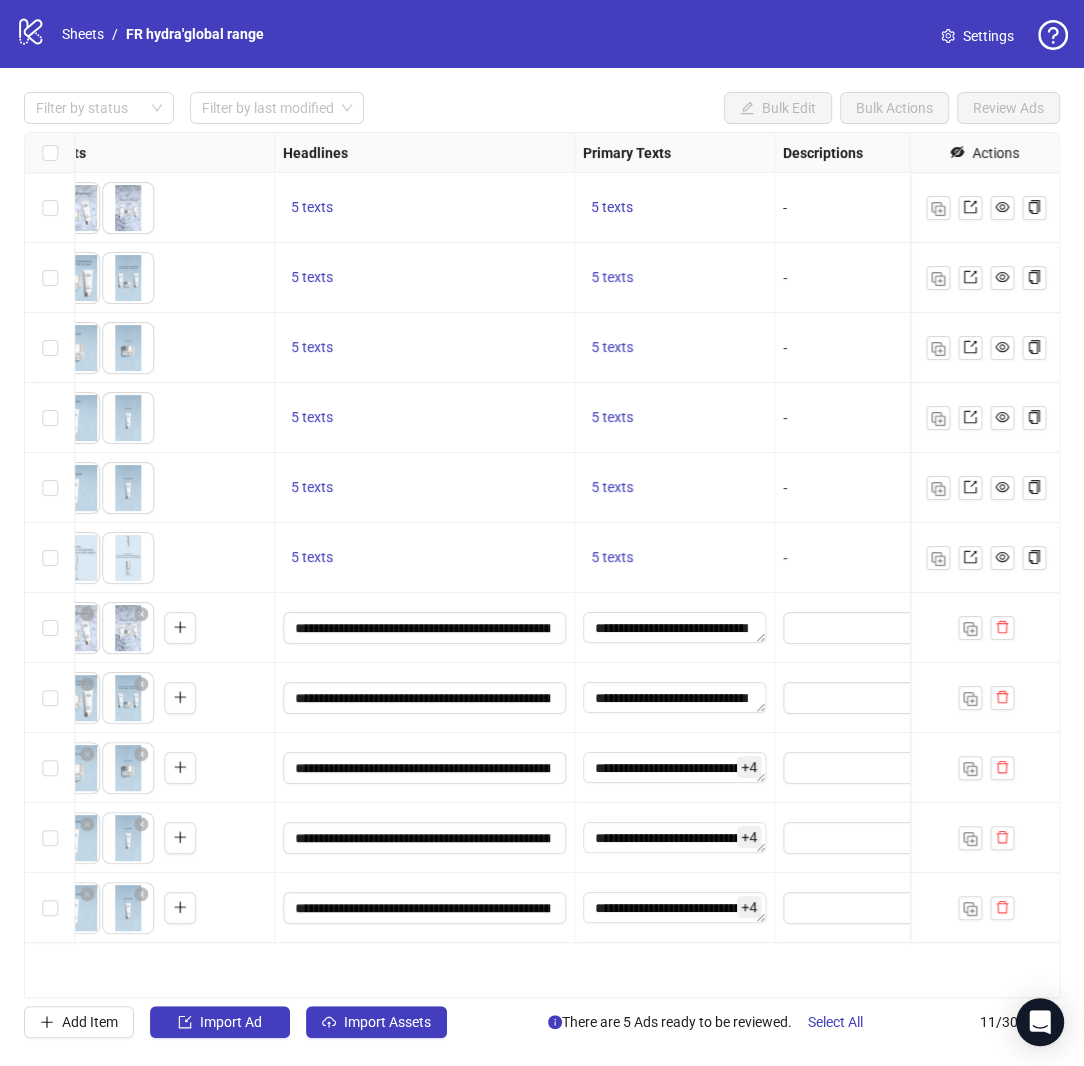 click on "+ 4" at bounding box center (749, 767) 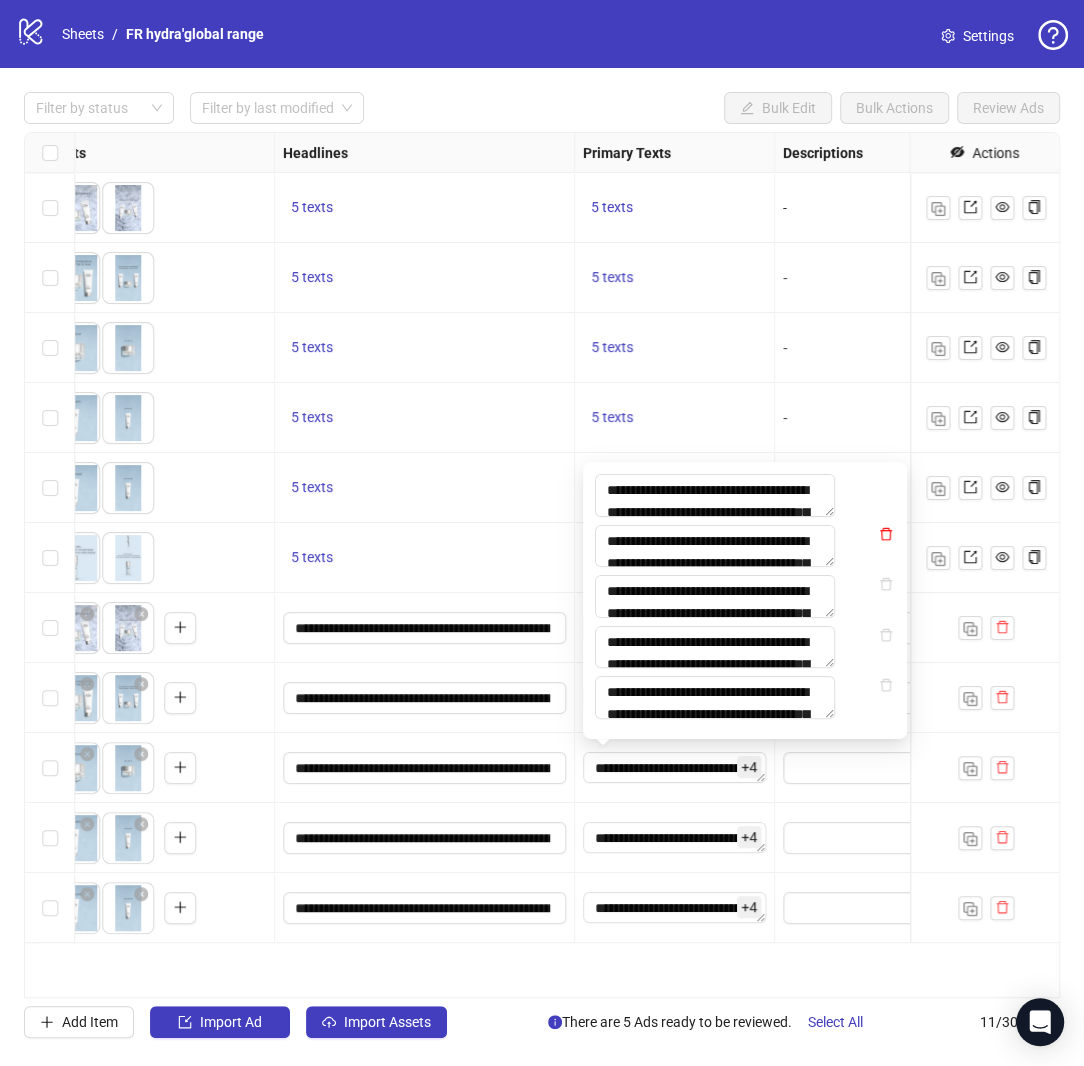 click 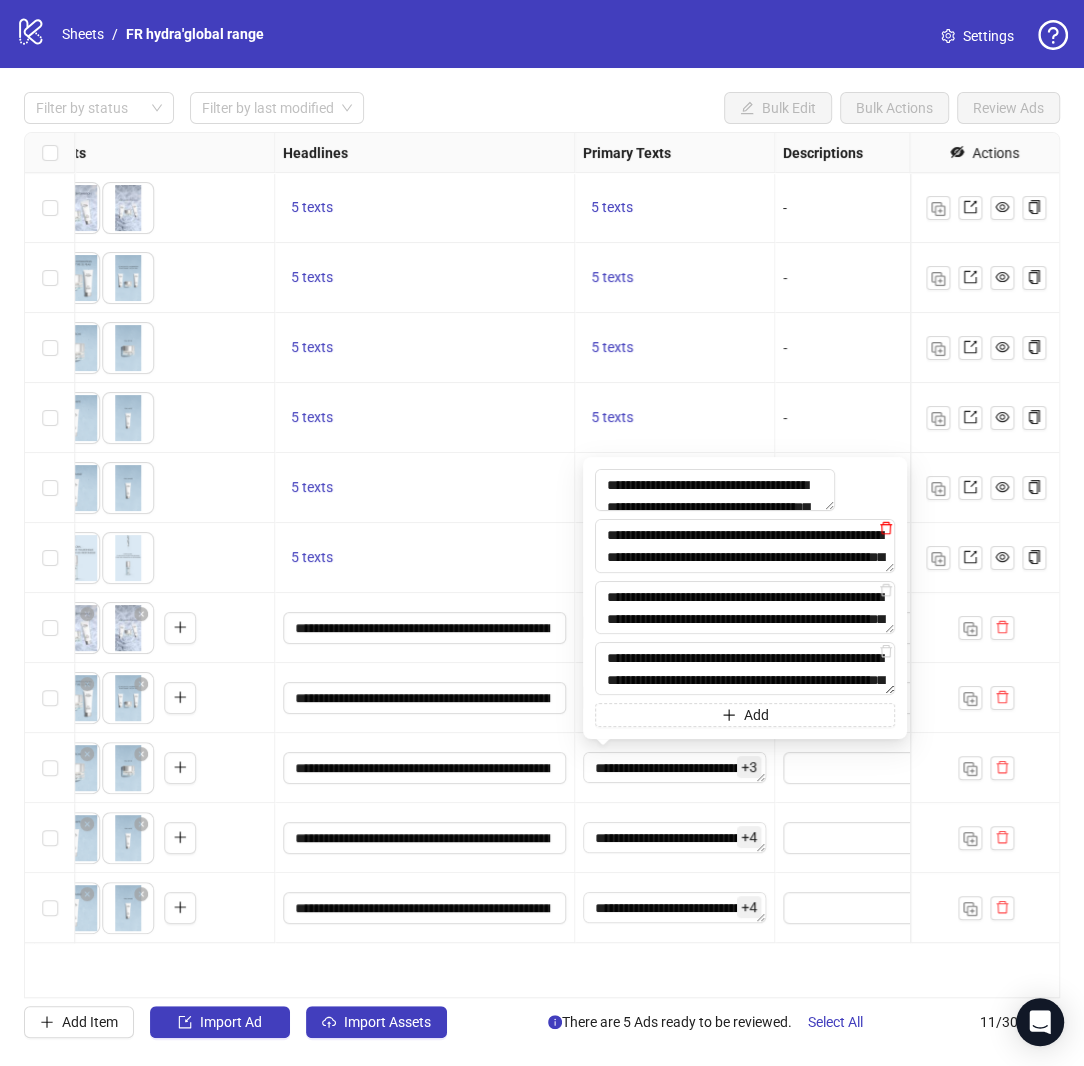 click 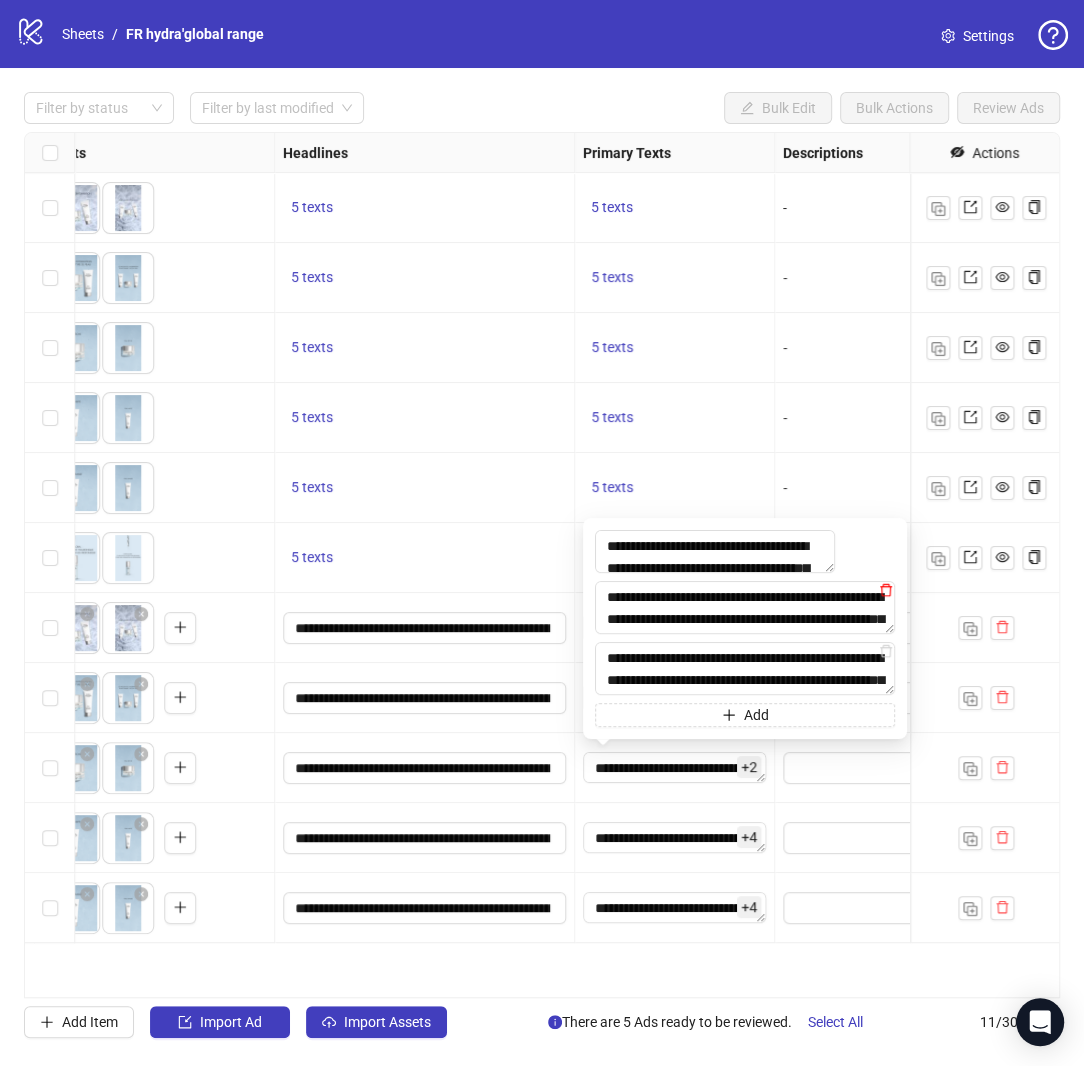 click 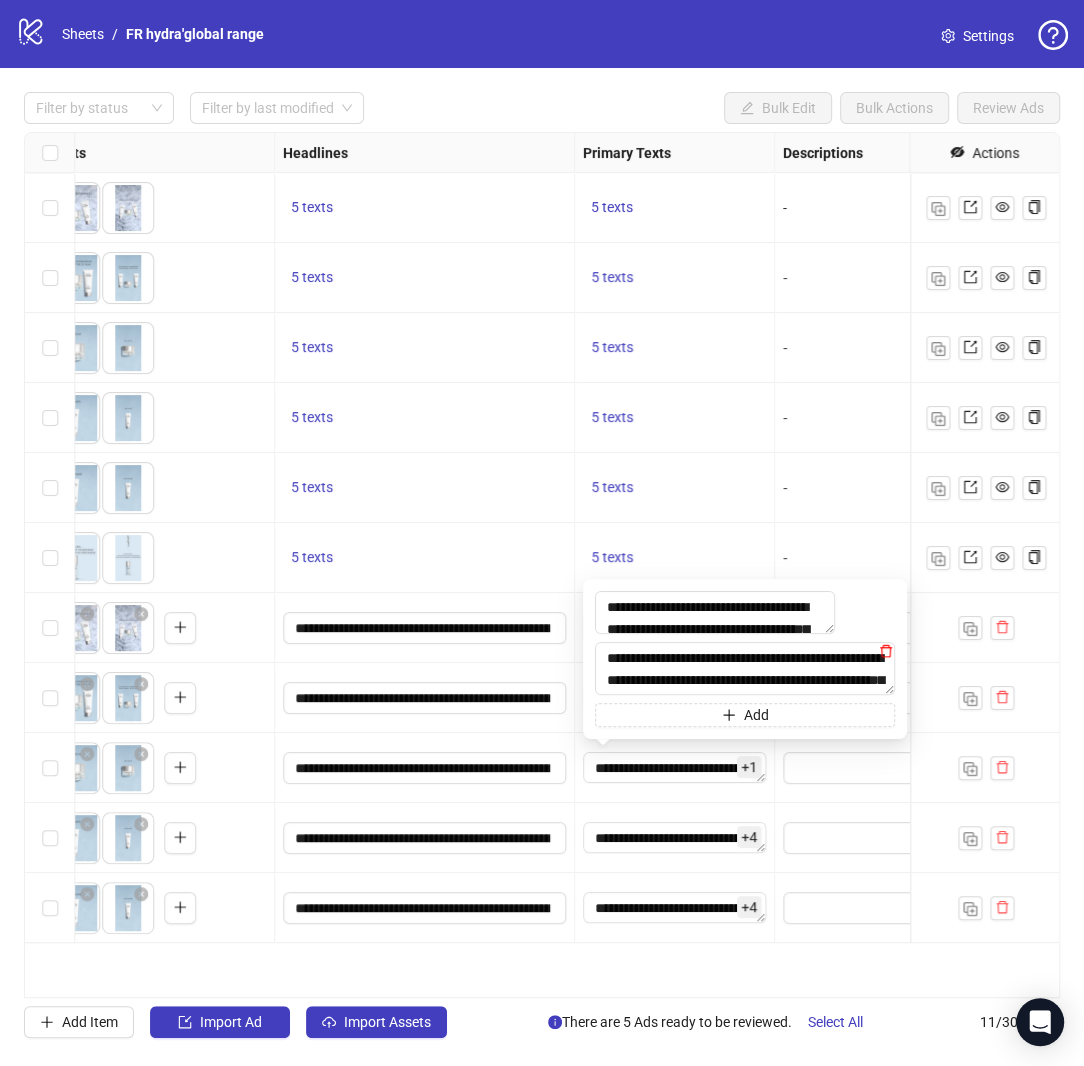 click 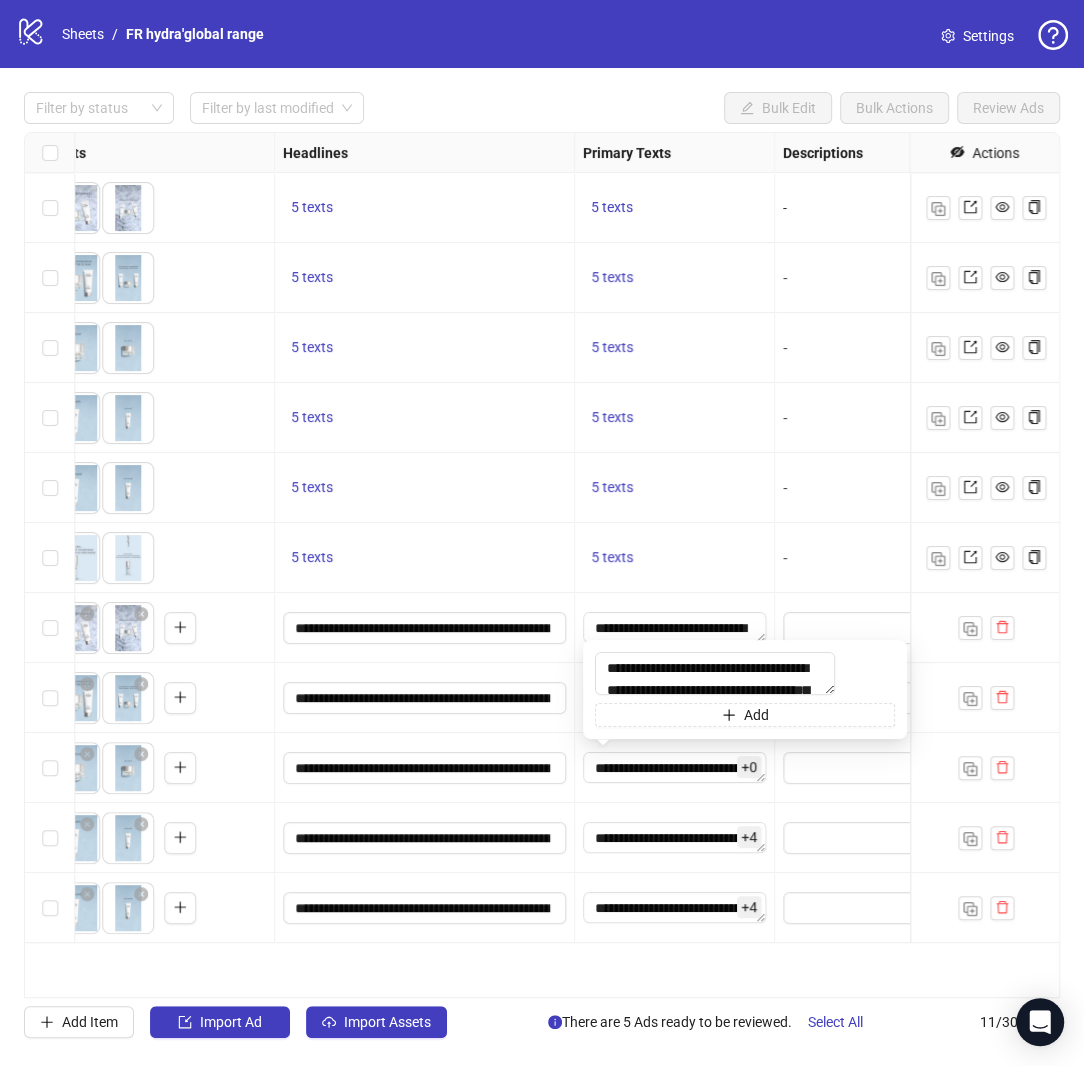 click on "+ 4" at bounding box center [749, 837] 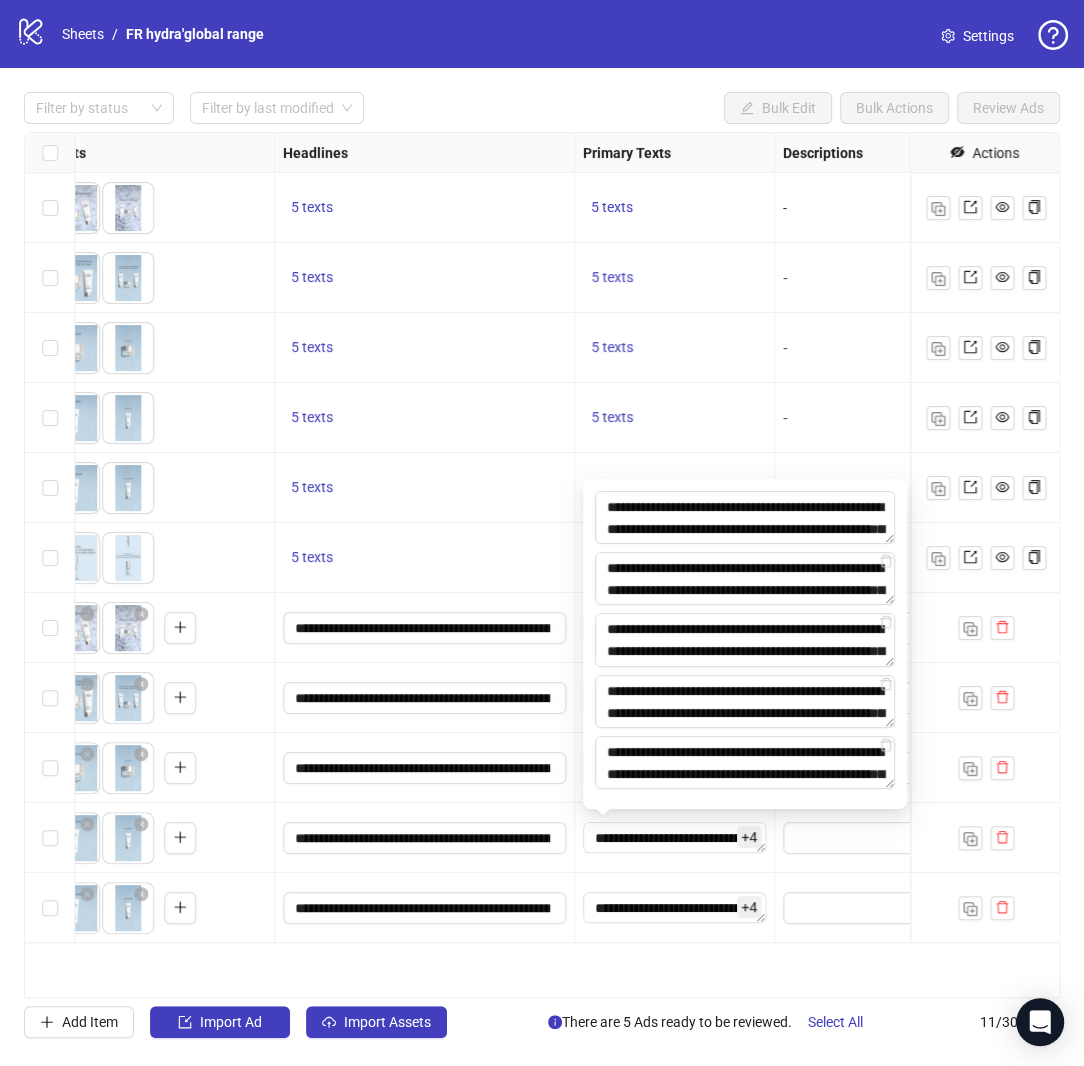 scroll, scrollTop: 44, scrollLeft: 0, axis: vertical 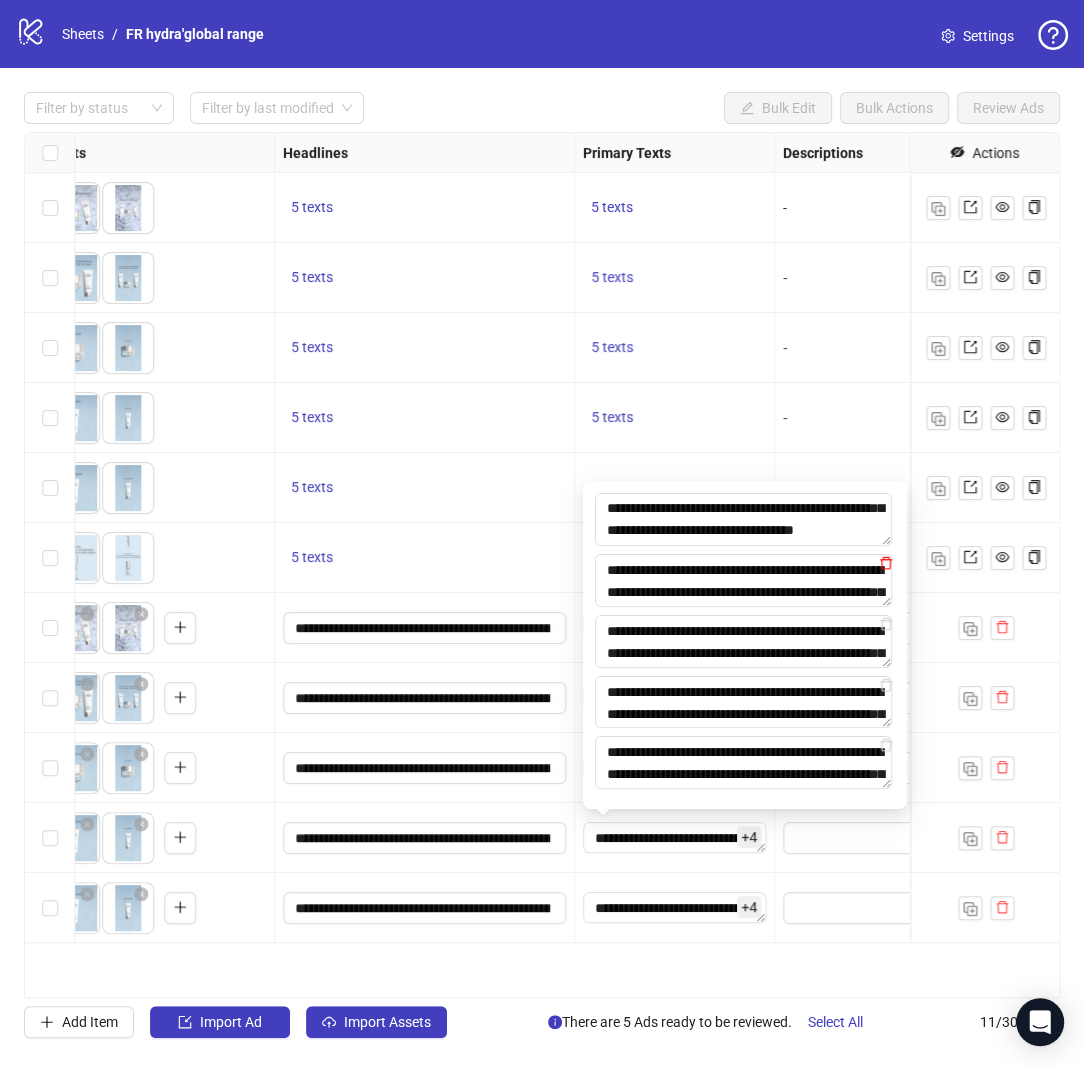 click 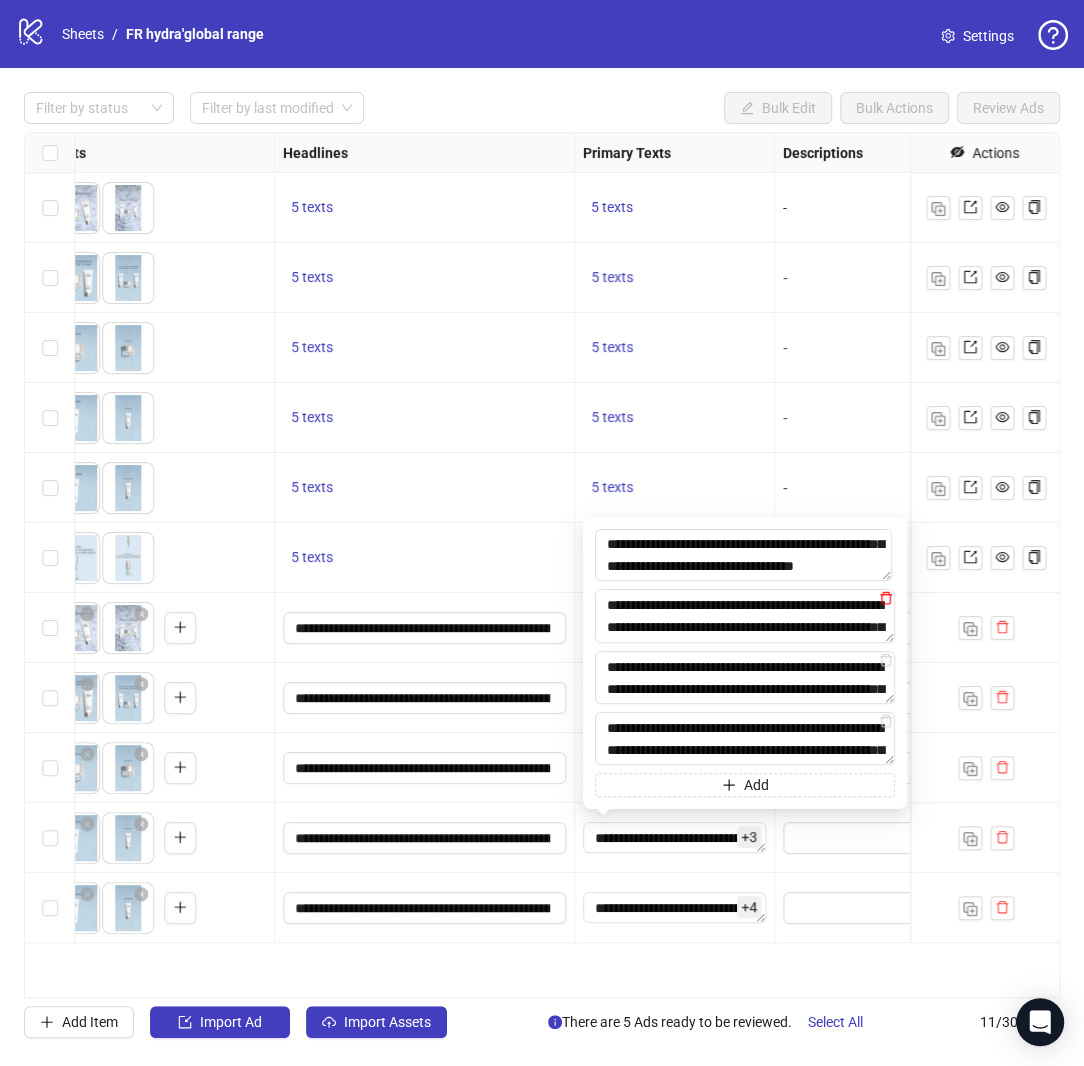click 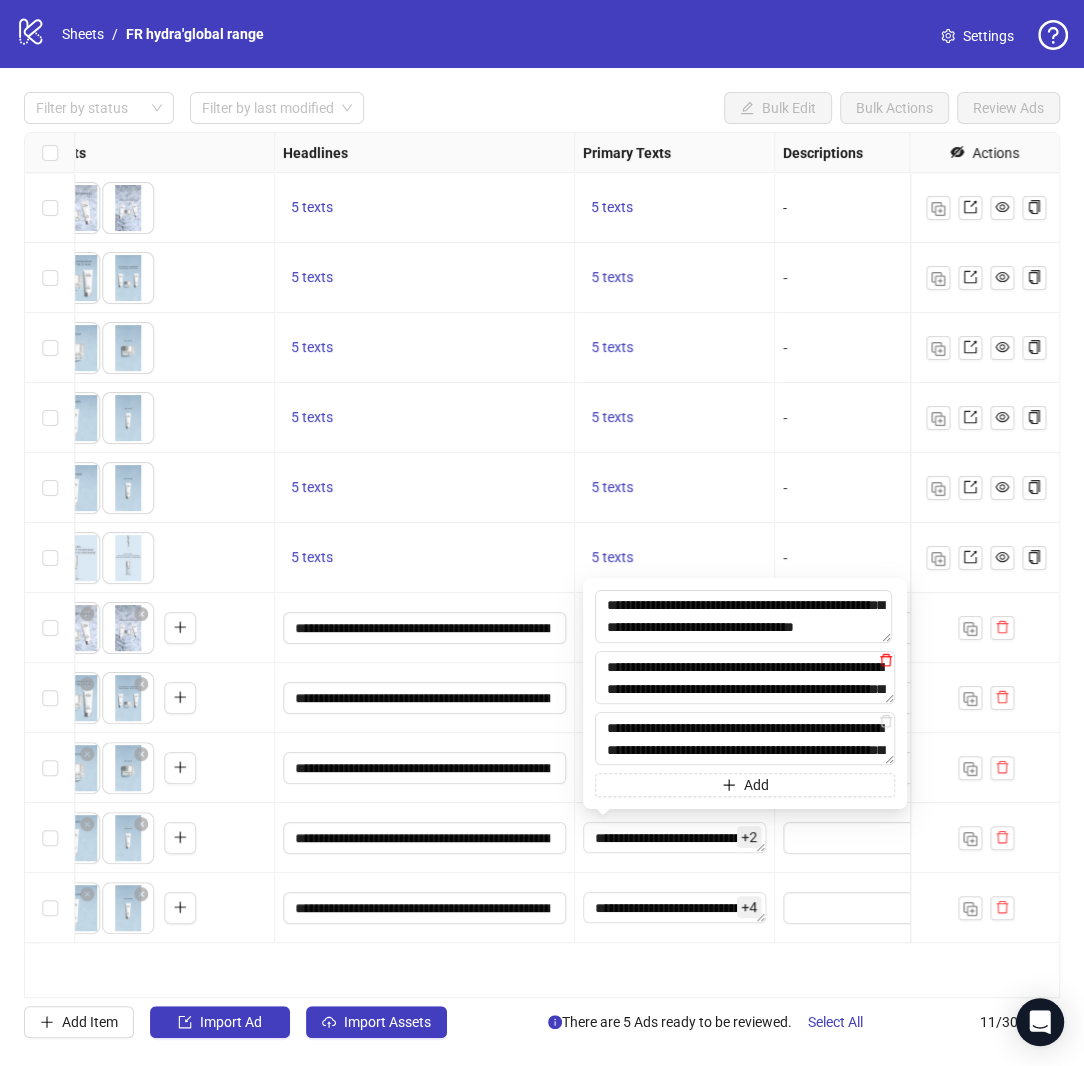 click 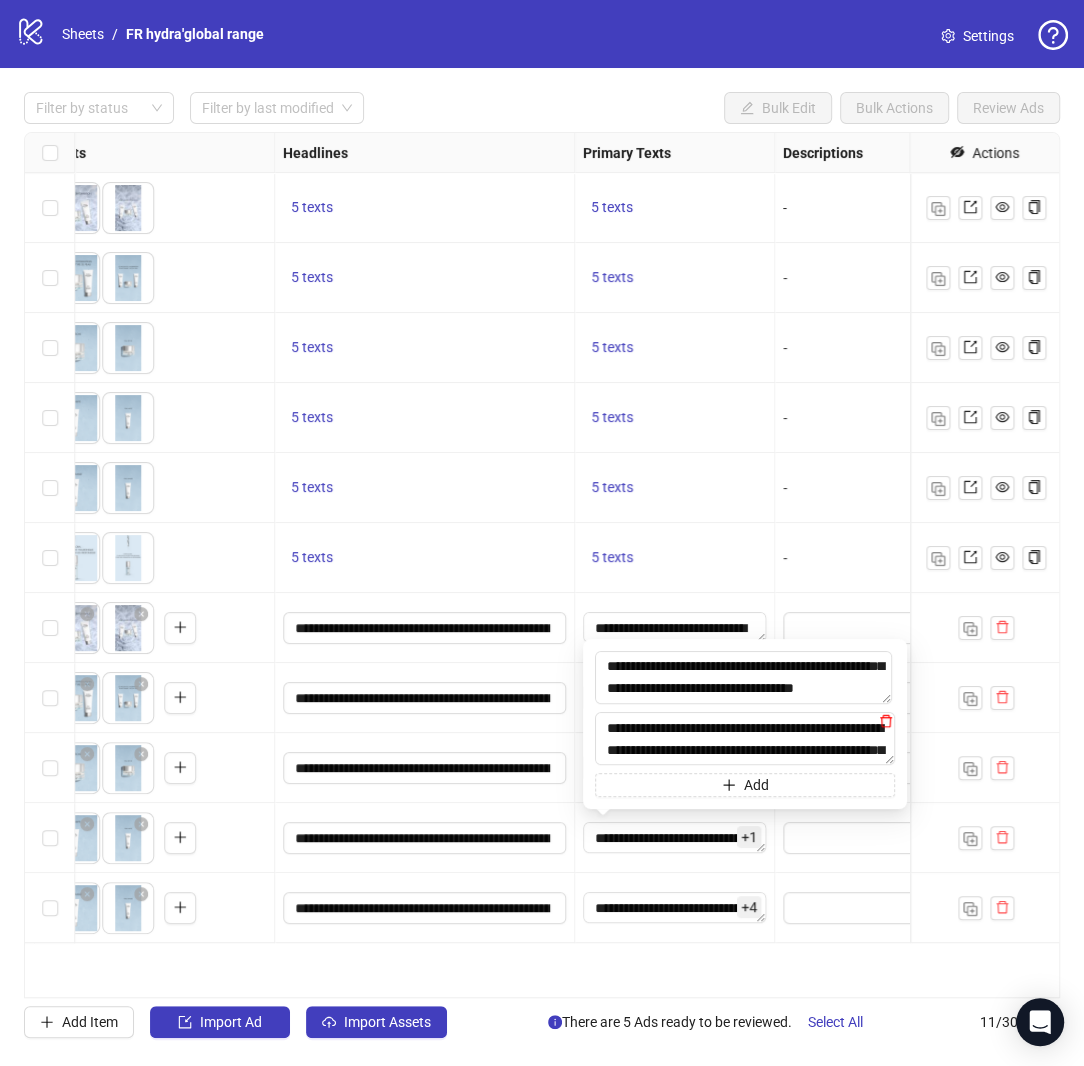 click 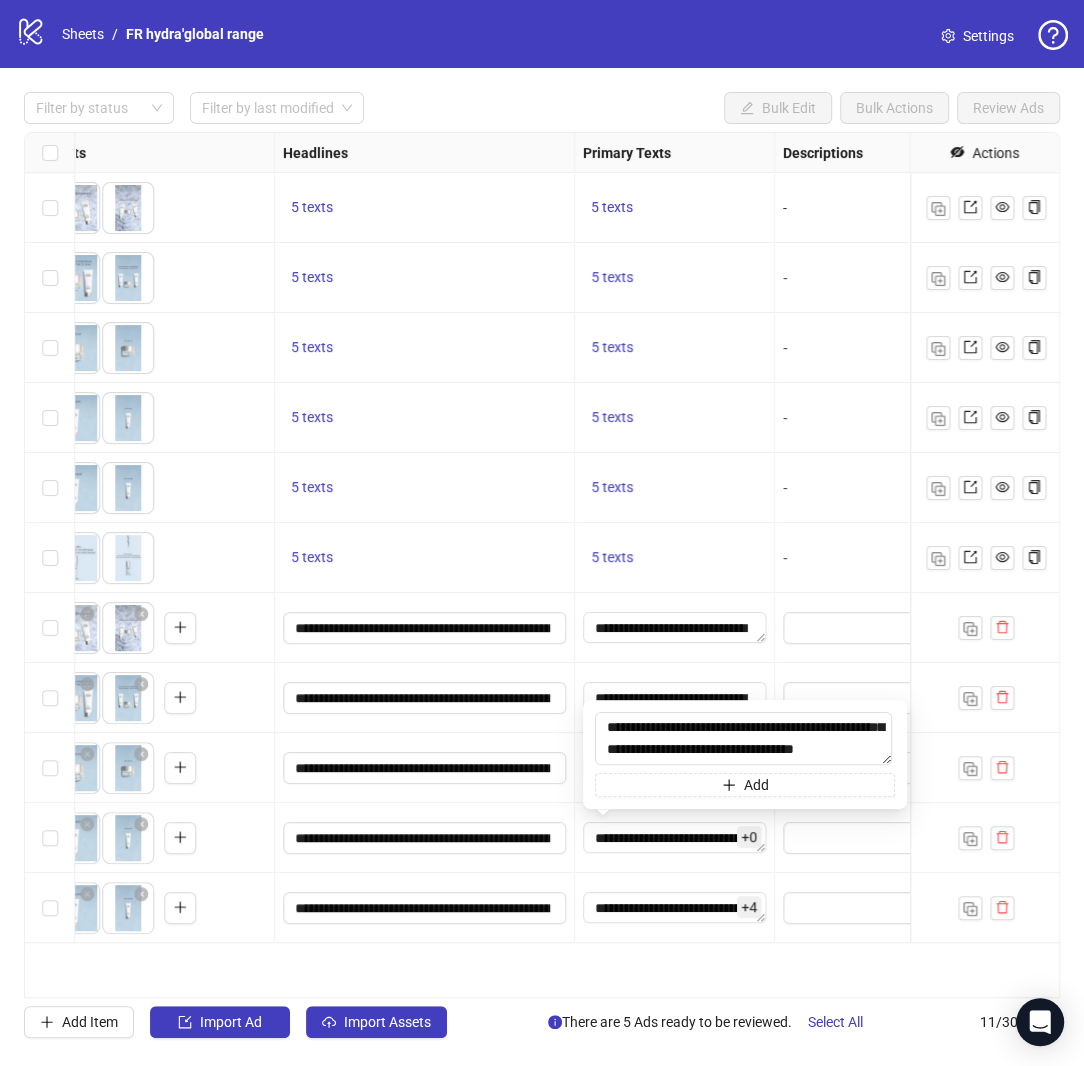 click on "Ad Format Ad Name Campaign & Ad Set Assets Headlines Primary Texts Descriptions Page ID Instagram User ID Destination URL App Product Page ID Display URL Leadgen Form Product Set ID Call to Action Actions HYDRA GLOBAL 2  FR Auto_Broad_Both_18+_MaxConversions_FR FR_MSUK_MGP_Meta_PaidSocial_ACQ_ASC+
To pick up a draggable item, press the space bar.
While dragging, use the arrow keys to move the item.
Press space again to drop the item in its new position, or press escape to cancel.
5 texts 5 texts - Marshmallow HYDRA GLOBAL 2A FR Auto_Broad_Both_18+_MaxConversions_FR FR_MSUK_MGP_Meta_PaidSocial_ACQ_ASC+
To pick up a draggable item, press the space bar.
While dragging, use the arrow keys to move the item.
Press space again to drop the item in its new position, or press escape to cancel.
5 texts 5 texts - Marshmallow HYDRA GLOBAL 2B FR Auto_Broad_Both_18+_MaxConversions_FR FR_MSUK_MGP_Meta_PaidSocial_ACQ_ASC+ 5 texts 5 texts - Marshmallow HYDRA GLOBAL 2C FR 5 texts 5 texts - - - +" at bounding box center (542, 565) 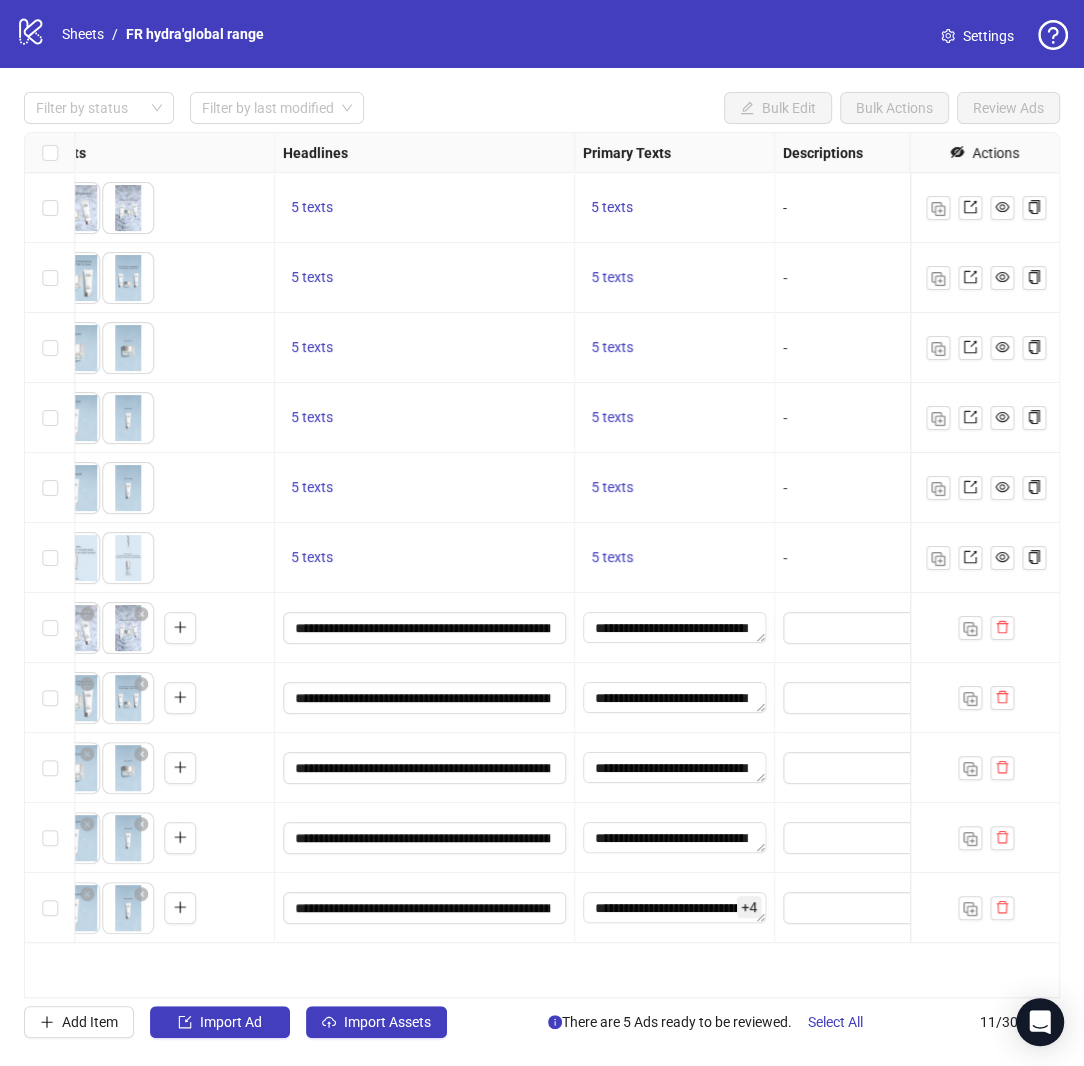 click on "+ 4" at bounding box center (749, 907) 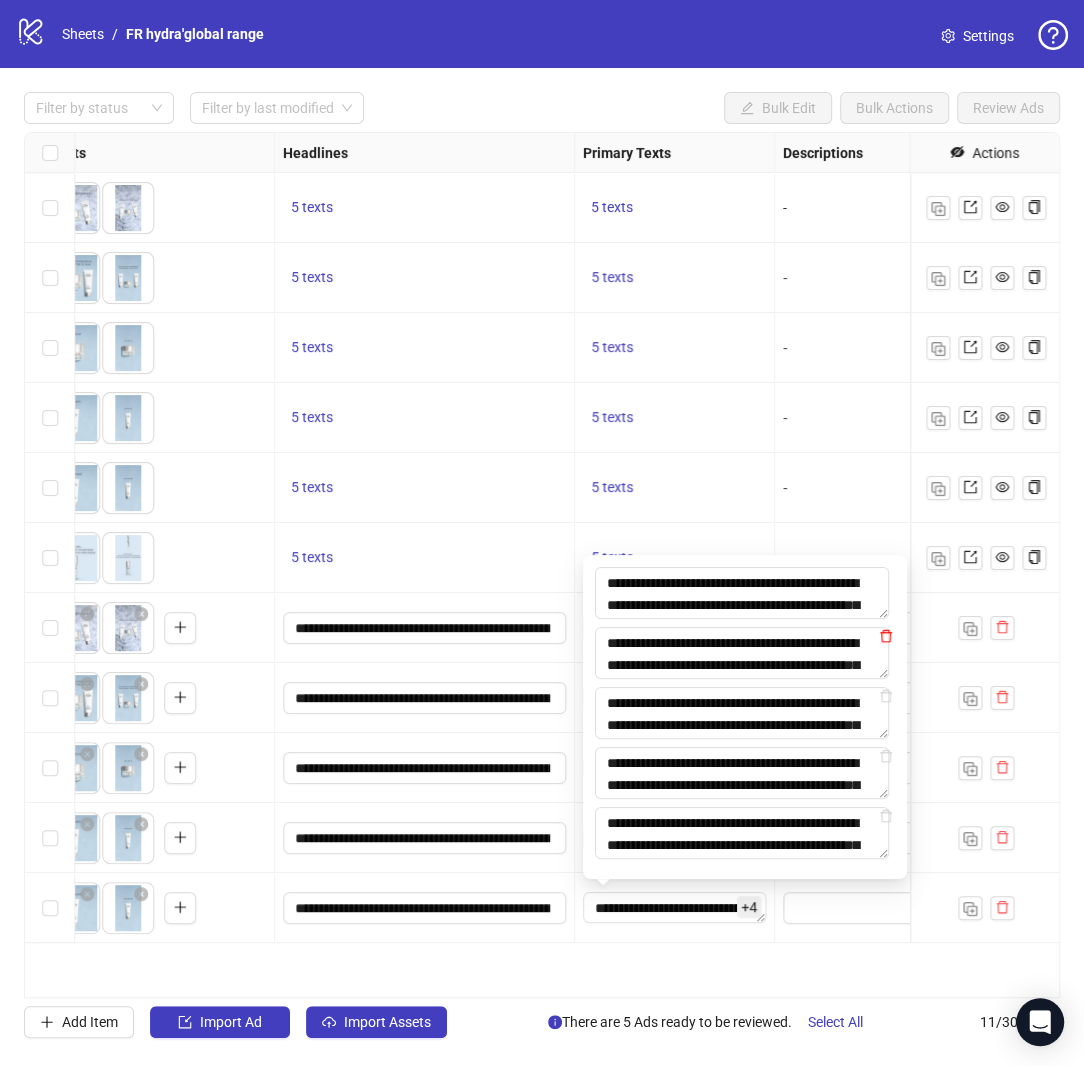 click 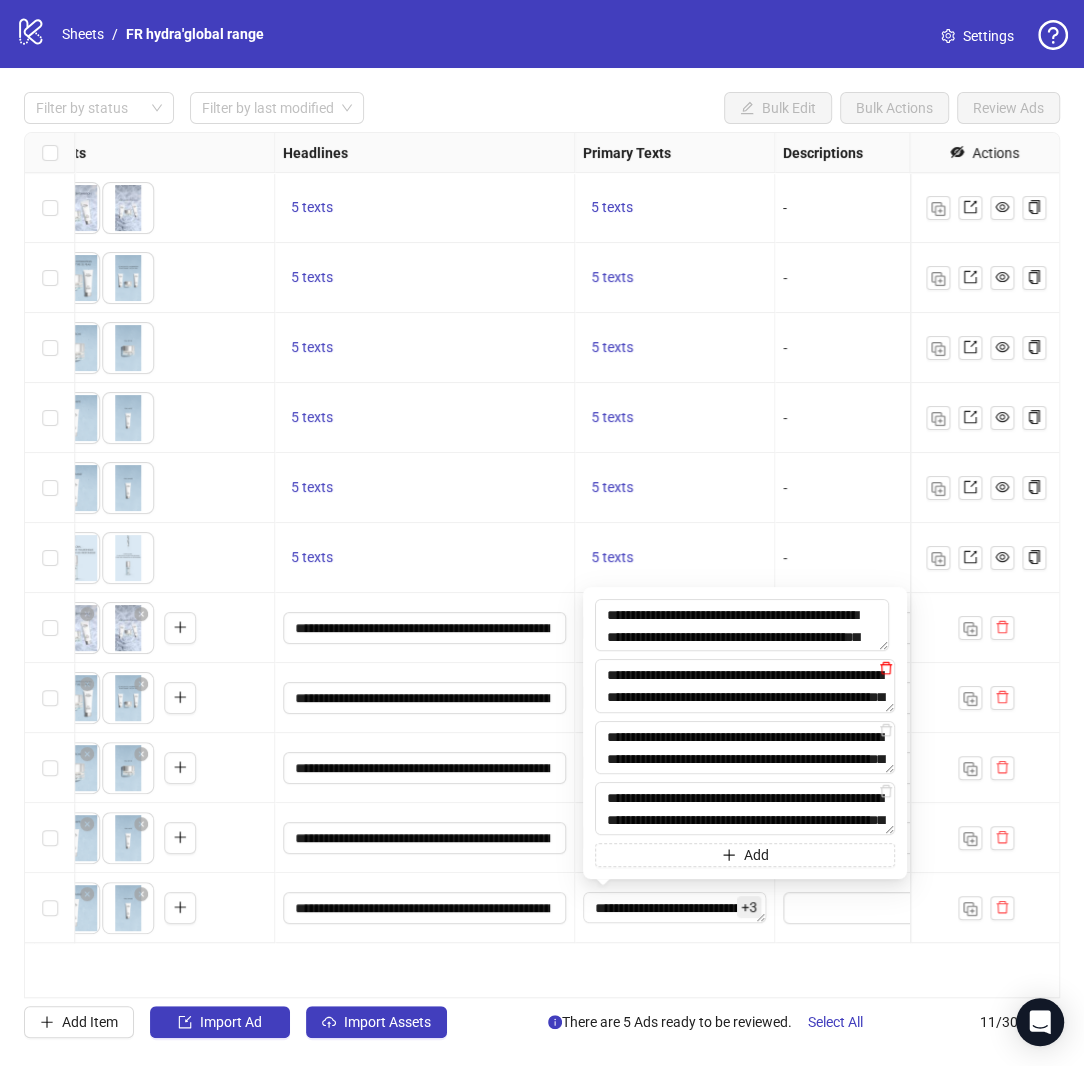 click 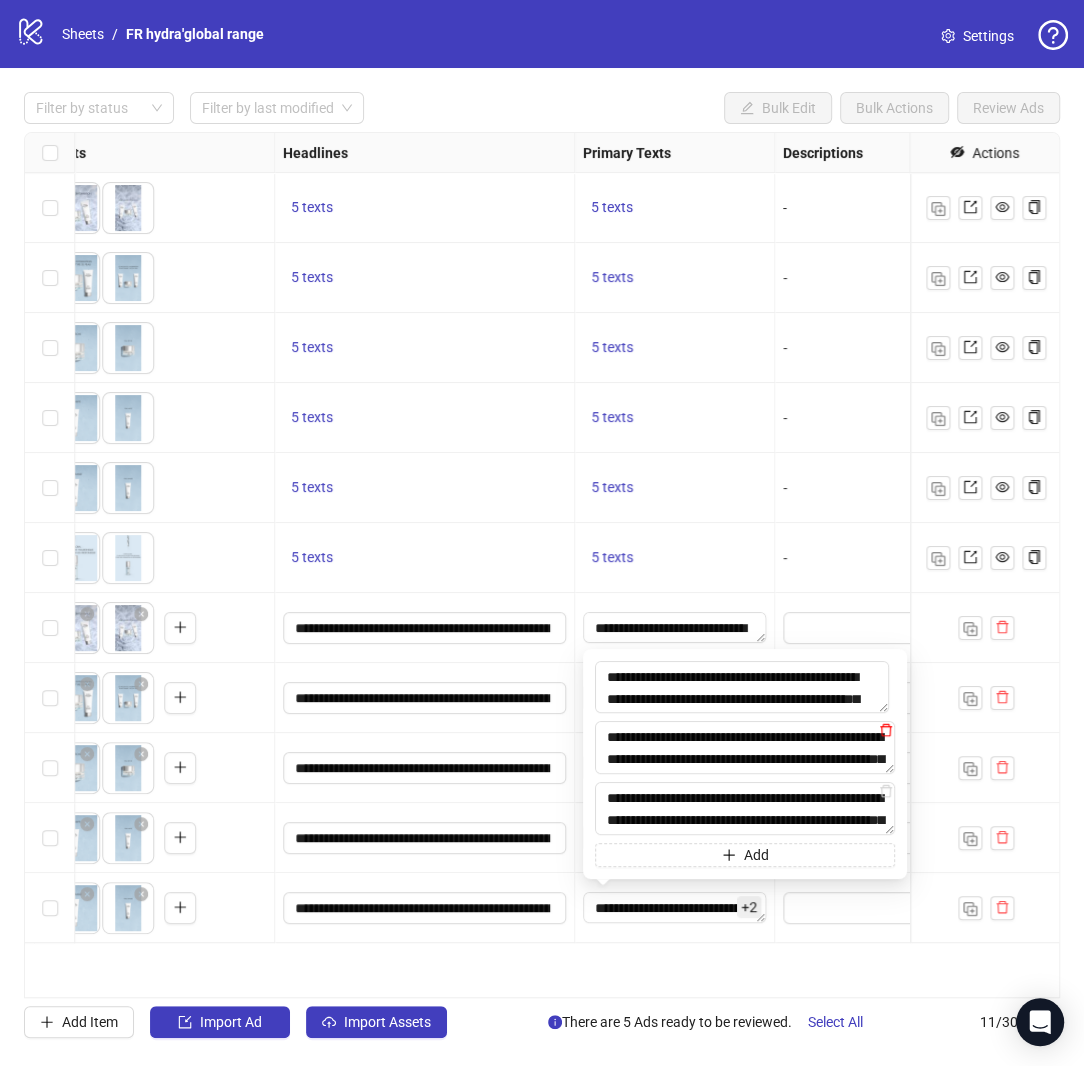 click 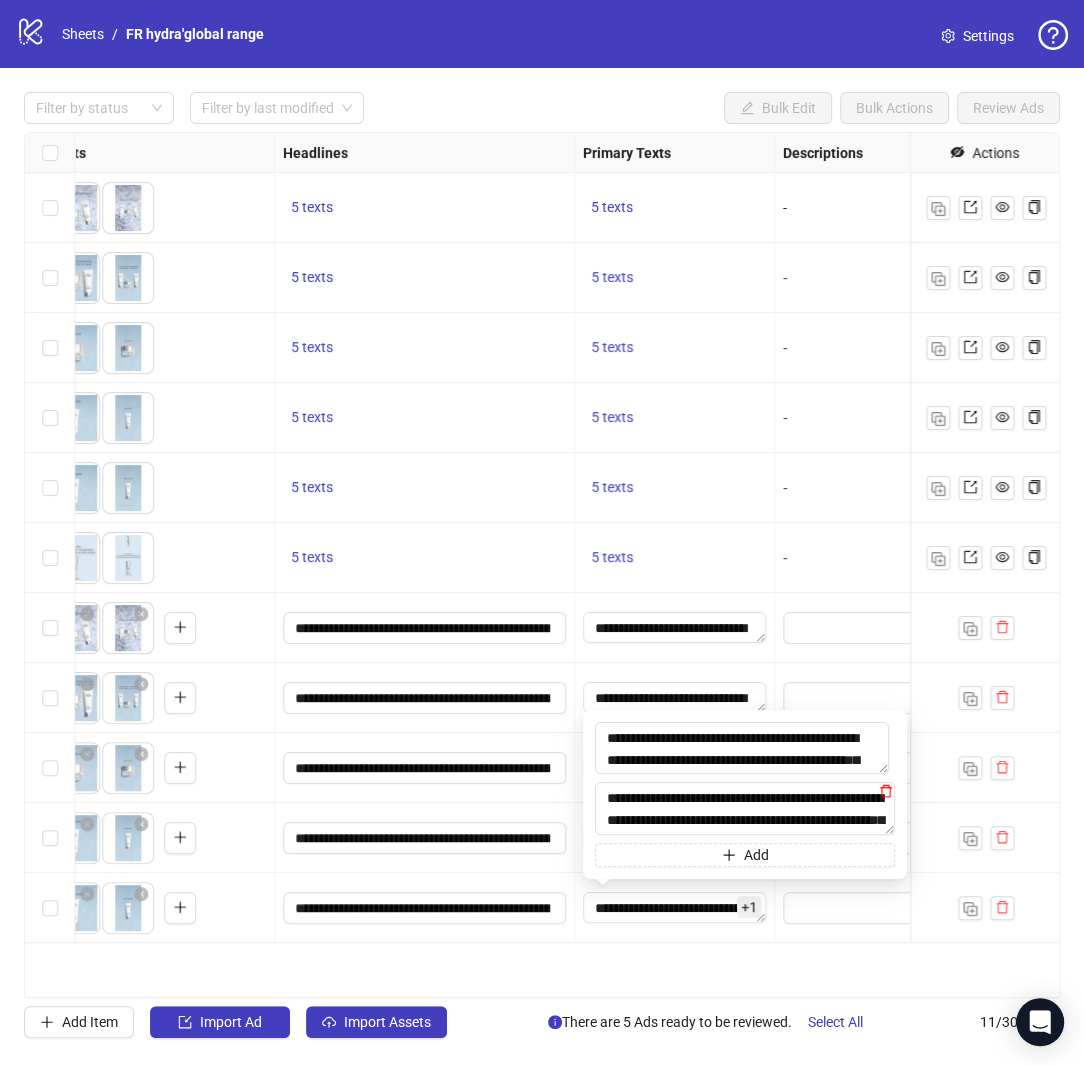 click 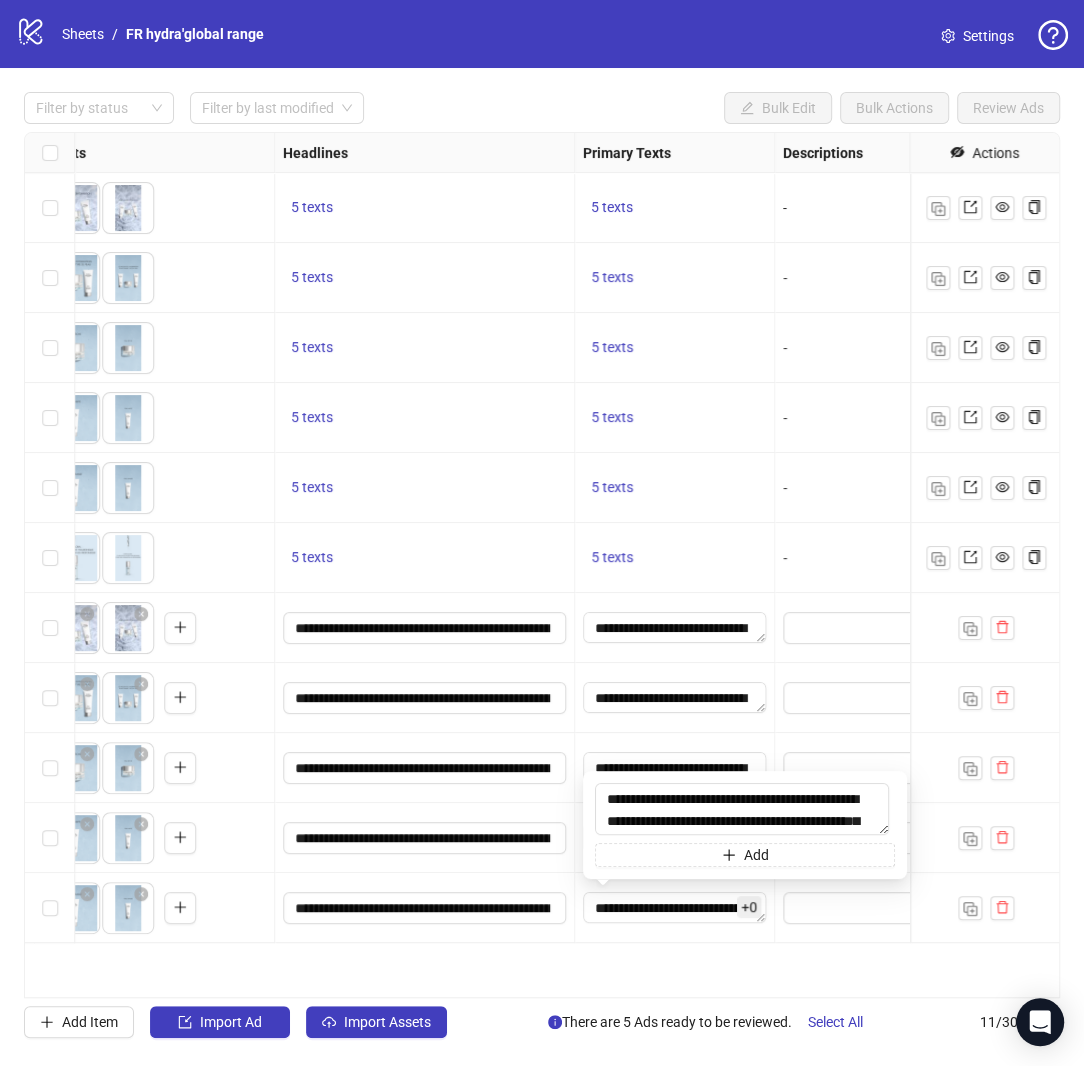 click on "Ad Format Ad Name Campaign & Ad Set Assets Headlines Primary Texts Descriptions Page ID Instagram User ID Destination URL App Product Page ID Display URL Leadgen Form Product Set ID Call to Action Actions HYDRA GLOBAL 2  FR Auto_Broad_Both_18+_MaxConversions_FR FR_MSUK_MGP_Meta_PaidSocial_ACQ_ASC+
To pick up a draggable item, press the space bar.
While dragging, use the arrow keys to move the item.
Press space again to drop the item in its new position, or press escape to cancel.
5 texts 5 texts - Marshmallow HYDRA GLOBAL 2A FR Auto_Broad_Both_18+_MaxConversions_FR FR_MSUK_MGP_Meta_PaidSocial_ACQ_ASC+
To pick up a draggable item, press the space bar.
While dragging, use the arrow keys to move the item.
Press space again to drop the item in its new position, or press escape to cancel.
5 texts 5 texts - Marshmallow HYDRA GLOBAL 2B FR Auto_Broad_Both_18+_MaxConversions_FR FR_MSUK_MGP_Meta_PaidSocial_ACQ_ASC+ 5 texts 5 texts - Marshmallow HYDRA GLOBAL 2C FR 5 texts 5 texts - - - +" at bounding box center [542, 565] 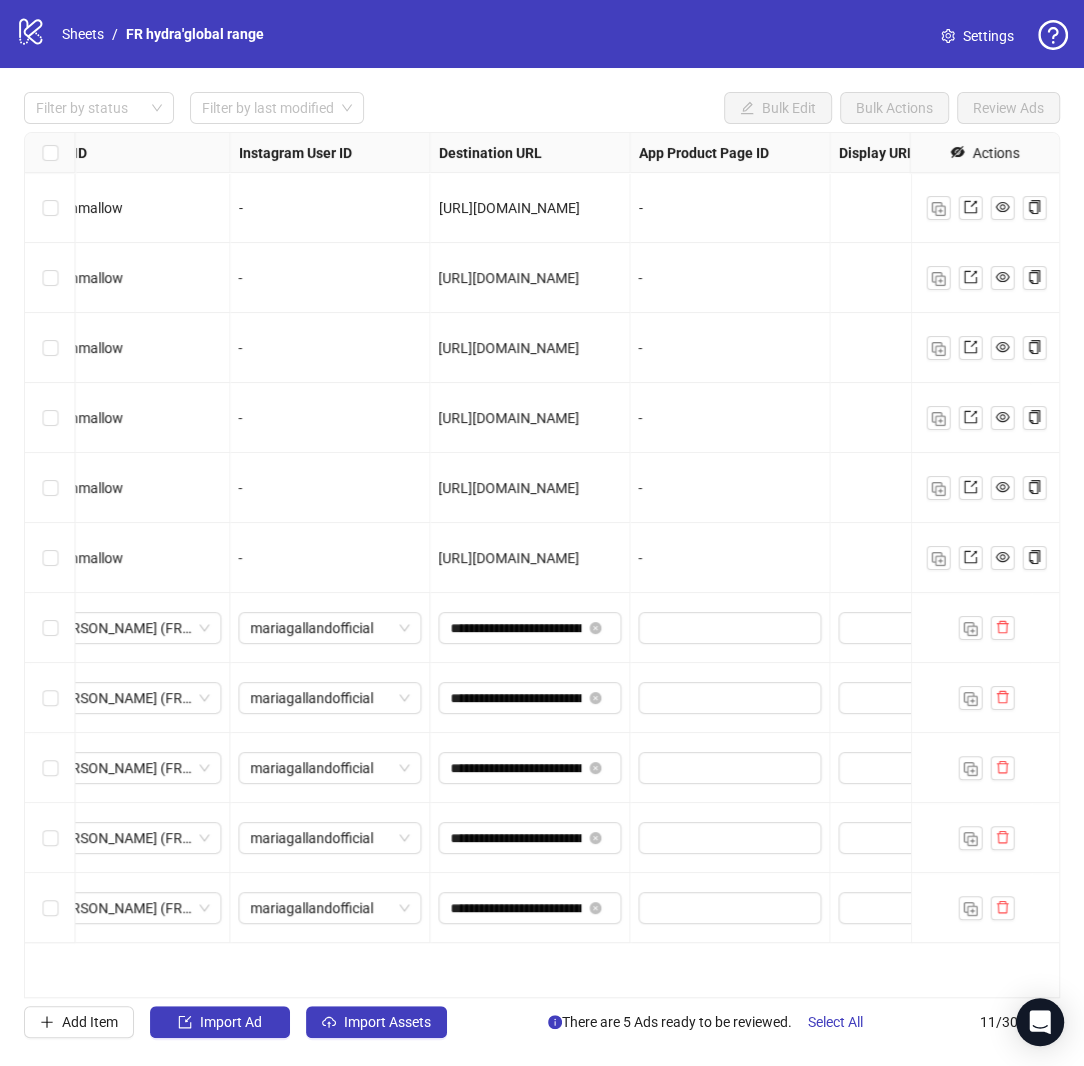 scroll, scrollTop: 0, scrollLeft: 2030, axis: horizontal 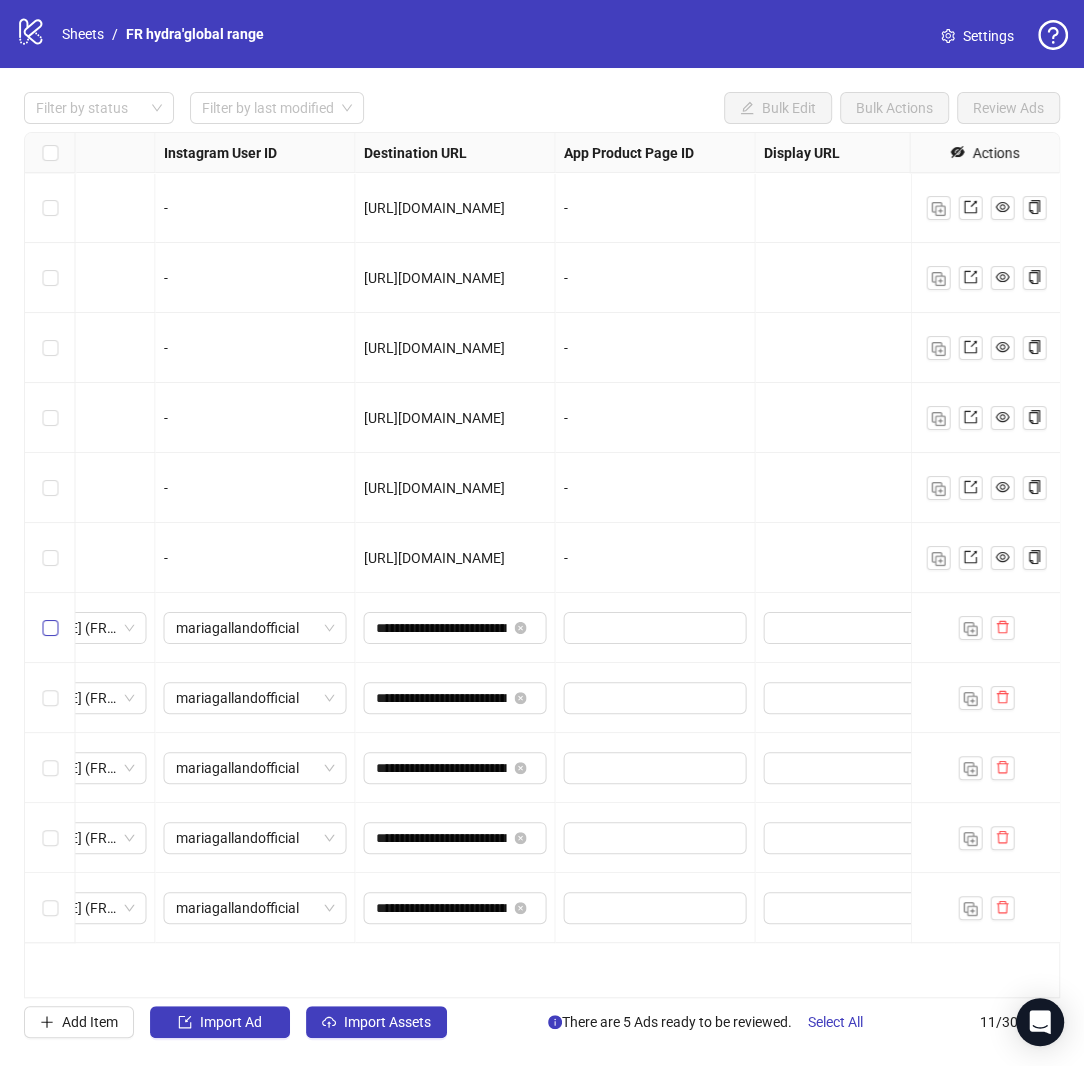 click at bounding box center (50, 628) 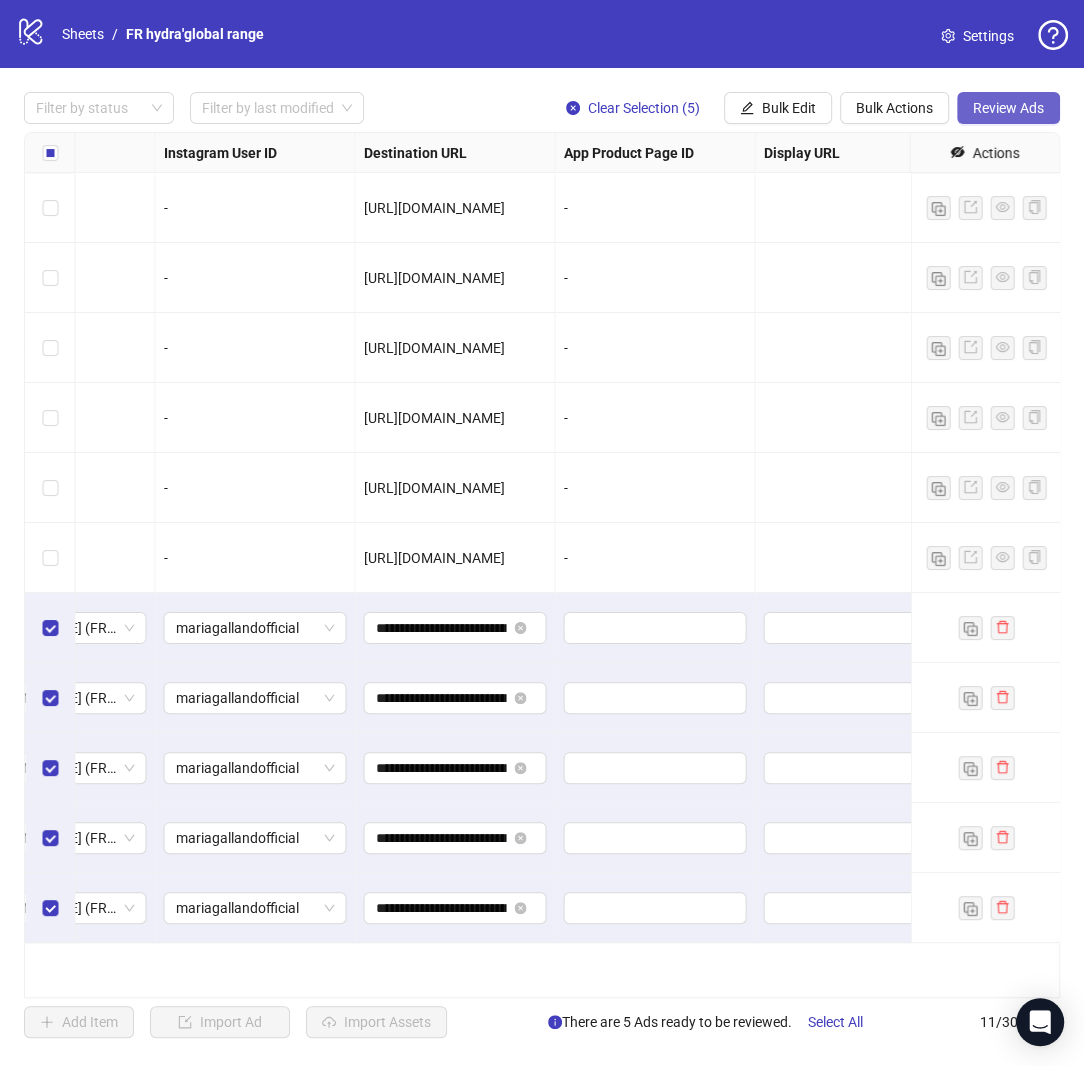 click on "Review Ads" at bounding box center (1008, 108) 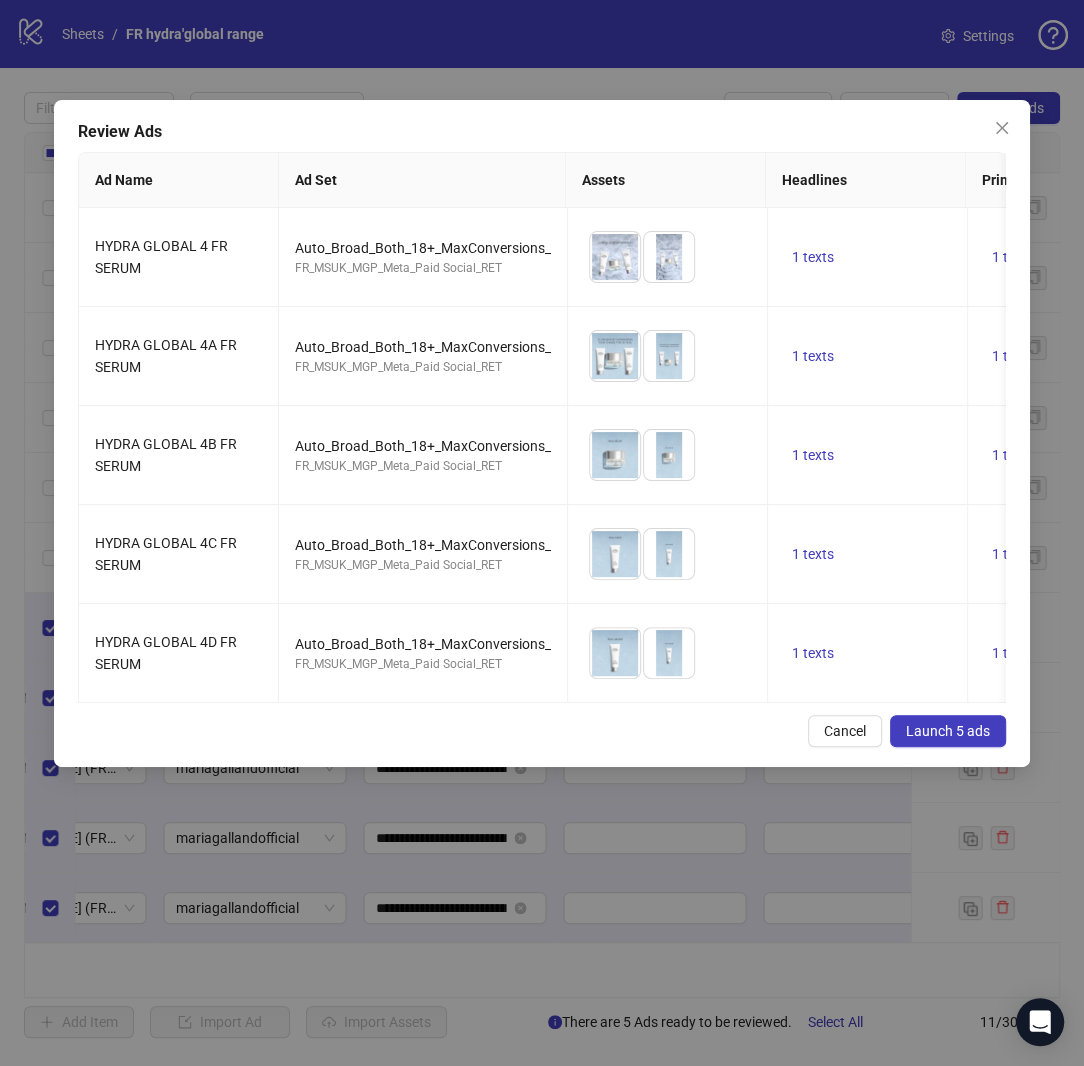 click on "Launch 5 ads" at bounding box center [948, 731] 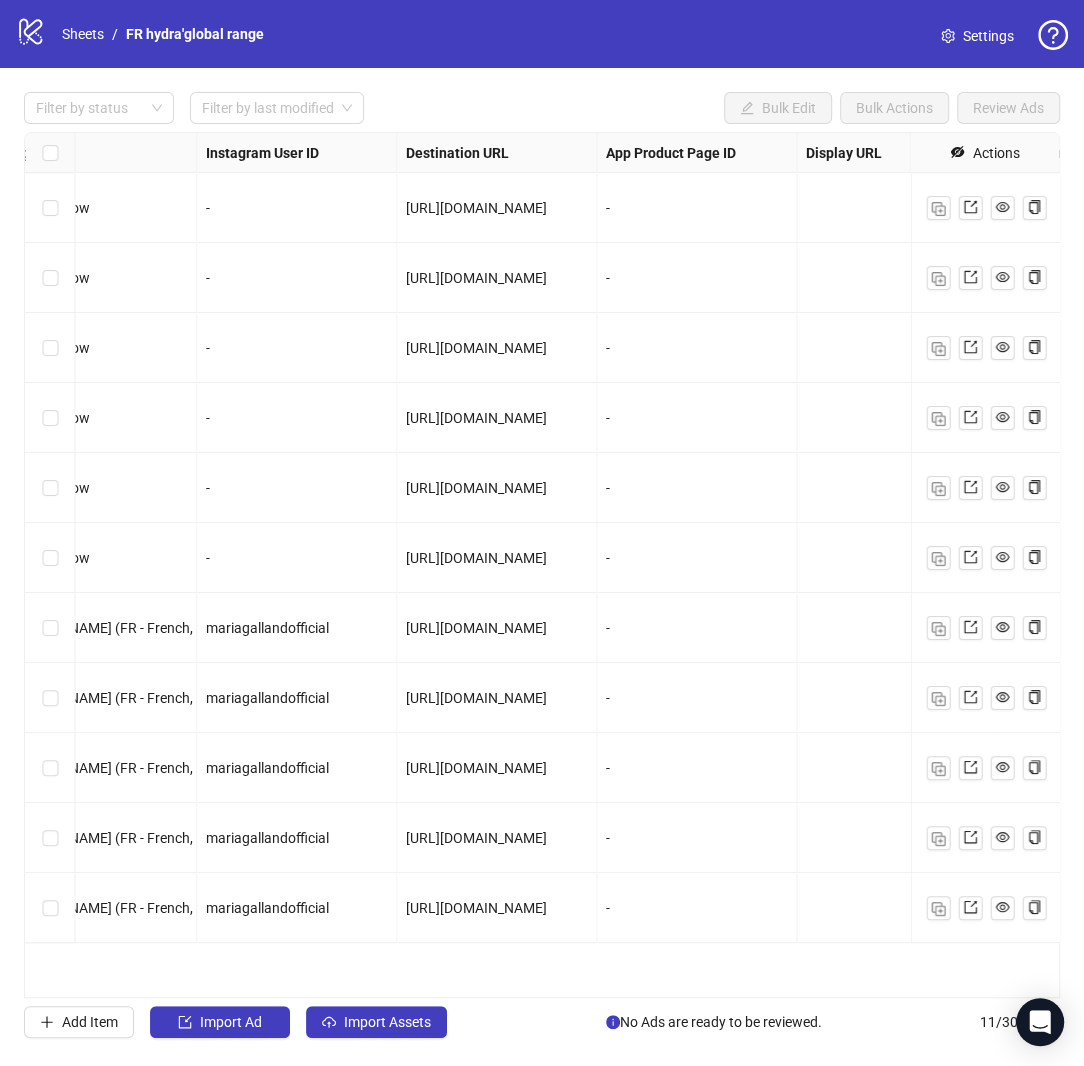 scroll, scrollTop: 0, scrollLeft: 1306, axis: horizontal 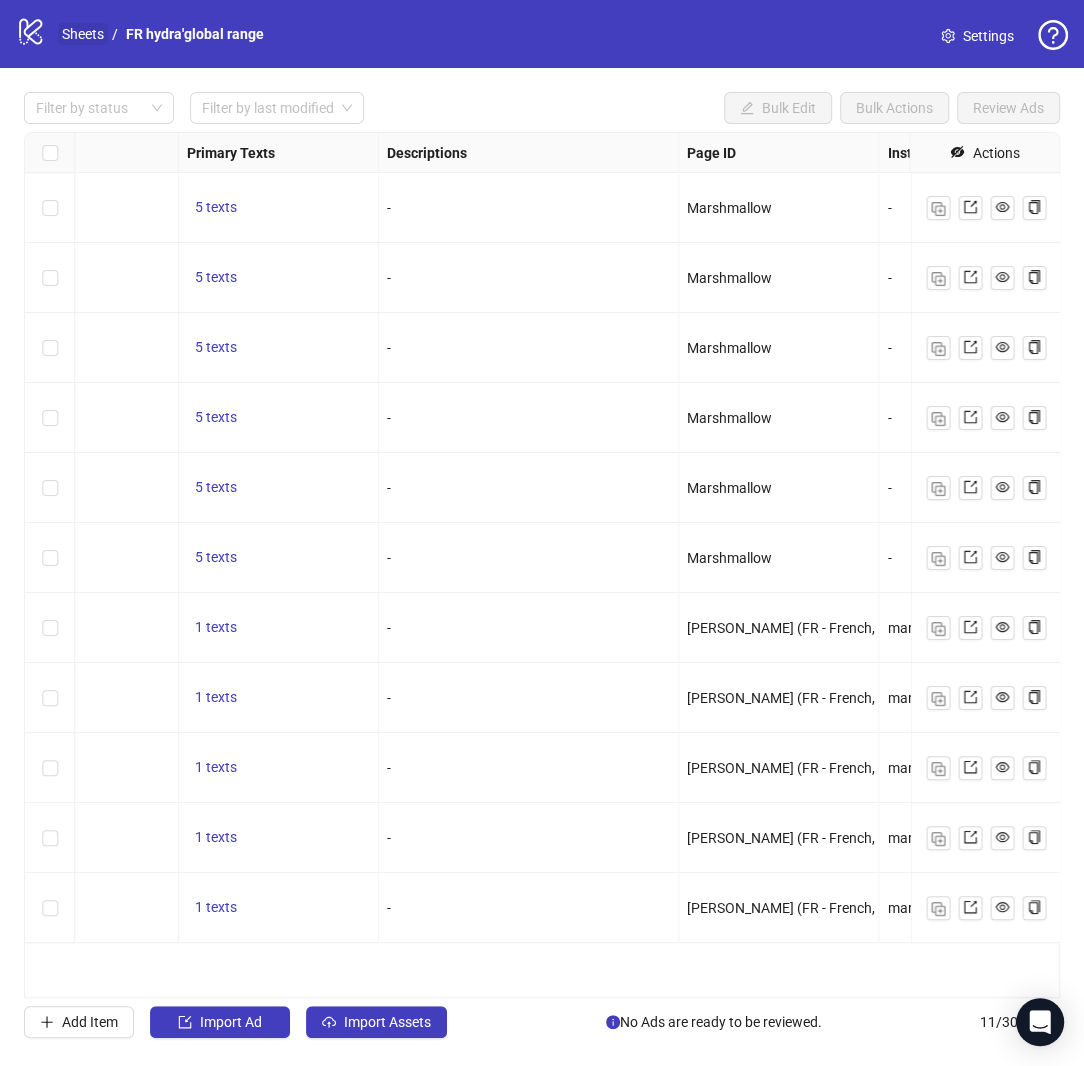 click on "Sheets" at bounding box center (83, 34) 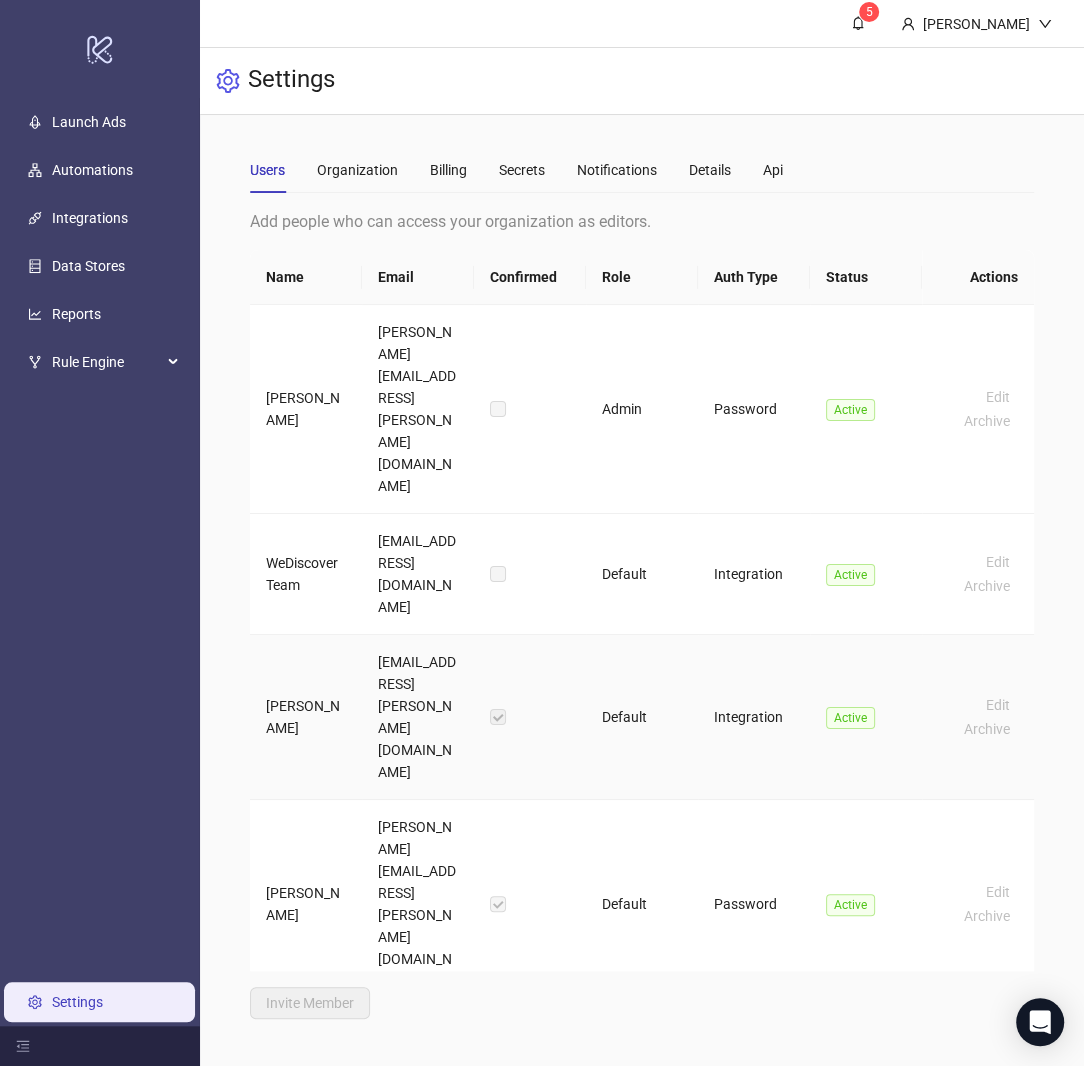 scroll, scrollTop: 11, scrollLeft: 0, axis: vertical 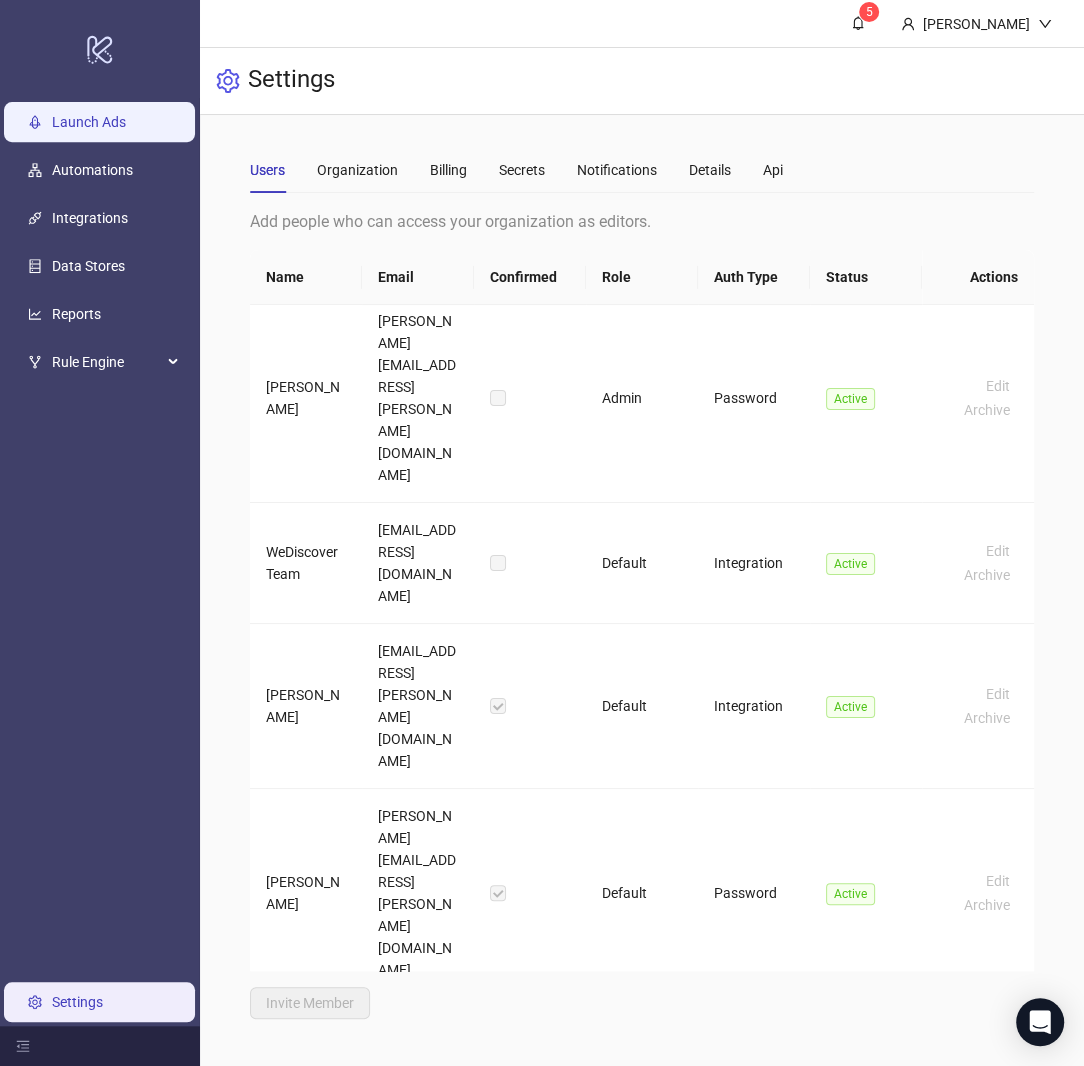 click on "Launch Ads" at bounding box center (89, 122) 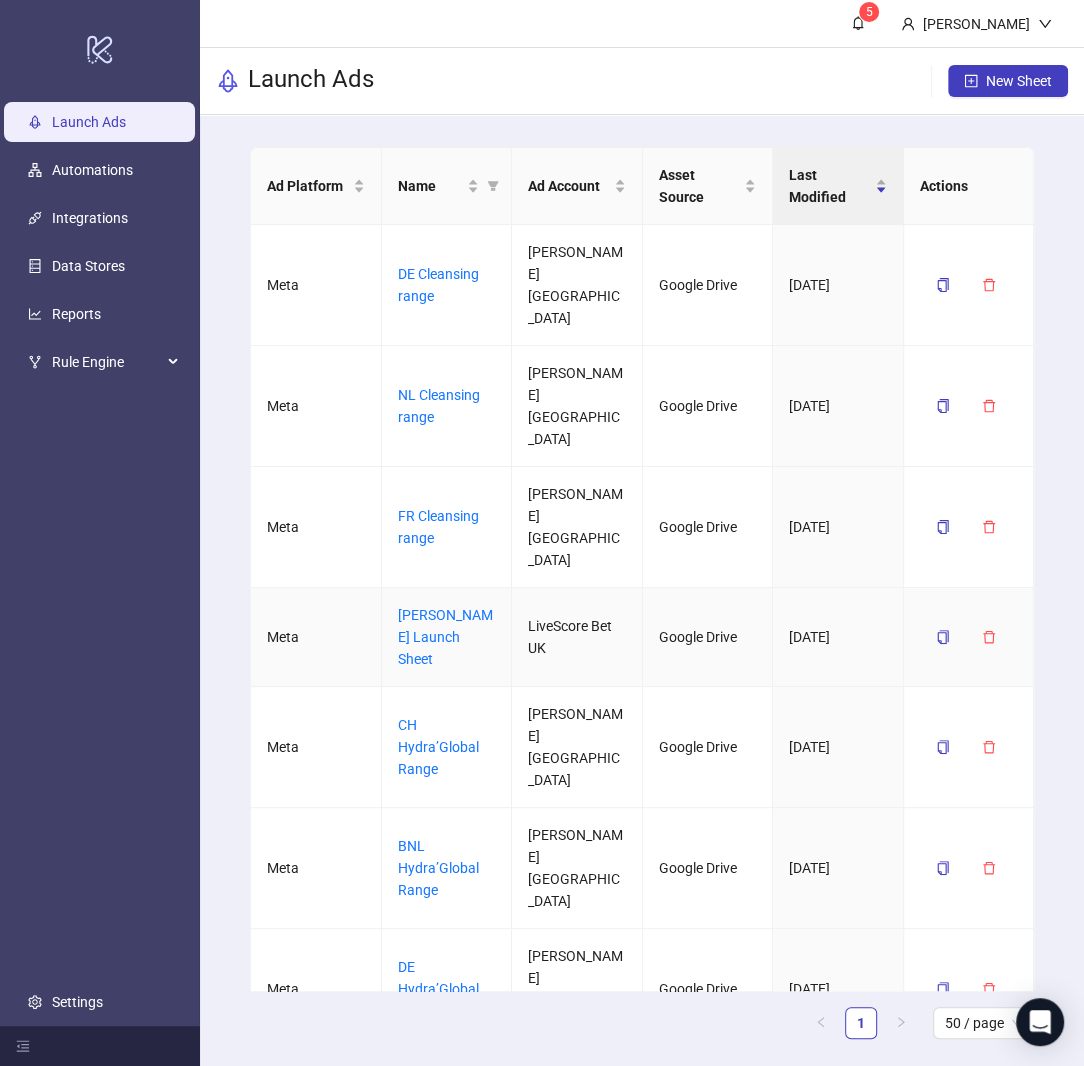 scroll, scrollTop: 263, scrollLeft: 0, axis: vertical 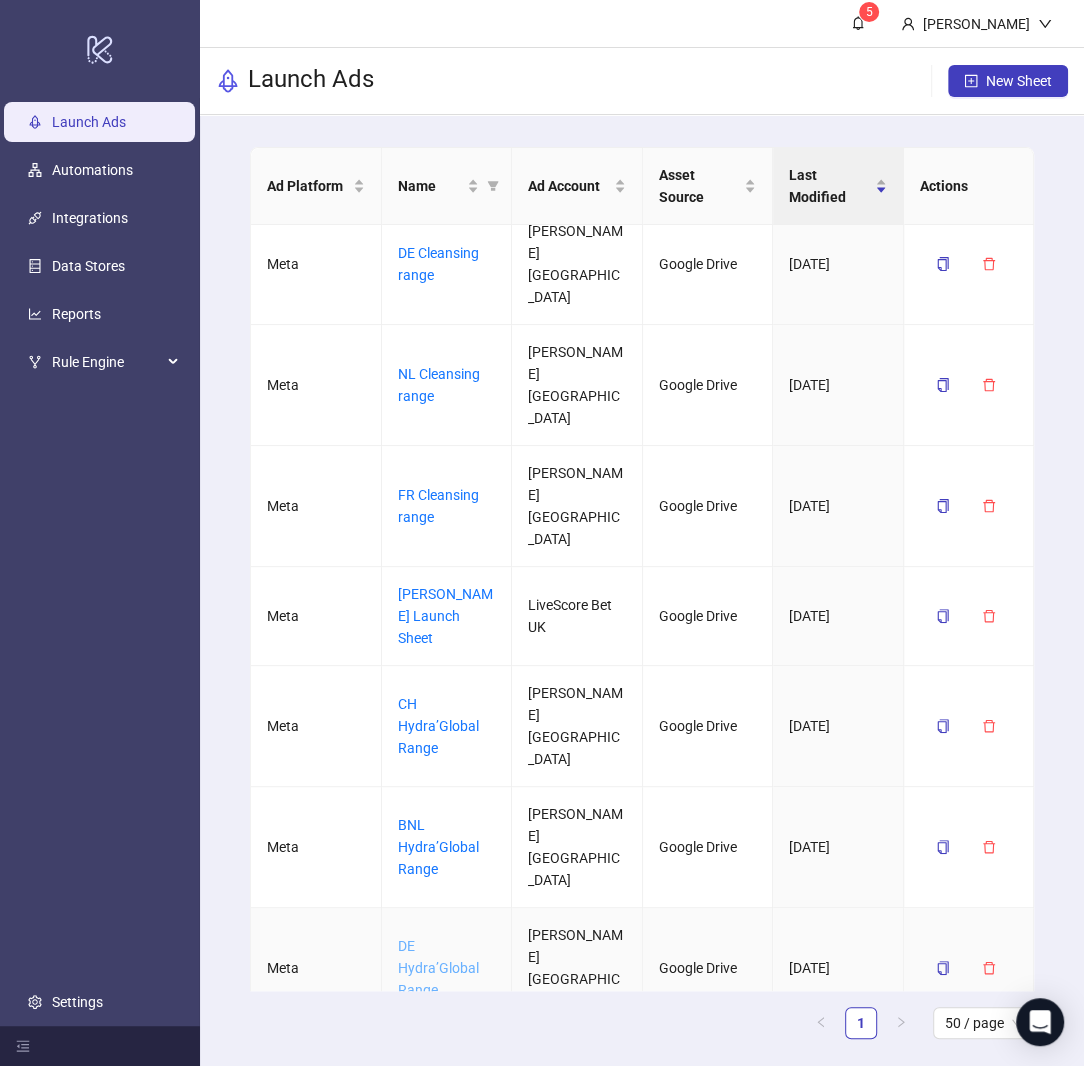 click on "DE Hydra’Global Range" at bounding box center (438, 968) 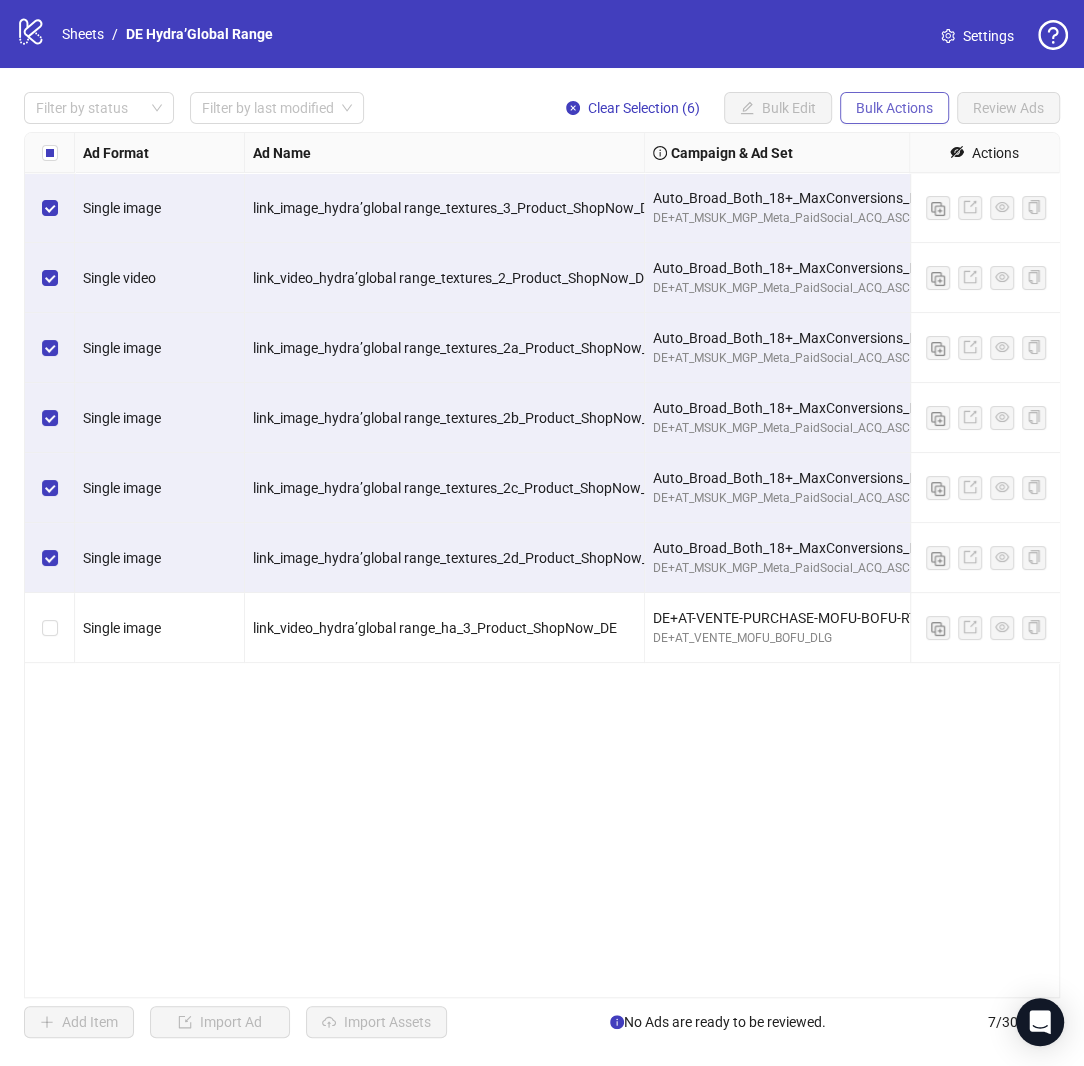 click on "Bulk Actions" at bounding box center (894, 108) 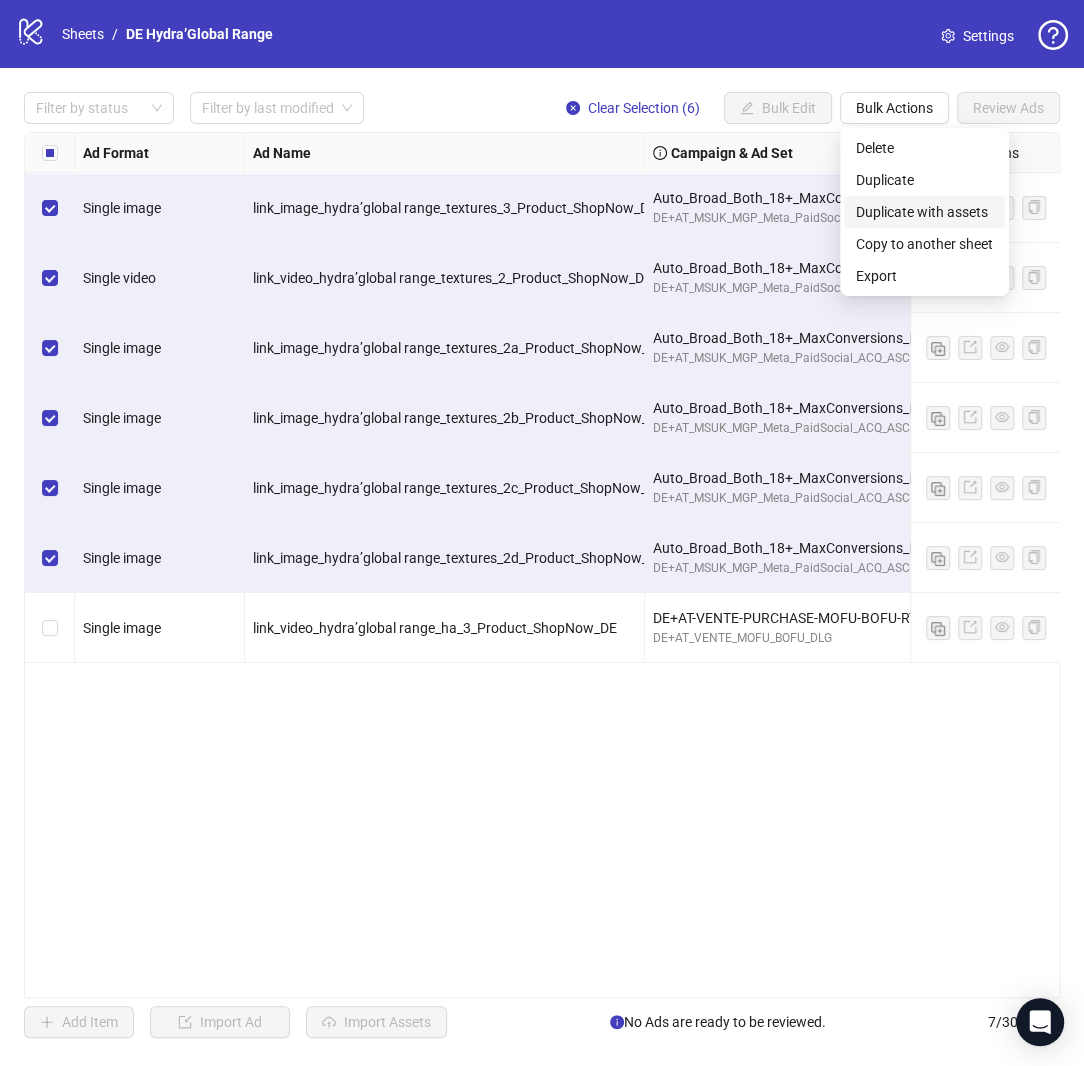 click on "Duplicate with assets" at bounding box center [924, 212] 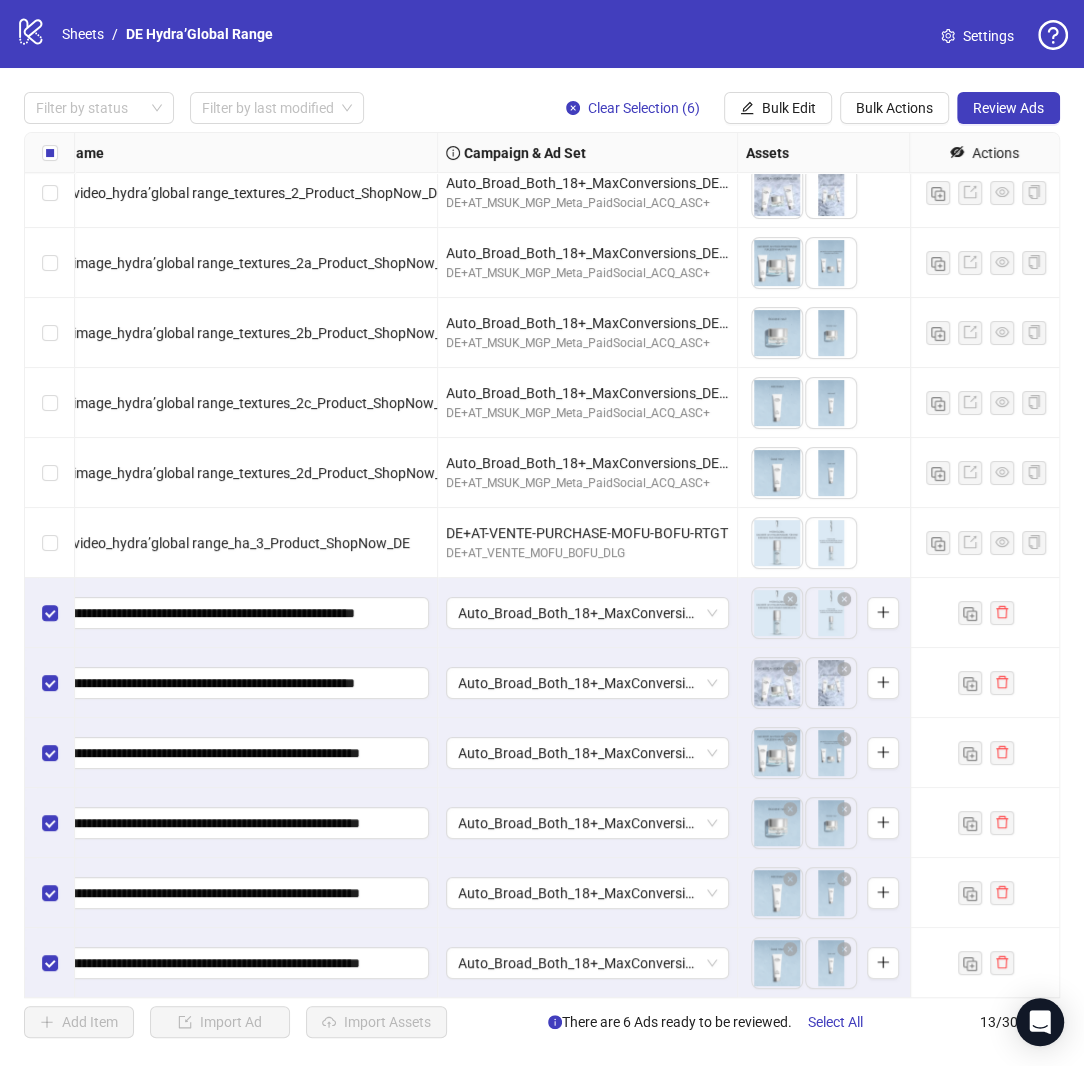scroll, scrollTop: 85, scrollLeft: 212, axis: both 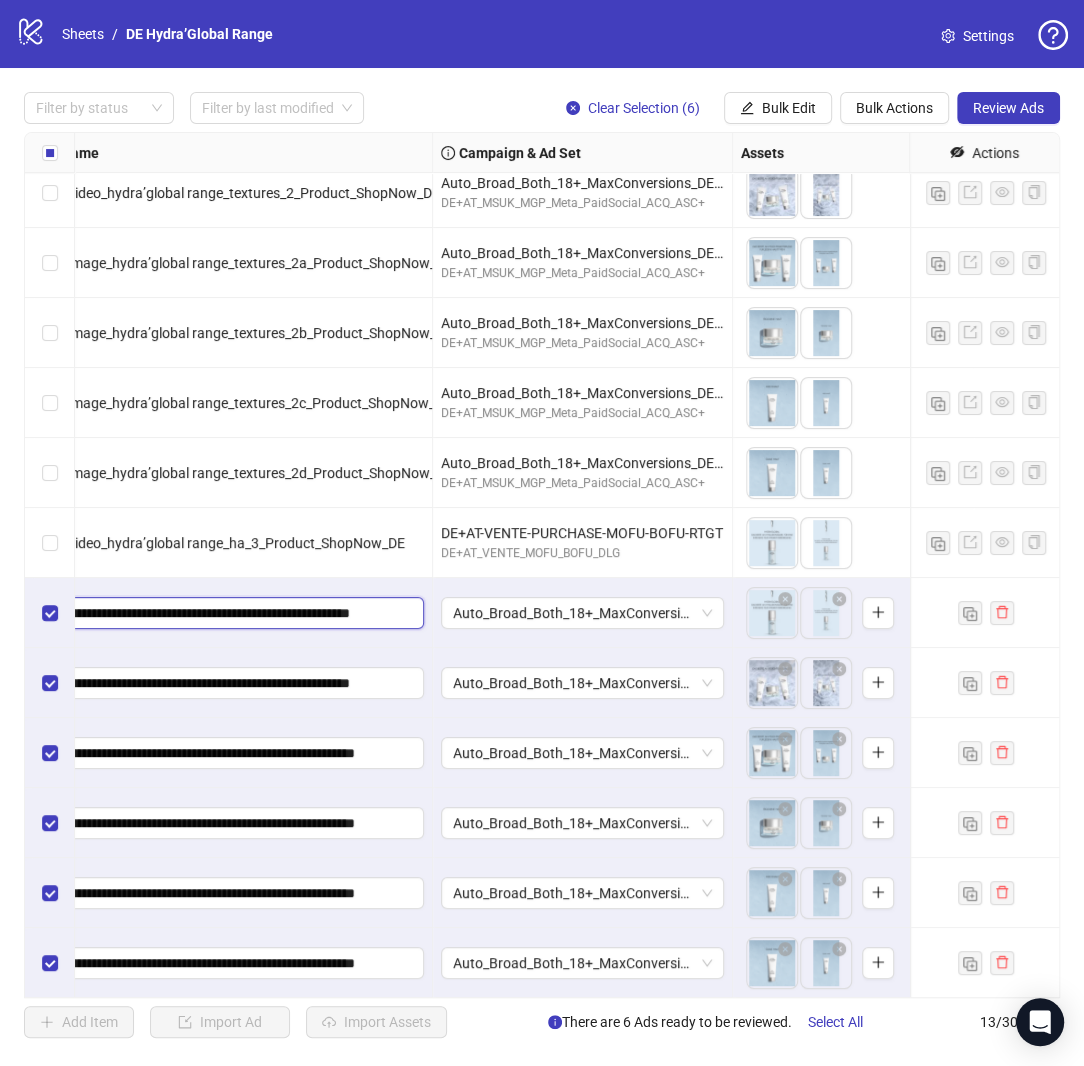 click on "**********" at bounding box center (230, 613) 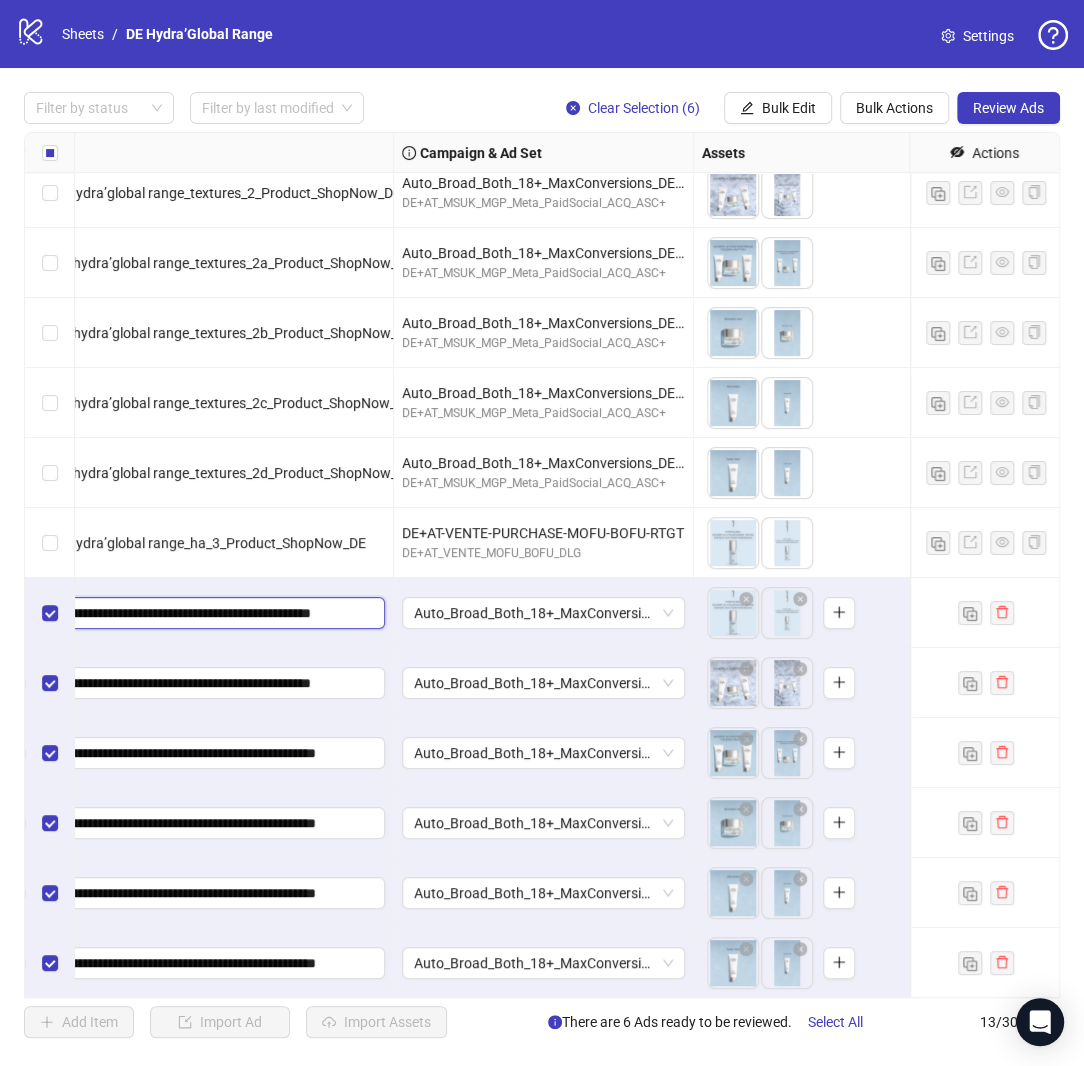 scroll, scrollTop: 85, scrollLeft: 260, axis: both 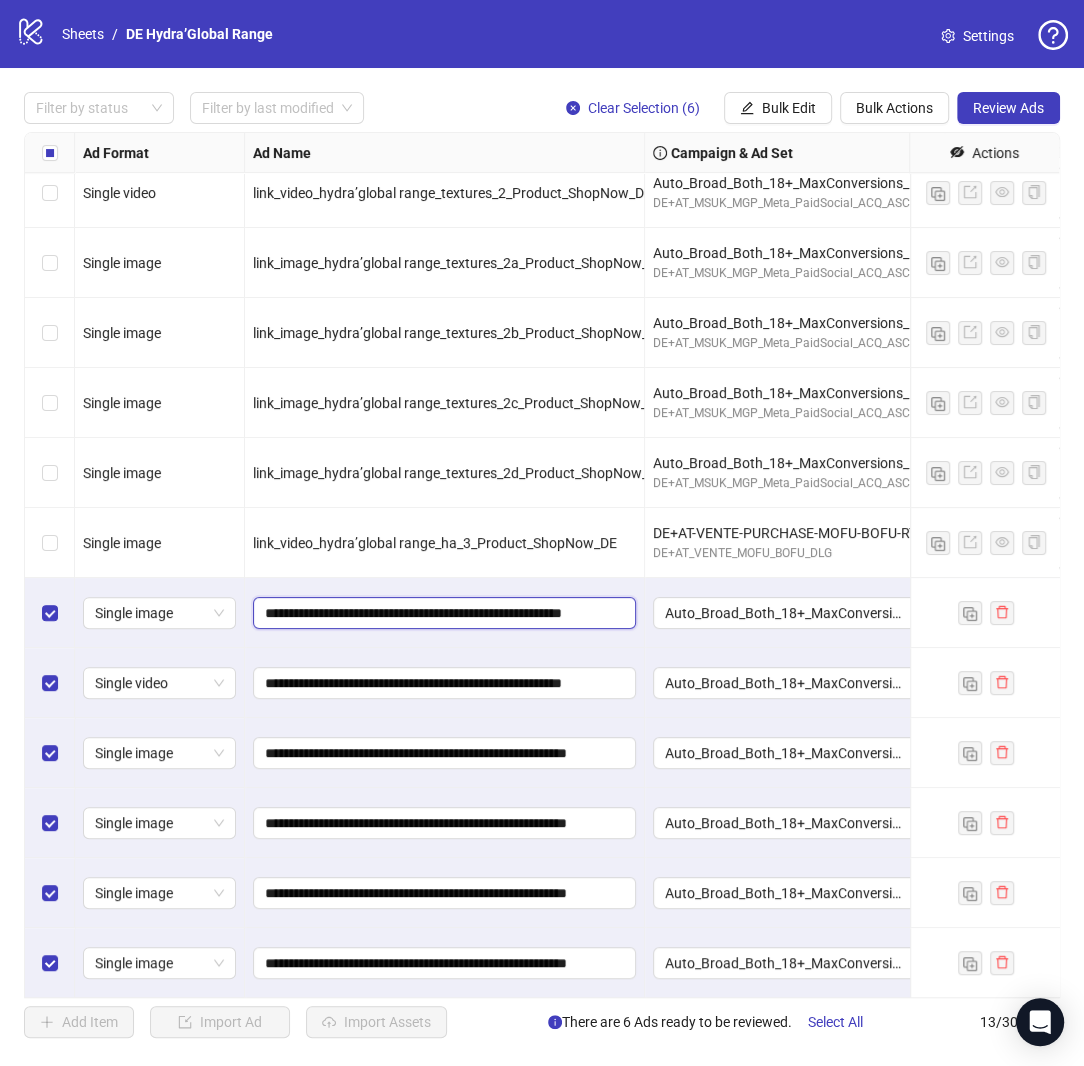 drag, startPoint x: 506, startPoint y: 611, endPoint x: 457, endPoint y: 612, distance: 49.010204 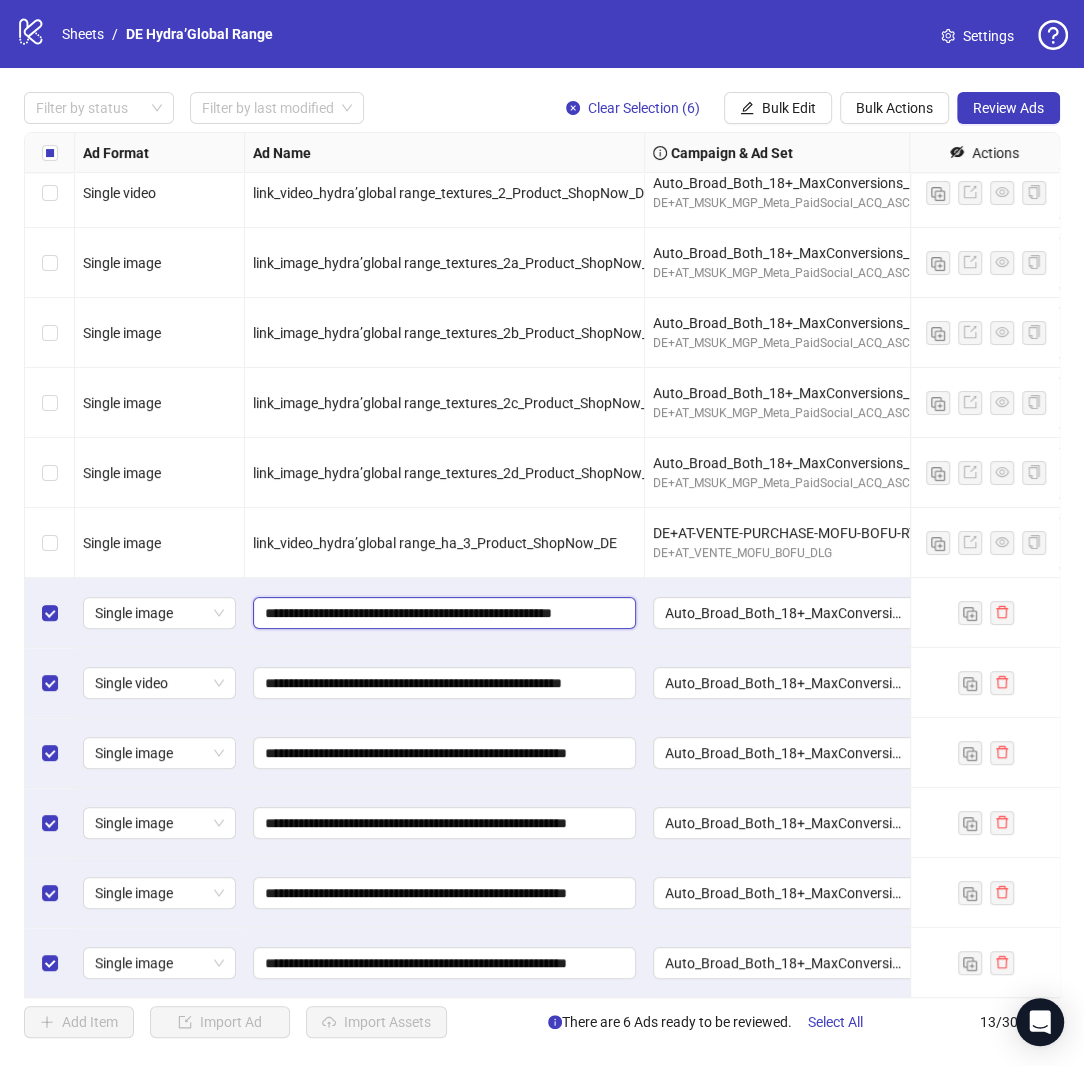click on "**********" at bounding box center [443, 613] 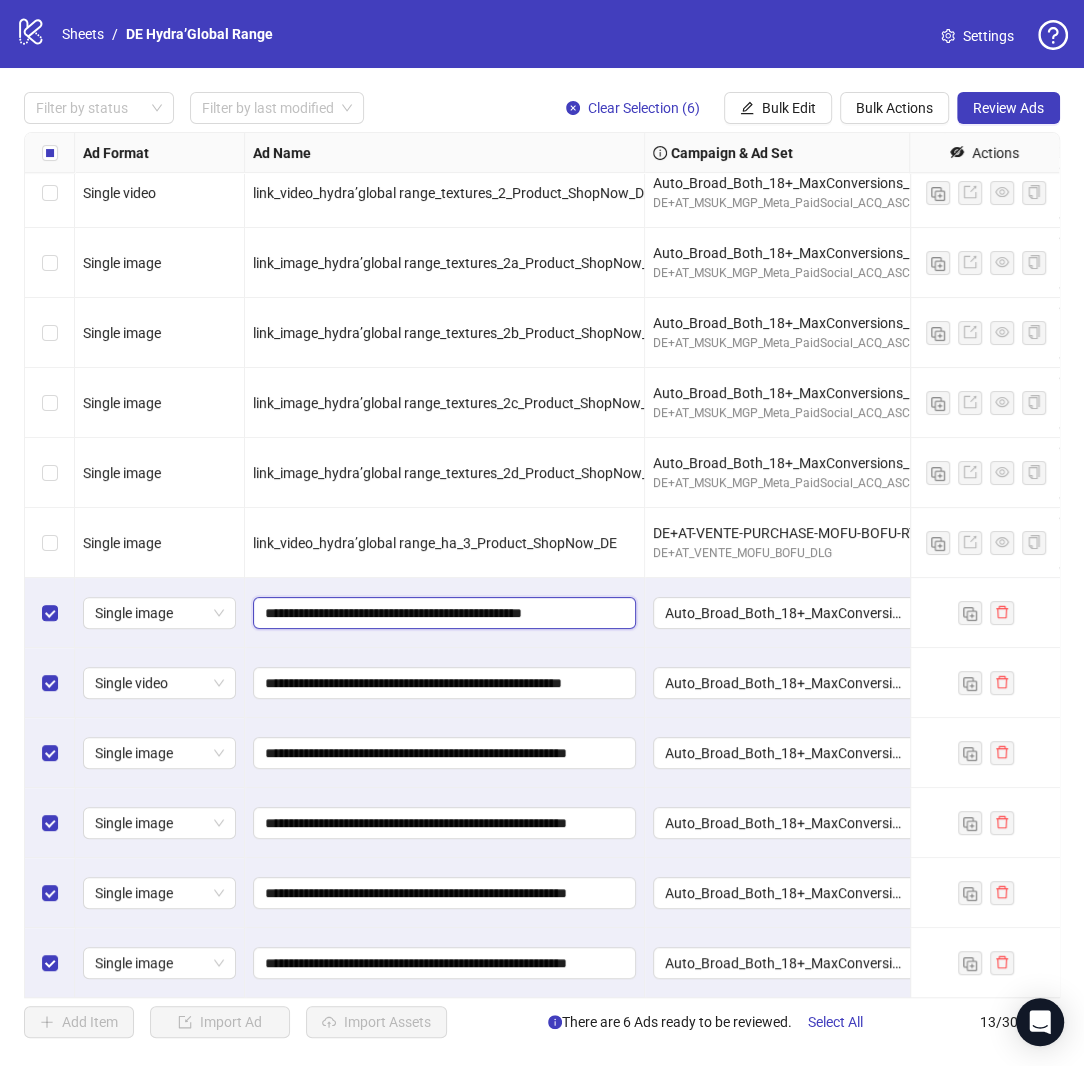 scroll, scrollTop: 0, scrollLeft: 0, axis: both 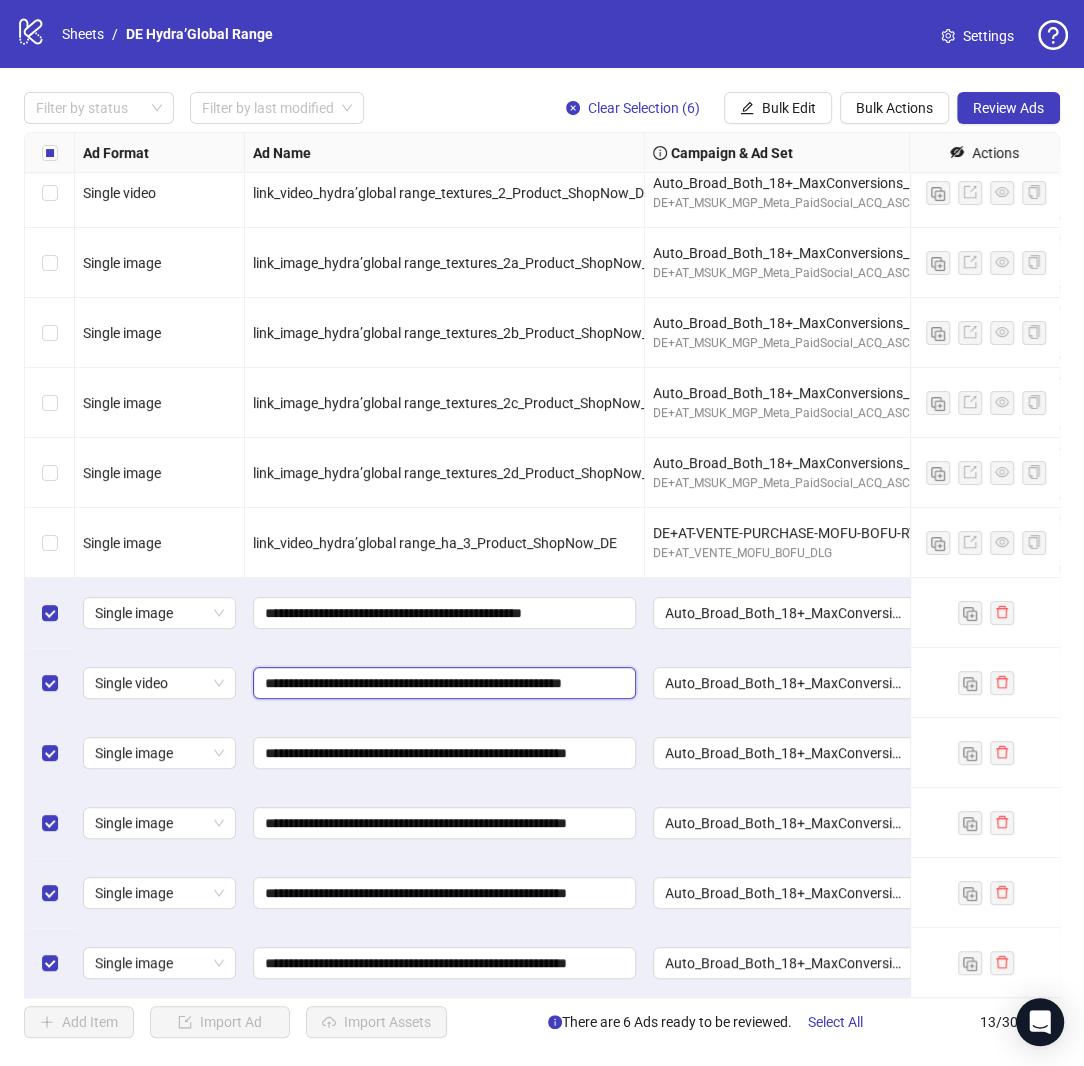 drag, startPoint x: 514, startPoint y: 681, endPoint x: 451, endPoint y: 680, distance: 63.007935 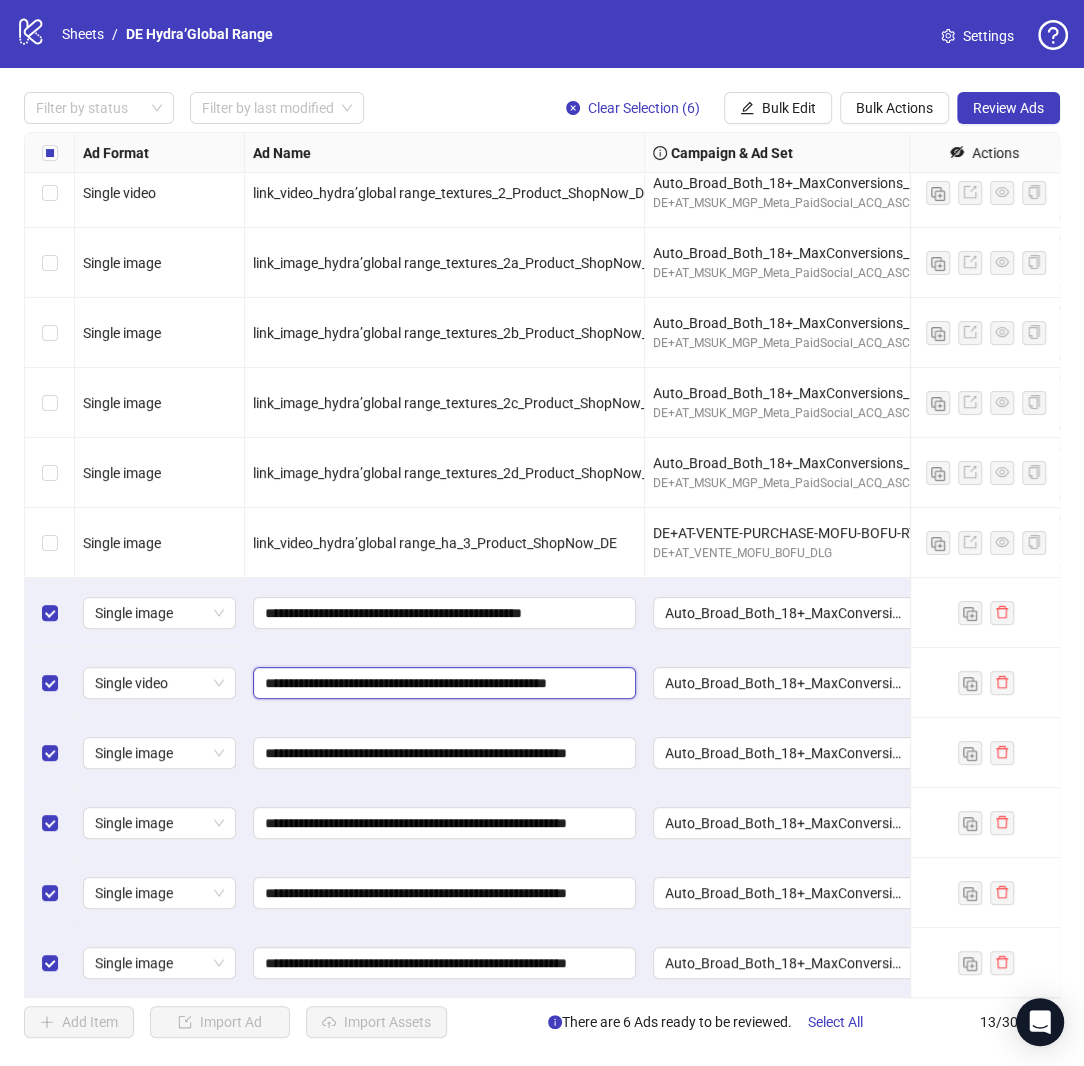click on "**********" at bounding box center (442, 683) 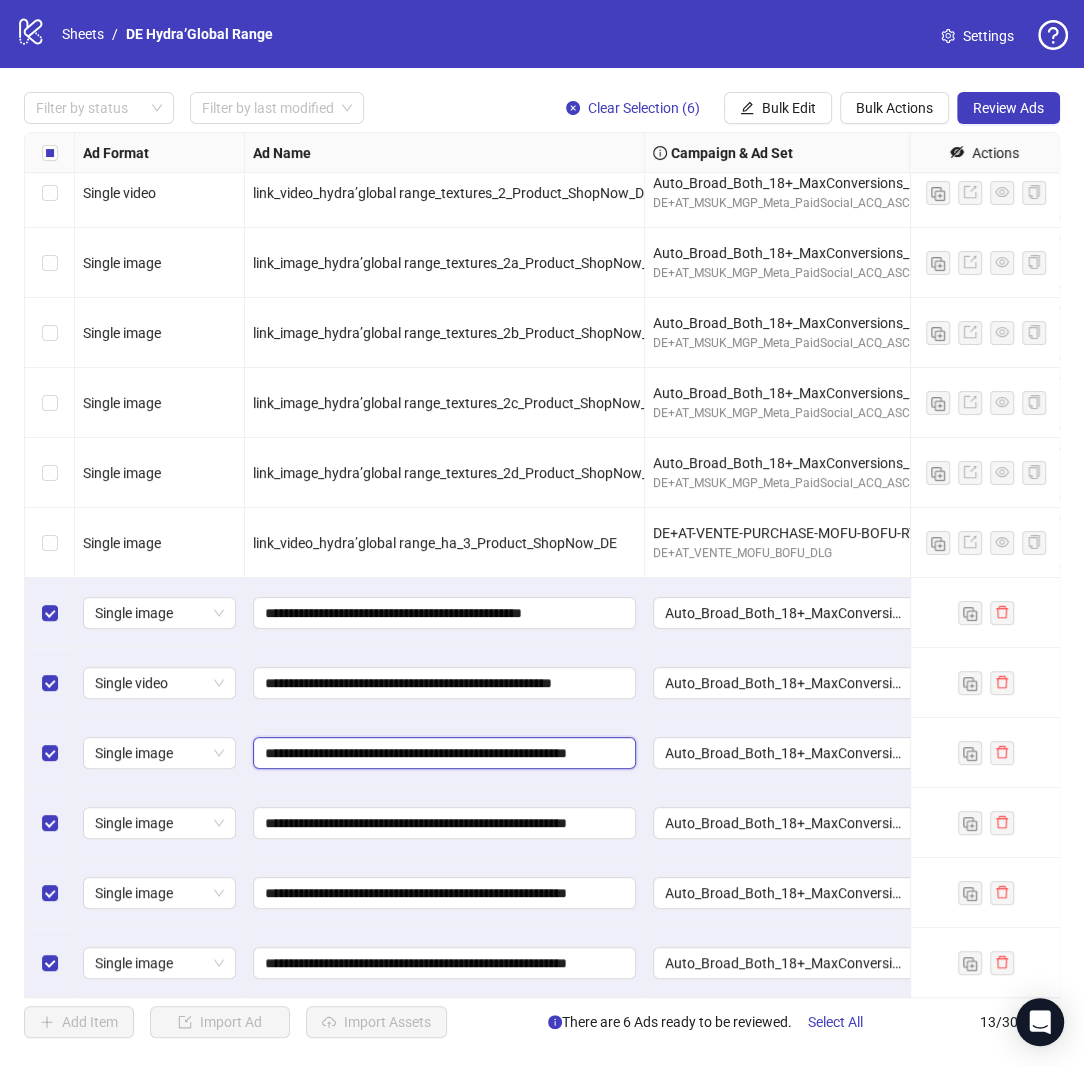 drag, startPoint x: 530, startPoint y: 751, endPoint x: 460, endPoint y: 752, distance: 70.00714 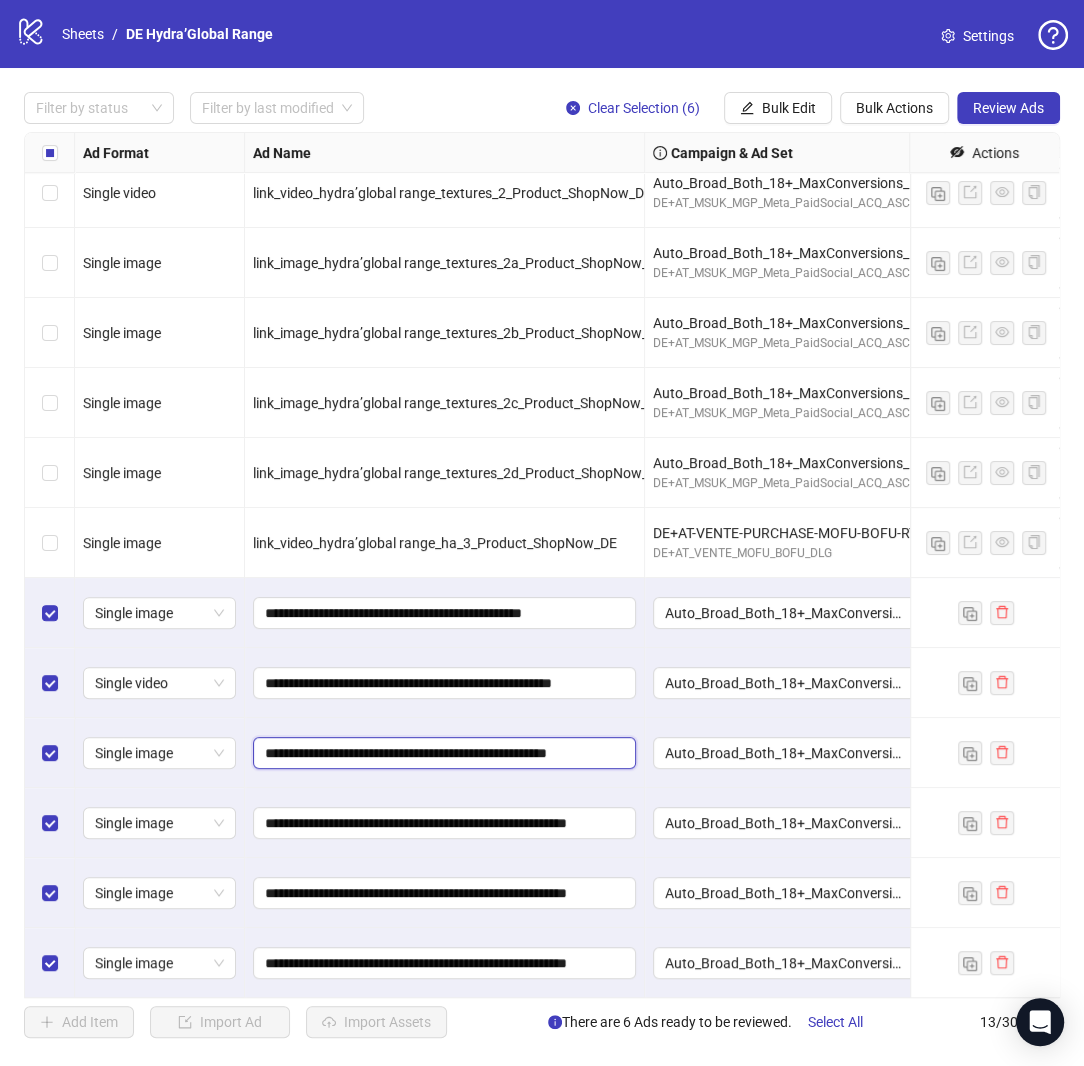 click on "**********" at bounding box center (442, 753) 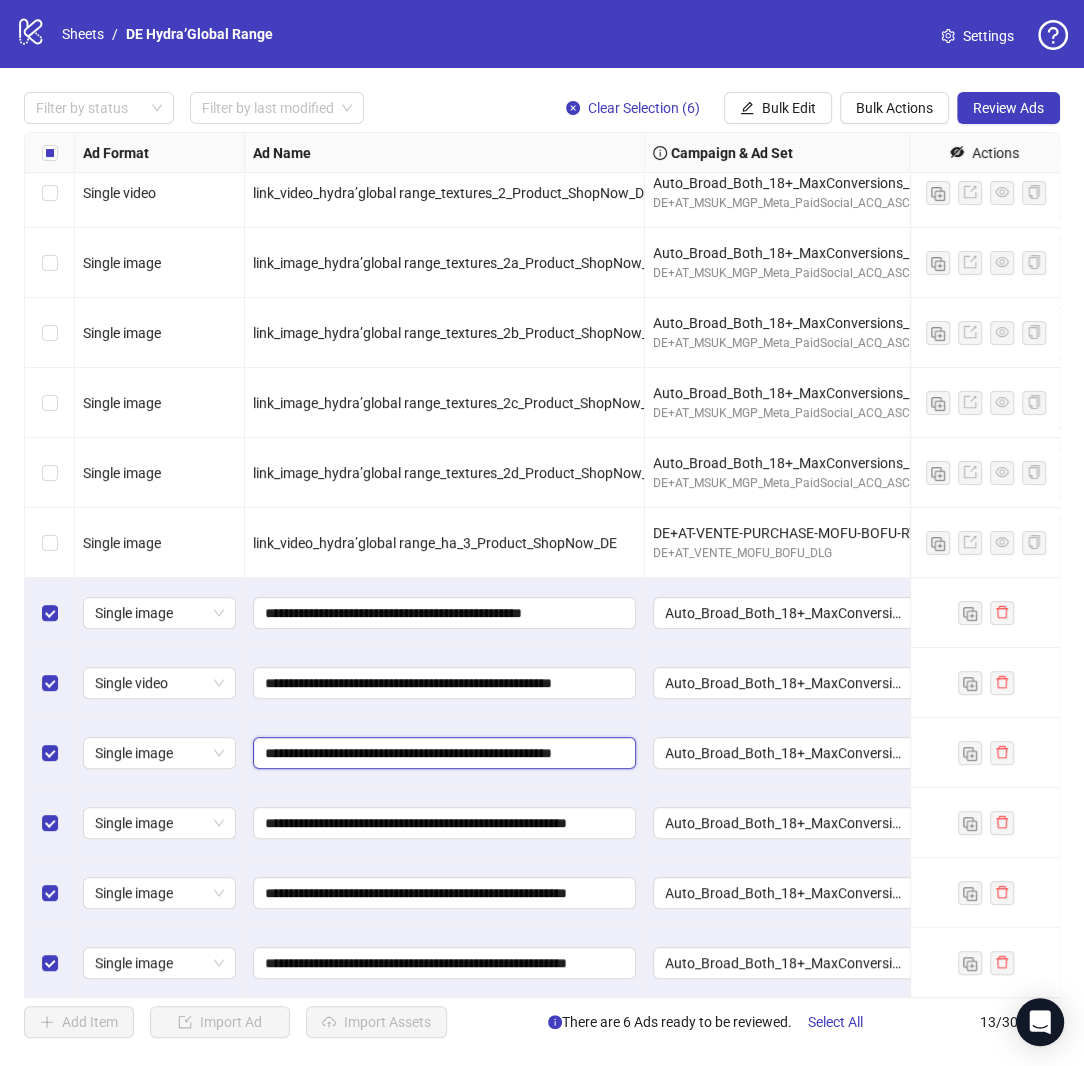 drag, startPoint x: 511, startPoint y: 750, endPoint x: 458, endPoint y: 752, distance: 53.037724 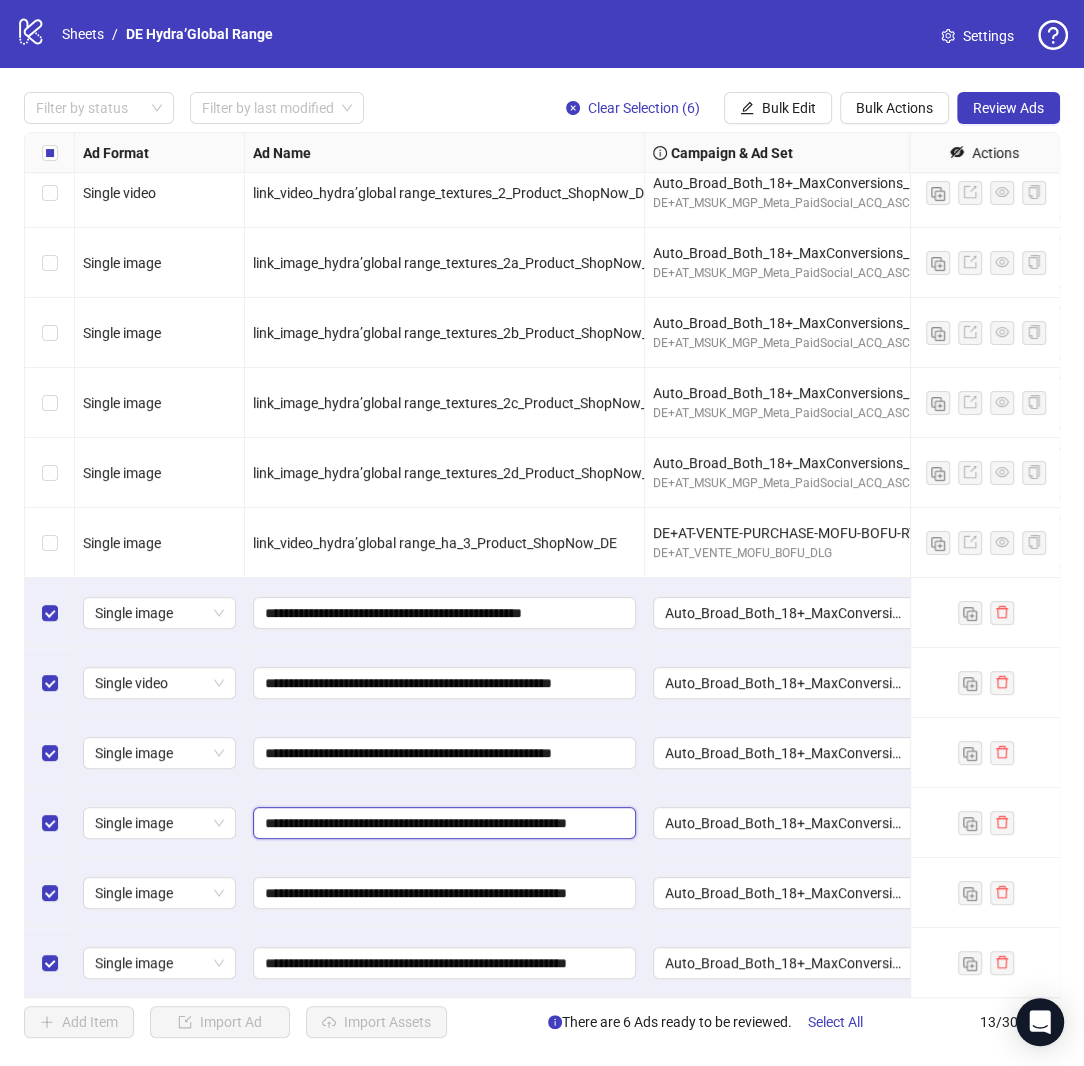 drag, startPoint x: 525, startPoint y: 820, endPoint x: 455, endPoint y: 822, distance: 70.028564 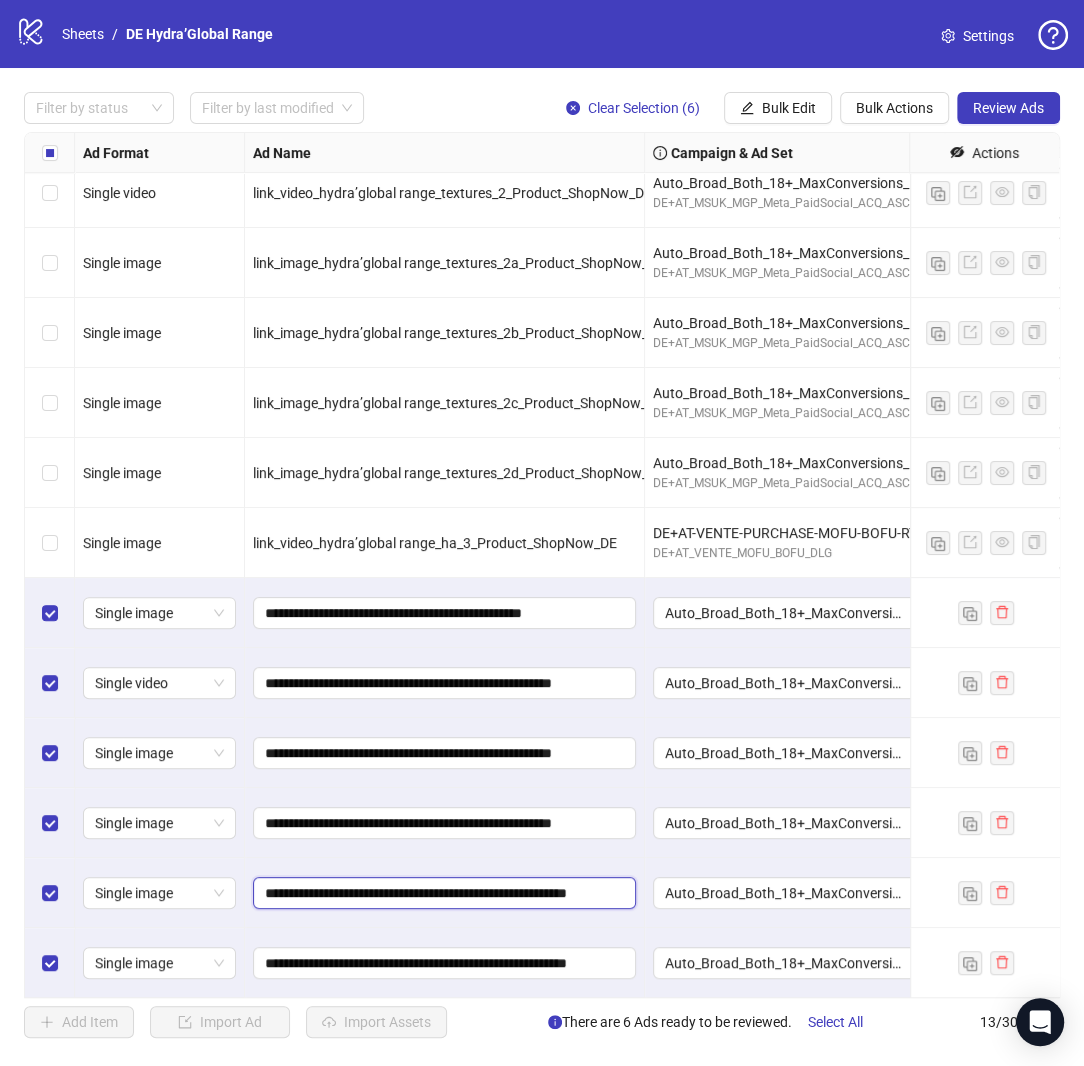 drag, startPoint x: 527, startPoint y: 891, endPoint x: 458, endPoint y: 893, distance: 69.02898 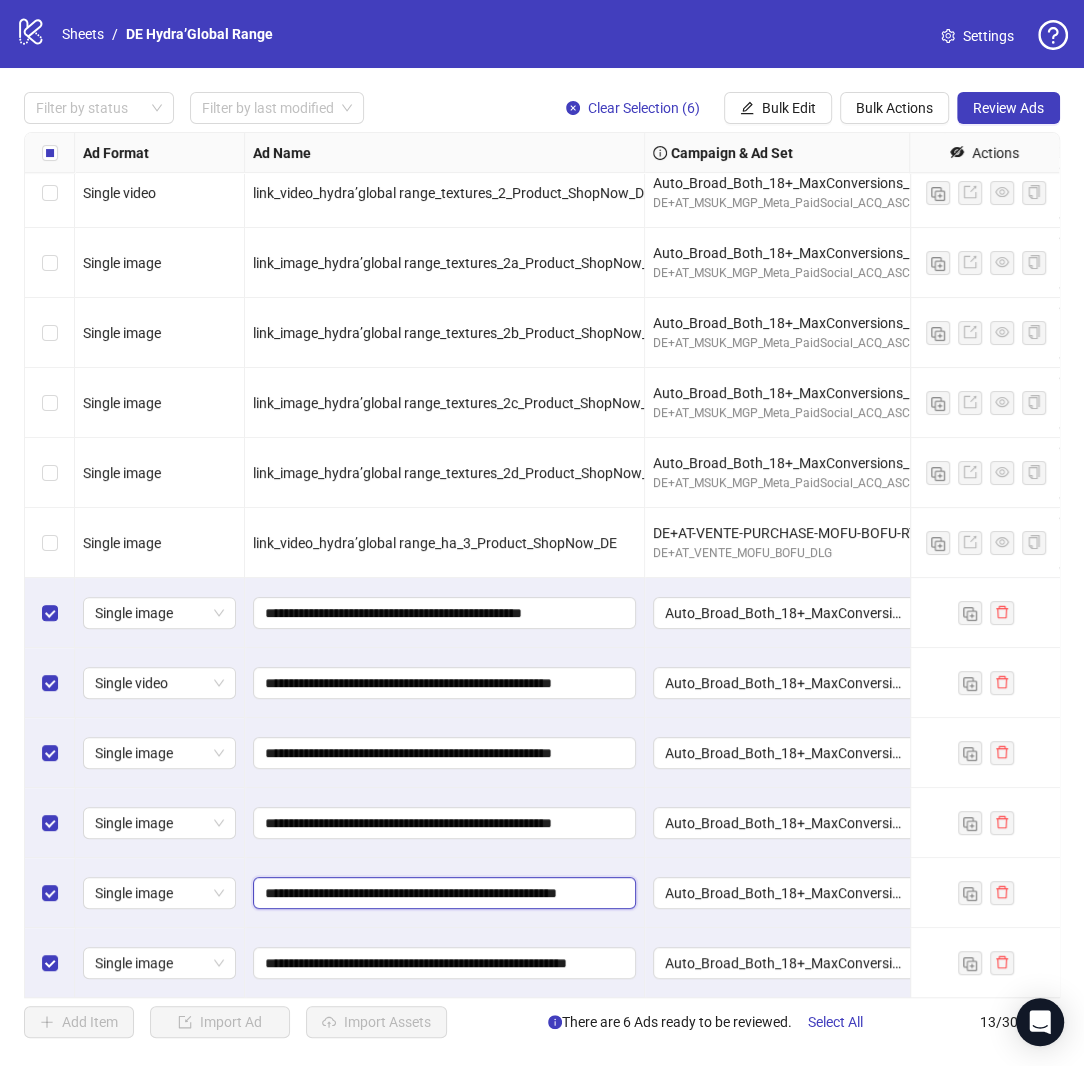 click on "**********" at bounding box center [442, 893] 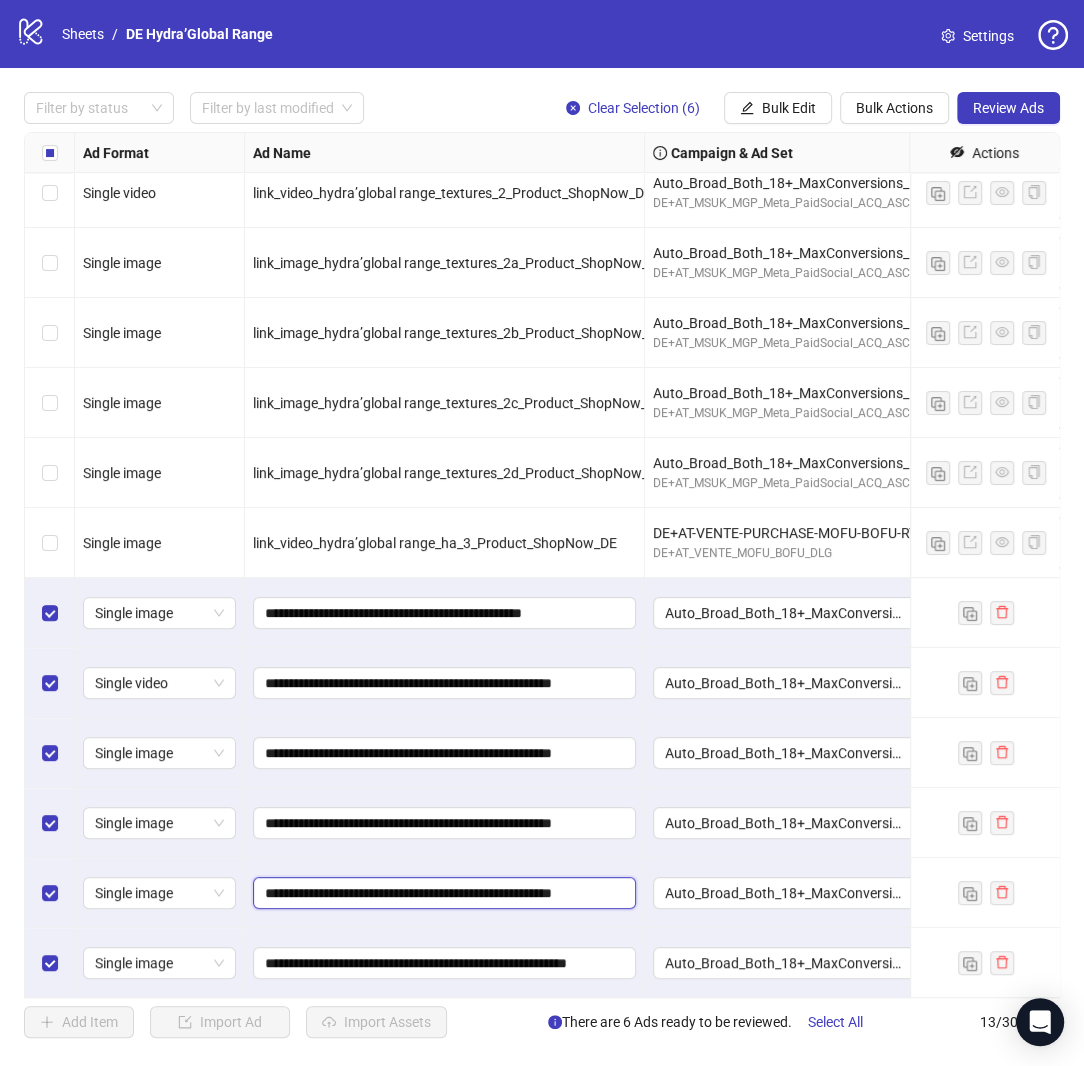 drag, startPoint x: 508, startPoint y: 891, endPoint x: 458, endPoint y: 894, distance: 50.08992 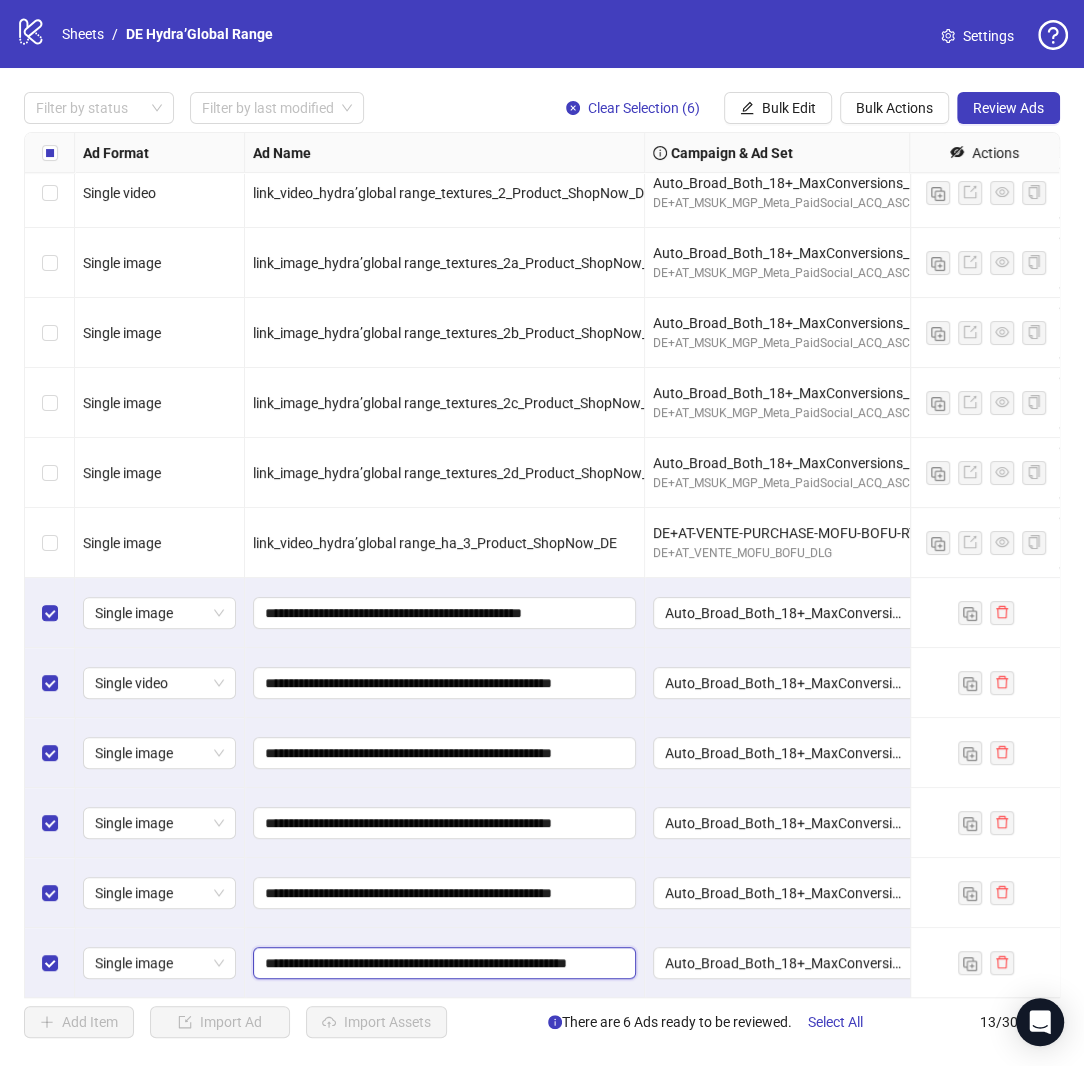 drag, startPoint x: 531, startPoint y: 964, endPoint x: 456, endPoint y: 966, distance: 75.026665 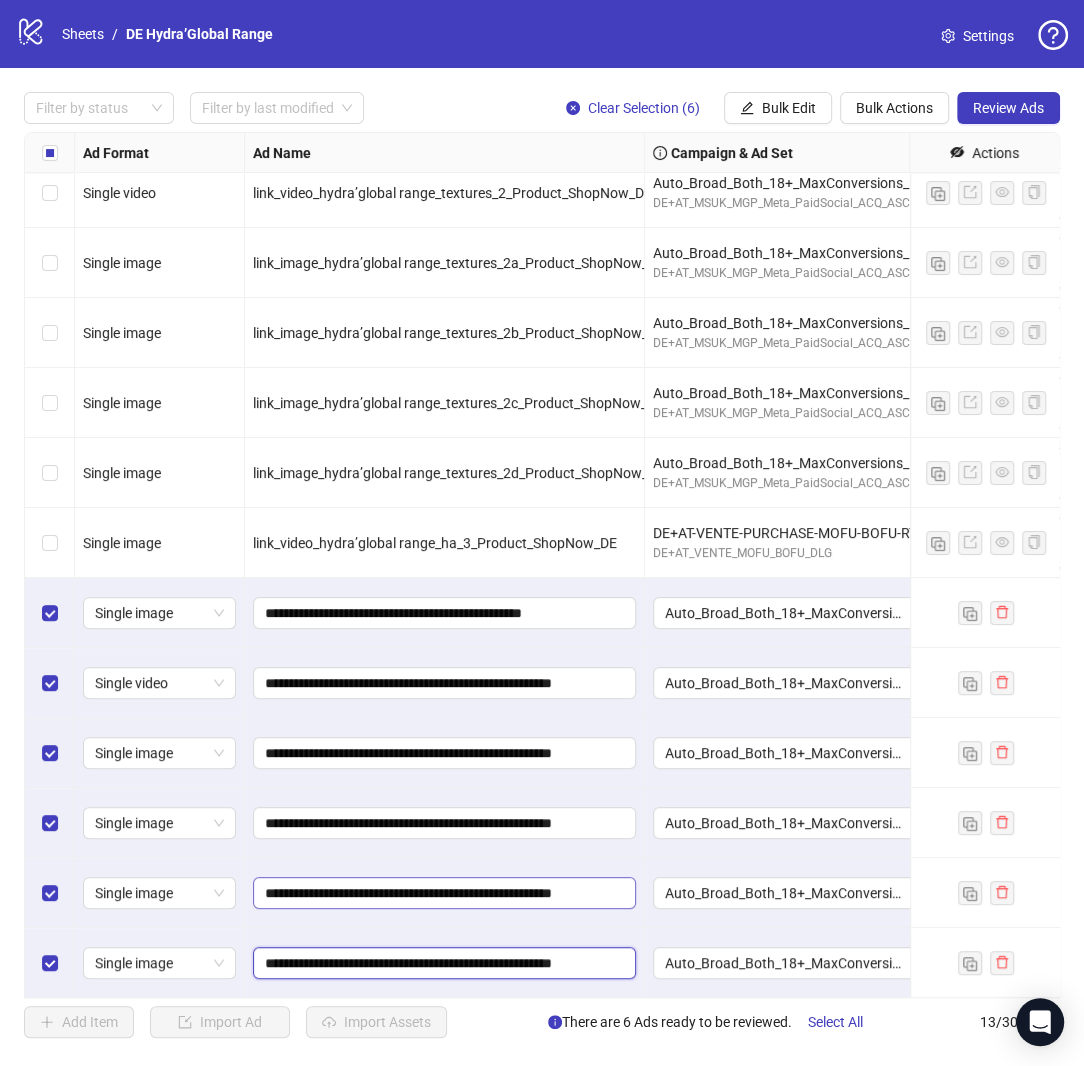 scroll, scrollTop: 0, scrollLeft: 35, axis: horizontal 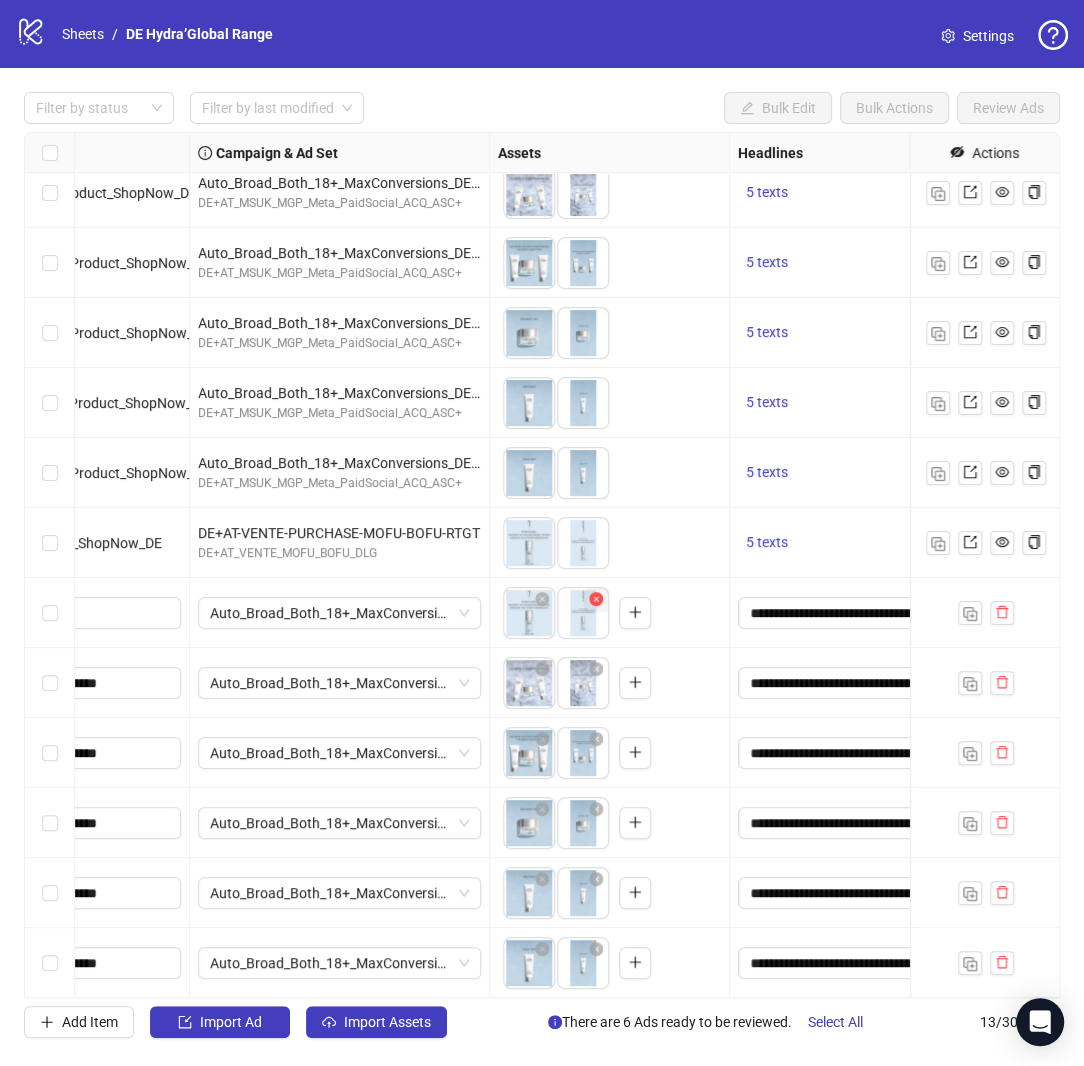 click 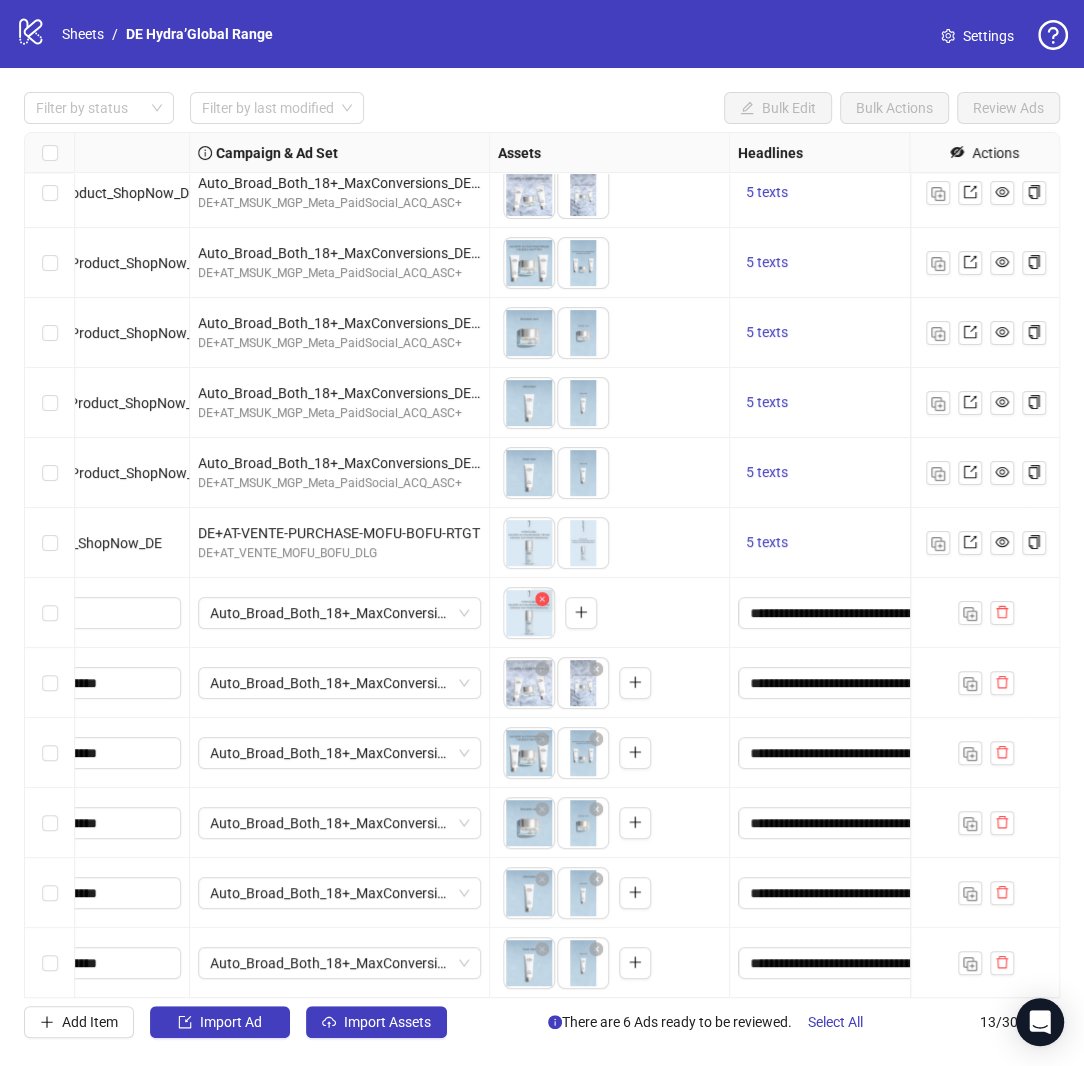 click 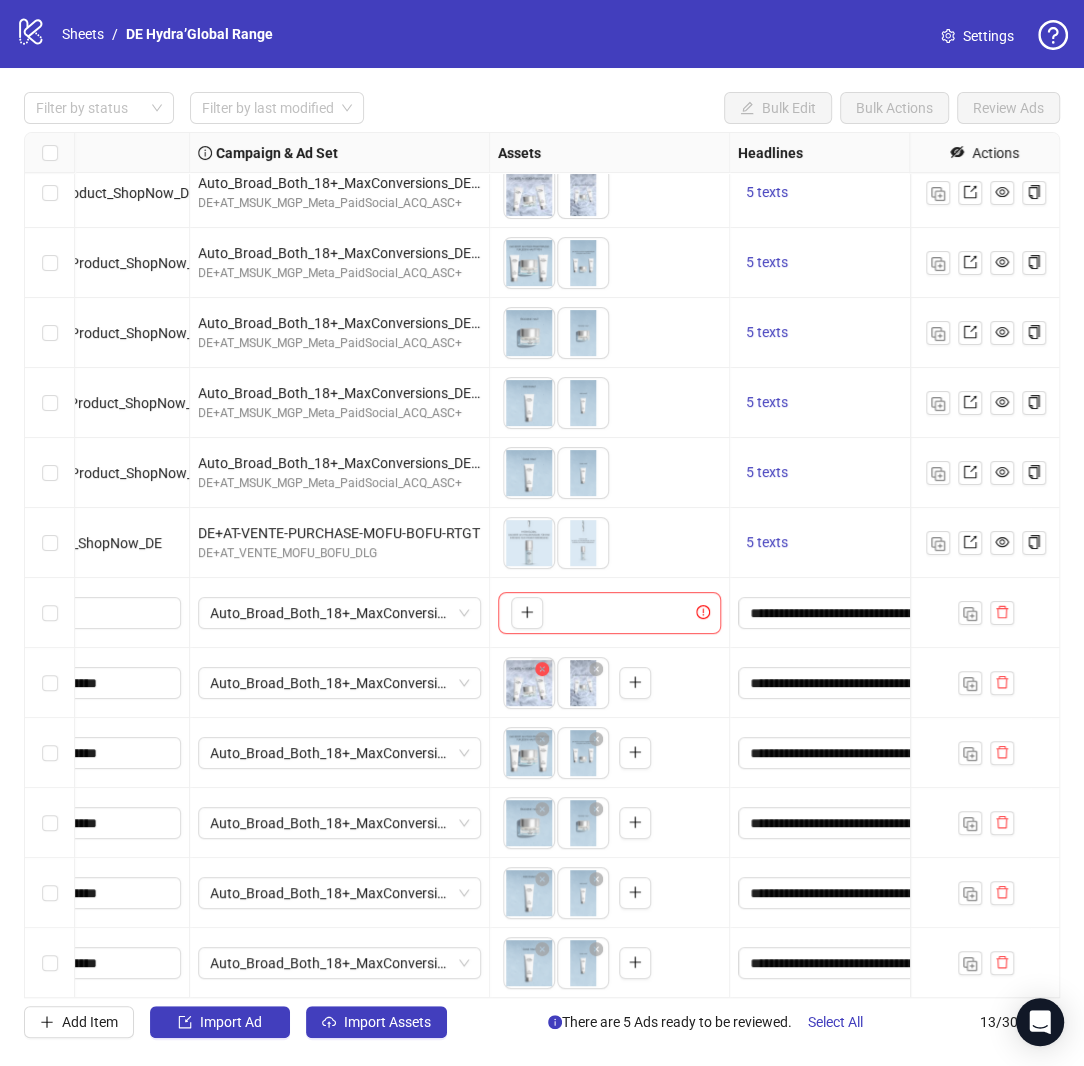 click at bounding box center (542, 670) 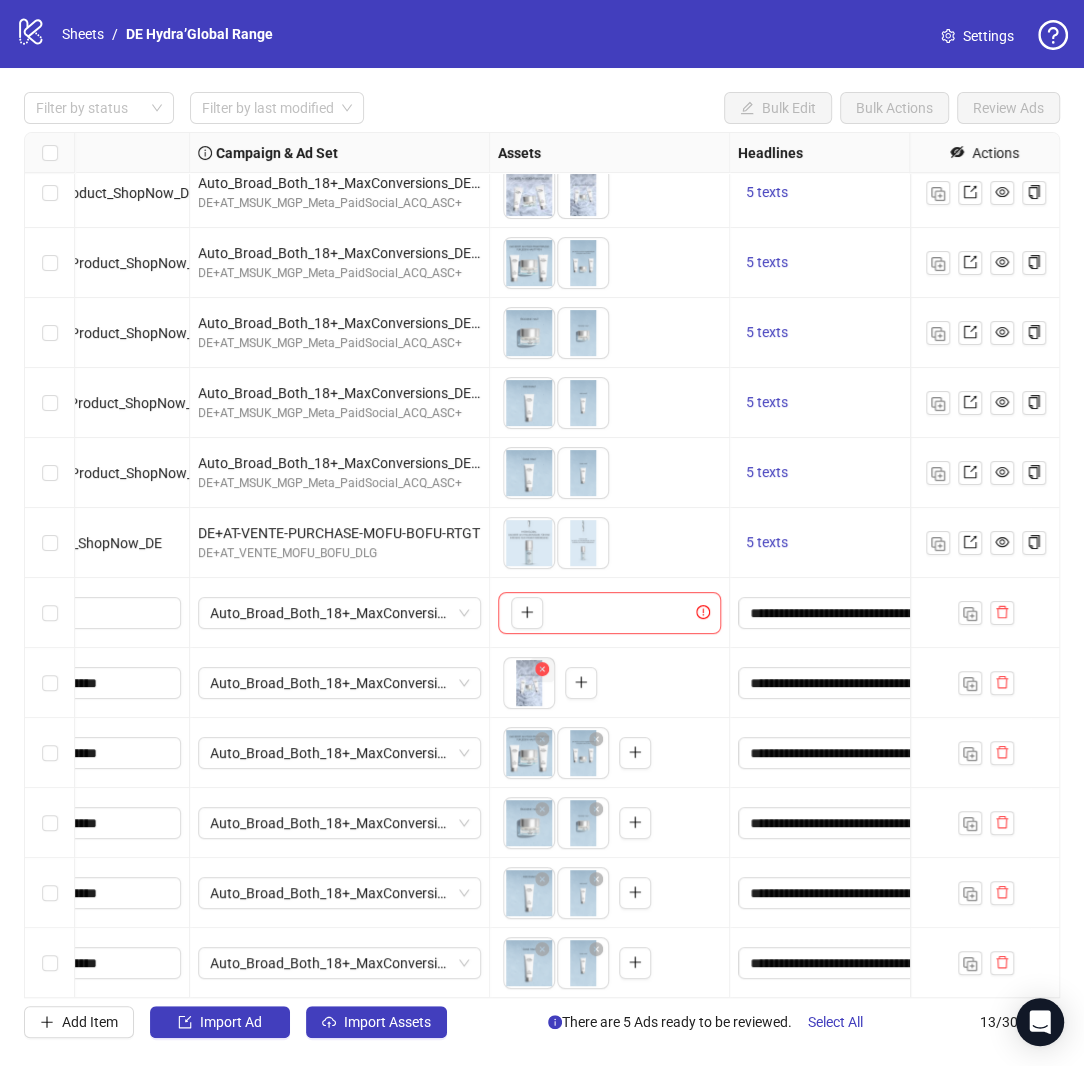 click 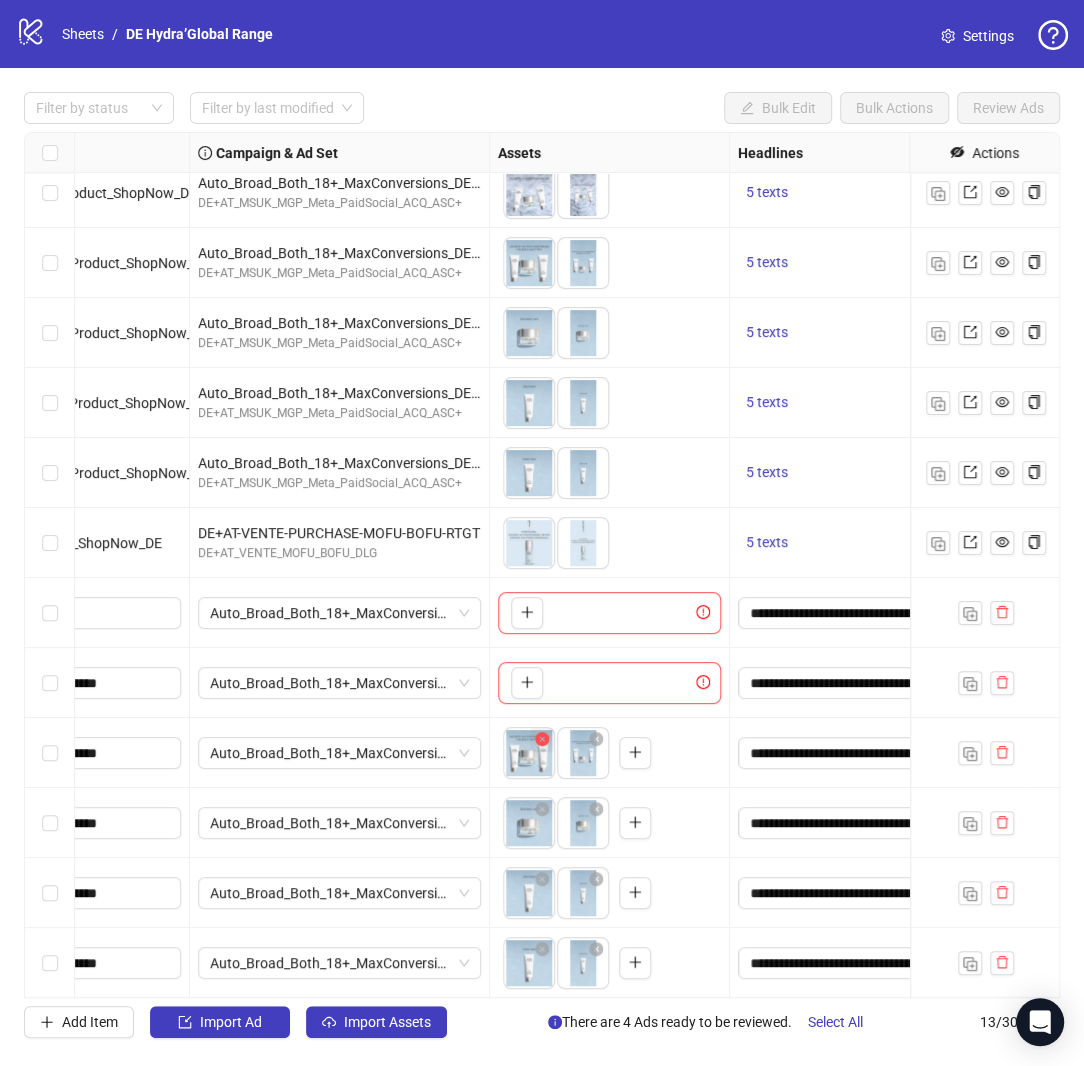 click 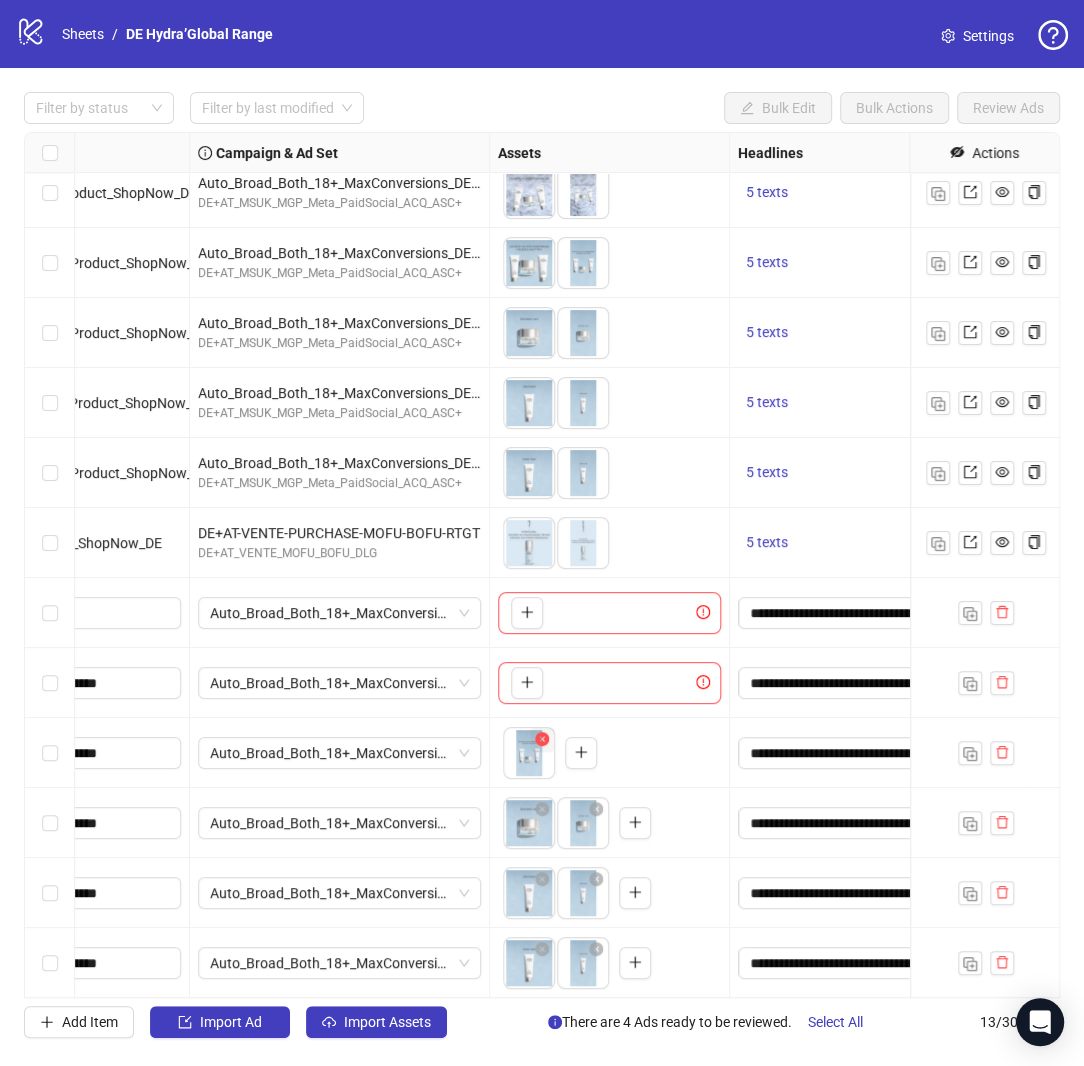 click 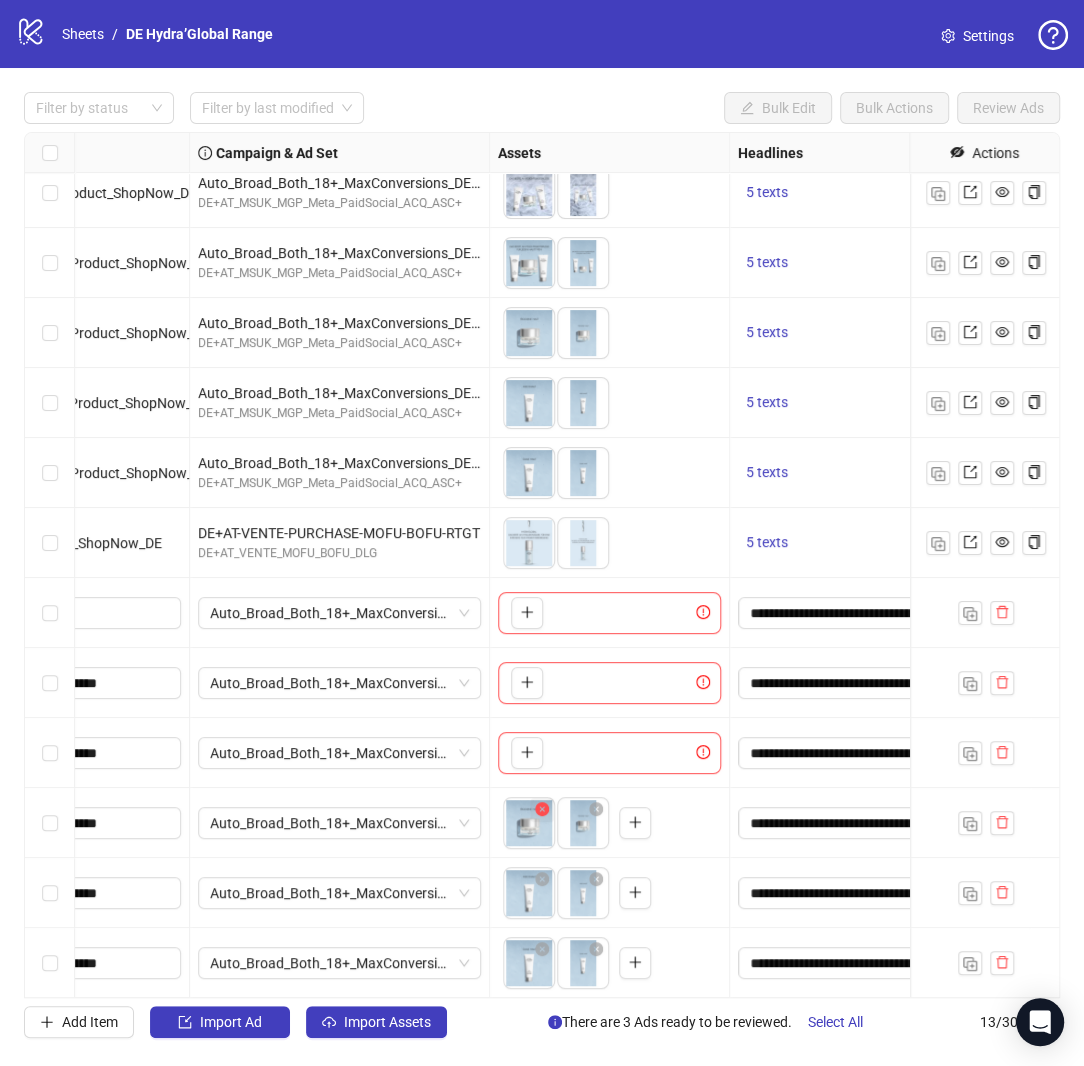 click 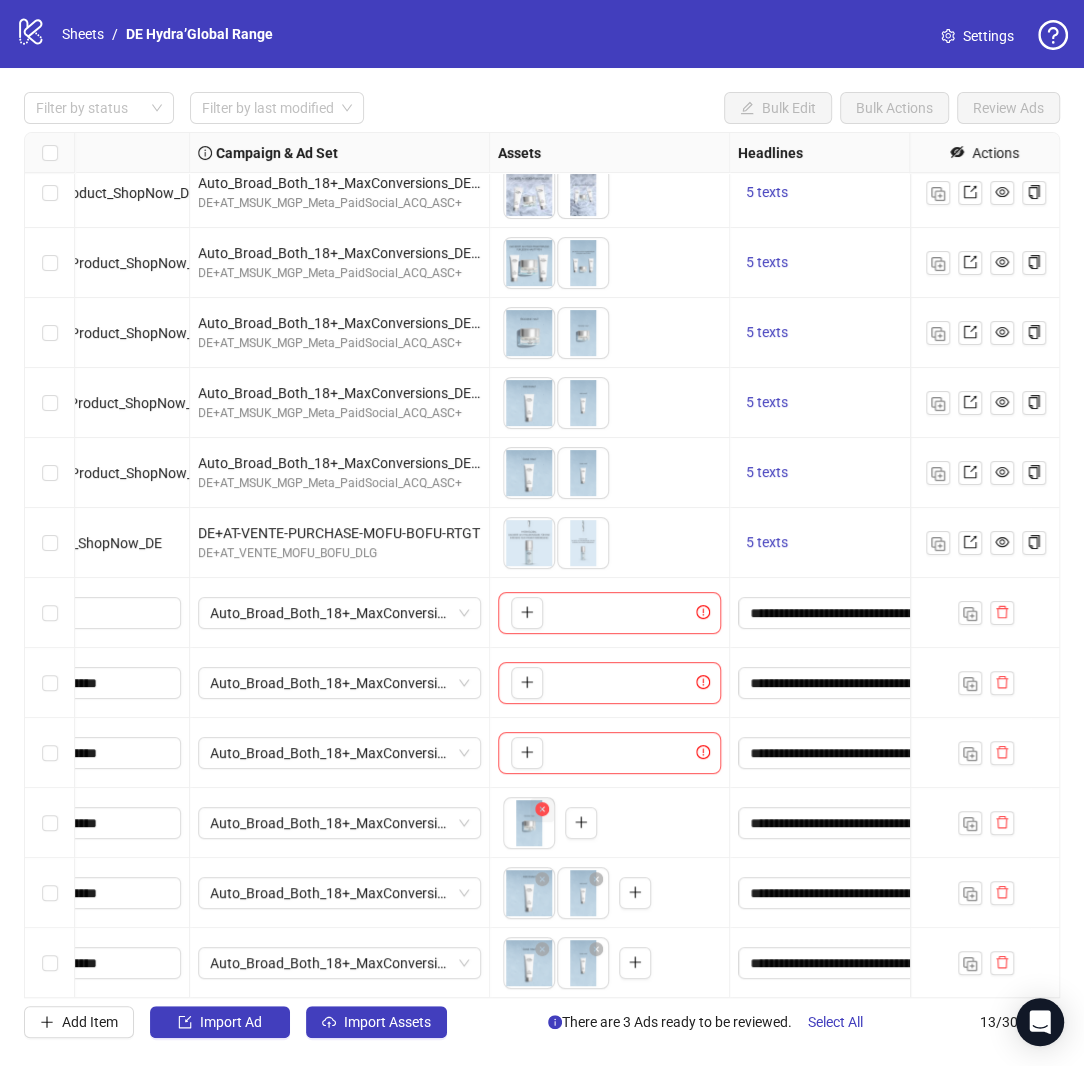 click 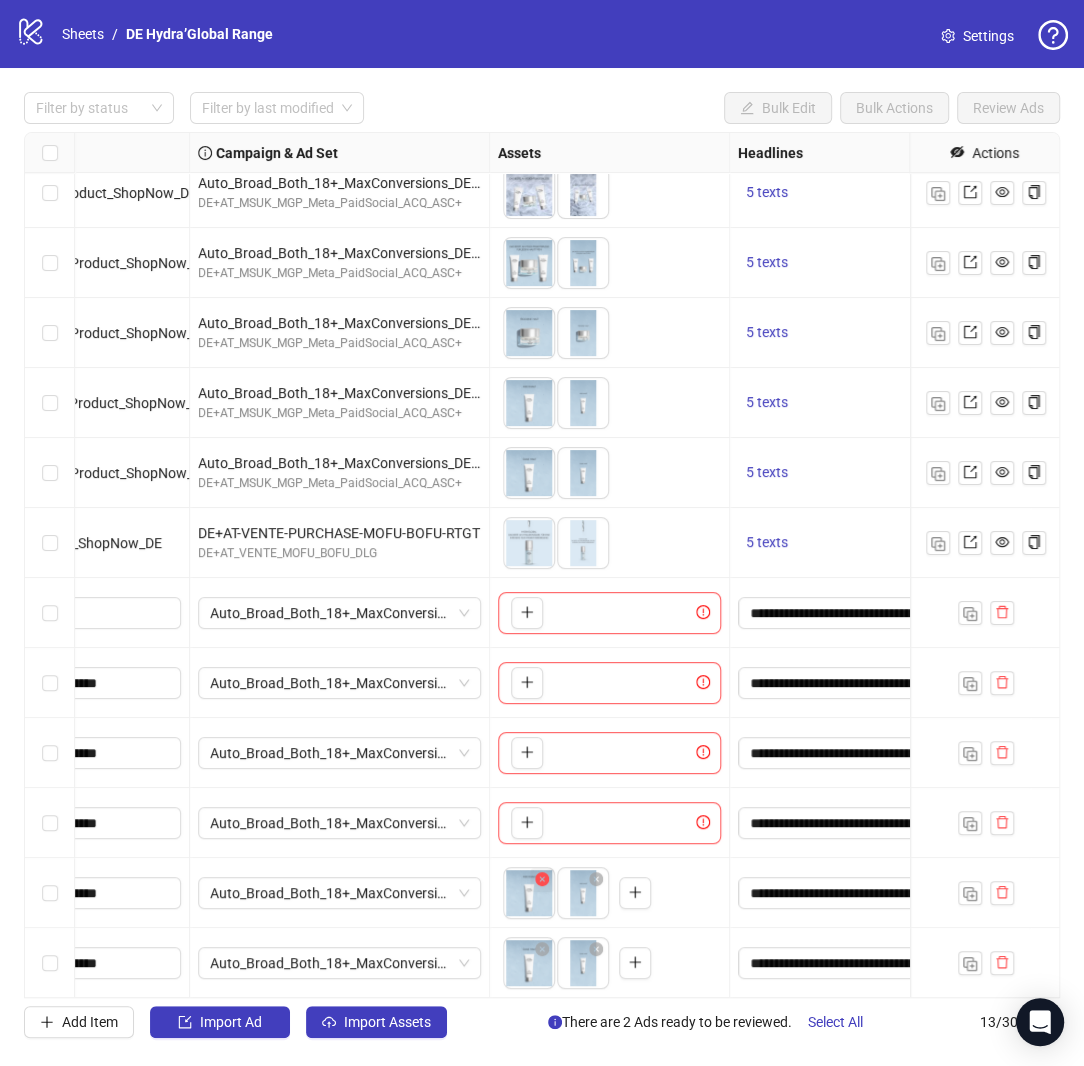 click 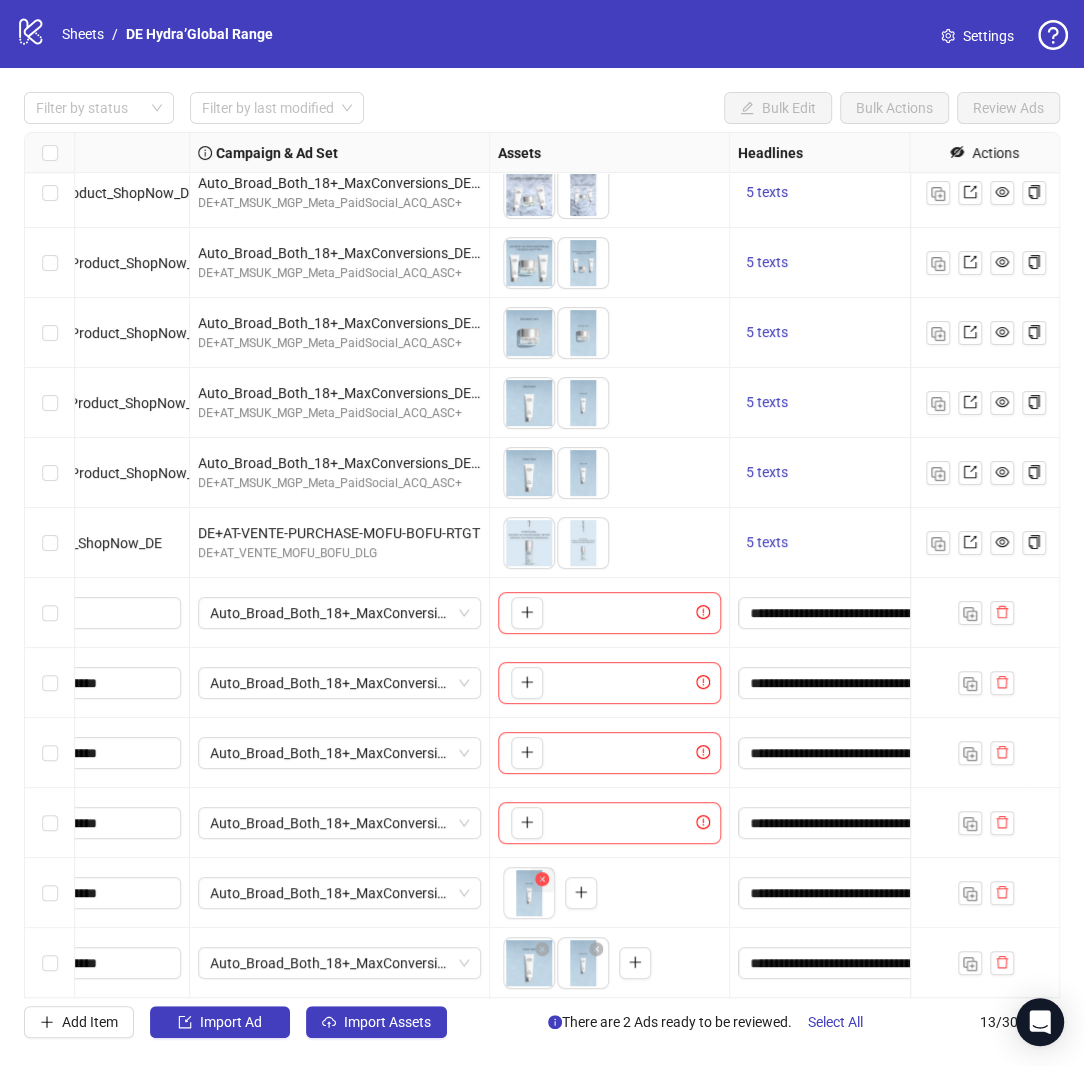 click 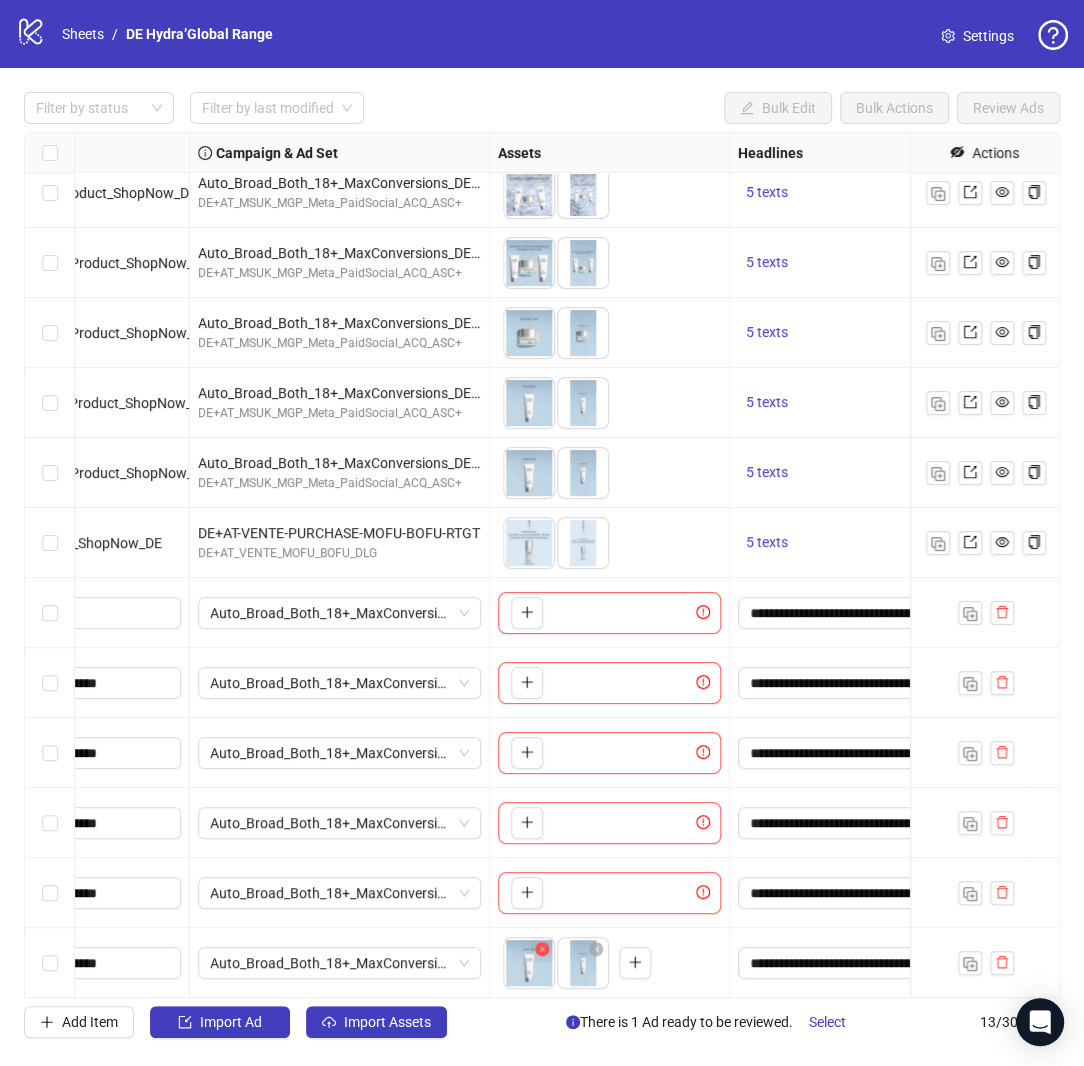 click 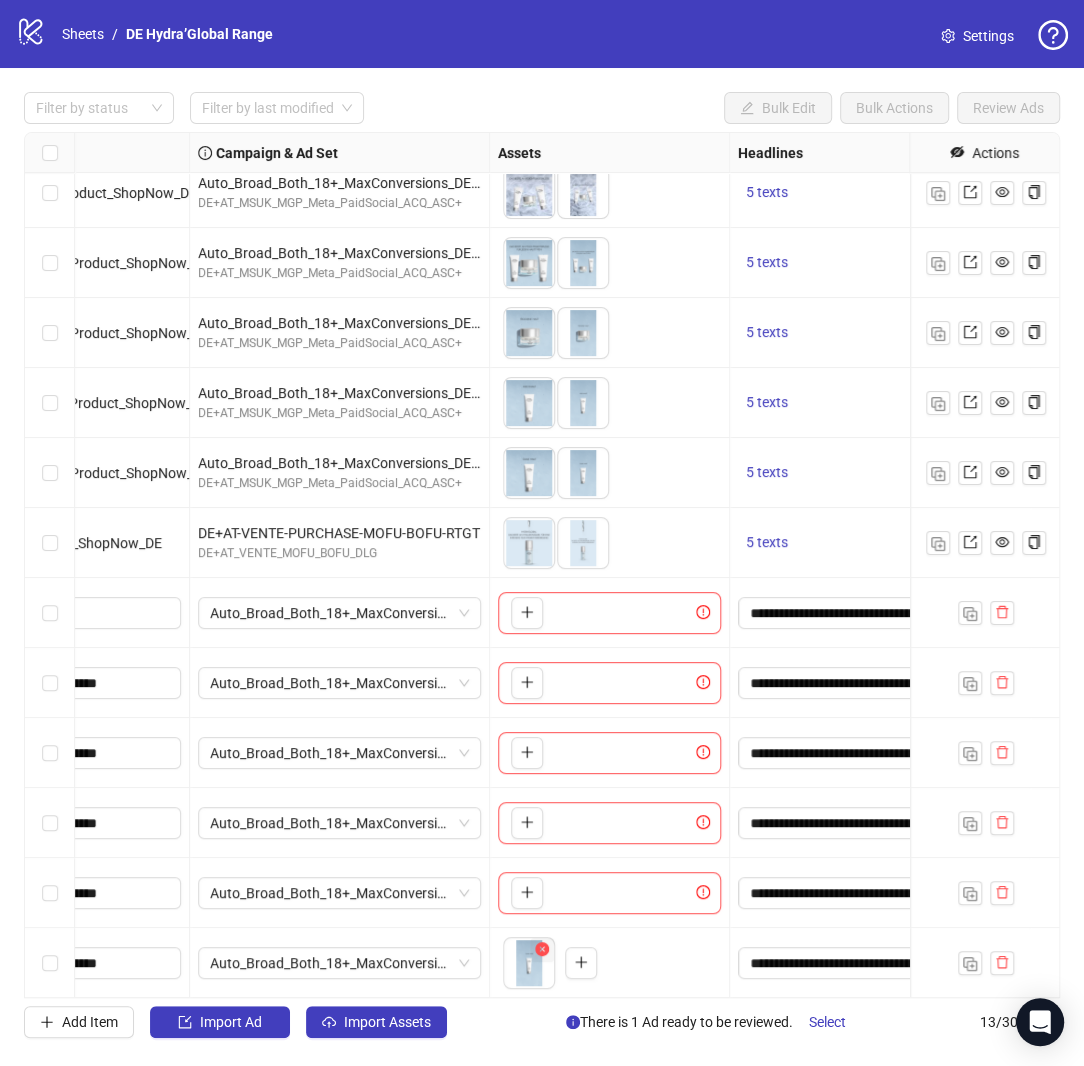 click 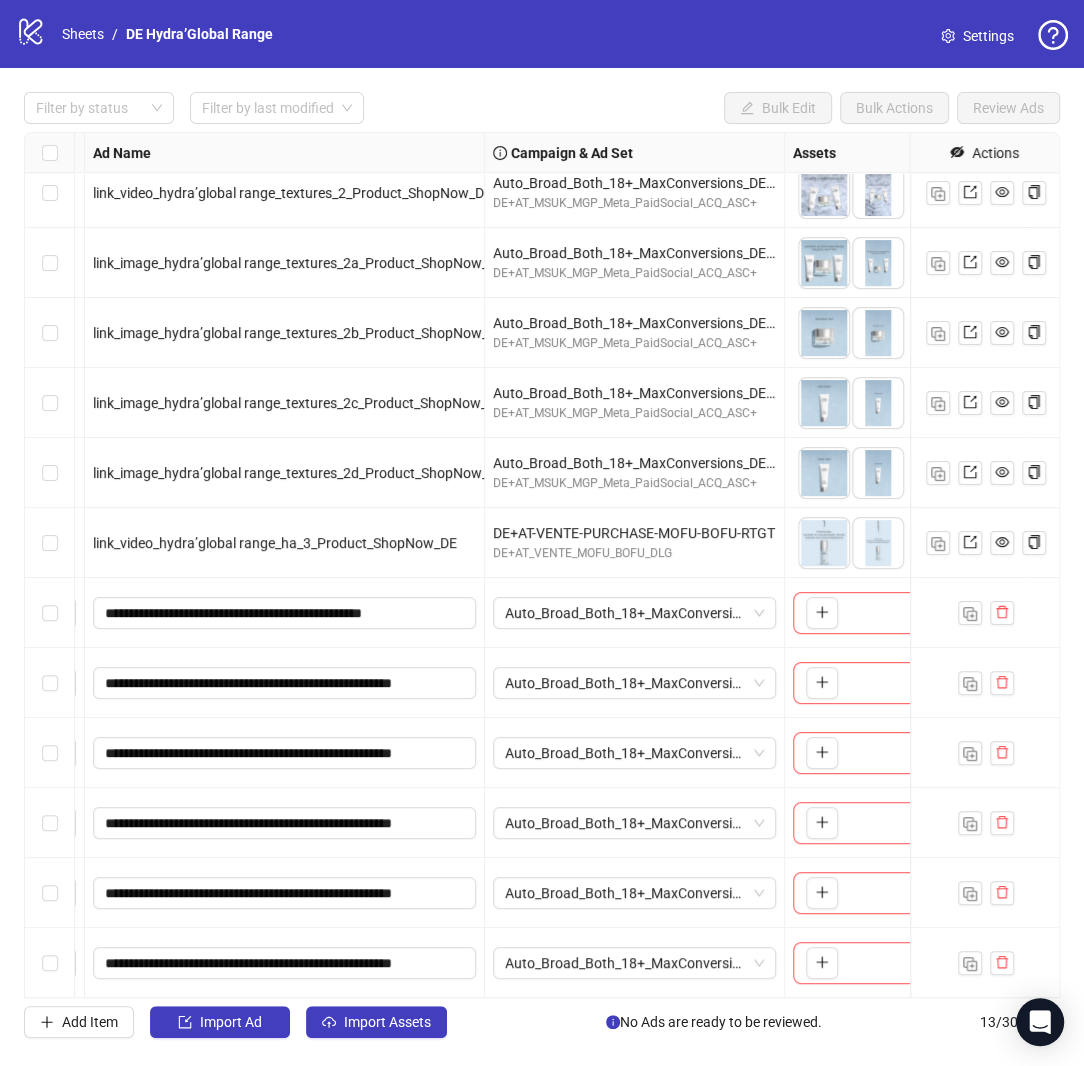 scroll, scrollTop: 85, scrollLeft: 136, axis: both 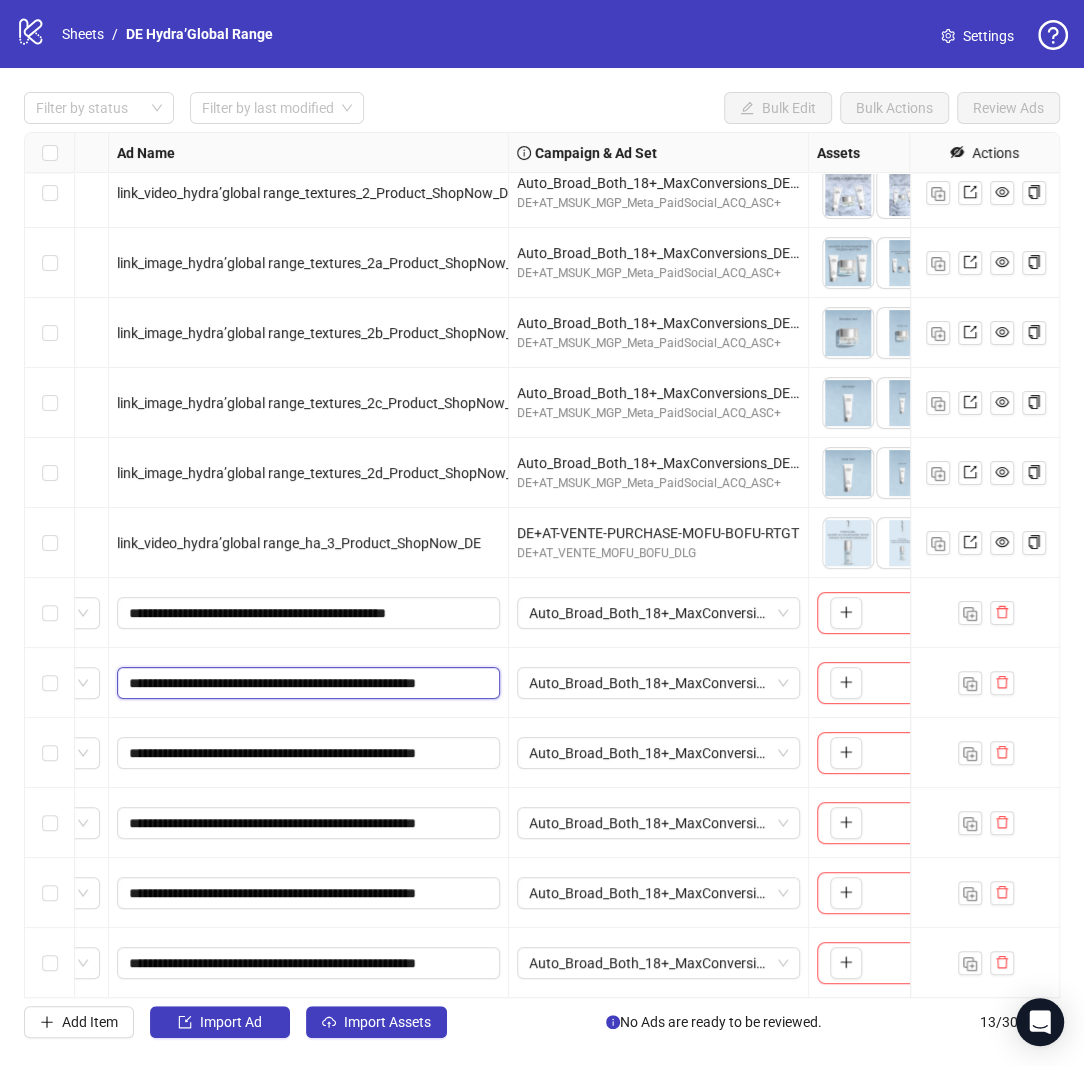 click on "**********" at bounding box center (306, 683) 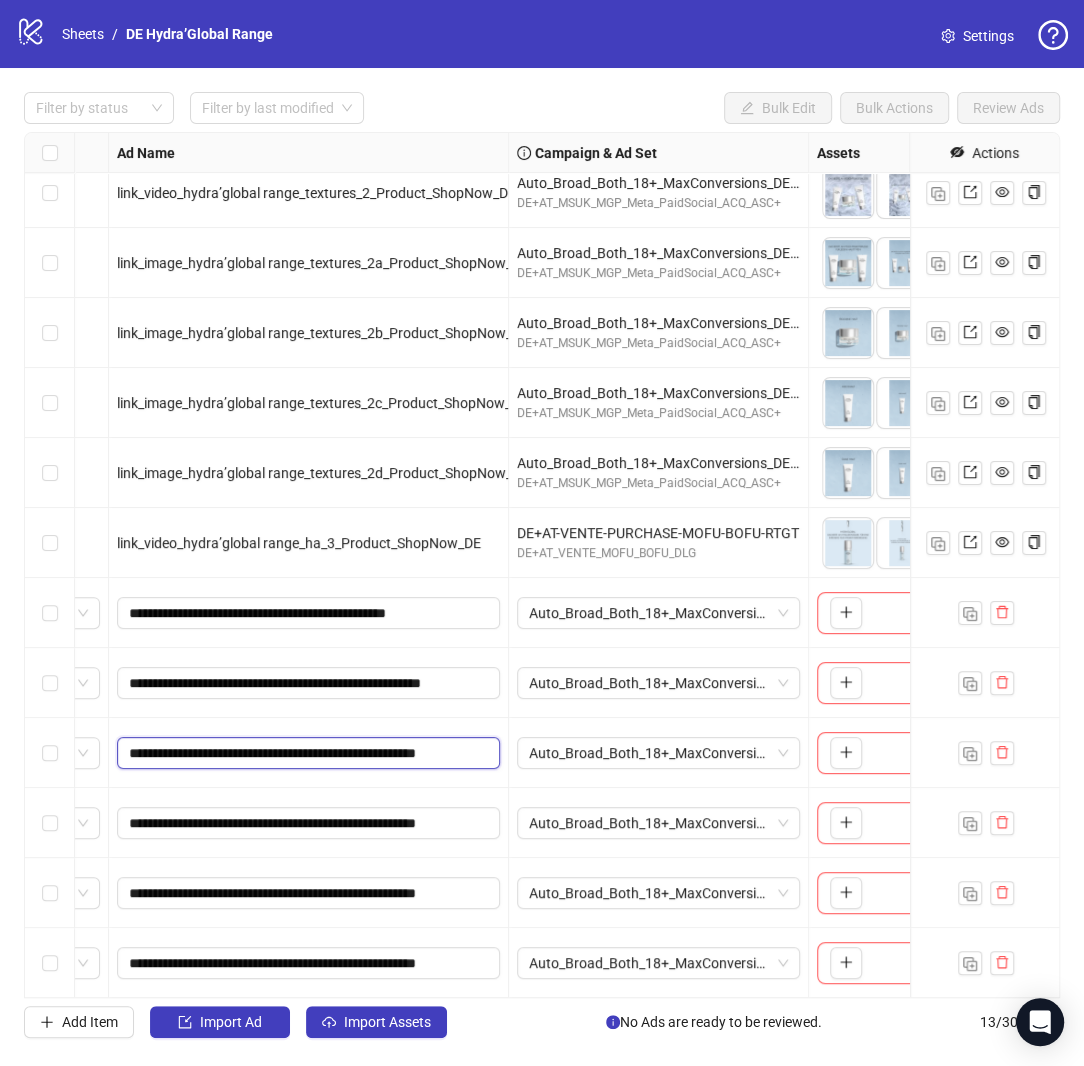 click on "**********" at bounding box center (306, 753) 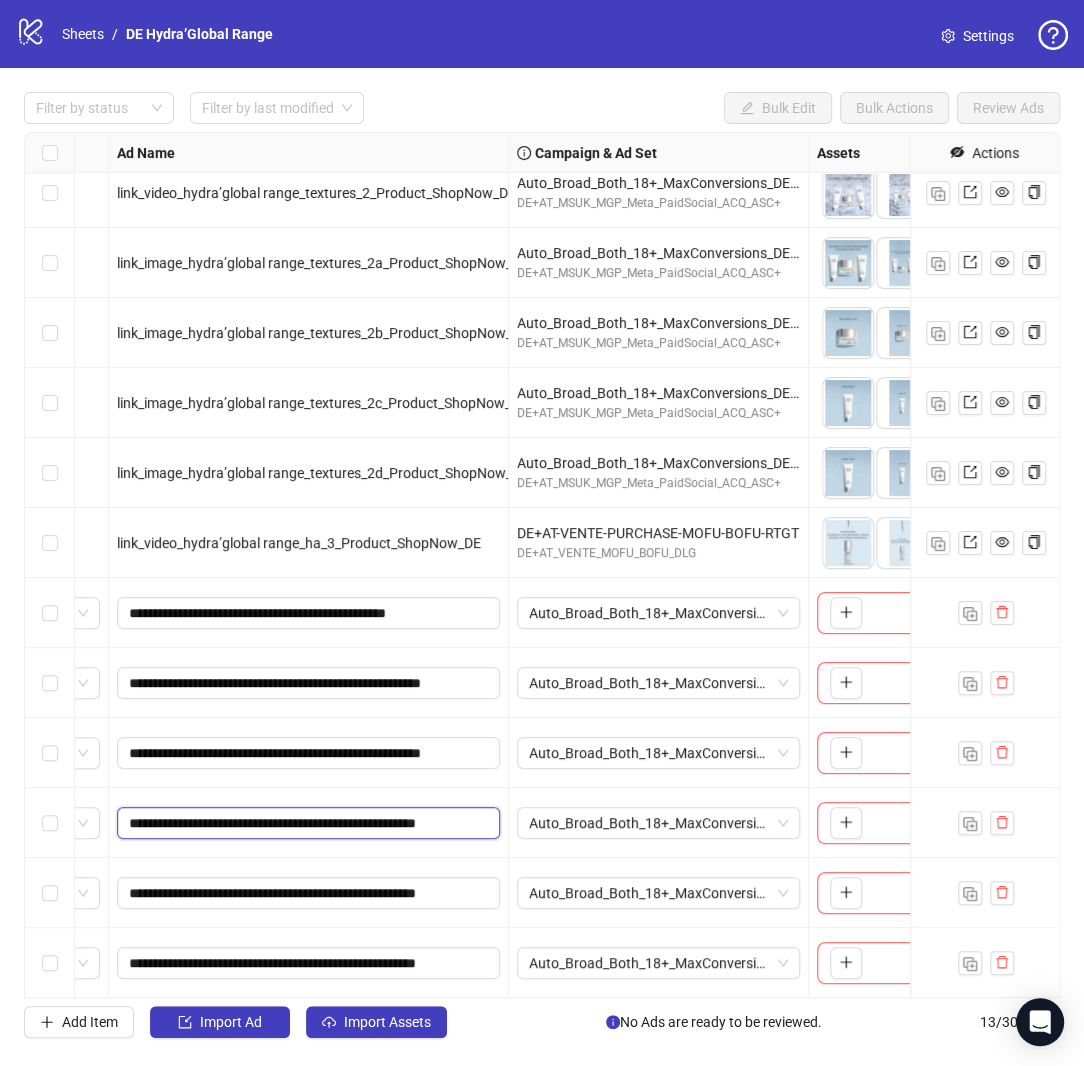 click on "**********" at bounding box center [306, 823] 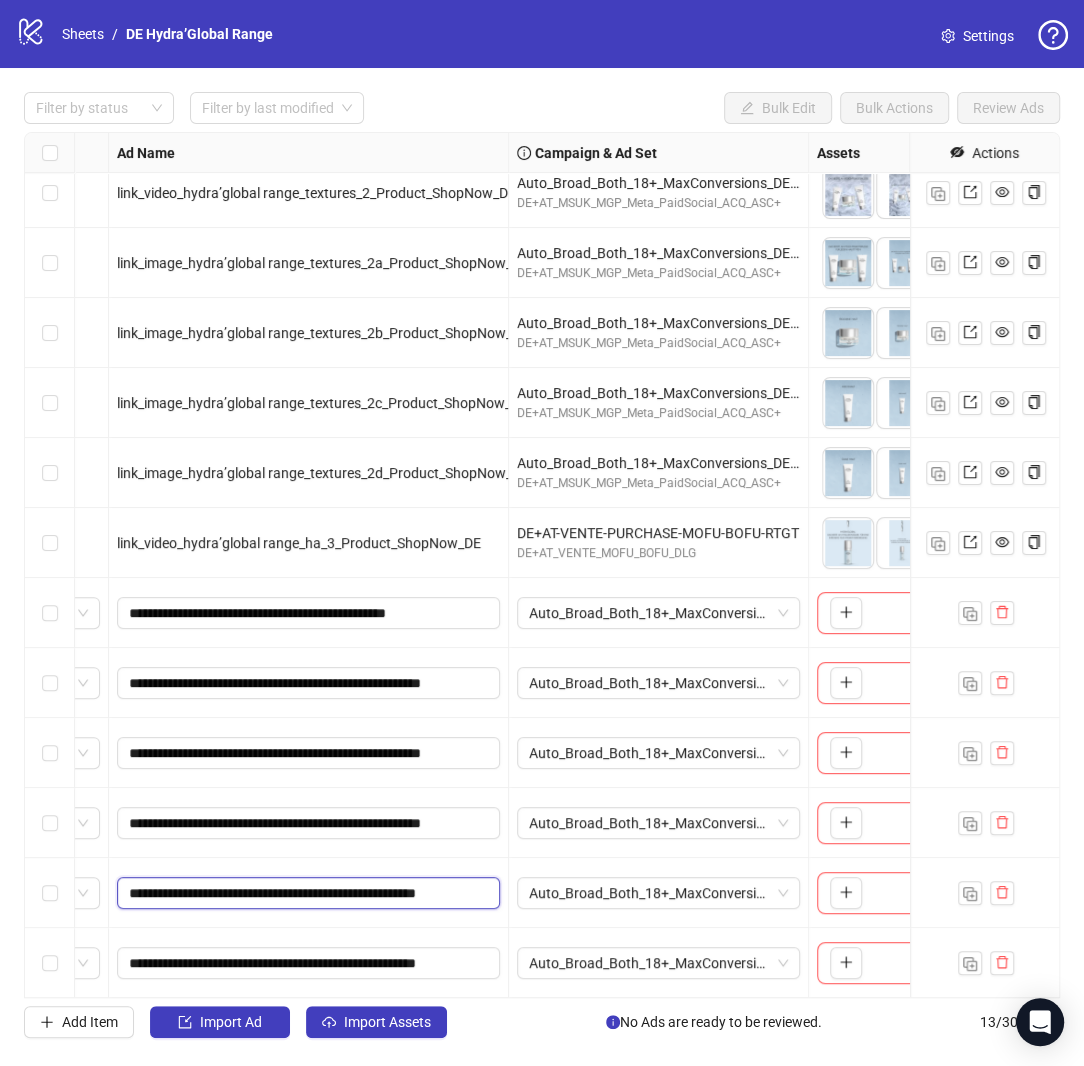 click on "**********" at bounding box center (306, 893) 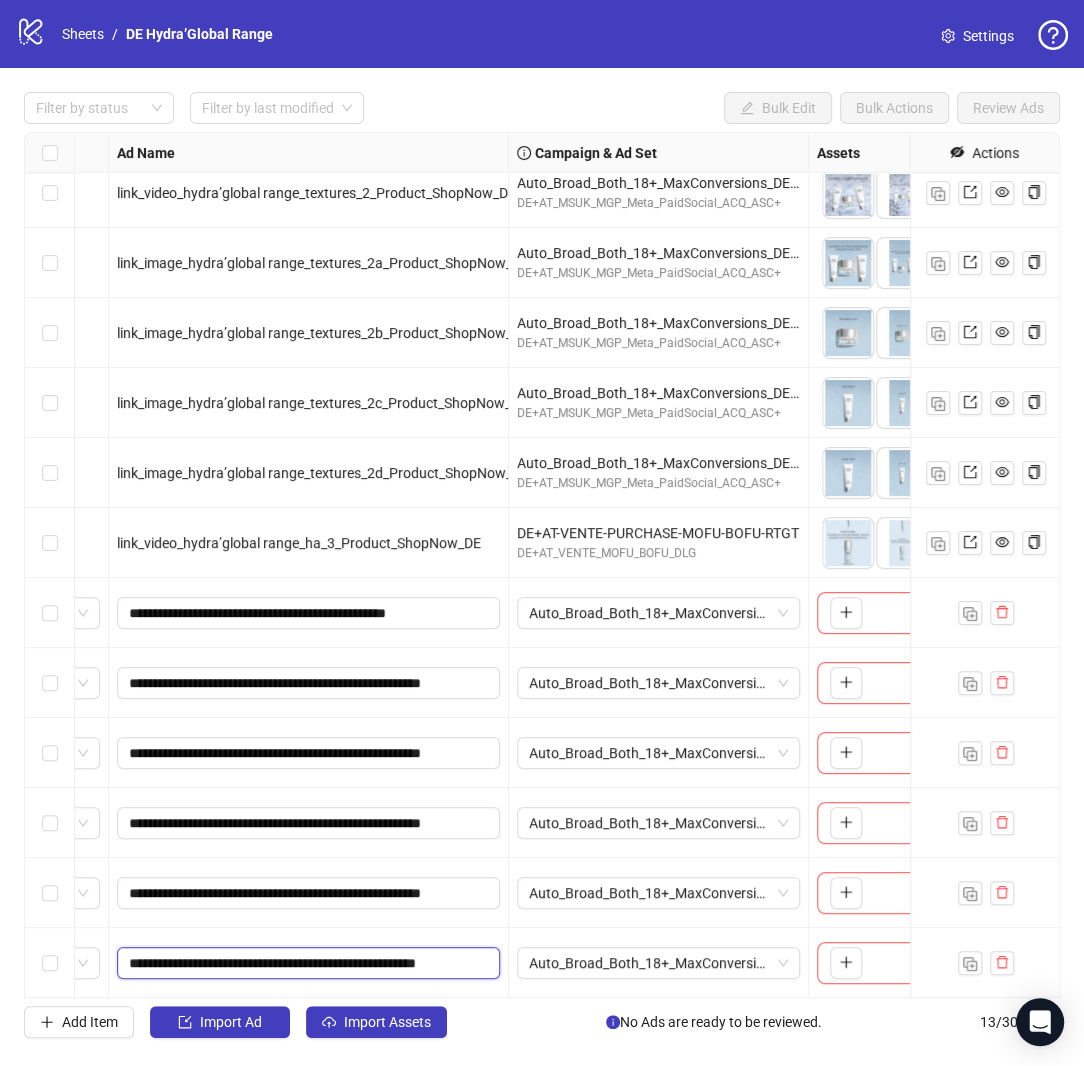 click on "**********" at bounding box center [306, 963] 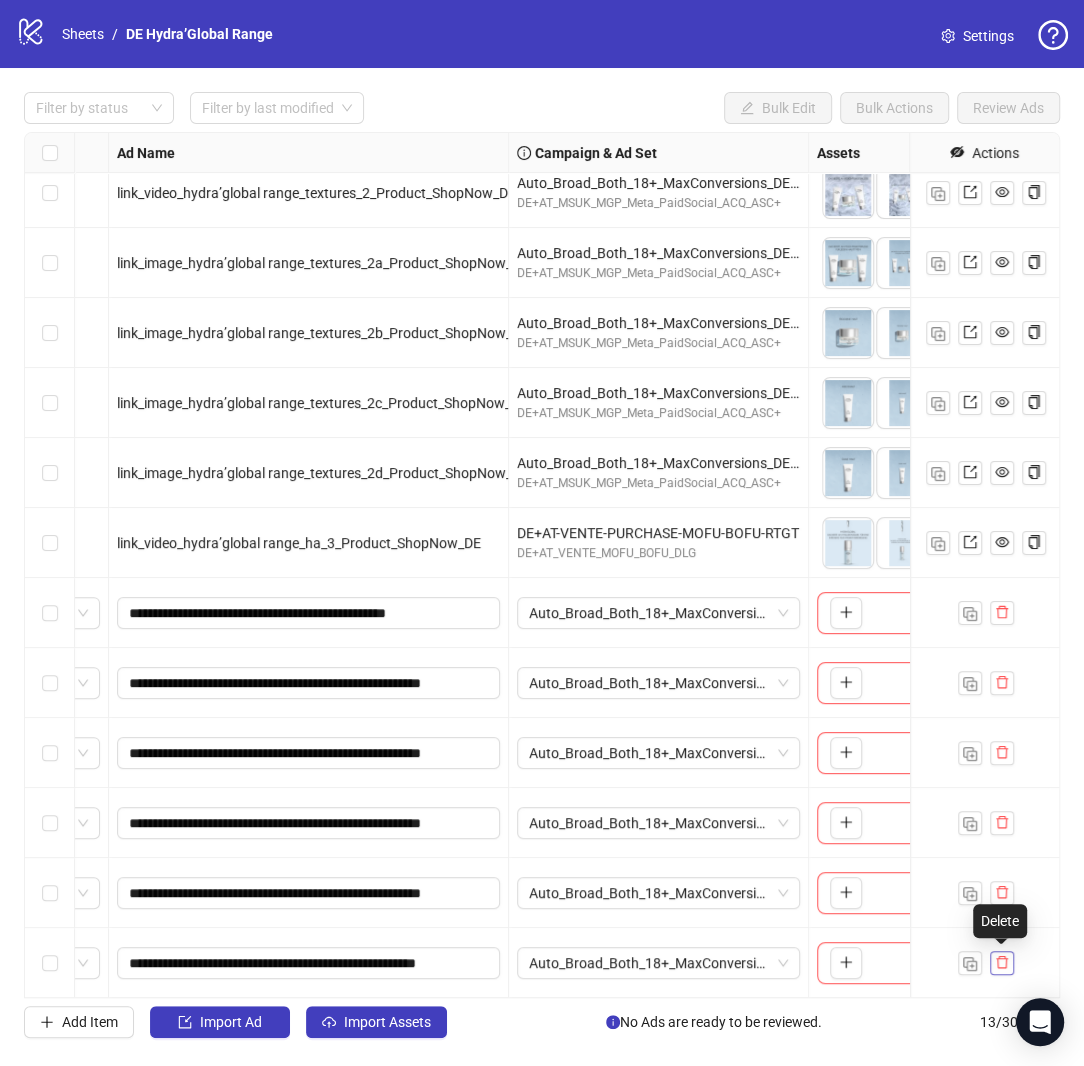click 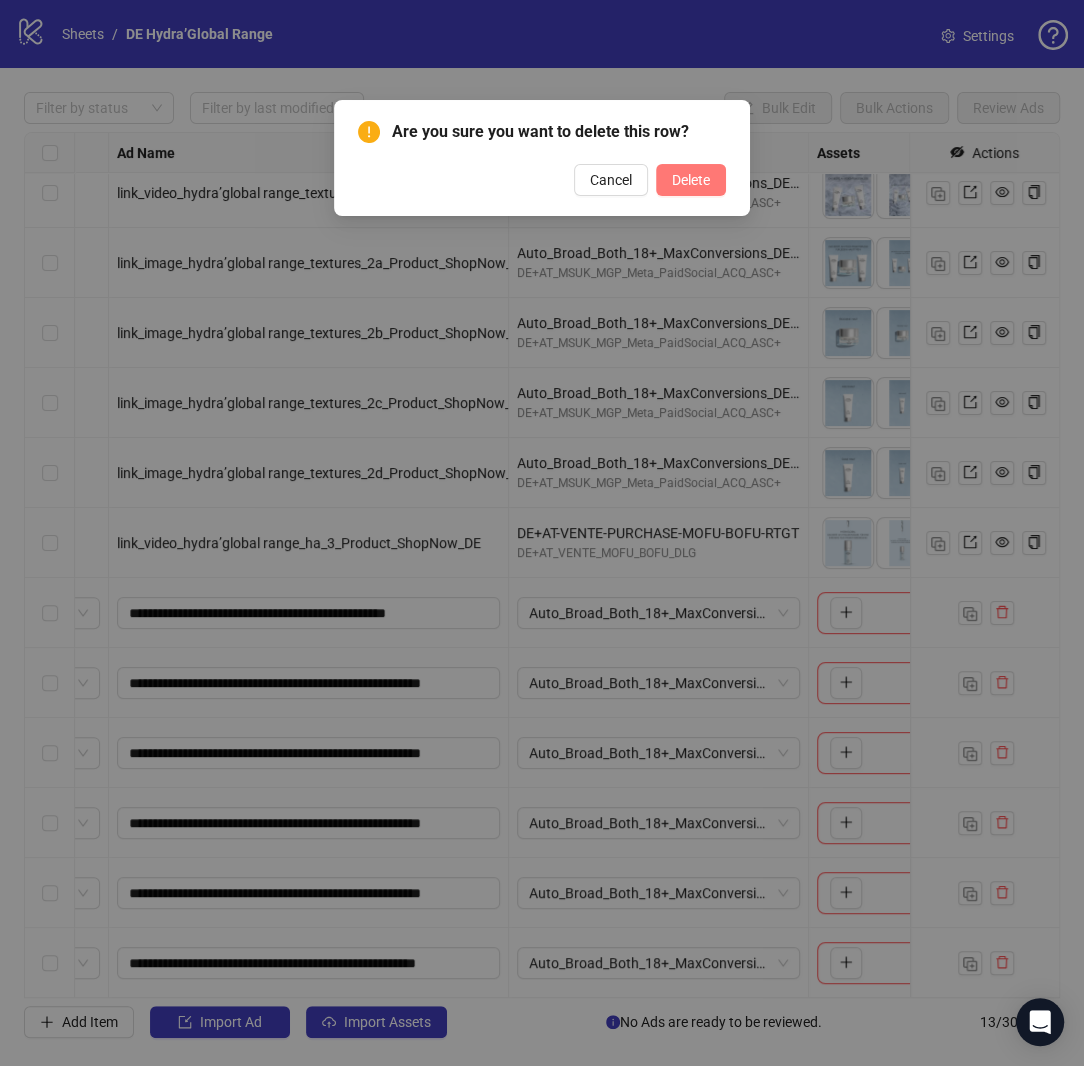 click on "Delete" at bounding box center (691, 180) 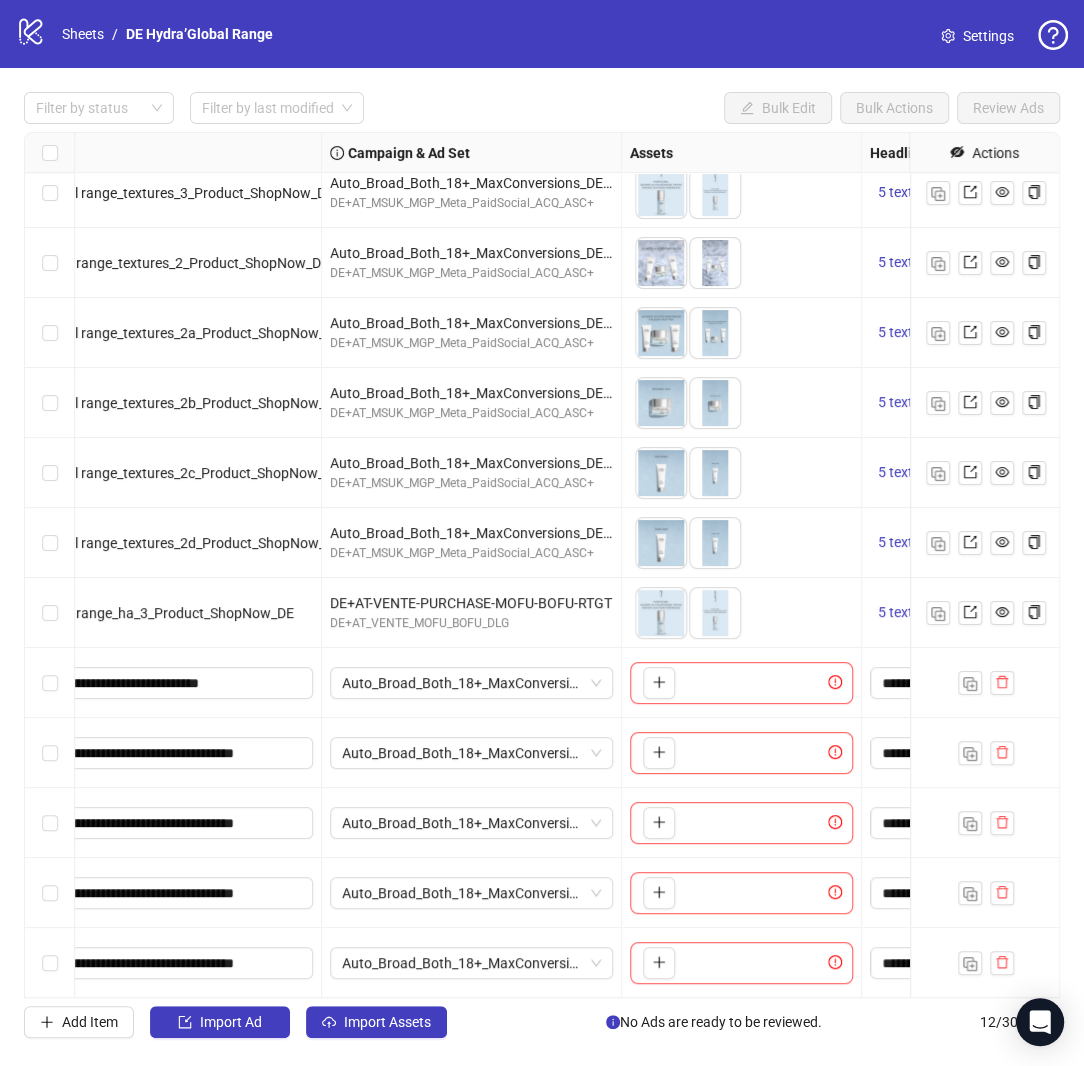 scroll, scrollTop: 15, scrollLeft: 350, axis: both 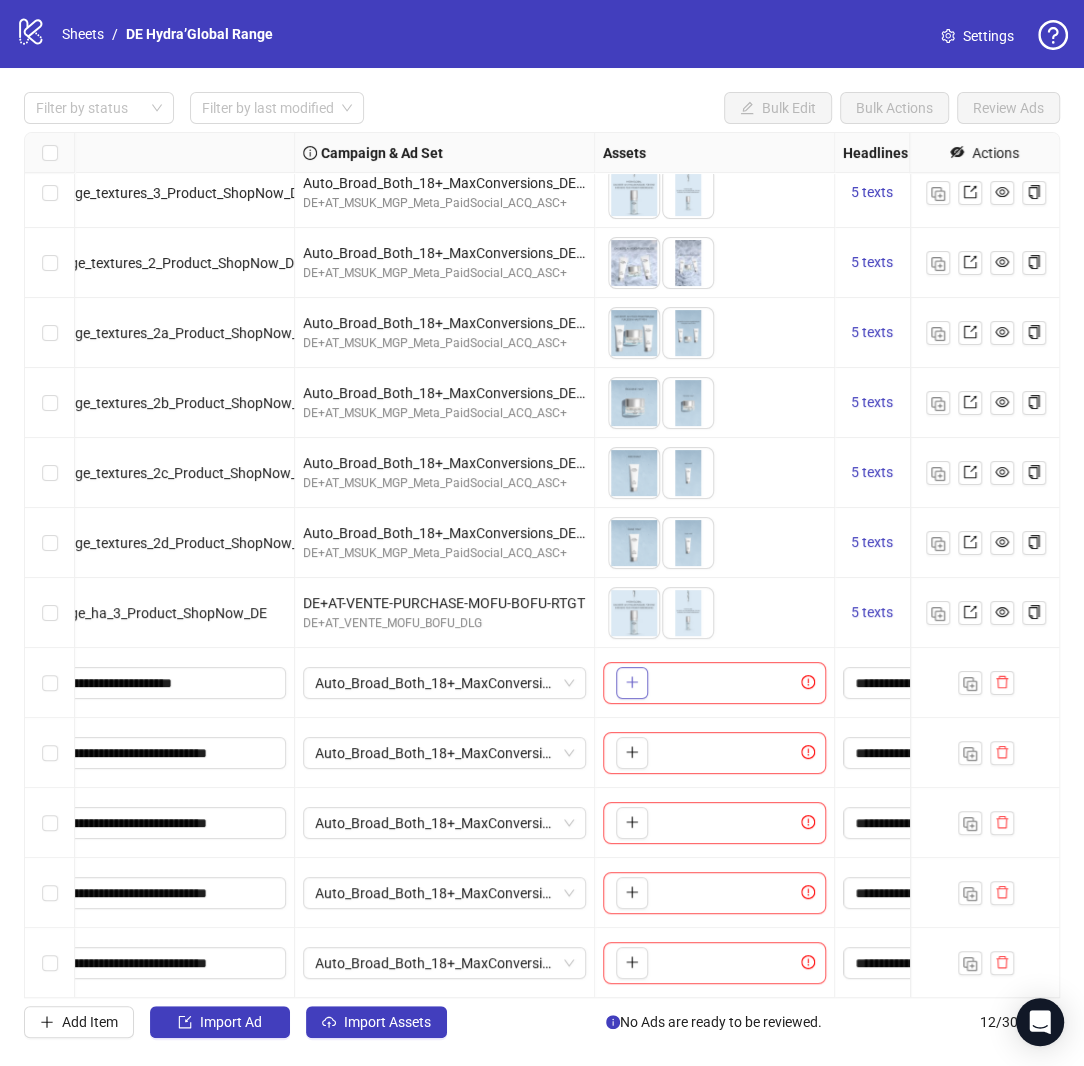 click 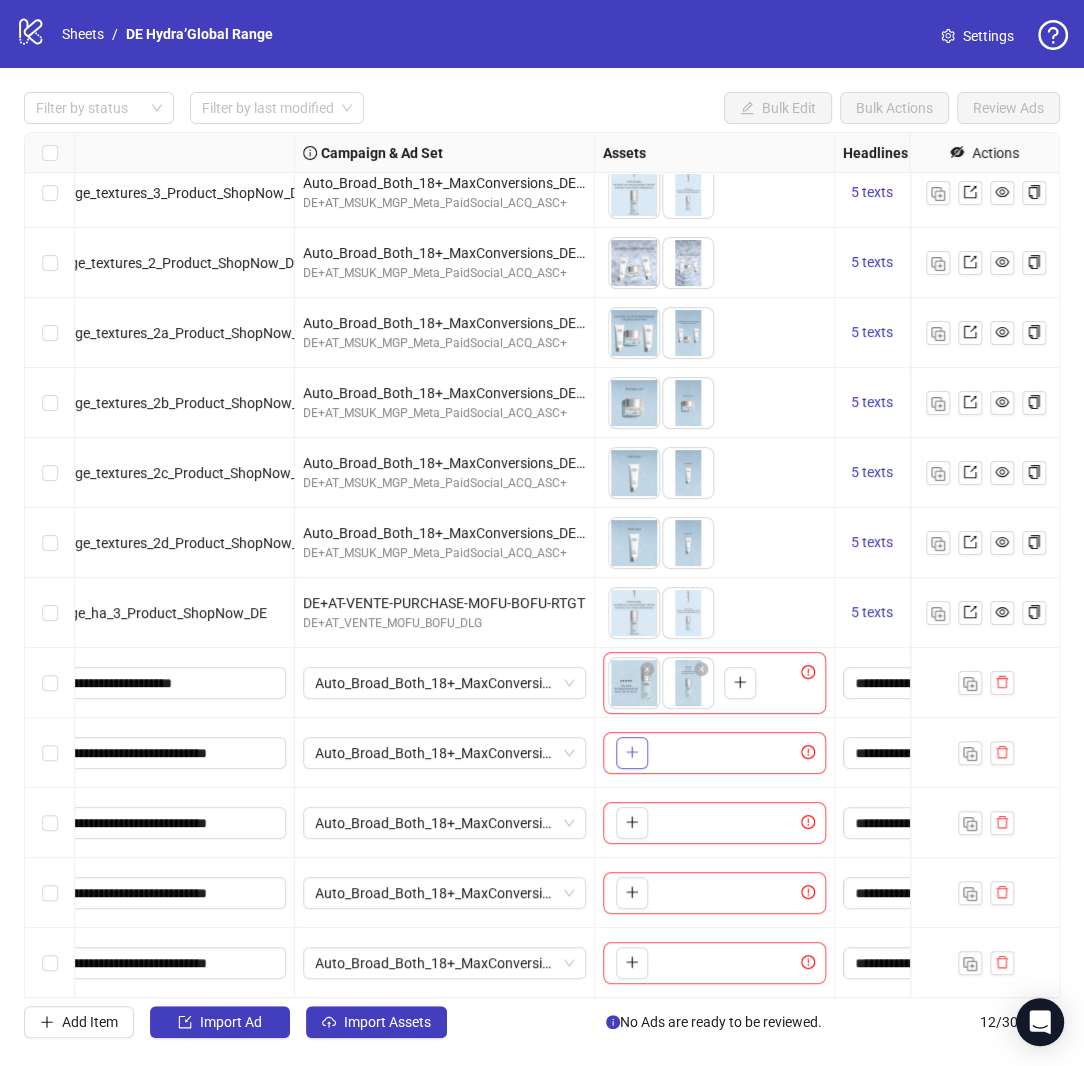 click 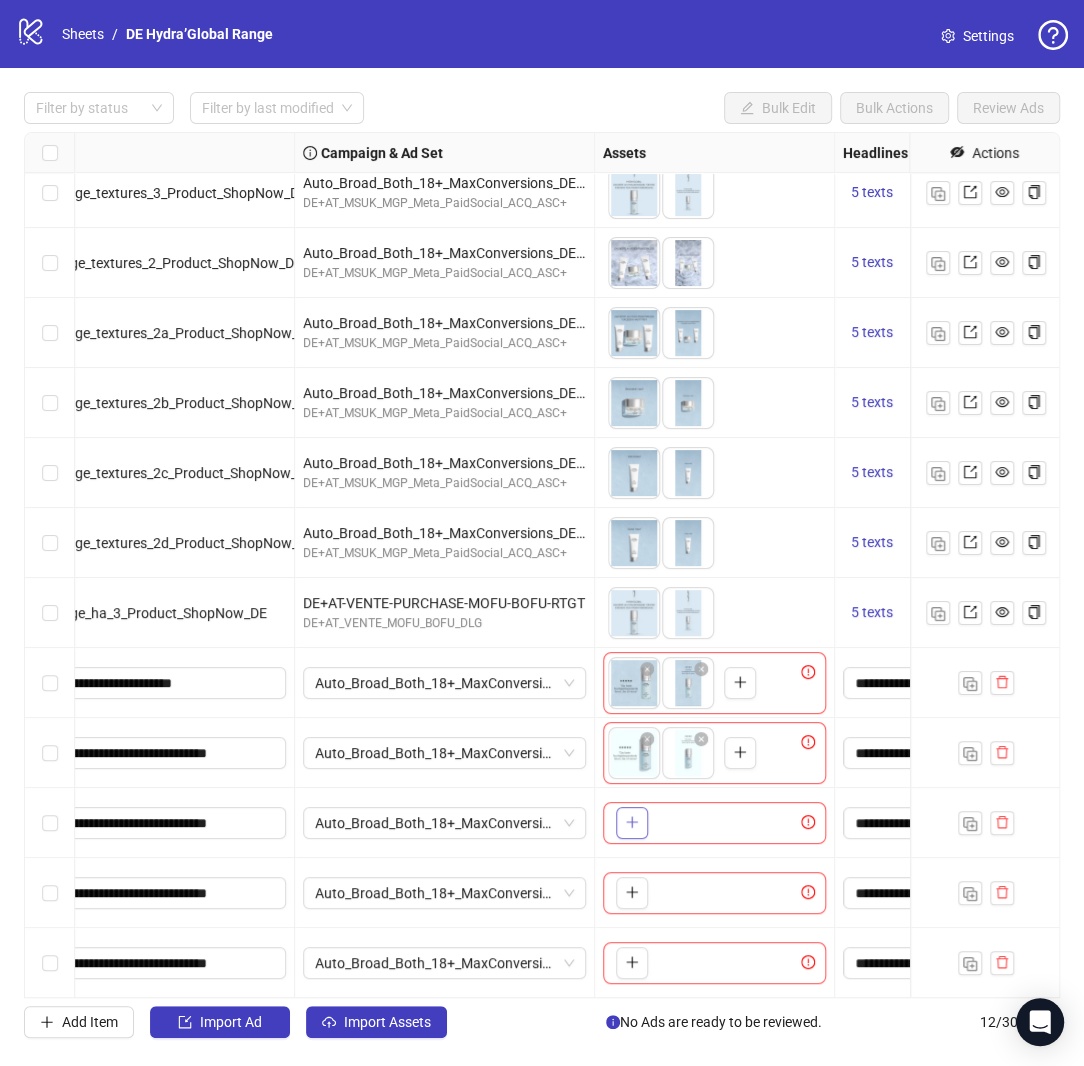 click at bounding box center [632, 823] 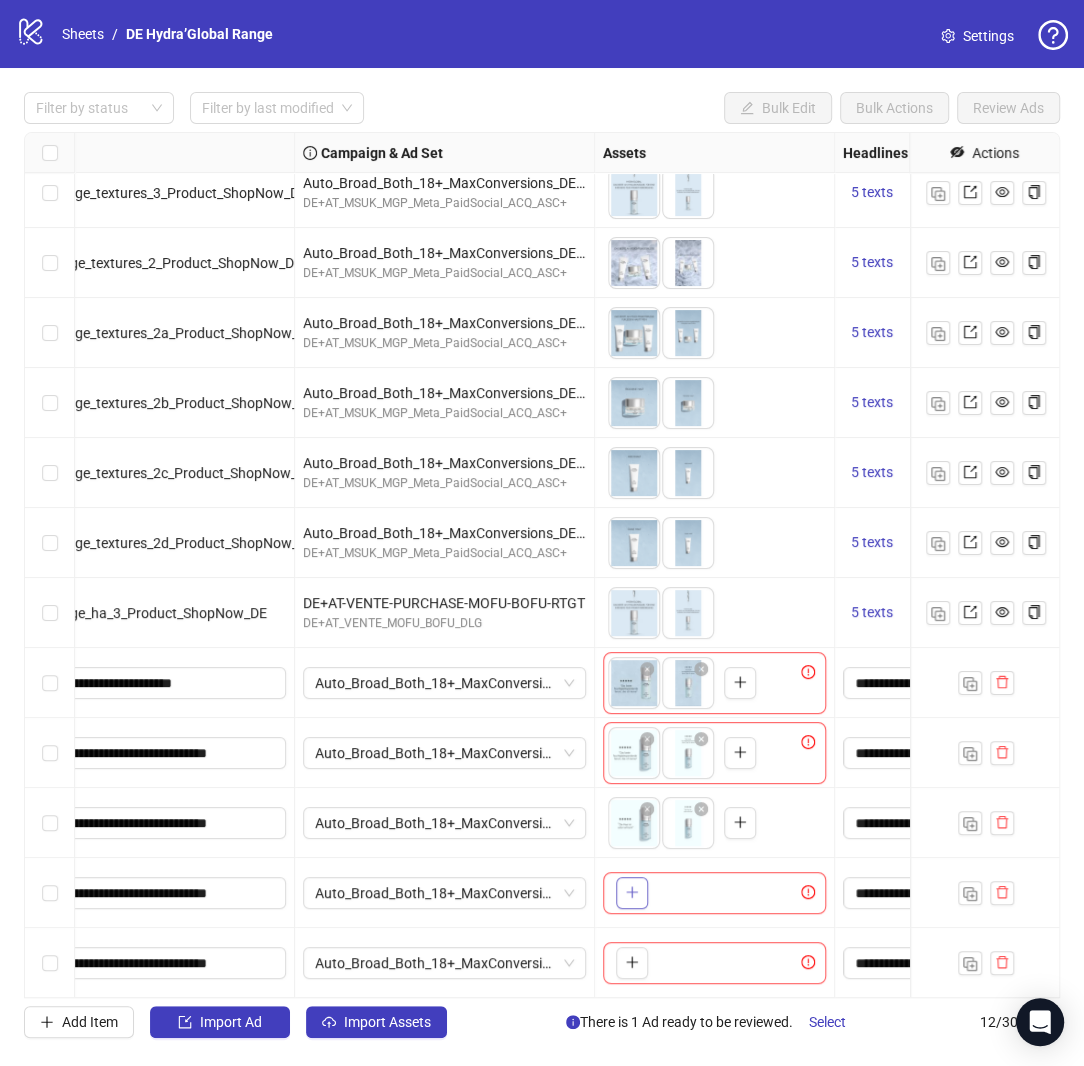 click 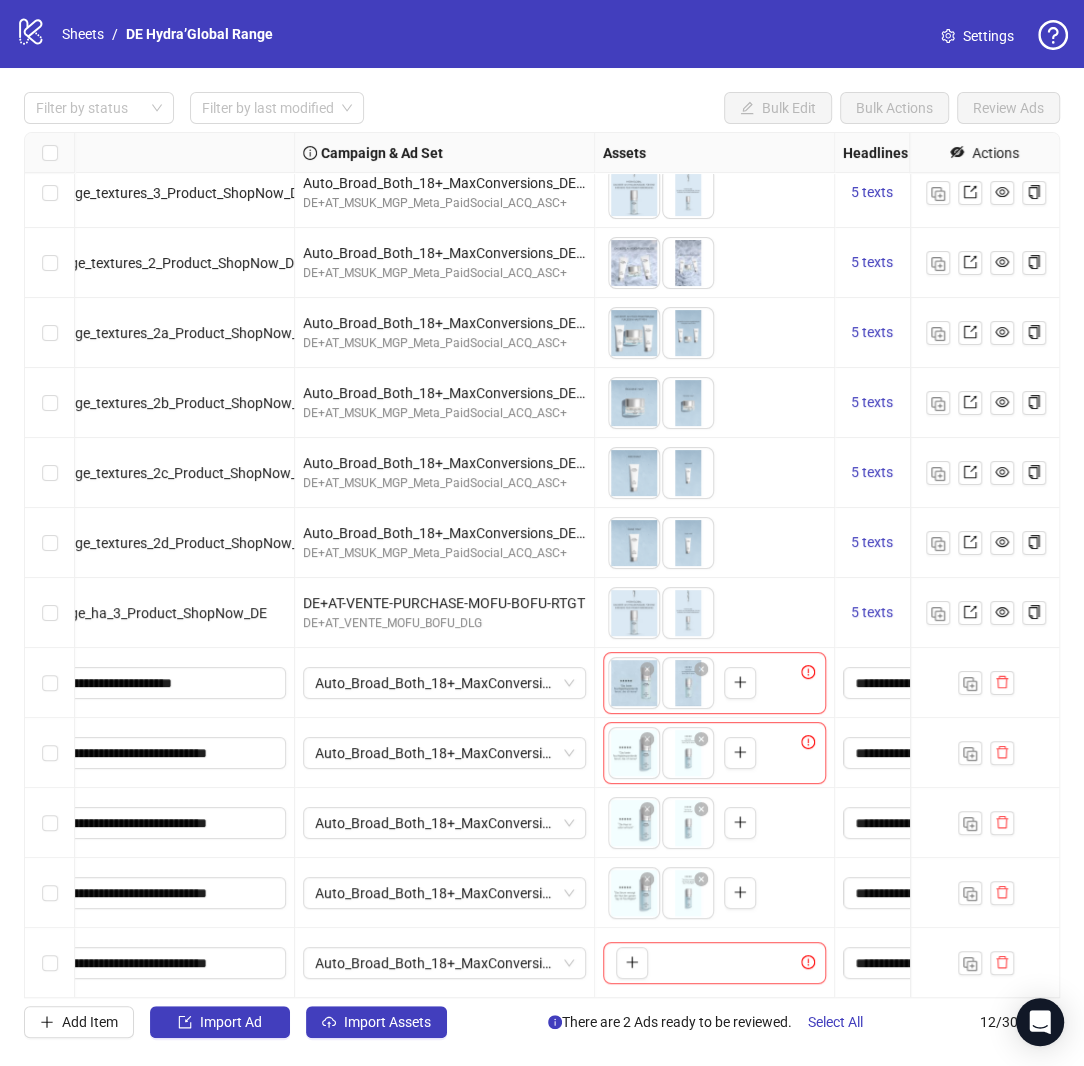 click on "To pick up a draggable item, press the space bar.
While dragging, use the arrow keys to move the item.
Press space again to drop the item in its new position, or press escape to cancel." at bounding box center (628, 963) 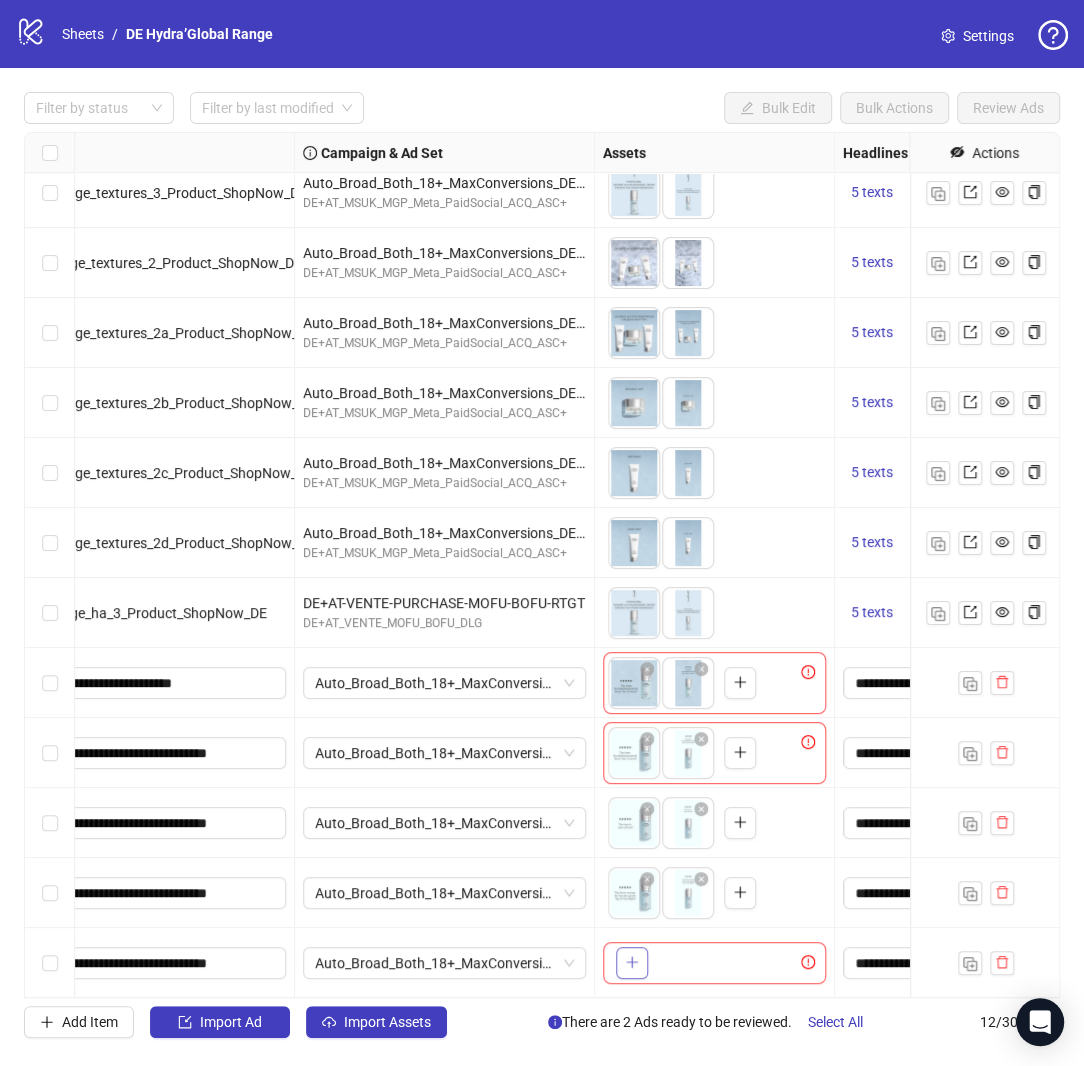 click 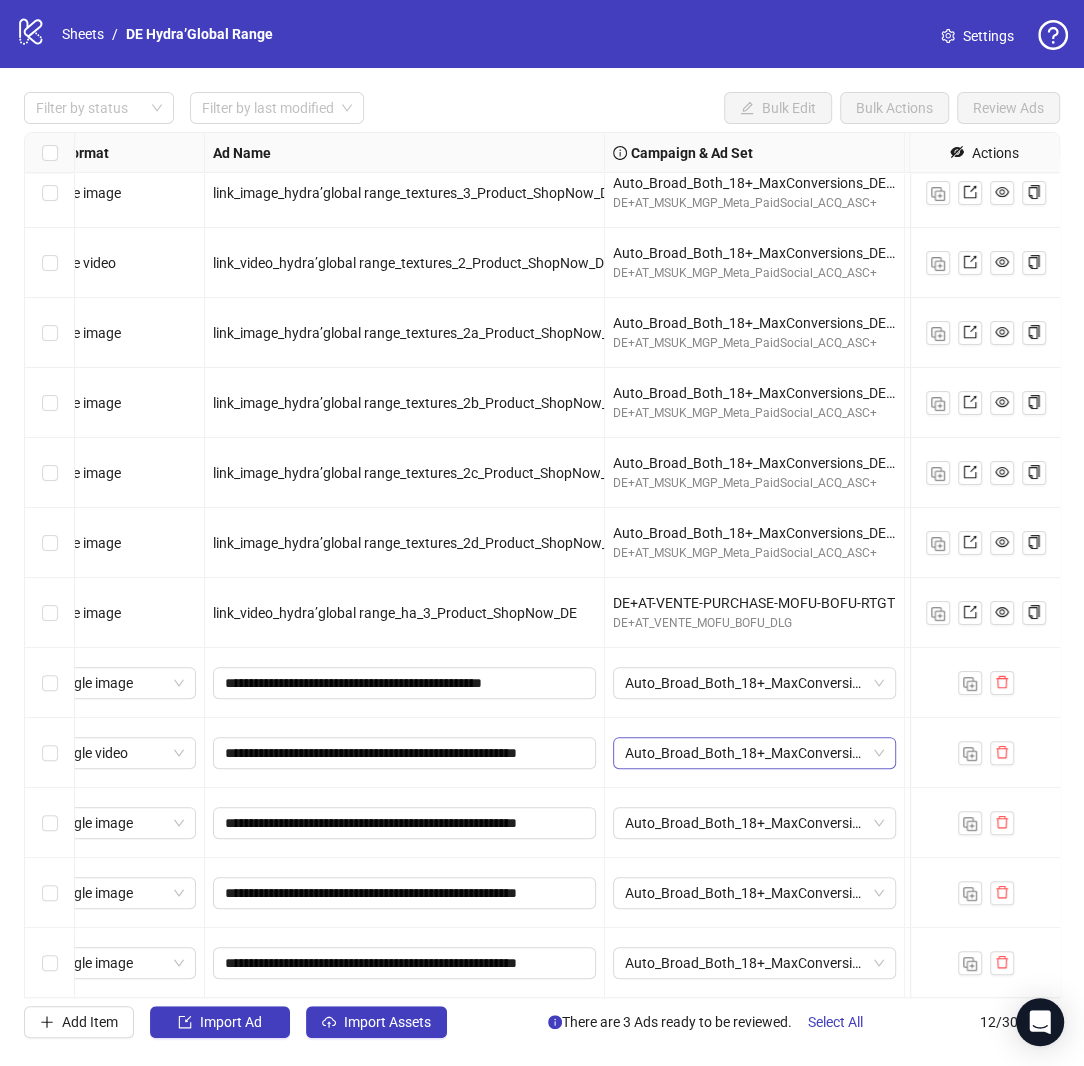 scroll, scrollTop: 15, scrollLeft: 0, axis: vertical 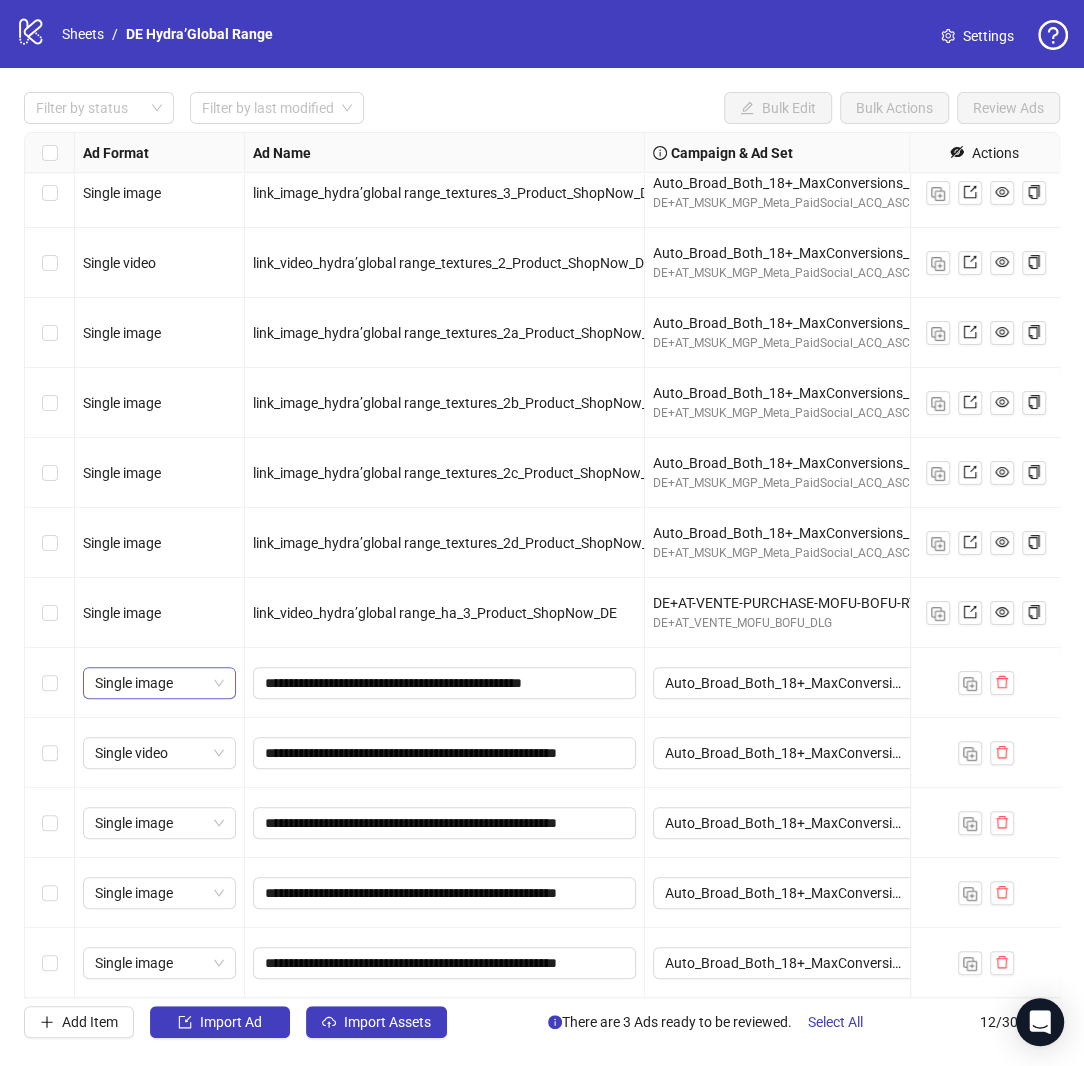 click on "Single image" at bounding box center [159, 683] 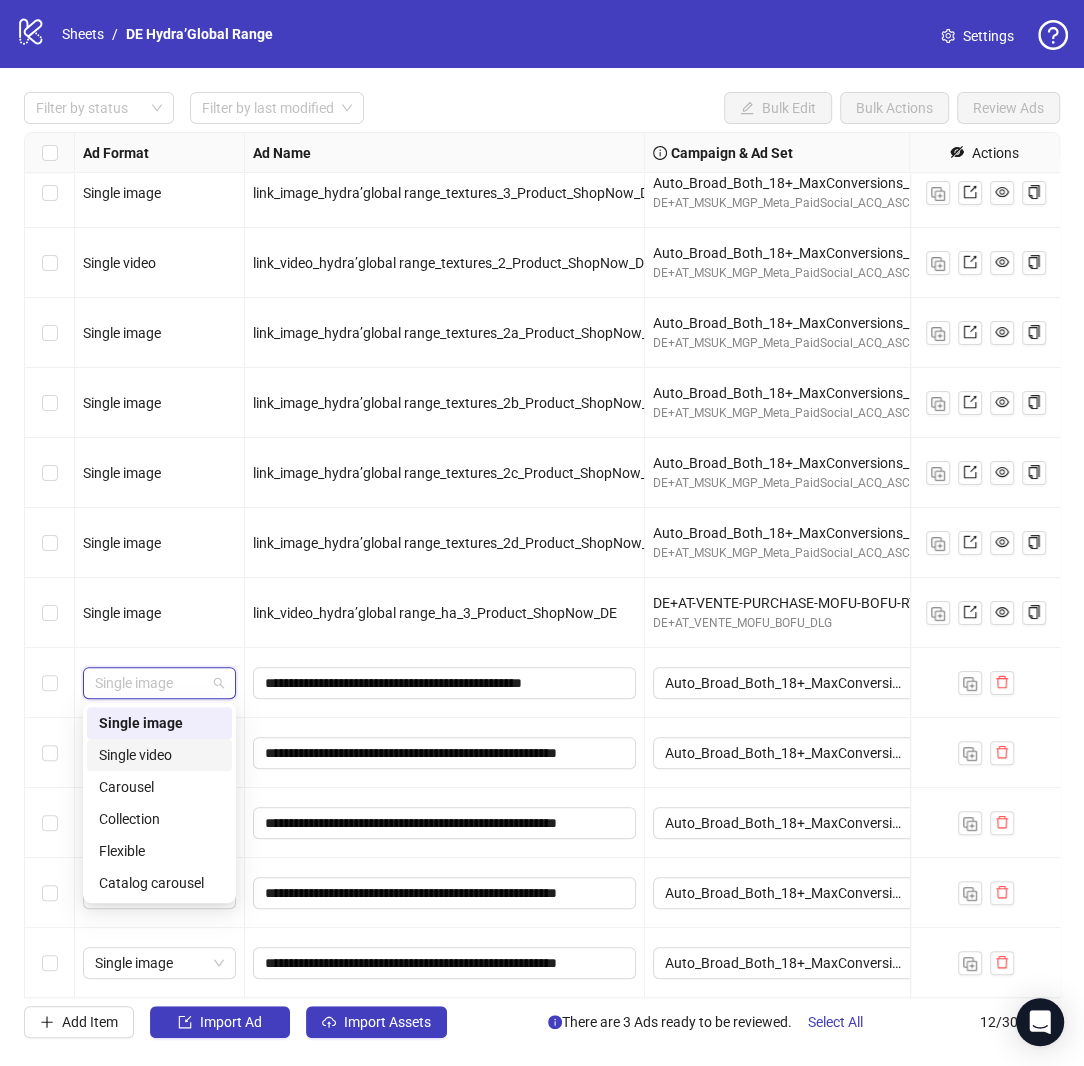 click on "Single video" at bounding box center [159, 755] 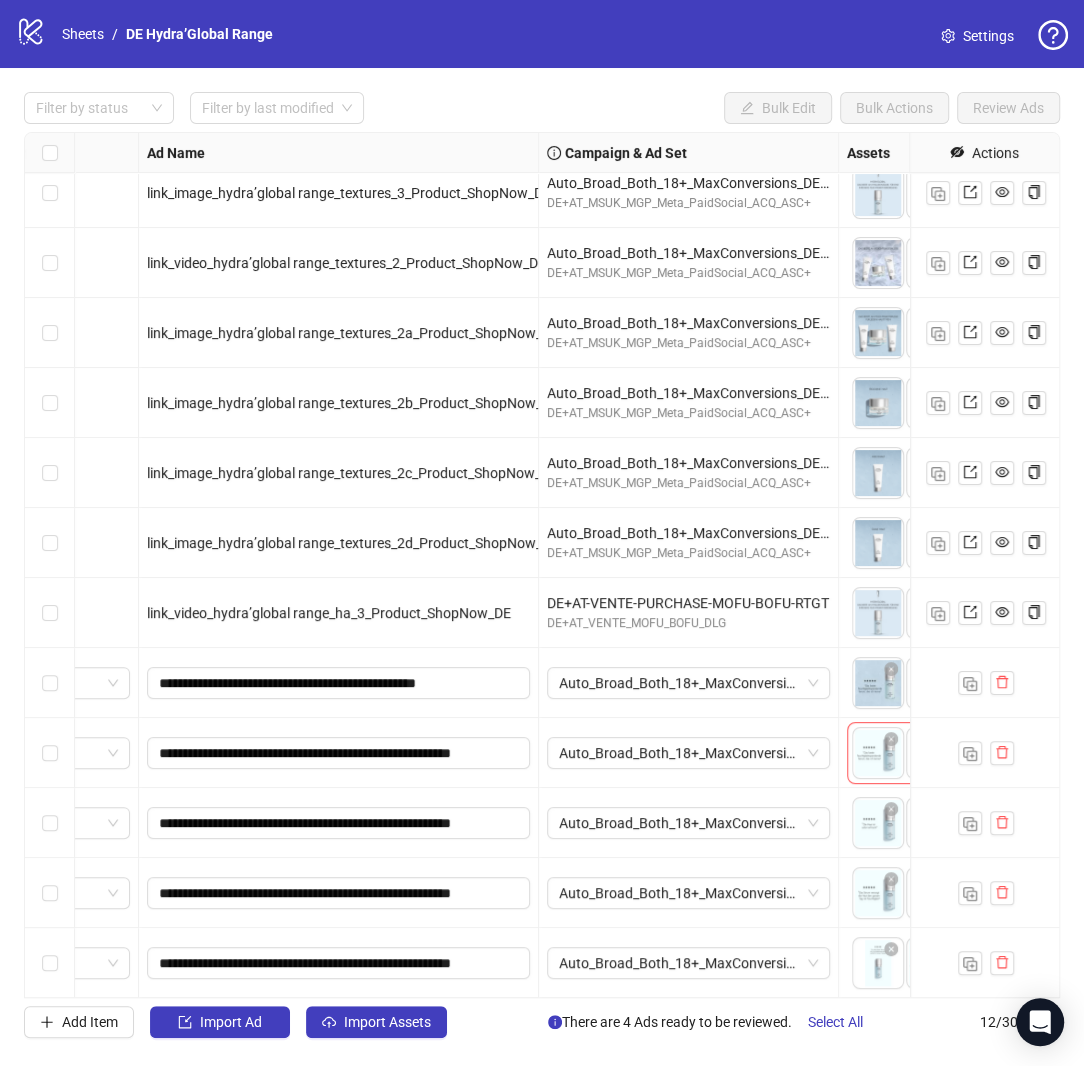 scroll, scrollTop: 15, scrollLeft: 0, axis: vertical 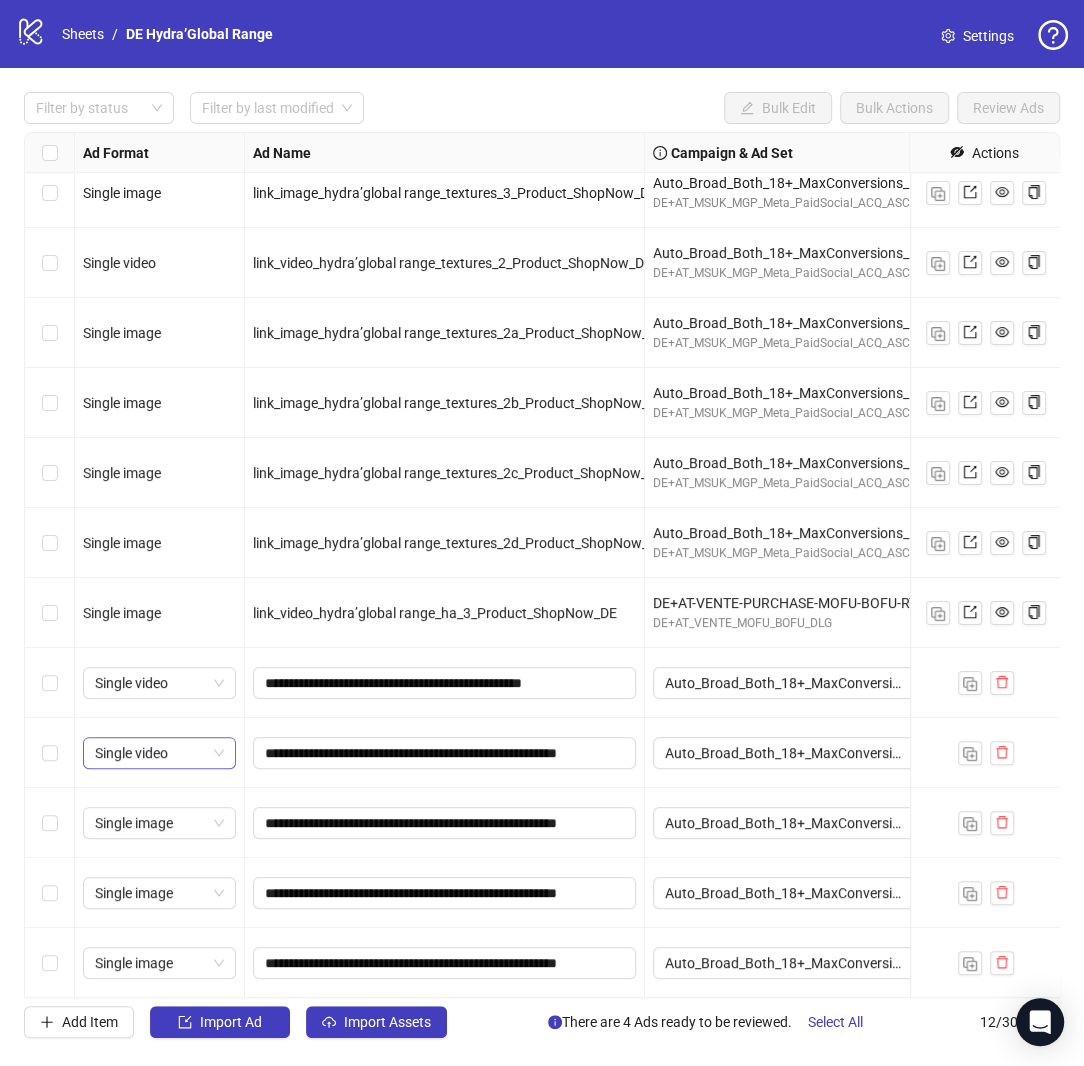 click on "Single video" at bounding box center [159, 753] 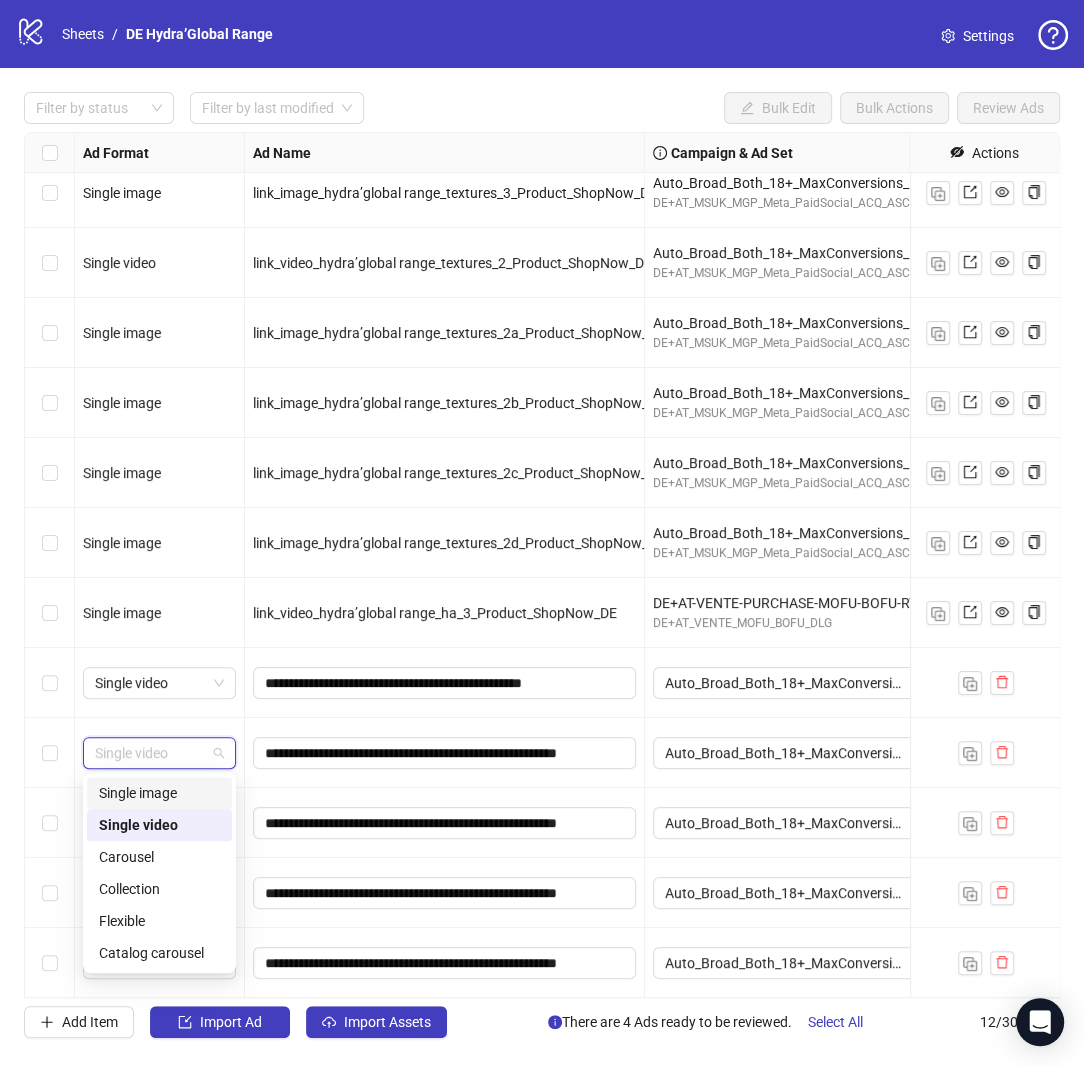 click on "Single image" at bounding box center (159, 793) 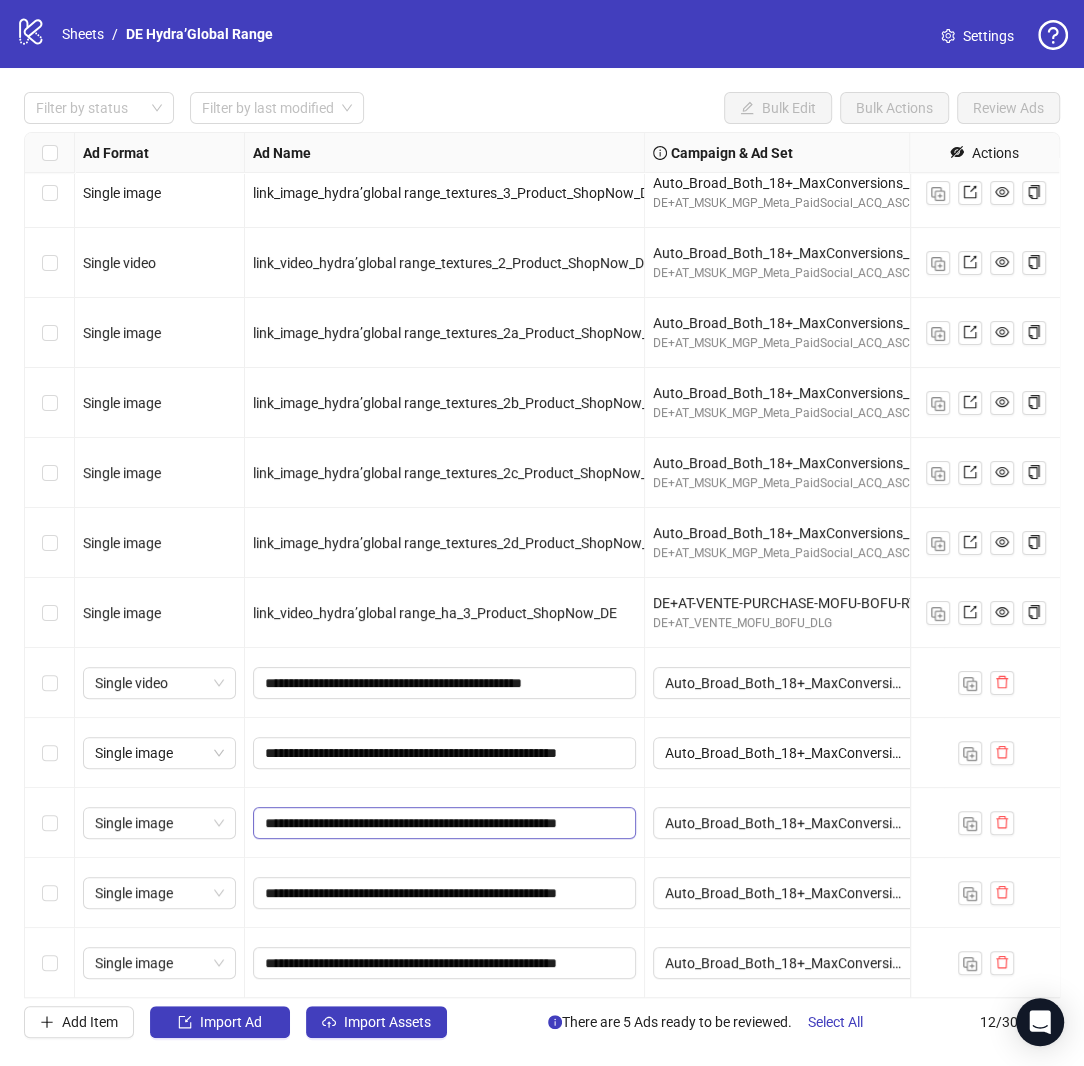 scroll, scrollTop: 0, scrollLeft: 44, axis: horizontal 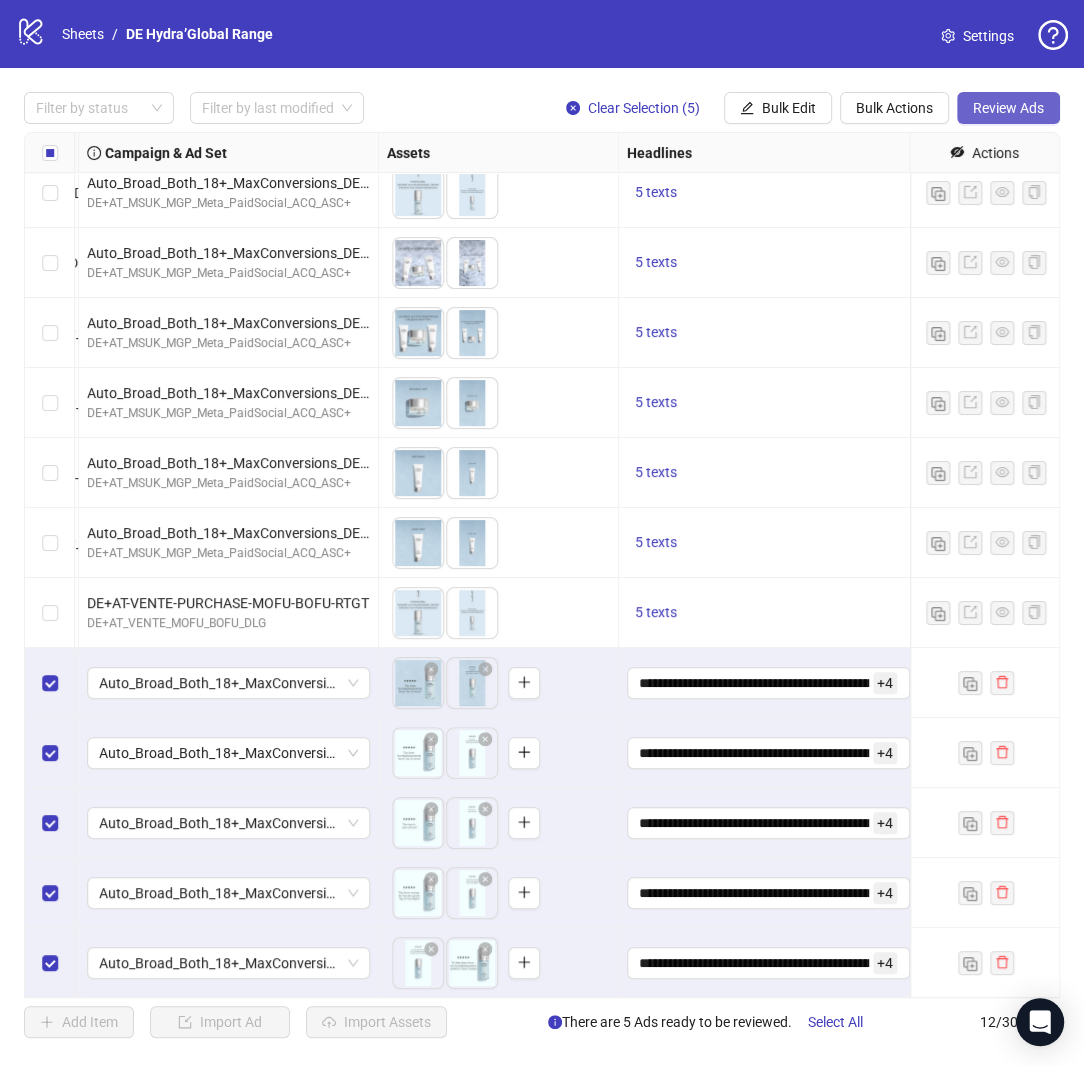 click on "Review Ads" at bounding box center (1008, 108) 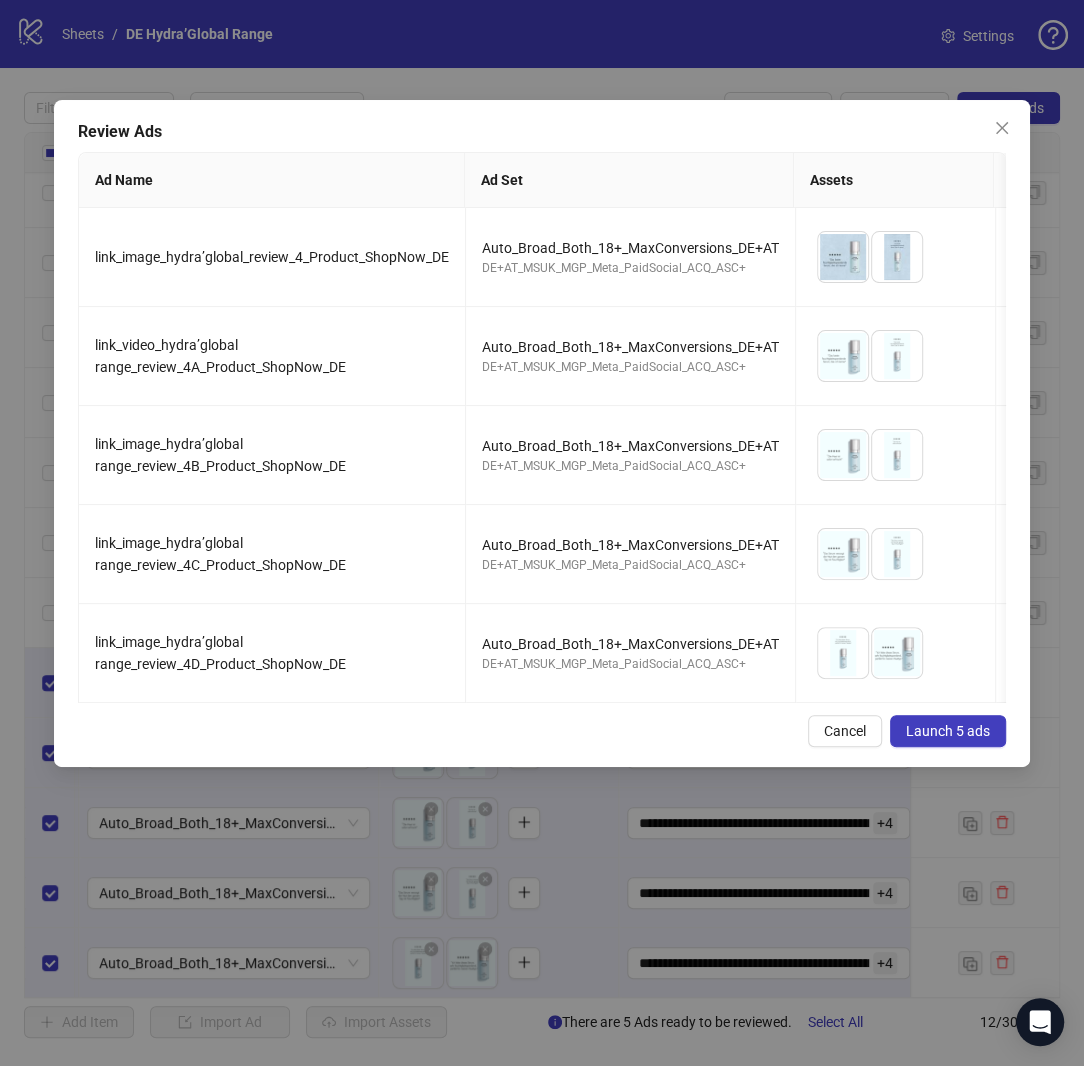click on "Launch 5 ads" at bounding box center (948, 731) 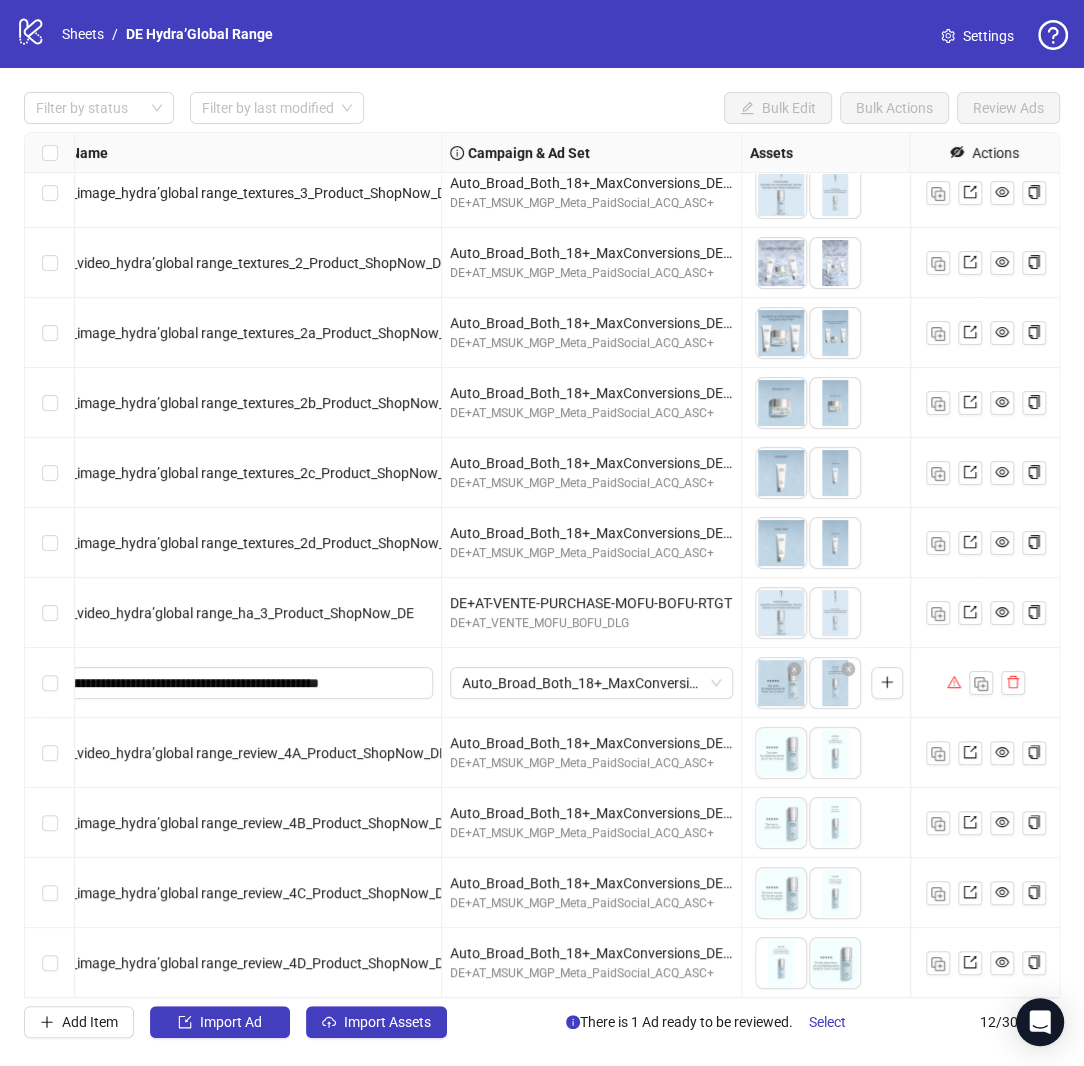 scroll, scrollTop: 15, scrollLeft: 205, axis: both 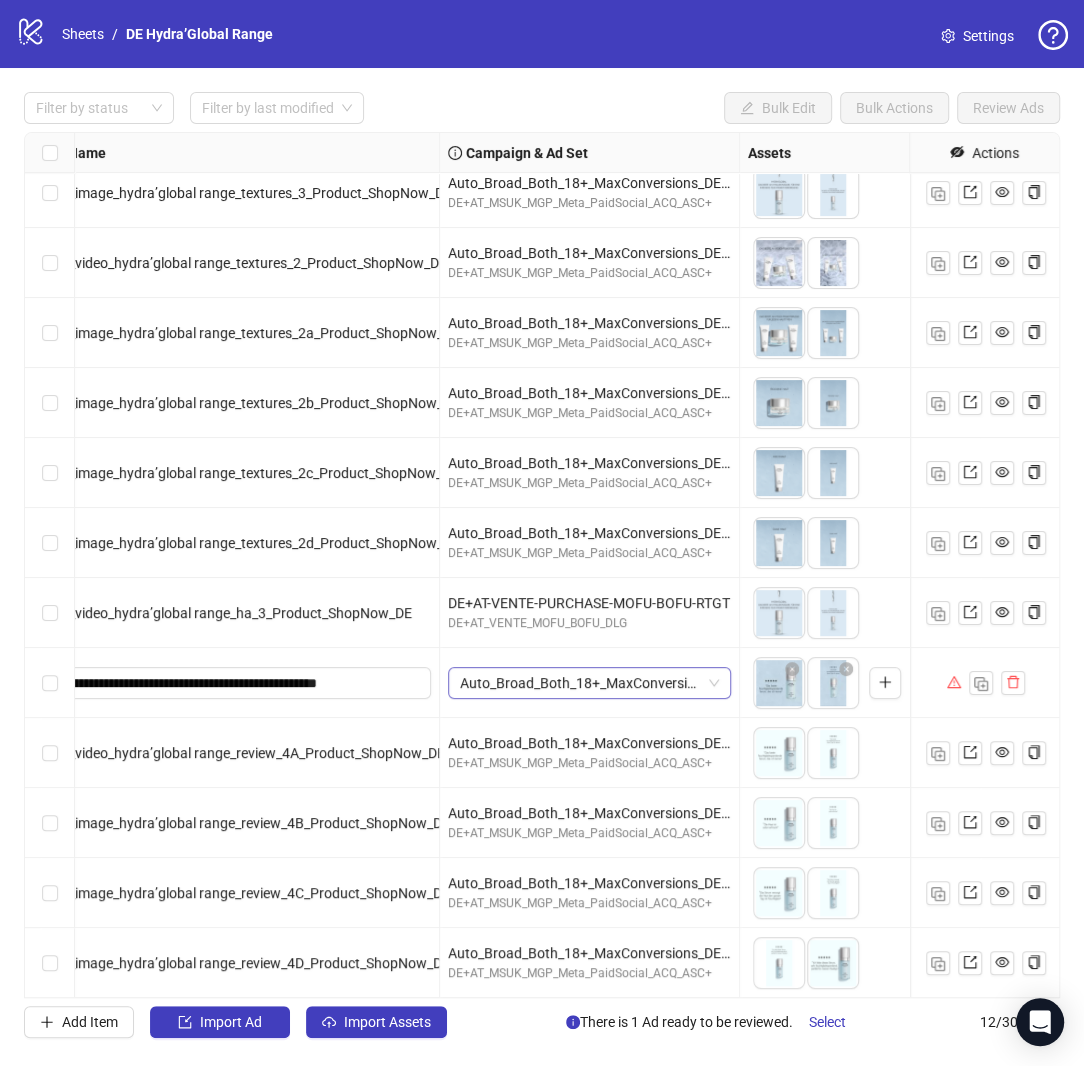 click on "Auto_Broad_Both_18+_MaxConversions_DE+AT" at bounding box center [589, 683] 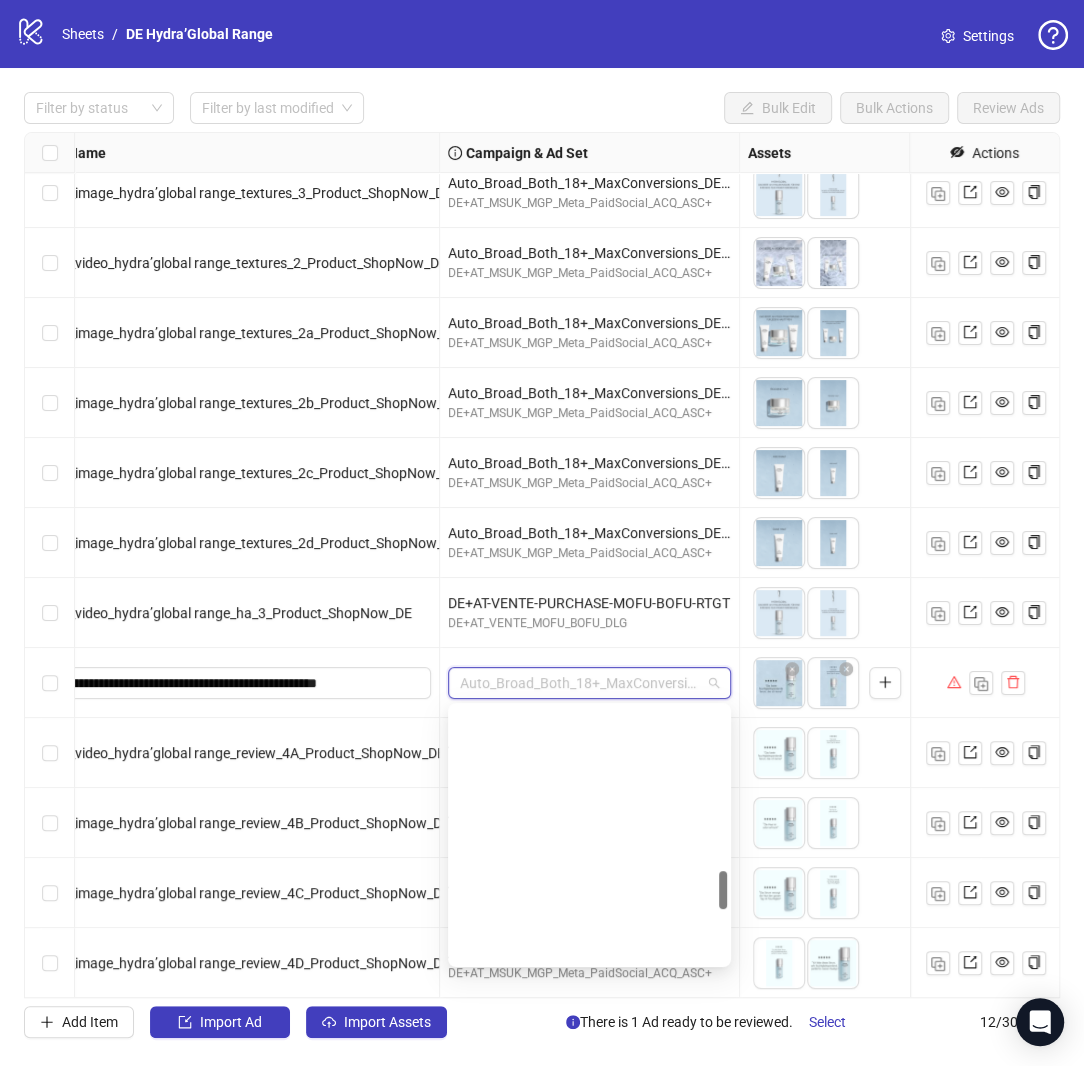 scroll, scrollTop: 1096, scrollLeft: 0, axis: vertical 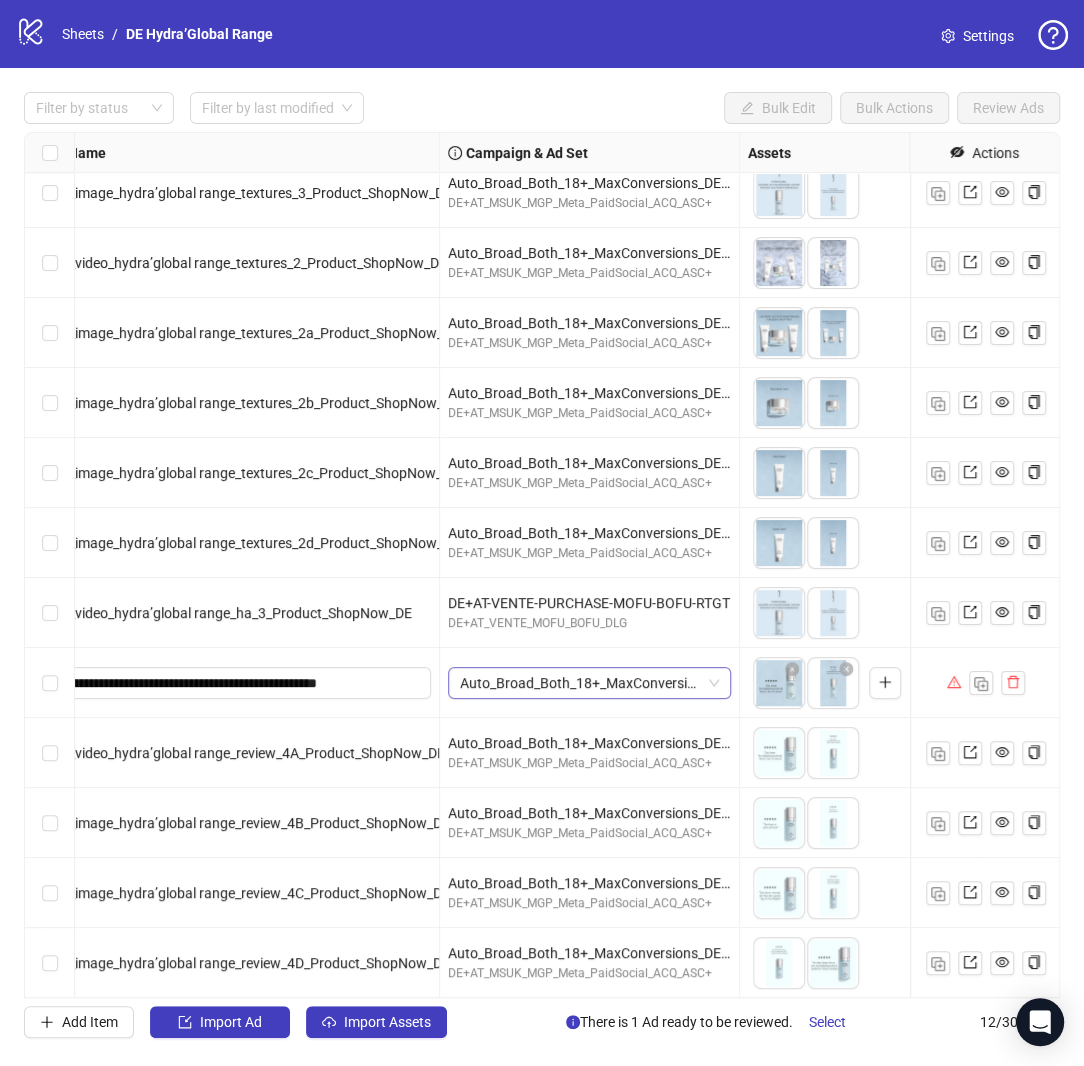 click on "Auto_Broad_Both_18+_MaxConversions_DE+AT" at bounding box center [589, 683] 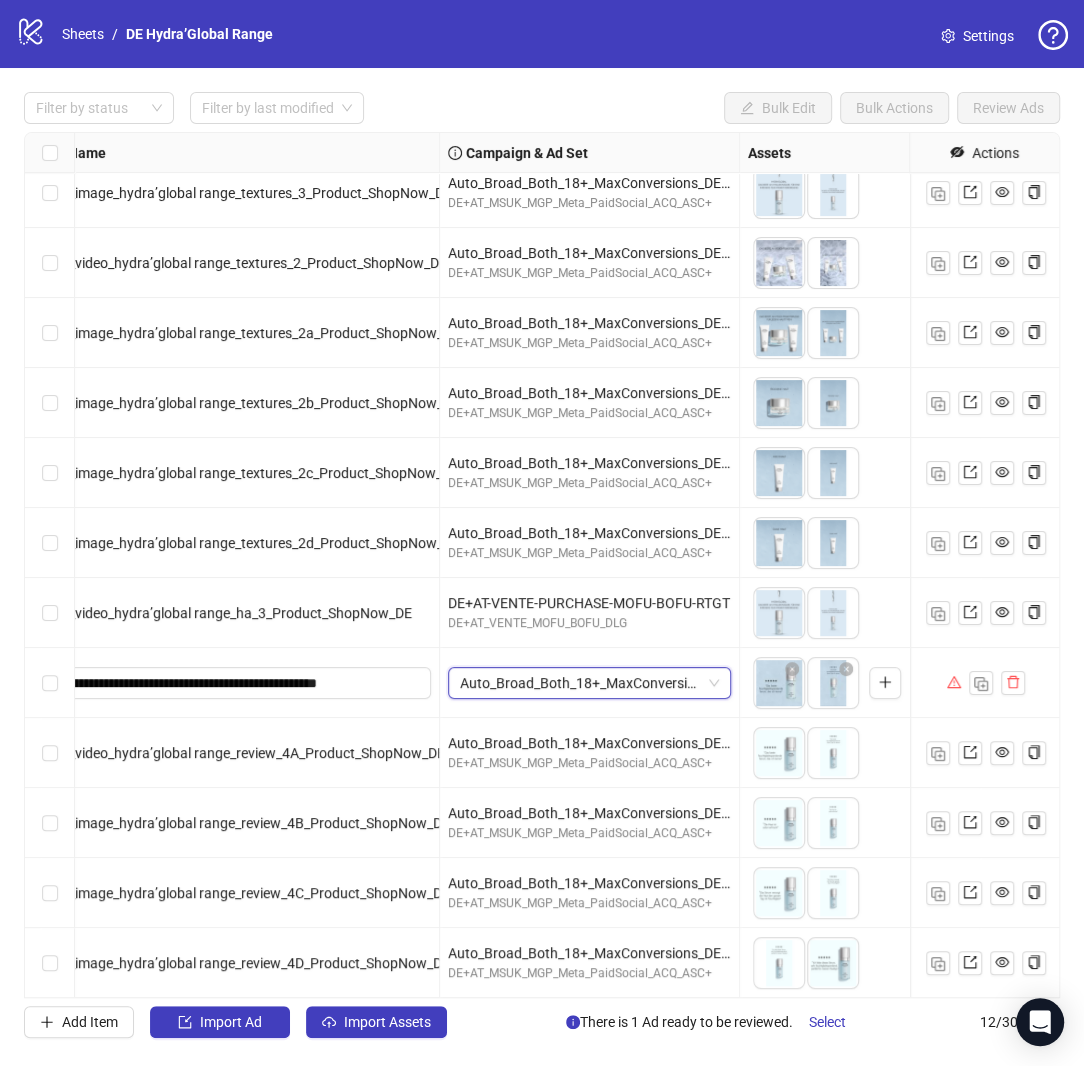 click on "Auto_Broad_Both_18+_MaxConversions_DE+AT" at bounding box center [589, 683] 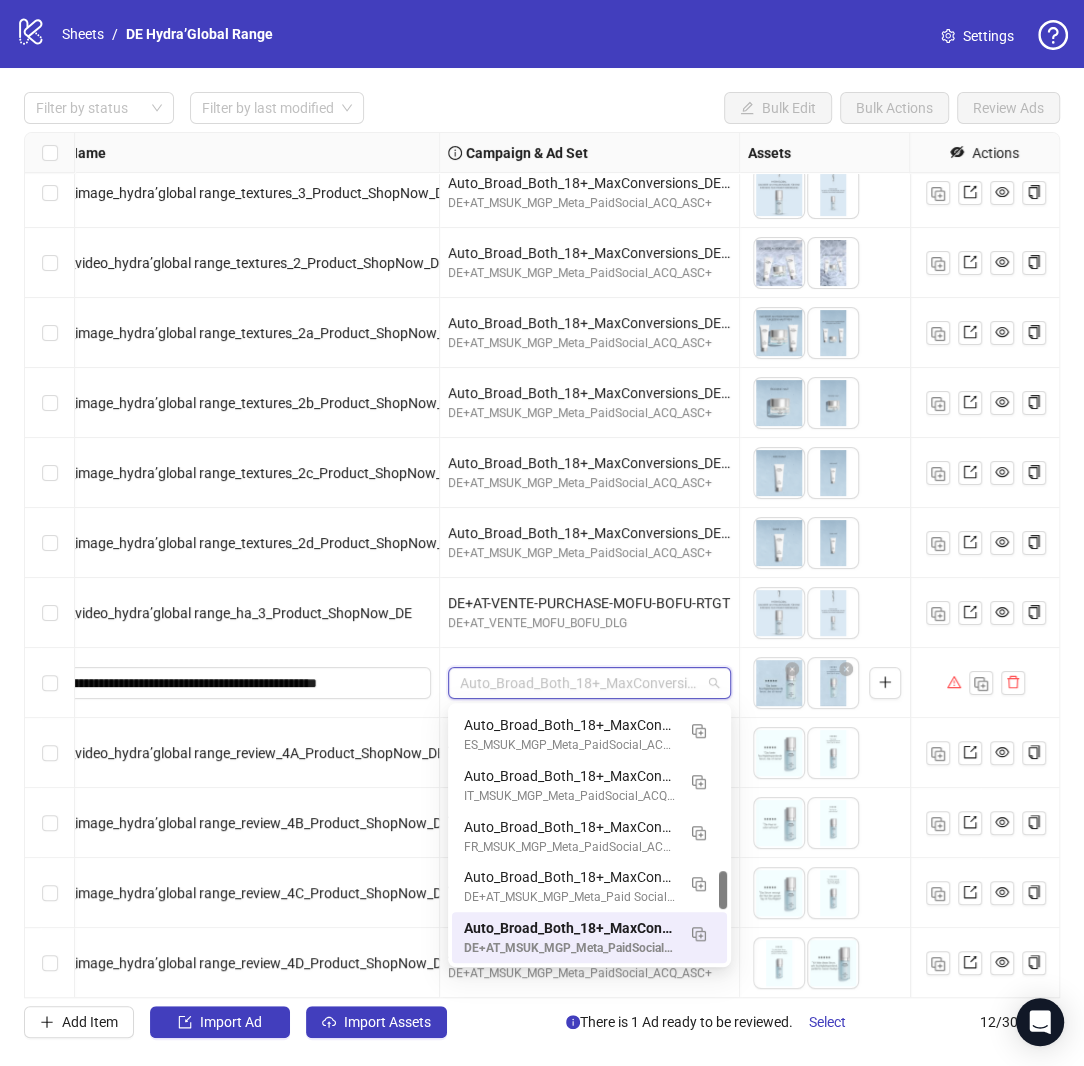 paste on "**********" 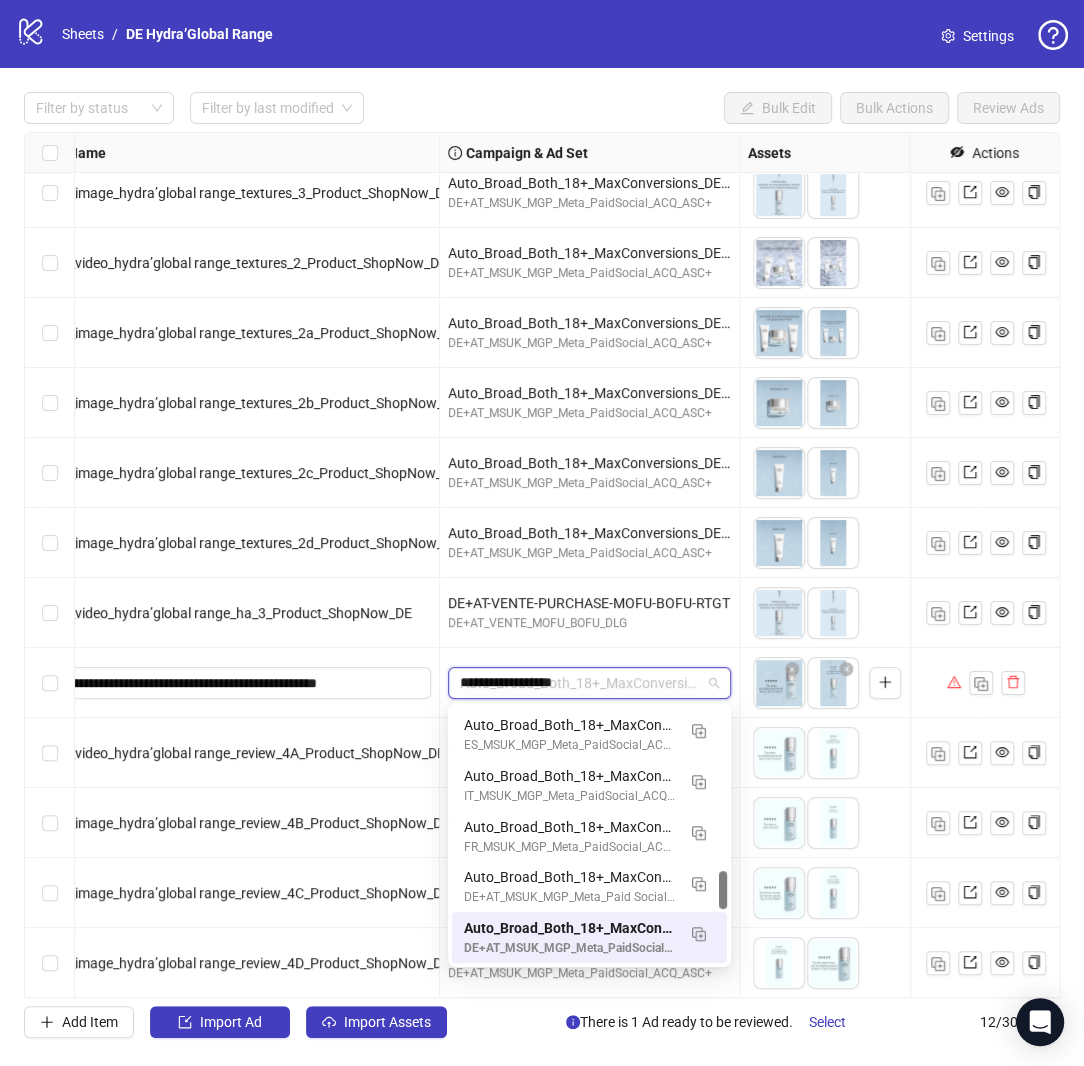 scroll, scrollTop: 0, scrollLeft: 0, axis: both 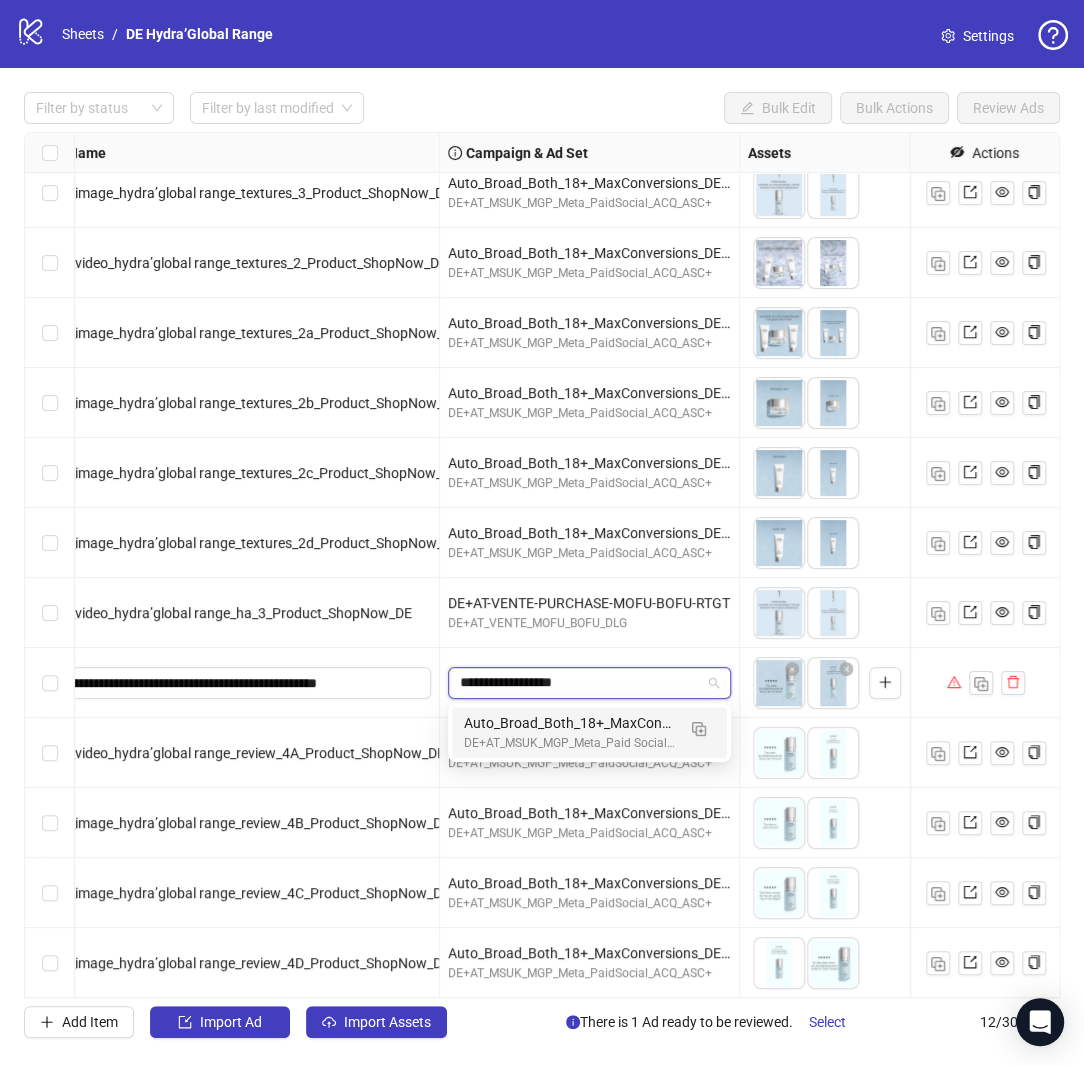 click on "DE+AT_MSUK_MGP_Meta_Paid Social_RET" at bounding box center [569, 743] 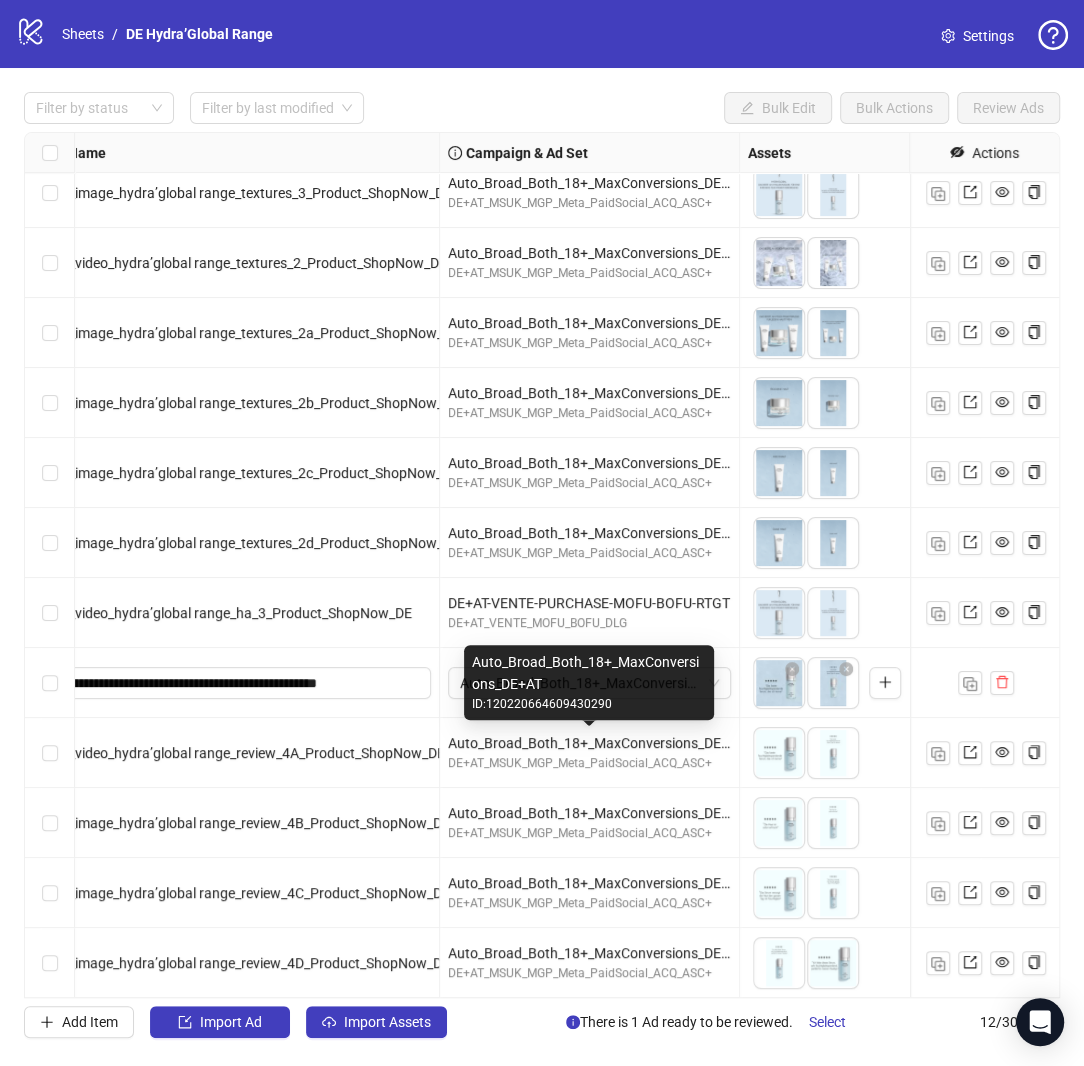 click on "Auto_Broad_Both_18+_MaxConversions_DE+AT" at bounding box center [589, 743] 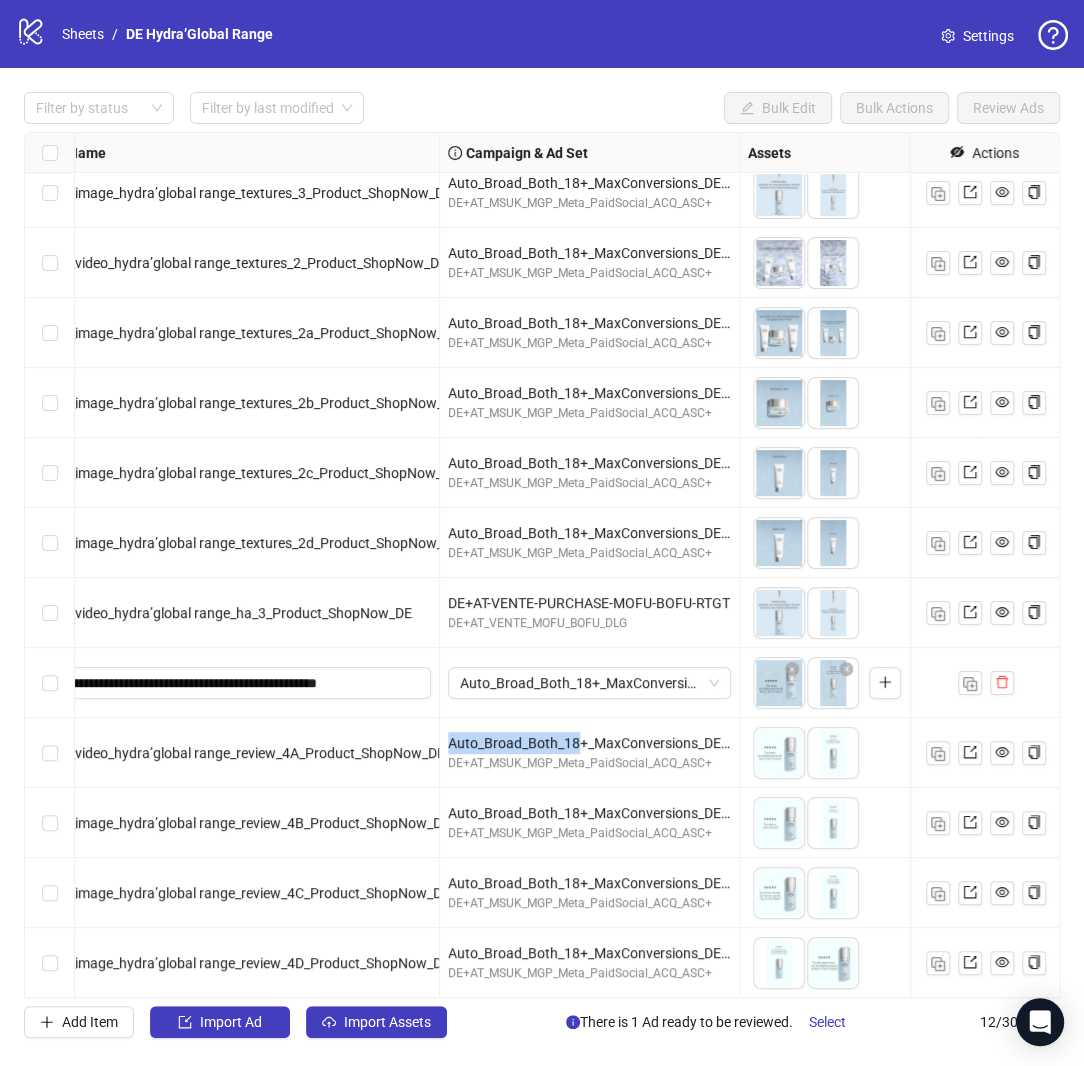 click on "Auto_Broad_Both_18+_MaxConversions_DE+AT DE+AT_MSUK_MGP_Meta_PaidSocial_ACQ_ASC+" at bounding box center [590, 823] 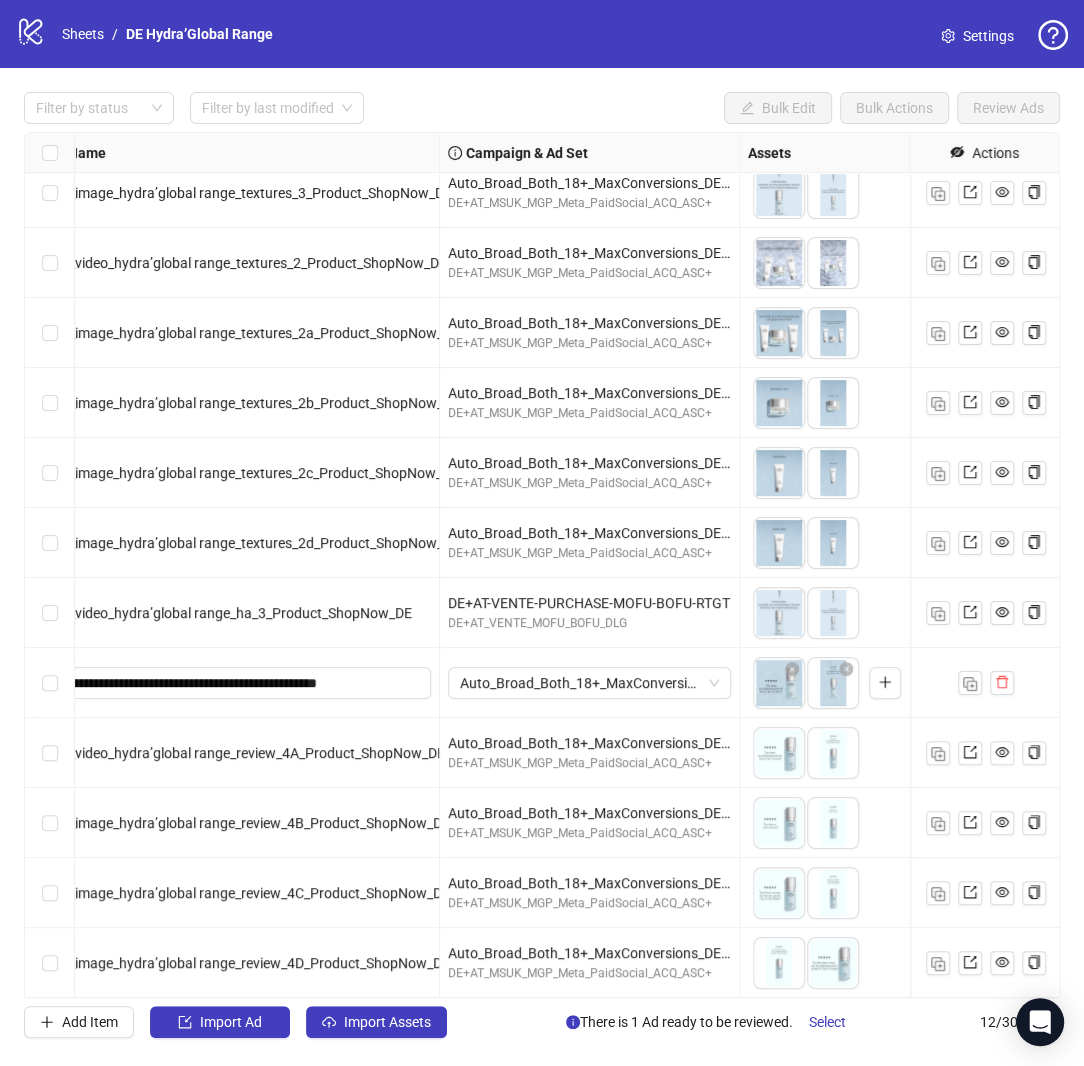 click on "Auto_Broad_Both_18+_MaxConversions_" at bounding box center [590, 683] 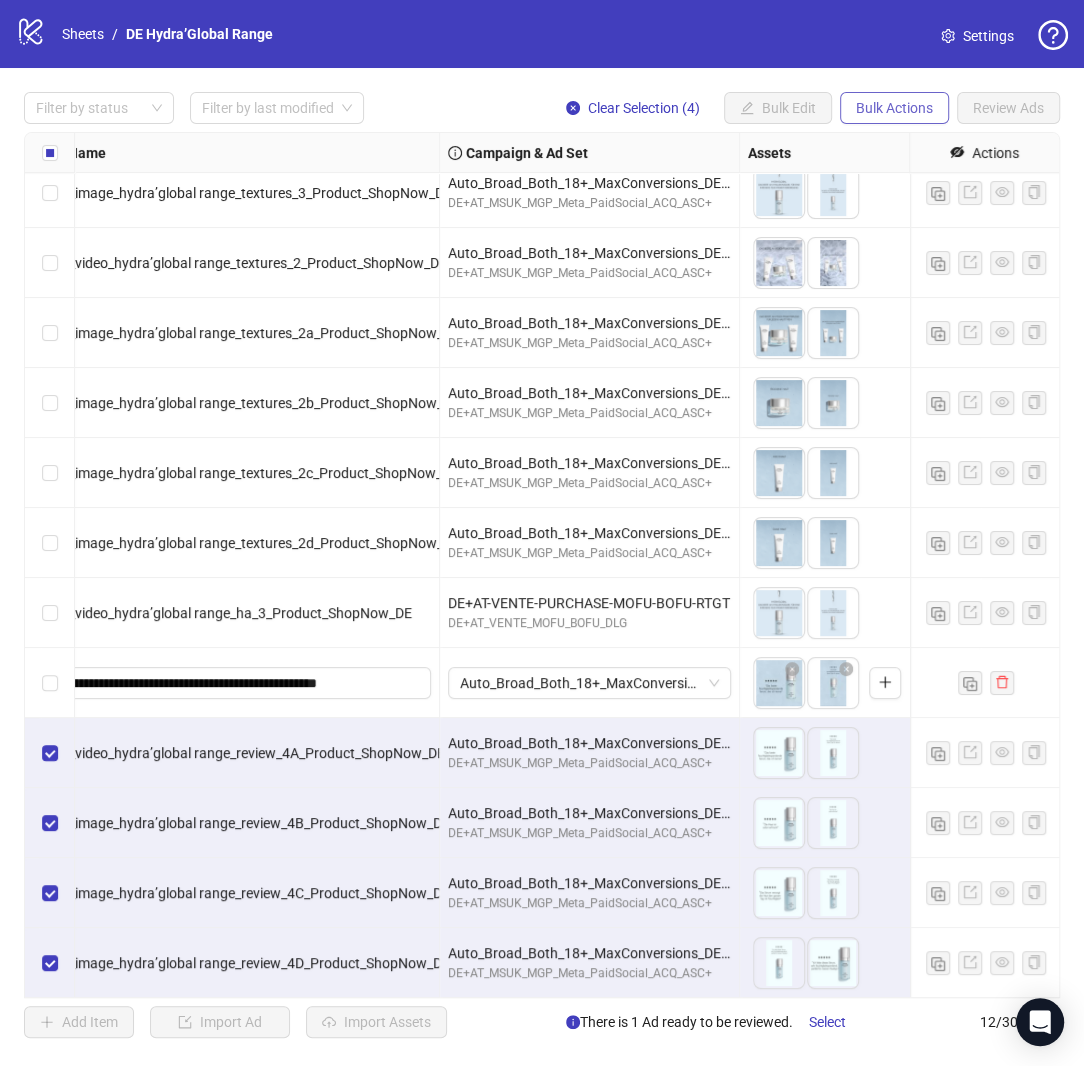 click on "Bulk Actions" at bounding box center (894, 108) 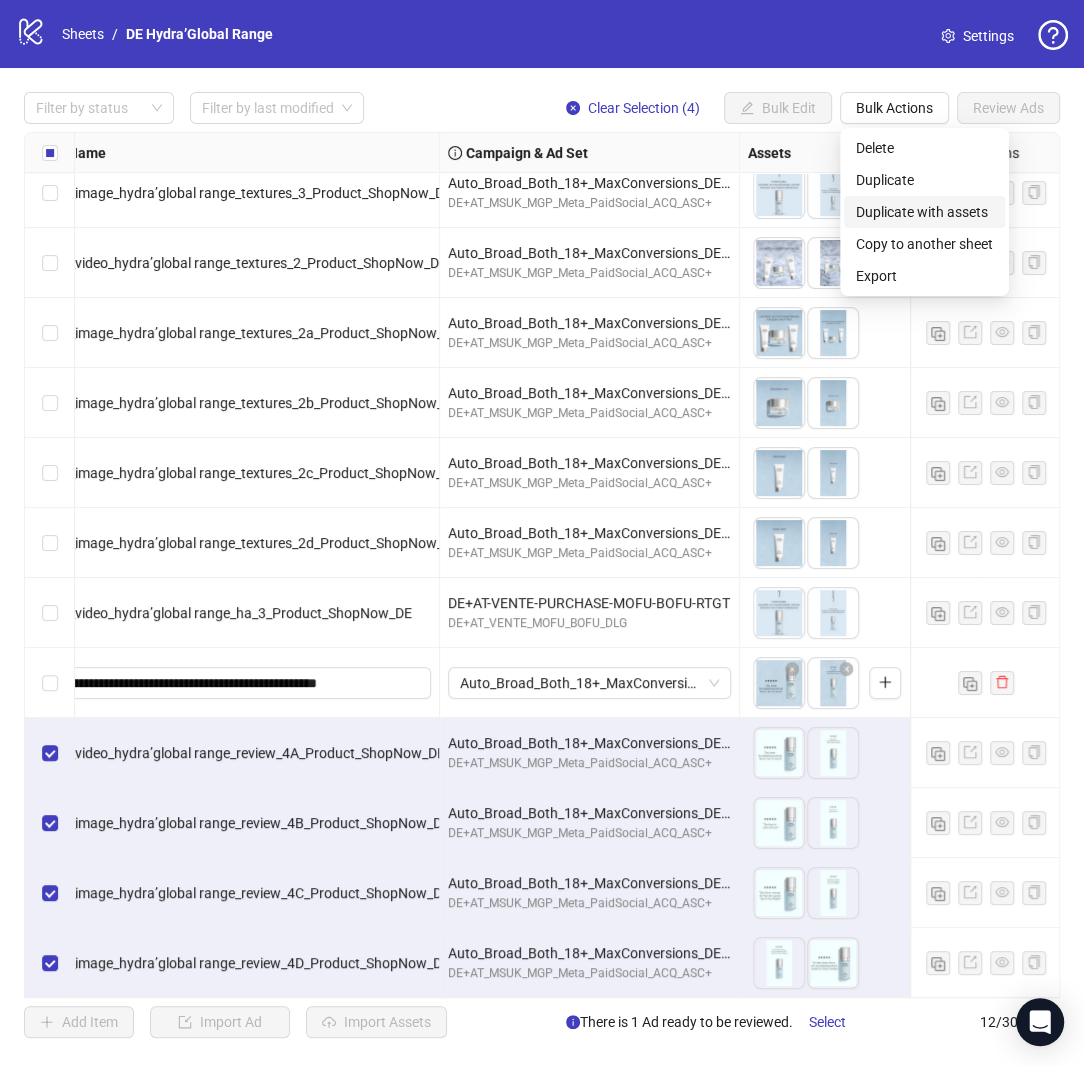 click on "Duplicate with assets" at bounding box center [924, 212] 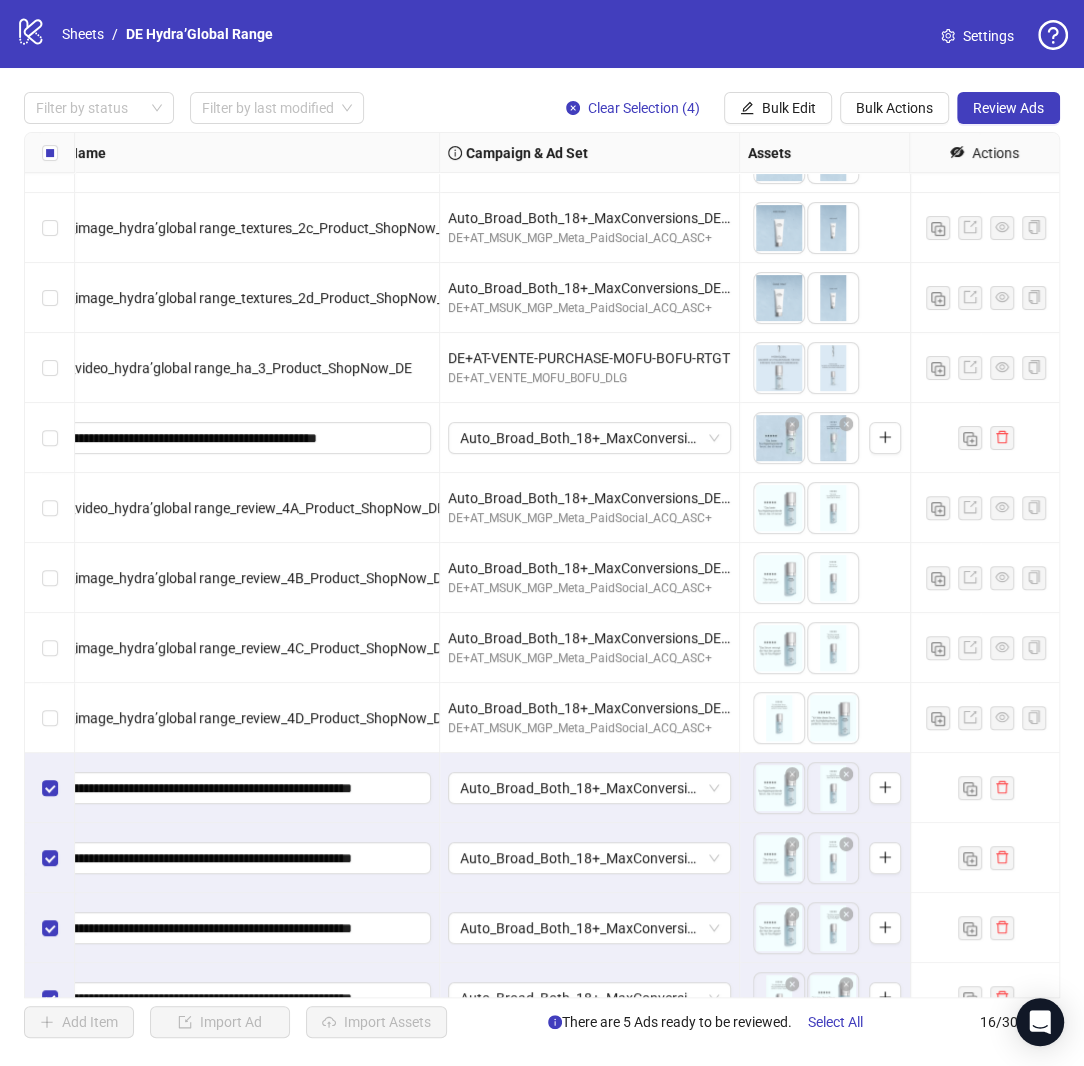 scroll, scrollTop: 295, scrollLeft: 205, axis: both 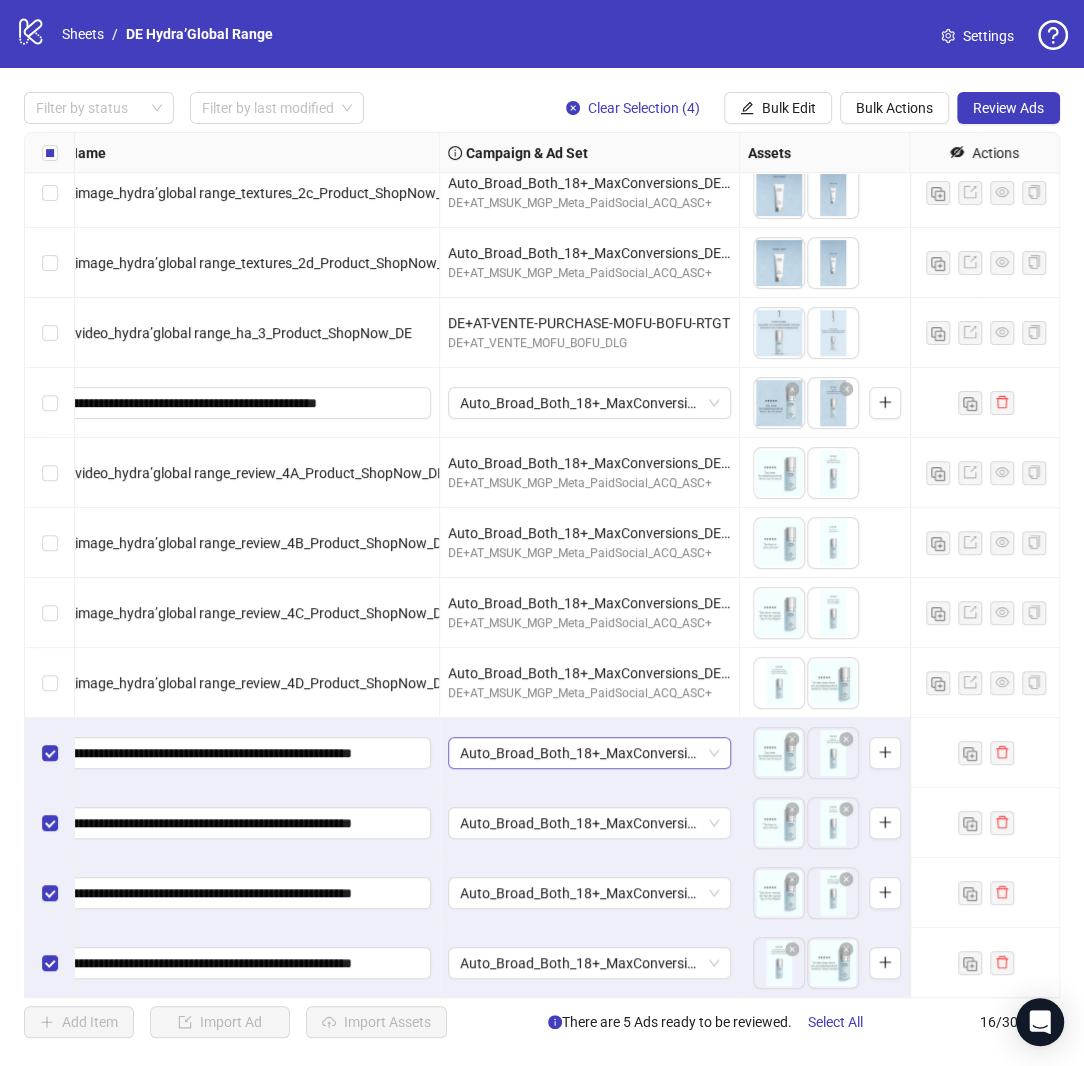 click on "Auto_Broad_Both_18+_MaxConversions_DE+AT" at bounding box center [589, 753] 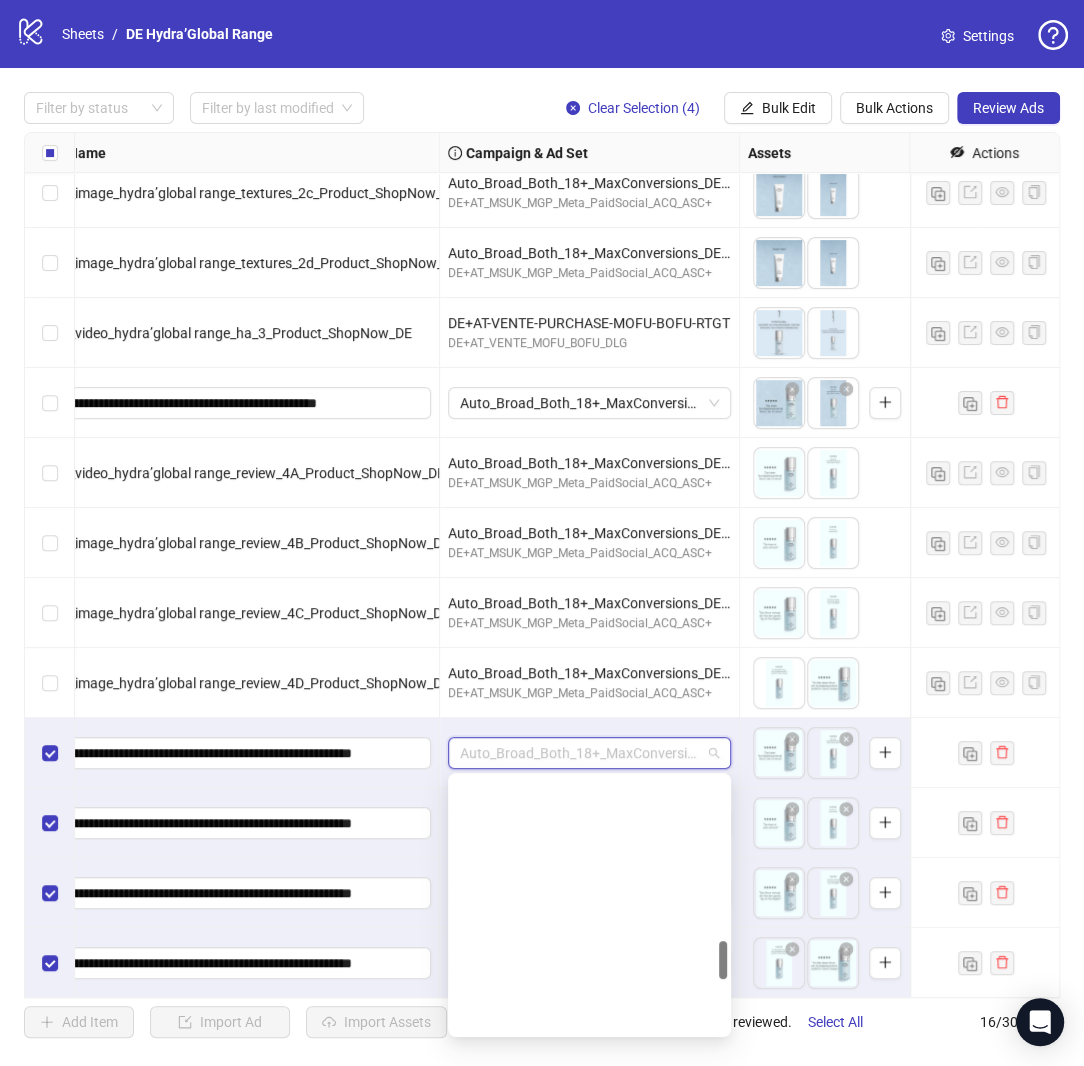 scroll, scrollTop: 1096, scrollLeft: 0, axis: vertical 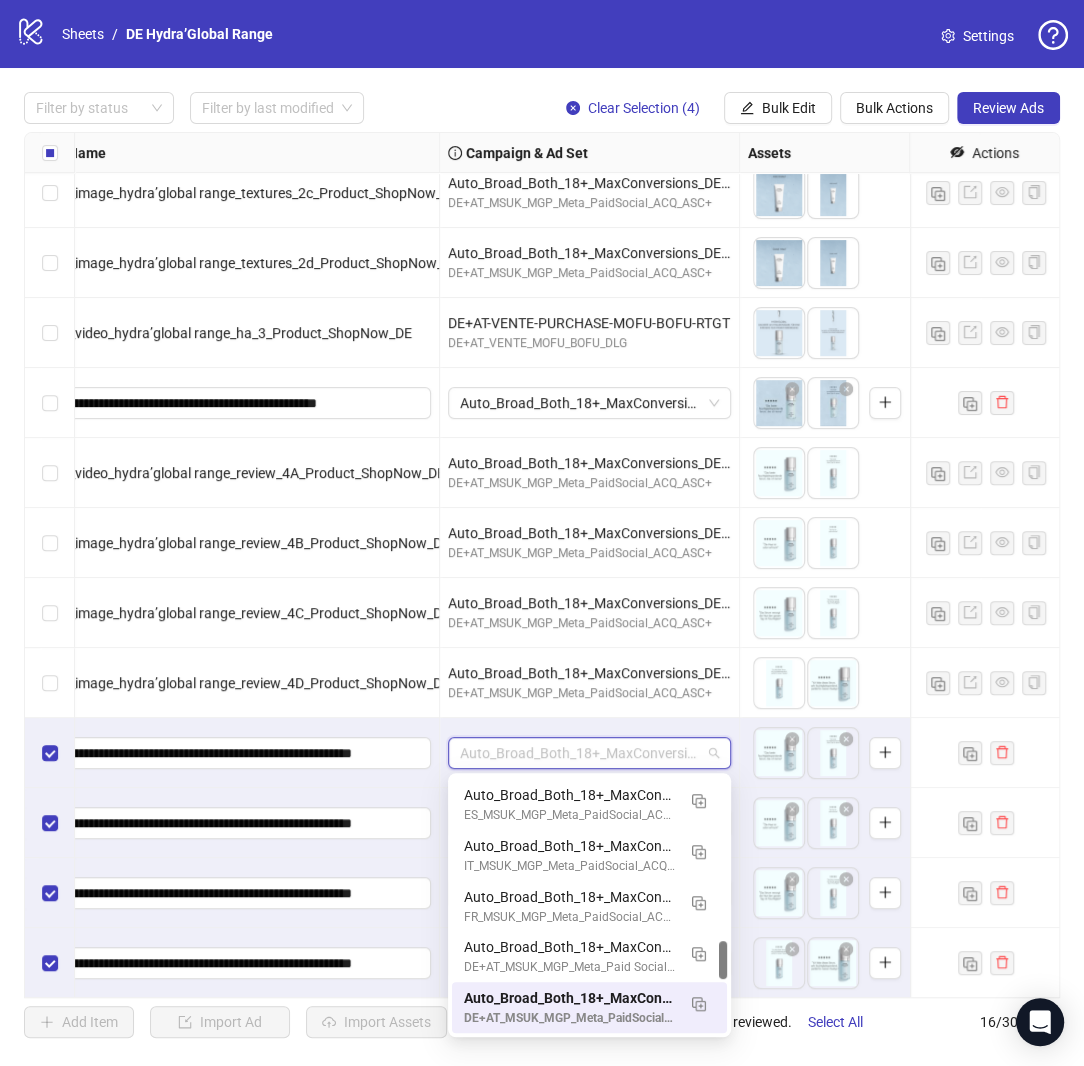 paste on "**********" 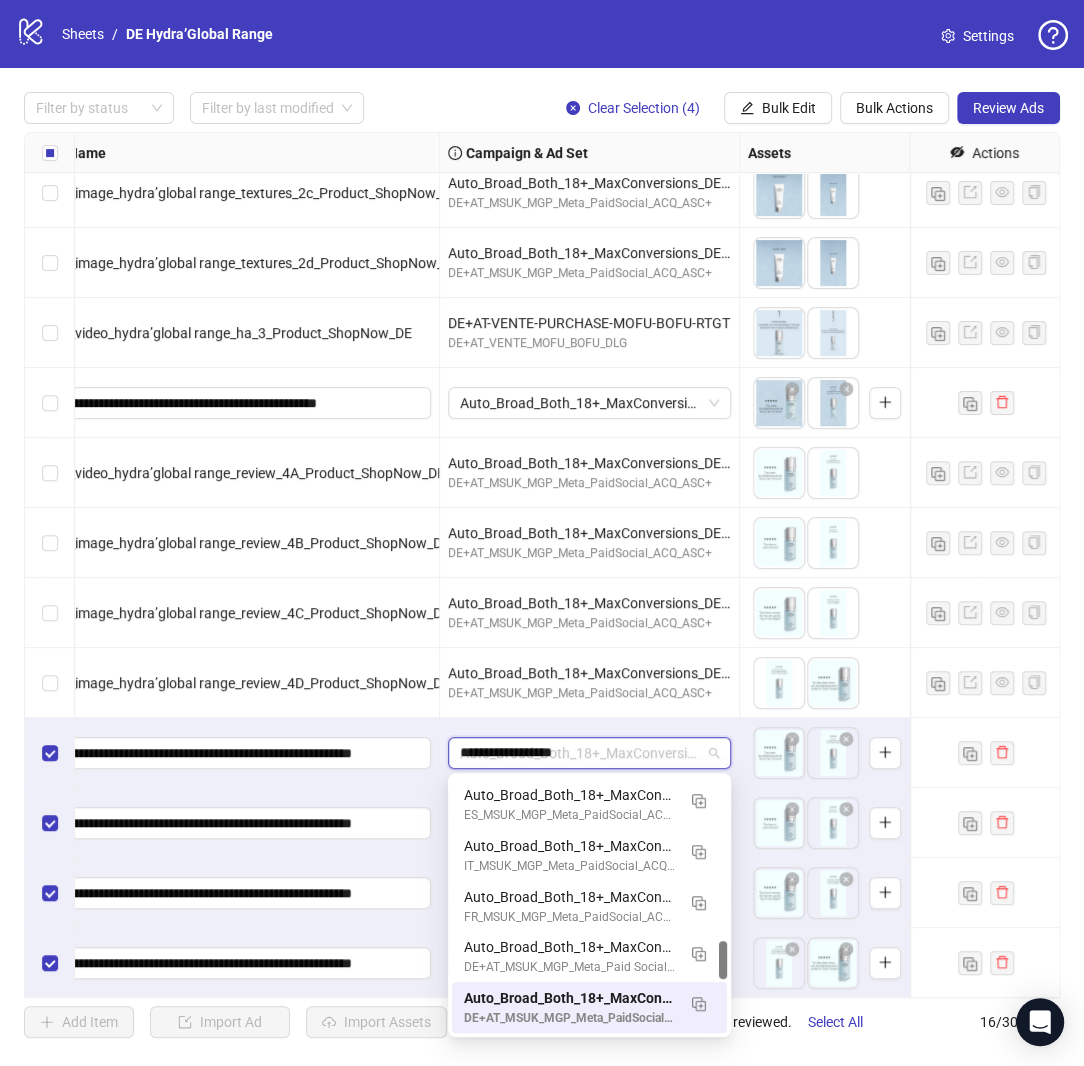 scroll, scrollTop: 0, scrollLeft: 0, axis: both 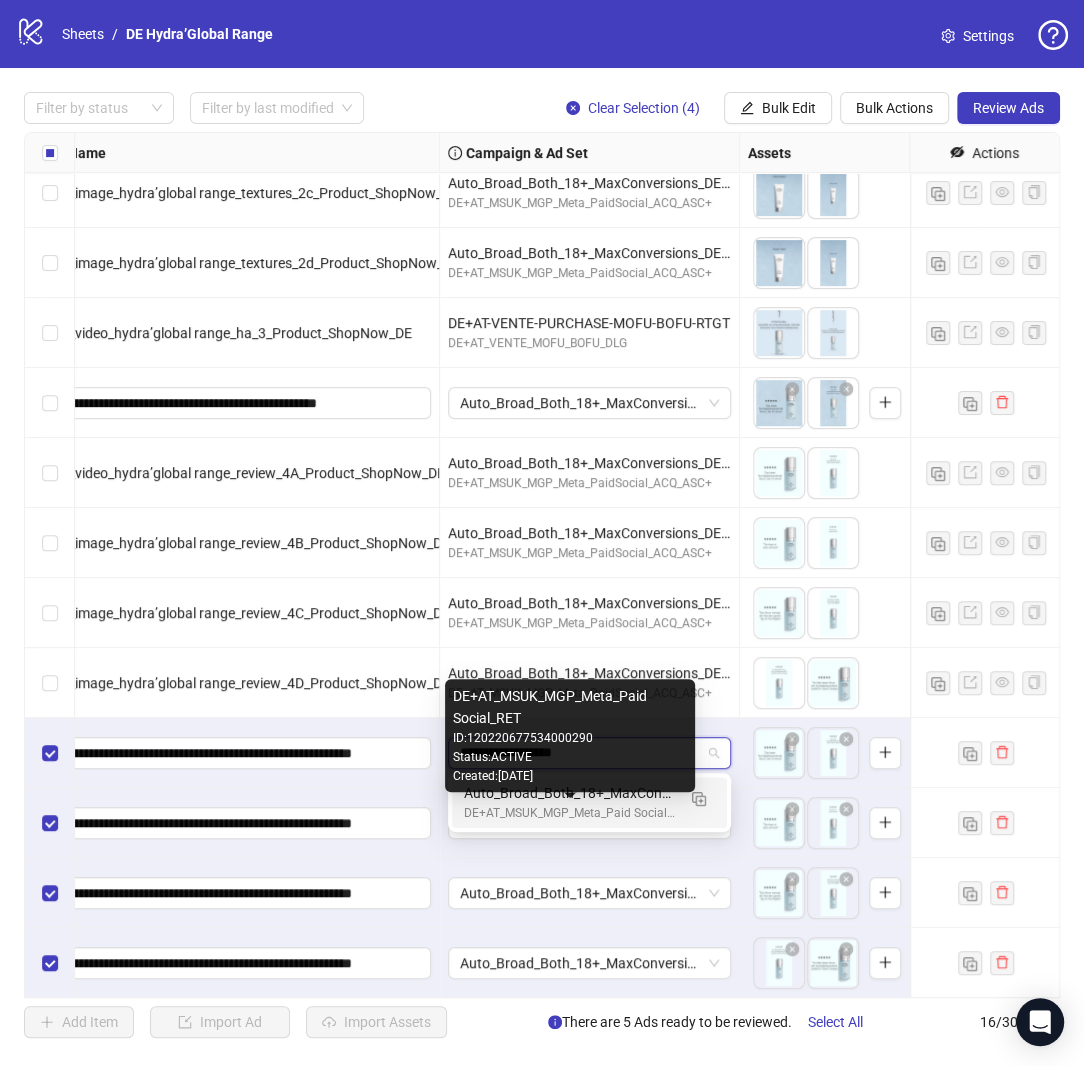 click on "DE+AT_MSUK_MGP_Meta_Paid Social_RET" at bounding box center [569, 813] 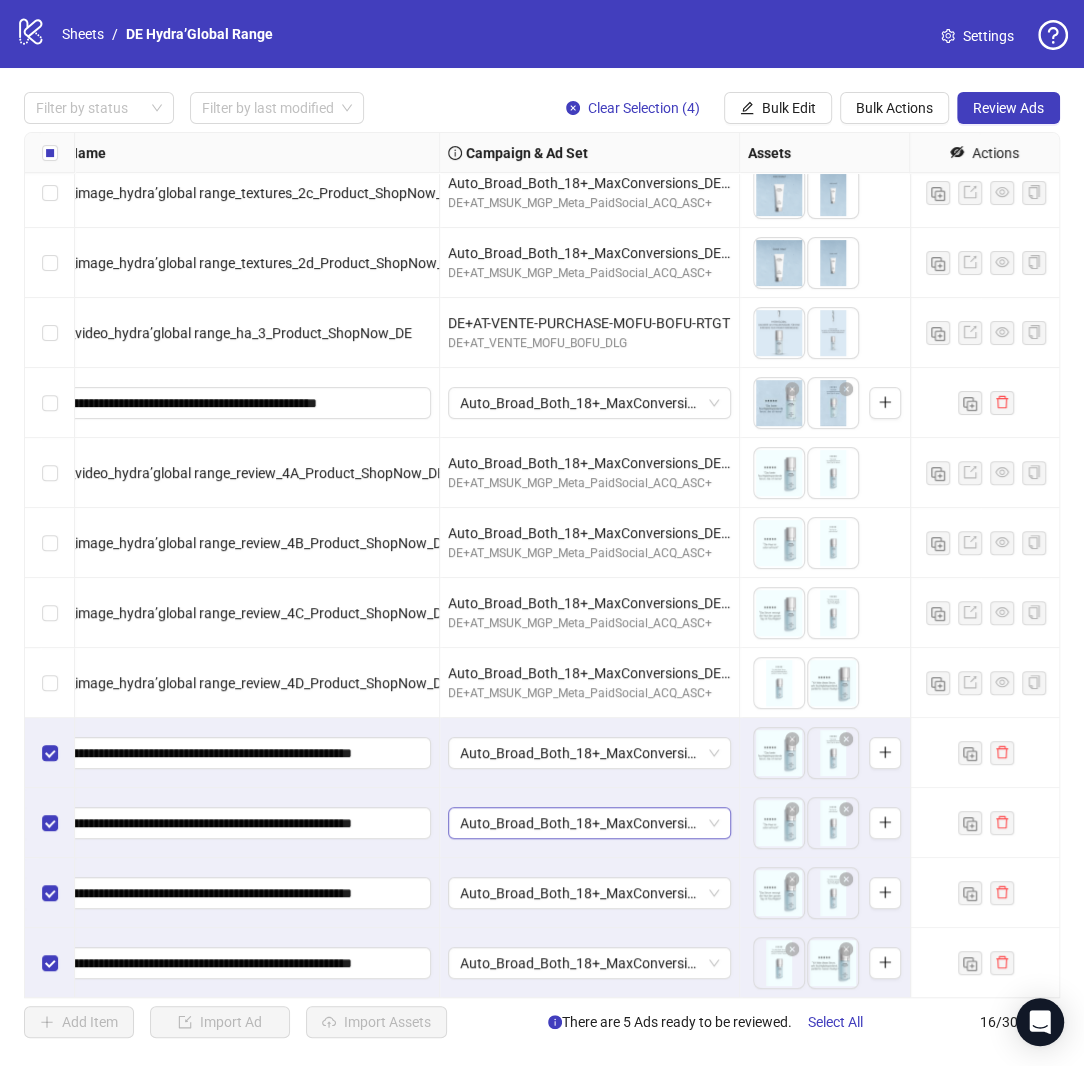 click on "Auto_Broad_Both_18+_MaxConversions_DE+AT" at bounding box center [589, 823] 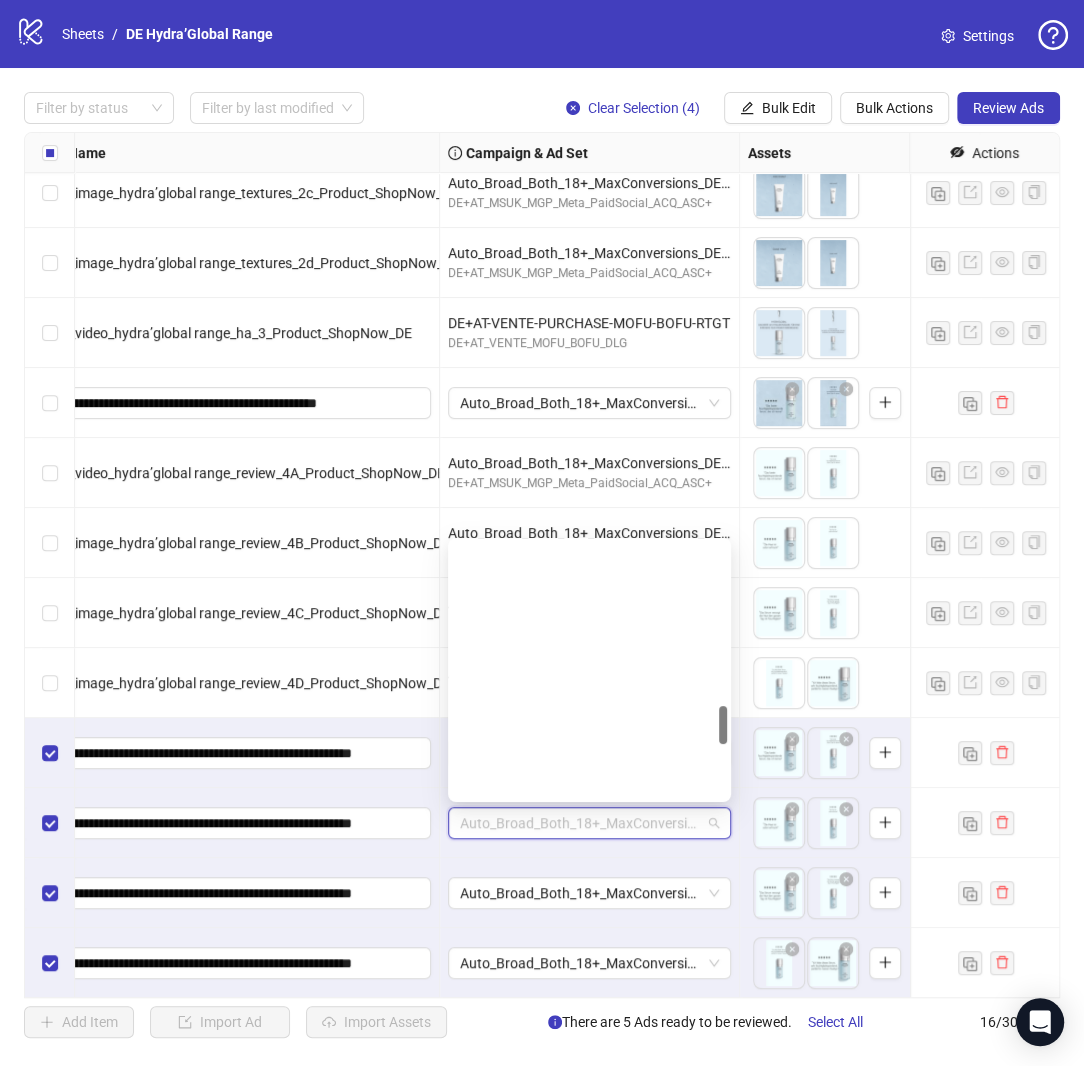 scroll, scrollTop: 1096, scrollLeft: 0, axis: vertical 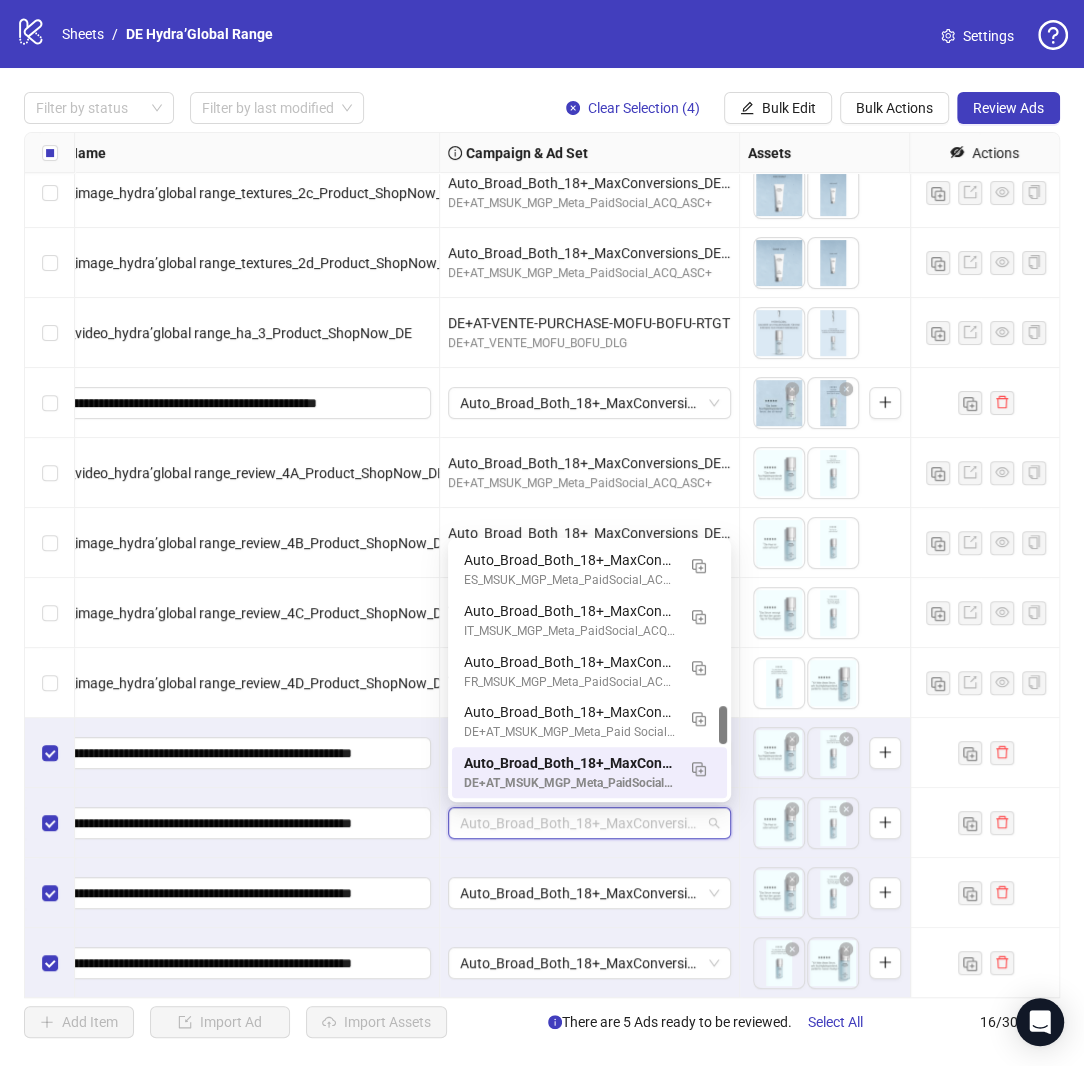 paste on "**********" 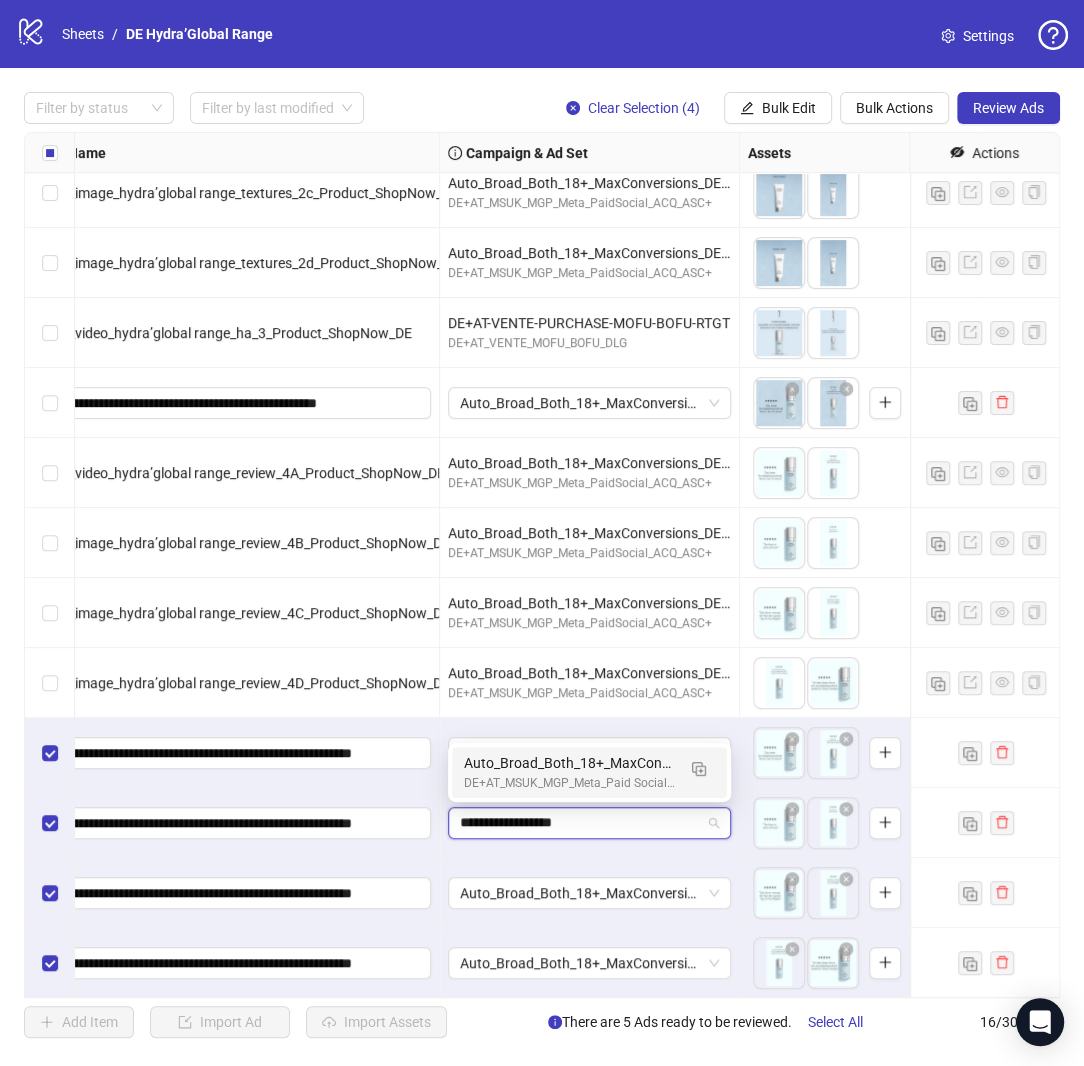 scroll, scrollTop: 0, scrollLeft: 0, axis: both 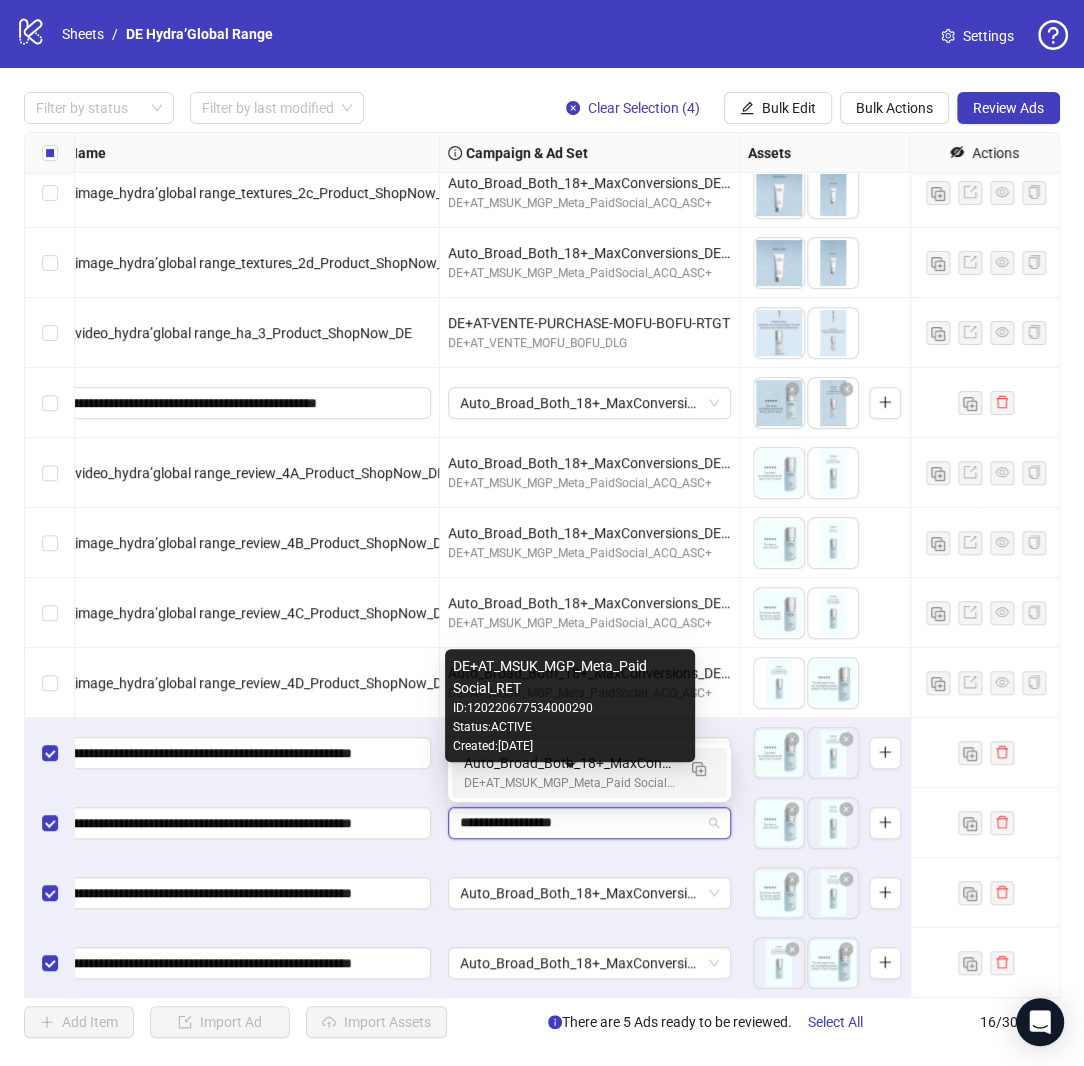 click on "DE+AT_MSUK_MGP_Meta_Paid Social_RET" at bounding box center [569, 783] 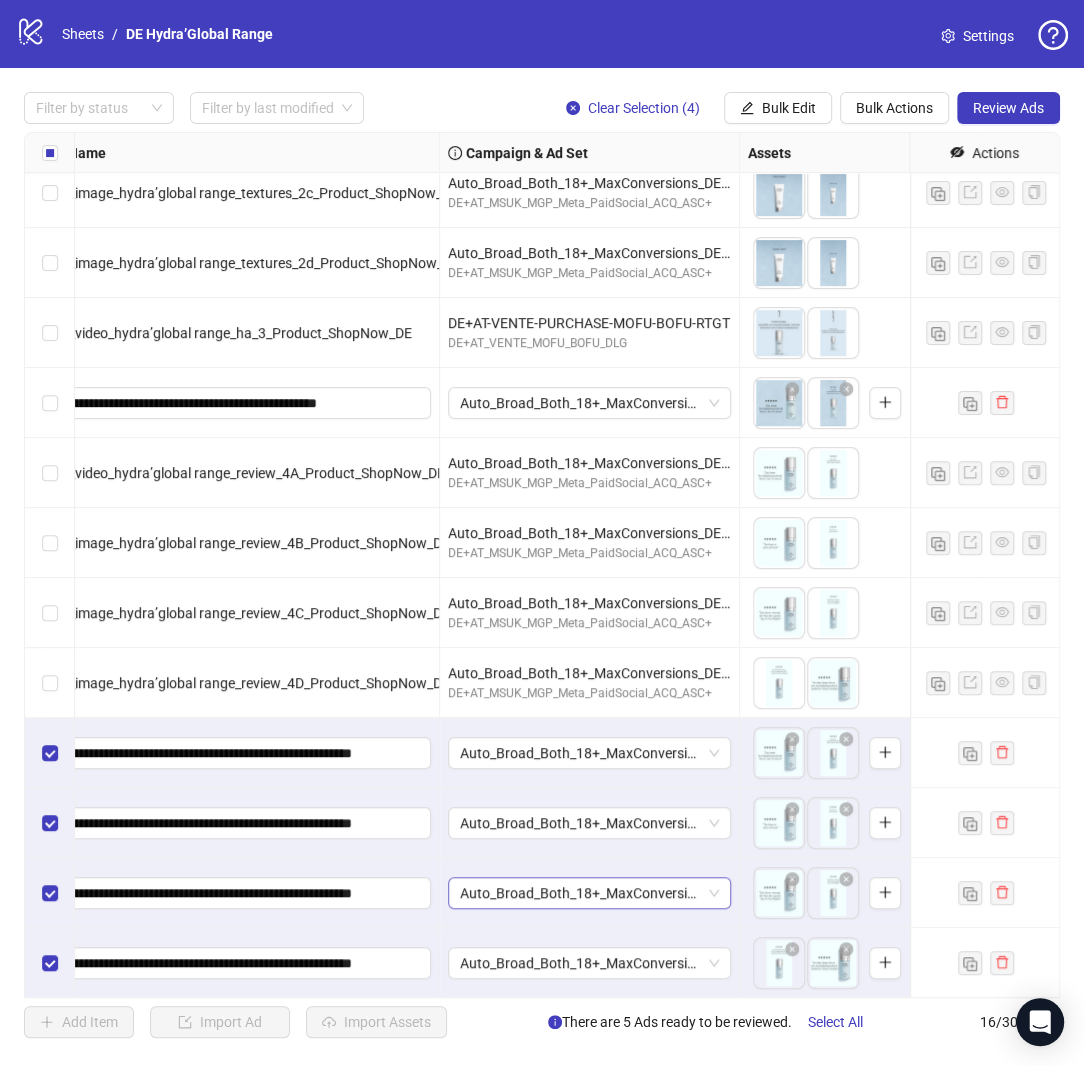 click on "Auto_Broad_Both_18+_MaxConversions_DE+AT" at bounding box center [589, 893] 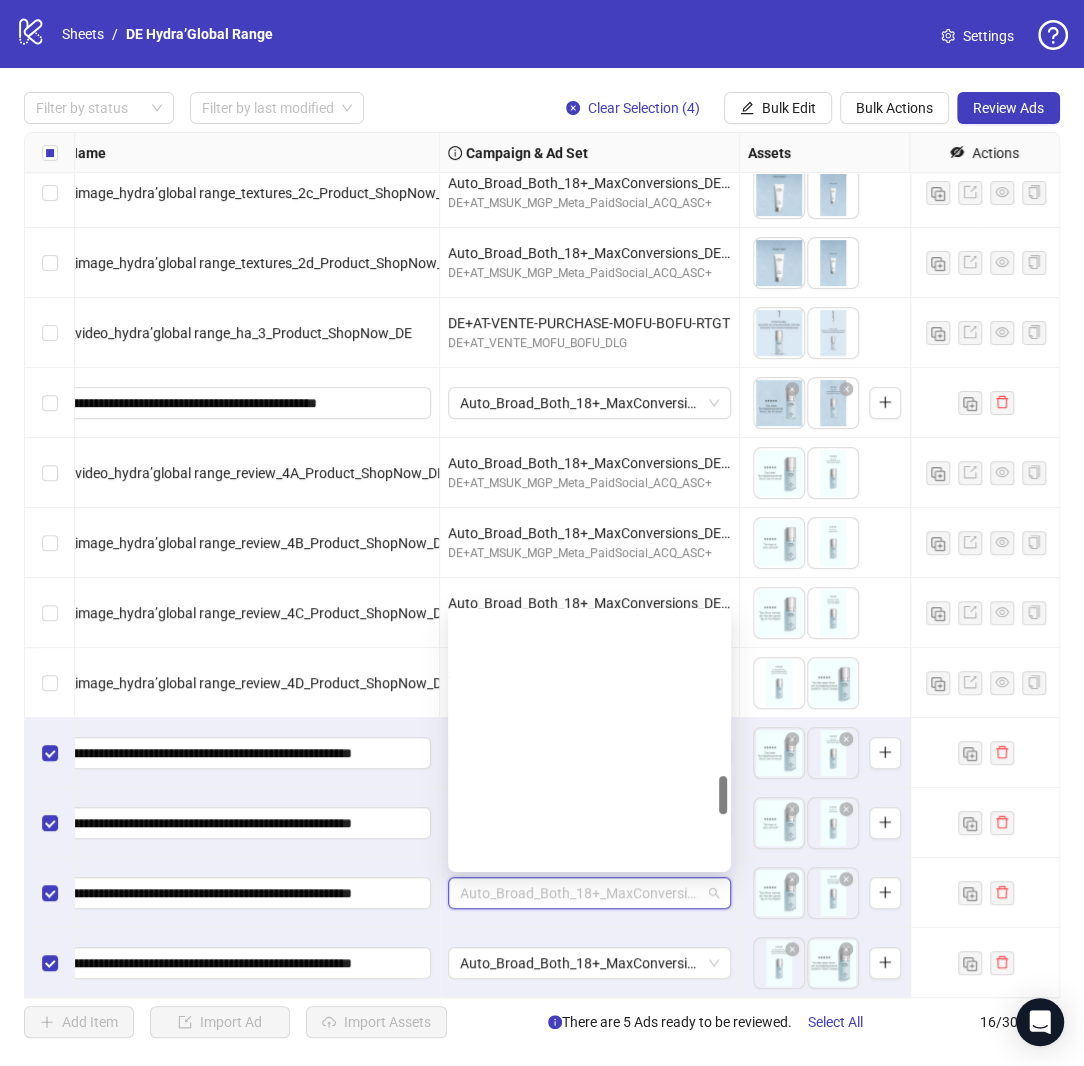 paste on "**********" 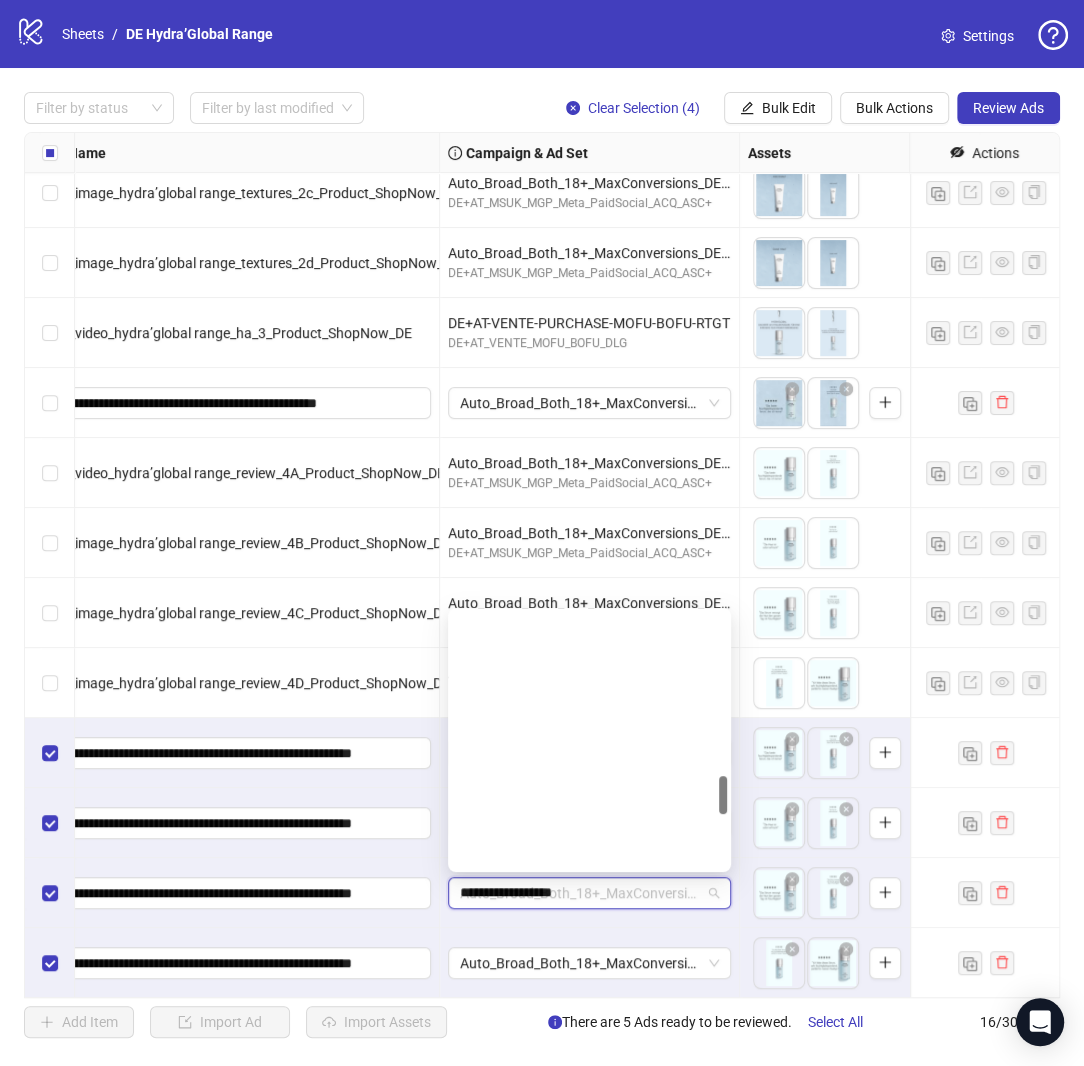scroll, scrollTop: 0, scrollLeft: 0, axis: both 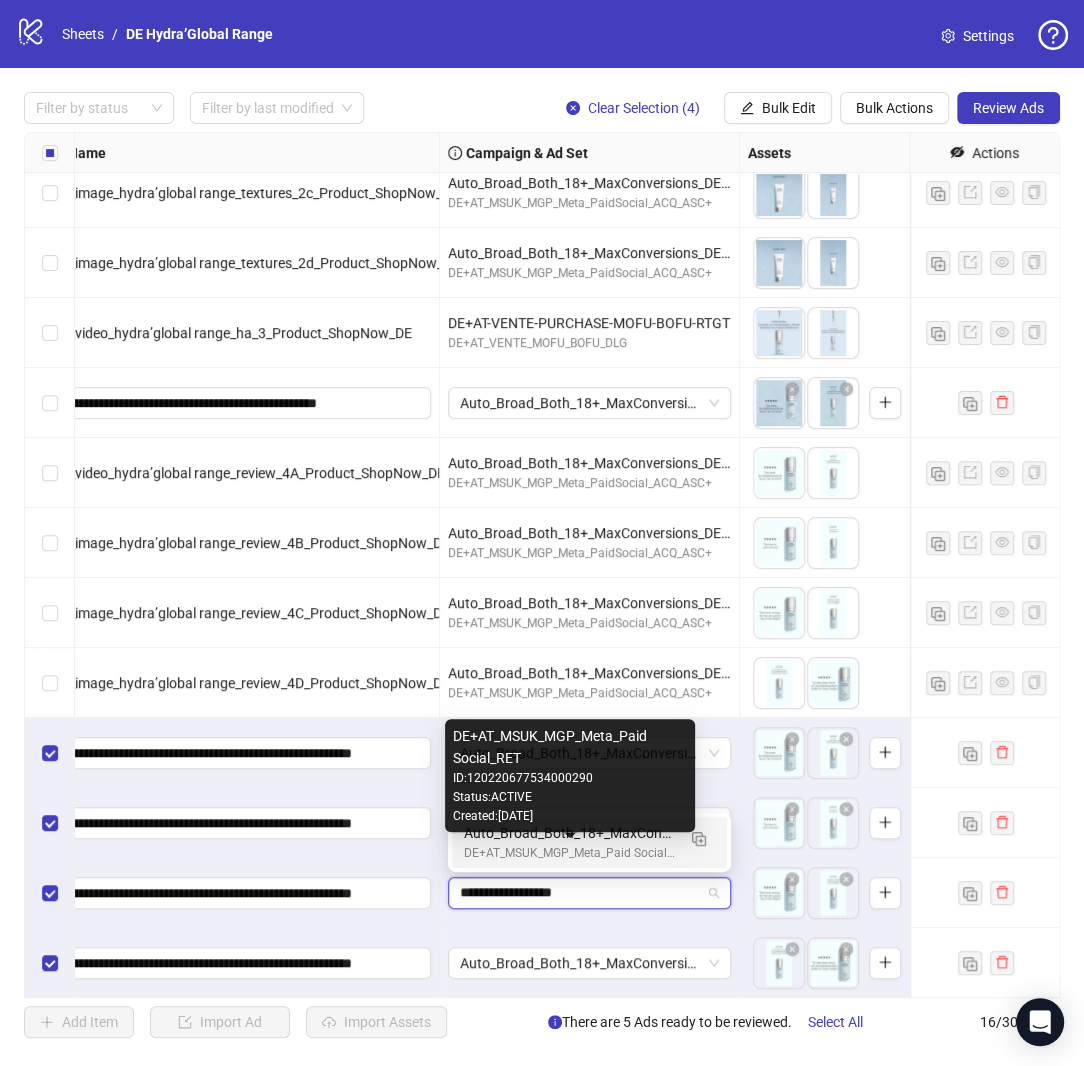 click on "DE+AT_MSUK_MGP_Meta_Paid Social_RET" at bounding box center [569, 853] 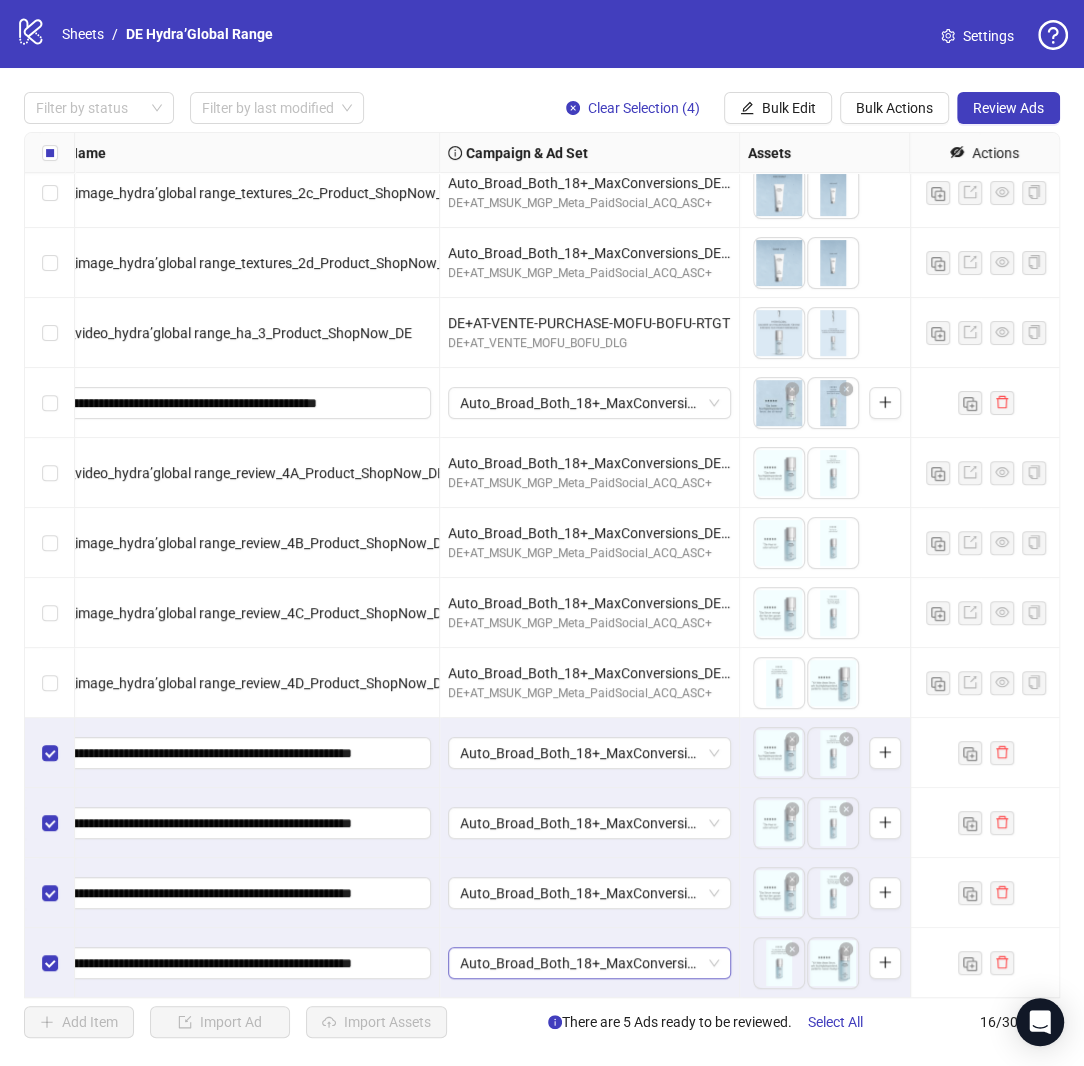 click on "Auto_Broad_Both_18+_MaxConversions_DE+AT" at bounding box center (589, 963) 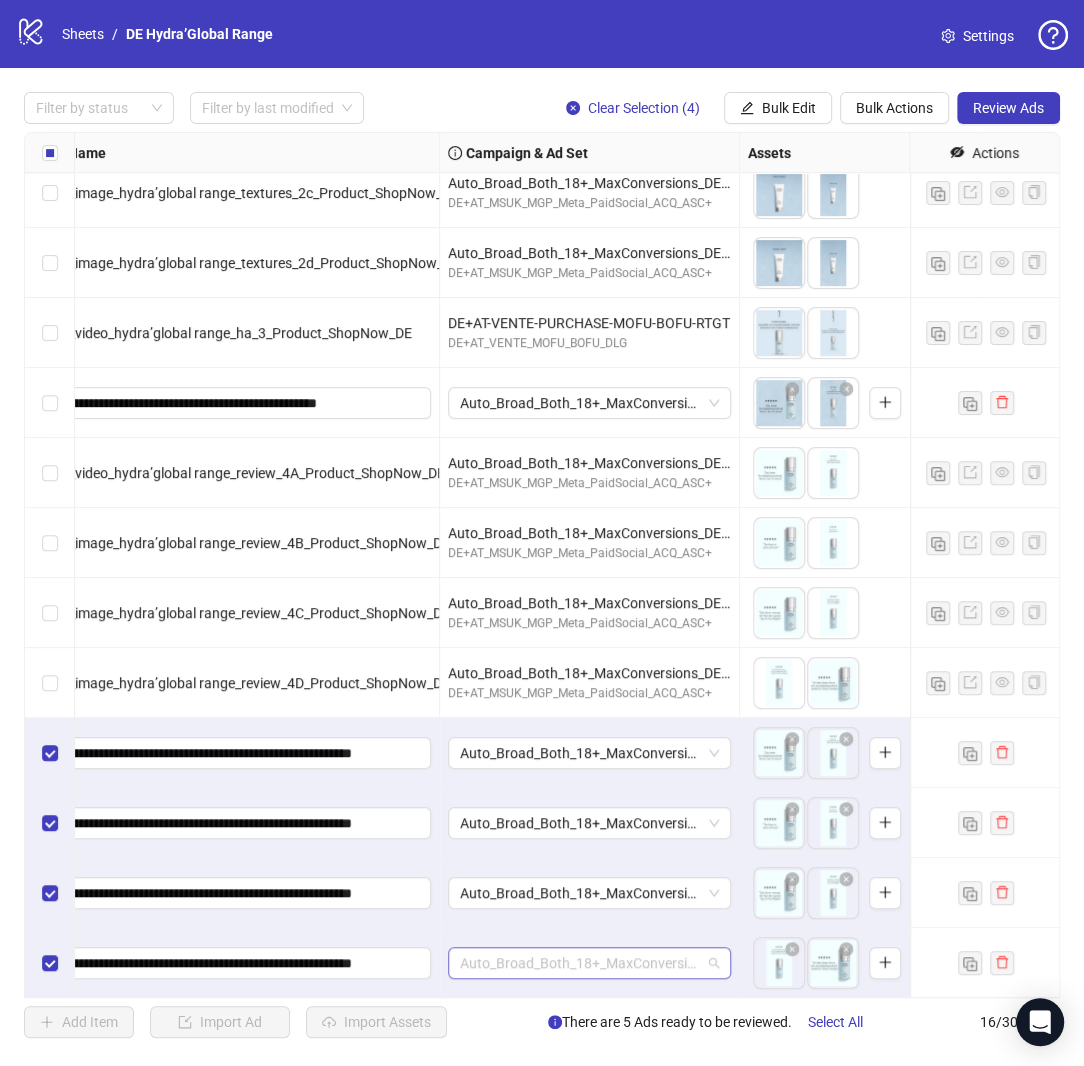 scroll, scrollTop: 1096, scrollLeft: 0, axis: vertical 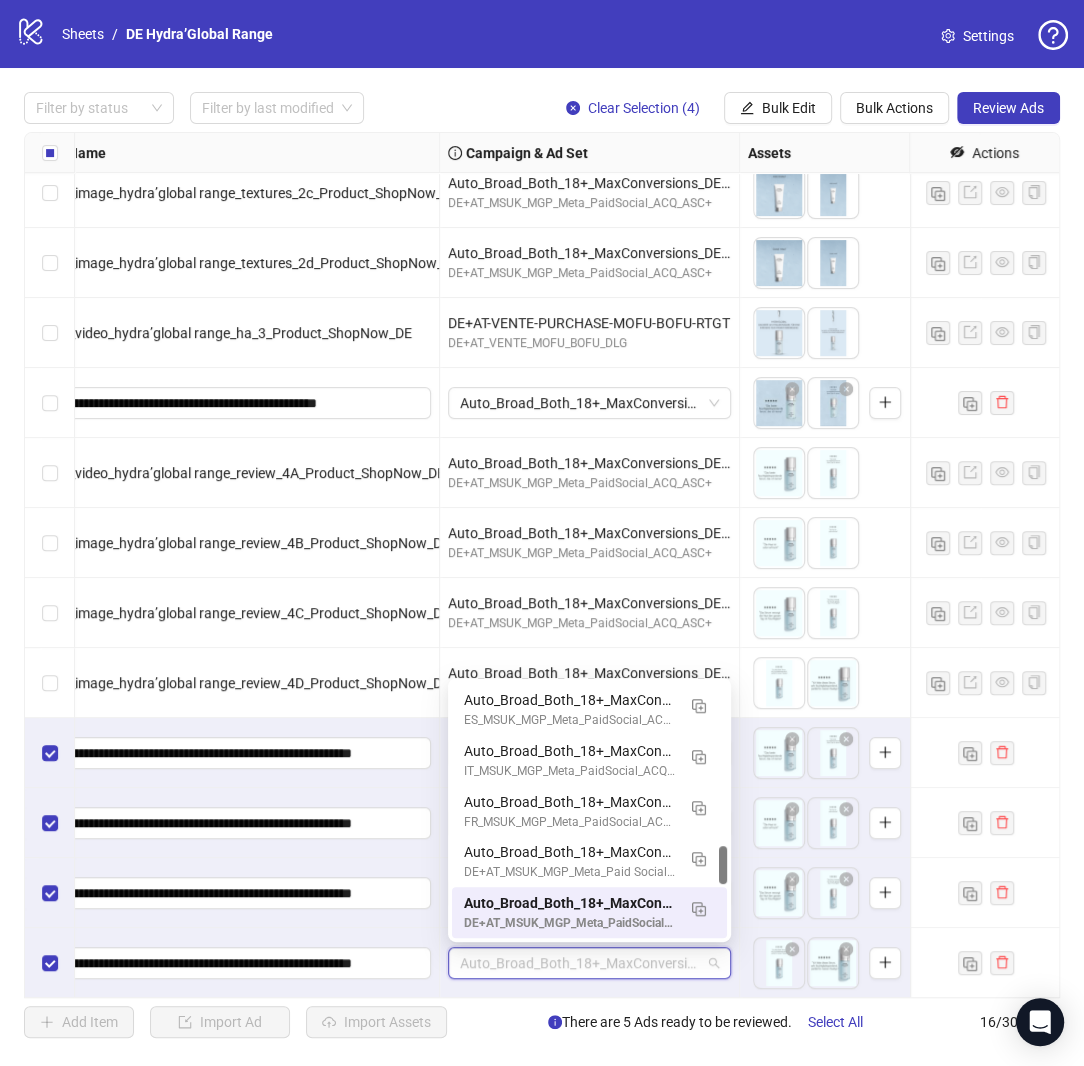 paste on "**********" 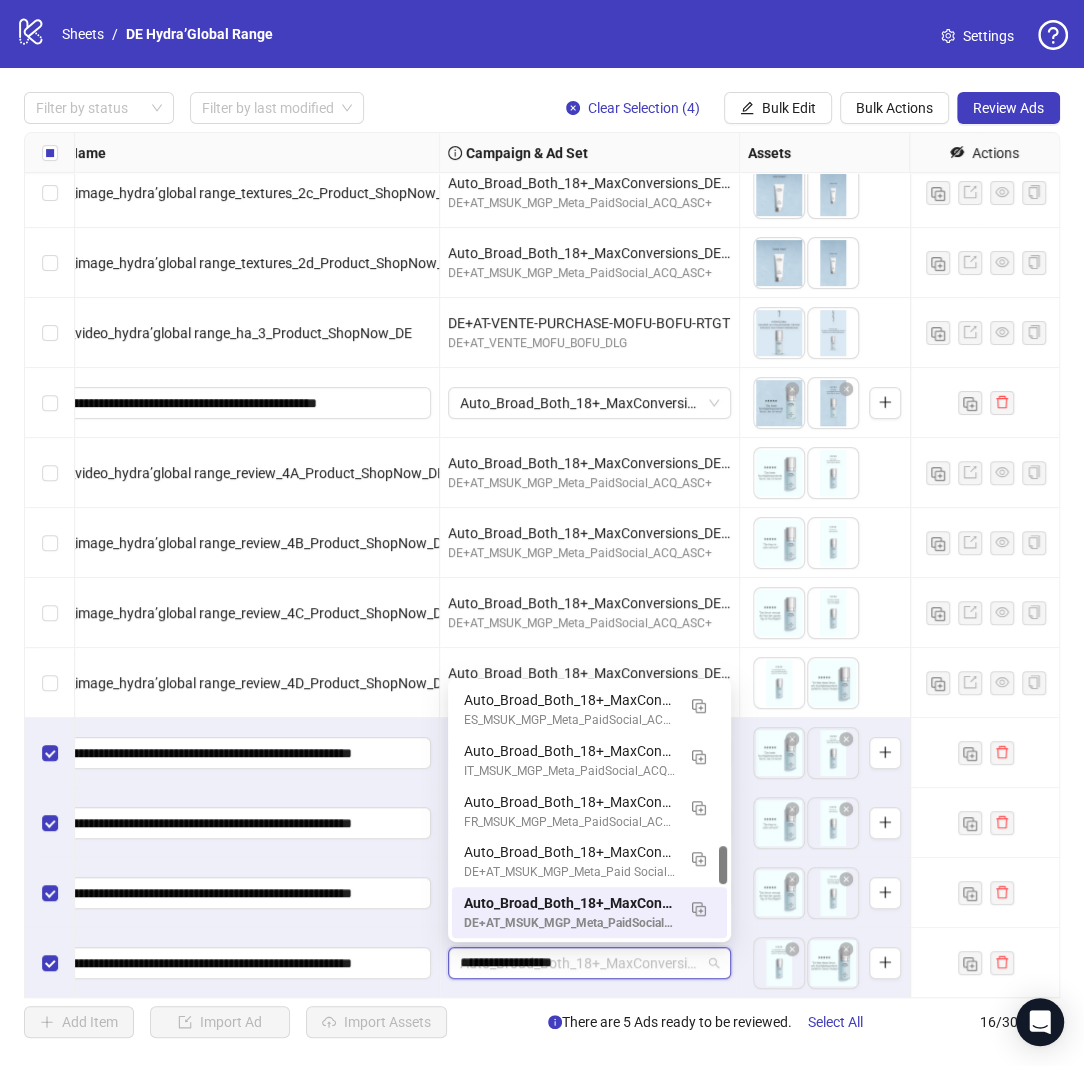 scroll, scrollTop: 0, scrollLeft: 0, axis: both 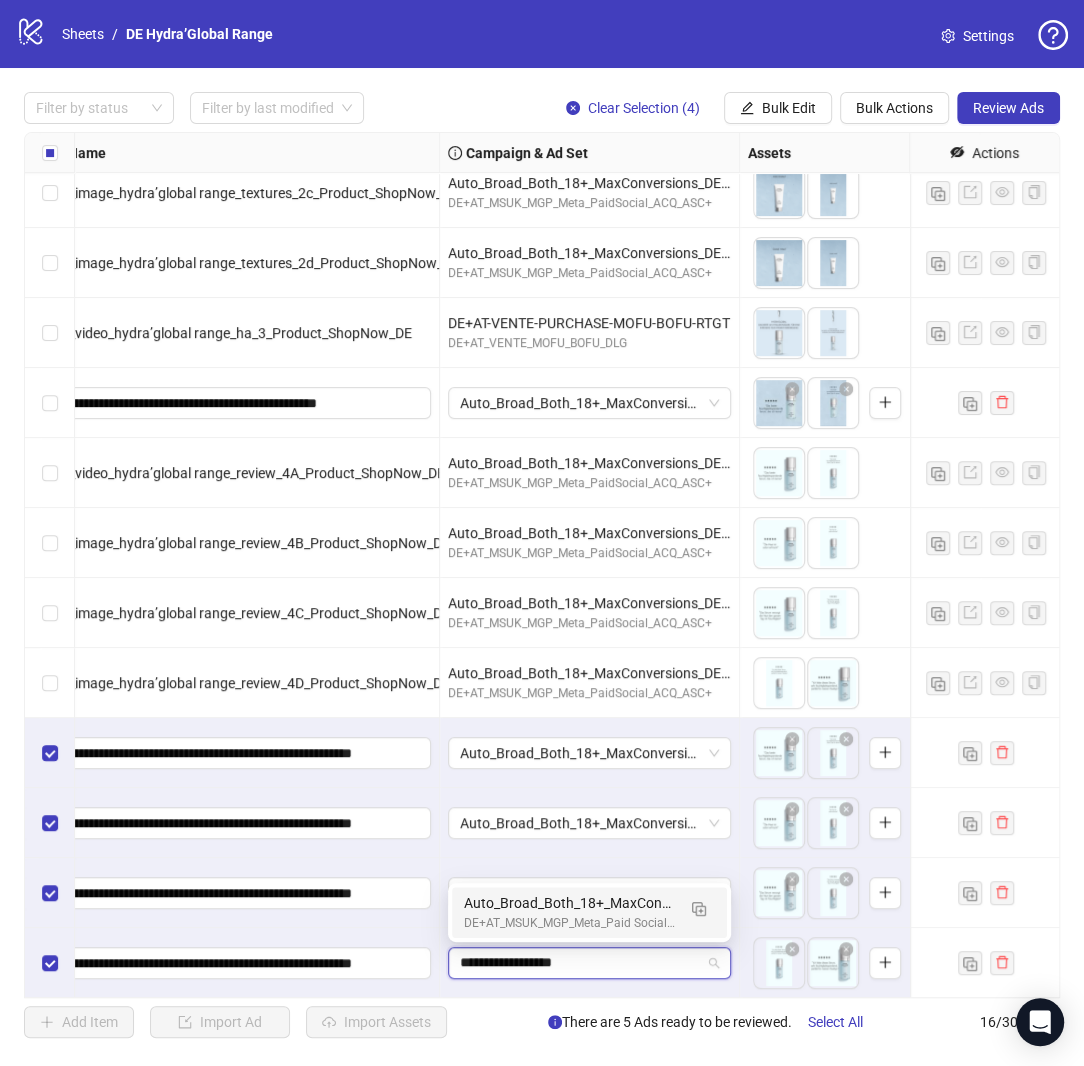 click on "DE+AT_MSUK_MGP_Meta_Paid Social_RET" at bounding box center [569, 923] 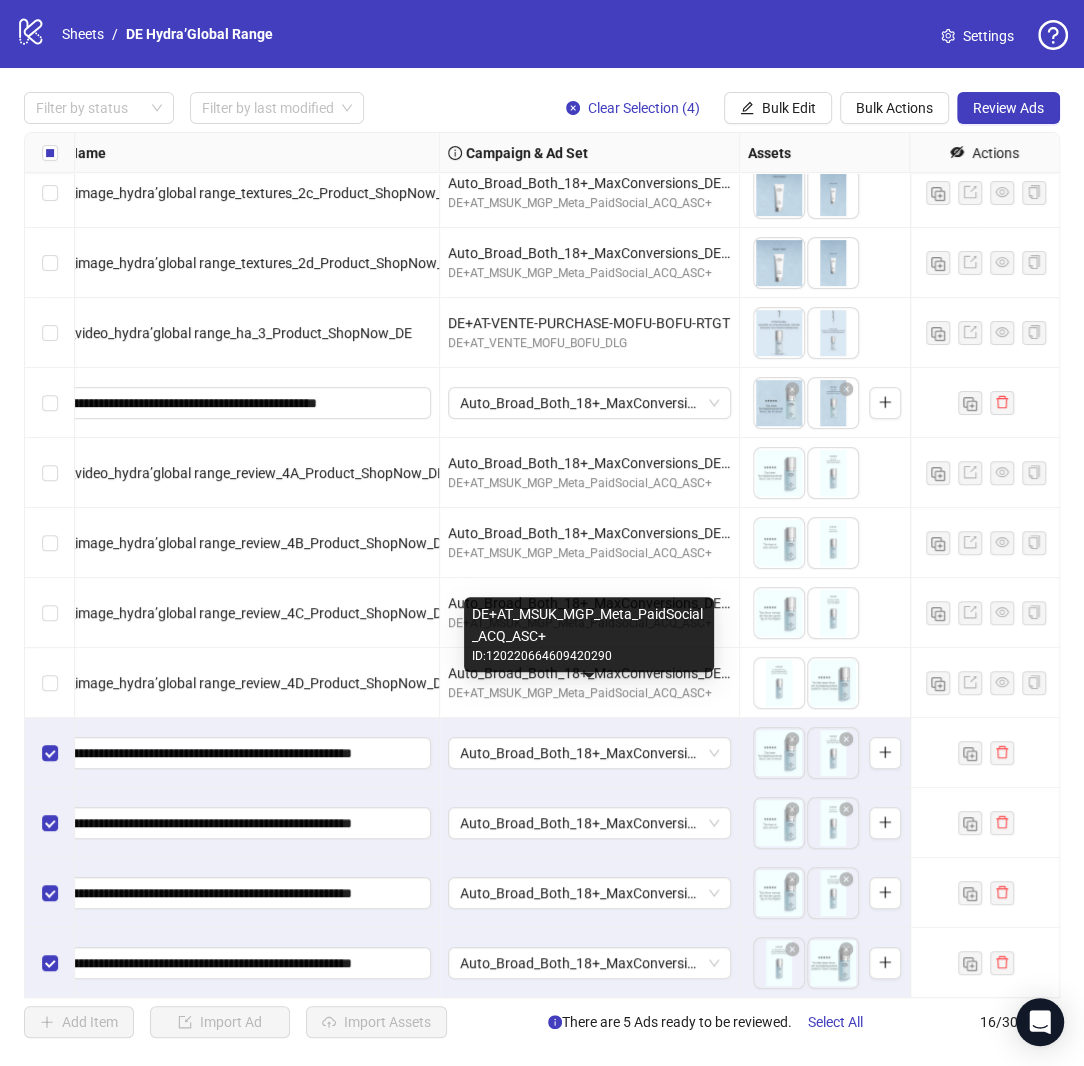 click on "Auto_Broad_Both_18+_MaxConversions_DE+AT" at bounding box center (589, 673) 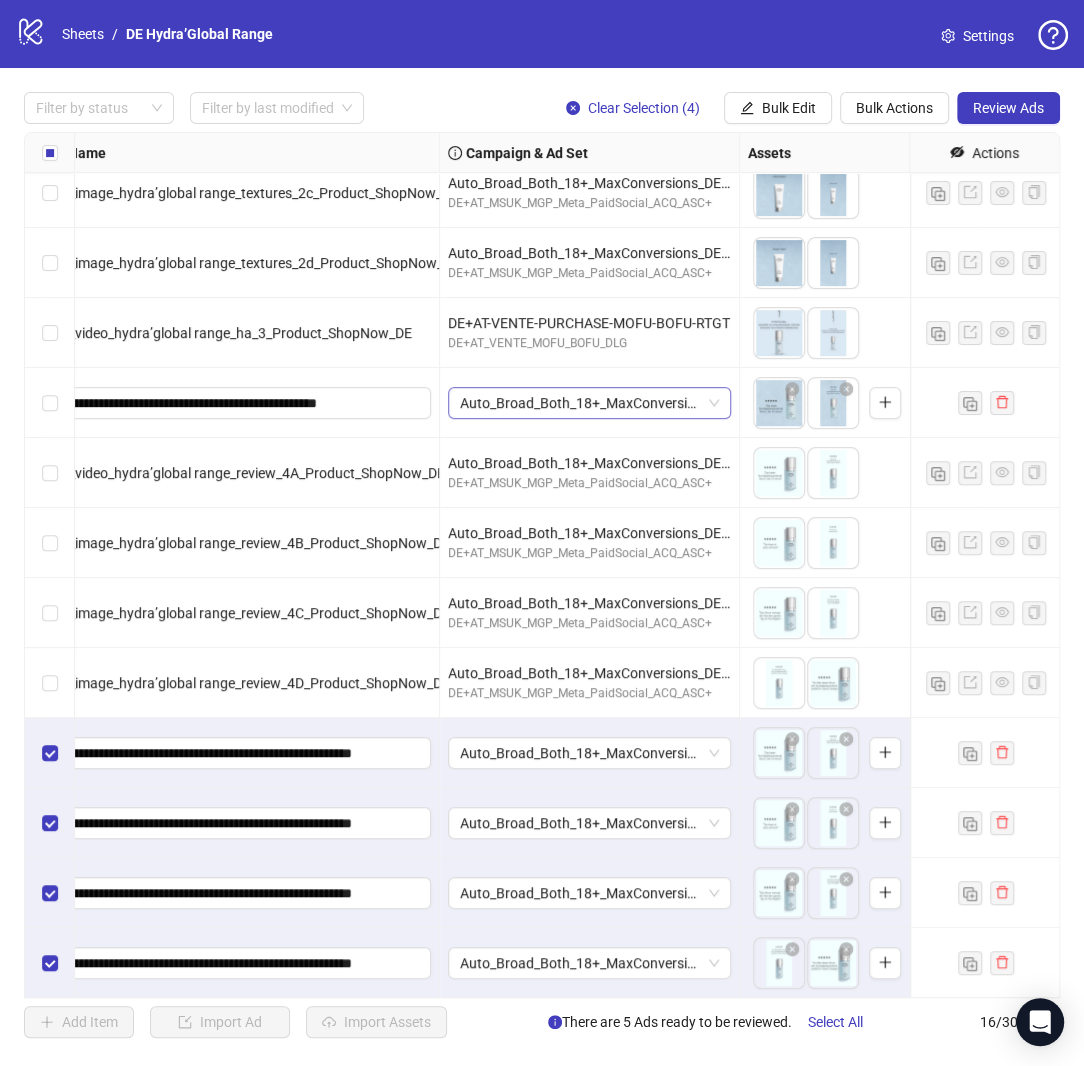 click on "Auto_Broad_Both_18+_MaxConversions_" at bounding box center (589, 403) 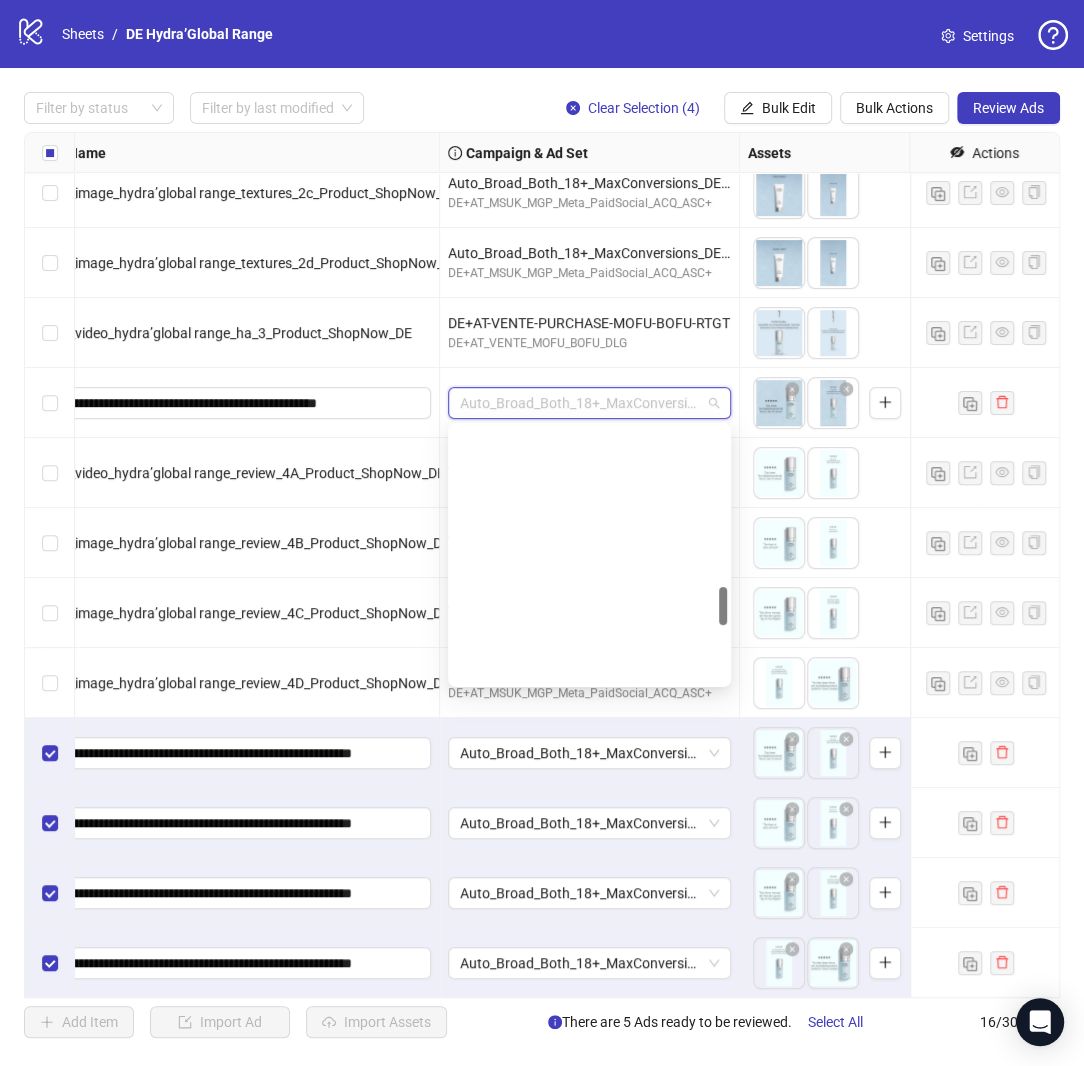scroll, scrollTop: 1065, scrollLeft: 0, axis: vertical 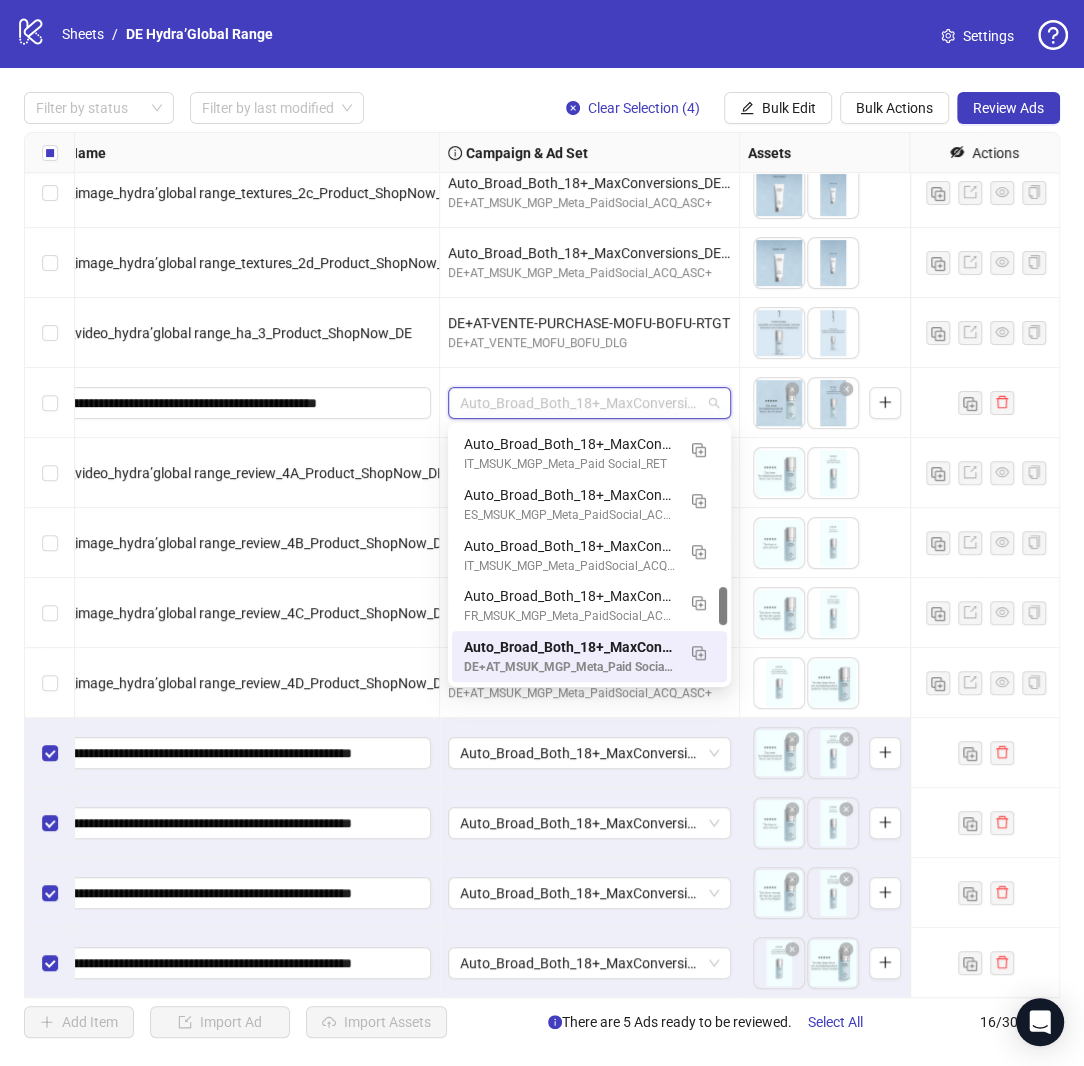 paste on "**********" 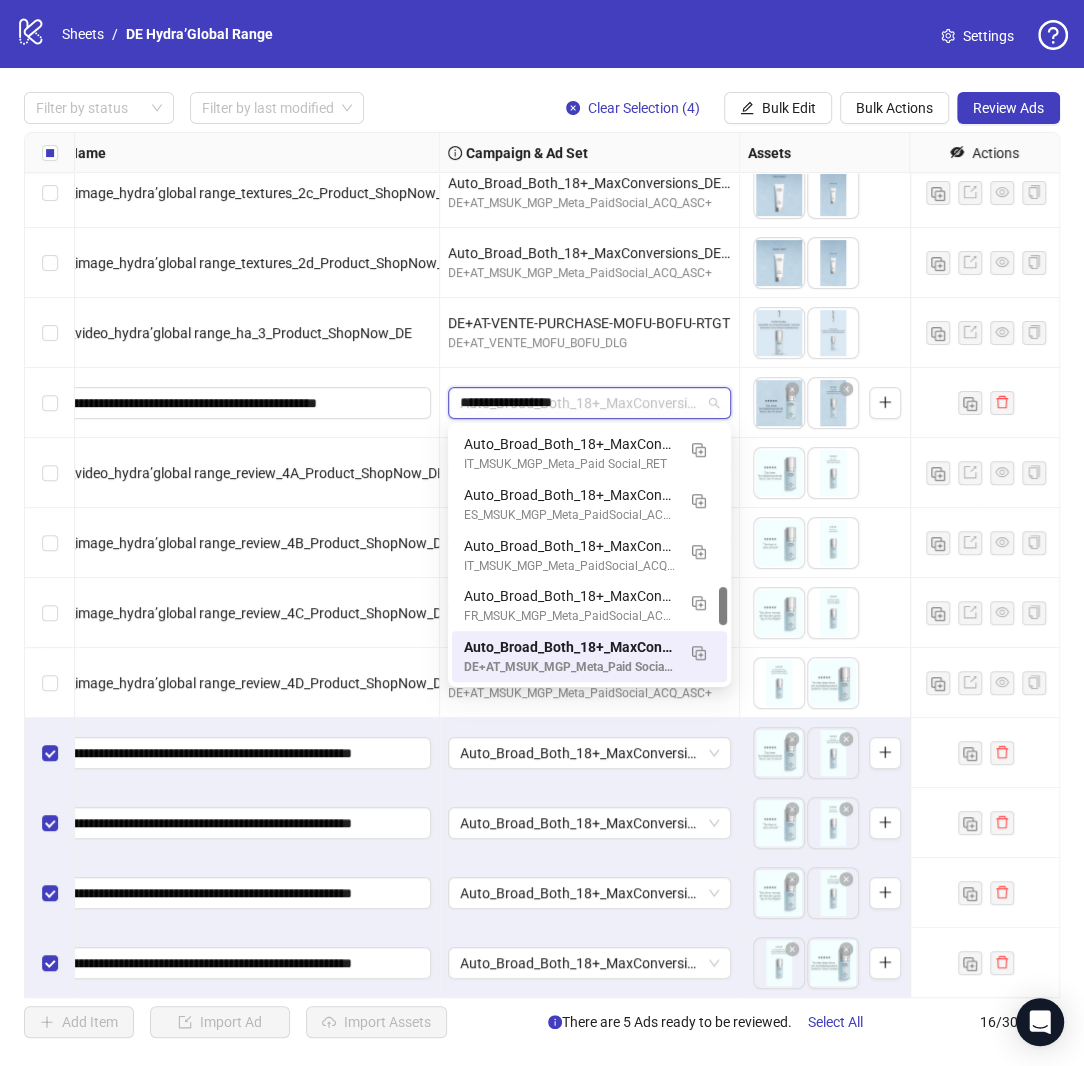 scroll, scrollTop: 0, scrollLeft: 0, axis: both 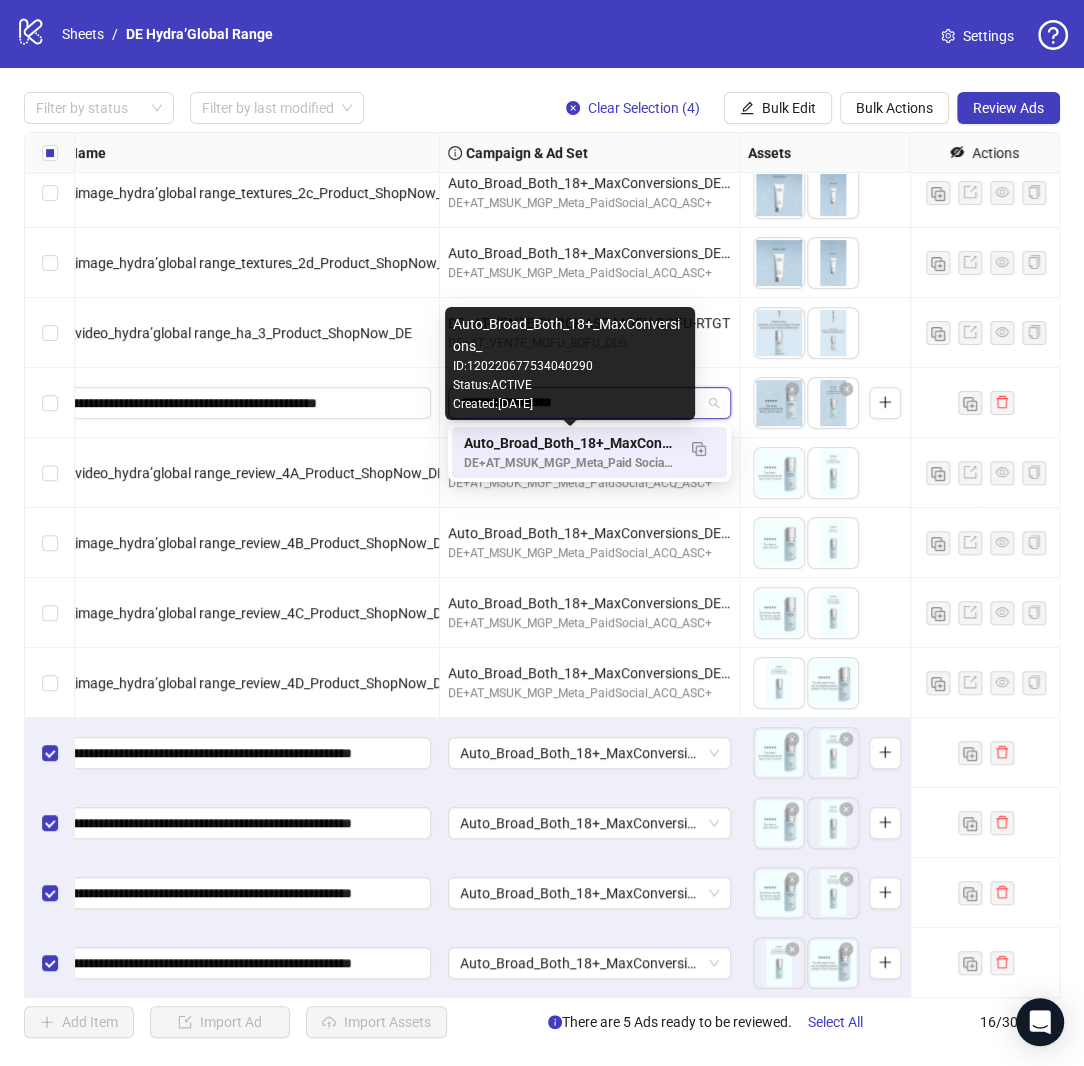 click on "Auto_Broad_Both_18+_MaxConversions_" at bounding box center (569, 443) 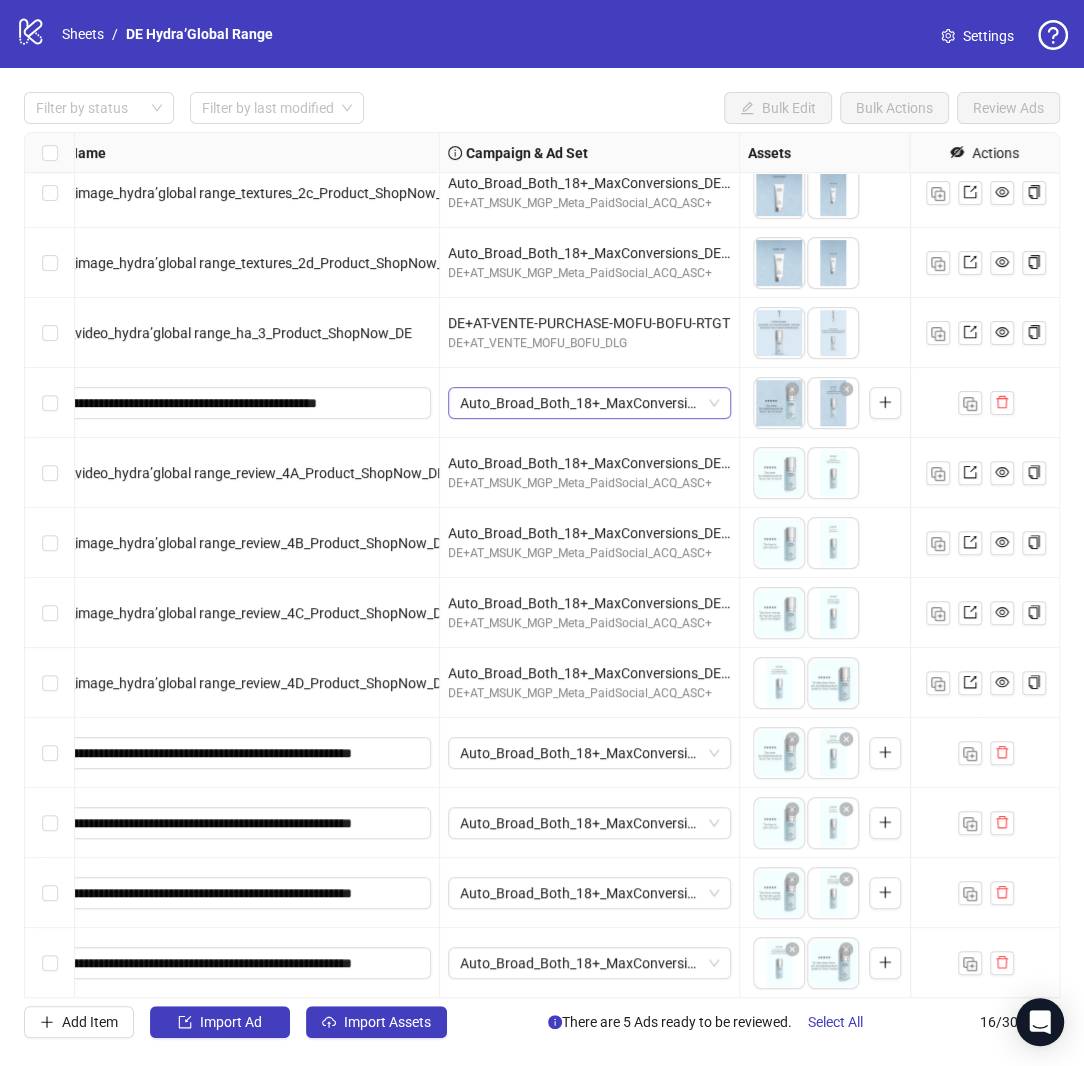 click on "Auto_Broad_Both_18+_MaxConversions_" at bounding box center [589, 403] 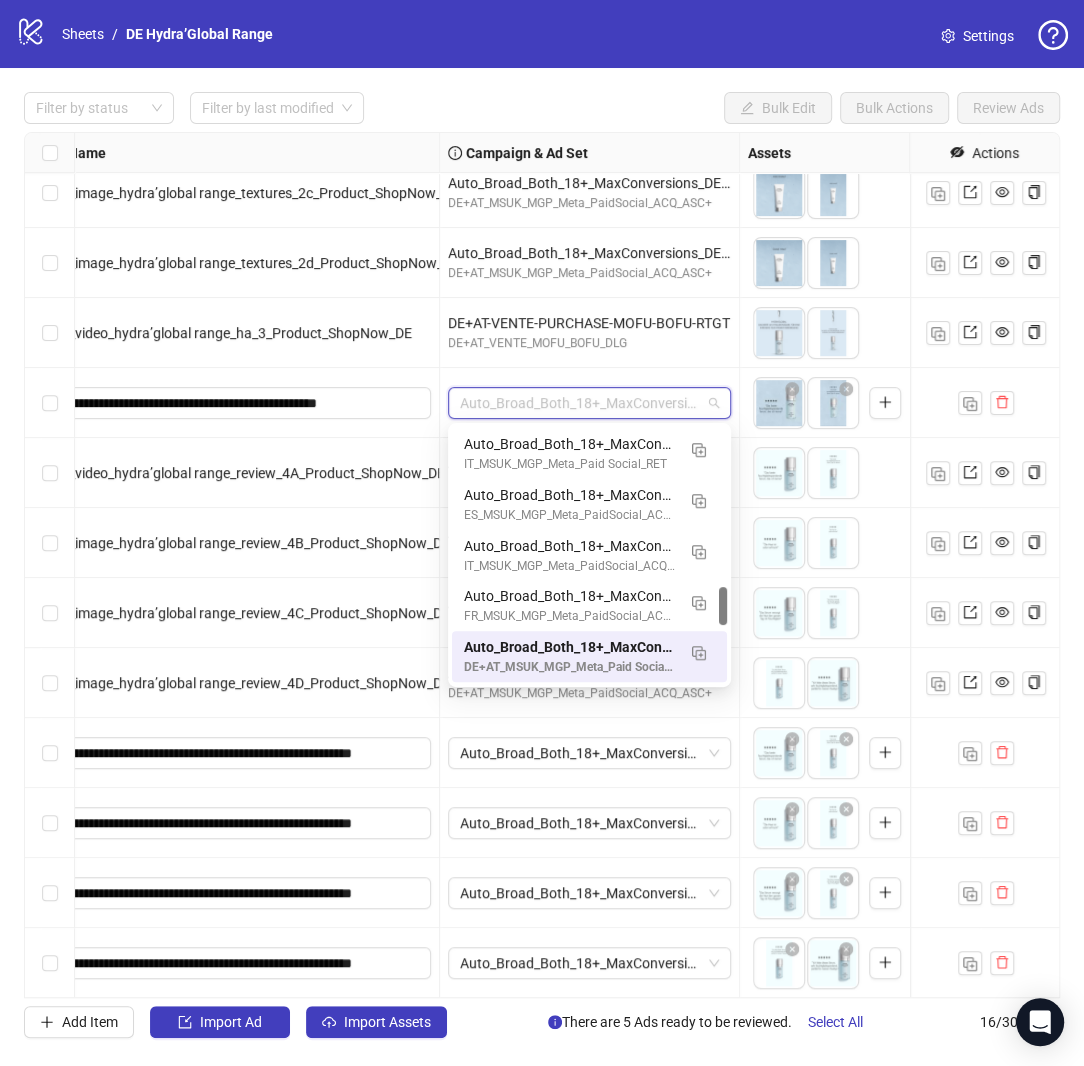 paste on "**********" 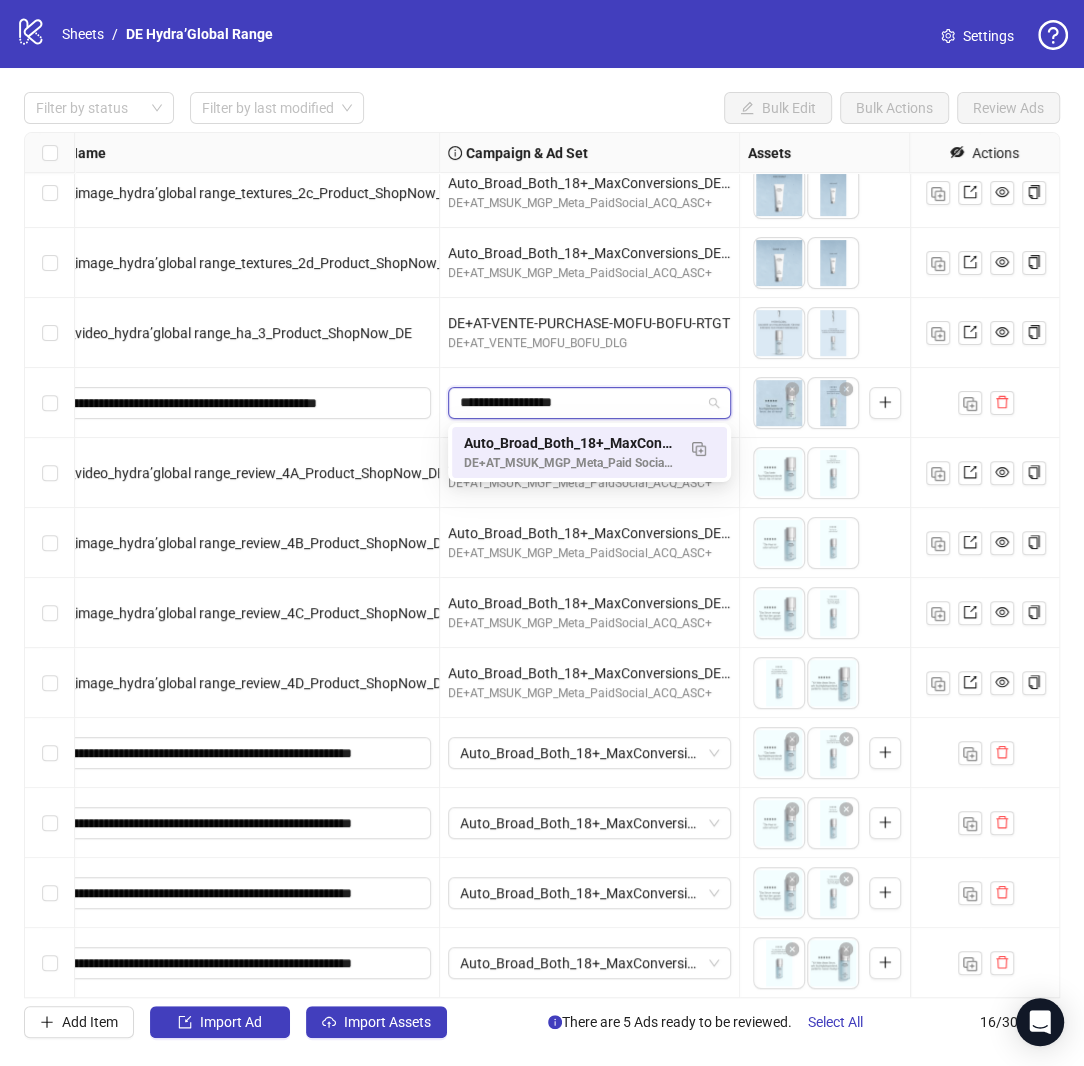 scroll, scrollTop: 0, scrollLeft: 0, axis: both 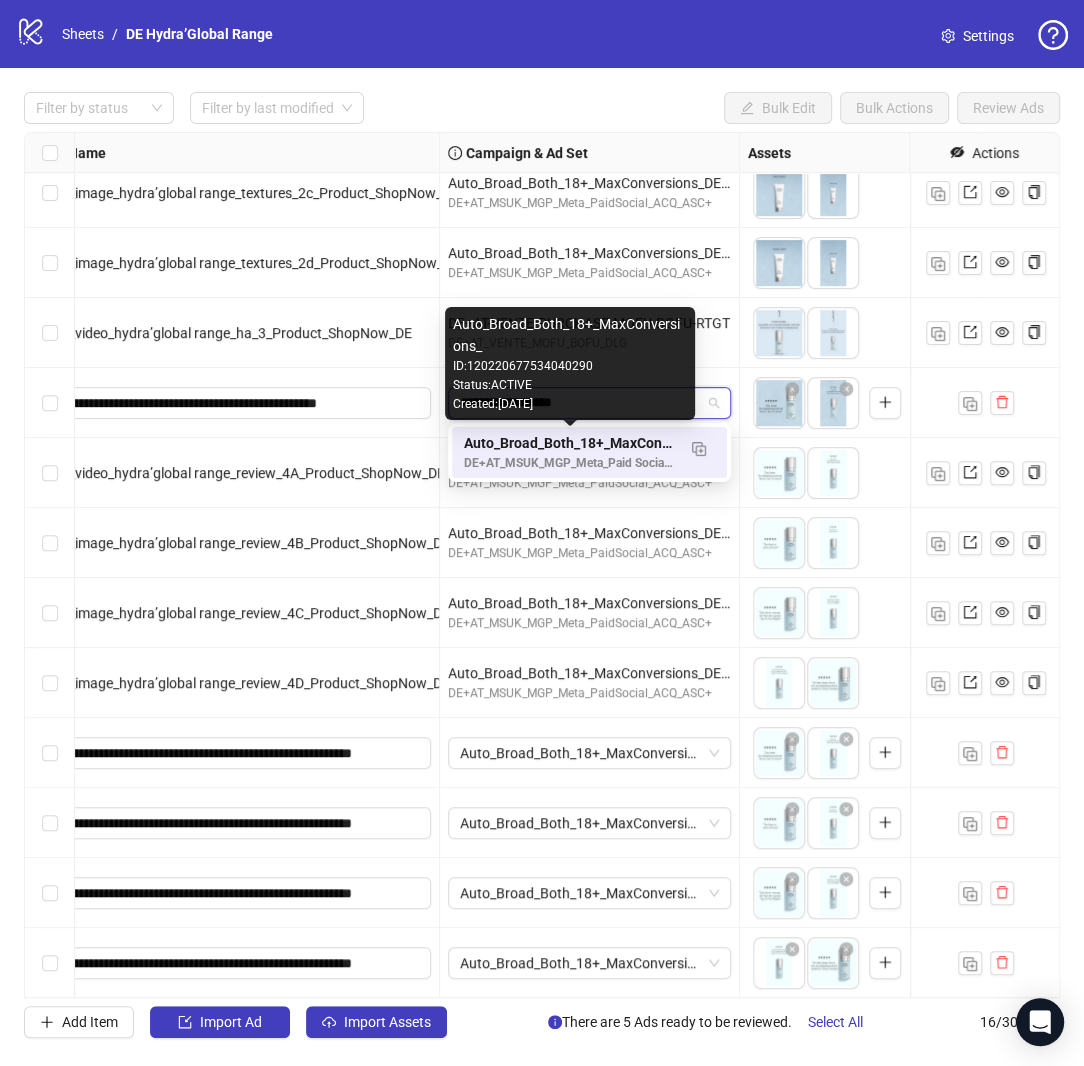 click on "Auto_Broad_Both_18+_MaxConversions_" at bounding box center (569, 443) 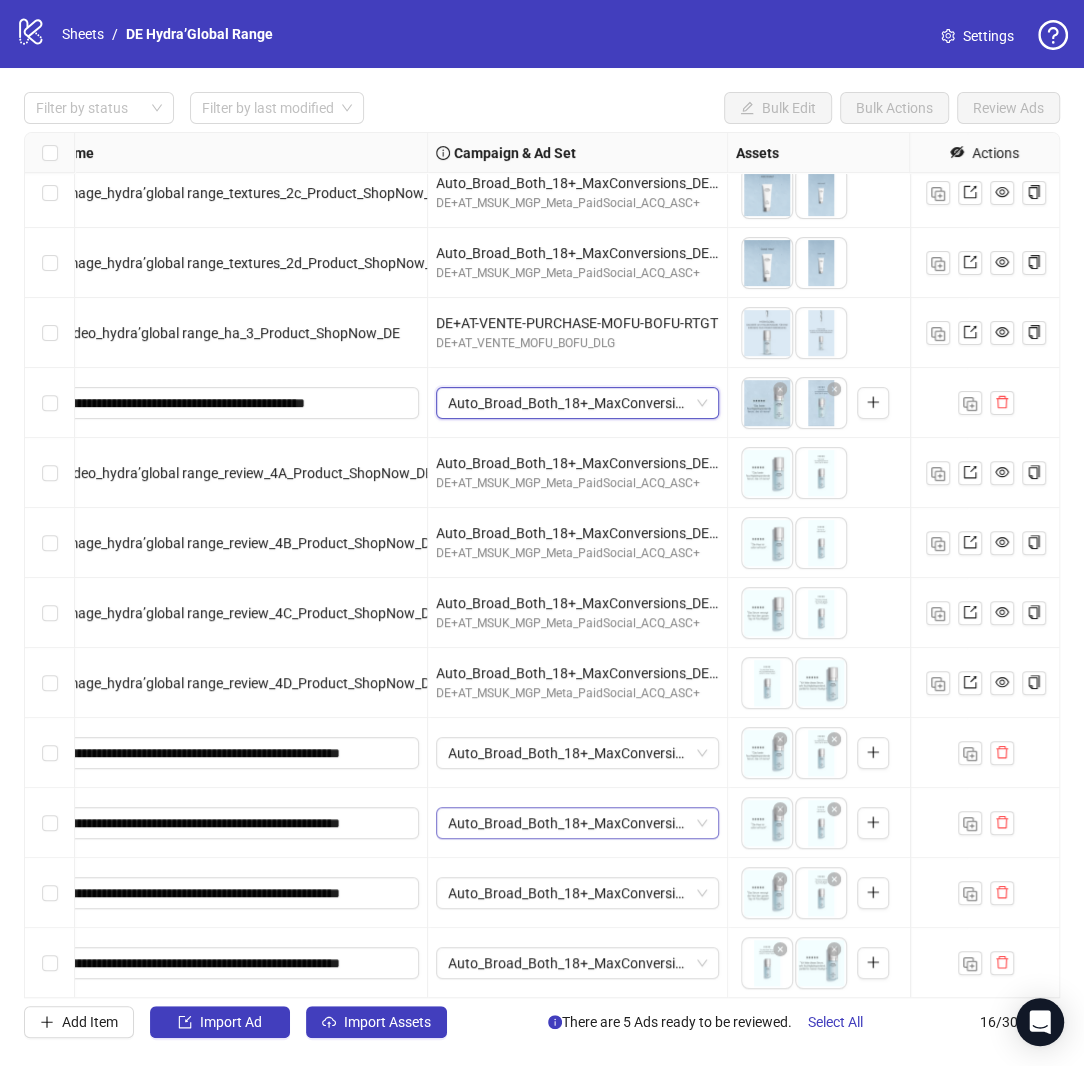 scroll, scrollTop: 295, scrollLeft: 307, axis: both 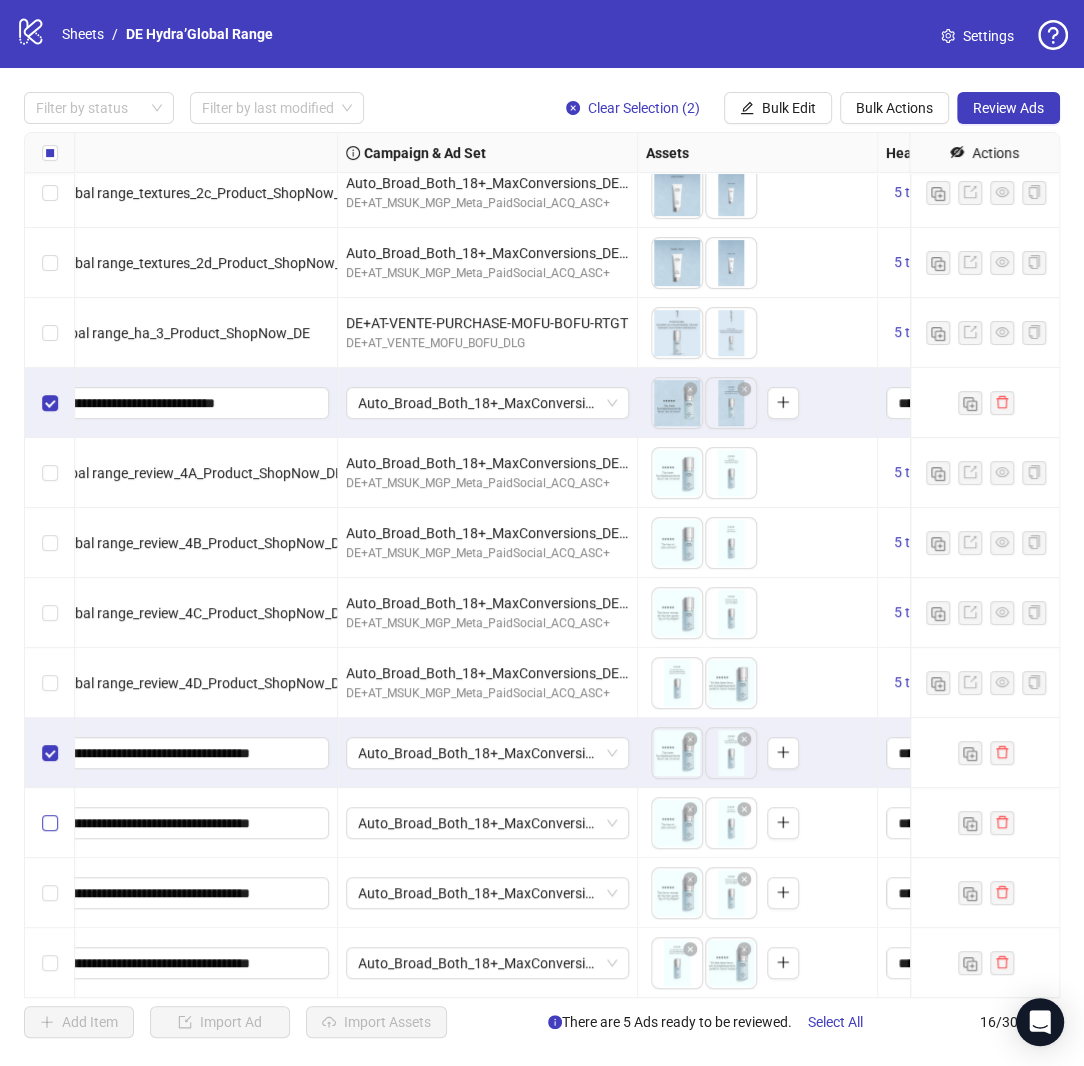 click at bounding box center [50, 823] 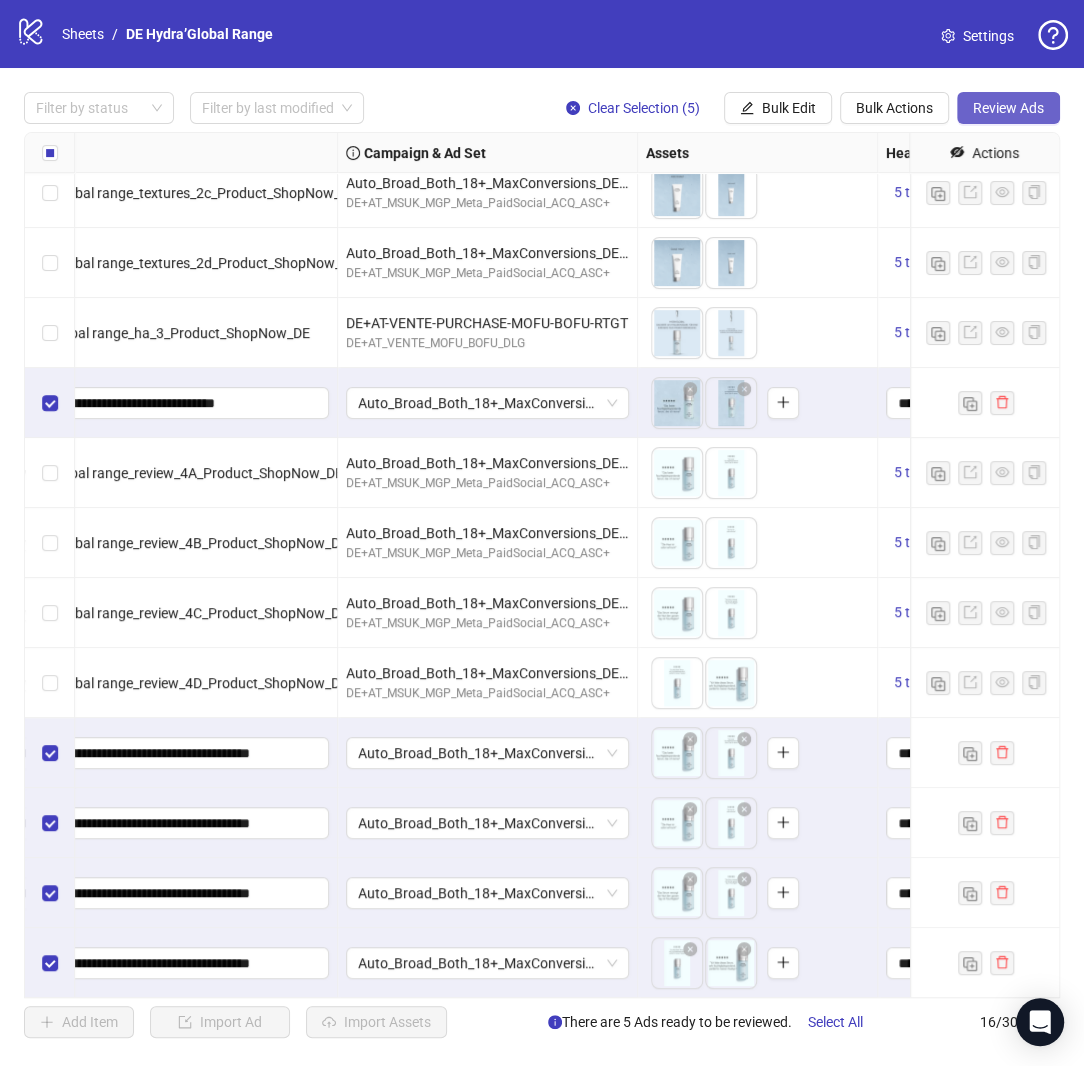 click on "Review Ads" at bounding box center [1008, 108] 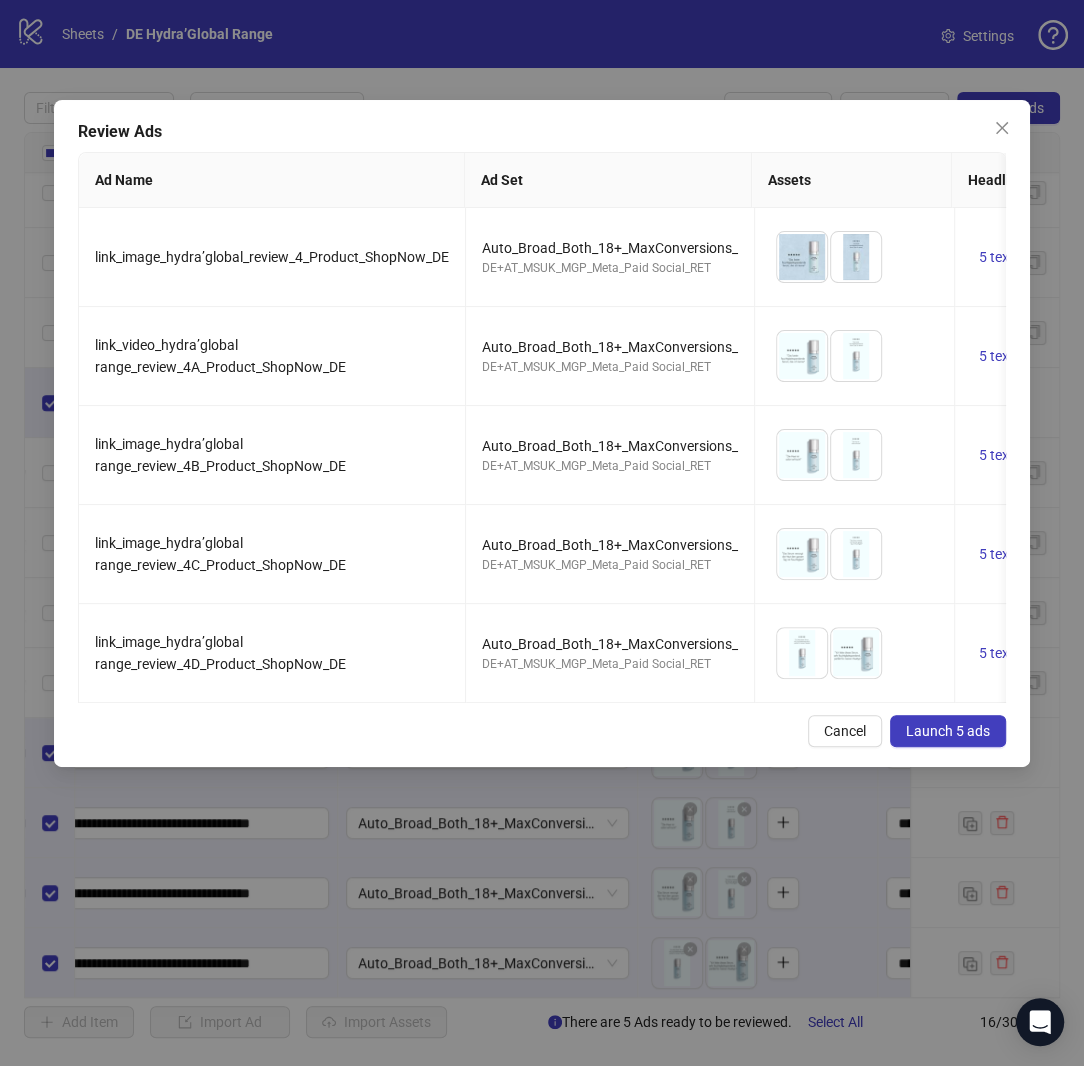 click on "Launch 5 ads" at bounding box center (948, 731) 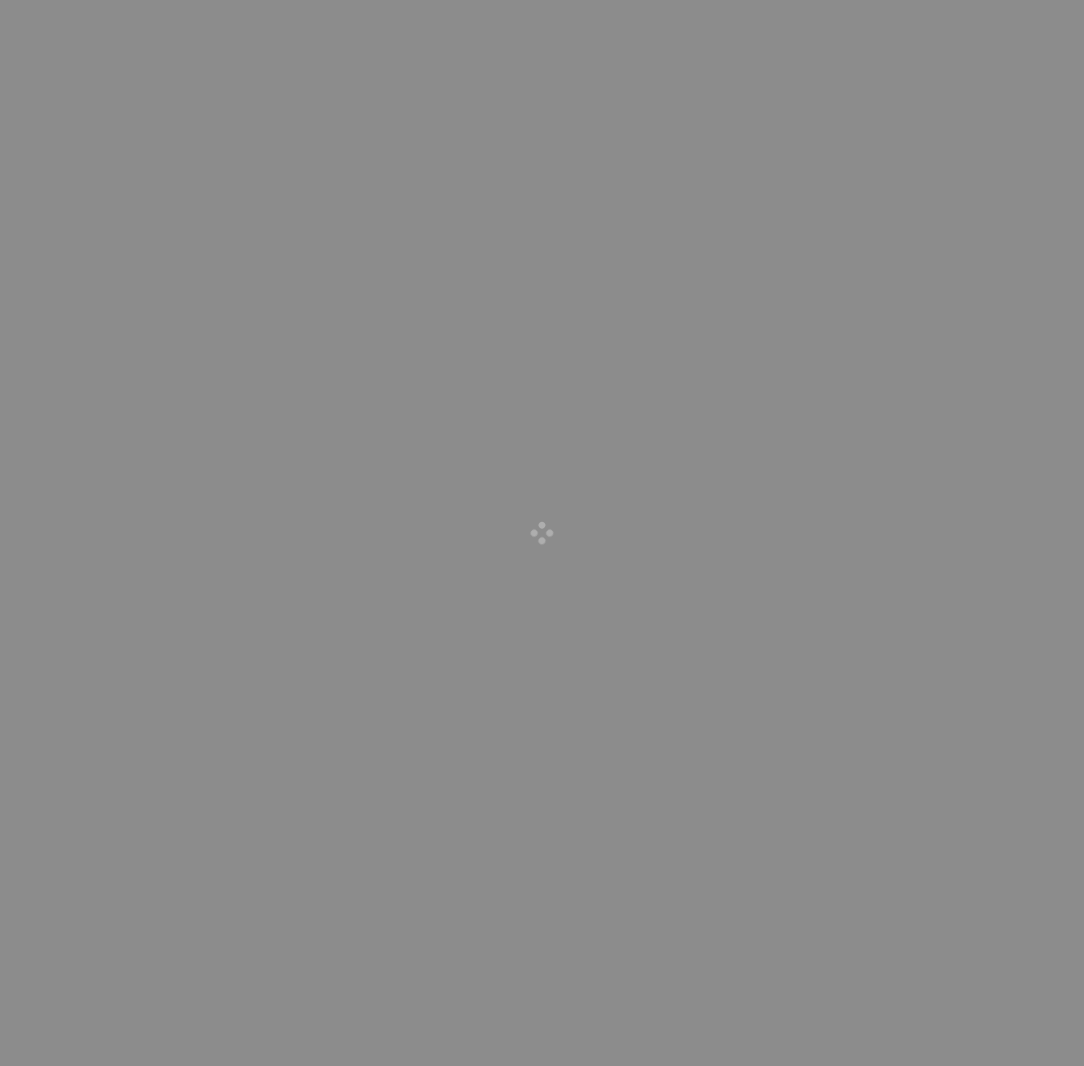 scroll, scrollTop: 0, scrollLeft: 0, axis: both 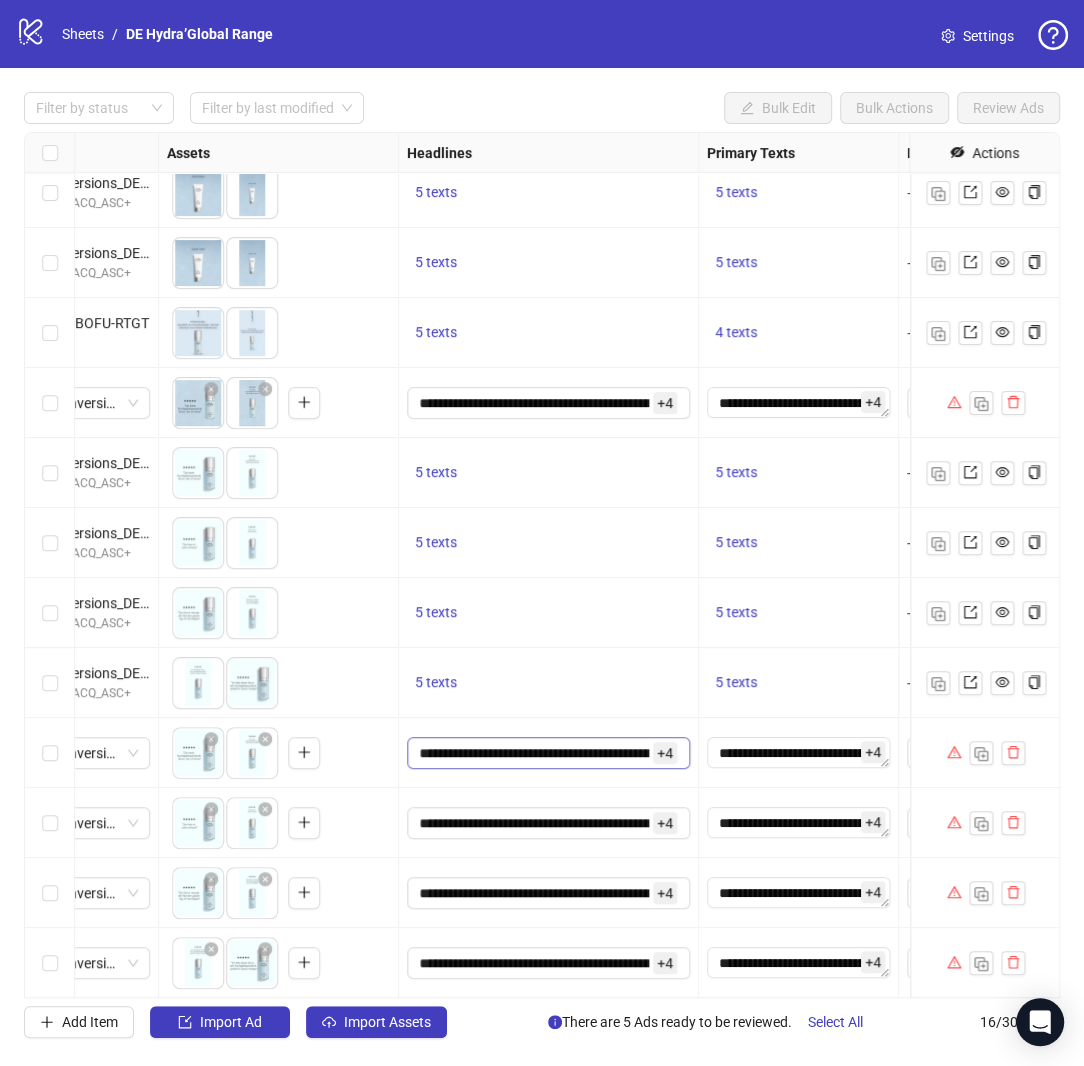 click on "**********" at bounding box center [548, 753] 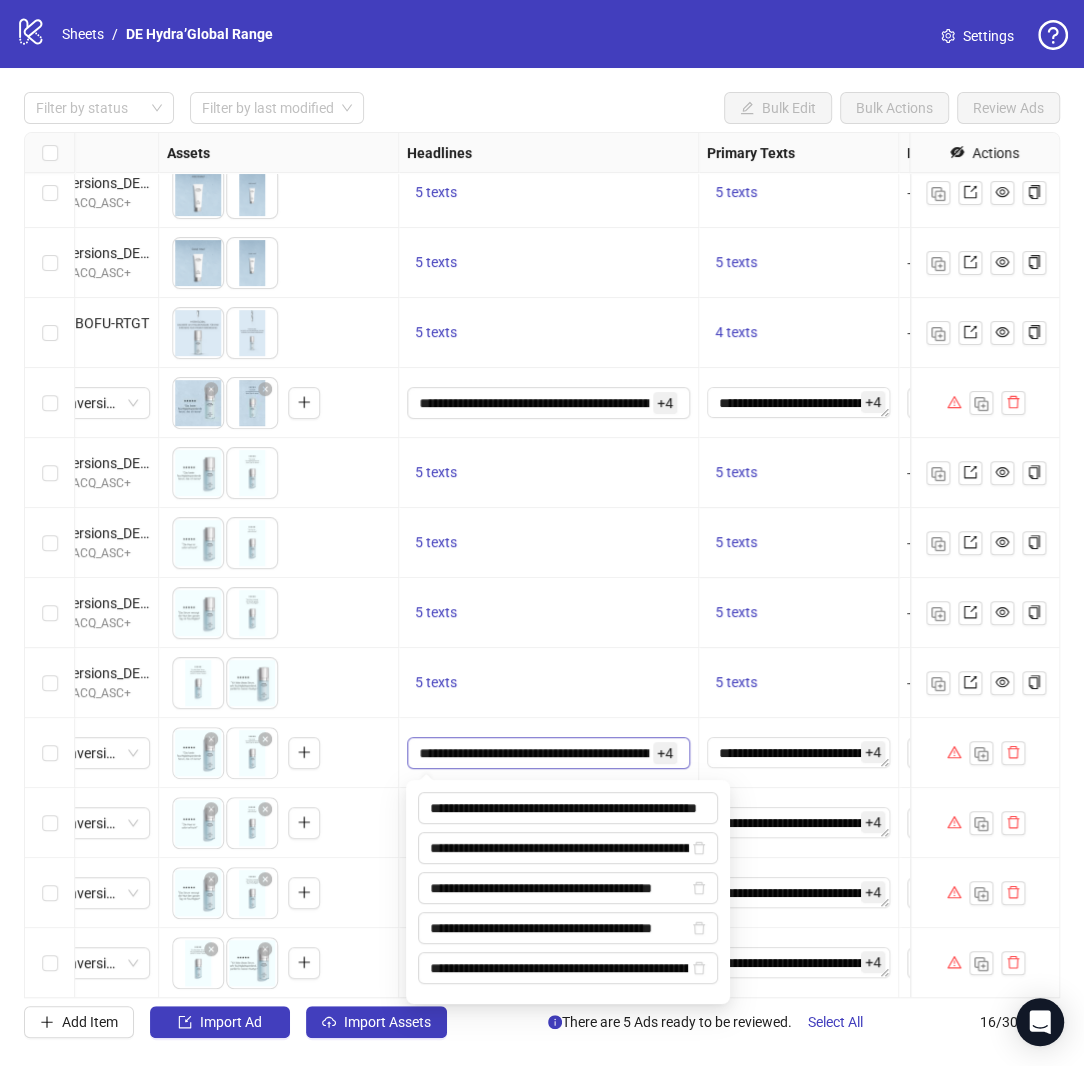 scroll, scrollTop: 0, scrollLeft: 0, axis: both 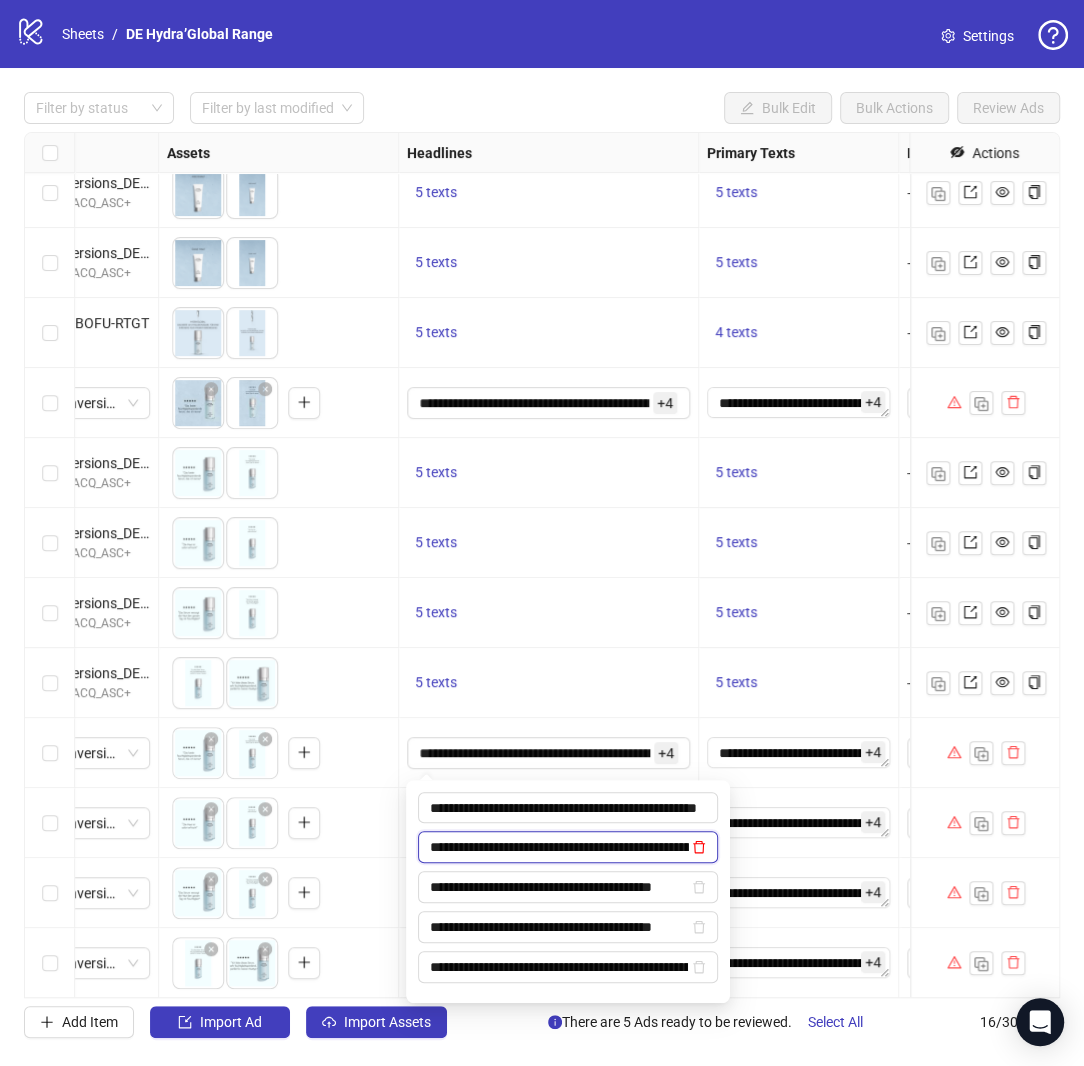 click 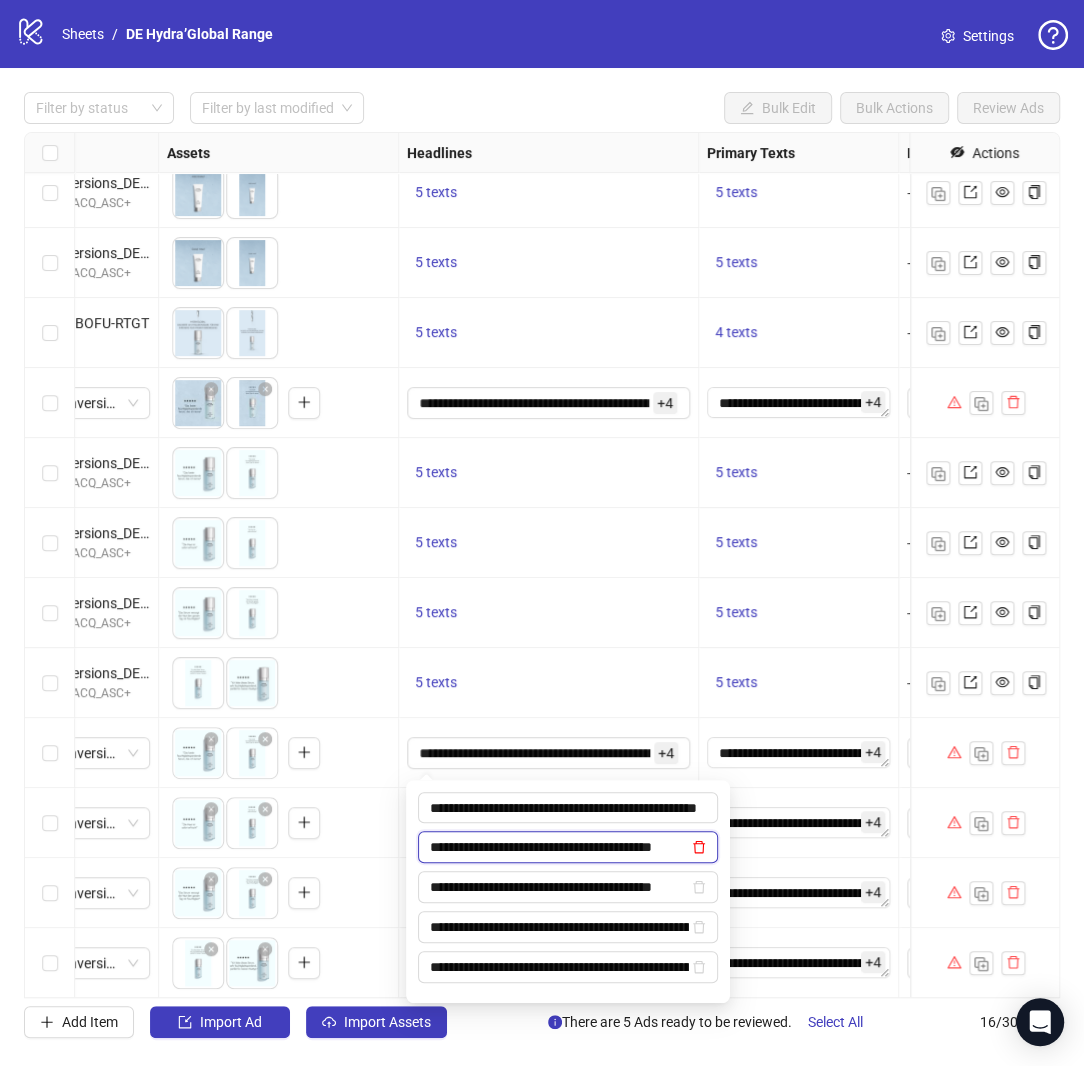 scroll, scrollTop: 0, scrollLeft: 0, axis: both 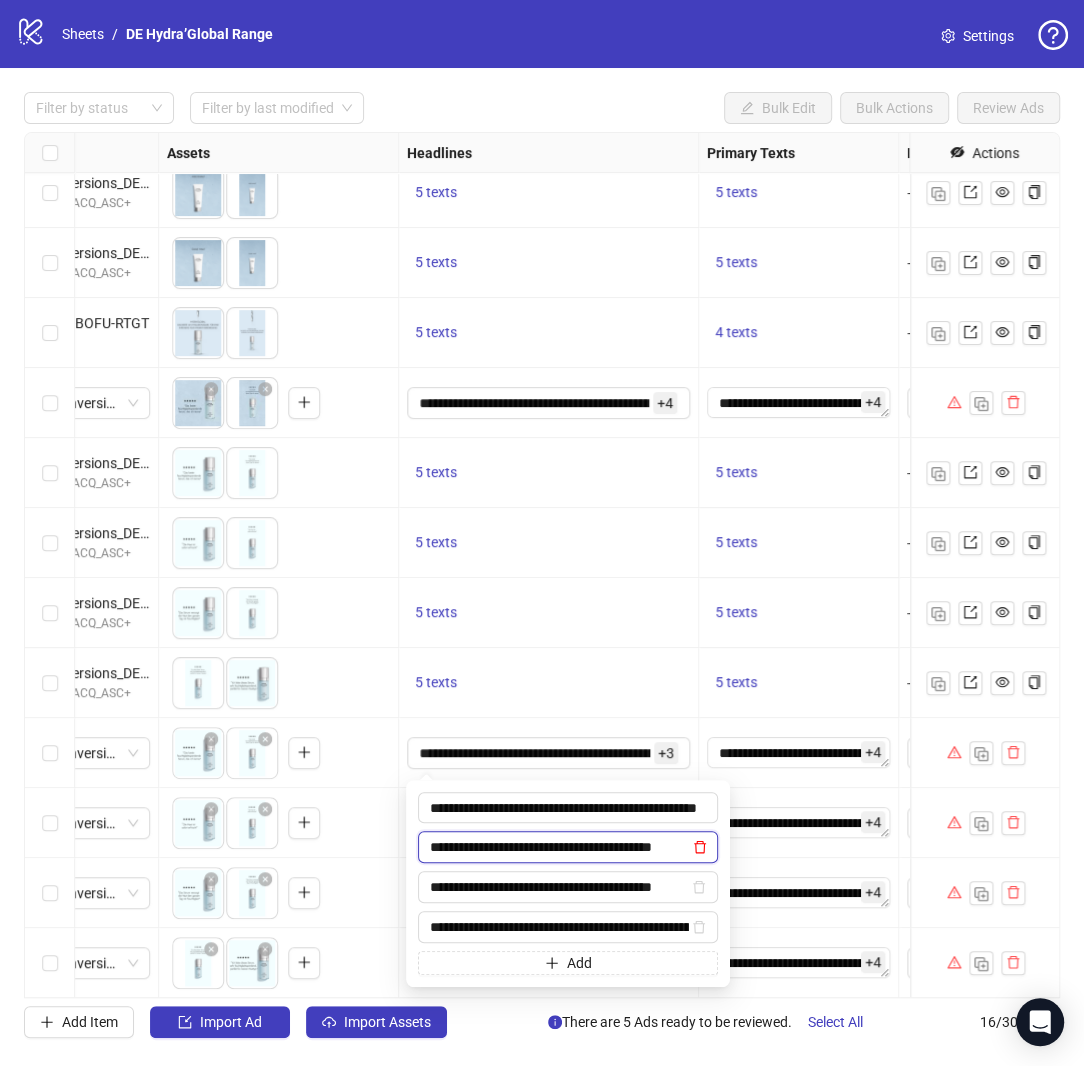 click 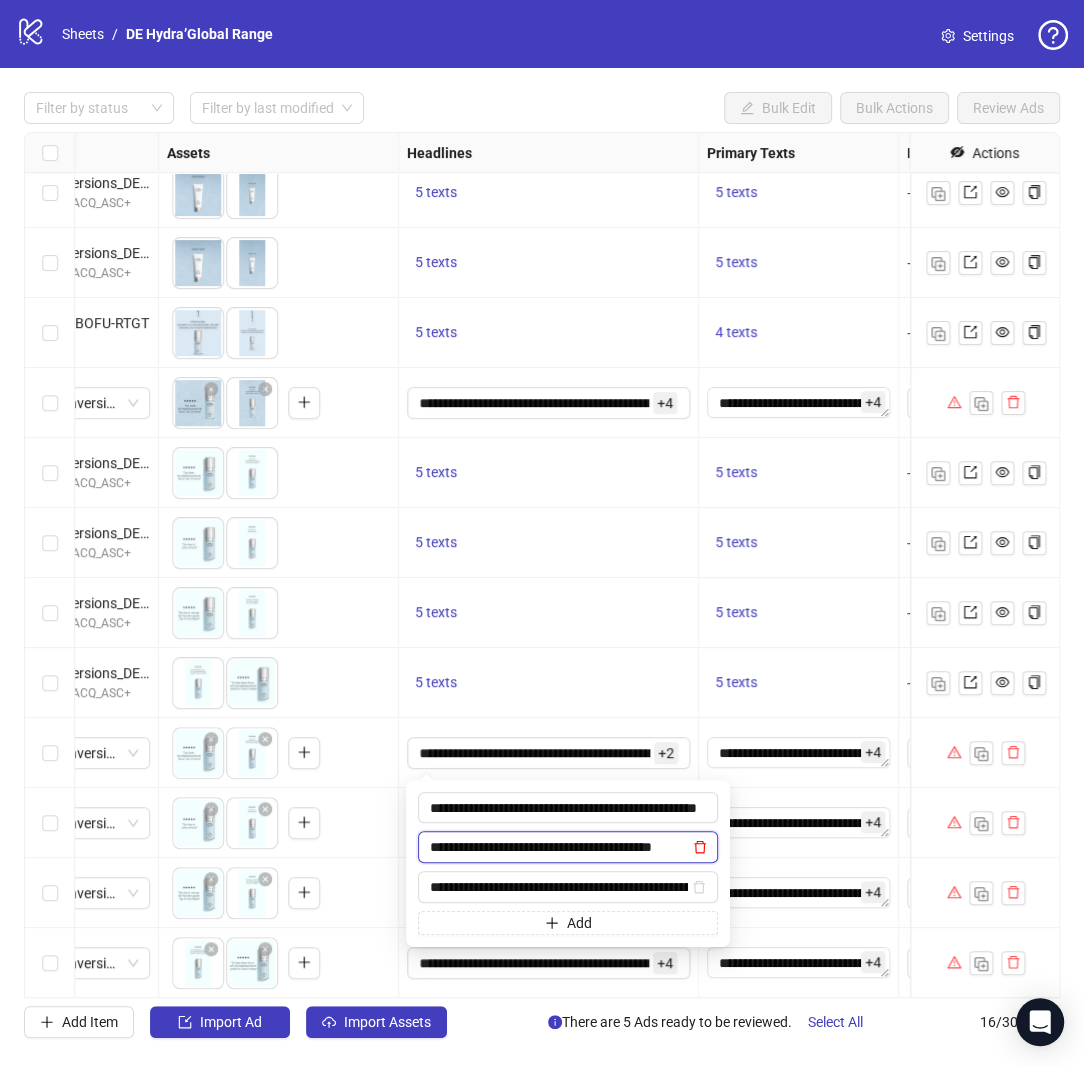 click 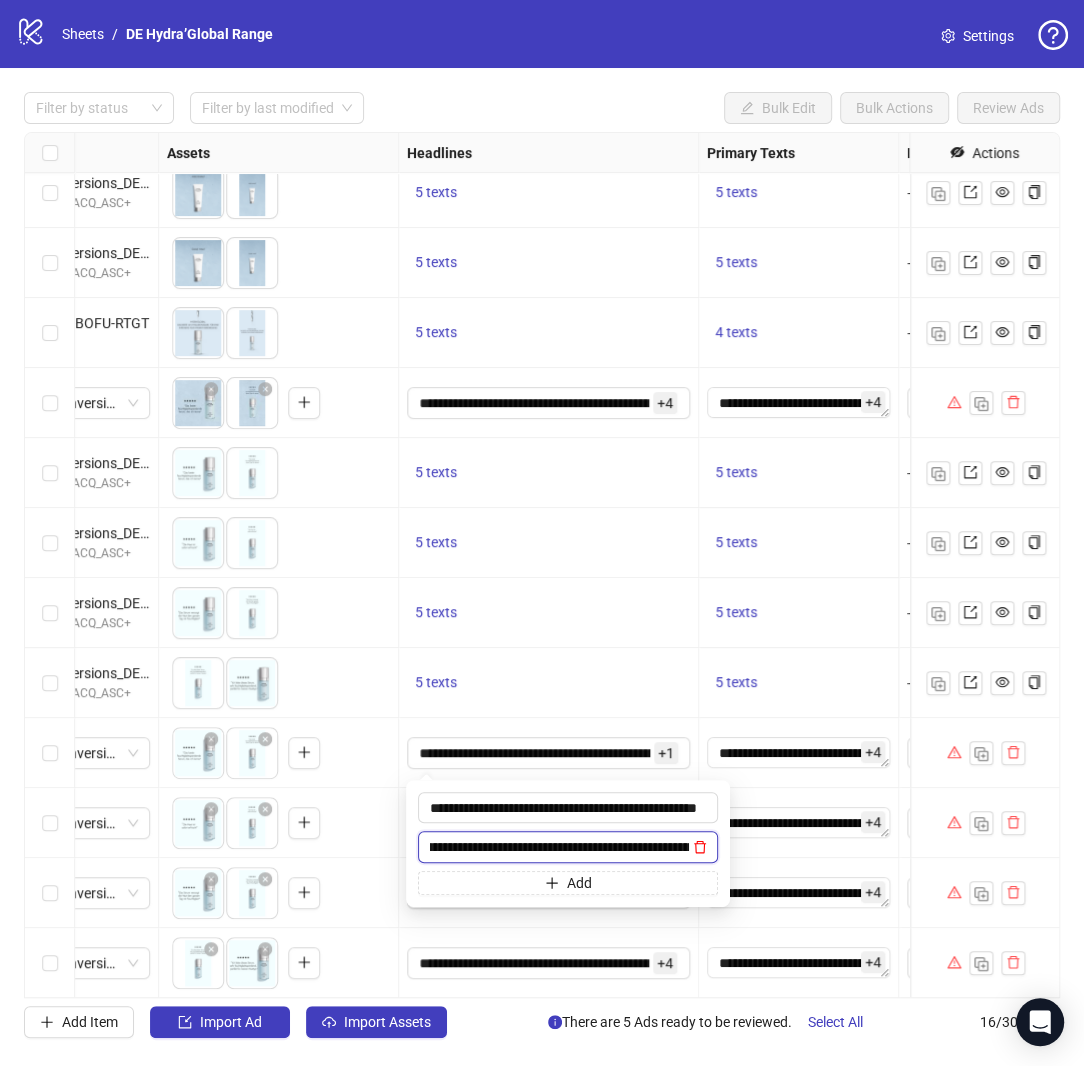 scroll, scrollTop: 0, scrollLeft: 20, axis: horizontal 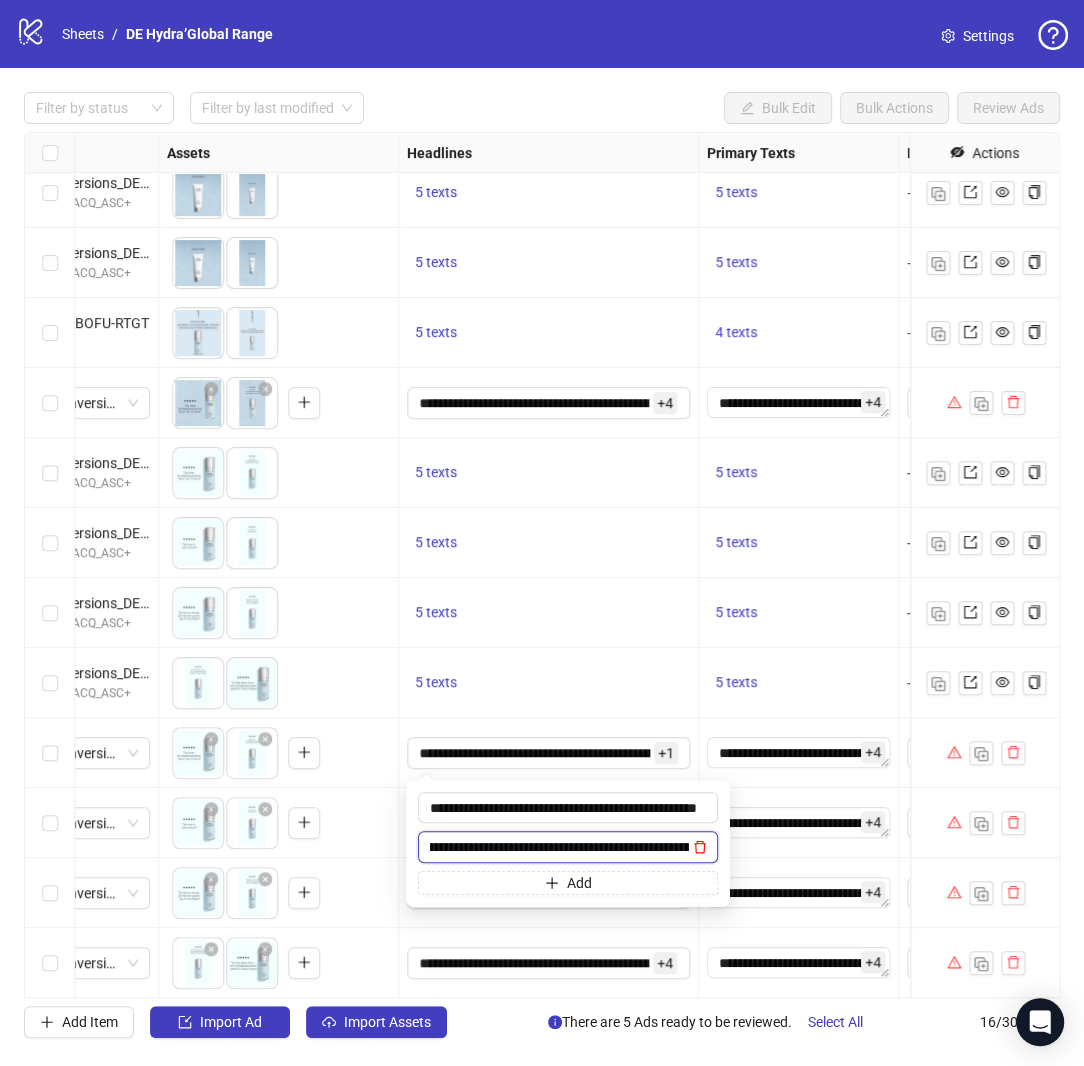 click 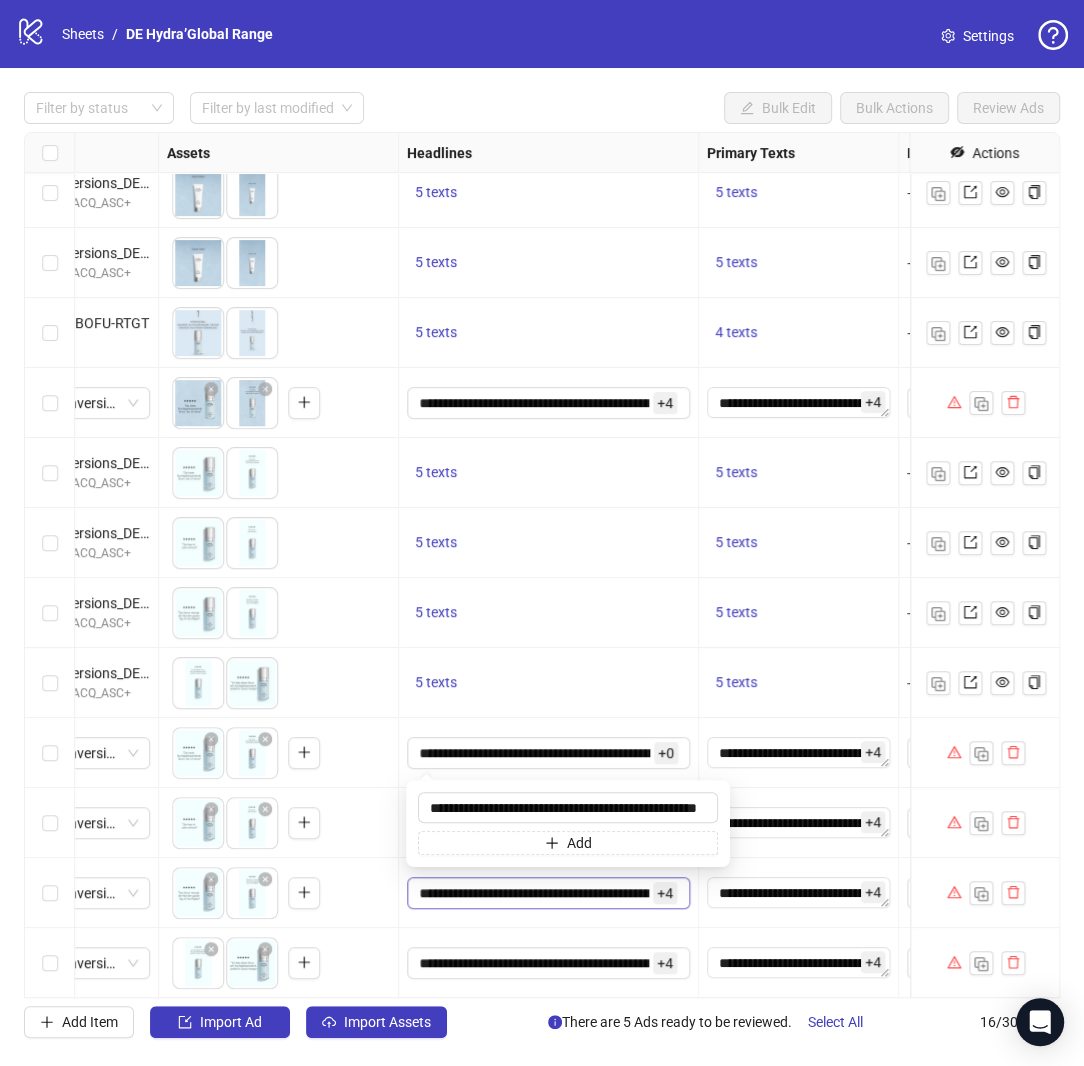 click on "**********" at bounding box center (548, 893) 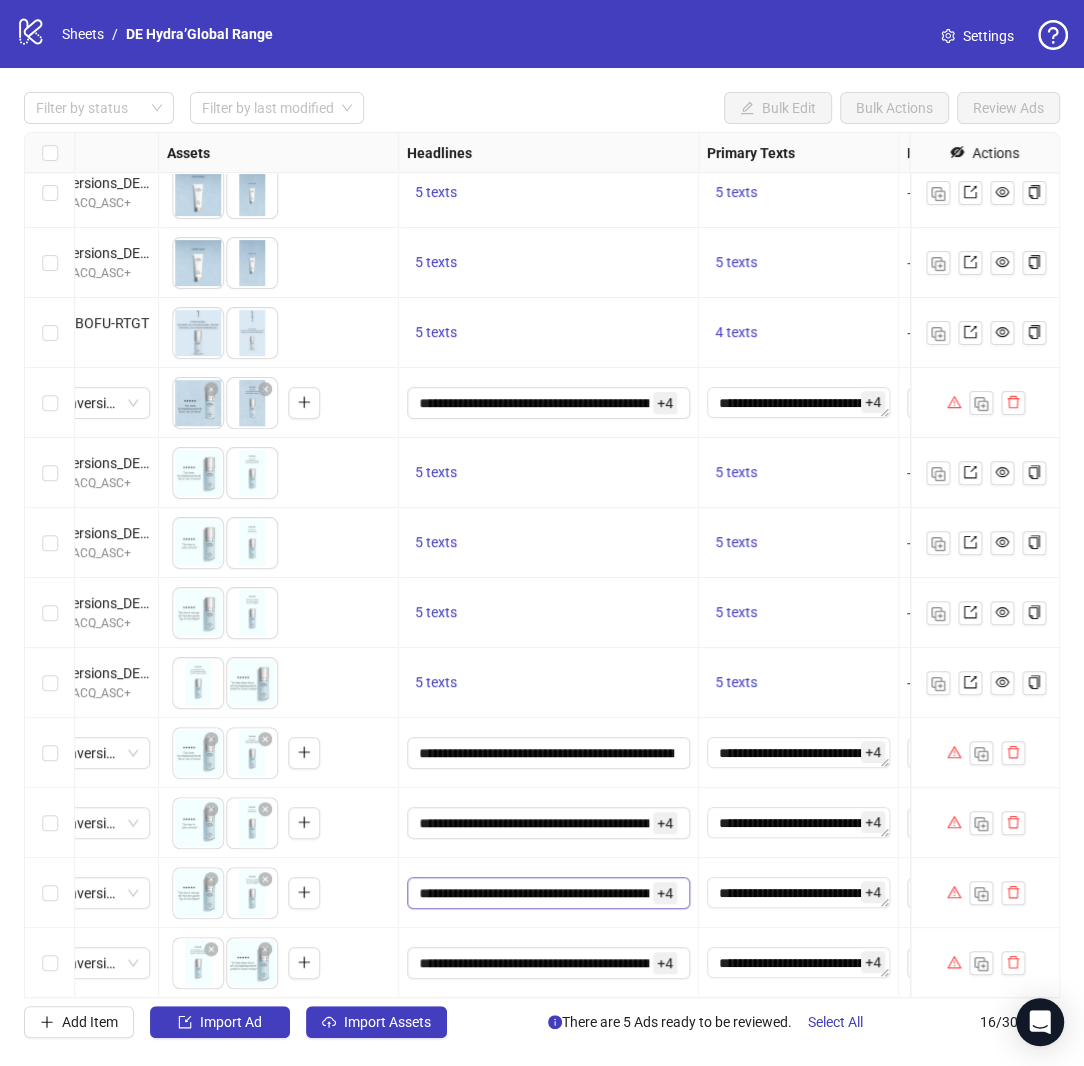 scroll, scrollTop: 0, scrollLeft: 0, axis: both 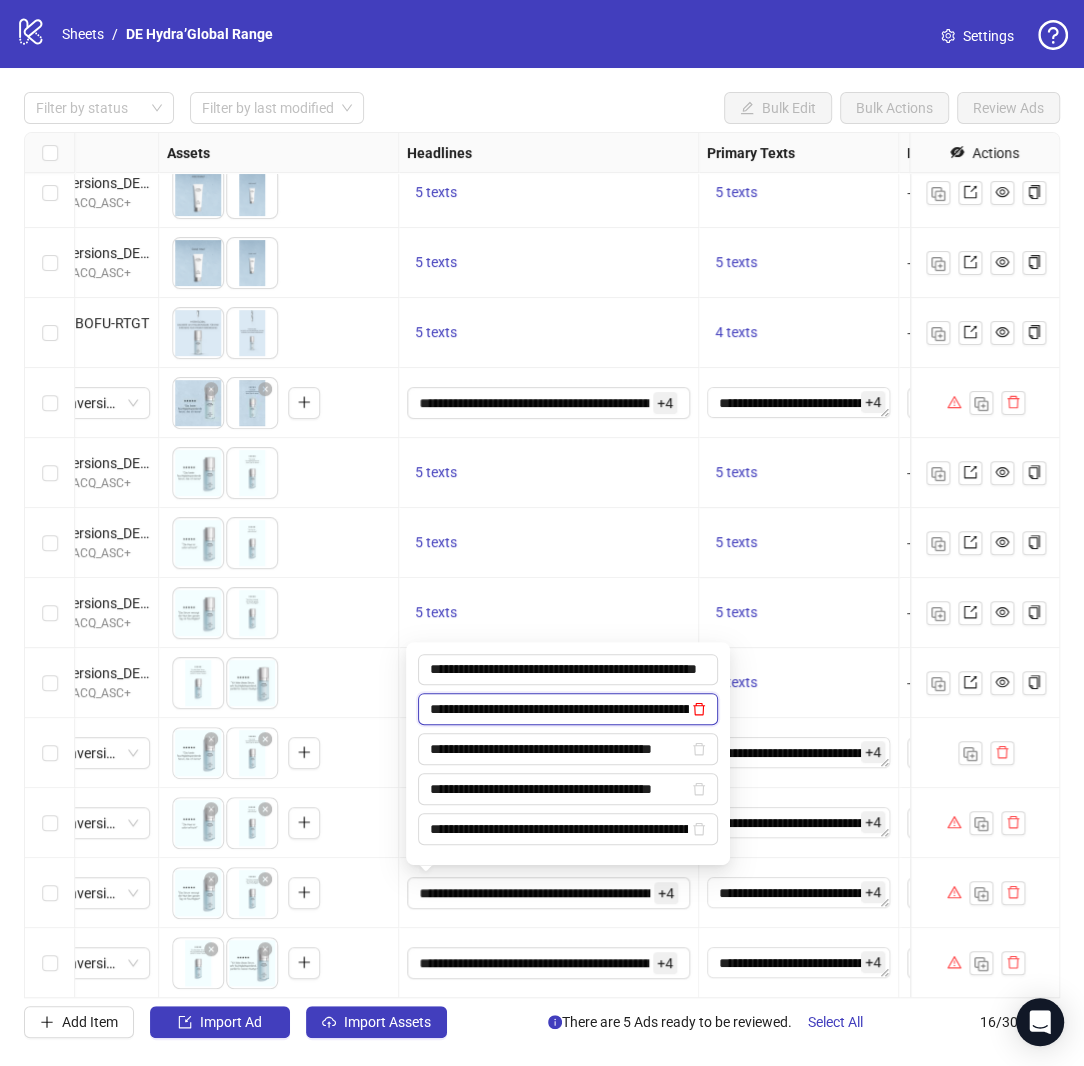 click 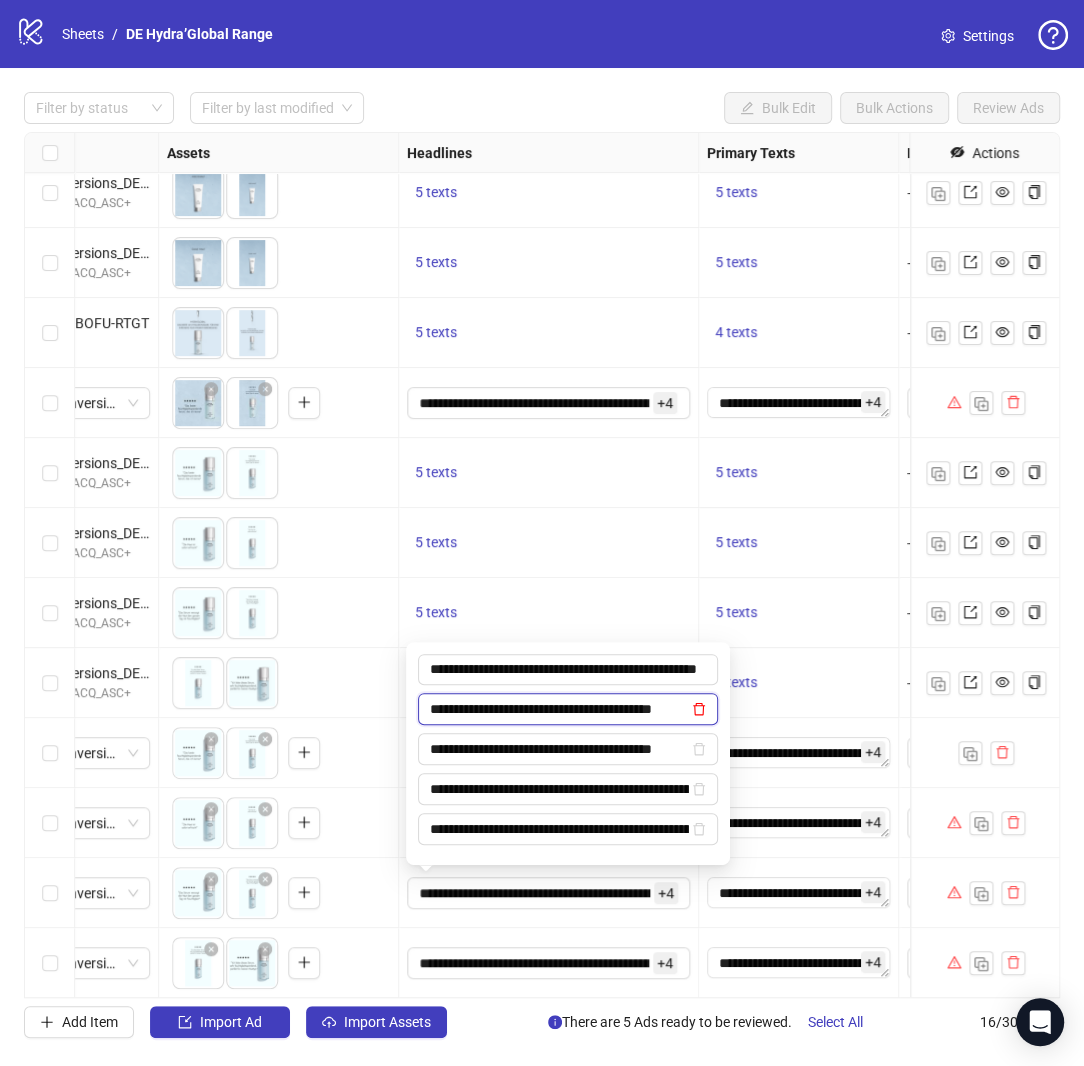 scroll, scrollTop: 0, scrollLeft: 0, axis: both 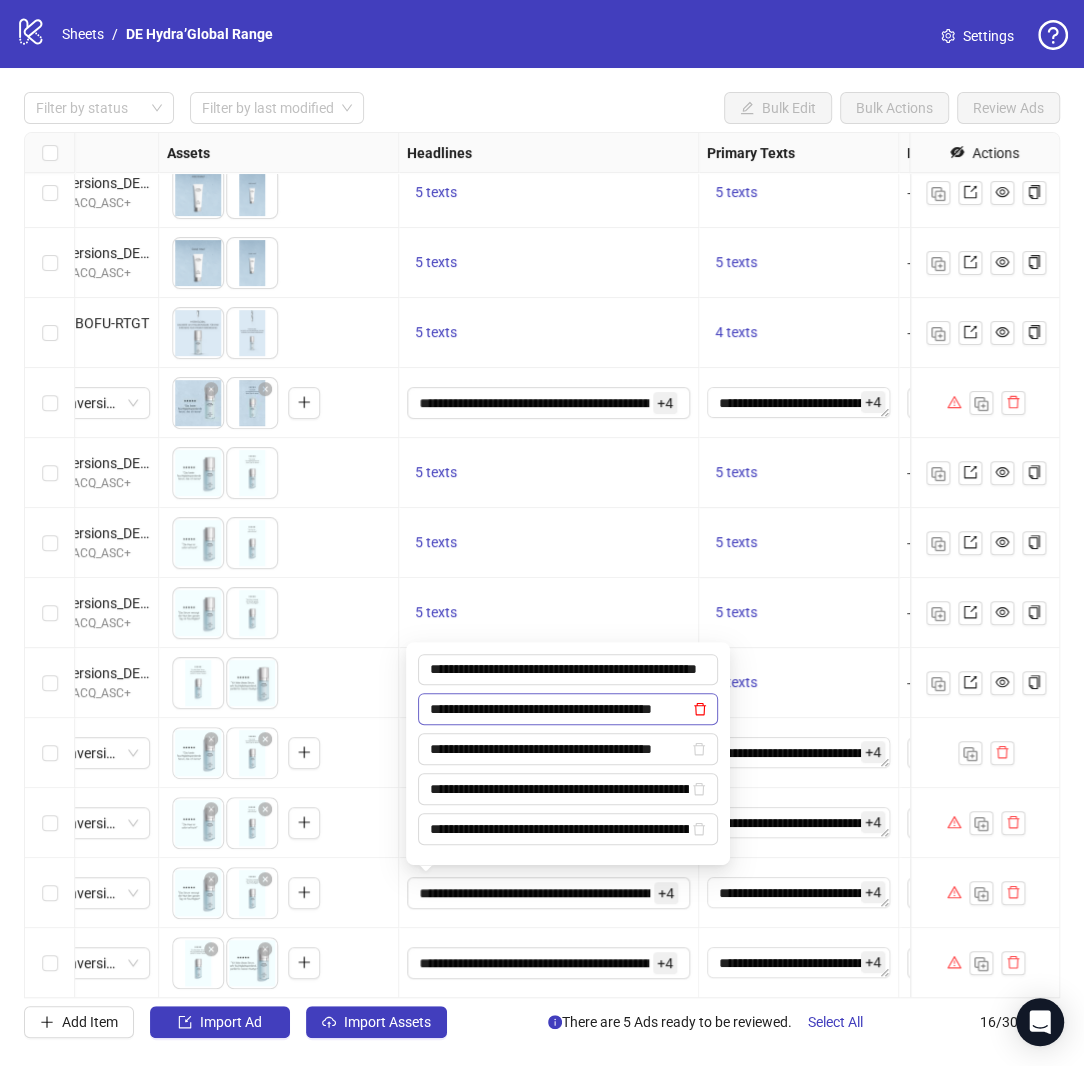 click on "**********" at bounding box center [568, 709] 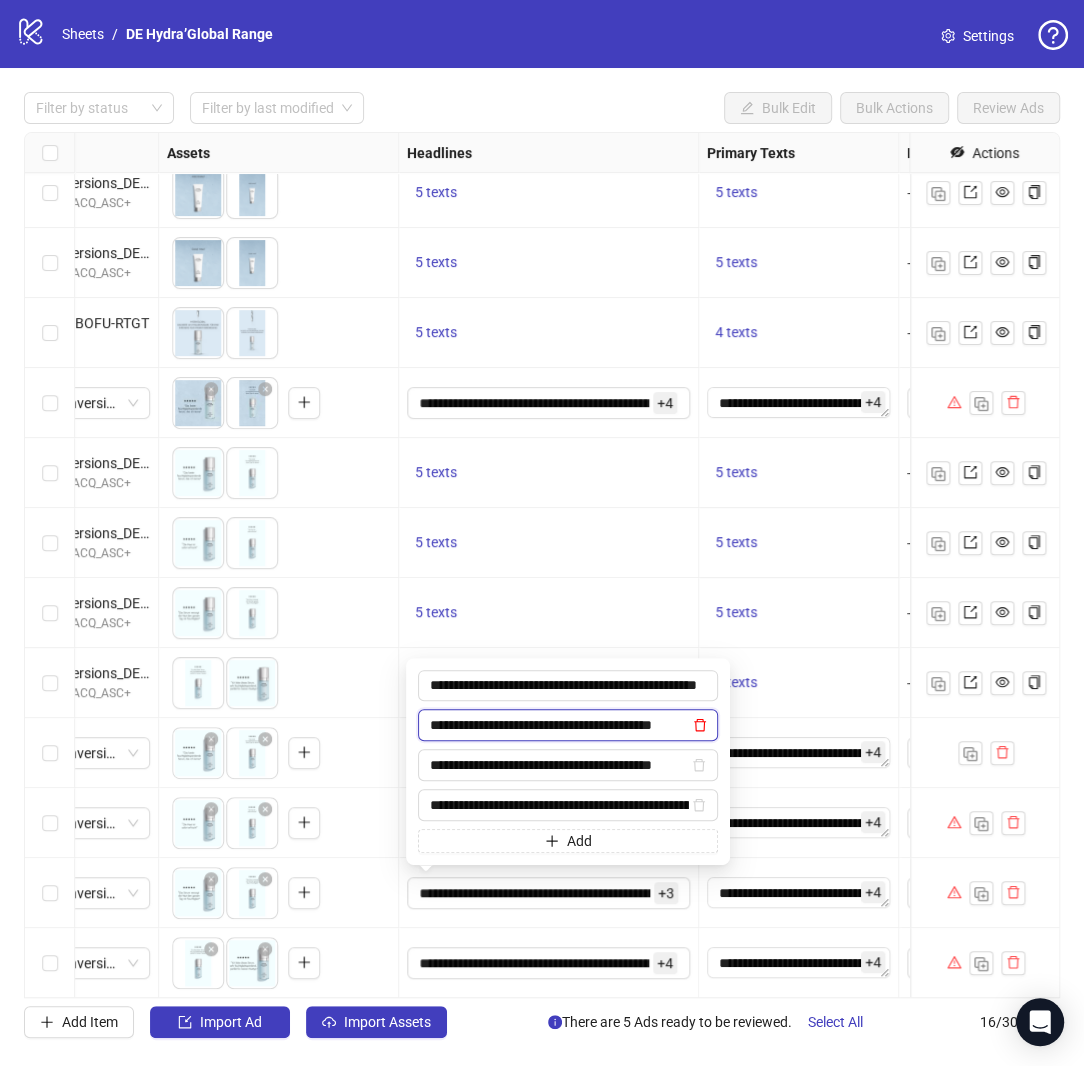 click 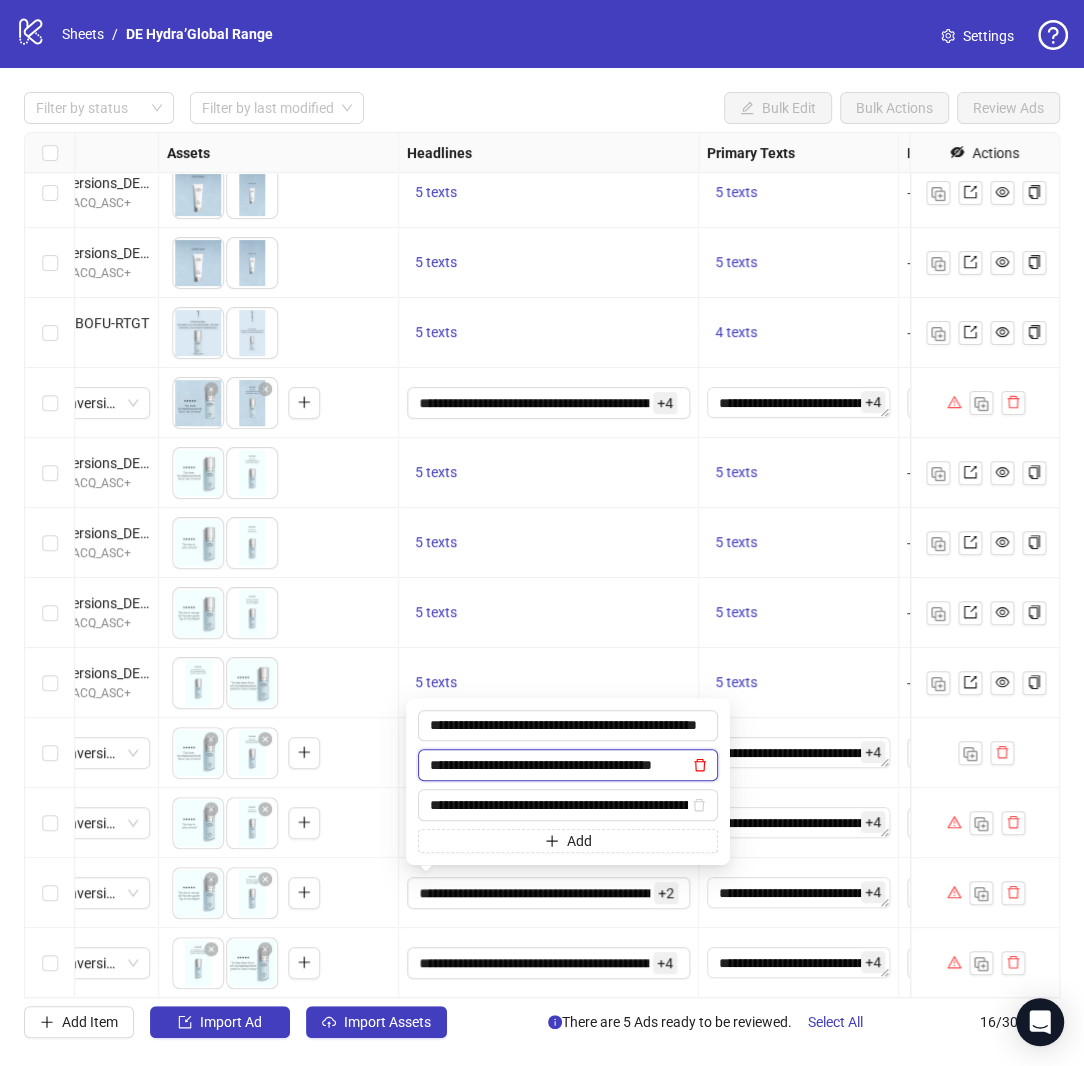 click 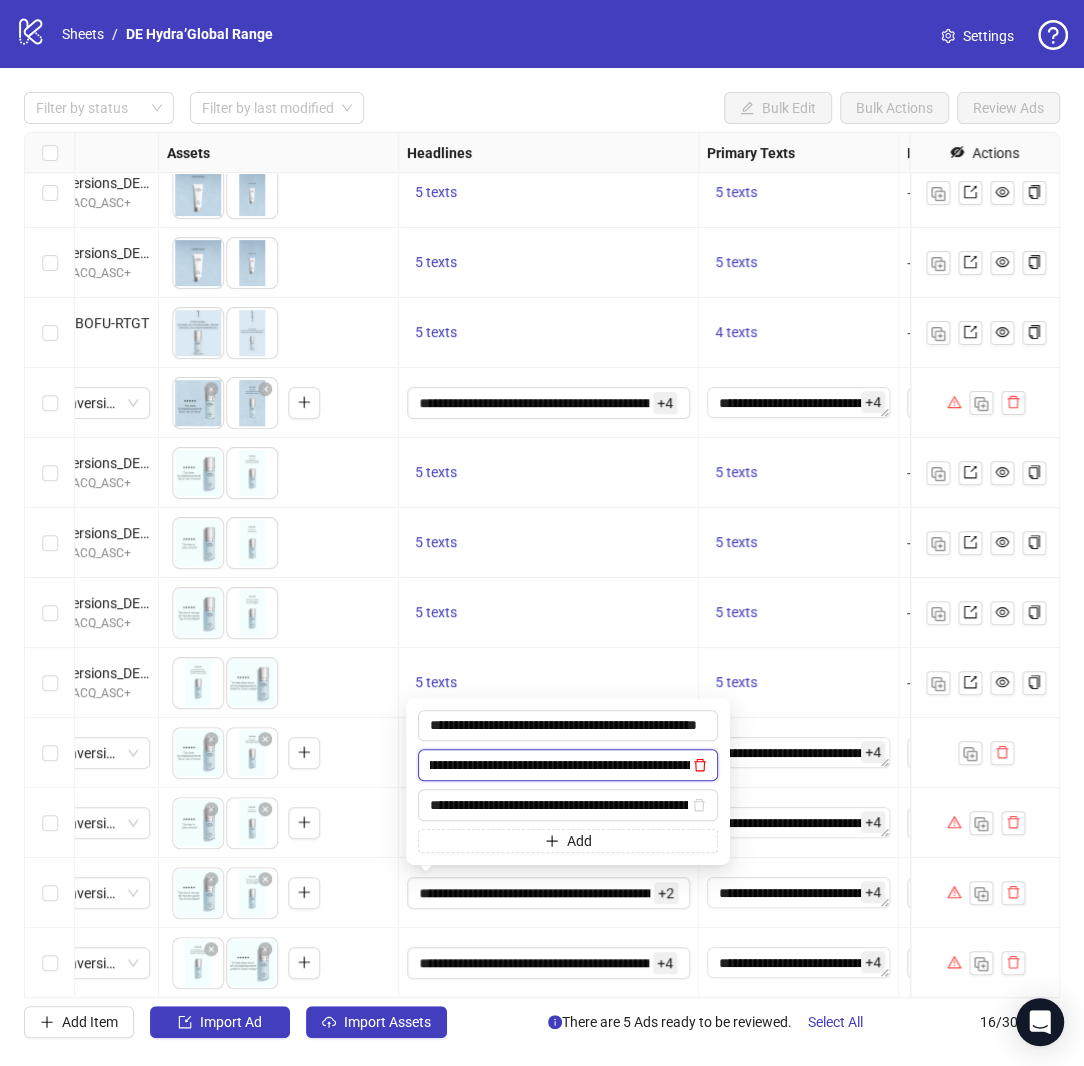 scroll, scrollTop: 0, scrollLeft: 20, axis: horizontal 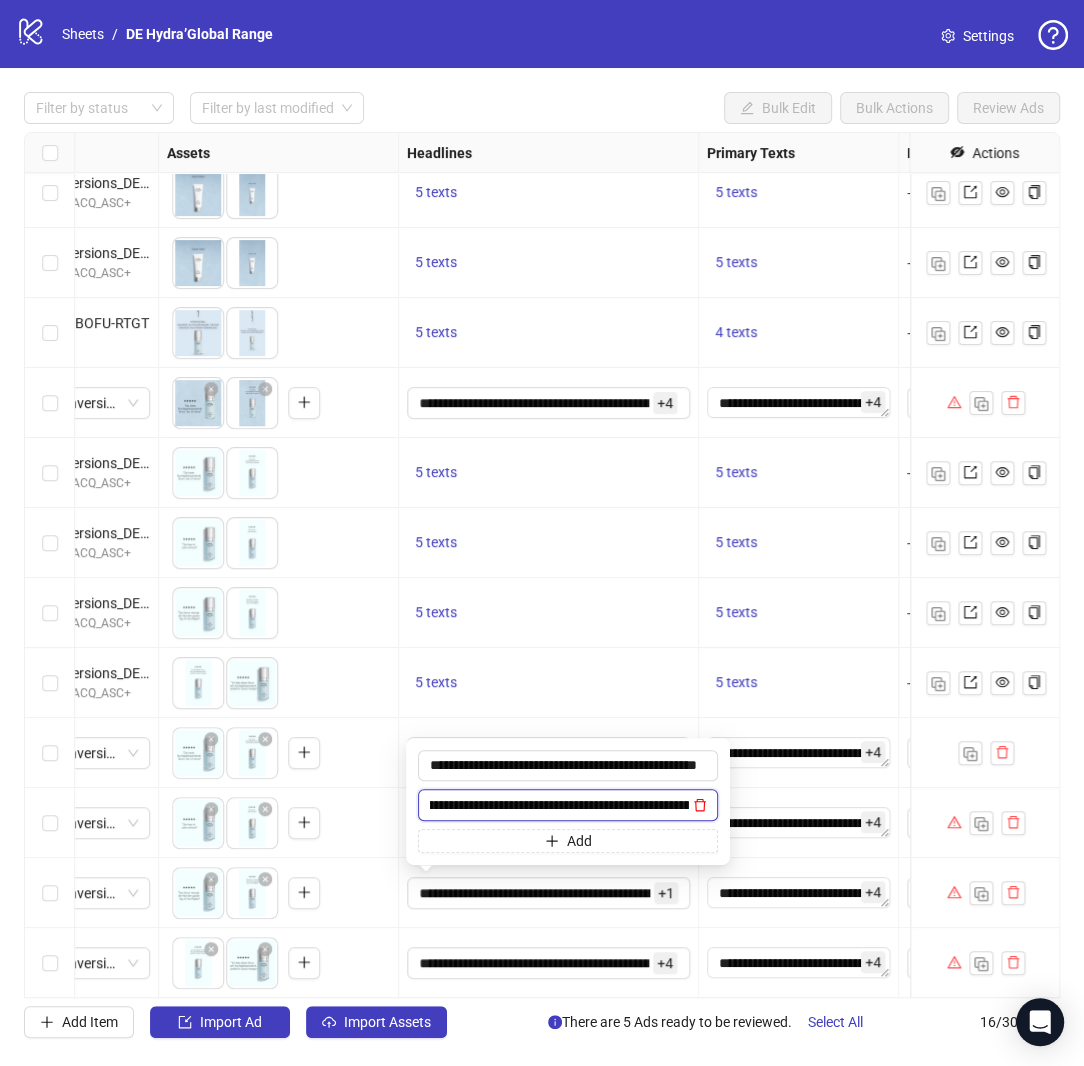 click 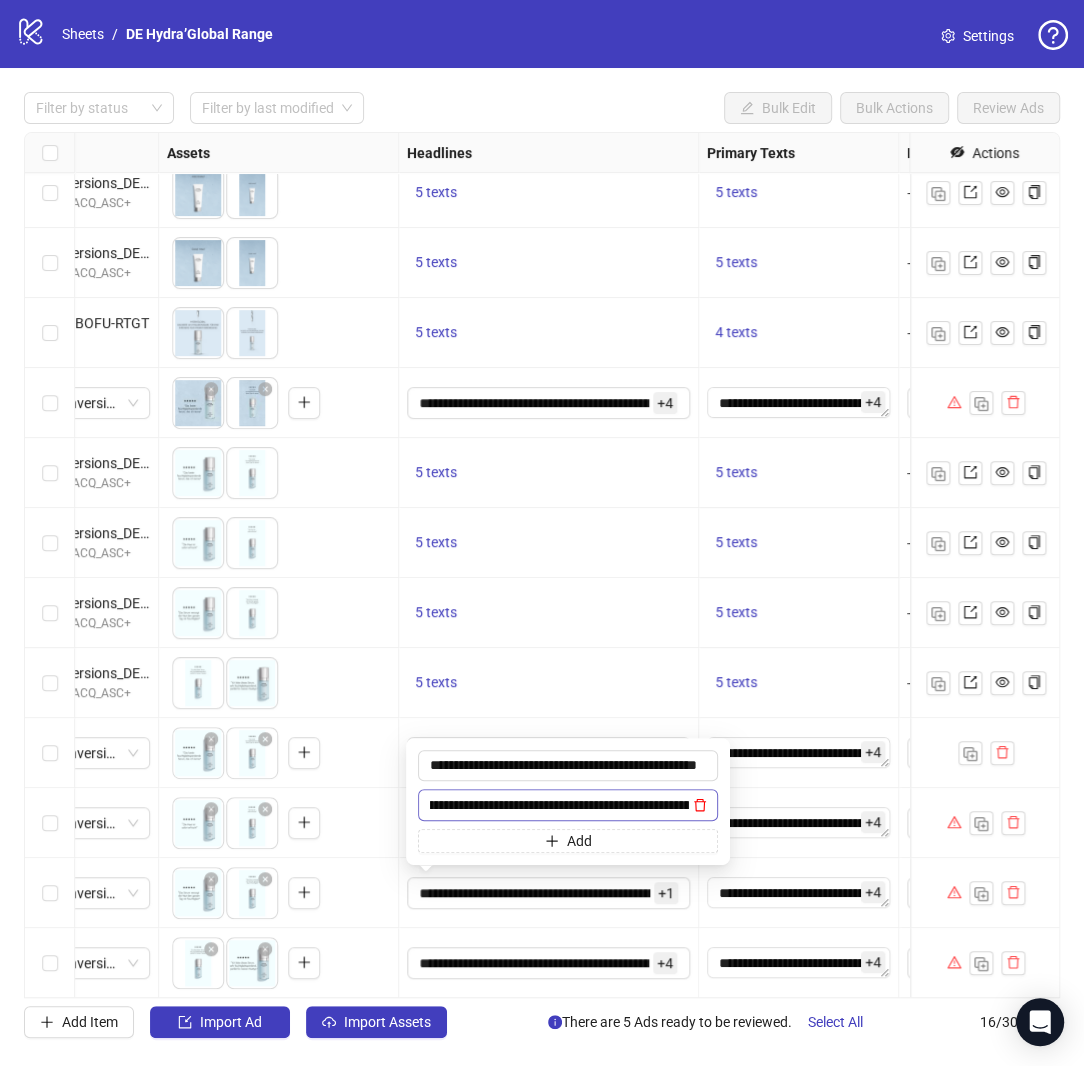 scroll, scrollTop: 0, scrollLeft: 0, axis: both 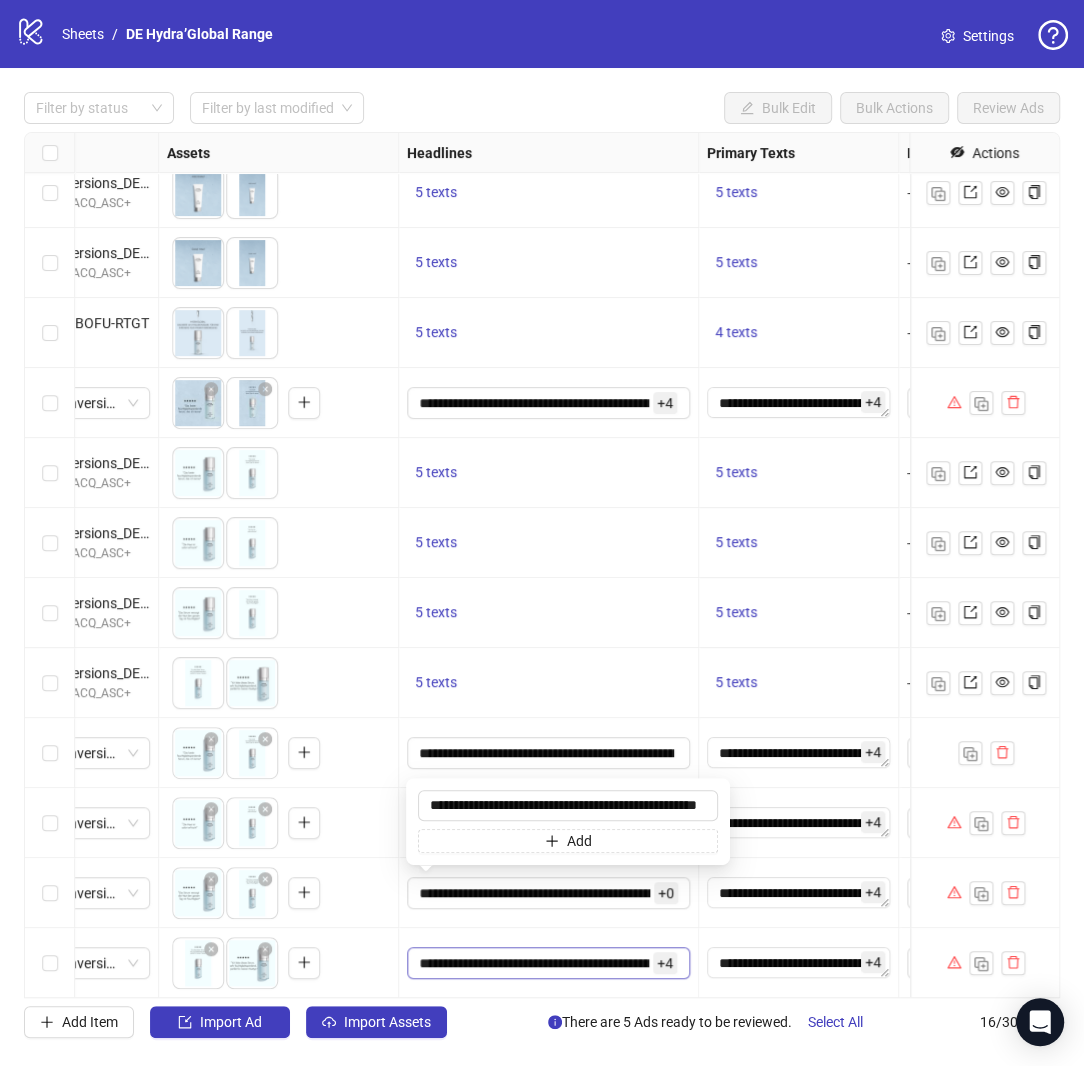 click on "+ 4" at bounding box center [665, 963] 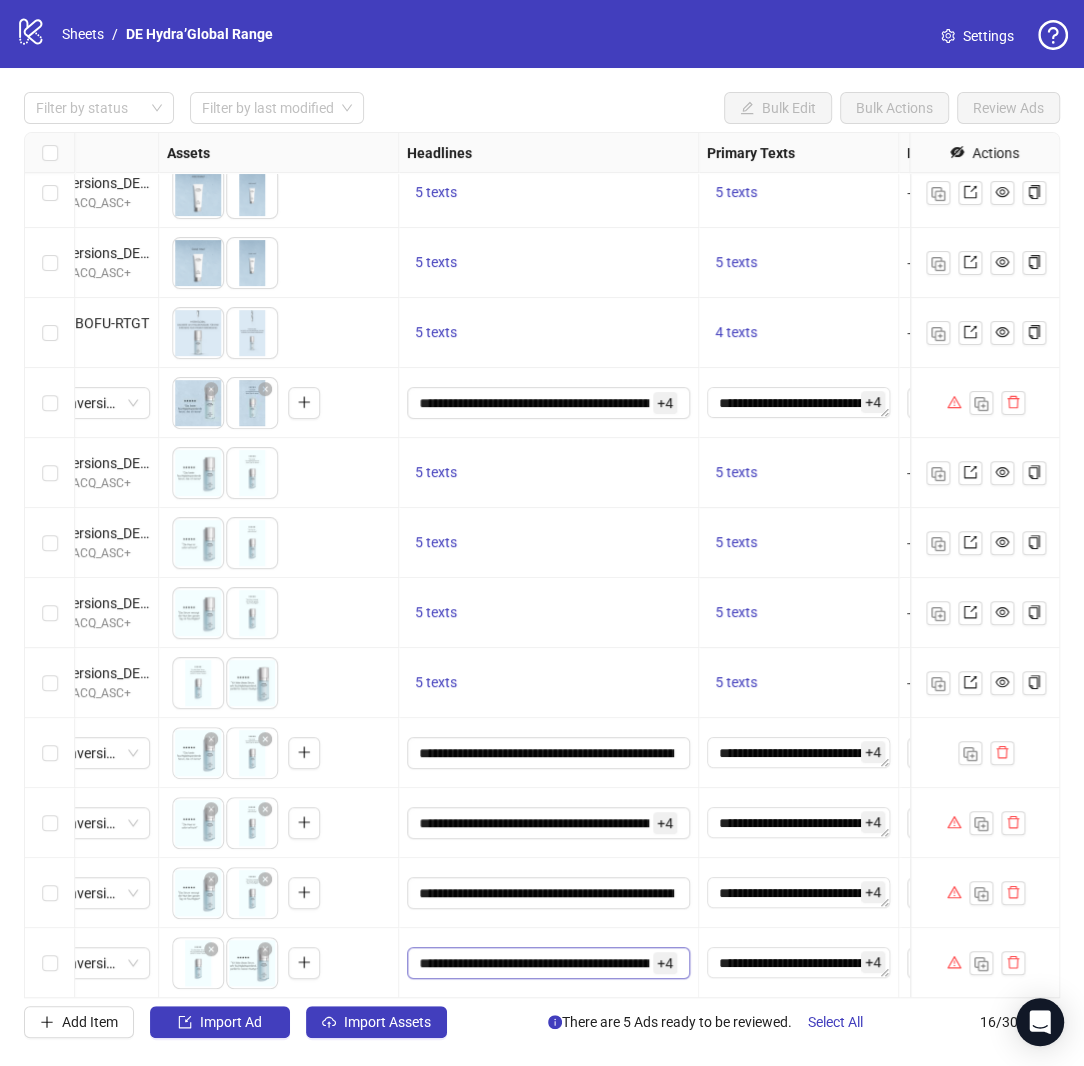 scroll, scrollTop: 0, scrollLeft: 0, axis: both 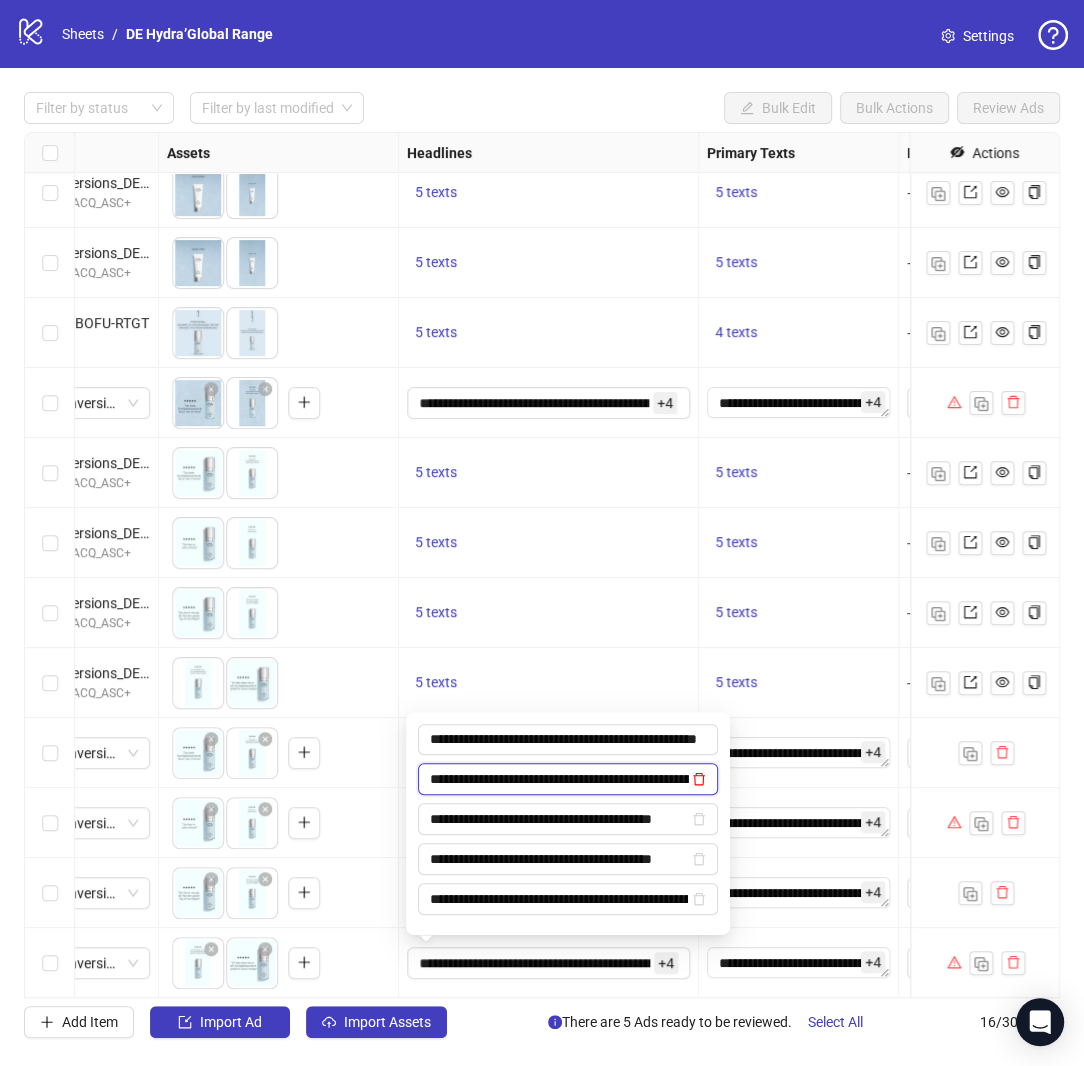 click 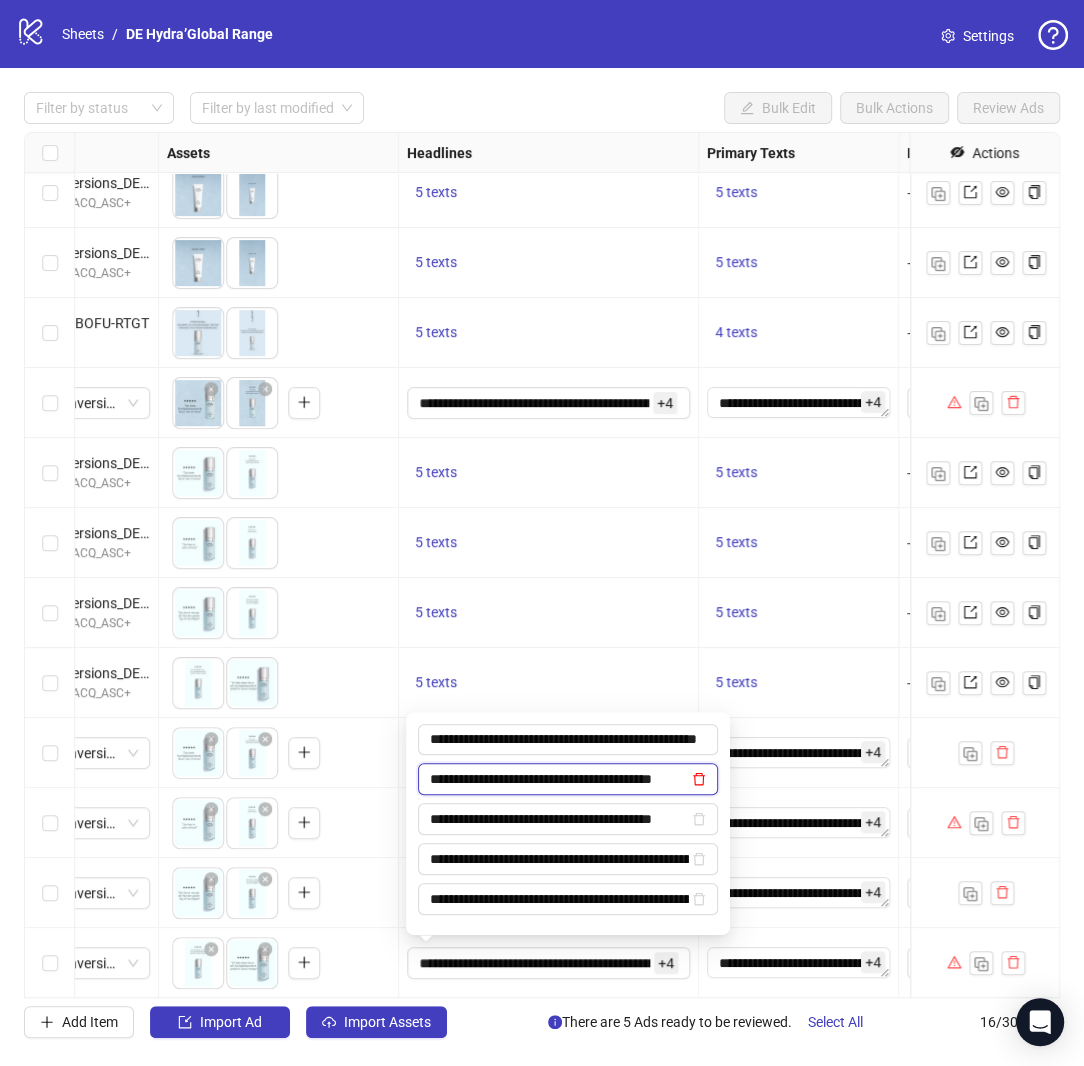 scroll, scrollTop: 0, scrollLeft: 0, axis: both 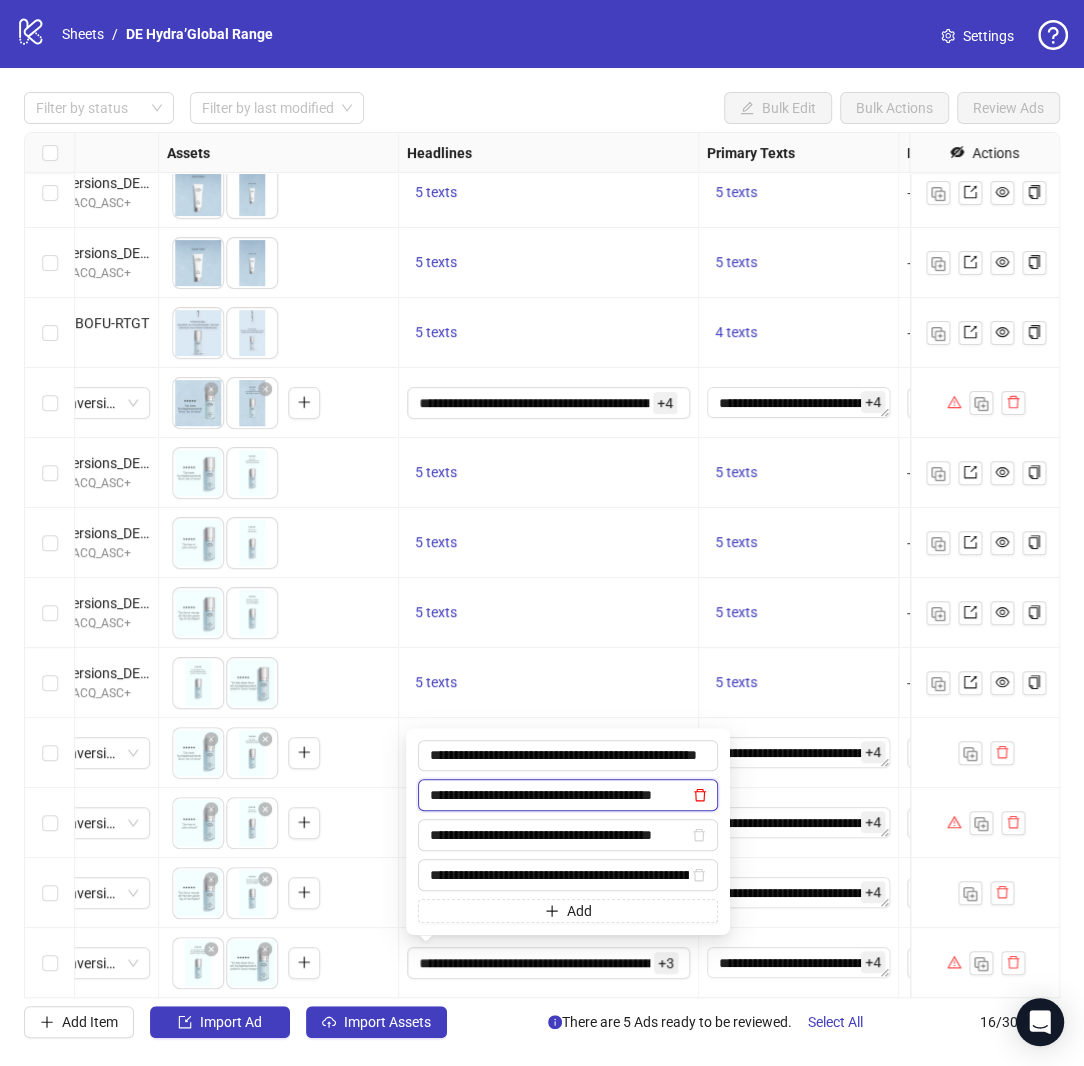 click 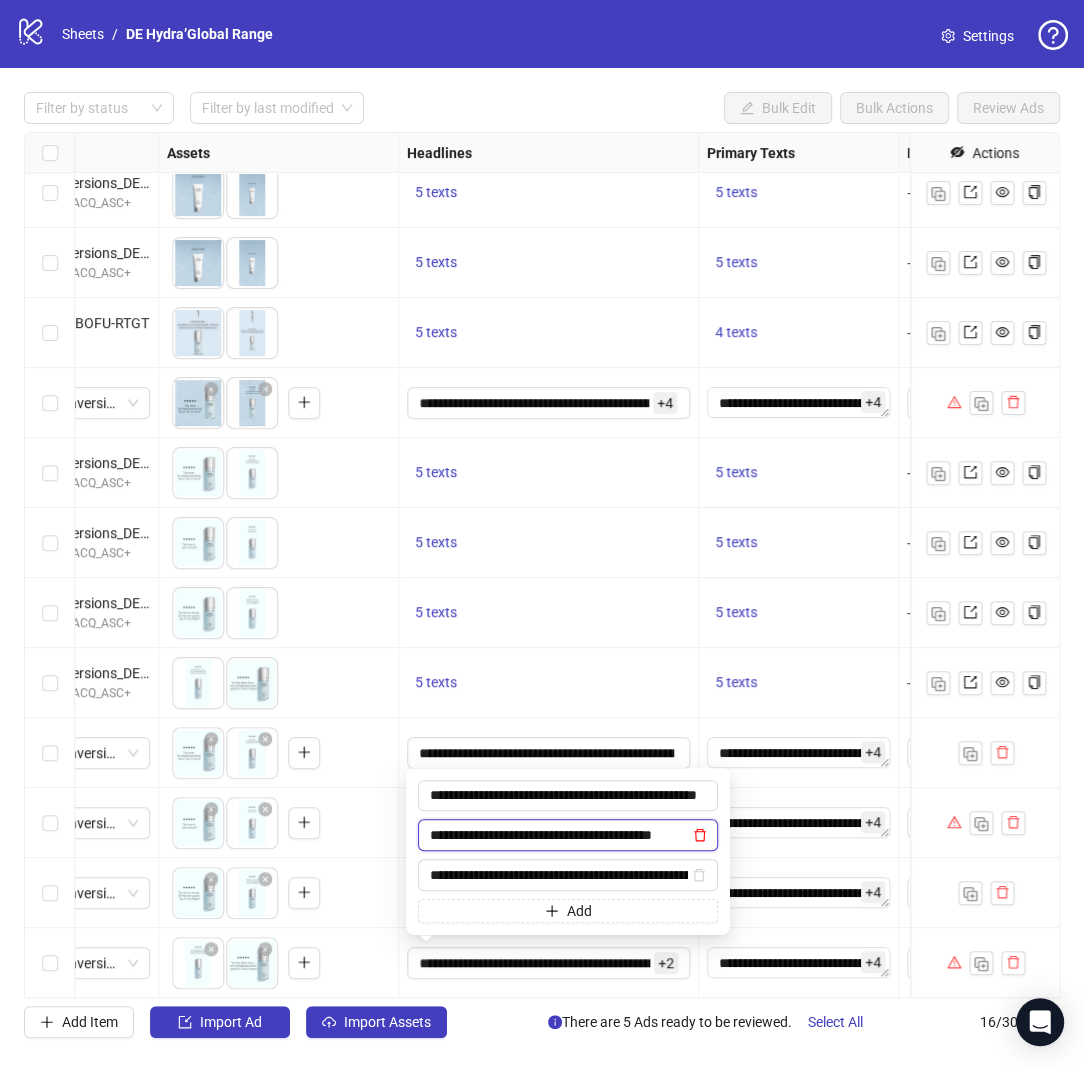 click 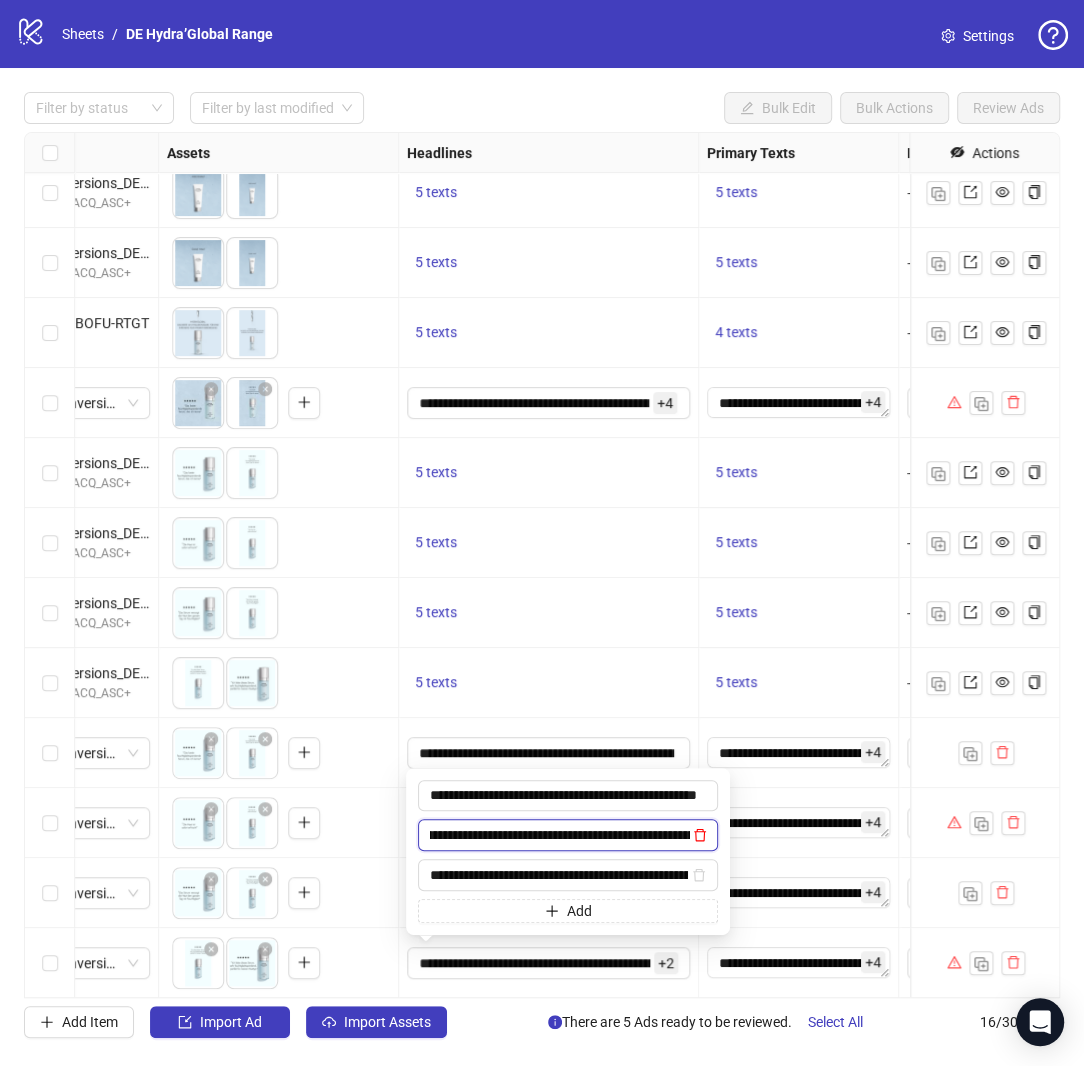 scroll, scrollTop: 0, scrollLeft: 20, axis: horizontal 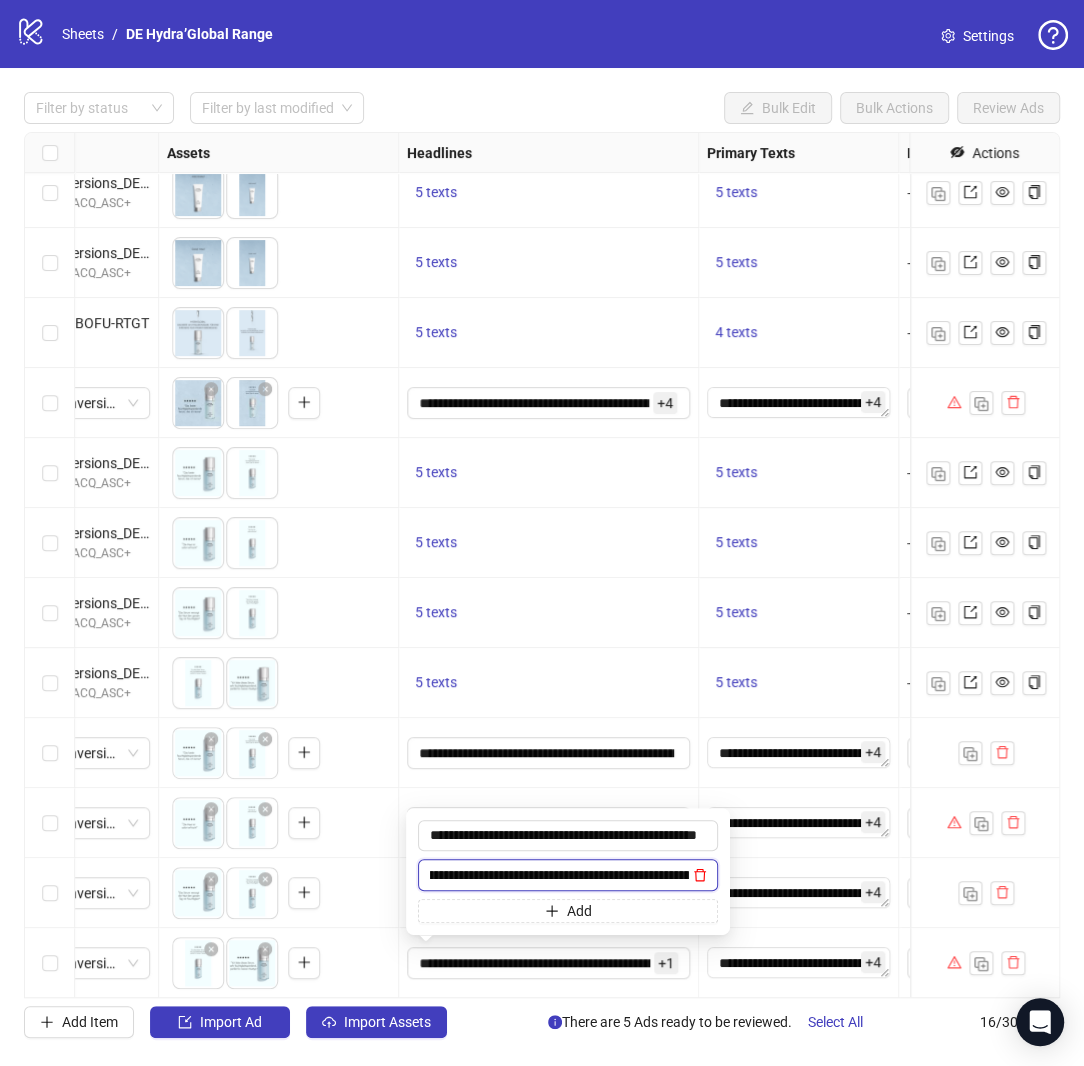 click 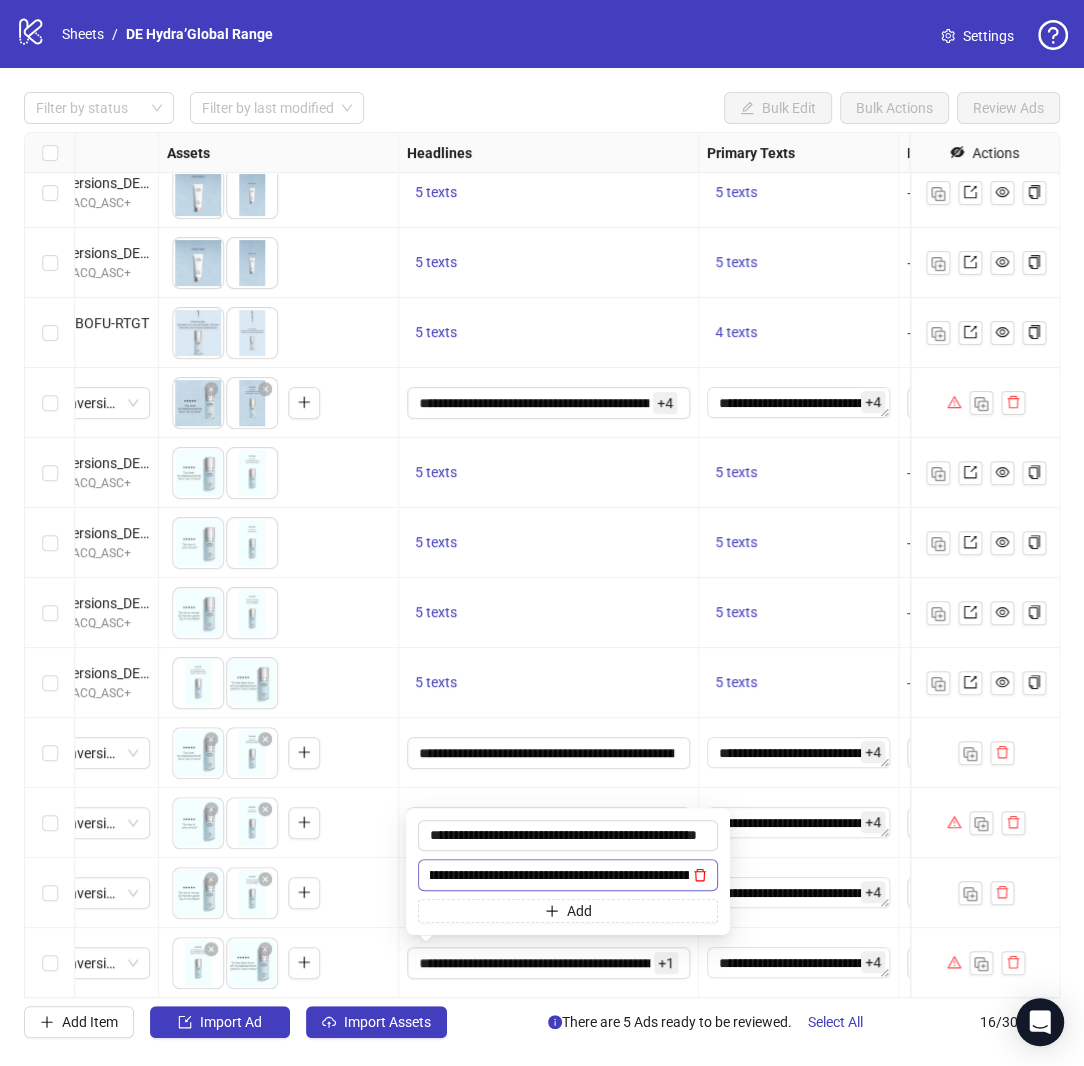 scroll, scrollTop: 0, scrollLeft: 0, axis: both 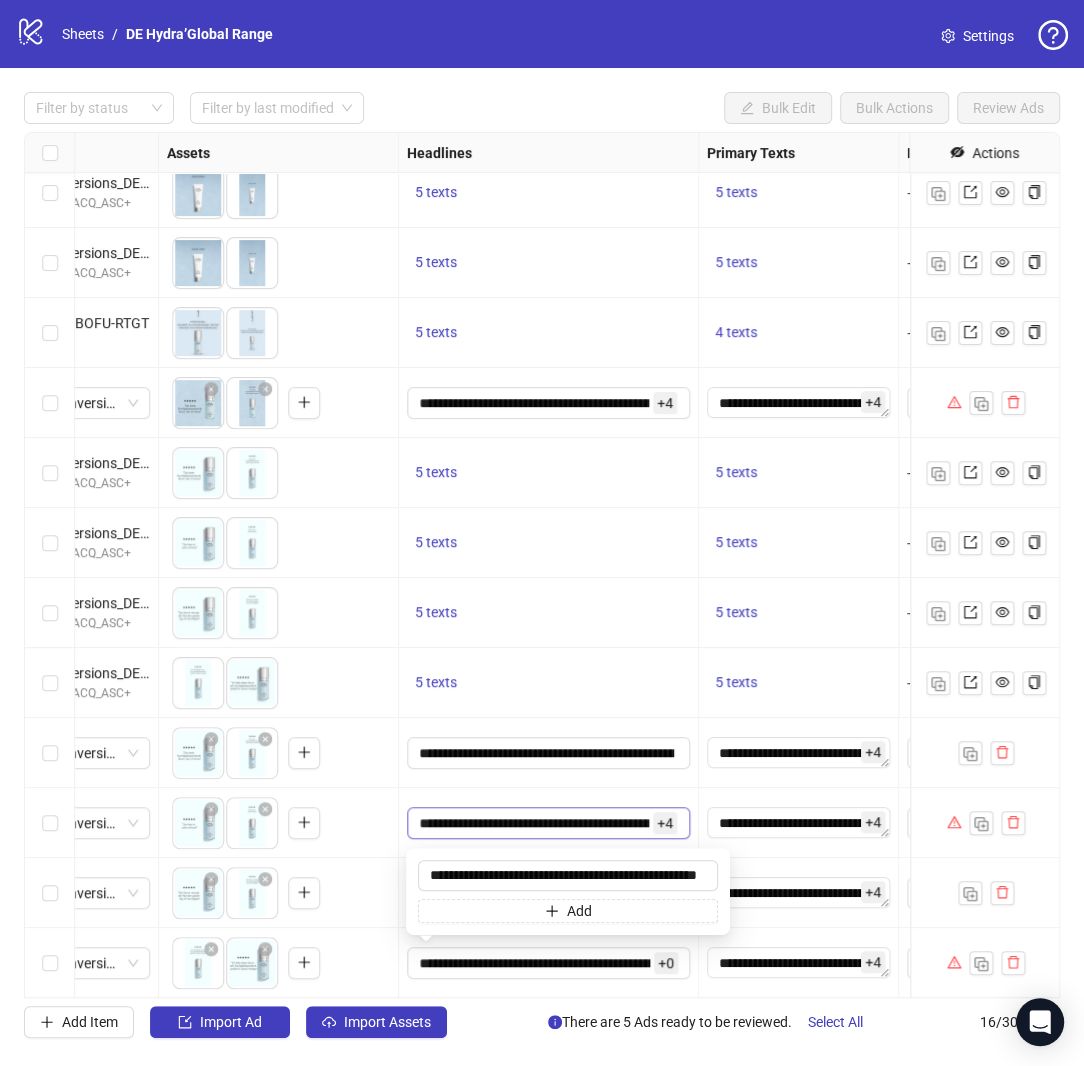 click on "+ 4" at bounding box center (665, 823) 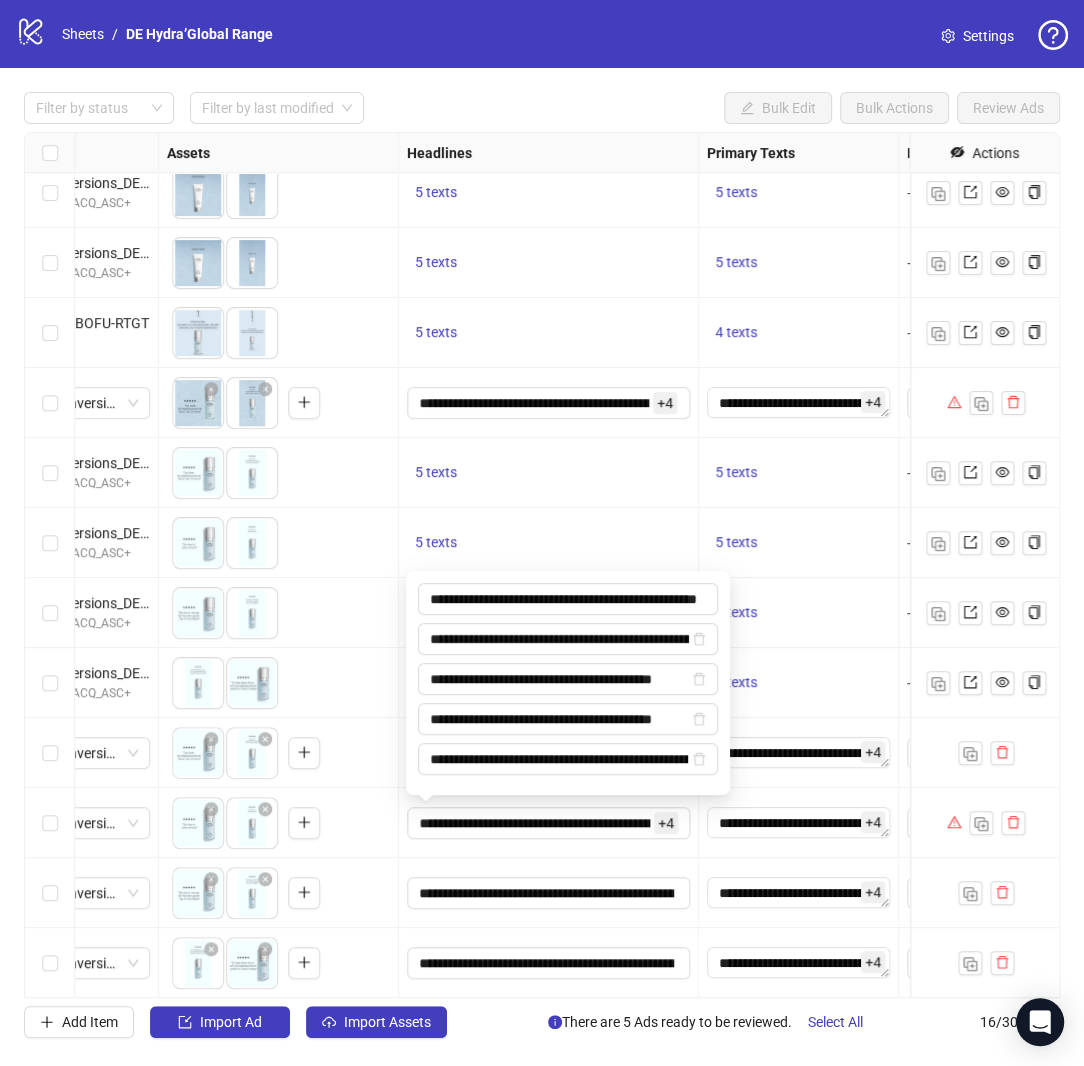 scroll, scrollTop: 0, scrollLeft: 40, axis: horizontal 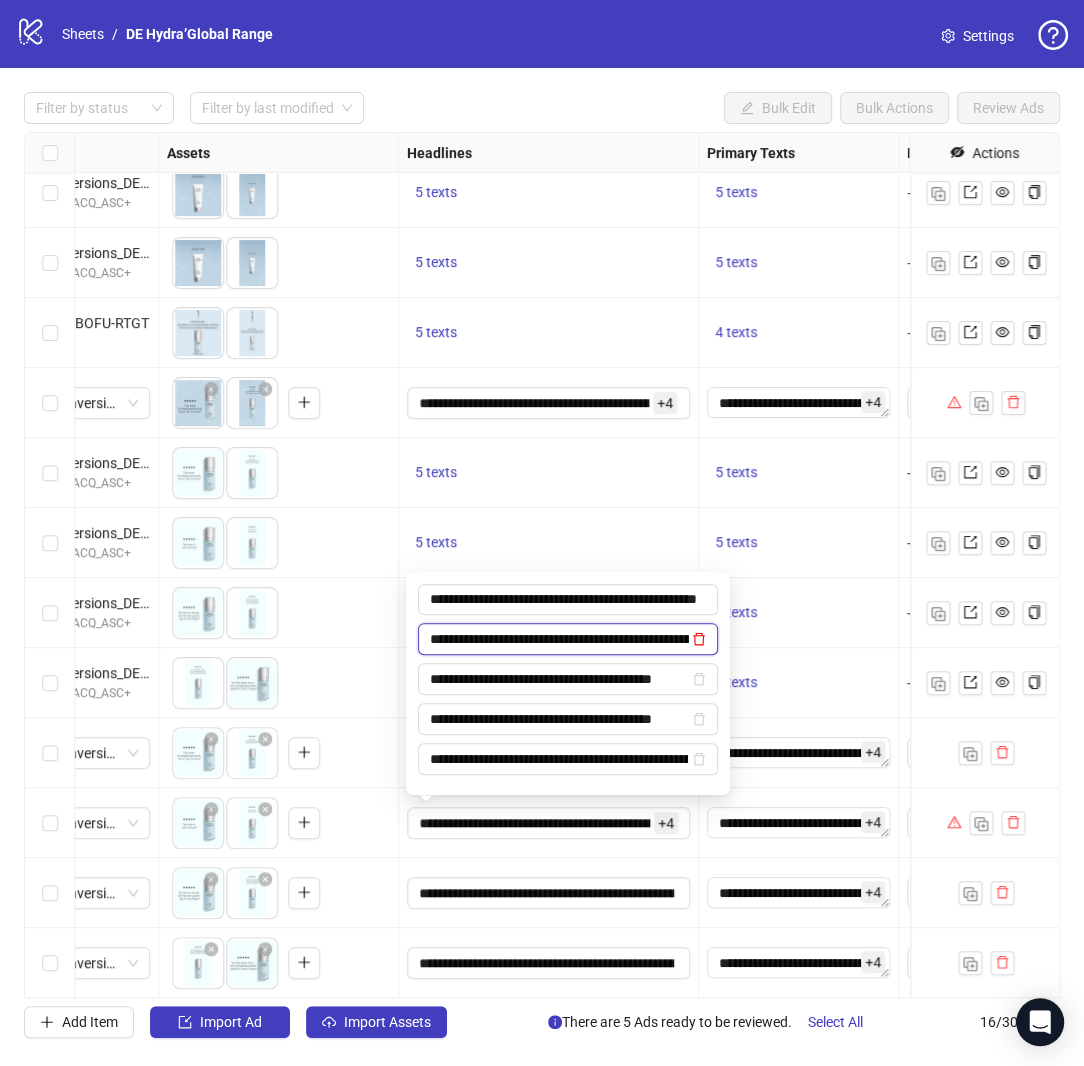 click 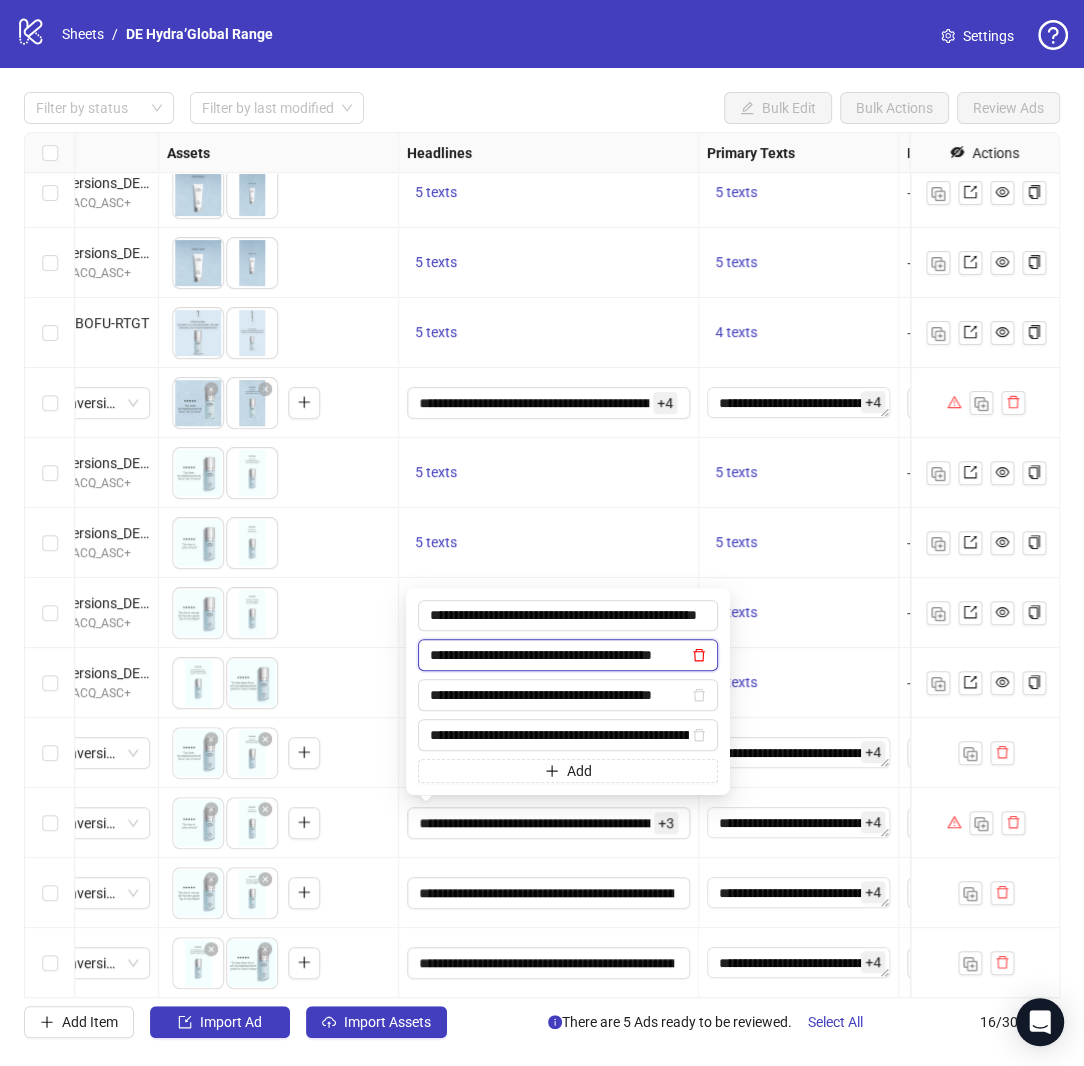 scroll, scrollTop: 0, scrollLeft: 0, axis: both 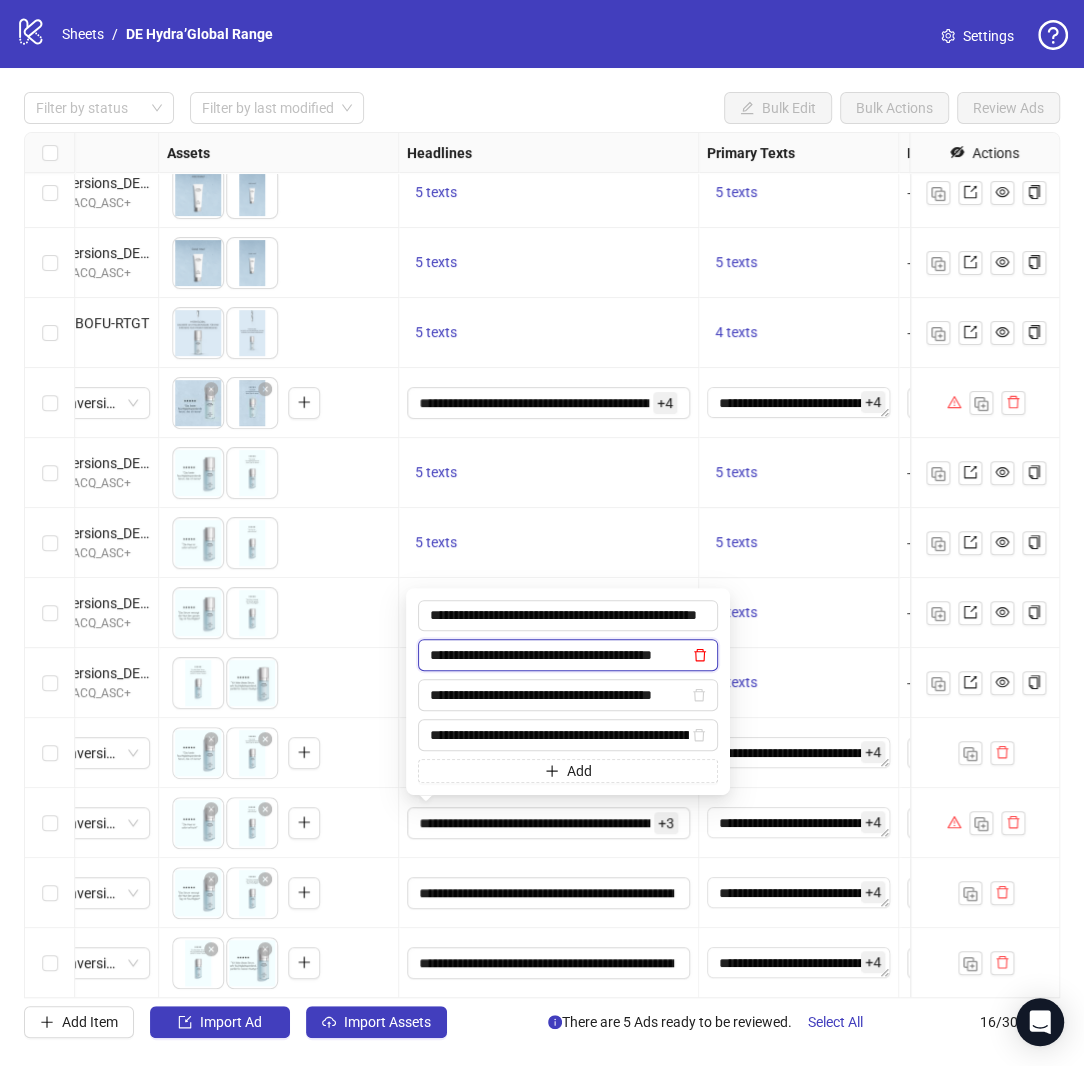 click 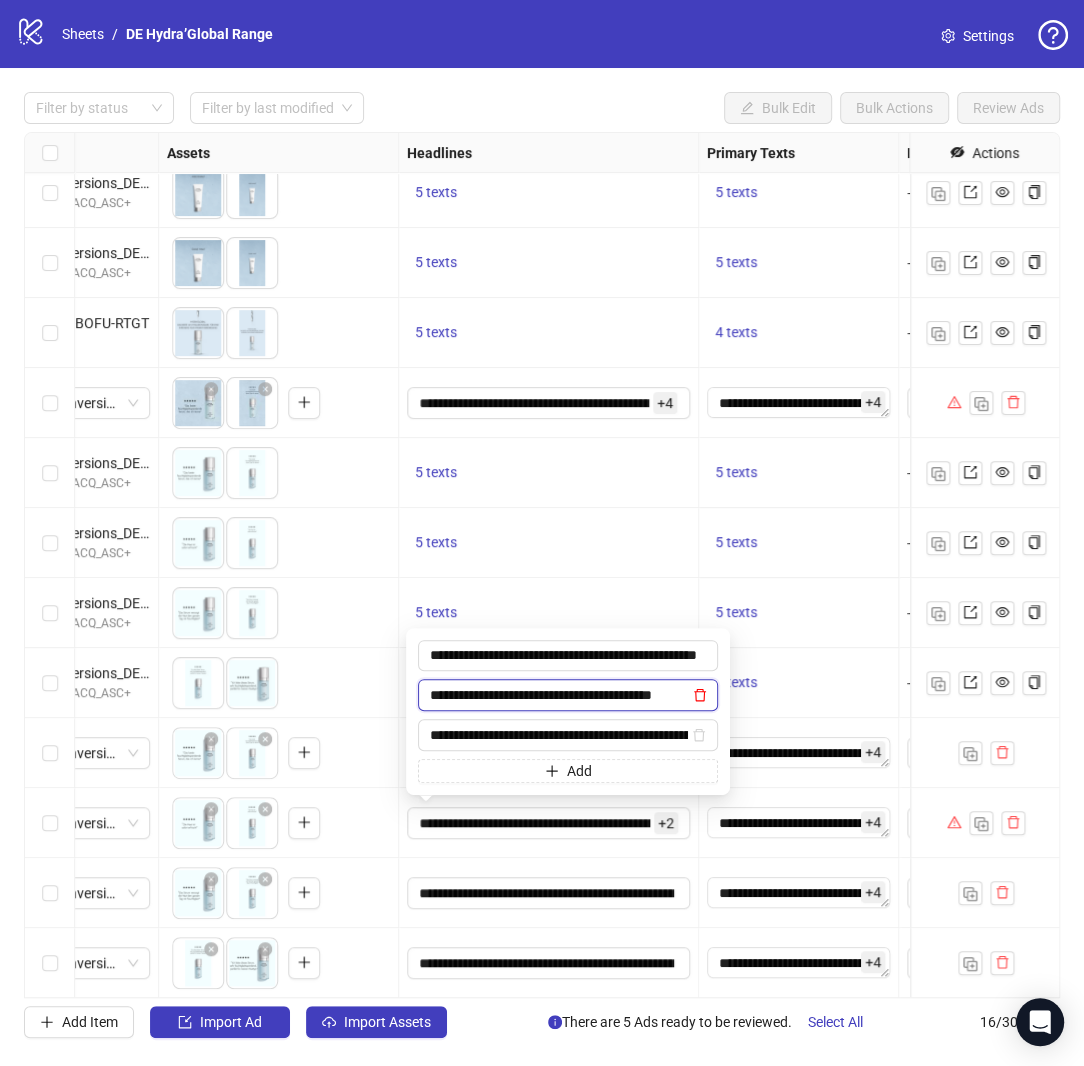 click 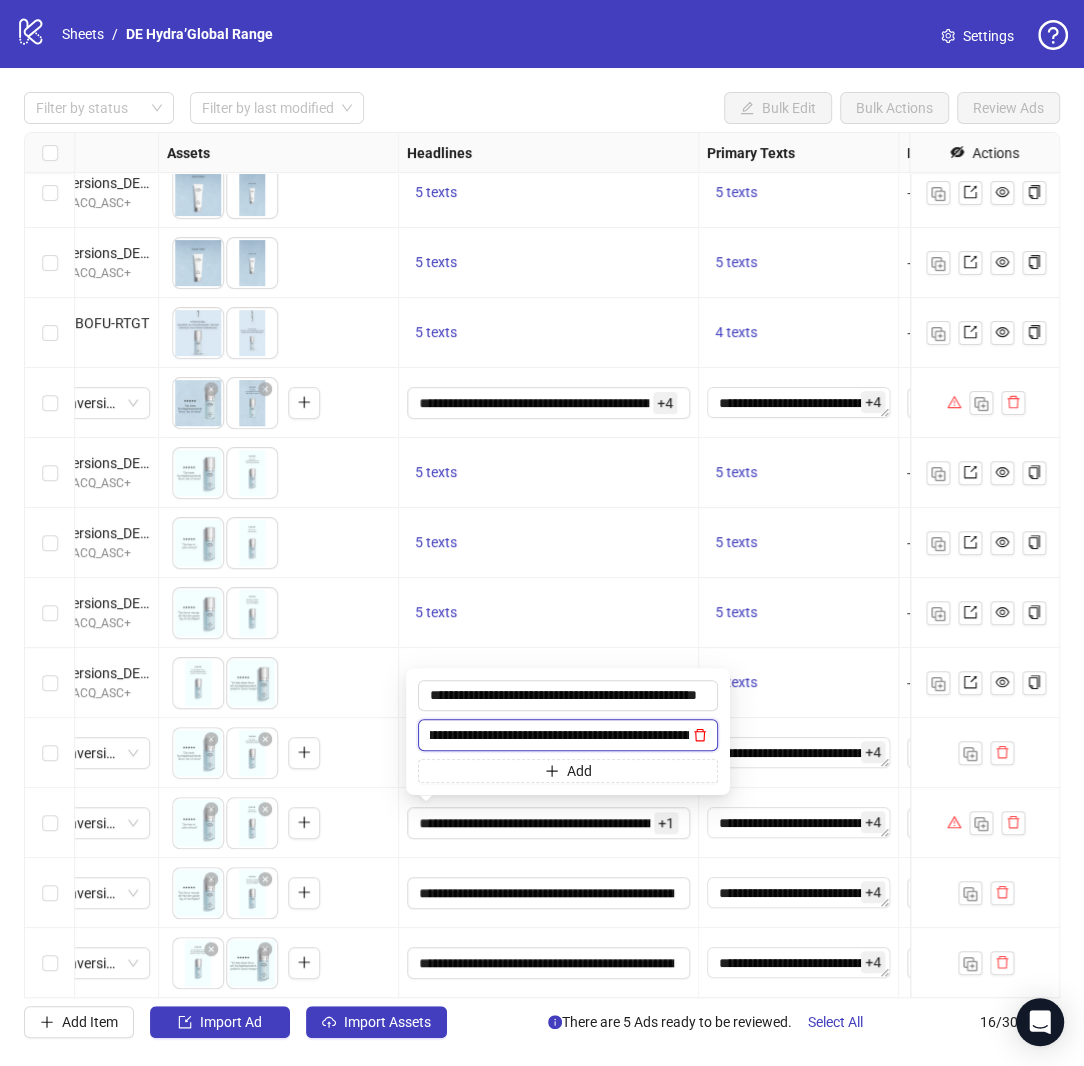 scroll, scrollTop: 0, scrollLeft: 20, axis: horizontal 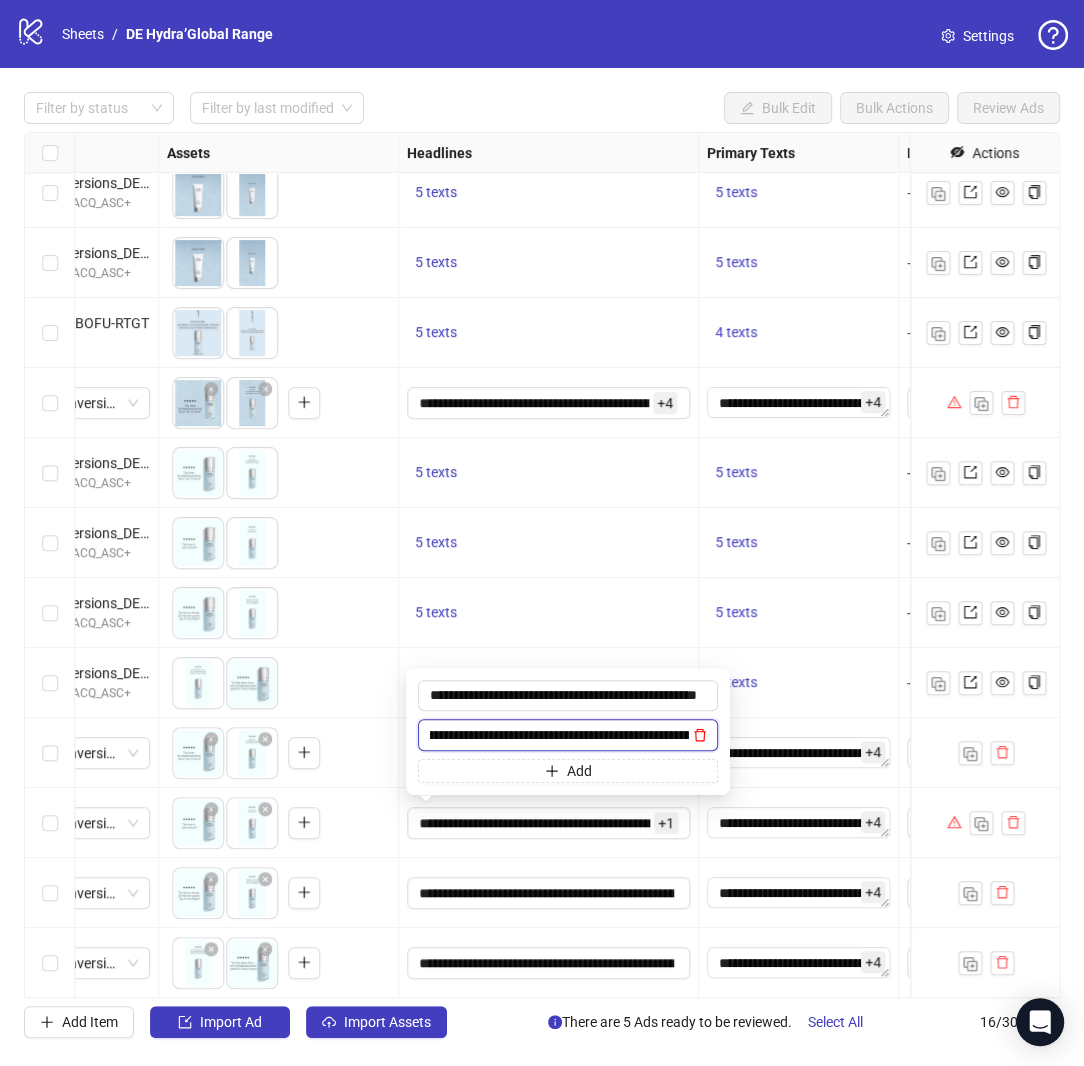 click 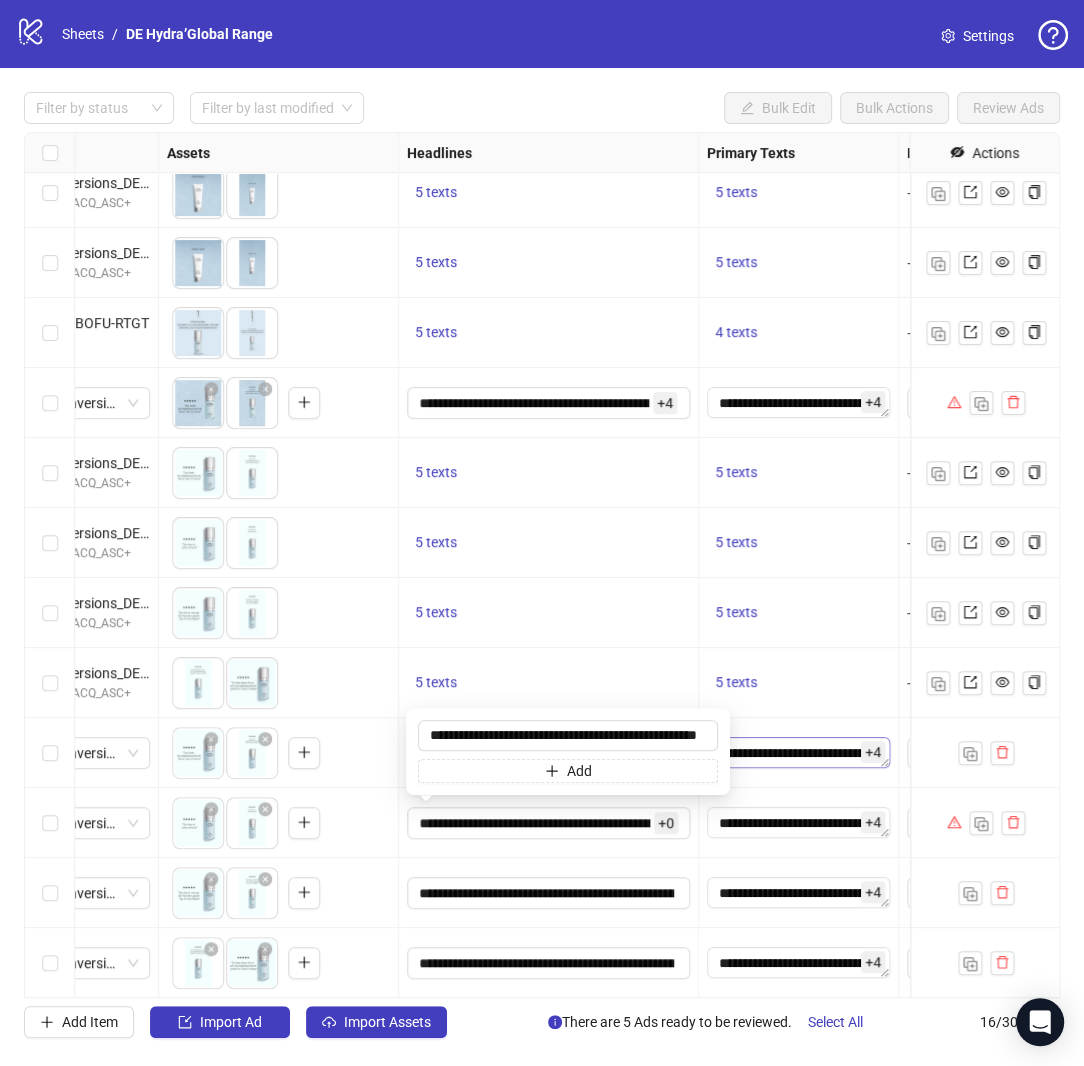 click on "**********" at bounding box center [798, 753] 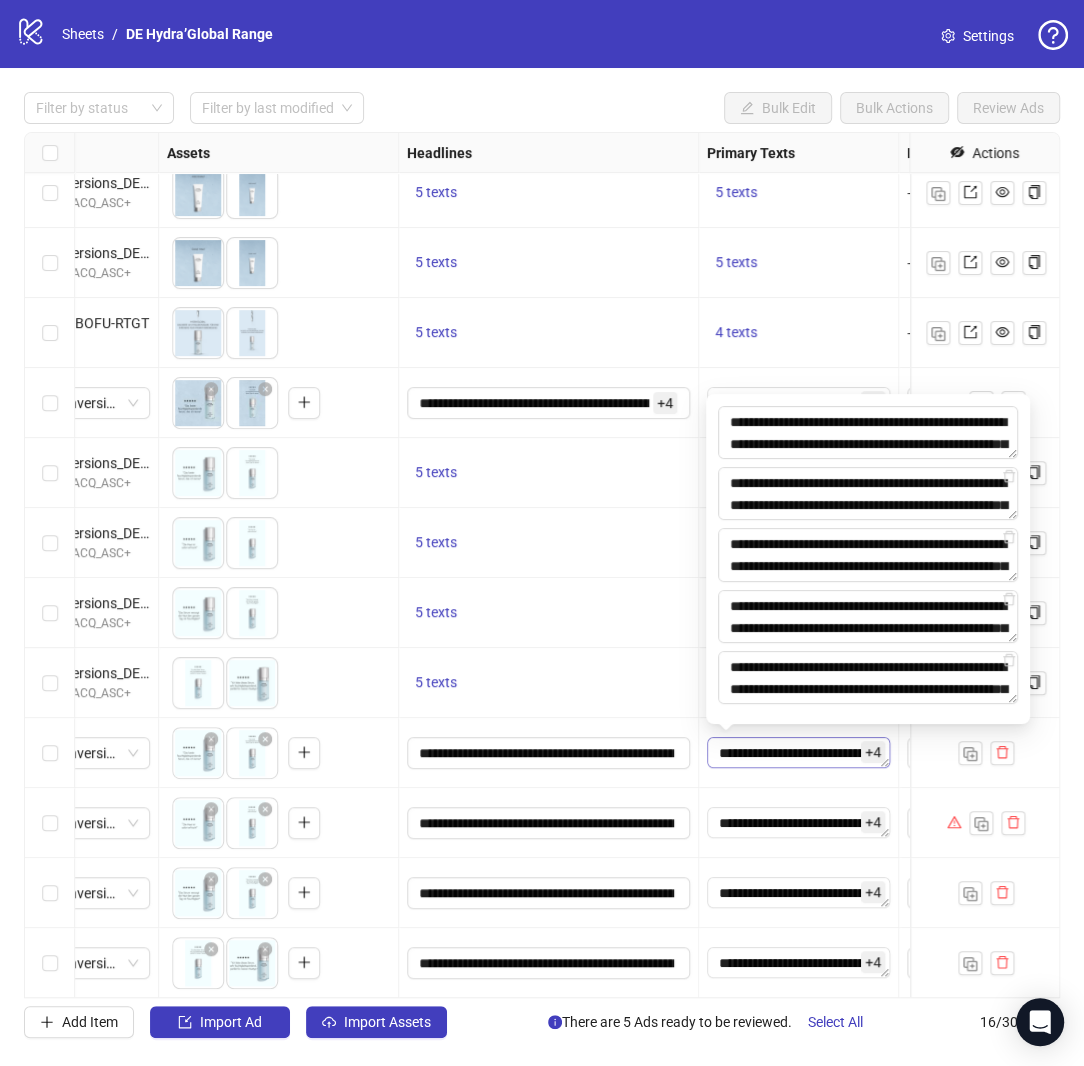click on "**********" at bounding box center (798, 753) 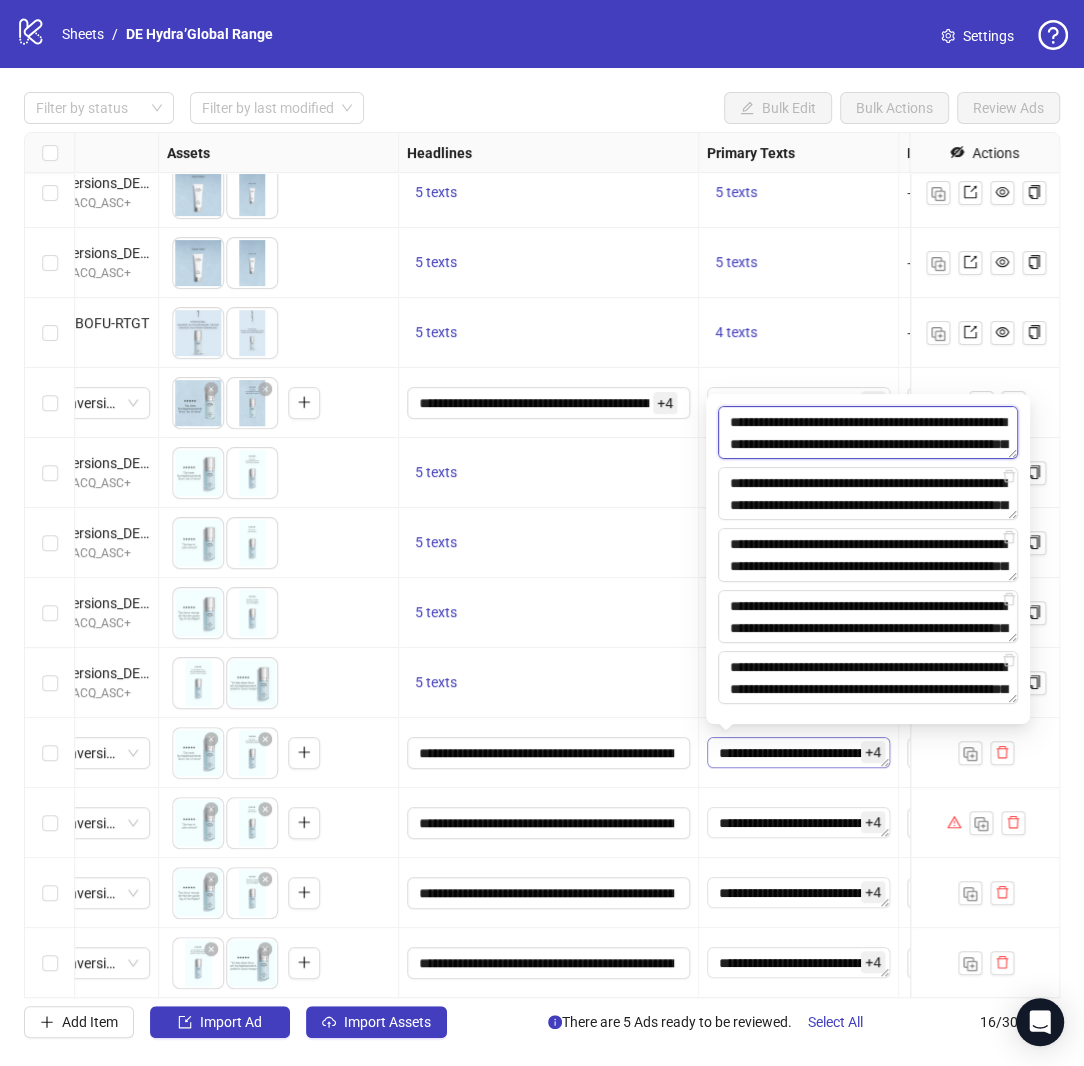scroll, scrollTop: 44, scrollLeft: 0, axis: vertical 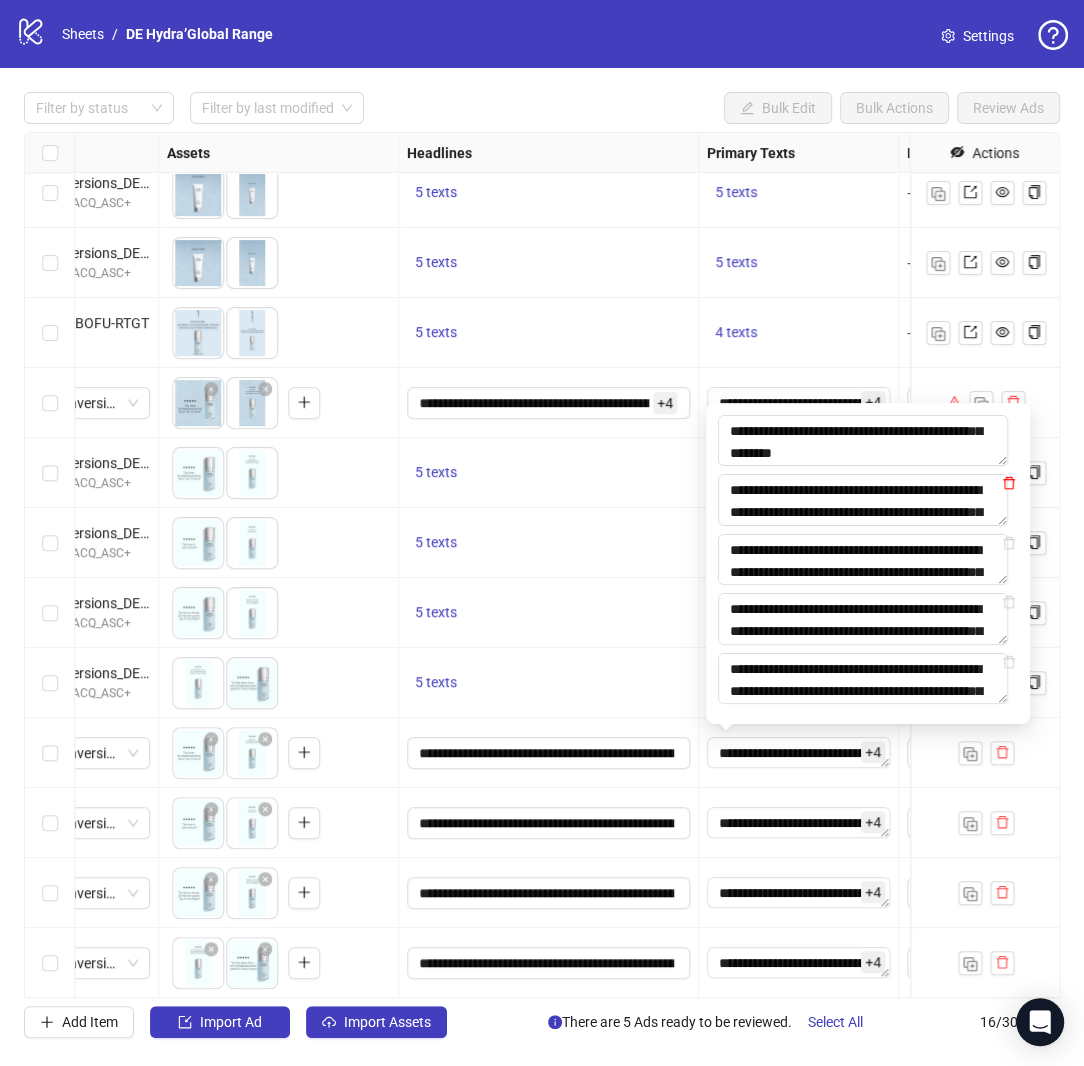 click 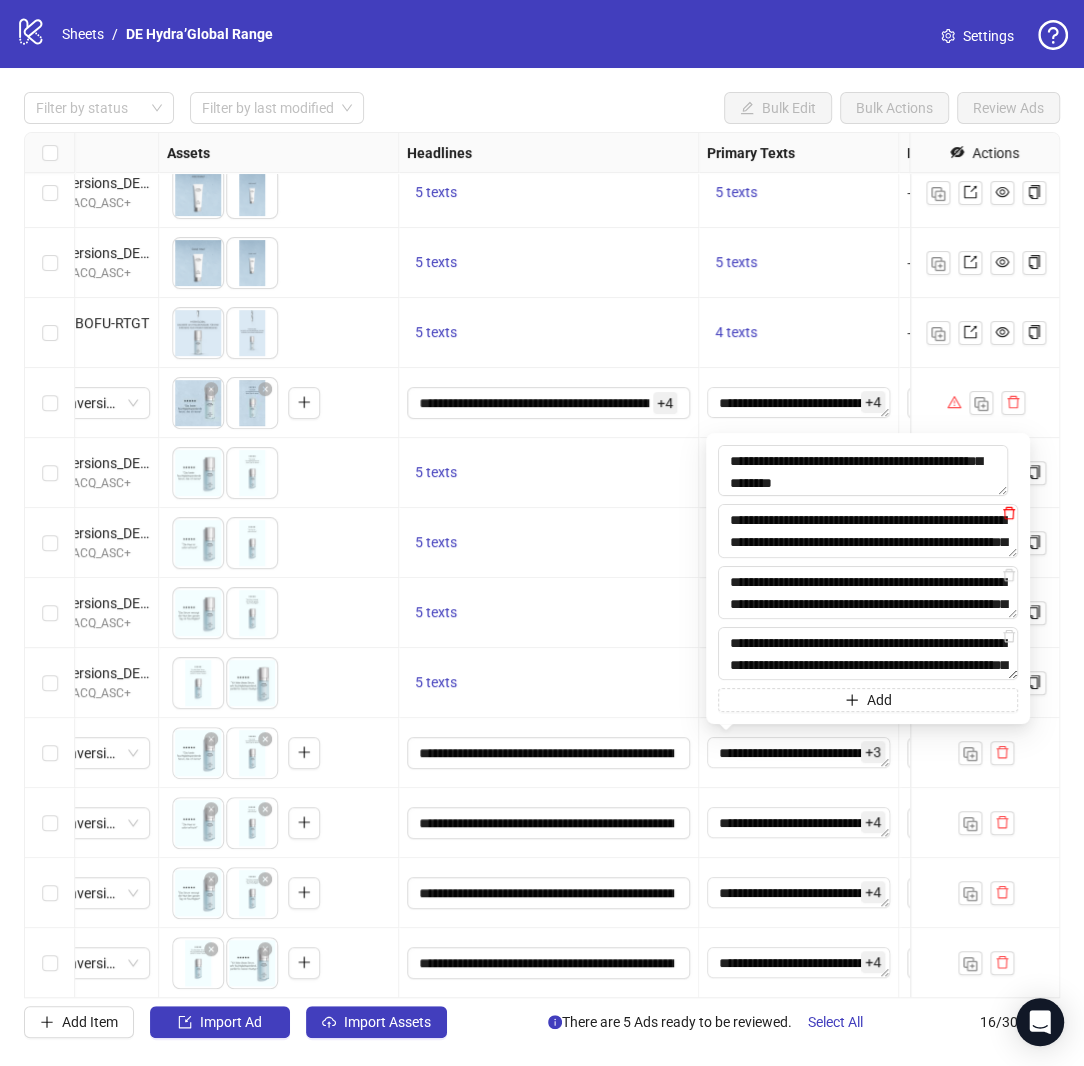 click 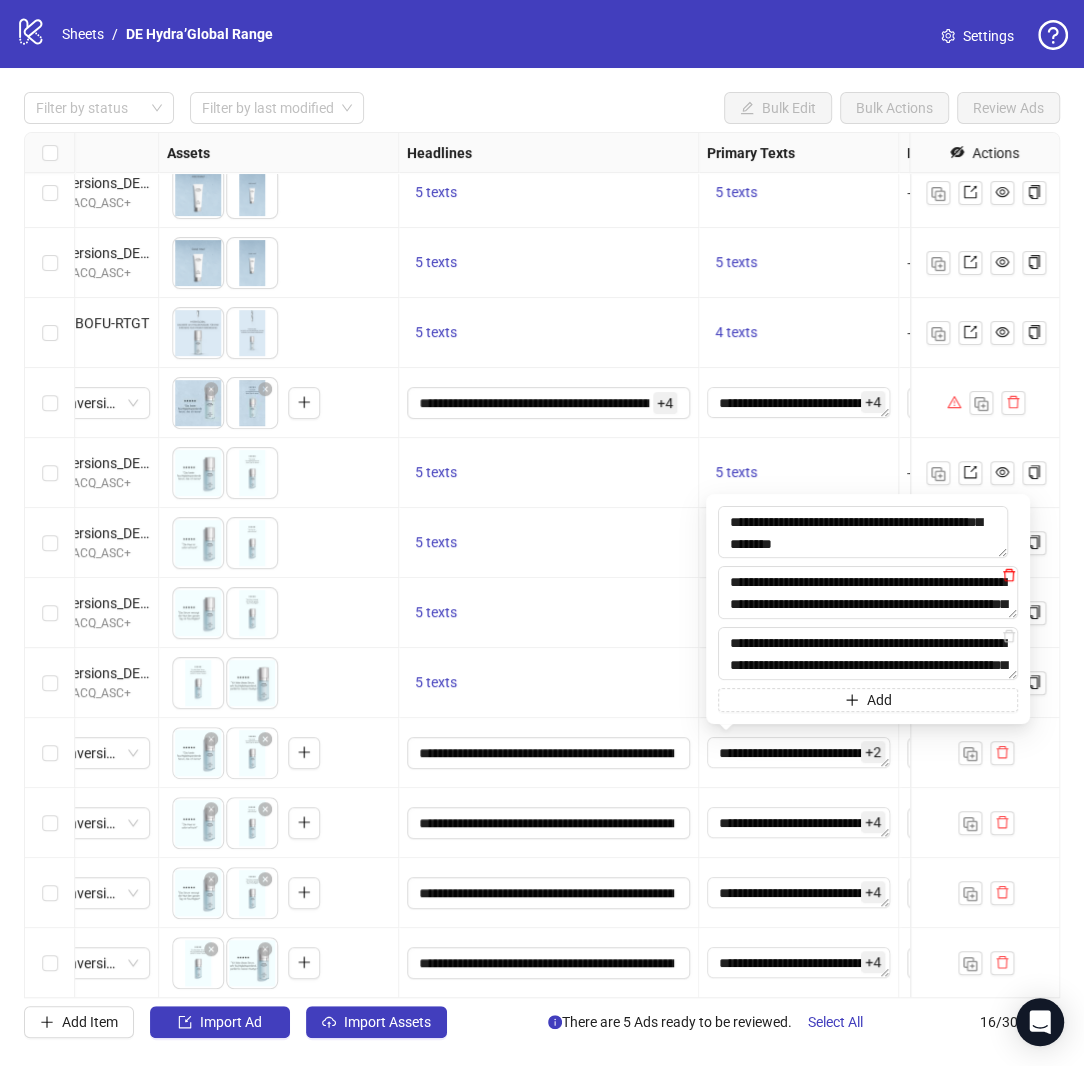 click 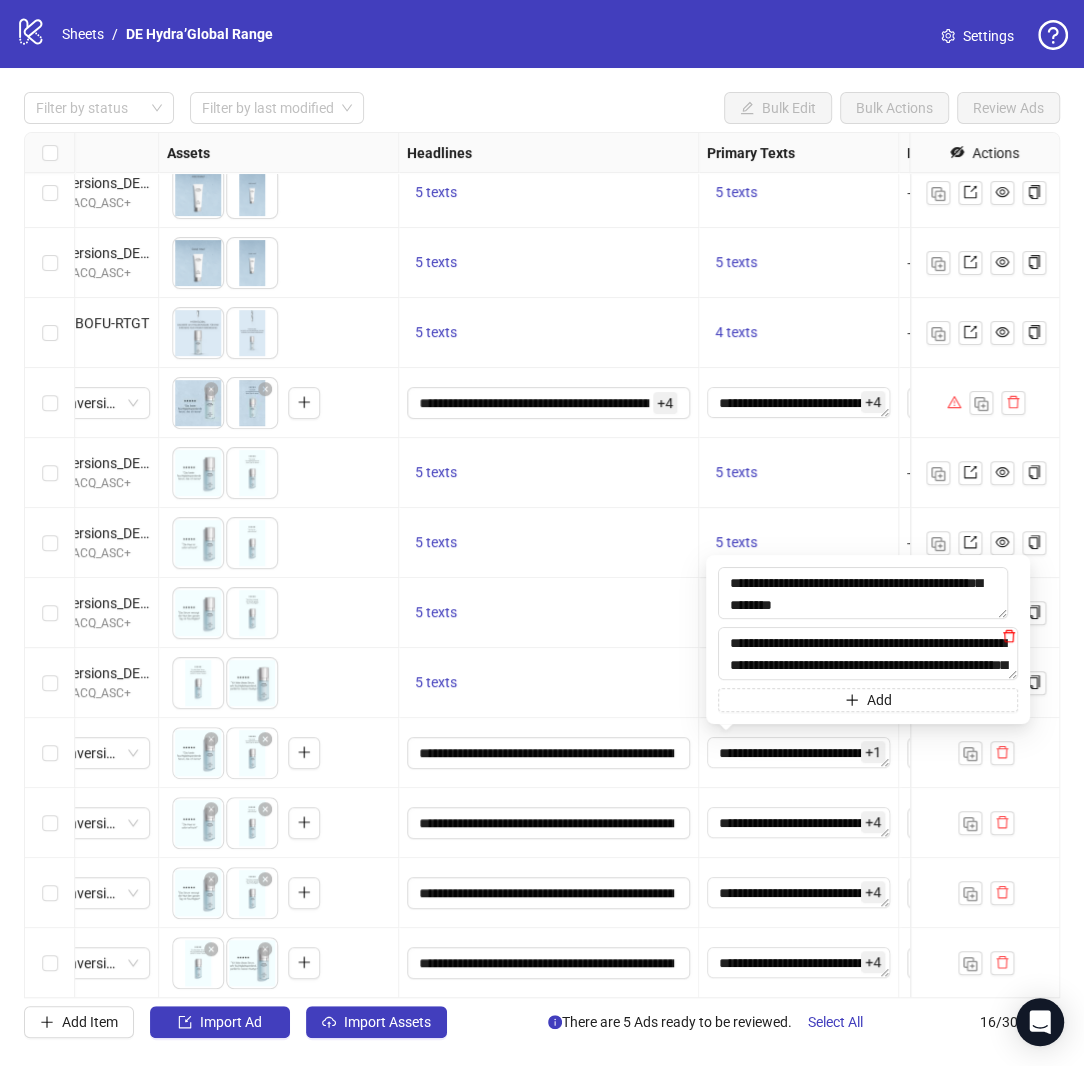 click 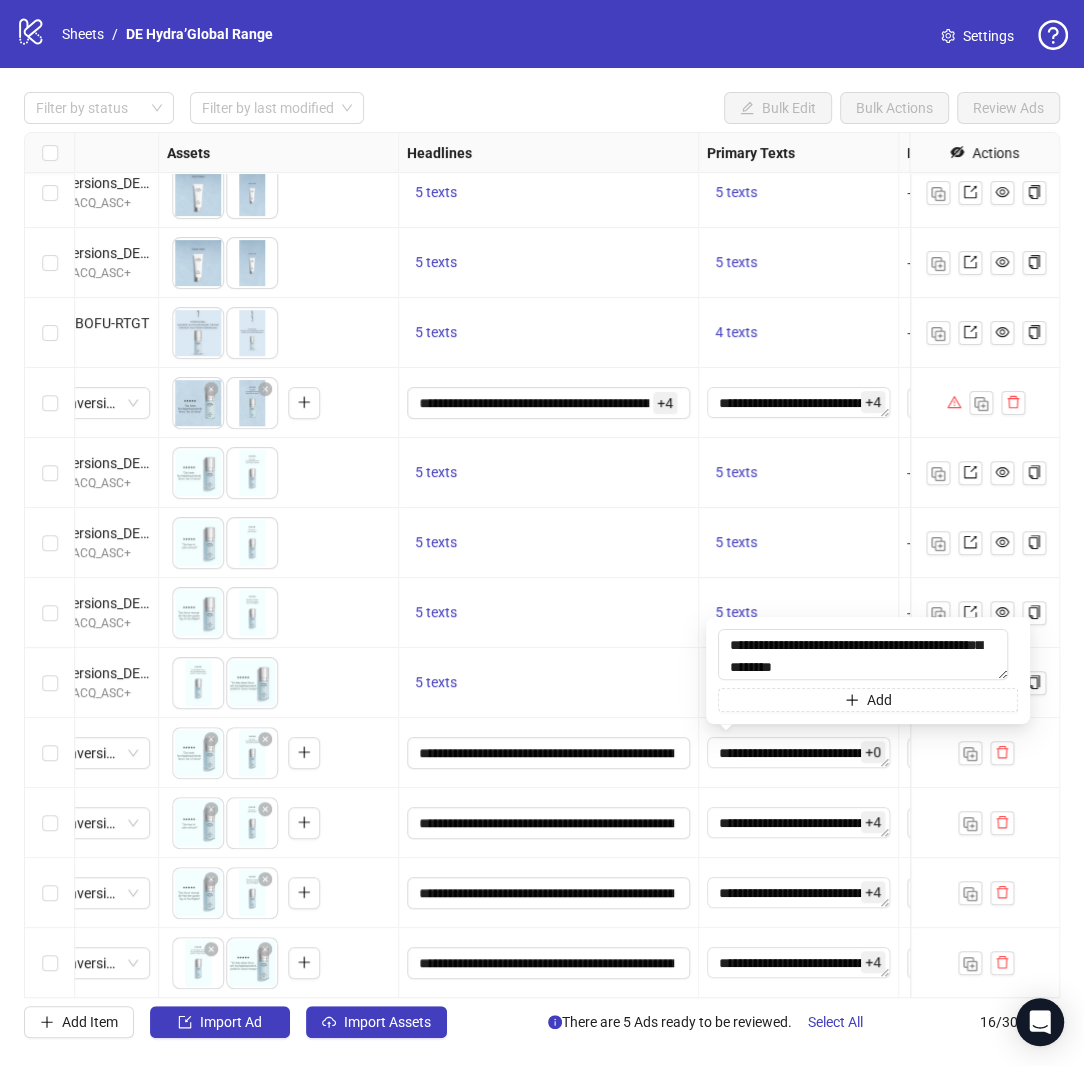 click on "+ 4" at bounding box center [873, 822] 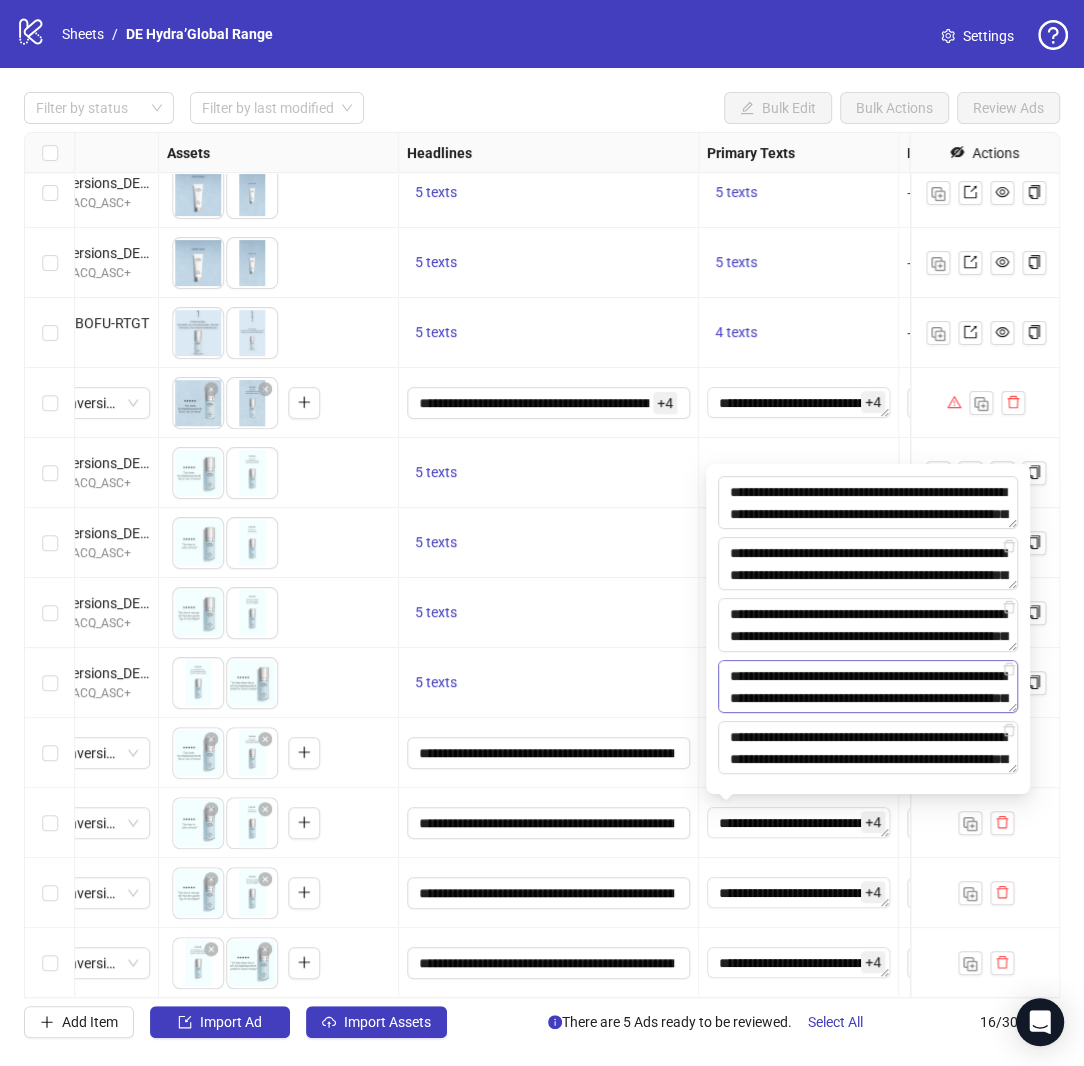 scroll, scrollTop: 44, scrollLeft: 0, axis: vertical 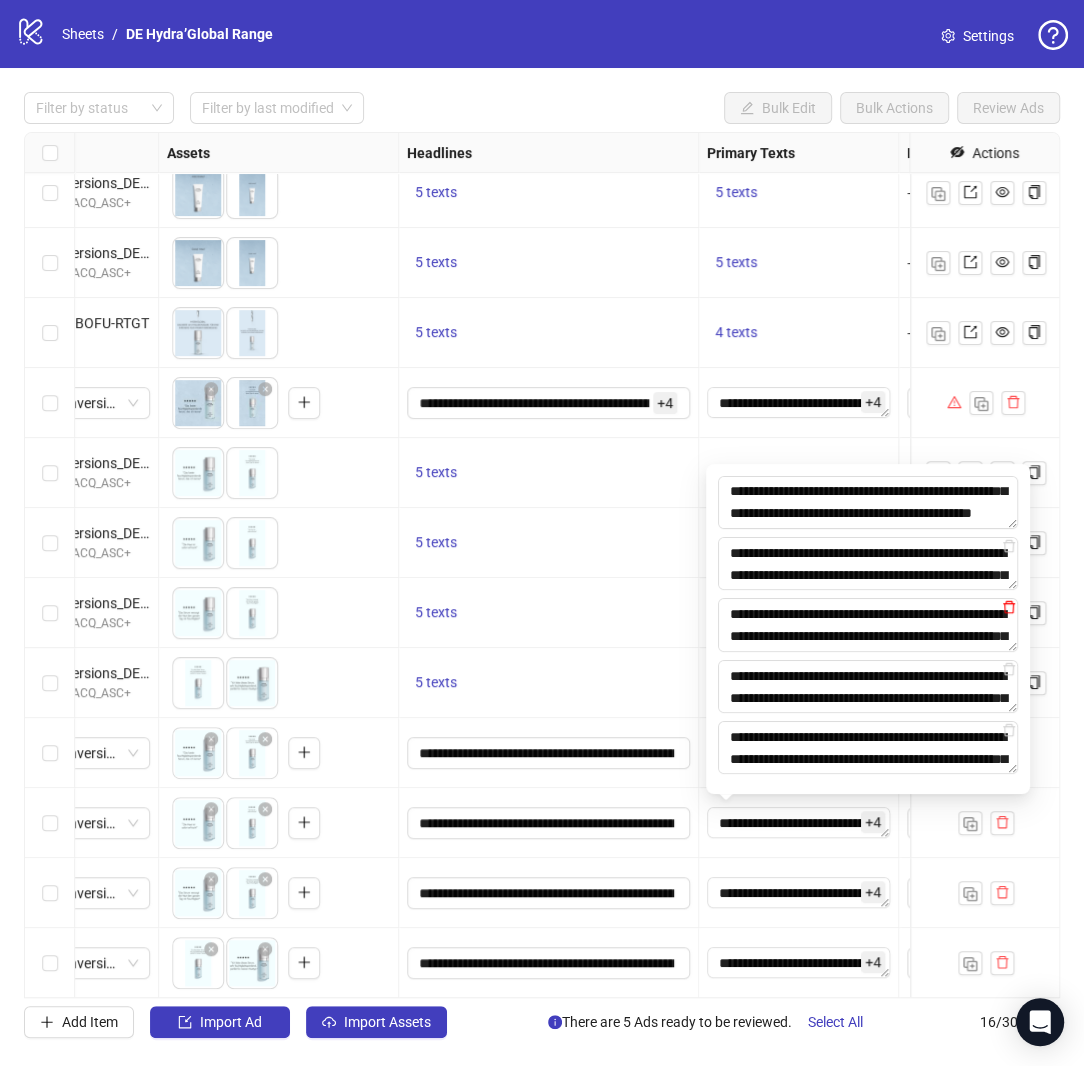 click 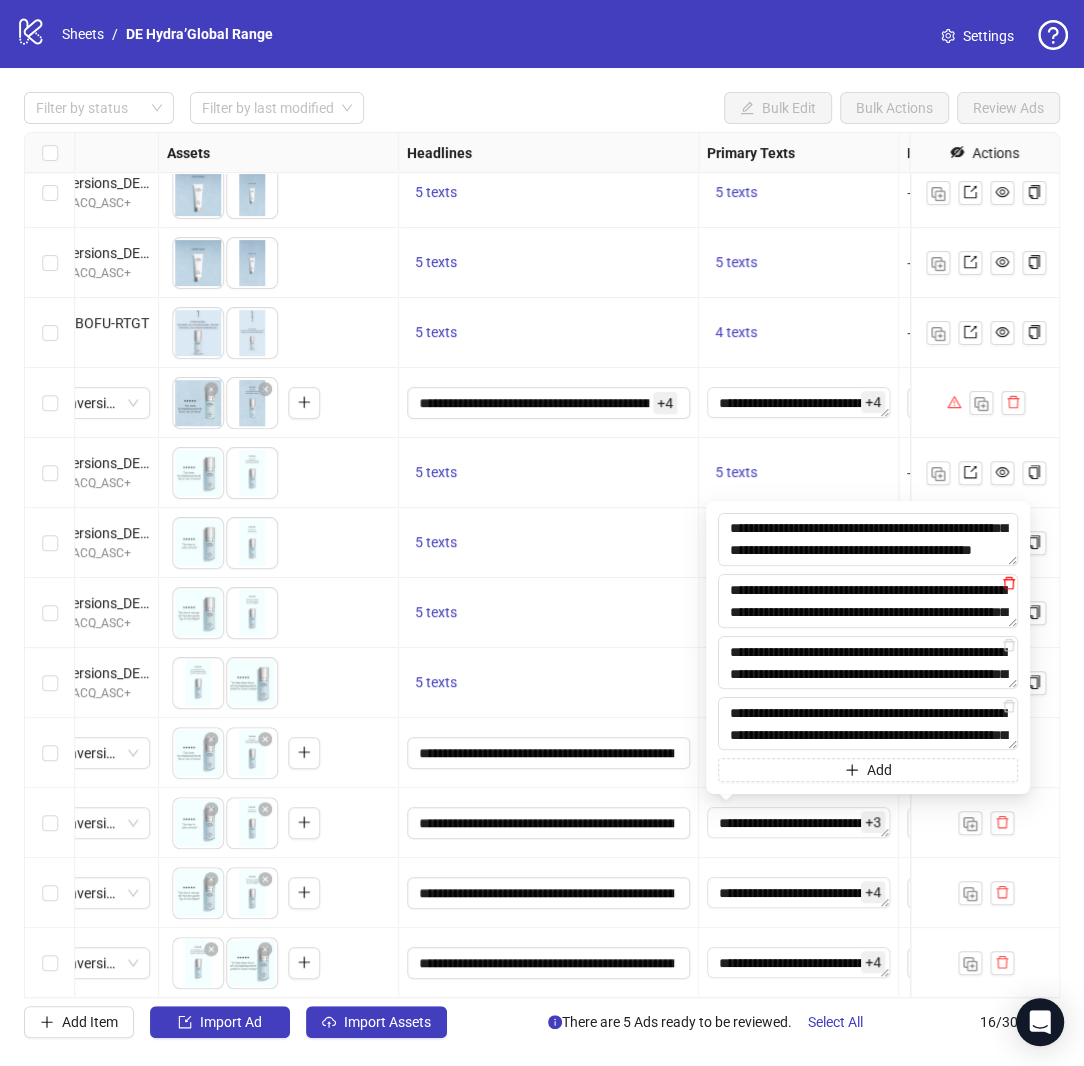 click 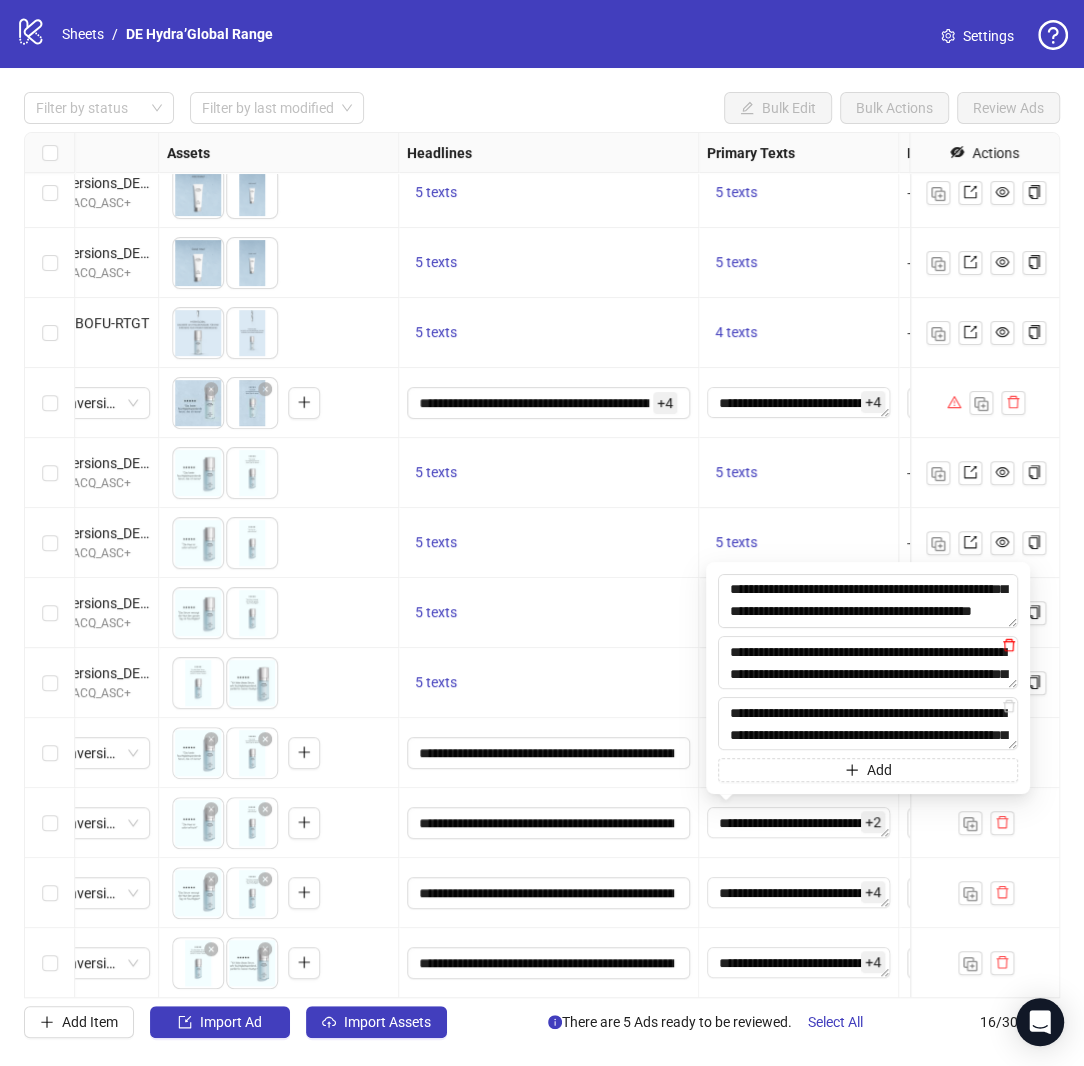 type on "**********" 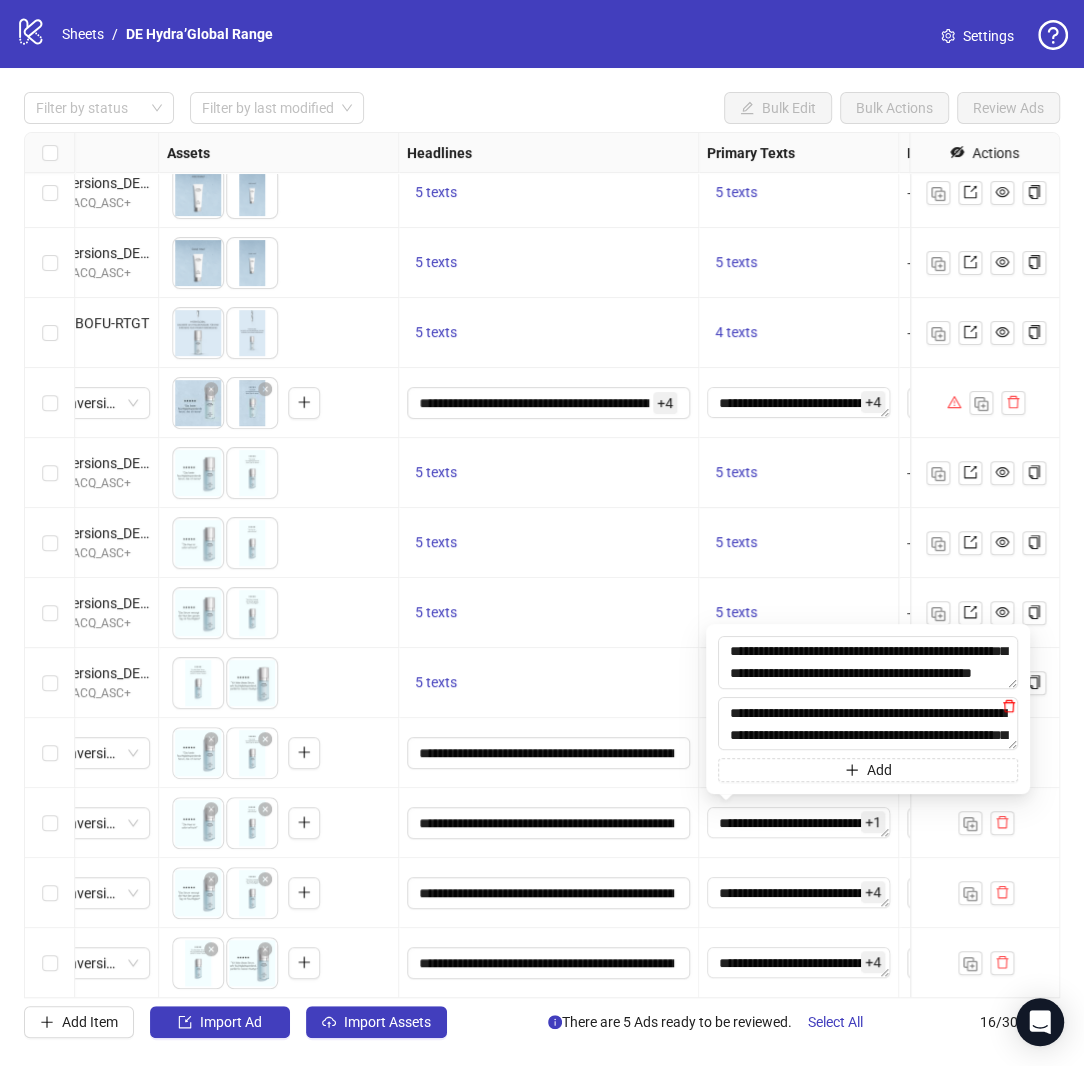 click 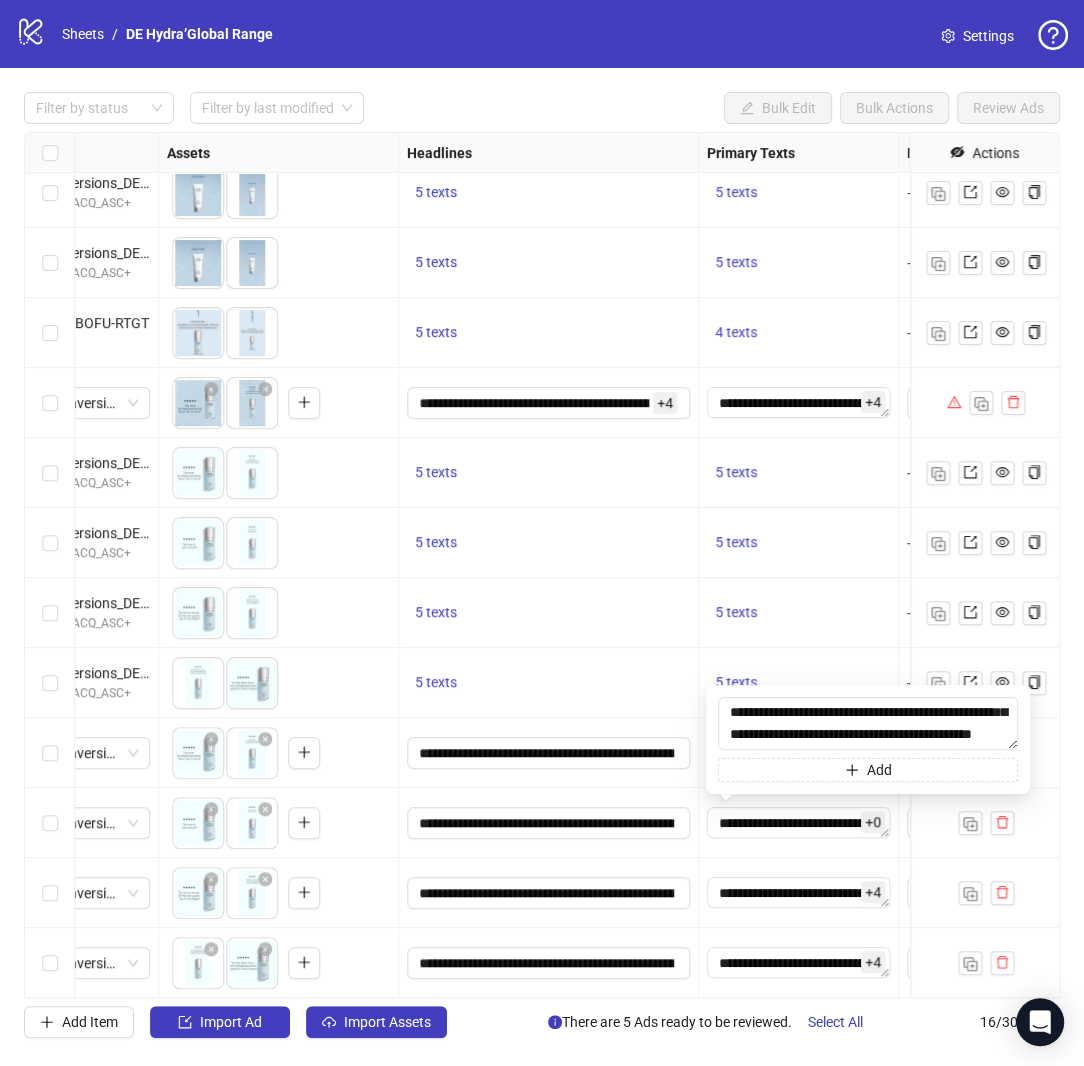click on "+ 4" at bounding box center (873, 892) 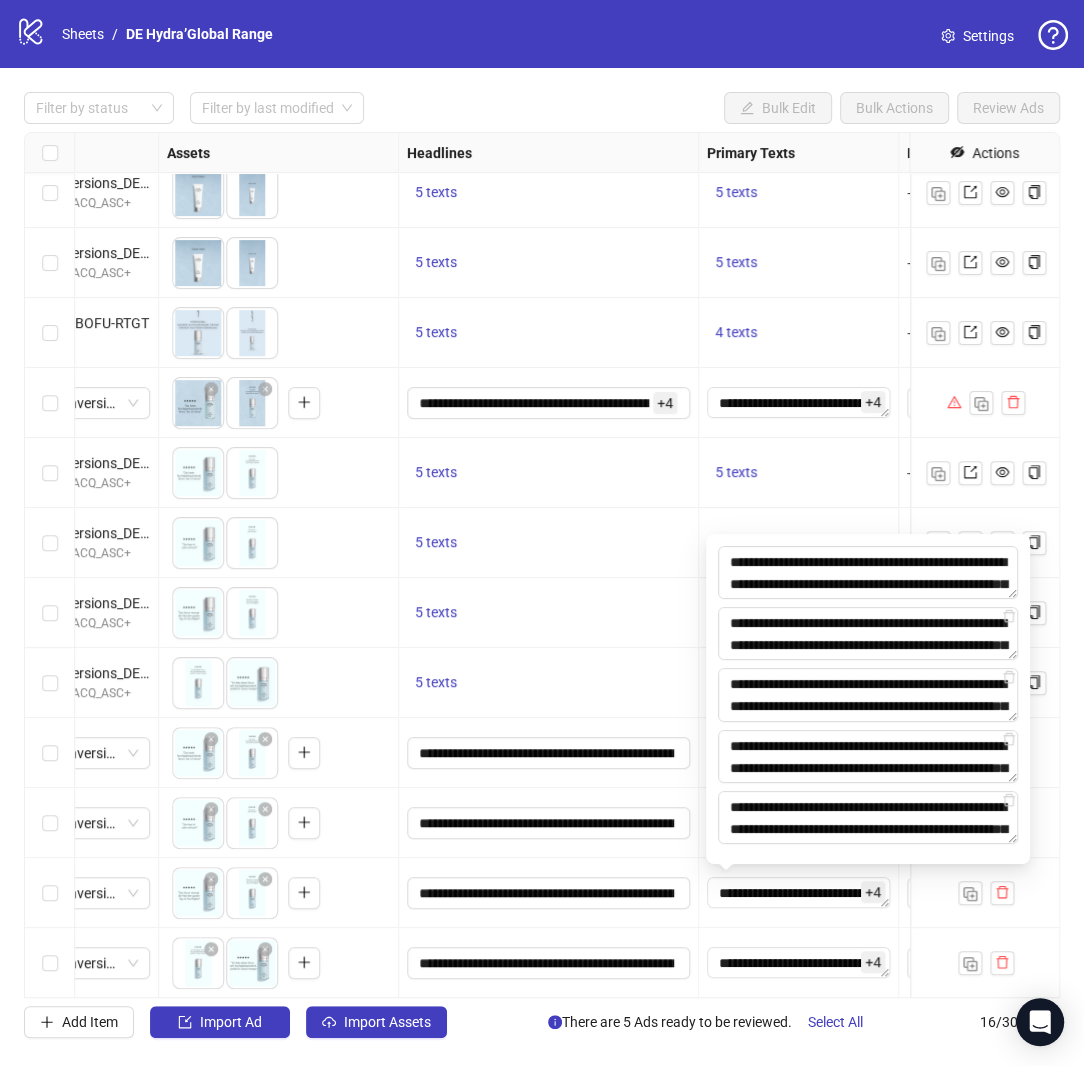scroll, scrollTop: 44, scrollLeft: 0, axis: vertical 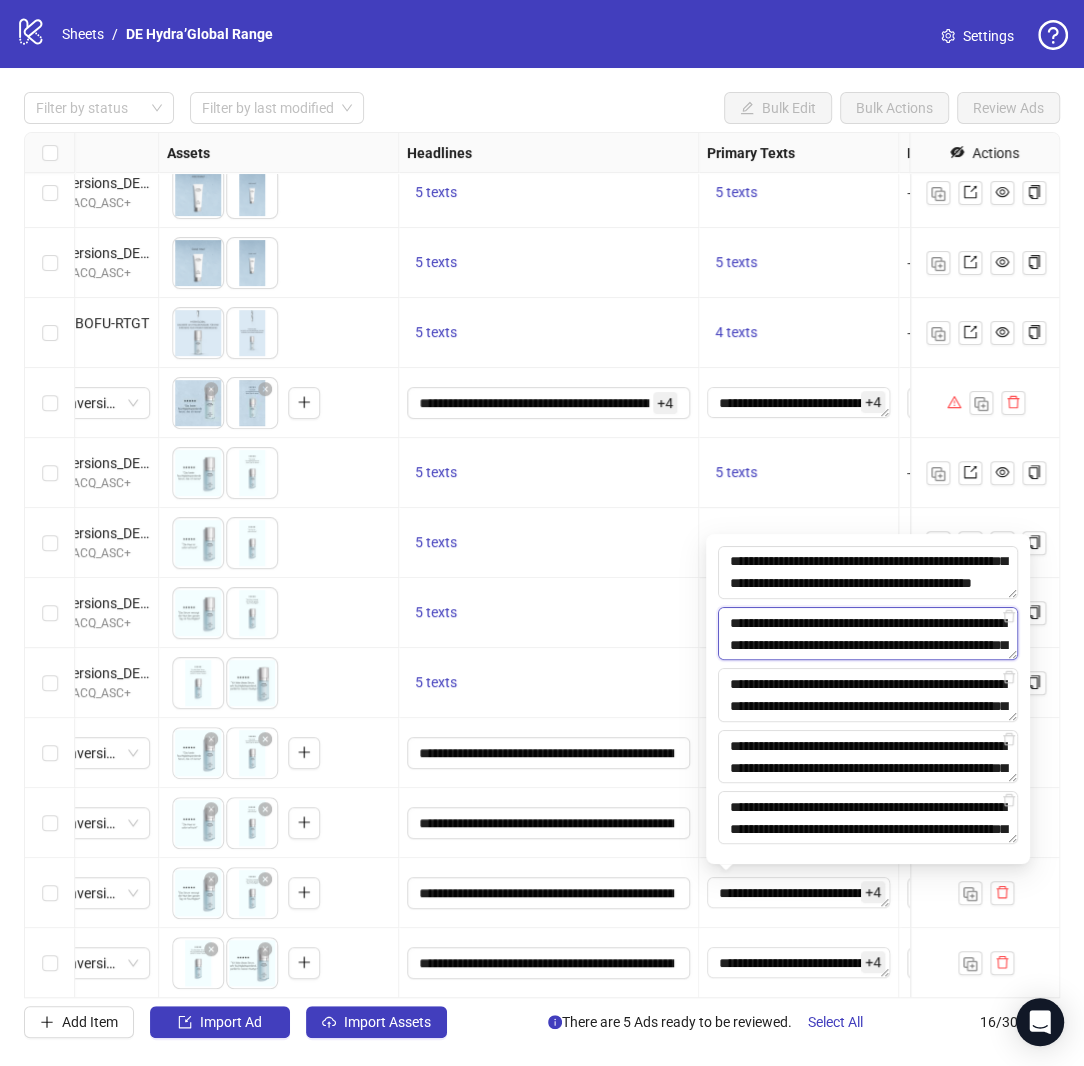 click on "**********" at bounding box center [868, 633] 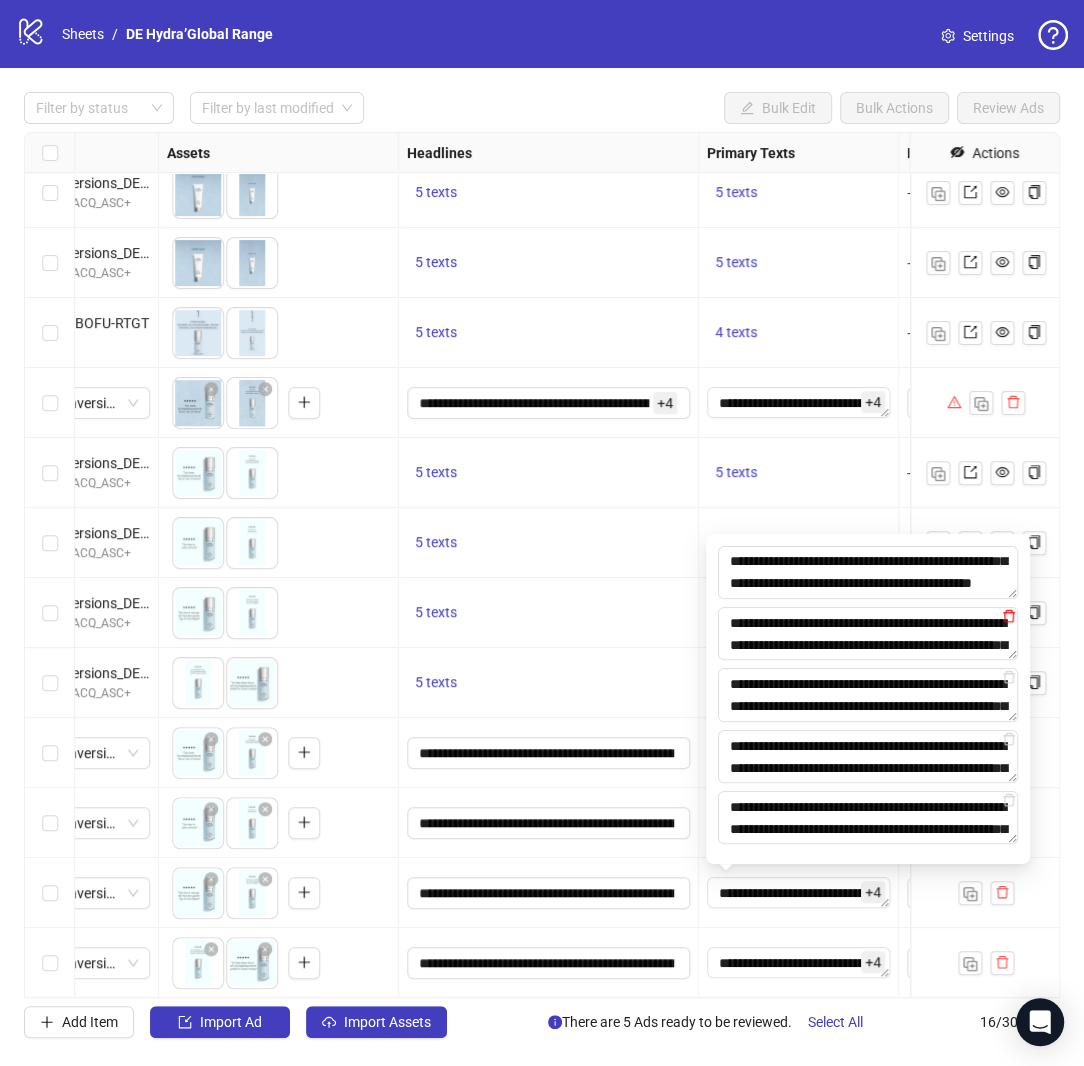 click 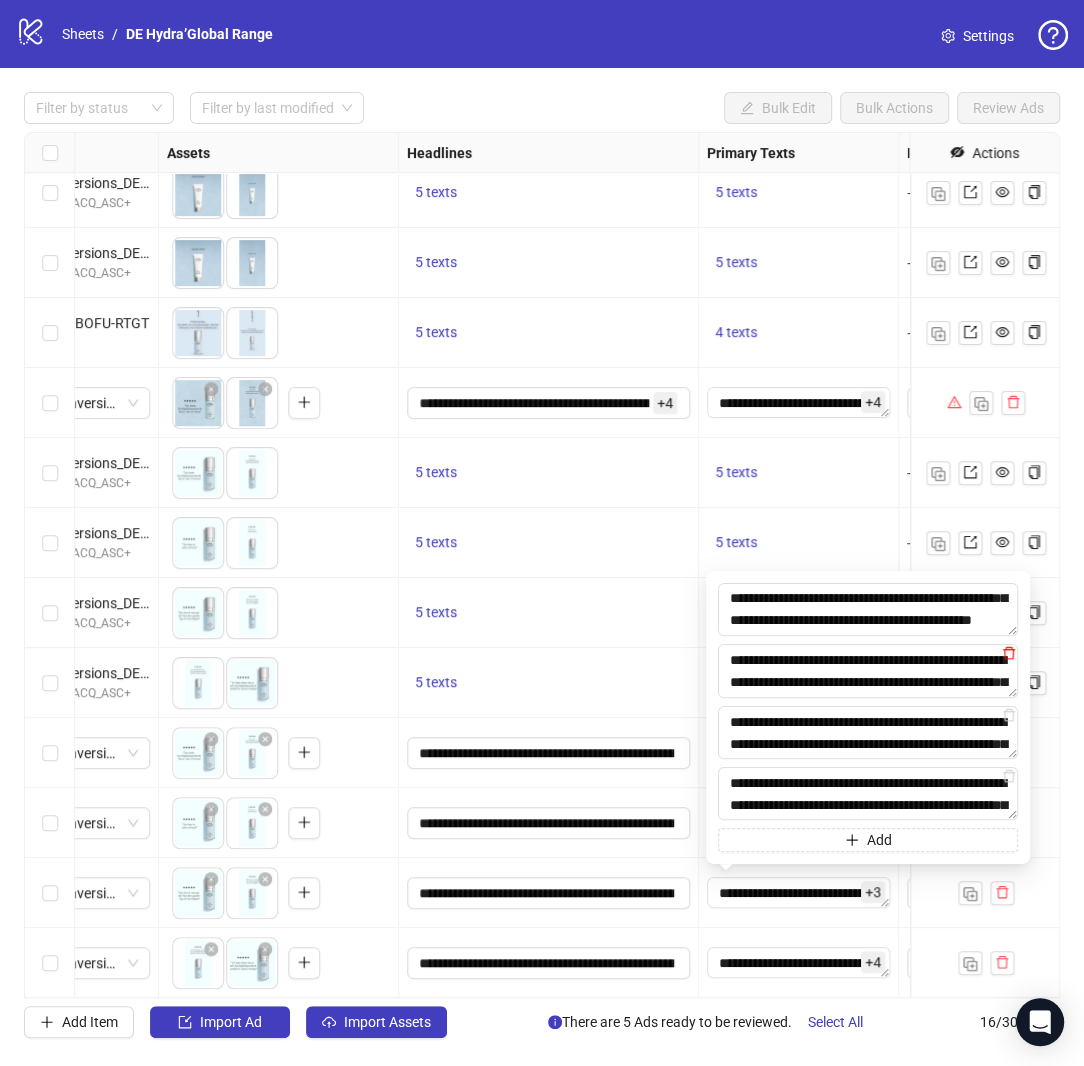 click 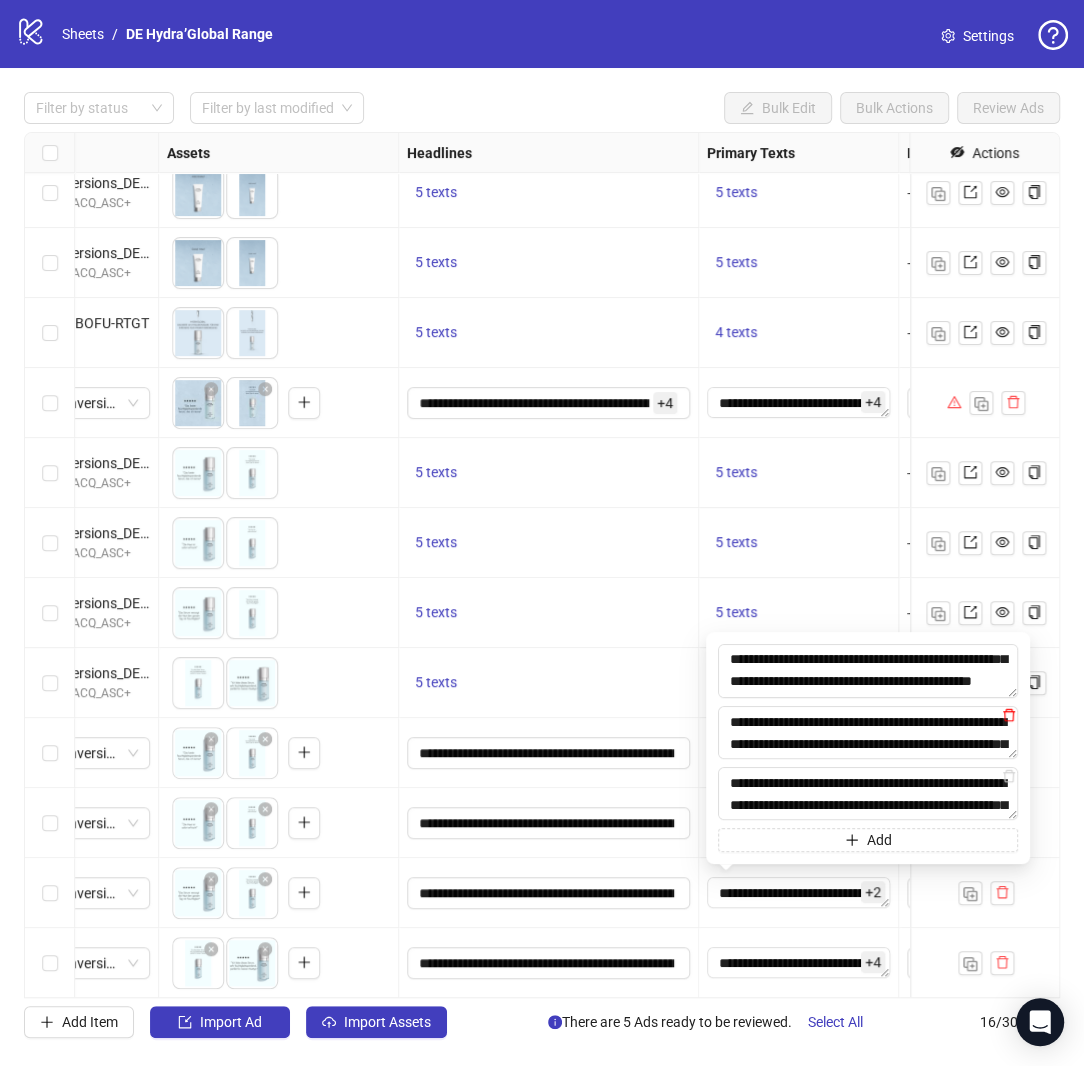 click 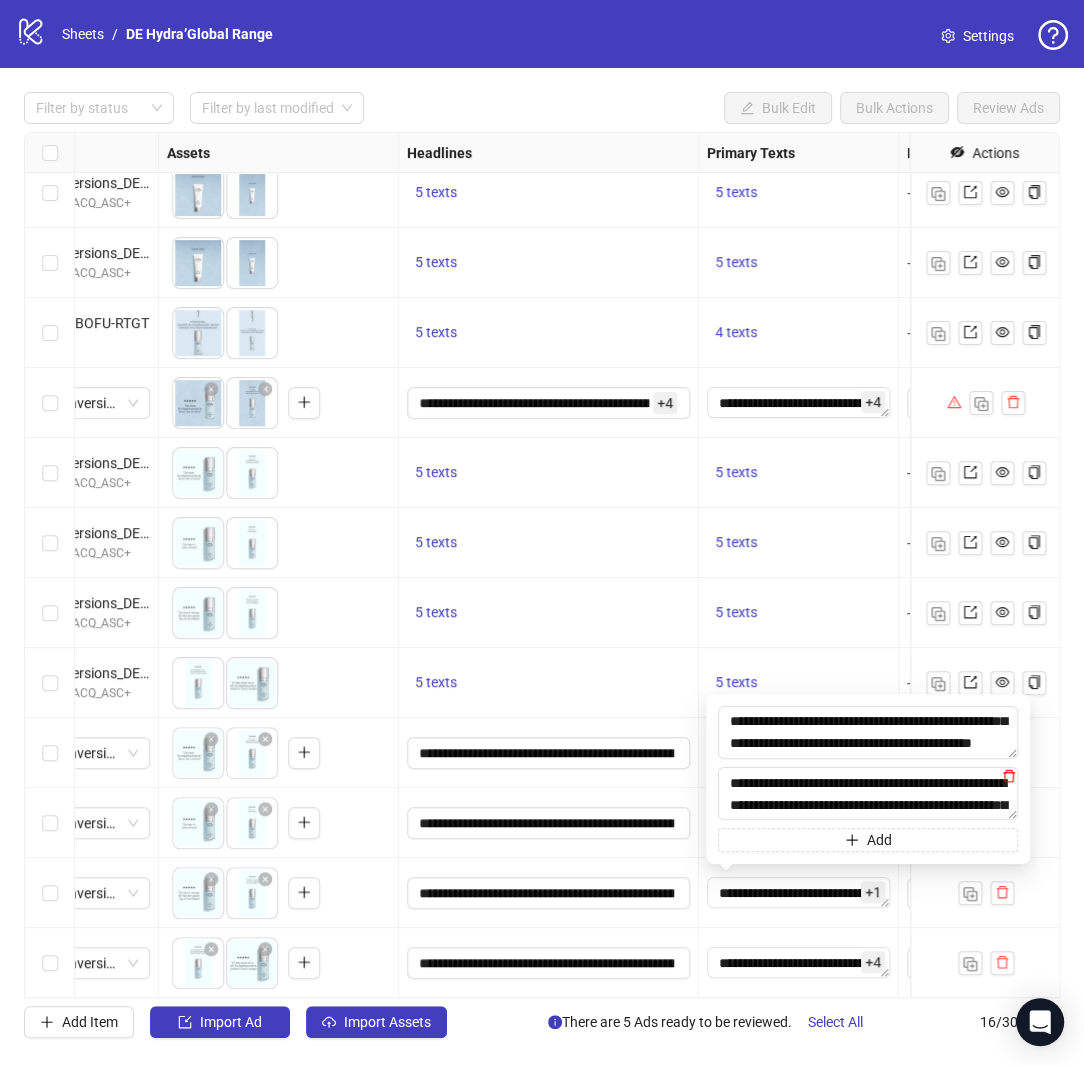 click 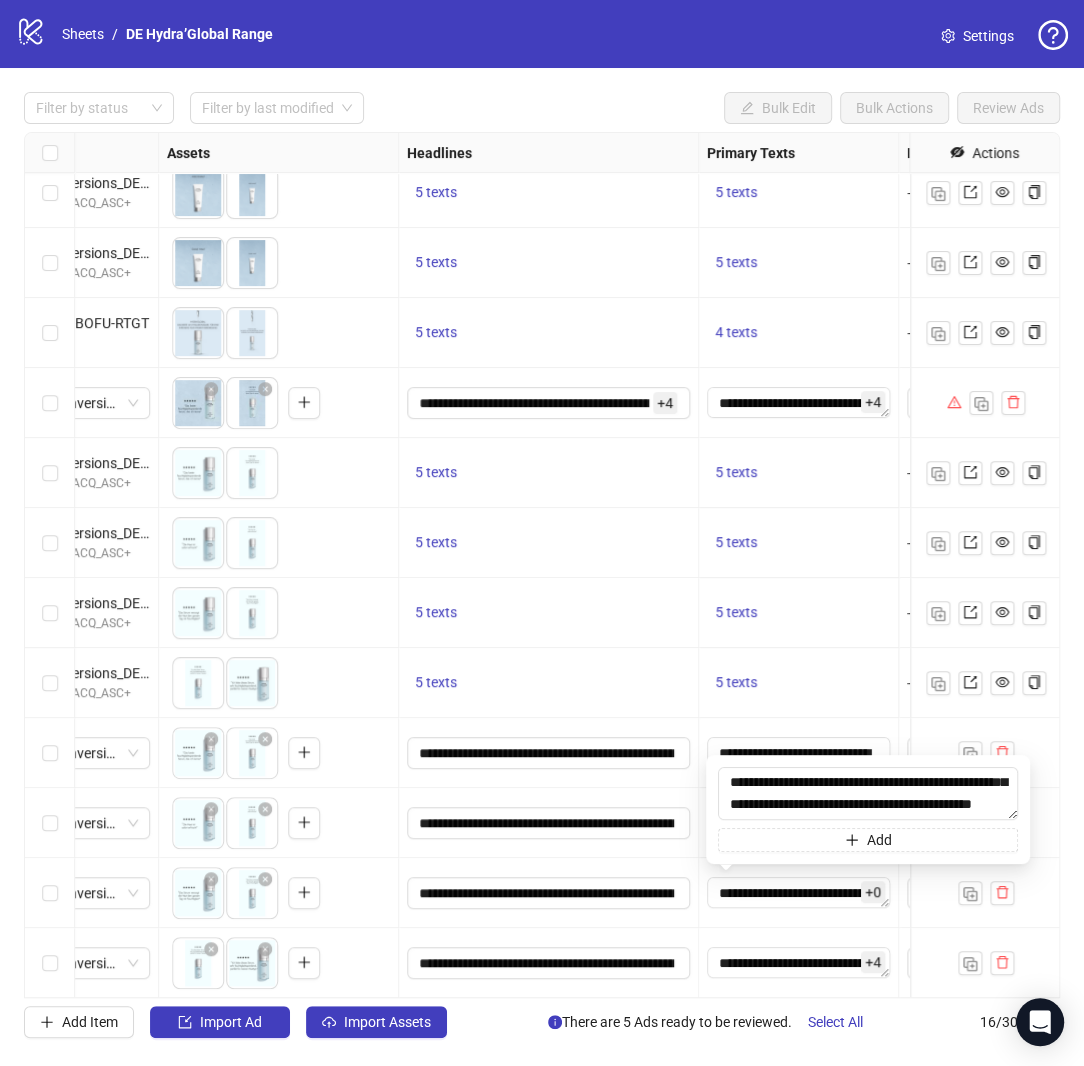 click on "+ 4" at bounding box center [873, 962] 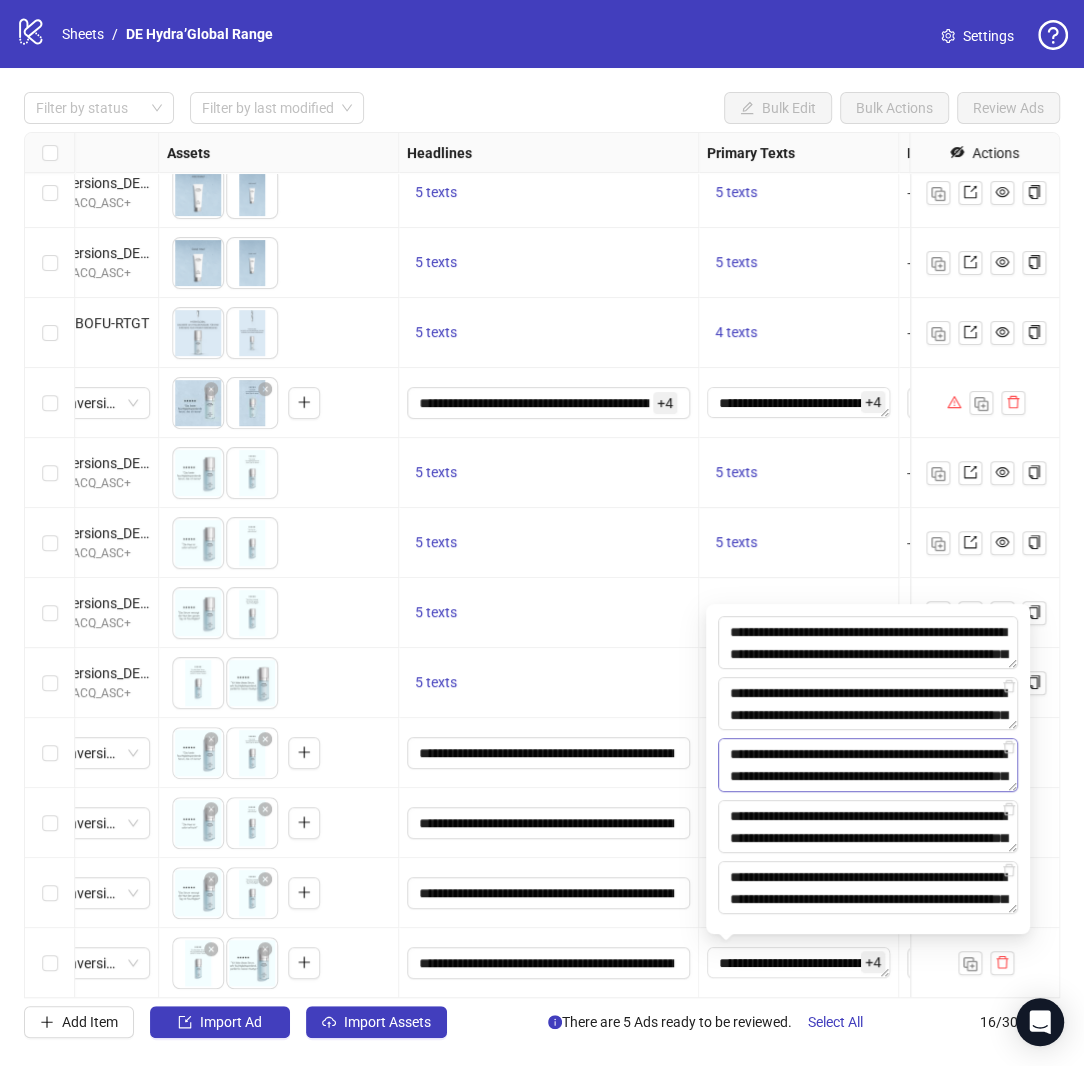 scroll, scrollTop: 44, scrollLeft: 0, axis: vertical 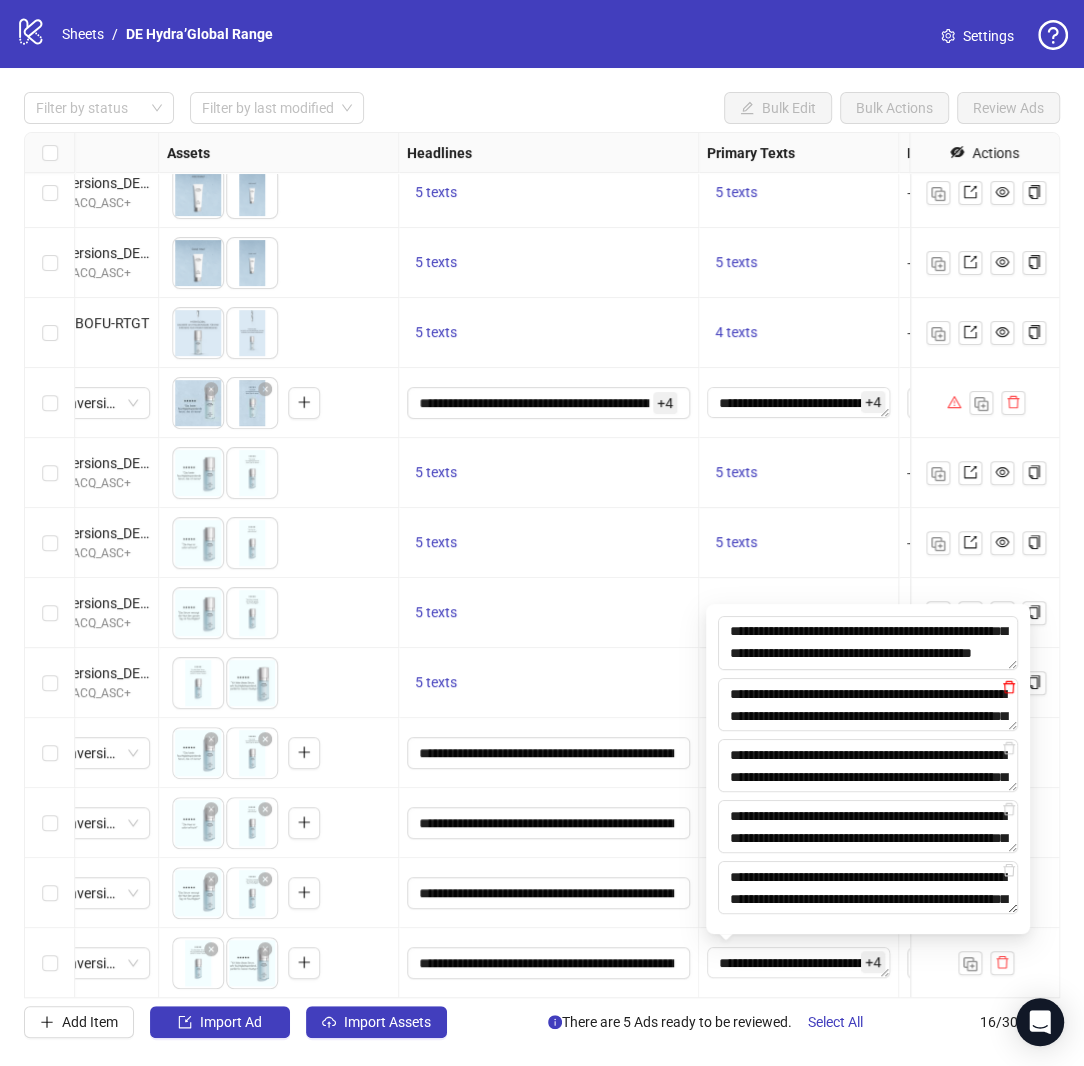 click 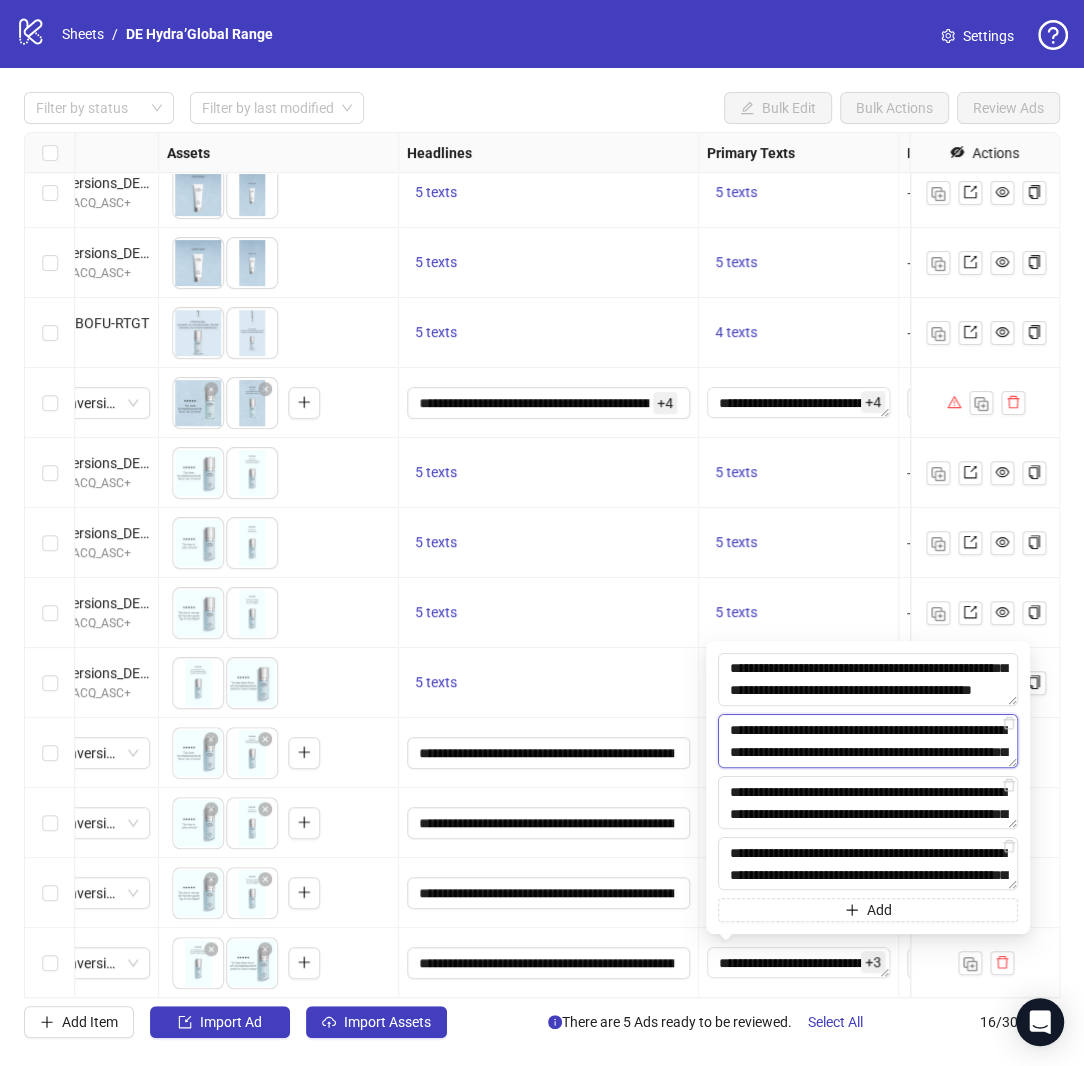 click on "**********" at bounding box center (868, 740) 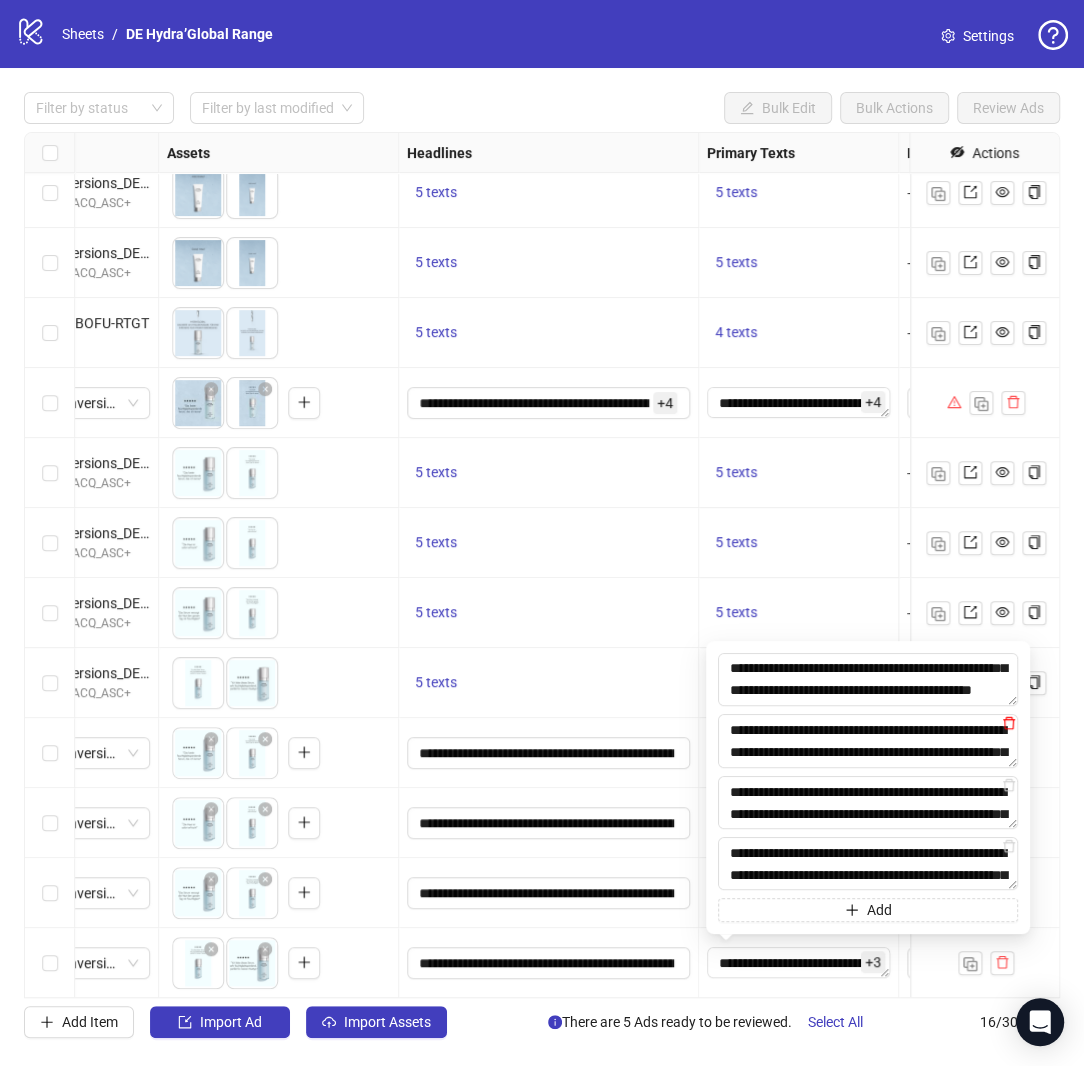 click 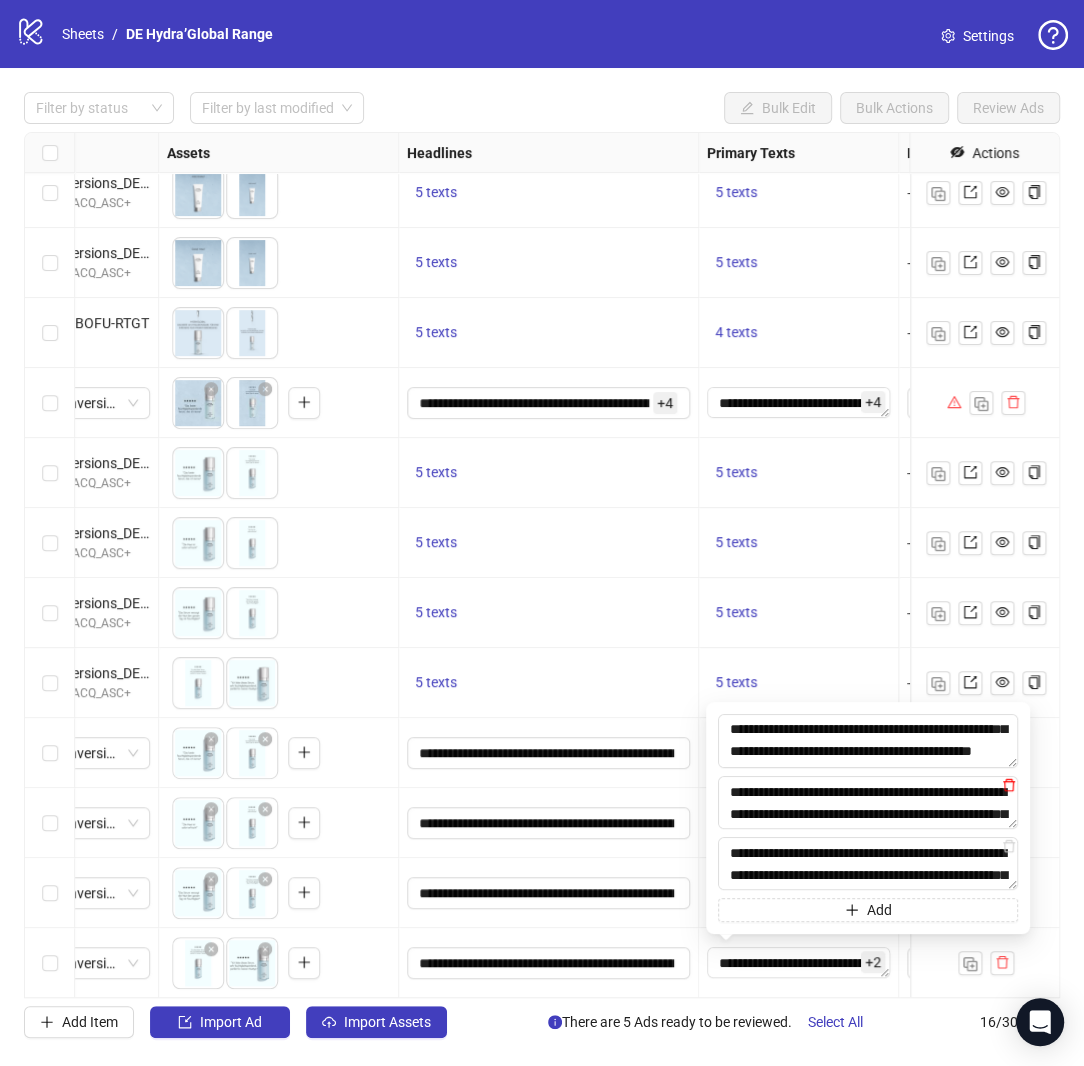 click 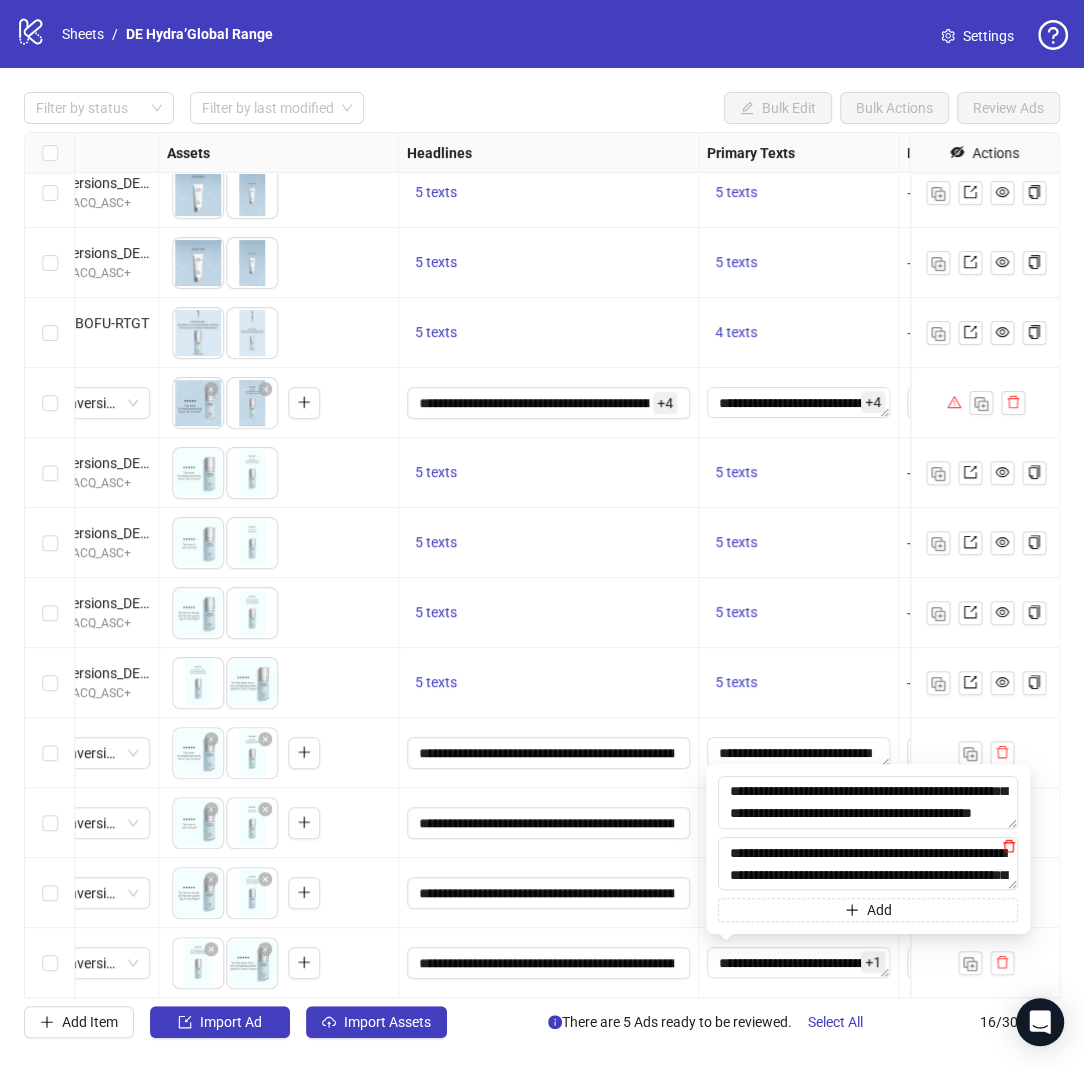 type on "**********" 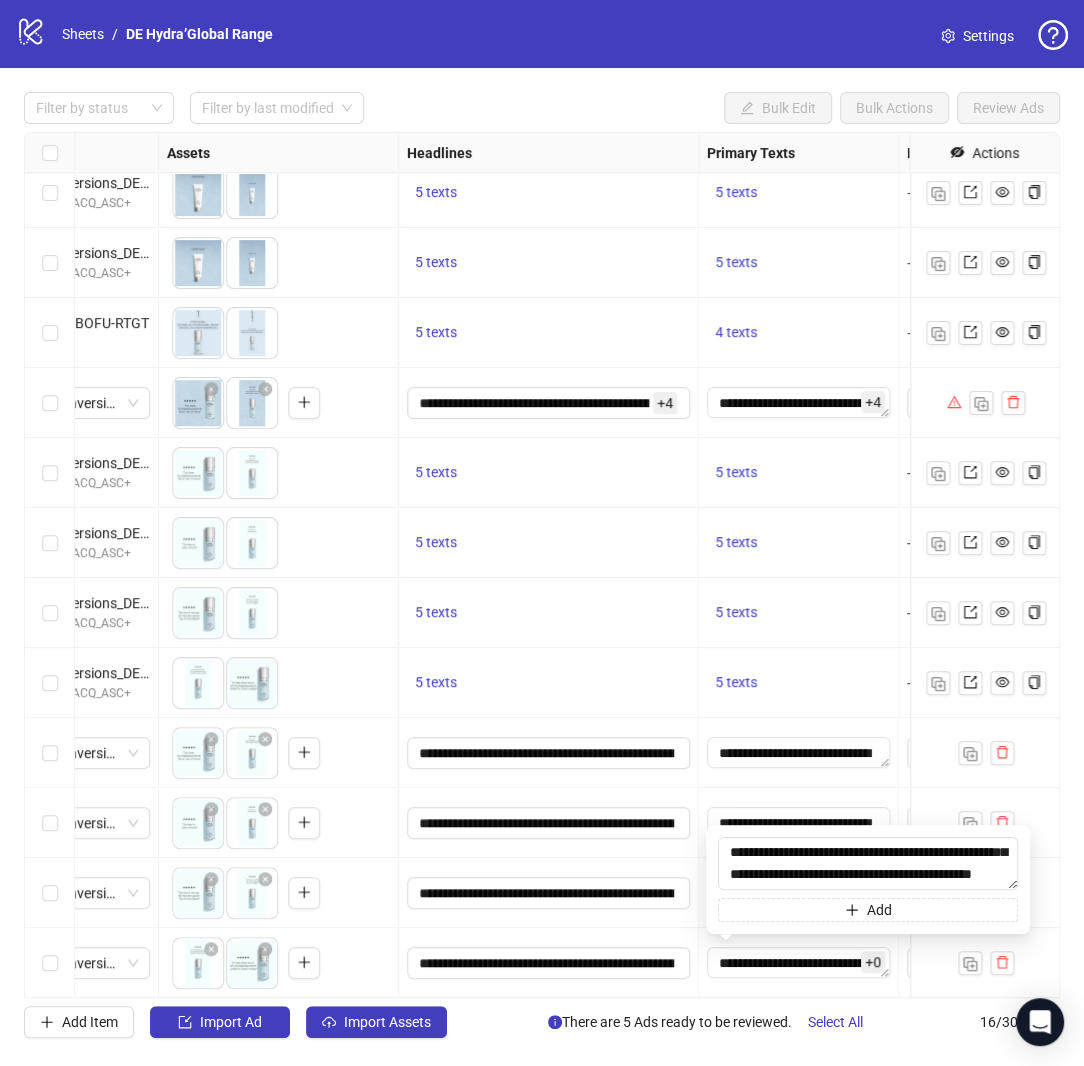 click on "**********" at bounding box center [799, 963] 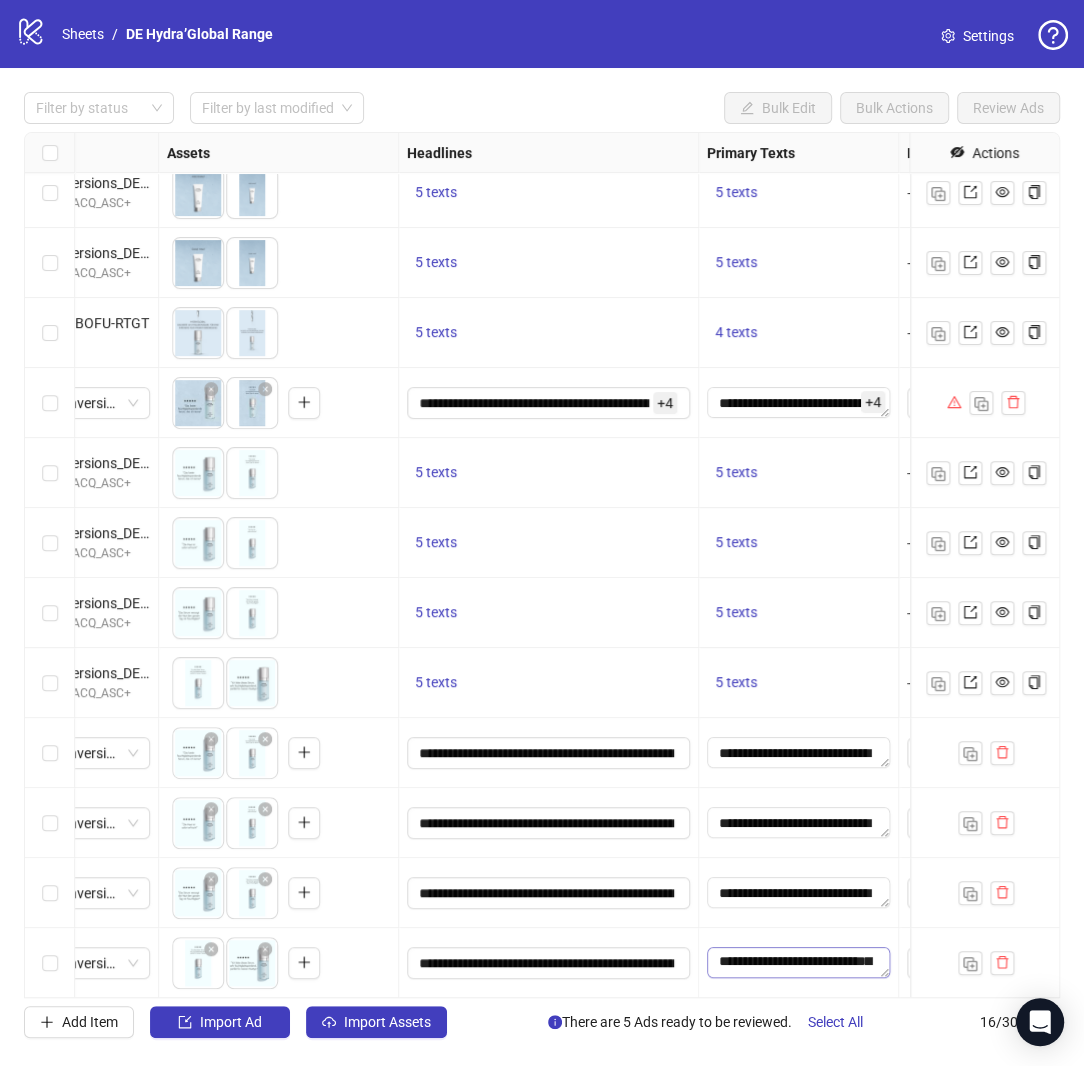 scroll, scrollTop: 98, scrollLeft: 0, axis: vertical 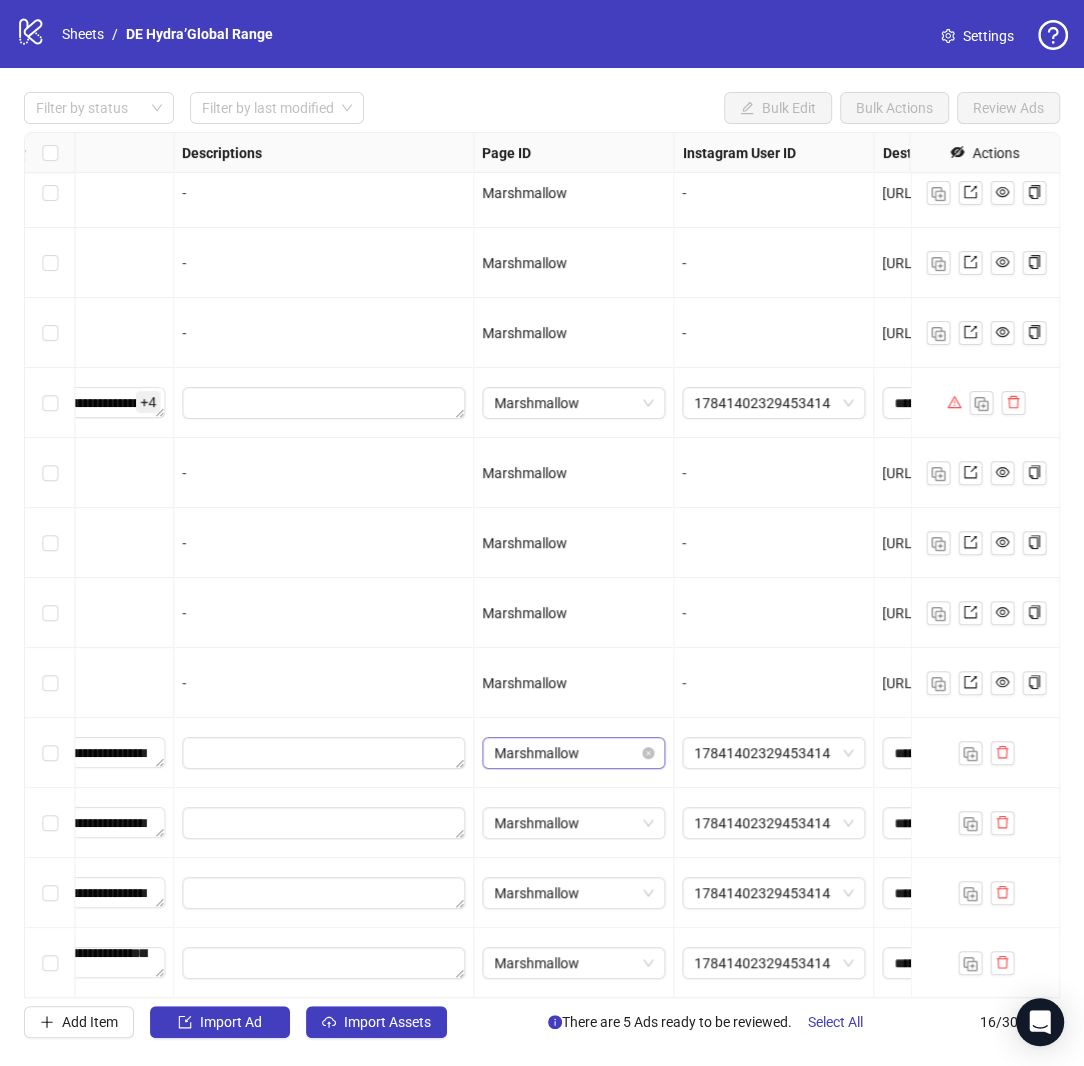 click on "Marshmallow" at bounding box center (573, 753) 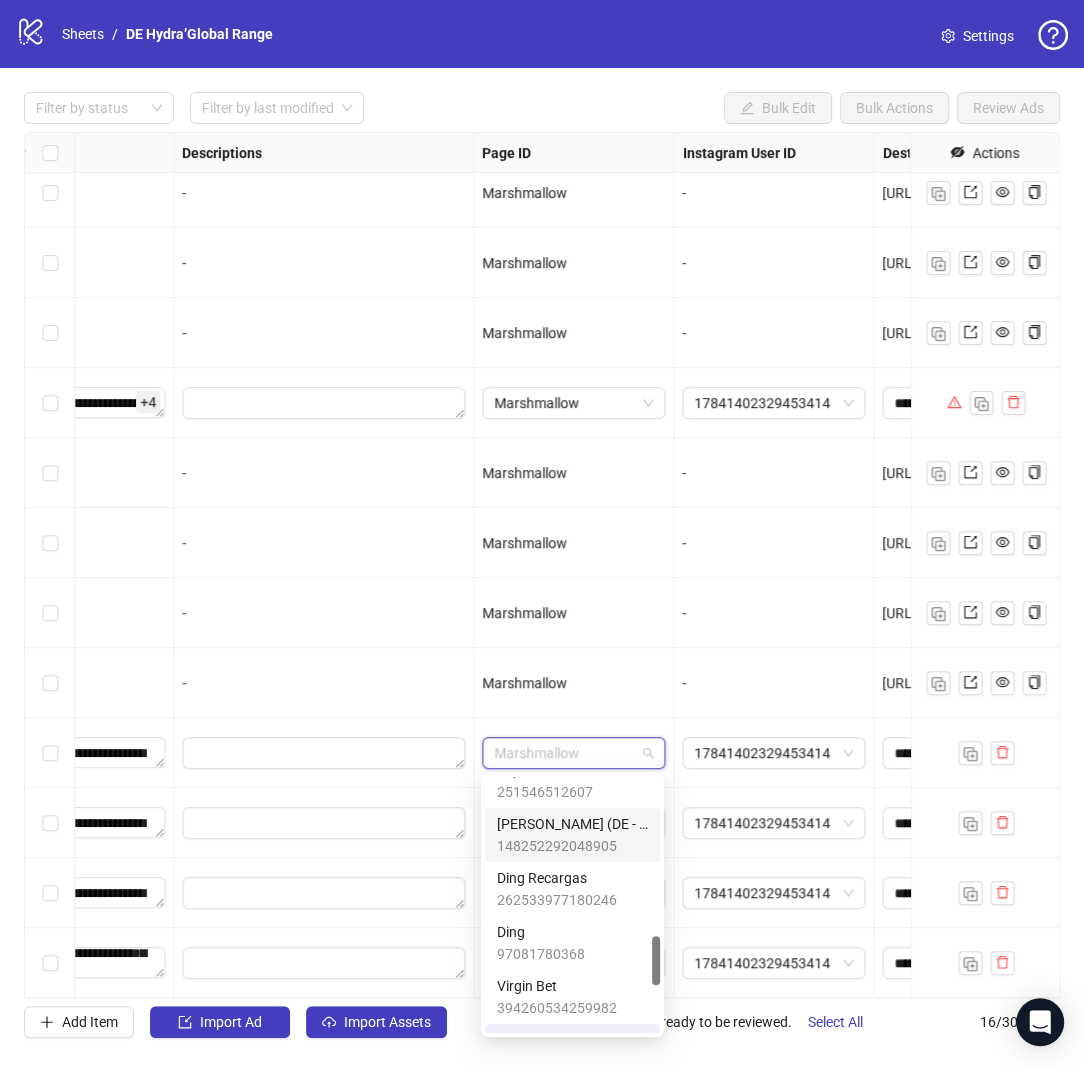 scroll, scrollTop: 822, scrollLeft: 0, axis: vertical 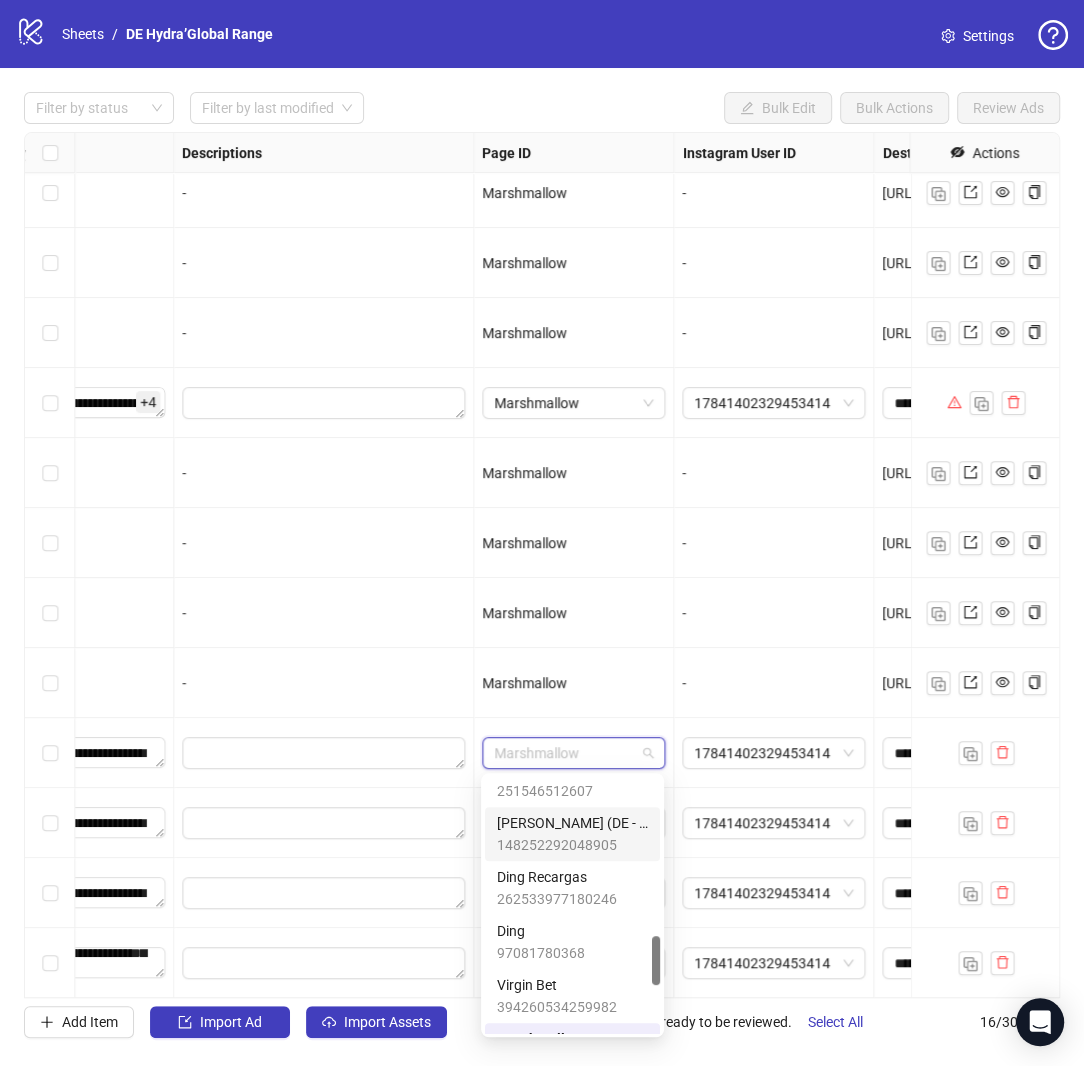 click on "[PERSON_NAME] (DE - German, English)" at bounding box center [572, 823] 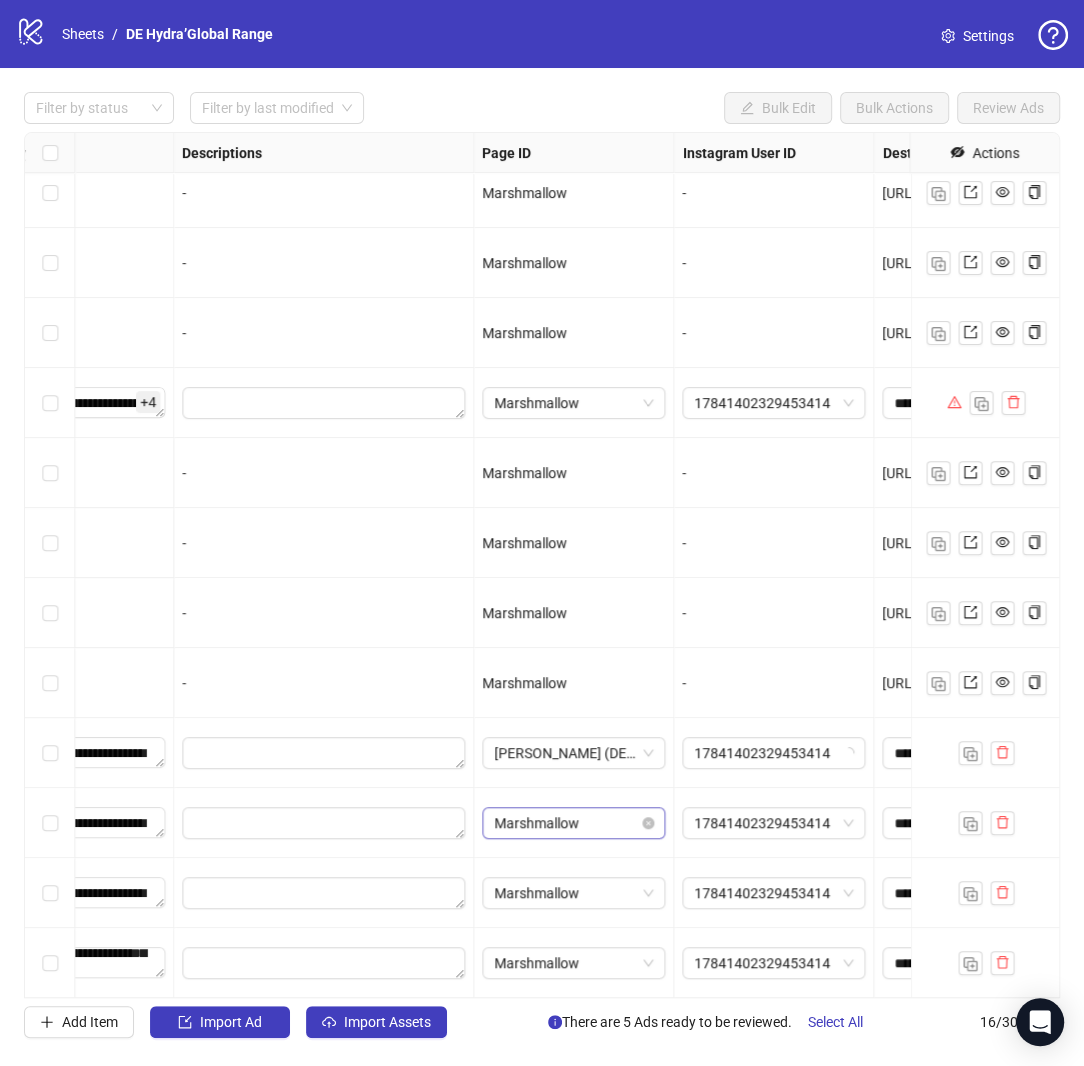 click on "Marshmallow" at bounding box center [573, 823] 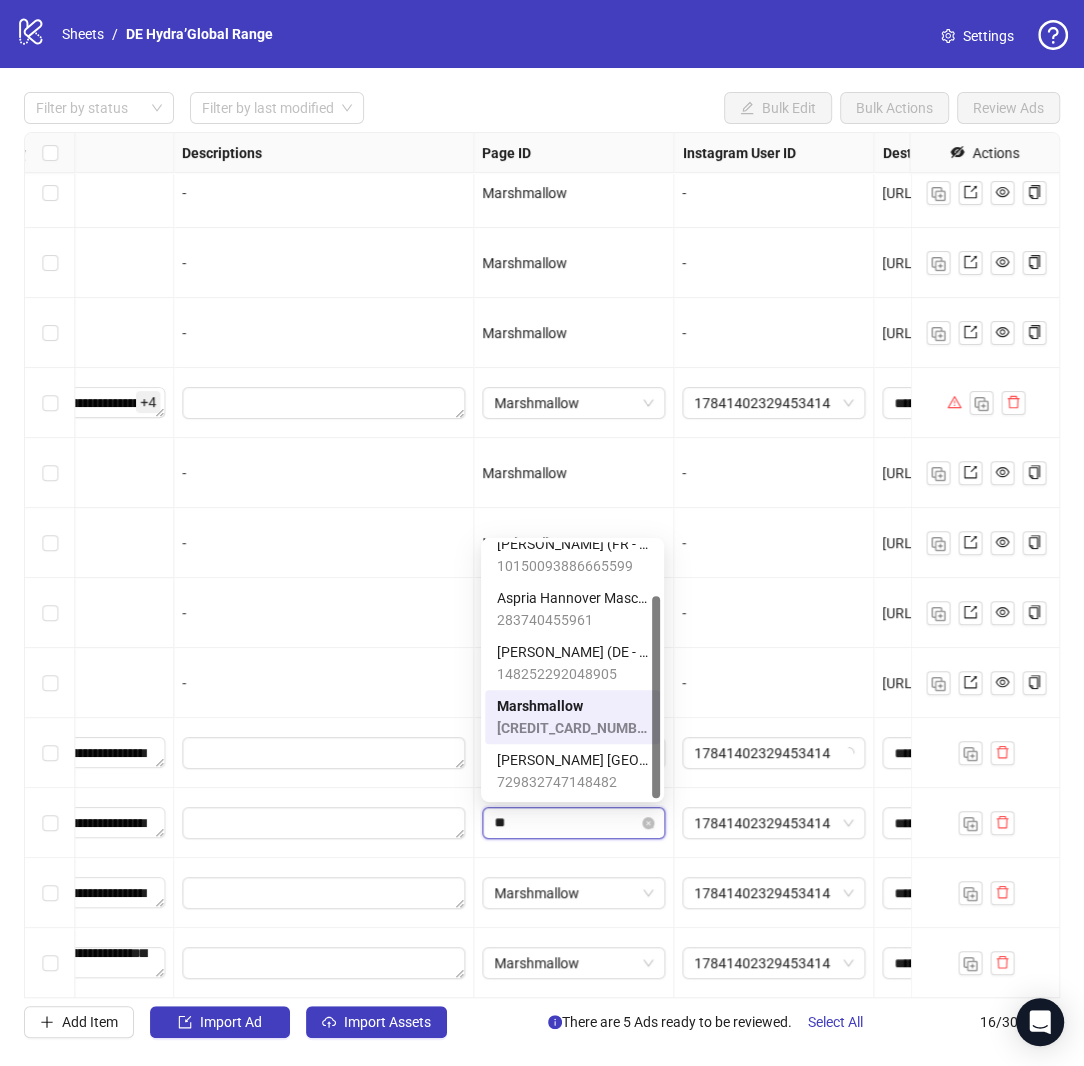 scroll, scrollTop: 67, scrollLeft: 0, axis: vertical 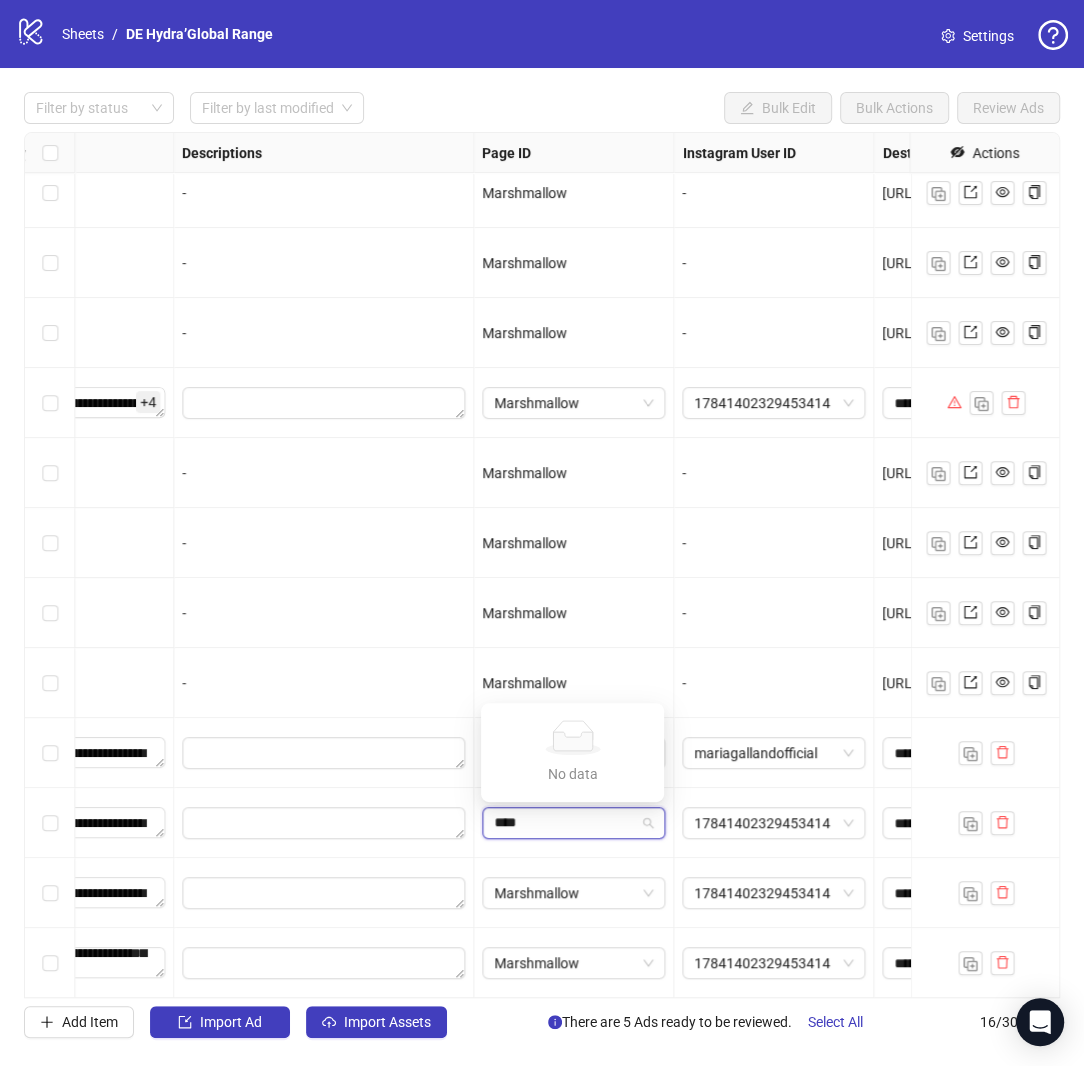 type on "*****" 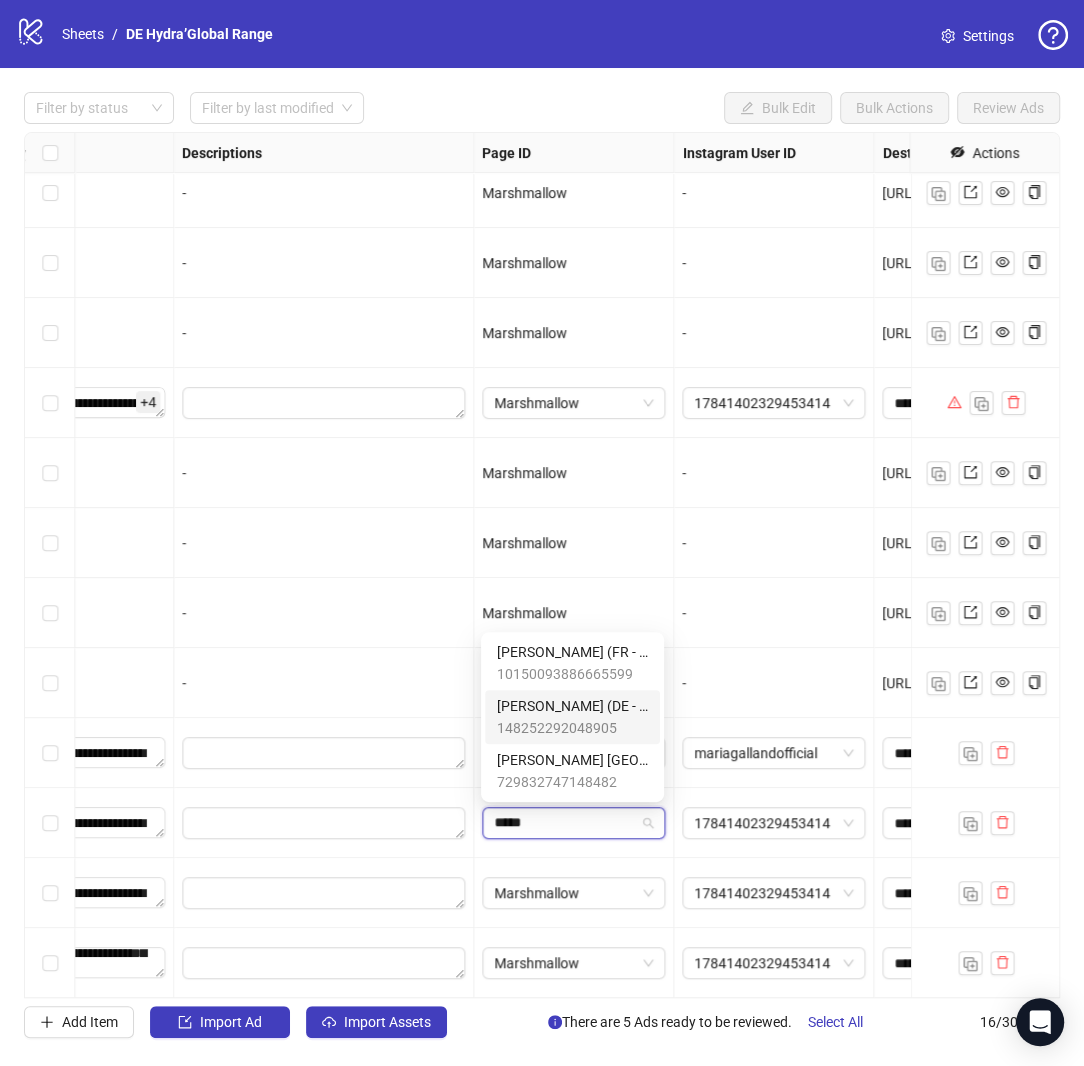 click on "[PERSON_NAME] (DE - German, English)" at bounding box center (572, 706) 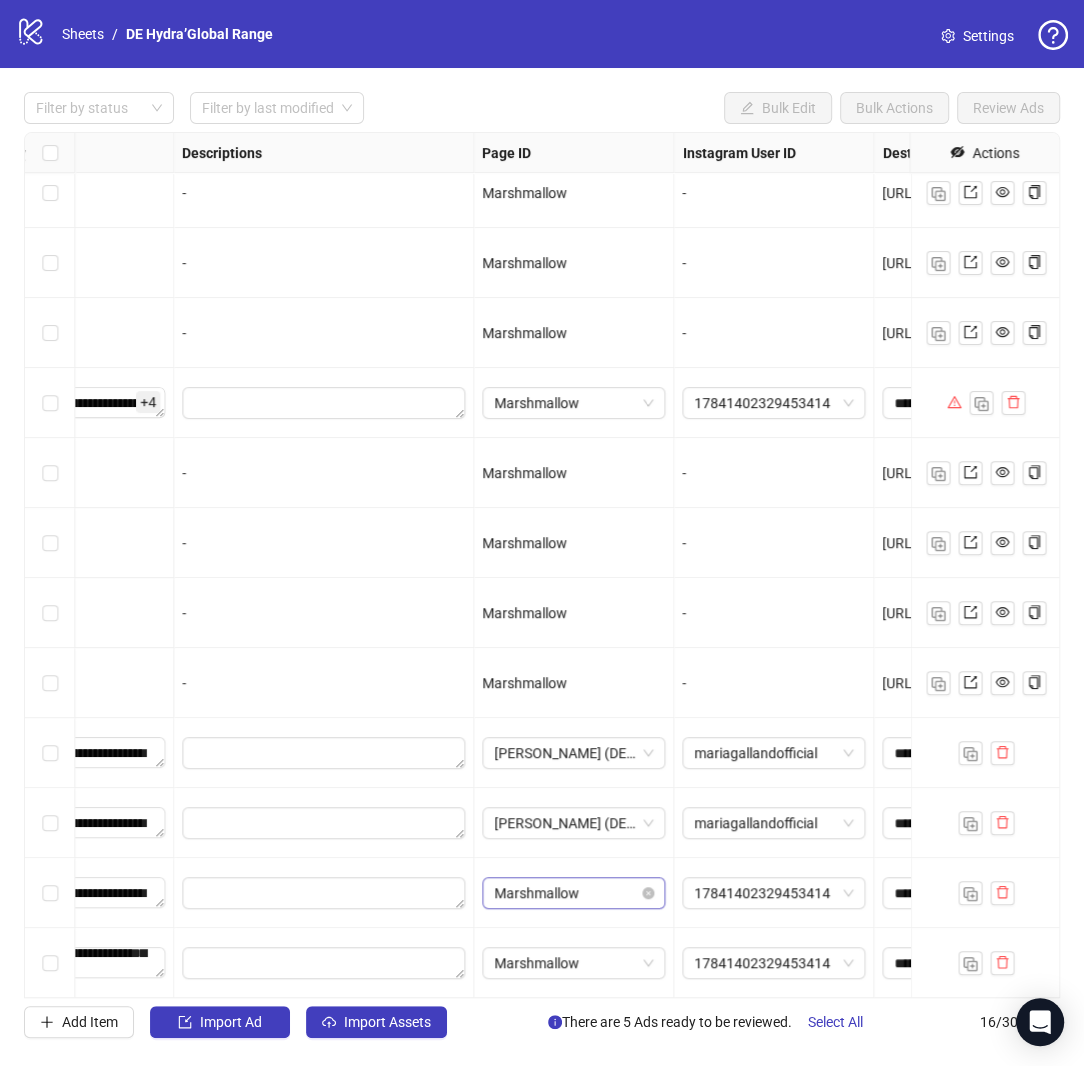 click on "Marshmallow" at bounding box center [573, 893] 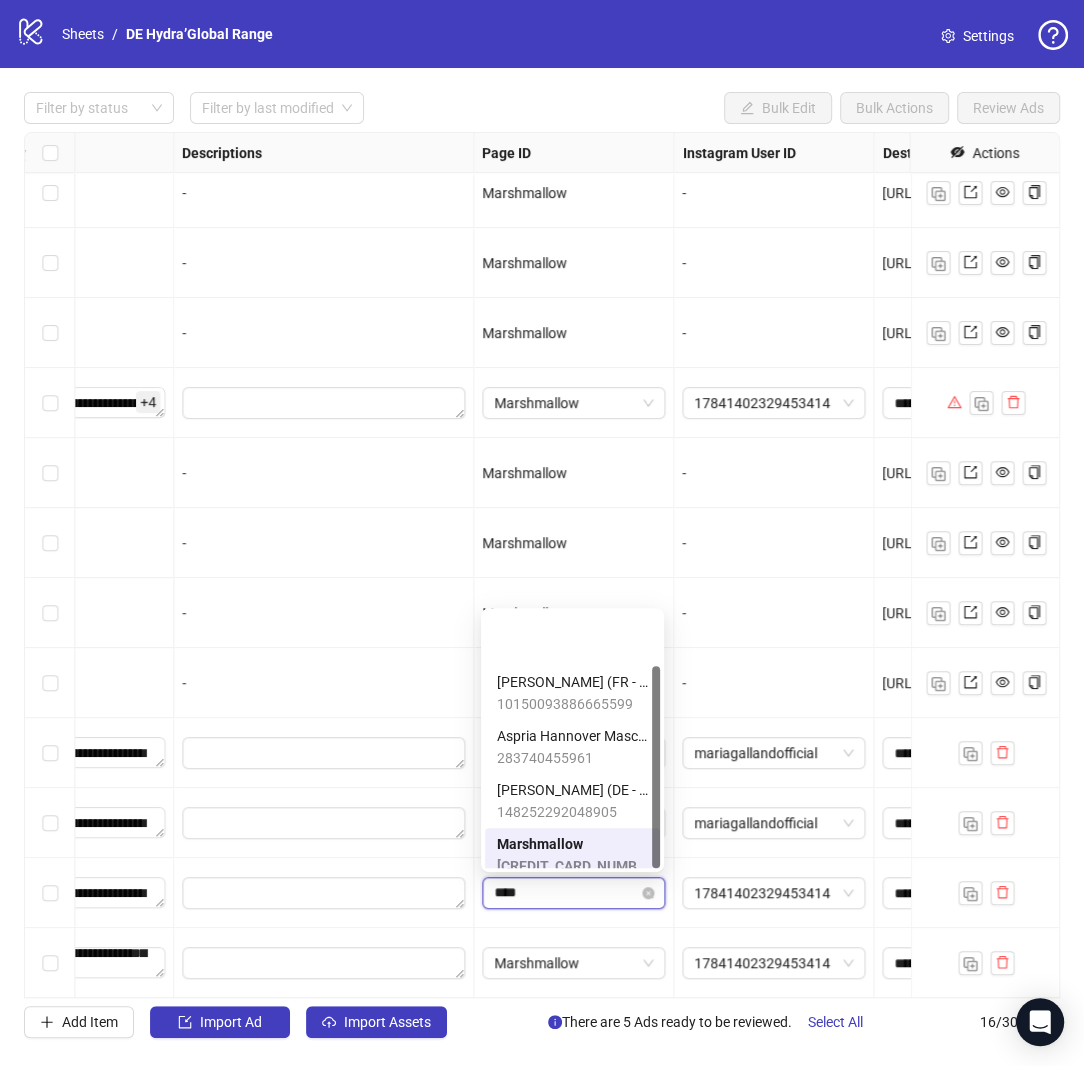 type on "*****" 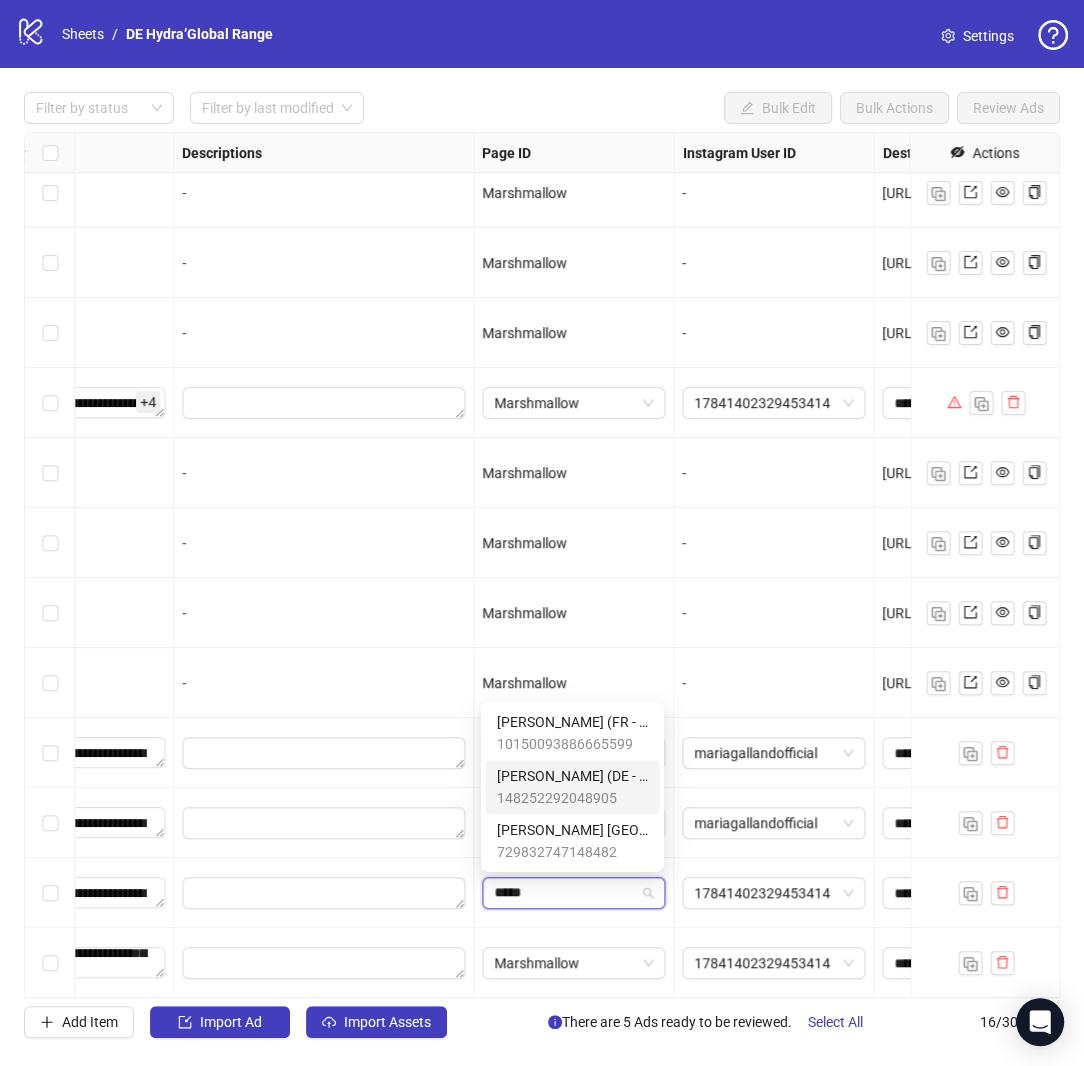 click on "[PERSON_NAME] (DE - German, English)" at bounding box center (572, 776) 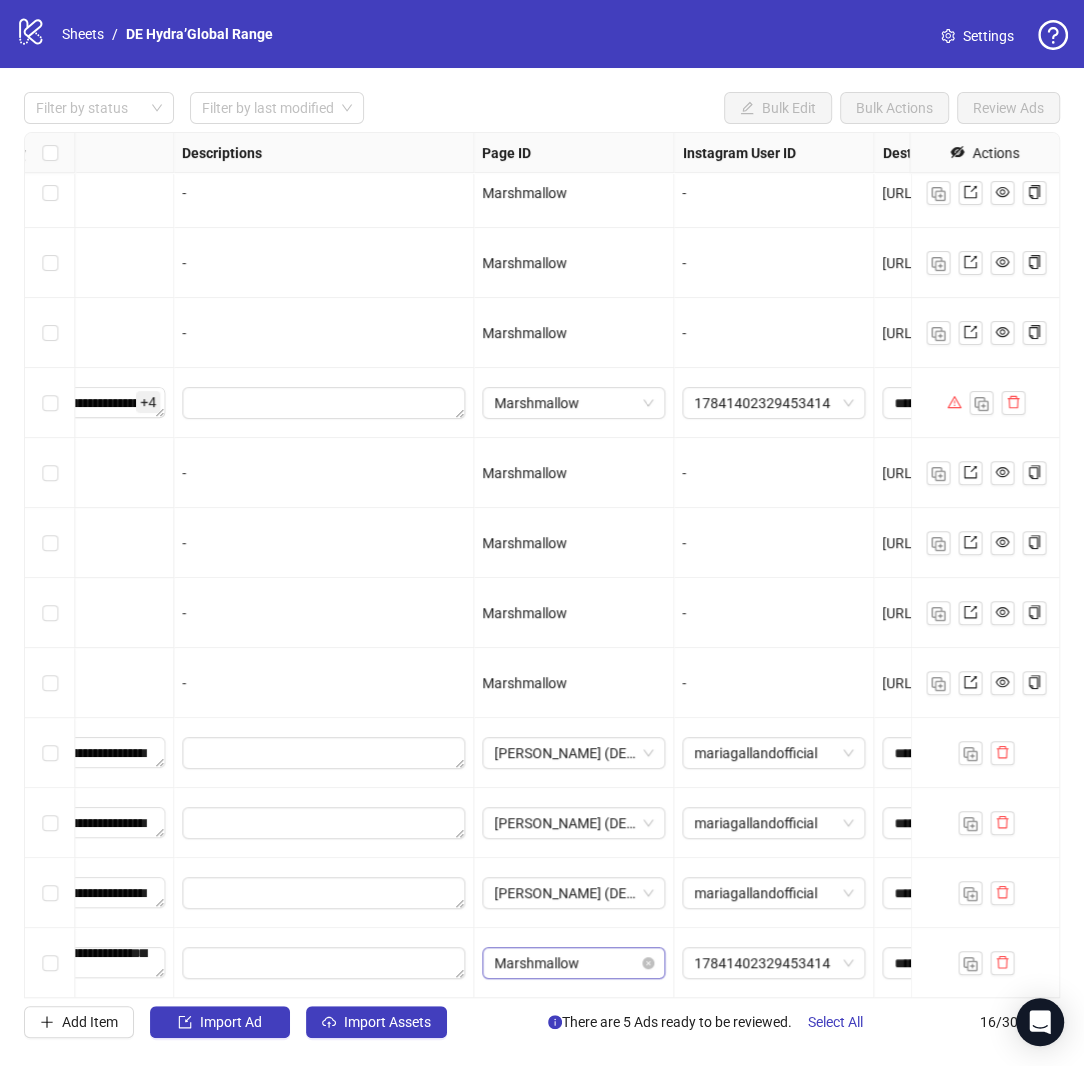 click on "Marshmallow" at bounding box center [573, 963] 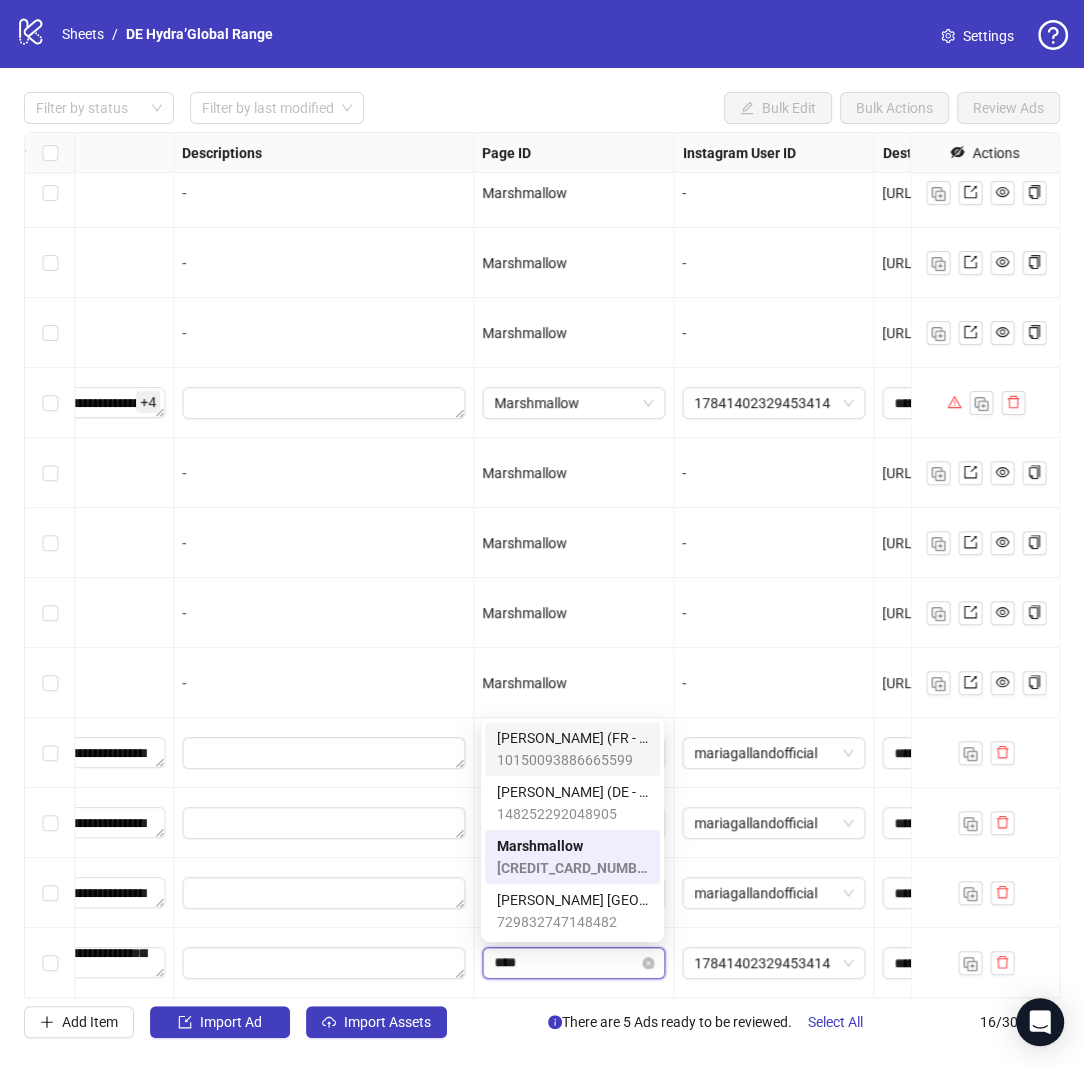 type on "*****" 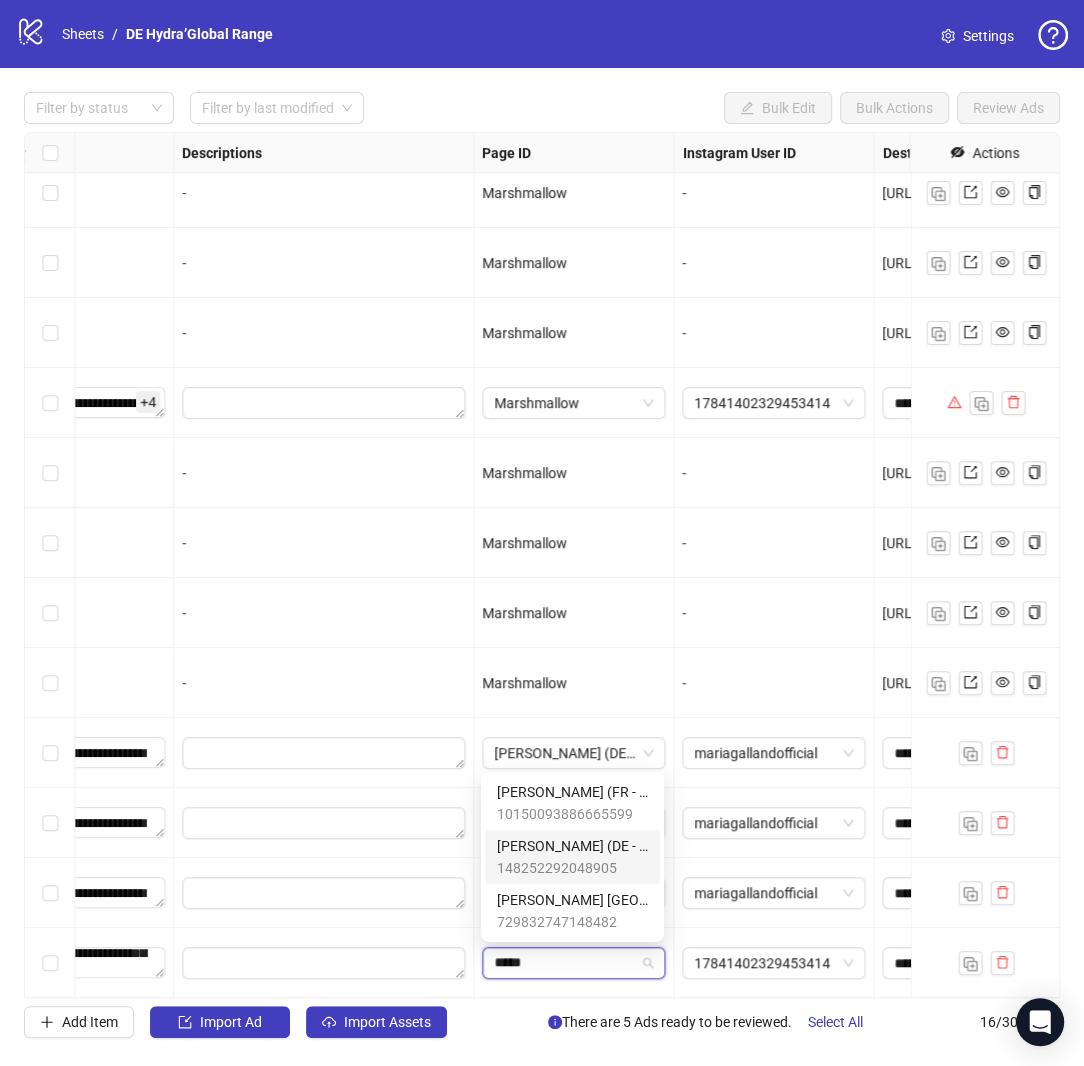 click on "148252292048905" at bounding box center (572, 868) 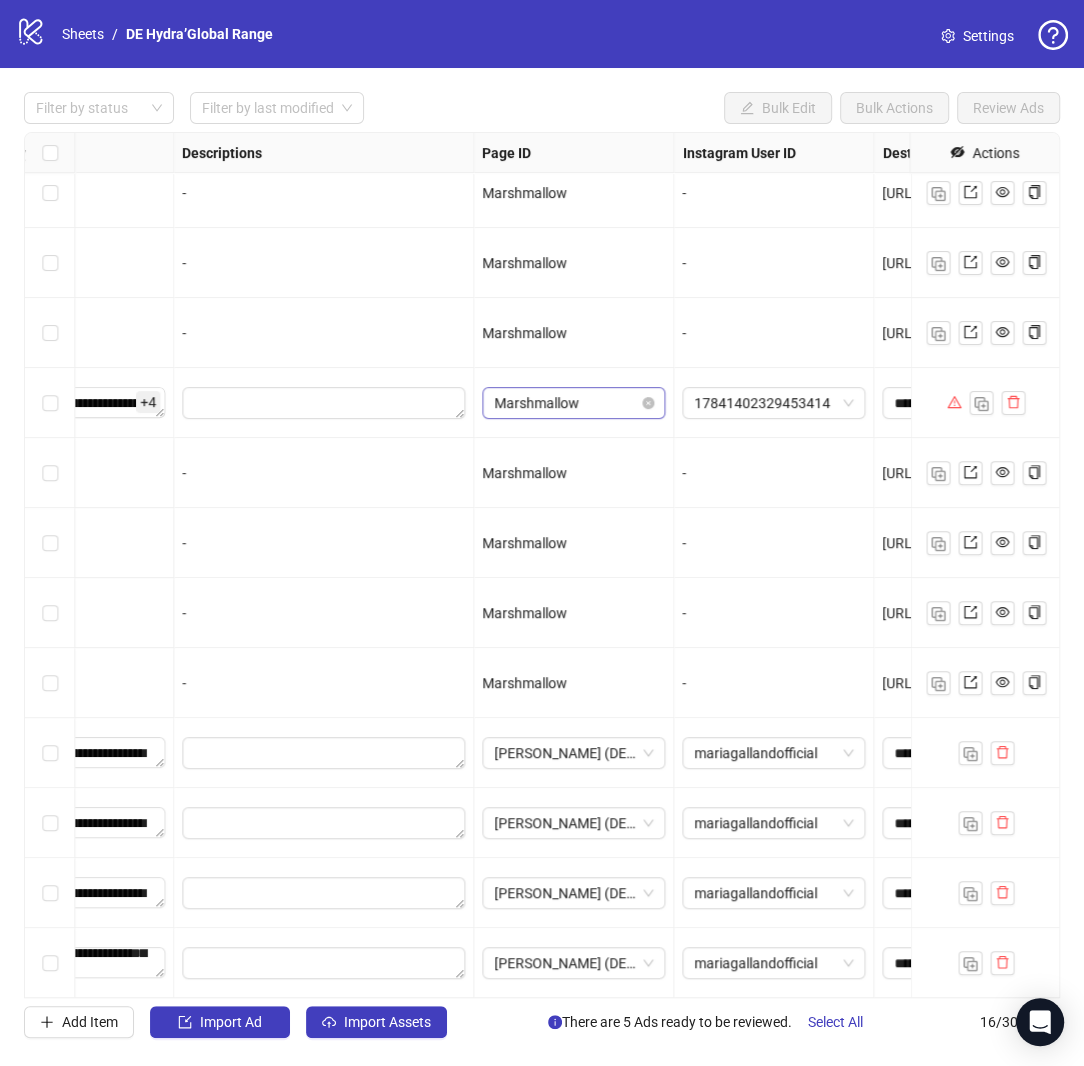 click on "Marshmallow" at bounding box center [573, 403] 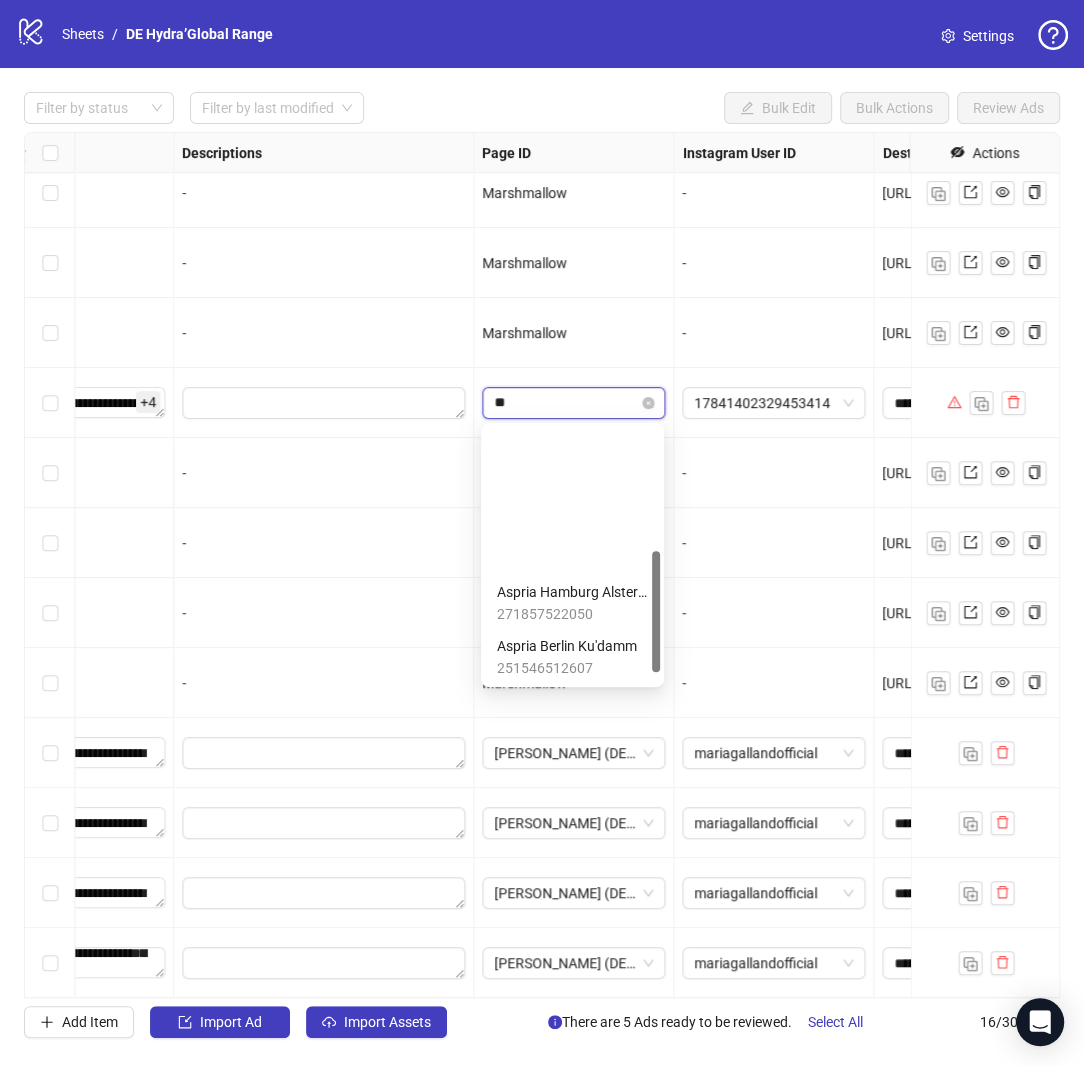 type on "***" 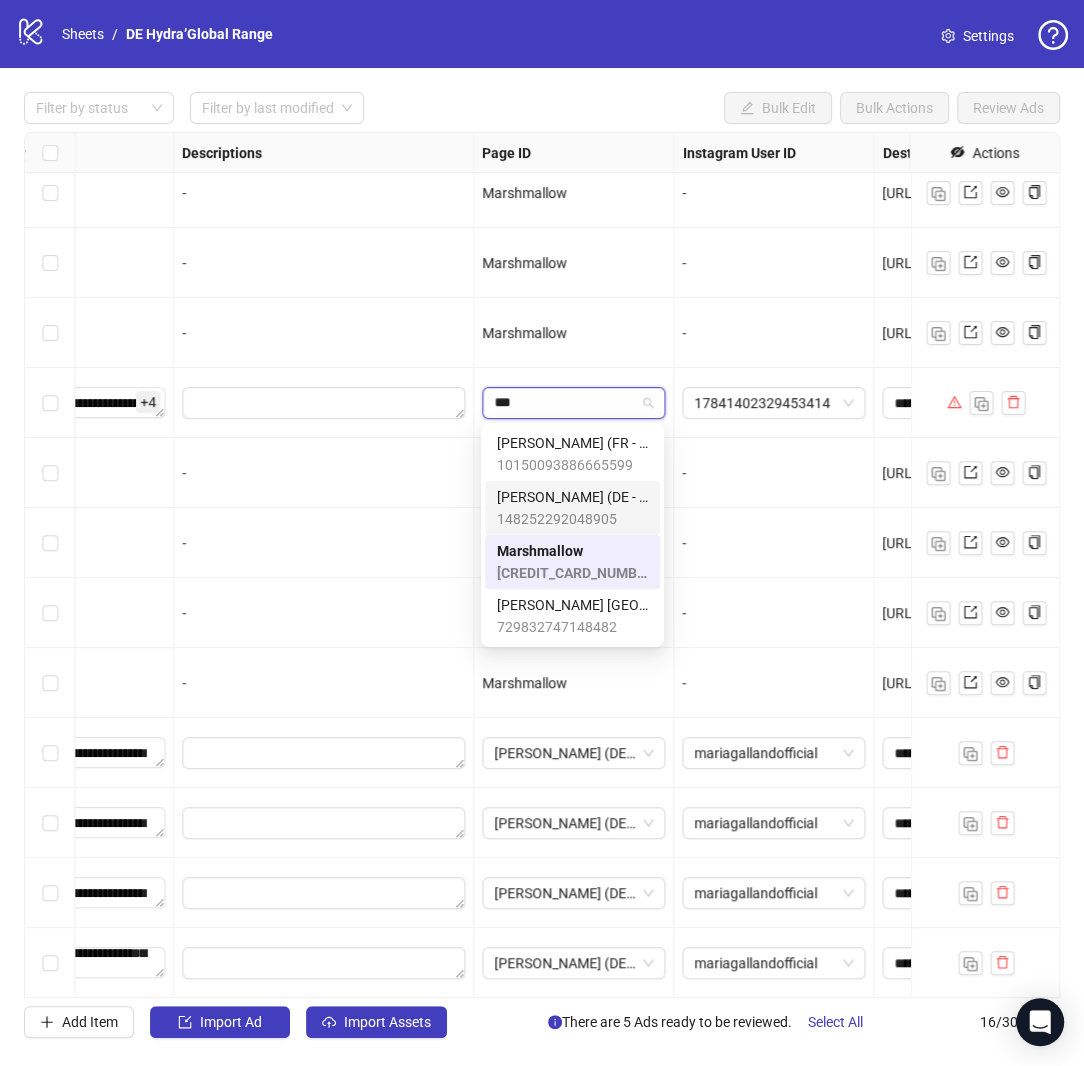 click on "[PERSON_NAME] (DE - German, English)" at bounding box center (572, 497) 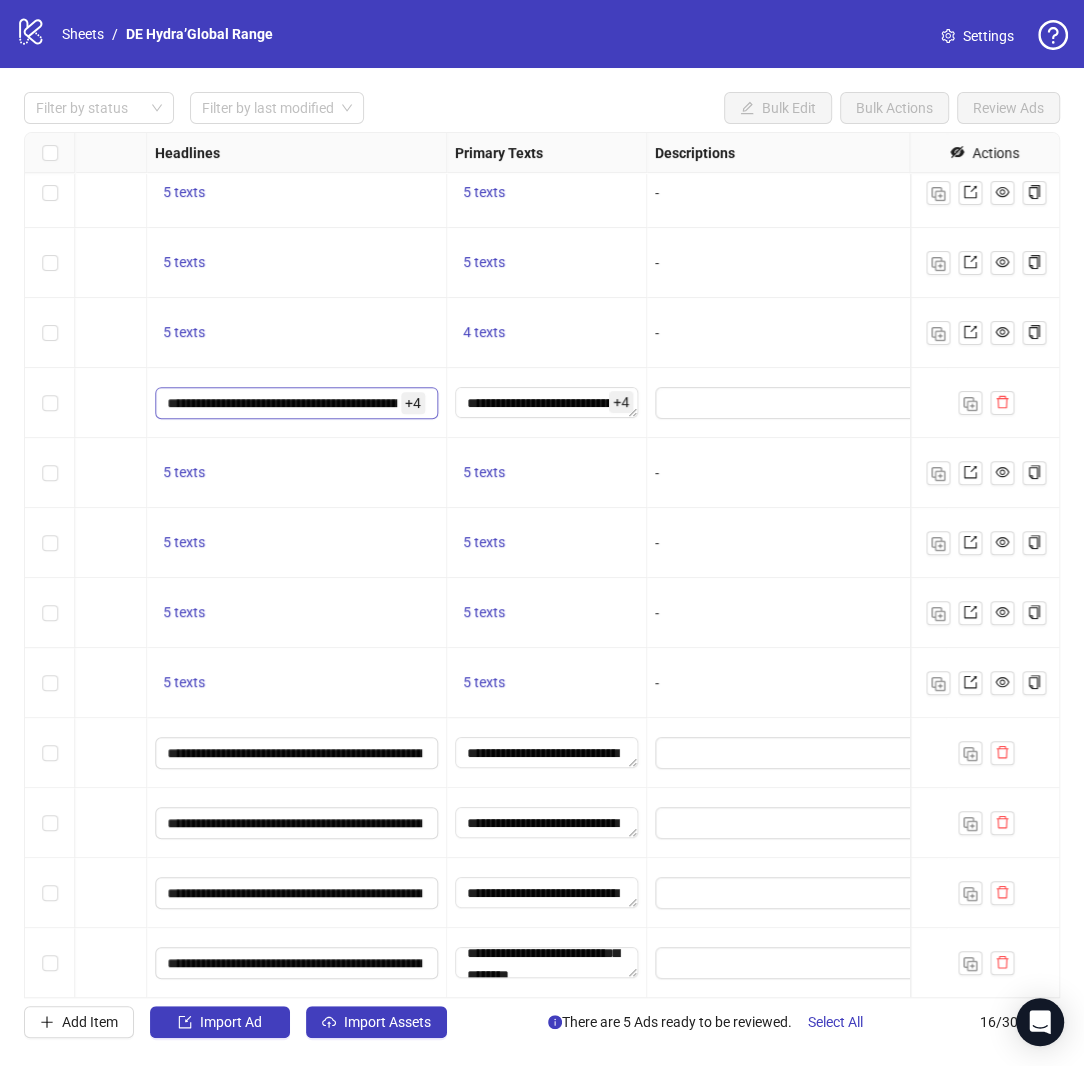 click on "+ 4" at bounding box center (413, 403) 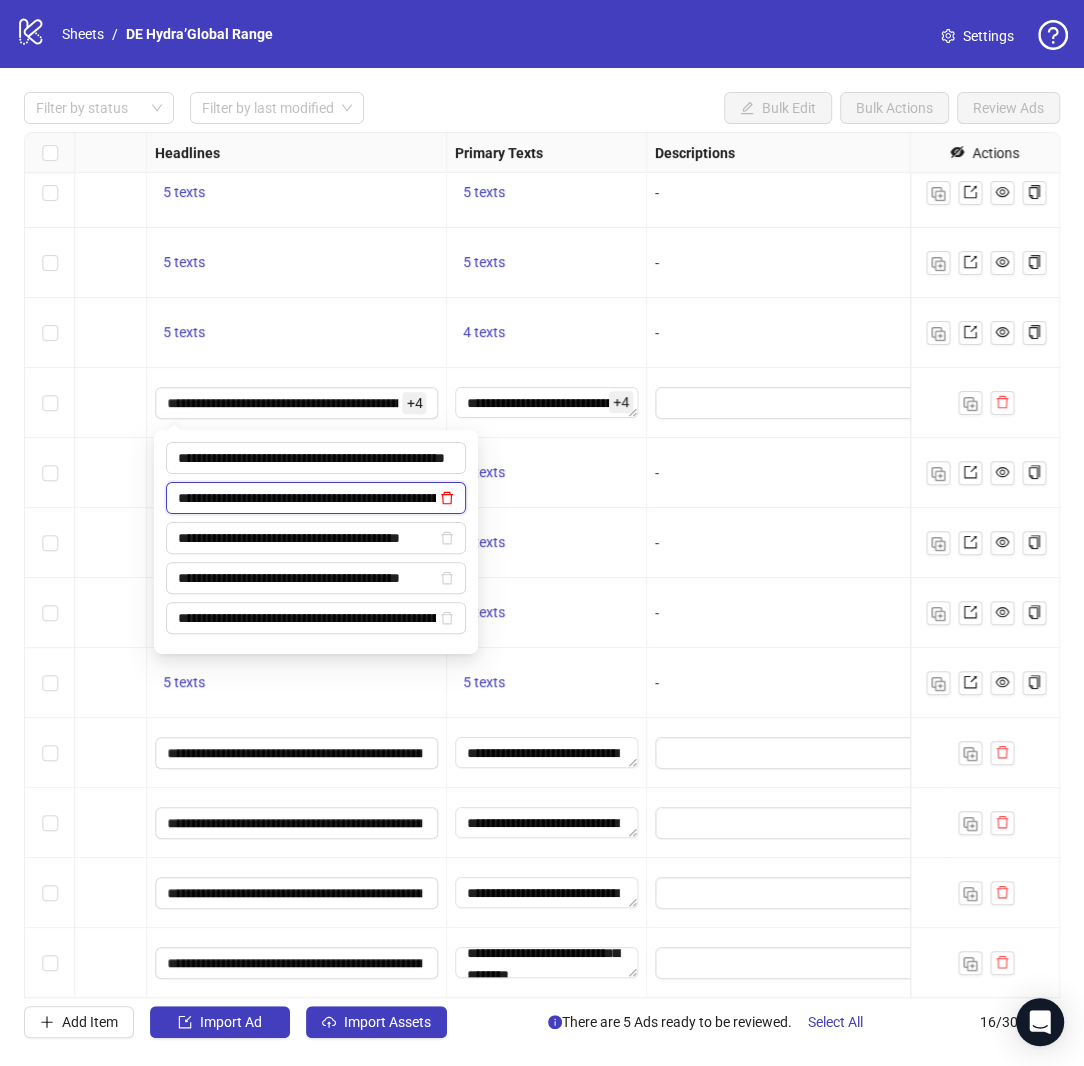 click 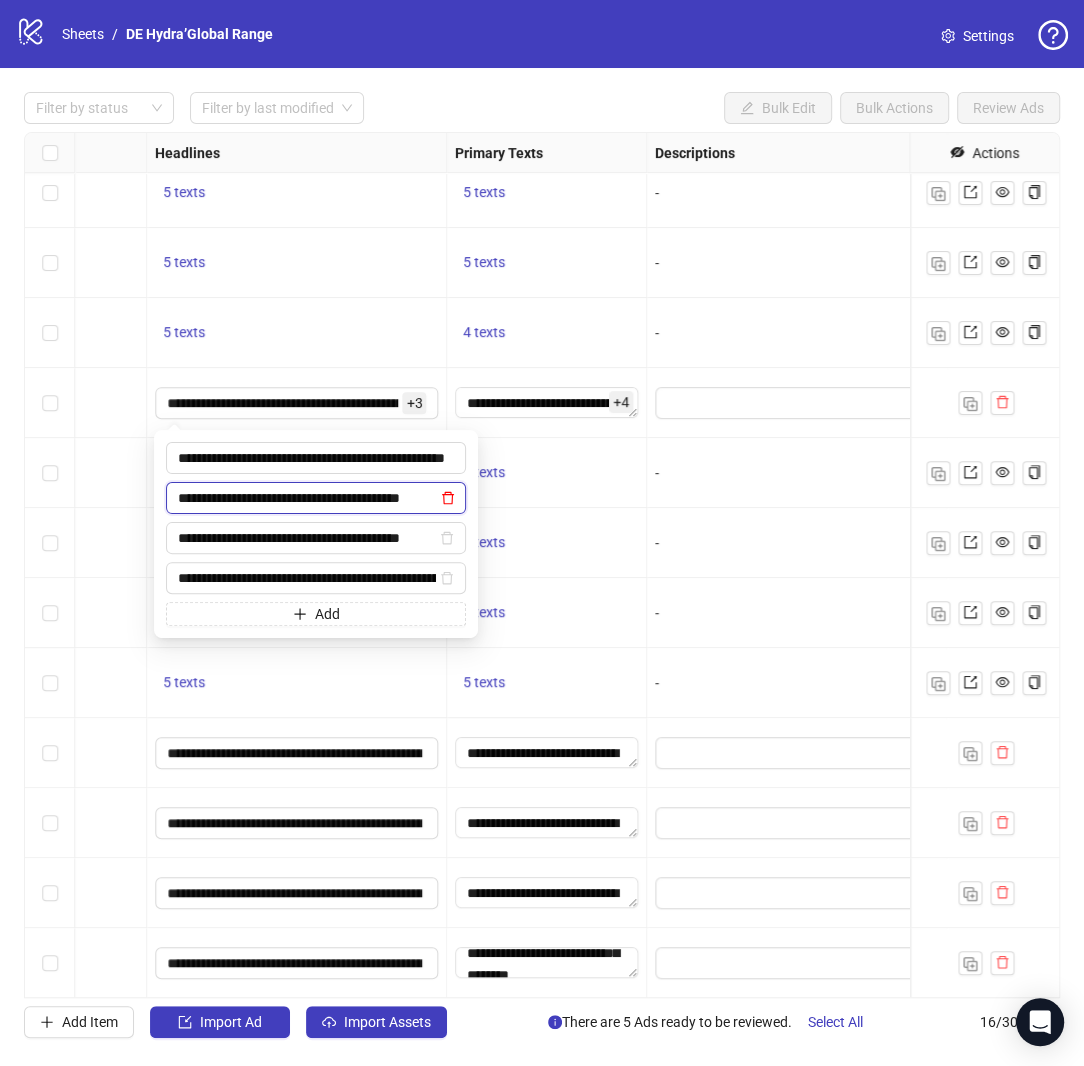 click 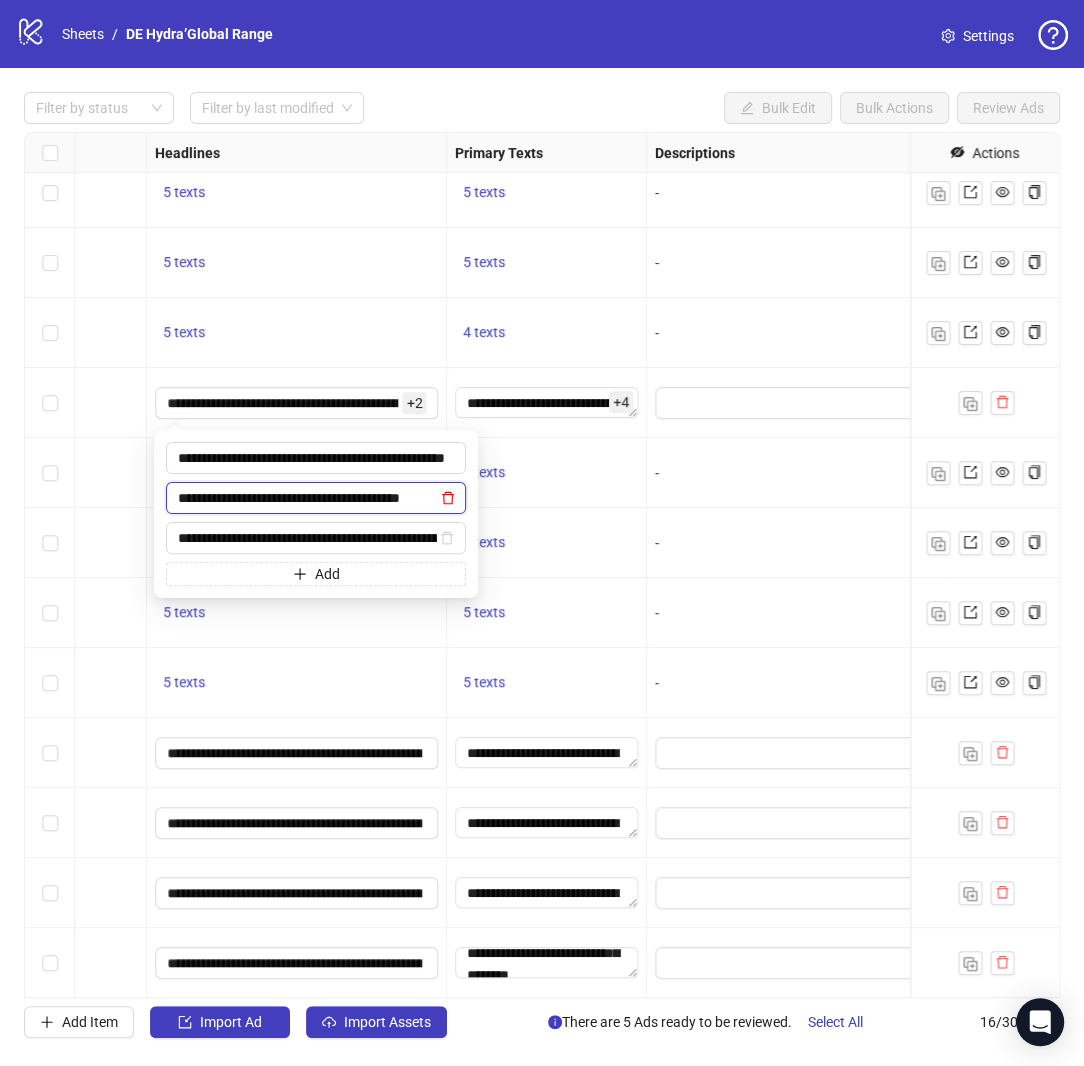 click 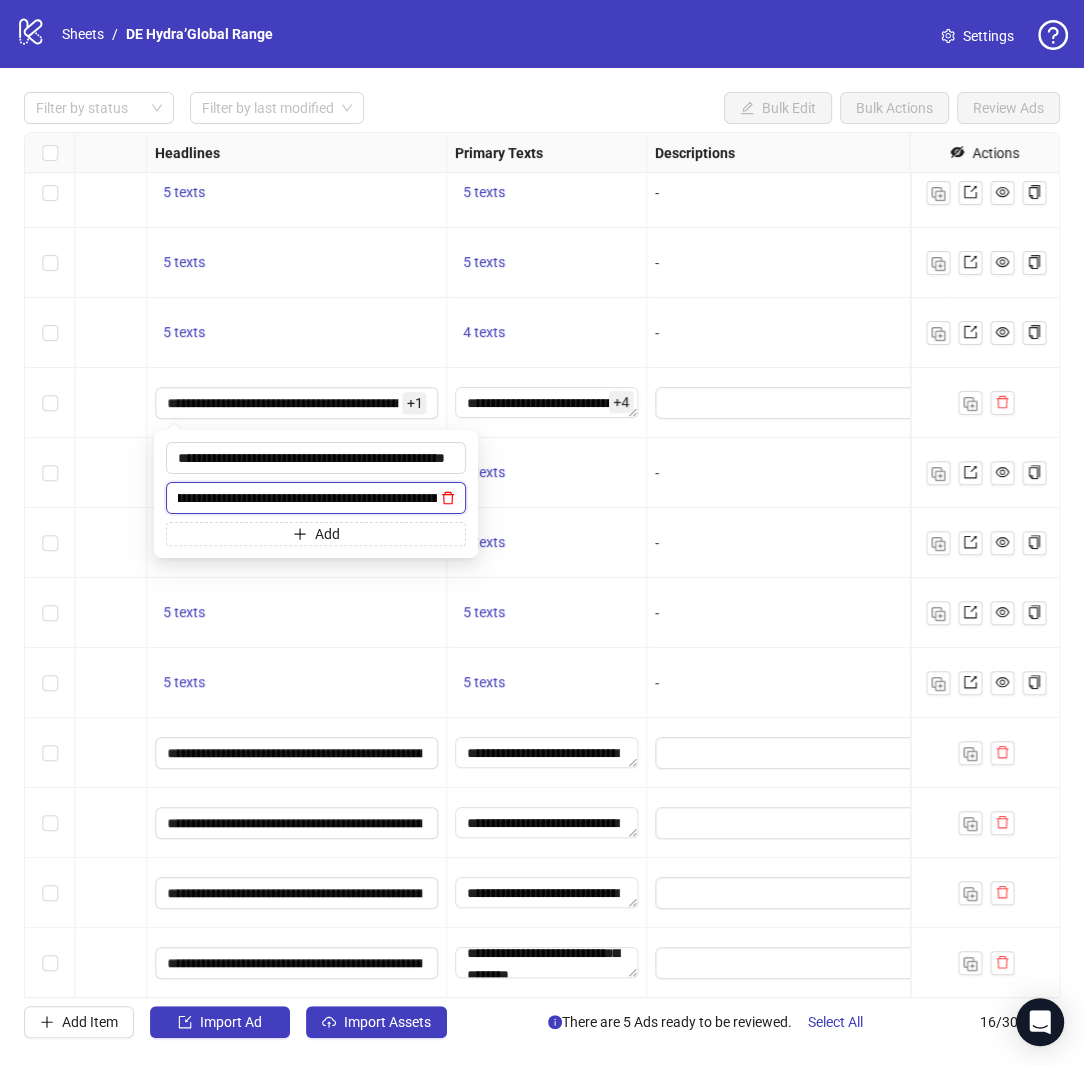 click 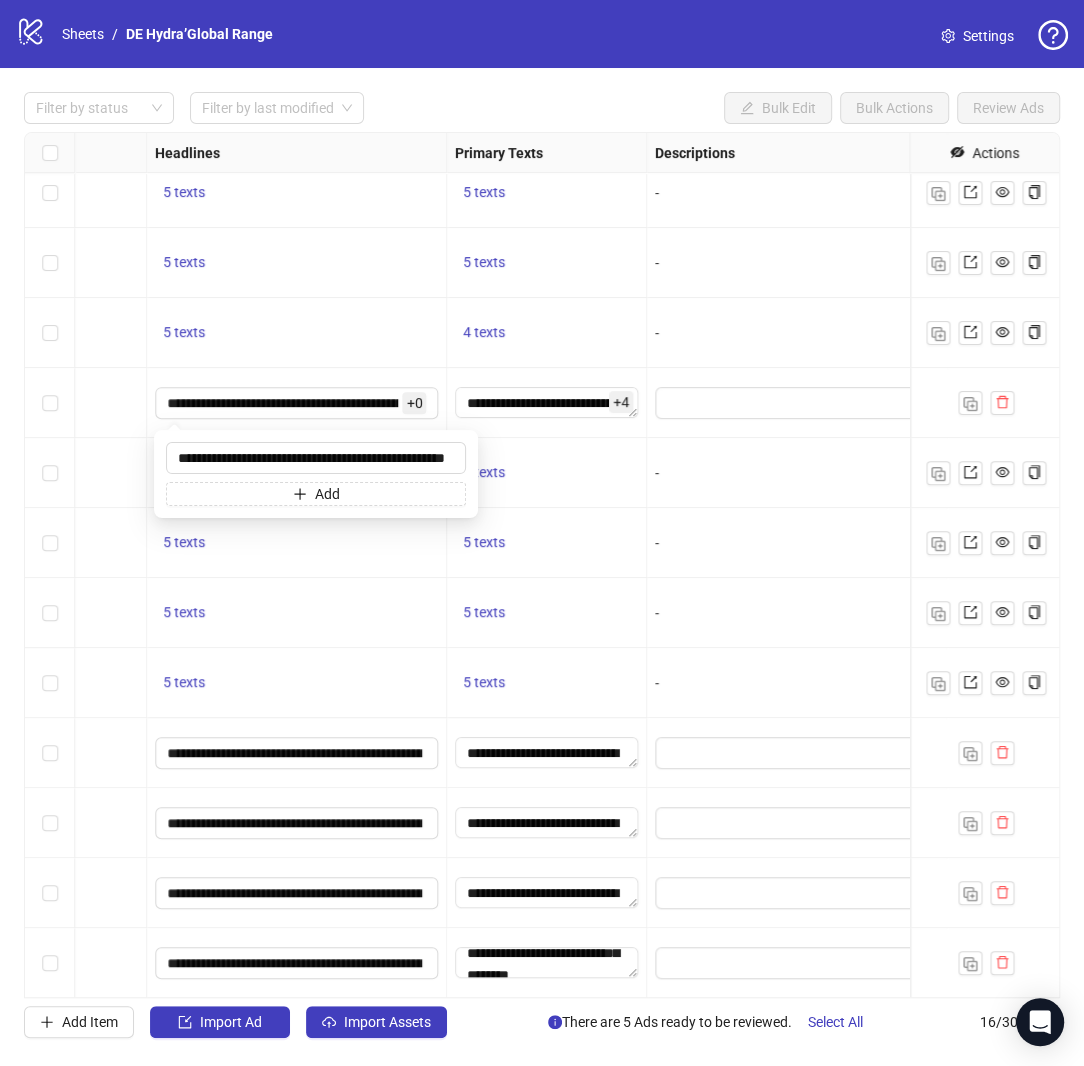 click on "+ 4" at bounding box center (621, 402) 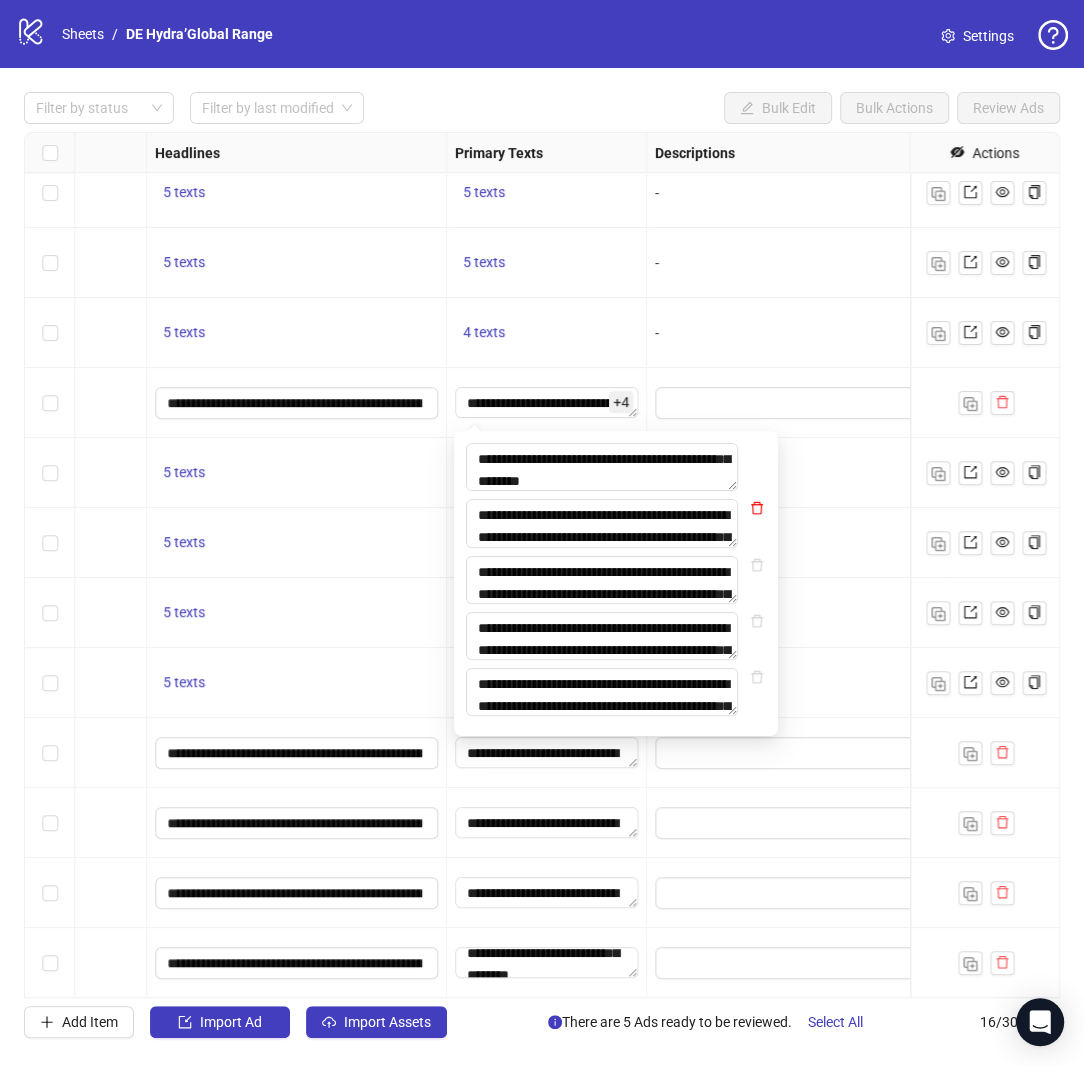 click 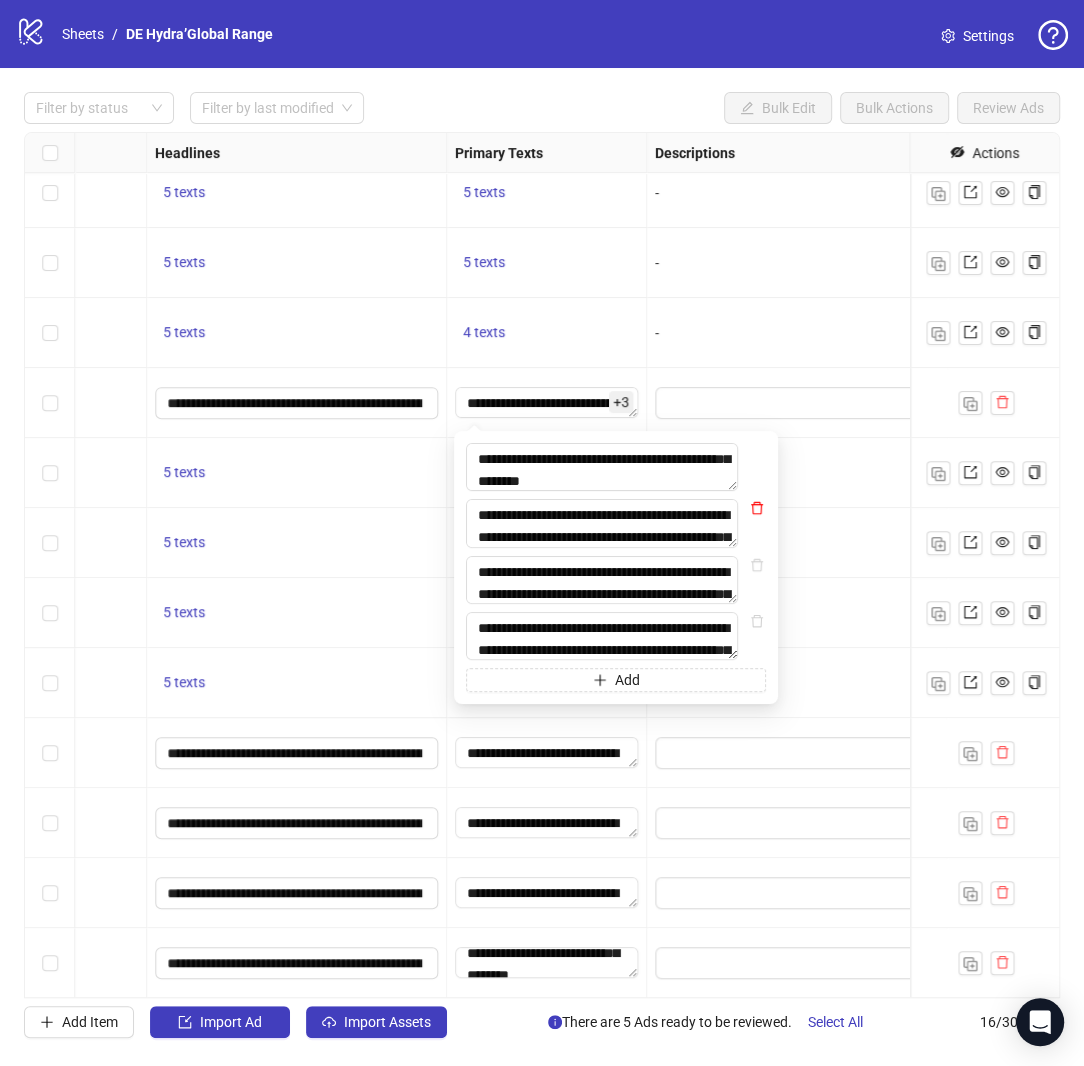 click 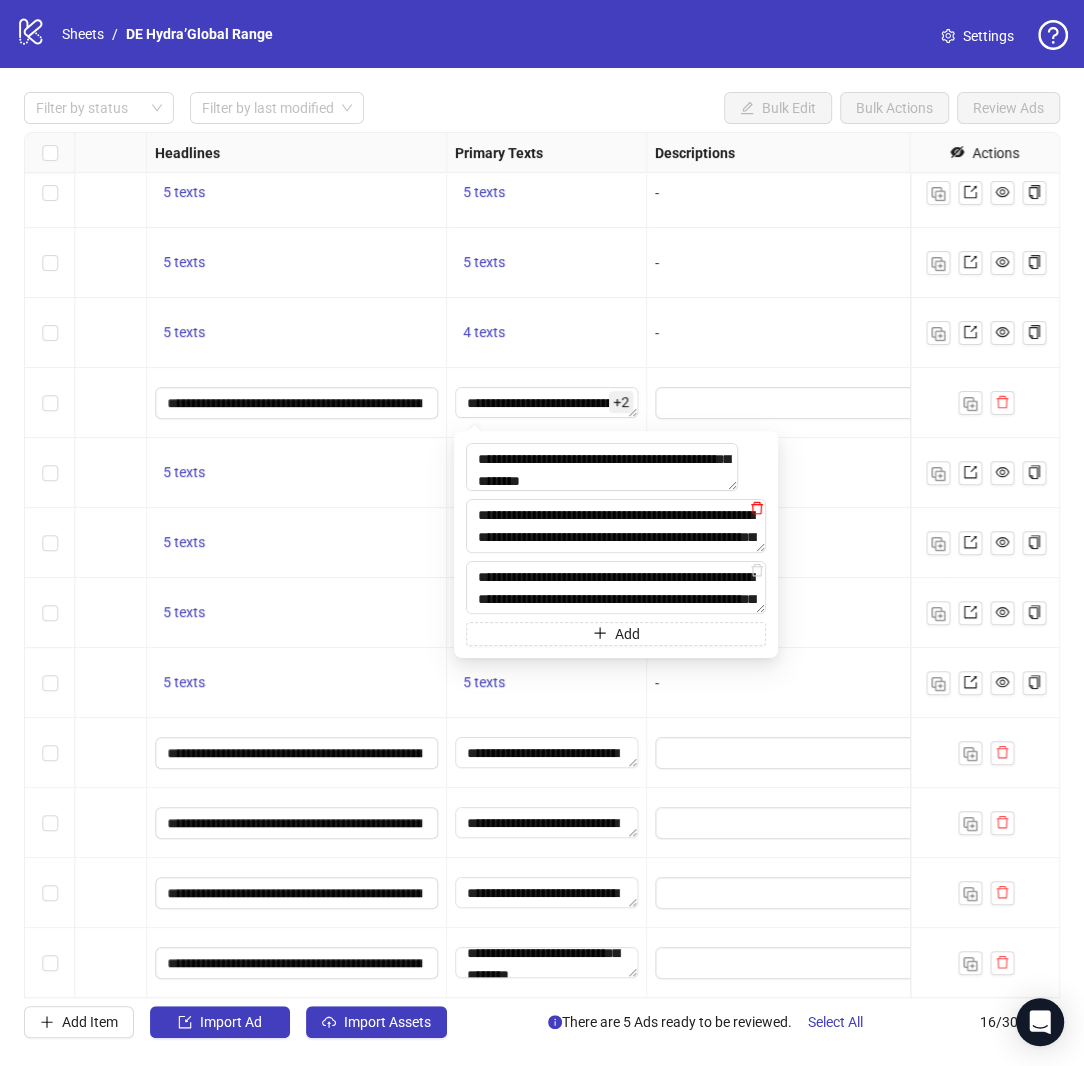 click 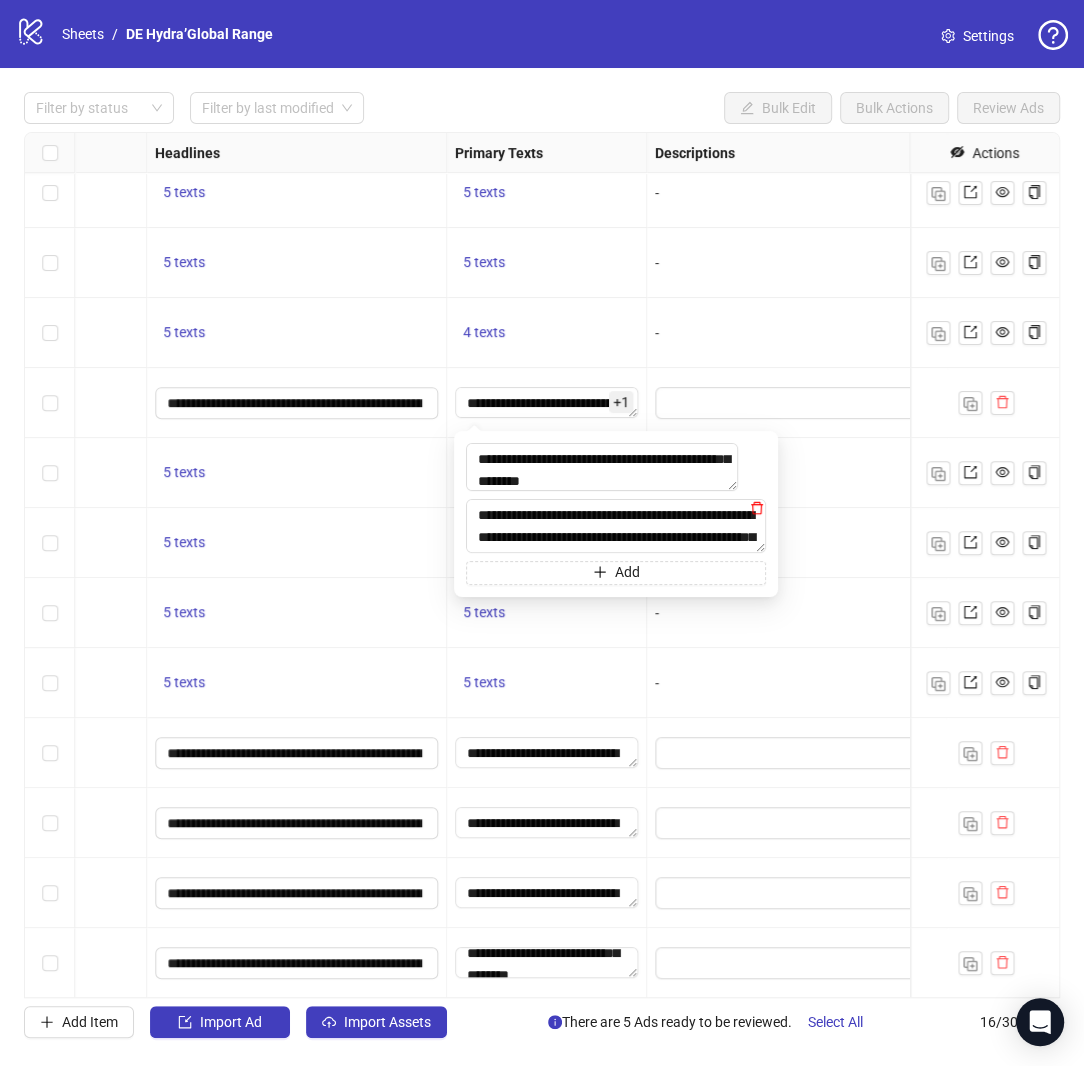 click 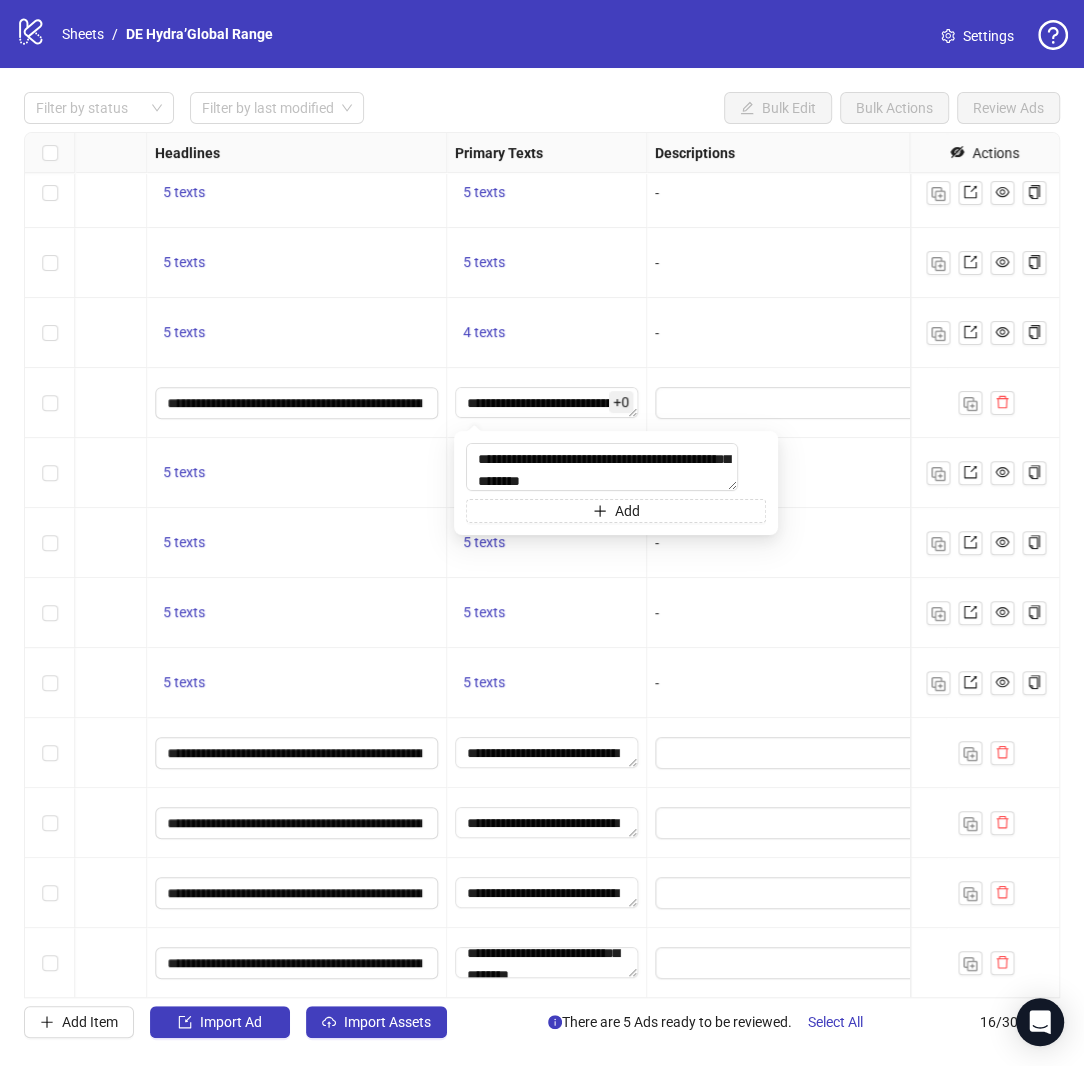 click on "-" at bounding box center [796, 543] 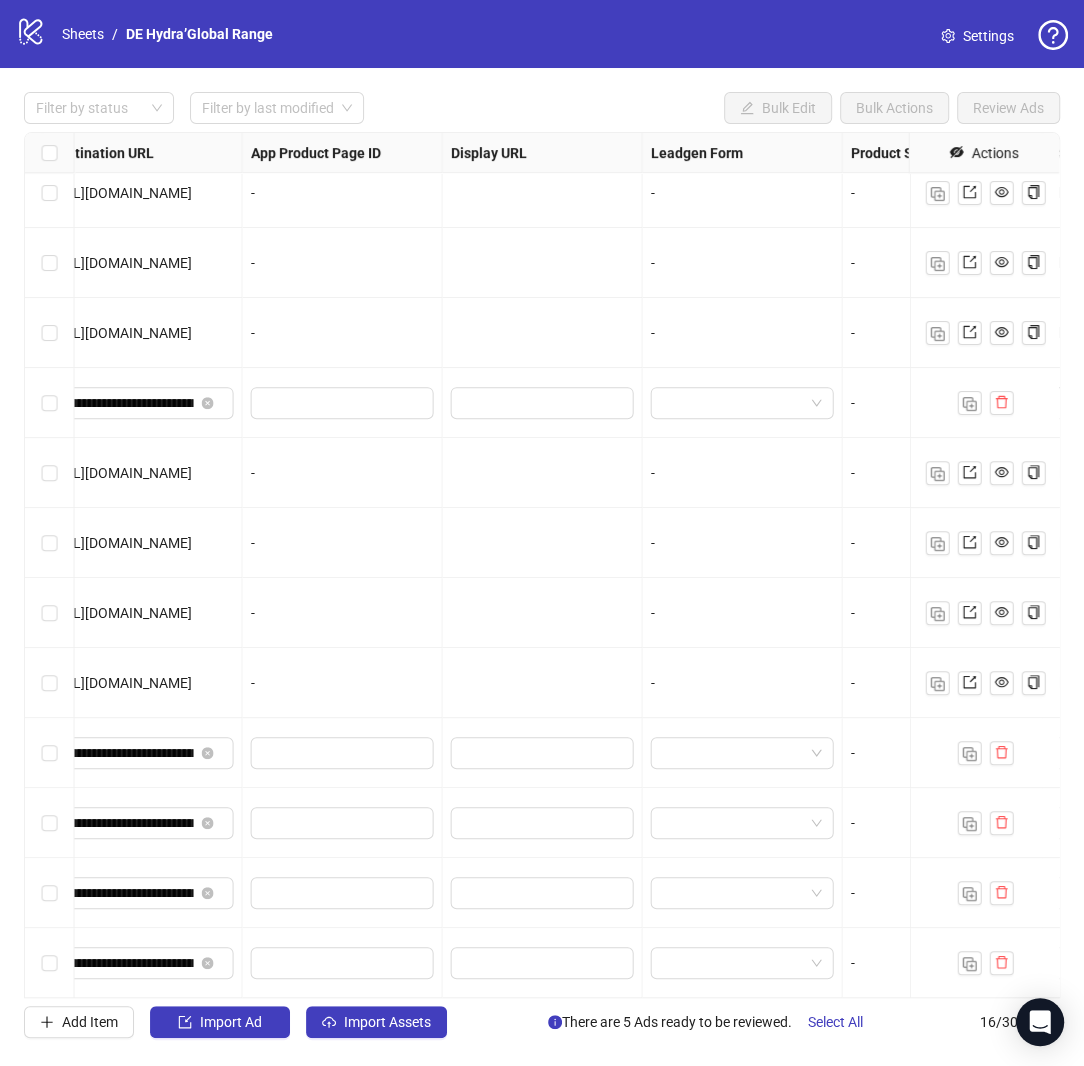 scroll, scrollTop: 295, scrollLeft: 2255, axis: both 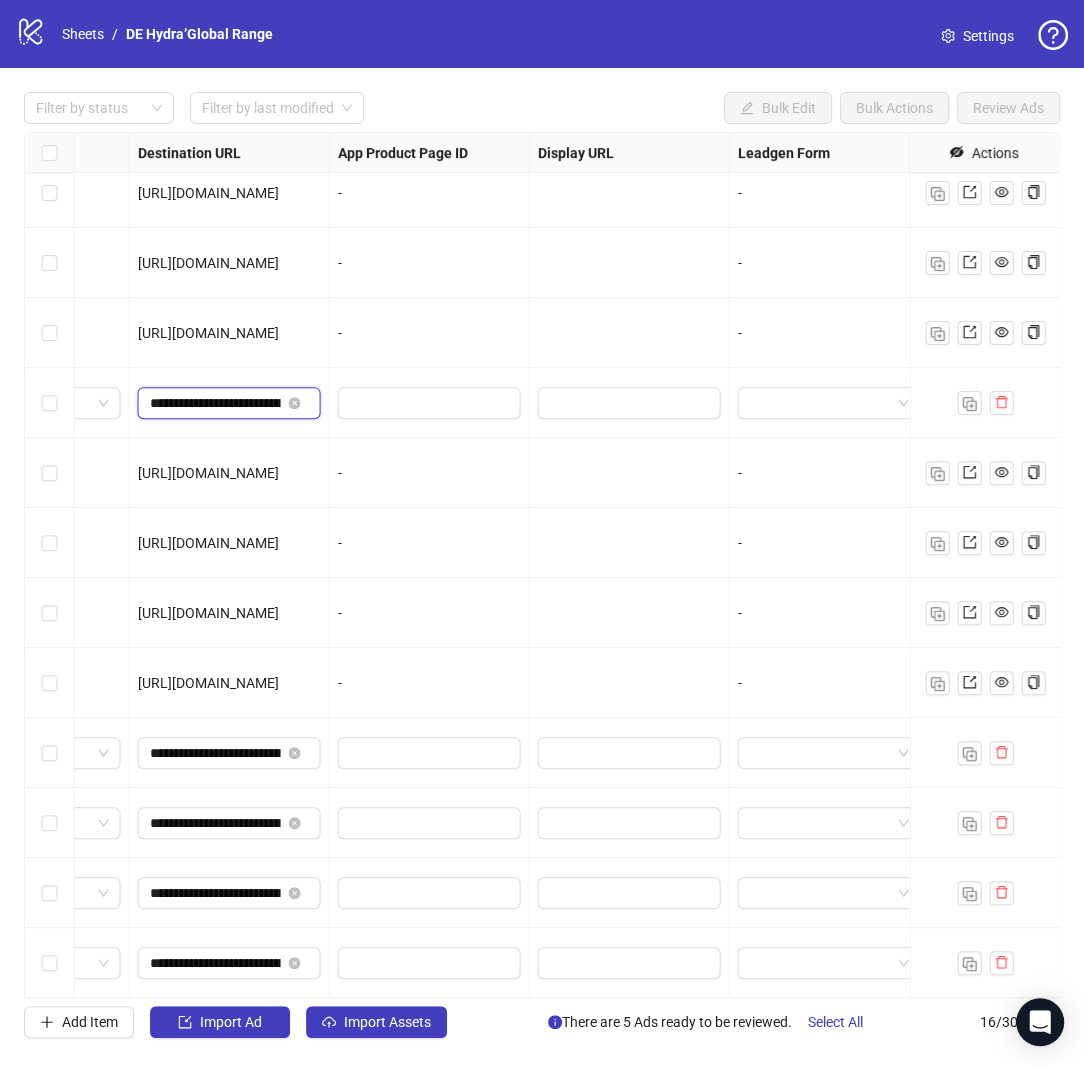 click on "**********" at bounding box center [215, 403] 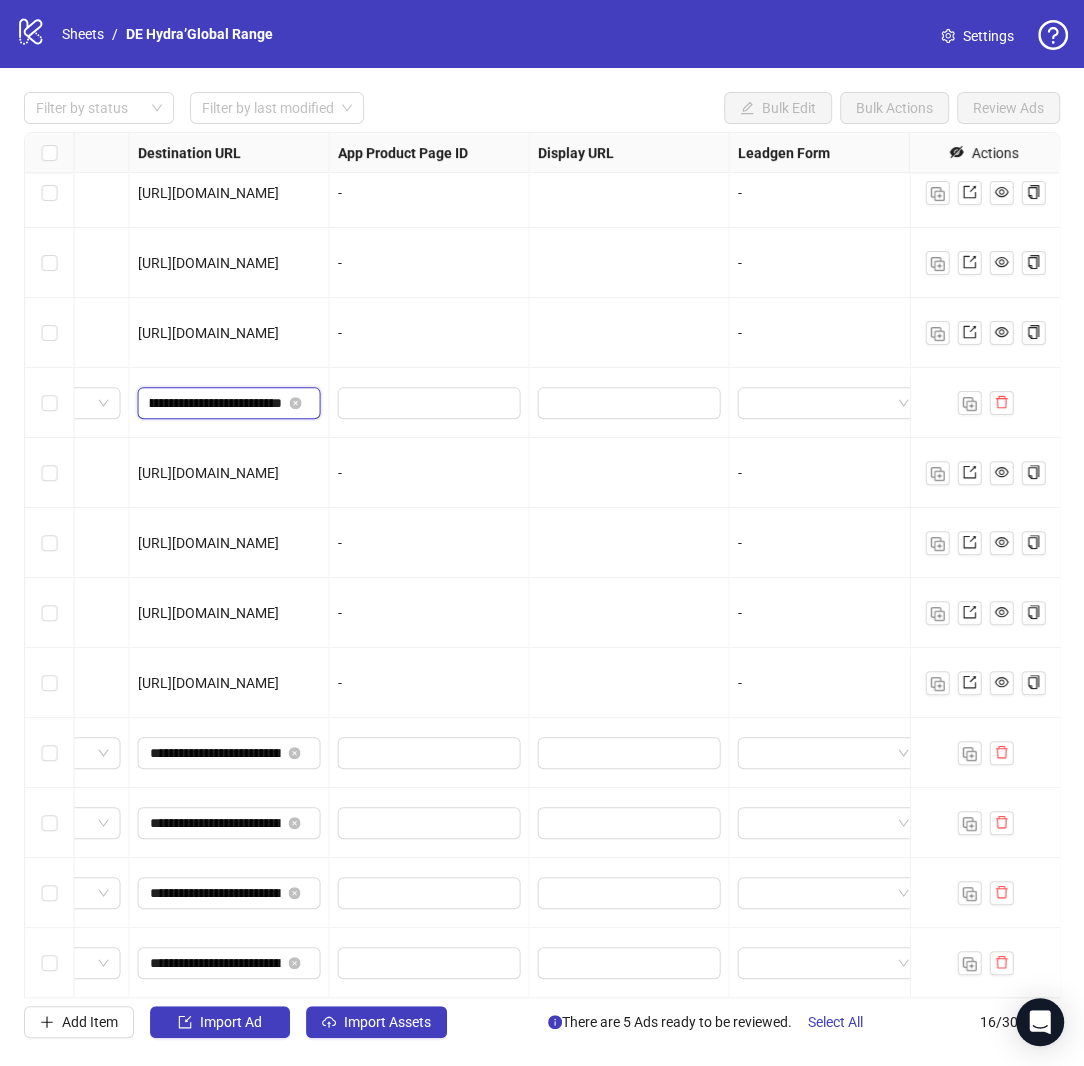 scroll, scrollTop: 0, scrollLeft: 296, axis: horizontal 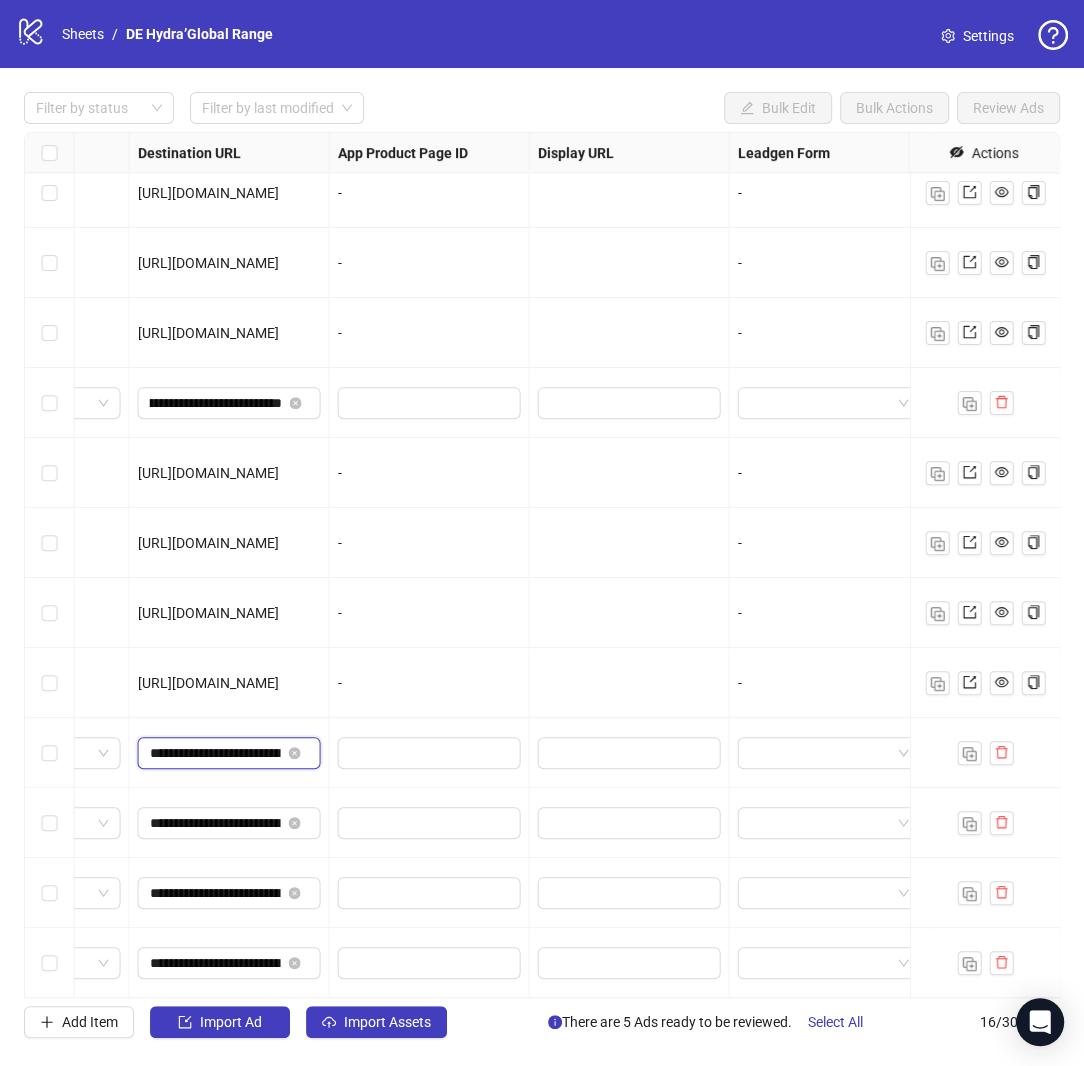 click on "**********" at bounding box center (215, 753) 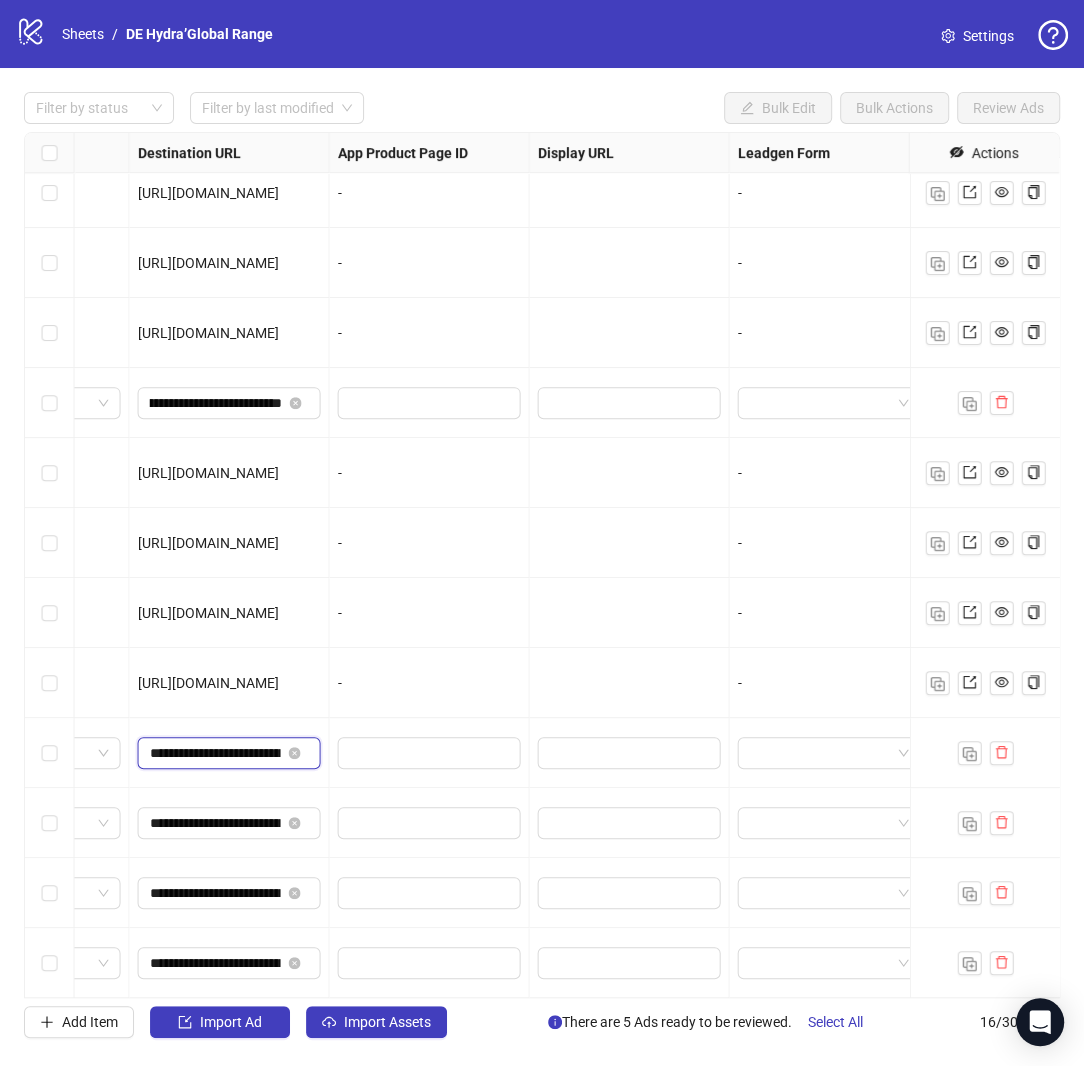 scroll, scrollTop: 0, scrollLeft: 0, axis: both 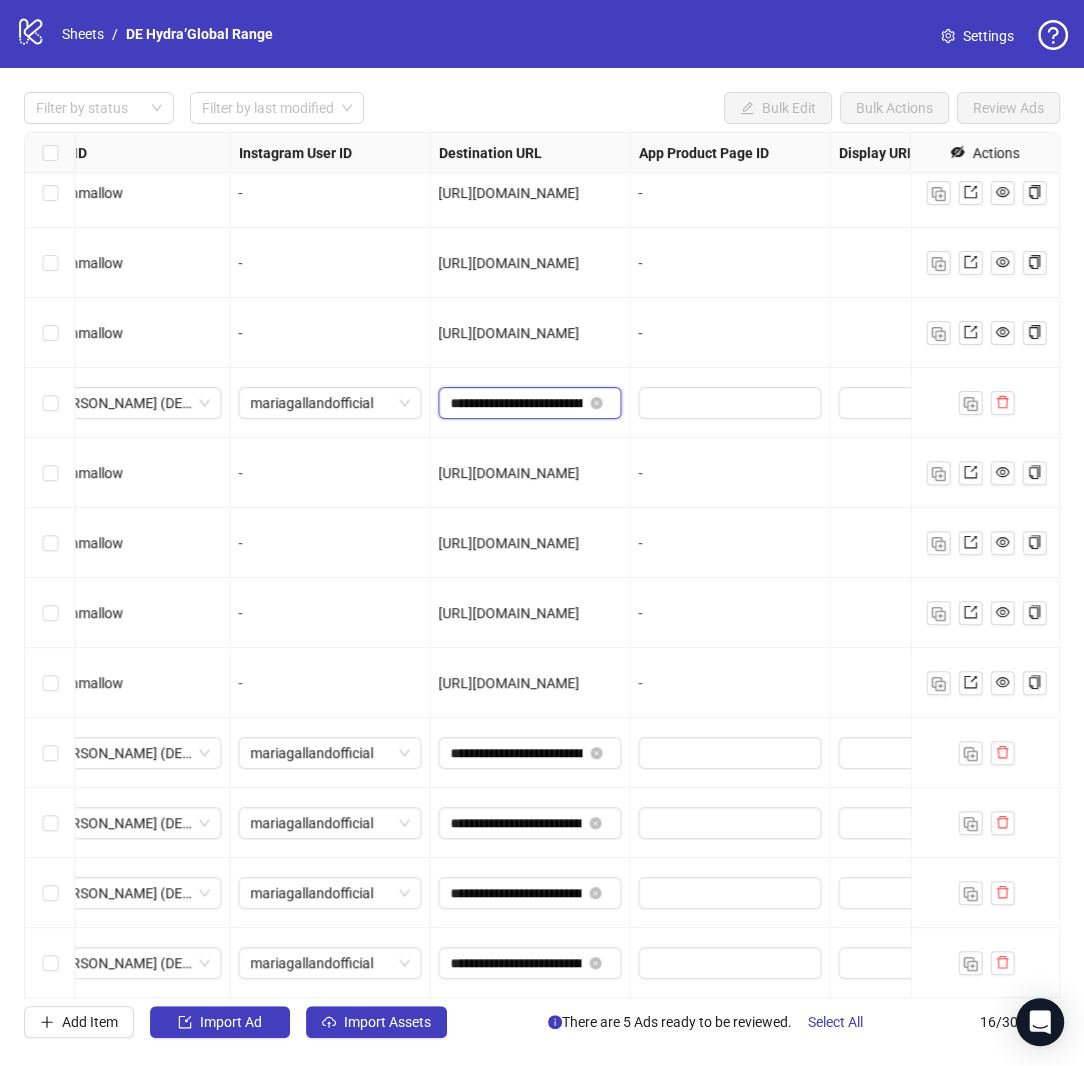 click on "**********" at bounding box center (516, 403) 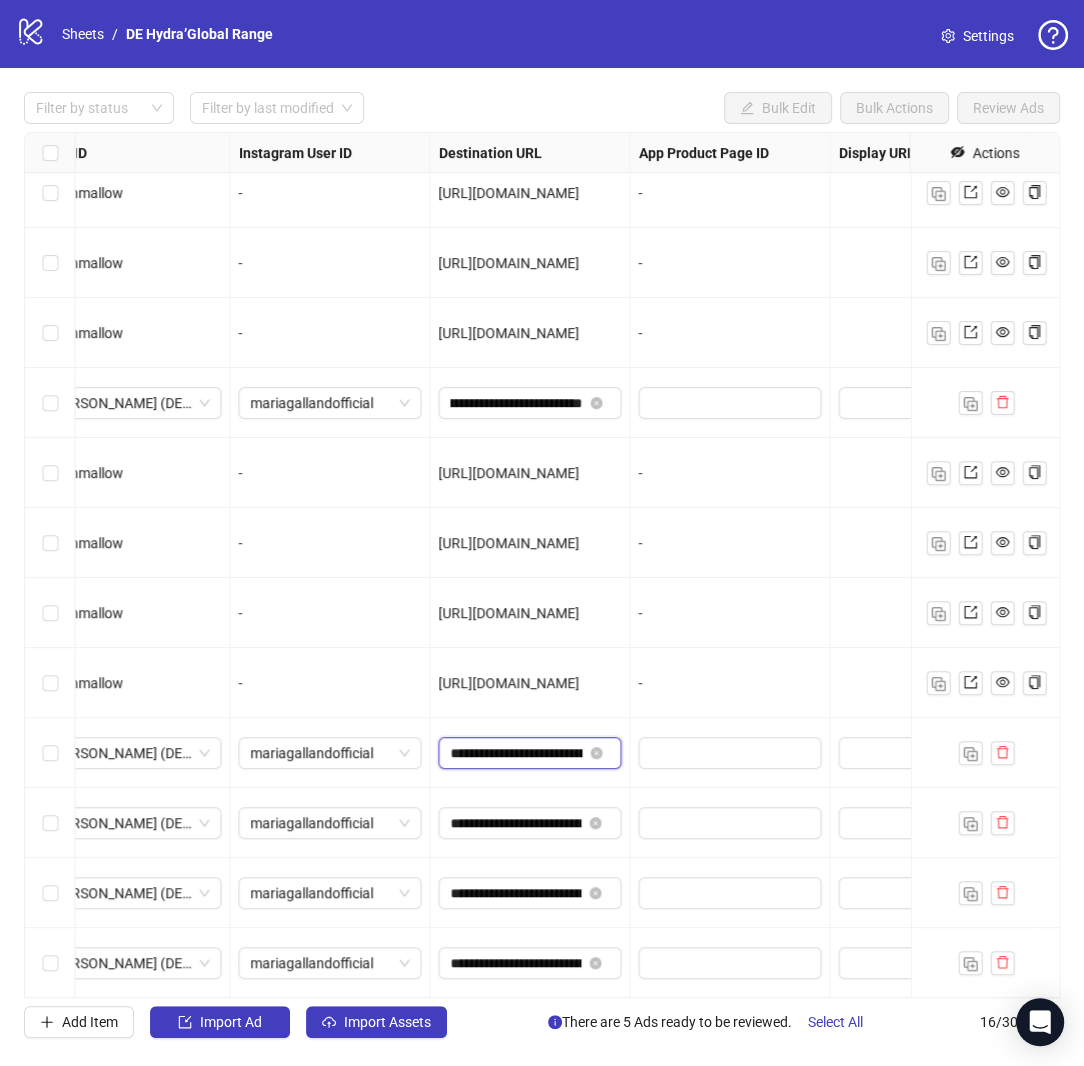 click on "**********" at bounding box center (516, 753) 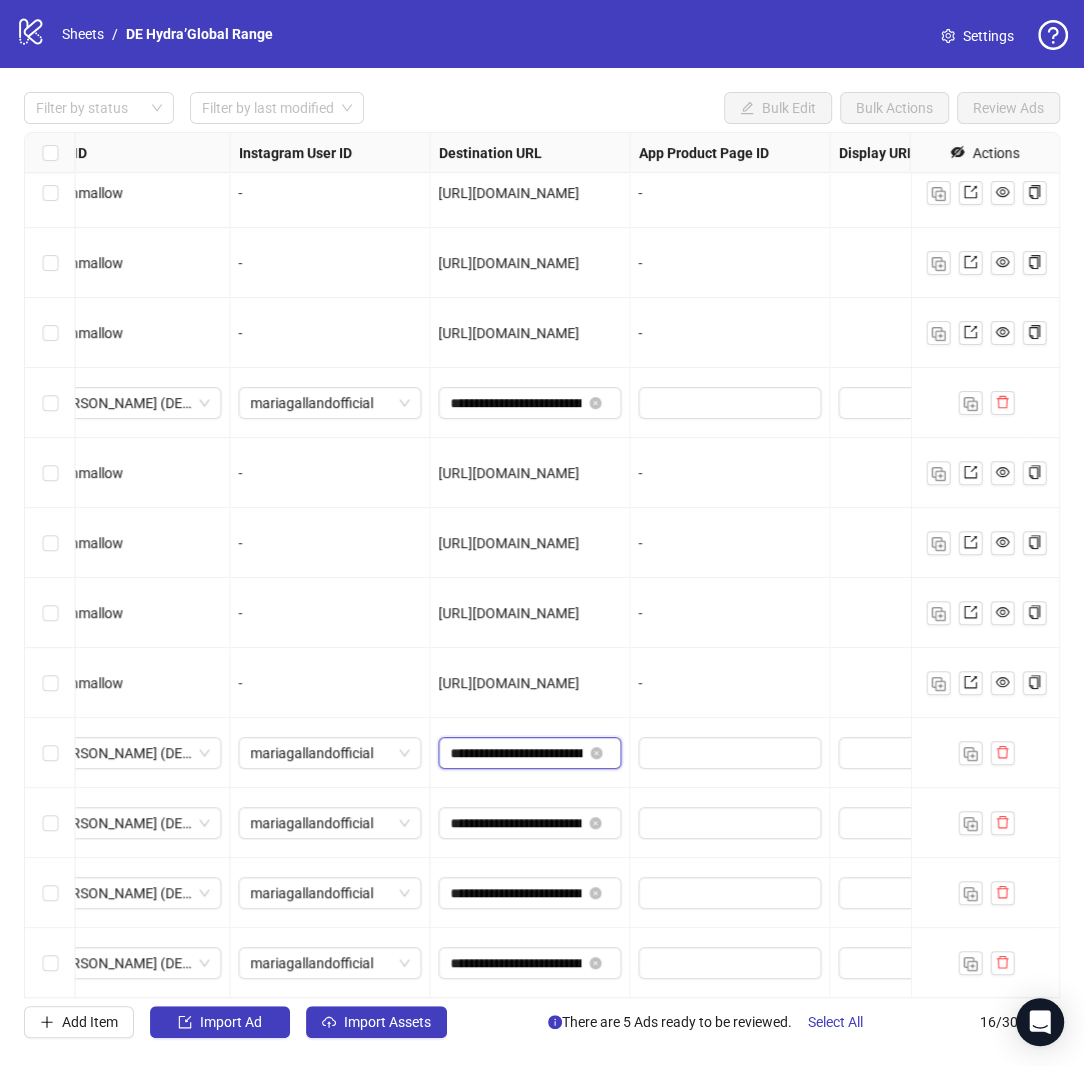 click on "**********" at bounding box center [516, 753] 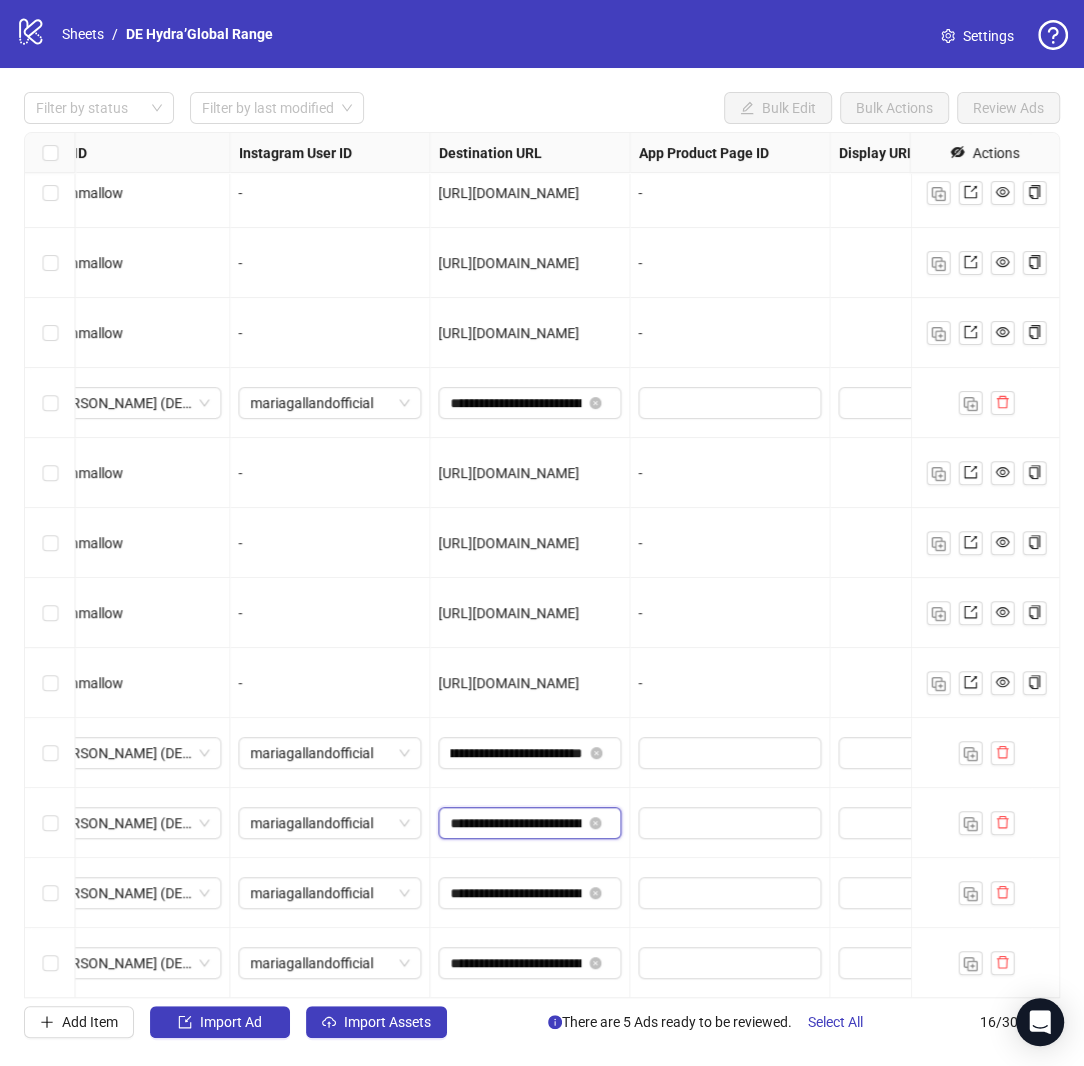 click on "**********" at bounding box center (515, 823) 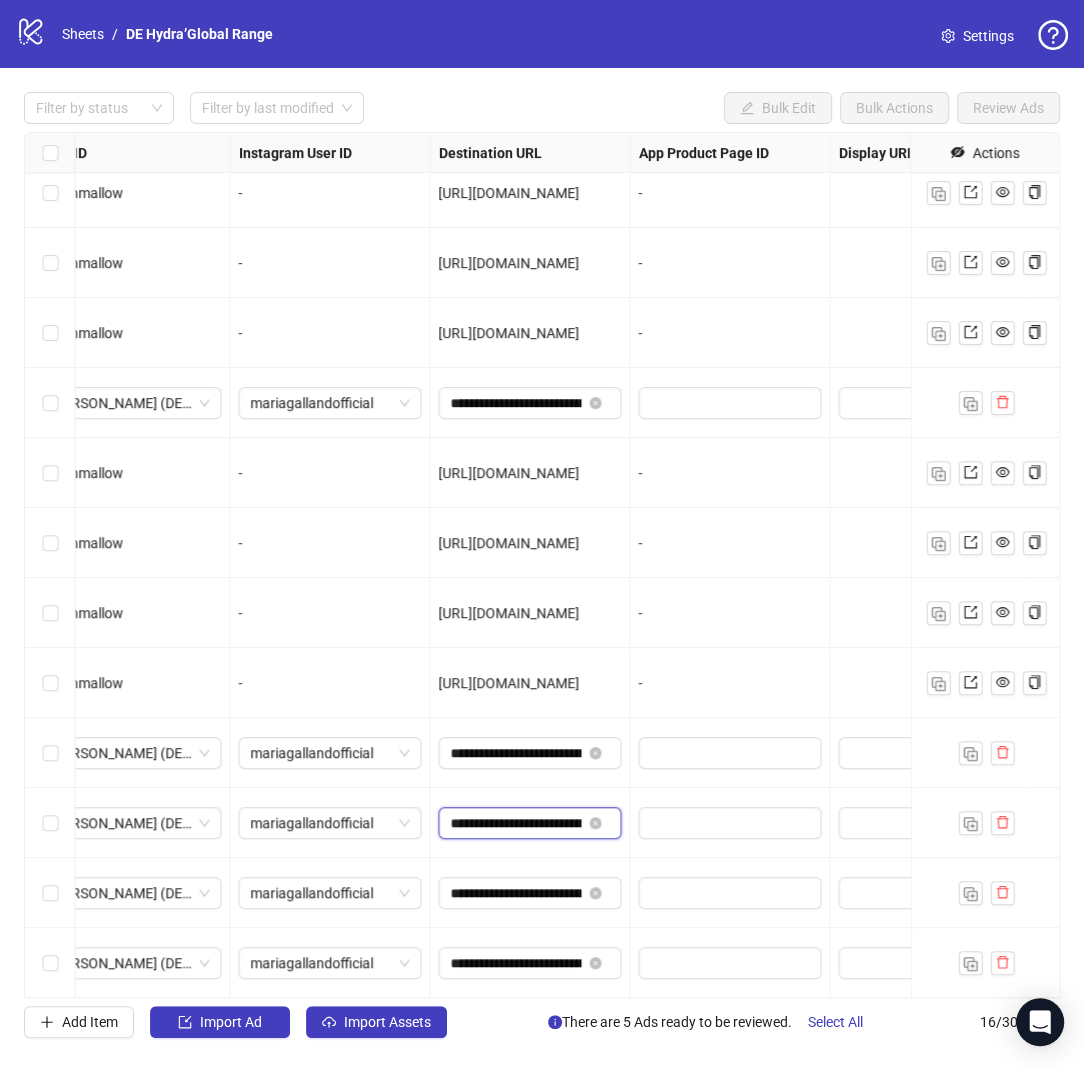 click on "**********" at bounding box center (515, 823) 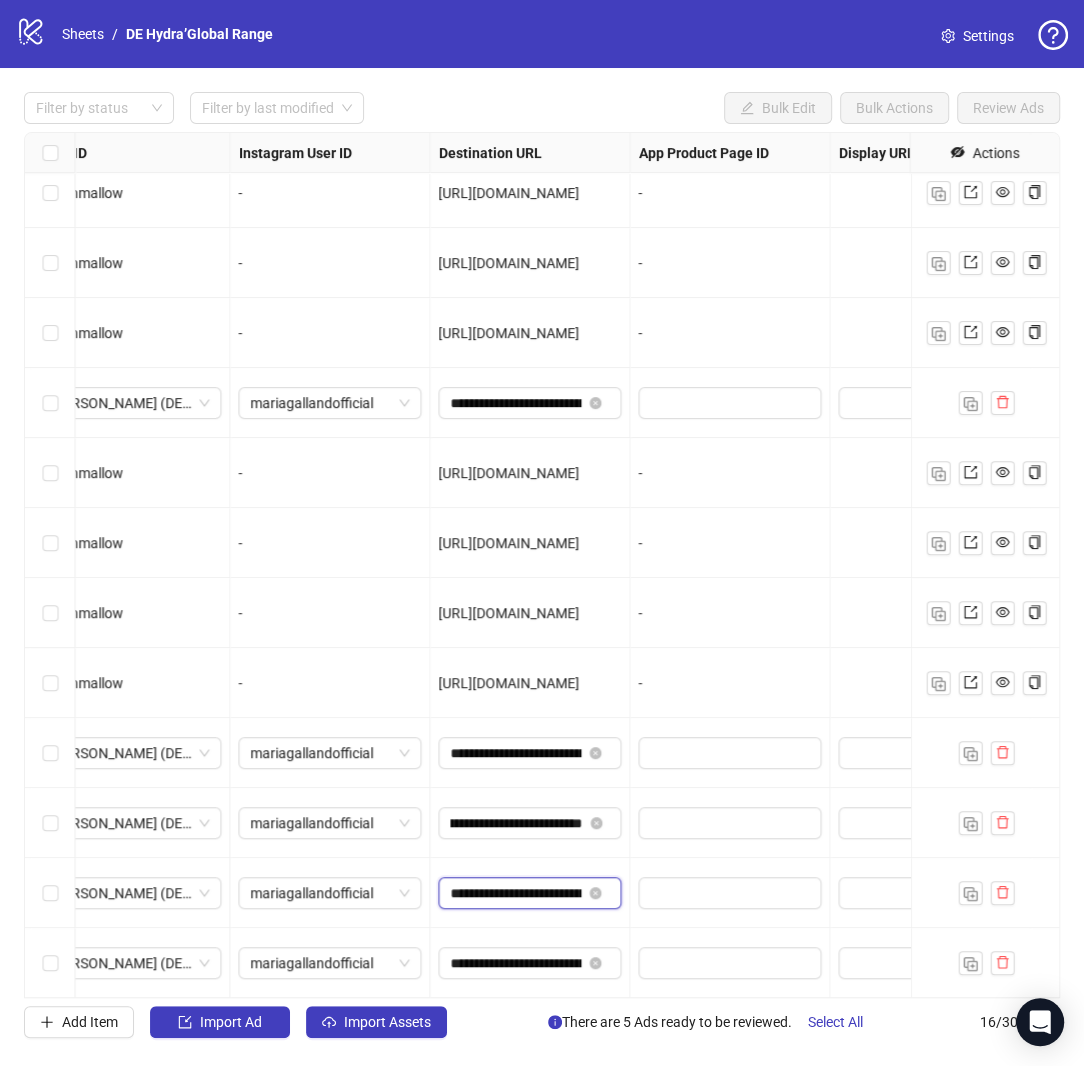 click on "**********" at bounding box center [515, 893] 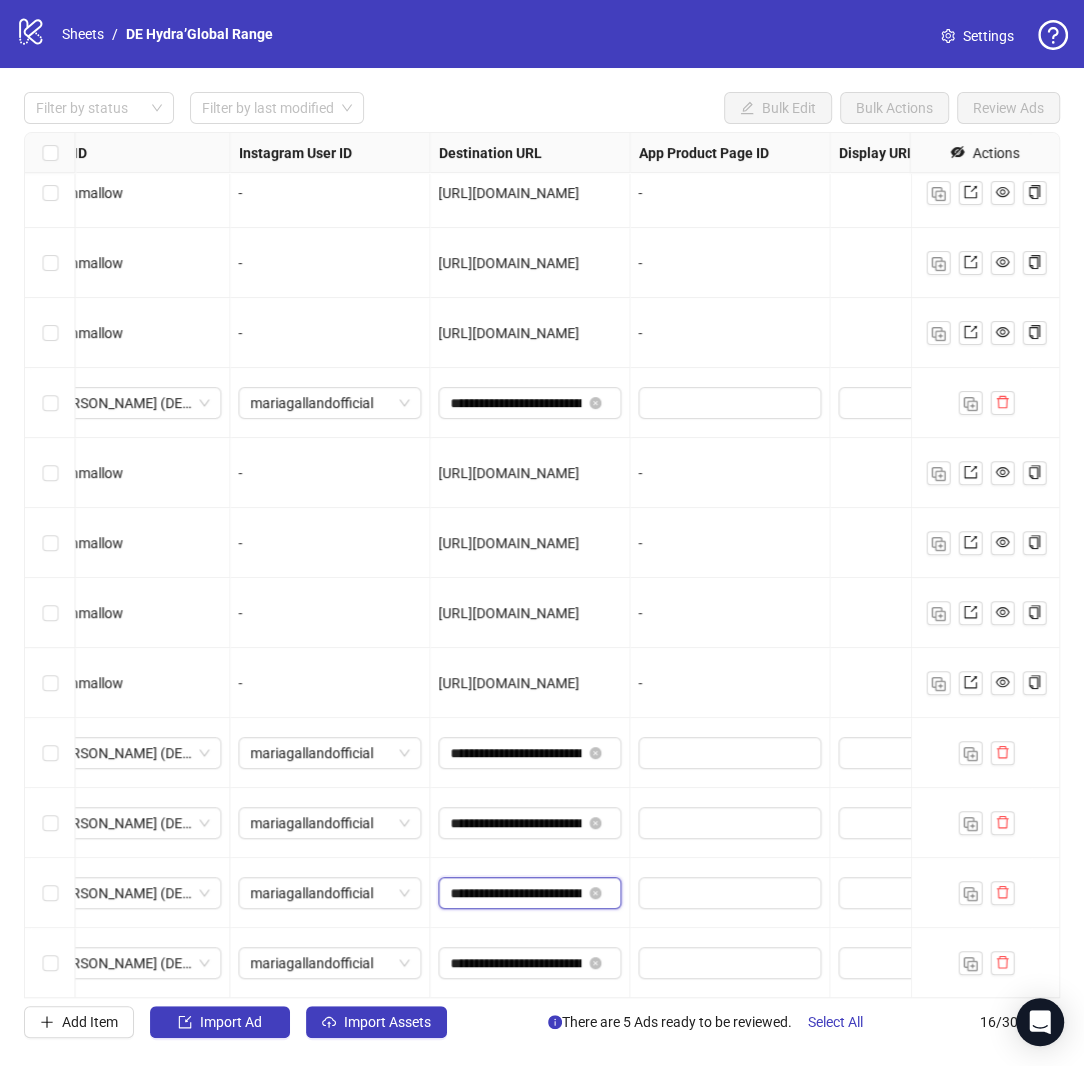 click on "**********" at bounding box center (515, 893) 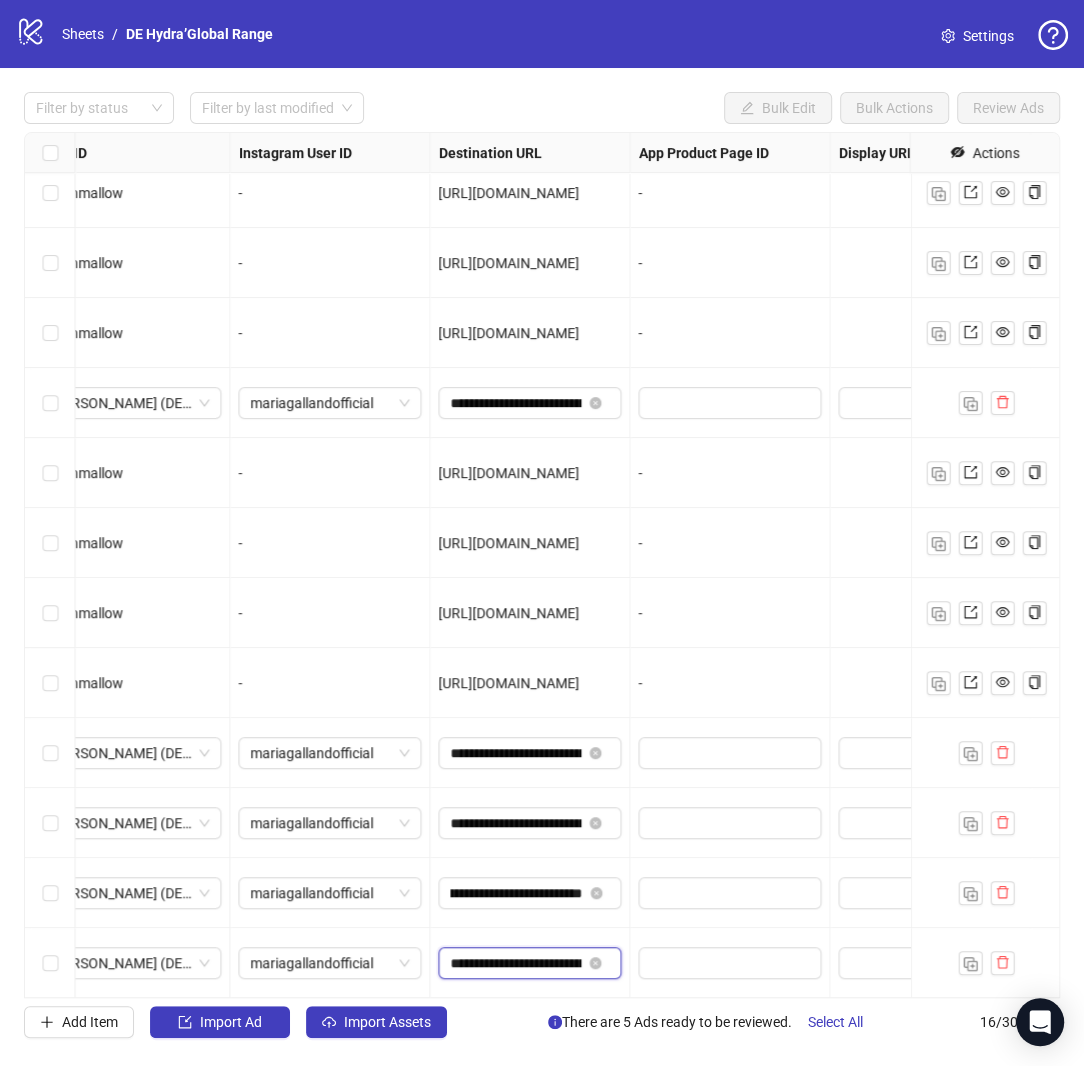 click on "**********" at bounding box center [515, 963] 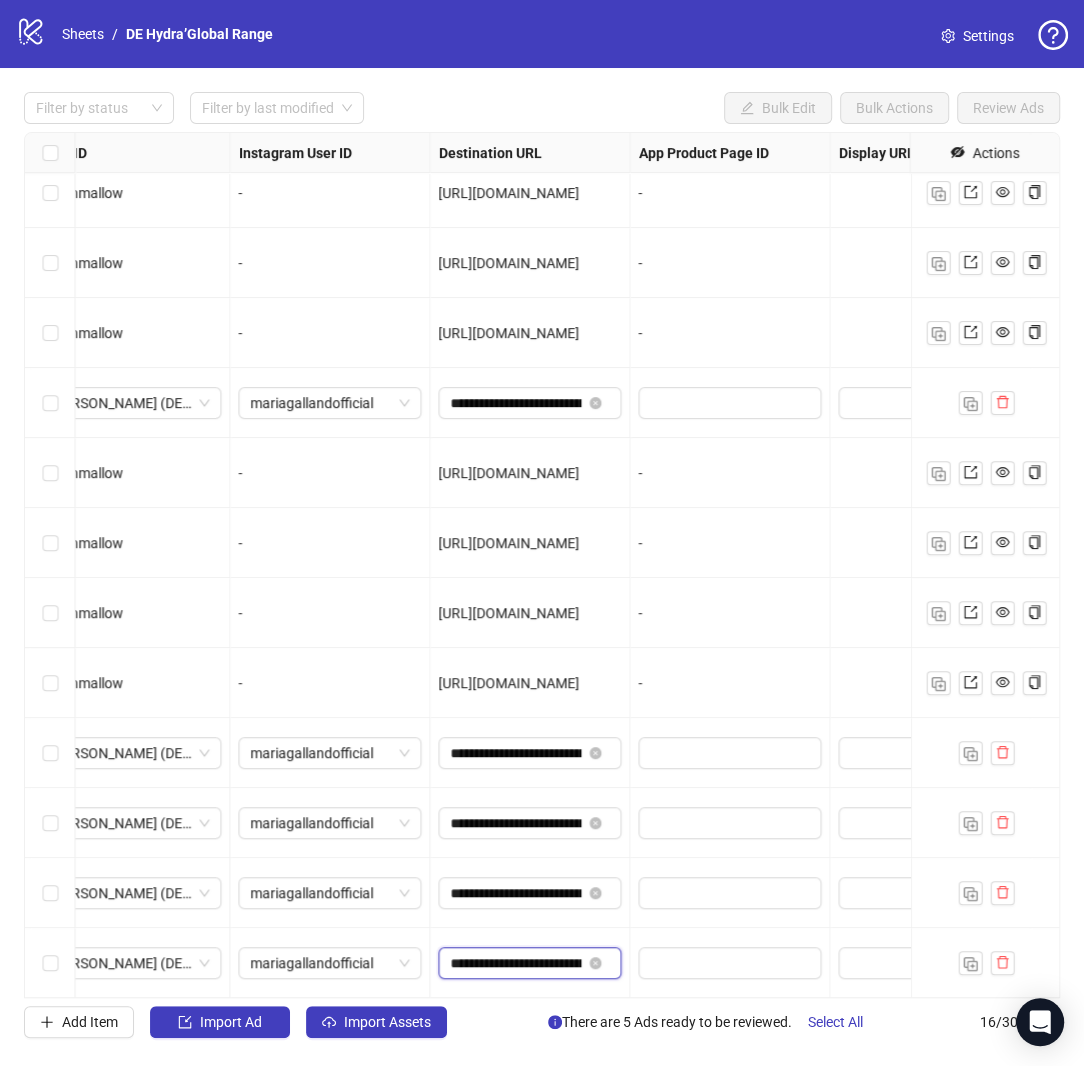 click on "**********" at bounding box center [515, 963] 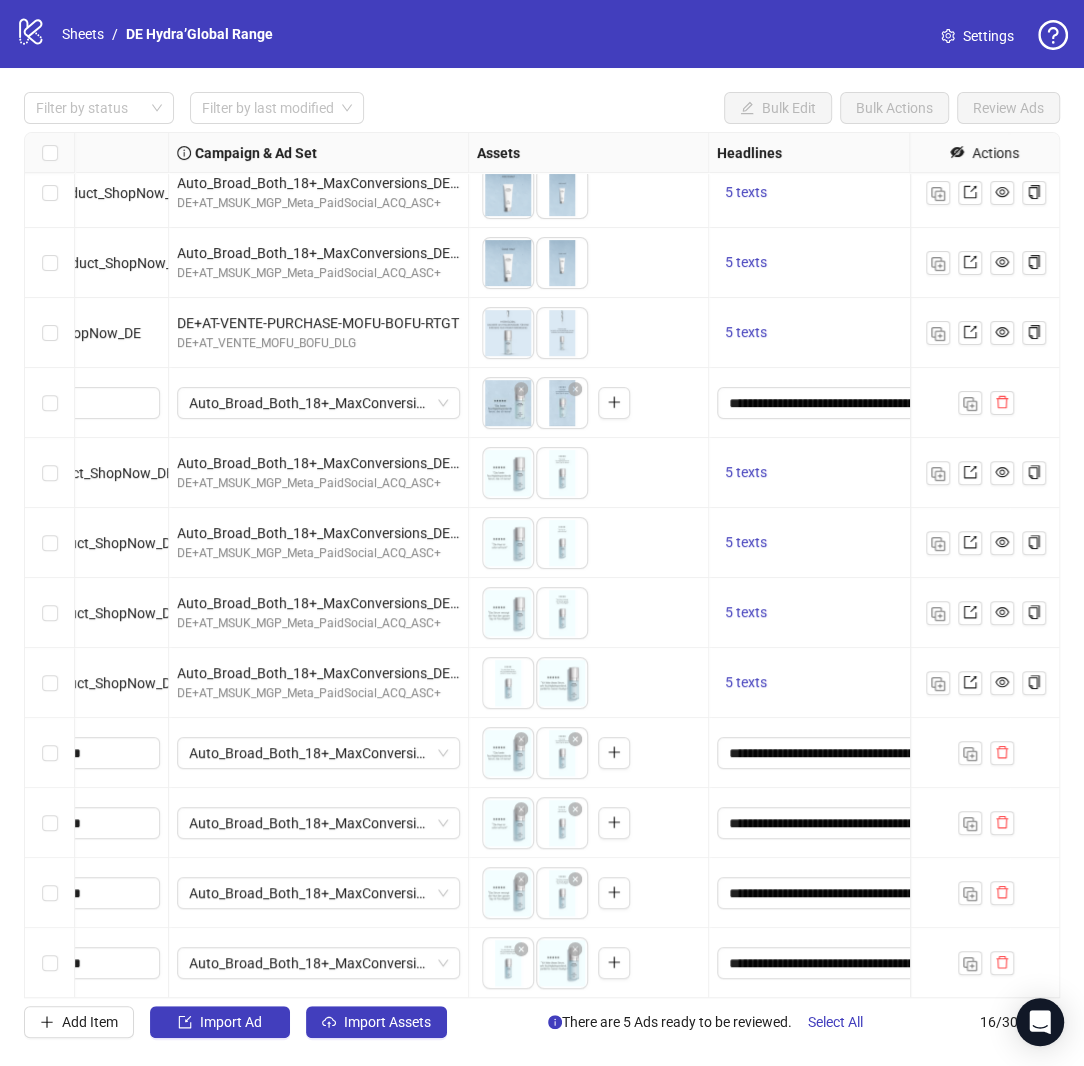 scroll, scrollTop: 295, scrollLeft: 385, axis: both 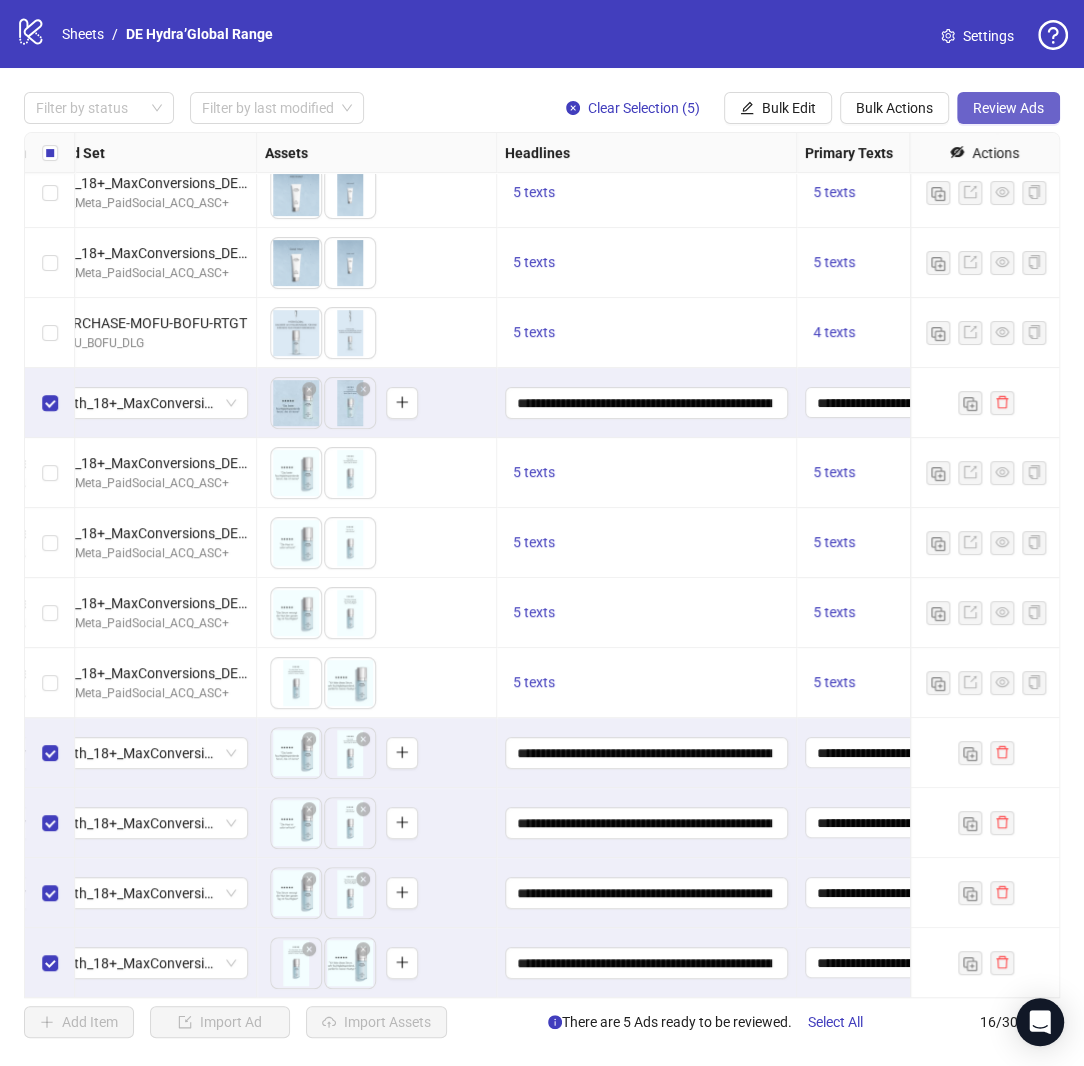 click on "Review Ads" at bounding box center [1008, 108] 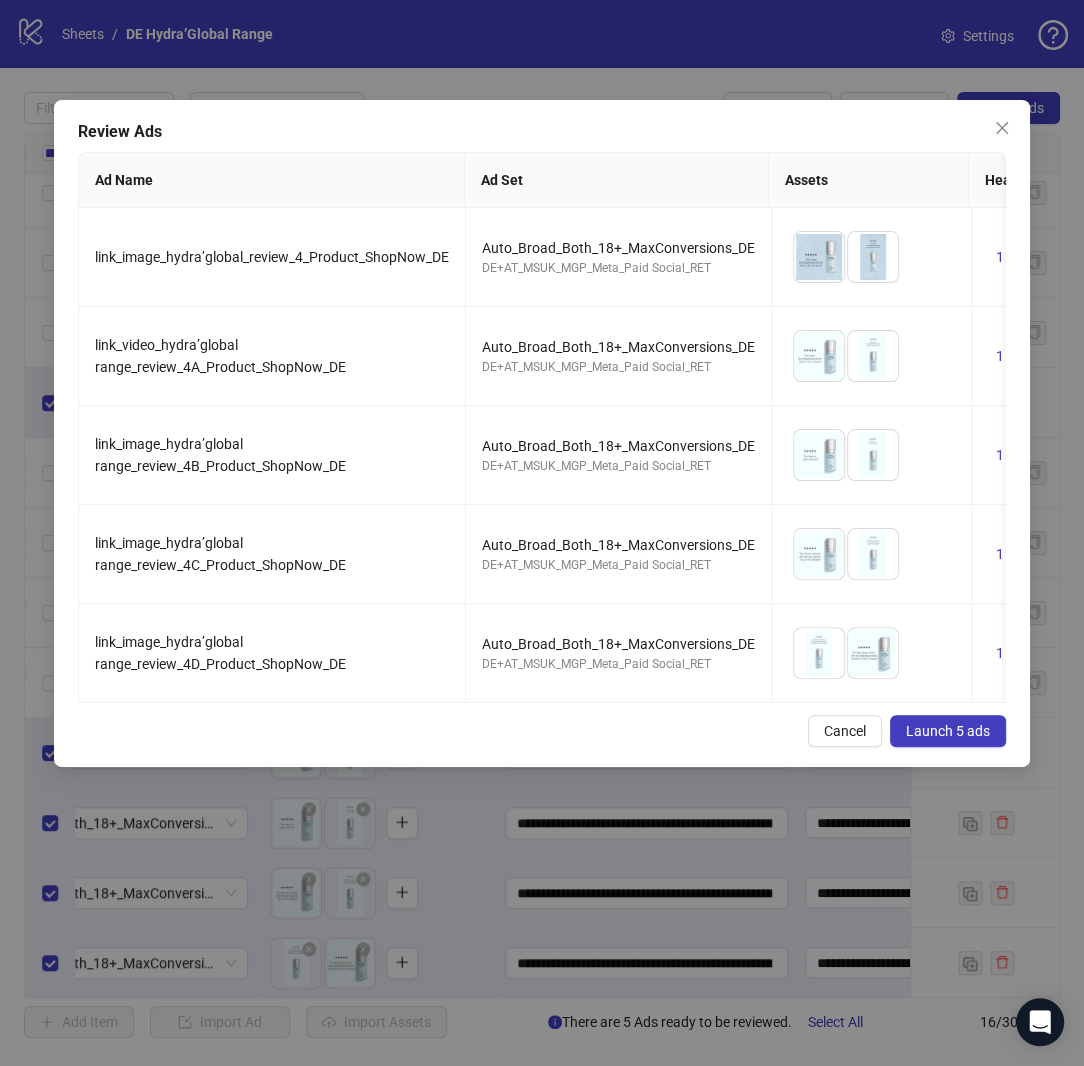 click on "Launch 5 ads" at bounding box center [948, 731] 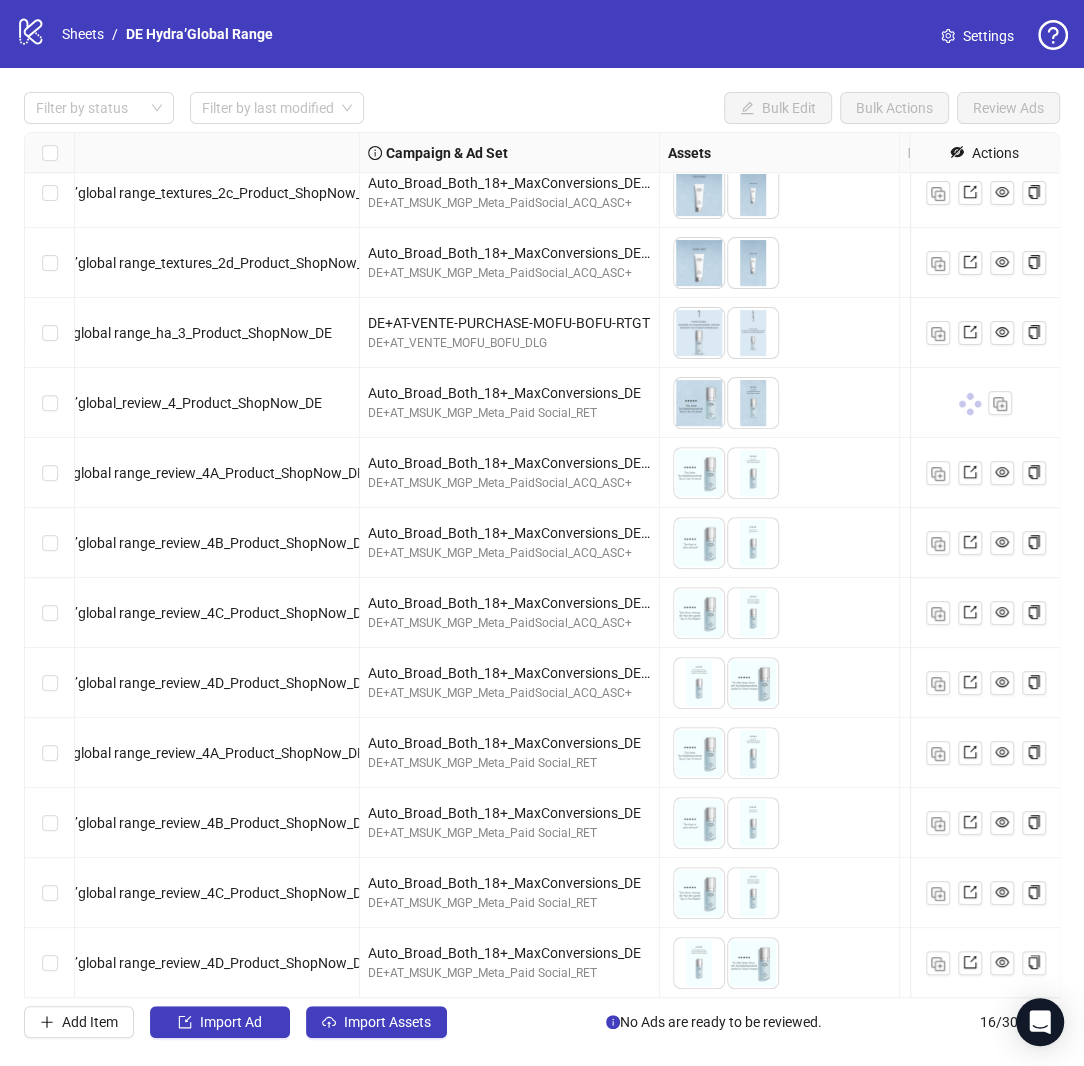 scroll, scrollTop: 295, scrollLeft: 277, axis: both 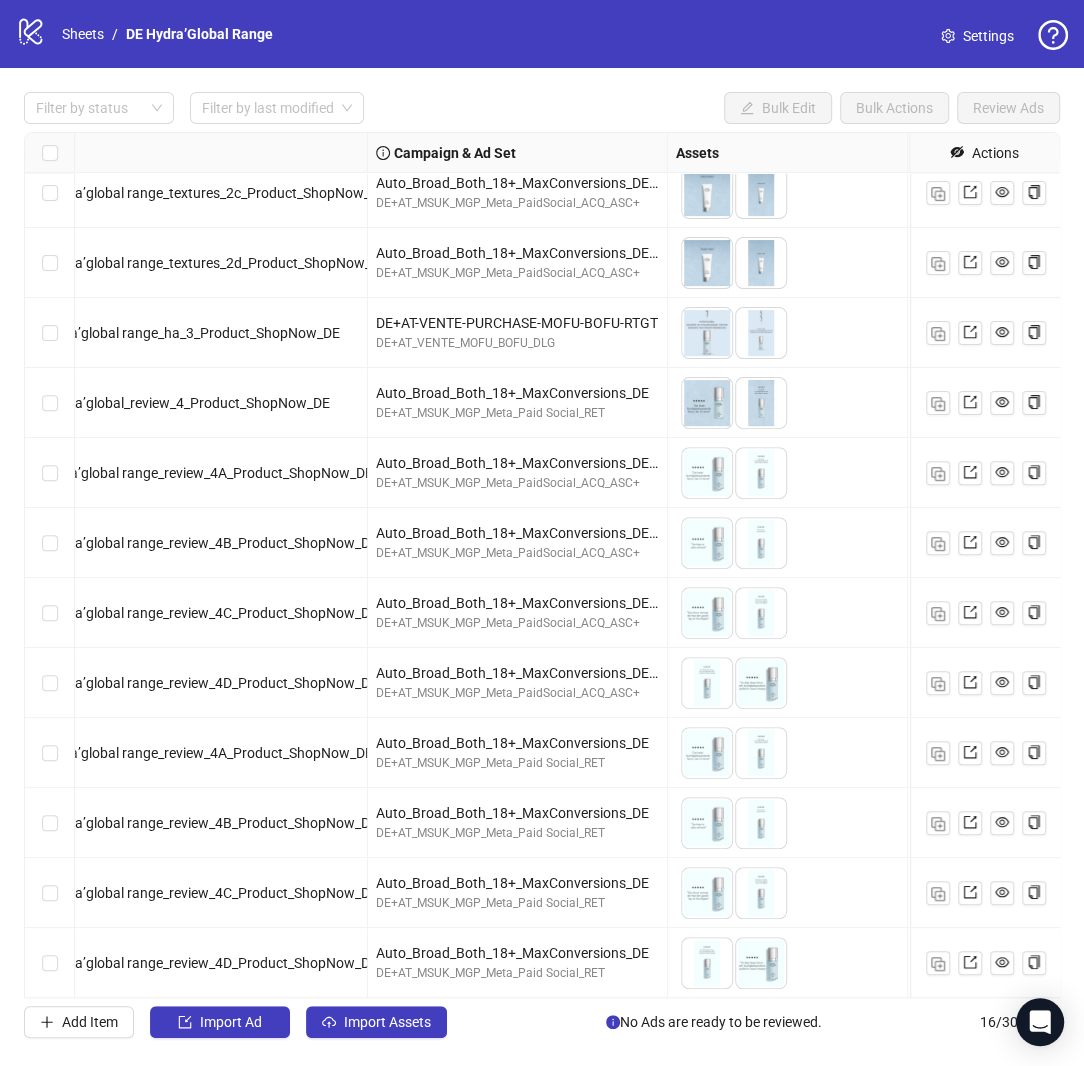 click on "link_video_hydra’global range_review_4A_Product_ShopNow_DE" at bounding box center (168, 473) 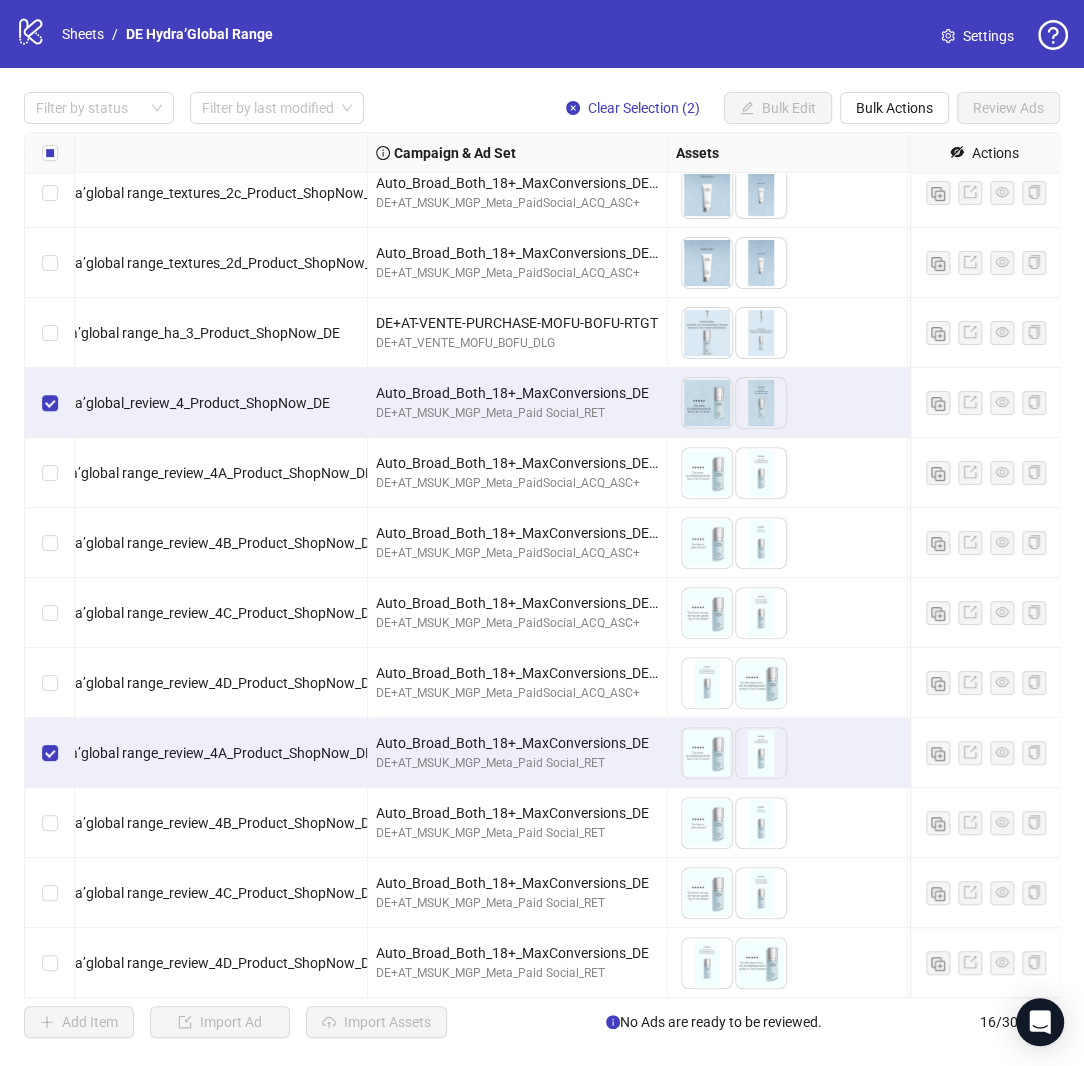 click at bounding box center (50, 823) 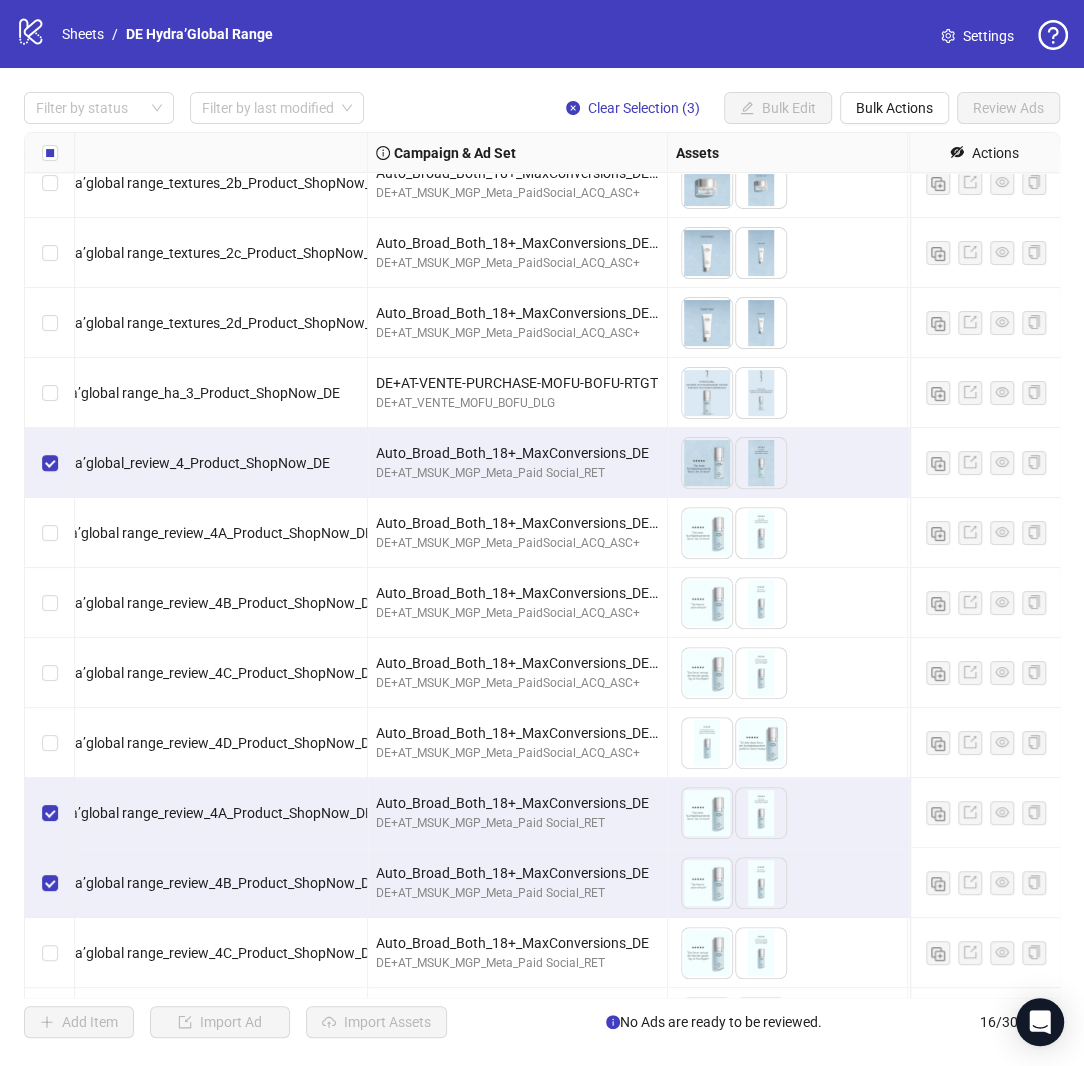 scroll, scrollTop: 295, scrollLeft: 277, axis: both 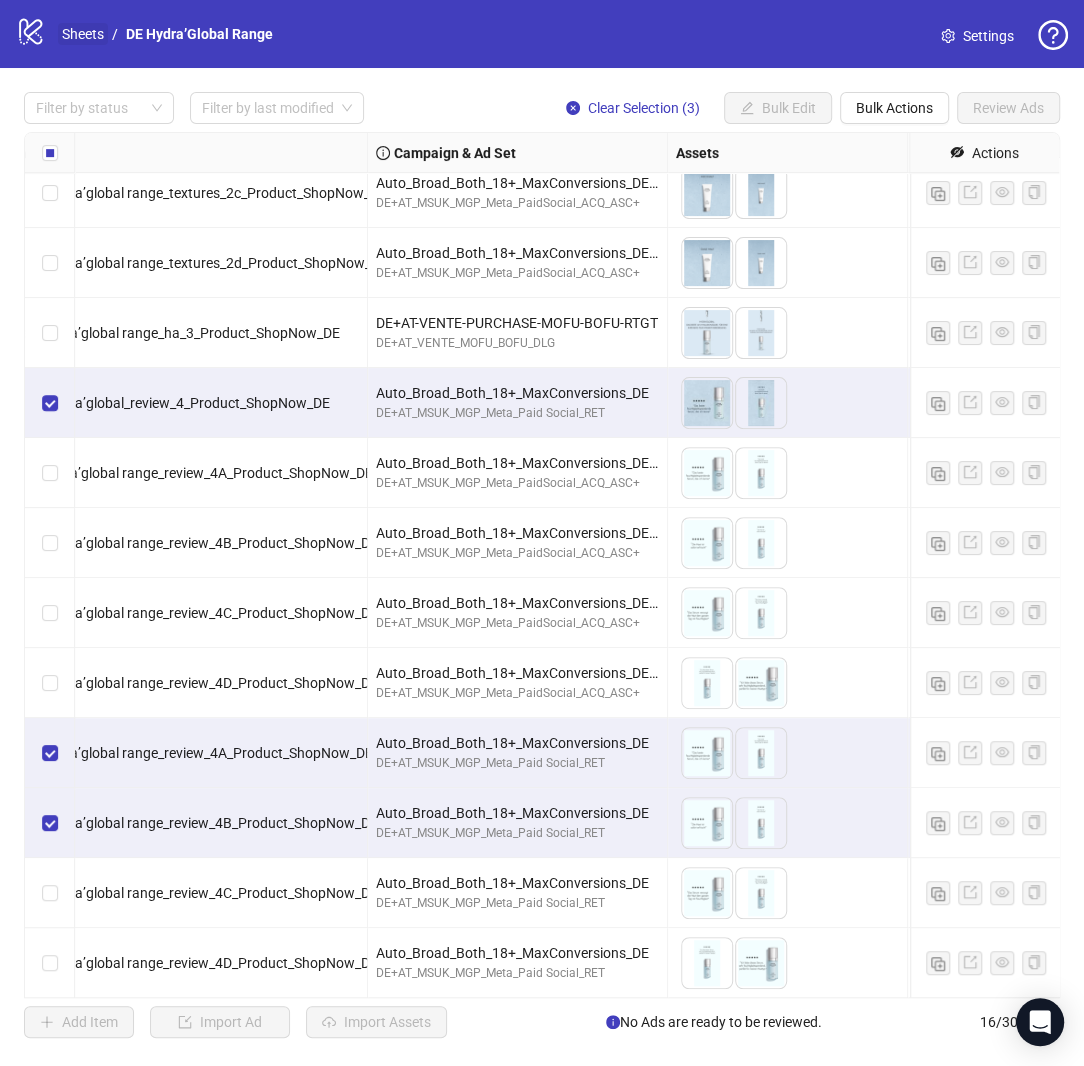 click on "Sheets" at bounding box center [83, 34] 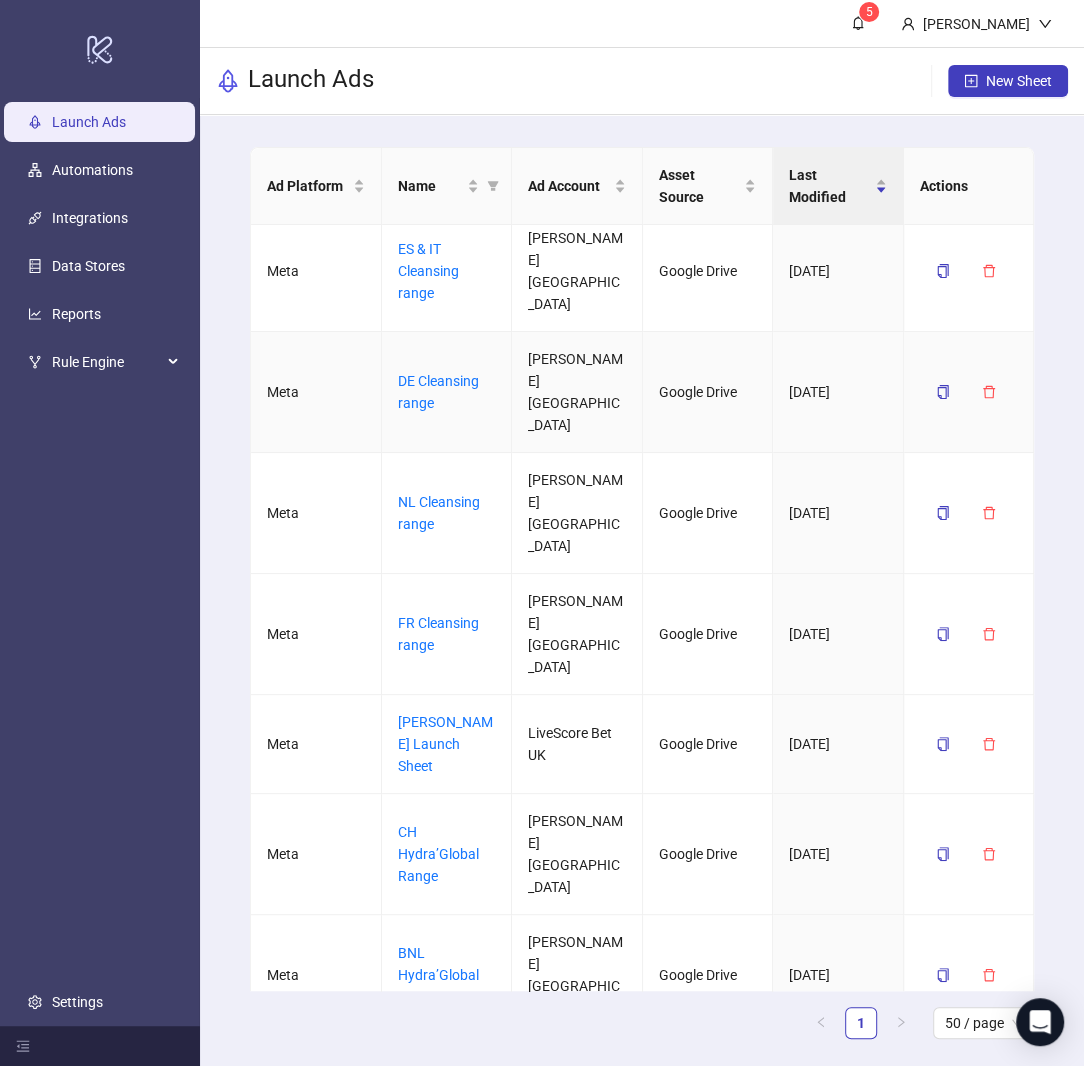 scroll, scrollTop: 190, scrollLeft: 0, axis: vertical 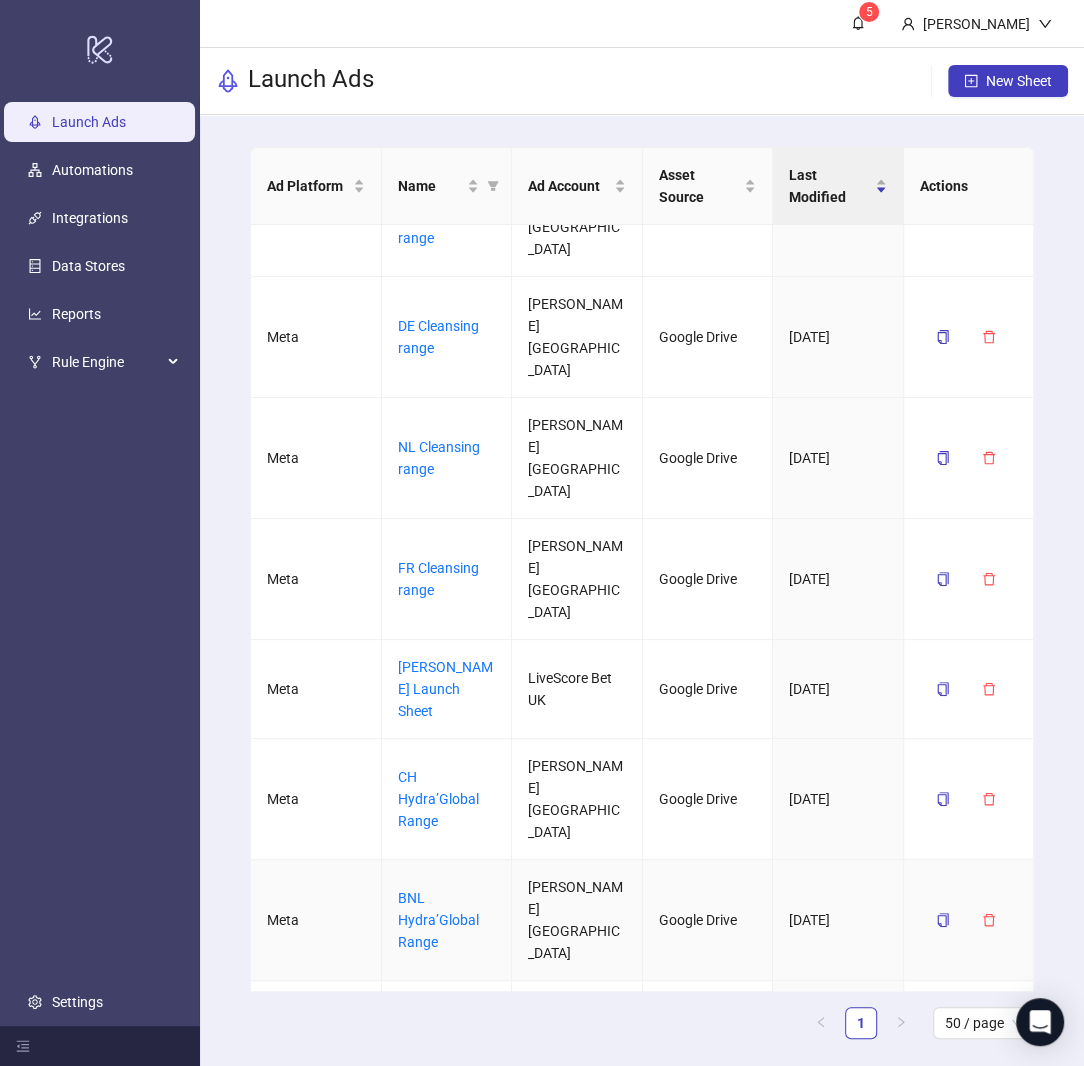 click on "BNL Hydra’Global Range" at bounding box center [447, 920] 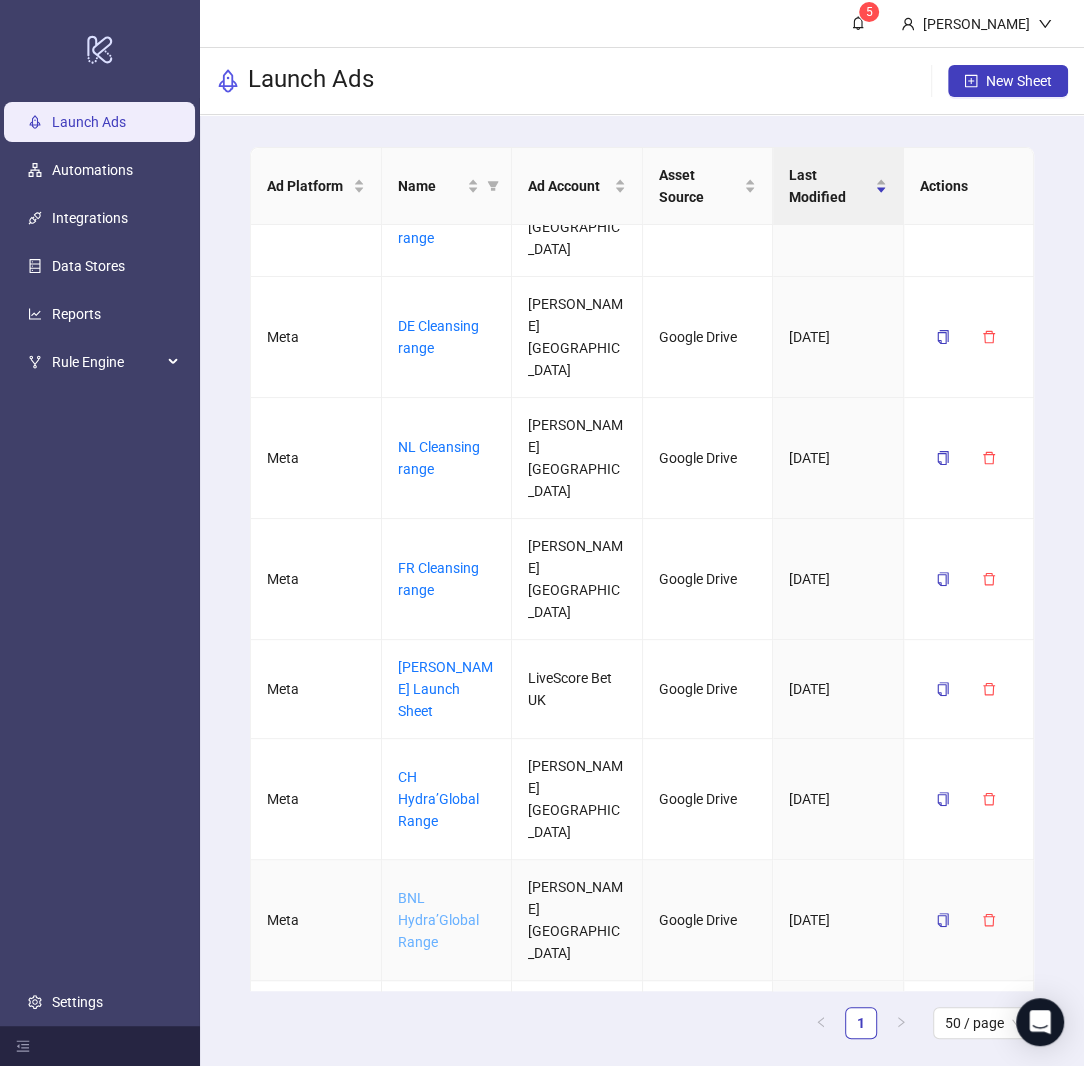 click on "BNL Hydra’Global Range" at bounding box center (438, 920) 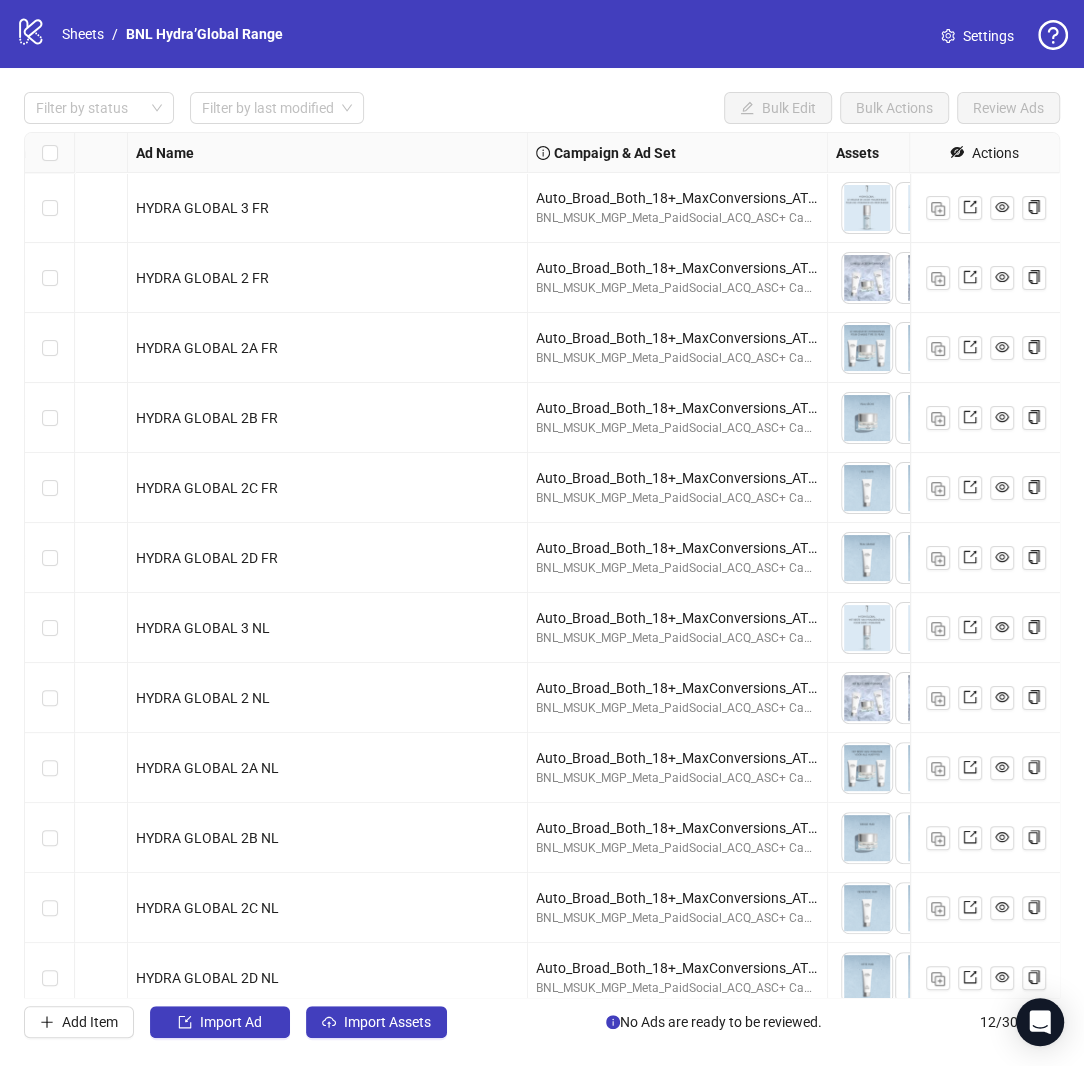 scroll, scrollTop: 0, scrollLeft: 0, axis: both 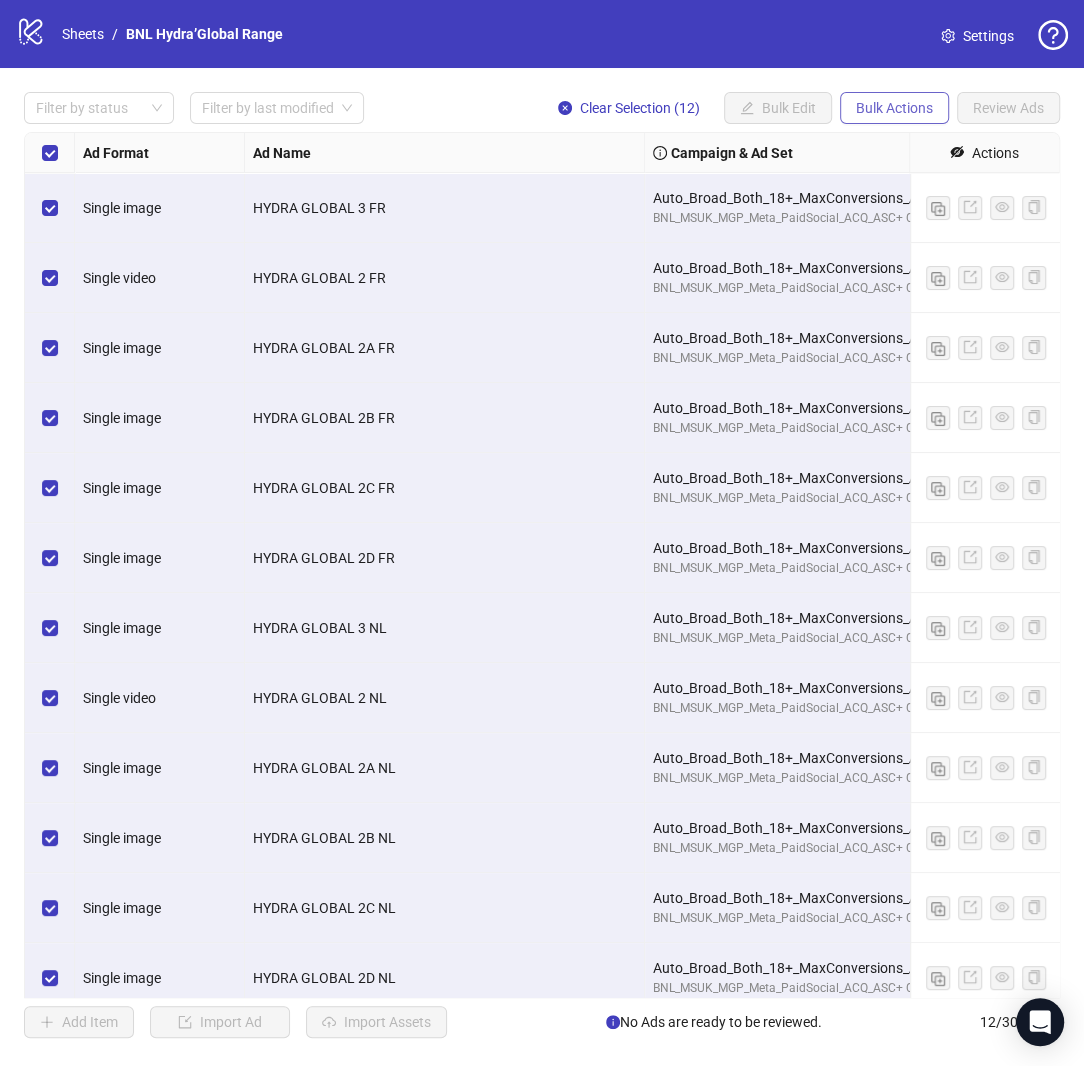 click on "Bulk Actions" at bounding box center (894, 108) 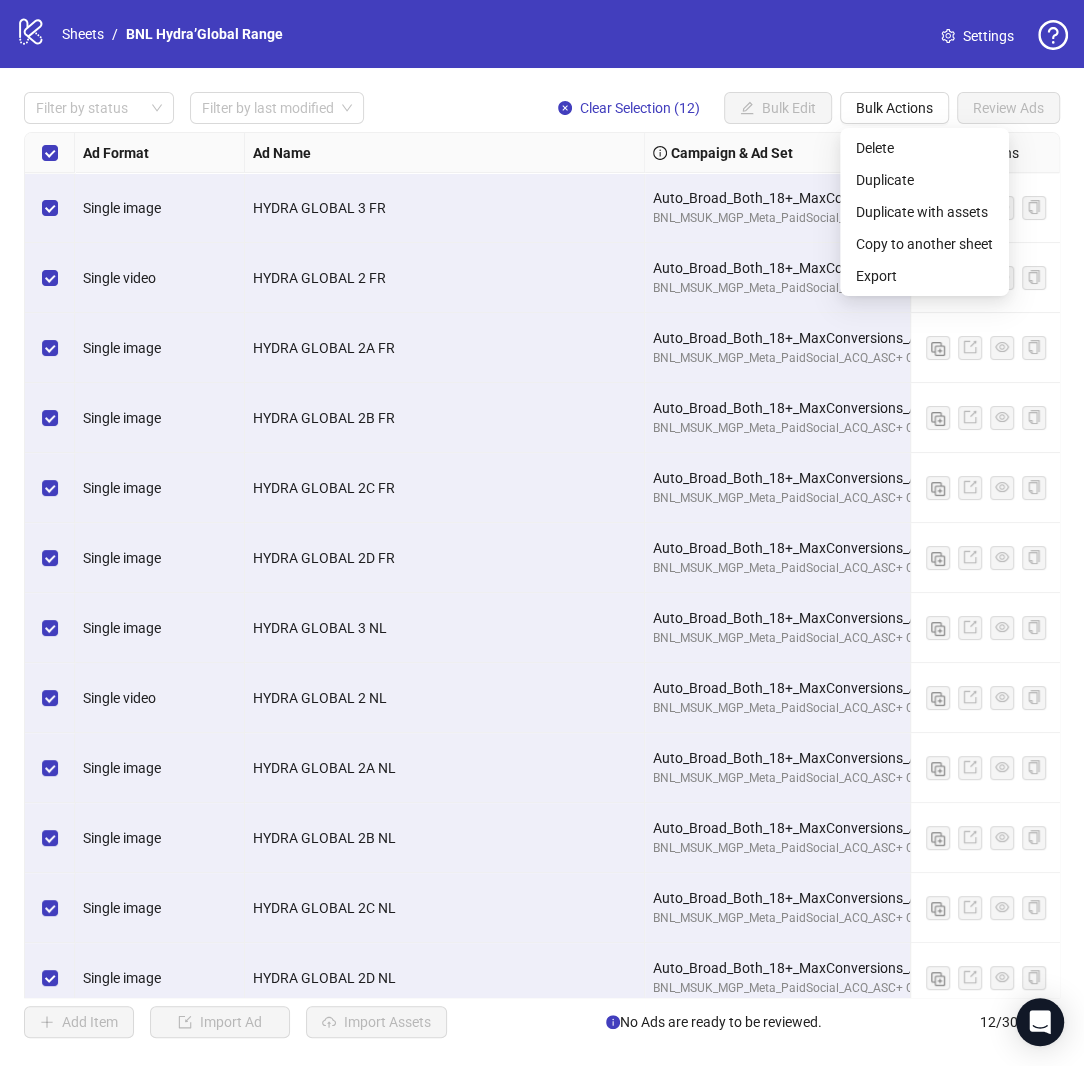 click on "Filter by status Filter by last modified Clear Selection (12) Bulk Edit Bulk Actions Review Ads Ad Format Ad Name Campaign & Ad Set Assets Headlines Primary Texts Descriptions Page ID Instagram User ID Destination URL App Product Page ID Display URL Leadgen Form Product Set ID Call to Action Actions Single image HYDRA GLOBAL 3 FR Auto_Broad_Both_18+_MaxConversions_ATC_BNL BNL_MSUK_MGP_Meta_PaidSocial_ACQ_ASC+ Campaign
To pick up a draggable item, press the space bar.
While dragging, use the arrow keys to move the item.
Press space again to drop the item in its new position, or press escape to cancel.
5 texts Single video HYDRA GLOBAL 2  FR Auto_Broad_Both_18+_MaxConversions_ATC_BNL BNL_MSUK_MGP_Meta_PaidSocial_ACQ_ASC+ Campaign
To pick up a draggable item, press the space bar.
While dragging, use the arrow keys to move the item.
Press space again to drop the item in its new position, or press escape to cancel.
5 texts Single image HYDRA GLOBAL 2A FR 5 texts Single image 12 /" at bounding box center [542, 565] 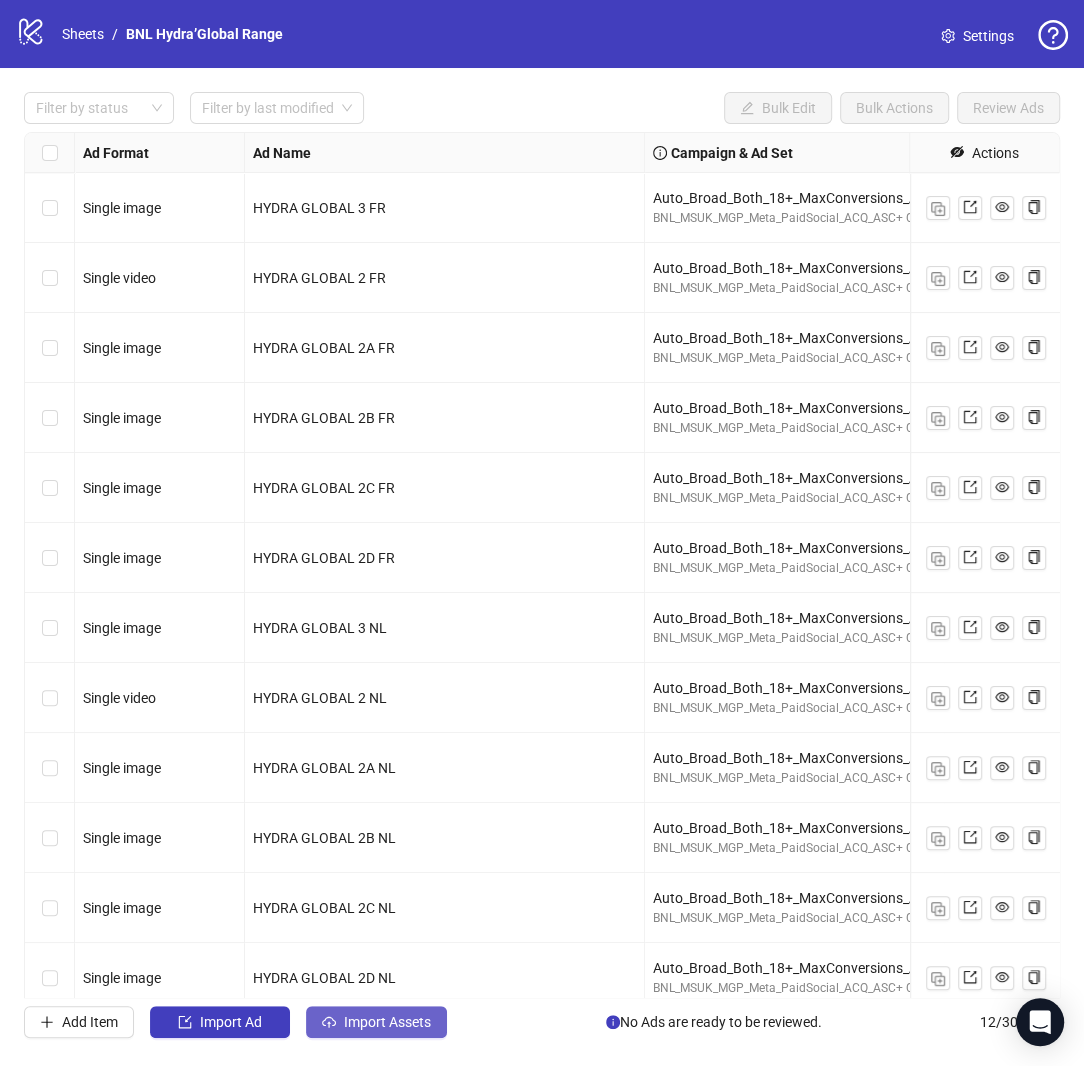 click on "Import Assets" at bounding box center (387, 1022) 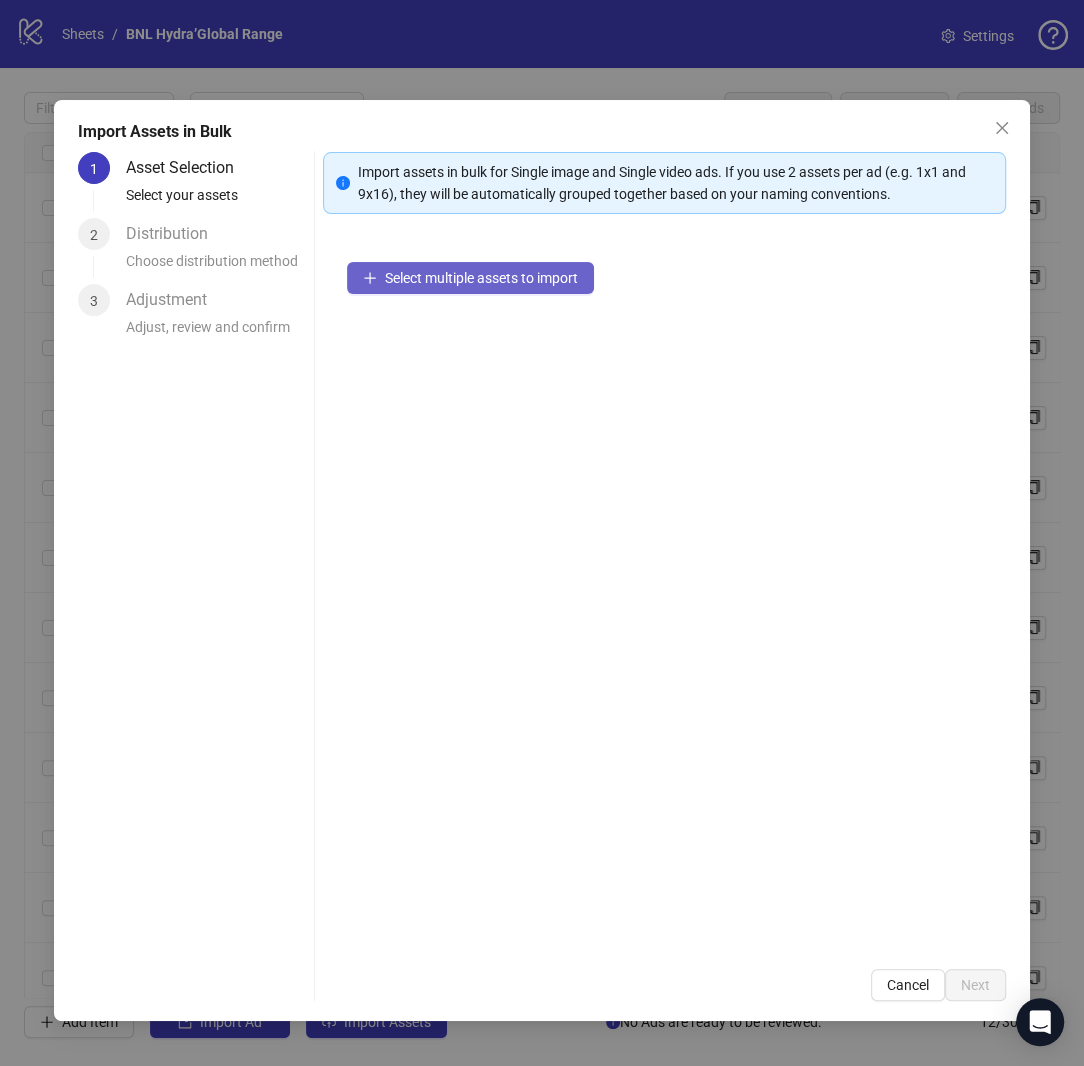 click on "Select multiple assets to import" at bounding box center (481, 278) 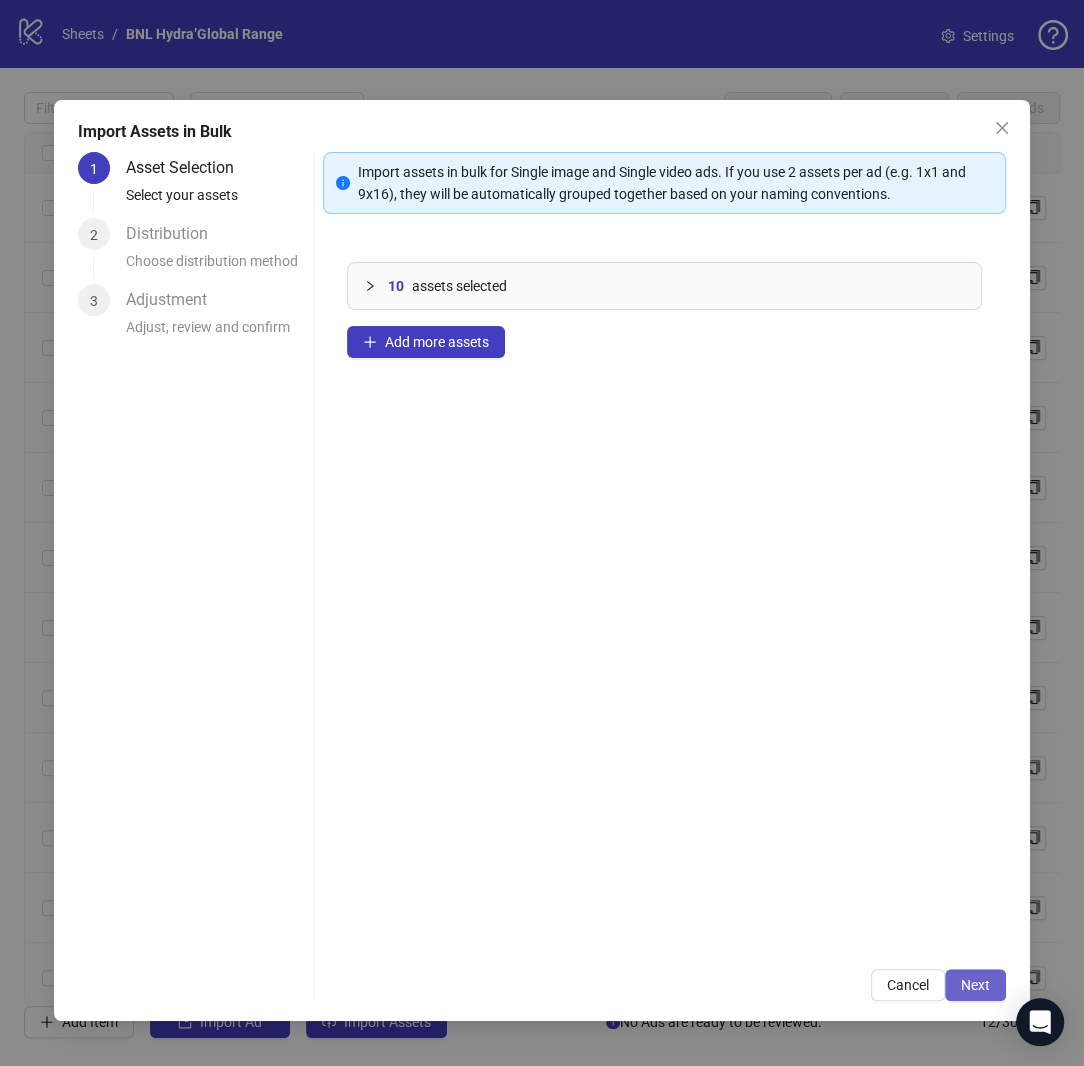 click on "Next" at bounding box center (975, 985) 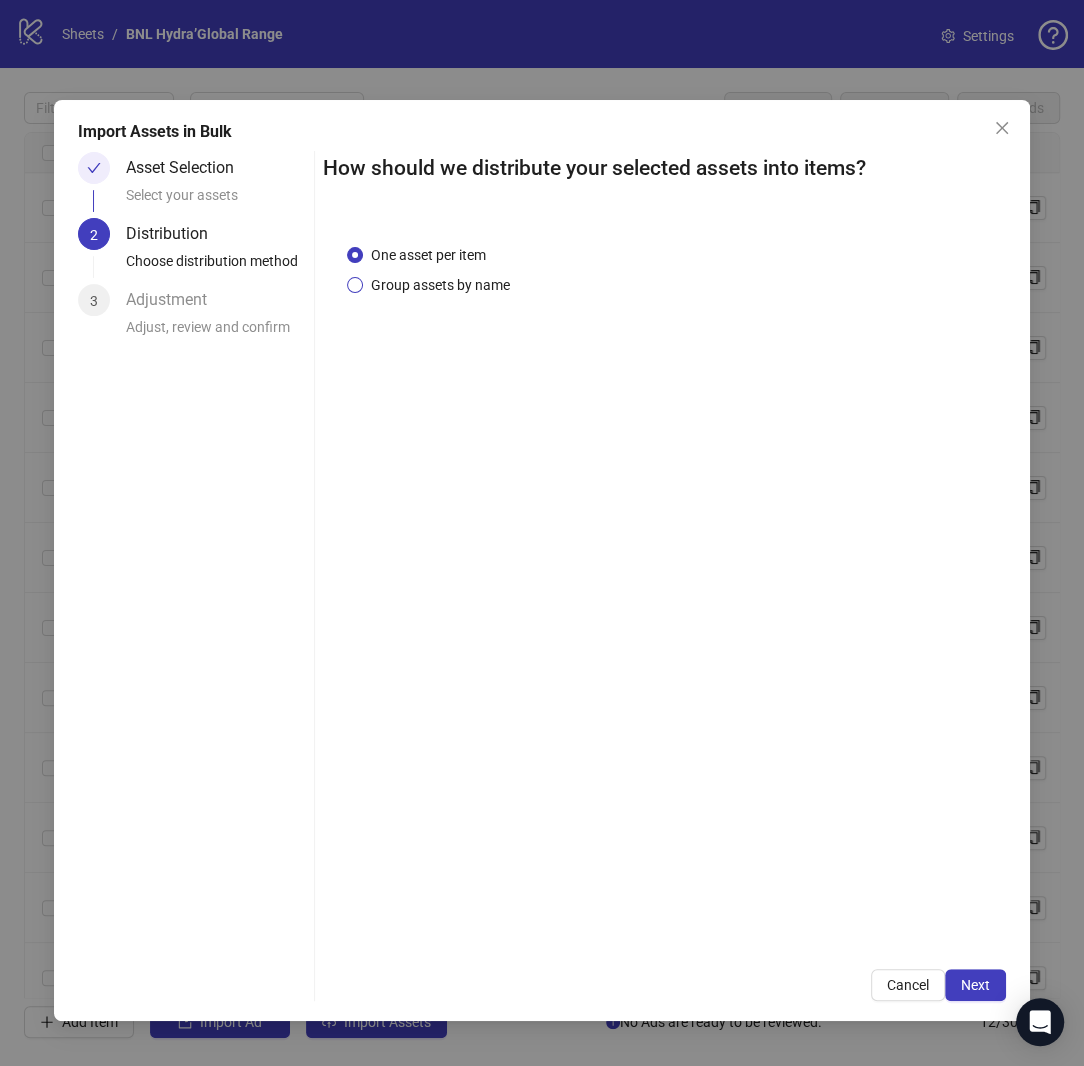 click on "Group assets by name" at bounding box center (440, 285) 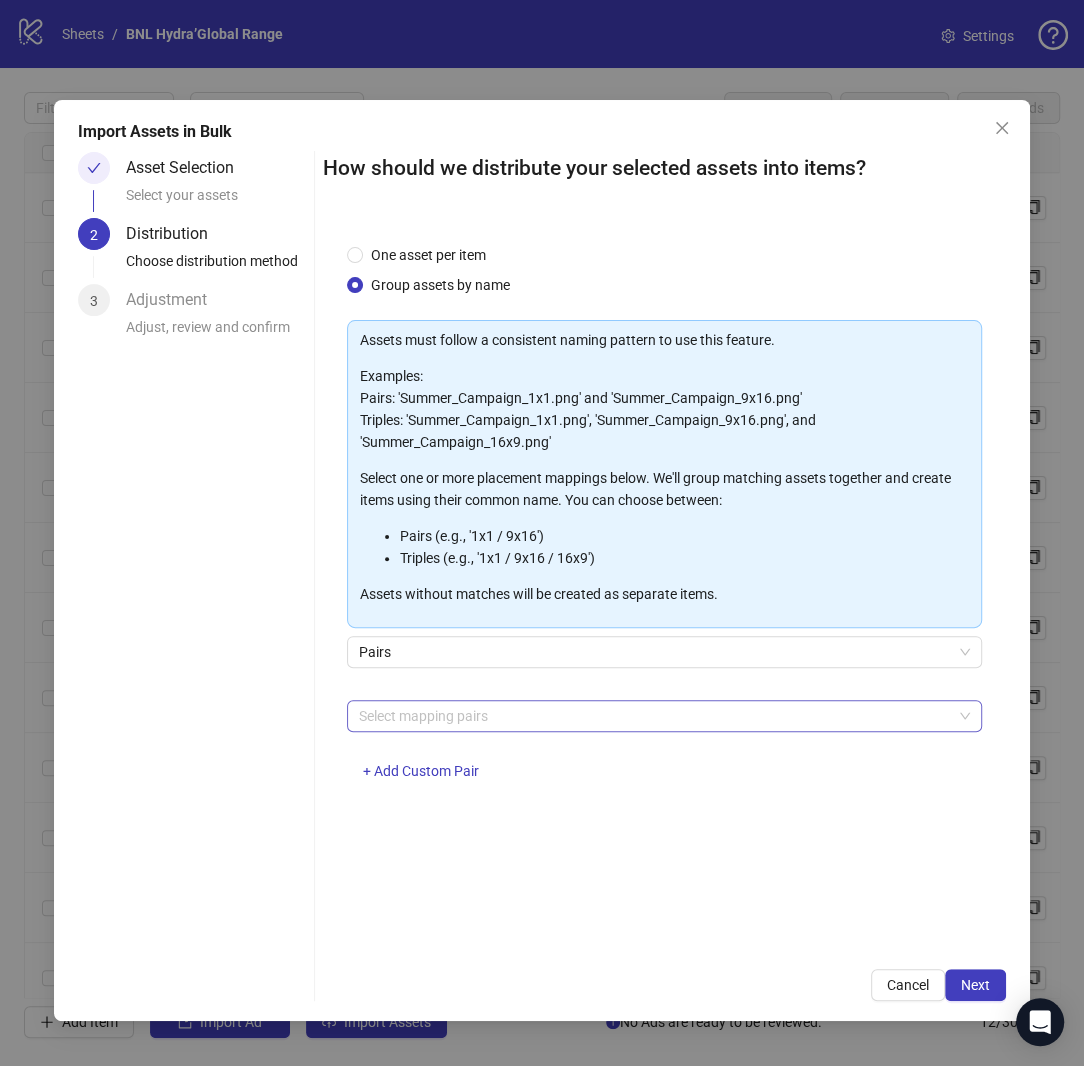 click at bounding box center (654, 716) 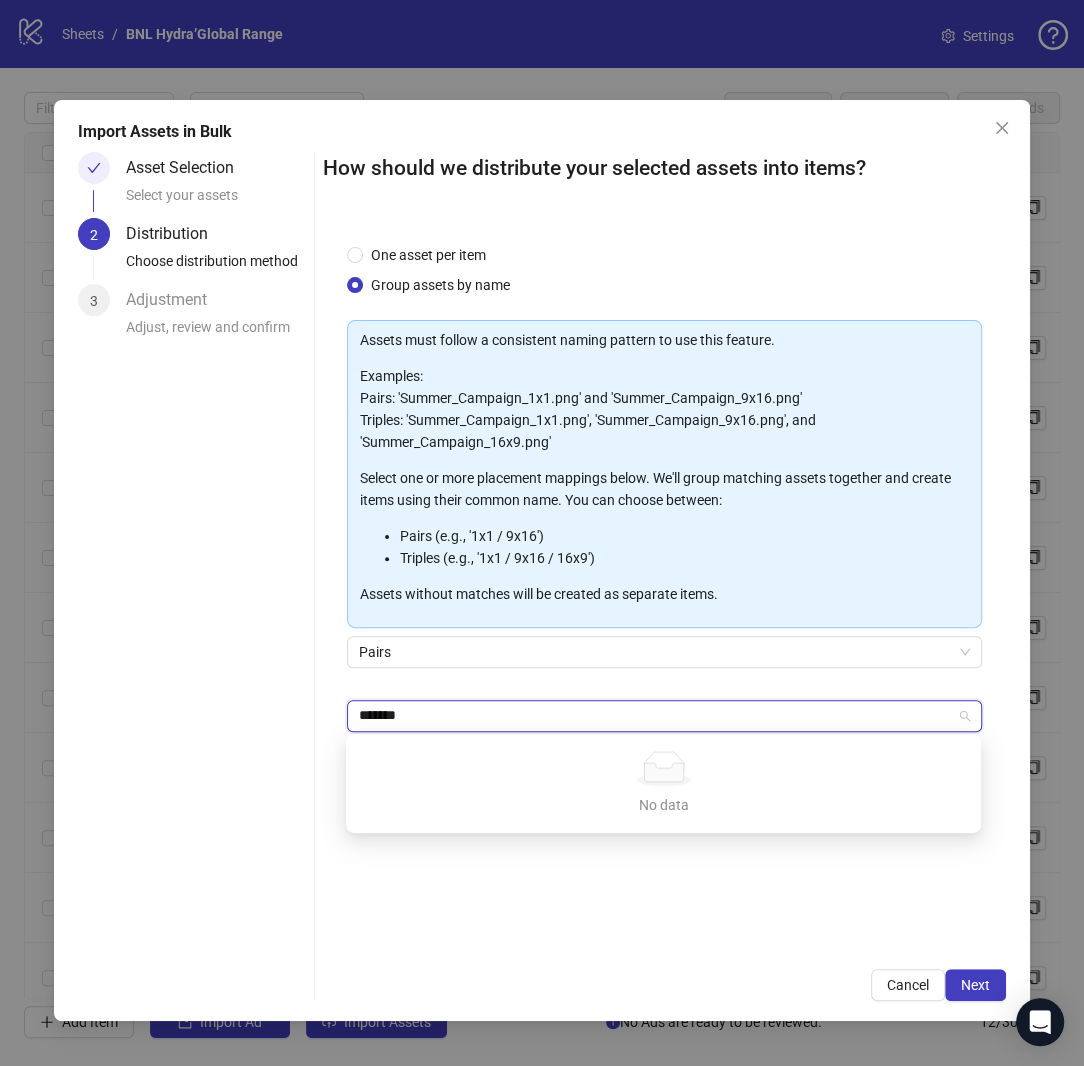 type on "********" 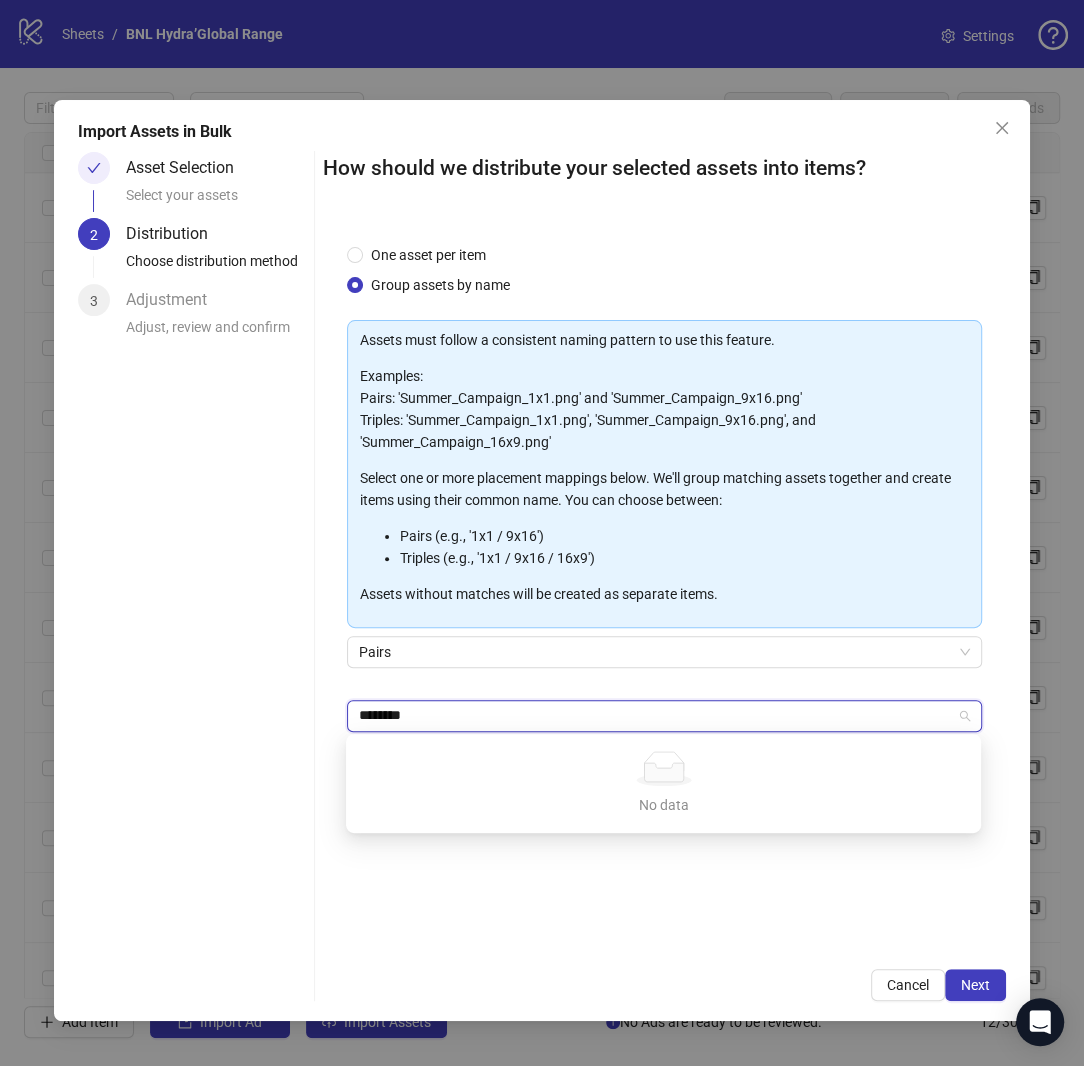 type 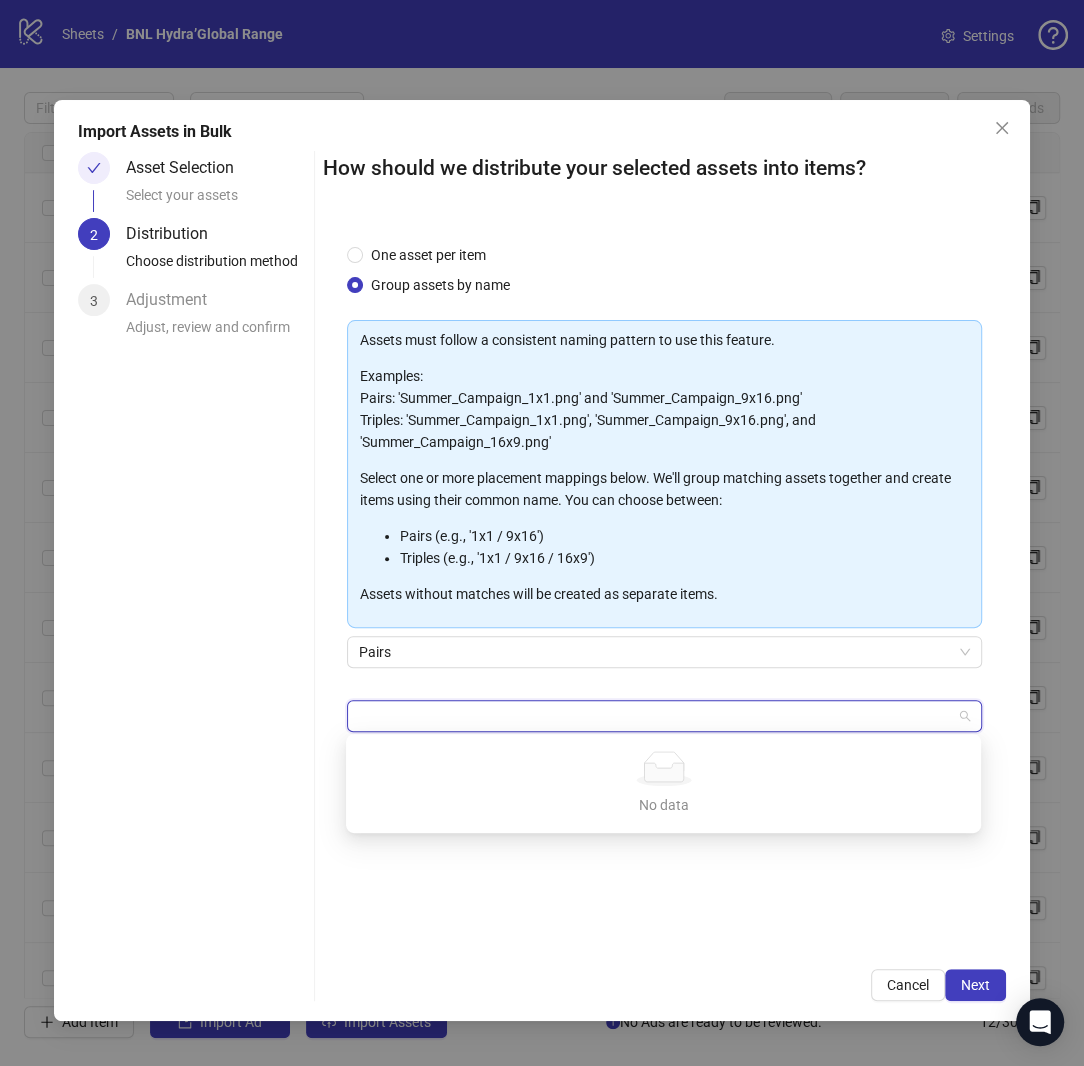 click on "One asset per item Group assets by name Assets must follow a consistent naming pattern to use this feature. Examples: Pairs: 'Summer_Campaign_1x1.png' and 'Summer_Campaign_9x16.png' Triples: 'Summer_Campaign_1x1.png', 'Summer_Campaign_9x16.png', and 'Summer_Campaign_16x9.png' Select one or more placement mappings below. We'll group matching assets together and create items using their common name. You can choose between: Pairs (e.g., '1x1 / 9x16') Triples (e.g., '1x1 / 9x16 / 16x9') Assets without matches will be created as separate items. Pairs 11 / 916   + Add Custom Pair" at bounding box center (664, 583) 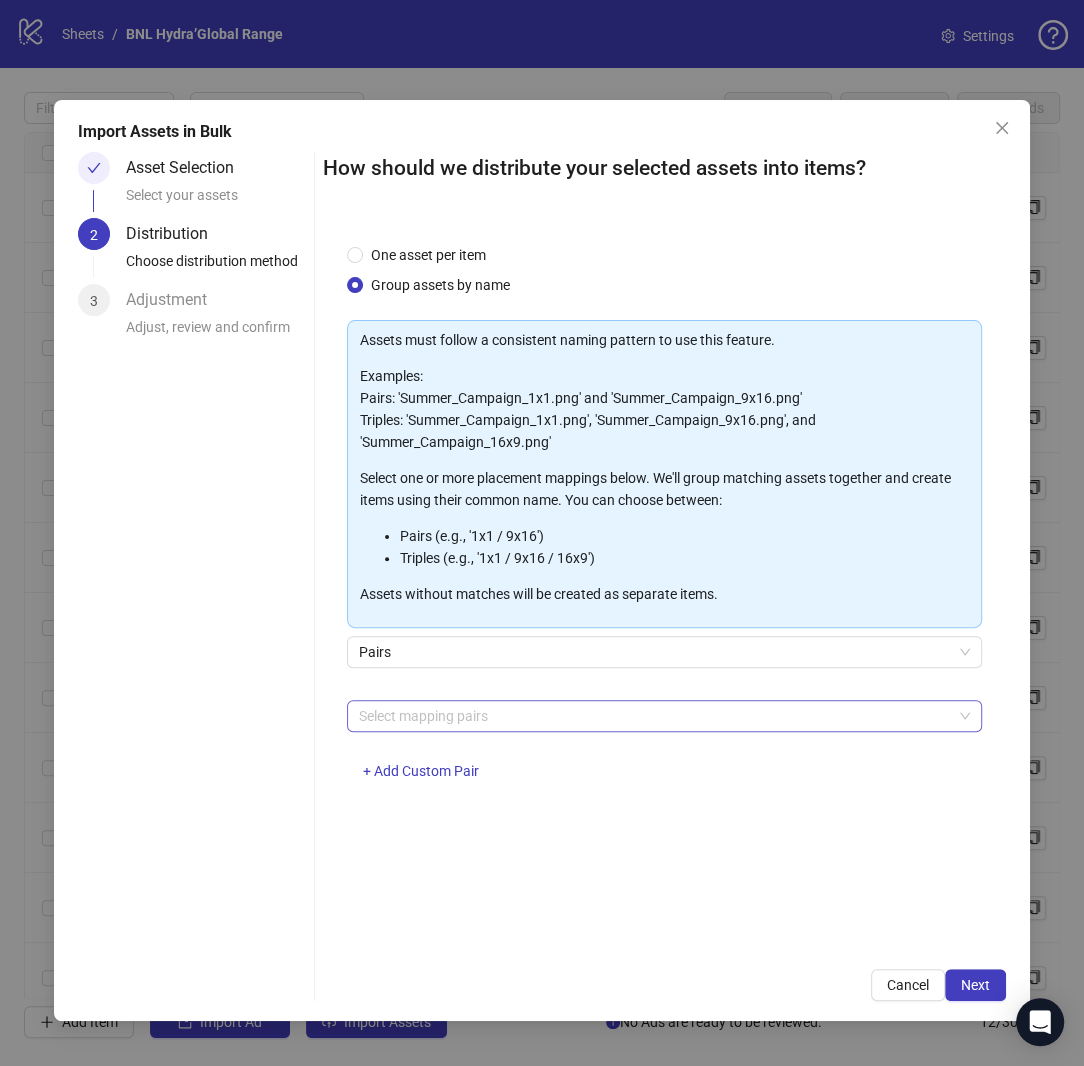 click at bounding box center [654, 716] 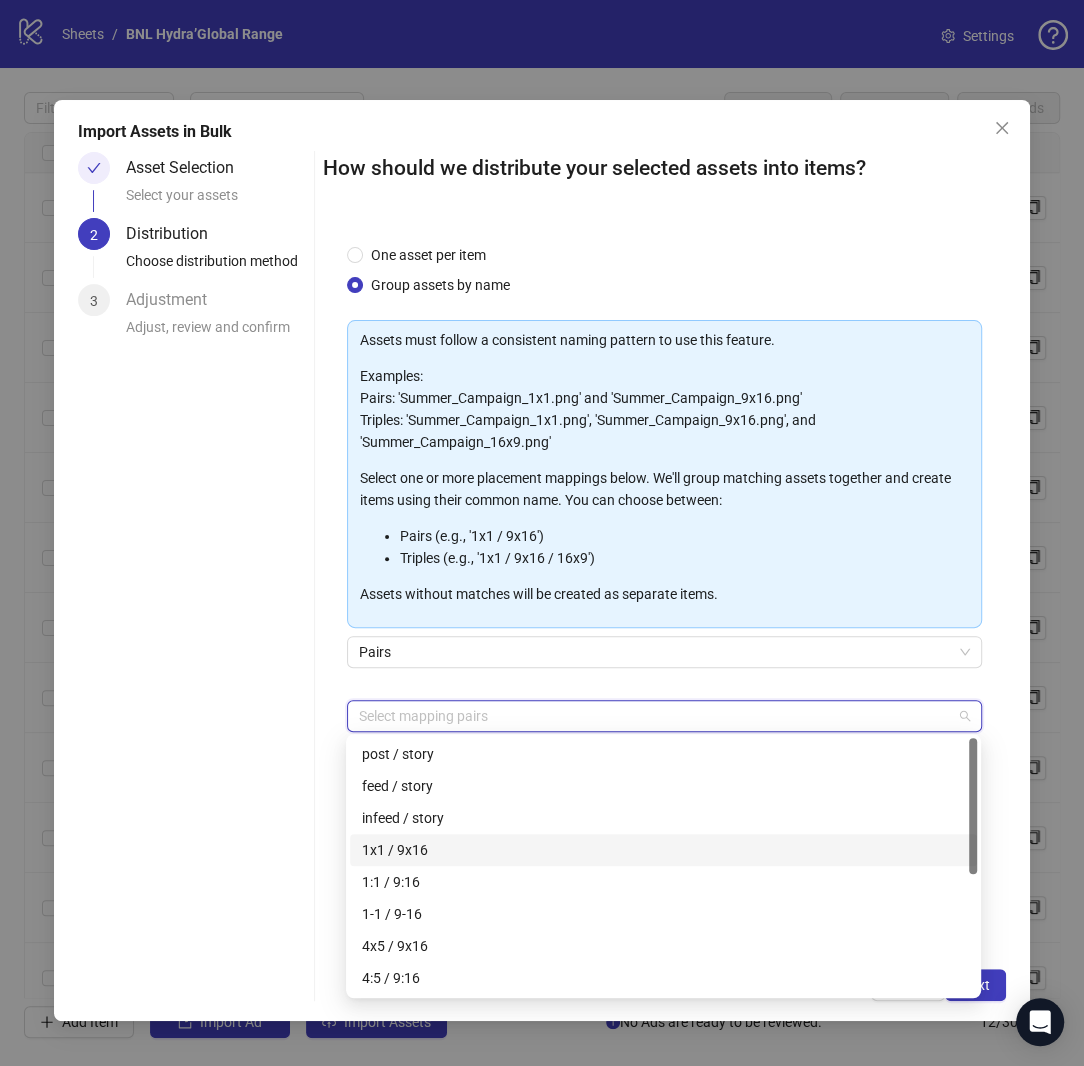 click on "Asset Selection Select your assets 2 Distribution Choose distribution method 3 Adjustment Adjust, review and confirm How should we distribute your selected assets into items? One asset per item Group assets by name Assets must follow a consistent naming pattern to use this feature. Examples: Pairs: 'Summer_Campaign_1x1.png' and 'Summer_Campaign_9x16.png' Triples: 'Summer_Campaign_1x1.png', 'Summer_Campaign_9x16.png', and 'Summer_Campaign_16x9.png' Select one or more placement mappings below. We'll group matching assets together and create items using their common name. You can choose between: Pairs (e.g., '1x1 / 9x16') Triples (e.g., '1x1 / 9x16 / 16x9') Assets without matches will be created as separate items. Pairs   Select mapping pairs + Add Custom Pair Cancel Next" at bounding box center (542, 576) 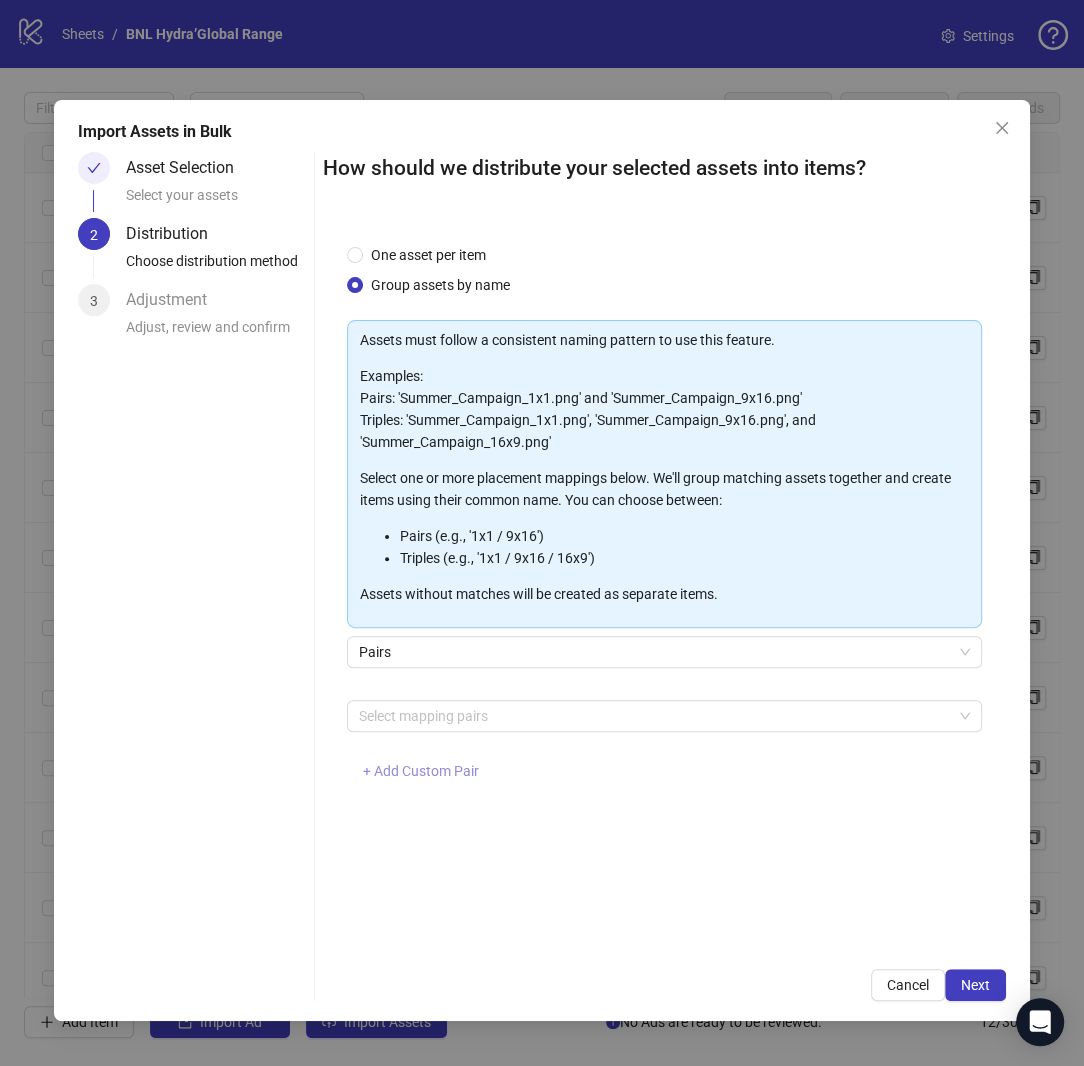 click on "+ Add Custom Pair" at bounding box center [421, 771] 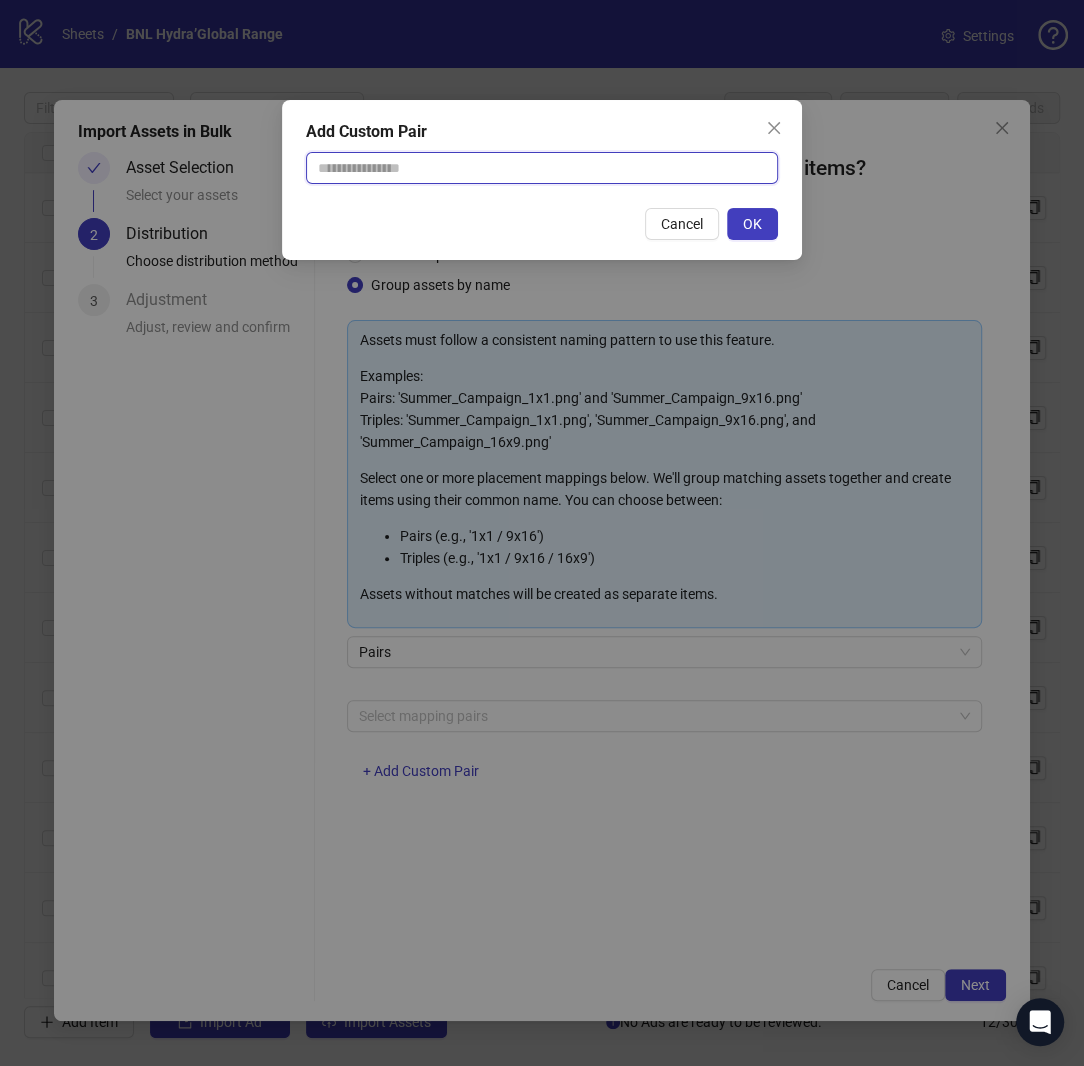 click at bounding box center [542, 168] 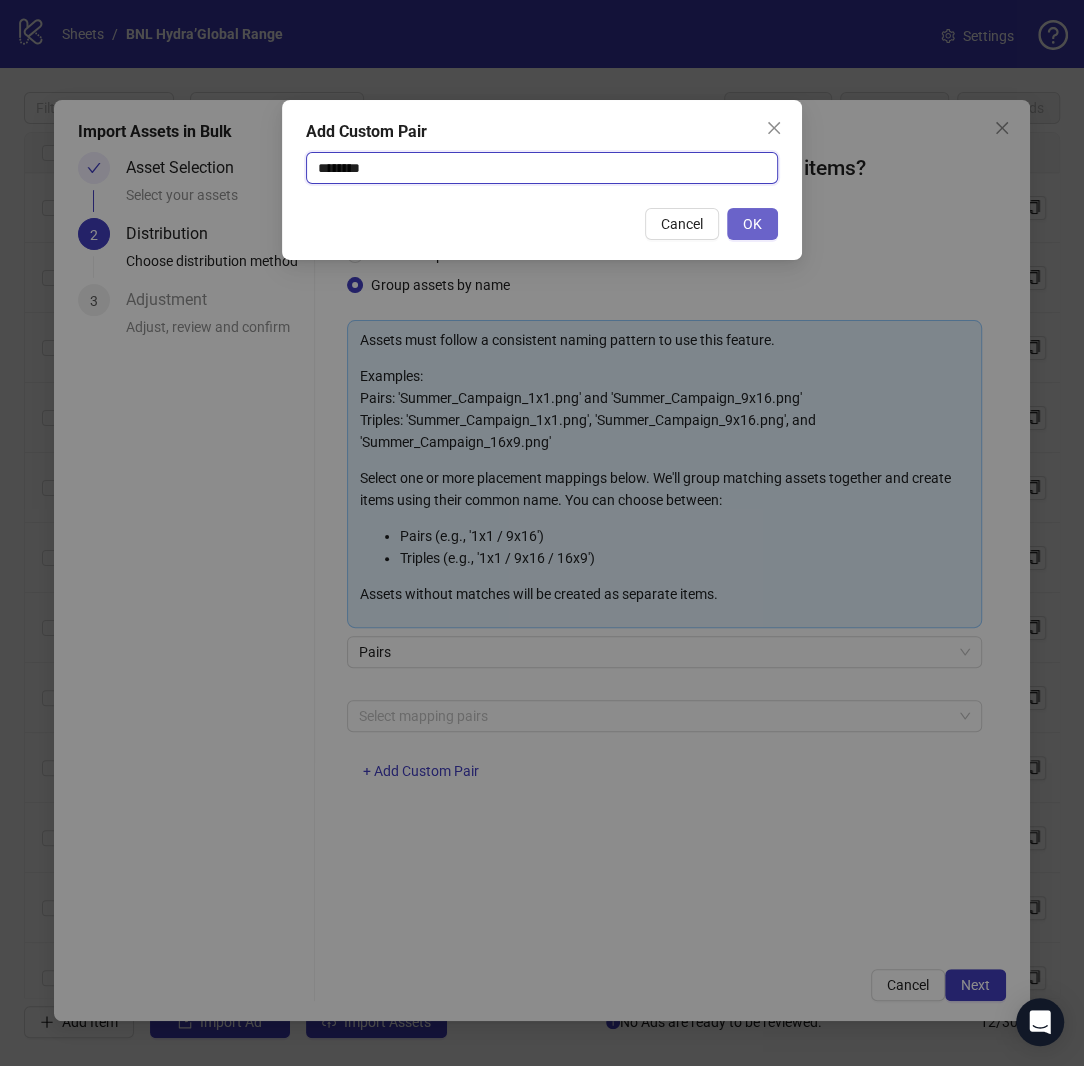 type on "********" 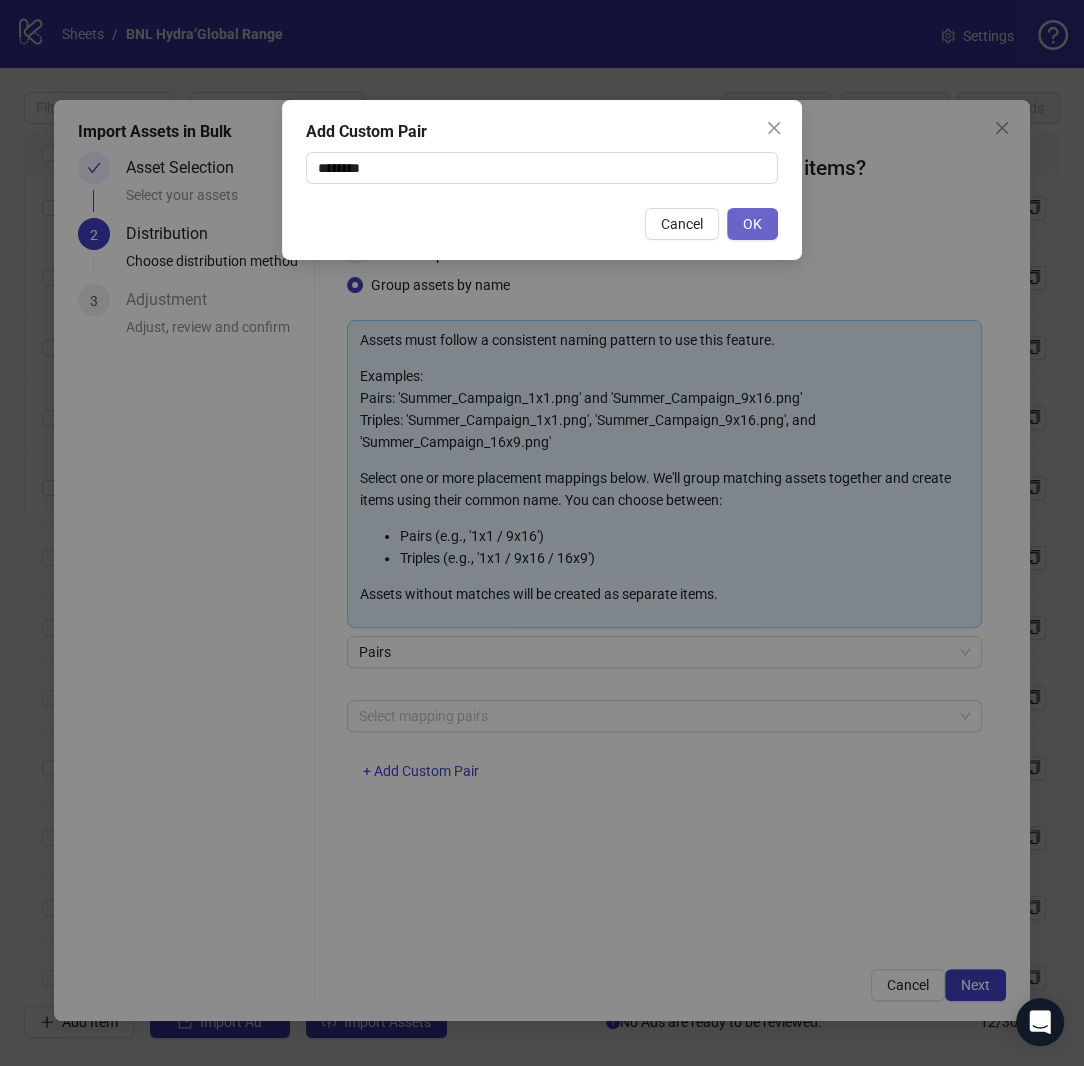 click on "OK" at bounding box center (752, 224) 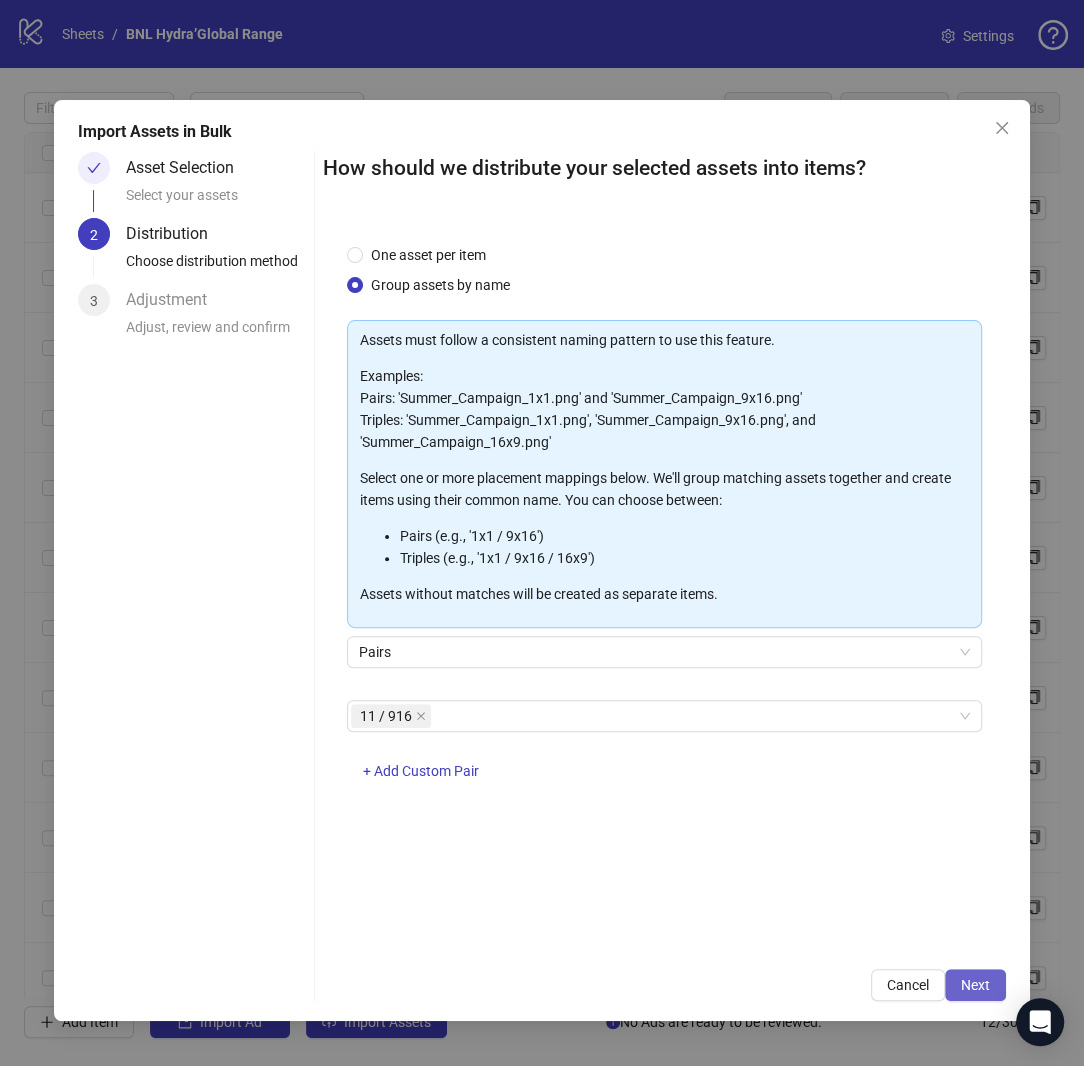 click on "Next" at bounding box center [975, 985] 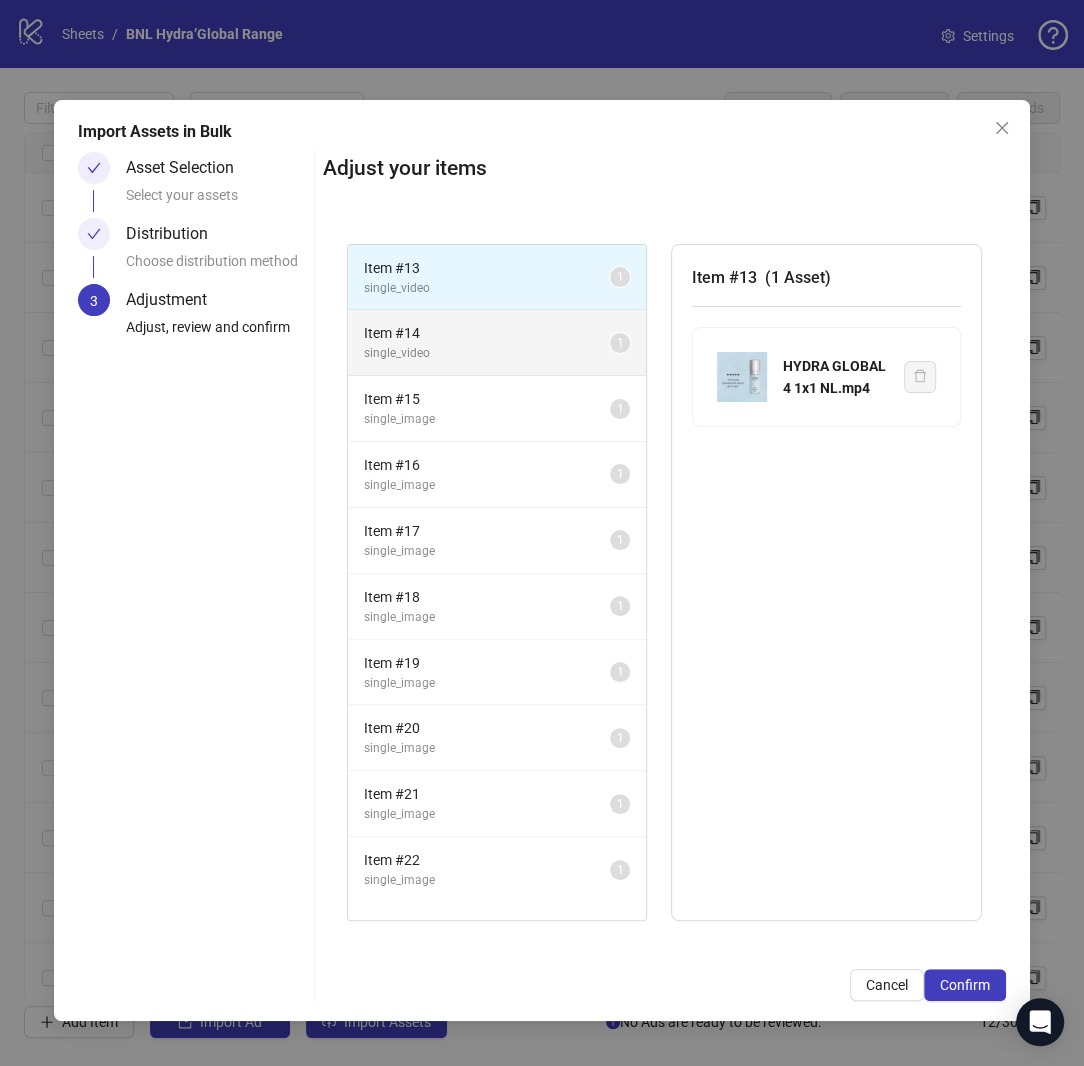 click on "Item # 14" at bounding box center (487, 333) 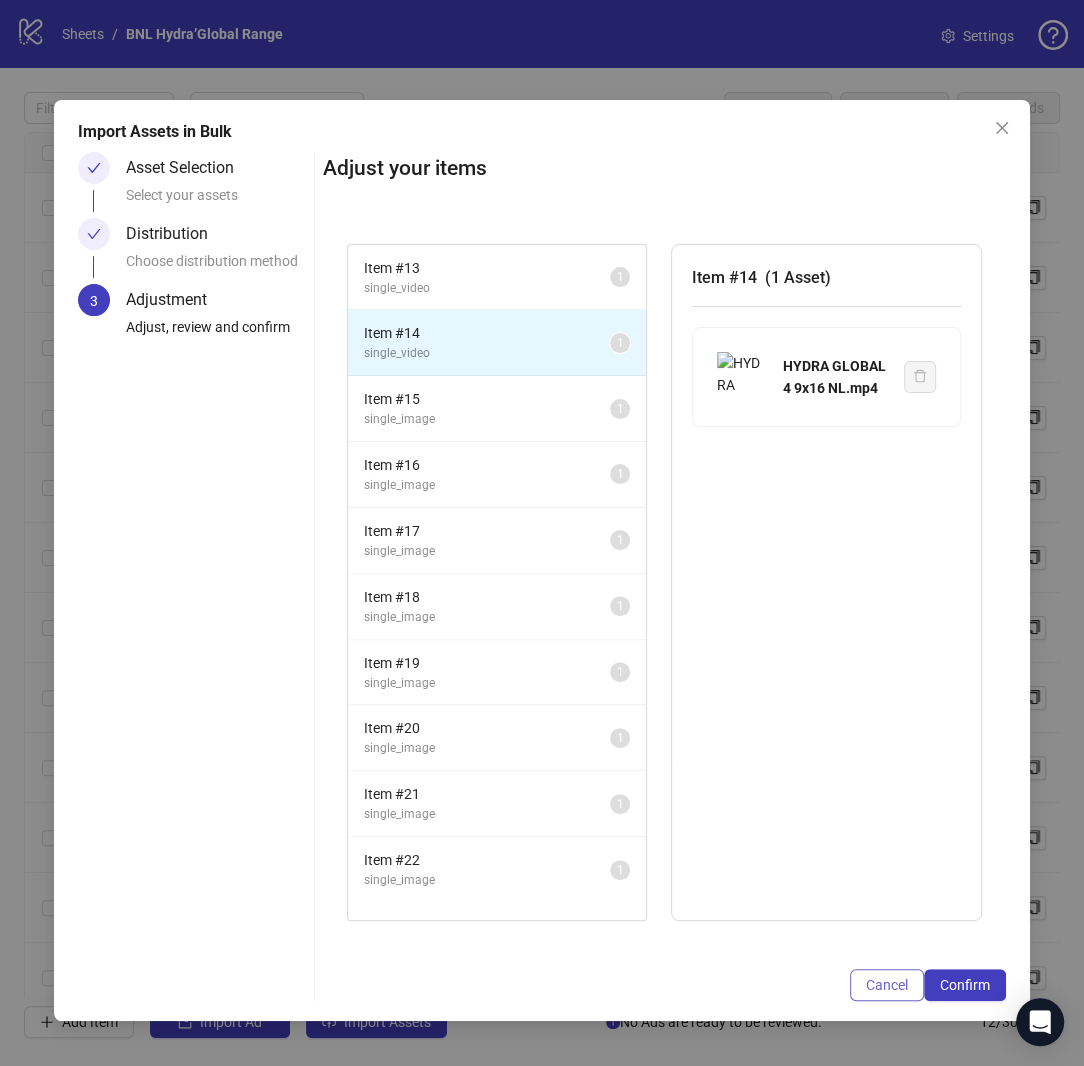 click on "Cancel" at bounding box center (887, 985) 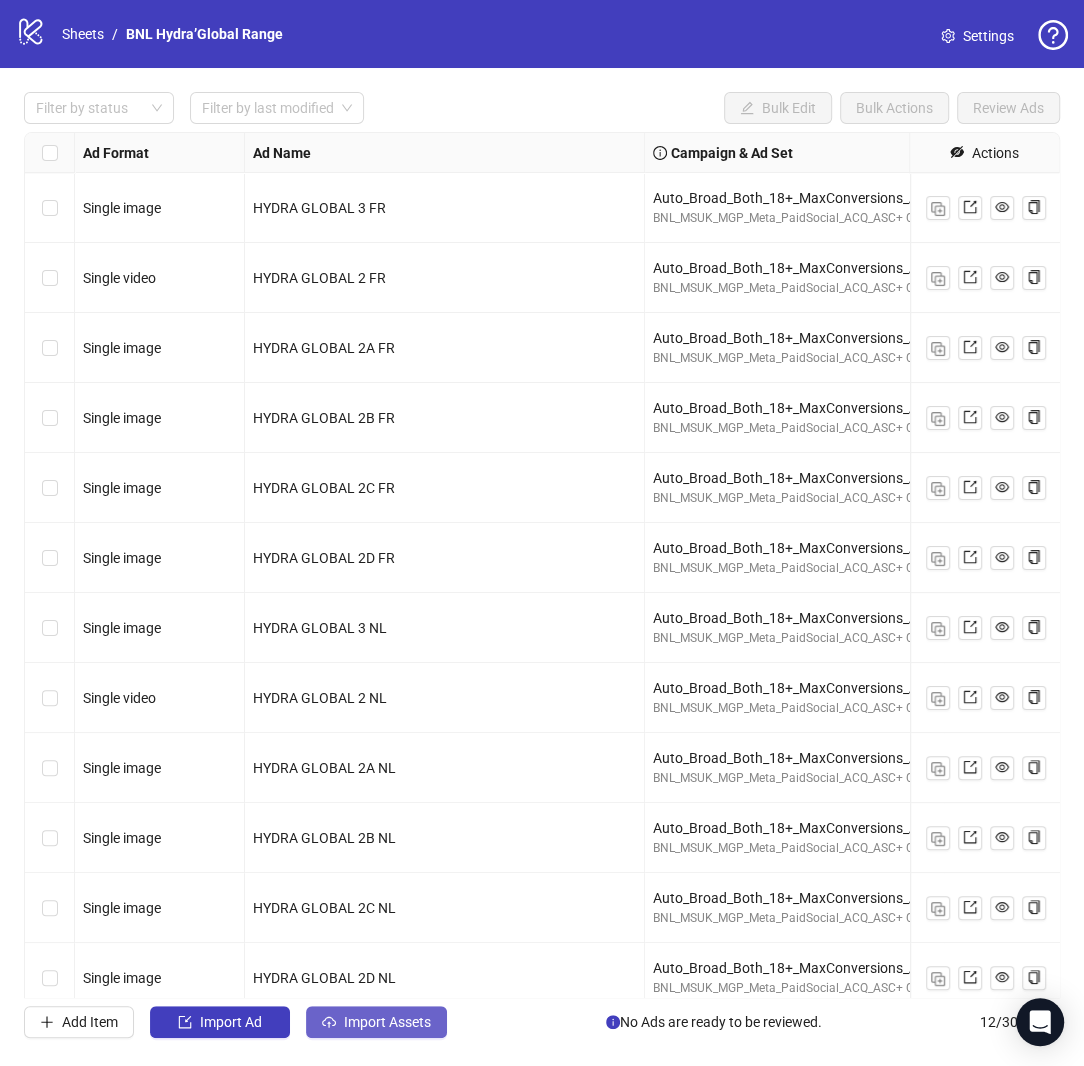 click on "Import Assets" at bounding box center [376, 1022] 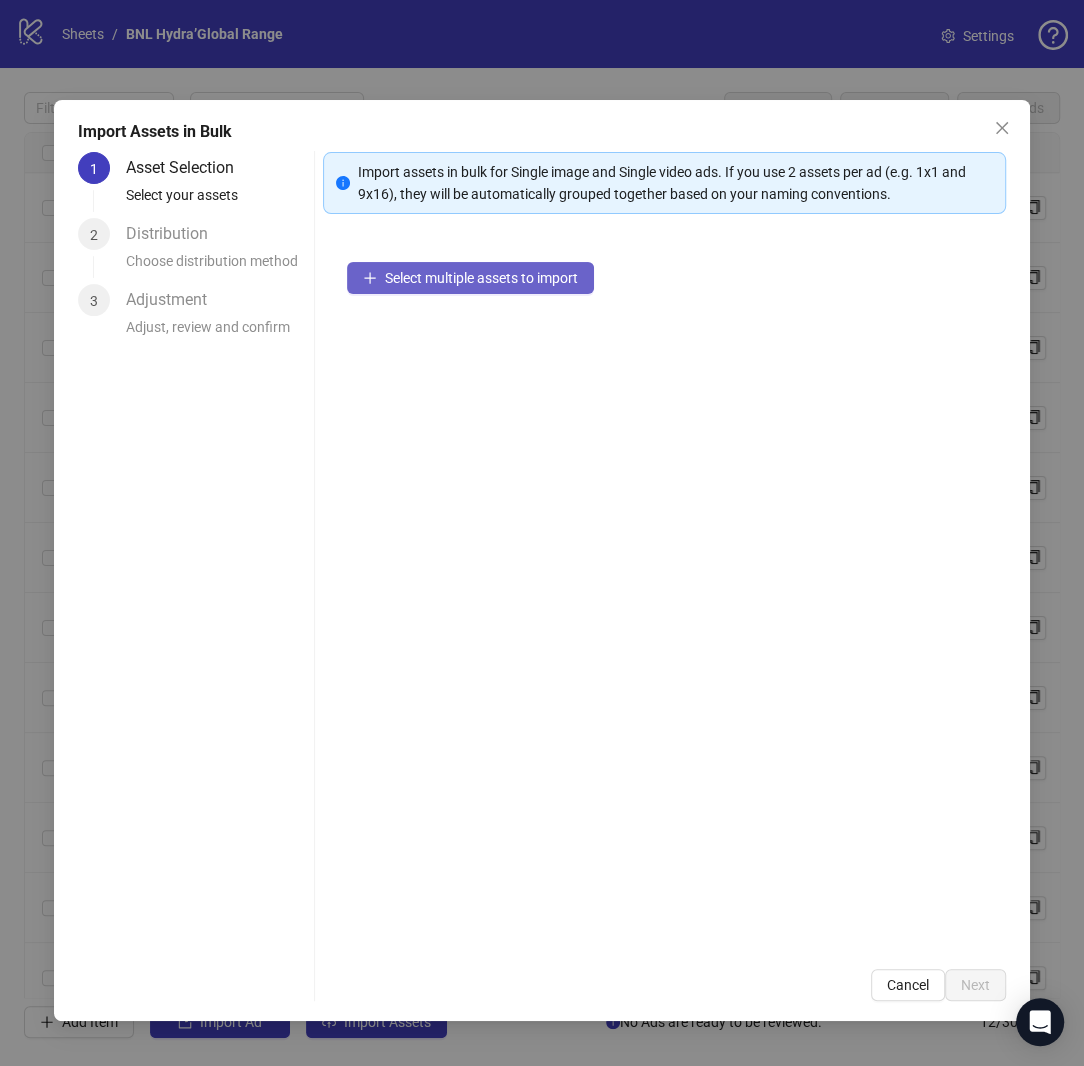 click on "Select multiple assets to import" at bounding box center (481, 278) 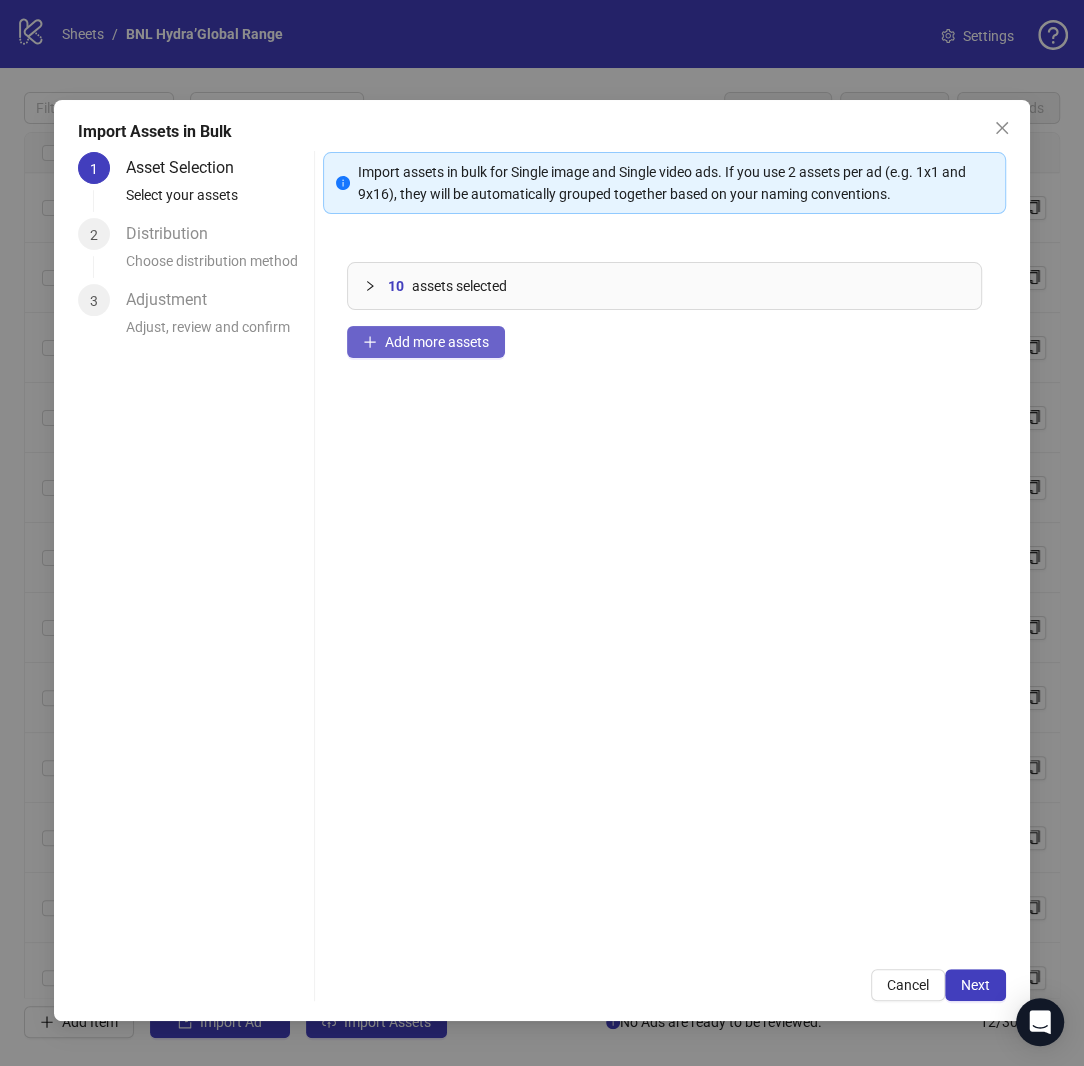 click on "Add more assets" at bounding box center (437, 342) 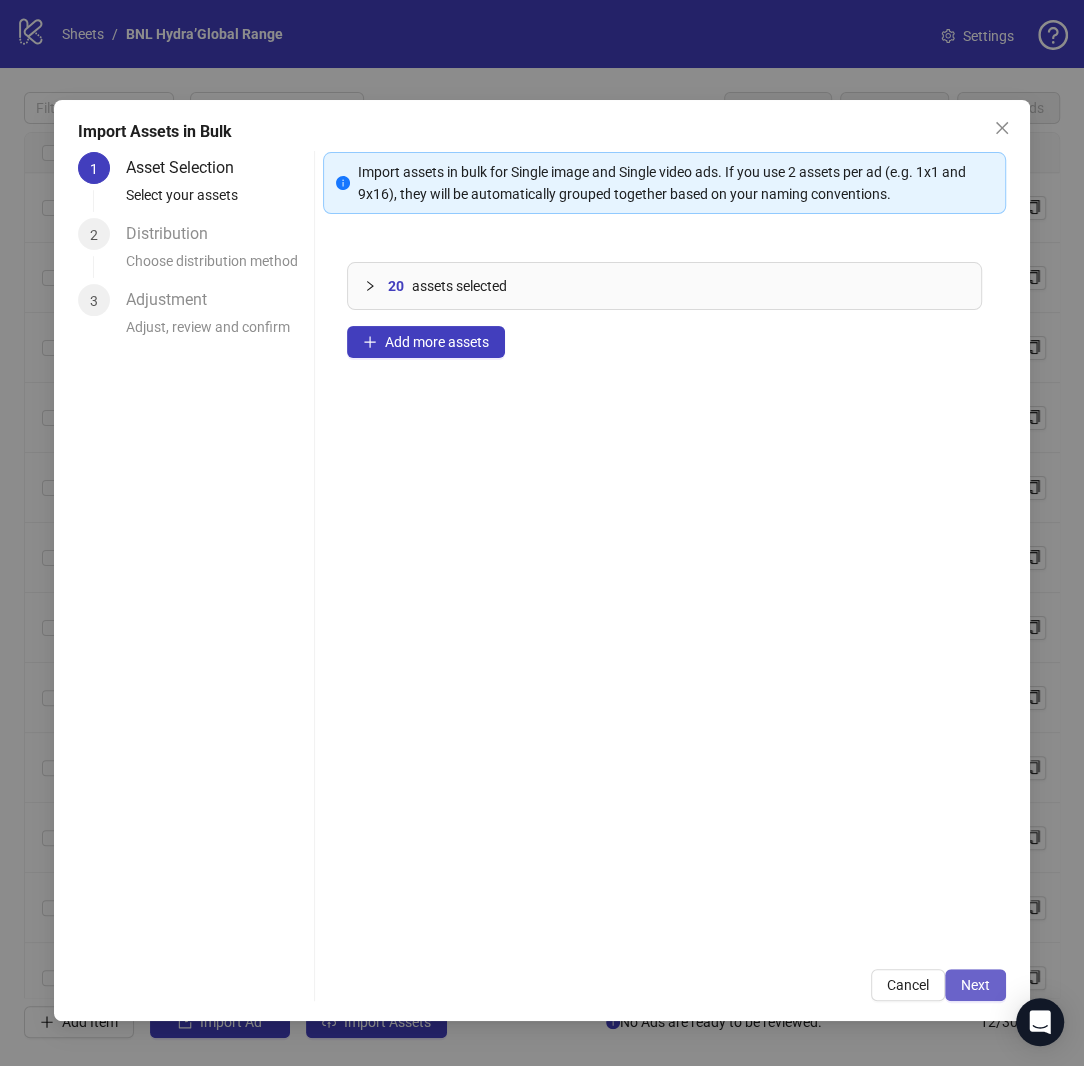 click on "Next" at bounding box center [975, 985] 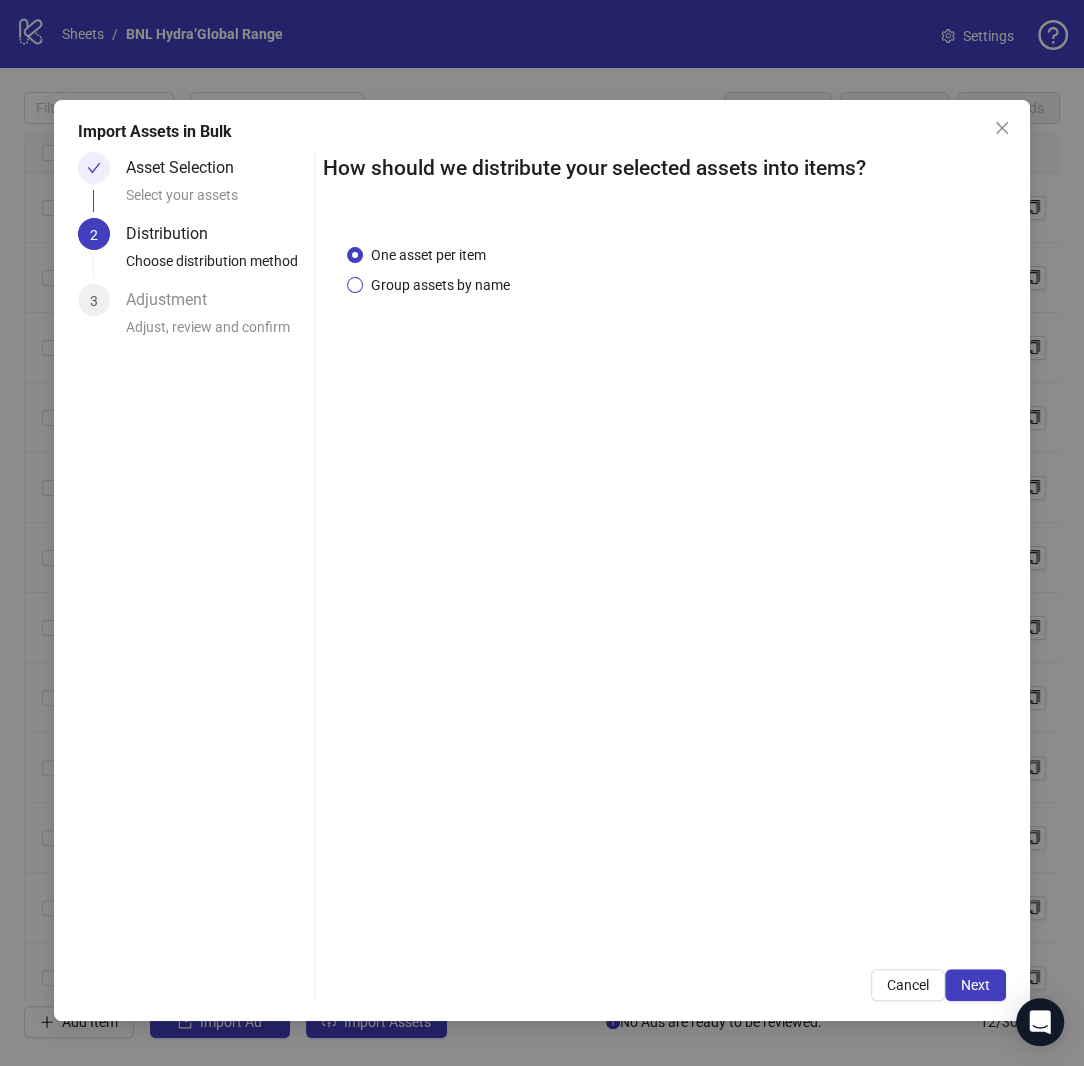 click on "Group assets by name" at bounding box center [440, 285] 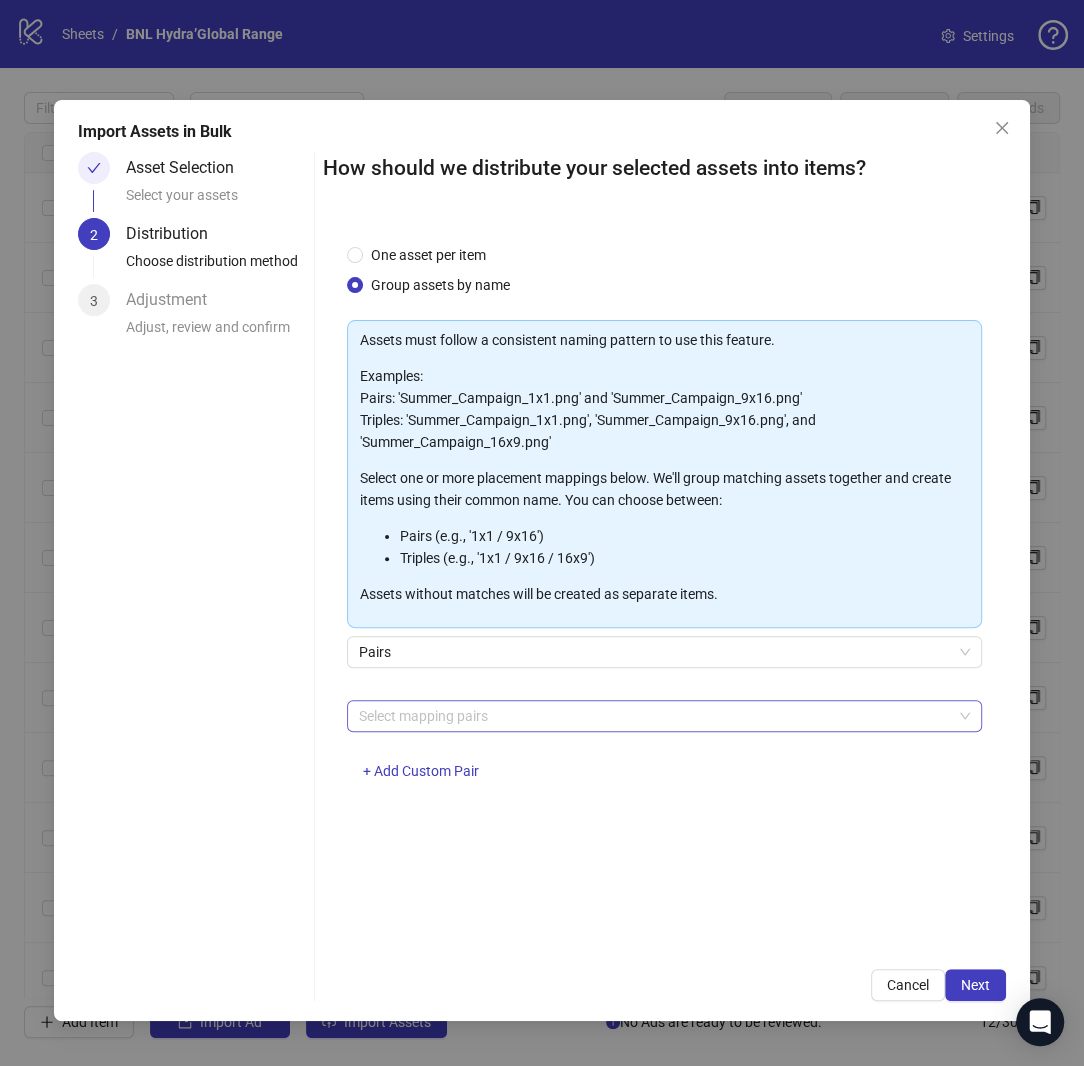 click at bounding box center (654, 716) 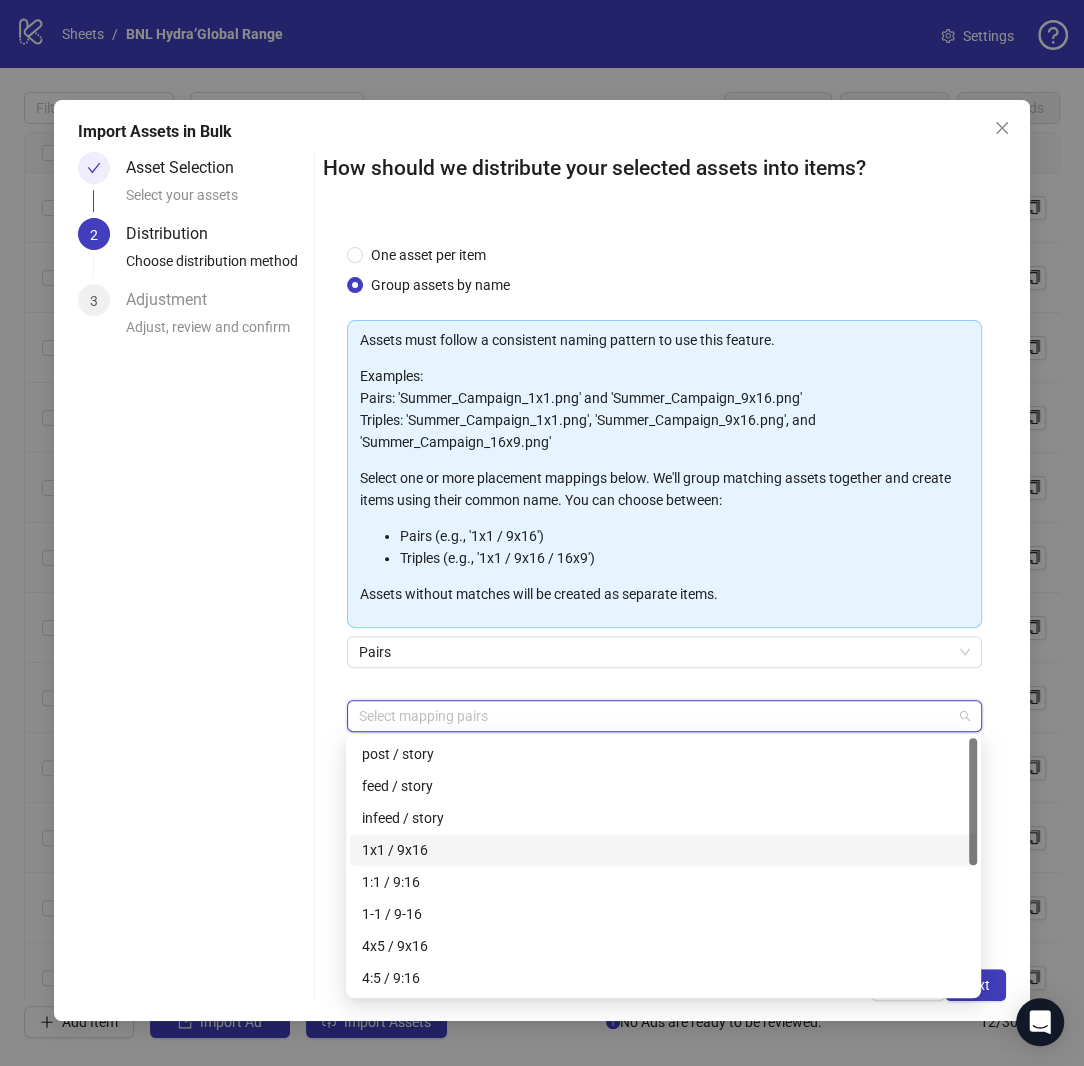click on "1x1 / 9x16" at bounding box center (663, 850) 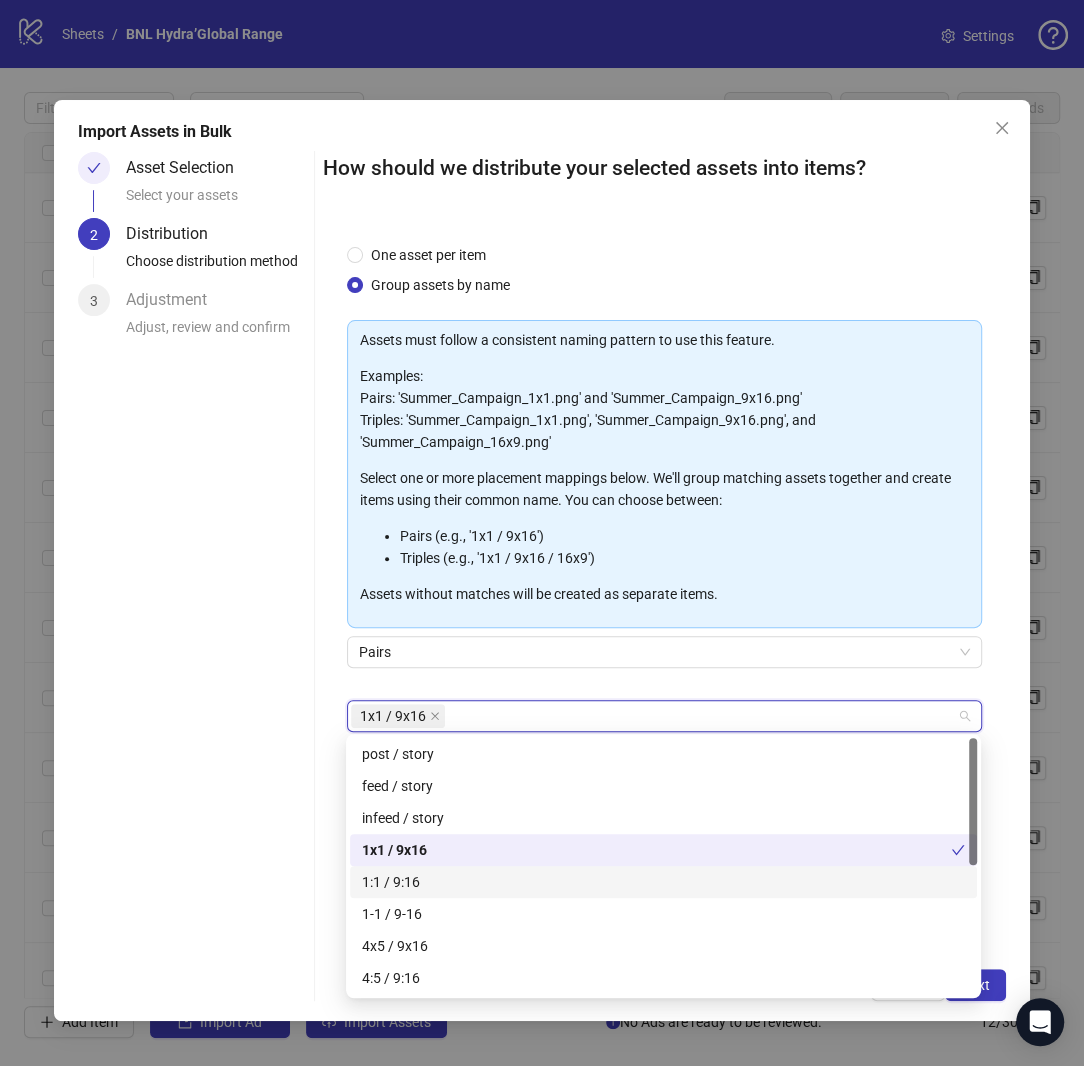 click on "Asset Selection Select your assets 2 Distribution Choose distribution method 3 Adjustment Adjust, review and confirm" at bounding box center (192, 576) 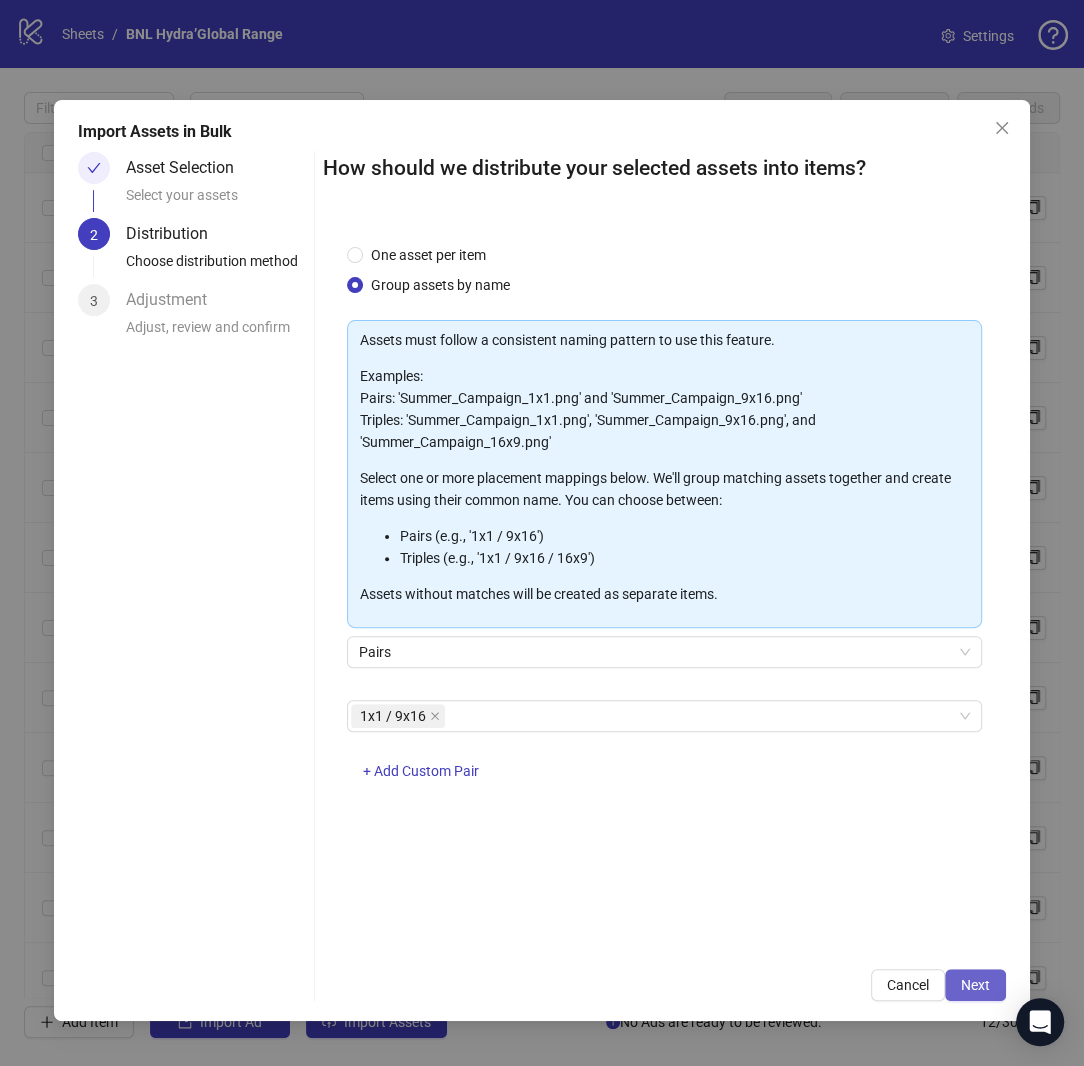 click on "Next" at bounding box center (975, 985) 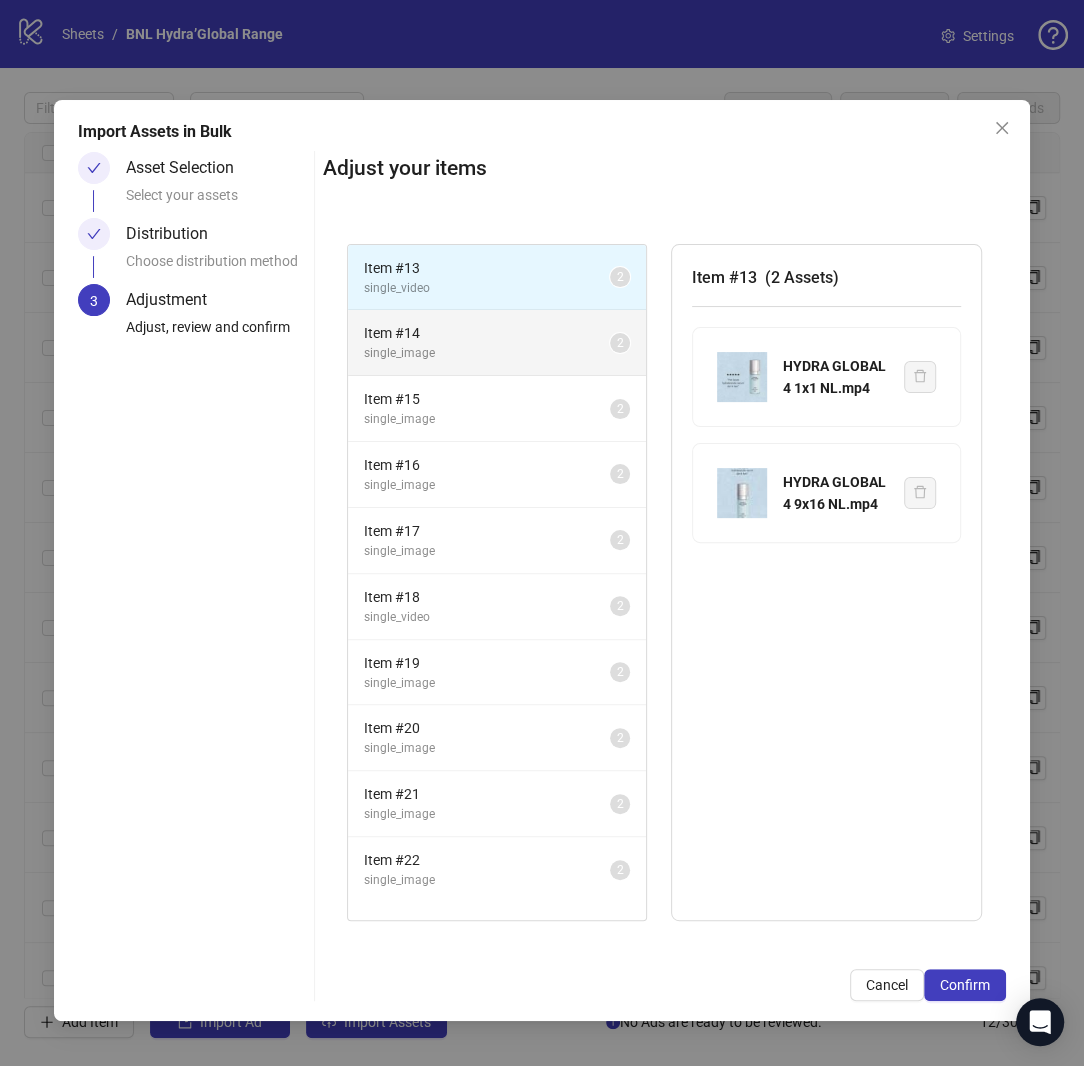 click on "Item # 14" at bounding box center [487, 333] 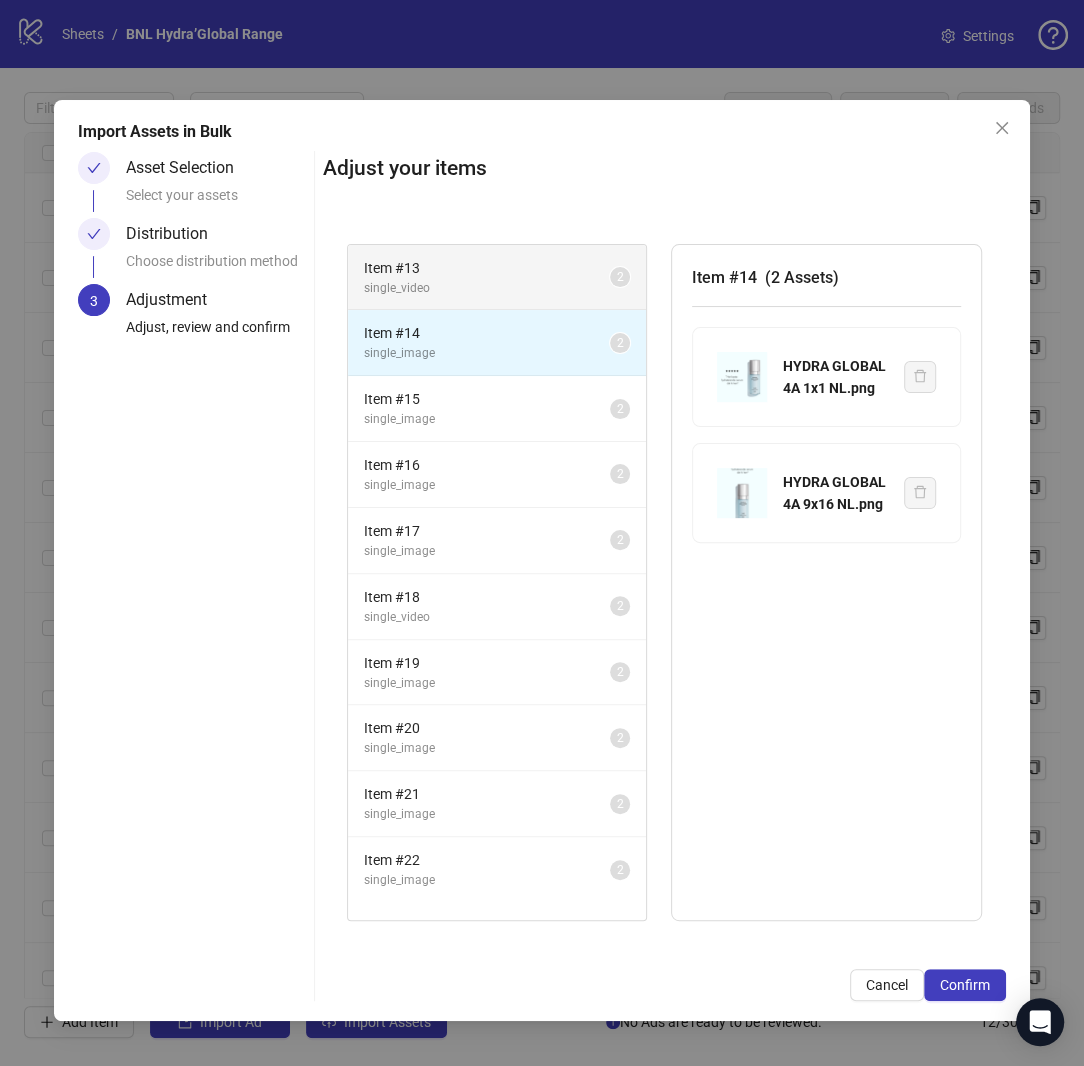 click on "single_video" at bounding box center [487, 288] 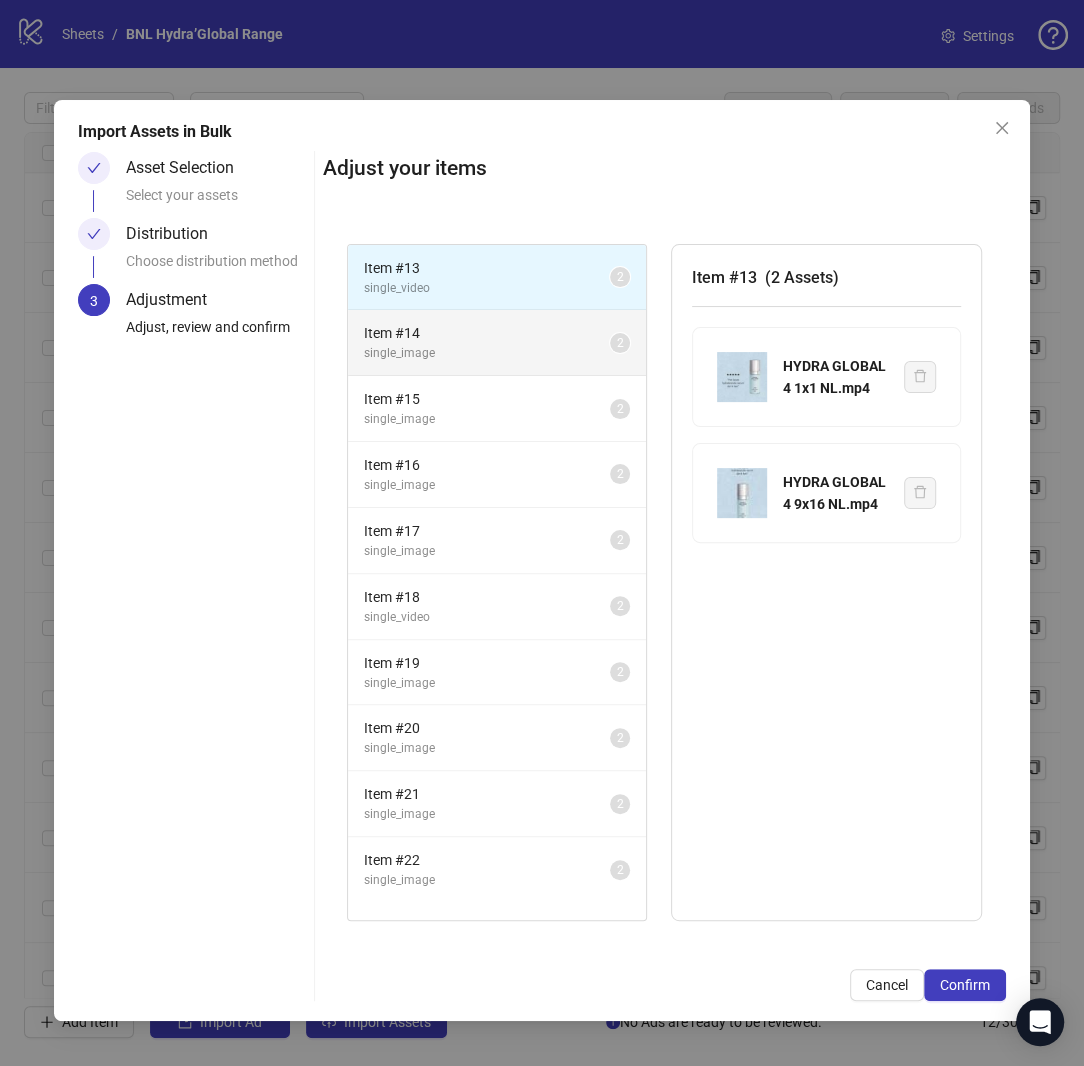 click on "Item # 14" at bounding box center [487, 333] 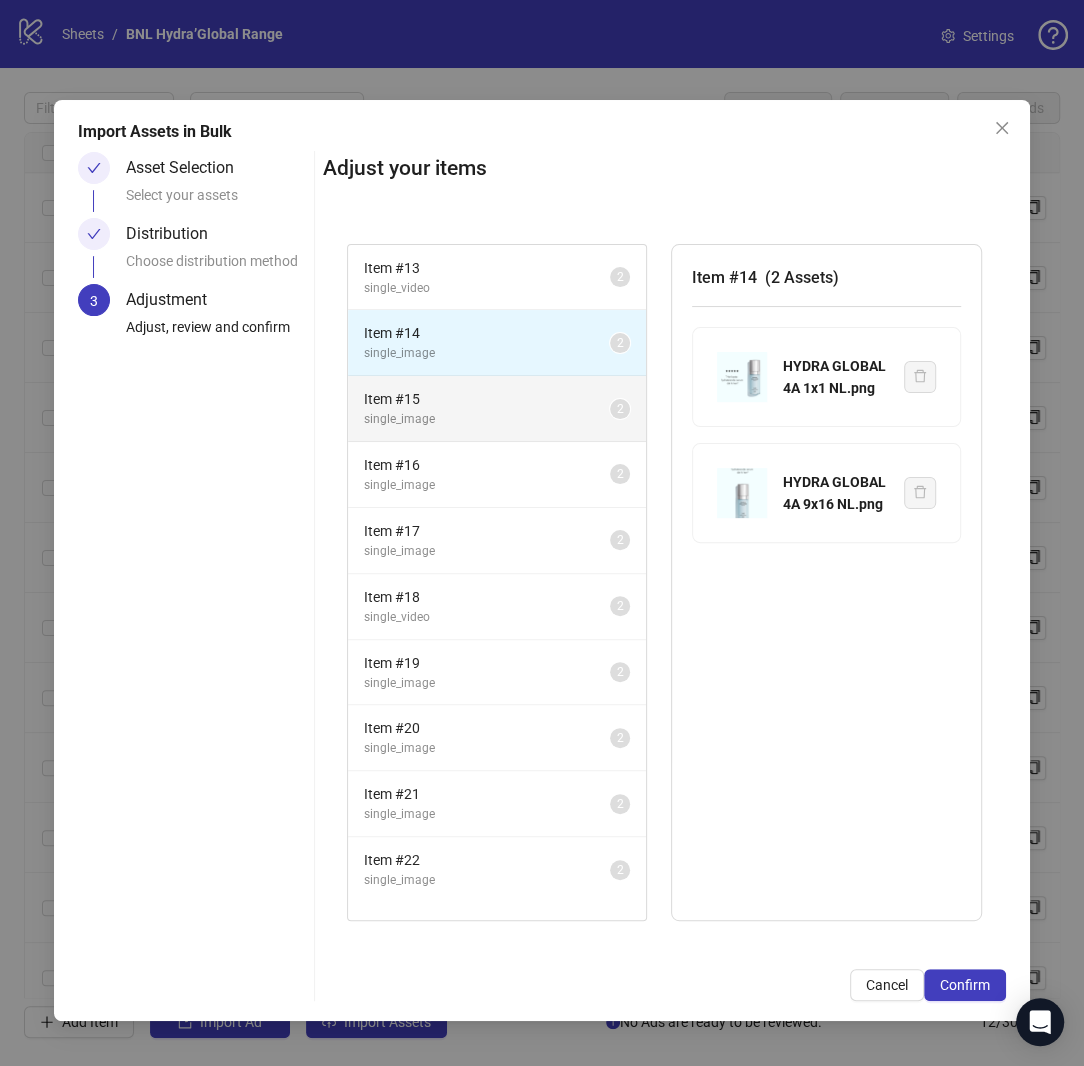 click on "single_image" at bounding box center (487, 419) 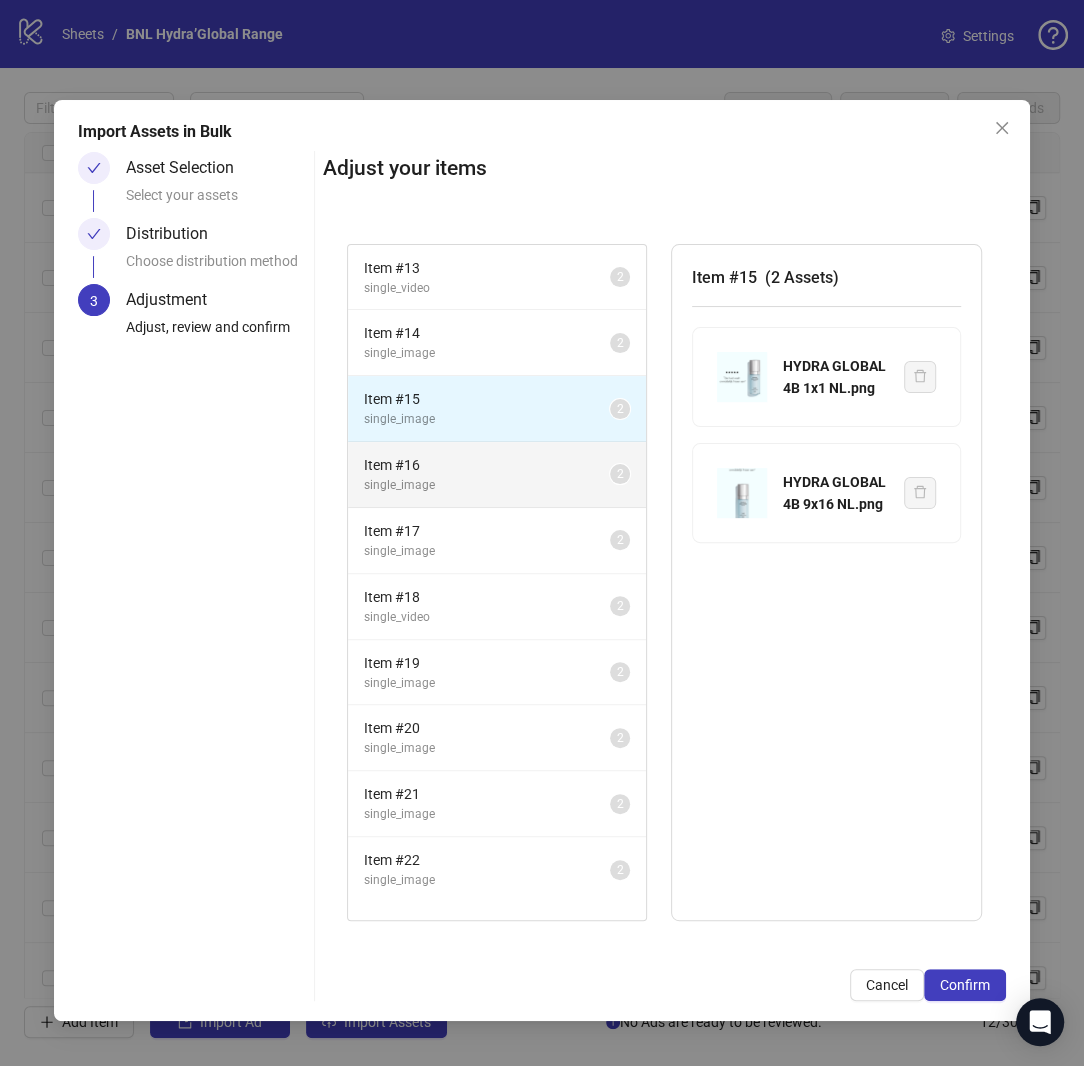 click on "single_image" at bounding box center (487, 485) 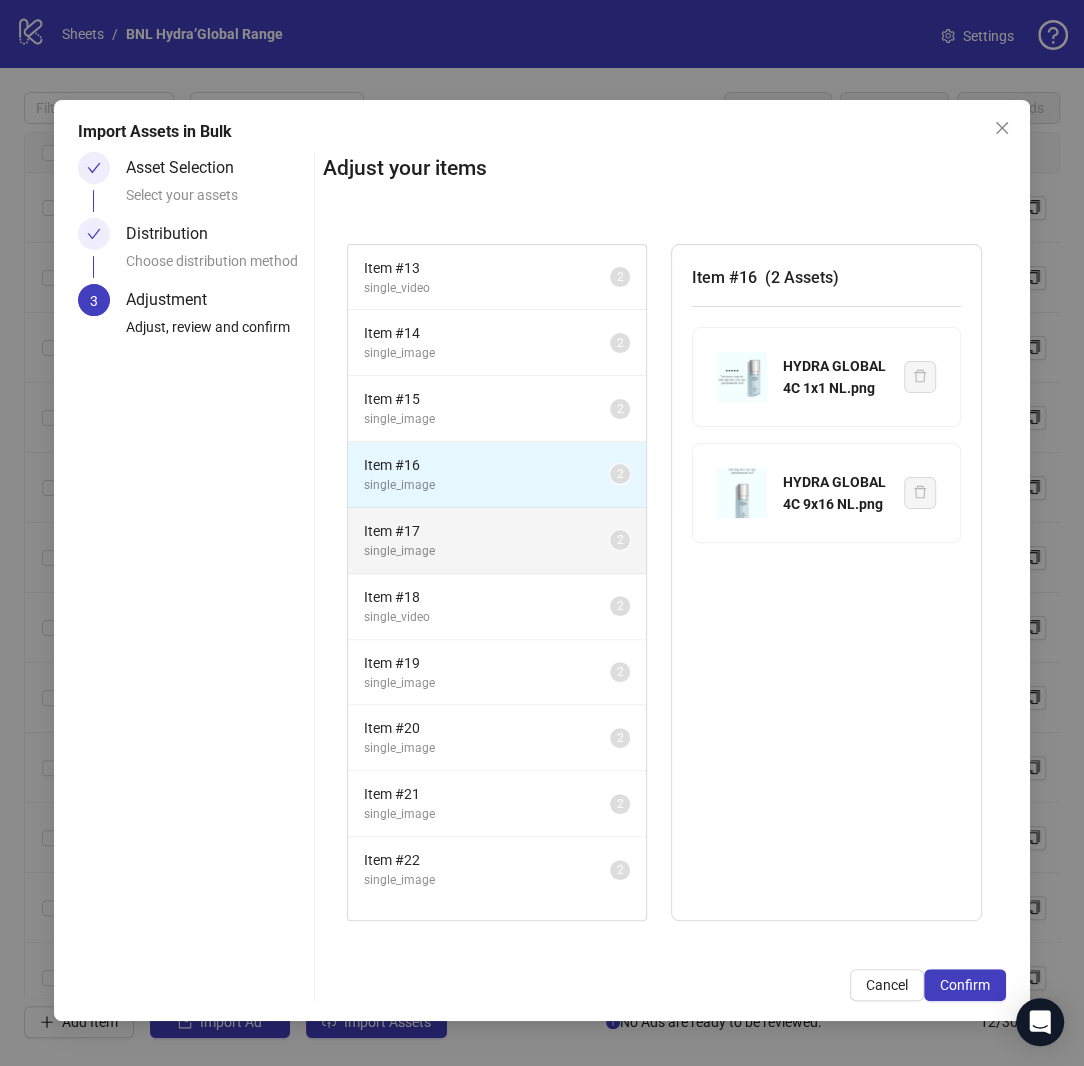 click on "Item # 17" at bounding box center [487, 531] 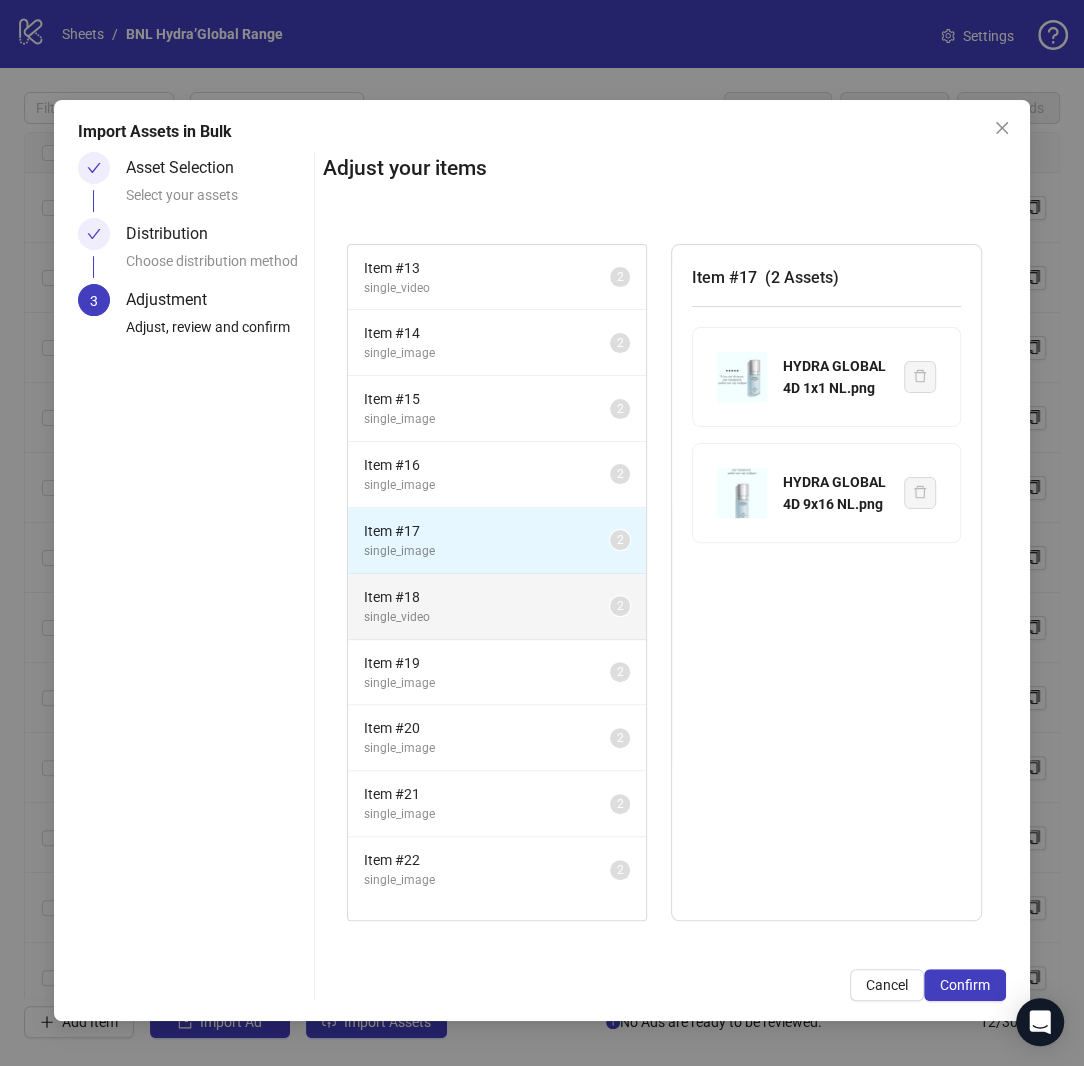 click on "Item # 18" at bounding box center [487, 597] 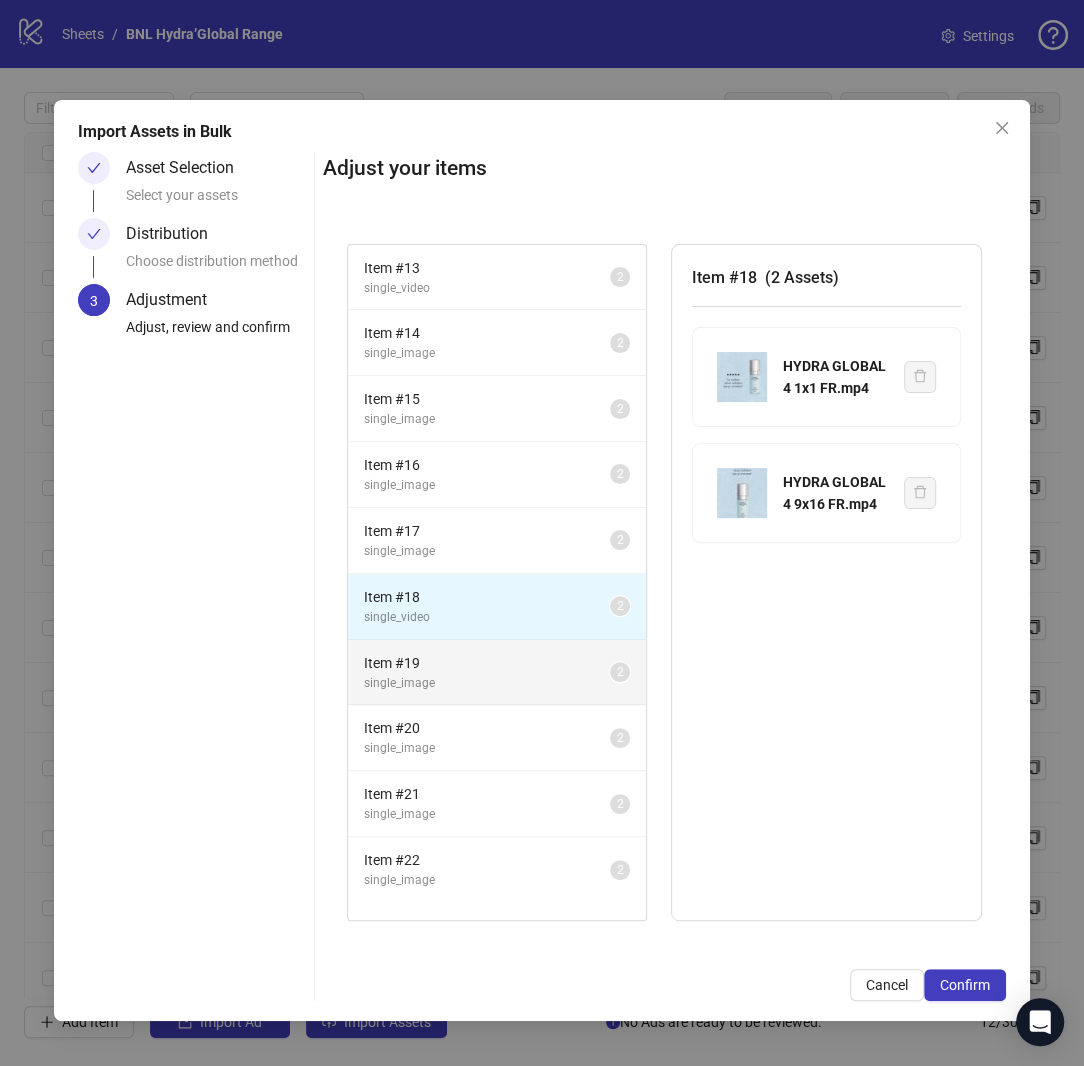 click on "Item # 19" at bounding box center (487, 663) 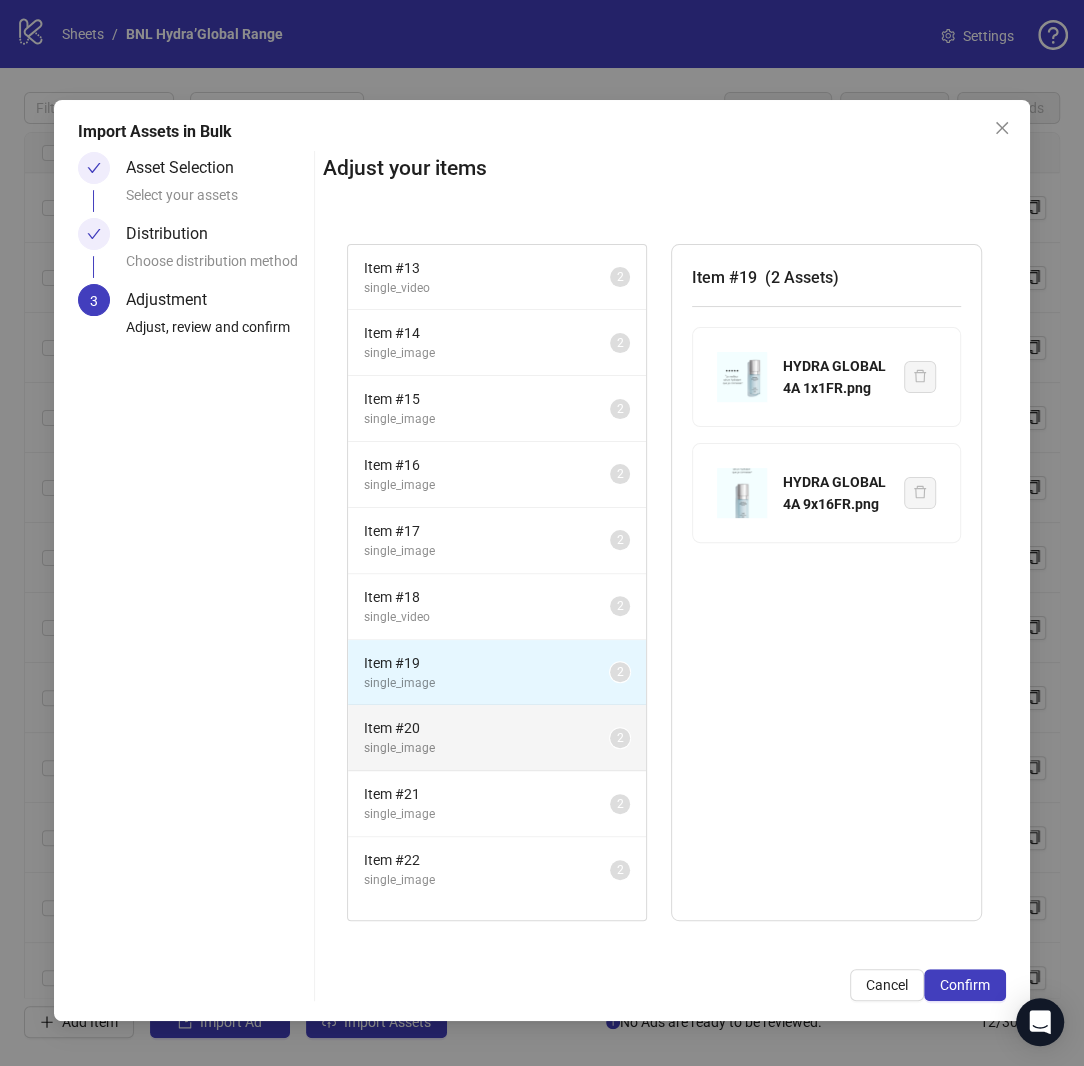 click on "single_image" at bounding box center (487, 748) 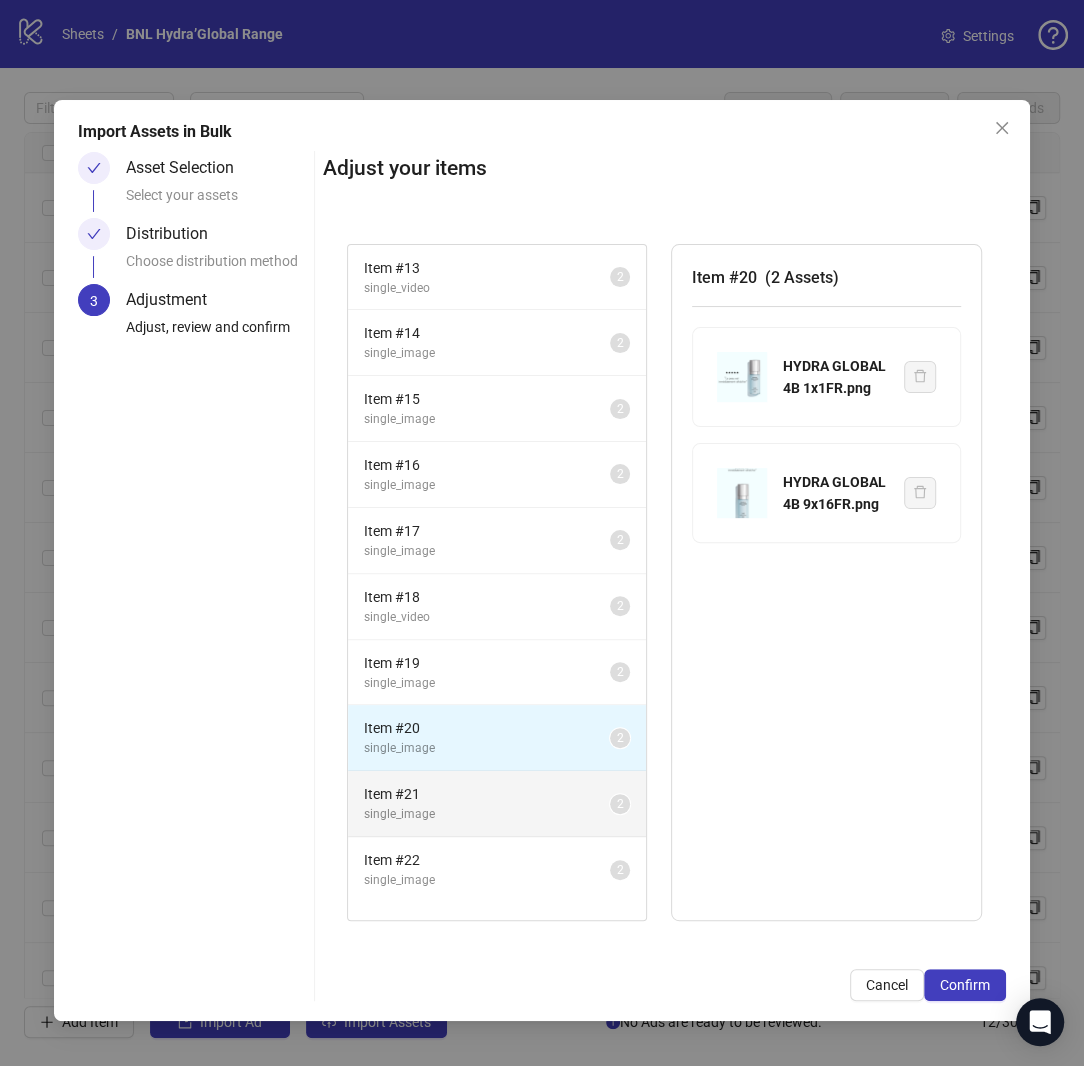 click on "single_image" at bounding box center (487, 814) 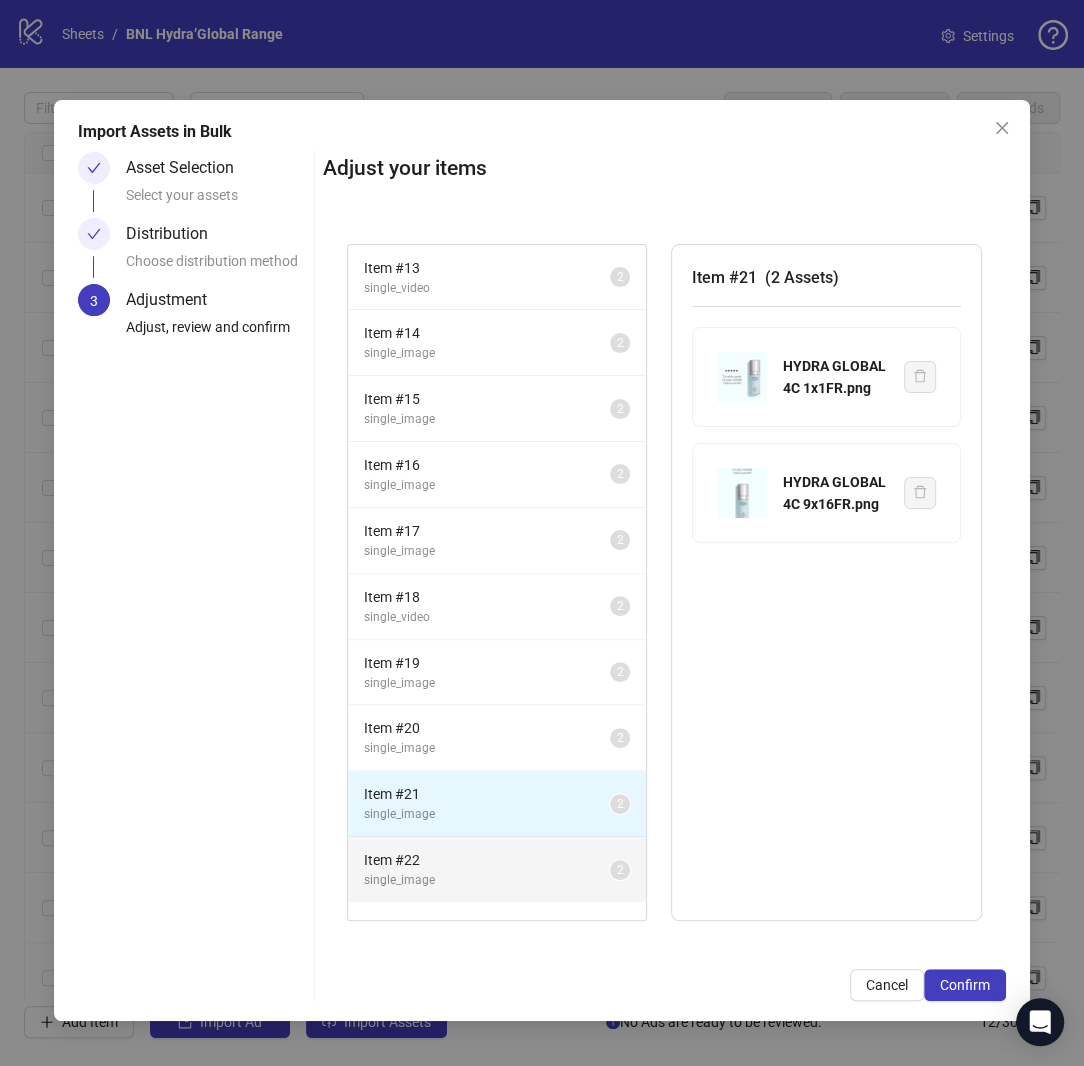 click on "single_image" at bounding box center [487, 880] 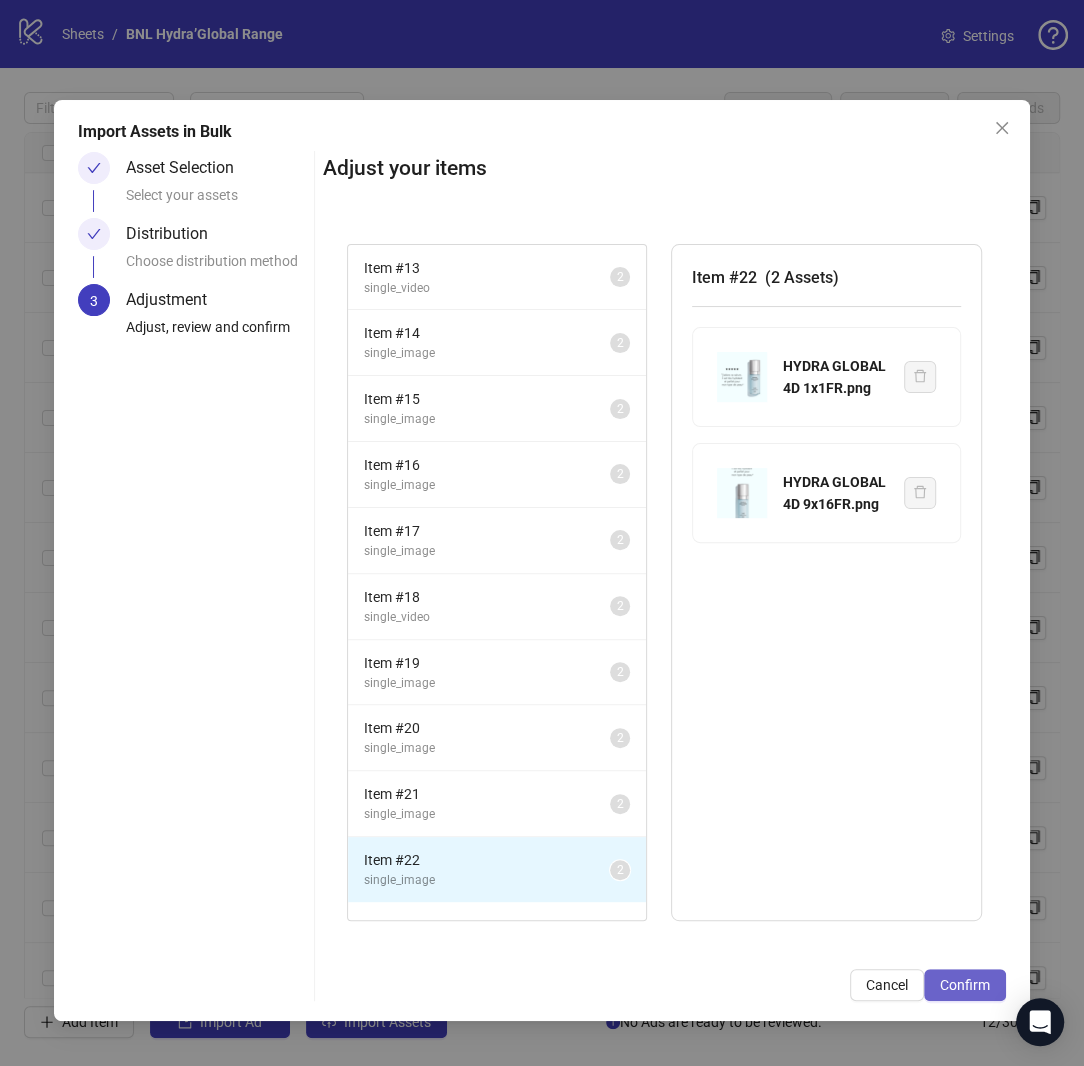click on "Confirm" at bounding box center (965, 985) 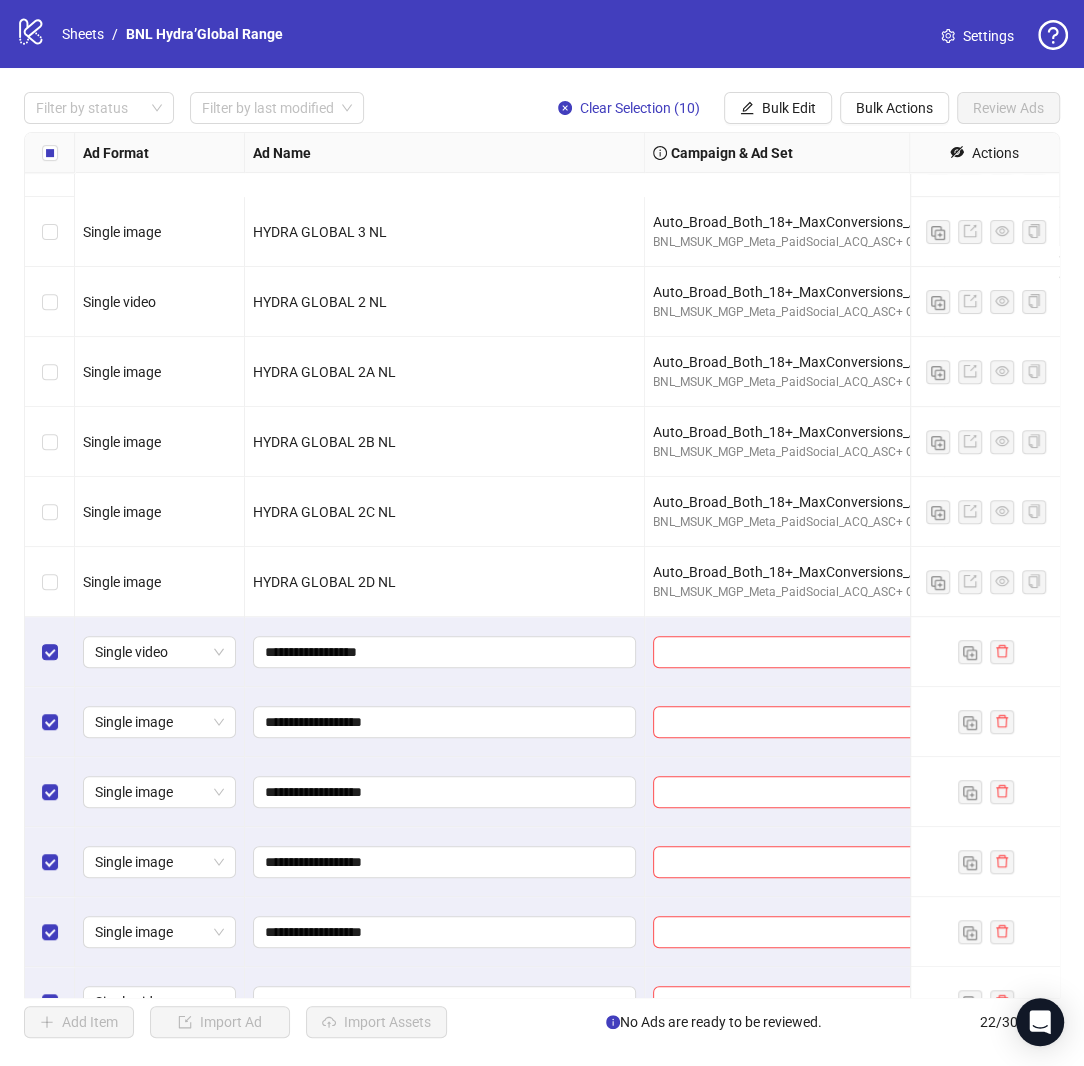 scroll, scrollTop: 715, scrollLeft: 0, axis: vertical 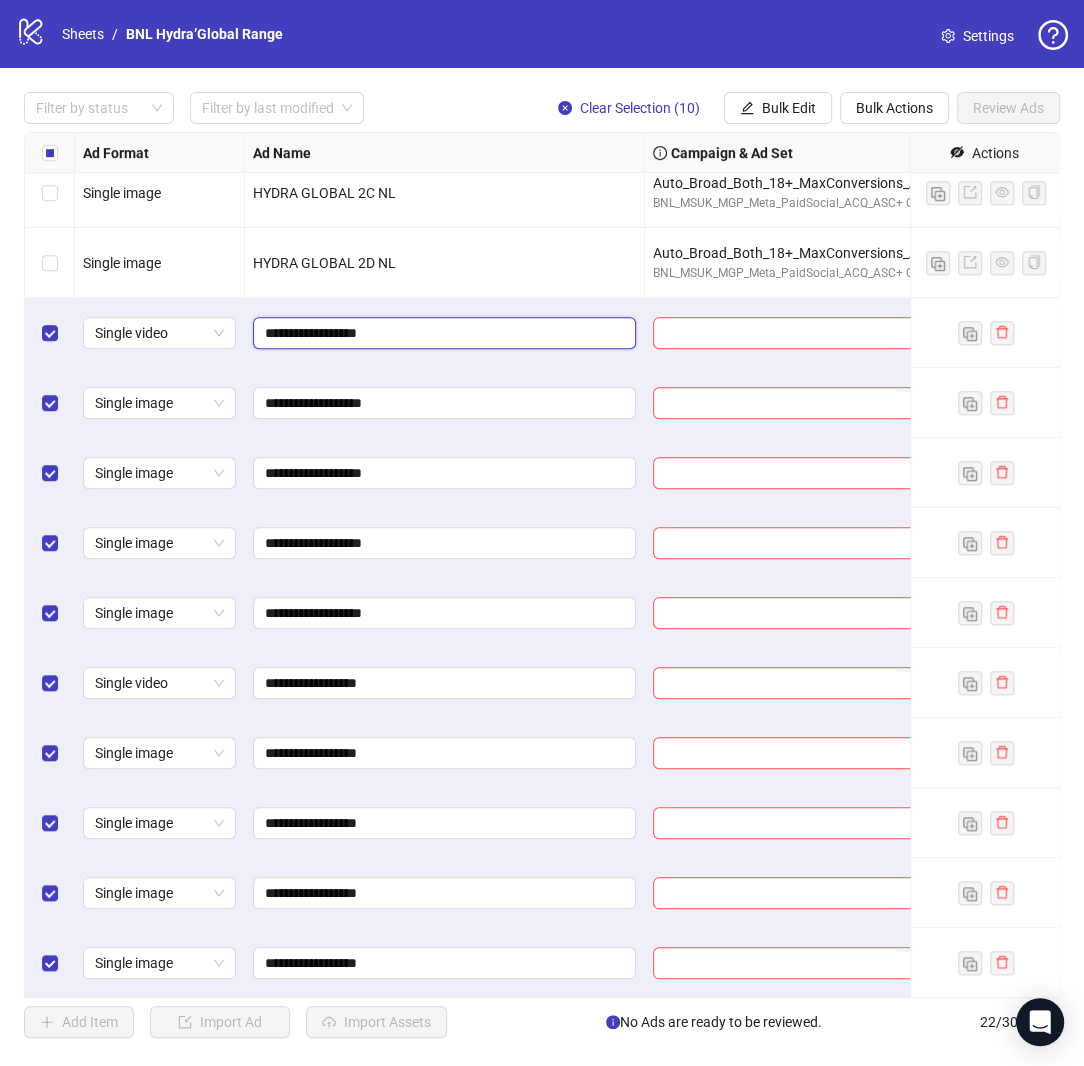 click on "**********" at bounding box center (442, 333) 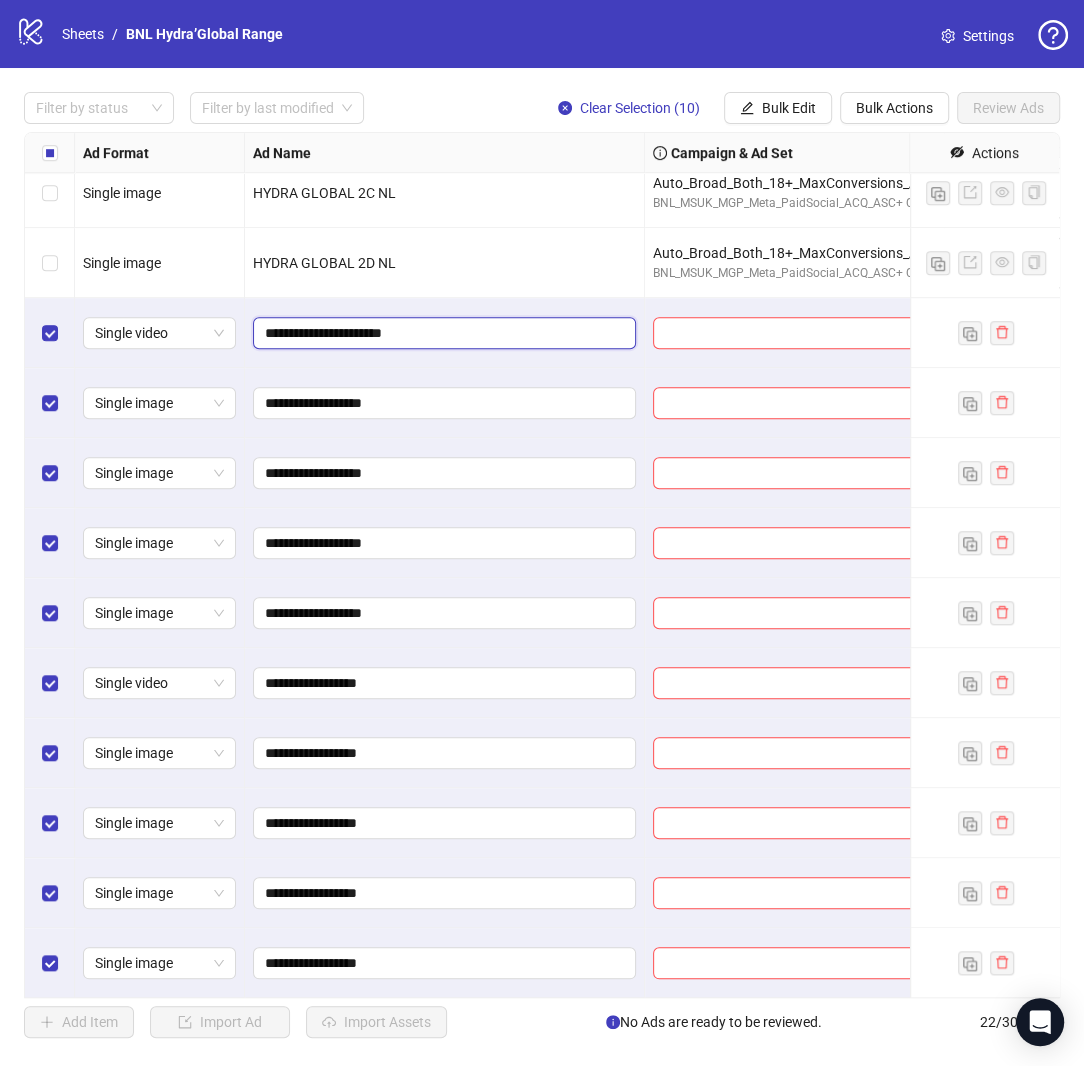 type on "**********" 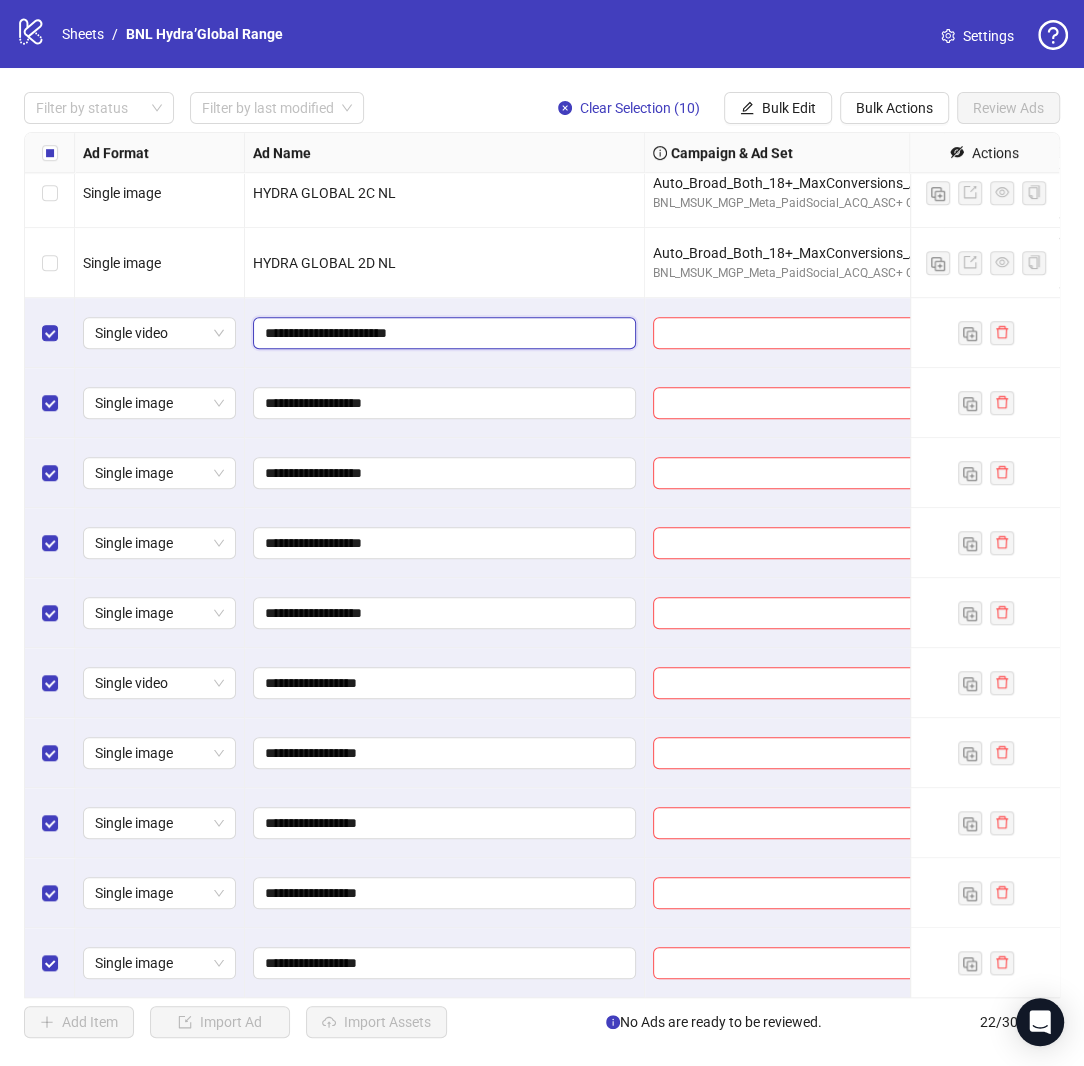 click on "**********" at bounding box center [442, 333] 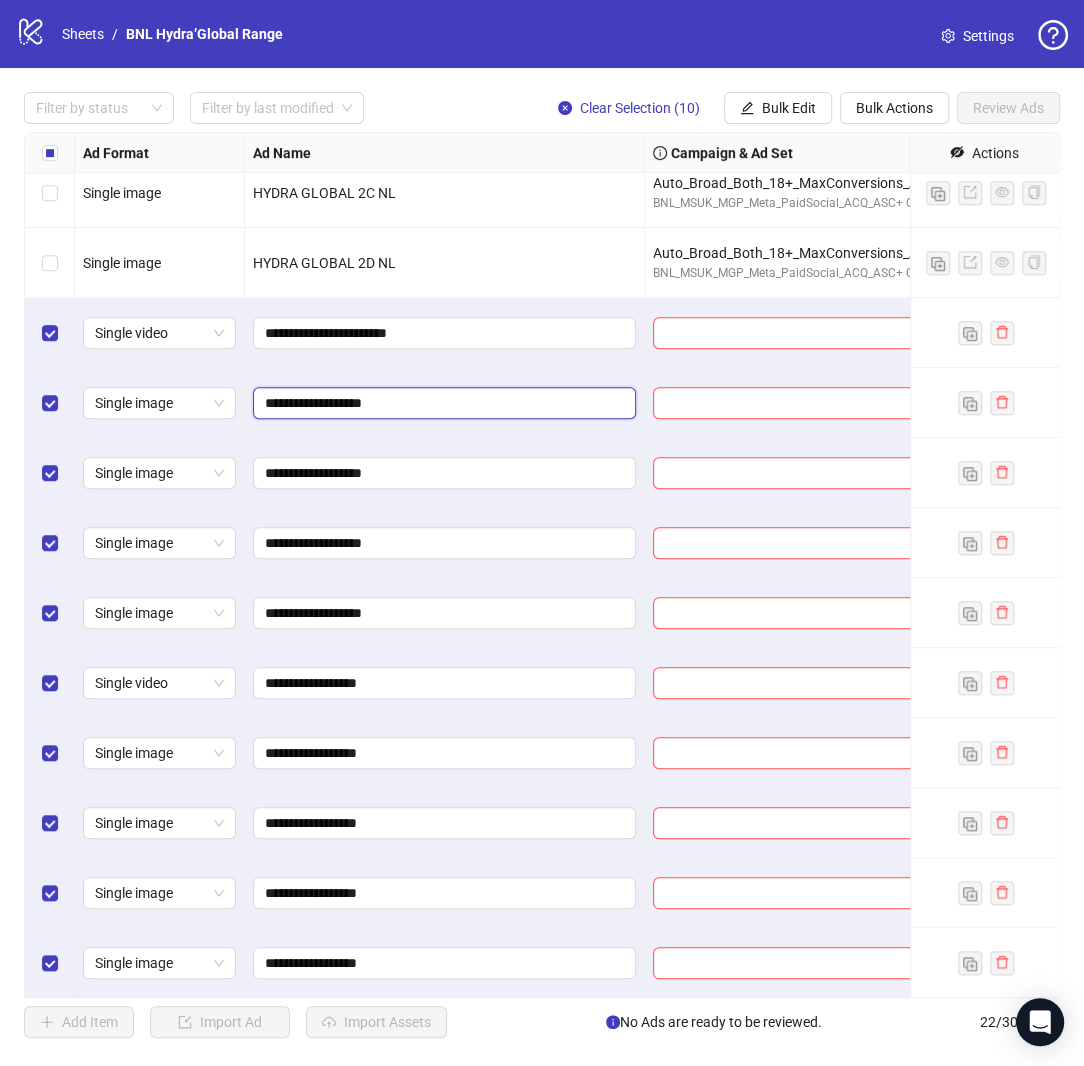 click on "**********" at bounding box center (442, 403) 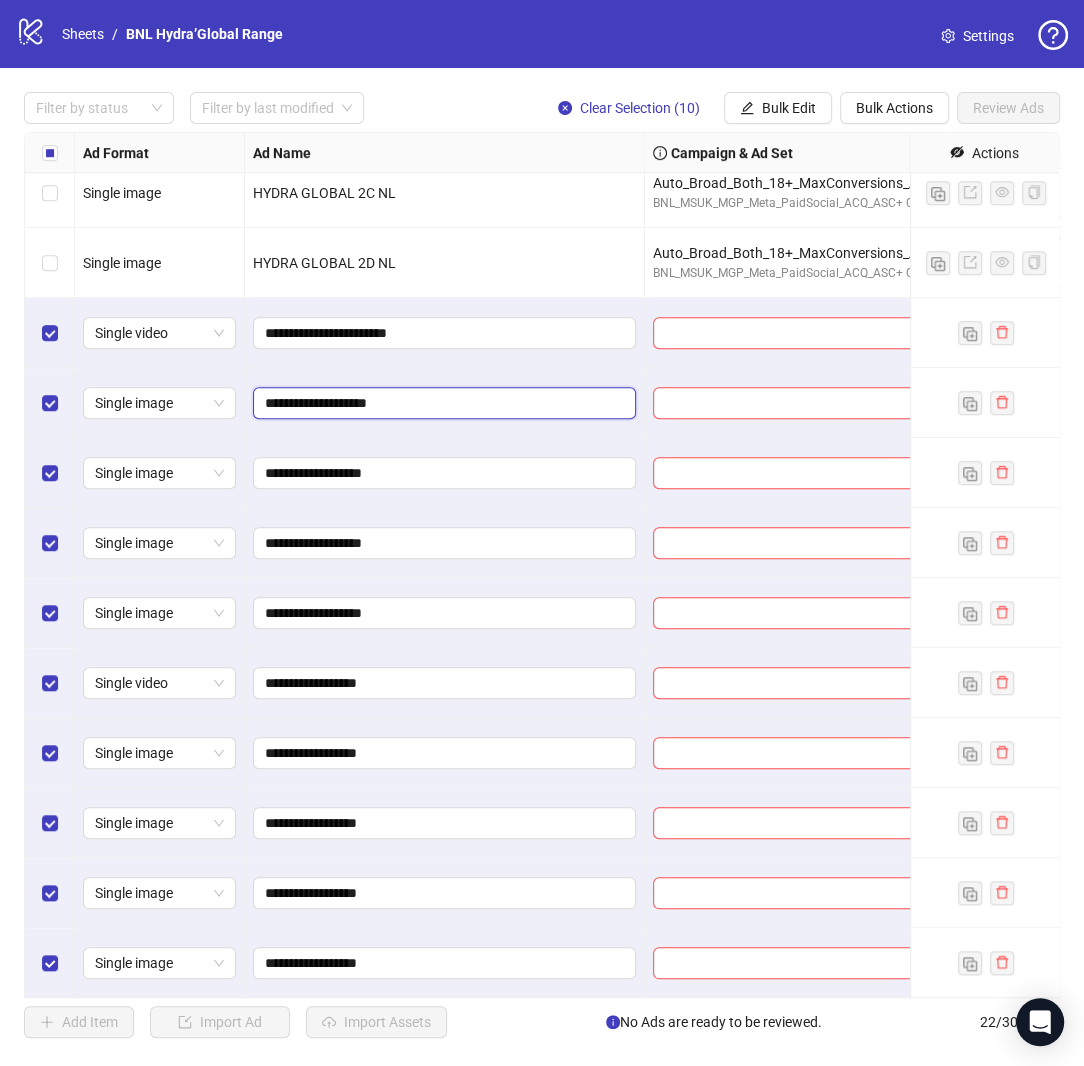 paste on "******" 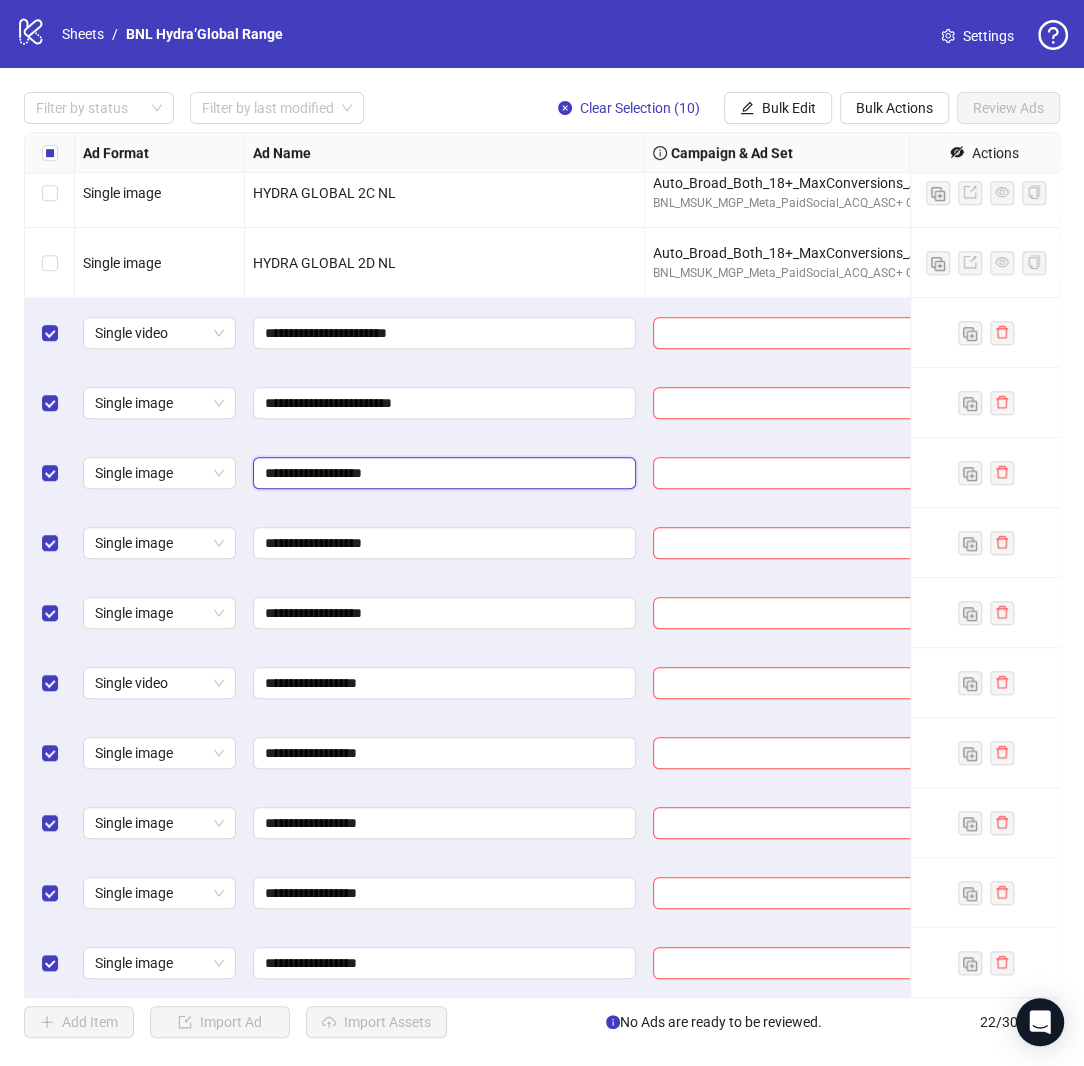 click on "**********" at bounding box center (442, 473) 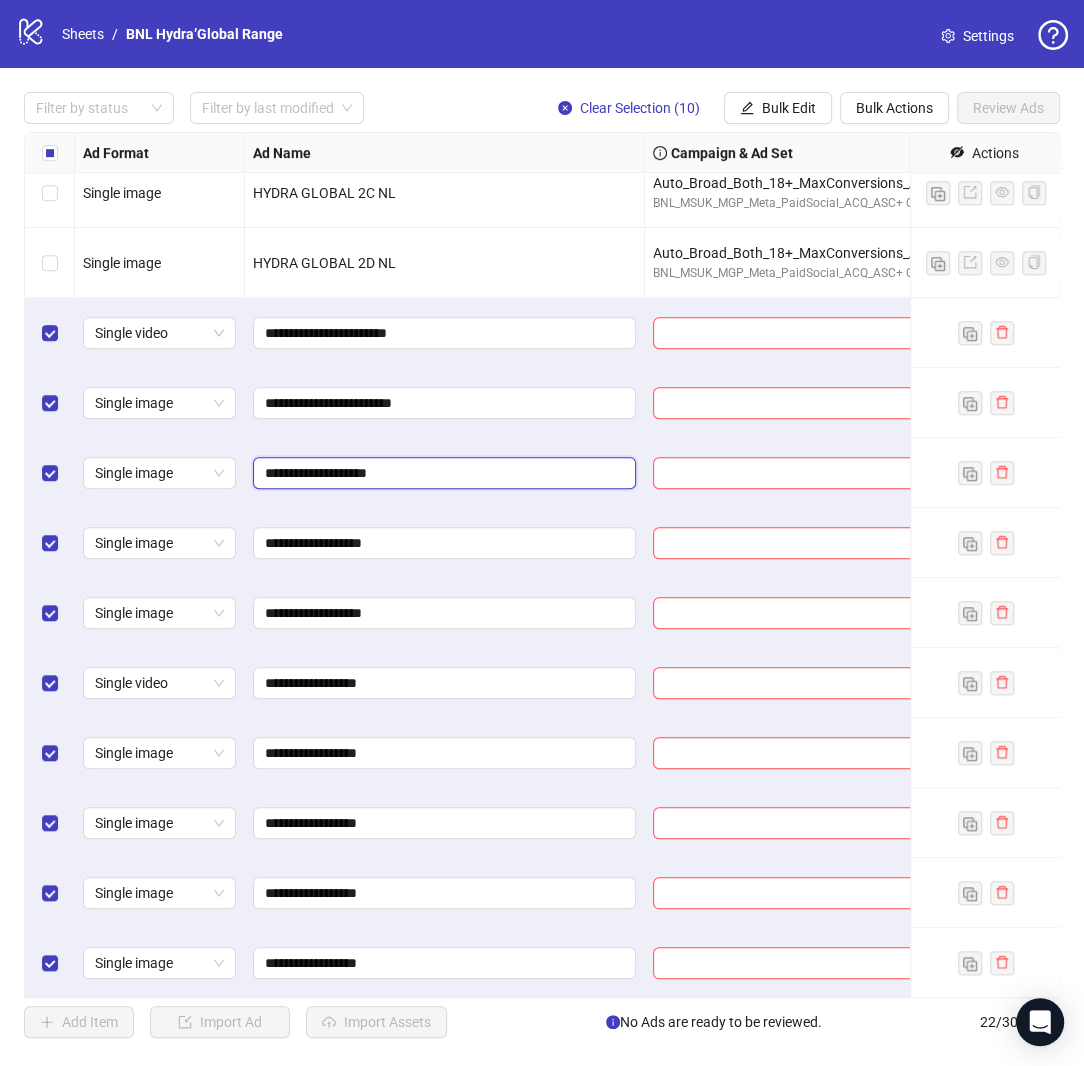 paste on "******" 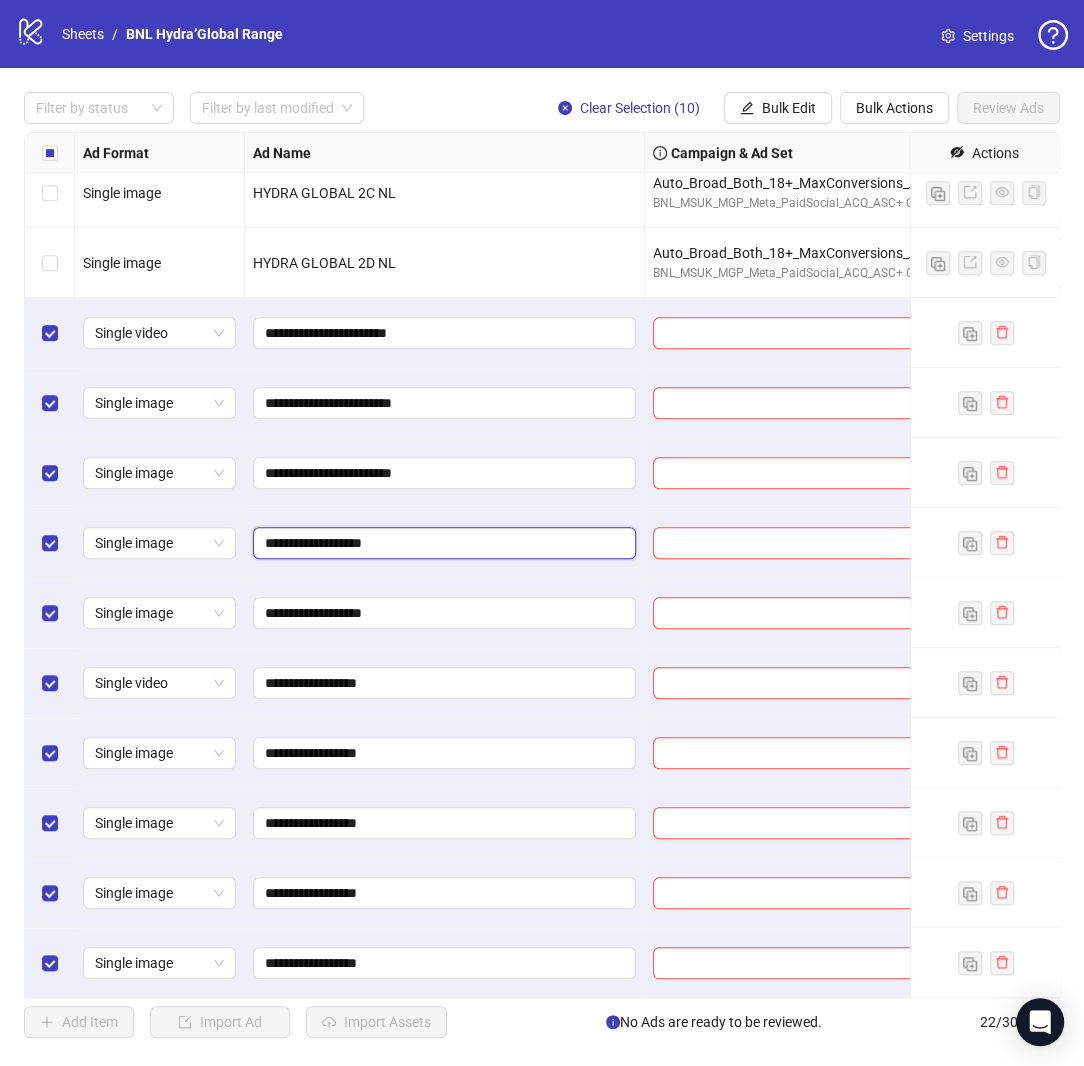 click on "**********" at bounding box center (442, 543) 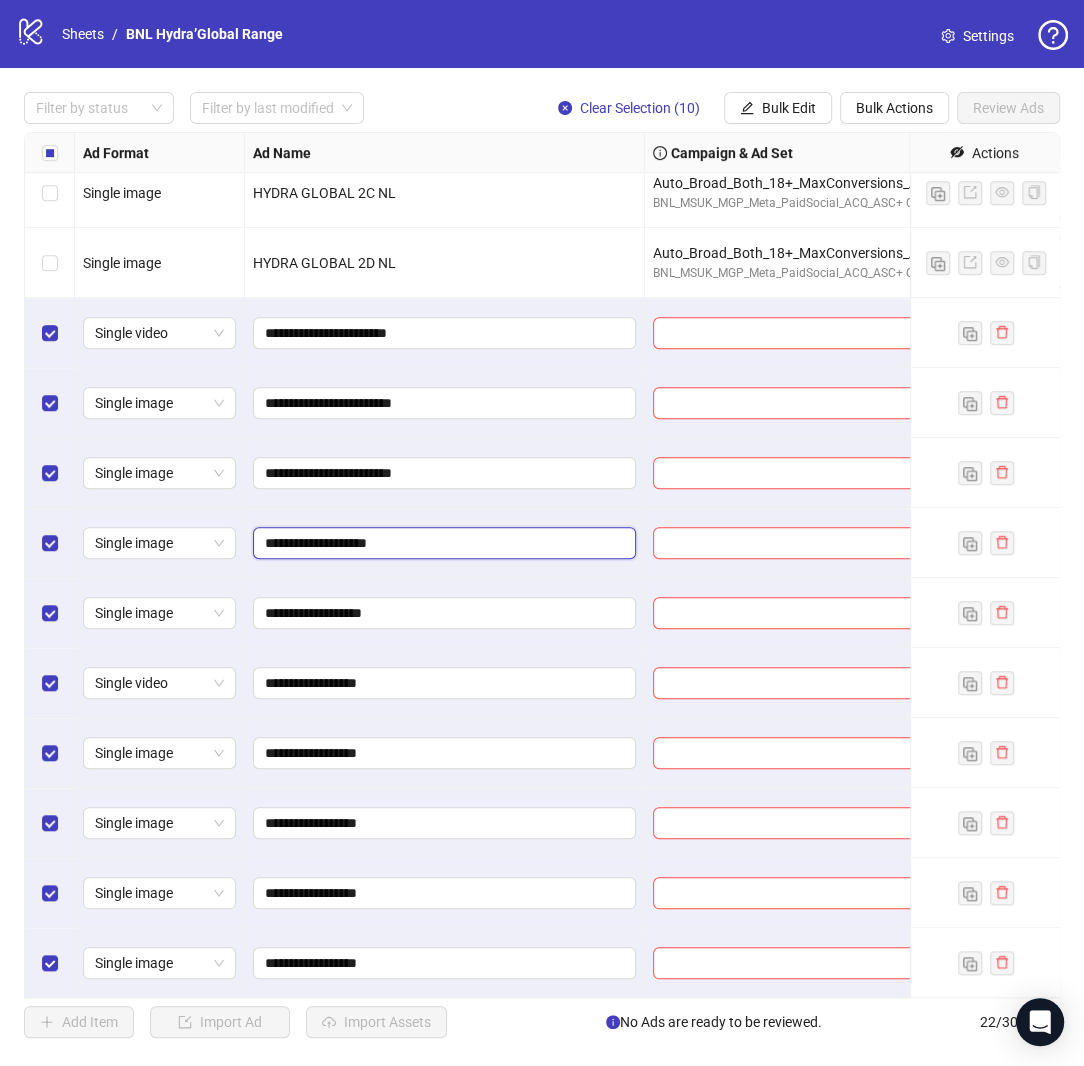 paste on "******" 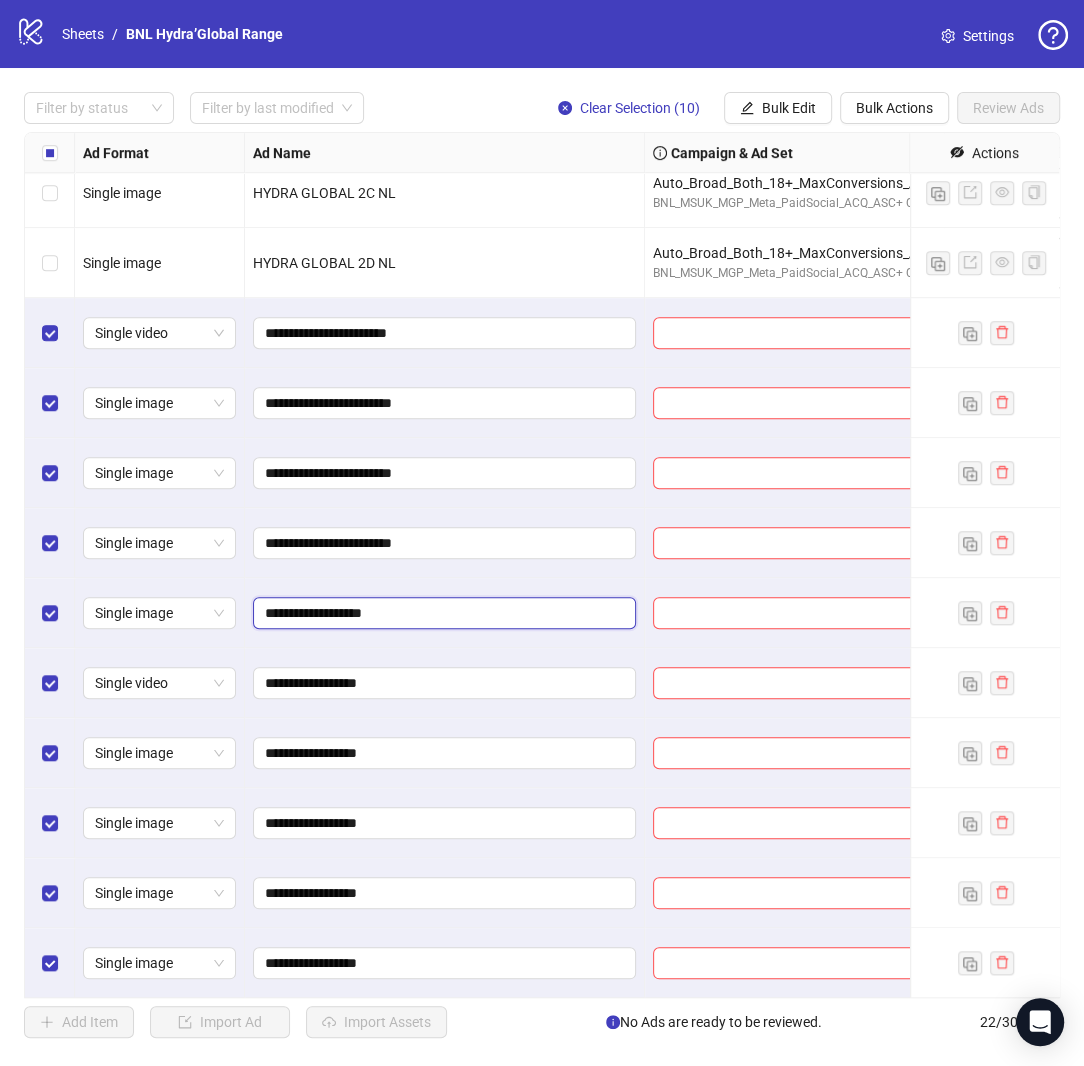 click on "**********" at bounding box center [442, 613] 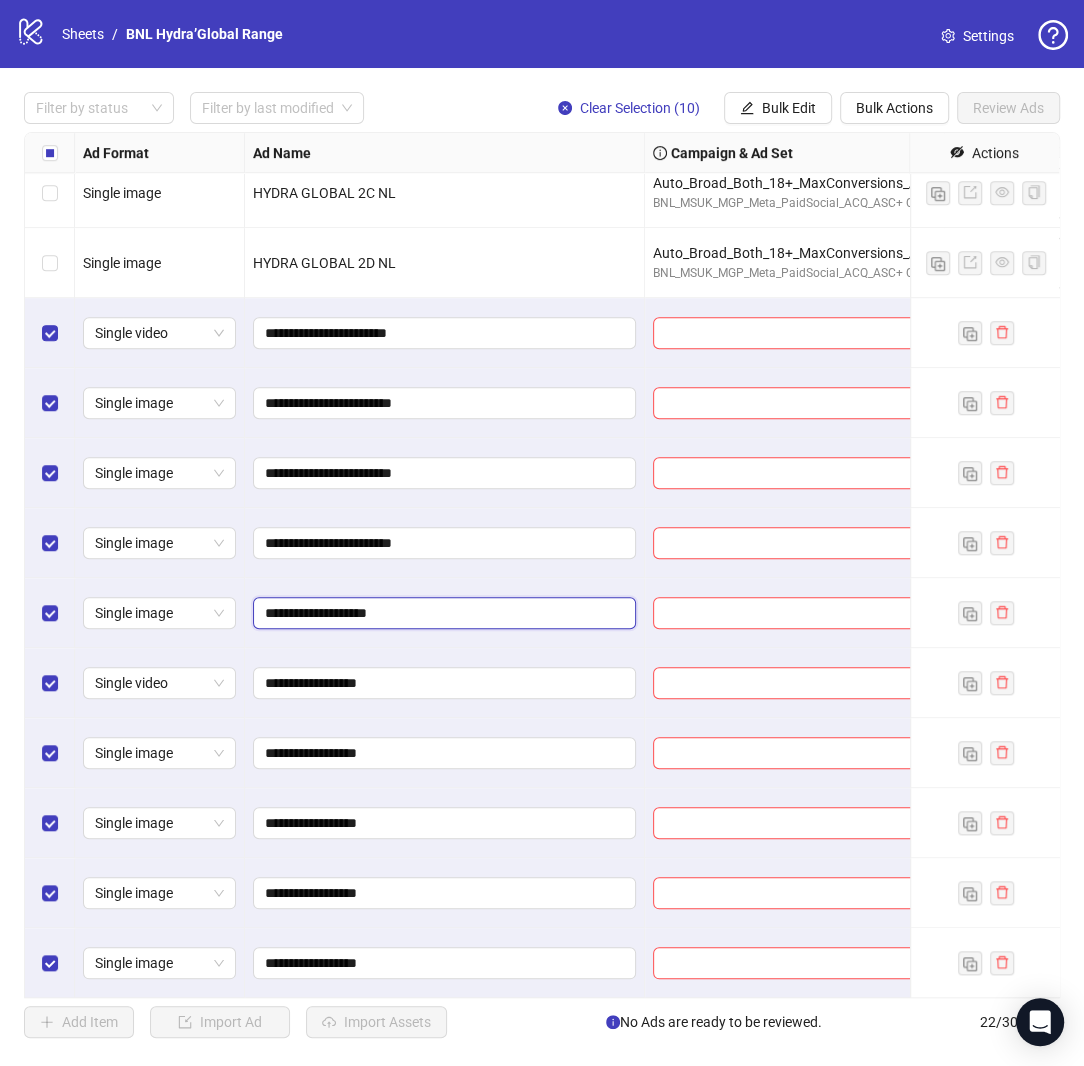 paste on "******" 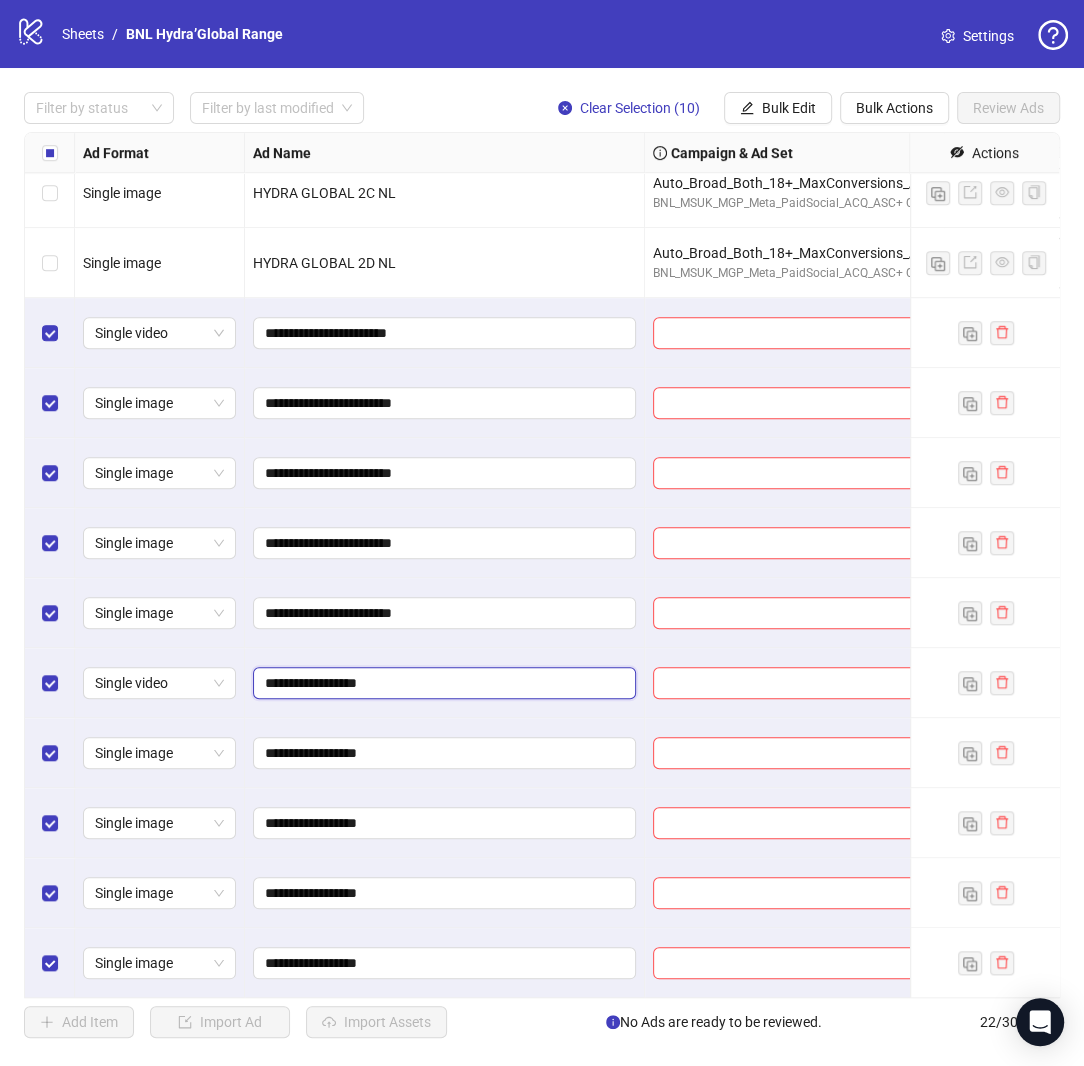 click on "**********" at bounding box center [442, 683] 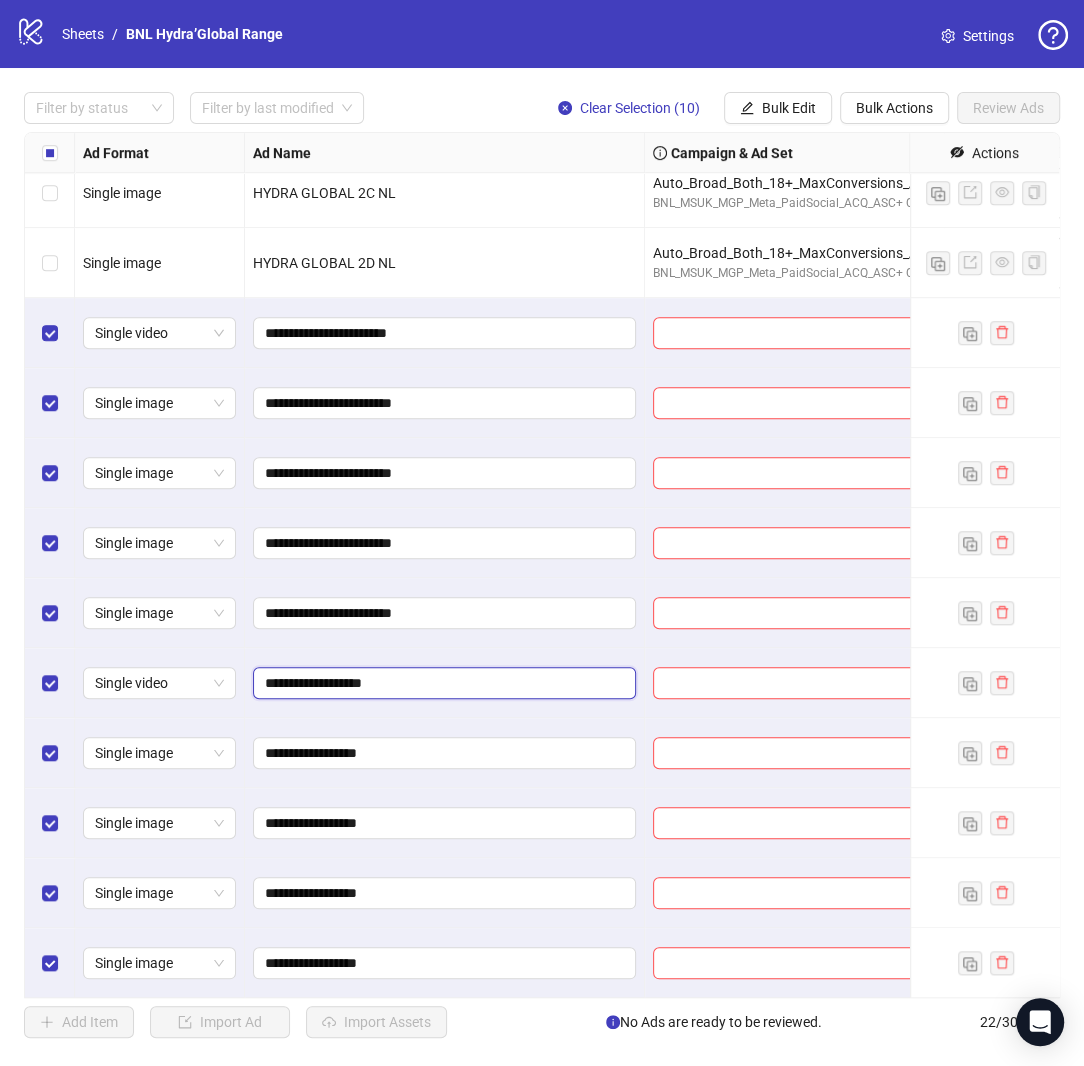 paste on "******" 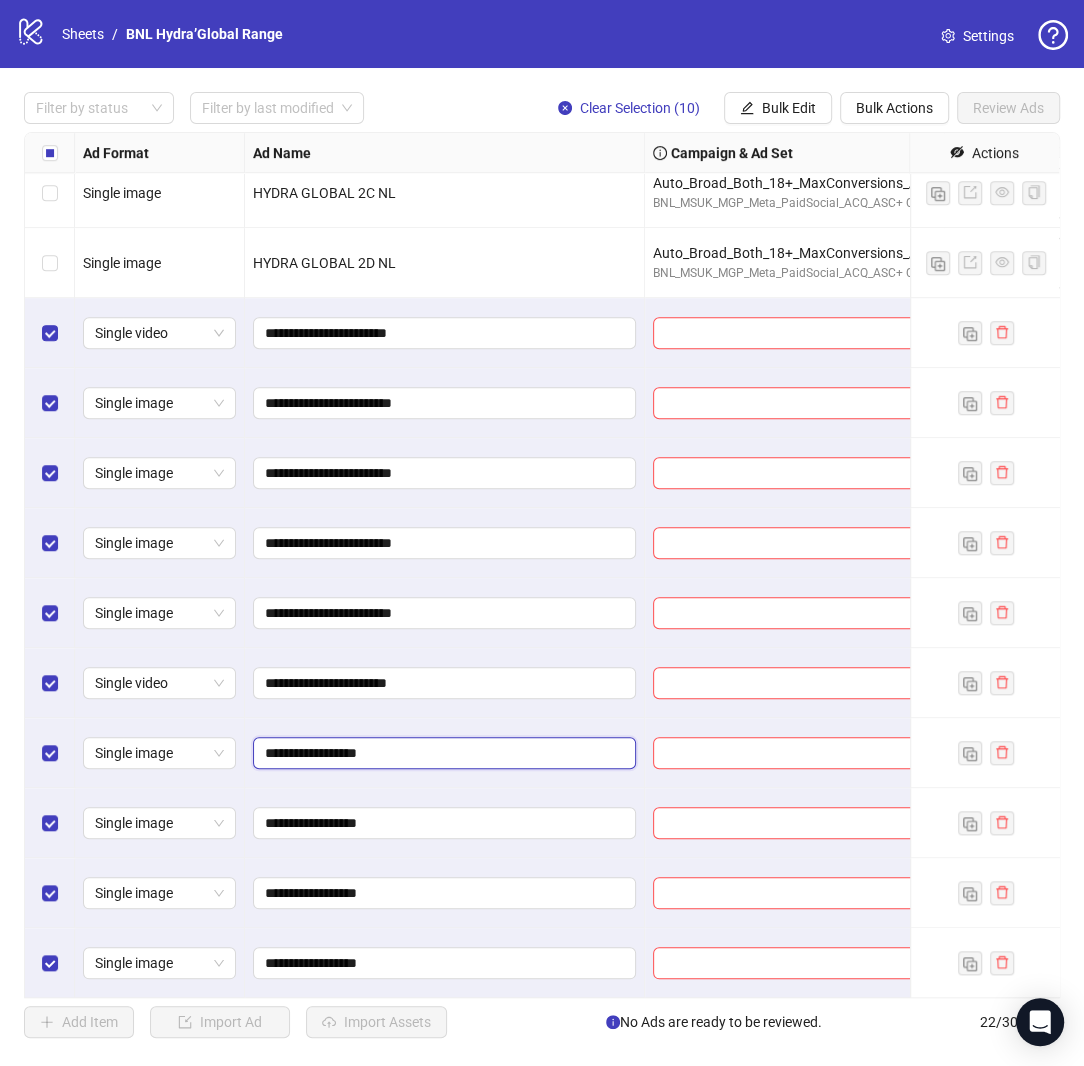 click on "**********" at bounding box center [442, 753] 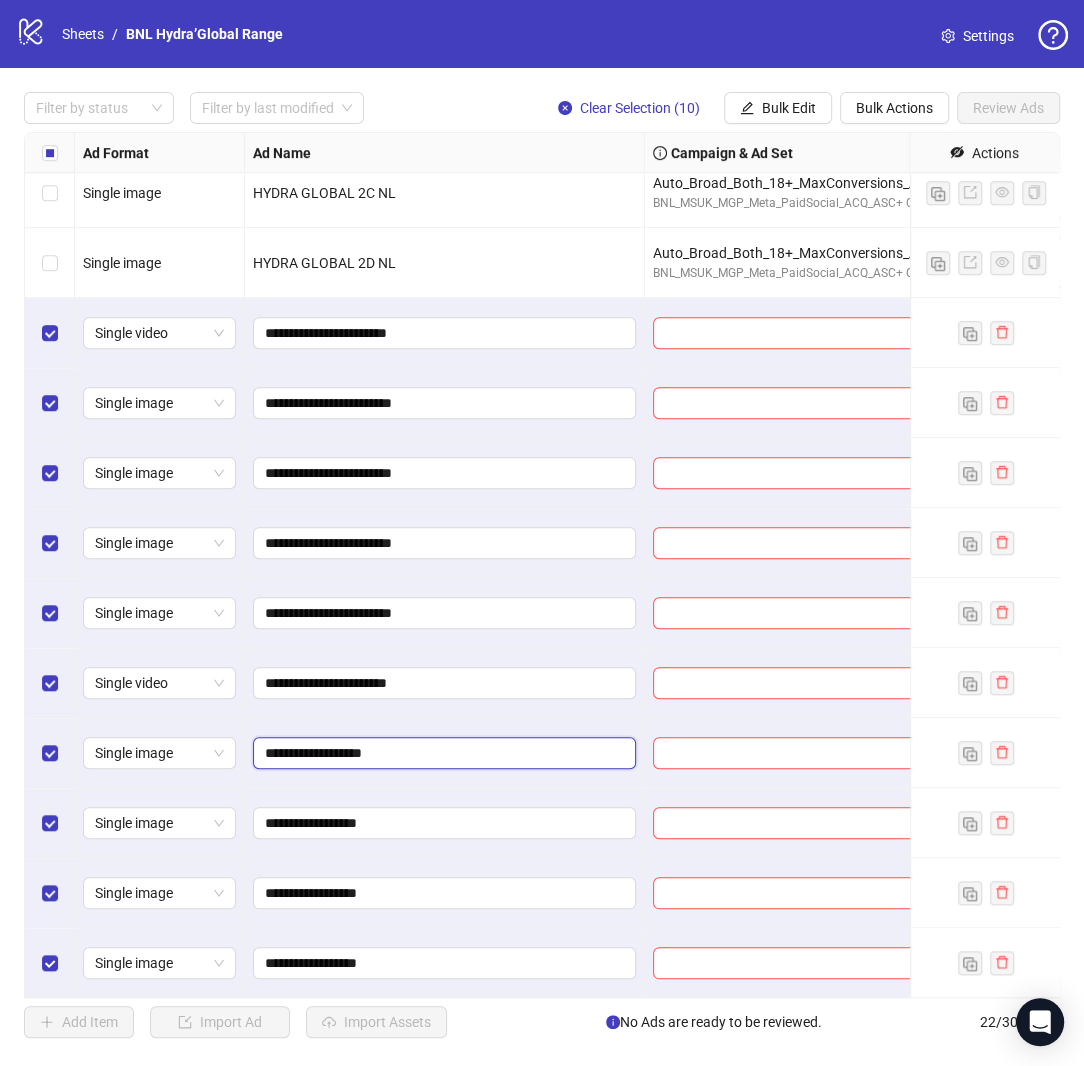 paste on "******" 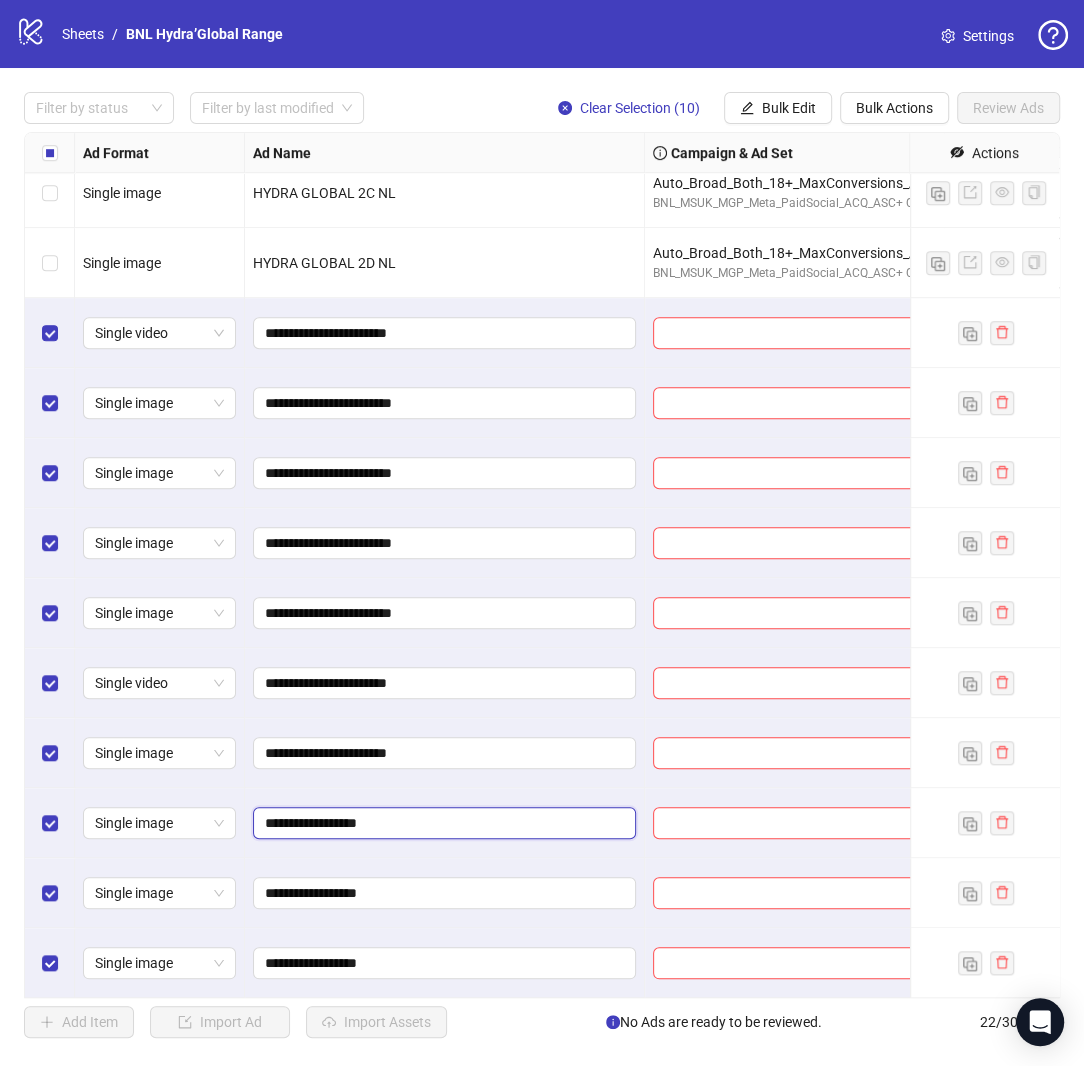 click on "**********" at bounding box center [442, 823] 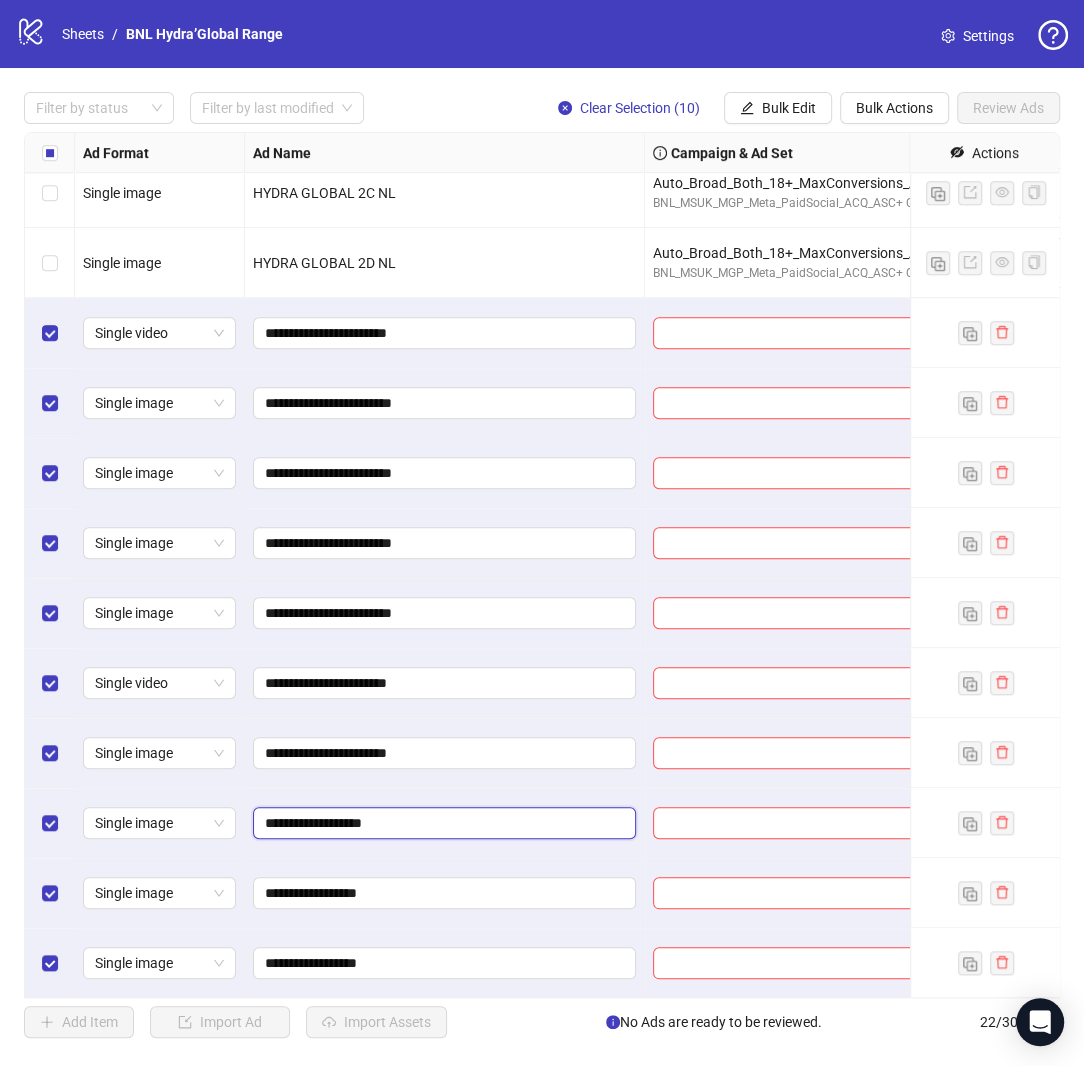 paste on "******" 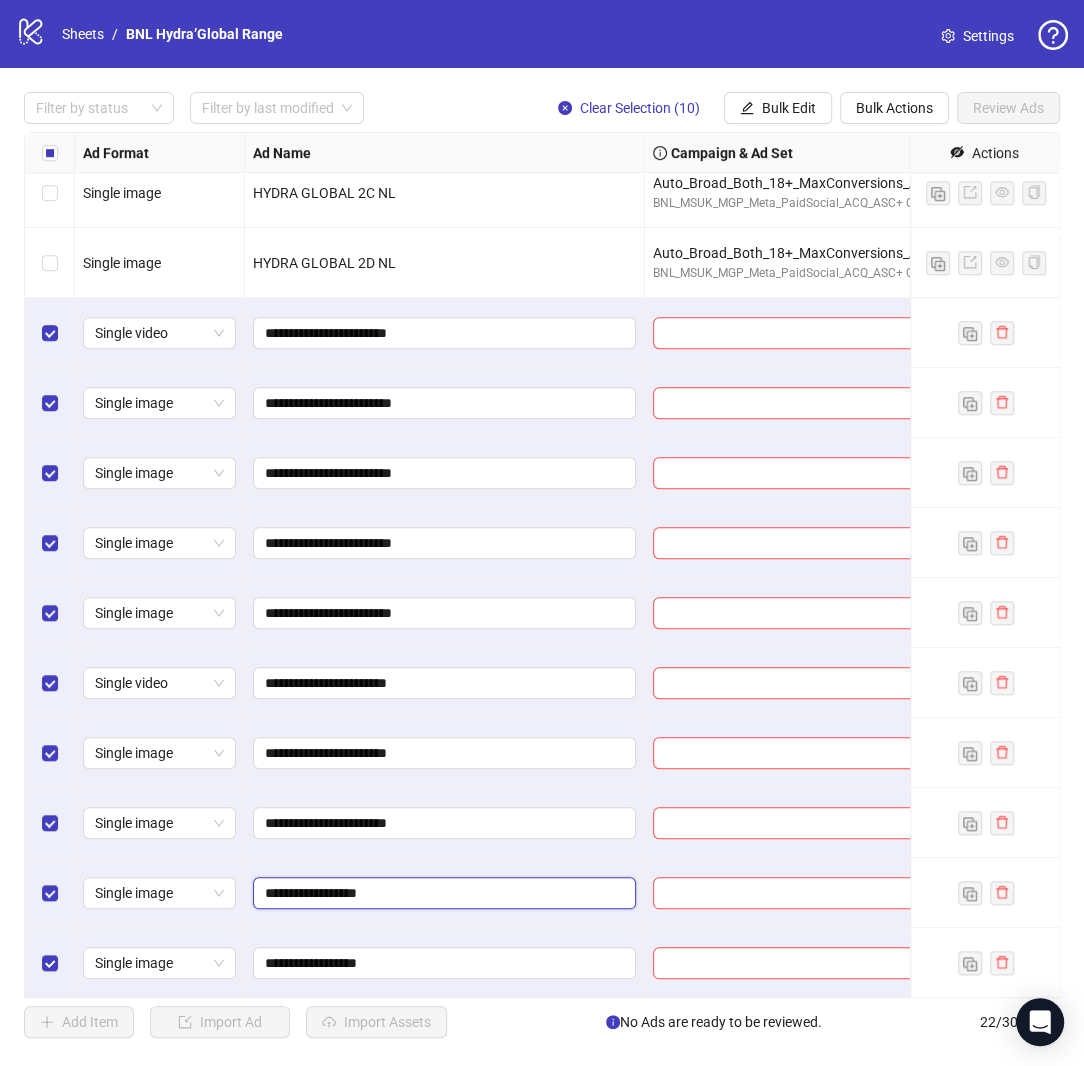 click on "**********" at bounding box center [442, 893] 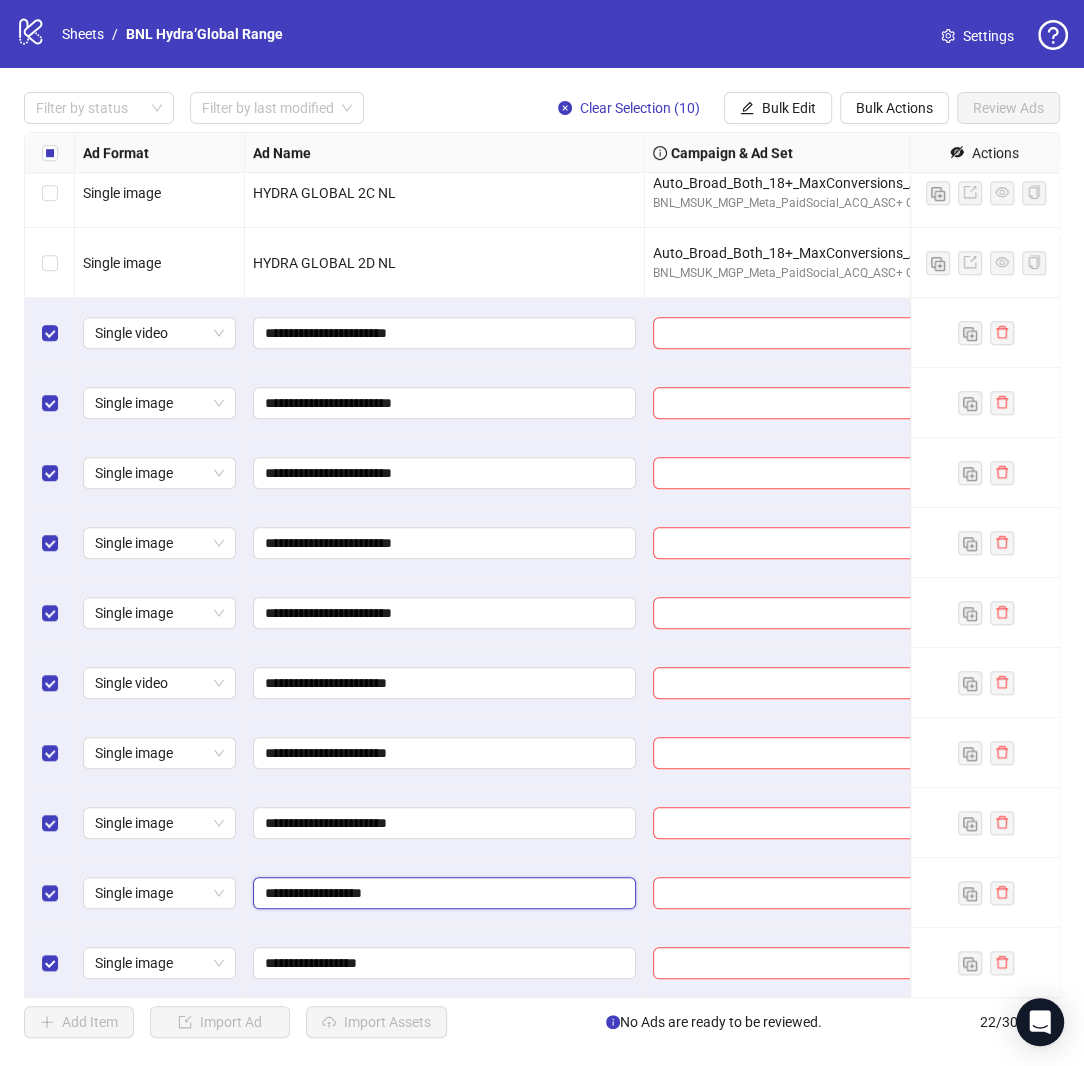 paste on "******" 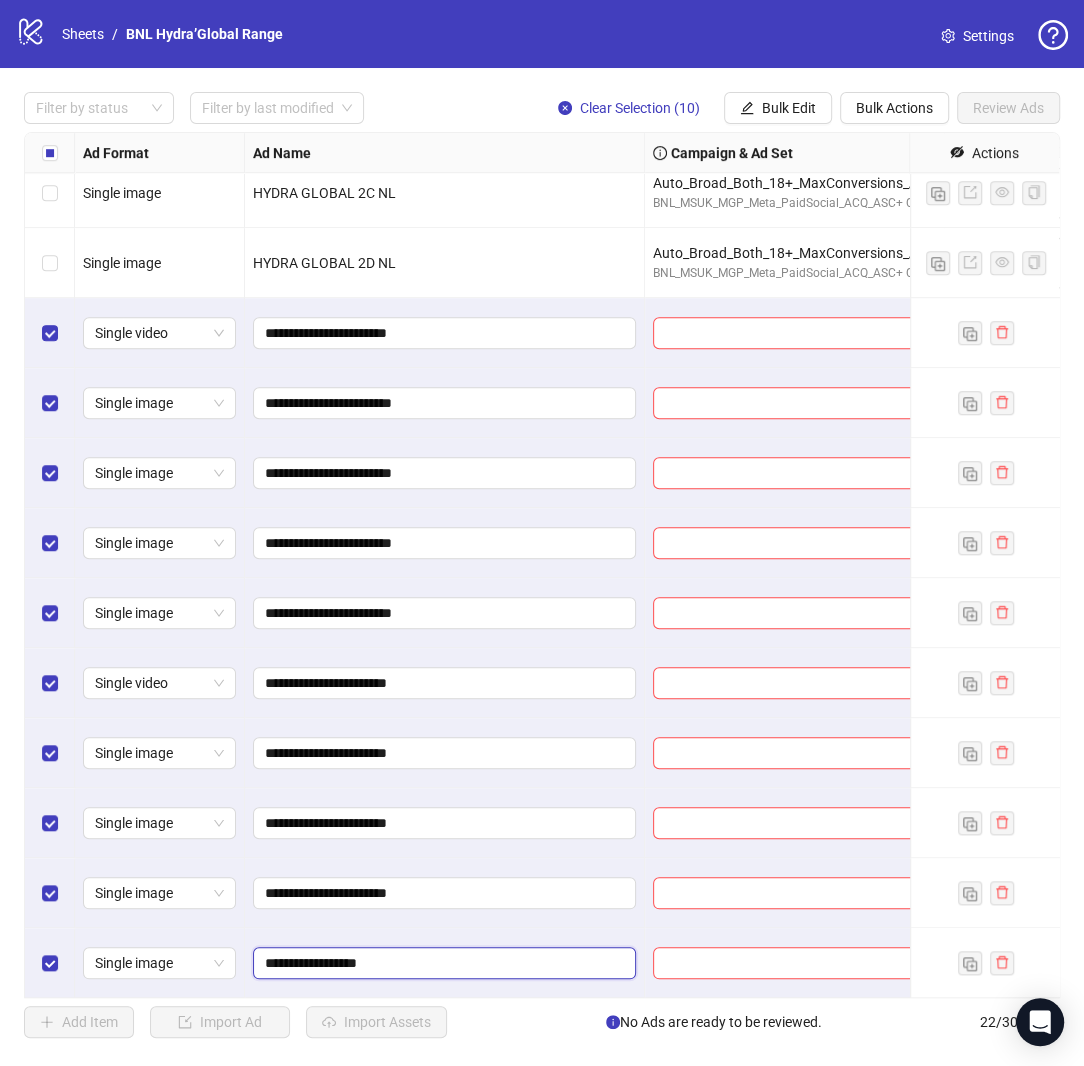 click on "**********" at bounding box center [442, 963] 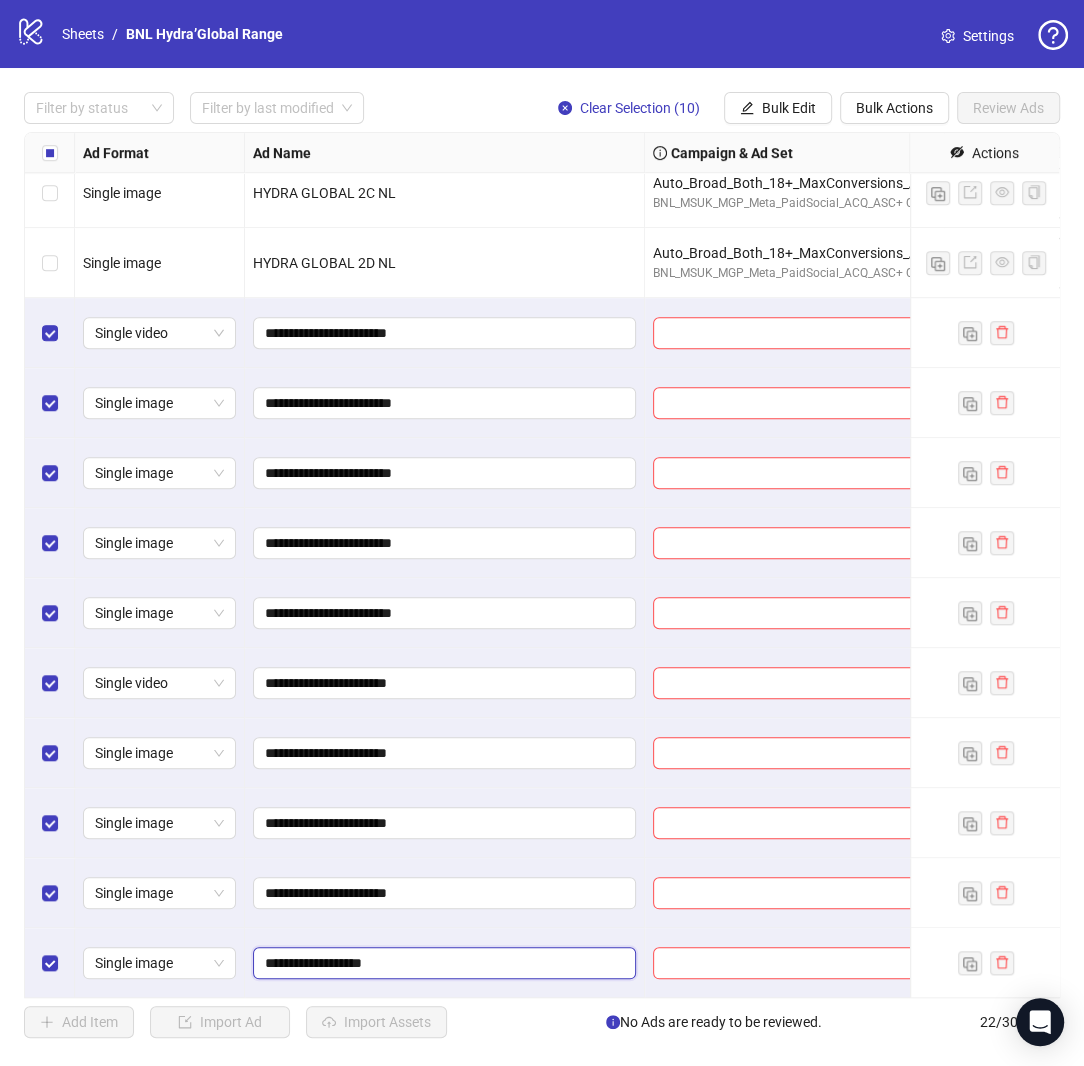 paste on "******" 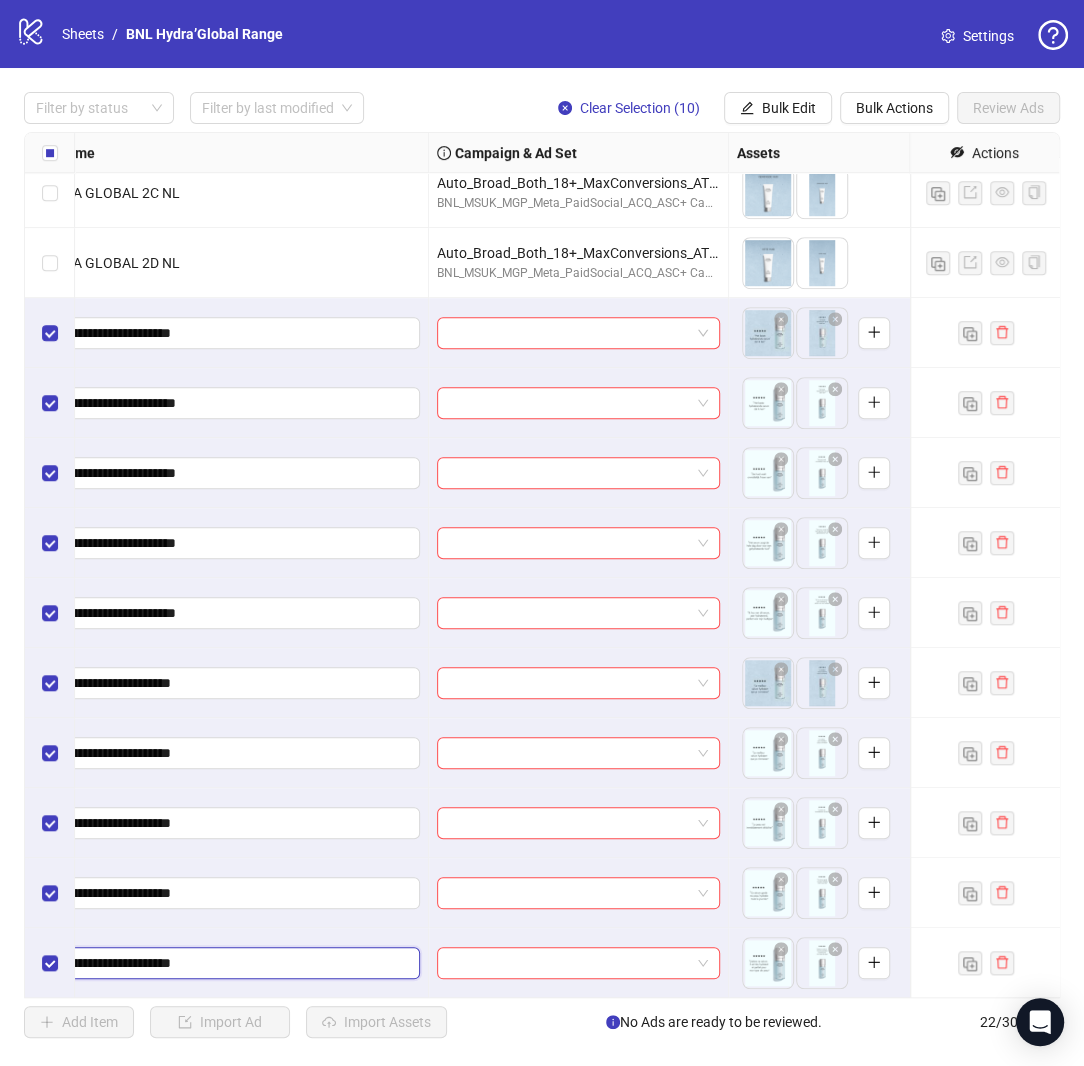 scroll, scrollTop: 715, scrollLeft: 236, axis: both 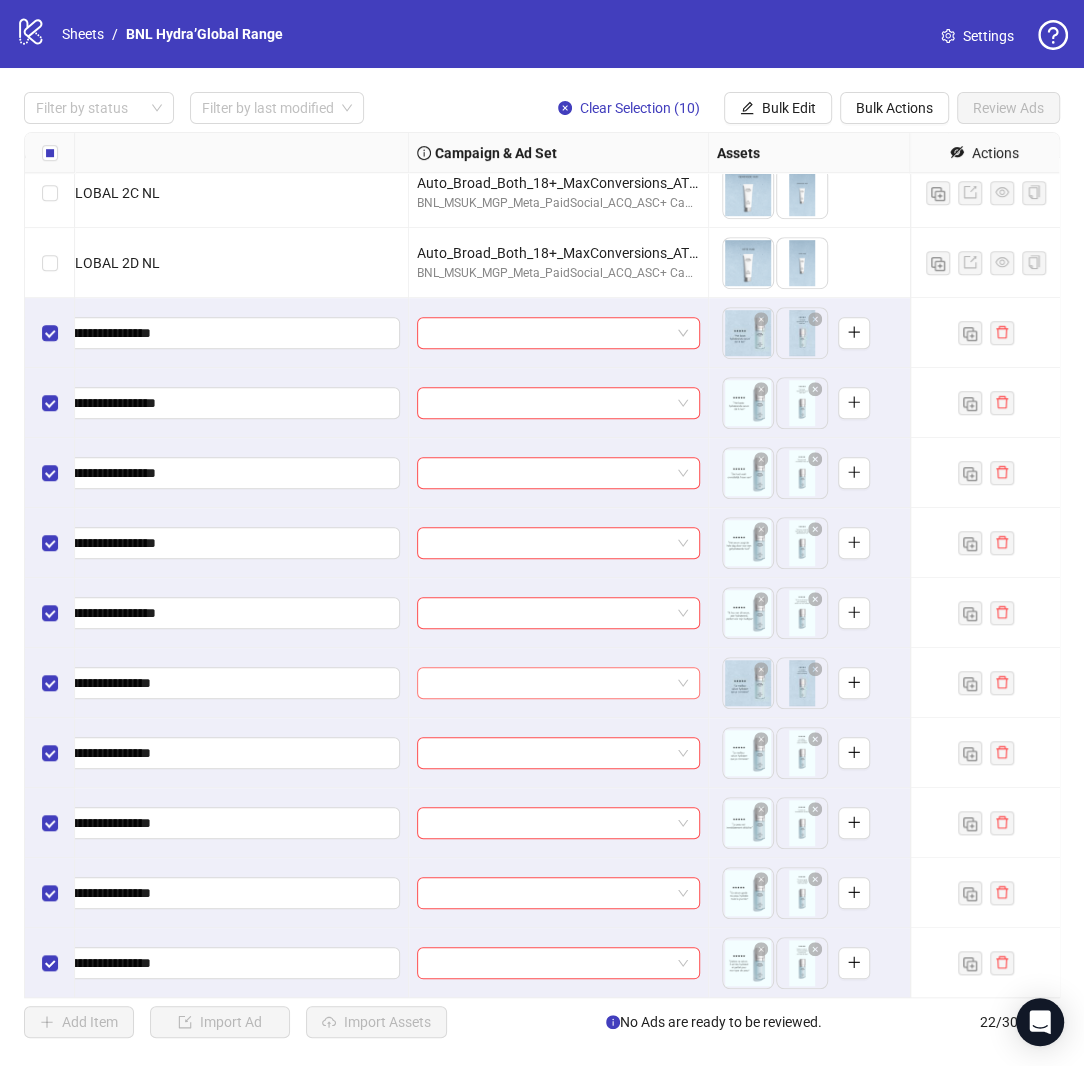 click at bounding box center [549, 683] 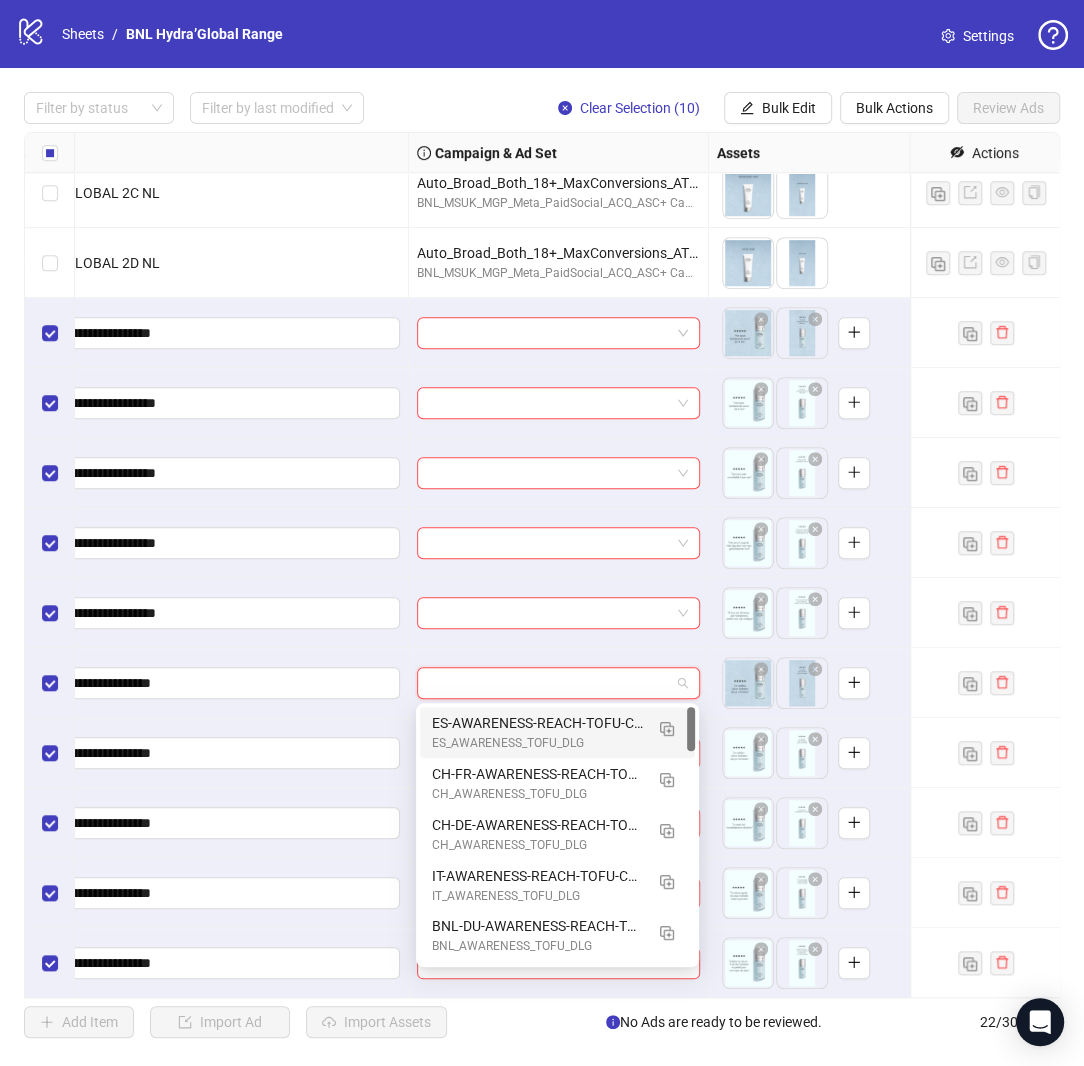paste on "**********" 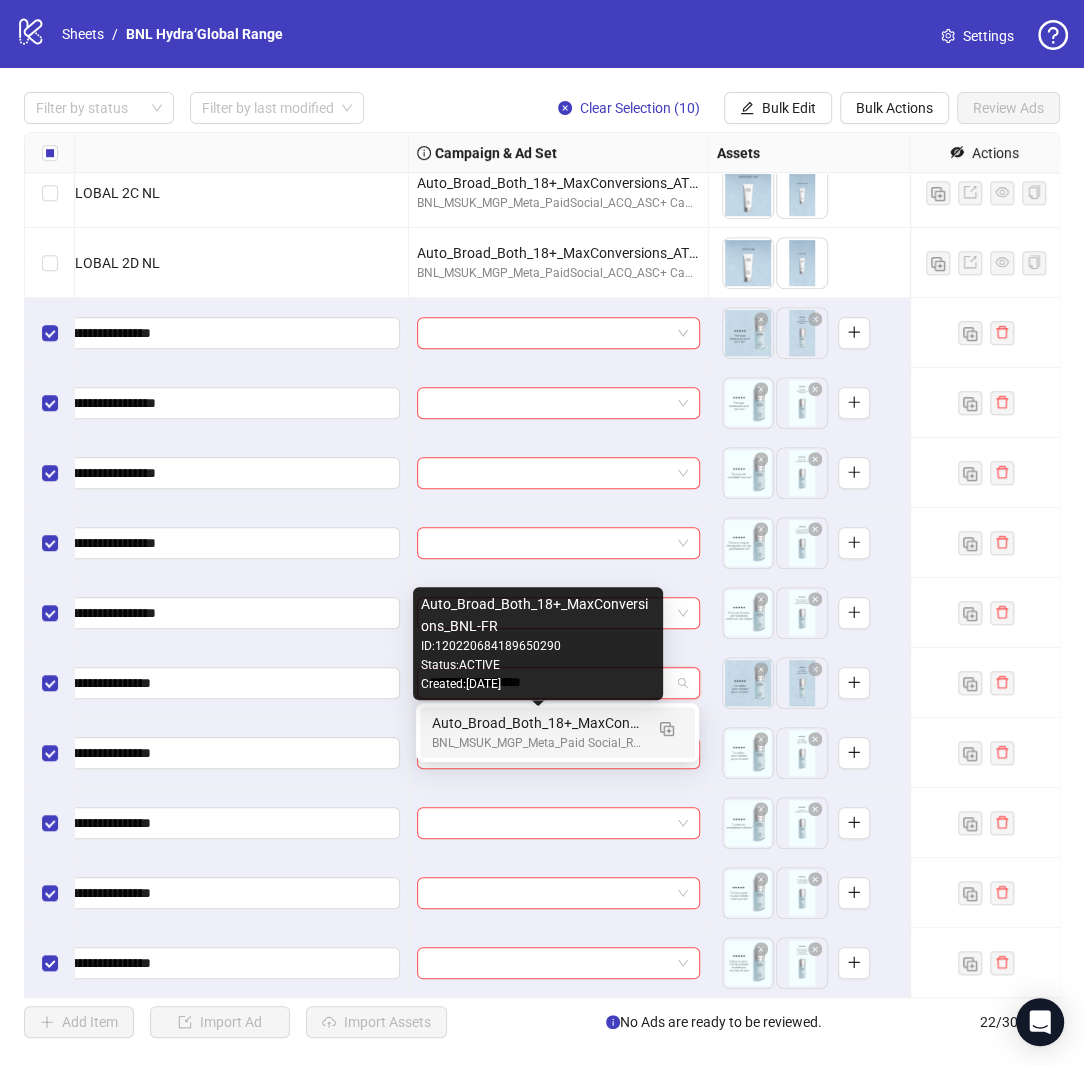 click on "Auto_Broad_Both_18+_MaxConversions_BNL-FR" at bounding box center (537, 723) 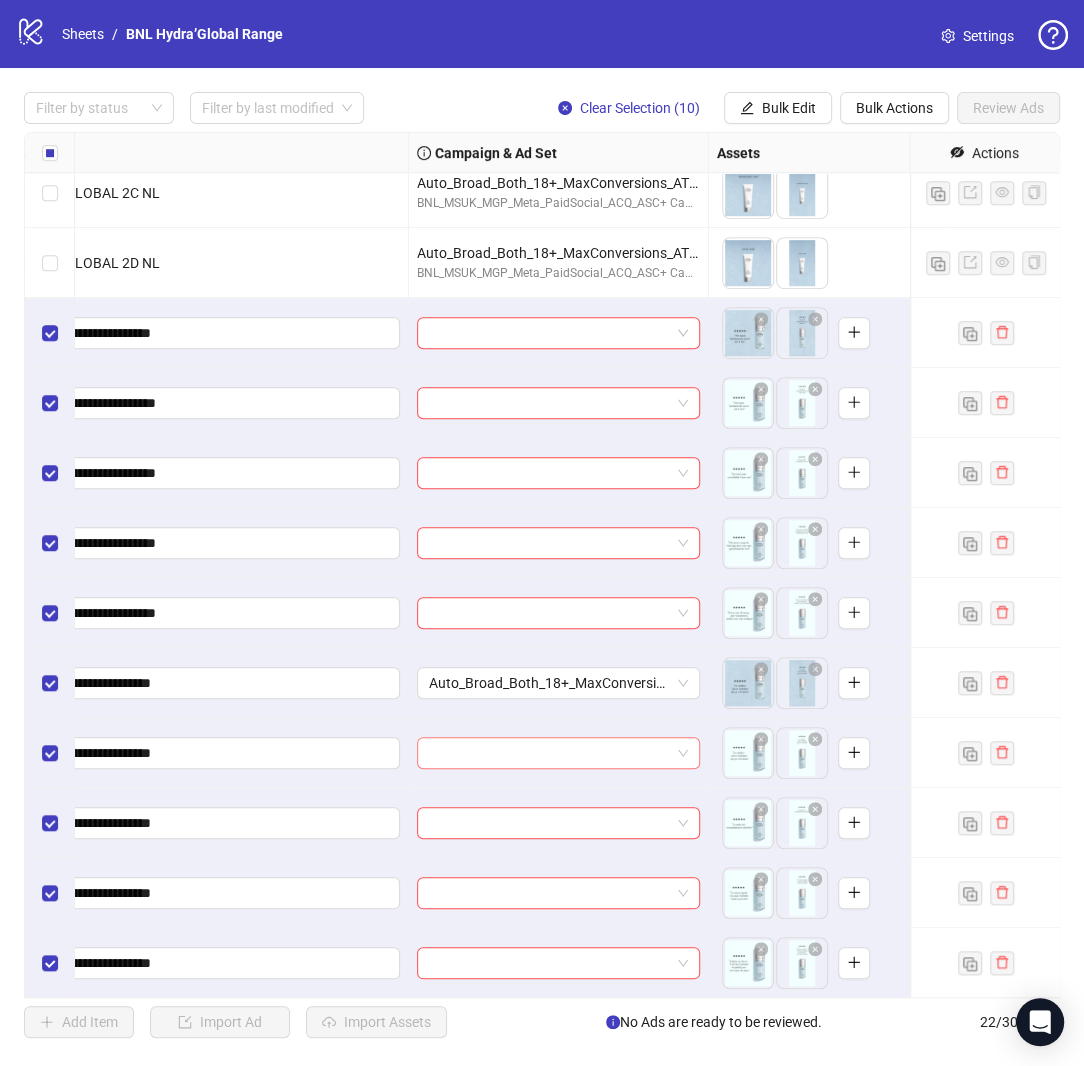 click at bounding box center [549, 753] 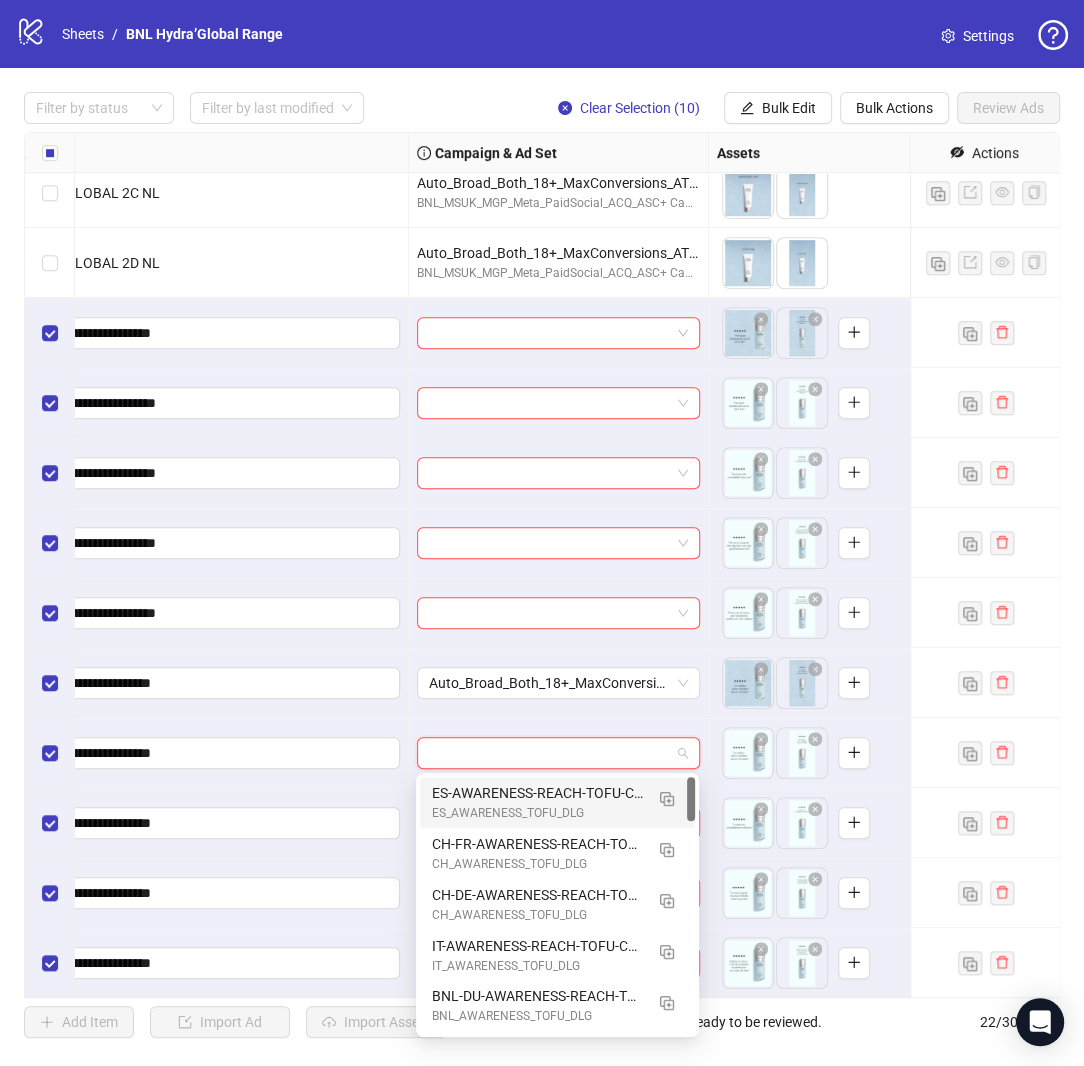 paste on "**********" 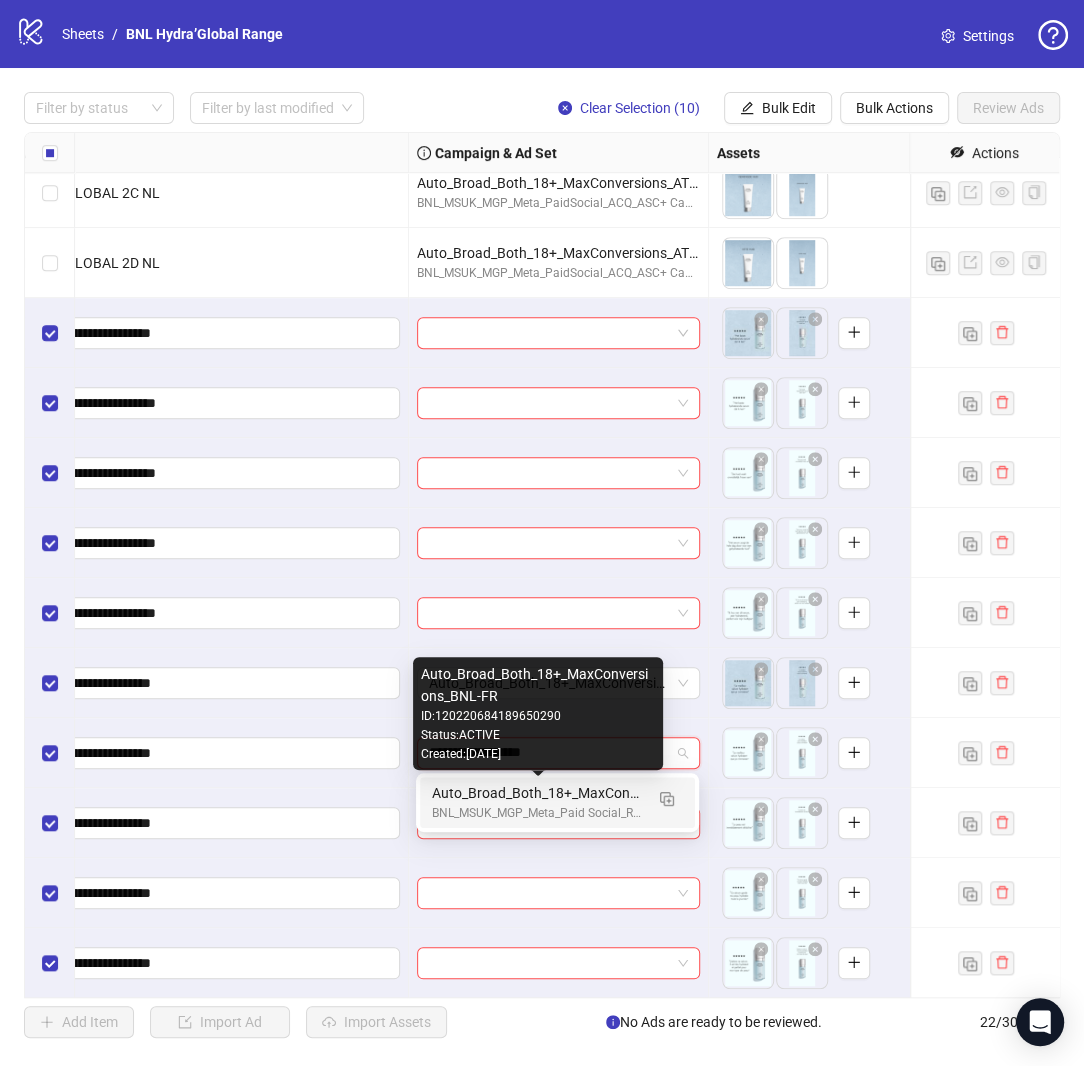 click on "Auto_Broad_Both_18+_MaxConversions_BNL-FR" at bounding box center (537, 793) 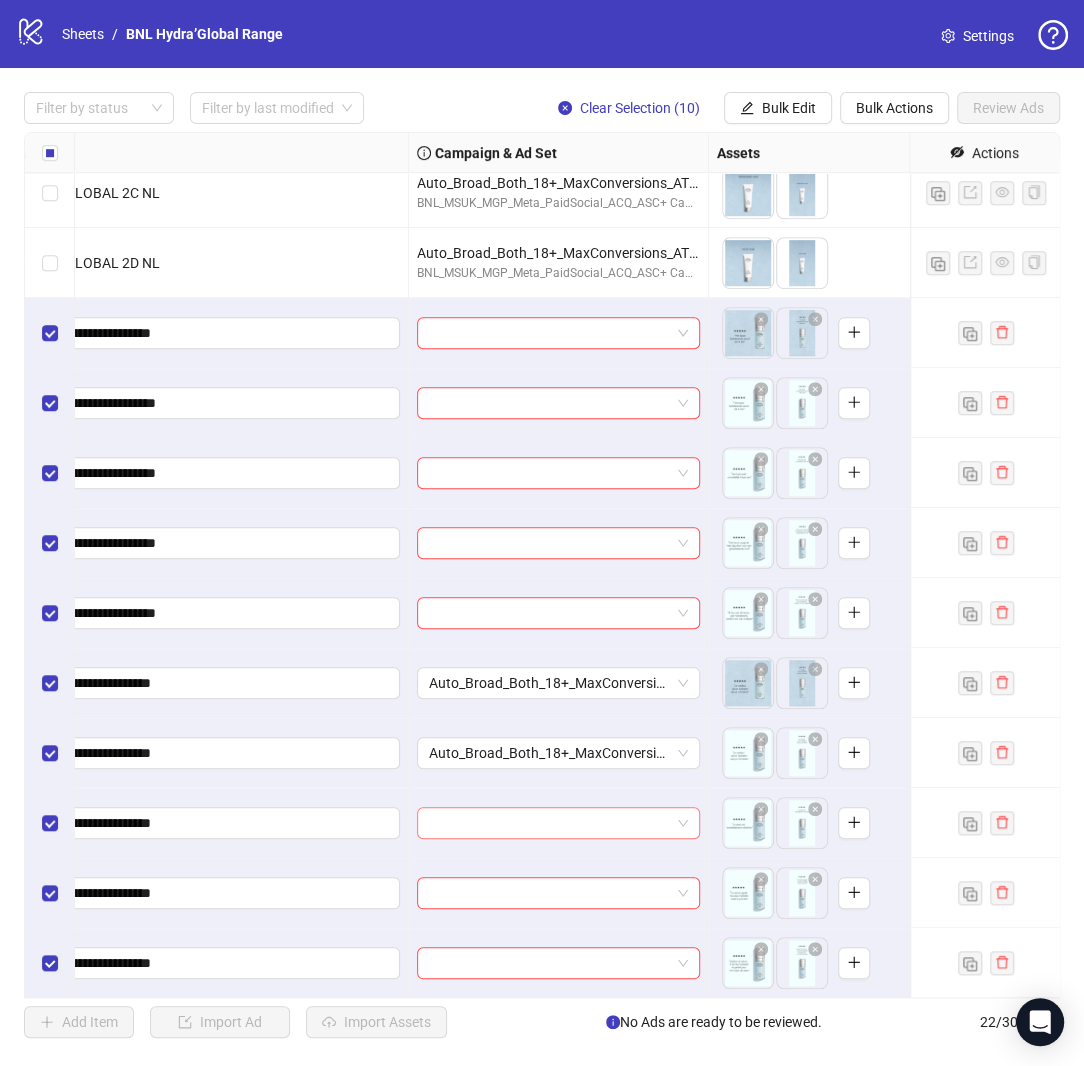 click at bounding box center (549, 823) 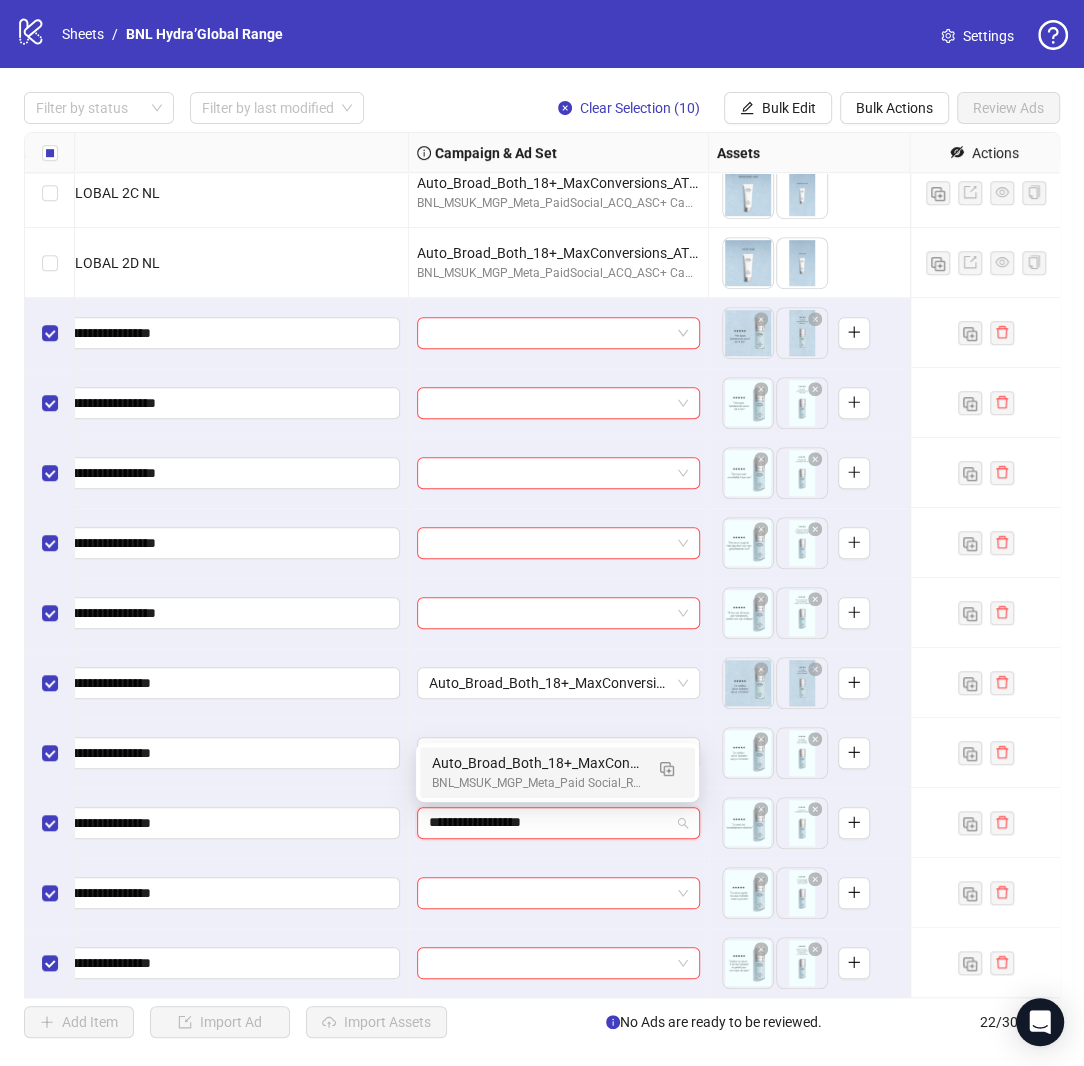 click on "BNL_MSUK_MGP_Meta_Paid Social_RET" at bounding box center (537, 783) 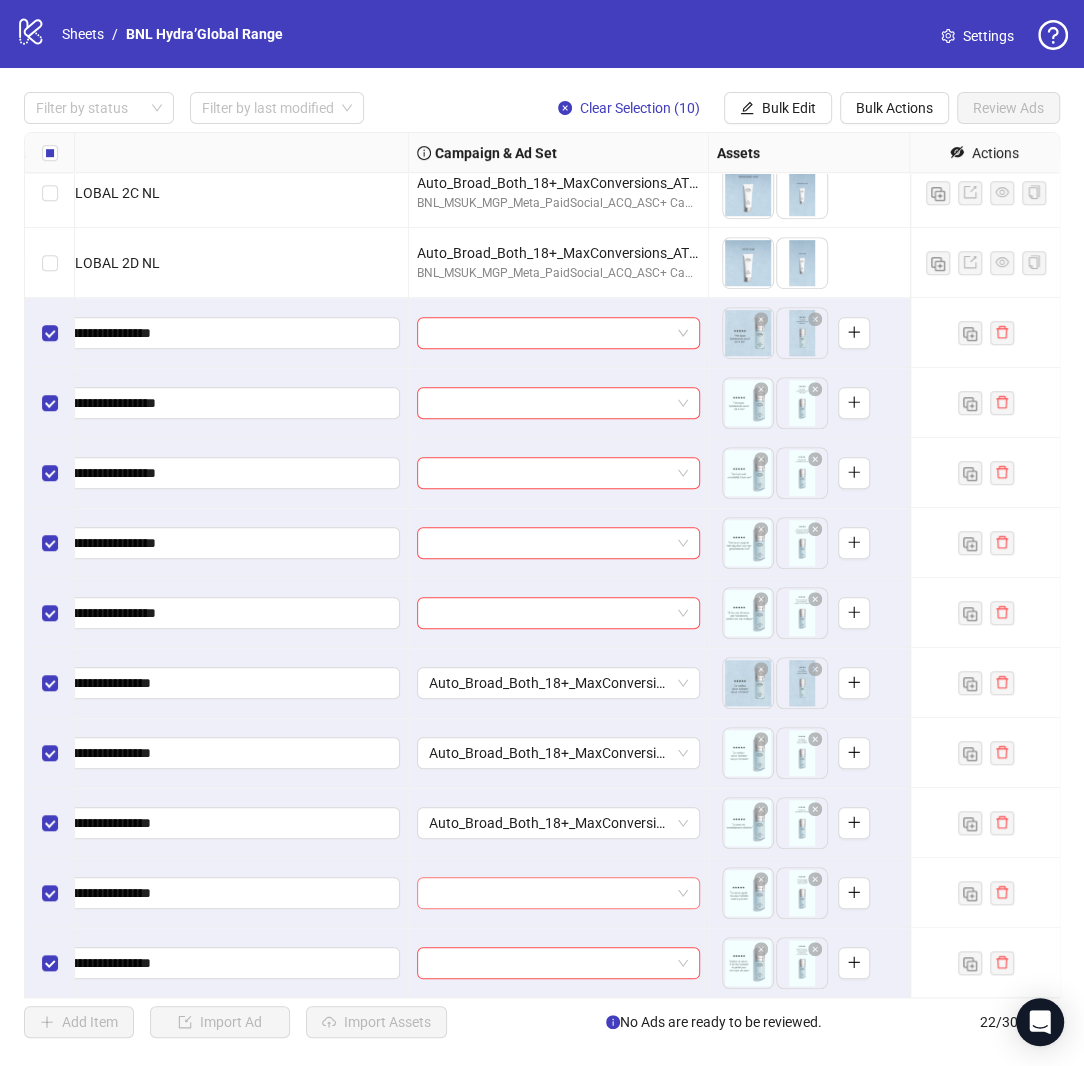 click at bounding box center (549, 893) 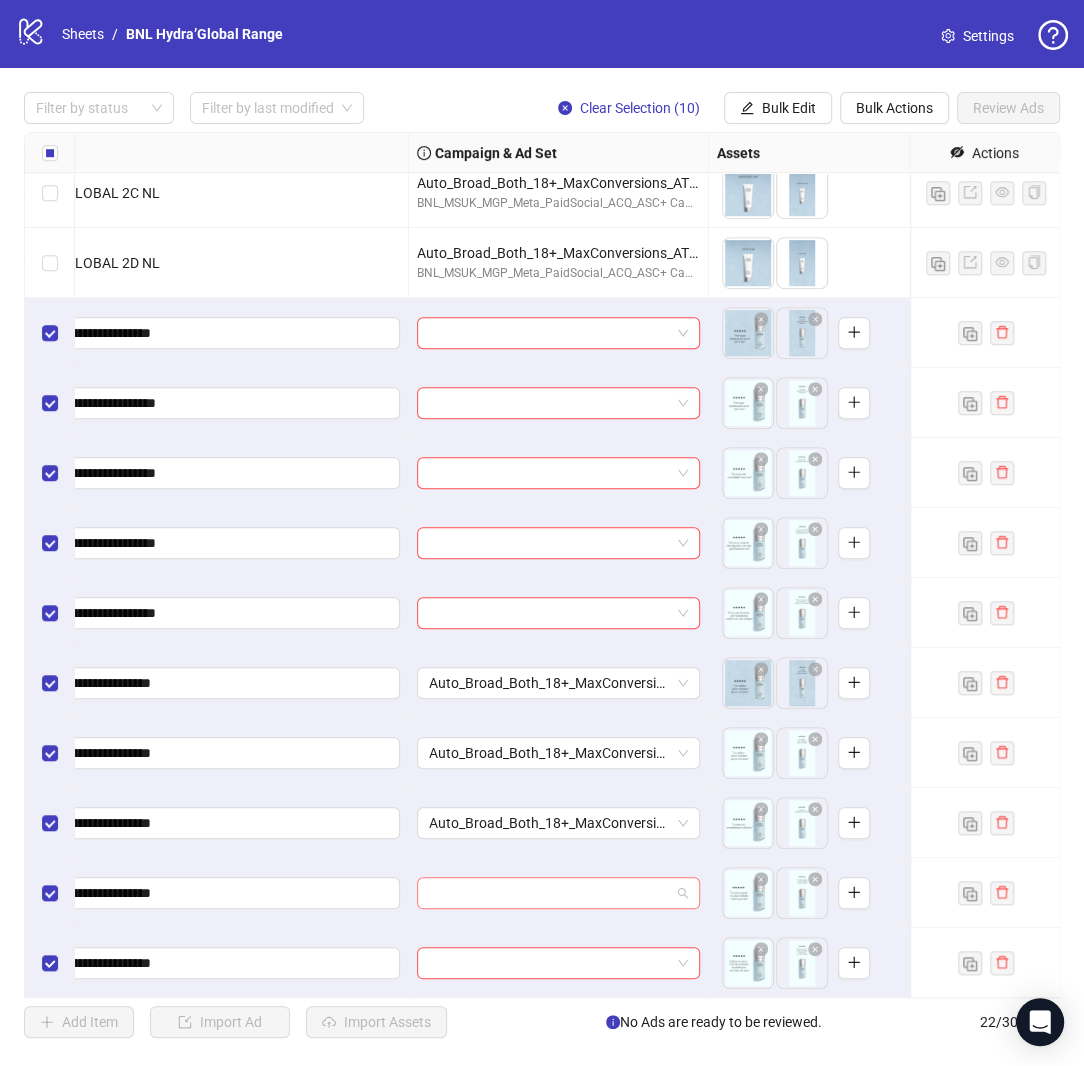 paste on "**********" 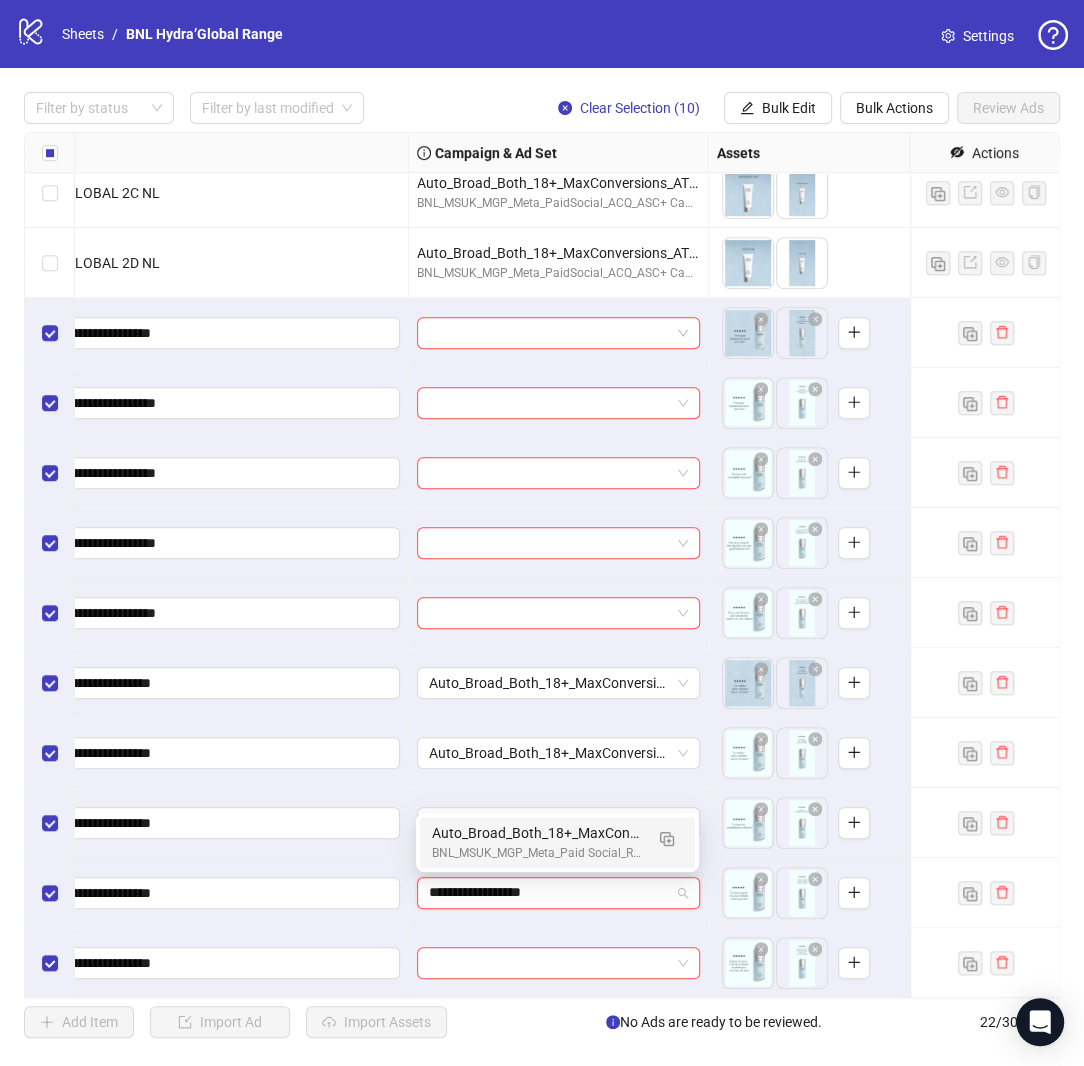 click on "Auto_Broad_Both_18+_MaxConversions_BNL-FR" at bounding box center [537, 833] 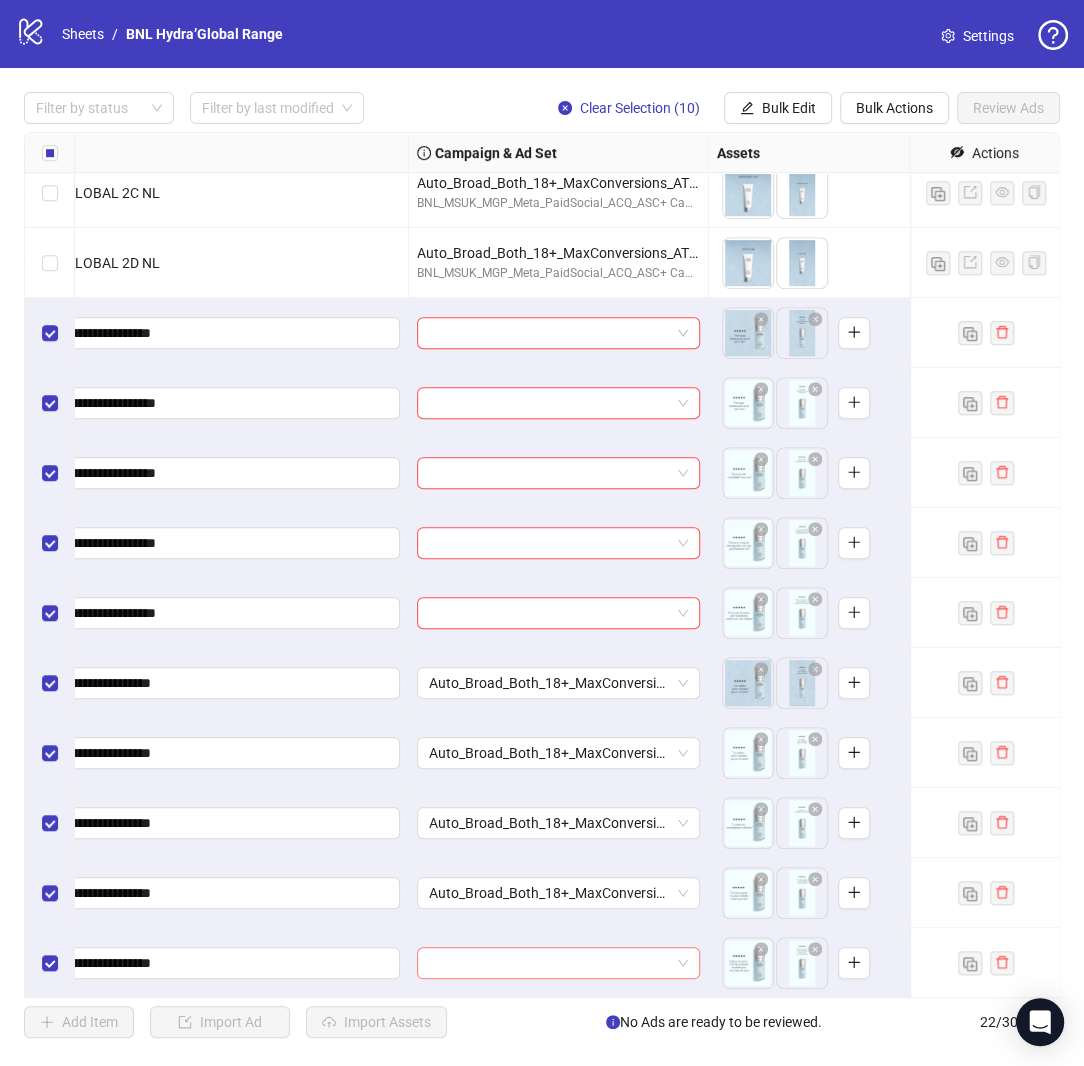 click at bounding box center (549, 963) 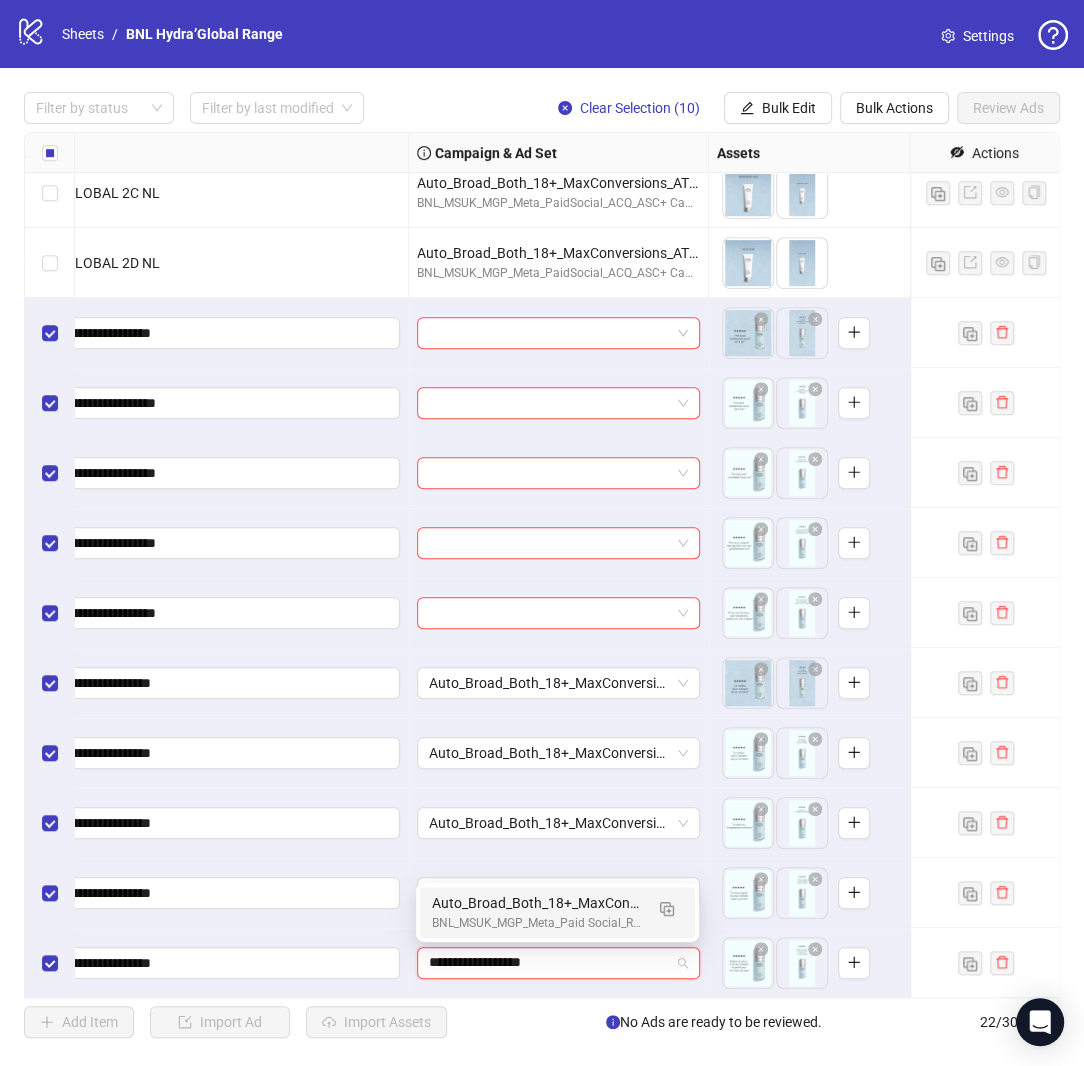 click on "Auto_Broad_Both_18+_MaxConversions_BNL-FR" at bounding box center (537, 903) 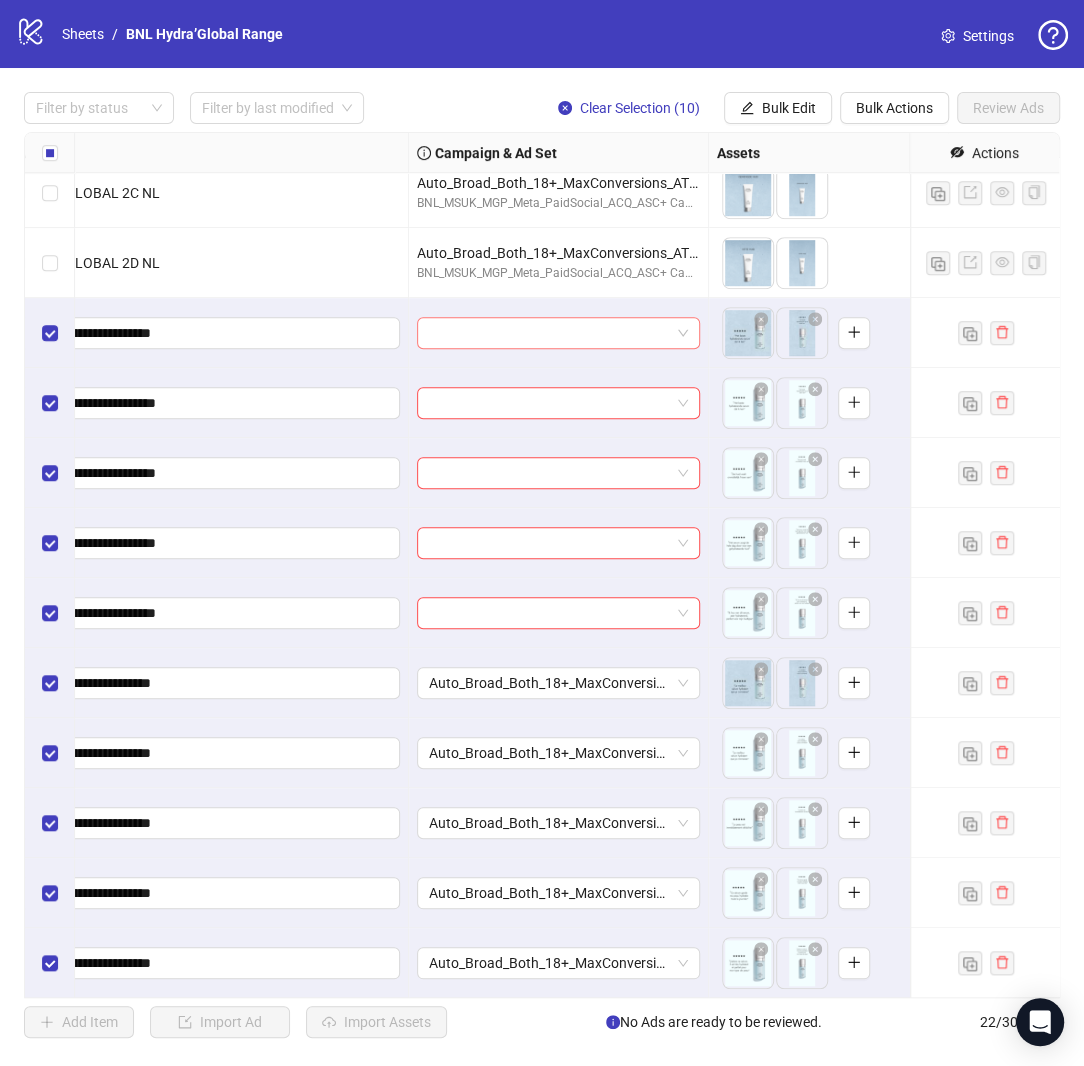 click at bounding box center [549, 333] 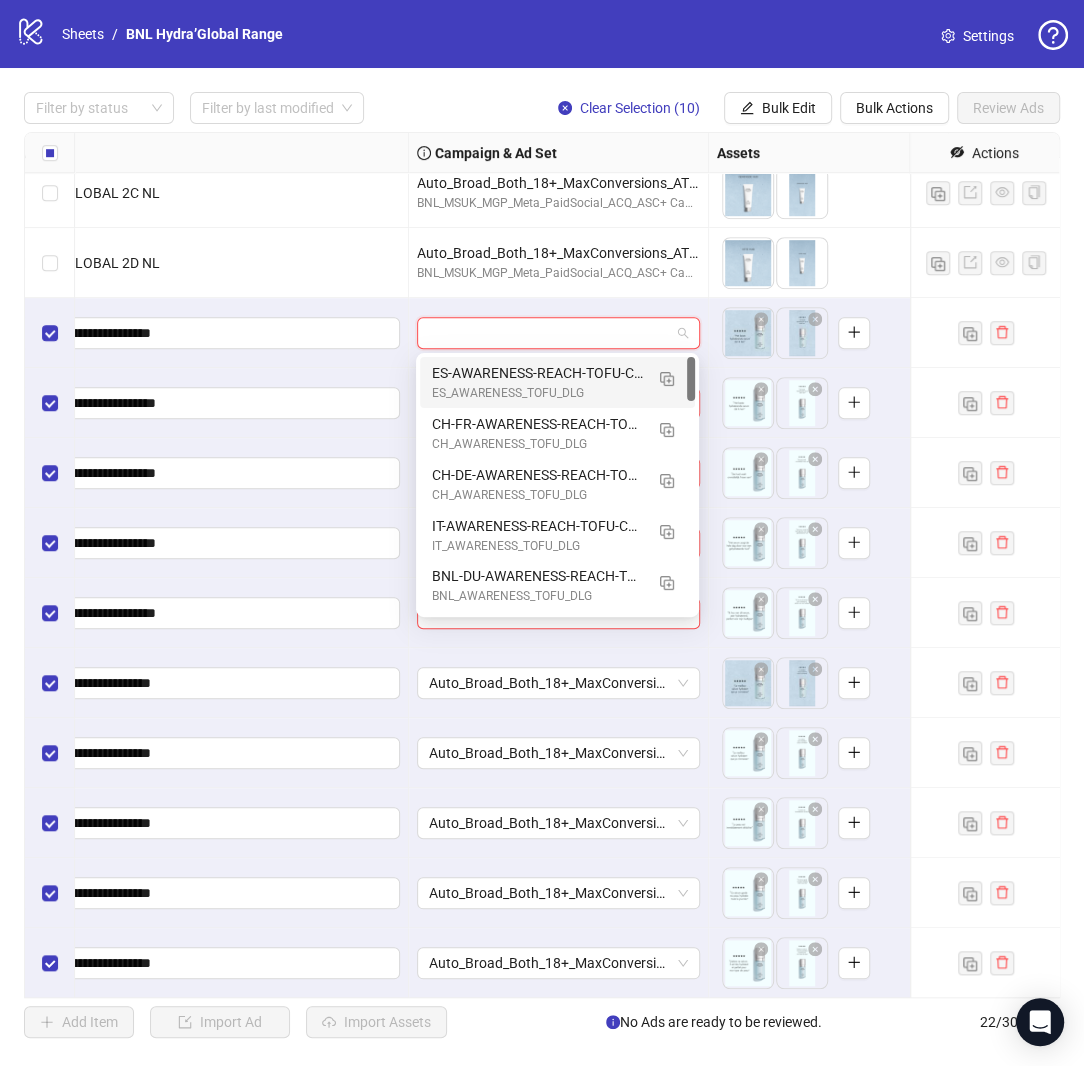paste on "**********" 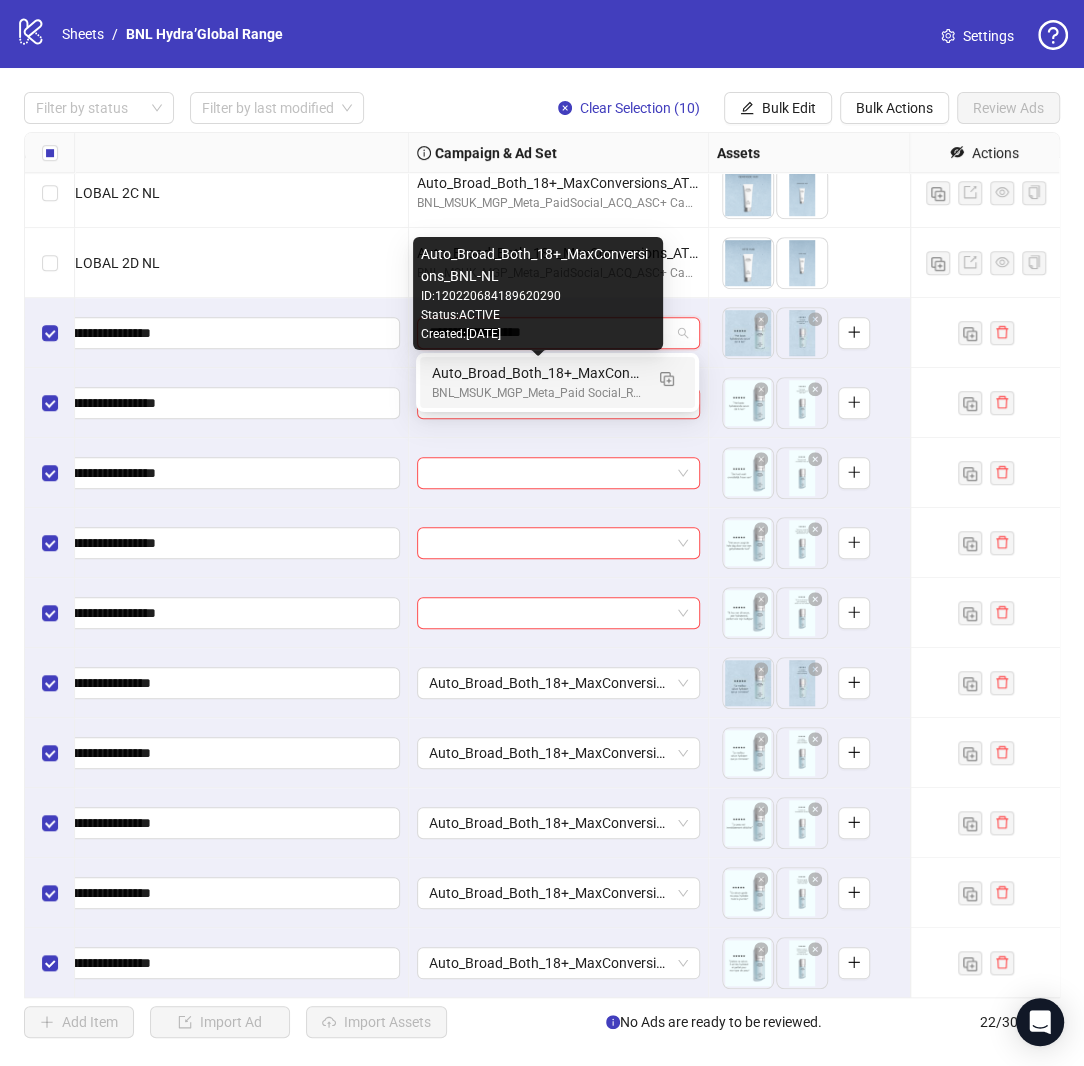 click on "Auto_Broad_Both_18+_MaxConversions_BNL-NL" at bounding box center (537, 373) 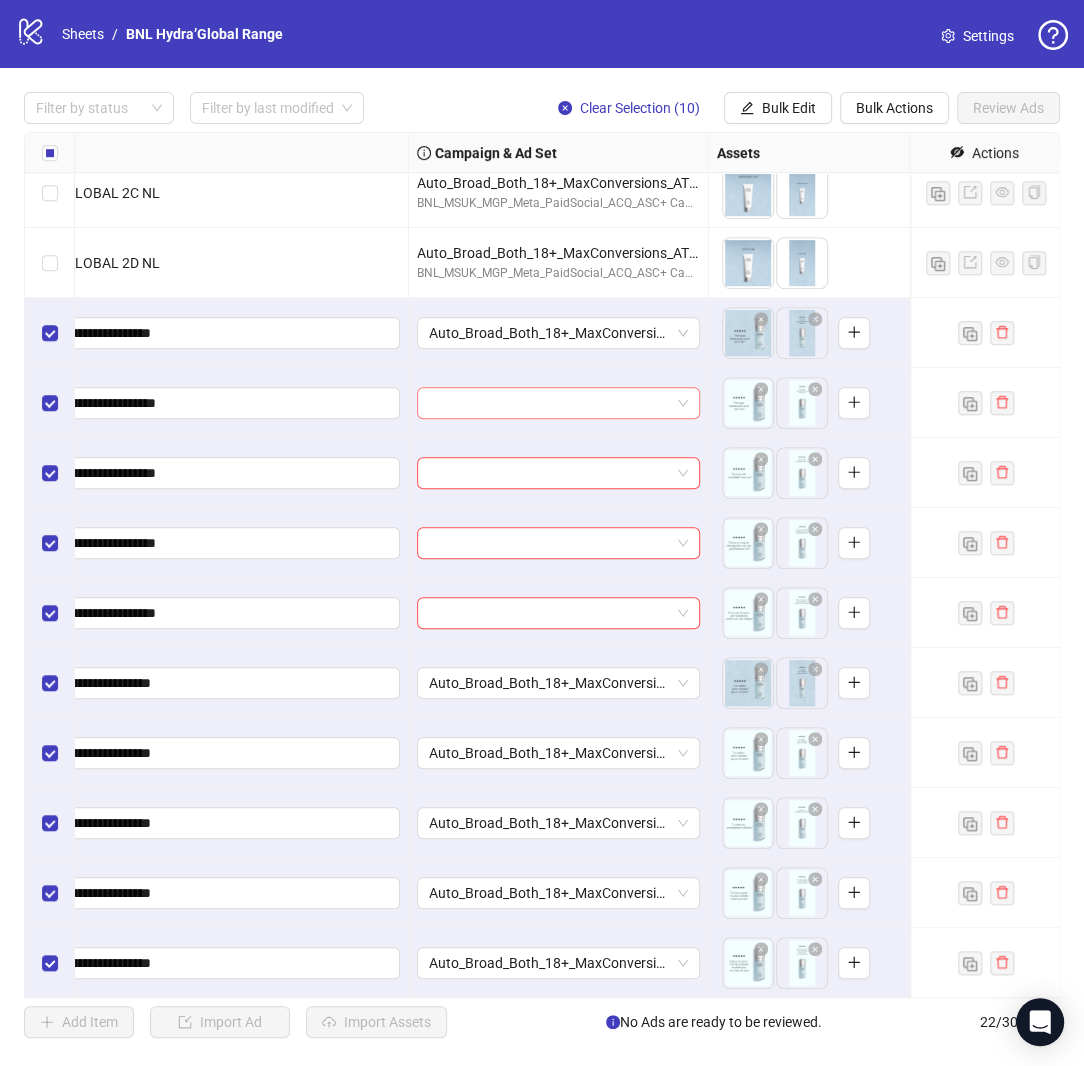 click at bounding box center (549, 403) 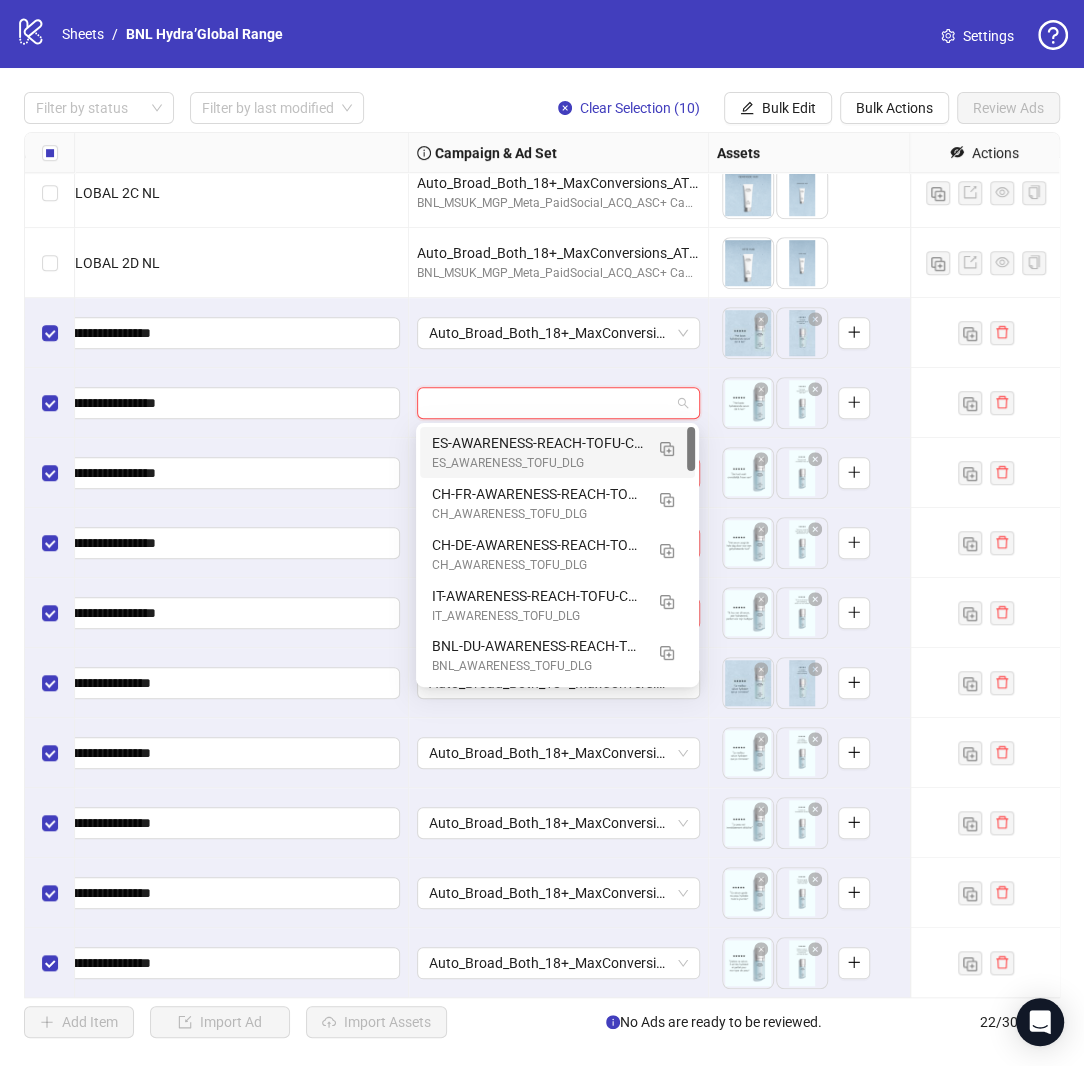 paste on "**********" 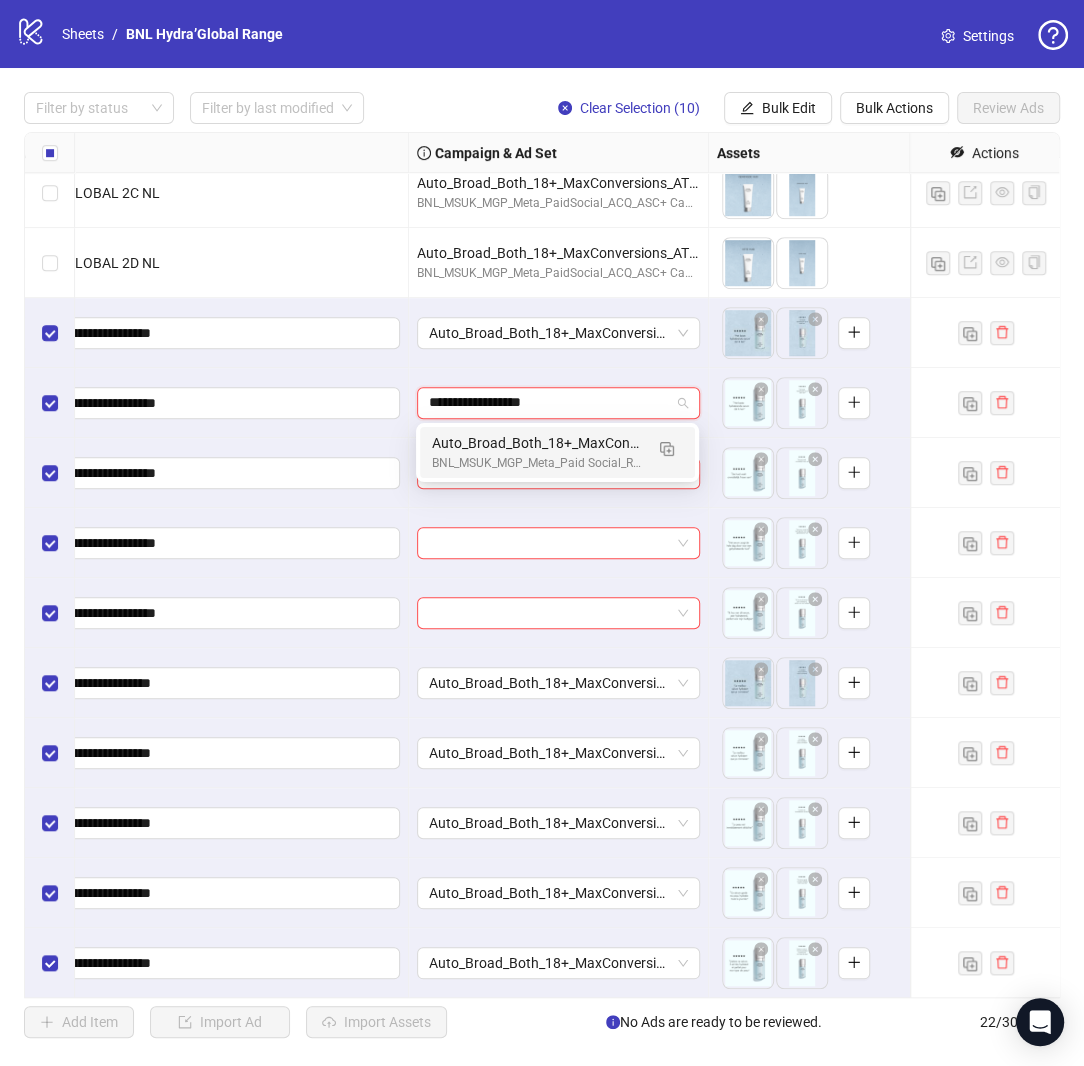 click on "Auto_Broad_Both_18+_MaxConversions_BNL-NL" at bounding box center (537, 443) 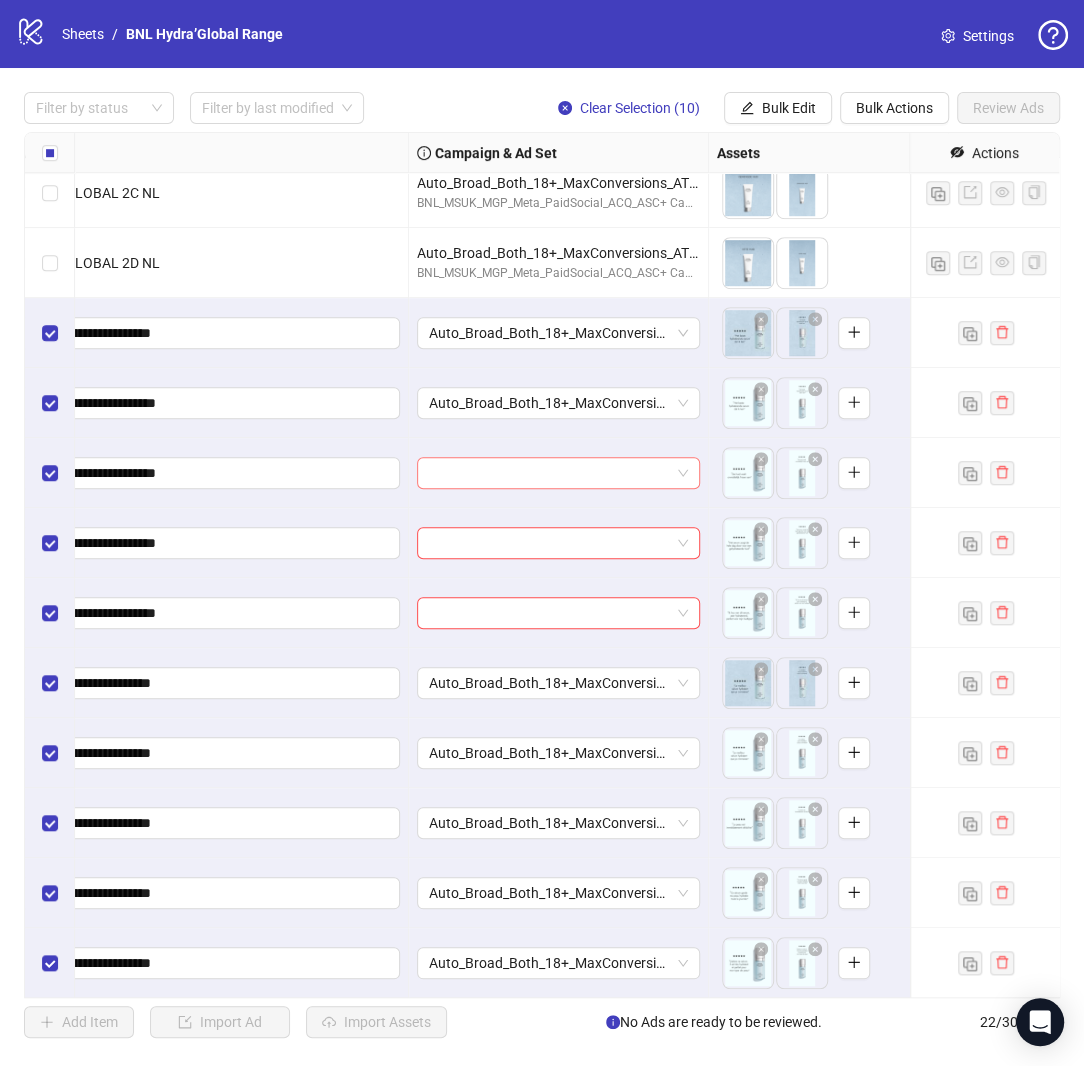 click at bounding box center [549, 473] 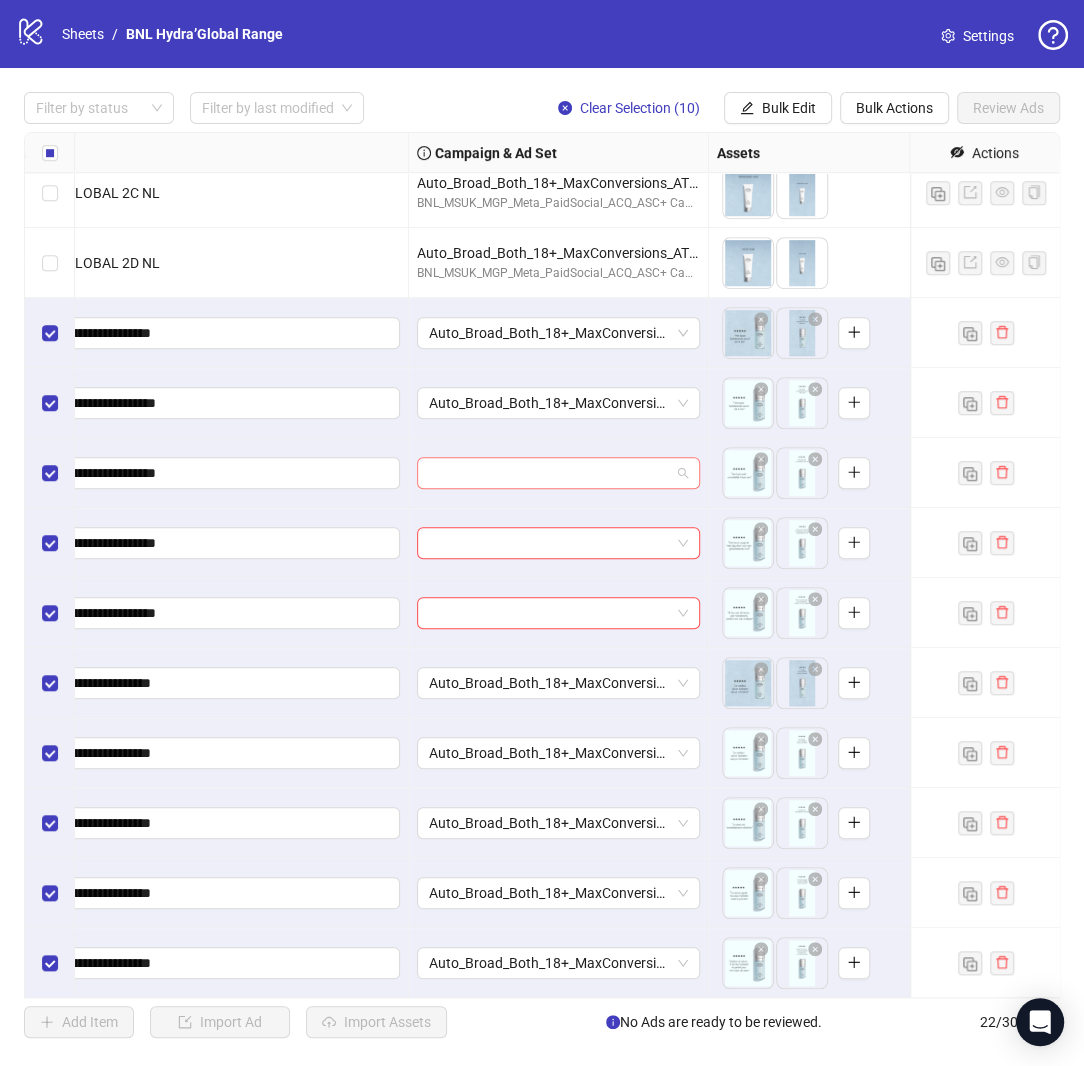 paste on "**********" 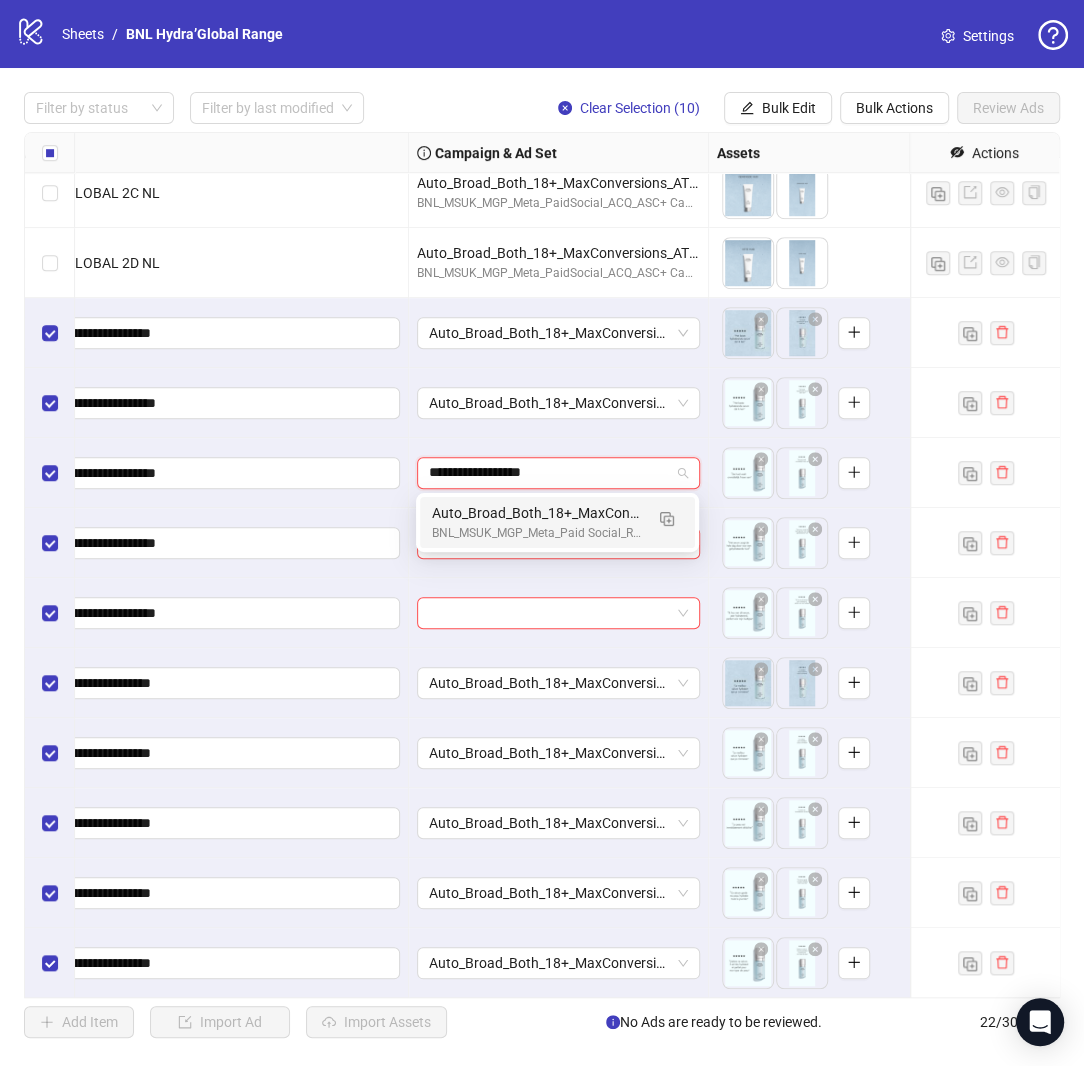 click on "Auto_Broad_Both_18+_MaxConversions_BNL-NL" at bounding box center (537, 513) 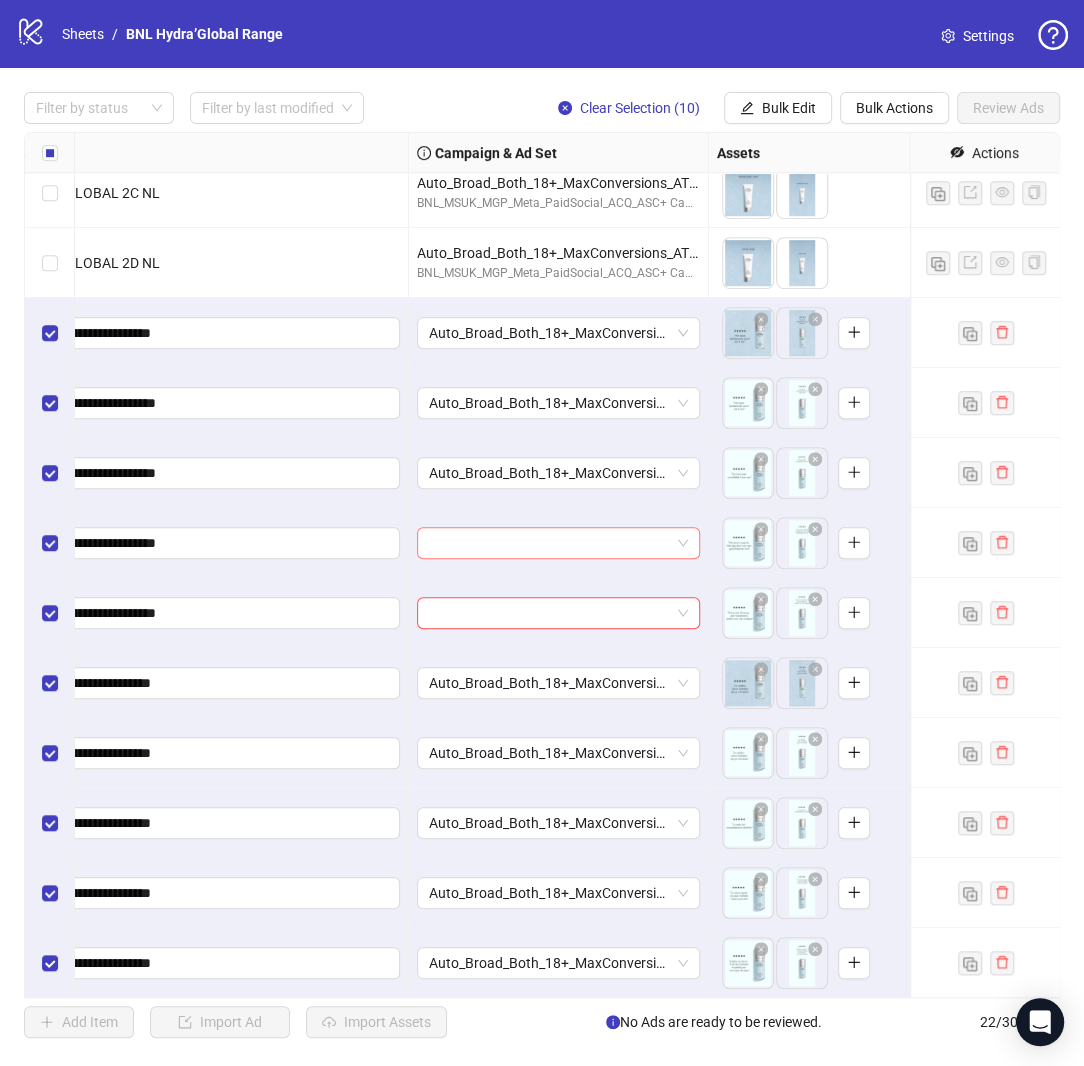 click at bounding box center (549, 543) 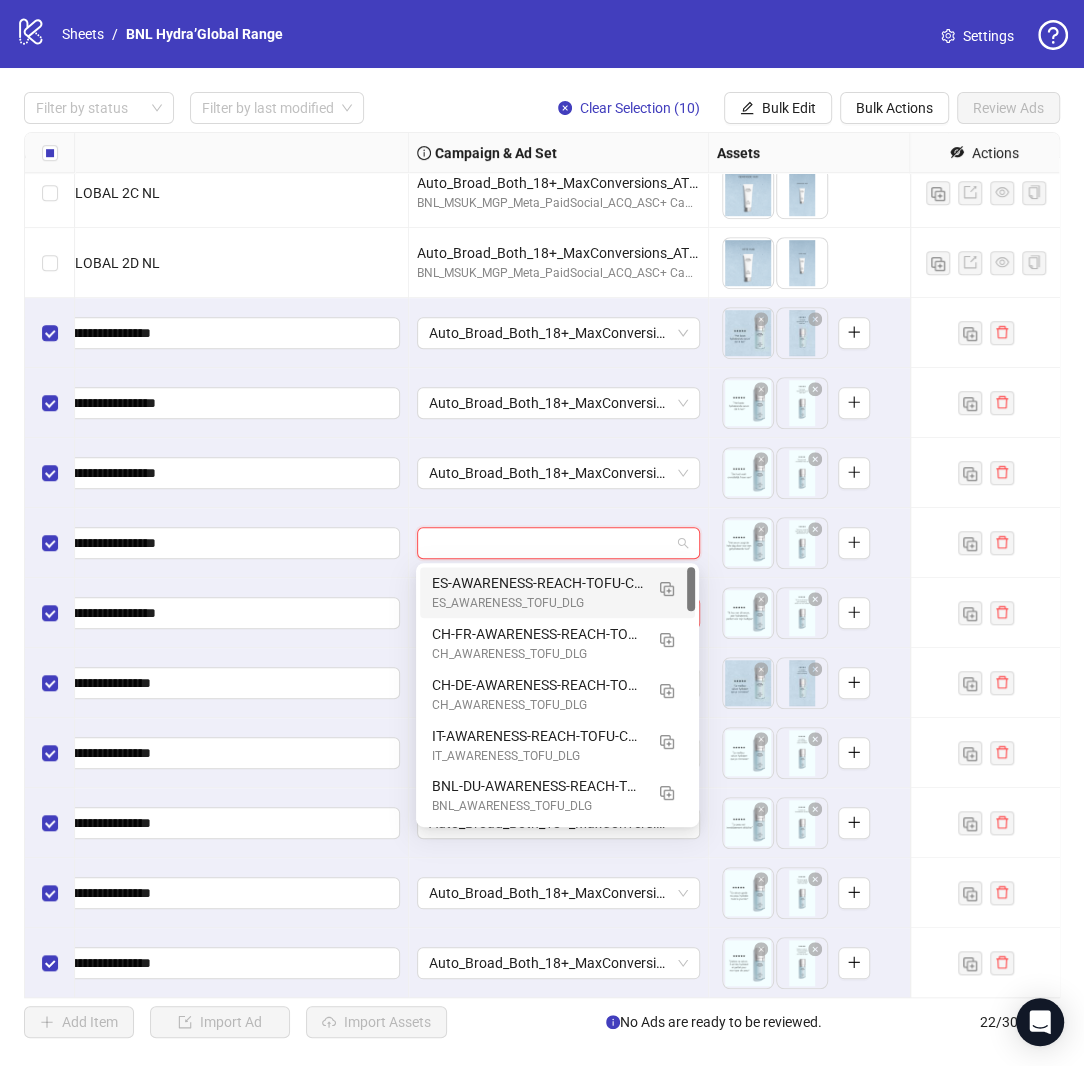 paste on "**********" 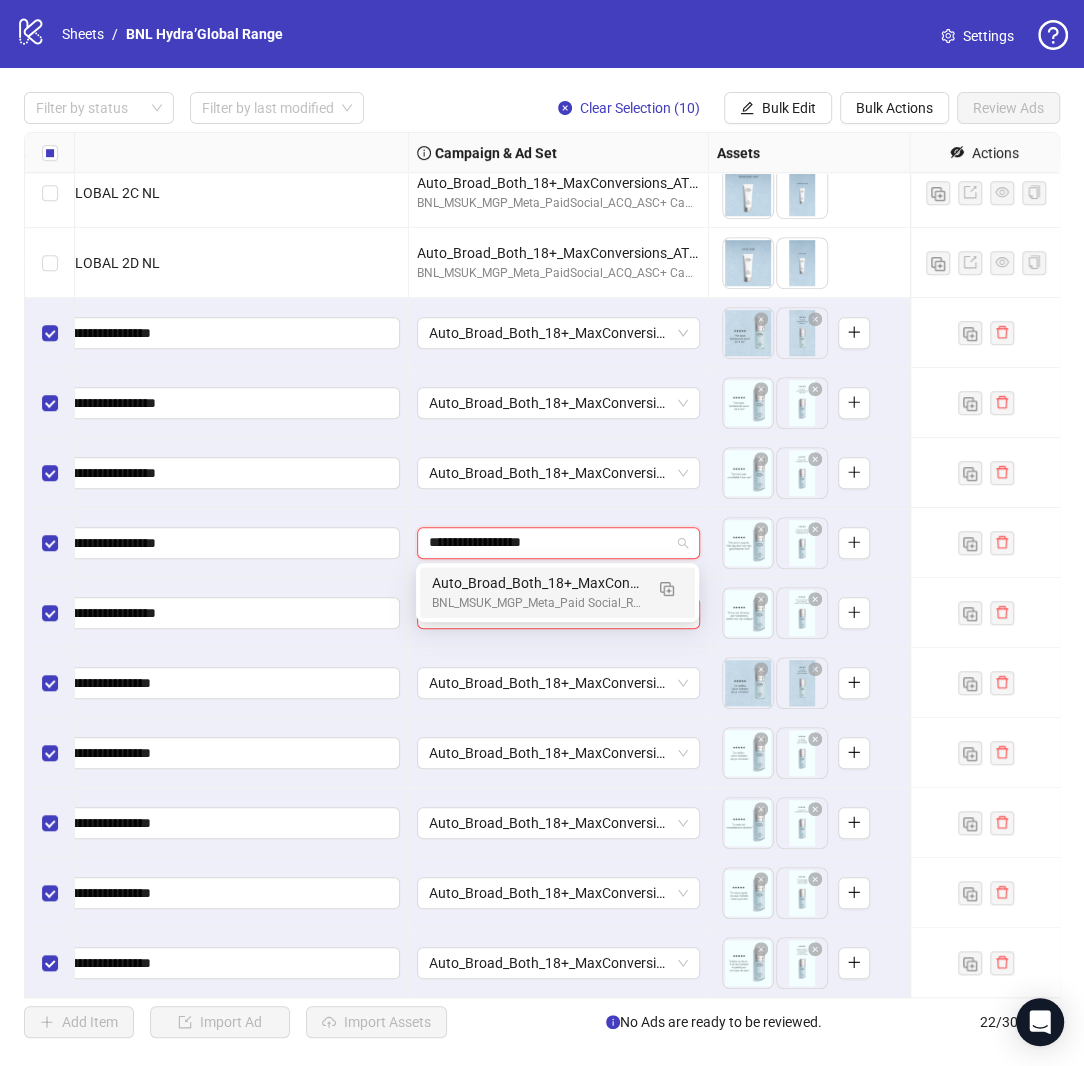 click on "Auto_Broad_Both_18+_MaxConversions_BNL-NL" at bounding box center [537, 583] 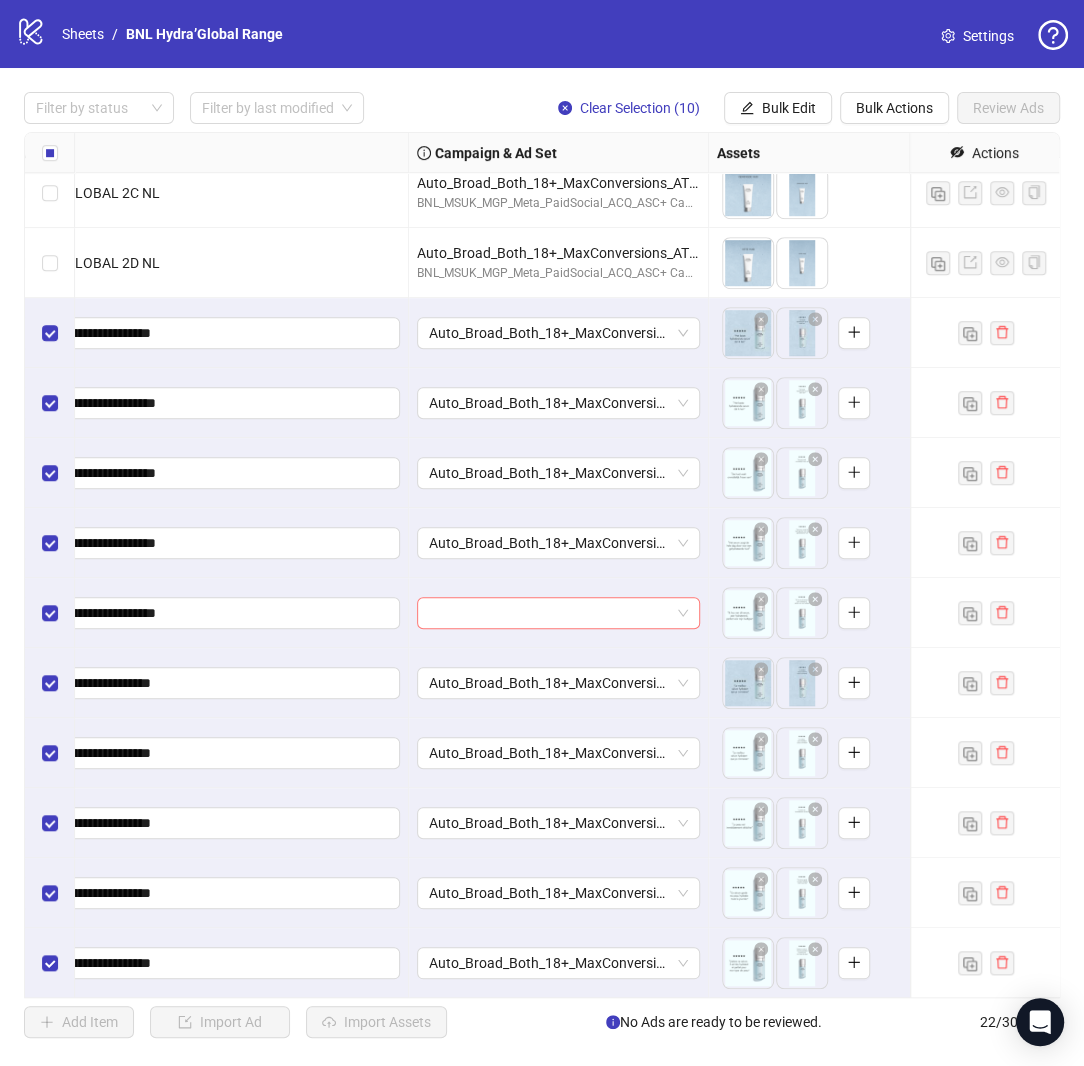 click at bounding box center [549, 613] 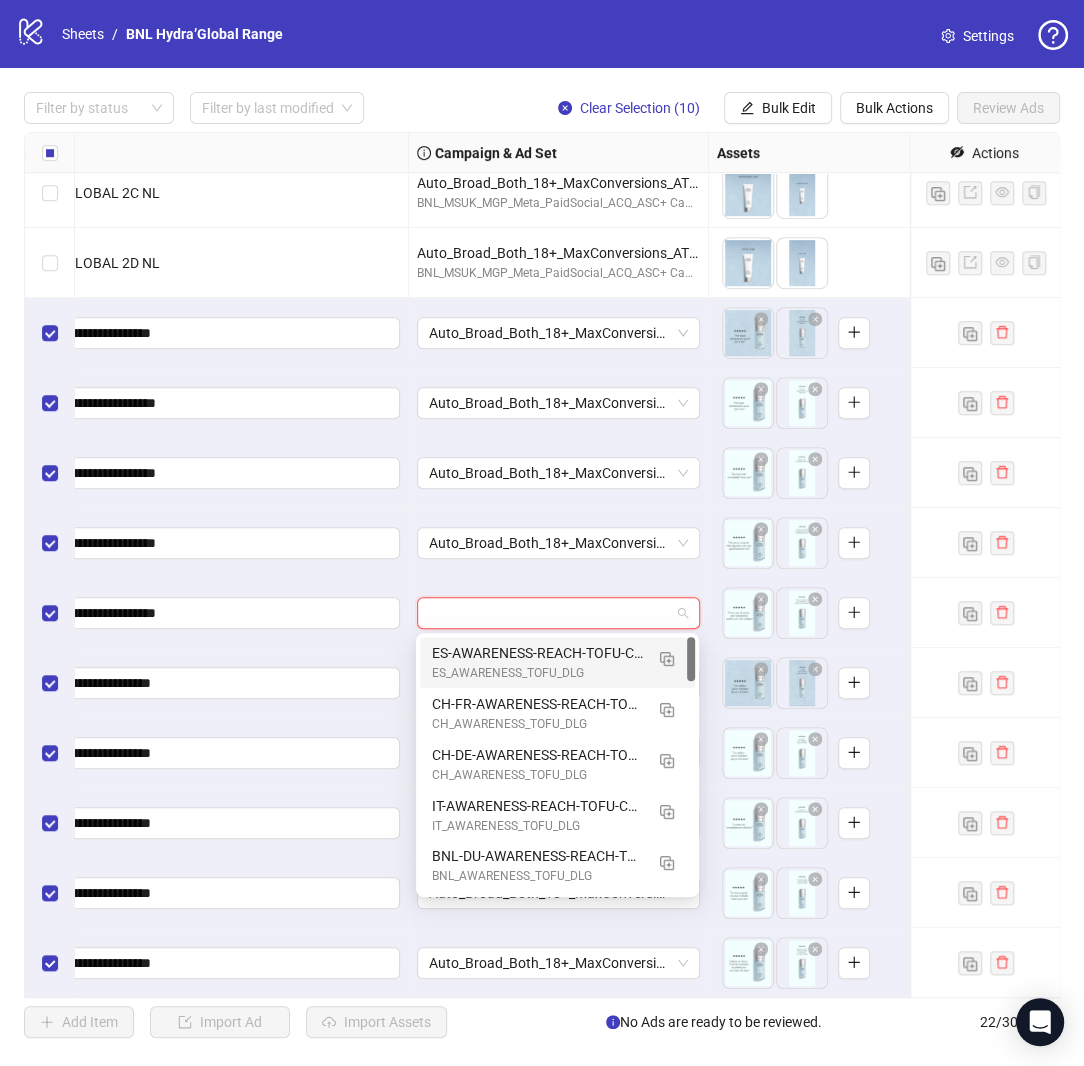 paste on "**********" 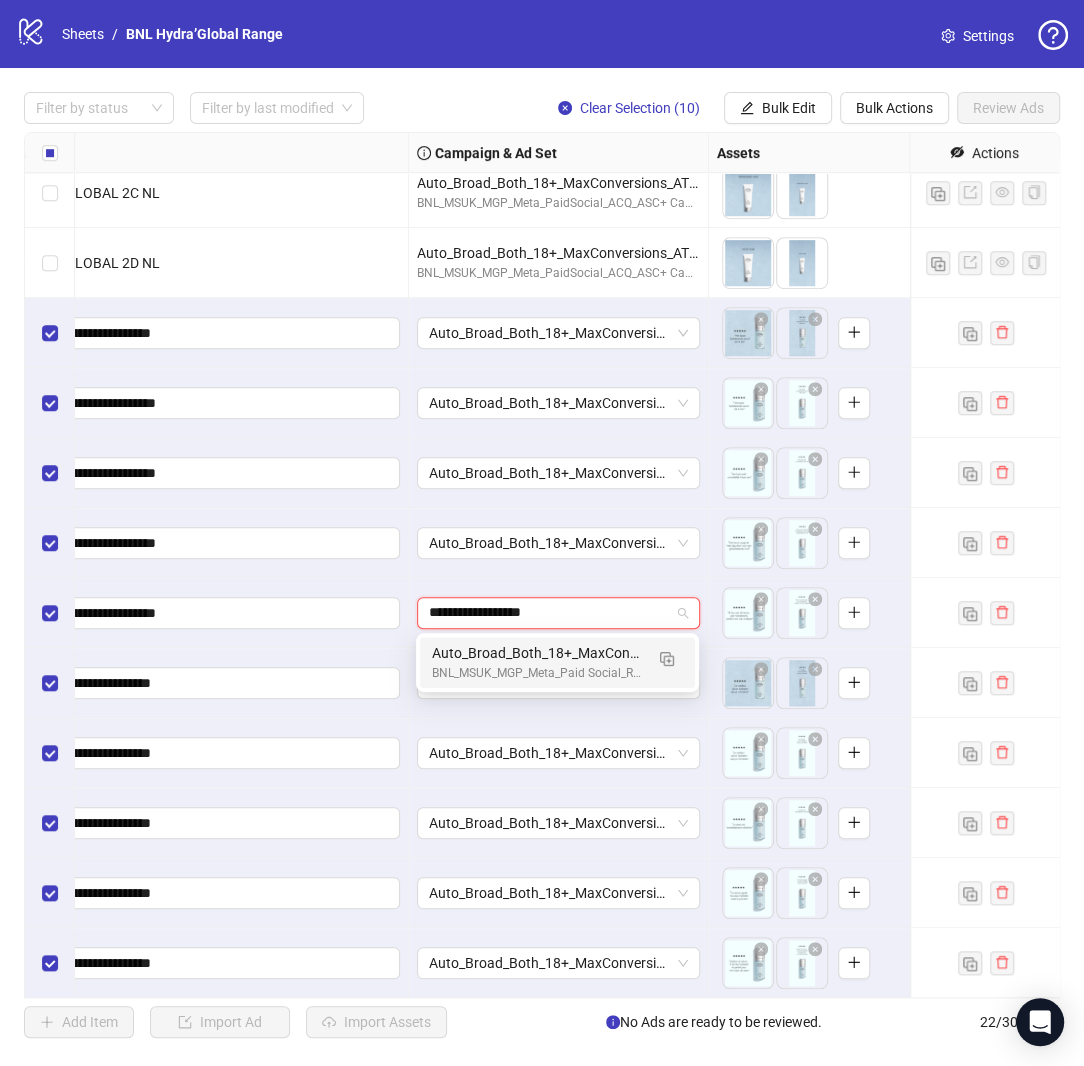 click on "Auto_Broad_Both_18+_MaxConversions_BNL-NL" at bounding box center [537, 653] 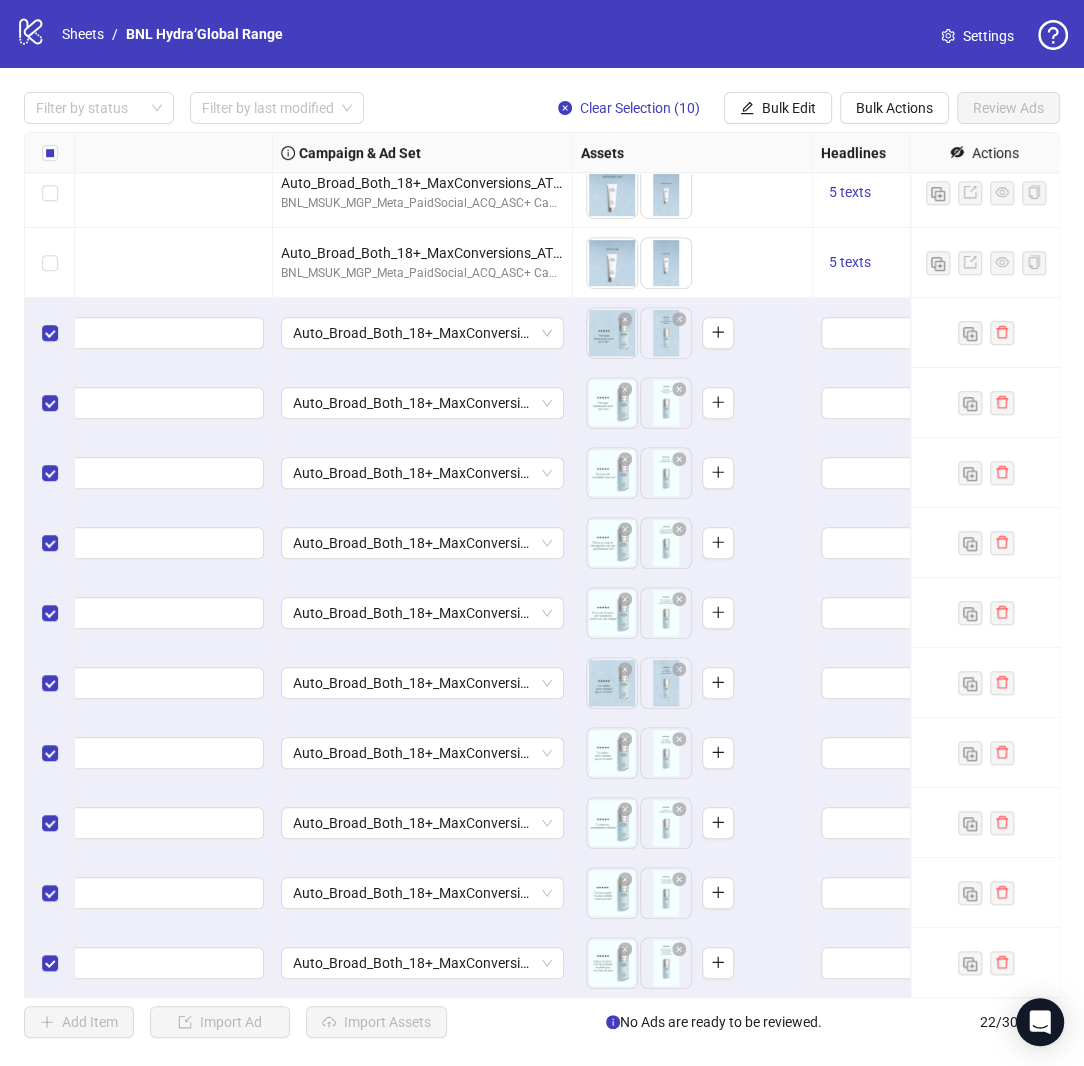 scroll, scrollTop: 715, scrollLeft: 353, axis: both 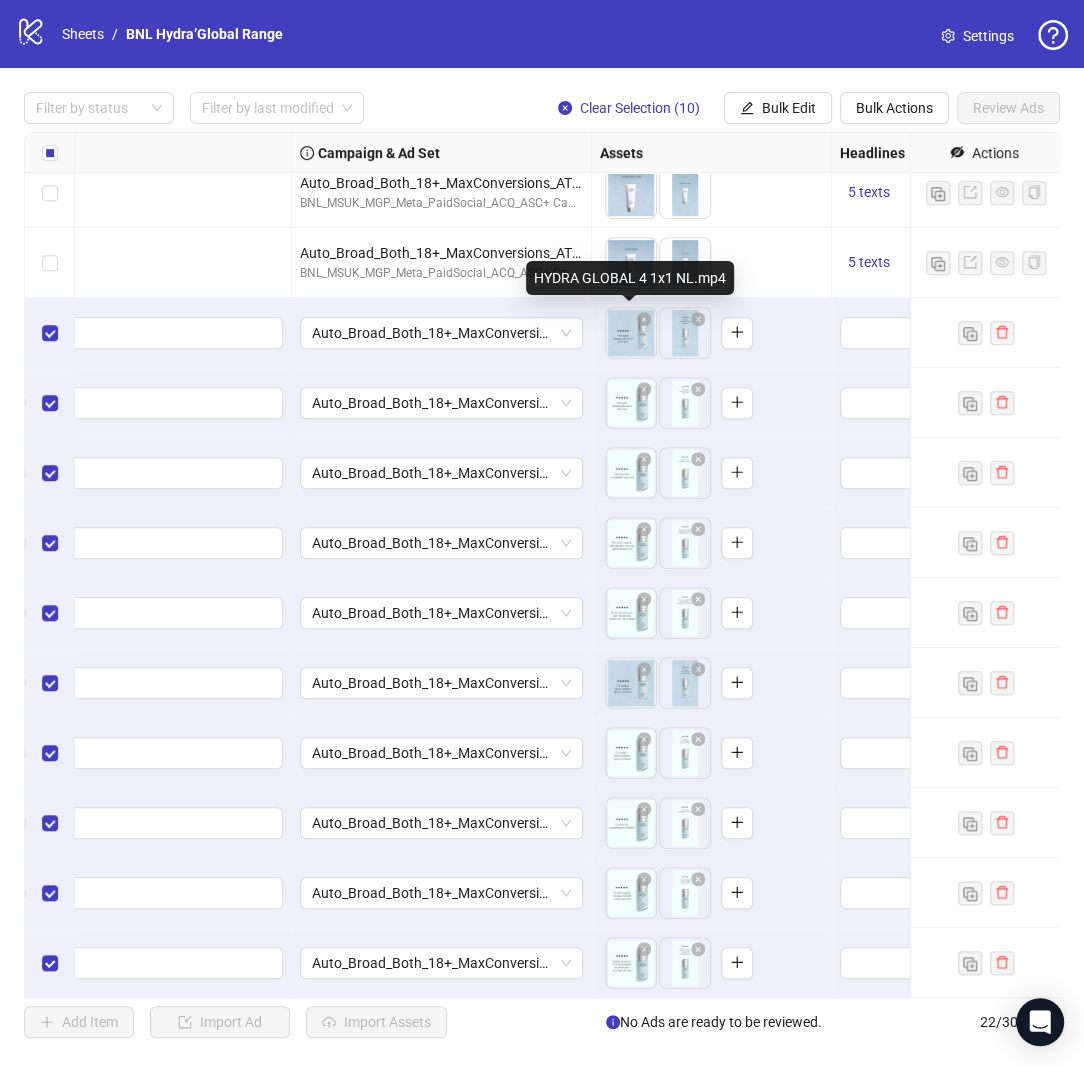 click on "logo/logo-mobile Sheets / BNL Hydra’Global Range Settings   Filter by status Filter by last modified Clear Selection (10) Bulk Edit Bulk Actions Review Ads Ad Format Ad Name Campaign & Ad Set Assets Headlines Primary Texts Descriptions Page ID Instagram User ID Destination URL App Product Page ID Display URL Leadgen Form Product Set ID Call to Action Actions Single image HYDRA GLOBAL 2A  NL Auto_Broad_Both_18+_MaxConversions_ATC_BNL BNL_MSUK_MGP_Meta_PaidSocial_ACQ_ASC+ Campaign
To pick up a draggable item, press the space bar.
While dragging, use the arrow keys to move the item.
Press space again to drop the item in its new position, or press escape to cancel.
5 texts 5 texts Single image HYDRA GLOBAL 2B  NL Auto_Broad_Both_18+_MaxConversions_ATC_BNL BNL_MSUK_MGP_Meta_PaidSocial_ACQ_ASC+ Campaign 5 texts 5 texts Single image HYDRA GLOBAL 2C  NL Auto_Broad_Both_18+_MaxConversions_ATC_BNL BNL_MSUK_MGP_Meta_PaidSocial_ACQ_ASC+ Campaign 5 texts 5 texts Single image HYDRA GLOBAL 2D  NL 5 texts" at bounding box center [542, 533] 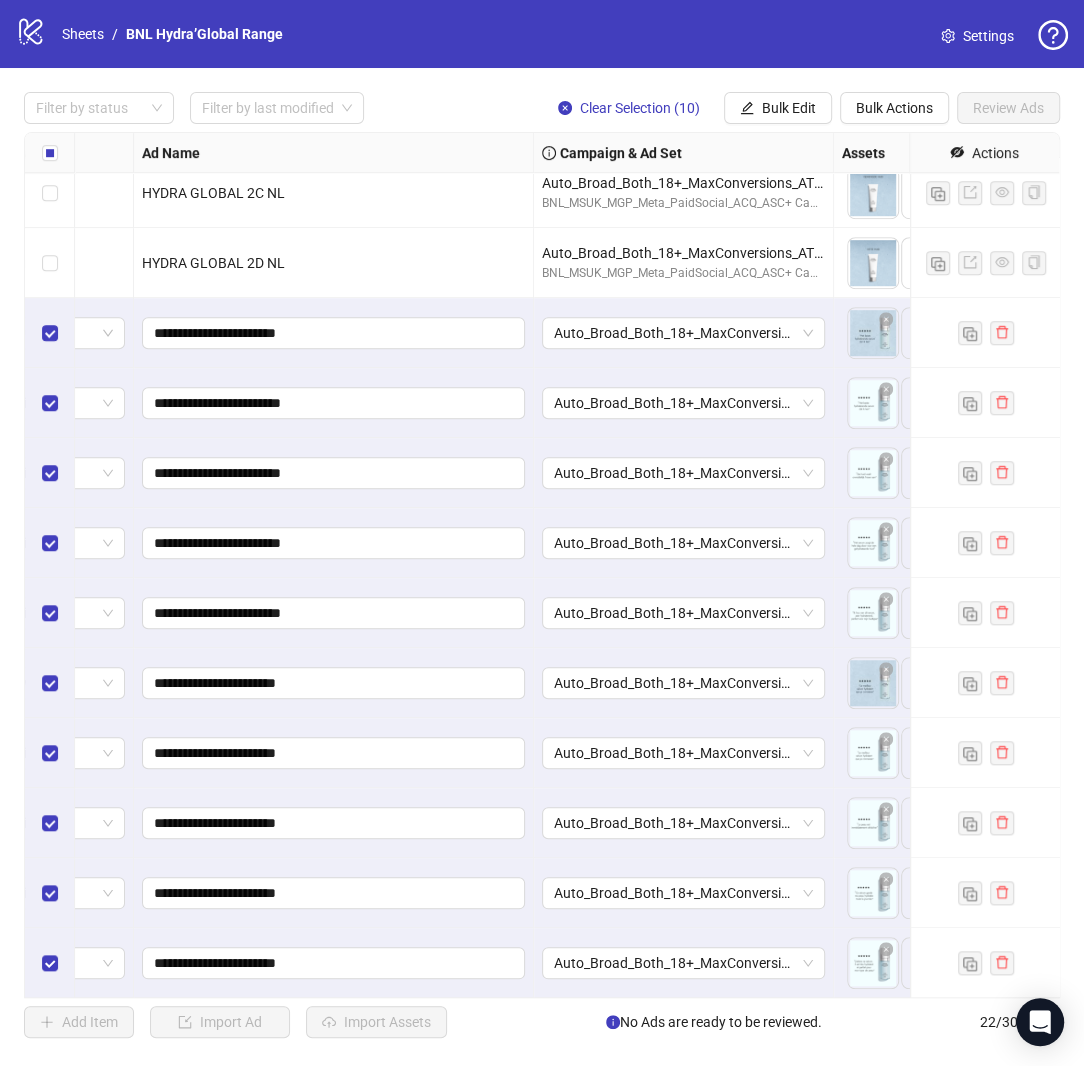 scroll, scrollTop: 715, scrollLeft: 0, axis: vertical 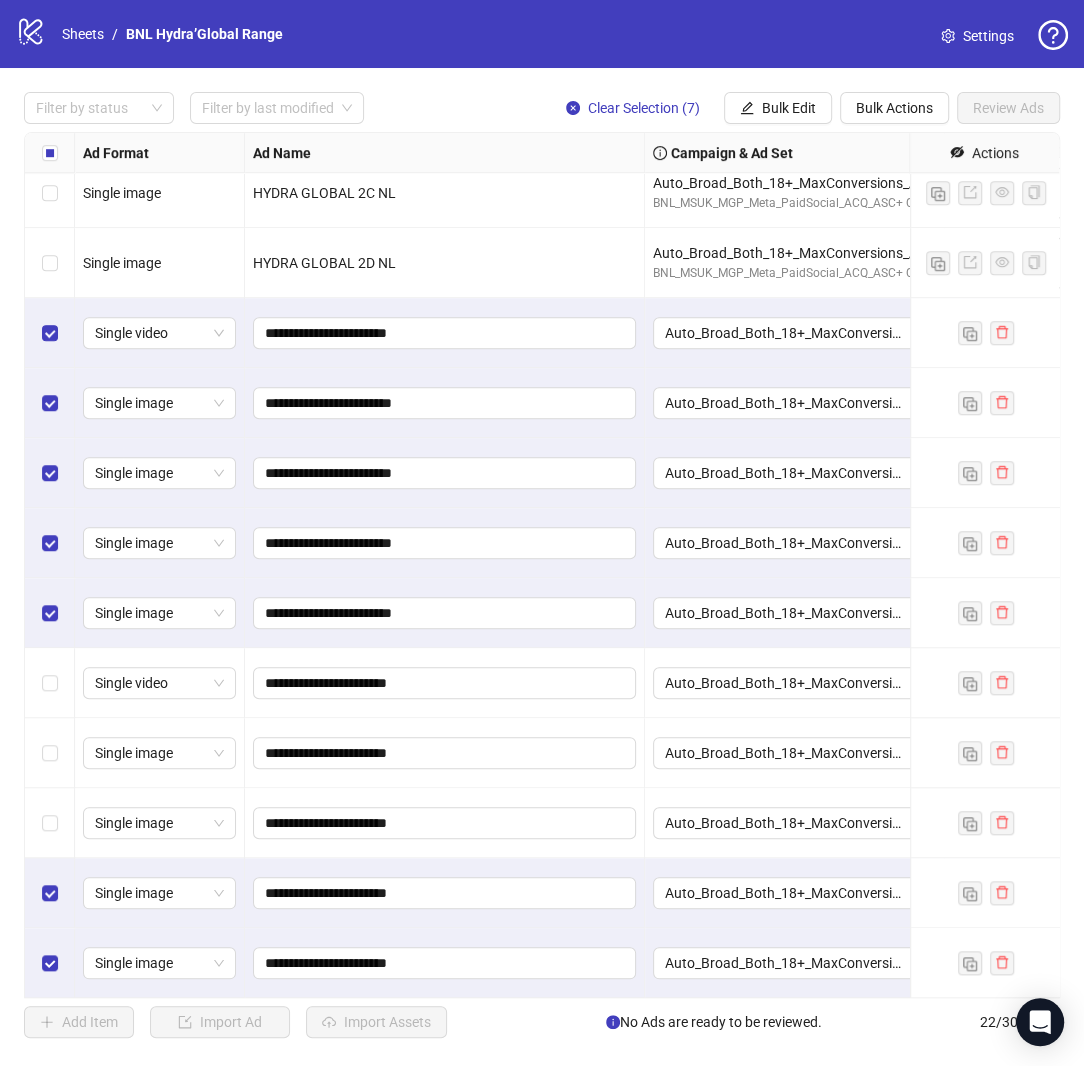 click at bounding box center [50, 893] 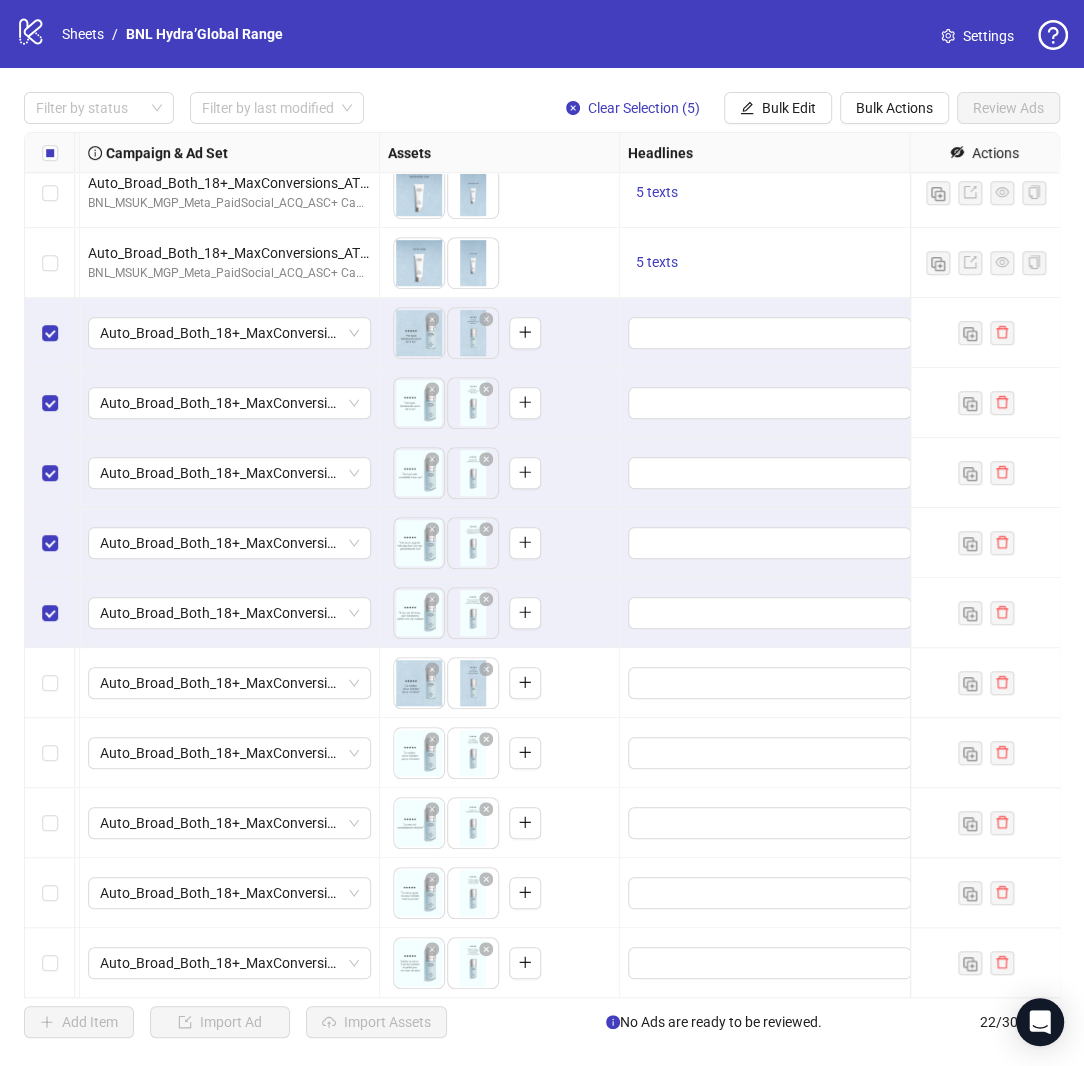 scroll, scrollTop: 715, scrollLeft: 575, axis: both 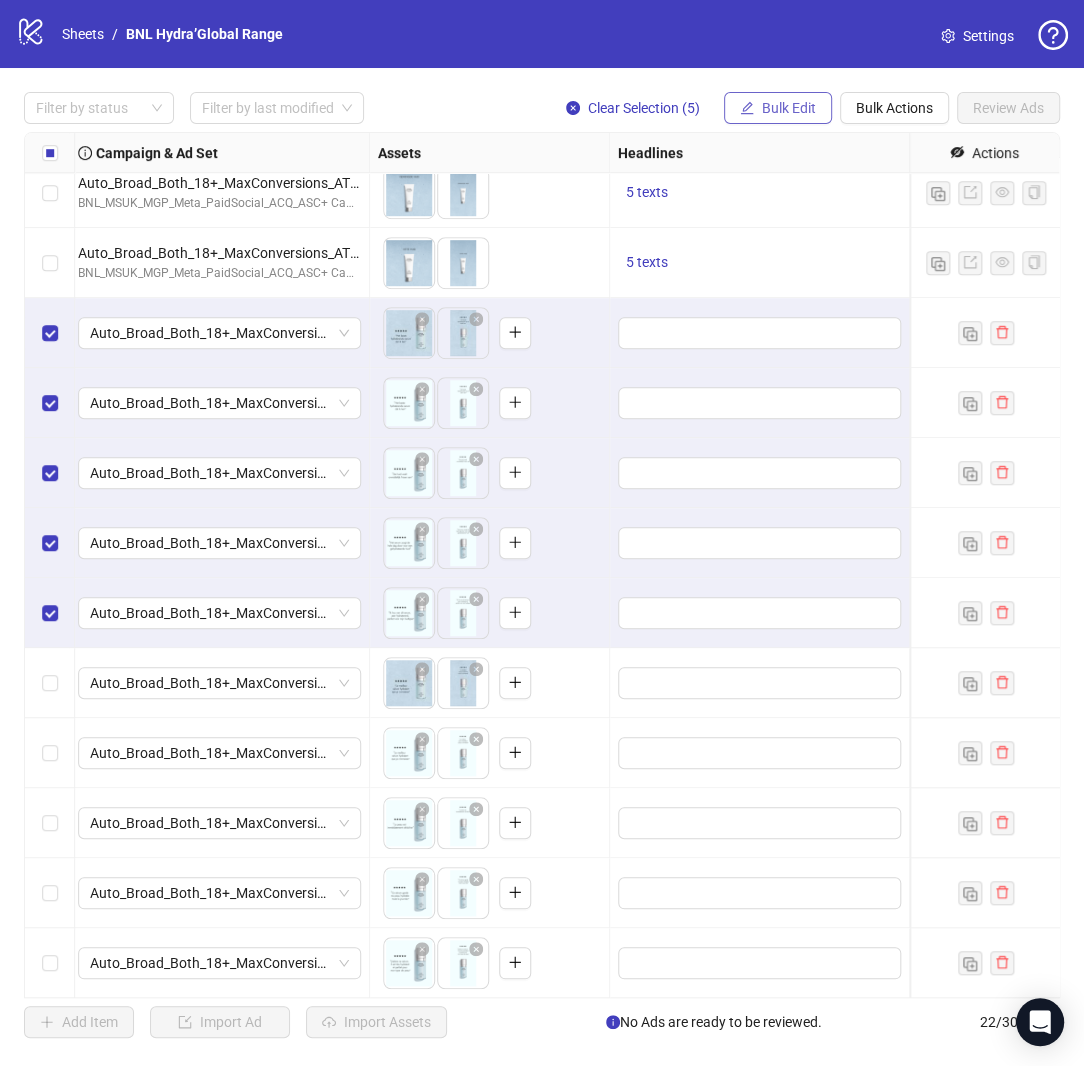 click on "Bulk Edit" at bounding box center [778, 108] 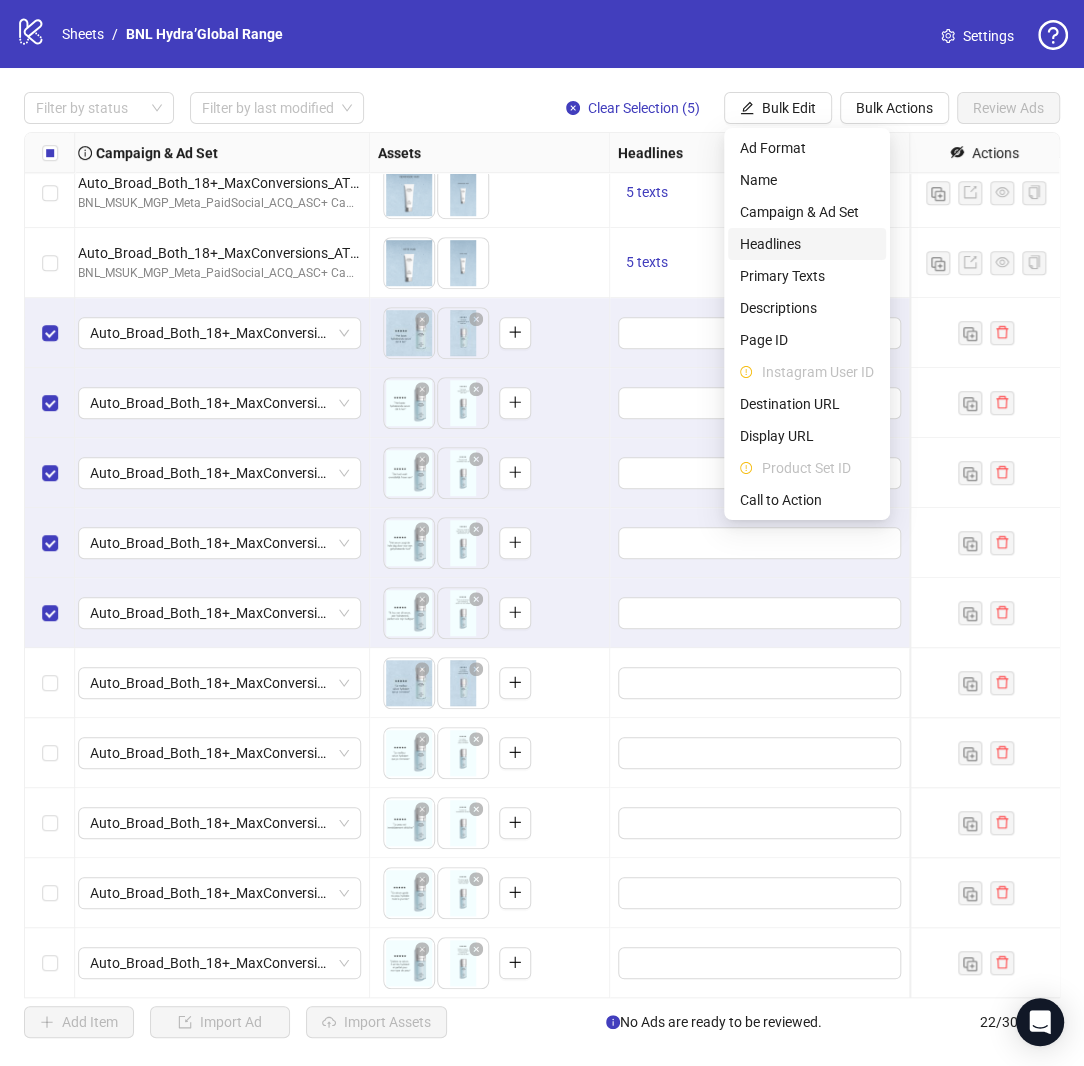 click on "Headlines" at bounding box center (807, 244) 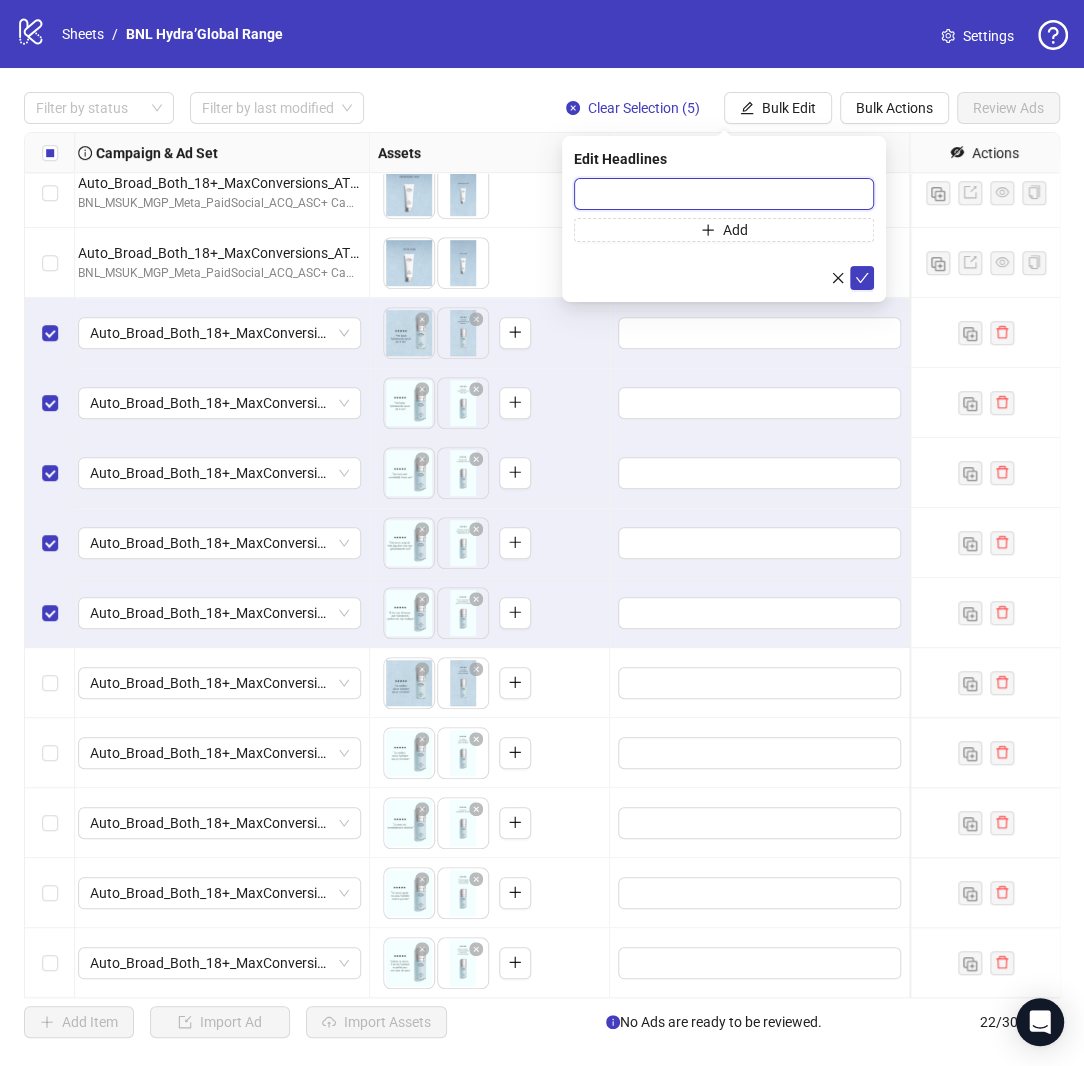 click at bounding box center [724, 194] 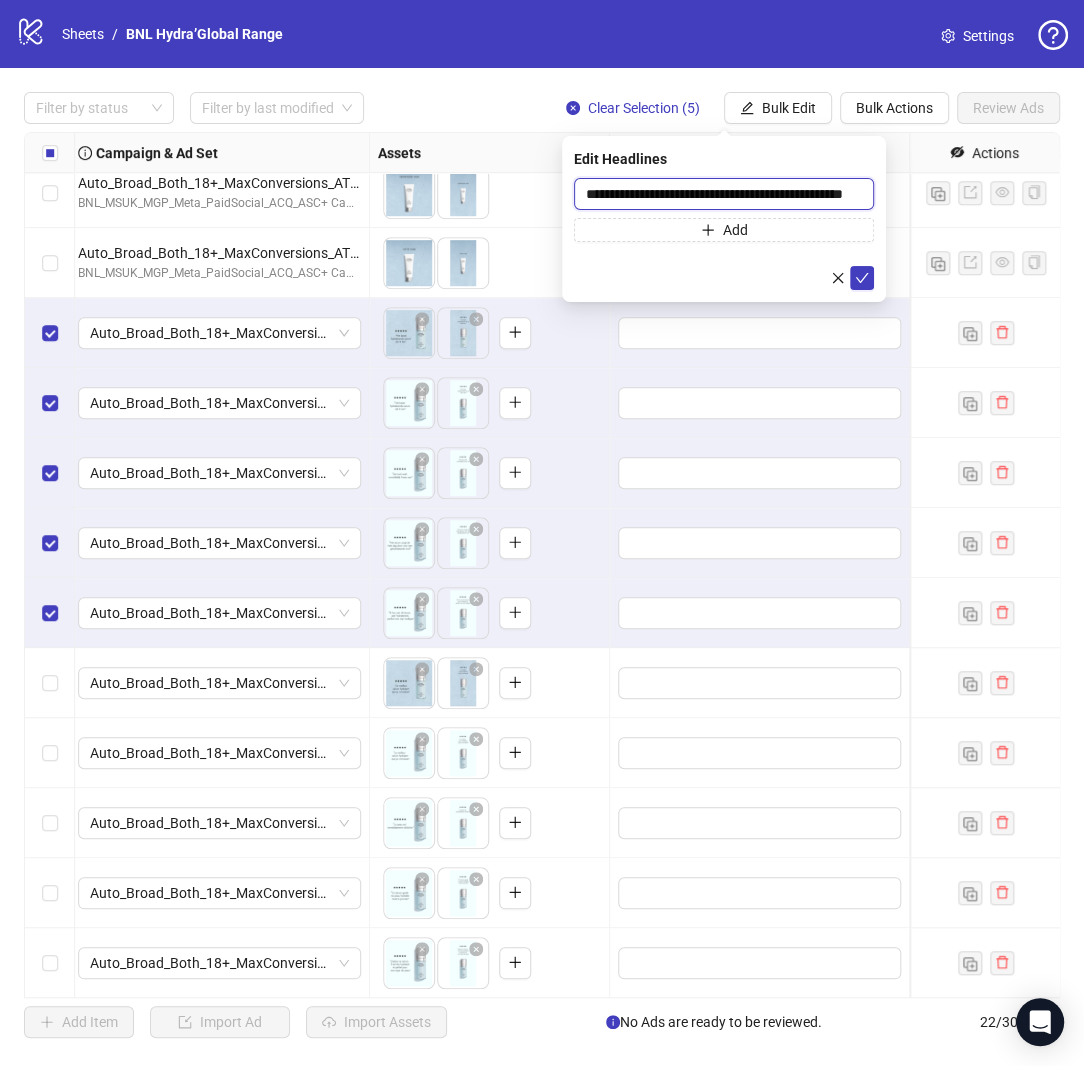 scroll, scrollTop: 0, scrollLeft: 35, axis: horizontal 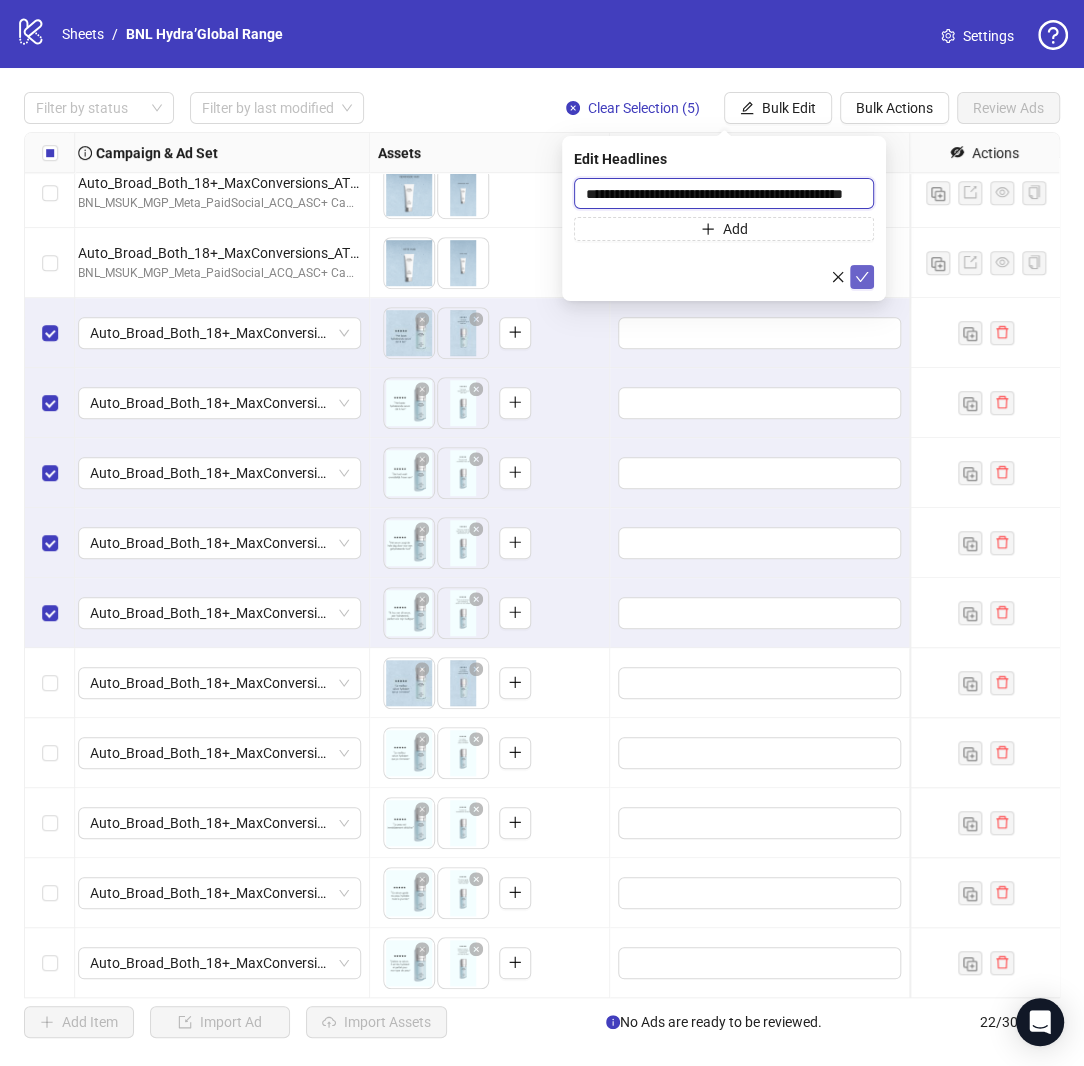 type on "**********" 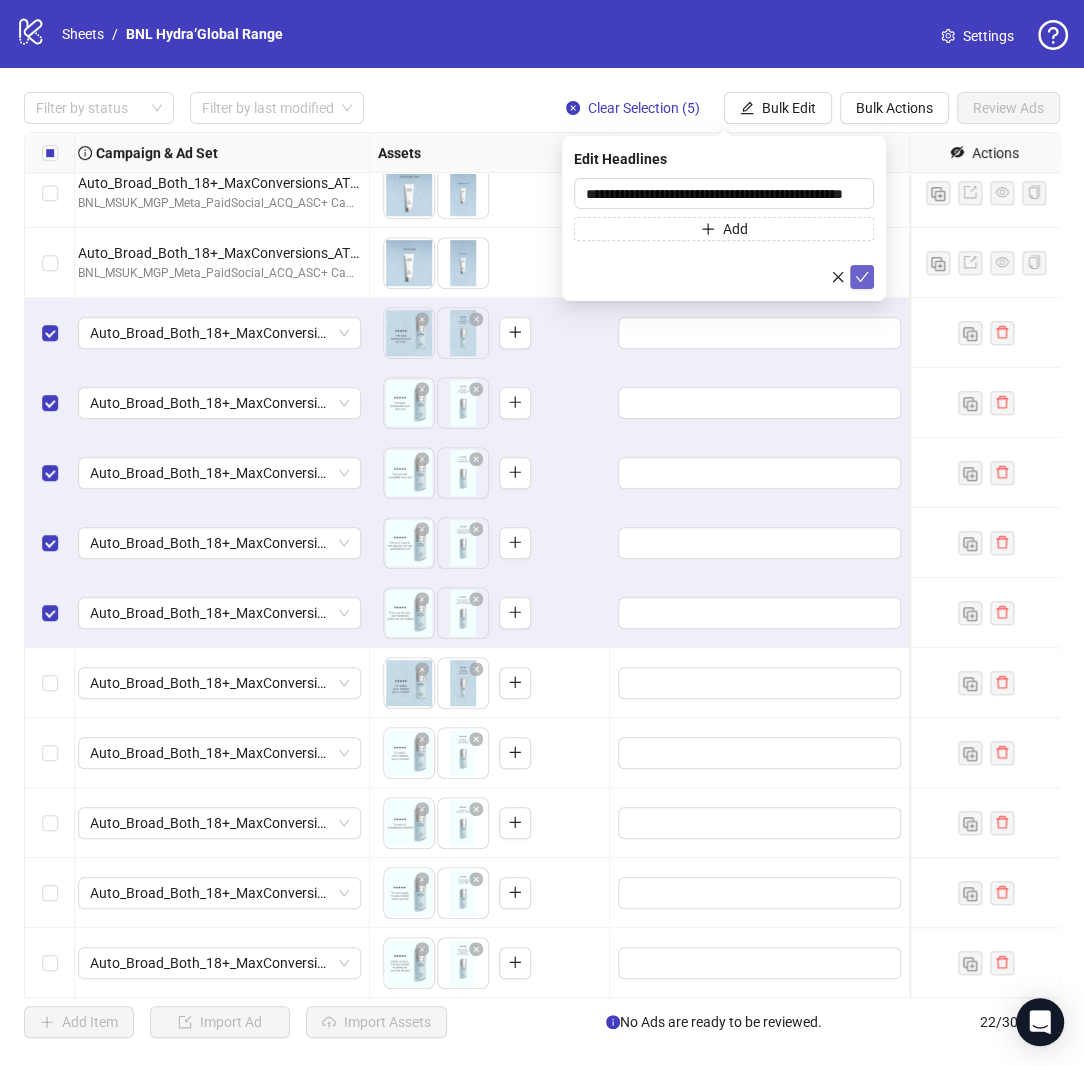 click 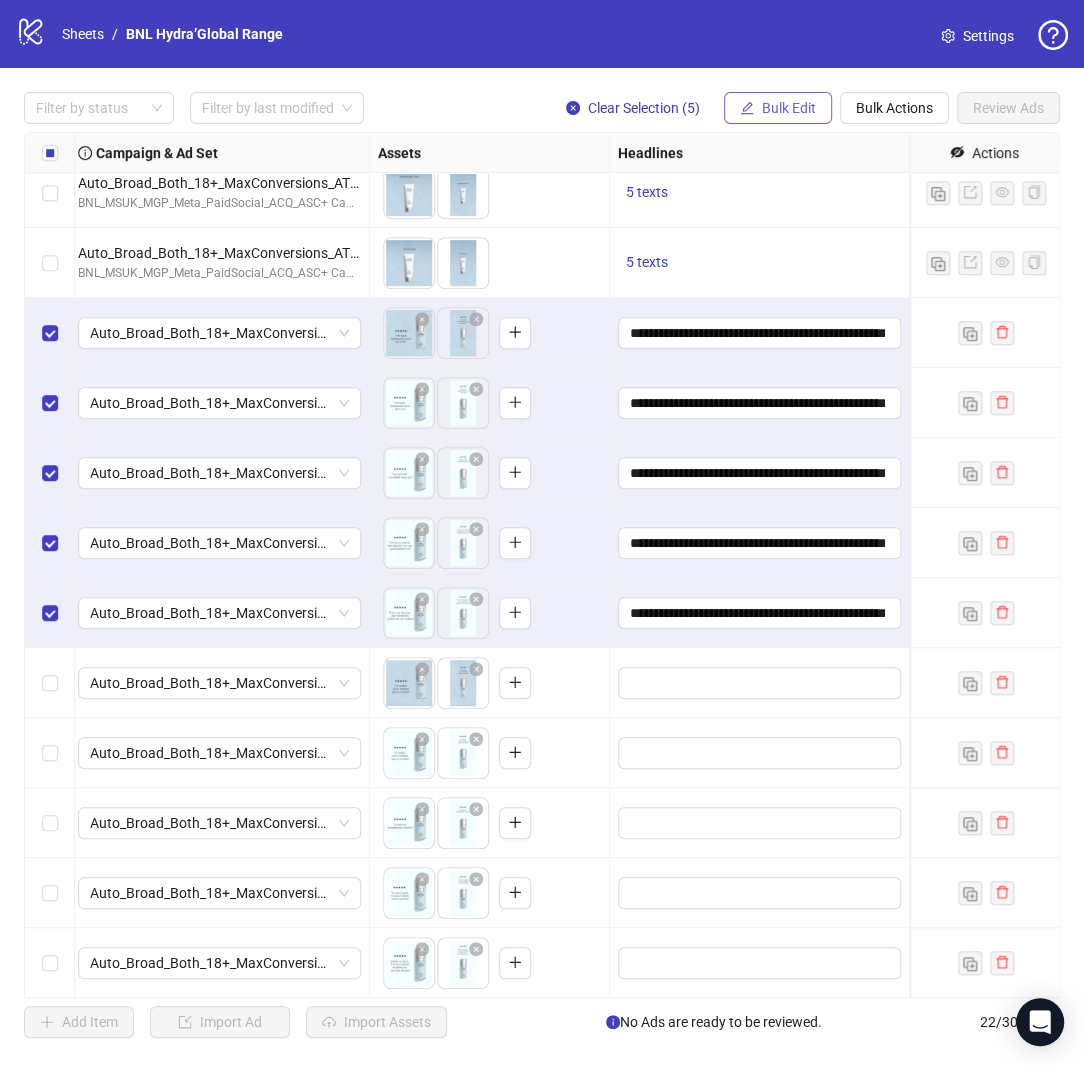click 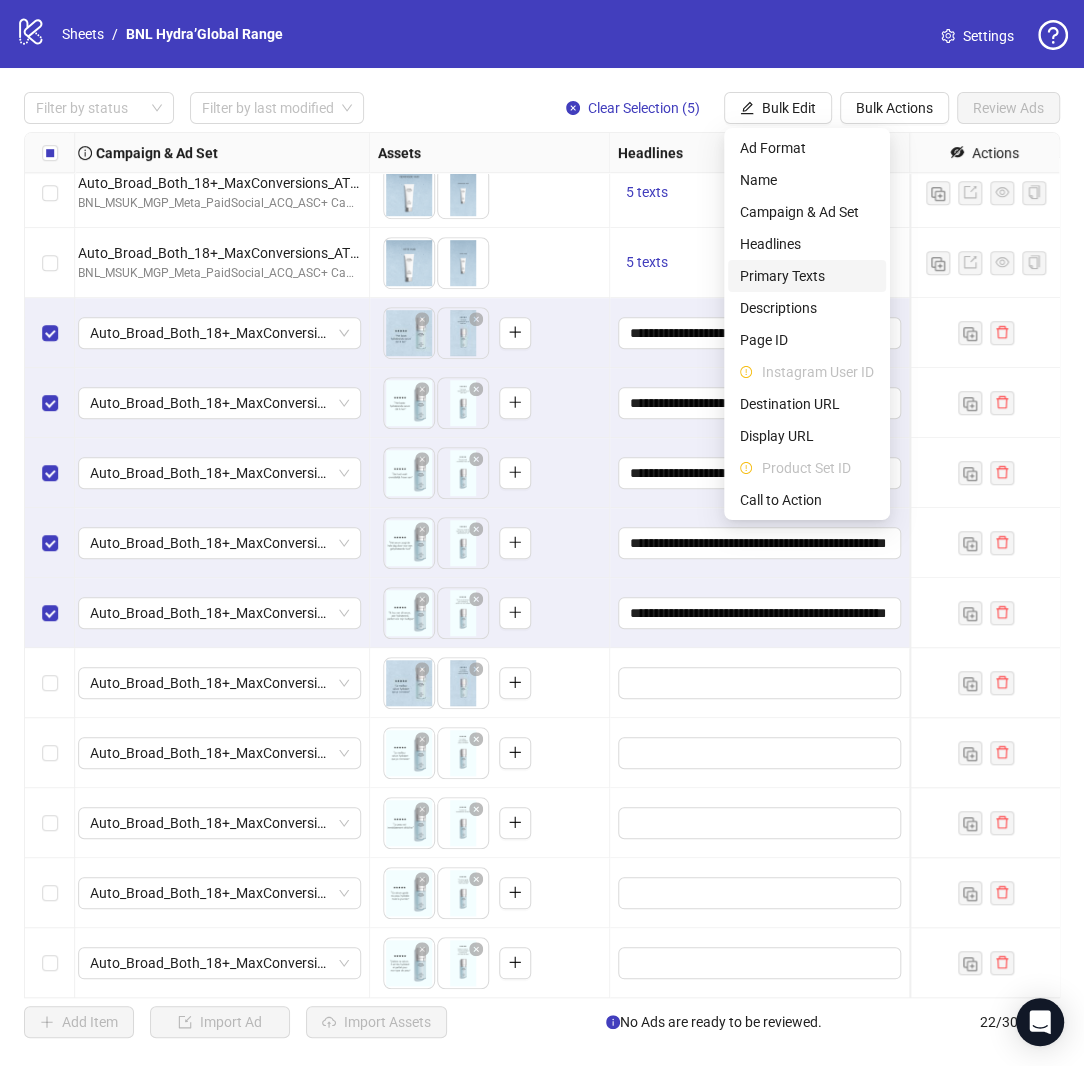 click on "Primary Texts" at bounding box center (807, 276) 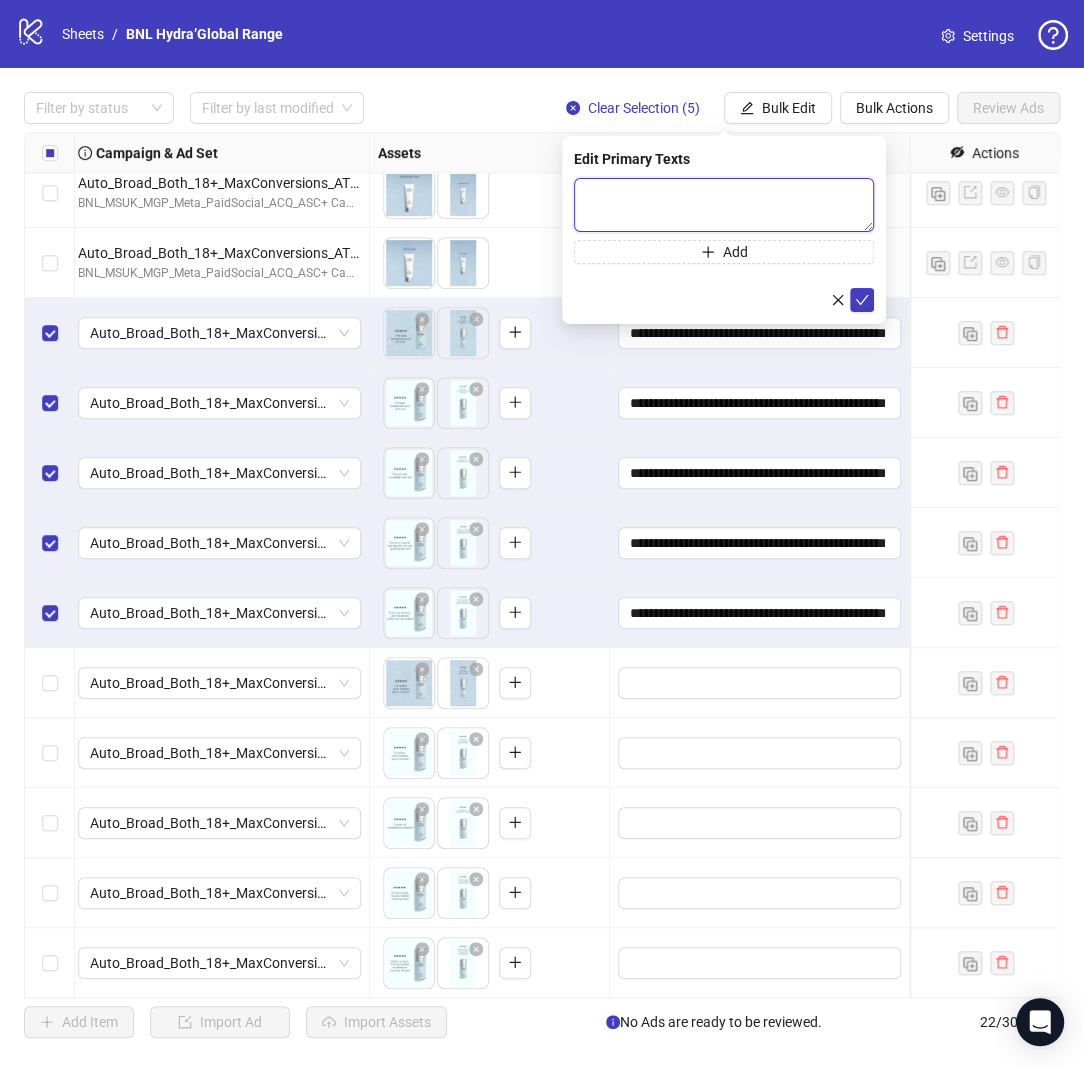 click at bounding box center (724, 205) 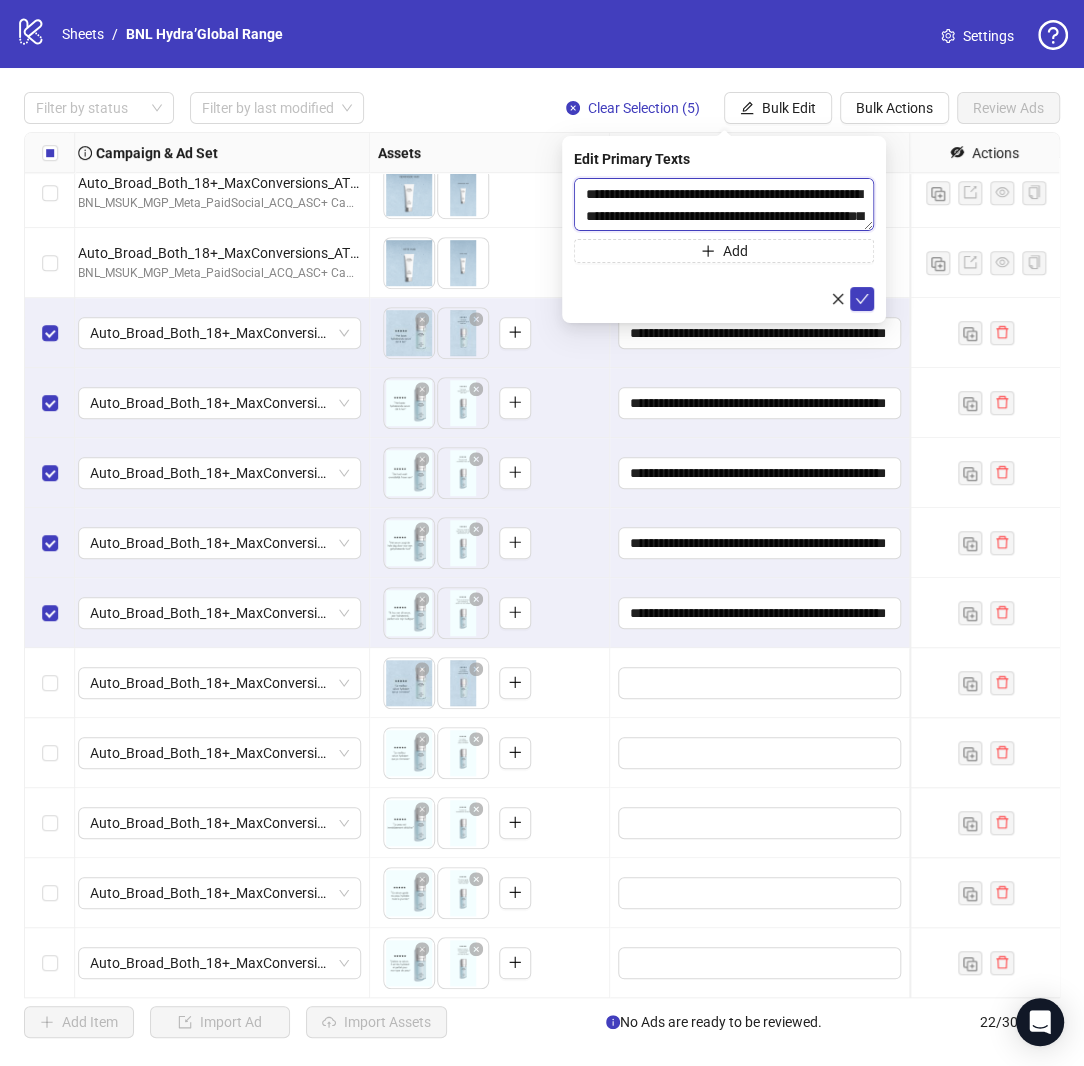 scroll, scrollTop: 36, scrollLeft: 0, axis: vertical 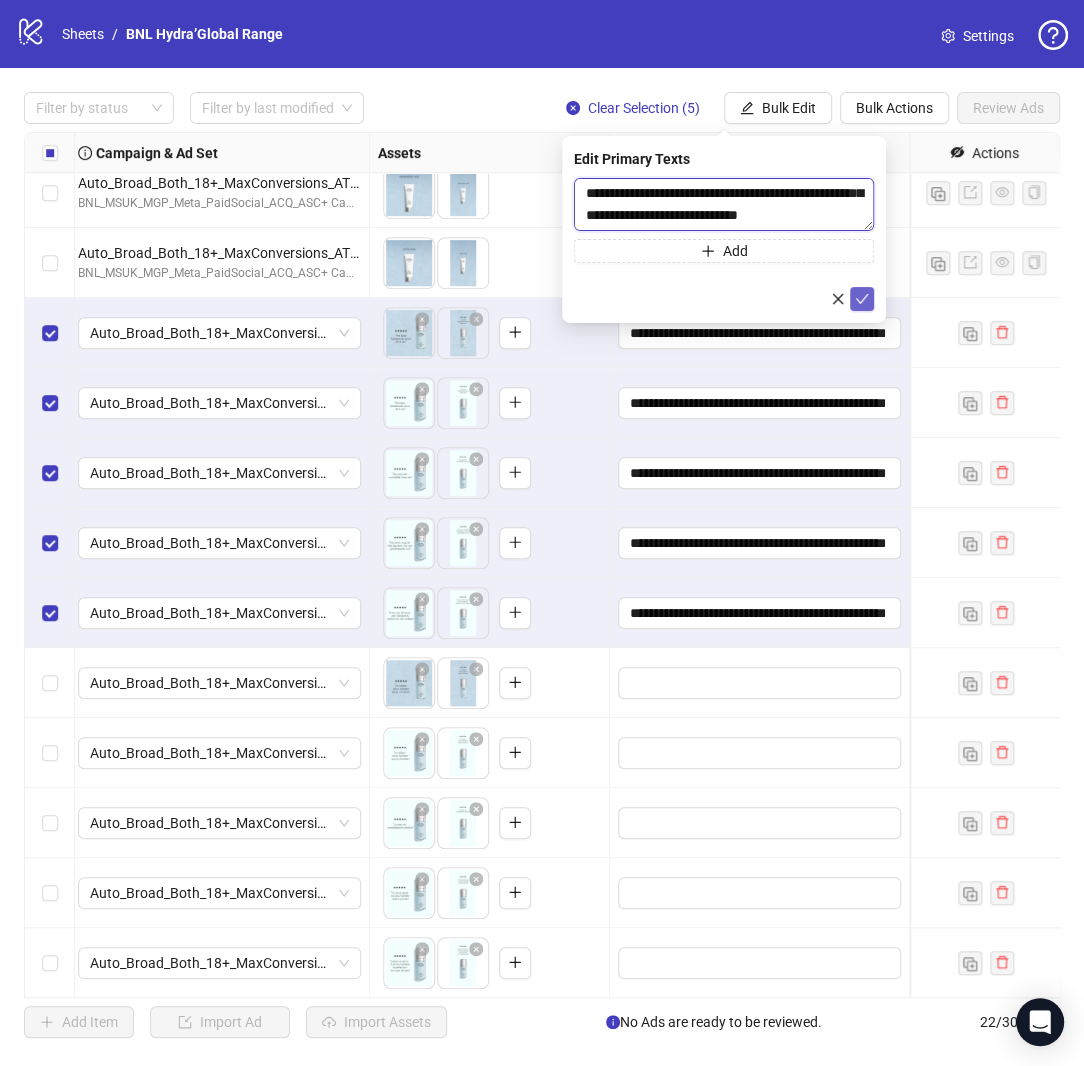 type on "**********" 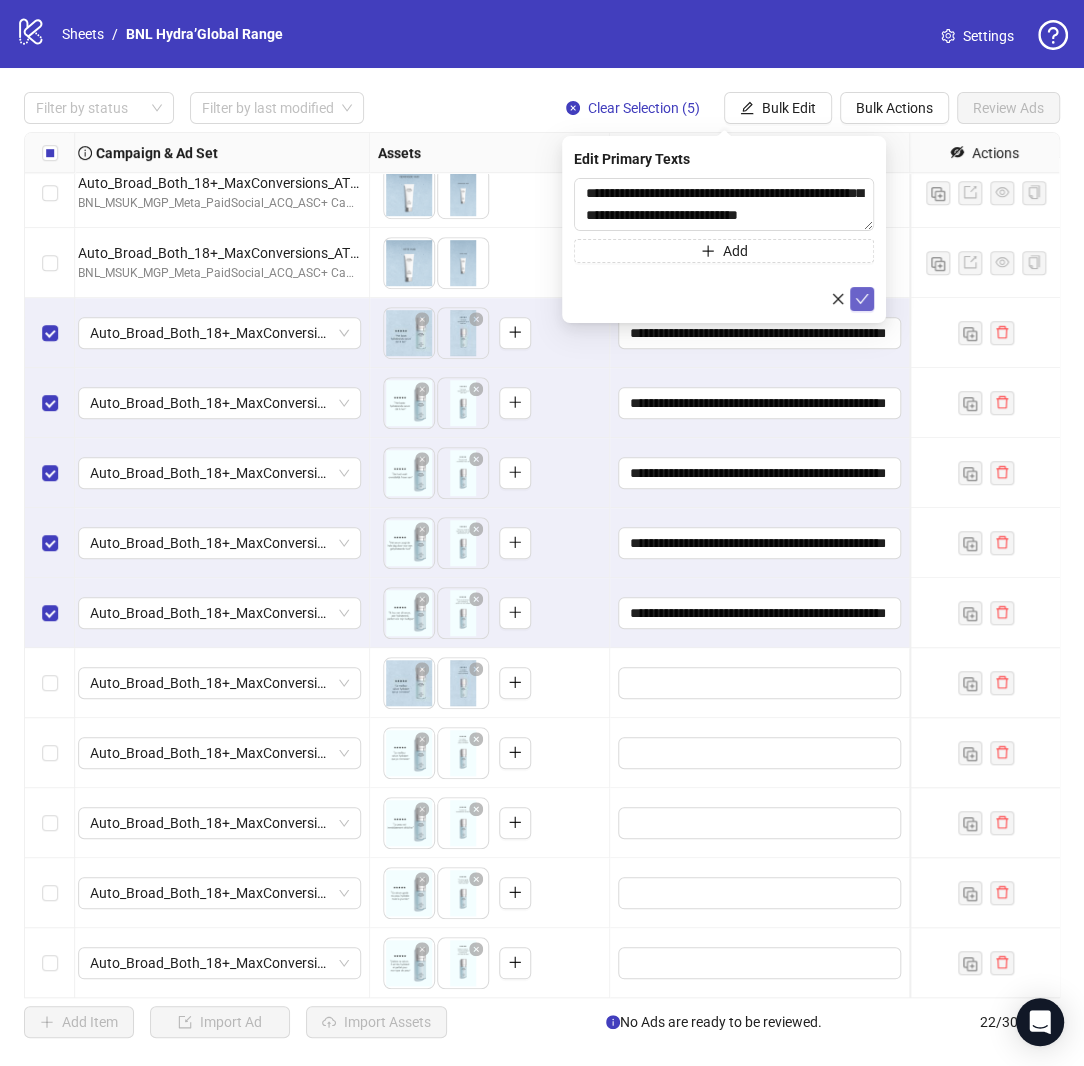 click 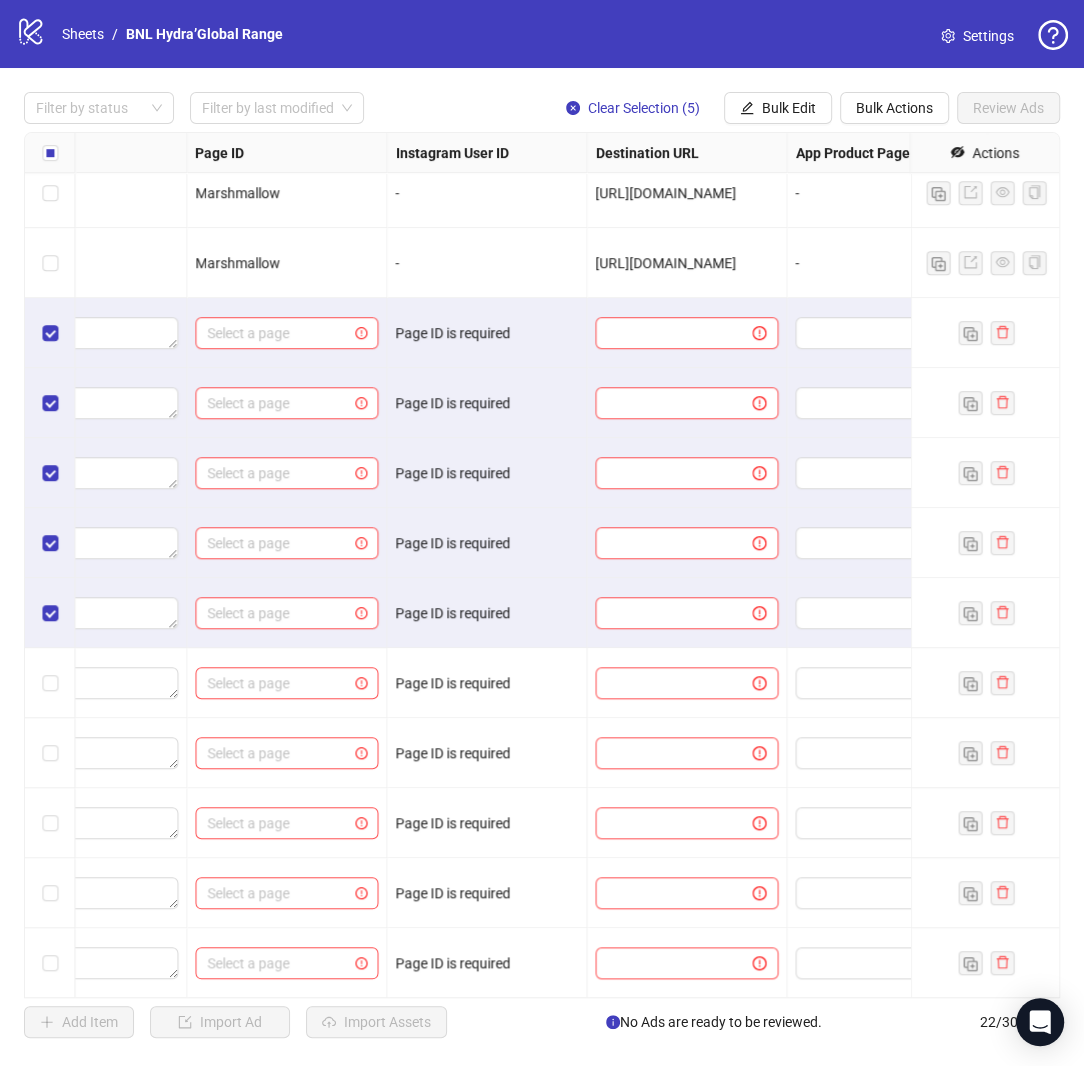 scroll, scrollTop: 715, scrollLeft: 1781, axis: both 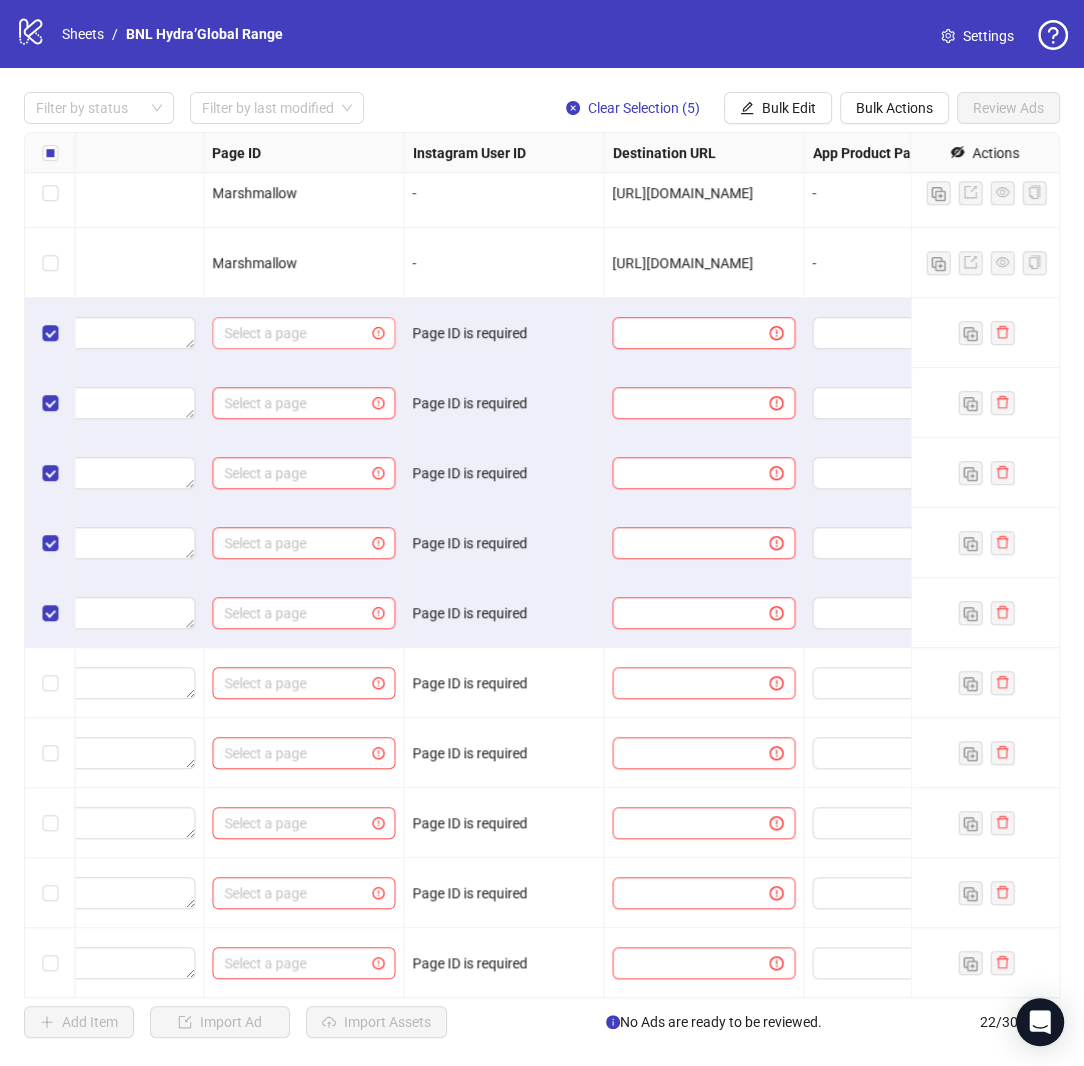 click at bounding box center [294, 333] 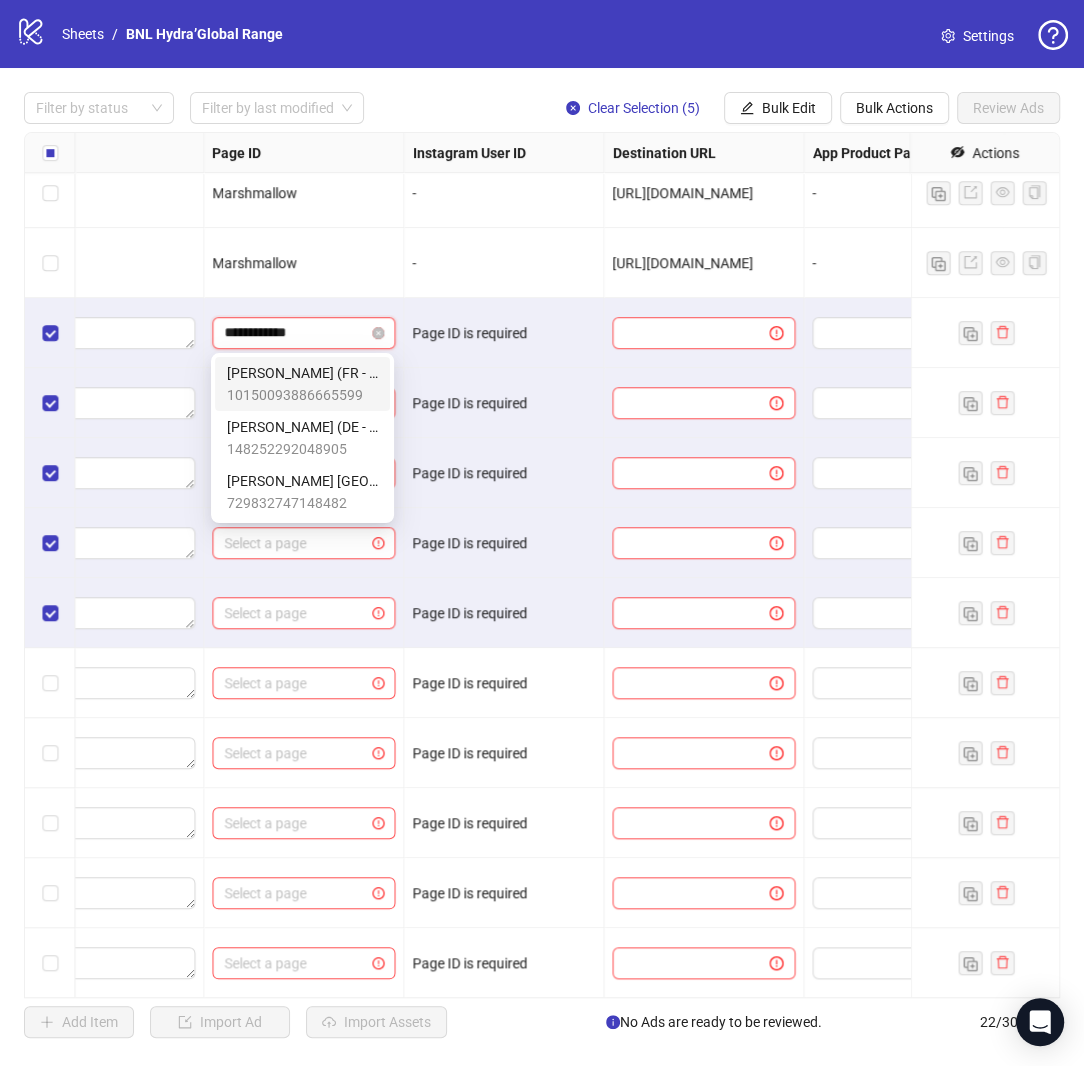 type on "**********" 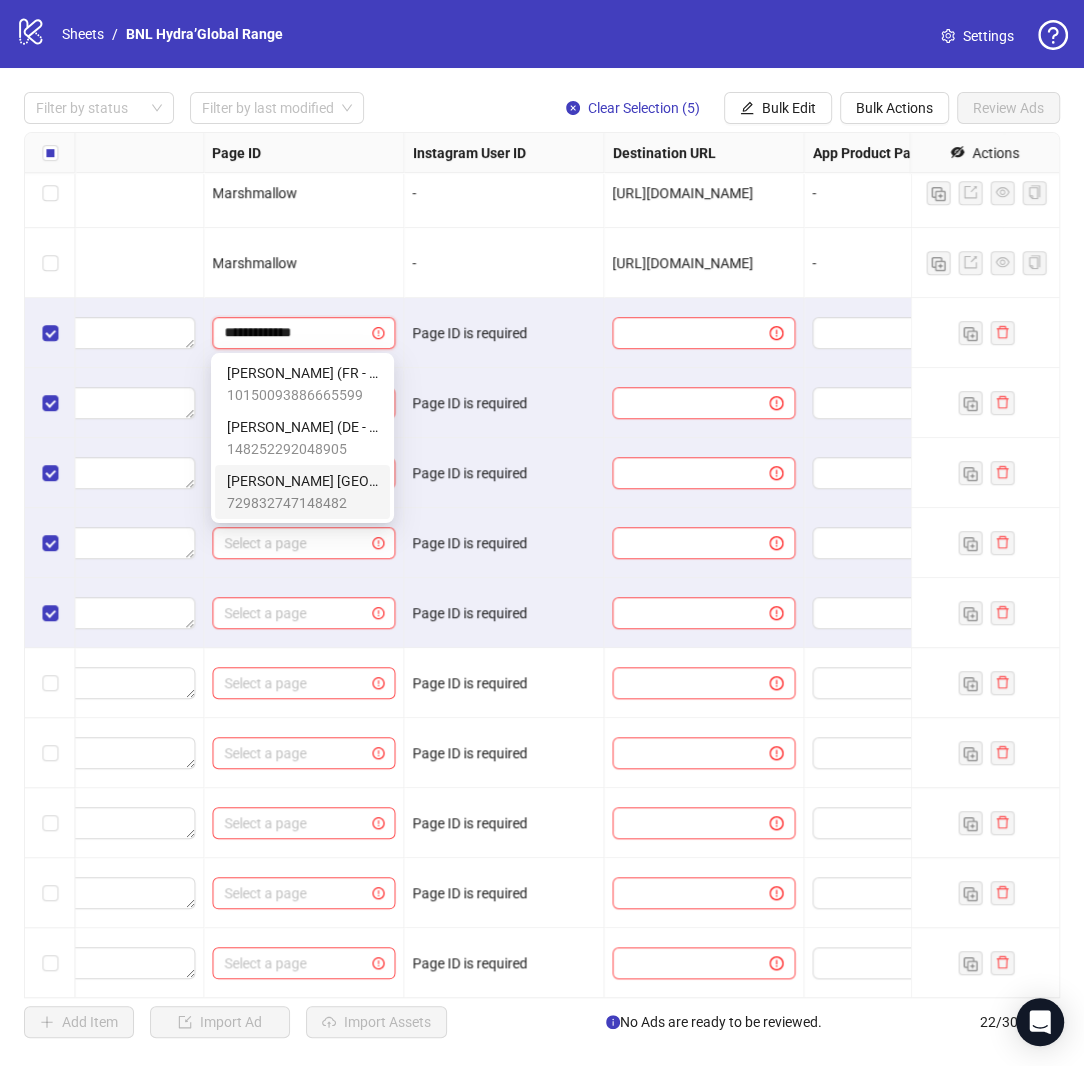 click on "[PERSON_NAME] [GEOGRAPHIC_DATA] ([GEOGRAPHIC_DATA] - English)" at bounding box center (302, 481) 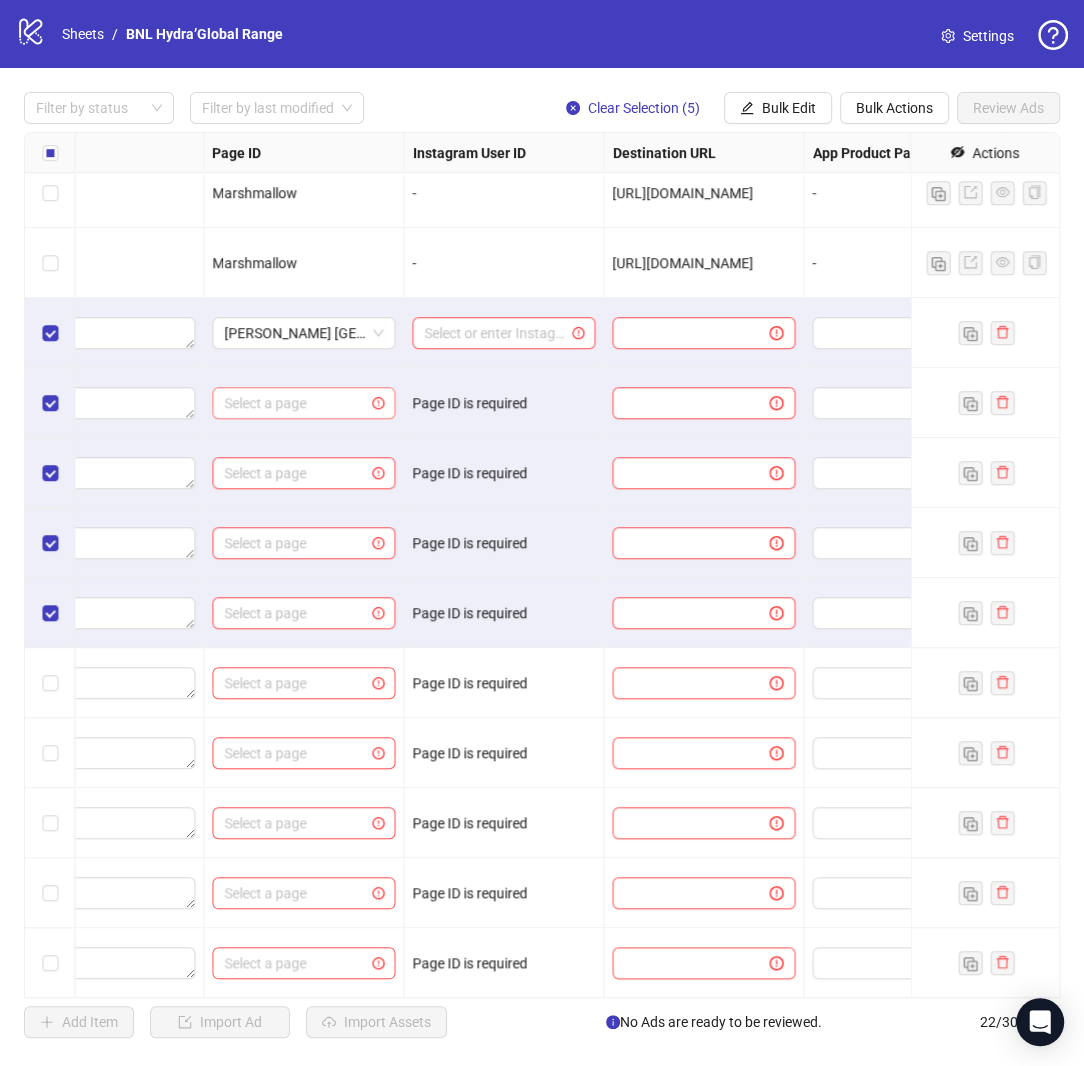 click at bounding box center (294, 403) 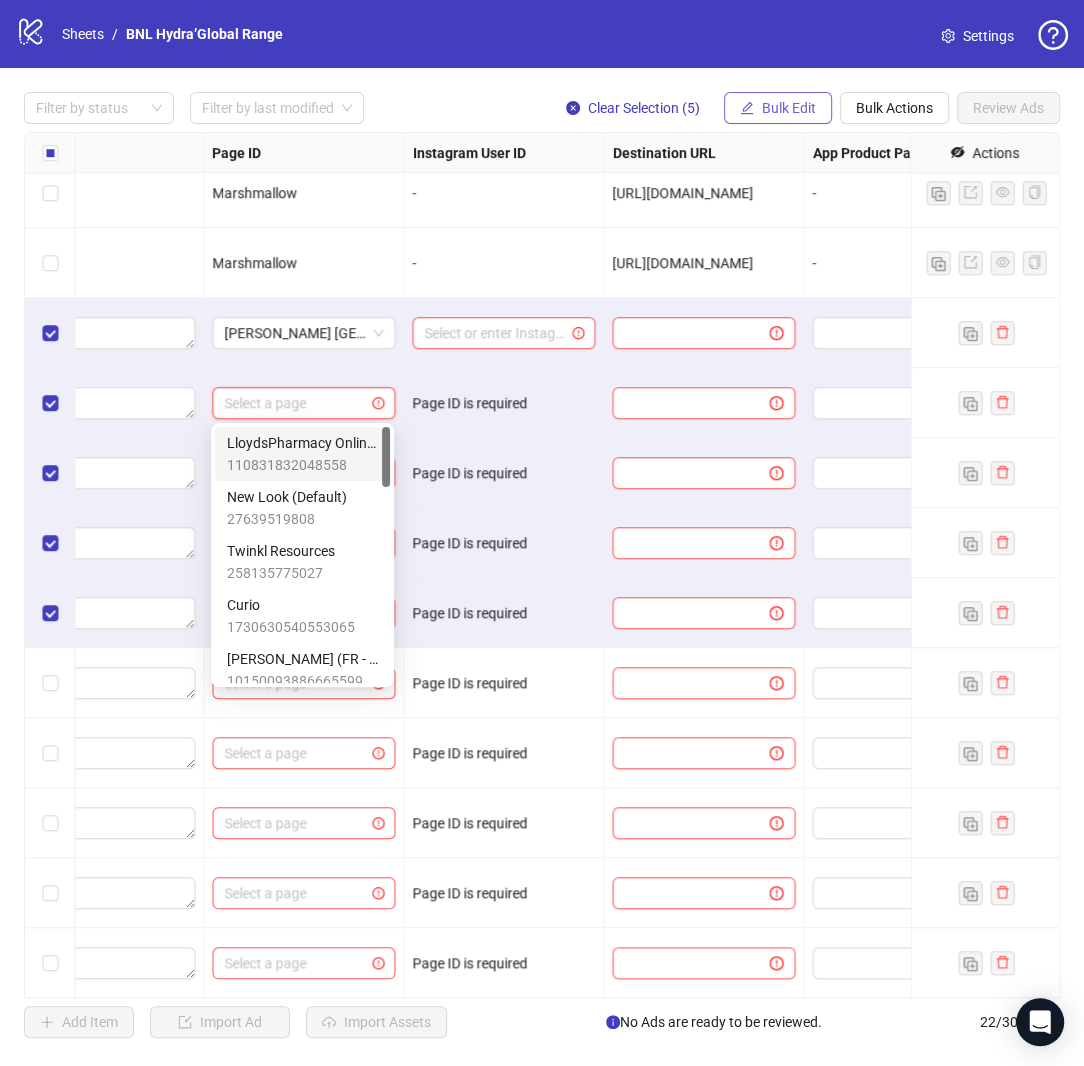 click on "Bulk Edit" at bounding box center [789, 108] 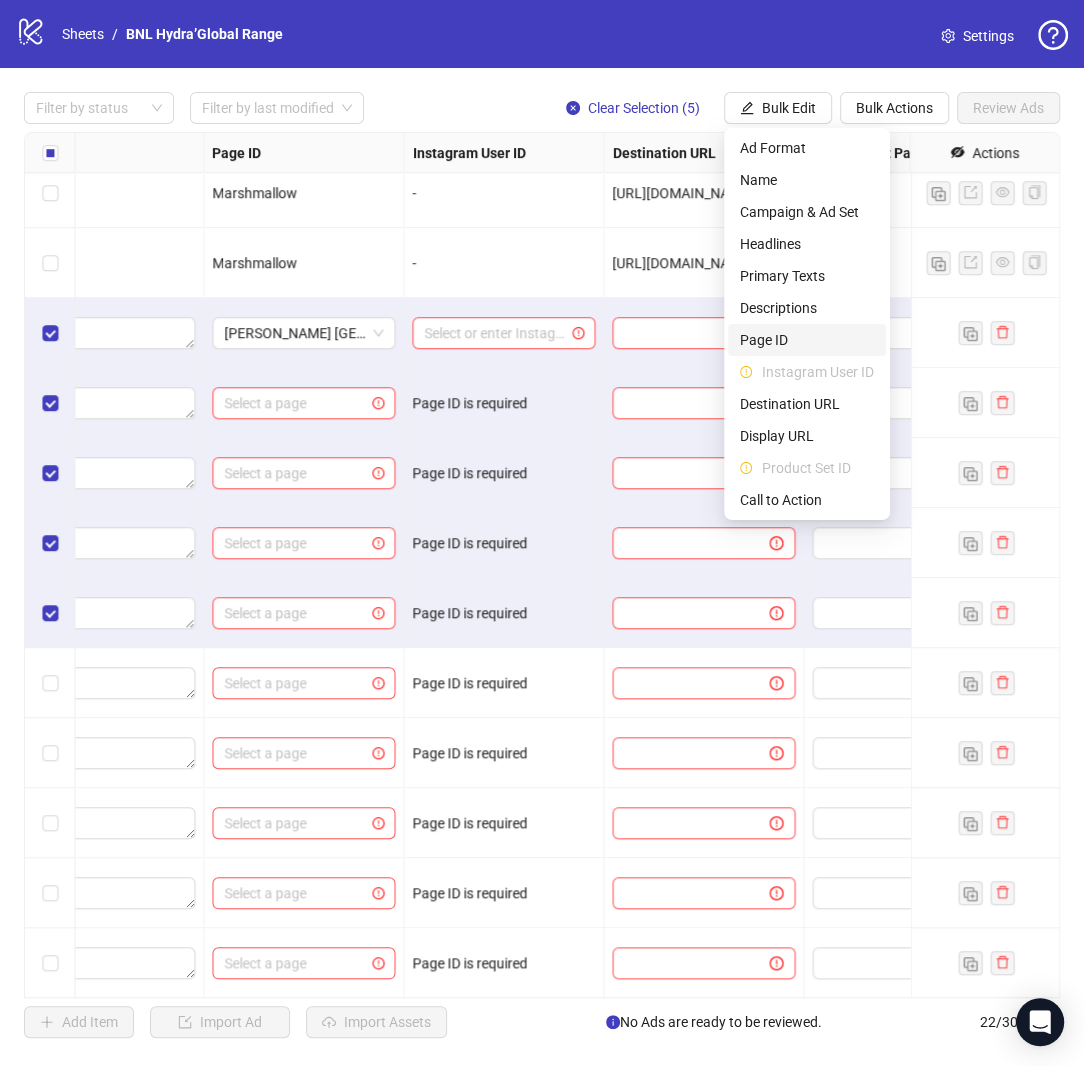click on "Page ID" at bounding box center (807, 340) 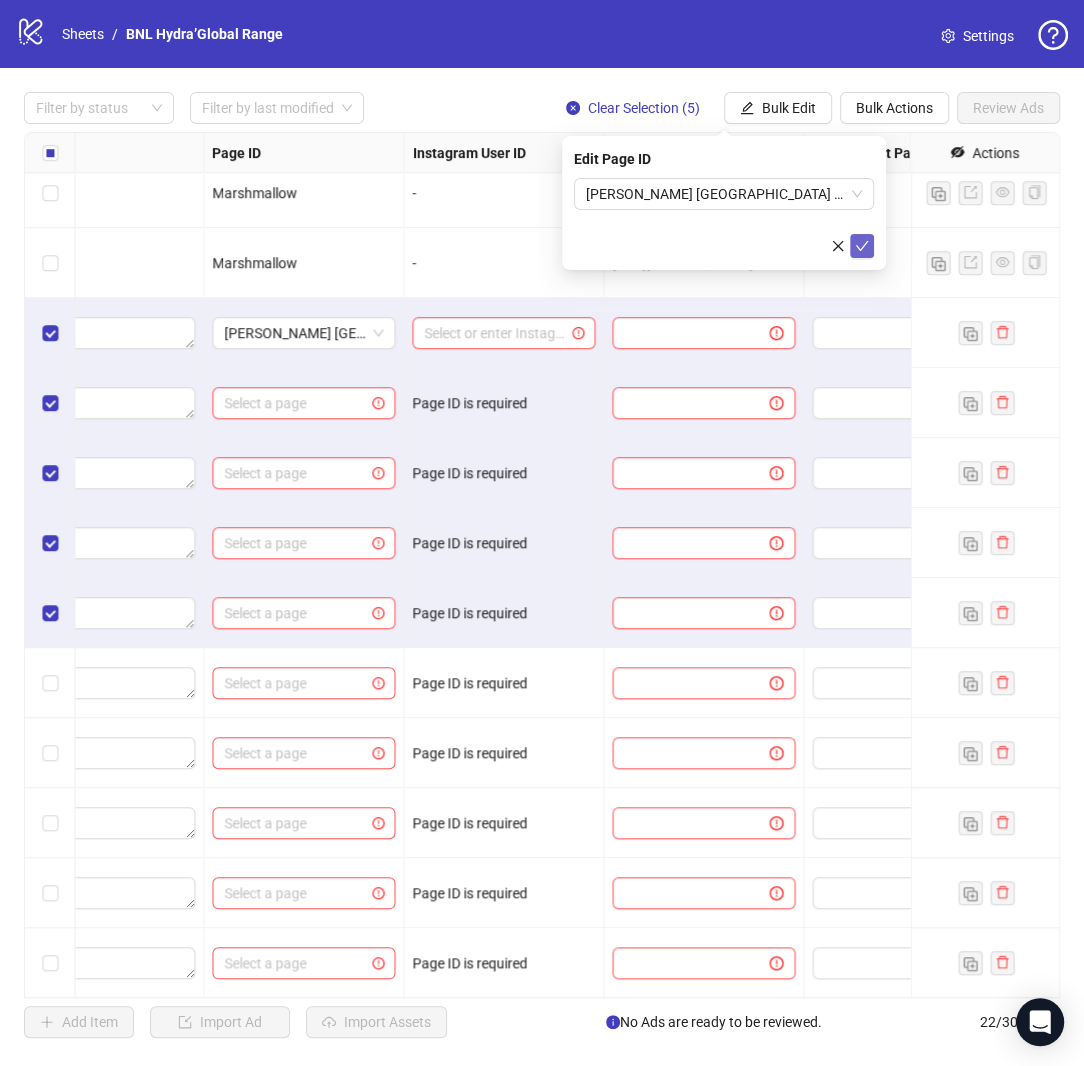 click 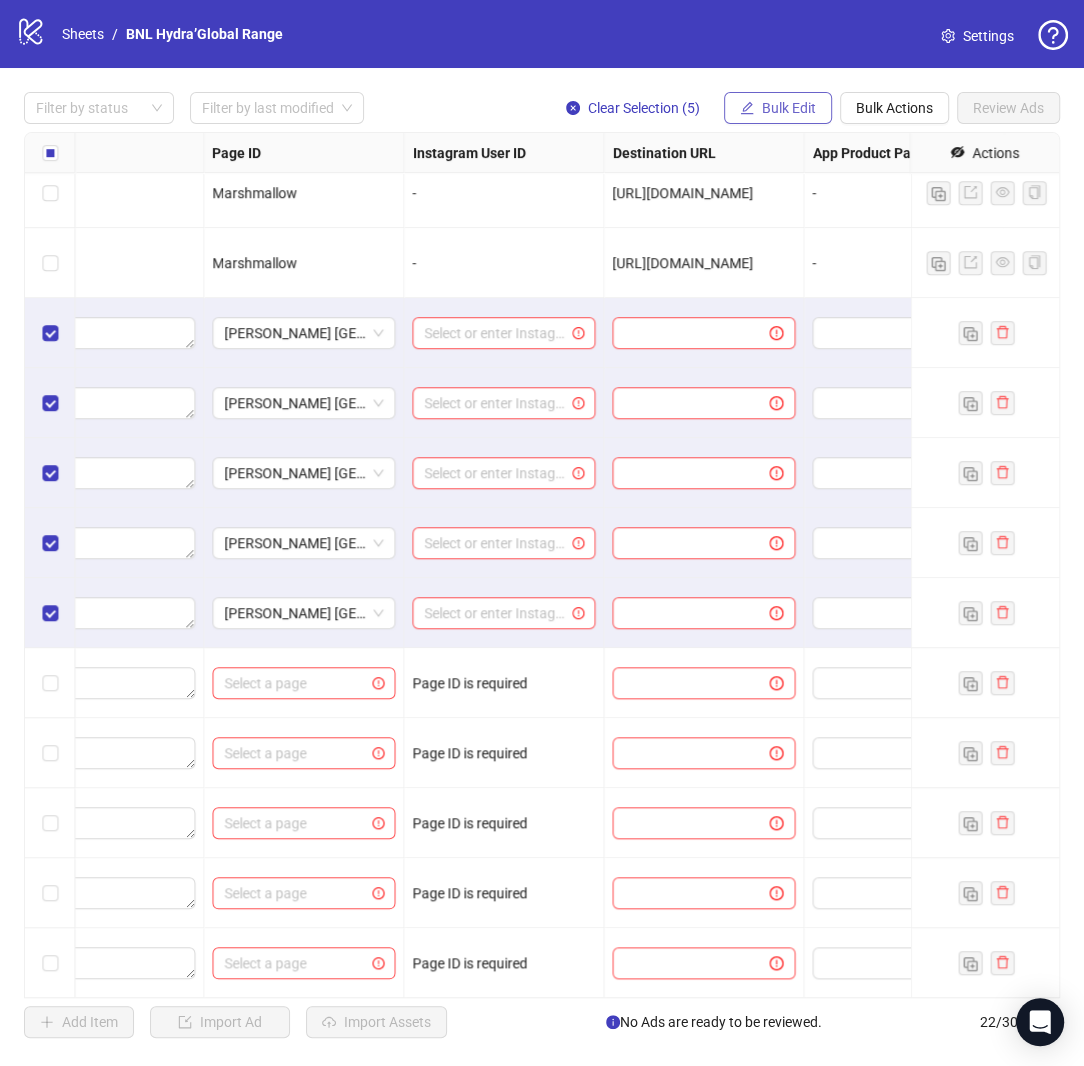 click on "Bulk Edit" at bounding box center [778, 108] 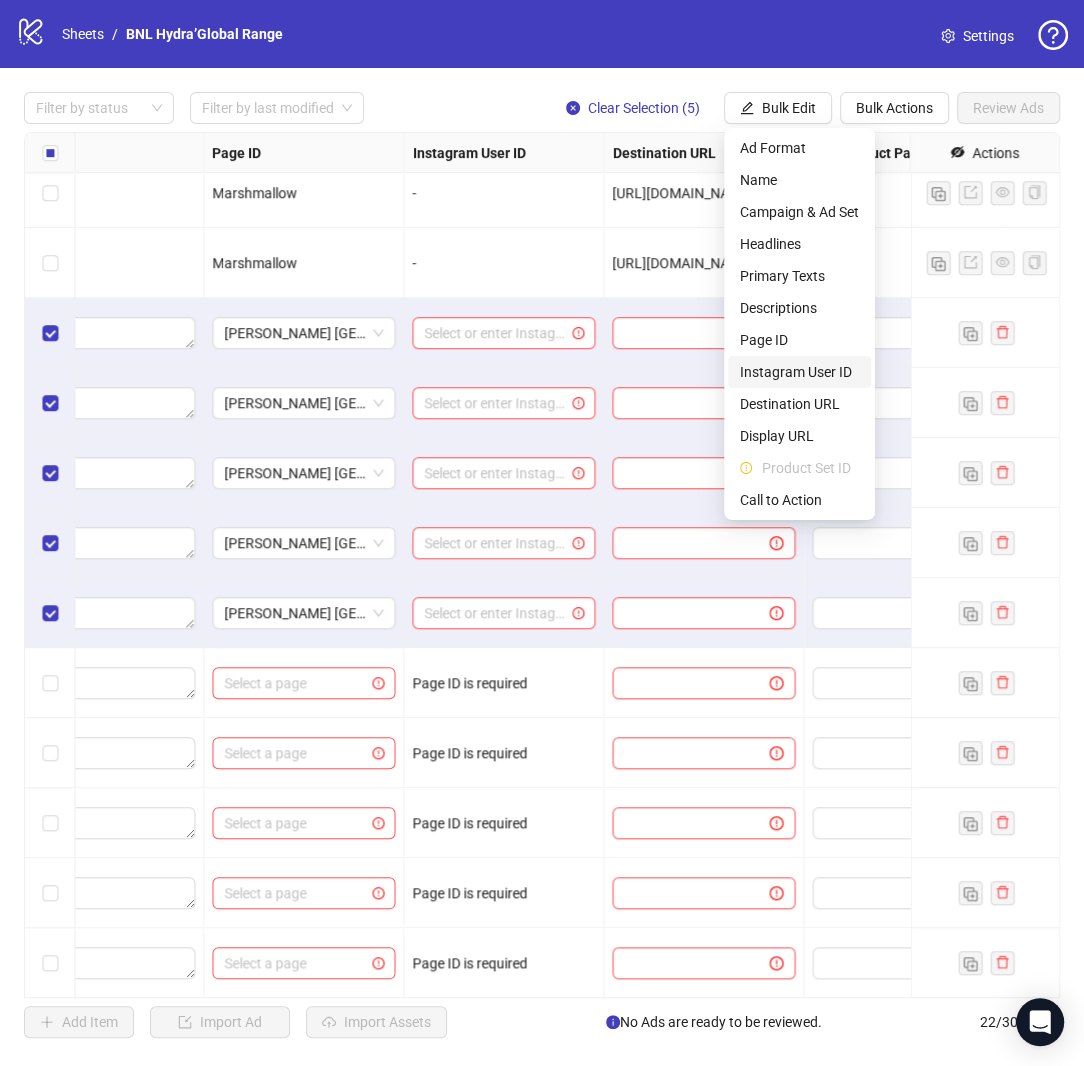 click on "Instagram User ID" at bounding box center [799, 372] 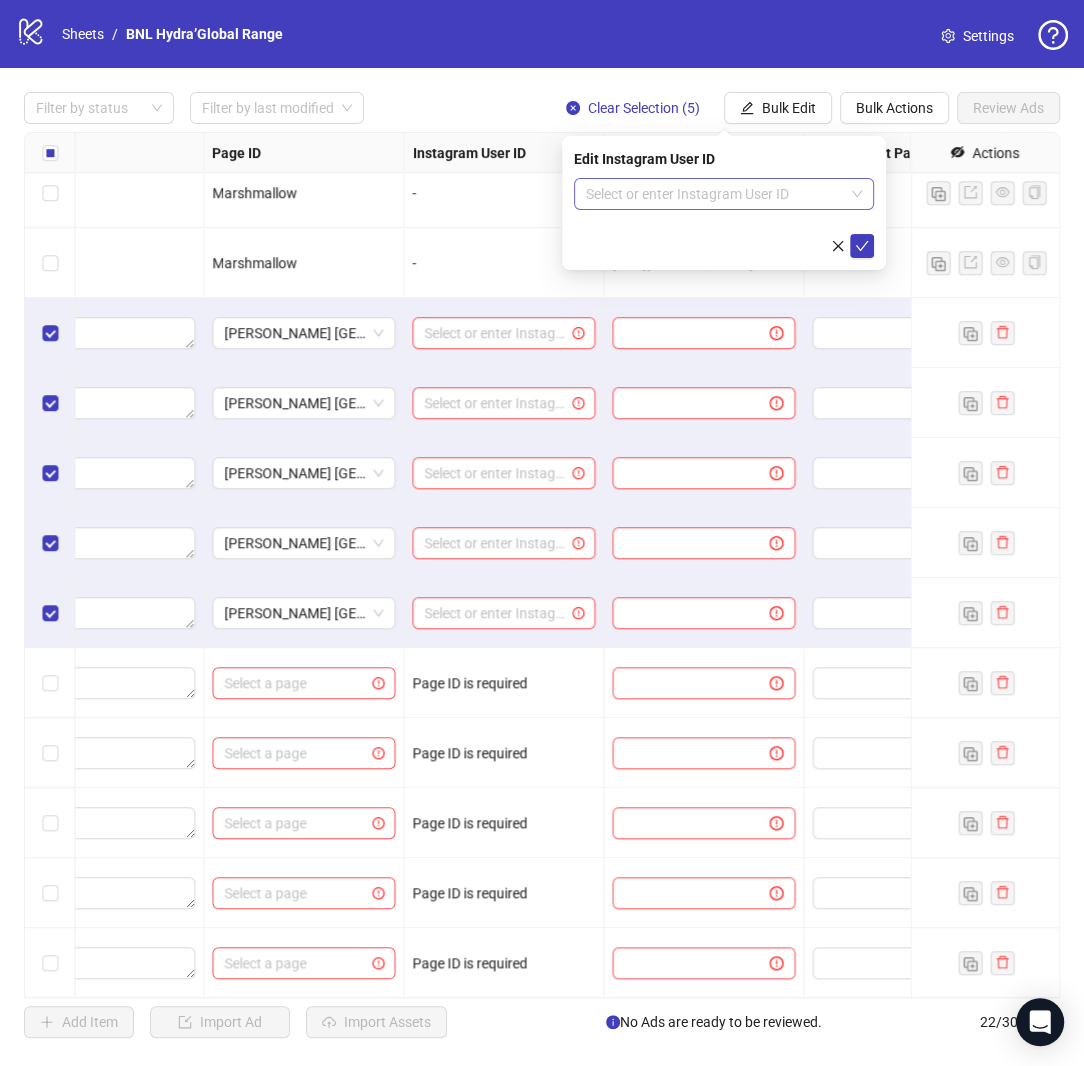 click at bounding box center (715, 194) 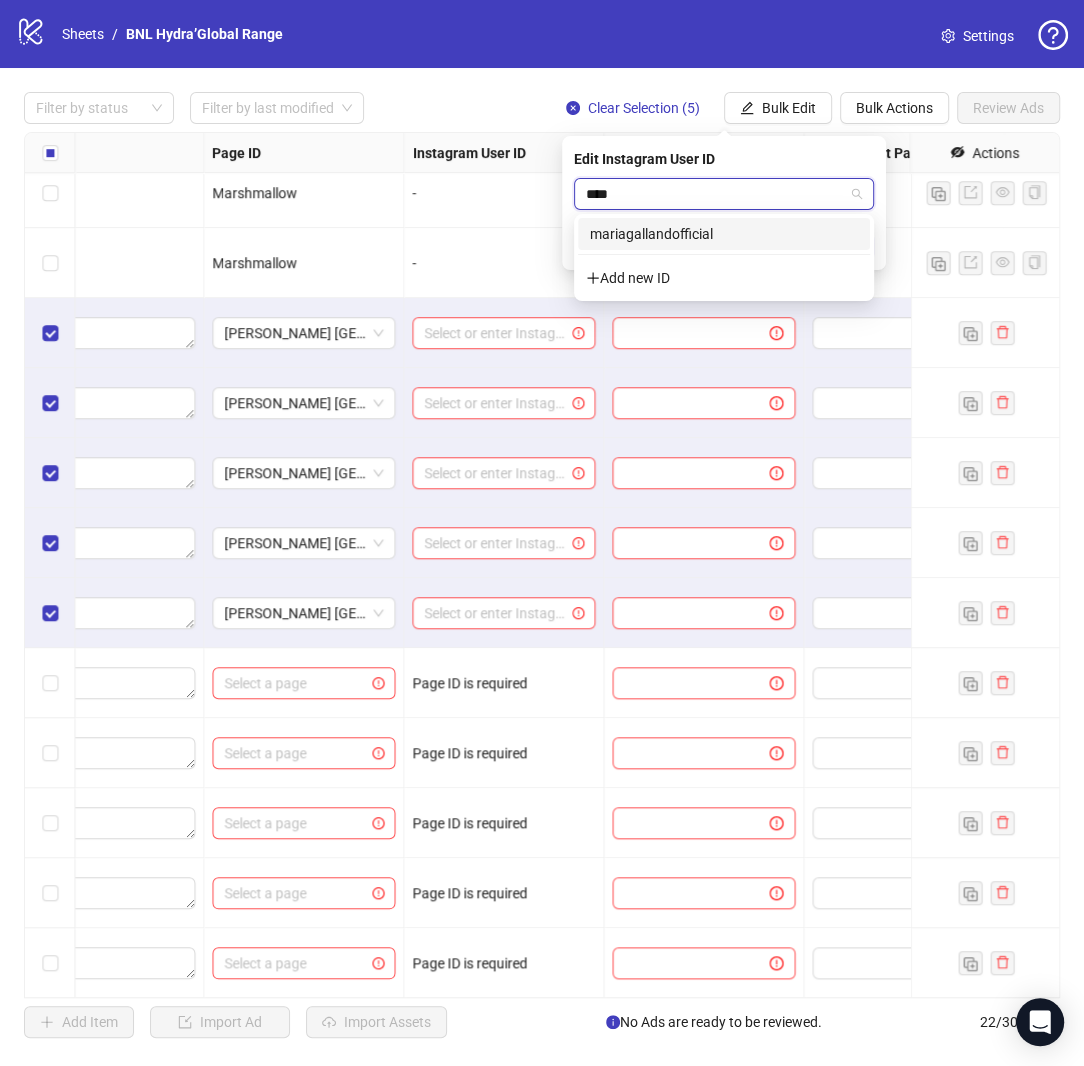 type on "*****" 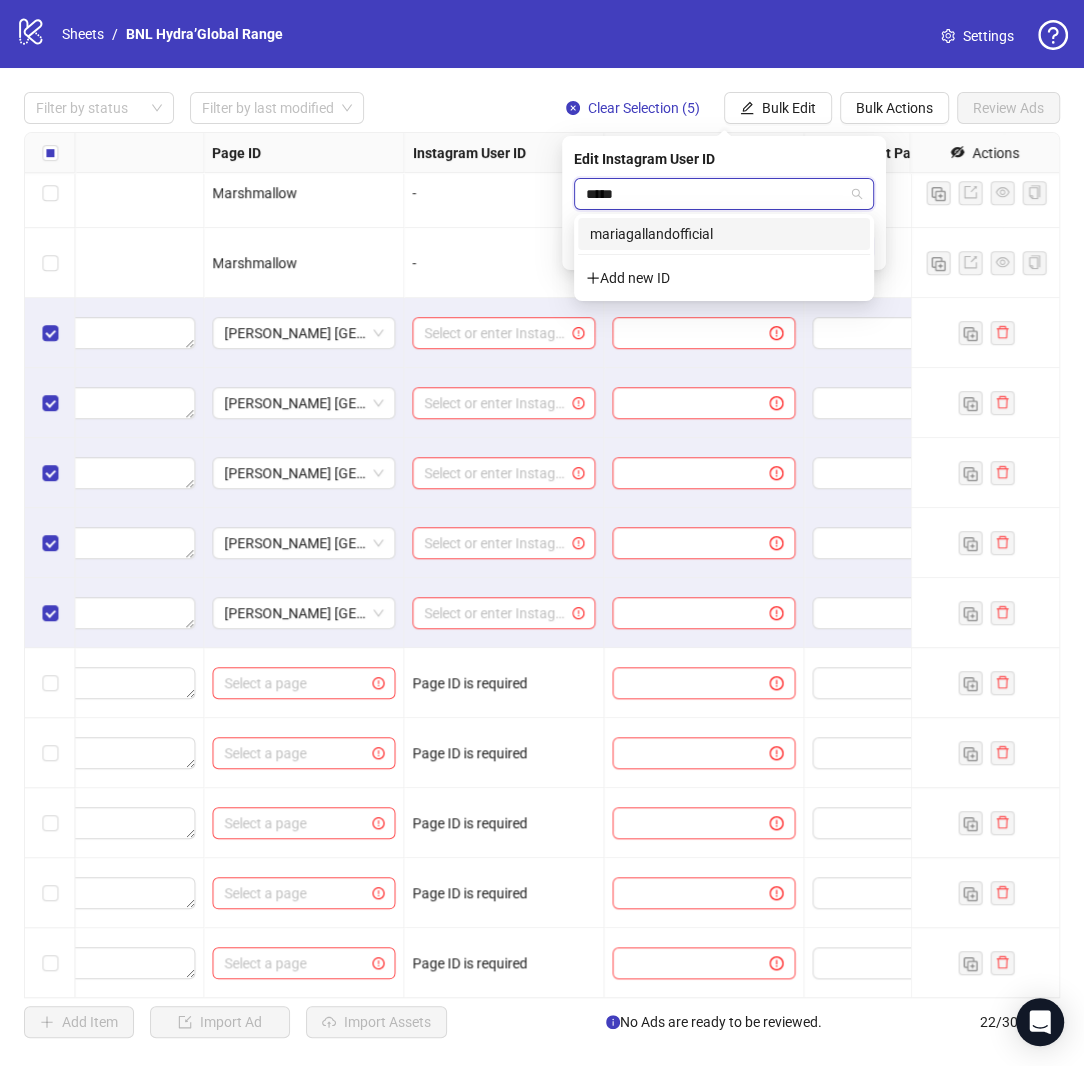 click on "mariagallandofficial" at bounding box center [724, 234] 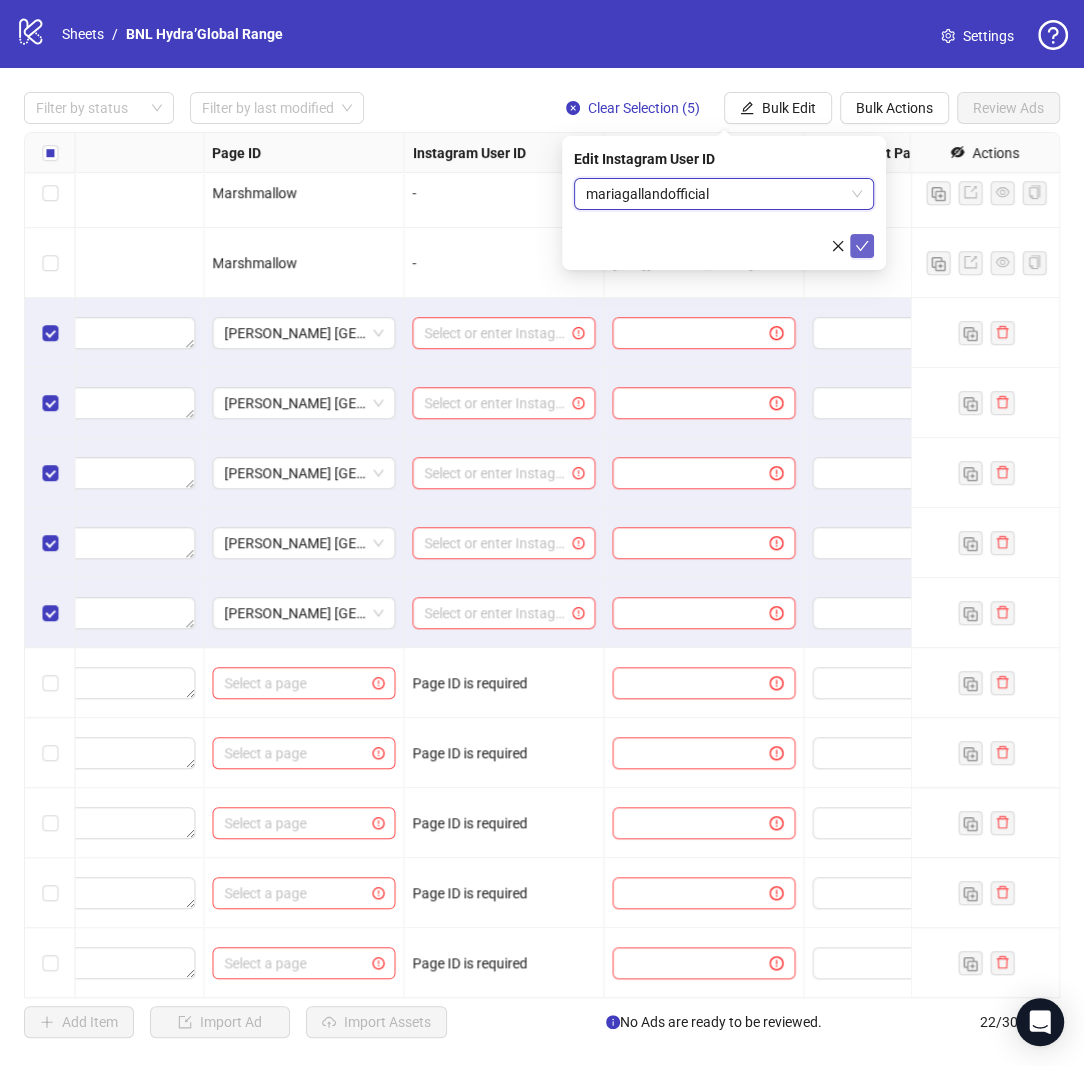 click 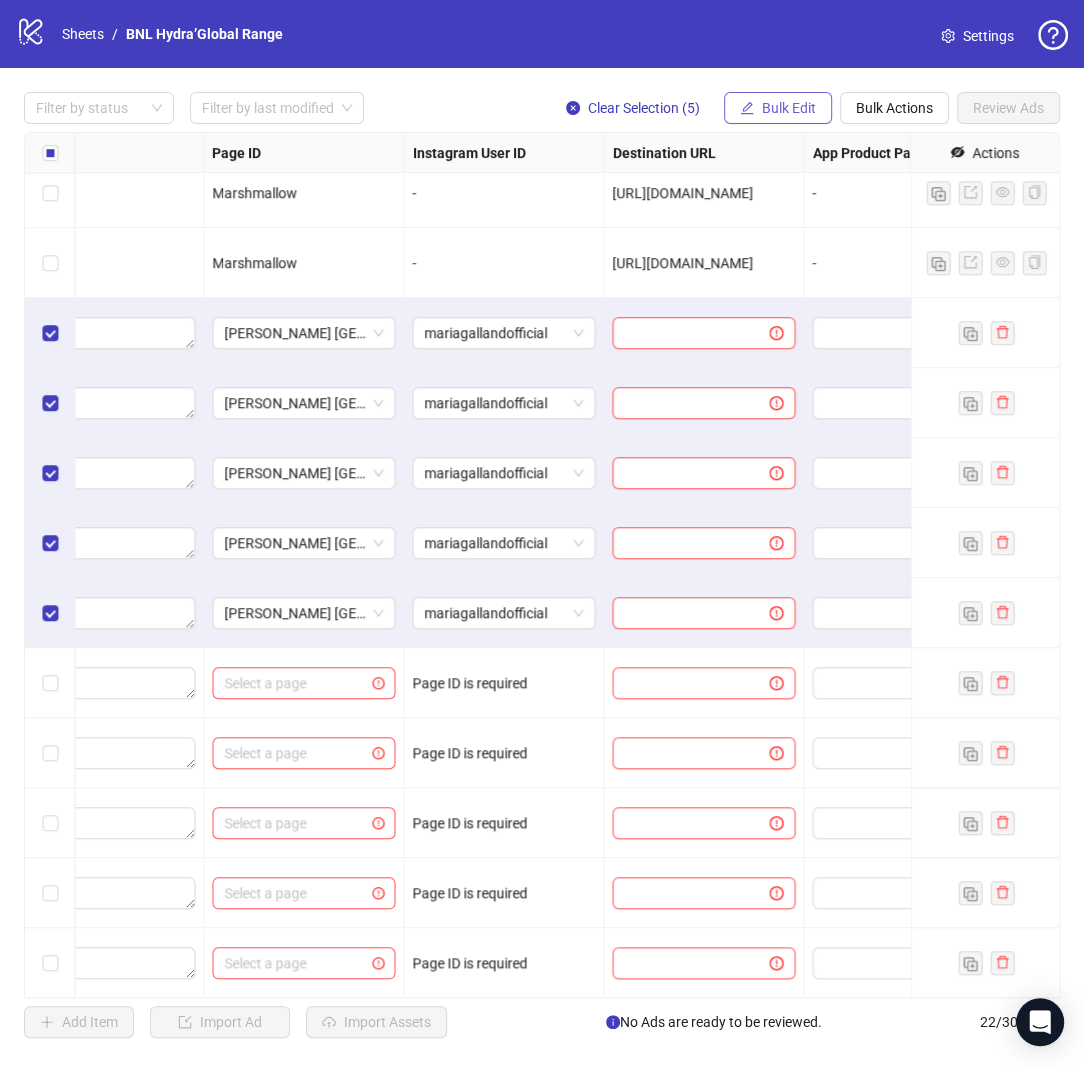 click on "Bulk Edit" at bounding box center [789, 108] 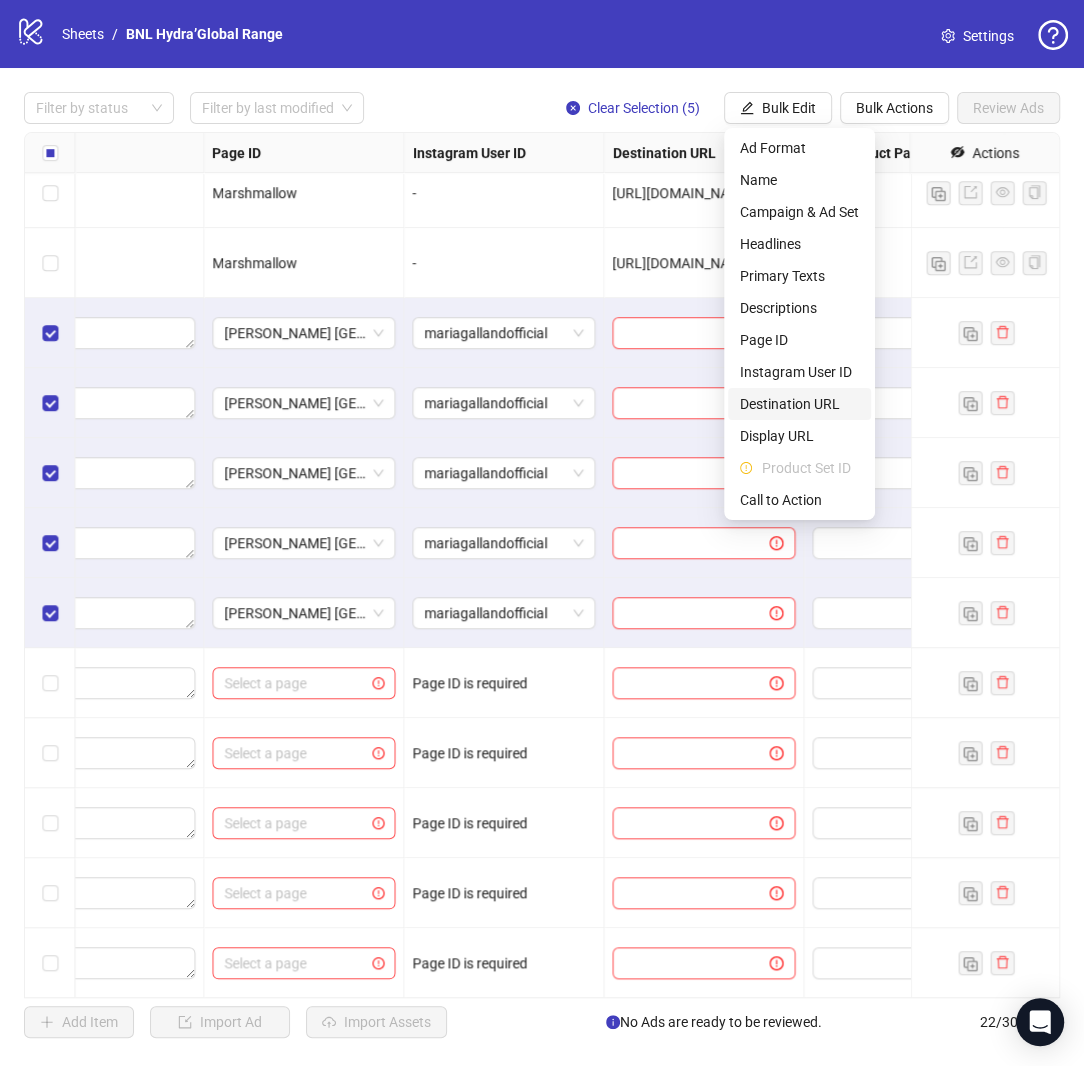 click on "Destination URL" at bounding box center [799, 404] 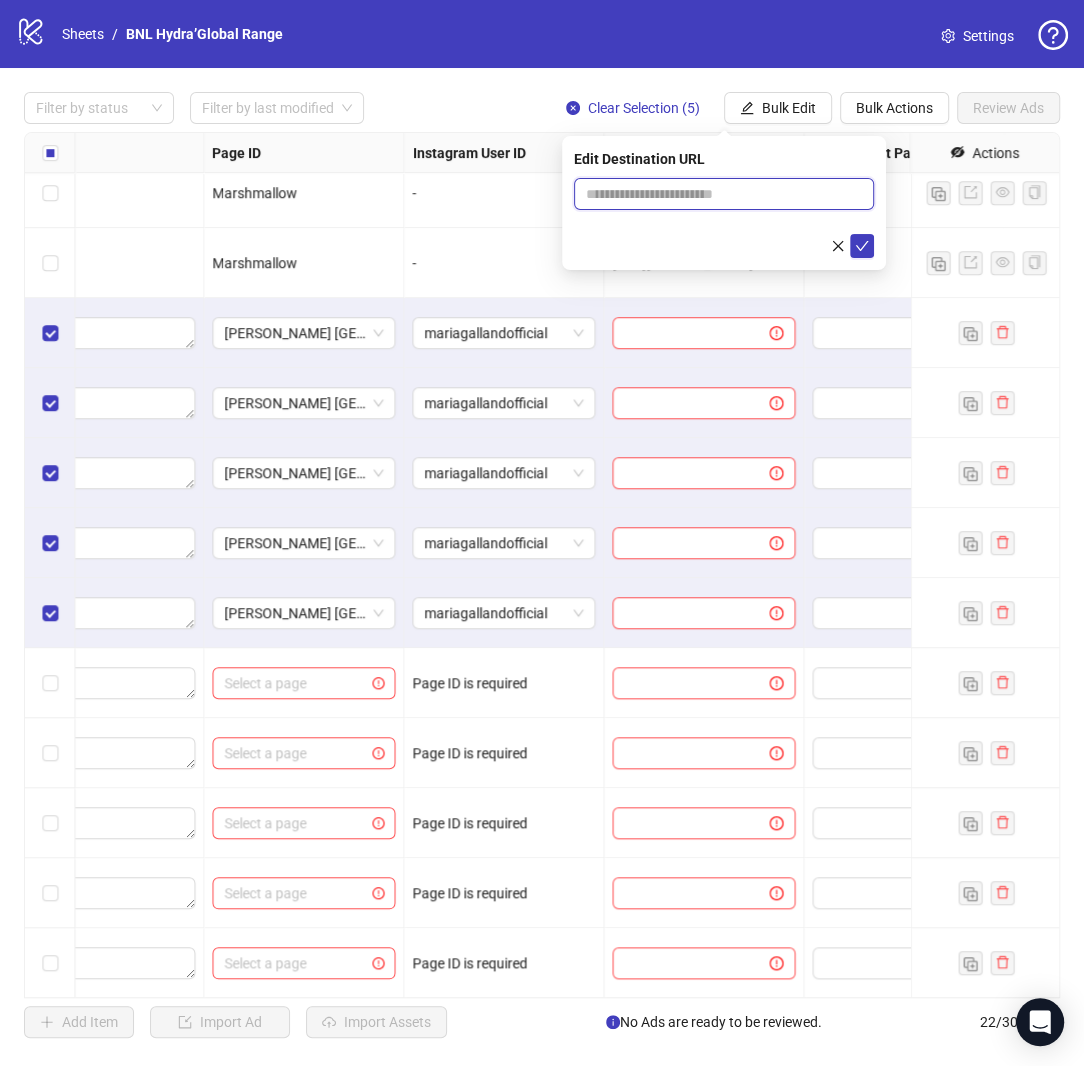 click at bounding box center [716, 194] 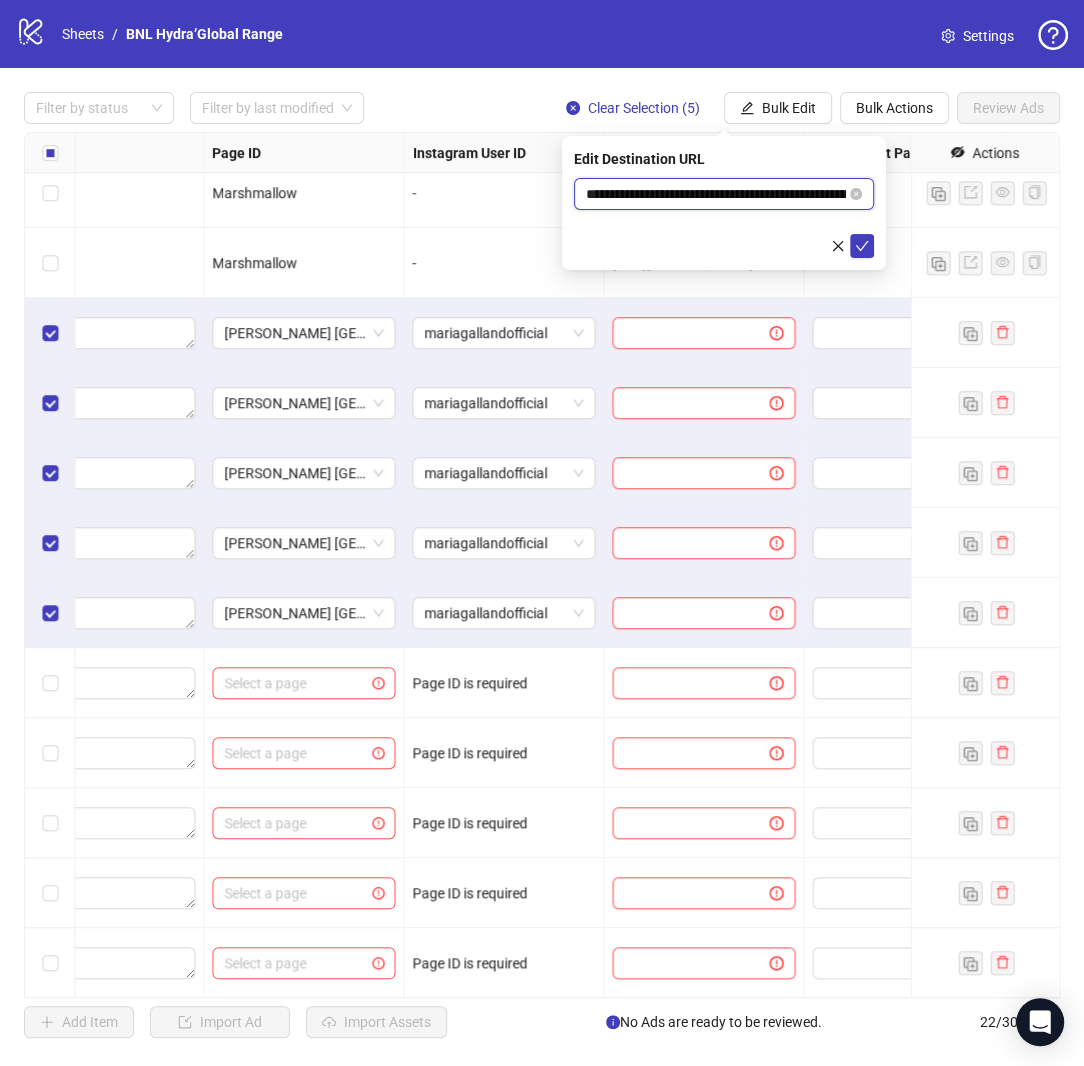 scroll, scrollTop: 0, scrollLeft: 231, axis: horizontal 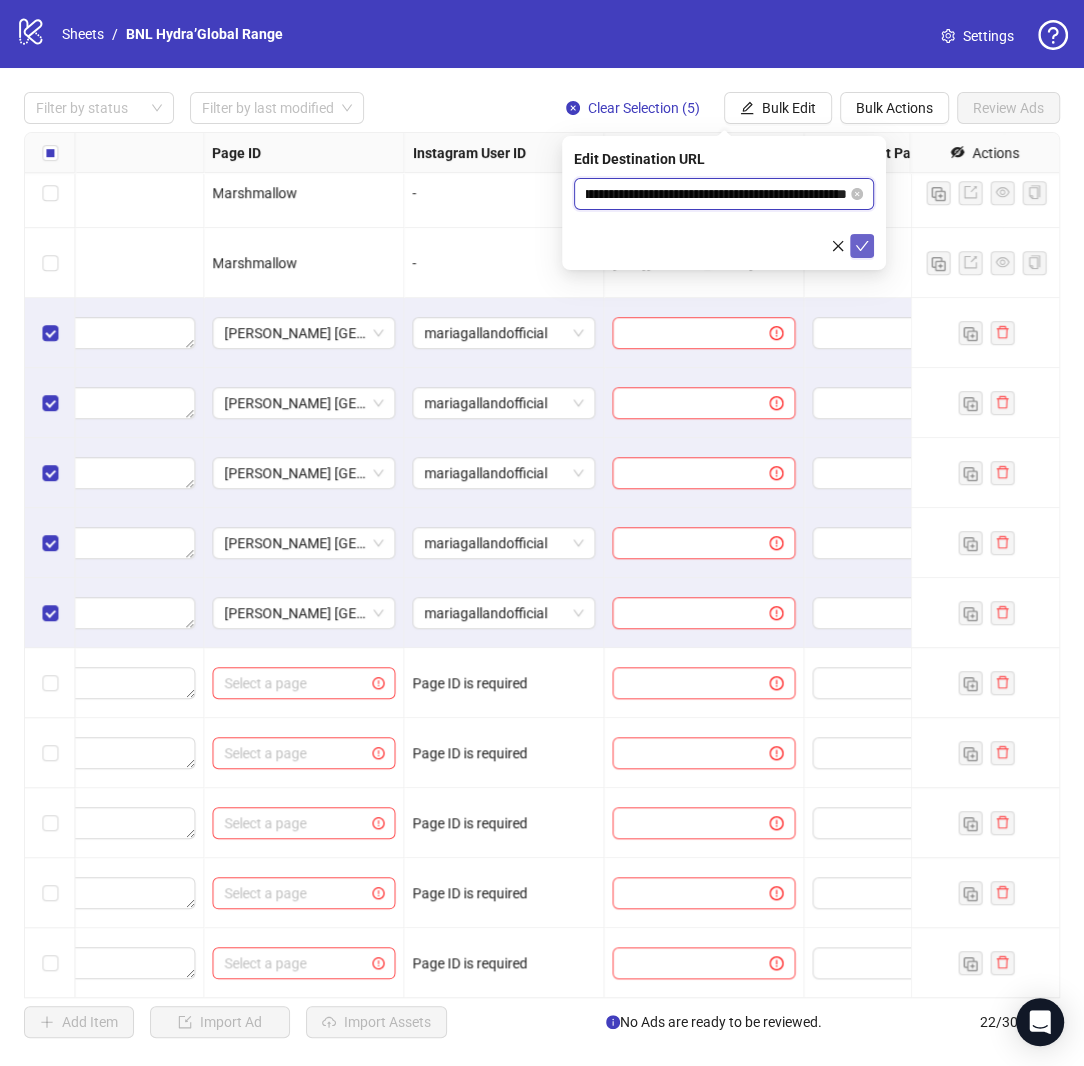 type on "**********" 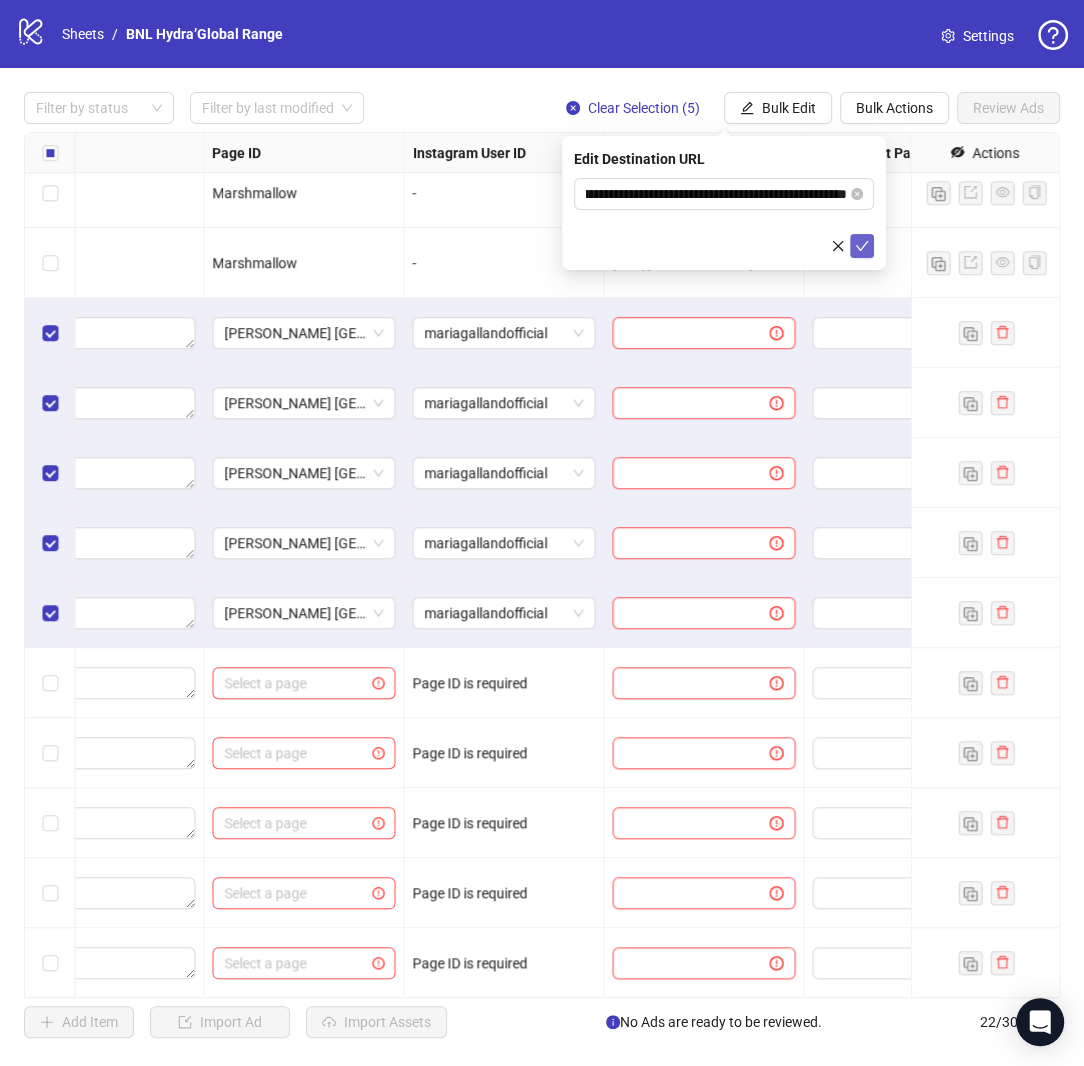 click 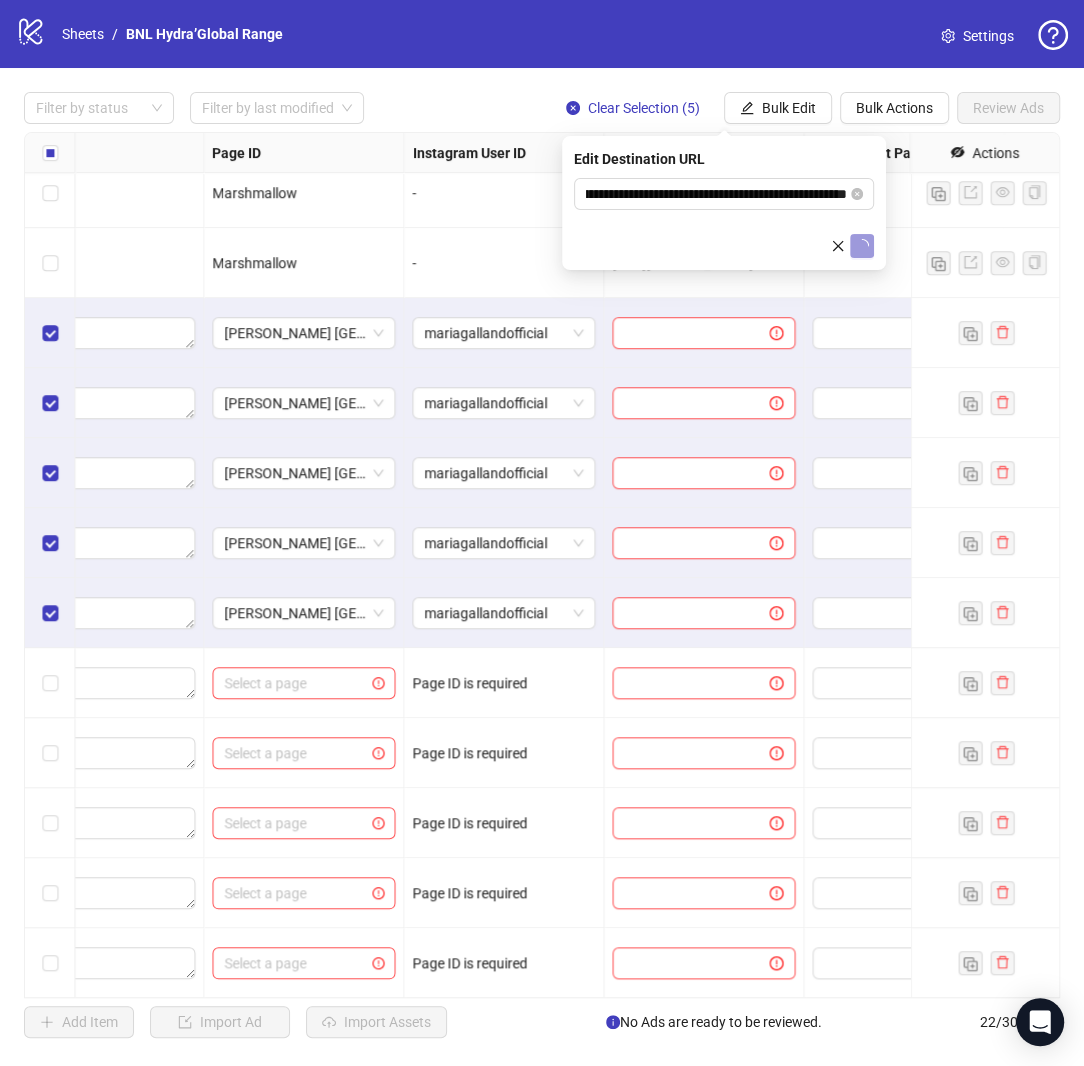 scroll, scrollTop: 0, scrollLeft: 0, axis: both 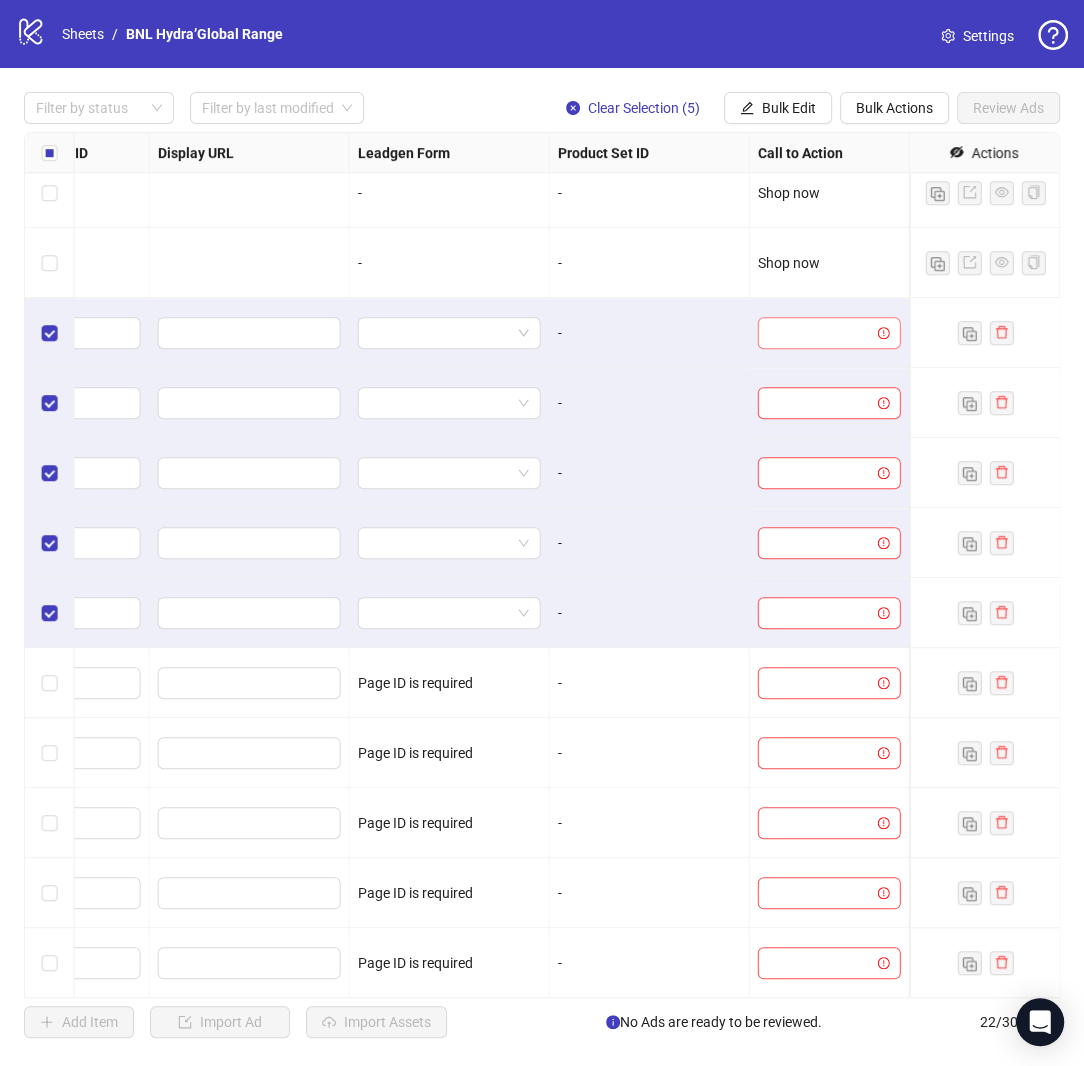 click at bounding box center (820, 333) 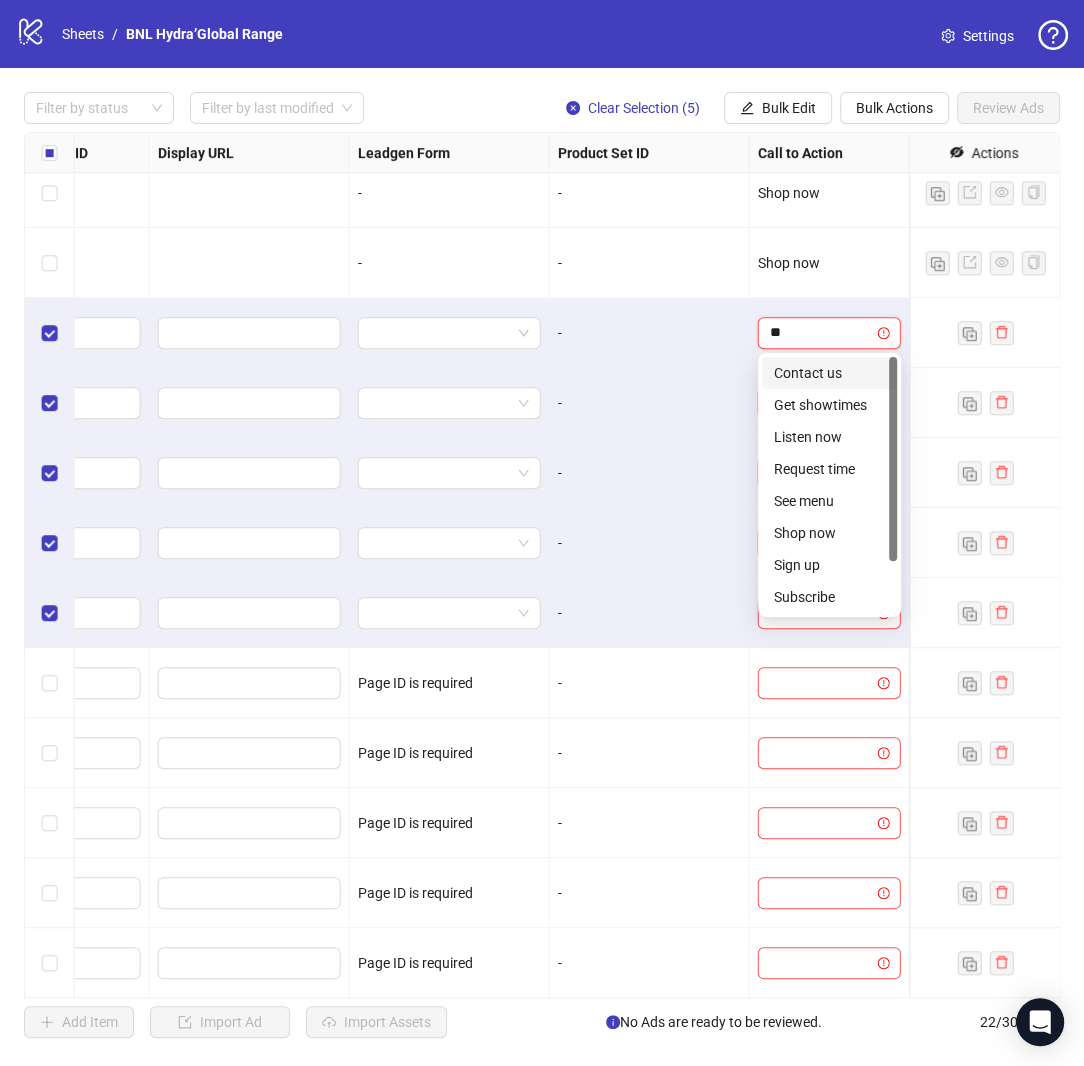 type on "***" 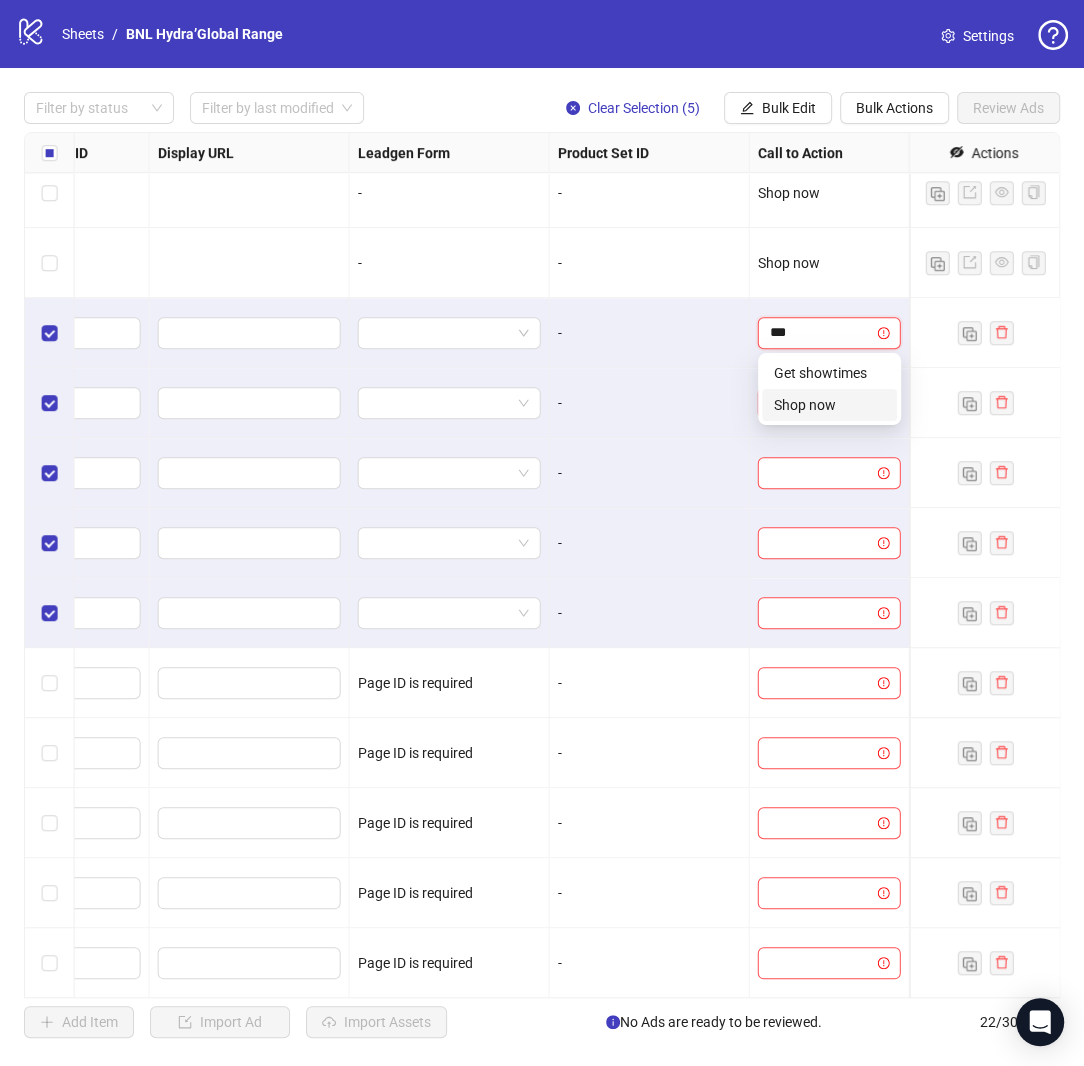 click on "Shop now" at bounding box center (829, 405) 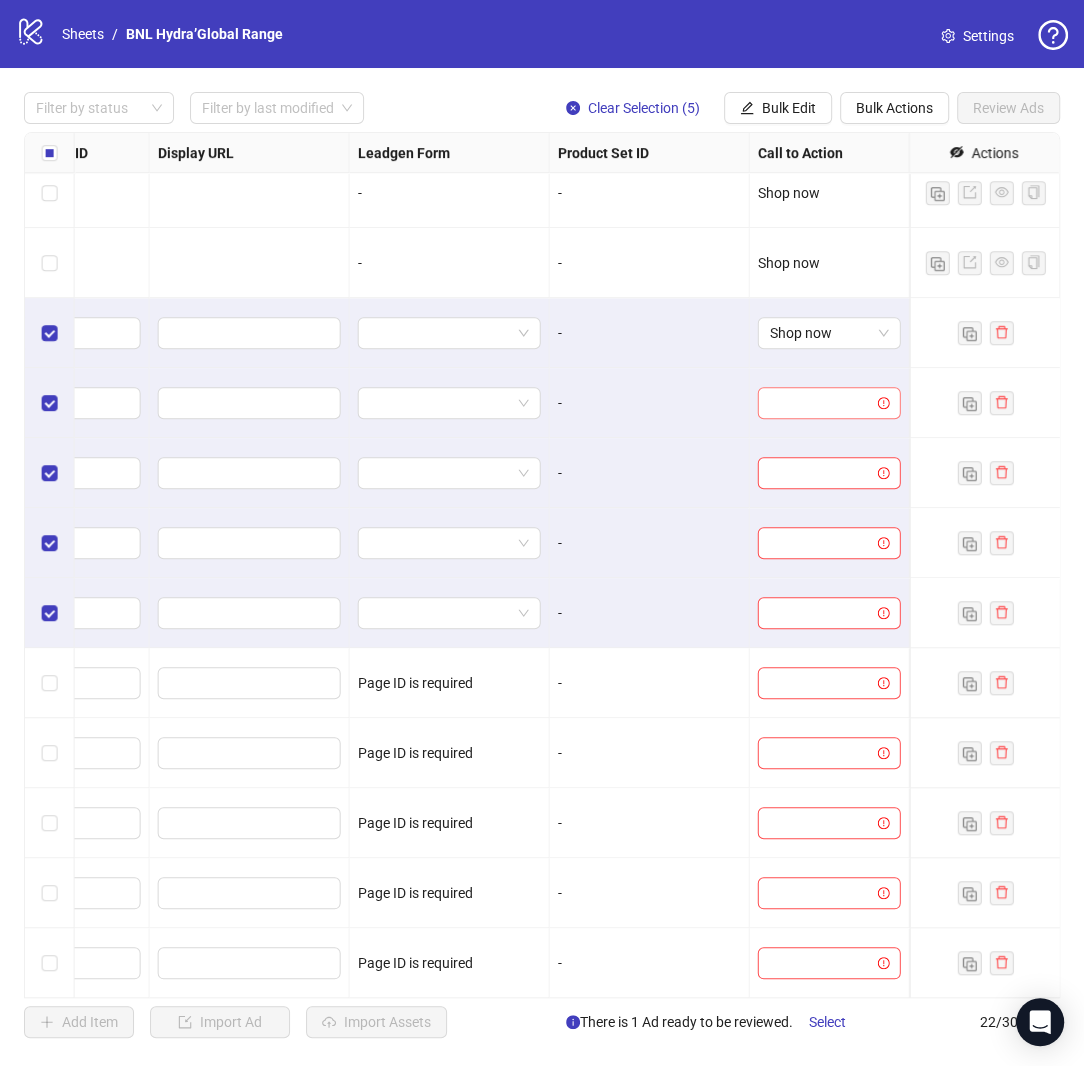 click at bounding box center [820, 403] 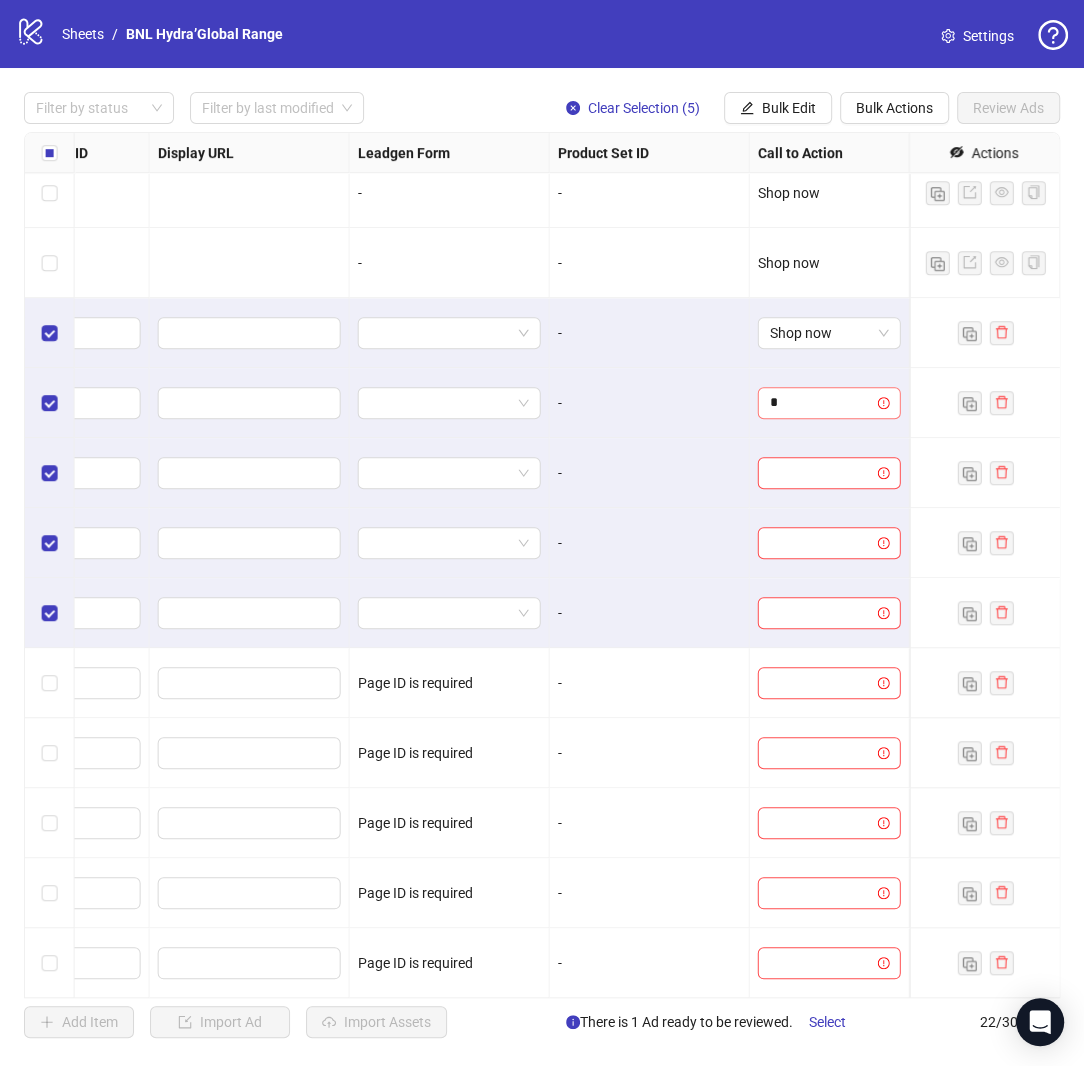 type on "**" 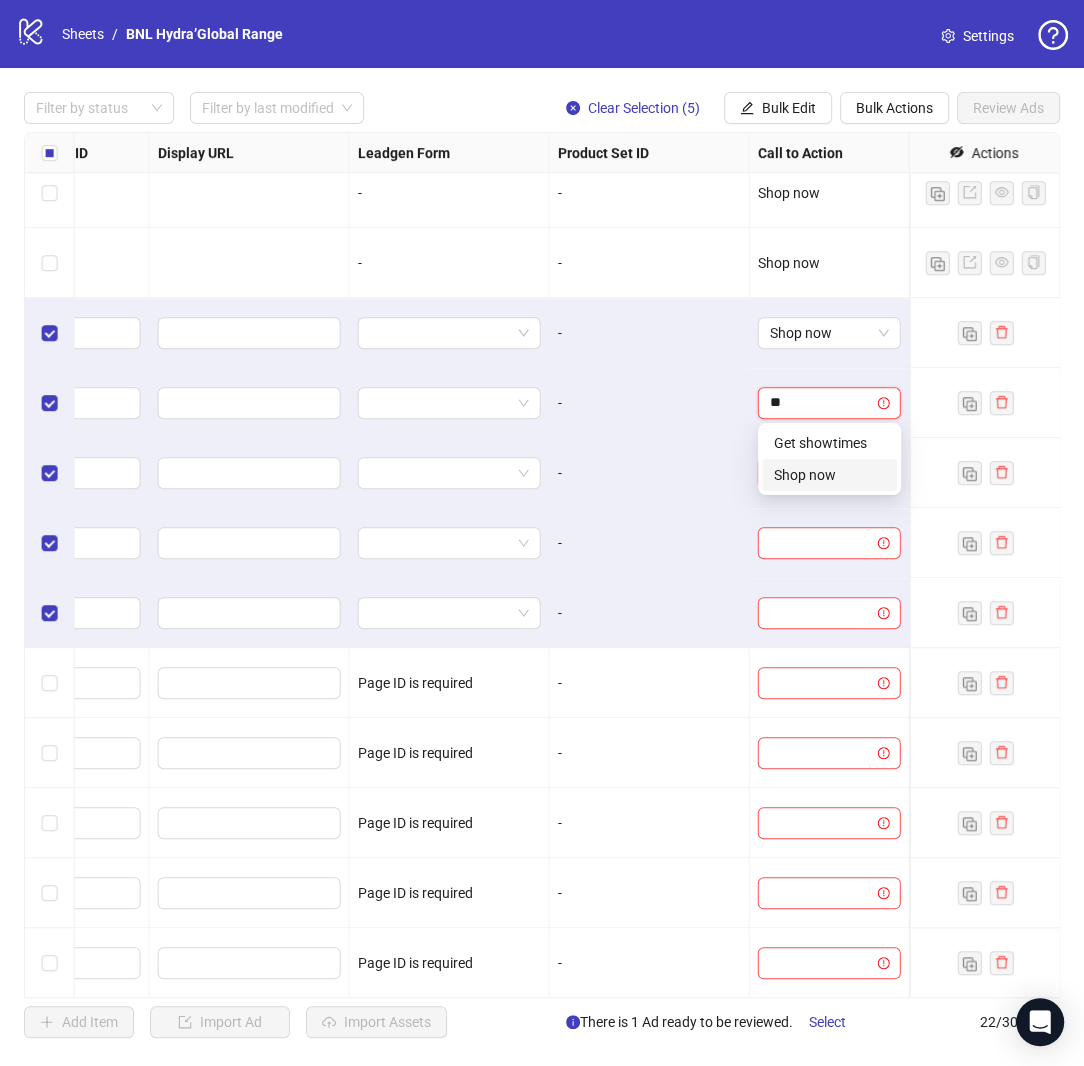 click on "Shop now" at bounding box center (829, 475) 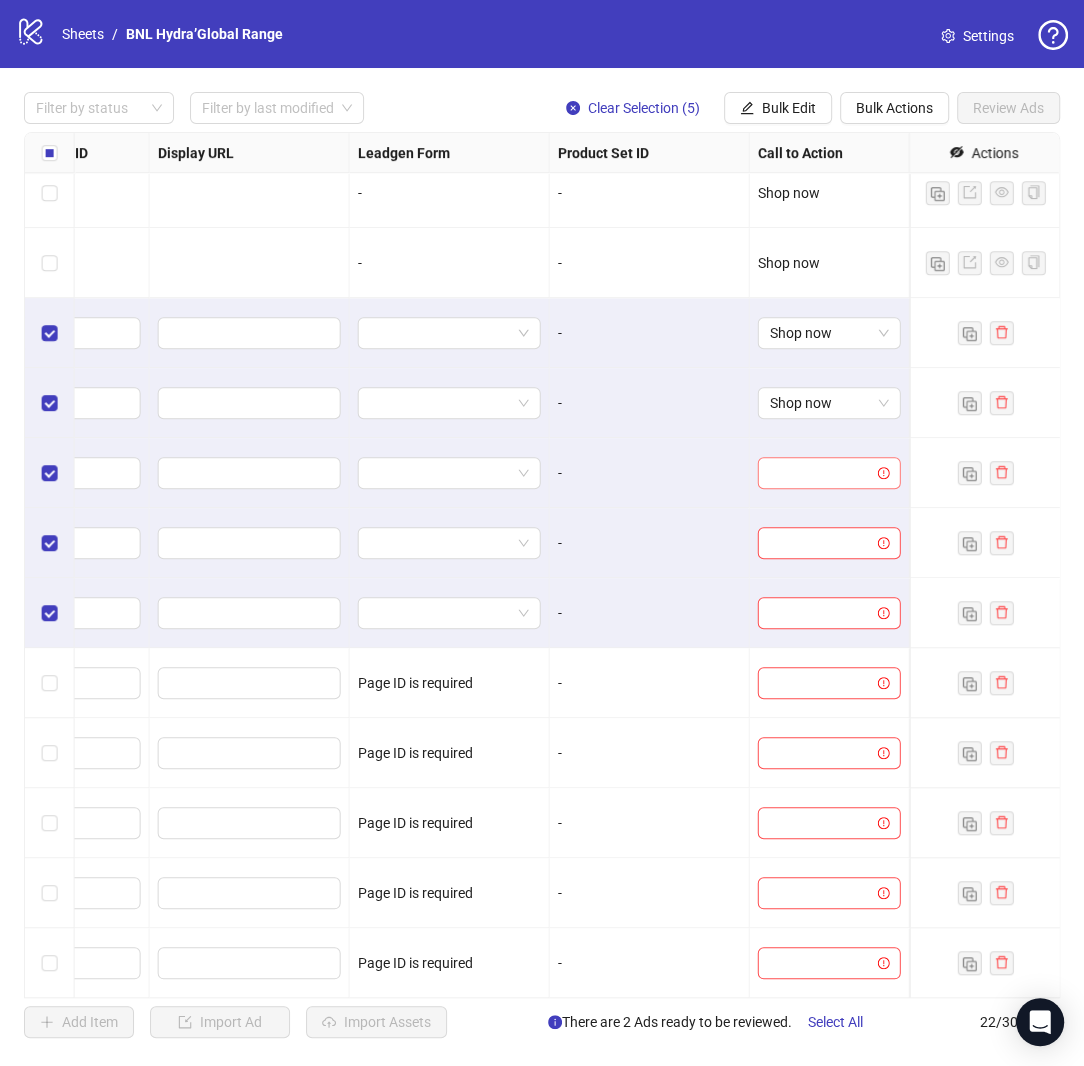 click at bounding box center [820, 473] 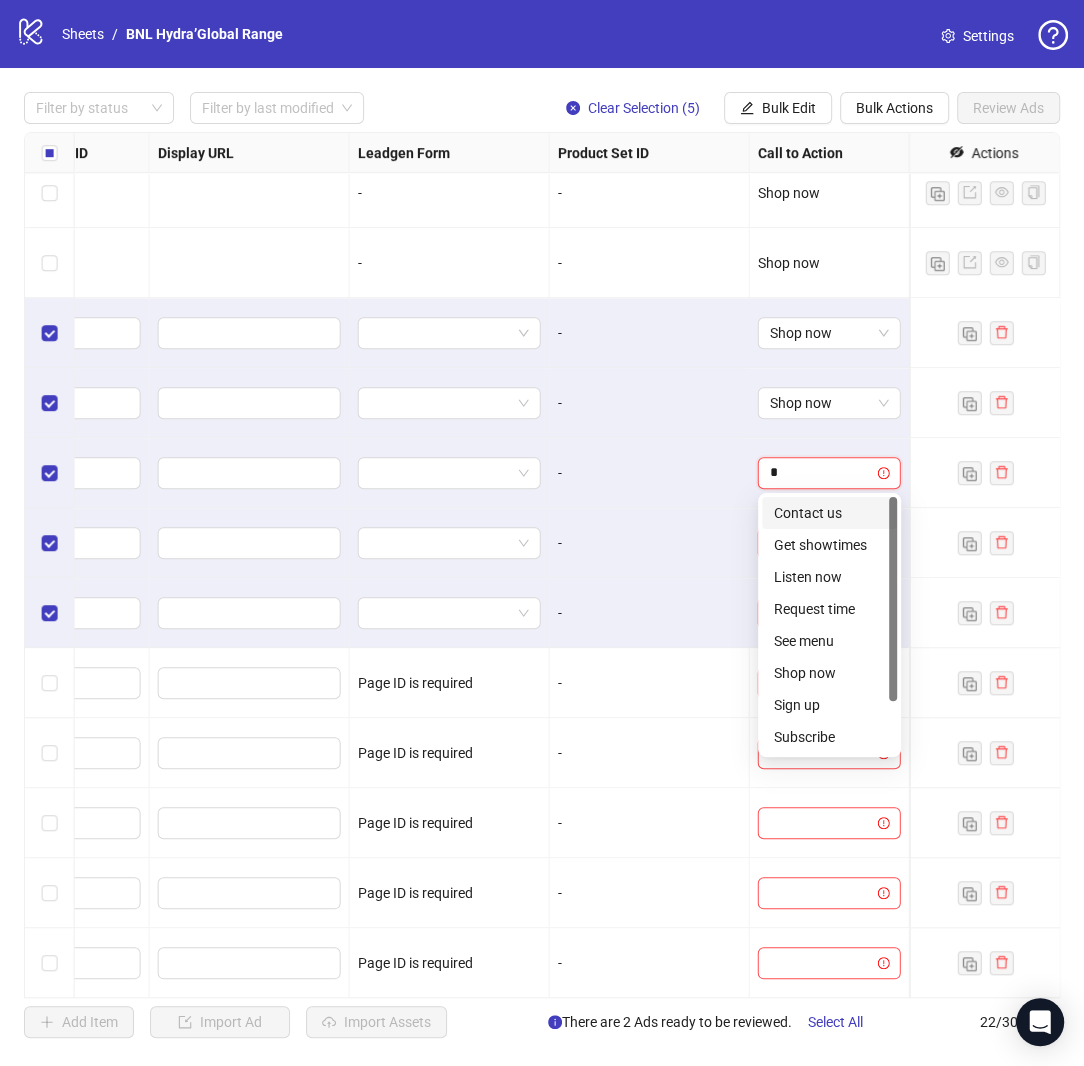 type on "**" 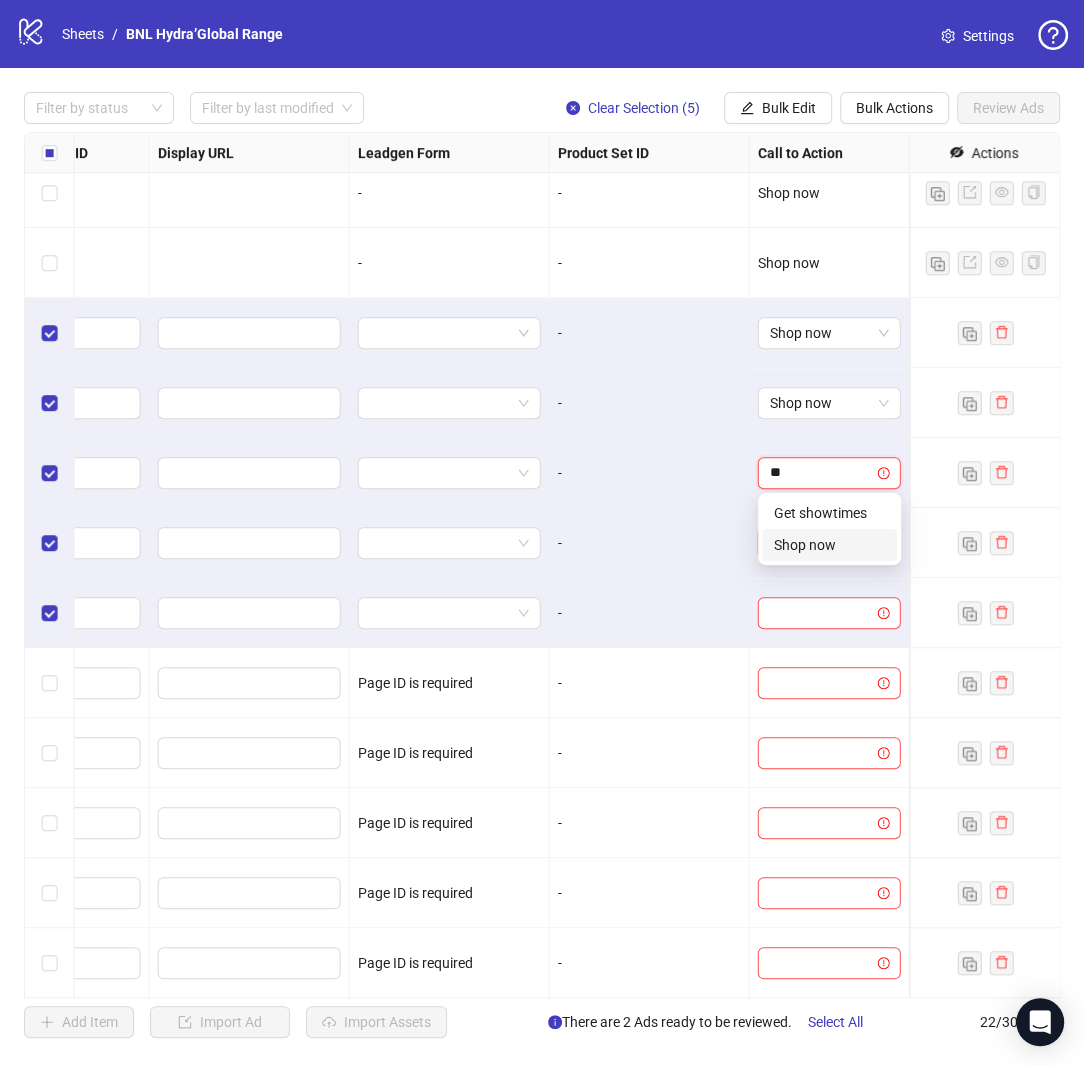 click on "Shop now" at bounding box center [829, 545] 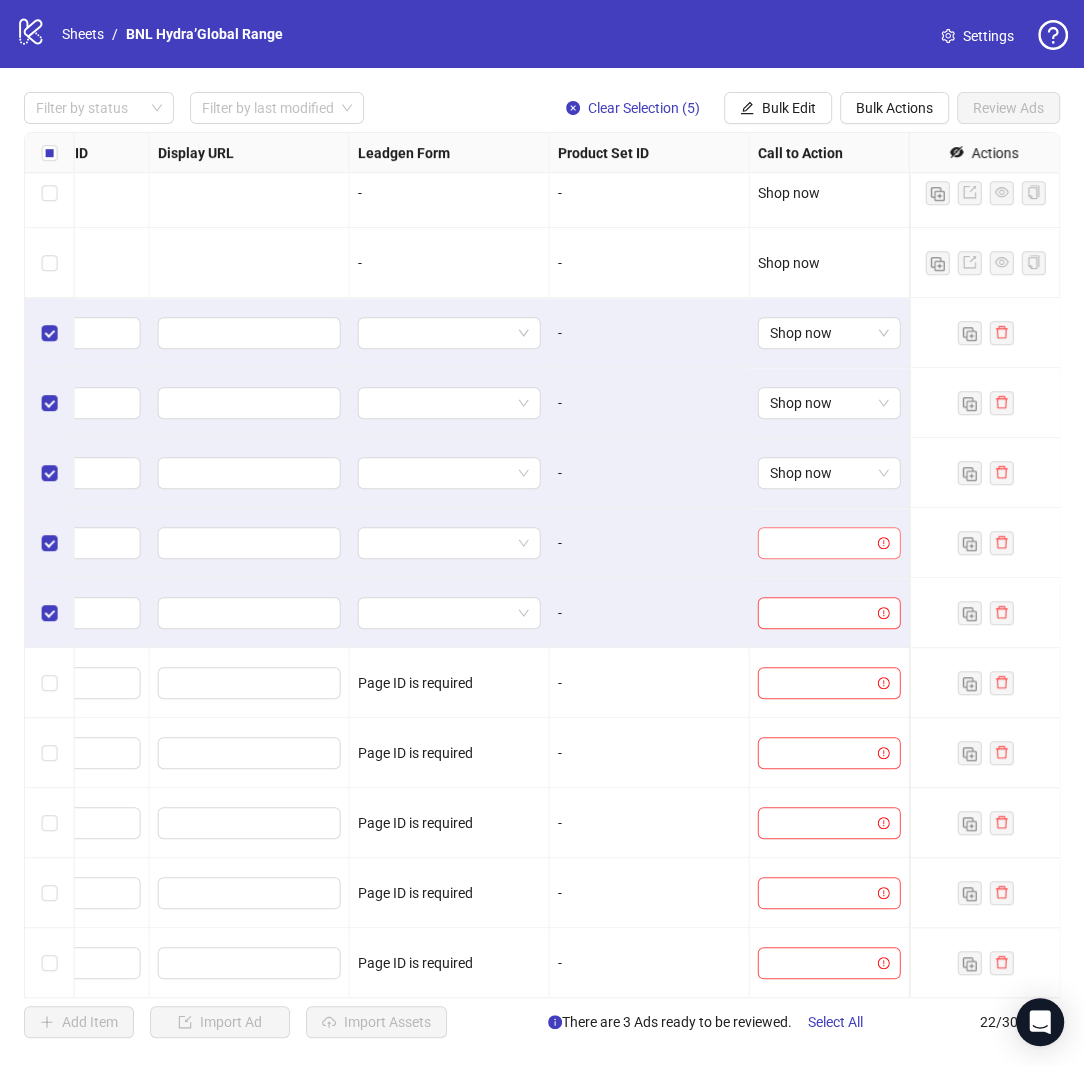 click at bounding box center (820, 543) 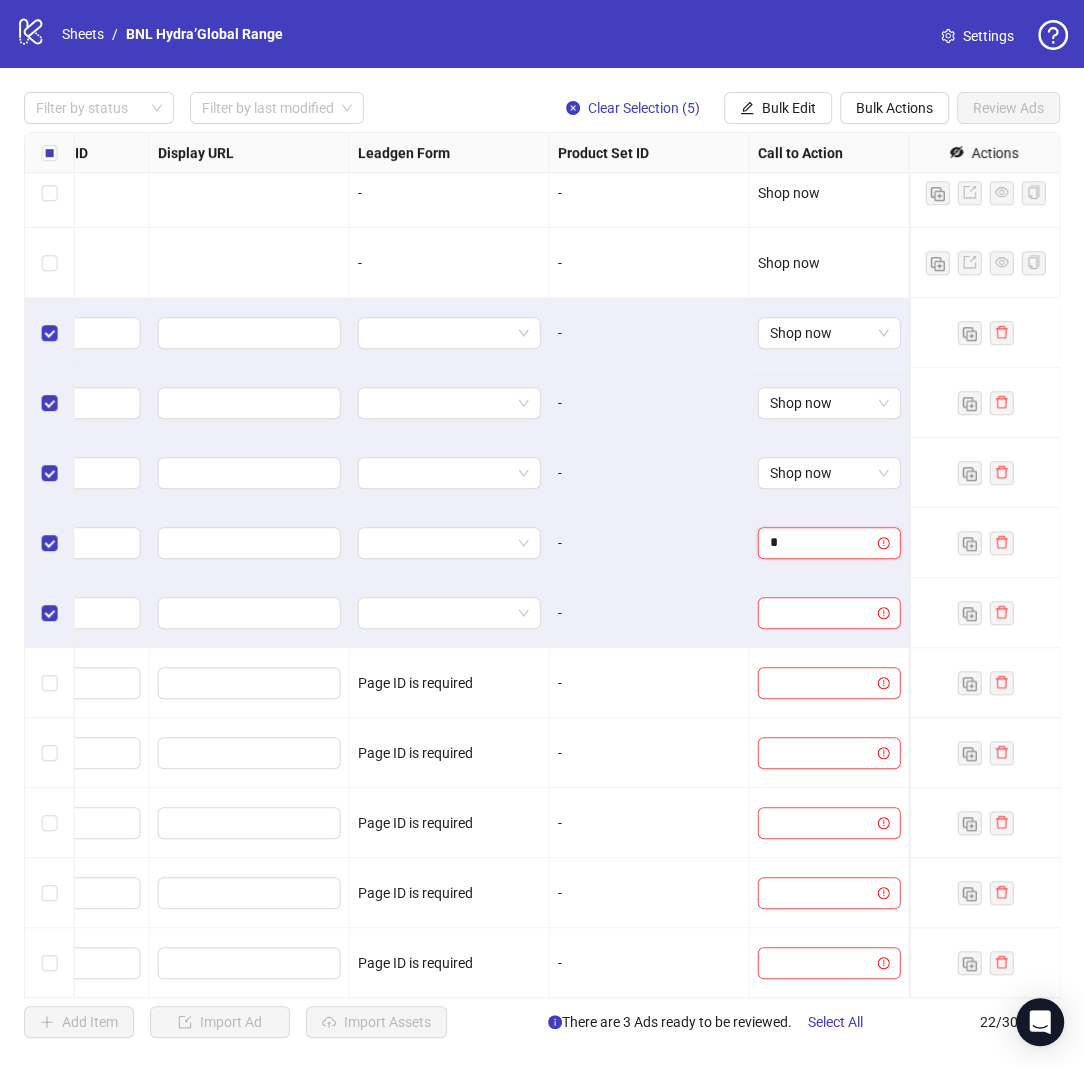 type on "**" 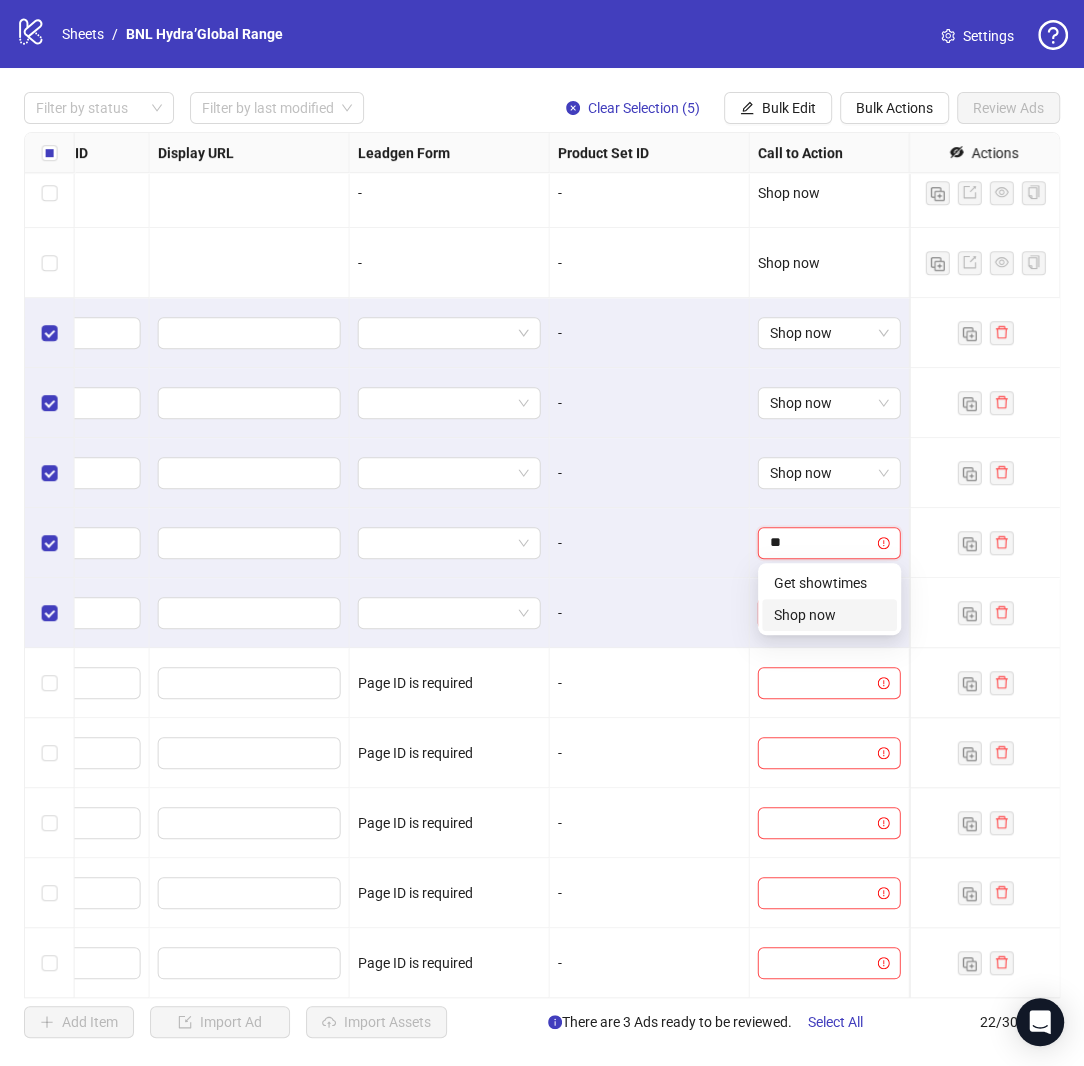 click on "Shop now" at bounding box center (829, 615) 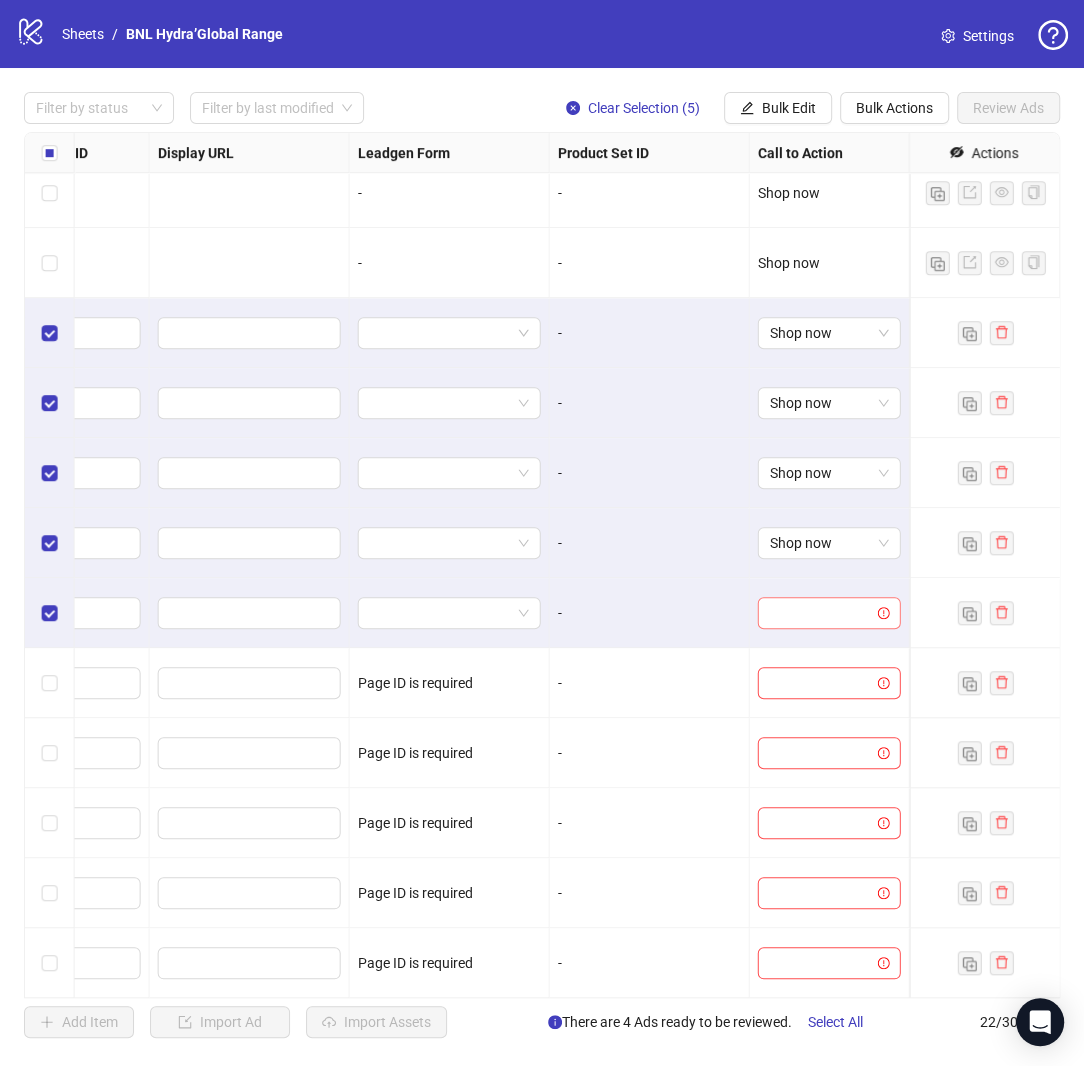 click at bounding box center [820, 613] 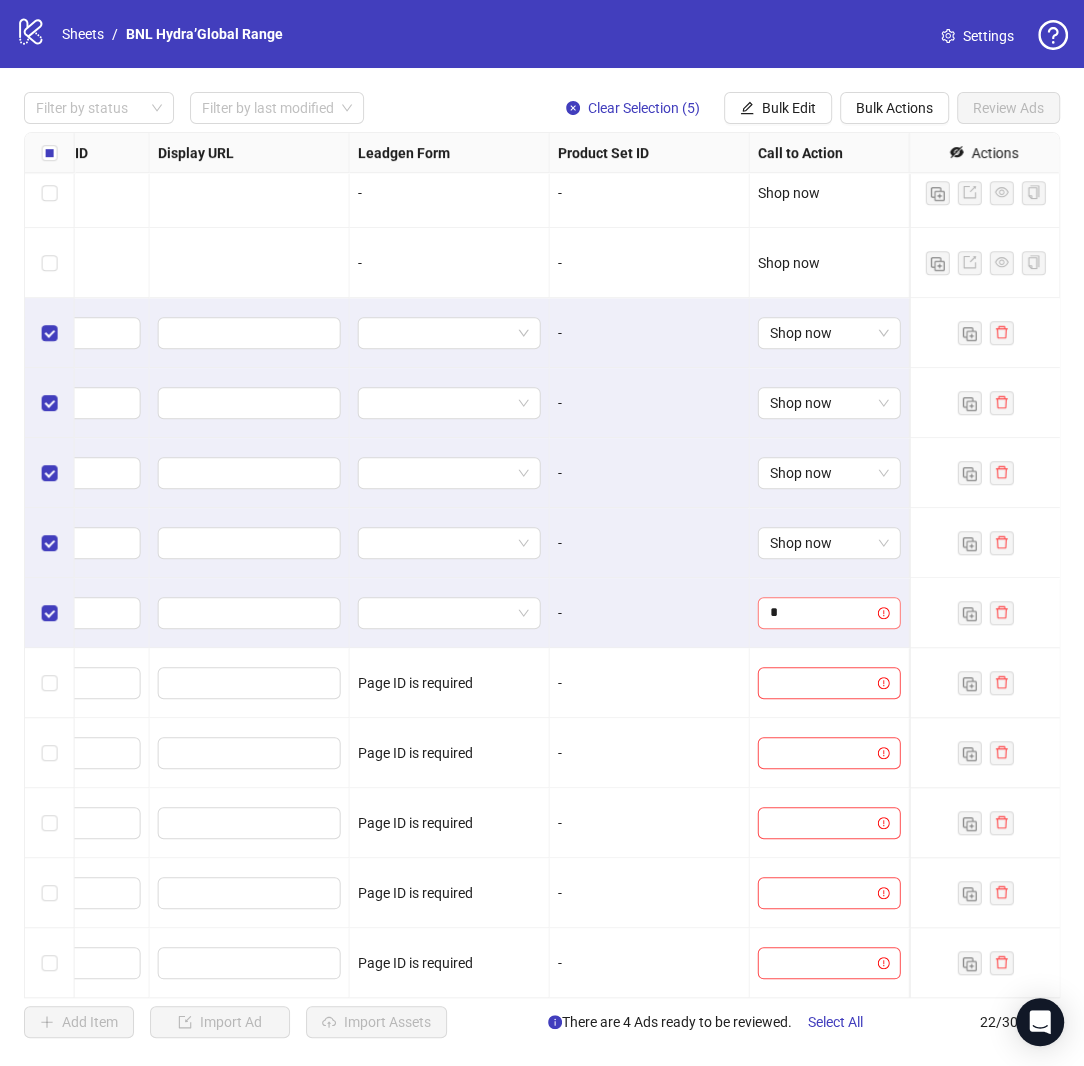 type on "**" 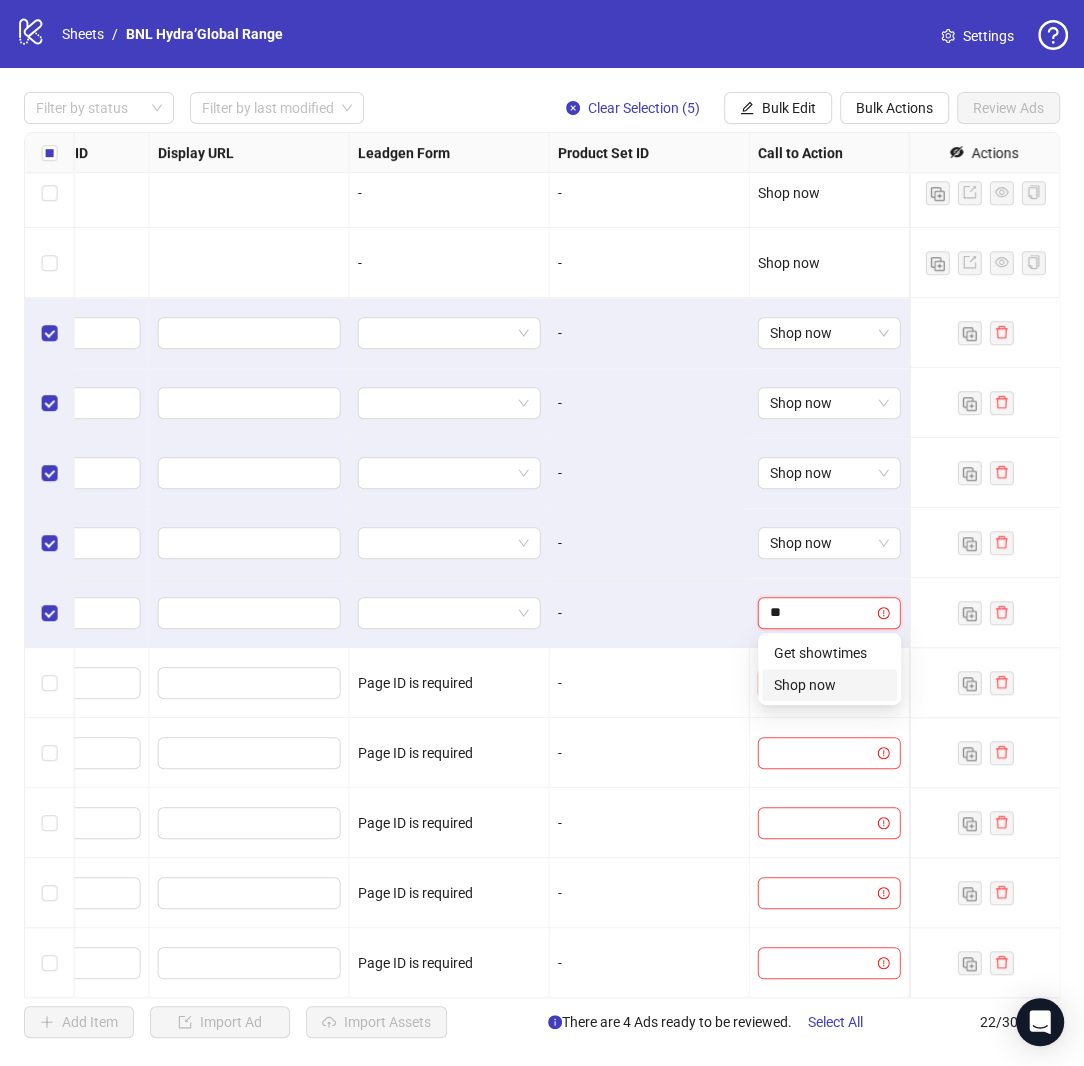 click on "Shop now" at bounding box center (829, 685) 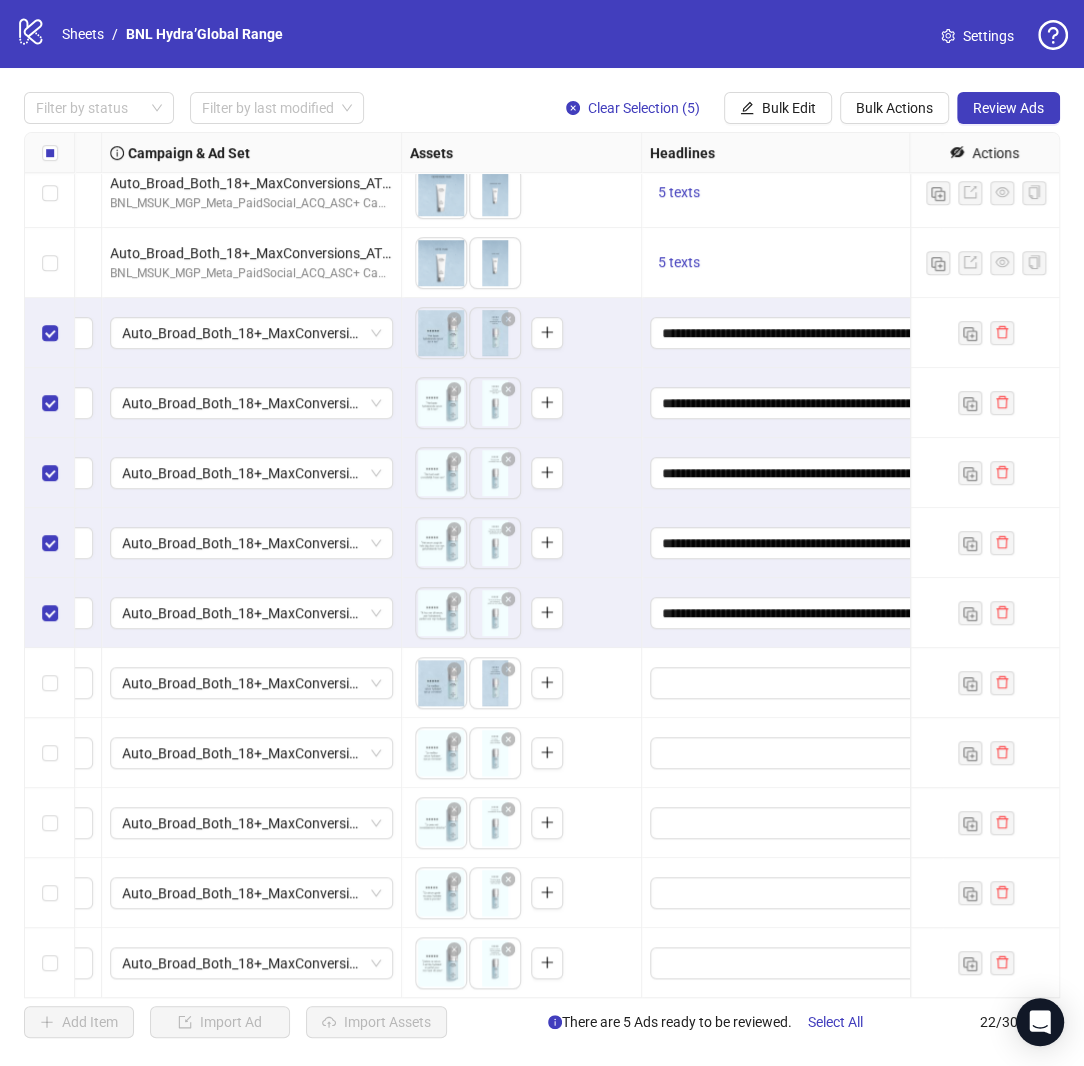 scroll, scrollTop: 715, scrollLeft: 537, axis: both 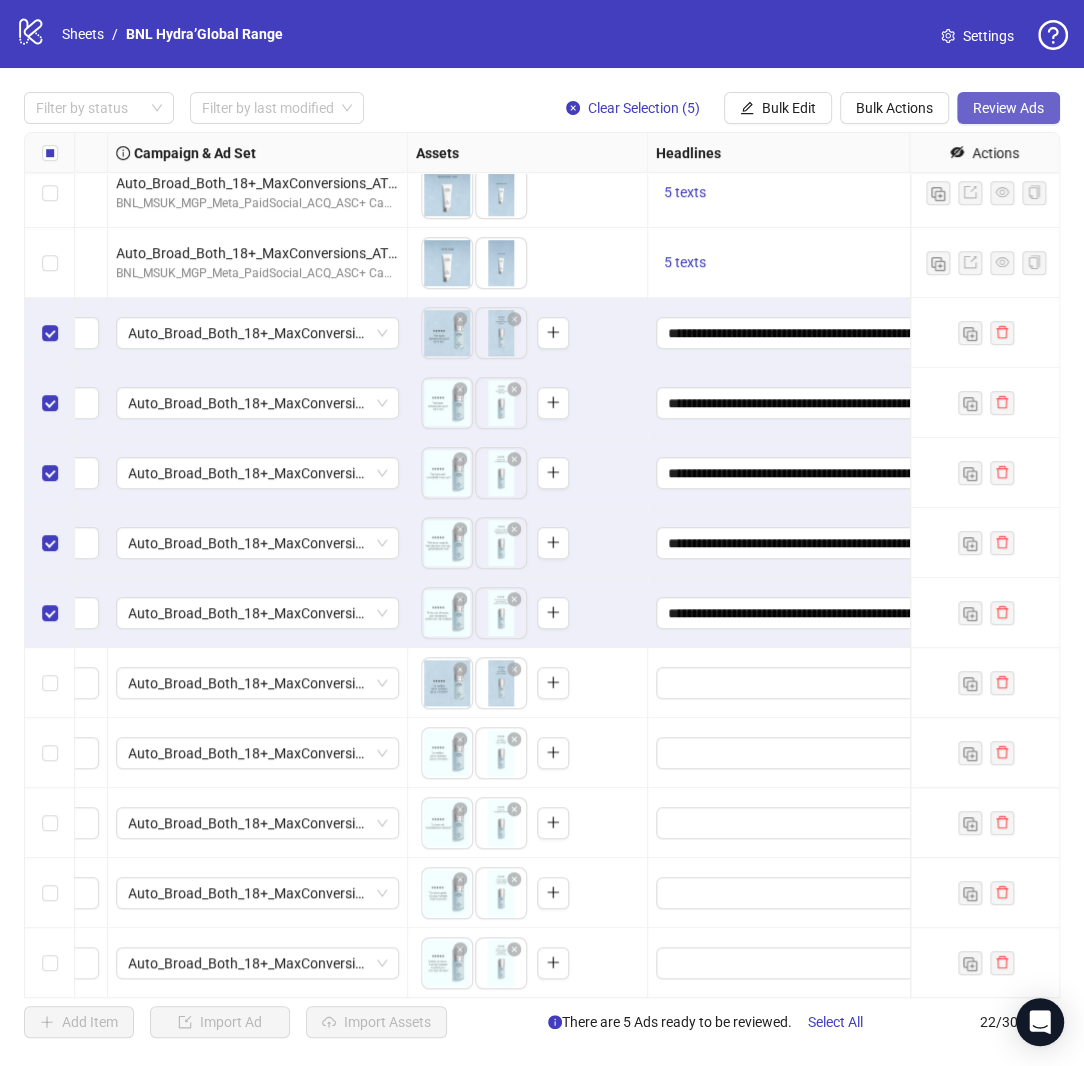 click on "Review Ads" at bounding box center (1008, 108) 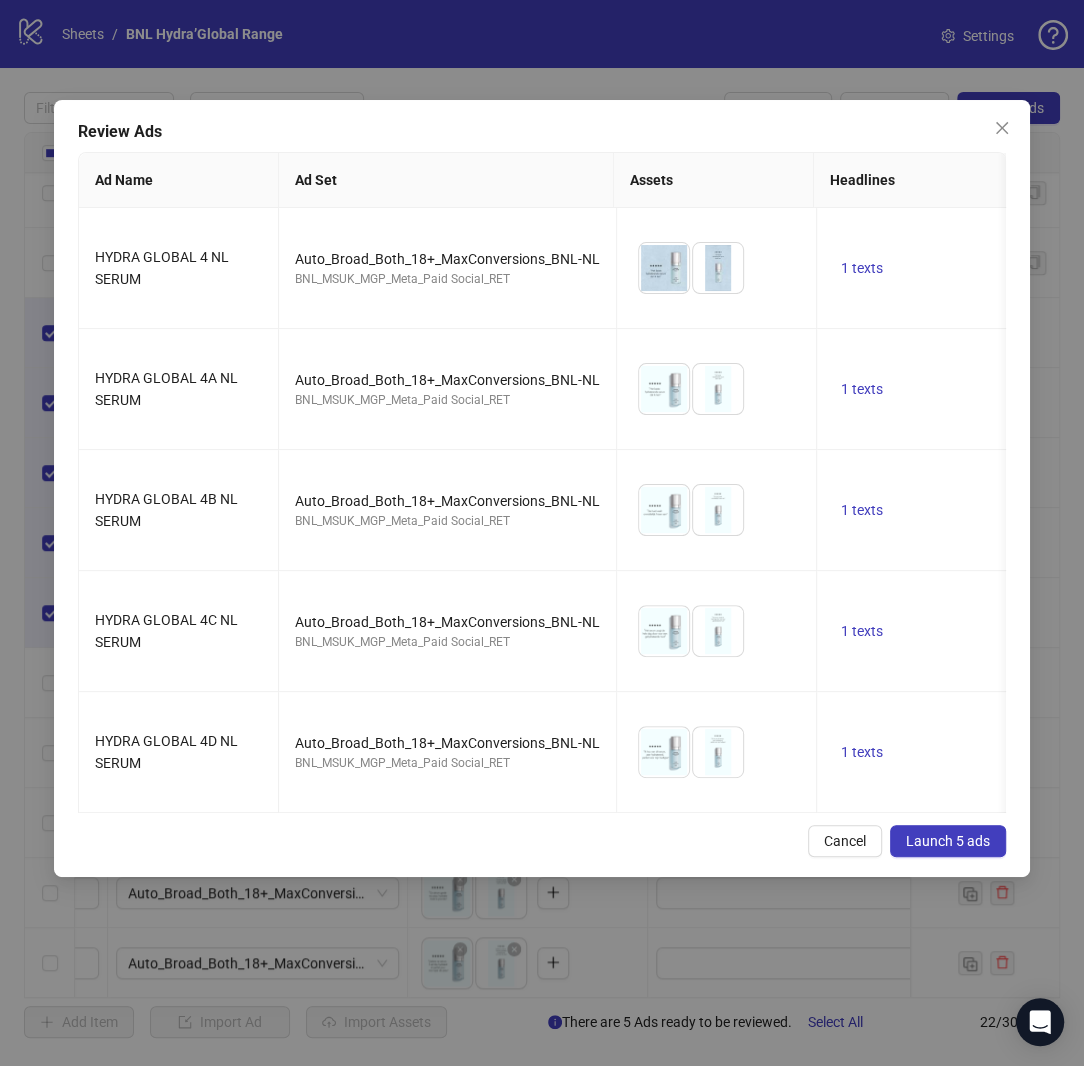 click on "Launch 5 ads" at bounding box center [948, 841] 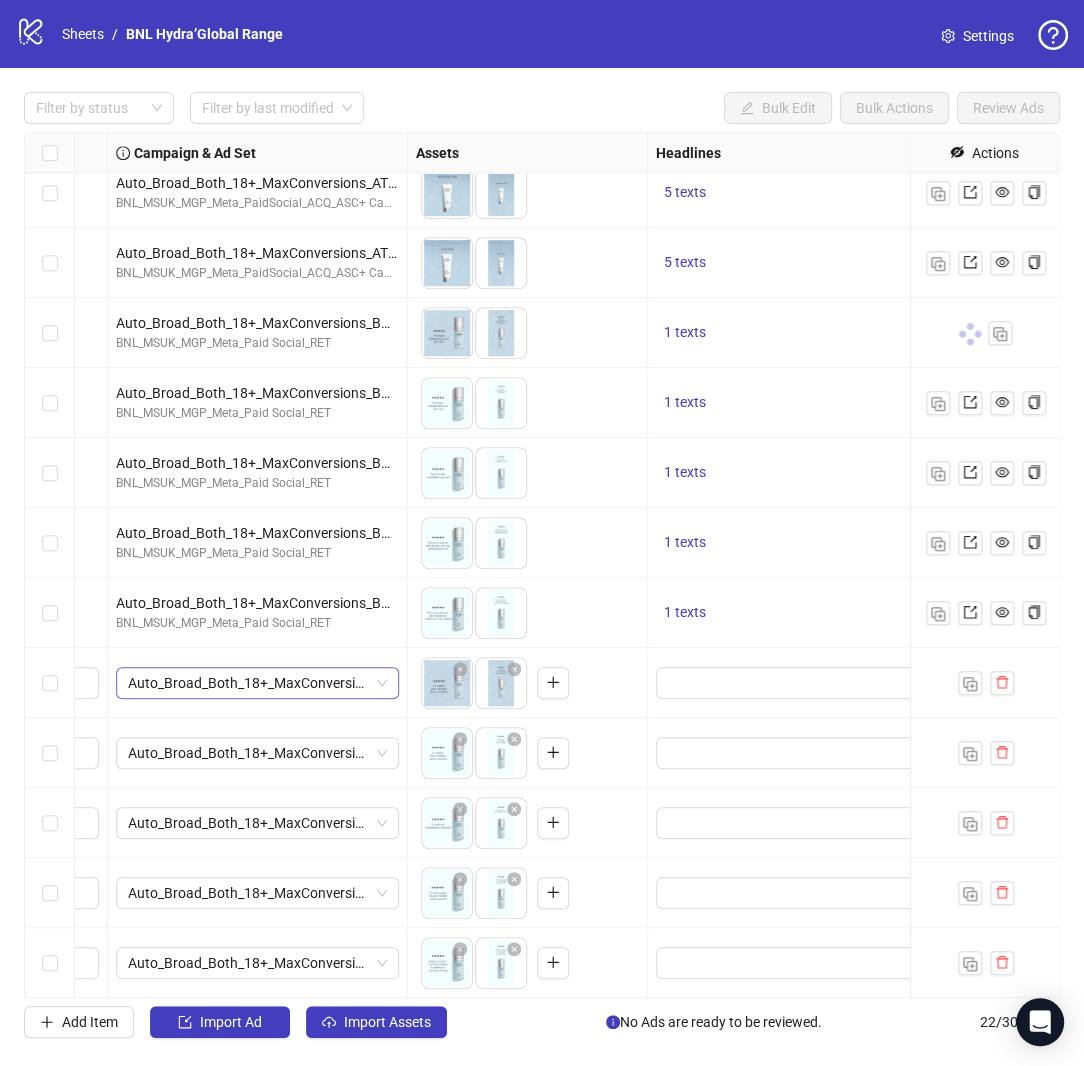 click on "Auto_Broad_Both_18+_MaxConversions_BNL-FR" at bounding box center (257, 683) 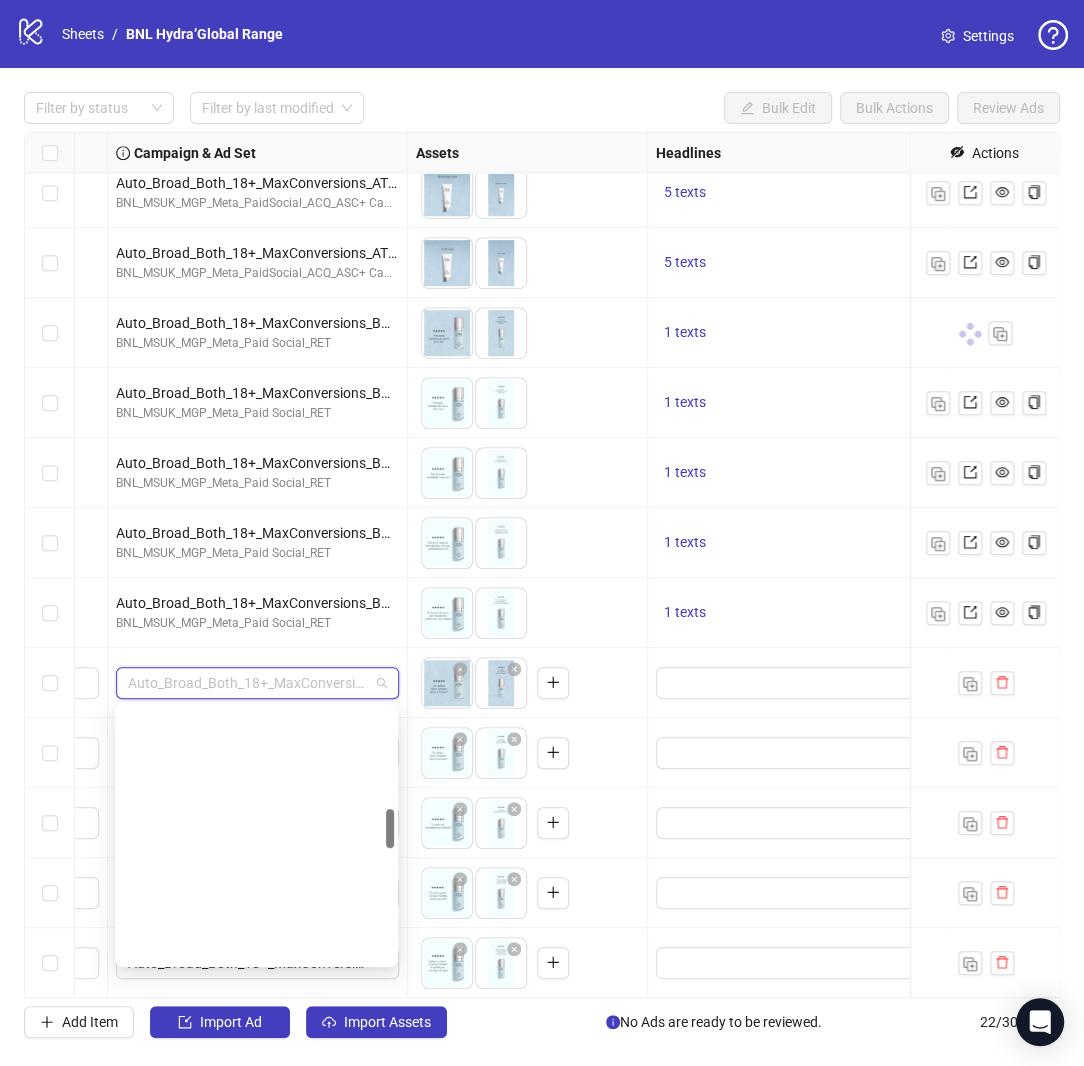 scroll, scrollTop: 661, scrollLeft: 0, axis: vertical 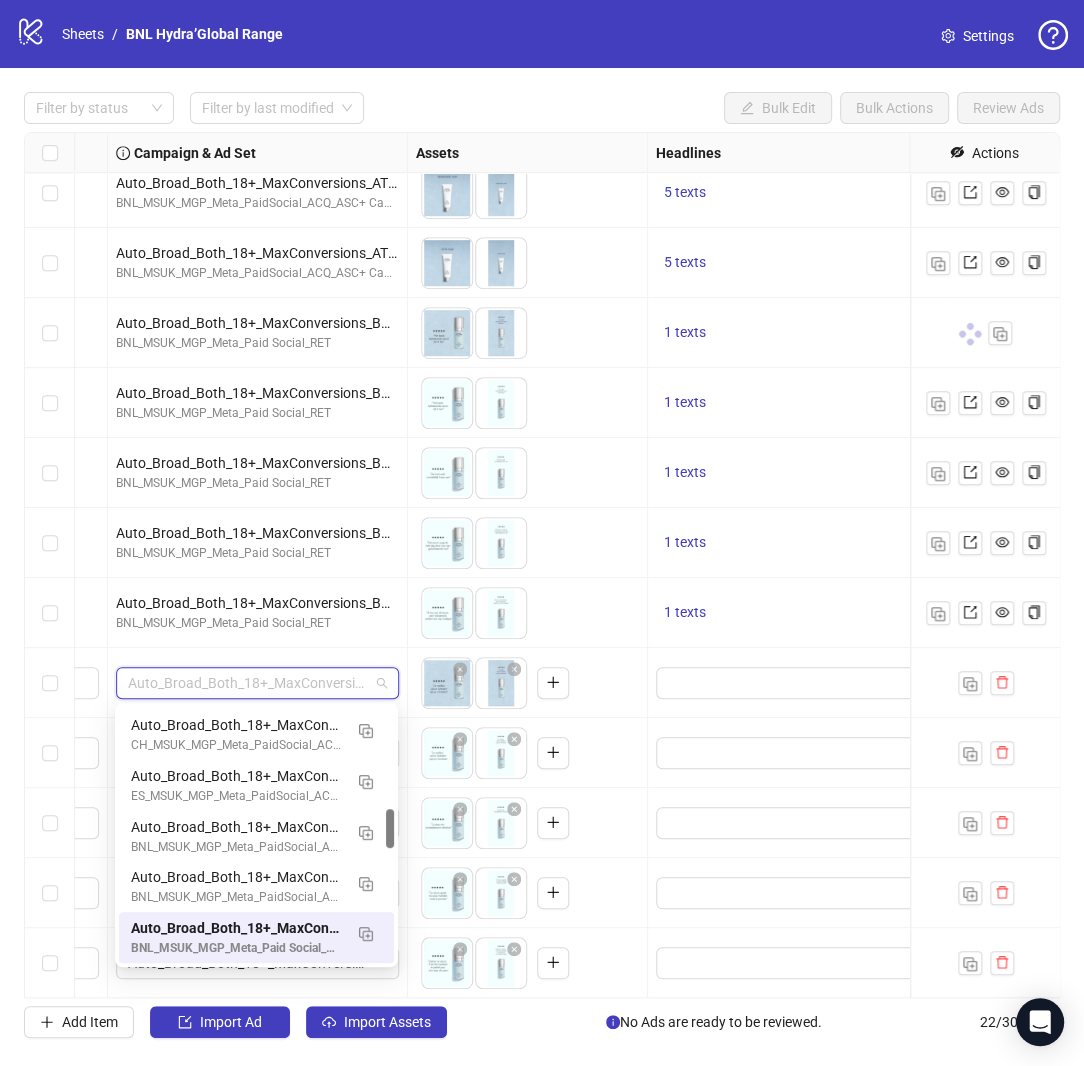 paste on "**********" 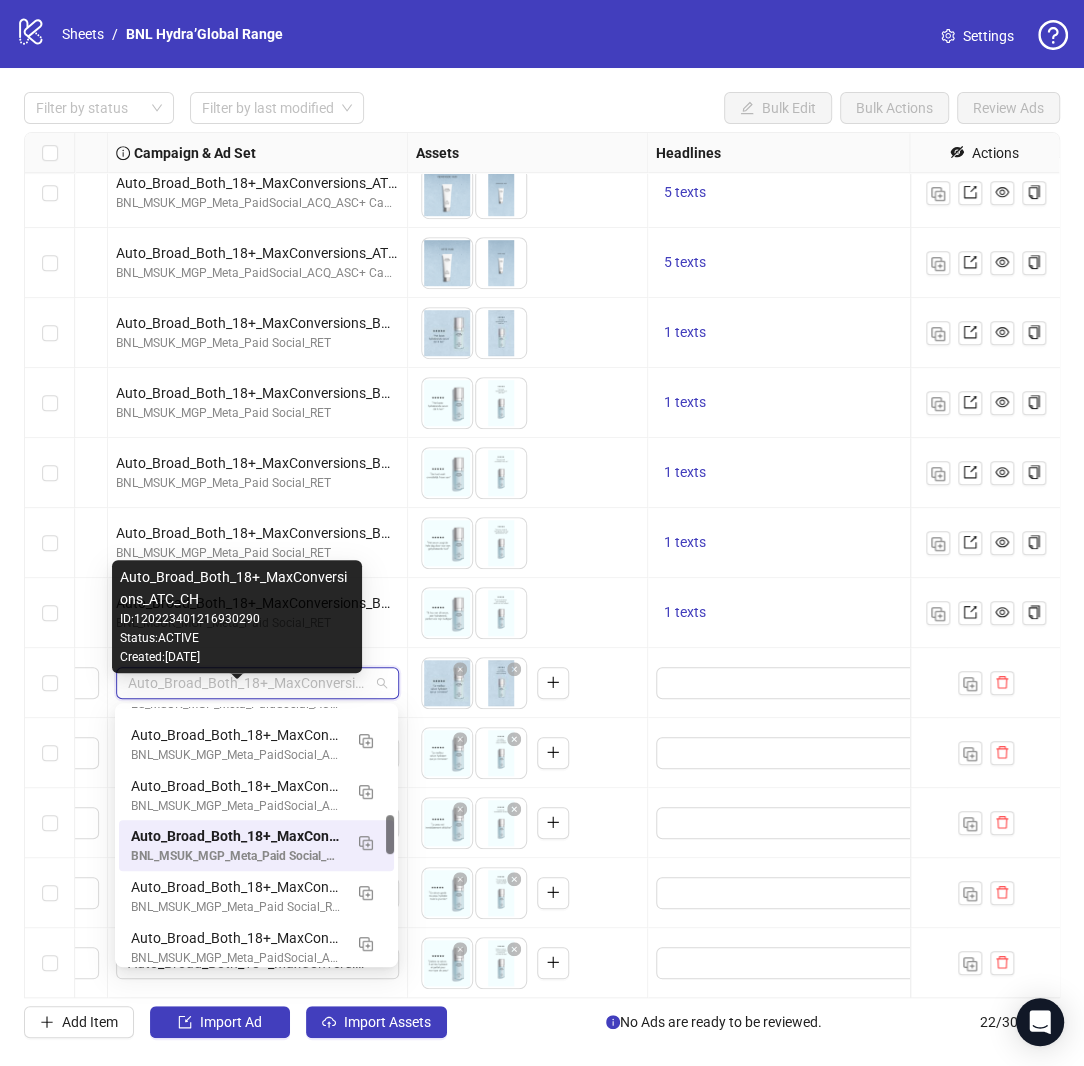 scroll, scrollTop: 753, scrollLeft: 0, axis: vertical 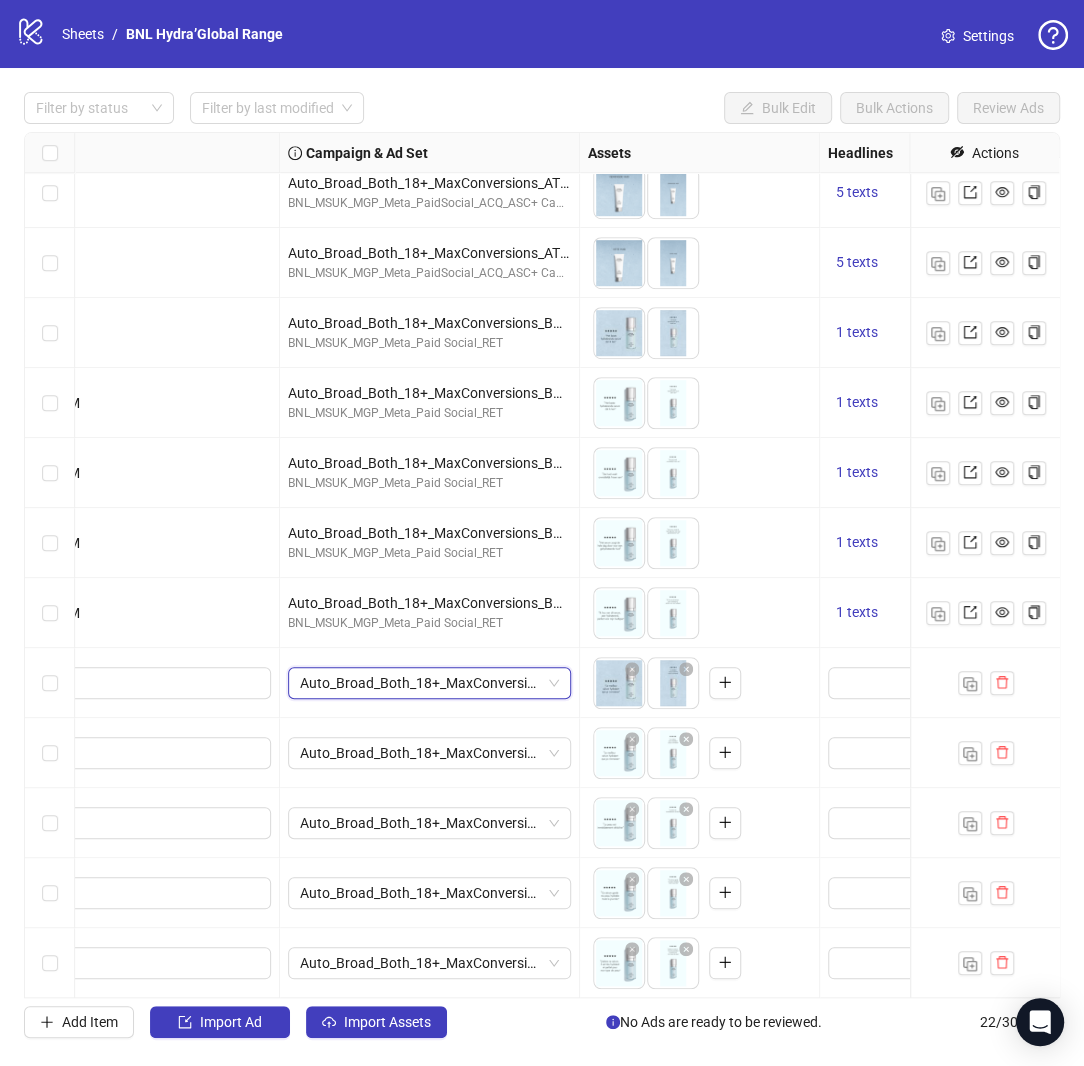 paste on "**********" 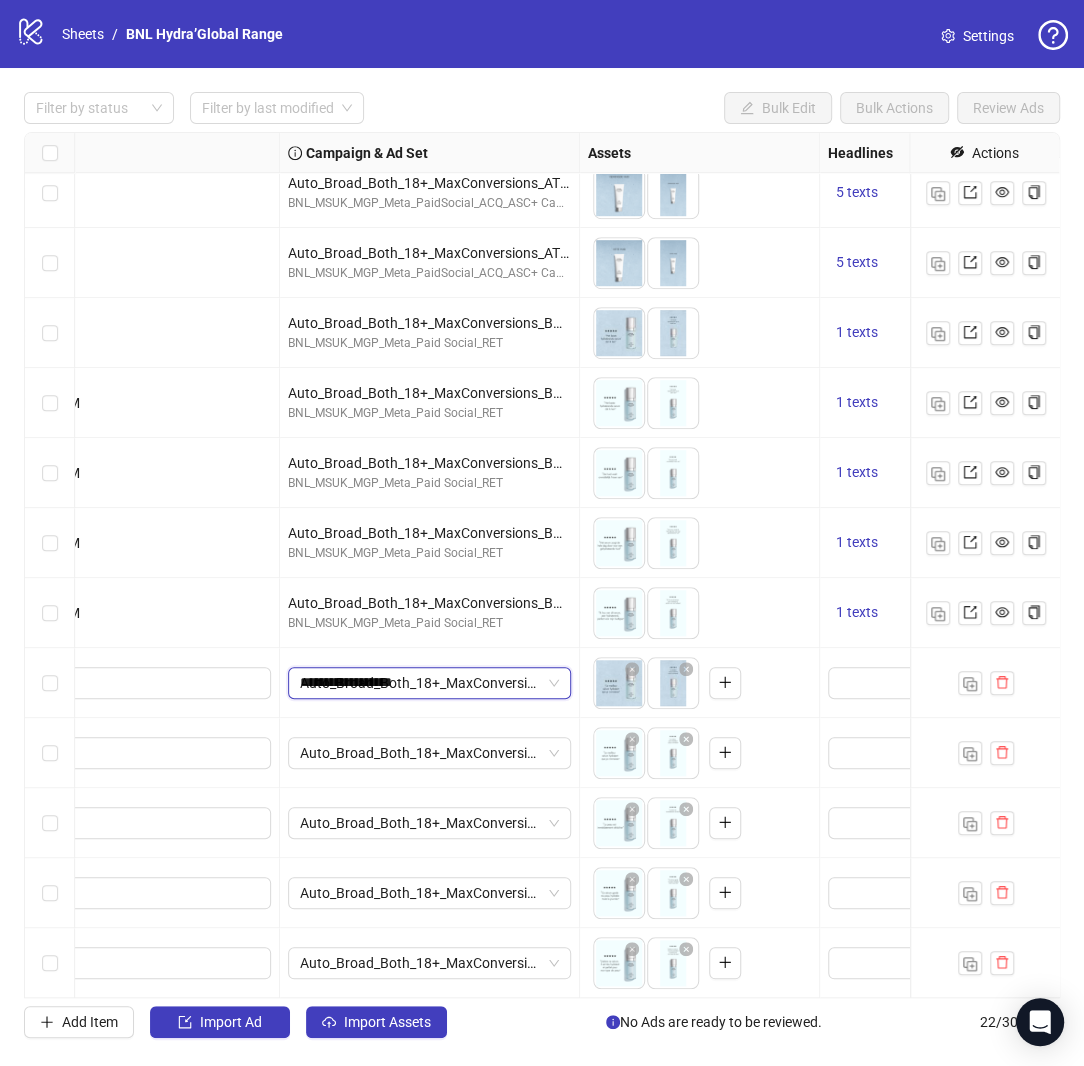 scroll, scrollTop: 0, scrollLeft: 0, axis: both 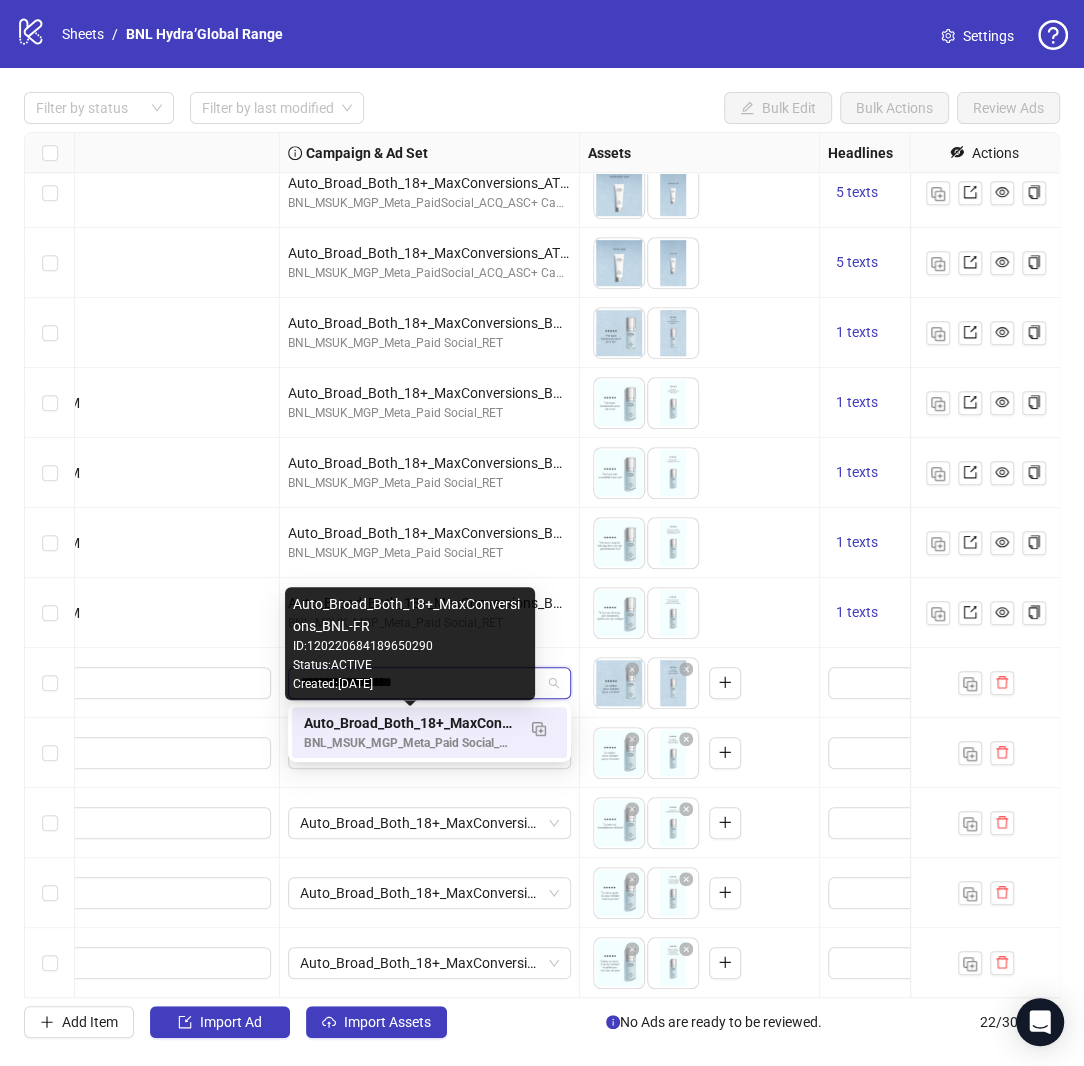 click on "Auto_Broad_Both_18+_MaxConversions_BNL-FR" at bounding box center [409, 723] 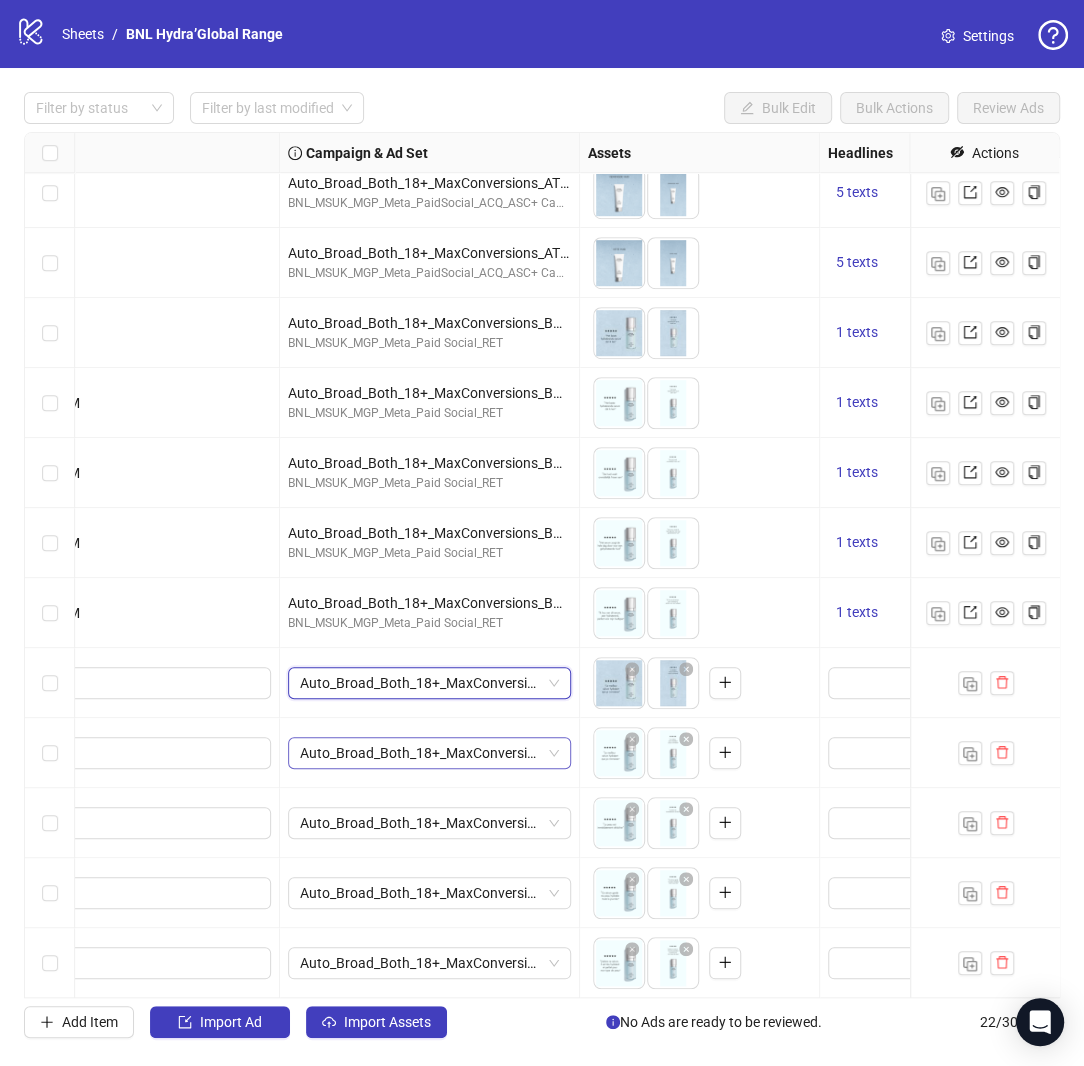 click on "Auto_Broad_Both_18+_MaxConversions_BNL-FR" at bounding box center [429, 753] 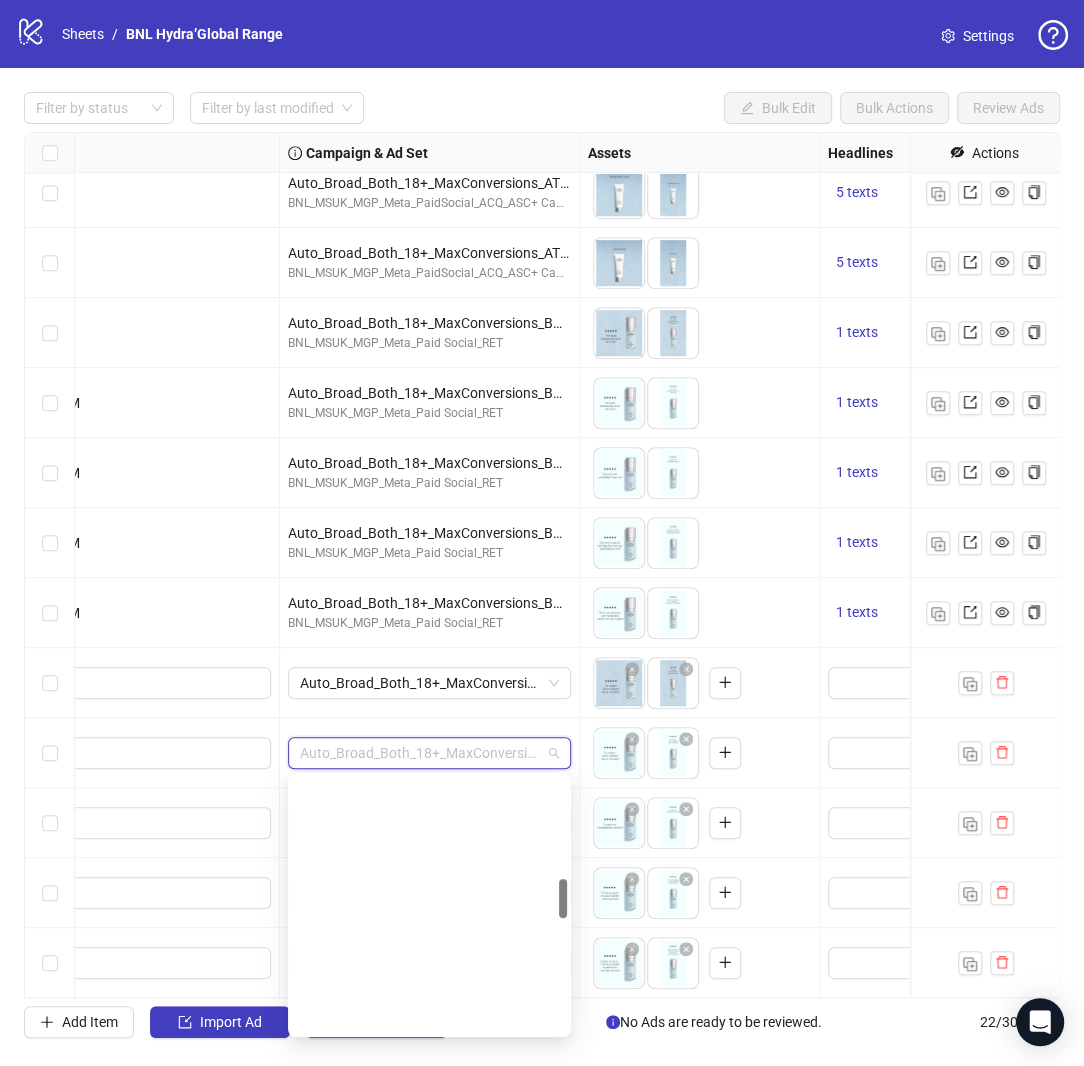 scroll, scrollTop: 661, scrollLeft: 0, axis: vertical 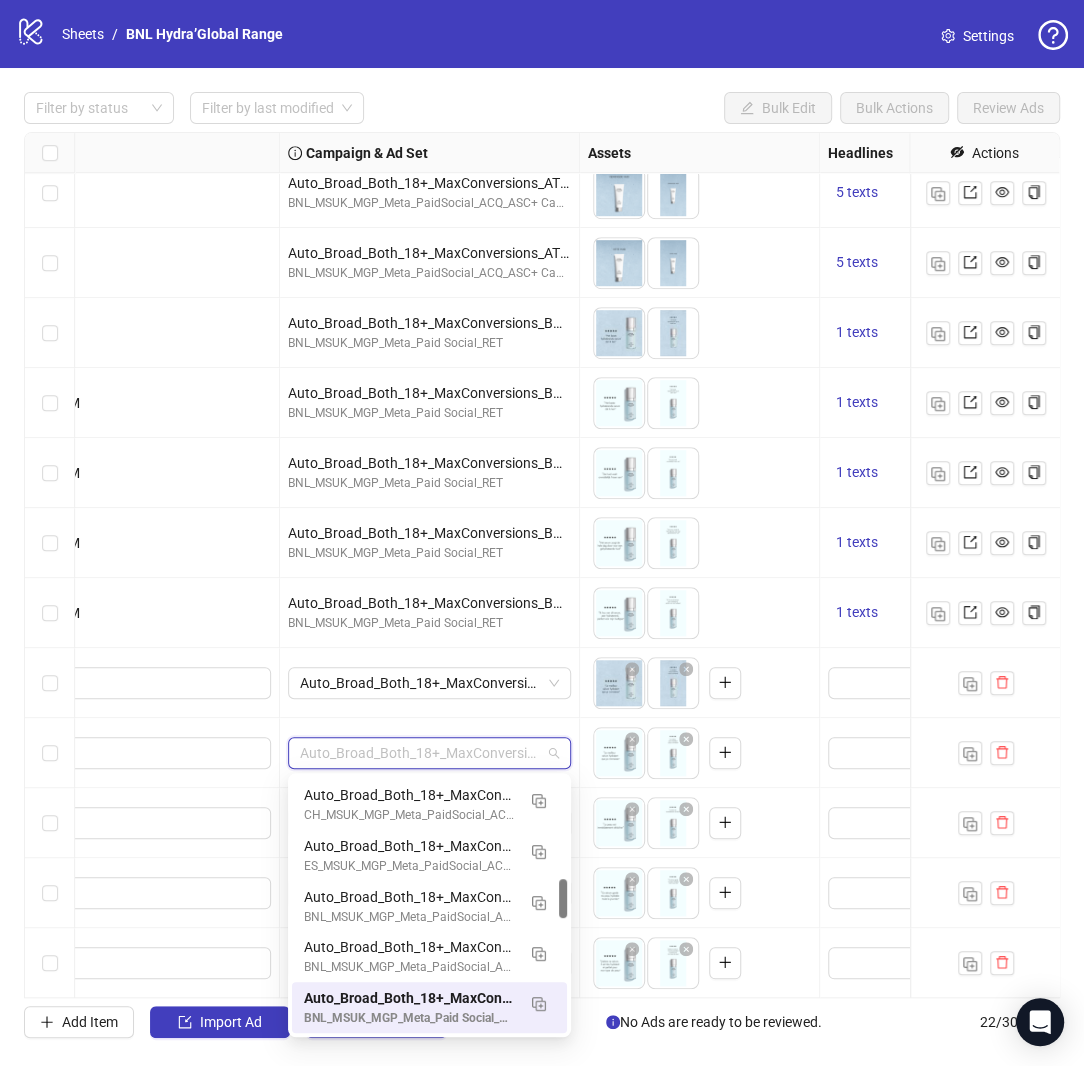 paste on "**********" 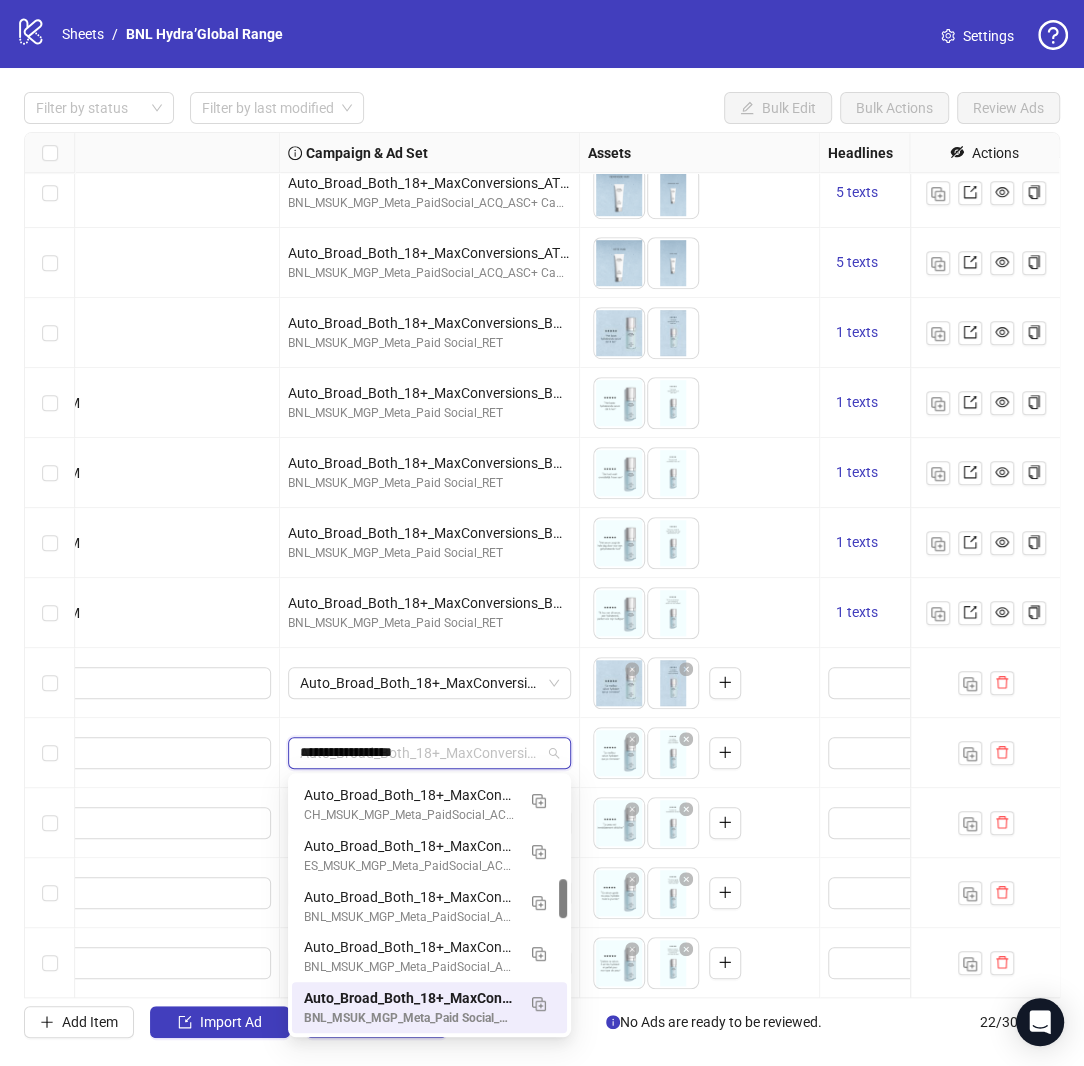 scroll, scrollTop: 0, scrollLeft: 0, axis: both 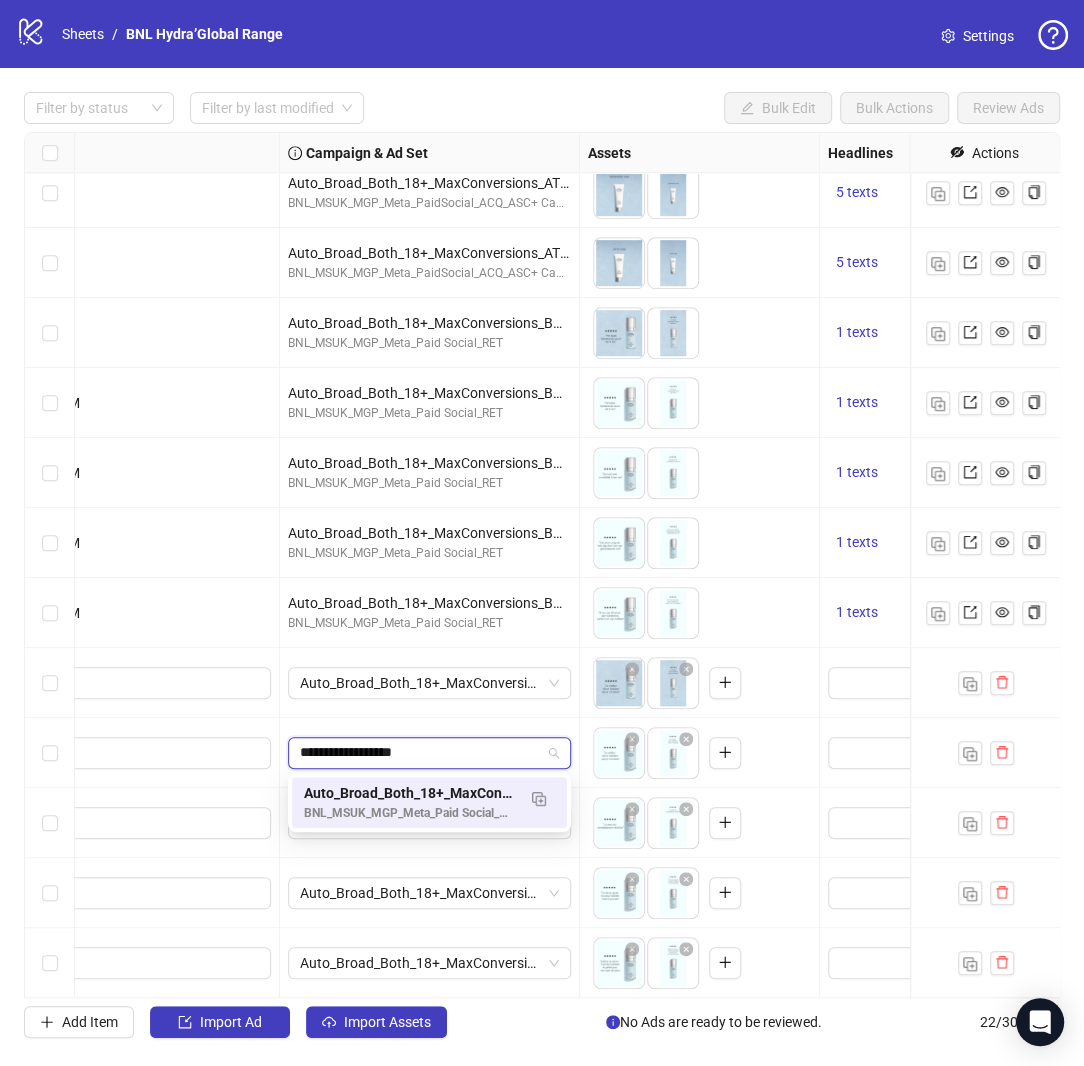 click on "Auto_Broad_Both_18+_MaxConversions_BNL-FR" at bounding box center (409, 793) 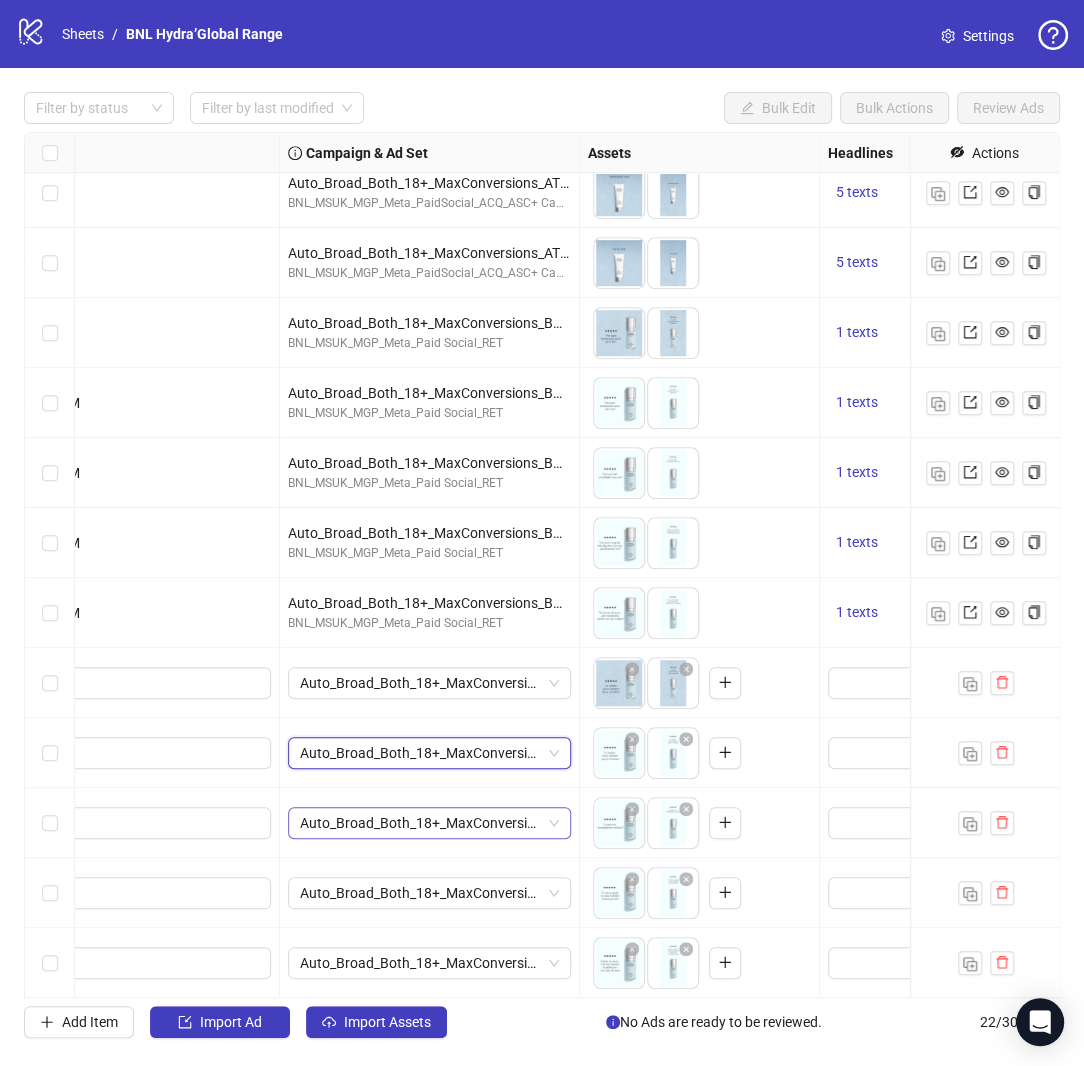 click on "Auto_Broad_Both_18+_MaxConversions_BNL-FR" at bounding box center [429, 823] 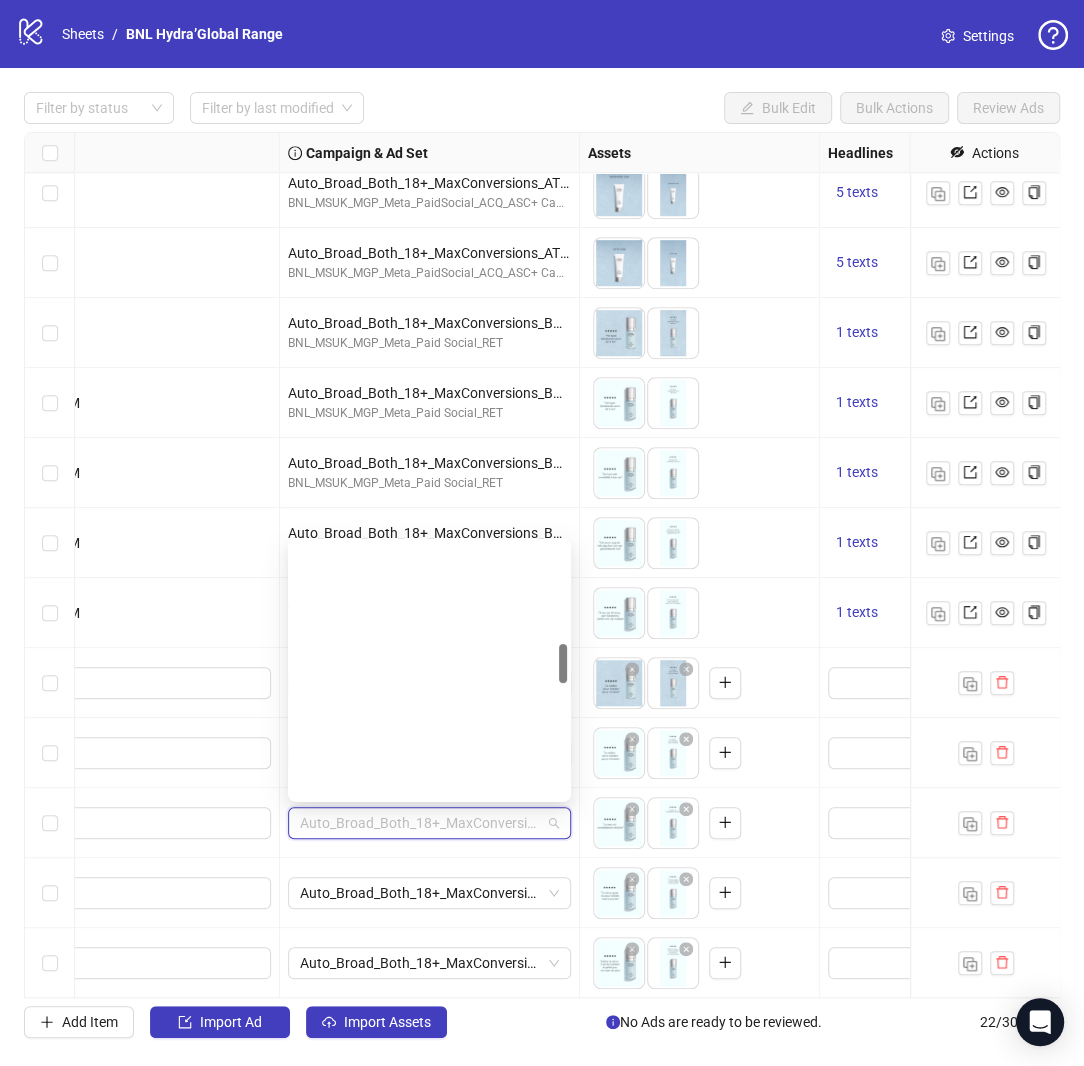 scroll, scrollTop: 661, scrollLeft: 0, axis: vertical 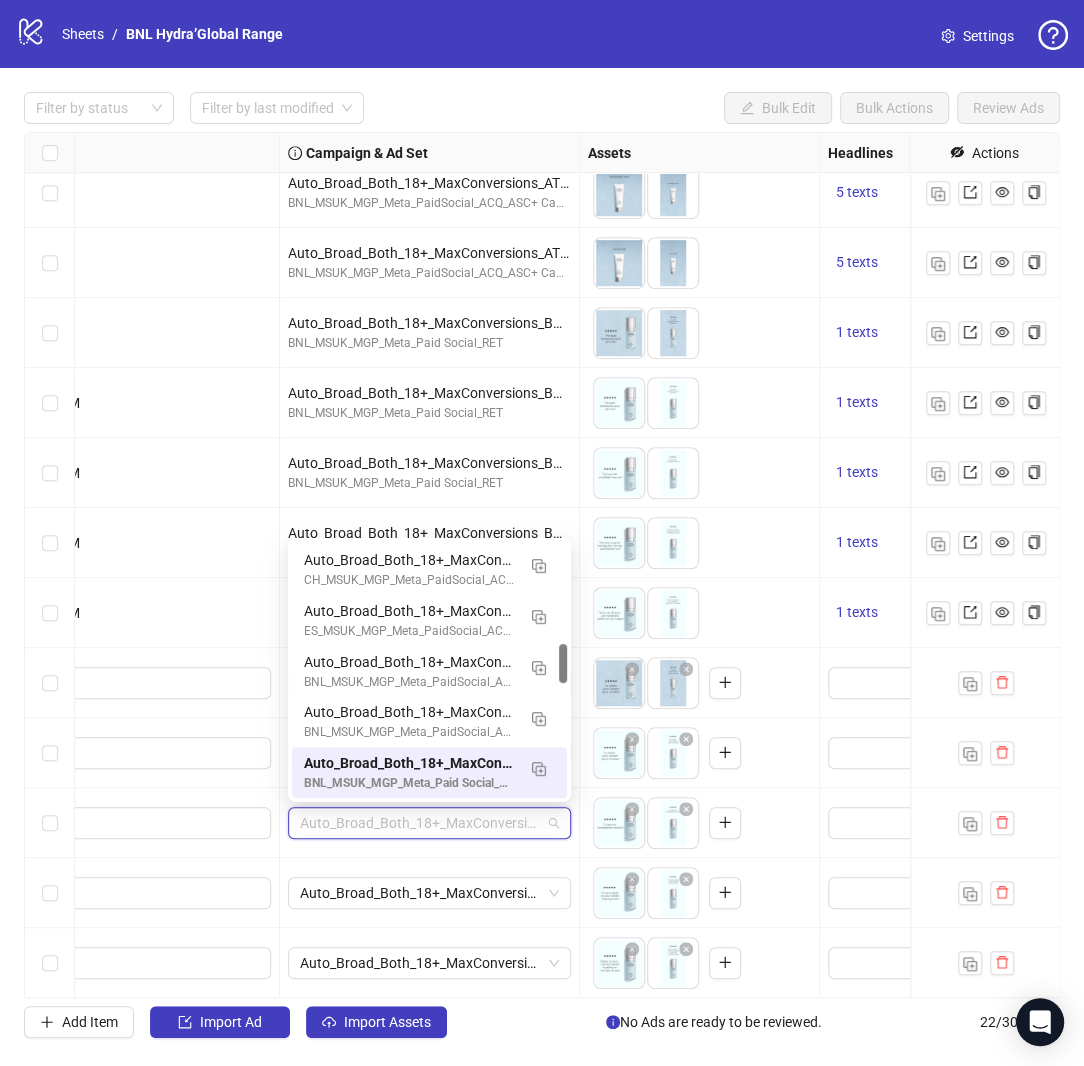 paste on "**********" 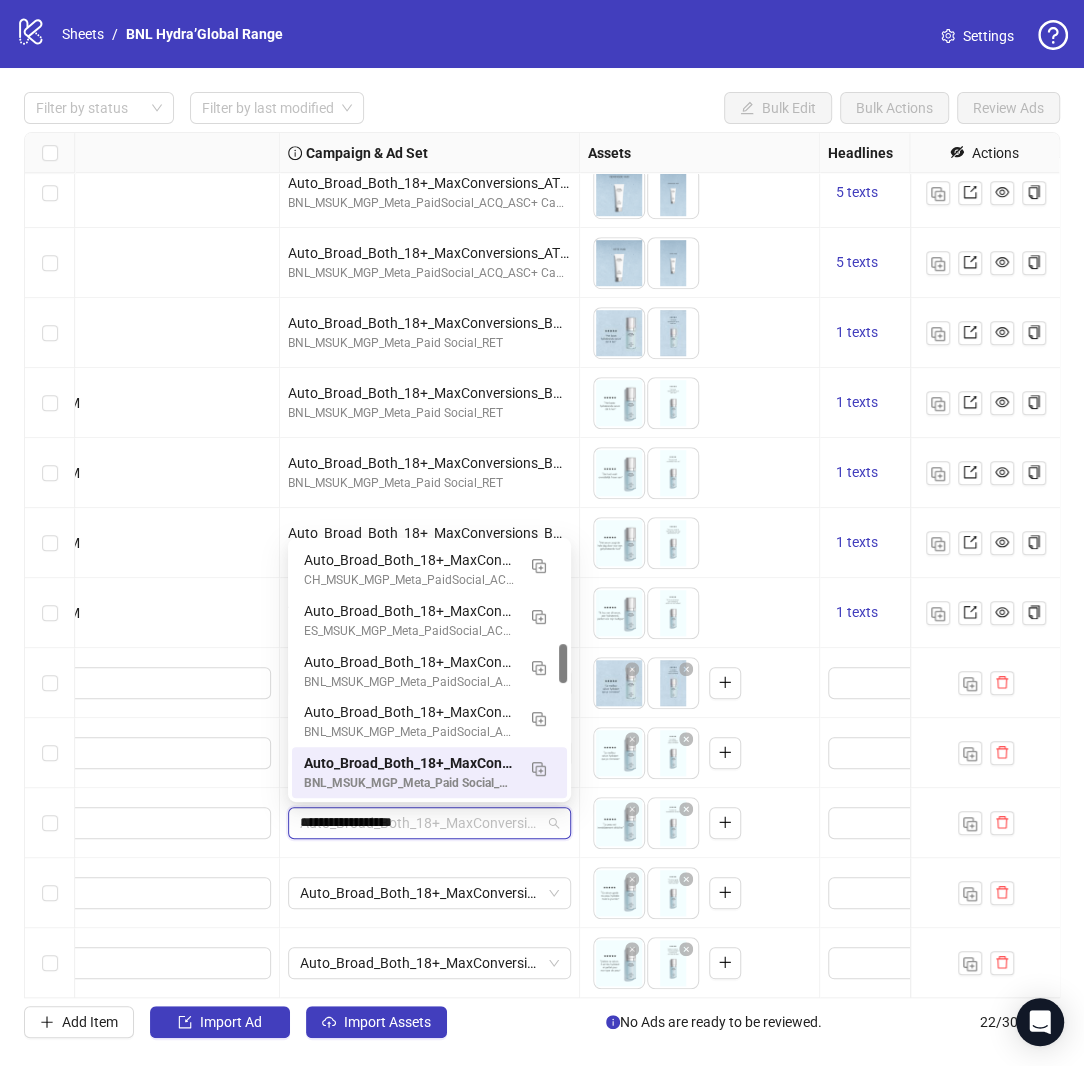 scroll, scrollTop: 0, scrollLeft: 0, axis: both 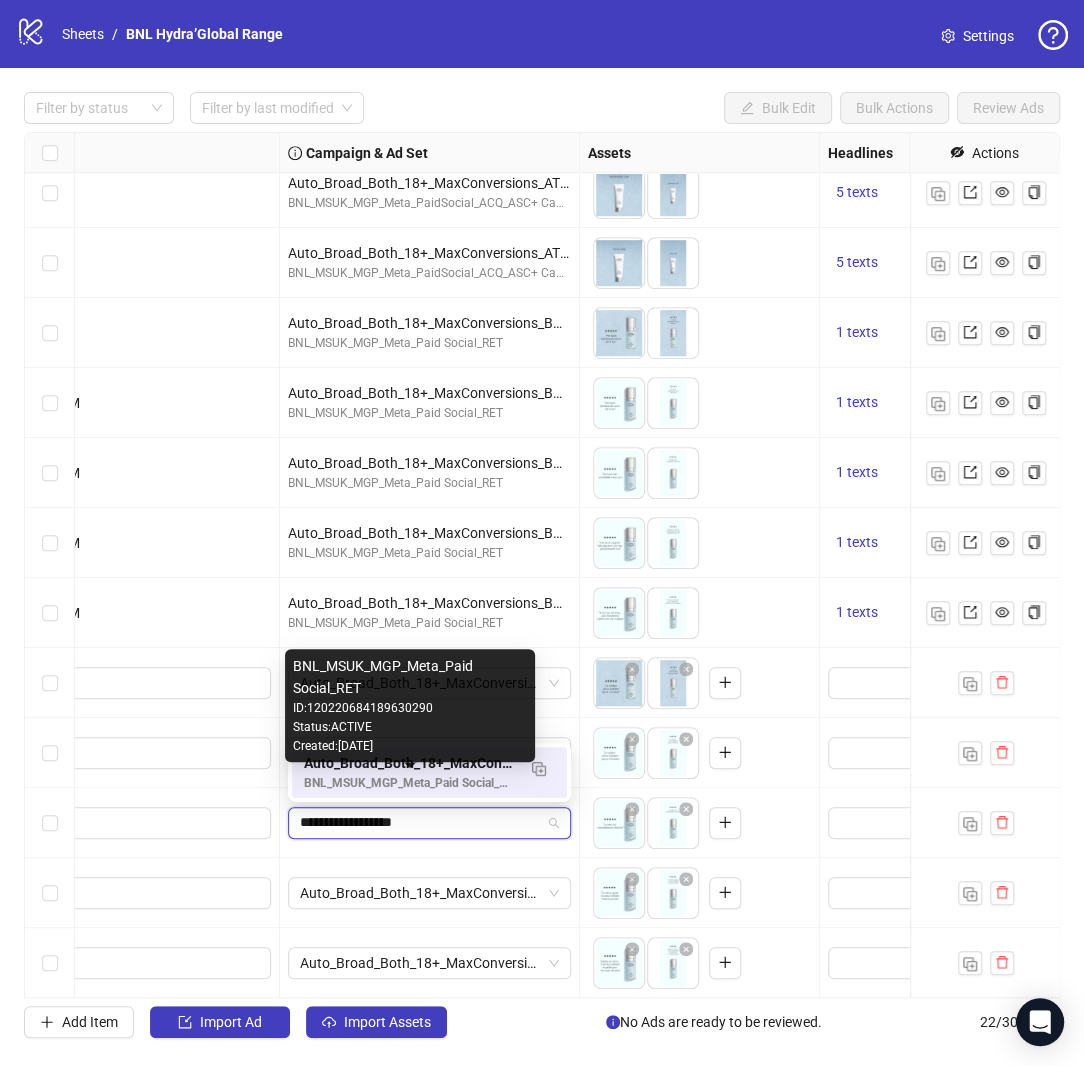click on "BNL_MSUK_MGP_Meta_Paid Social_RET" at bounding box center (409, 783) 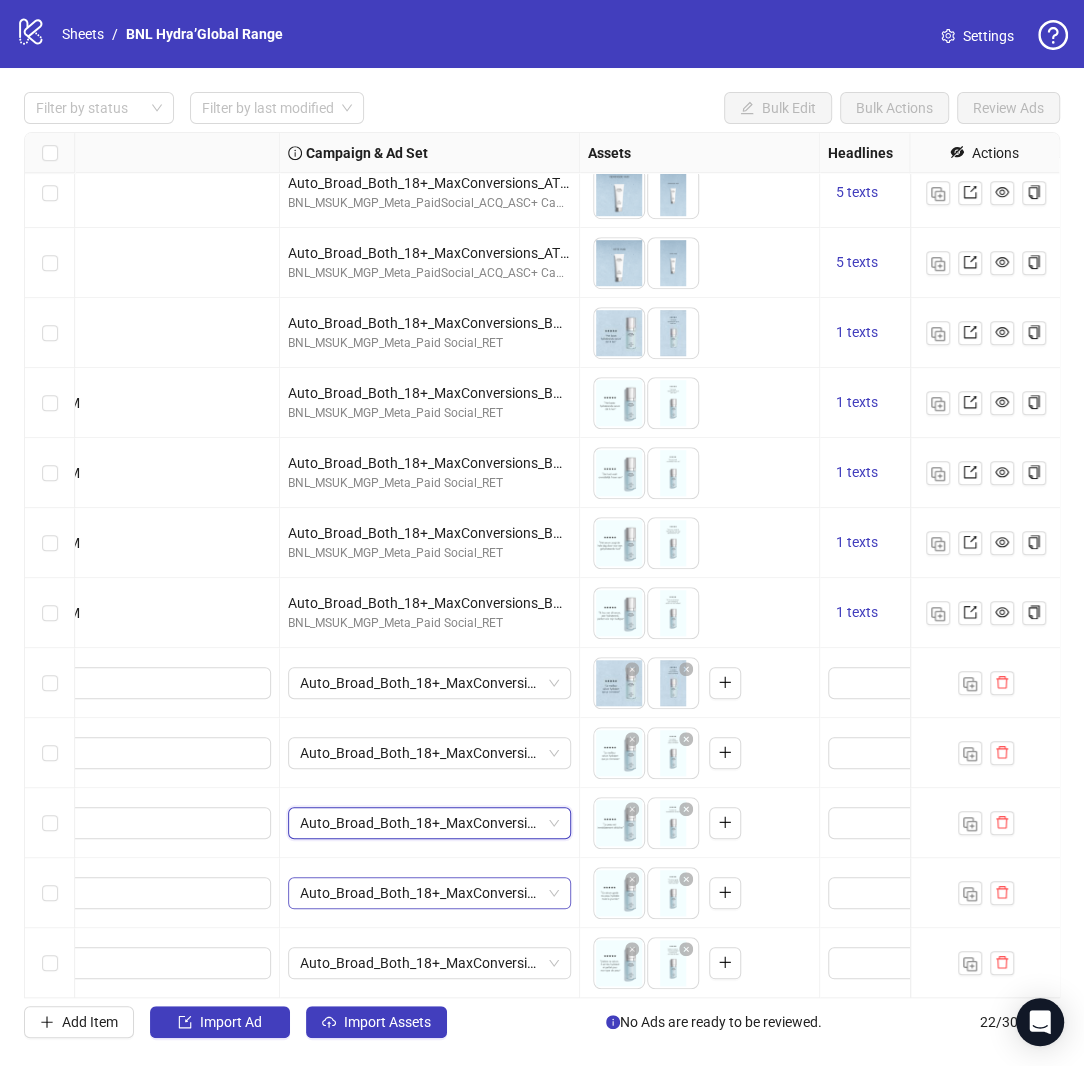 click on "Auto_Broad_Both_18+_MaxConversions_BNL-FR" at bounding box center (429, 893) 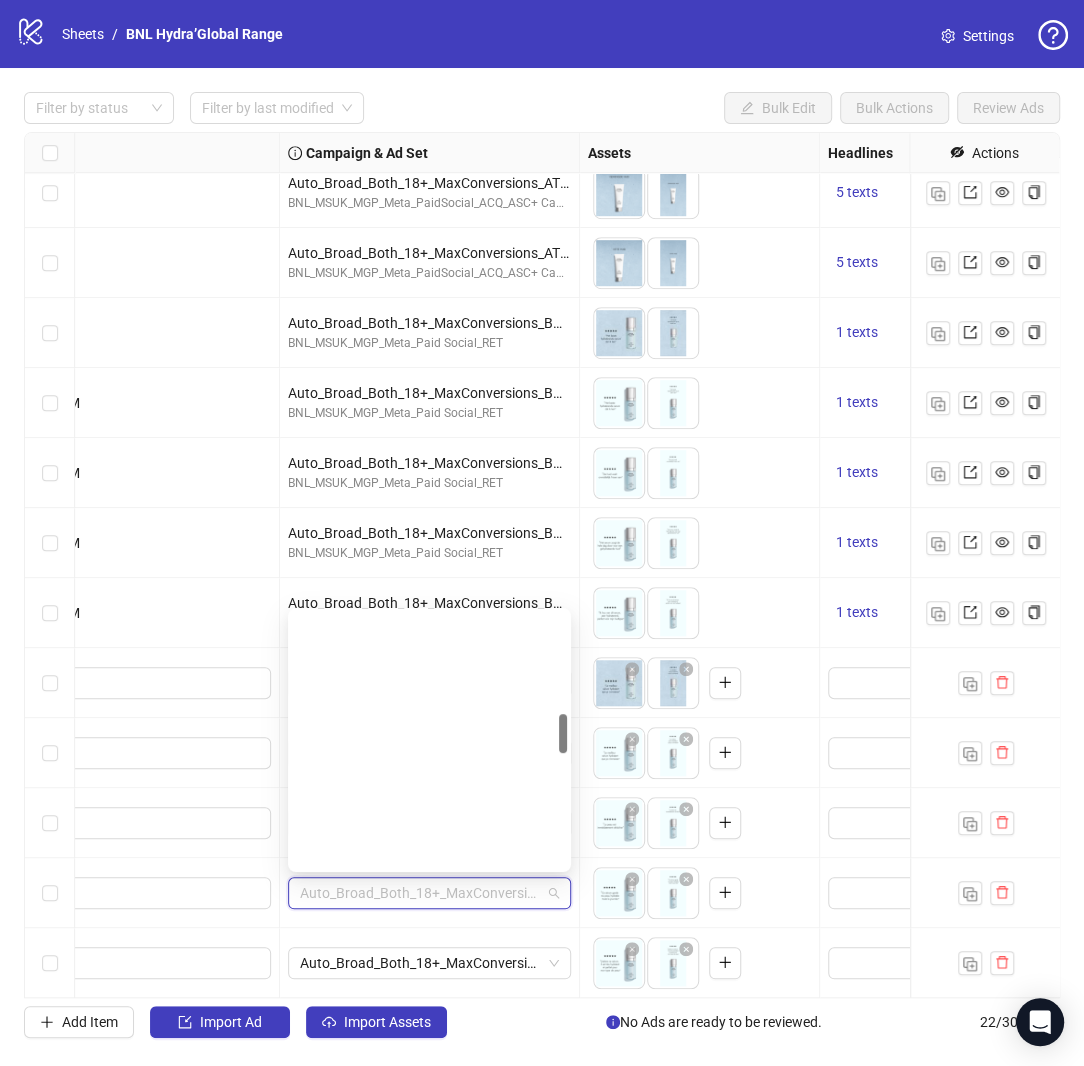paste on "**********" 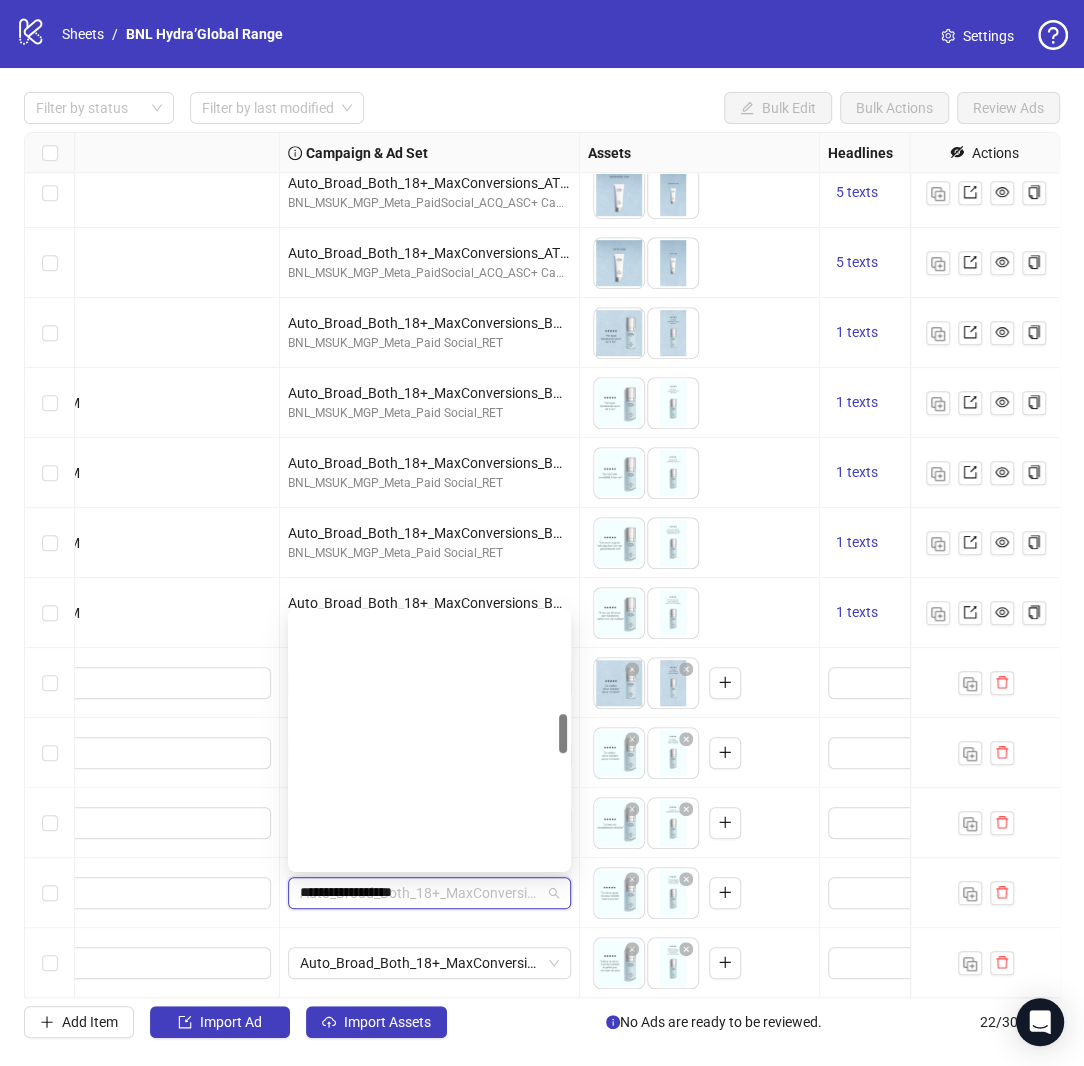 scroll, scrollTop: 0, scrollLeft: 0, axis: both 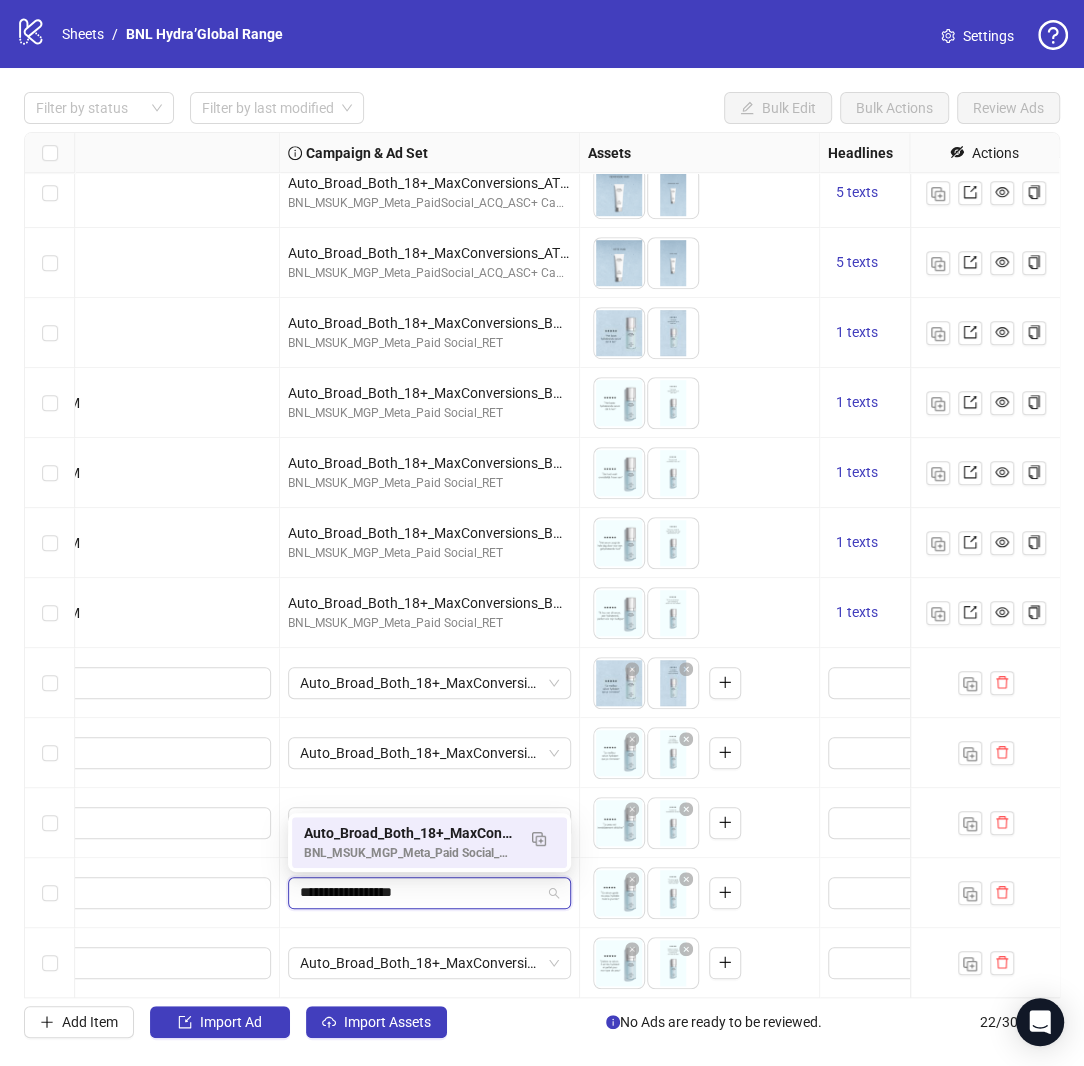 click on "Auto_Broad_Both_18+_MaxConversions_BNL-FR" at bounding box center [409, 833] 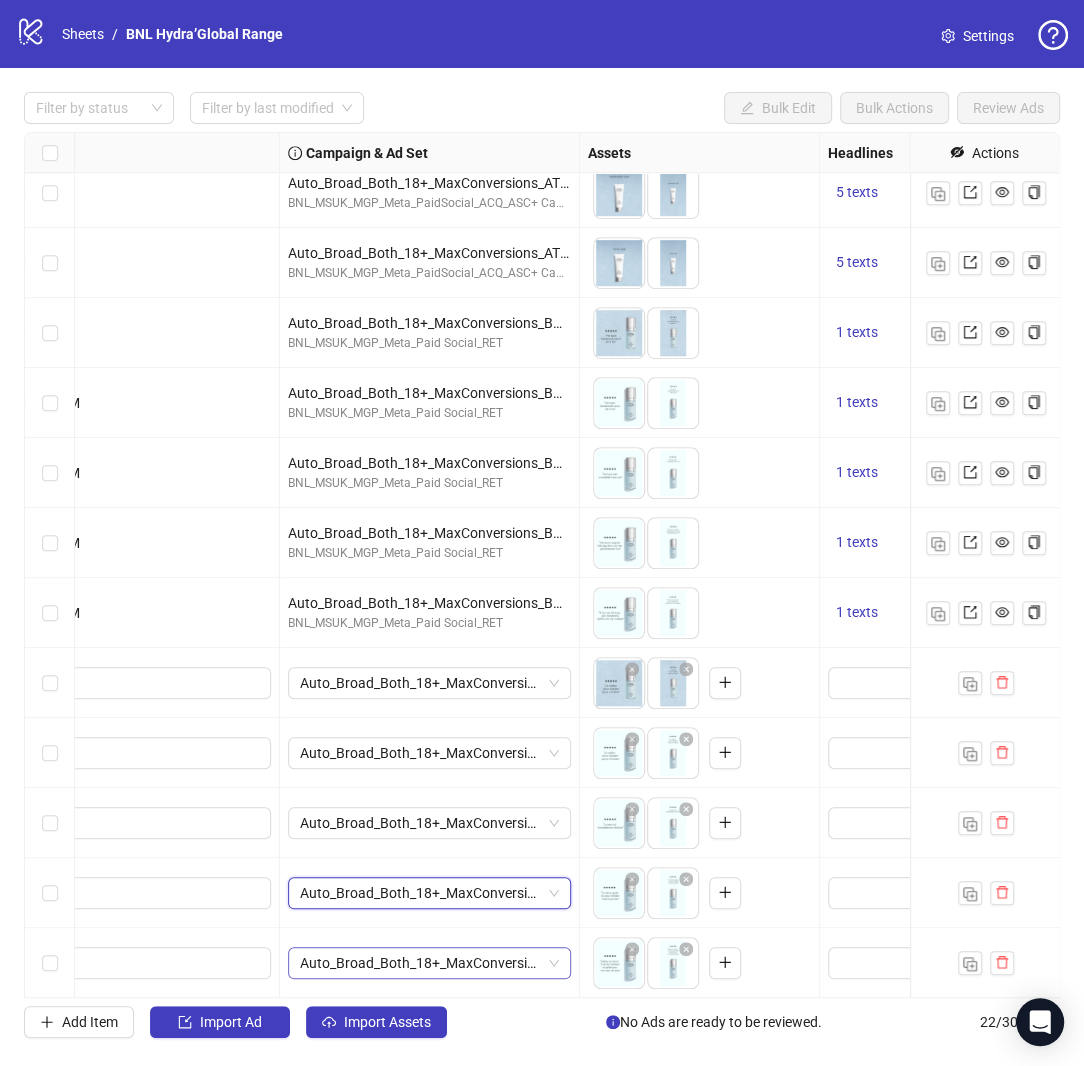 click on "Auto_Broad_Both_18+_MaxConversions_BNL-FR" at bounding box center (429, 963) 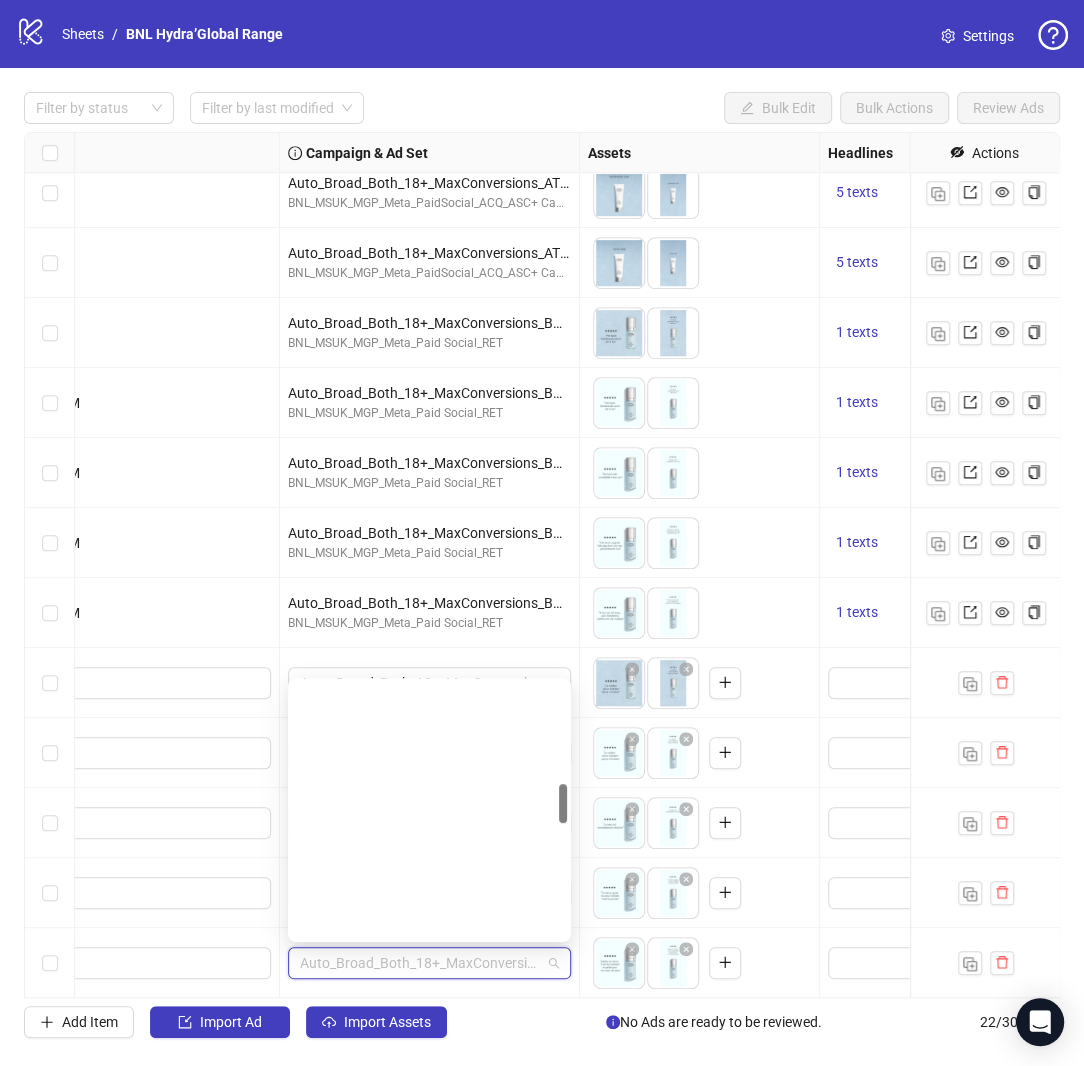 paste on "**********" 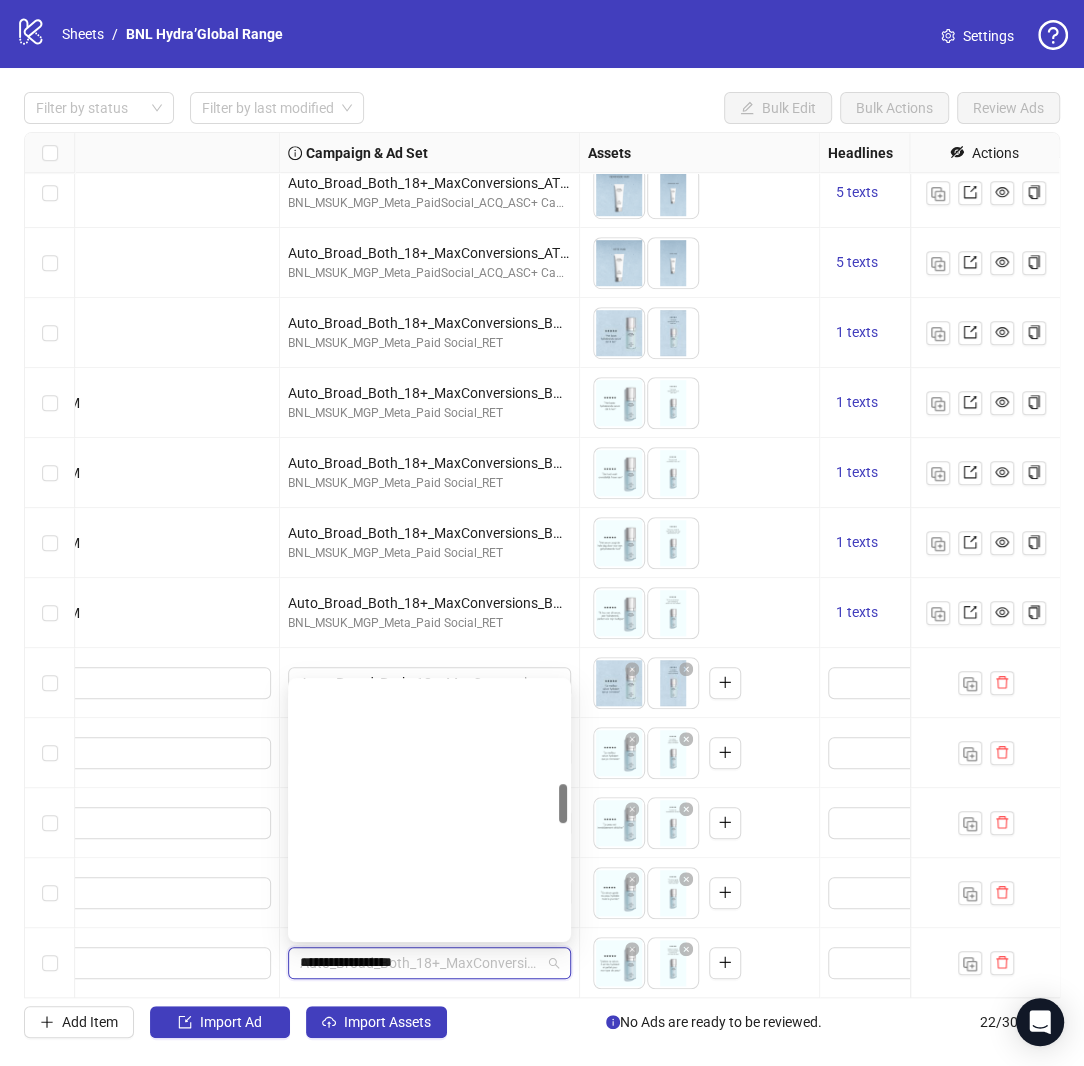 scroll, scrollTop: 0, scrollLeft: 0, axis: both 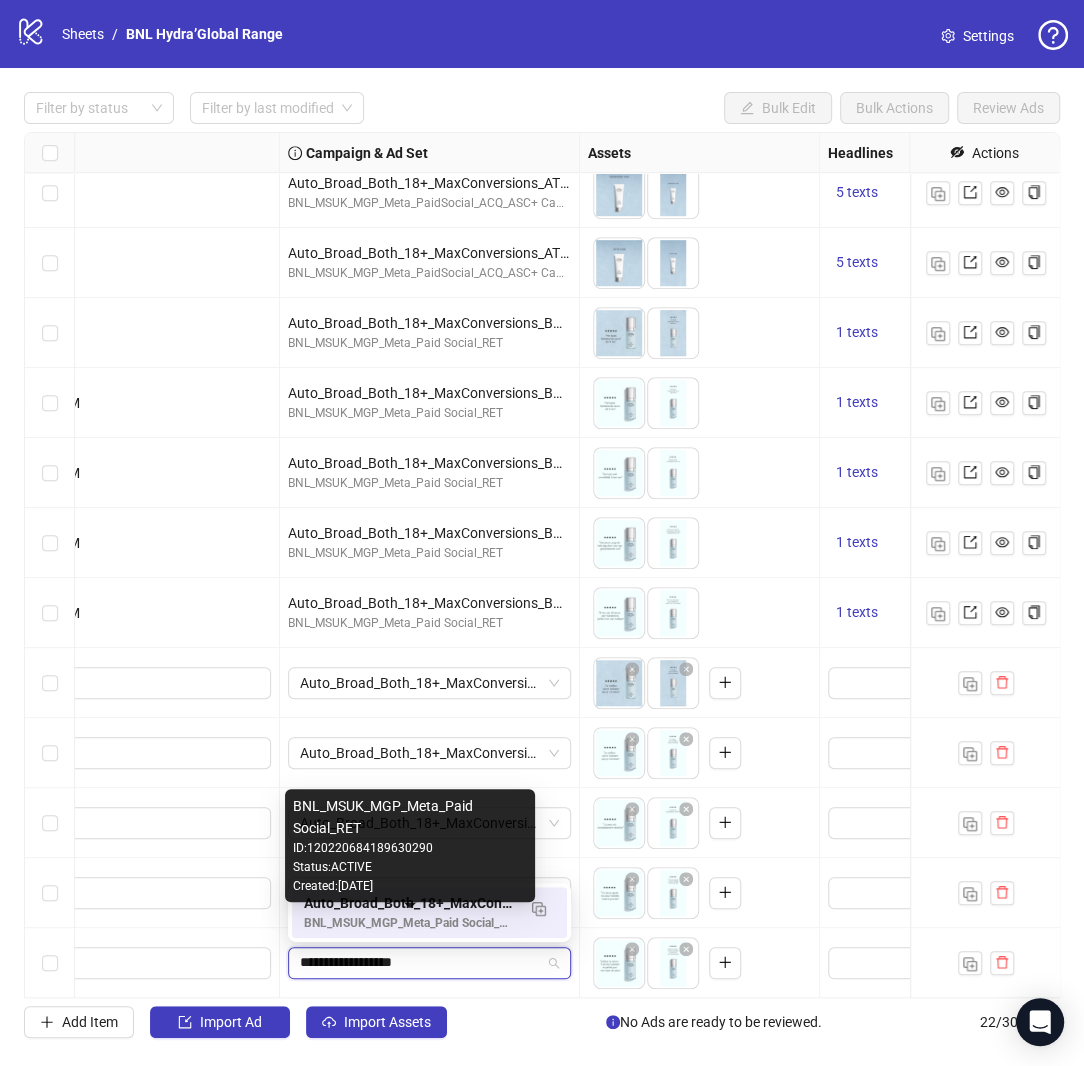 click on "BNL_MSUK_MGP_Meta_Paid Social_RET" at bounding box center (409, 923) 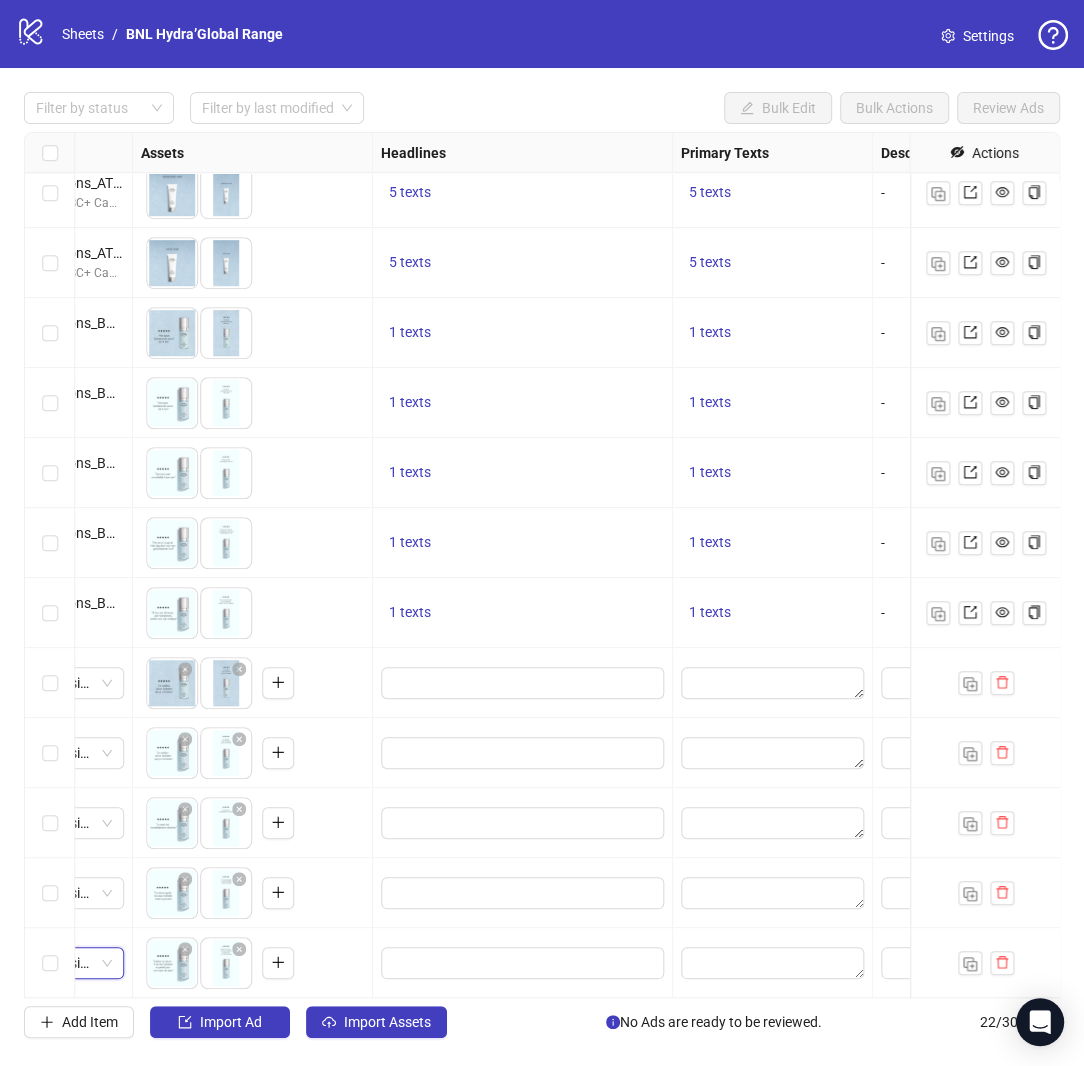 scroll, scrollTop: 715, scrollLeft: 842, axis: both 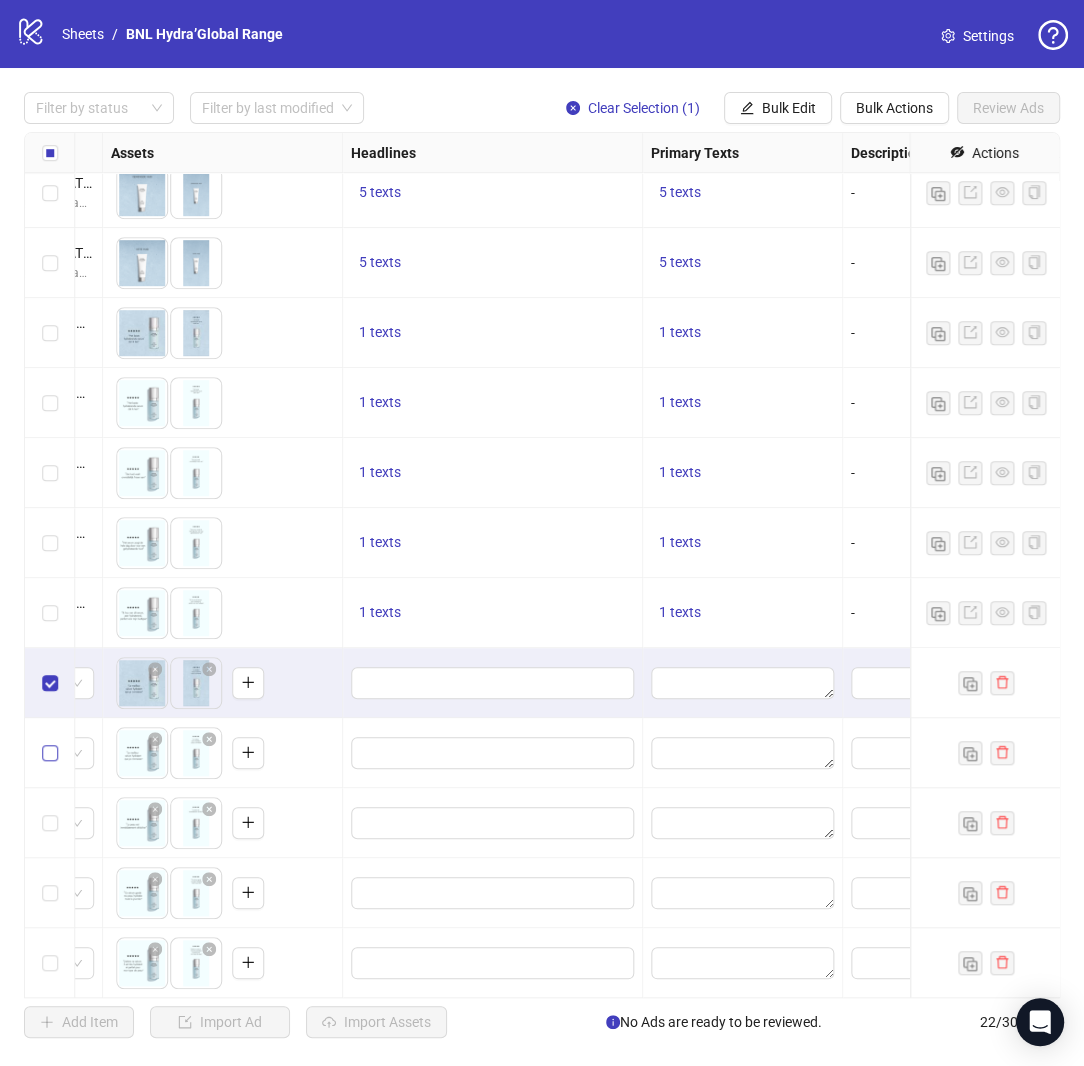 click at bounding box center (50, 753) 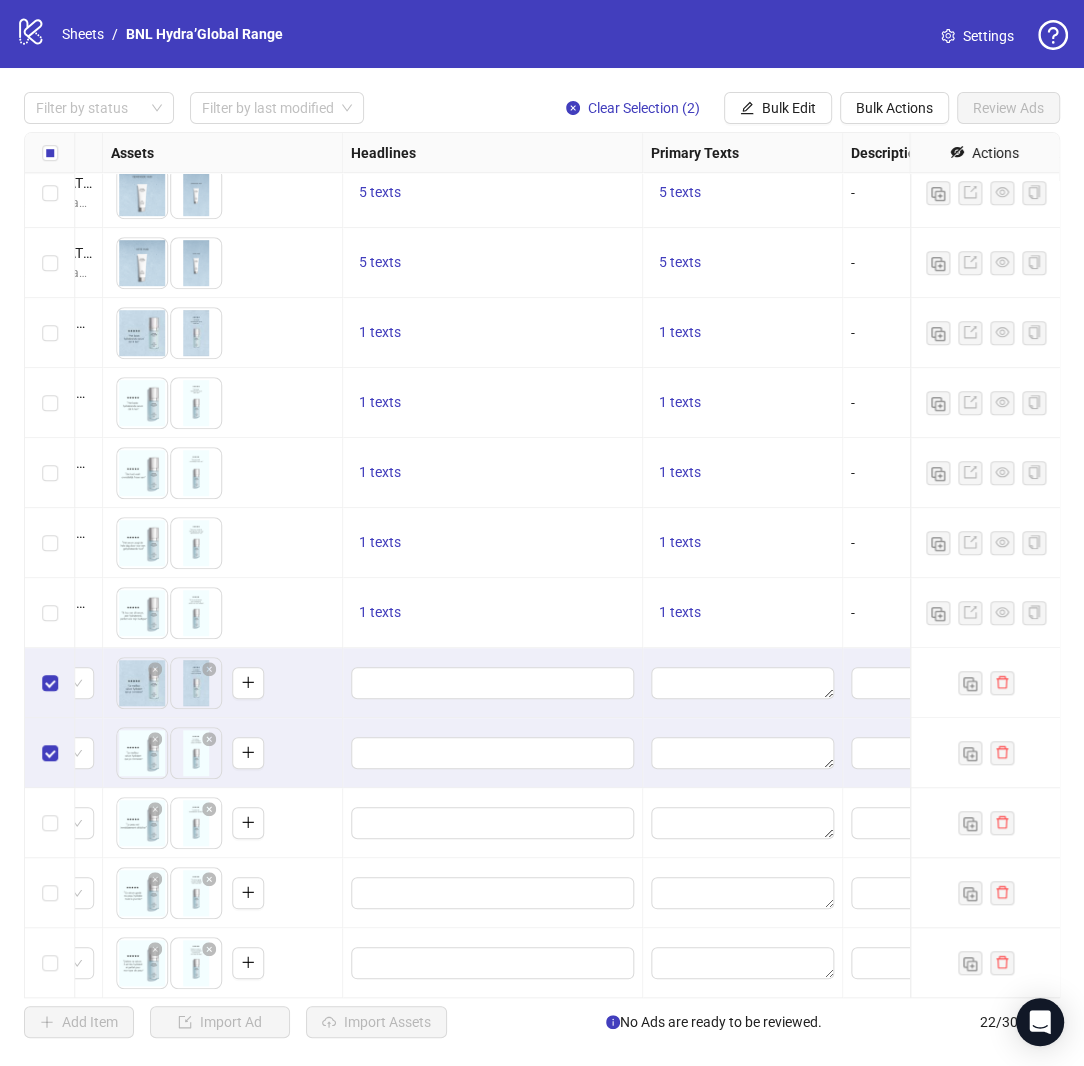 click at bounding box center [50, 823] 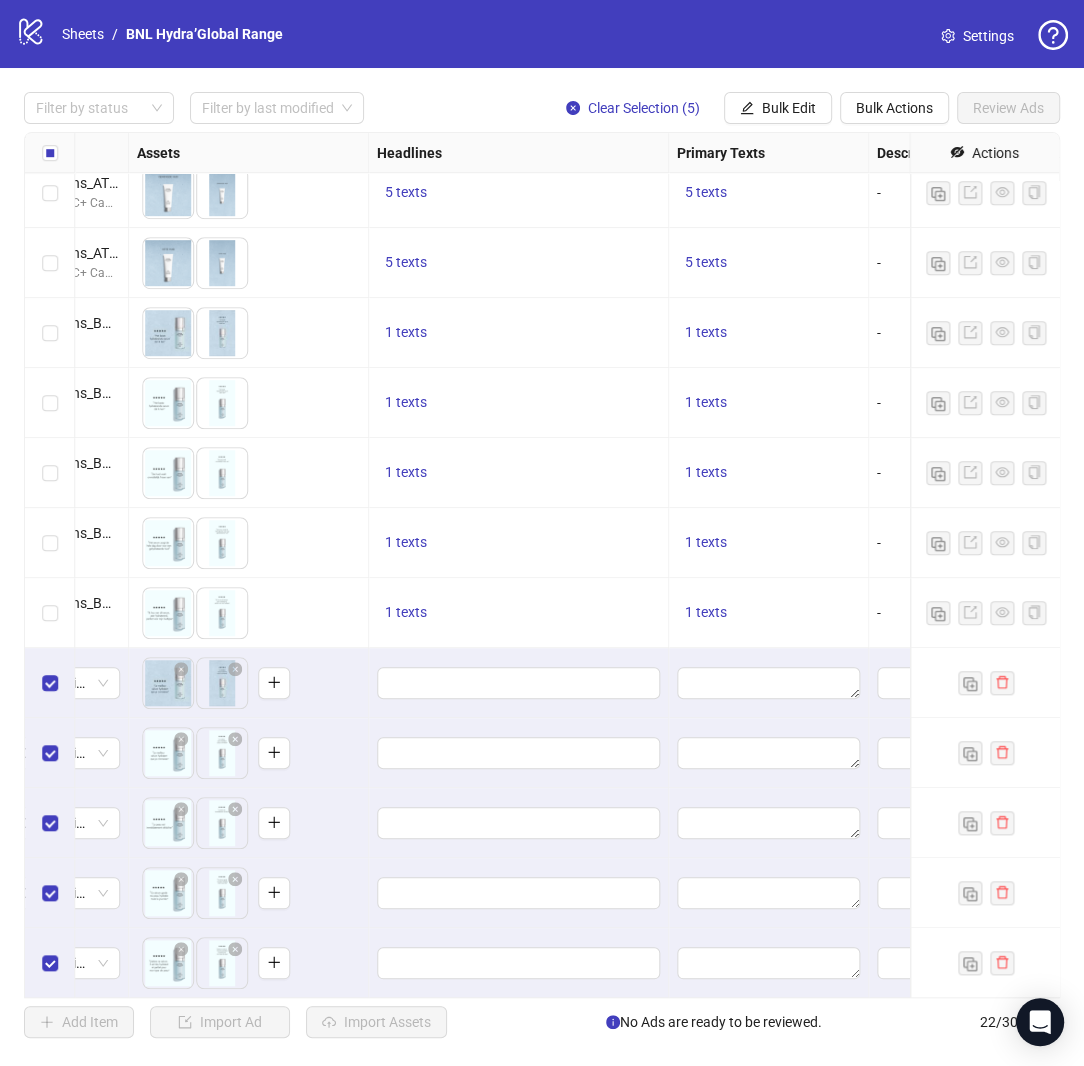 scroll, scrollTop: 715, scrollLeft: 867, axis: both 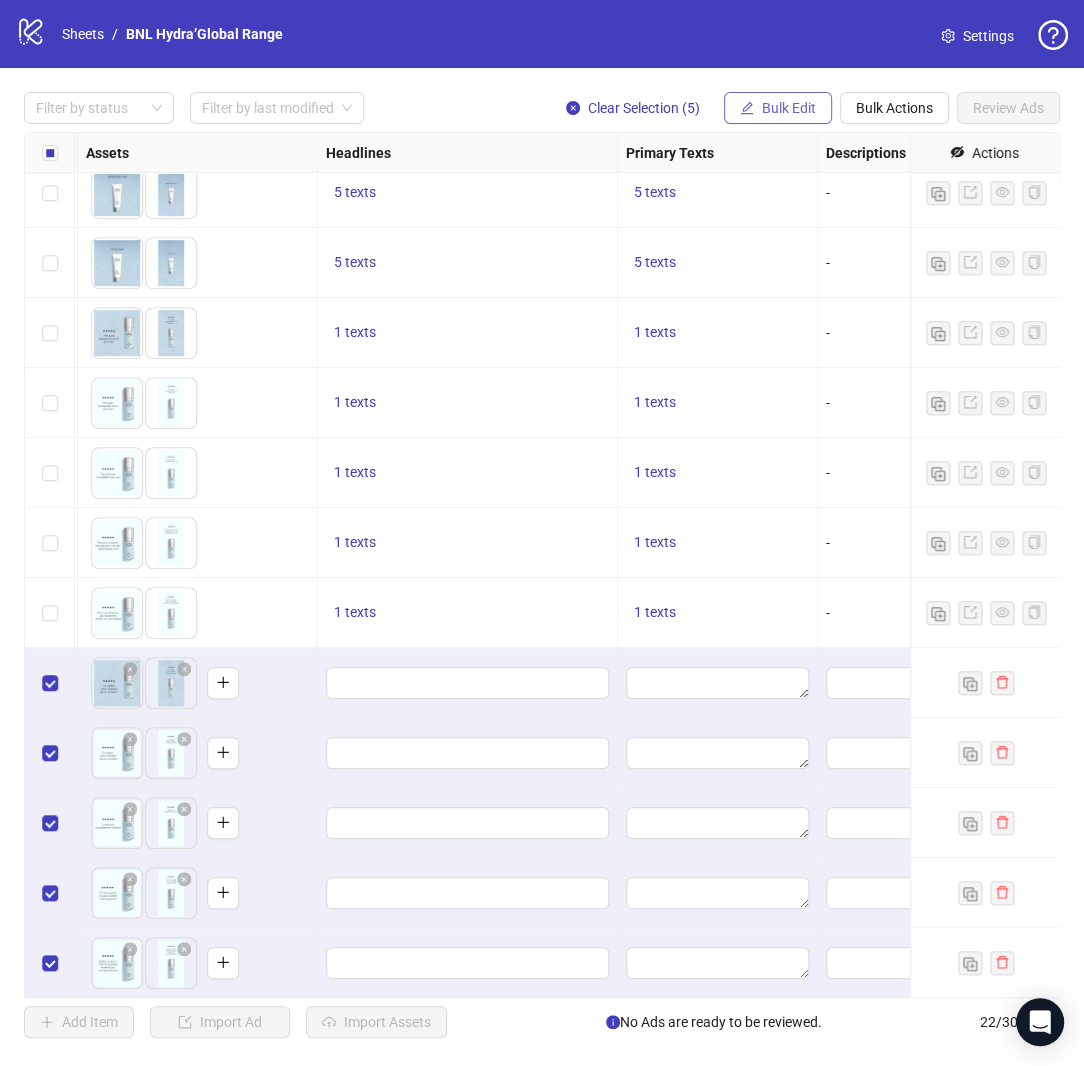 click on "Bulk Edit" at bounding box center [789, 108] 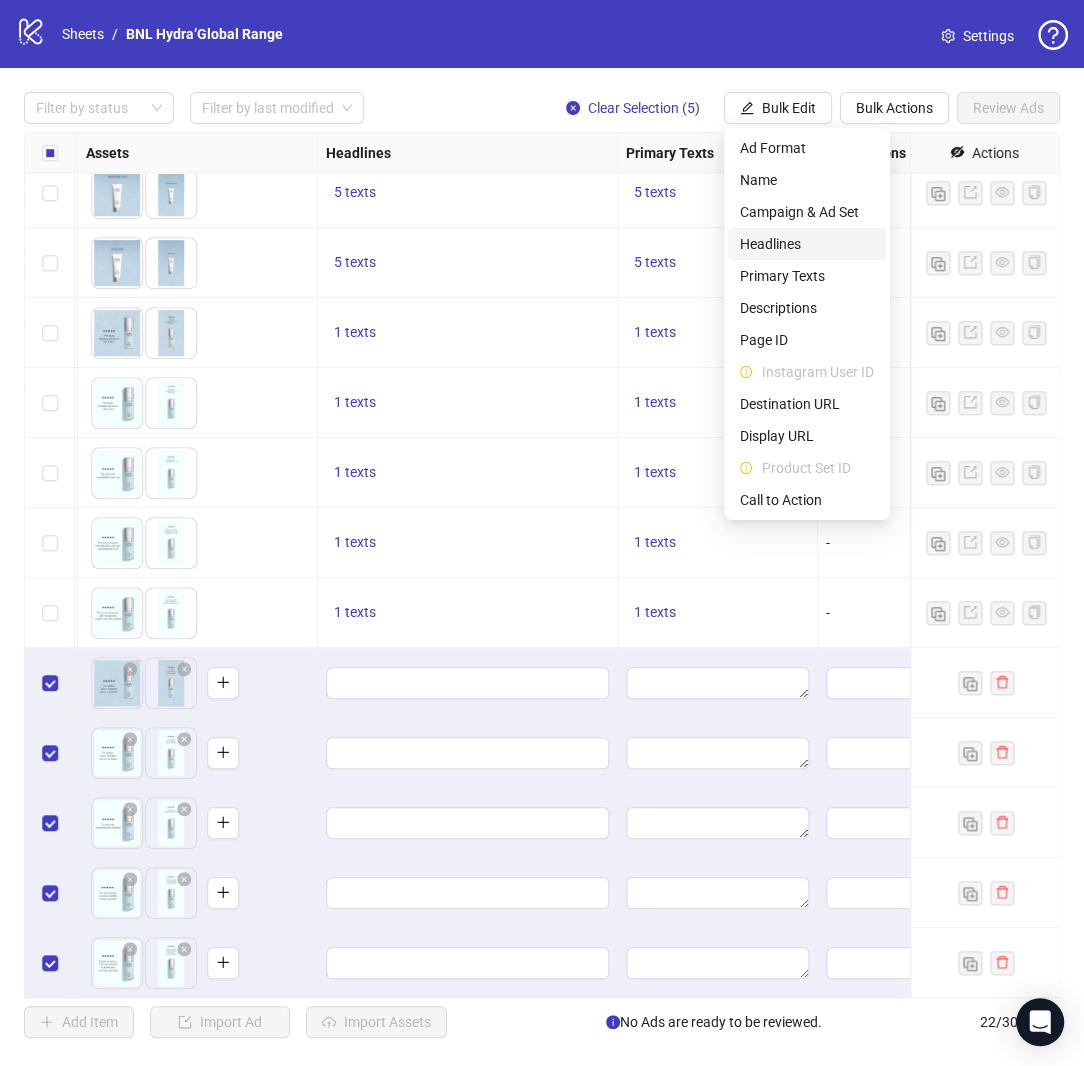 click on "Headlines" at bounding box center (807, 244) 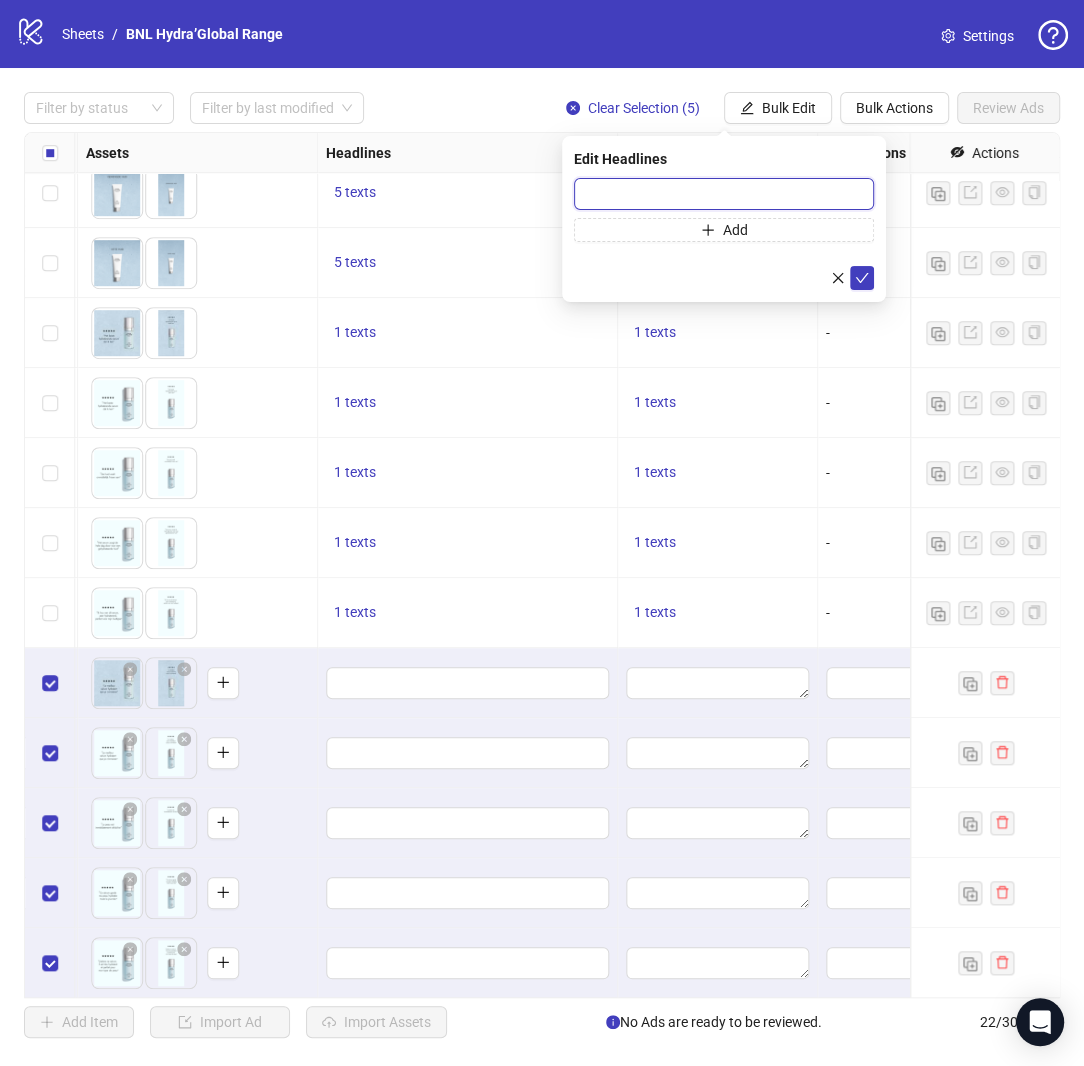 click at bounding box center (724, 194) 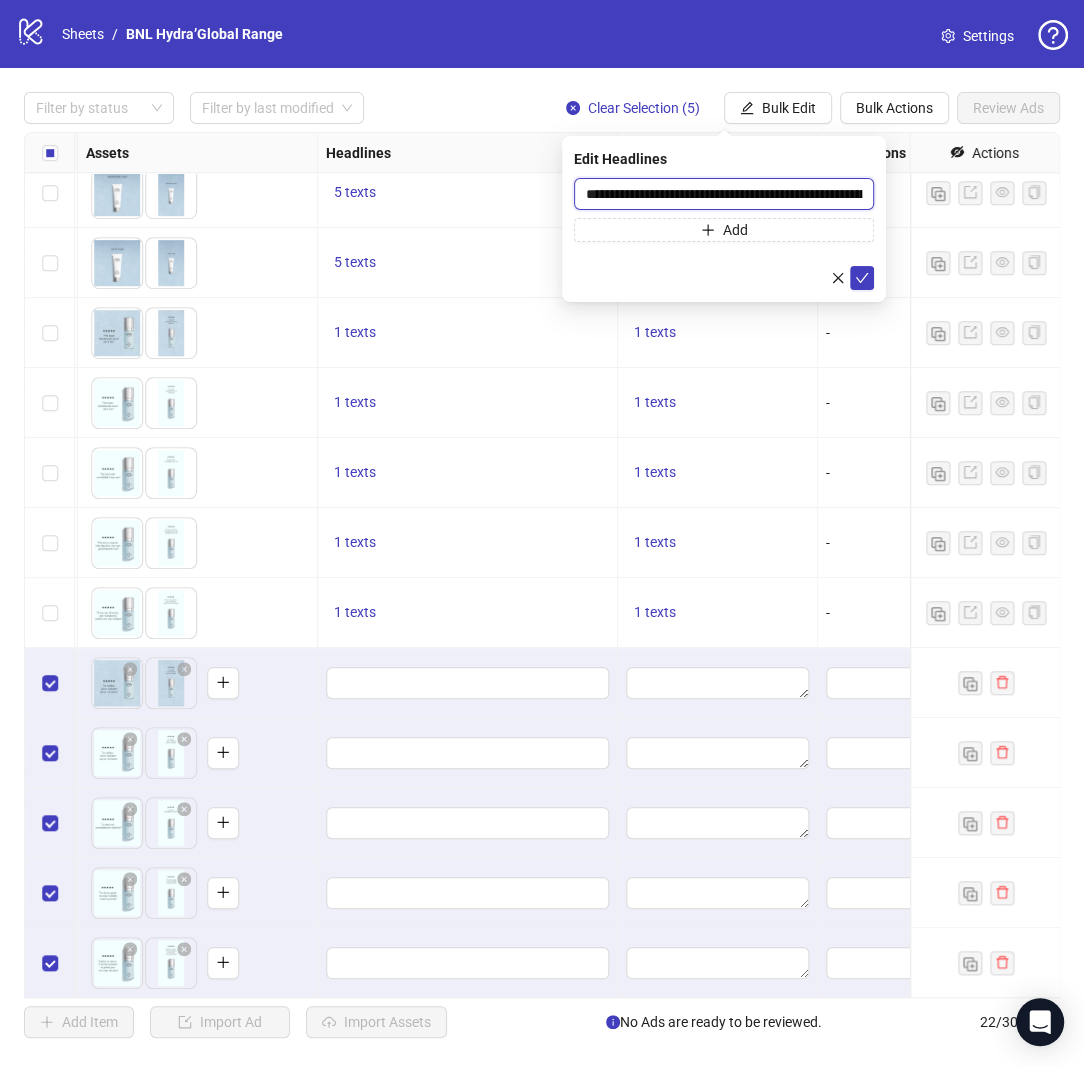 scroll, scrollTop: 0, scrollLeft: 105, axis: horizontal 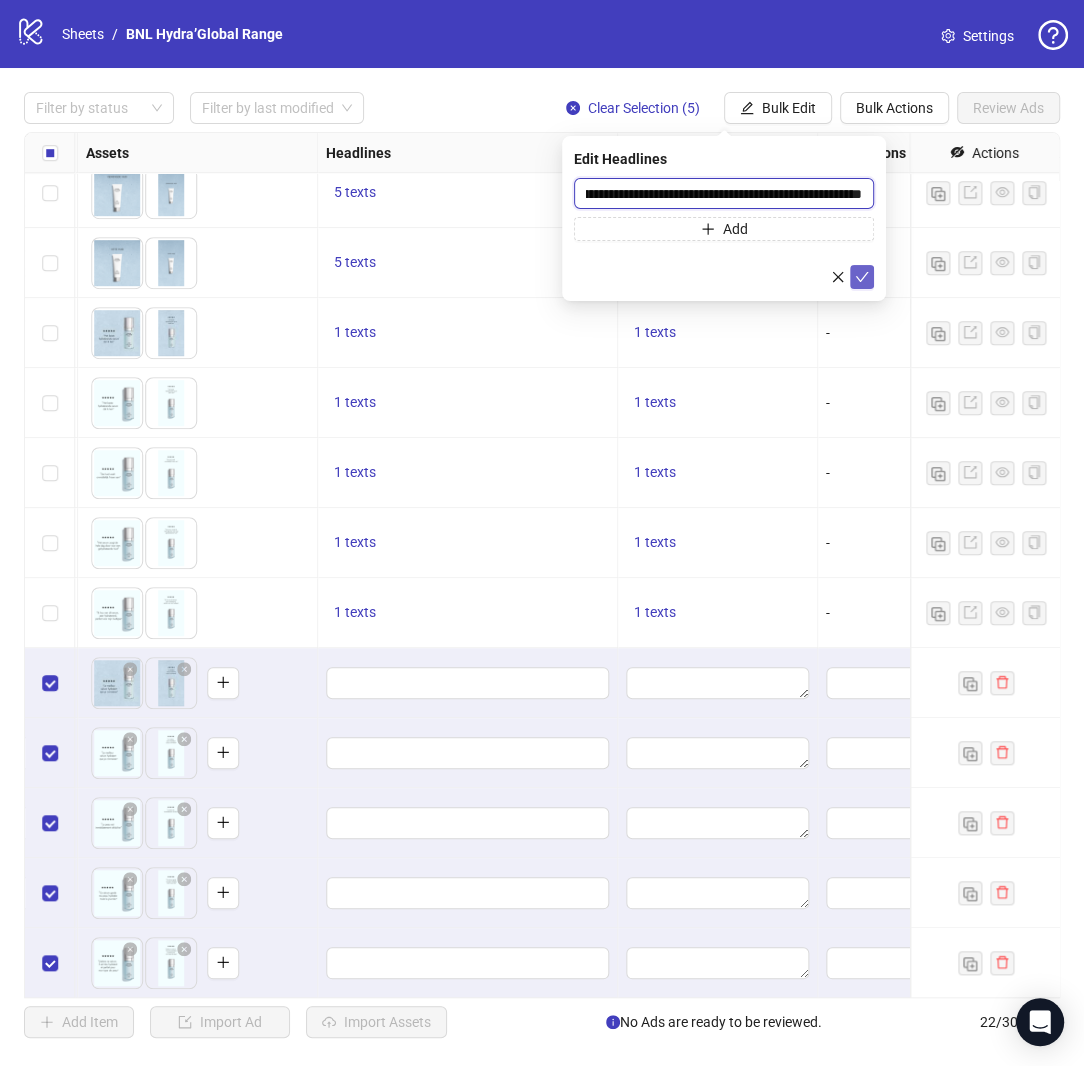 type on "**********" 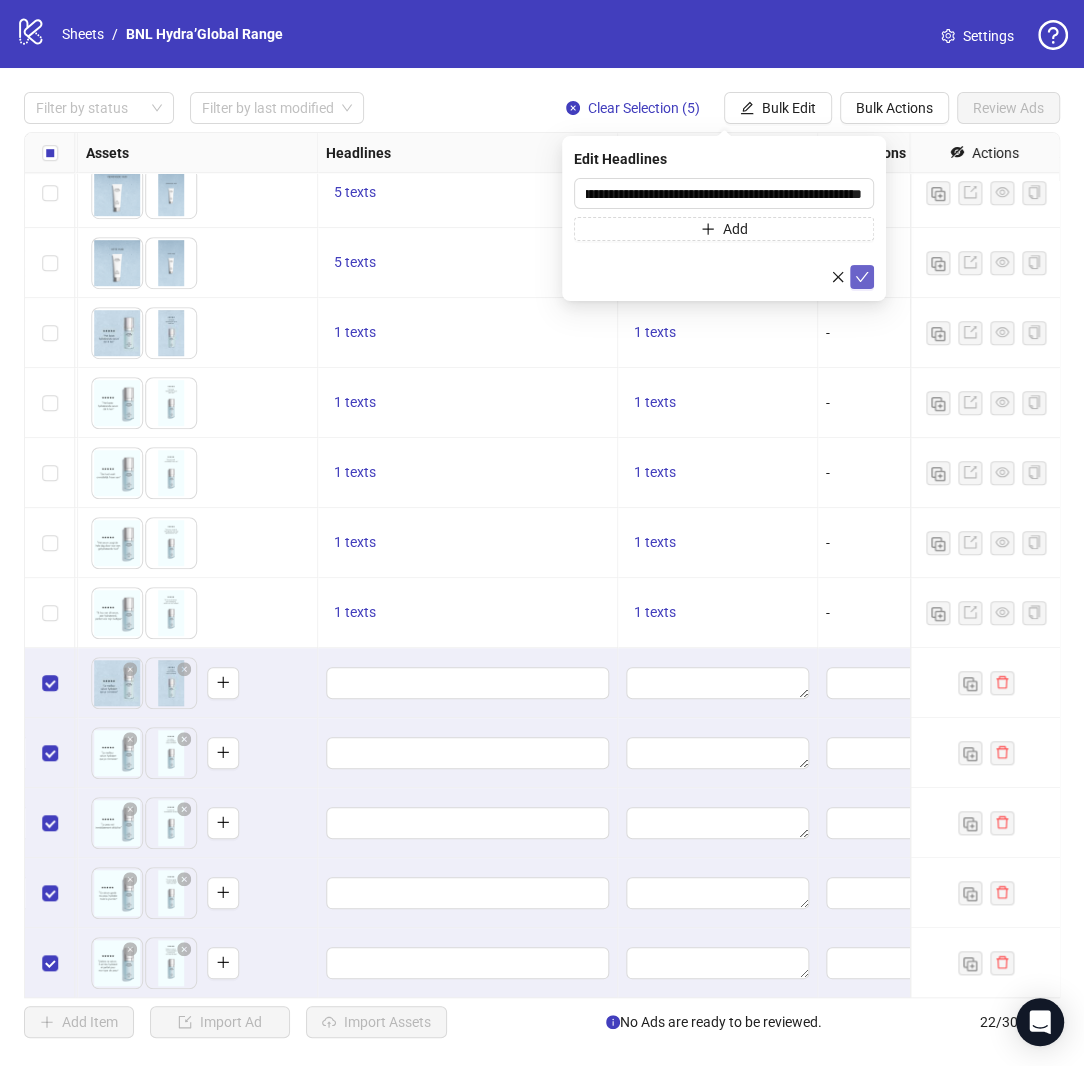 click at bounding box center [862, 277] 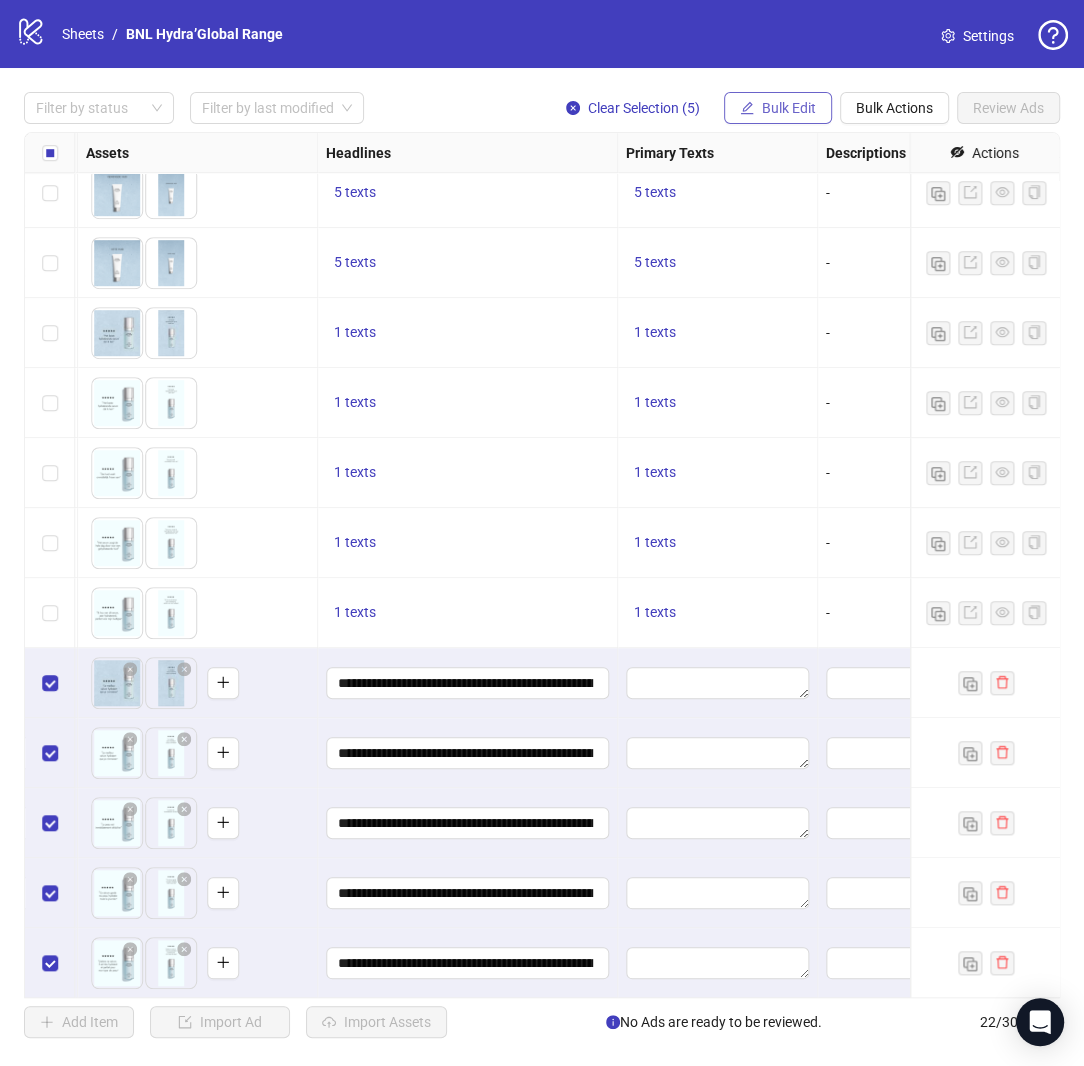 click on "Bulk Edit" at bounding box center (789, 108) 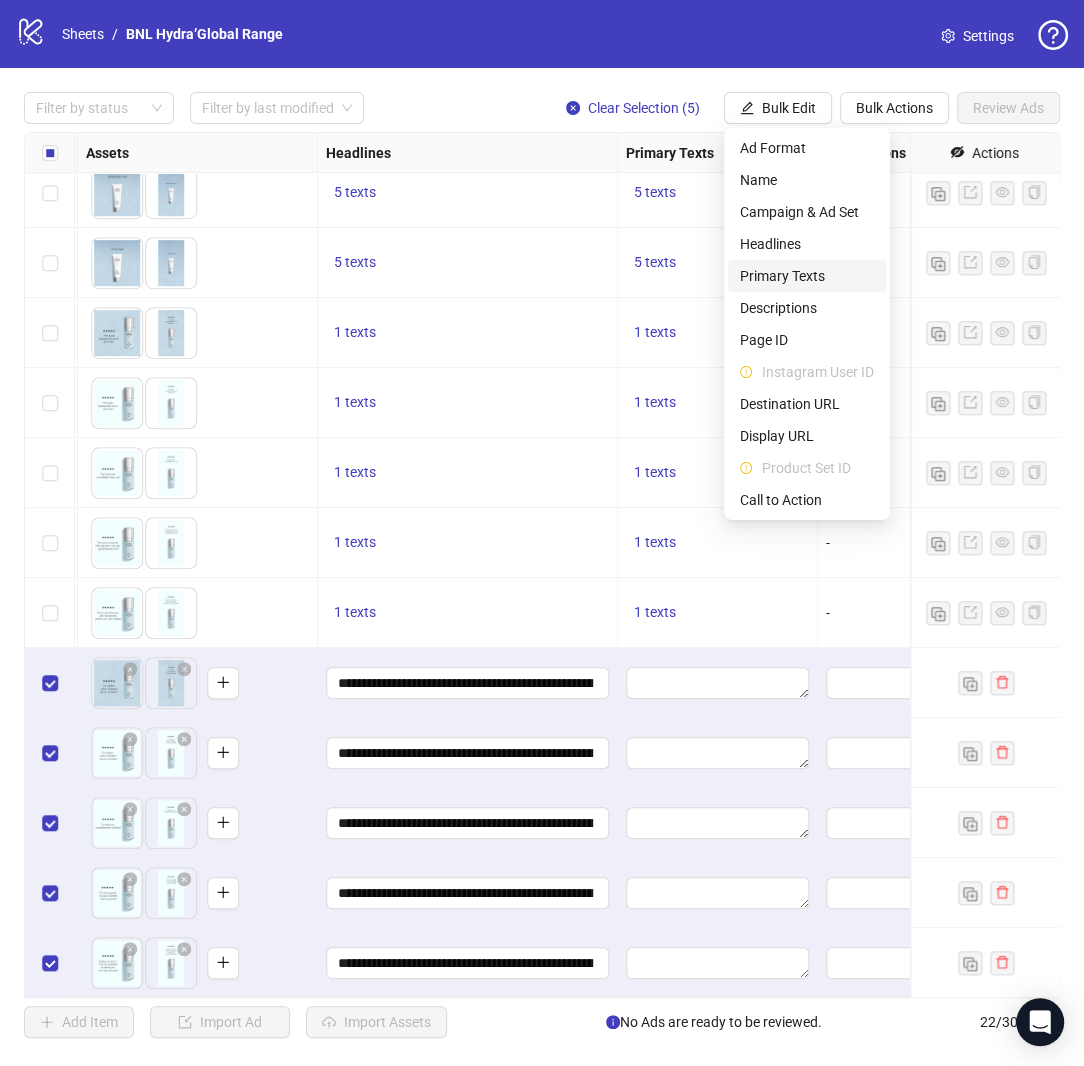 click on "Primary Texts" at bounding box center (807, 276) 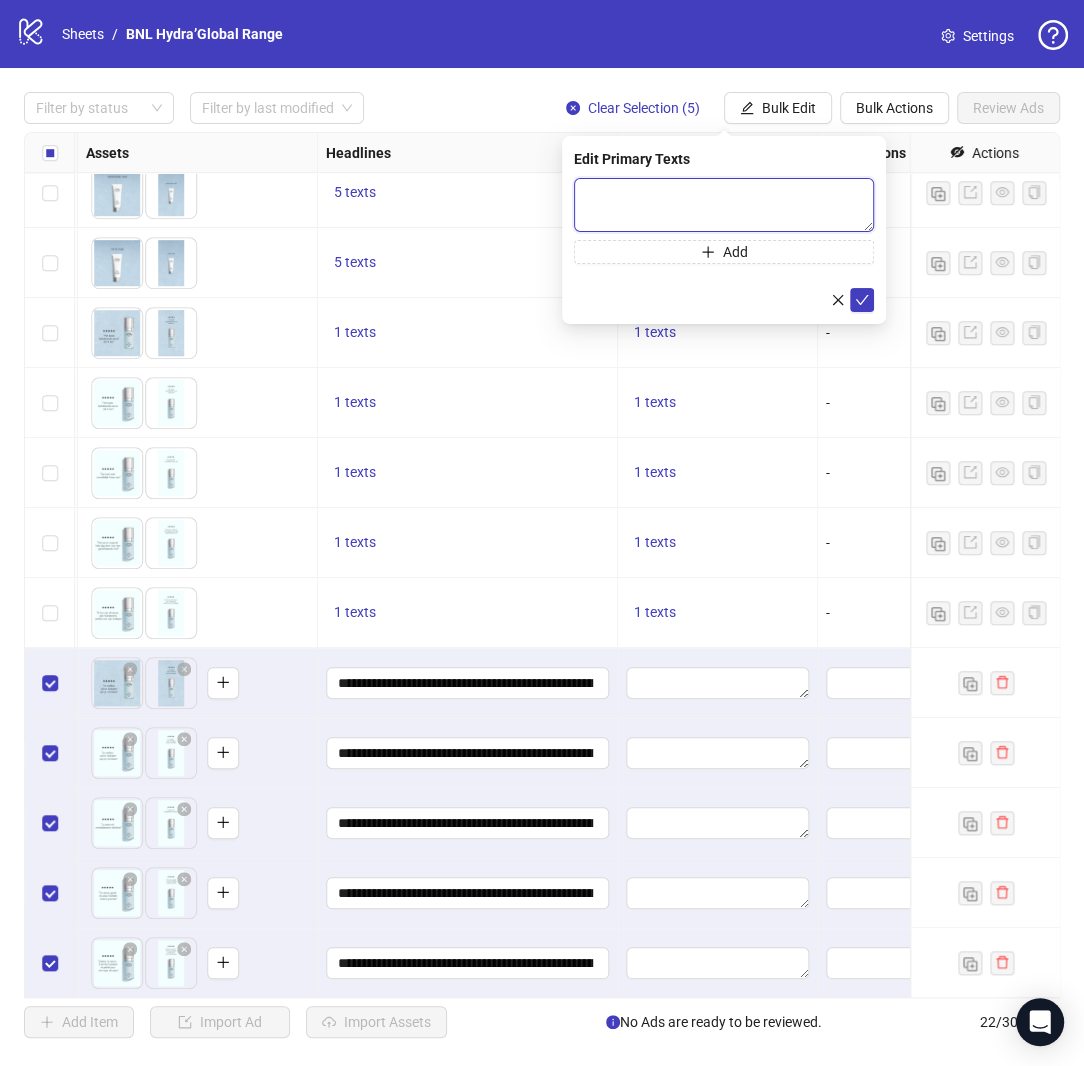 click at bounding box center [724, 205] 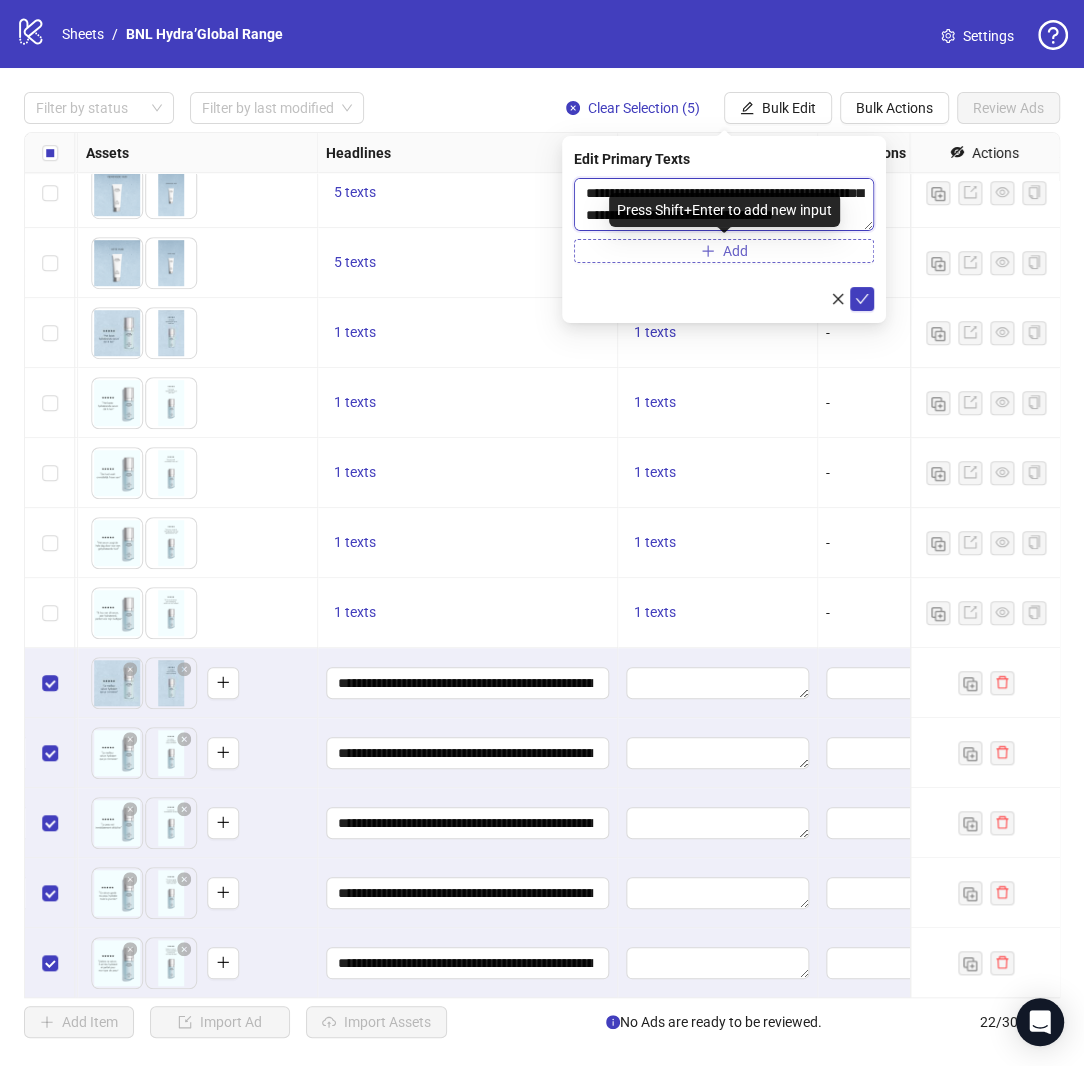 scroll, scrollTop: 44, scrollLeft: 0, axis: vertical 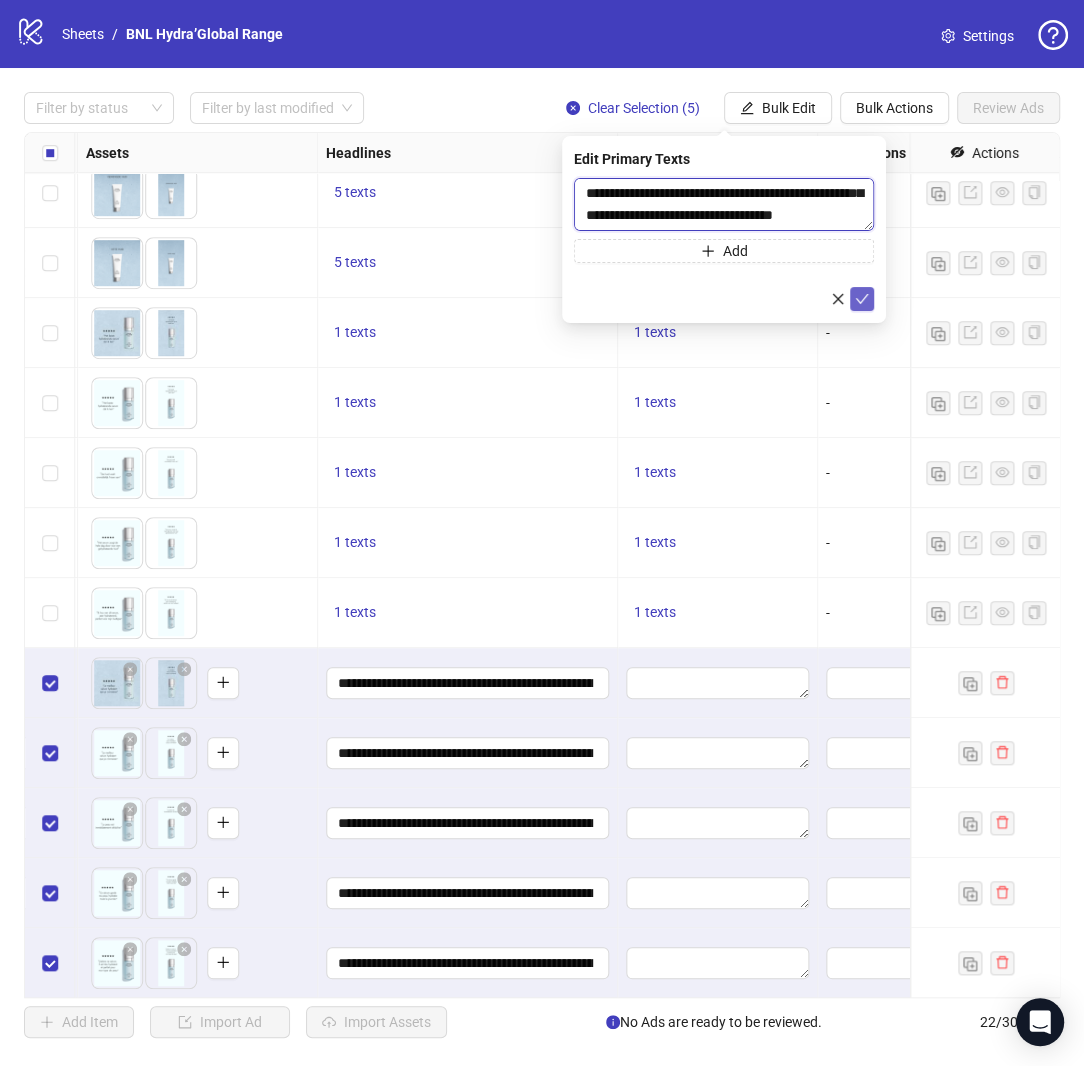 type on "**********" 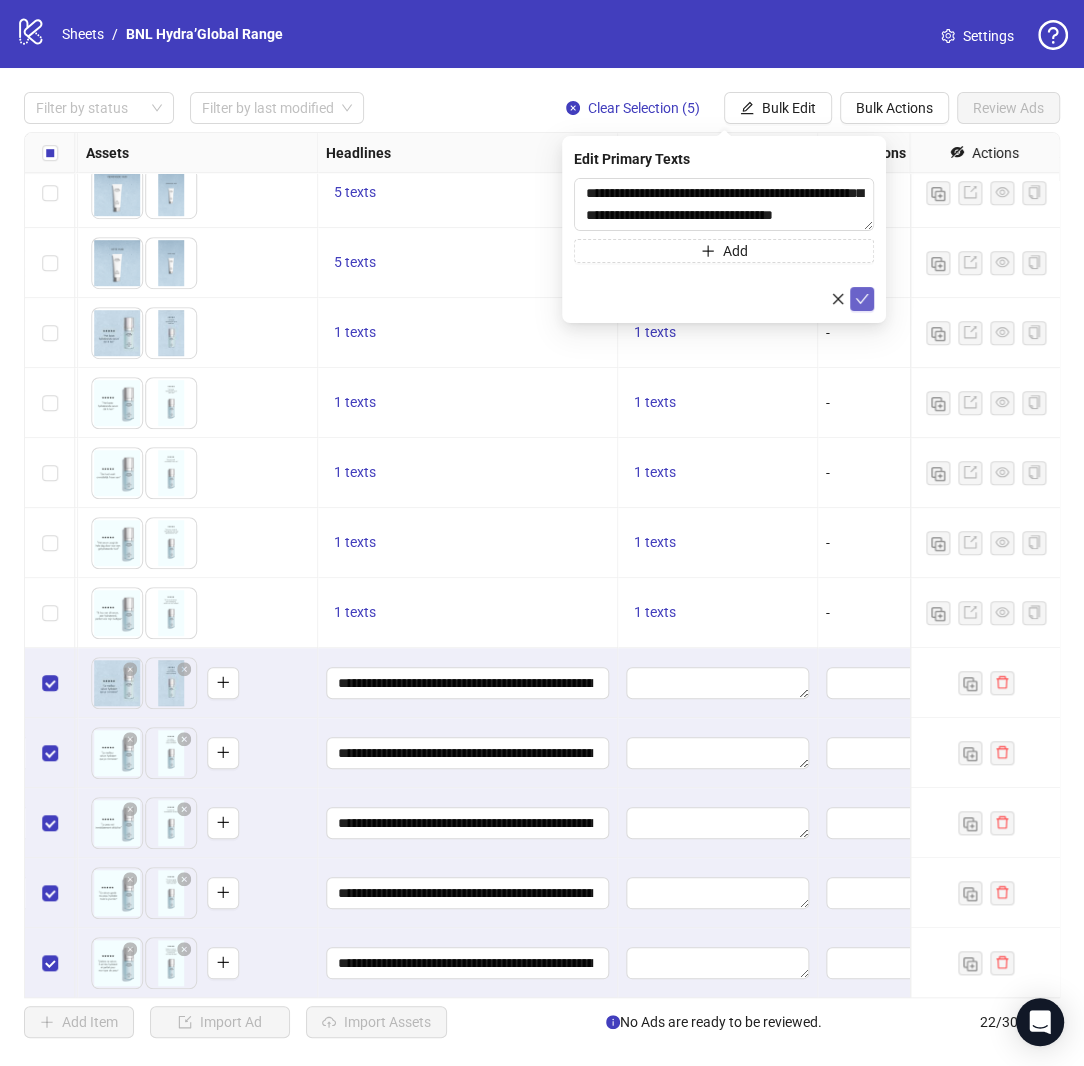 click 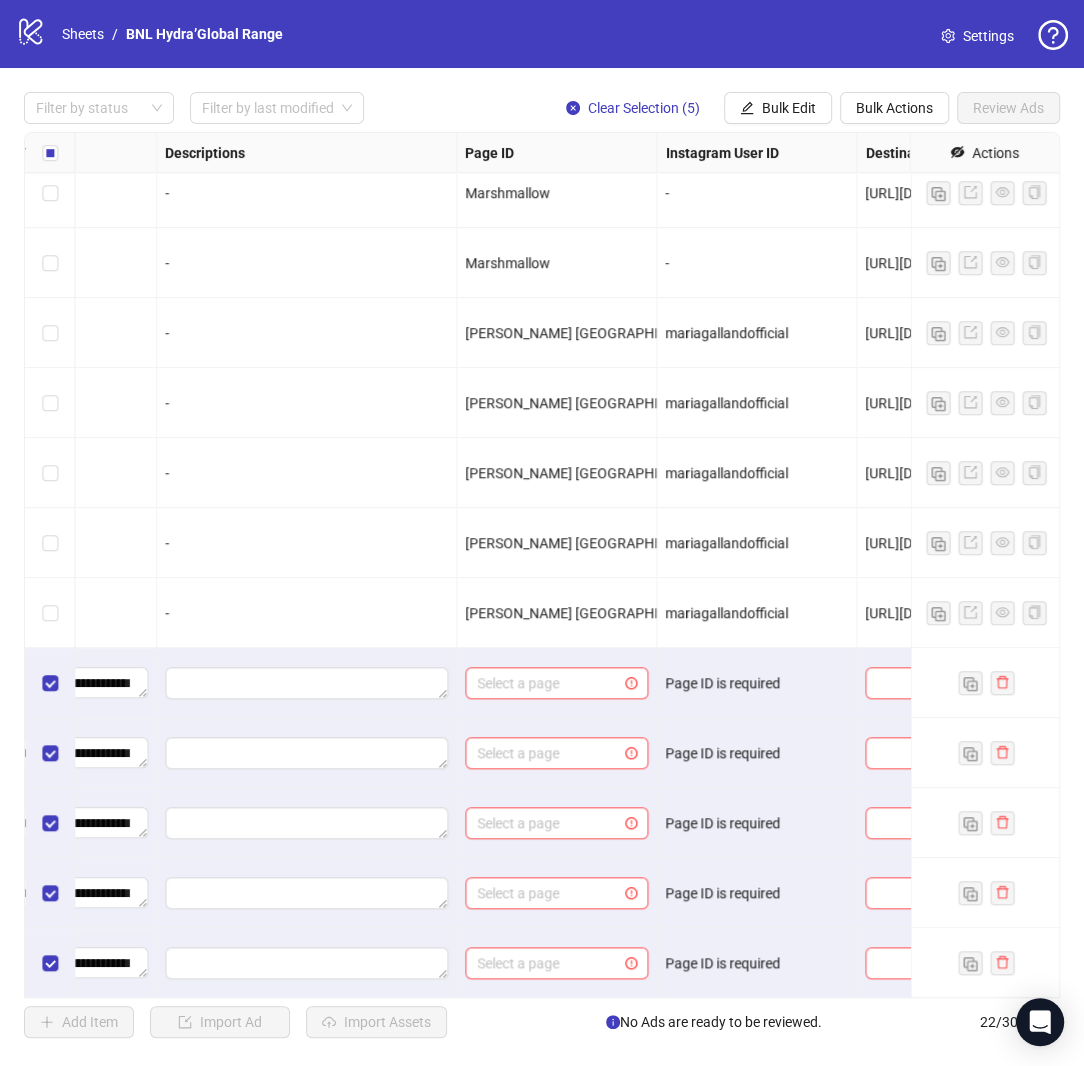scroll, scrollTop: 715, scrollLeft: 1543, axis: both 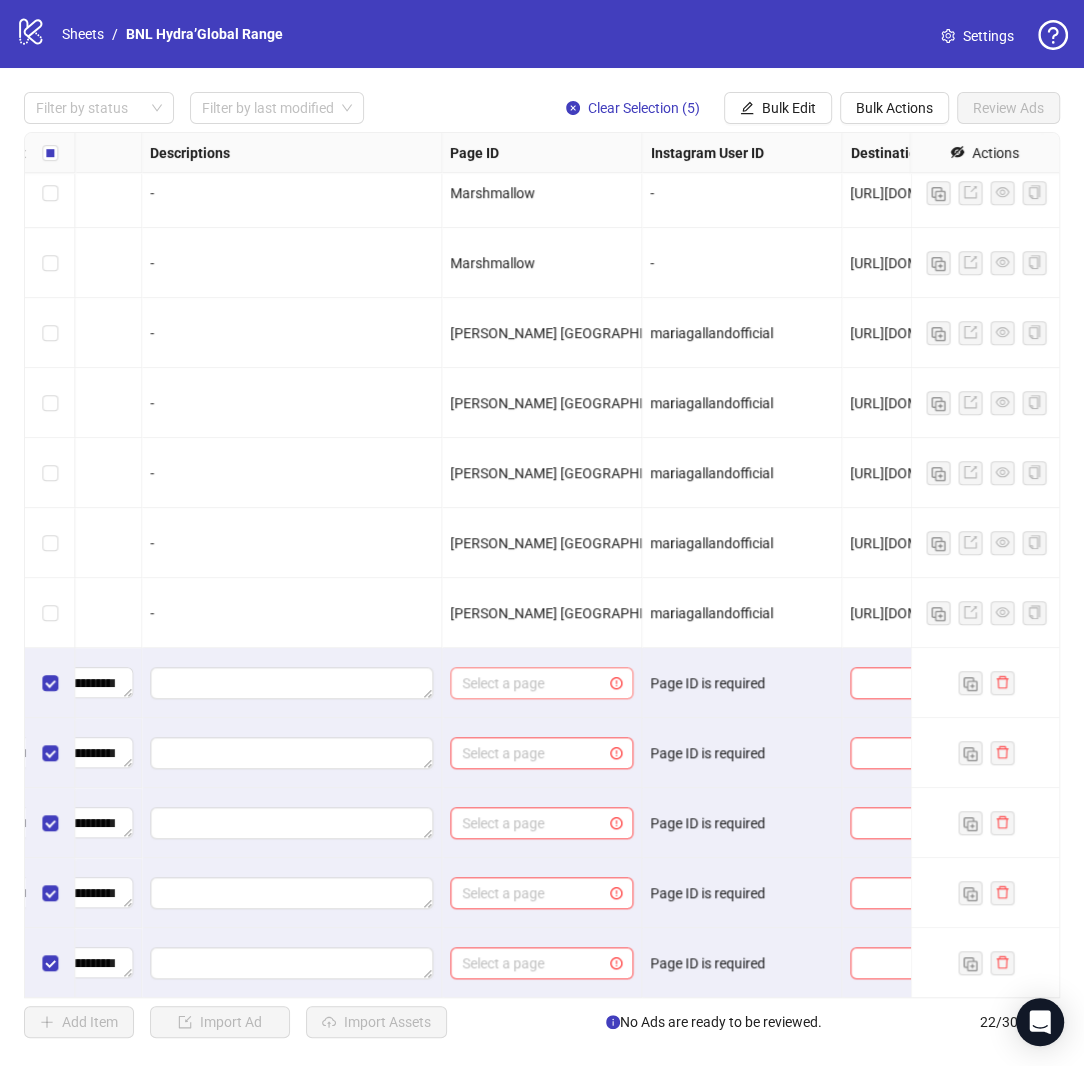 click at bounding box center [532, 683] 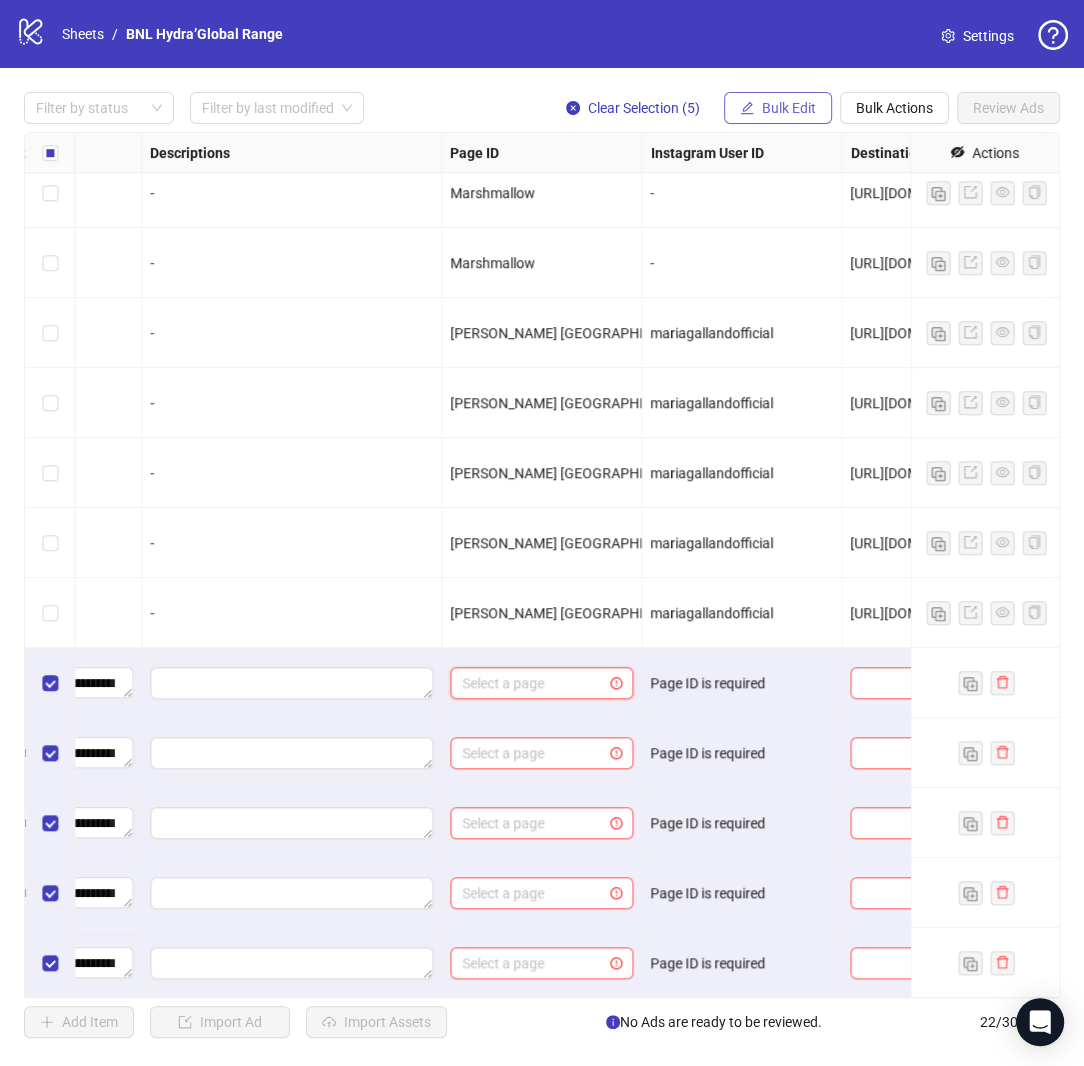 click on "Bulk Edit" at bounding box center [789, 108] 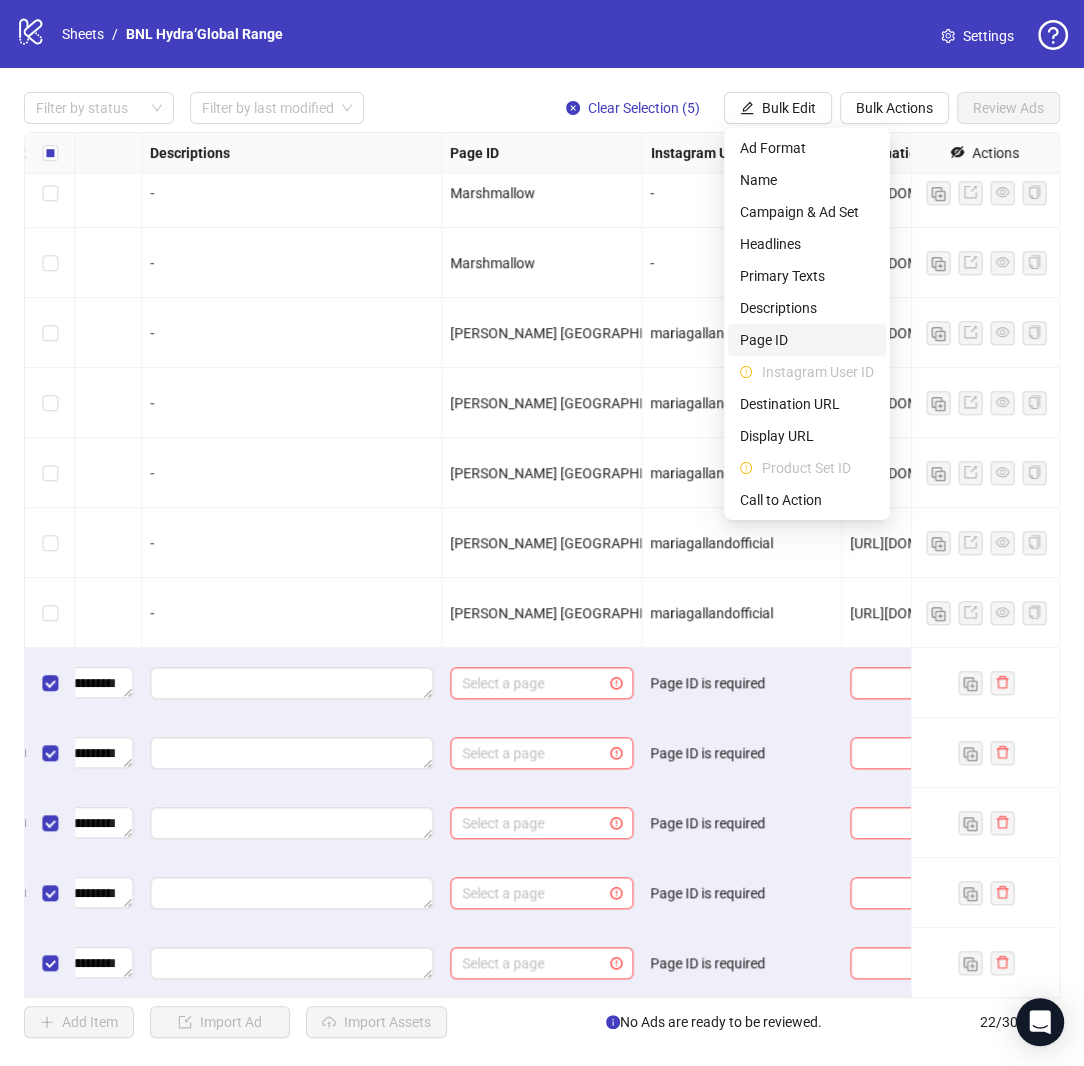 click on "Page ID" at bounding box center [807, 340] 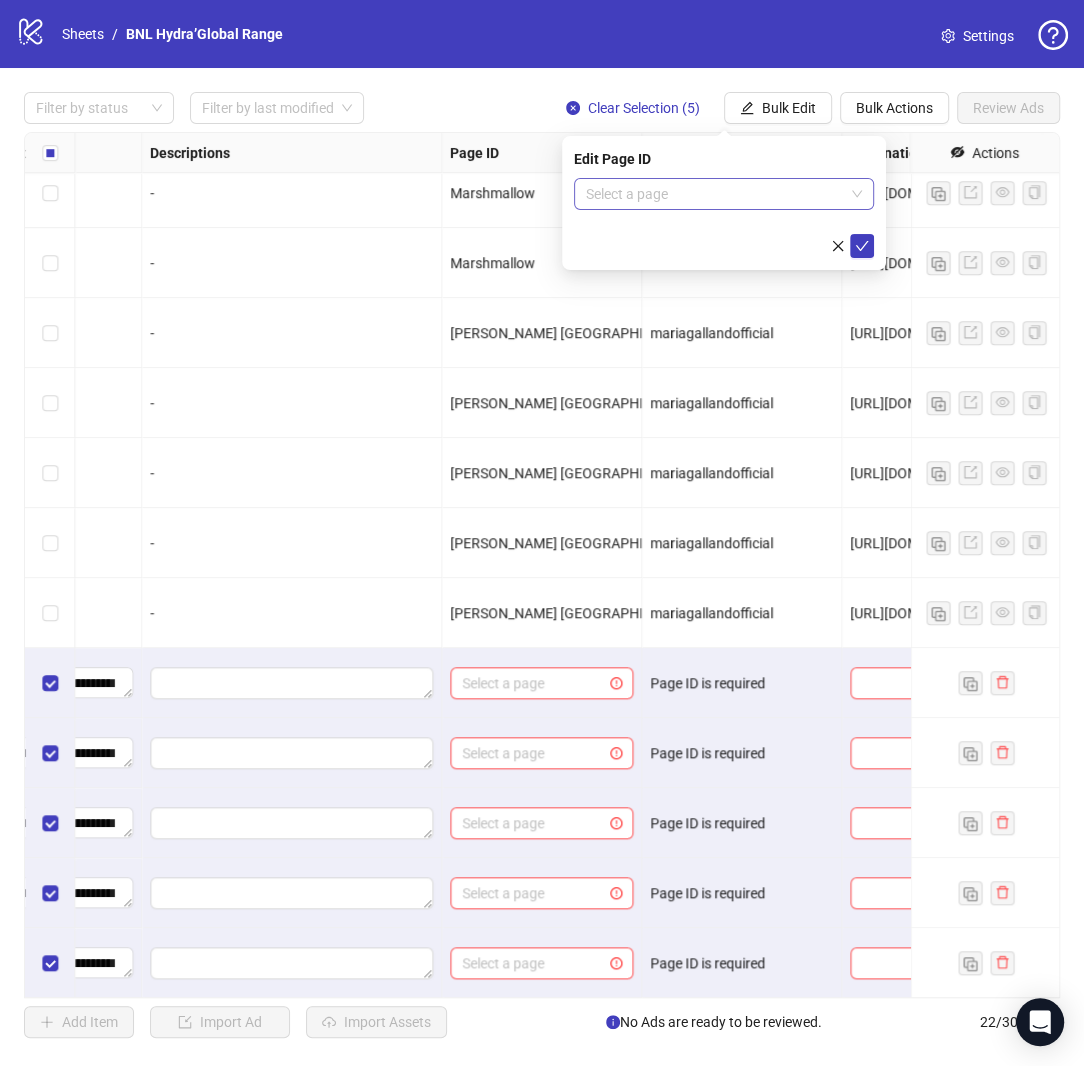 click at bounding box center (715, 194) 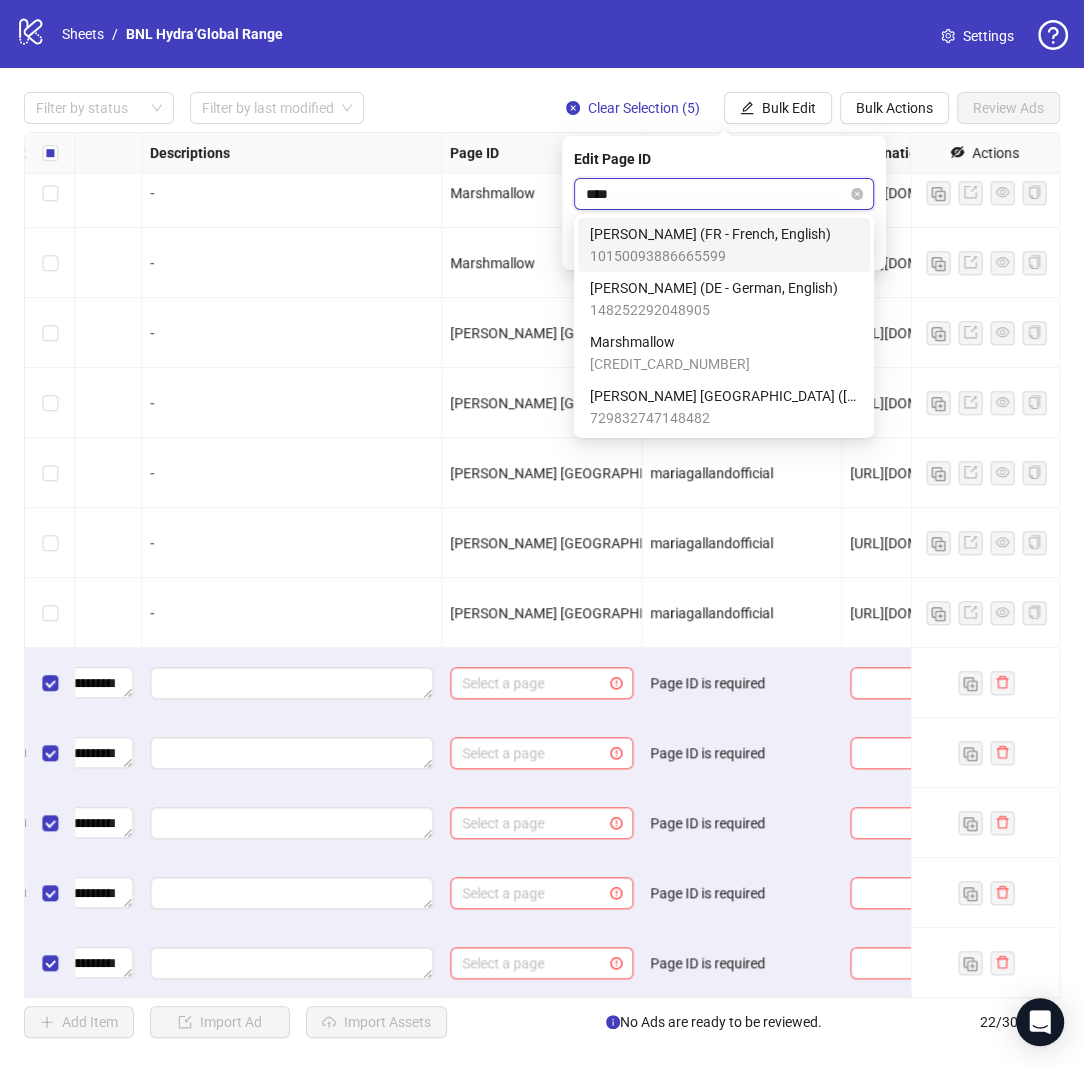type on "*****" 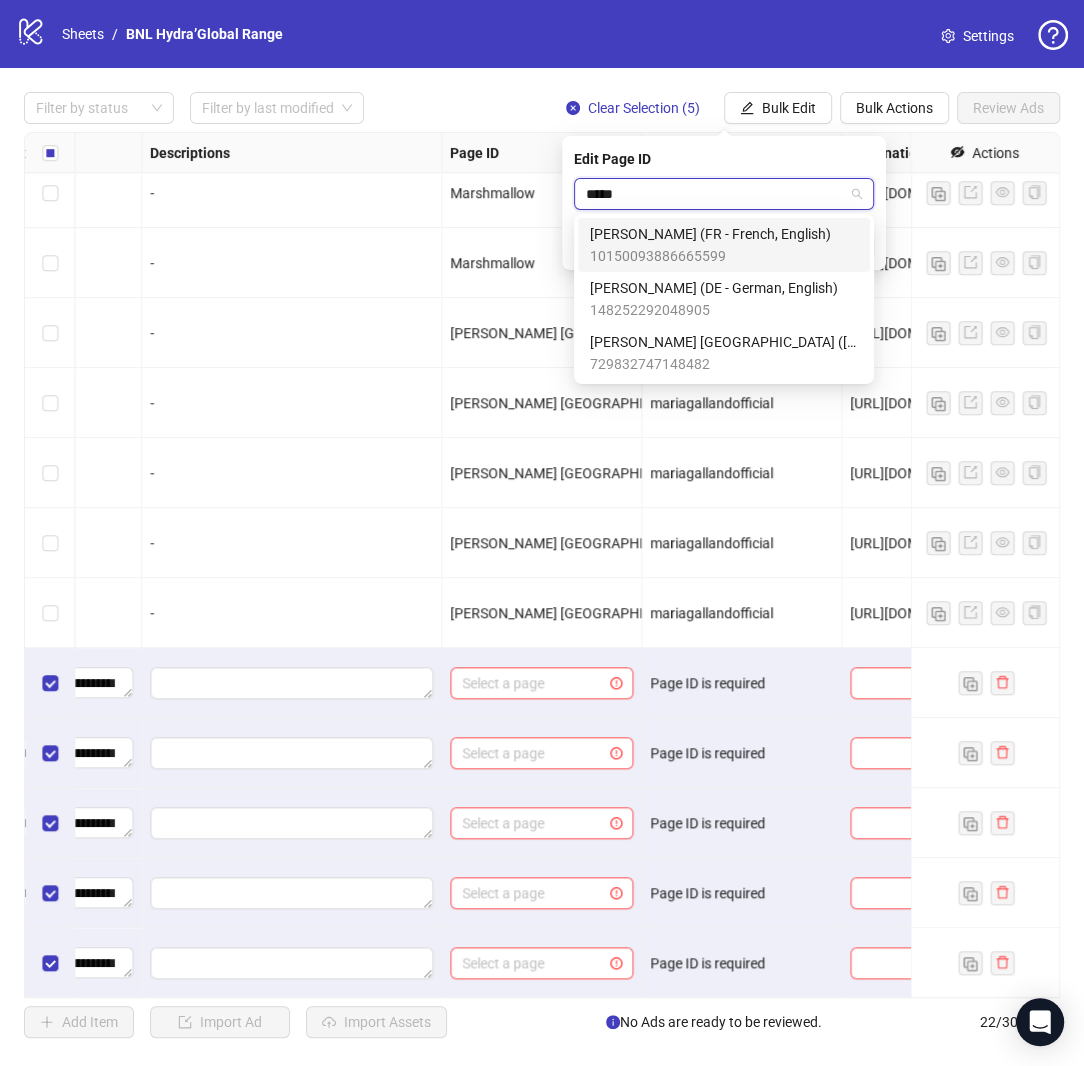 click on "[PERSON_NAME] (FR - French, English)" at bounding box center (710, 234) 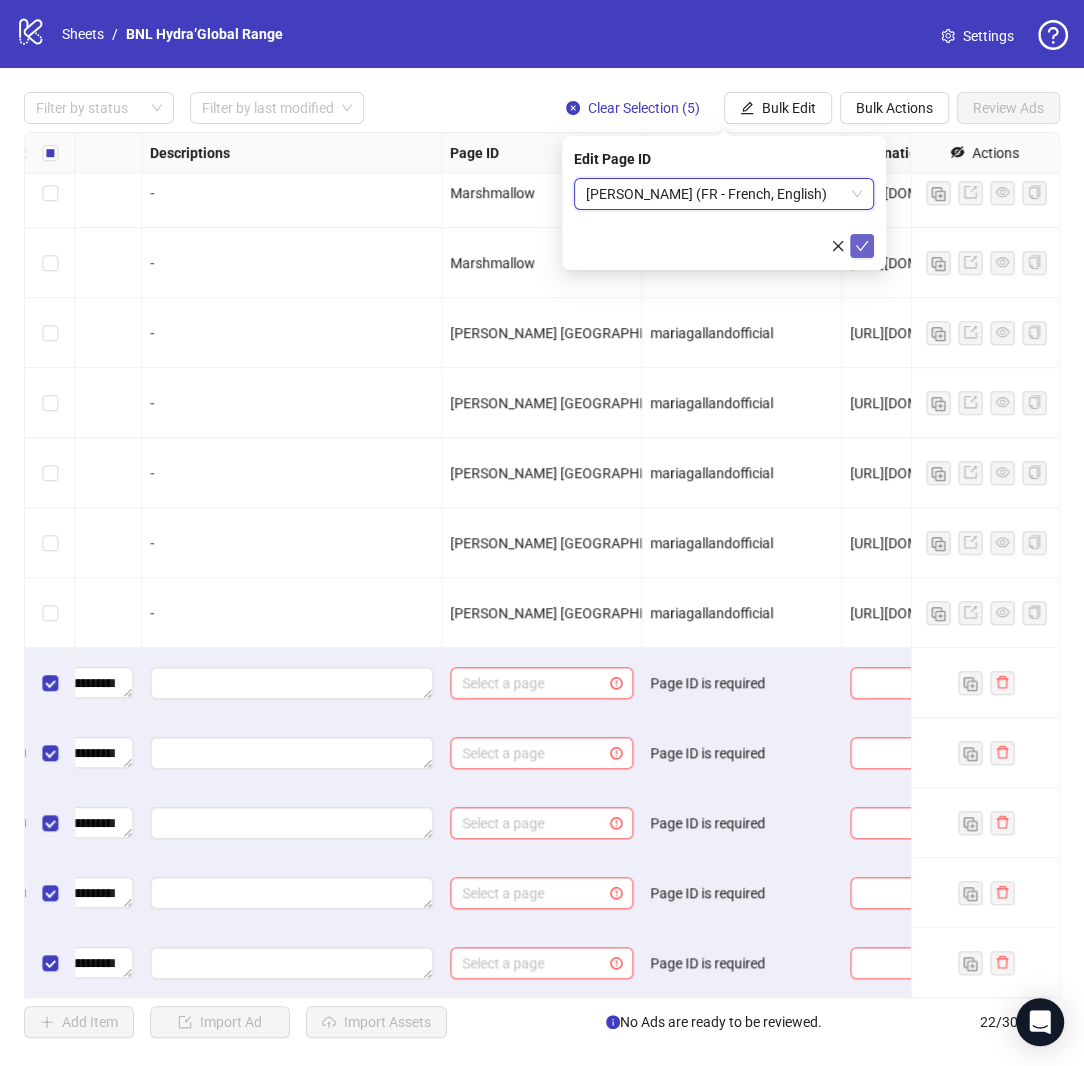 click at bounding box center [862, 246] 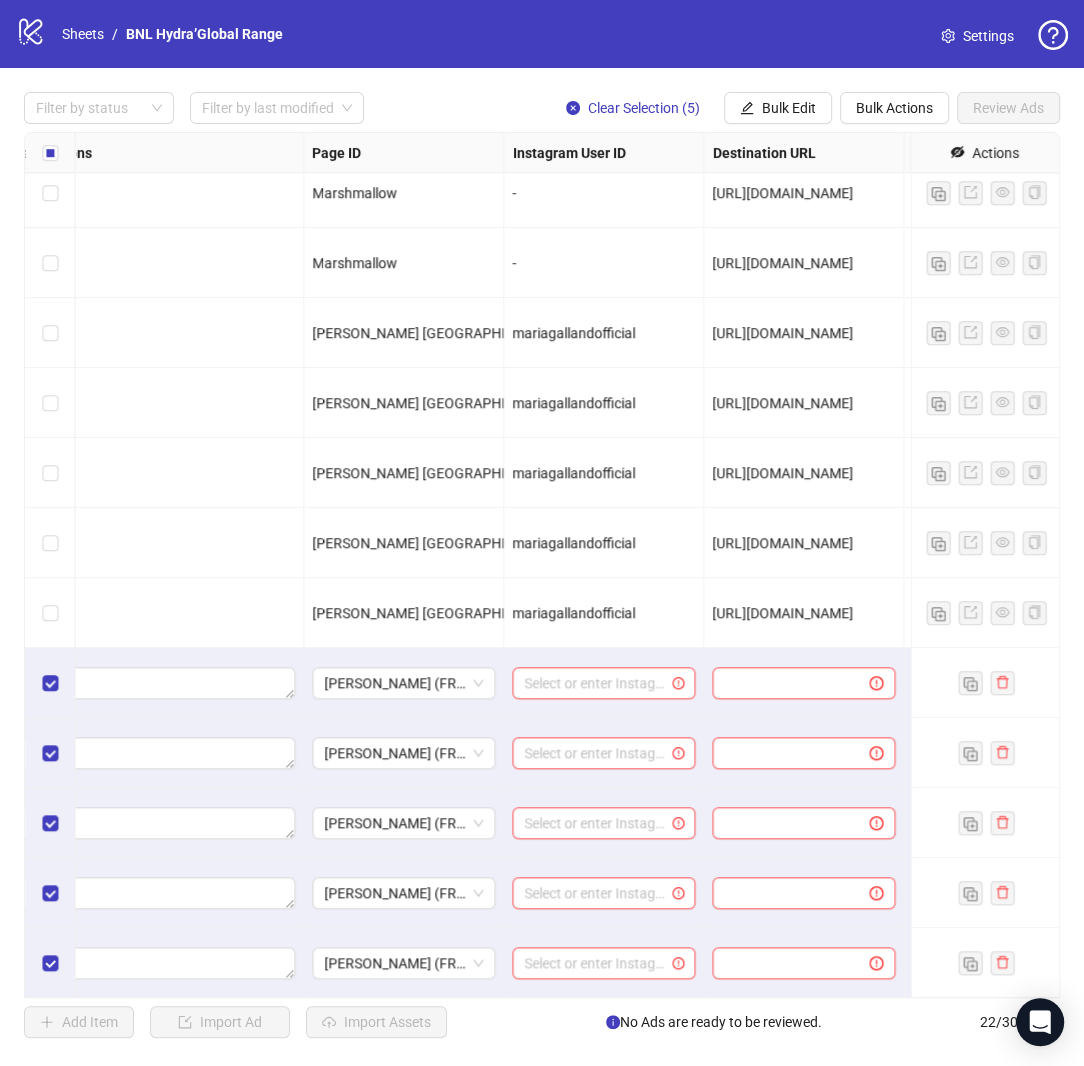 scroll, scrollTop: 715, scrollLeft: 1738, axis: both 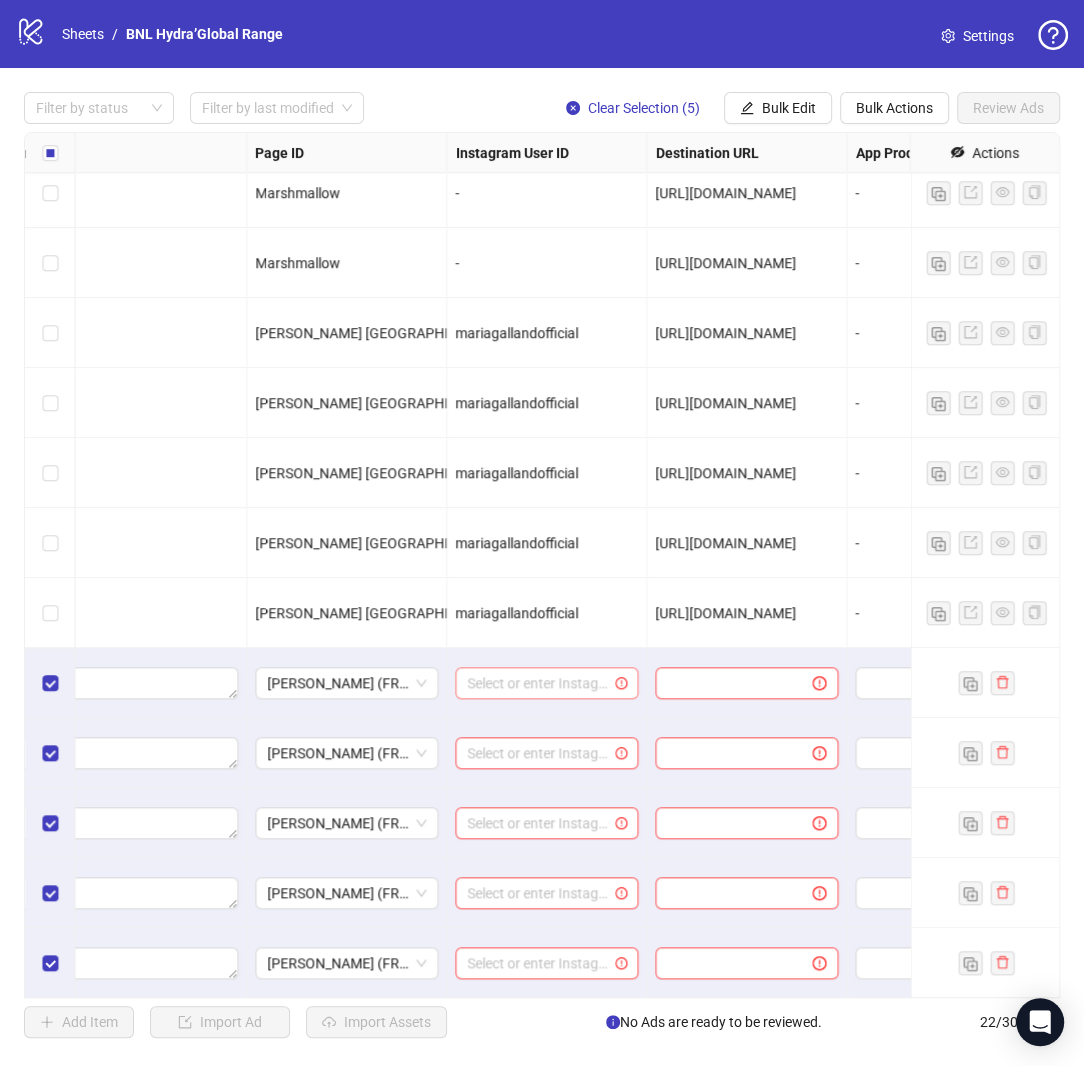 click at bounding box center [537, 683] 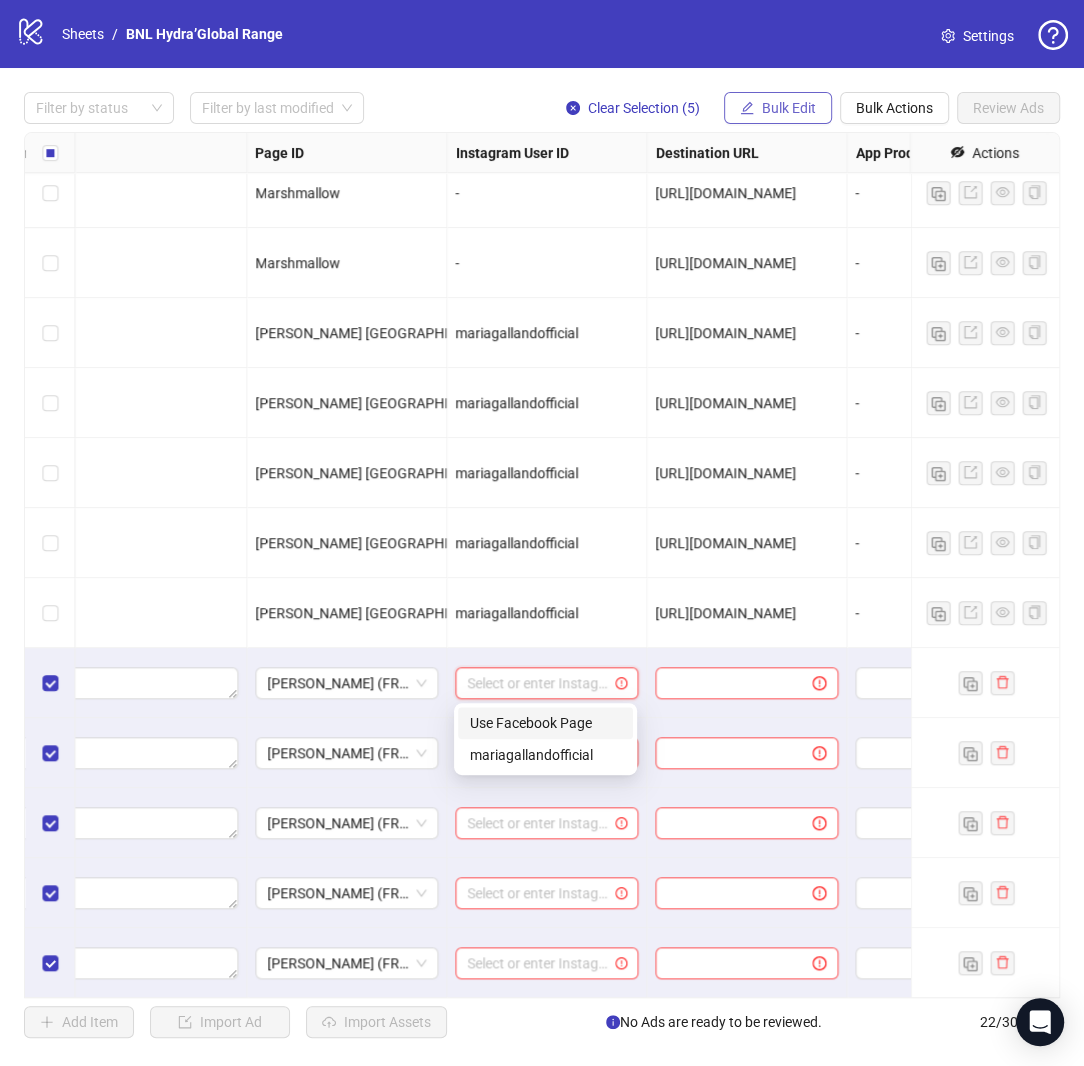 click on "Bulk Edit" at bounding box center [778, 108] 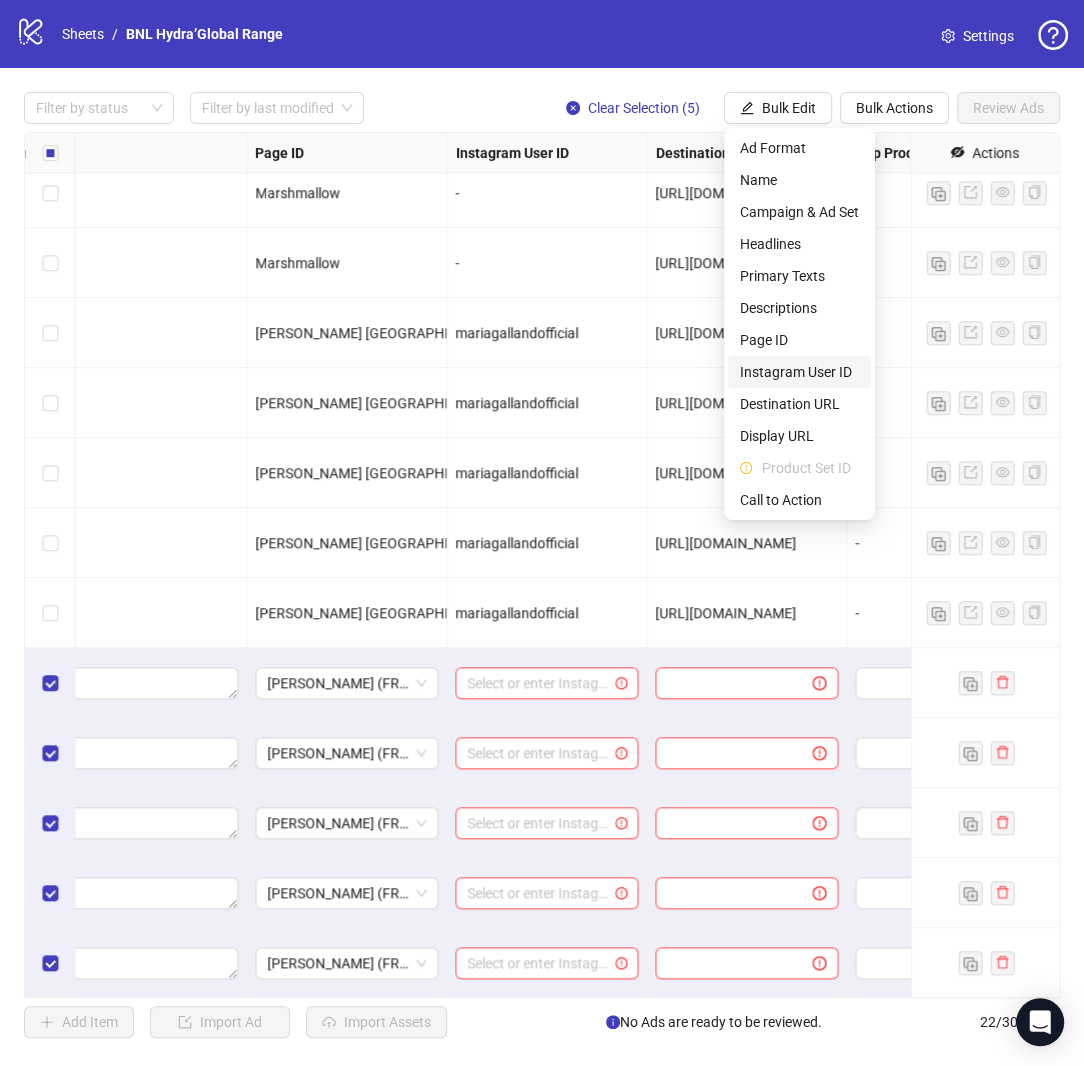 click on "Instagram User ID" at bounding box center [799, 372] 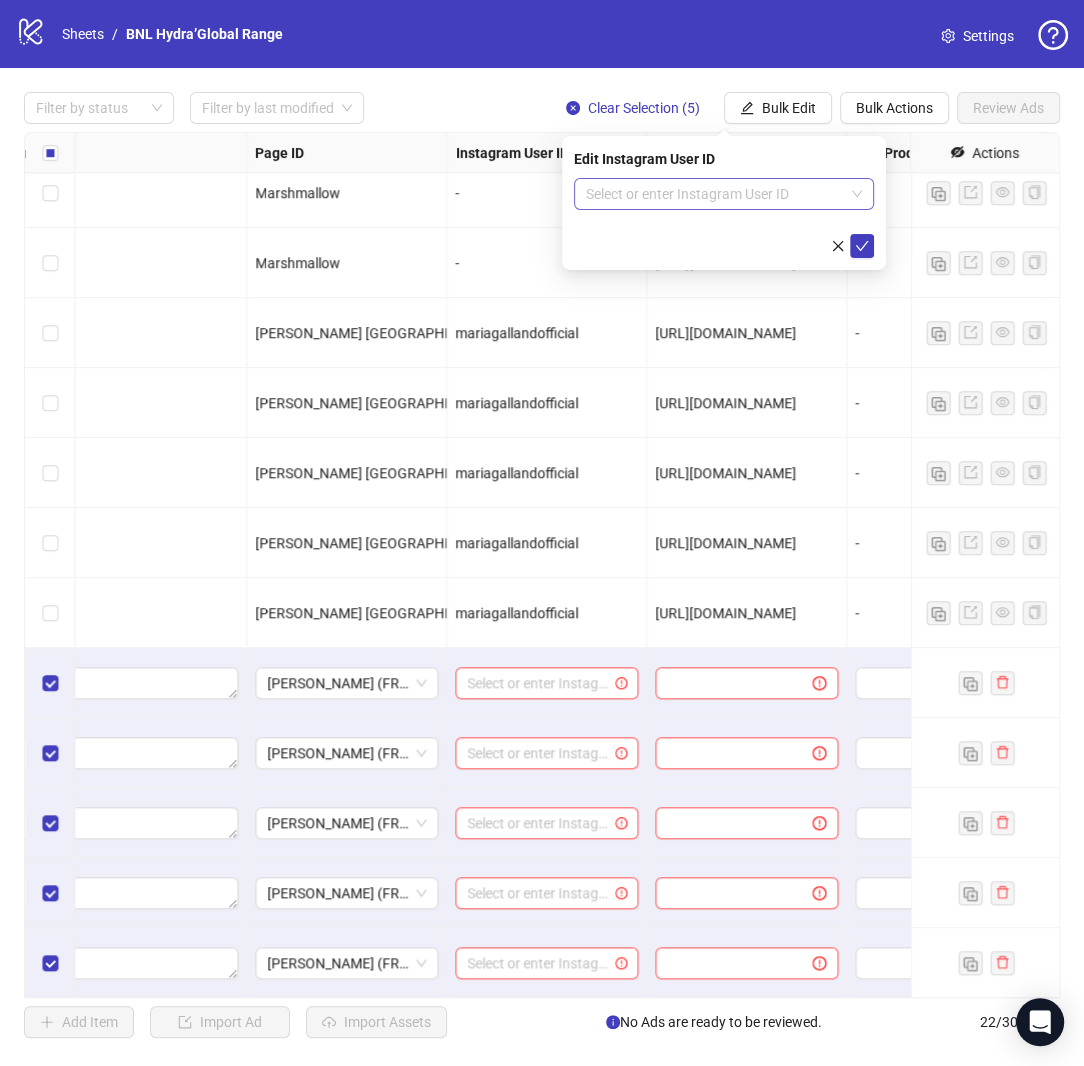 click at bounding box center (715, 194) 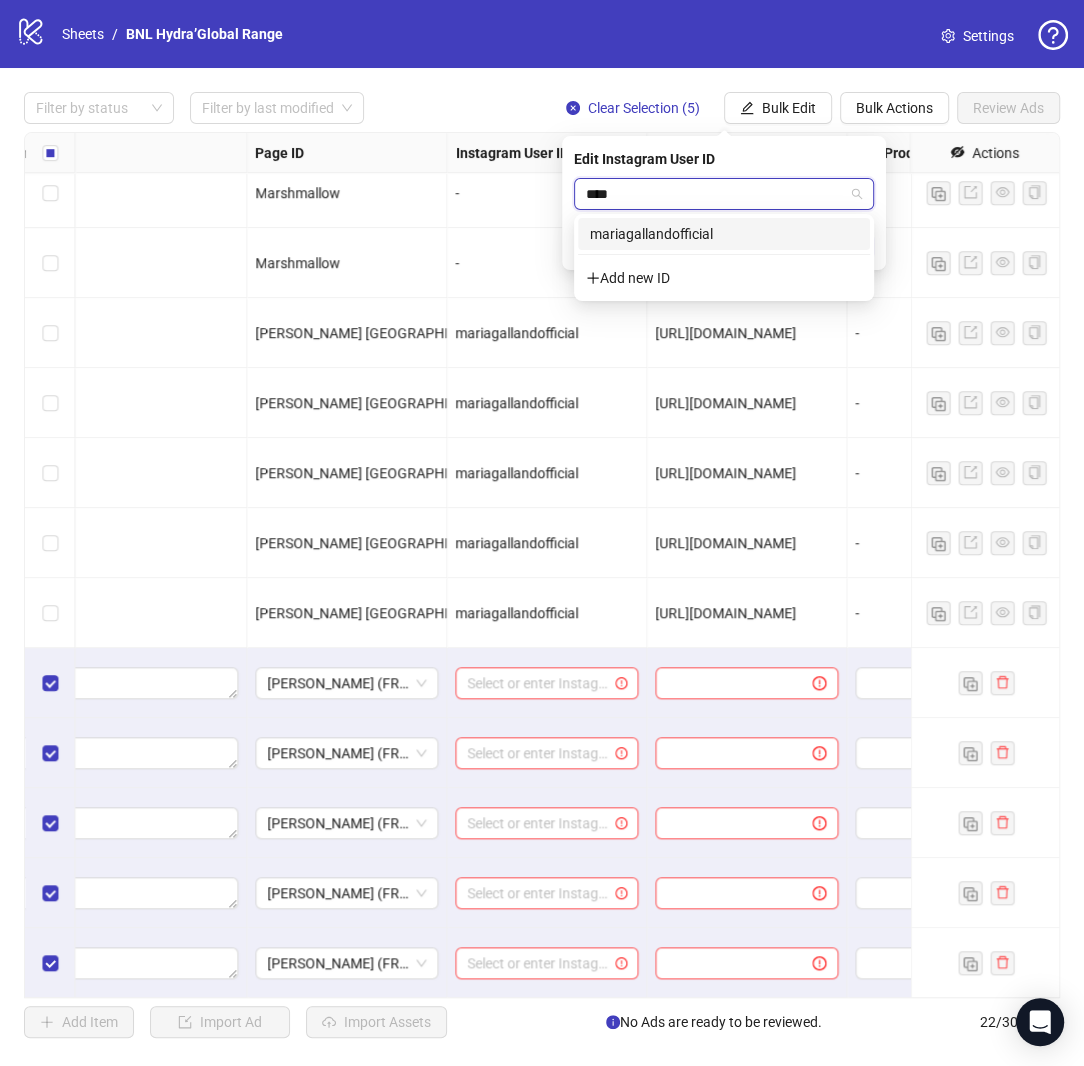 type on "*****" 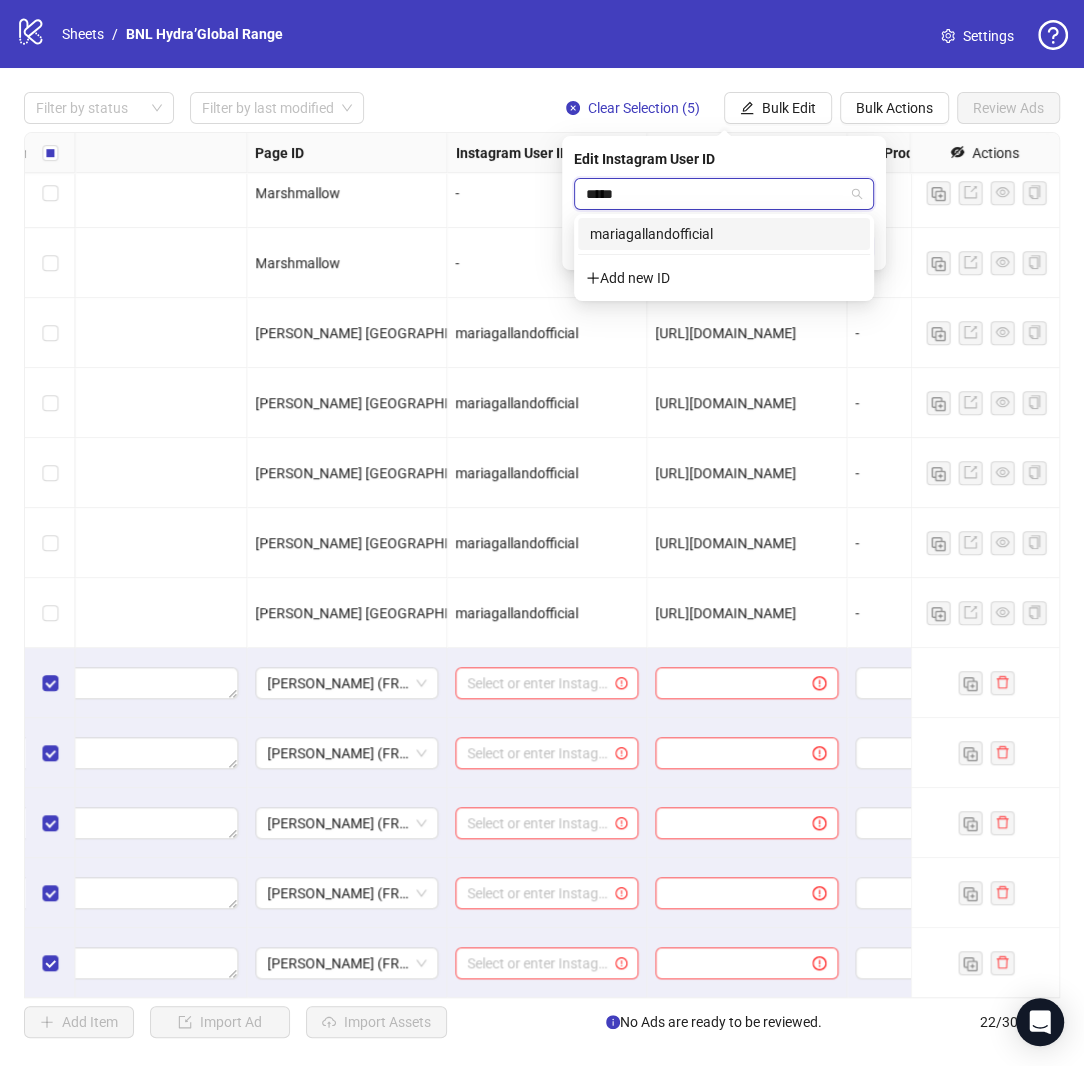 click on "mariagallandofficial" at bounding box center [724, 234] 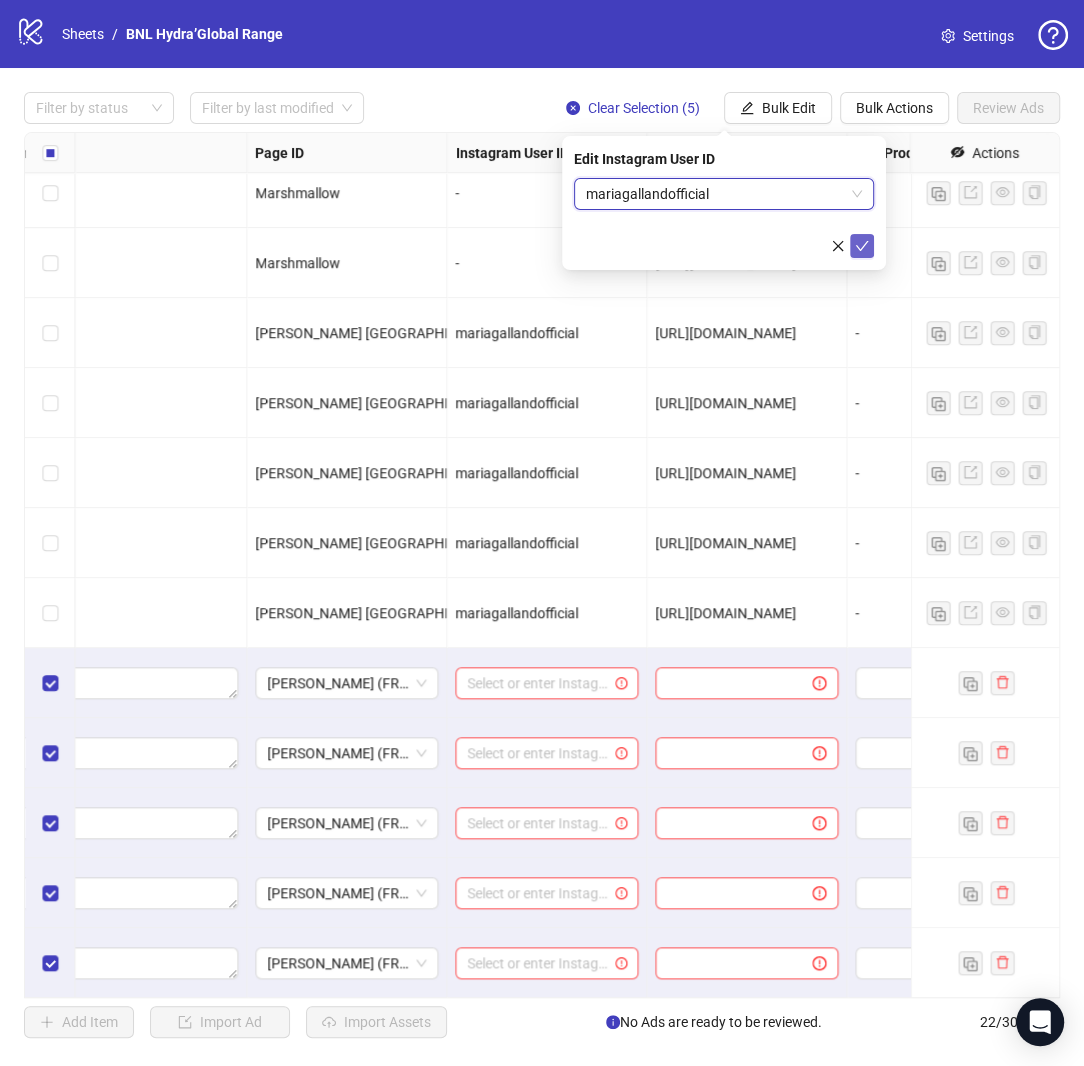 click 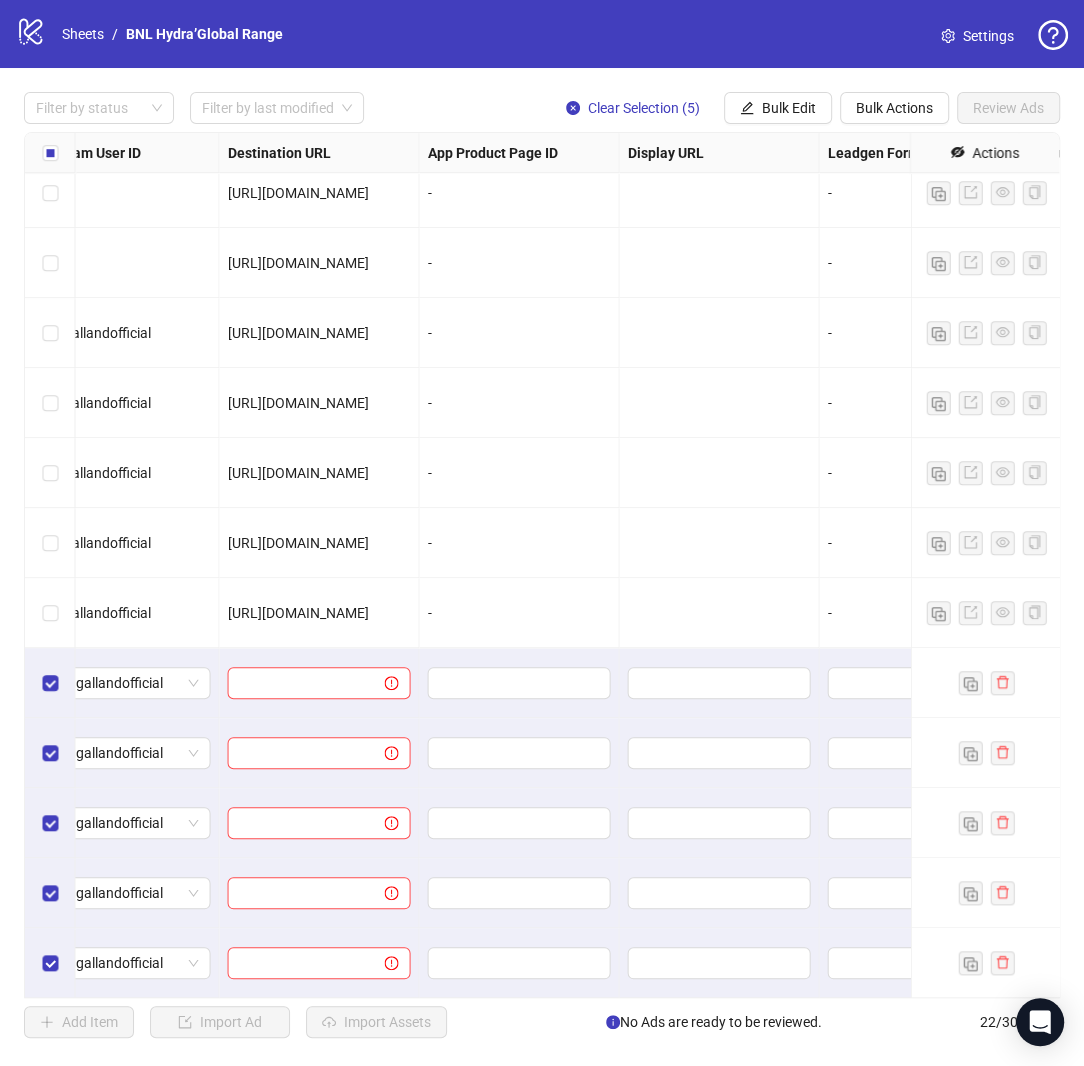 scroll, scrollTop: 715, scrollLeft: 2178, axis: both 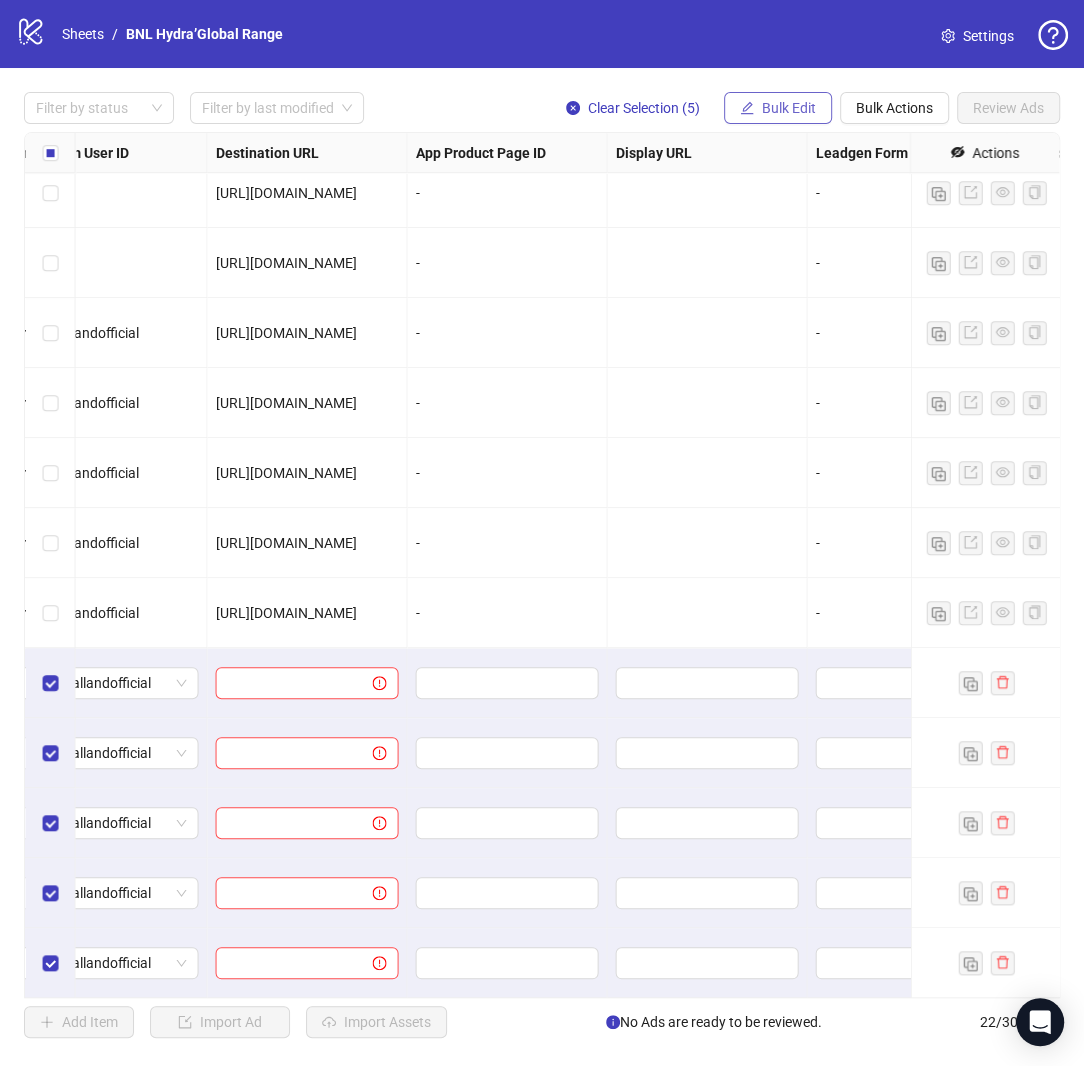 click on "Bulk Edit" at bounding box center (789, 108) 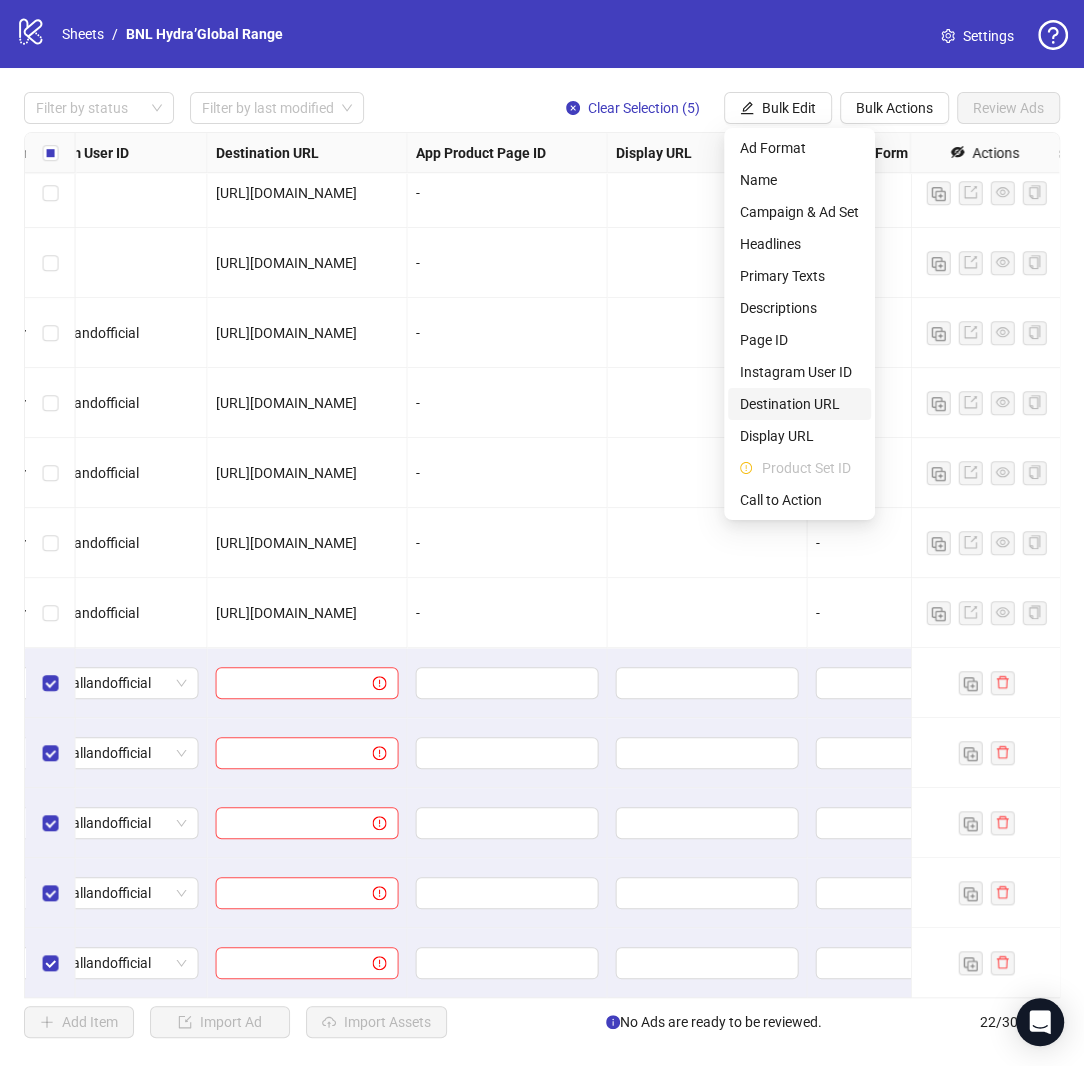 click on "Destination URL" at bounding box center [799, 404] 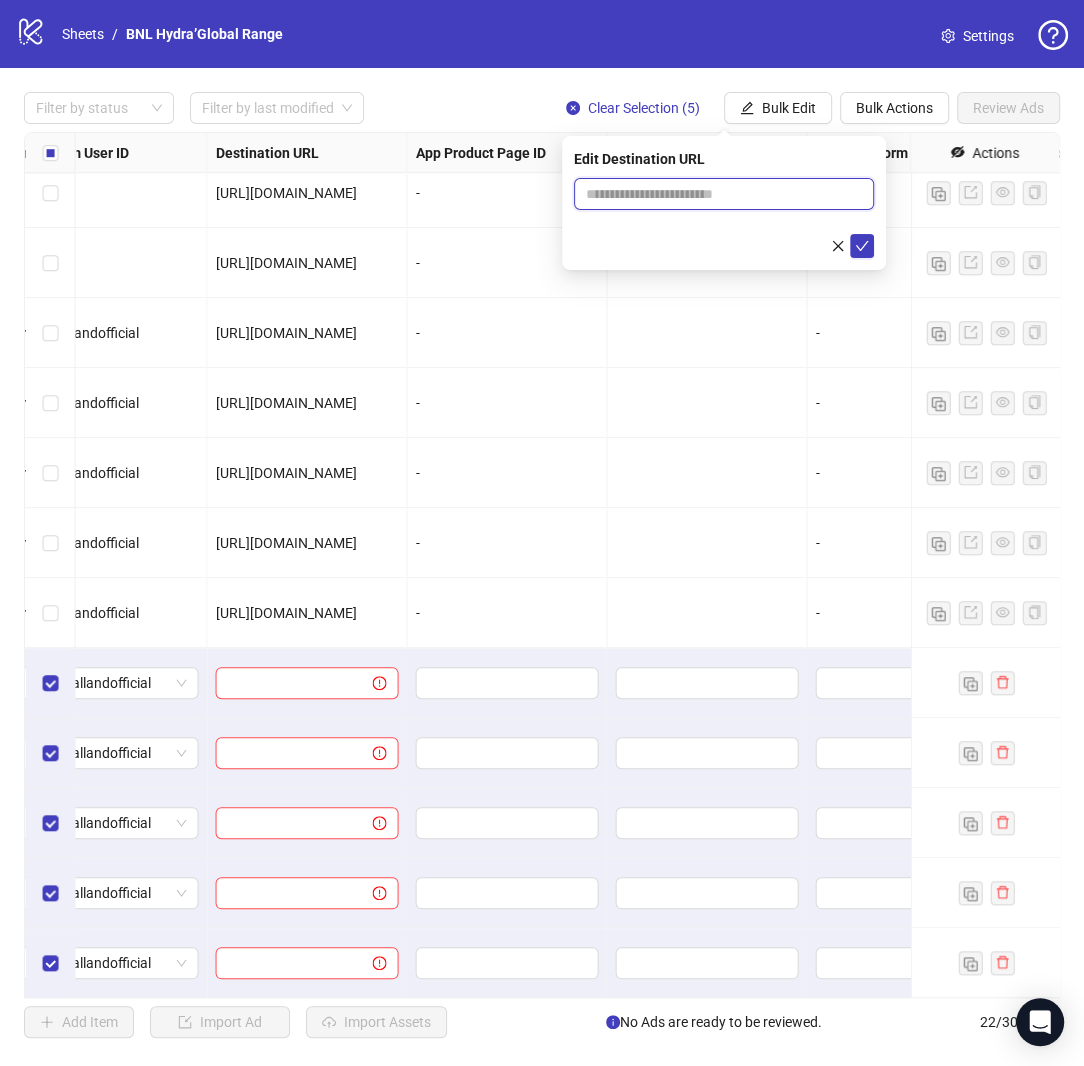 click at bounding box center (716, 194) 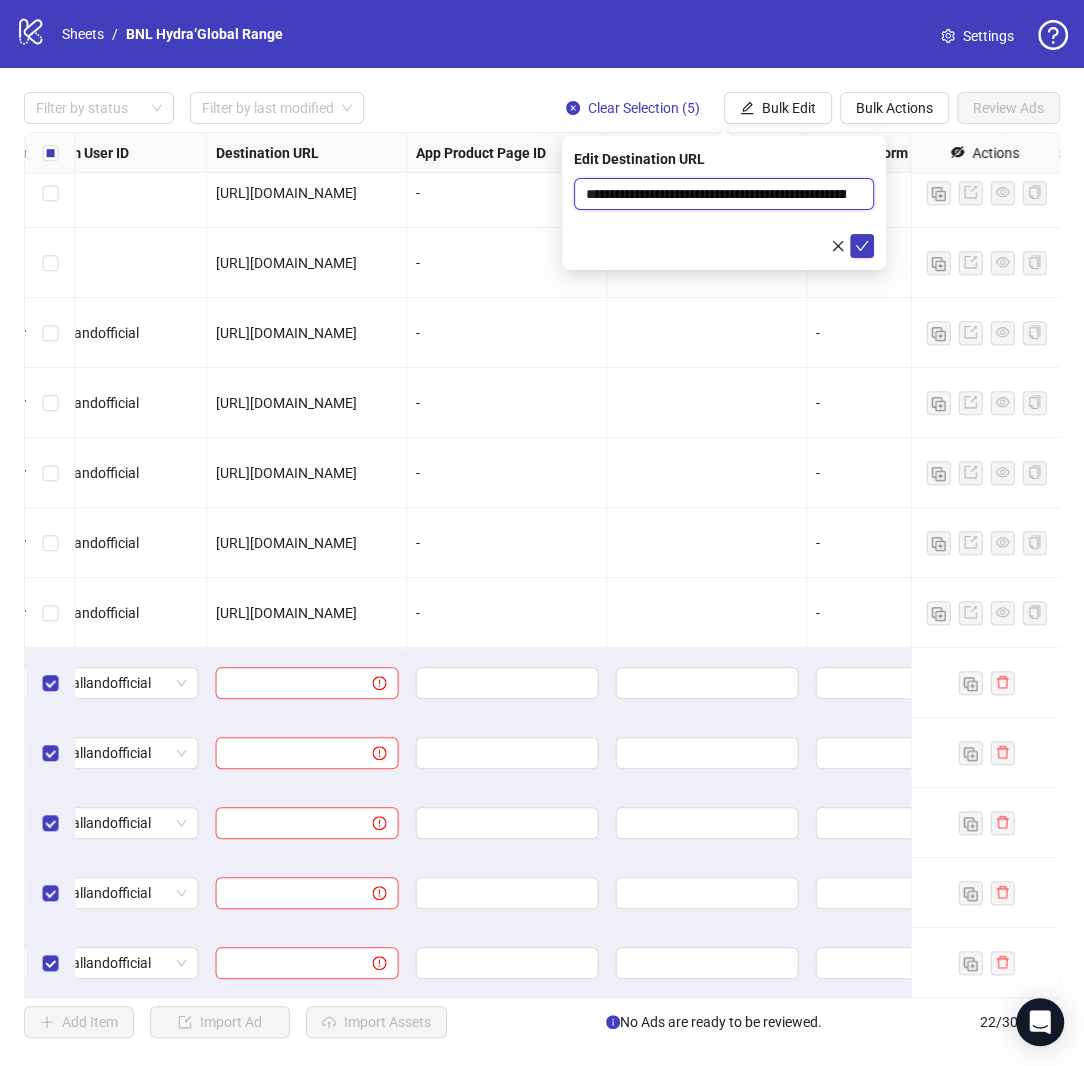 scroll, scrollTop: 0, scrollLeft: 230, axis: horizontal 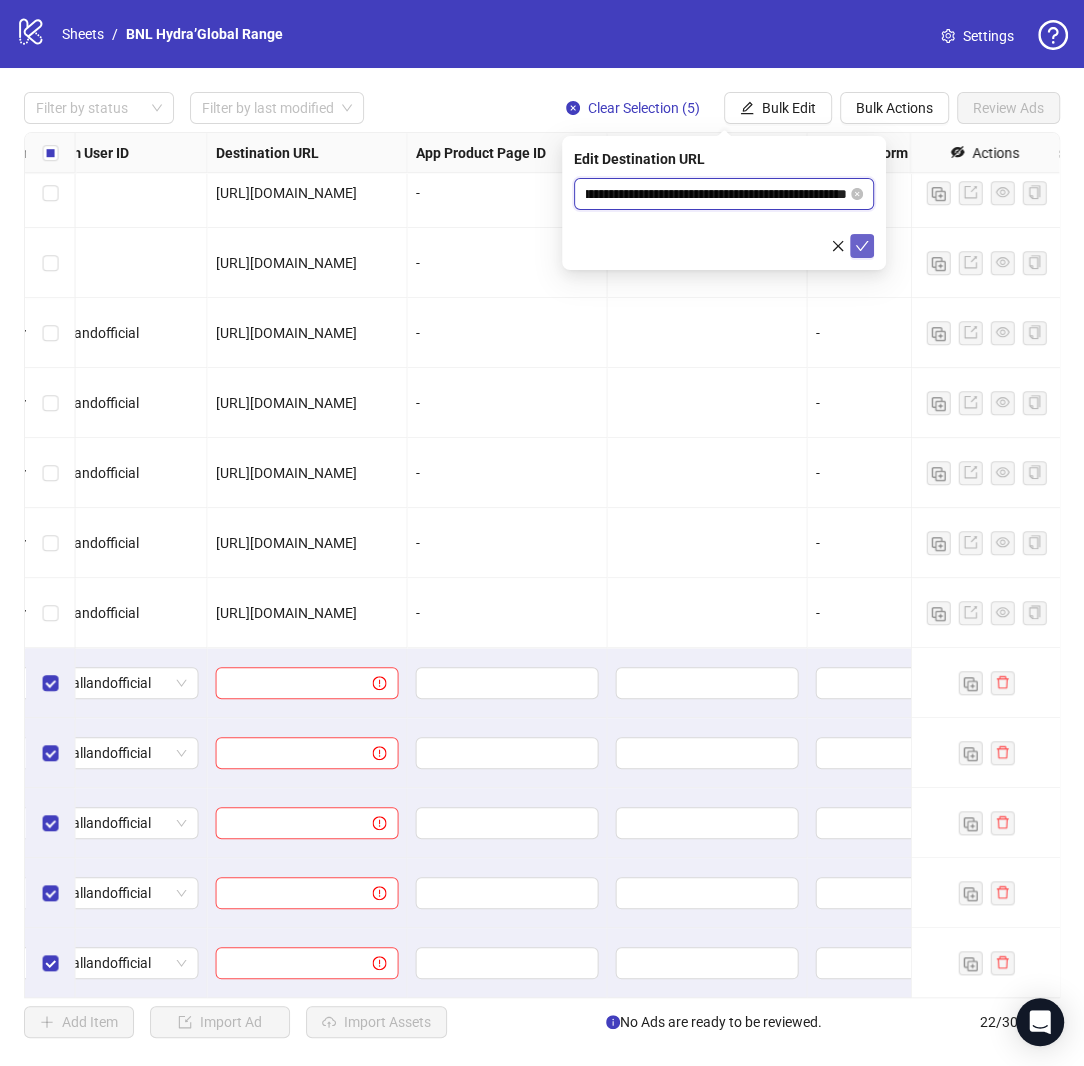 type on "**********" 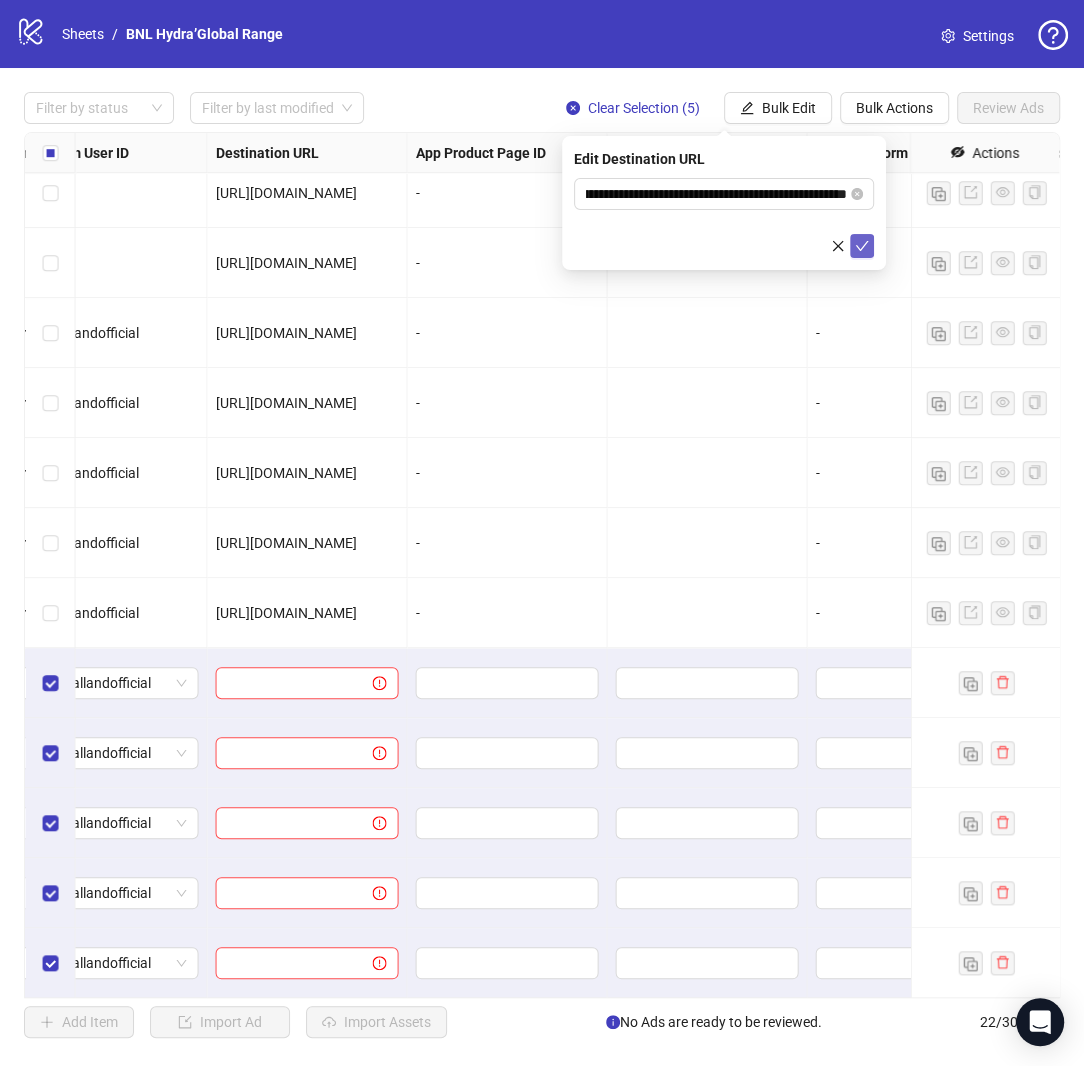 click at bounding box center (862, 246) 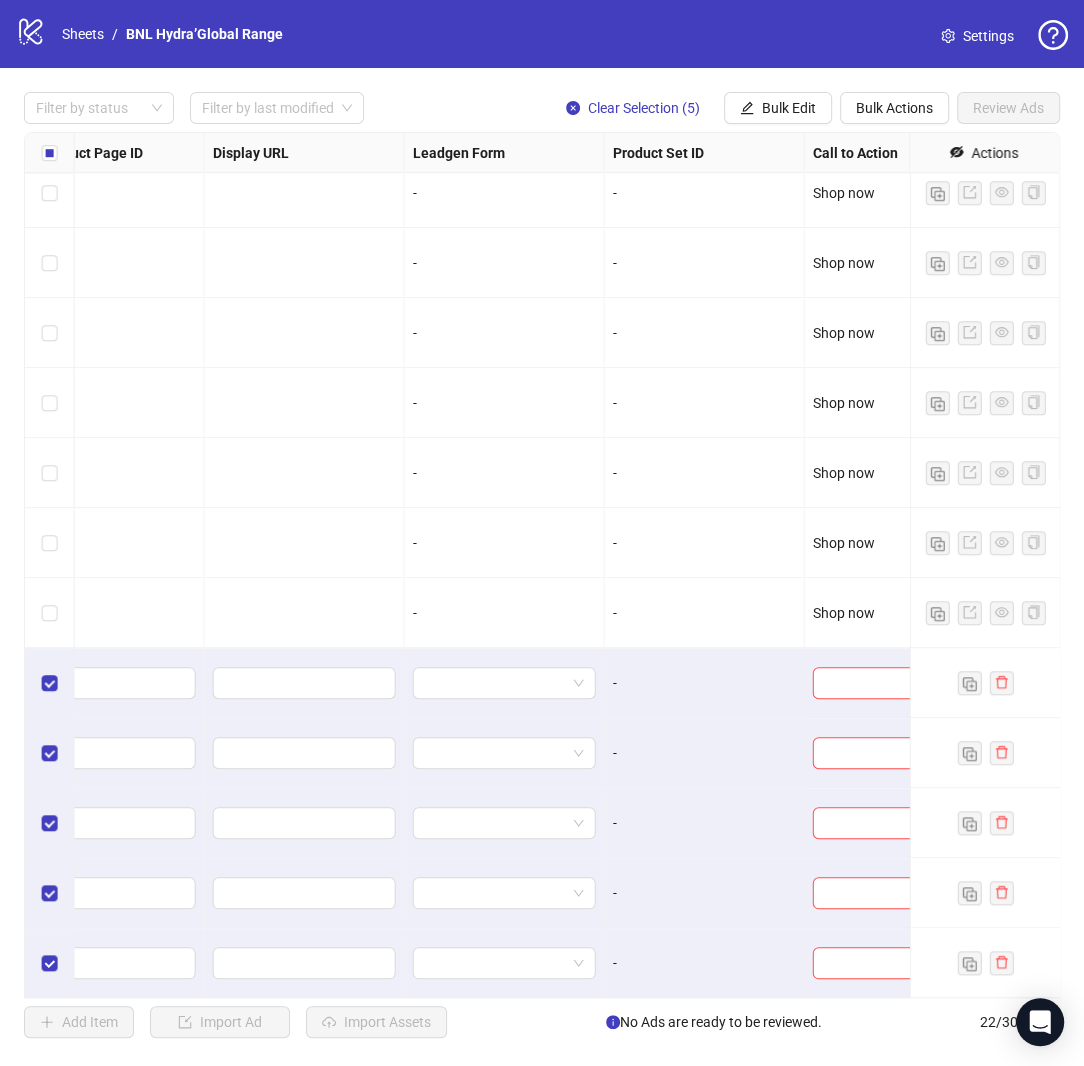 scroll, scrollTop: 715, scrollLeft: 2635, axis: both 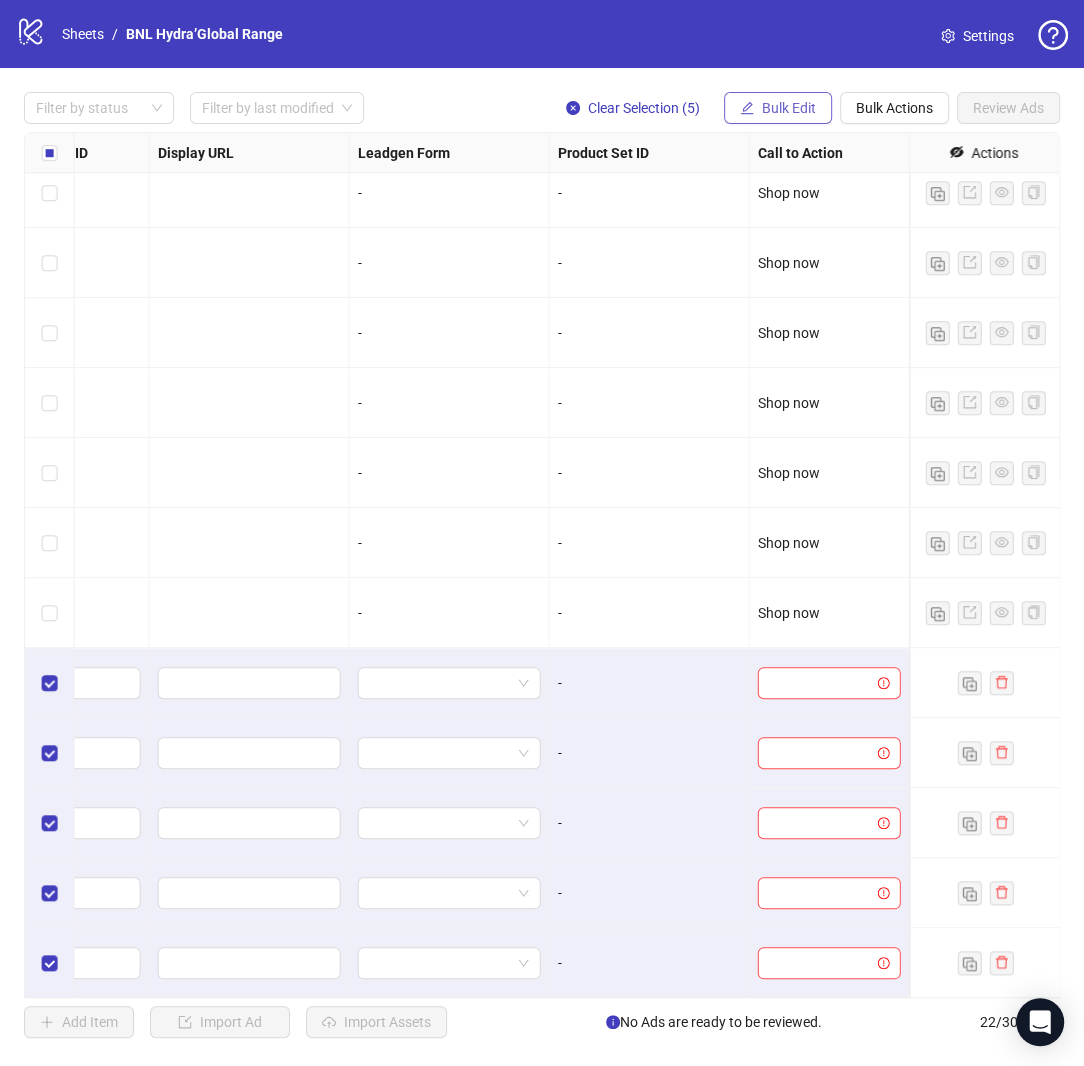 click on "Bulk Edit" at bounding box center (789, 108) 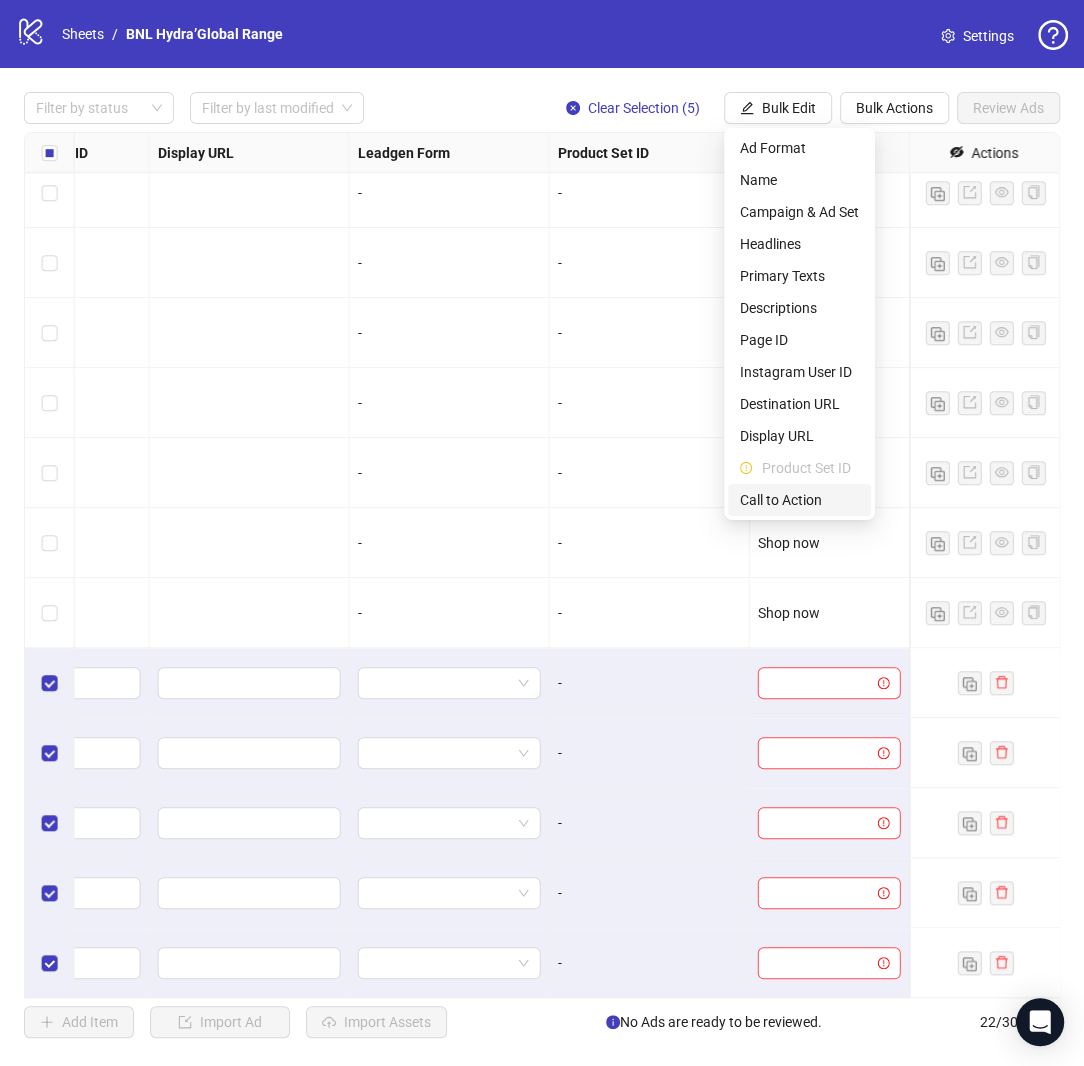 click on "Call to Action" at bounding box center [799, 500] 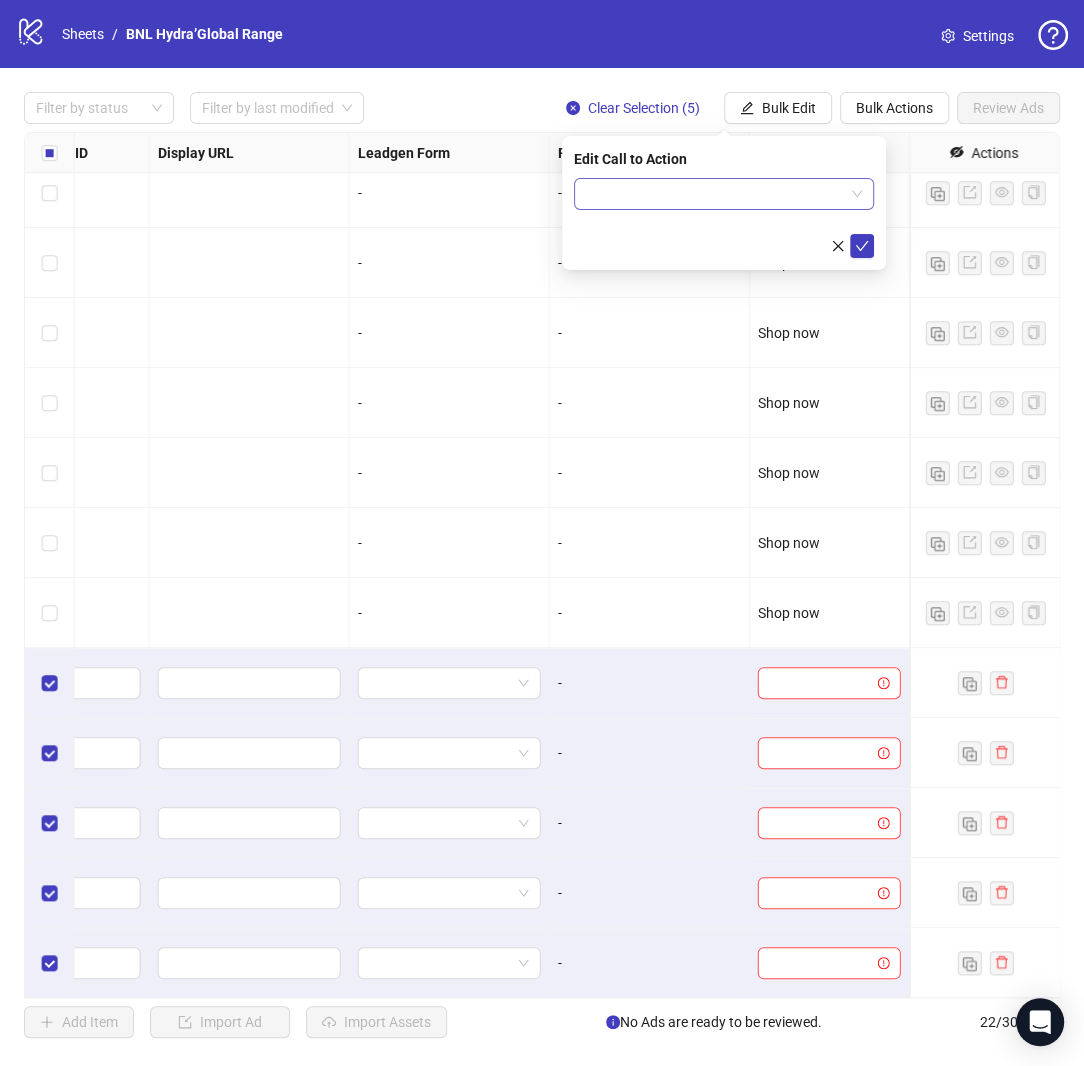 click at bounding box center (715, 194) 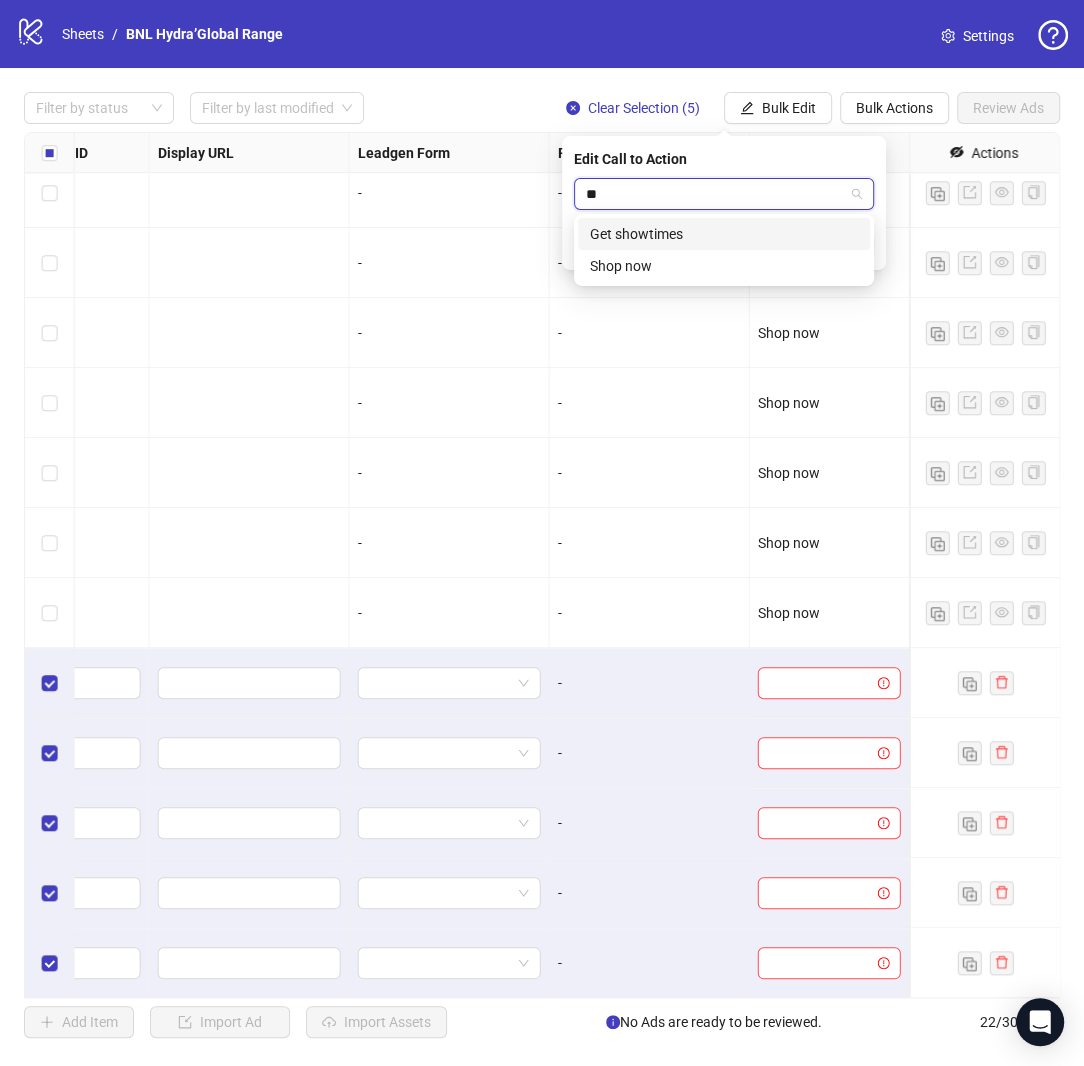 type on "***" 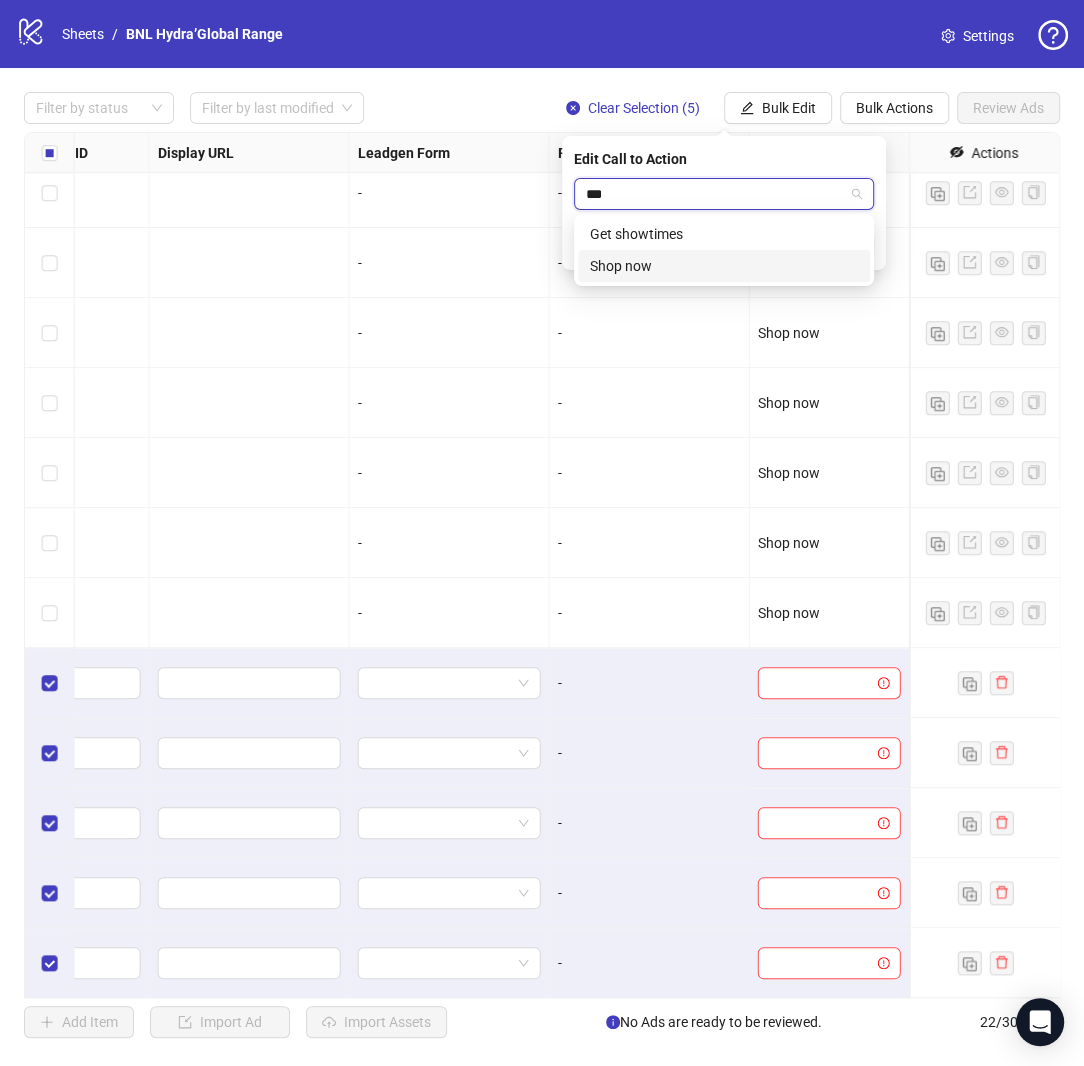 click on "Shop now" at bounding box center [724, 266] 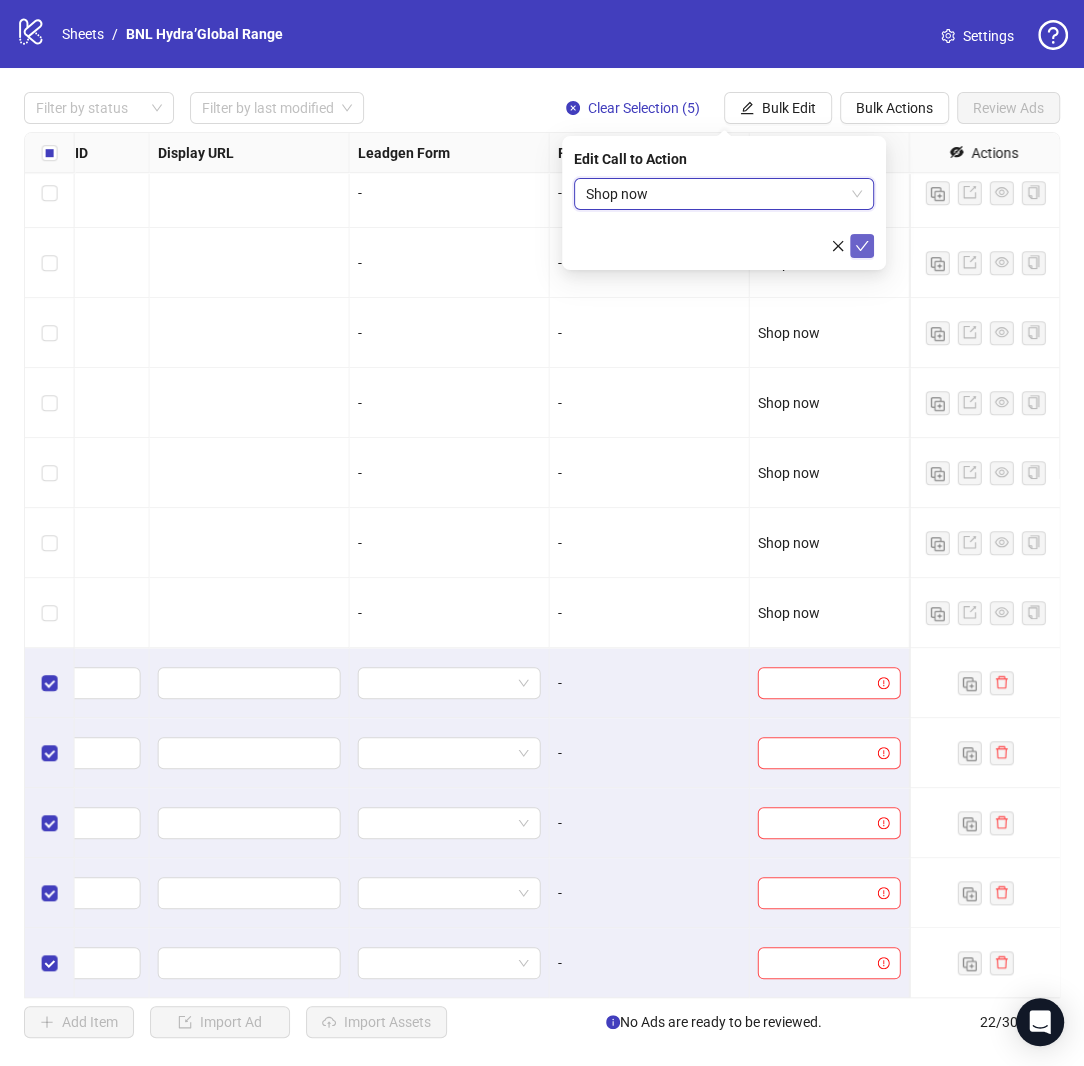click 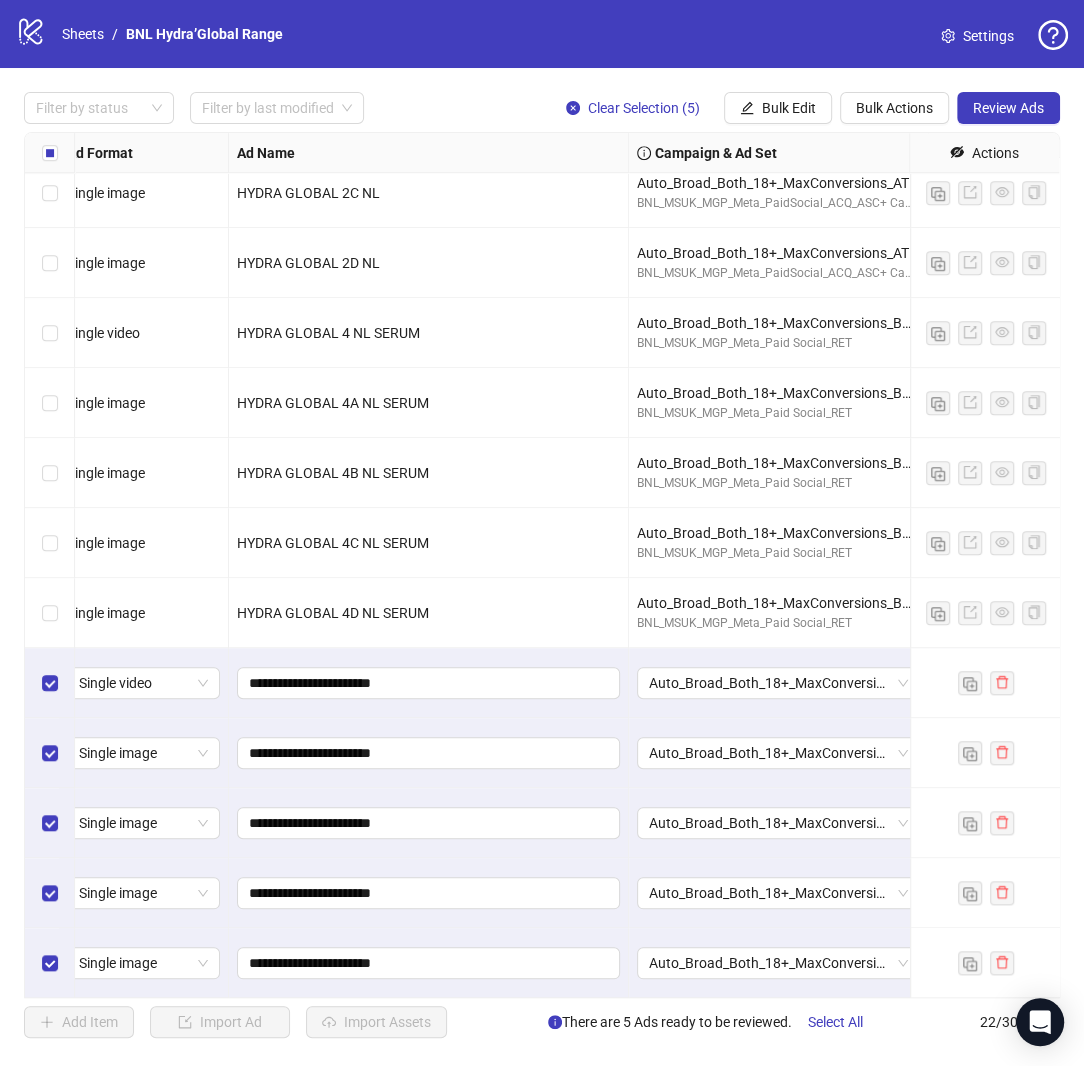 scroll, scrollTop: 715, scrollLeft: 0, axis: vertical 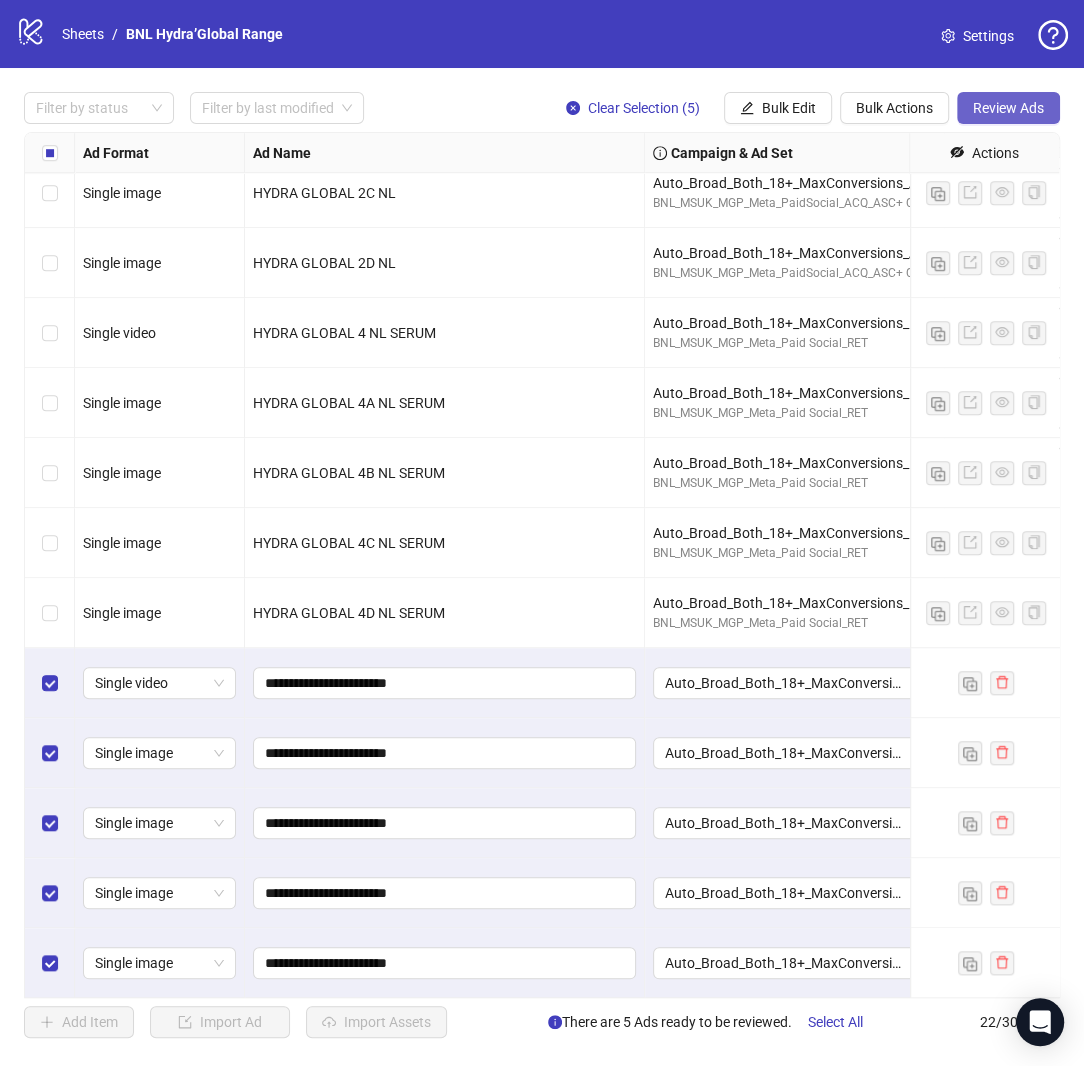 click on "Review Ads" at bounding box center [1008, 108] 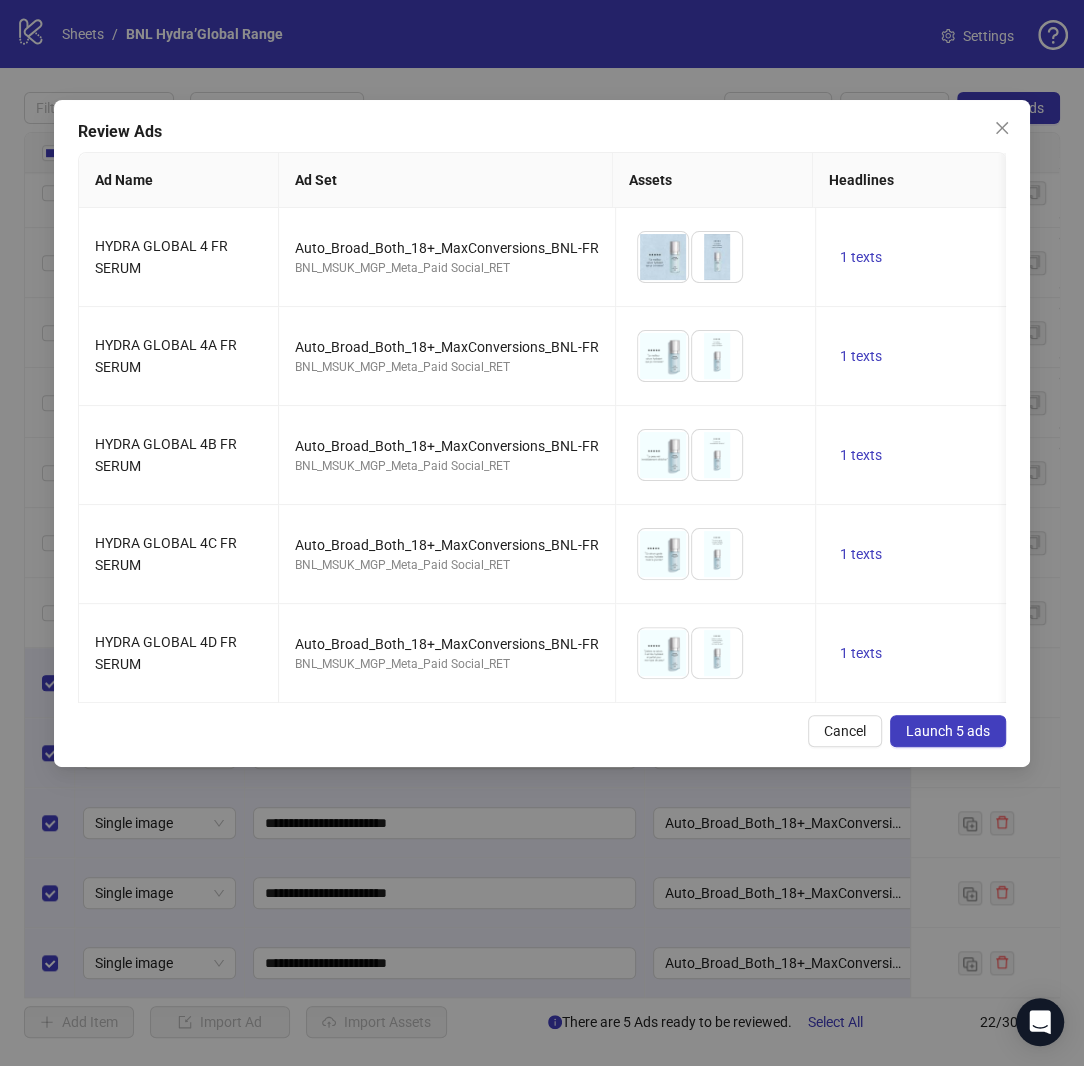 click on "Launch 5 ads" at bounding box center (948, 731) 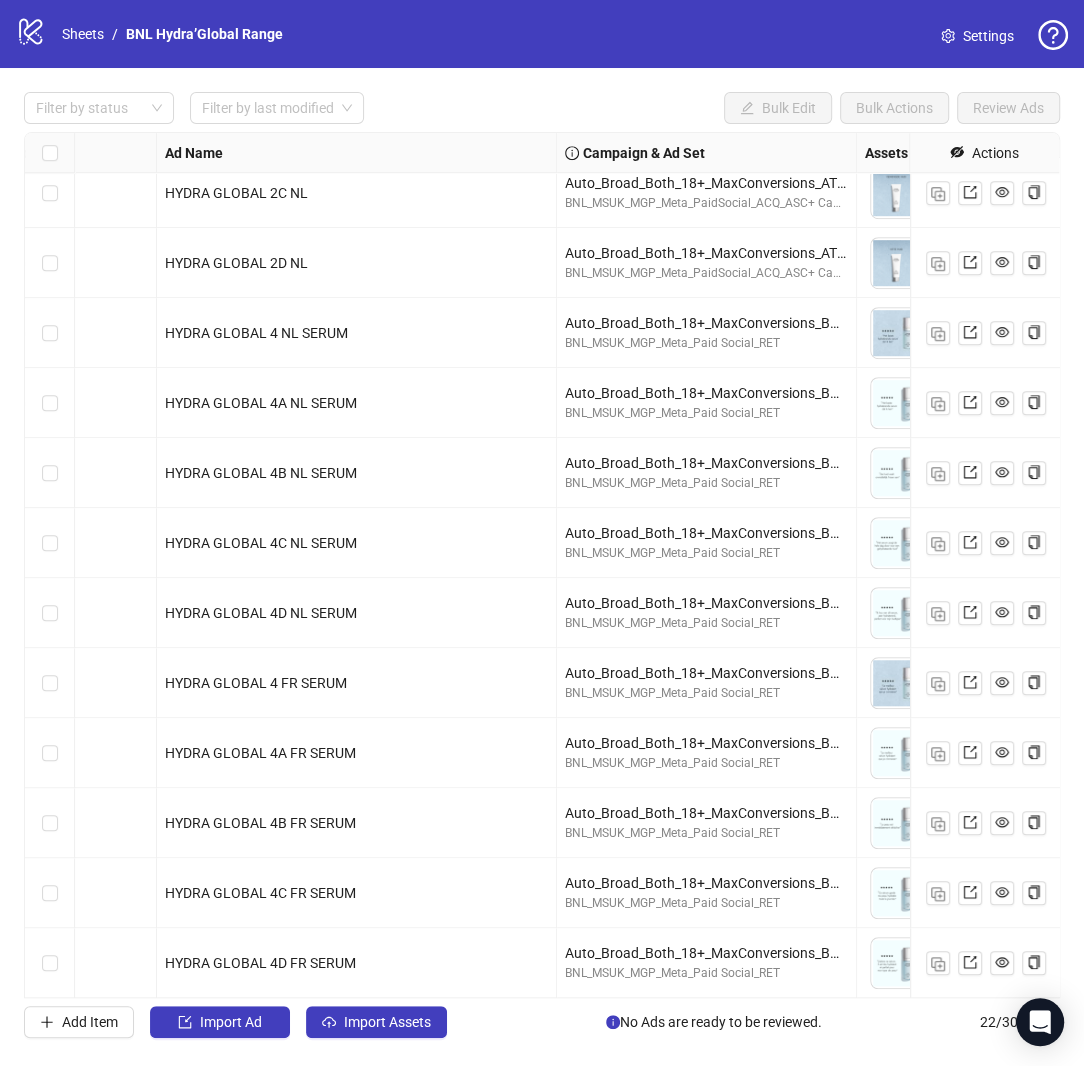 scroll, scrollTop: 715, scrollLeft: 0, axis: vertical 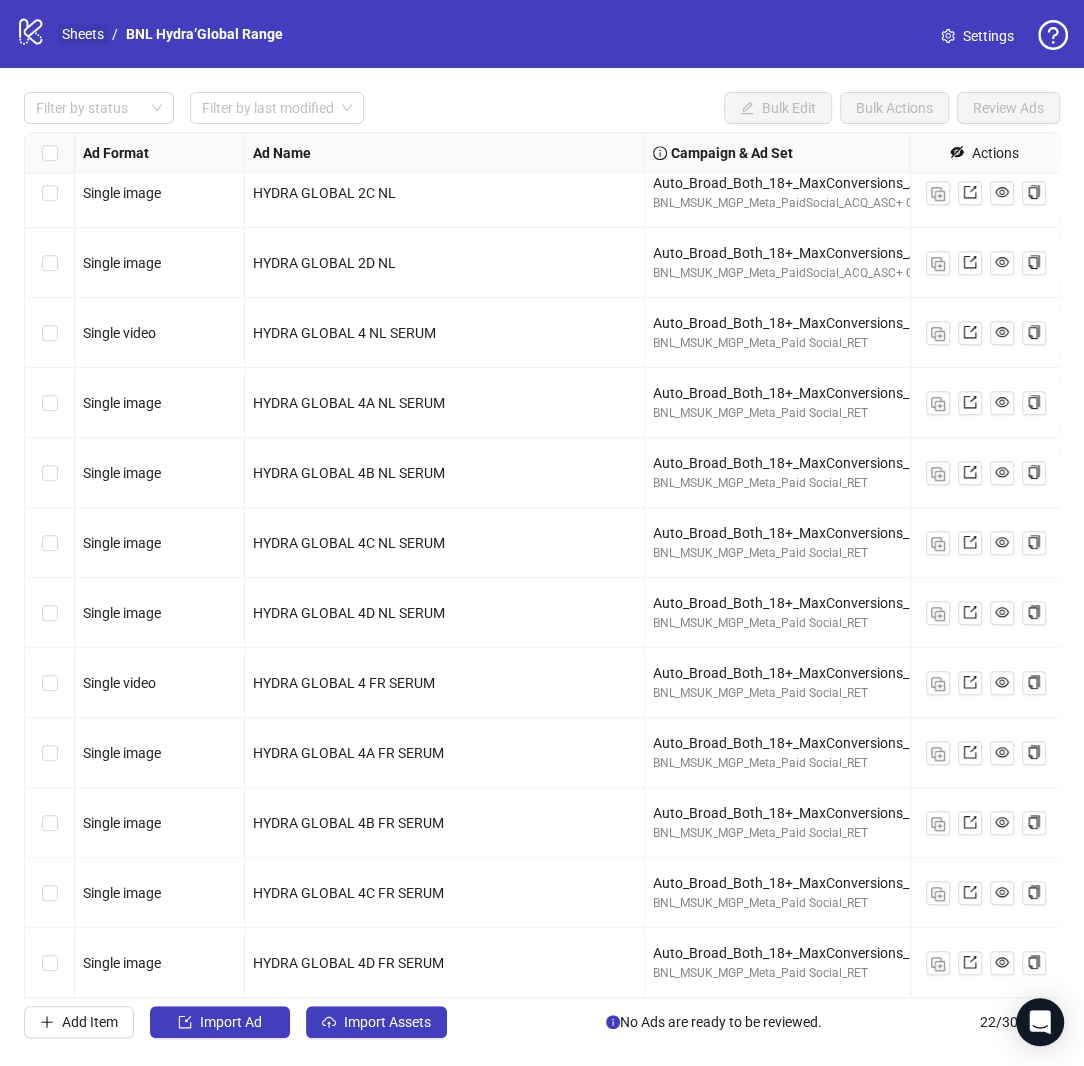 click on "Sheets" at bounding box center (83, 34) 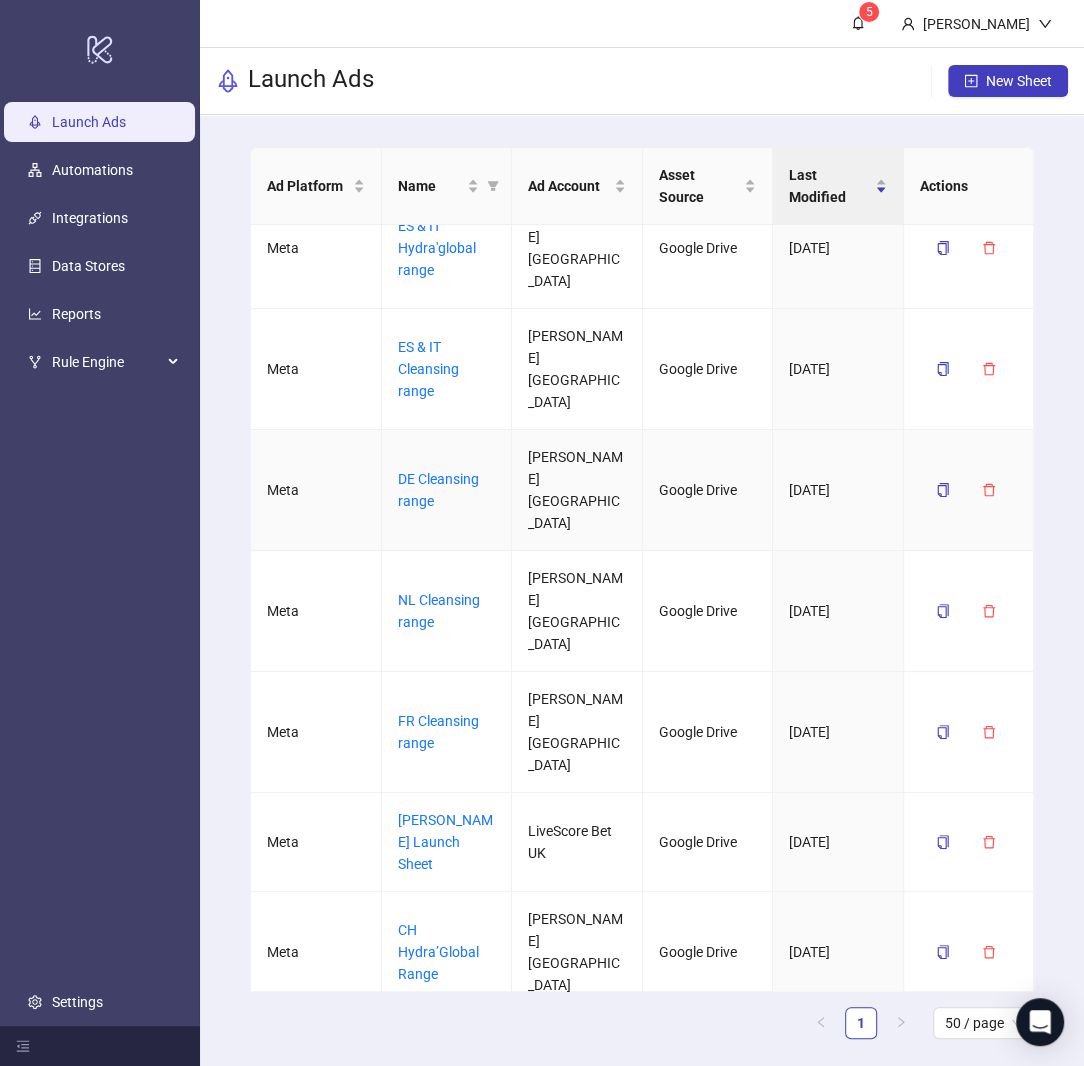 scroll, scrollTop: 42, scrollLeft: 0, axis: vertical 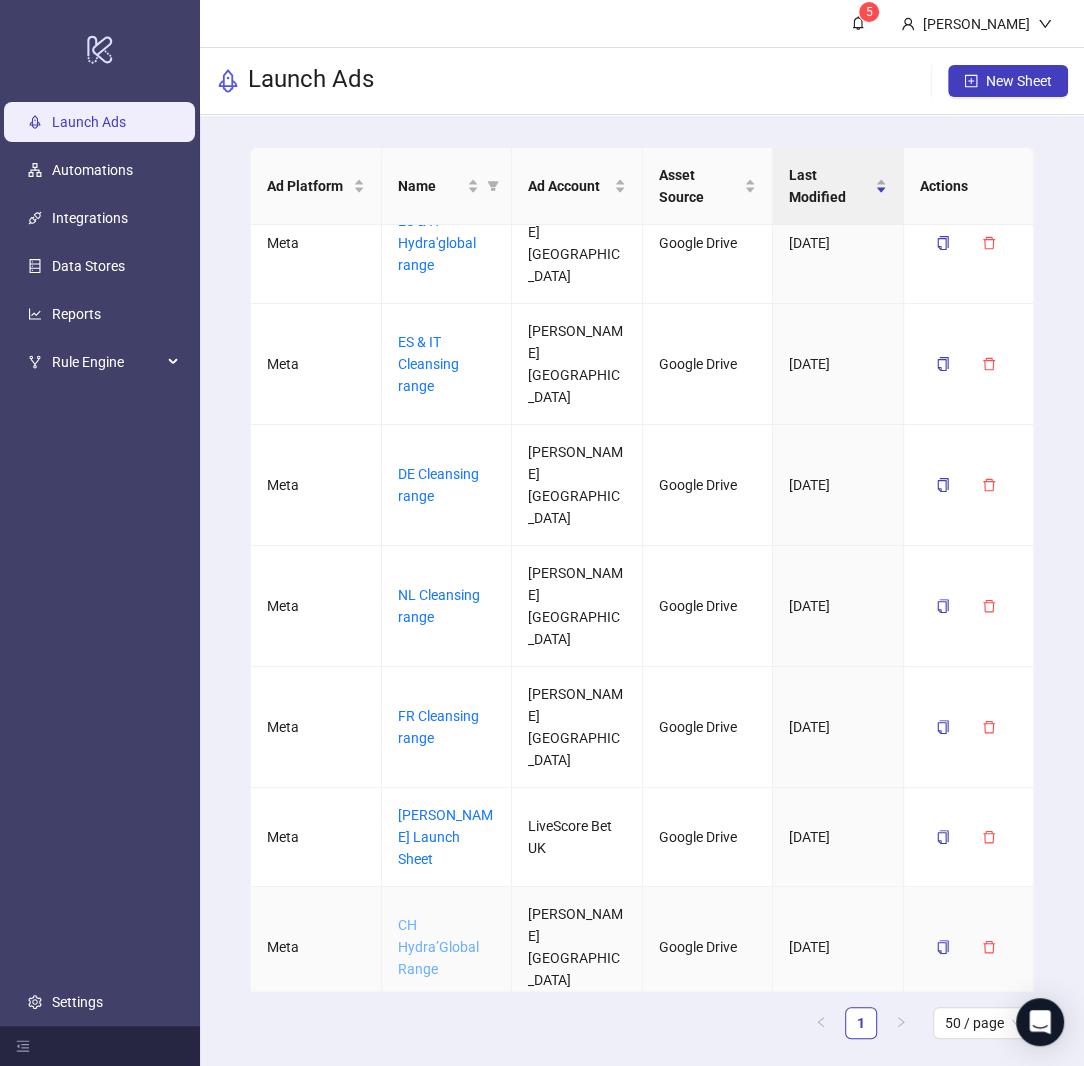 click on "CH Hydra’Global Range" at bounding box center [438, 947] 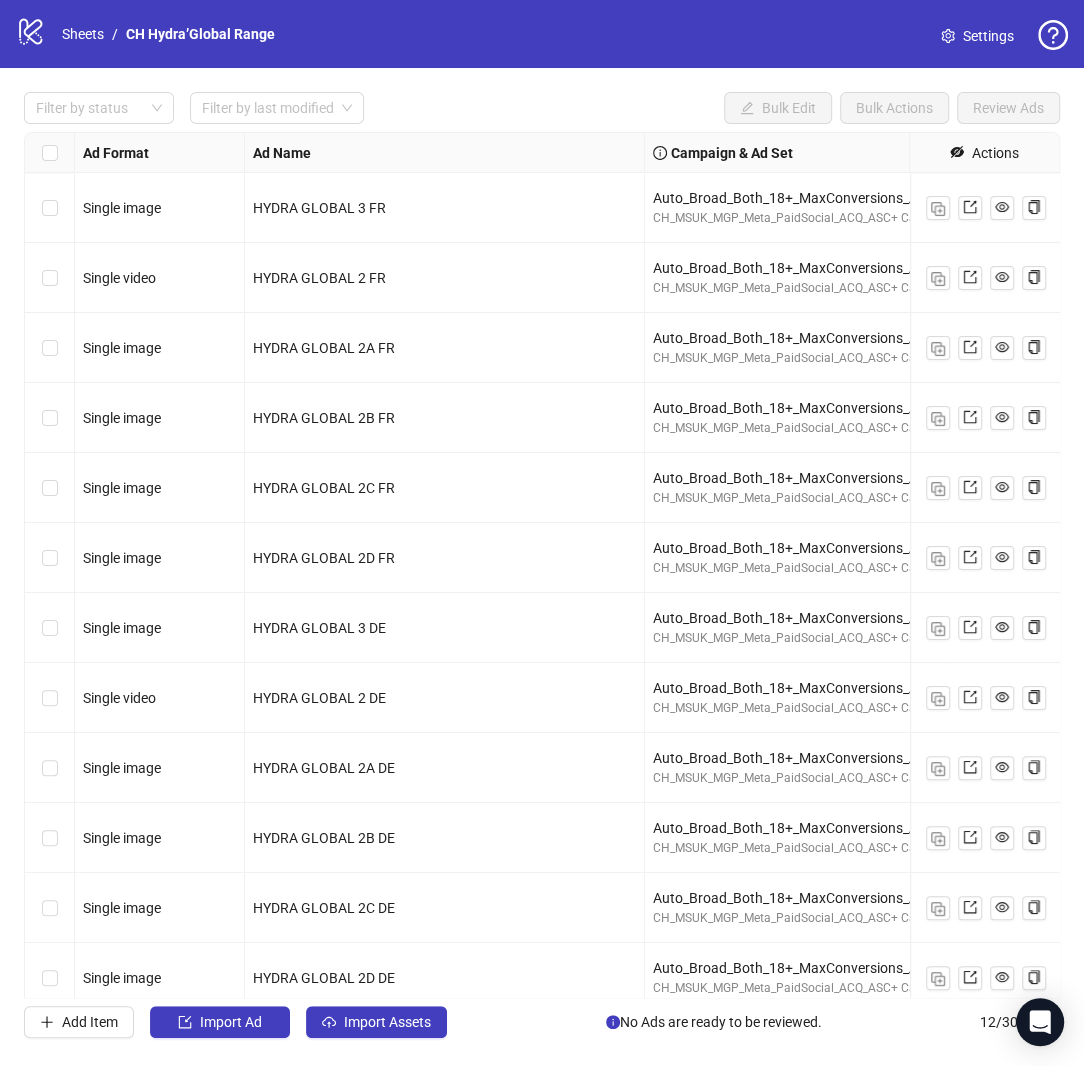 scroll, scrollTop: 15, scrollLeft: 0, axis: vertical 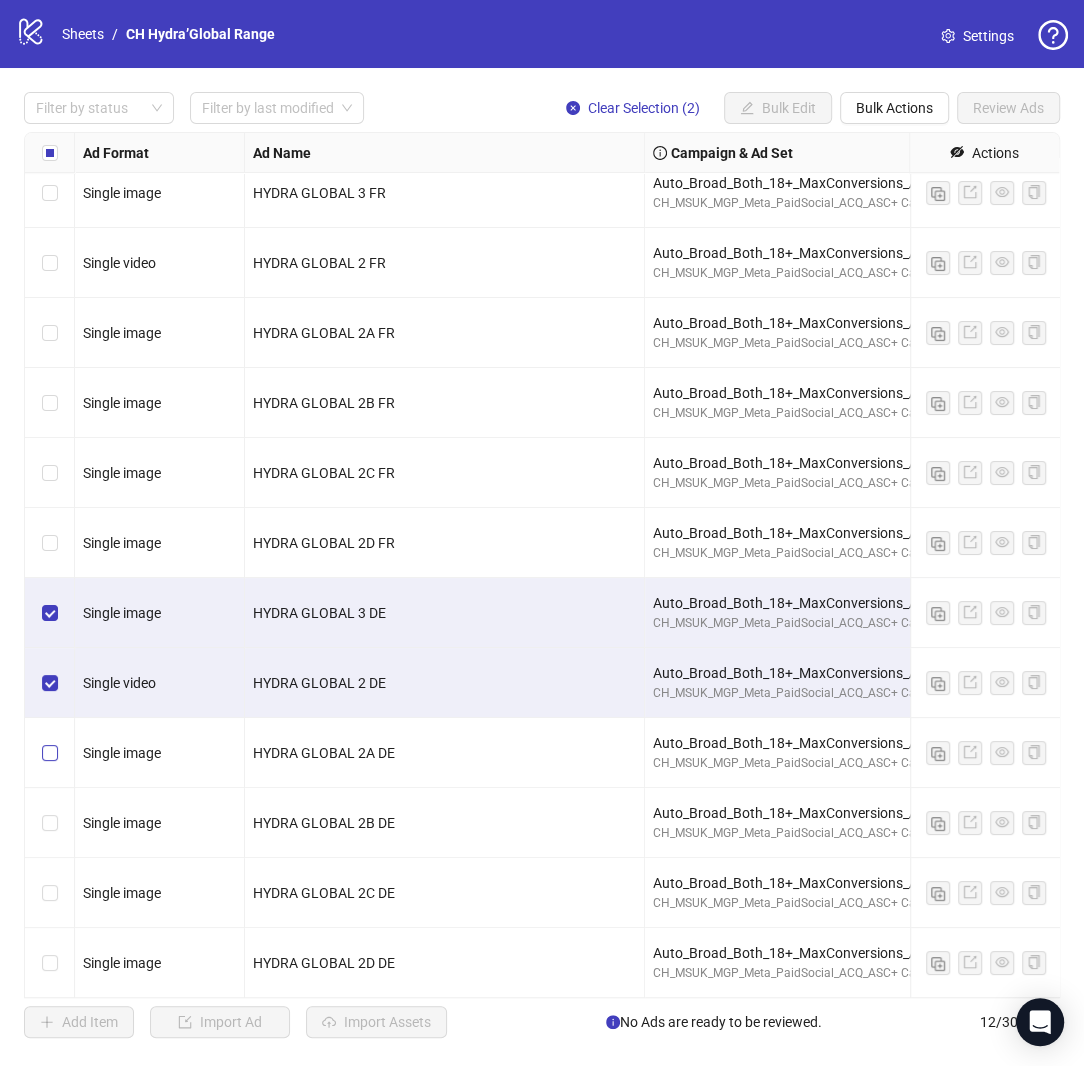 click at bounding box center [50, 753] 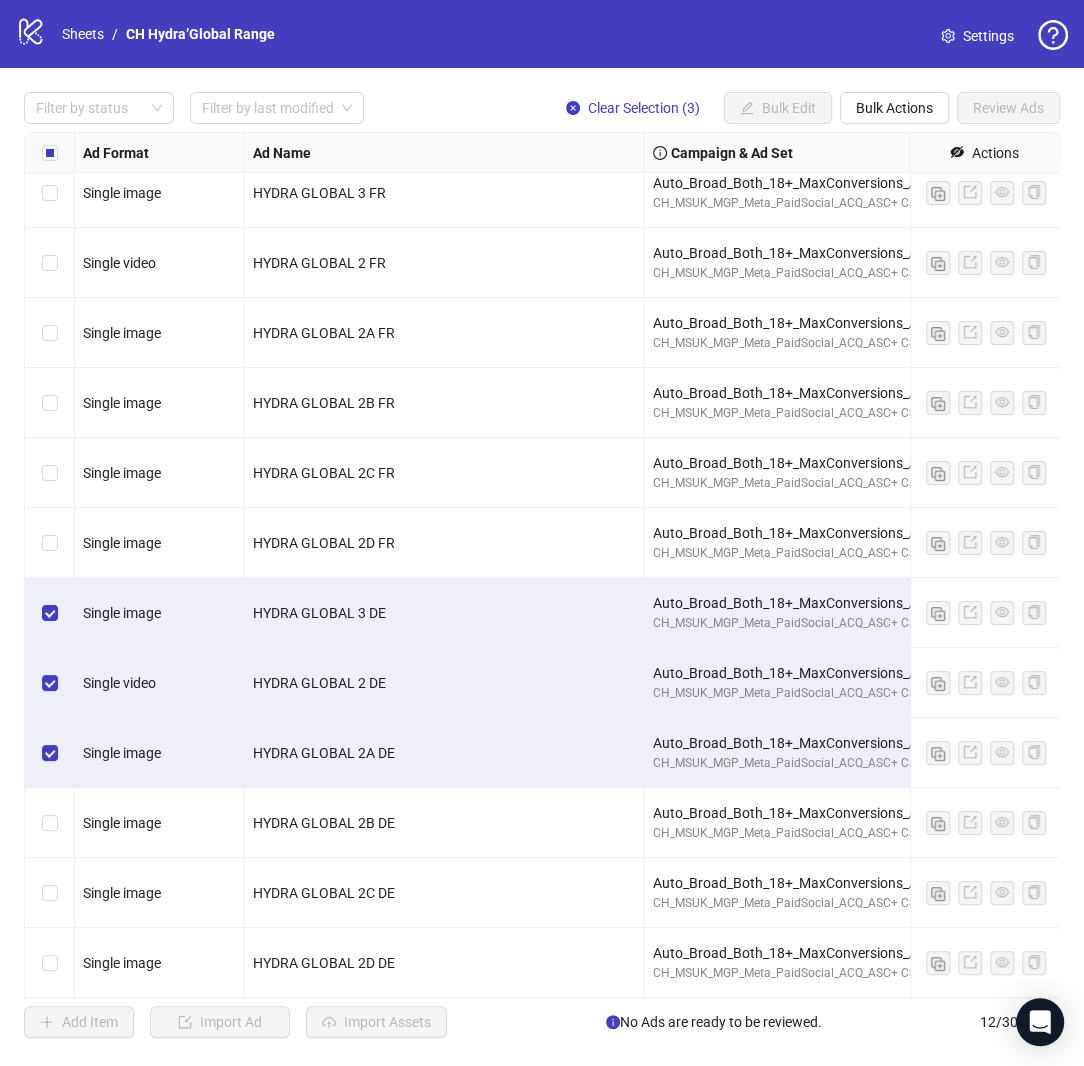 click at bounding box center [50, 823] 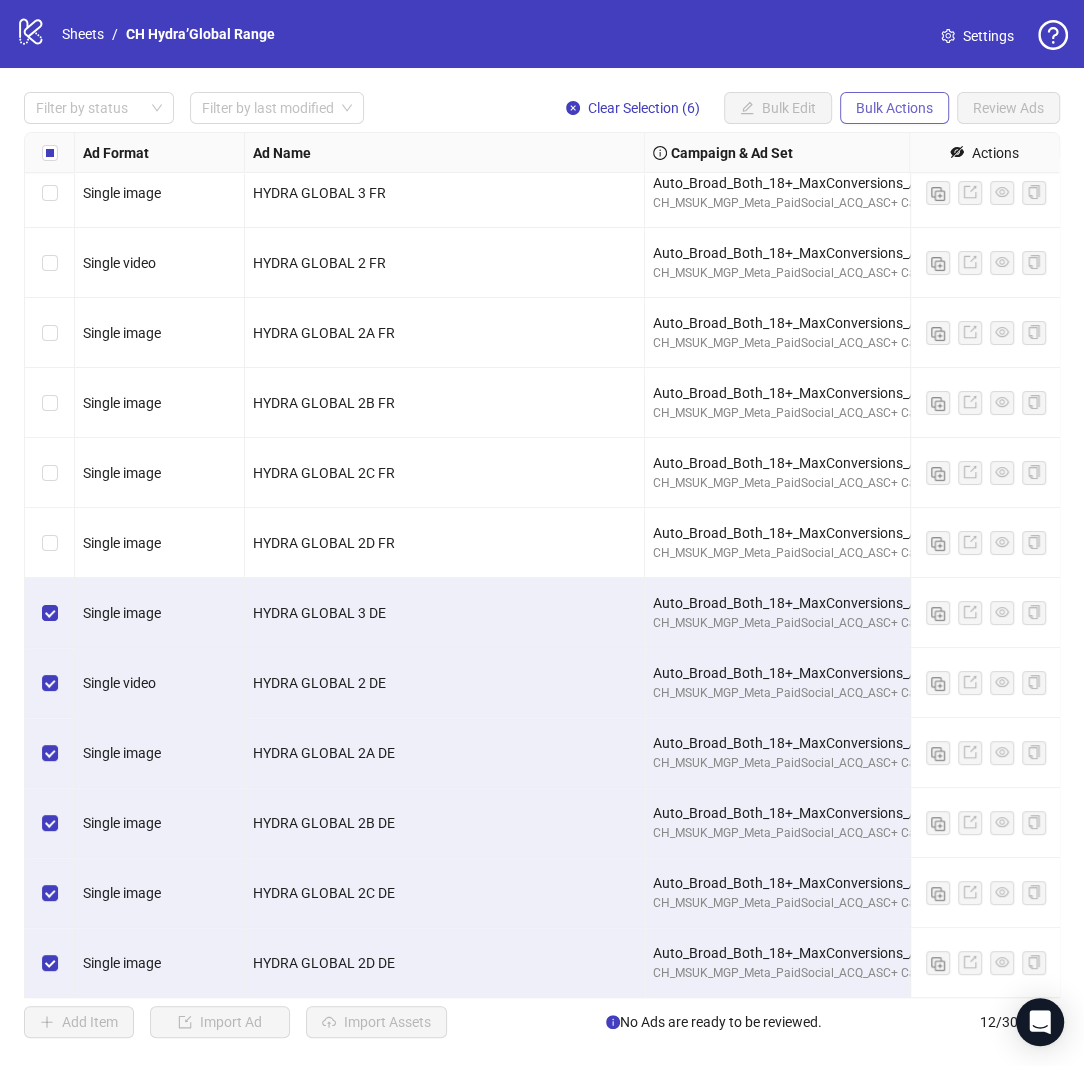 click on "Bulk Actions" at bounding box center [894, 108] 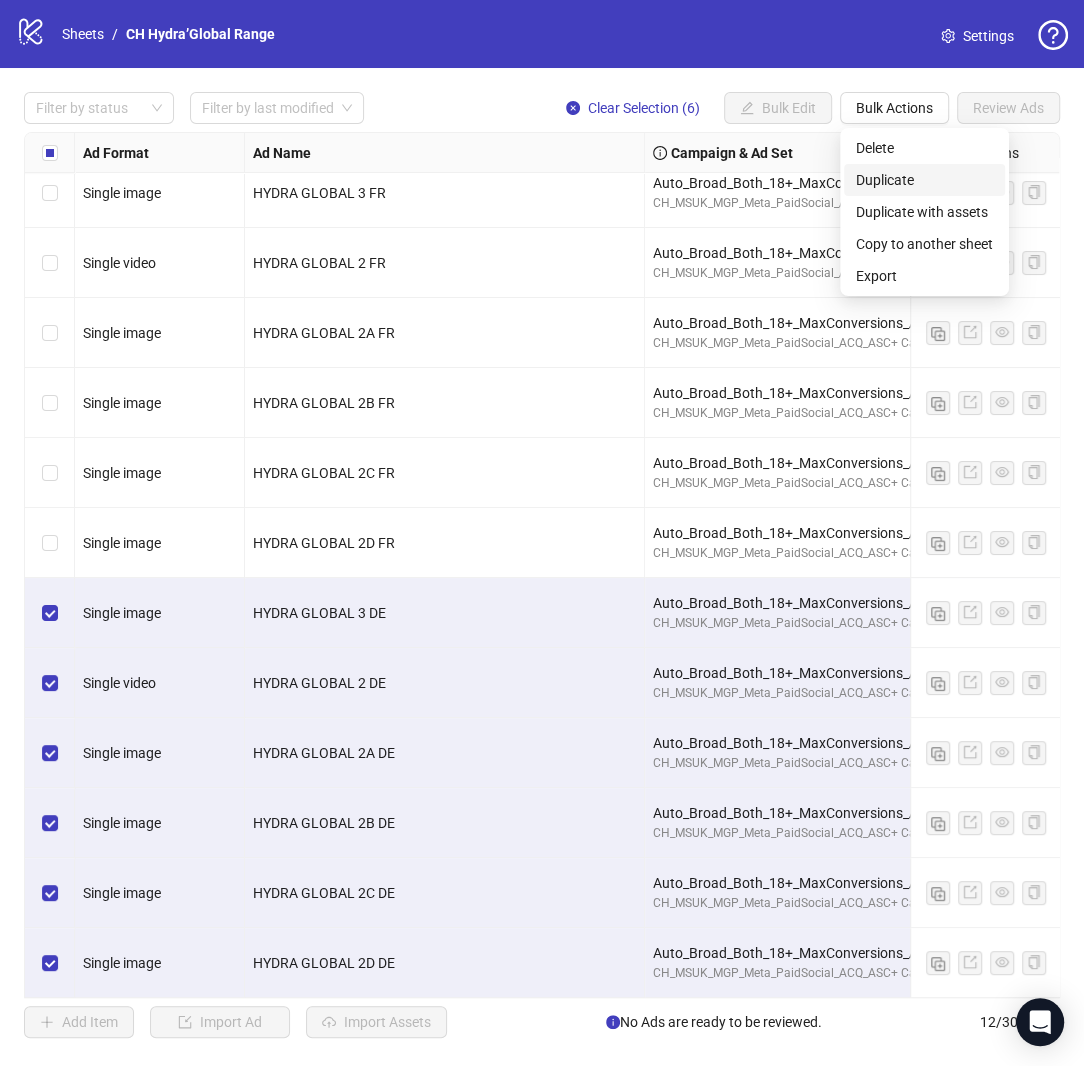 click on "Duplicate" at bounding box center [924, 180] 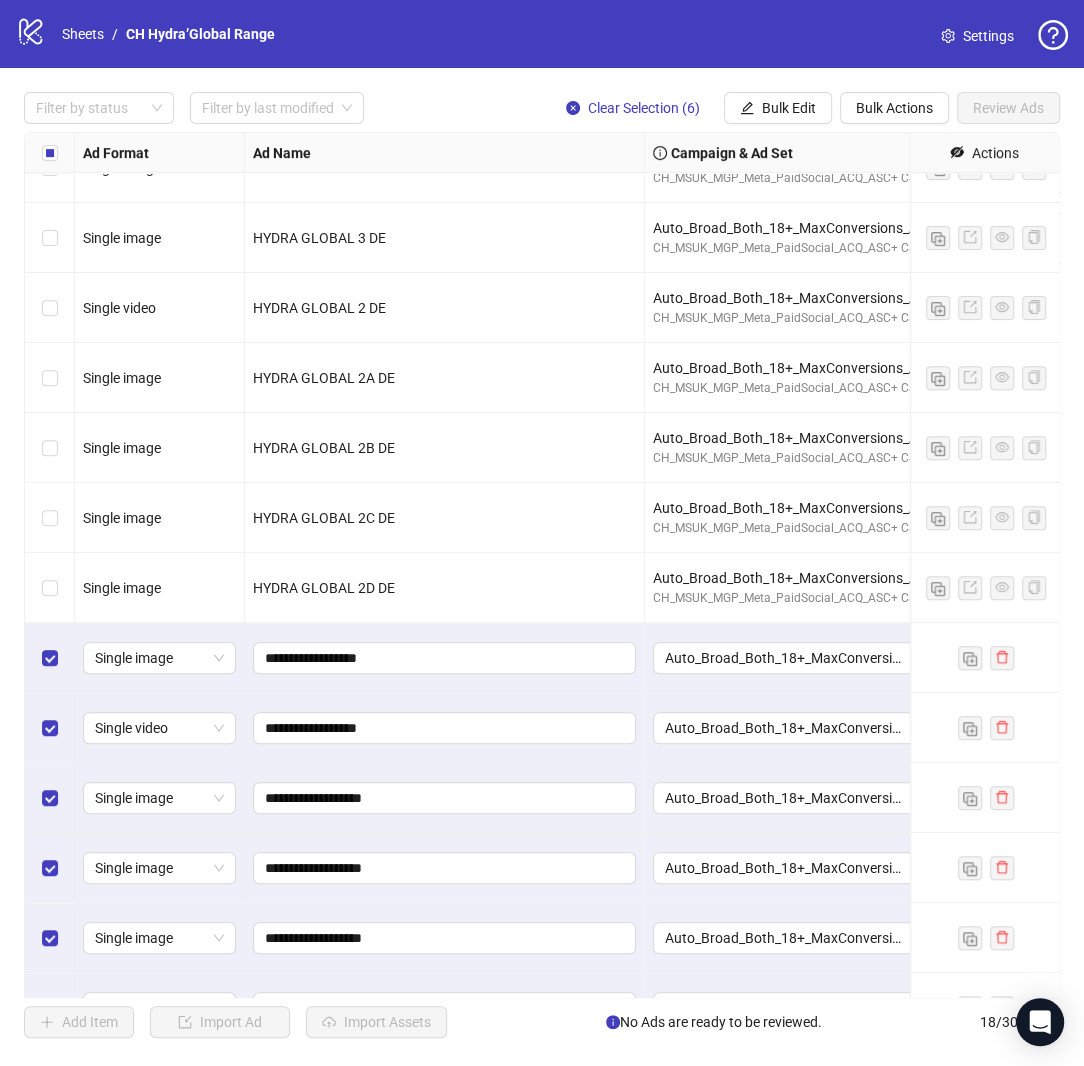 scroll, scrollTop: 435, scrollLeft: 0, axis: vertical 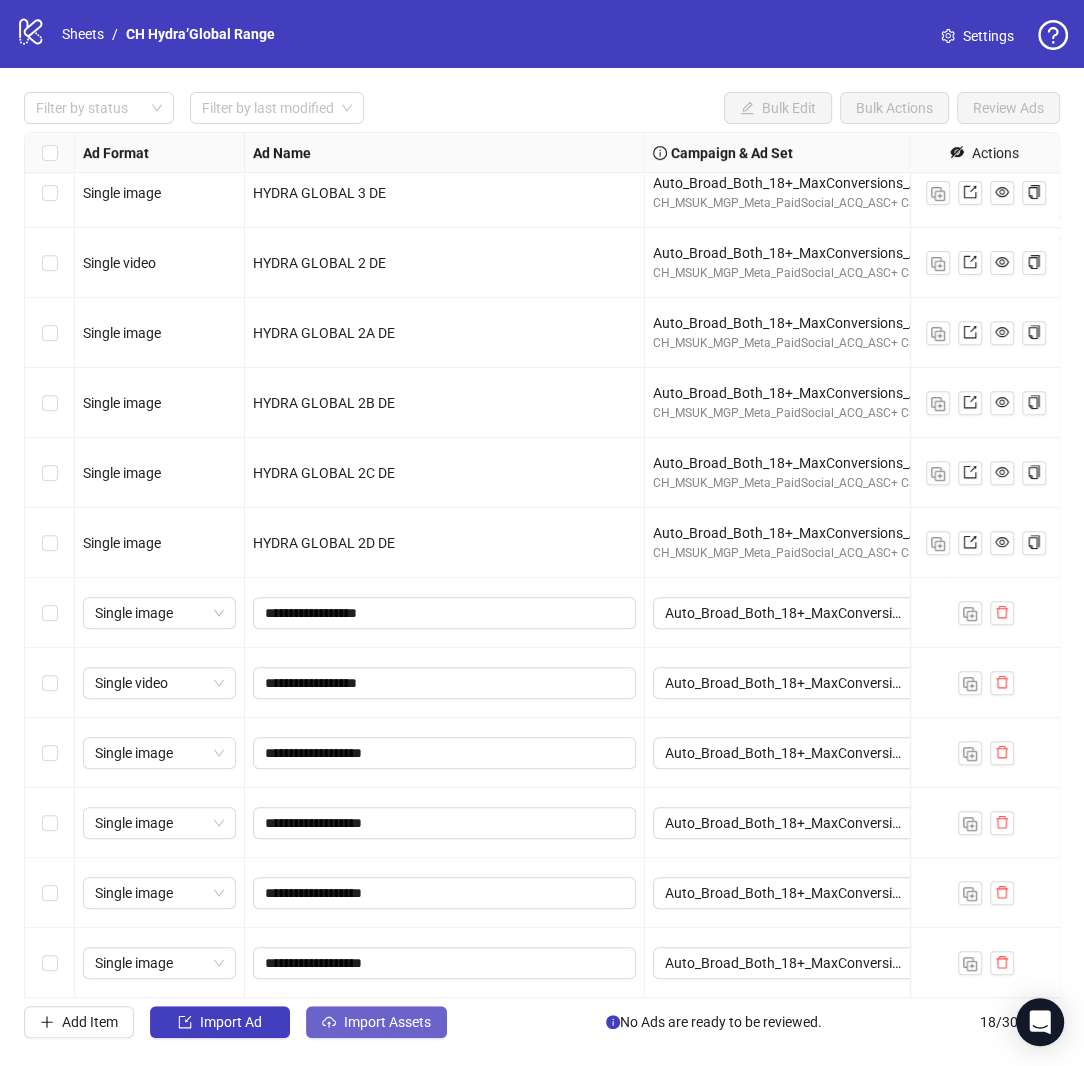 click on "Import Assets" at bounding box center (387, 1022) 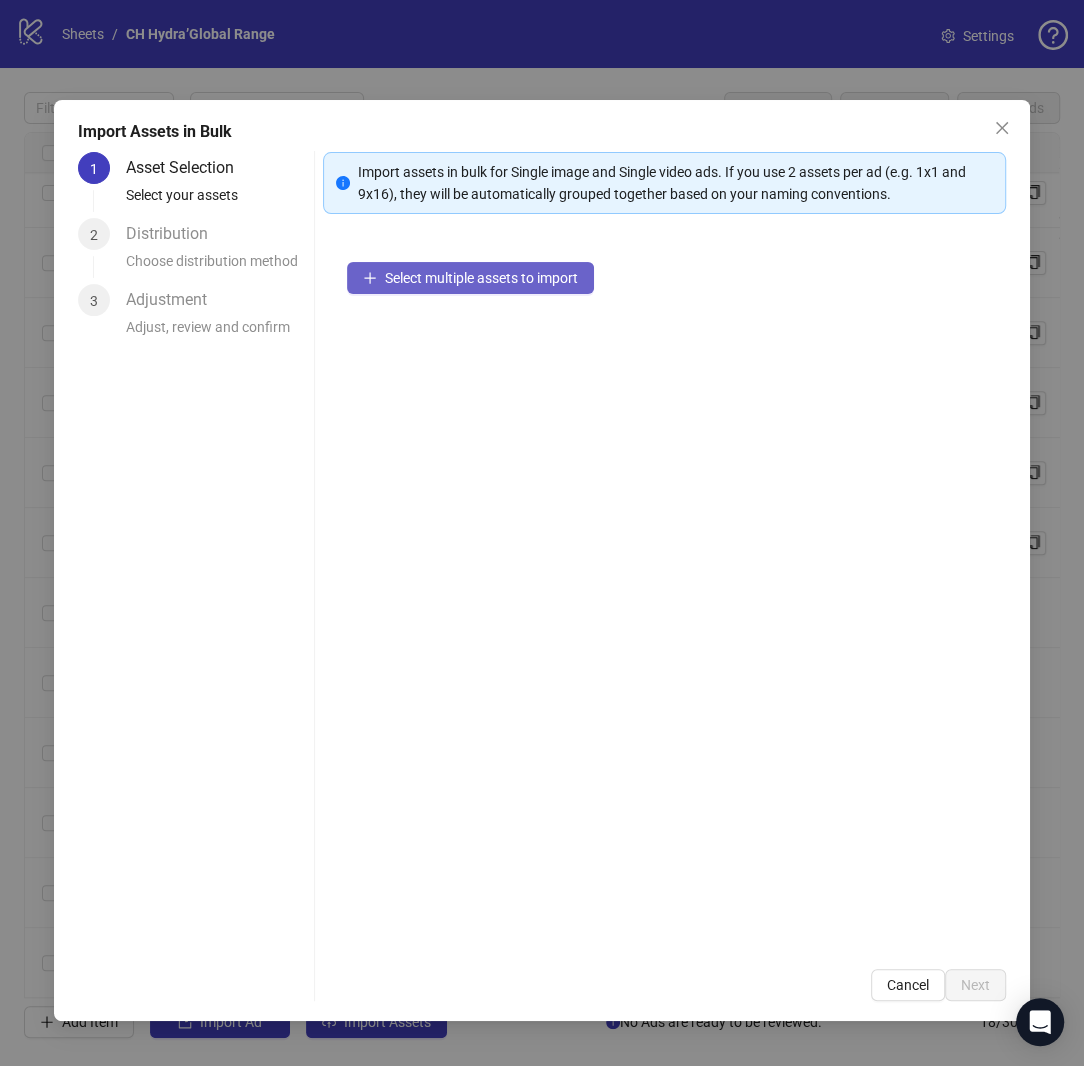 click on "Select multiple assets to import" at bounding box center [481, 278] 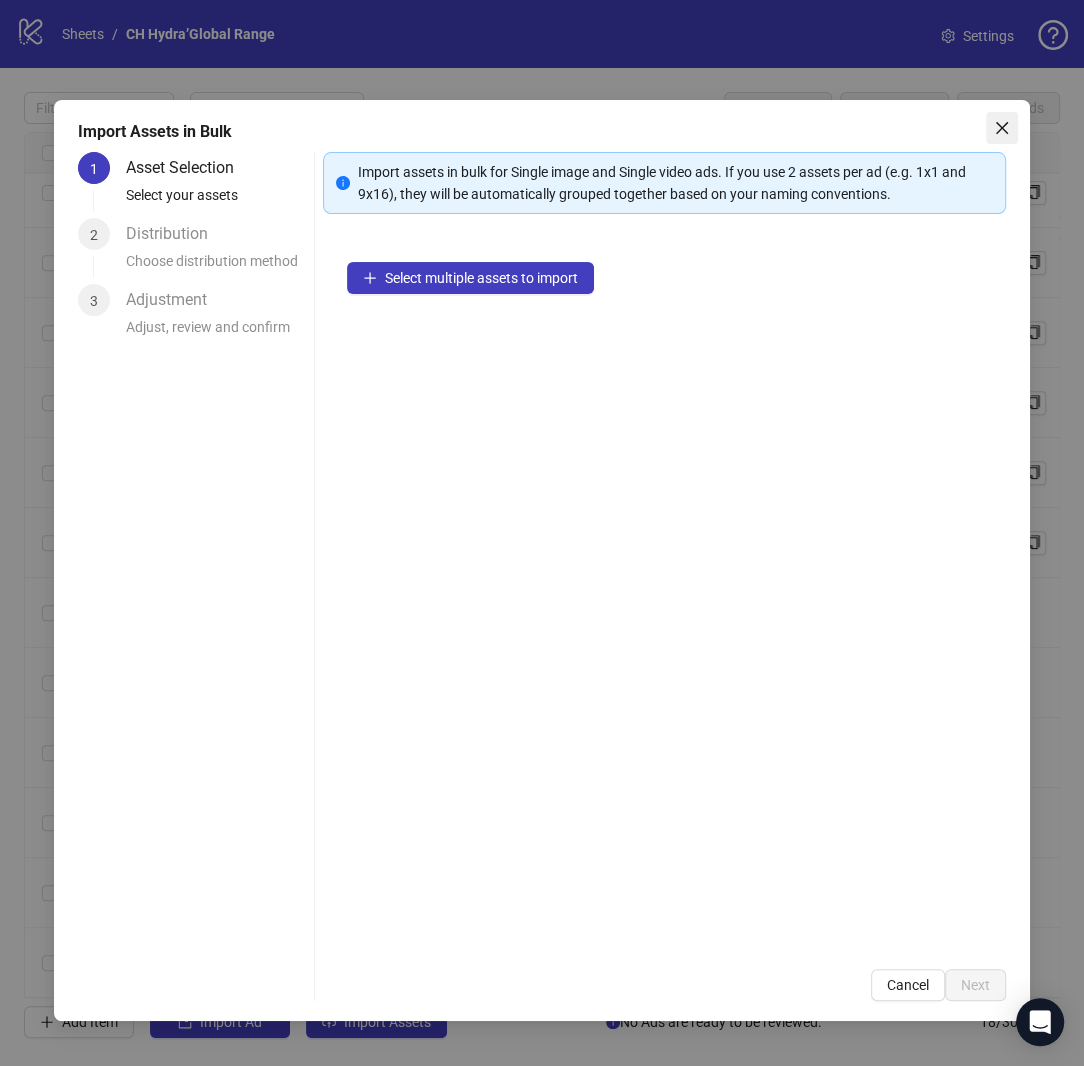 click 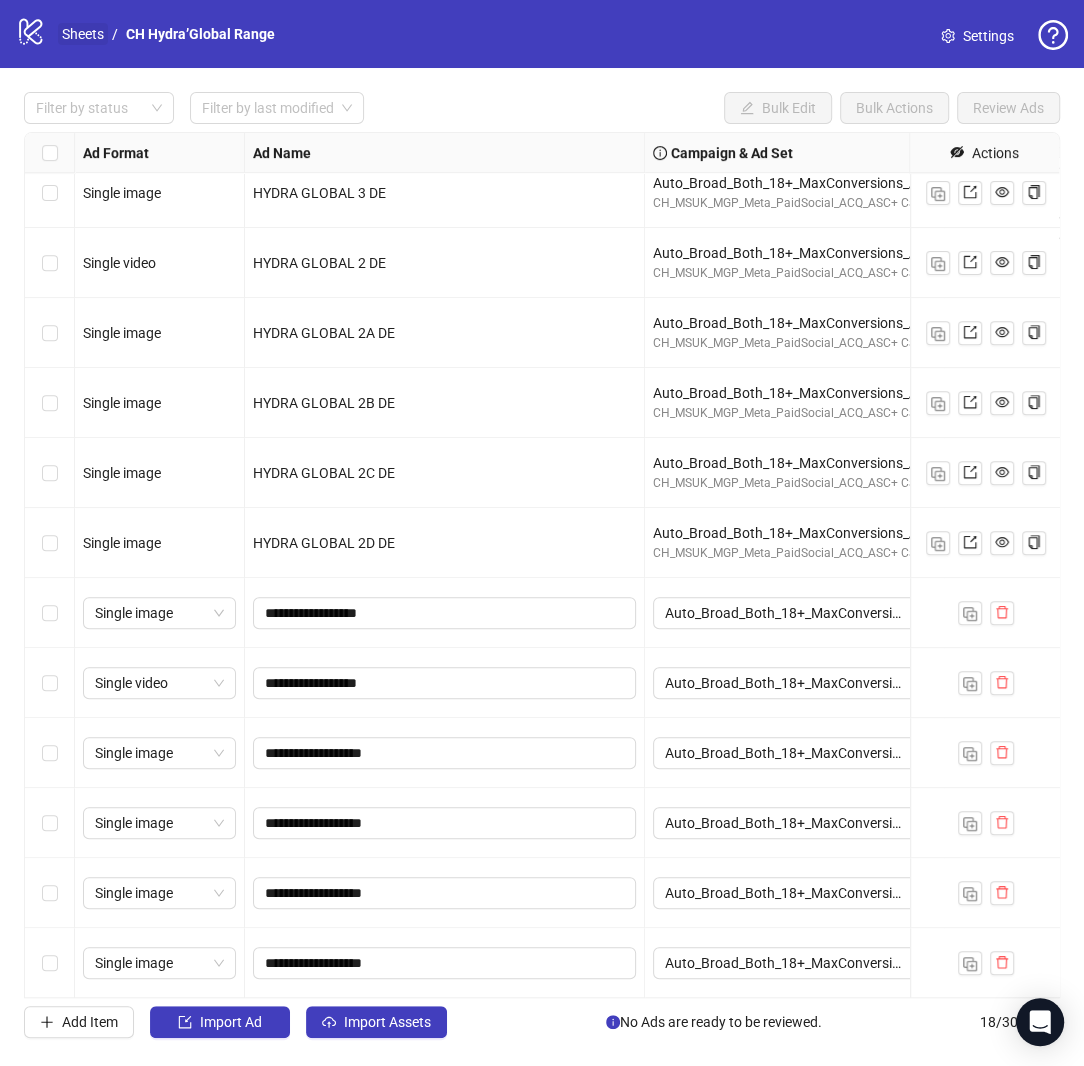 click on "Sheets" at bounding box center (83, 34) 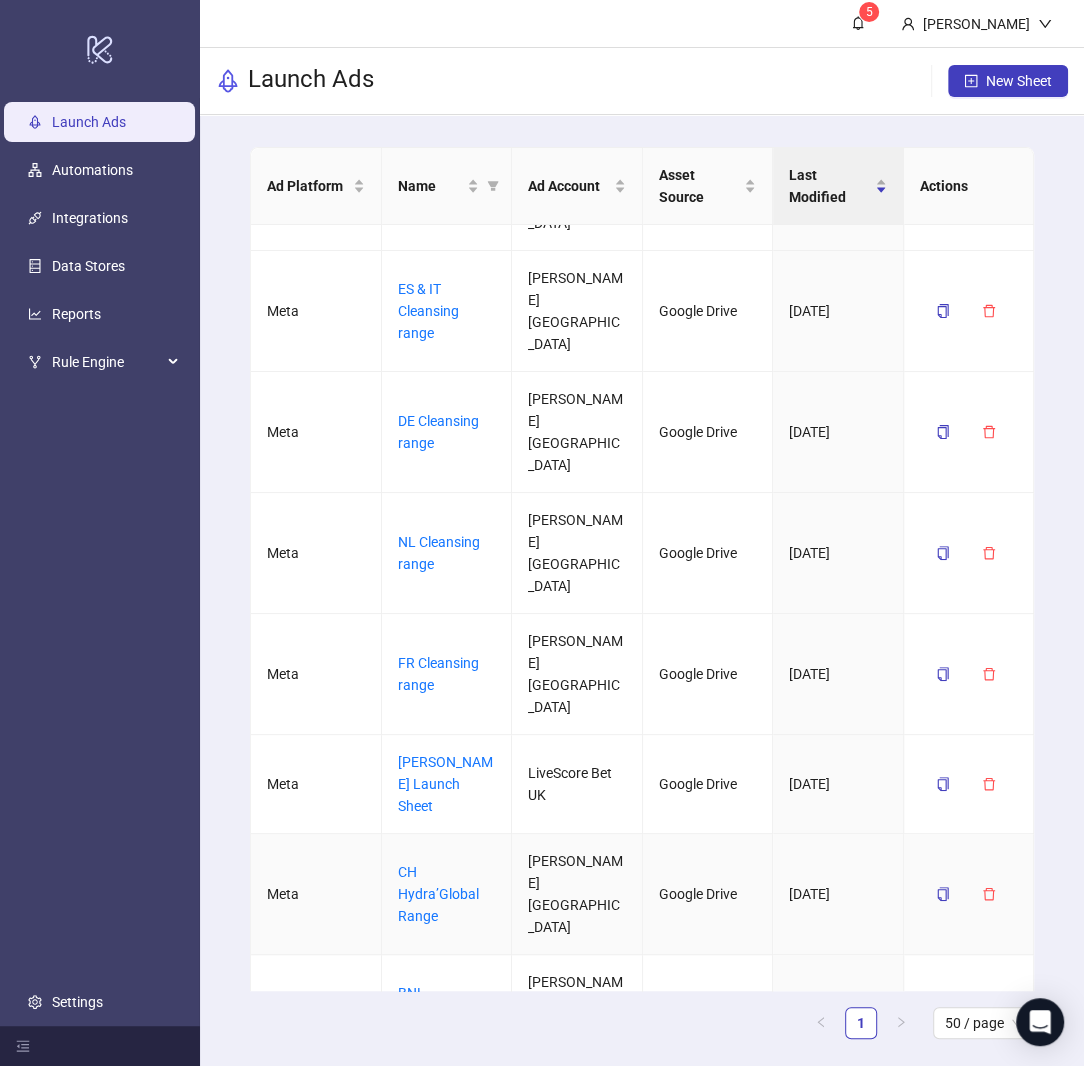 scroll, scrollTop: 285, scrollLeft: 0, axis: vertical 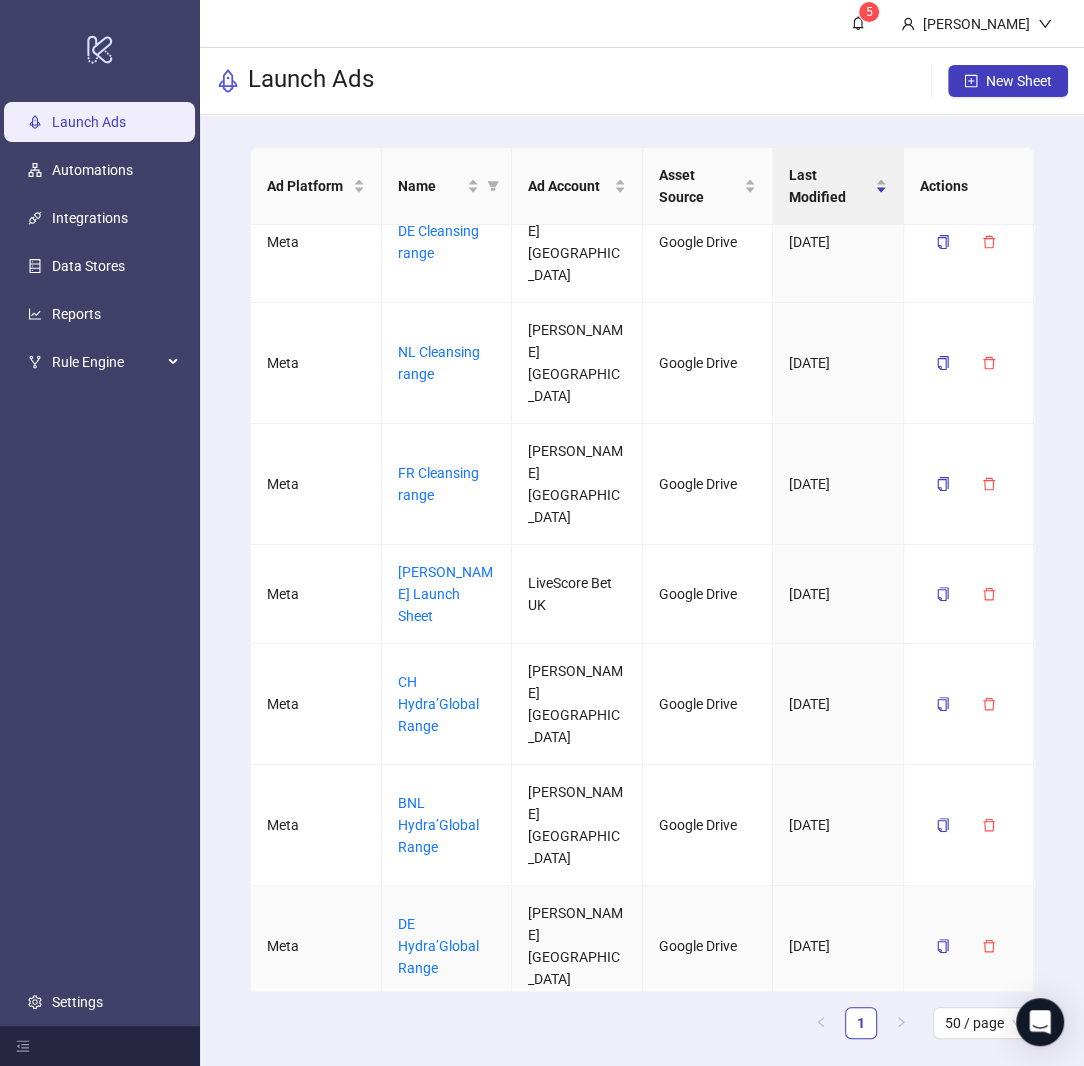 click on "DE Hydra’Global Range" at bounding box center [447, 946] 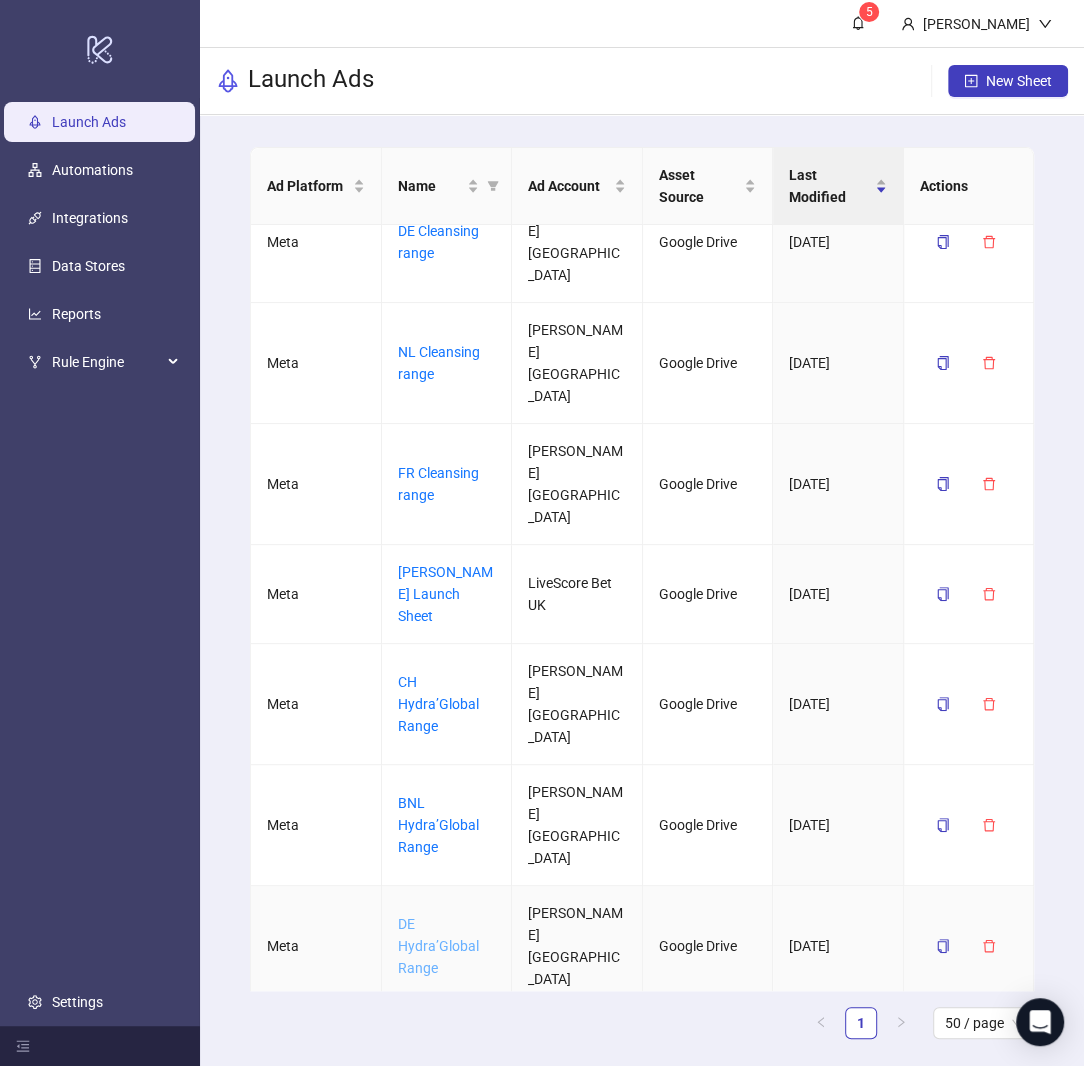 click on "DE Hydra’Global Range" at bounding box center [438, 946] 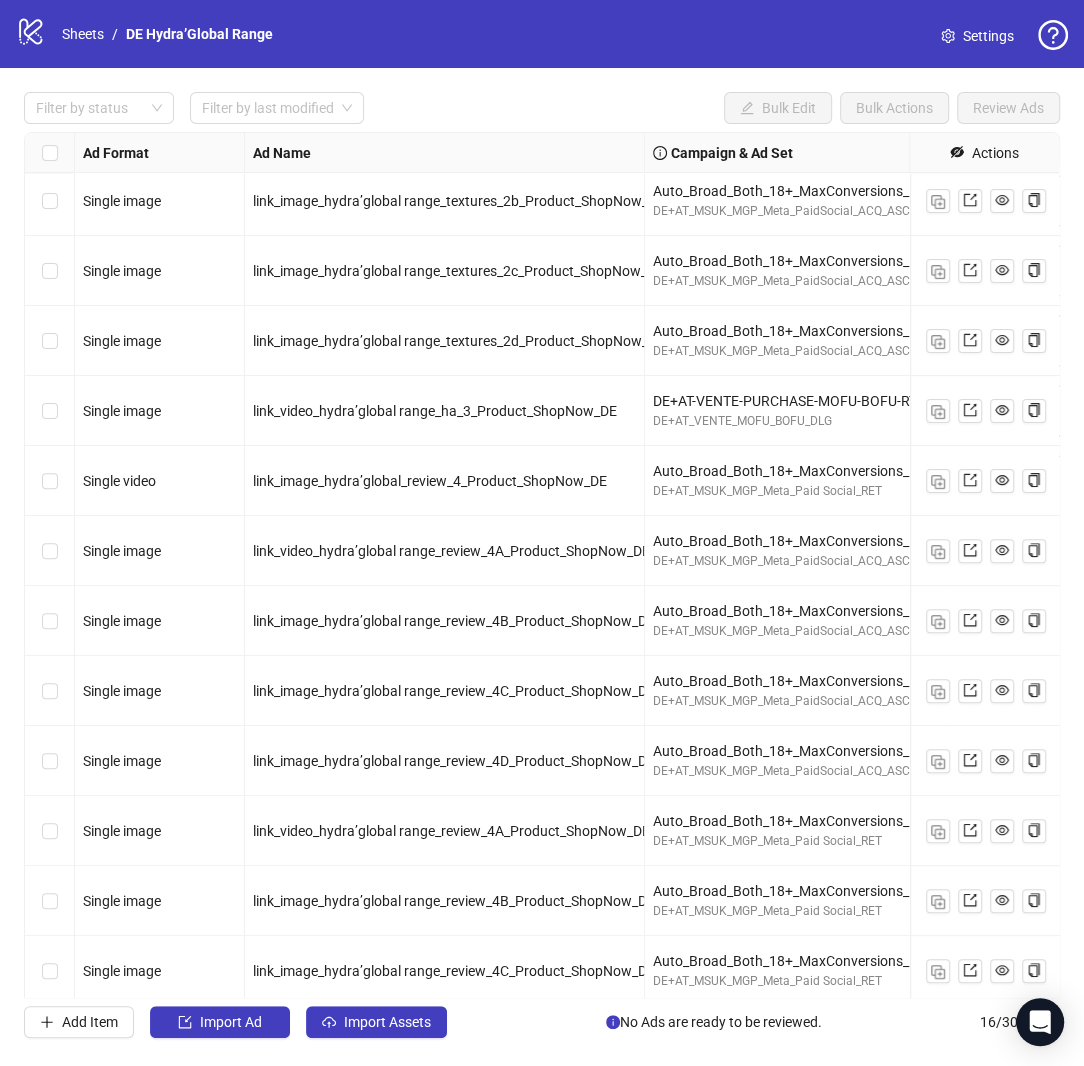scroll, scrollTop: 295, scrollLeft: 0, axis: vertical 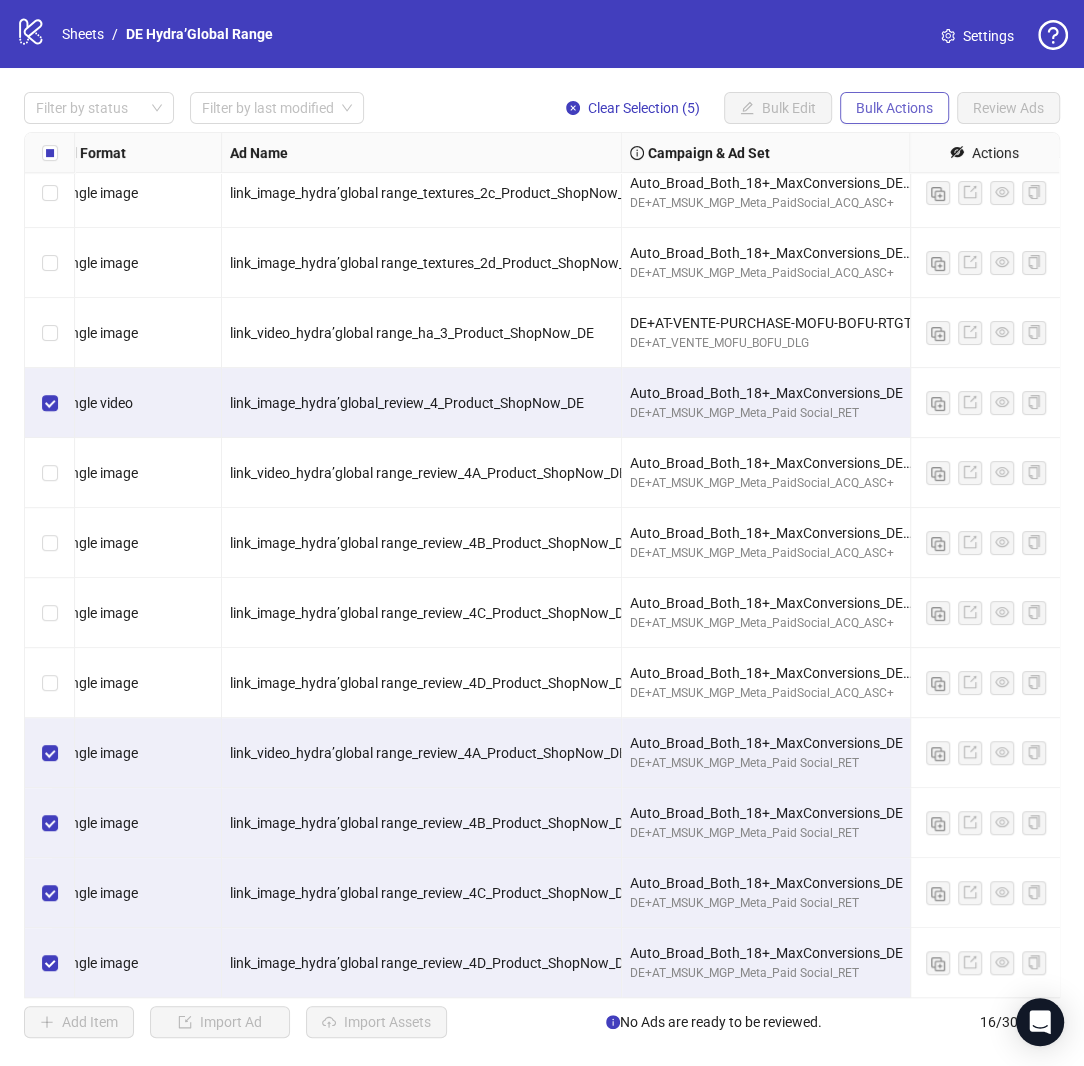 click on "Bulk Actions" at bounding box center [894, 108] 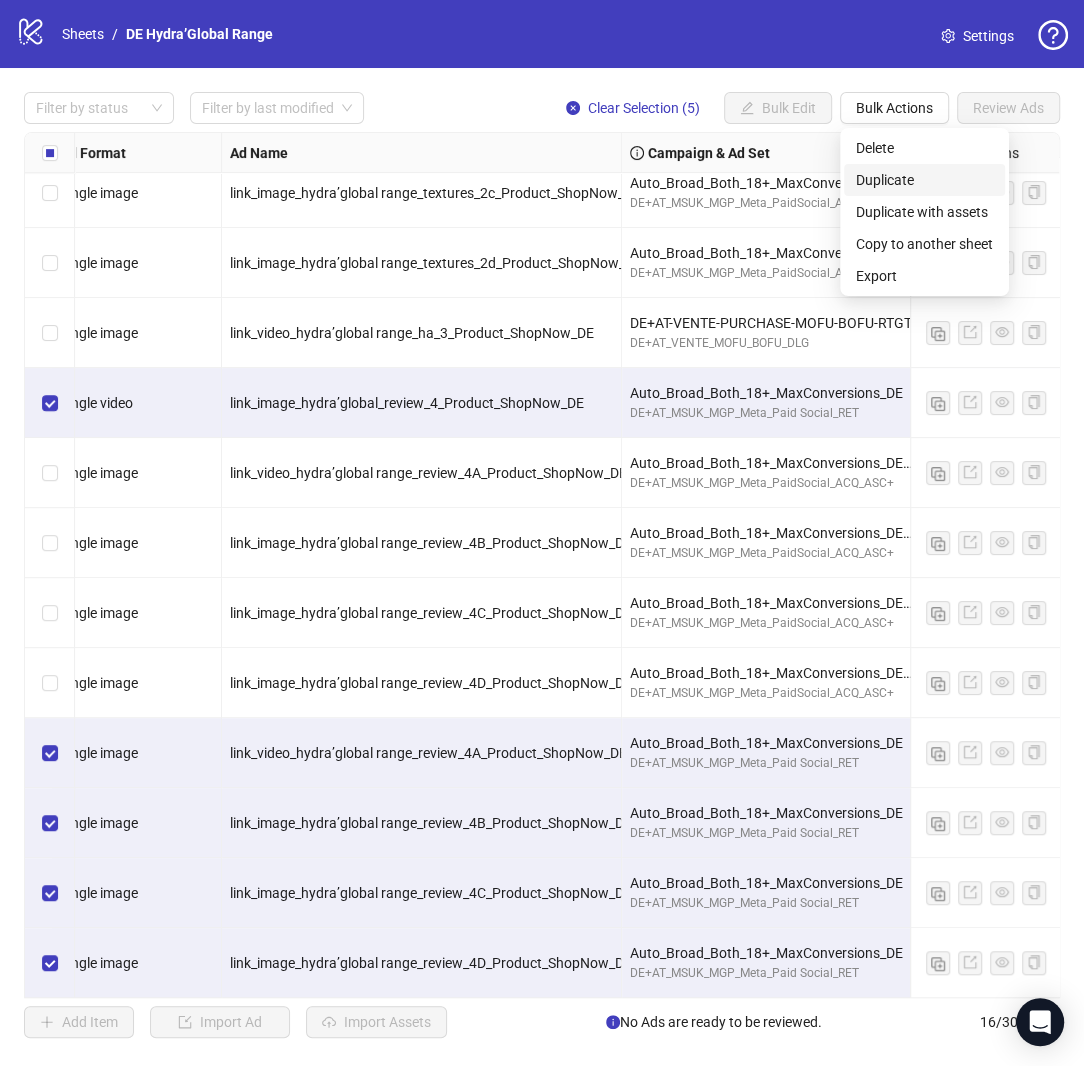 click on "Duplicate" at bounding box center [924, 180] 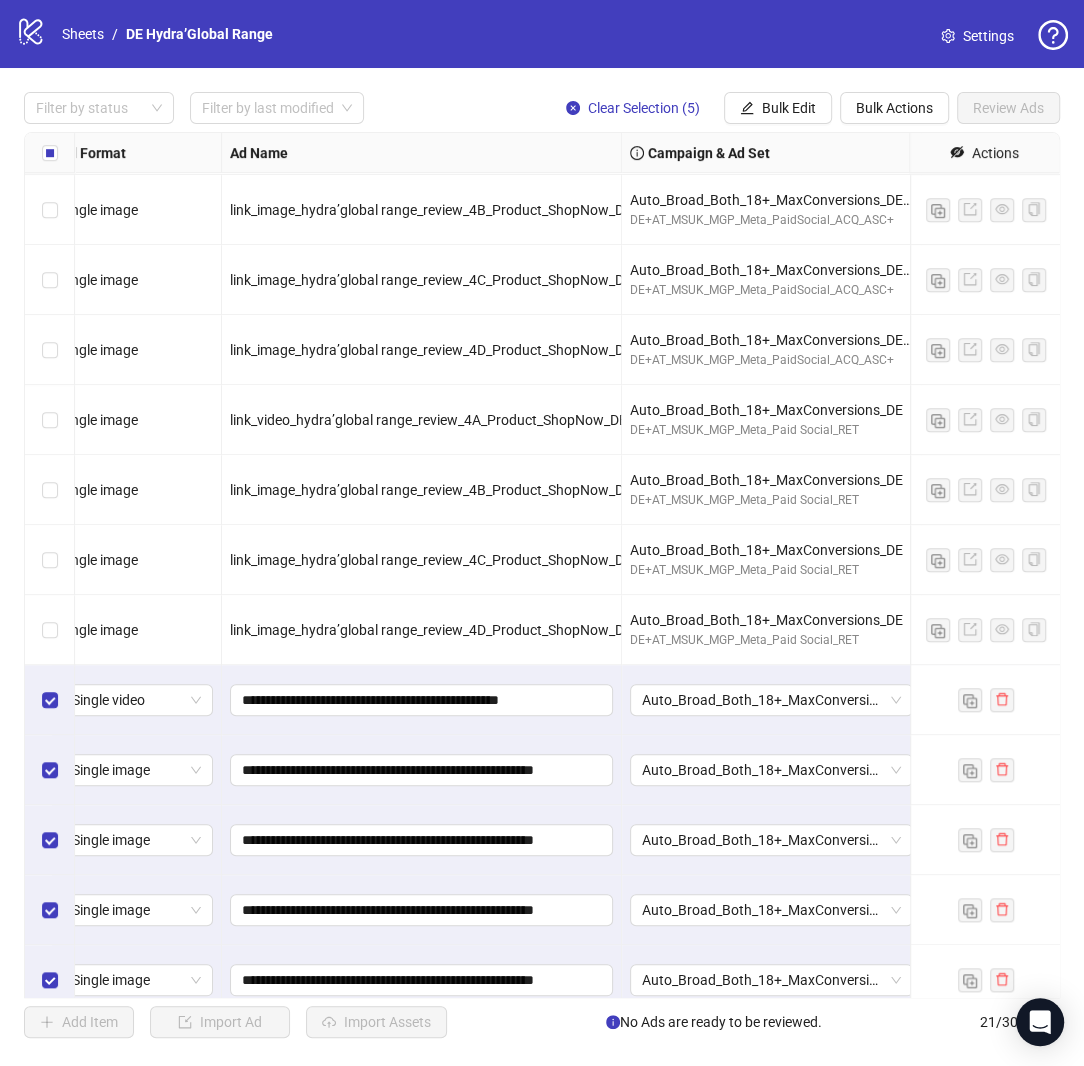 scroll, scrollTop: 645, scrollLeft: 23, axis: both 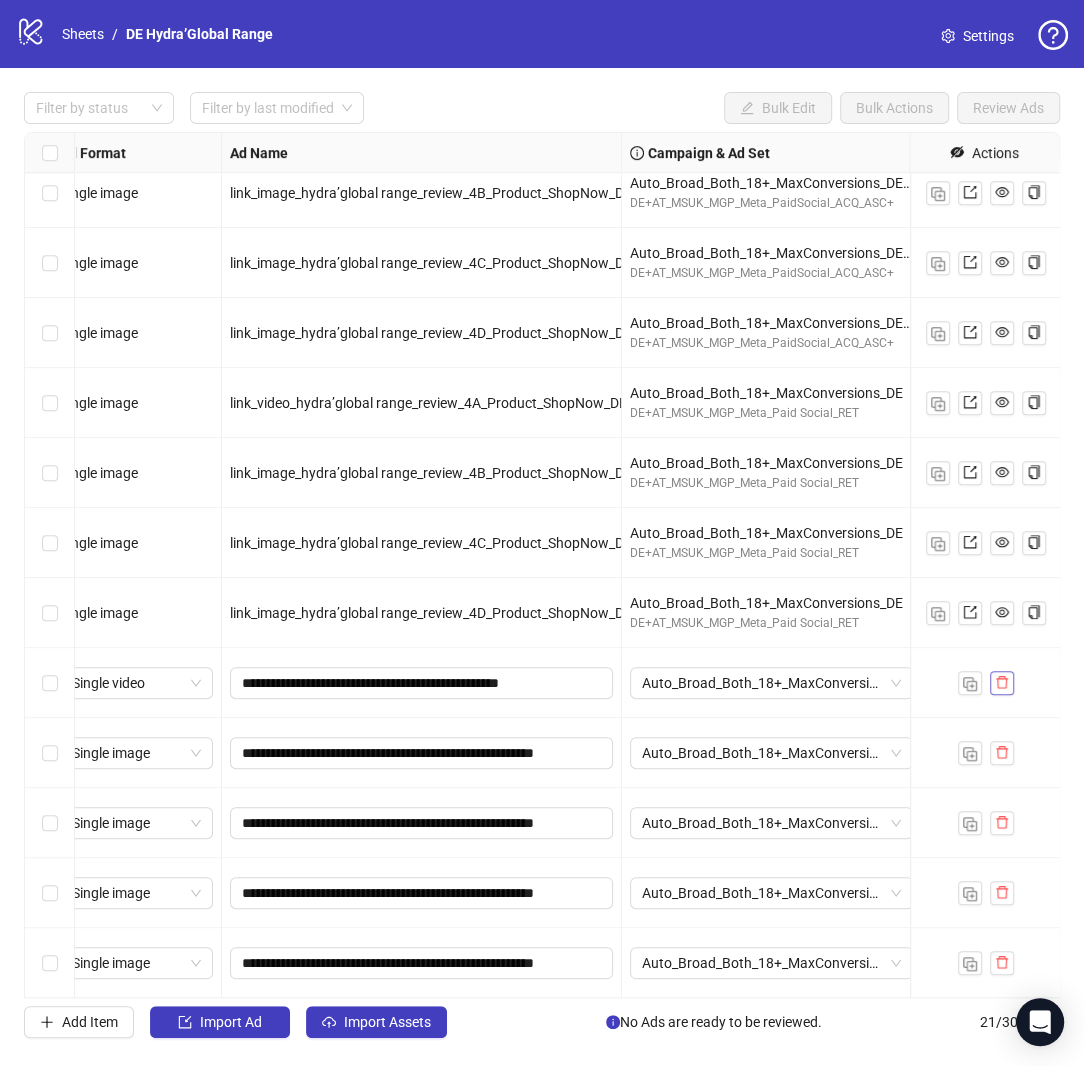 click 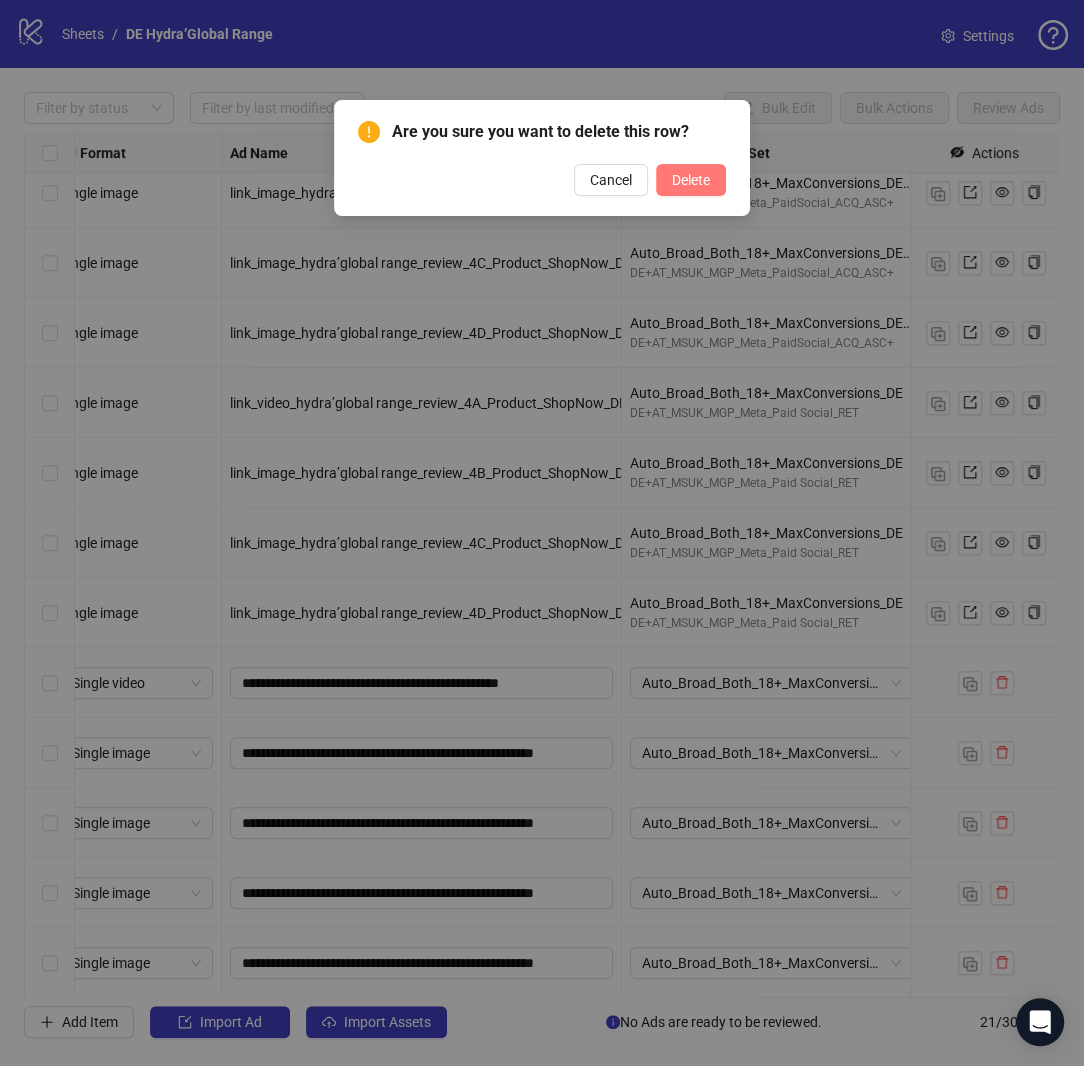 click on "Delete" at bounding box center [691, 180] 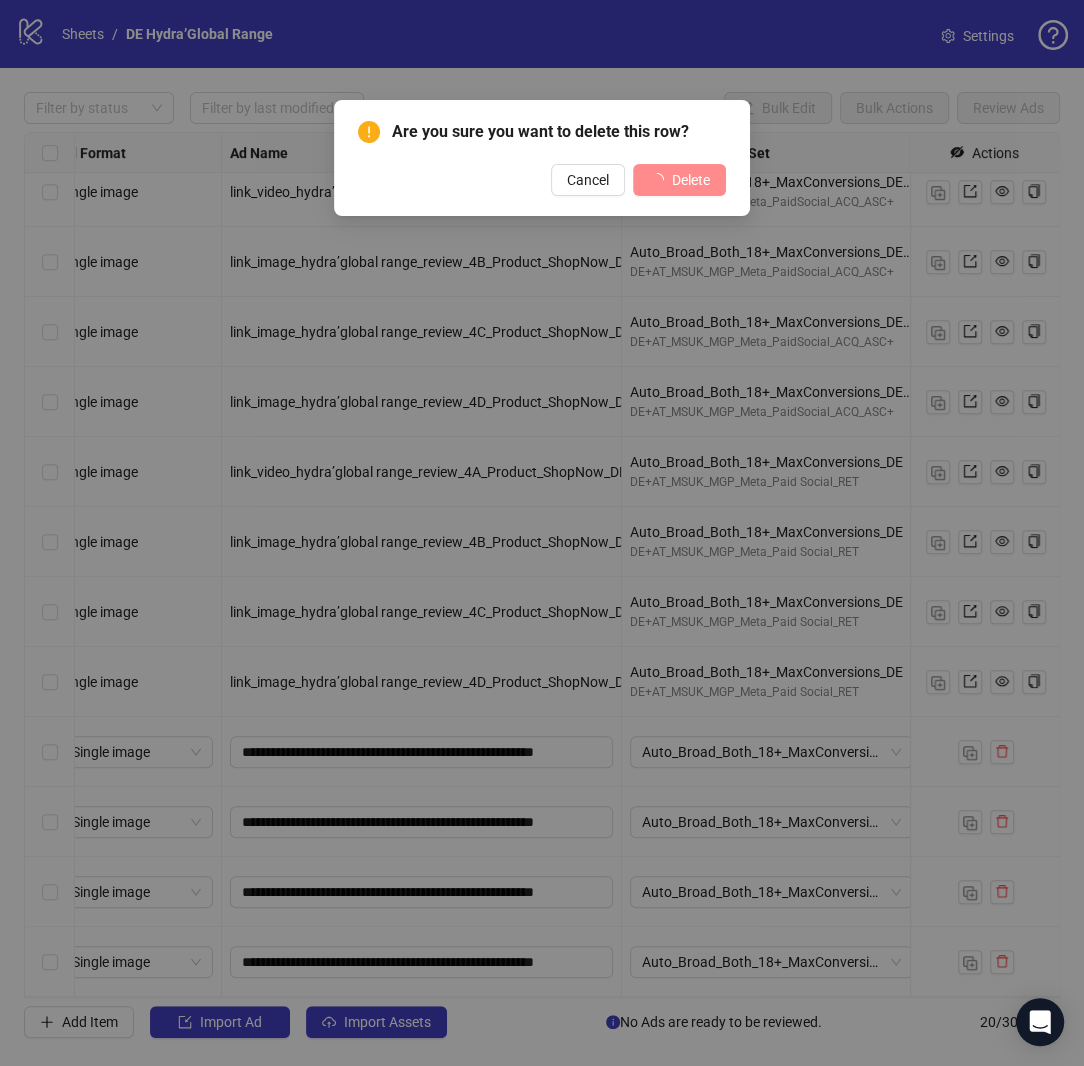 scroll, scrollTop: 575, scrollLeft: 23, axis: both 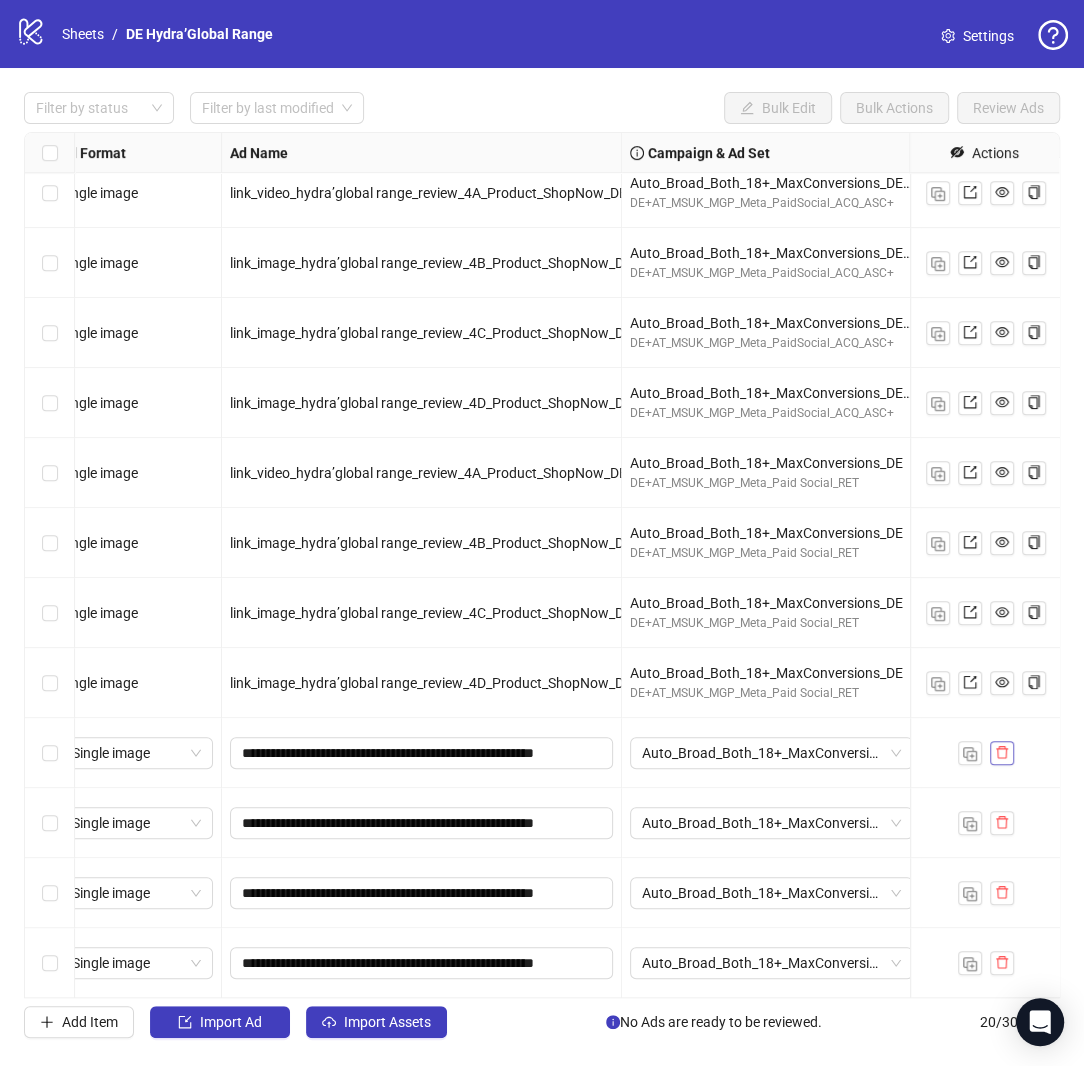 click at bounding box center [1002, 753] 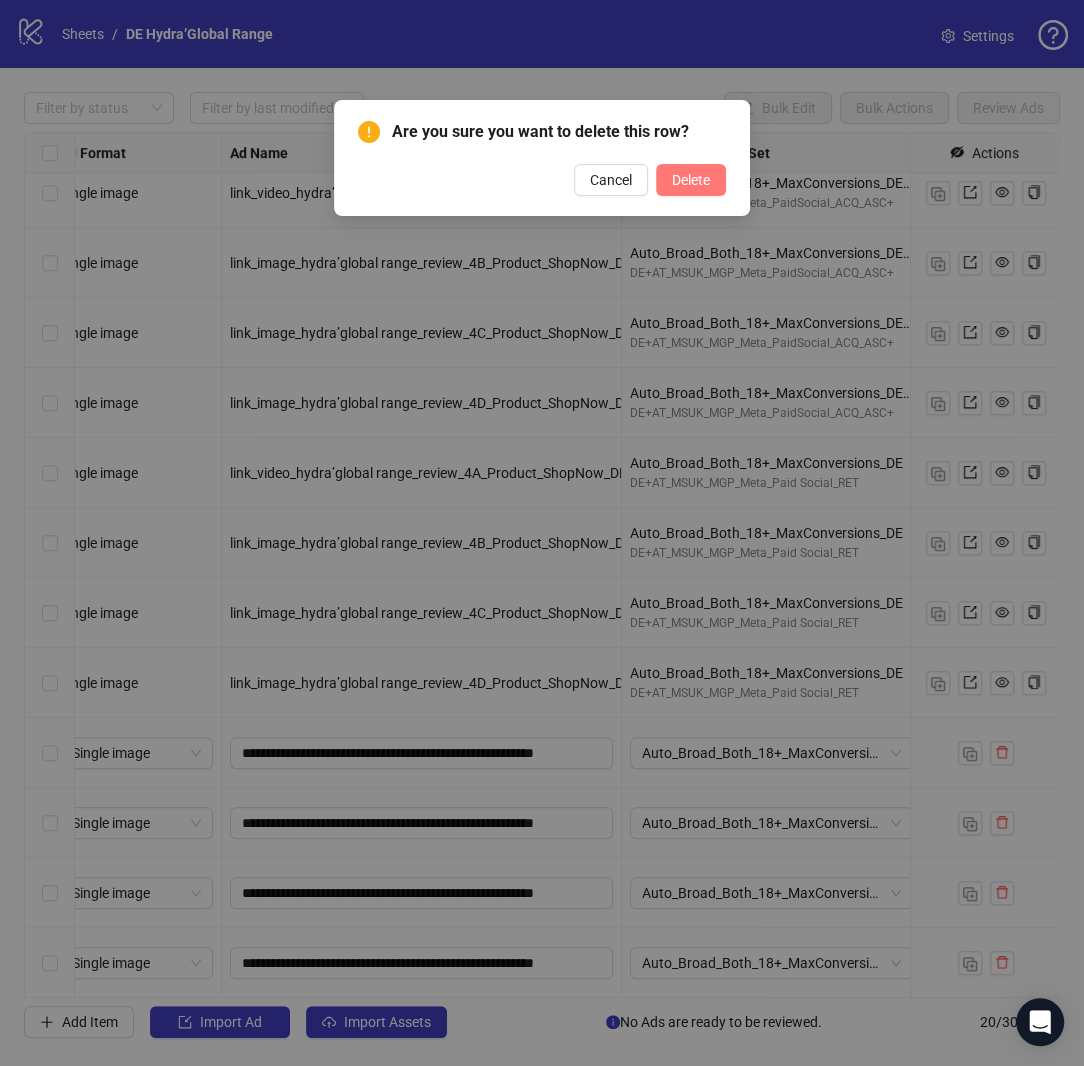 click on "Delete" at bounding box center (691, 180) 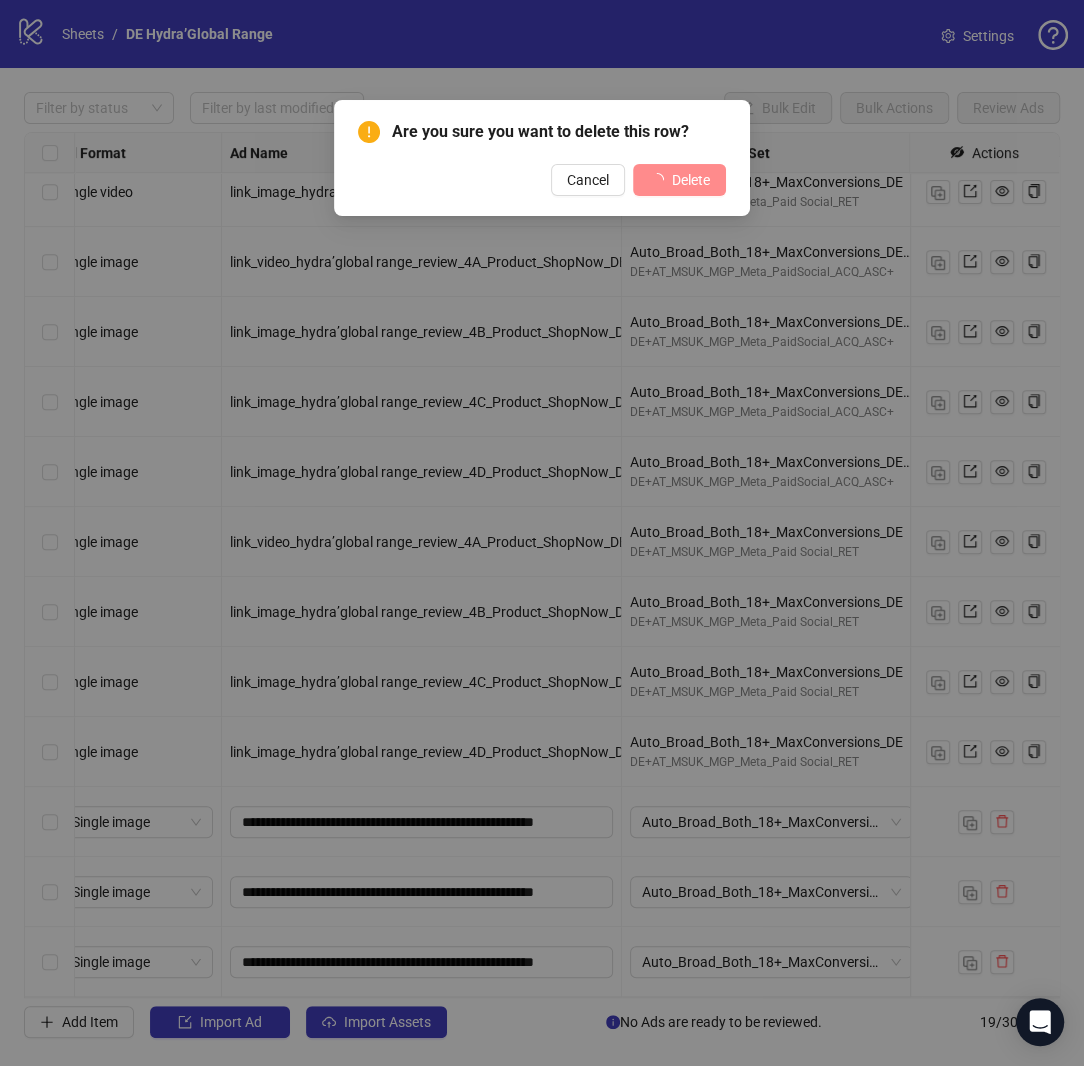 scroll, scrollTop: 505, scrollLeft: 23, axis: both 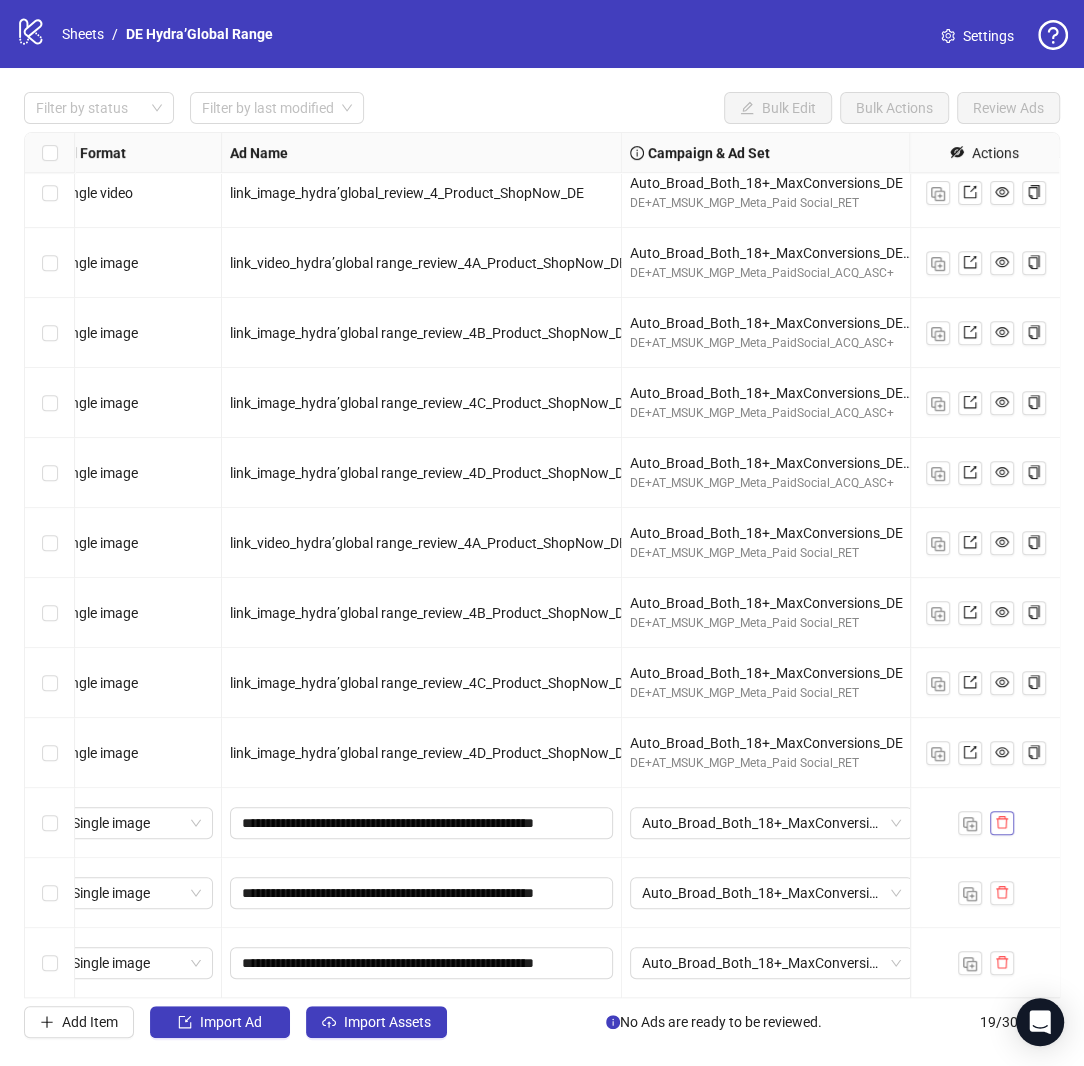 click 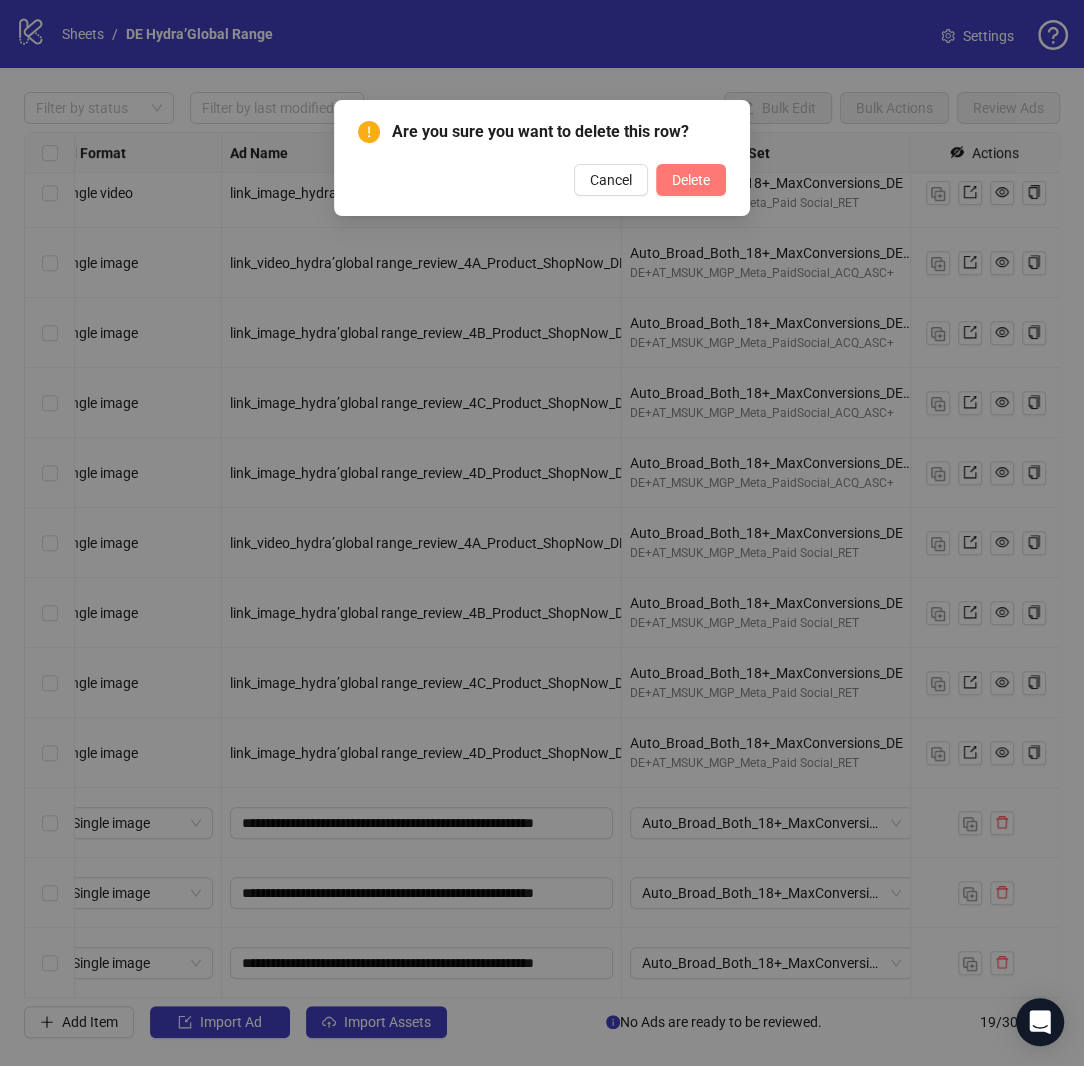 click on "Delete" at bounding box center (691, 180) 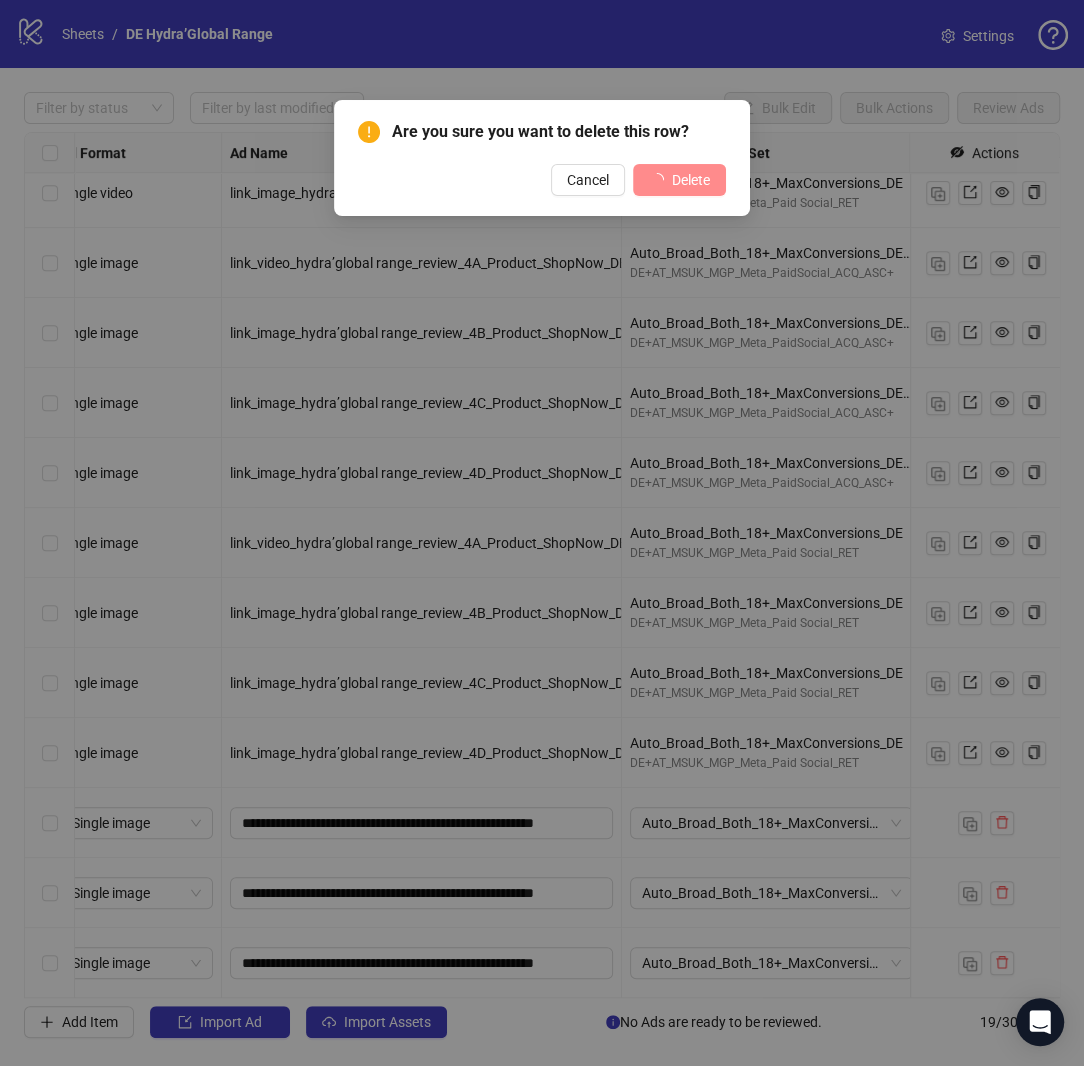 scroll, scrollTop: 435, scrollLeft: 23, axis: both 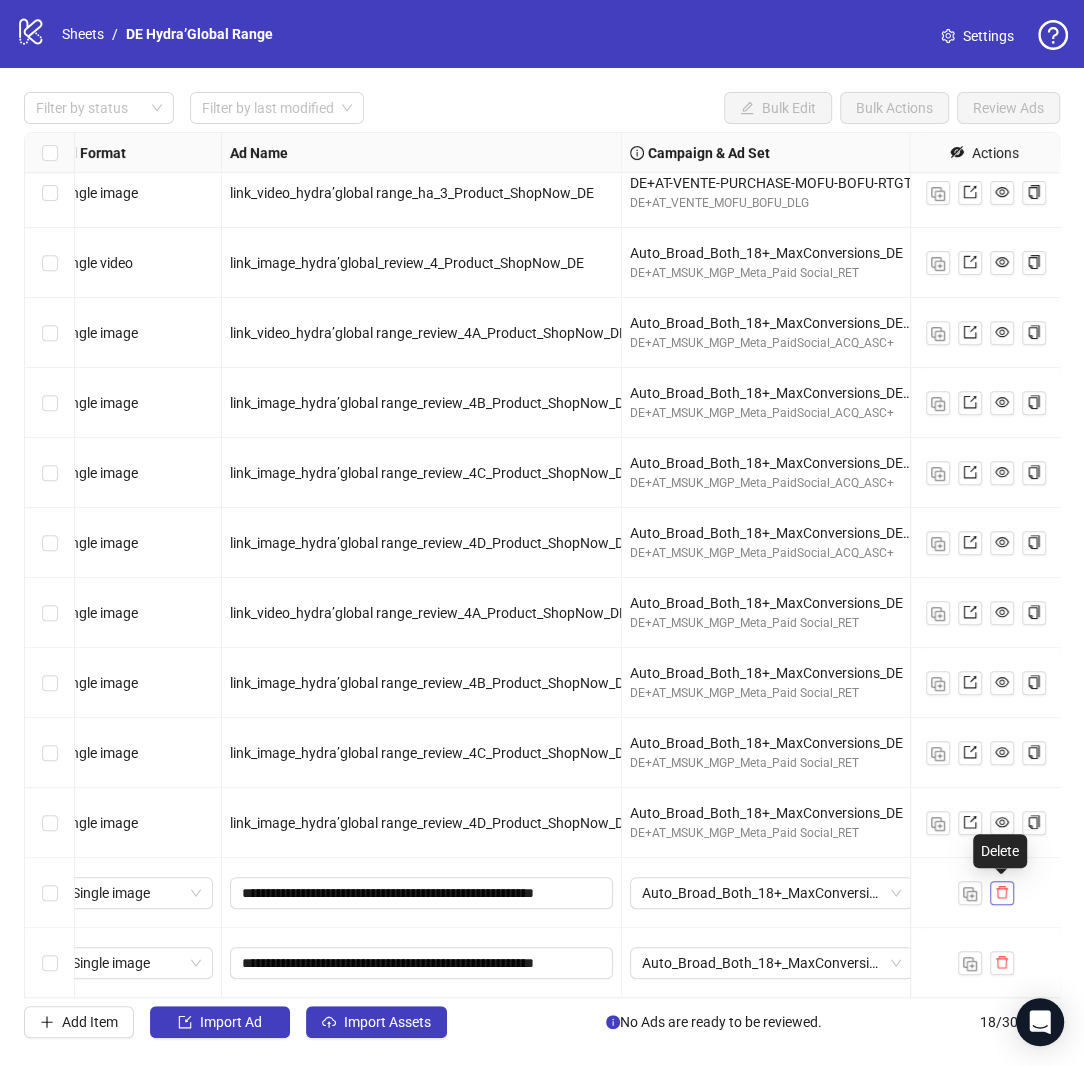 click 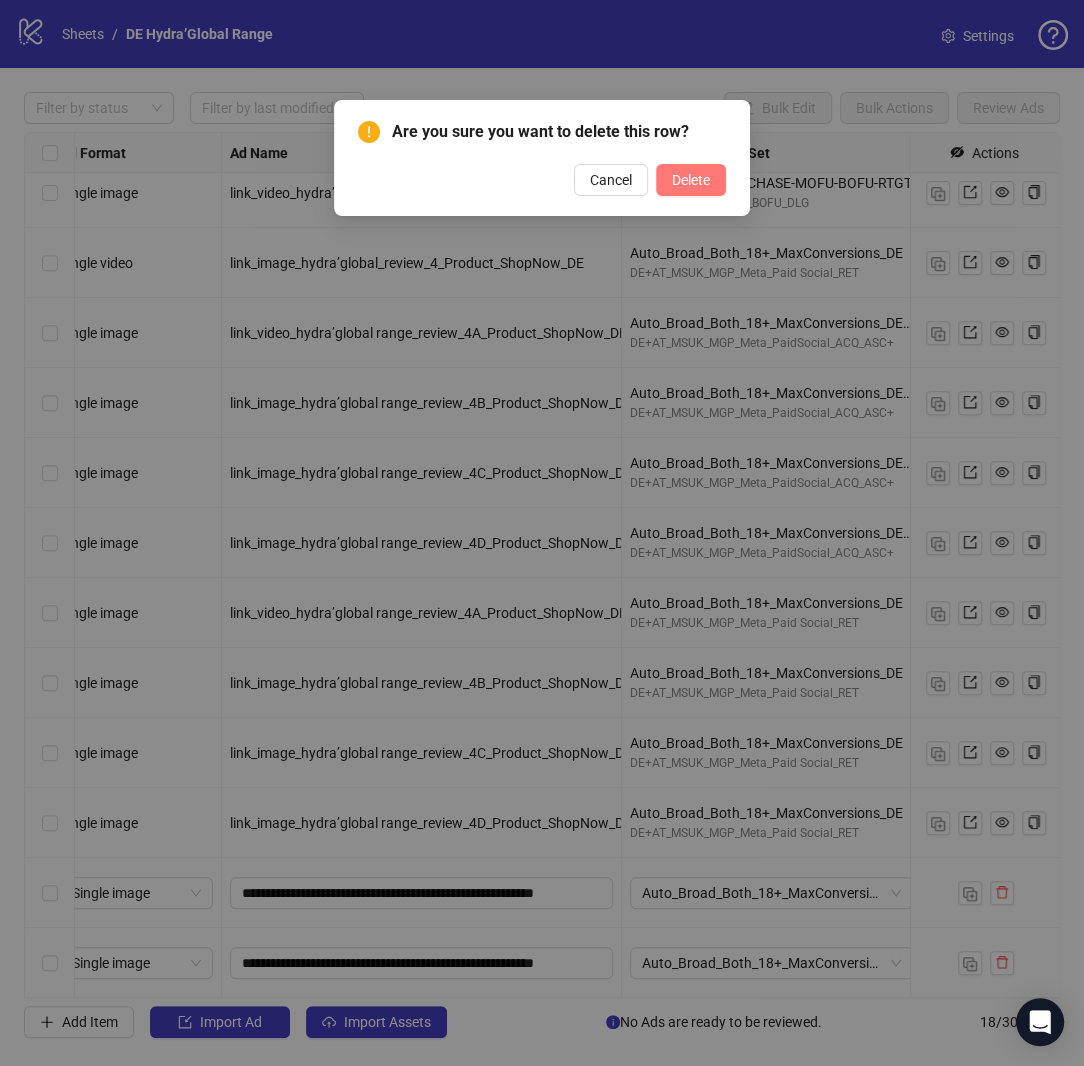 click on "Delete" at bounding box center [691, 180] 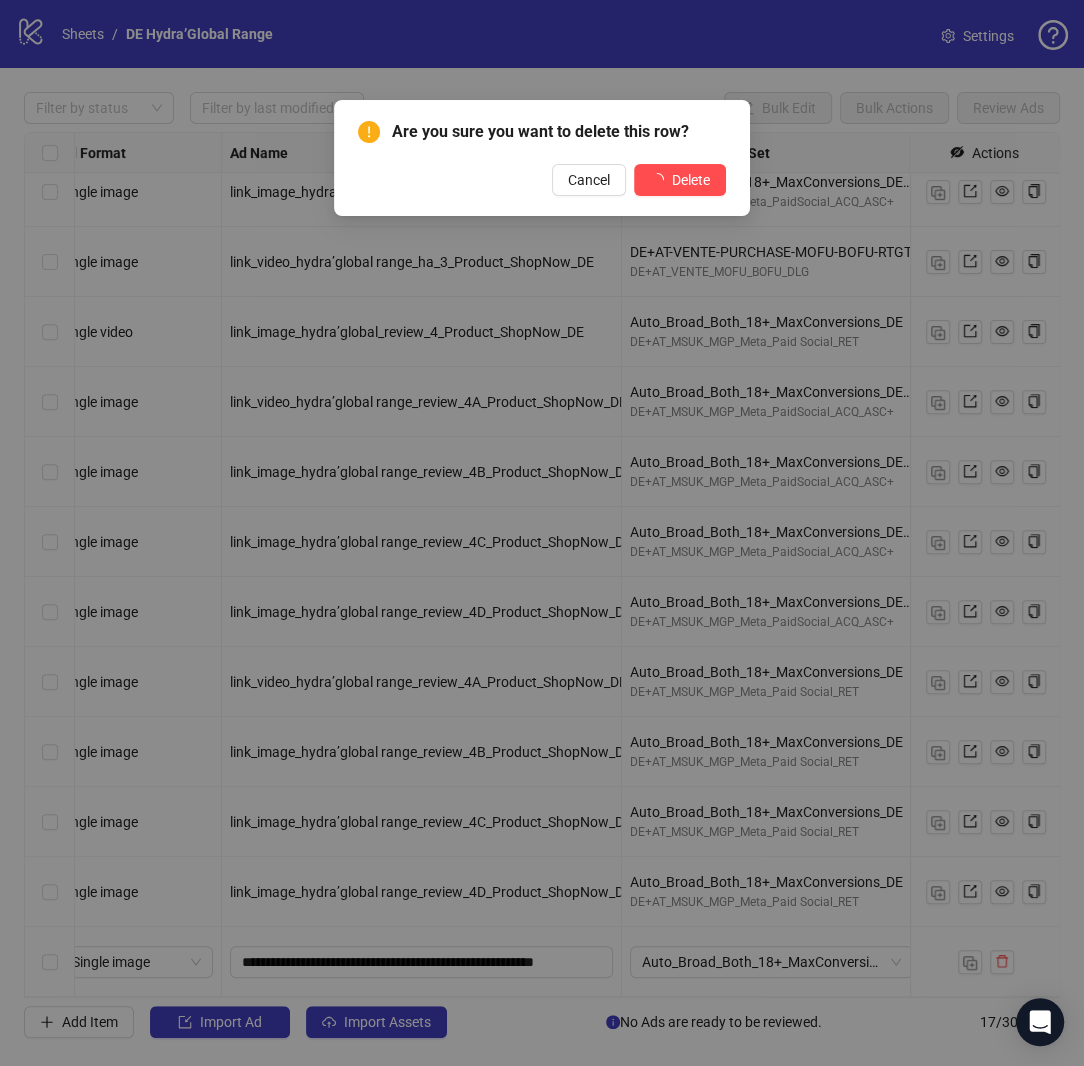 scroll, scrollTop: 365, scrollLeft: 23, axis: both 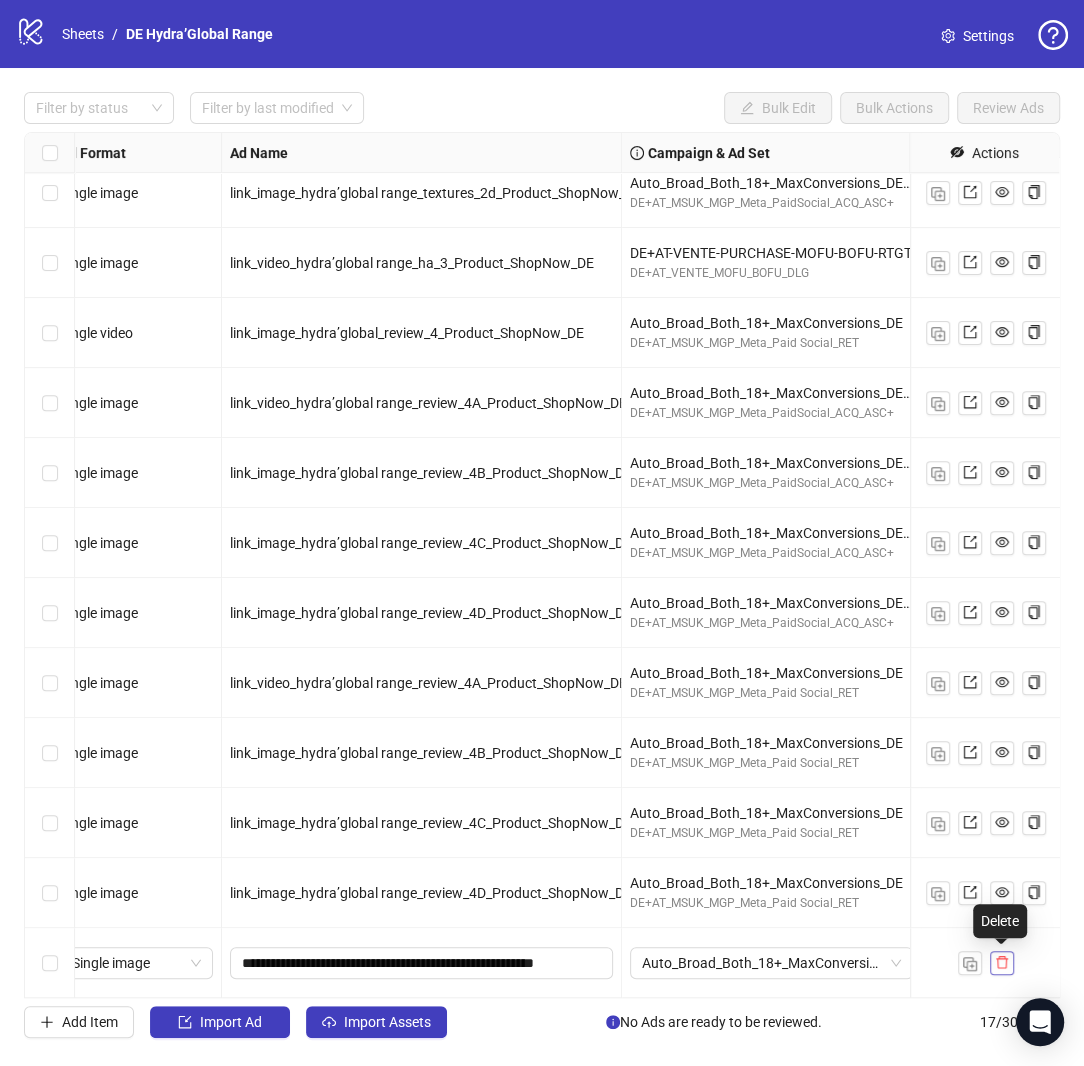 click 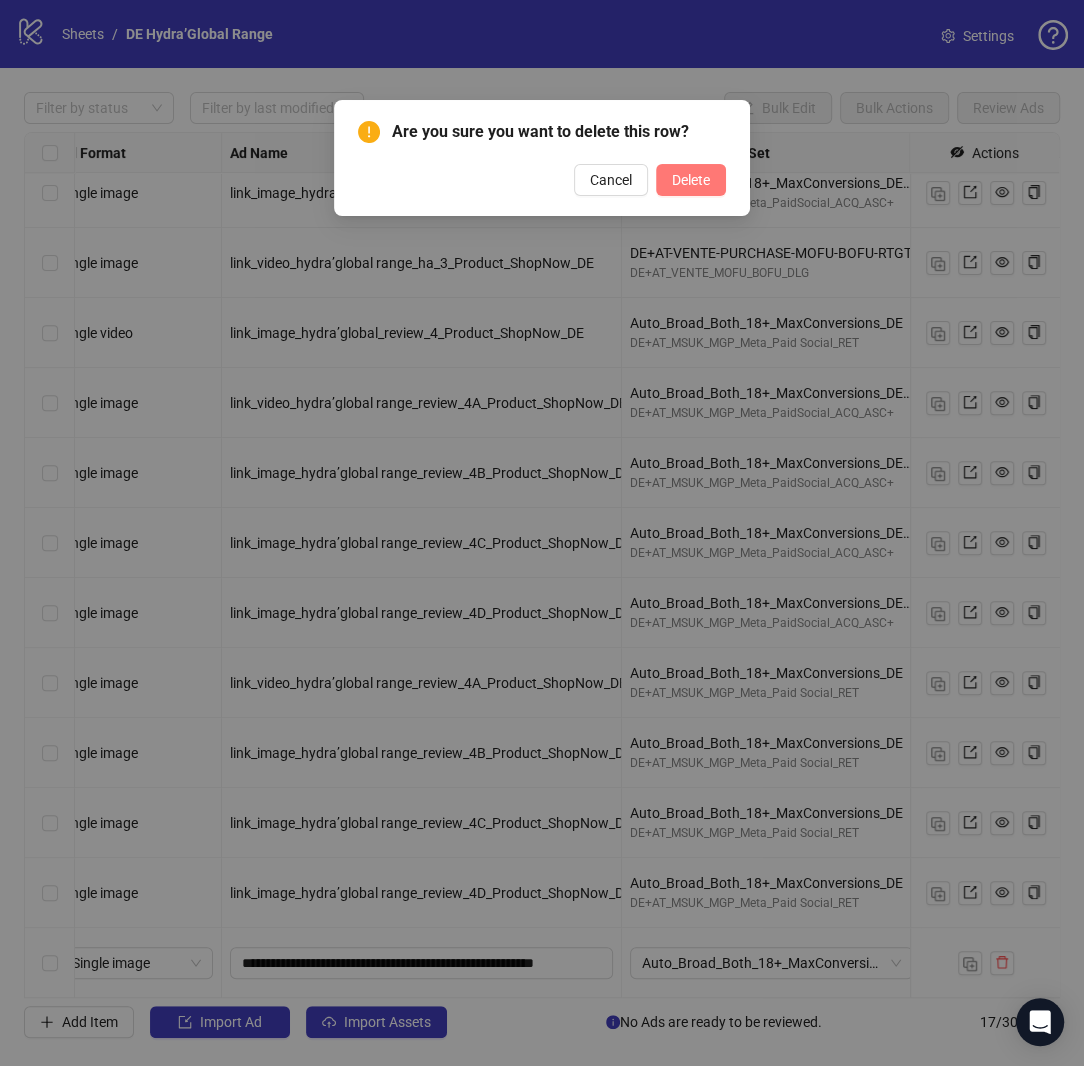 click on "Delete" at bounding box center (691, 180) 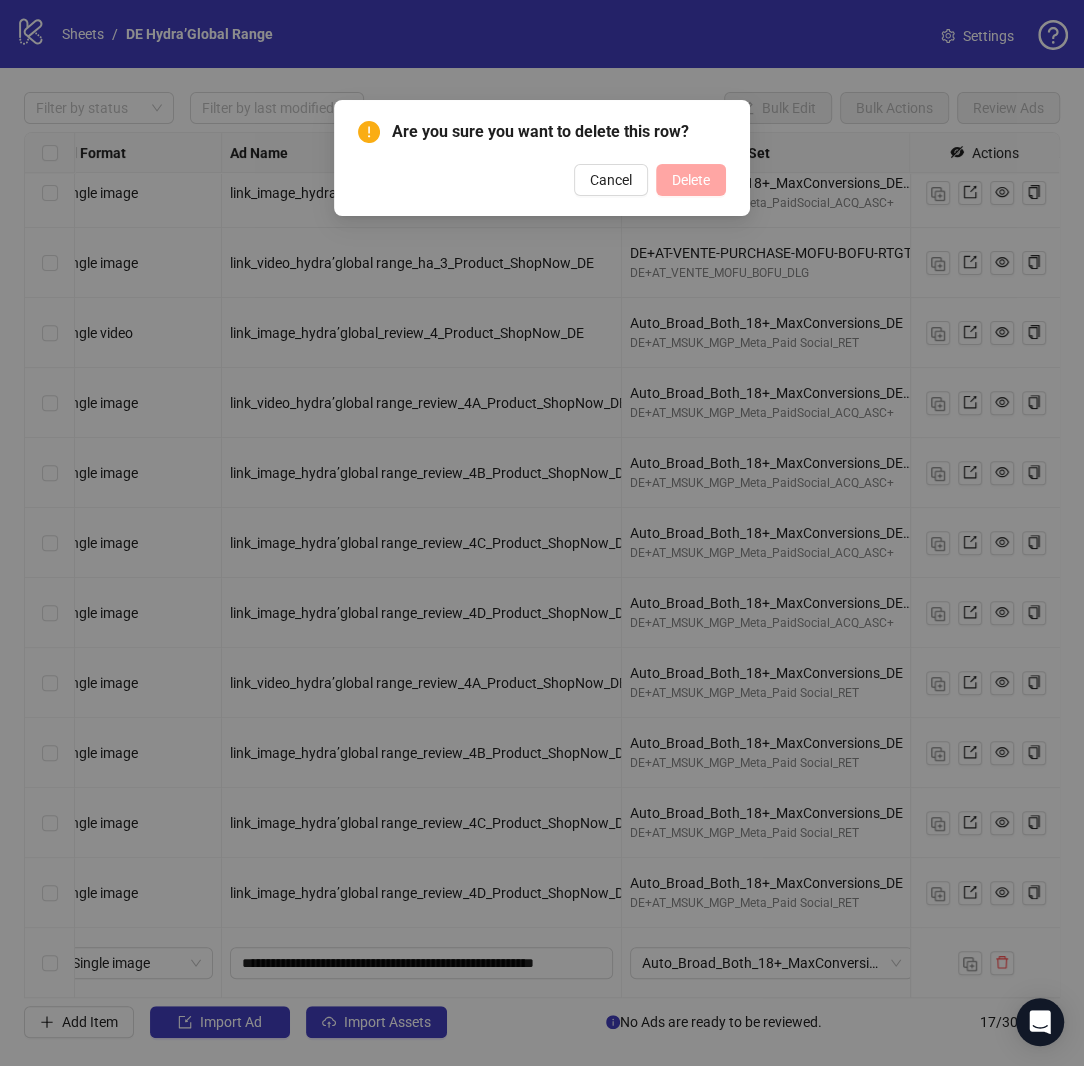 scroll, scrollTop: 295, scrollLeft: 23, axis: both 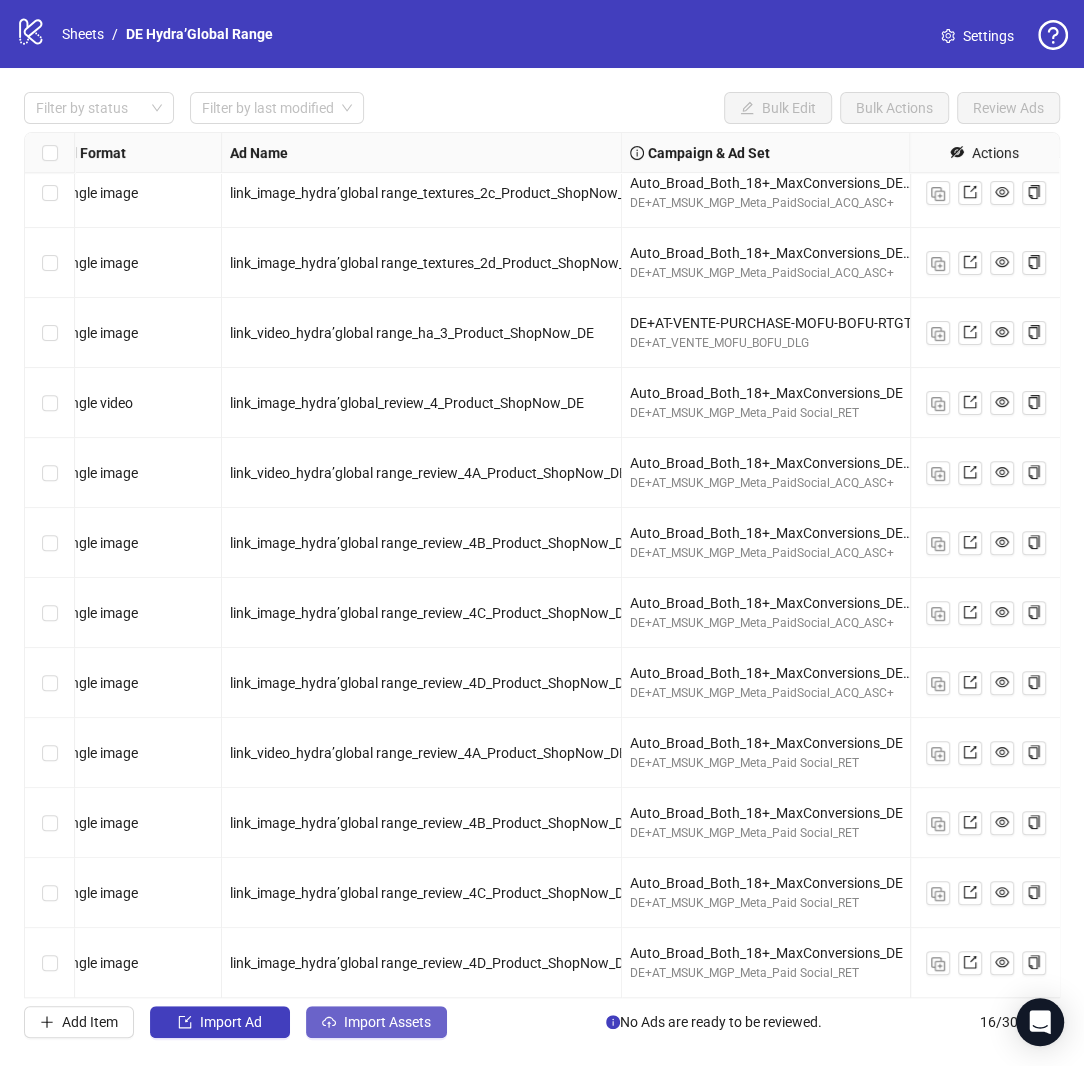 click on "Import Assets" at bounding box center (376, 1022) 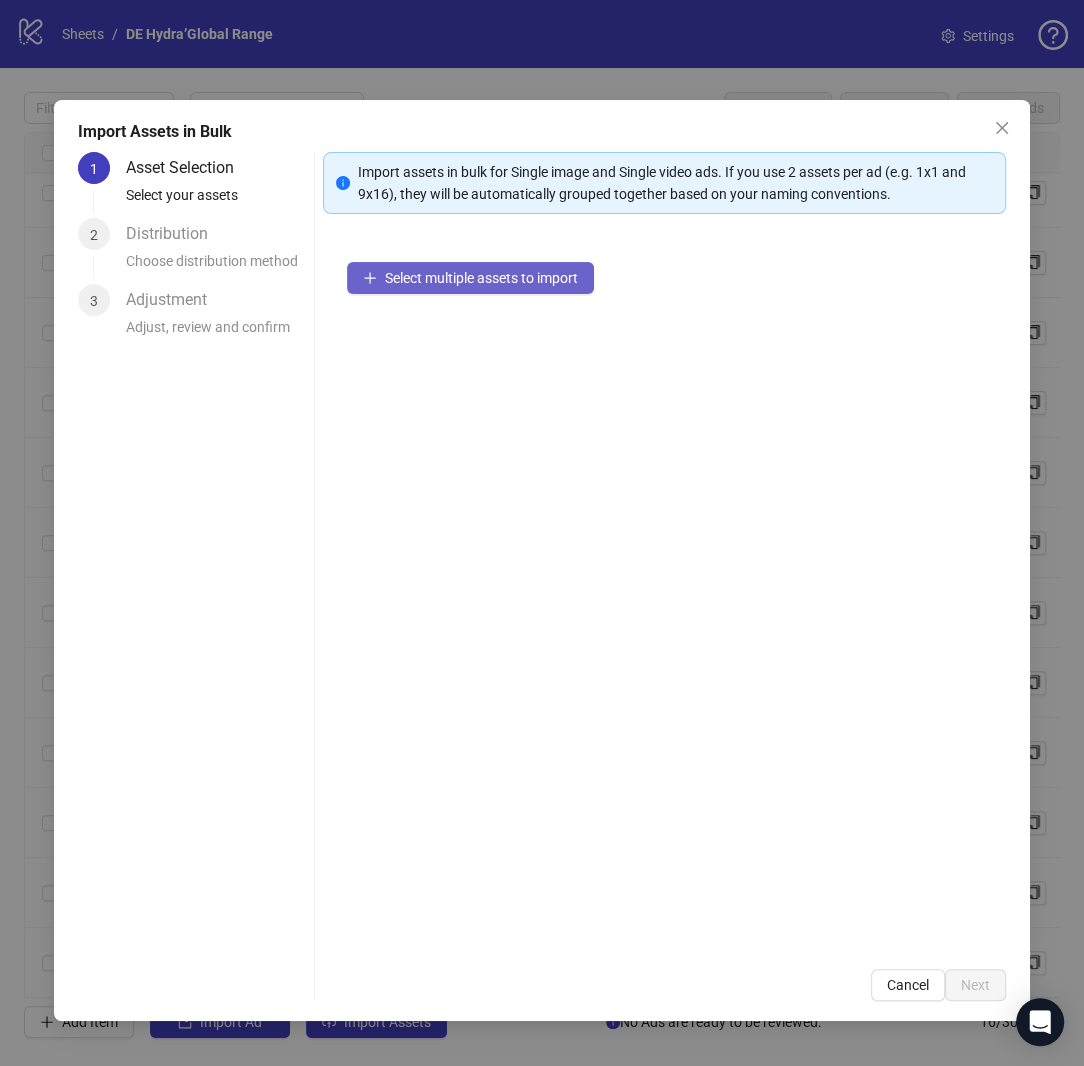 click on "Select multiple assets to import" at bounding box center (481, 278) 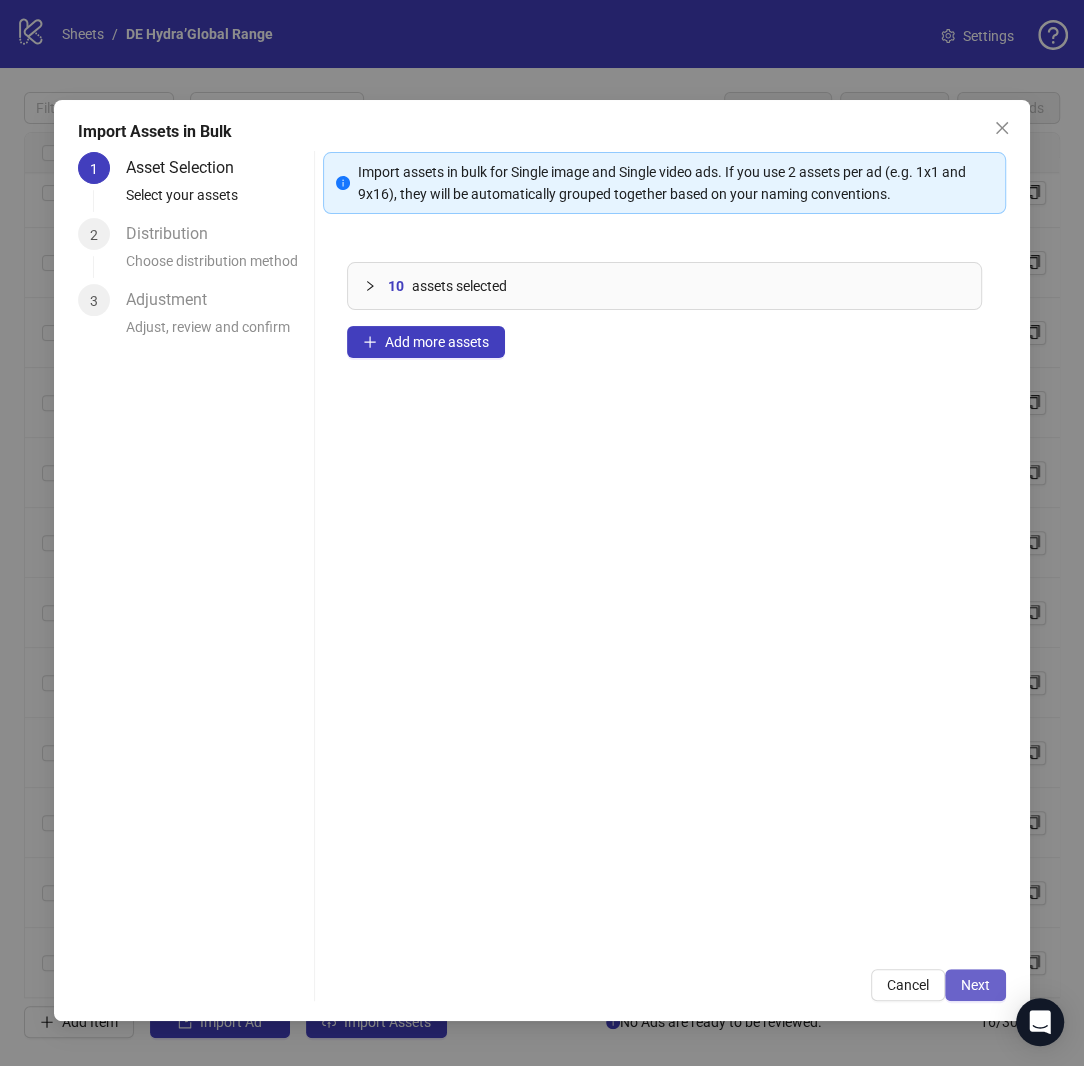click on "Next" at bounding box center [975, 985] 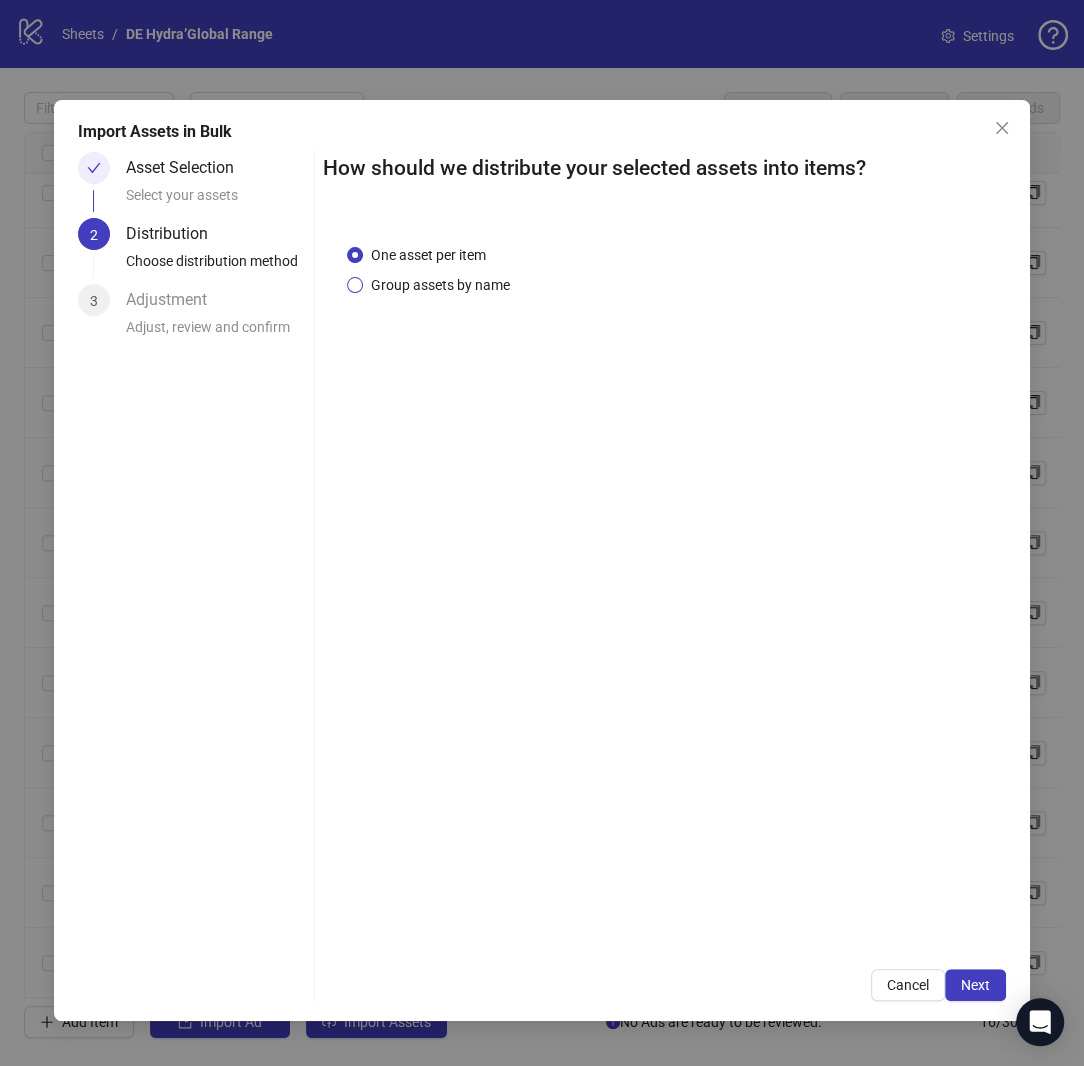 click on "Group assets by name" at bounding box center (440, 285) 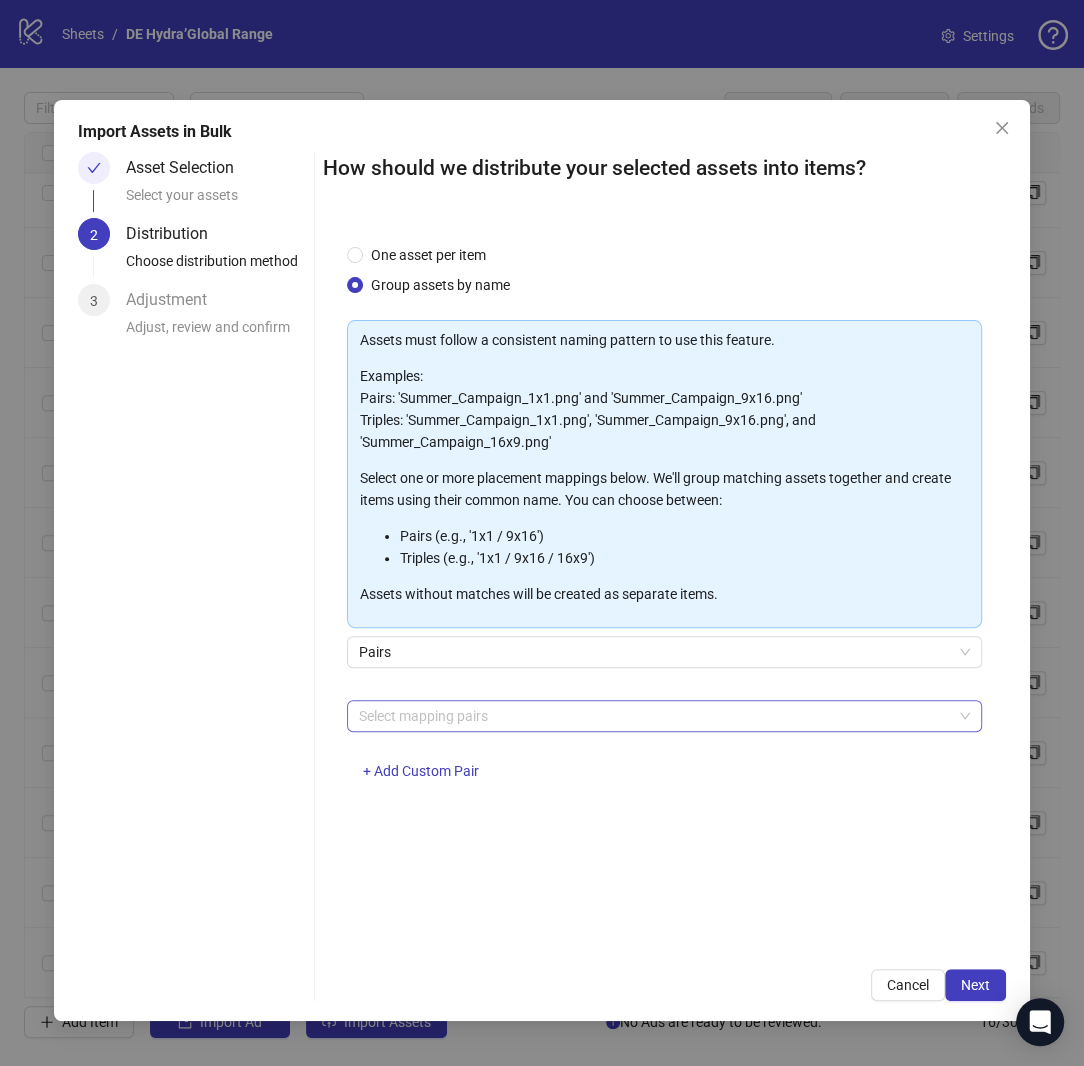 click at bounding box center [654, 716] 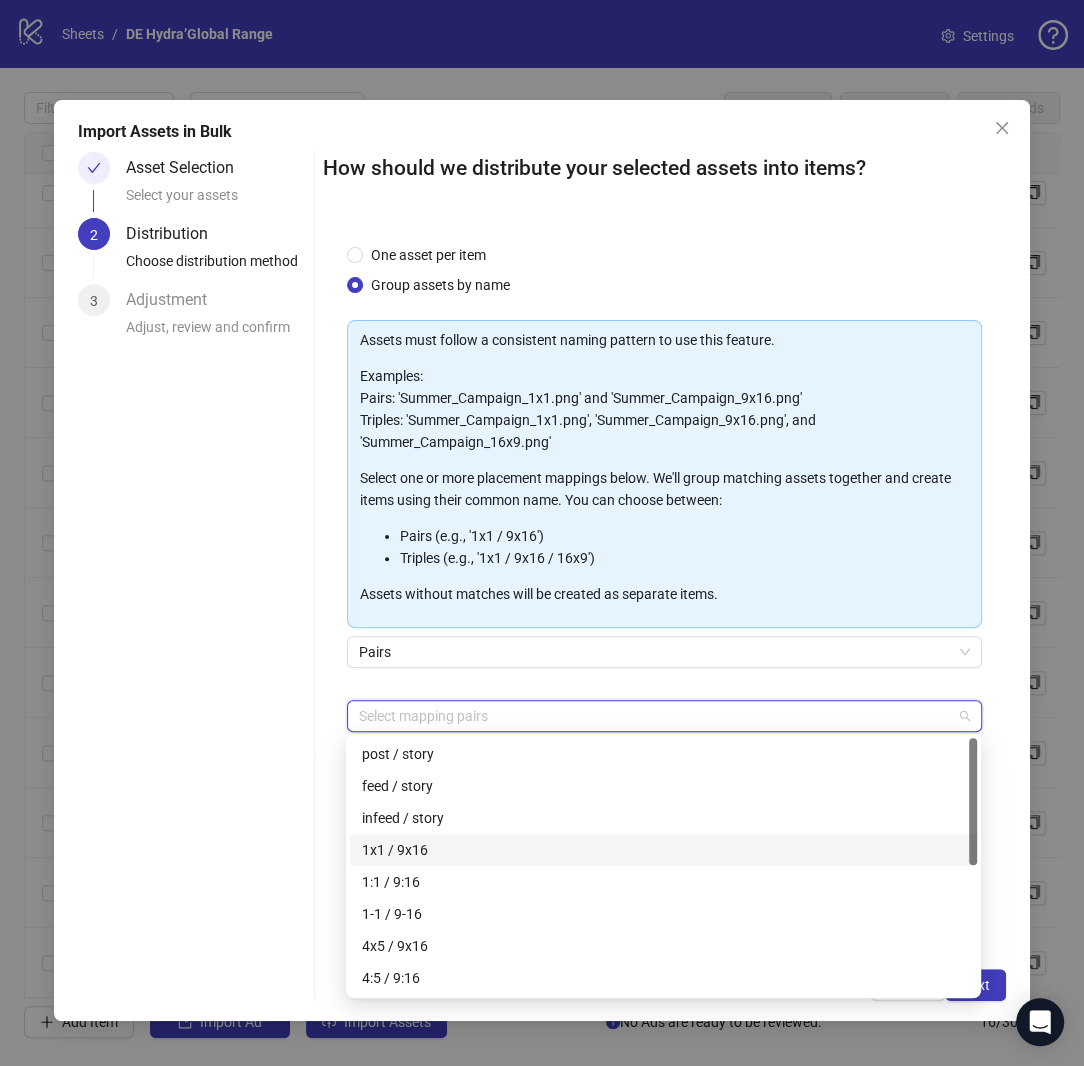 click on "1x1 / 9x16" at bounding box center [663, 850] 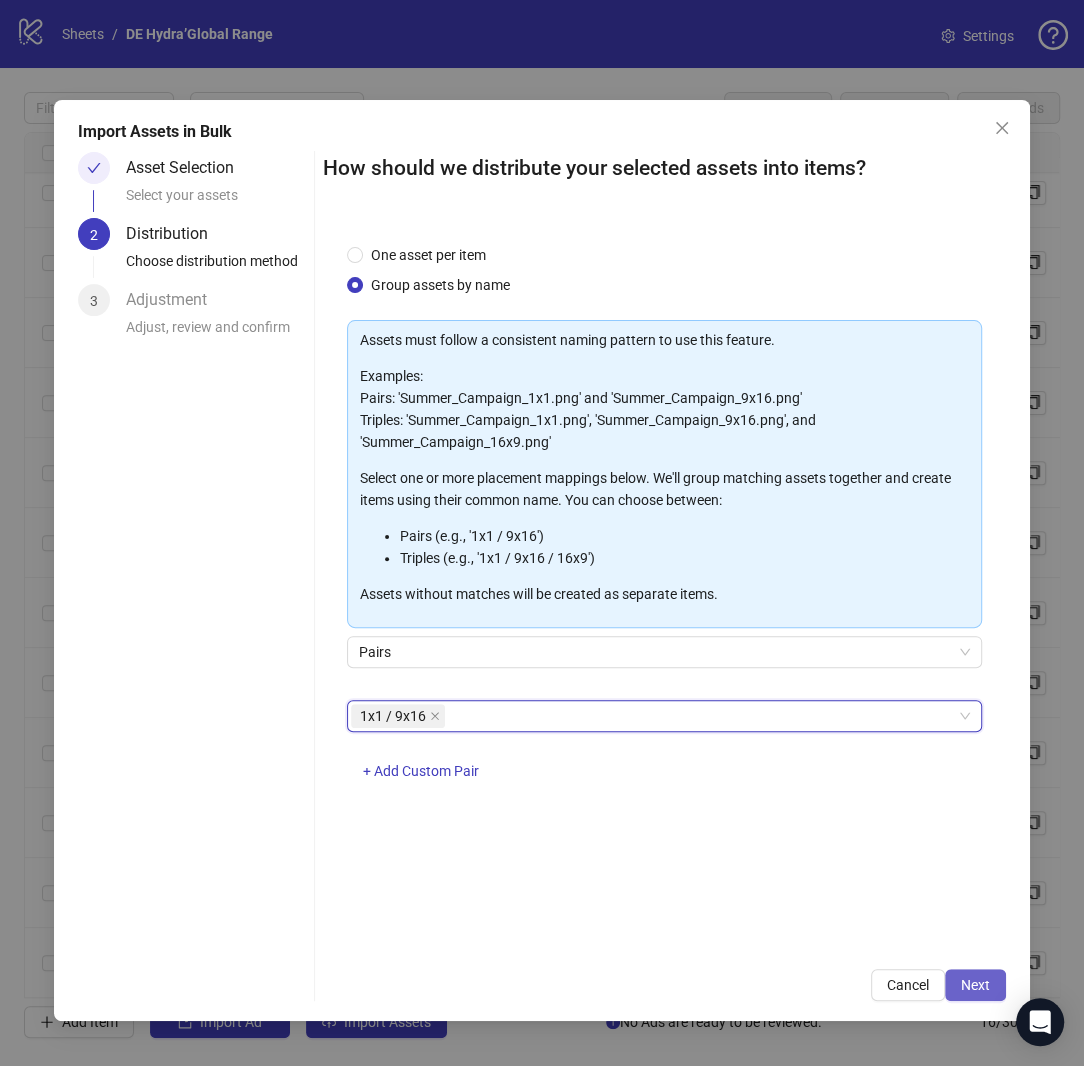 click on "Next" at bounding box center (975, 985) 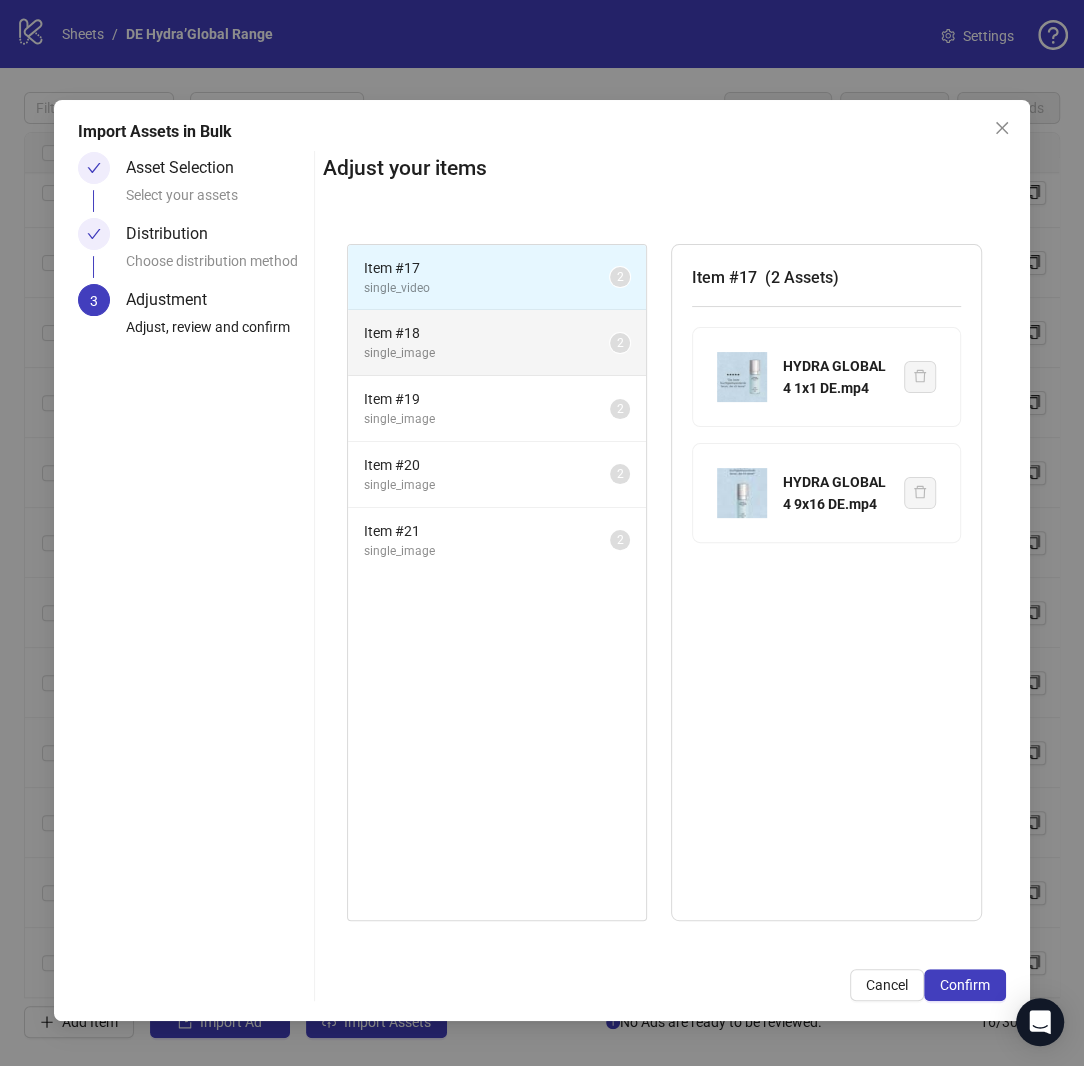click on "single_image" at bounding box center (487, 353) 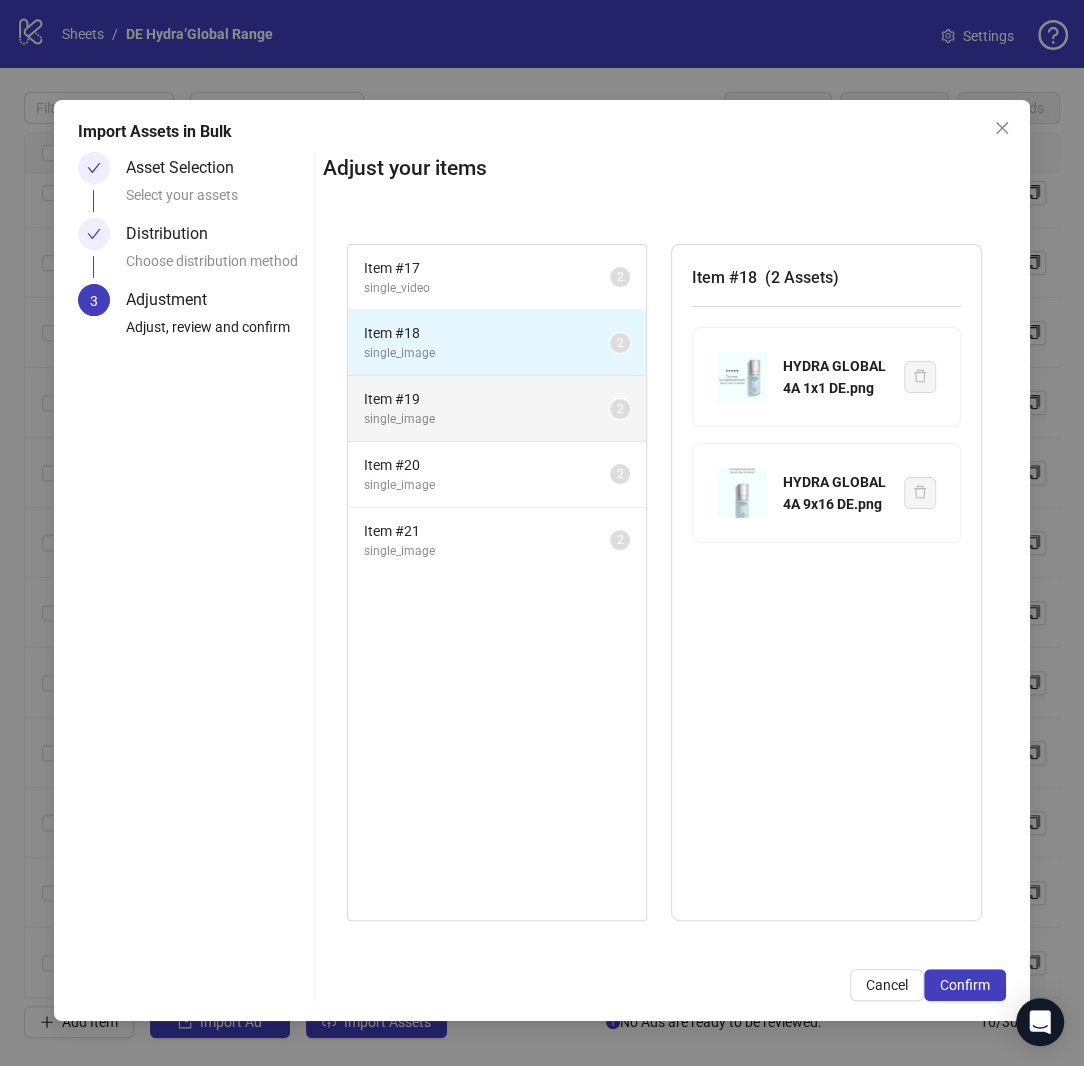 click on "Item # 19 single_image 2" at bounding box center (497, 409) 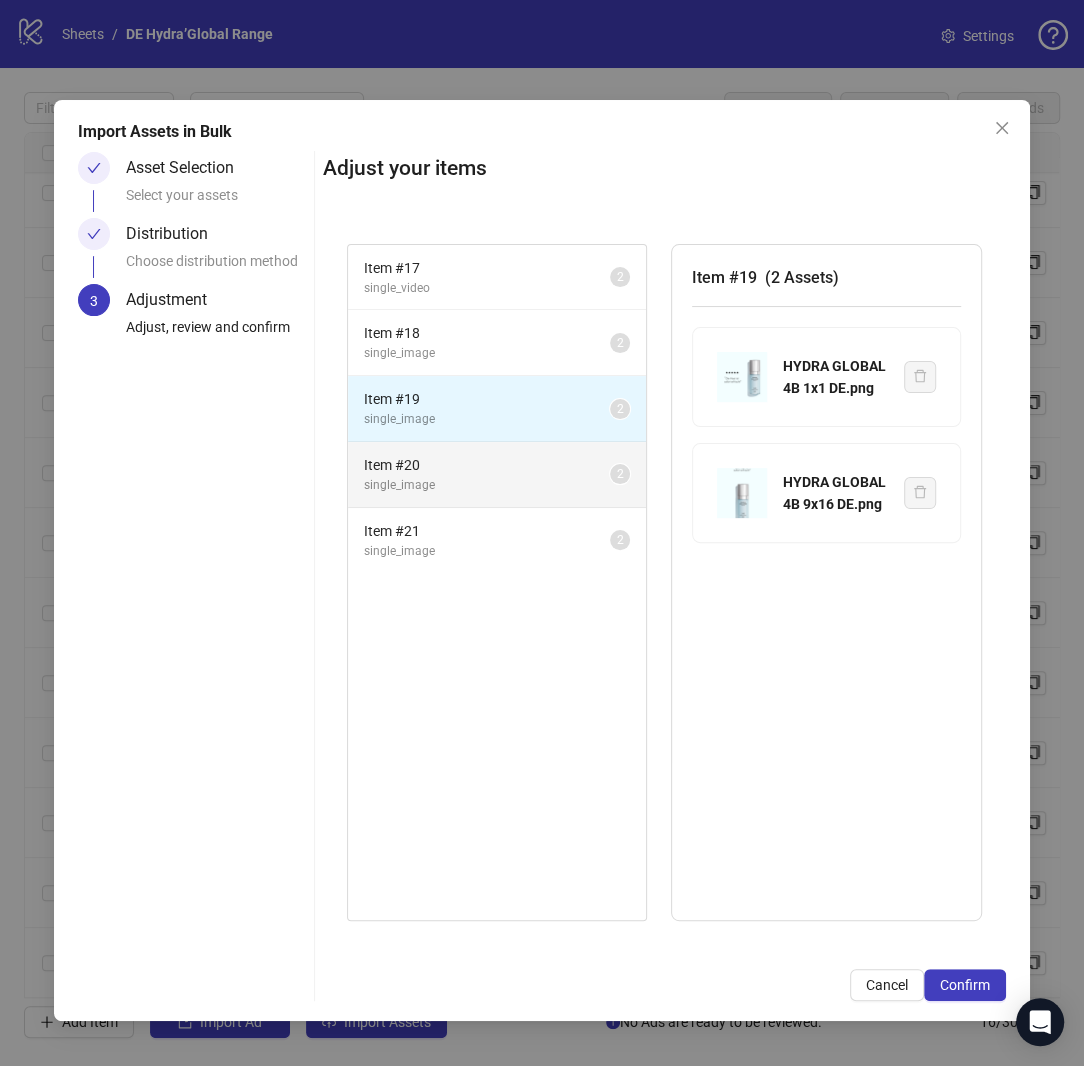 click on "single_image" at bounding box center (487, 485) 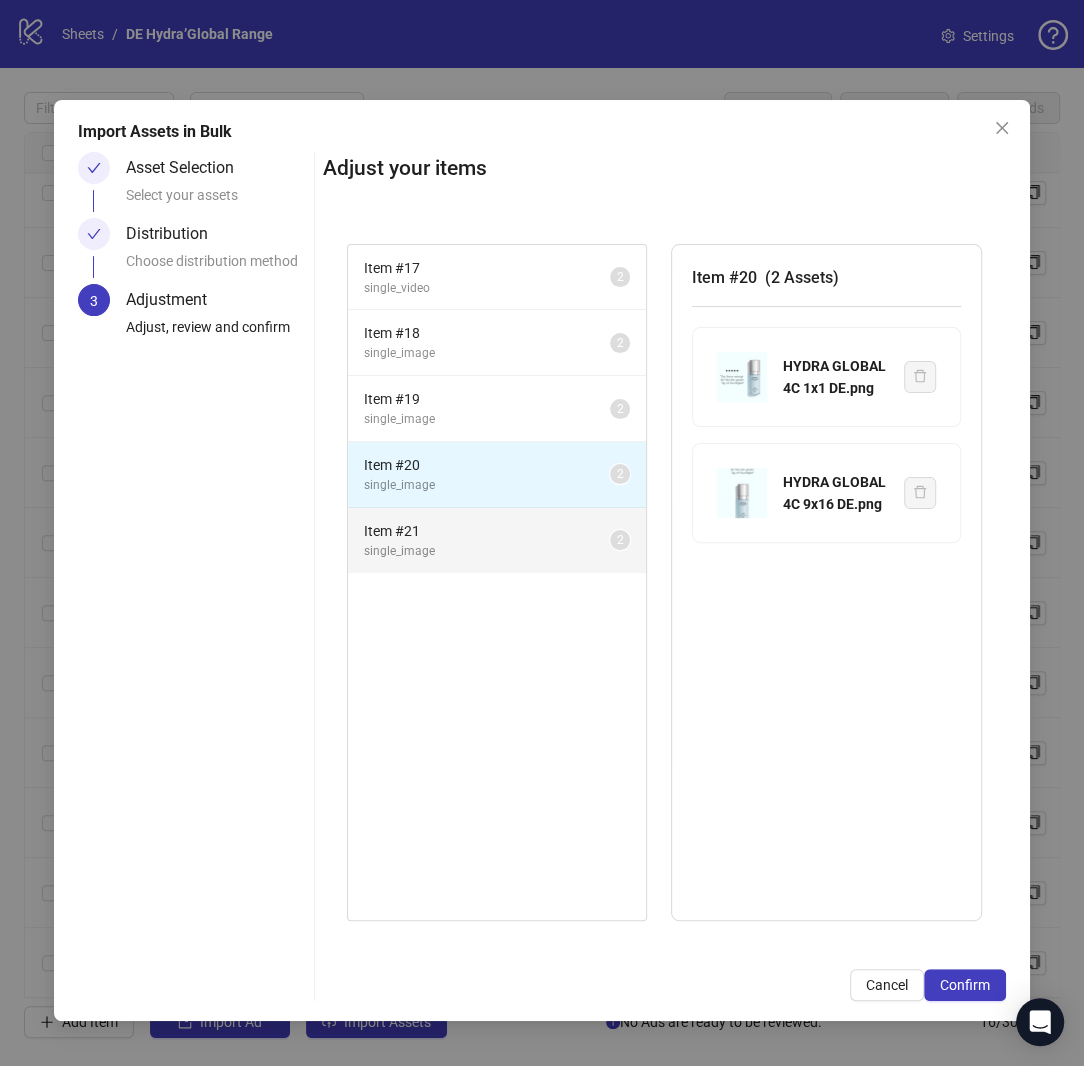 click on "Item # 21" at bounding box center [487, 531] 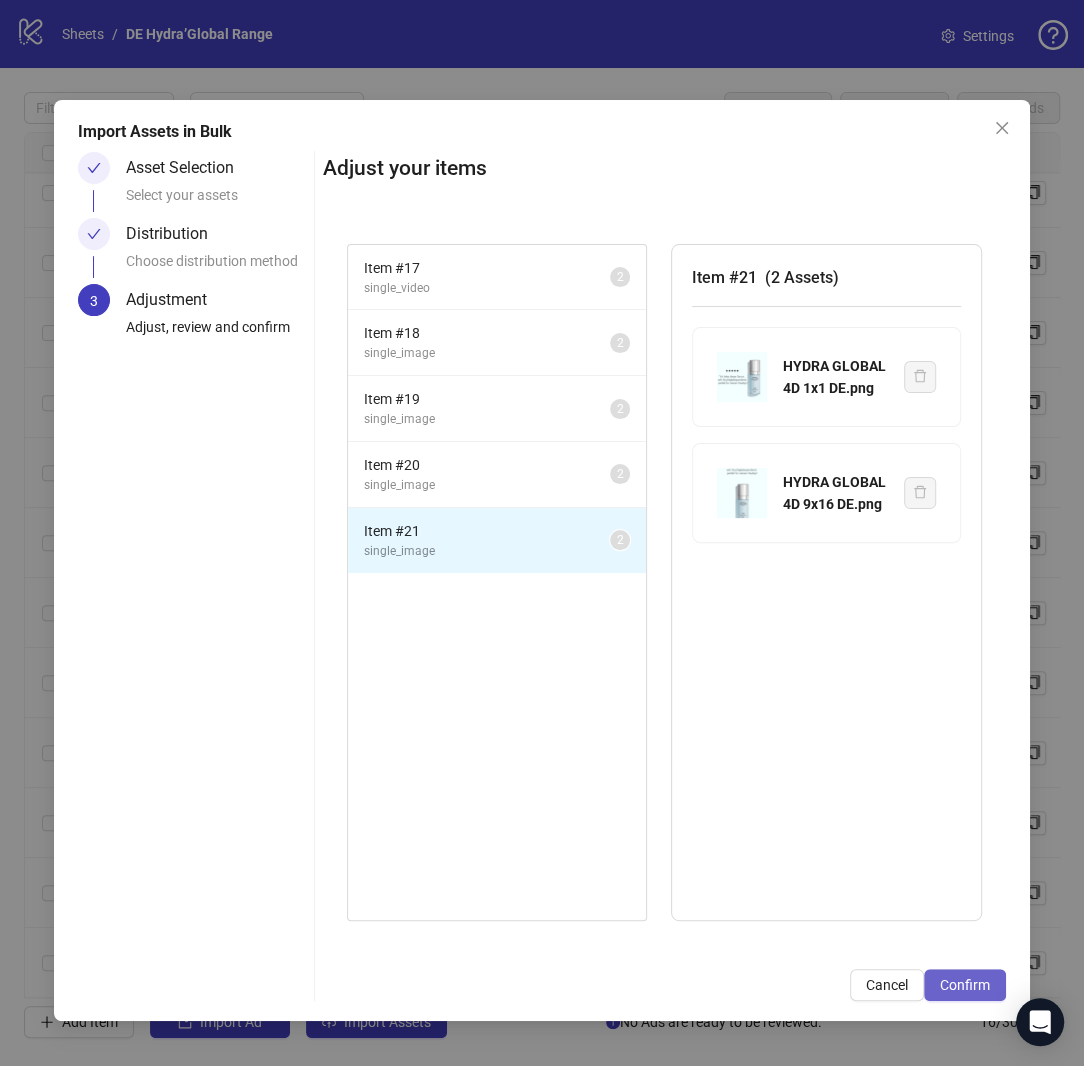 click on "Confirm" at bounding box center [965, 985] 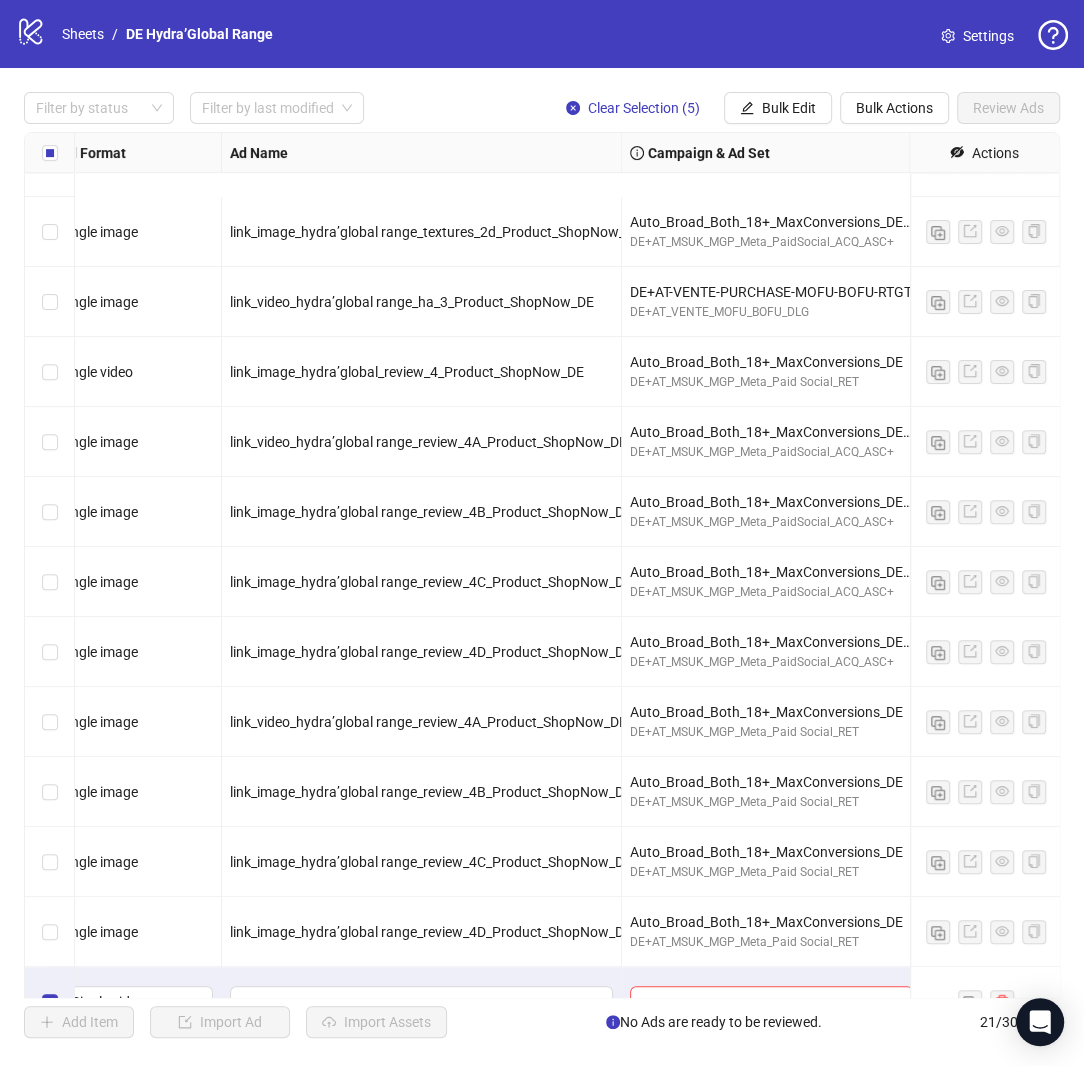 scroll, scrollTop: 645, scrollLeft: 23, axis: both 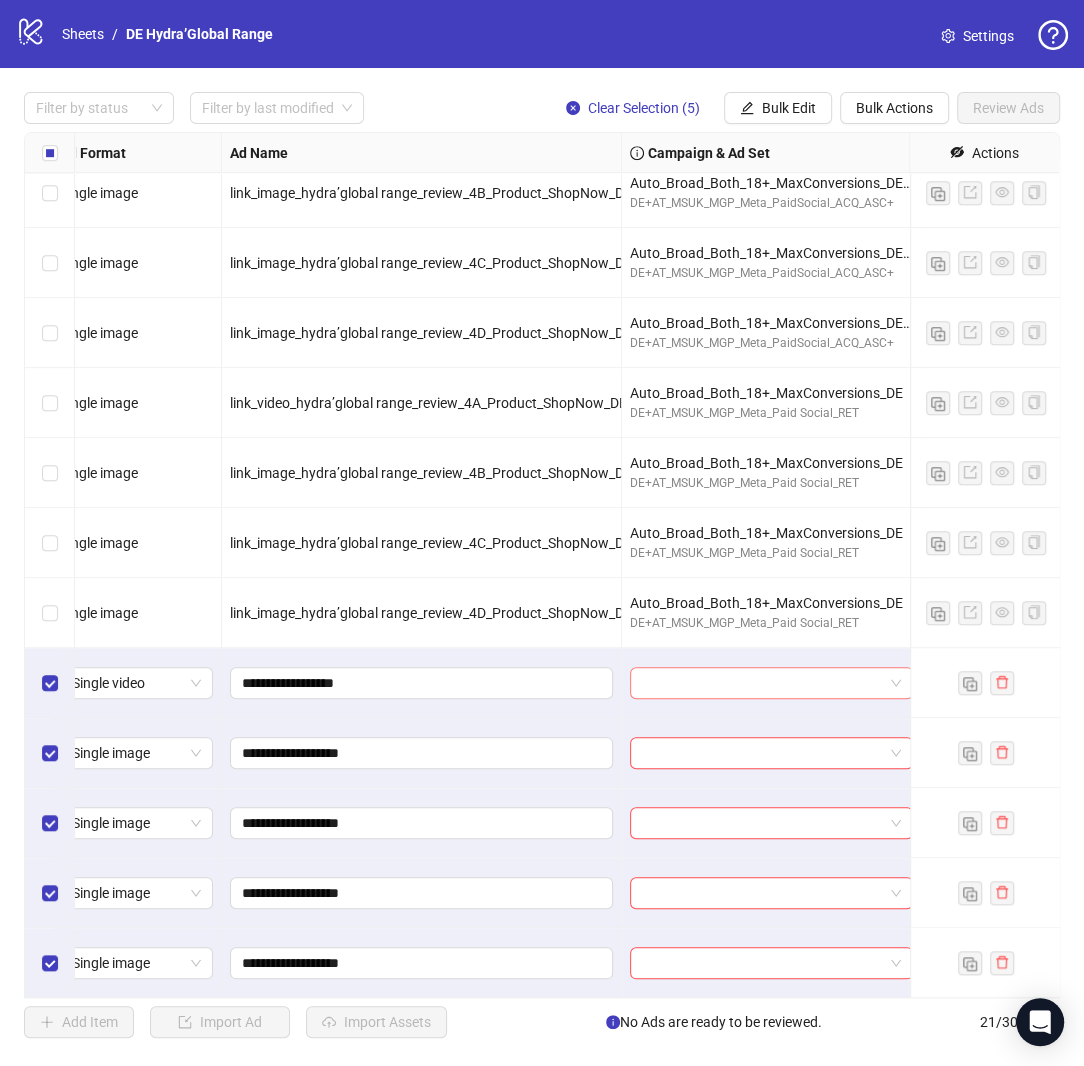 click at bounding box center (762, 683) 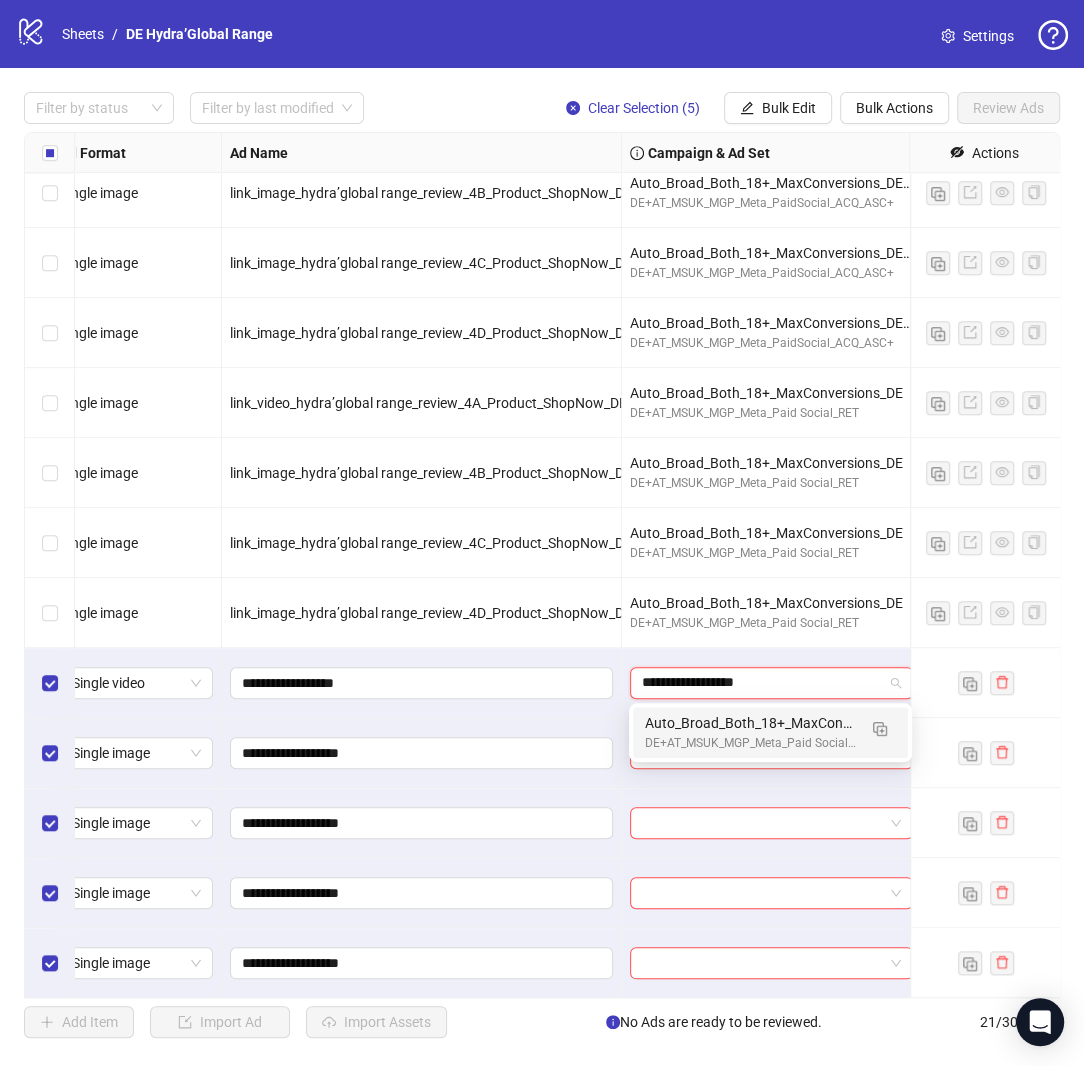 click on "Auto_Broad_Both_18+_MaxConversions_DE" at bounding box center (750, 723) 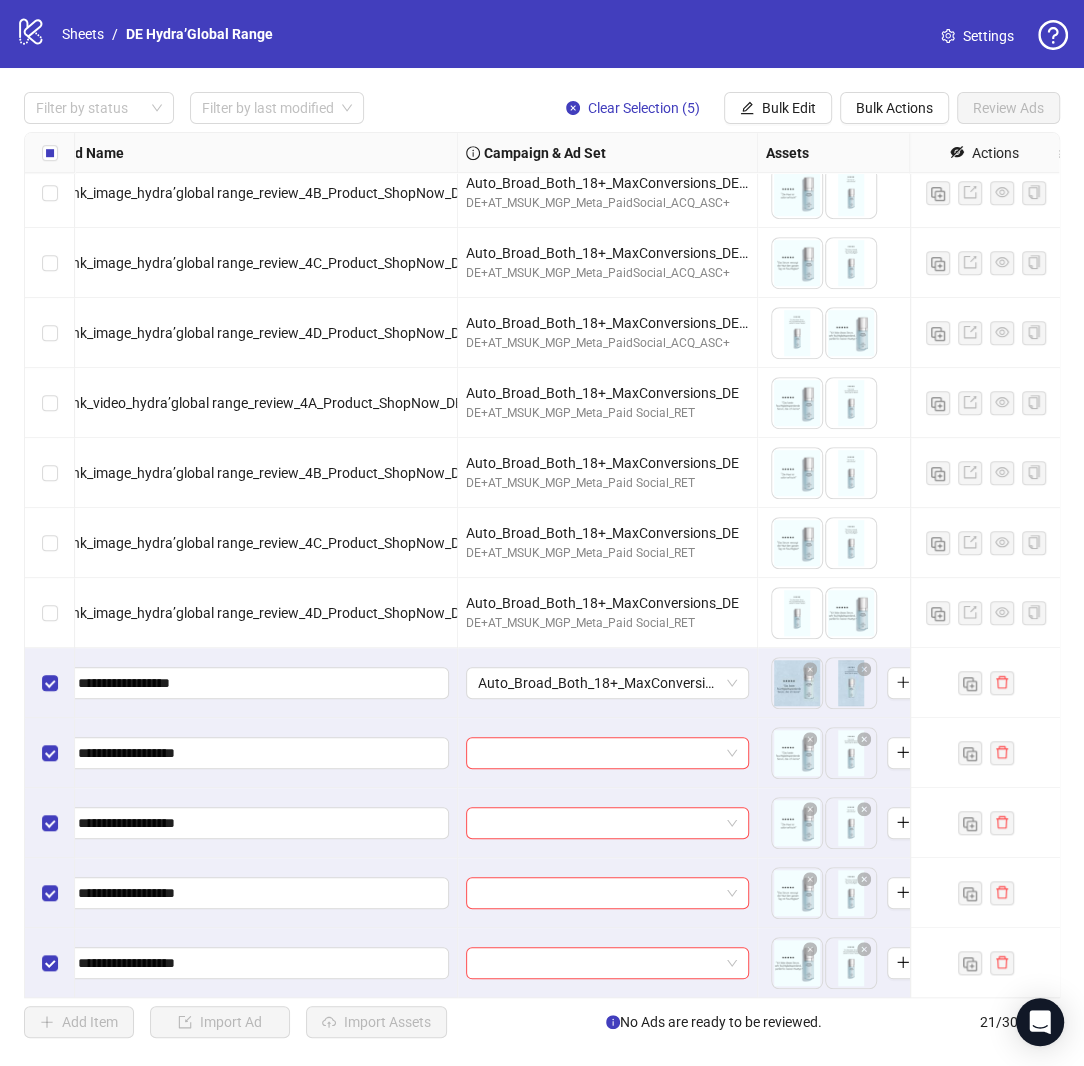 scroll, scrollTop: 645, scrollLeft: 301, axis: both 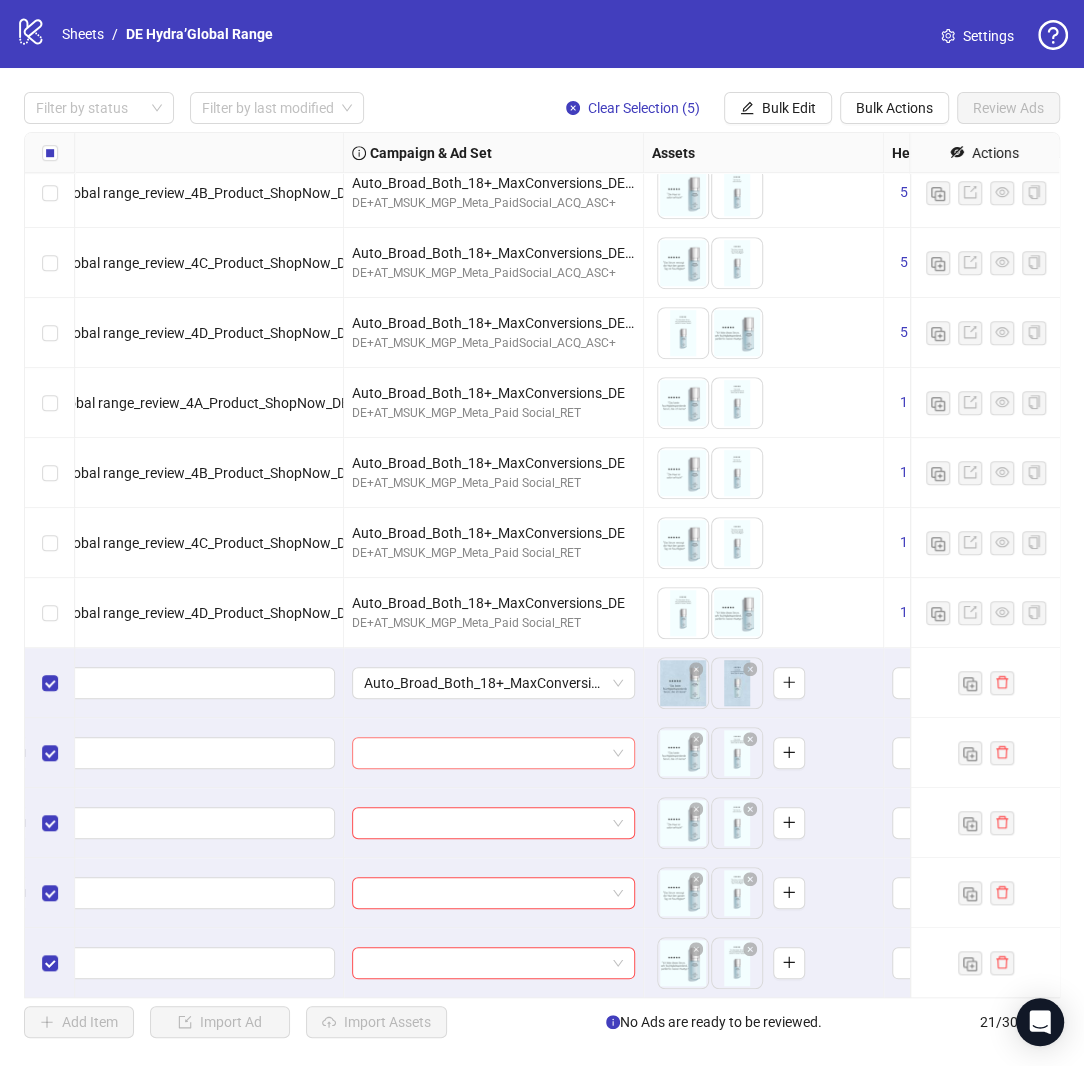 click at bounding box center (484, 753) 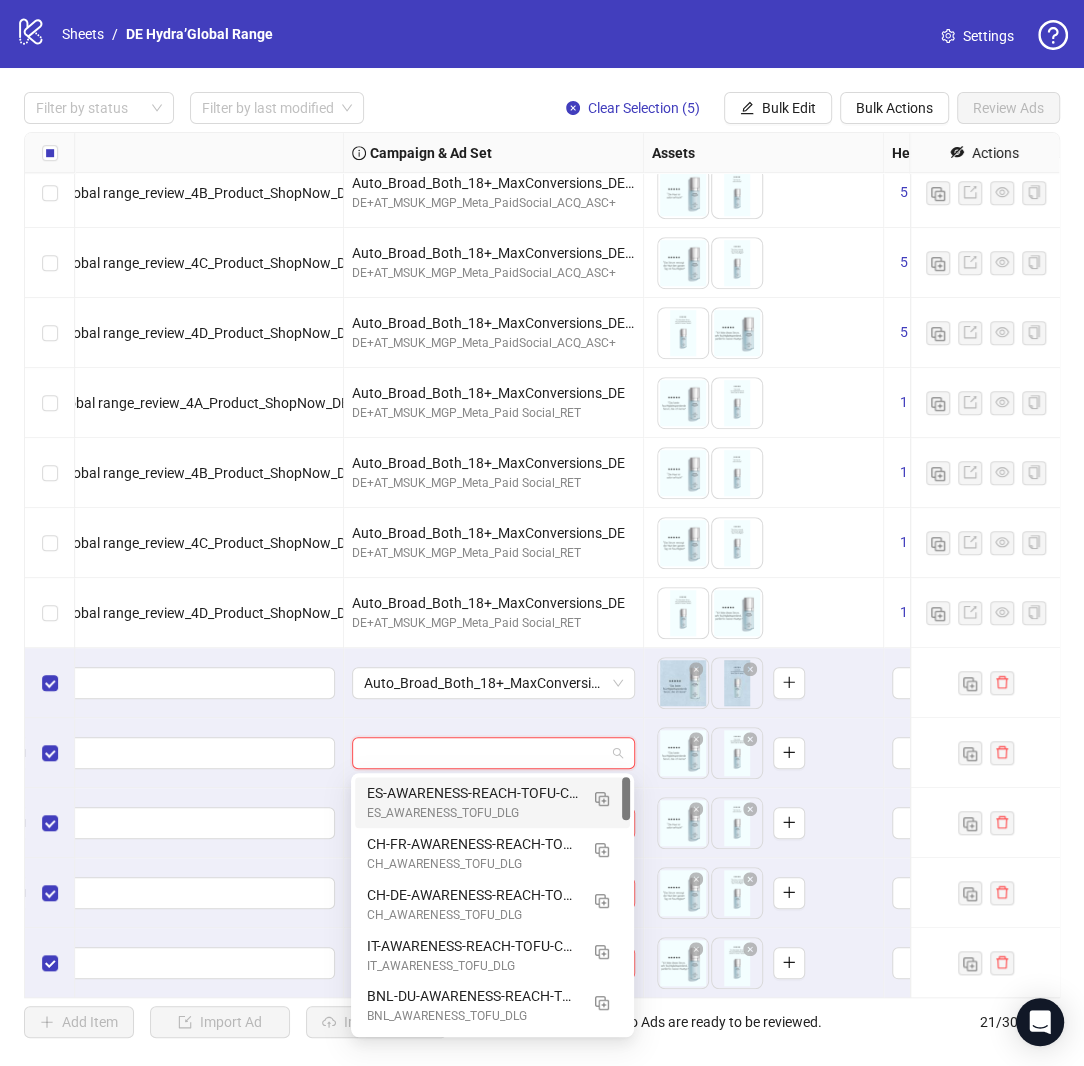 paste on "**********" 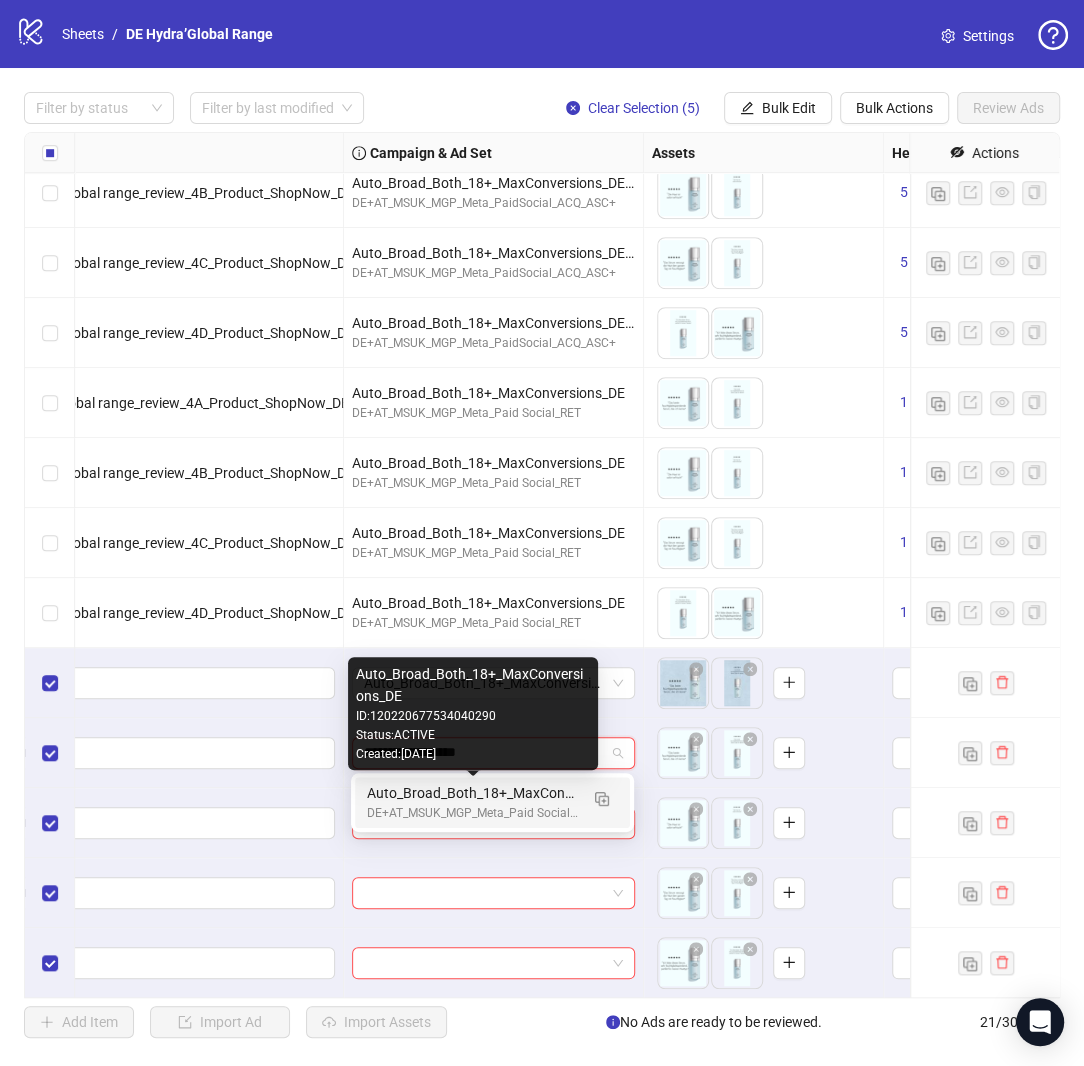 click on "Auto_Broad_Both_18+_MaxConversions_DE" at bounding box center [472, 793] 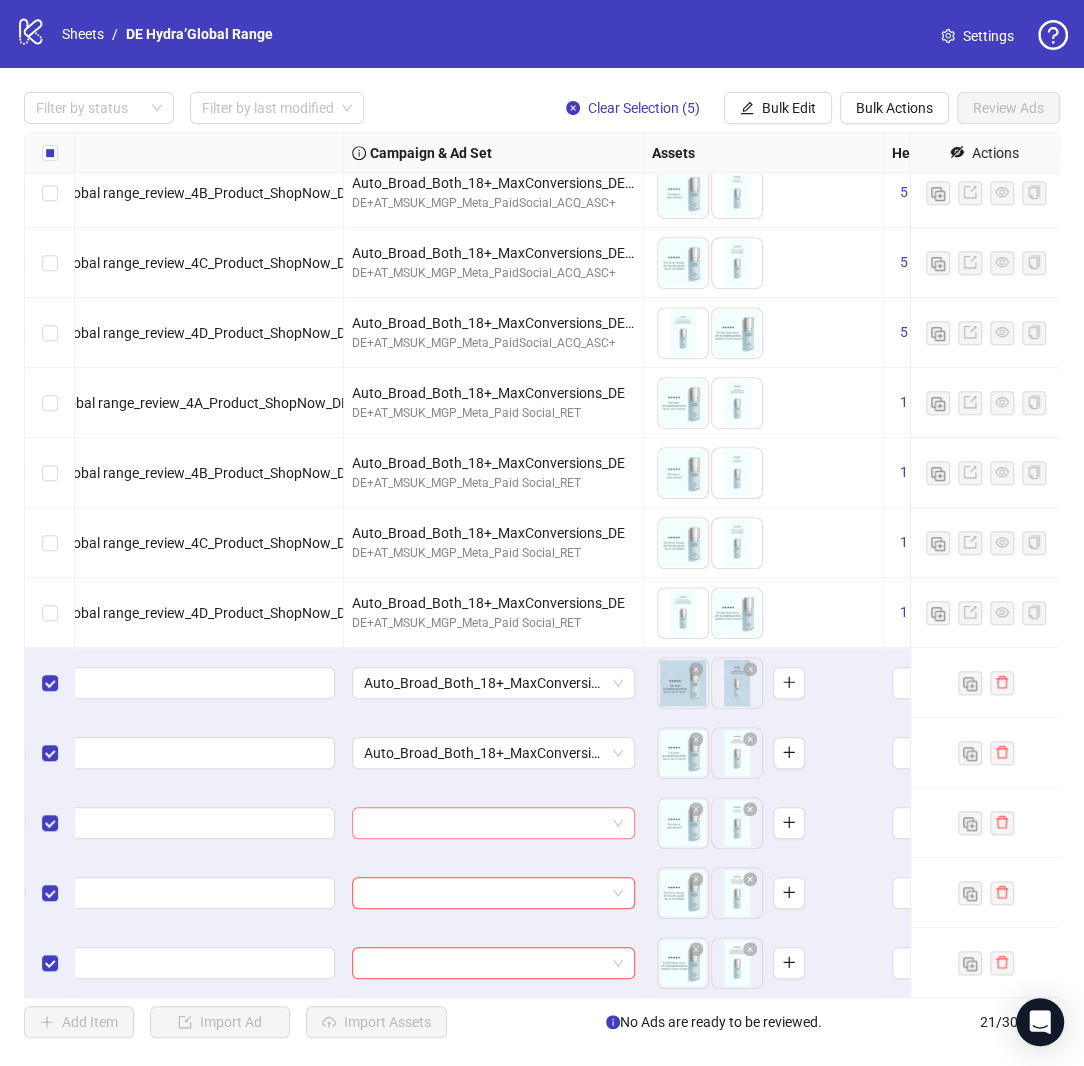 click at bounding box center [484, 823] 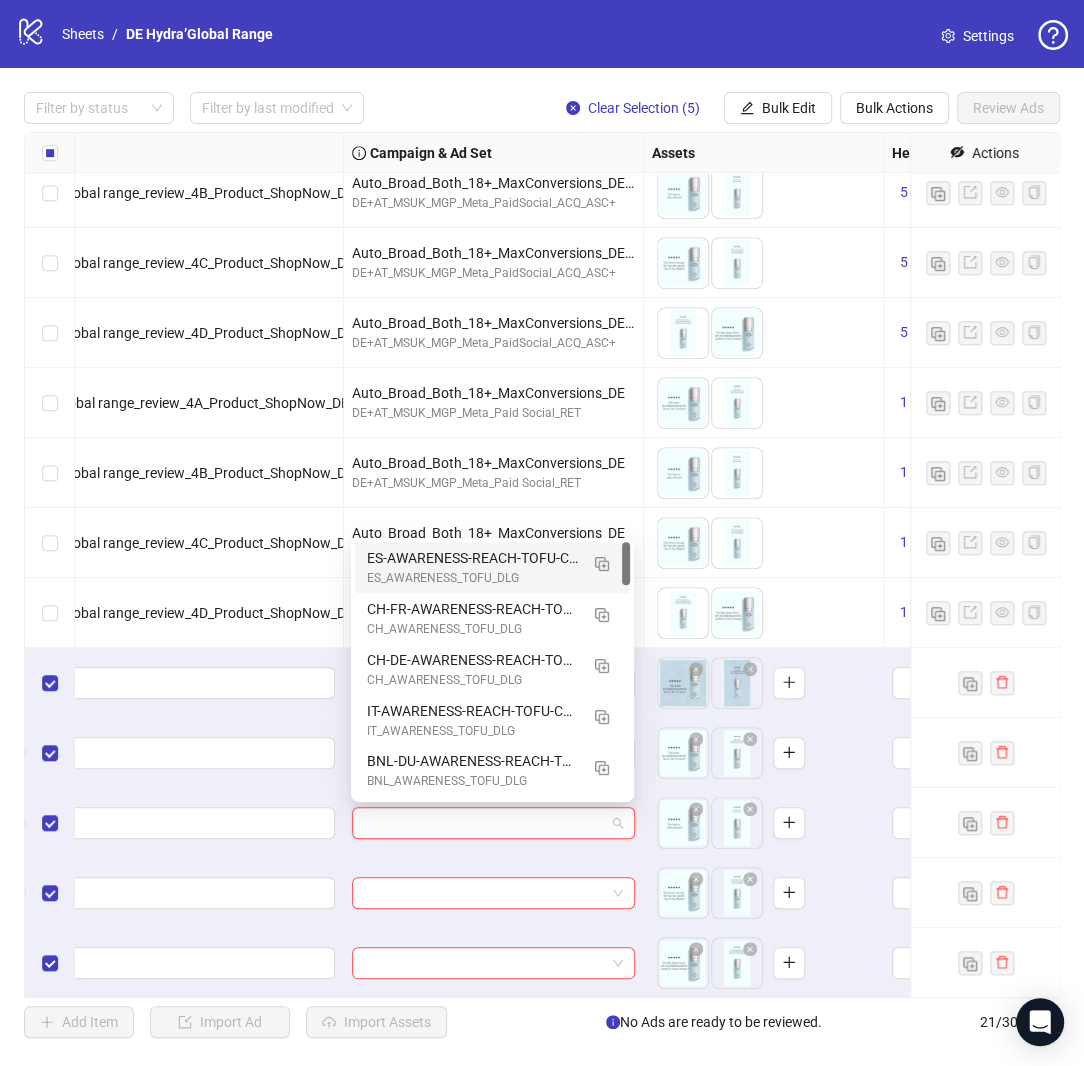 paste on "**********" 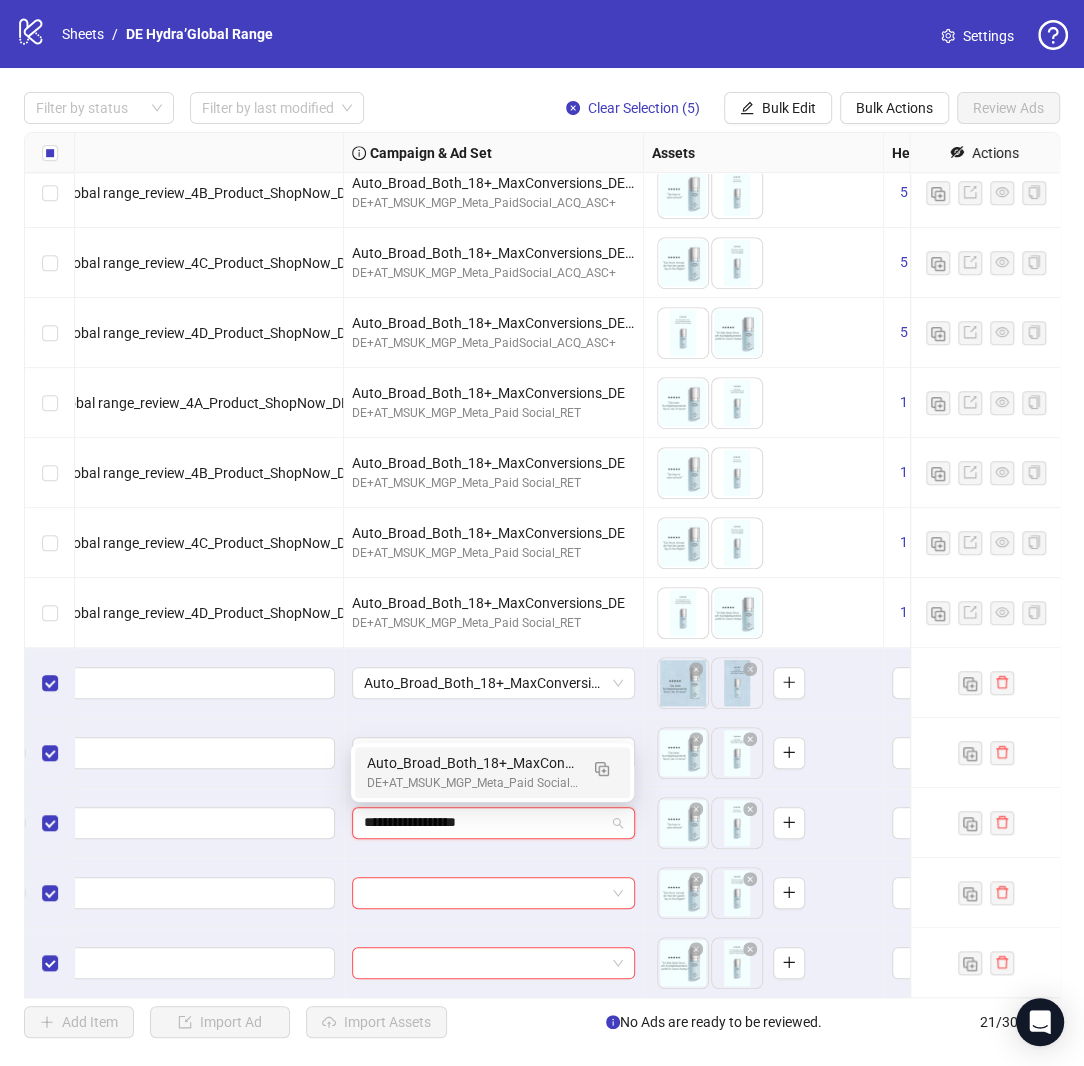 click on "DE+AT_MSUK_MGP_Meta_Paid Social_RET" at bounding box center (472, 783) 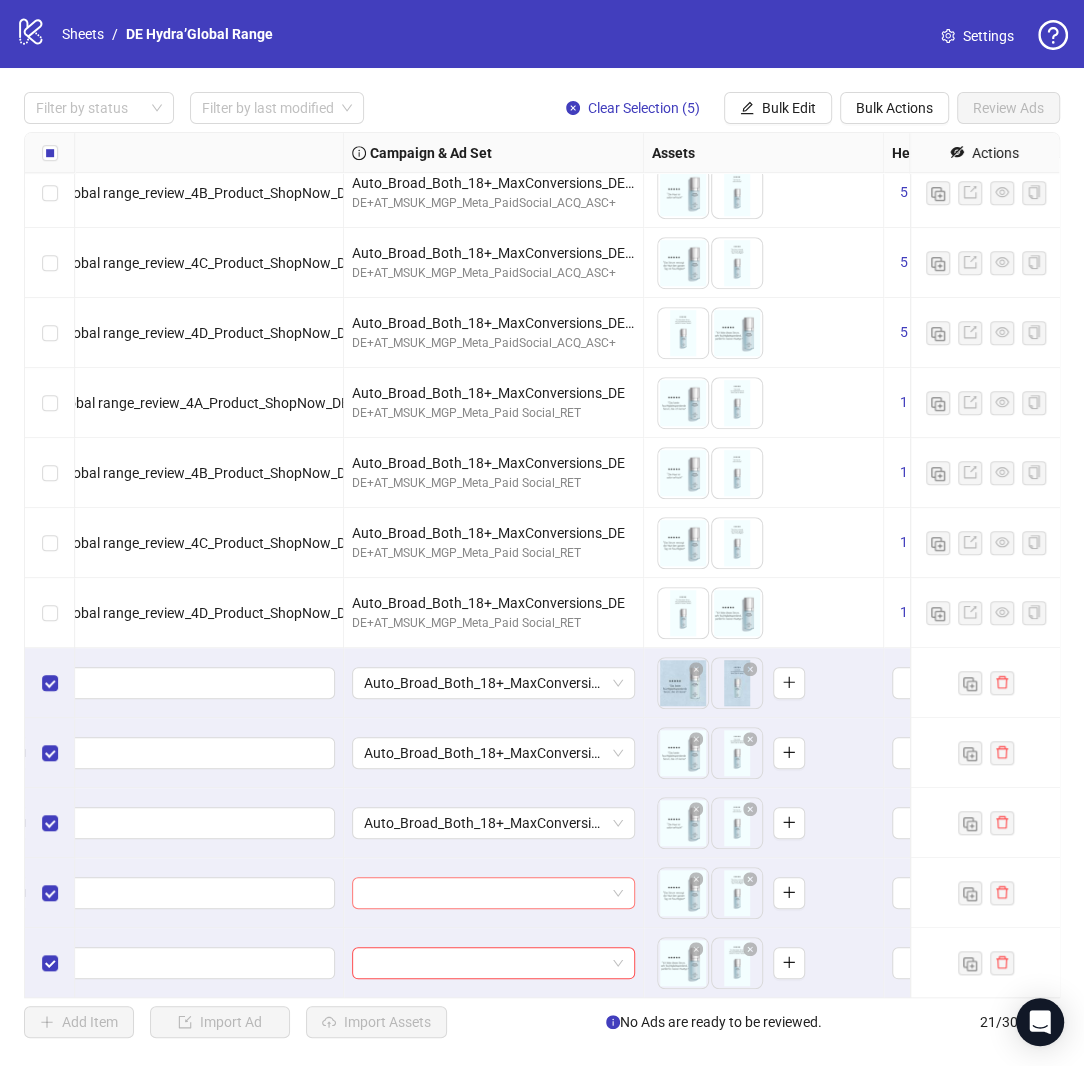 click at bounding box center (484, 893) 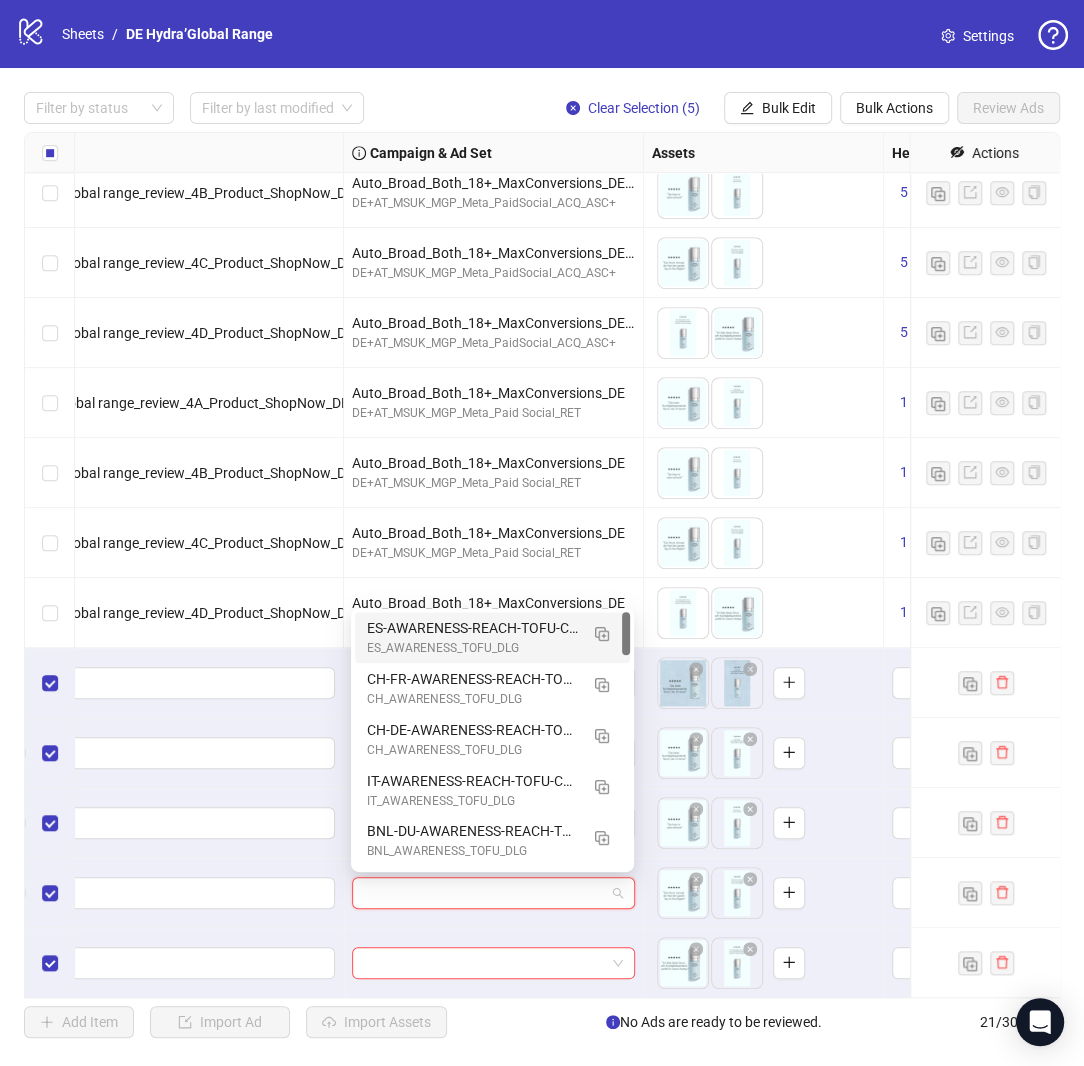 paste on "**********" 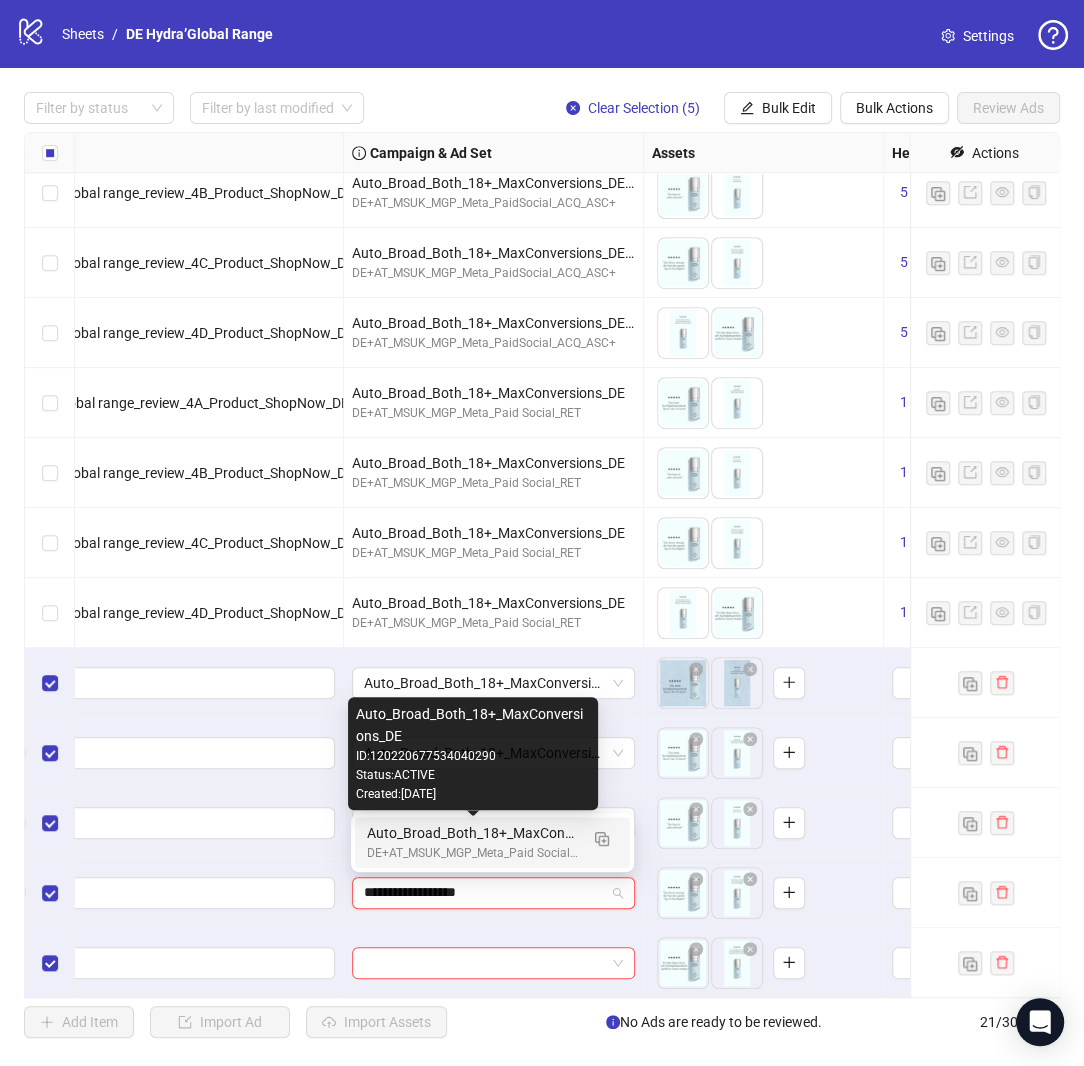 click on "DE+AT_MSUK_MGP_Meta_Paid Social_RET" at bounding box center [472, 853] 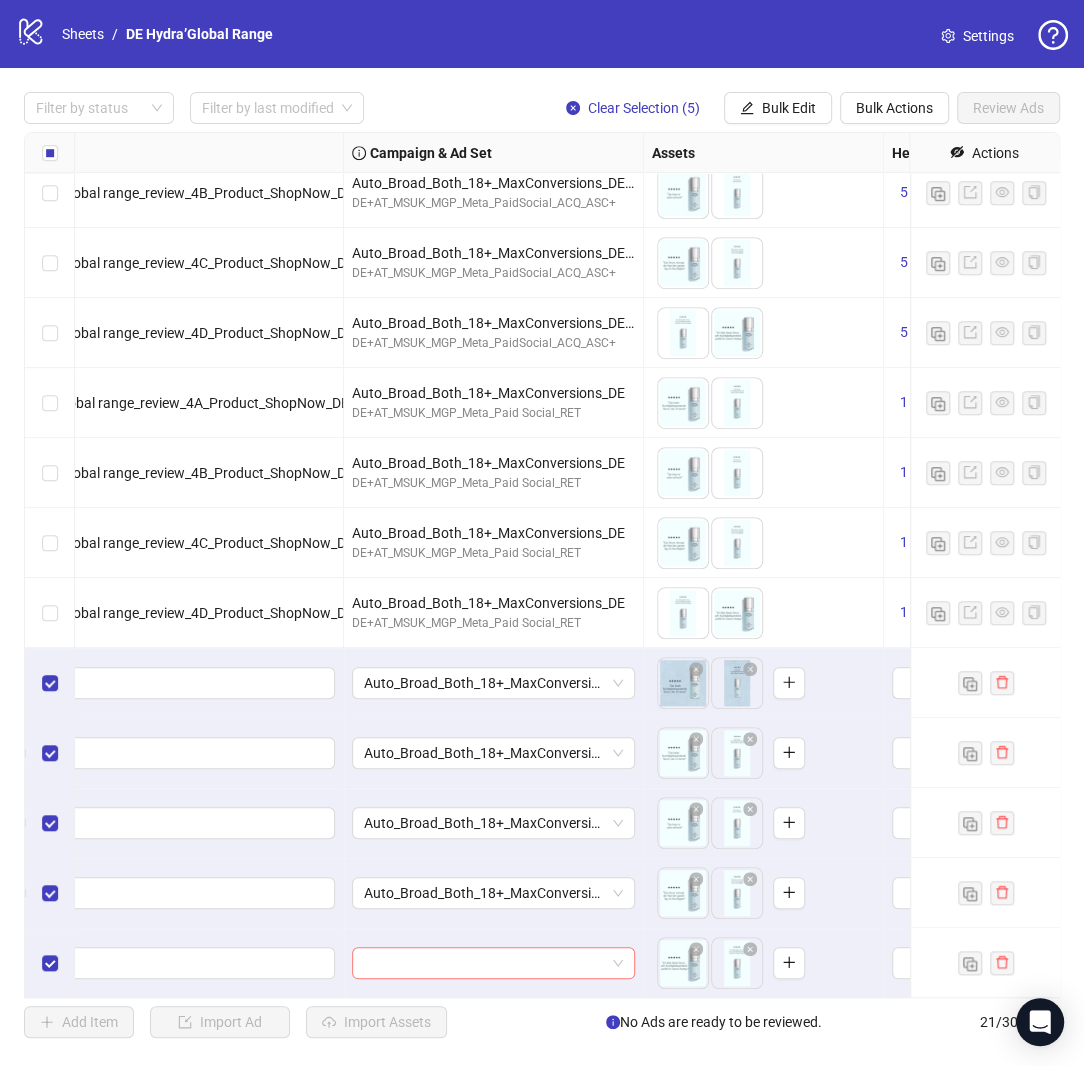 click at bounding box center (484, 963) 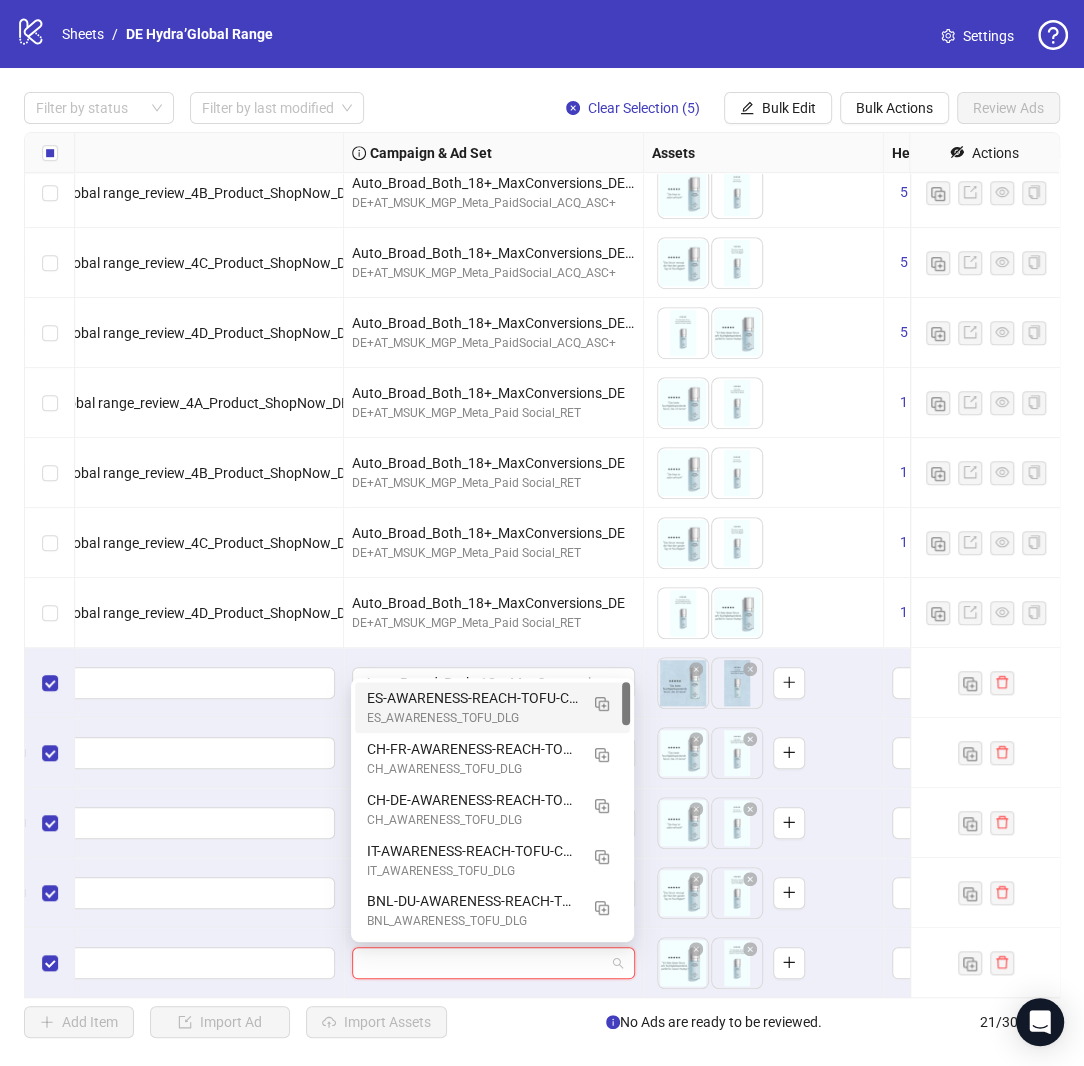 paste on "**********" 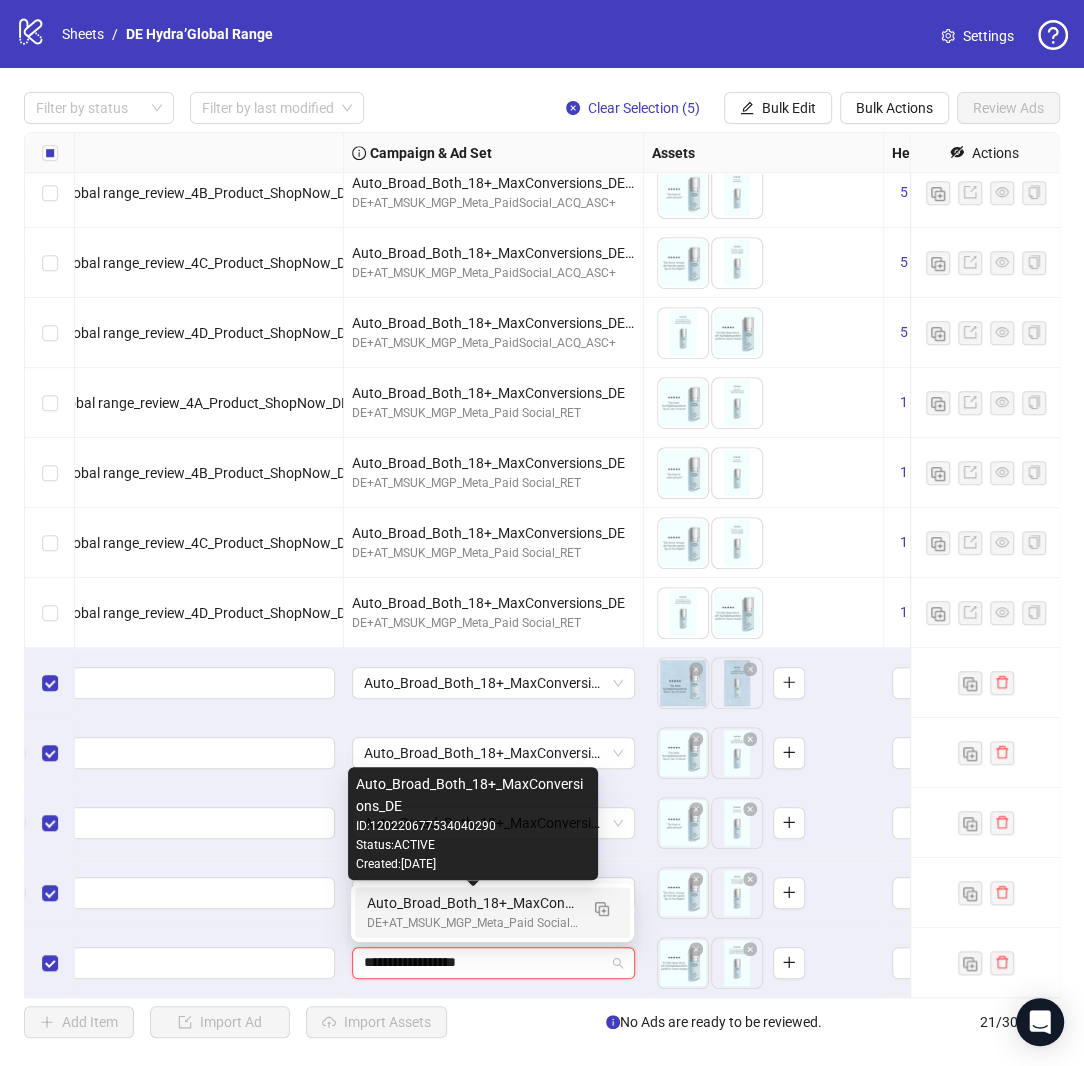 click on "Auto_Broad_Both_18+_MaxConversions_DE" at bounding box center (472, 903) 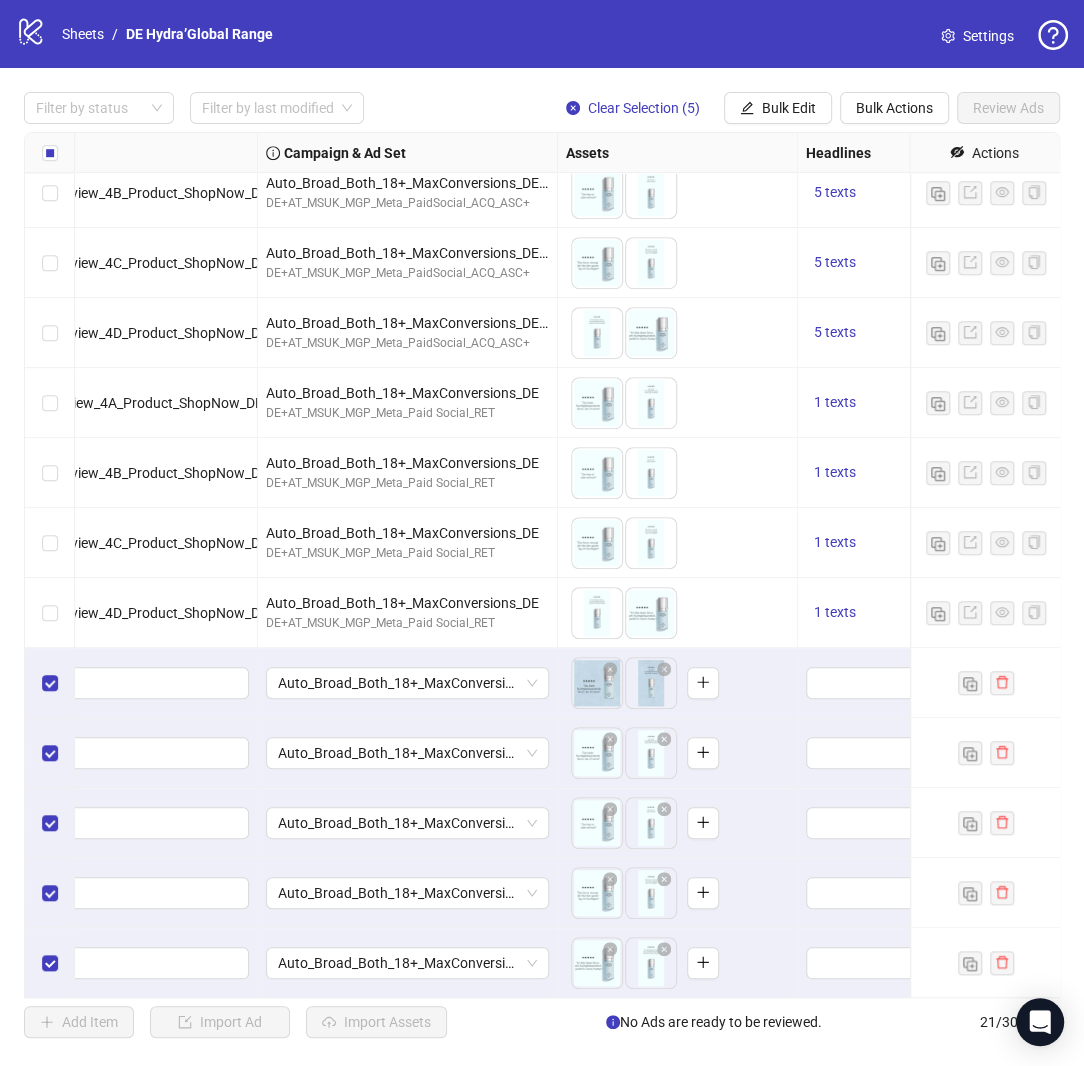 scroll, scrollTop: 645, scrollLeft: 396, axis: both 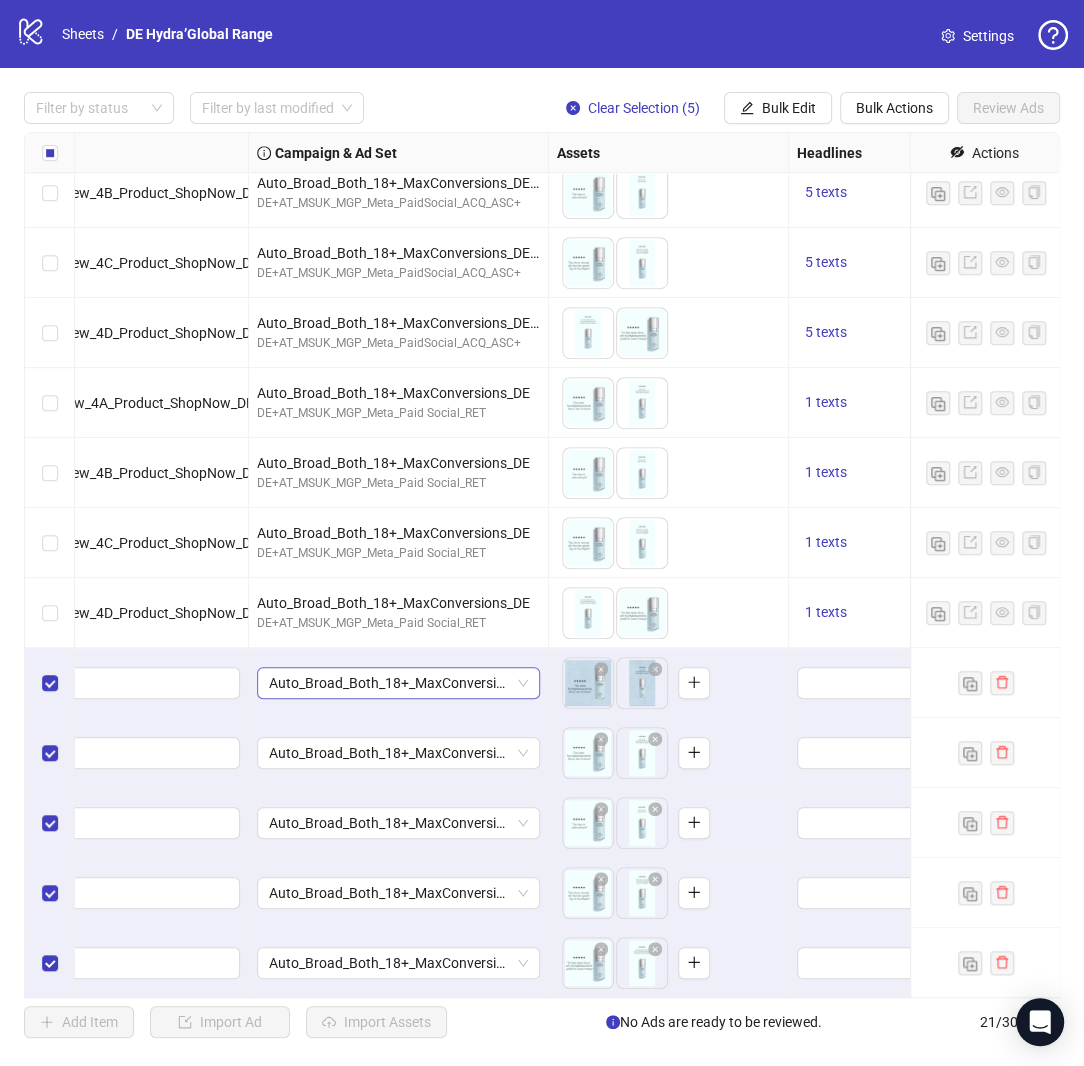 click on "Auto_Broad_Both_18+_MaxConversions_DE" at bounding box center (398, 683) 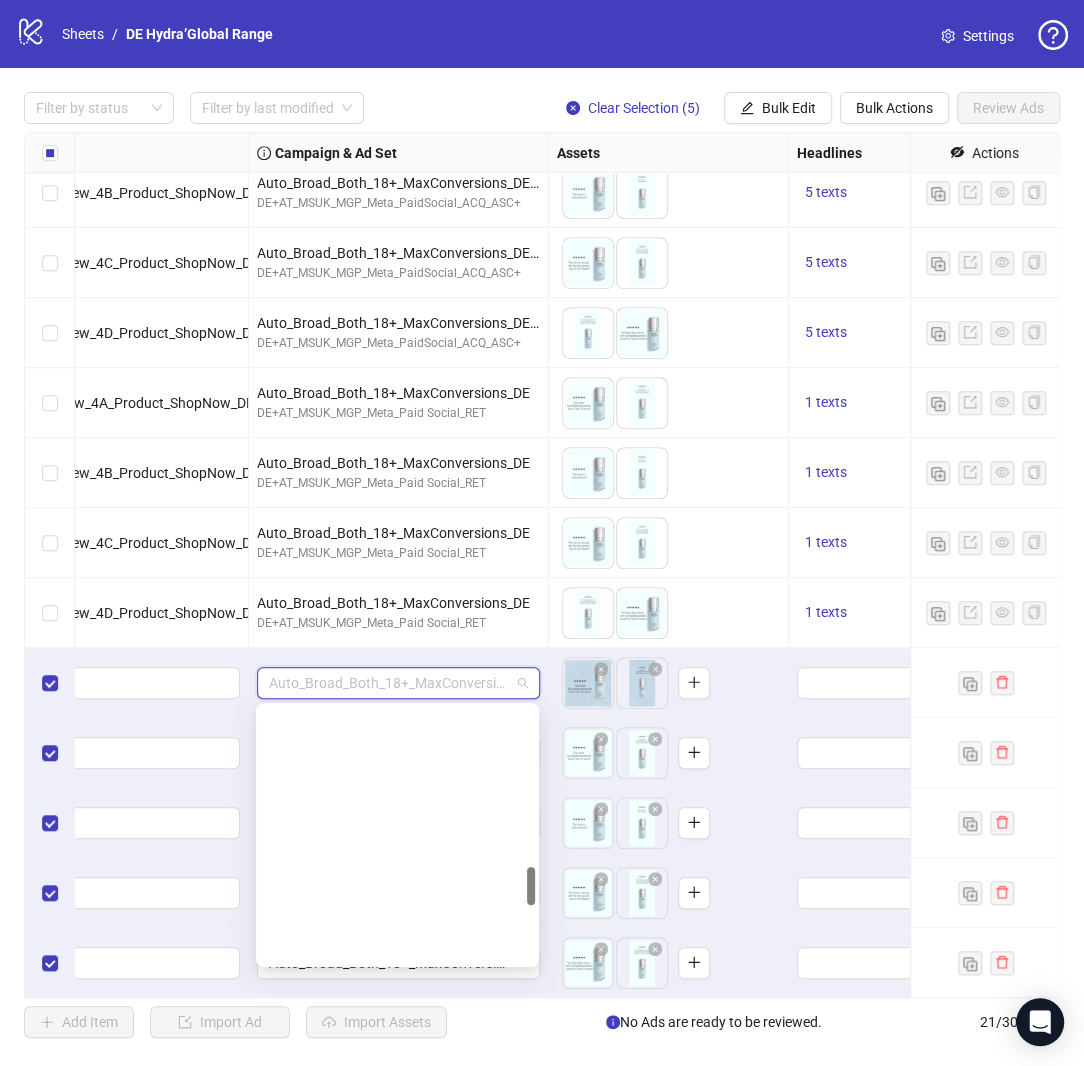 scroll, scrollTop: 1065, scrollLeft: 0, axis: vertical 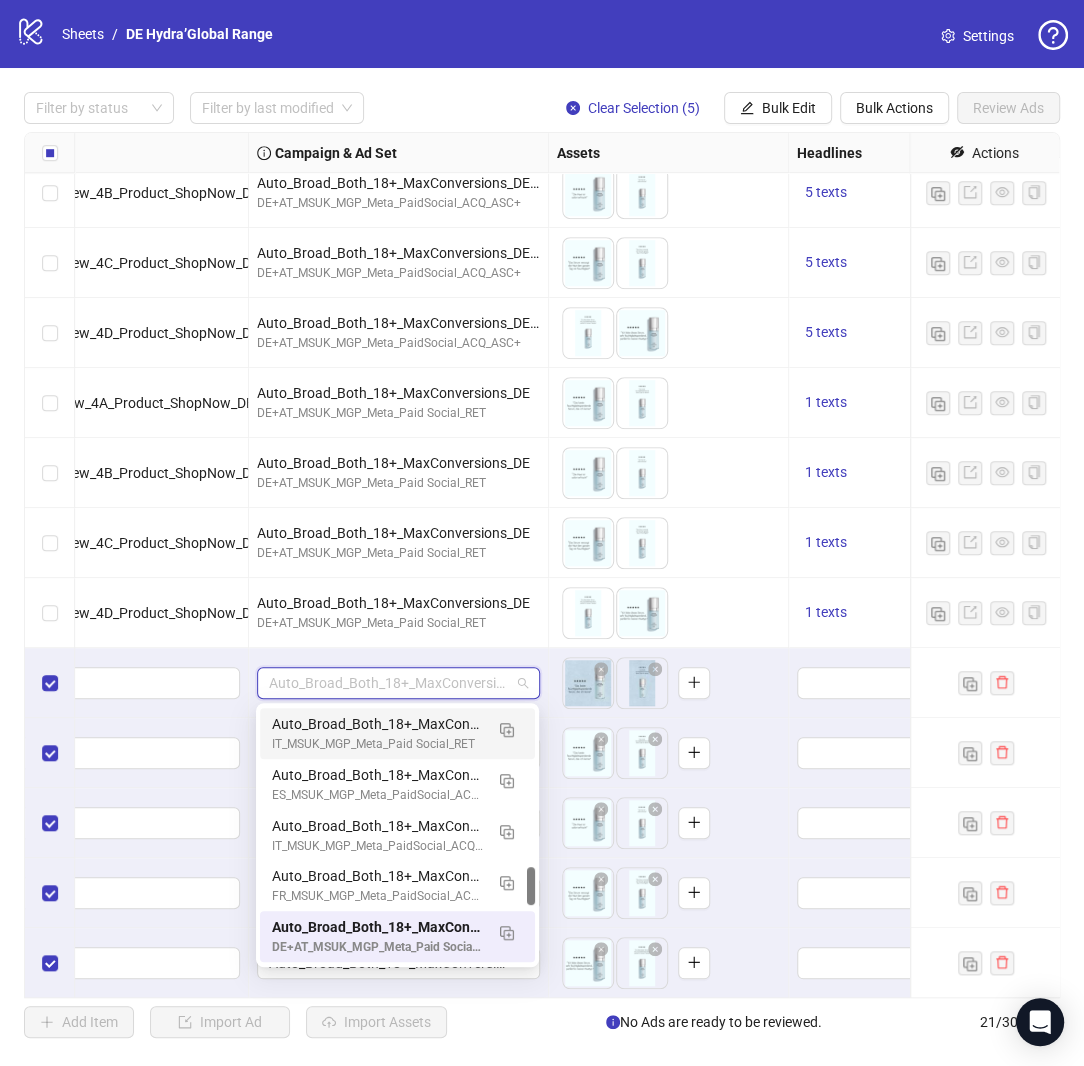 paste on "**********" 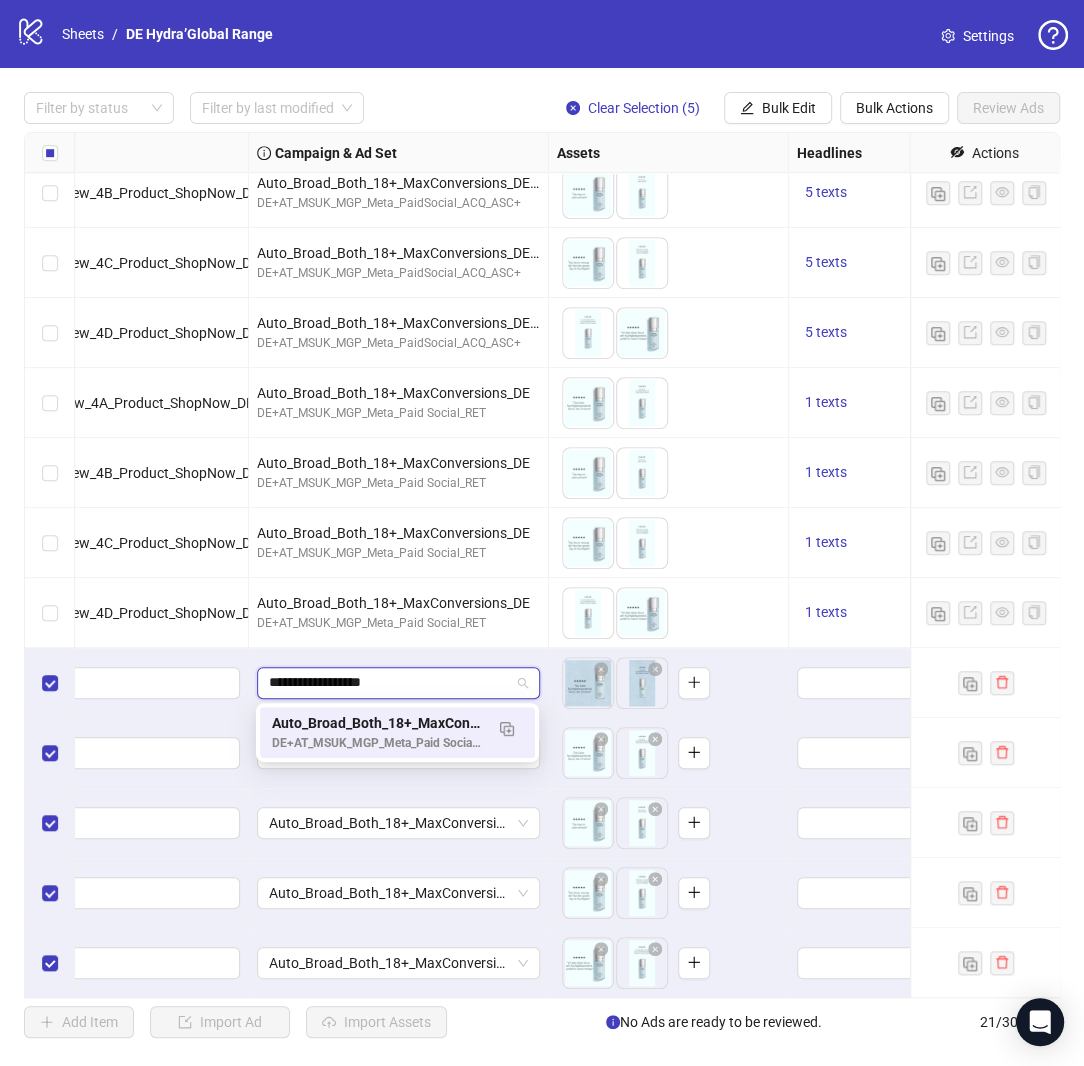scroll, scrollTop: 0, scrollLeft: 0, axis: both 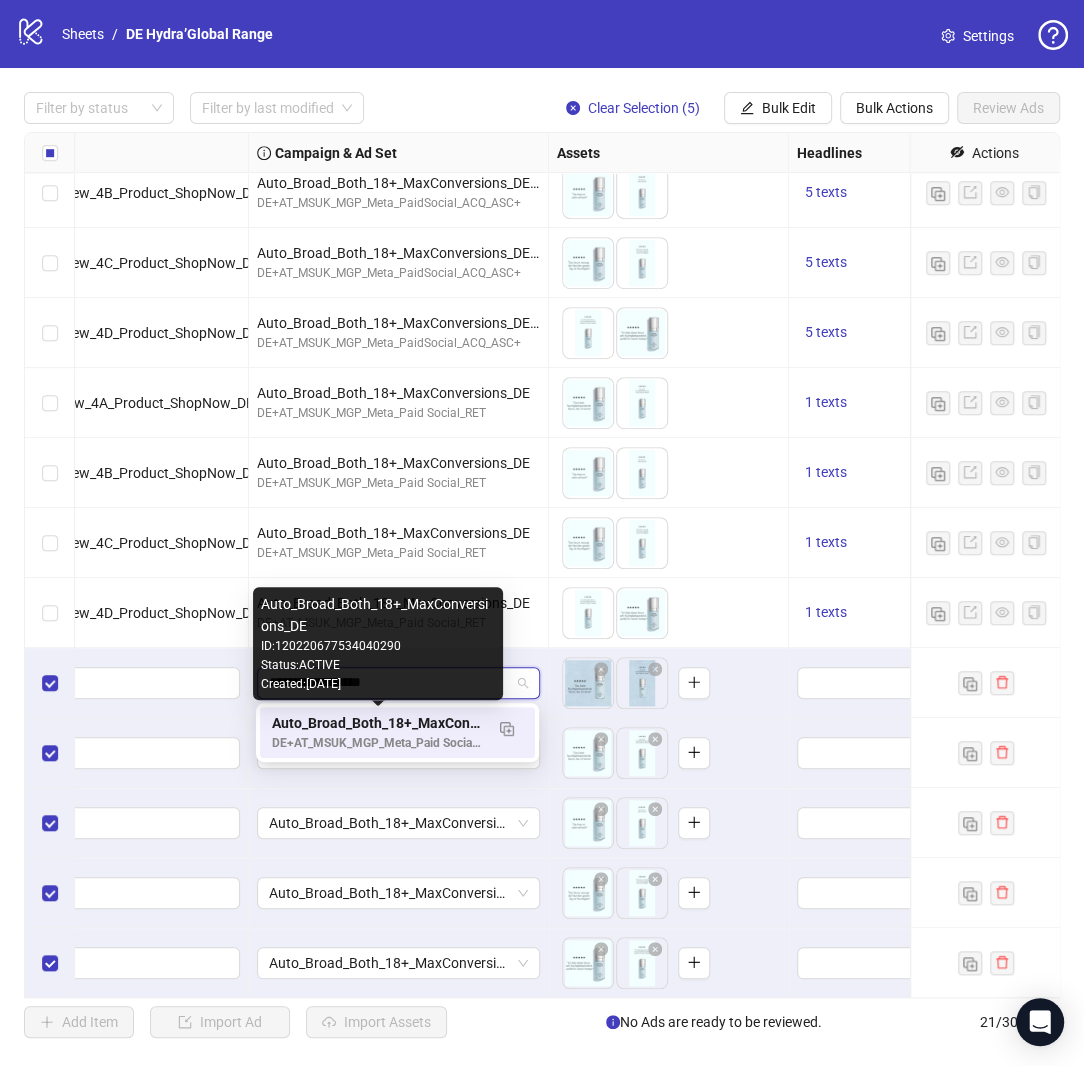 click on "Auto_Broad_Both_18+_MaxConversions_DE" at bounding box center (377, 723) 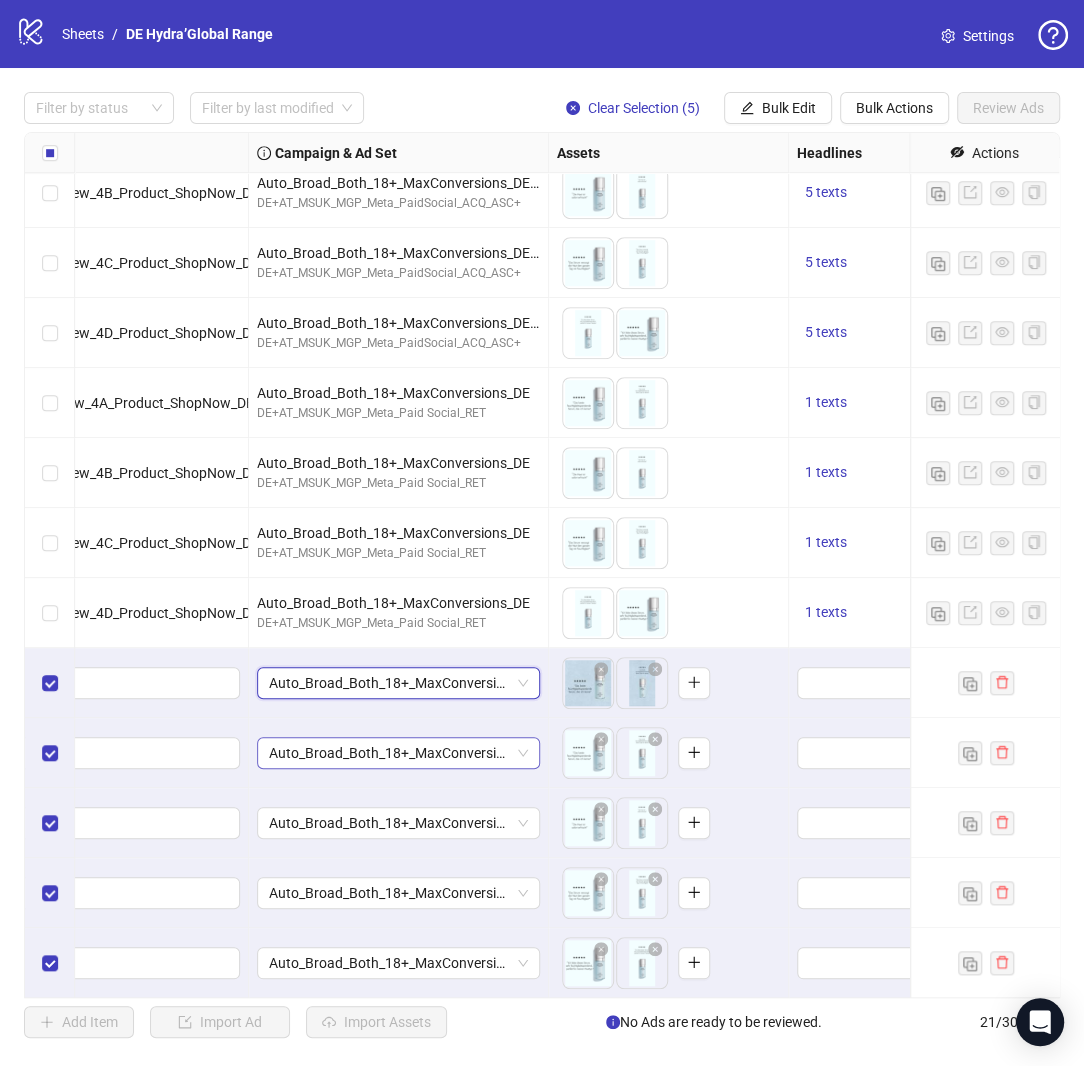 click on "Auto_Broad_Both_18+_MaxConversions_DE" at bounding box center (398, 753) 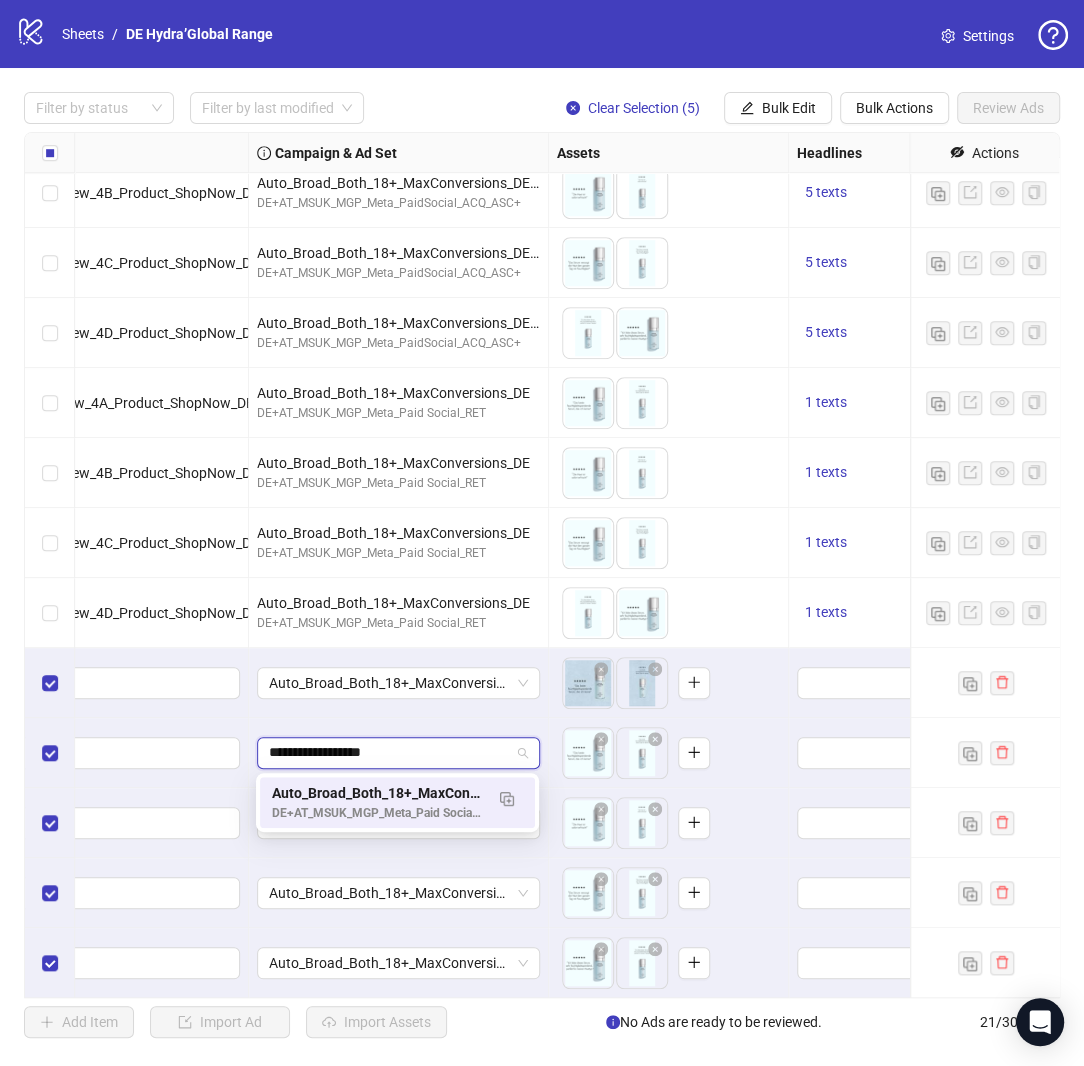 click on "Auto_Broad_Both_18+_MaxConversions_DE" at bounding box center (377, 793) 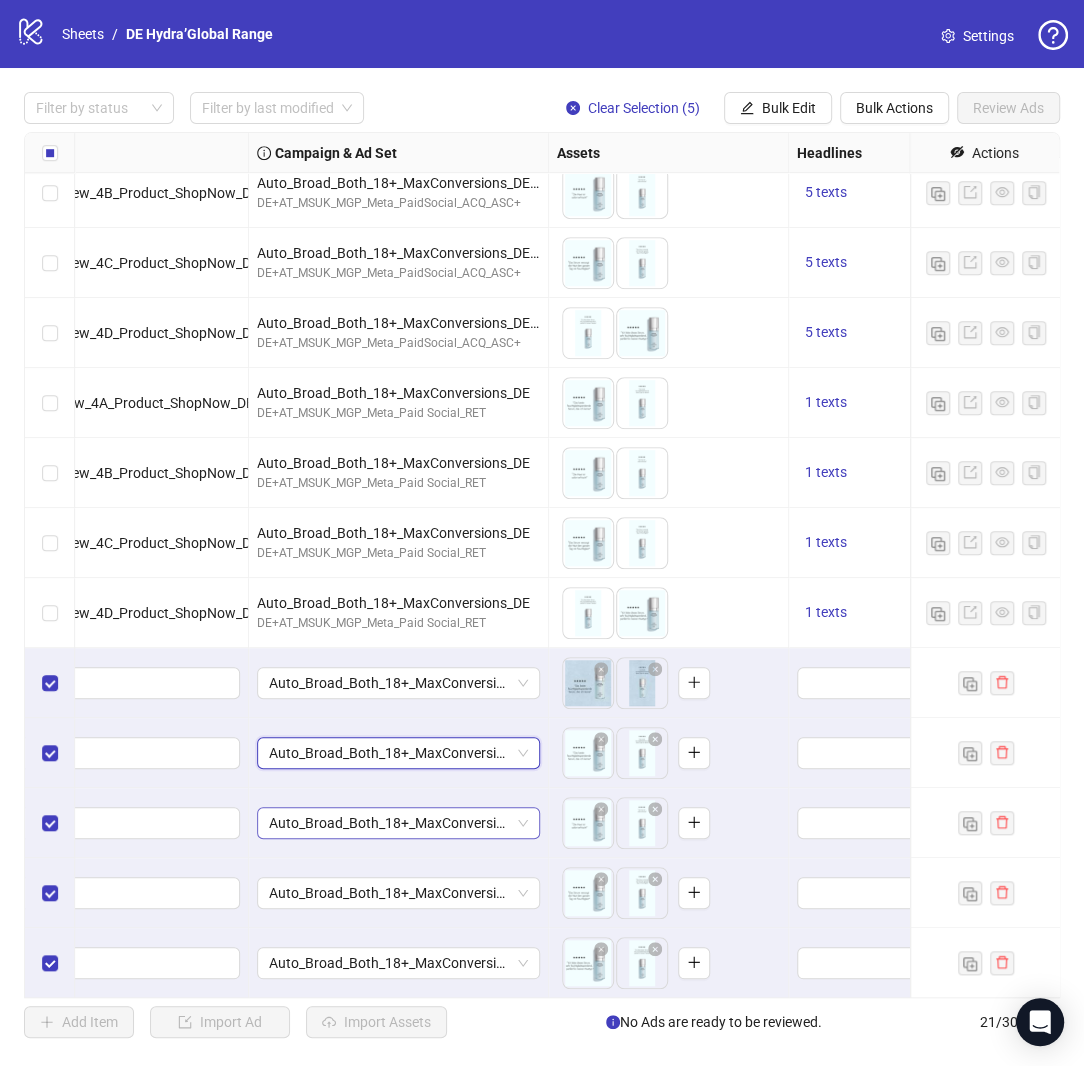 click on "Auto_Broad_Both_18+_MaxConversions_DE" at bounding box center (398, 823) 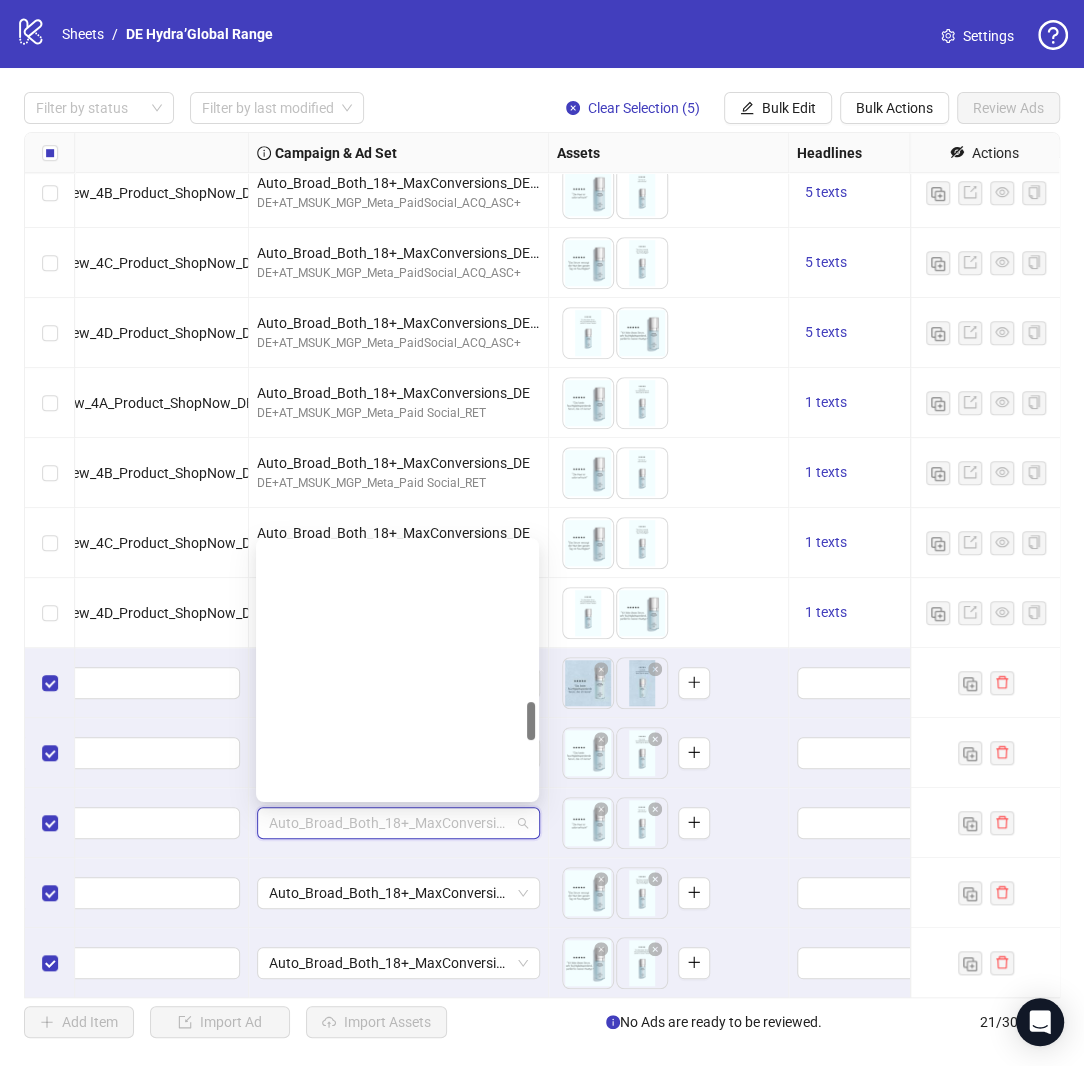 paste on "**********" 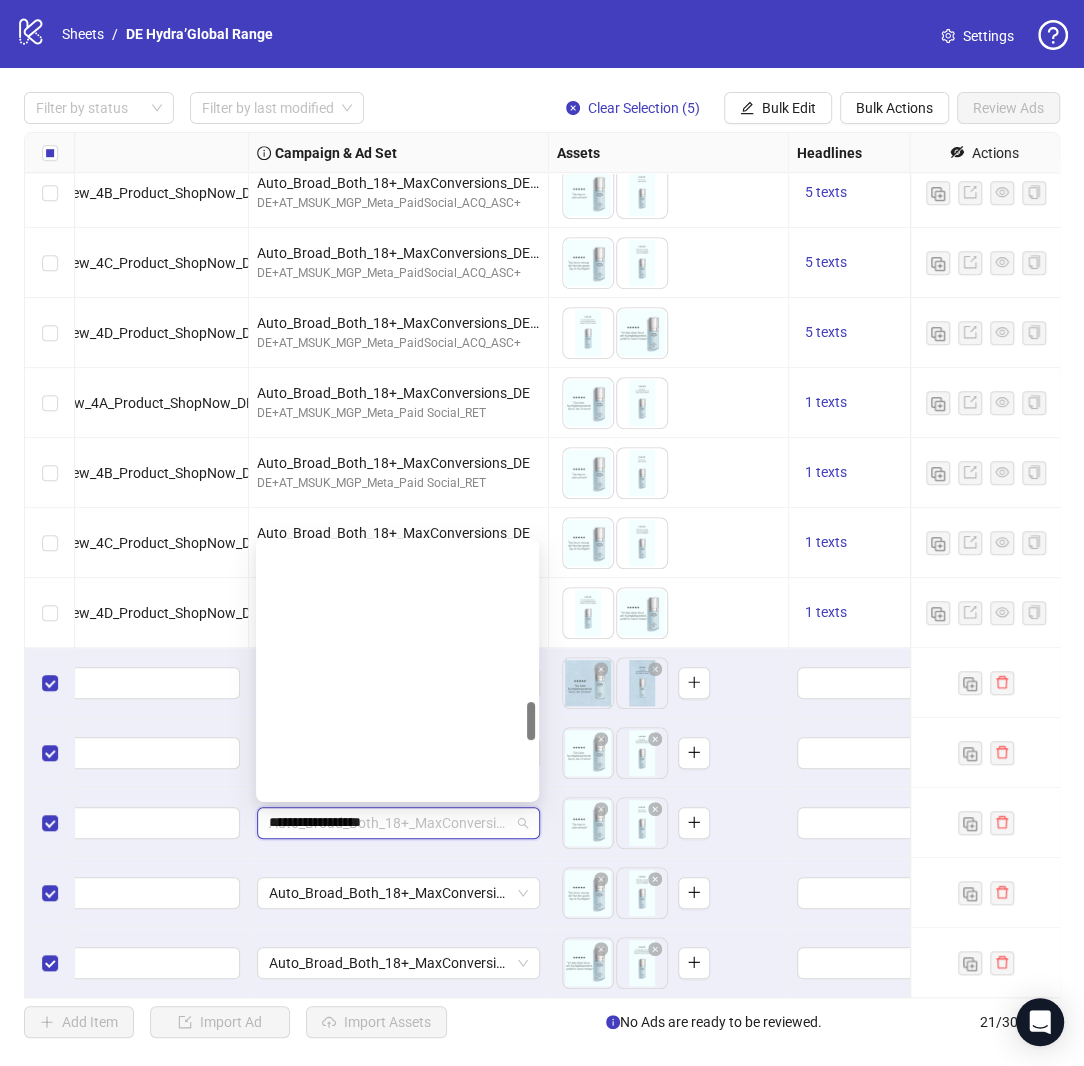 scroll, scrollTop: 0, scrollLeft: 0, axis: both 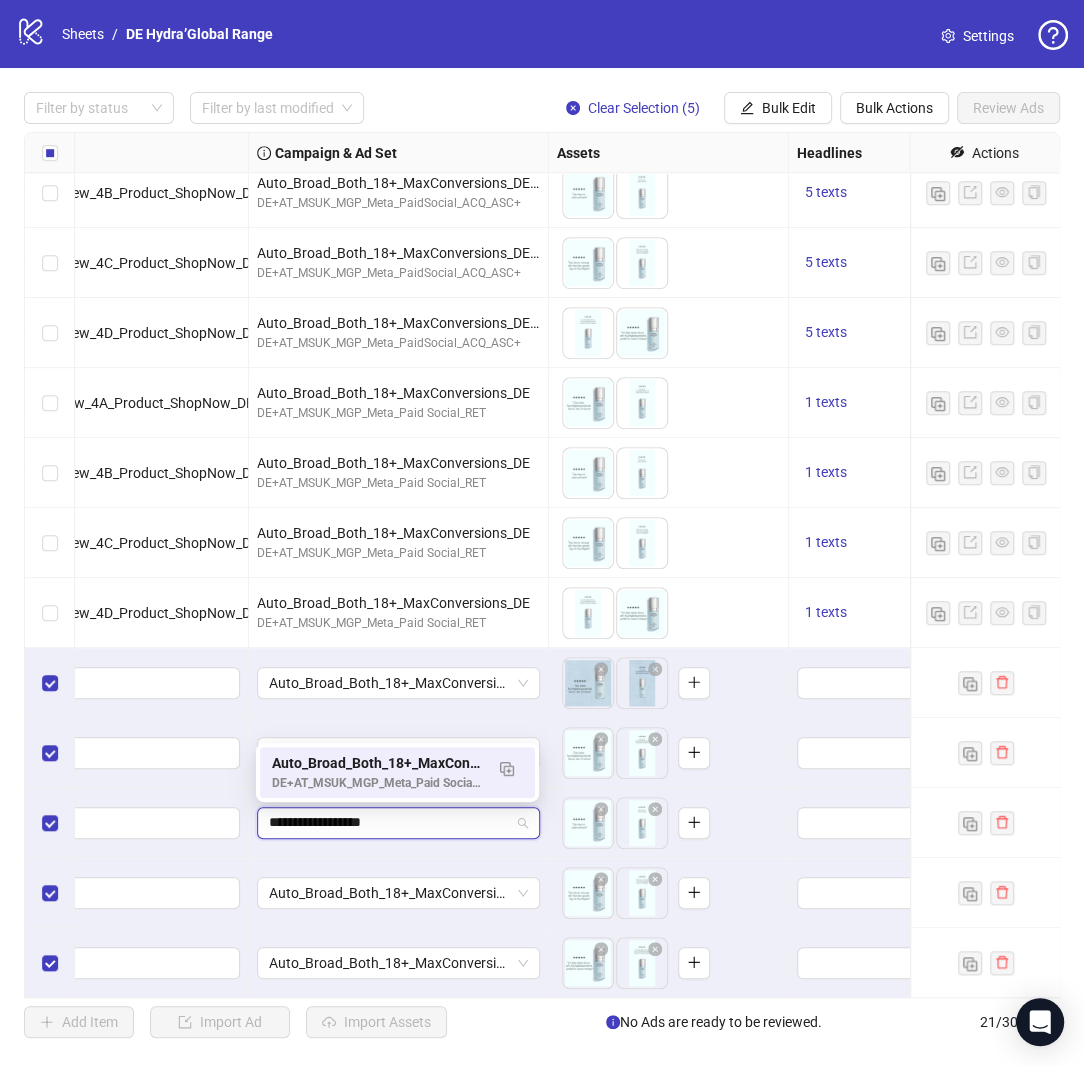 click on "Auto_Broad_Both_18+_MaxConversions_DE" at bounding box center (377, 763) 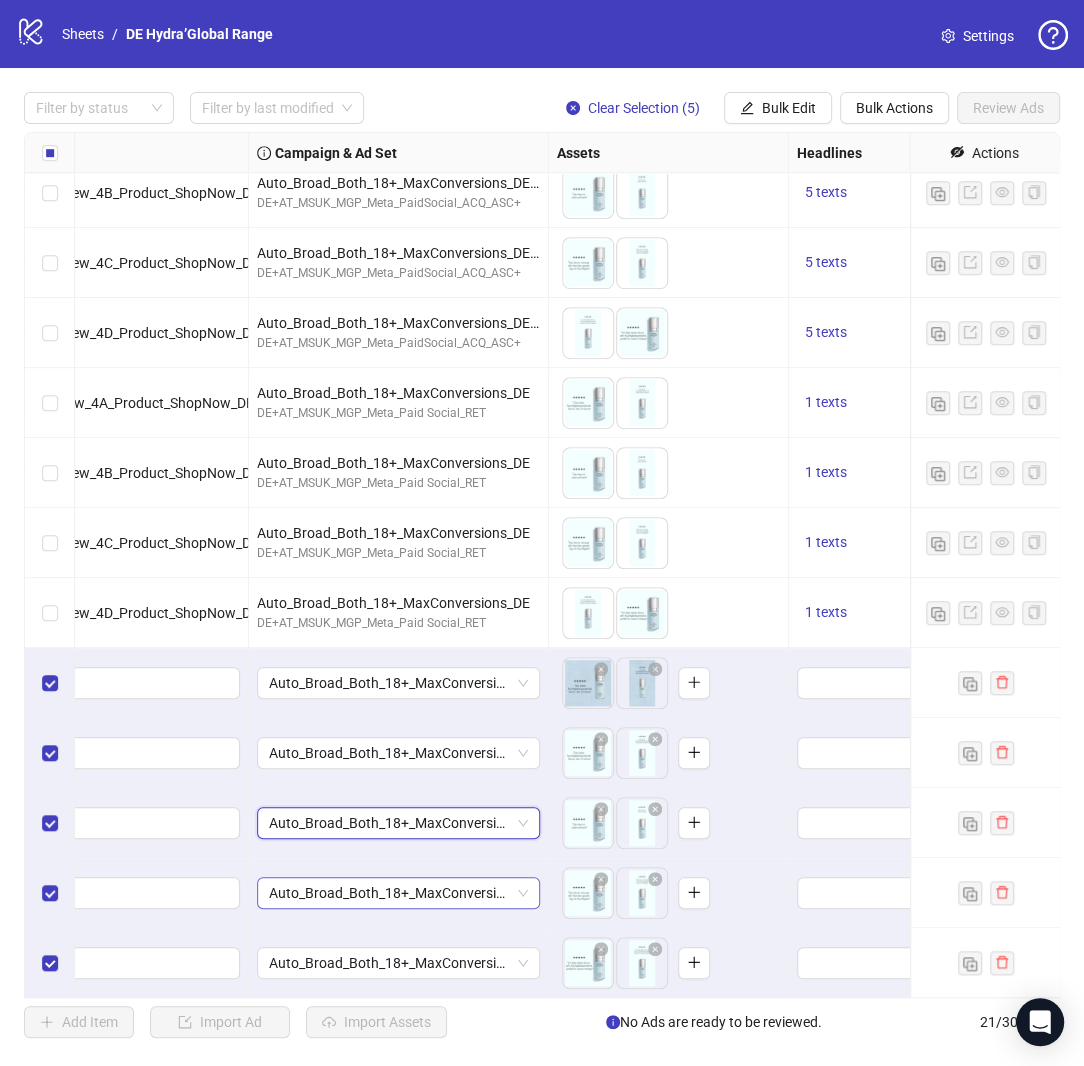 click on "Auto_Broad_Both_18+_MaxConversions_DE" at bounding box center [398, 893] 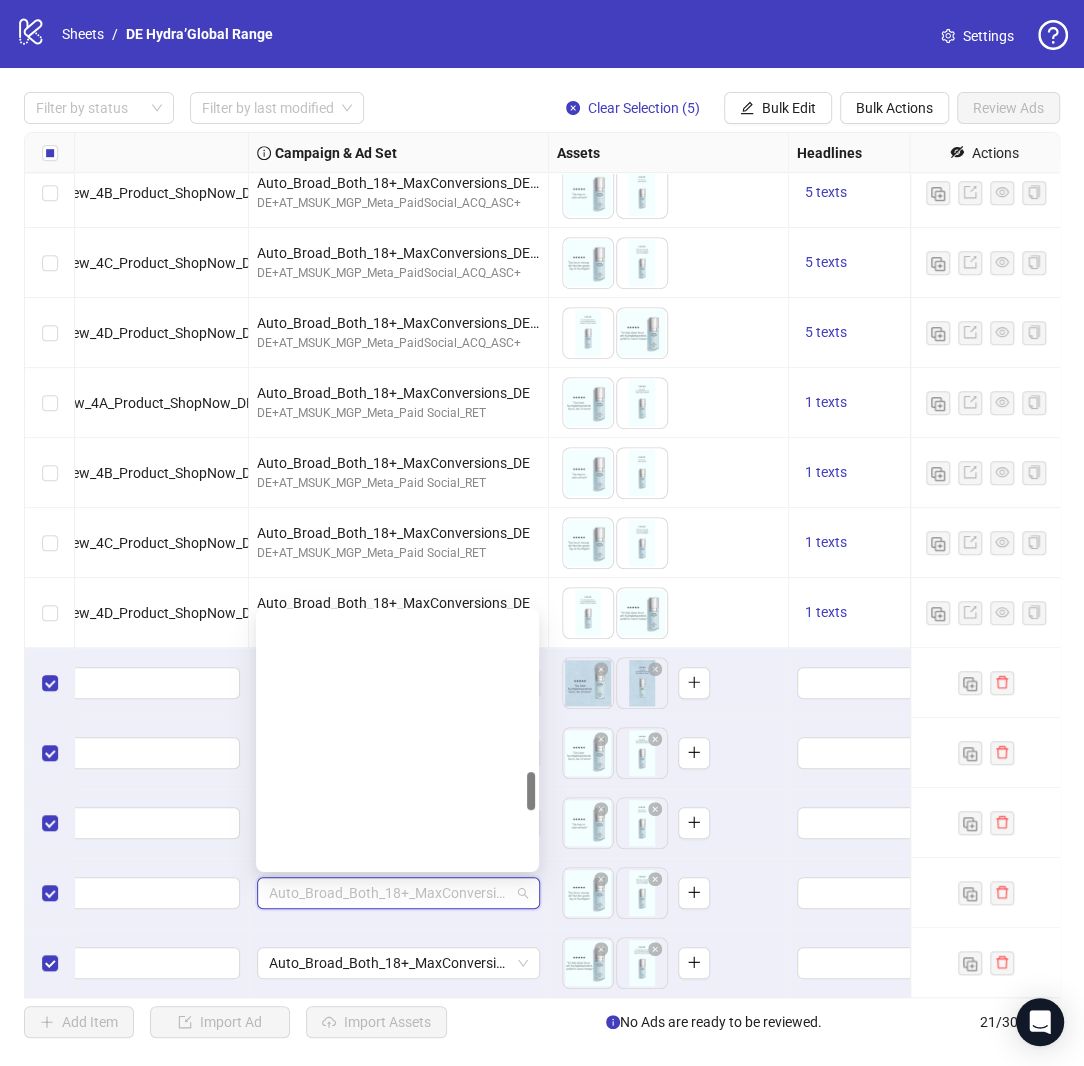 paste on "**********" 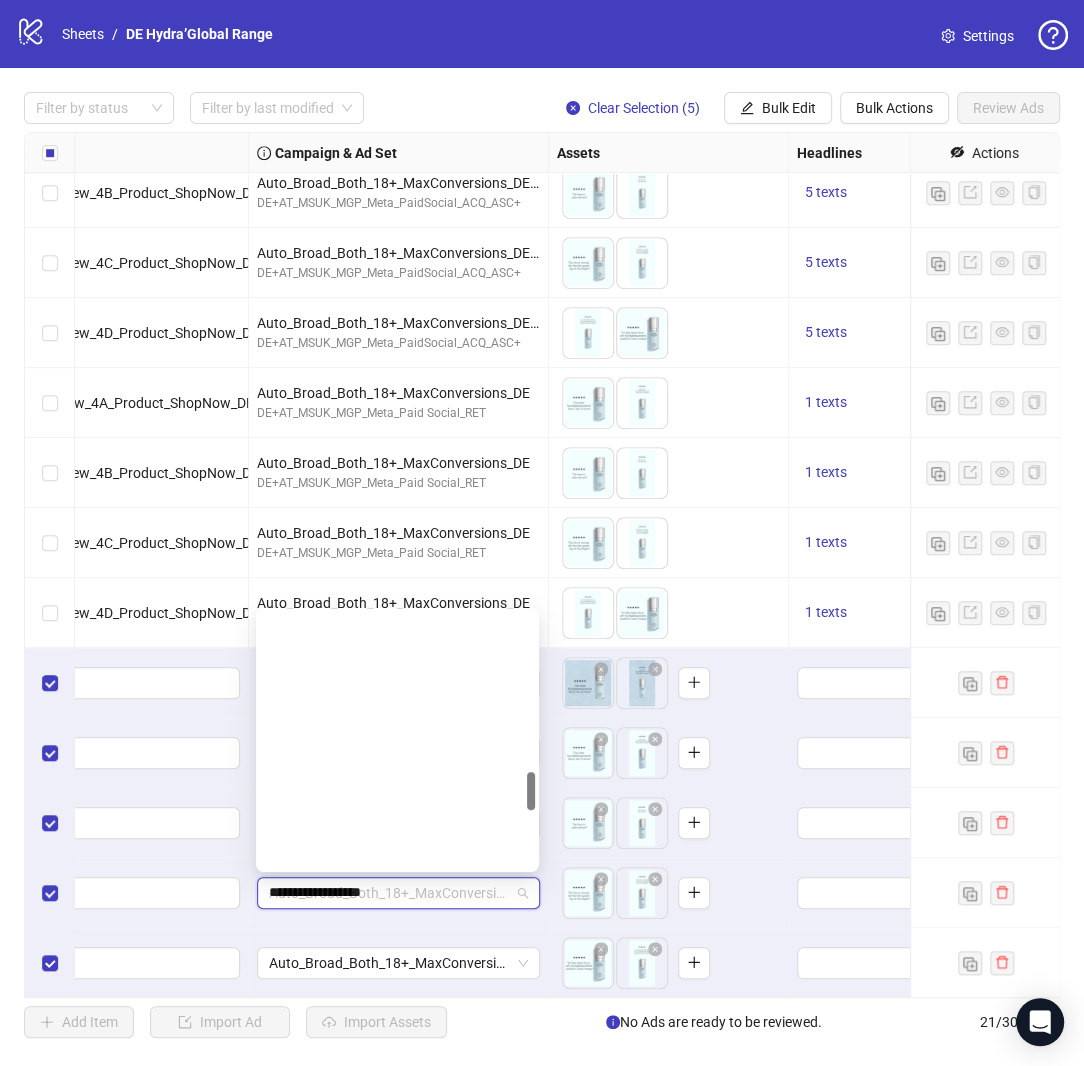 scroll, scrollTop: 0, scrollLeft: 0, axis: both 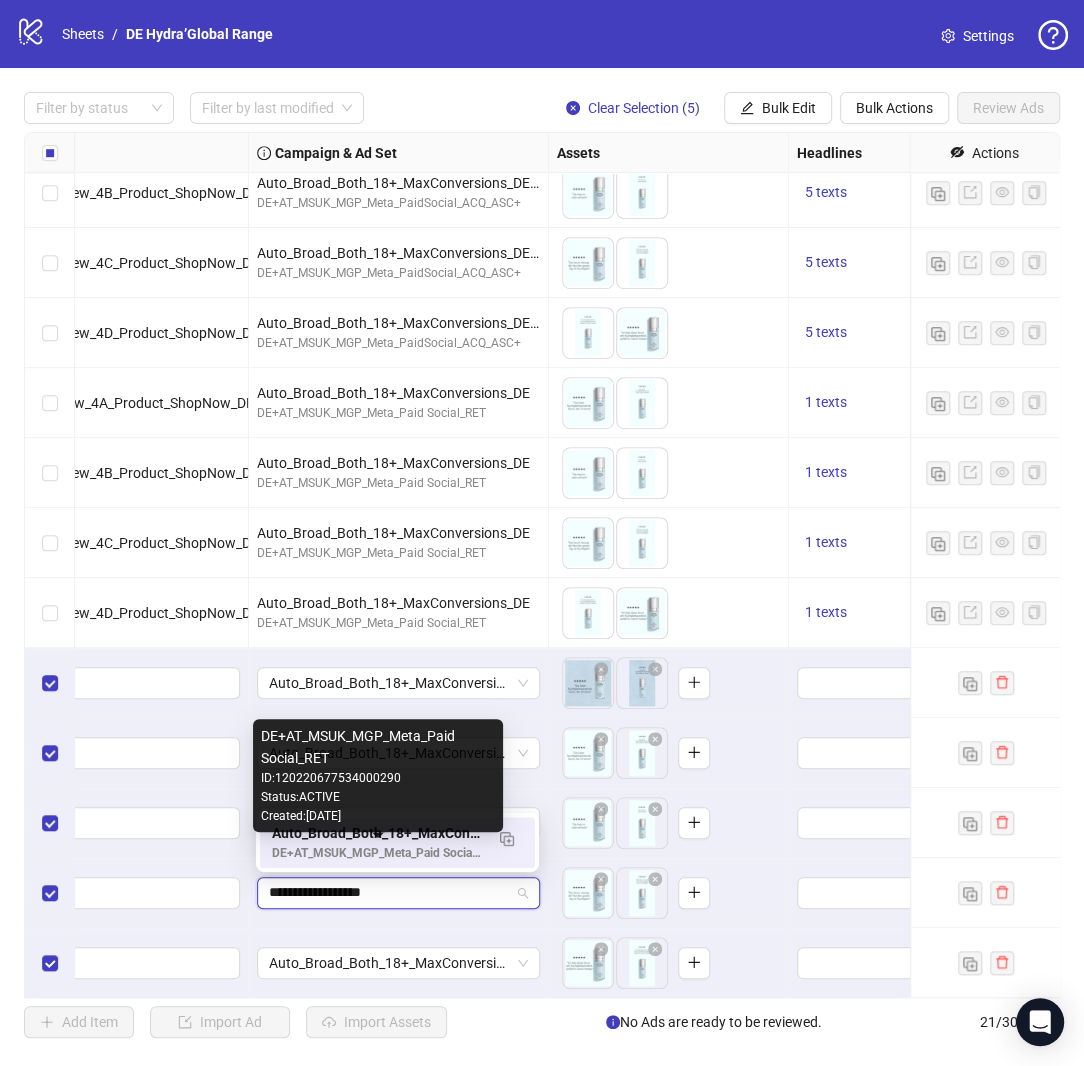 click on "DE+AT_MSUK_MGP_Meta_Paid Social_RET" at bounding box center (377, 853) 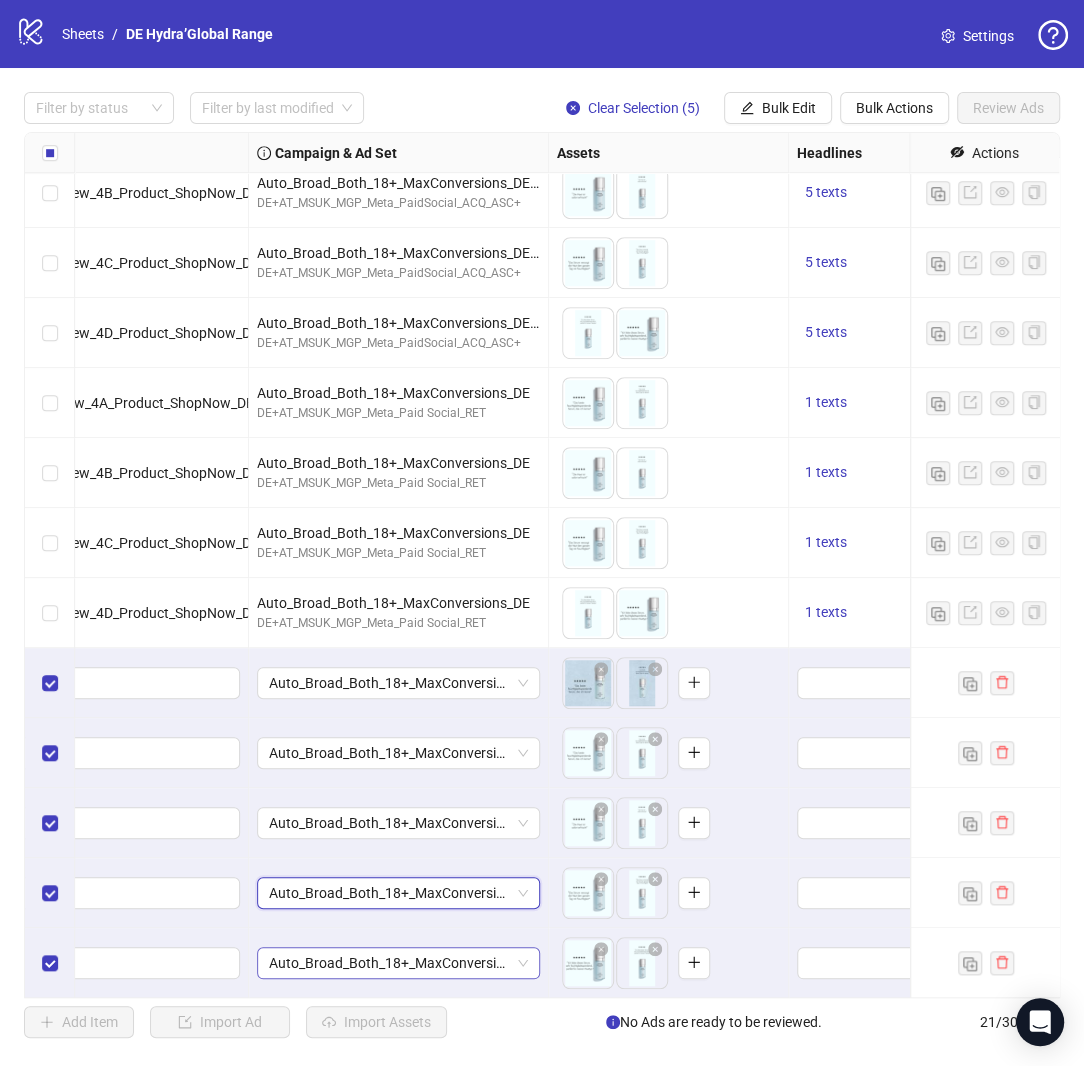 click on "Auto_Broad_Both_18+_MaxConversions_DE" at bounding box center (398, 963) 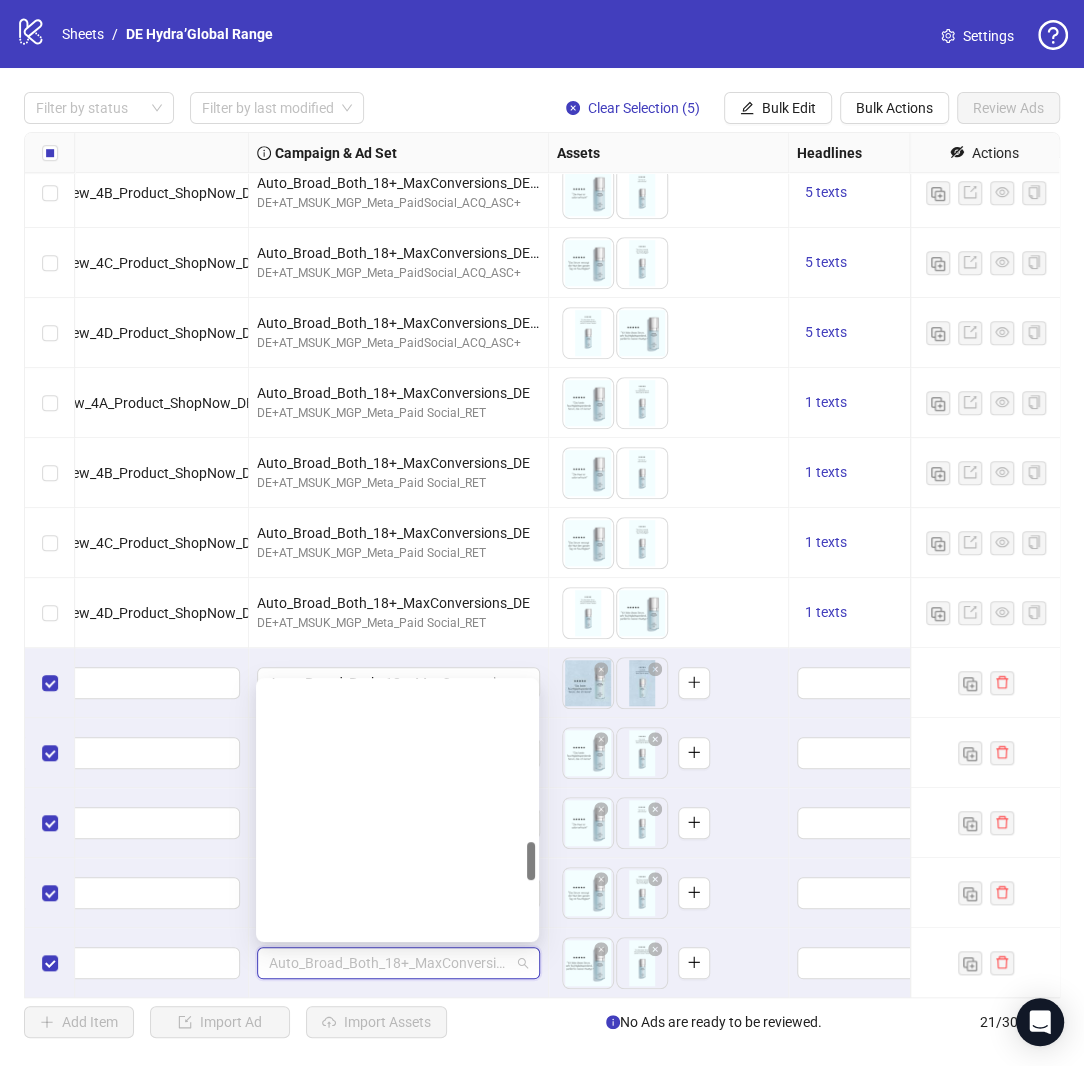 scroll, scrollTop: 1065, scrollLeft: 0, axis: vertical 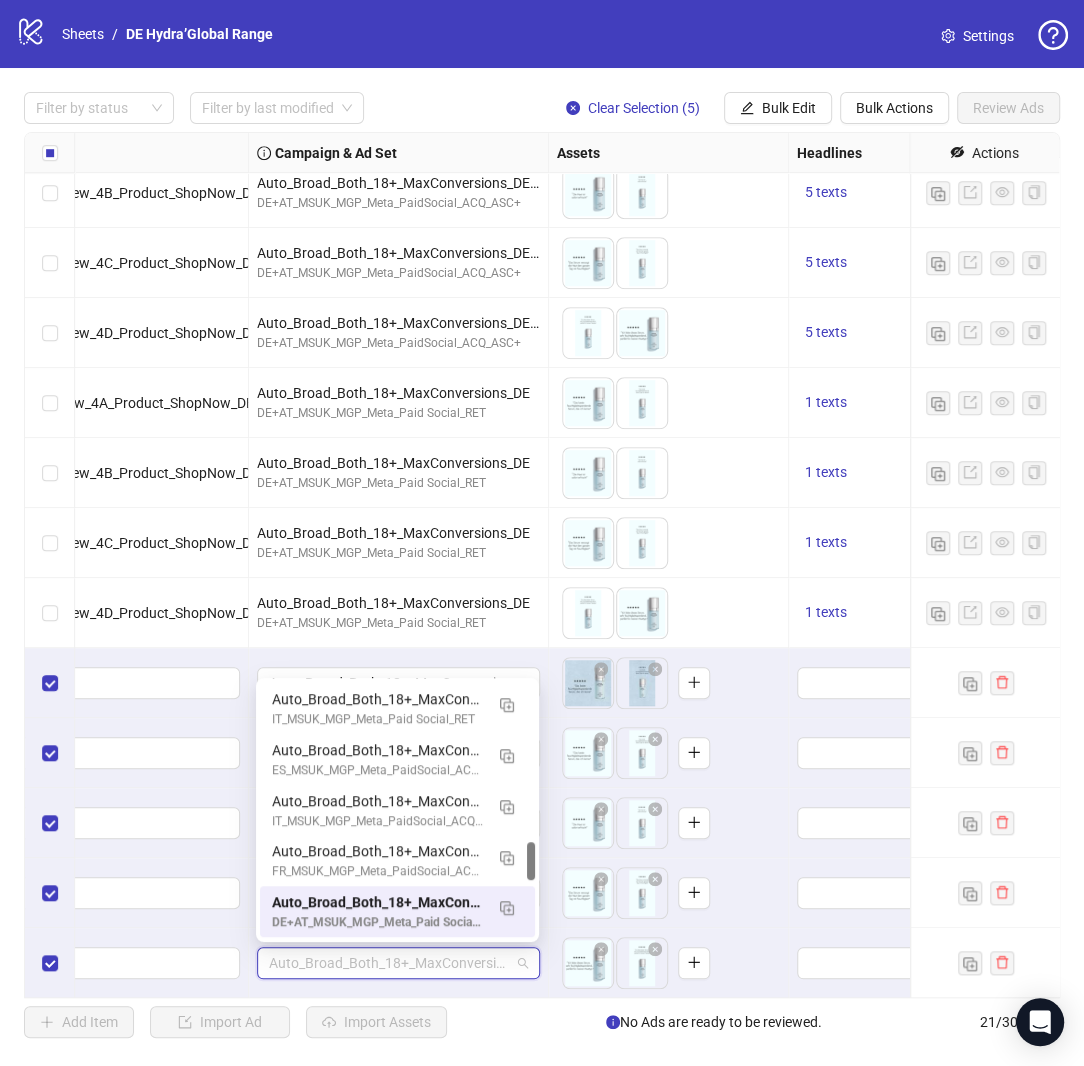 paste on "**********" 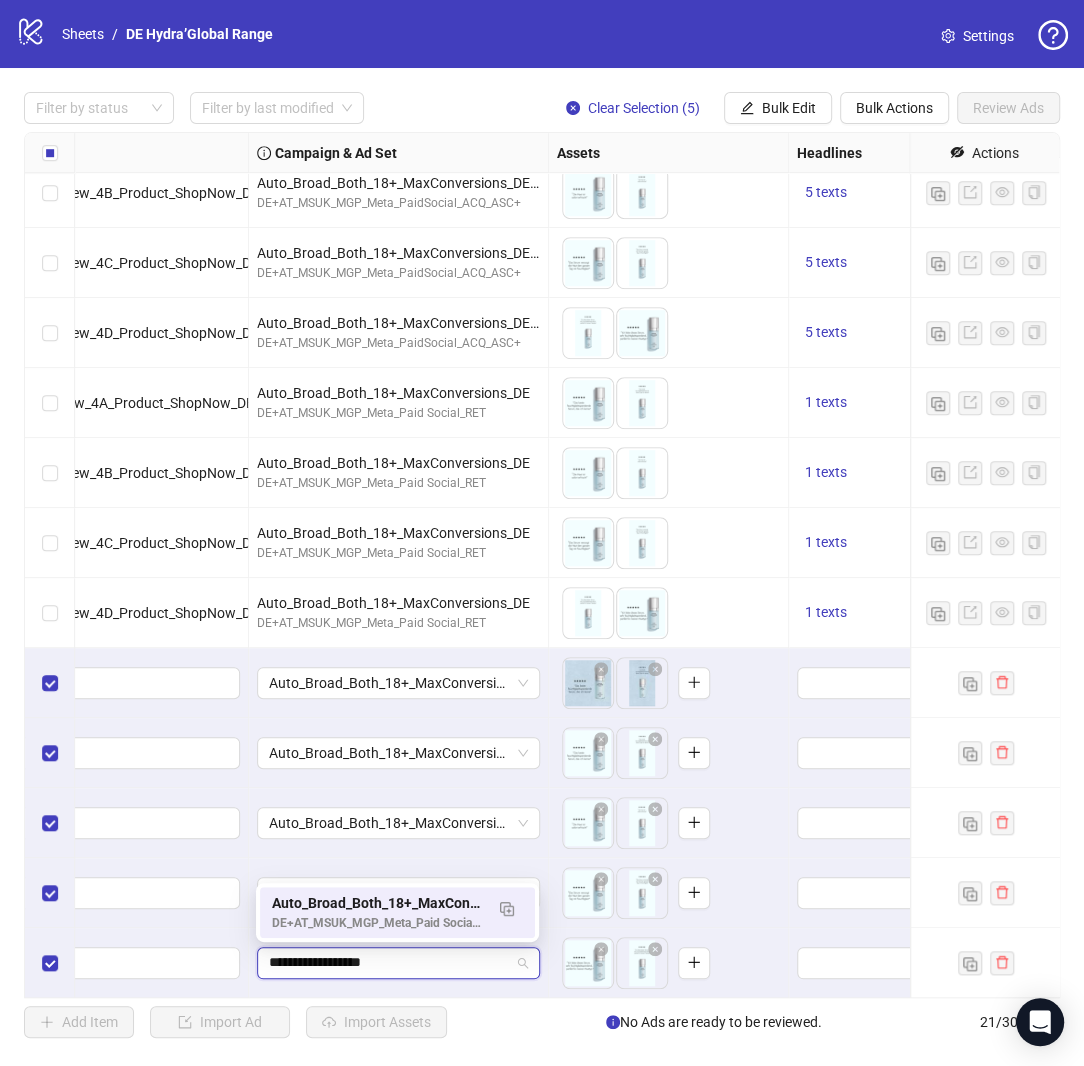 scroll, scrollTop: 0, scrollLeft: 0, axis: both 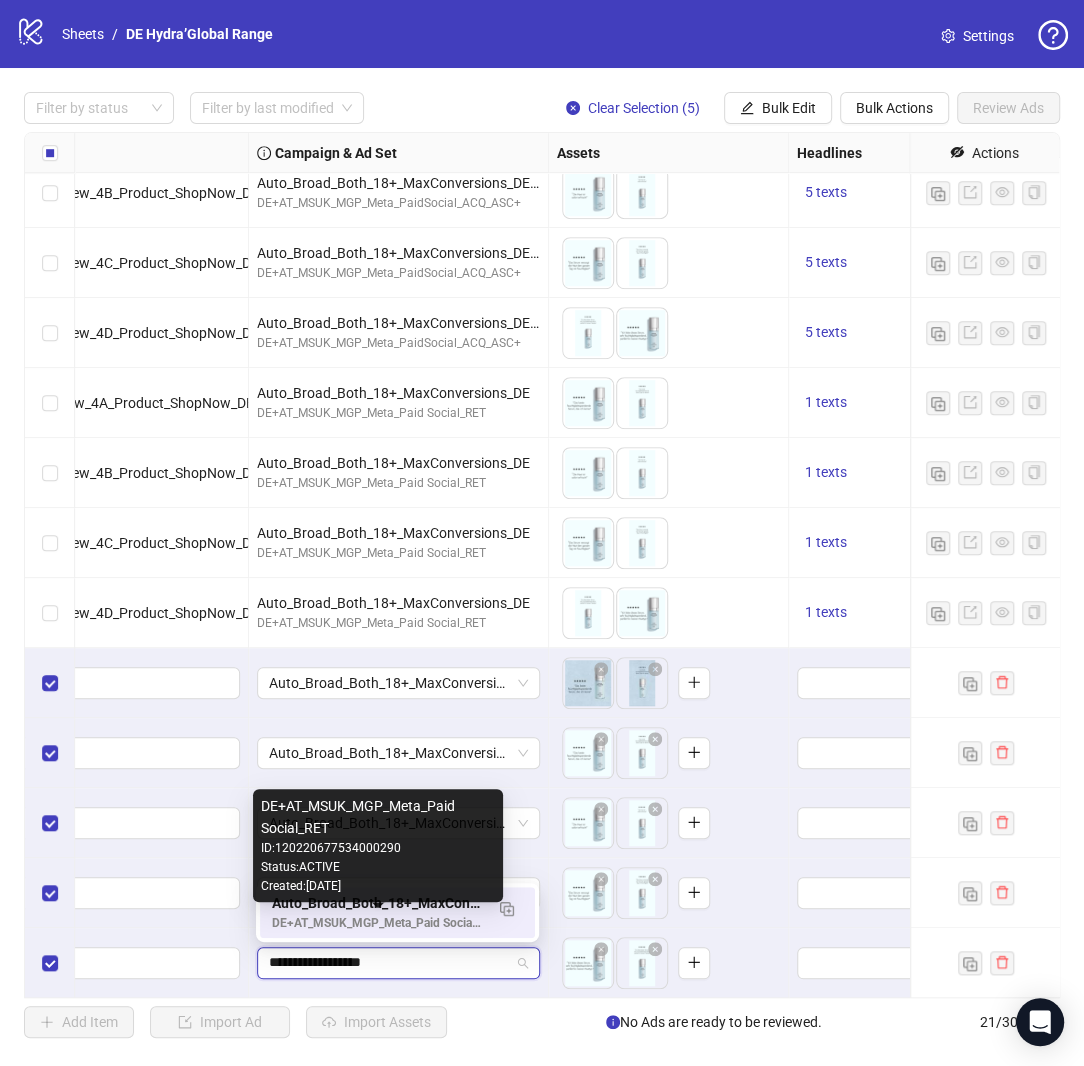 click on "DE+AT_MSUK_MGP_Meta_Paid Social_RET" at bounding box center [377, 923] 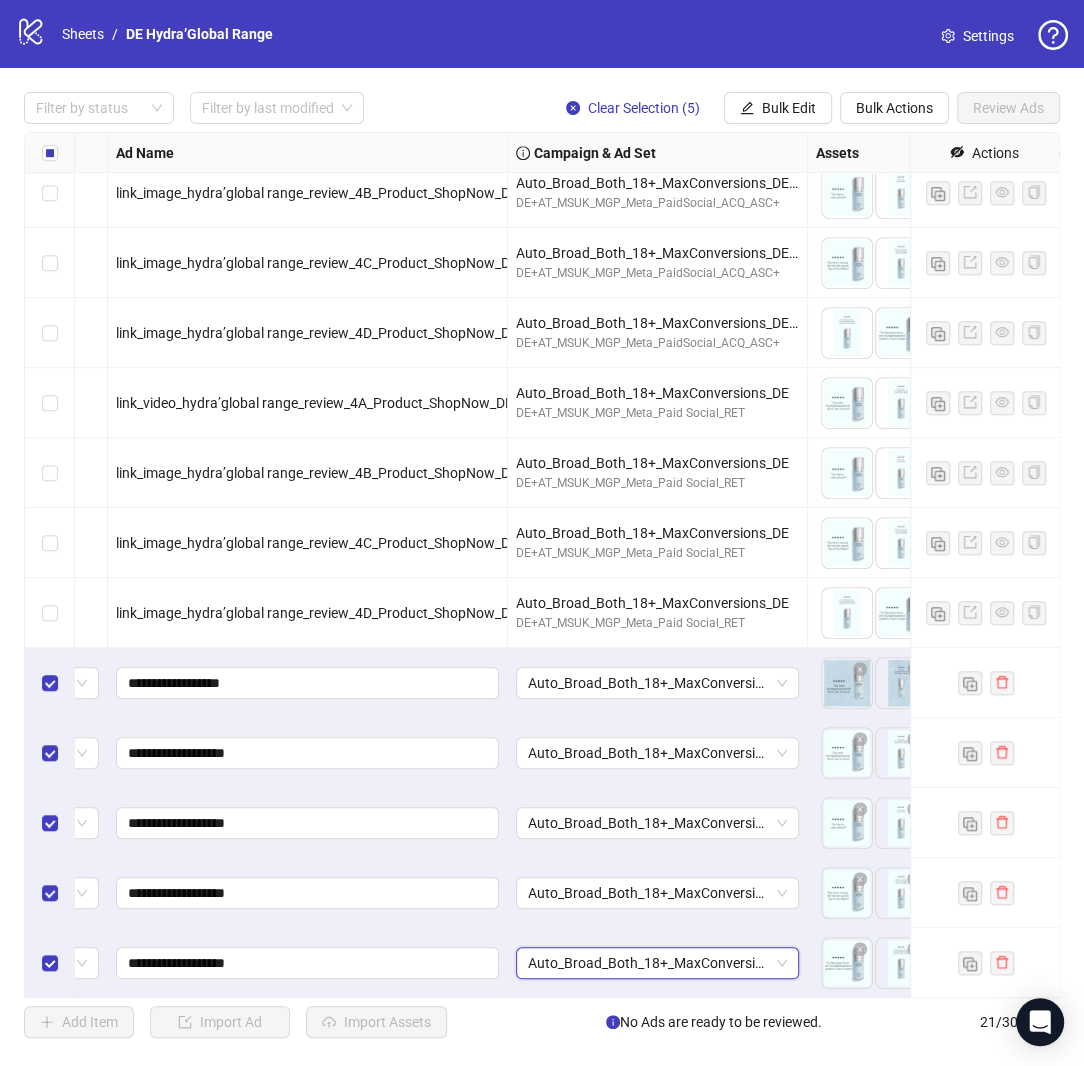 scroll, scrollTop: 645, scrollLeft: 0, axis: vertical 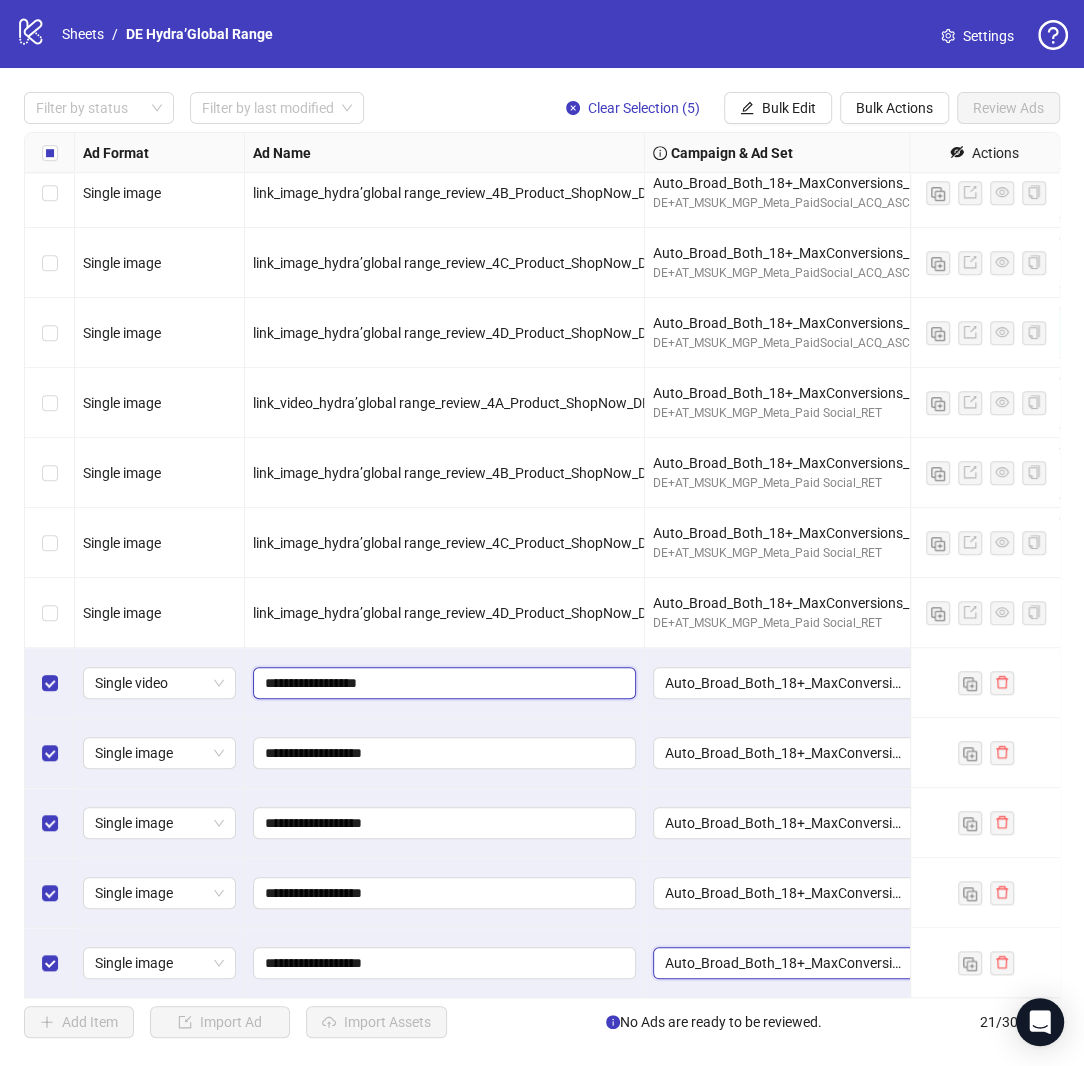 click on "**********" at bounding box center [442, 683] 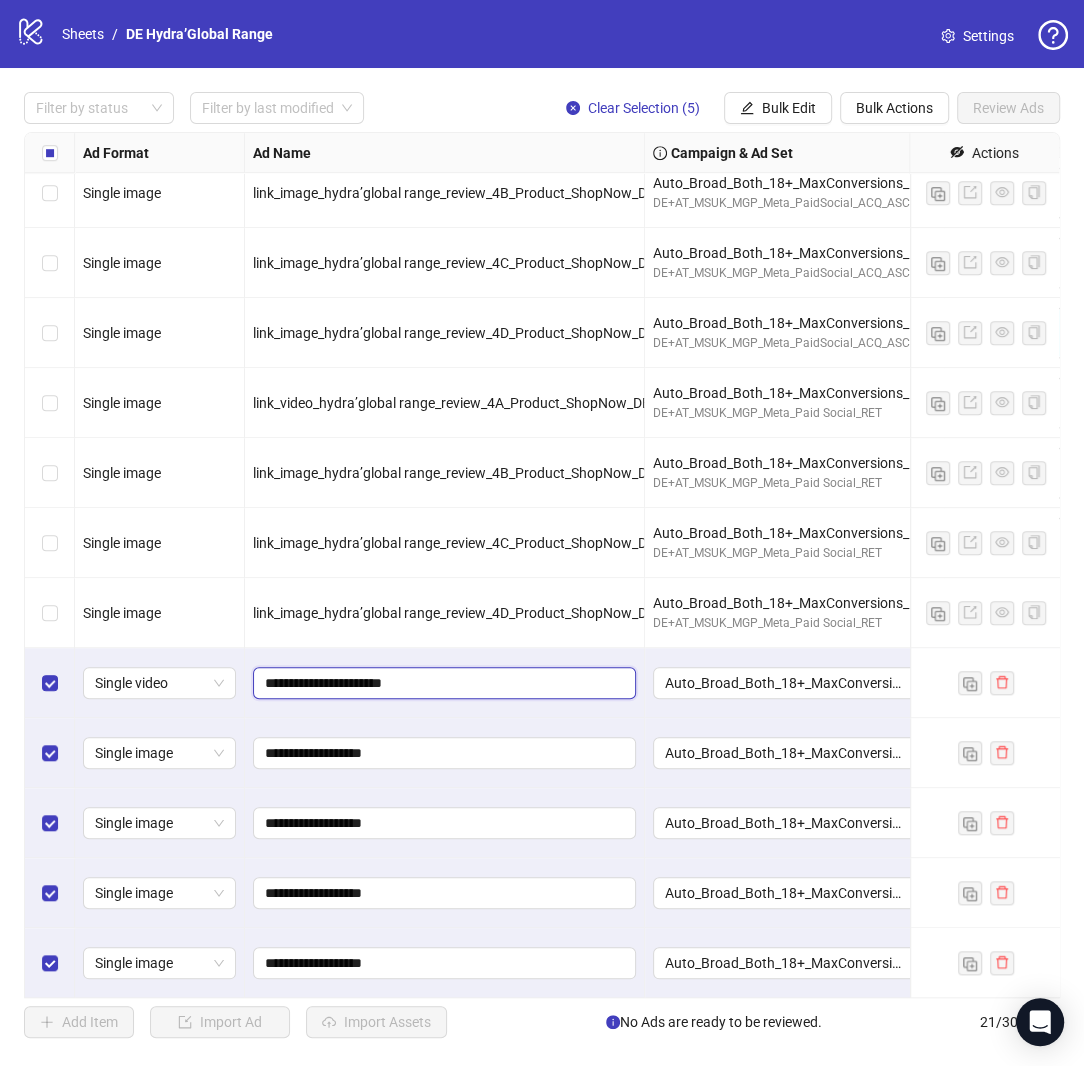 type on "**********" 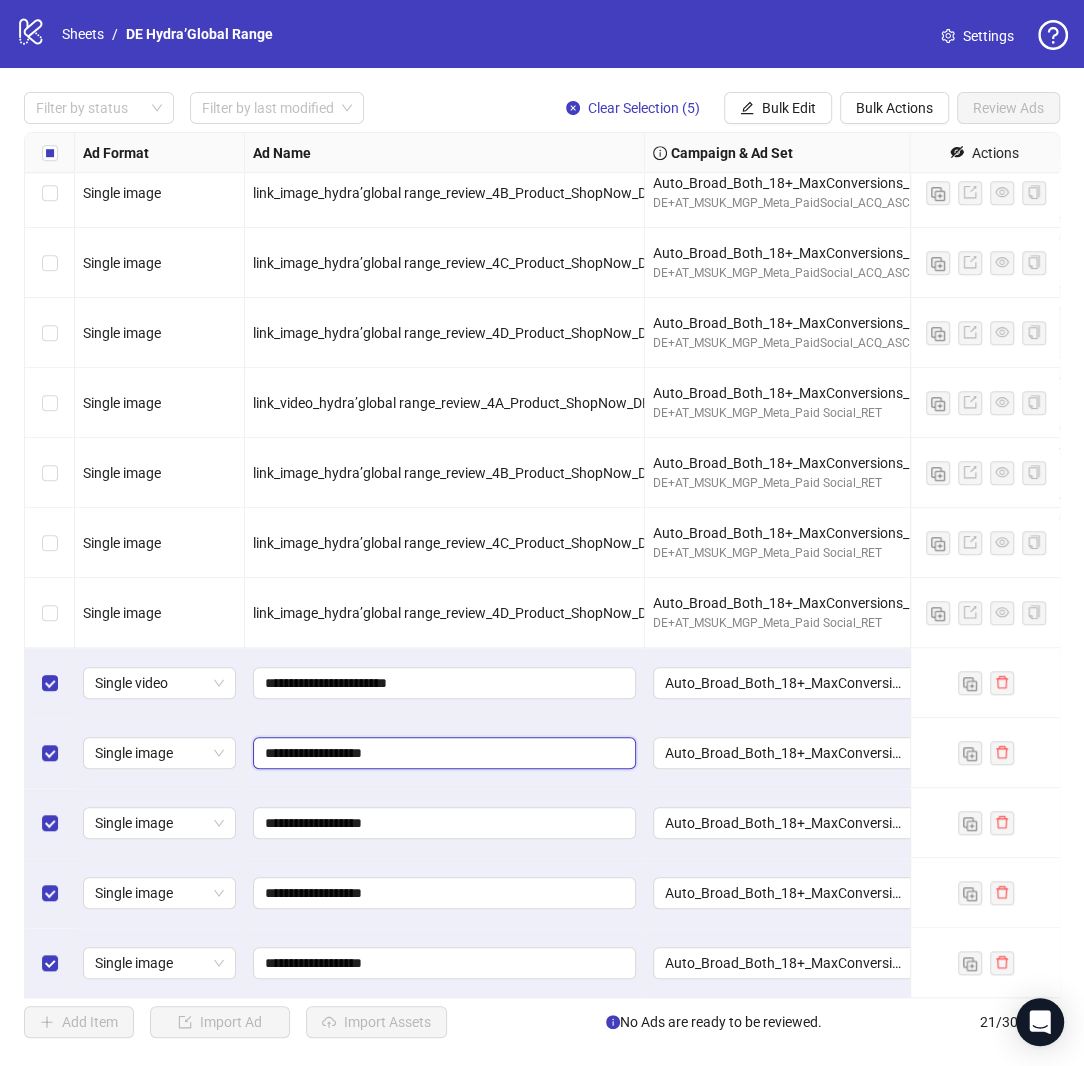 click on "**********" at bounding box center [442, 753] 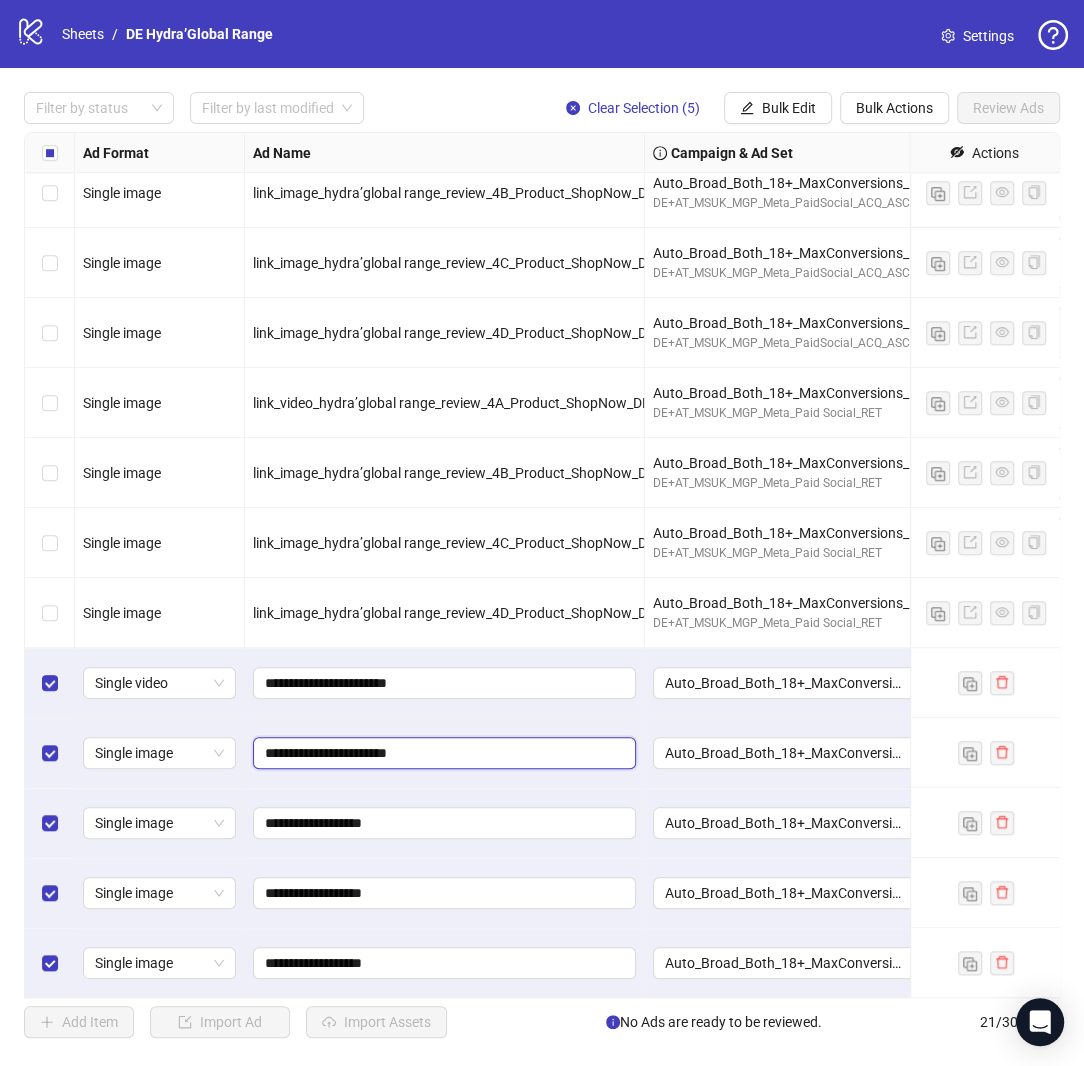 type on "**********" 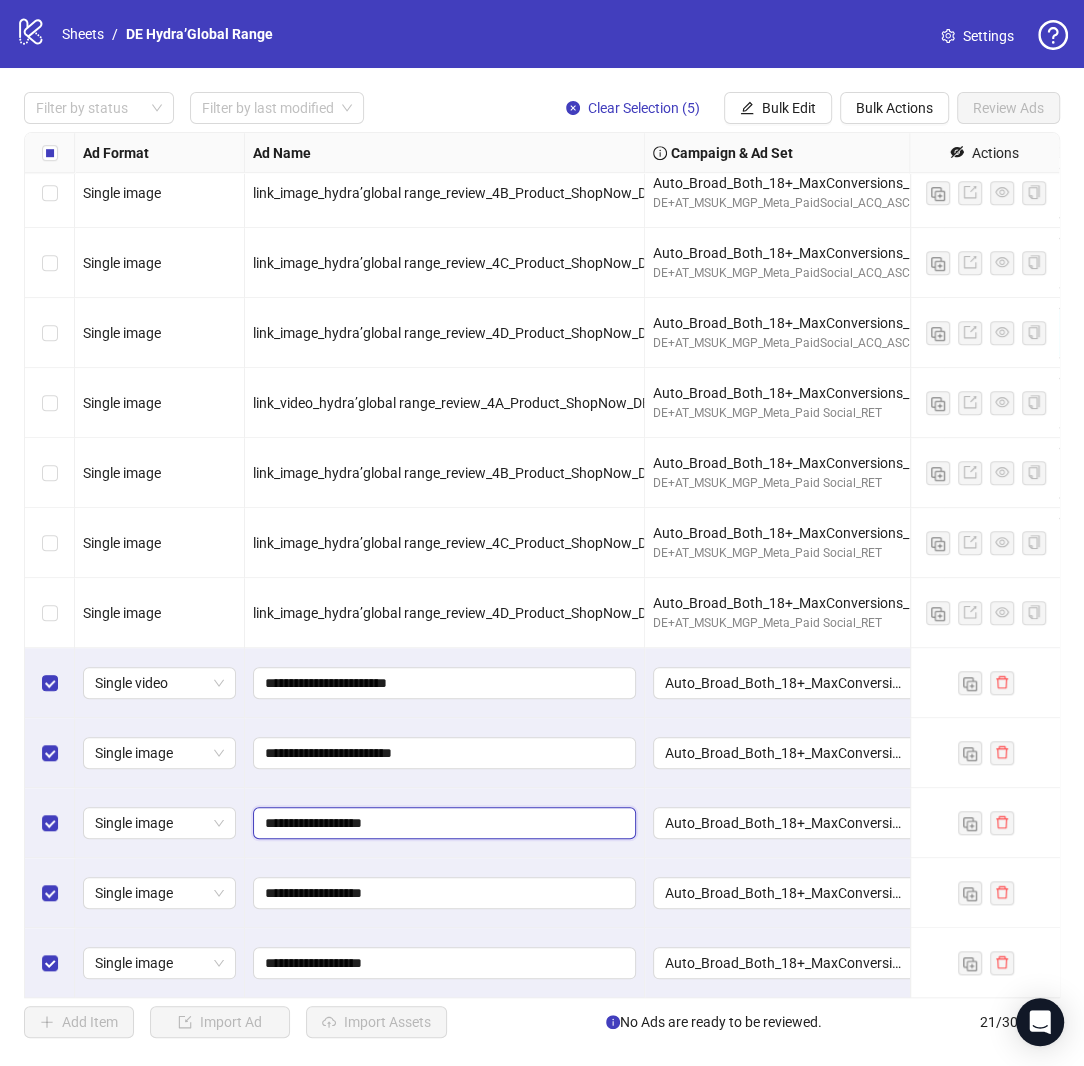 click on "**********" at bounding box center (442, 823) 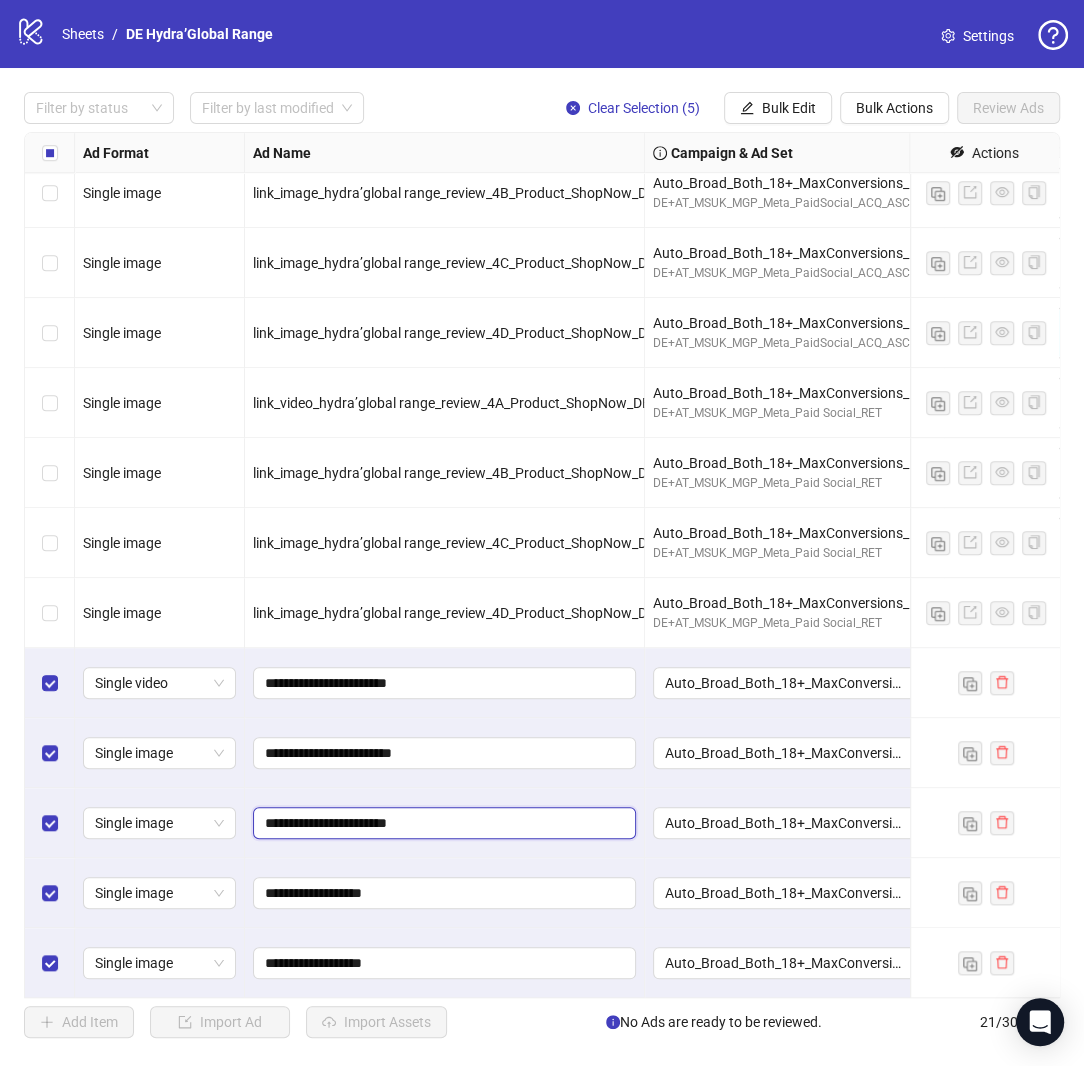 type on "**********" 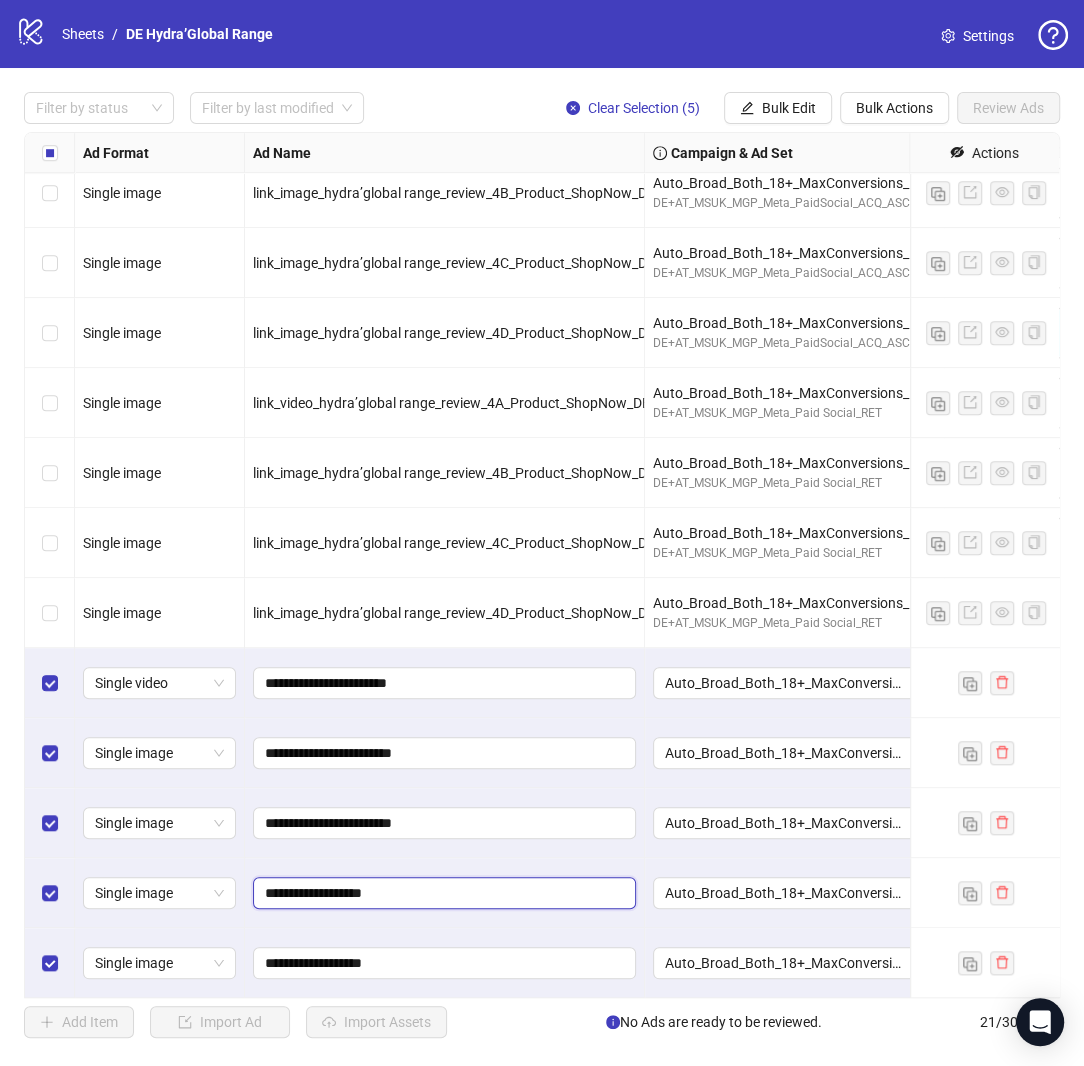 click on "**********" at bounding box center [442, 893] 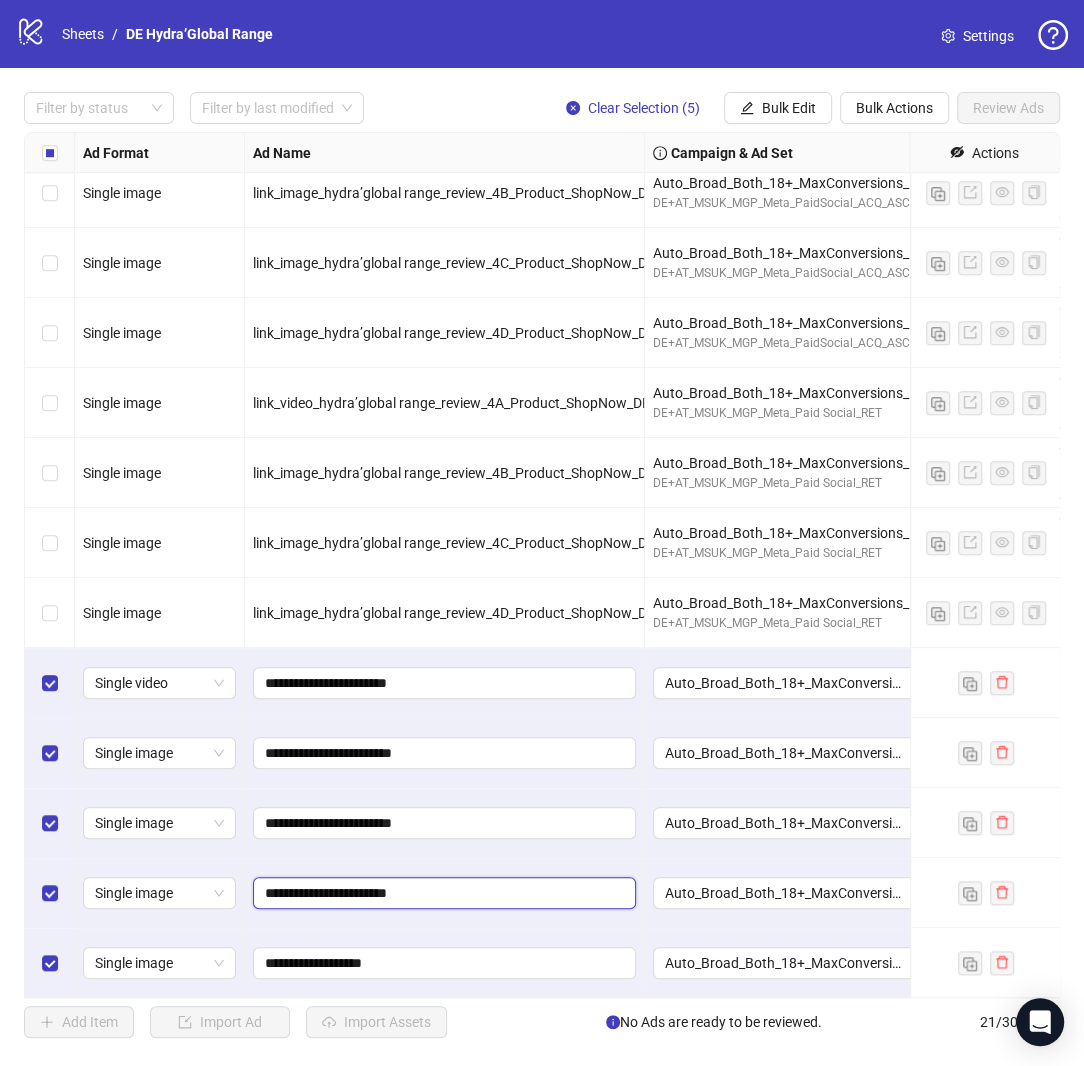 type on "**********" 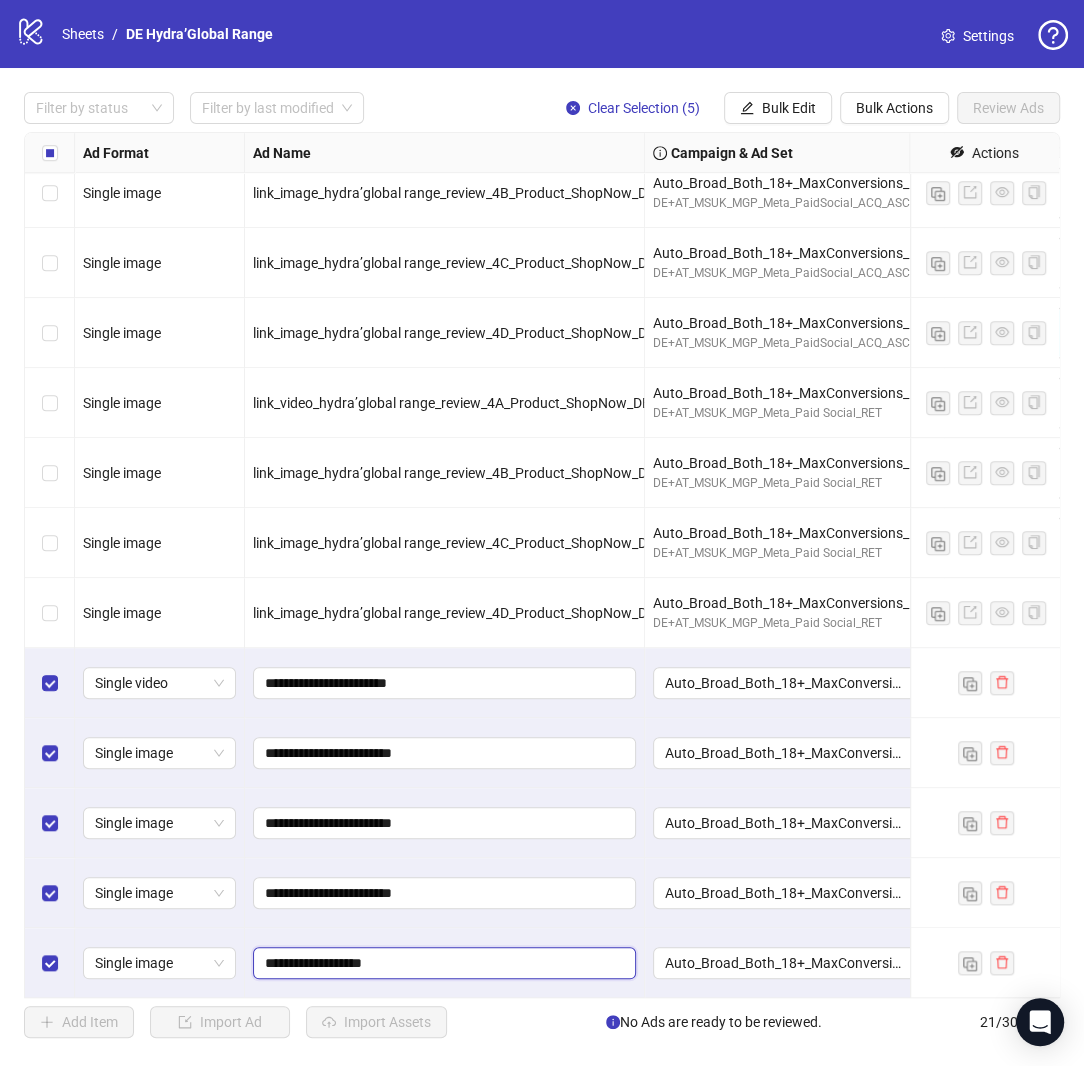 click on "**********" at bounding box center (442, 963) 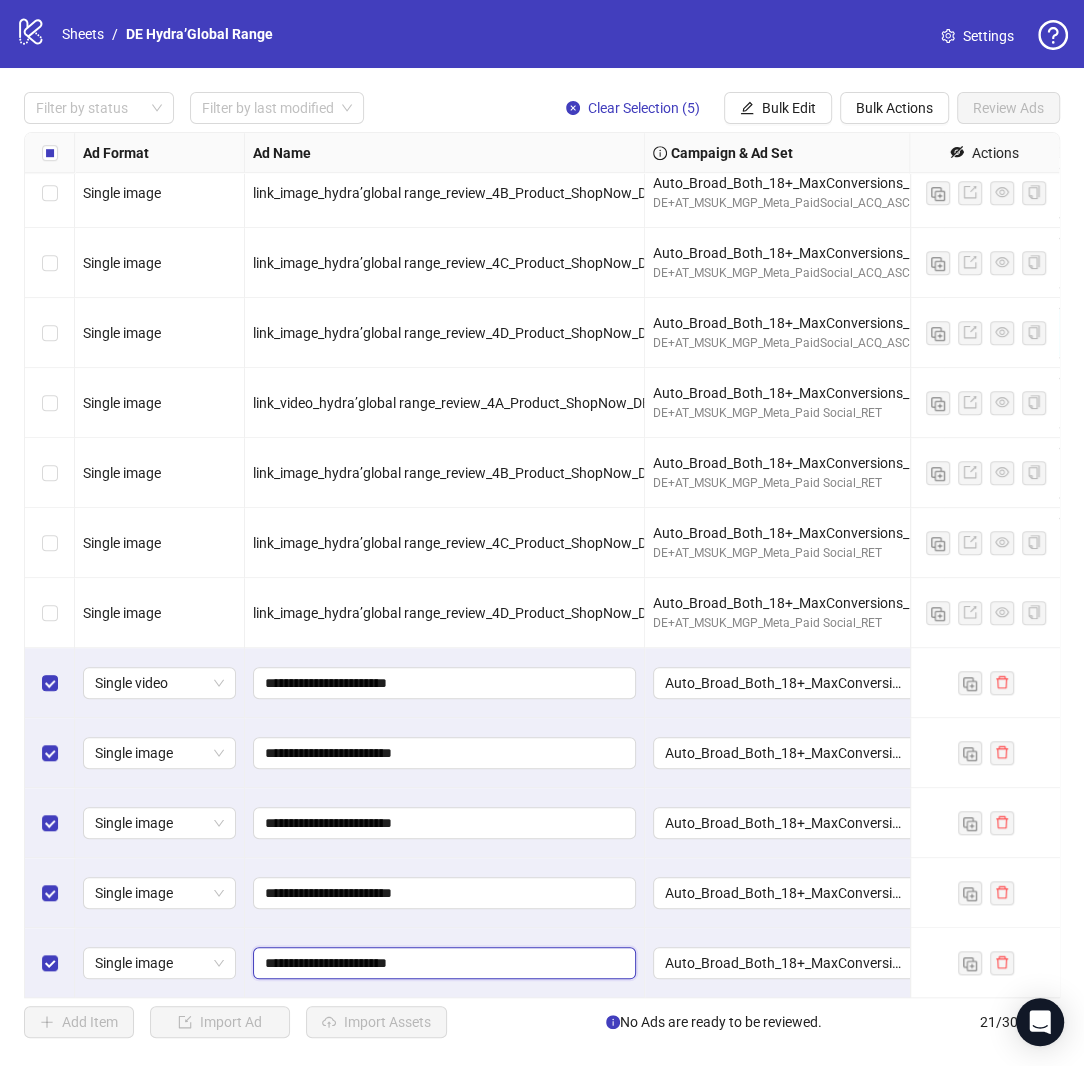 type on "**********" 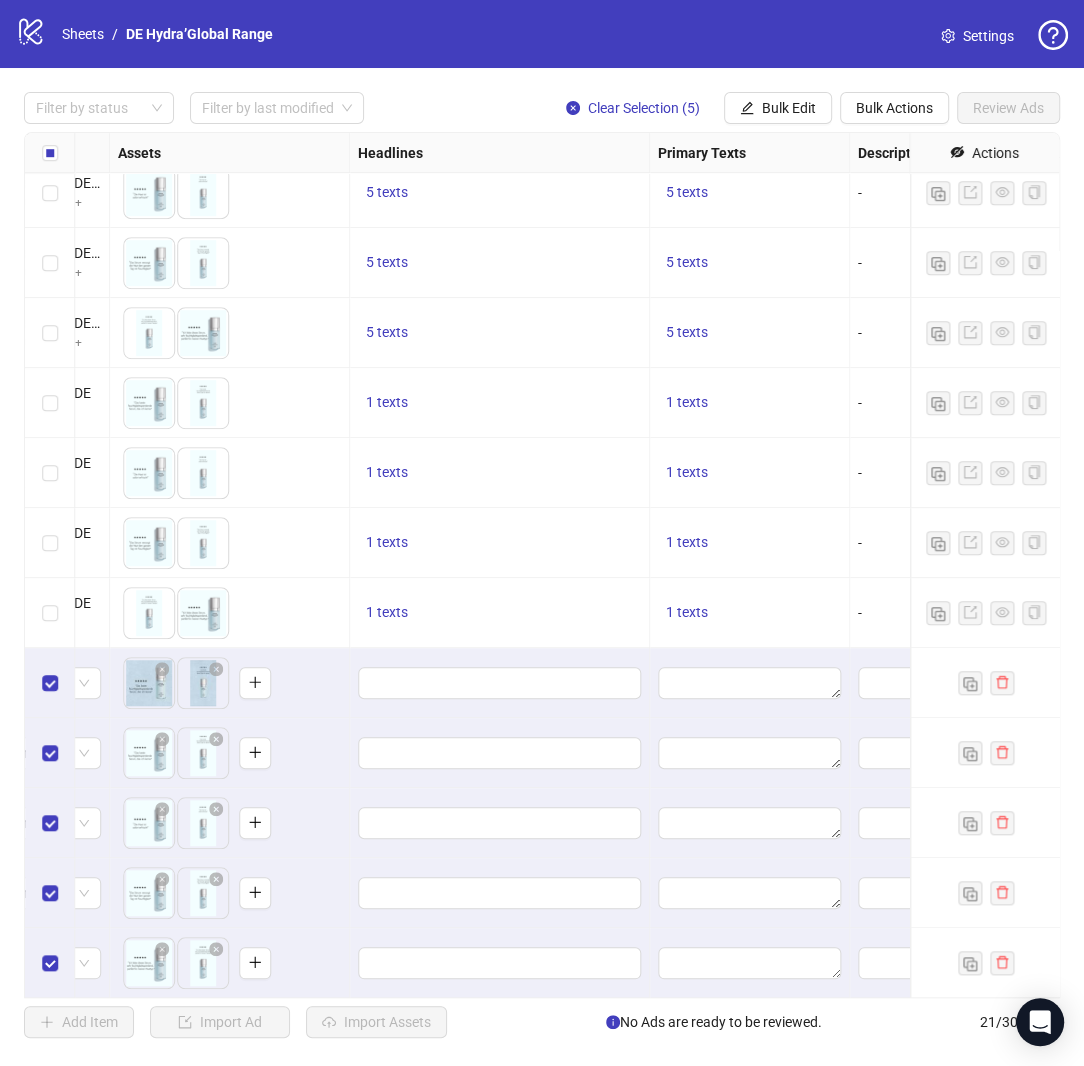 scroll, scrollTop: 645, scrollLeft: 947, axis: both 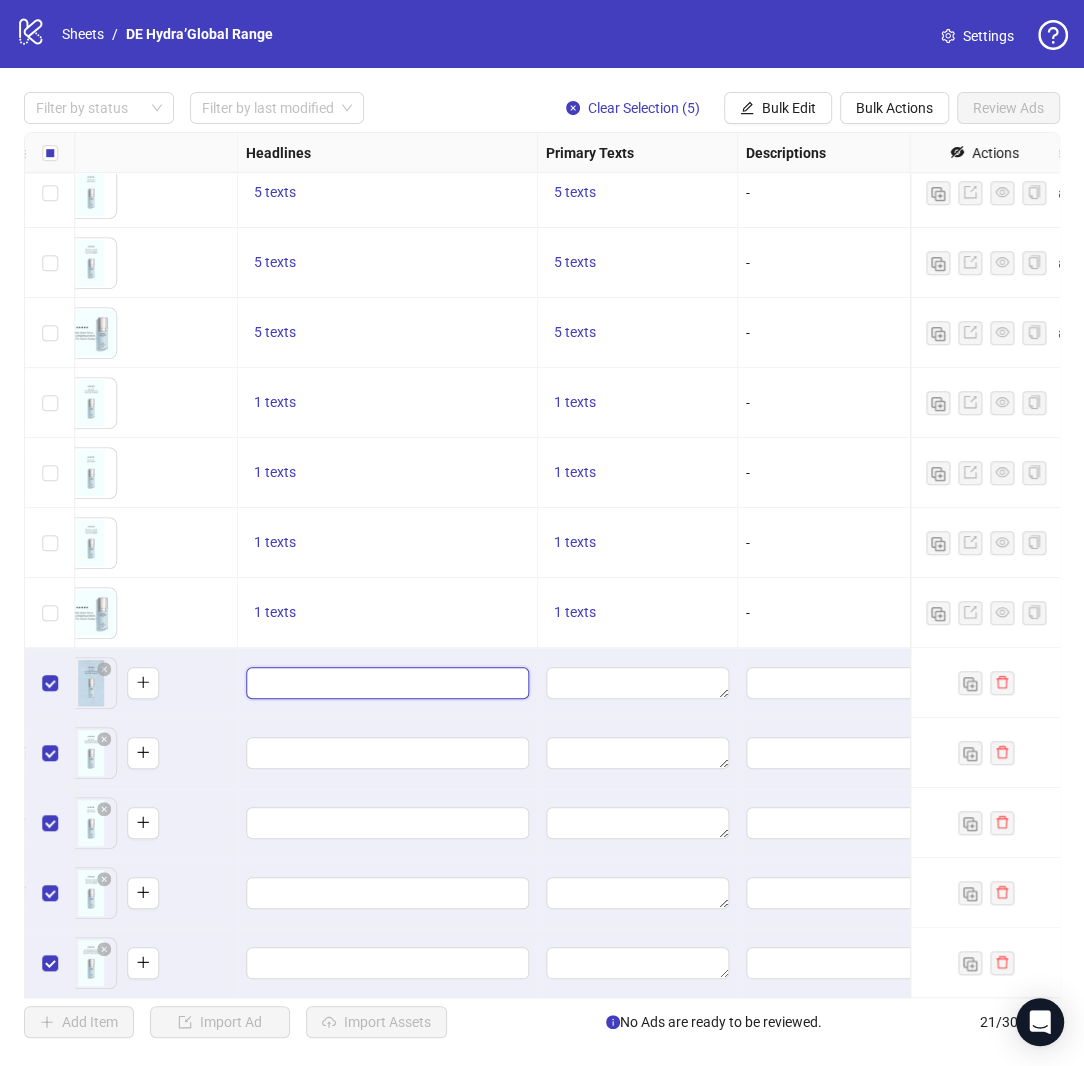 click at bounding box center (385, 683) 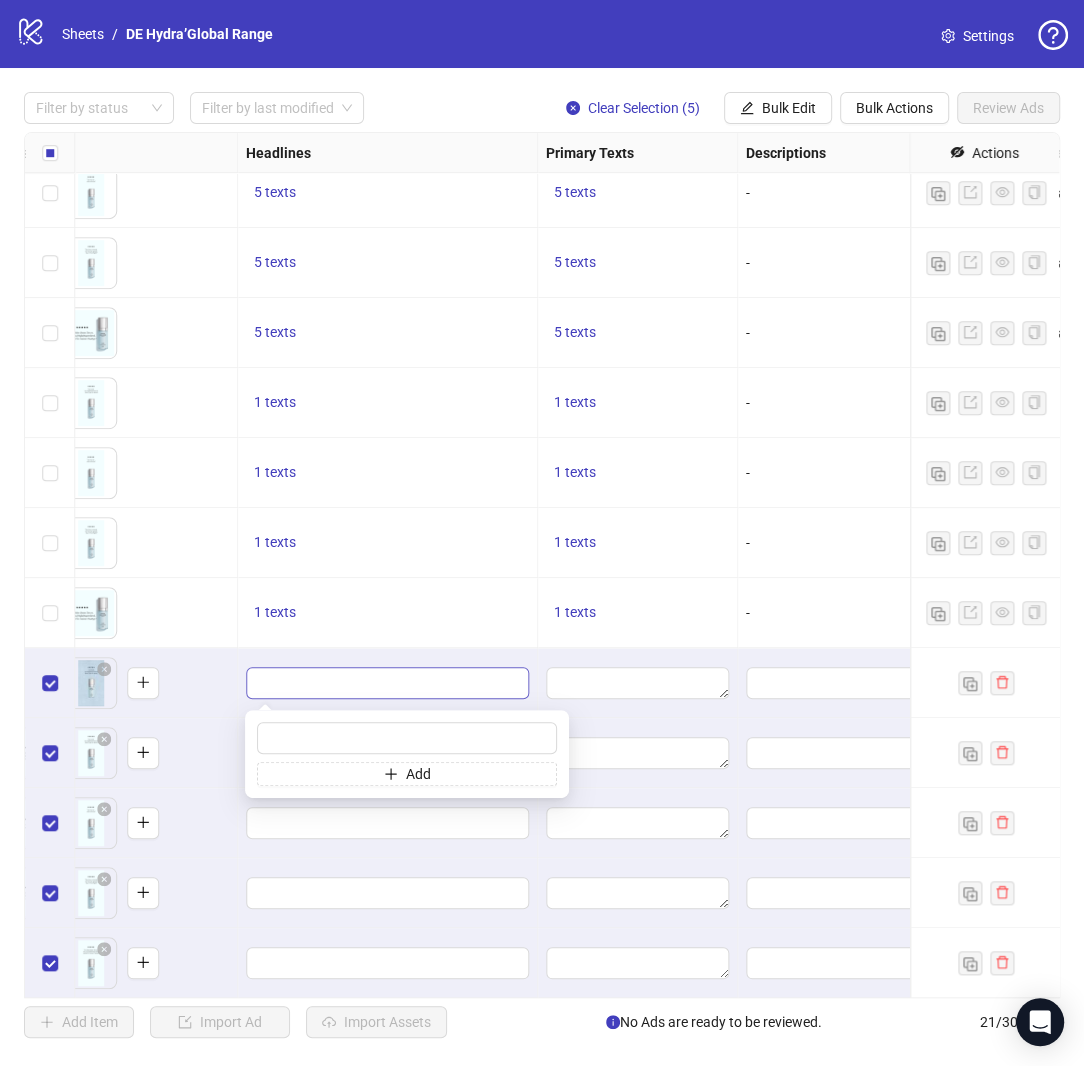 type on "**********" 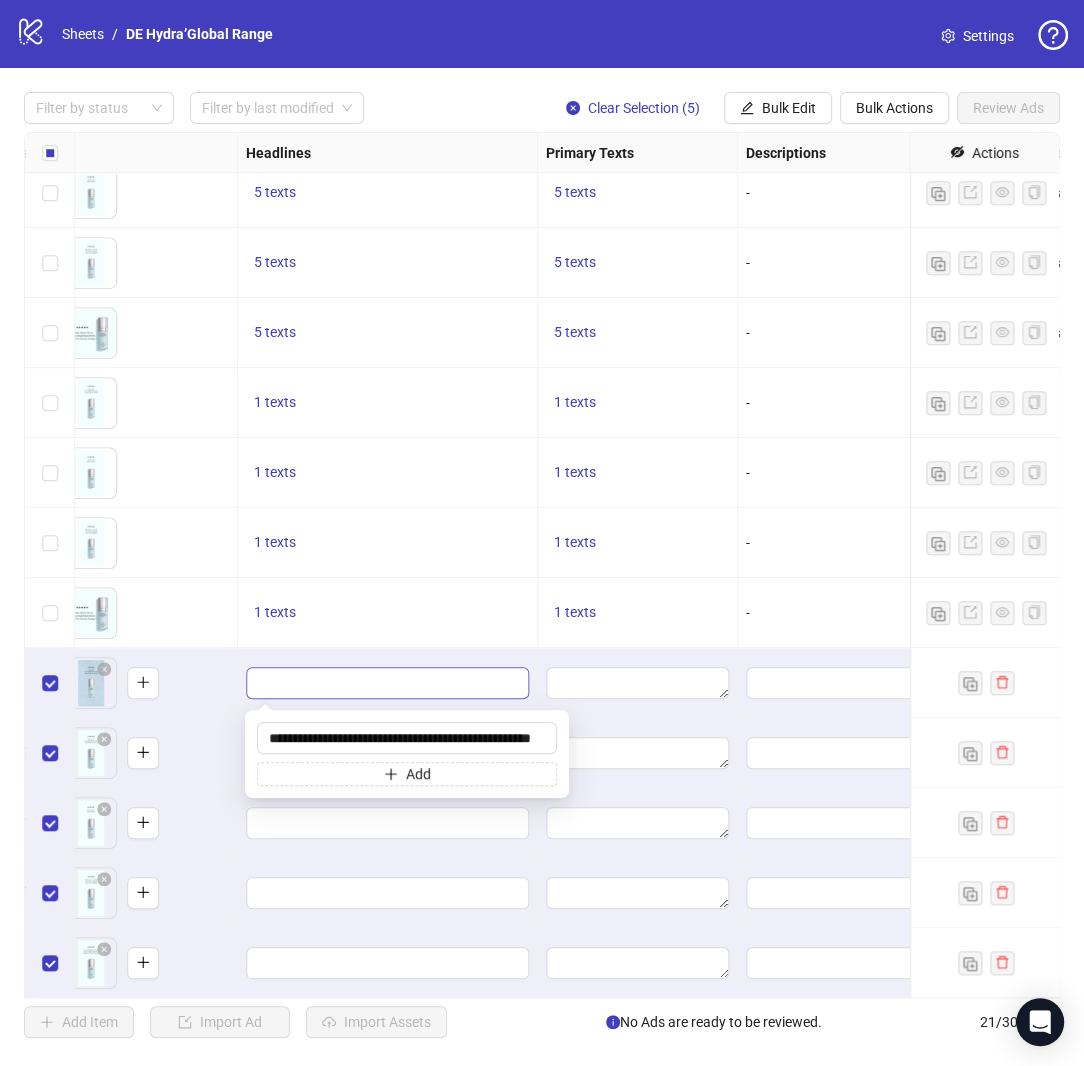 scroll, scrollTop: 0, scrollLeft: 36, axis: horizontal 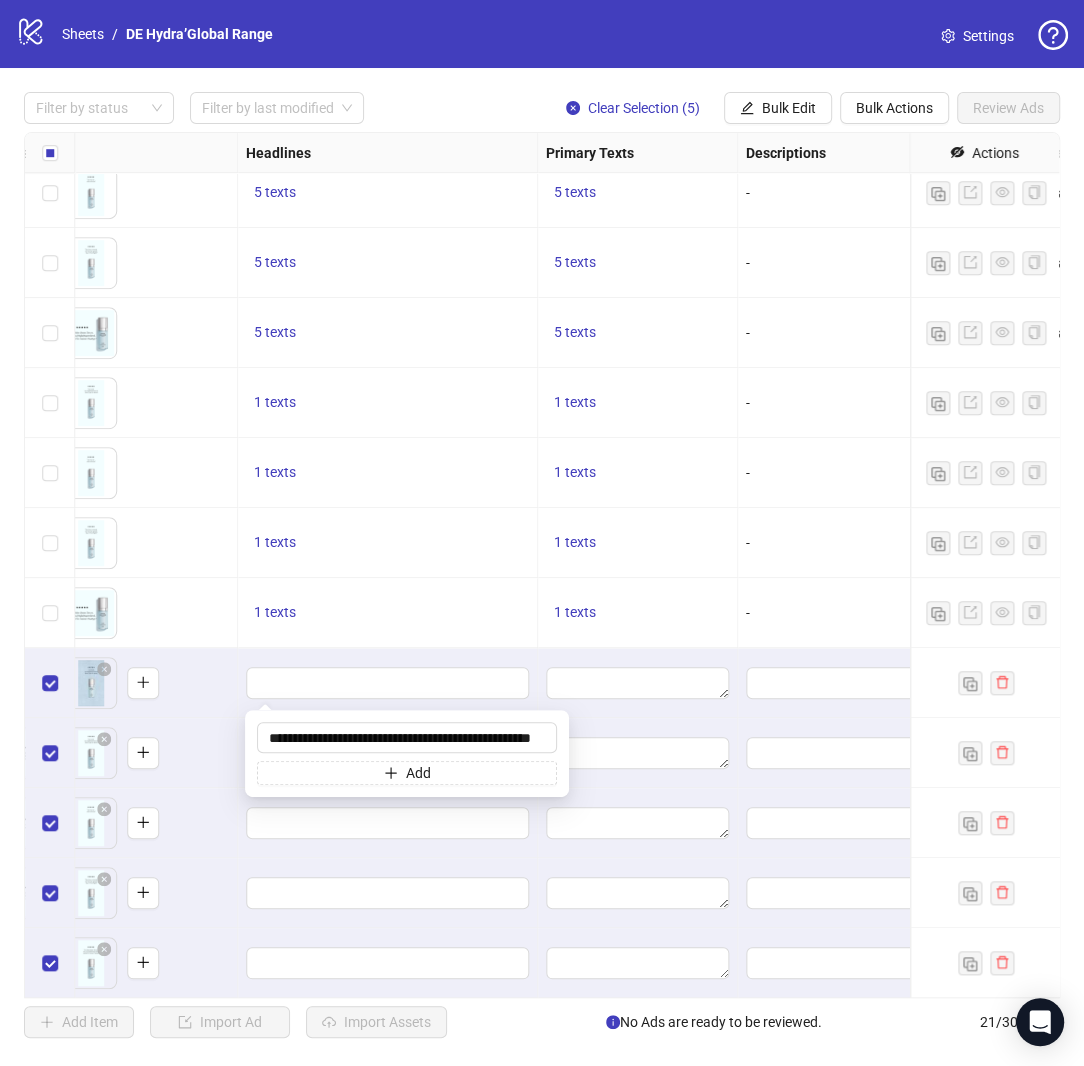 click on "To pick up a draggable item, press the space bar.
While dragging, use the arrow keys to move the item.
Press space again to drop the item in its new position, or press escape to cancel." at bounding box center (117, 683) 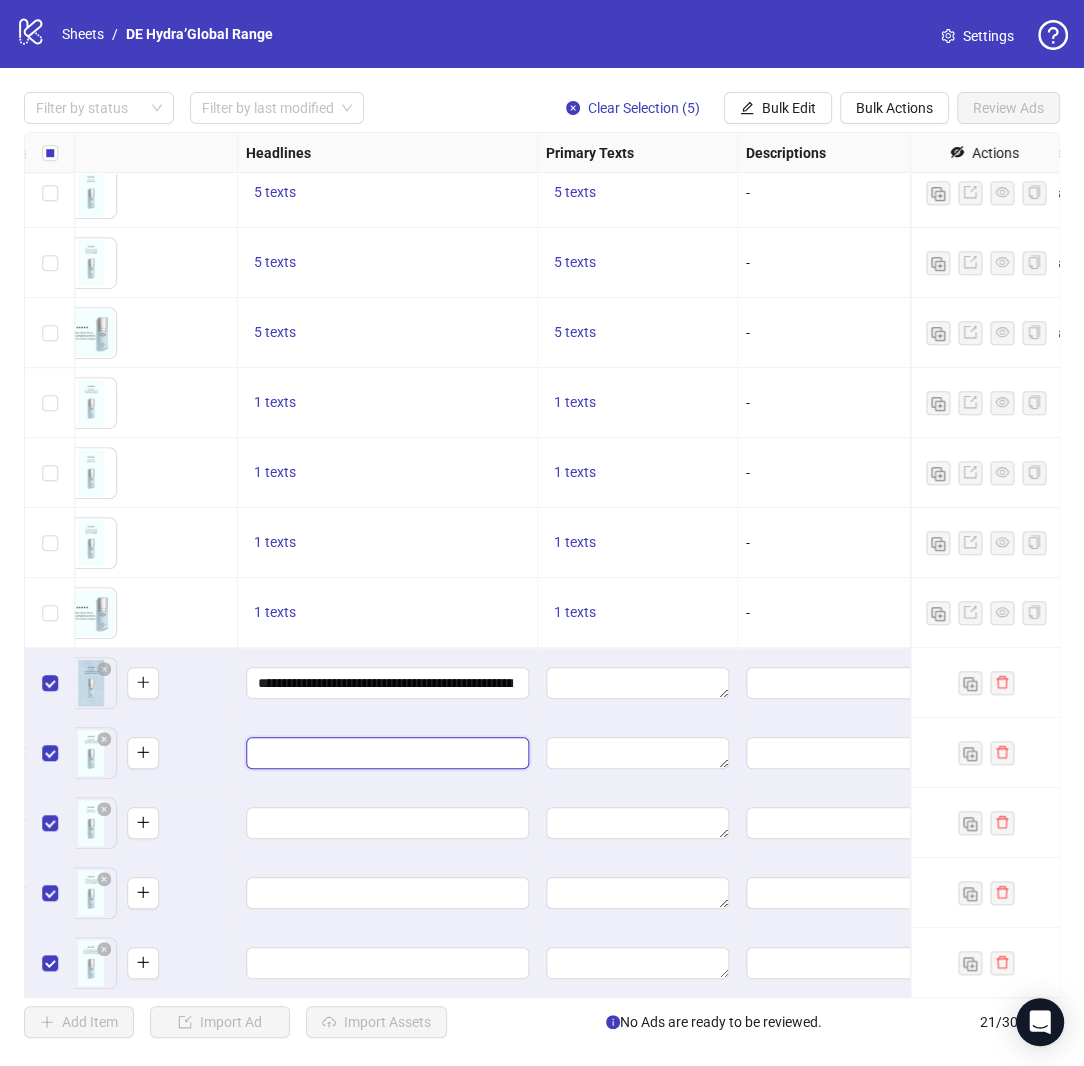 click at bounding box center (385, 753) 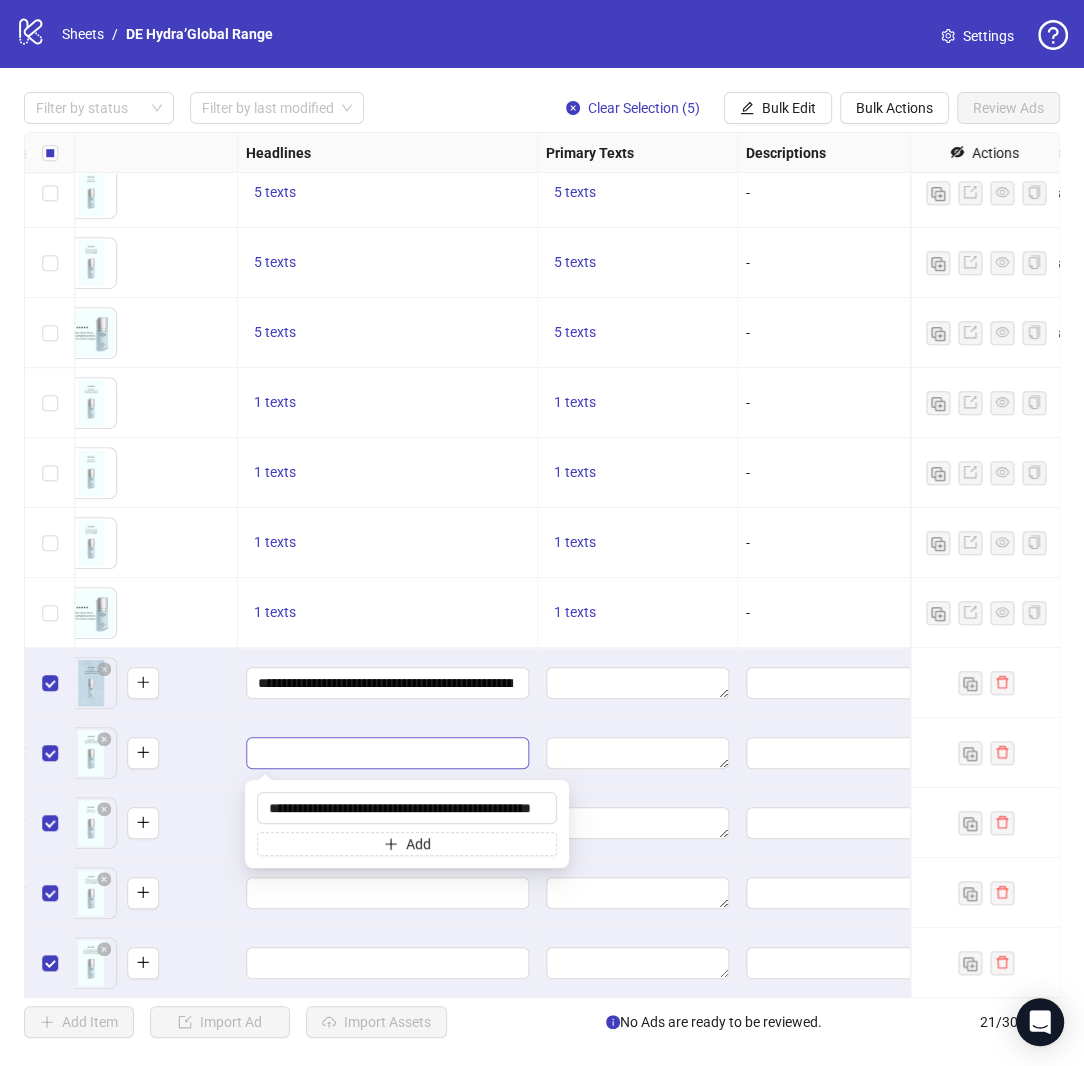 scroll, scrollTop: 0, scrollLeft: 36, axis: horizontal 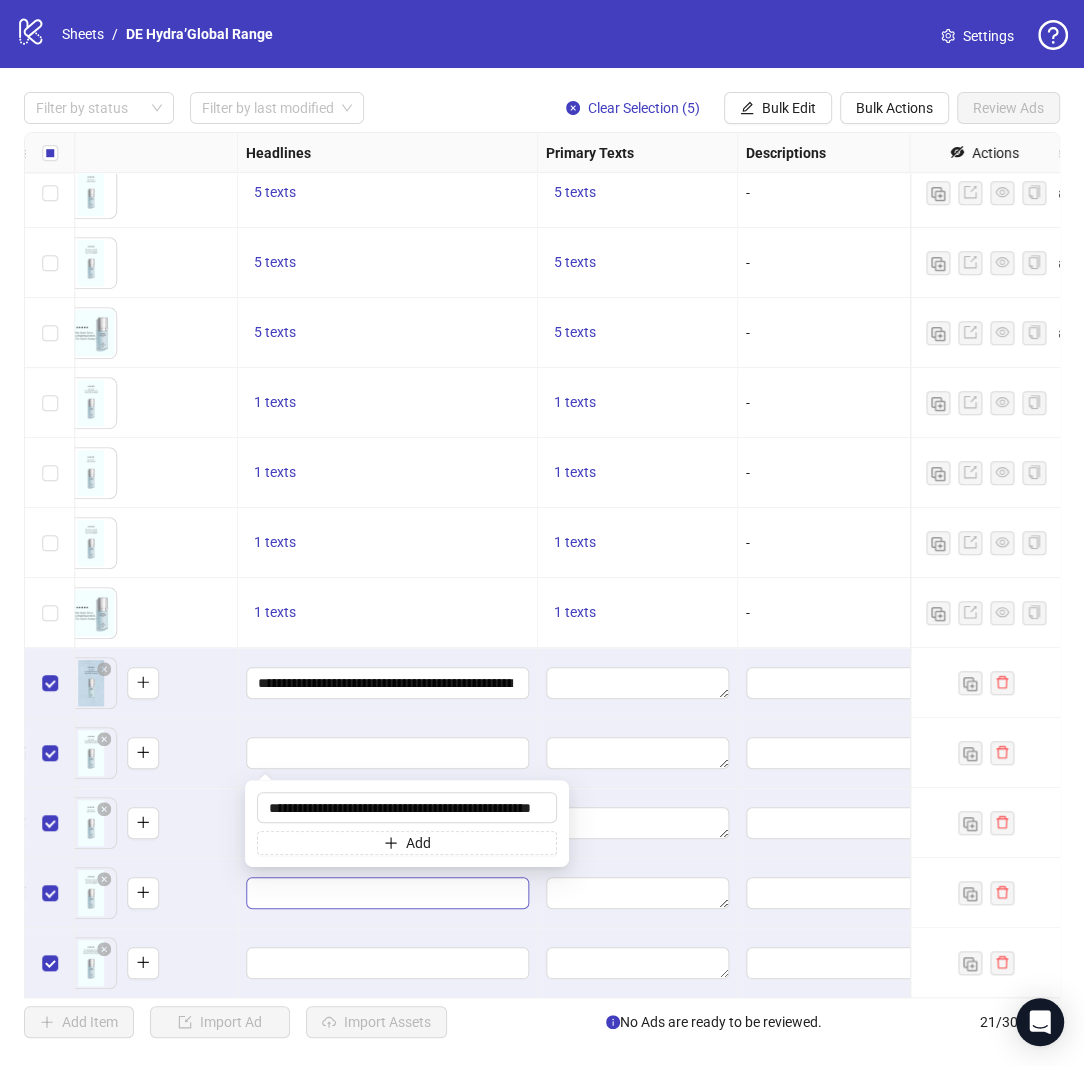 click at bounding box center [387, 893] 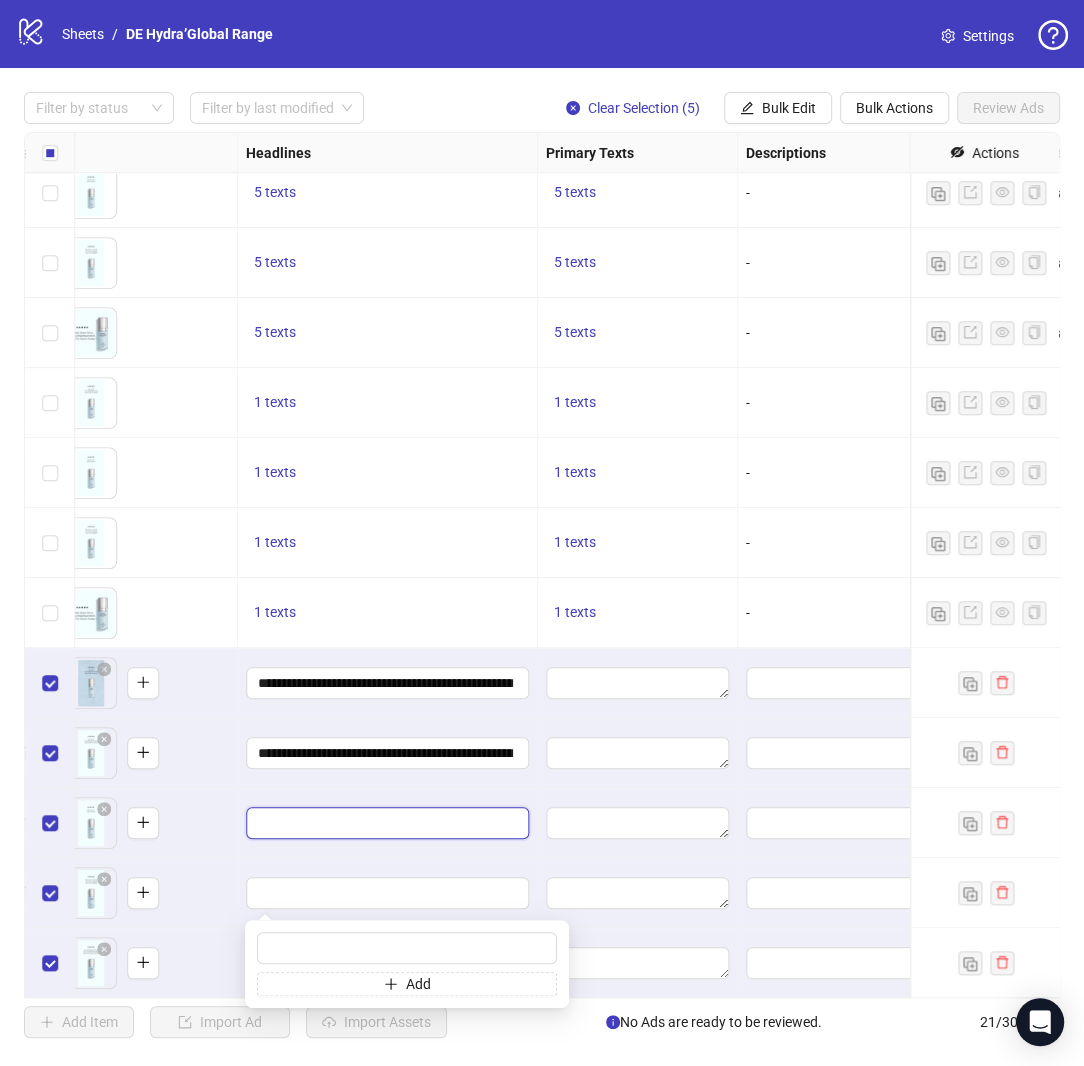 click at bounding box center [385, 823] 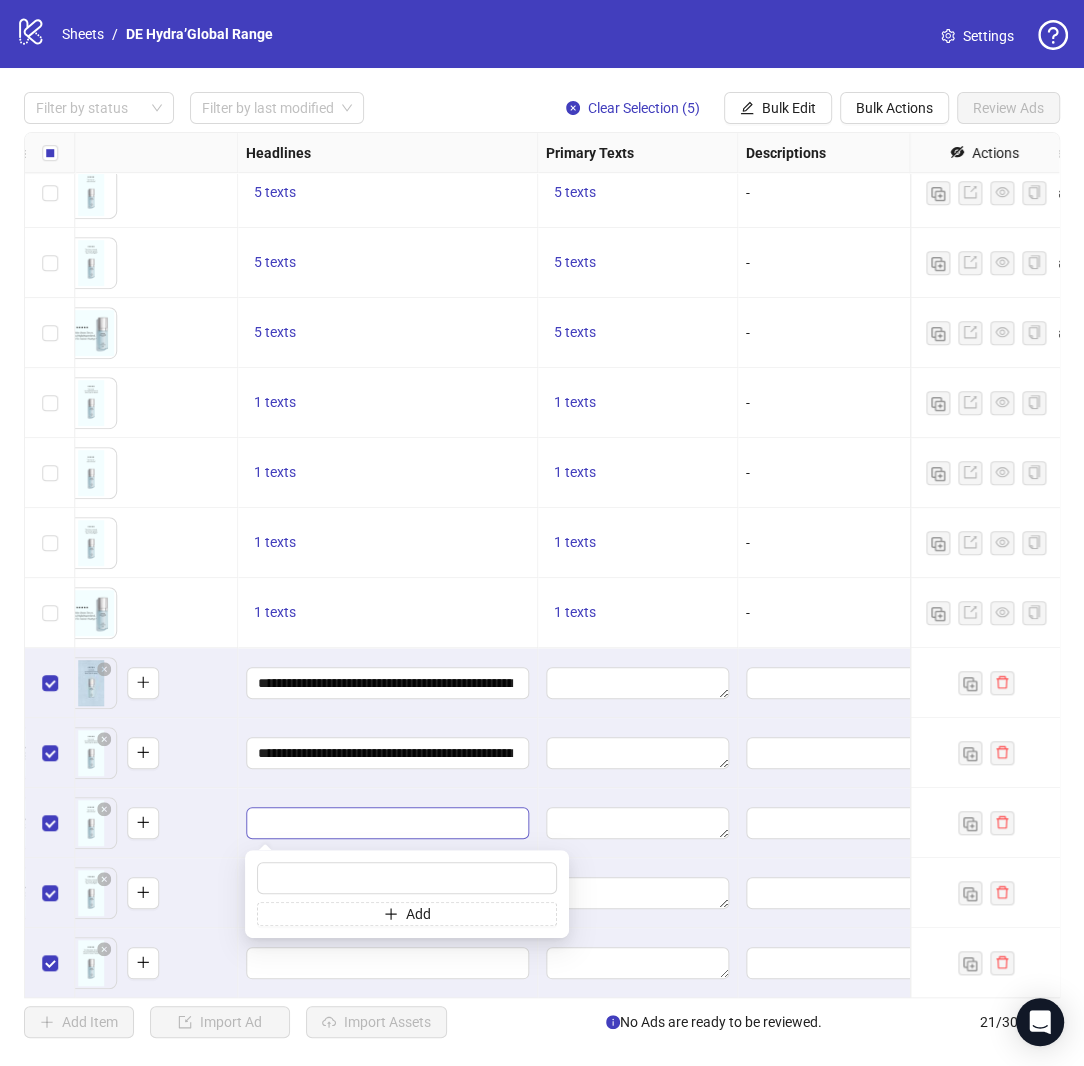type on "**********" 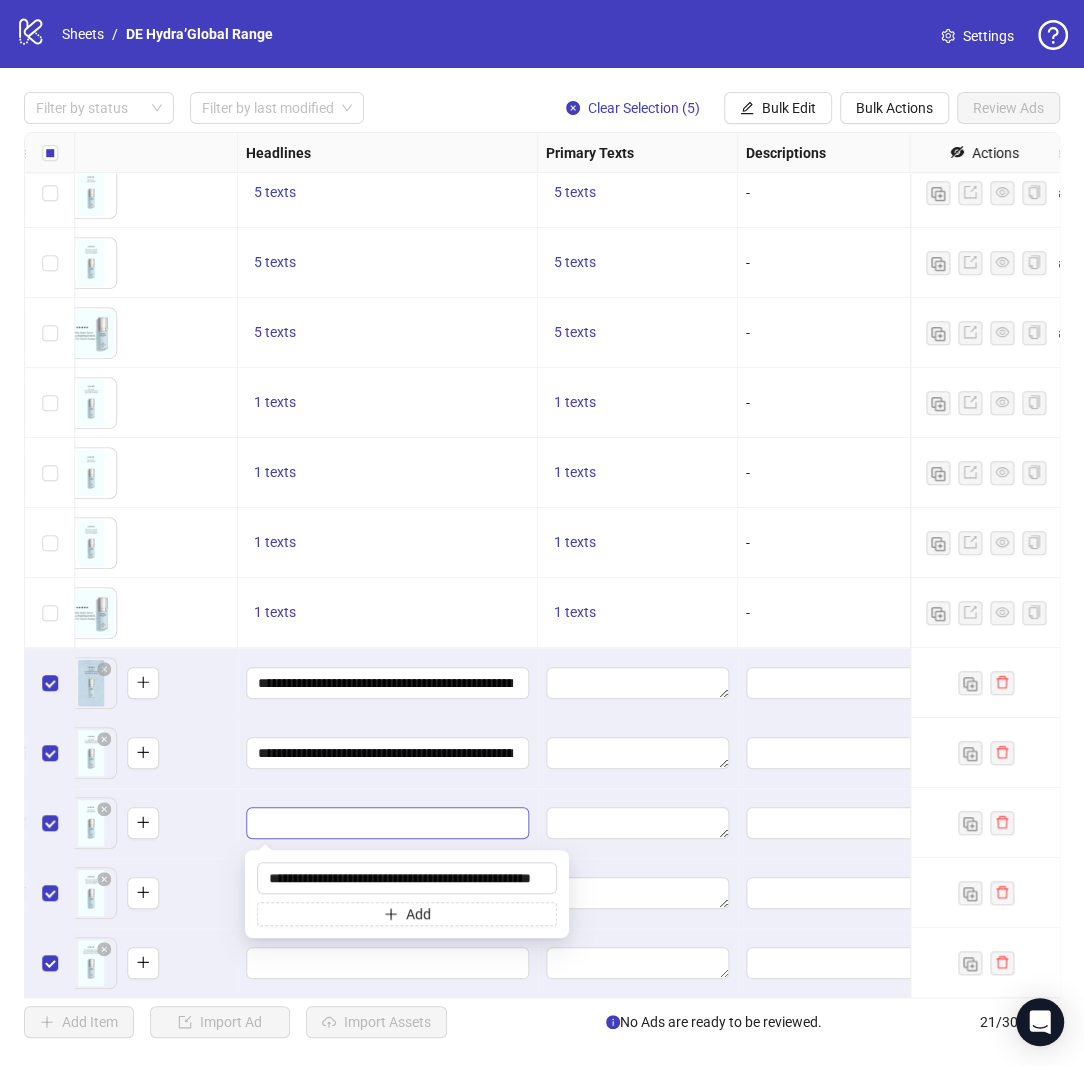 scroll, scrollTop: 0, scrollLeft: 36, axis: horizontal 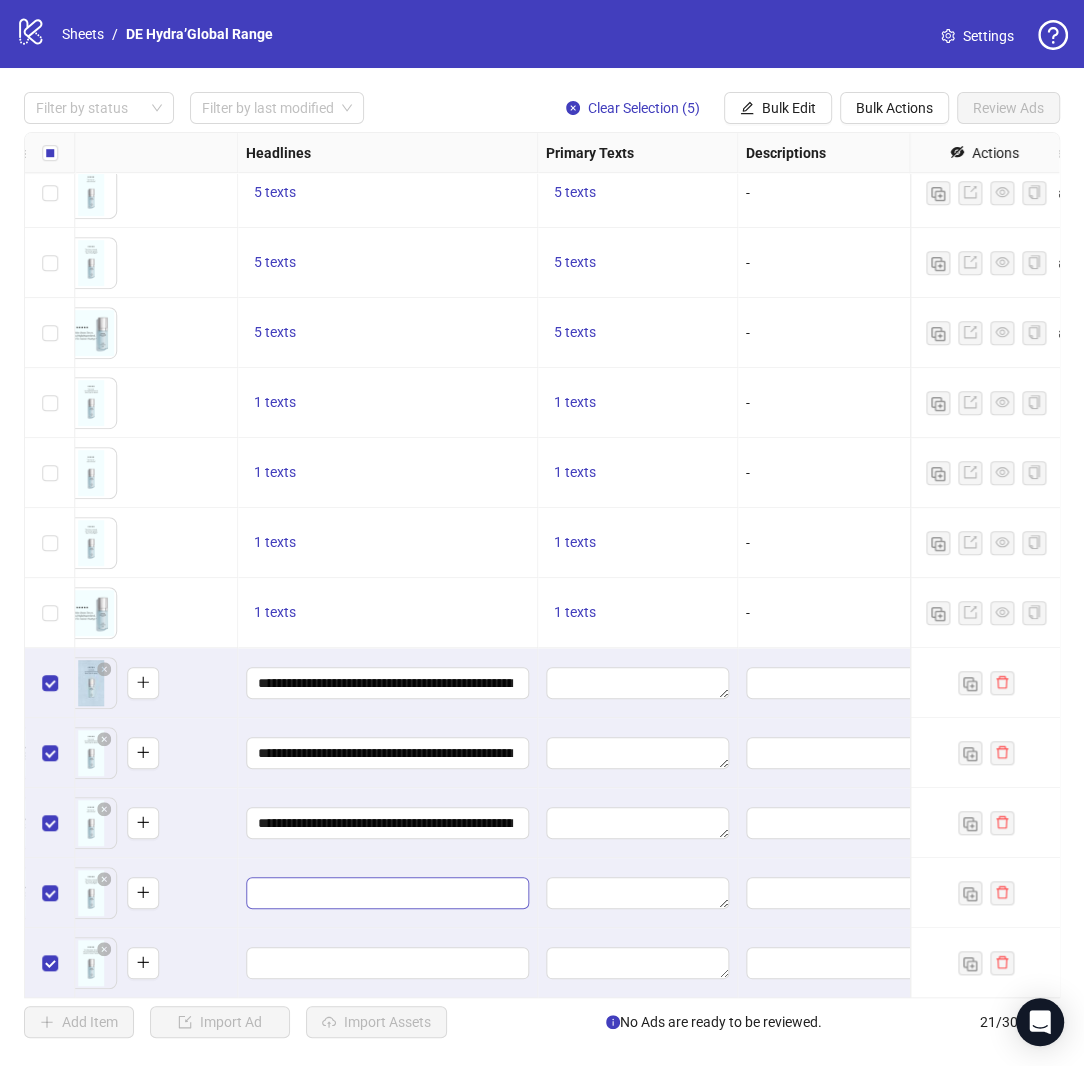 click at bounding box center (387, 893) 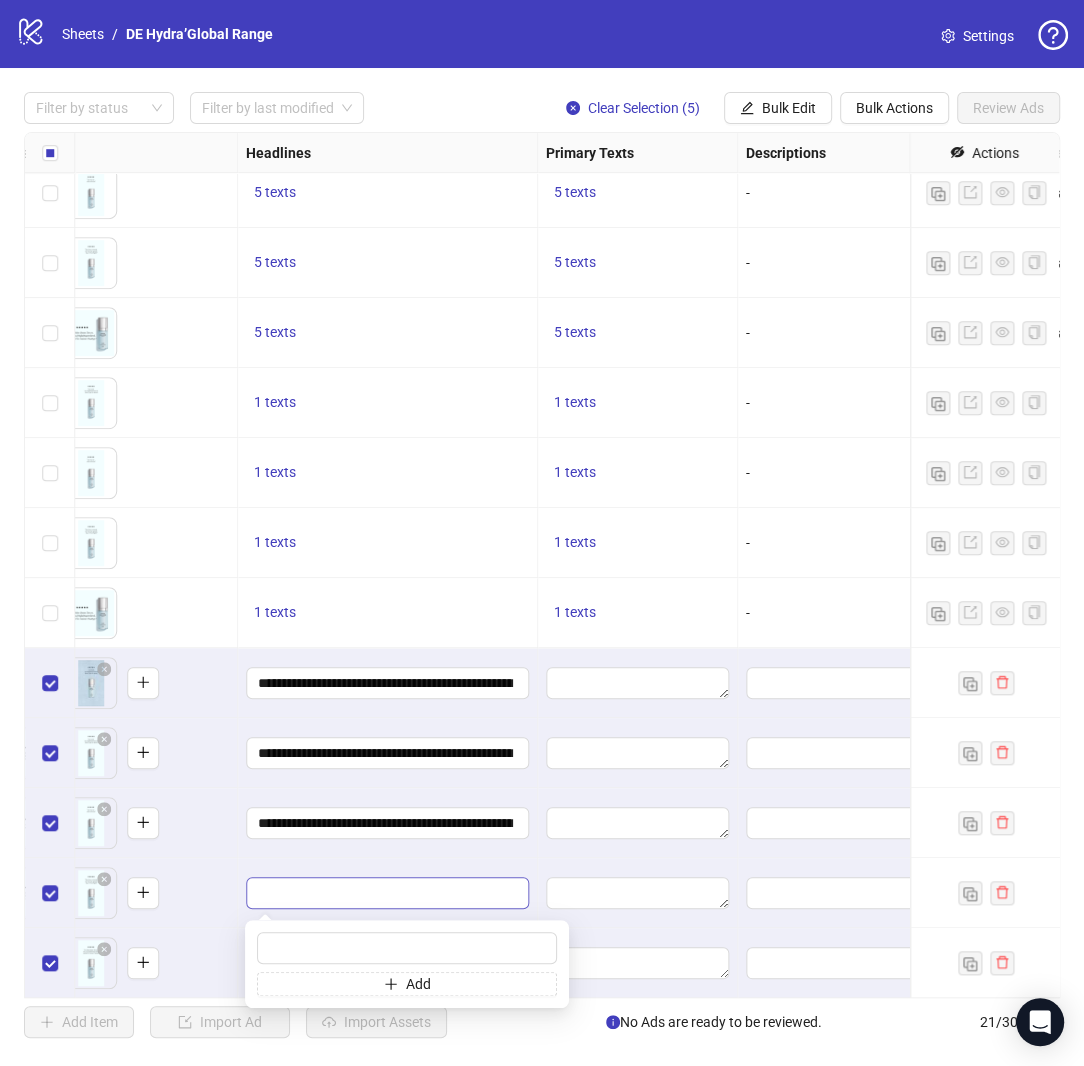 type on "**********" 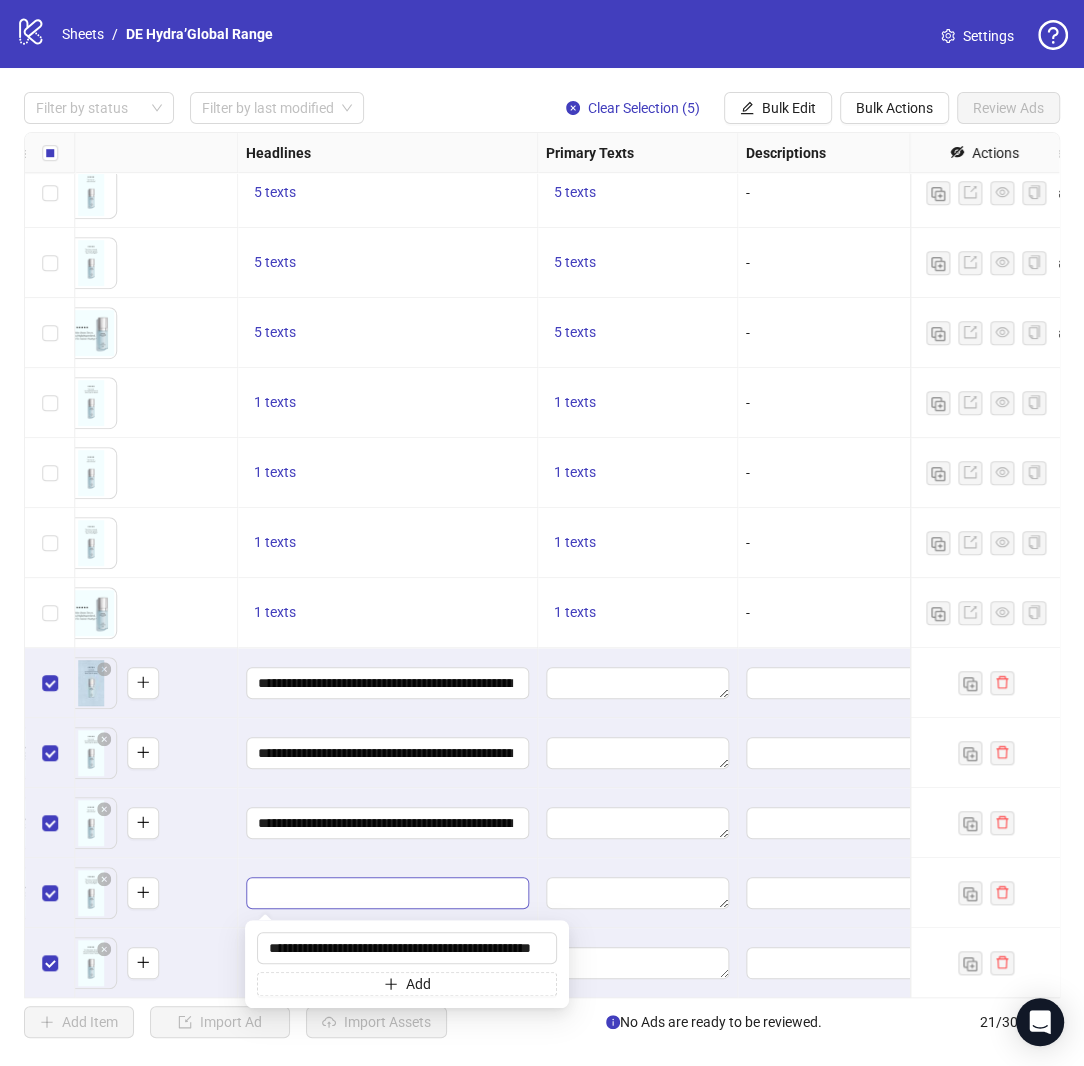 scroll, scrollTop: 0, scrollLeft: 36, axis: horizontal 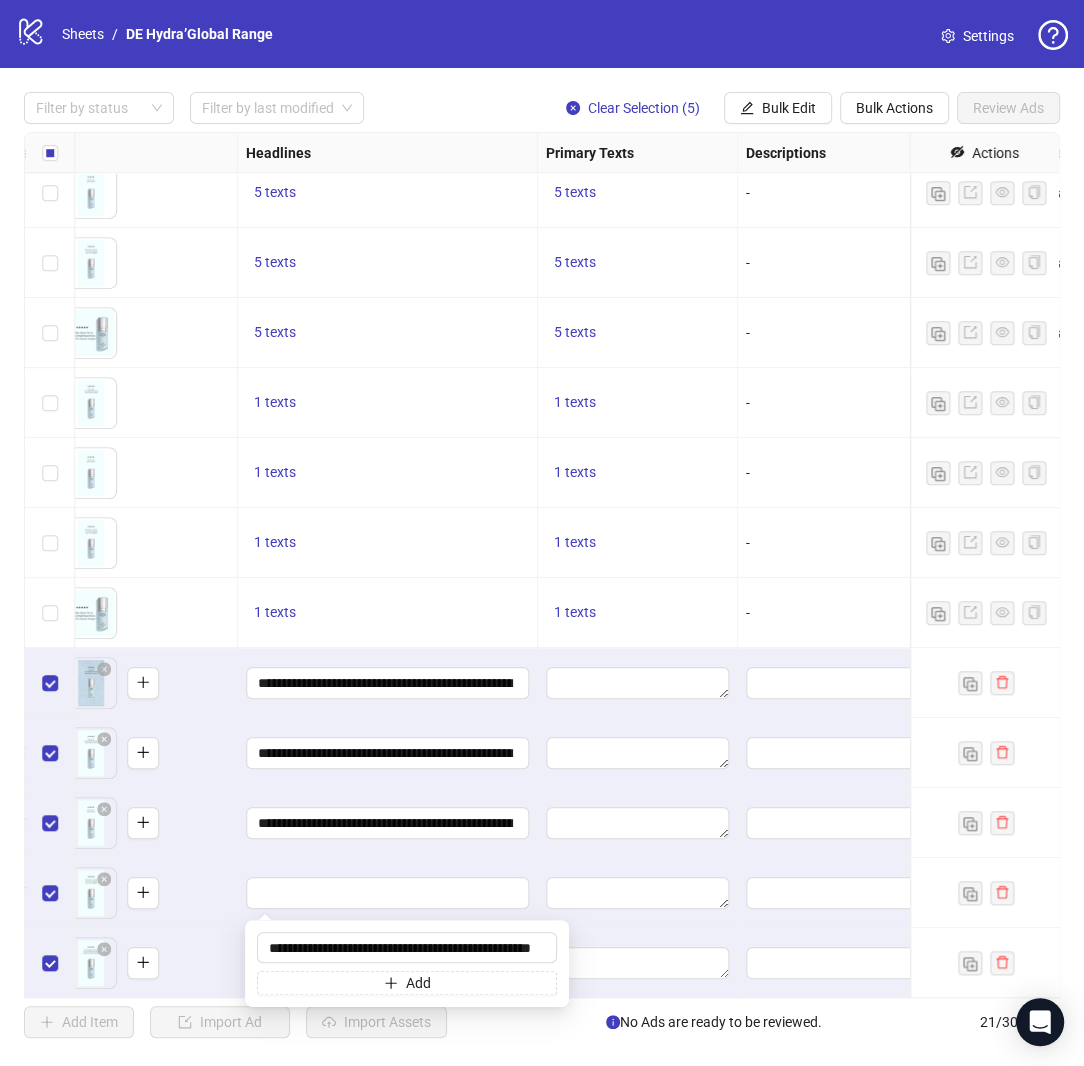 click on "To pick up a draggable item, press the space bar.
While dragging, use the arrow keys to move the item.
Press space again to drop the item in its new position, or press escape to cancel." at bounding box center [117, 823] 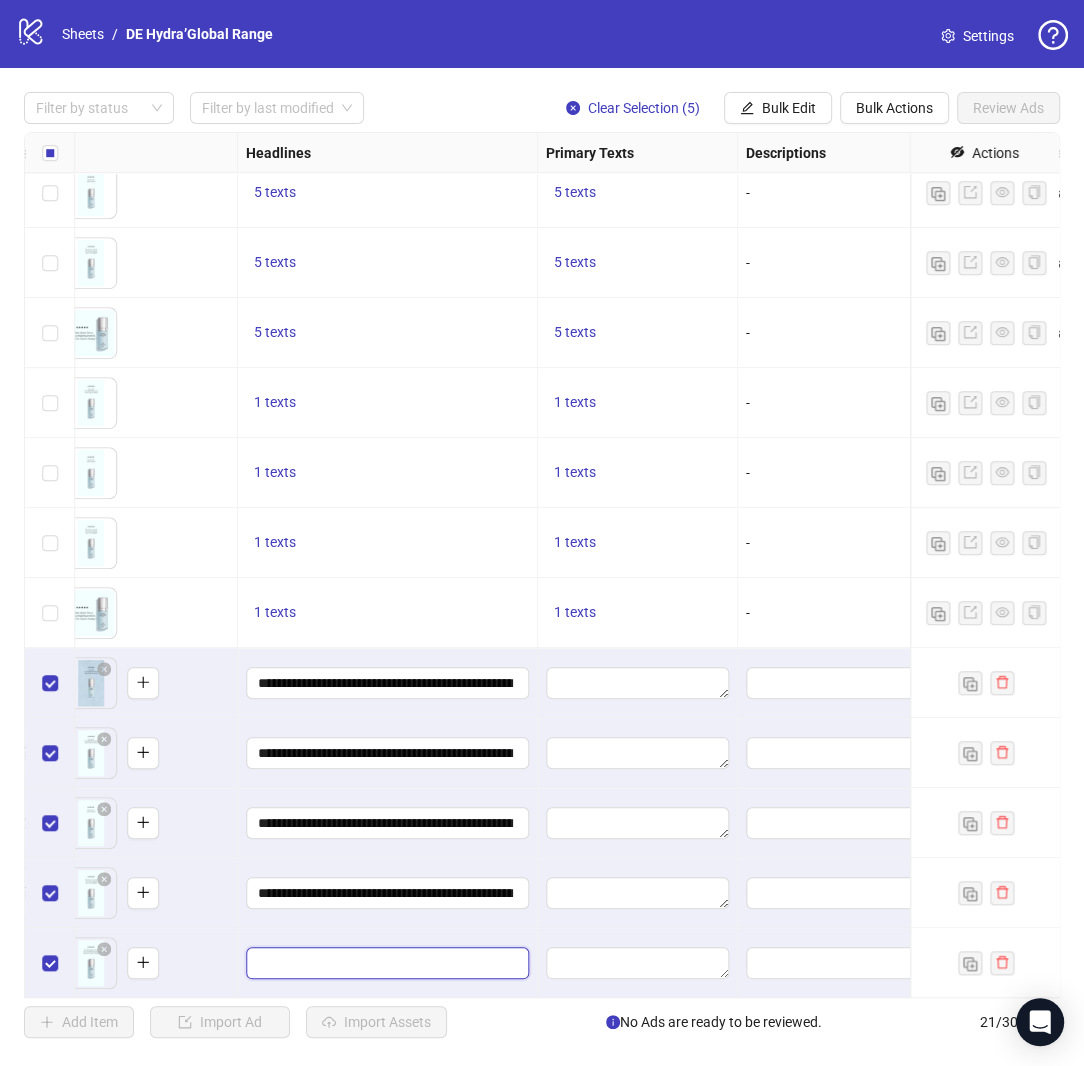 click at bounding box center (385, 963) 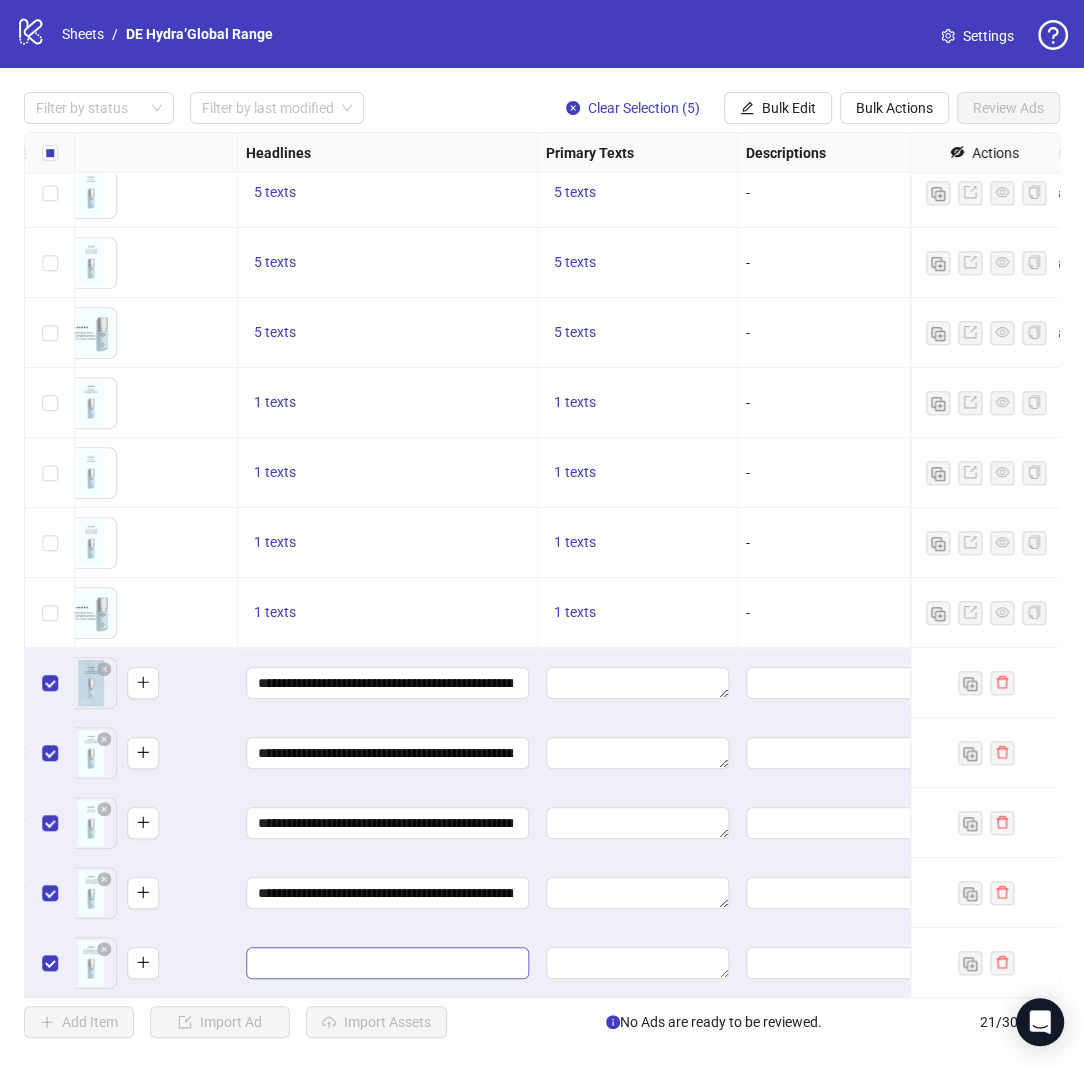 scroll, scrollTop: 0, scrollLeft: 36, axis: horizontal 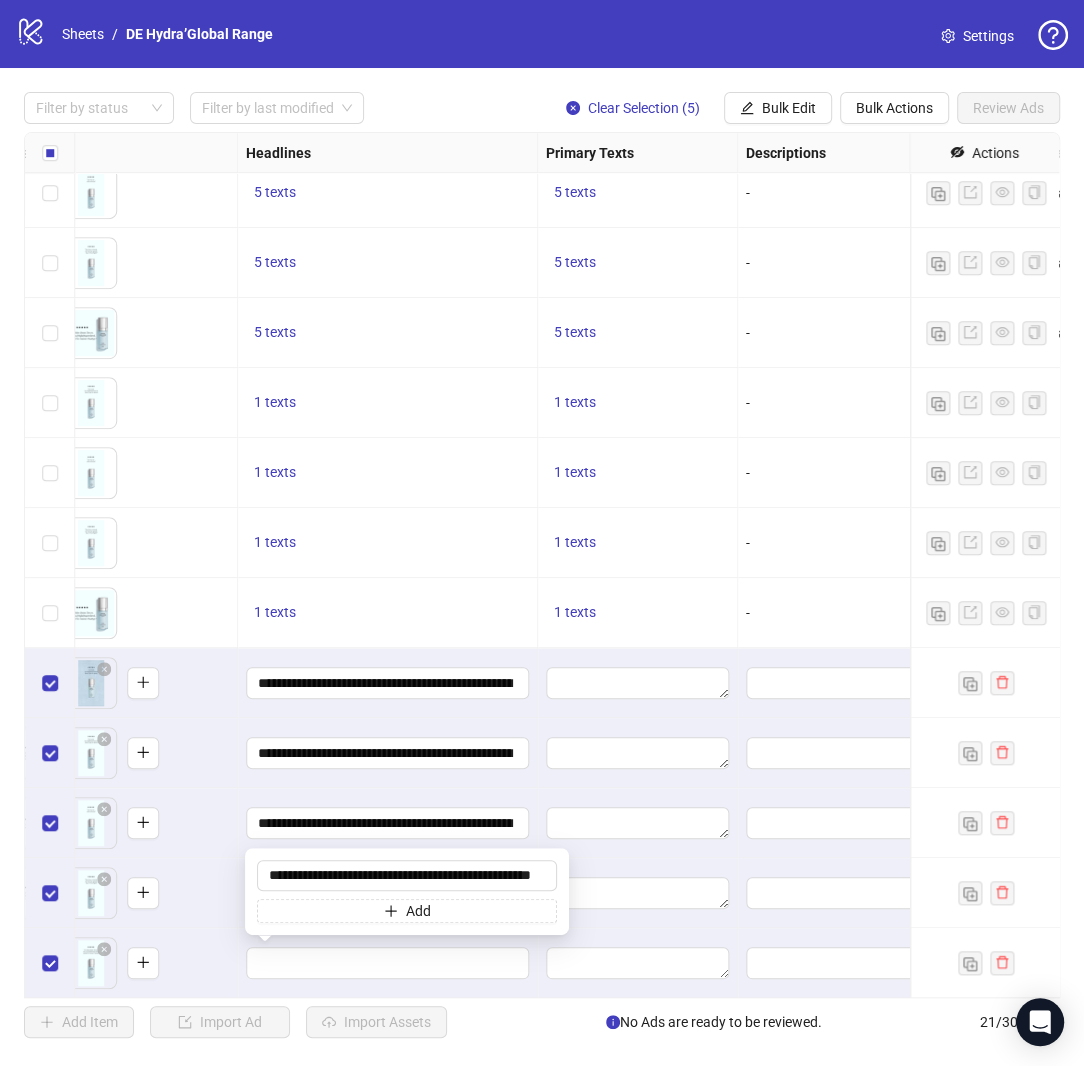 type on "**********" 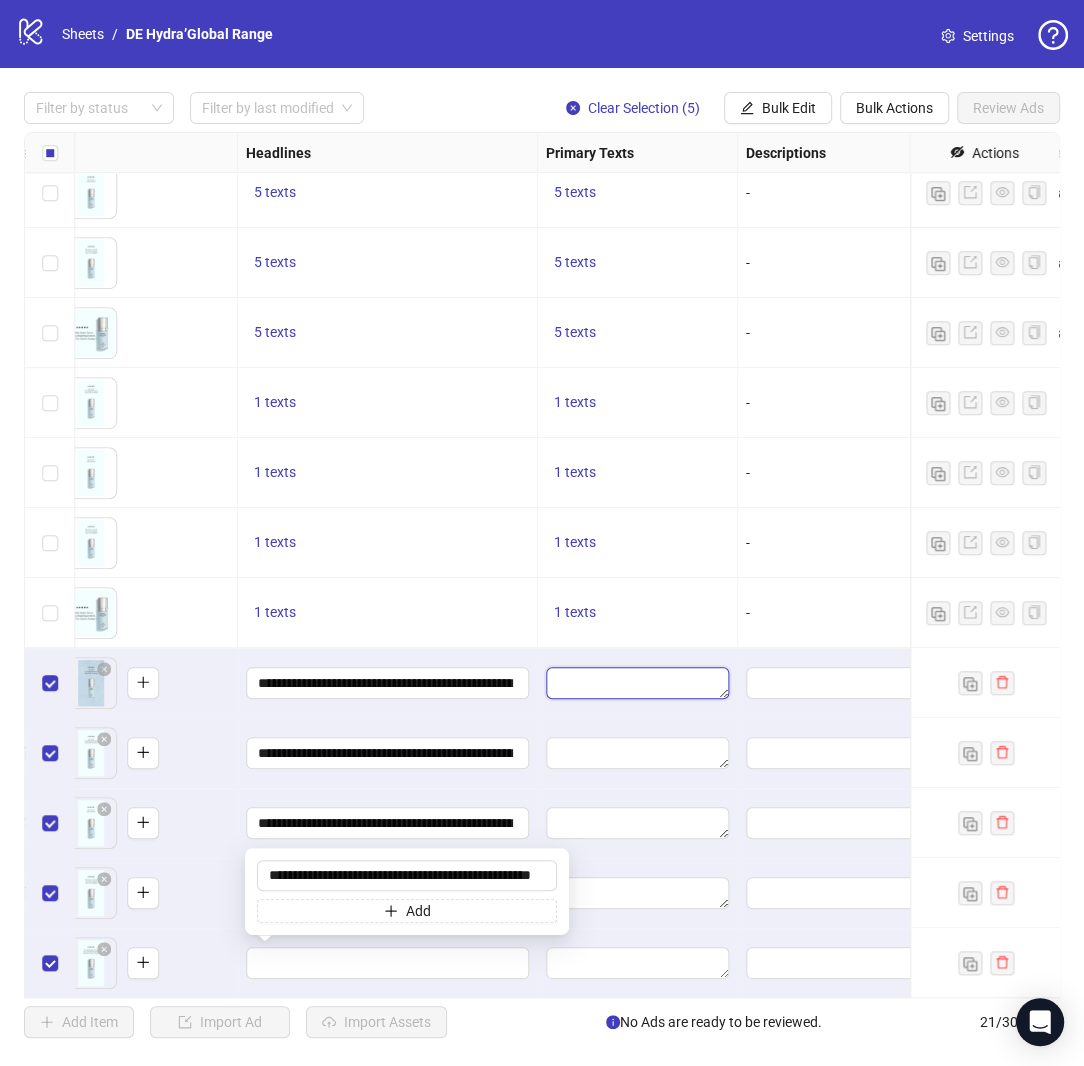 click at bounding box center [637, 683] 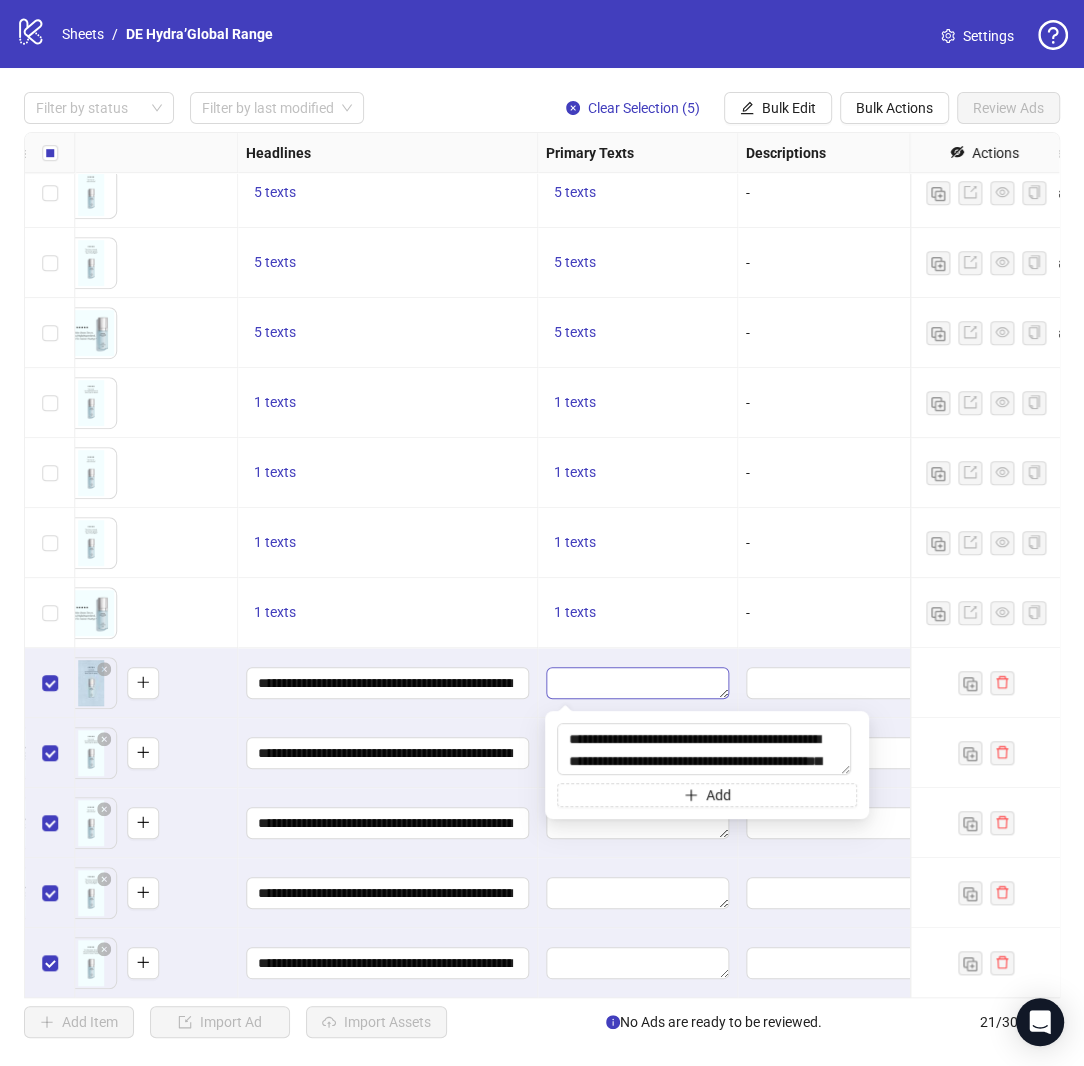scroll, scrollTop: 37, scrollLeft: 0, axis: vertical 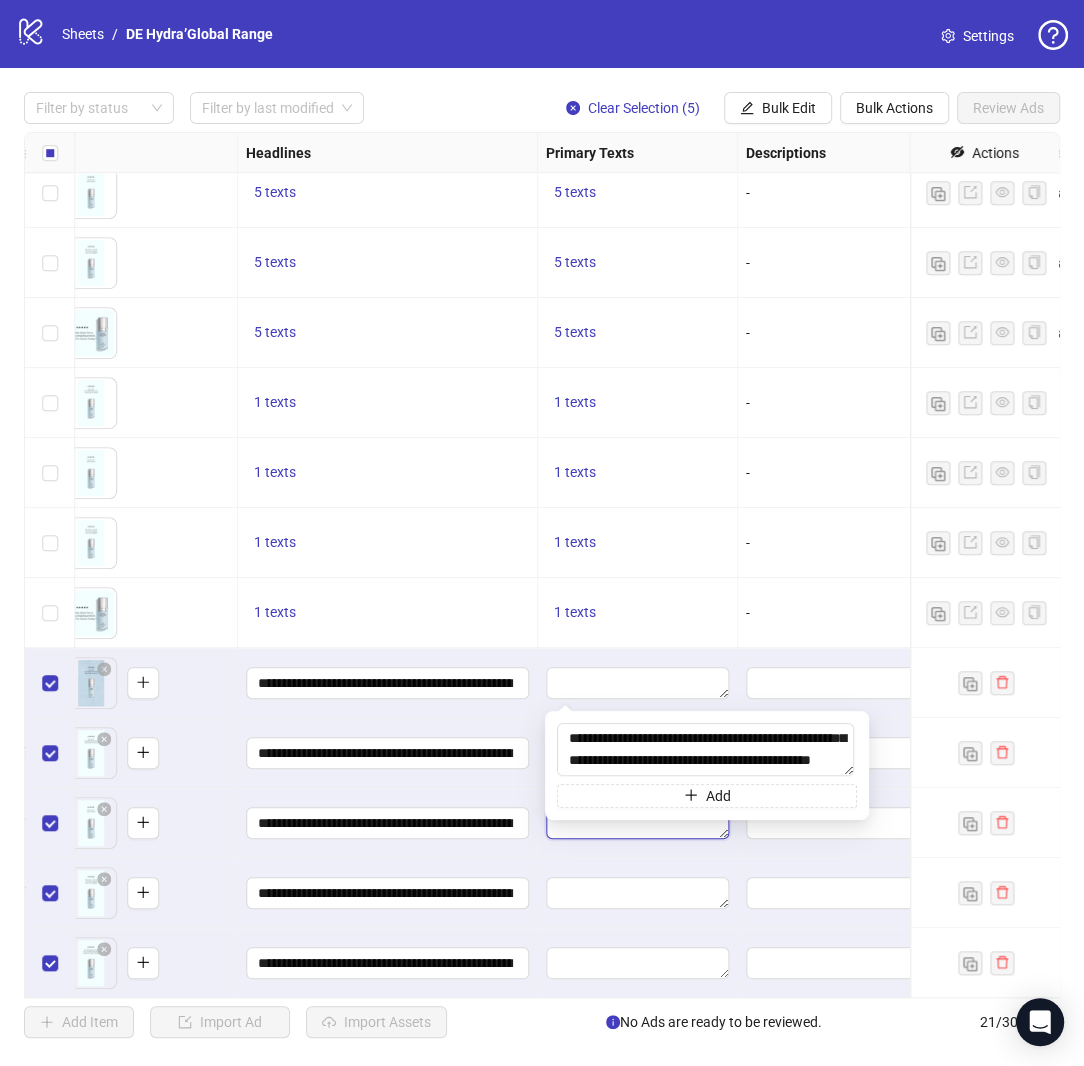 click at bounding box center (637, 823) 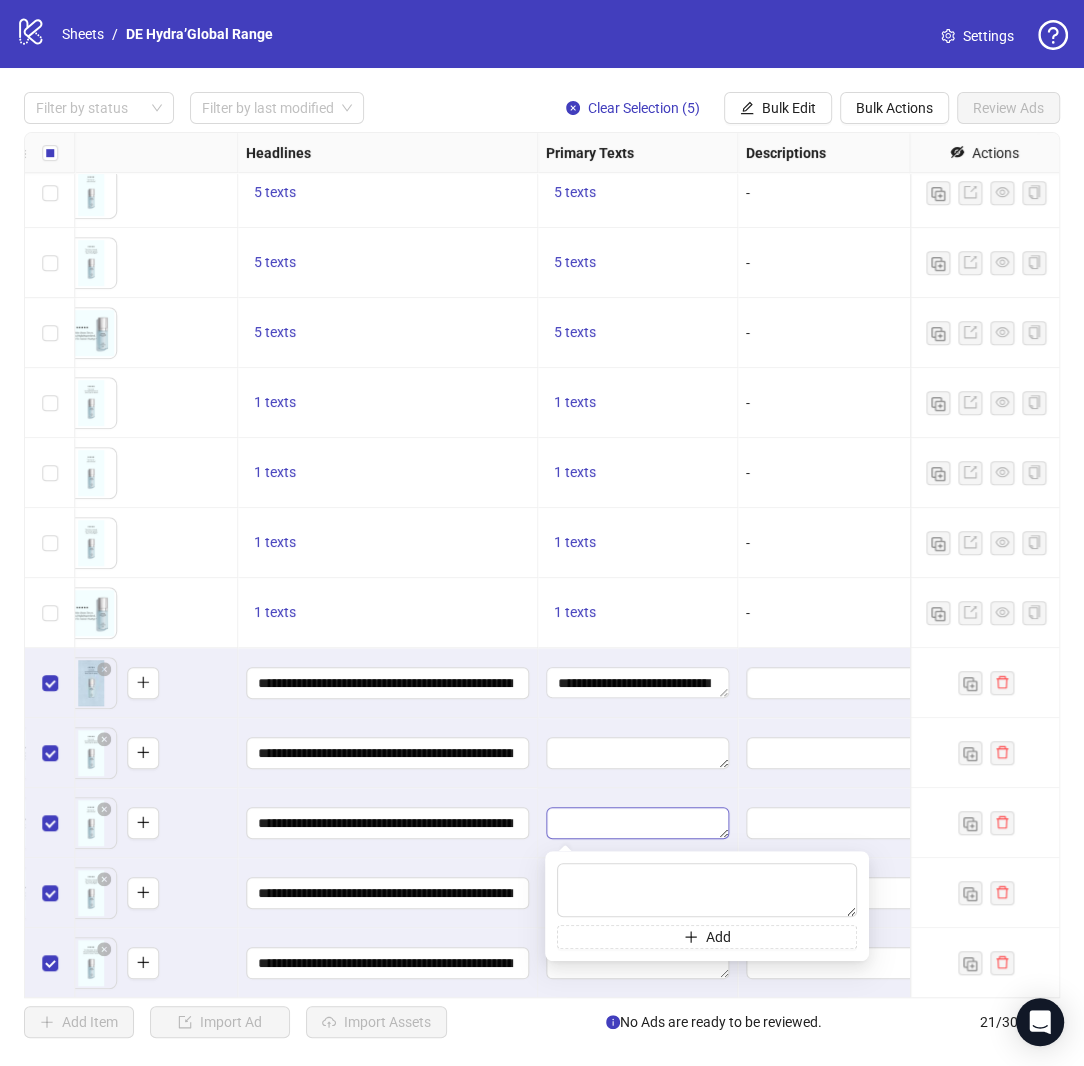 type on "**********" 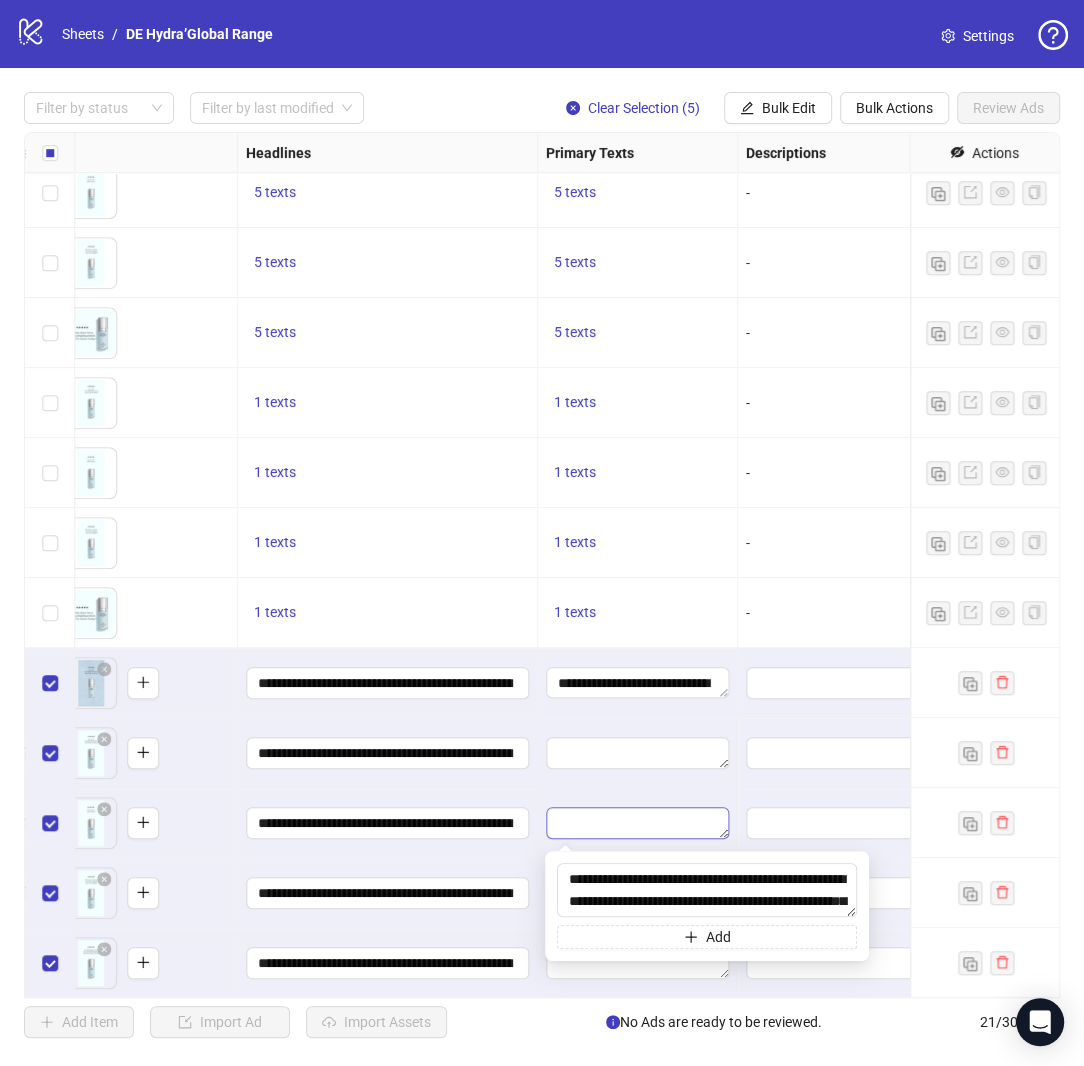 scroll, scrollTop: 36, scrollLeft: 0, axis: vertical 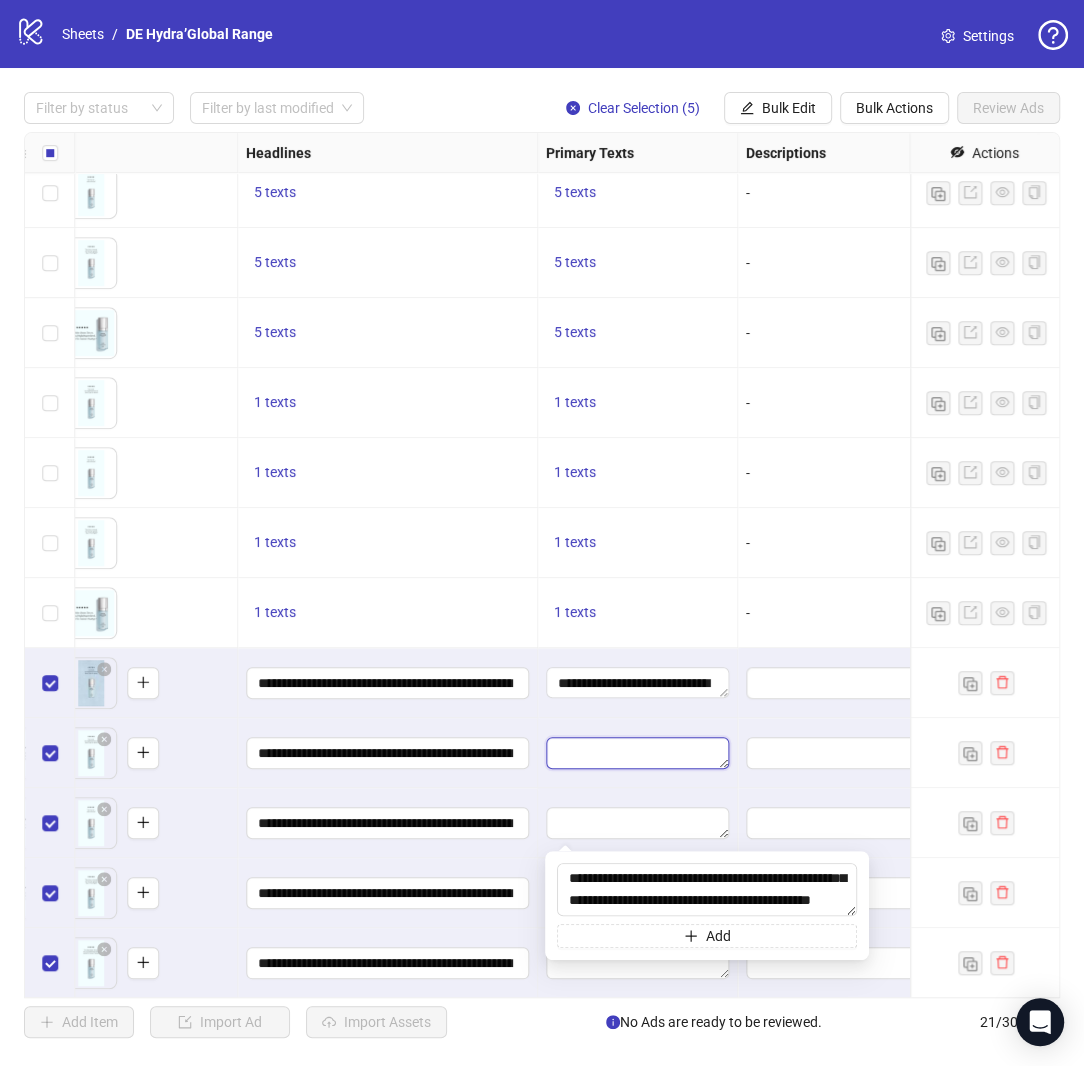 click at bounding box center [637, 753] 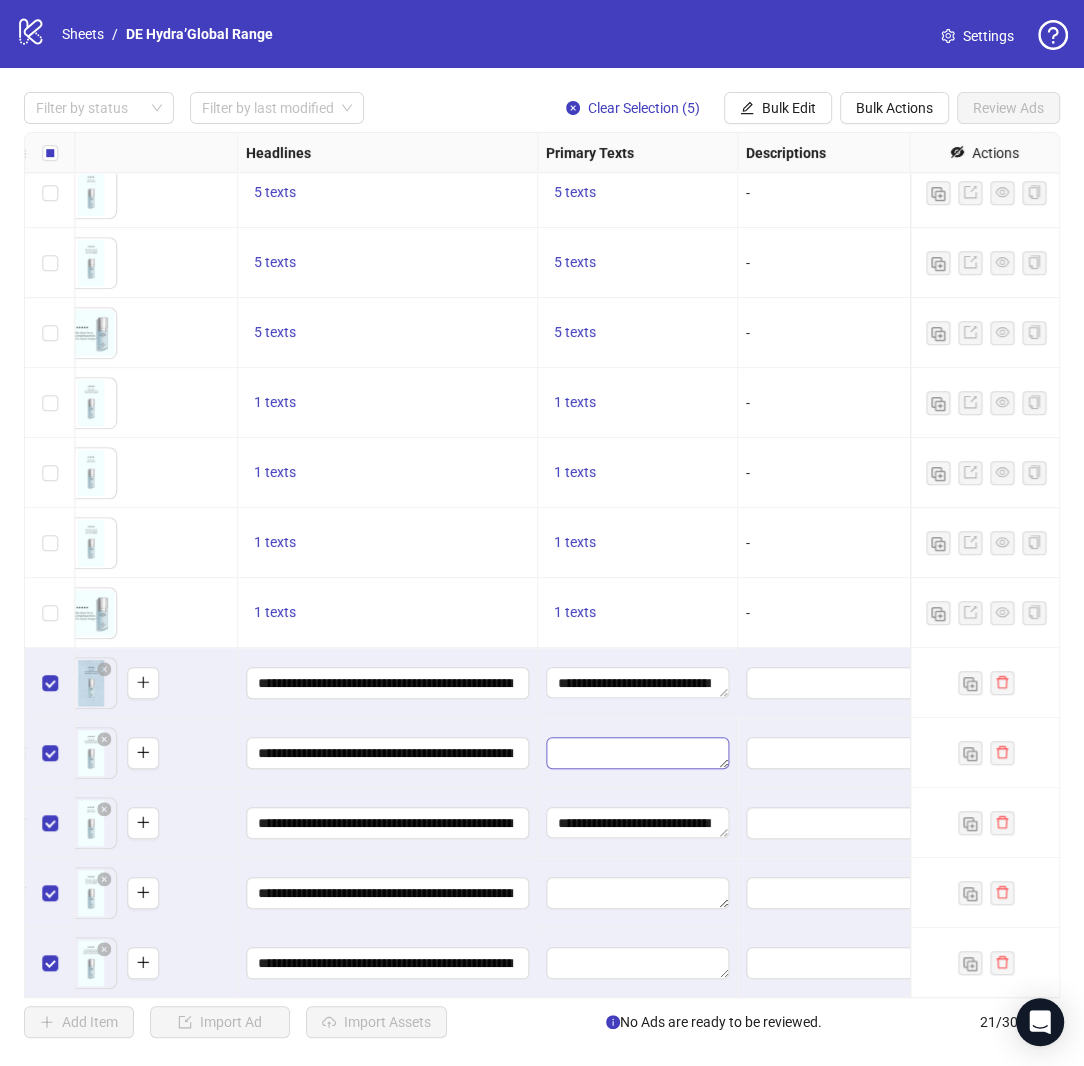 type on "**********" 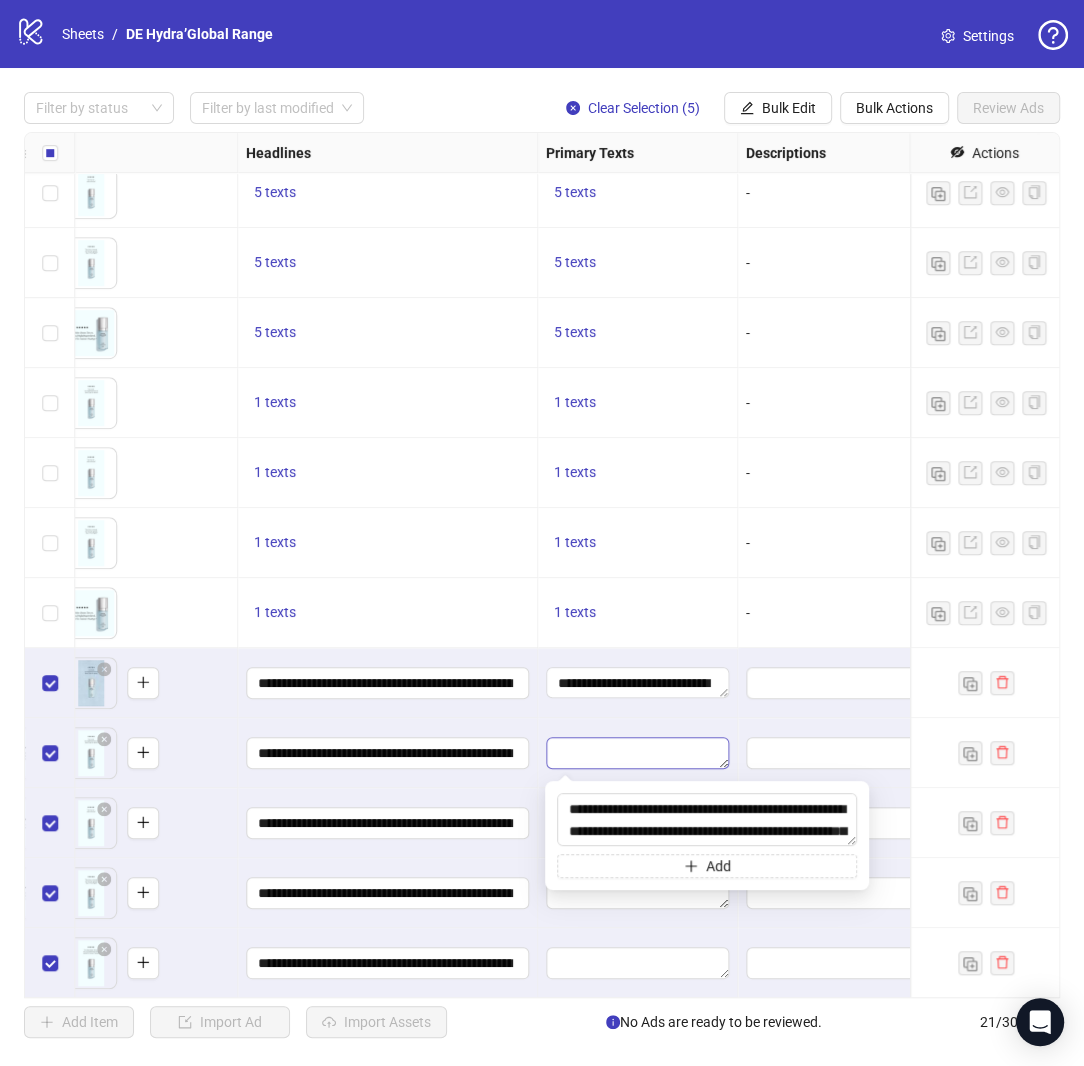 scroll, scrollTop: 36, scrollLeft: 0, axis: vertical 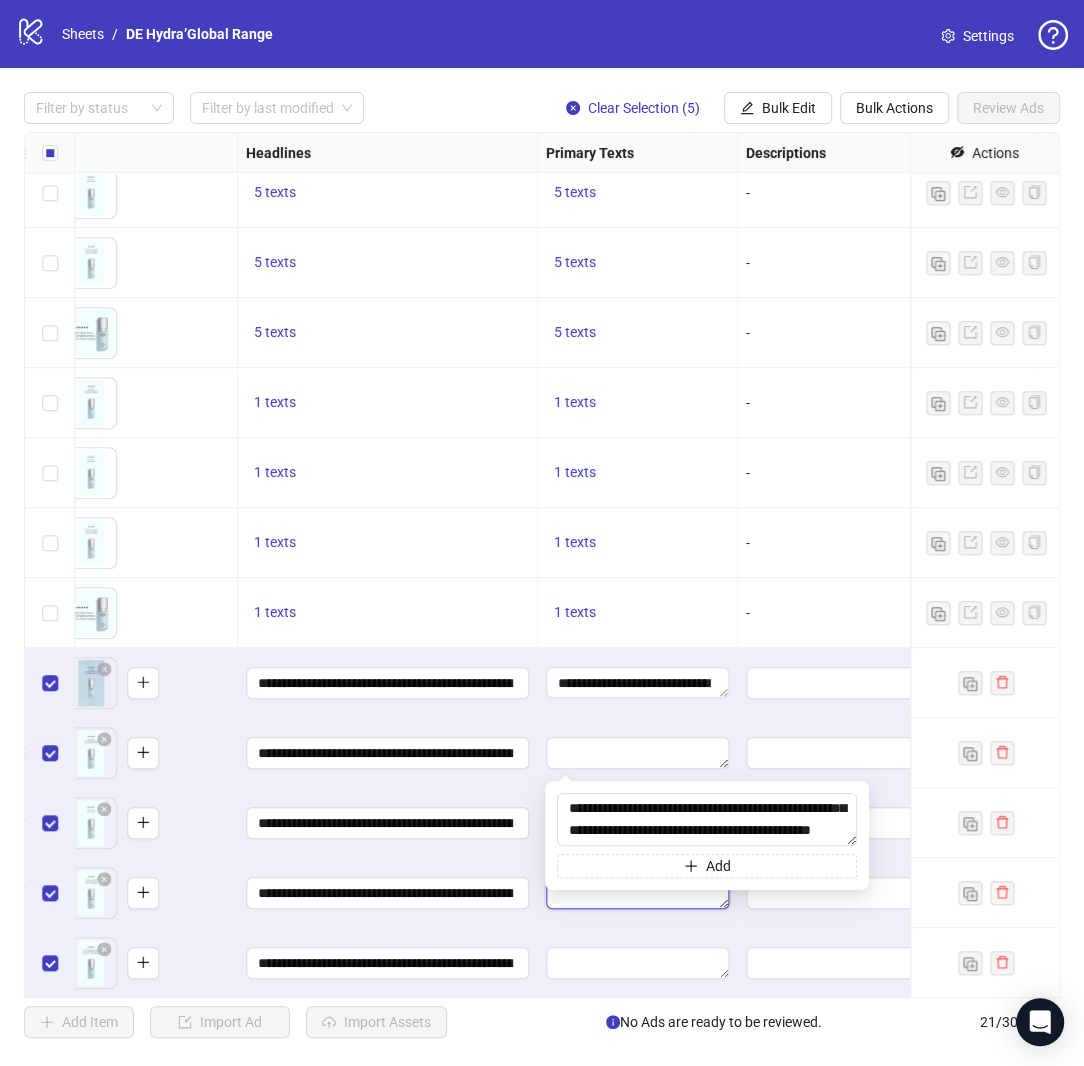 click at bounding box center [637, 893] 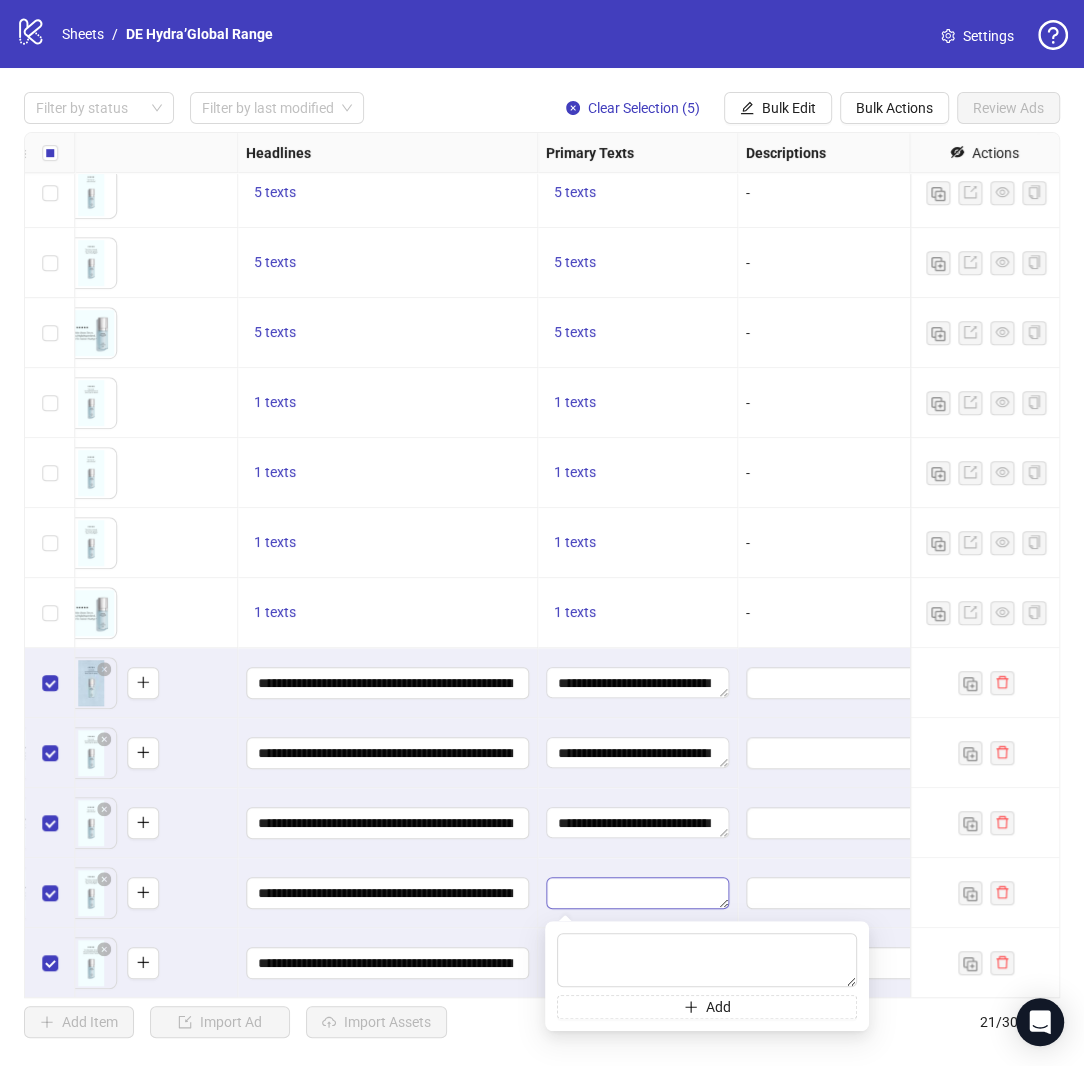 type on "**********" 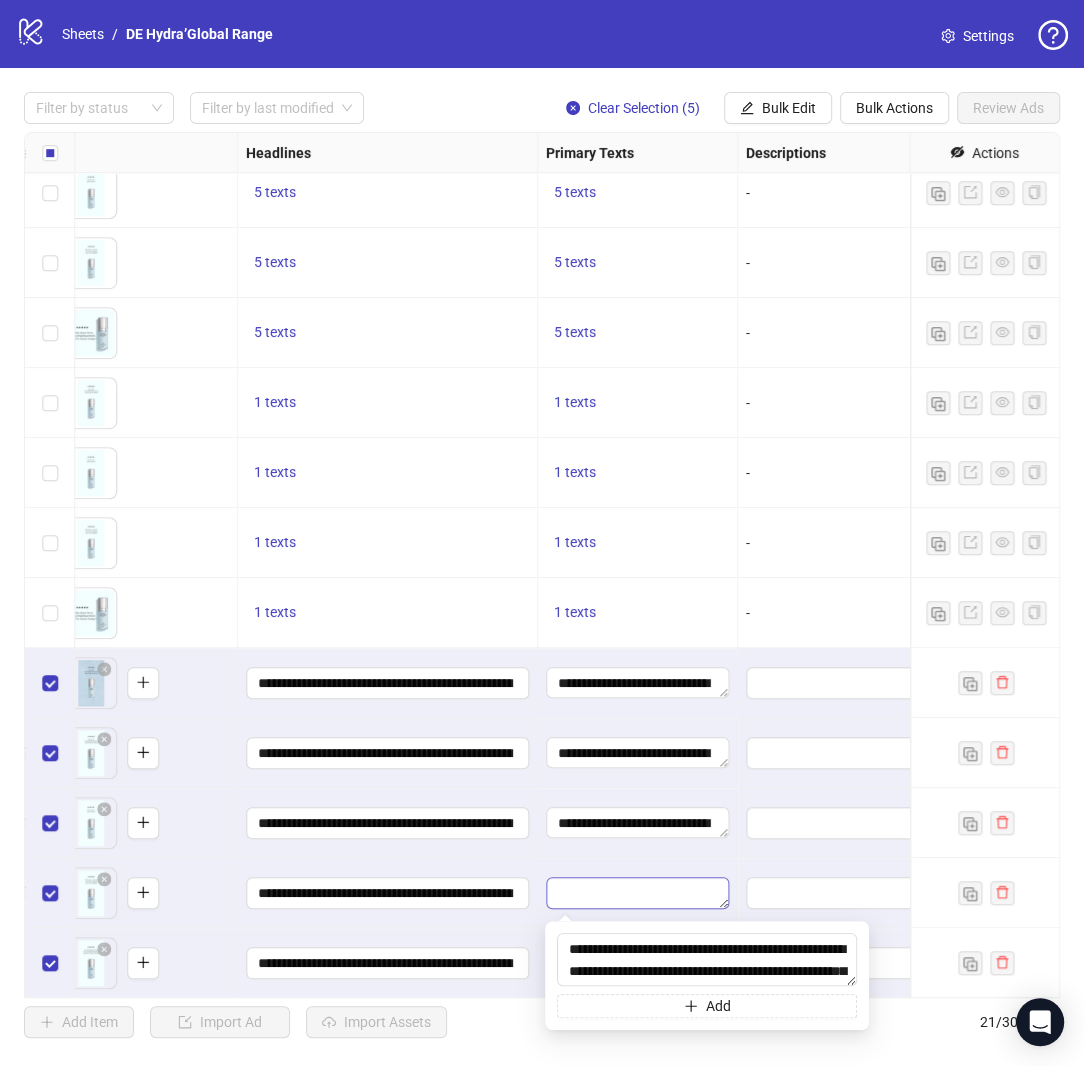 scroll, scrollTop: 36, scrollLeft: 0, axis: vertical 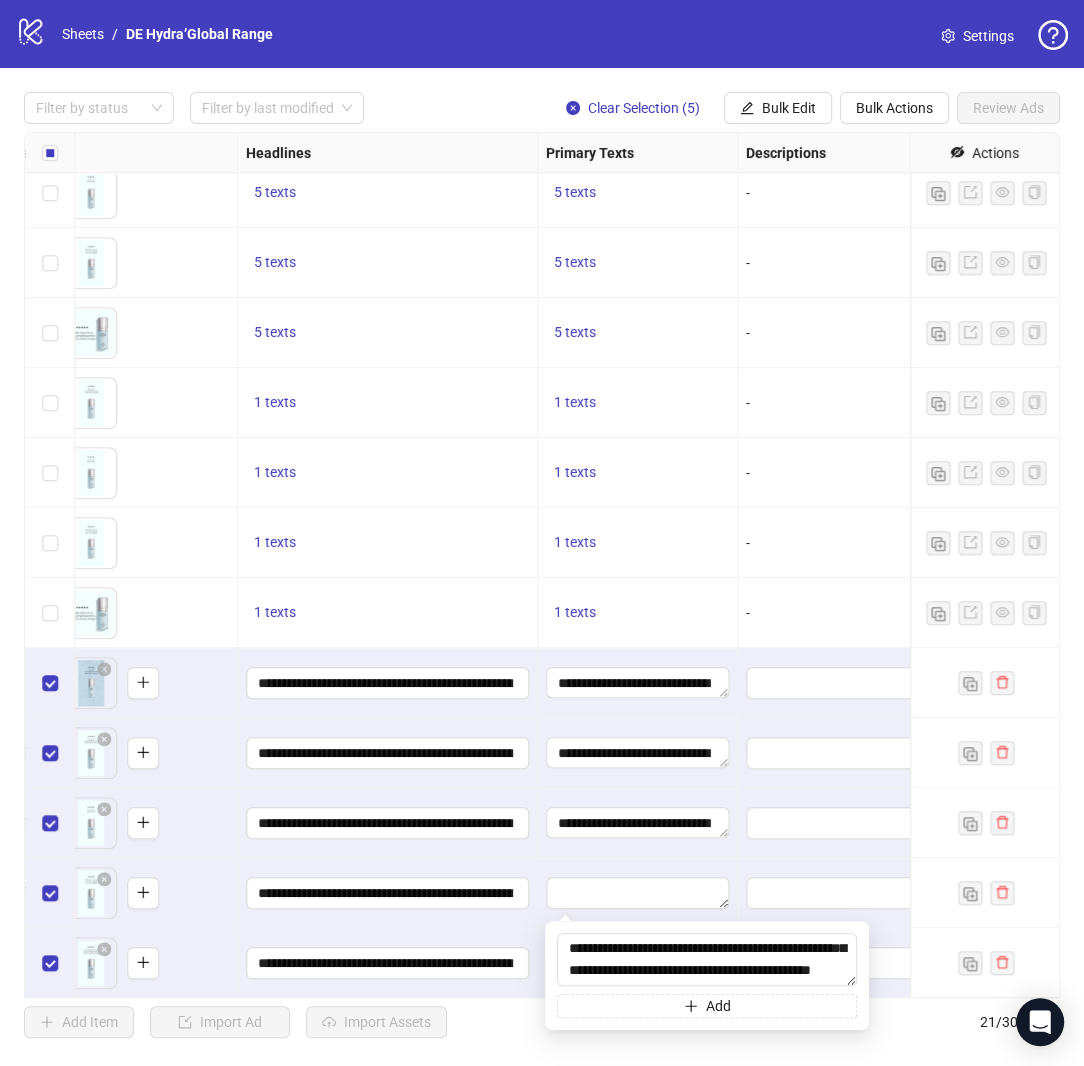 click at bounding box center (888, 823) 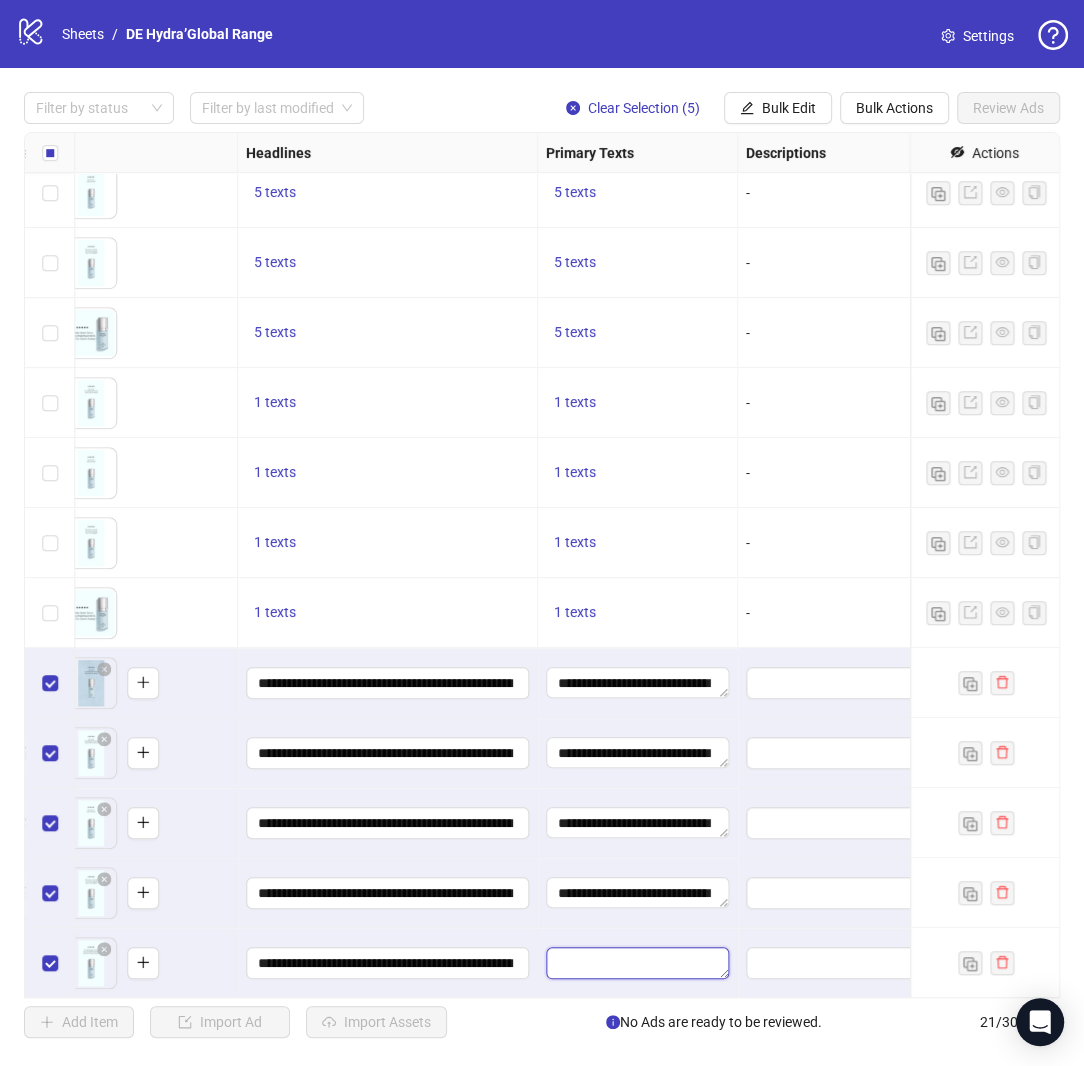click at bounding box center [637, 963] 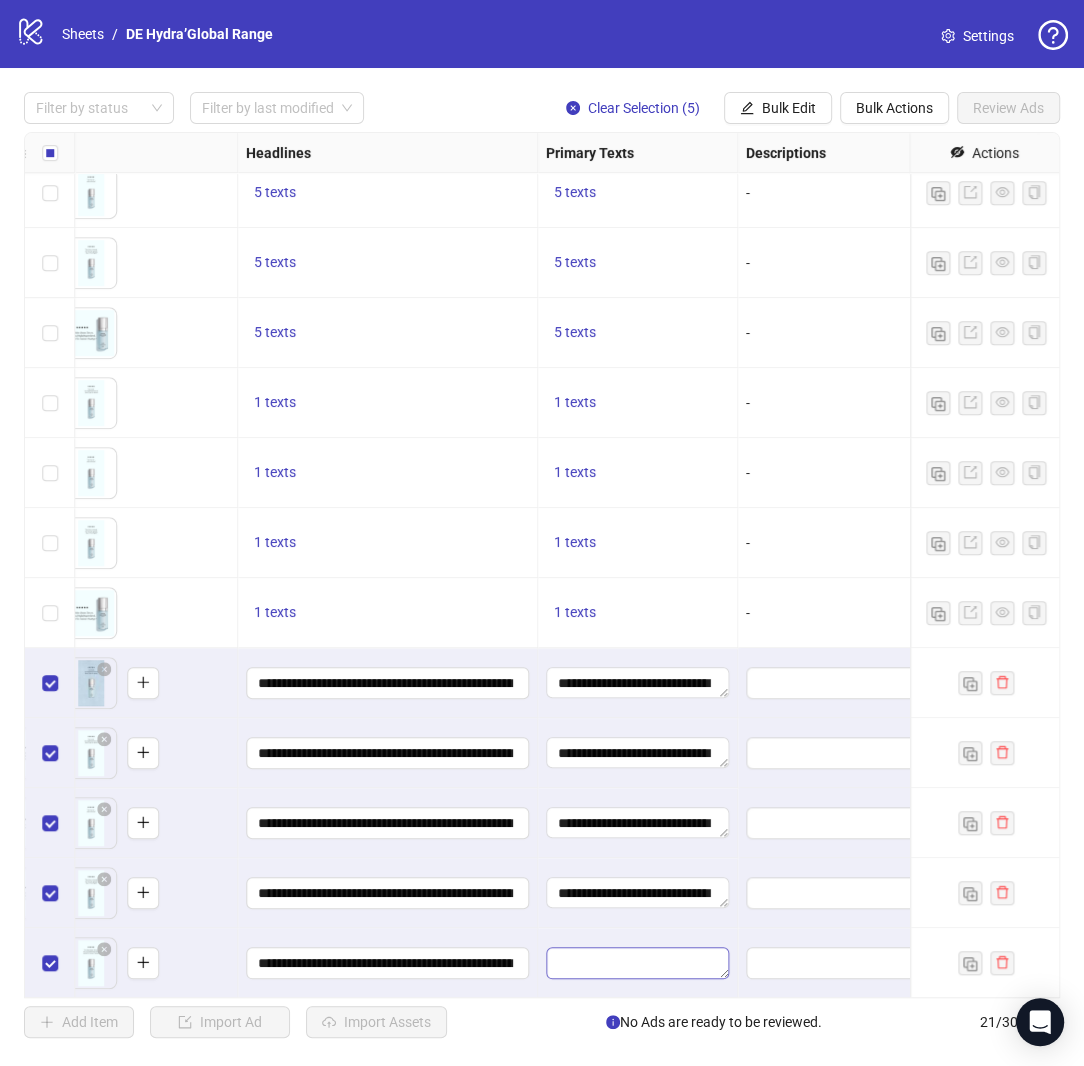 type on "**********" 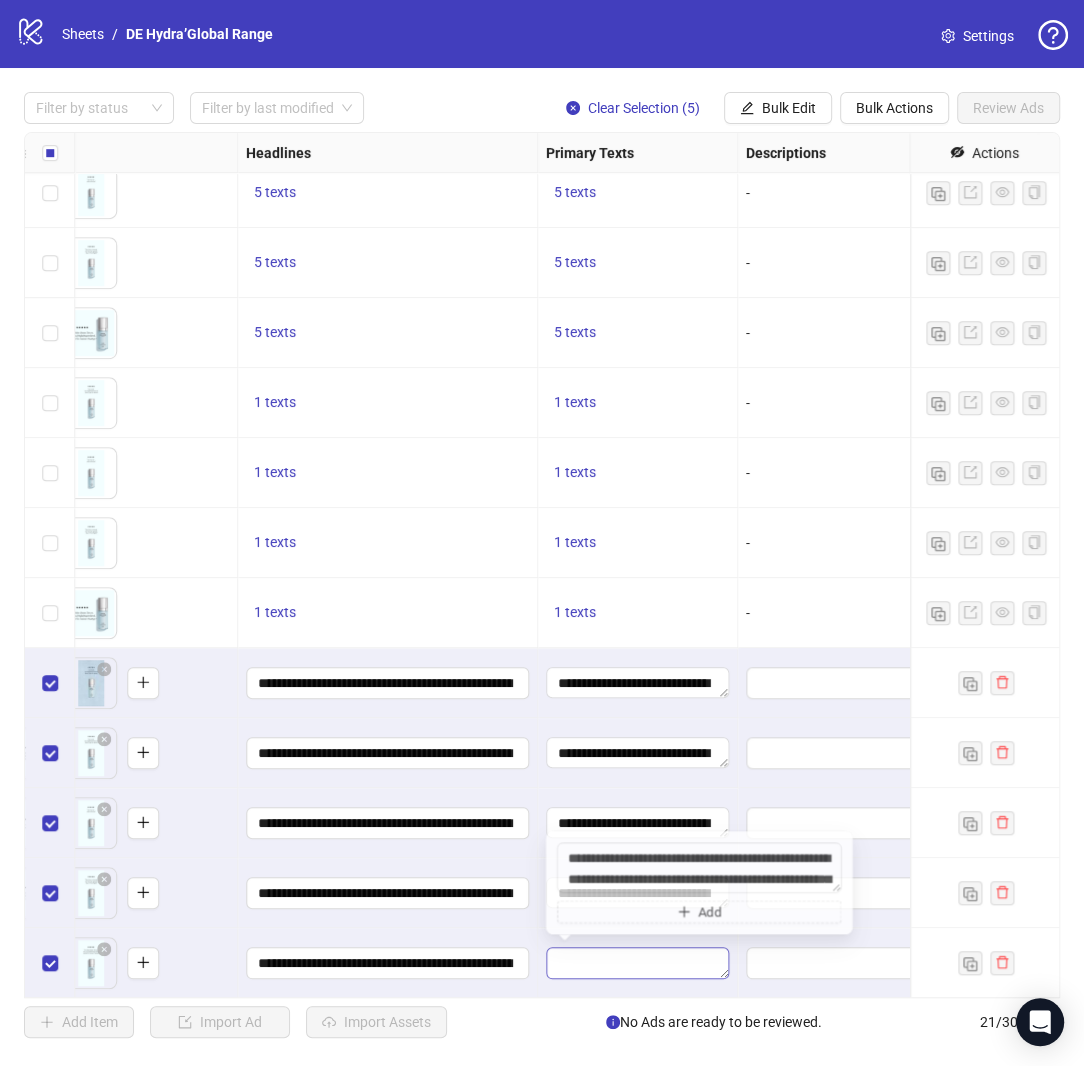 scroll, scrollTop: 36, scrollLeft: 0, axis: vertical 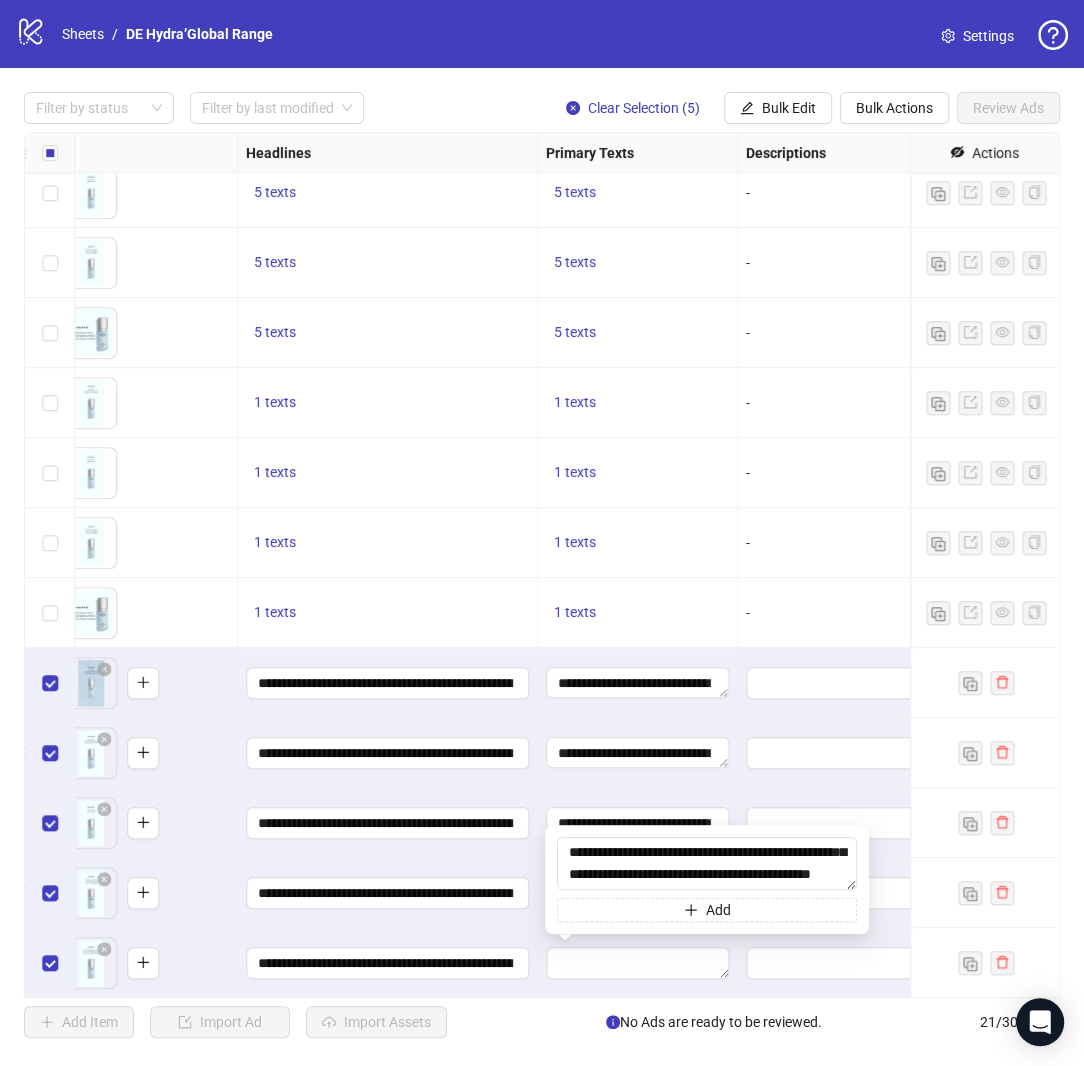 click at bounding box center [638, 963] 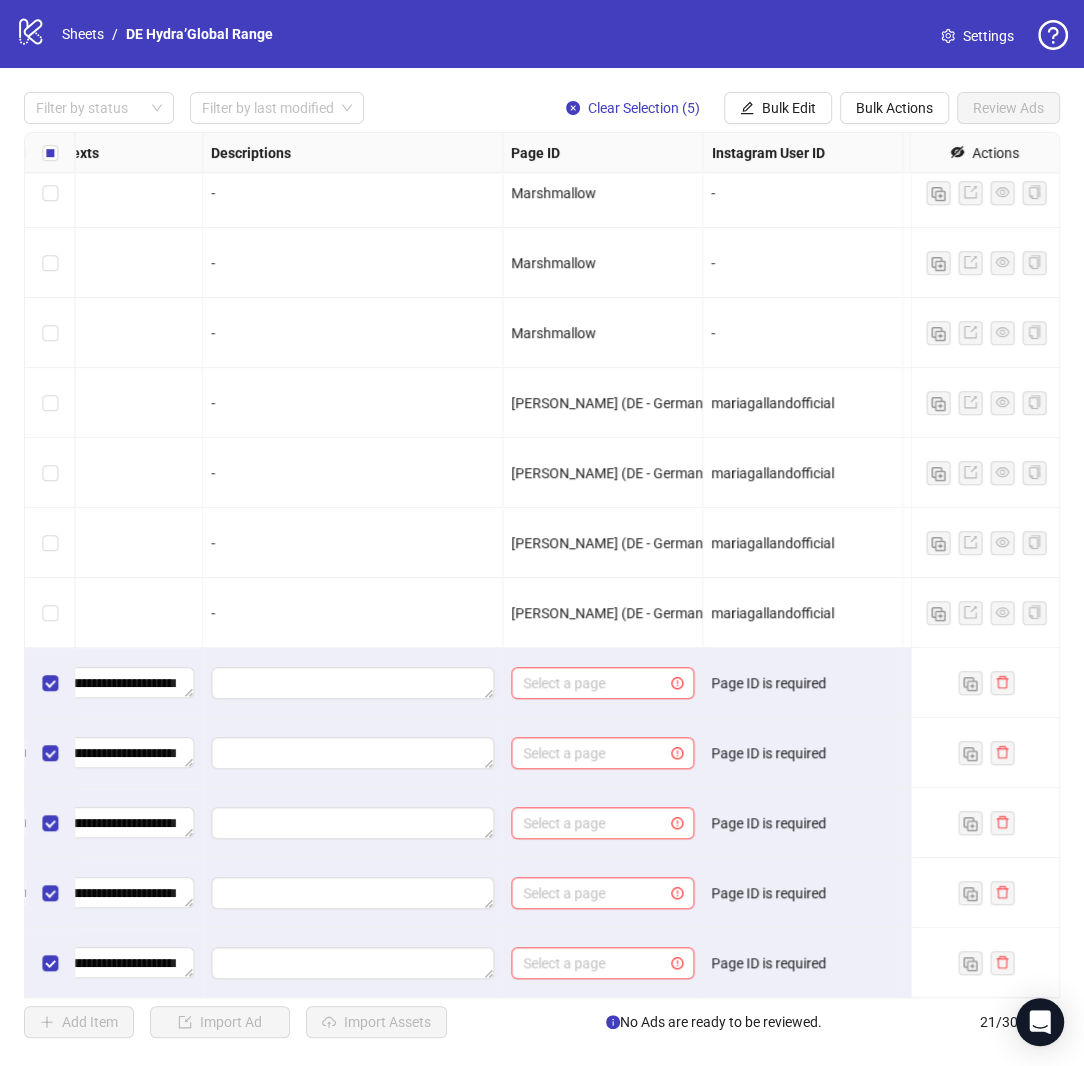 scroll, scrollTop: 645, scrollLeft: 1490, axis: both 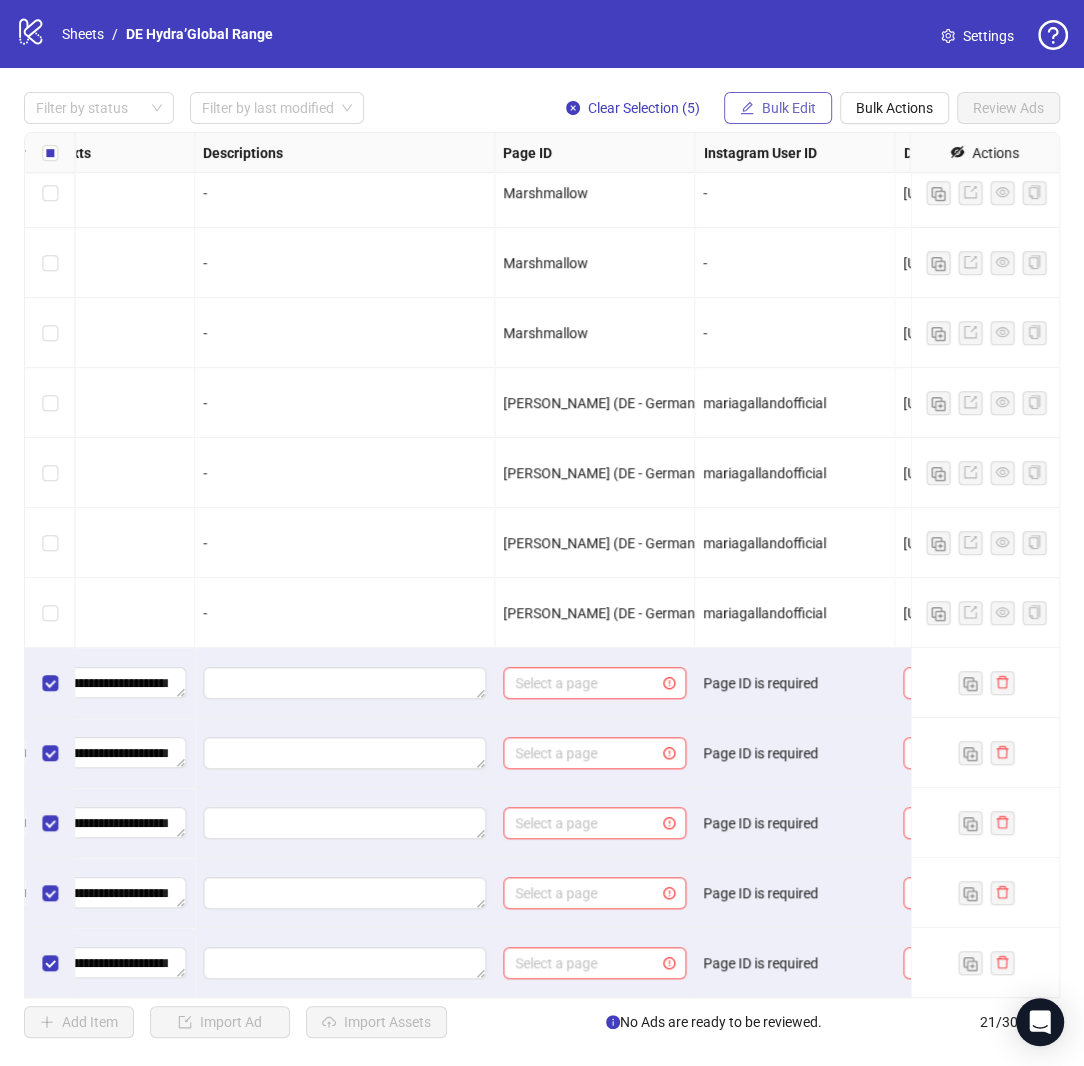 click on "Bulk Edit" at bounding box center (778, 108) 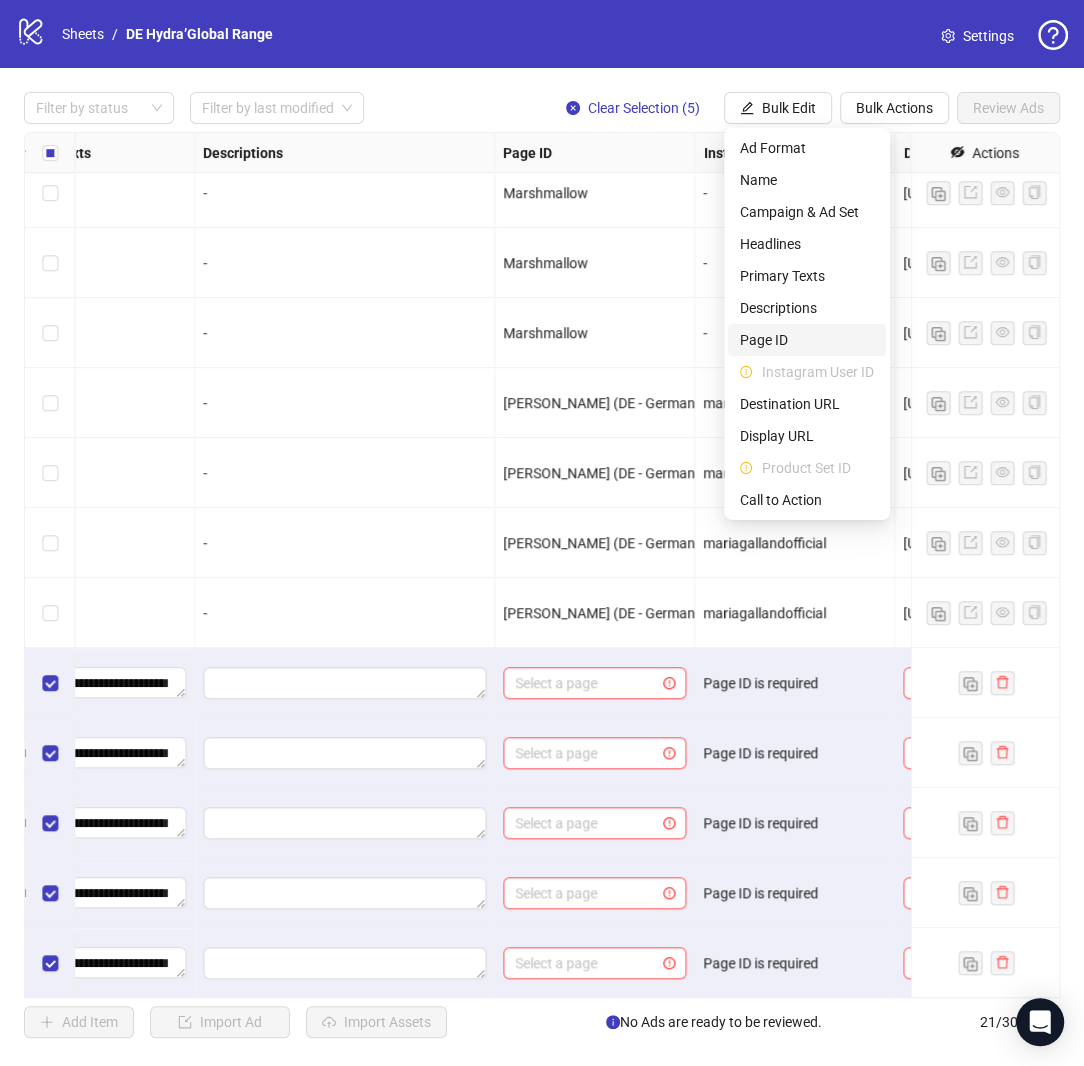 click on "Page ID" at bounding box center (807, 340) 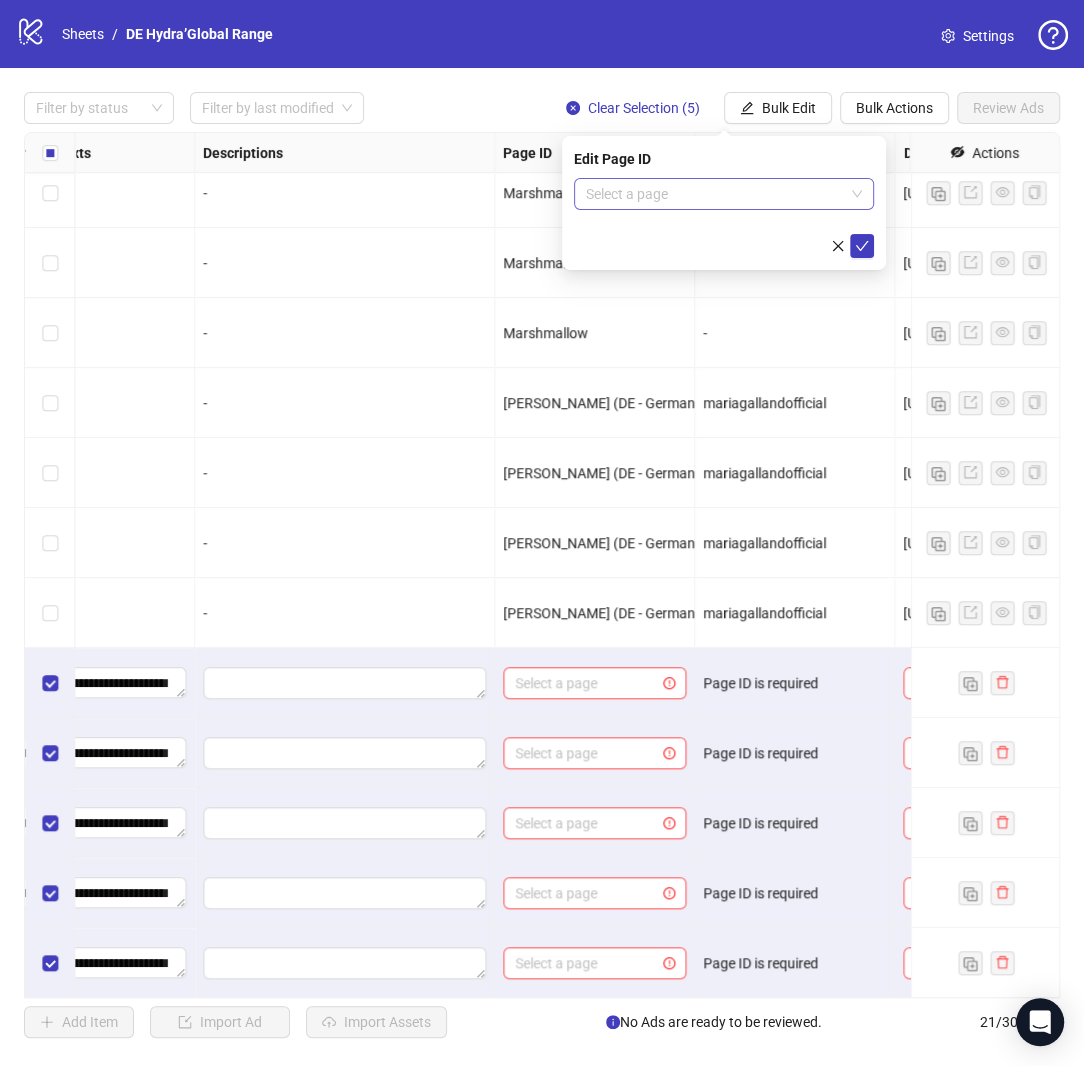 click at bounding box center [715, 194] 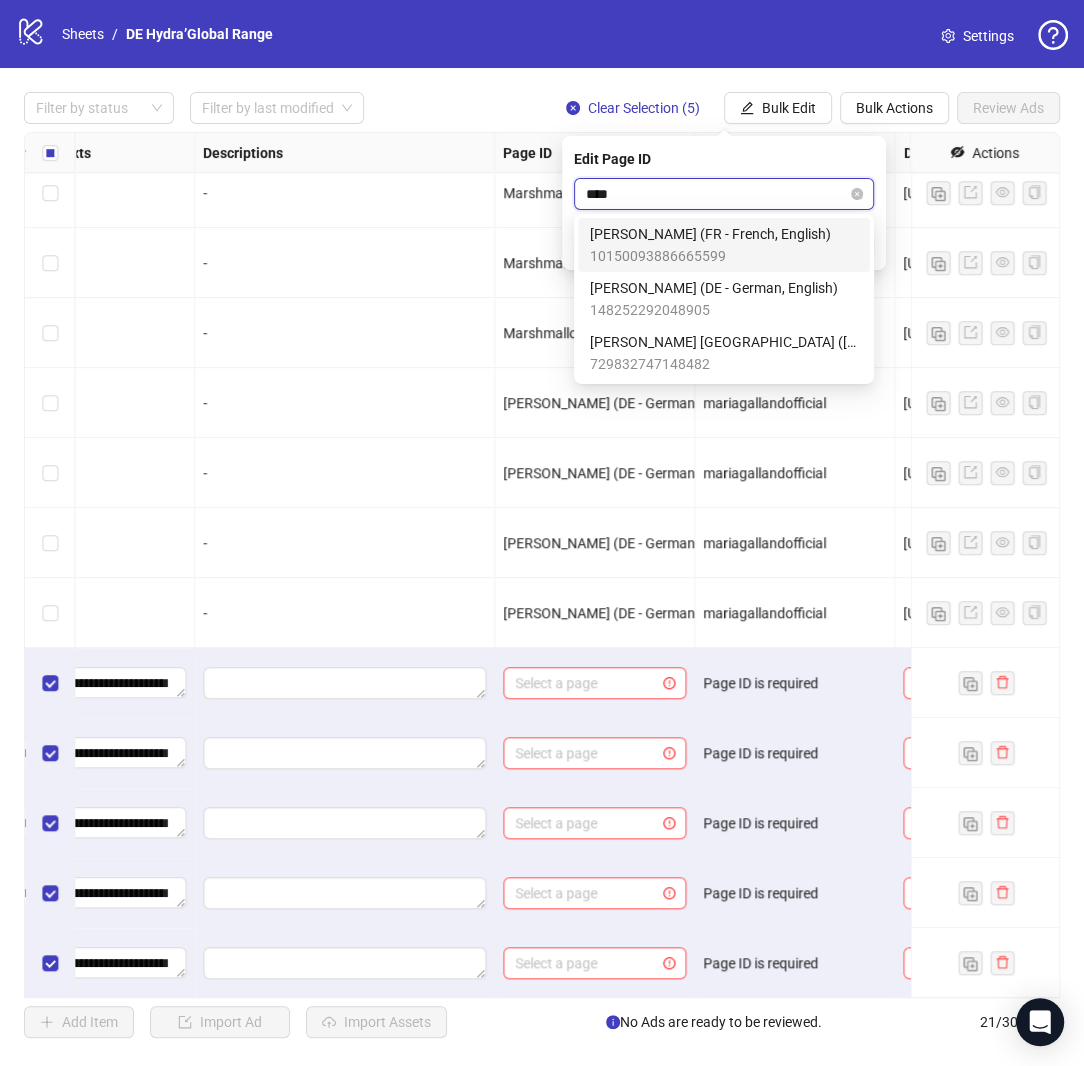 type on "*****" 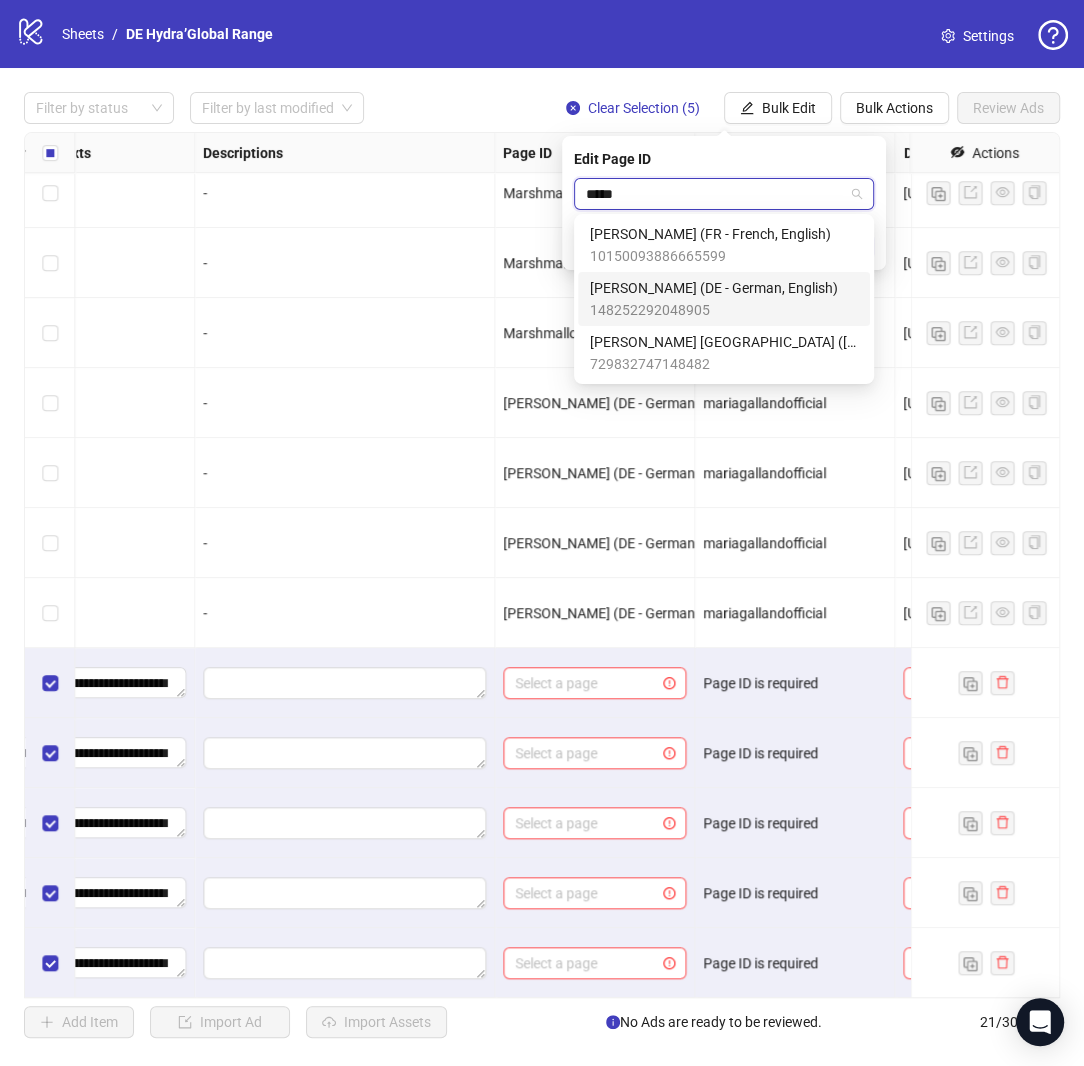 click on "[PERSON_NAME] (DE - German, English)" at bounding box center [714, 288] 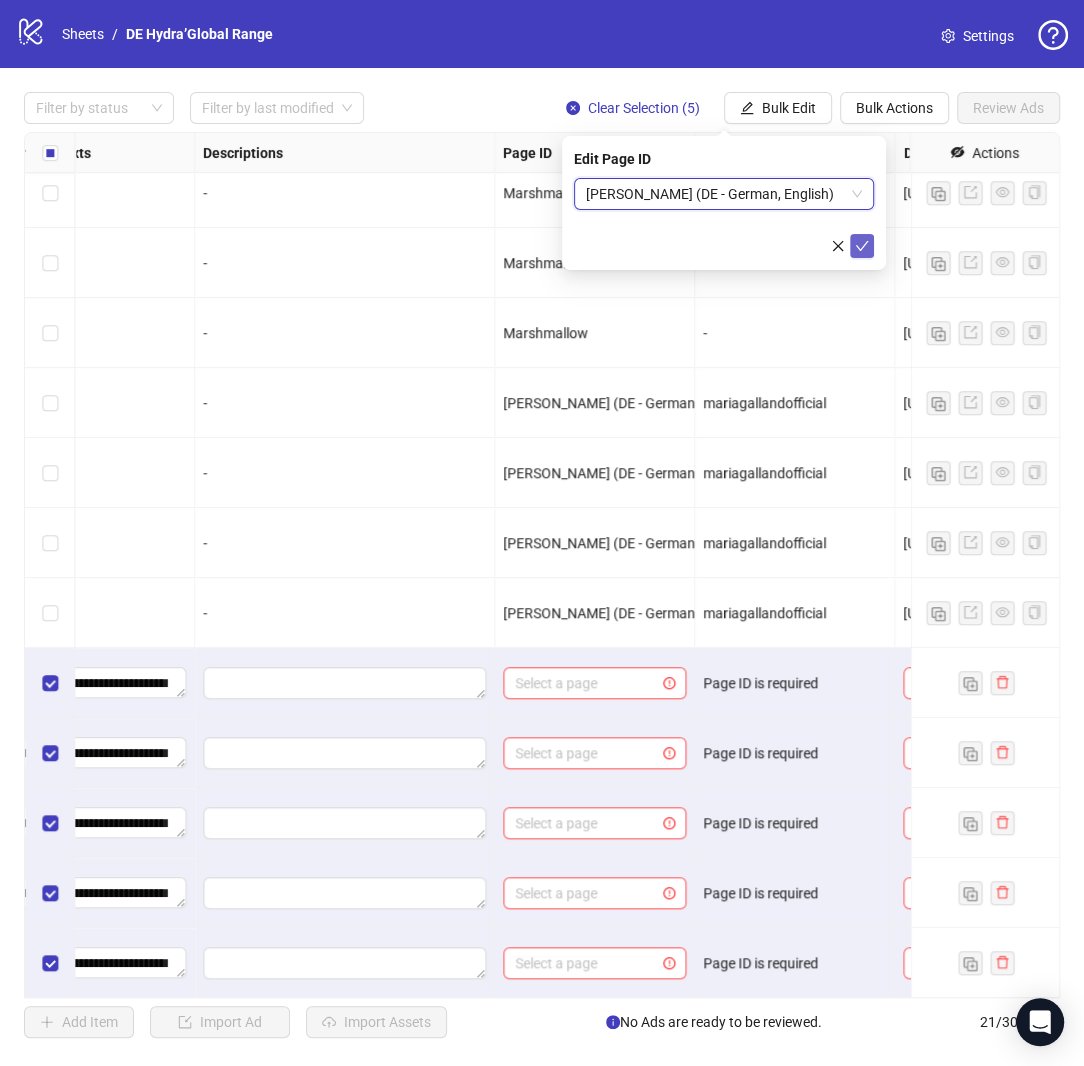 click 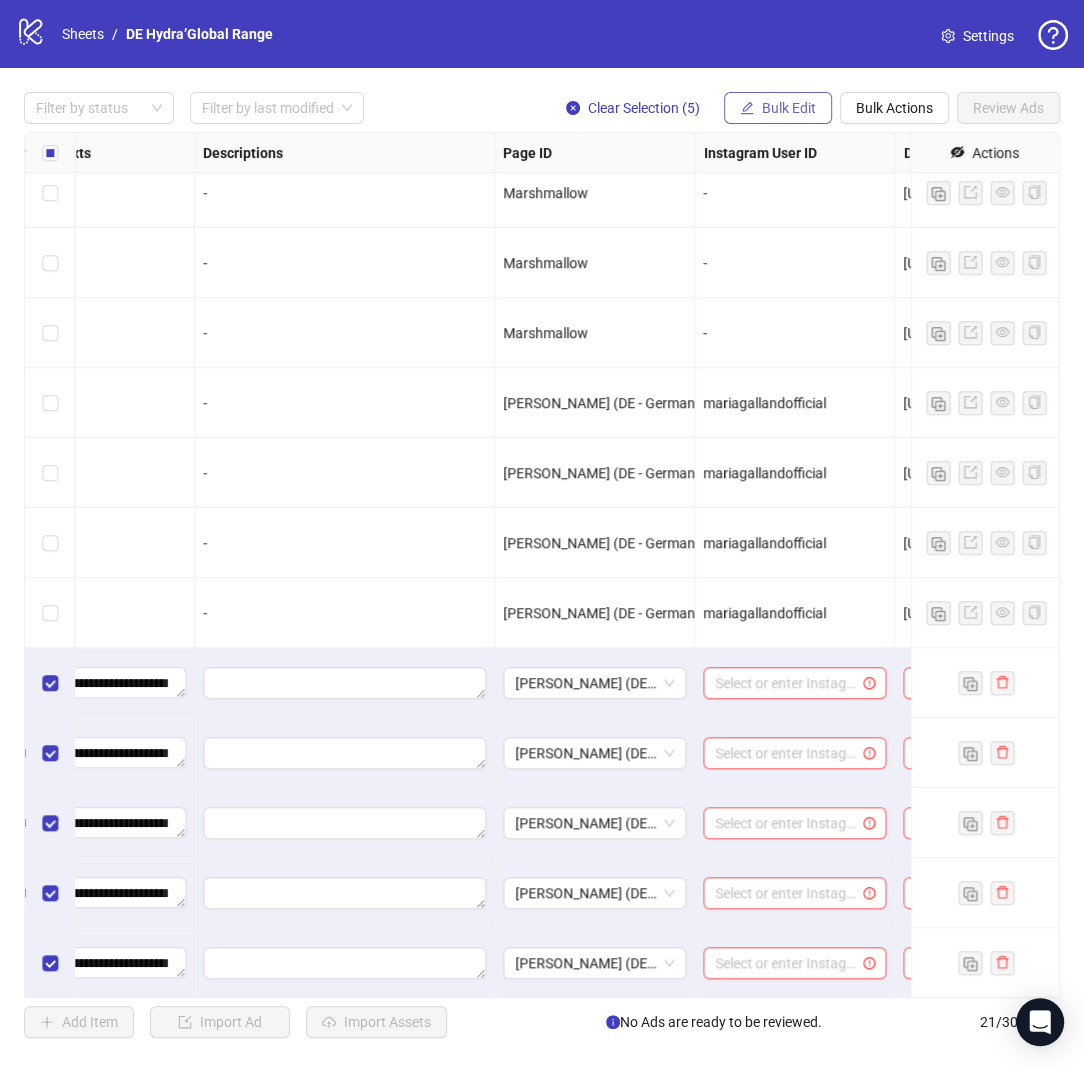 click on "Bulk Edit" at bounding box center (789, 108) 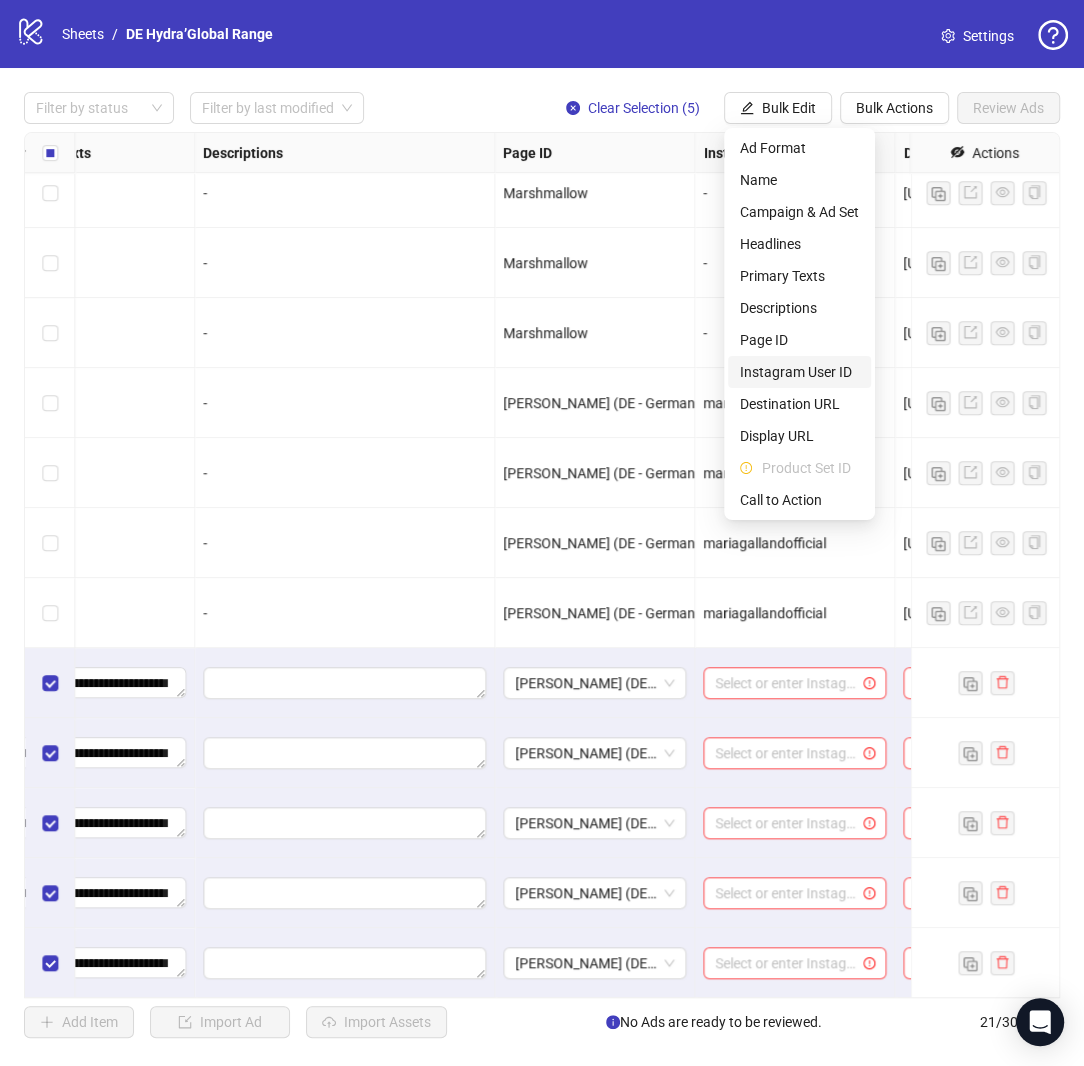 click on "Instagram User ID" at bounding box center (799, 372) 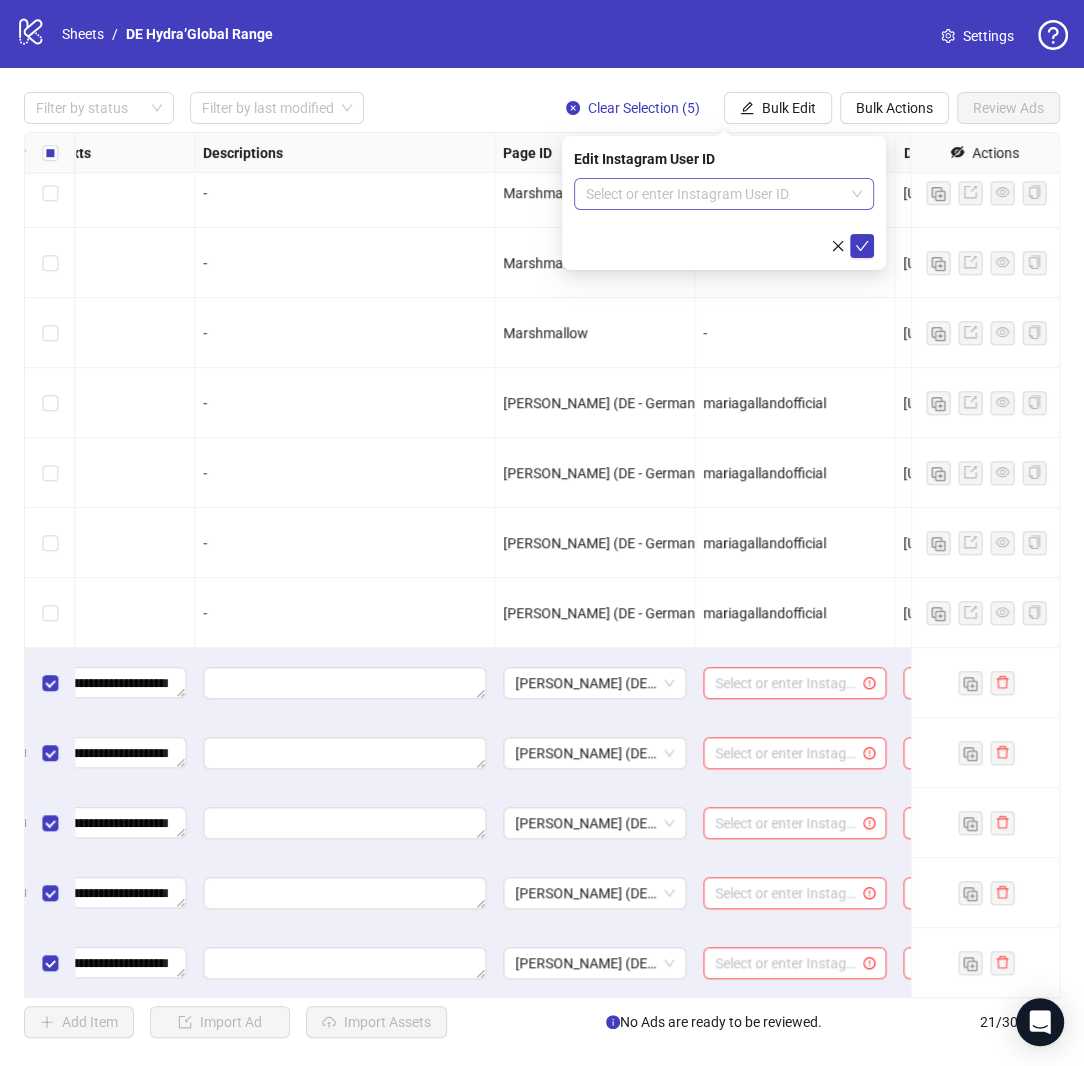 click at bounding box center (715, 194) 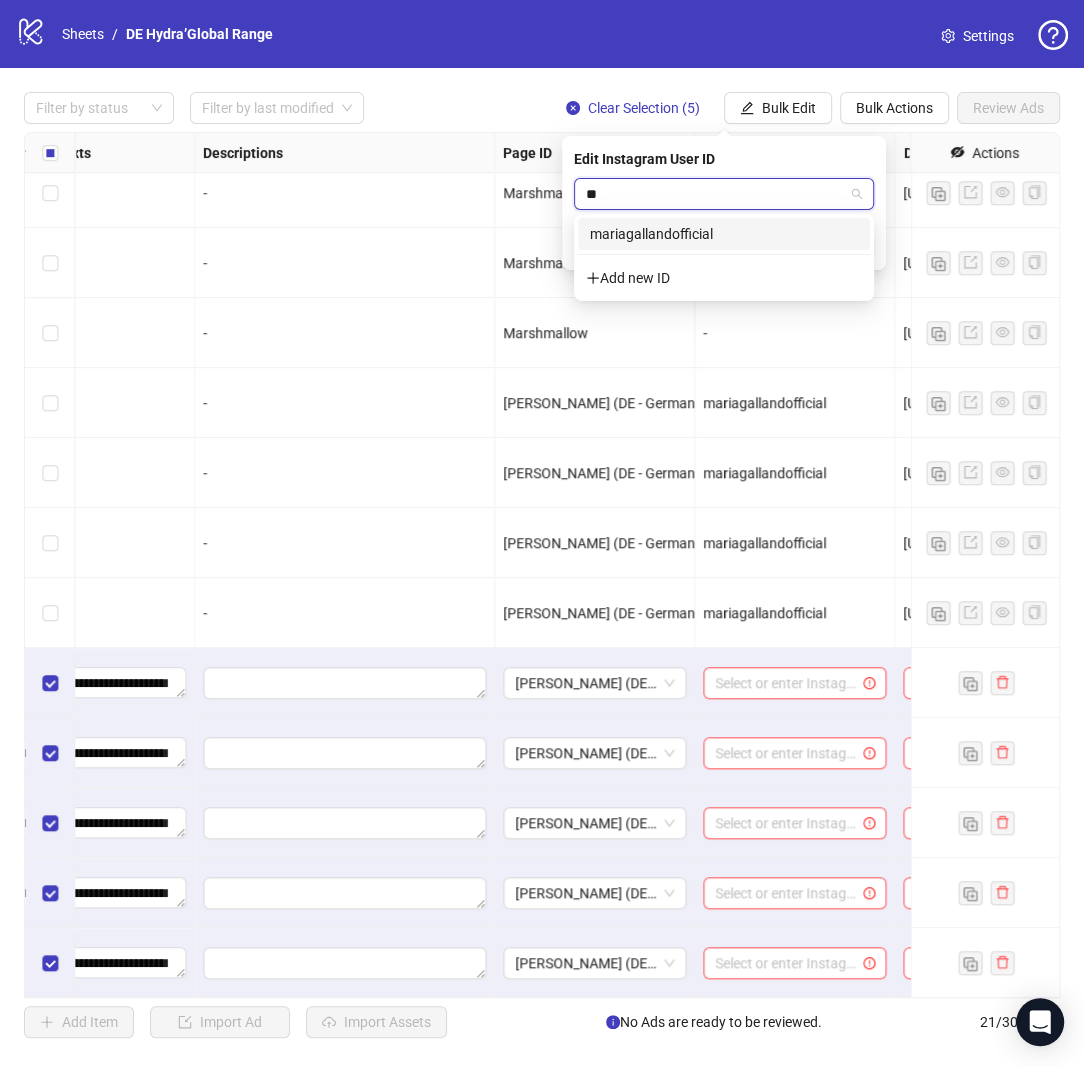 type on "***" 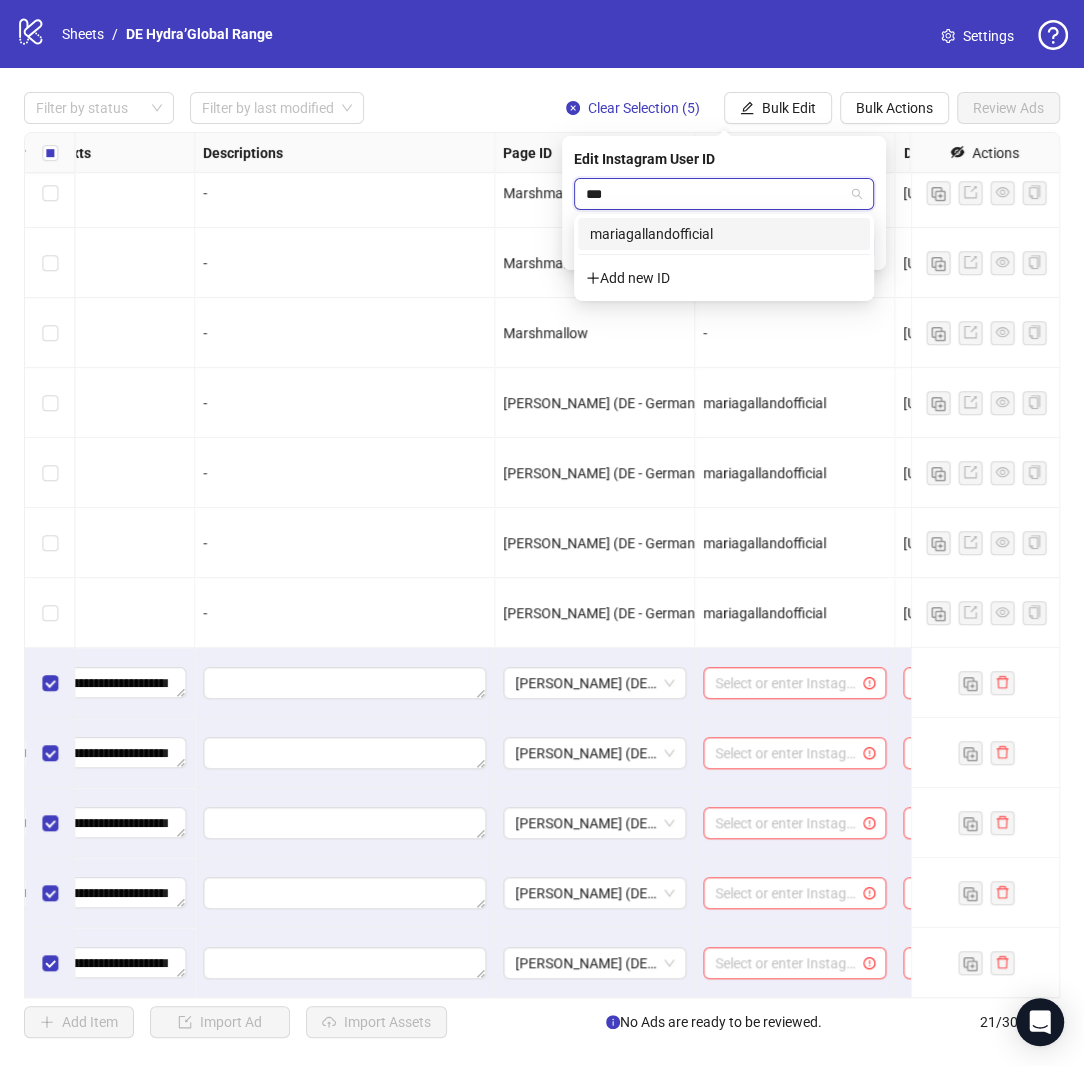 click on "mariagallandofficial" at bounding box center [724, 234] 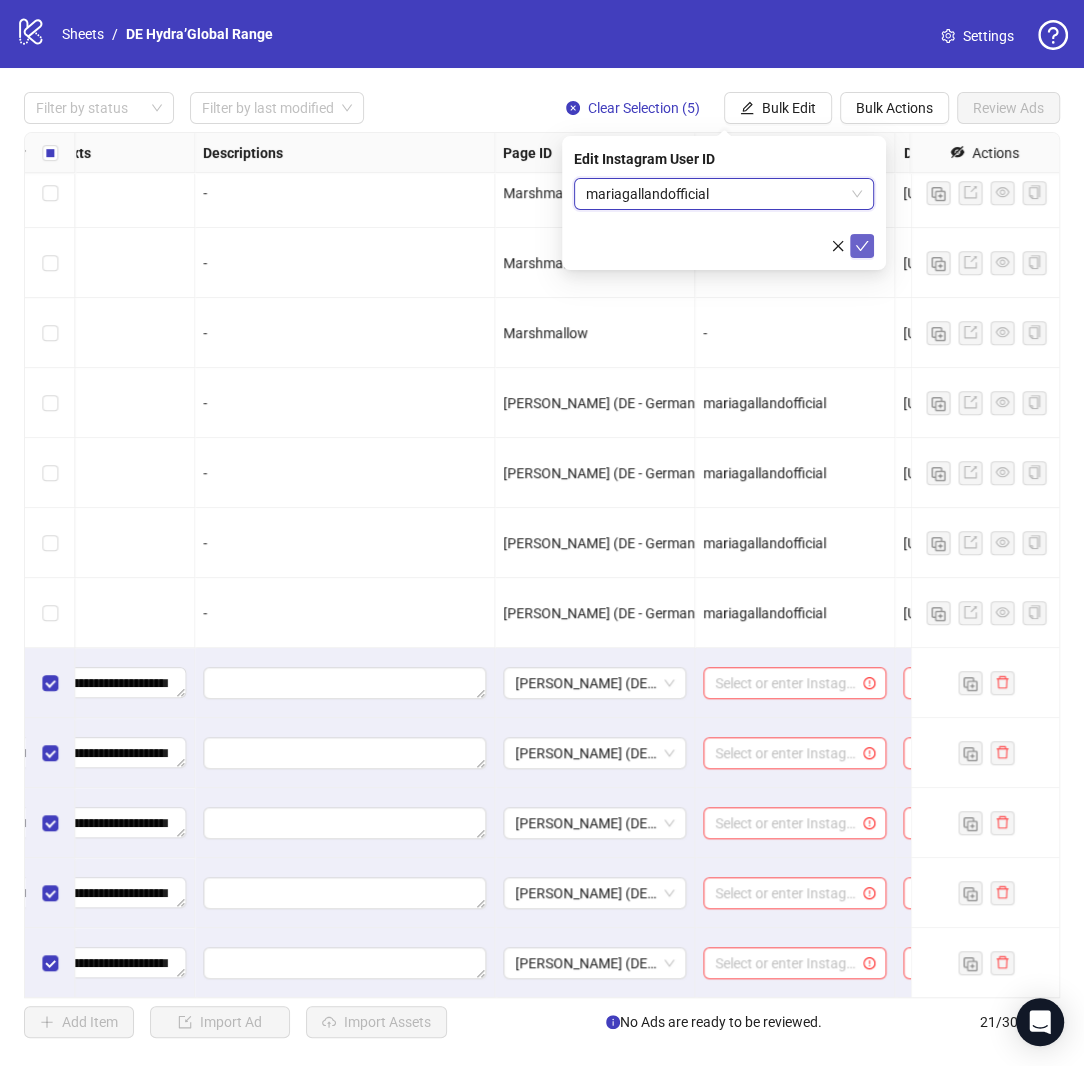 click 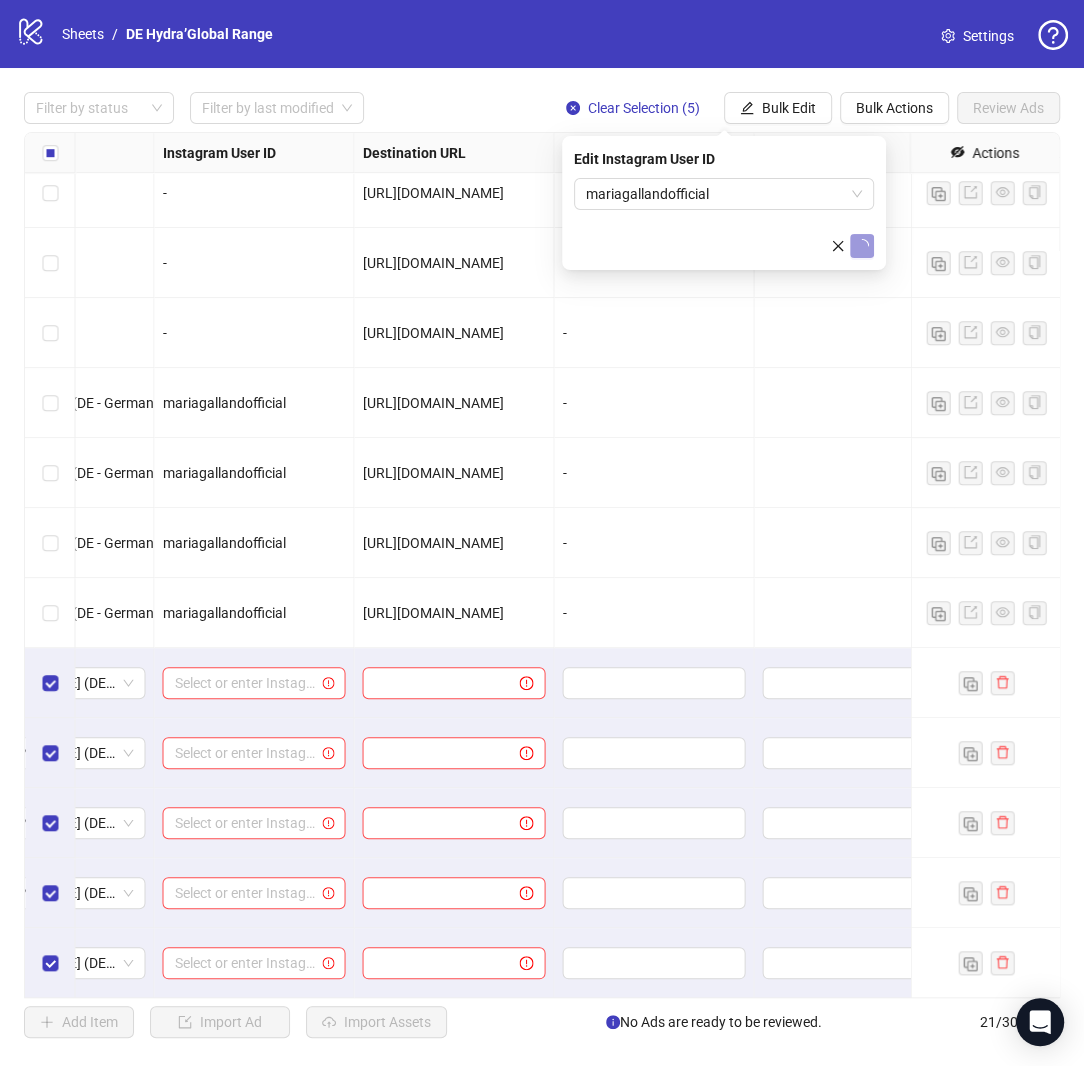 scroll, scrollTop: 645, scrollLeft: 2033, axis: both 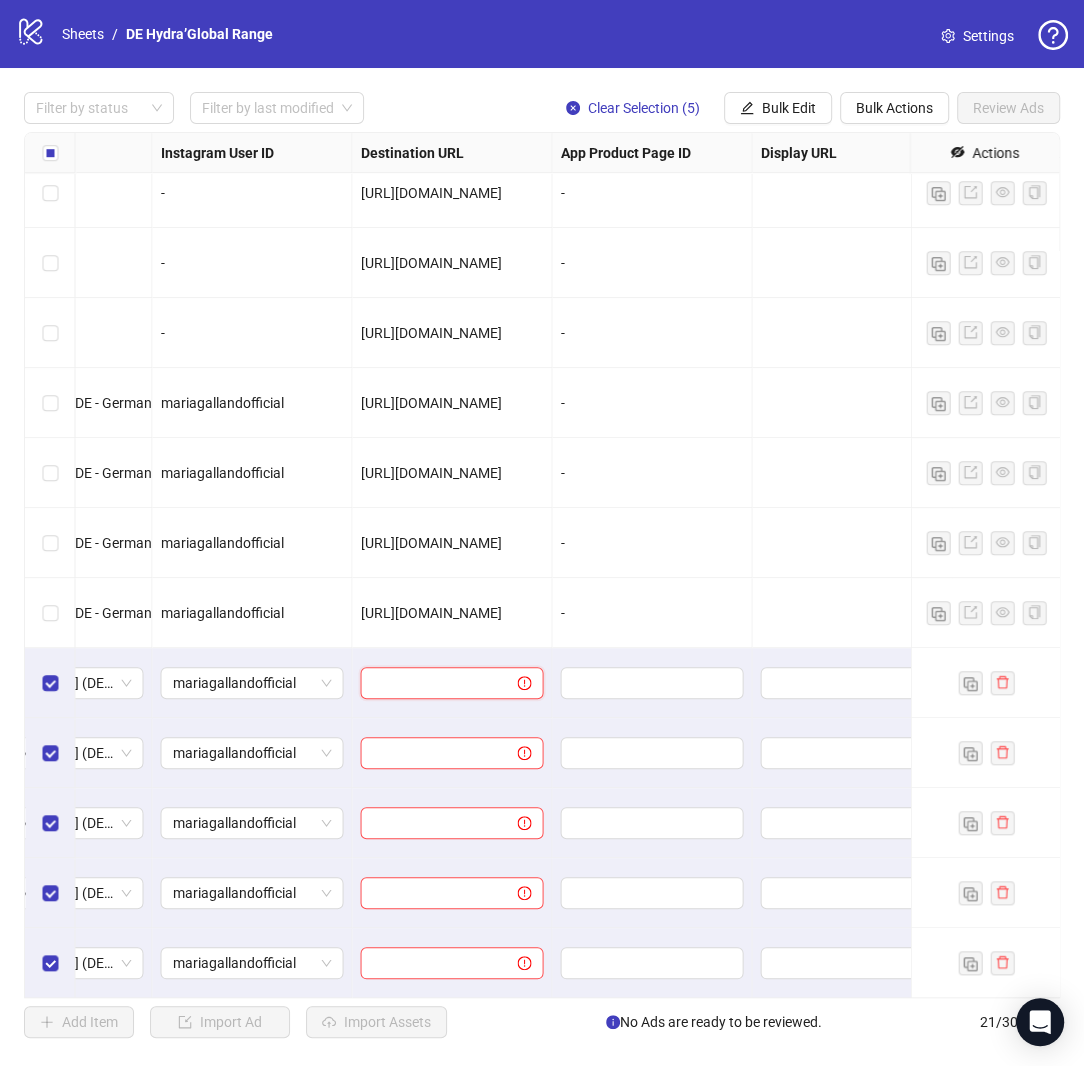 click at bounding box center [430, 683] 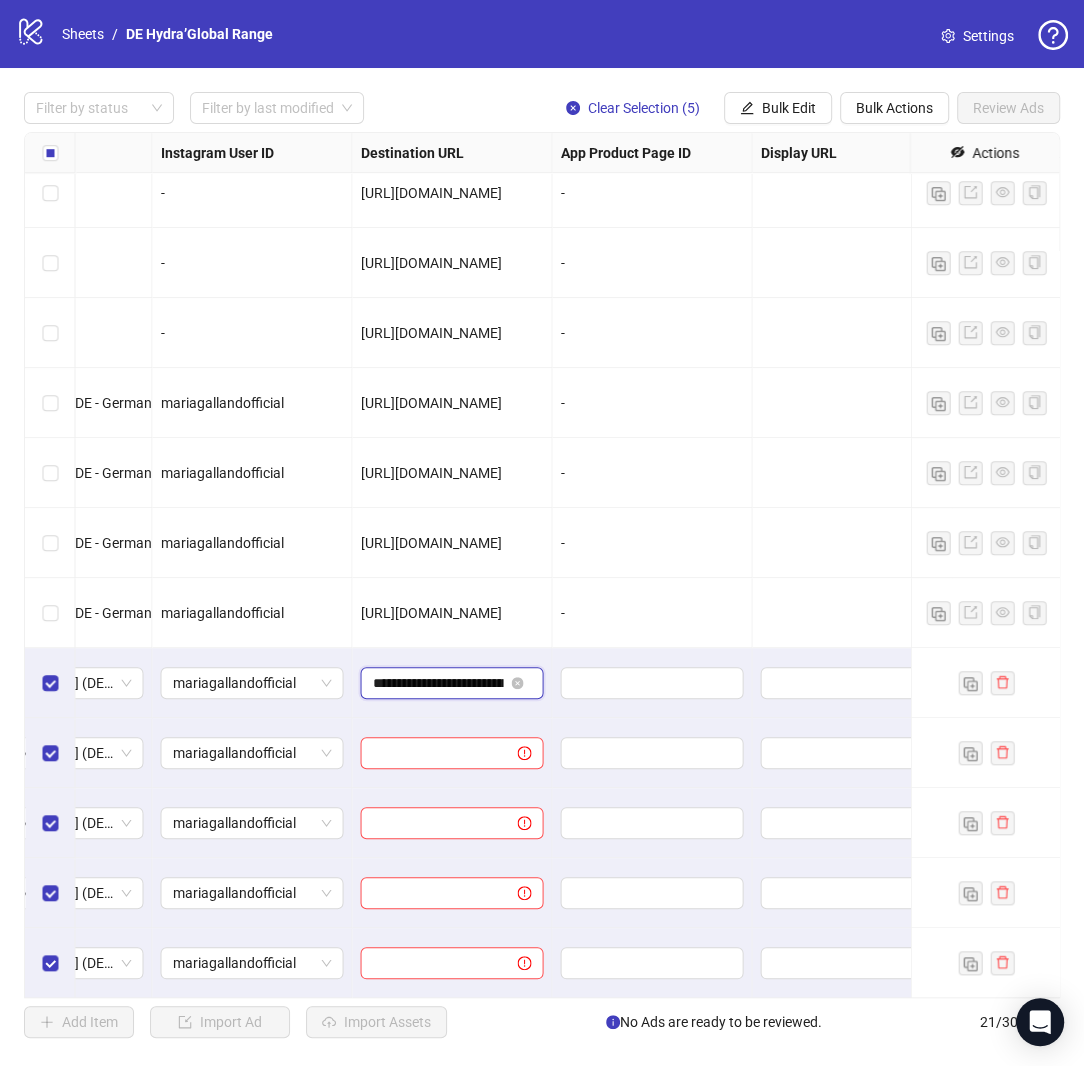 scroll, scrollTop: 0, scrollLeft: 365, axis: horizontal 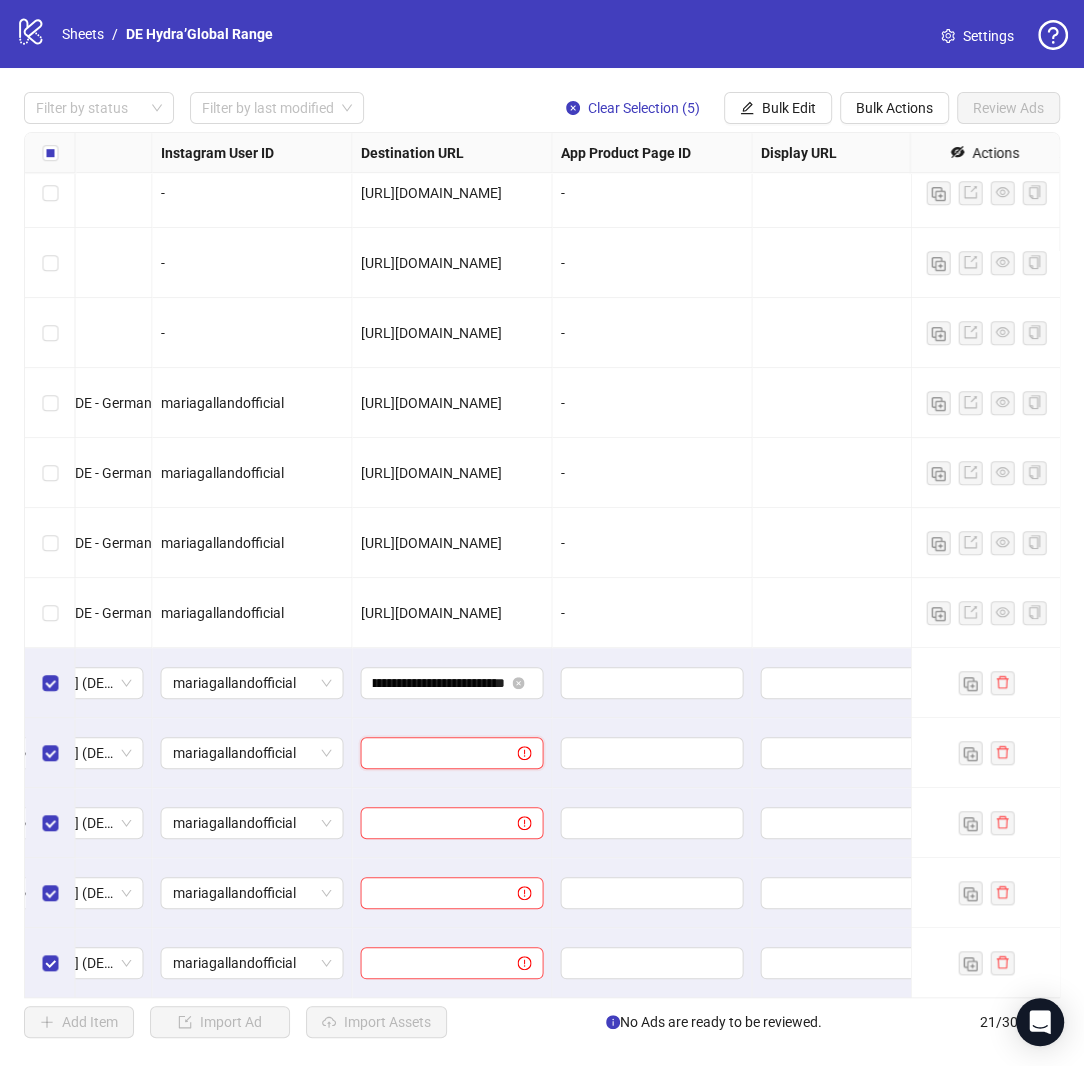 click at bounding box center (430, 753) 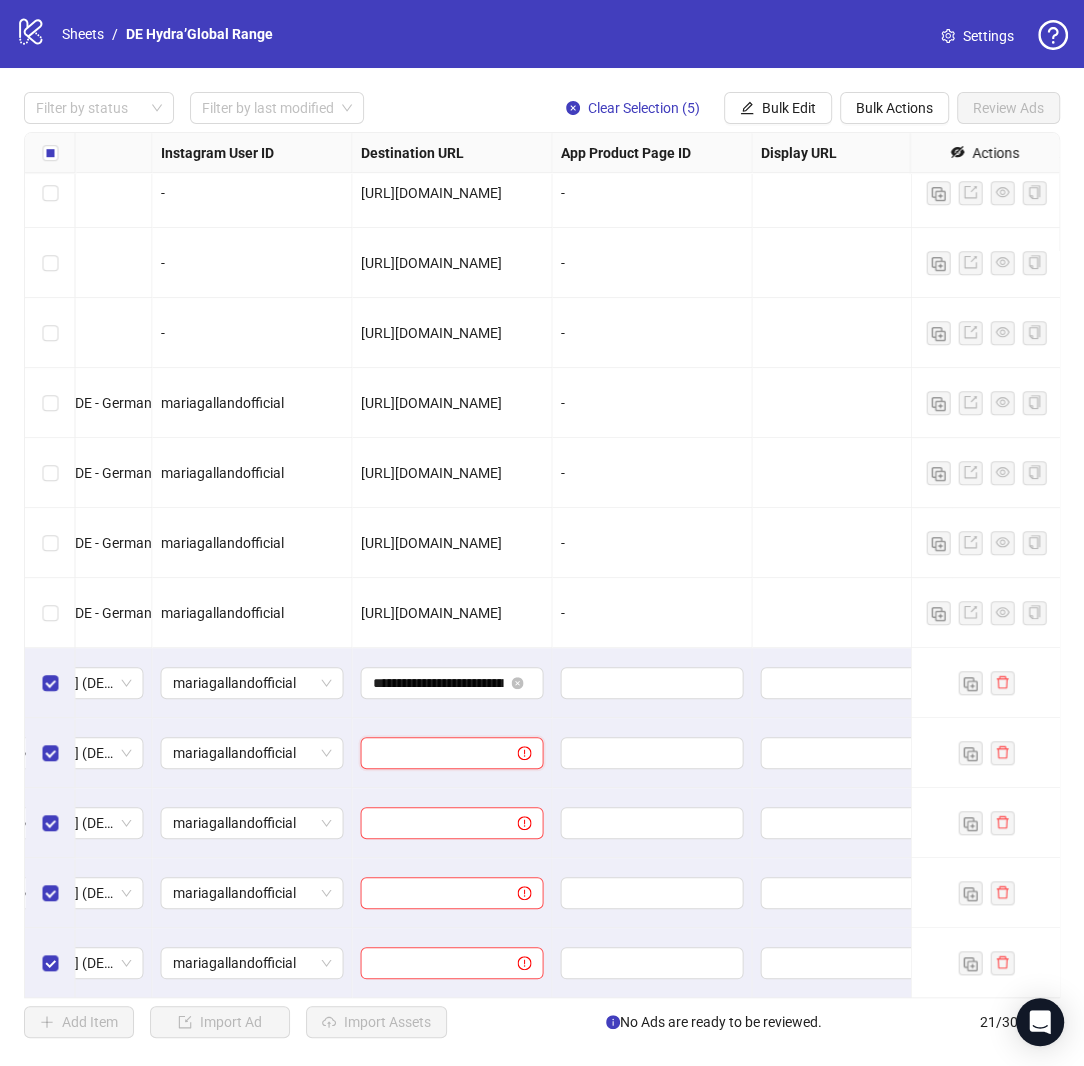 paste on "**********" 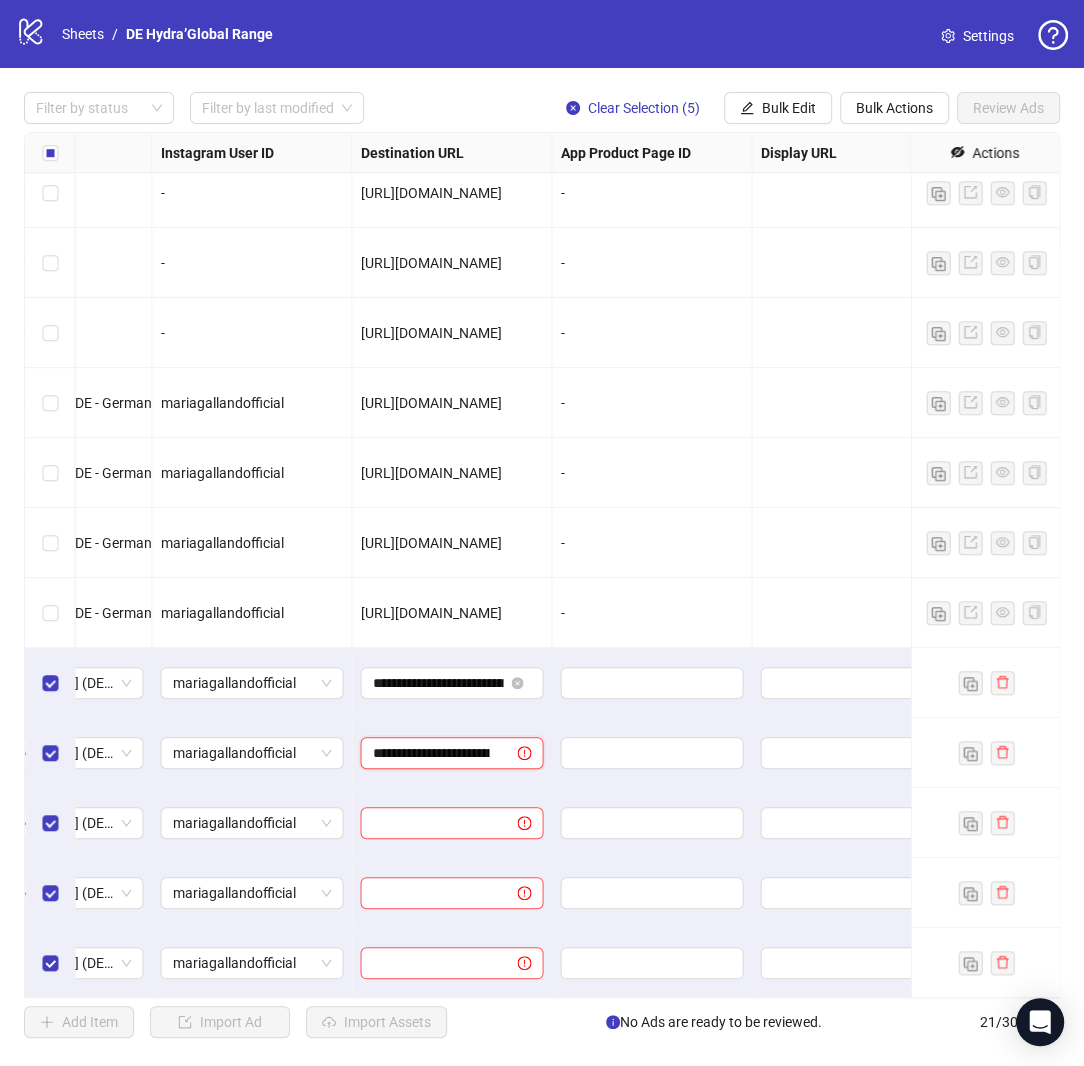 scroll, scrollTop: 0, scrollLeft: 365, axis: horizontal 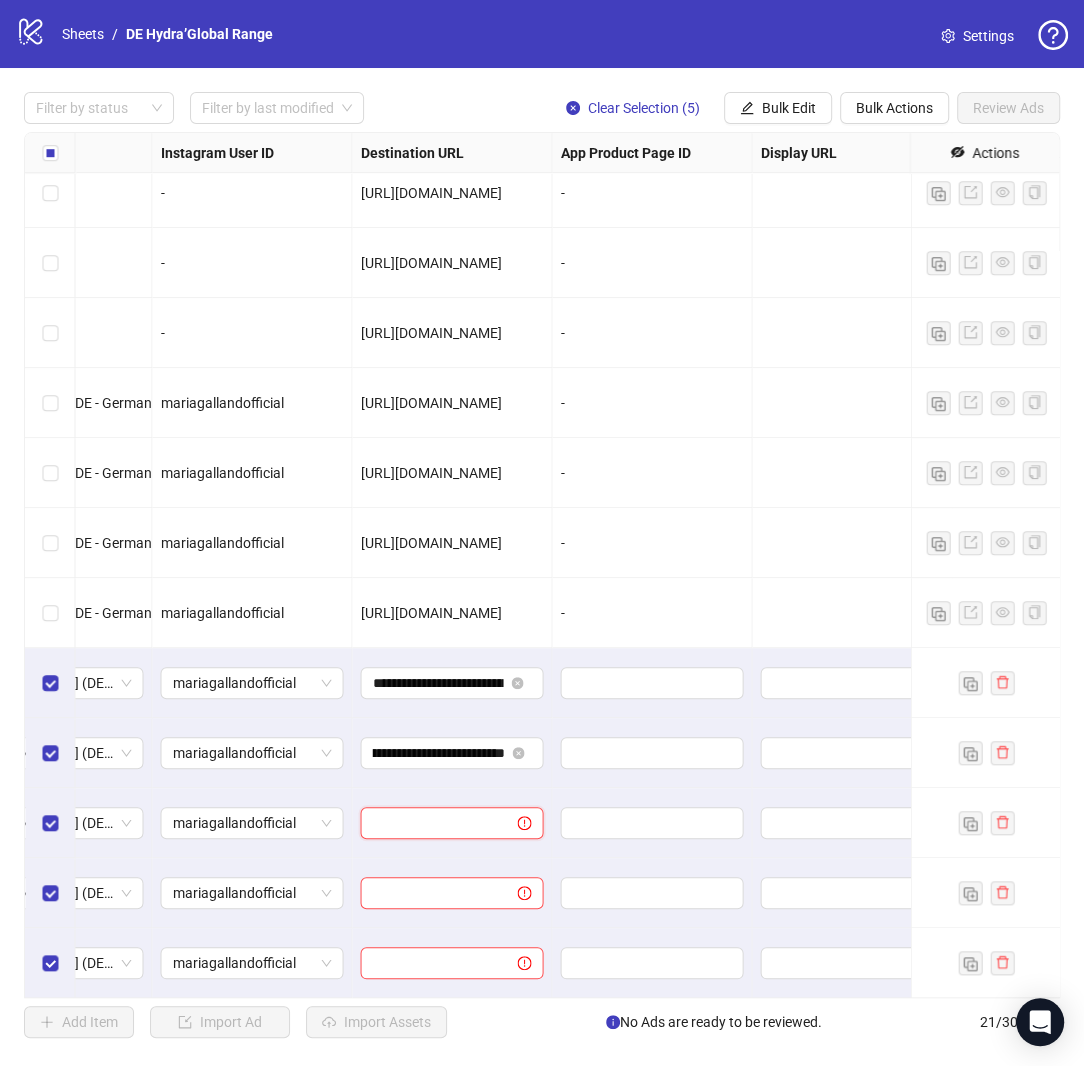 click at bounding box center (430, 823) 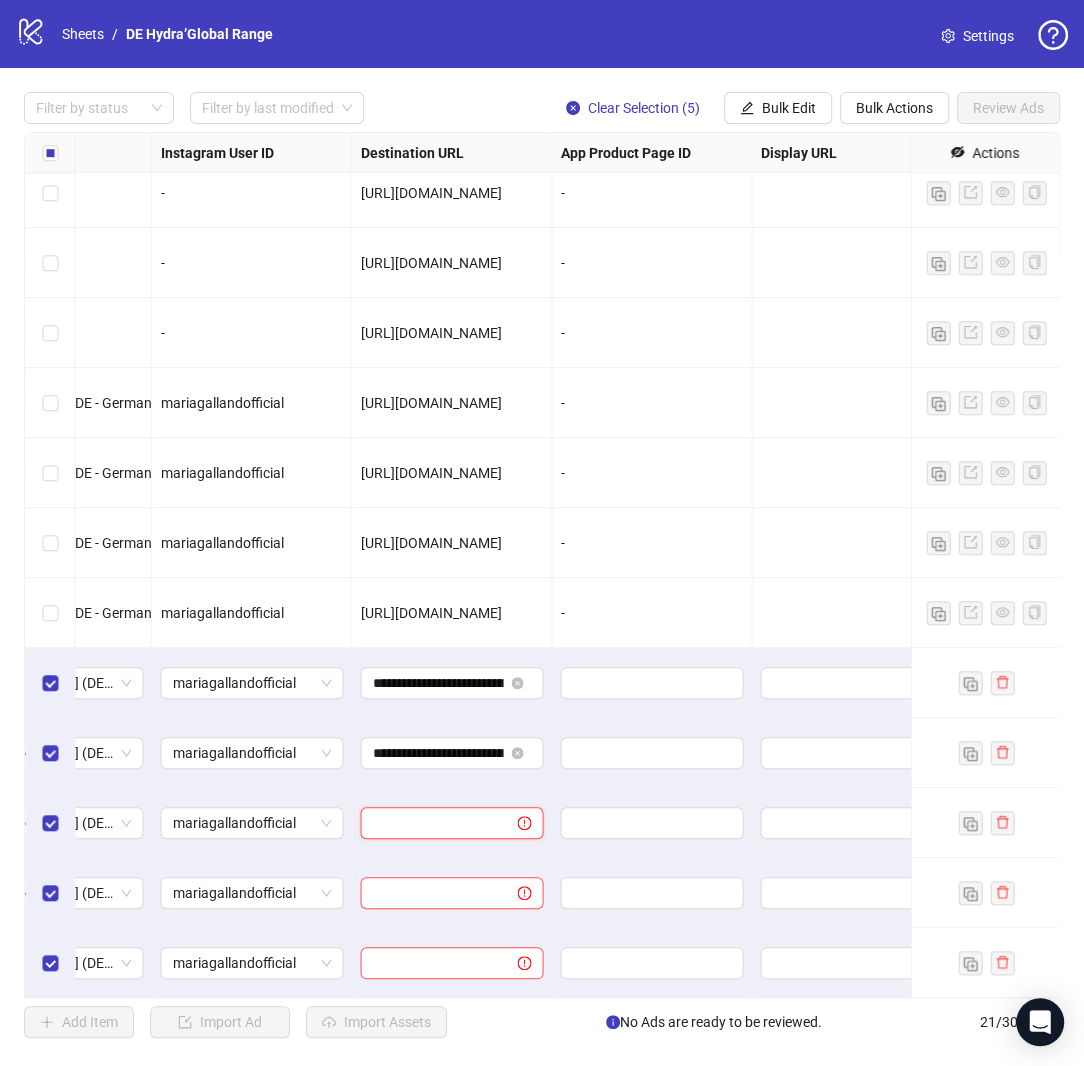 paste on "**********" 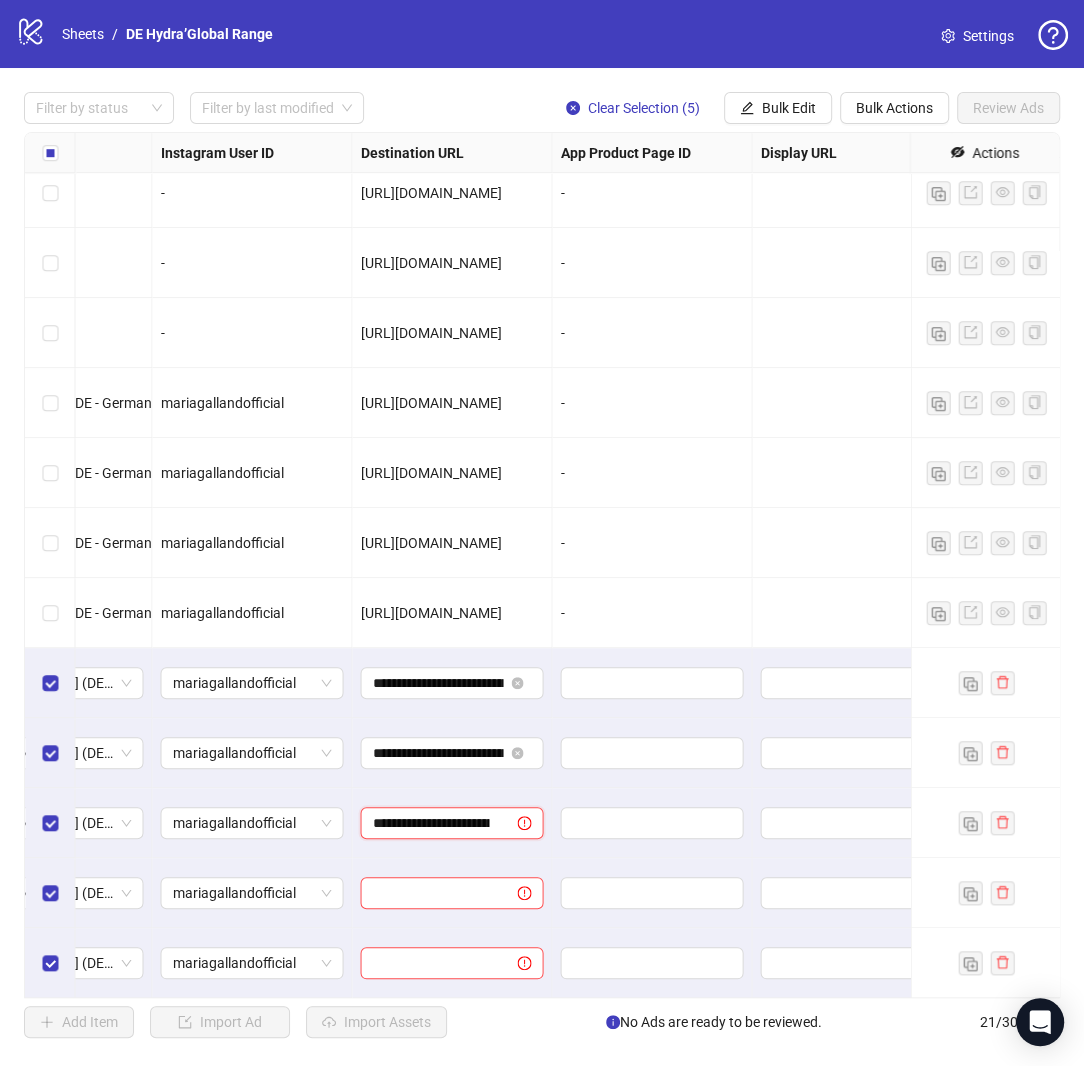 scroll, scrollTop: 0, scrollLeft: 365, axis: horizontal 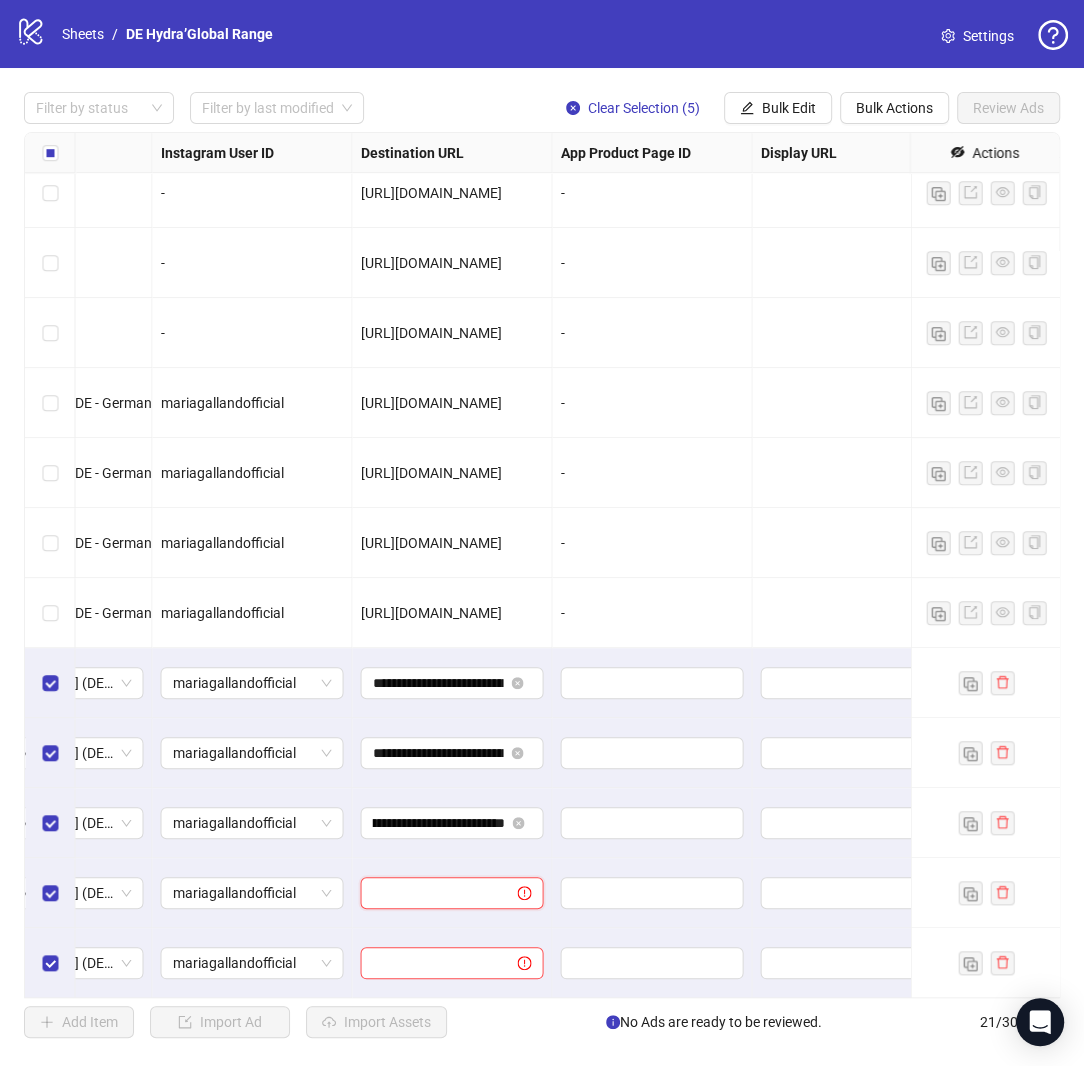 click at bounding box center (430, 893) 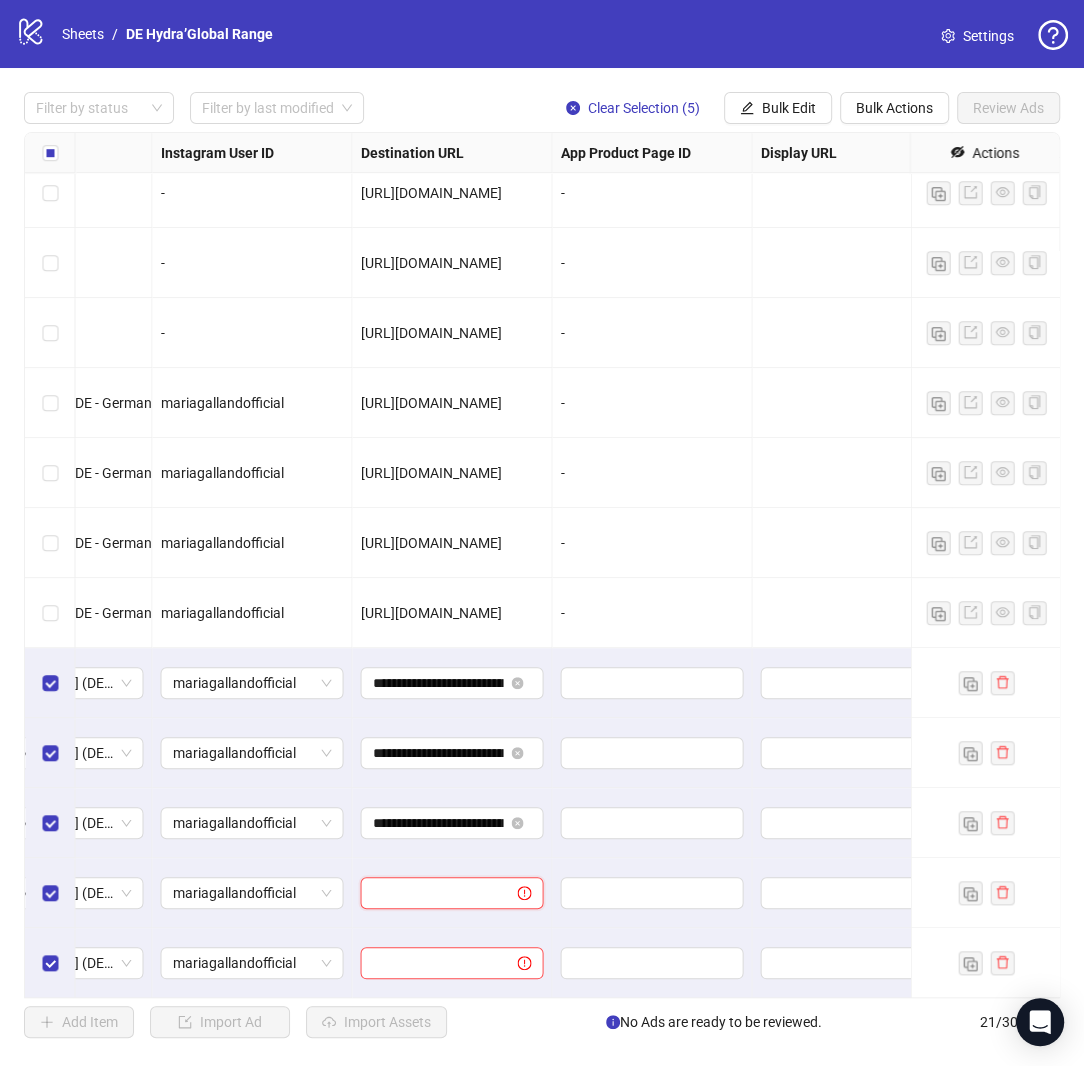paste on "**********" 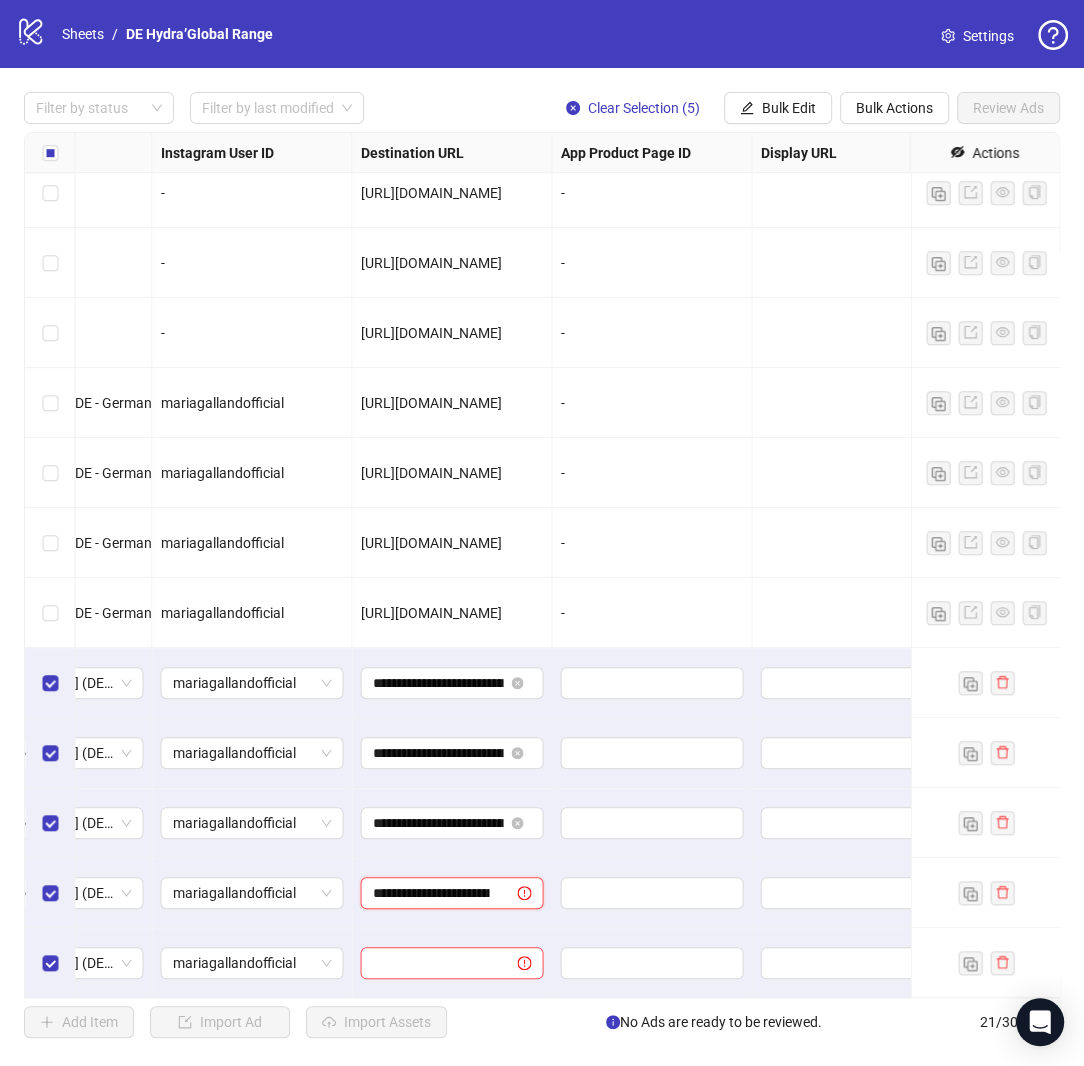scroll, scrollTop: 0, scrollLeft: 365, axis: horizontal 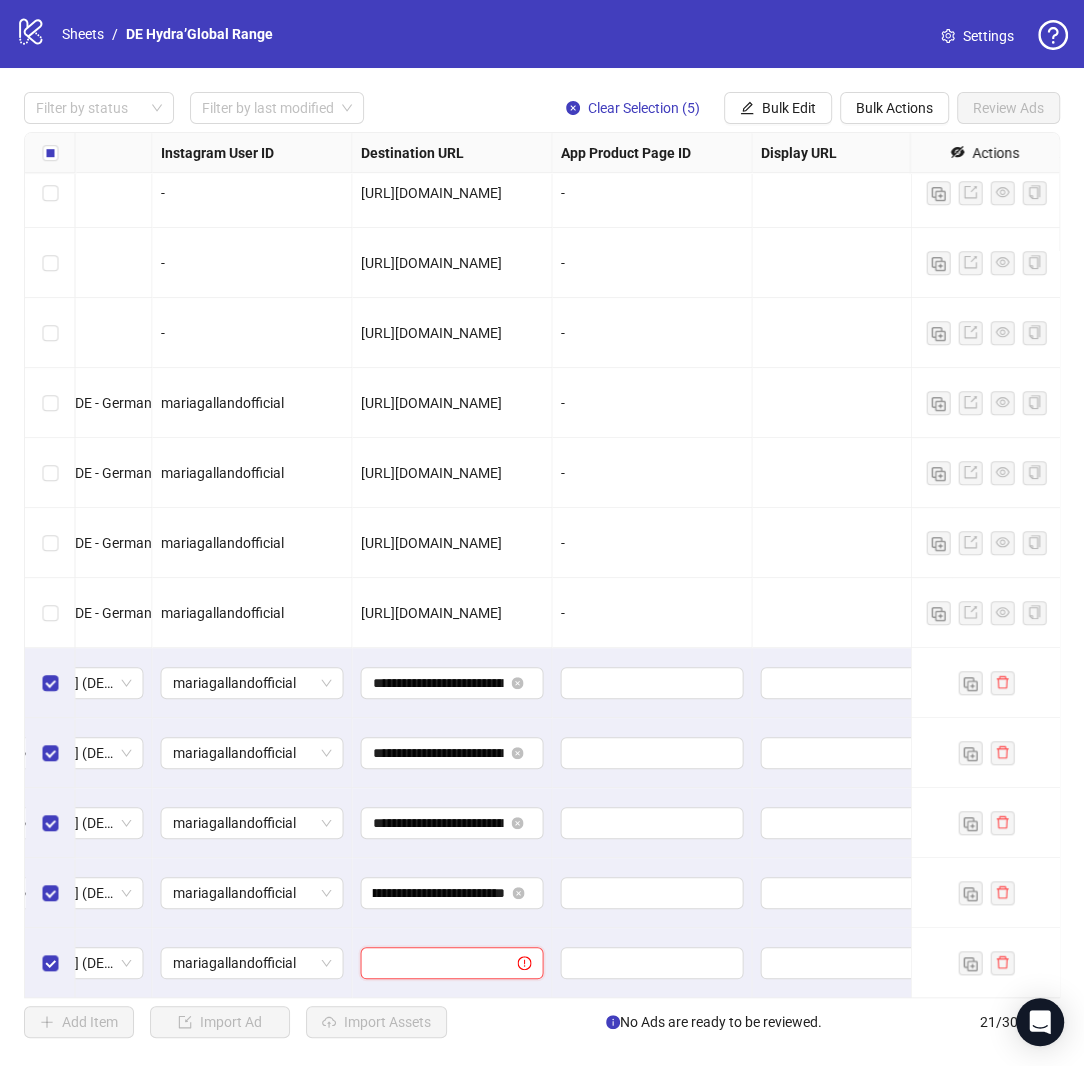 click at bounding box center (430, 963) 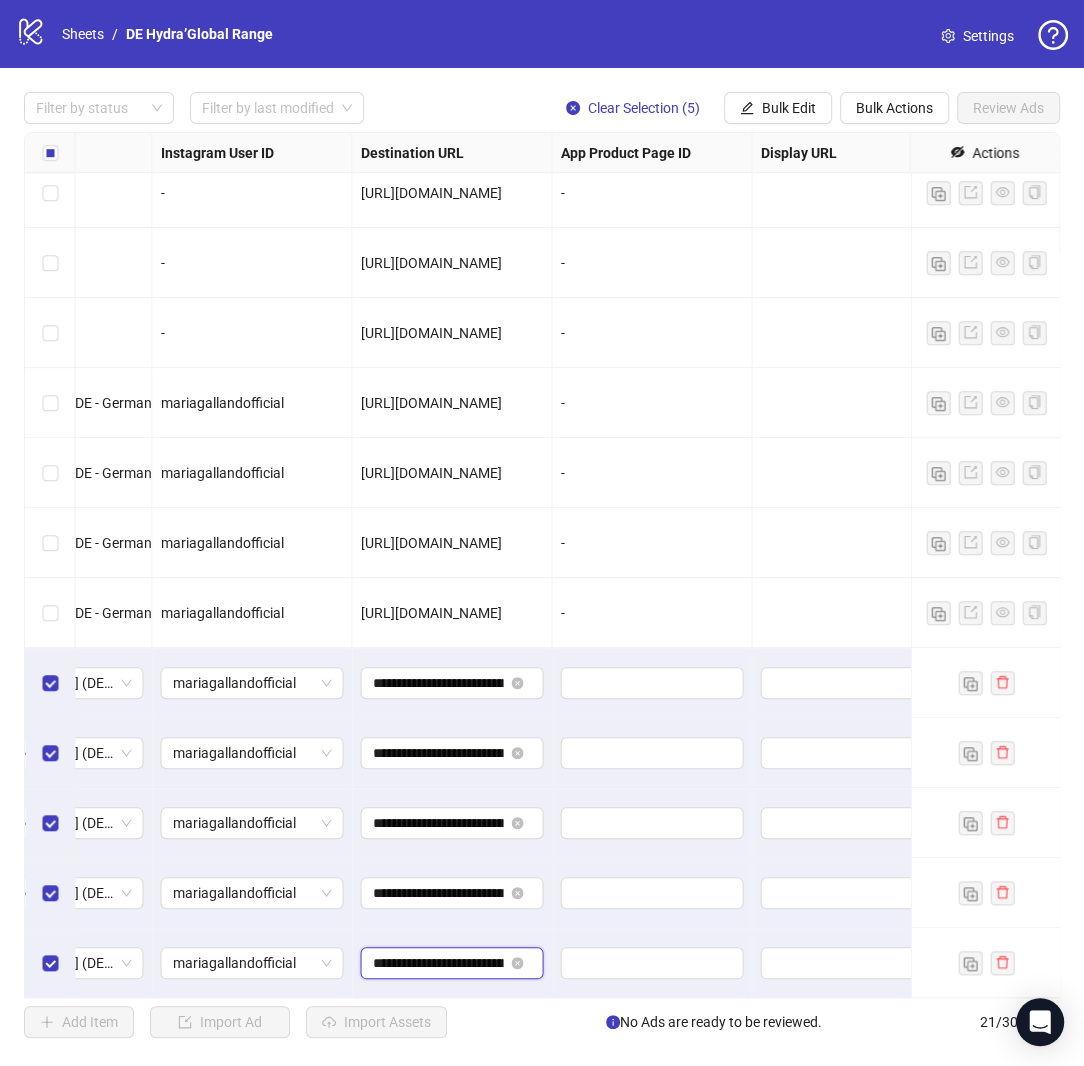 scroll, scrollTop: 0, scrollLeft: 365, axis: horizontal 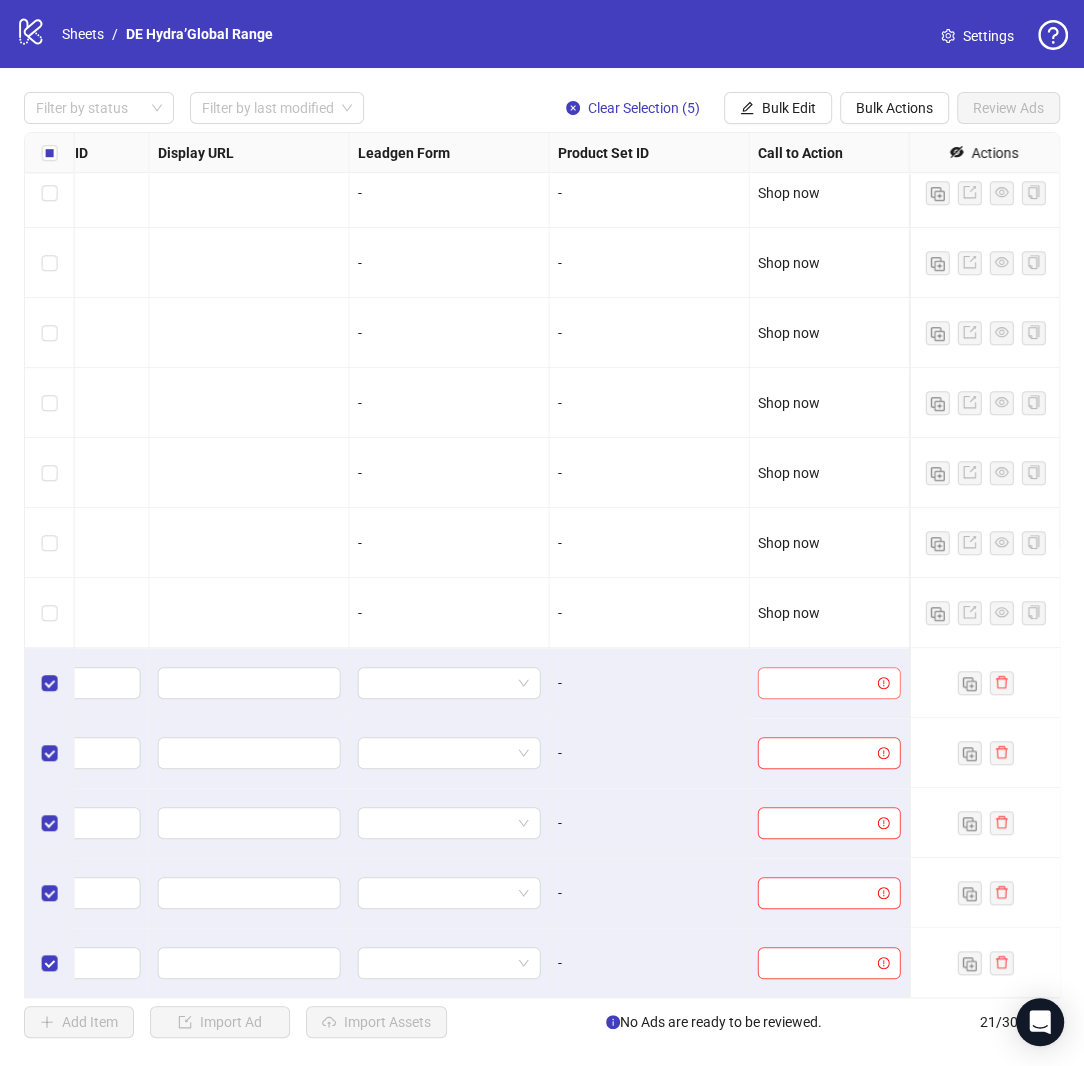 click at bounding box center (820, 683) 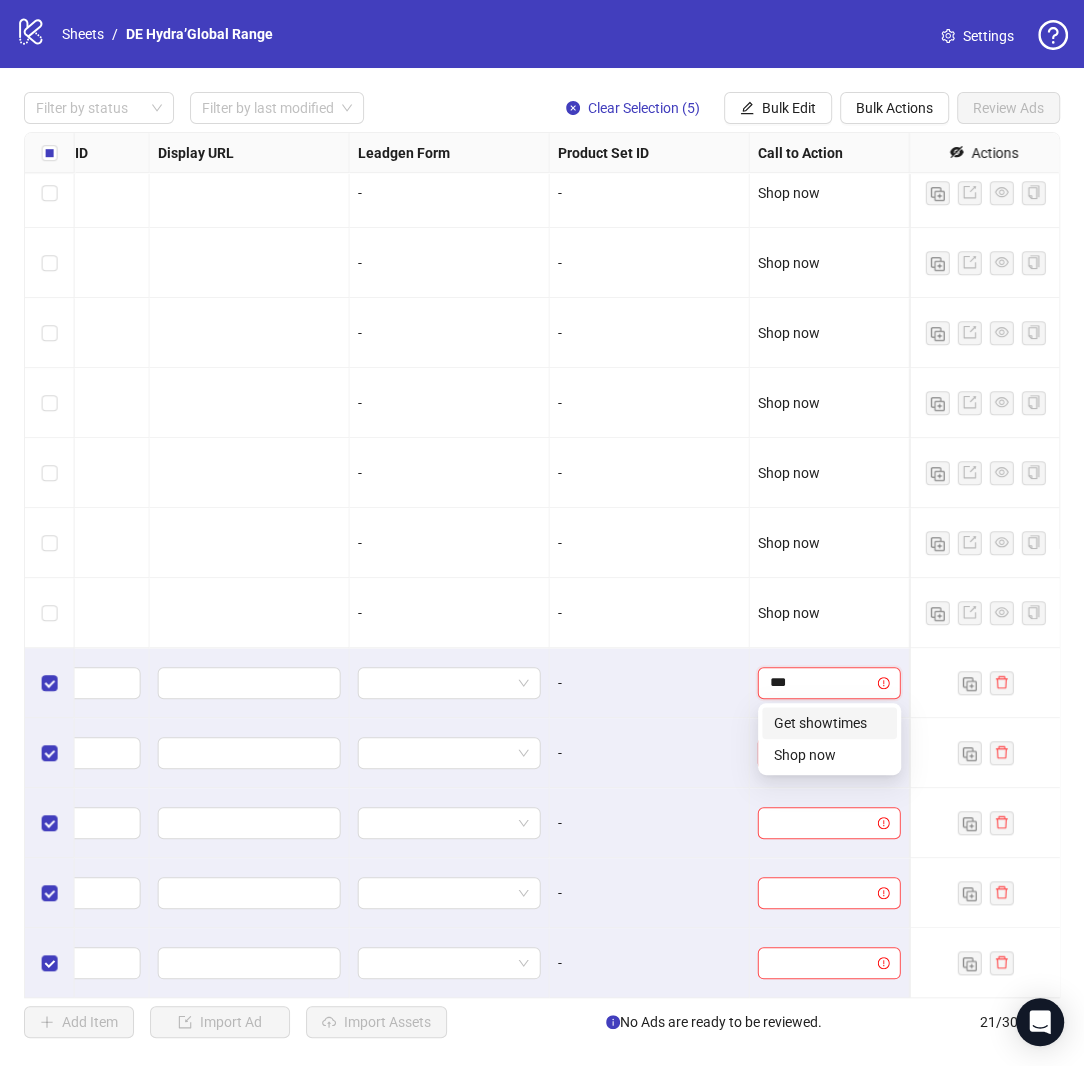 type on "****" 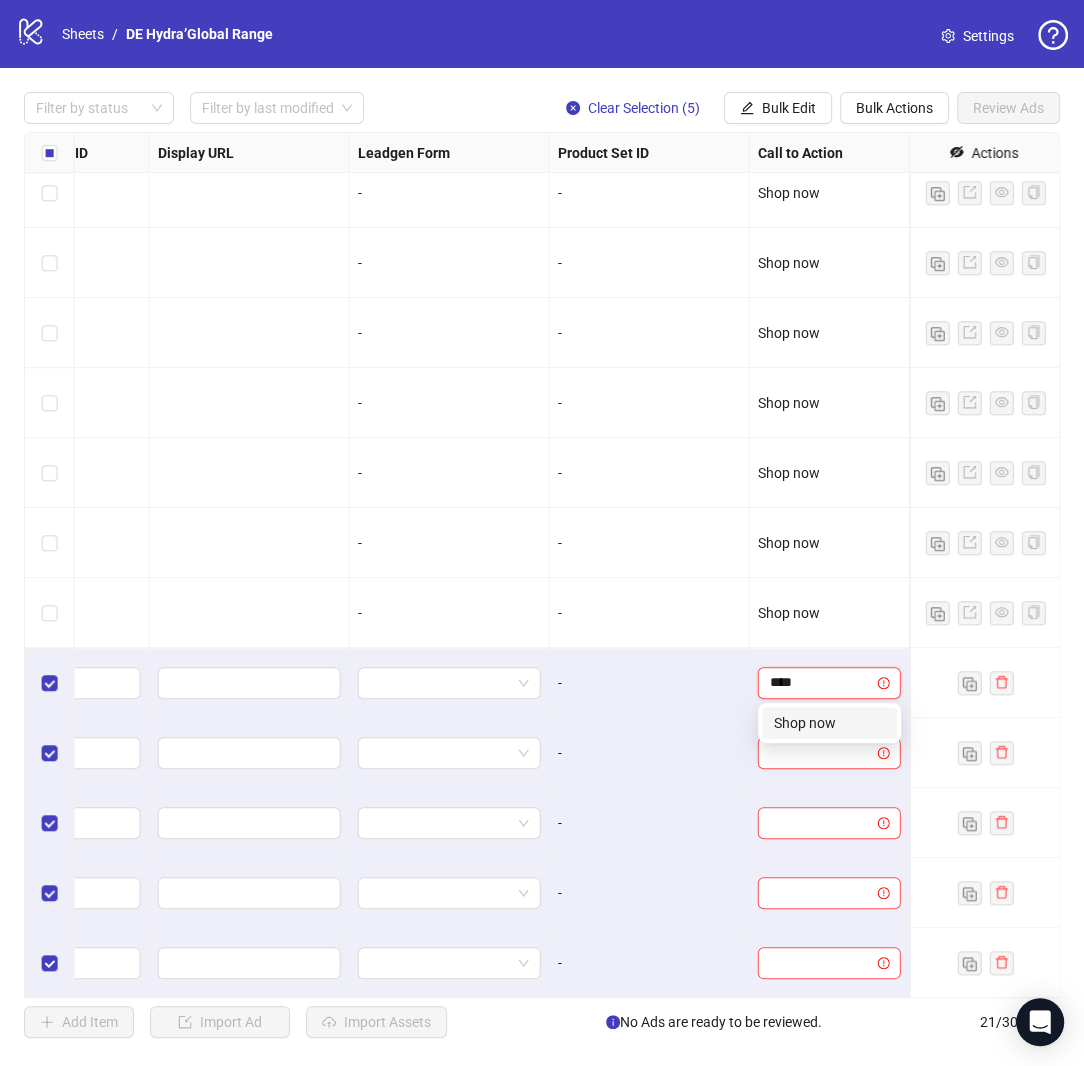 click on "Shop now" at bounding box center (829, 723) 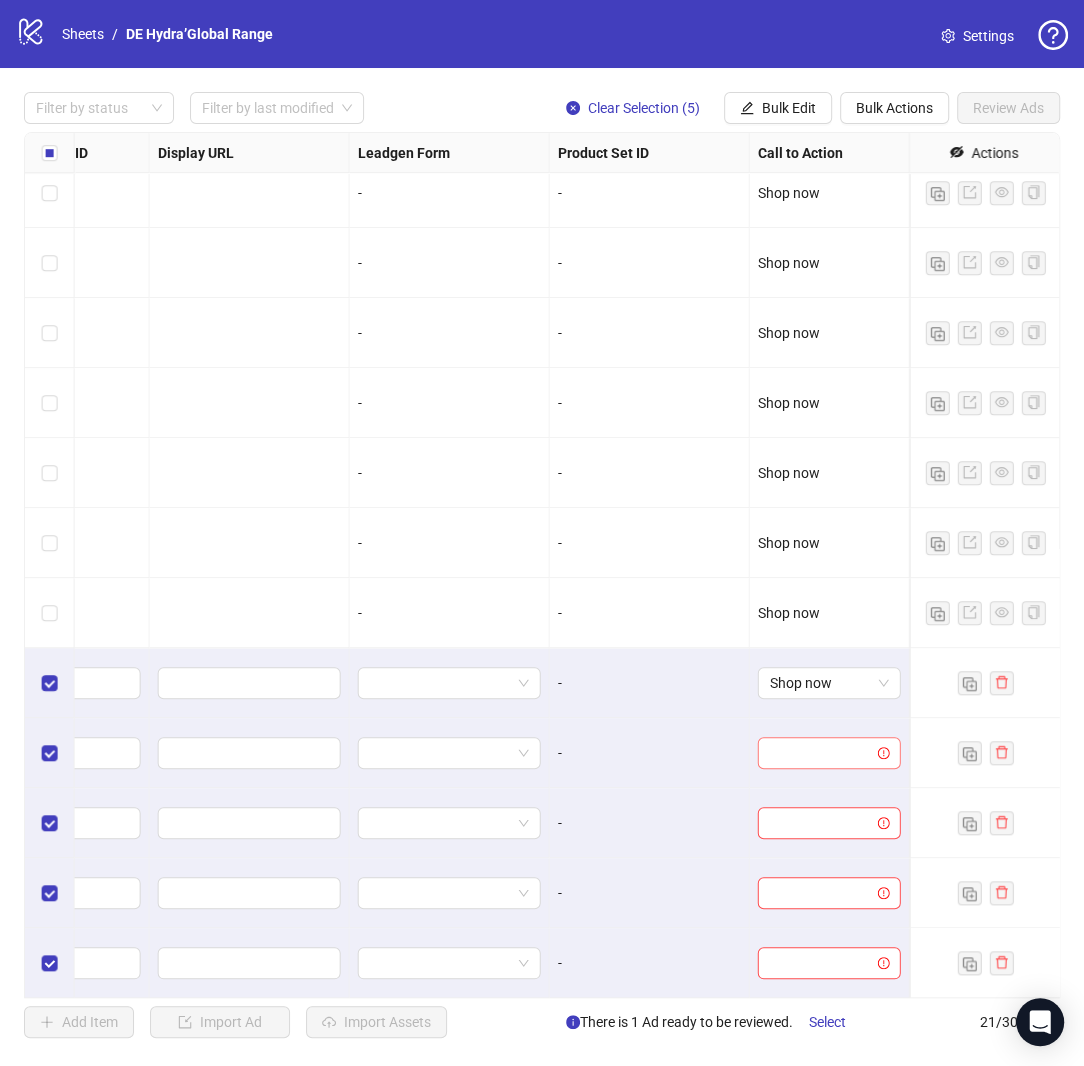 click at bounding box center [820, 753] 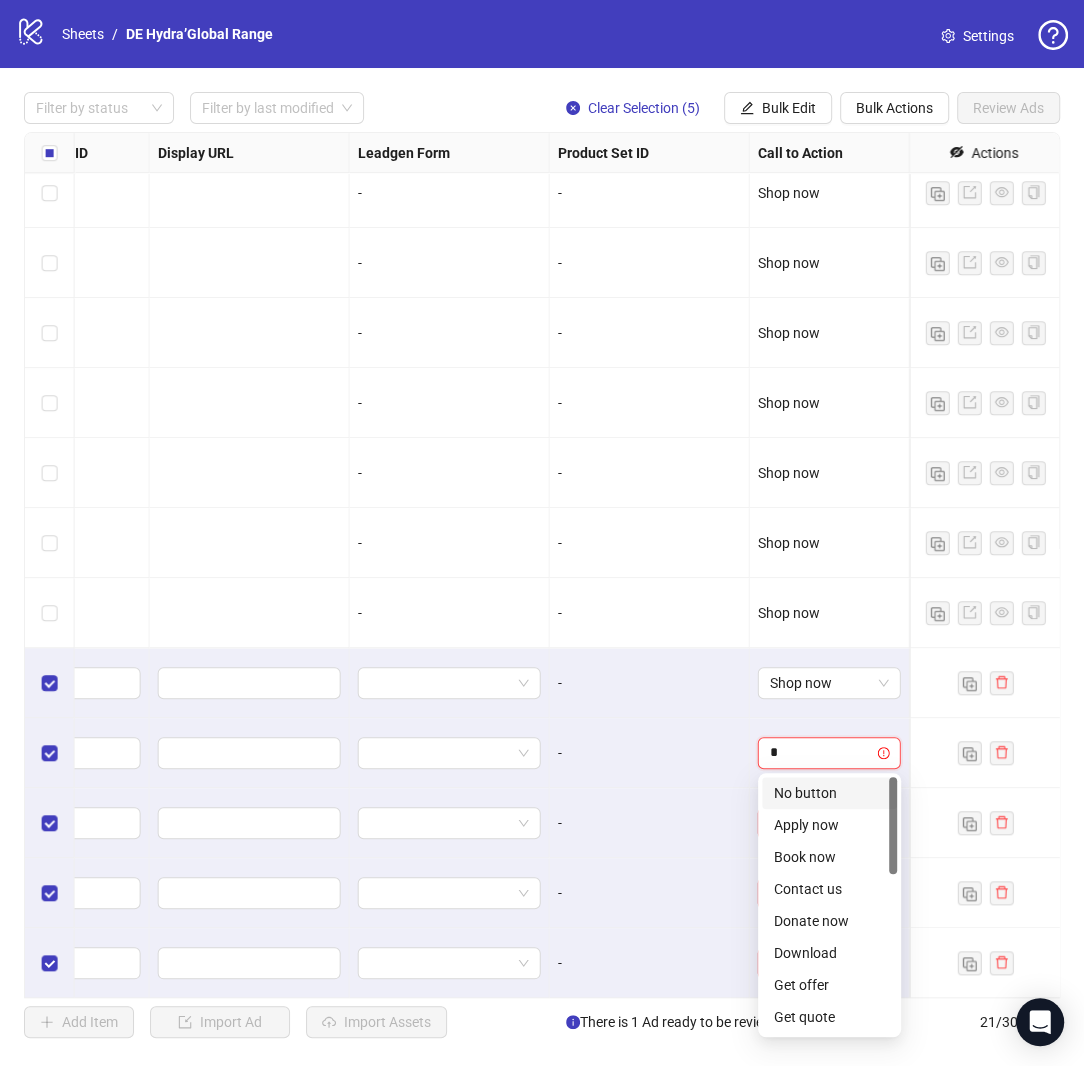 type on "**" 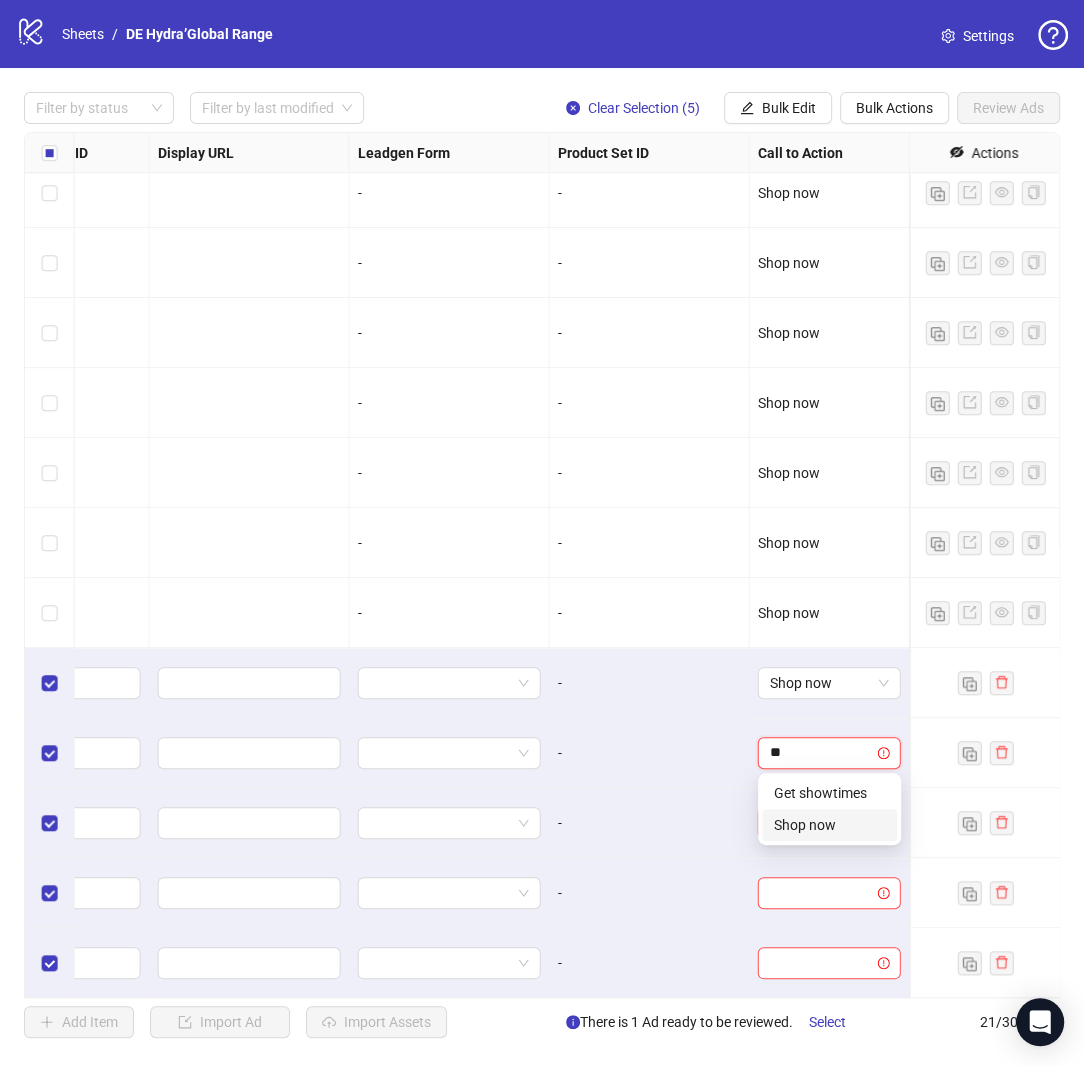 click on "Shop now" at bounding box center (829, 825) 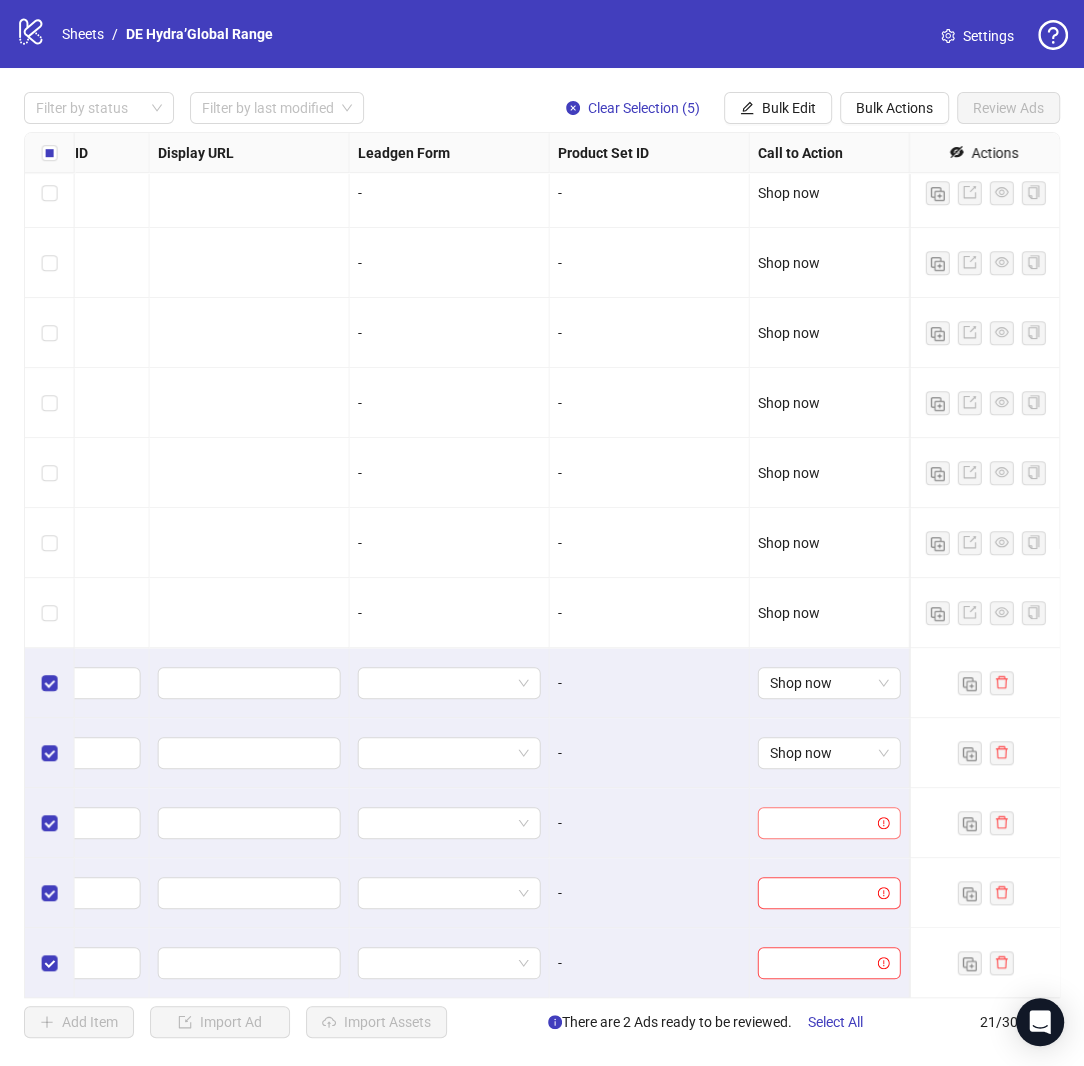 click at bounding box center [820, 823] 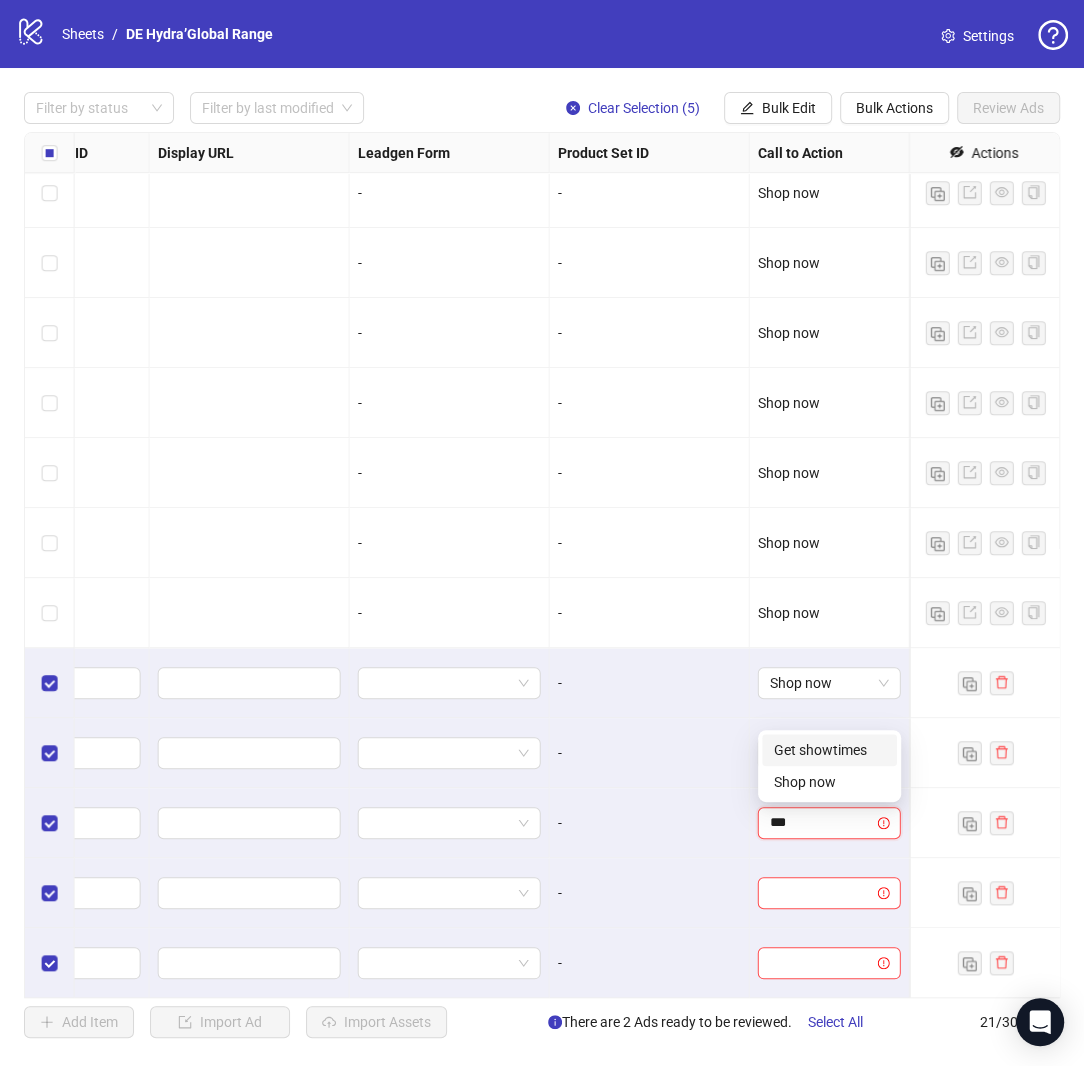 type on "****" 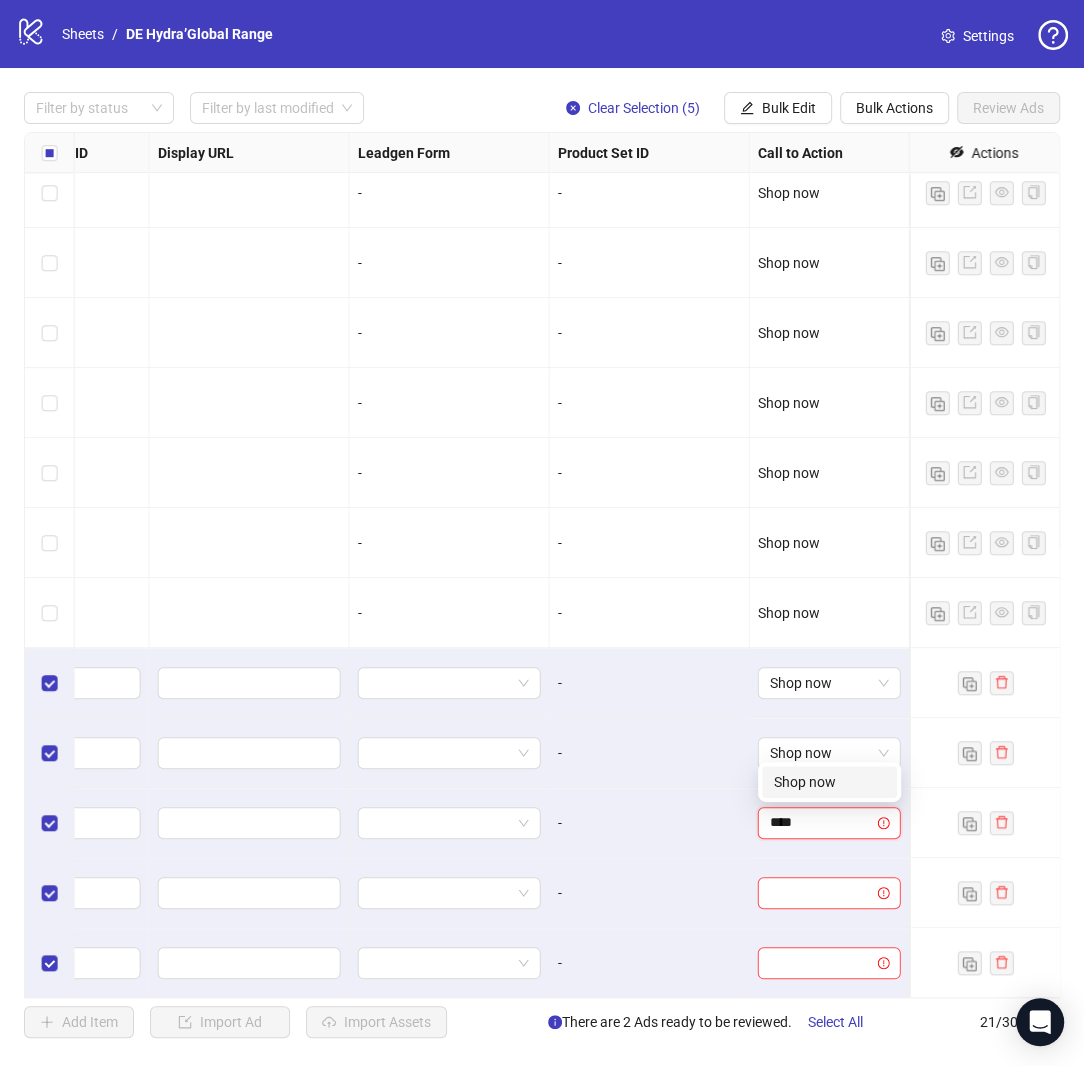 click on "Shop now" at bounding box center (829, 782) 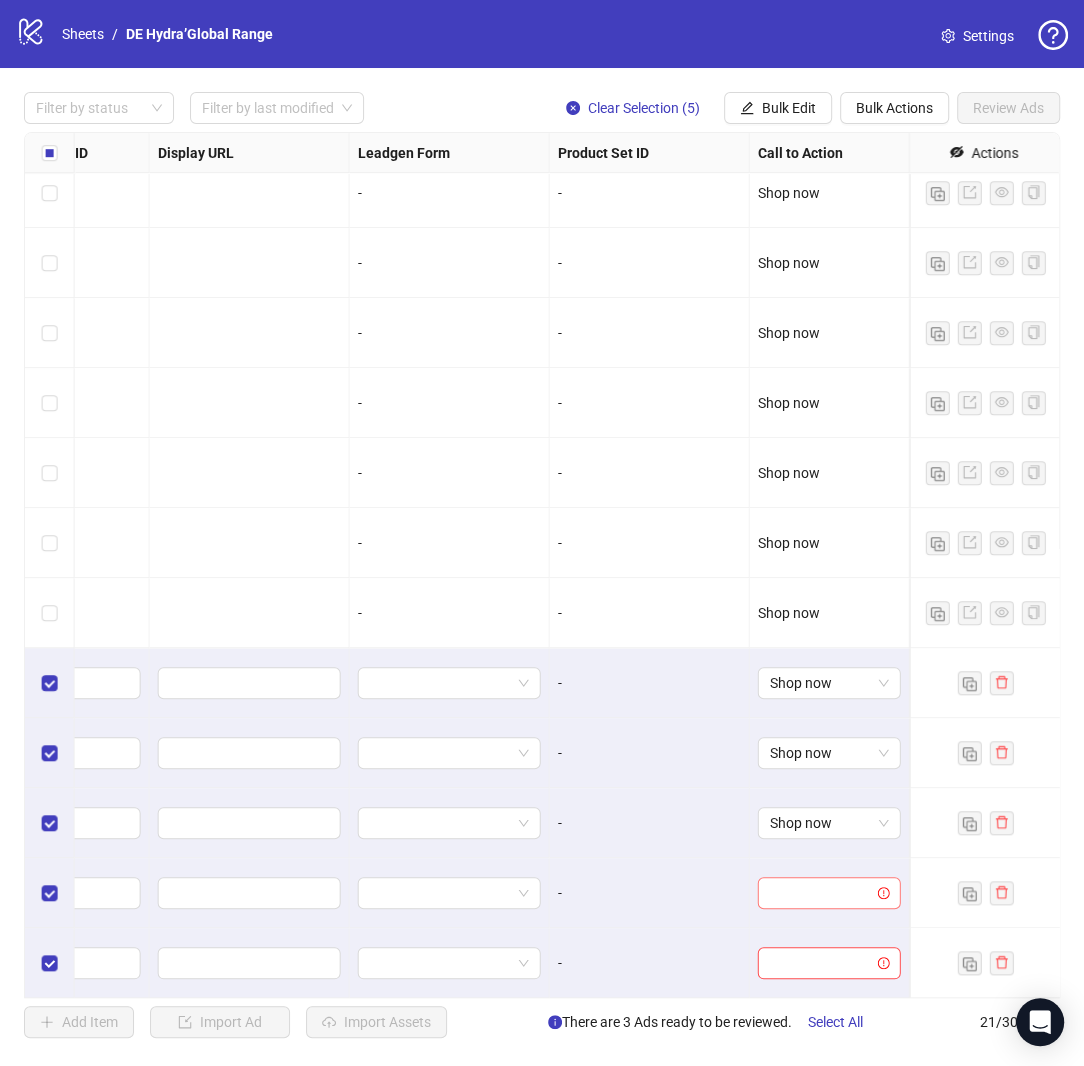 click at bounding box center [820, 893] 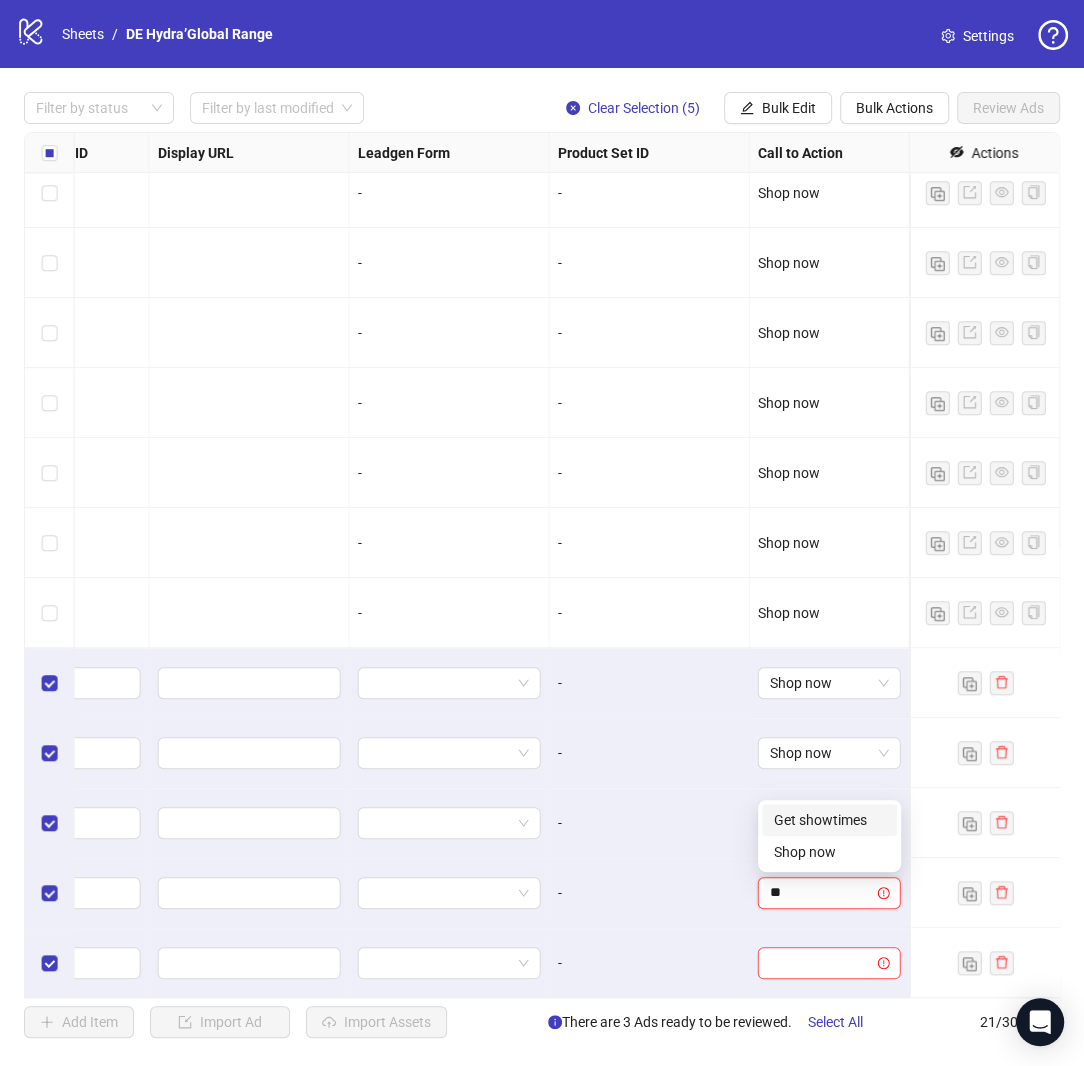 type on "***" 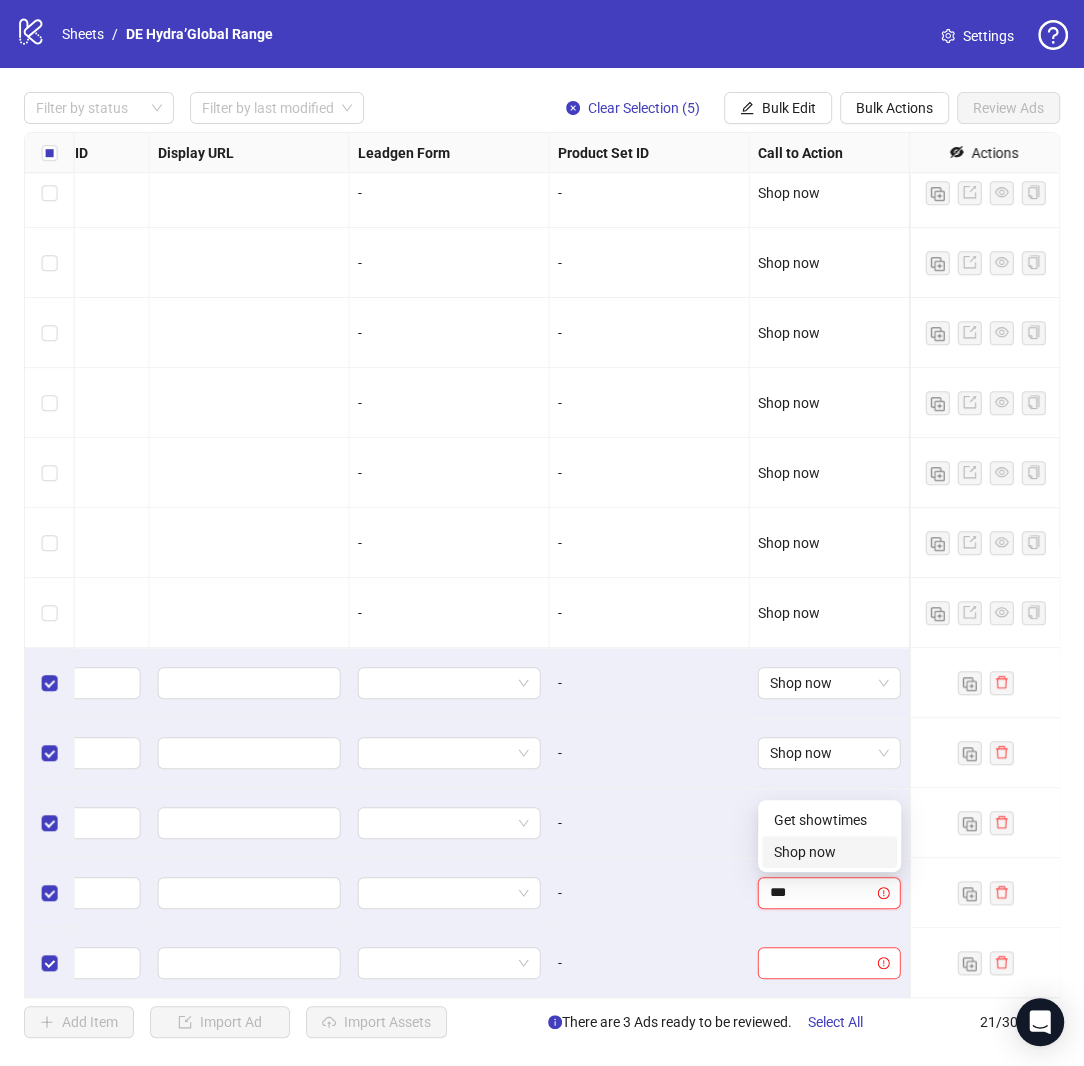 click on "Shop now" at bounding box center [829, 852] 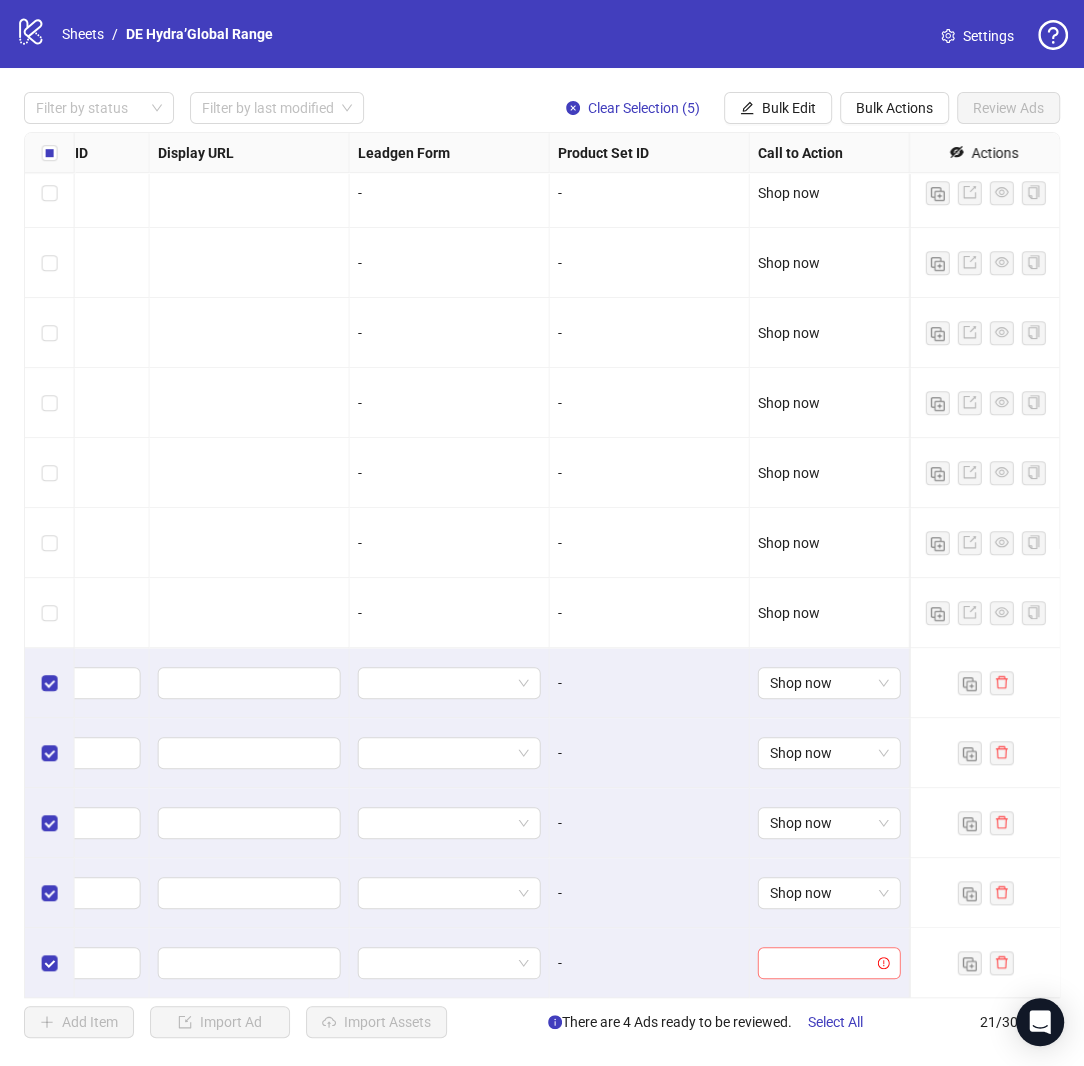 click at bounding box center (820, 963) 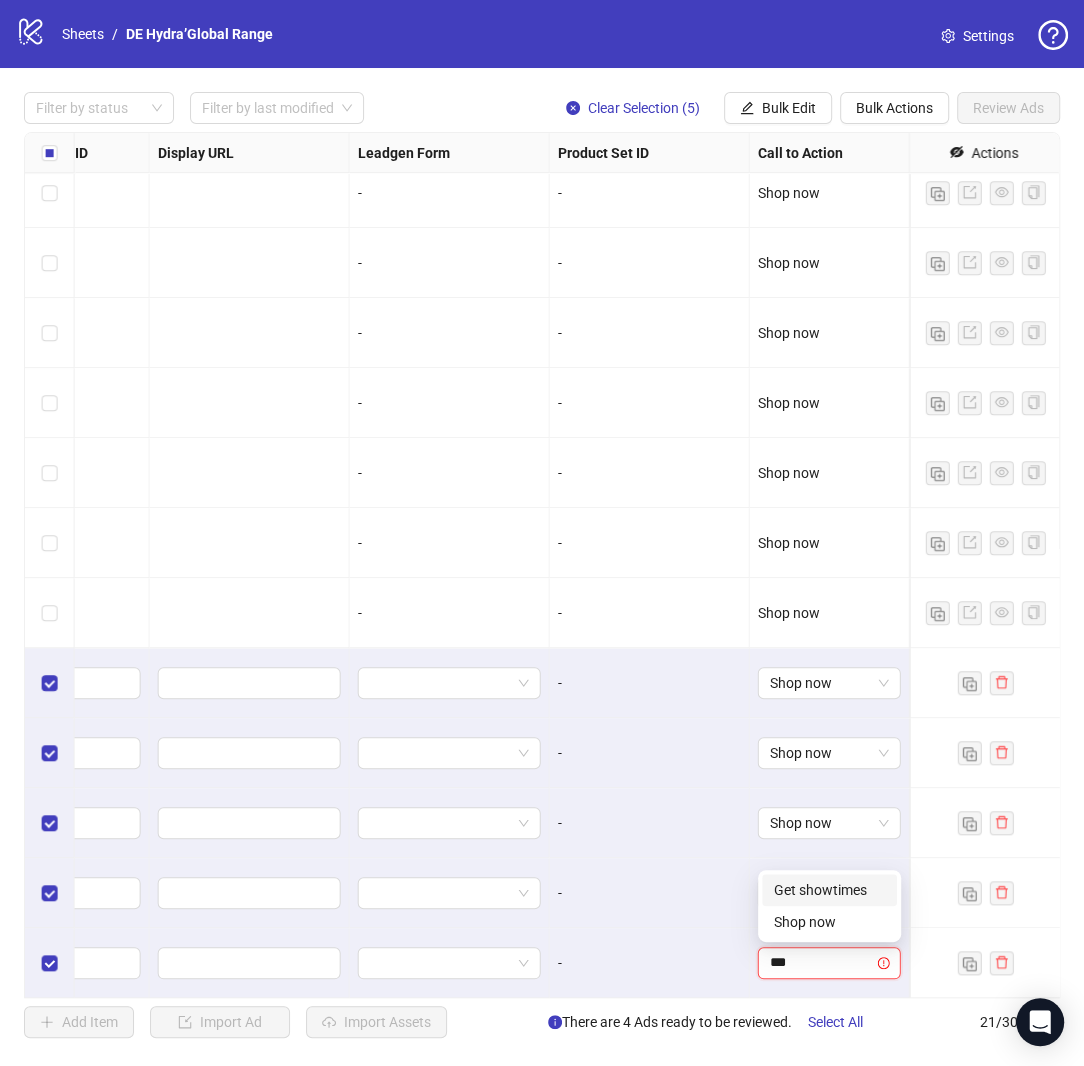 type on "****" 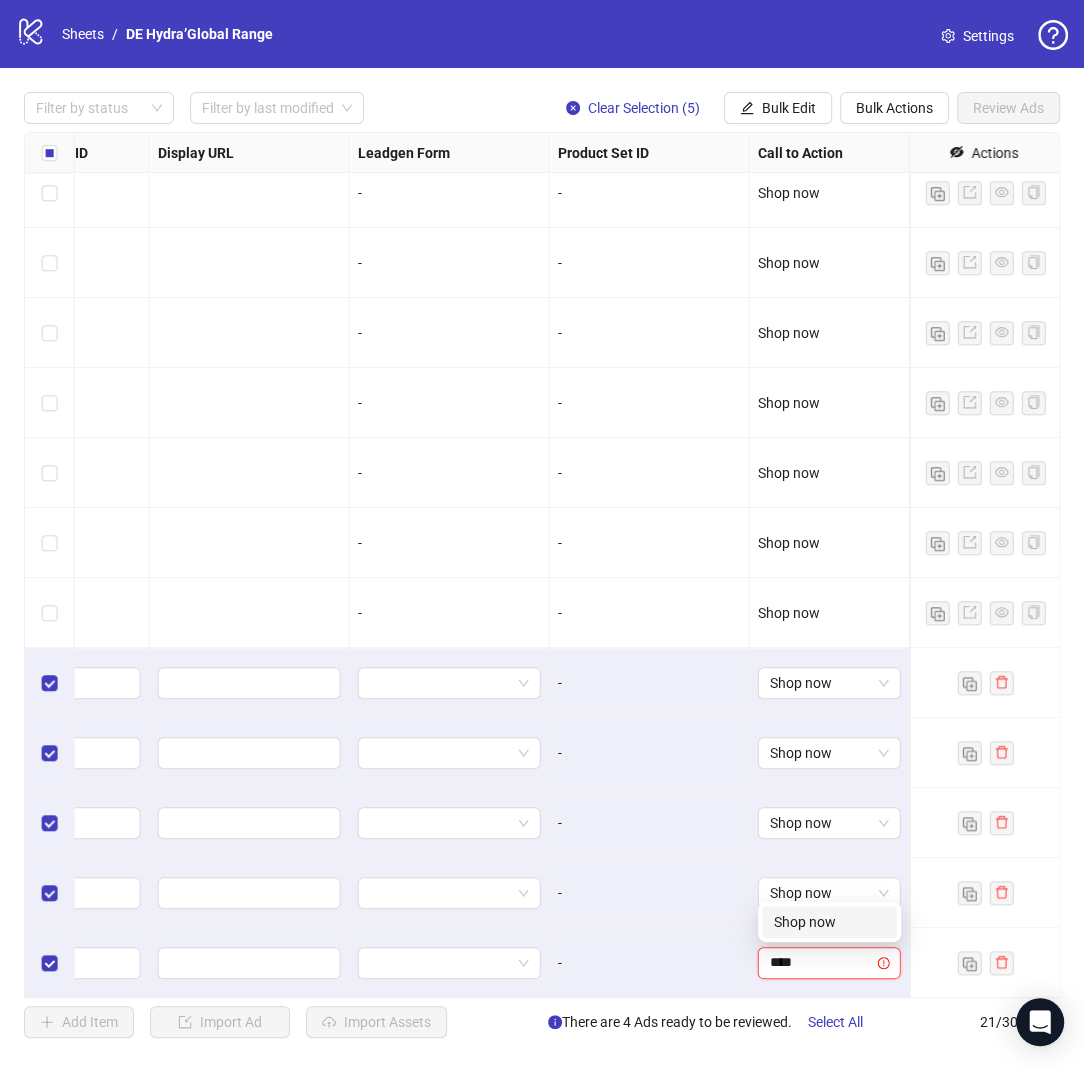 click on "Shop now" at bounding box center [829, 922] 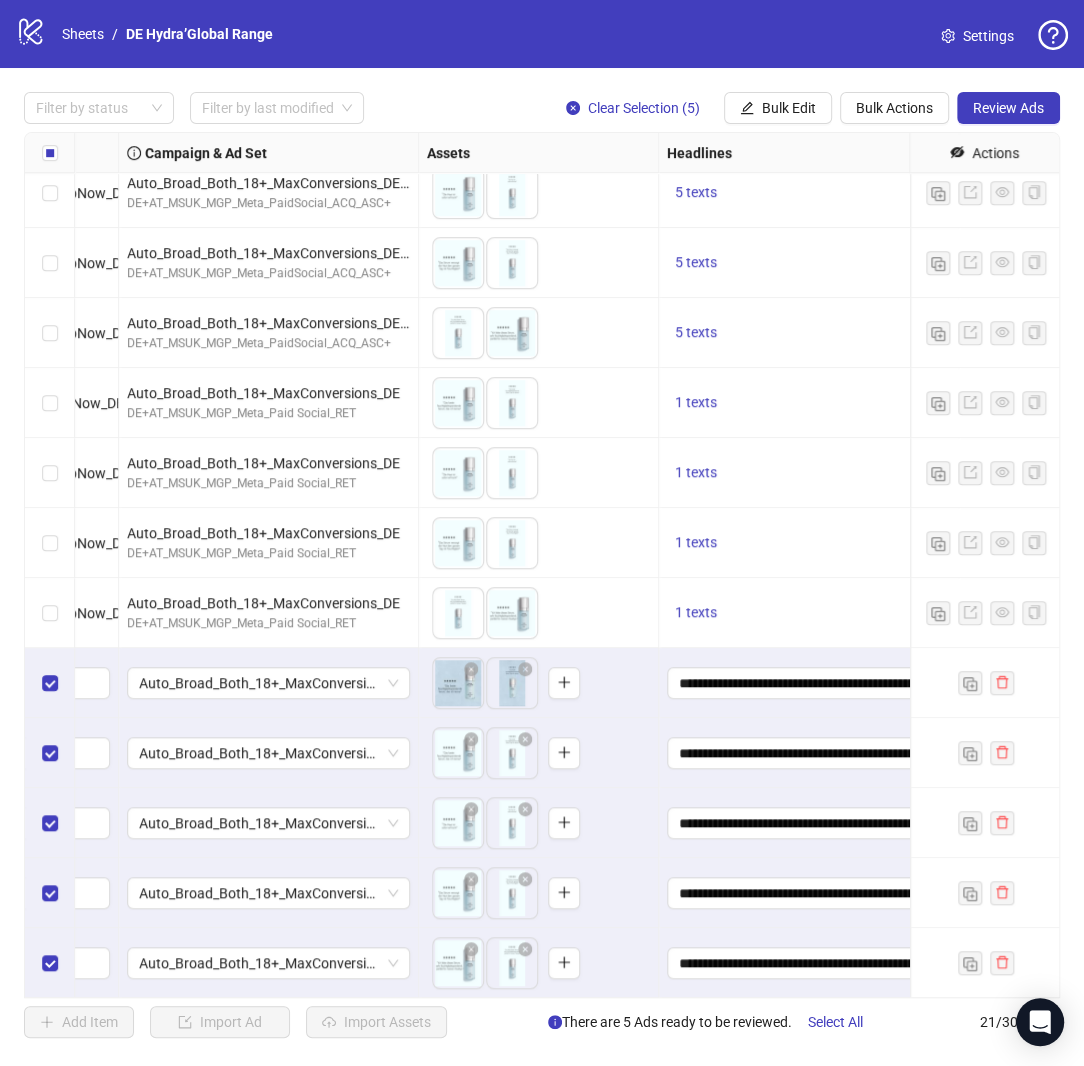scroll, scrollTop: 645, scrollLeft: 568, axis: both 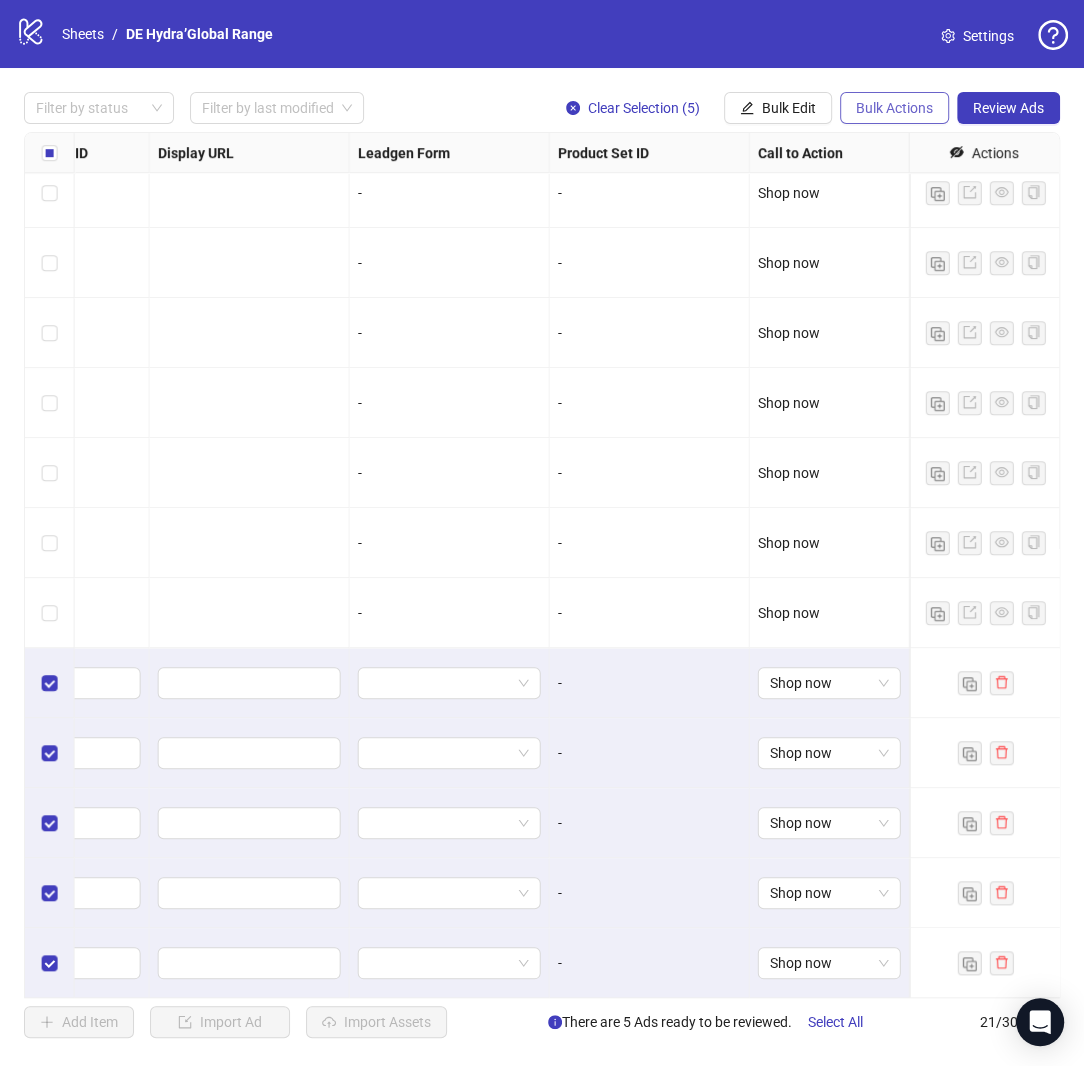 click on "Bulk Actions" at bounding box center [894, 108] 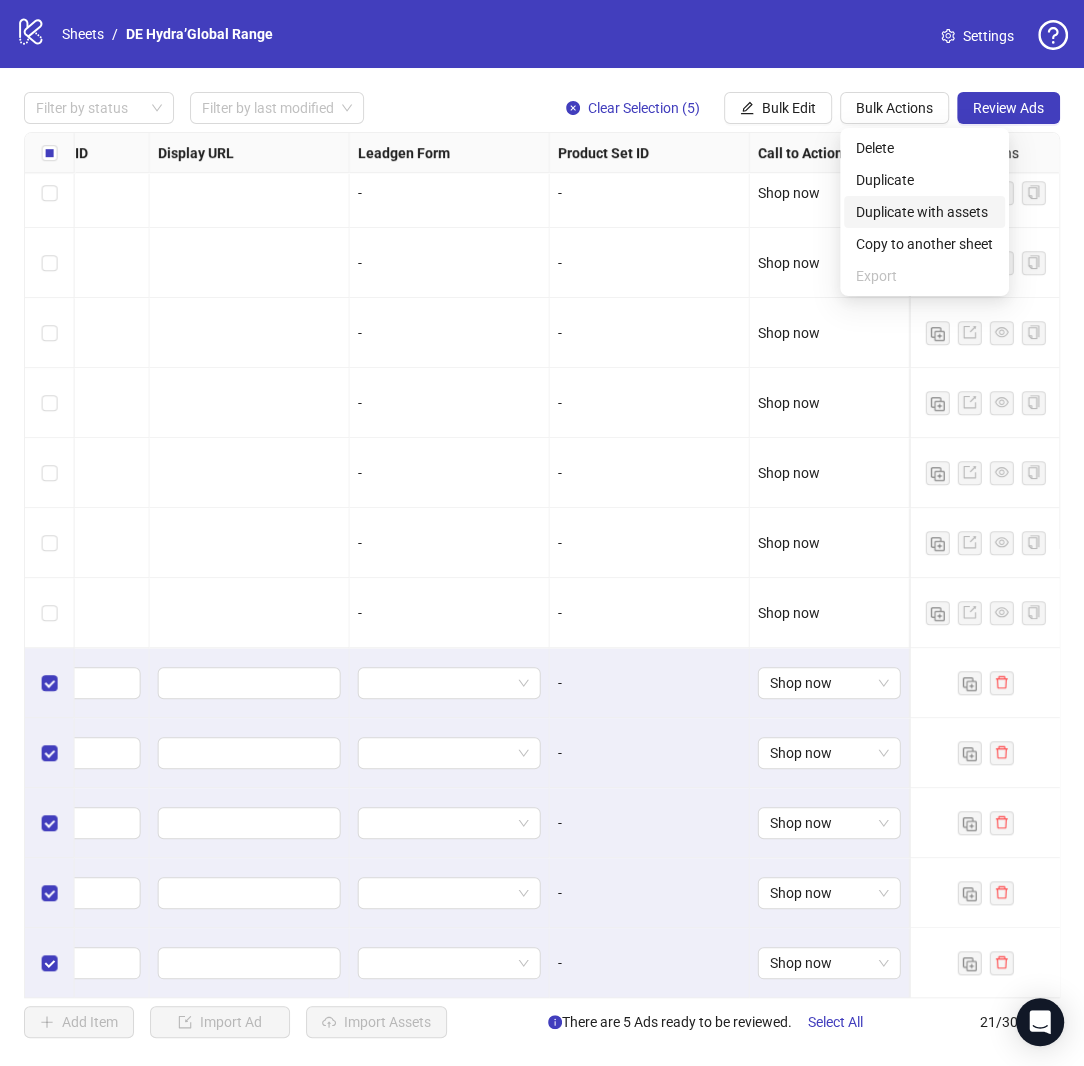 click on "Duplicate with assets" at bounding box center [924, 212] 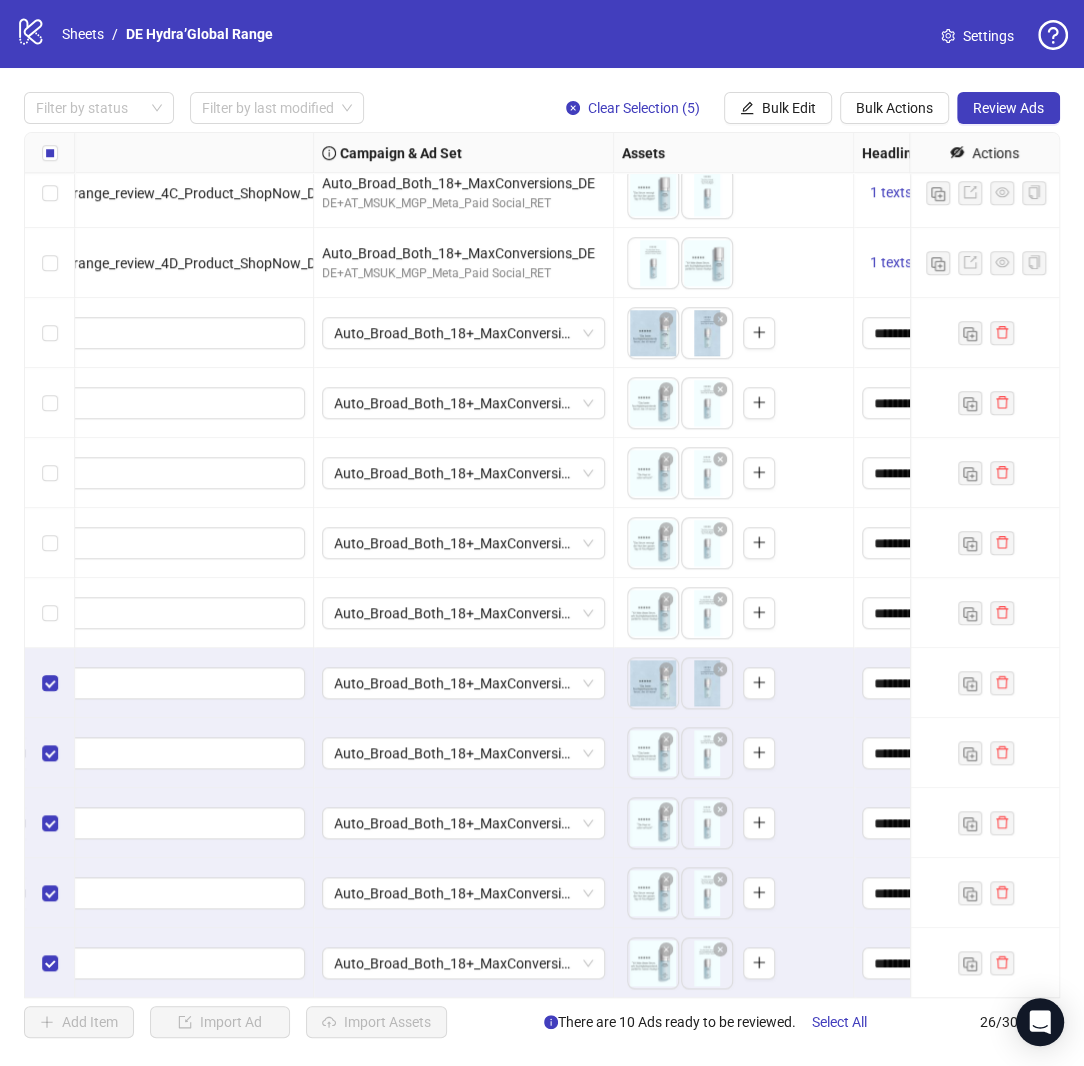 scroll, scrollTop: 995, scrollLeft: 335, axis: both 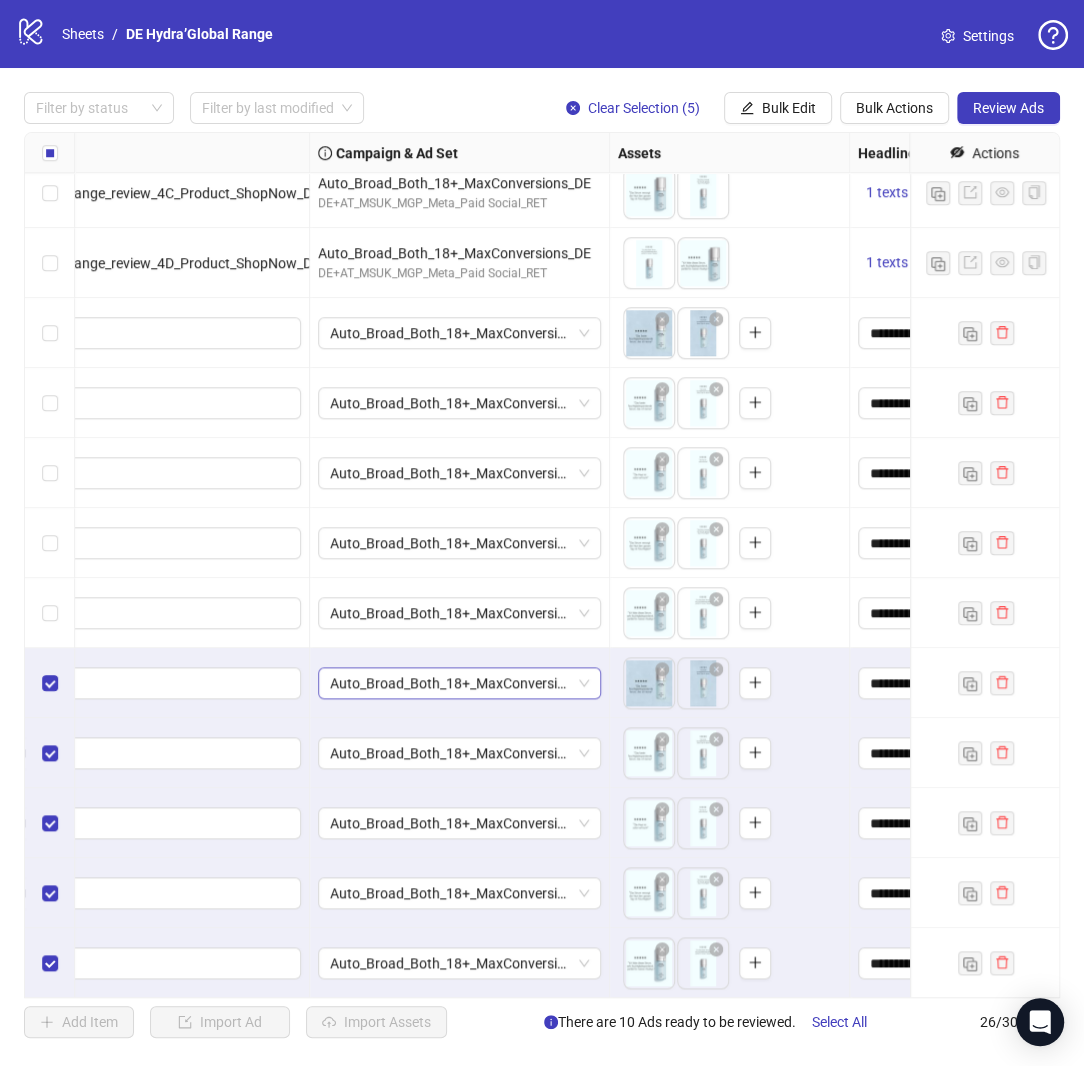 click on "Auto_Broad_Both_18+_MaxConversions_DE" at bounding box center (459, 683) 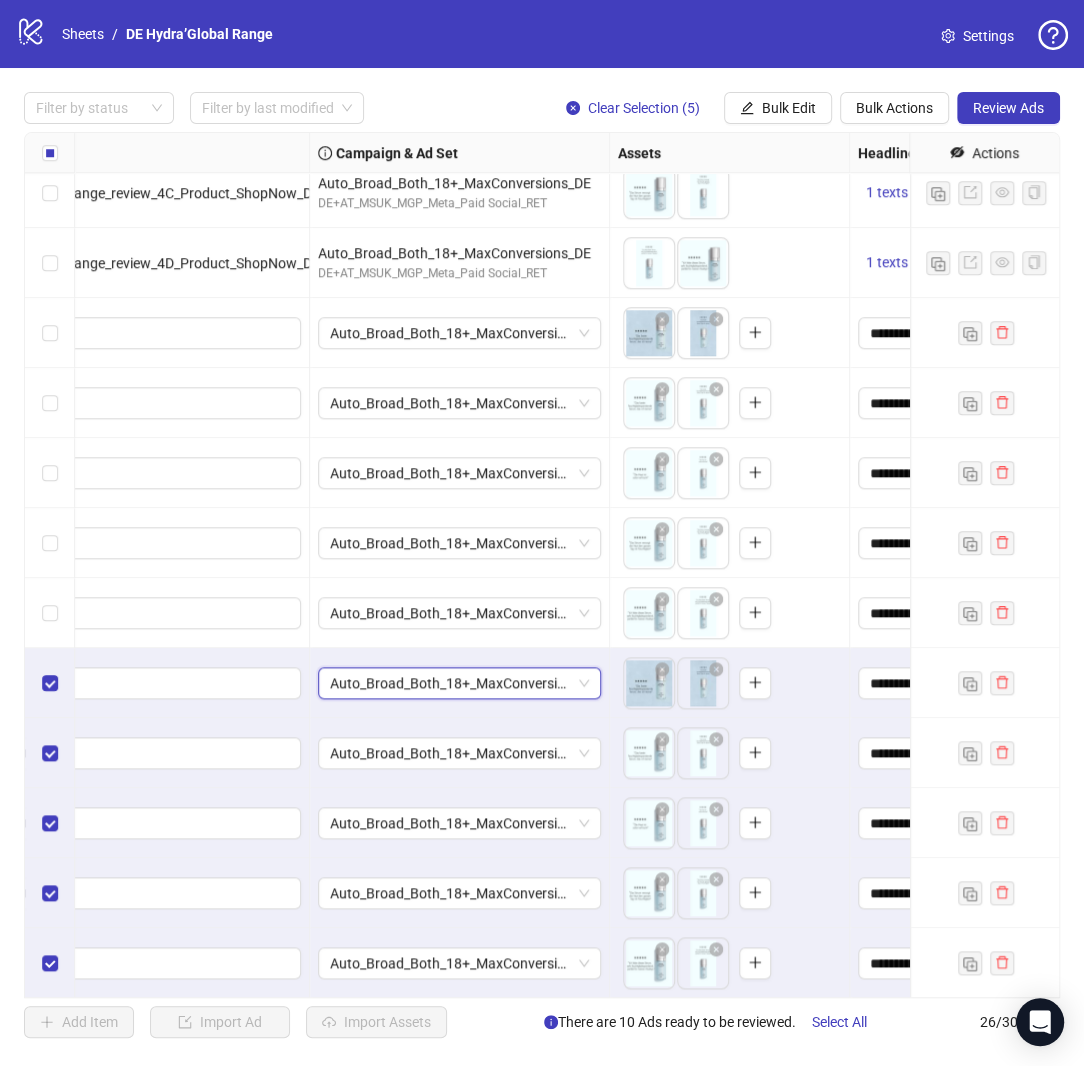 click on "Auto_Broad_Both_18+_MaxConversions_DE" at bounding box center (459, 683) 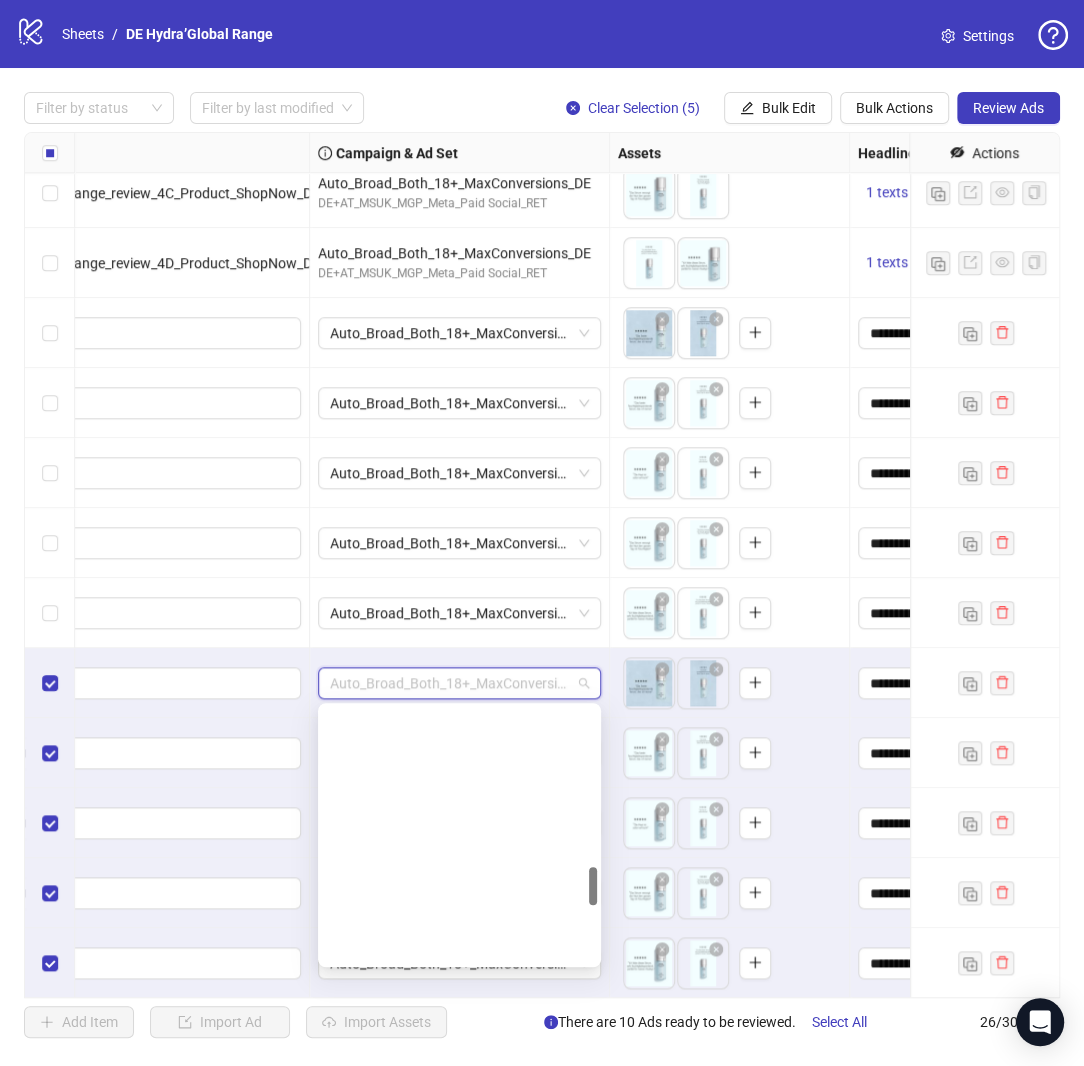 scroll, scrollTop: 1065, scrollLeft: 0, axis: vertical 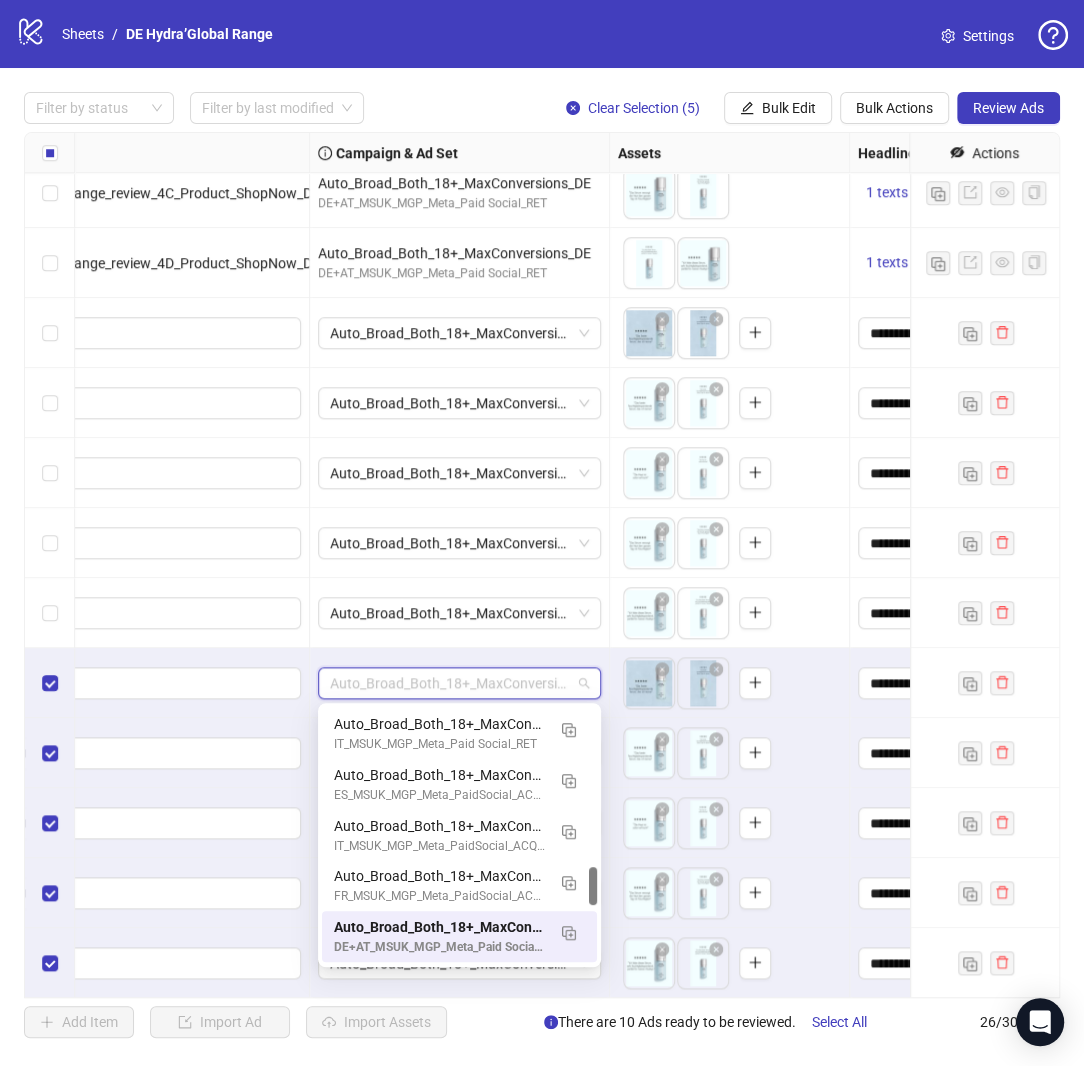 paste on "**********" 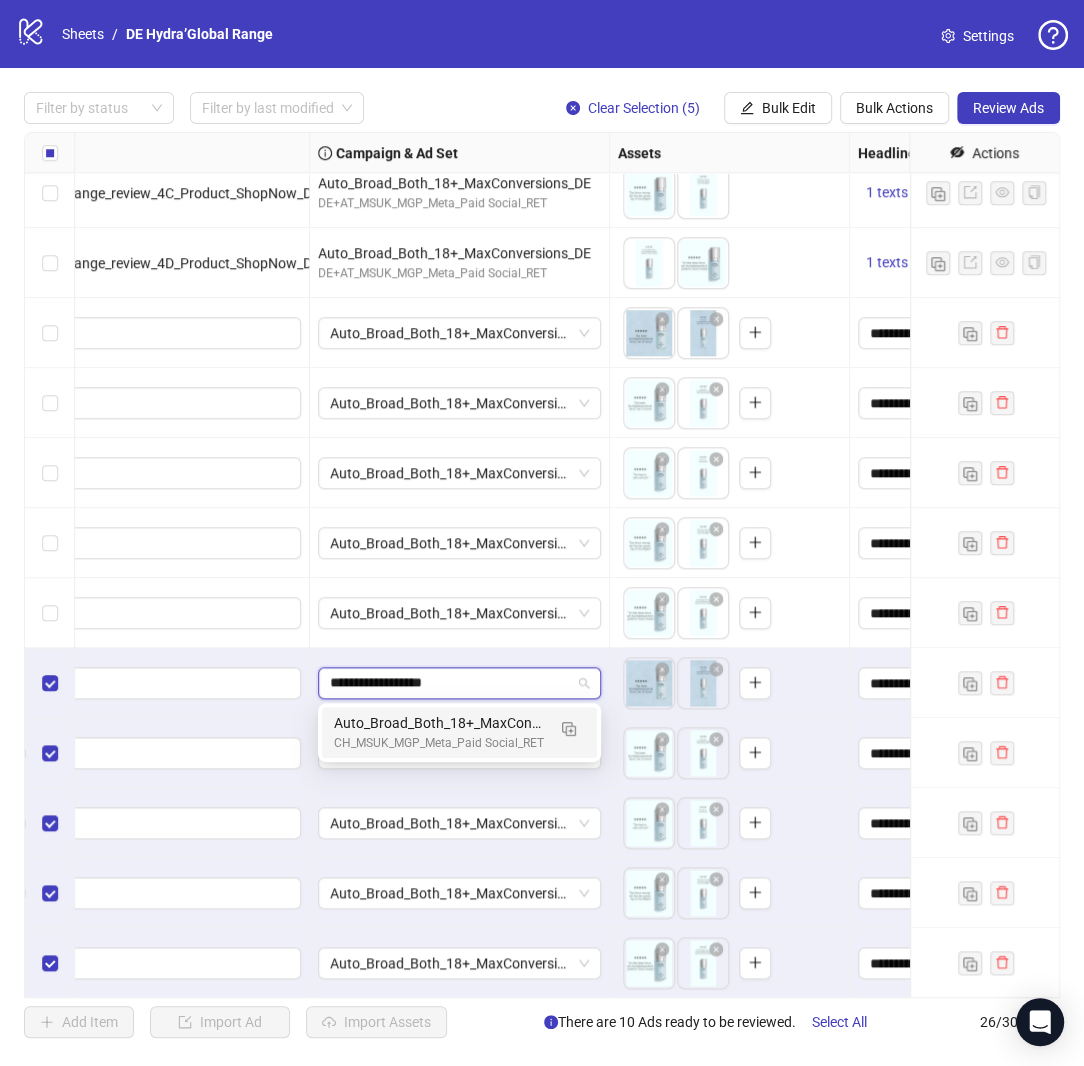 scroll, scrollTop: 0, scrollLeft: 0, axis: both 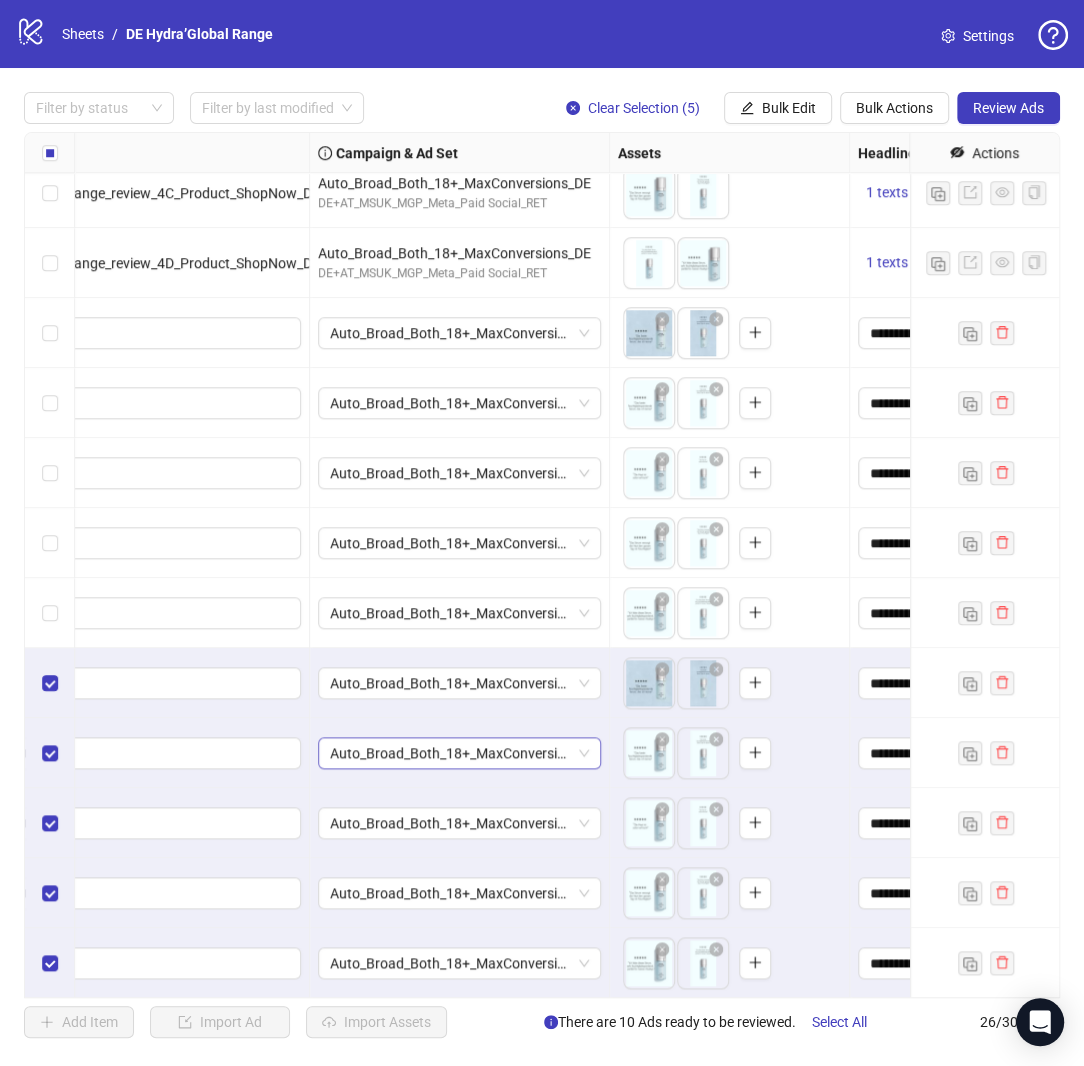 click on "Auto_Broad_Both_18+_MaxConversions_DE" at bounding box center (459, 753) 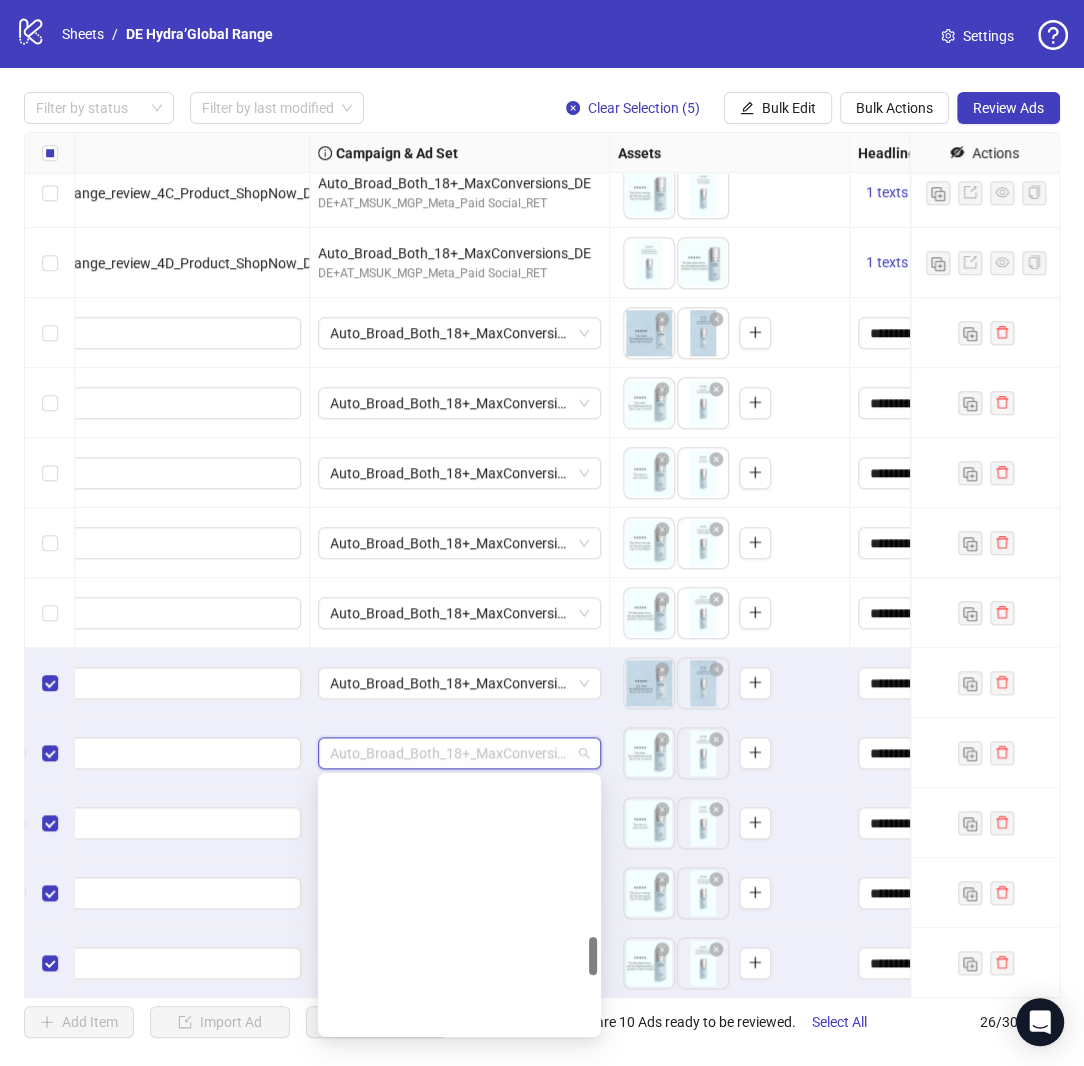click on "Auto_Broad_Both_18+_MaxConversions_DE" at bounding box center [459, 753] 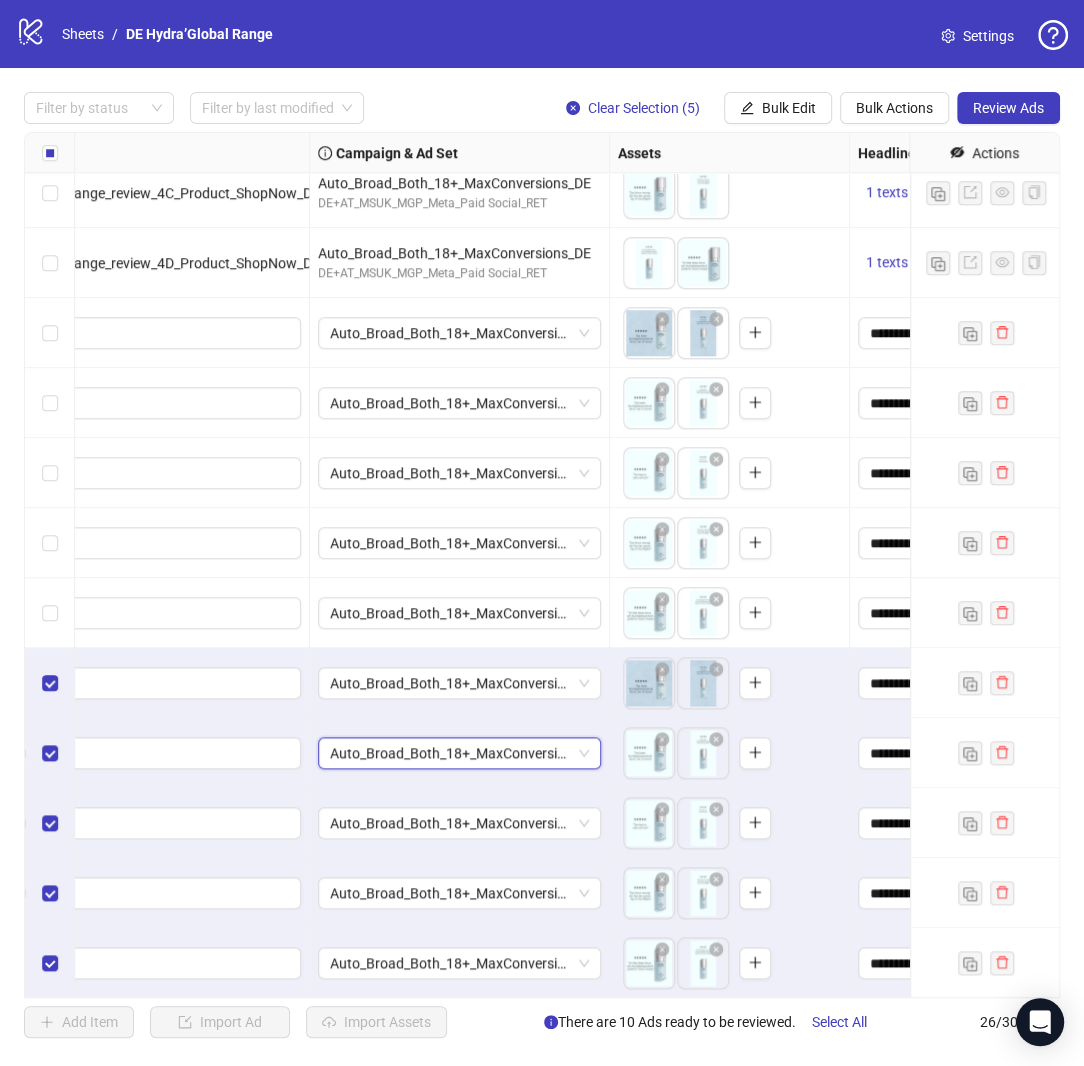 paste on "**********" 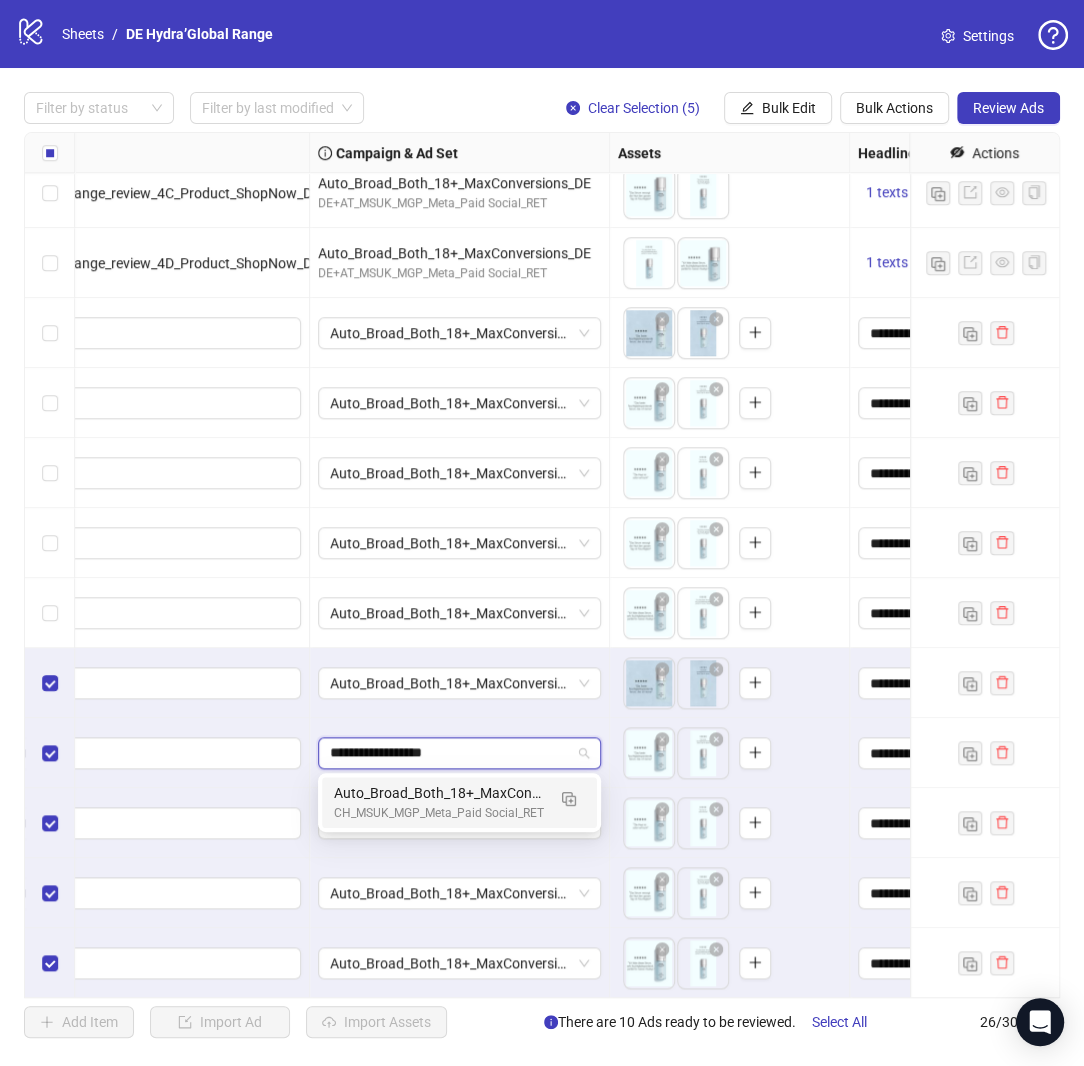 scroll, scrollTop: 0, scrollLeft: 0, axis: both 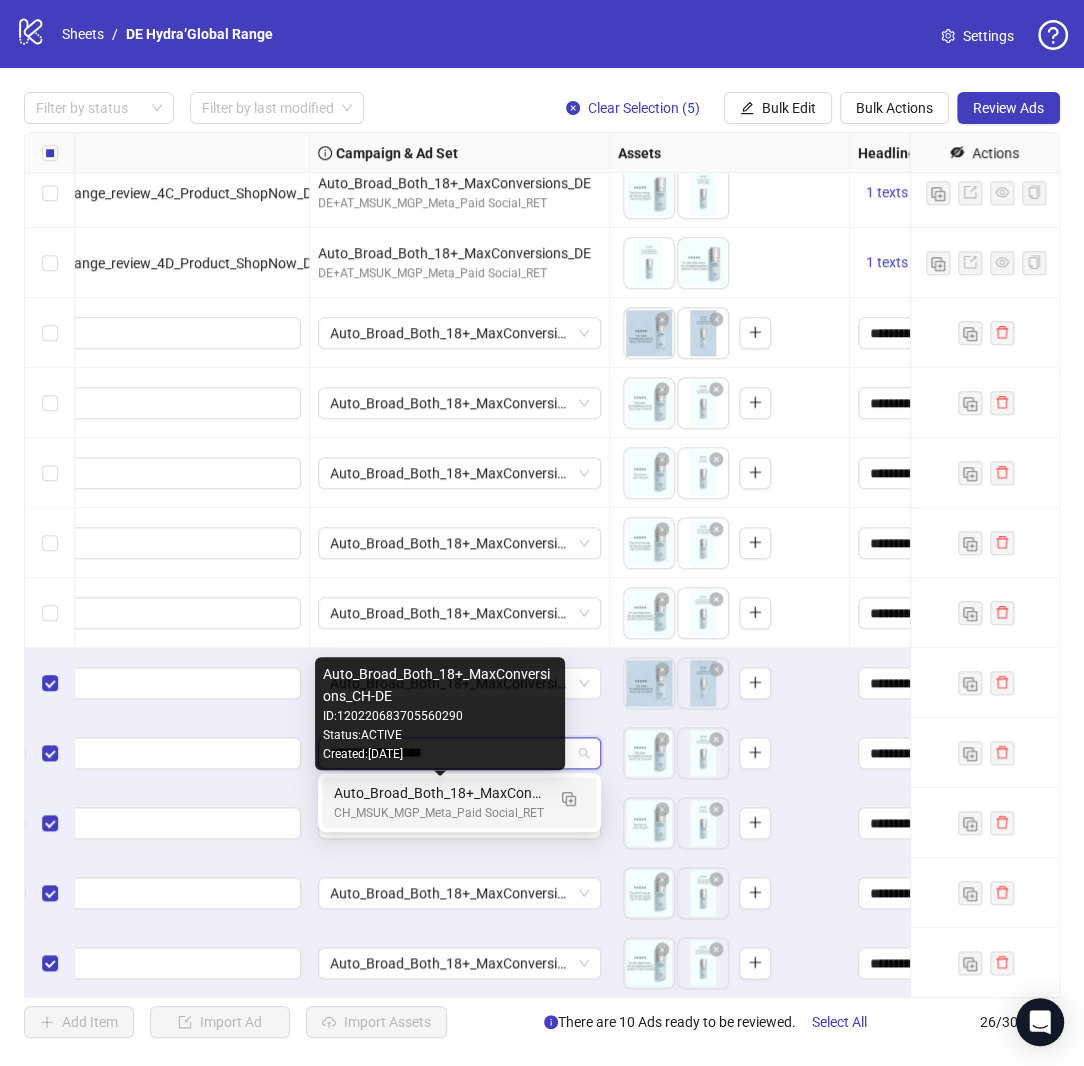 click on "Auto_Broad_Both_18+_MaxConversions_CH-DE" at bounding box center [439, 793] 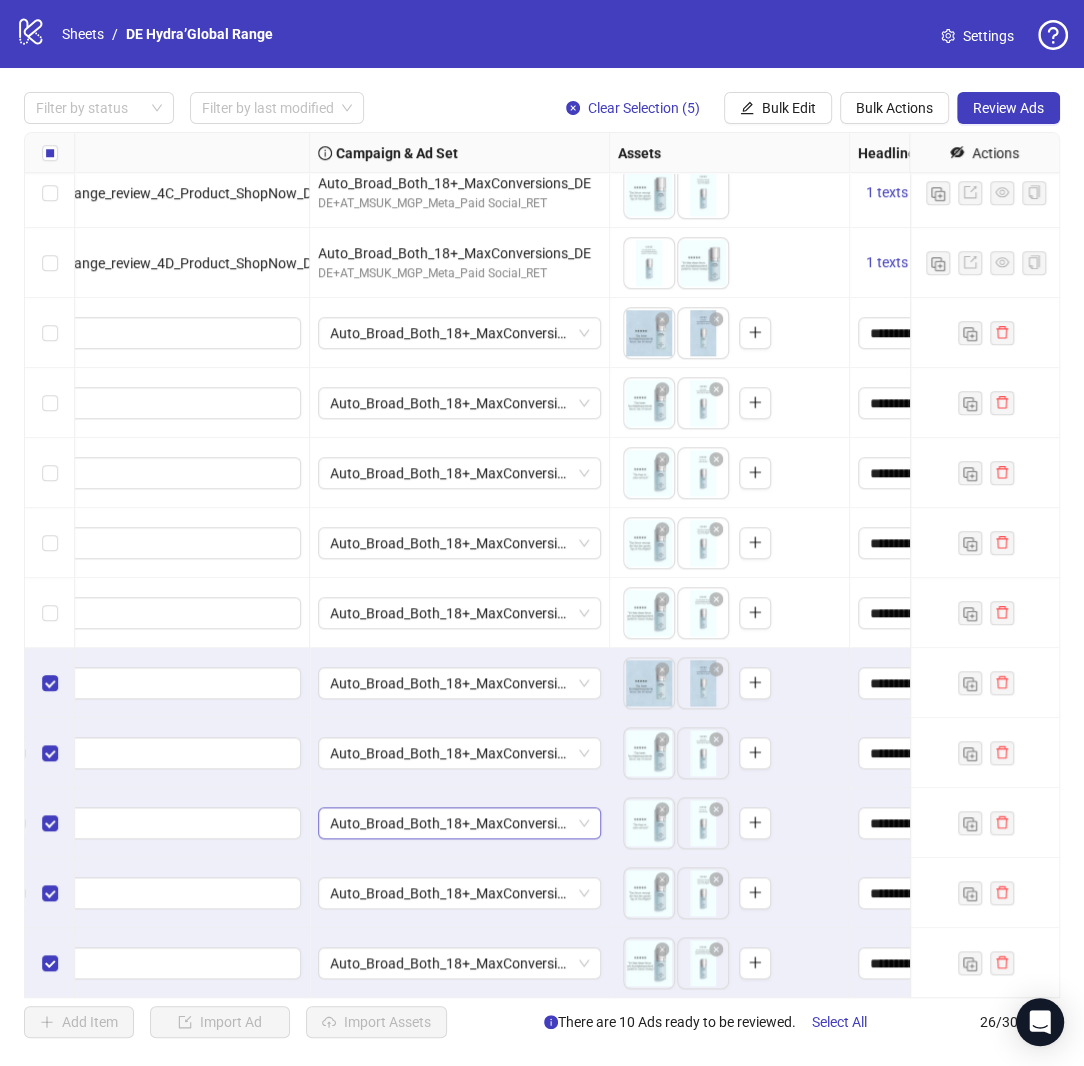 click on "Auto_Broad_Both_18+_MaxConversions_DE" at bounding box center (459, 823) 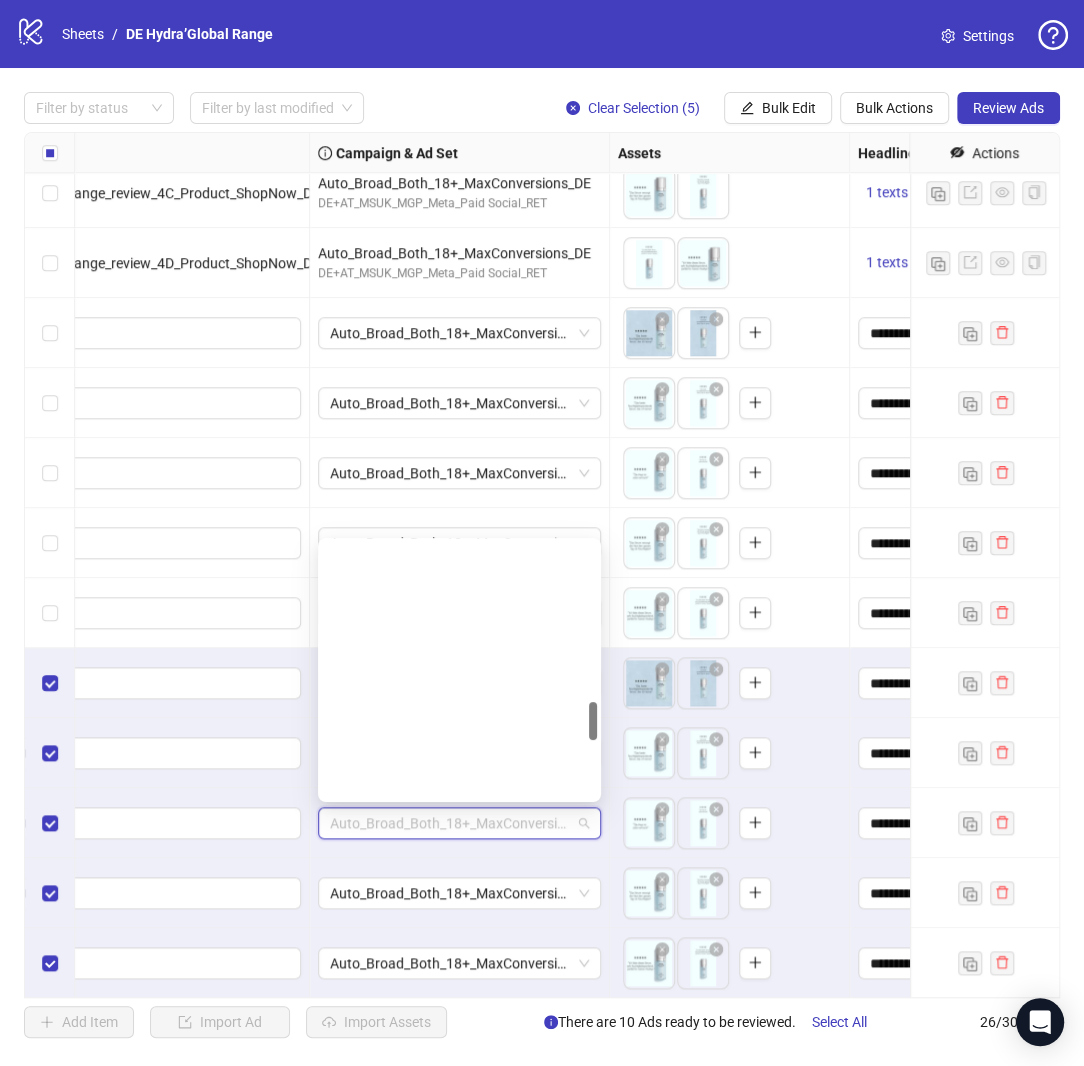 paste on "**********" 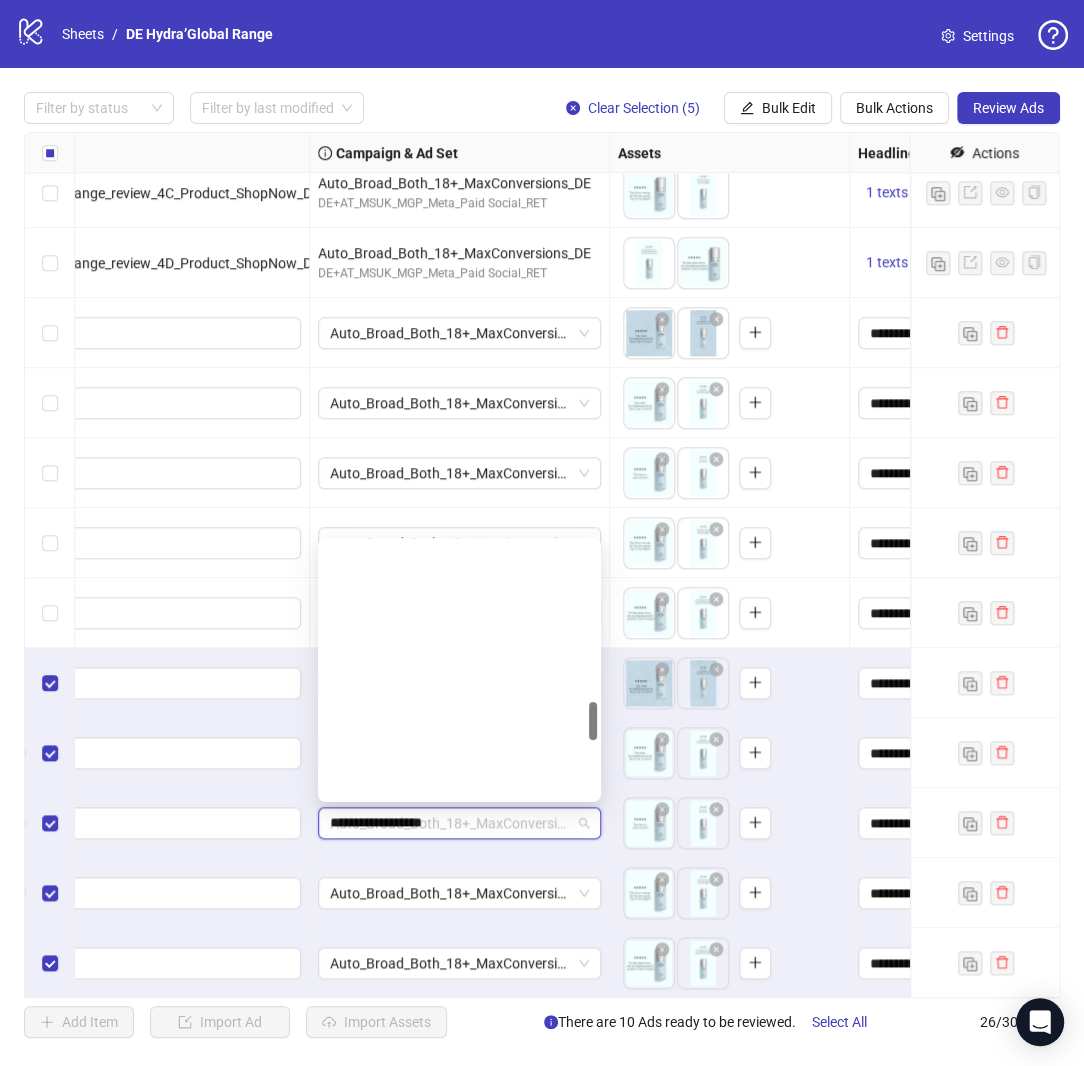 scroll, scrollTop: 0, scrollLeft: 0, axis: both 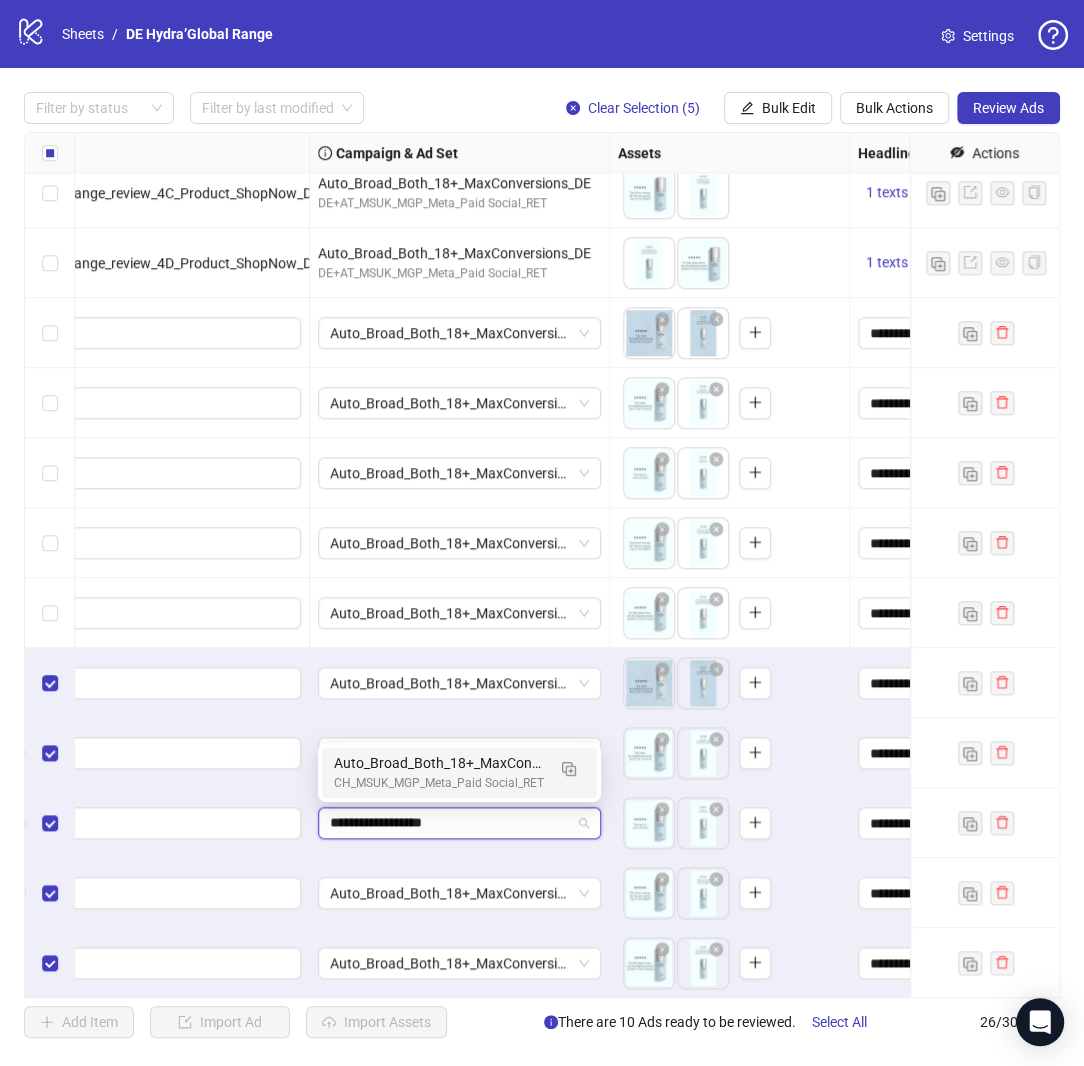 click on "CH_MSUK_MGP_Meta_Paid Social_RET" at bounding box center (439, 783) 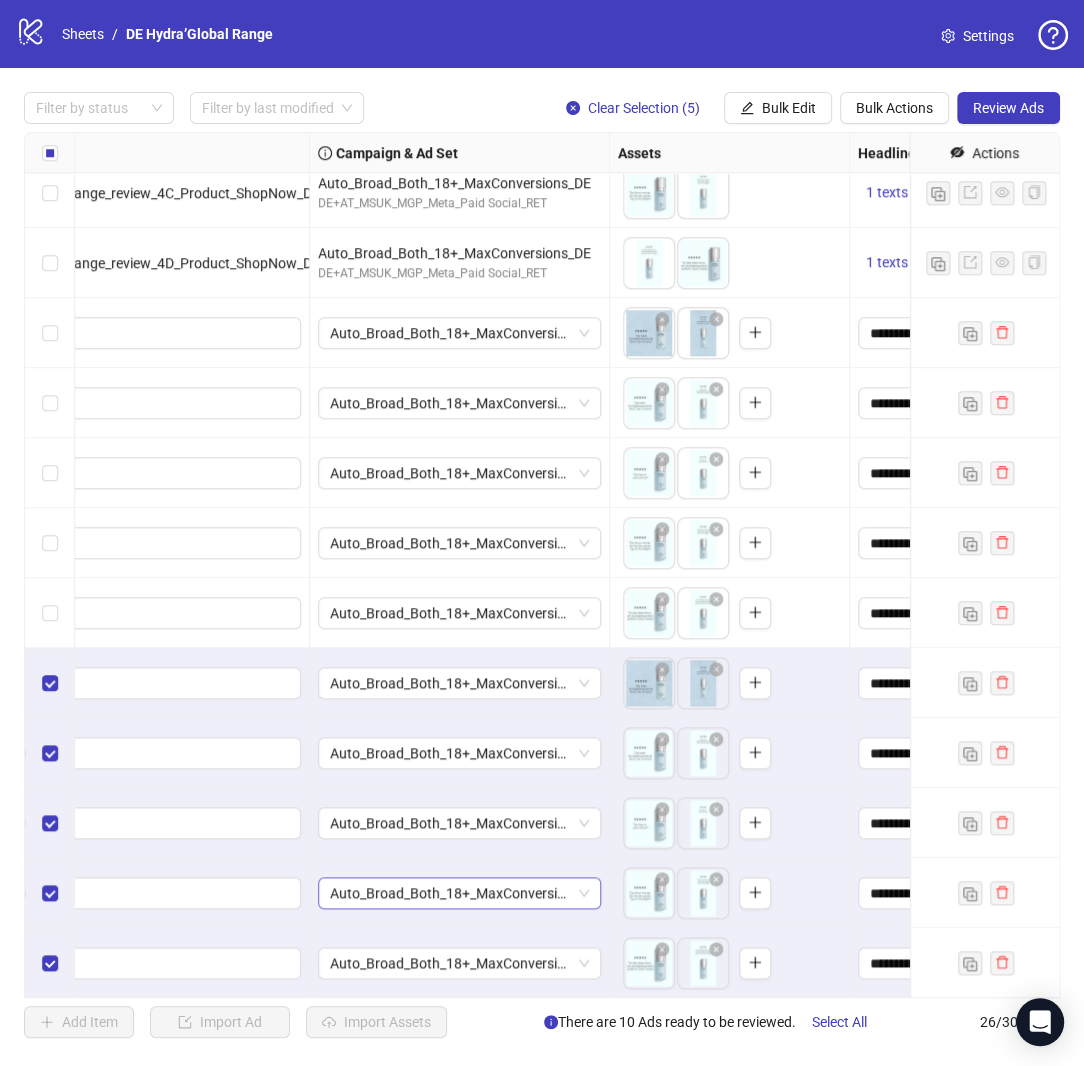 click on "Auto_Broad_Both_18+_MaxConversions_DE" at bounding box center [459, 893] 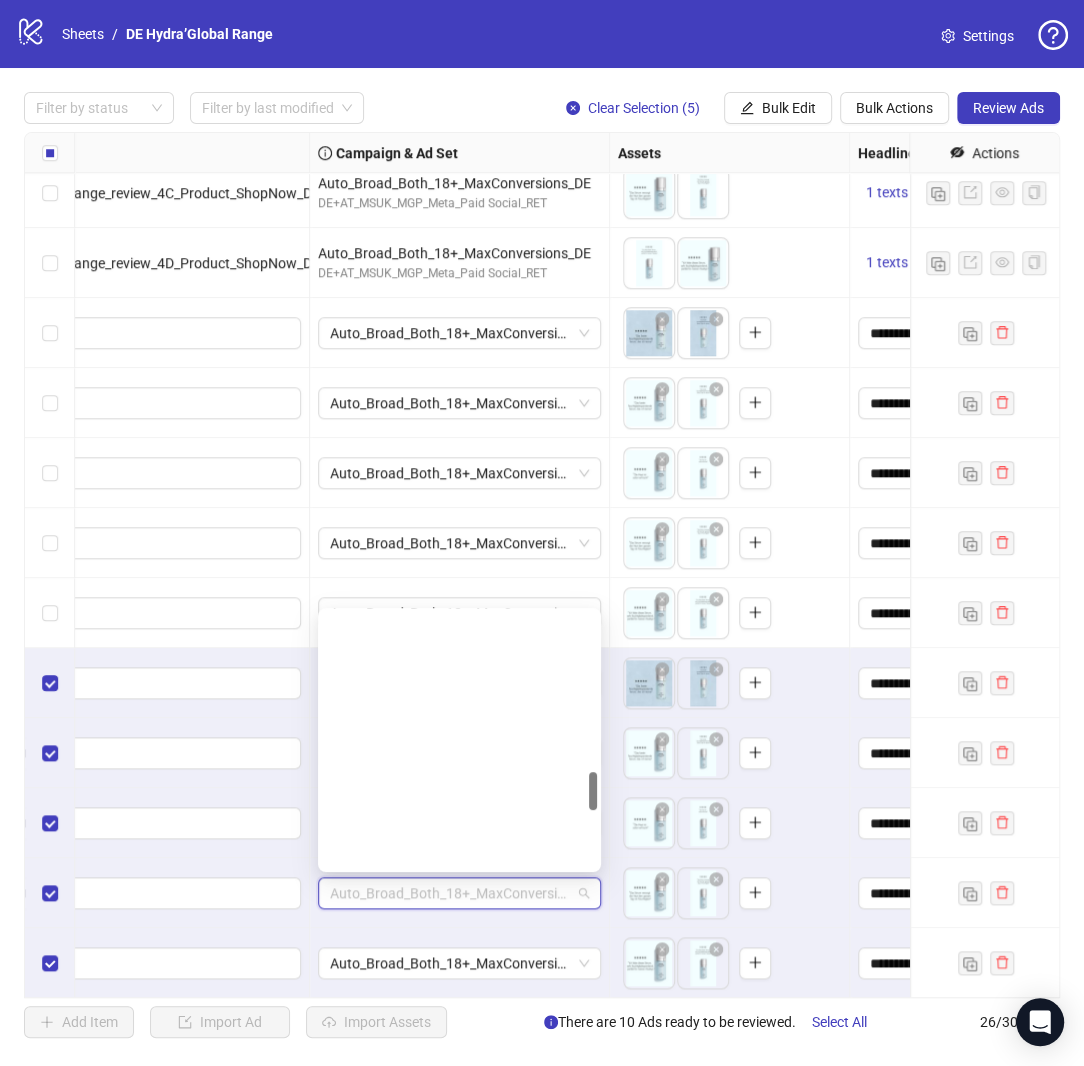 scroll, scrollTop: 1065, scrollLeft: 0, axis: vertical 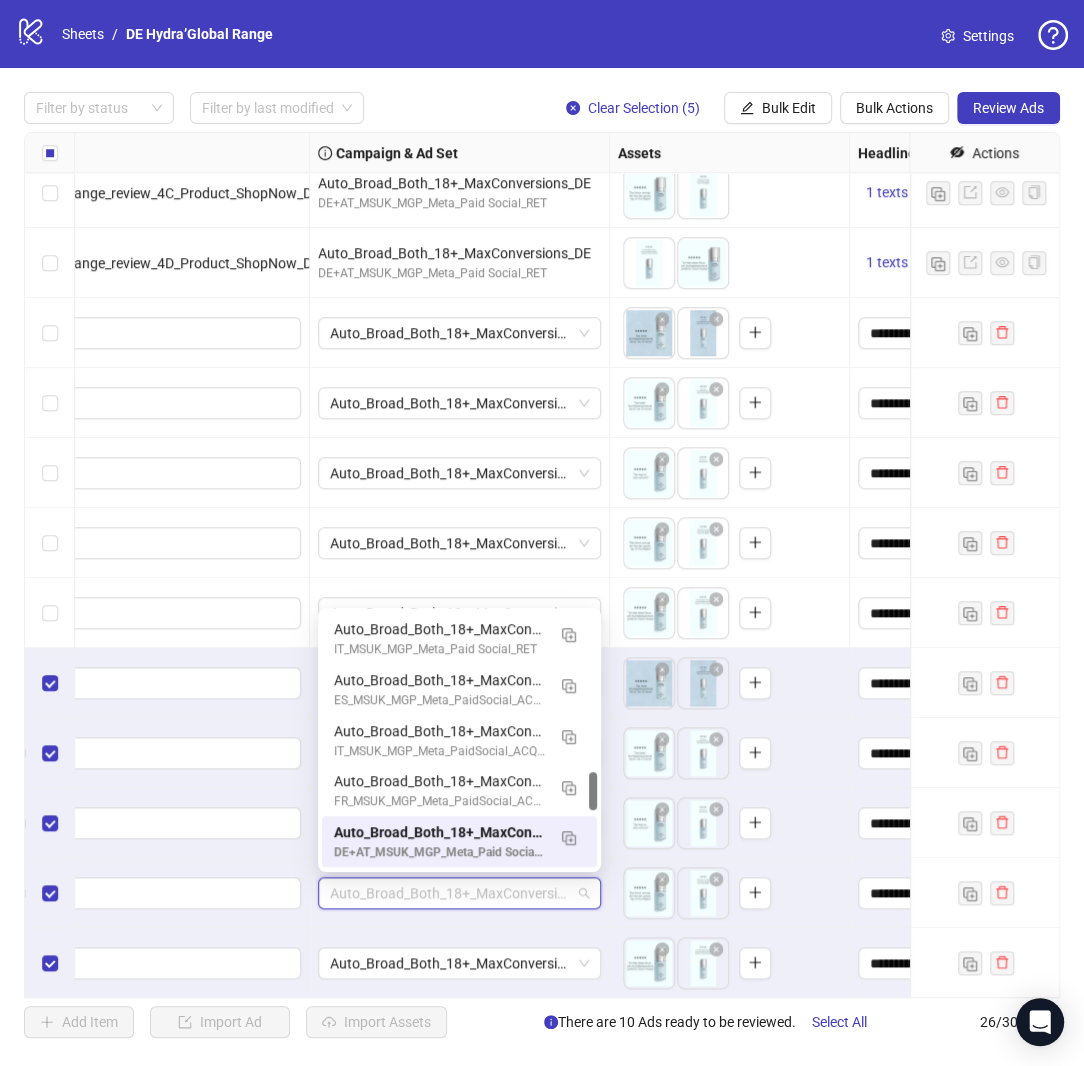 paste on "**********" 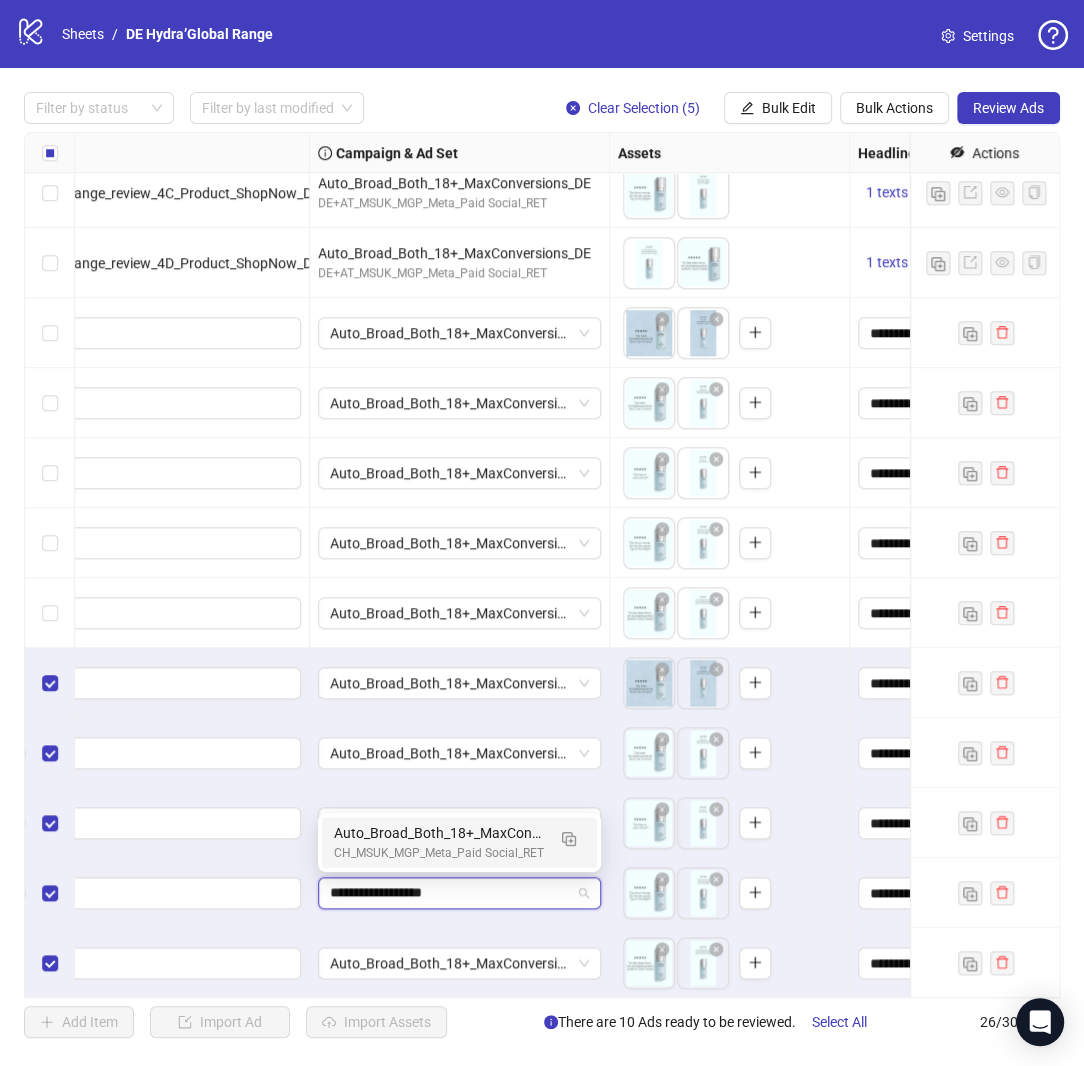 scroll, scrollTop: 0, scrollLeft: 0, axis: both 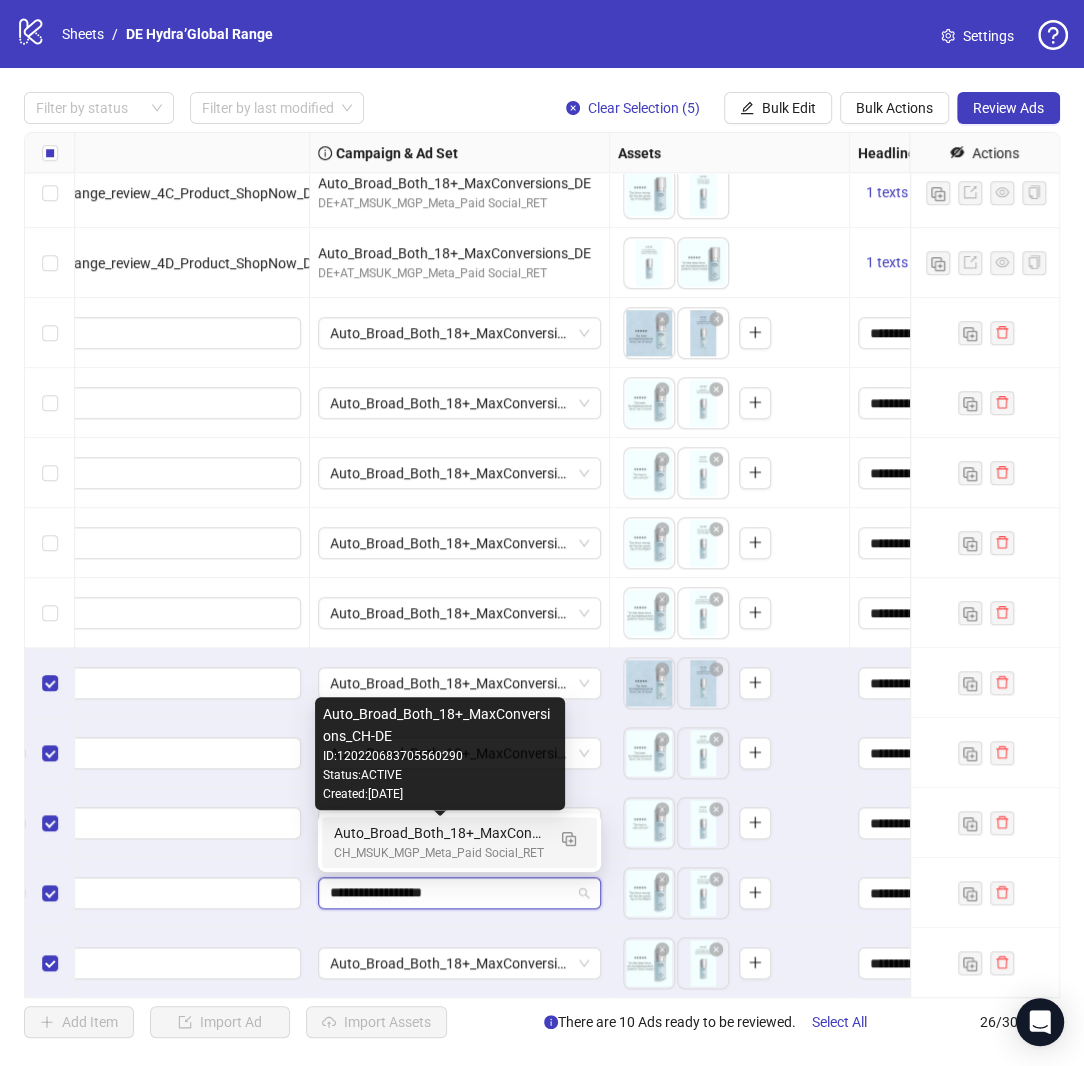 click on "Auto_Broad_Both_18+_MaxConversions_CH-DE" at bounding box center [439, 833] 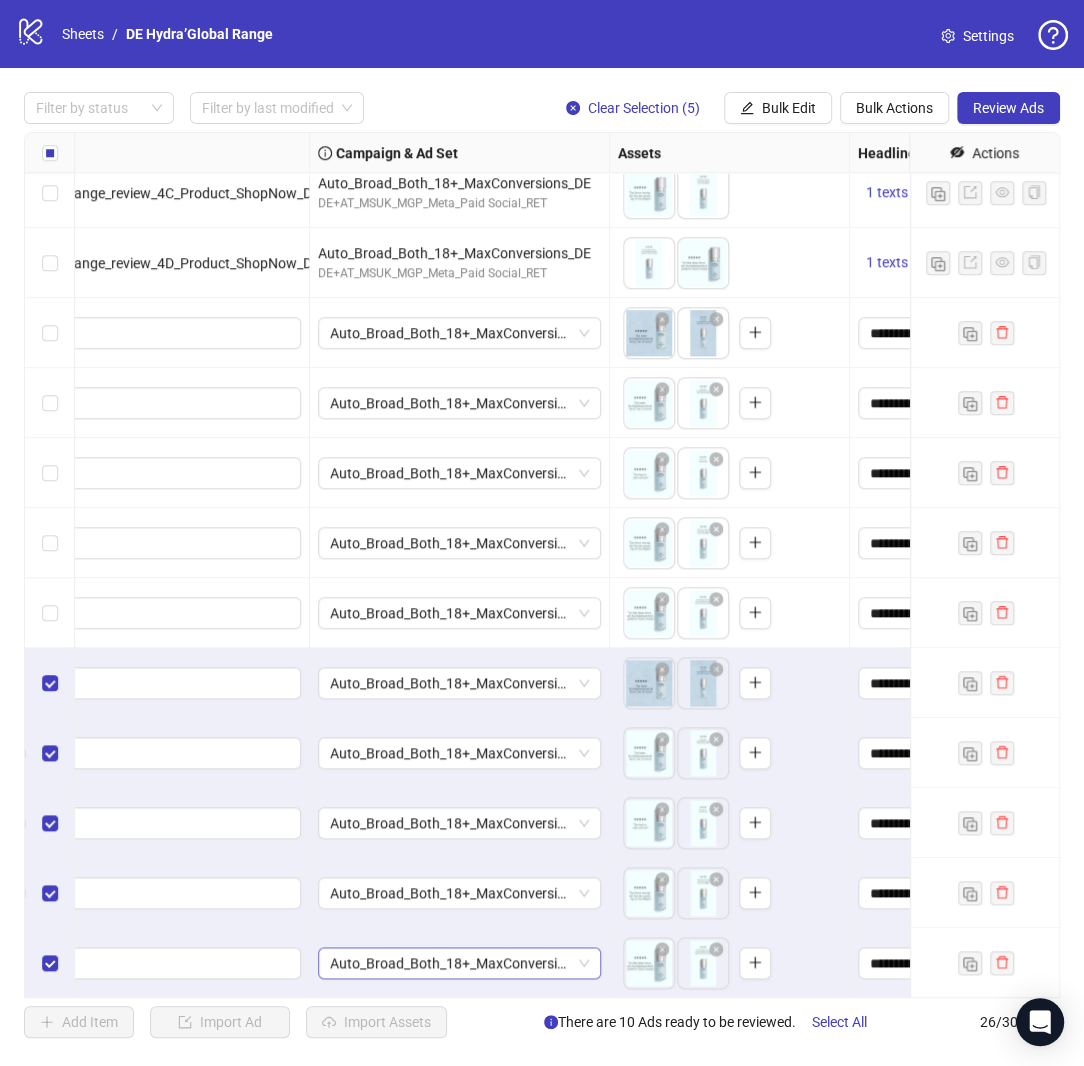 click on "Auto_Broad_Both_18+_MaxConversions_DE" at bounding box center [459, 963] 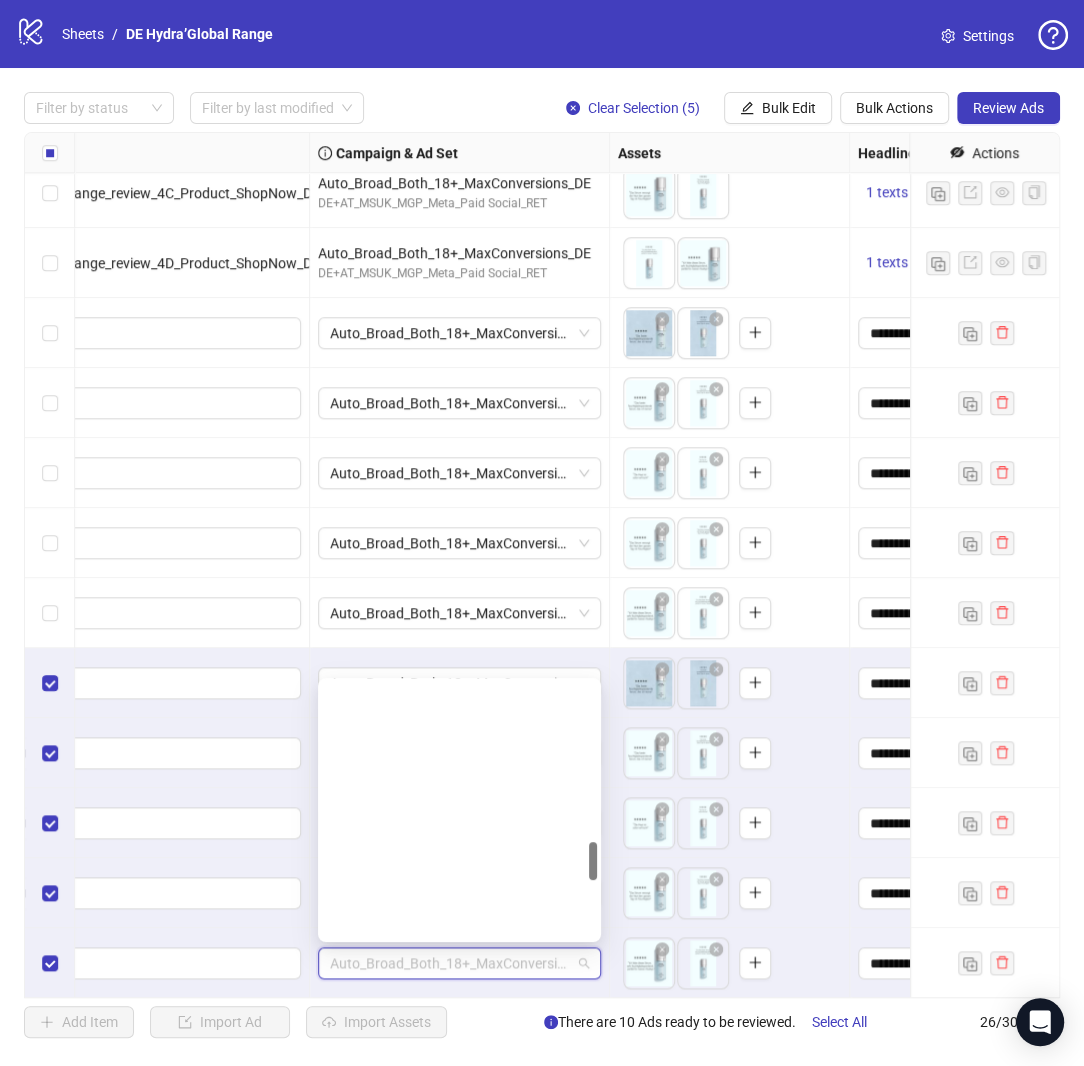 scroll, scrollTop: 1065, scrollLeft: 0, axis: vertical 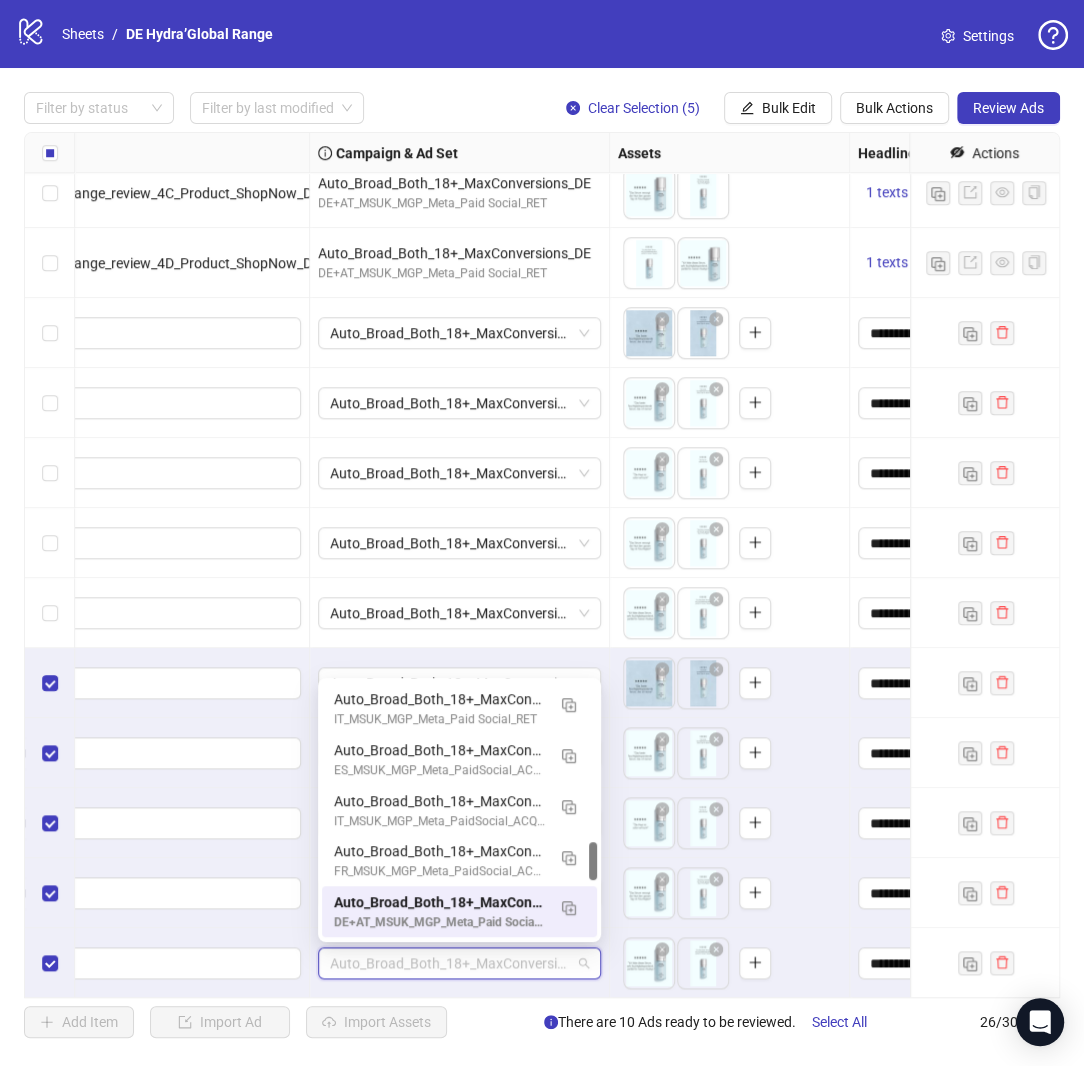 paste on "**********" 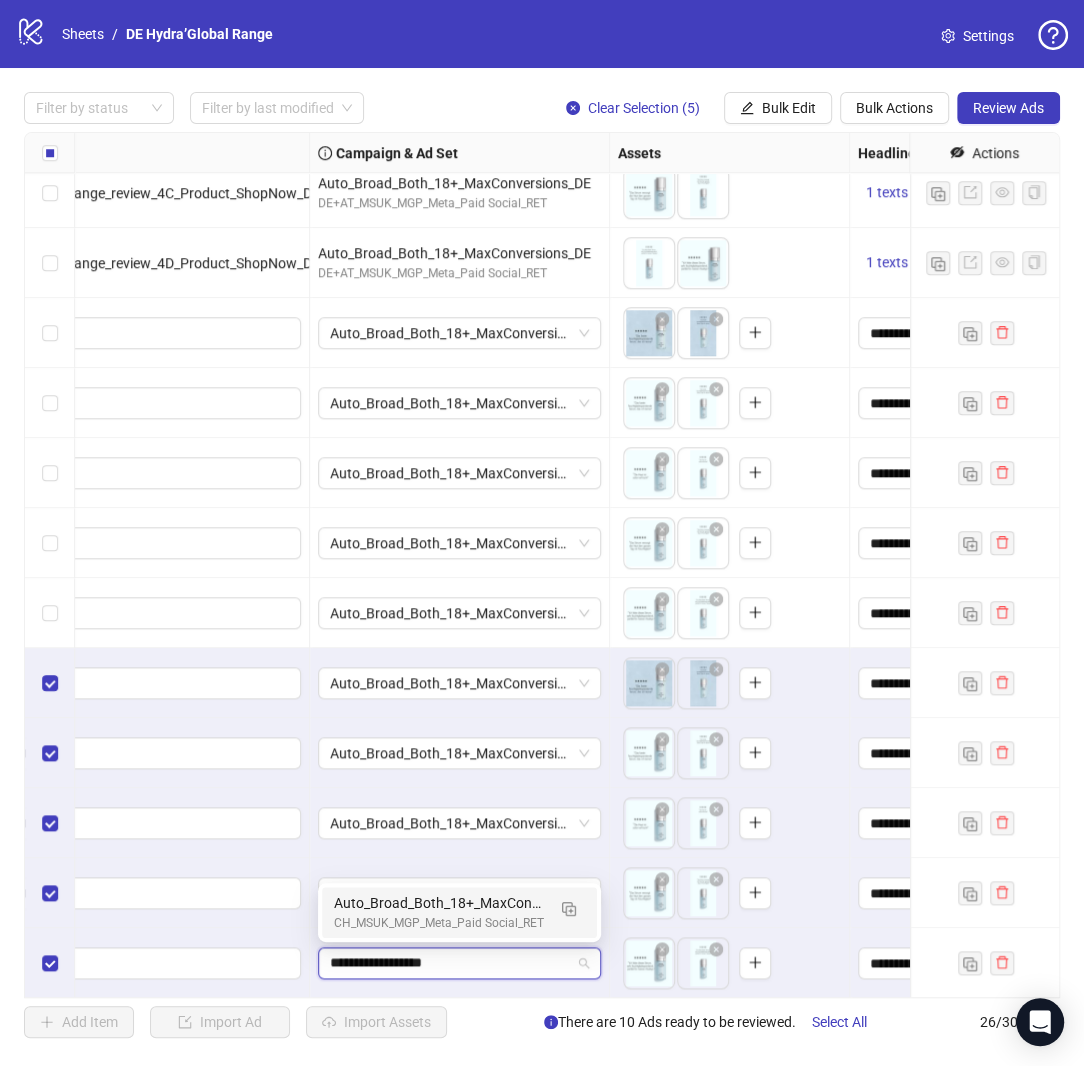 scroll, scrollTop: 0, scrollLeft: 0, axis: both 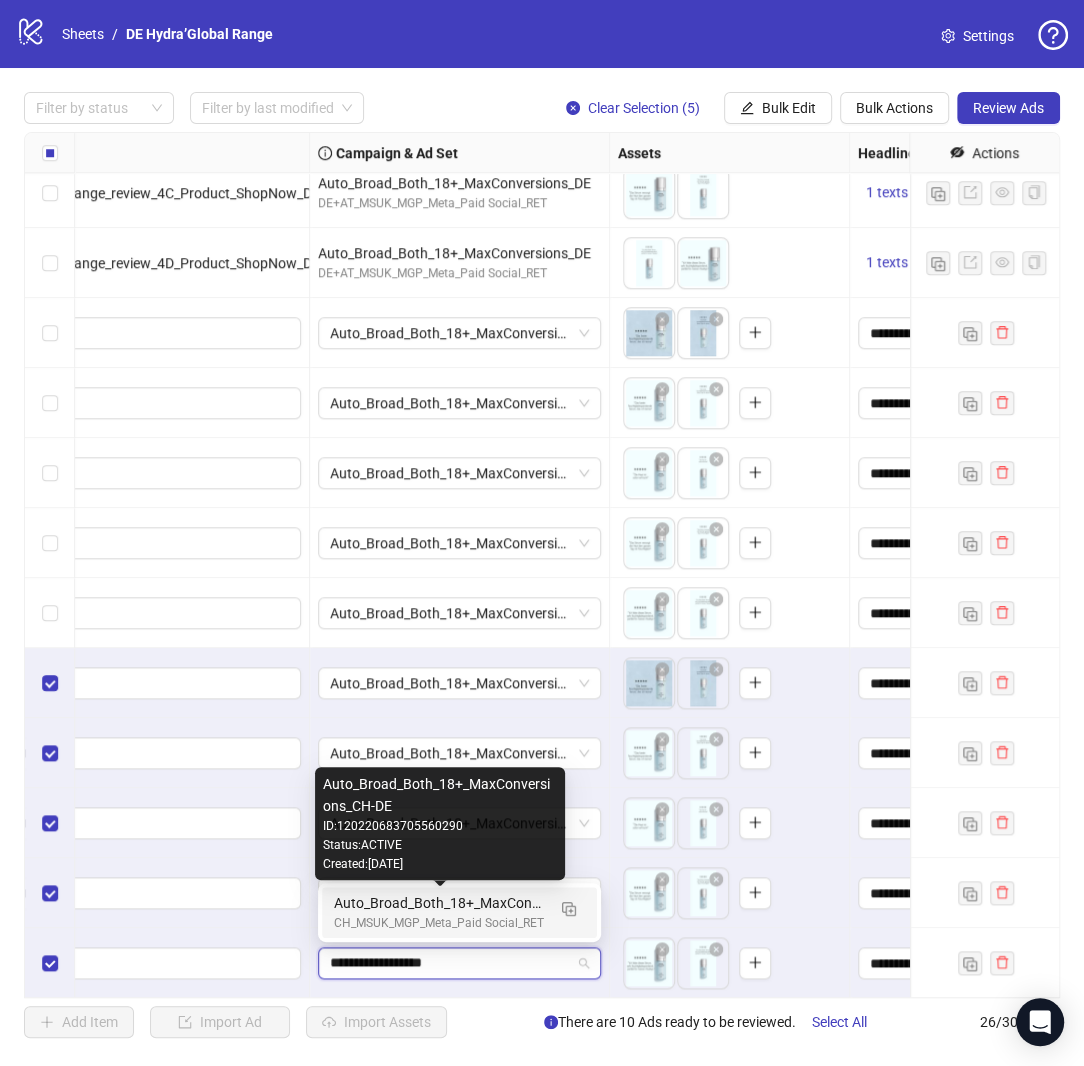 click on "Auto_Broad_Both_18+_MaxConversions_CH-DE" at bounding box center (439, 903) 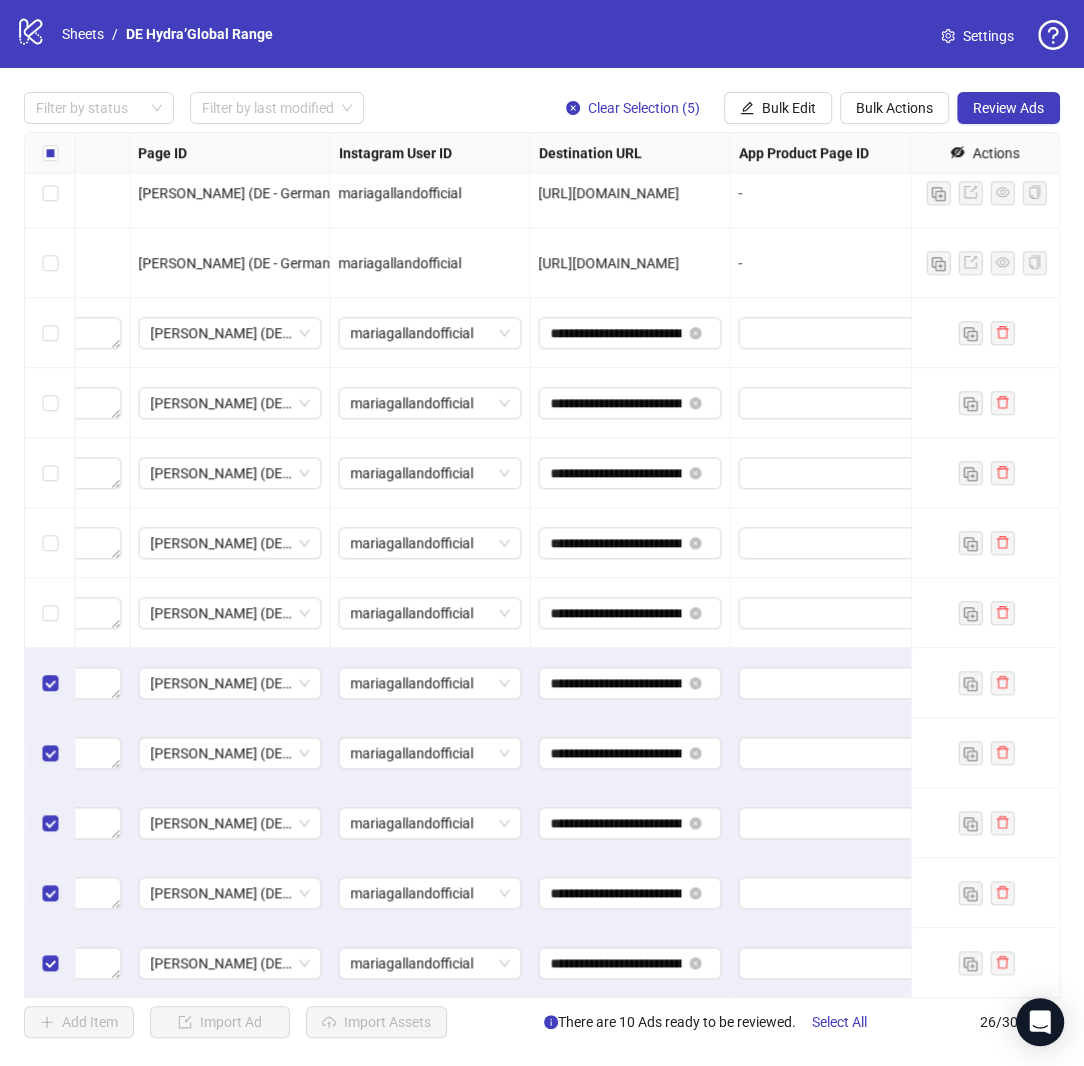 scroll, scrollTop: 995, scrollLeft: 1857, axis: both 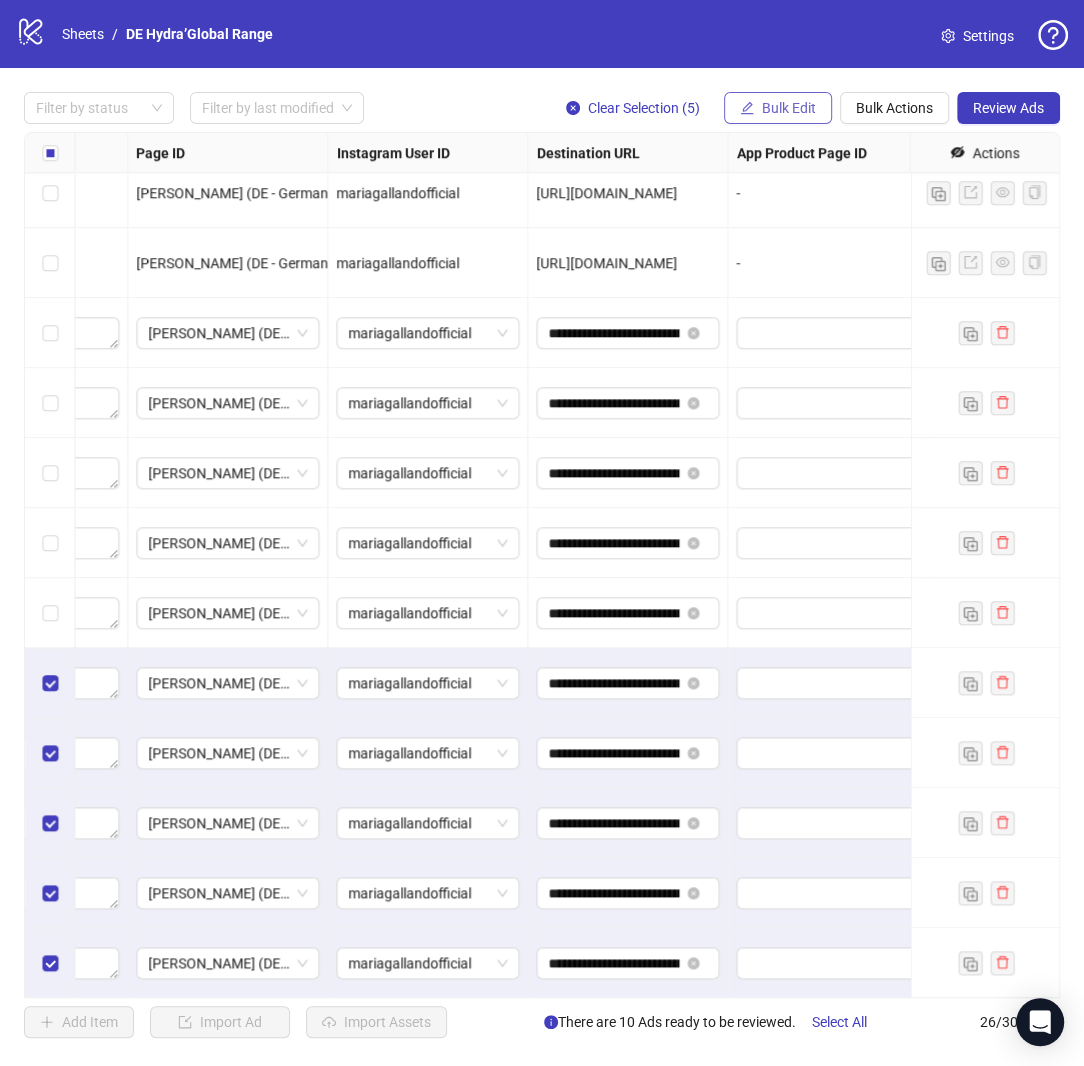 click on "Bulk Edit" at bounding box center (789, 108) 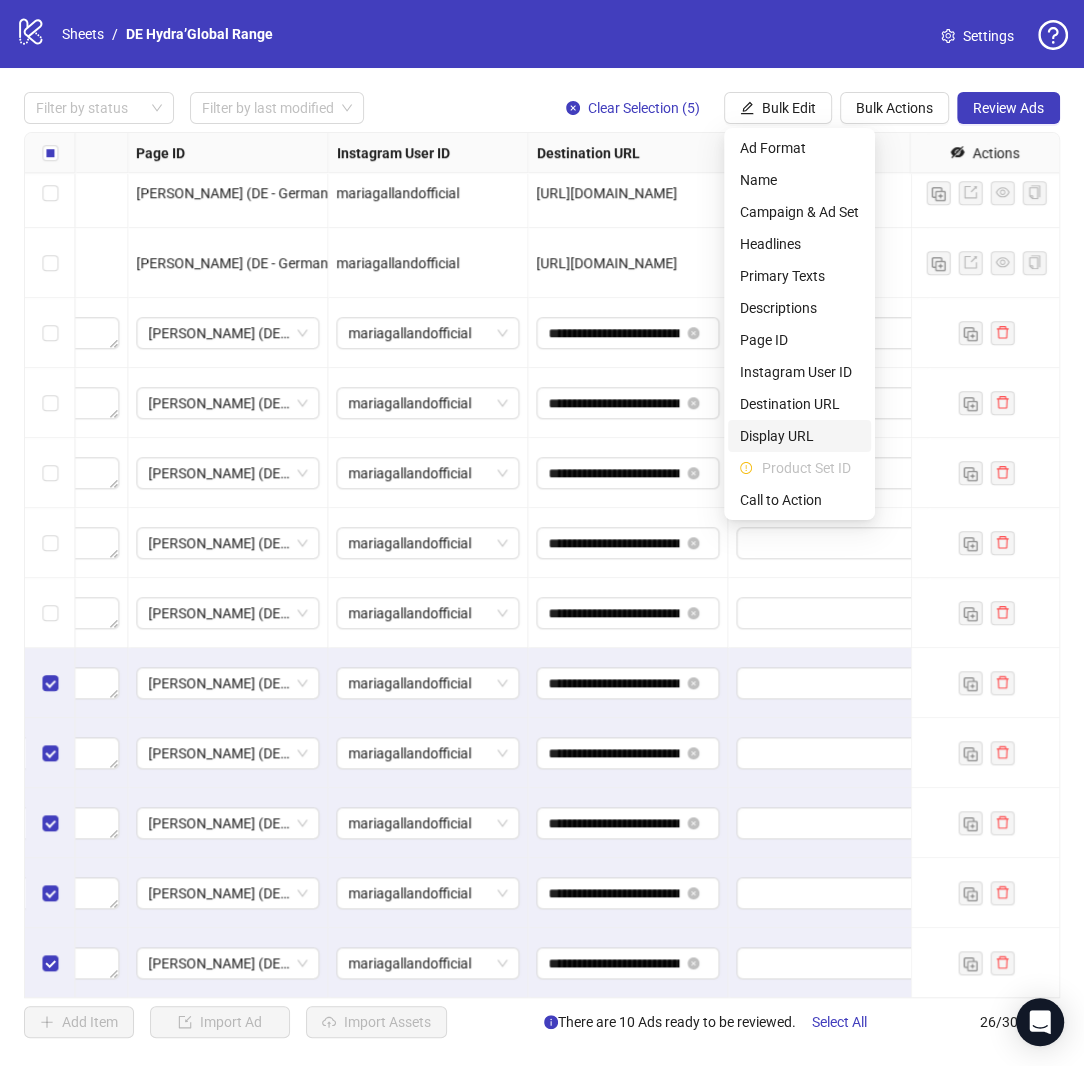 click on "Display URL" at bounding box center (799, 436) 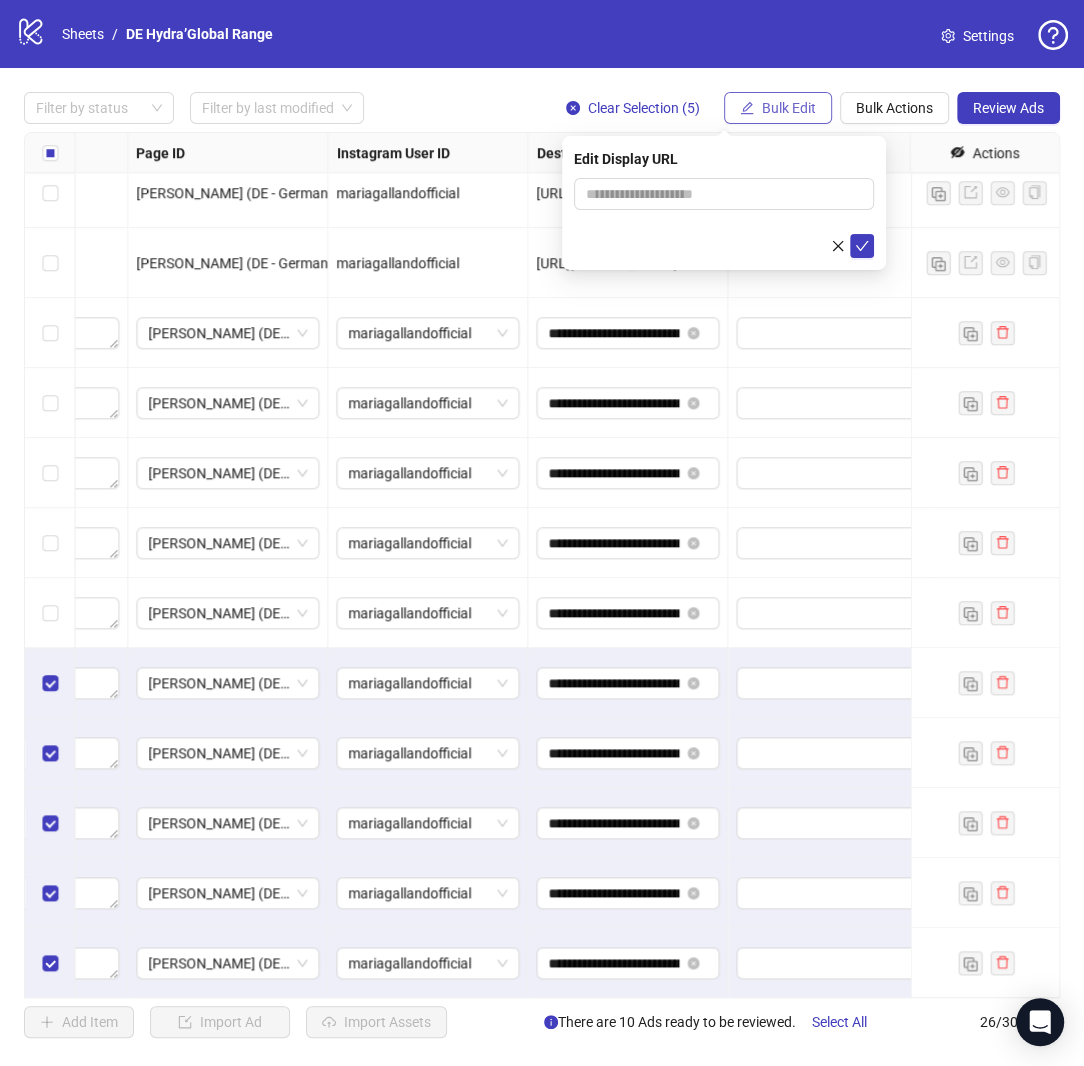 click on "Bulk Edit" at bounding box center (789, 108) 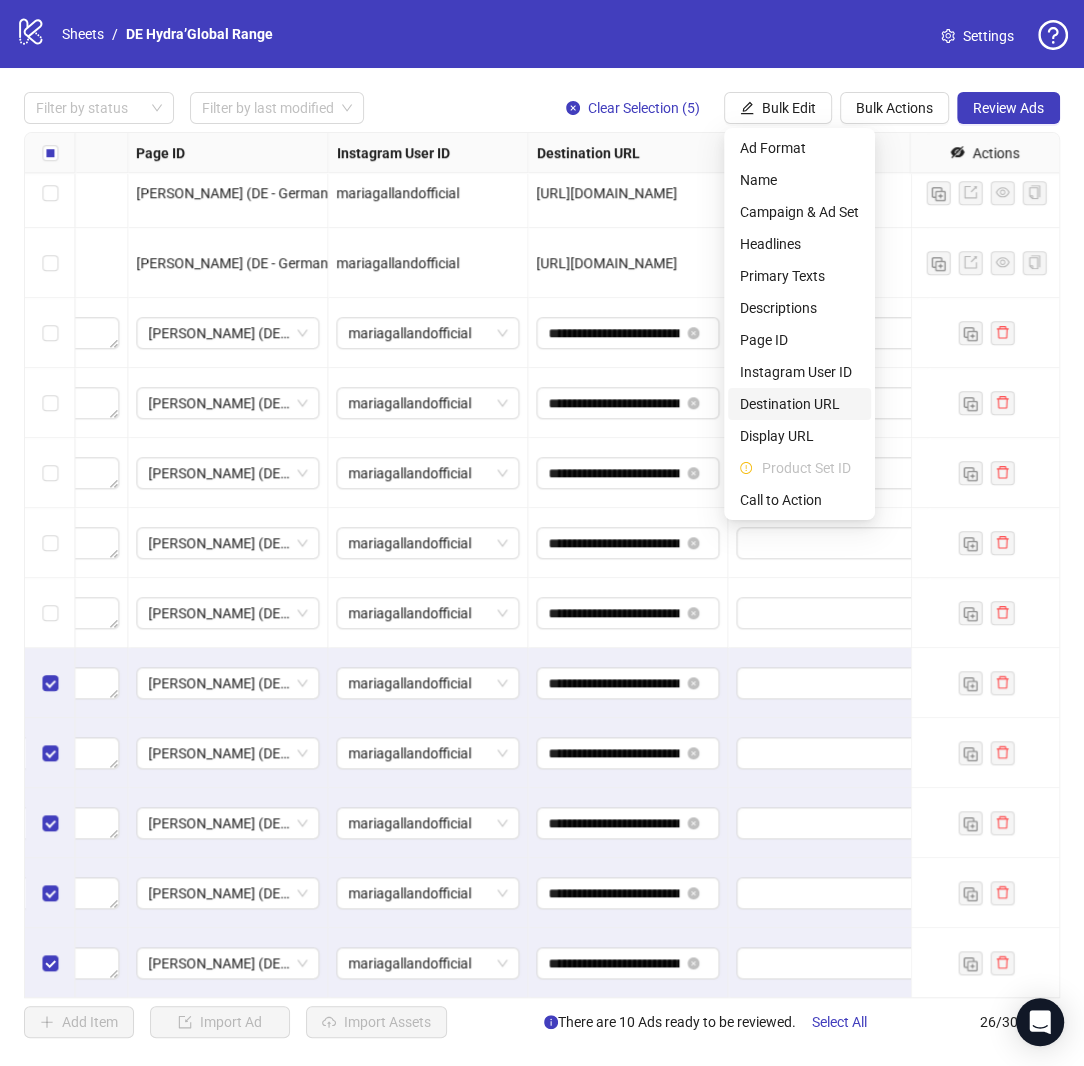 click on "Destination URL" at bounding box center [799, 404] 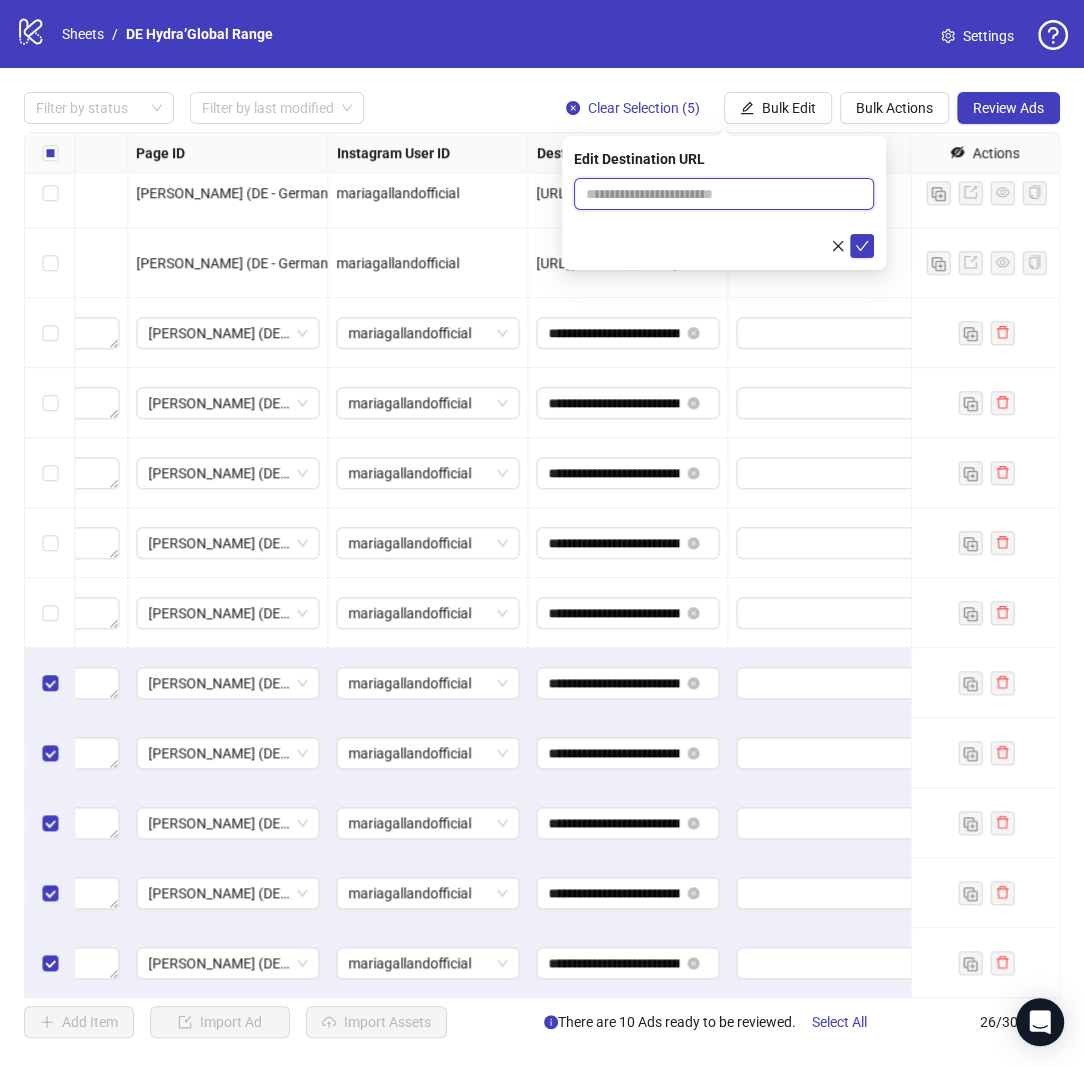click at bounding box center [716, 194] 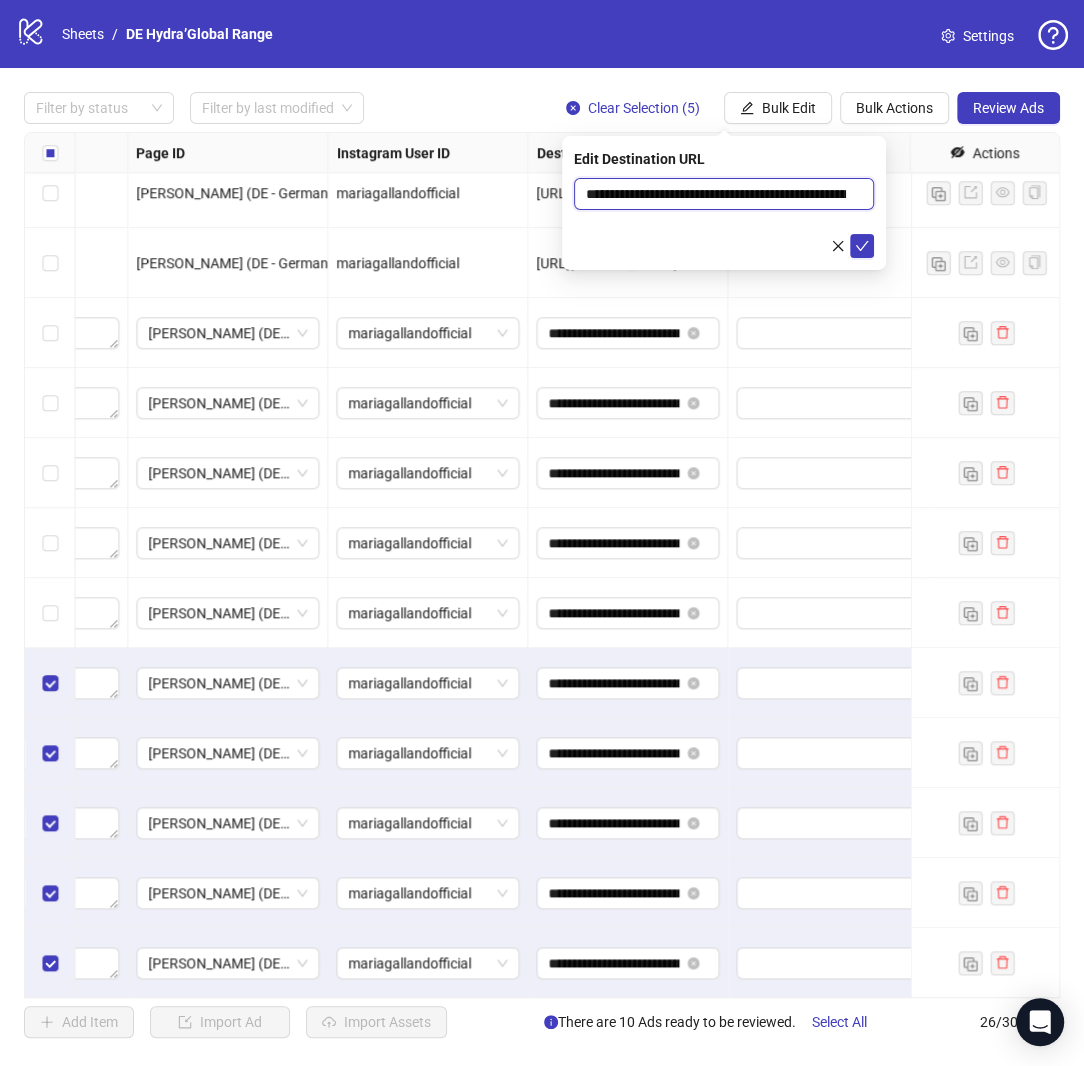 scroll, scrollTop: 0, scrollLeft: 238, axis: horizontal 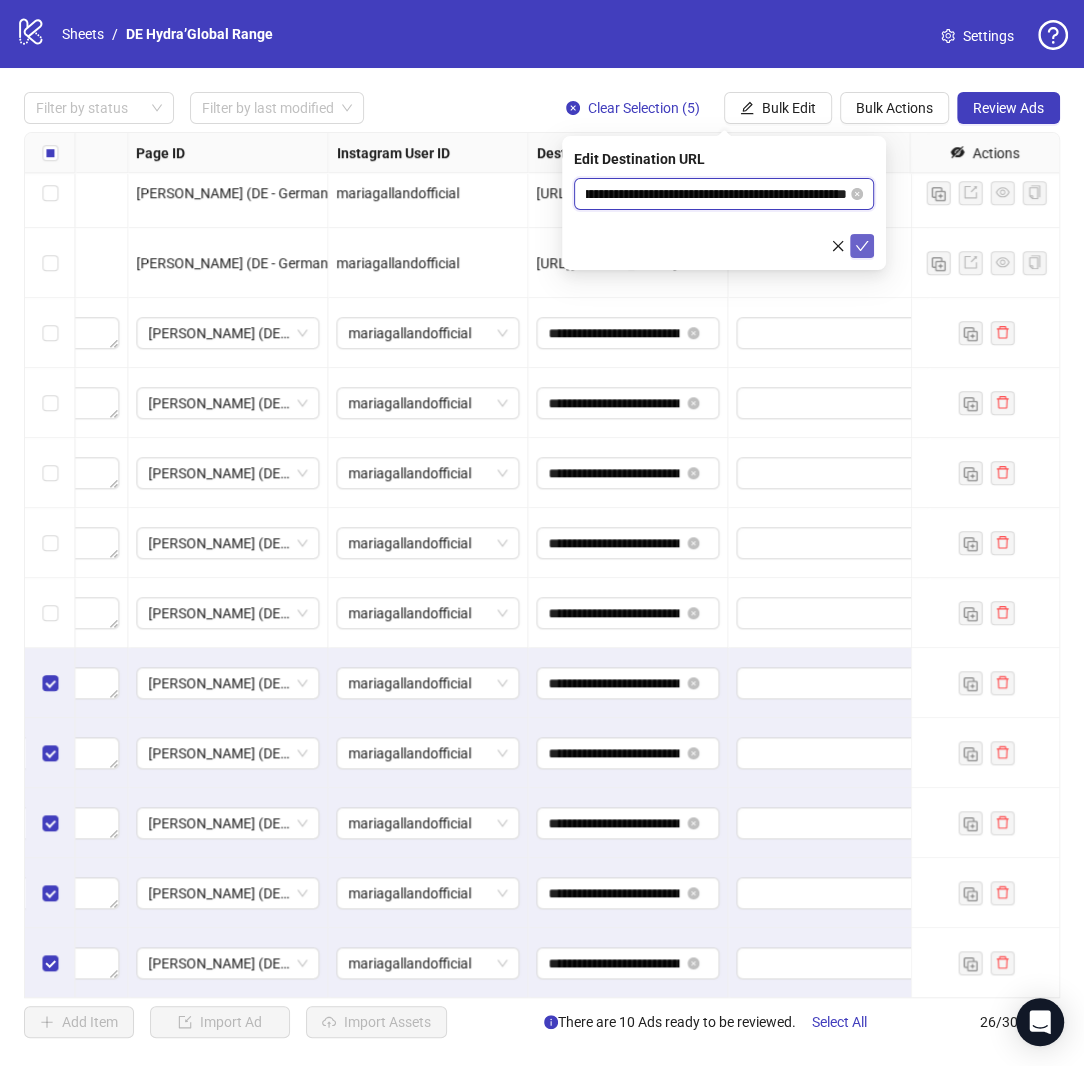type on "**********" 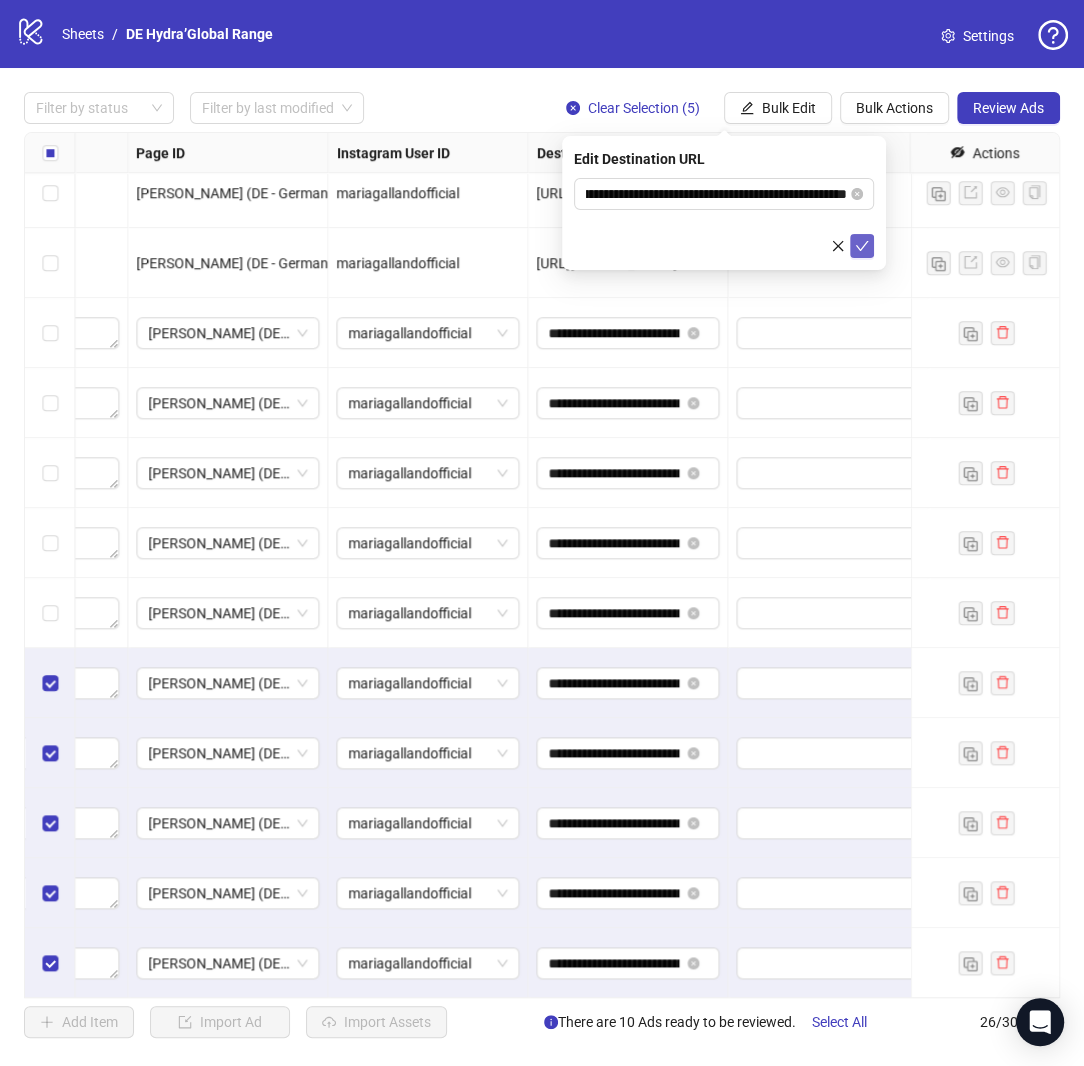 click 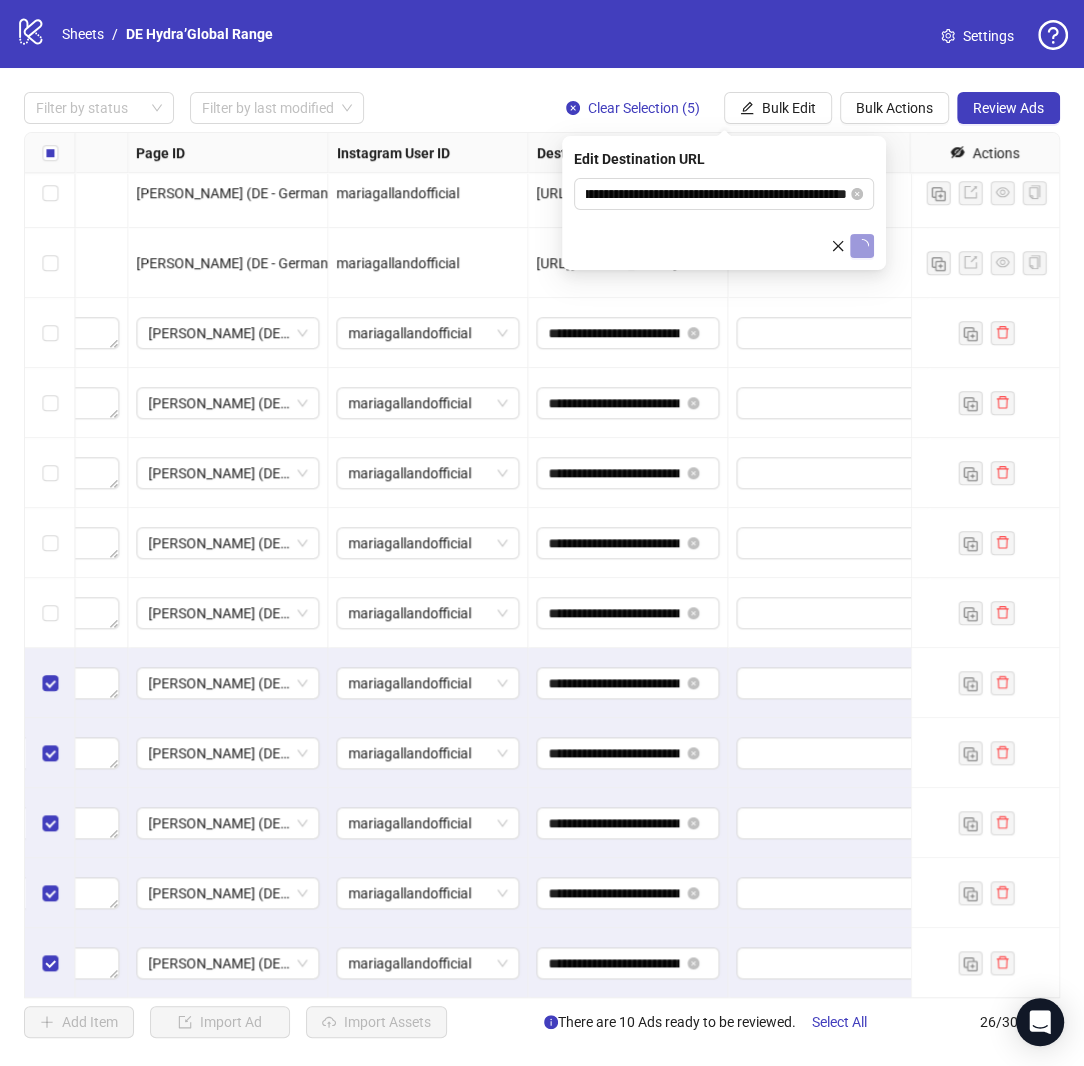 scroll, scrollTop: 0, scrollLeft: 0, axis: both 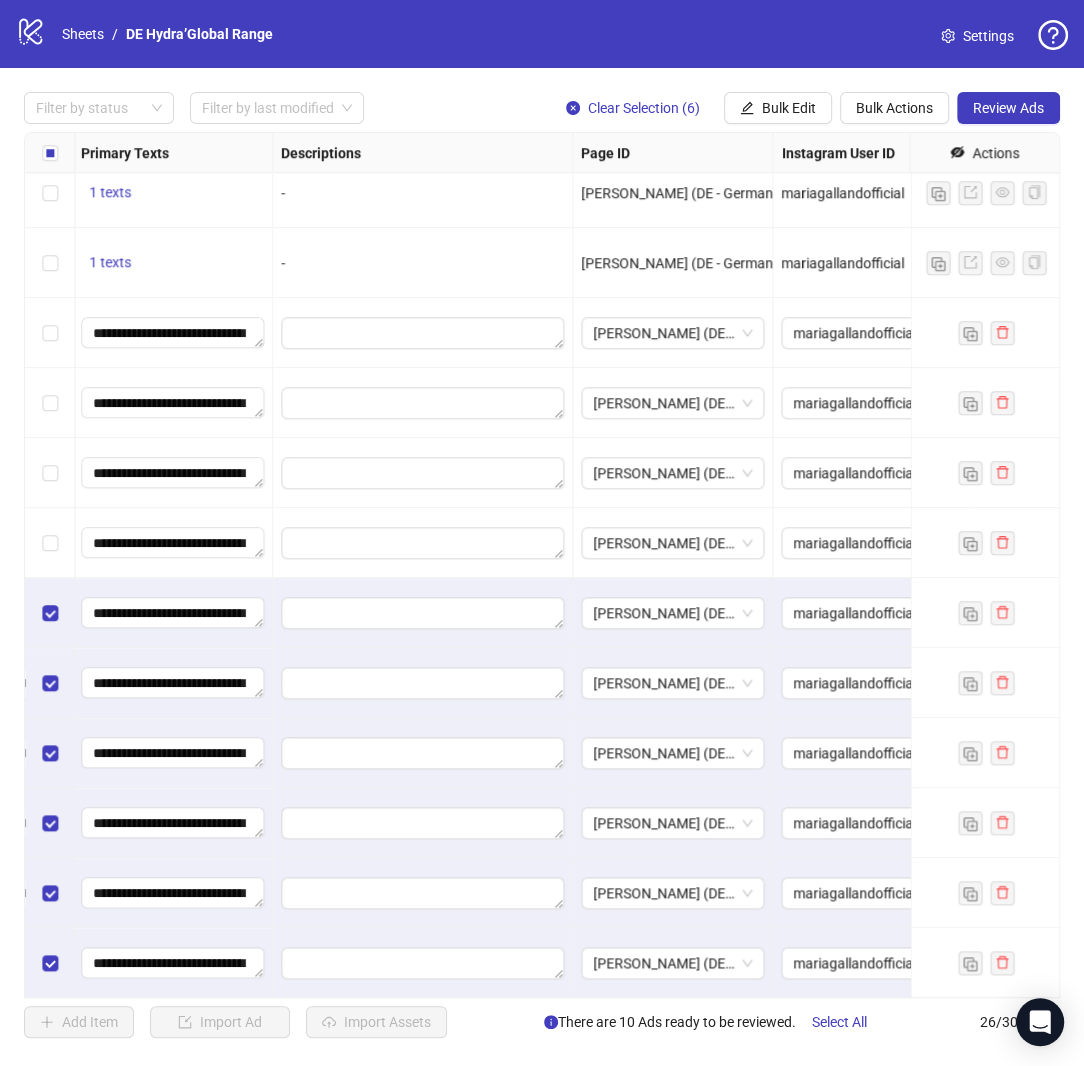 click at bounding box center [50, 543] 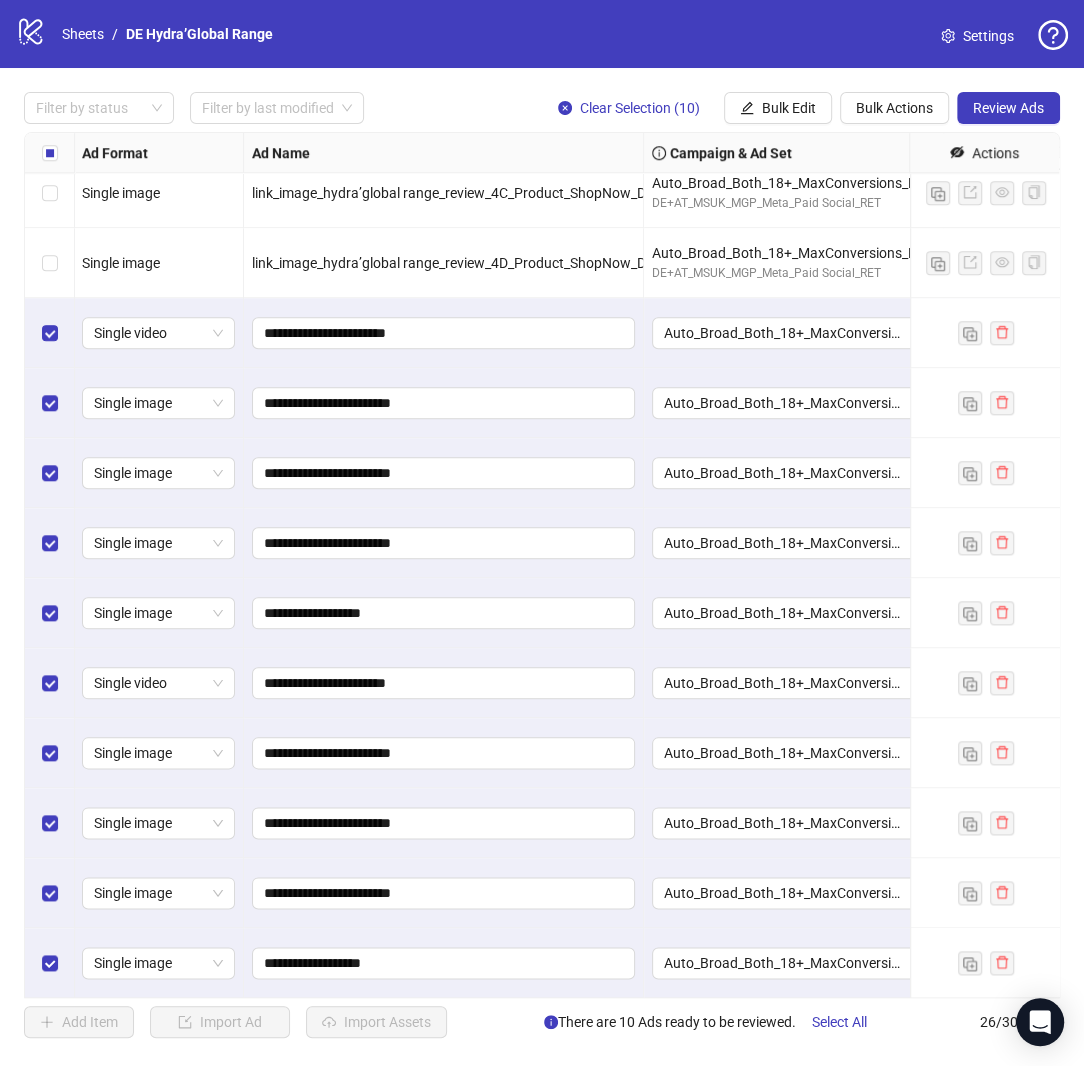 scroll, scrollTop: 995, scrollLeft: 0, axis: vertical 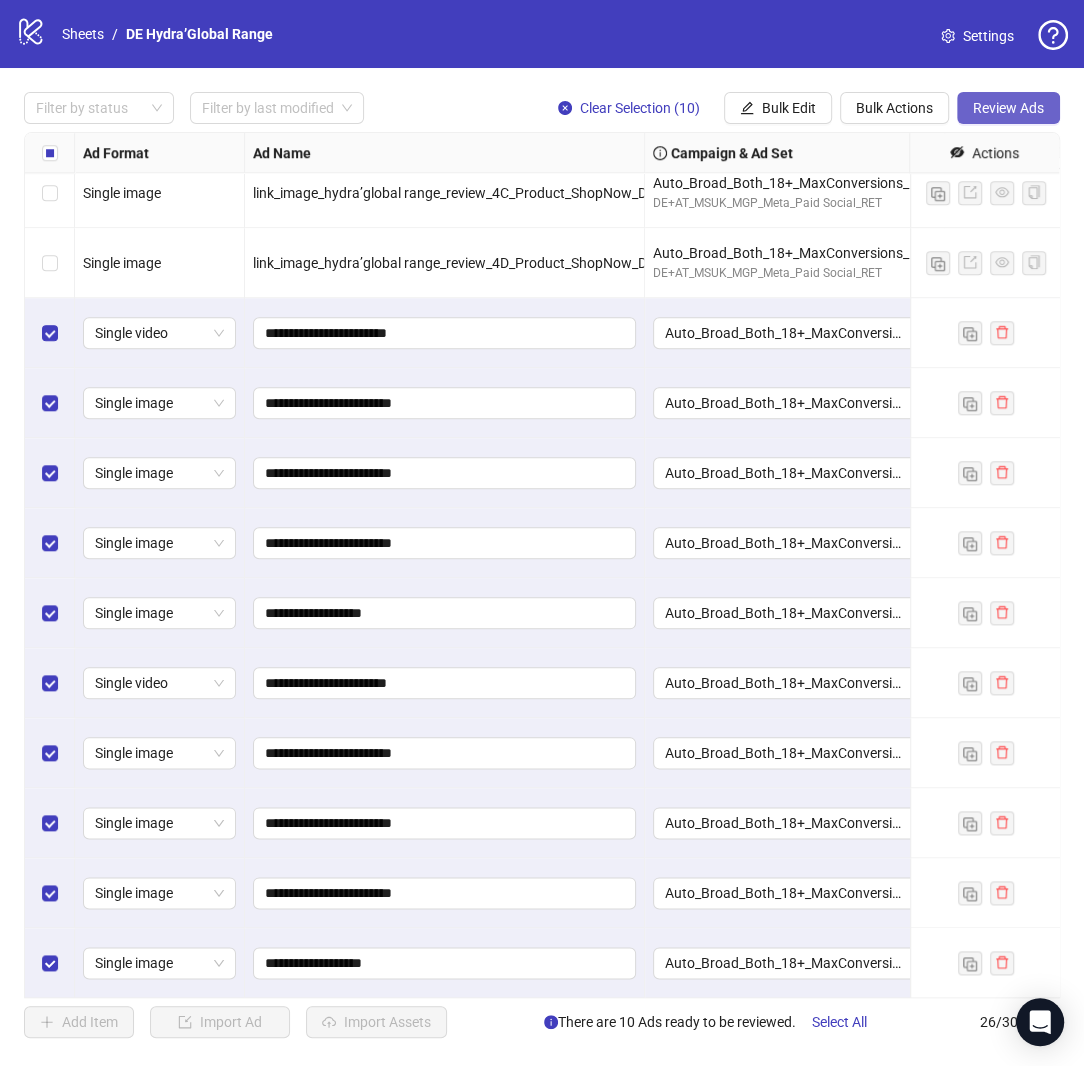 click on "Review Ads" at bounding box center (1008, 108) 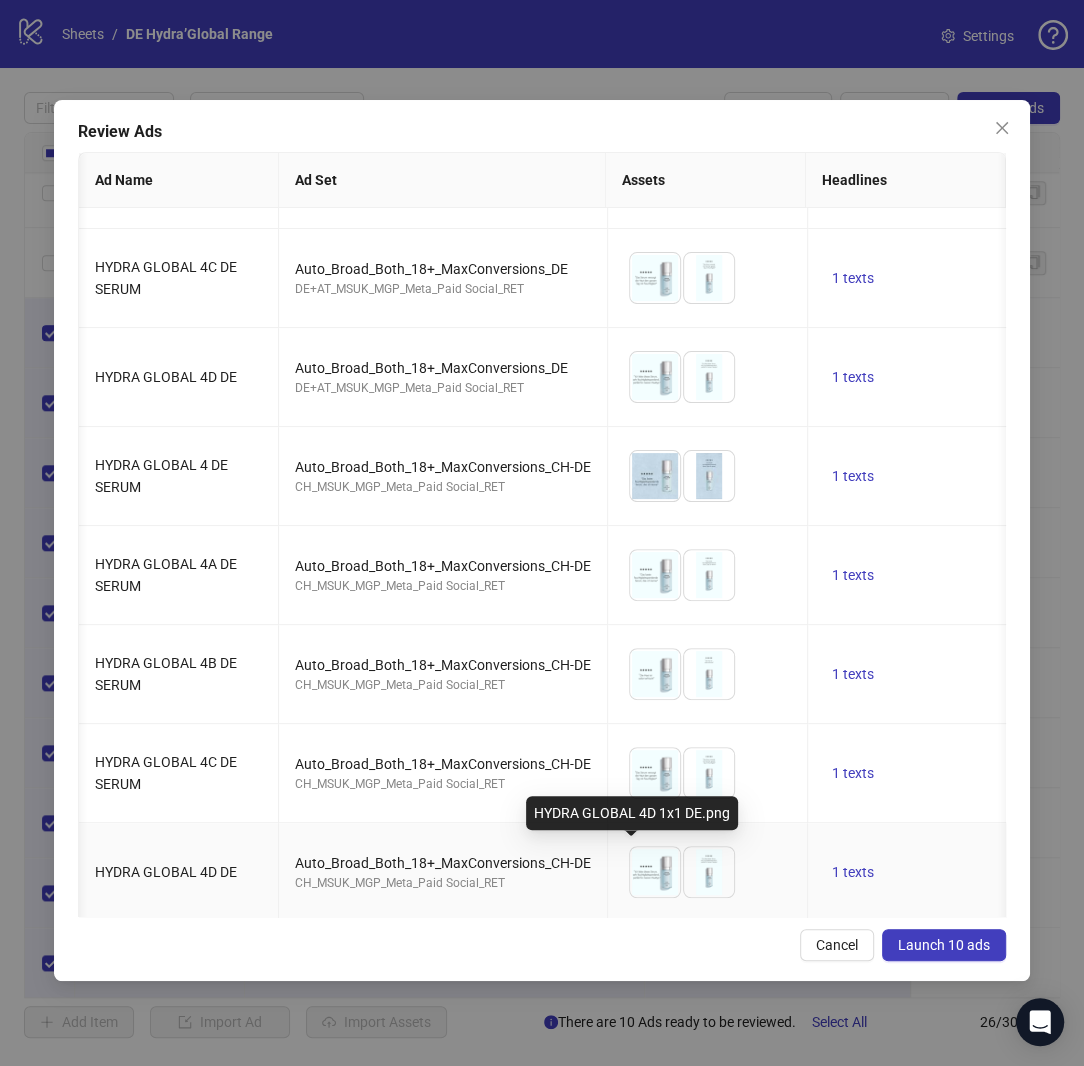 scroll, scrollTop: 276, scrollLeft: 230, axis: both 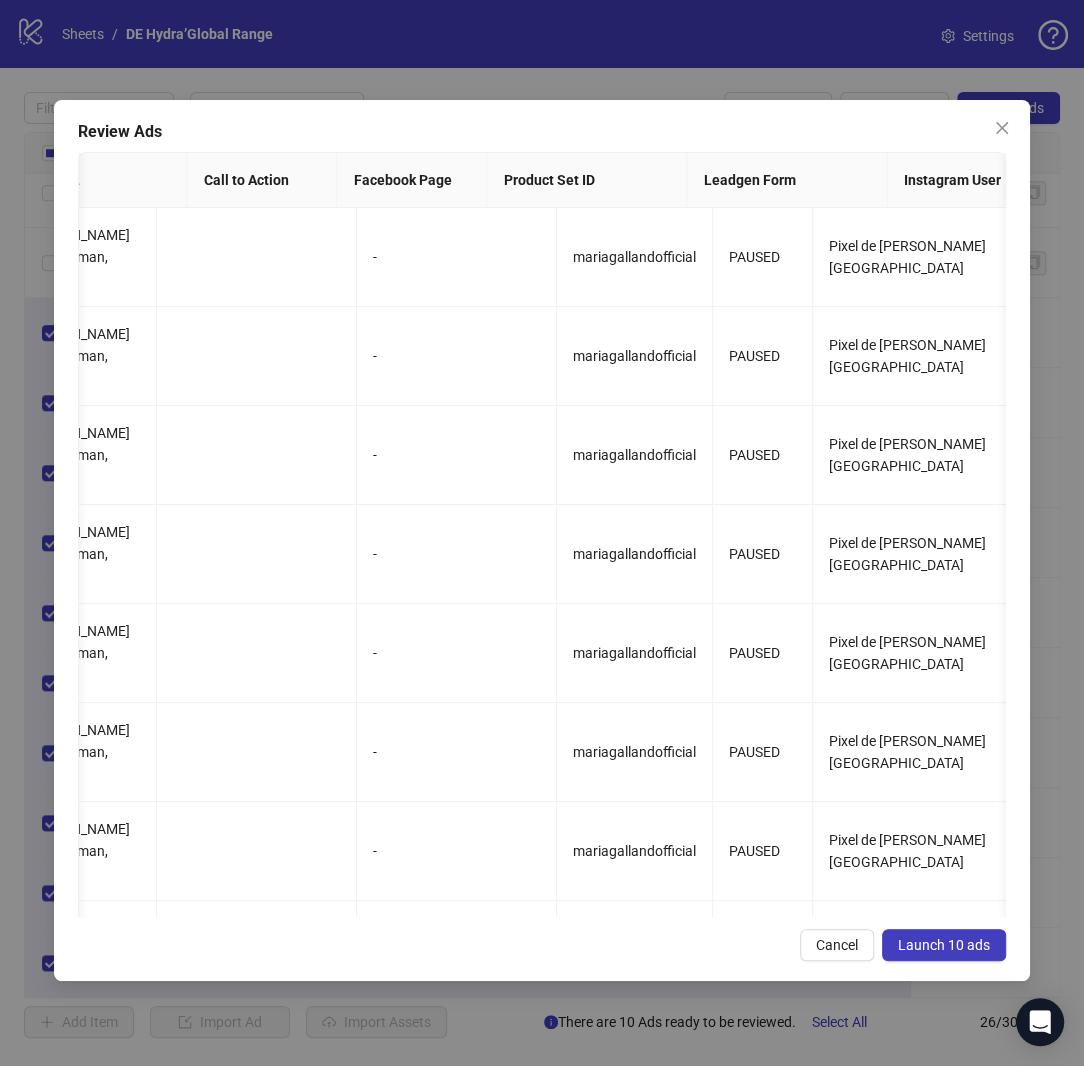click on "Launch 10 ads" at bounding box center (944, 945) 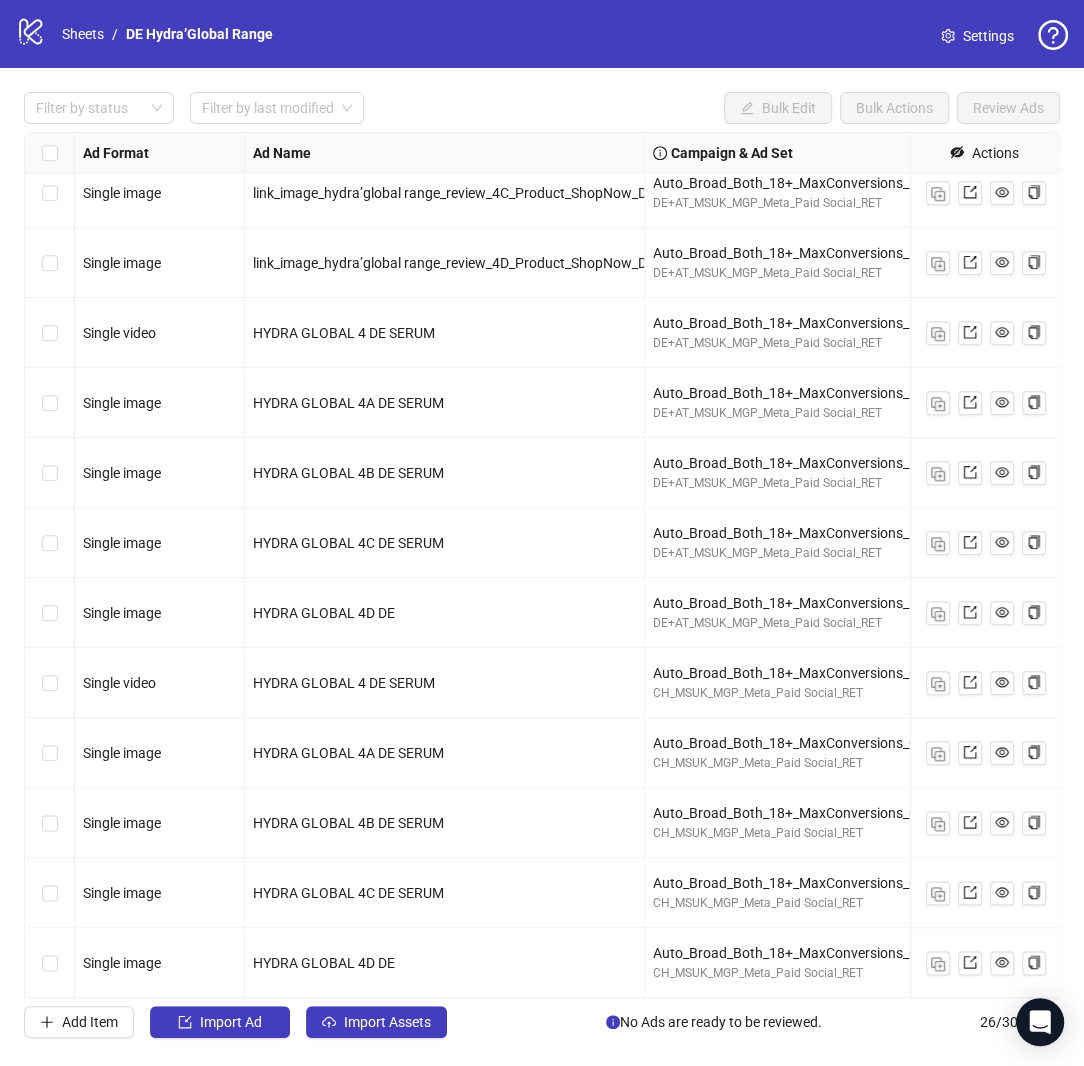 click on "logo/logo-mobile Sheets / DE Hydra’Global Range" at bounding box center [148, 34] 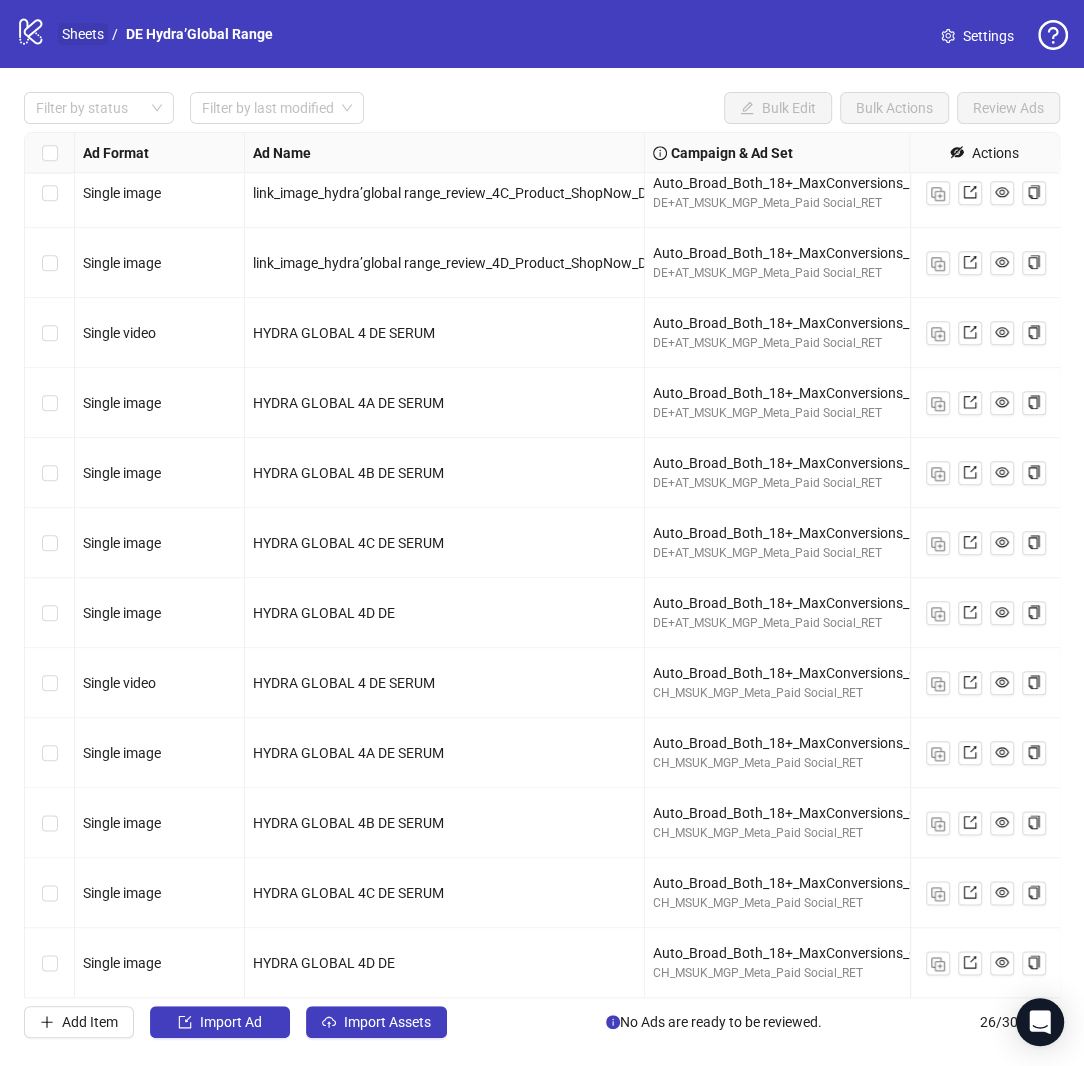 click on "Sheets" at bounding box center (83, 34) 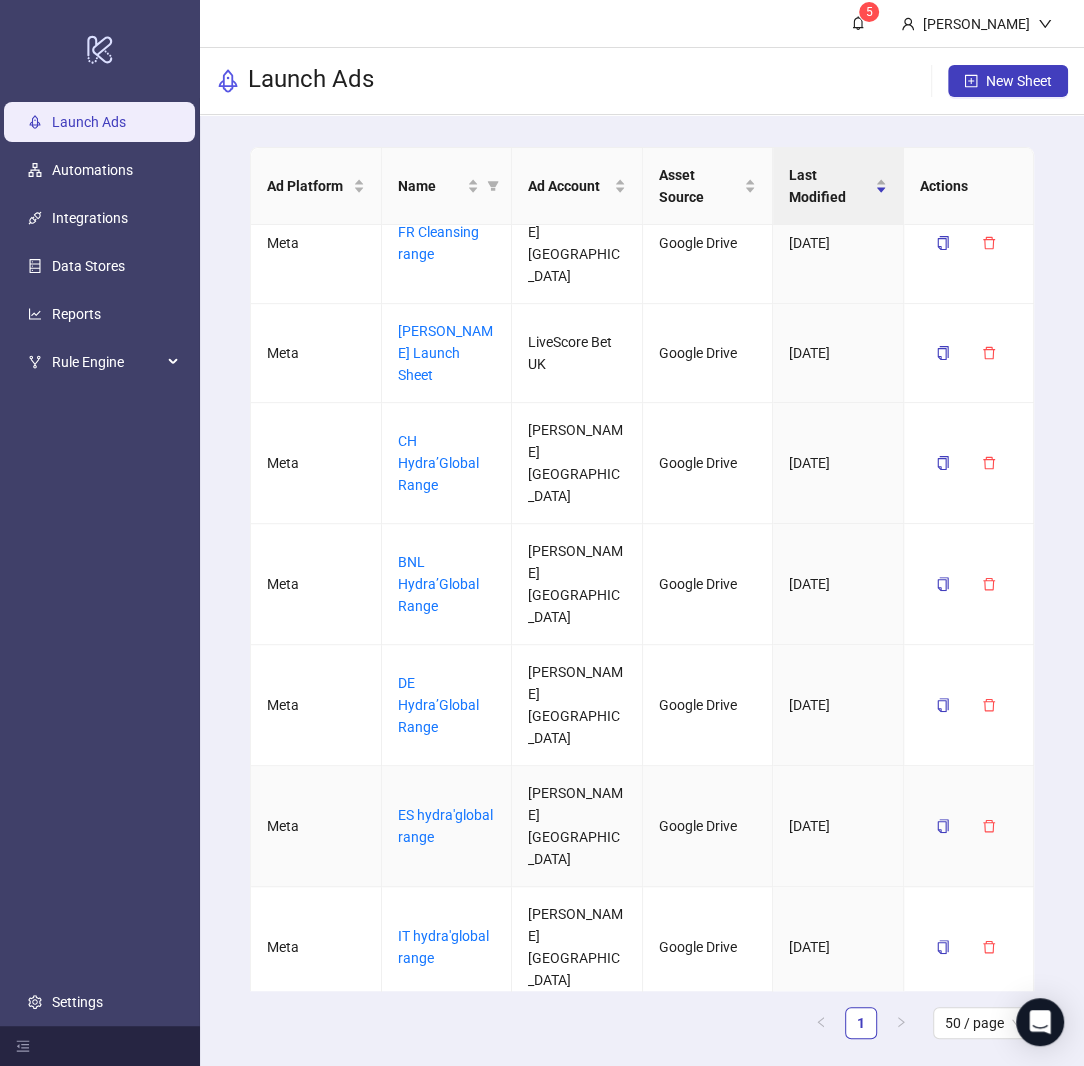 scroll, scrollTop: 537, scrollLeft: 0, axis: vertical 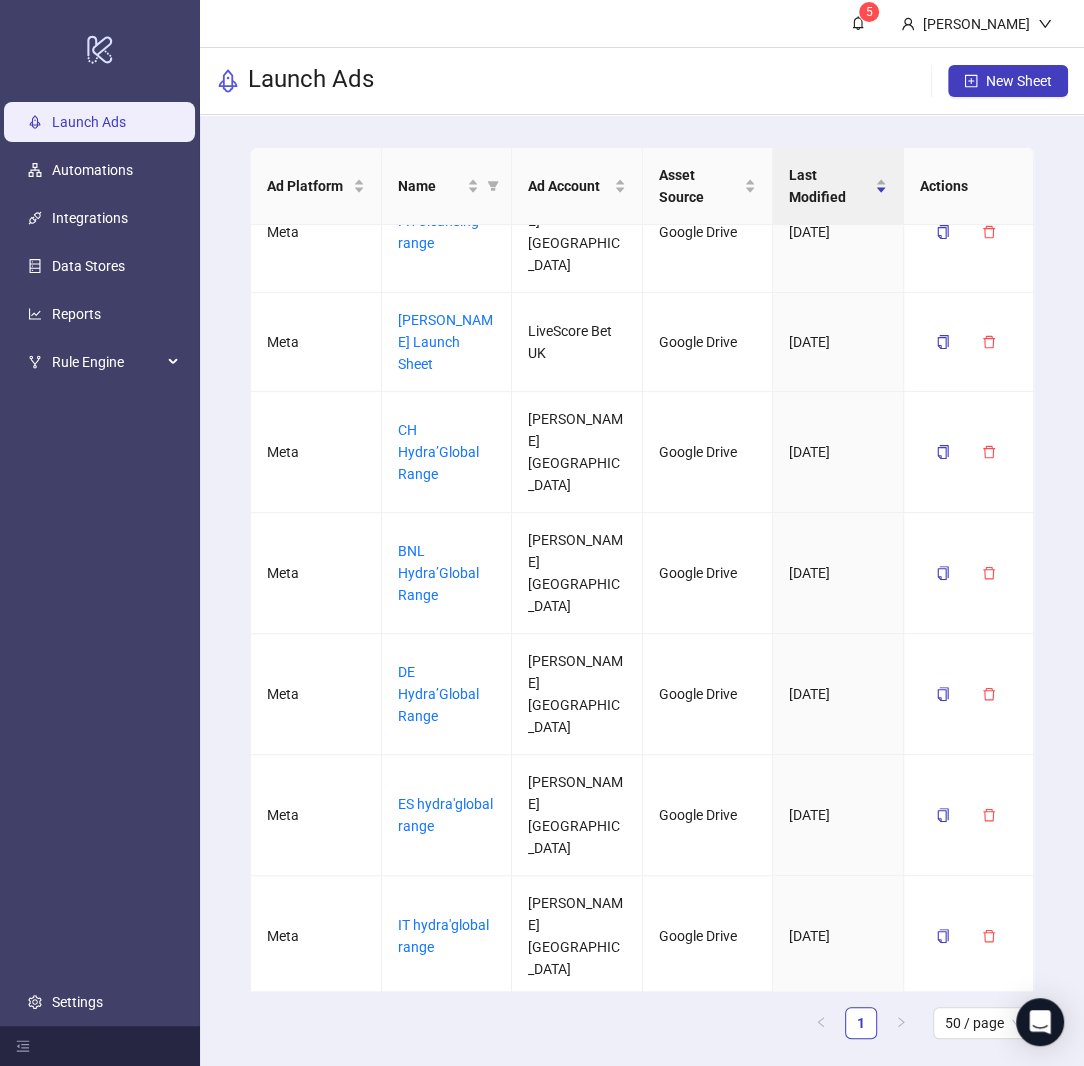 click on "FR hydra'global range" at bounding box center (446, 1057) 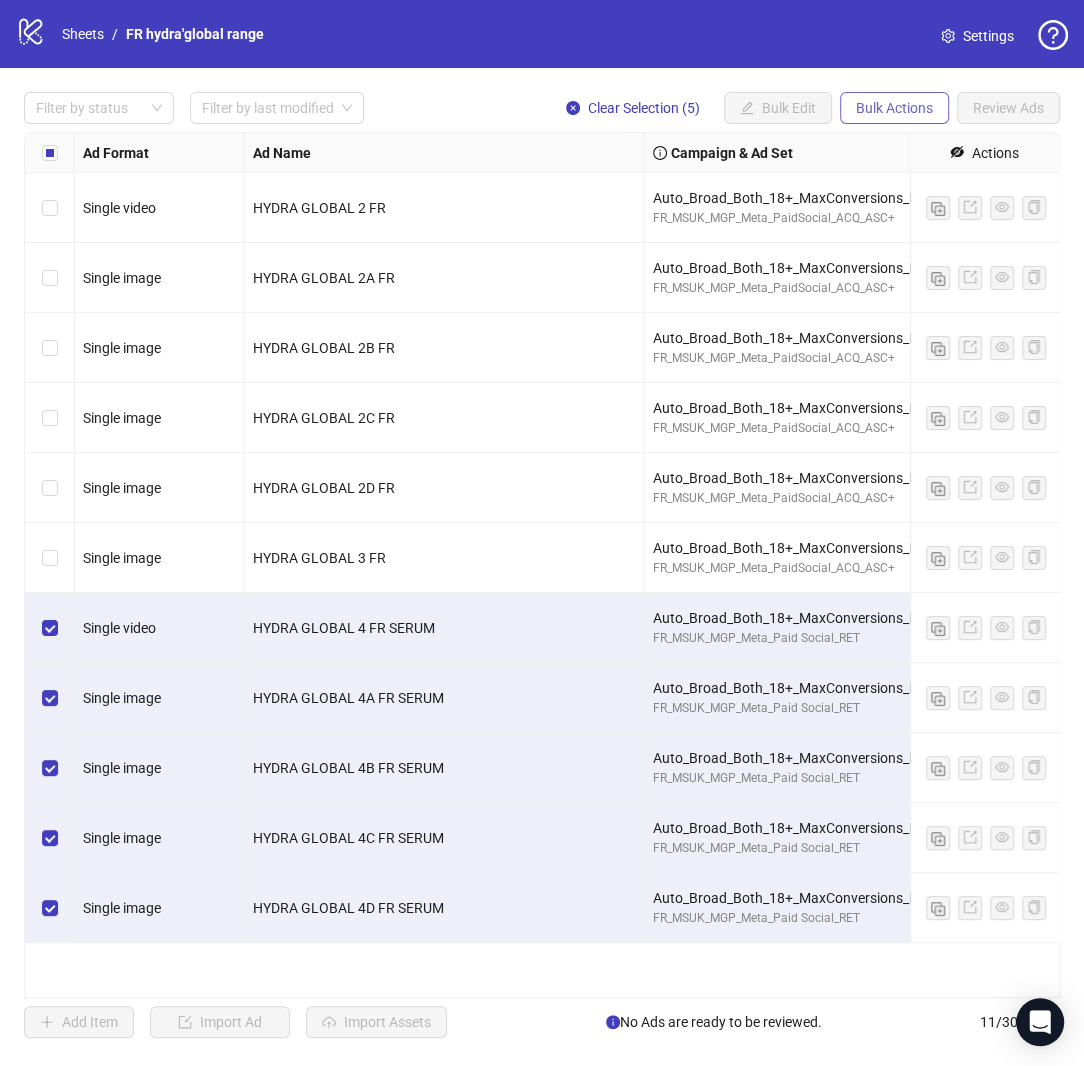 click on "Bulk Actions" at bounding box center [894, 108] 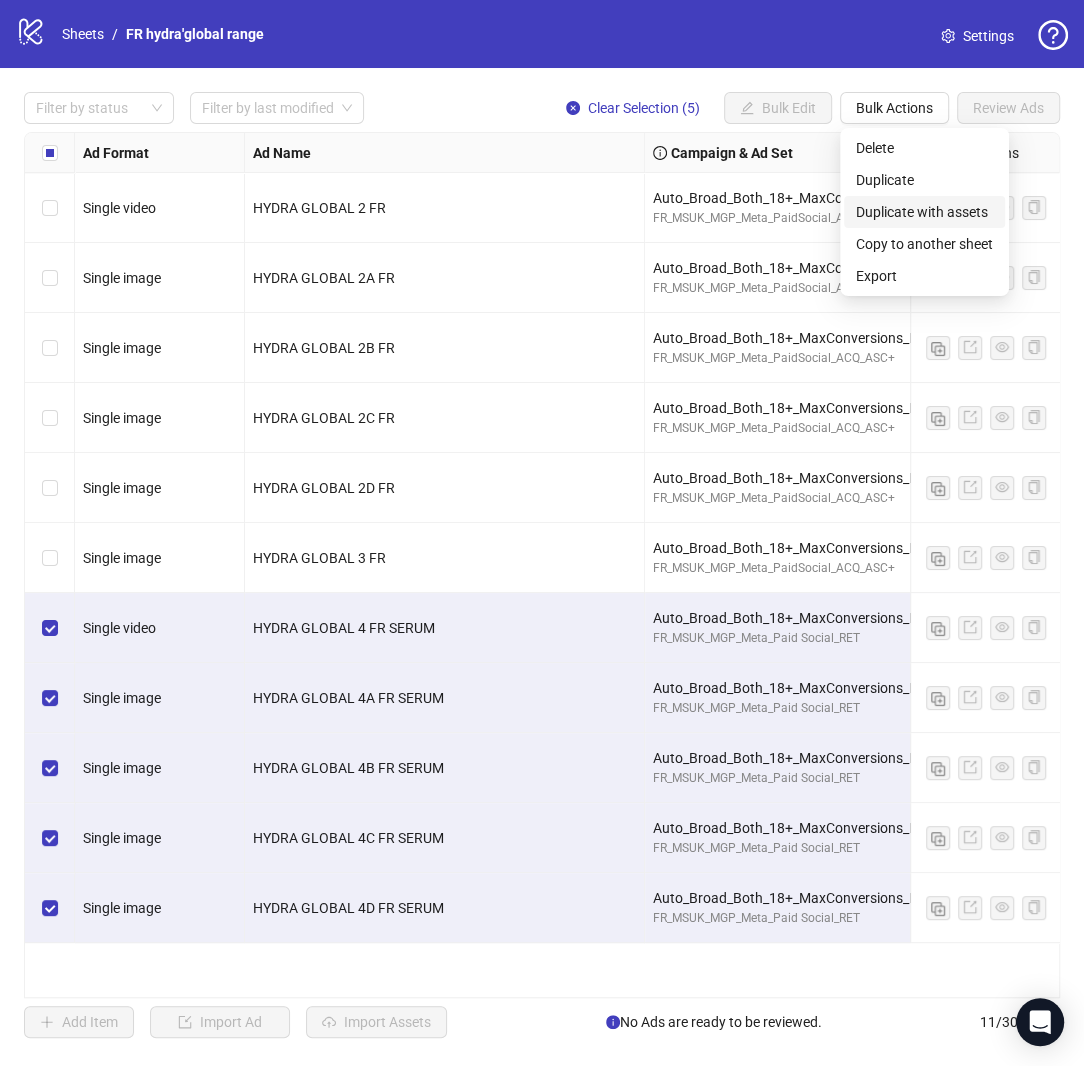 click on "Duplicate with assets" at bounding box center [924, 212] 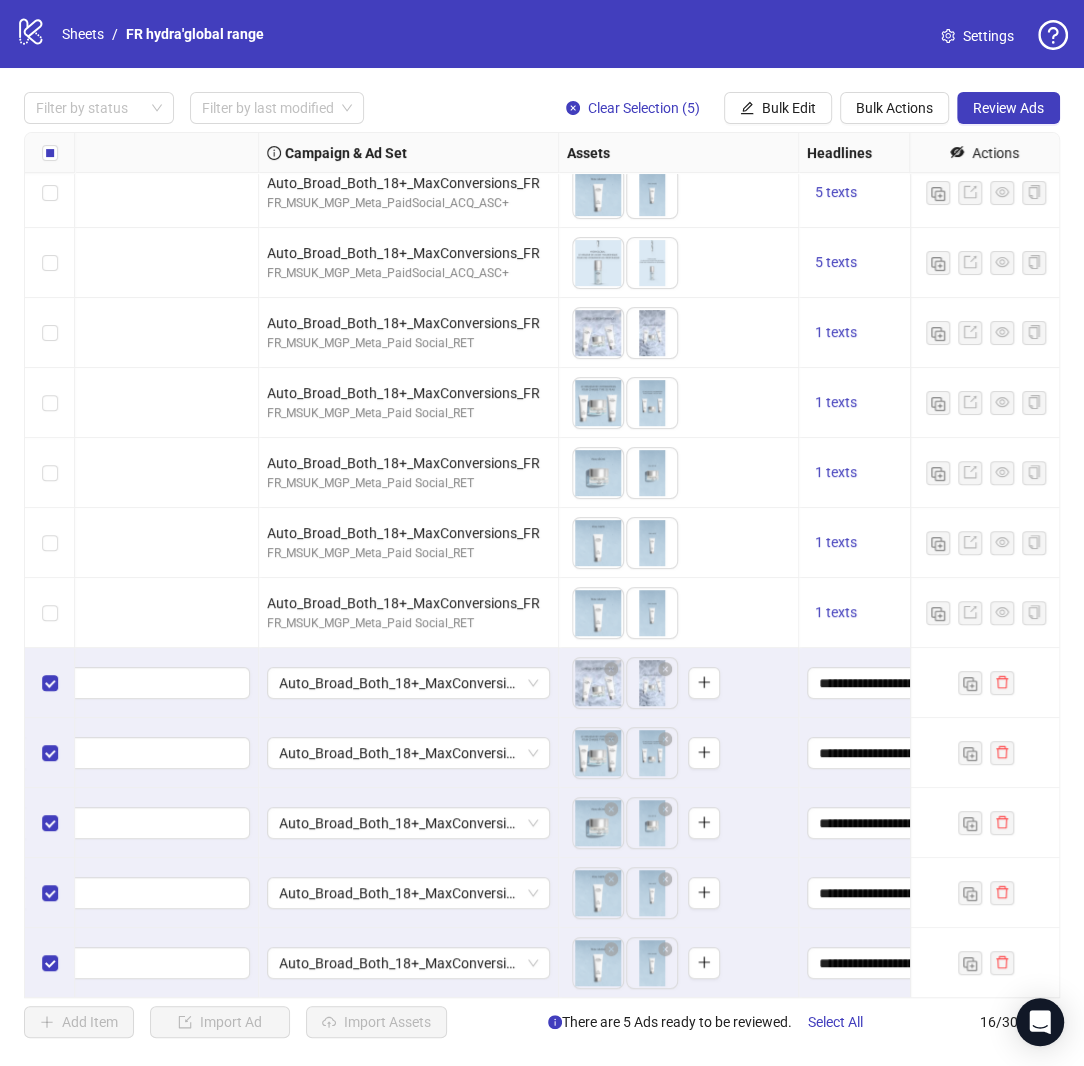 scroll, scrollTop: 295, scrollLeft: 393, axis: both 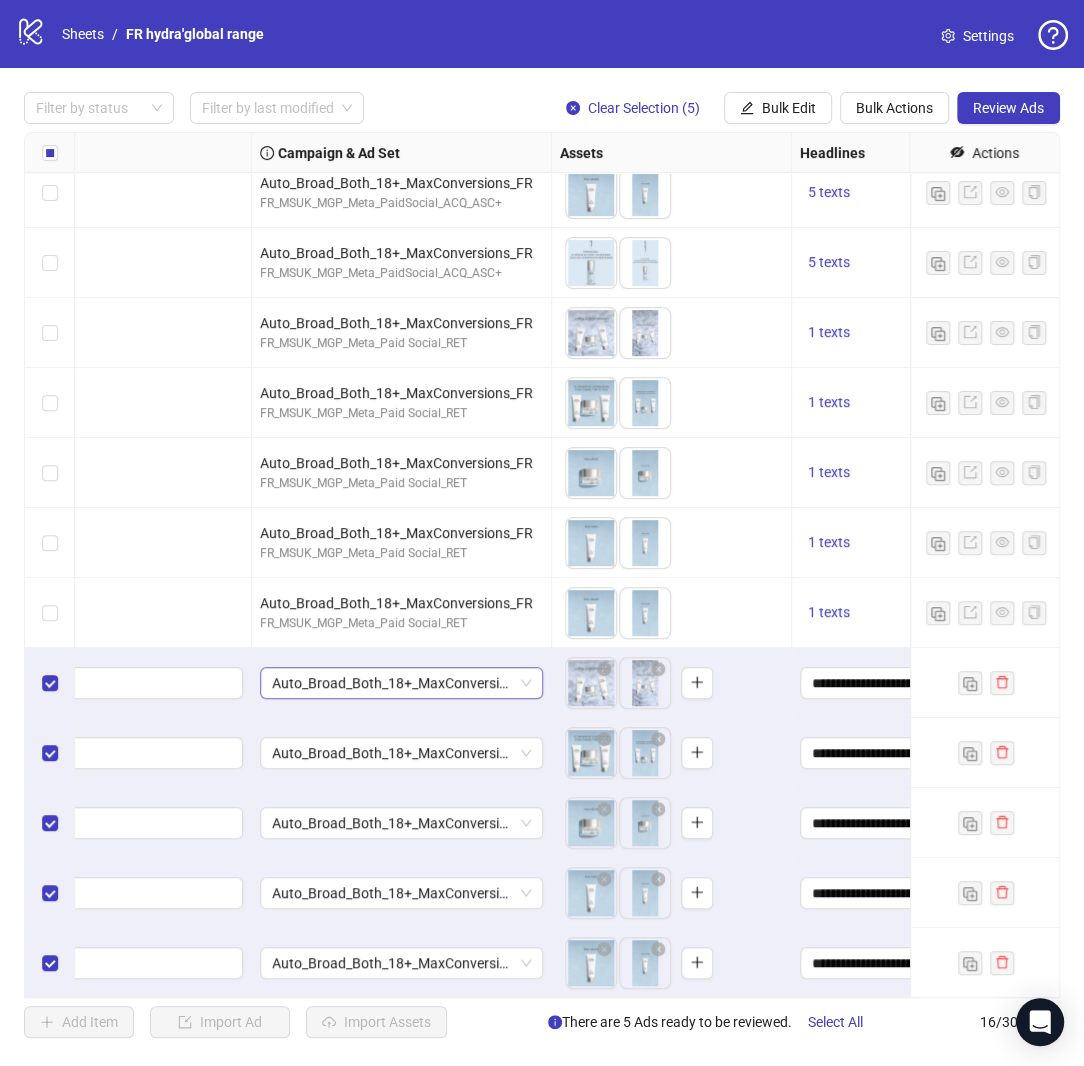 click on "Auto_Broad_Both_18+_MaxConversions_FR" at bounding box center [401, 683] 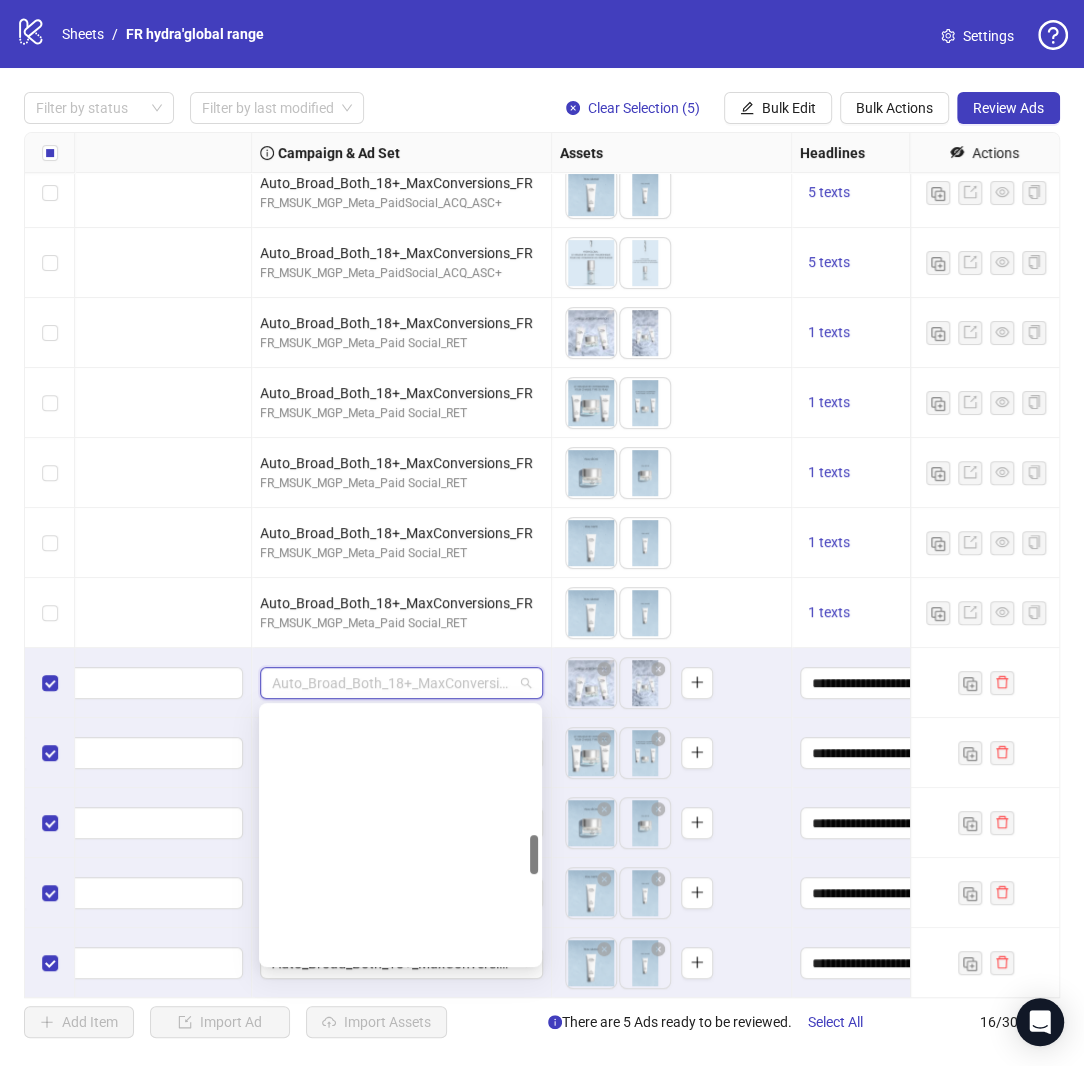 scroll, scrollTop: 841, scrollLeft: 0, axis: vertical 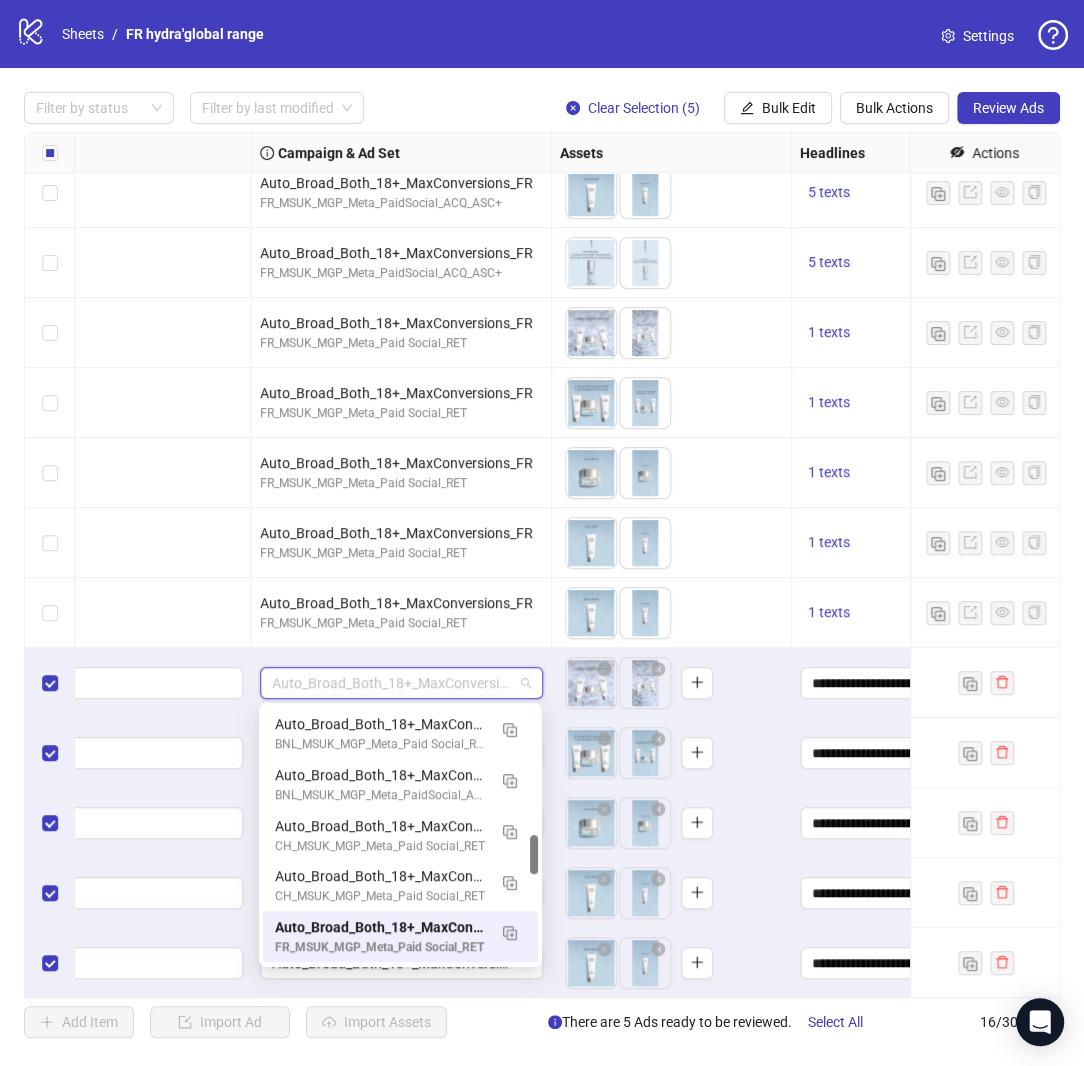 paste on "**********" 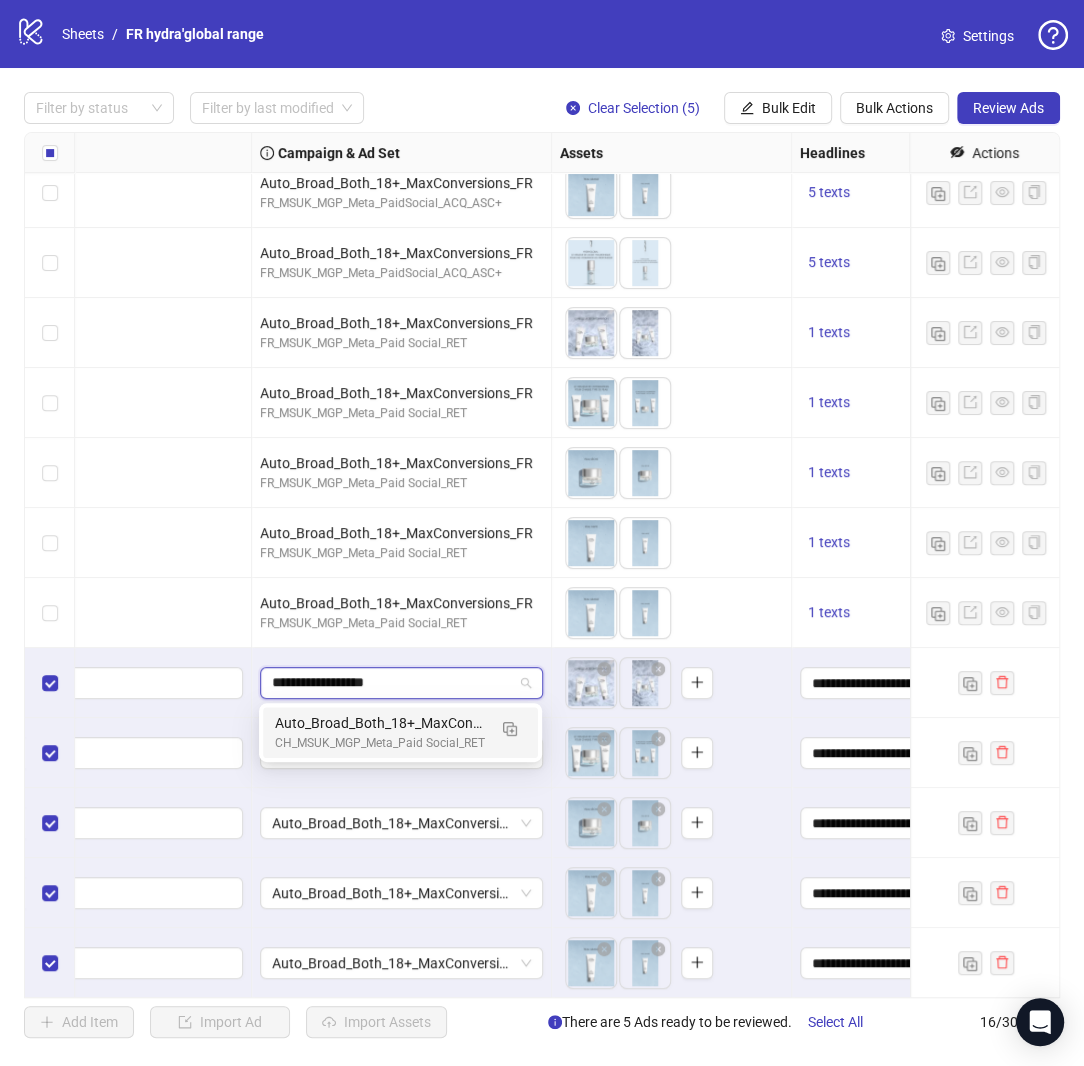 scroll, scrollTop: 0, scrollLeft: 0, axis: both 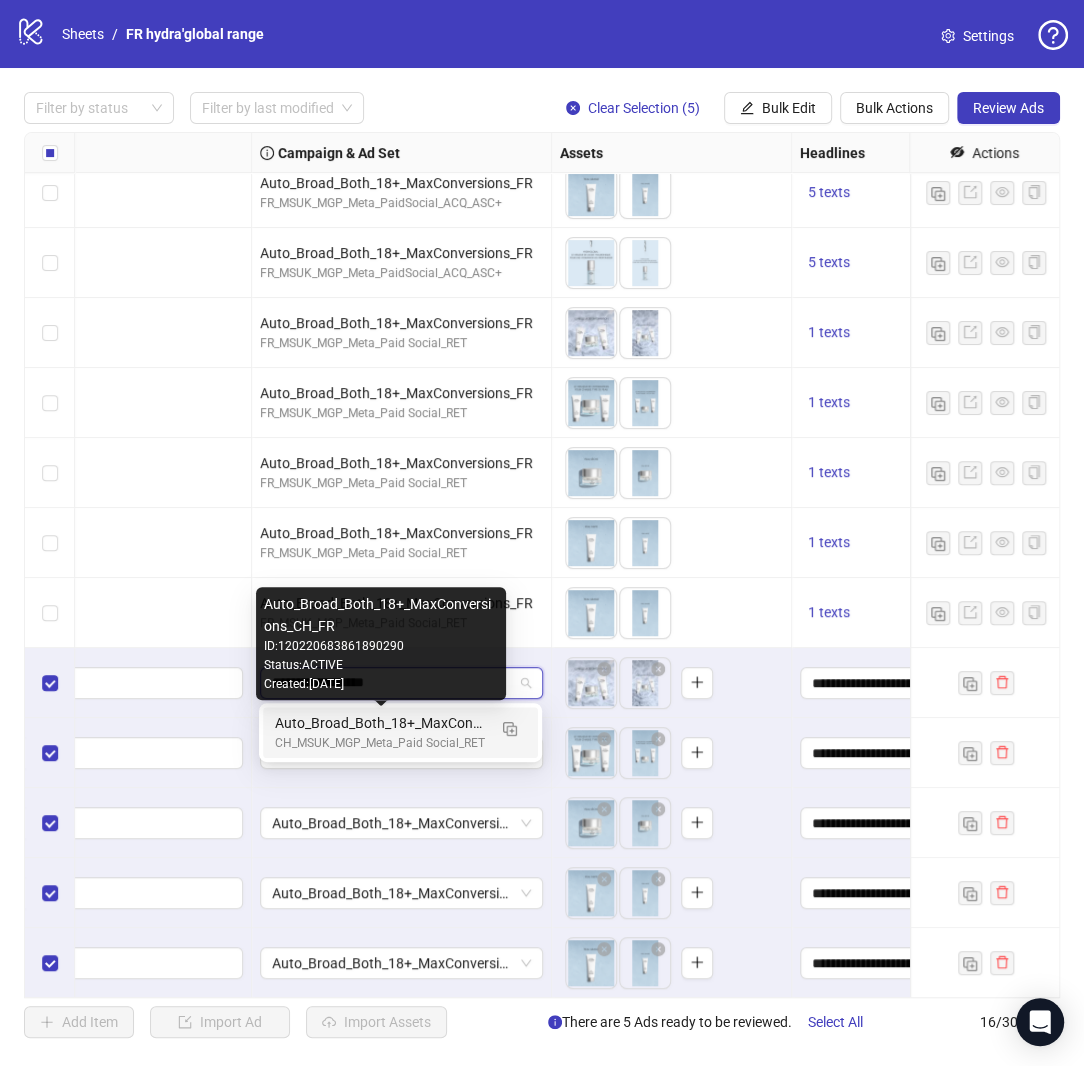 click on "Auto_Broad_Both_18+_MaxConversions_CH_FR" at bounding box center [380, 723] 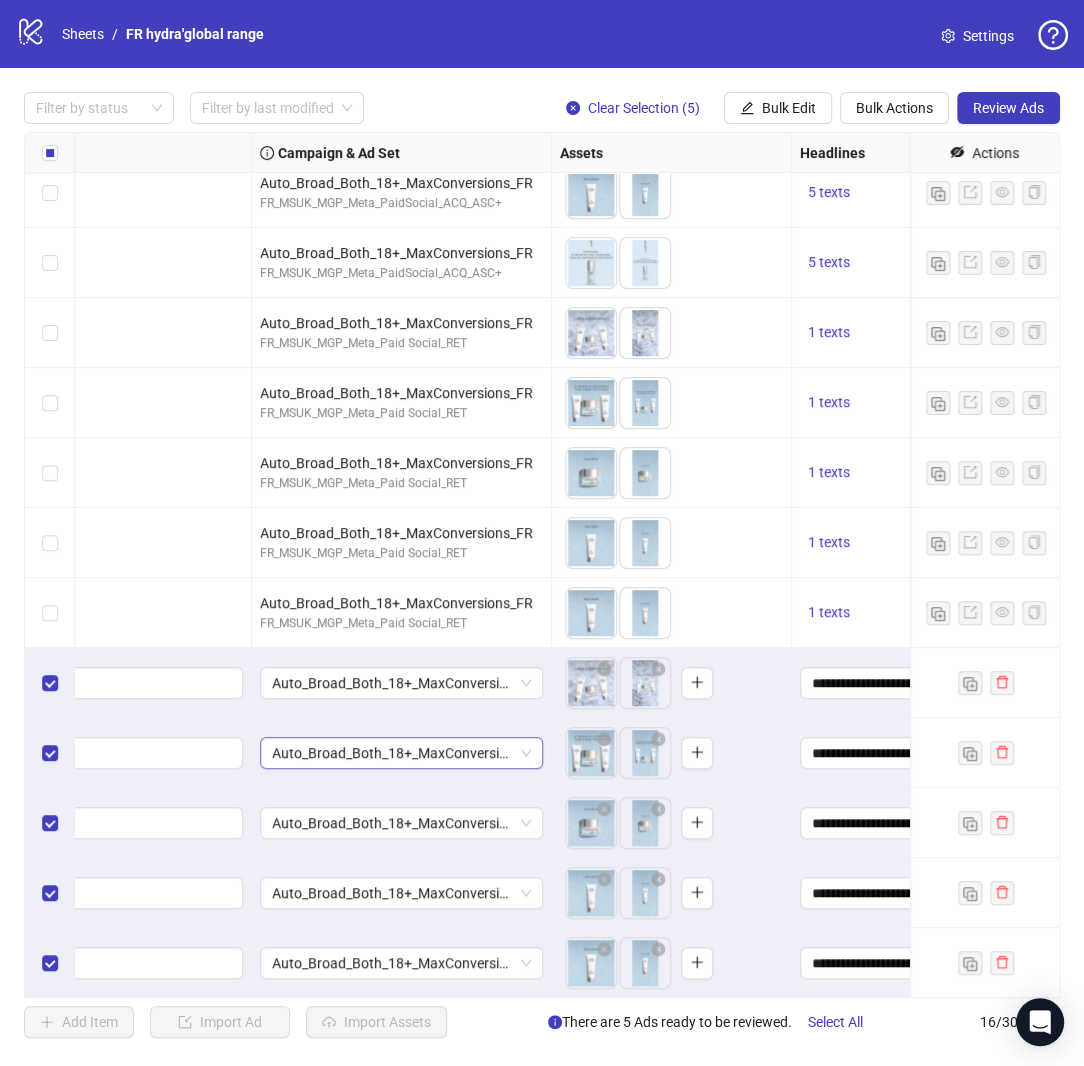 click on "Auto_Broad_Both_18+_MaxConversions_FR" at bounding box center [401, 753] 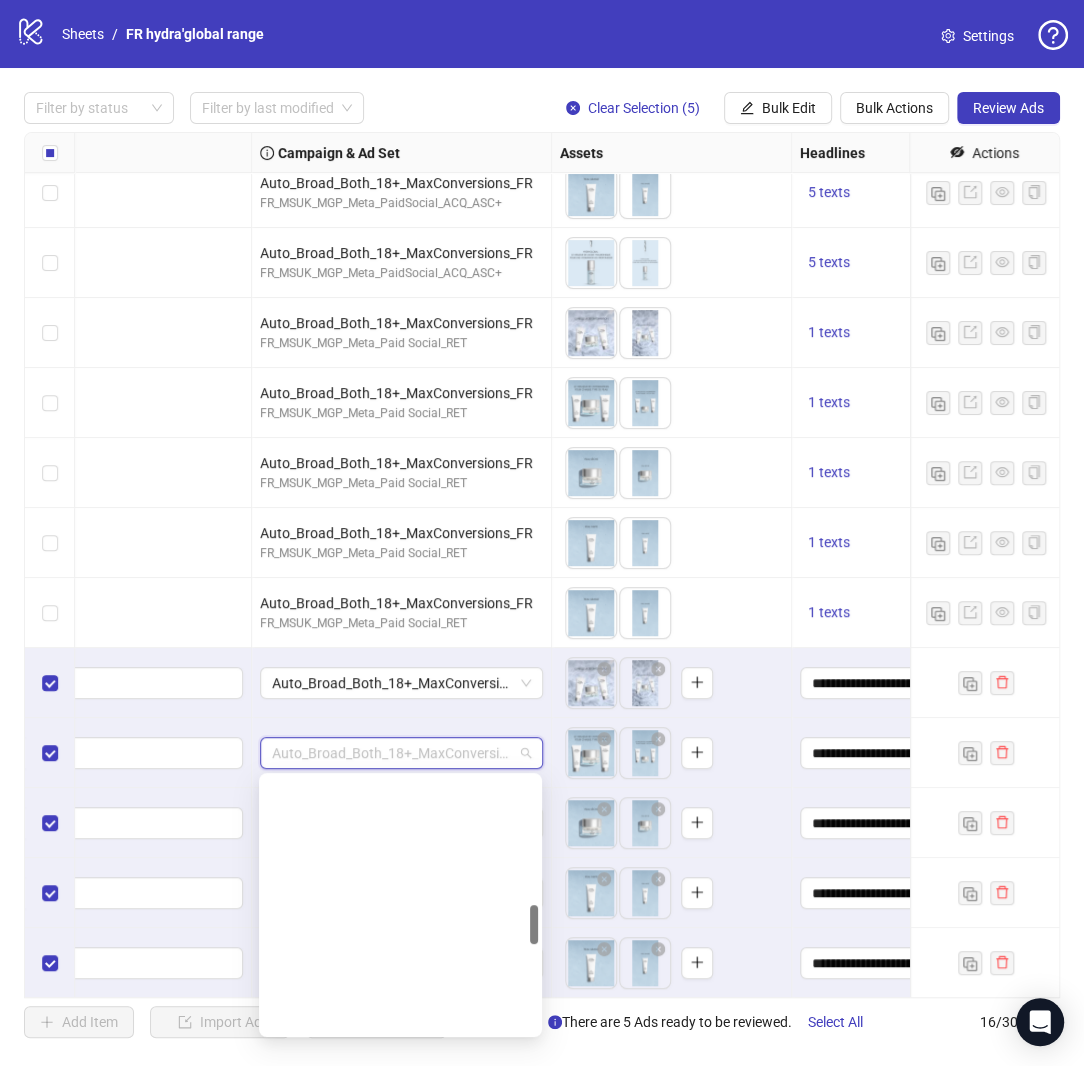 paste on "**********" 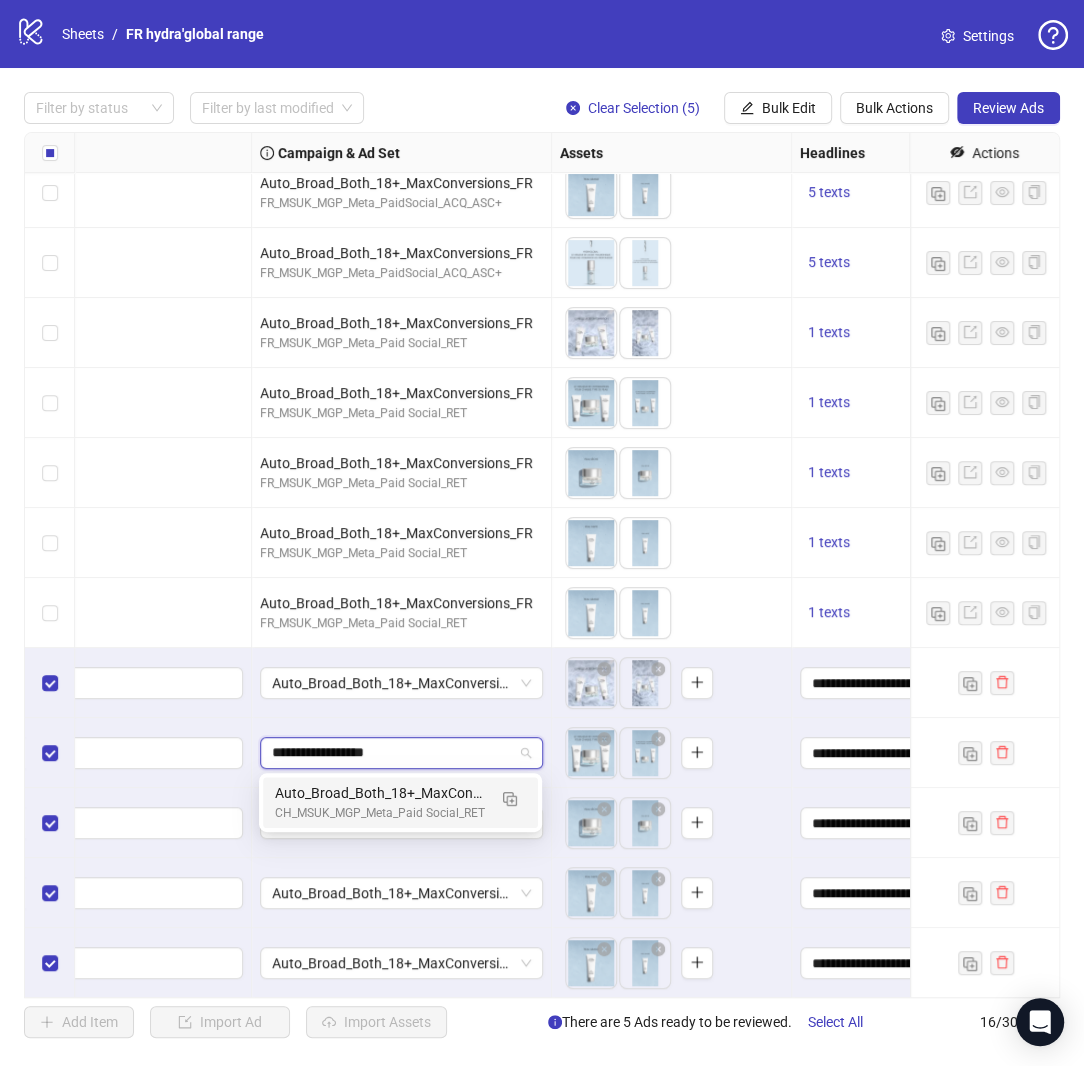 click on "Auto_Broad_Both_18+_MaxConversions_CH_FR" at bounding box center (380, 793) 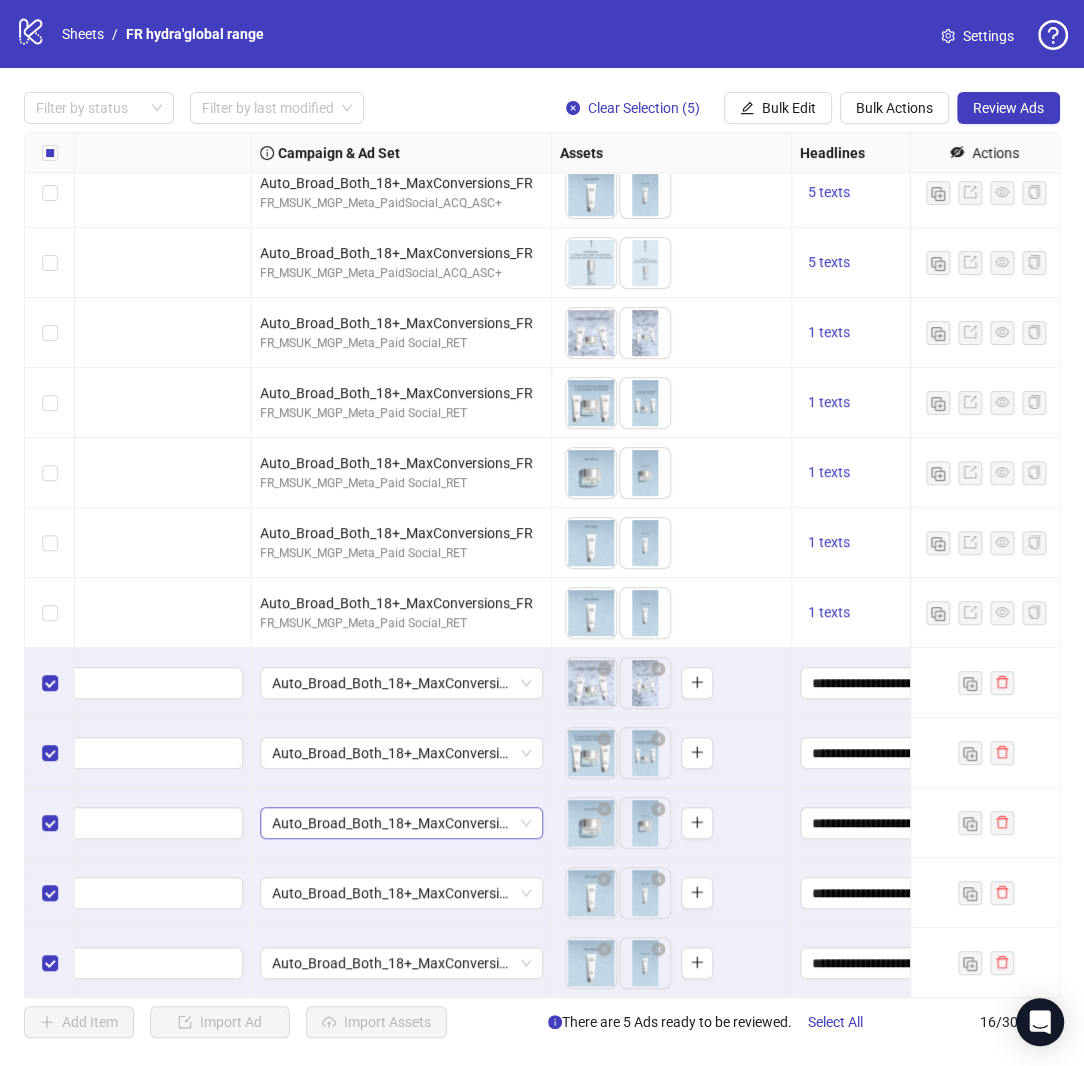 click on "Auto_Broad_Both_18+_MaxConversions_FR" at bounding box center [401, 823] 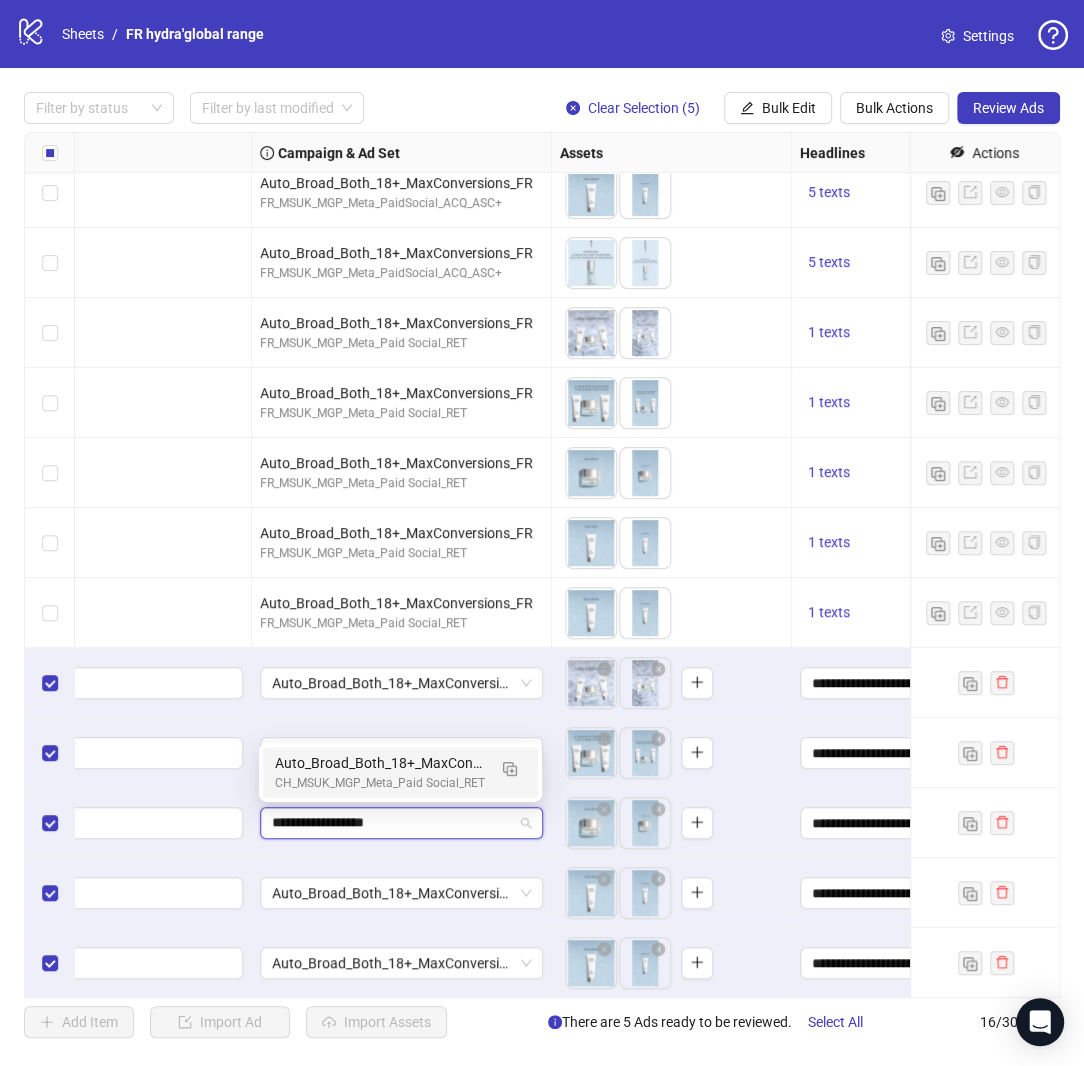 click on "Auto_Broad_Both_18+_MaxConversions_CH_FR" at bounding box center (380, 763) 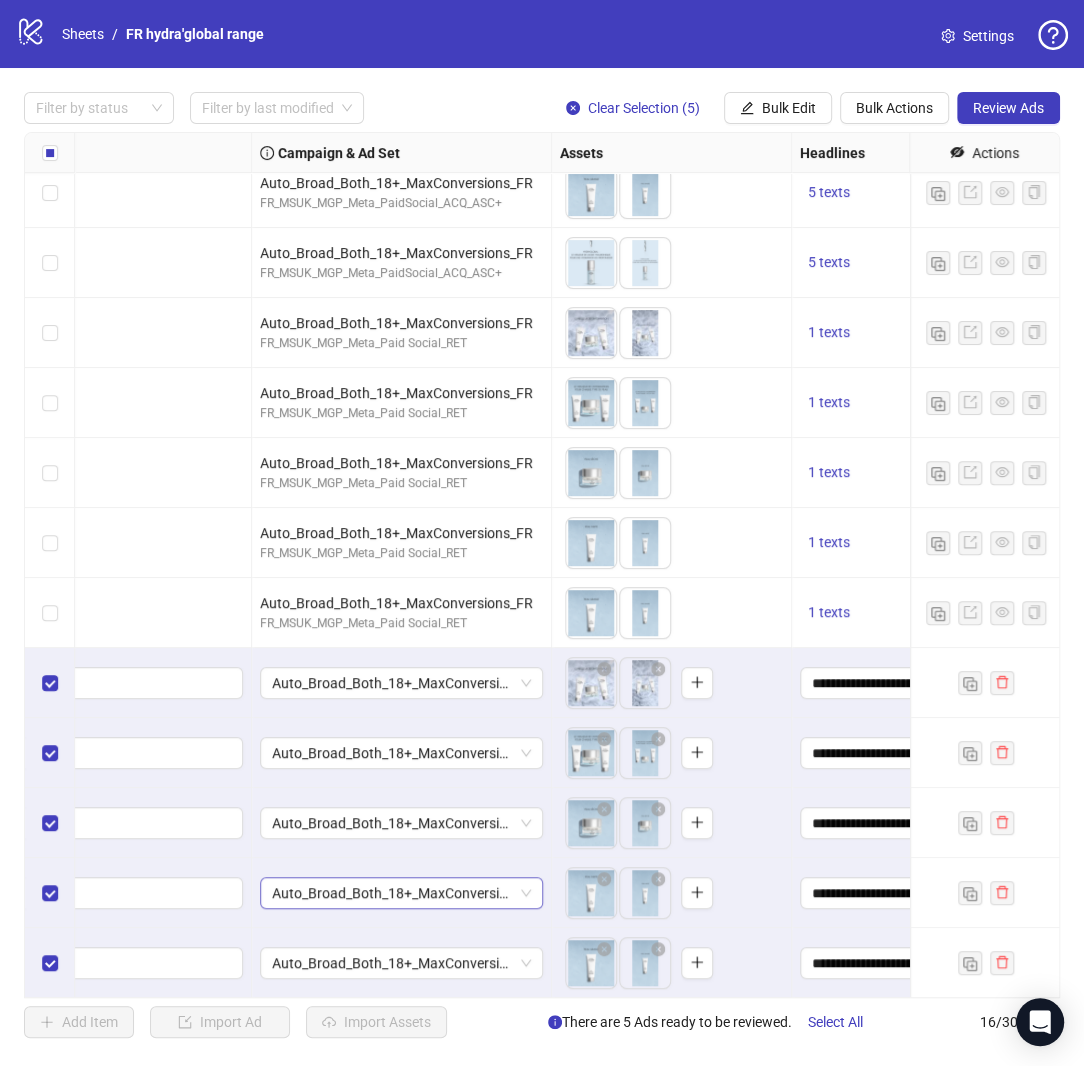 click on "Auto_Broad_Both_18+_MaxConversions_FR" at bounding box center (401, 893) 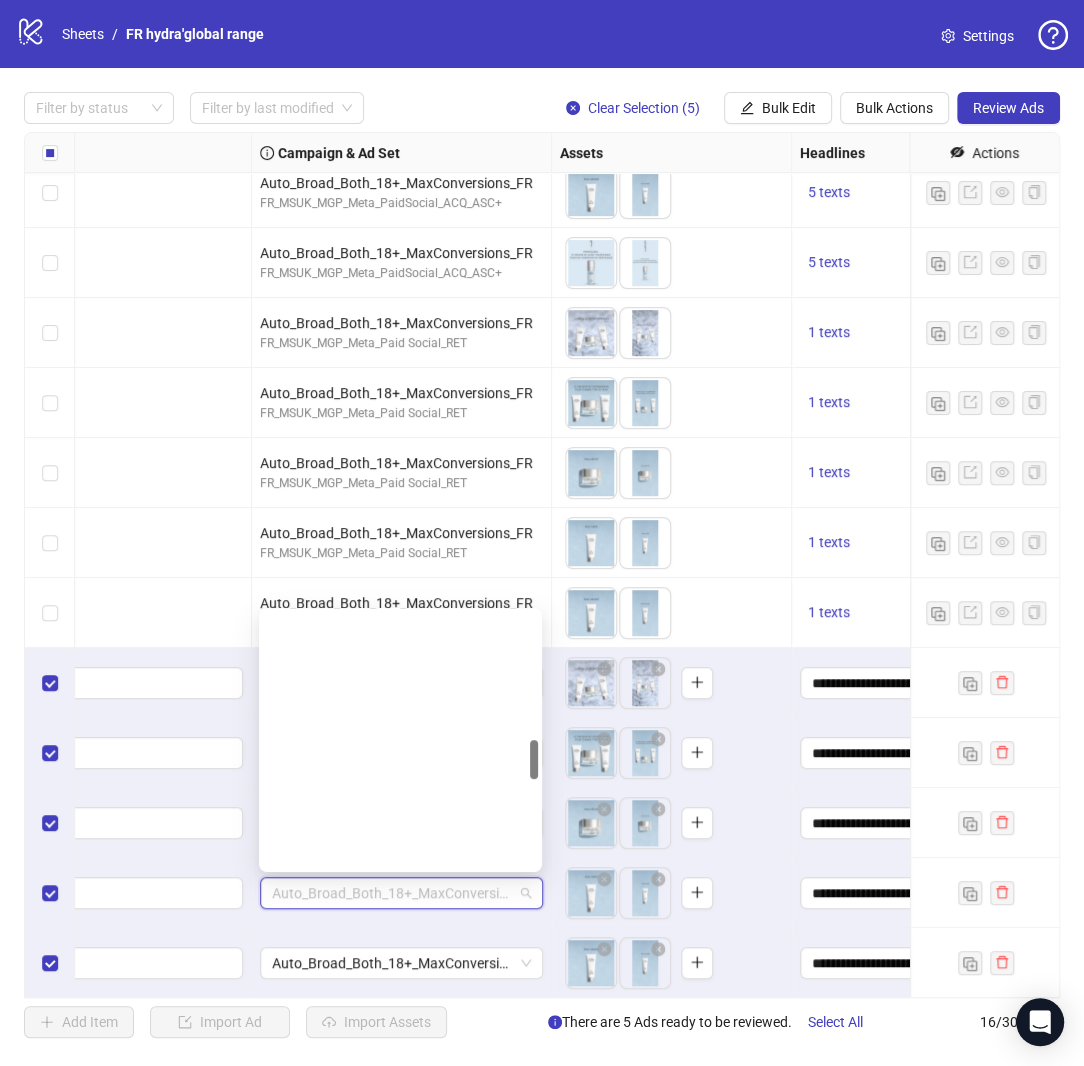 scroll, scrollTop: 841, scrollLeft: 0, axis: vertical 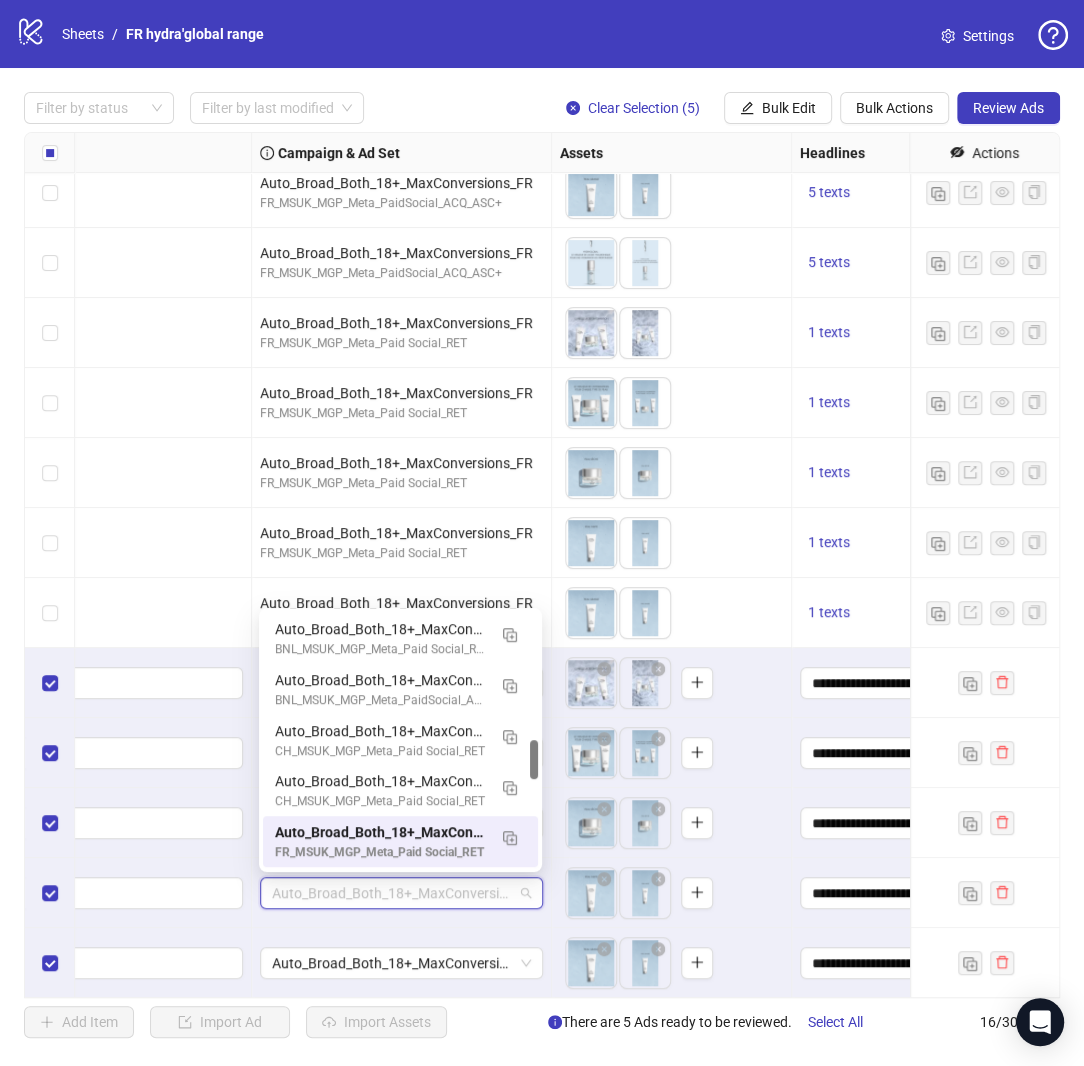 paste on "**********" 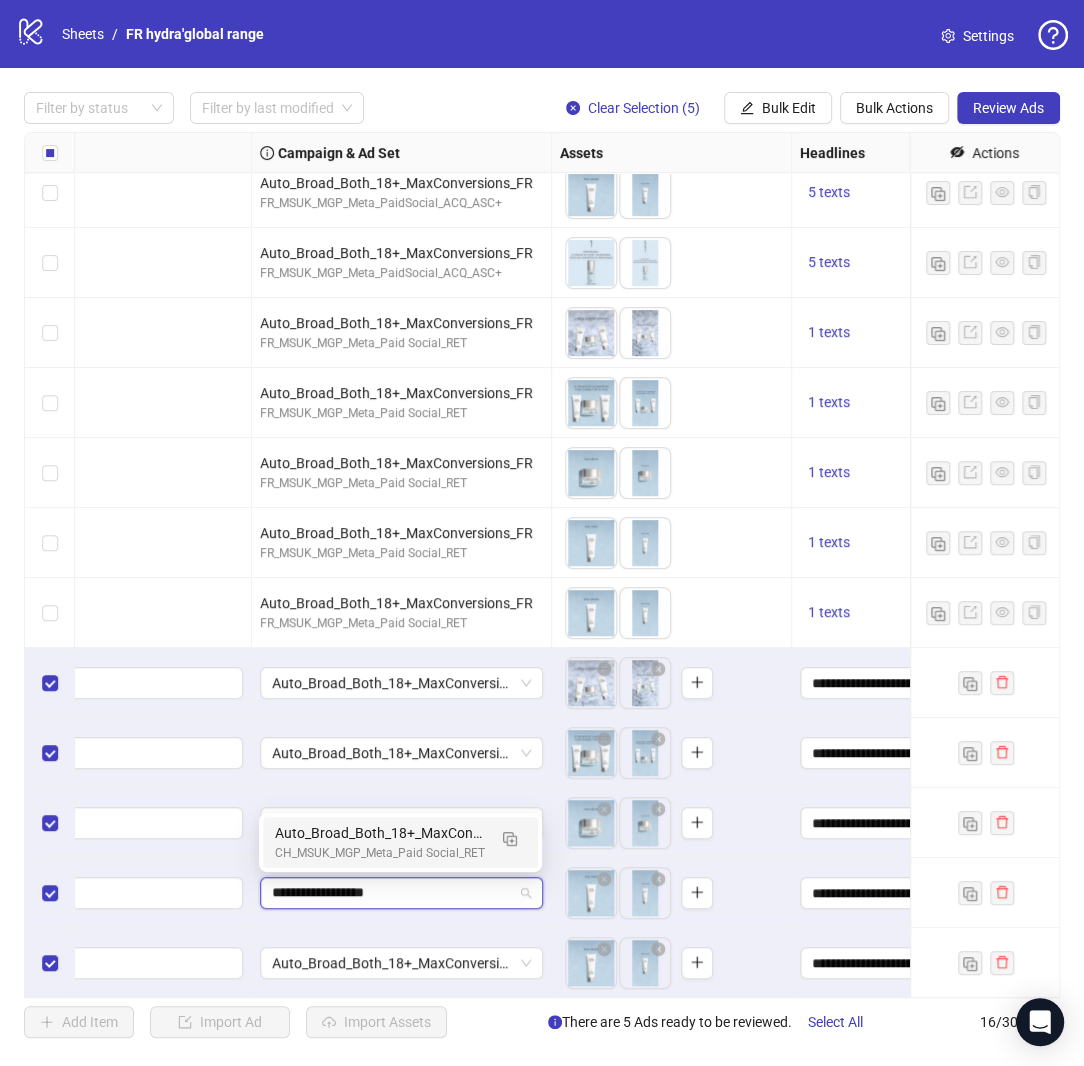 scroll, scrollTop: 0, scrollLeft: 0, axis: both 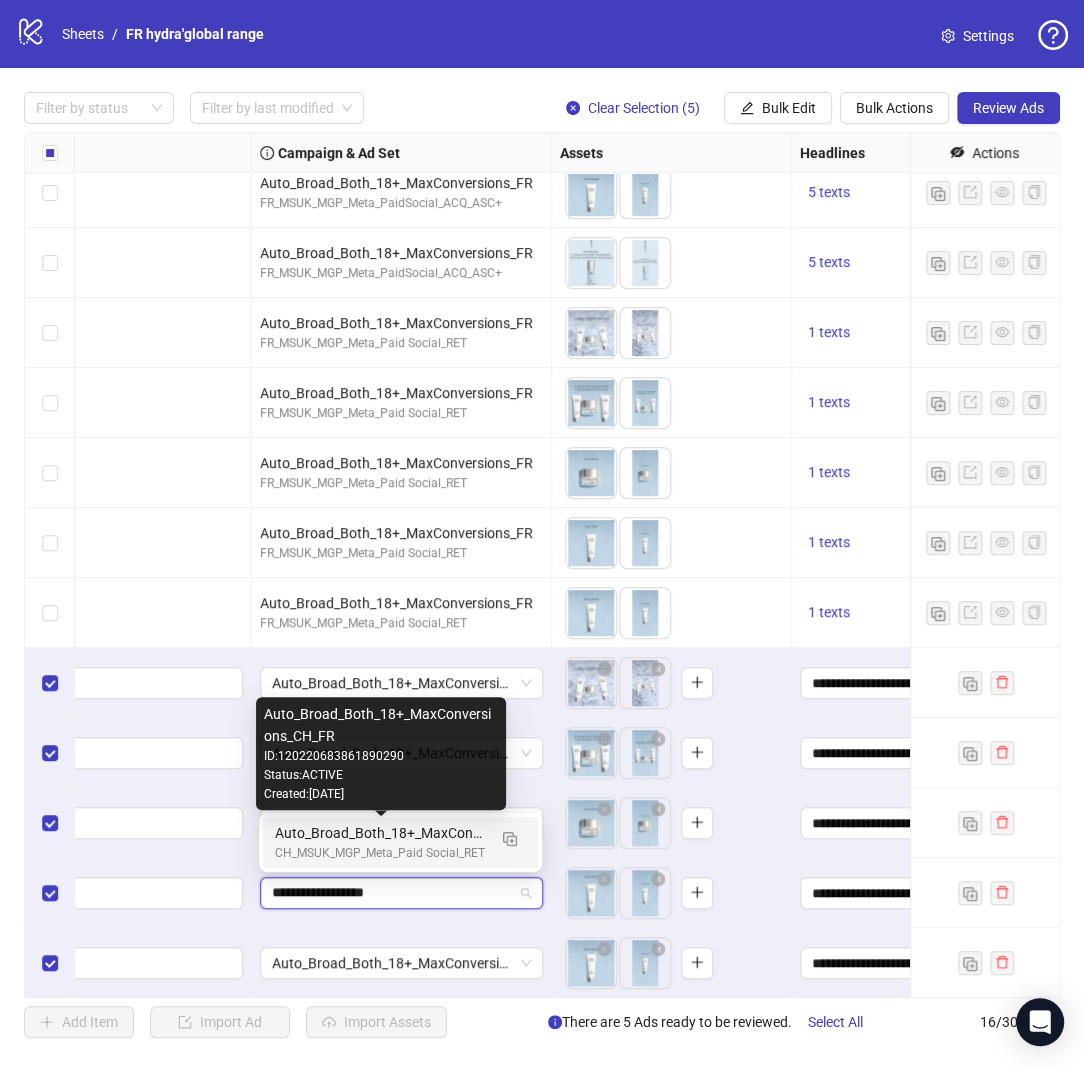 click on "Auto_Broad_Both_18+_MaxConversions_CH_FR" at bounding box center (380, 833) 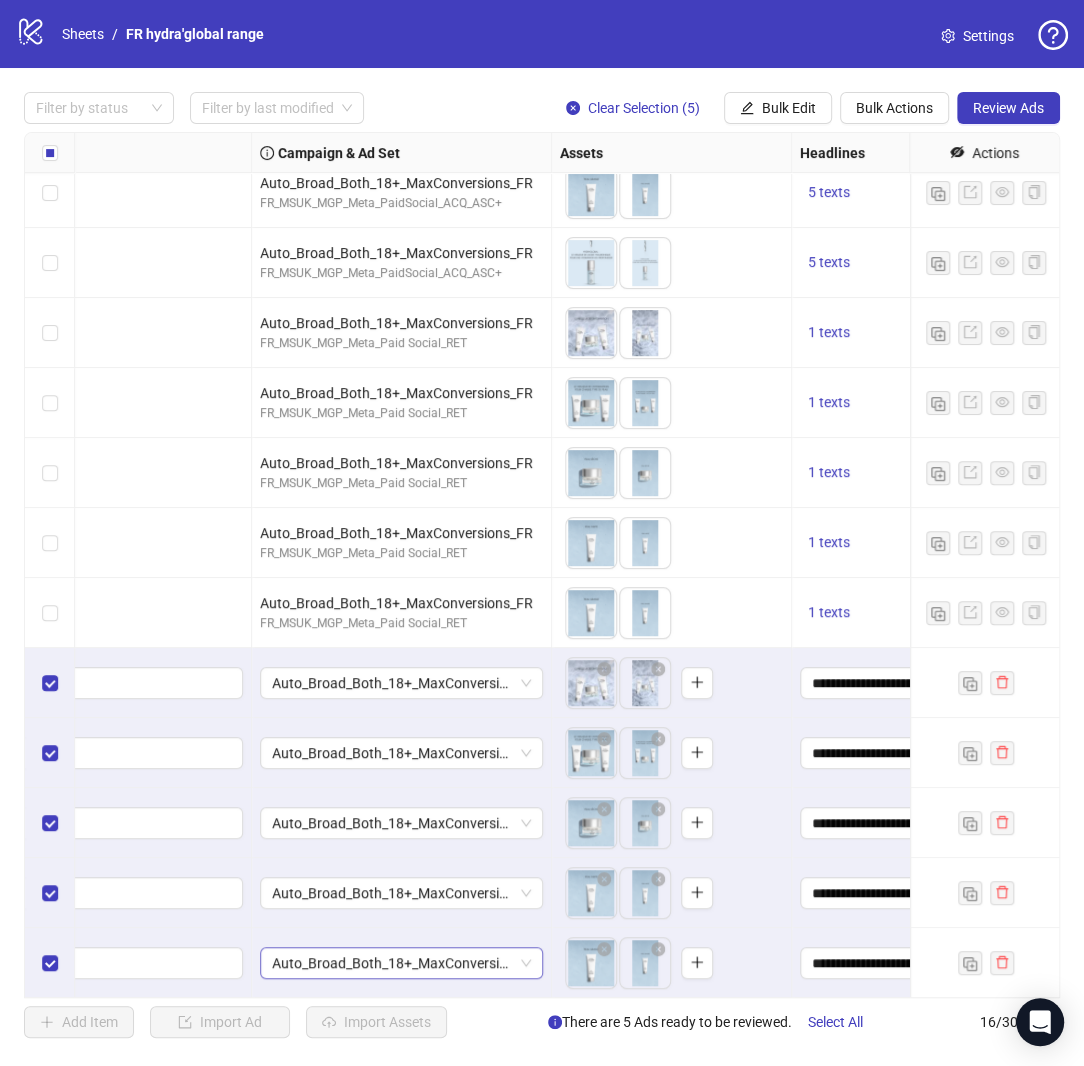 click on "Auto_Broad_Both_18+_MaxConversions_FR" at bounding box center (401, 963) 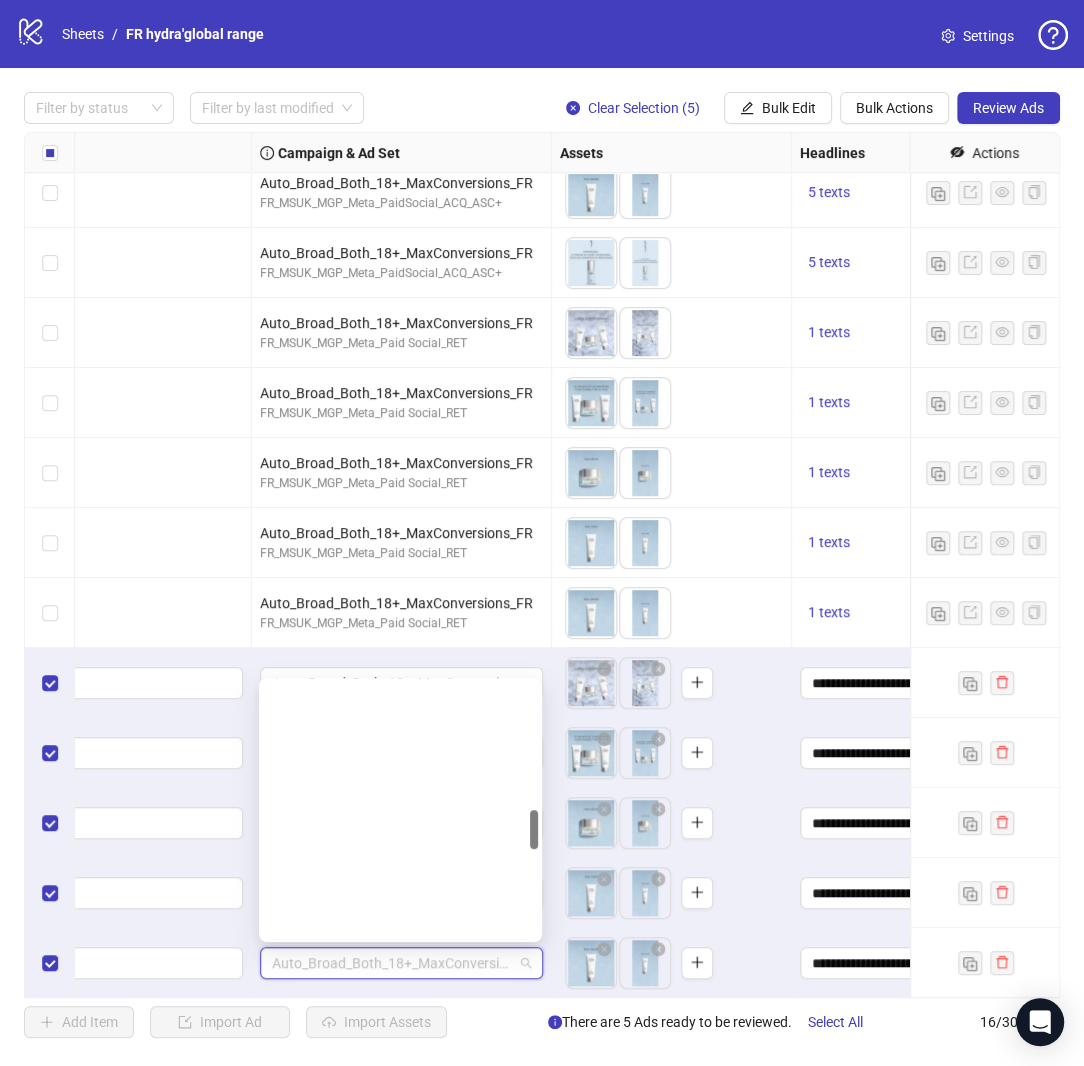 paste on "**********" 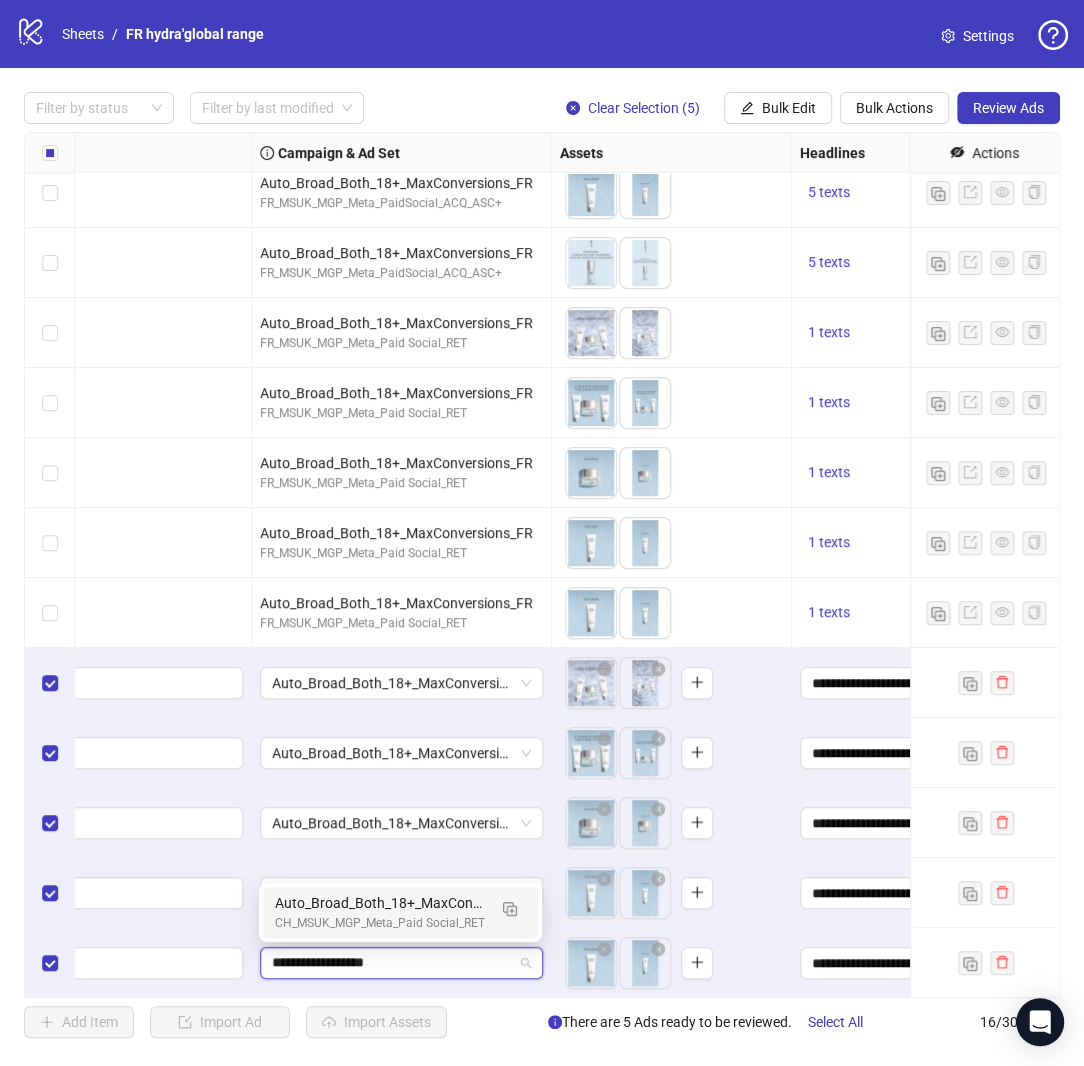 click on "Auto_Broad_Both_18+_MaxConversions_CH_FR" at bounding box center [380, 903] 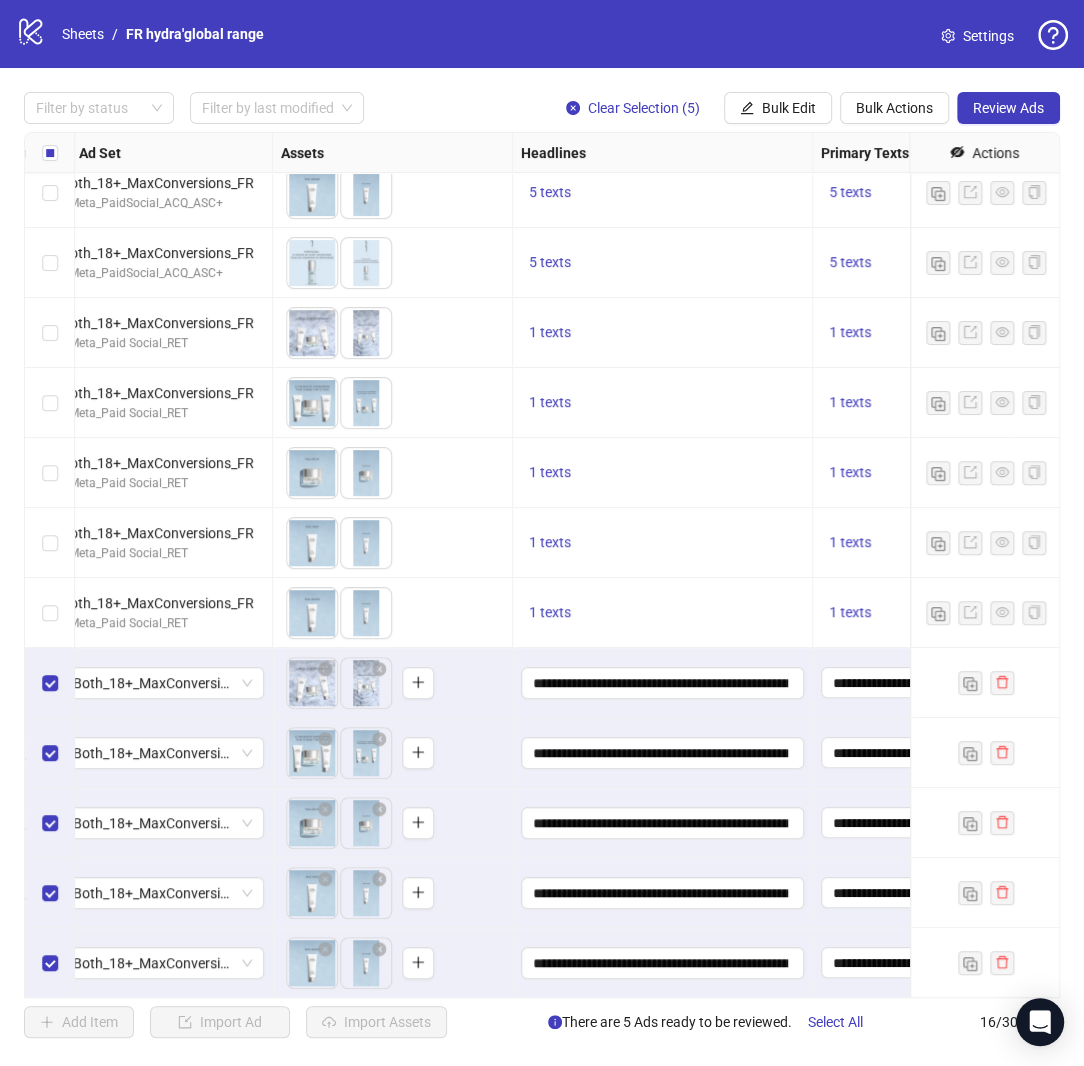 scroll, scrollTop: 295, scrollLeft: 706, axis: both 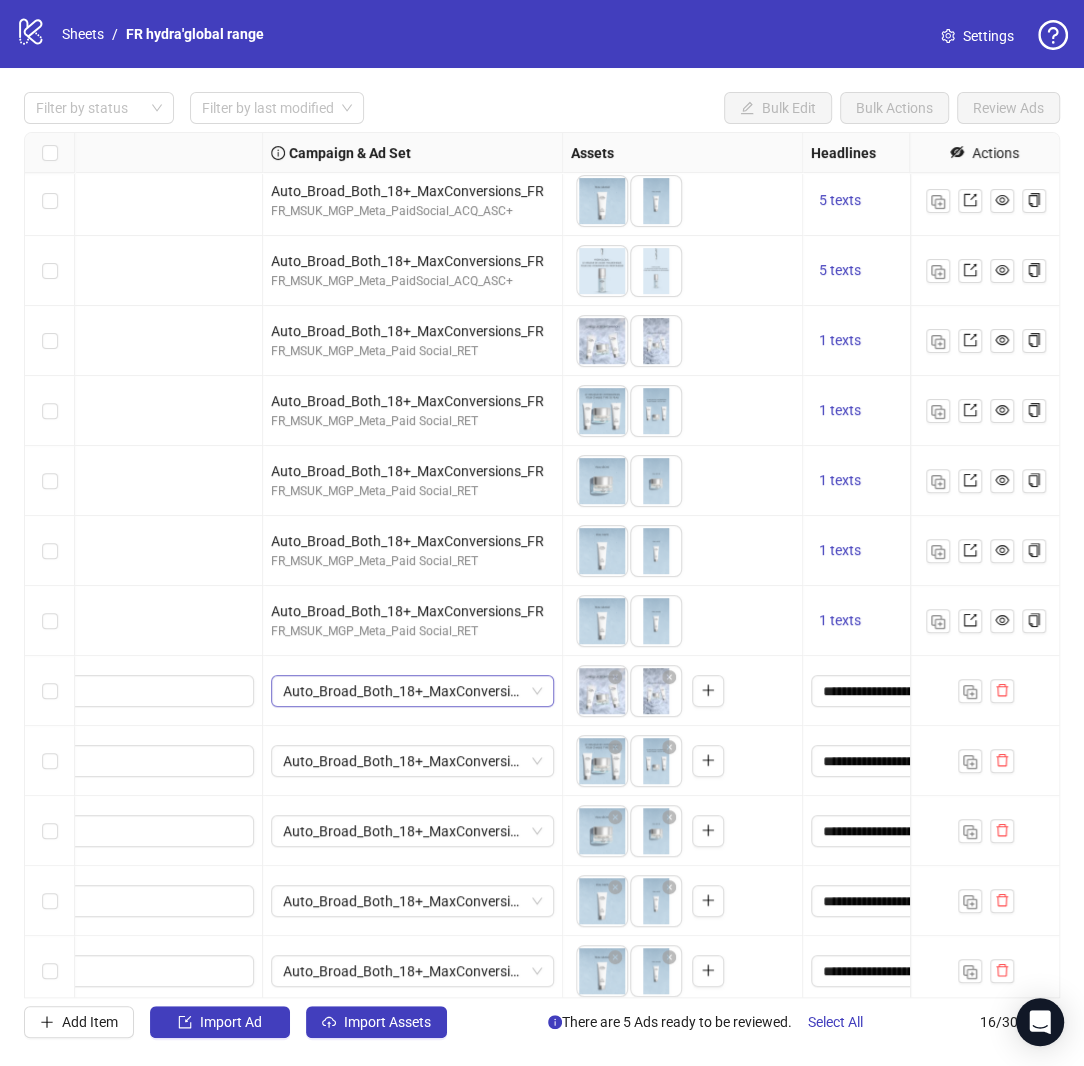 click on "Auto_Broad_Both_18+_MaxConversions_CH_FR" at bounding box center (412, 691) 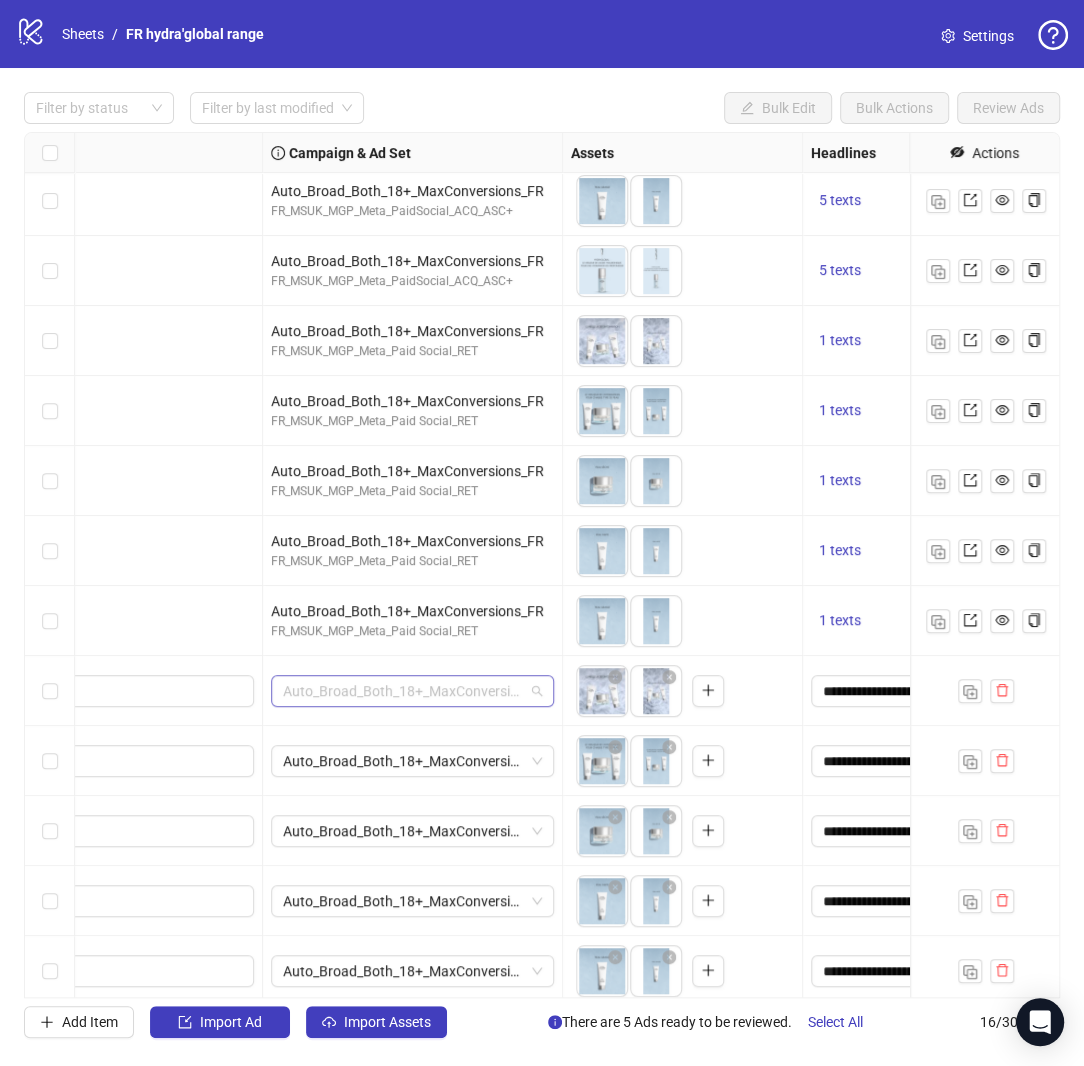 scroll, scrollTop: 776, scrollLeft: 0, axis: vertical 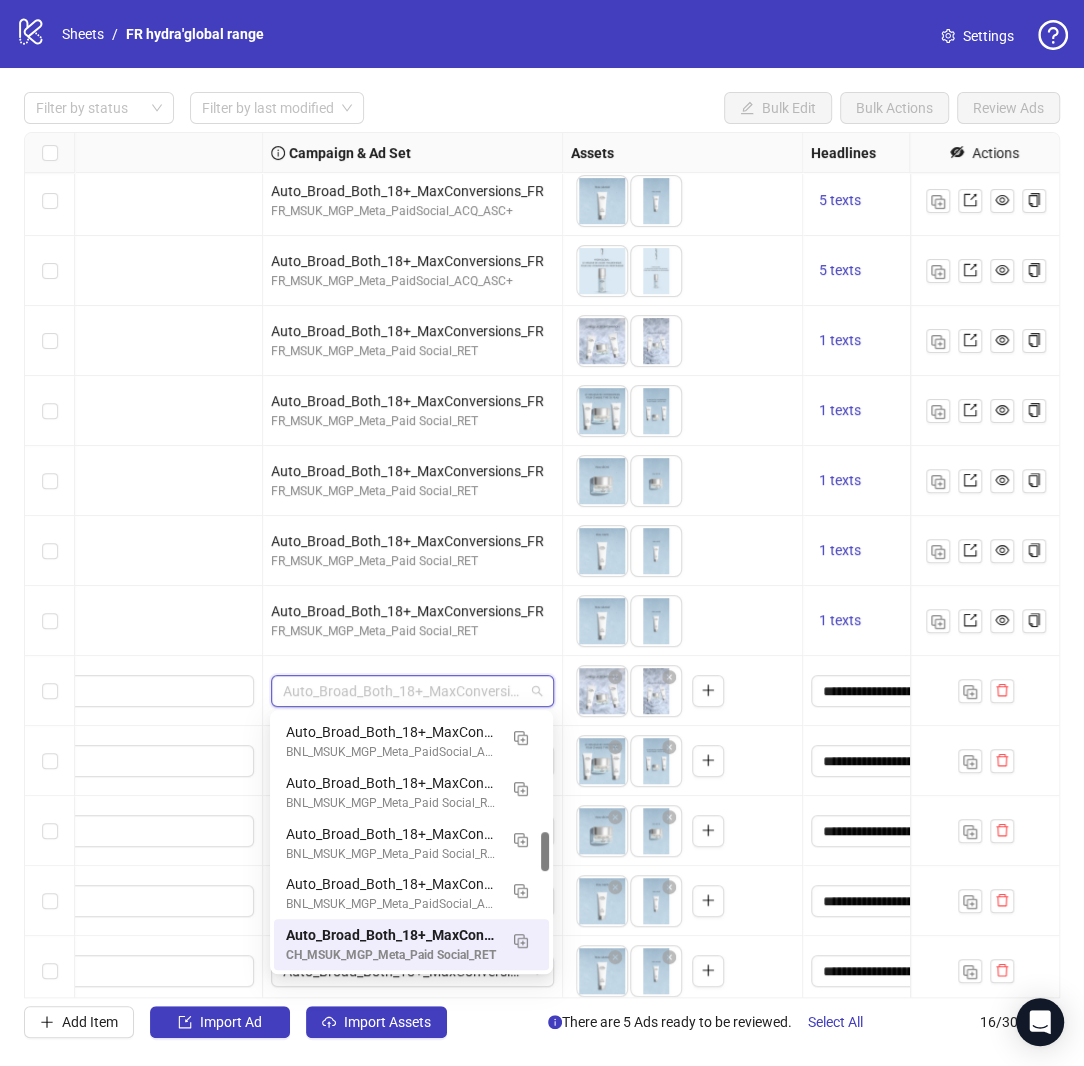 paste on "**********" 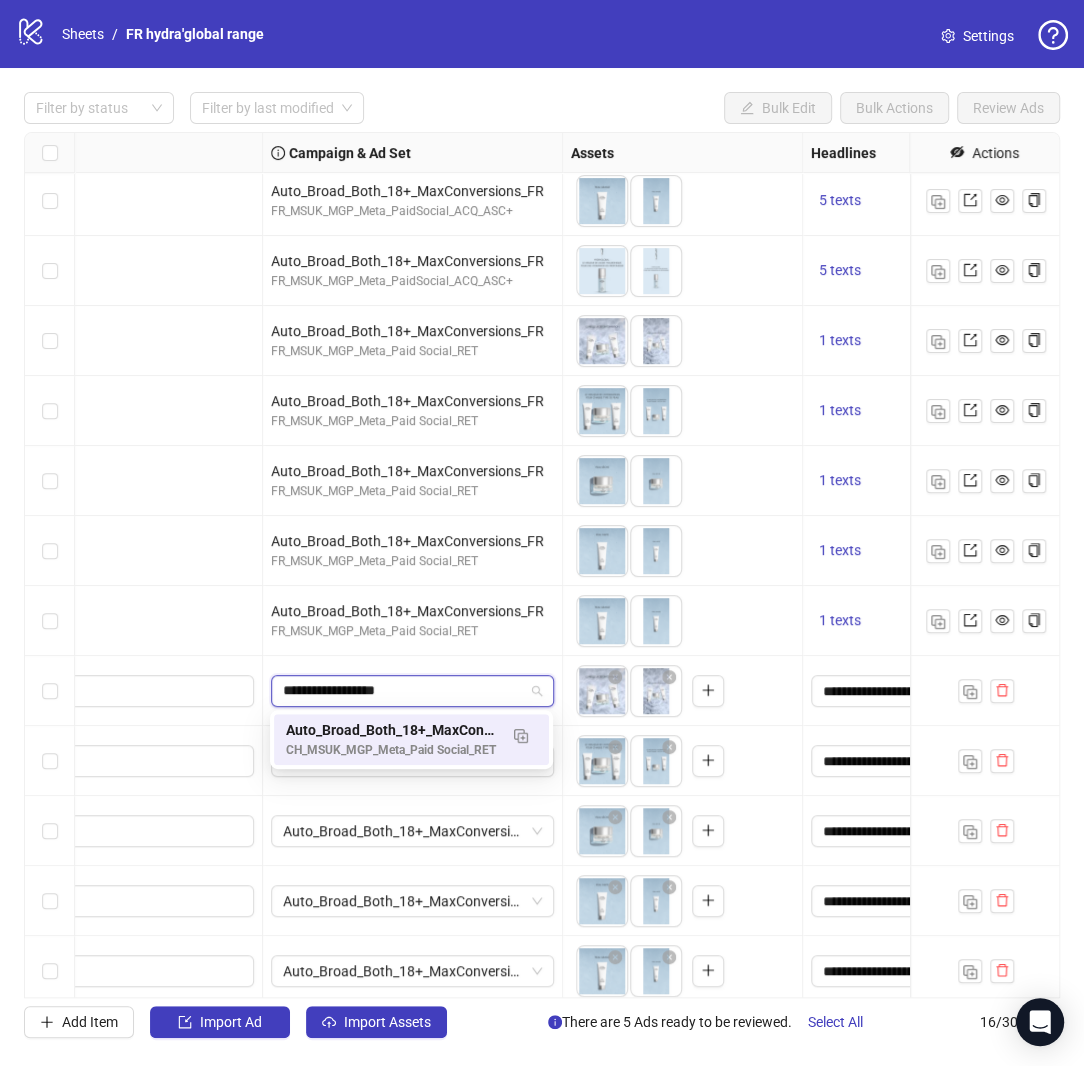 scroll, scrollTop: 0, scrollLeft: 0, axis: both 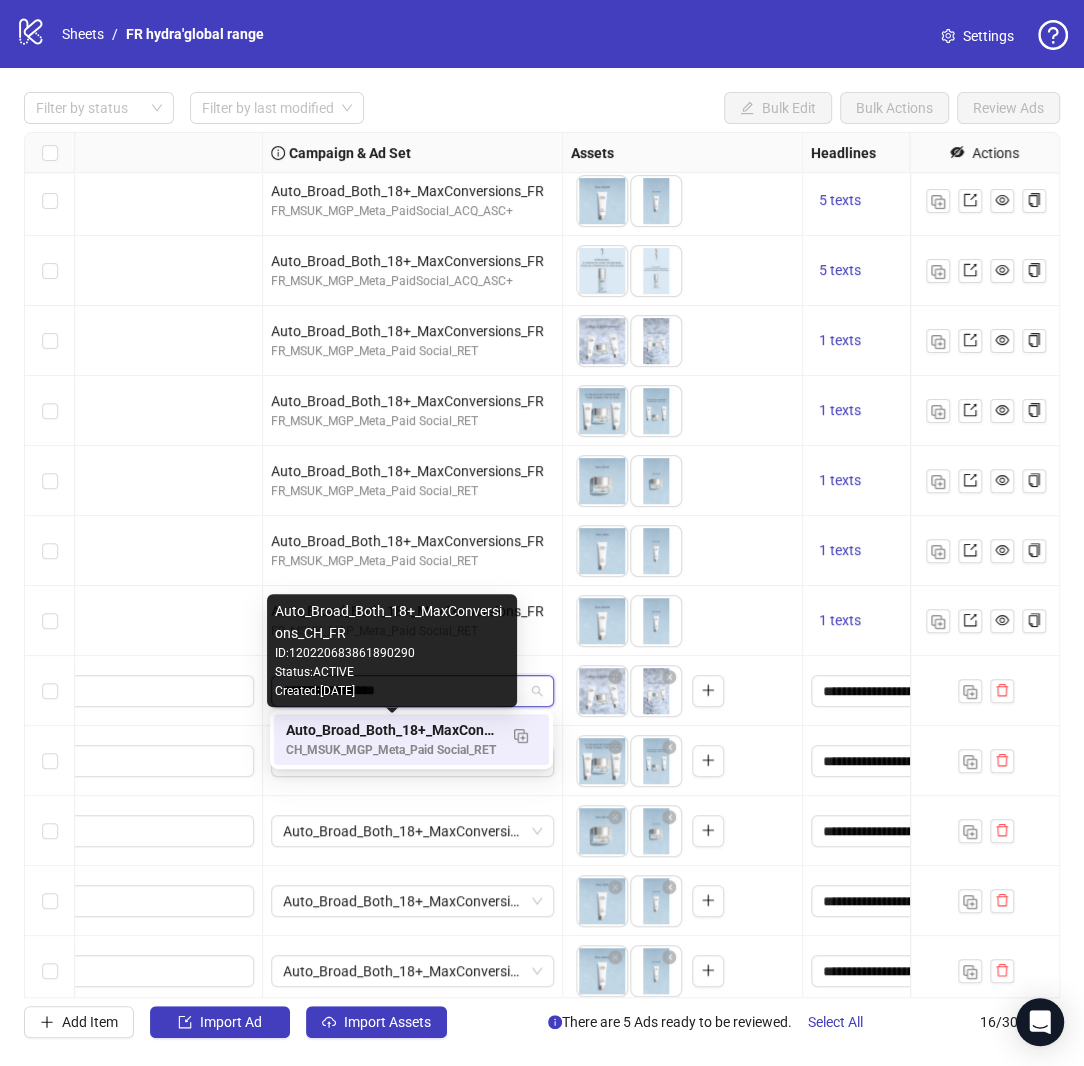 click on "Auto_Broad_Both_18+_MaxConversions_CH_FR" at bounding box center (391, 730) 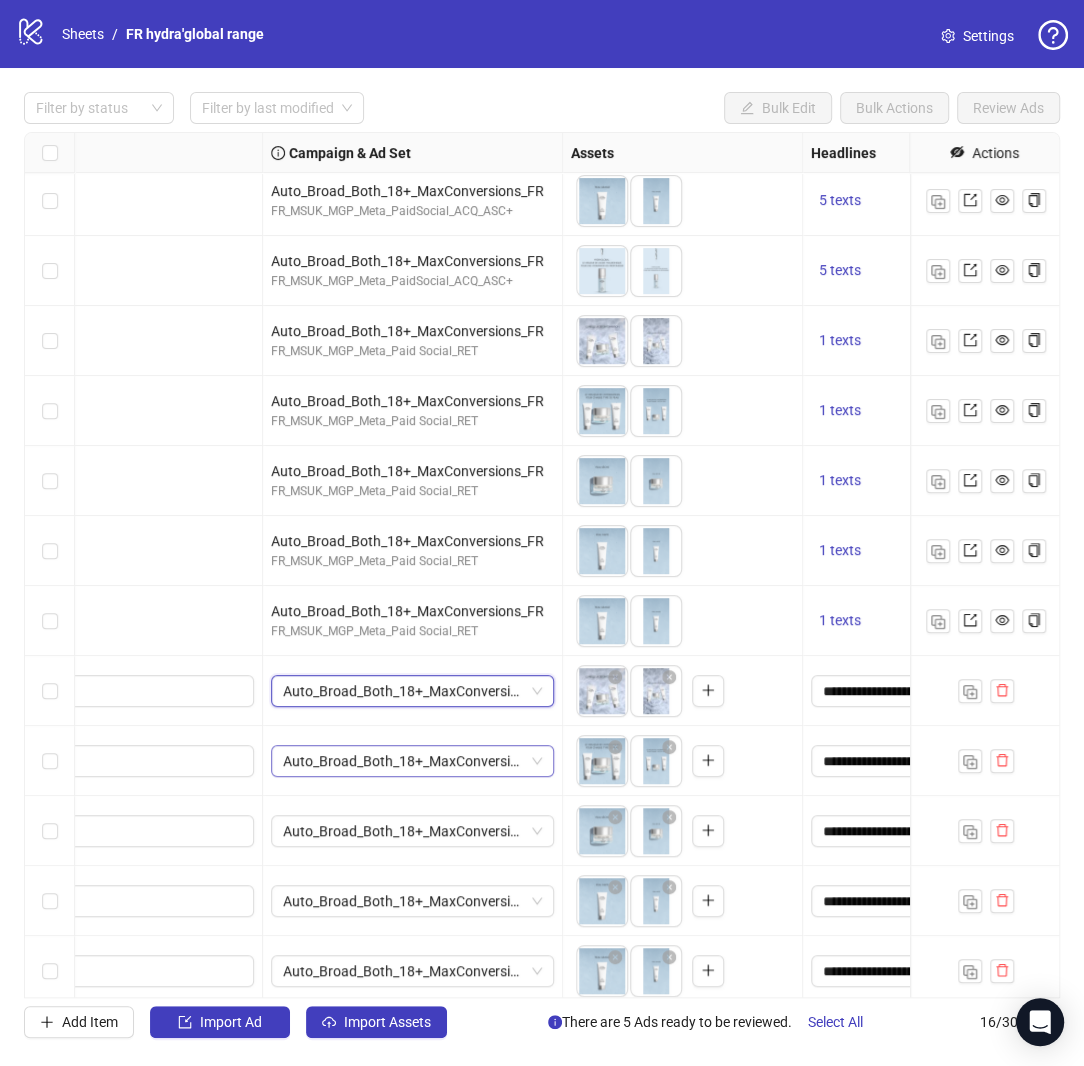 click on "Auto_Broad_Both_18+_MaxConversions_CH_FR" at bounding box center (412, 761) 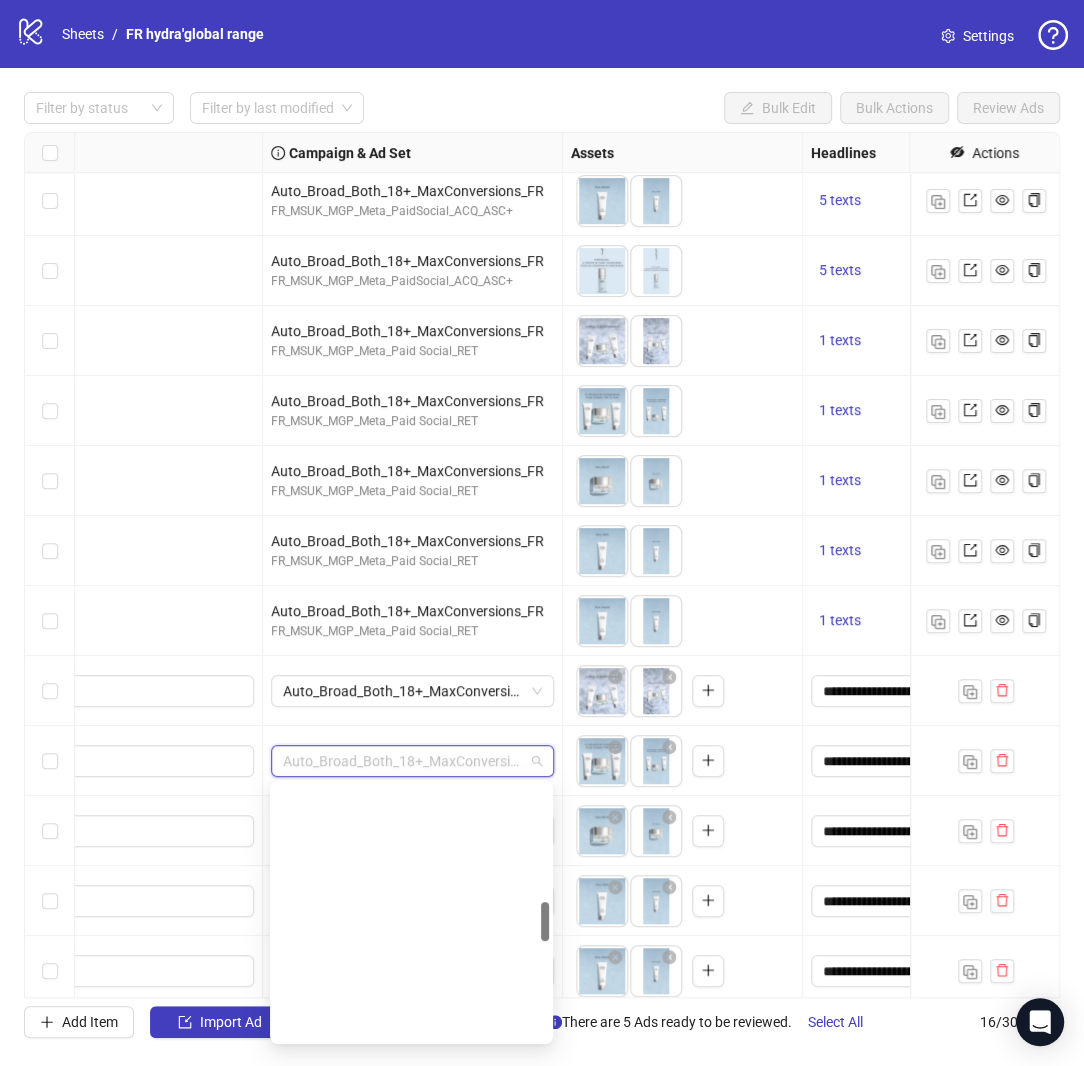 paste on "**********" 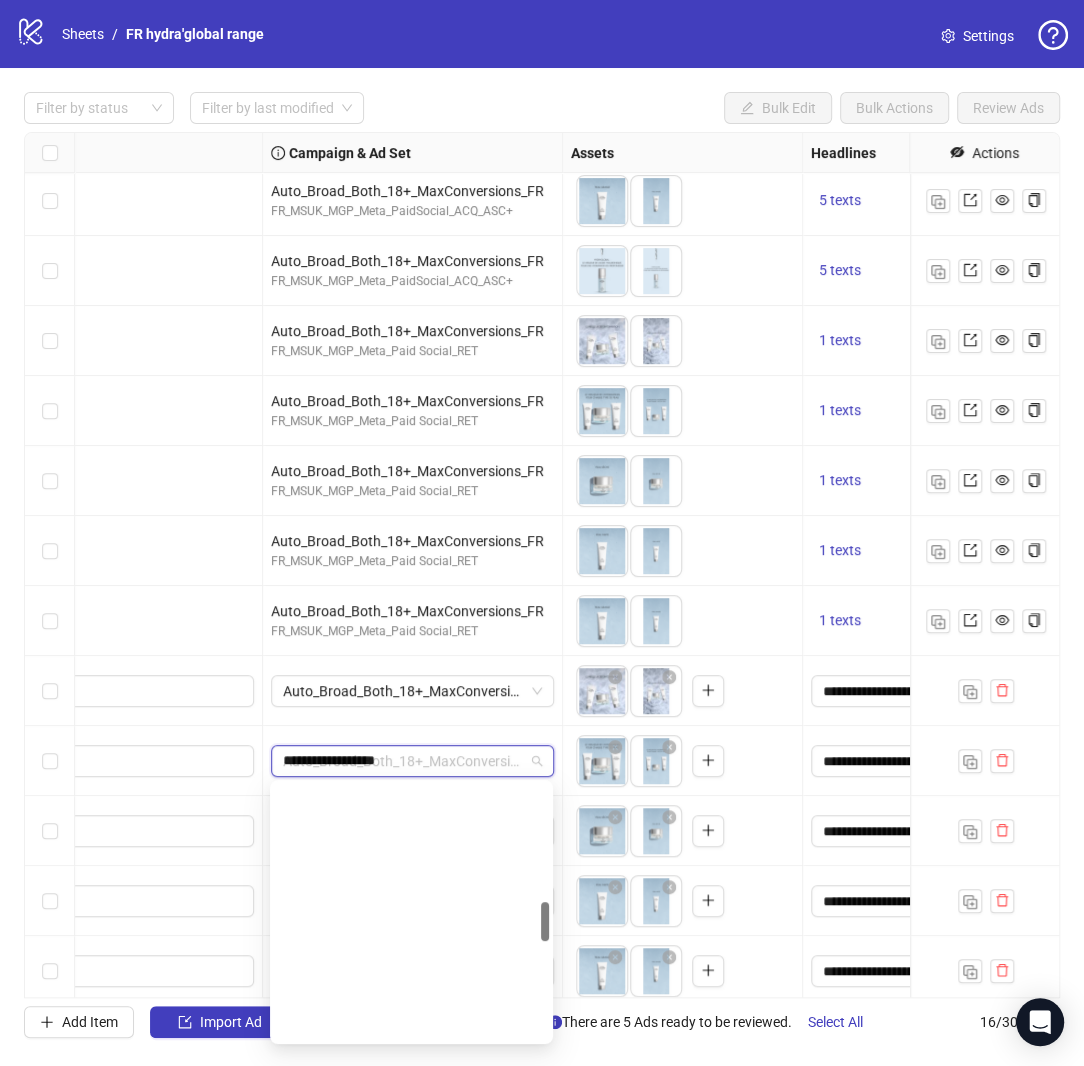 scroll, scrollTop: 0, scrollLeft: 0, axis: both 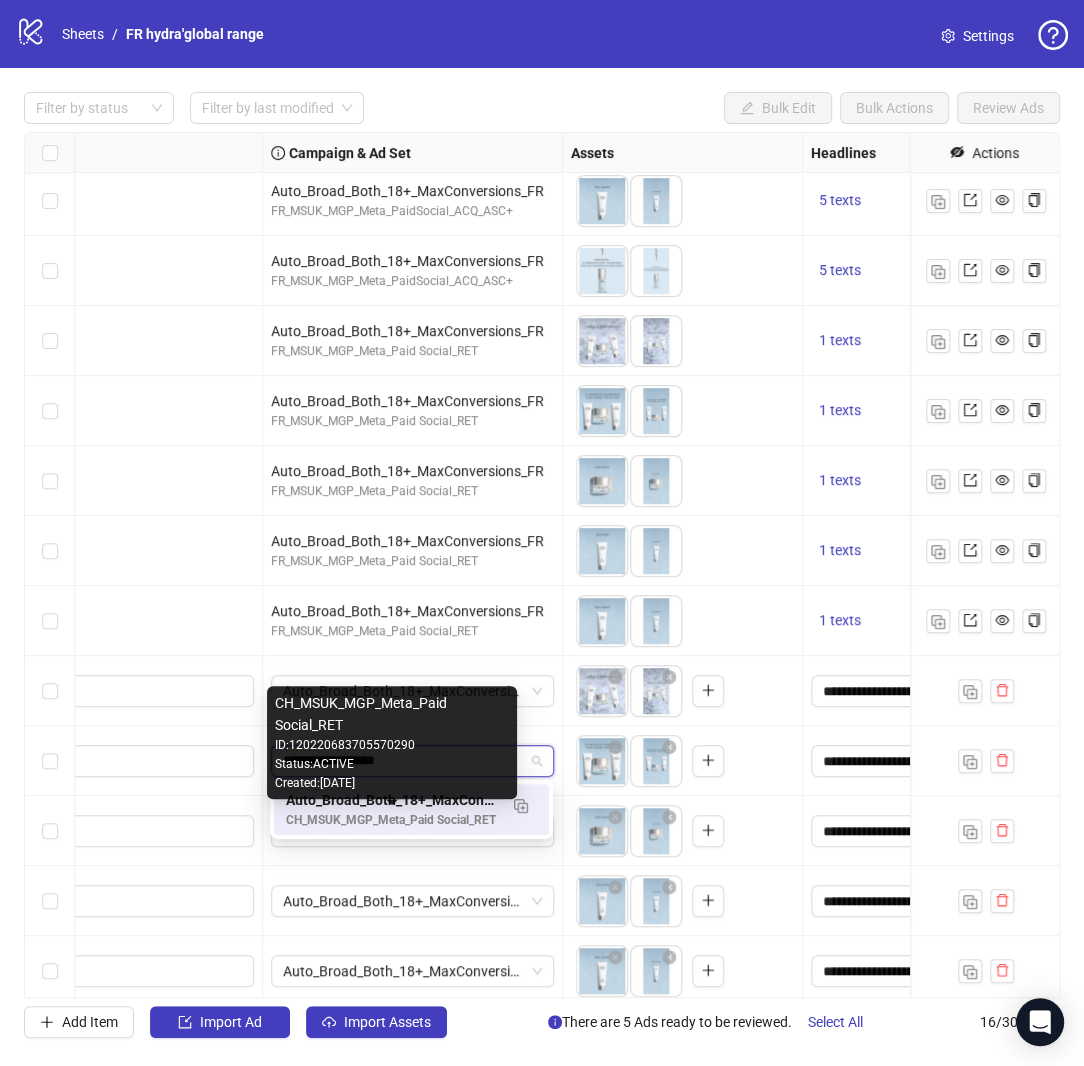 click on "CH_MSUK_MGP_Meta_Paid Social_RET" at bounding box center [391, 820] 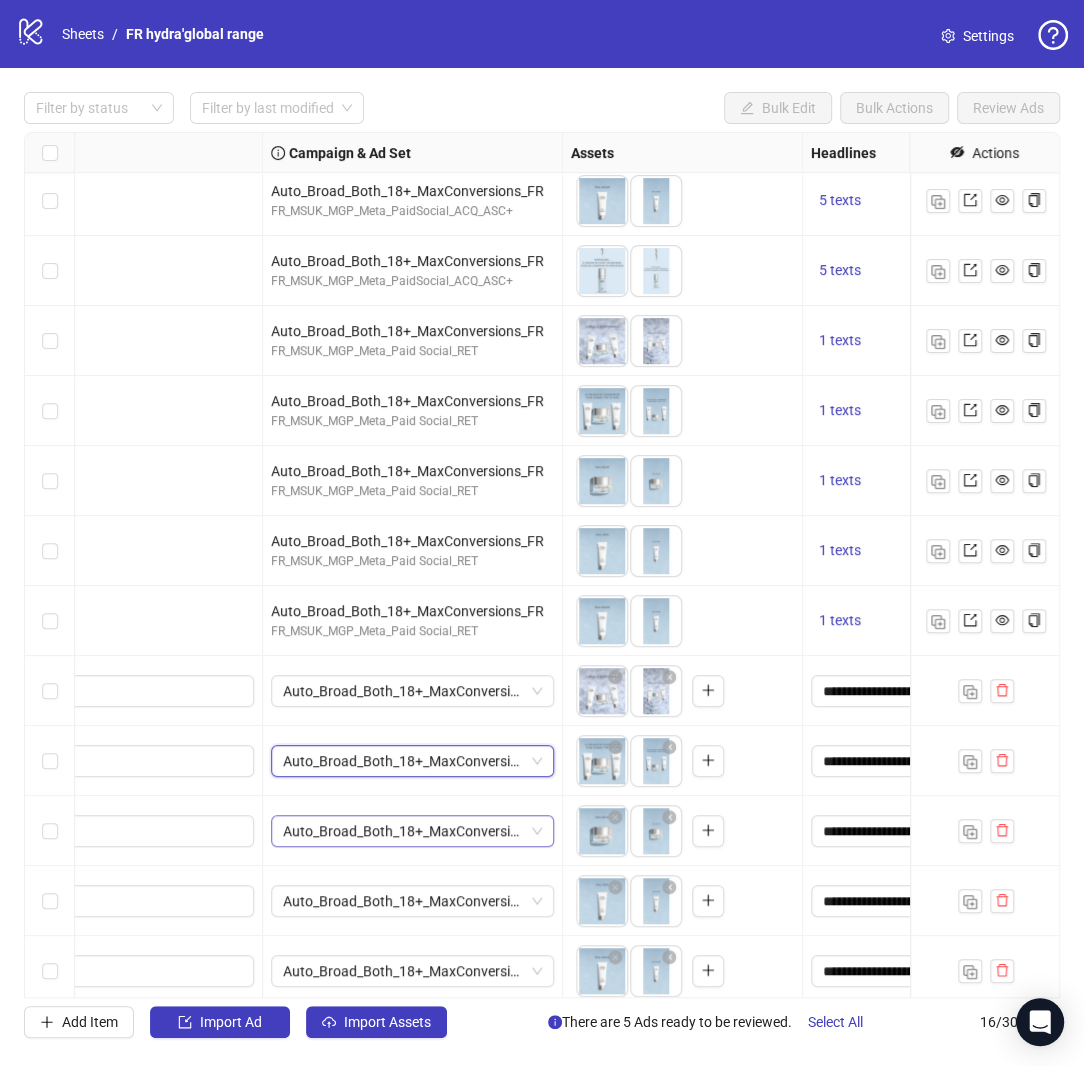 click on "Auto_Broad_Both_18+_MaxConversions_CH_FR" at bounding box center (412, 831) 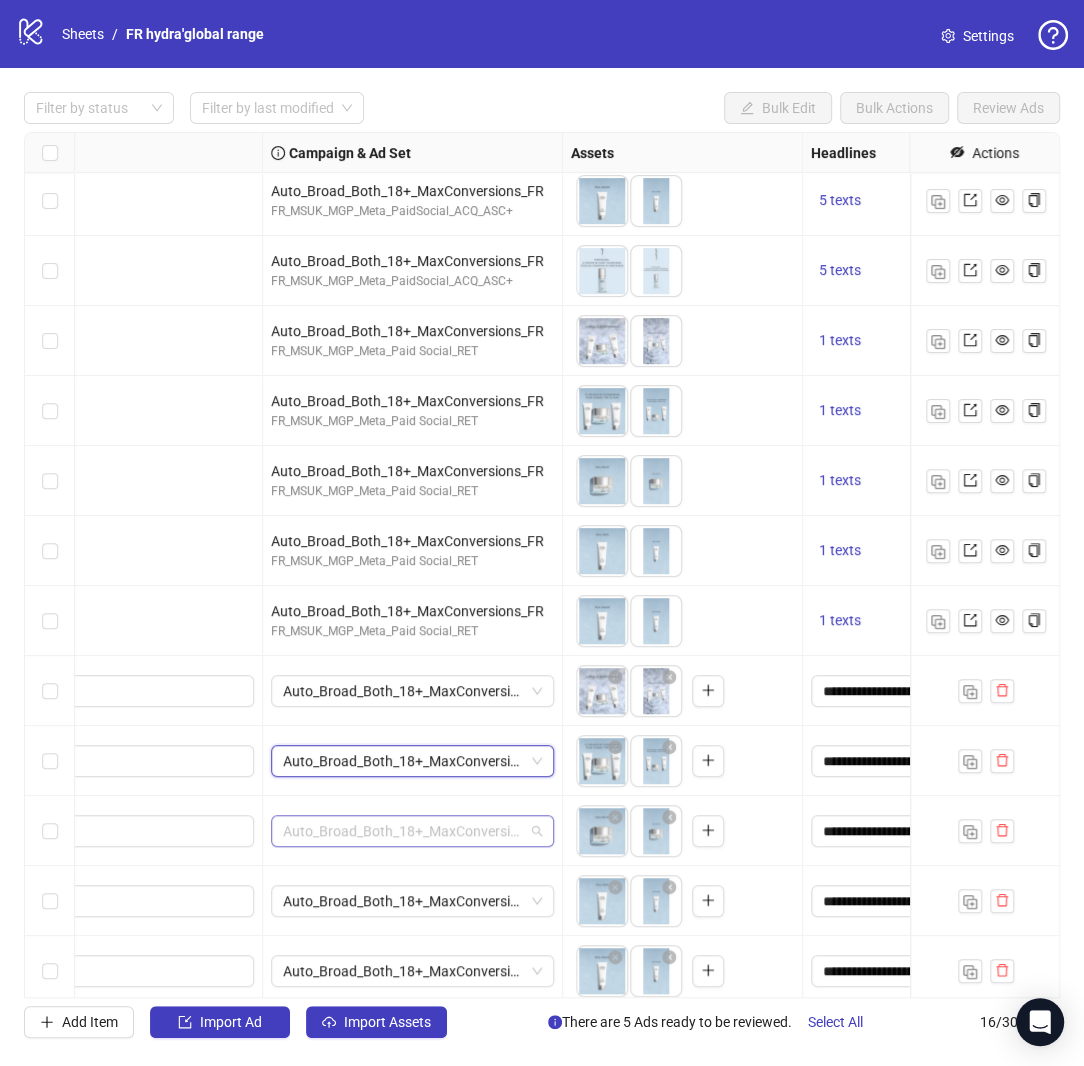 scroll, scrollTop: 776, scrollLeft: 0, axis: vertical 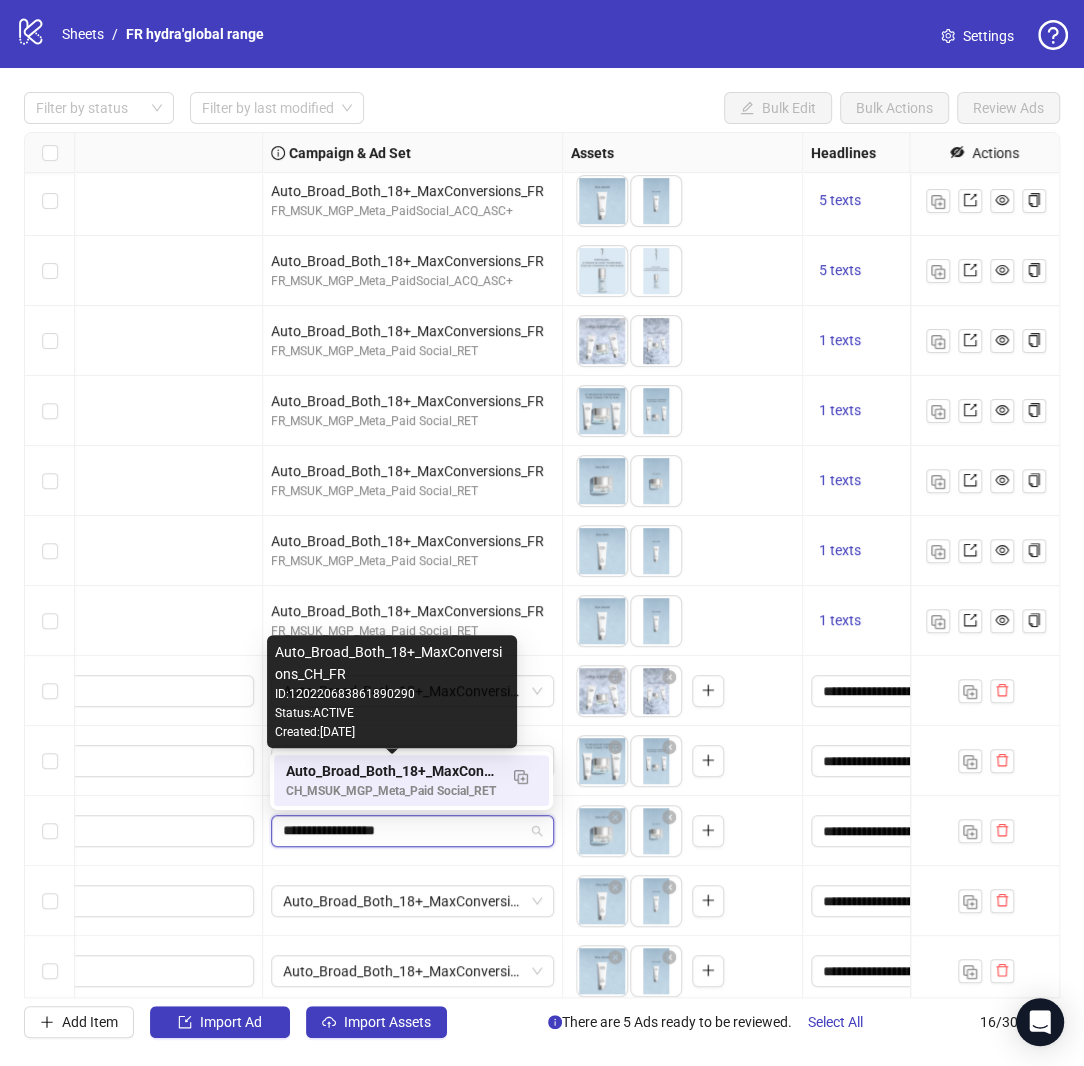 click on "Auto_Broad_Both_18+_MaxConversions_CH_FR" at bounding box center [391, 771] 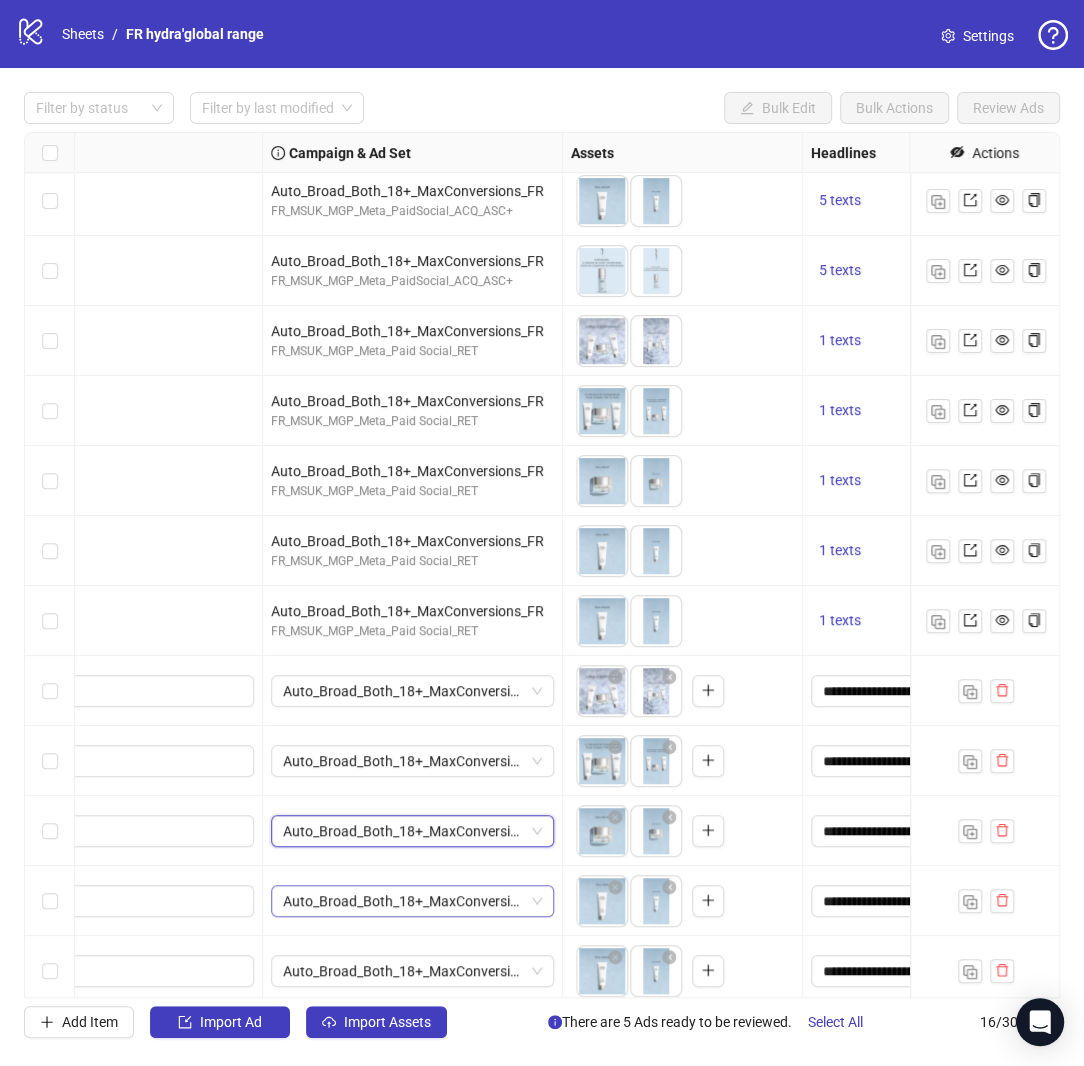click on "Auto_Broad_Both_18+_MaxConversions_CH_FR" at bounding box center (412, 901) 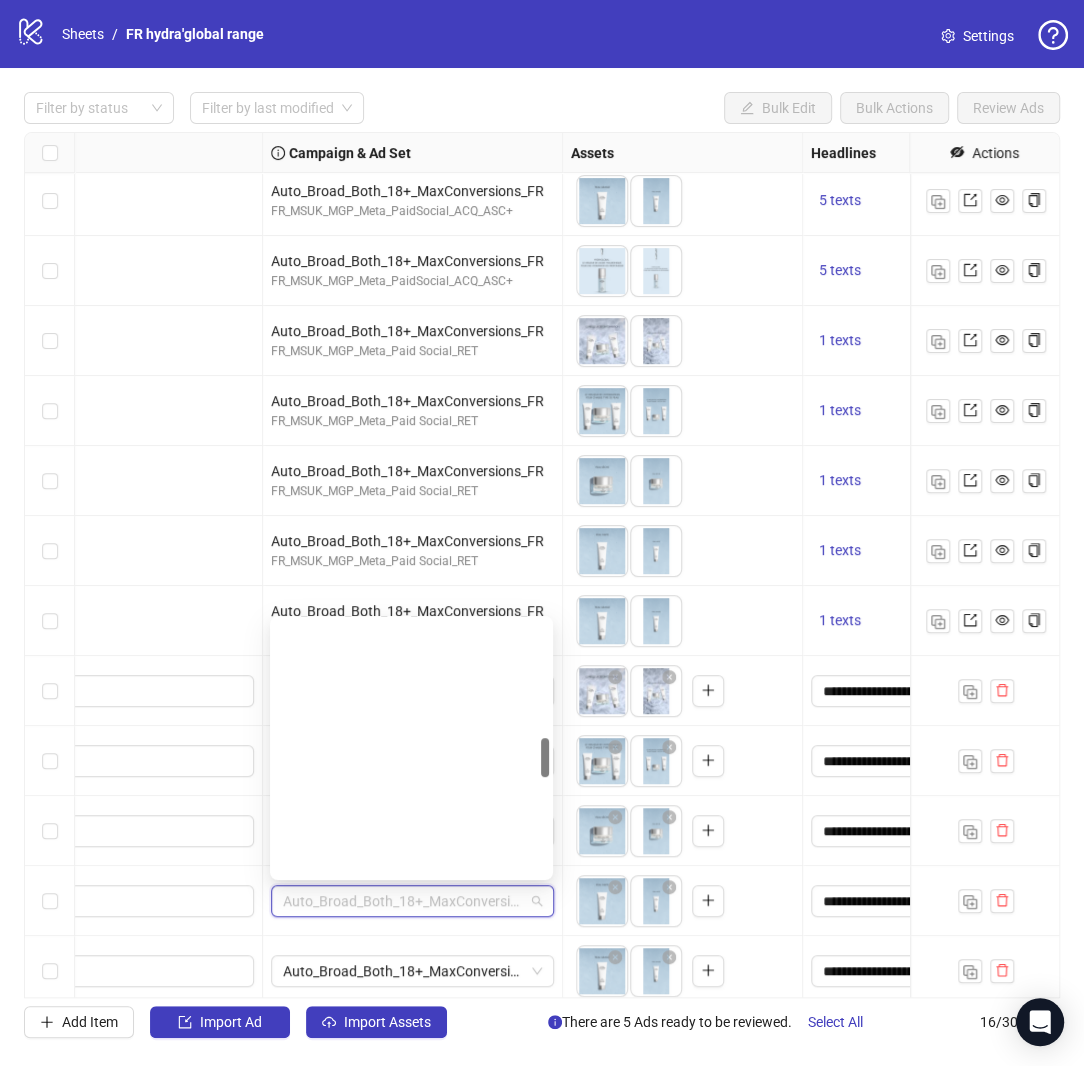 paste on "**********" 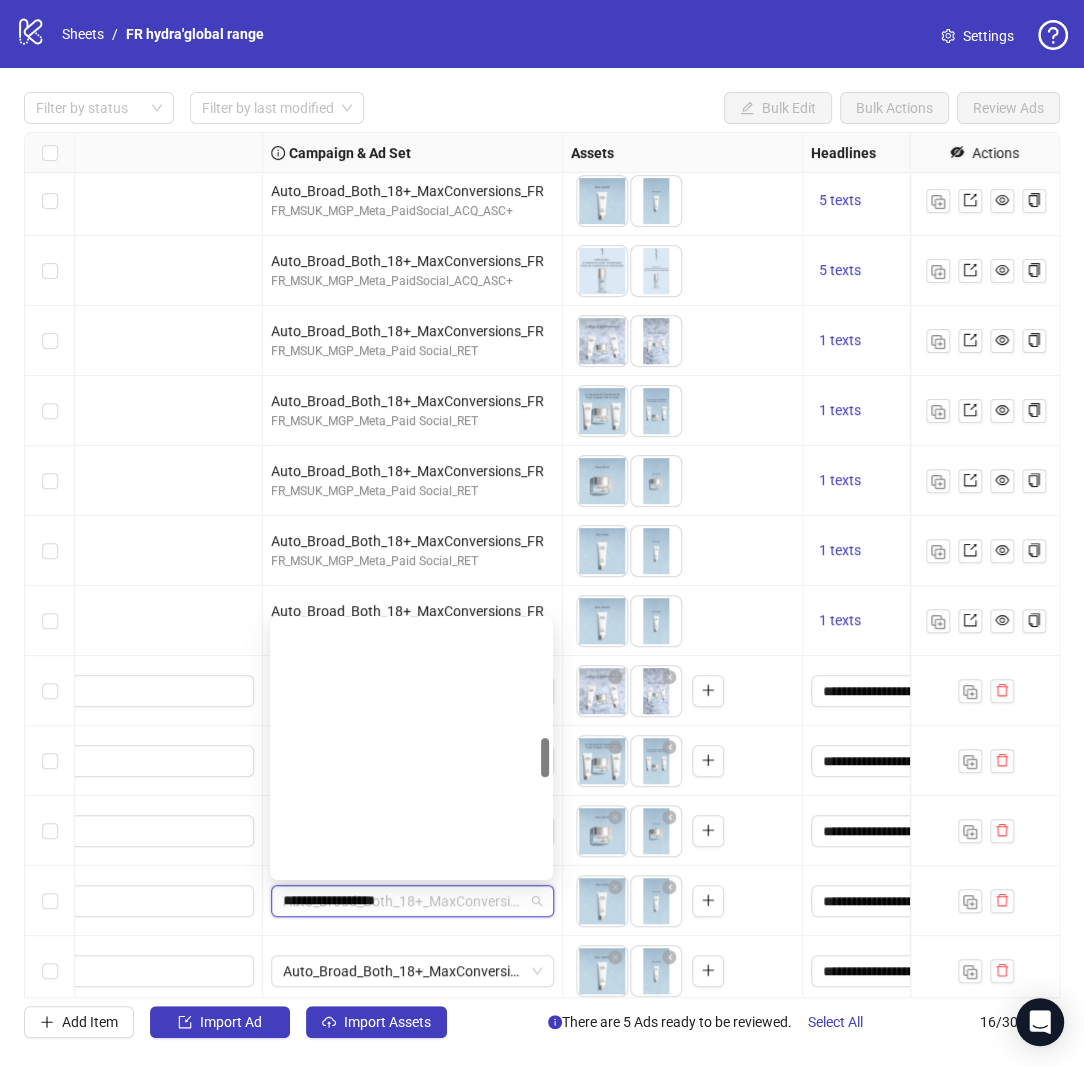 scroll, scrollTop: 0, scrollLeft: 0, axis: both 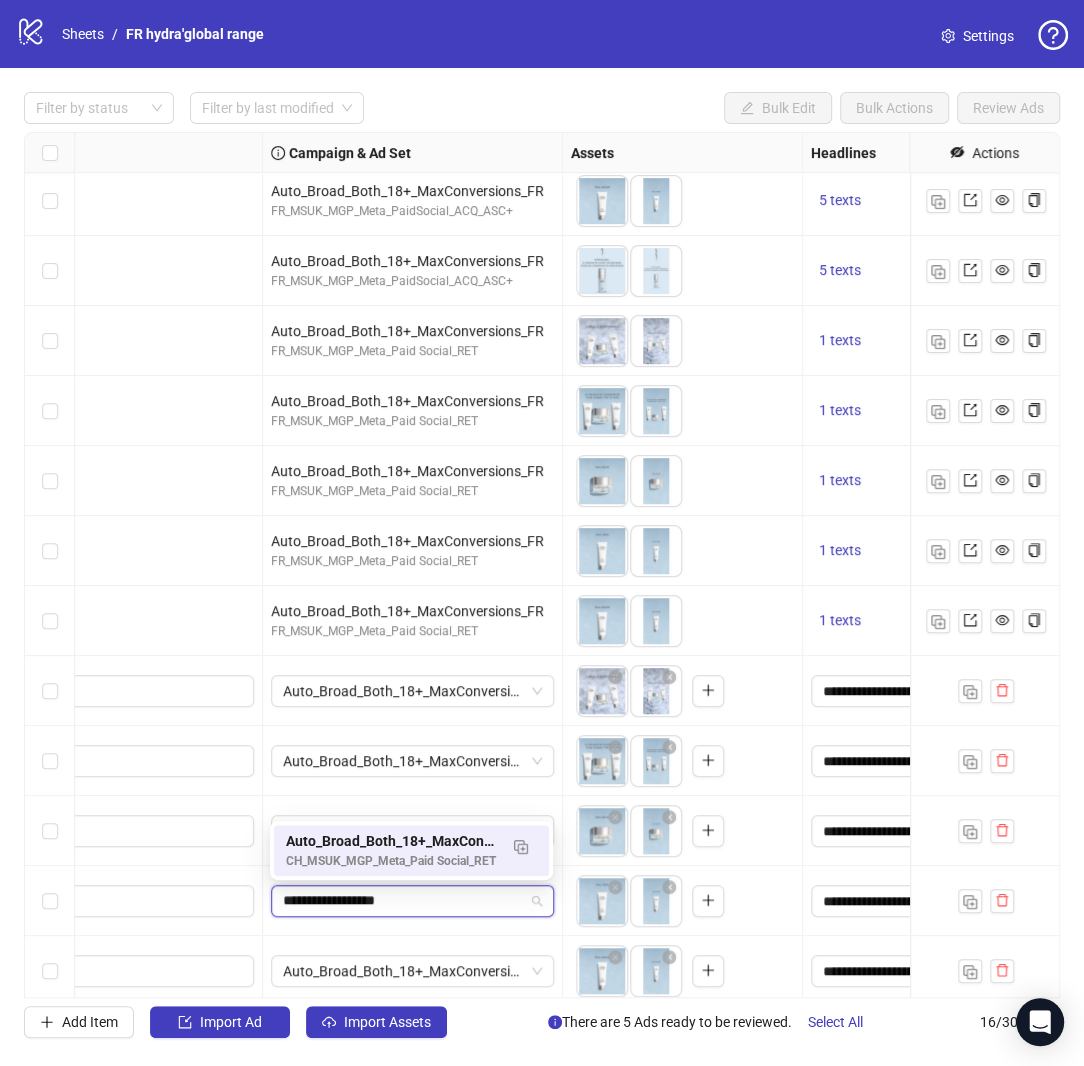 click on "Auto_Broad_Both_18+_MaxConversions_CH_FR CH_MSUK_MGP_Meta_Paid Social_RET" at bounding box center [411, 850] 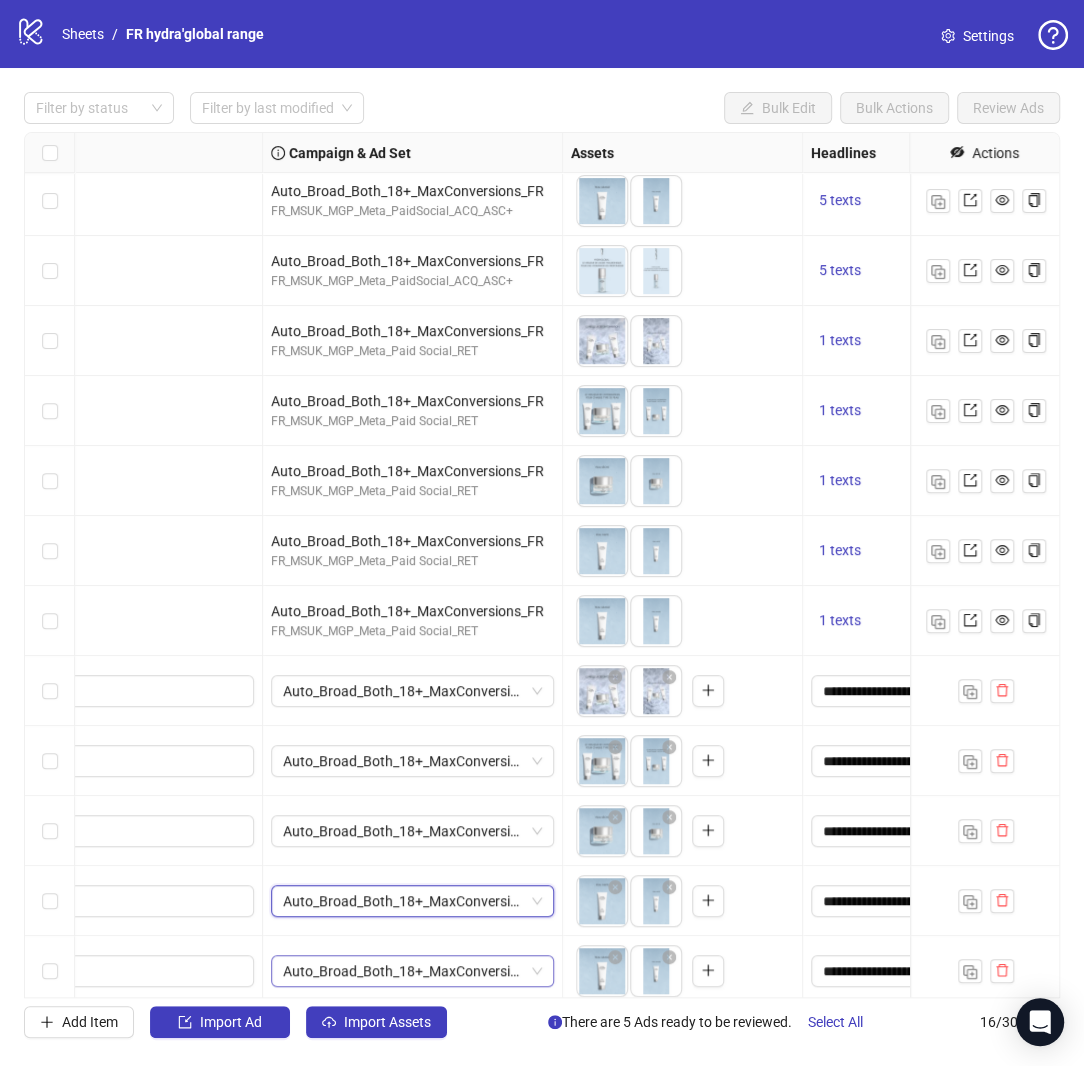 click on "Auto_Broad_Both_18+_MaxConversions_CH_FR" at bounding box center [412, 971] 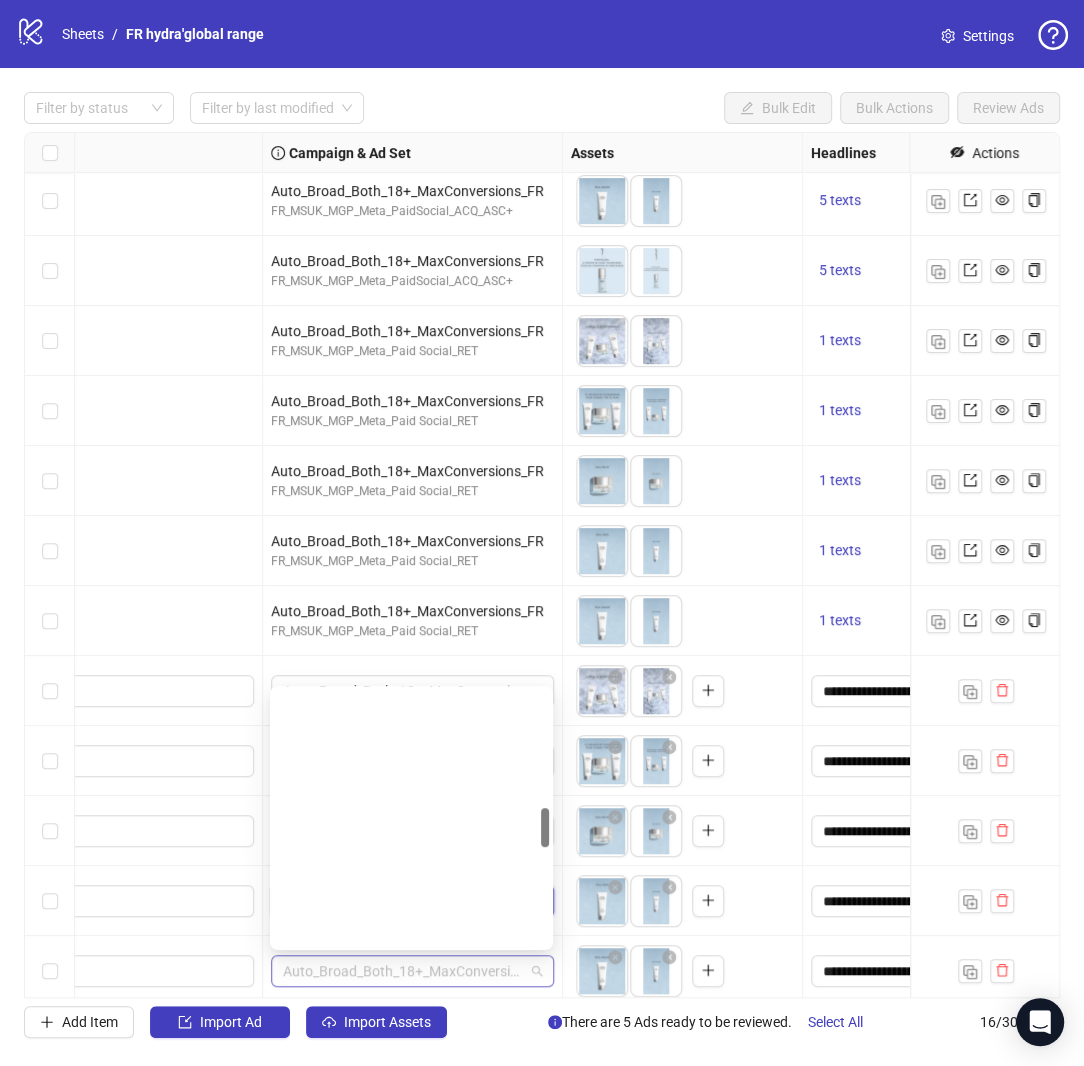 scroll, scrollTop: 776, scrollLeft: 0, axis: vertical 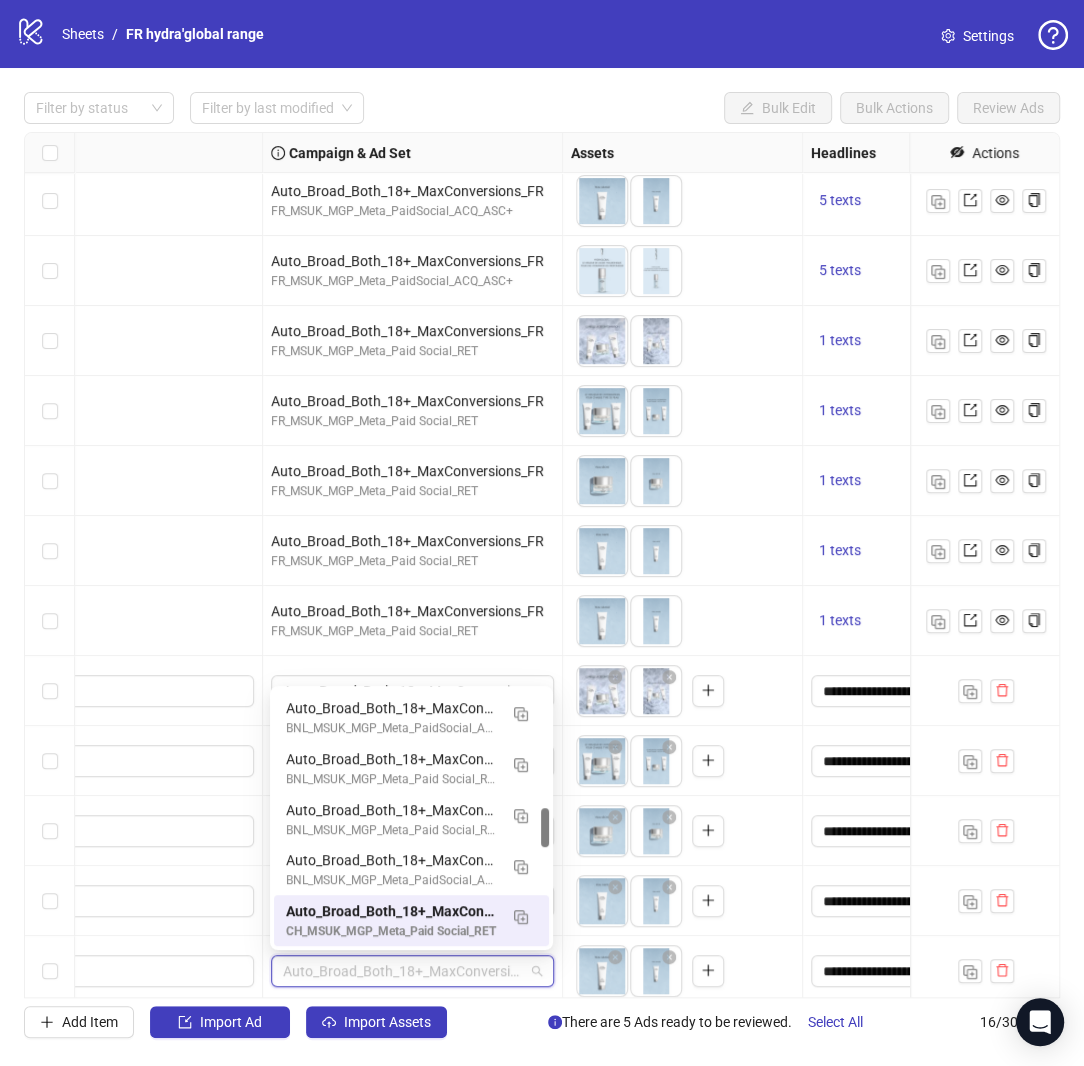 paste on "**********" 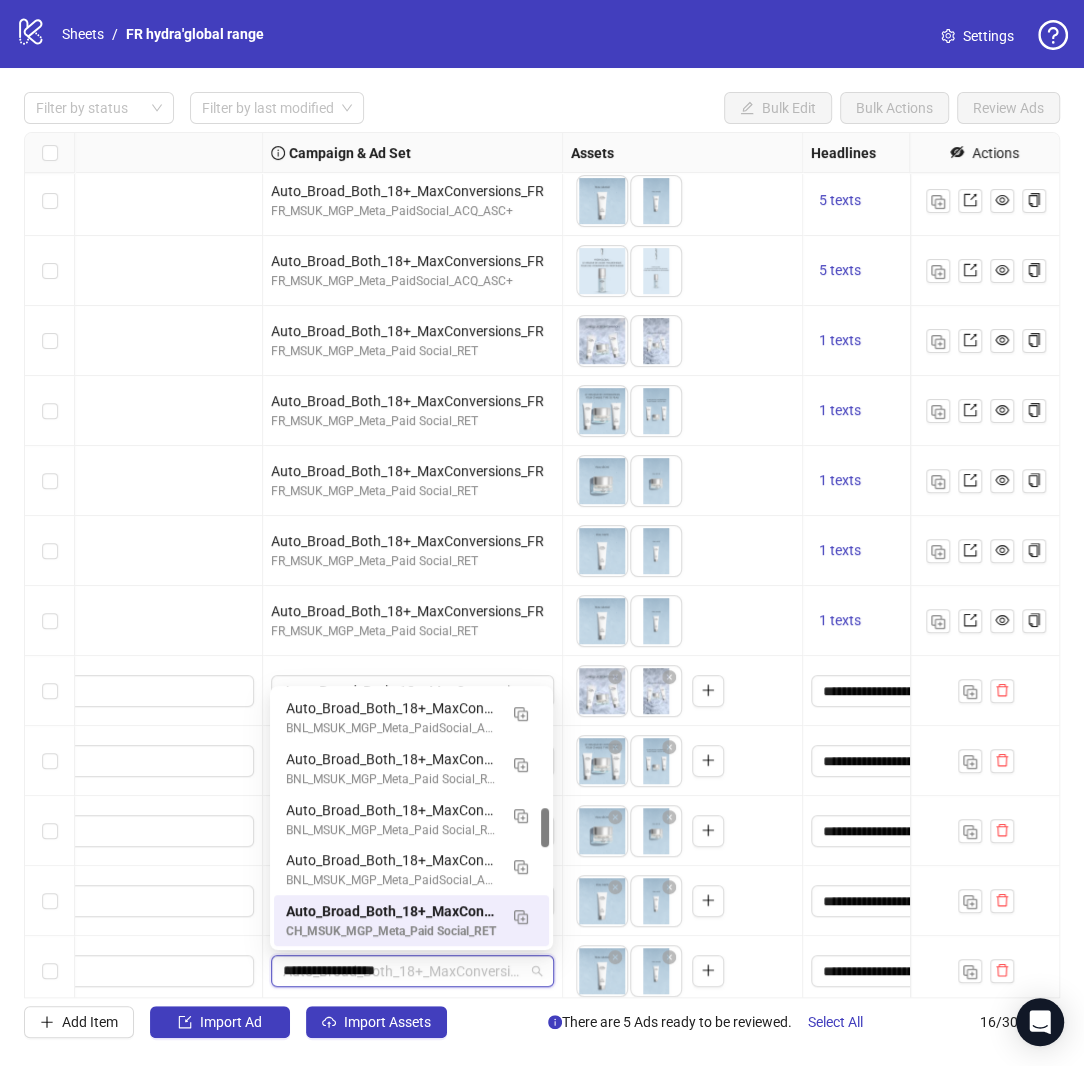 scroll, scrollTop: 0, scrollLeft: 0, axis: both 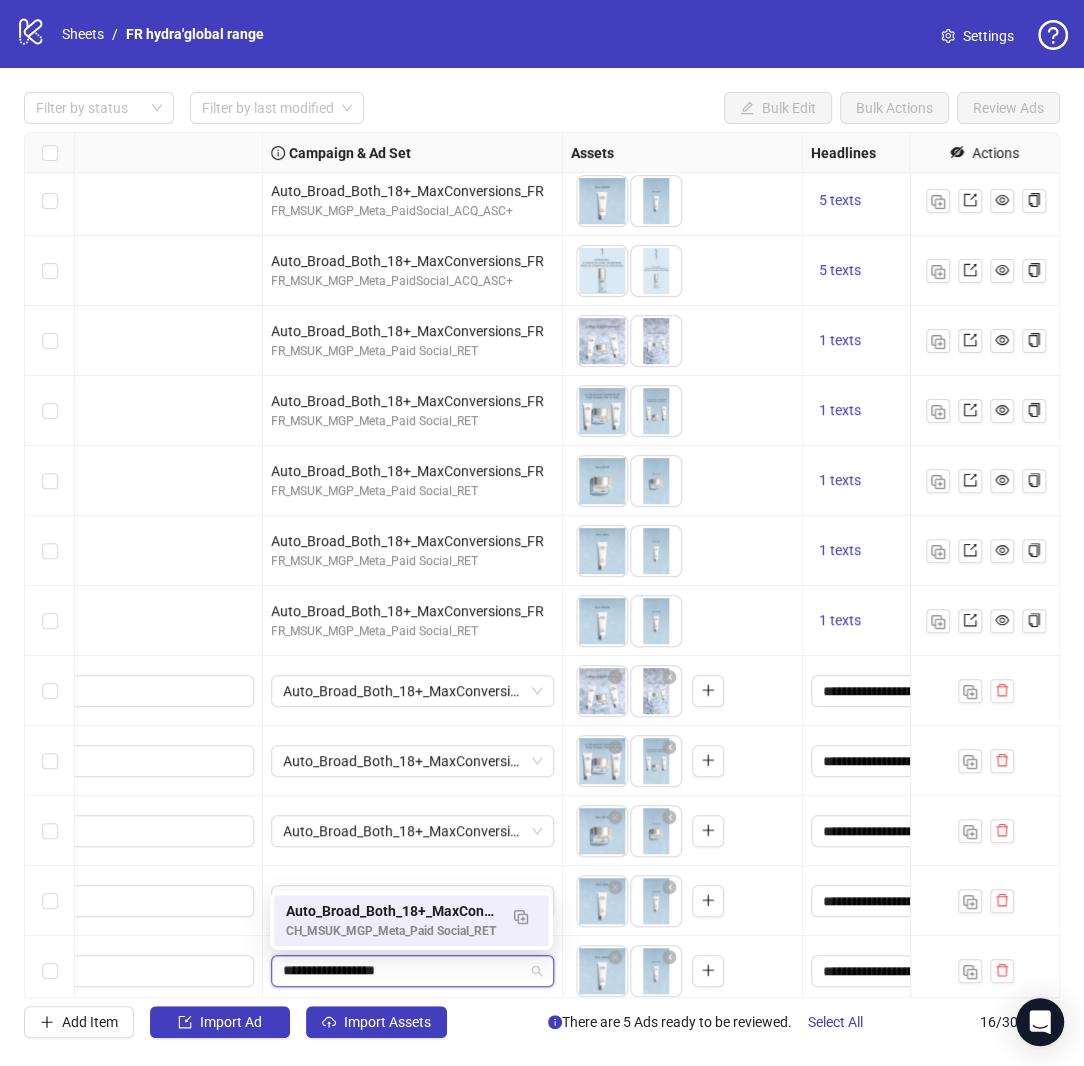 click on "Auto_Broad_Both_18+_MaxConversions_CH_FR" at bounding box center (391, 911) 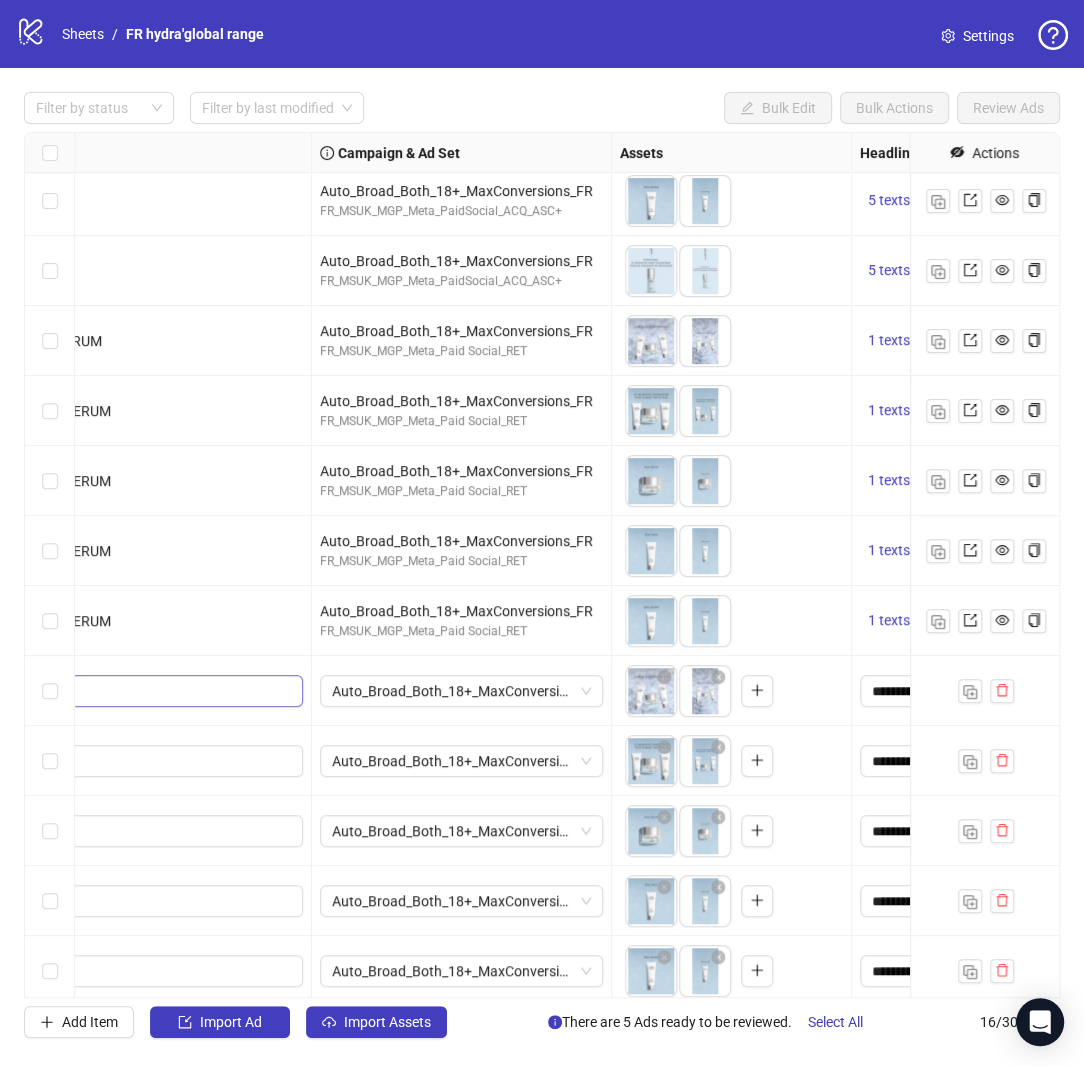 scroll, scrollTop: 287, scrollLeft: 0, axis: vertical 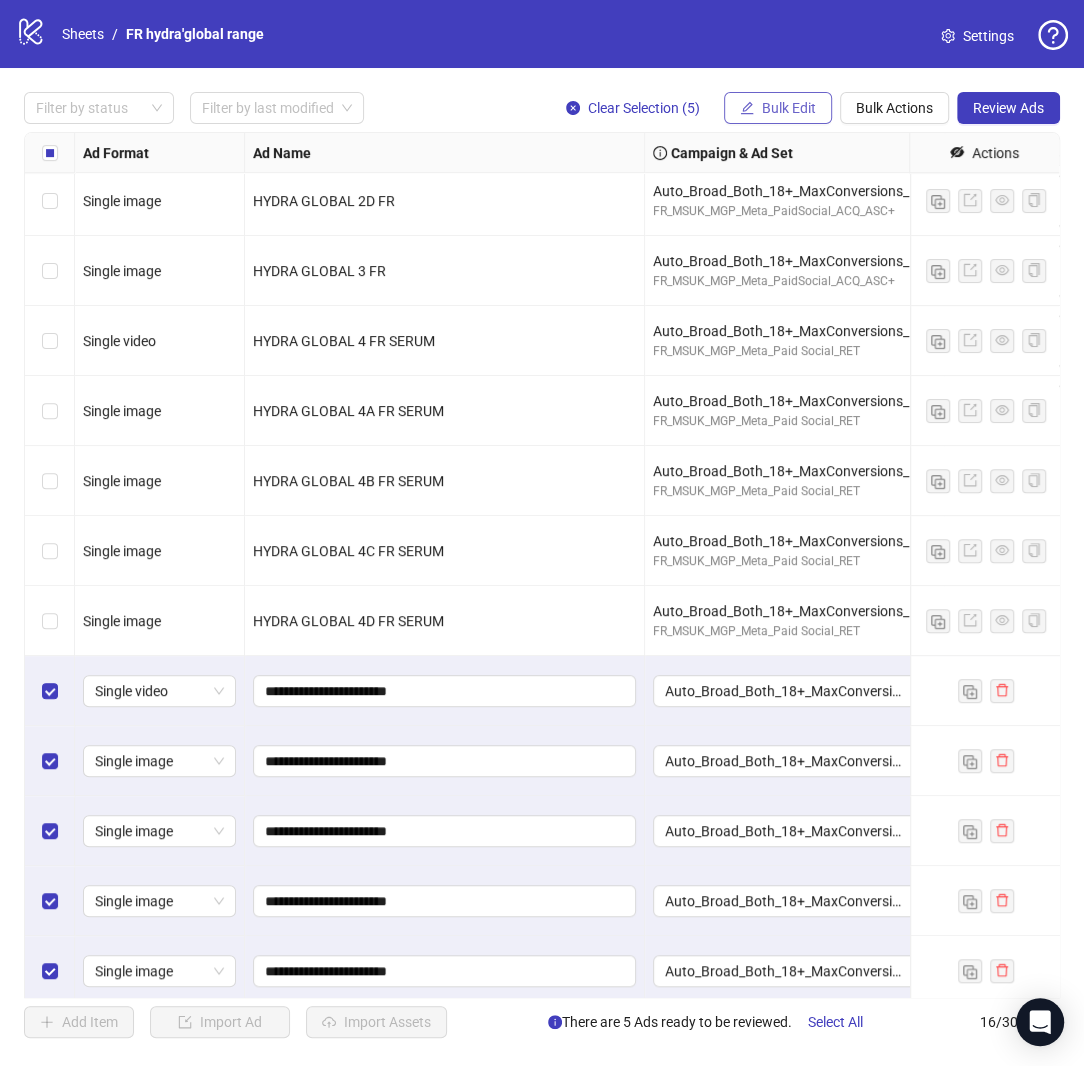 click on "Bulk Edit" at bounding box center (789, 108) 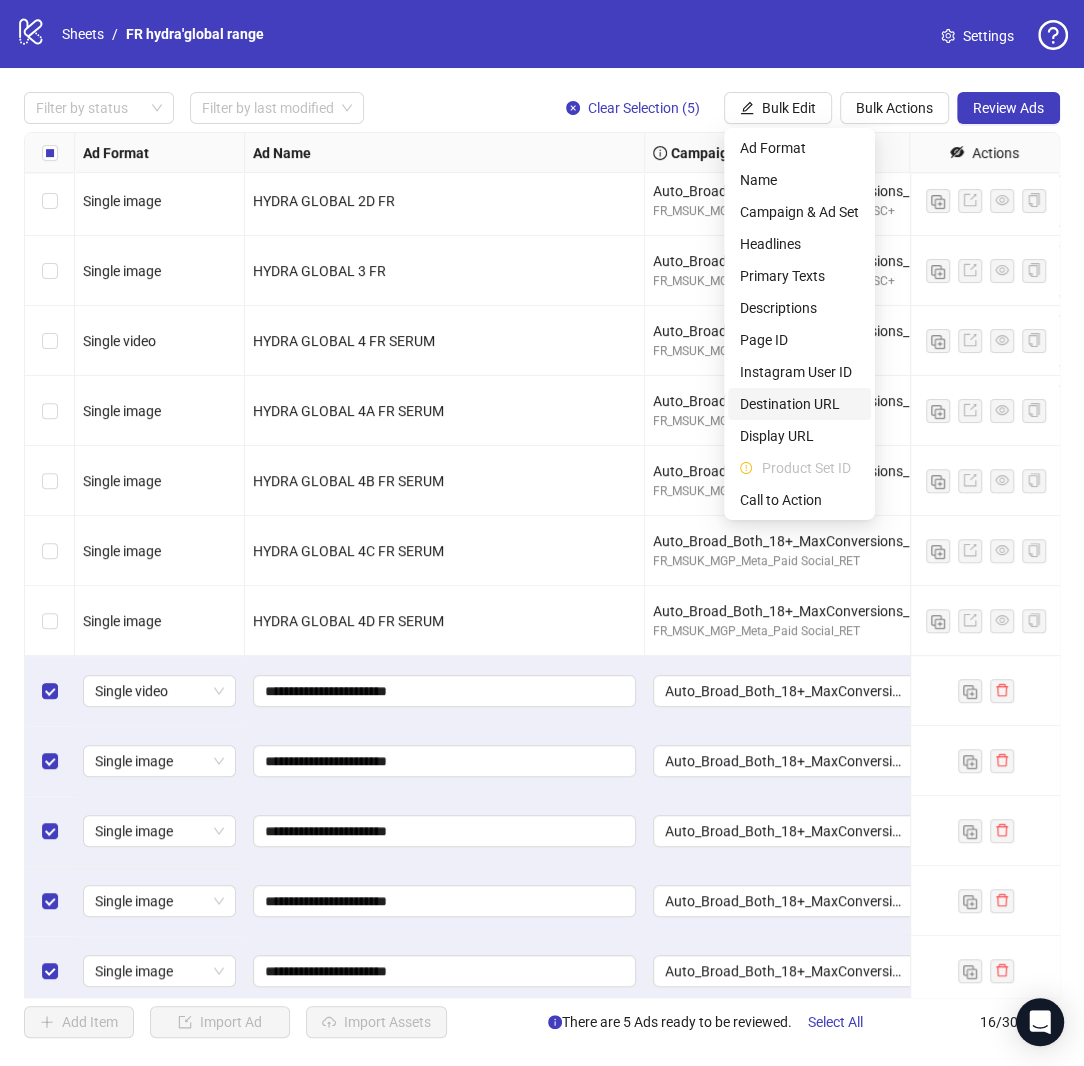 click on "Destination URL" at bounding box center (799, 404) 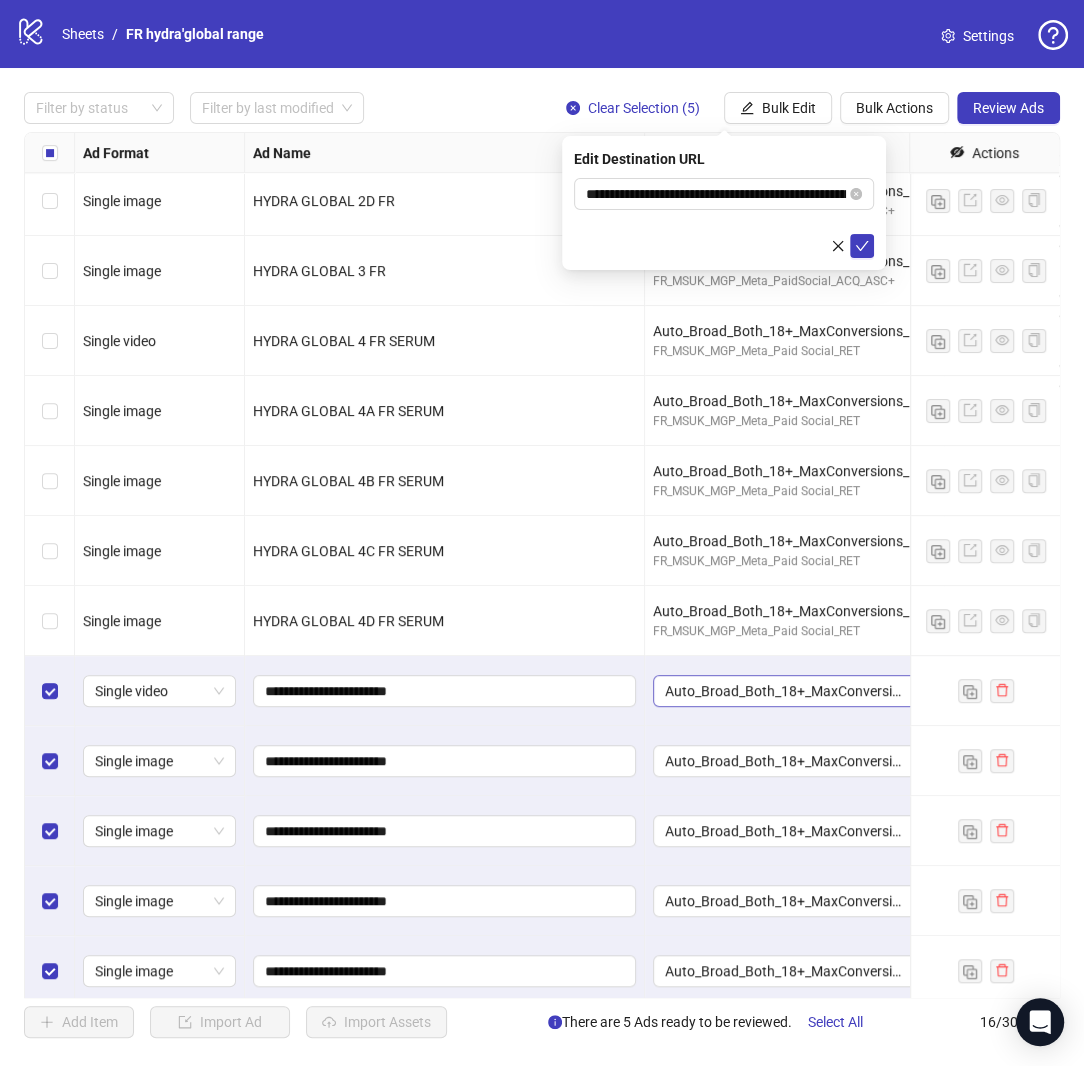 click on "Auto_Broad_Both_18+_MaxConversions_CH_FR" at bounding box center [794, 691] 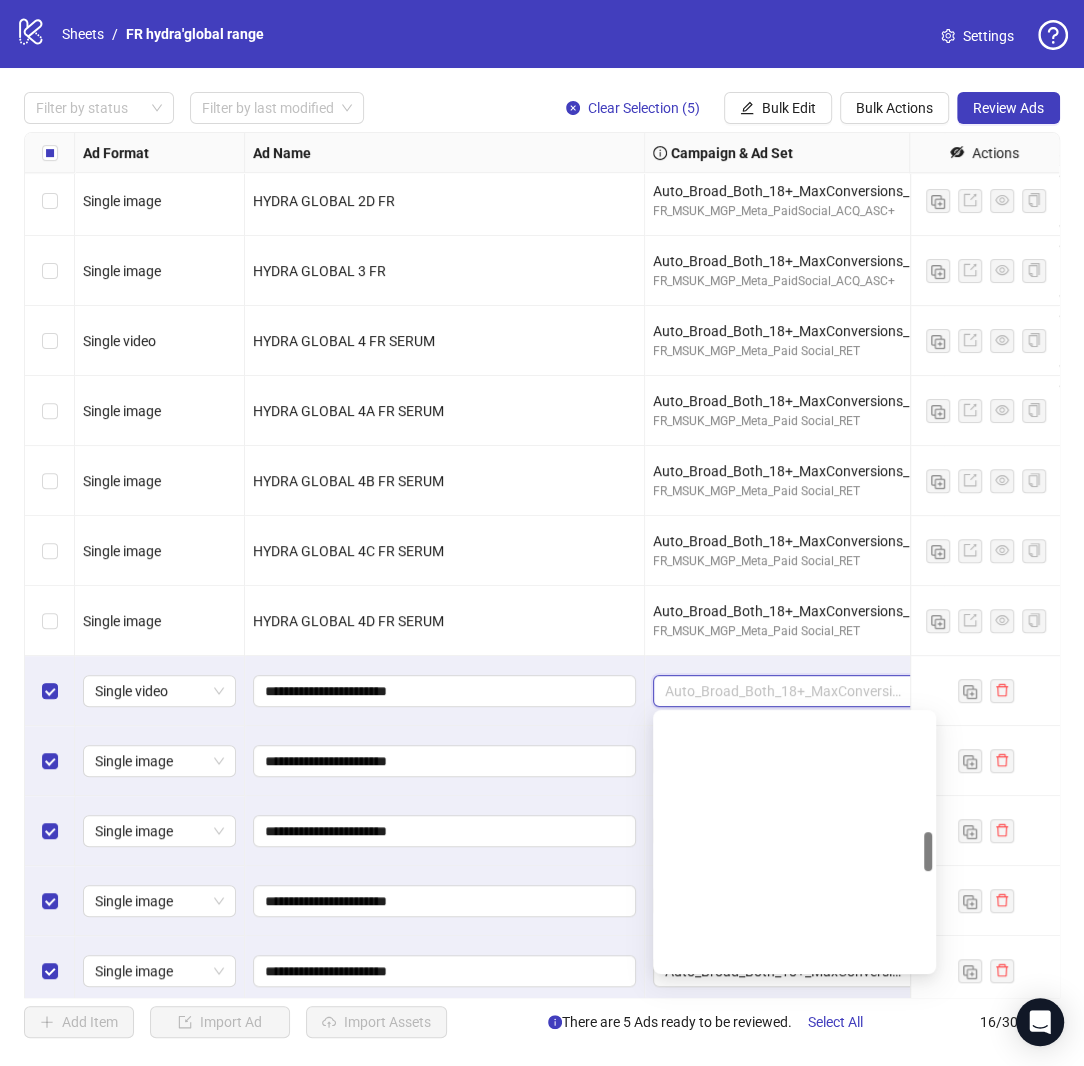 scroll, scrollTop: 776, scrollLeft: 0, axis: vertical 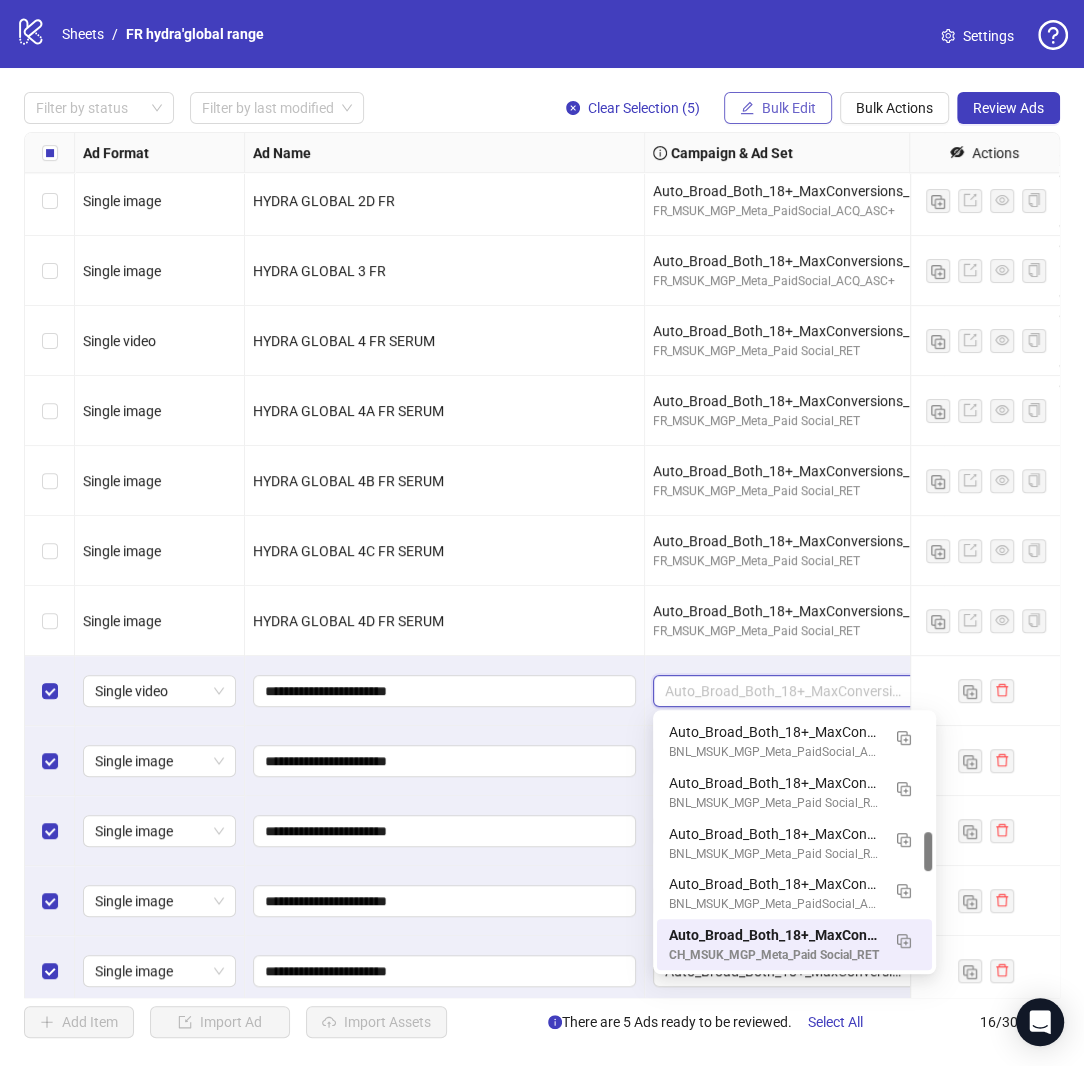 click on "Bulk Edit" at bounding box center (789, 108) 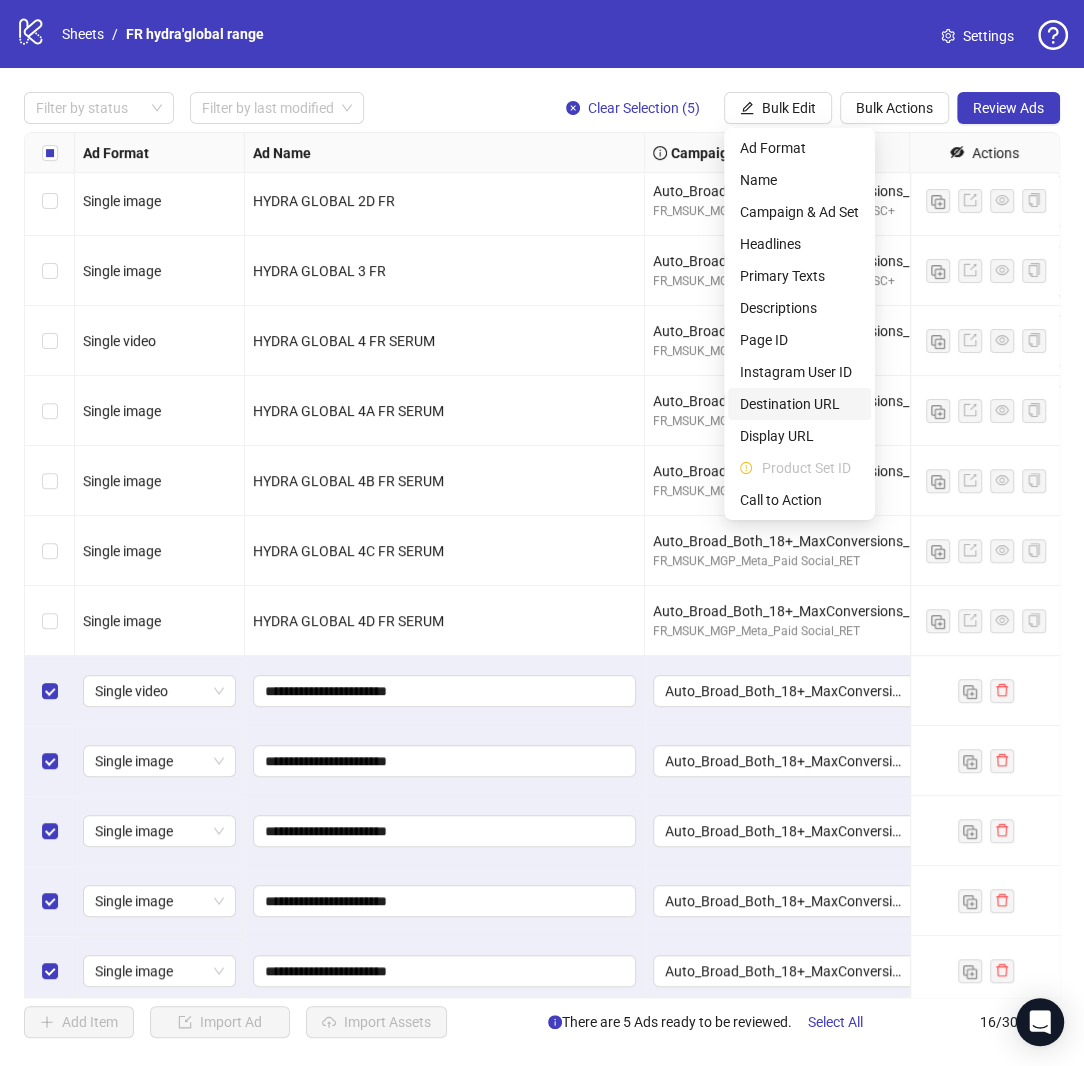 click on "Destination URL" at bounding box center [799, 404] 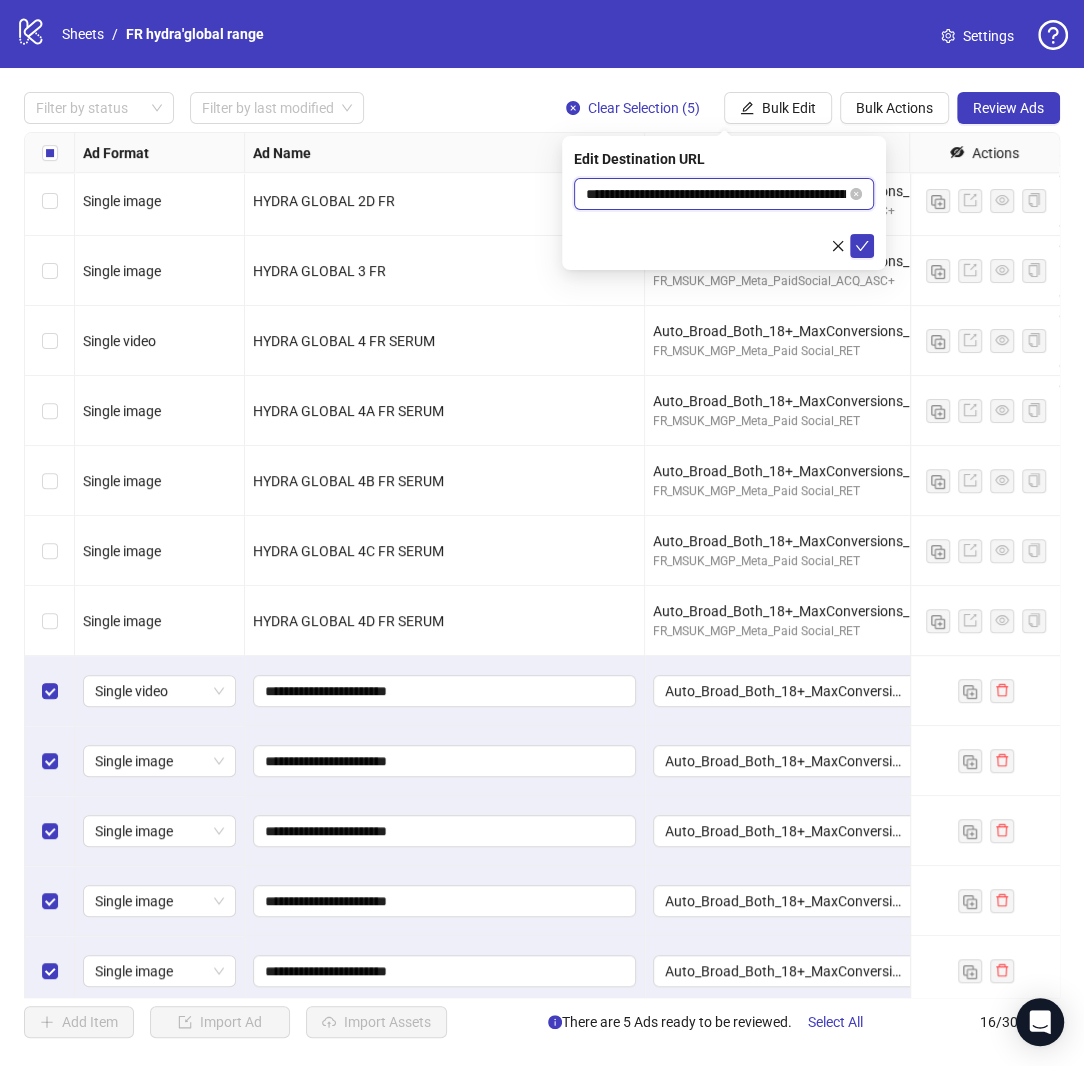 click on "**********" at bounding box center (716, 194) 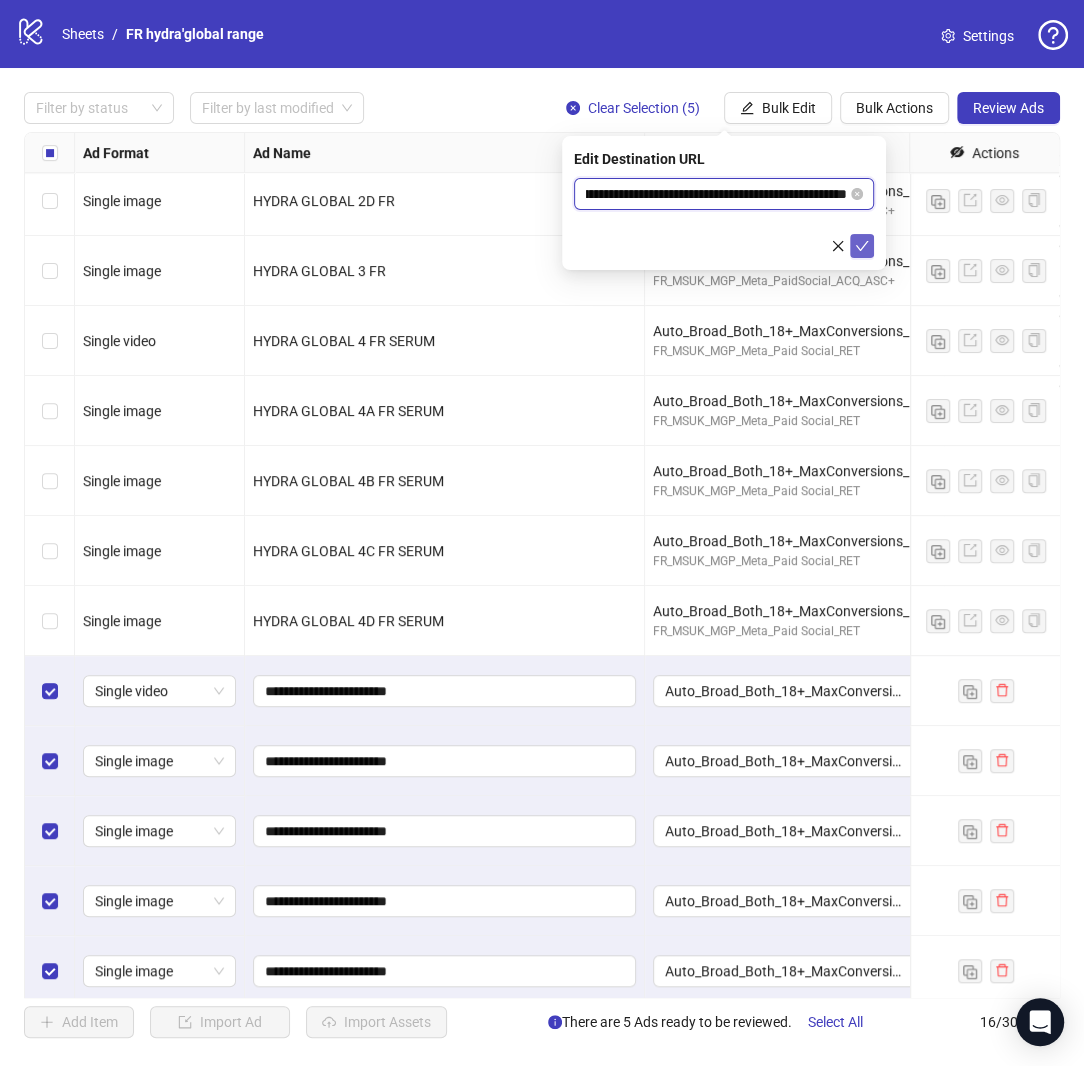 type on "**********" 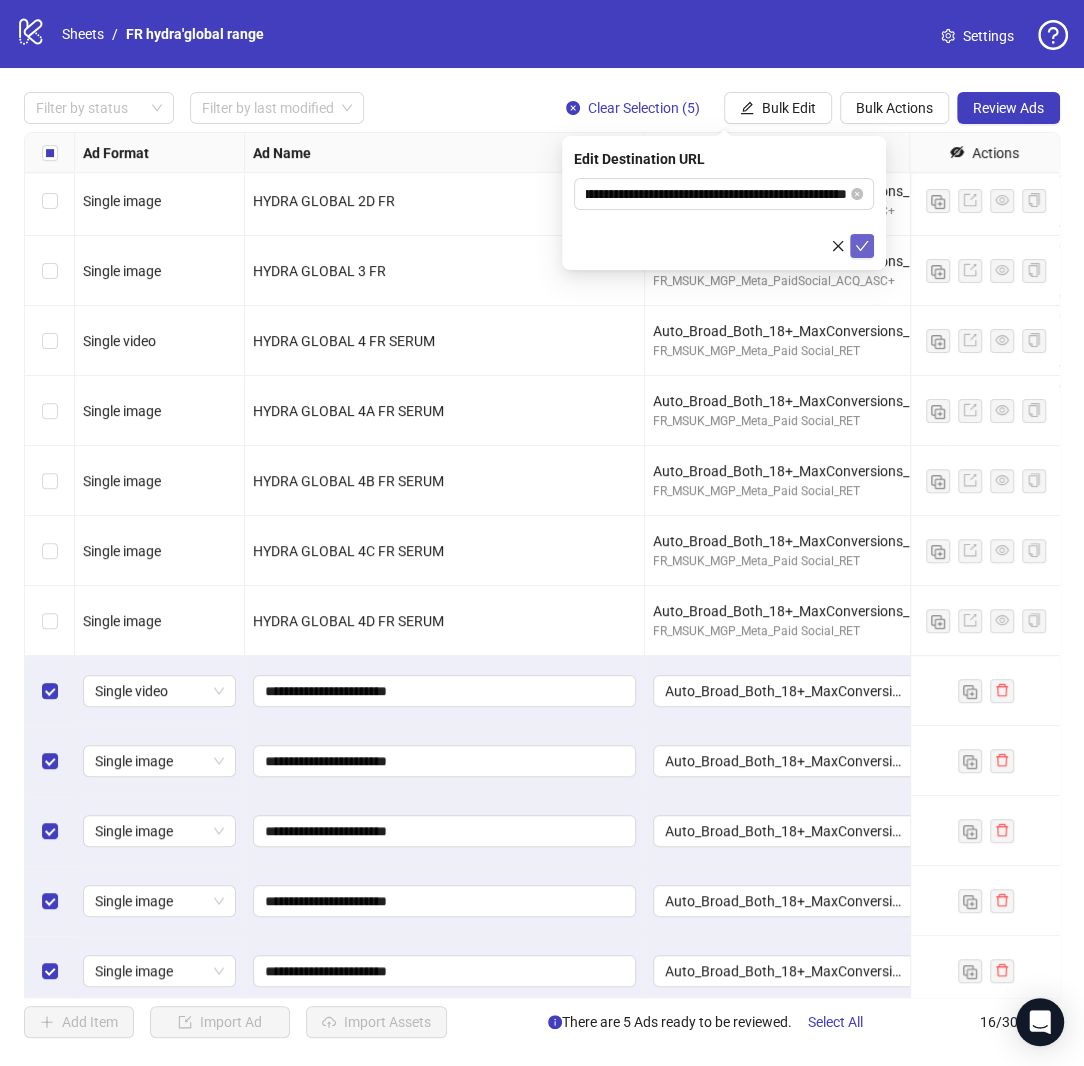 click 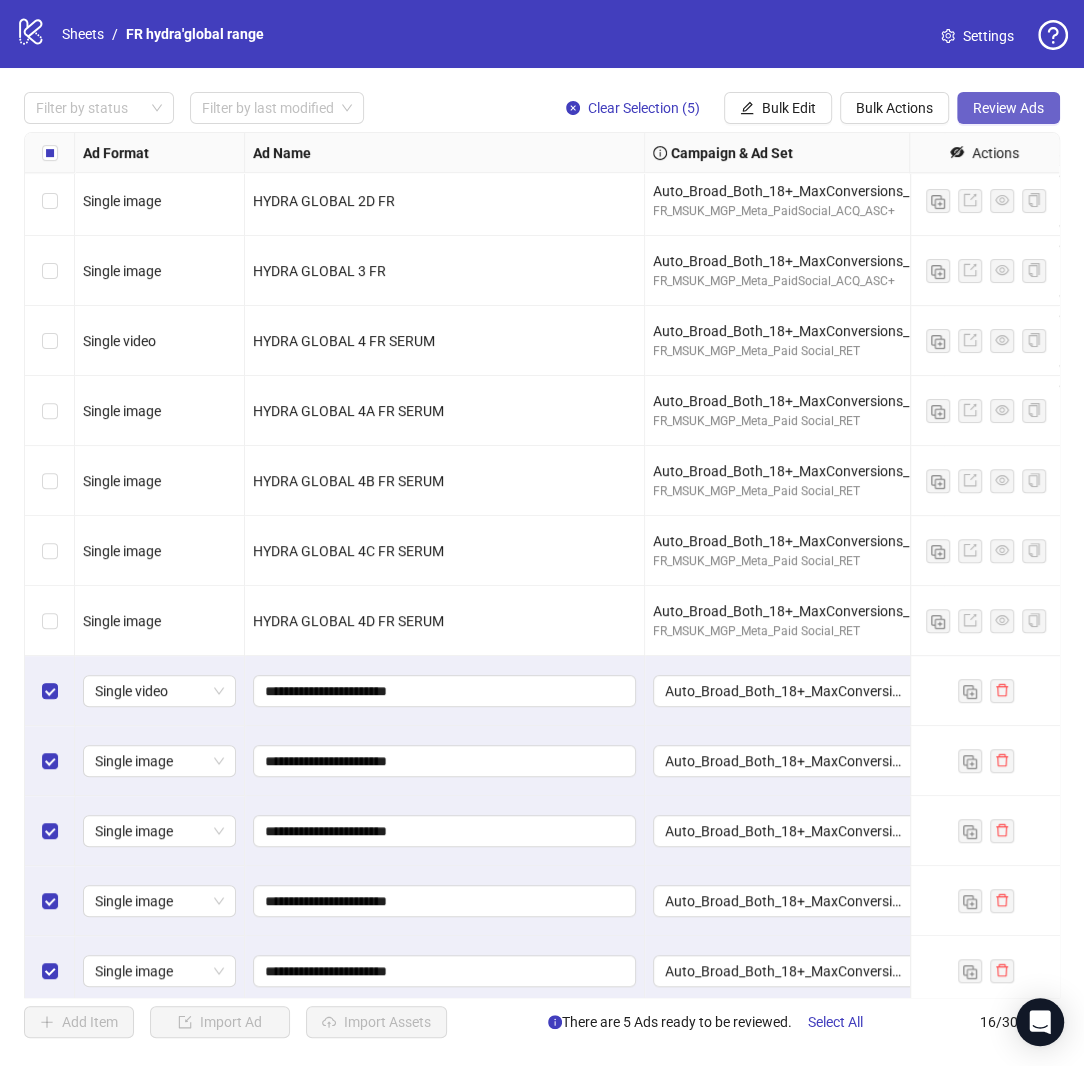 click on "Review Ads" at bounding box center (1008, 108) 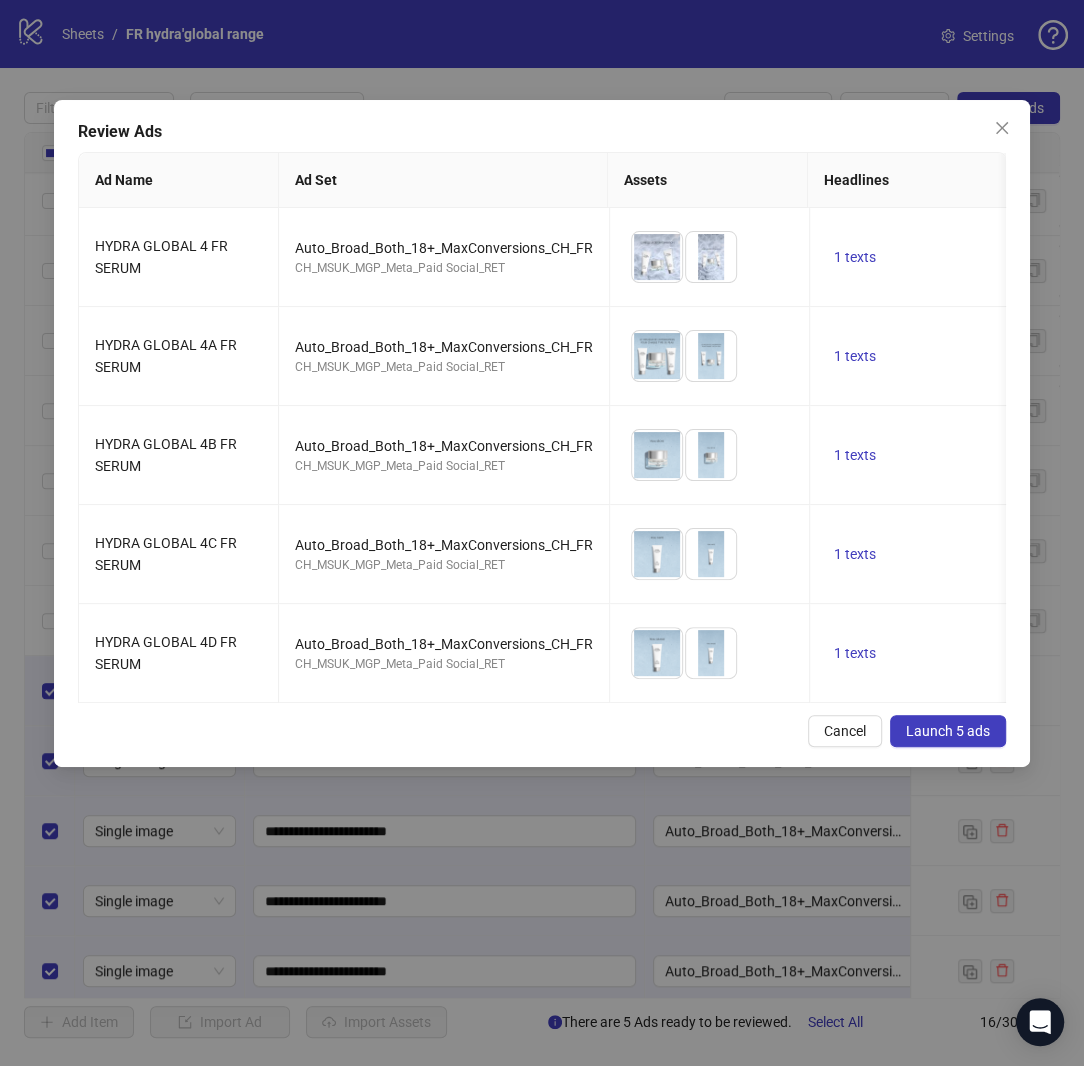 click on "Launch 5 ads" at bounding box center (948, 731) 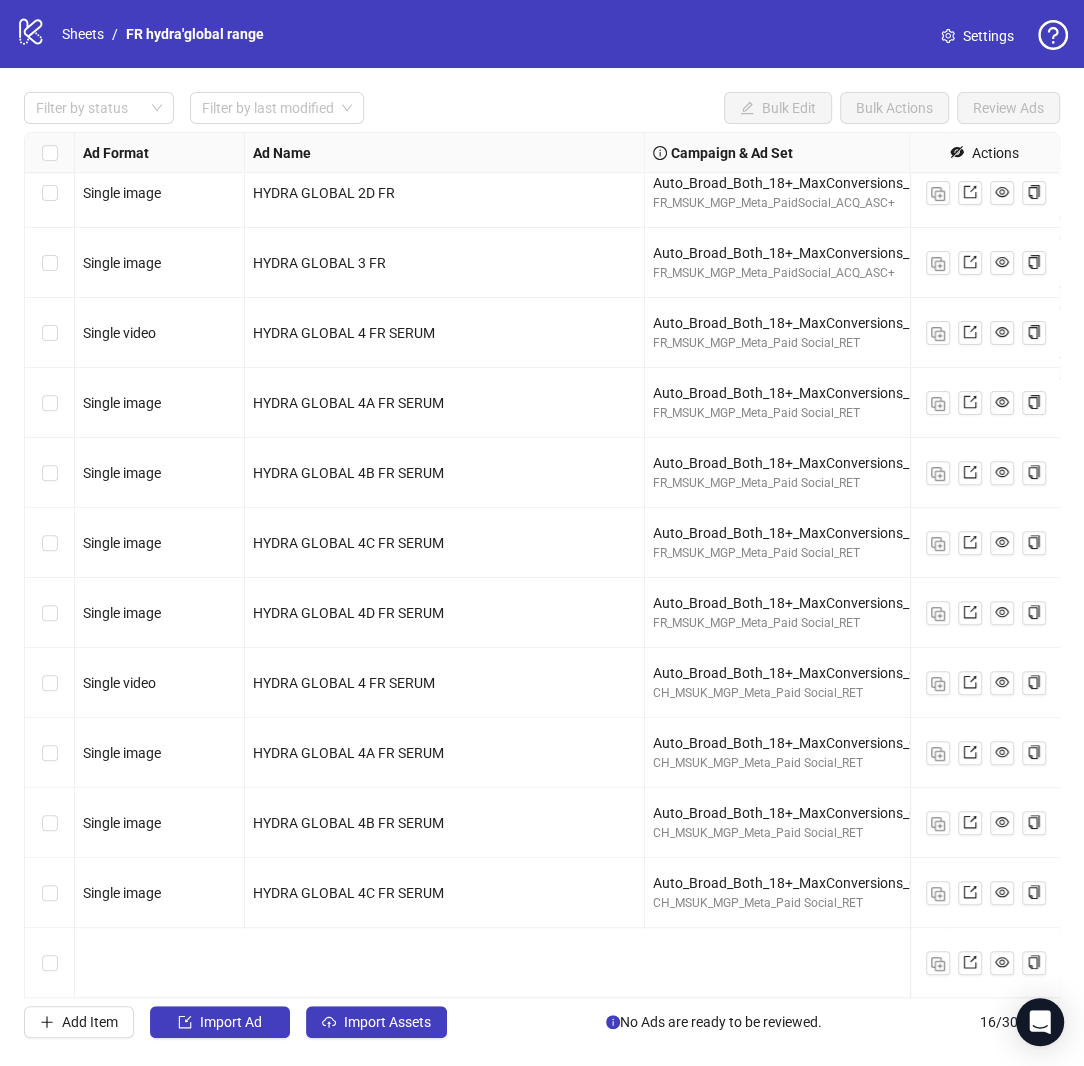 scroll, scrollTop: 0, scrollLeft: 0, axis: both 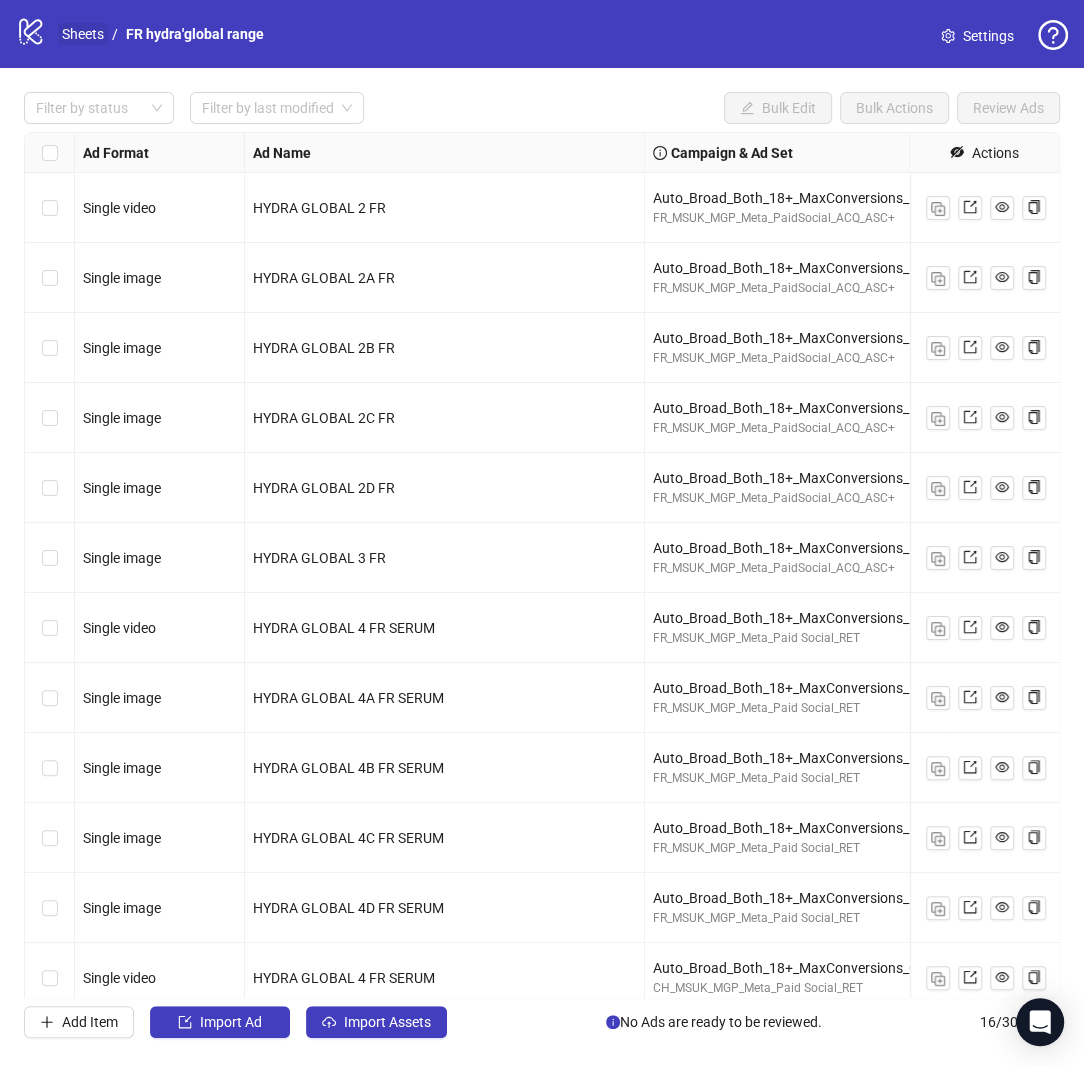 click on "Sheets" at bounding box center [83, 34] 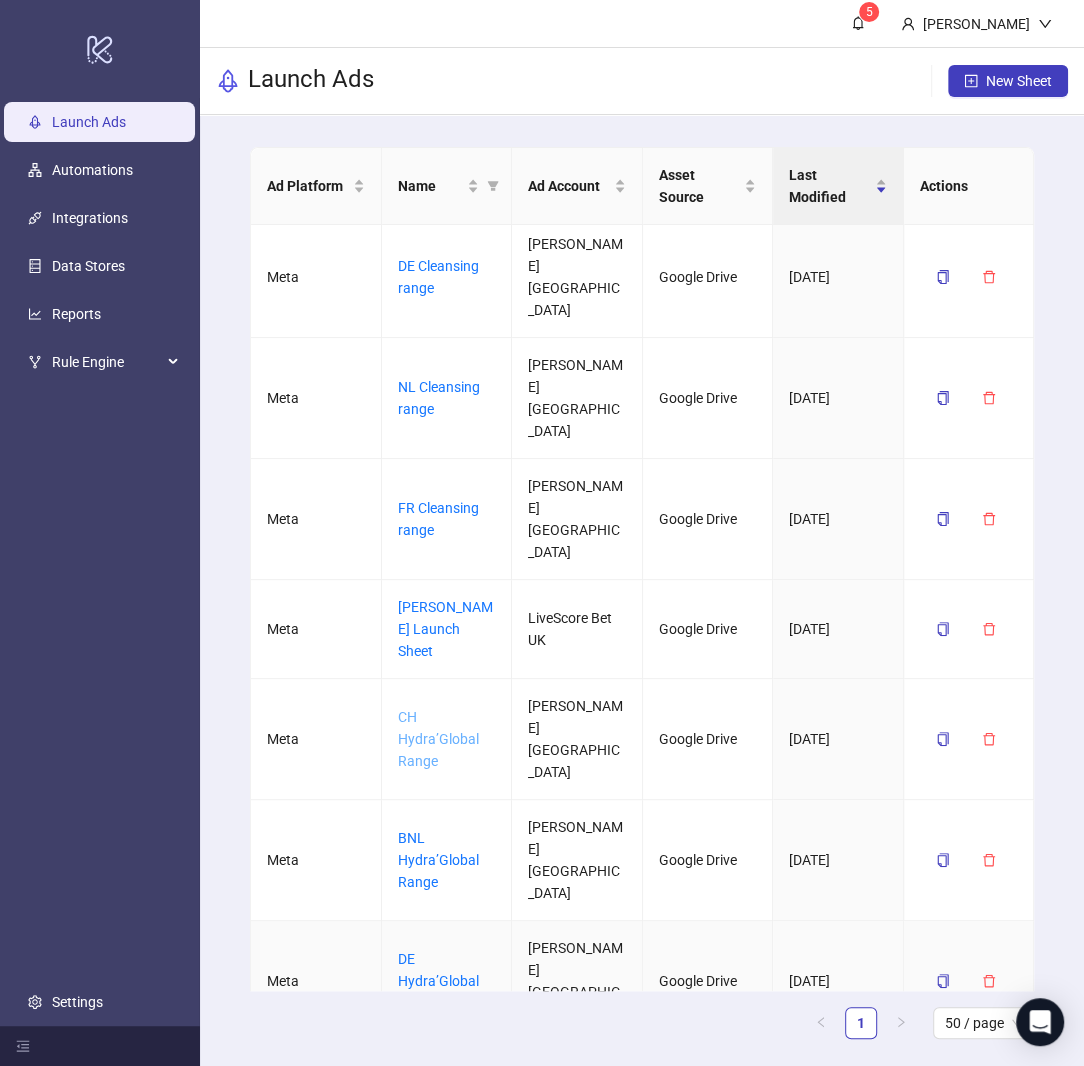scroll, scrollTop: 341, scrollLeft: 0, axis: vertical 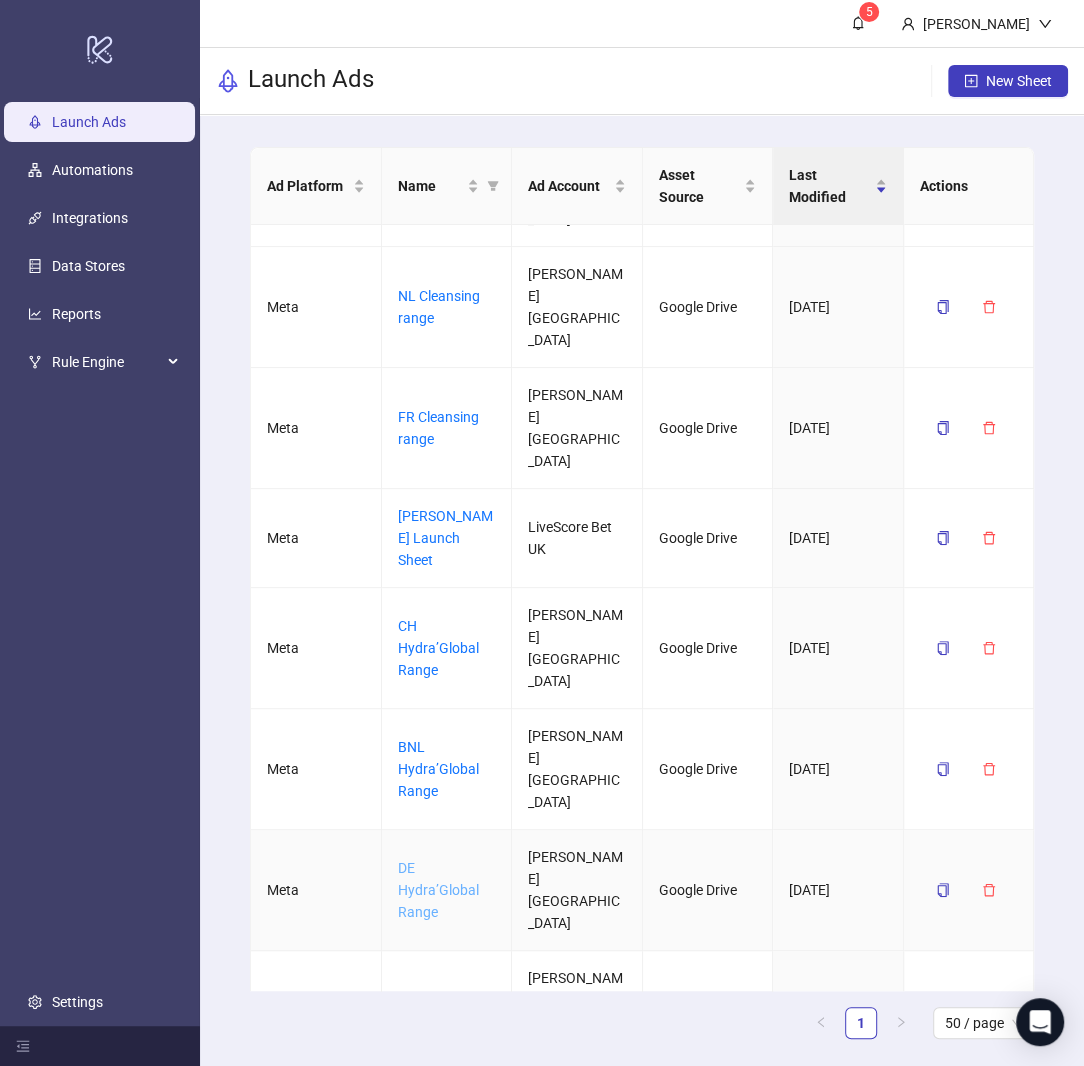 click on "DE Hydra’Global Range" at bounding box center (438, 890) 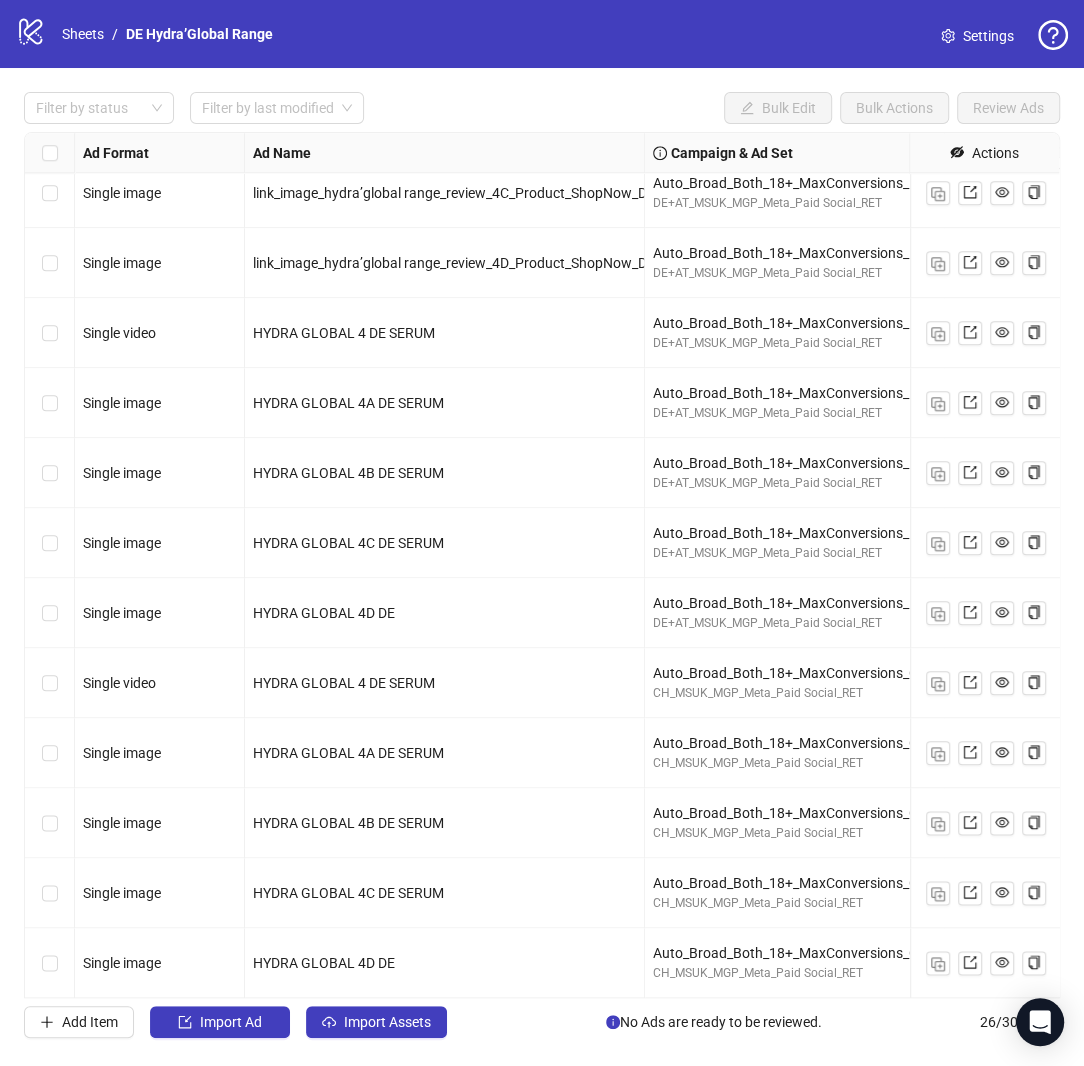 scroll, scrollTop: 861, scrollLeft: 0, axis: vertical 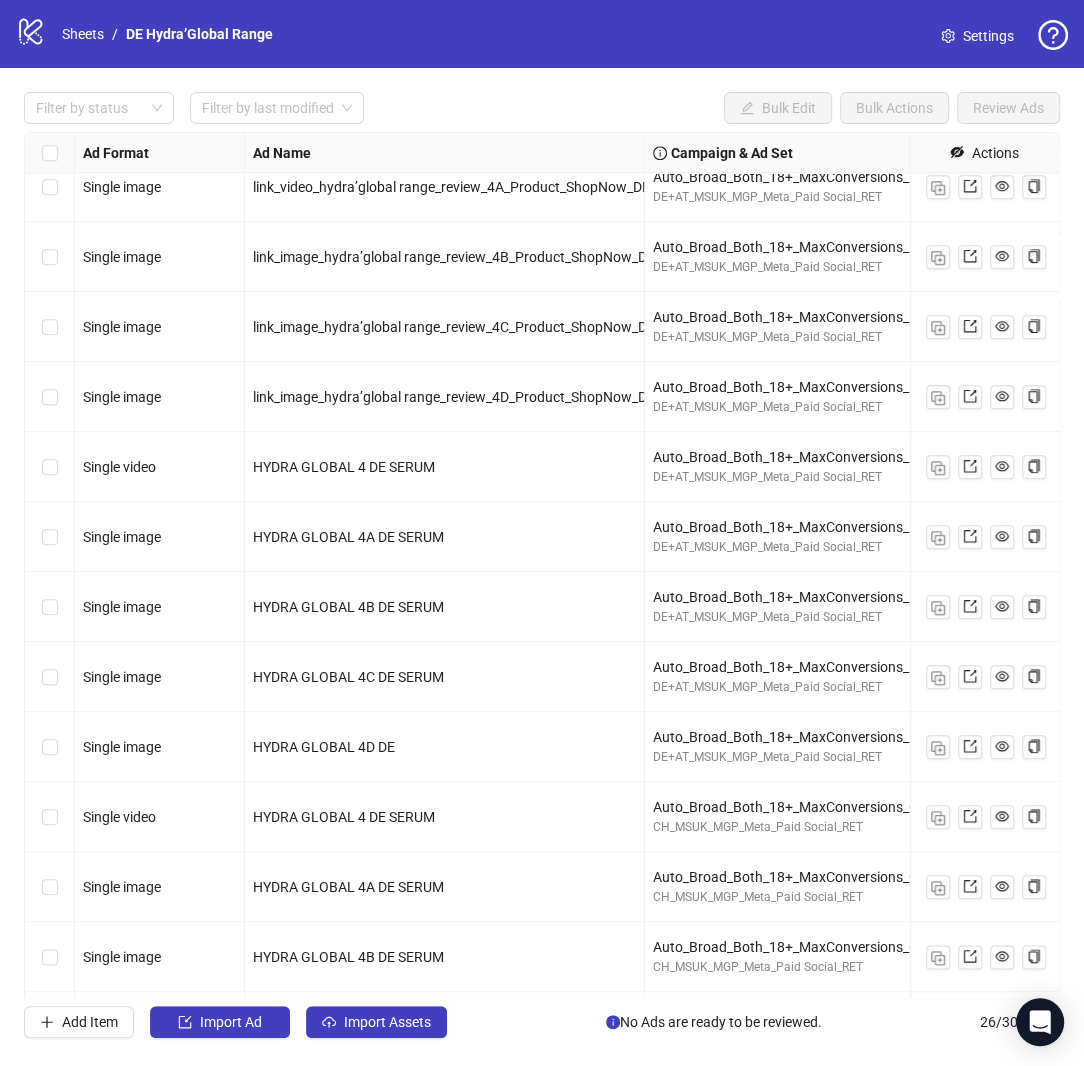 click on "link_image_hydra’global range_review_4D_Product_ShopNow_DE" at bounding box center [454, 397] 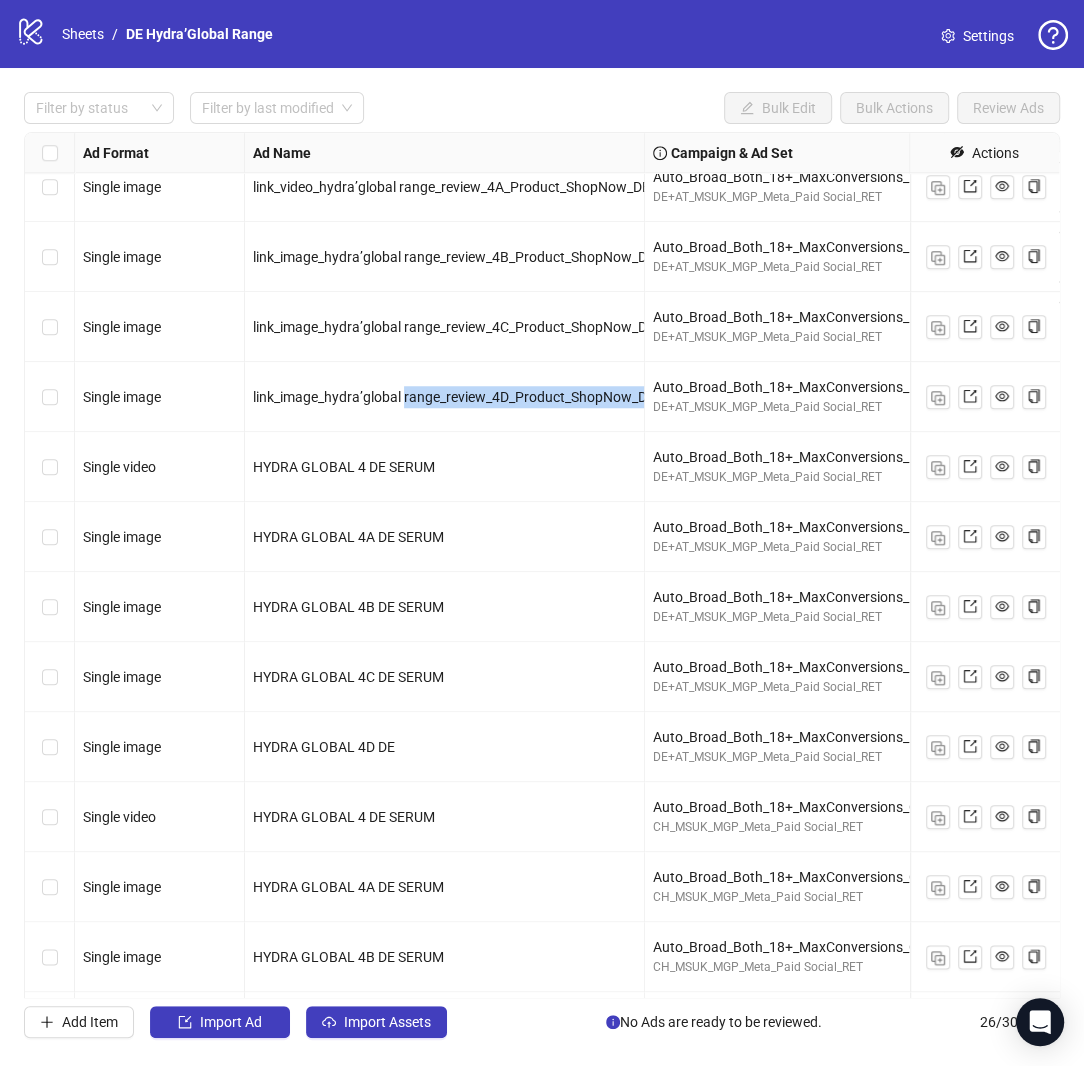 click on "link_image_hydra’global range_review_4D_Product_ShopNow_DE" at bounding box center (454, 397) 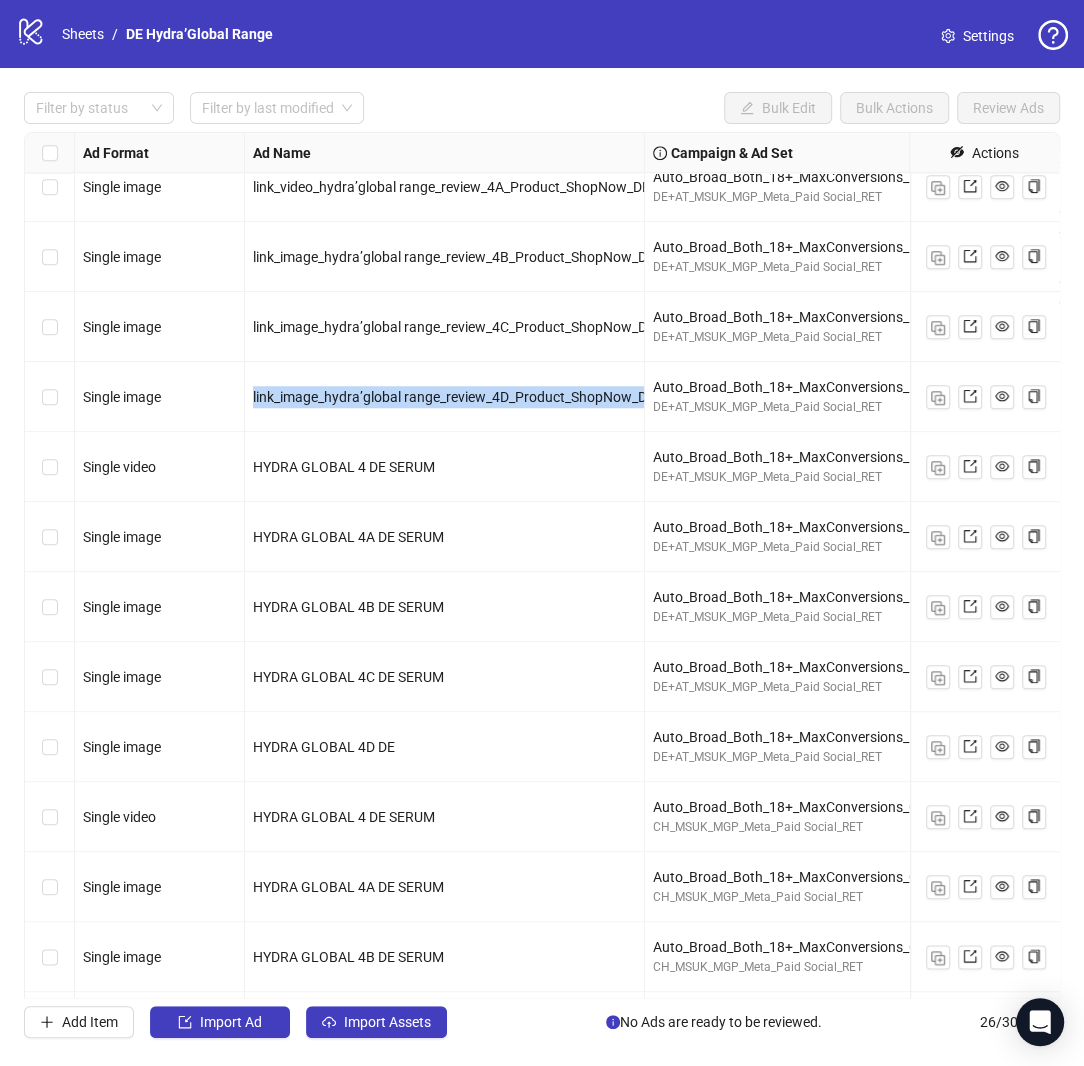 click on "link_image_hydra’global range_review_4D_Product_ShopNow_DE" at bounding box center (454, 397) 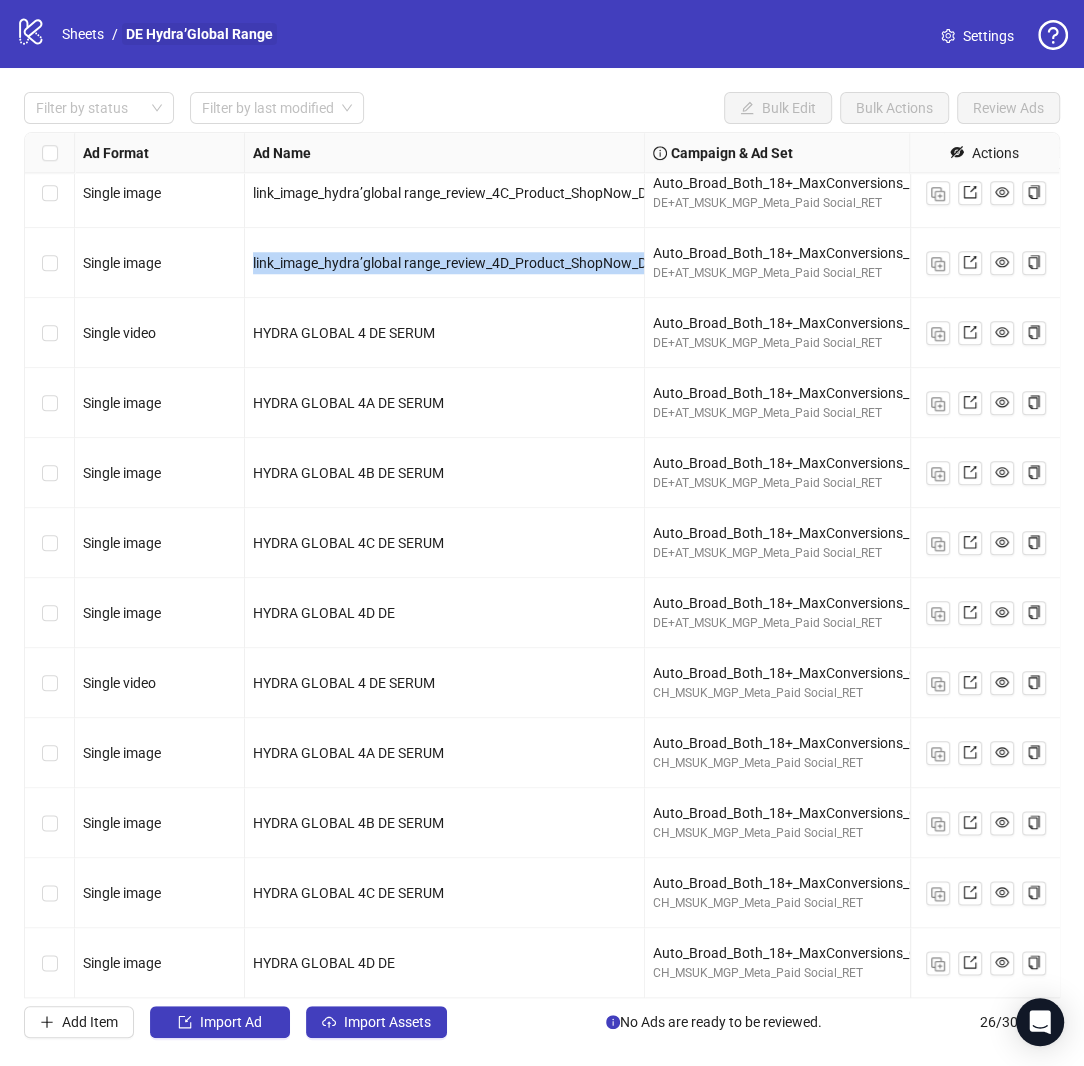 click on "DE Hydra’Global Range" at bounding box center [199, 34] 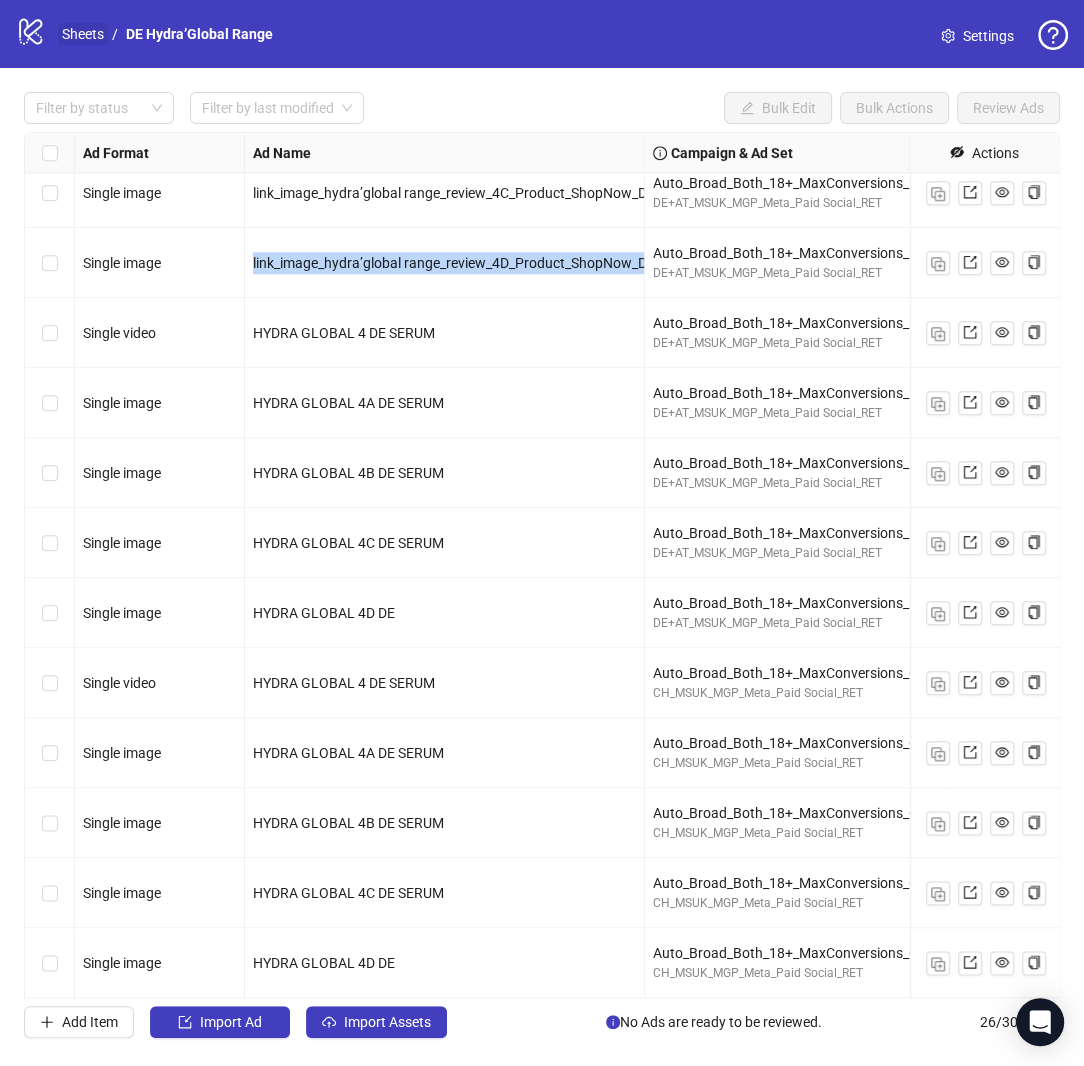 click on "Sheets" at bounding box center [83, 34] 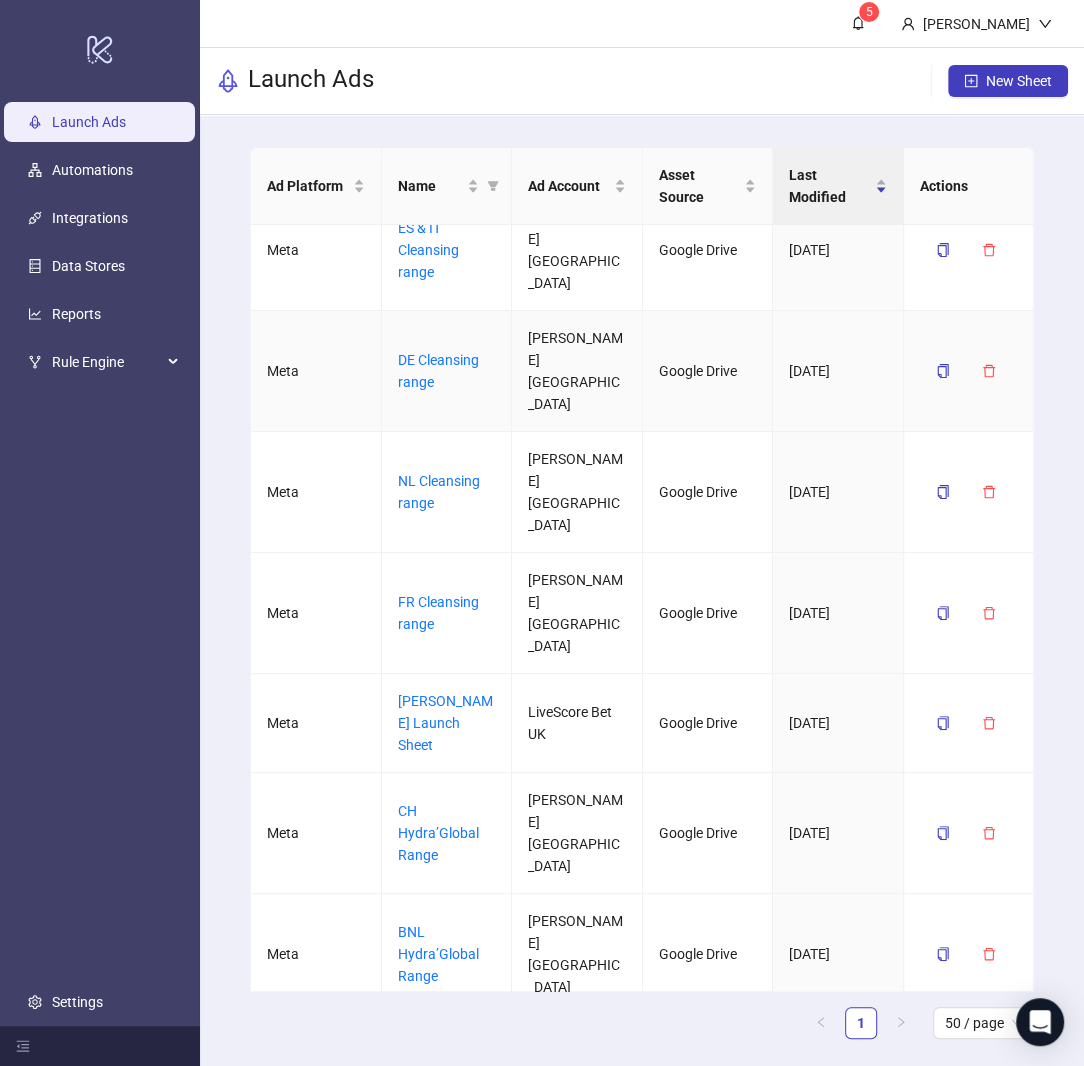 scroll, scrollTop: 0, scrollLeft: 0, axis: both 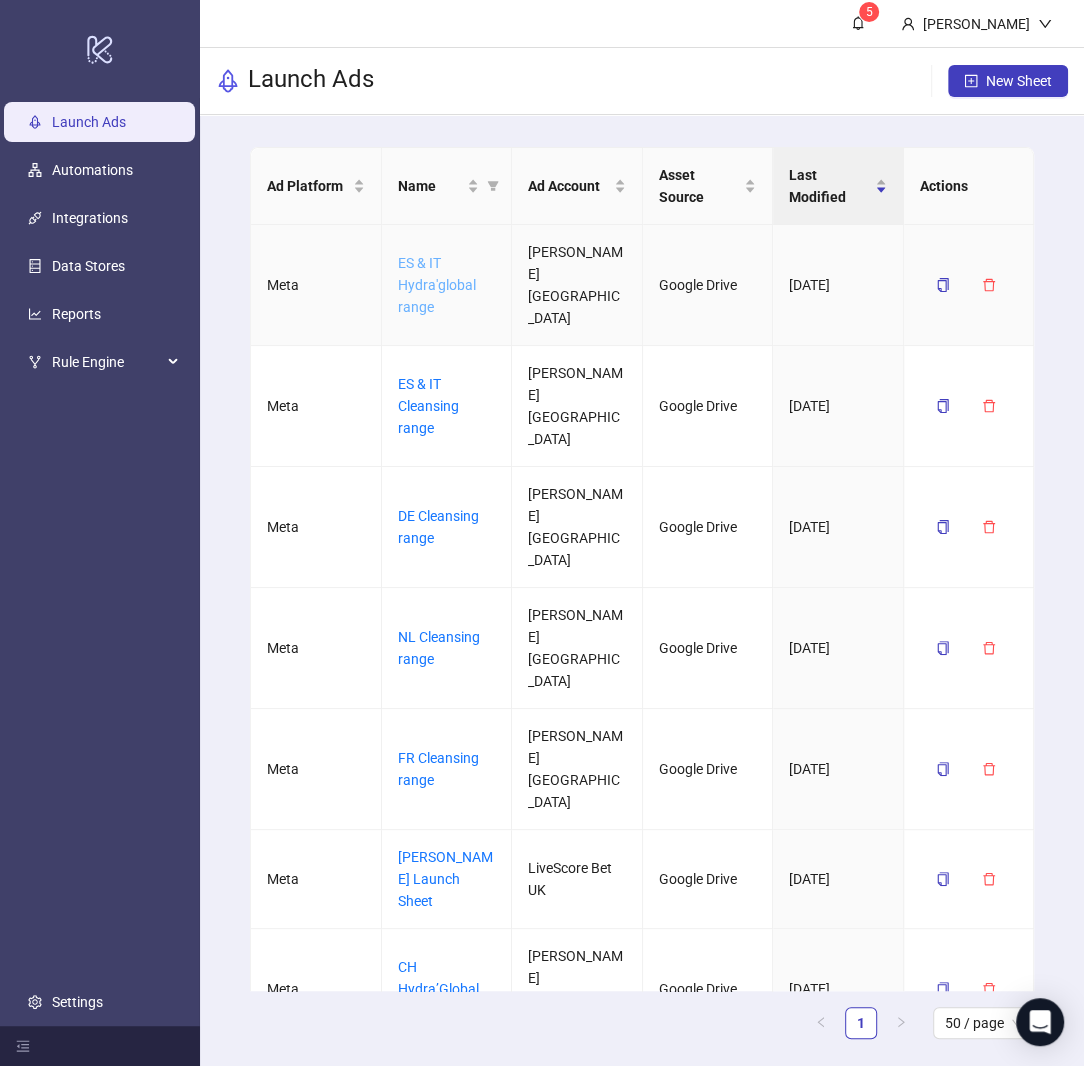 click on "ES & IT Hydra'global range" at bounding box center [437, 285] 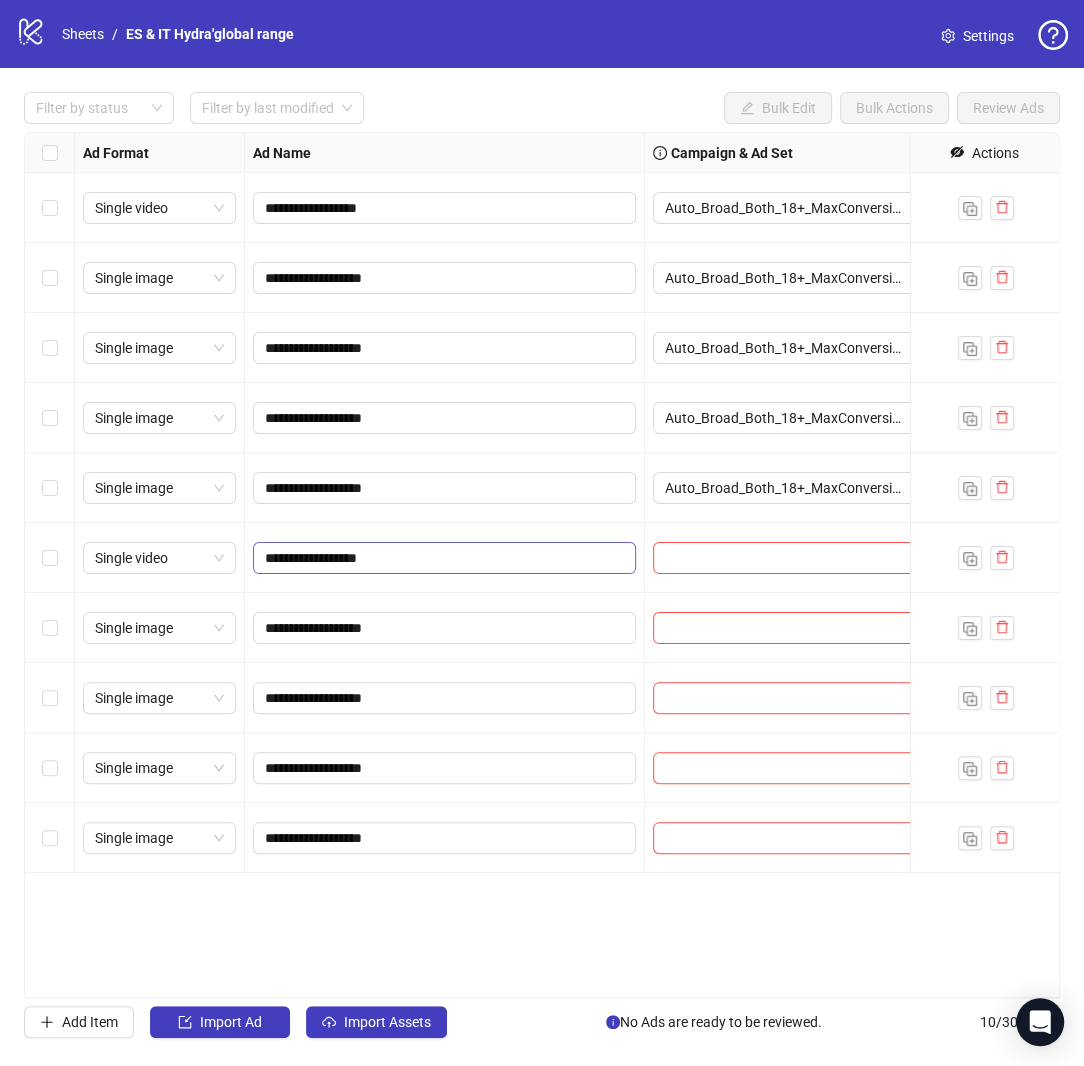 scroll, scrollTop: 0, scrollLeft: 1, axis: horizontal 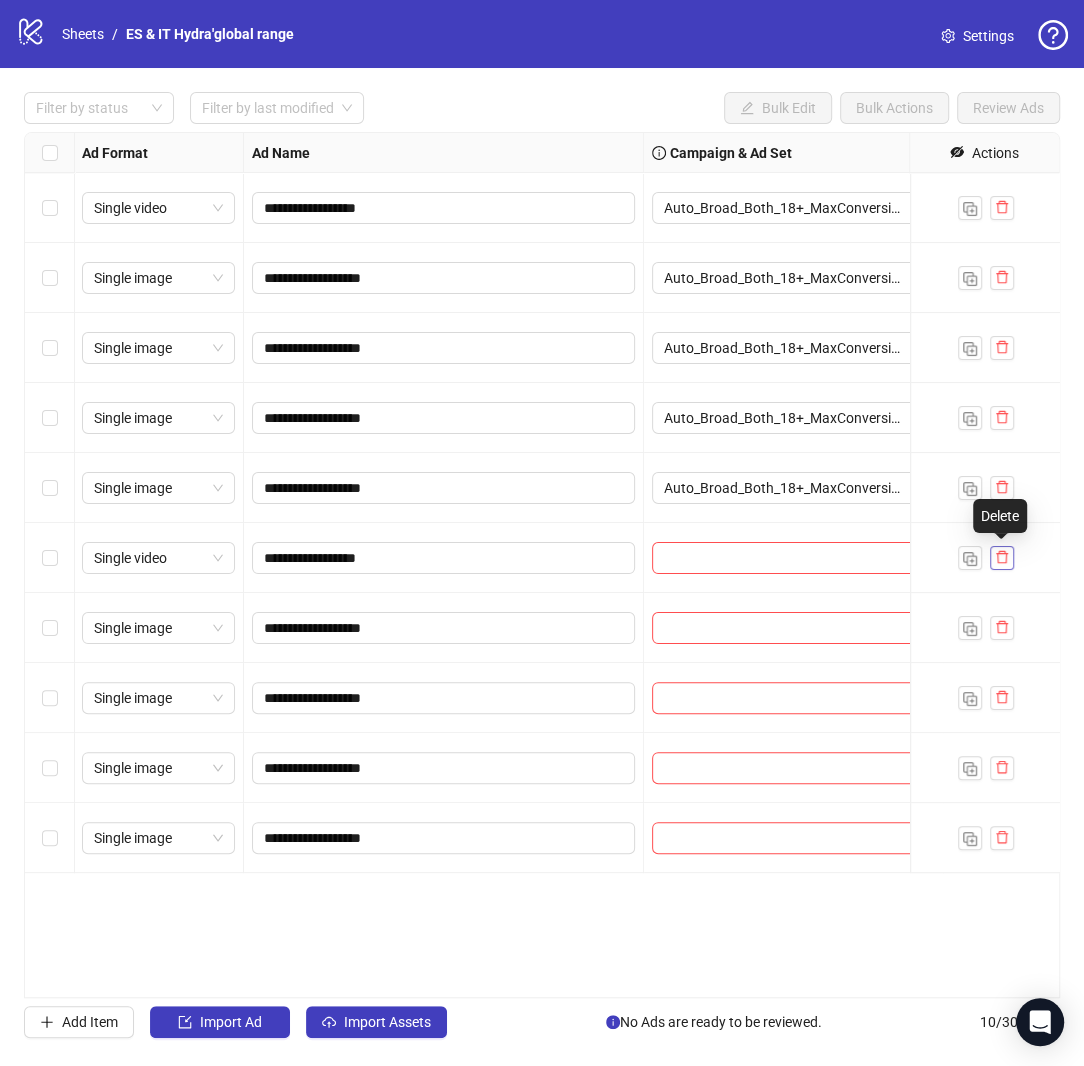 click 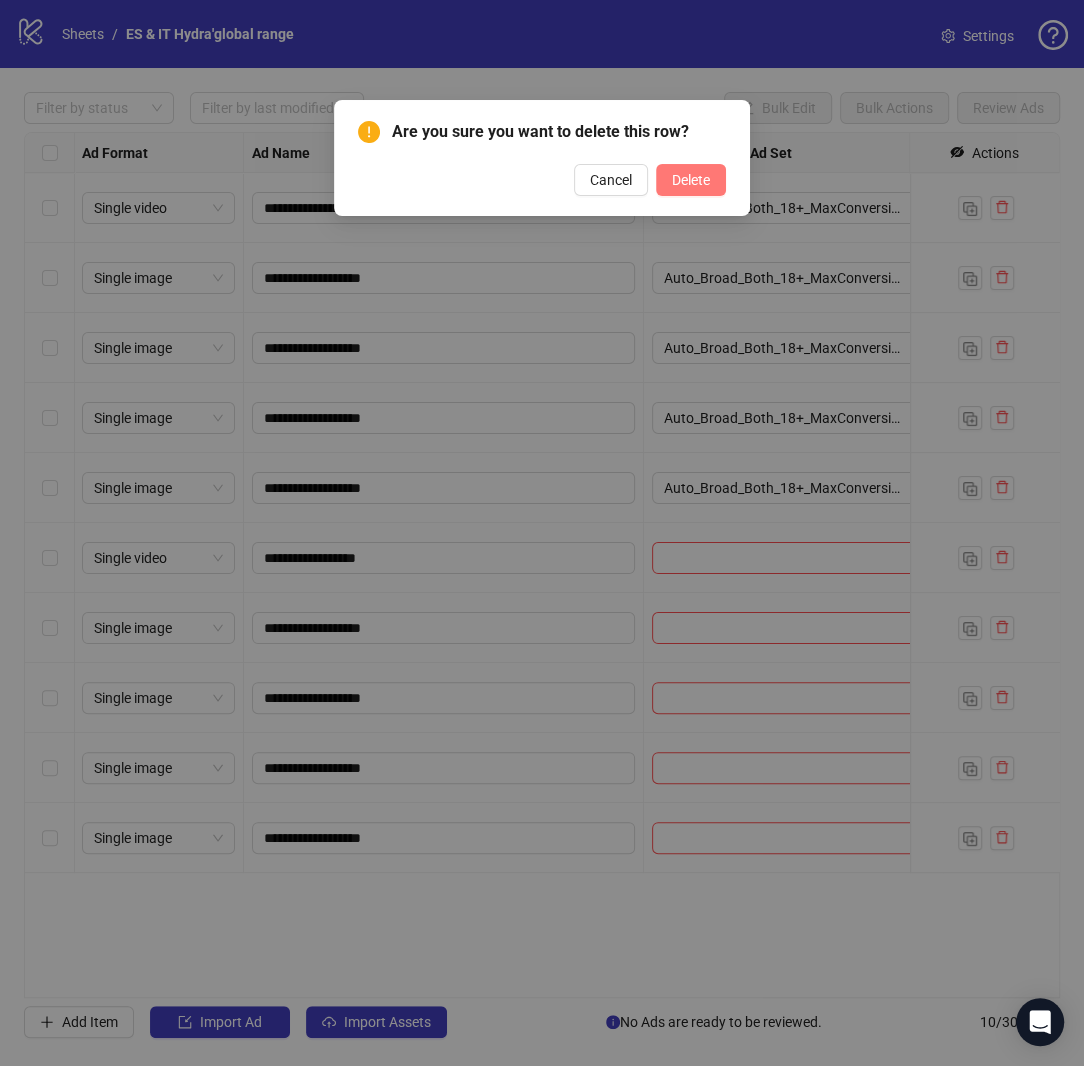 click on "Delete" at bounding box center (691, 180) 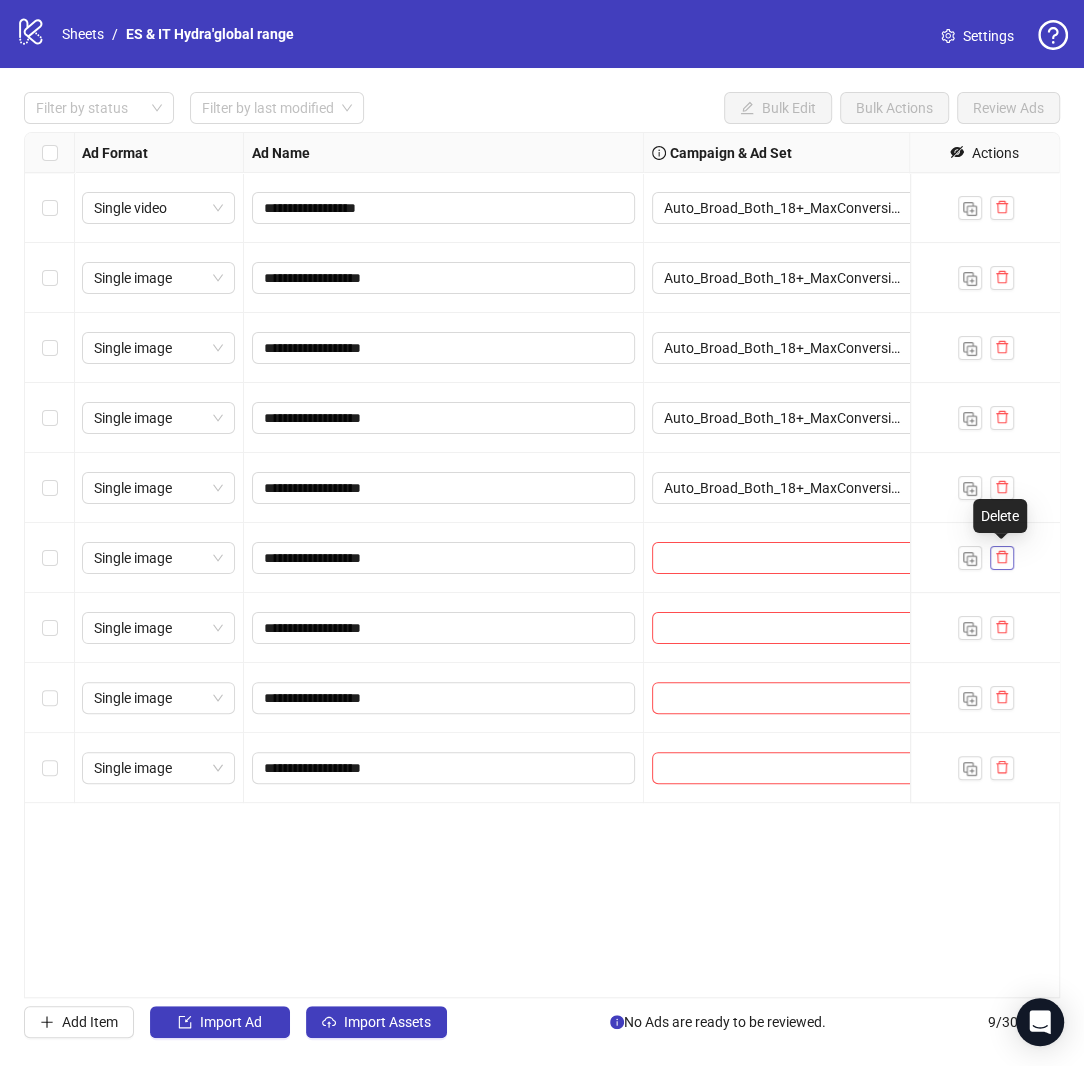 click 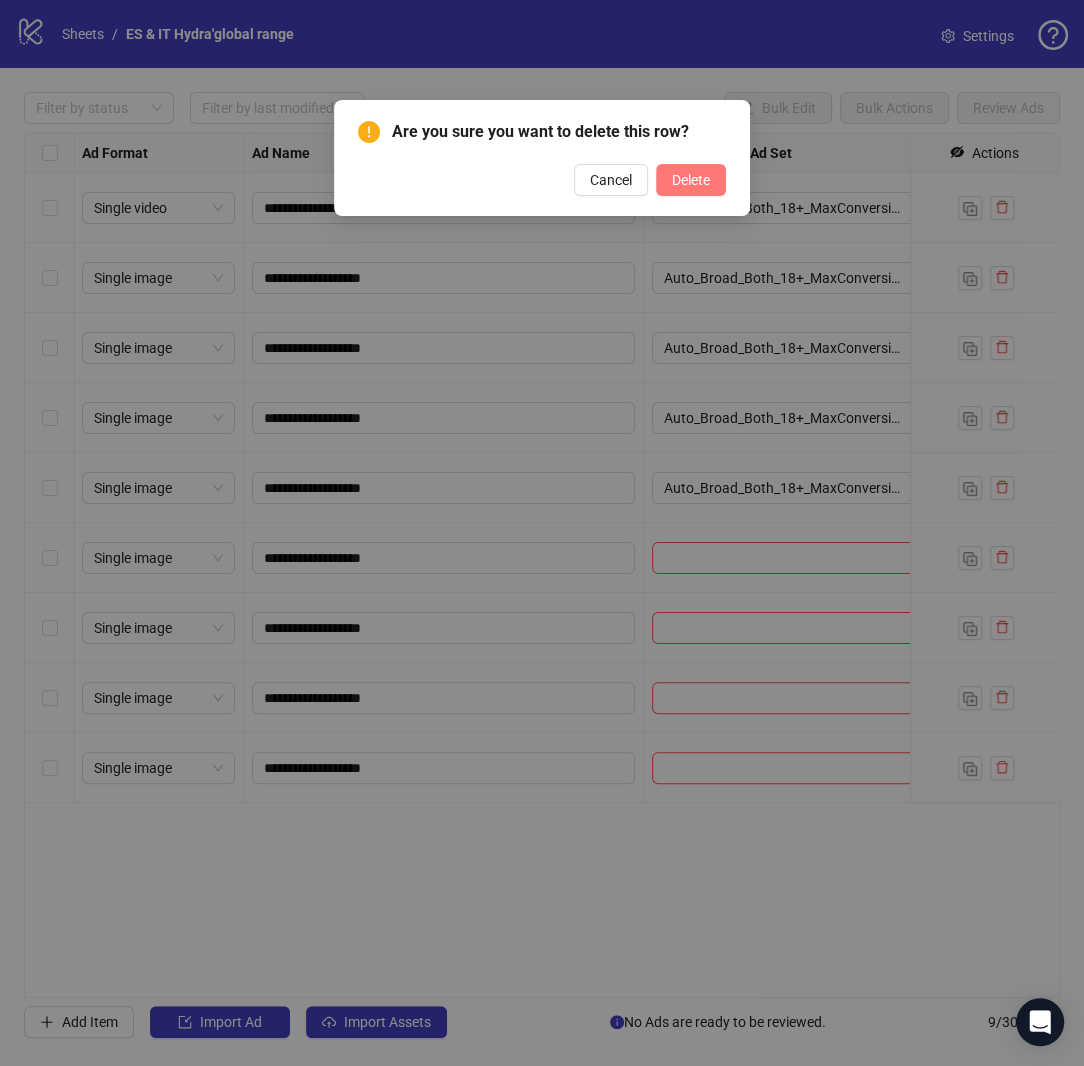click on "Delete" at bounding box center (691, 180) 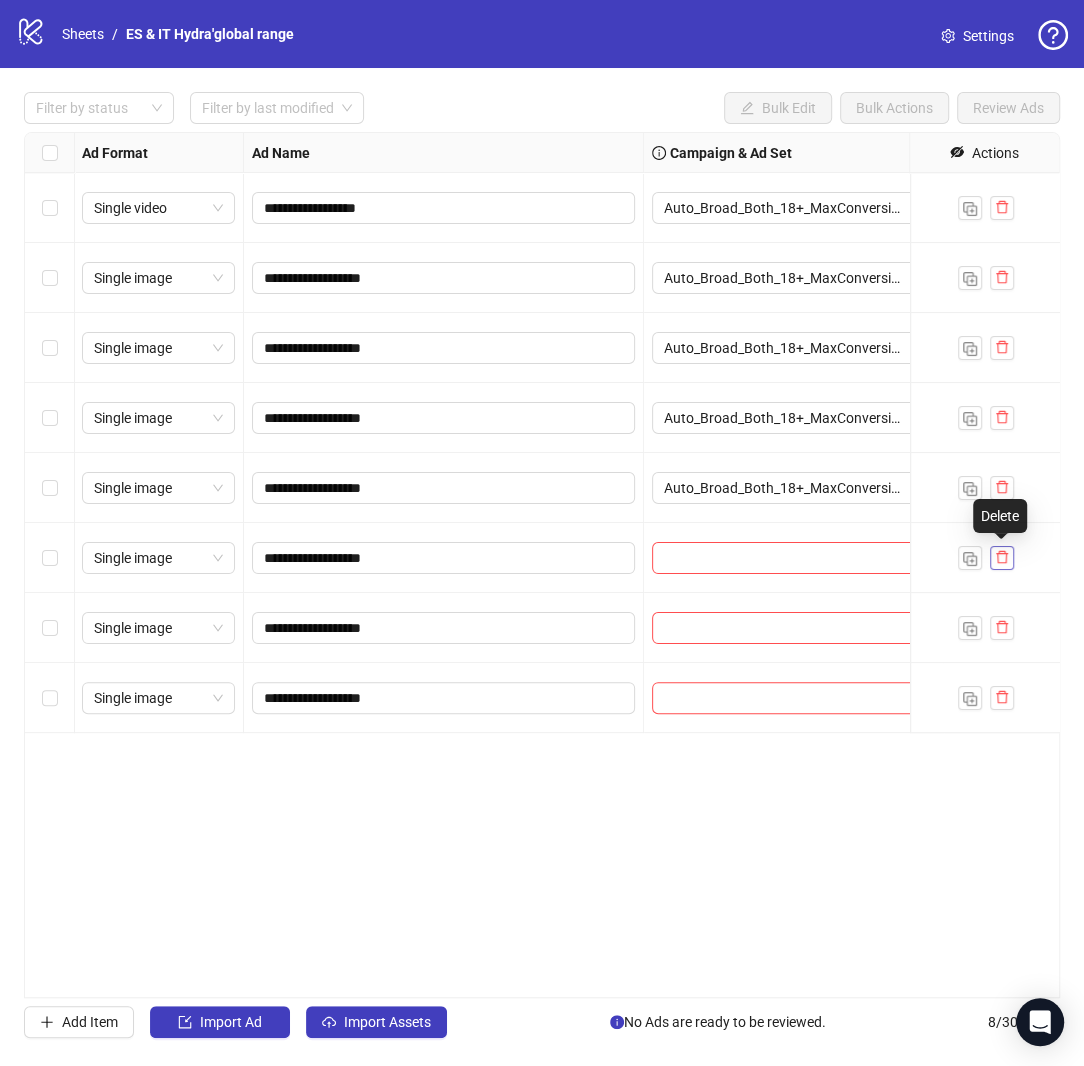 click 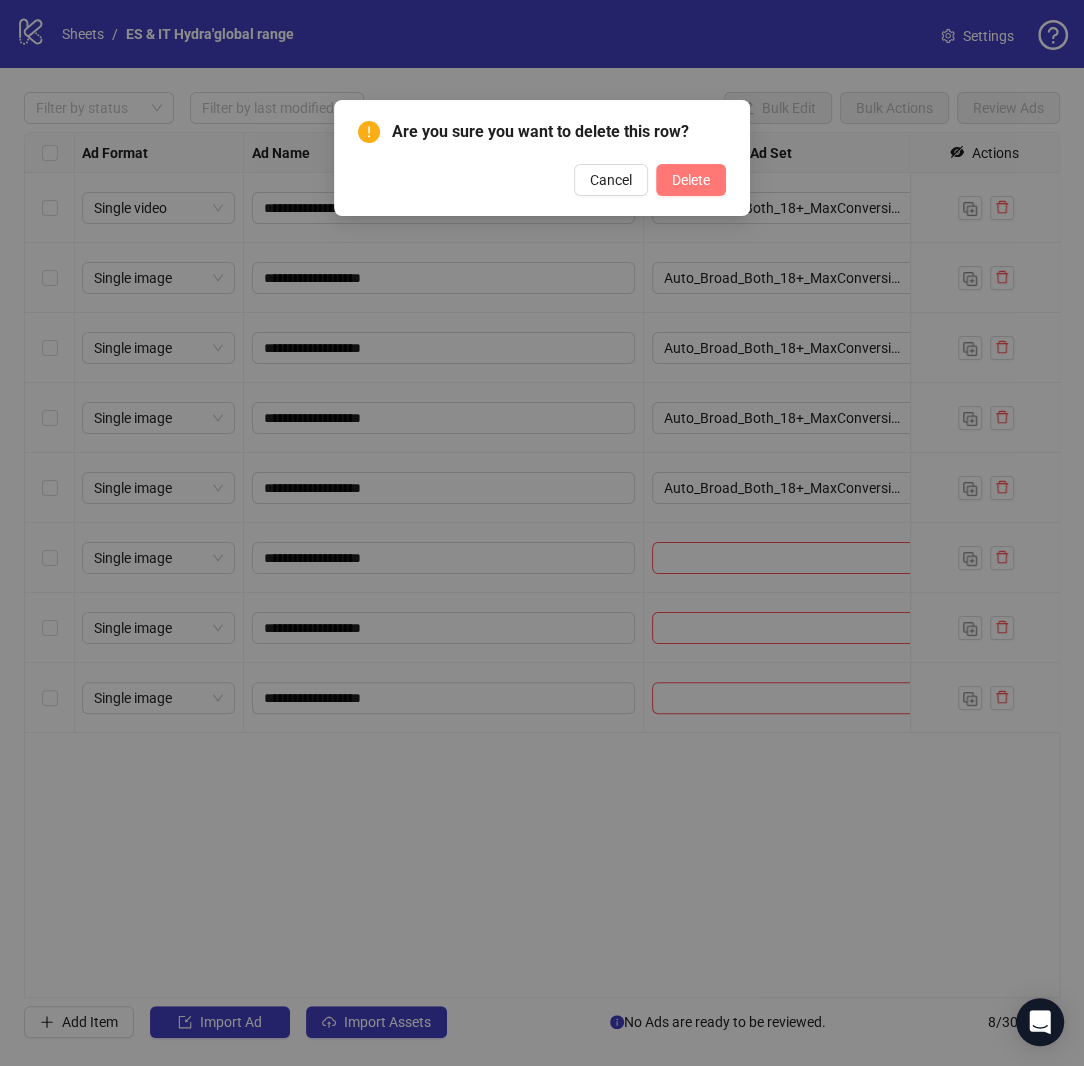 click on "Delete" at bounding box center [691, 180] 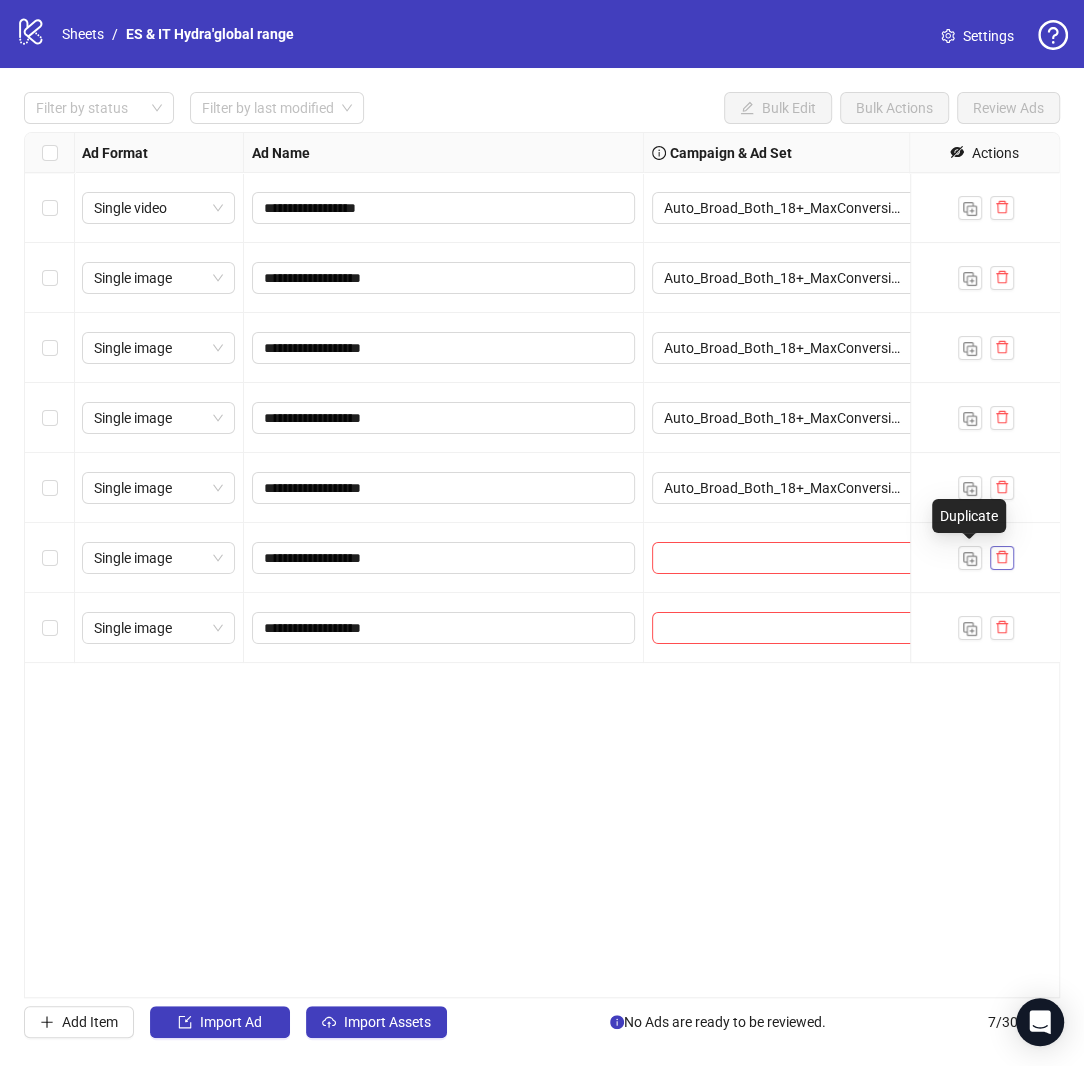 click 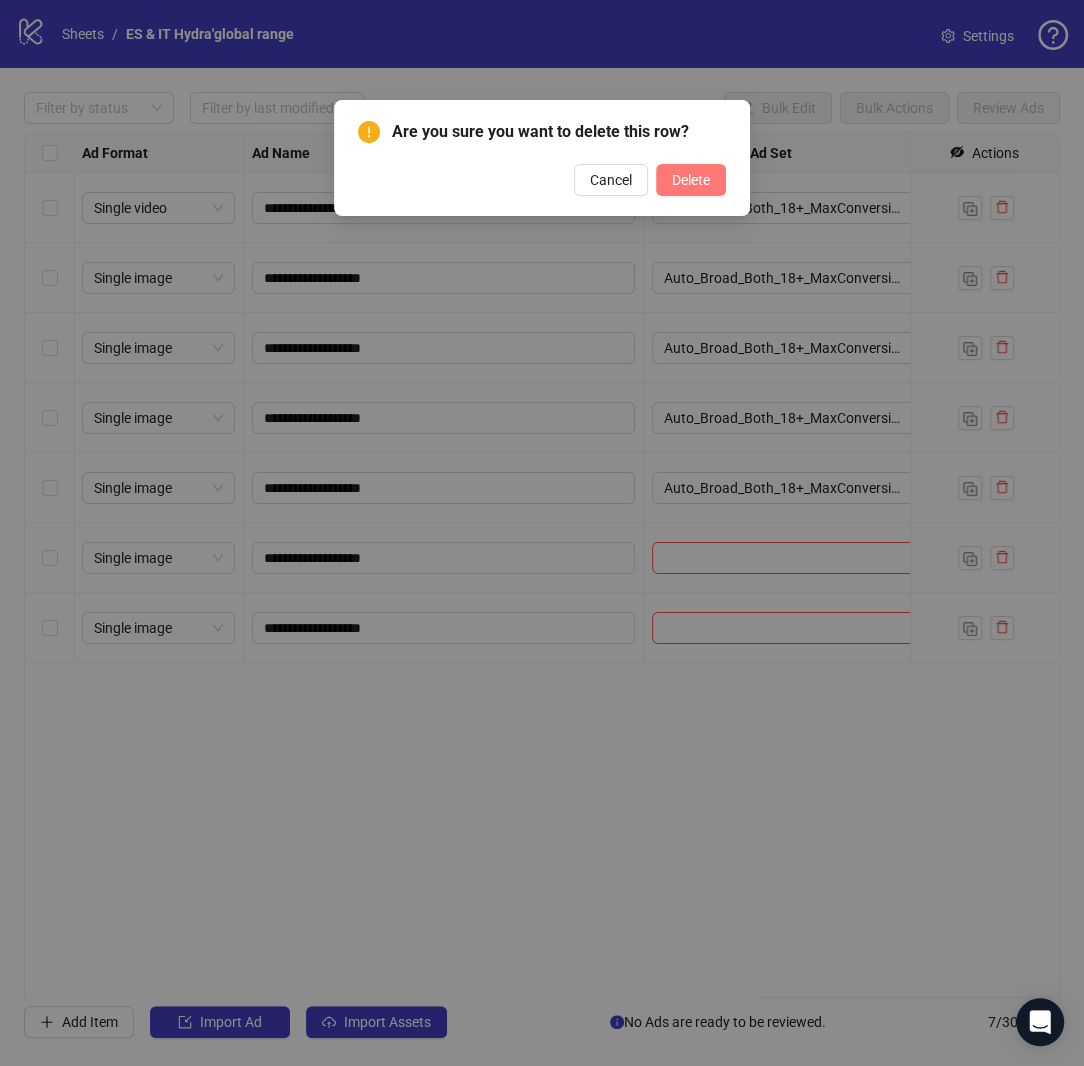 click on "Delete" at bounding box center (691, 180) 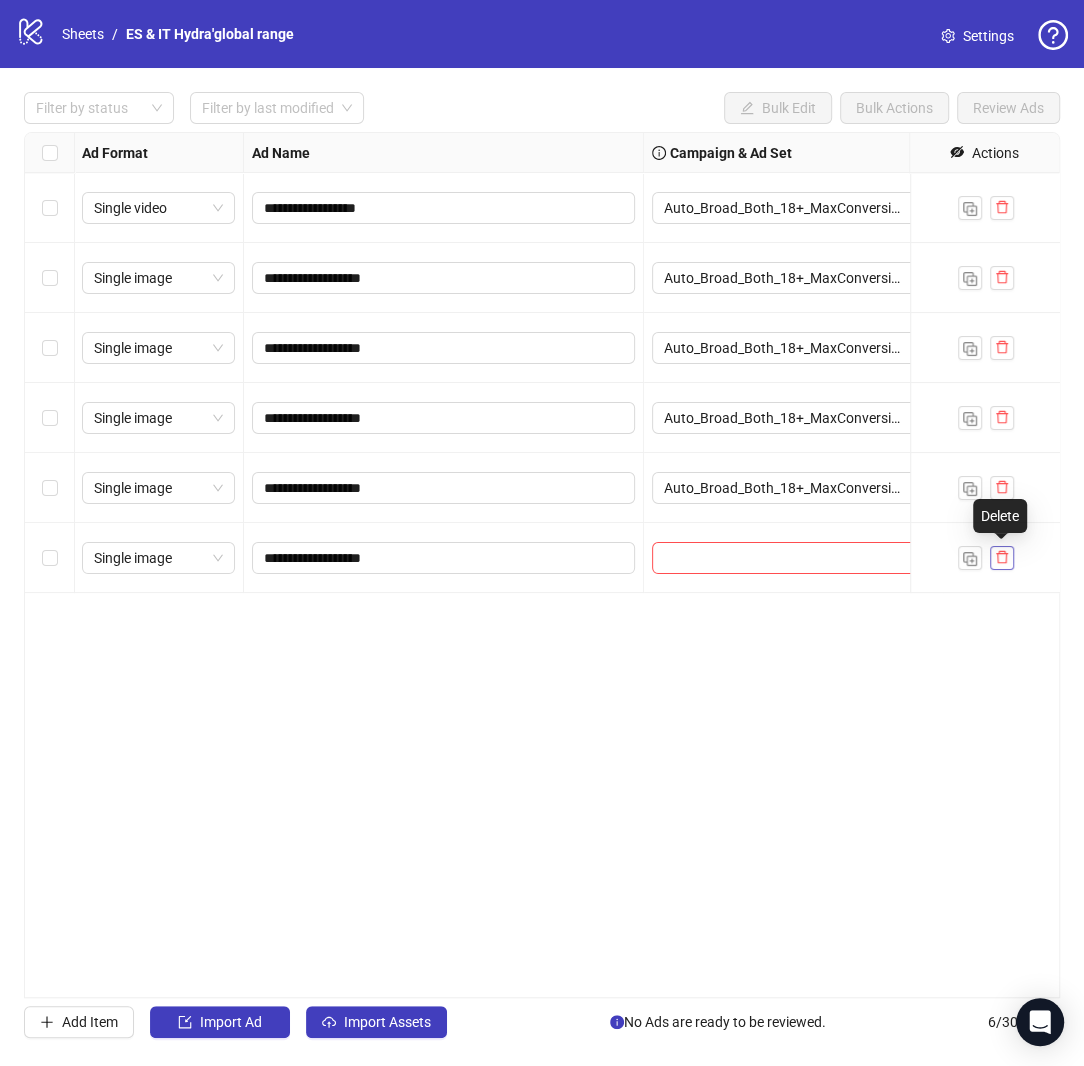 click 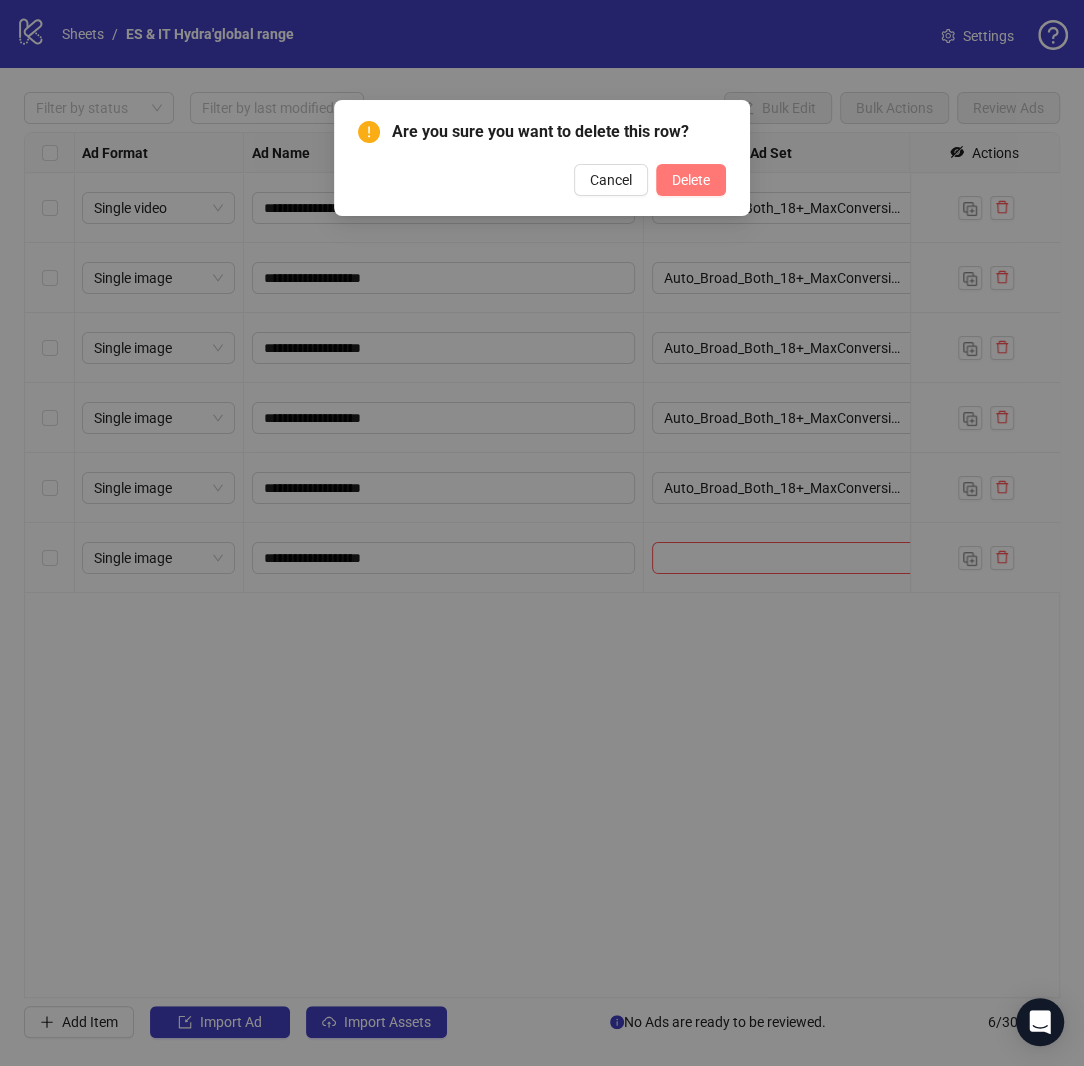 click on "Delete" at bounding box center (691, 180) 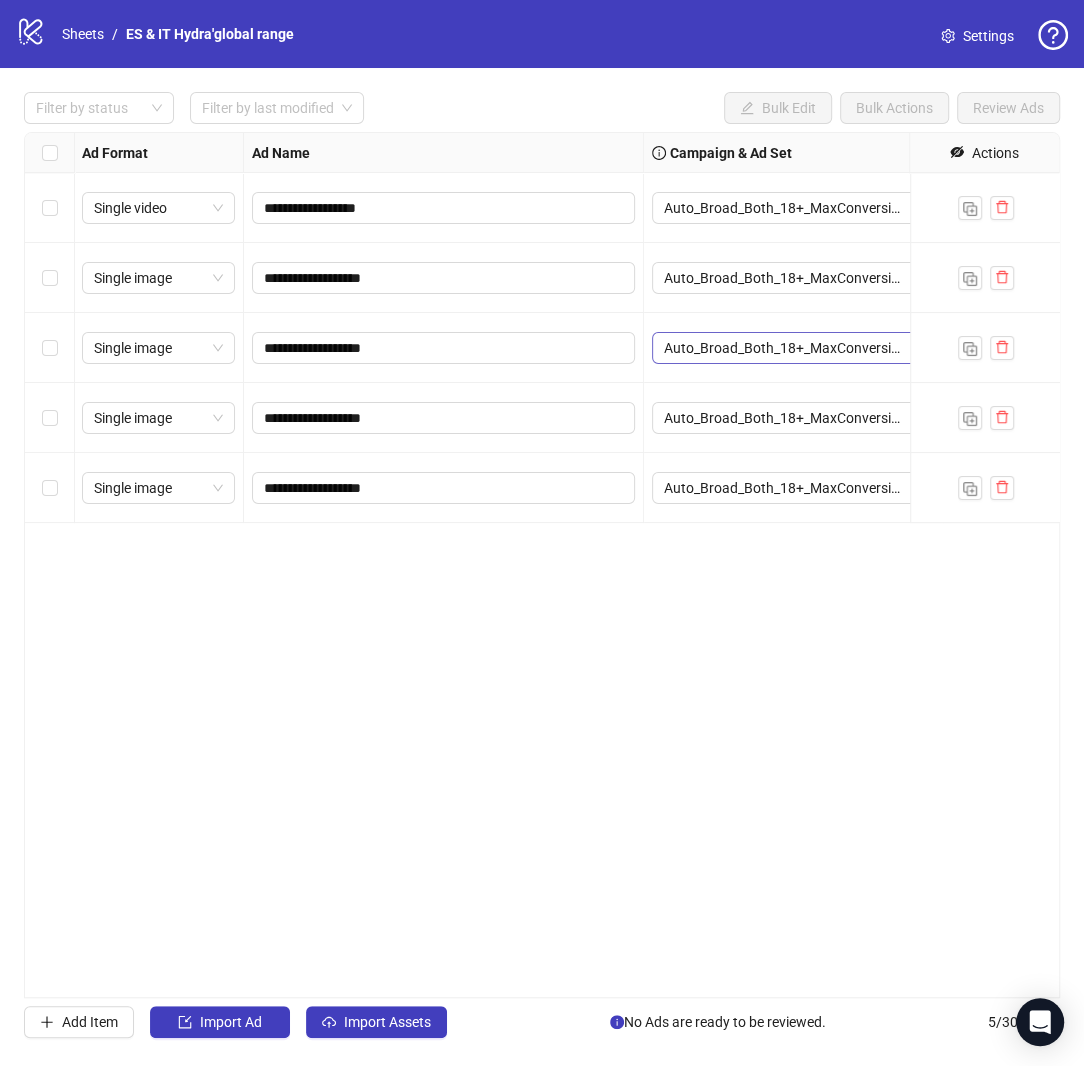 click on "Auto_Broad_Both_18+_MaxConversions_ATC_ES" at bounding box center [793, 348] 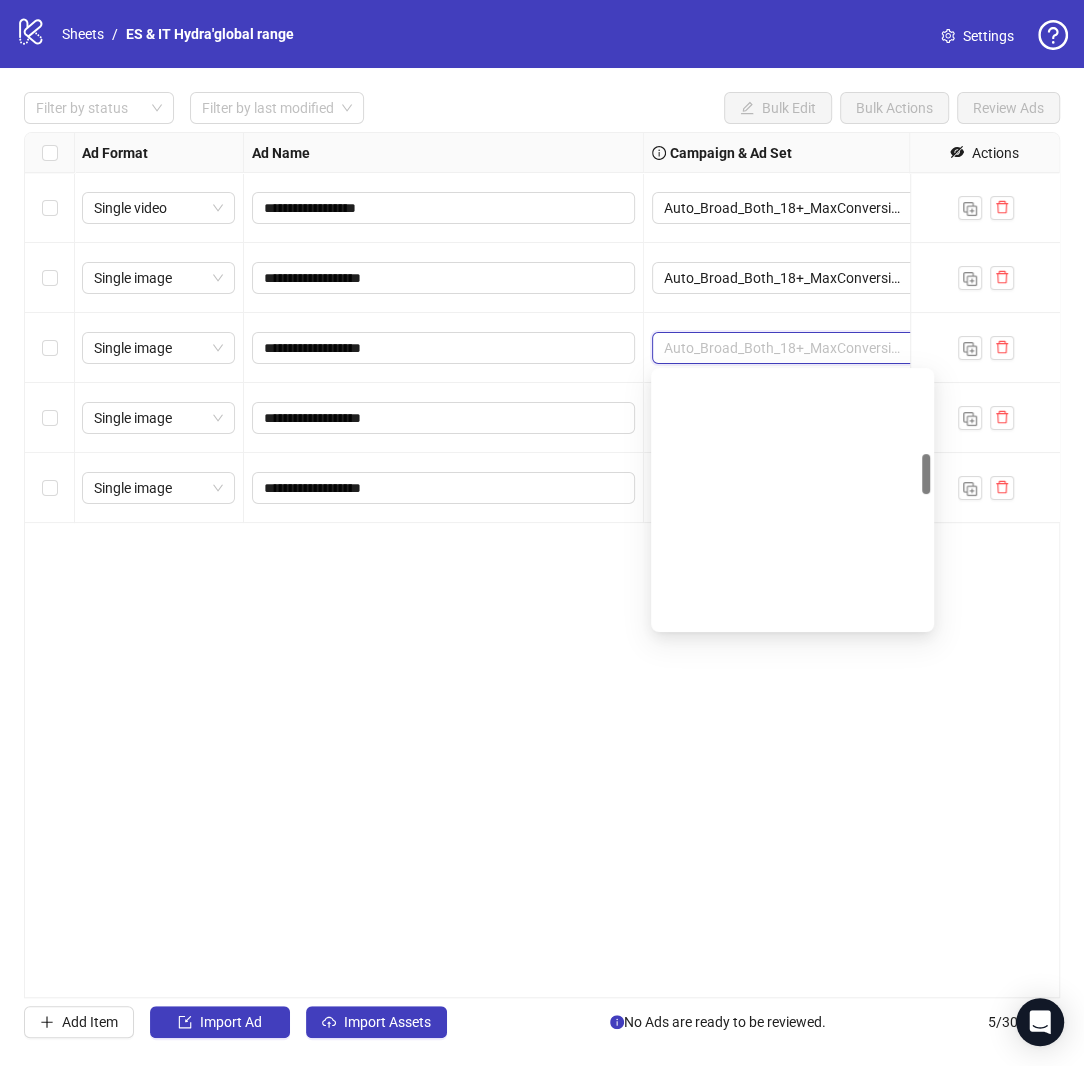 scroll, scrollTop: 508, scrollLeft: 0, axis: vertical 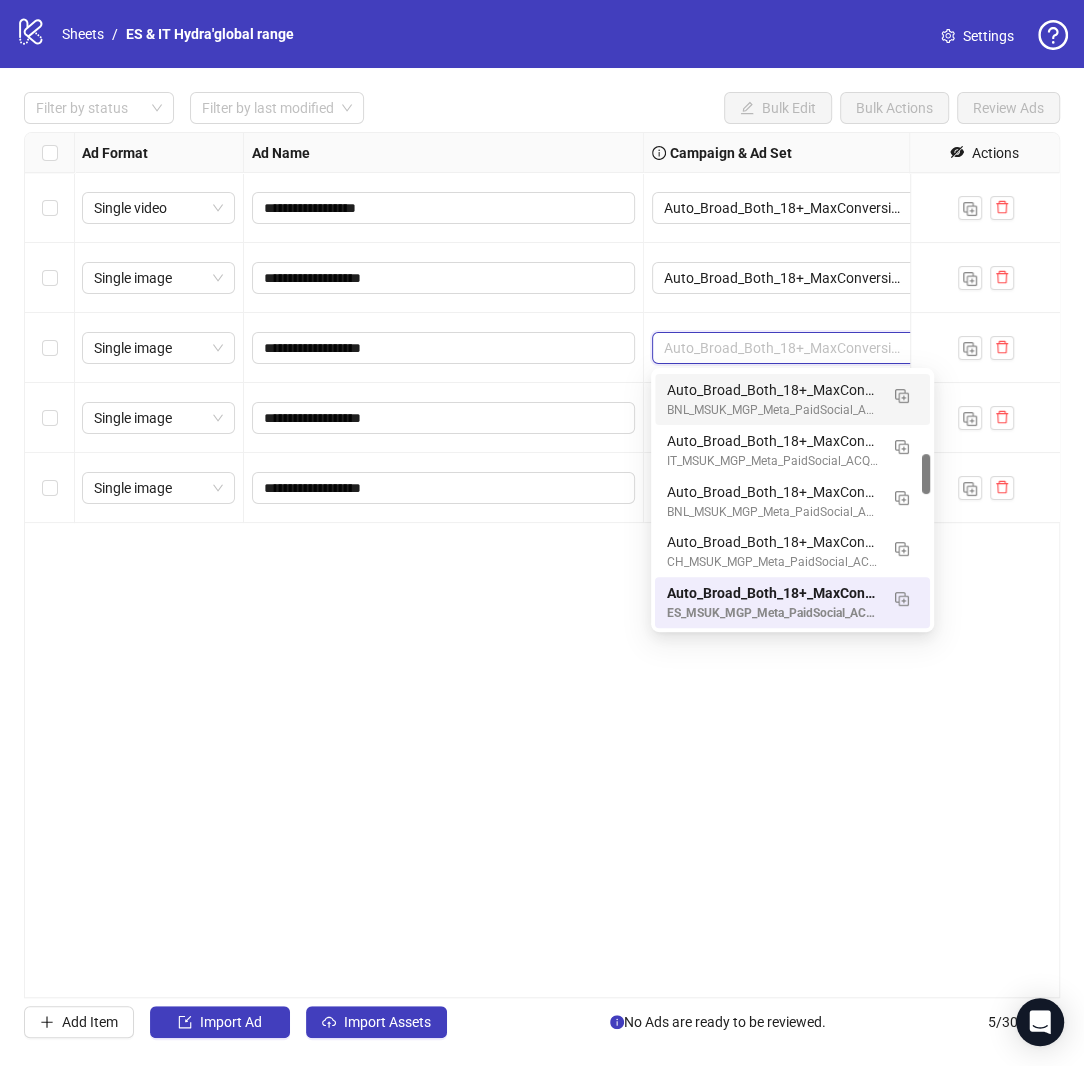 click on "**********" at bounding box center (542, 565) 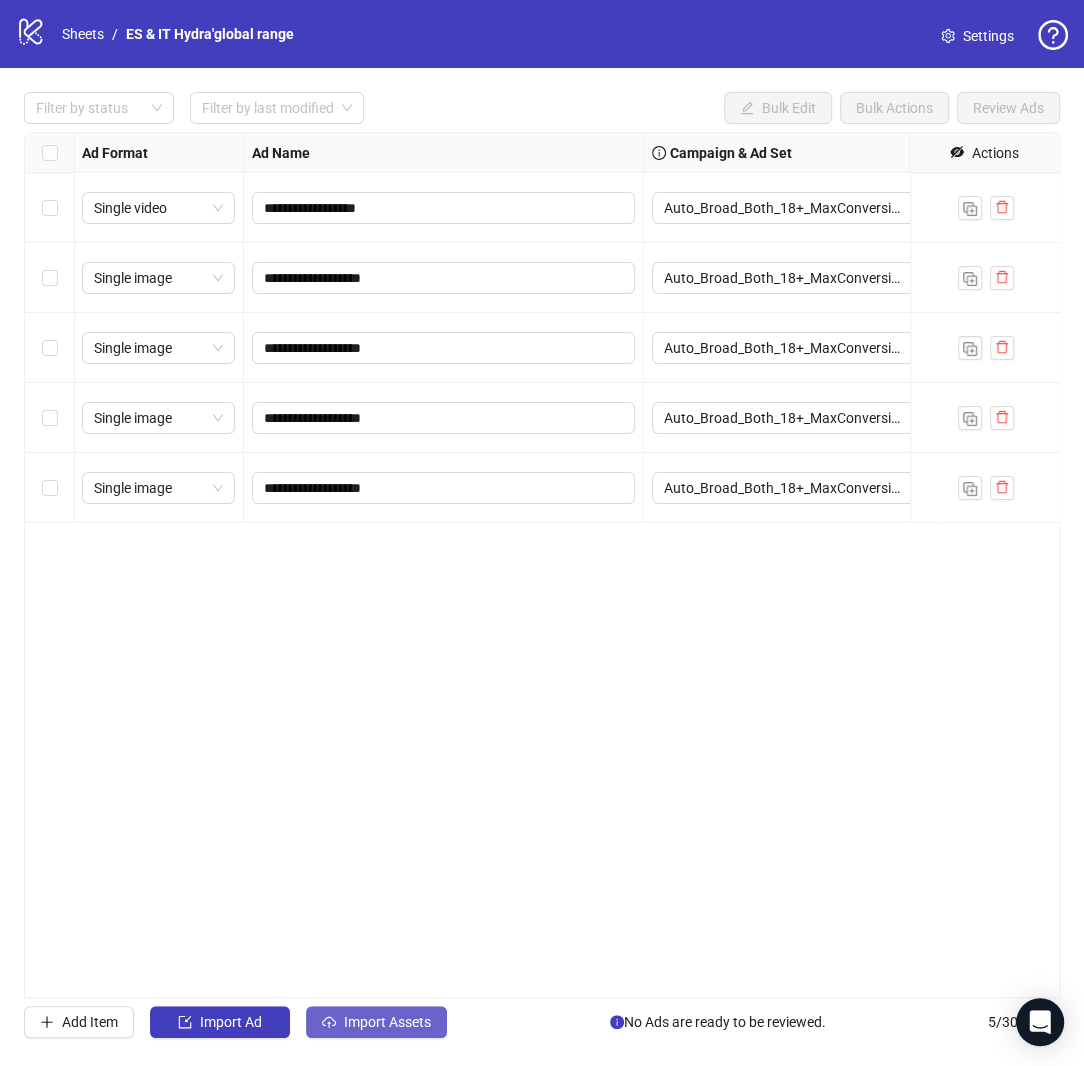 click on "Import Assets" at bounding box center [387, 1022] 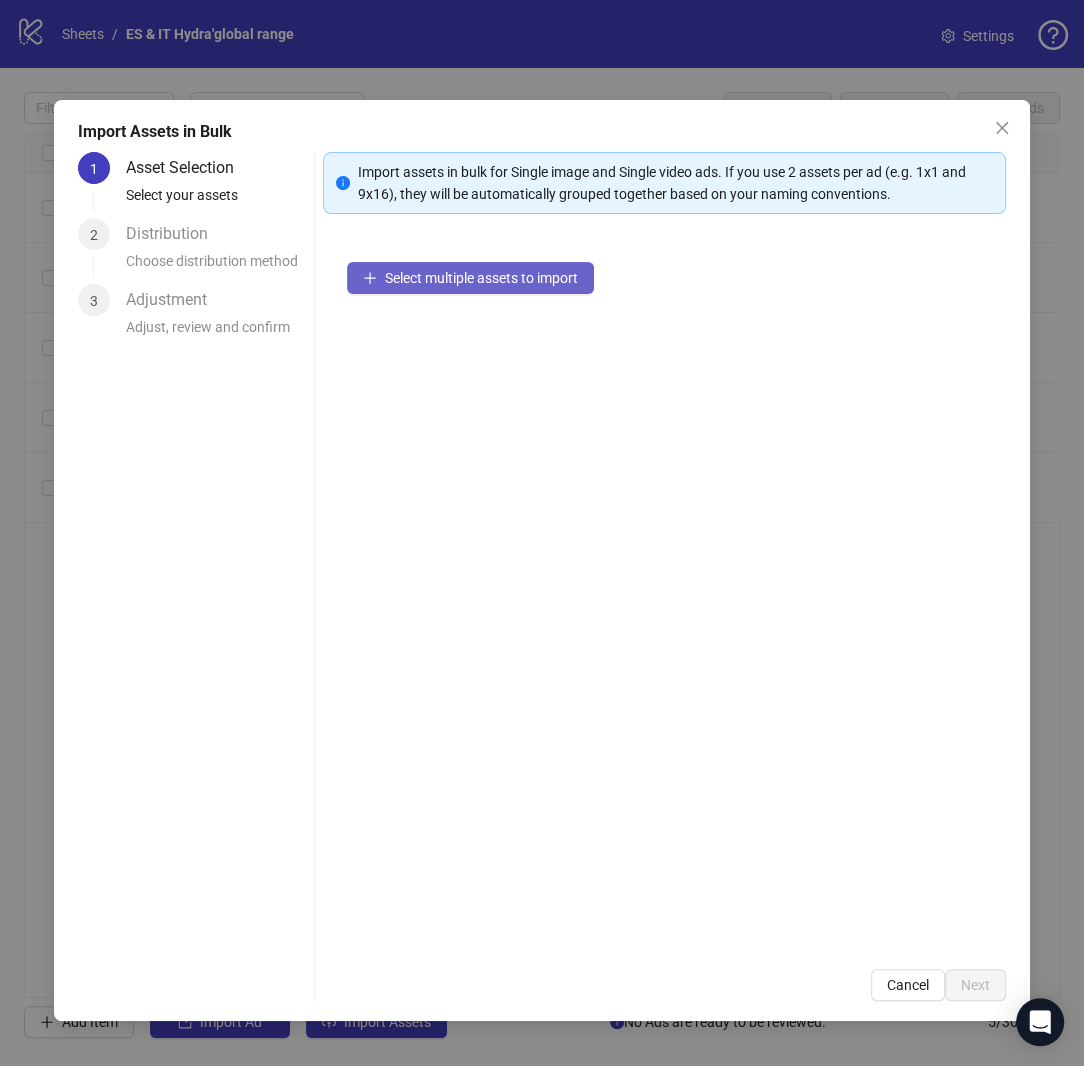 click on "Select multiple assets to import" at bounding box center (481, 278) 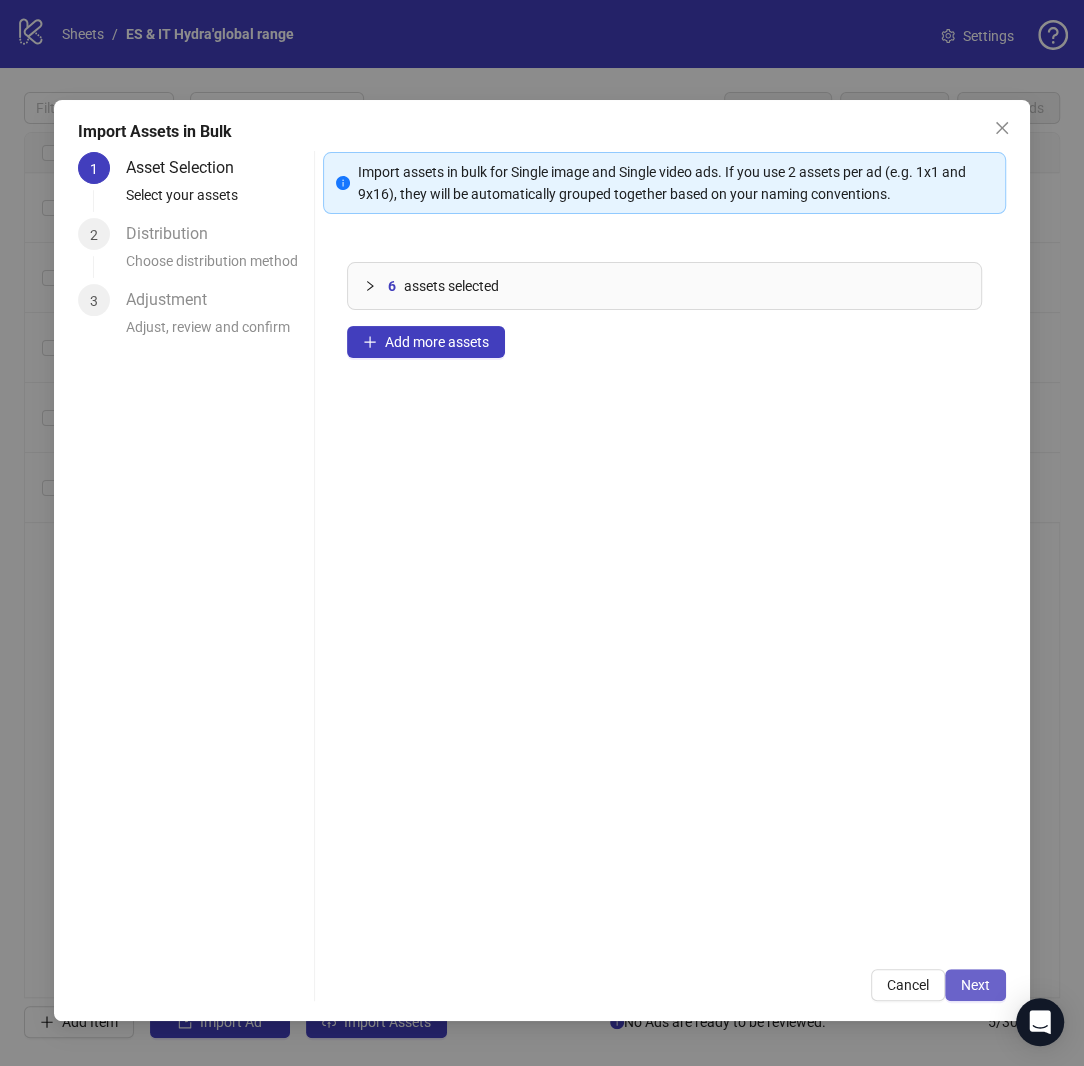 click on "Next" at bounding box center (975, 985) 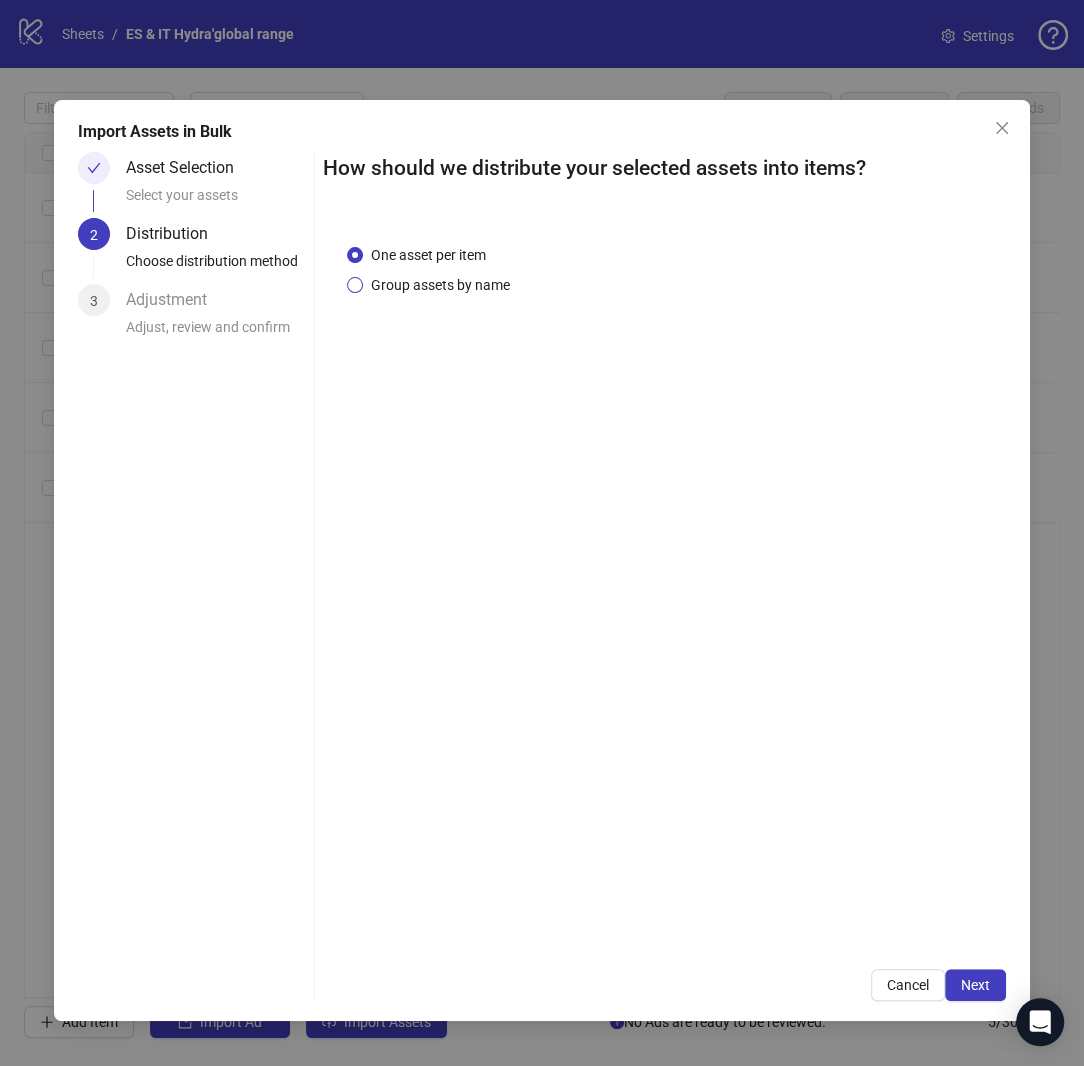click on "Group assets by name" at bounding box center [440, 285] 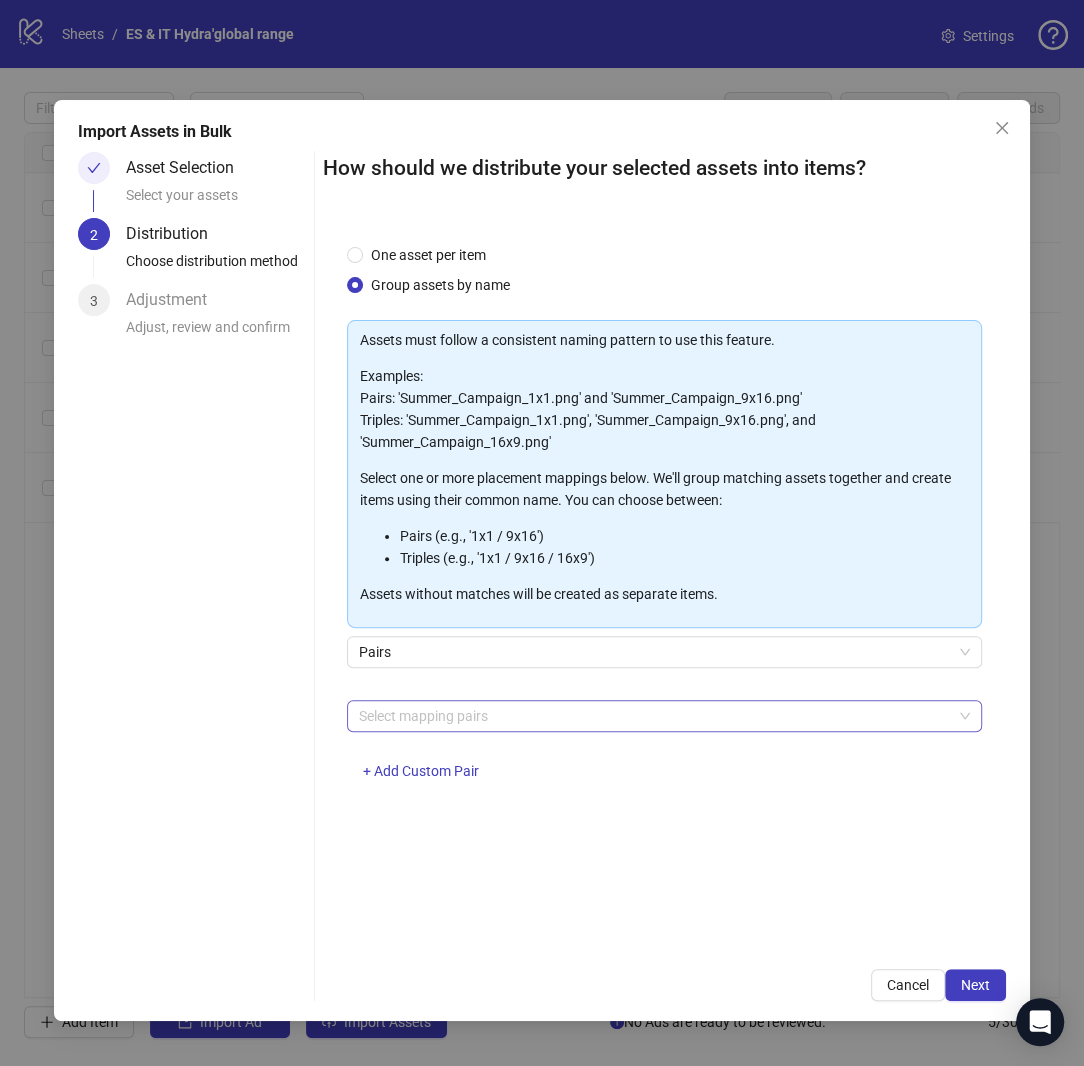 click at bounding box center (654, 716) 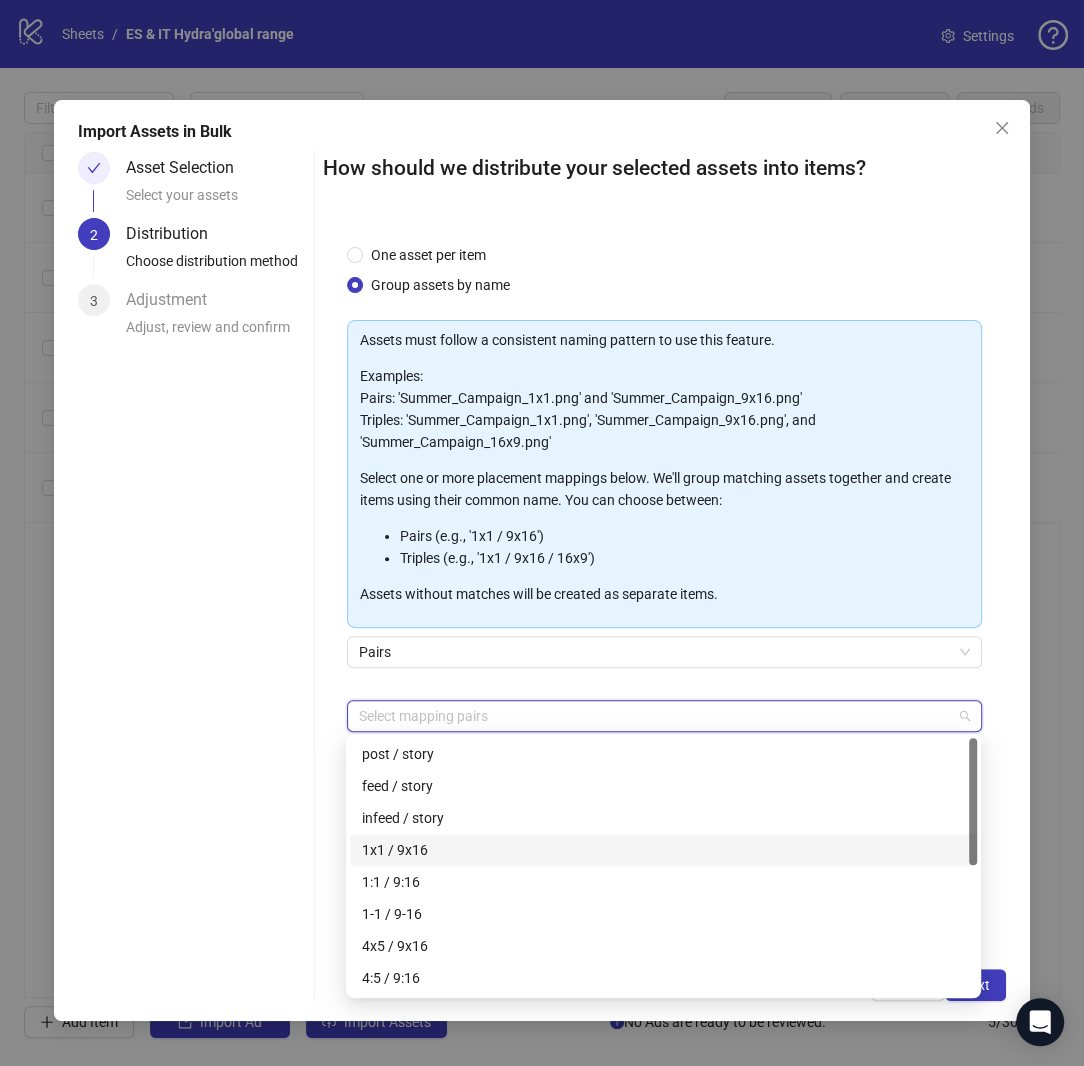 click on "1x1 / 9x16" at bounding box center [663, 850] 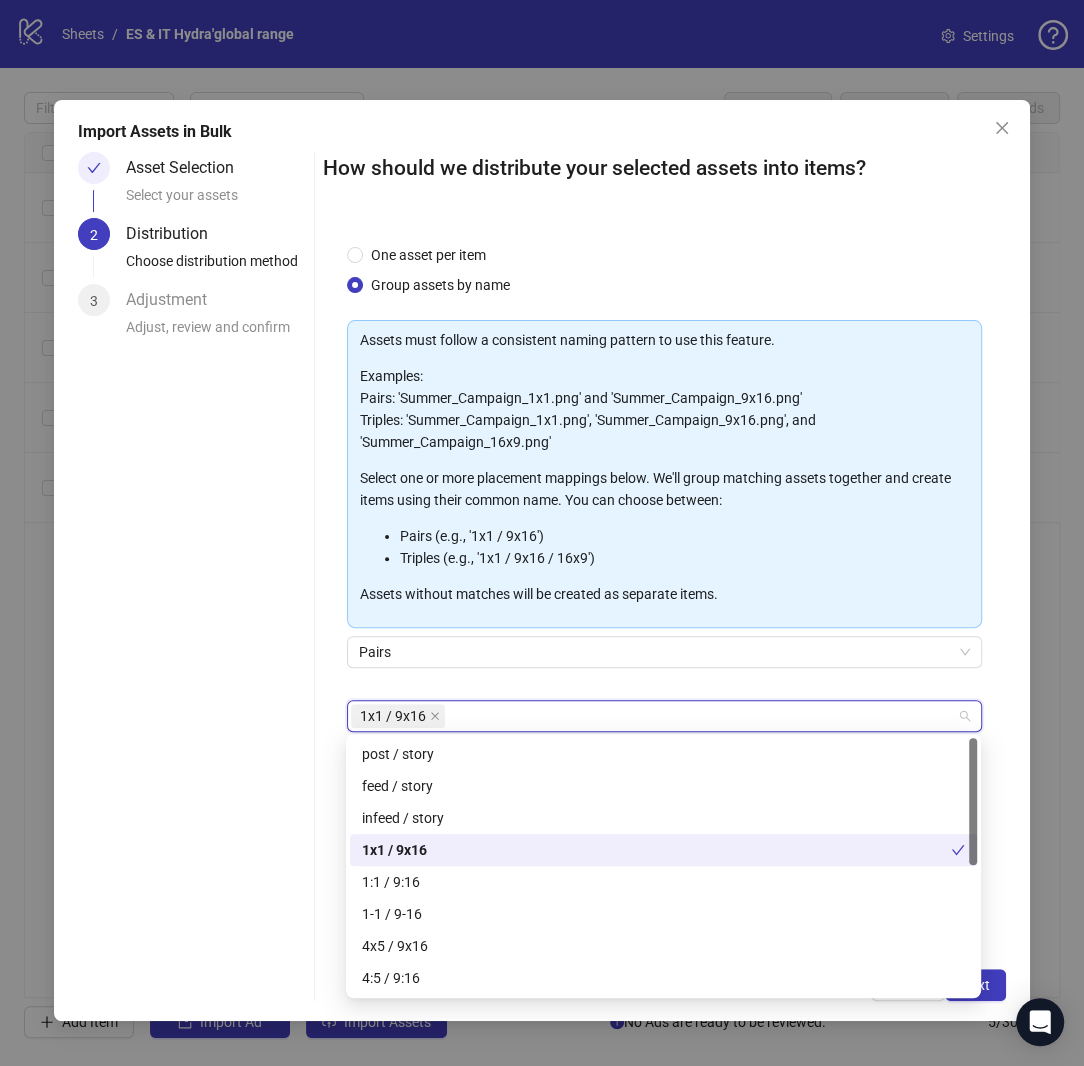 click on "One asset per item Group assets by name Assets must follow a consistent naming pattern to use this feature. Examples: Pairs: 'Summer_Campaign_1x1.png' and 'Summer_Campaign_9x16.png' Triples: 'Summer_Campaign_1x1.png', 'Summer_Campaign_9x16.png', and 'Summer_Campaign_16x9.png' Select one or more placement mappings below. We'll group matching assets together and create items using their common name. You can choose between: Pairs (e.g., '1x1 / 9x16') Triples (e.g., '1x1 / 9x16 / 16x9') Assets without matches will be created as separate items. Pairs 1x1 / 9x16   + Add Custom Pair" at bounding box center (664, 583) 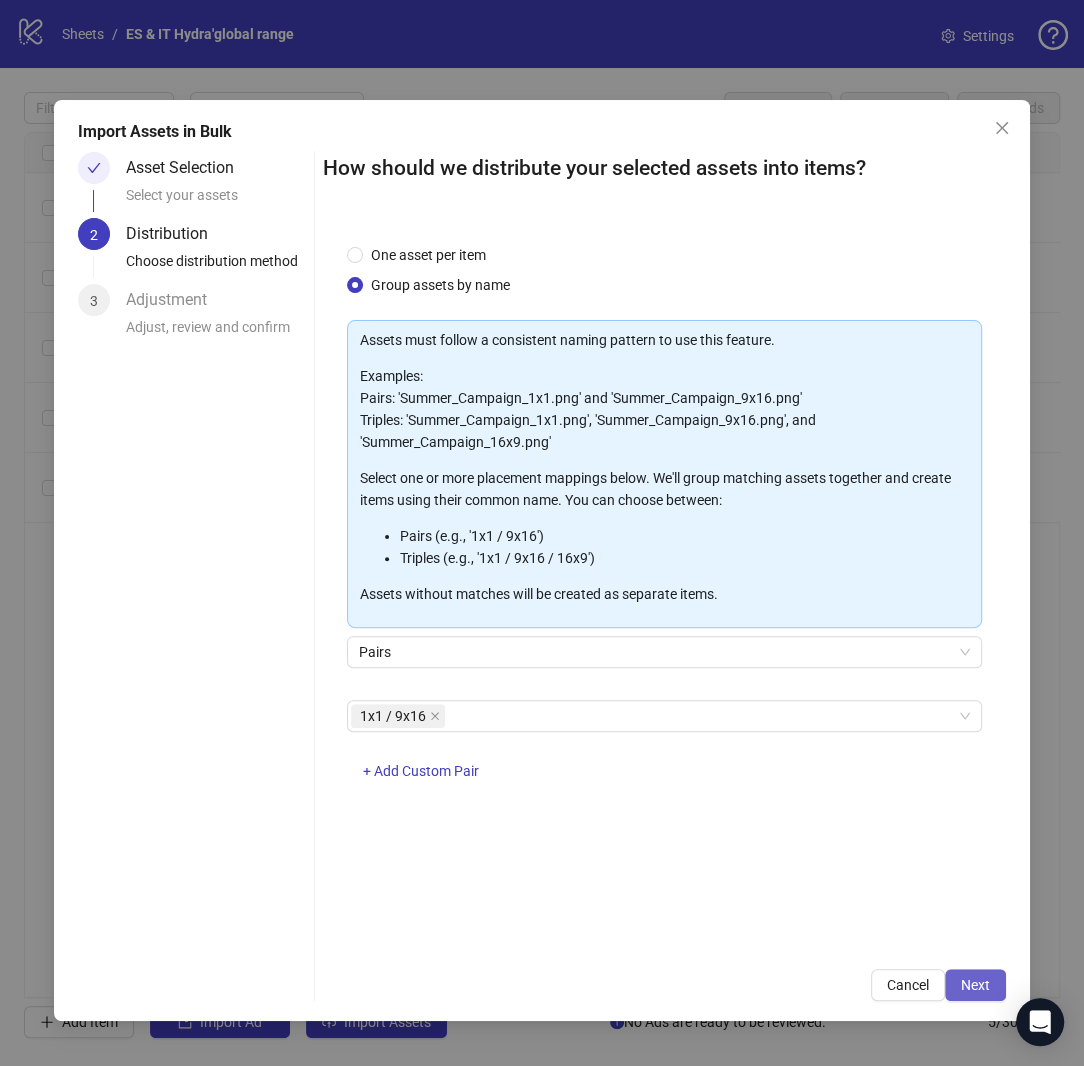click on "Next" at bounding box center (975, 985) 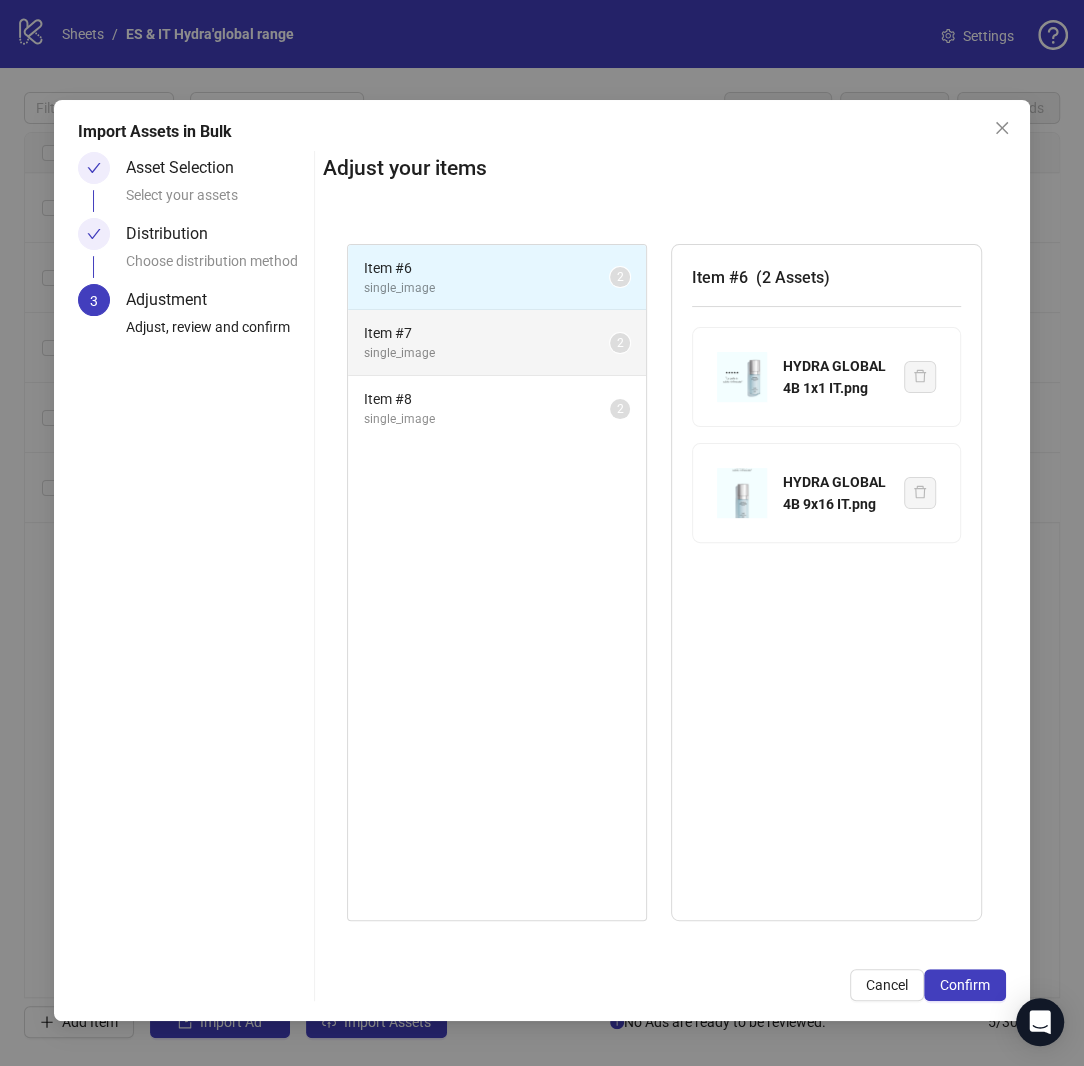click on "single_image" at bounding box center [487, 353] 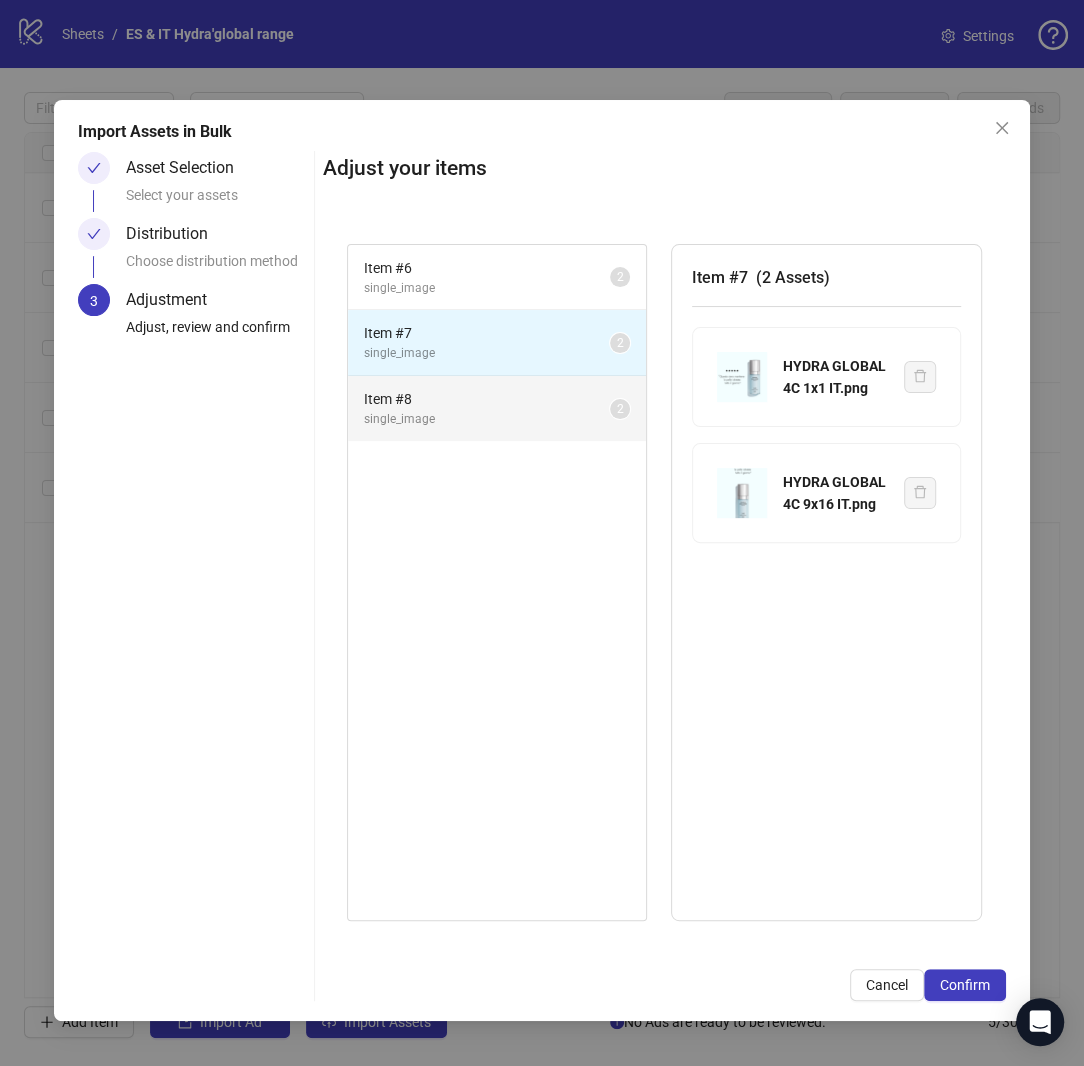 click on "single_image" at bounding box center (487, 419) 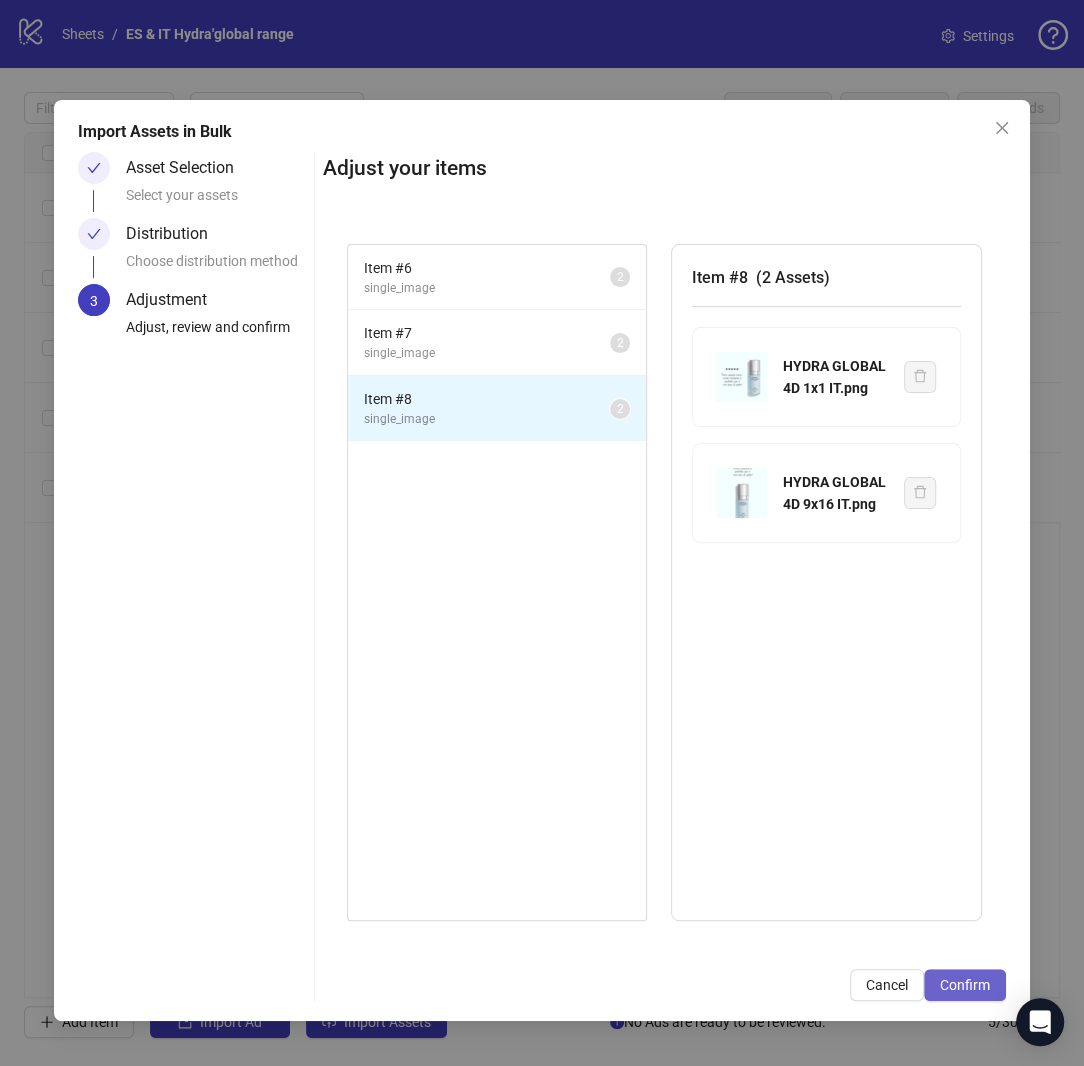 click on "Confirm" at bounding box center (965, 985) 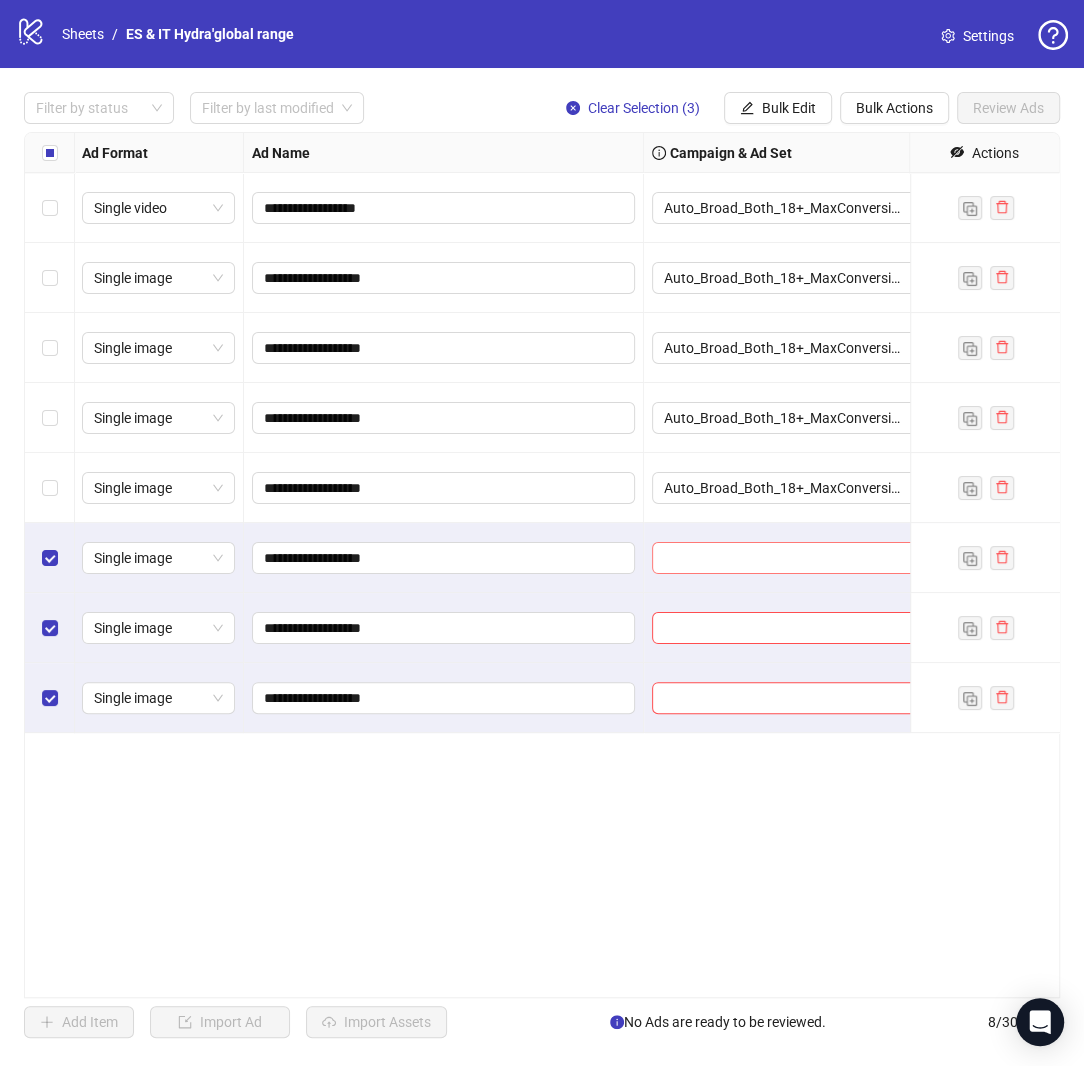 click at bounding box center (784, 558) 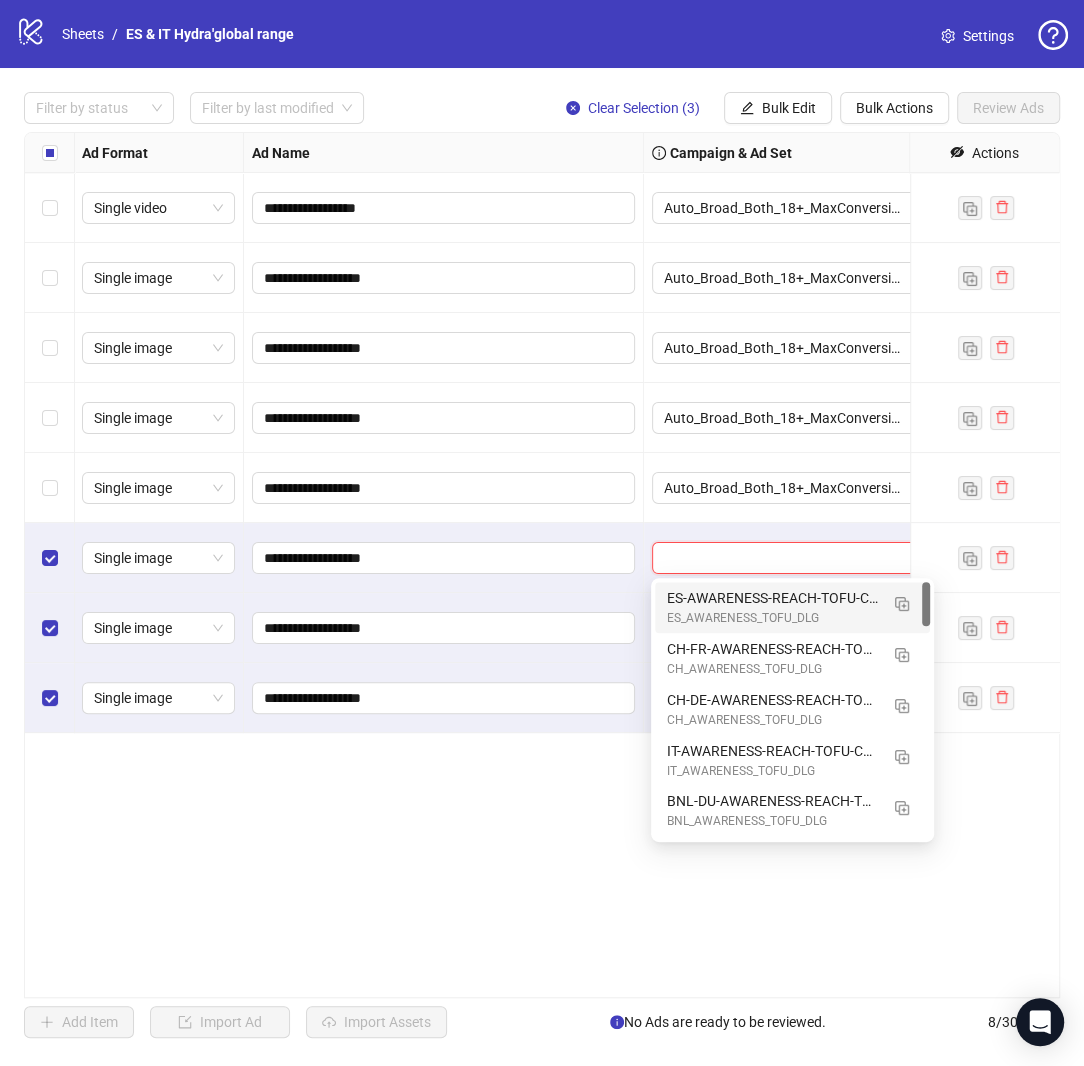paste on "**********" 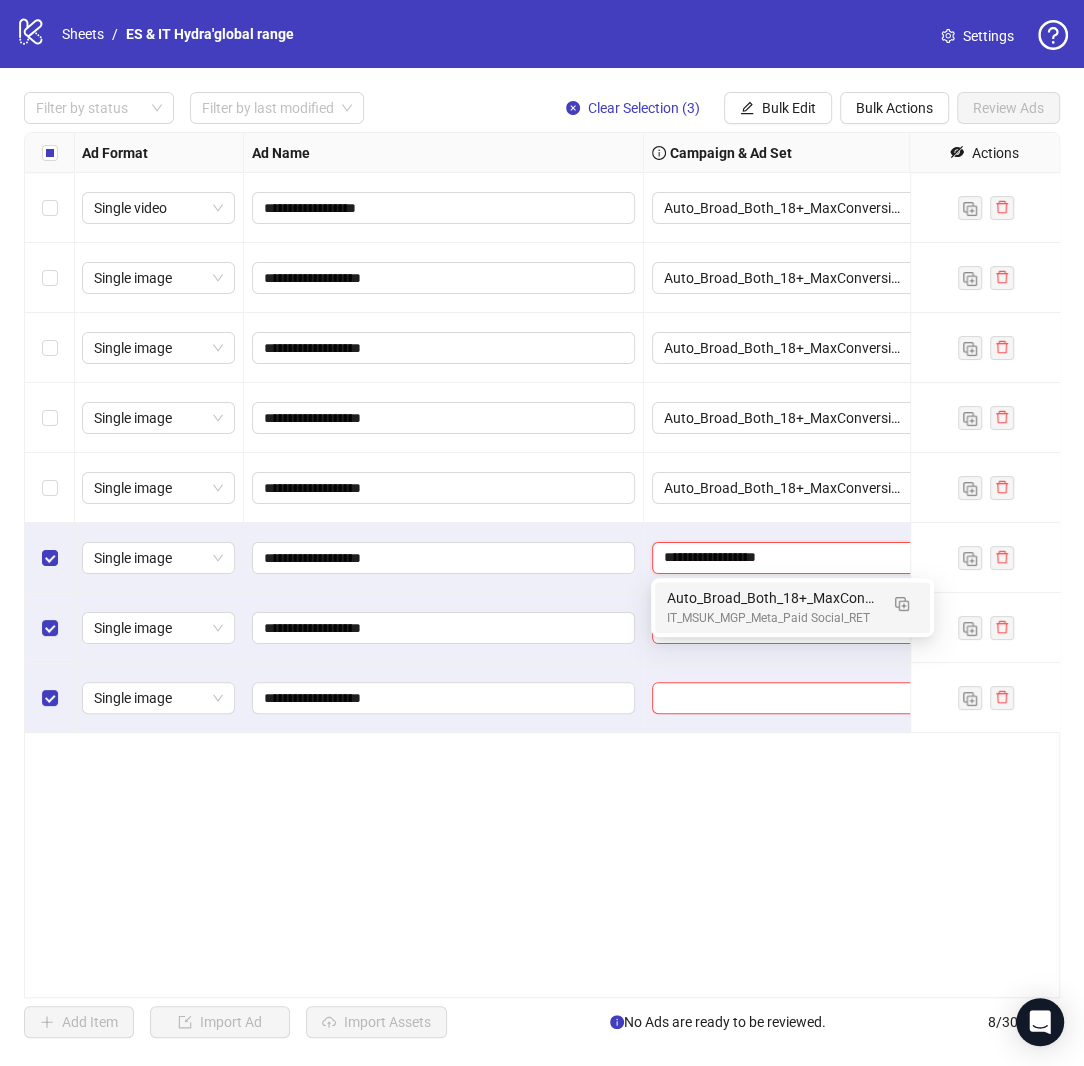 click on "IT_MSUK_MGP_Meta_Paid Social_RET" at bounding box center [772, 618] 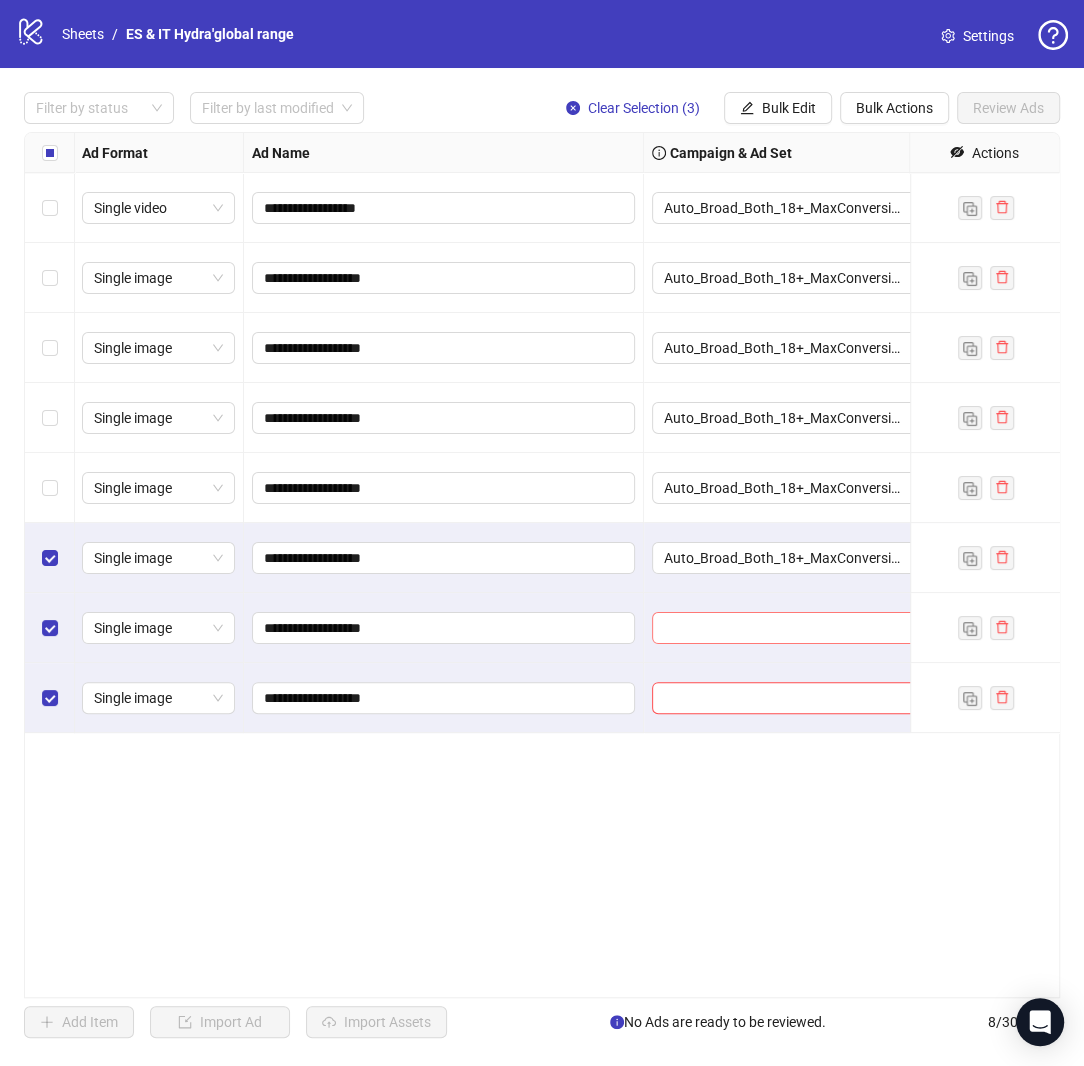 click at bounding box center (784, 628) 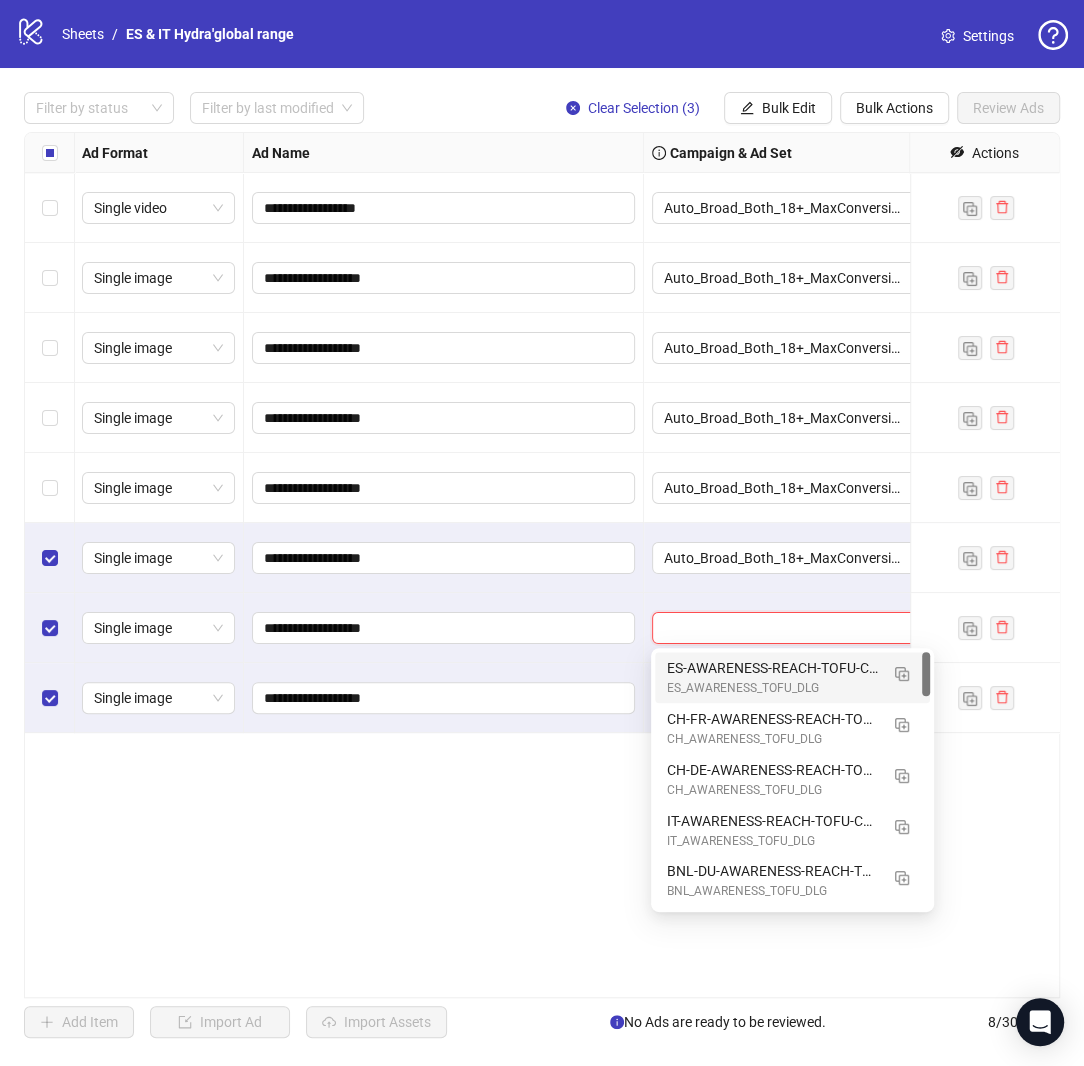 paste on "**********" 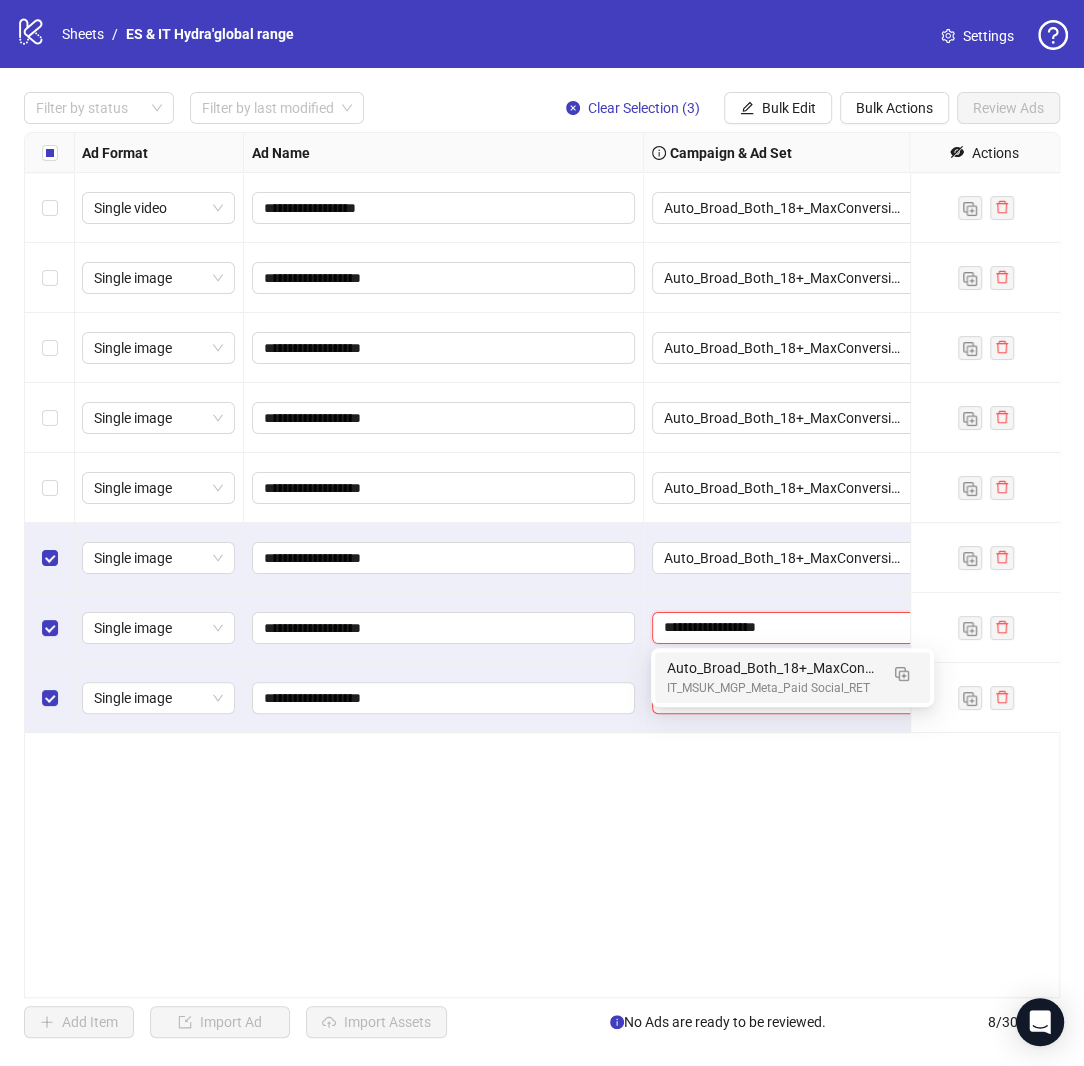 click on "Auto_Broad_Both_18+_MaxConversions_IT" at bounding box center [772, 668] 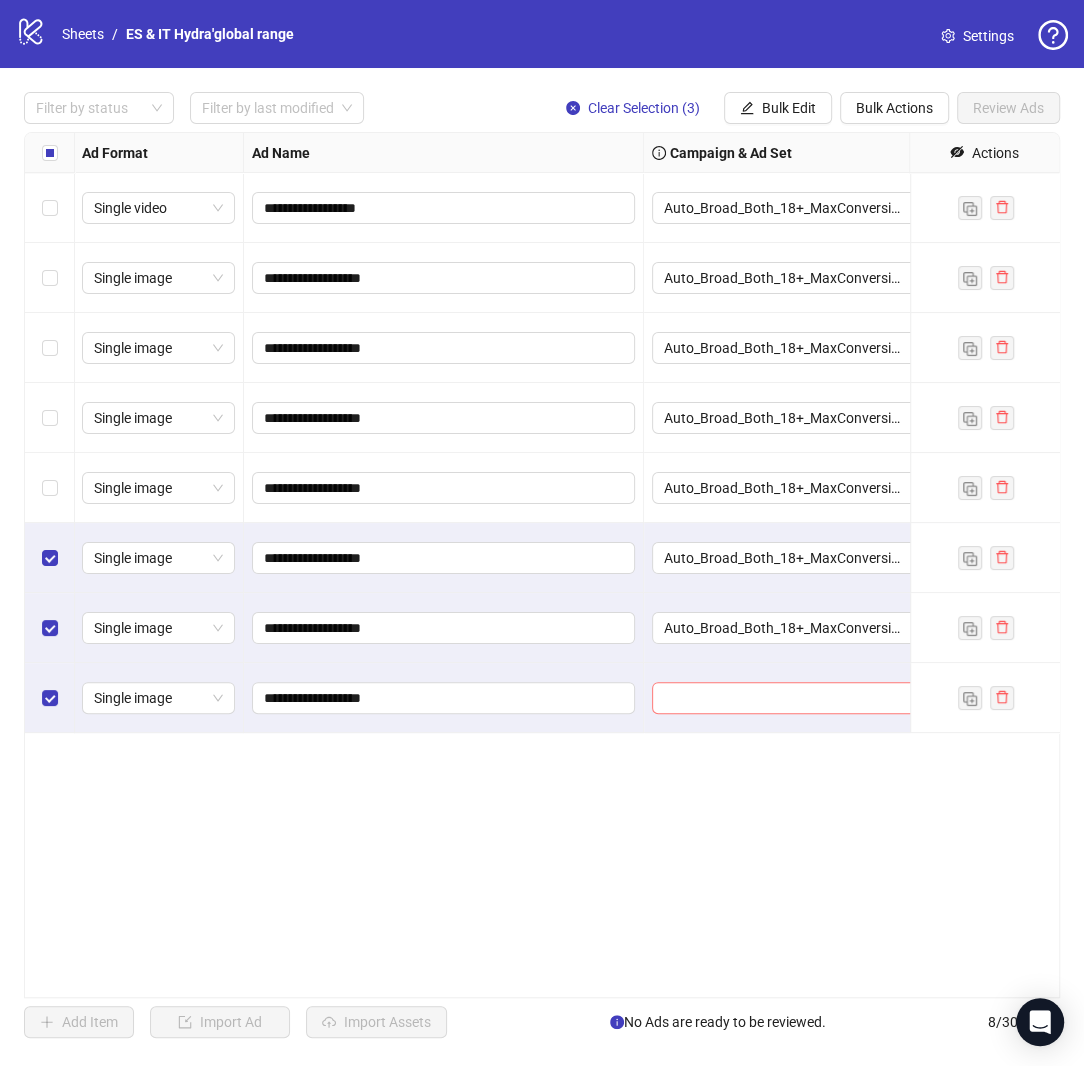 click at bounding box center [784, 698] 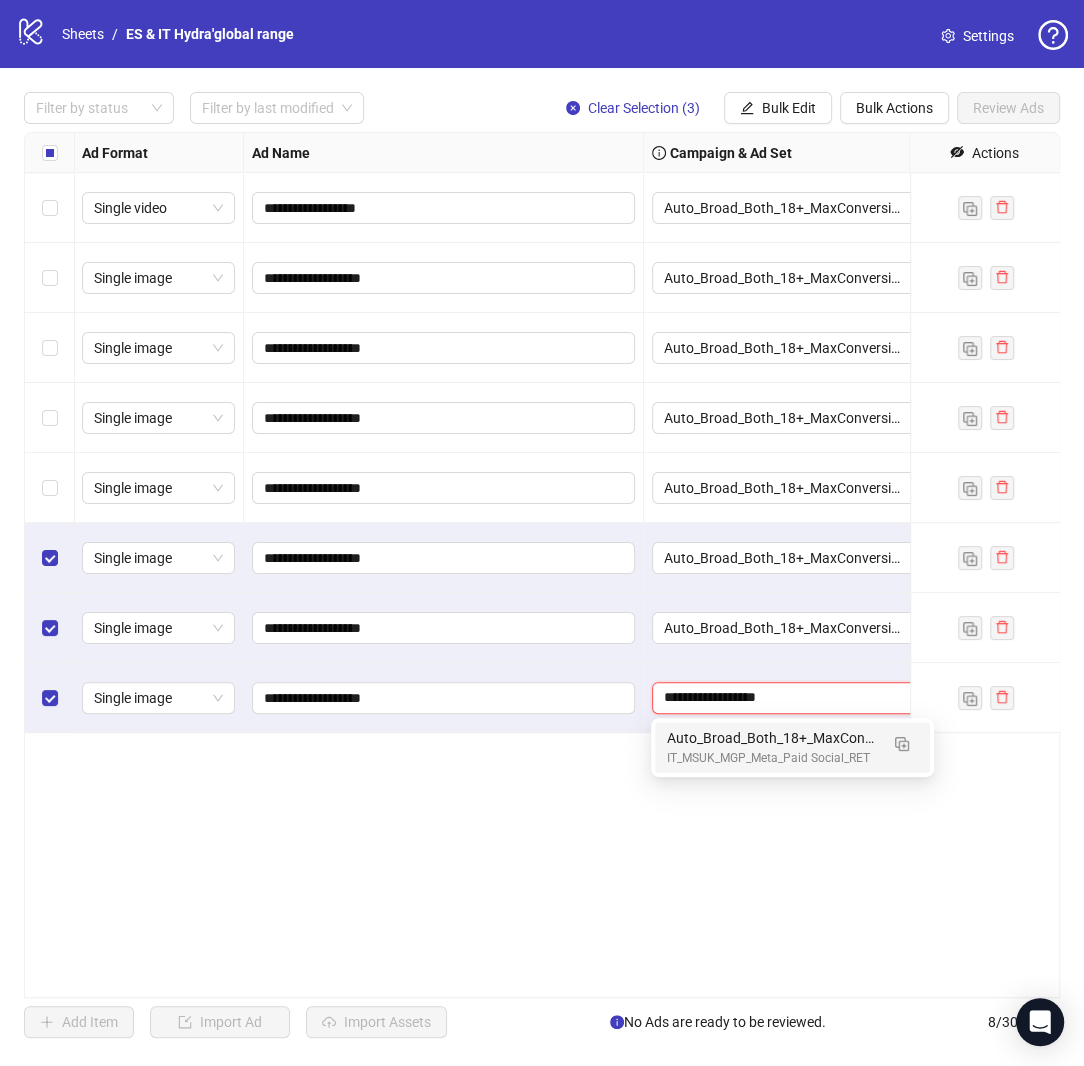 click on "Auto_Broad_Both_18+_MaxConversions_IT IT_MSUK_MGP_Meta_Paid Social_RET" at bounding box center (792, 747) 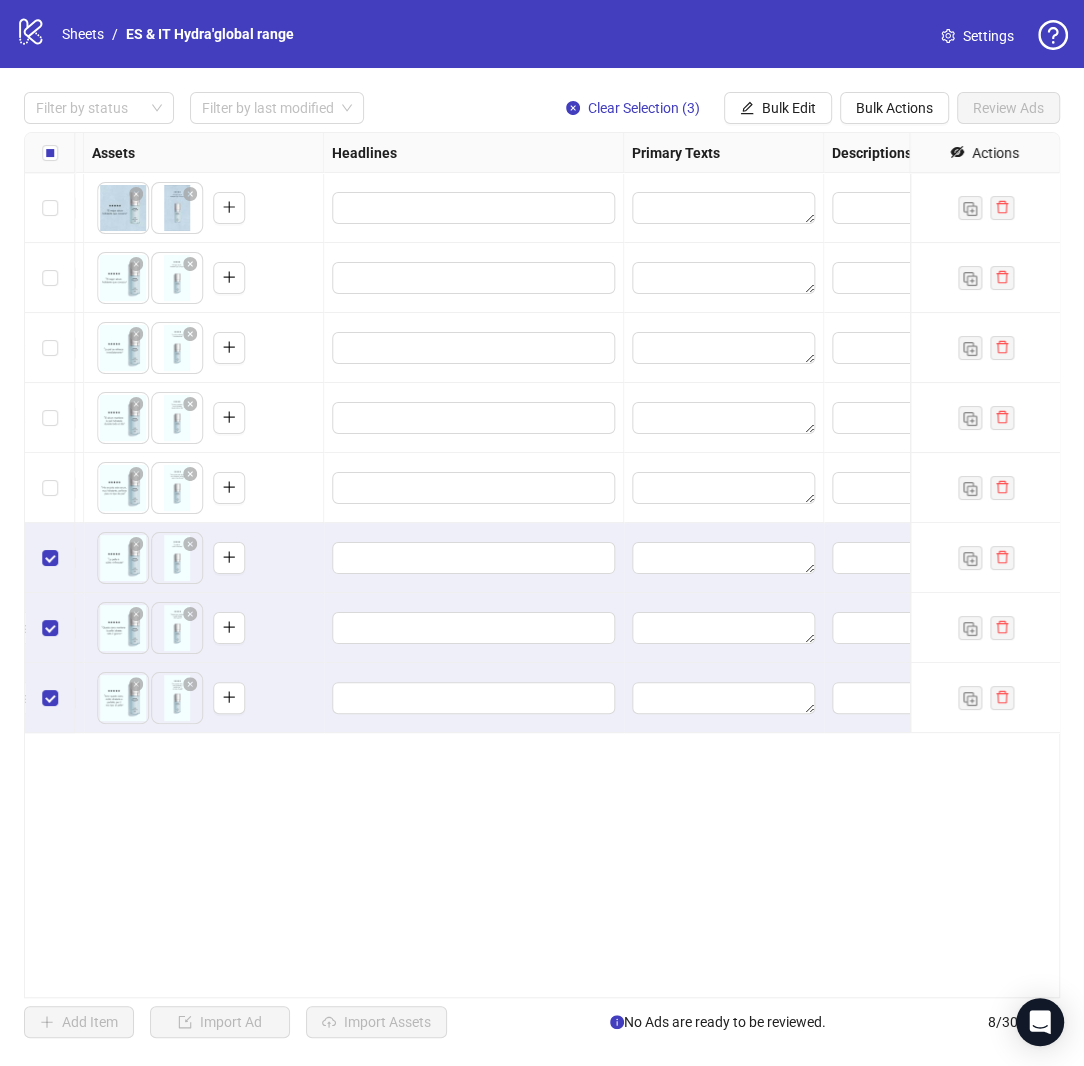 scroll, scrollTop: 0, scrollLeft: 865, axis: horizontal 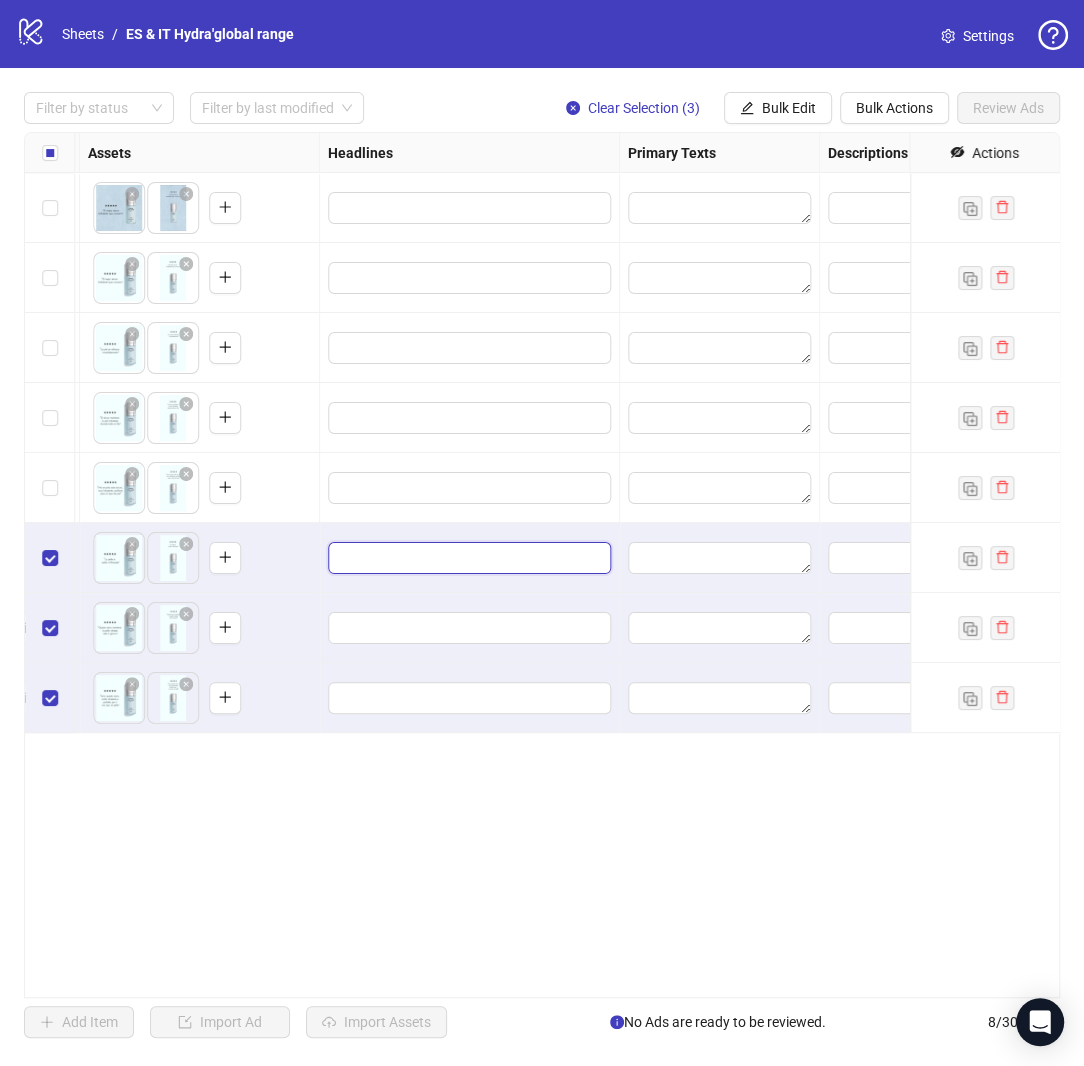 click at bounding box center (467, 558) 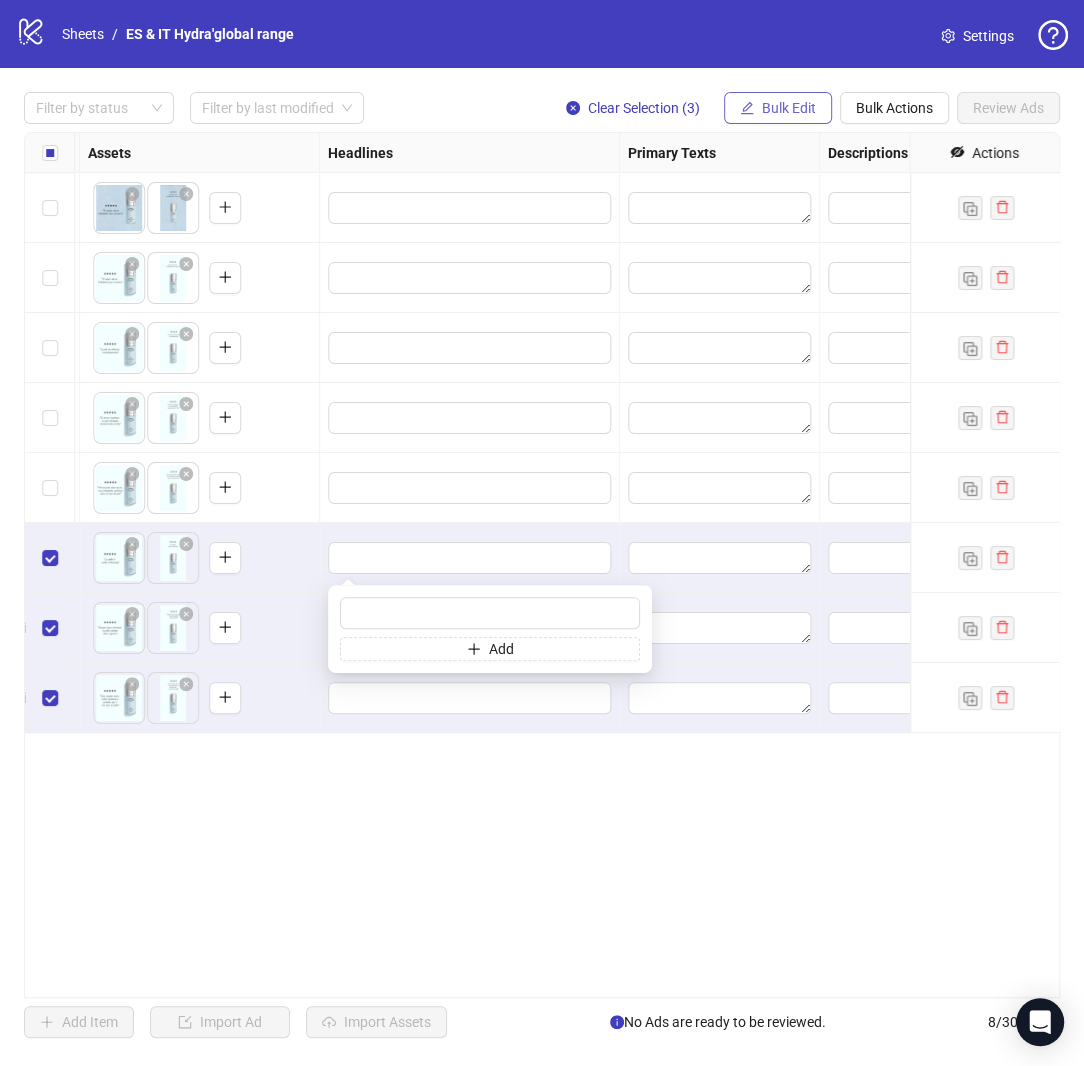 click on "Bulk Edit" at bounding box center (789, 108) 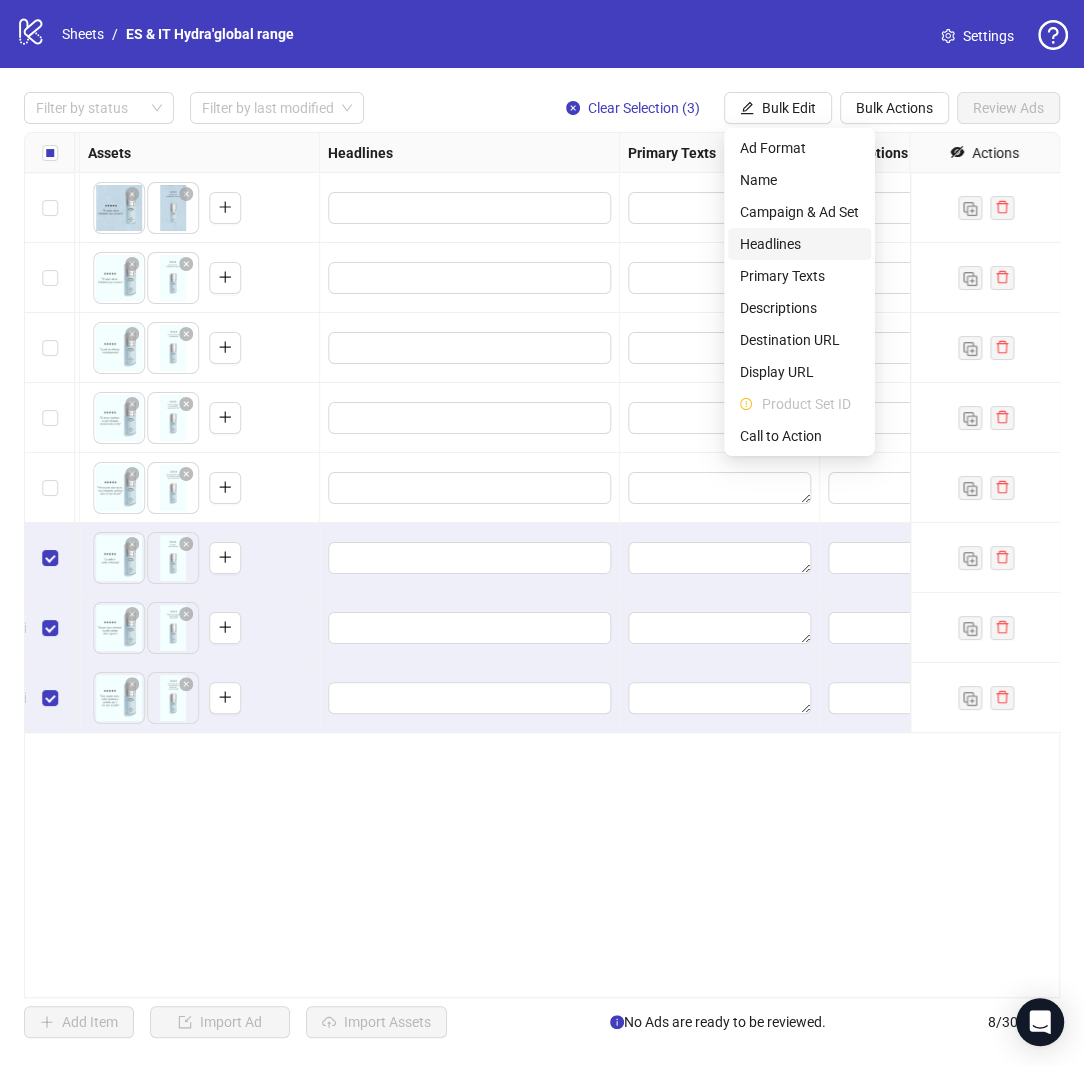 click on "Headlines" at bounding box center [799, 244] 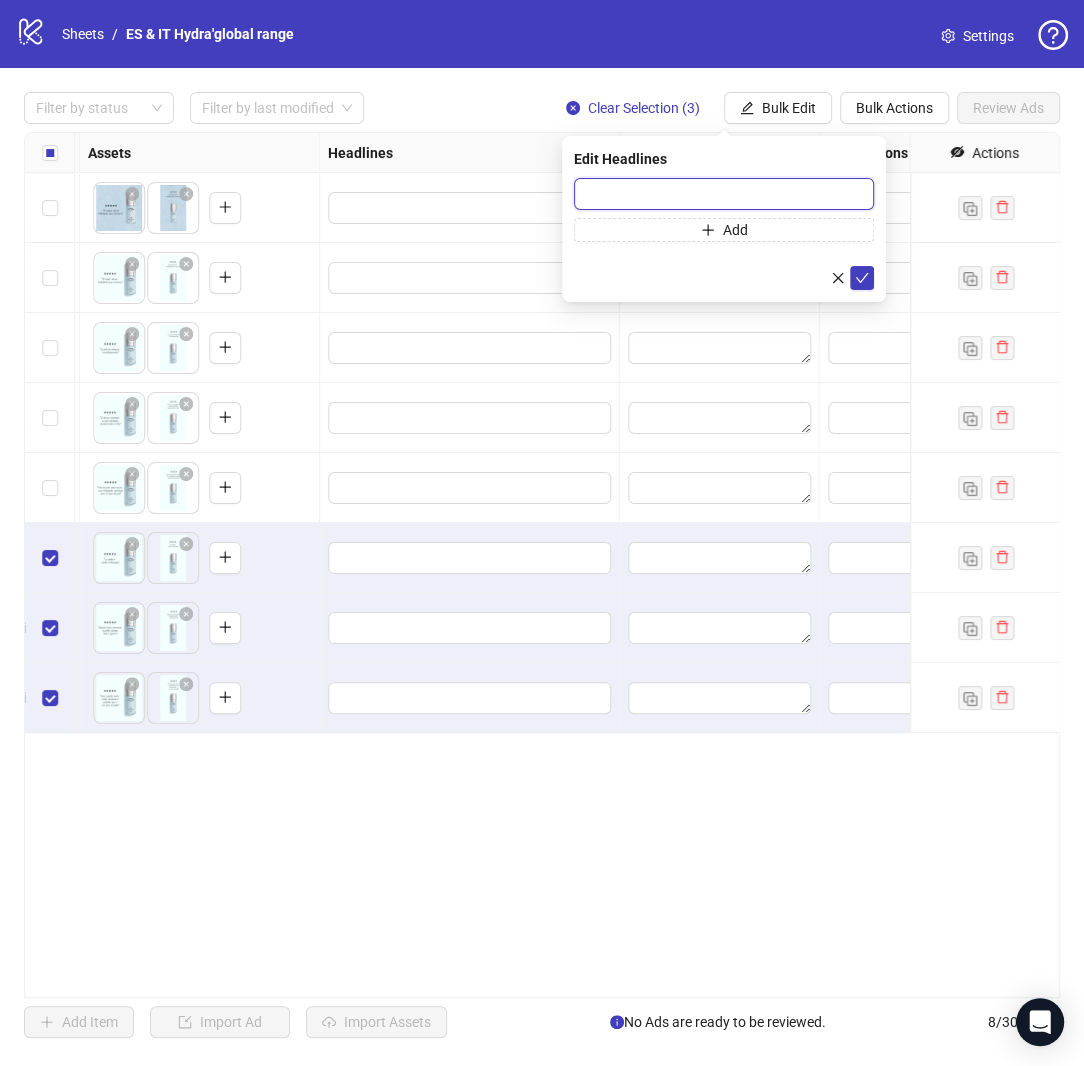 click at bounding box center [724, 194] 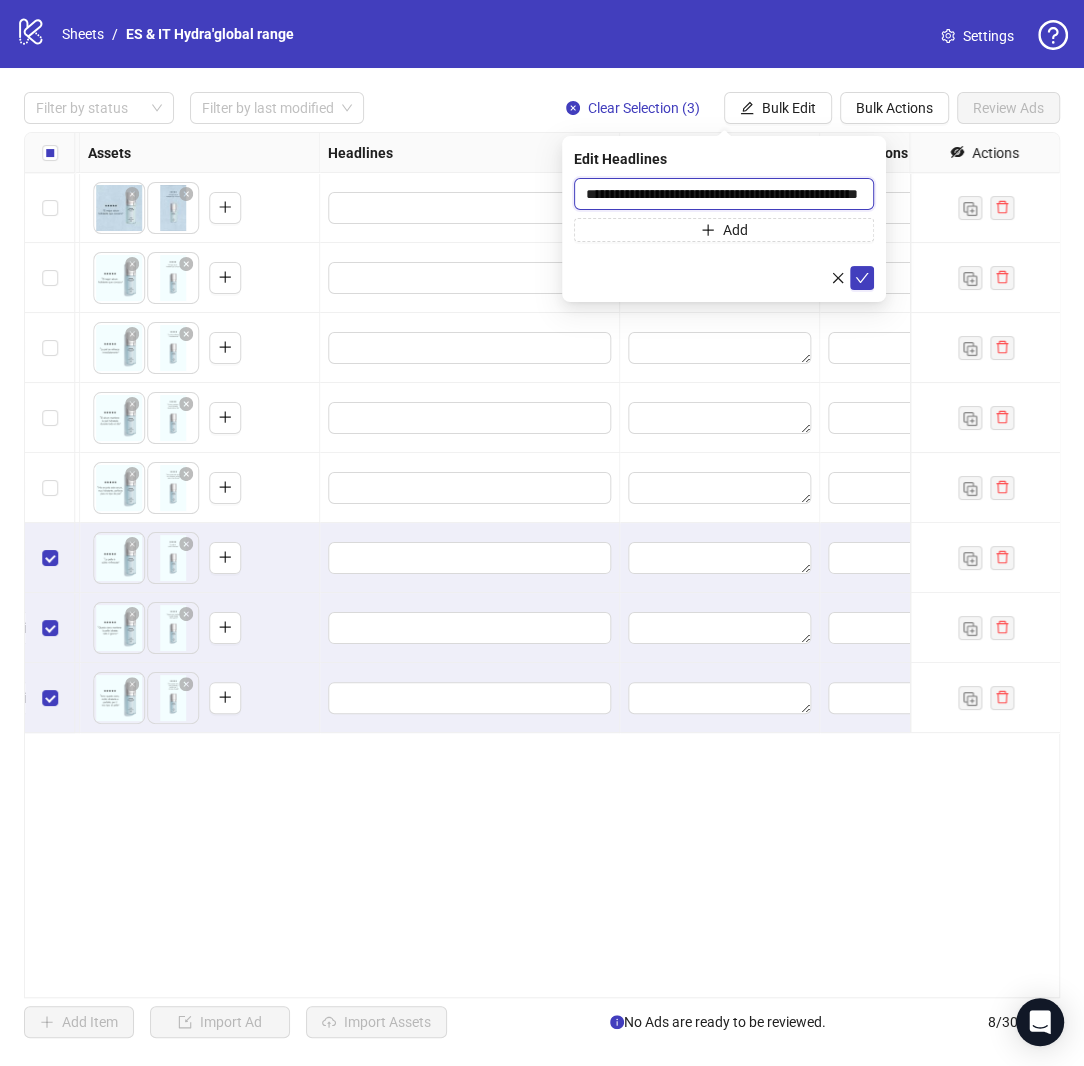scroll, scrollTop: 0, scrollLeft: 41, axis: horizontal 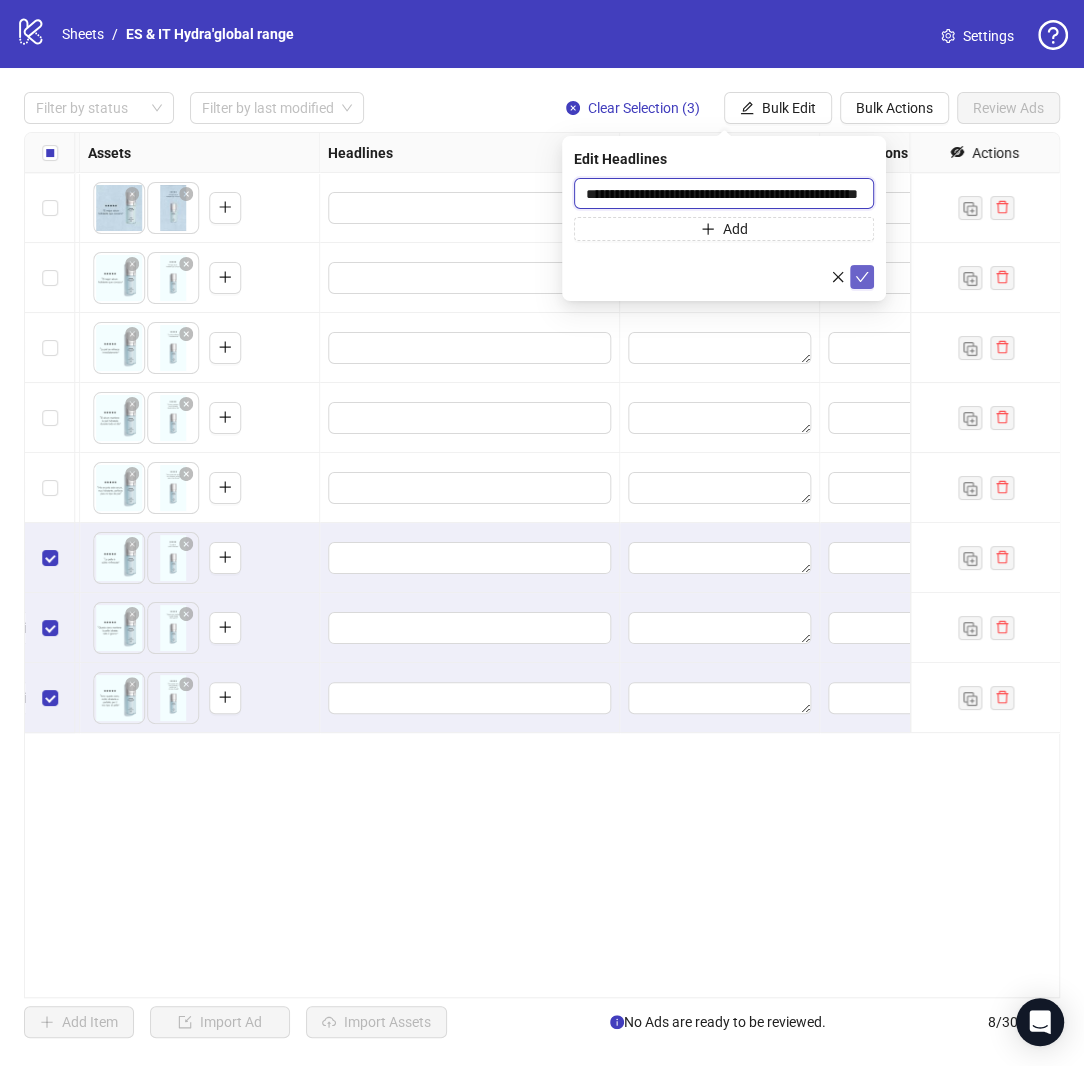 type on "**********" 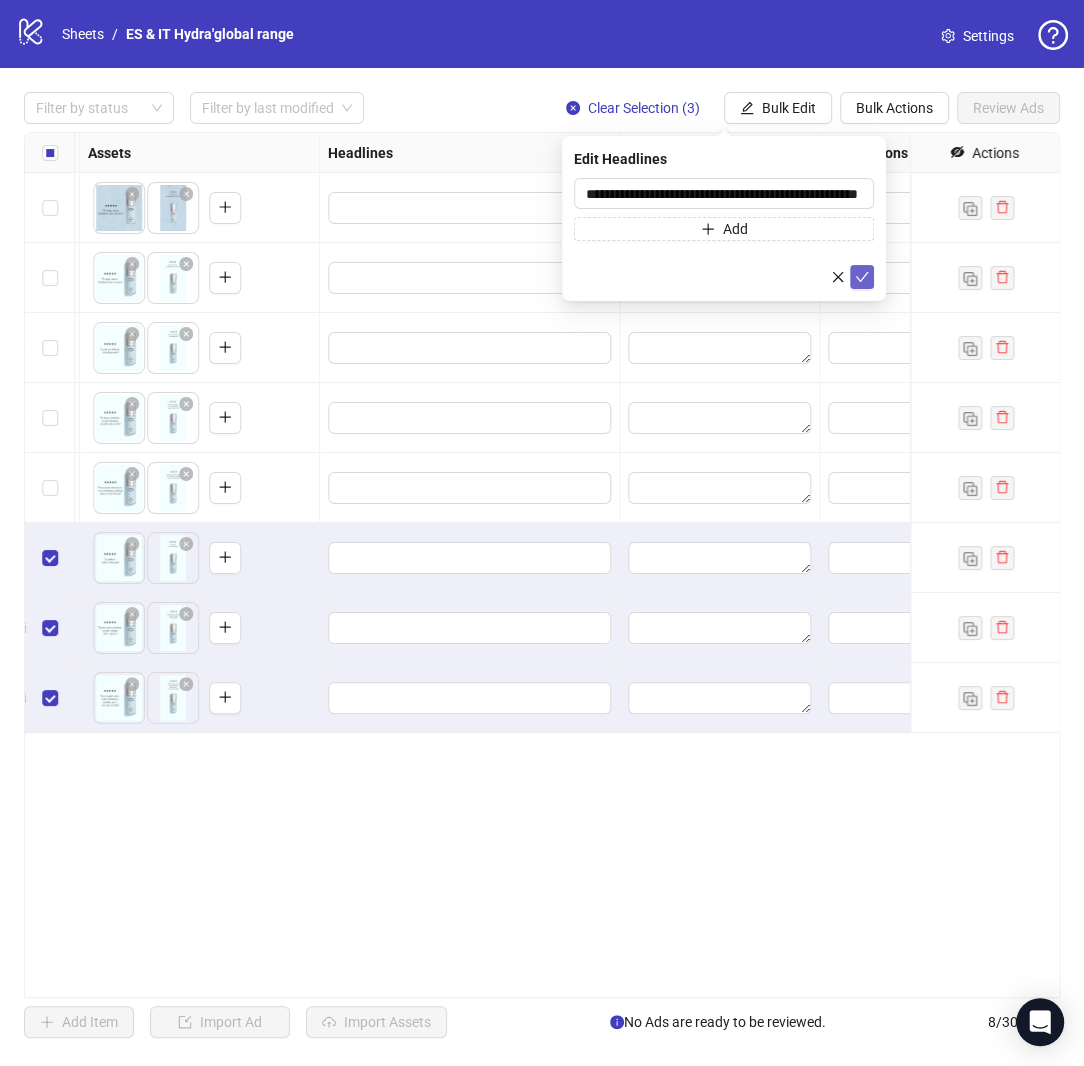 click at bounding box center (862, 277) 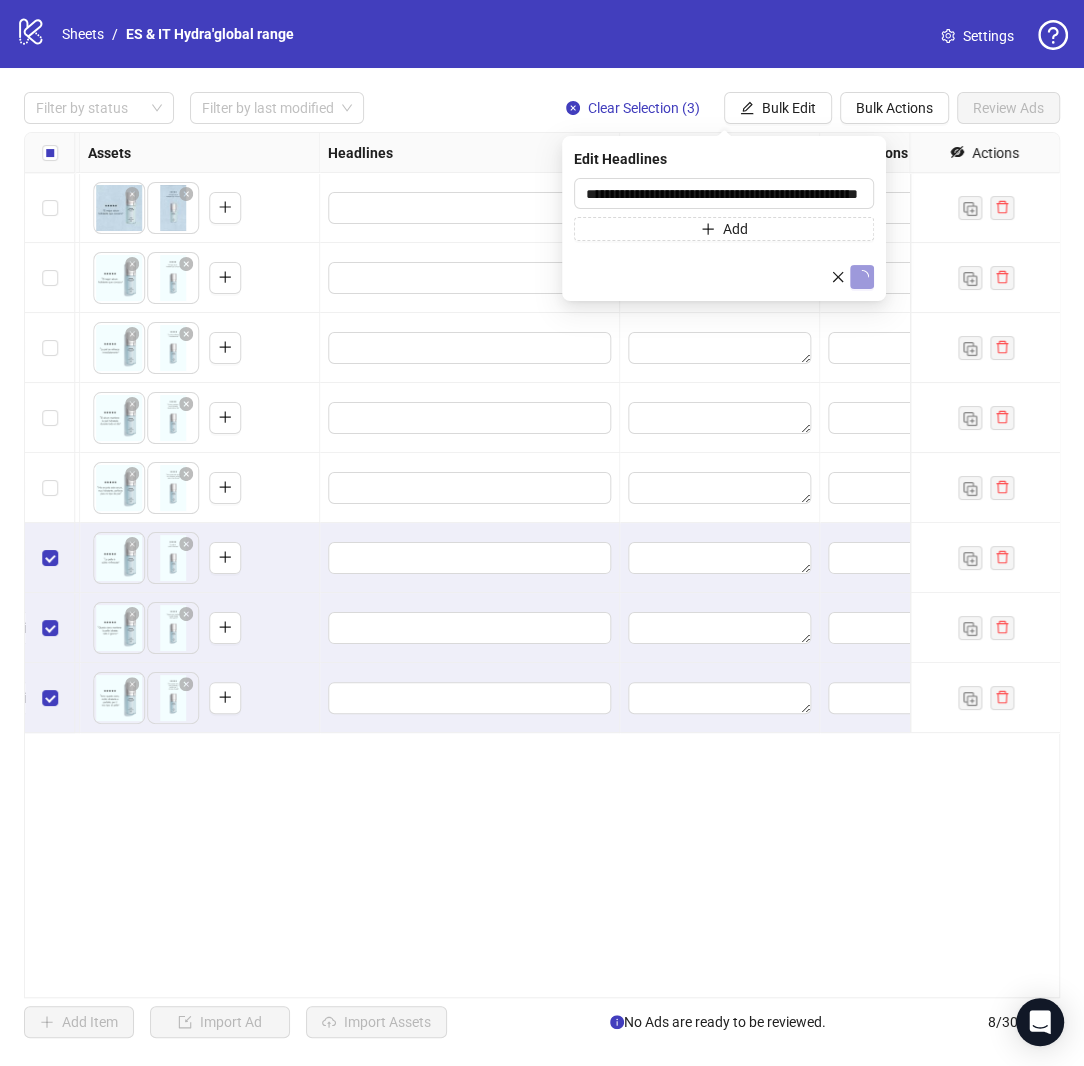 scroll, scrollTop: 0, scrollLeft: 0, axis: both 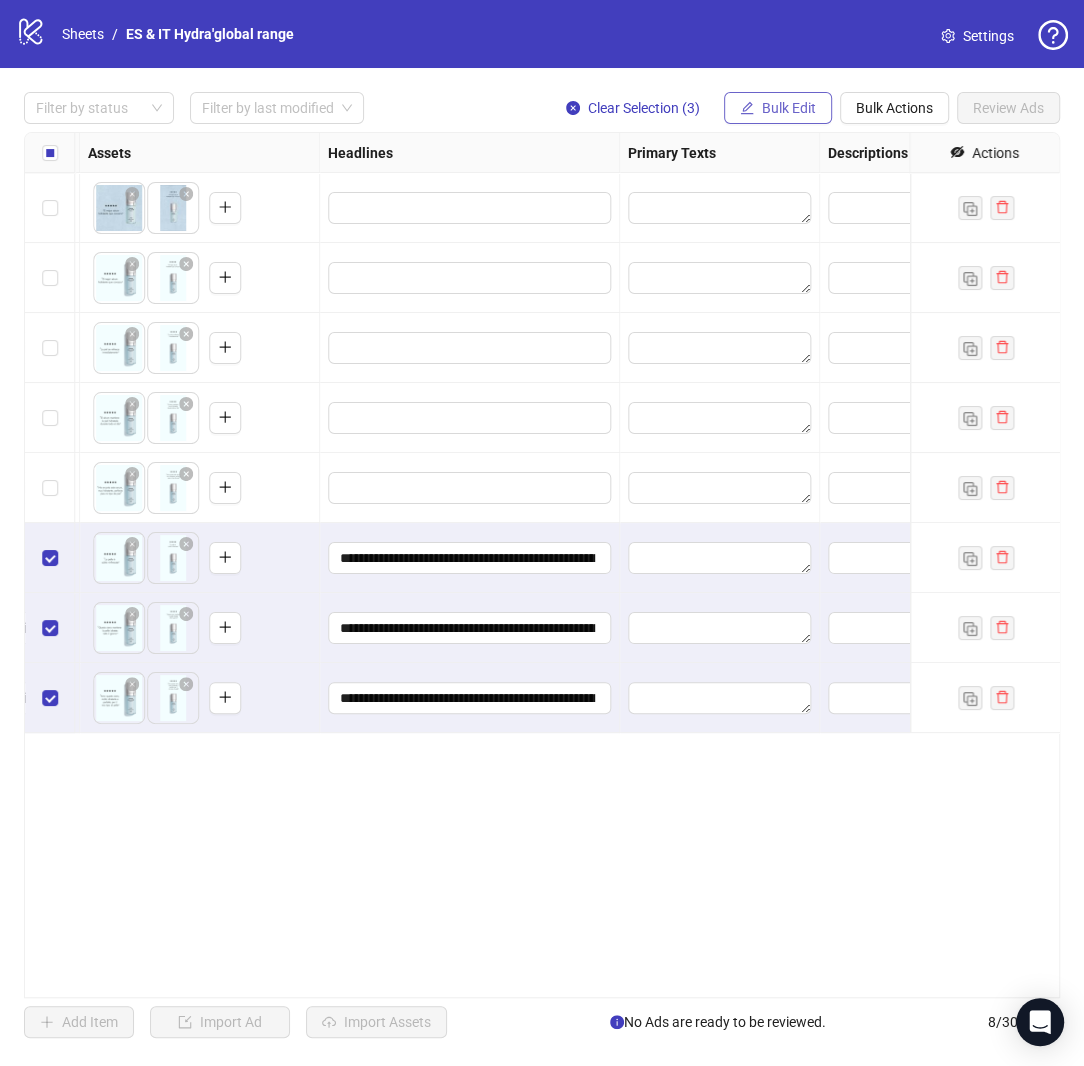click on "Bulk Edit" at bounding box center [778, 108] 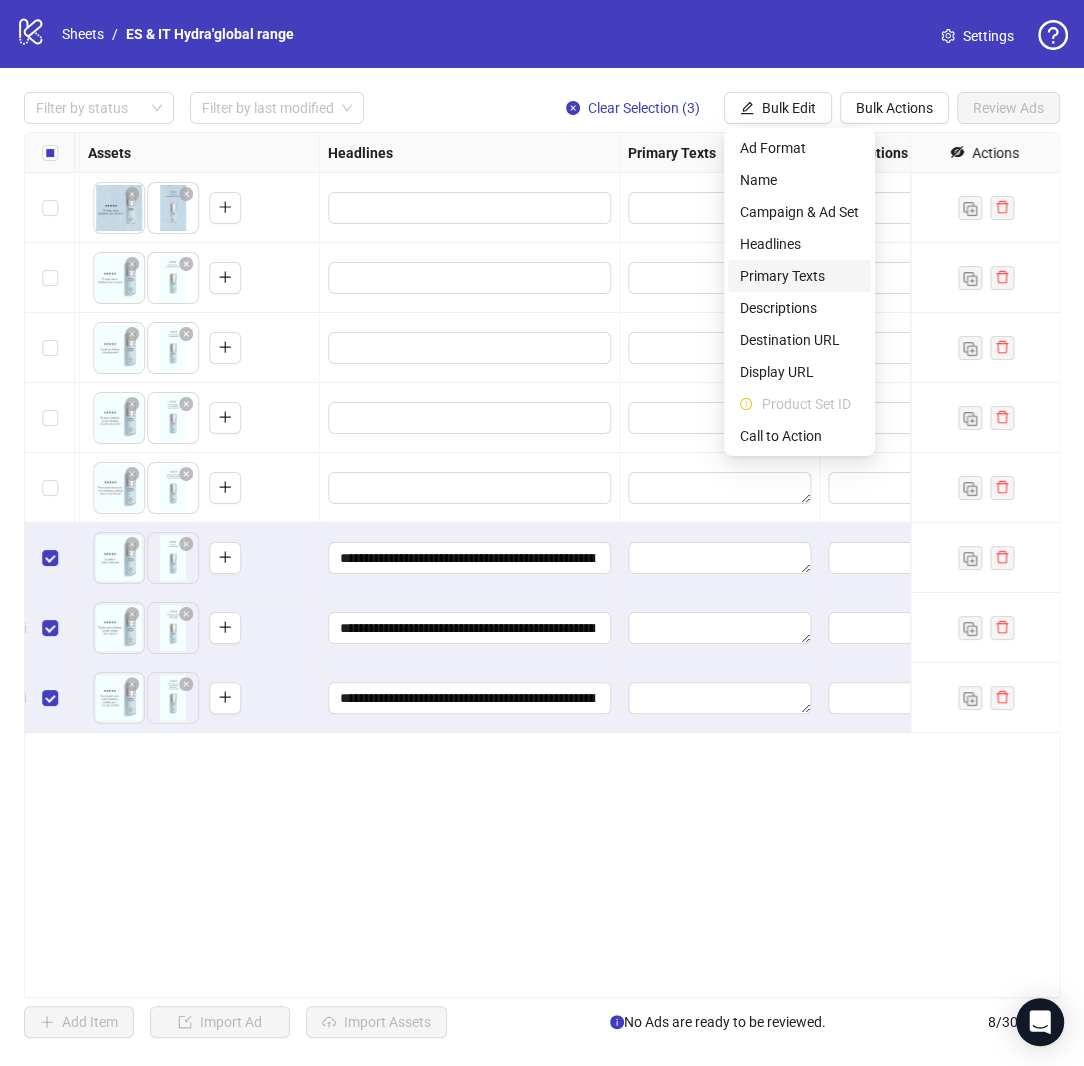 click on "Primary Texts" at bounding box center (799, 276) 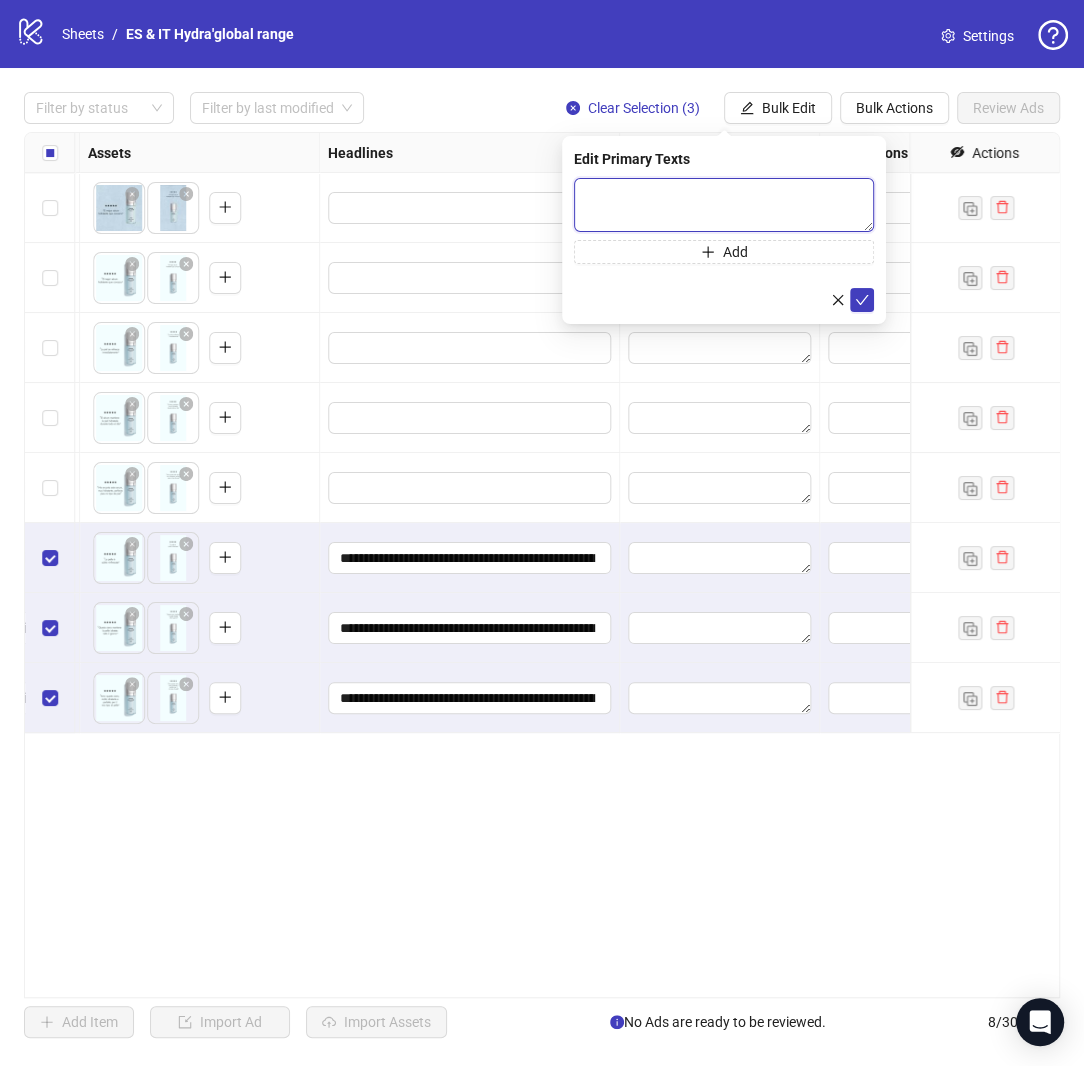 click at bounding box center (724, 205) 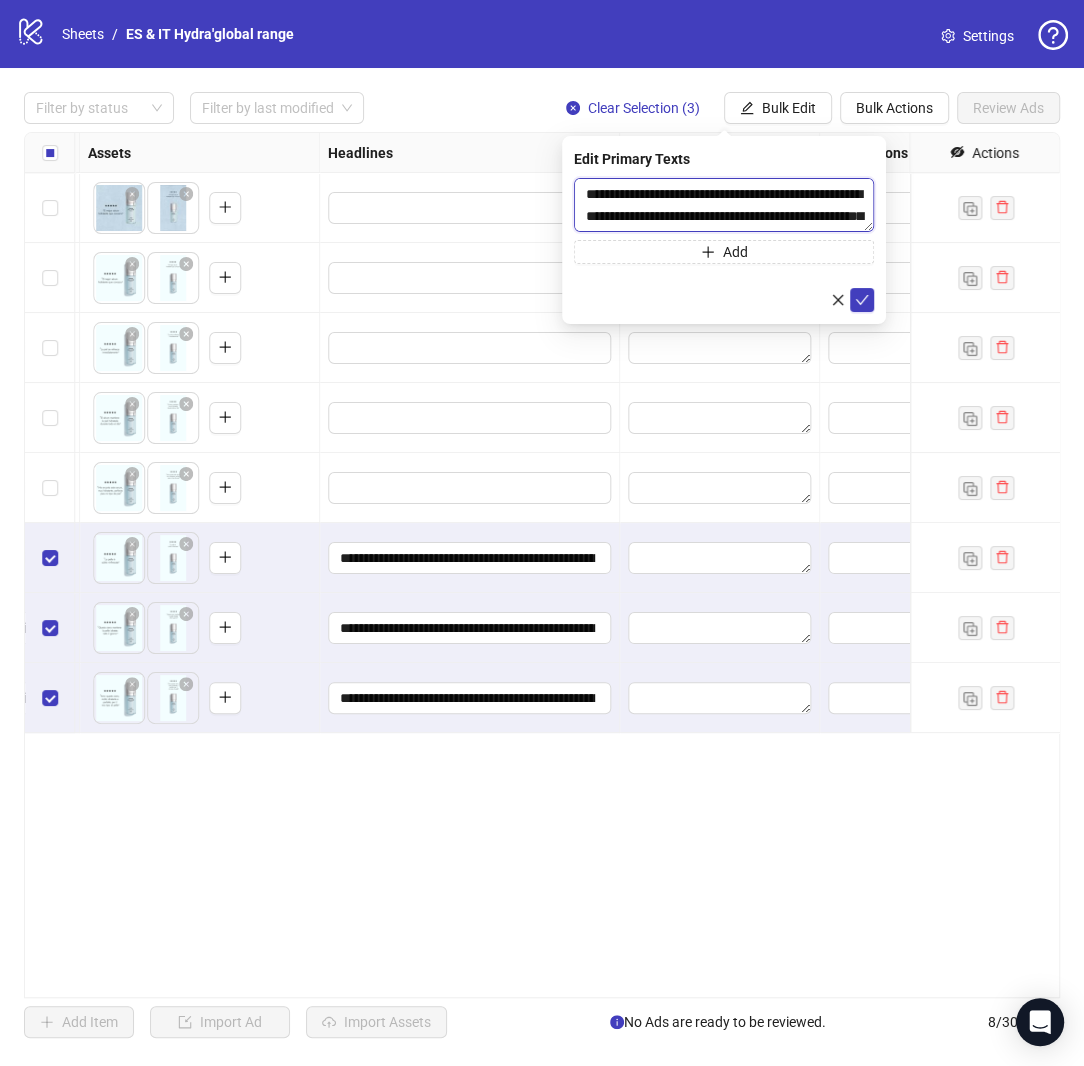 scroll, scrollTop: 36, scrollLeft: 0, axis: vertical 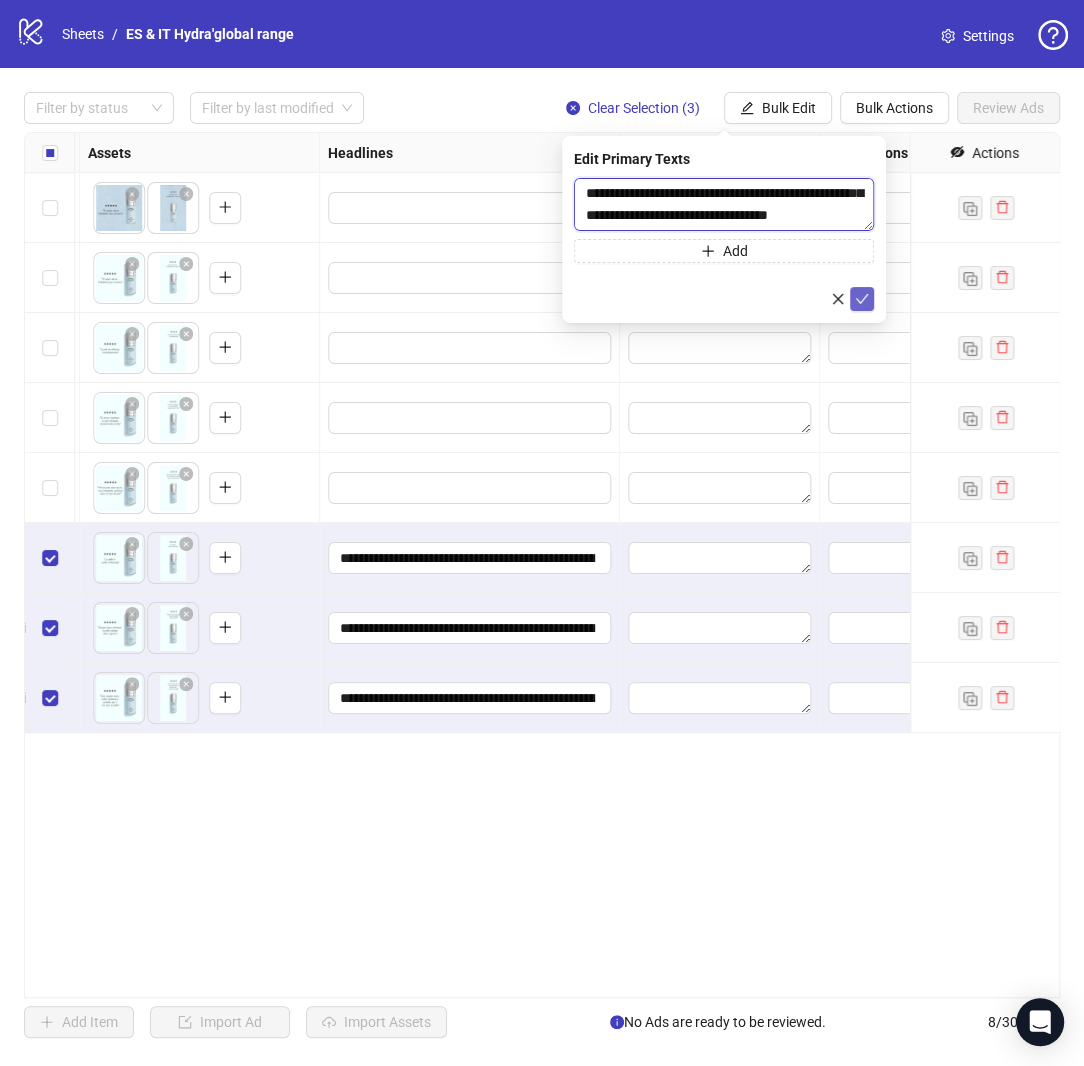 type on "**********" 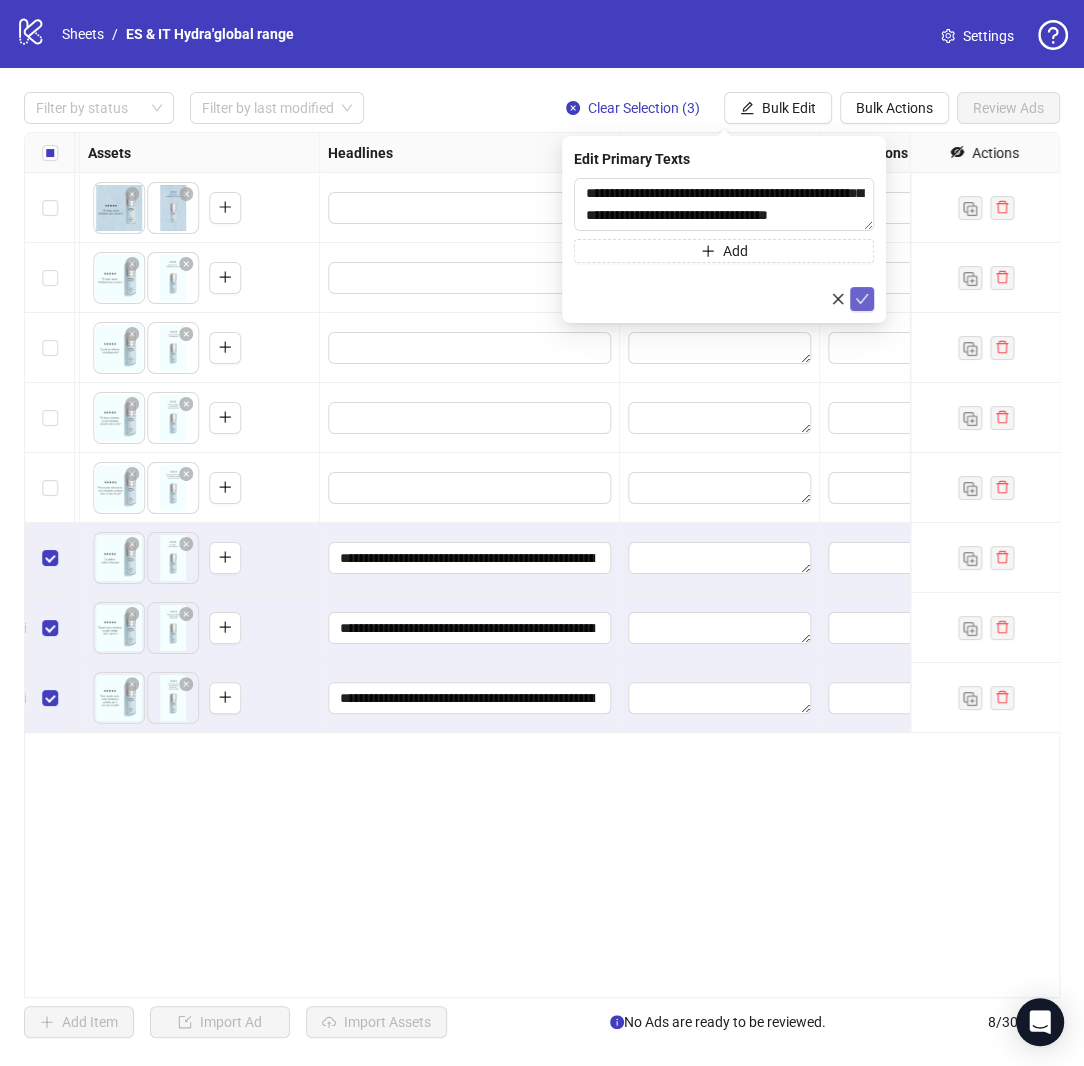 click at bounding box center [862, 299] 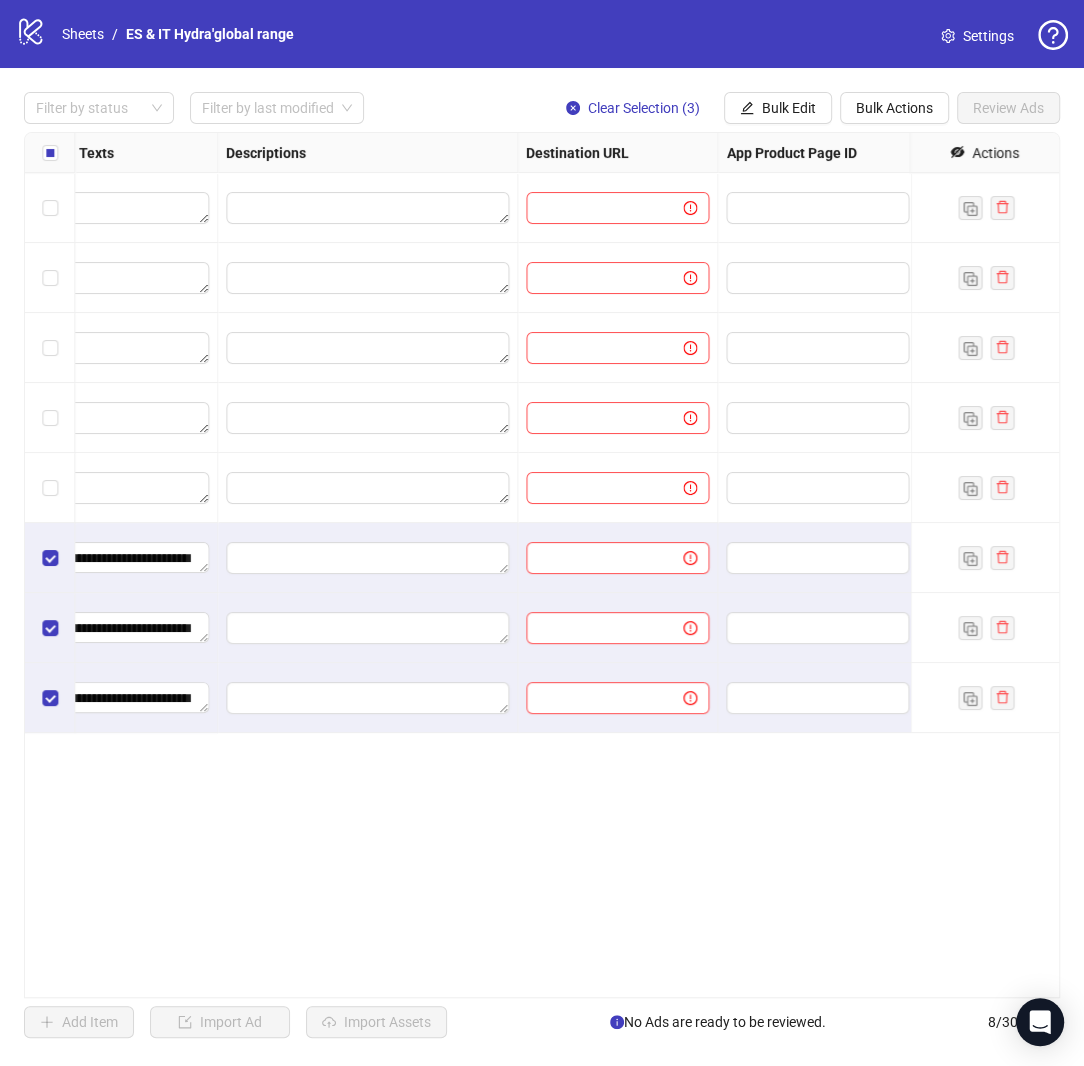 scroll, scrollTop: 0, scrollLeft: 1492, axis: horizontal 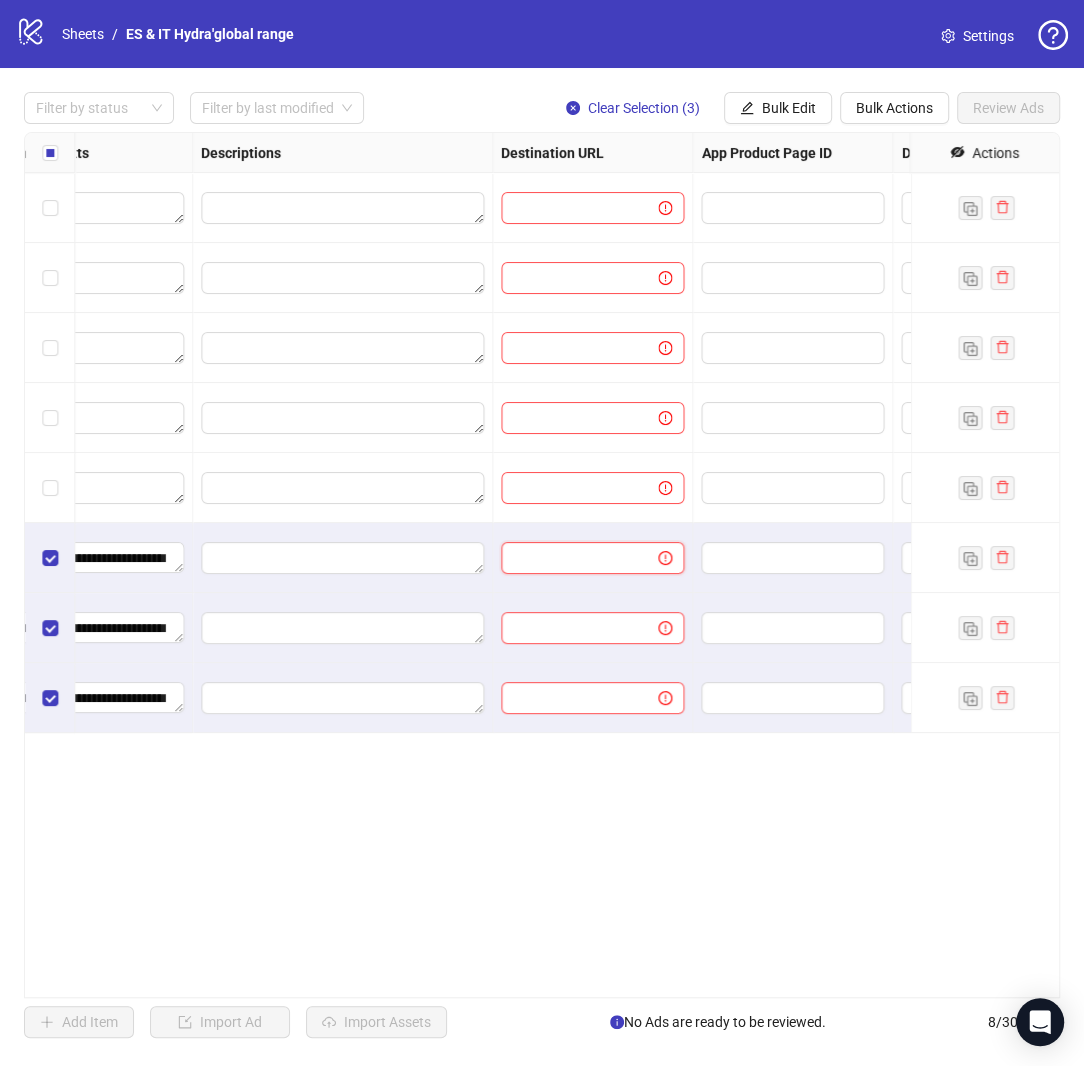 click at bounding box center (571, 558) 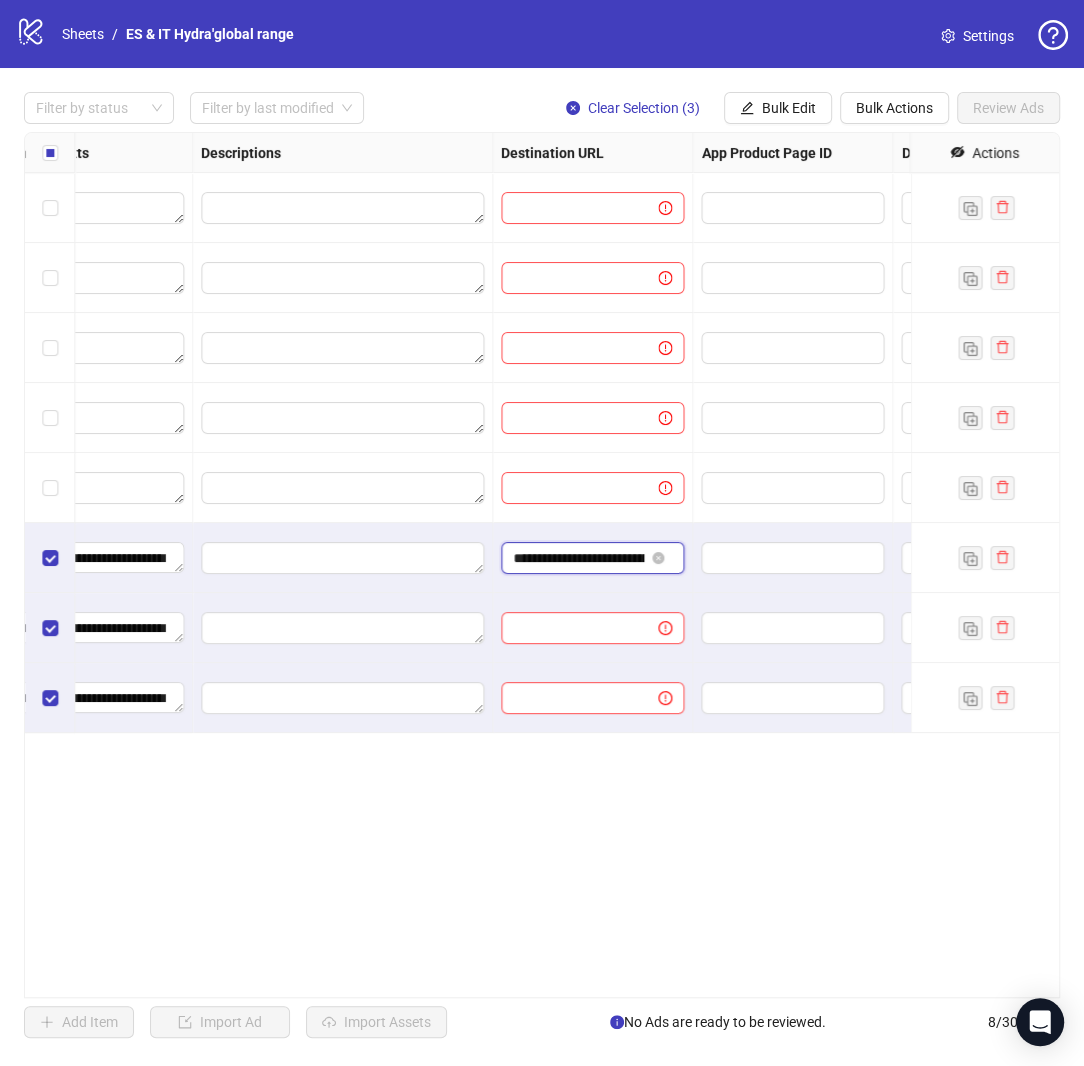 scroll, scrollTop: 0, scrollLeft: 352, axis: horizontal 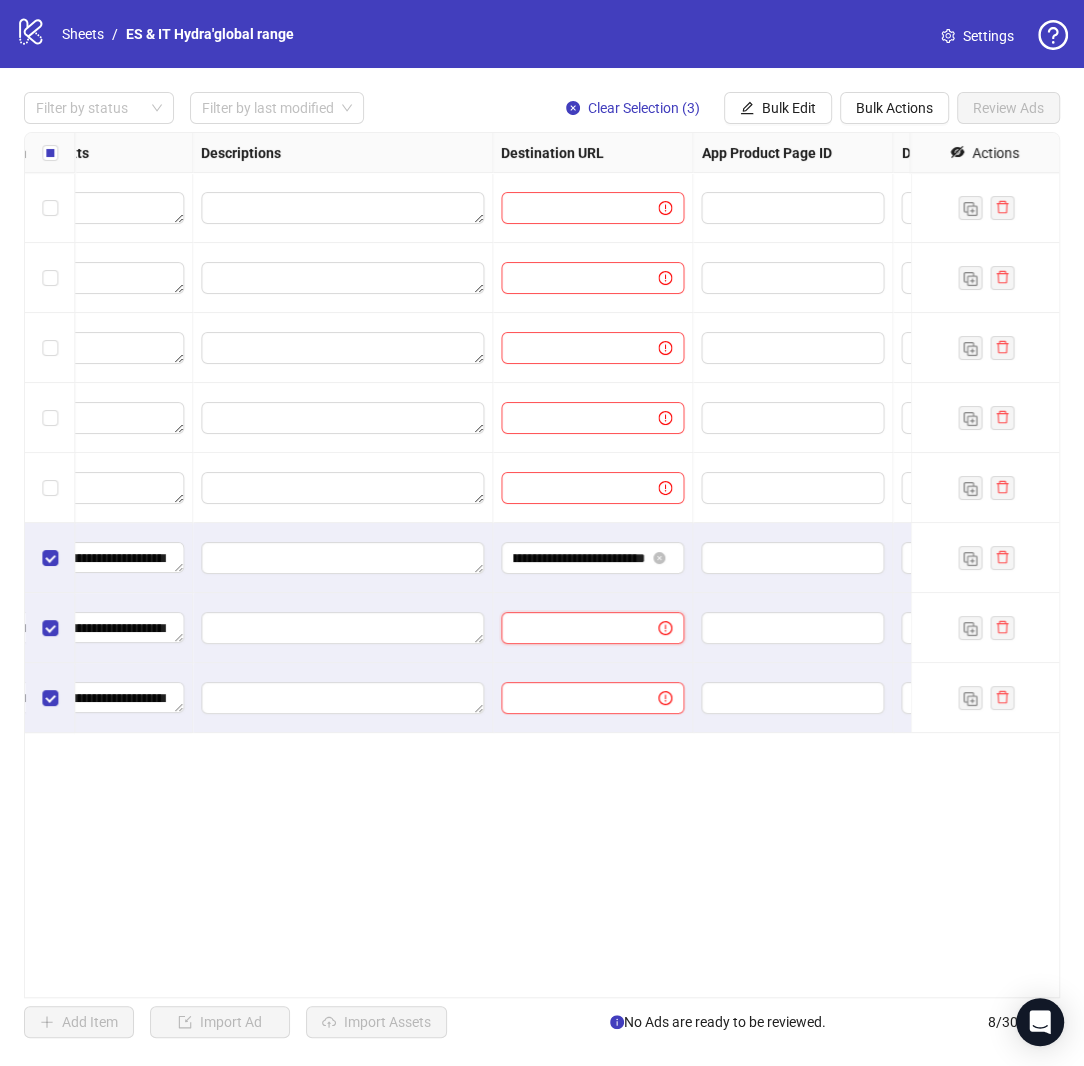 click at bounding box center (571, 628) 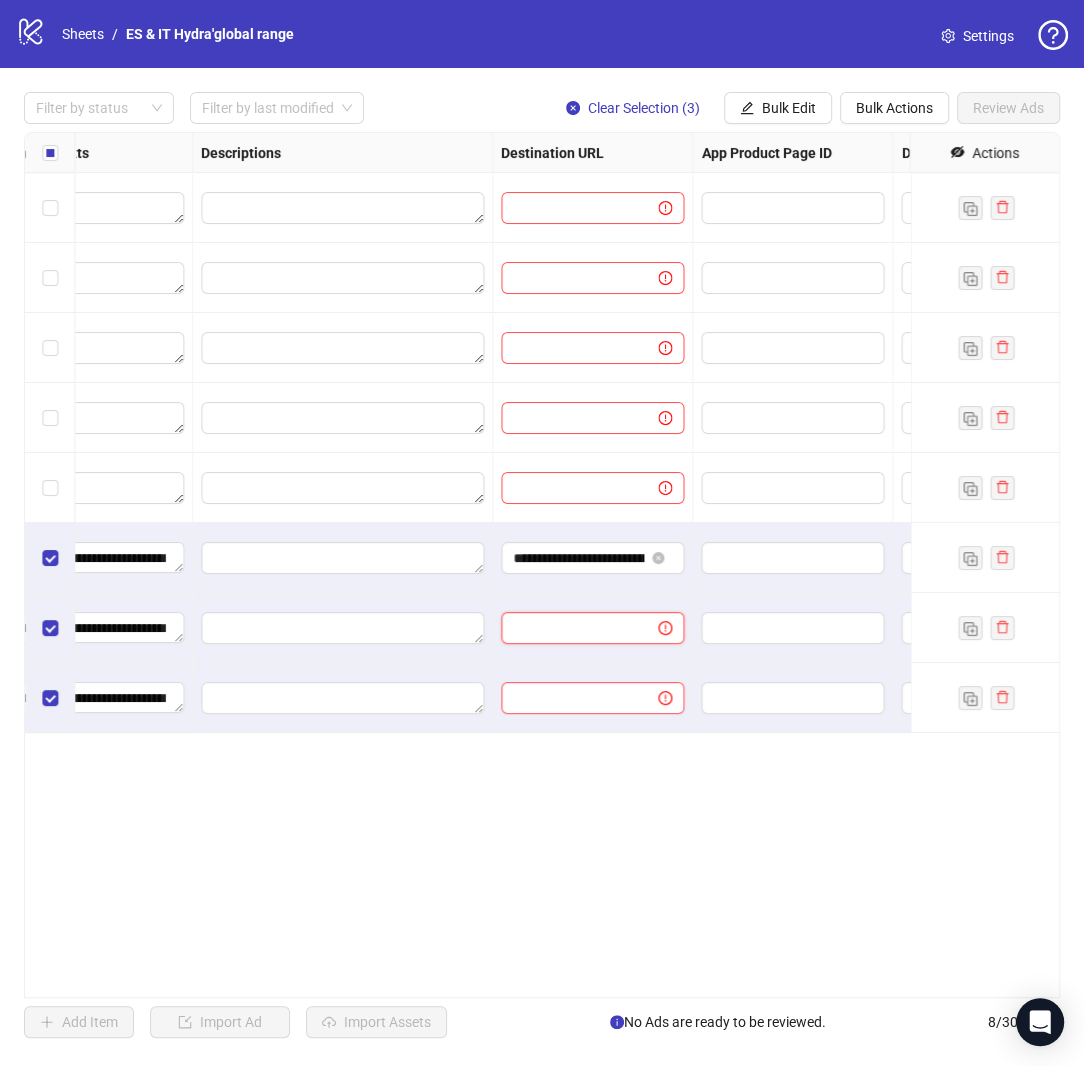 paste on "**********" 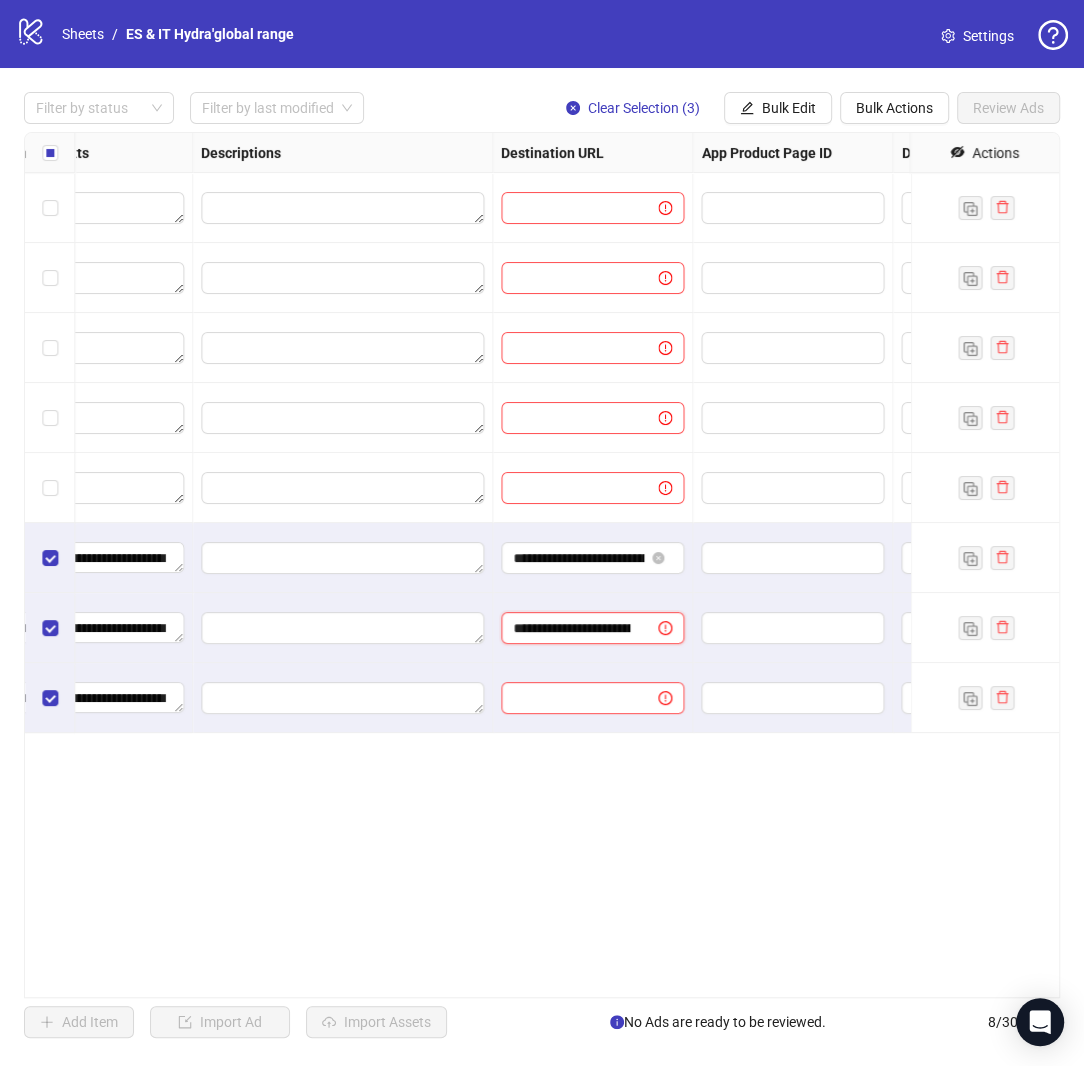 scroll, scrollTop: 0, scrollLeft: 352, axis: horizontal 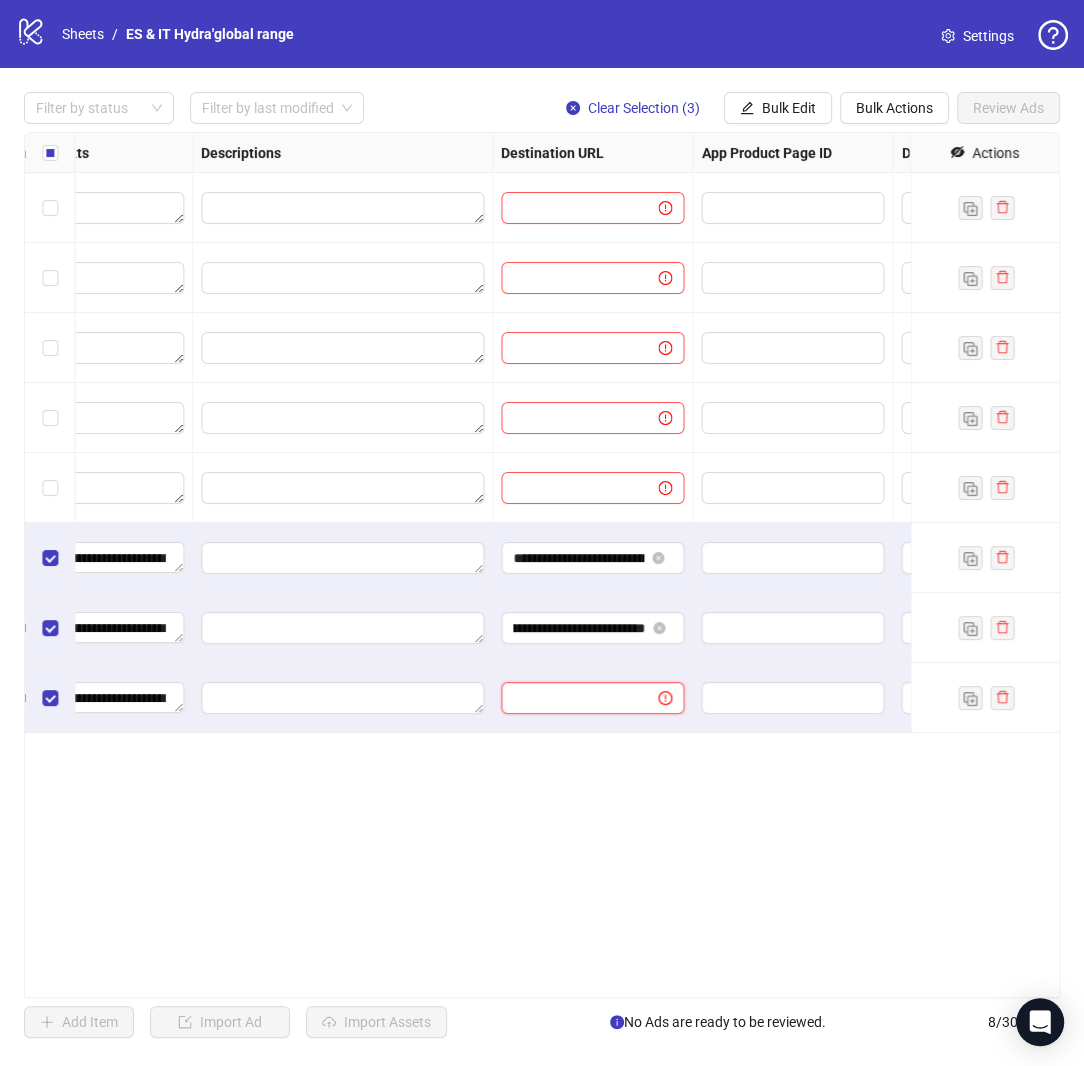 click at bounding box center [571, 698] 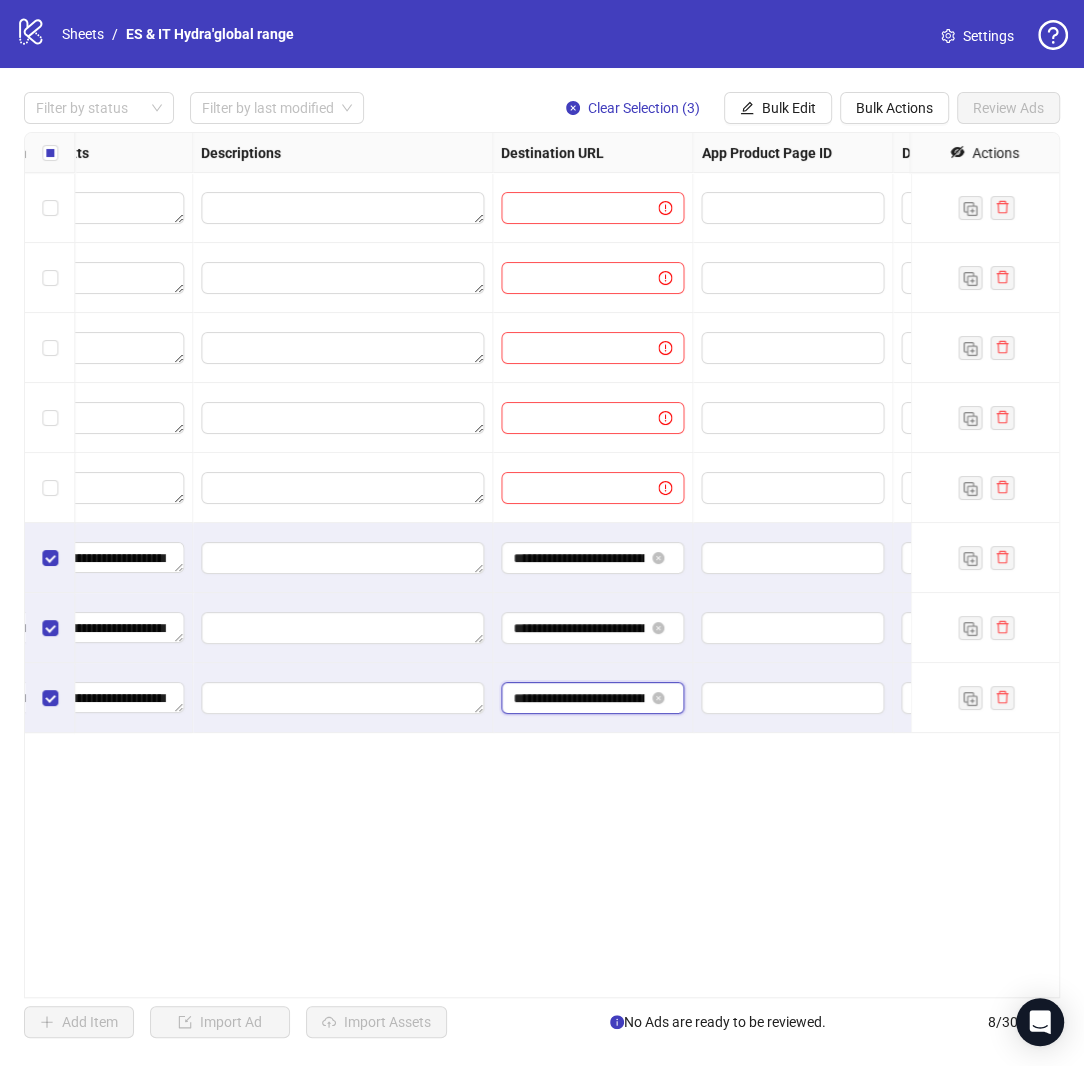 scroll, scrollTop: 0, scrollLeft: 352, axis: horizontal 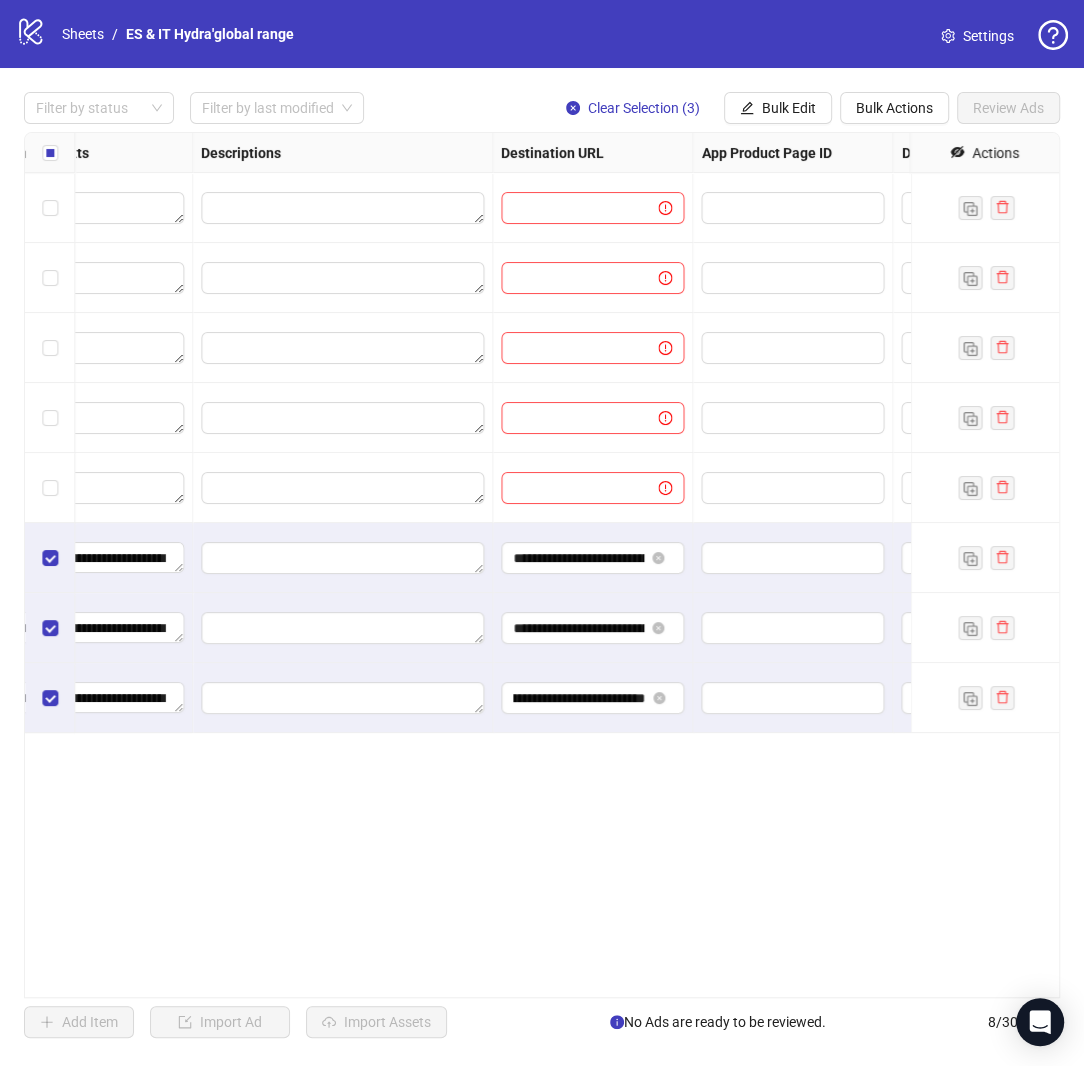 click on "**********" at bounding box center (542, 565) 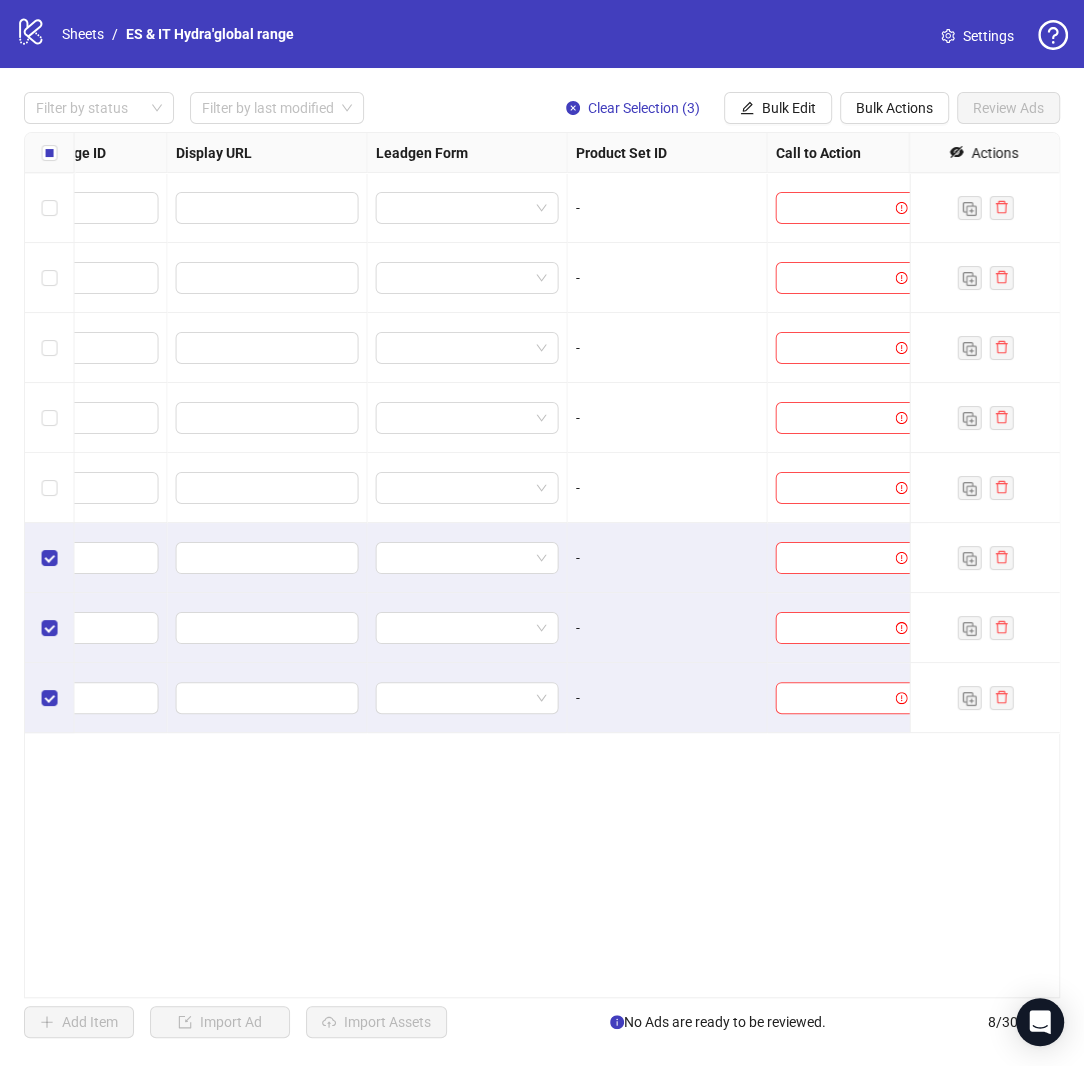 scroll, scrollTop: 0, scrollLeft: 2235, axis: horizontal 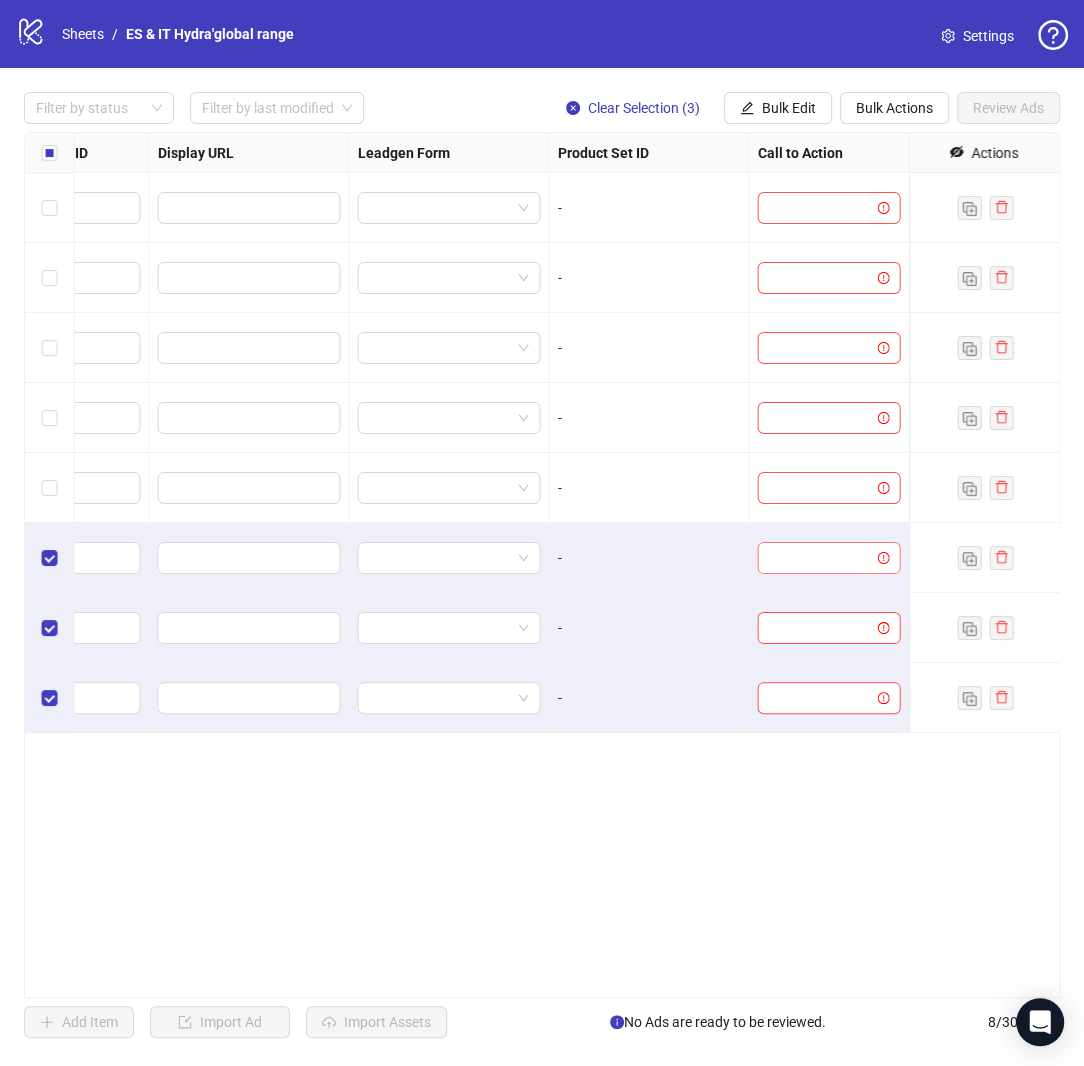 click at bounding box center (820, 558) 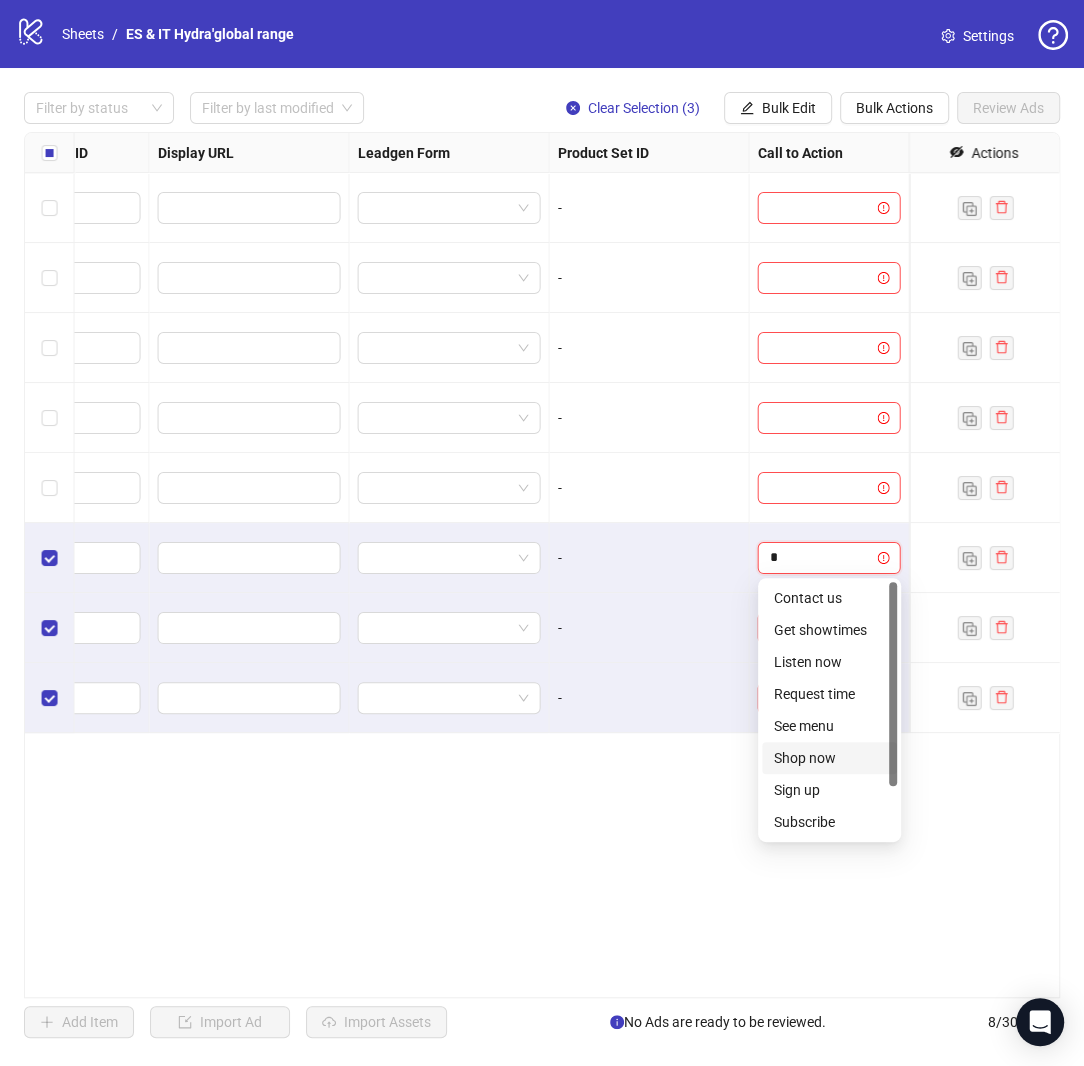 click on "Shop now" at bounding box center [829, 758] 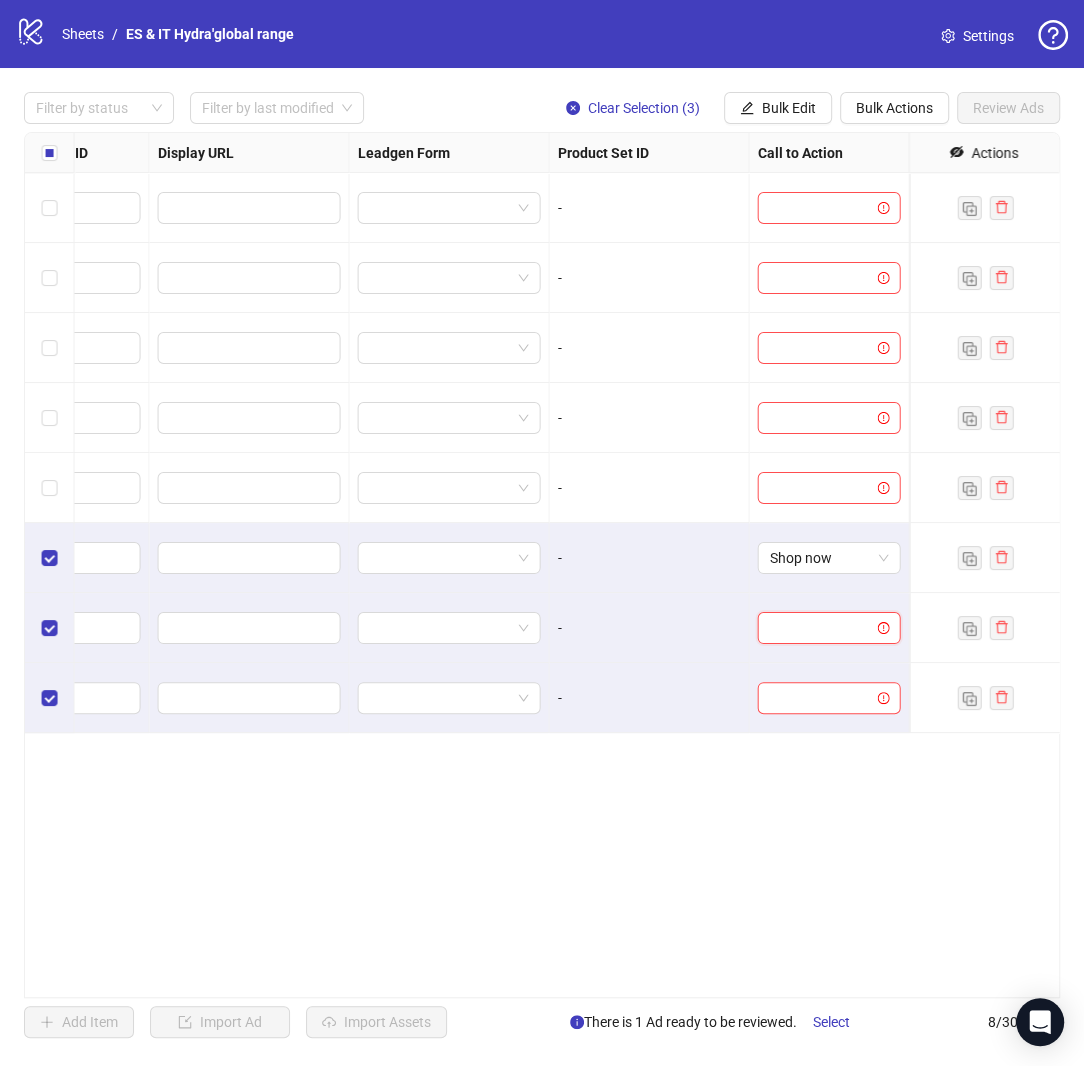 click at bounding box center [820, 628] 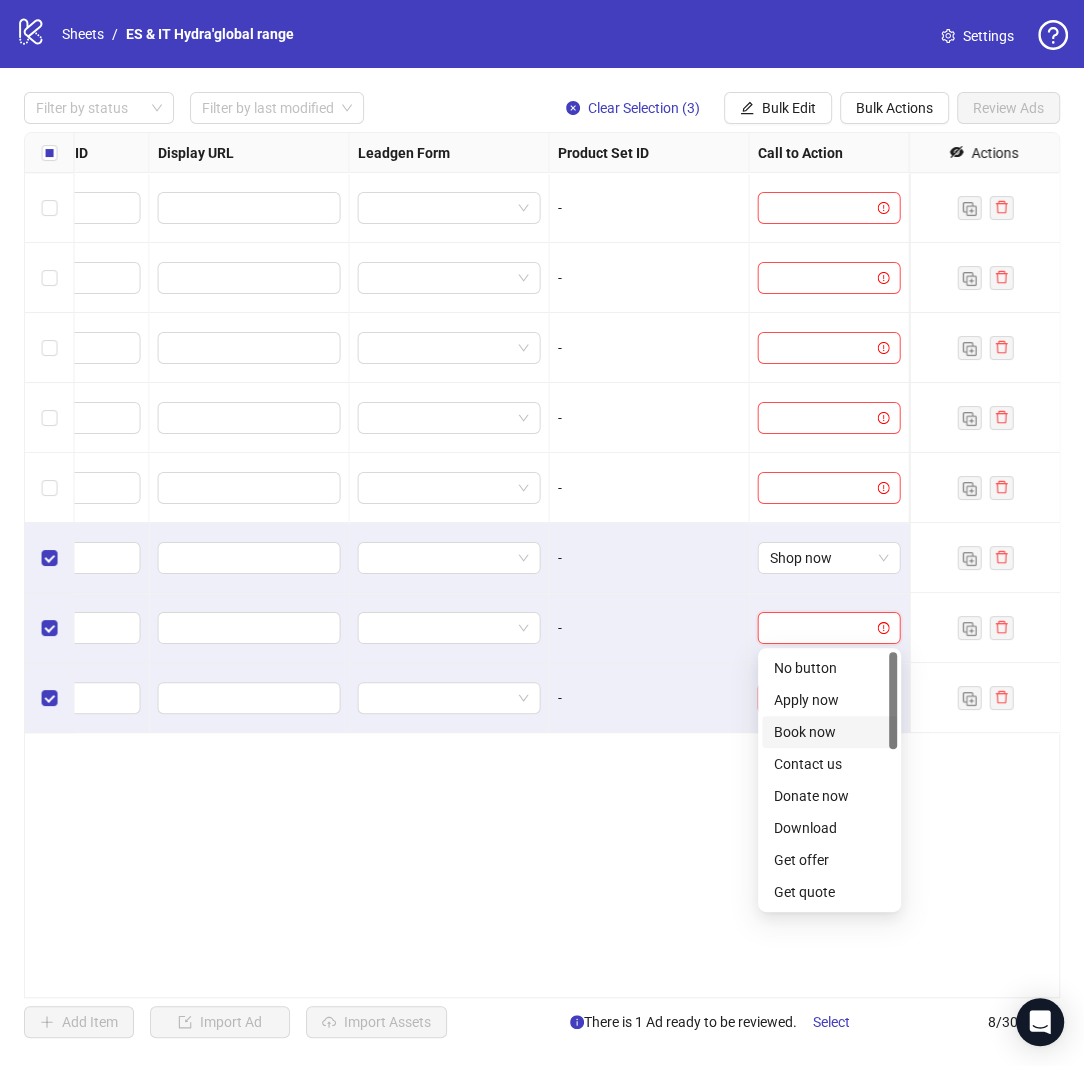 type on "*" 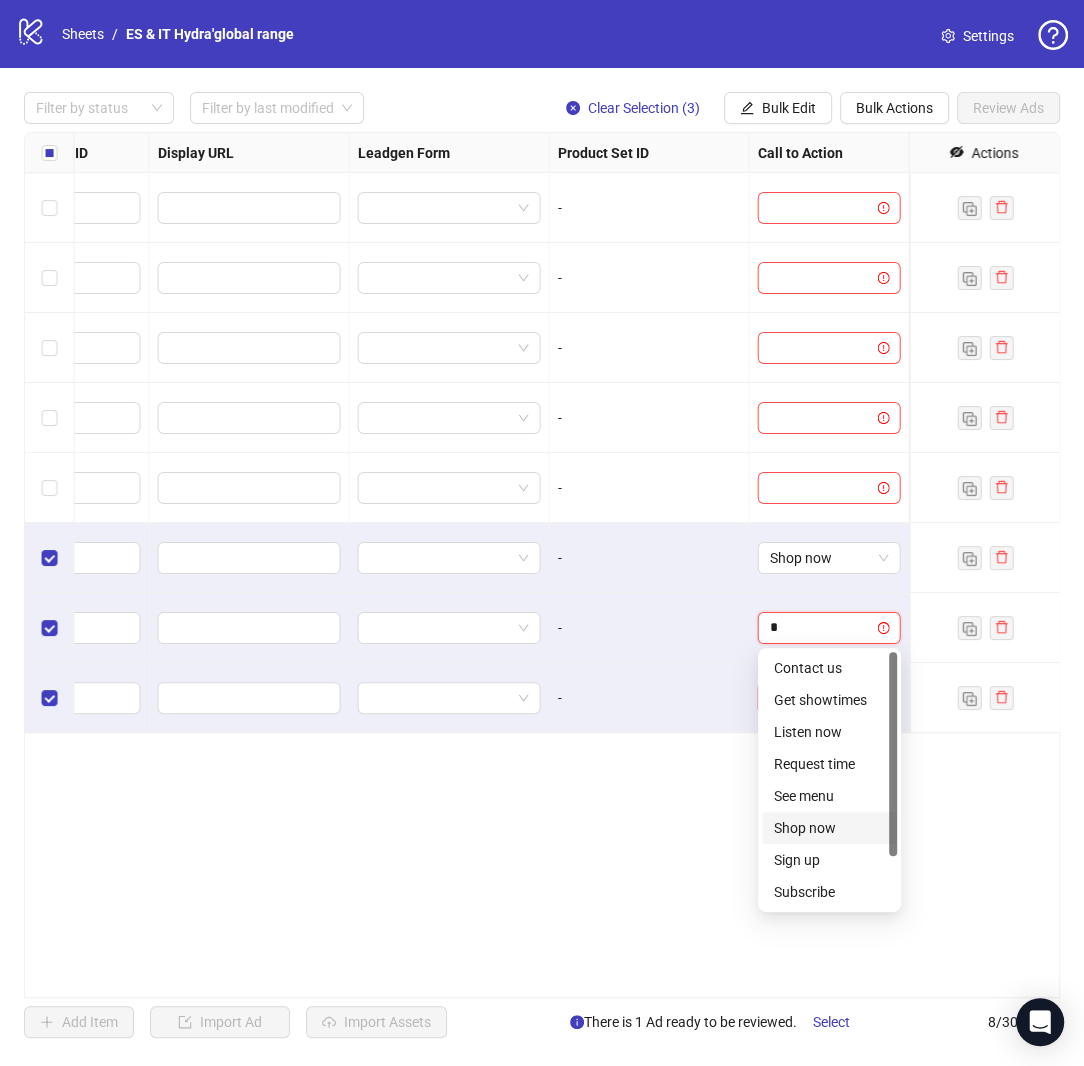 click on "Shop now" at bounding box center [829, 828] 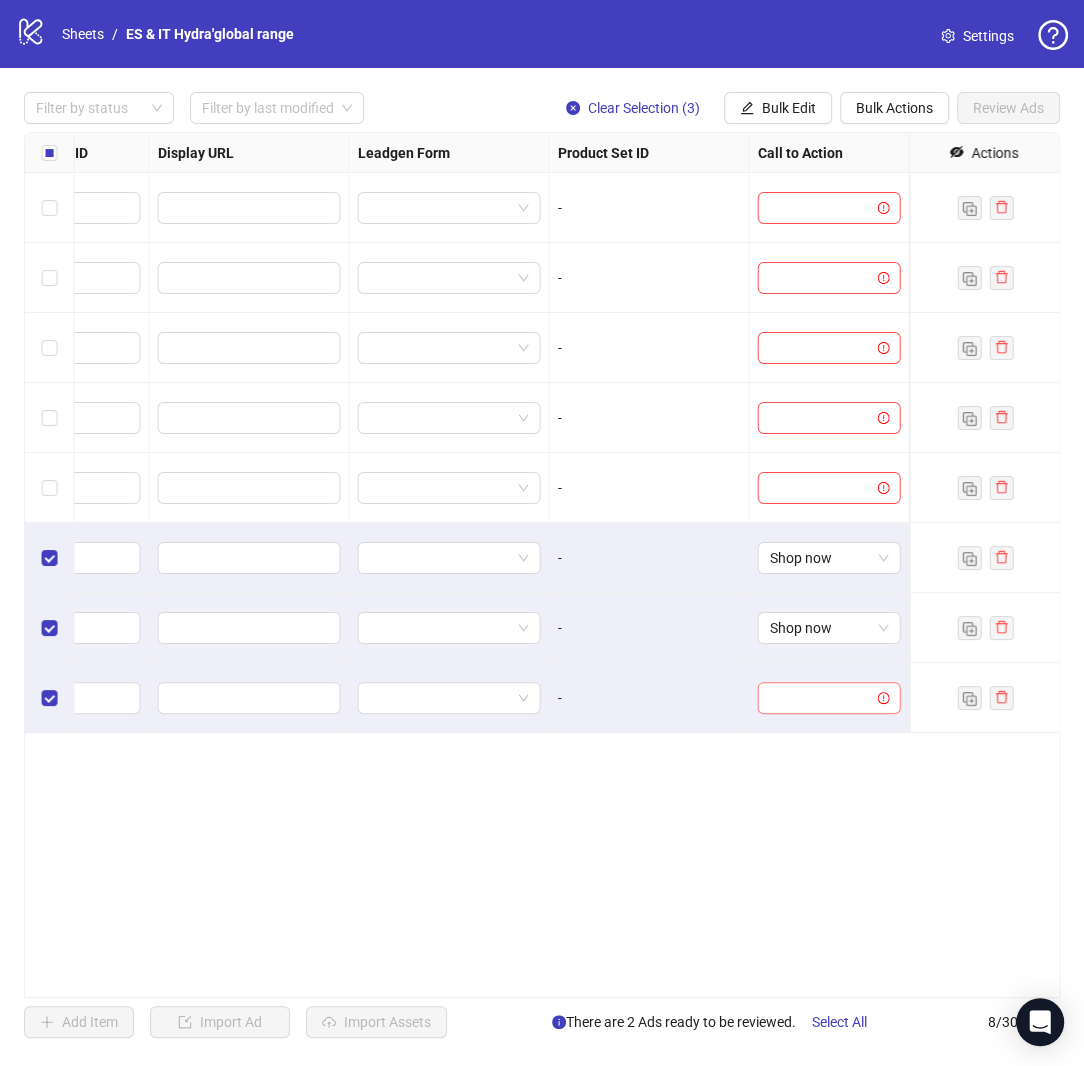 click at bounding box center (820, 698) 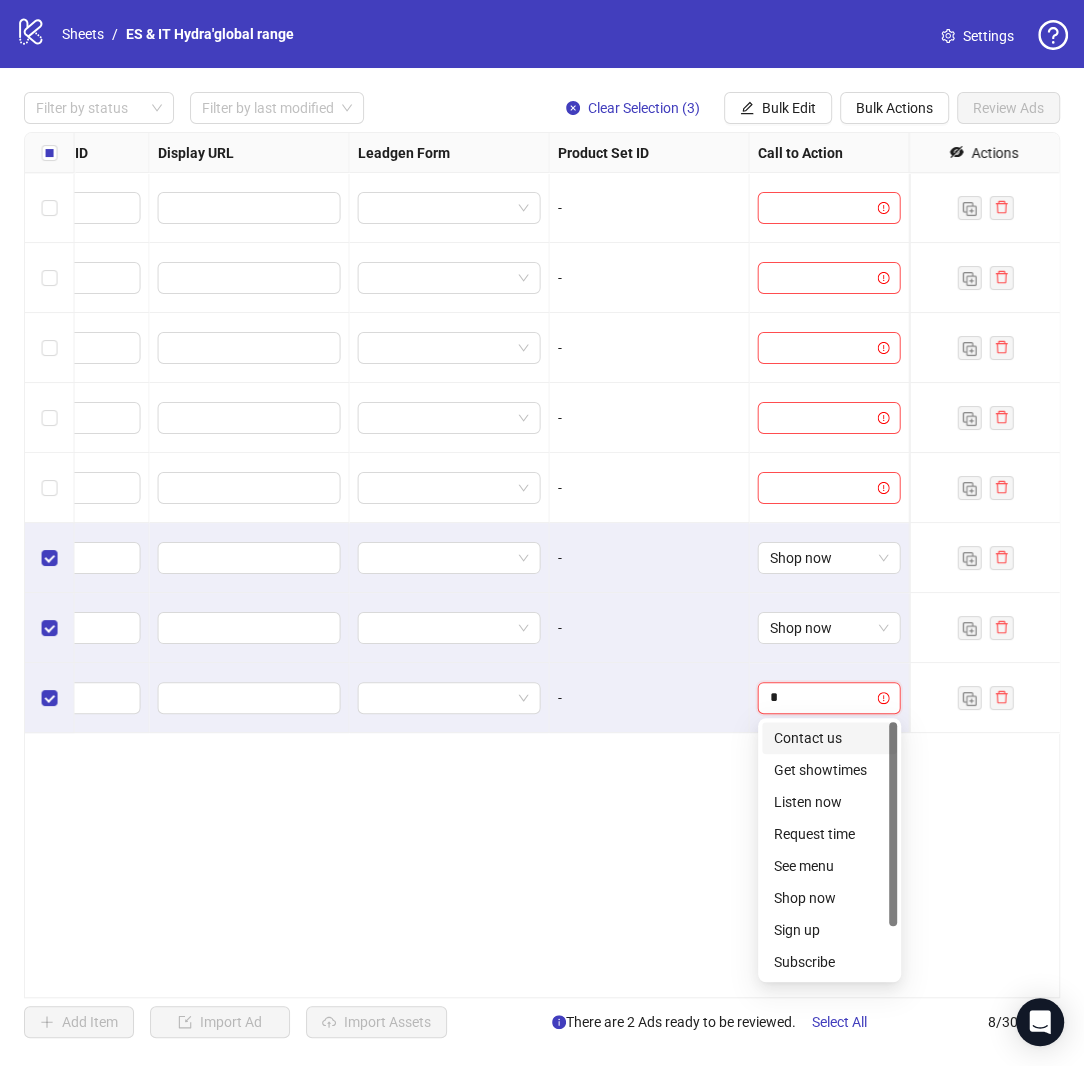 type on "**" 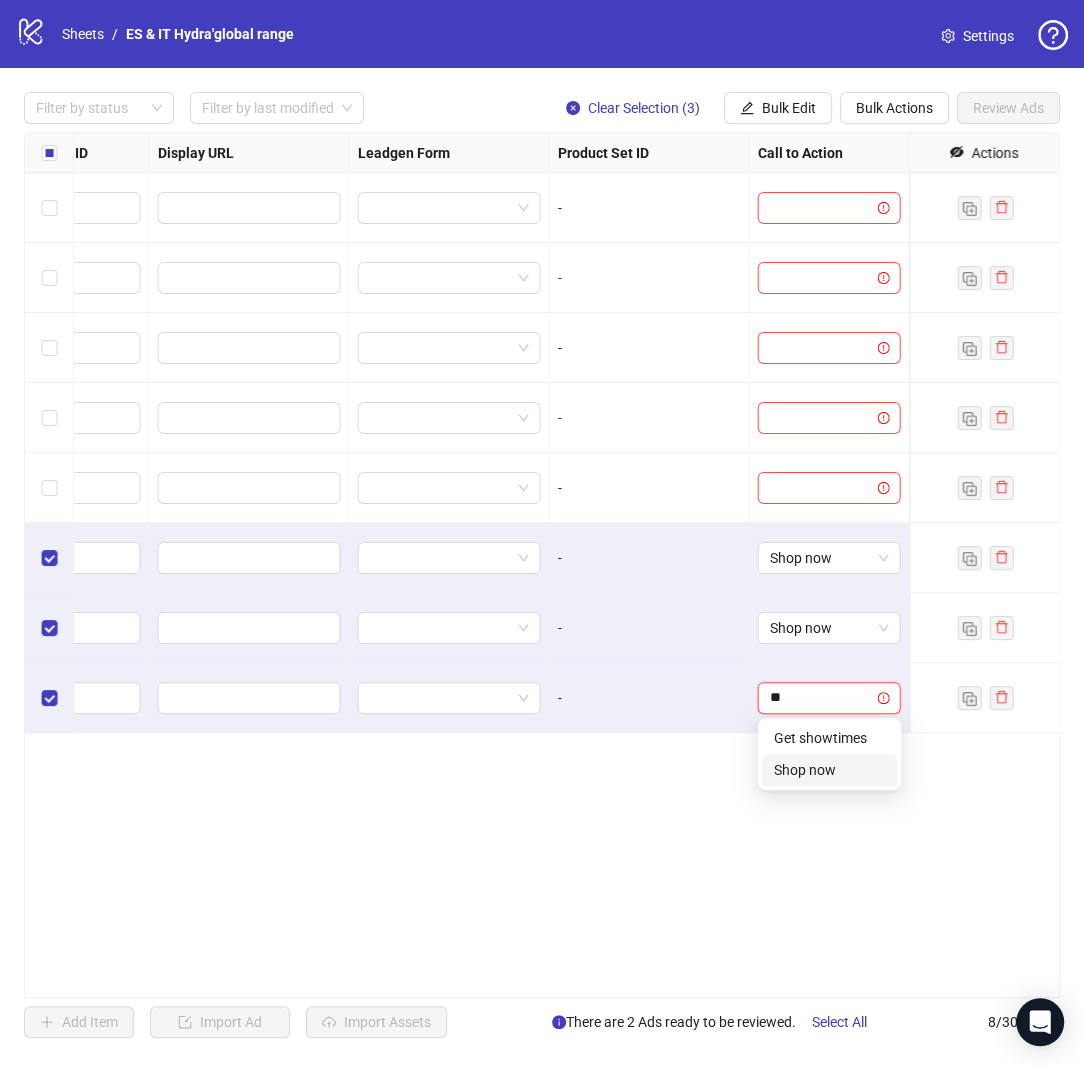 click on "Shop now" at bounding box center [829, 770] 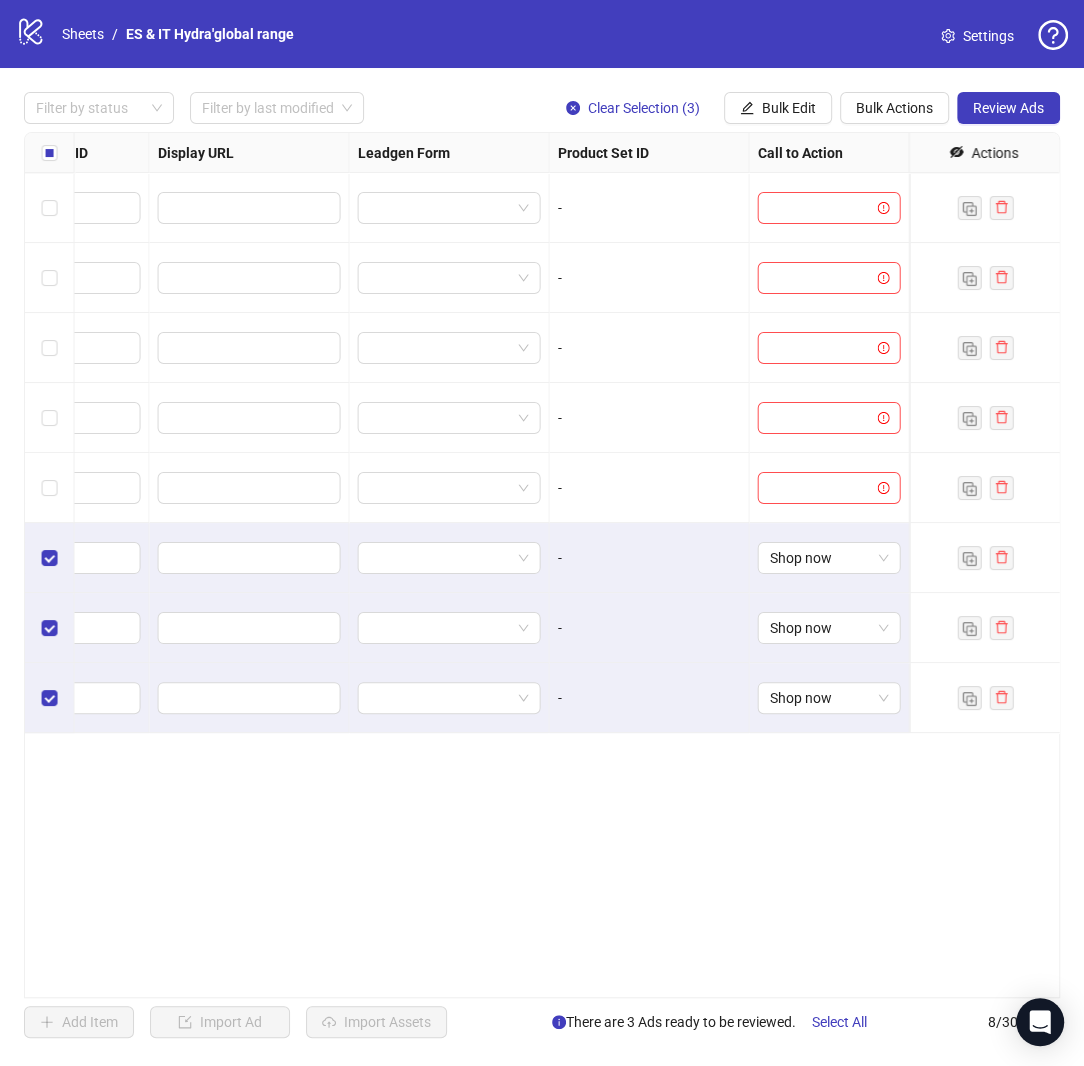 click on "**********" at bounding box center (542, 565) 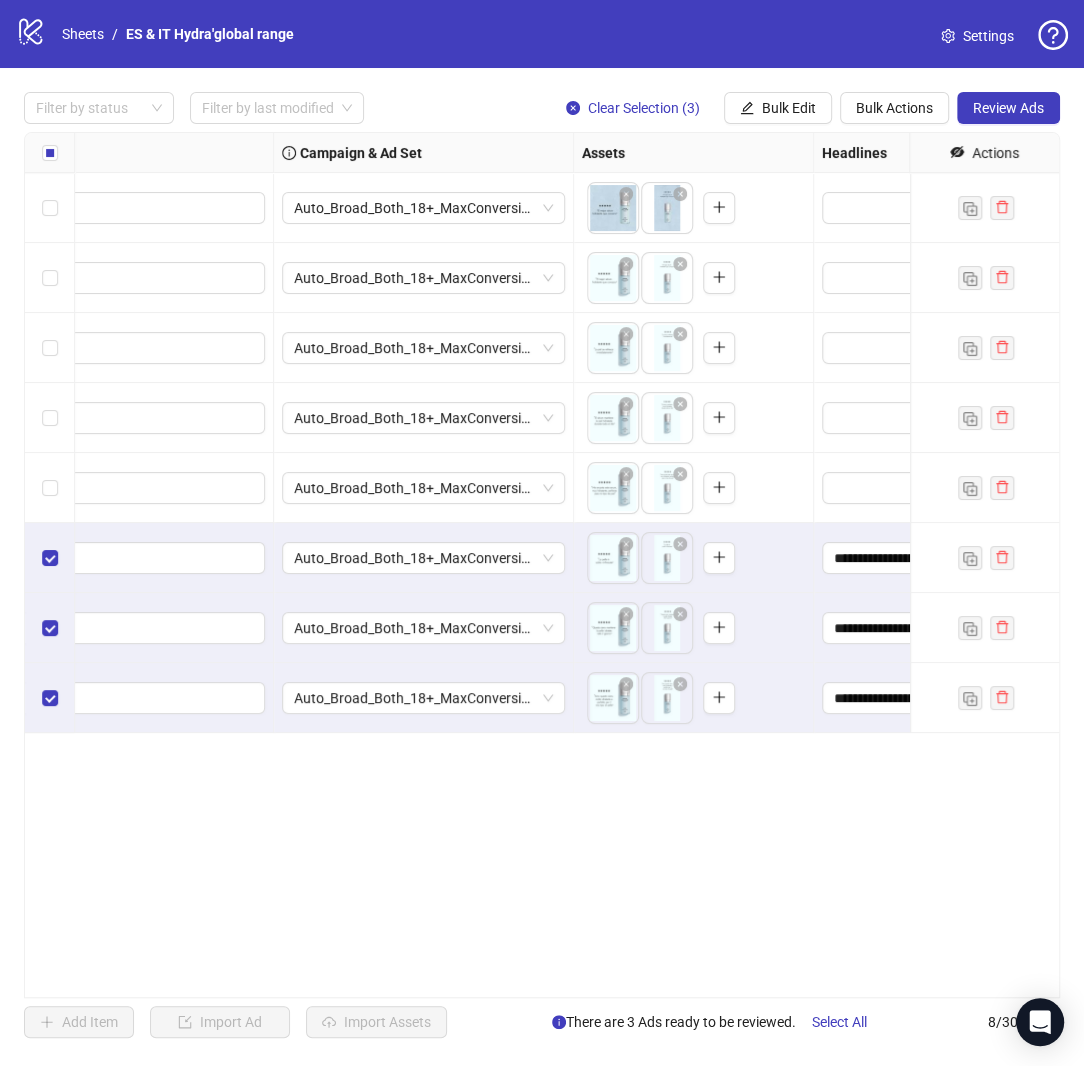 scroll, scrollTop: 0, scrollLeft: 62, axis: horizontal 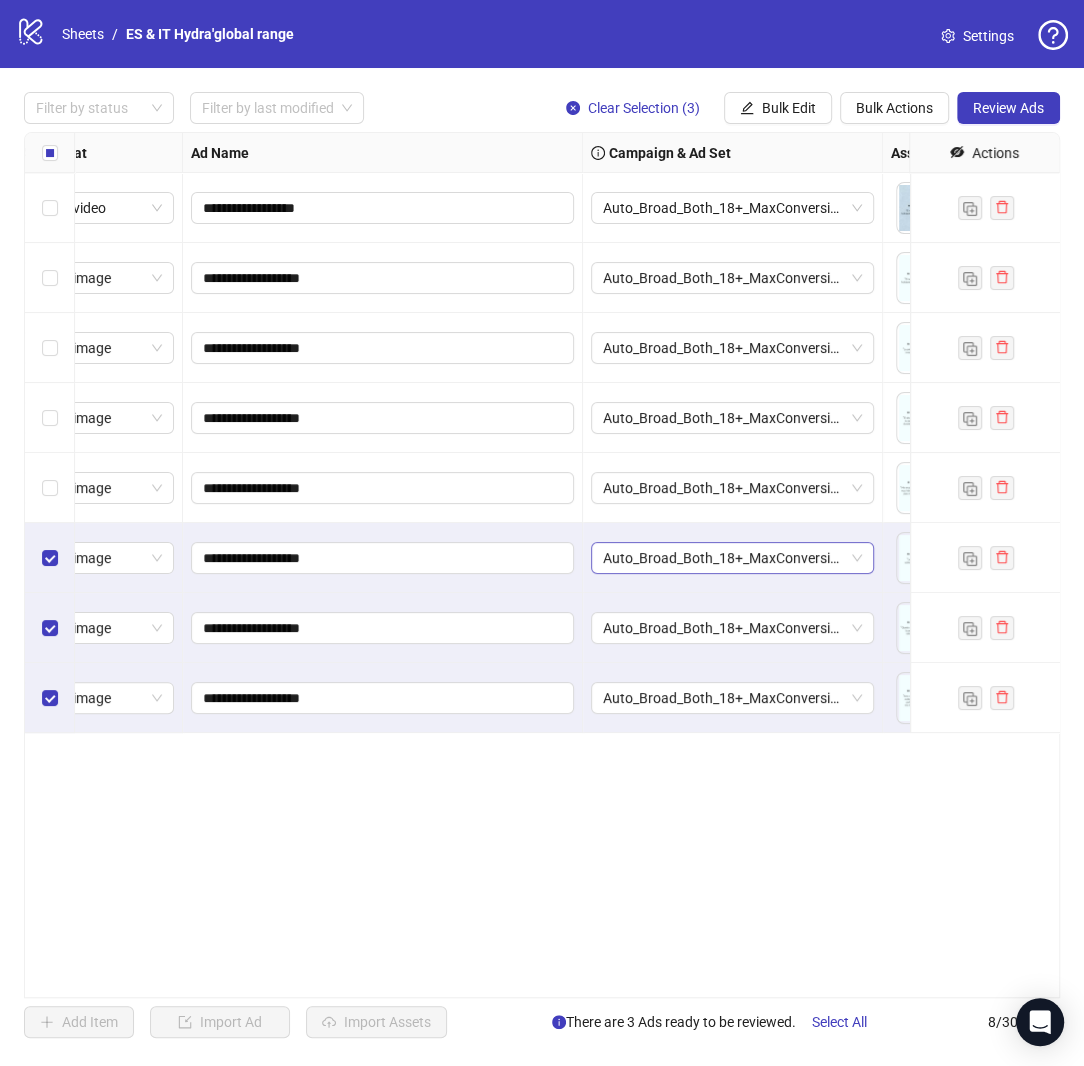 click on "Auto_Broad_Both_18+_MaxConversions_IT" at bounding box center (732, 558) 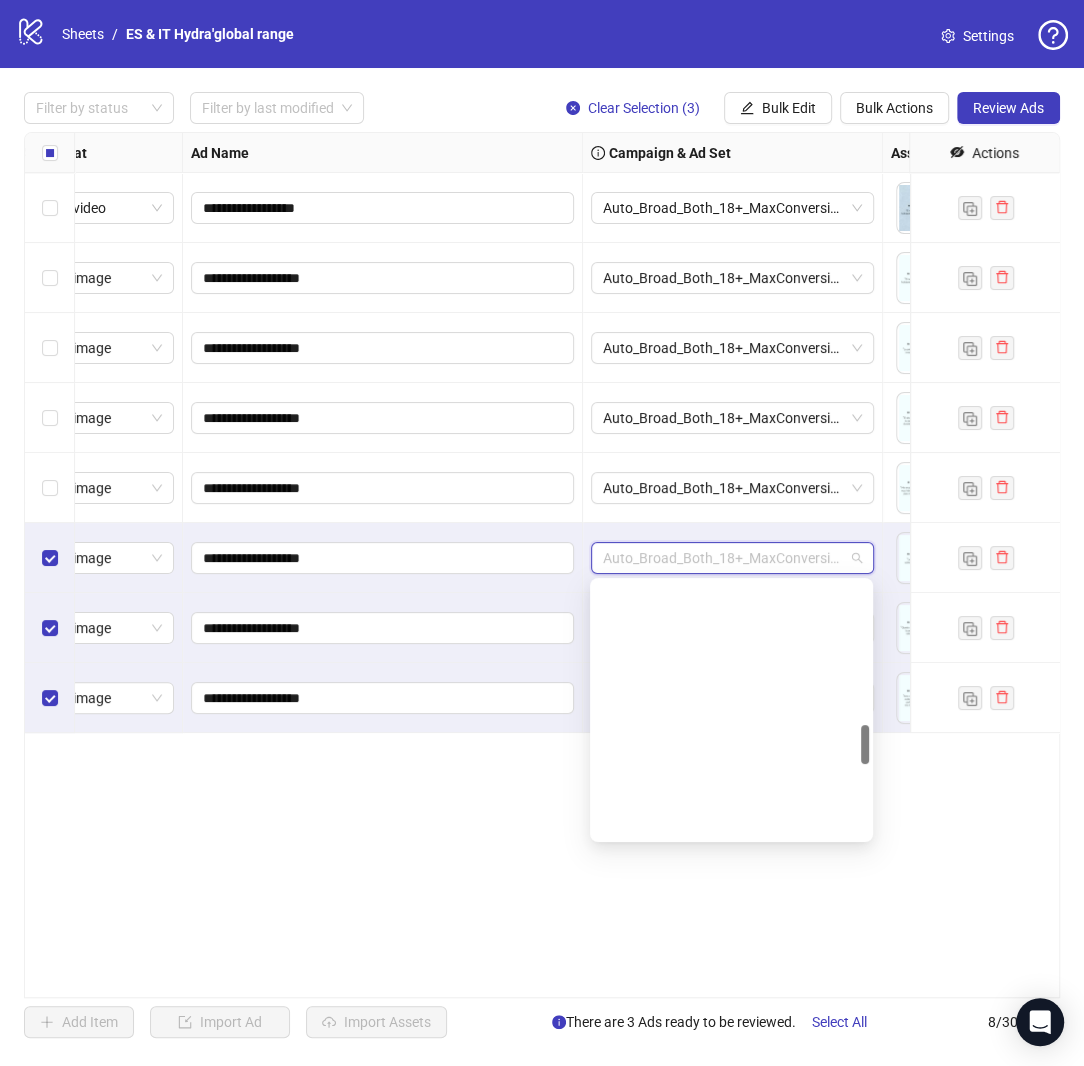 scroll, scrollTop: 936, scrollLeft: 0, axis: vertical 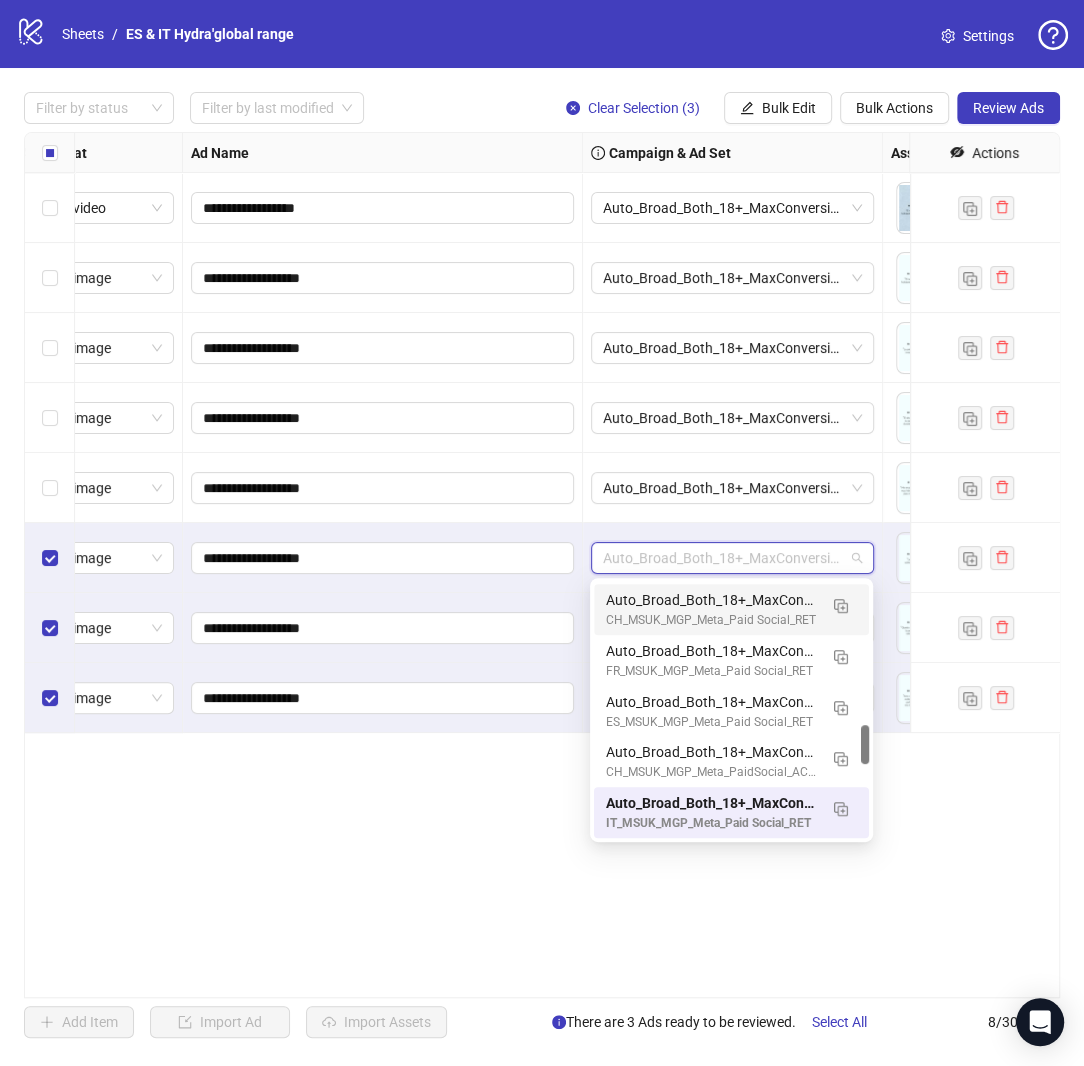 click on "**********" at bounding box center (542, 565) 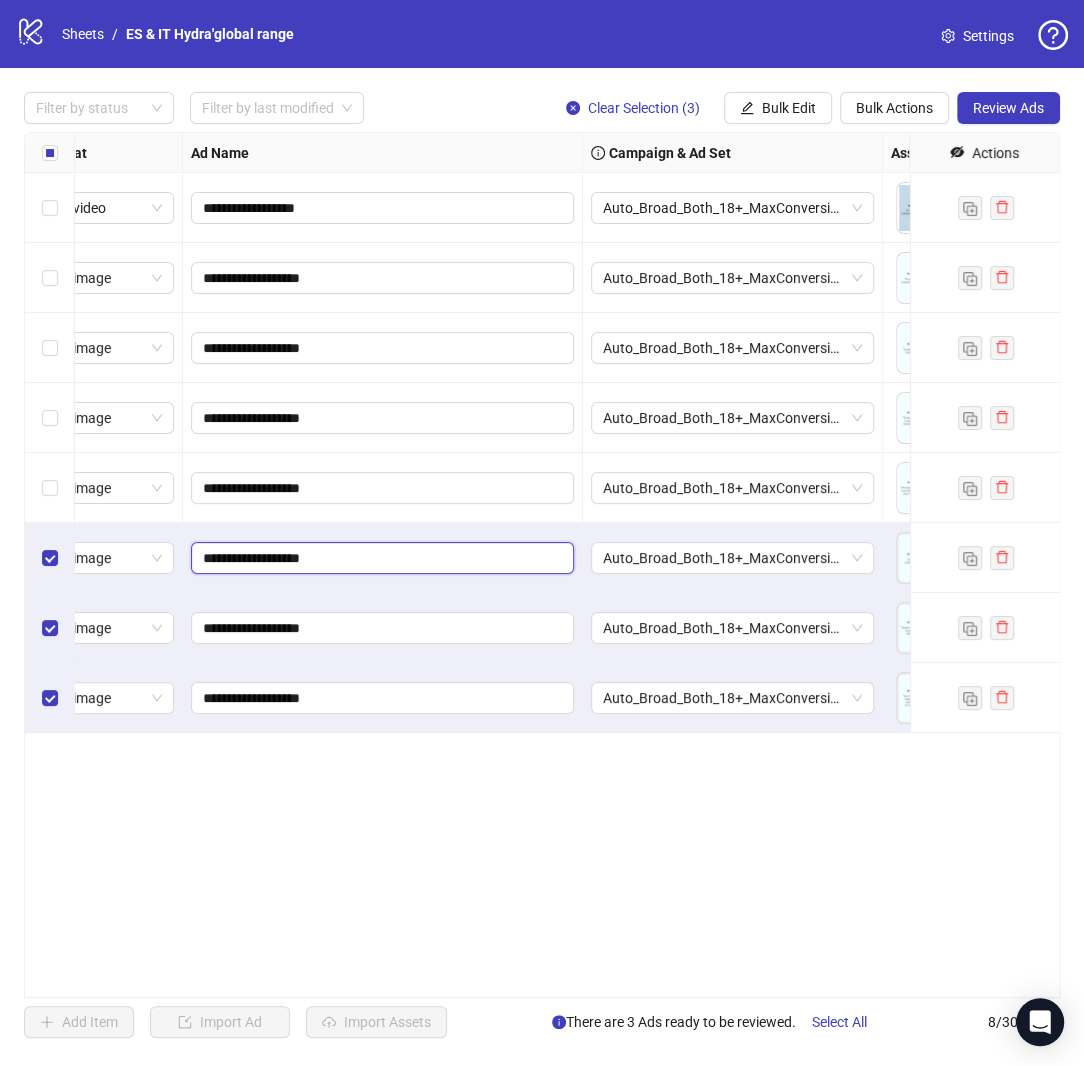 click on "**********" at bounding box center [380, 558] 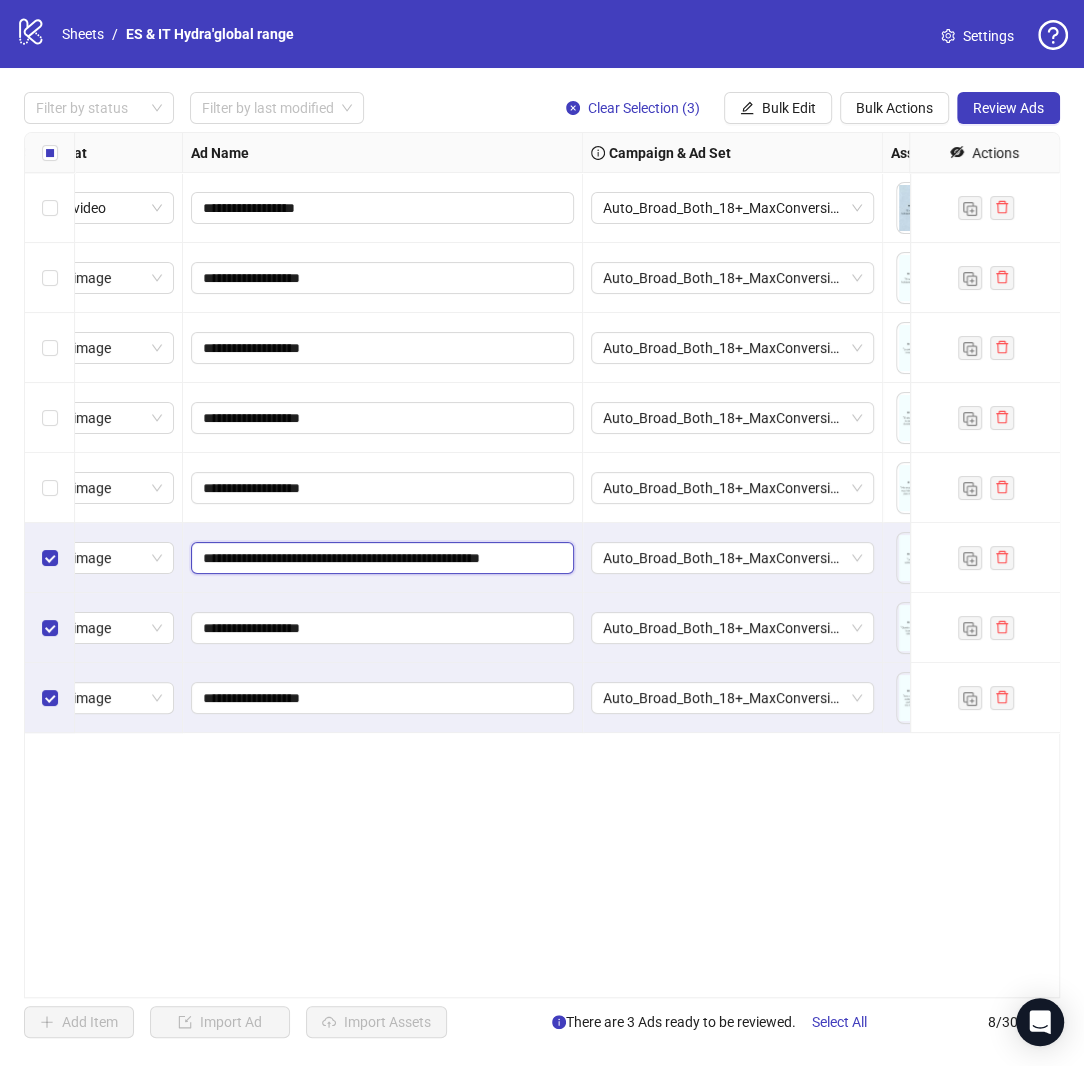 scroll, scrollTop: 0, scrollLeft: 28, axis: horizontal 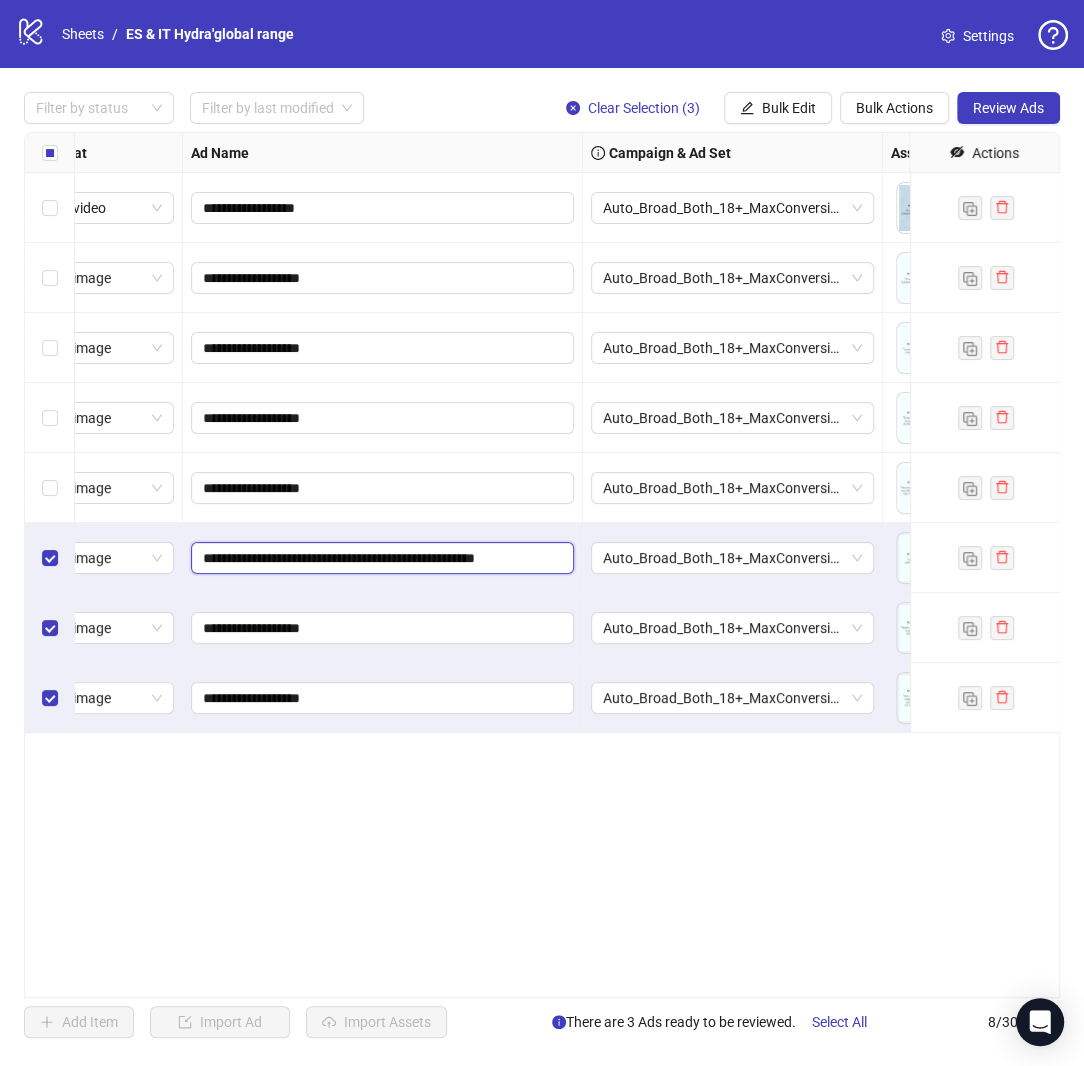type on "**********" 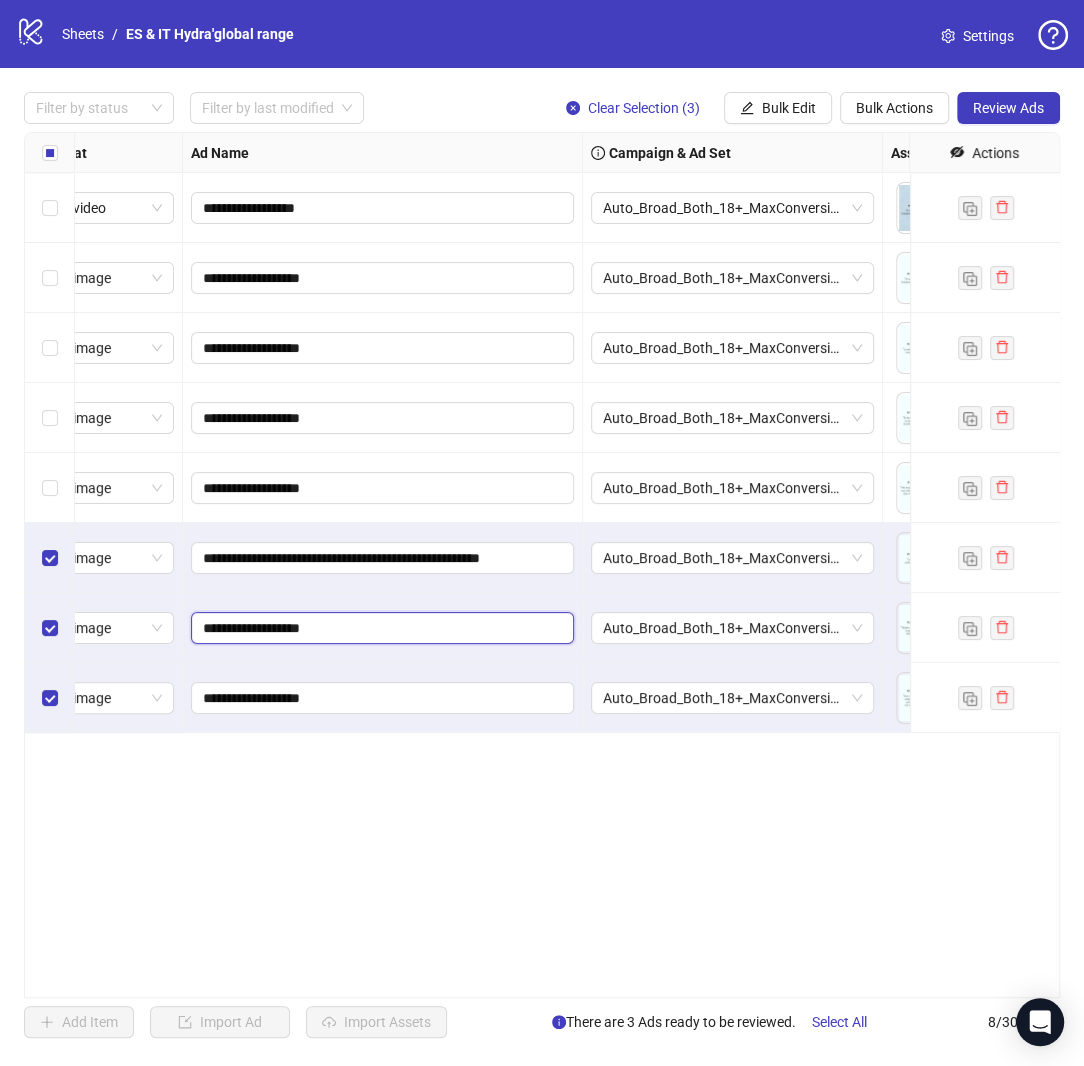 click on "**********" at bounding box center (380, 628) 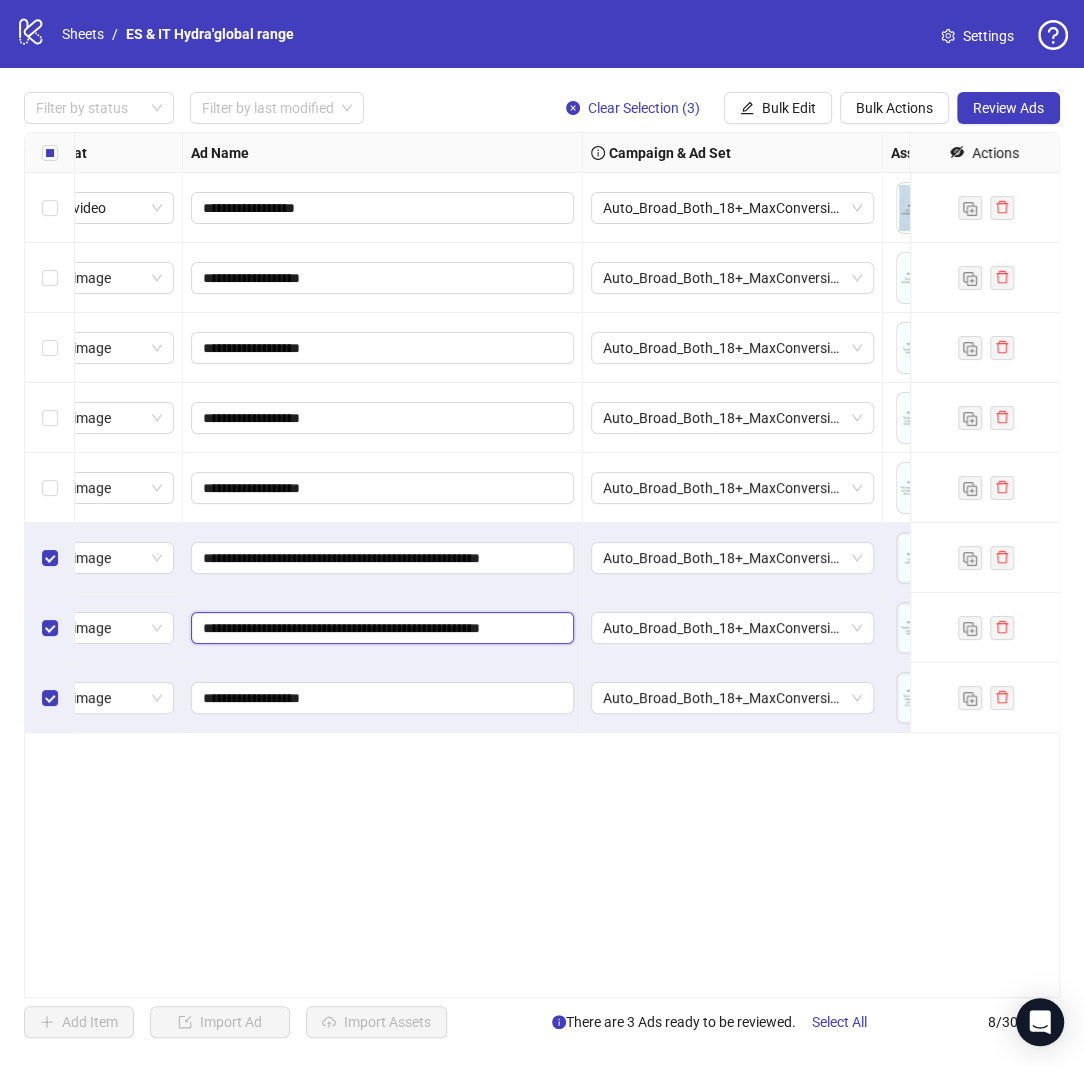 scroll, scrollTop: 0, scrollLeft: 28, axis: horizontal 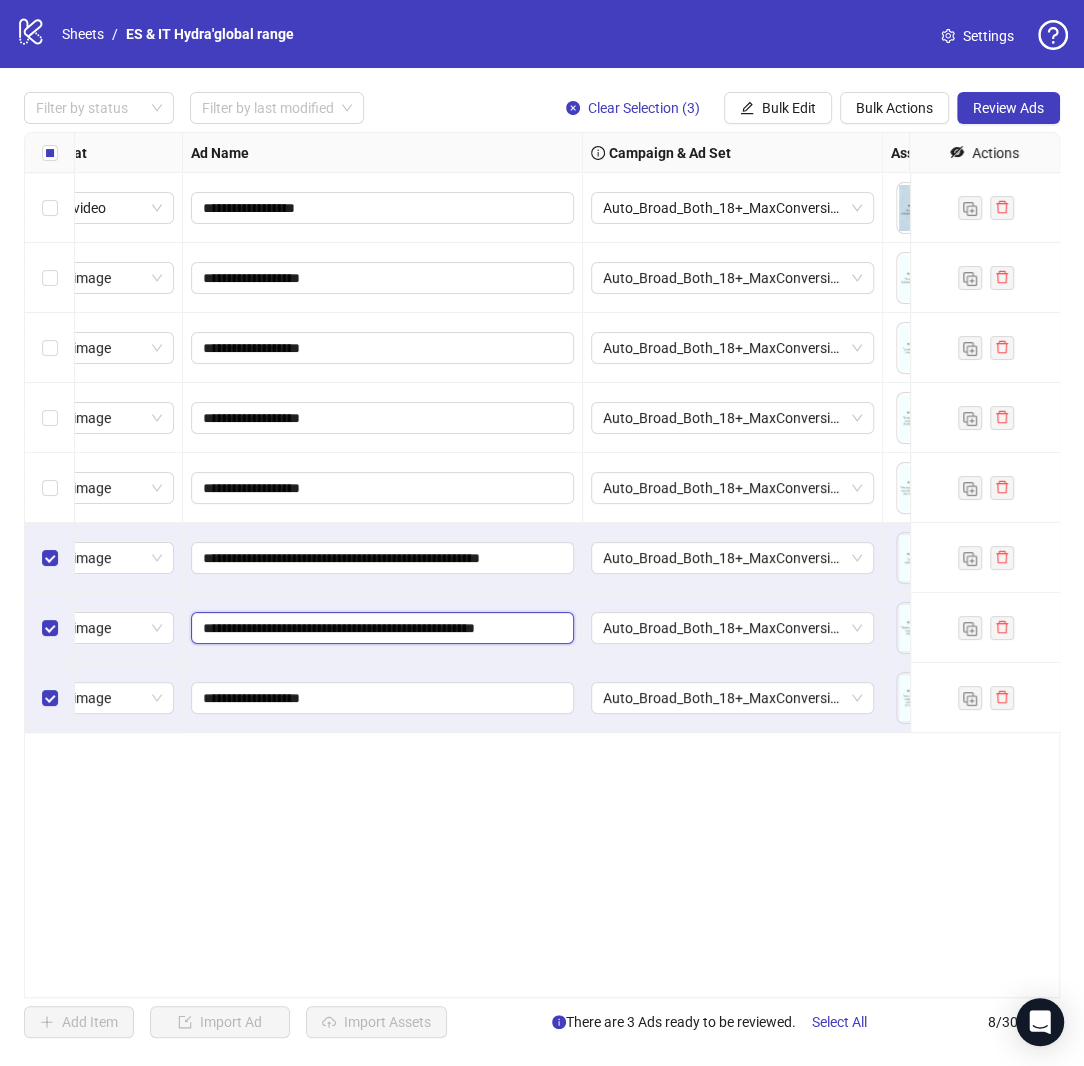 type on "**********" 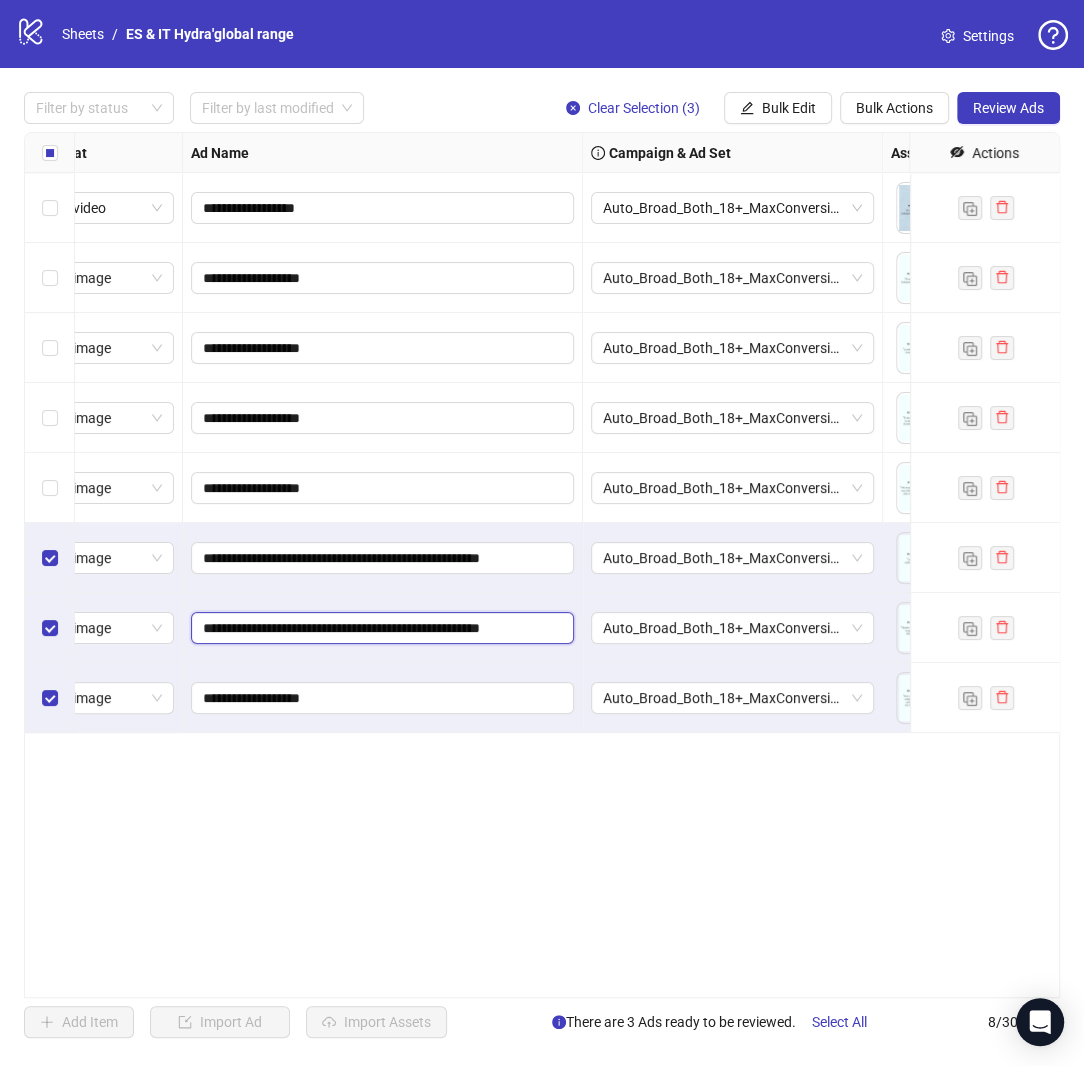 scroll, scrollTop: 0, scrollLeft: 19, axis: horizontal 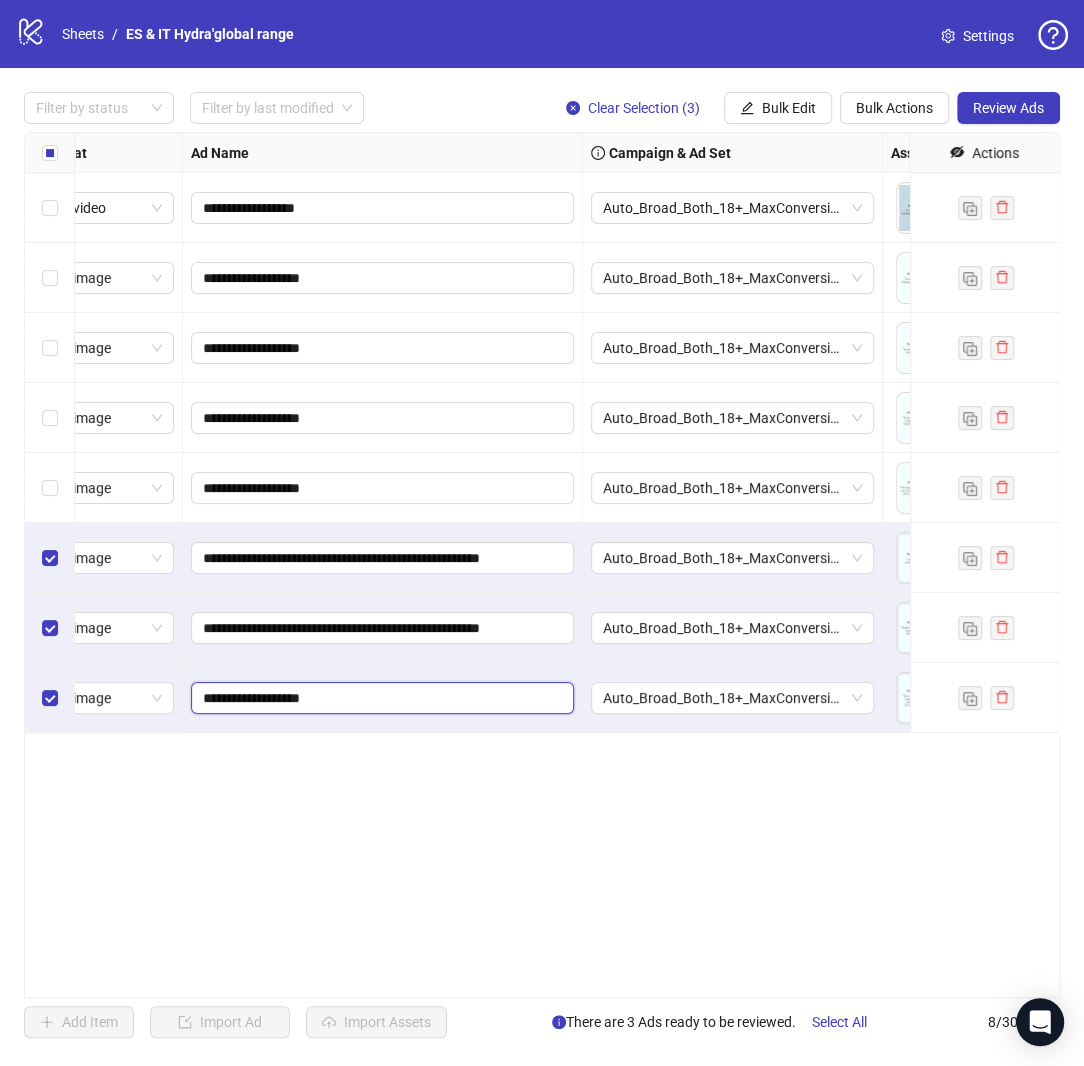 click on "**********" at bounding box center (380, 698) 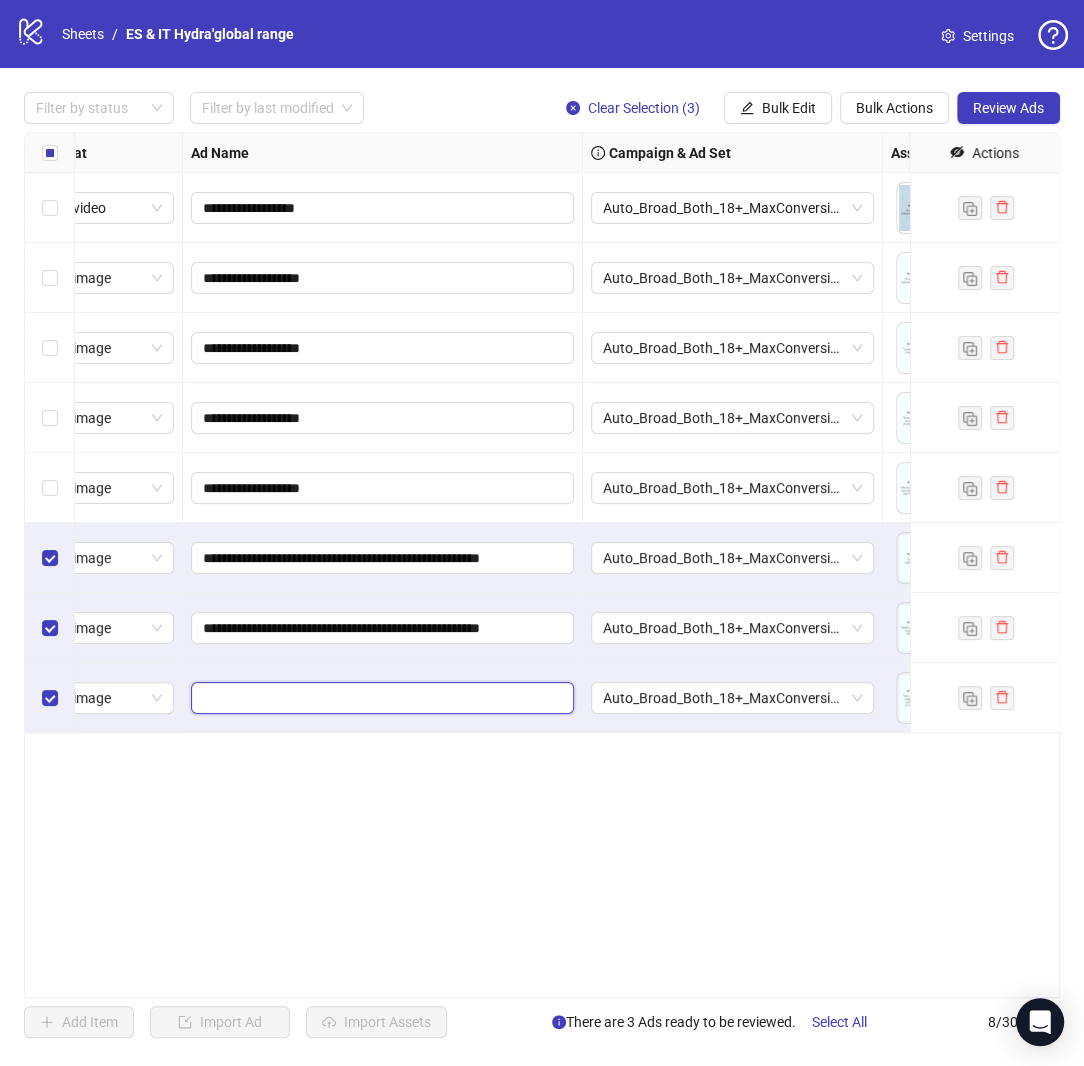 paste on "**********" 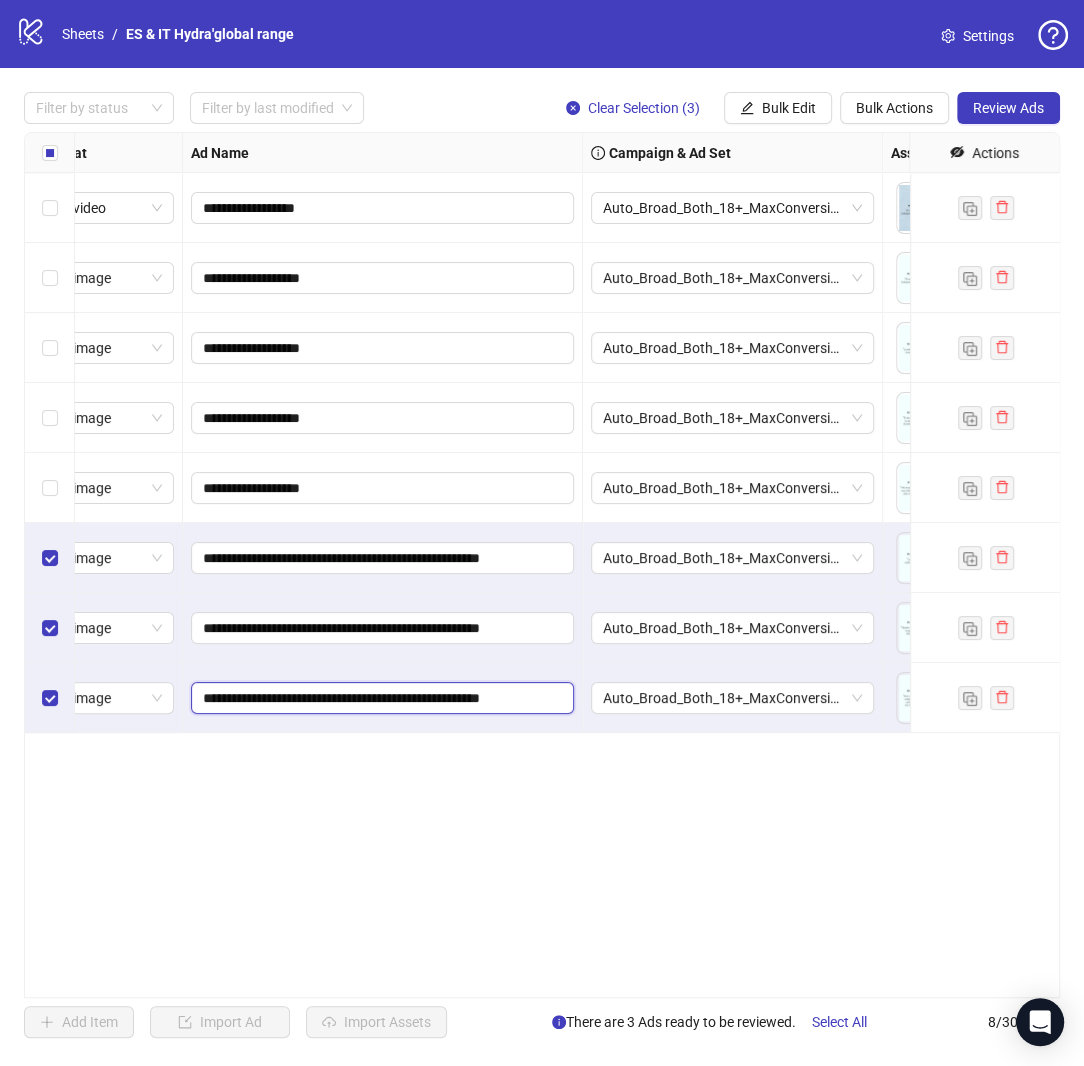 scroll, scrollTop: 0, scrollLeft: 28, axis: horizontal 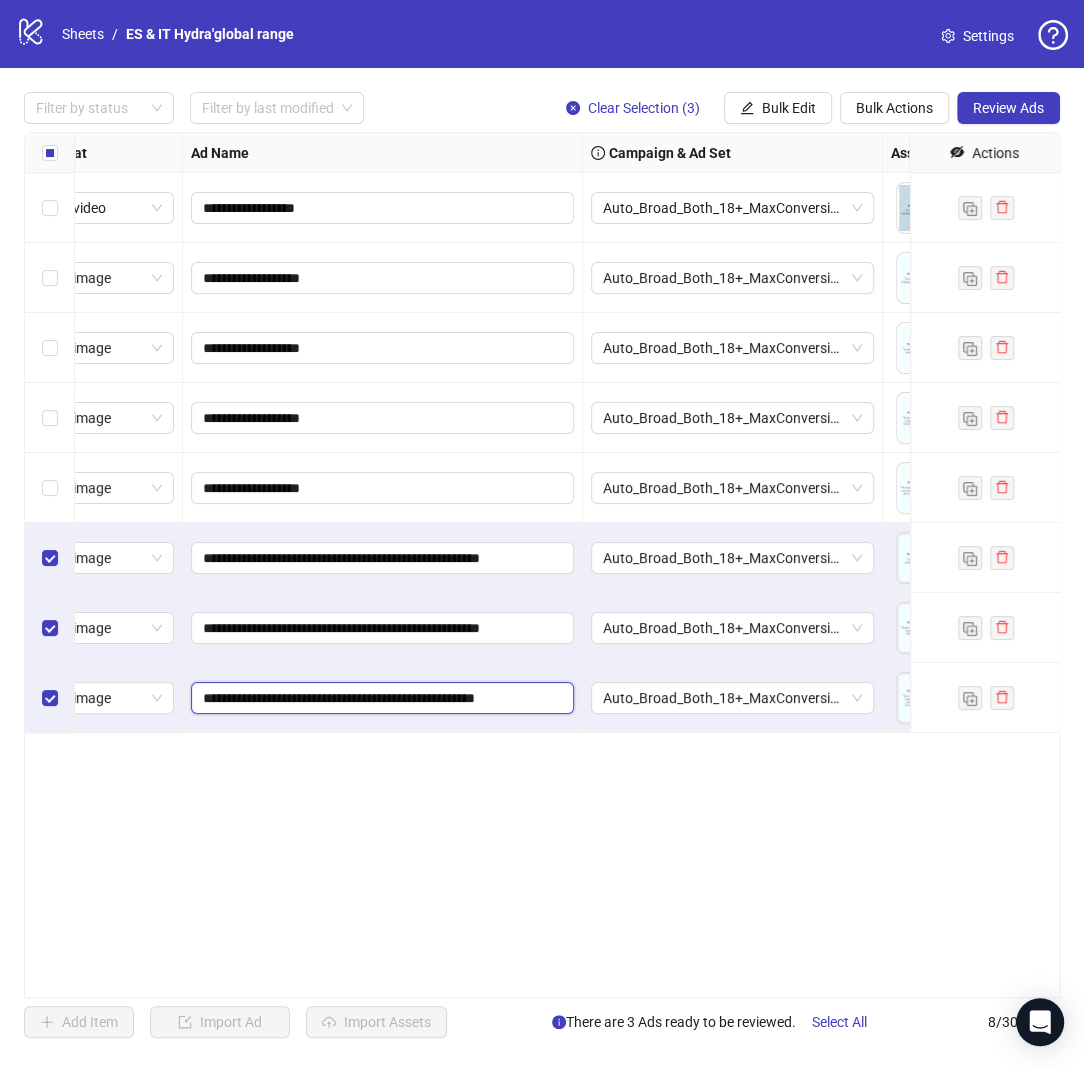 type on "**********" 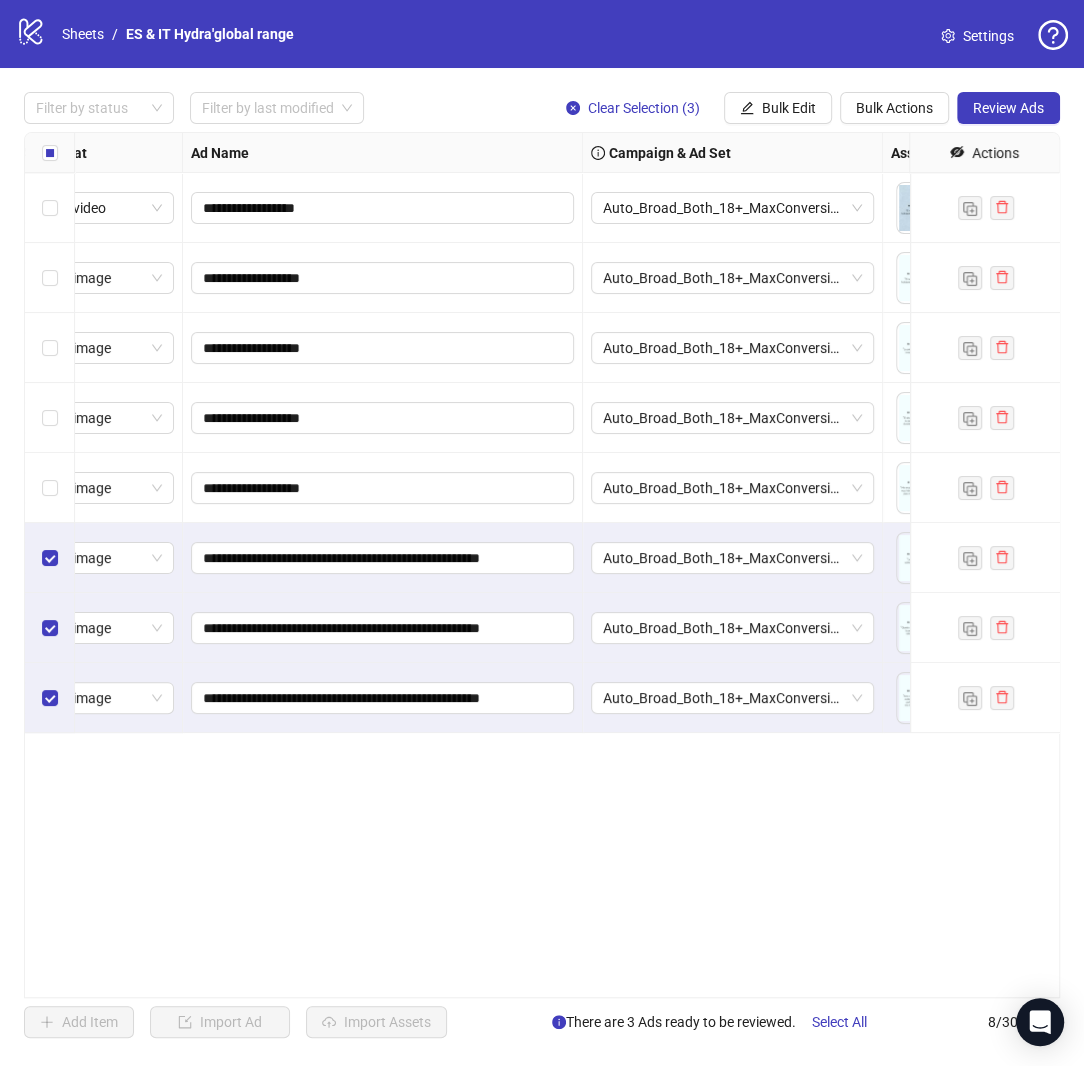 click on "**********" at bounding box center (542, 565) 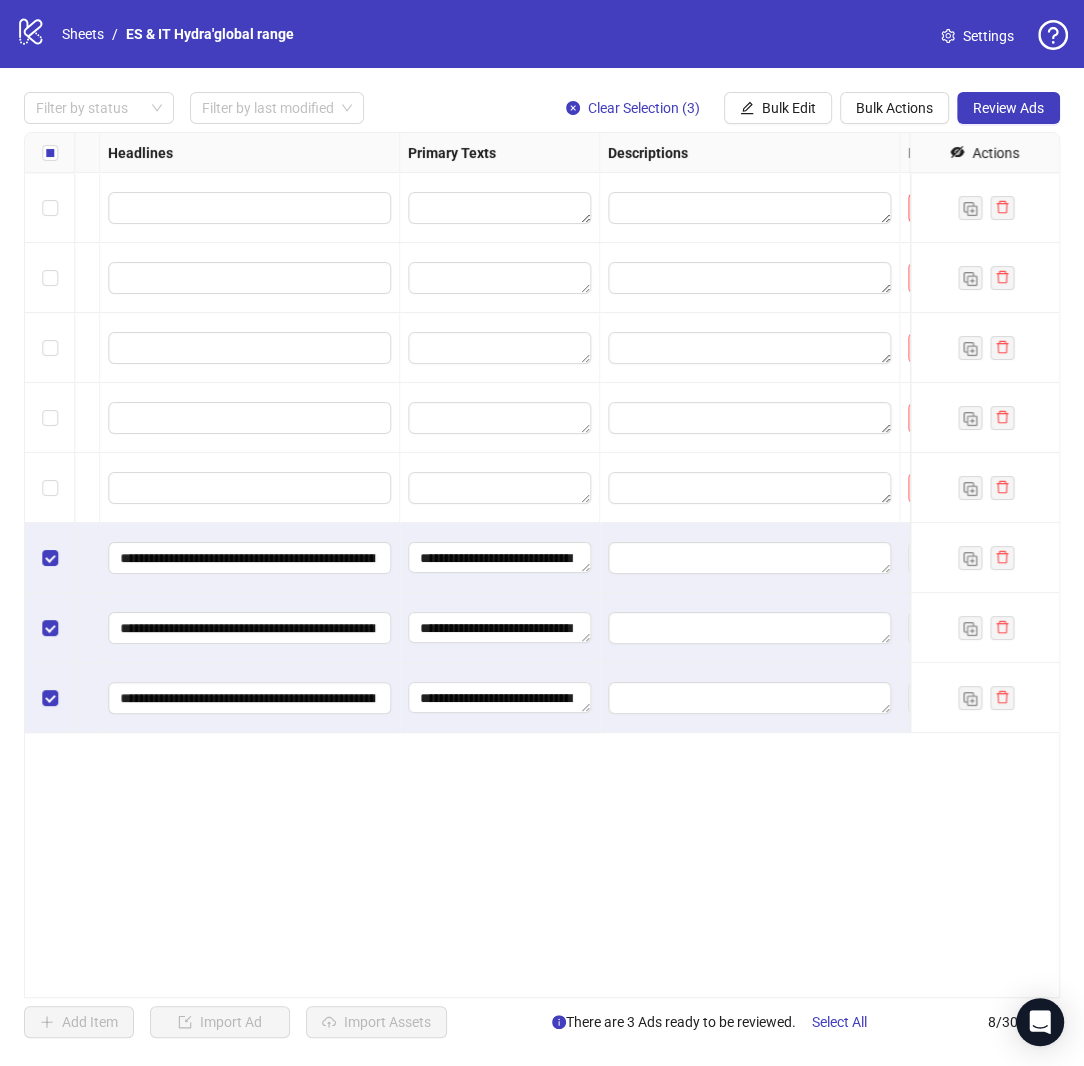 scroll, scrollTop: 0, scrollLeft: 1110, axis: horizontal 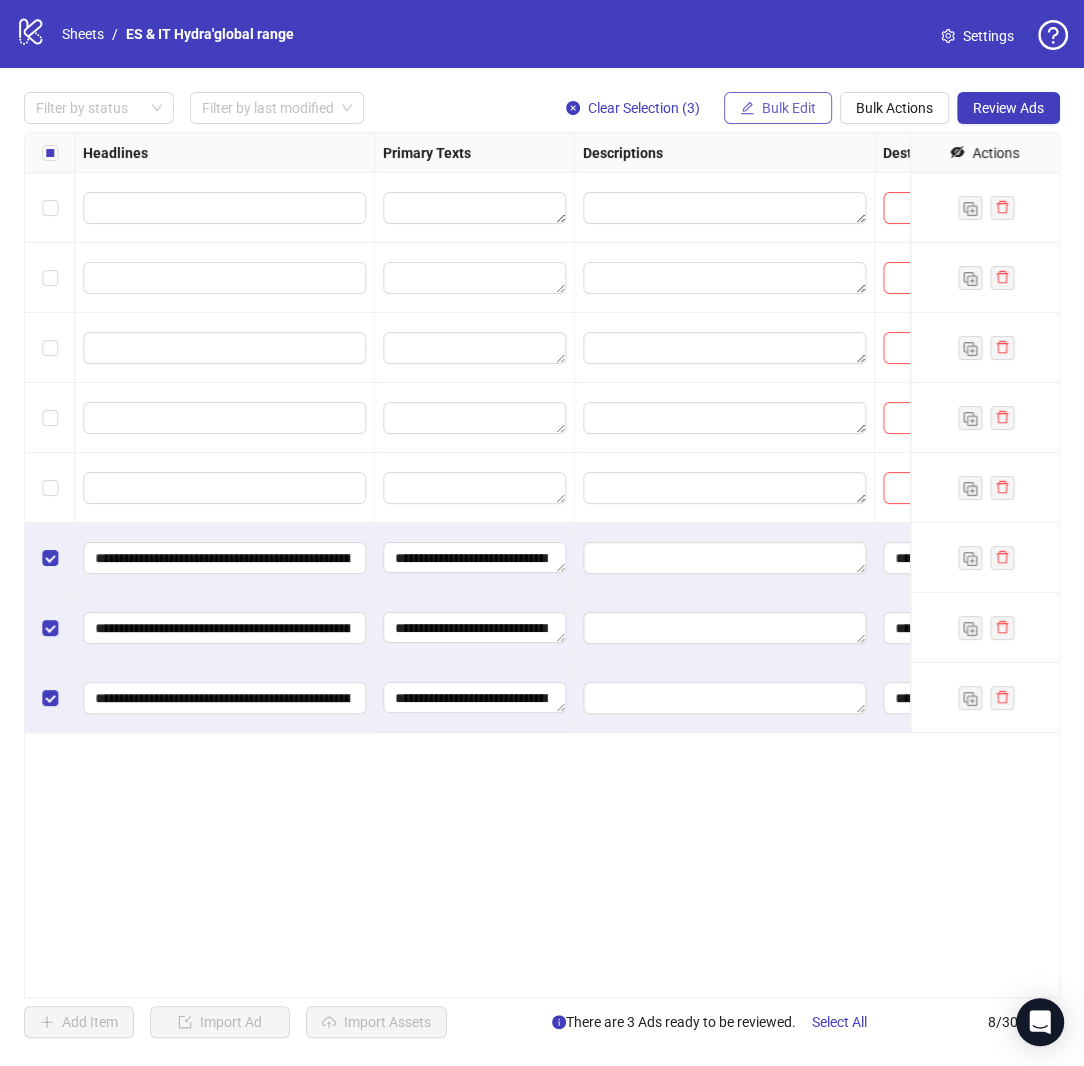 click on "Bulk Edit" at bounding box center (789, 108) 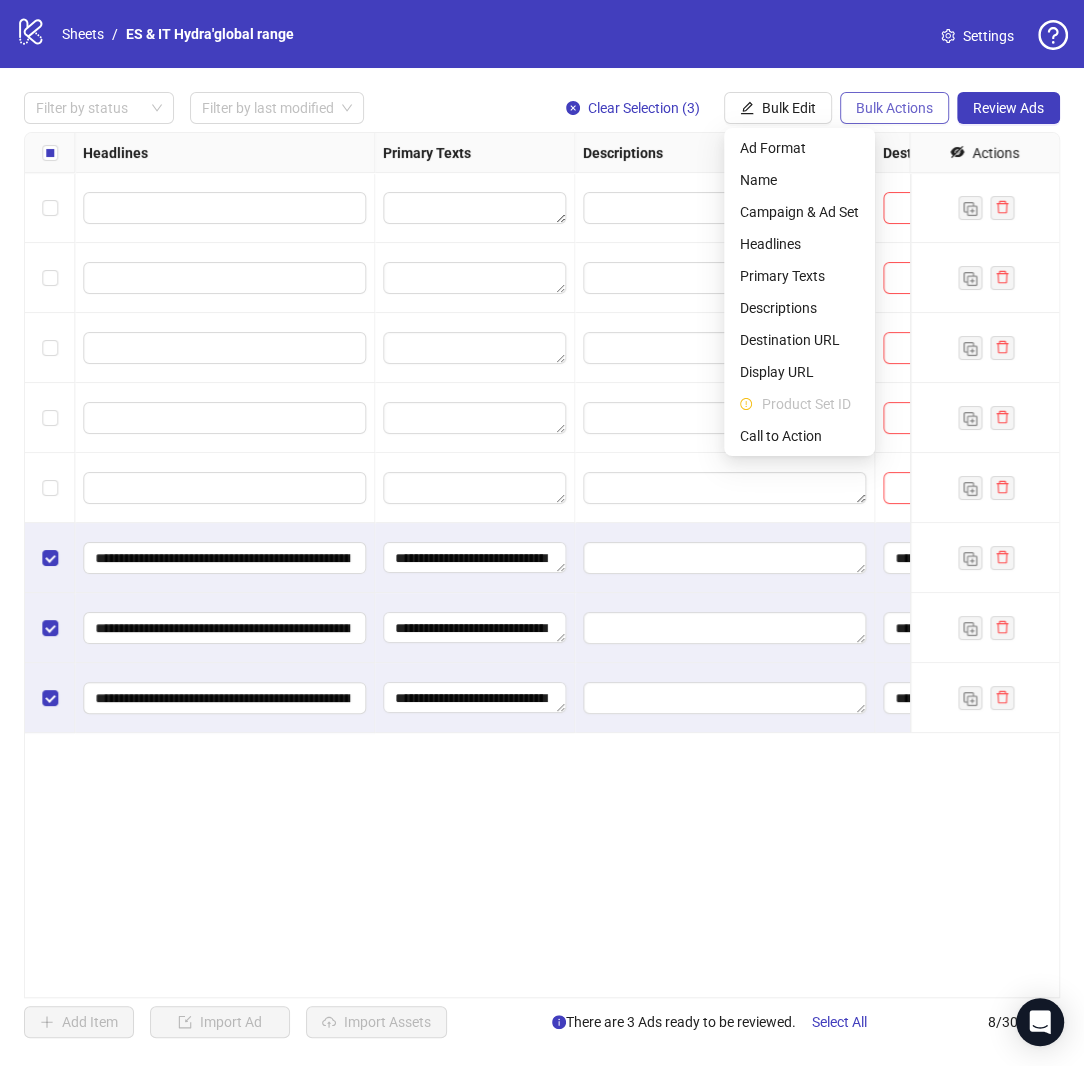 click on "Bulk Actions" at bounding box center (894, 108) 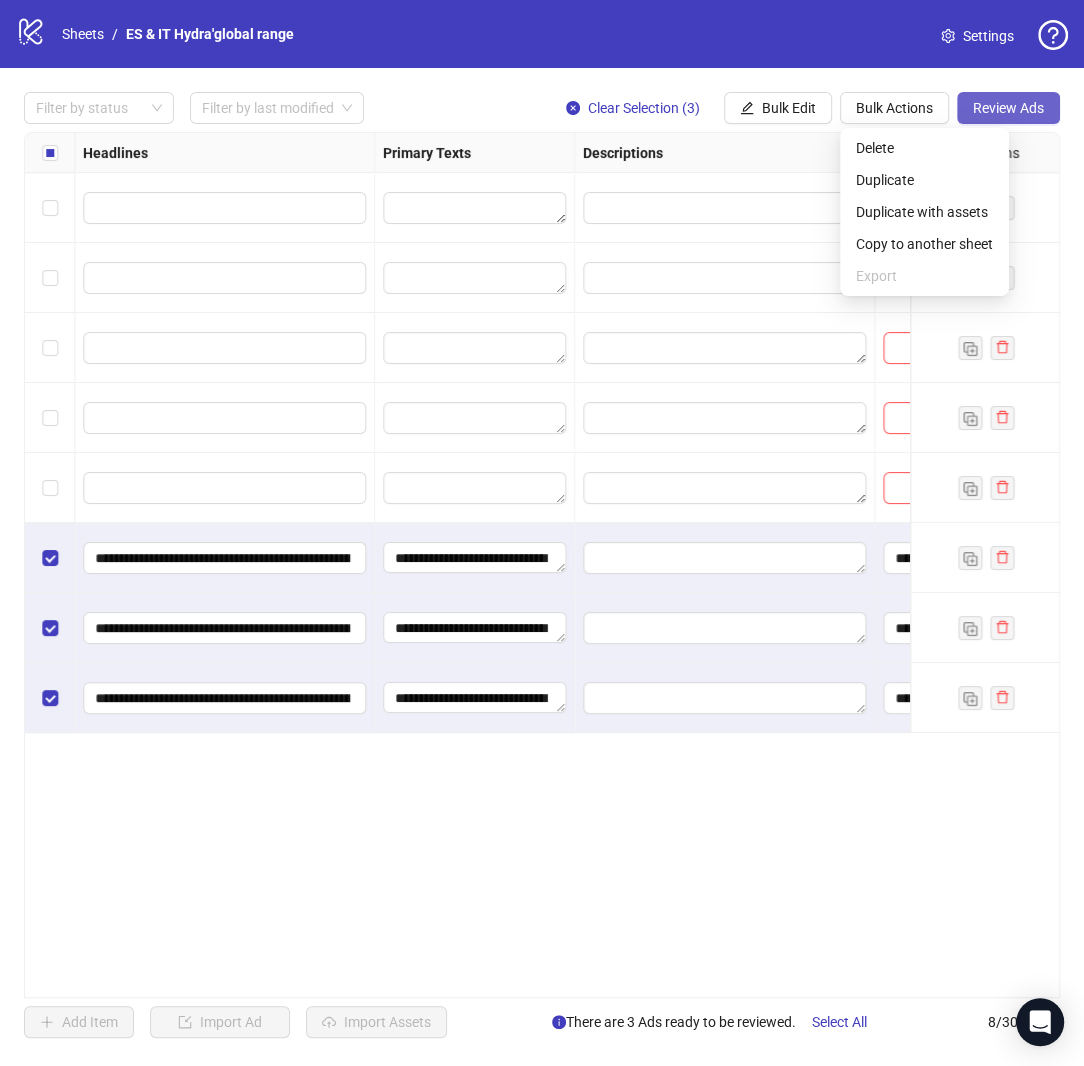 click on "Review Ads" at bounding box center [1008, 108] 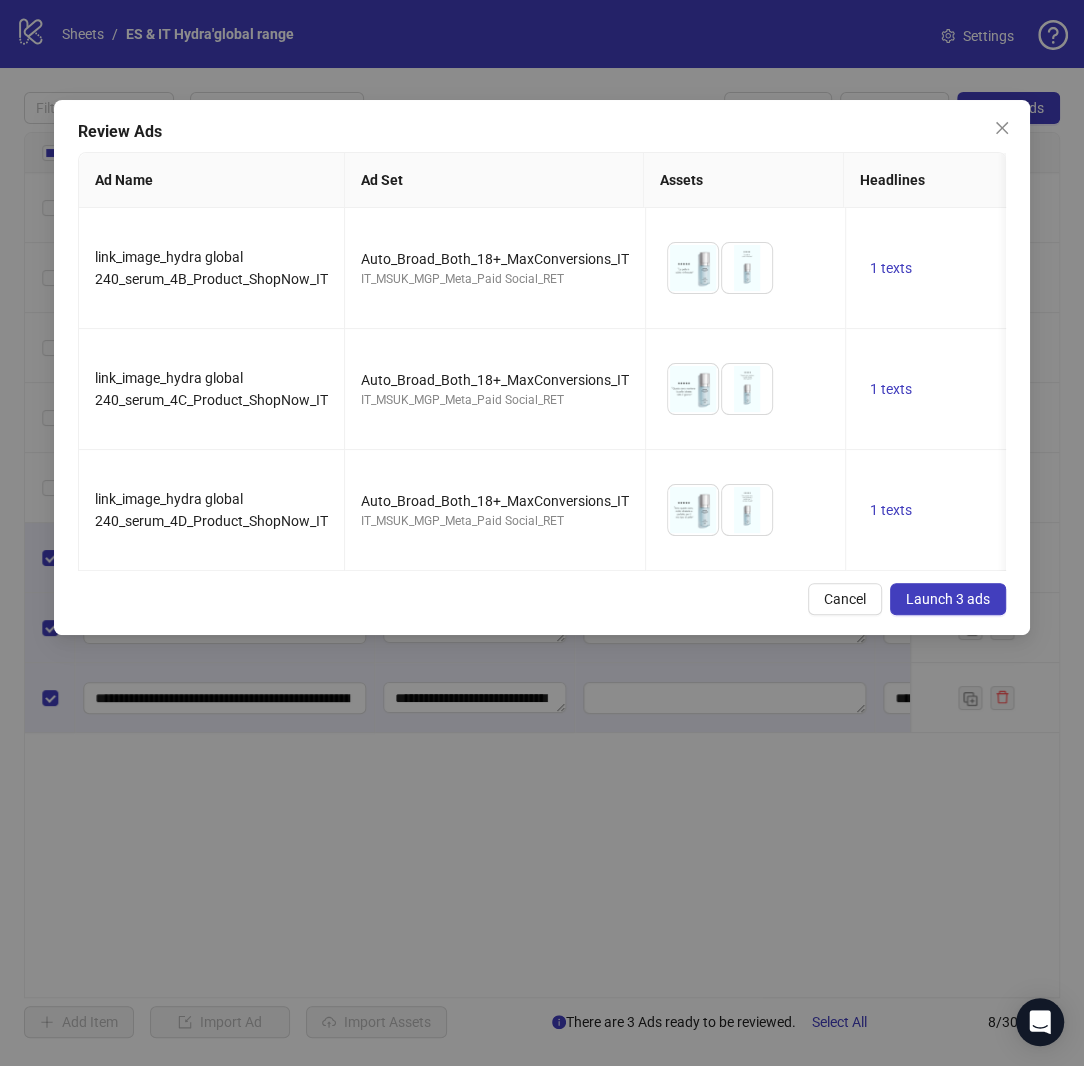 click on "Launch 3 ads" at bounding box center (948, 599) 